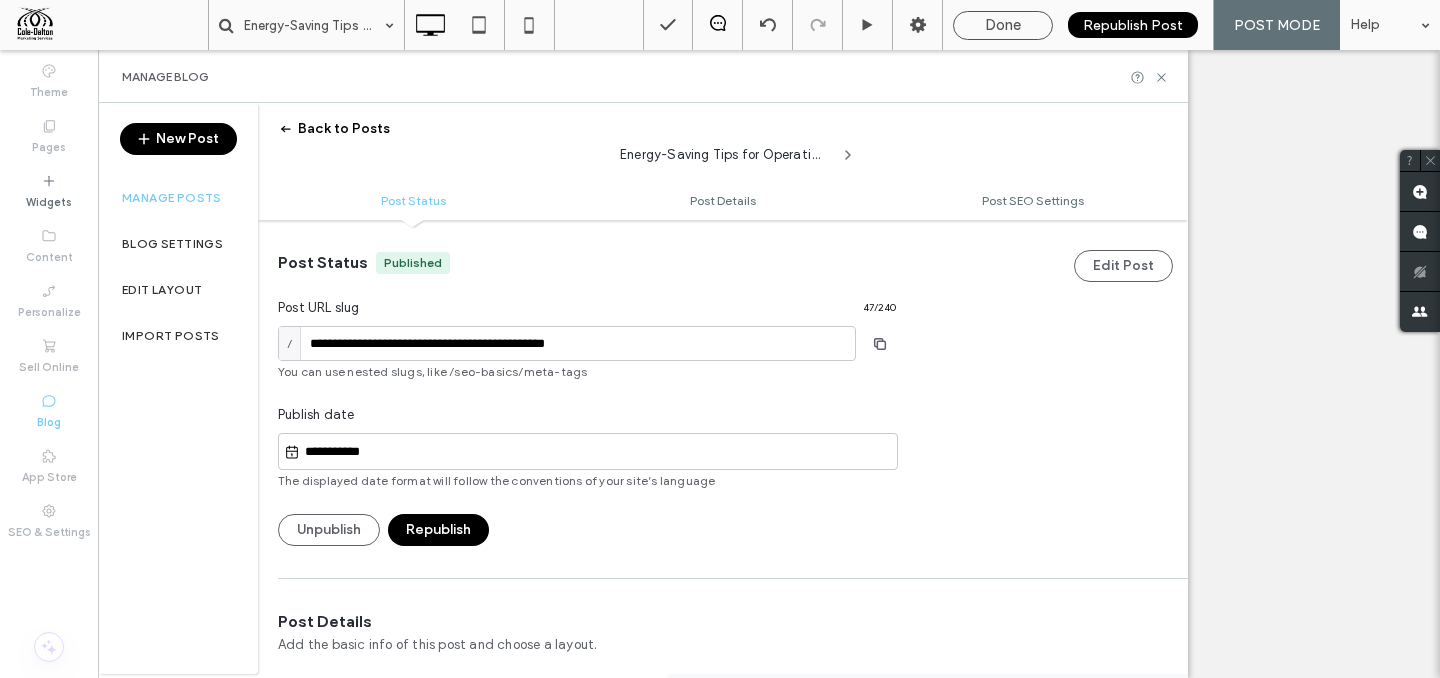 scroll, scrollTop: 0, scrollLeft: 0, axis: both 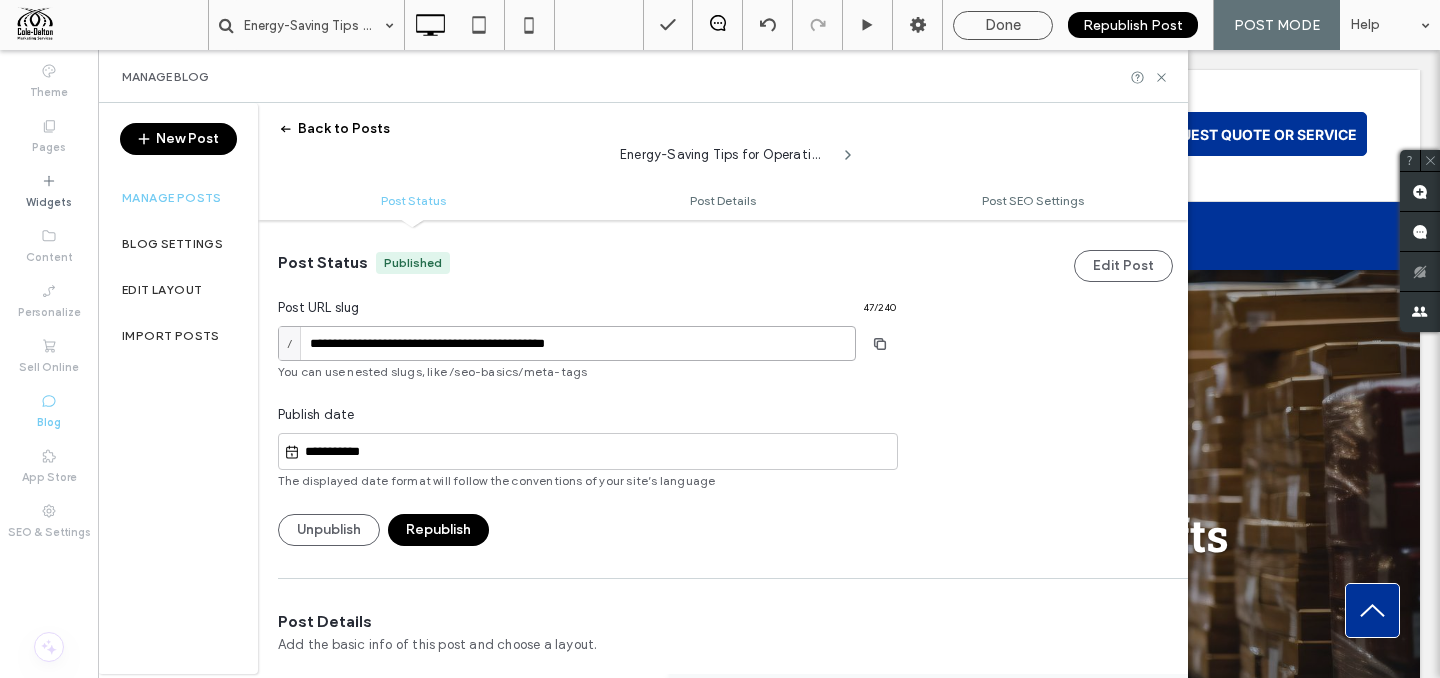 click on "**********" at bounding box center (567, 343) 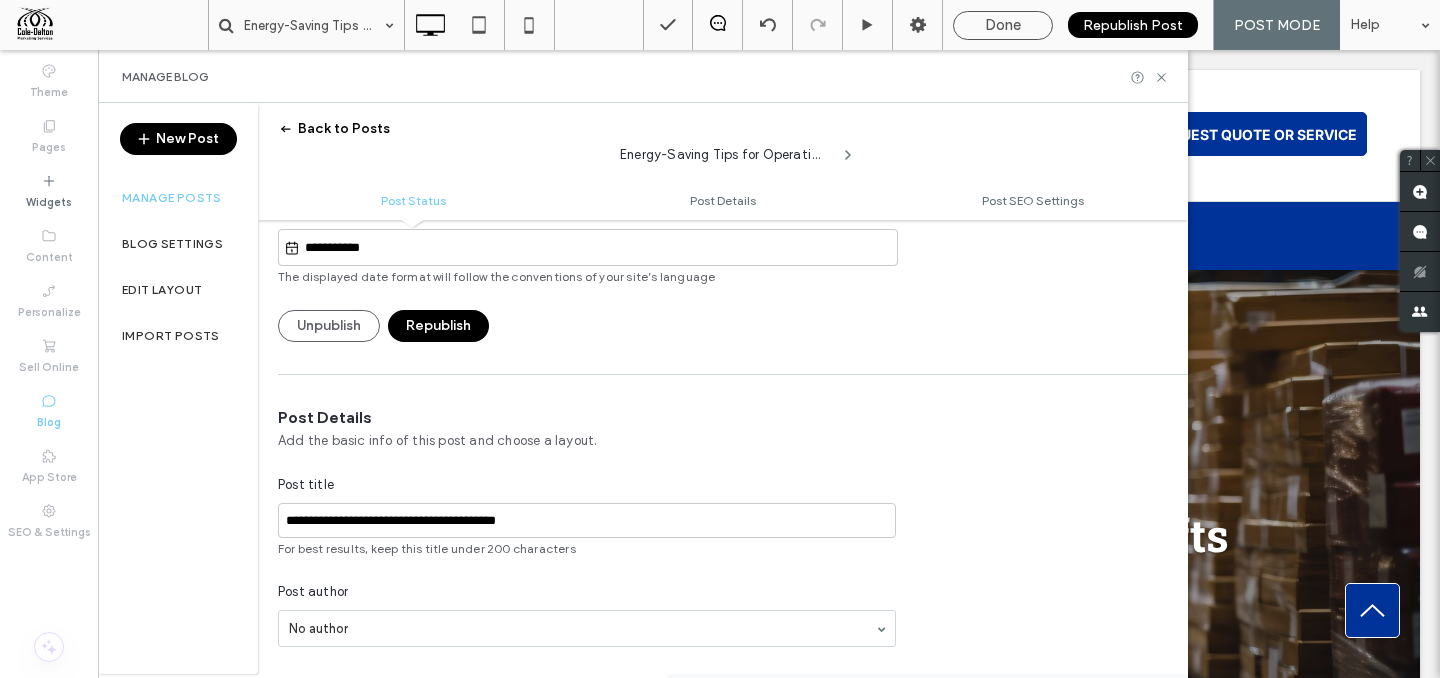 scroll, scrollTop: 208, scrollLeft: 0, axis: vertical 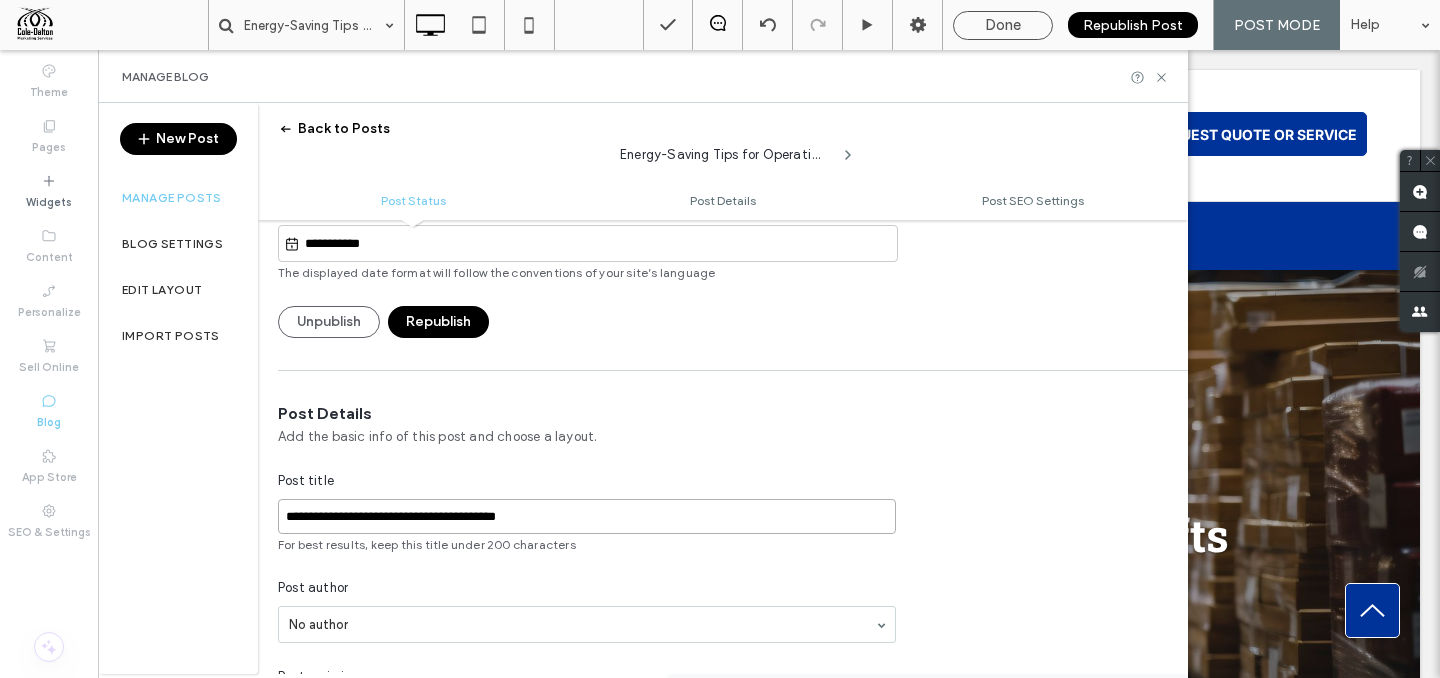 drag, startPoint x: 405, startPoint y: 517, endPoint x: 423, endPoint y: 515, distance: 18.110771 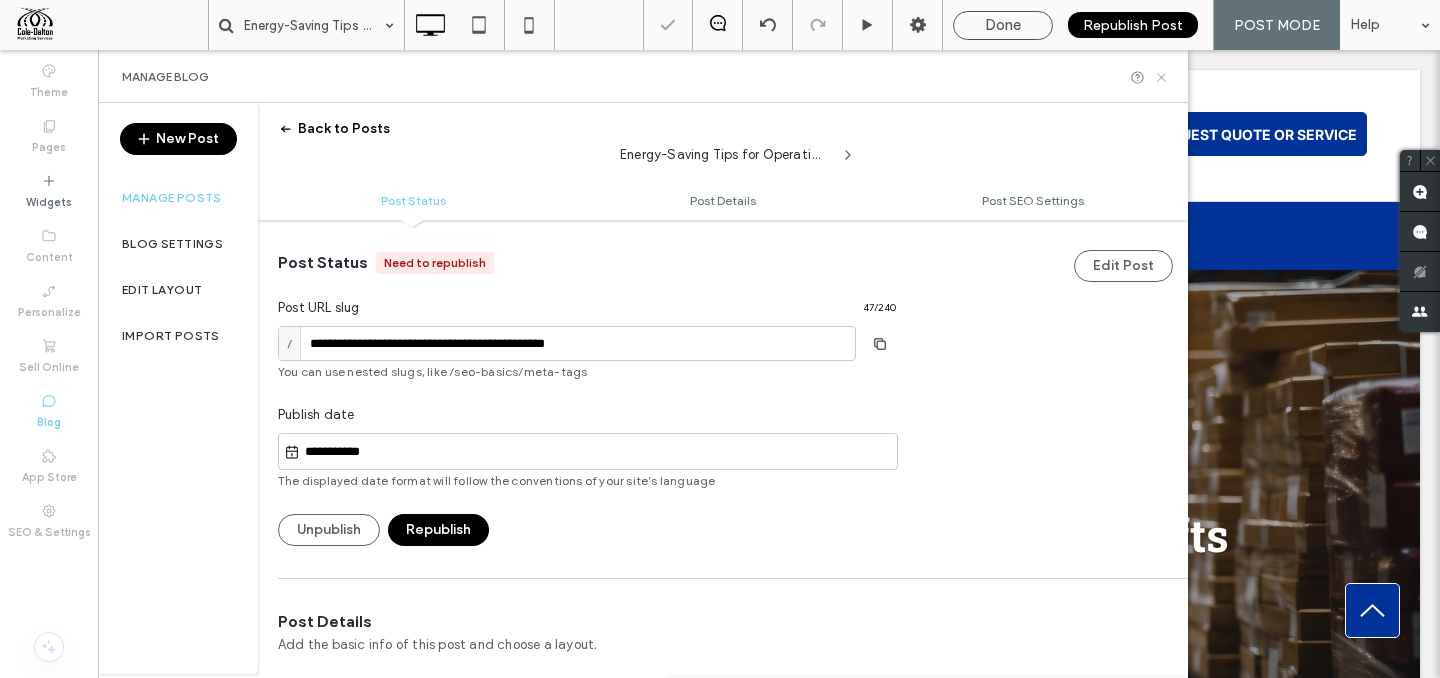 click 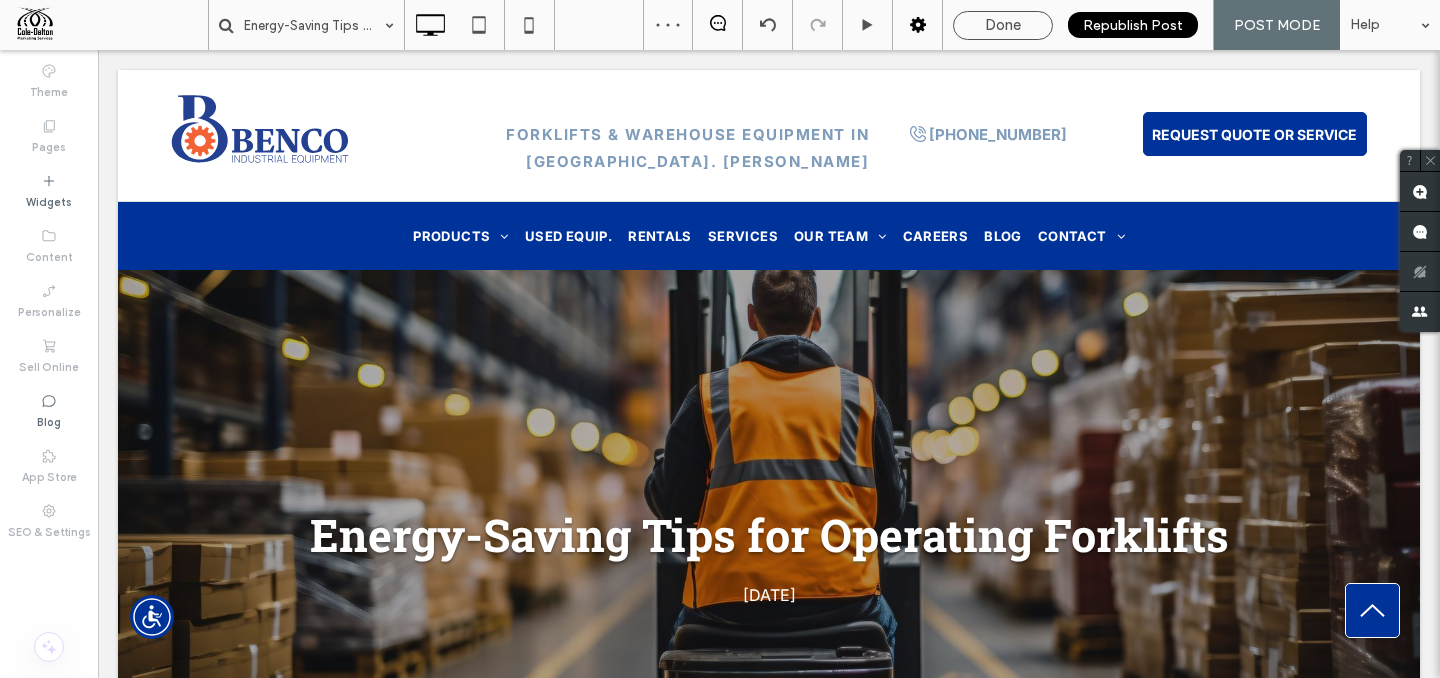 scroll, scrollTop: 0, scrollLeft: 0, axis: both 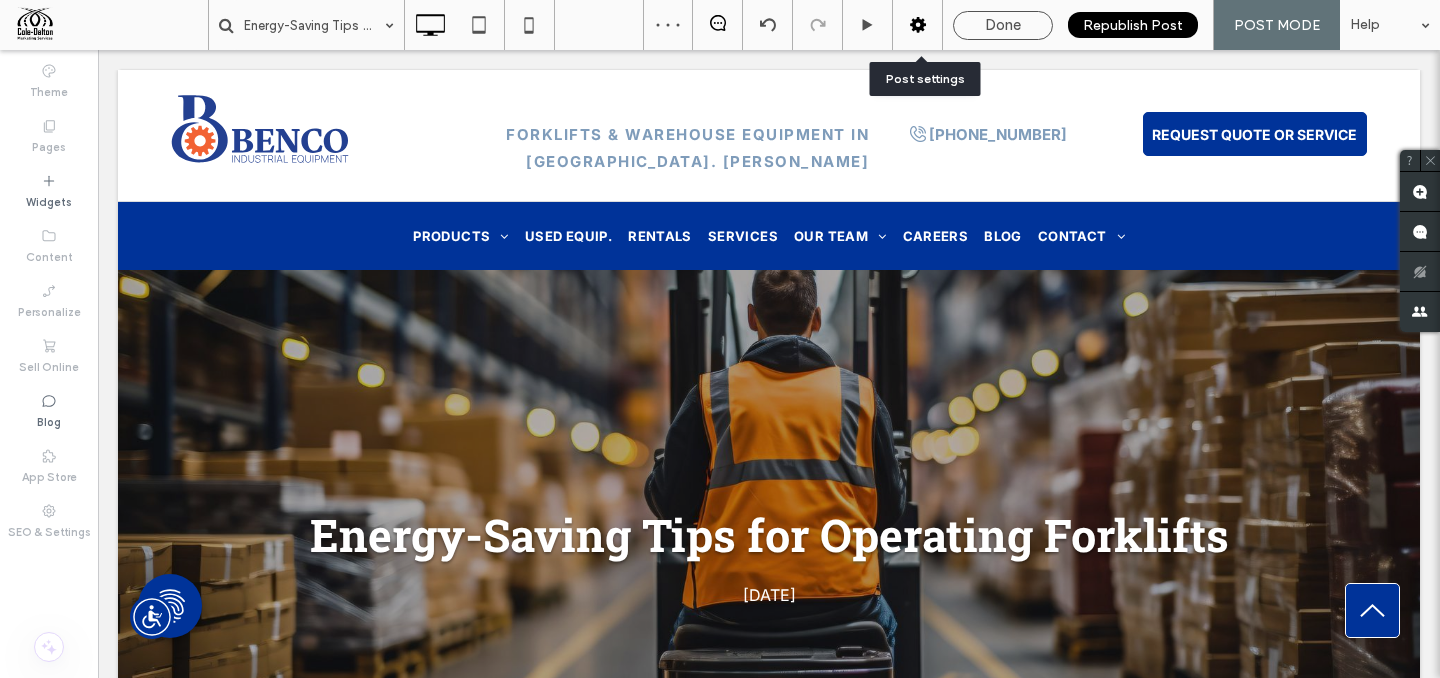click 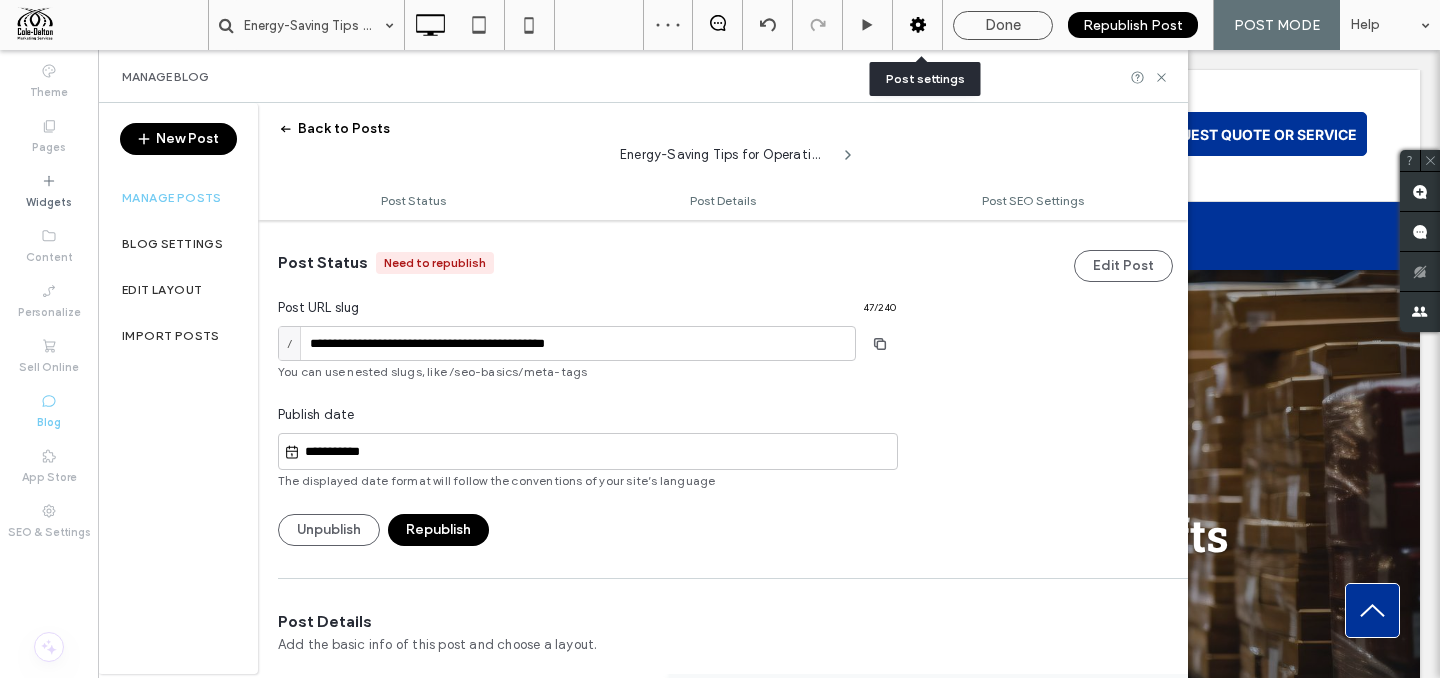 scroll, scrollTop: 1, scrollLeft: 0, axis: vertical 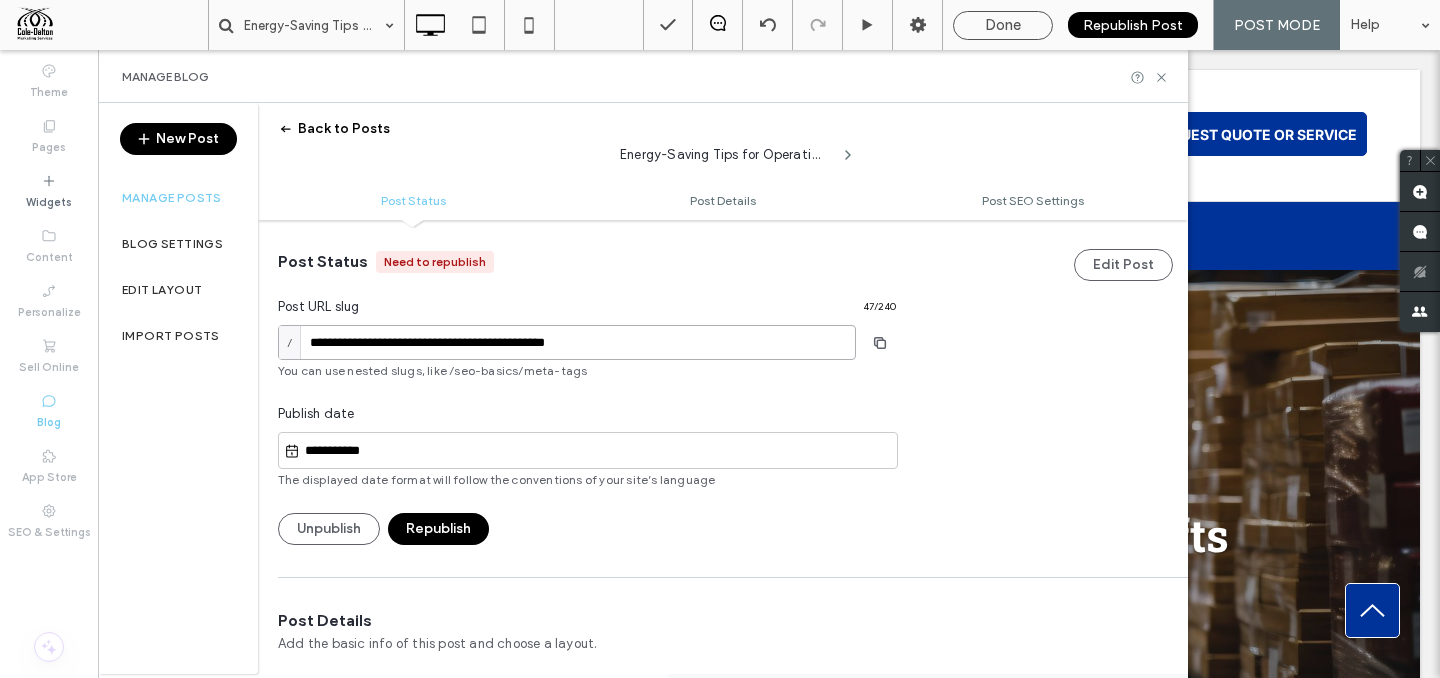 click on "**********" at bounding box center [567, 342] 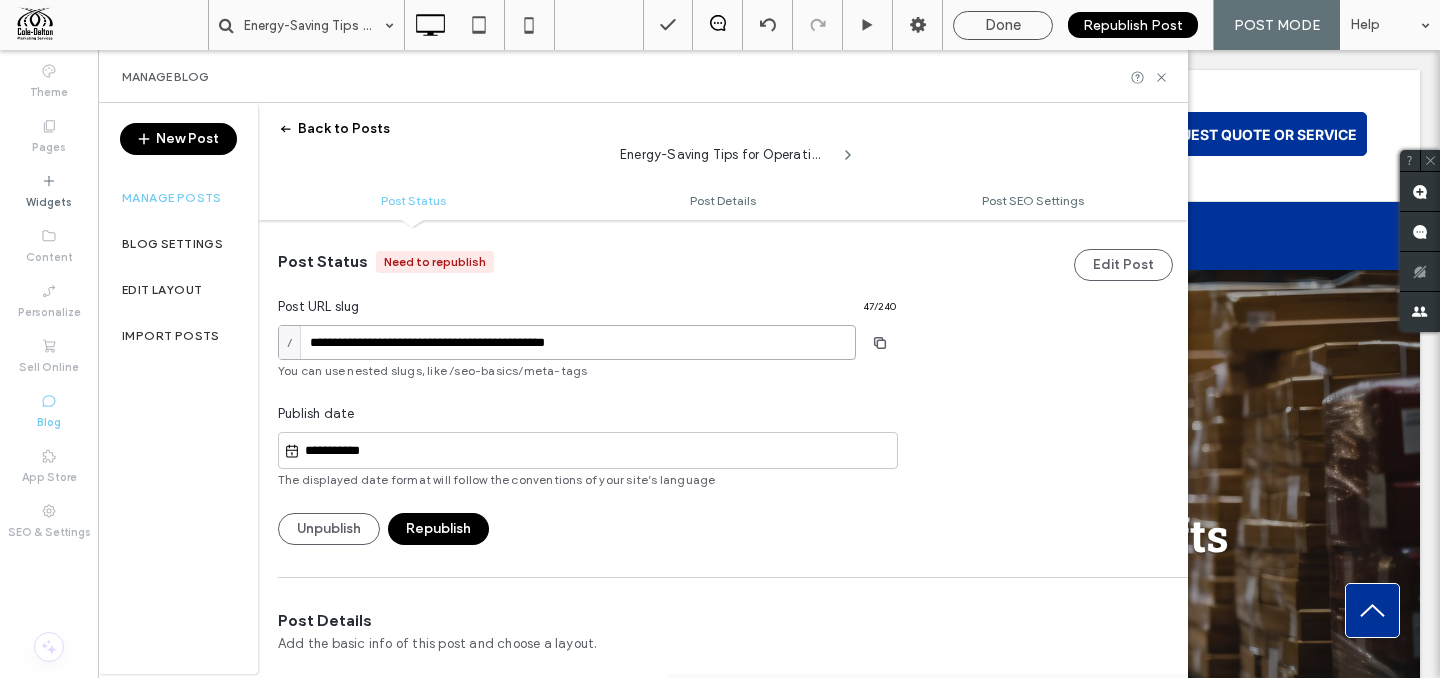 drag, startPoint x: 463, startPoint y: 349, endPoint x: 480, endPoint y: 348, distance: 17.029387 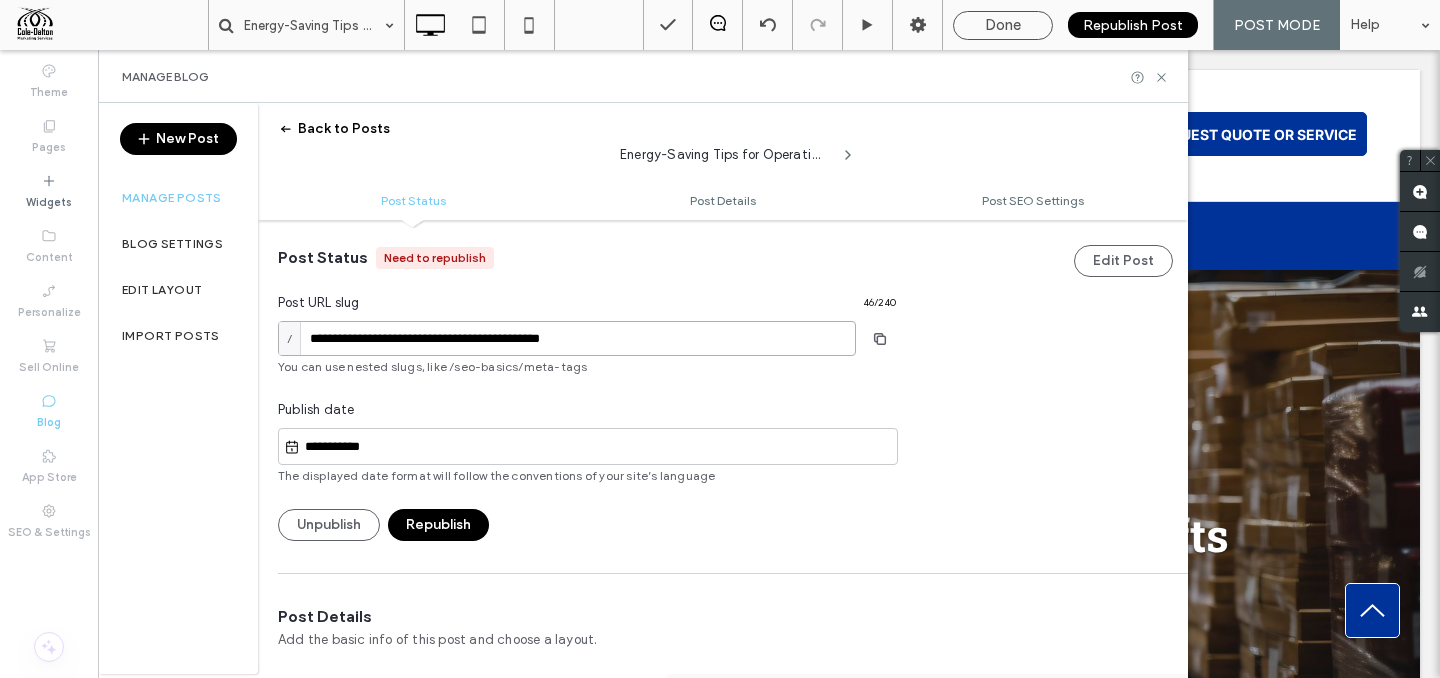 scroll, scrollTop: 0, scrollLeft: 0, axis: both 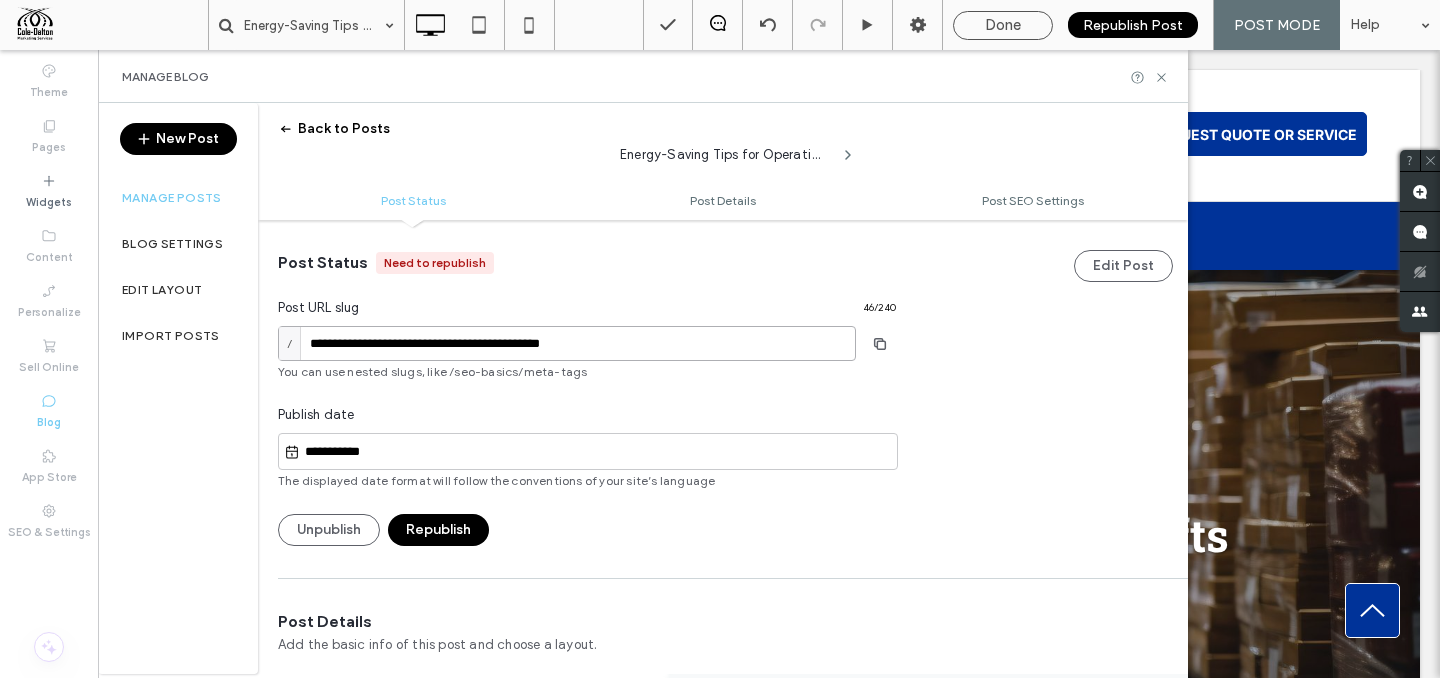 type on "**********" 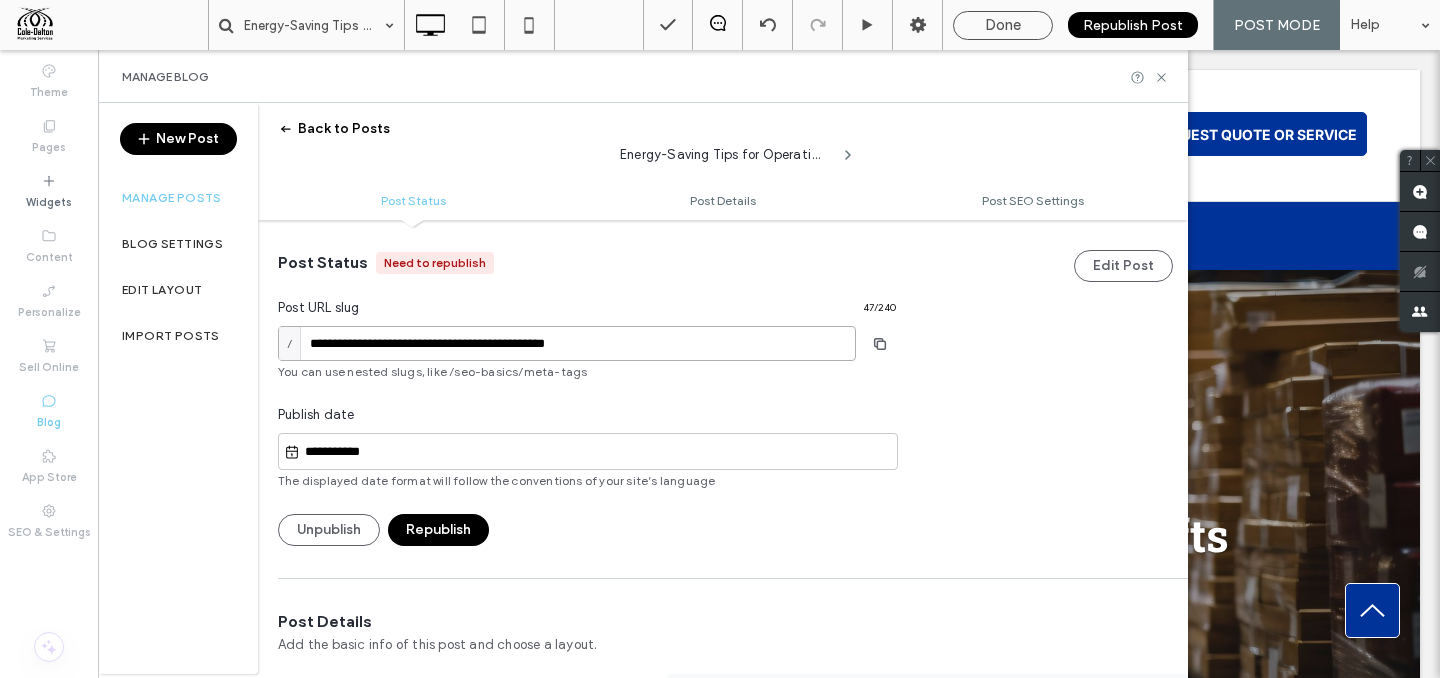 click on "**********" at bounding box center (567, 343) 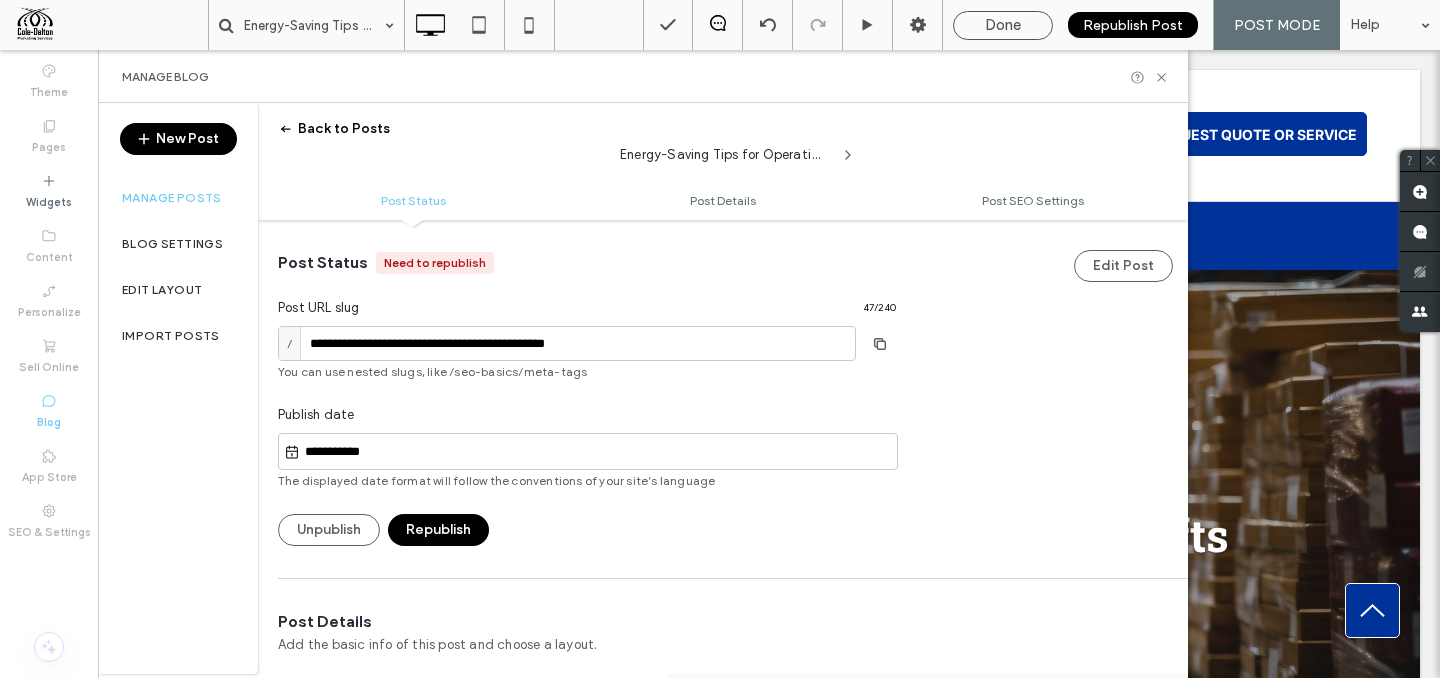 click on "Republish" at bounding box center (438, 530) 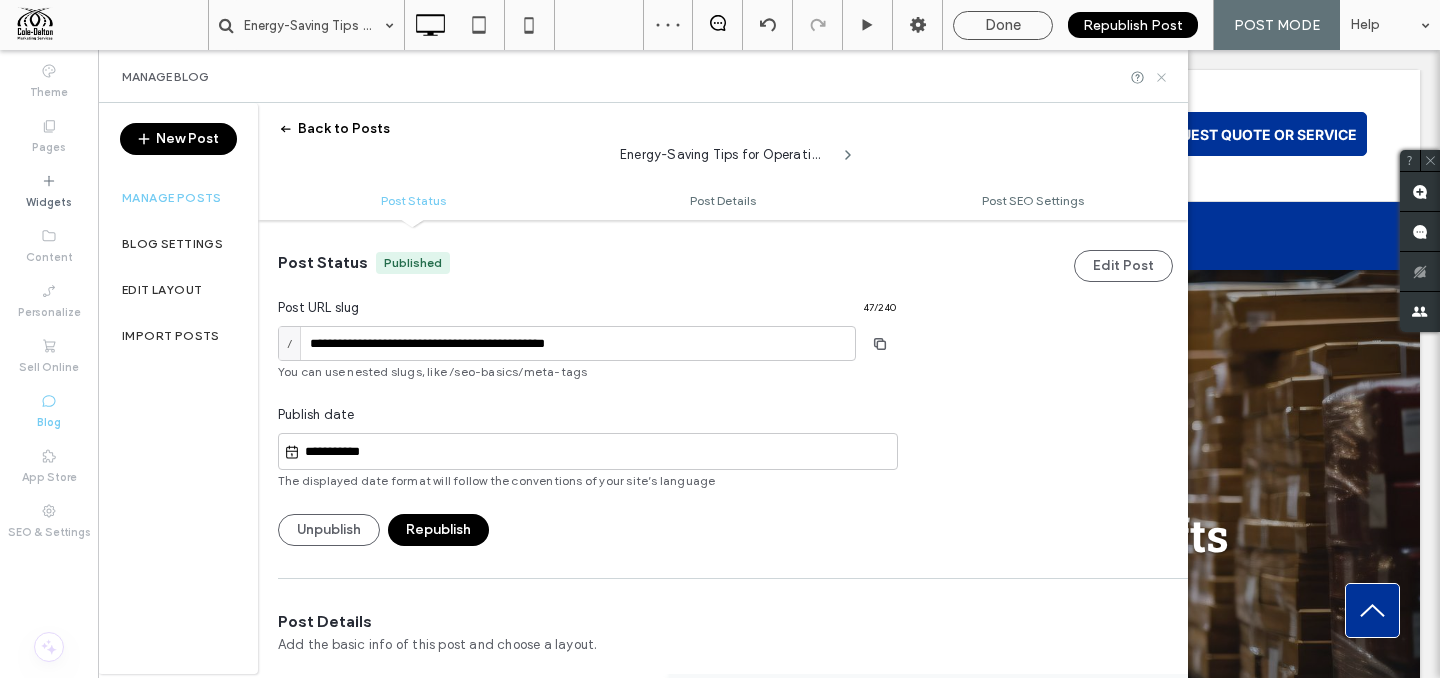 click 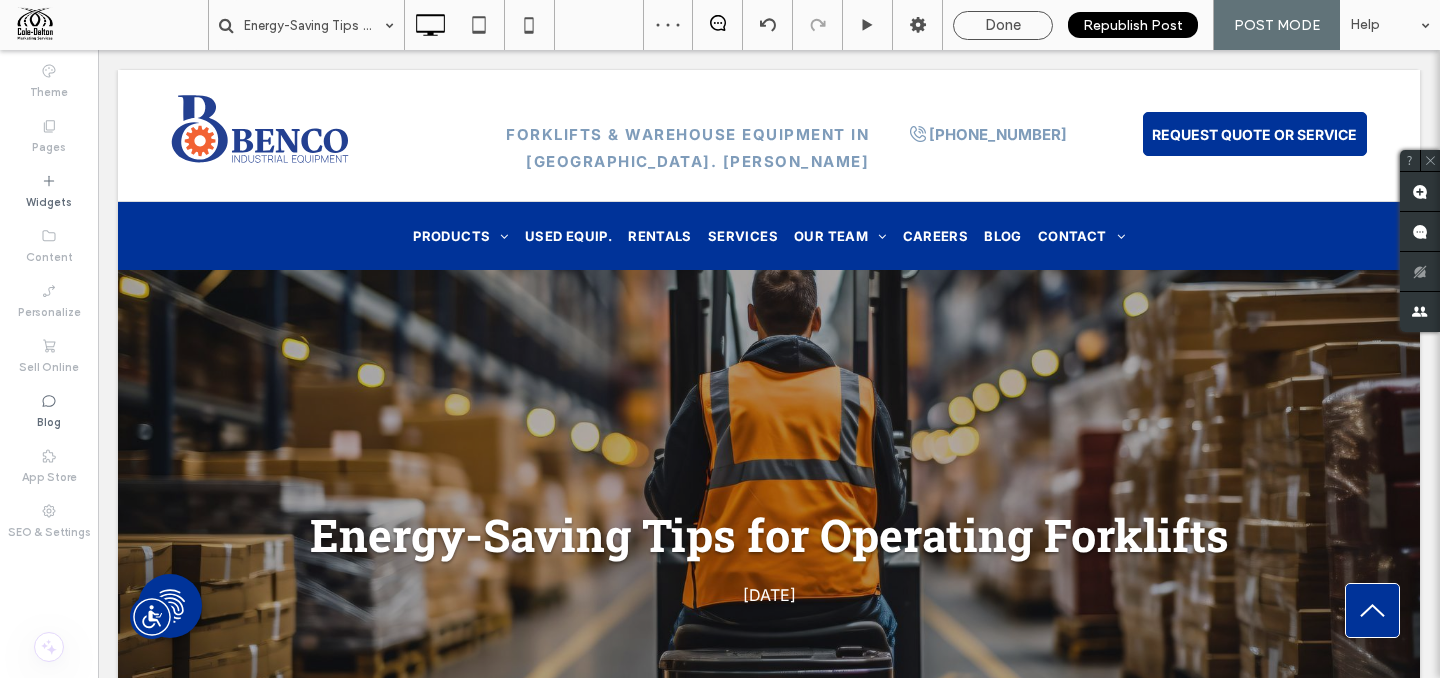click on "Done" at bounding box center (1003, 25) 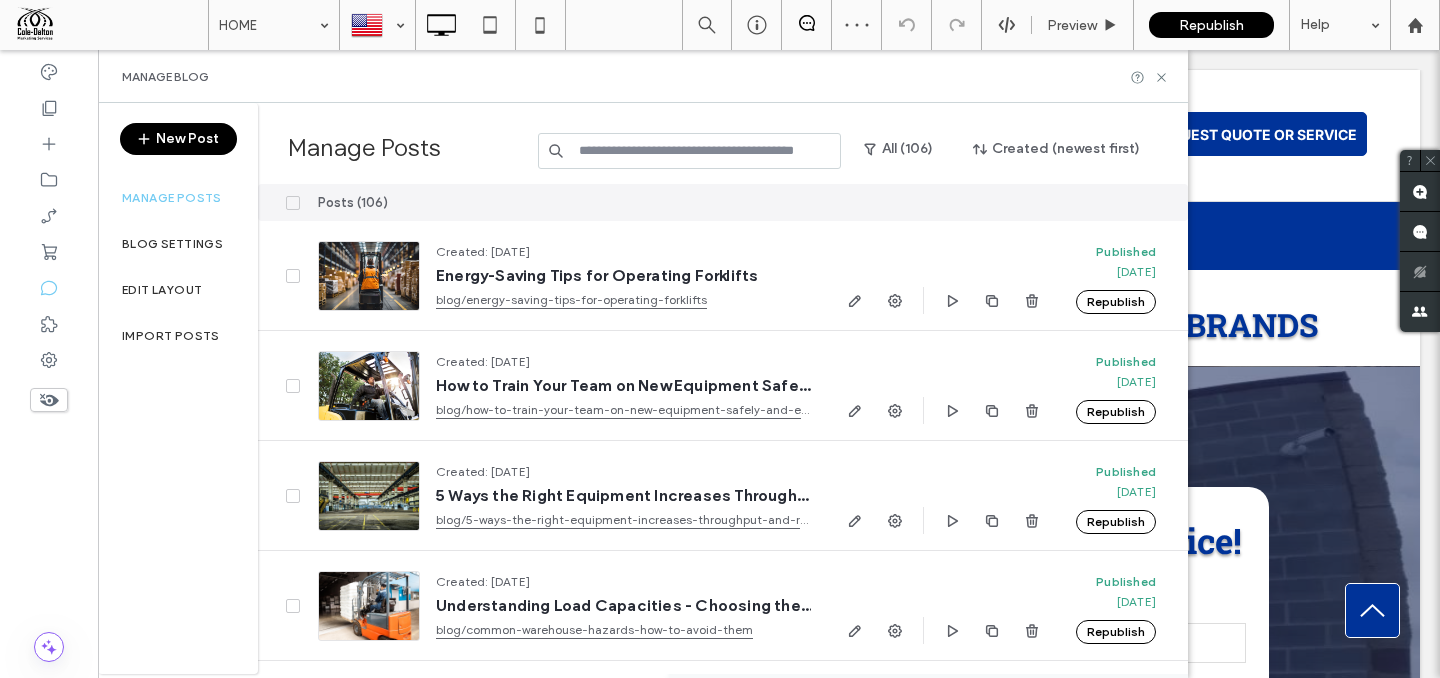 scroll, scrollTop: 0, scrollLeft: 0, axis: both 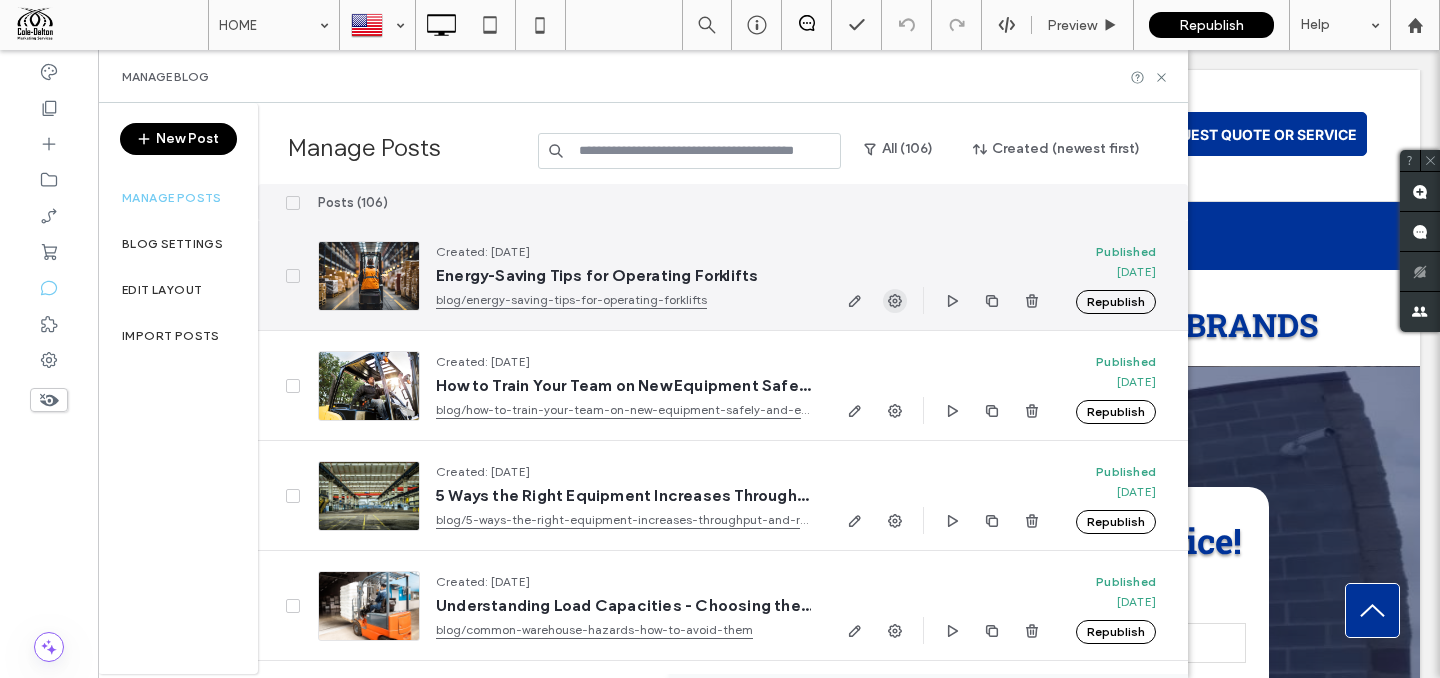 click 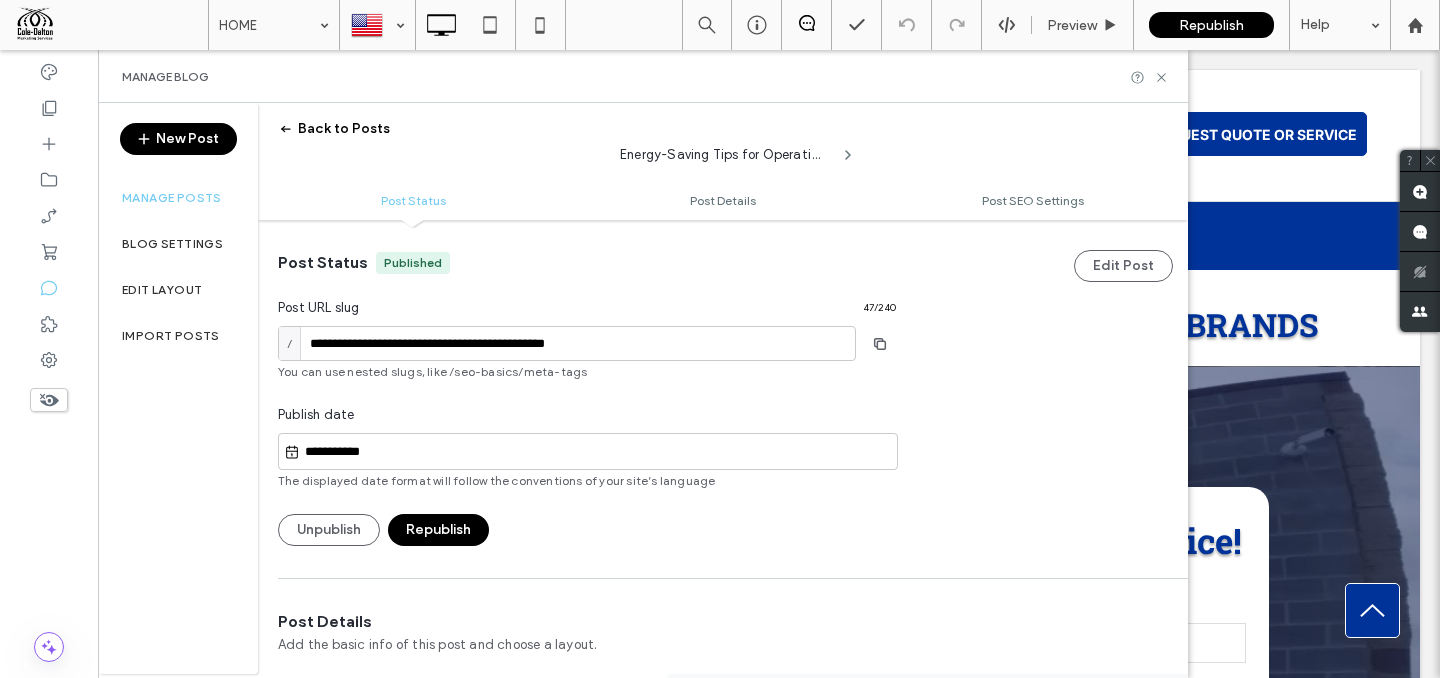 scroll, scrollTop: 1, scrollLeft: 0, axis: vertical 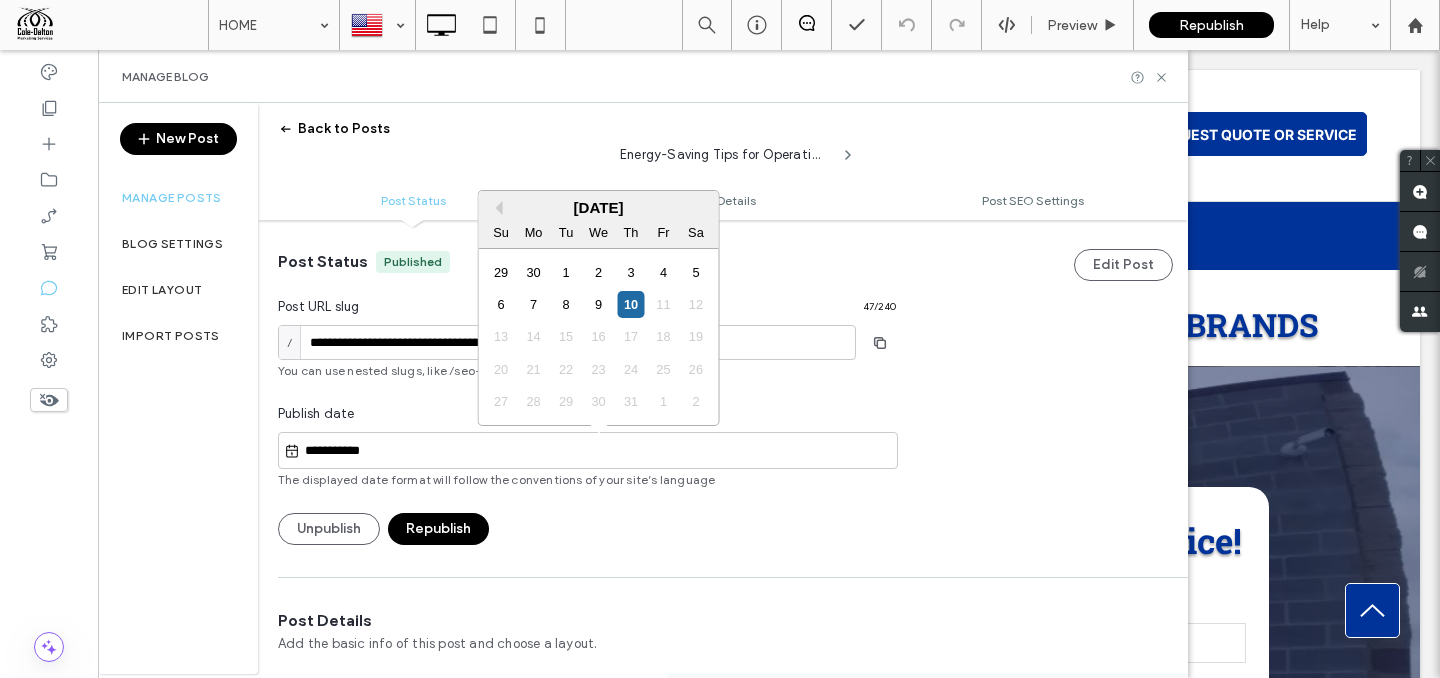 click on "**********" at bounding box center [598, 451] 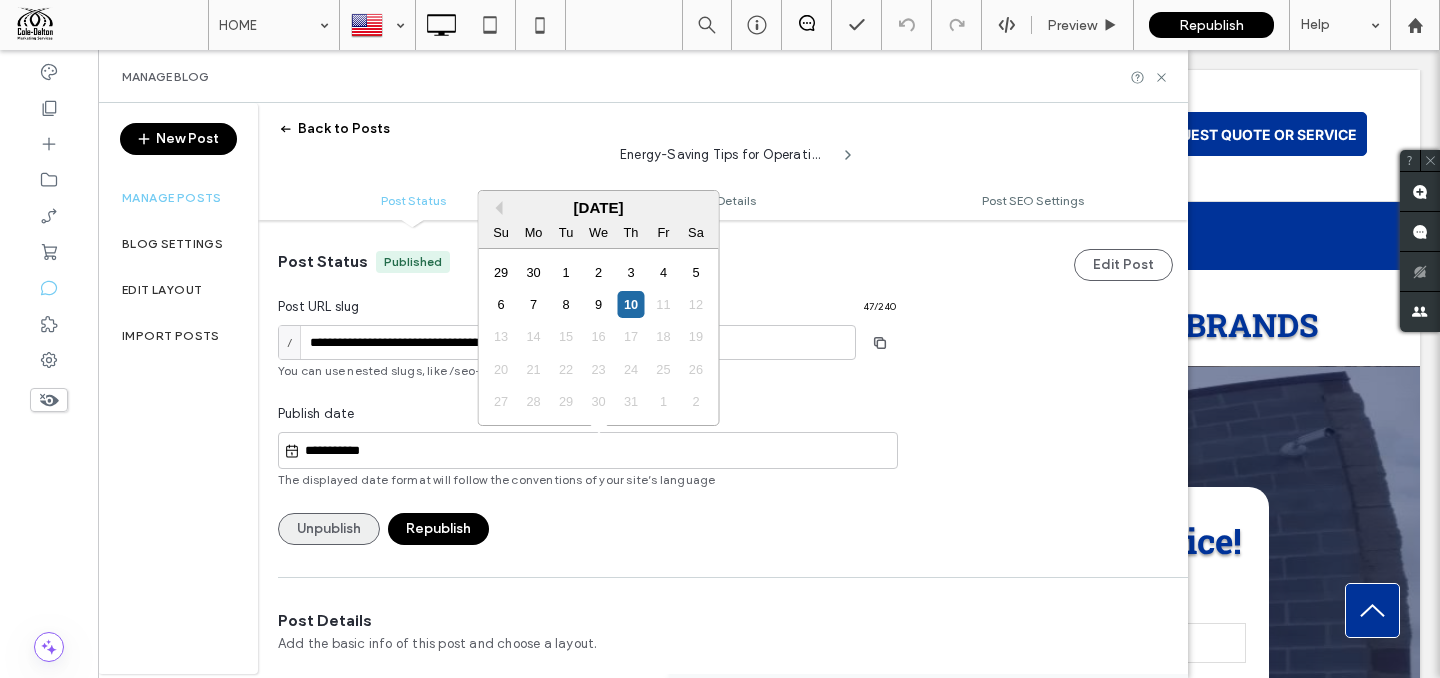 click on "Unpublish" at bounding box center (329, 529) 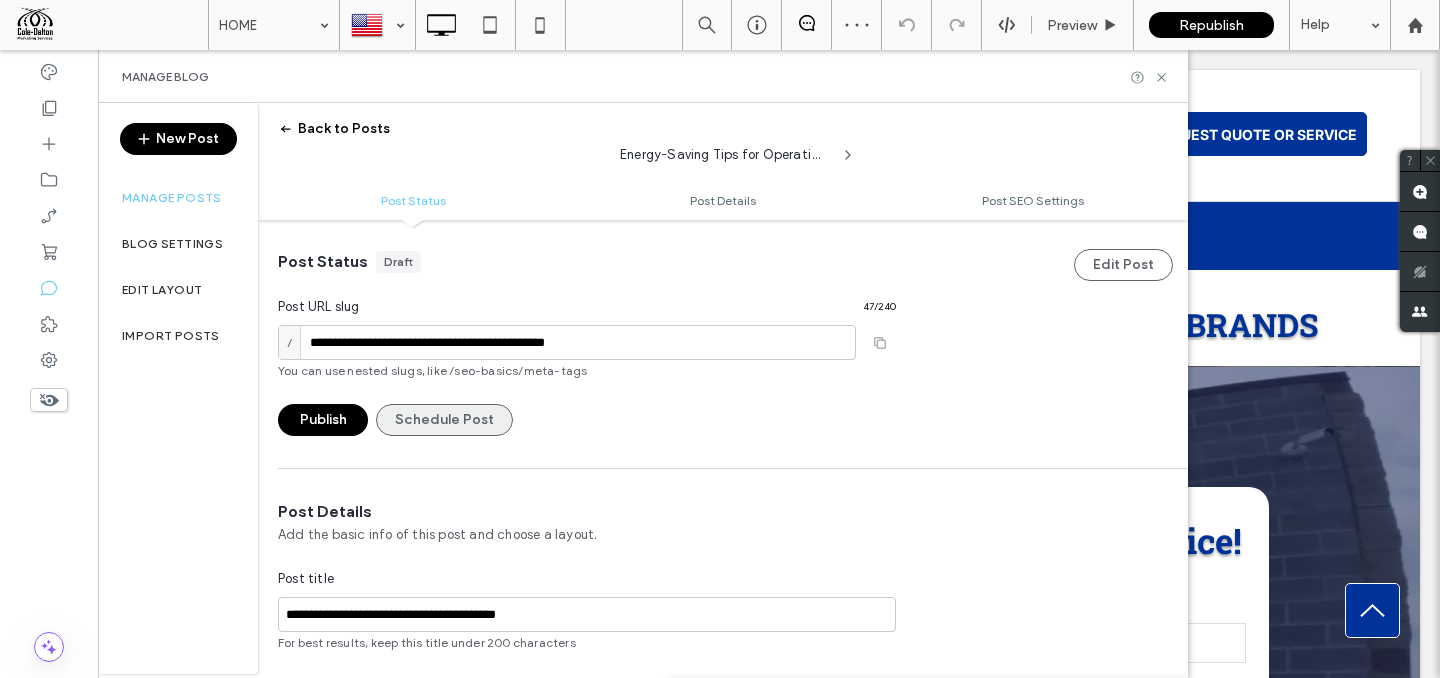 click on "Schedule Post" at bounding box center [444, 420] 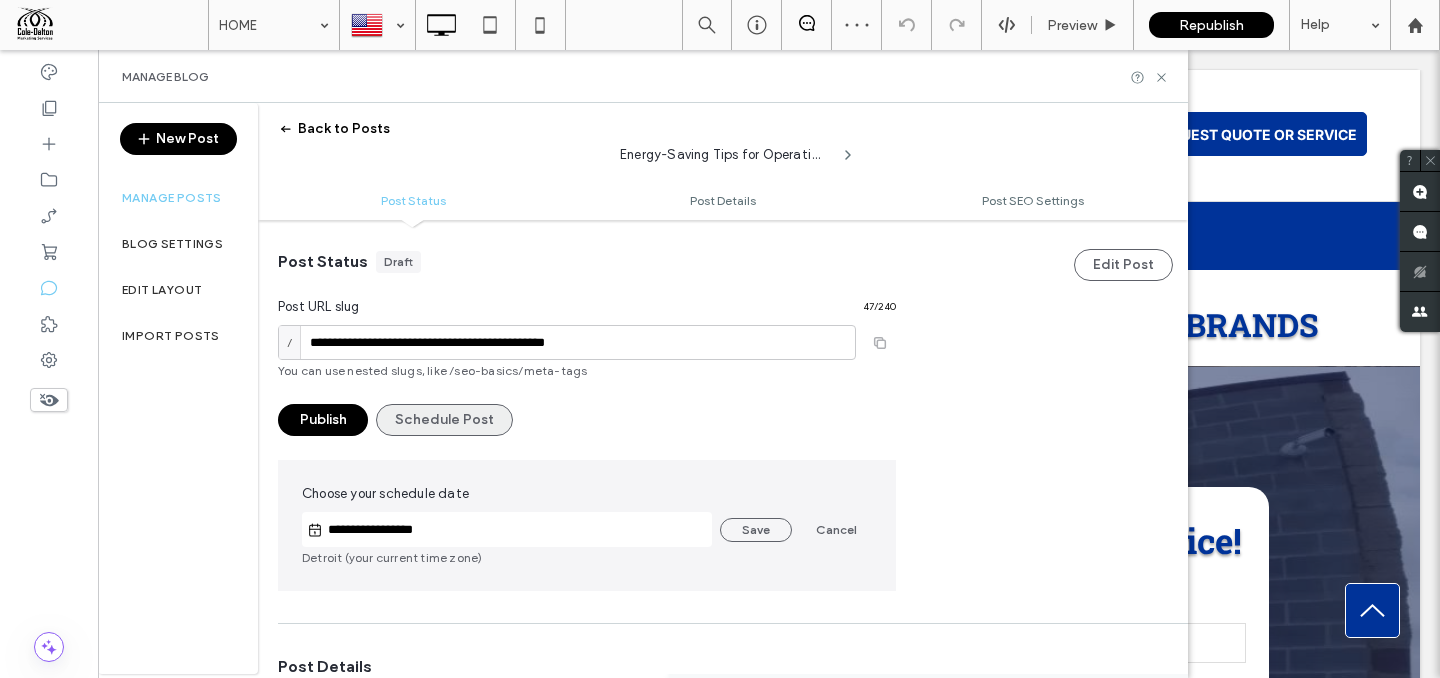 scroll, scrollTop: 0, scrollLeft: 0, axis: both 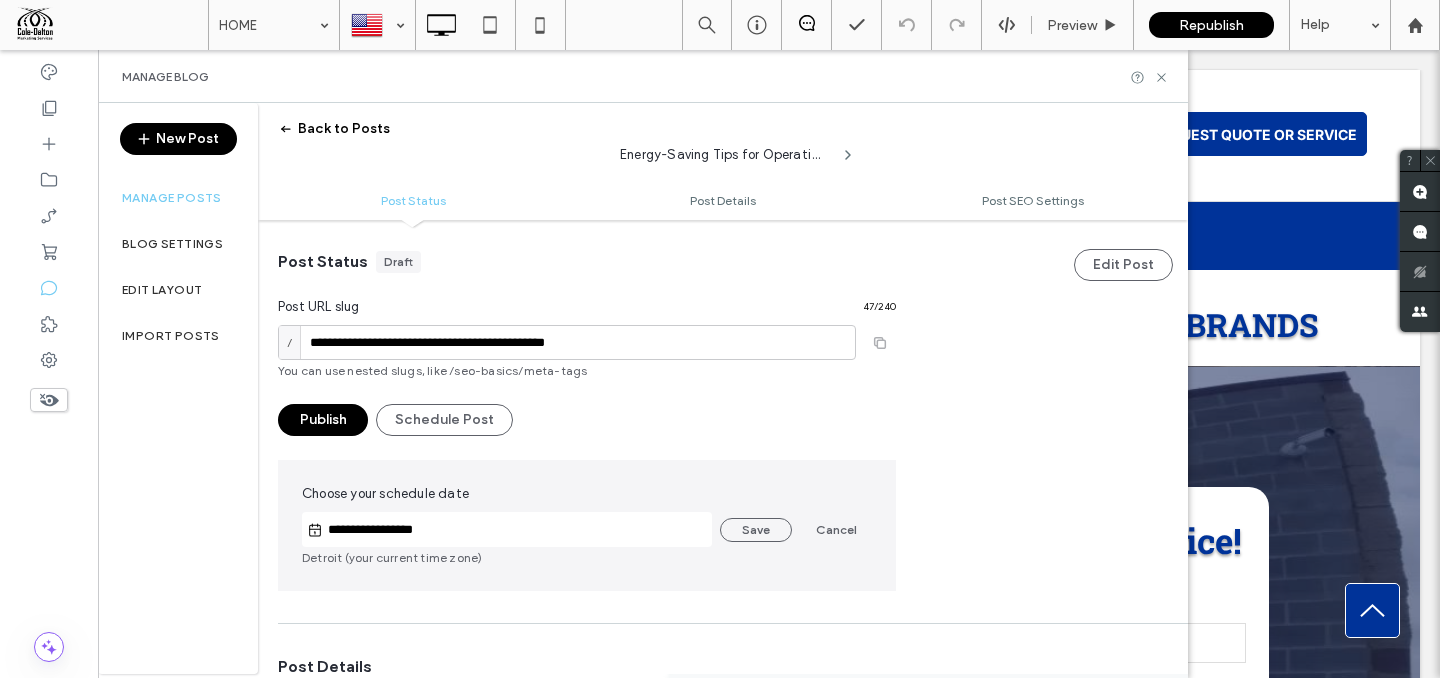 click on "**********" at bounding box center [517, 530] 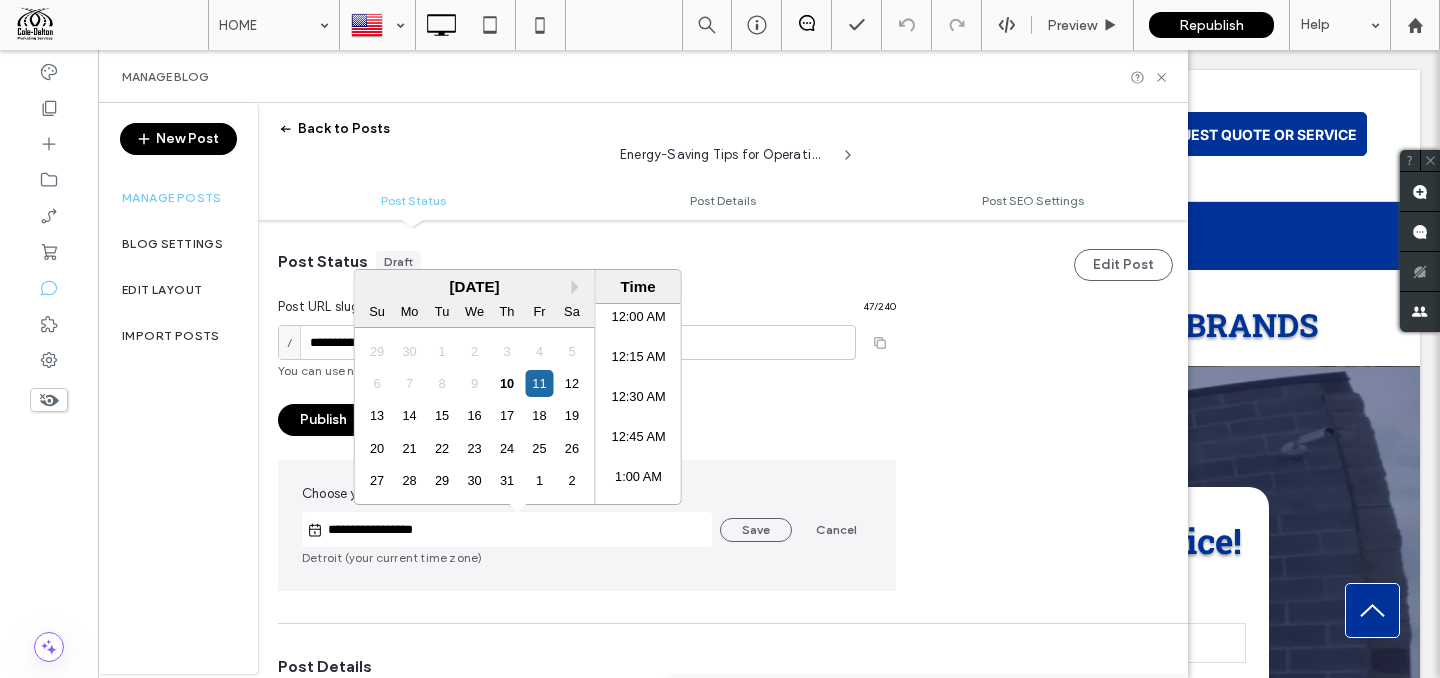 scroll, scrollTop: 2040, scrollLeft: 0, axis: vertical 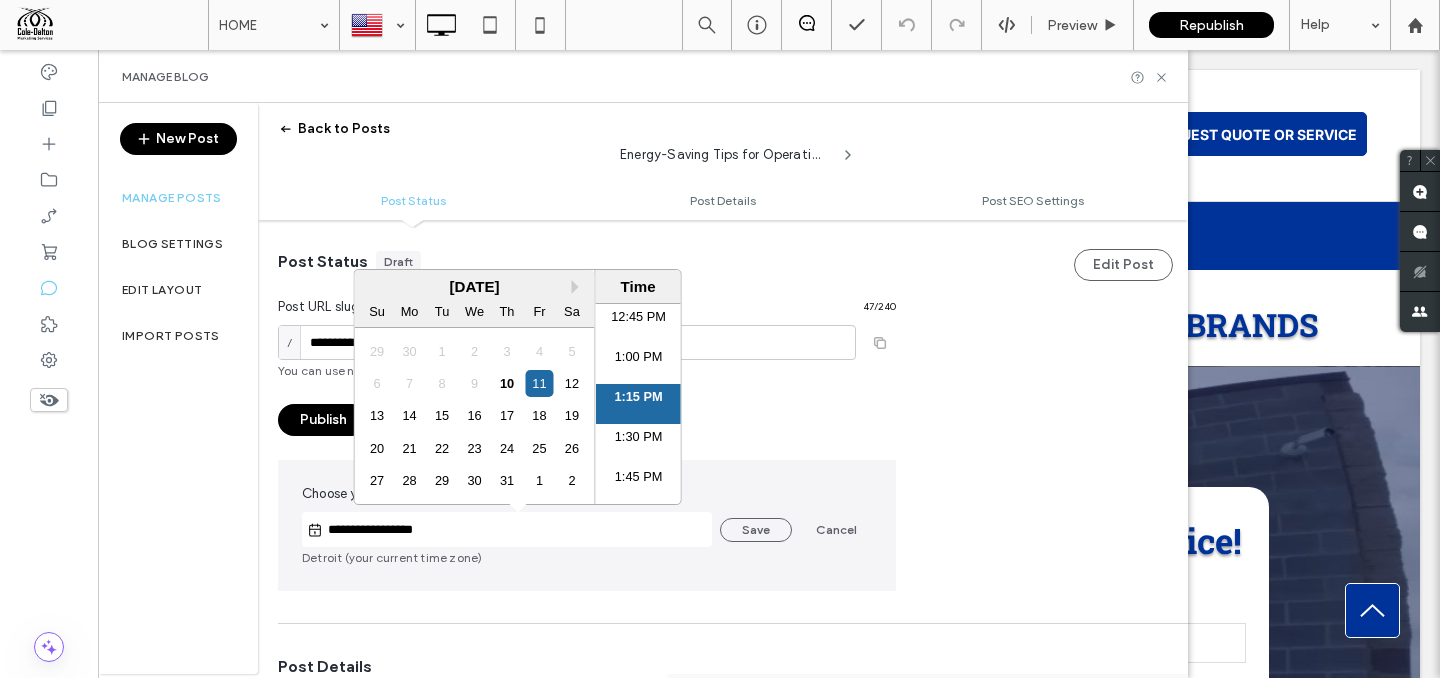 click on "1:00 PM" at bounding box center (638, 364) 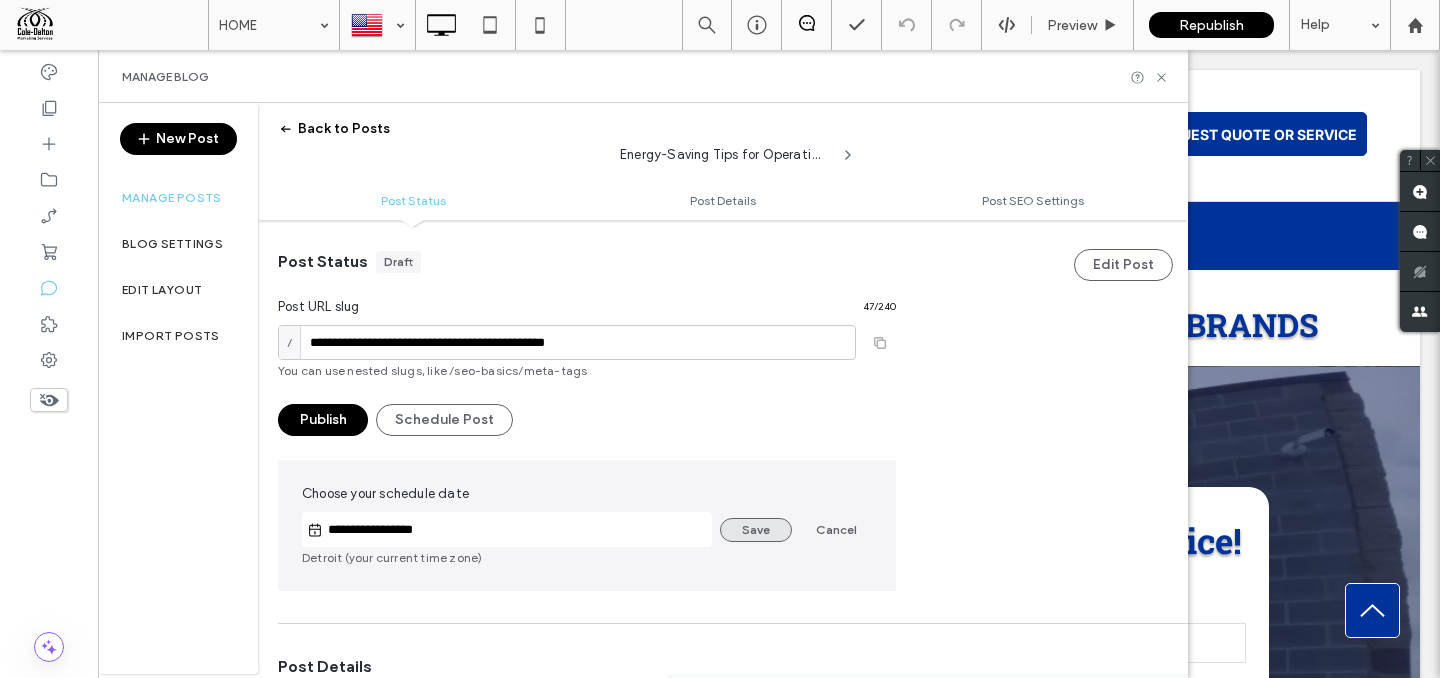 click on "Save" at bounding box center (756, 530) 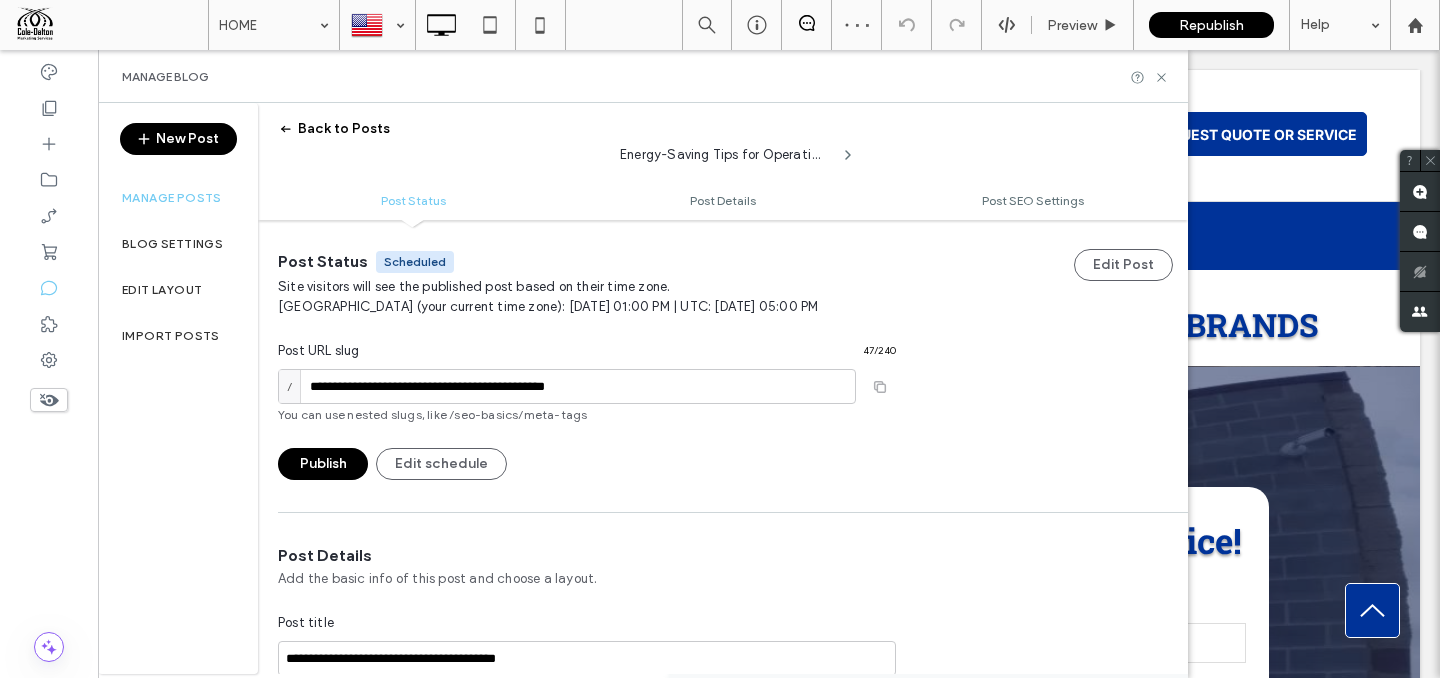 scroll, scrollTop: 0, scrollLeft: 0, axis: both 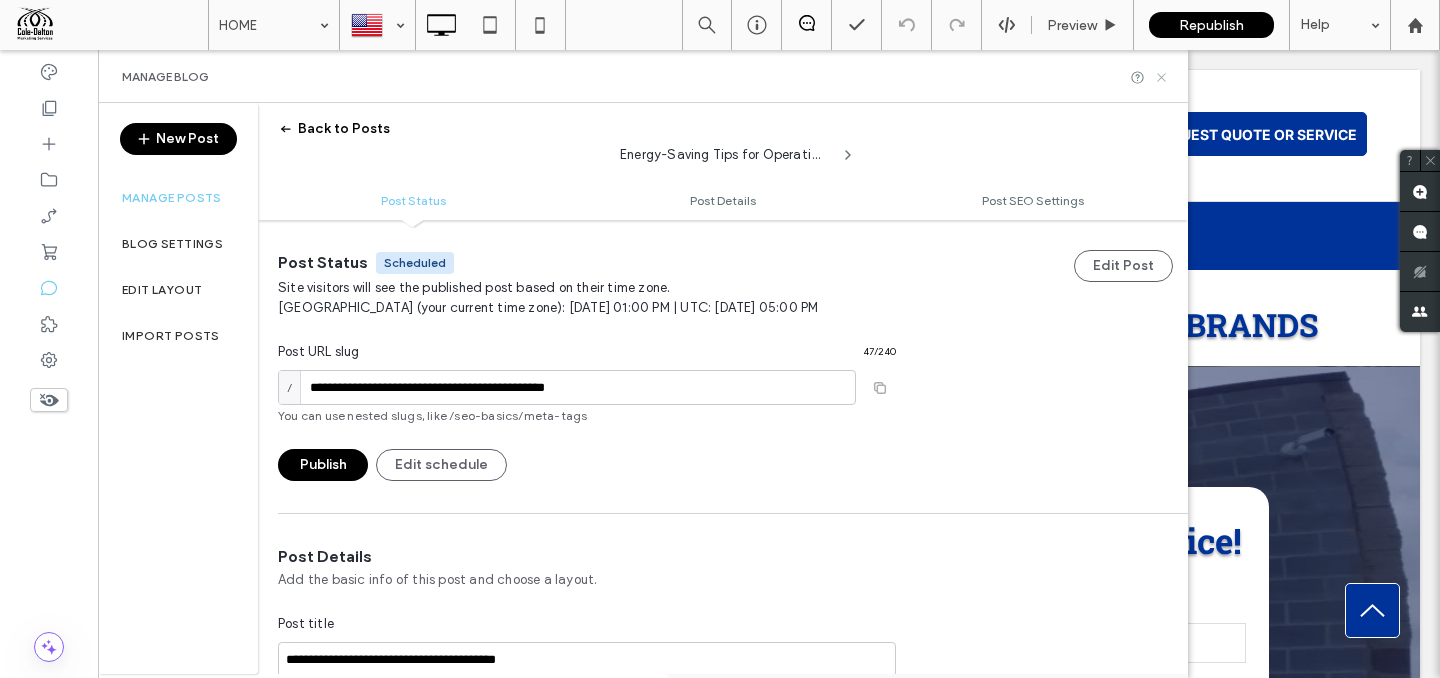 click 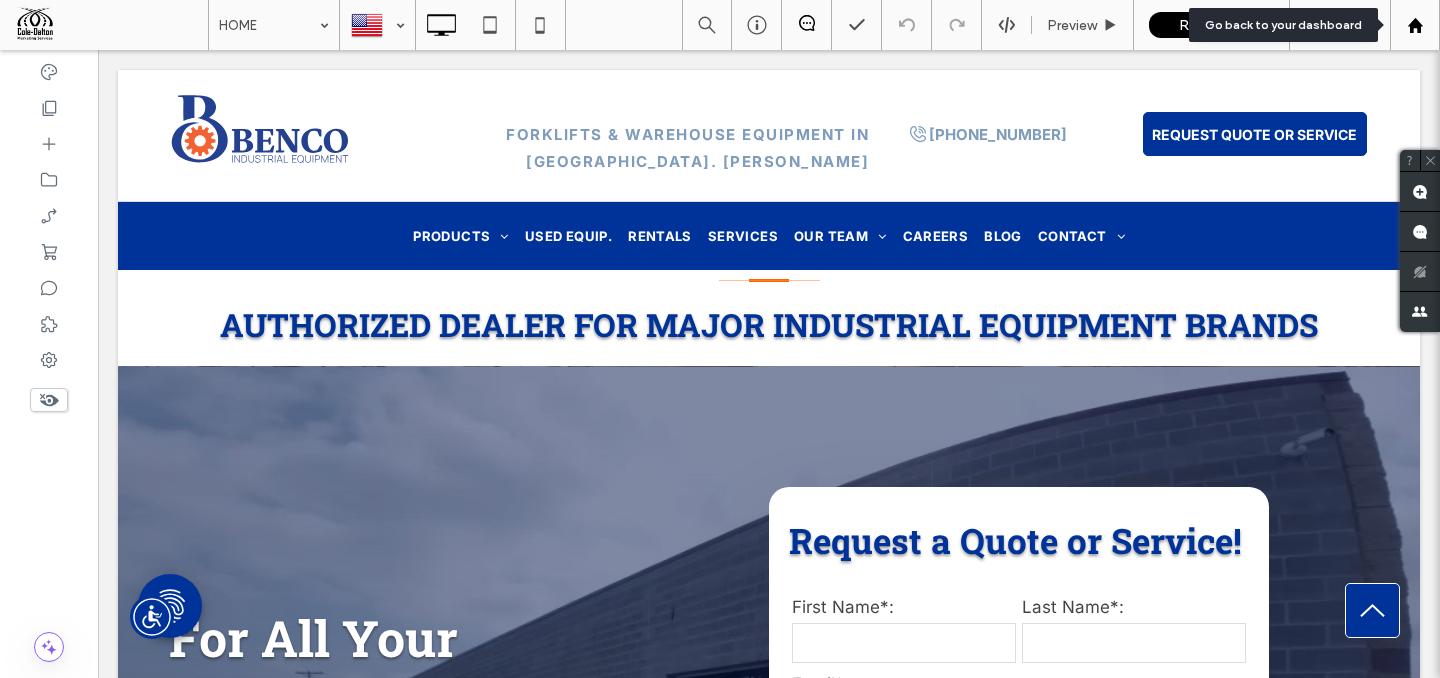 click at bounding box center (1415, 25) 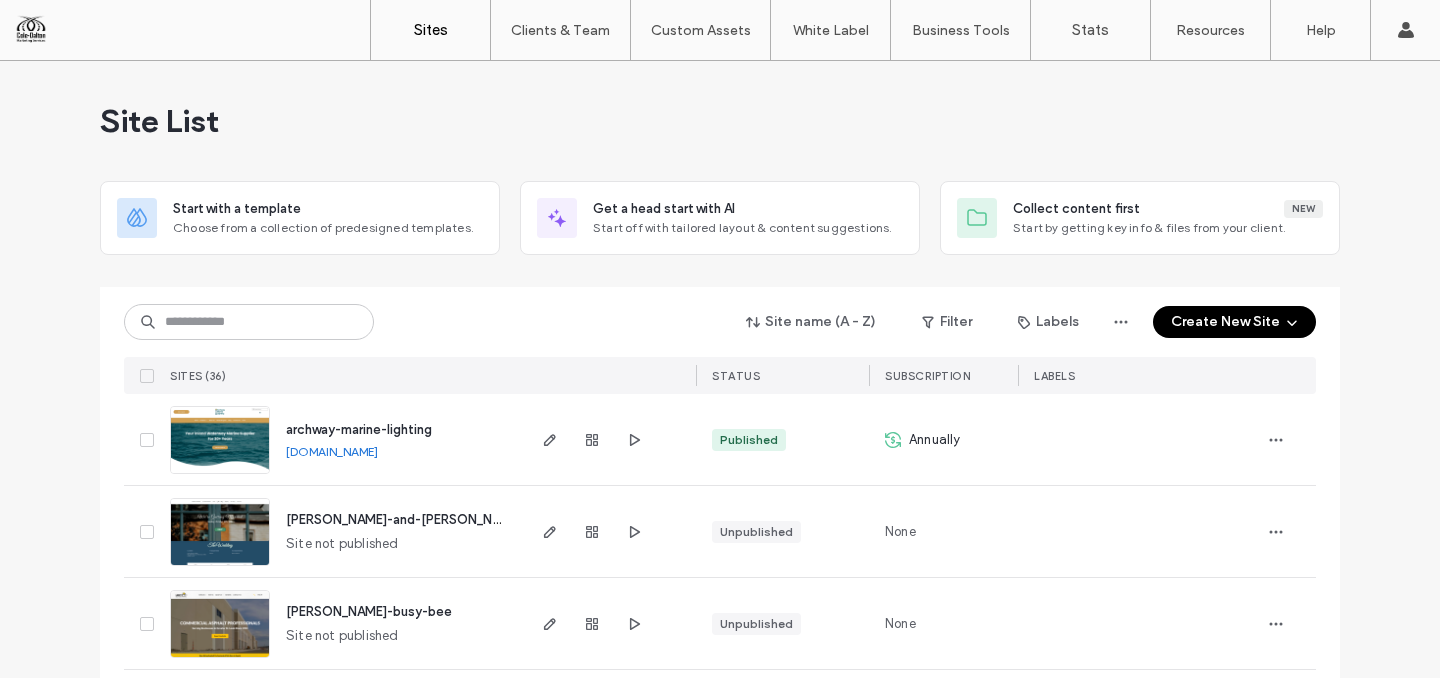 scroll, scrollTop: 0, scrollLeft: 0, axis: both 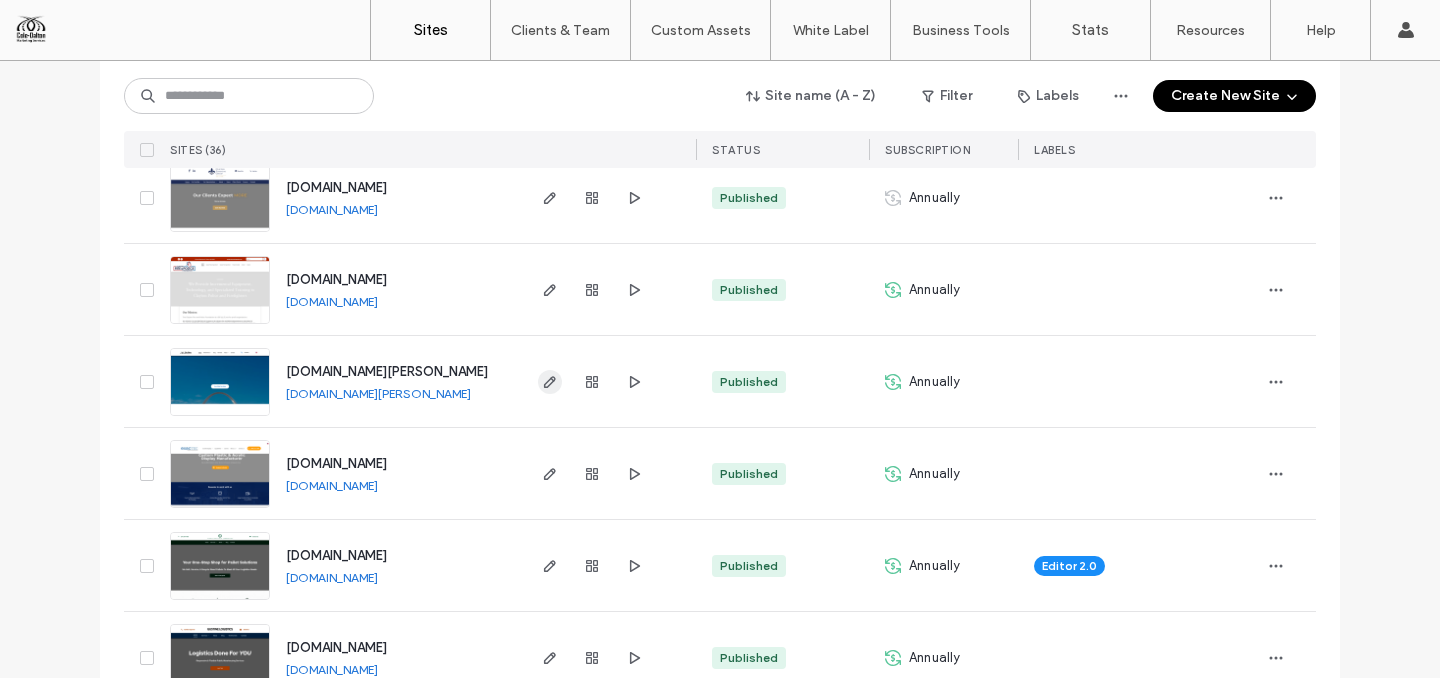 click at bounding box center [550, 382] 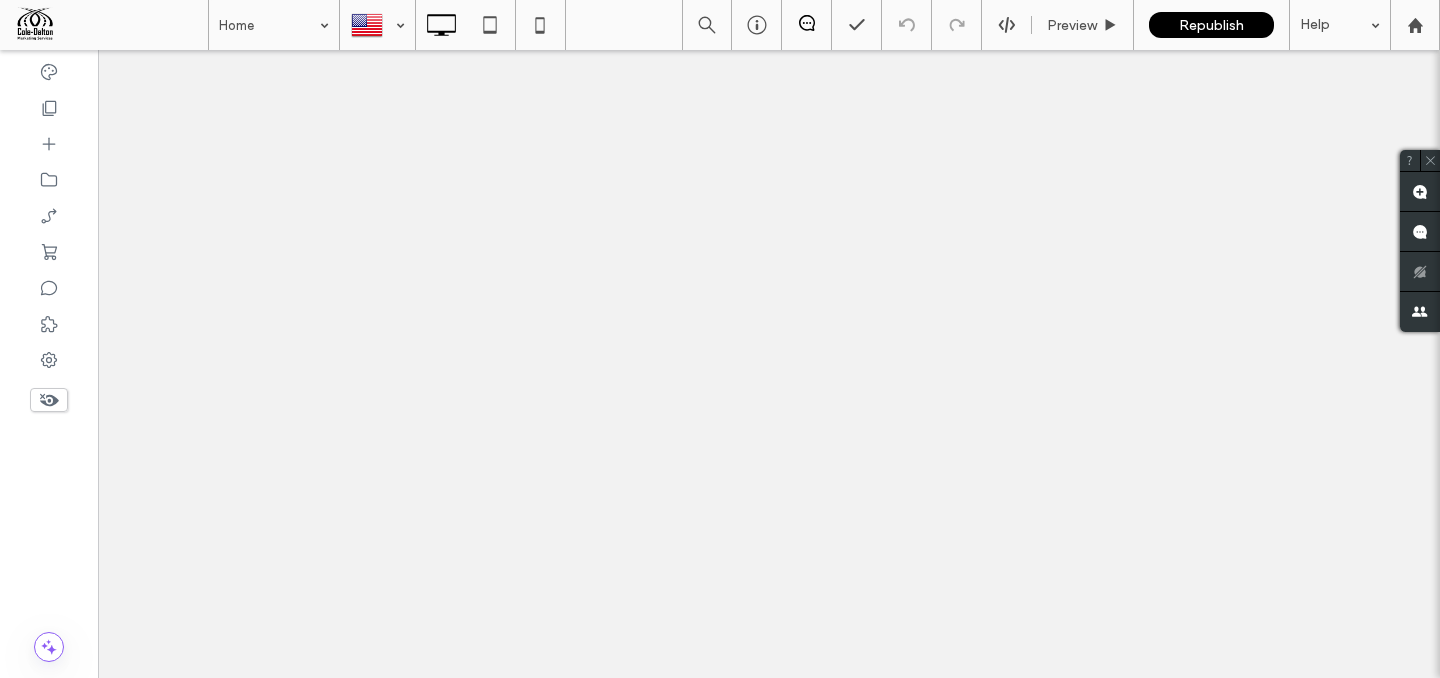 scroll, scrollTop: 0, scrollLeft: 0, axis: both 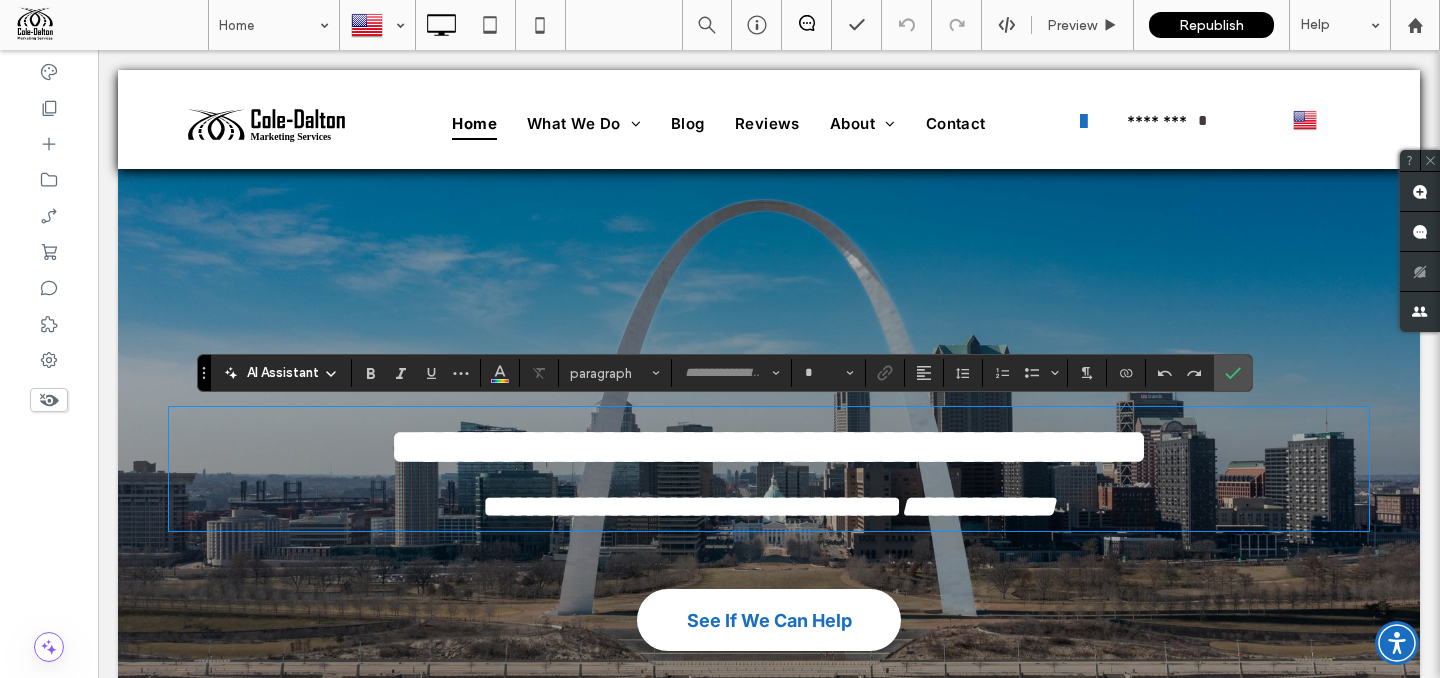 type on "*****" 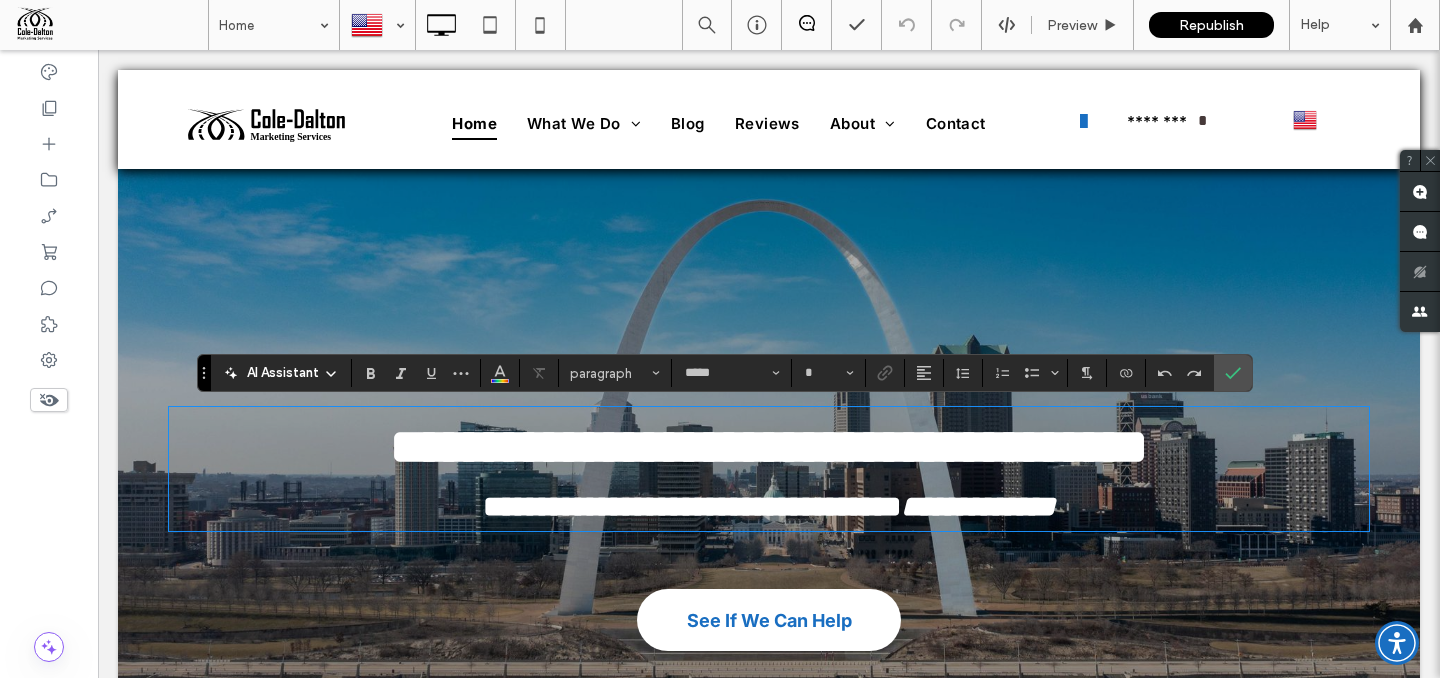 scroll, scrollTop: 0, scrollLeft: 0, axis: both 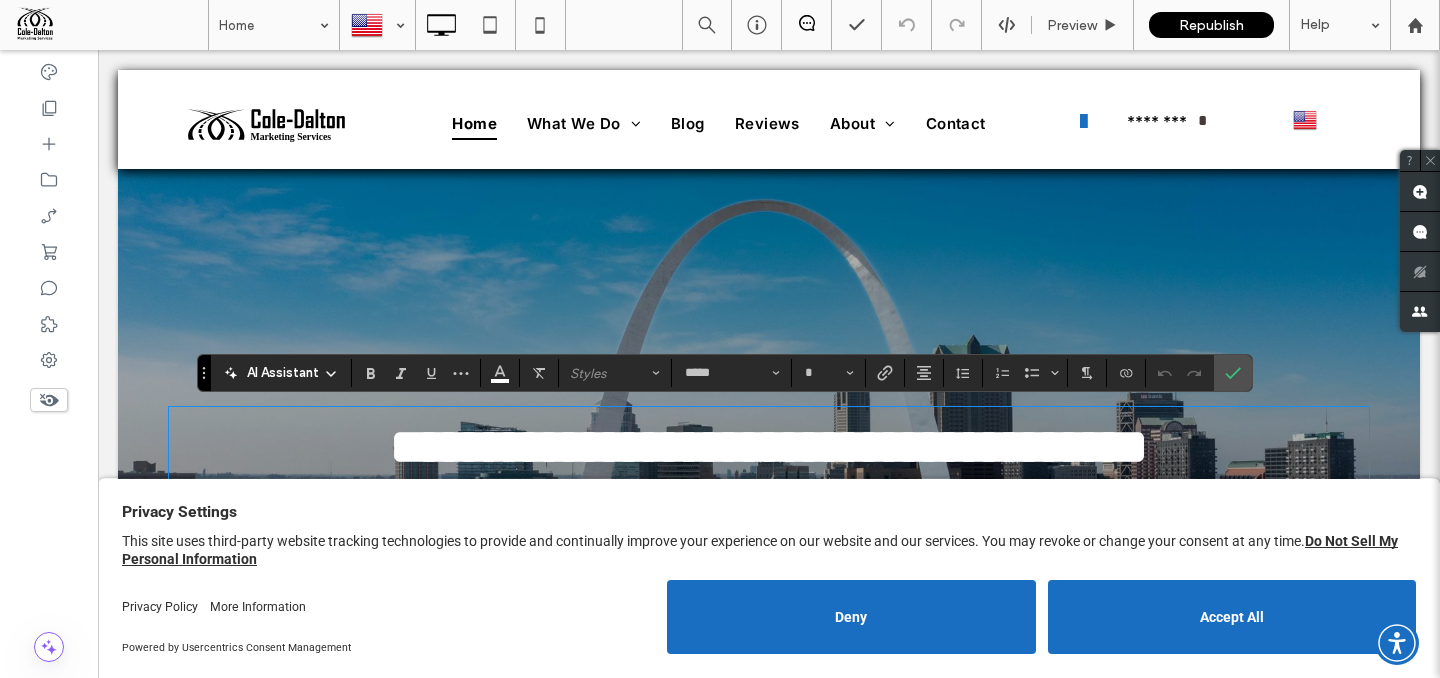click at bounding box center (769, 474) 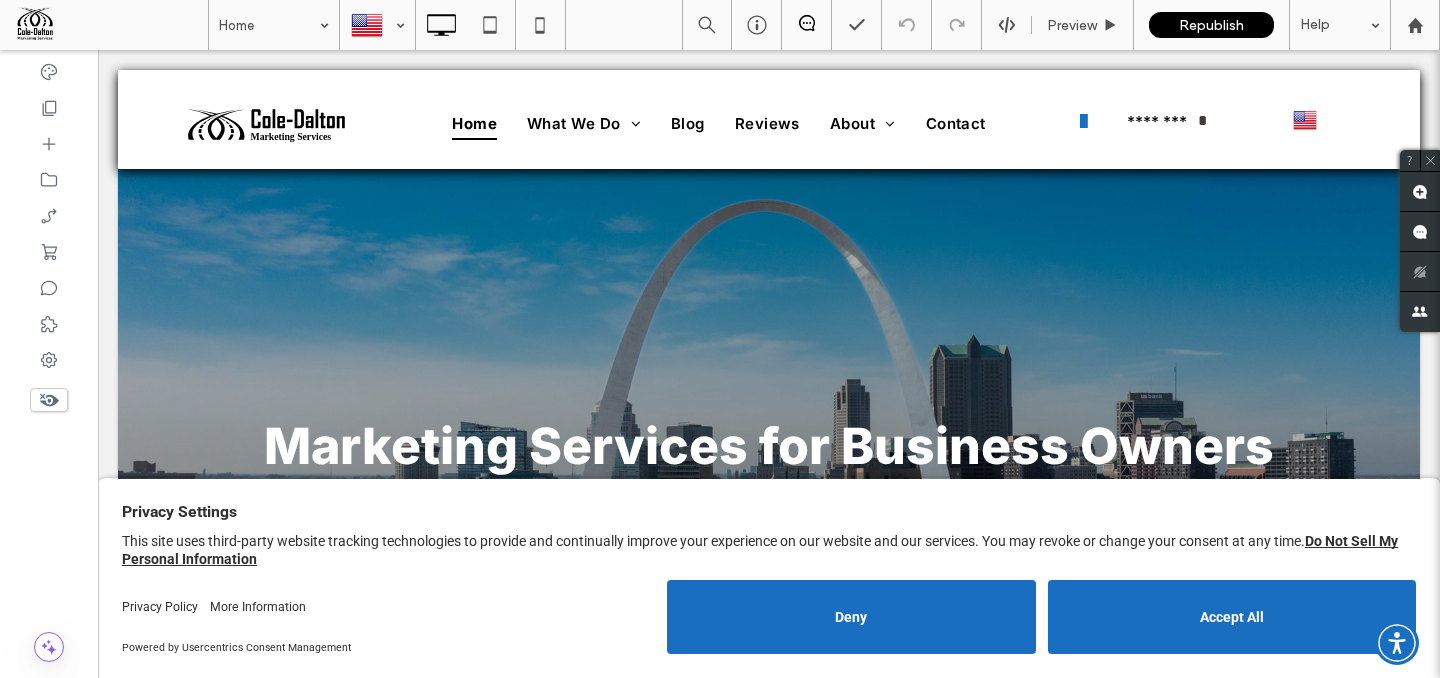 click on "Accept All" at bounding box center [1232, 617] 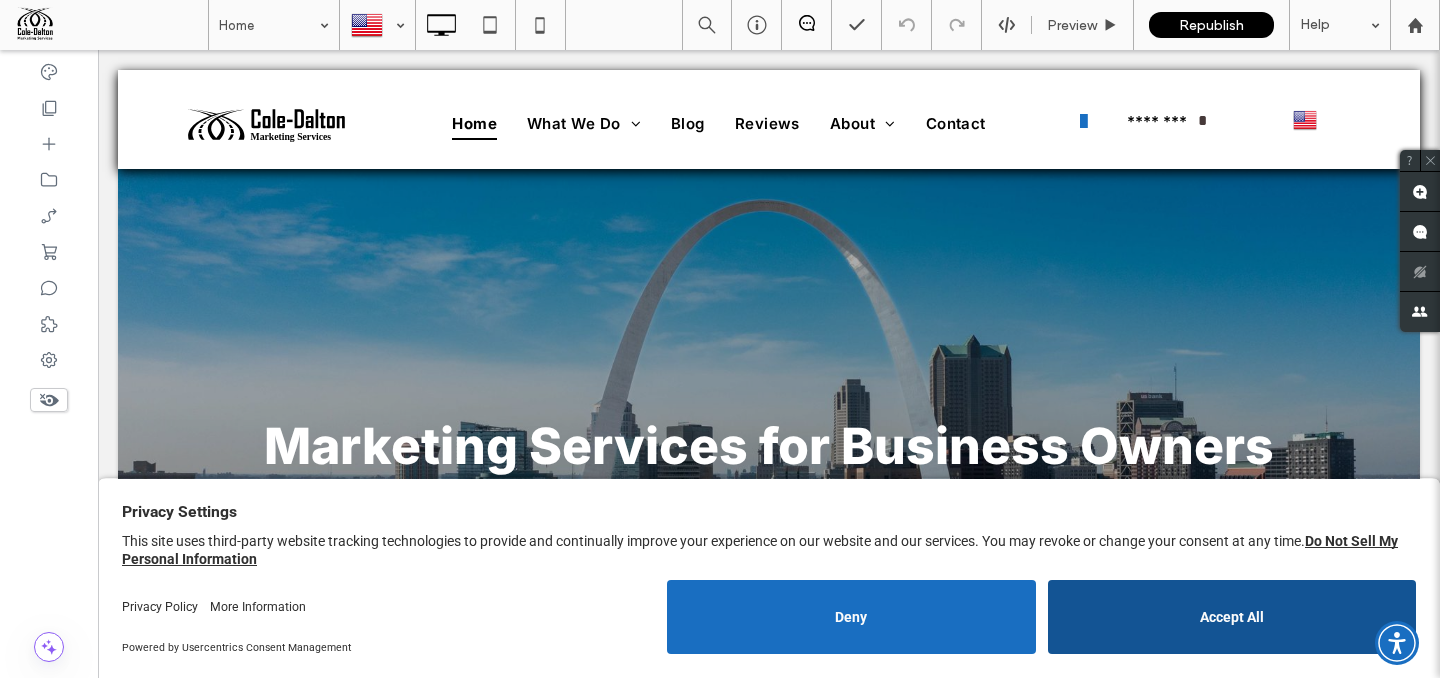 click on "Accept All" at bounding box center [1232, 617] 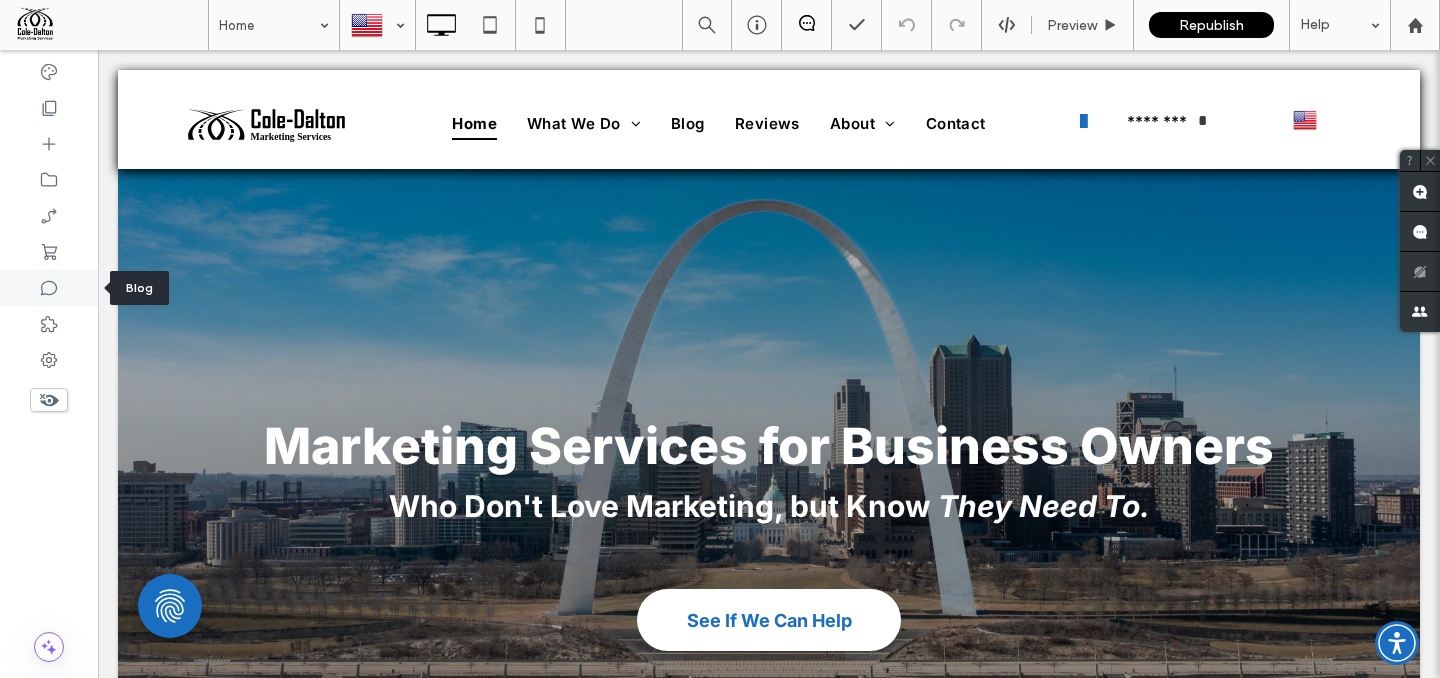 click at bounding box center [49, 288] 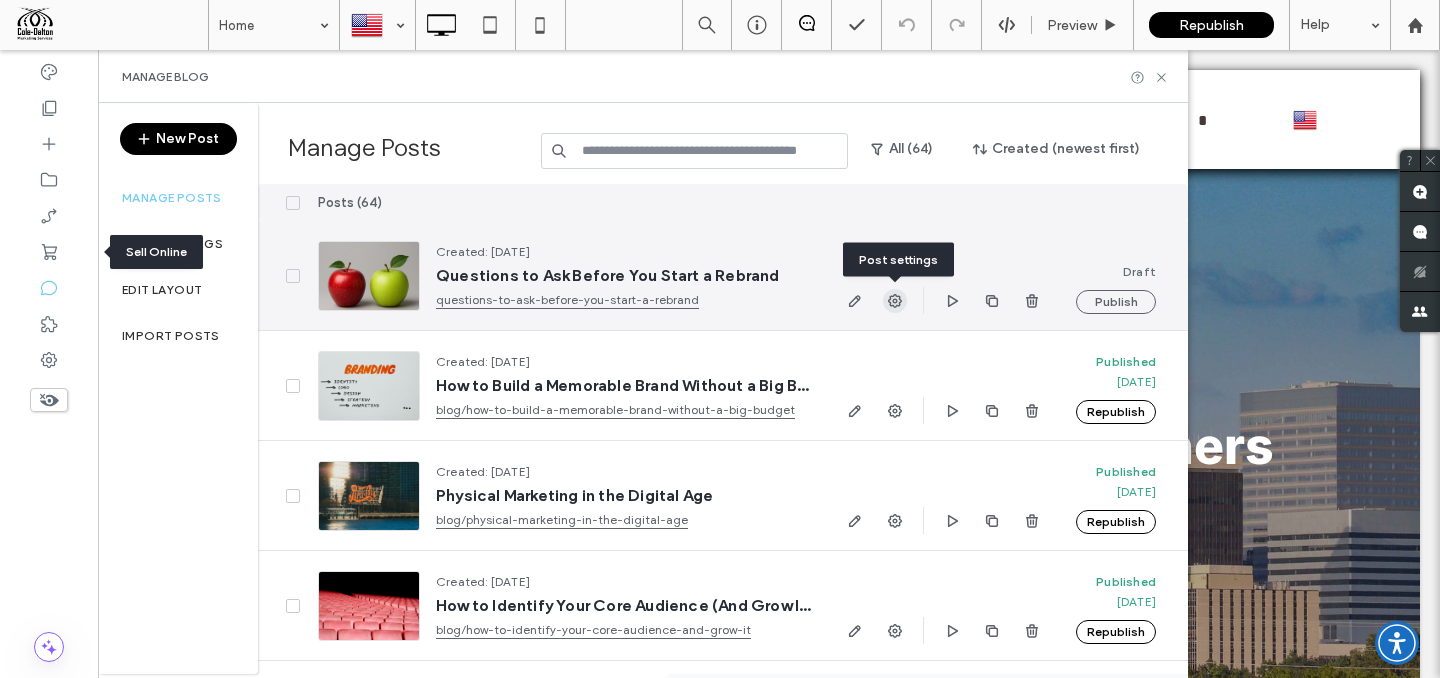 click 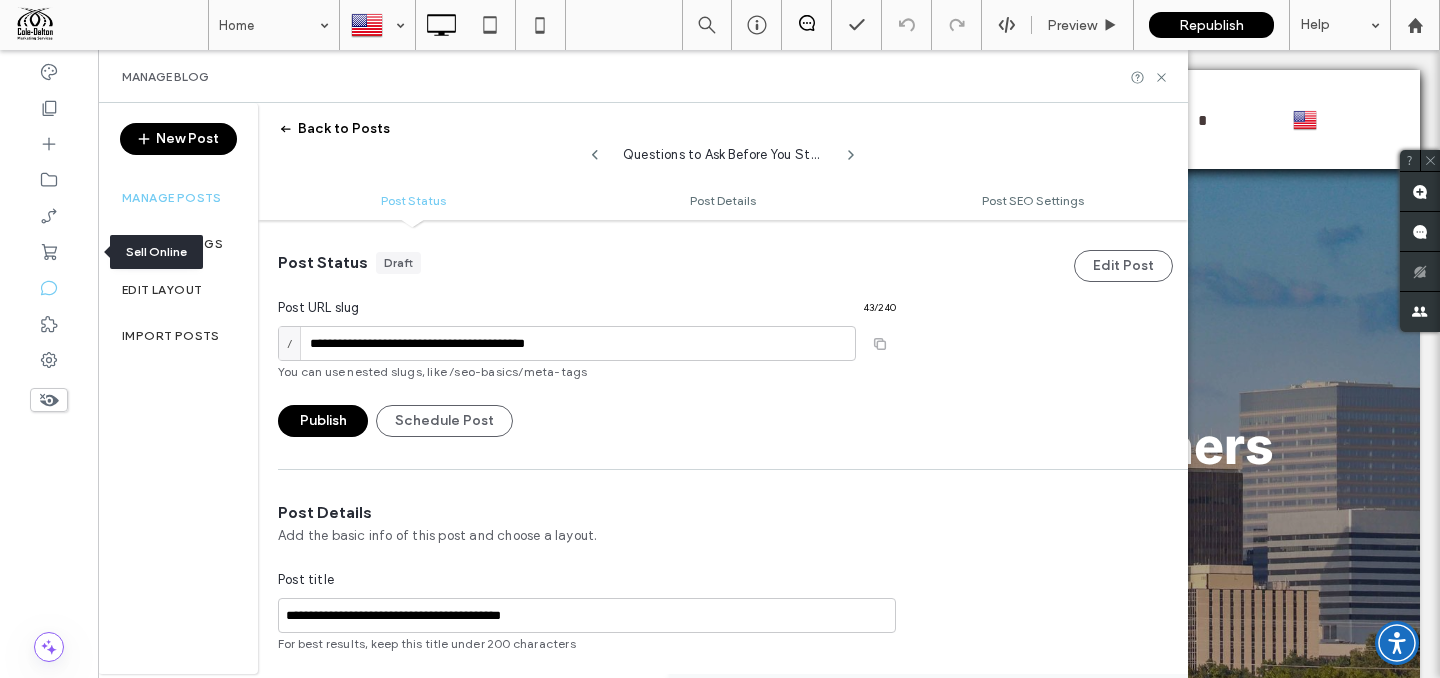 scroll, scrollTop: 1, scrollLeft: 0, axis: vertical 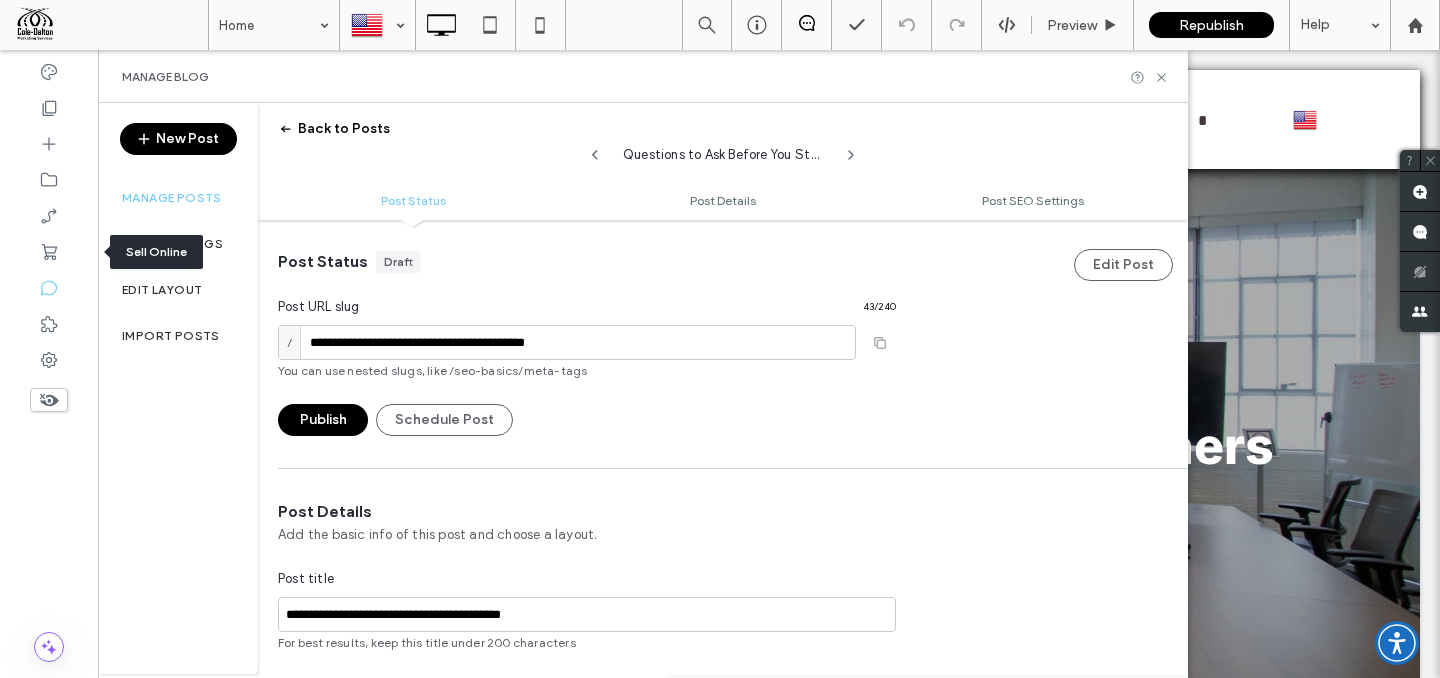 click on "/" at bounding box center [294, 342] 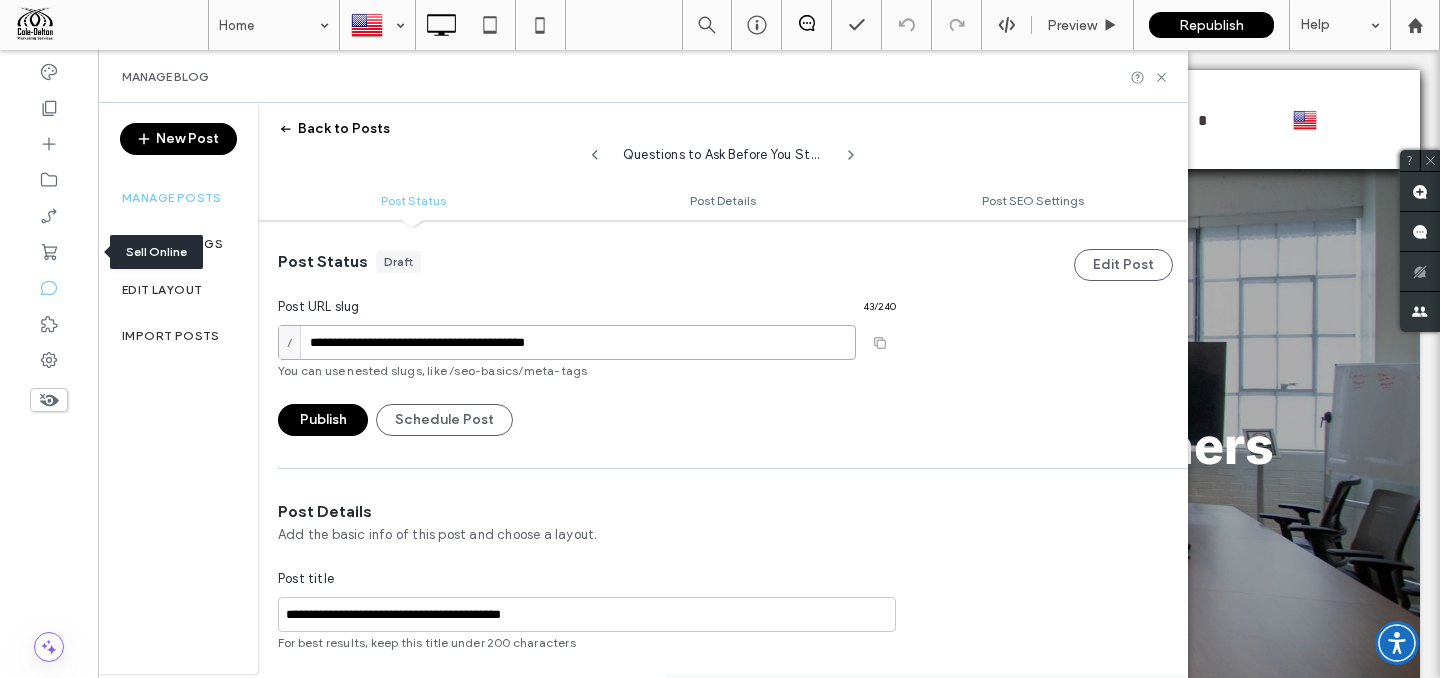 drag, startPoint x: 310, startPoint y: 343, endPoint x: 875, endPoint y: 350, distance: 565.04333 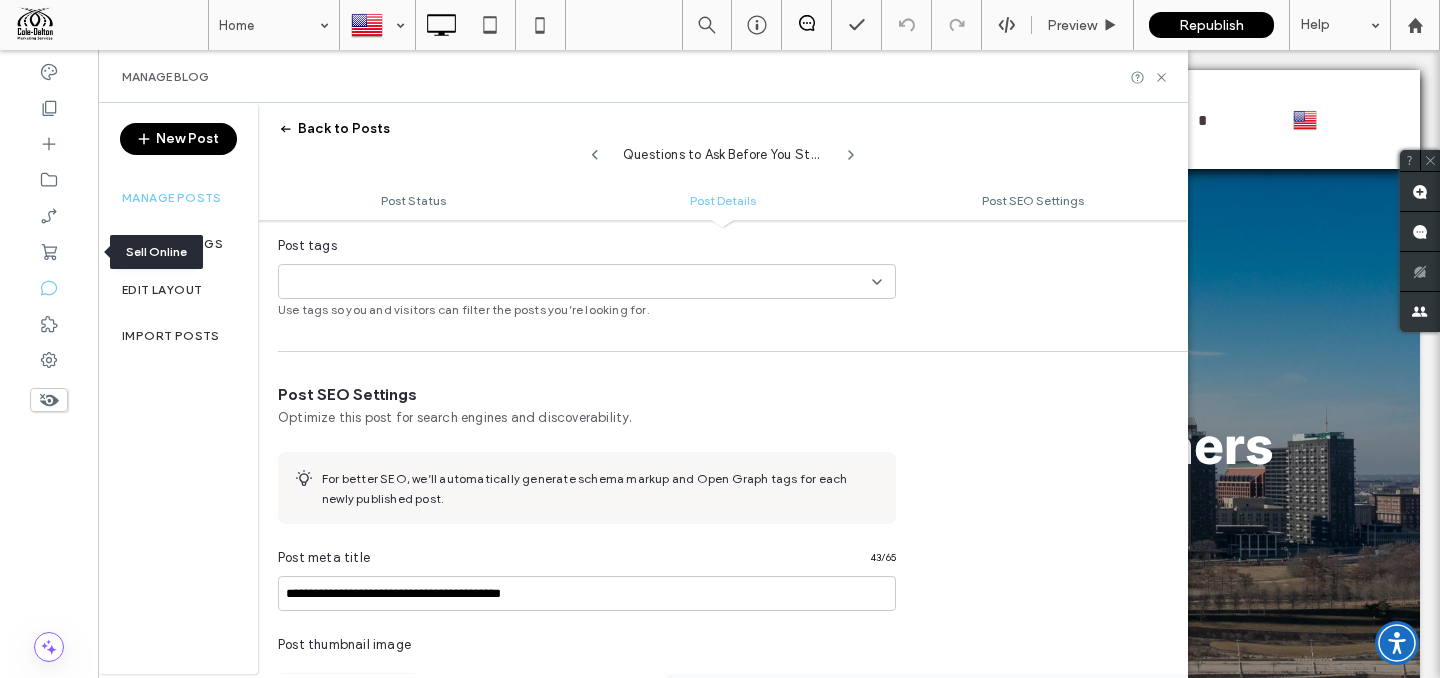 scroll, scrollTop: 752, scrollLeft: 0, axis: vertical 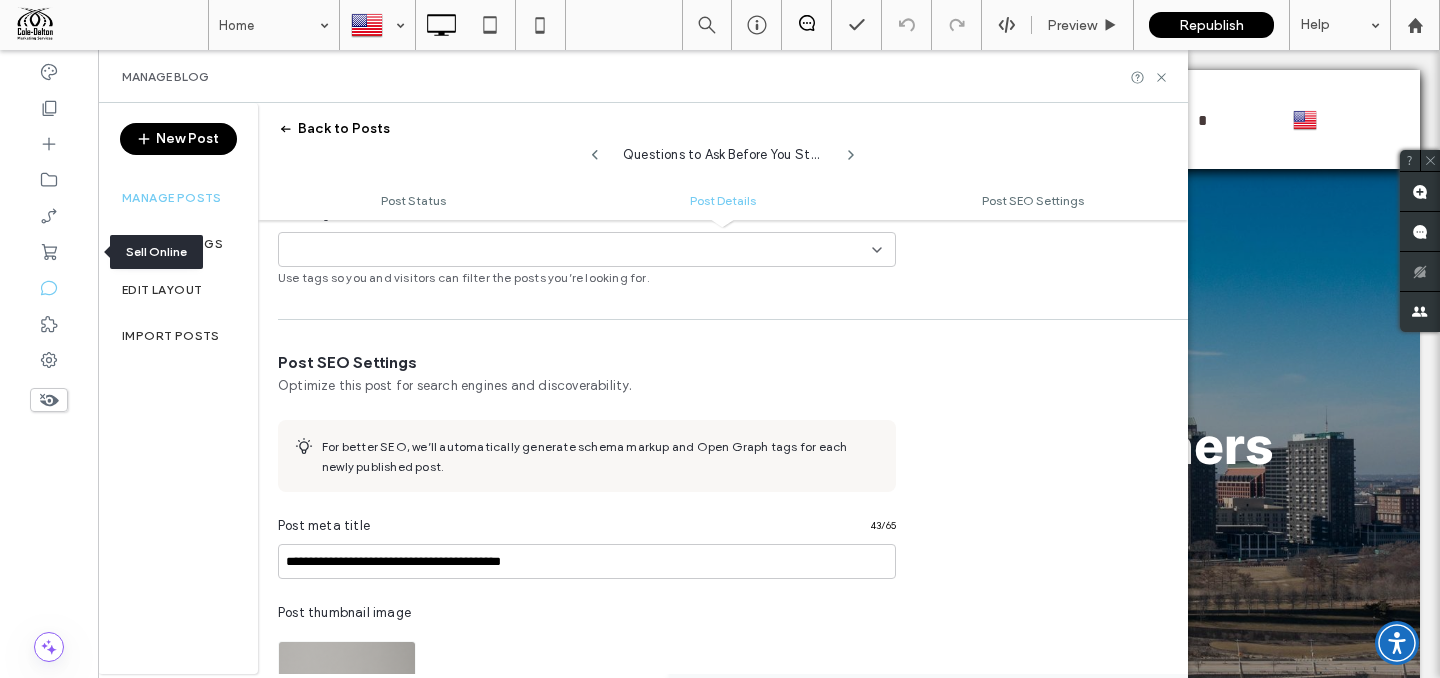 type on "**********" 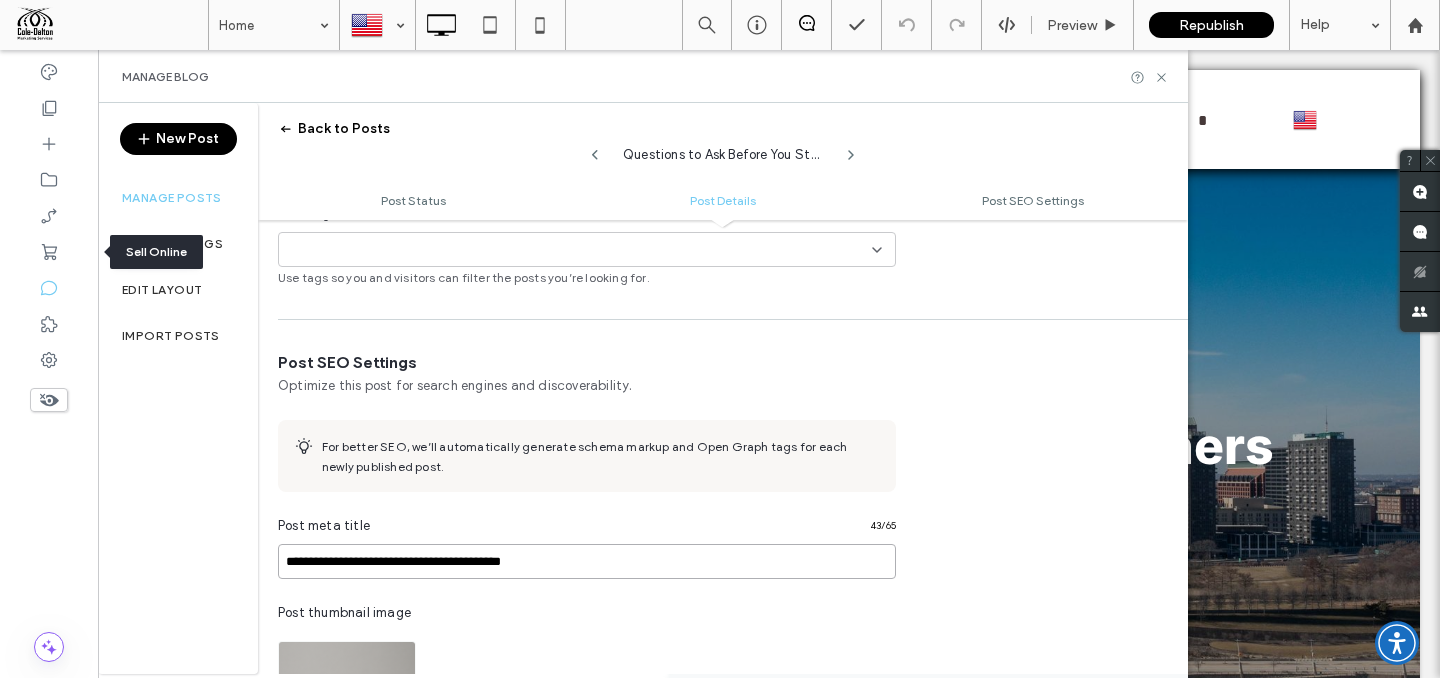 click on "**********" at bounding box center [587, 561] 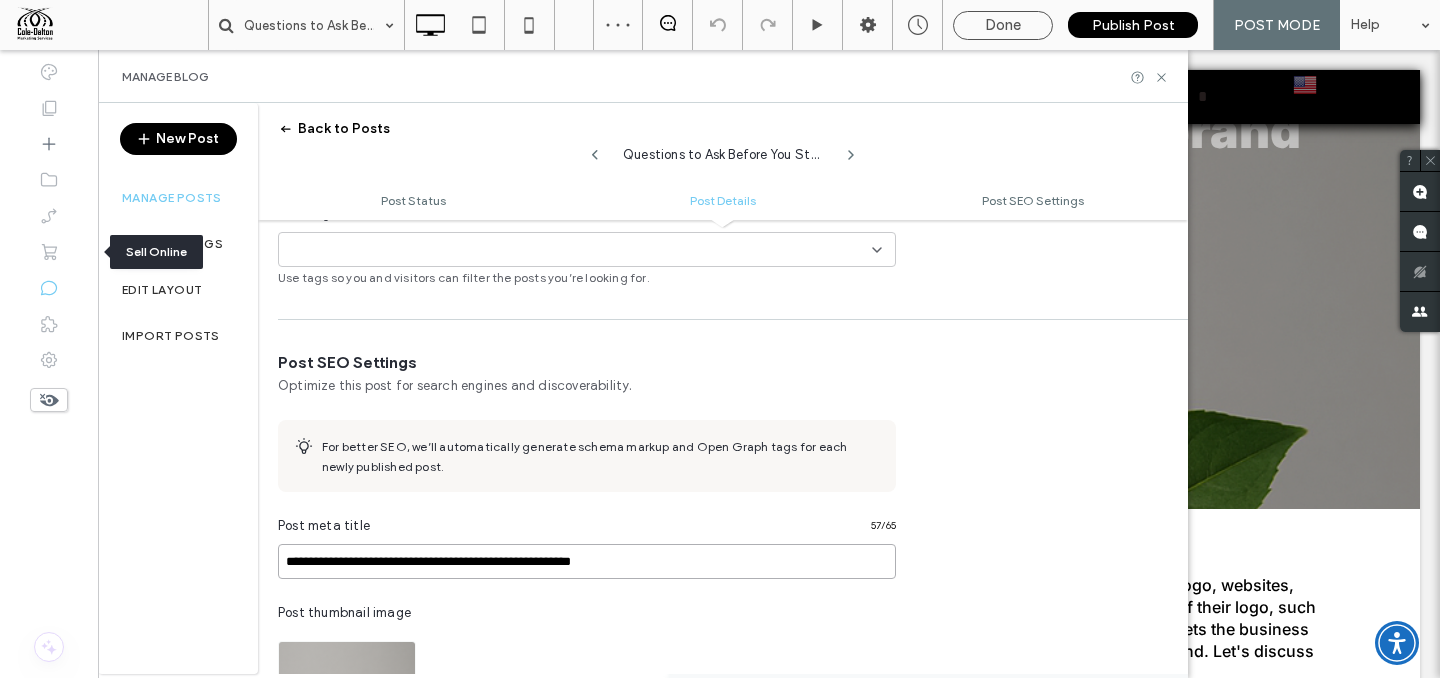 scroll, scrollTop: 429, scrollLeft: 0, axis: vertical 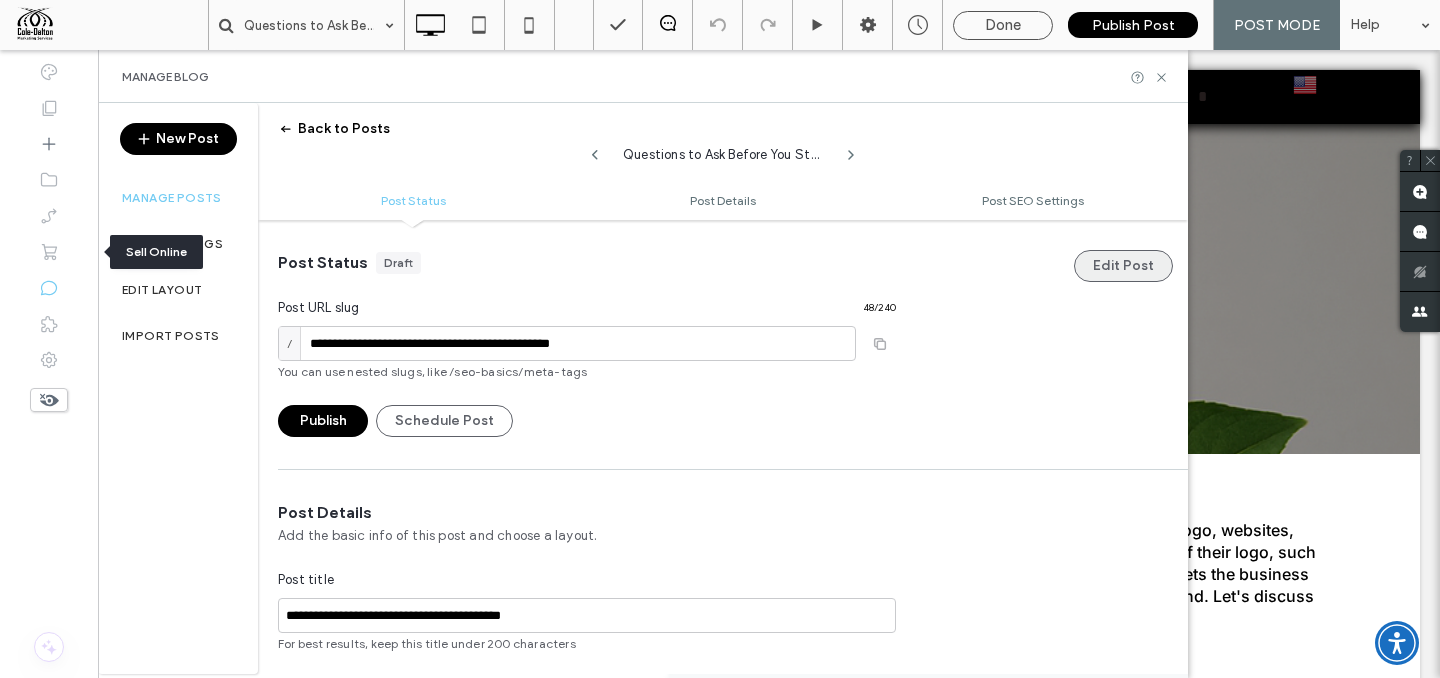 type on "**********" 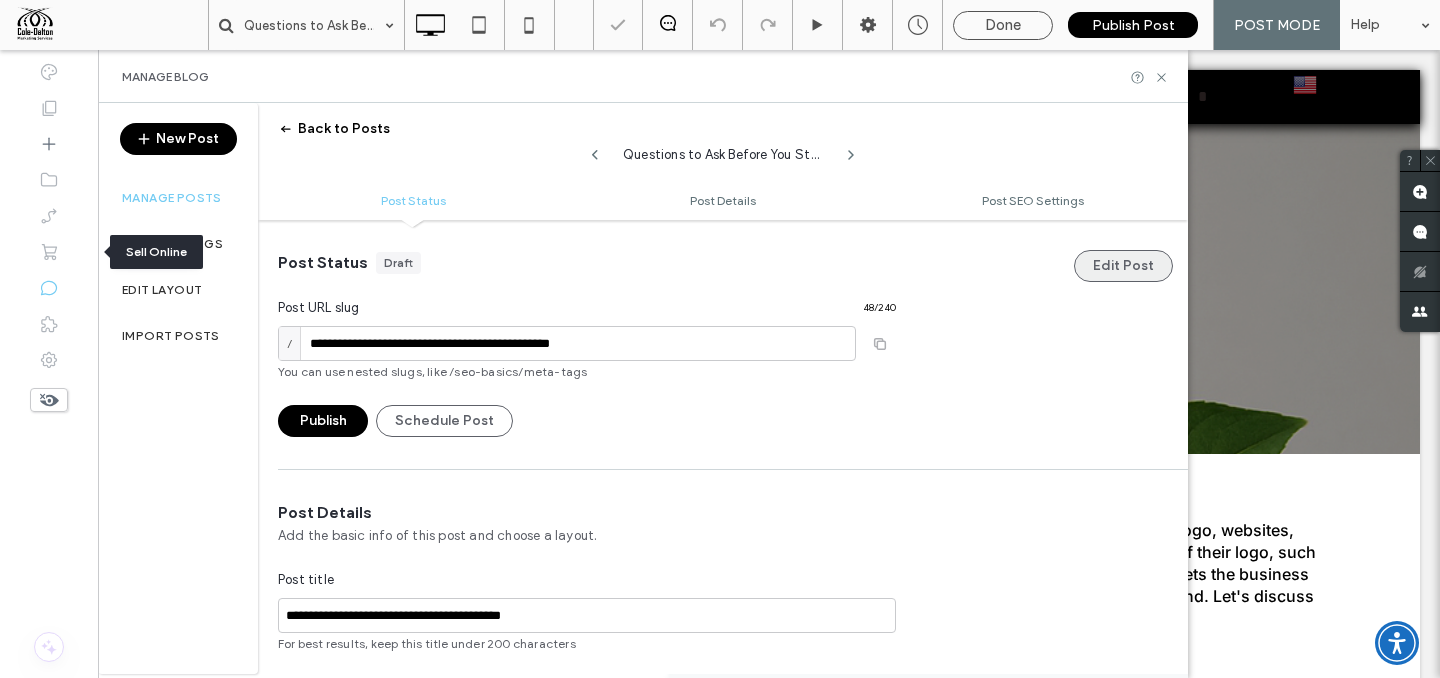 click on "Edit Post" at bounding box center (1123, 266) 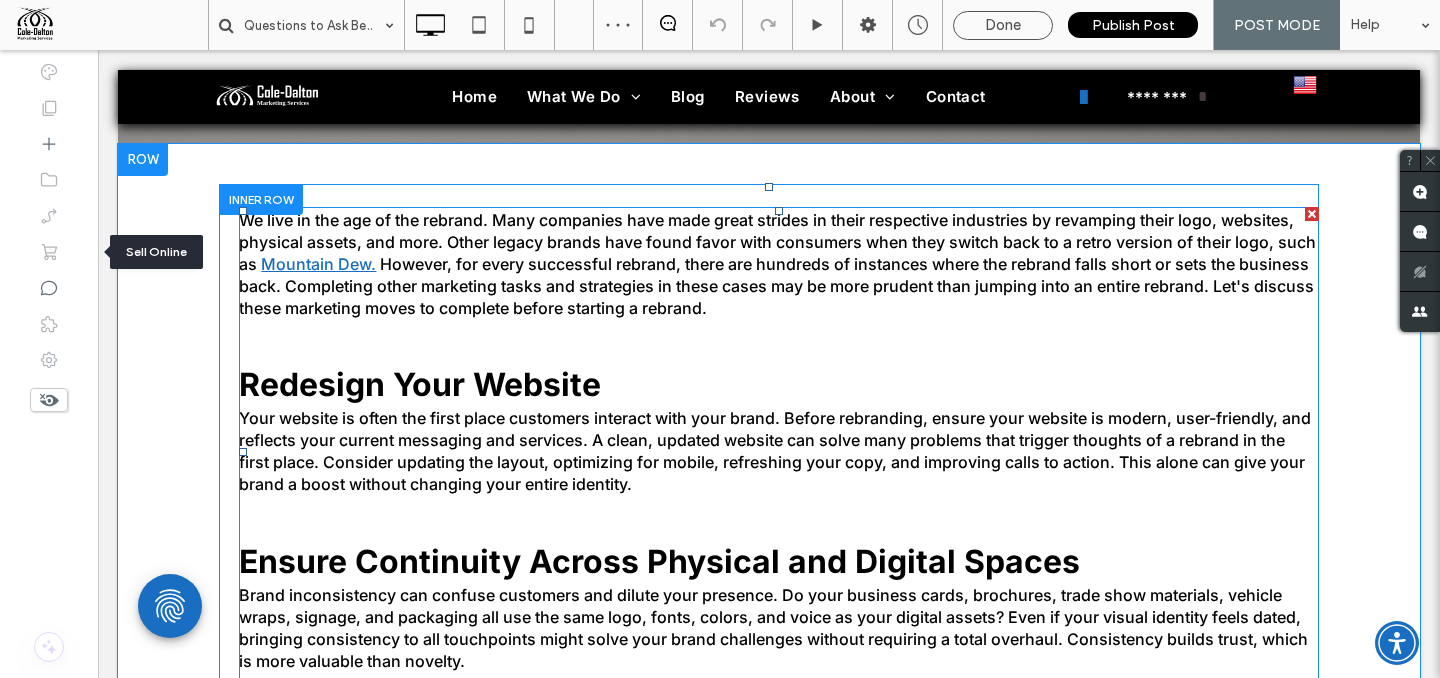 scroll, scrollTop: 997, scrollLeft: 0, axis: vertical 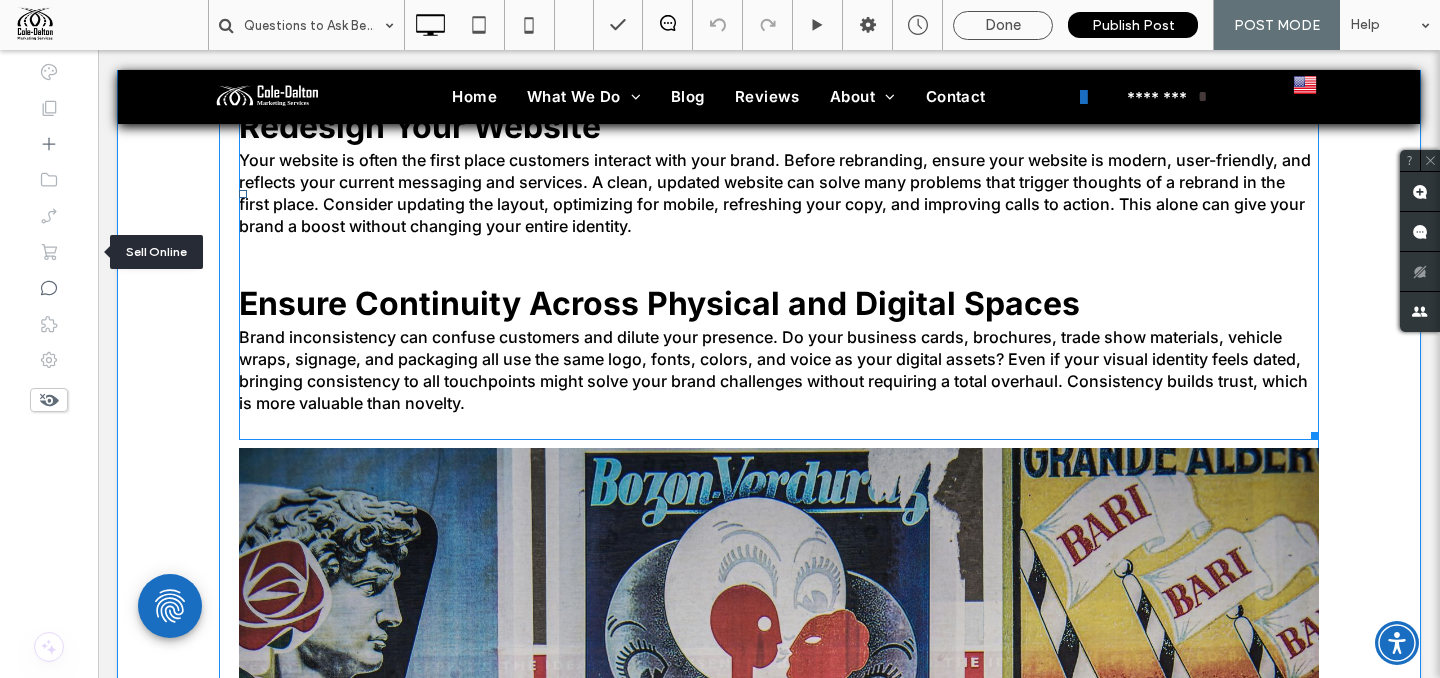click at bounding box center (779, 426) 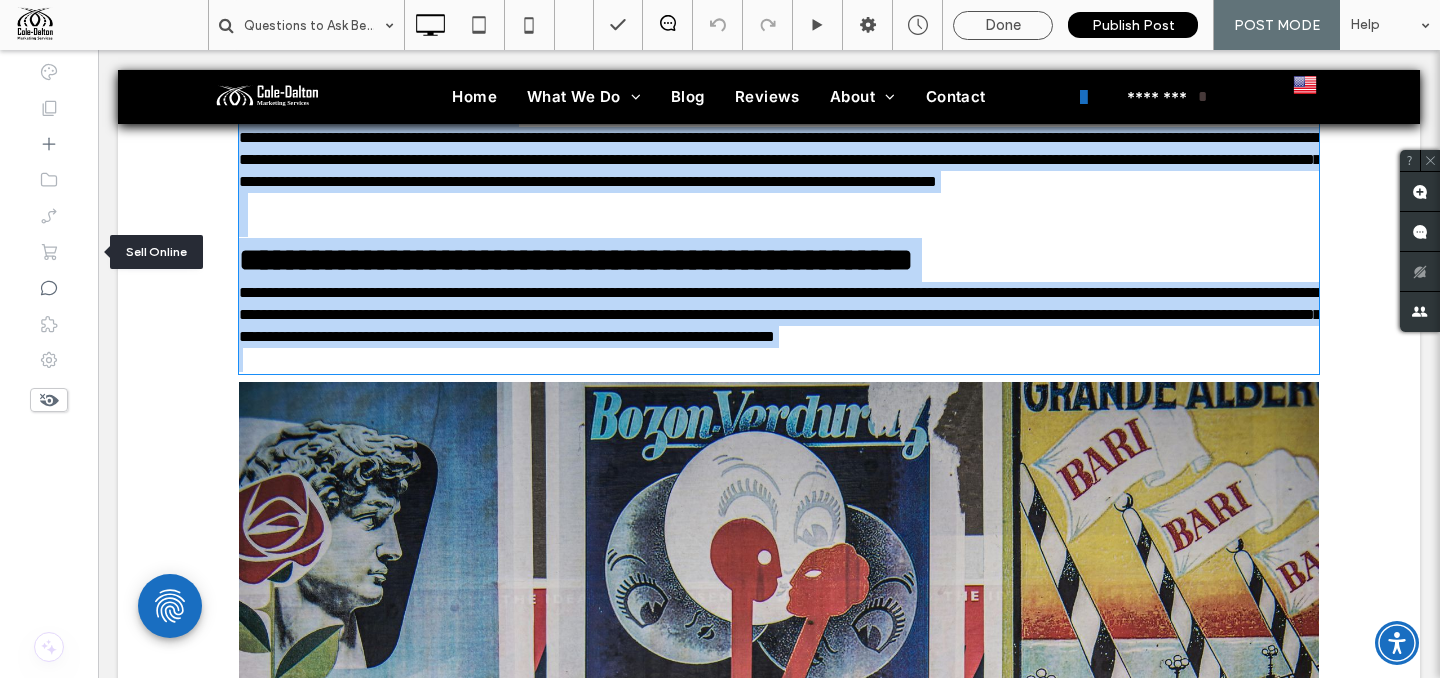scroll, scrollTop: 826, scrollLeft: 0, axis: vertical 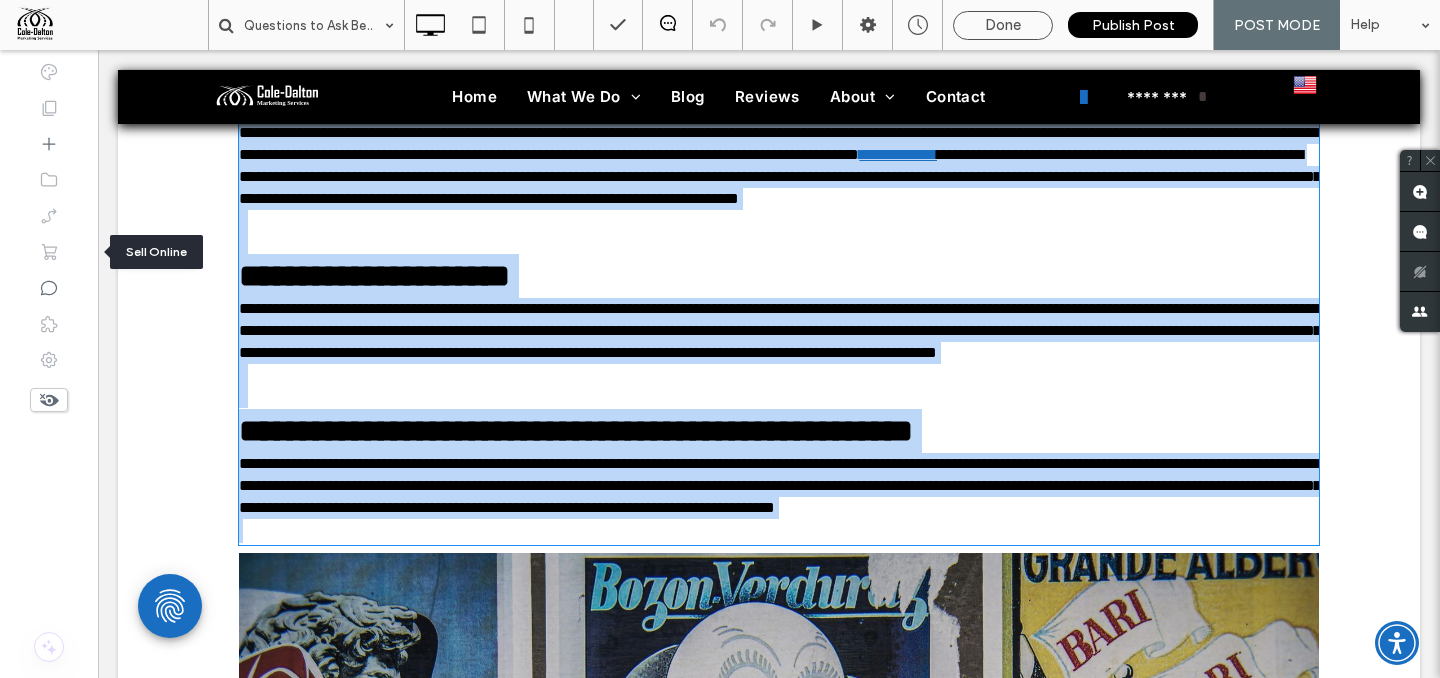 type on "*****" 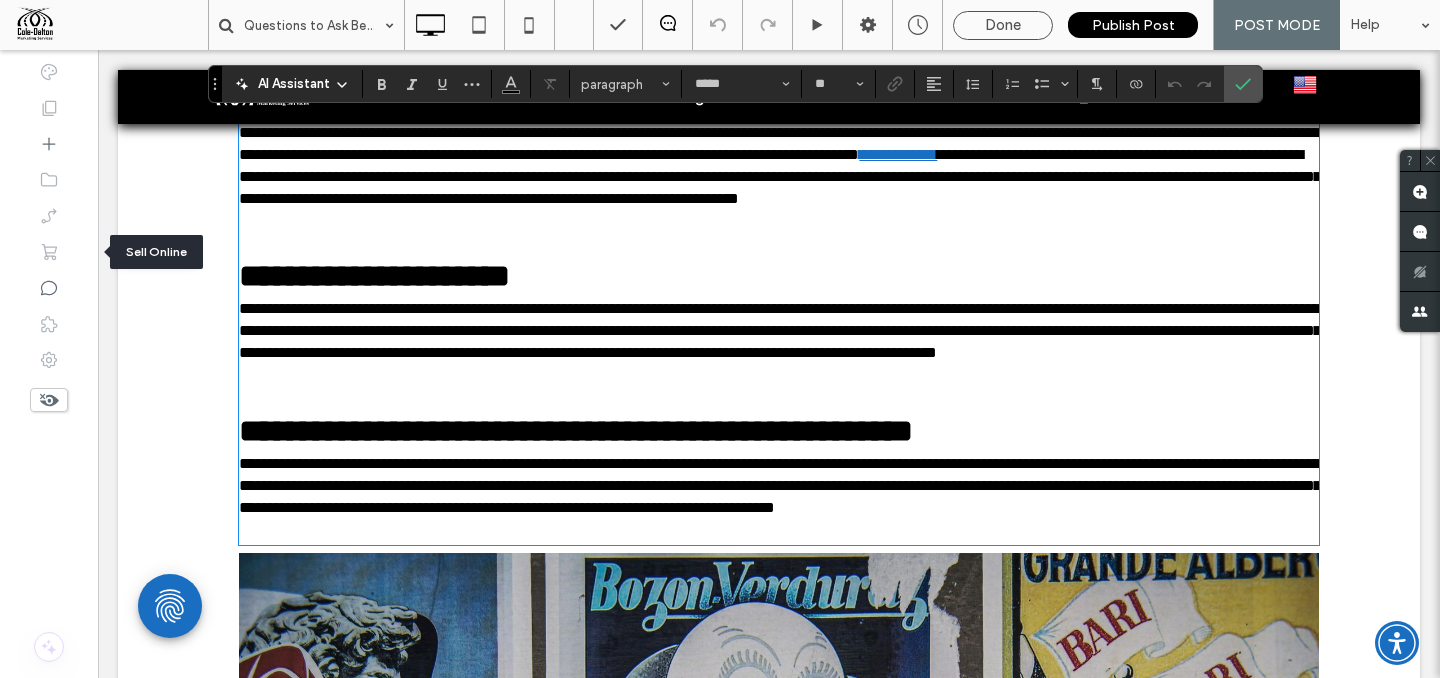 click at bounding box center (779, 531) 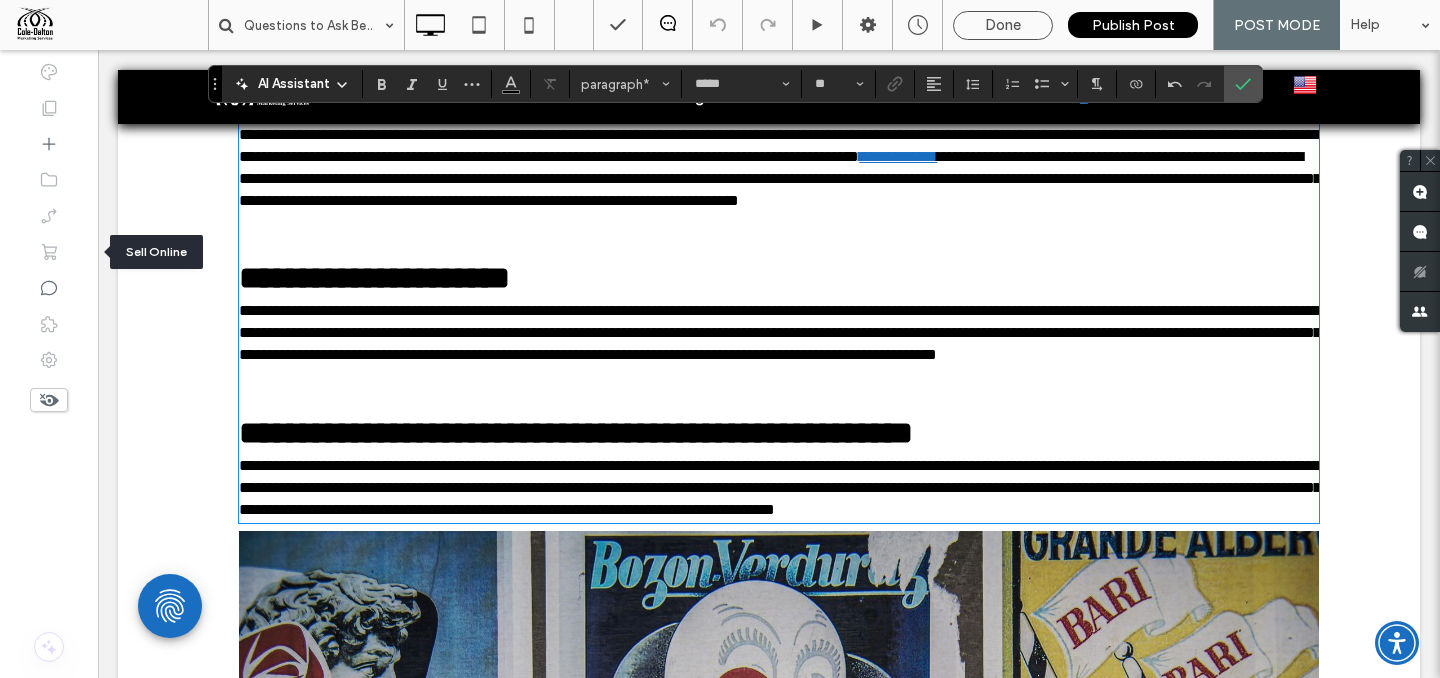 scroll, scrollTop: 822, scrollLeft: 0, axis: vertical 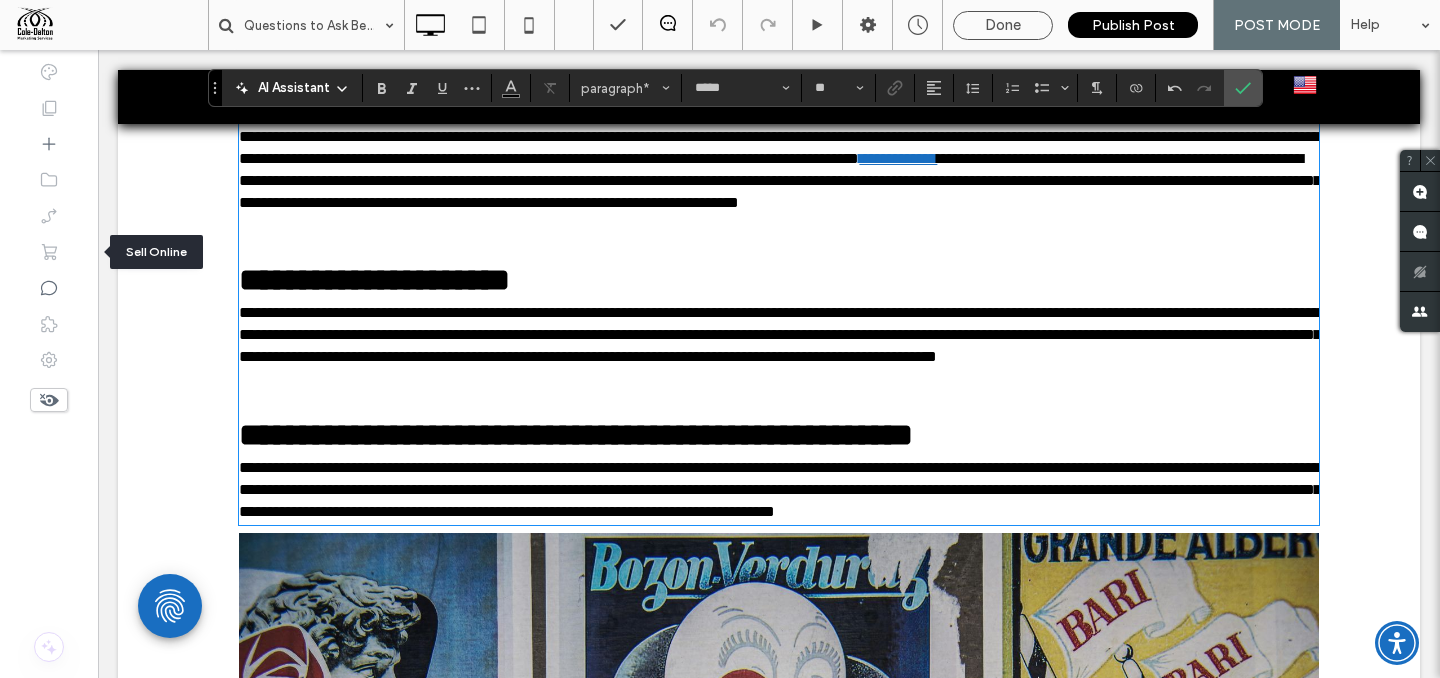 type on "**" 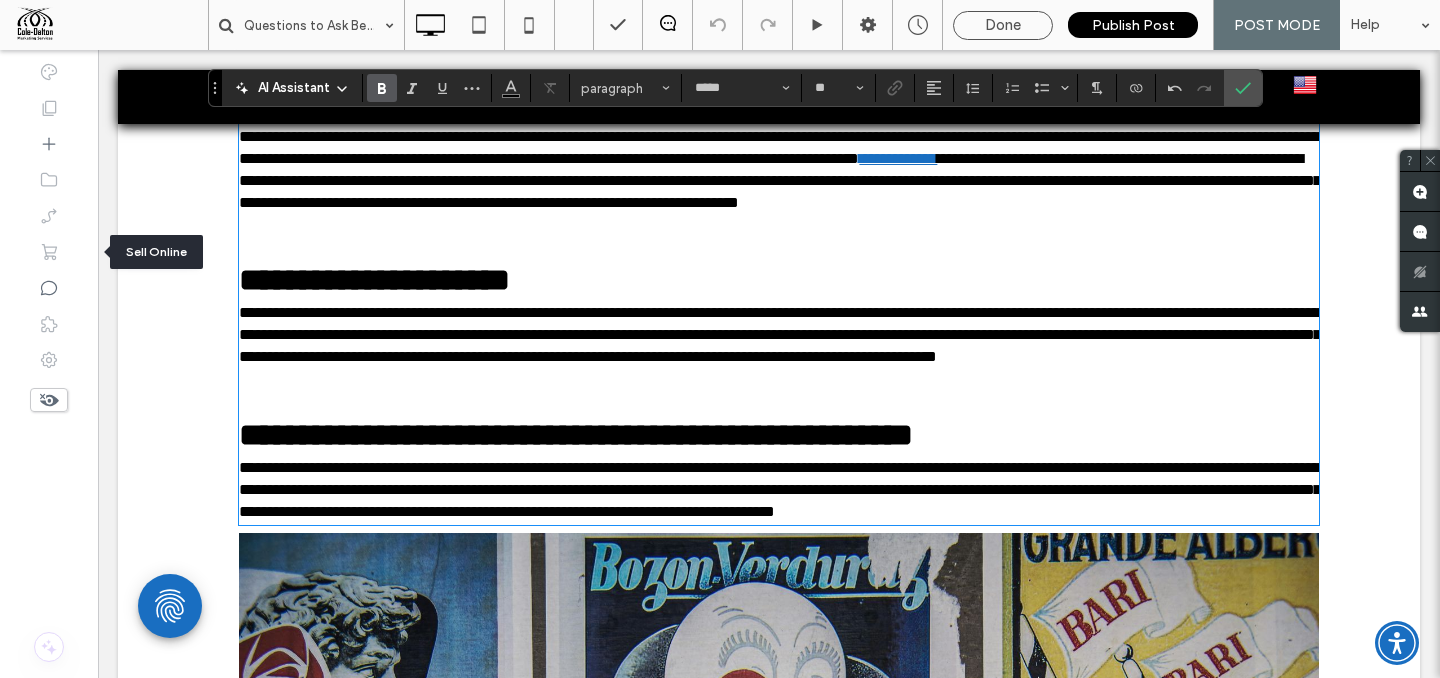 type 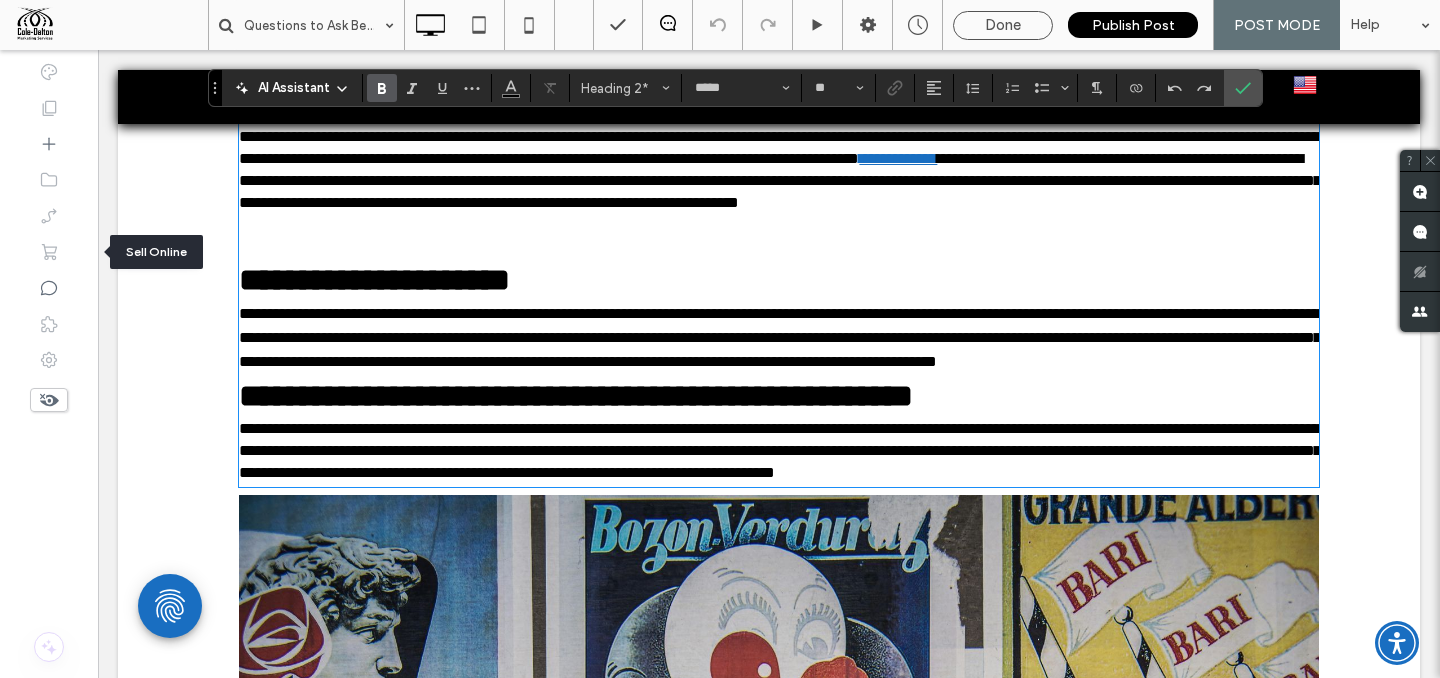 click on "**********" at bounding box center [779, 338] 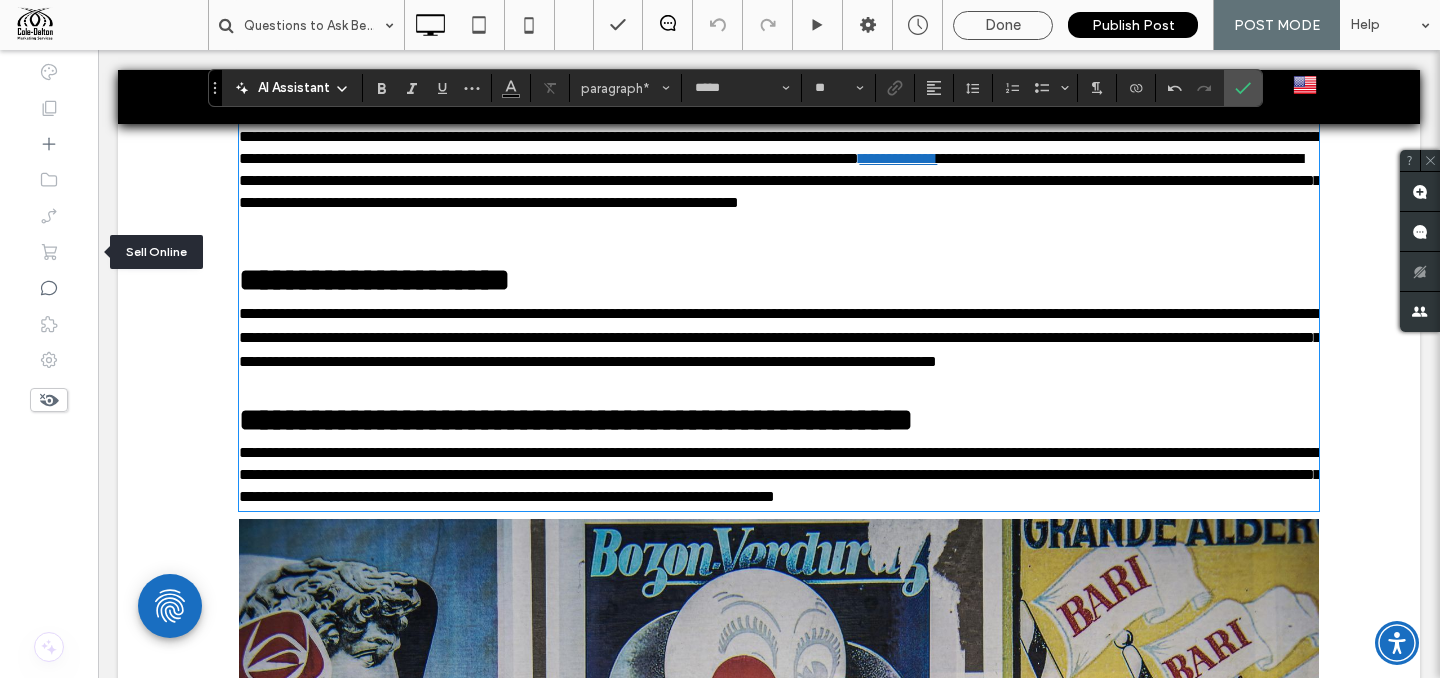 click on "**********" at bounding box center [779, 258] 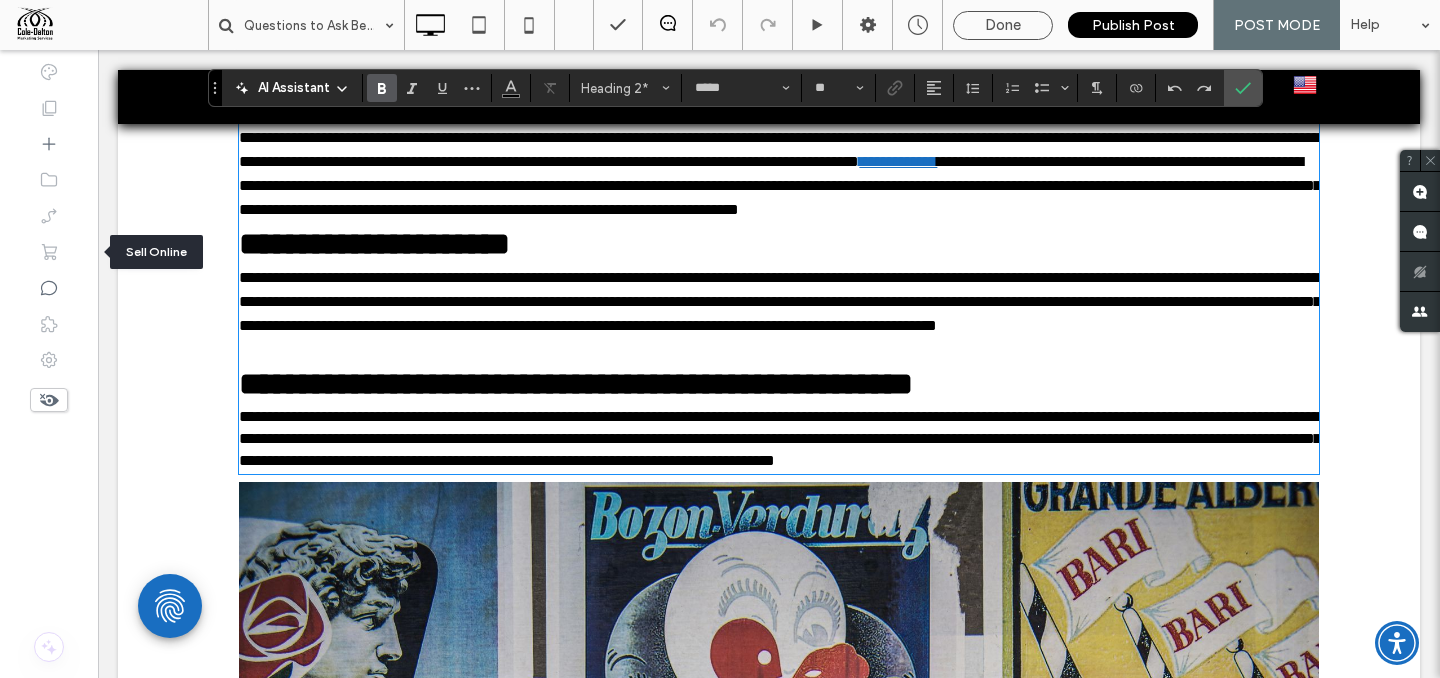 type on "**" 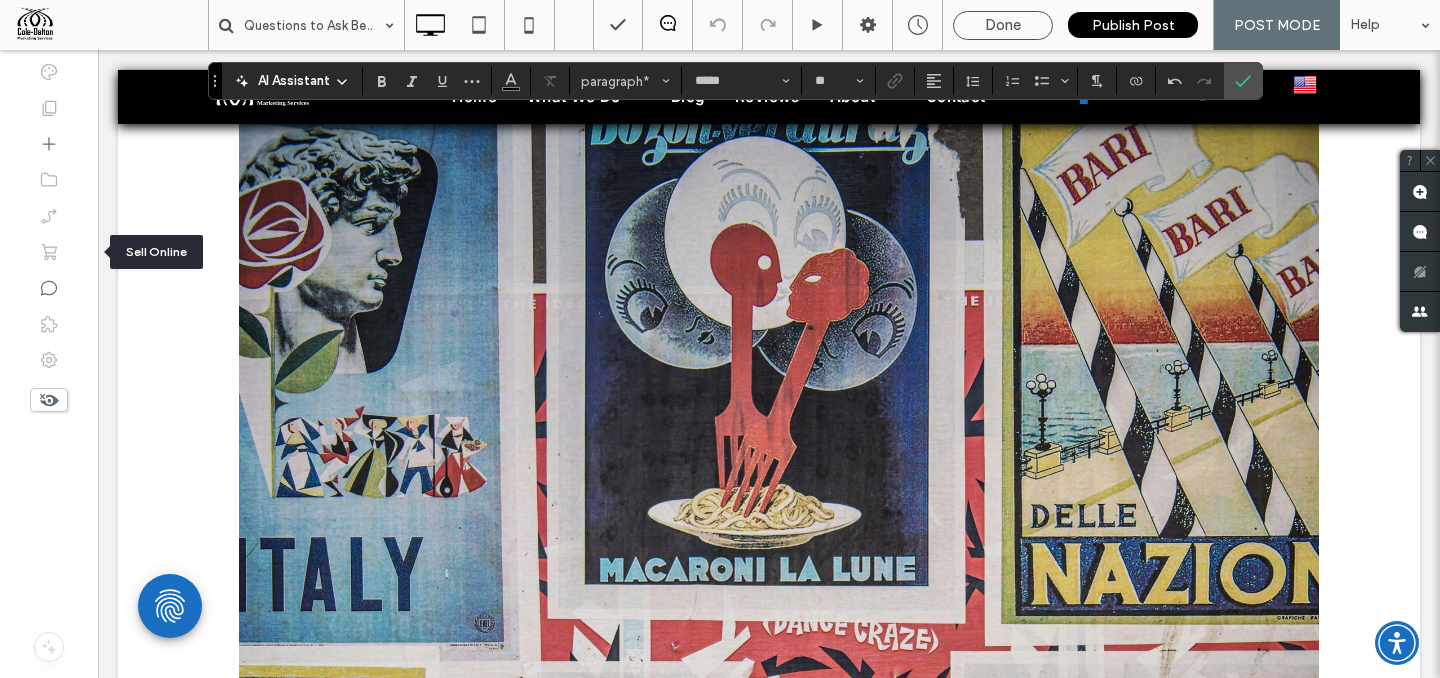 scroll, scrollTop: 1943, scrollLeft: 0, axis: vertical 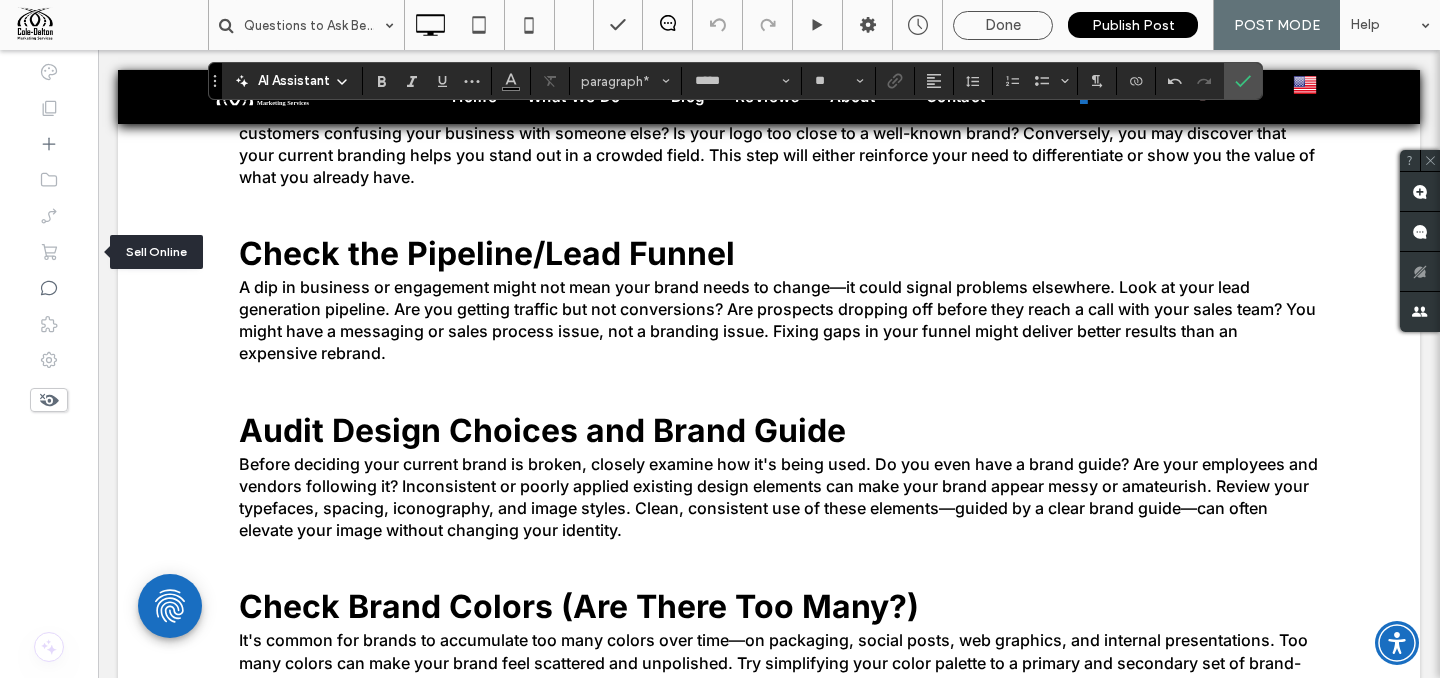 click on "A dip in business or engagement might not mean your brand needs to change—it could signal problems elsewhere. Look at your lead generation pipeline. Are you getting traffic but not conversions? Are prospects dropping off before they reach a call with your sales team? You might have a messaging or sales process issue, not a branding issue. Fixing gaps in your funnel might deliver better results than an expensive rebrand." at bounding box center (779, 320) 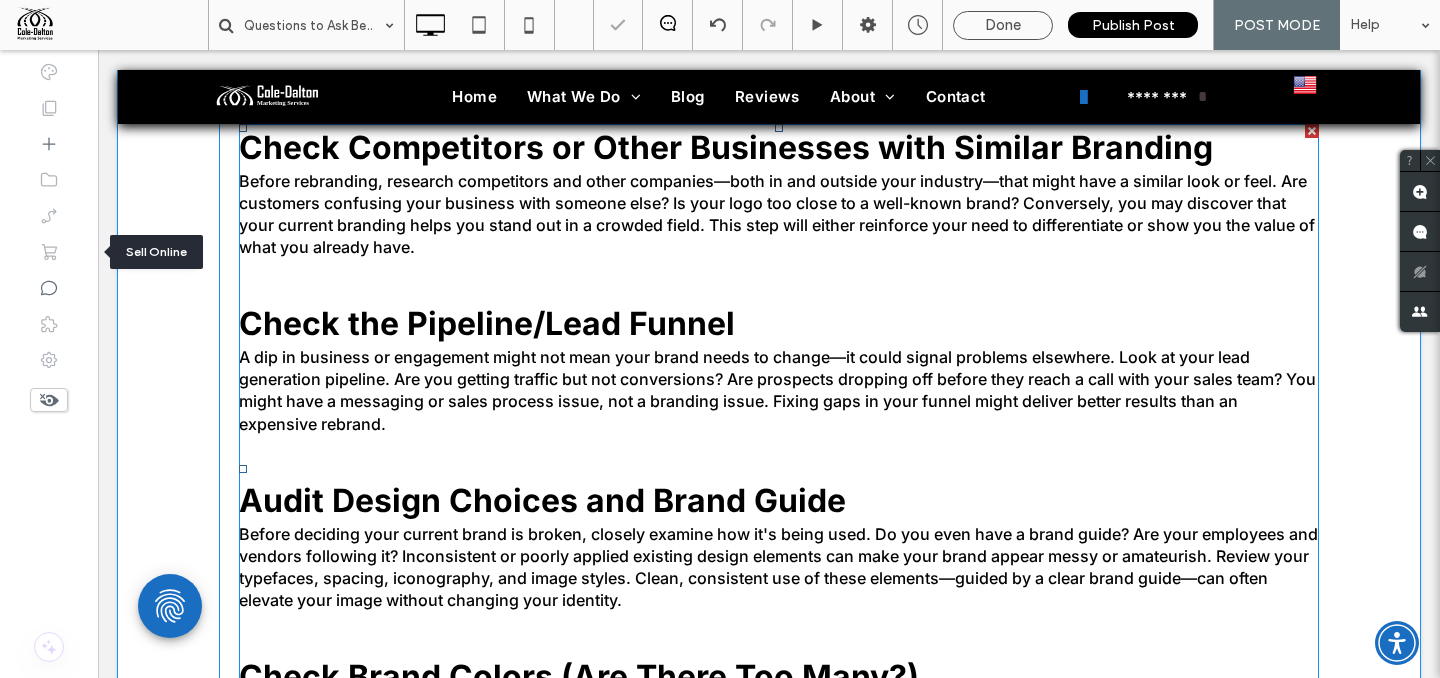 click on "Check the Pipeline/Lead Funnel" at bounding box center (779, 302) 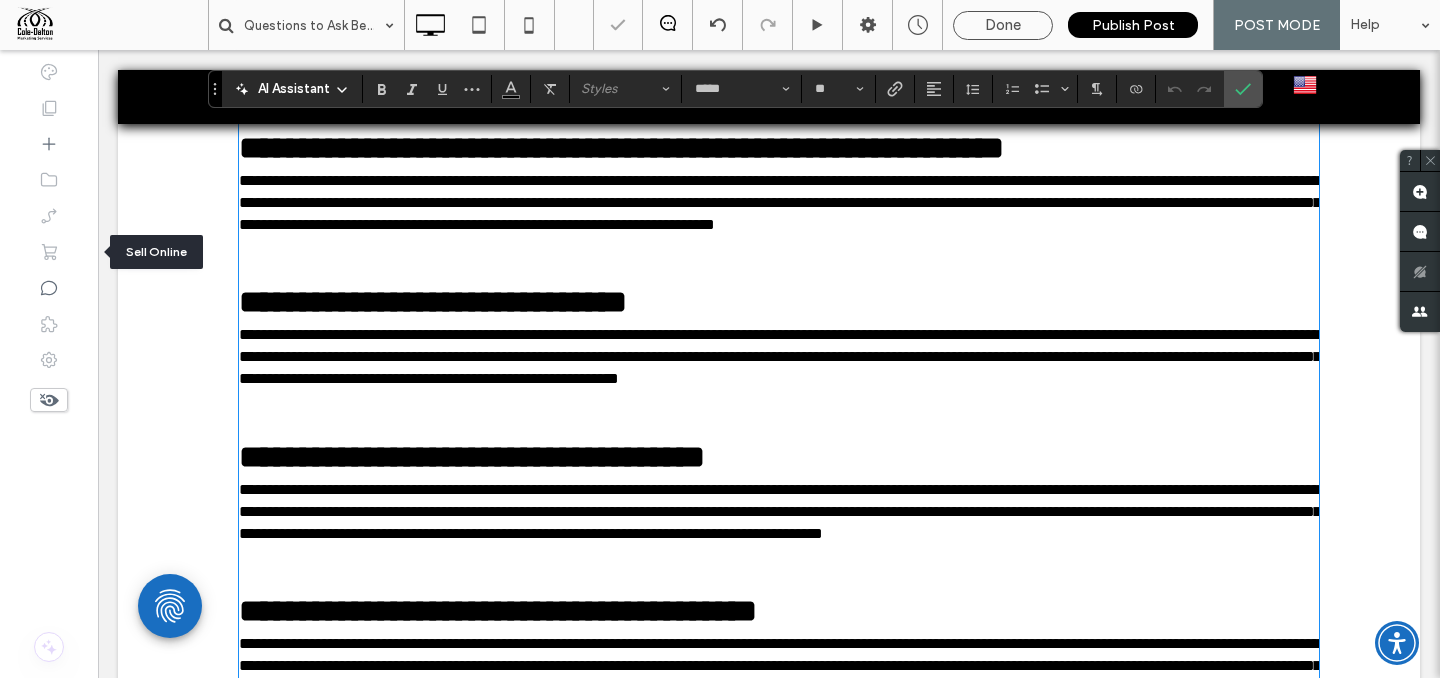 click on "**********" at bounding box center (779, 280) 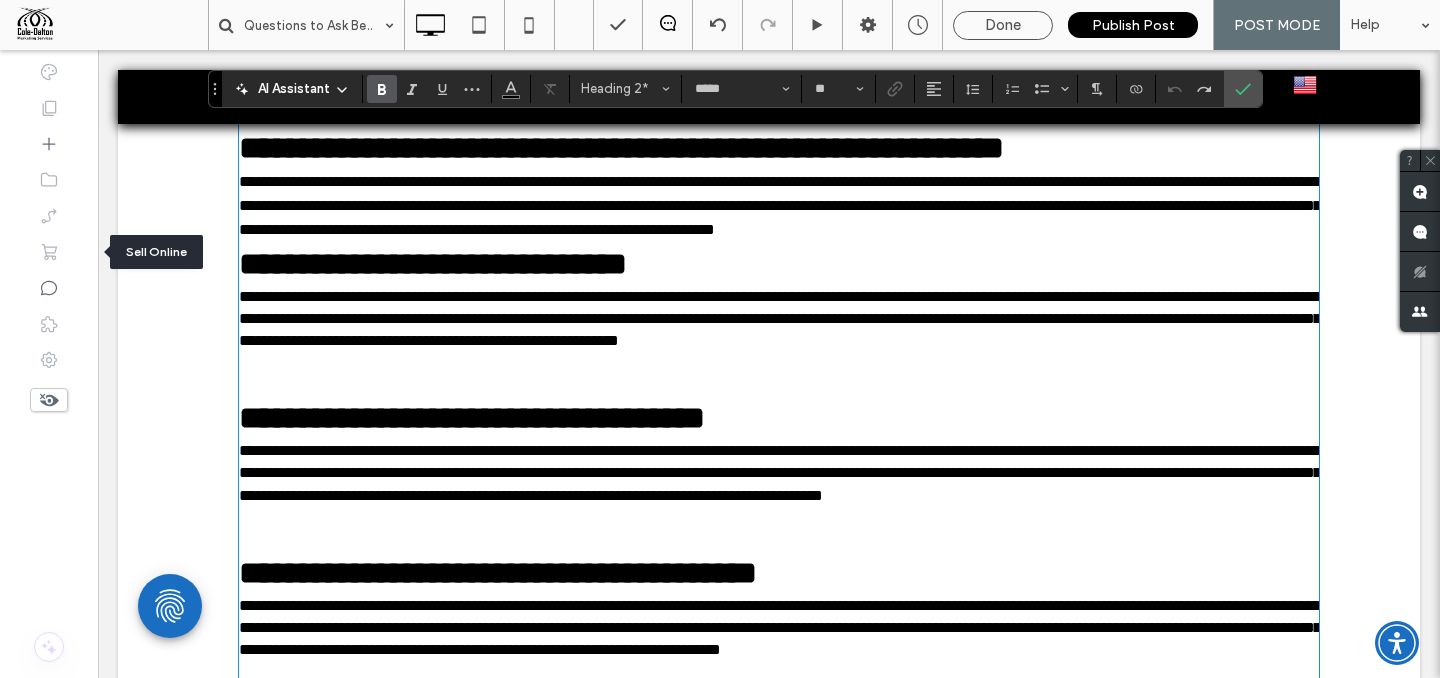 click on "**********" at bounding box center [779, 206] 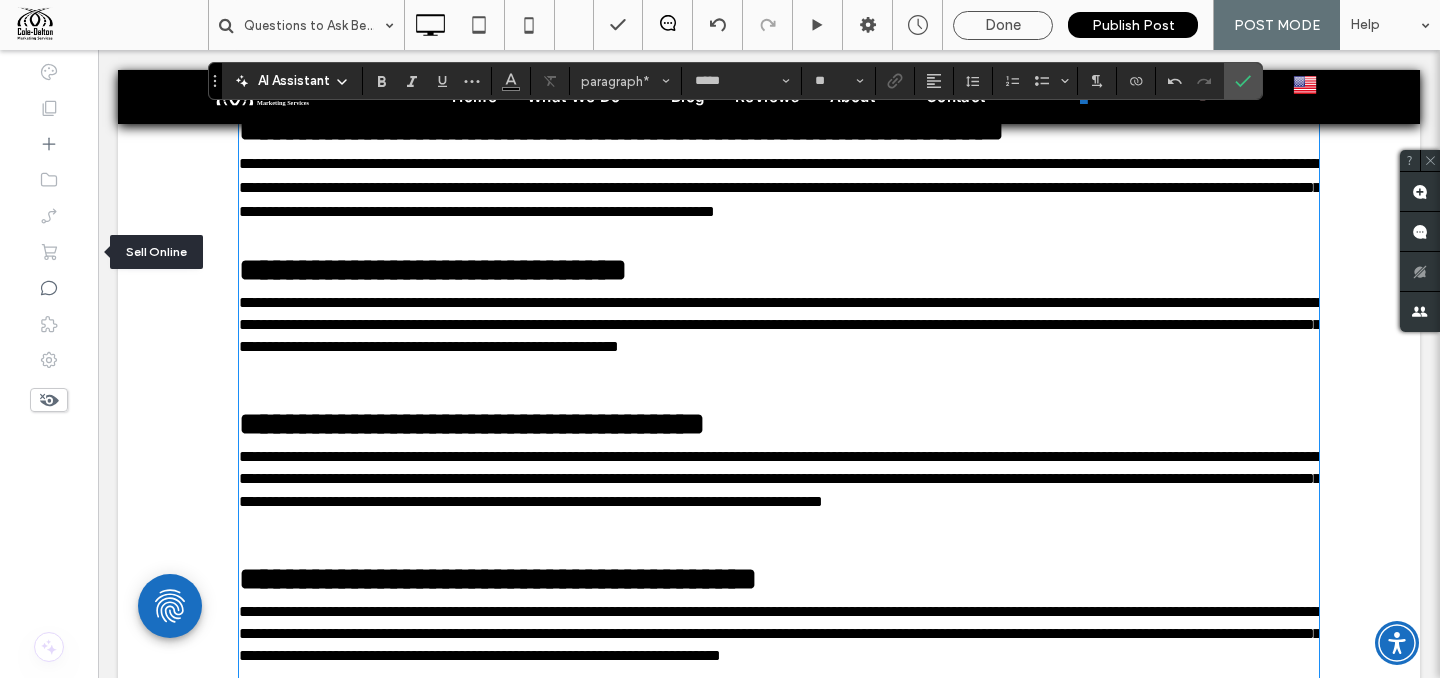scroll, scrollTop: 1969, scrollLeft: 0, axis: vertical 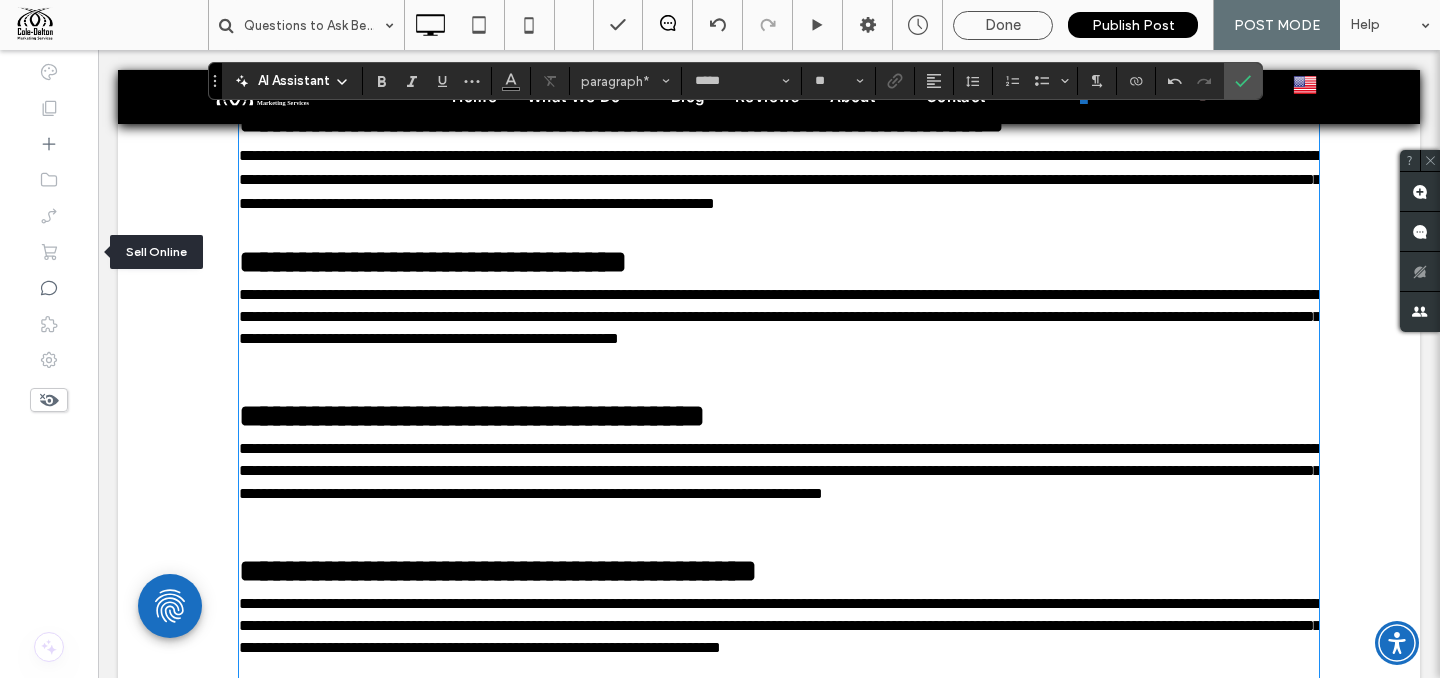 click on "**********" at bounding box center [779, 394] 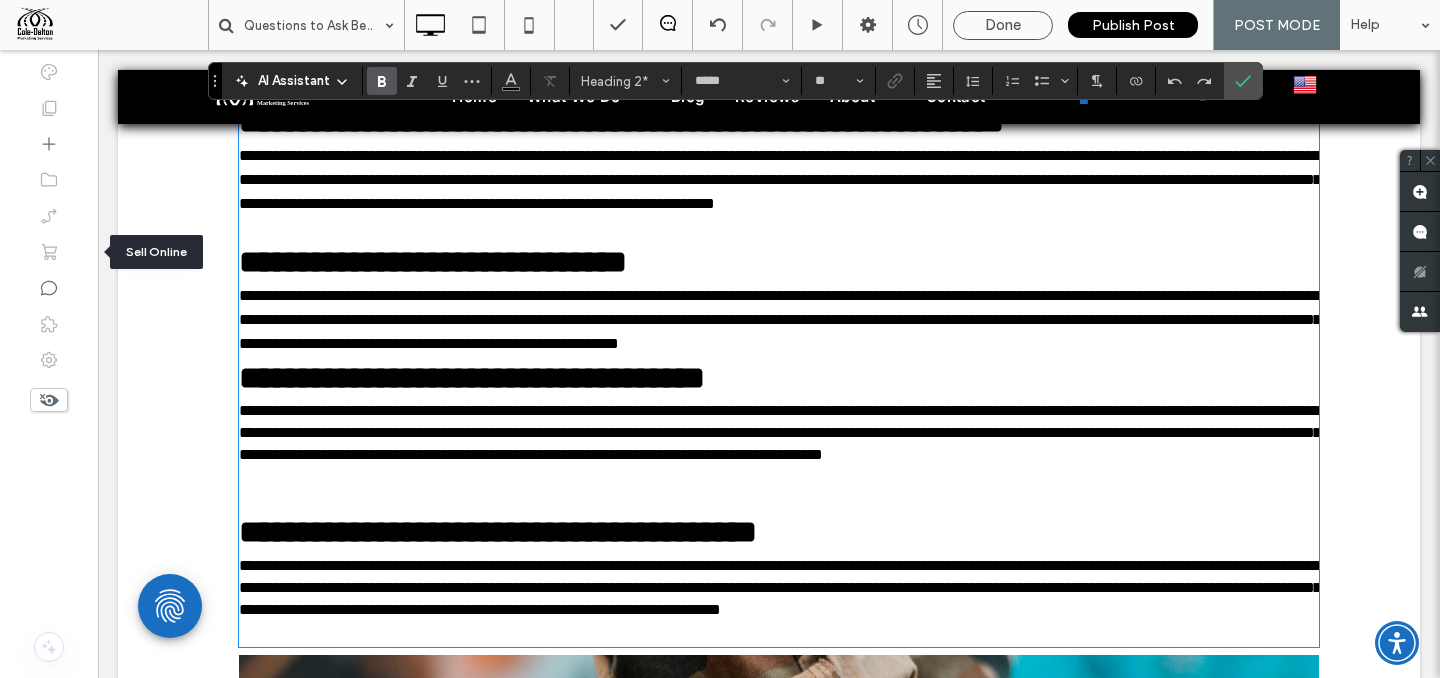 click on "**********" at bounding box center (472, 378) 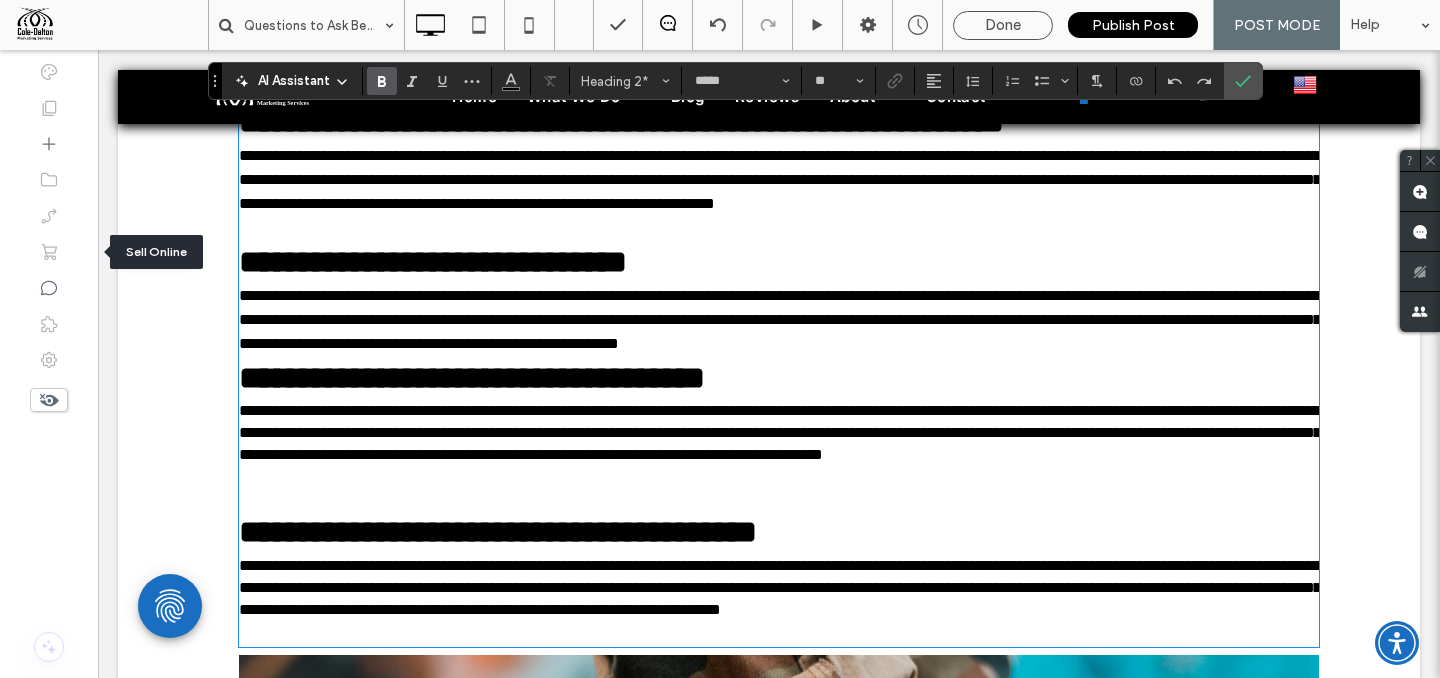 click on "**********" at bounding box center (779, 320) 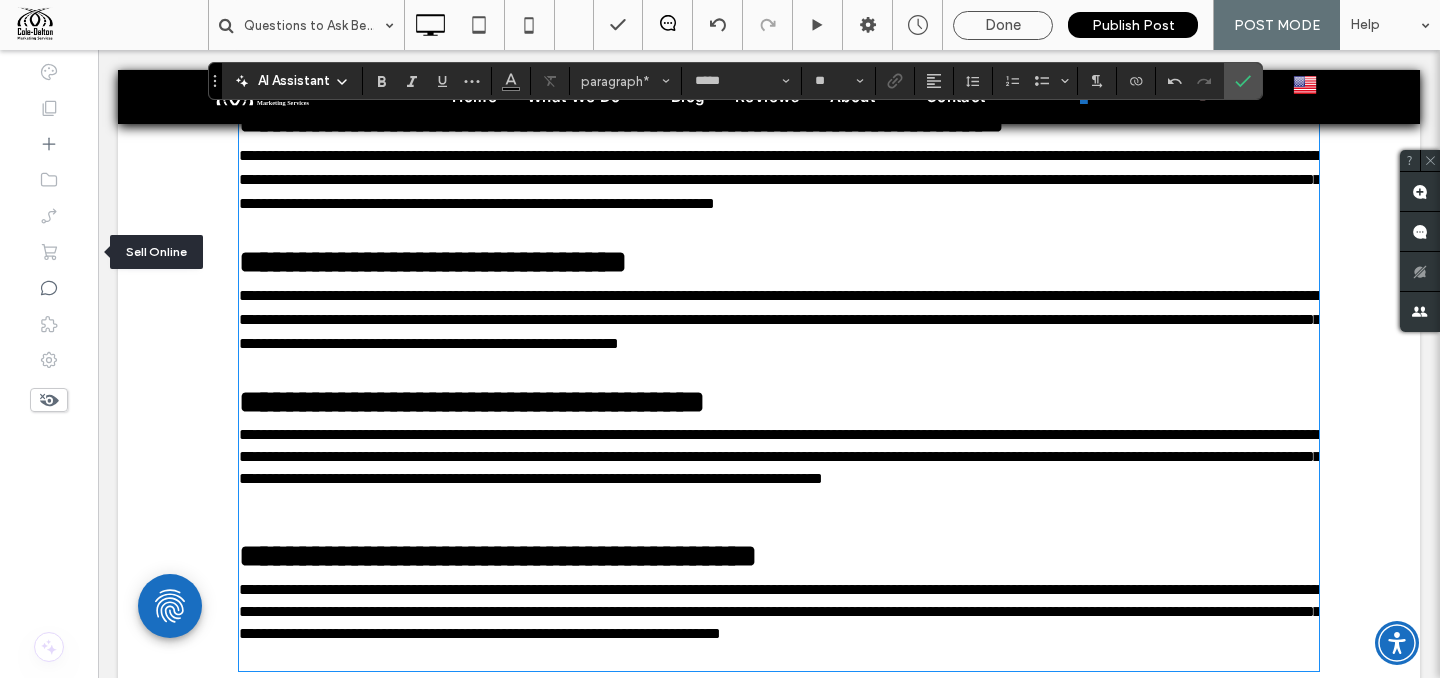 click on "**********" at bounding box center (779, 534) 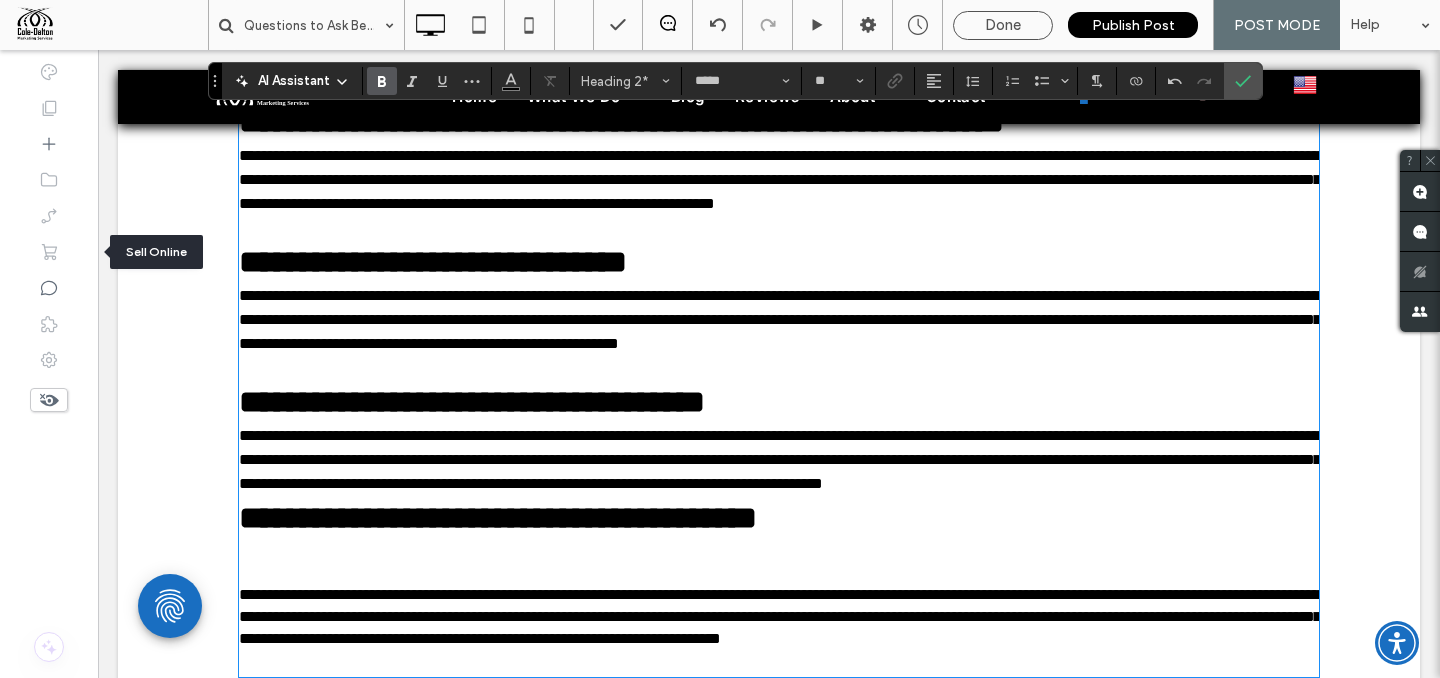 type on "**" 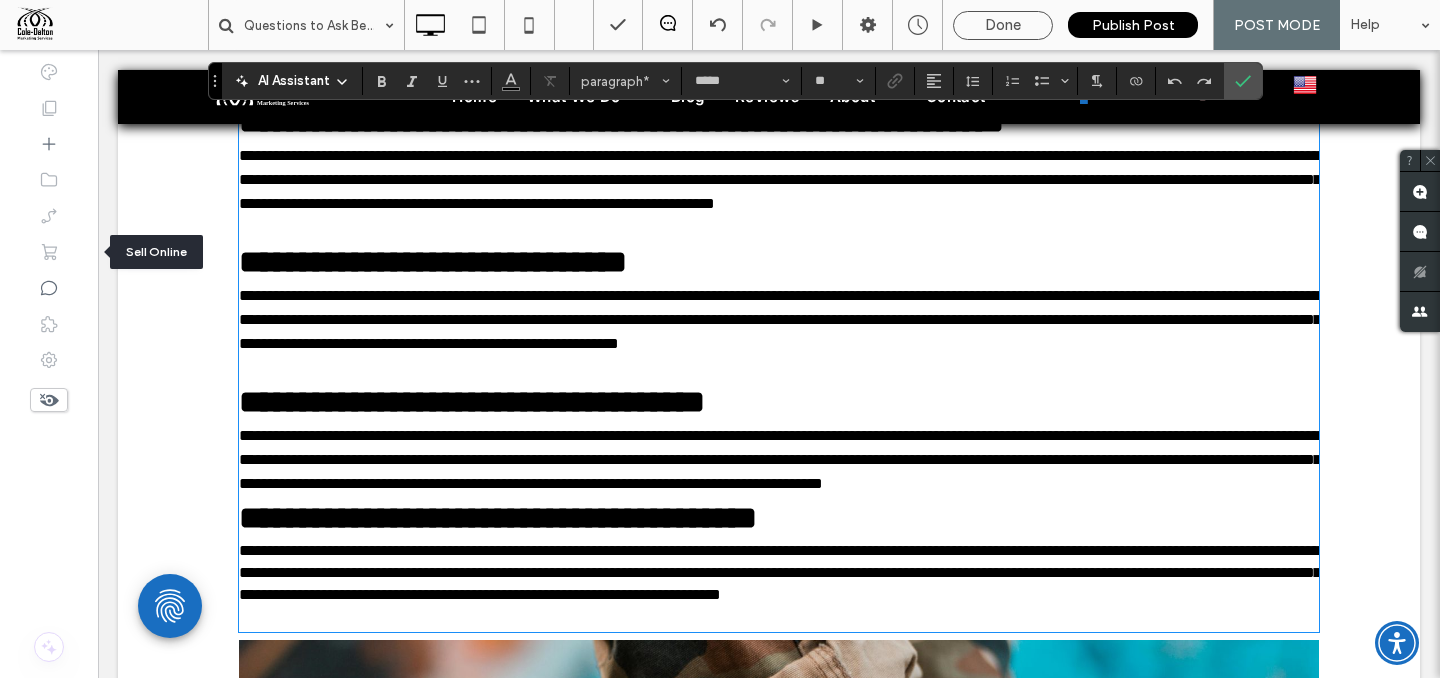 click on "**********" at bounding box center [780, 459] 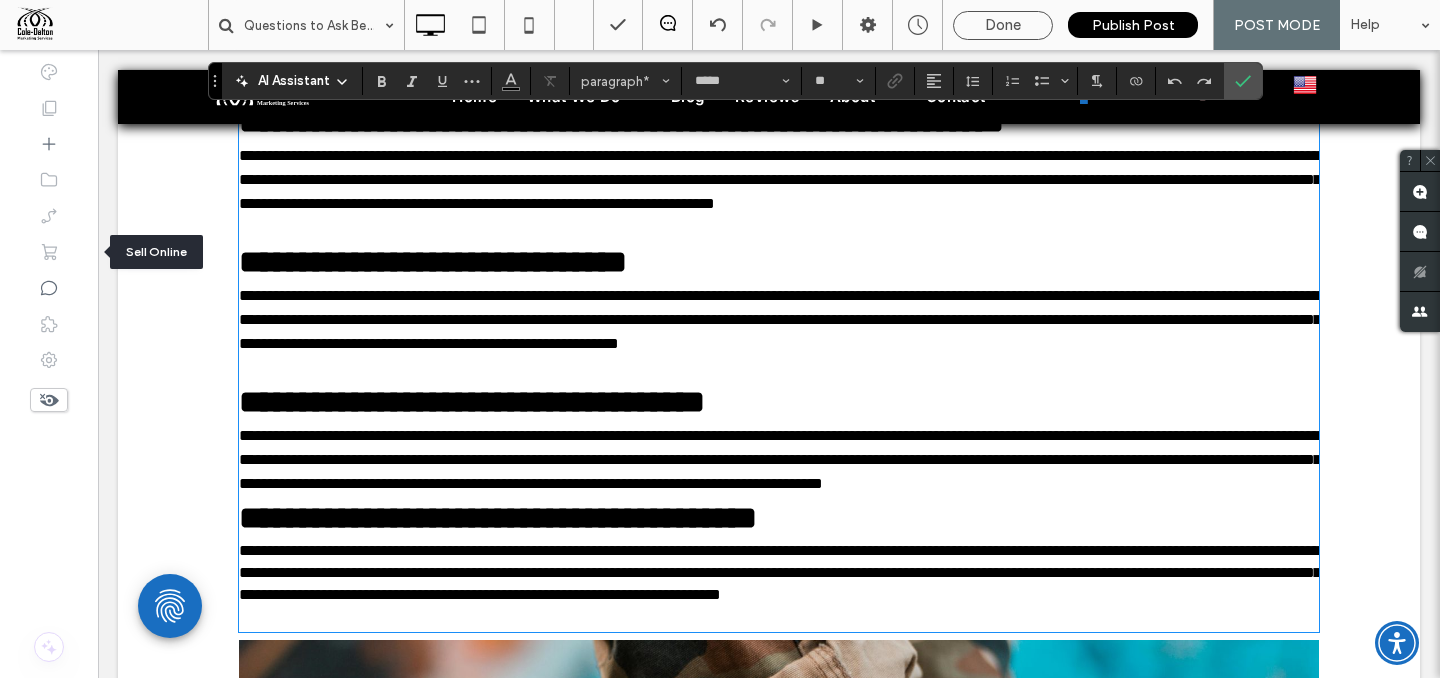 click on "**********" at bounding box center (779, 460) 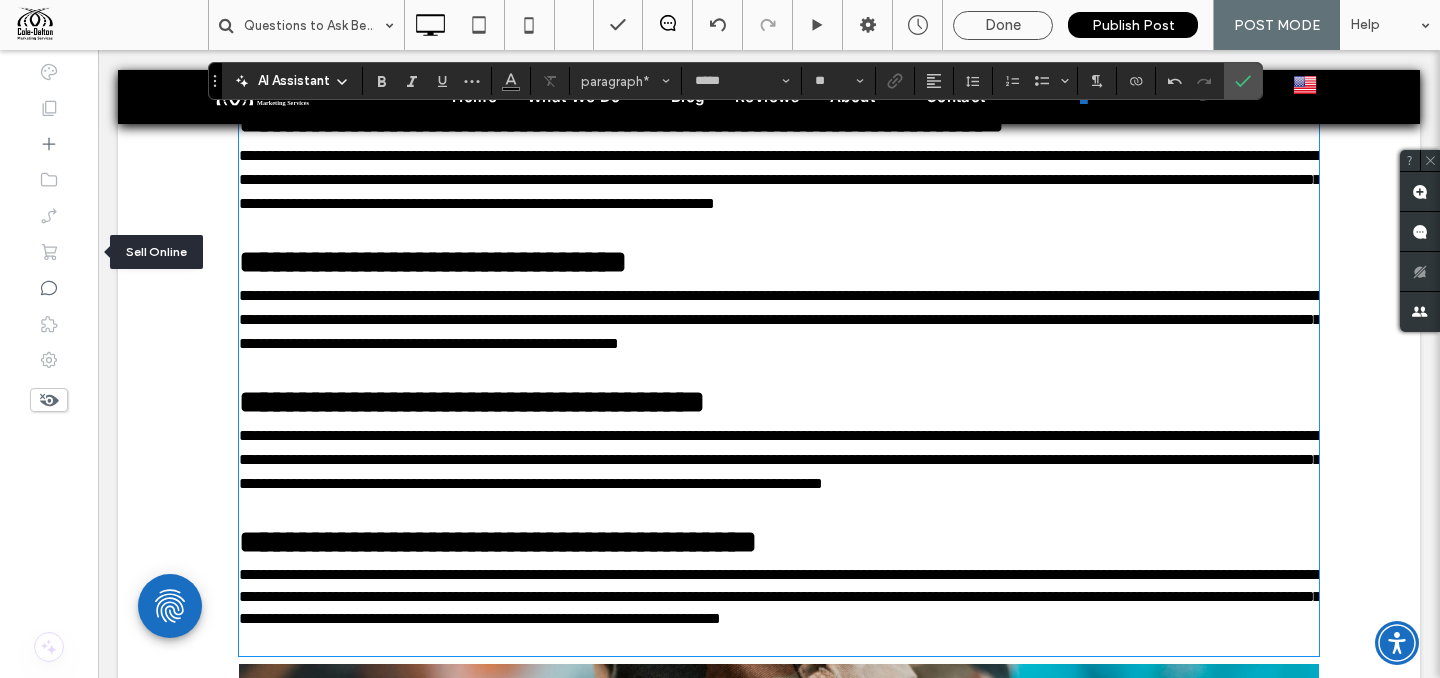 click at bounding box center [779, 368] 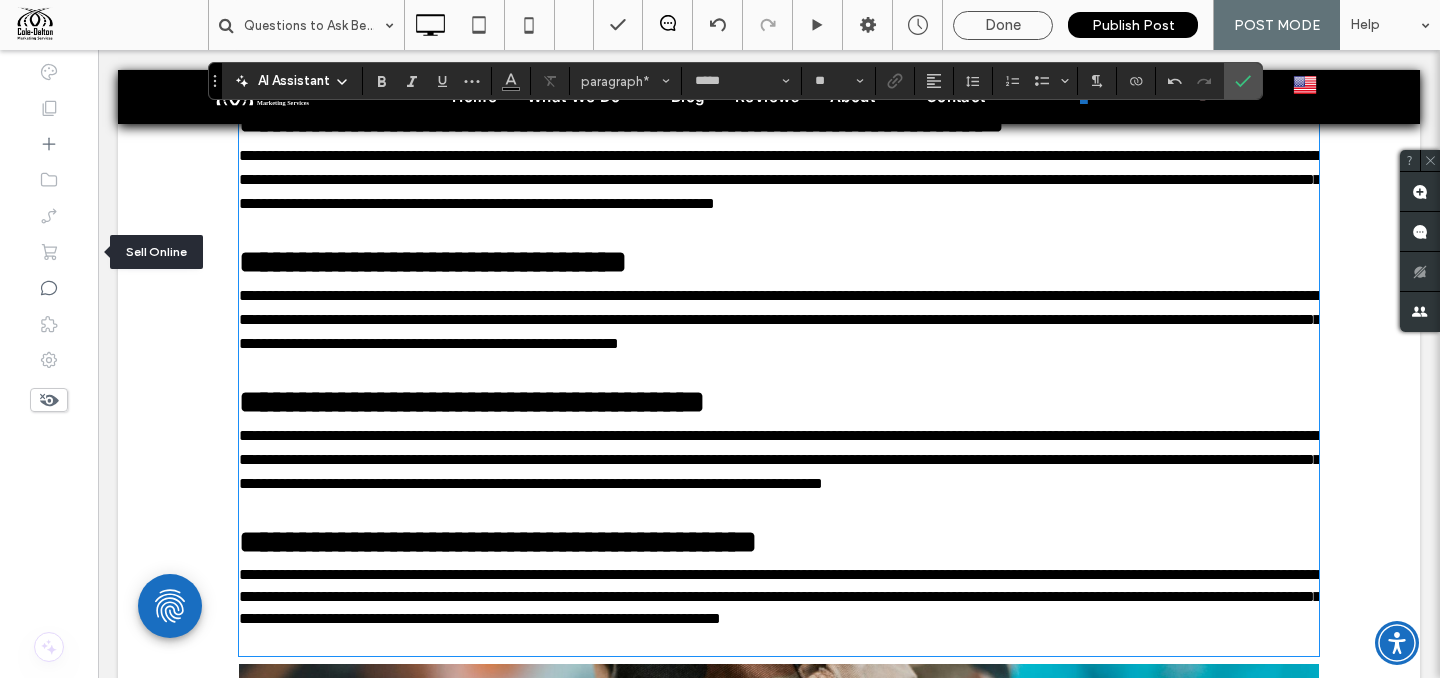 click at bounding box center [779, 228] 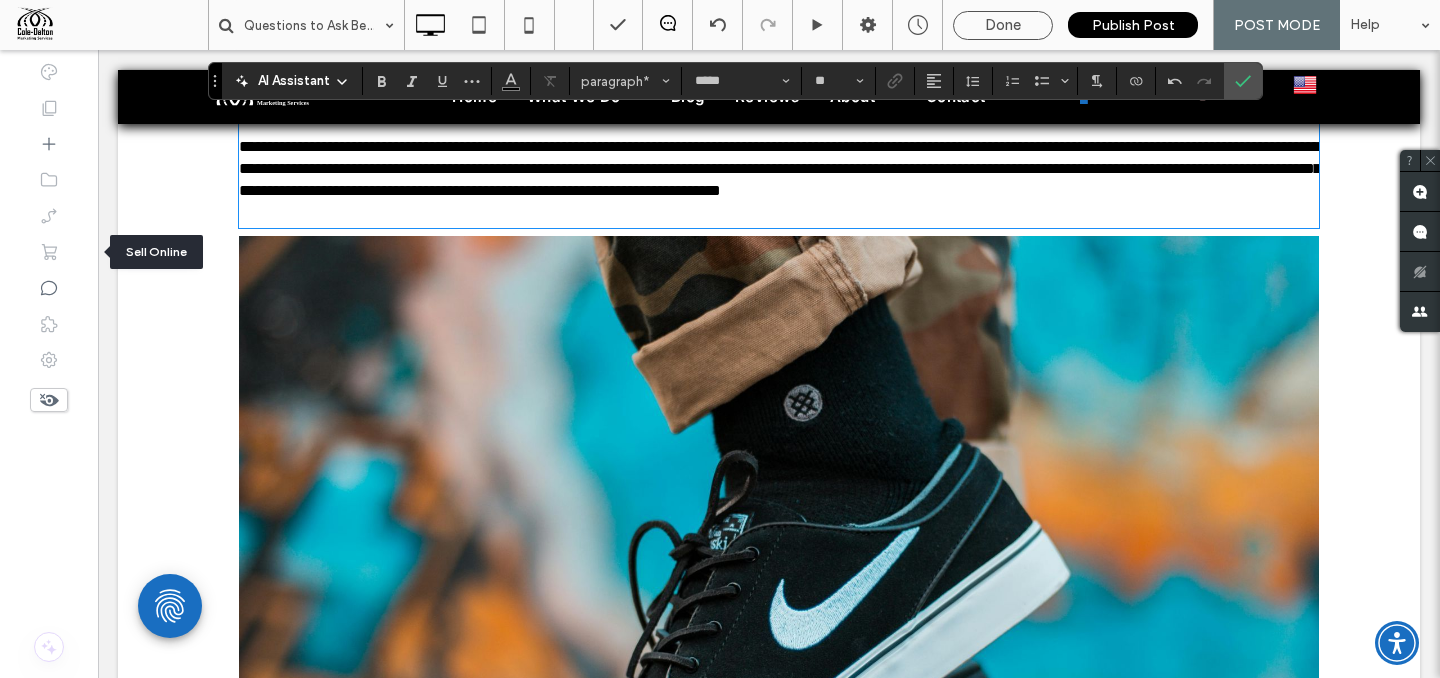 scroll, scrollTop: 2398, scrollLeft: 0, axis: vertical 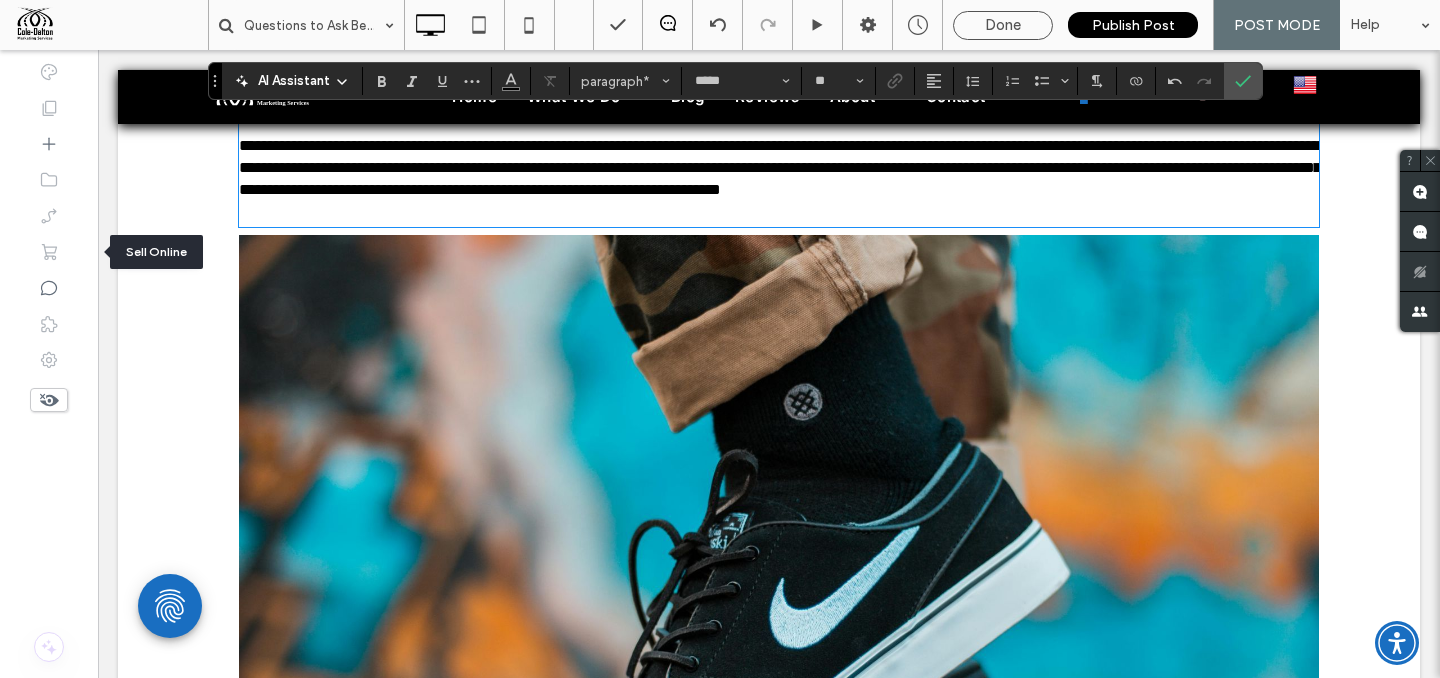 click at bounding box center (779, 213) 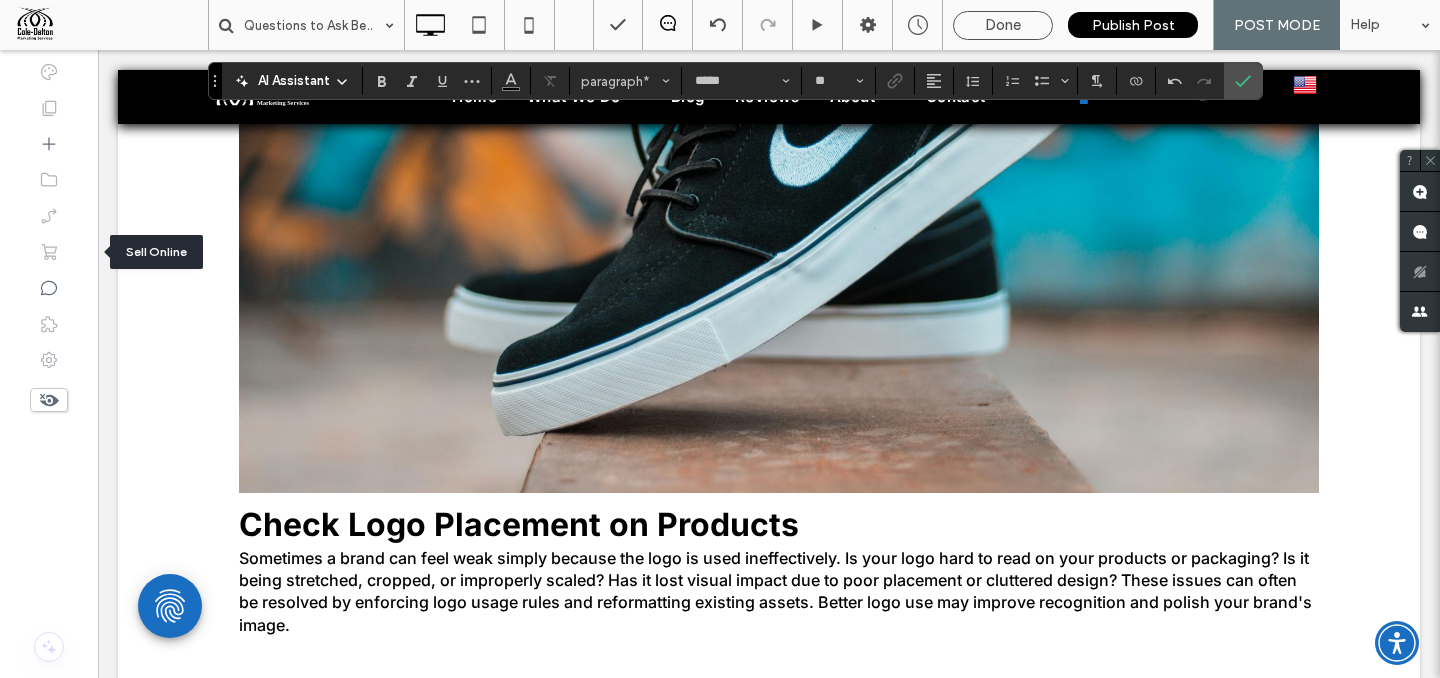 scroll, scrollTop: 3248, scrollLeft: 0, axis: vertical 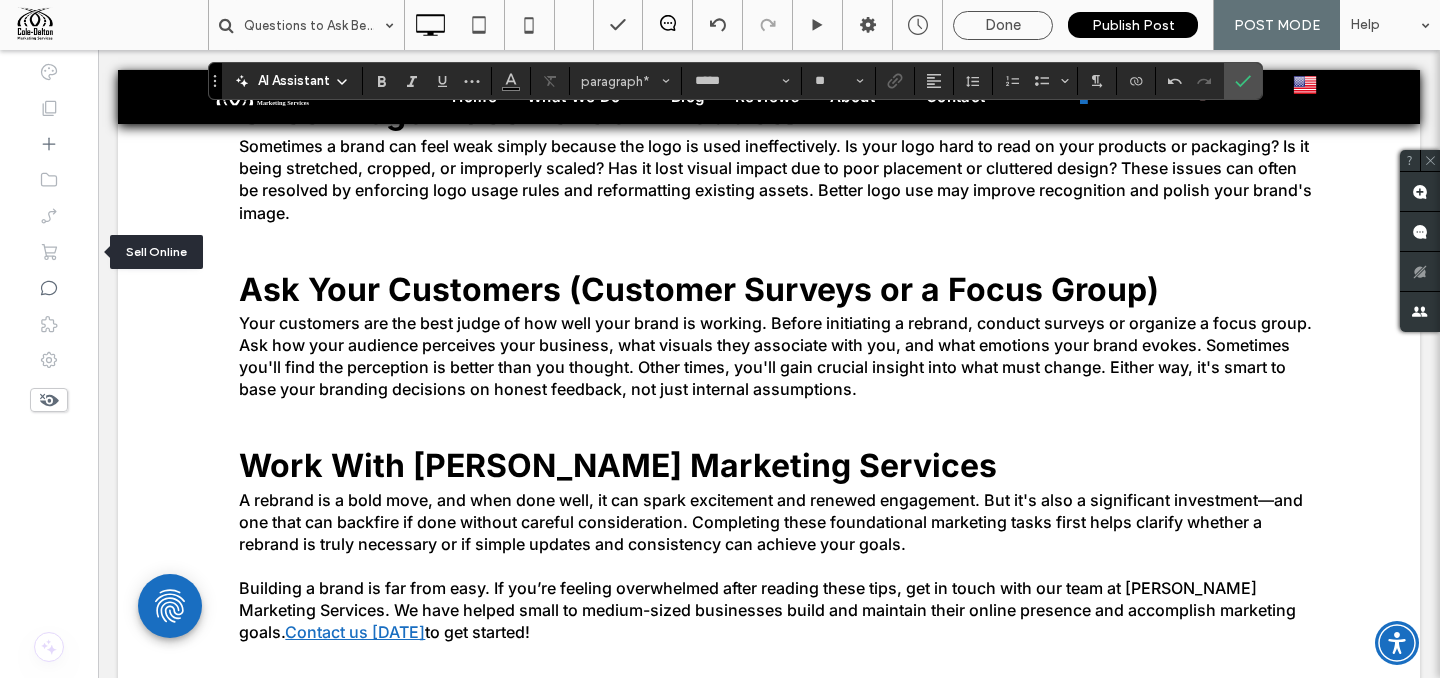 click on "Ask Your Customers (Customer Surveys or a Focus Group)" at bounding box center [779, 268] 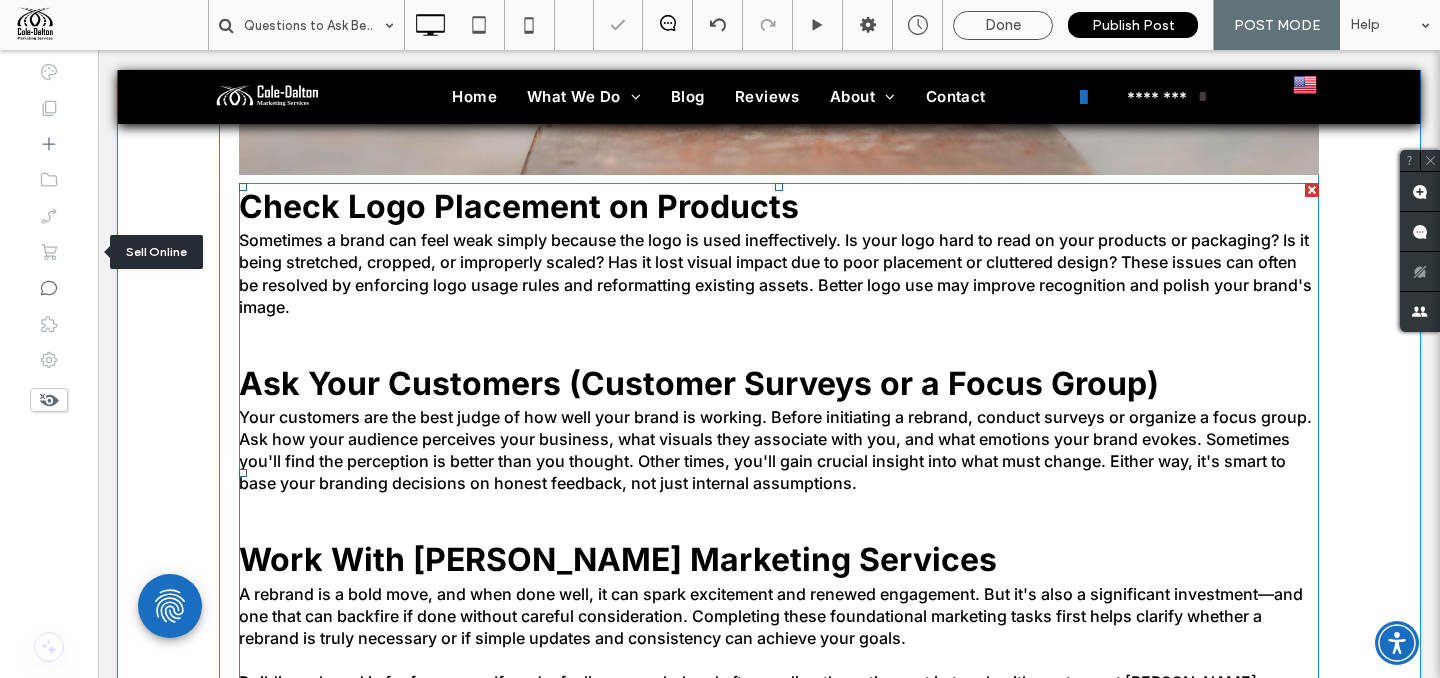 click on "Ask Your Customers (Customer Surveys or a Focus Group)" at bounding box center [779, 362] 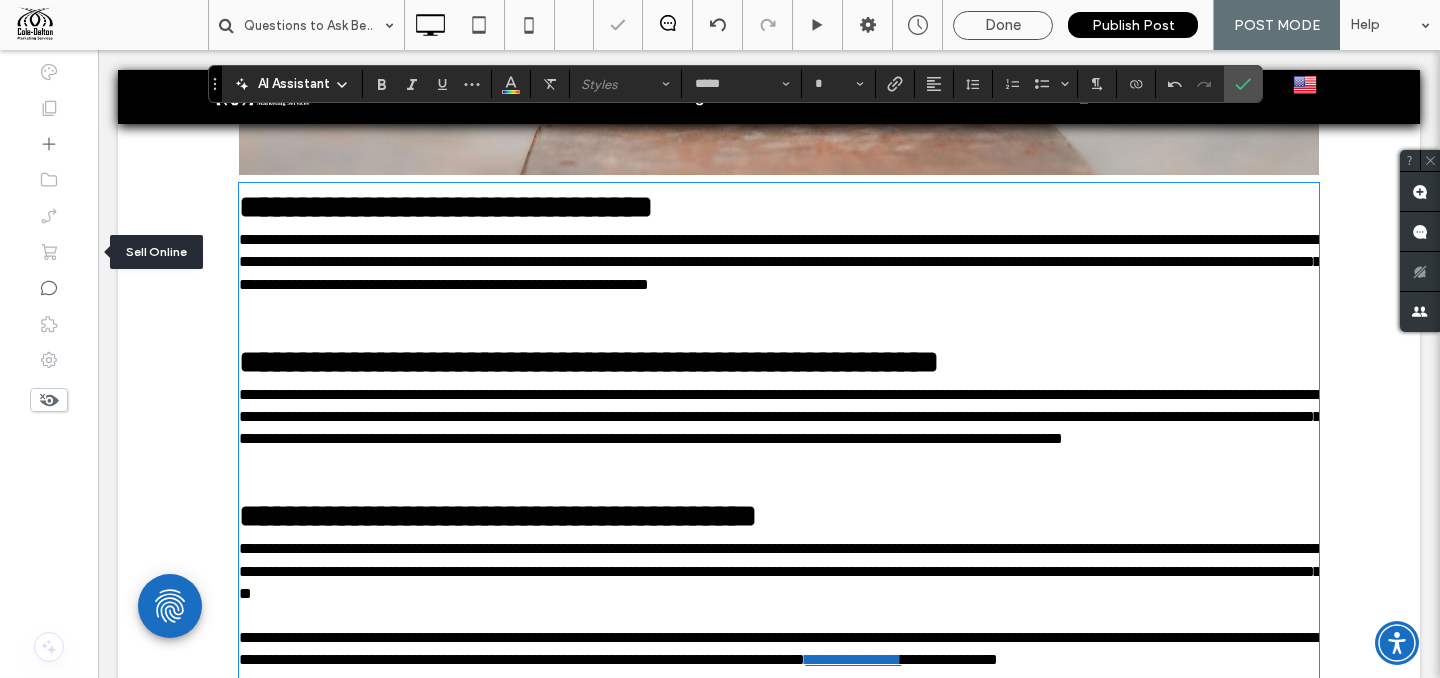 scroll, scrollTop: 3356, scrollLeft: 0, axis: vertical 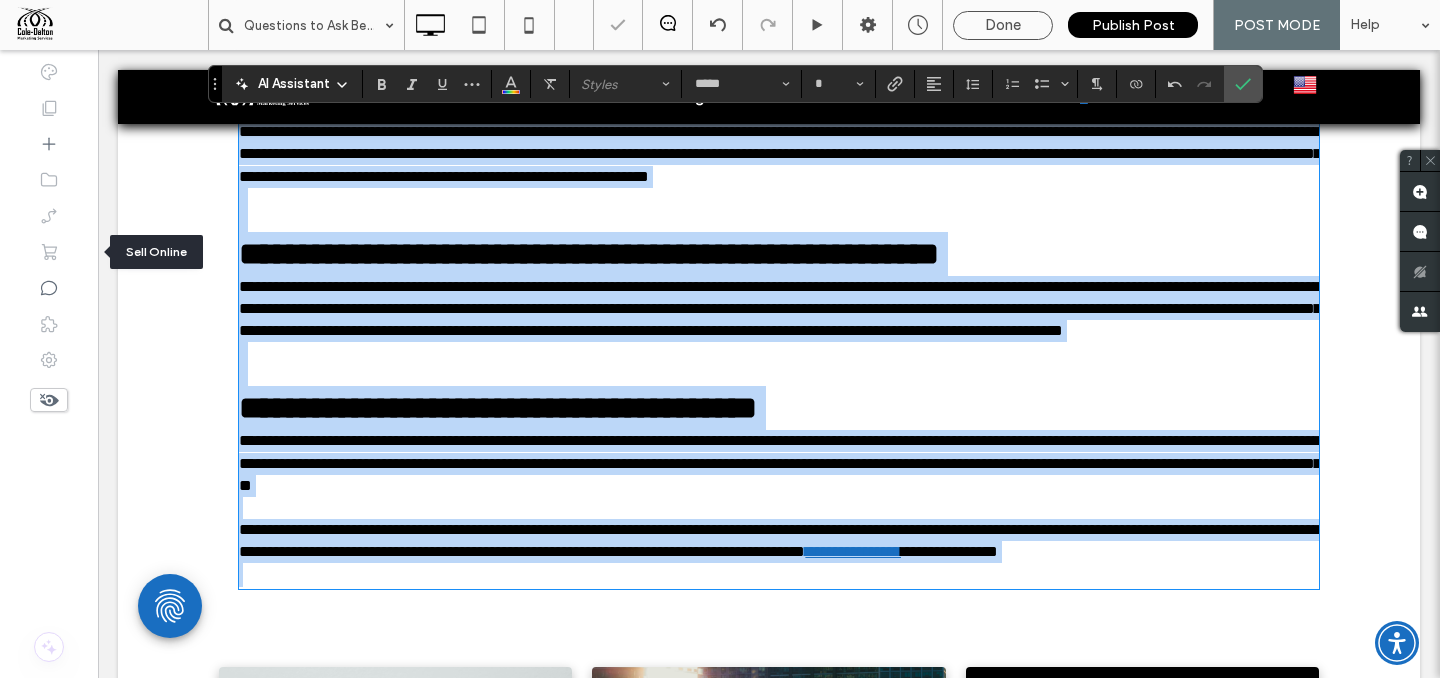 click on "**********" at bounding box center (779, 386) 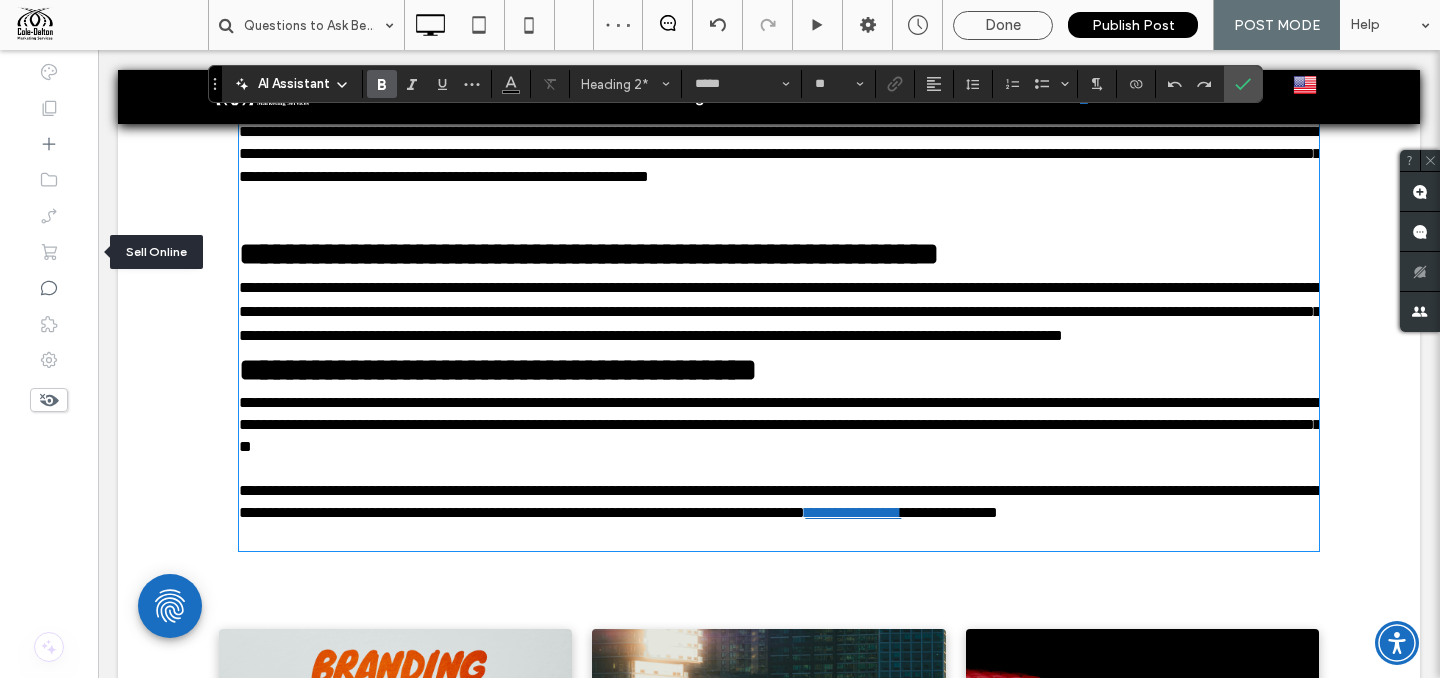 click on "**********" at bounding box center (779, 312) 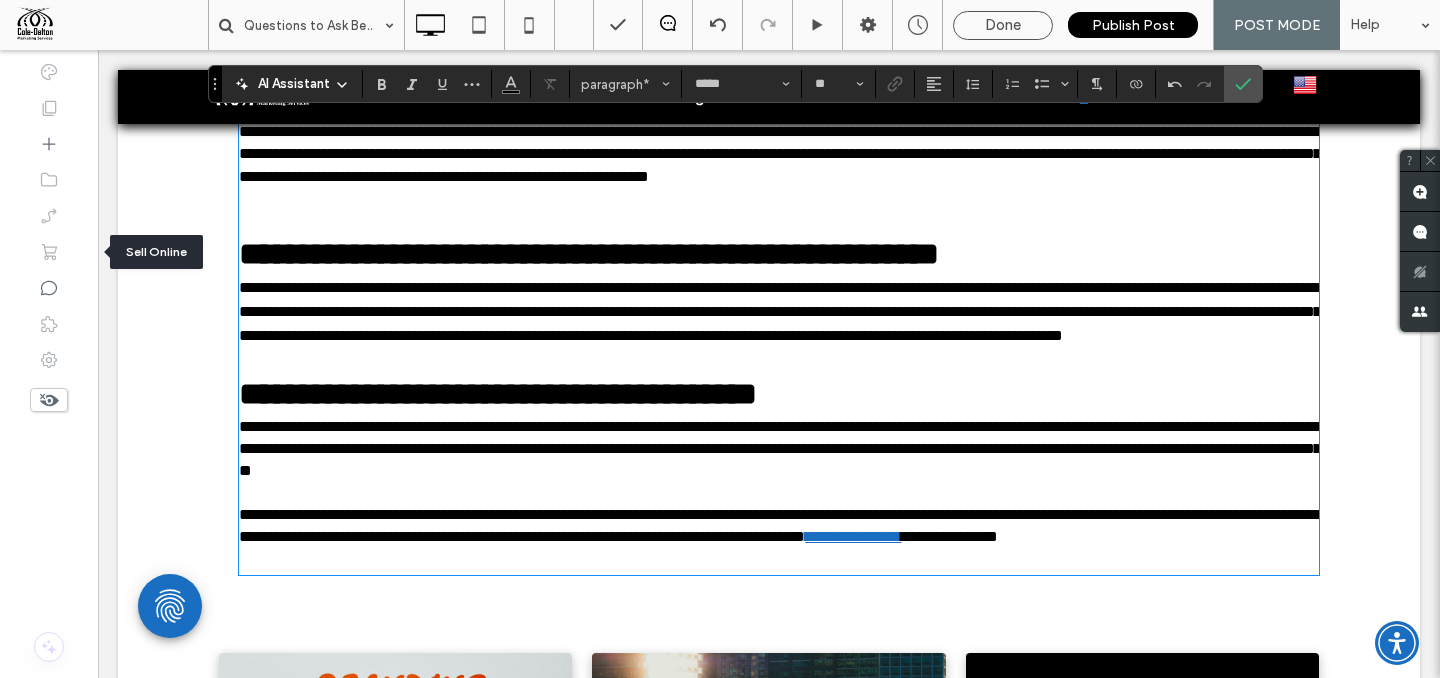 click at bounding box center [779, 561] 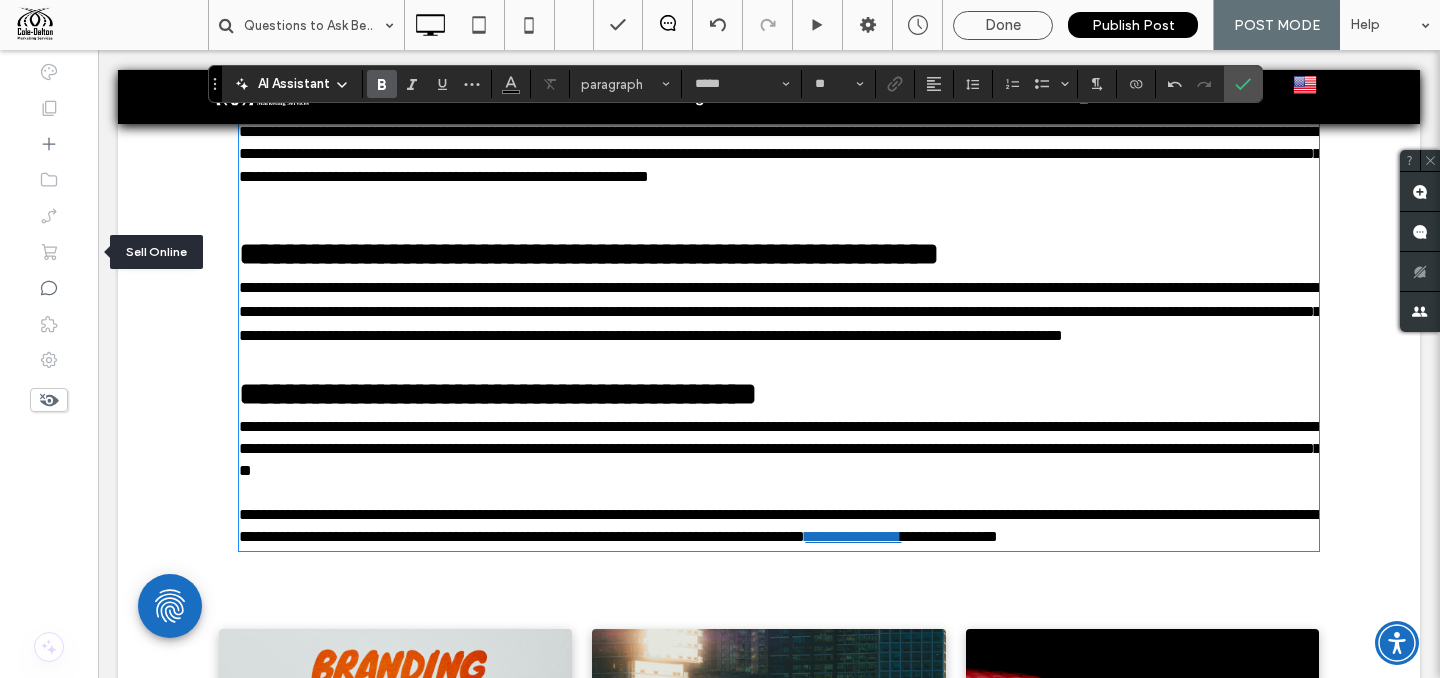 click on "**********" at bounding box center [779, 232] 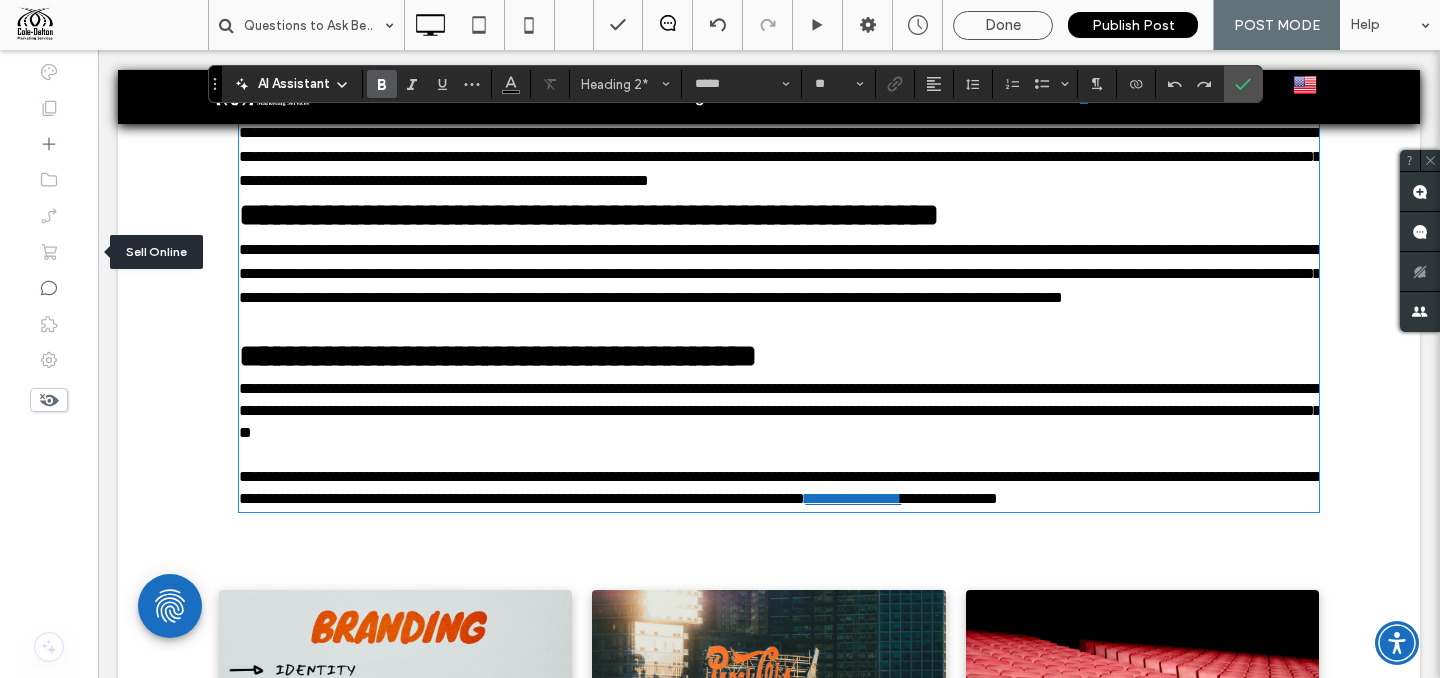 type on "**" 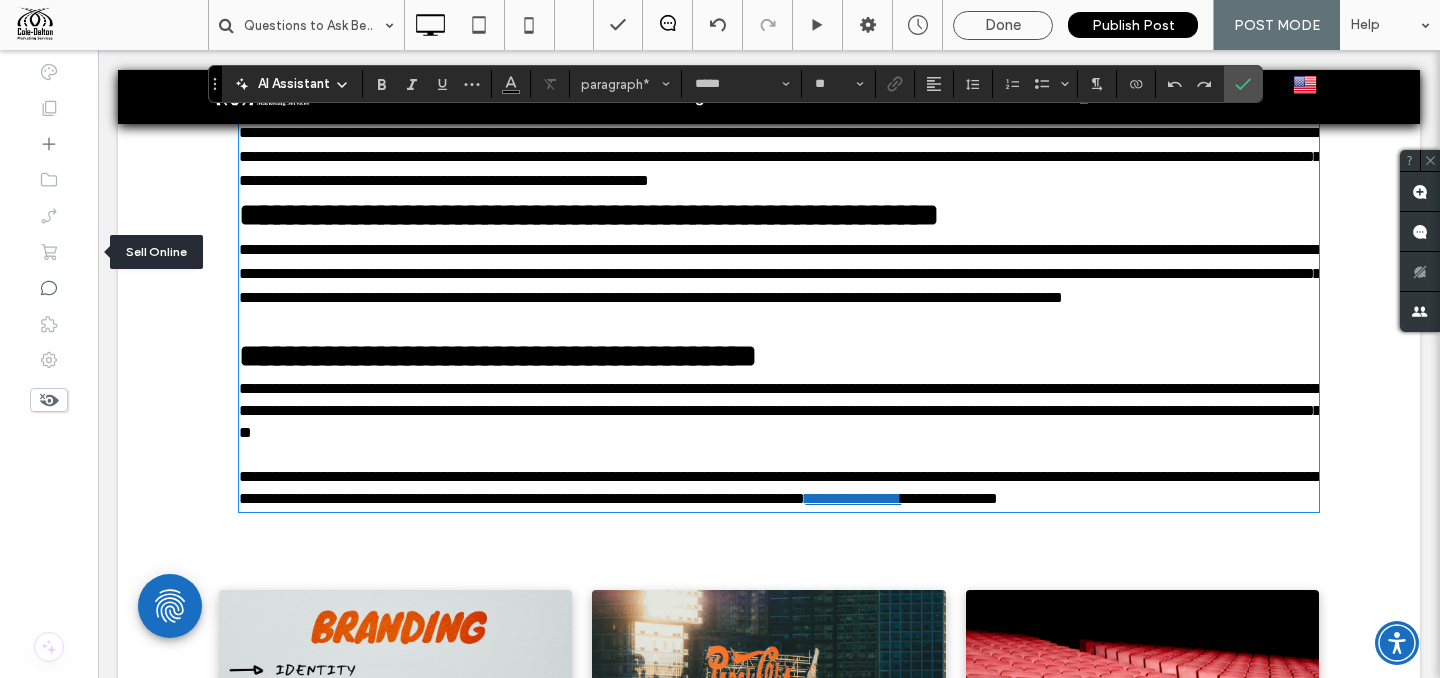 click on "**********" at bounding box center (779, 157) 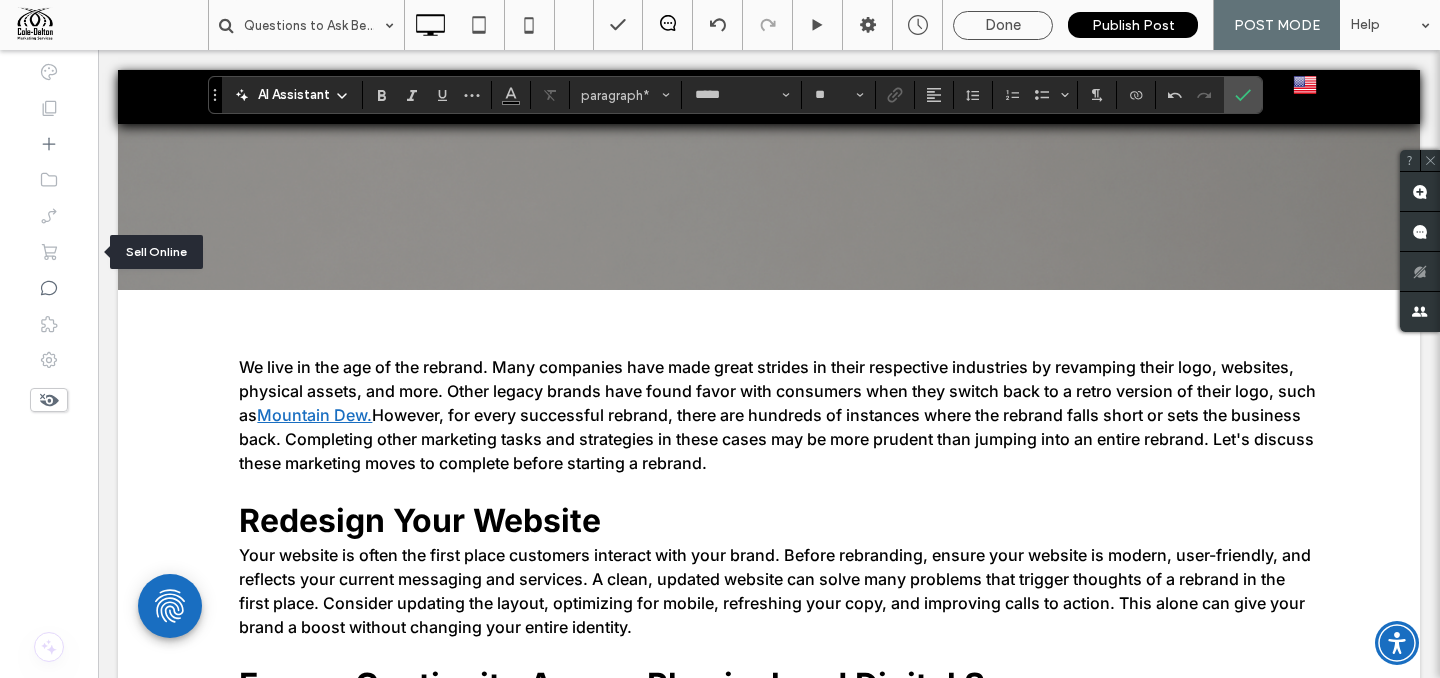 scroll, scrollTop: 596, scrollLeft: 0, axis: vertical 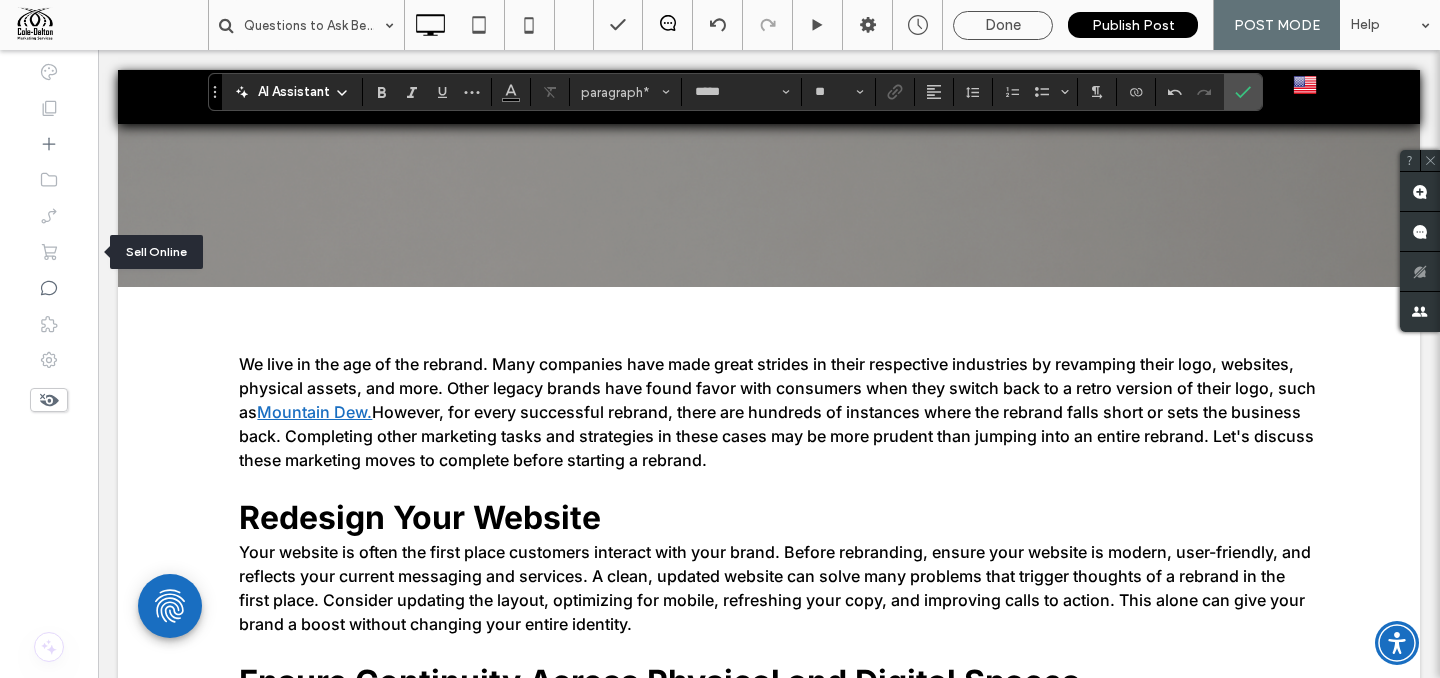 click on "However, for every successful rebrand, there are hundreds of instances where the rebrand falls short or sets the business back. Completing other marketing tasks and strategies in these cases may be more prudent than jumping into an entire rebrand. Let's discuss these marketing moves to complete before starting a rebrand." at bounding box center [776, 436] 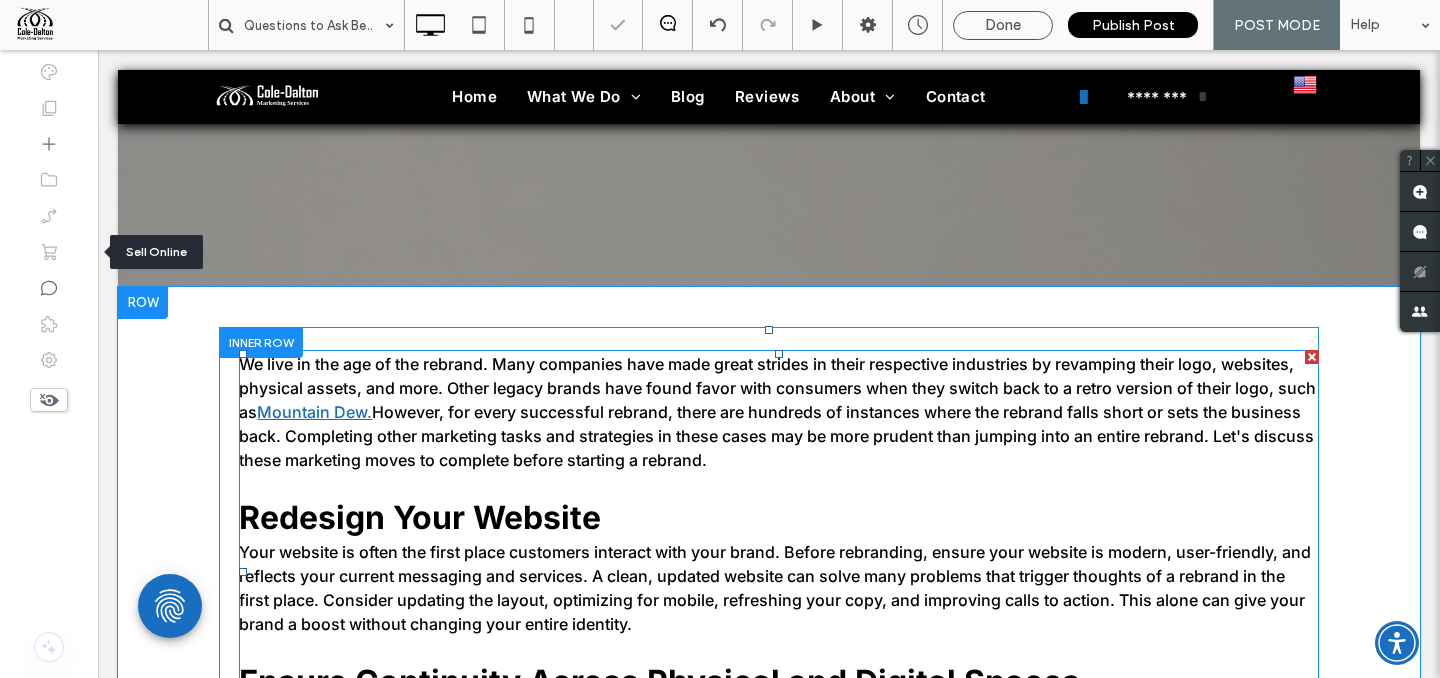 click on "However, for every successful rebrand, there are hundreds of instances where the rebrand falls short or sets the business back. Completing other marketing tasks and strategies in these cases may be more prudent than jumping into an entire rebrand. Let's discuss these marketing moves to complete before starting a rebrand." at bounding box center (776, 436) 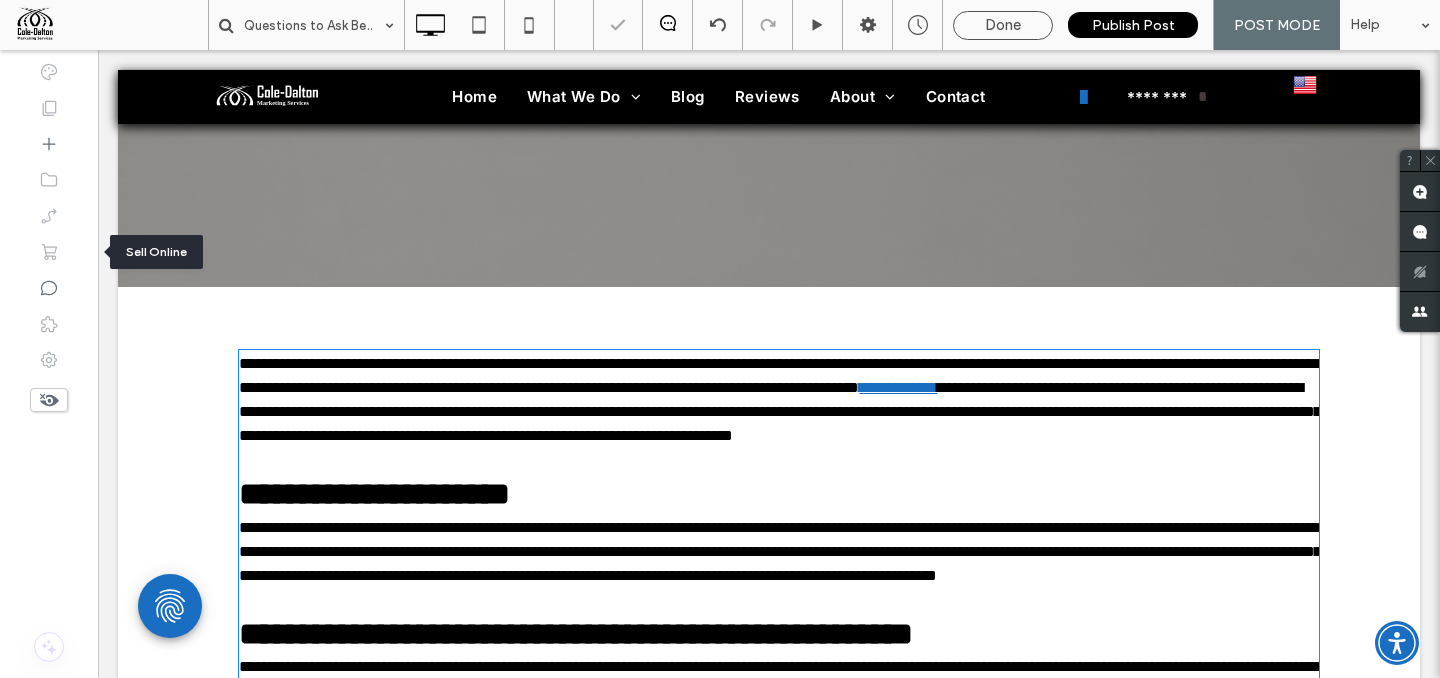 type on "*****" 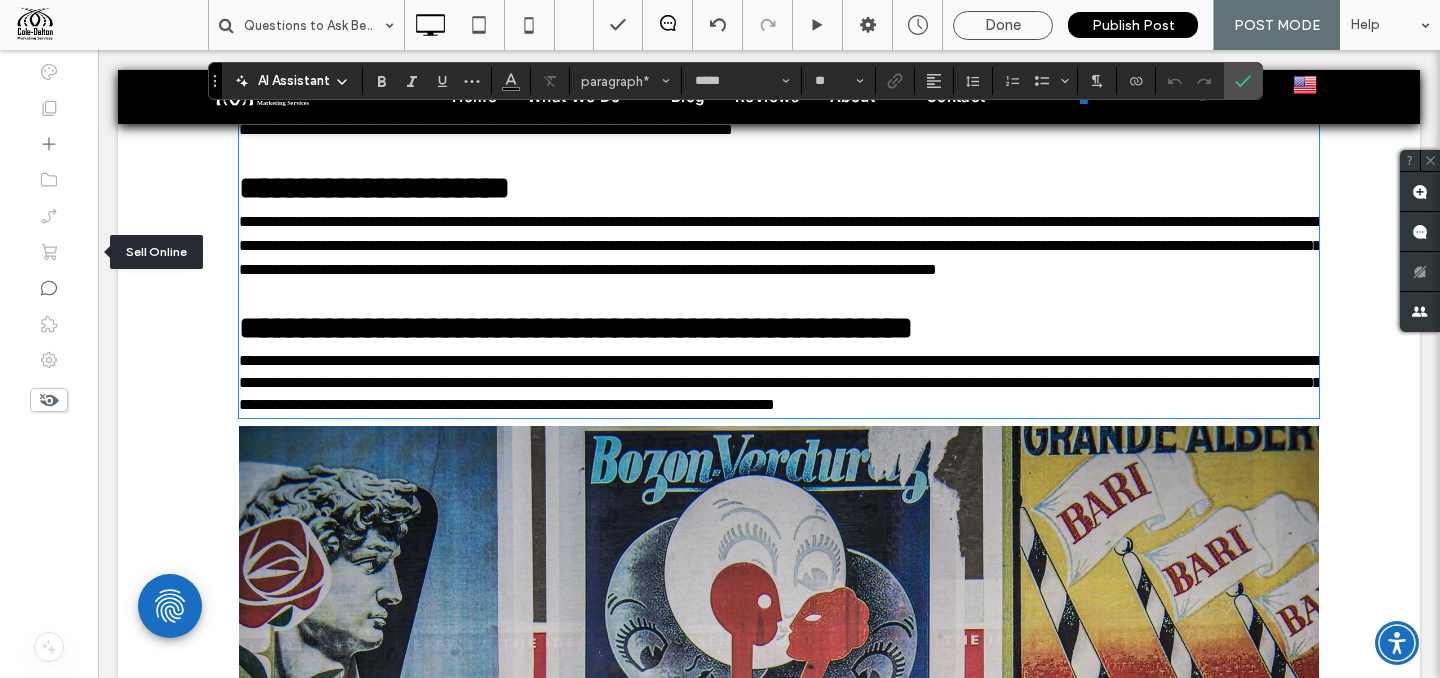 scroll, scrollTop: 917, scrollLeft: 0, axis: vertical 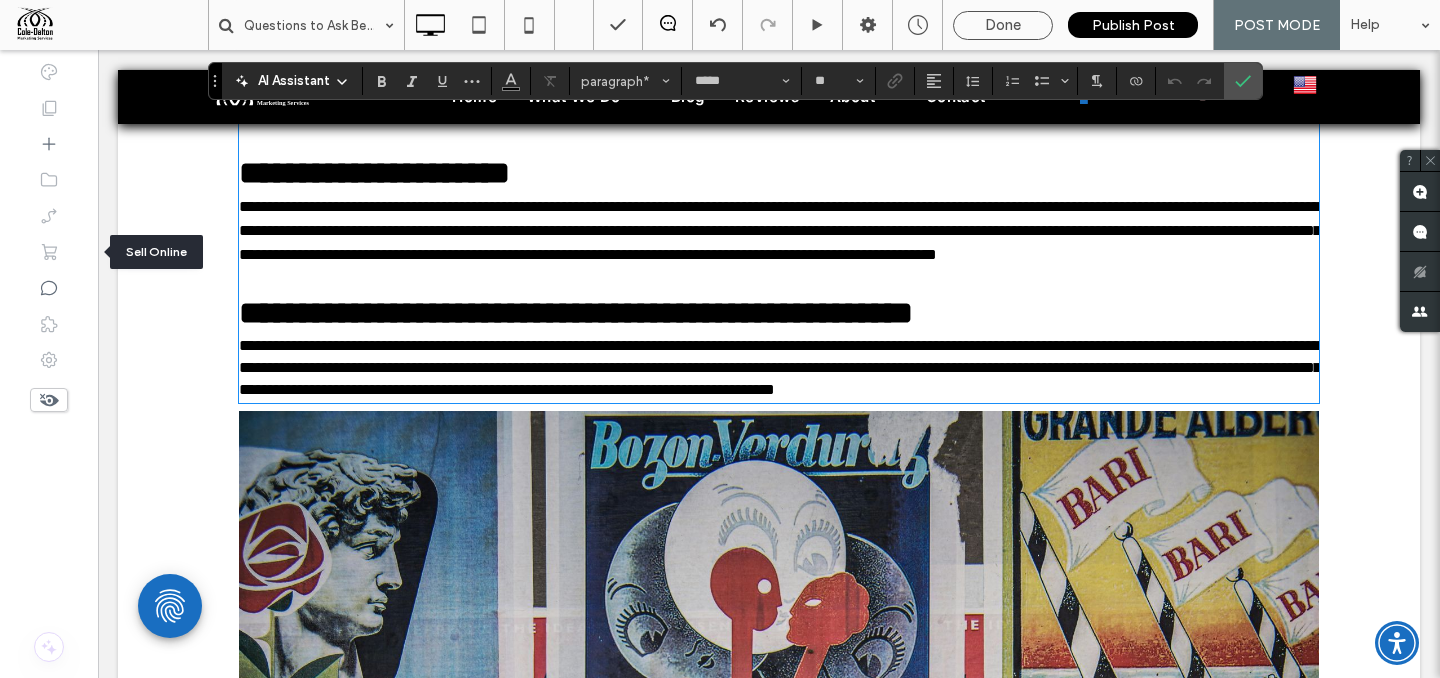 click on "**********" at bounding box center [779, 231] 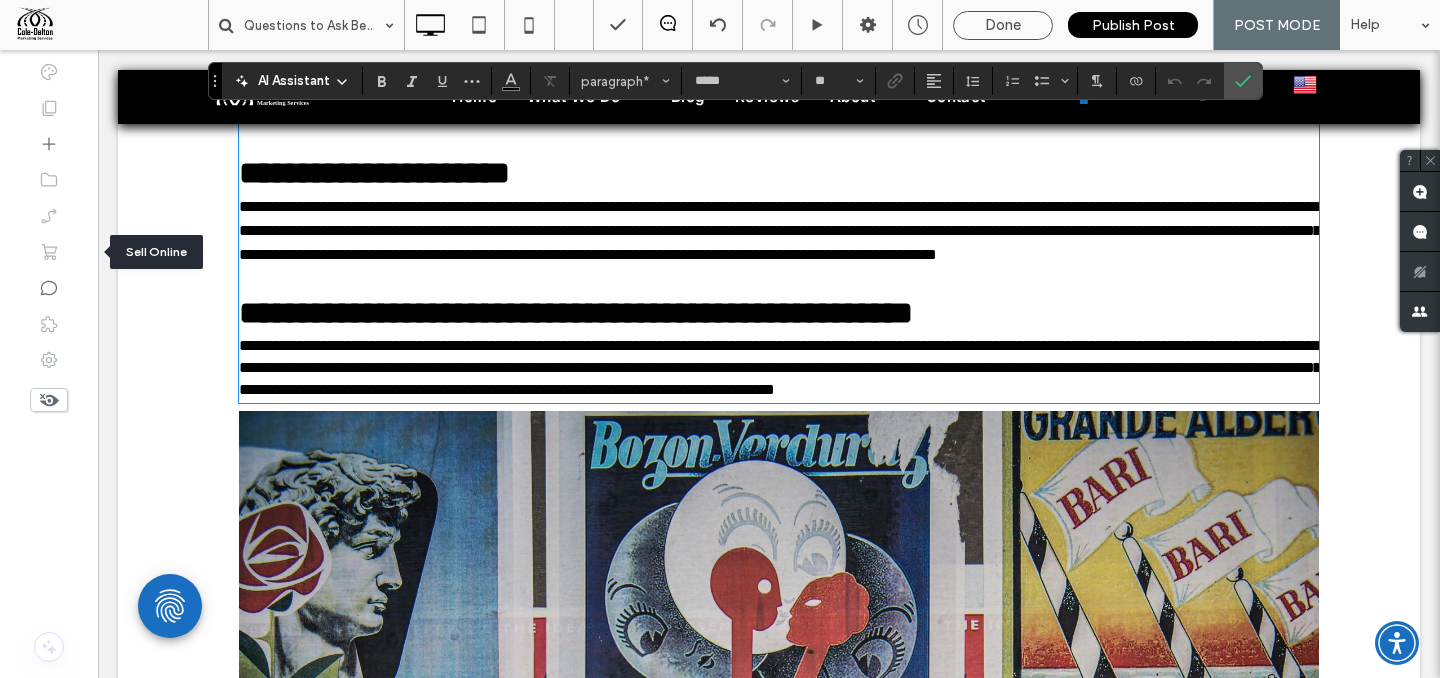 scroll, scrollTop: 740, scrollLeft: 0, axis: vertical 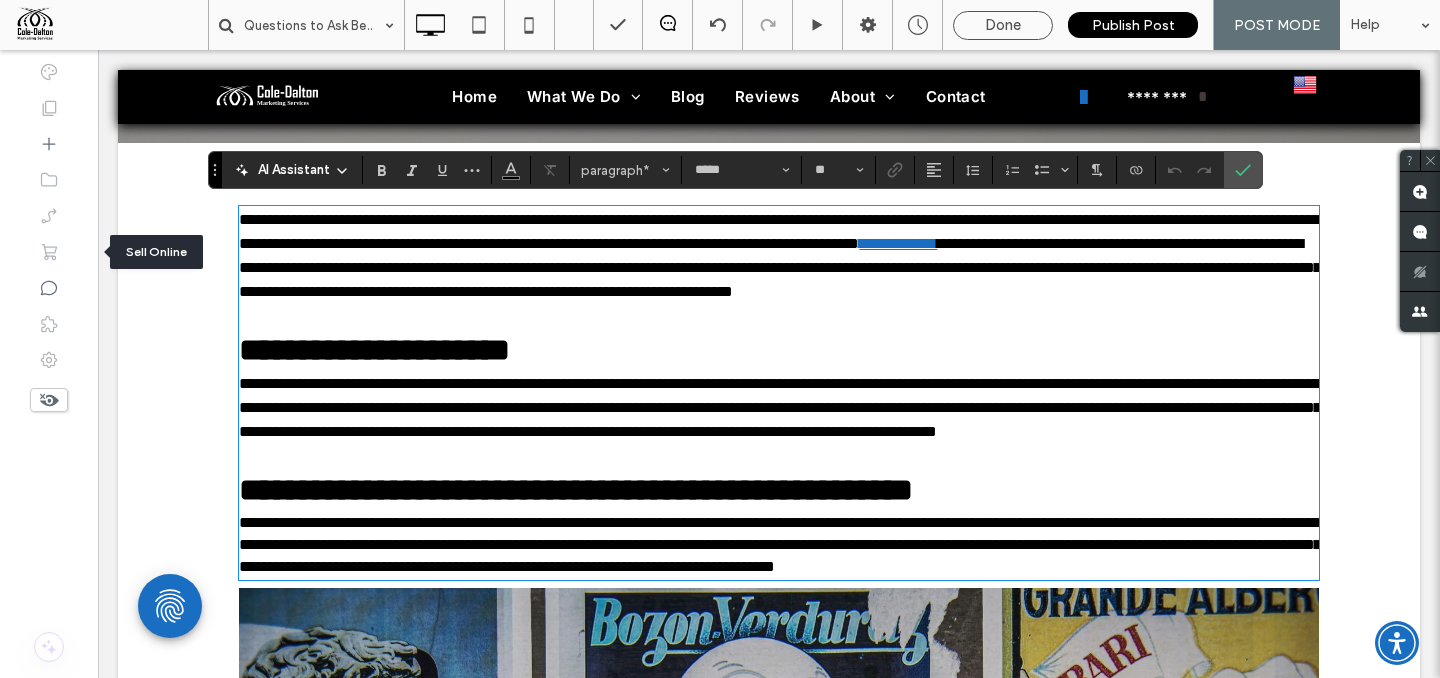 click on "**********" at bounding box center [780, 407] 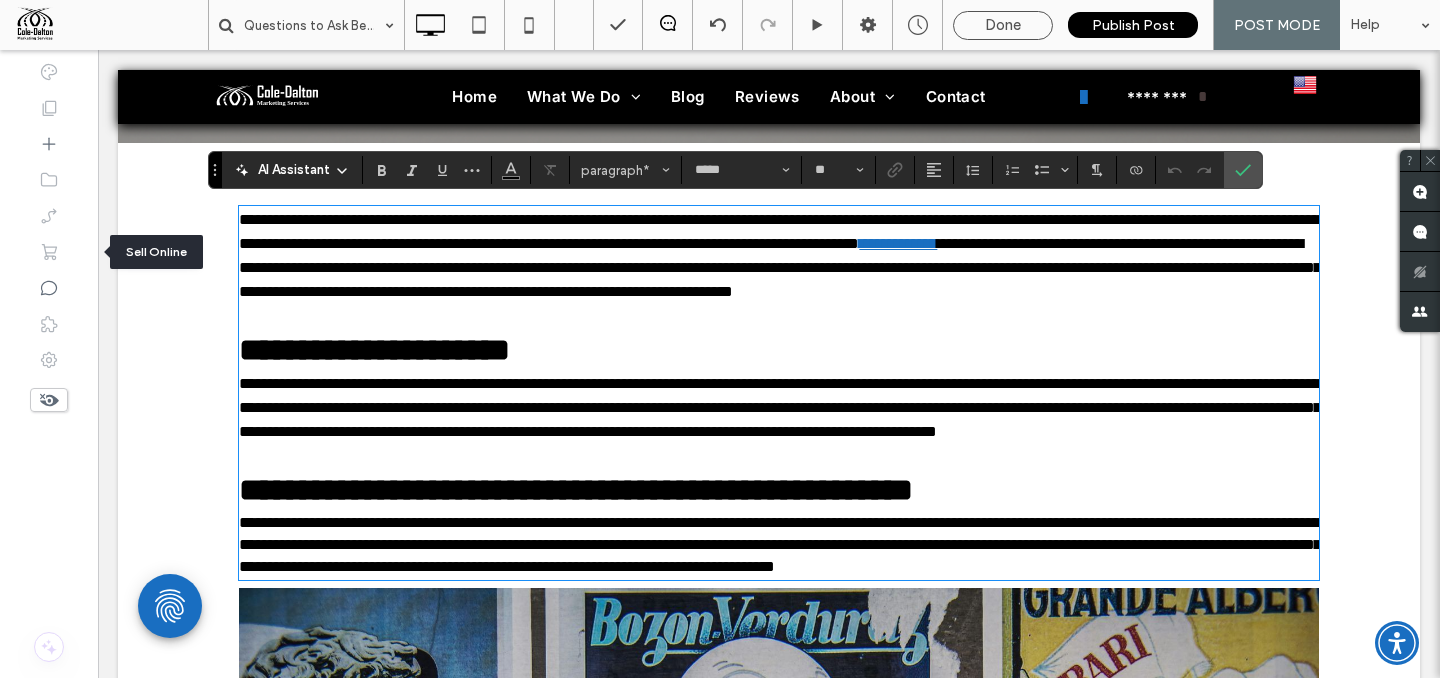 click on "**********" at bounding box center (779, 256) 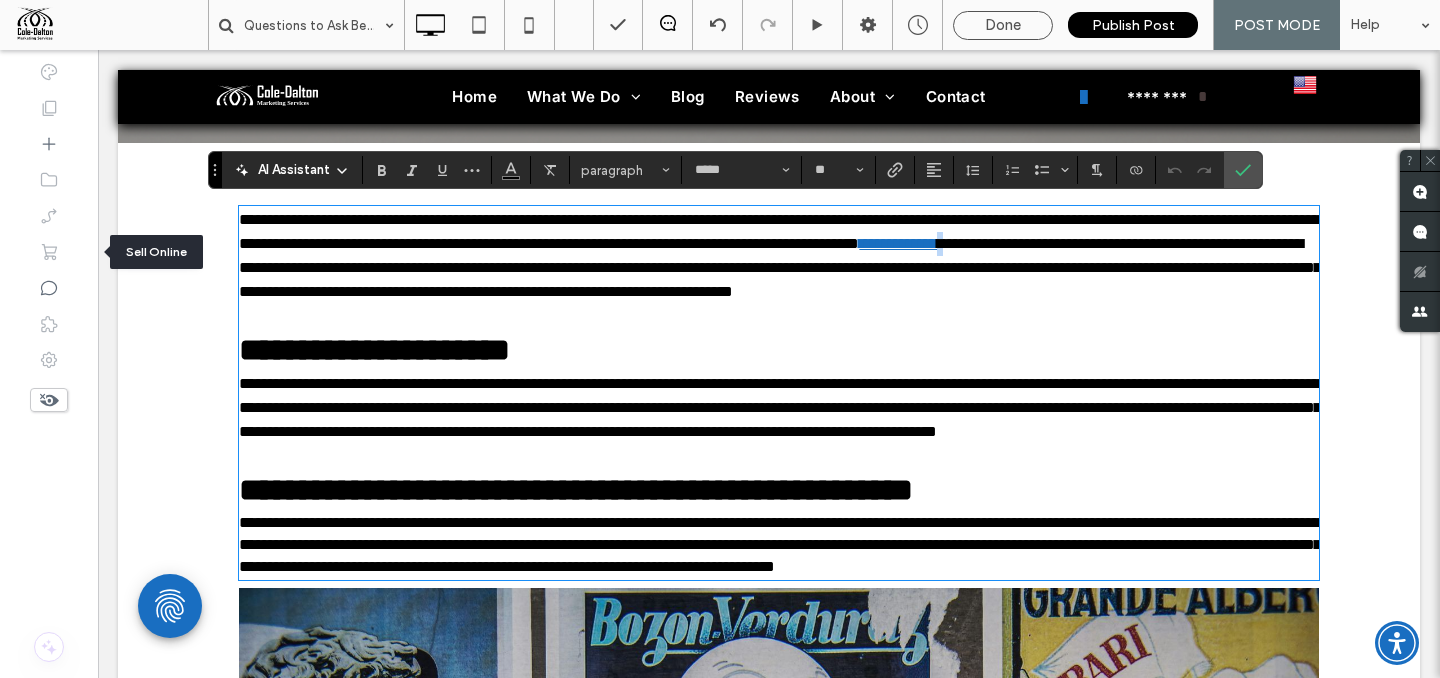 click on "**********" at bounding box center (780, 267) 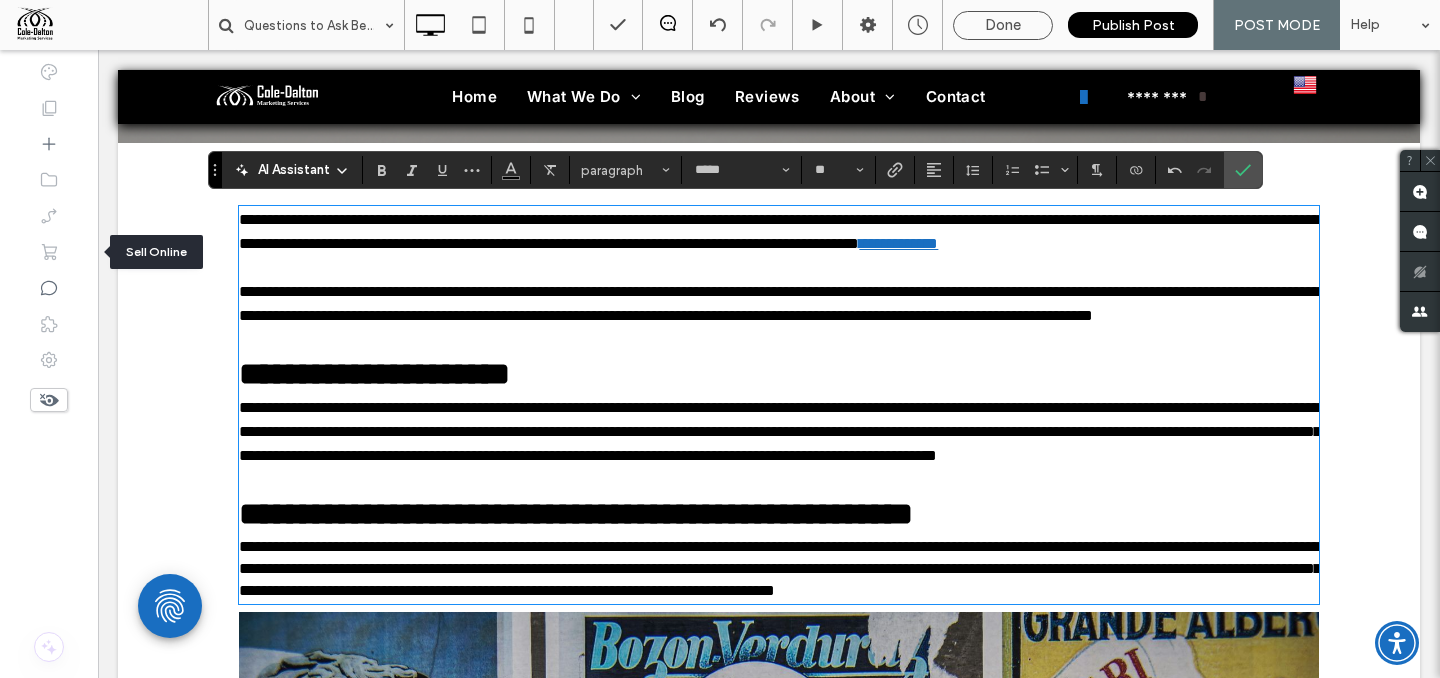 type 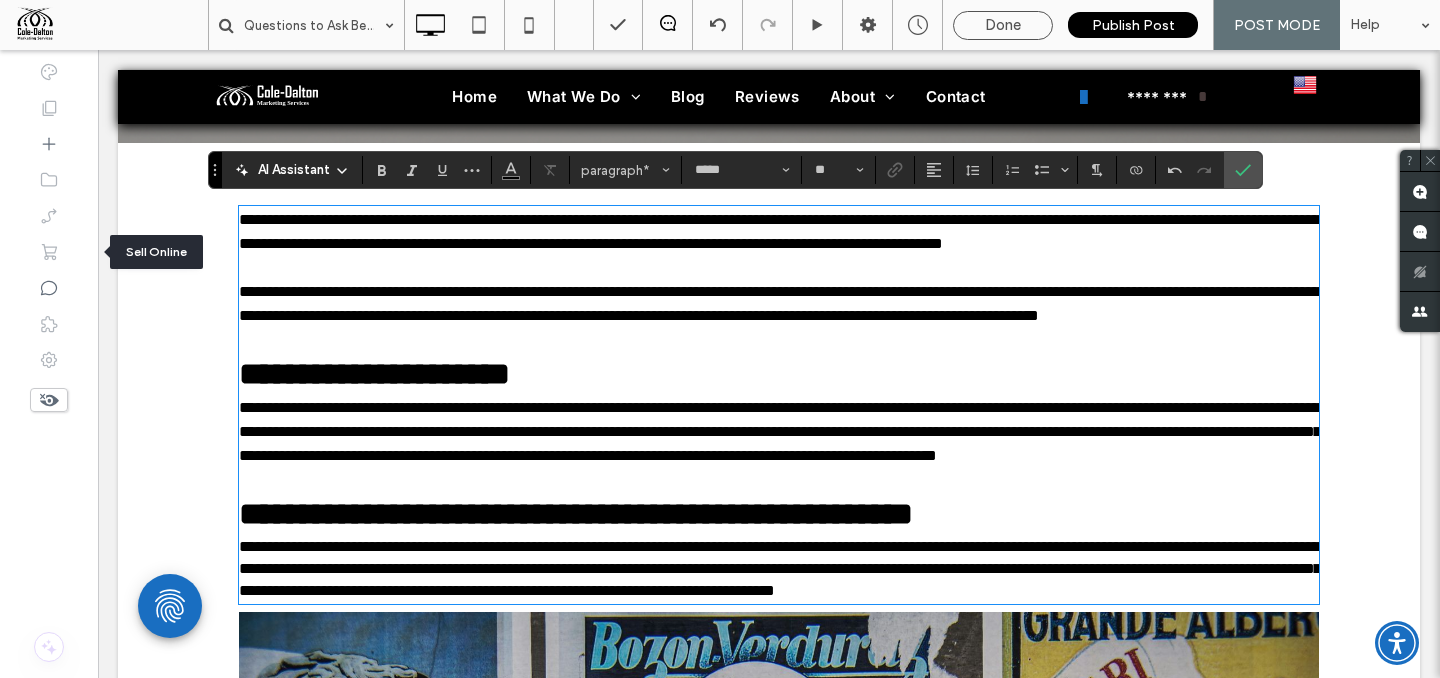 click on "*" at bounding box center (943, 243) 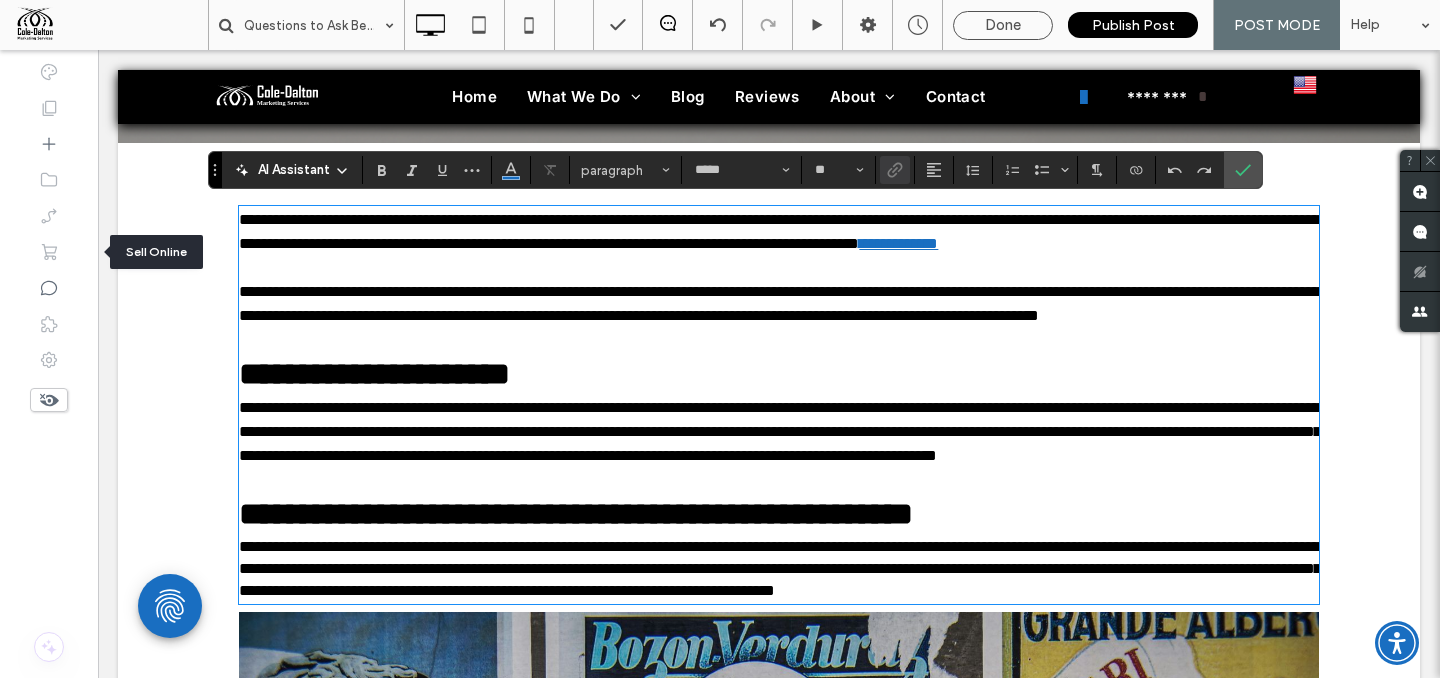 click on "**********" at bounding box center [898, 243] 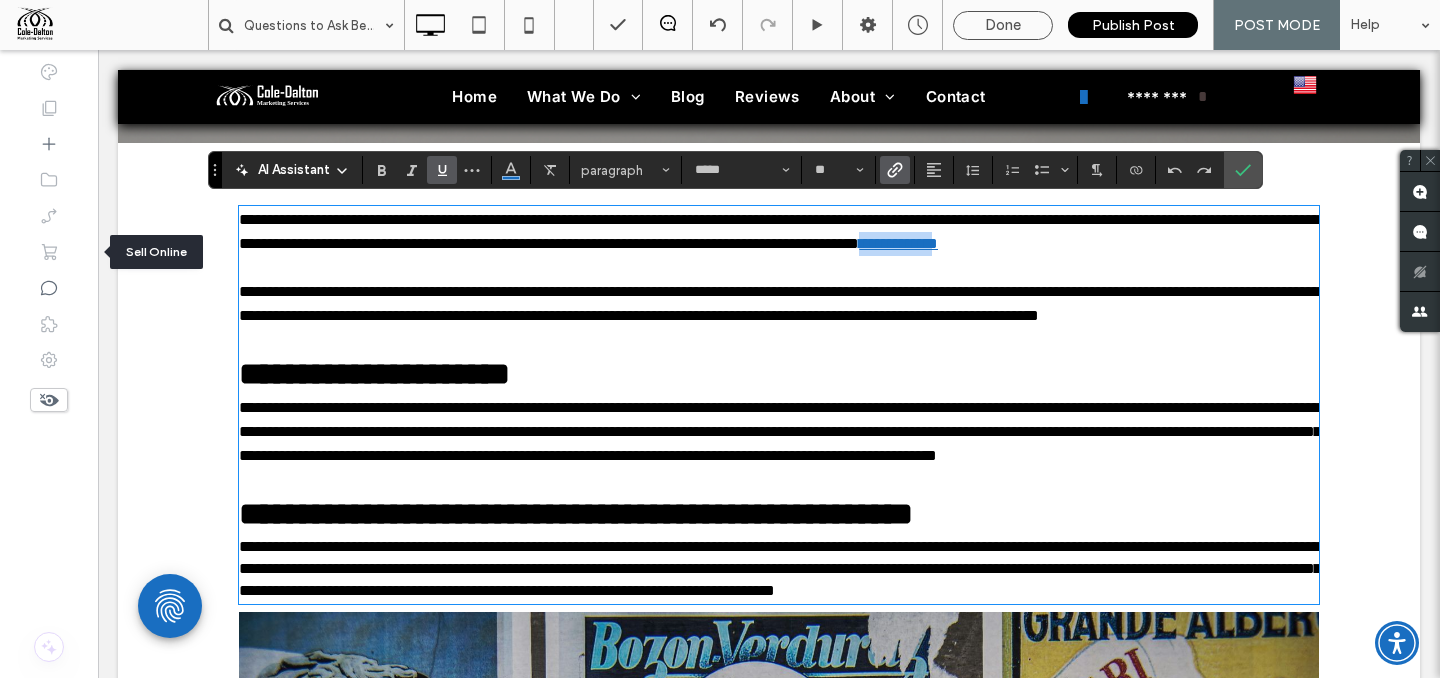 drag, startPoint x: 263, startPoint y: 265, endPoint x: 370, endPoint y: 265, distance: 107 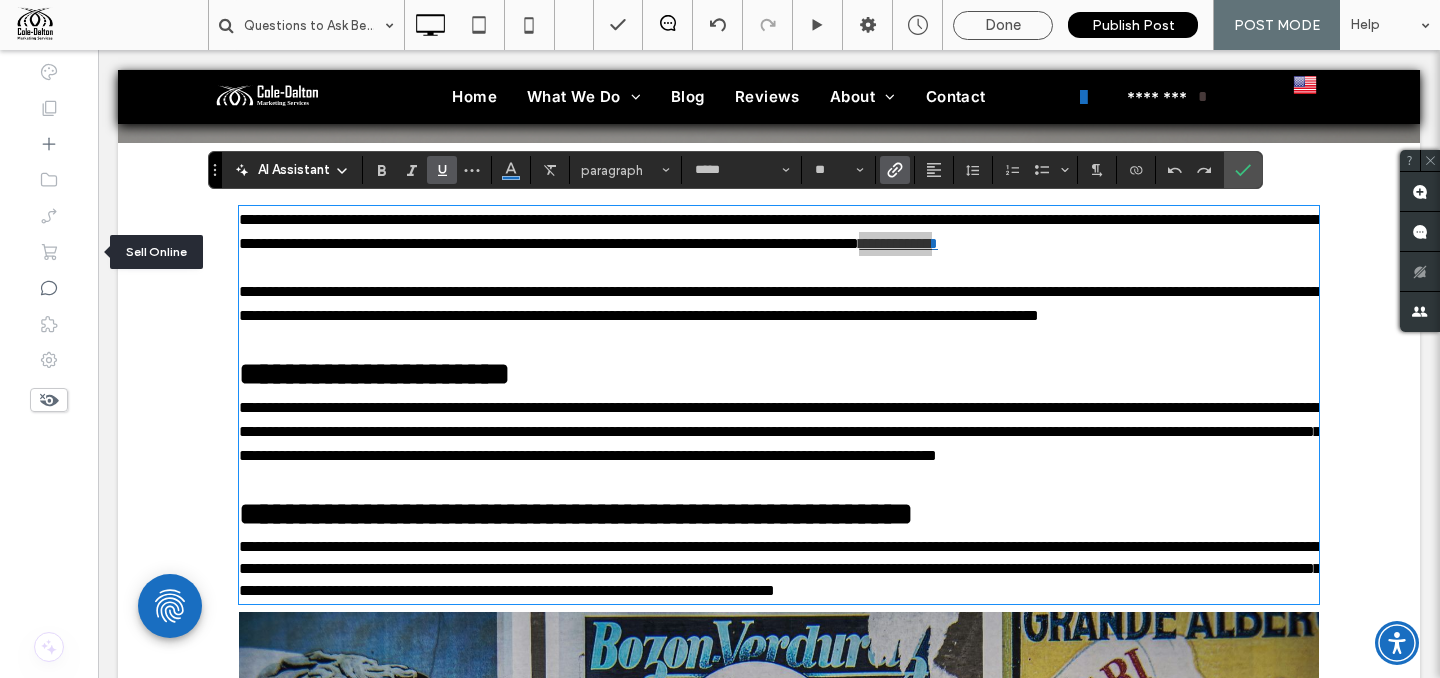 click 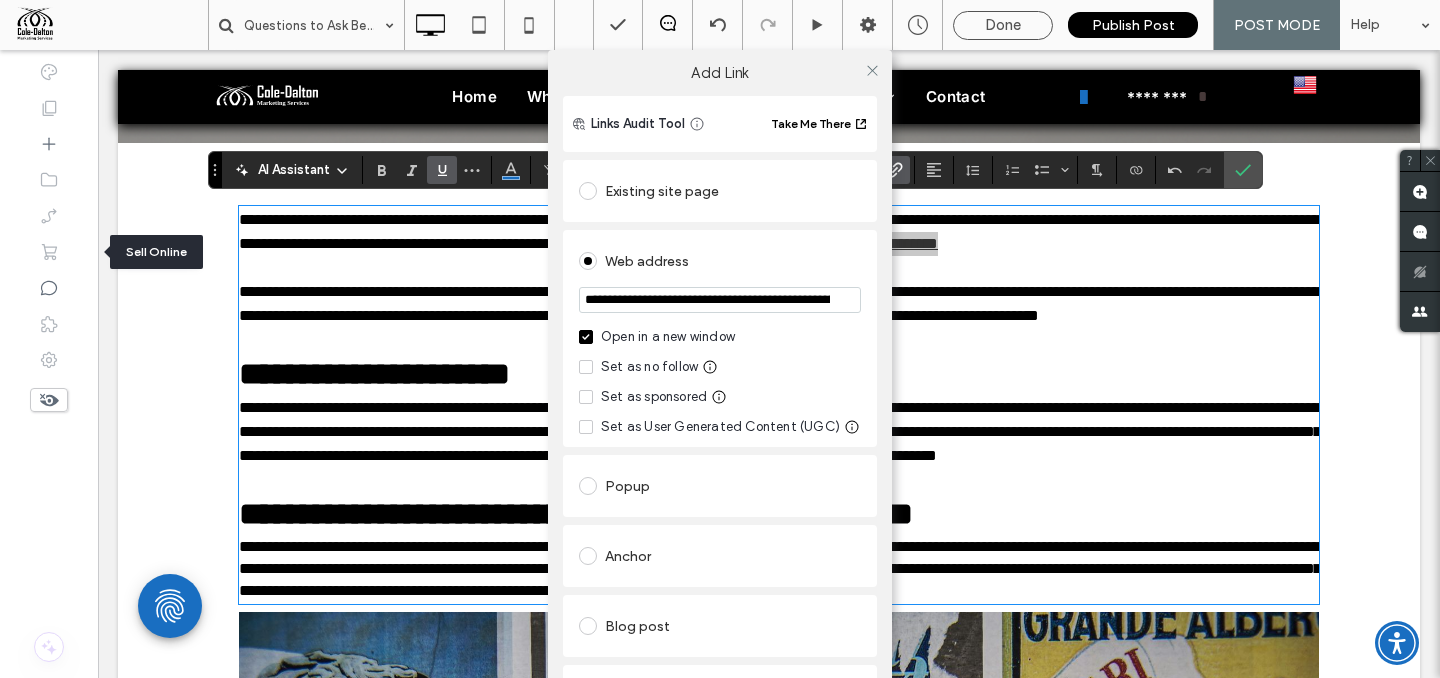 click on "**********" at bounding box center [720, 300] 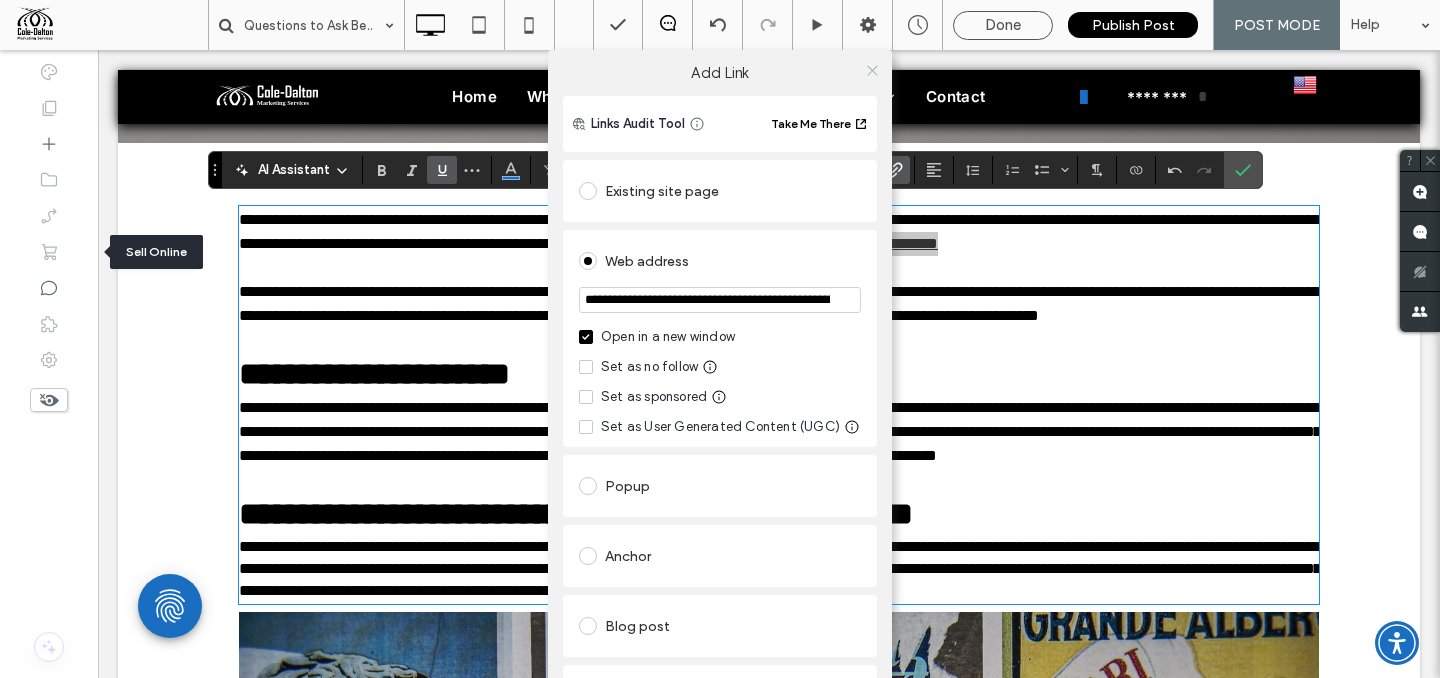 click 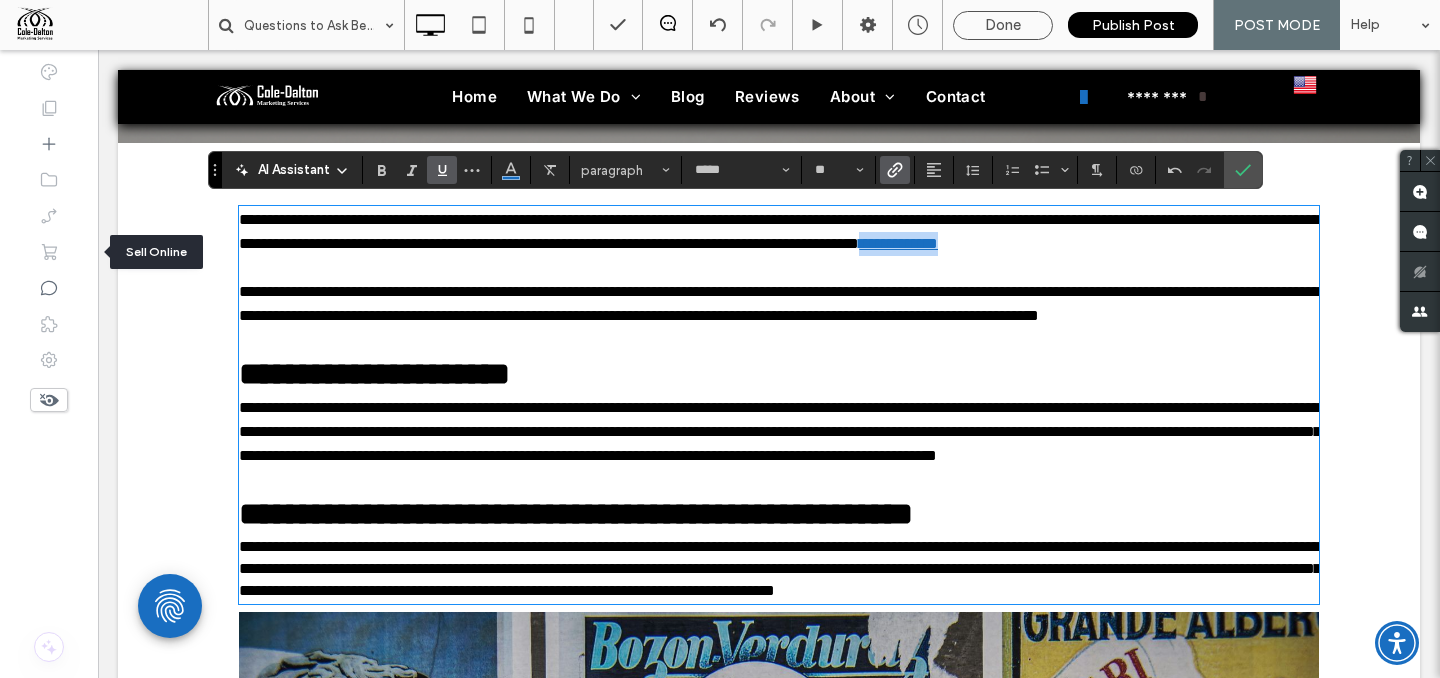 click on "**********" at bounding box center (779, 232) 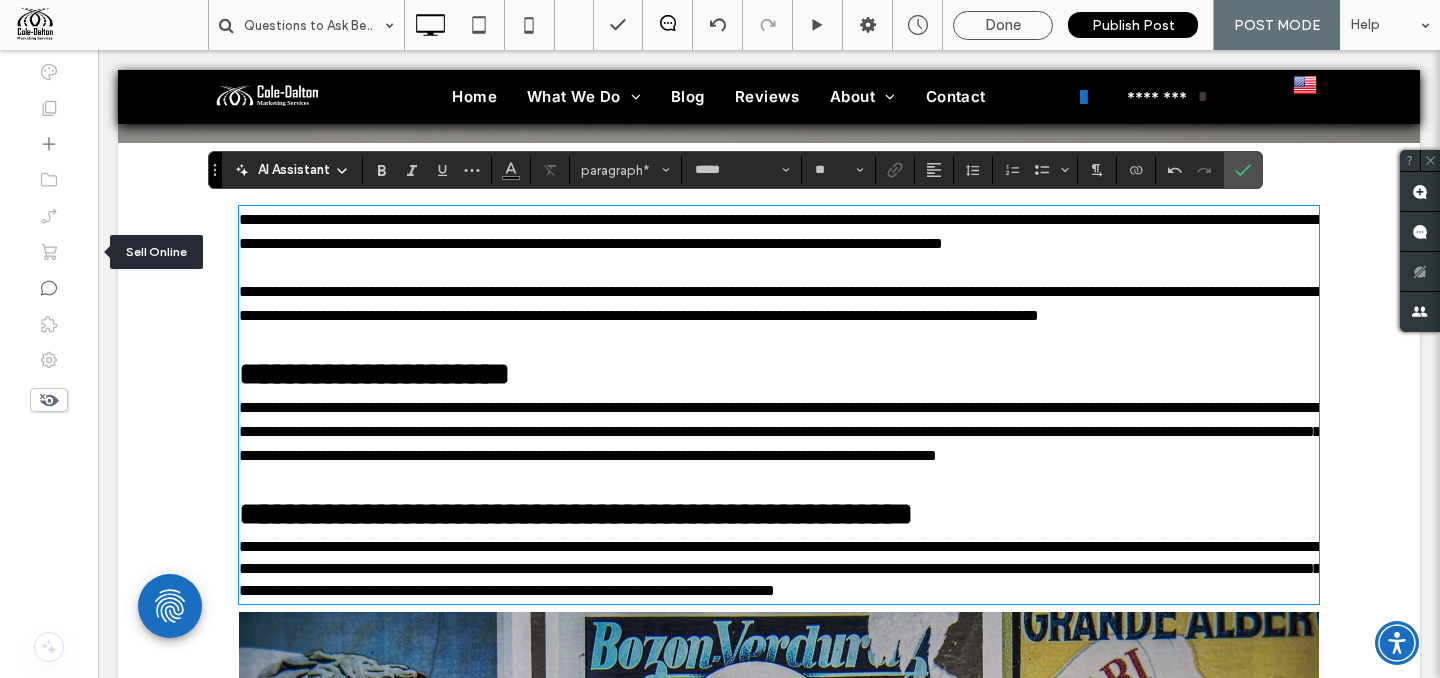 click on "*" at bounding box center [943, 243] 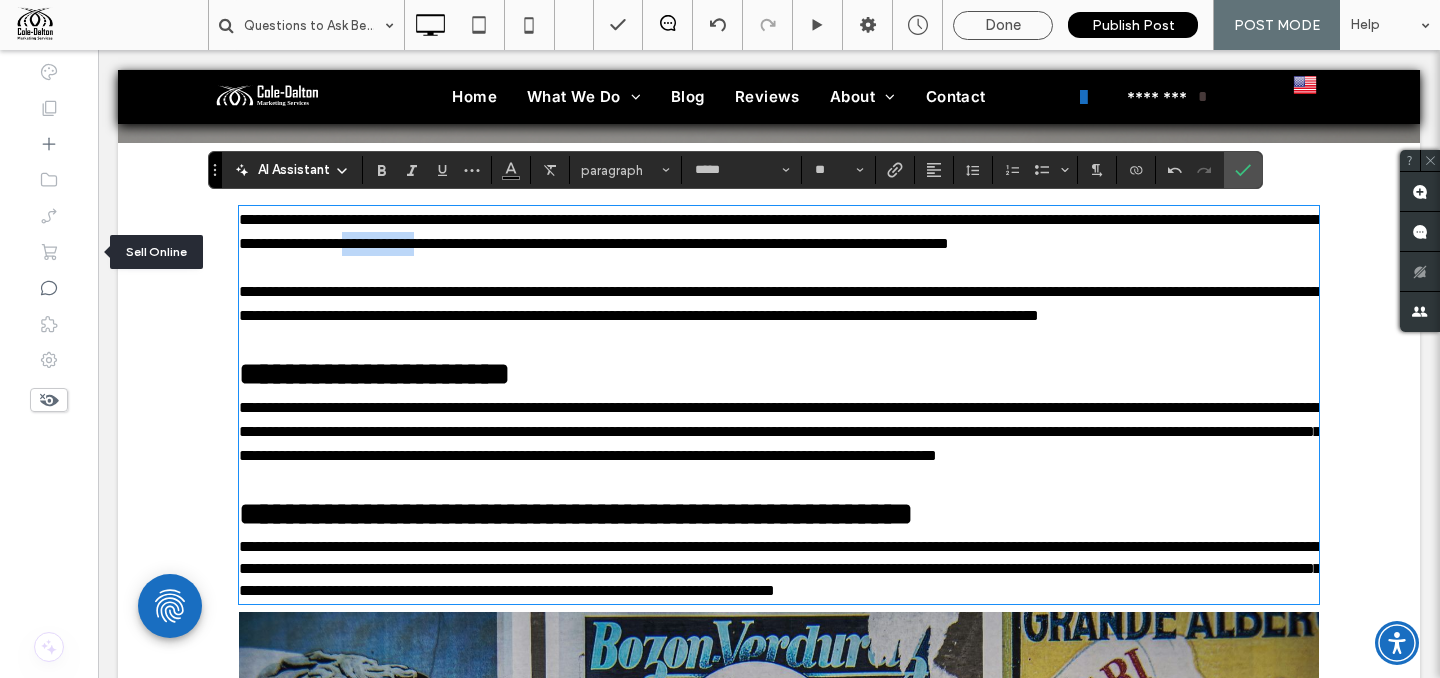 drag, startPoint x: 687, startPoint y: 245, endPoint x: 782, endPoint y: 244, distance: 95.005264 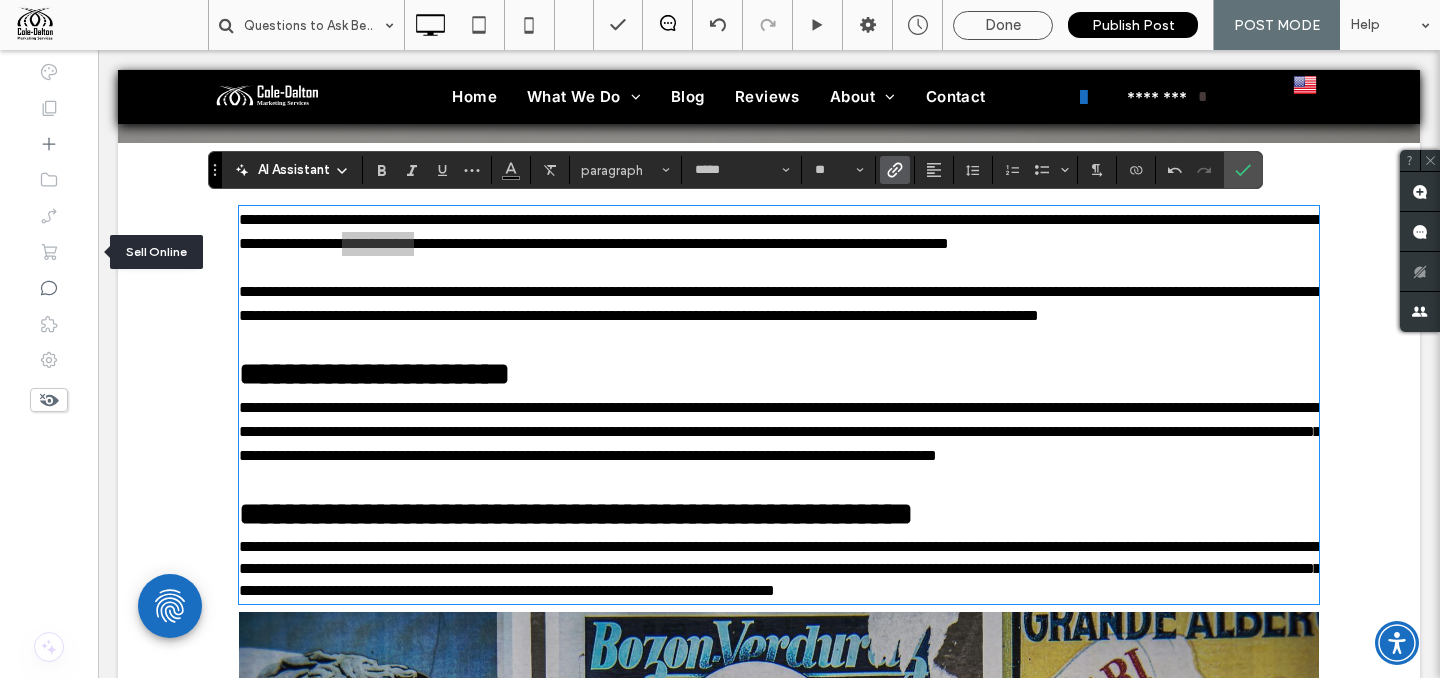 click 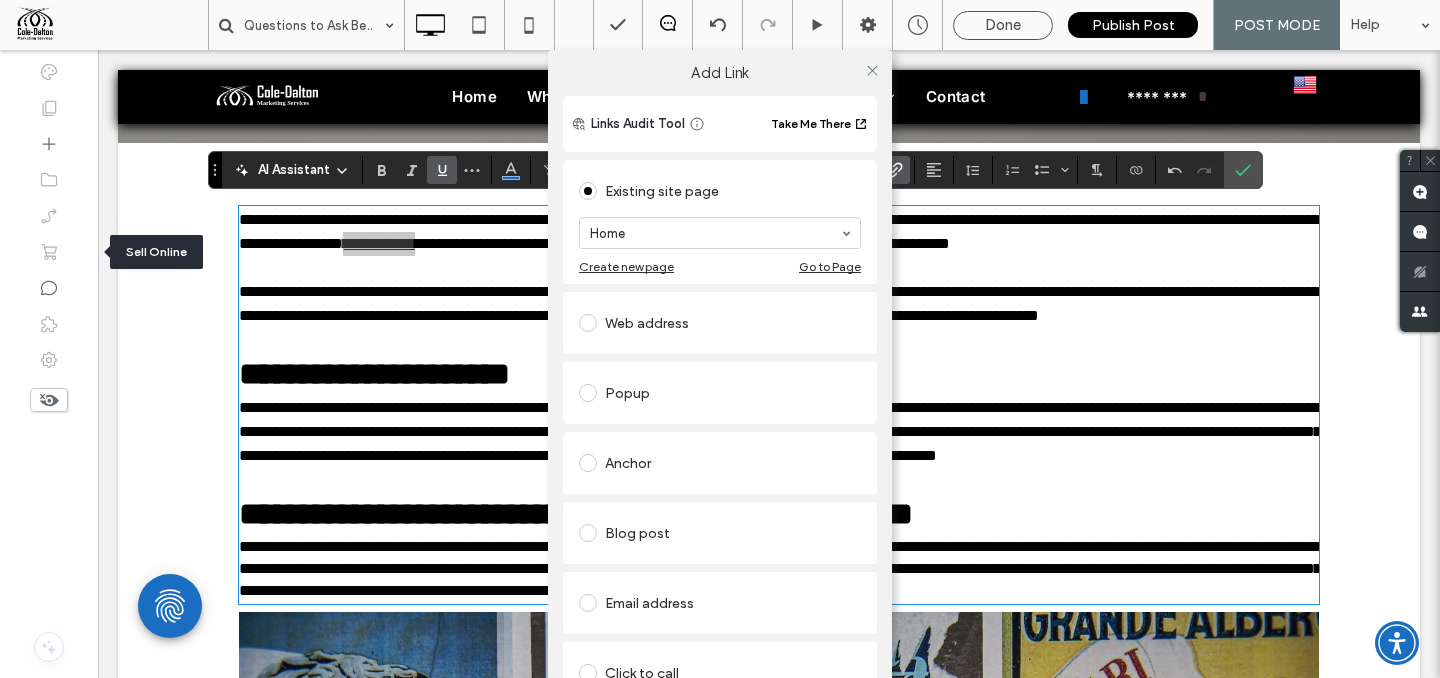 click on "Web address" at bounding box center [720, 323] 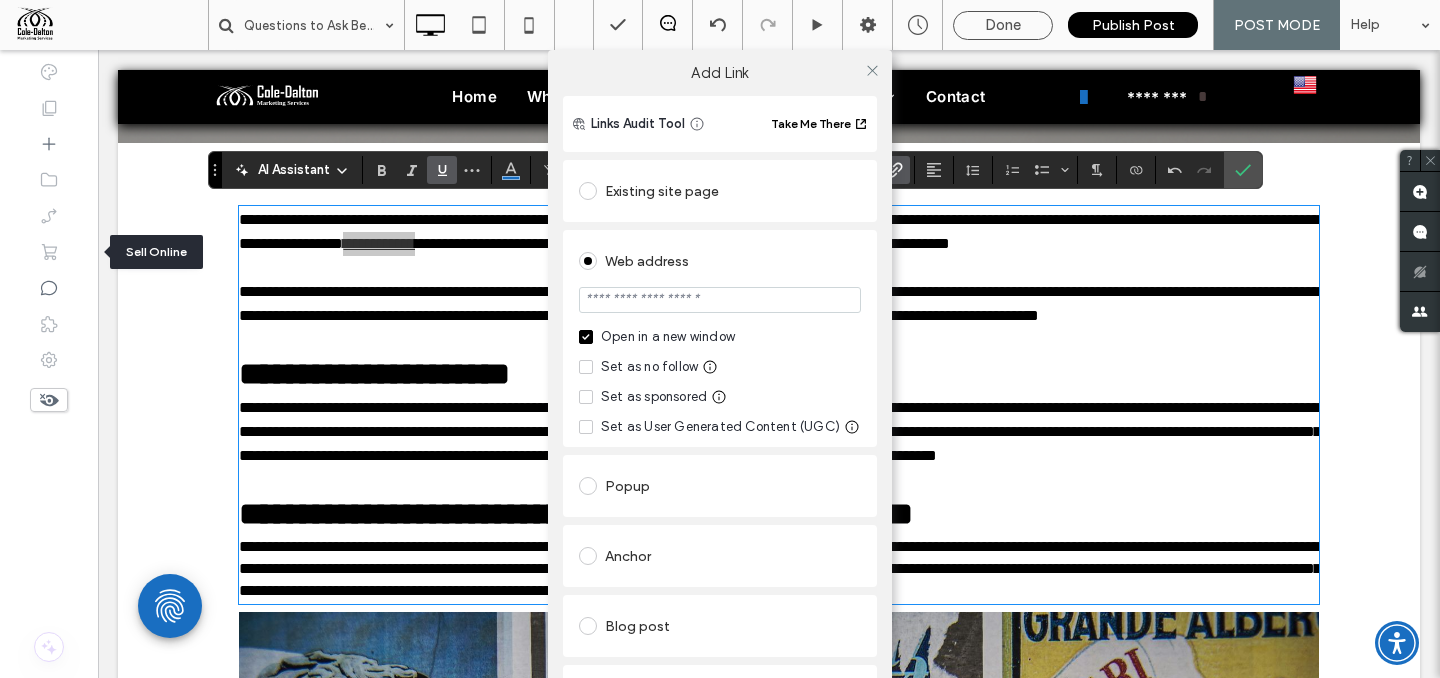 click at bounding box center (720, 300) 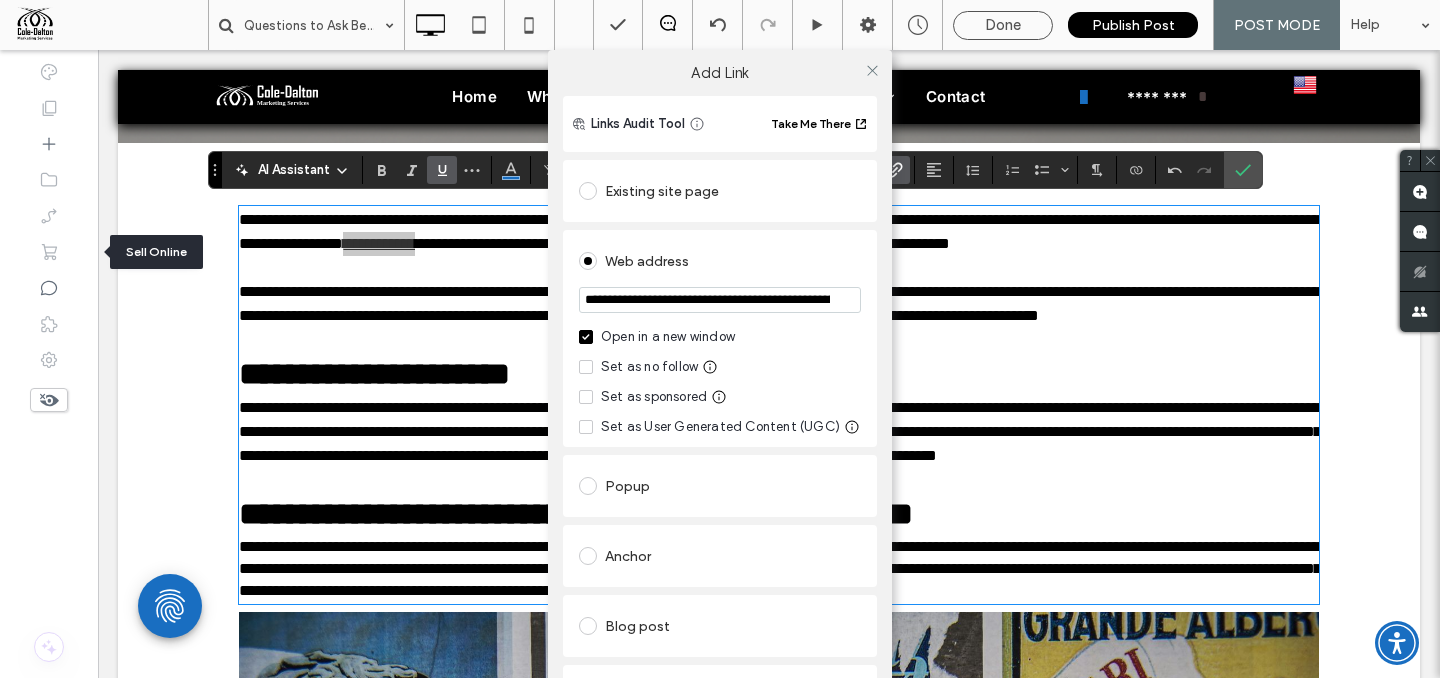 scroll, scrollTop: 0, scrollLeft: 206, axis: horizontal 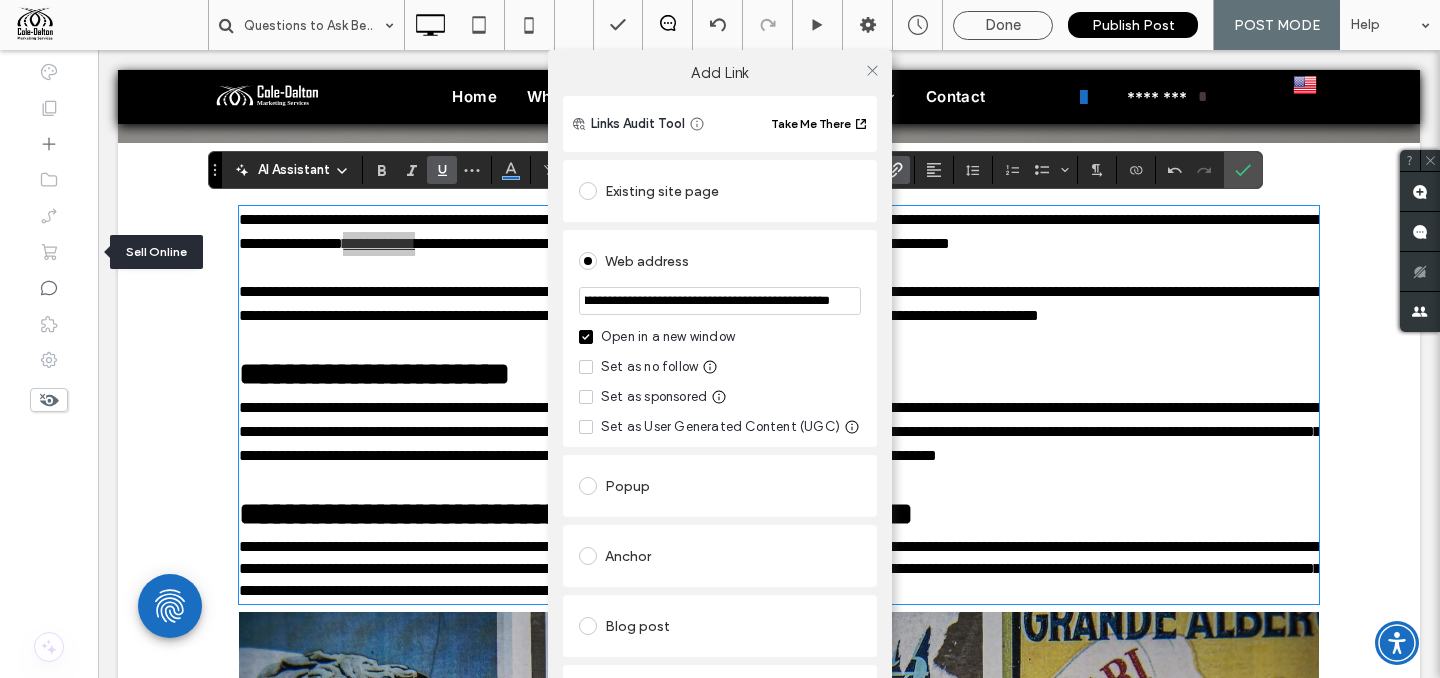type on "**********" 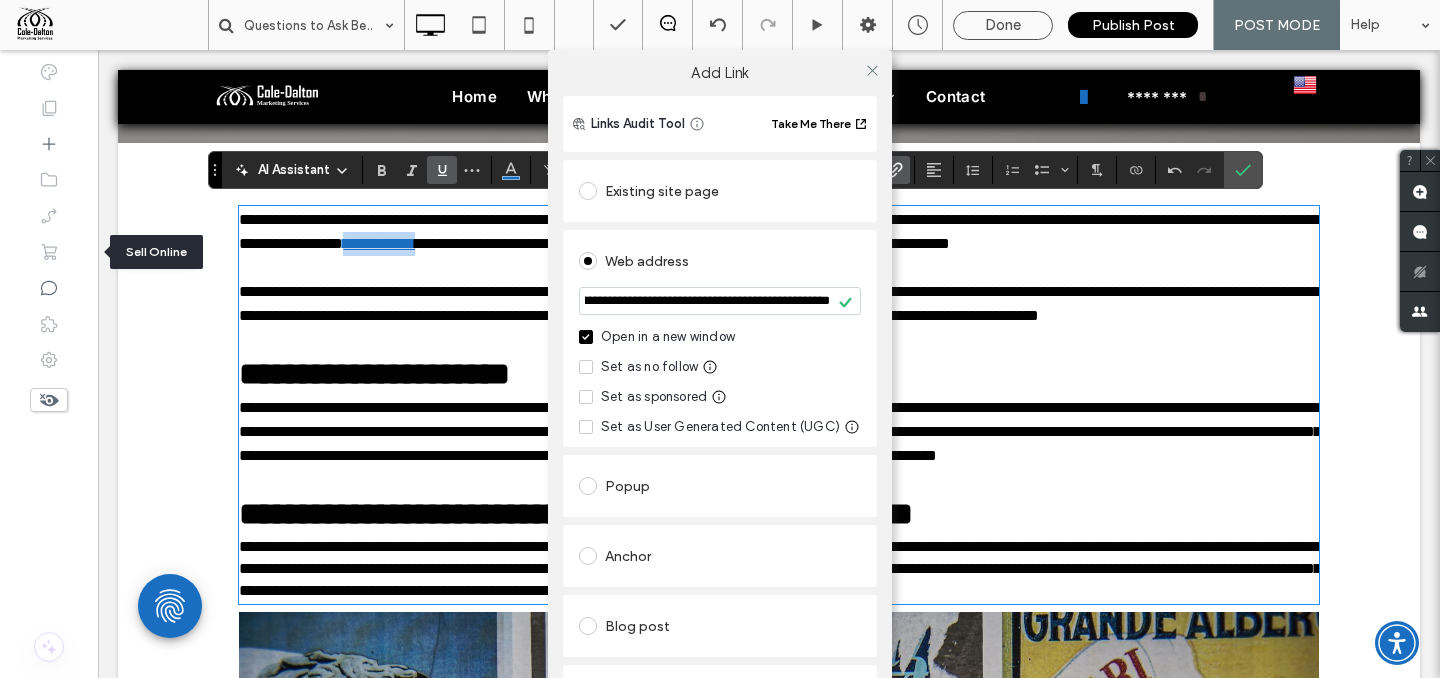 click on "Web address" at bounding box center (720, 261) 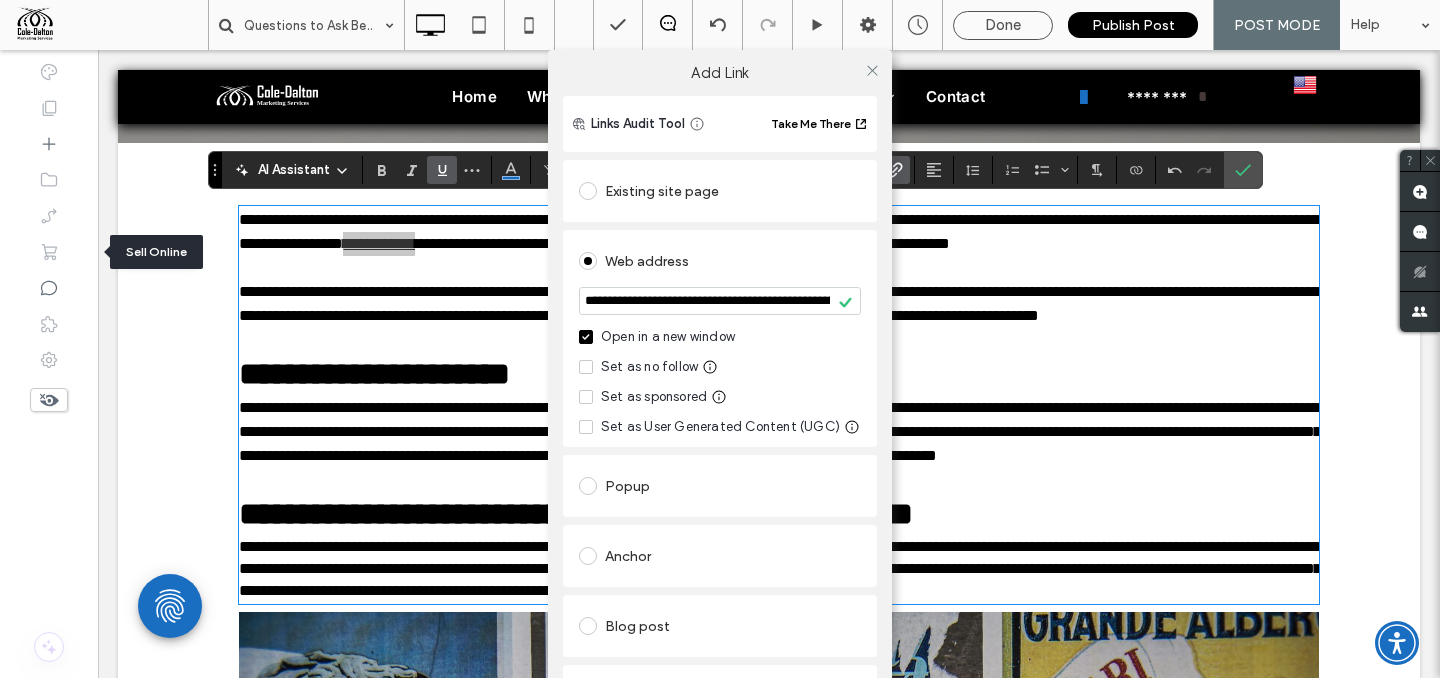 drag, startPoint x: 829, startPoint y: 224, endPoint x: 873, endPoint y: 154, distance: 82.68011 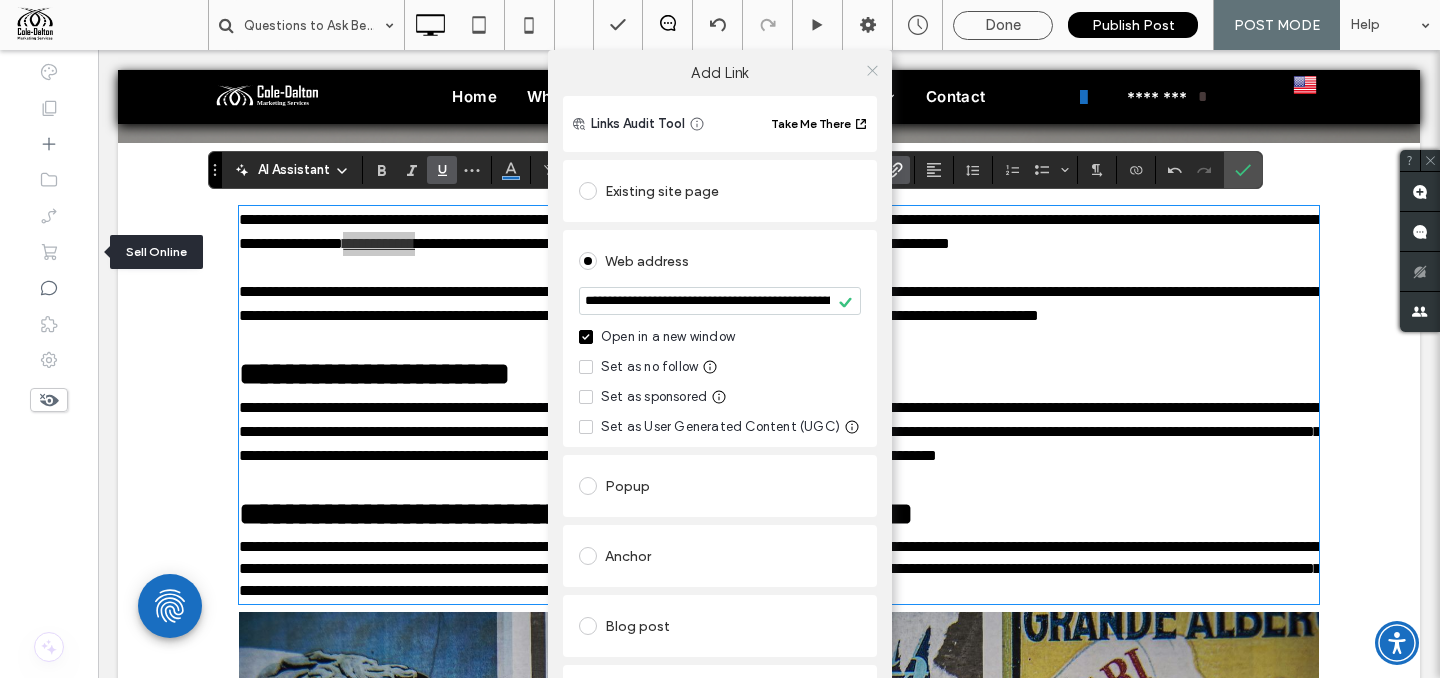 click 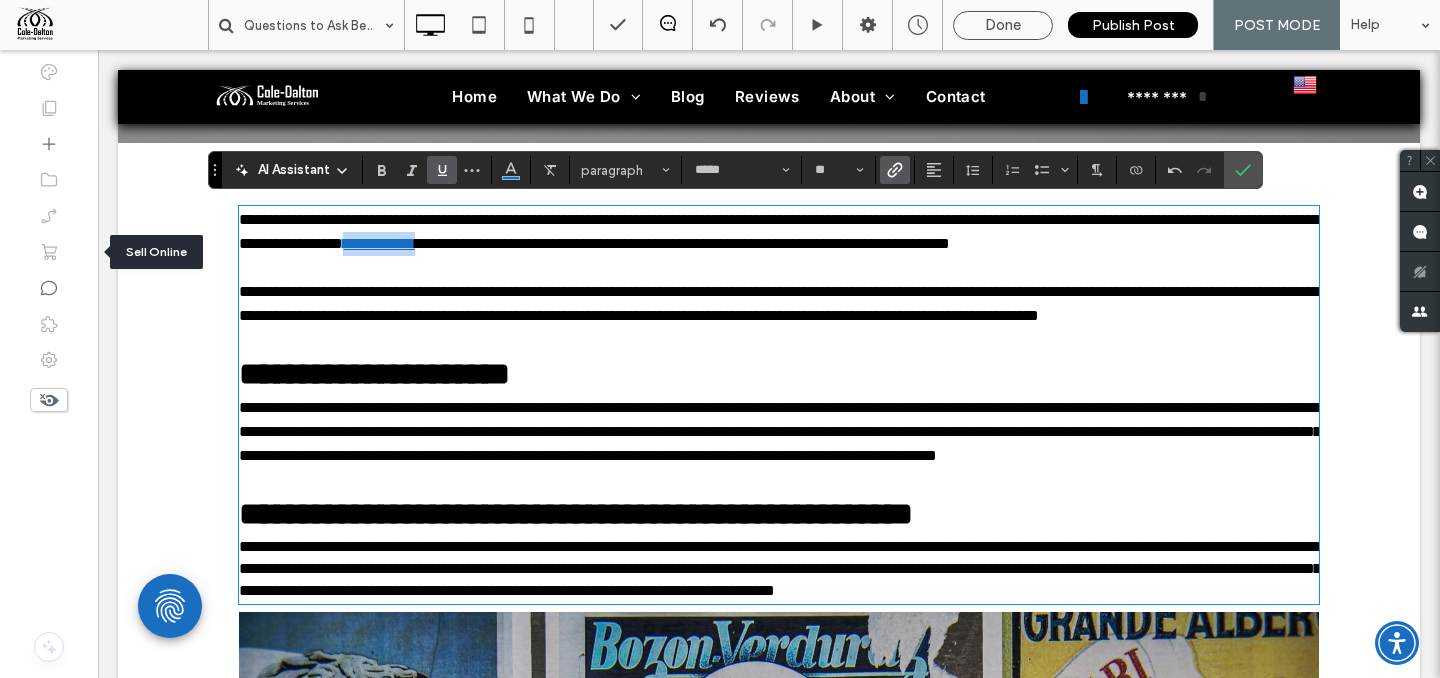 click on "**********" at bounding box center [779, 303] 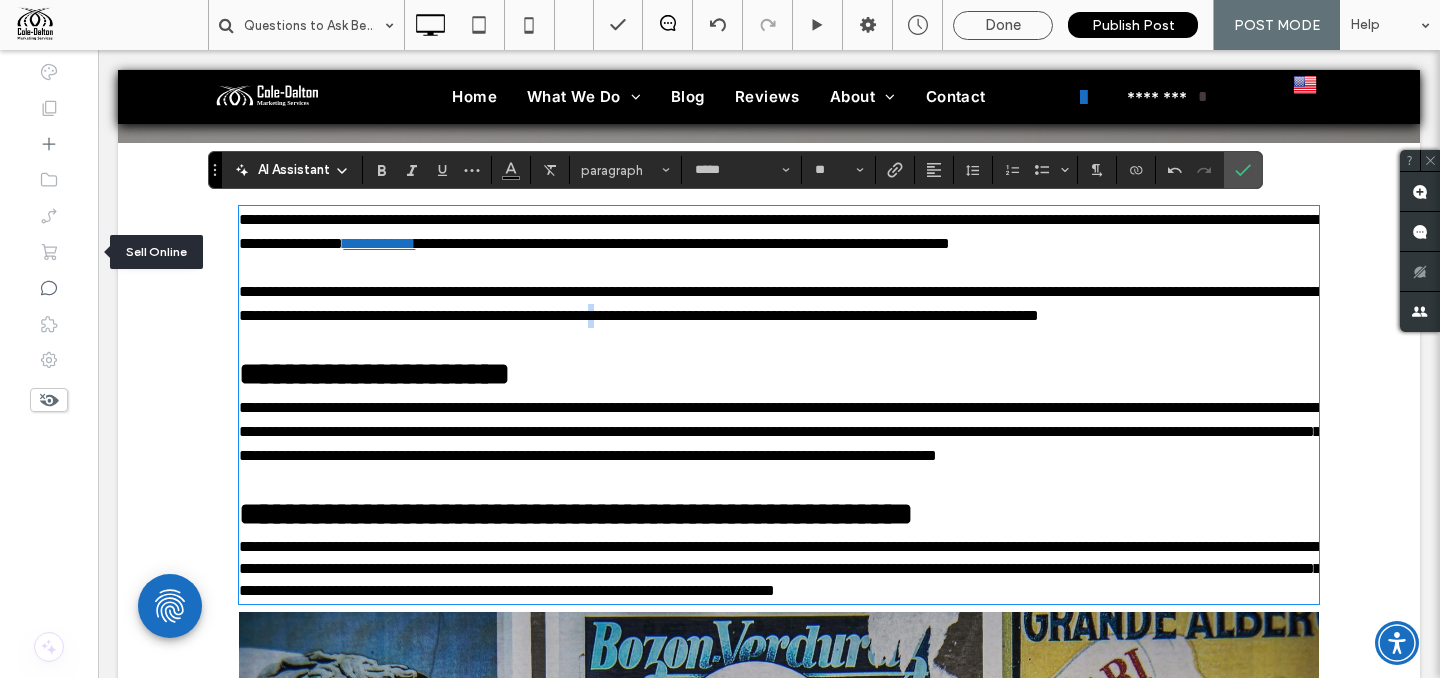 click on "**********" at bounding box center (779, 303) 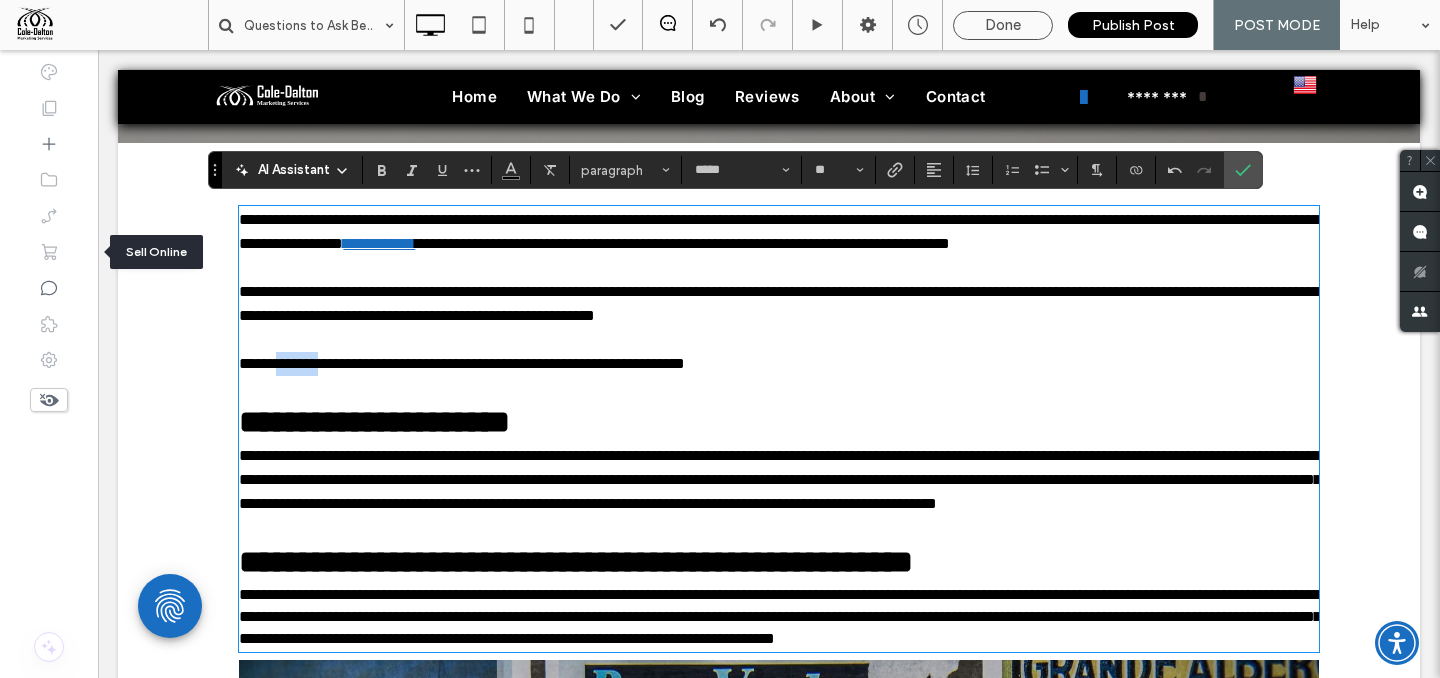 drag, startPoint x: 283, startPoint y: 391, endPoint x: 336, endPoint y: 387, distance: 53.15073 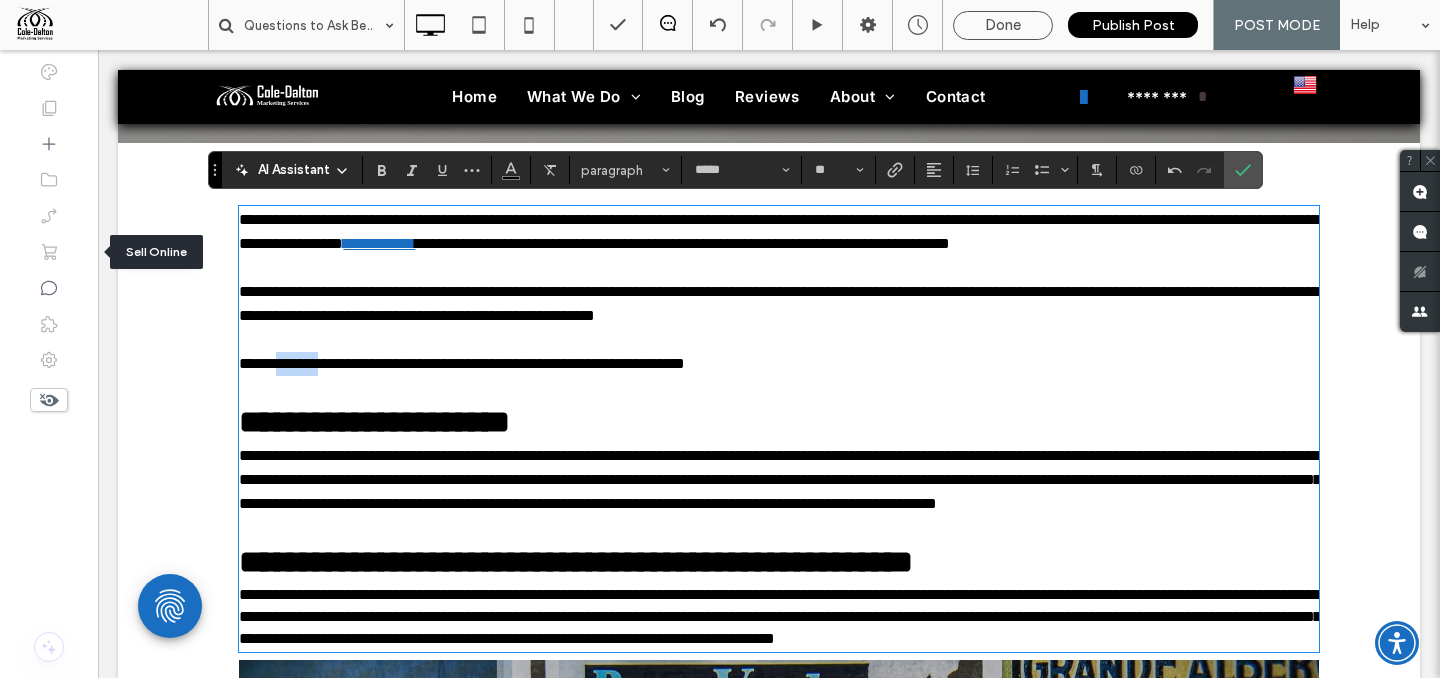 click on "**********" at bounding box center (462, 363) 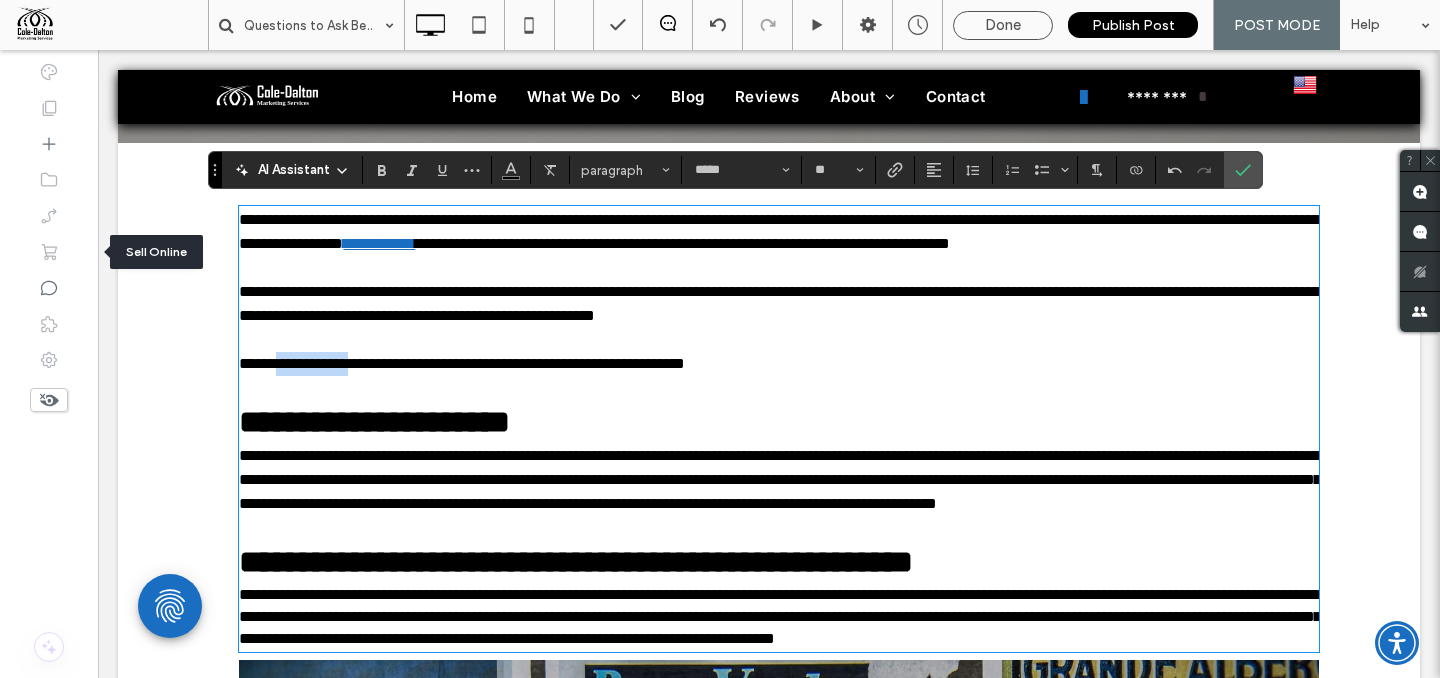 drag, startPoint x: 283, startPoint y: 388, endPoint x: 356, endPoint y: 390, distance: 73.02739 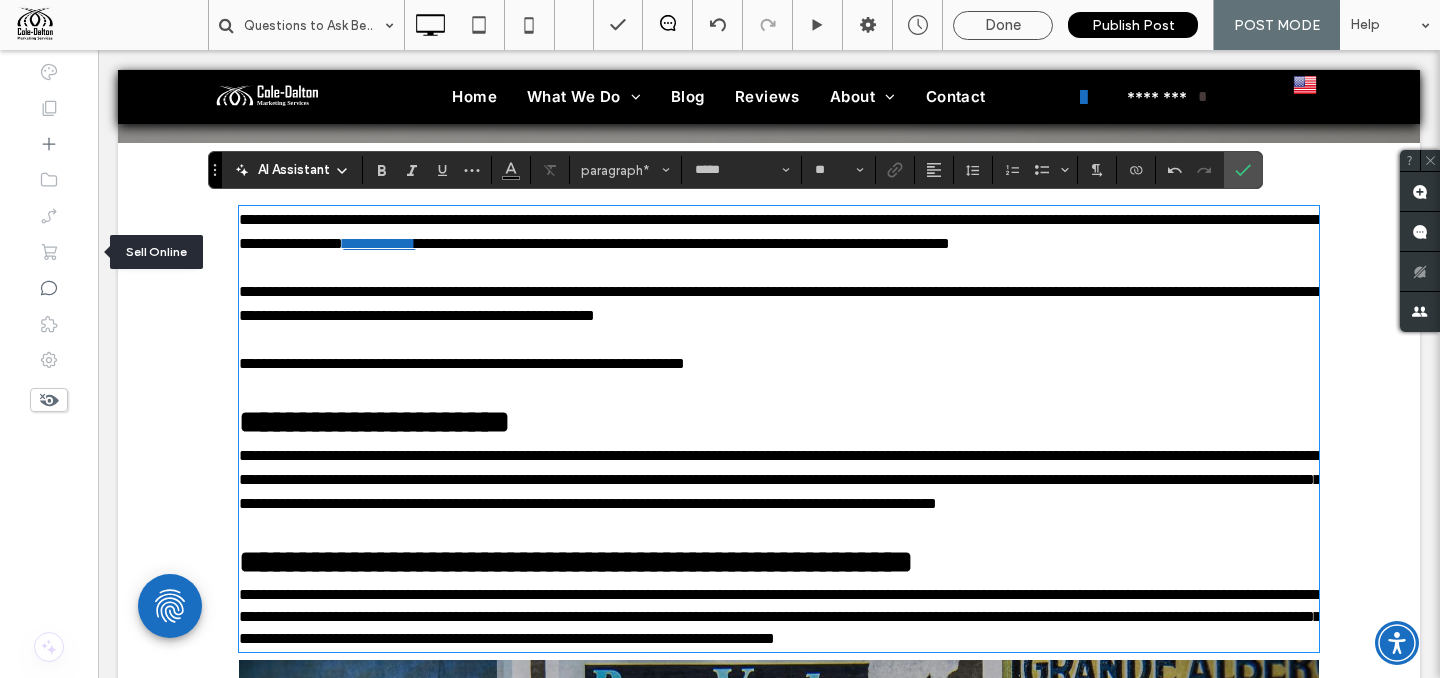 click on "**********" at bounding box center [462, 363] 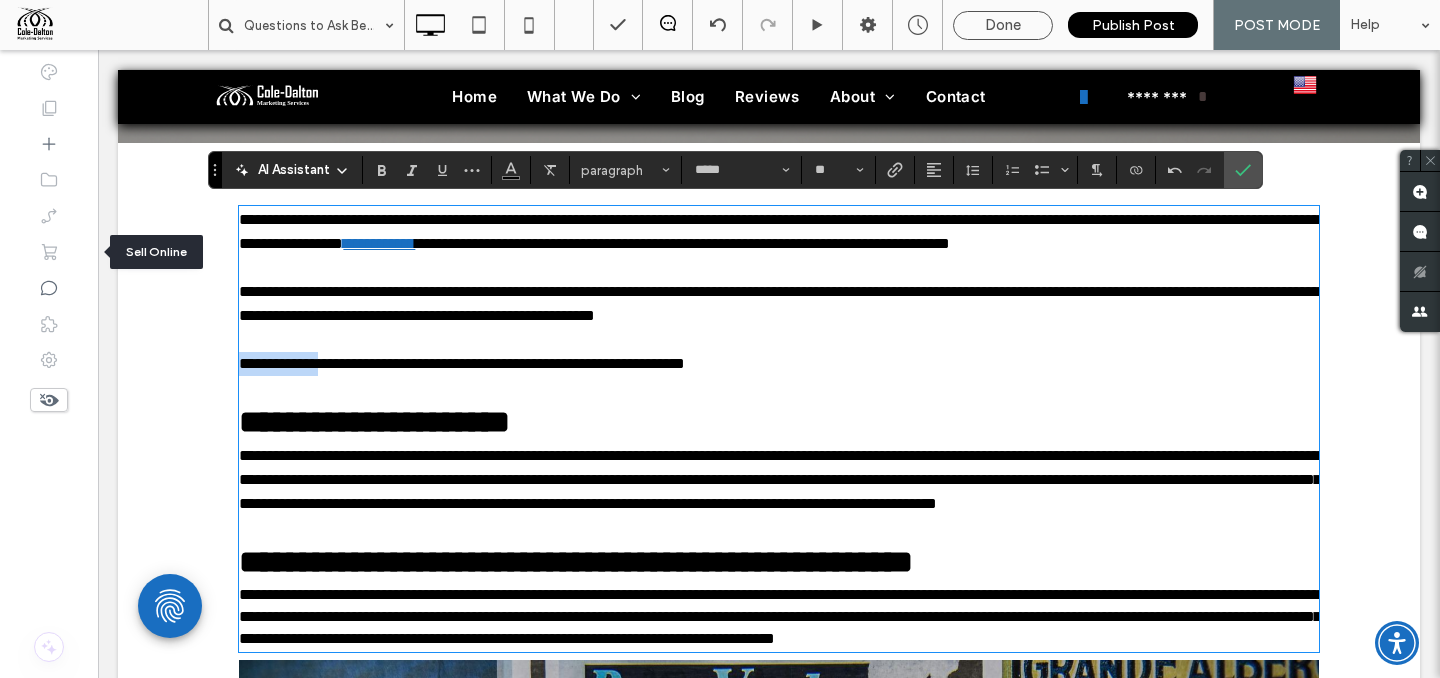 drag, startPoint x: 338, startPoint y: 388, endPoint x: 228, endPoint y: 385, distance: 110.0409 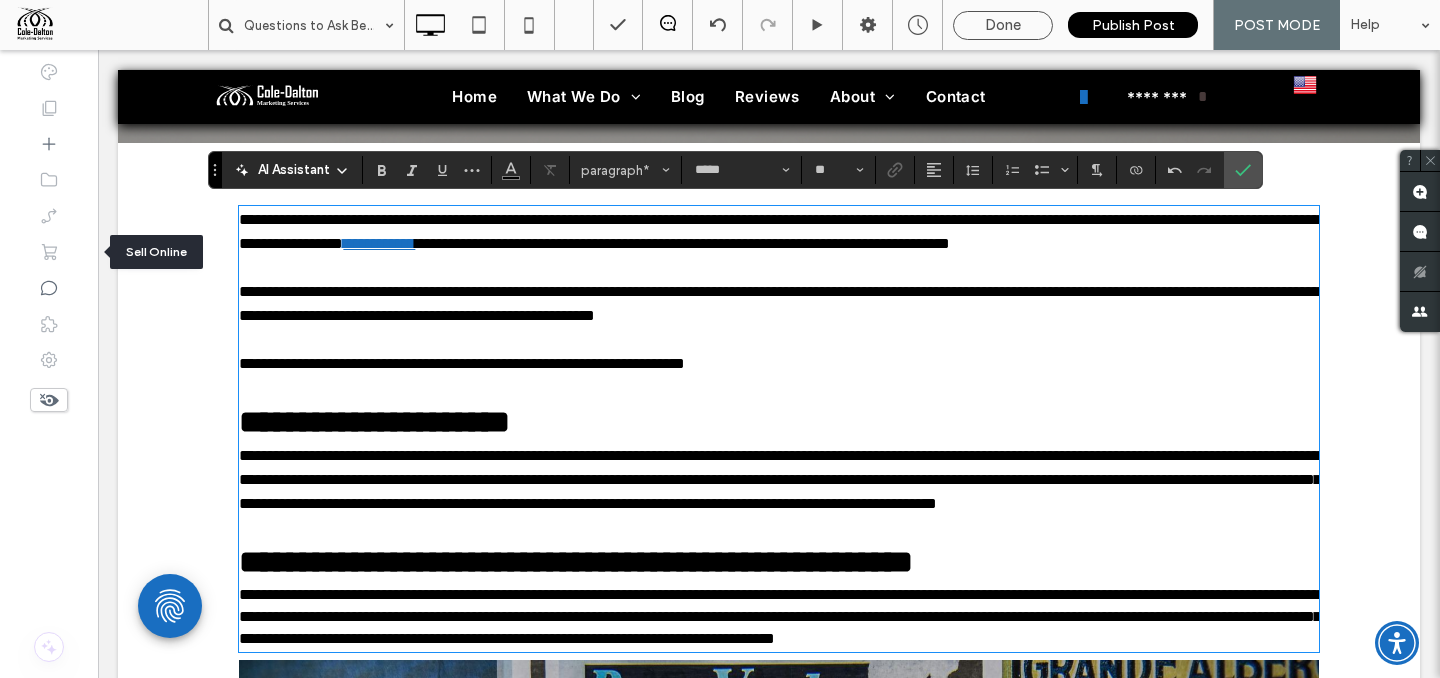 click on "**********" at bounding box center [462, 363] 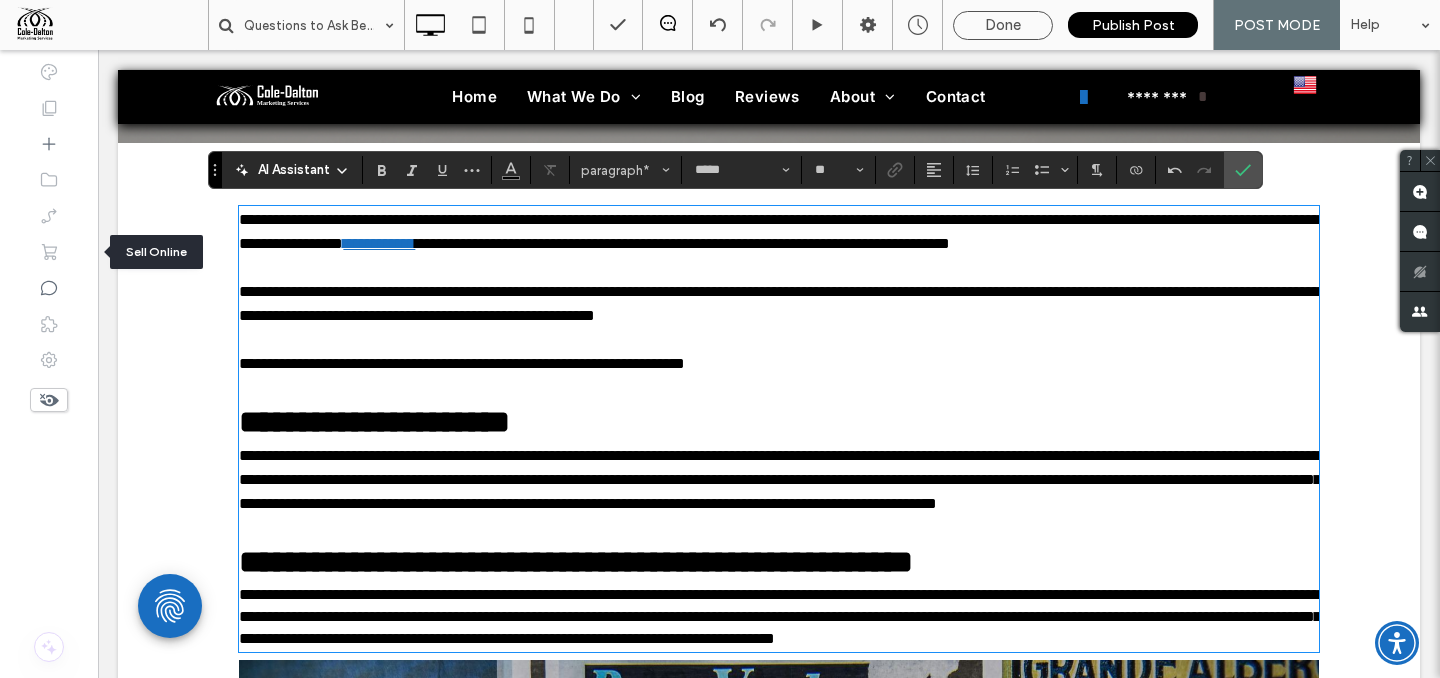 click on "**********" at bounding box center (462, 363) 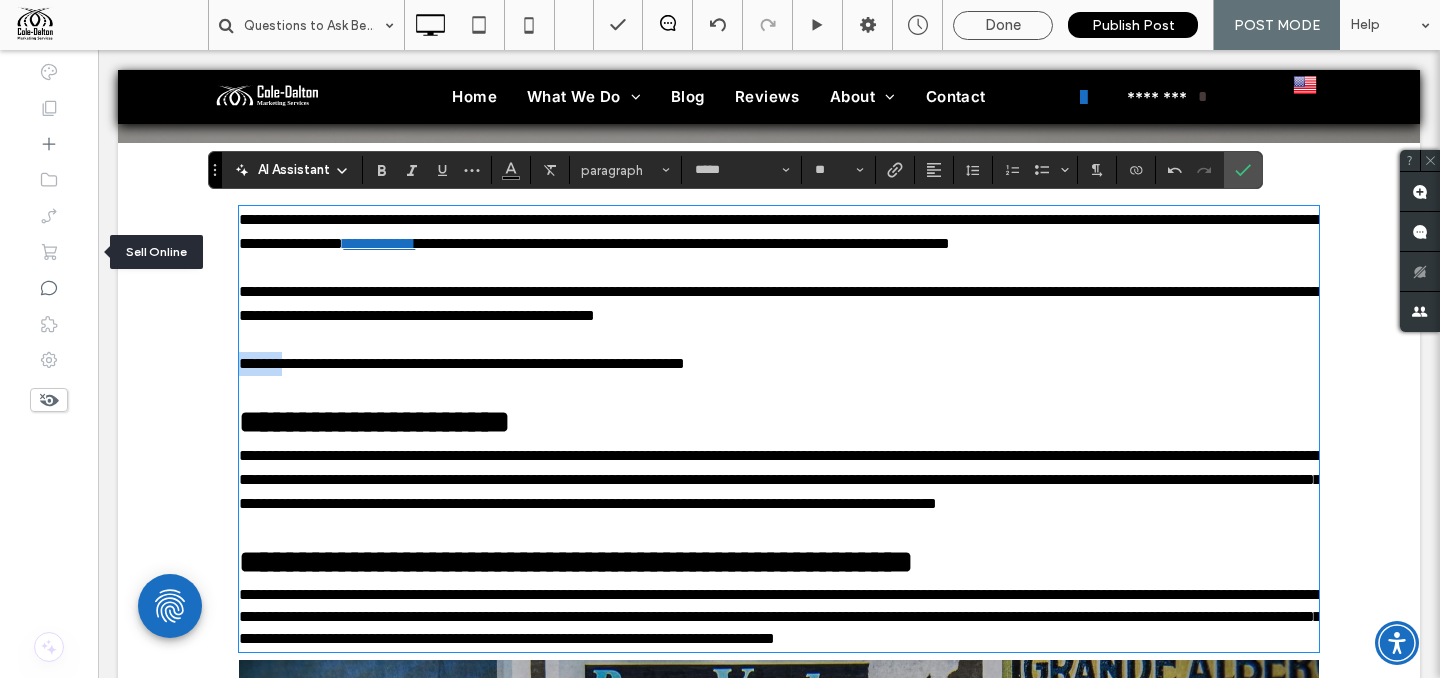 drag, startPoint x: 285, startPoint y: 386, endPoint x: 226, endPoint y: 384, distance: 59.03389 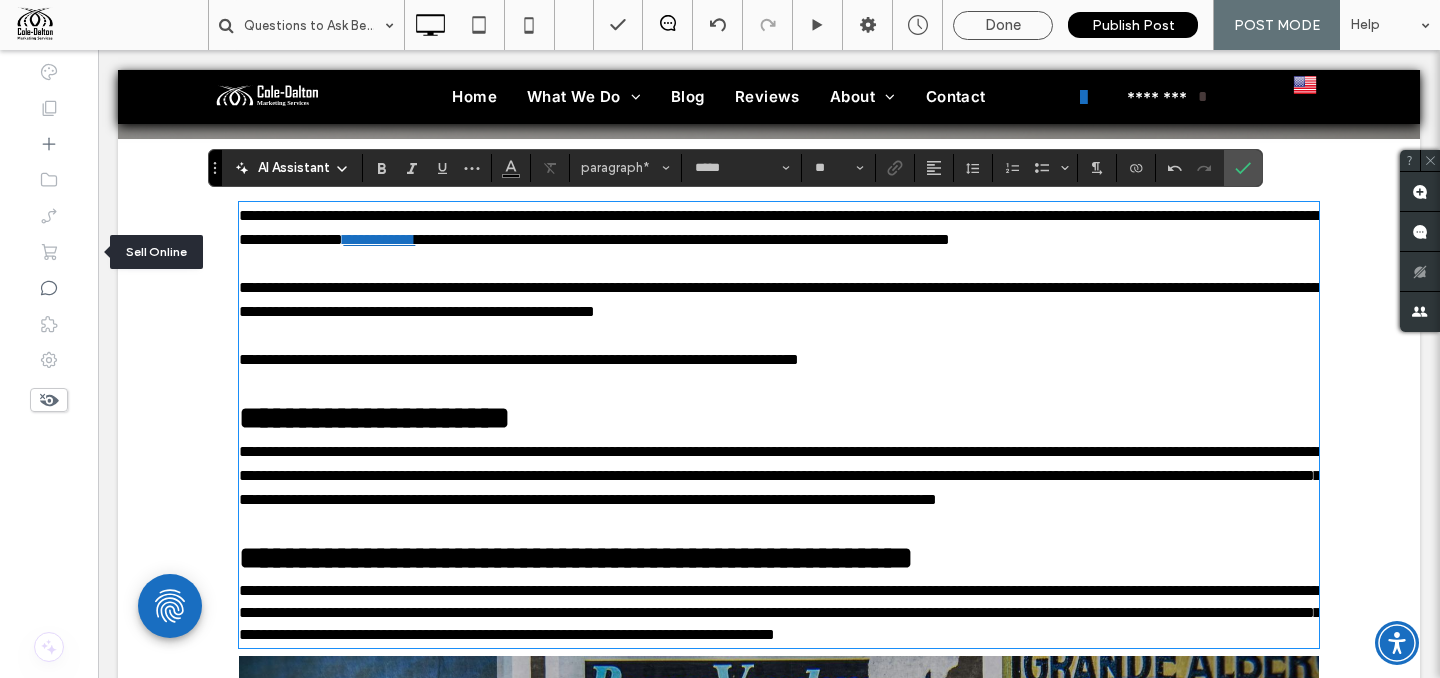 scroll, scrollTop: 744, scrollLeft: 0, axis: vertical 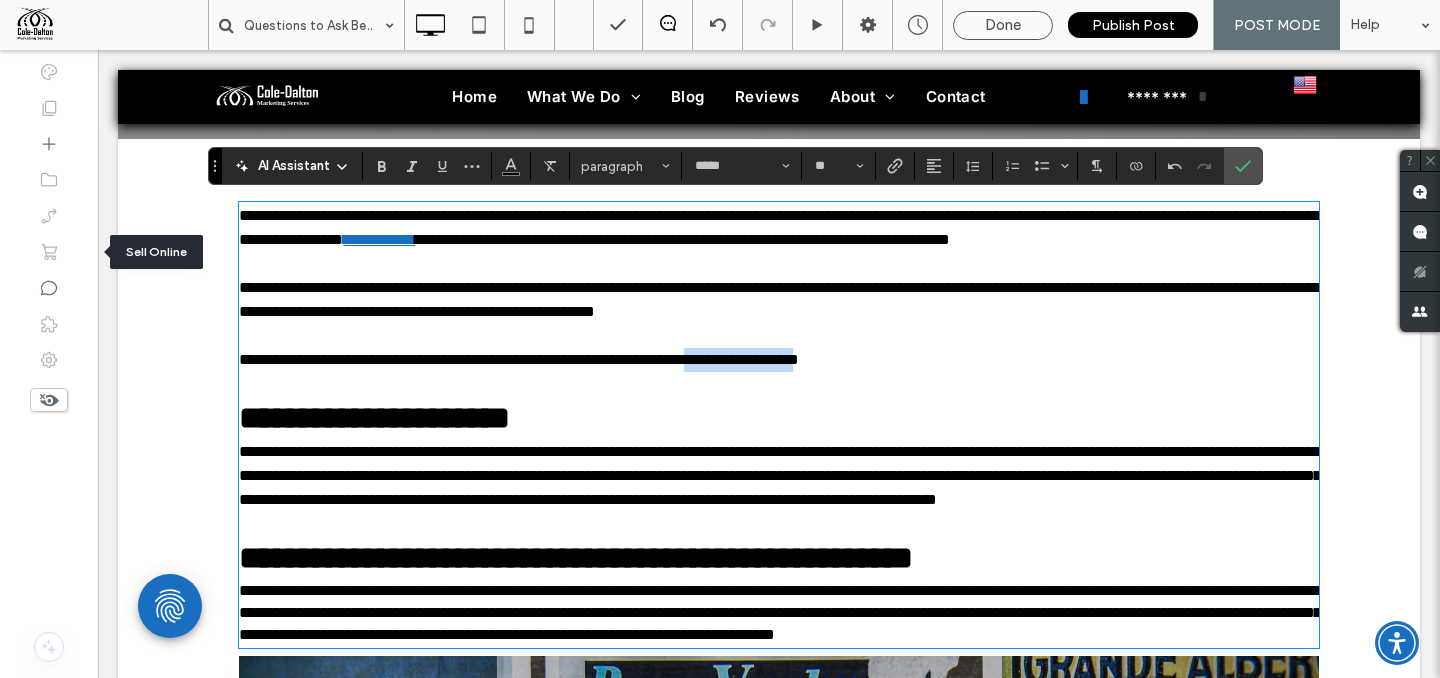drag, startPoint x: 813, startPoint y: 385, endPoint x: 951, endPoint y: 388, distance: 138.03261 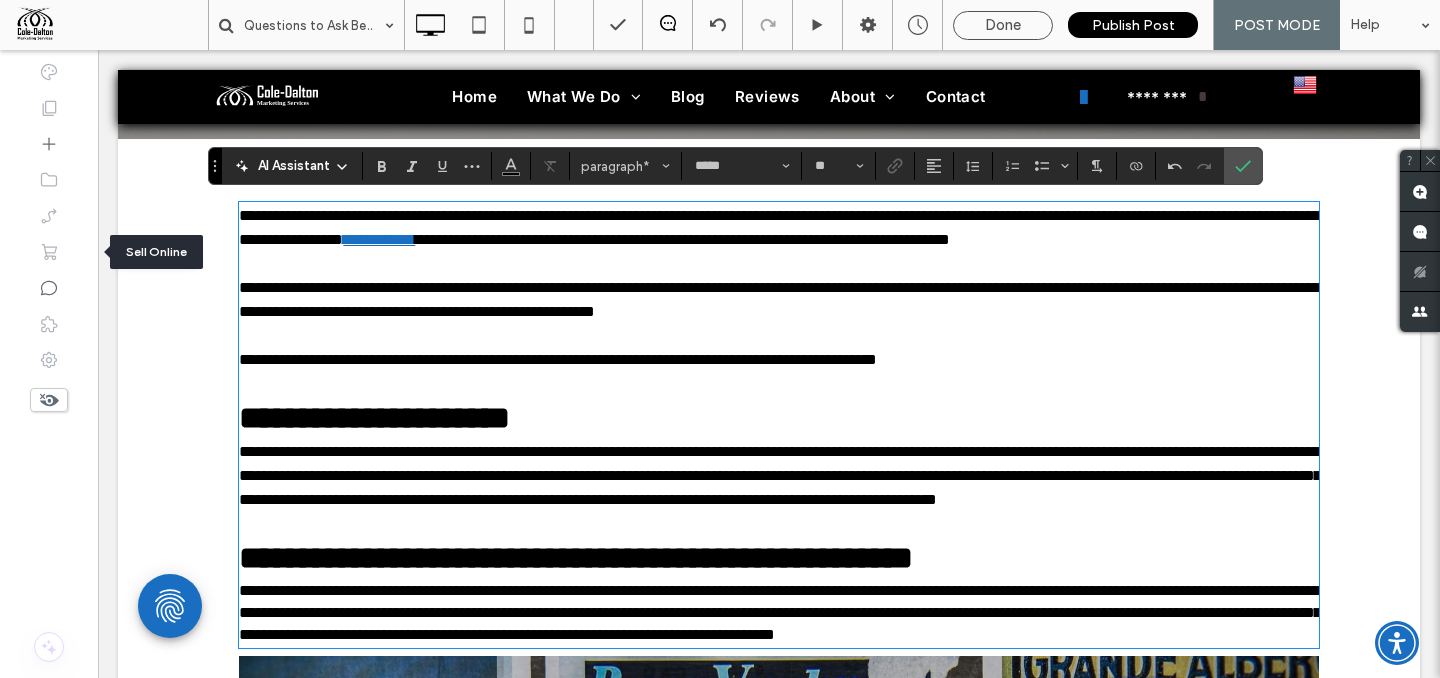 click on "**********" at bounding box center [780, 475] 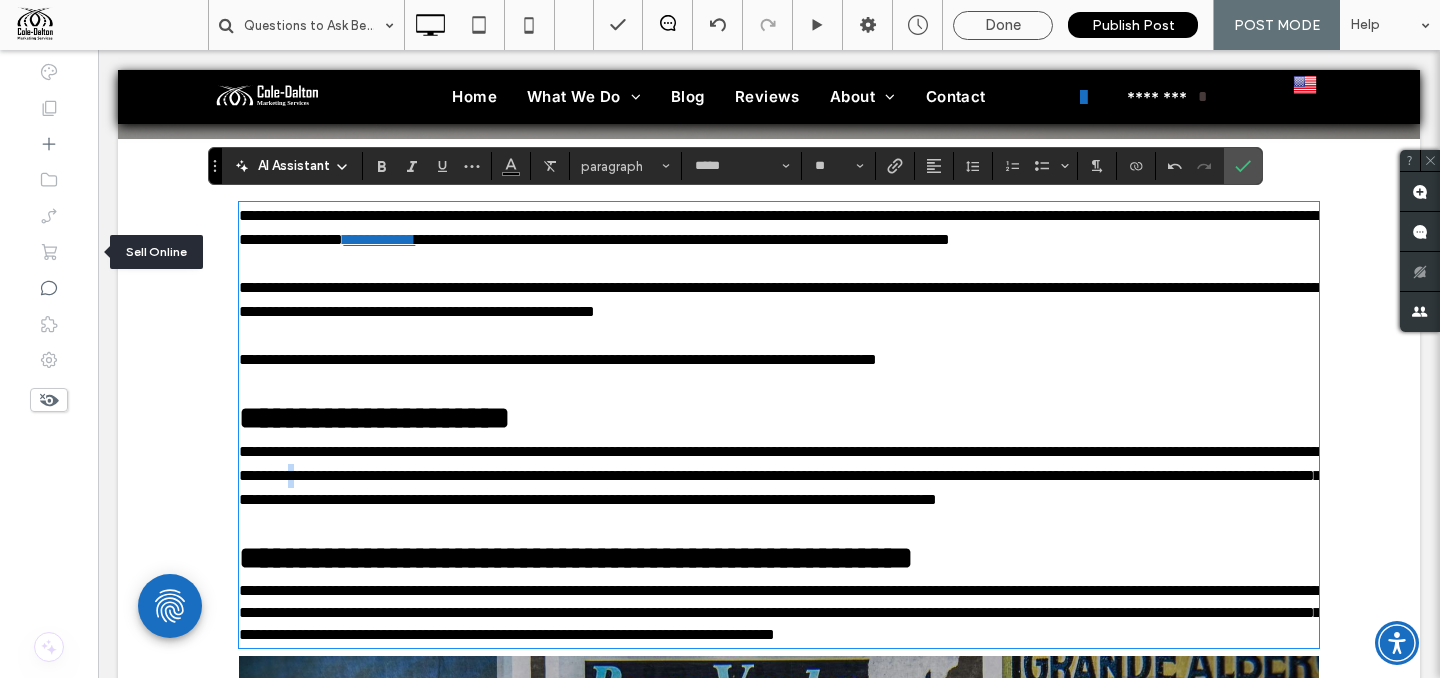 click on "**********" at bounding box center [780, 475] 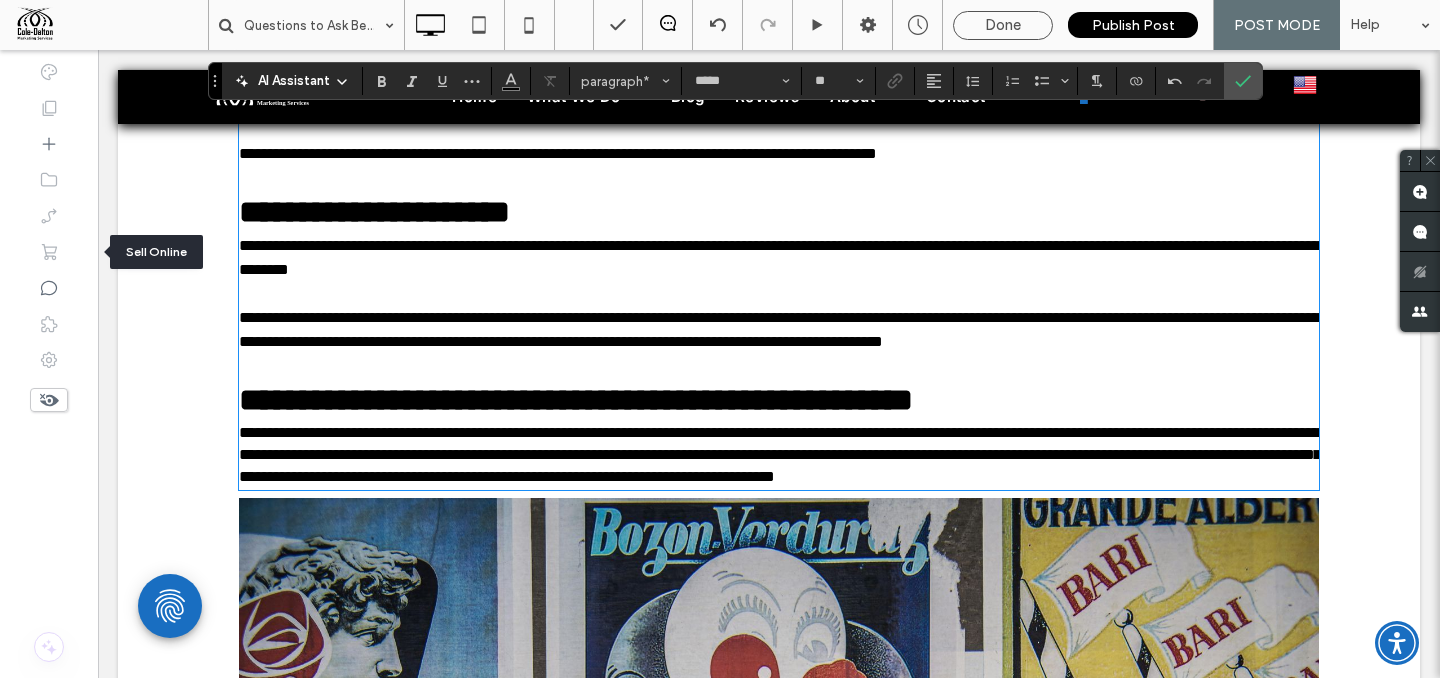 scroll, scrollTop: 969, scrollLeft: 0, axis: vertical 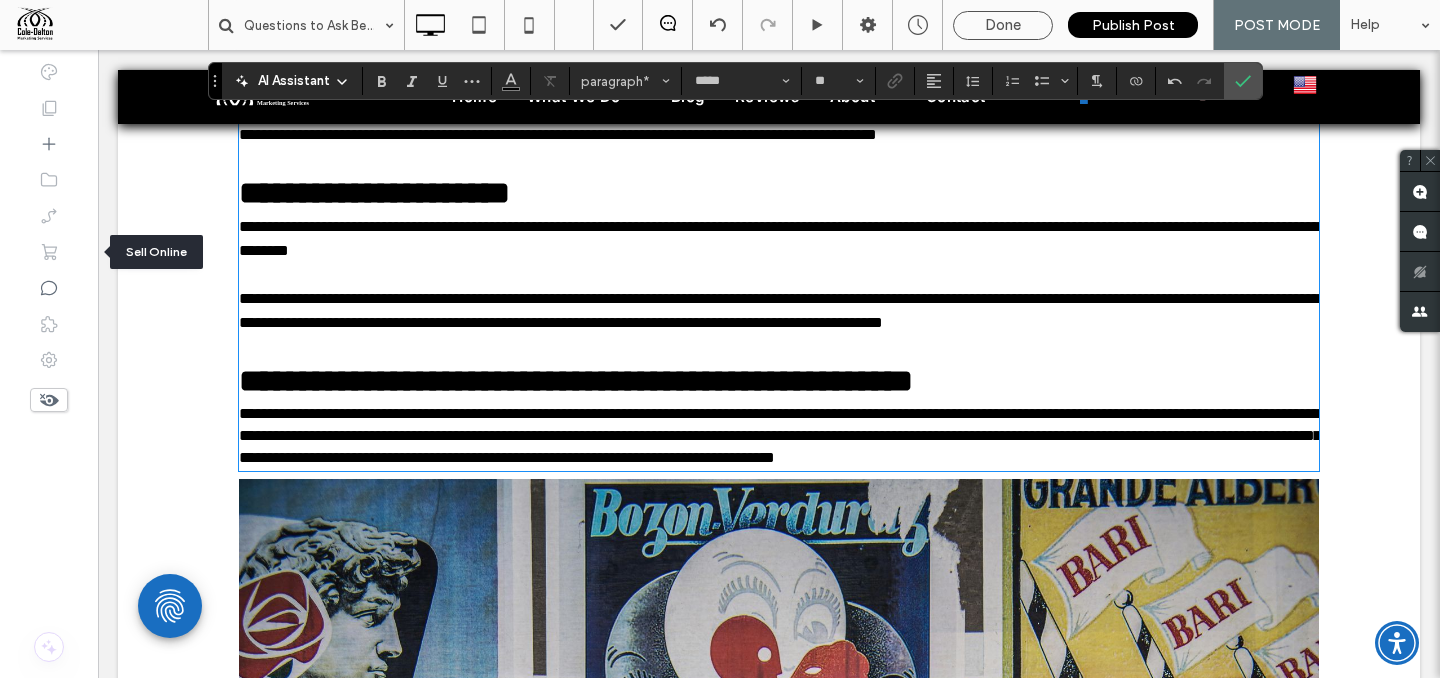 click on "**********" at bounding box center [779, 311] 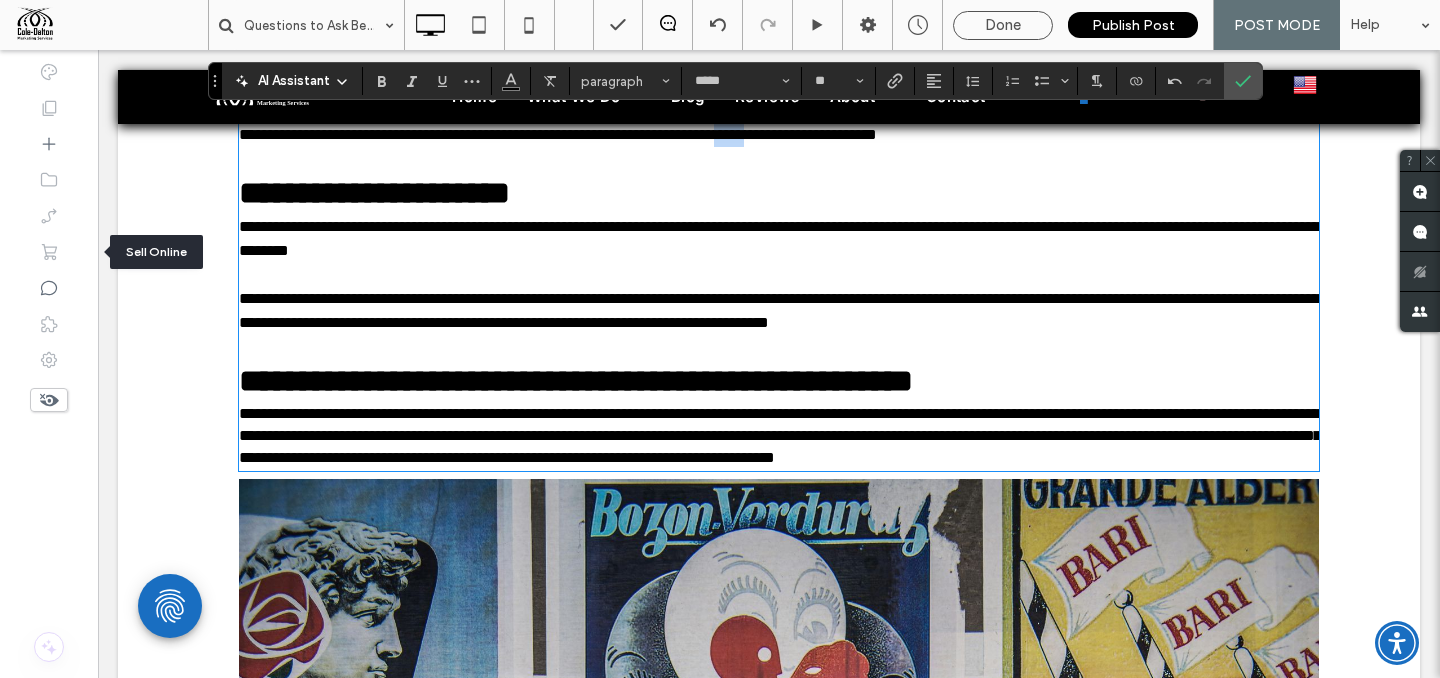 drag, startPoint x: 849, startPoint y: 159, endPoint x: 892, endPoint y: 158, distance: 43.011627 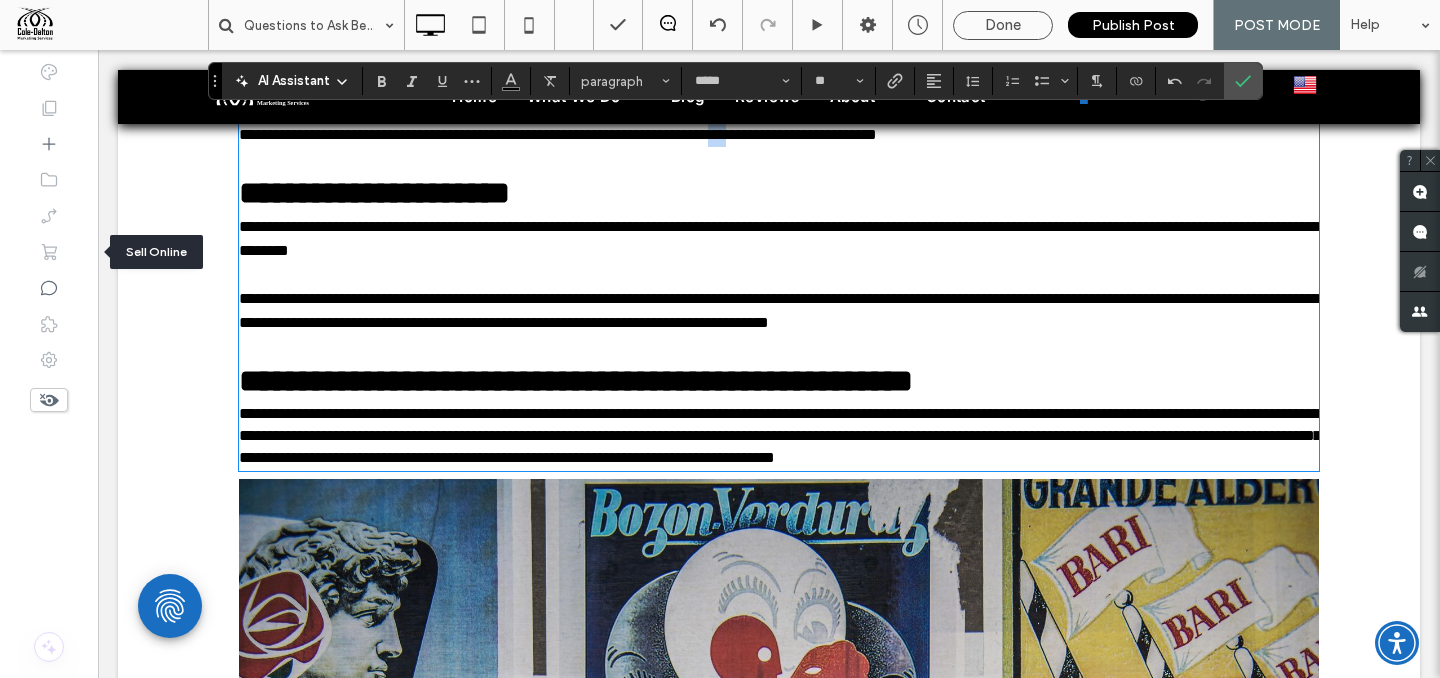 drag, startPoint x: 845, startPoint y: 160, endPoint x: 870, endPoint y: 159, distance: 25.019993 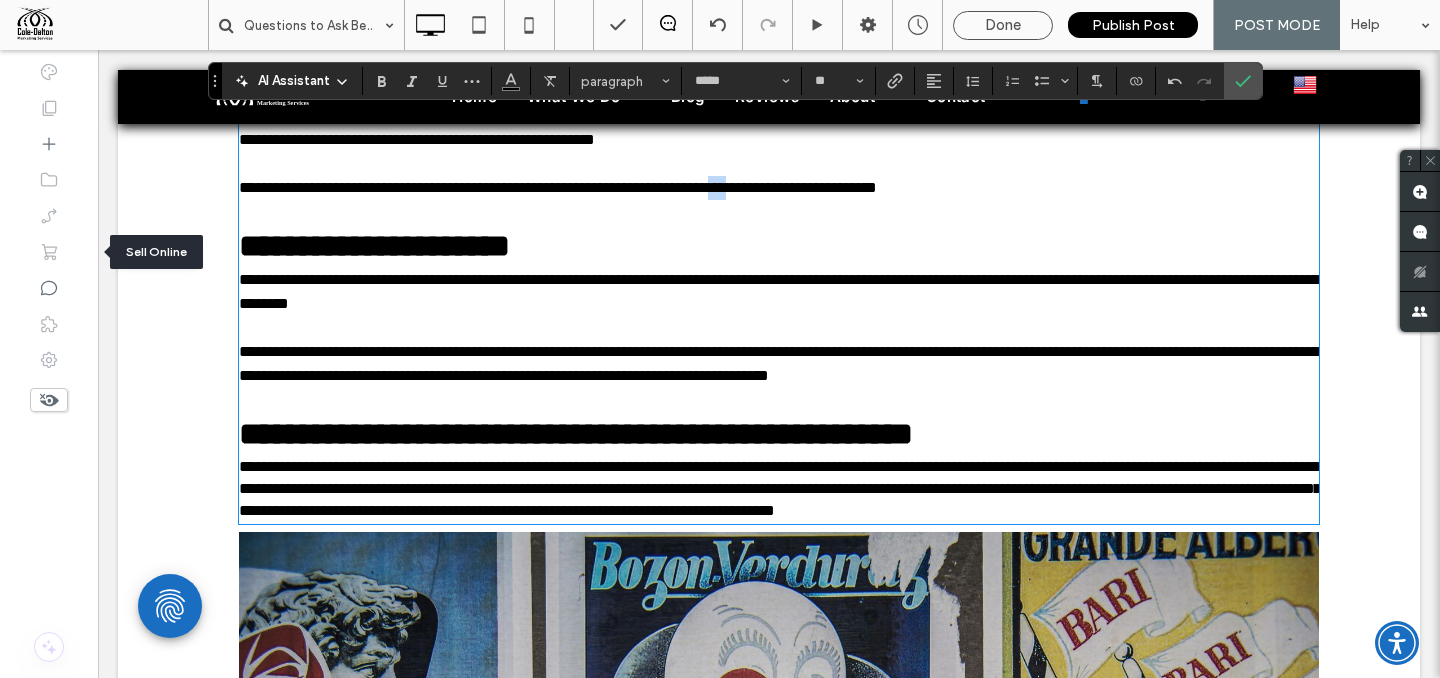 scroll, scrollTop: 916, scrollLeft: 0, axis: vertical 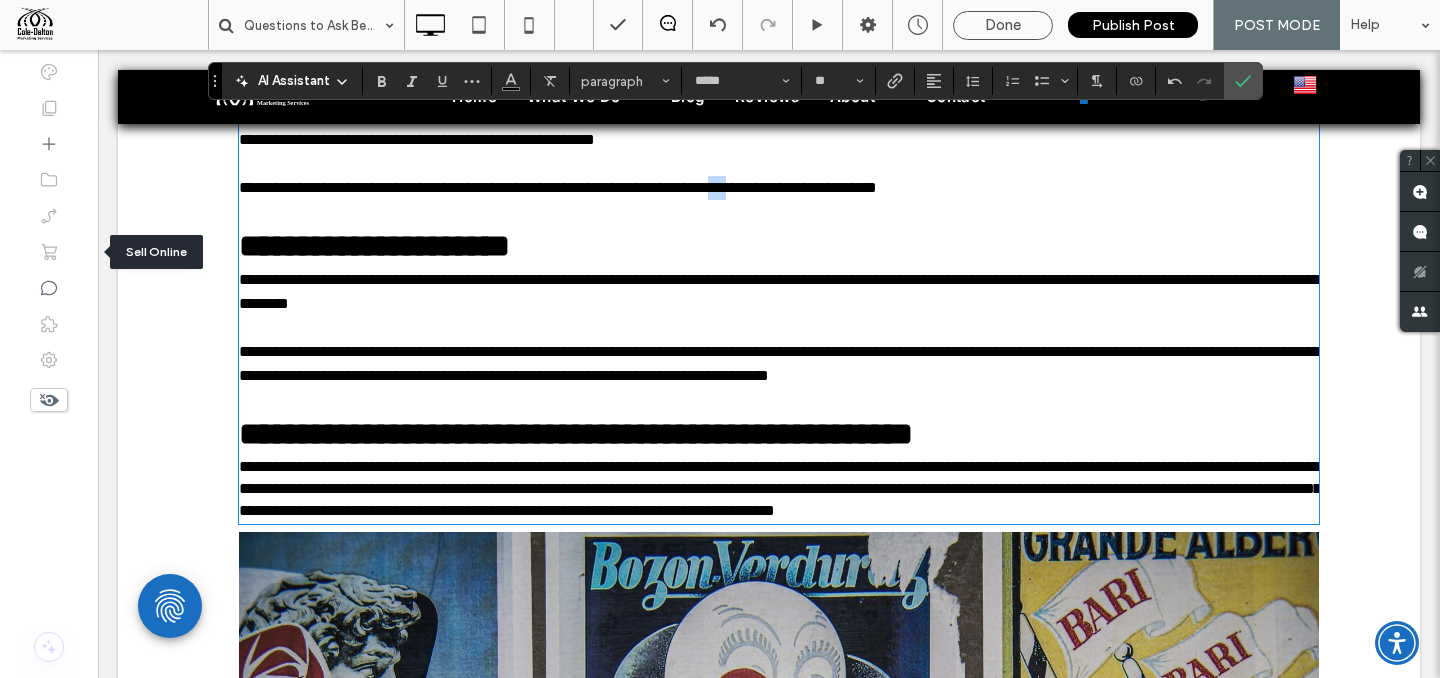 click on "**********" at bounding box center (779, 188) 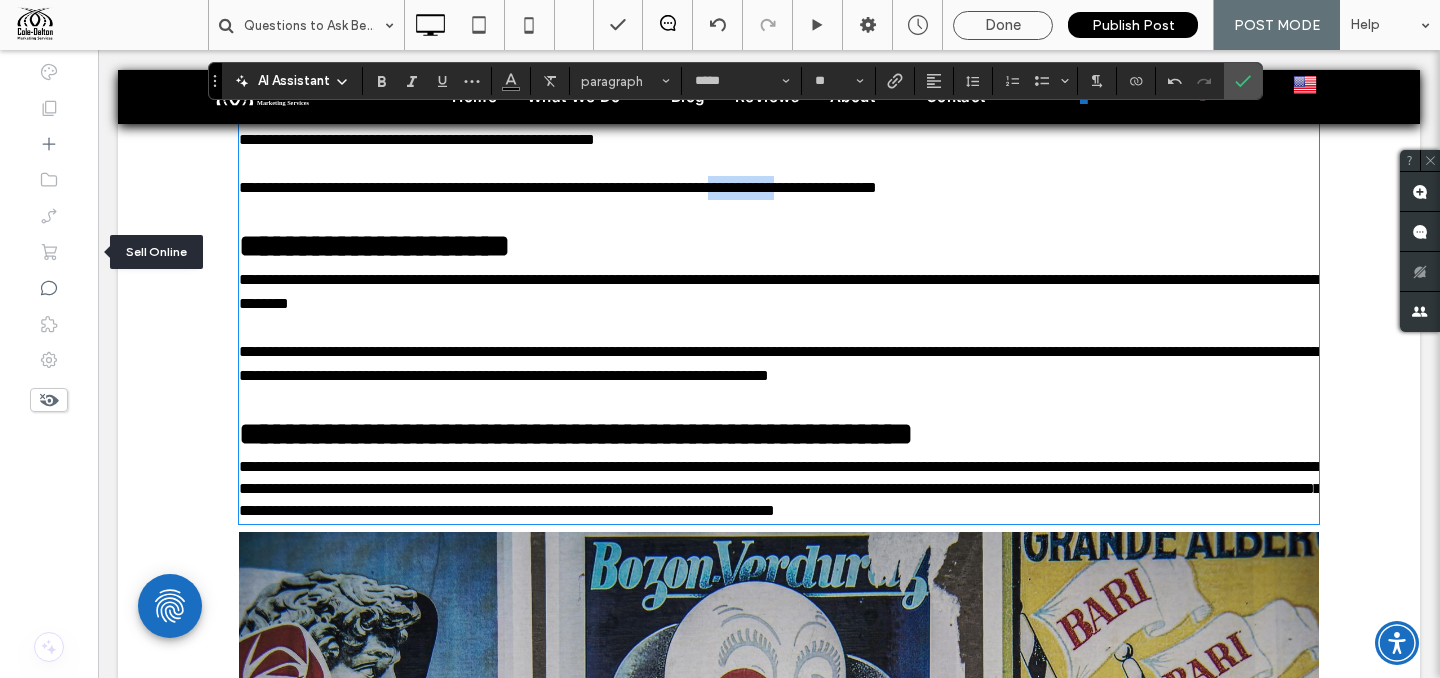drag, startPoint x: 844, startPoint y: 210, endPoint x: 935, endPoint y: 211, distance: 91.00549 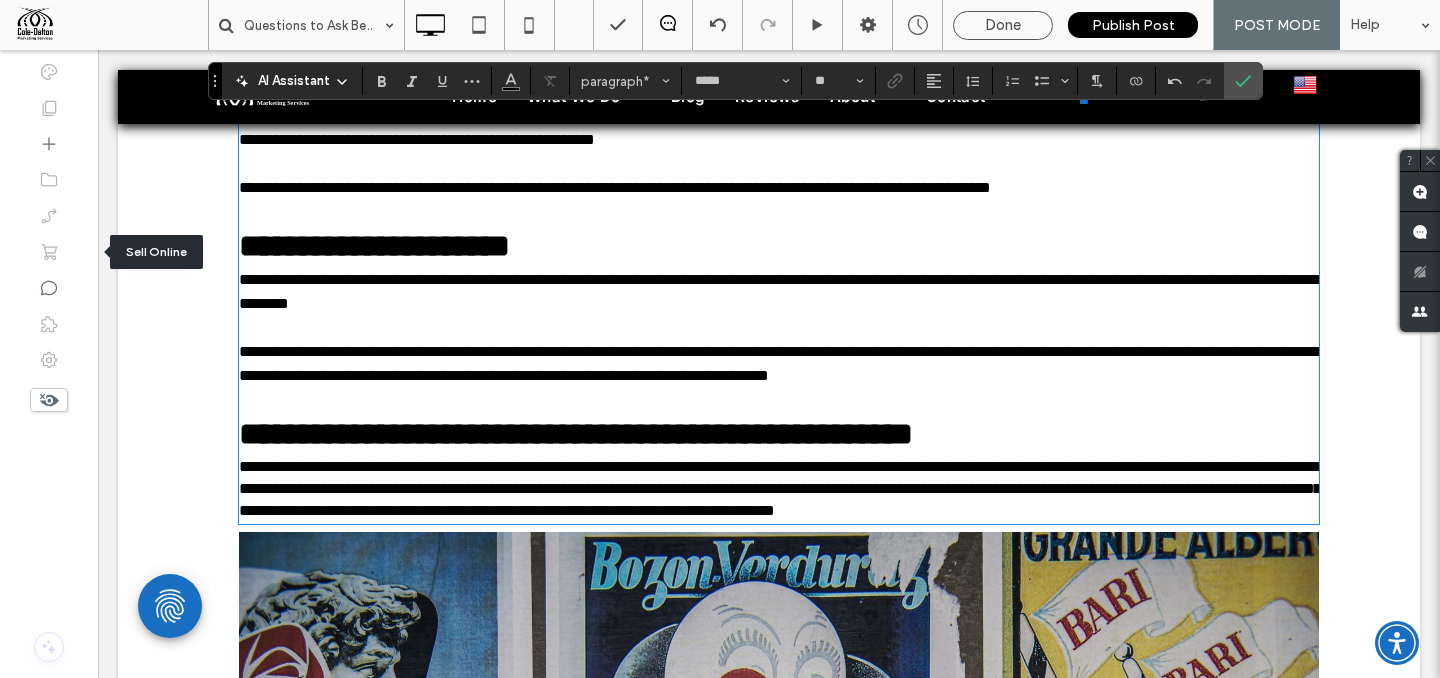 click on "**********" at bounding box center [779, 363] 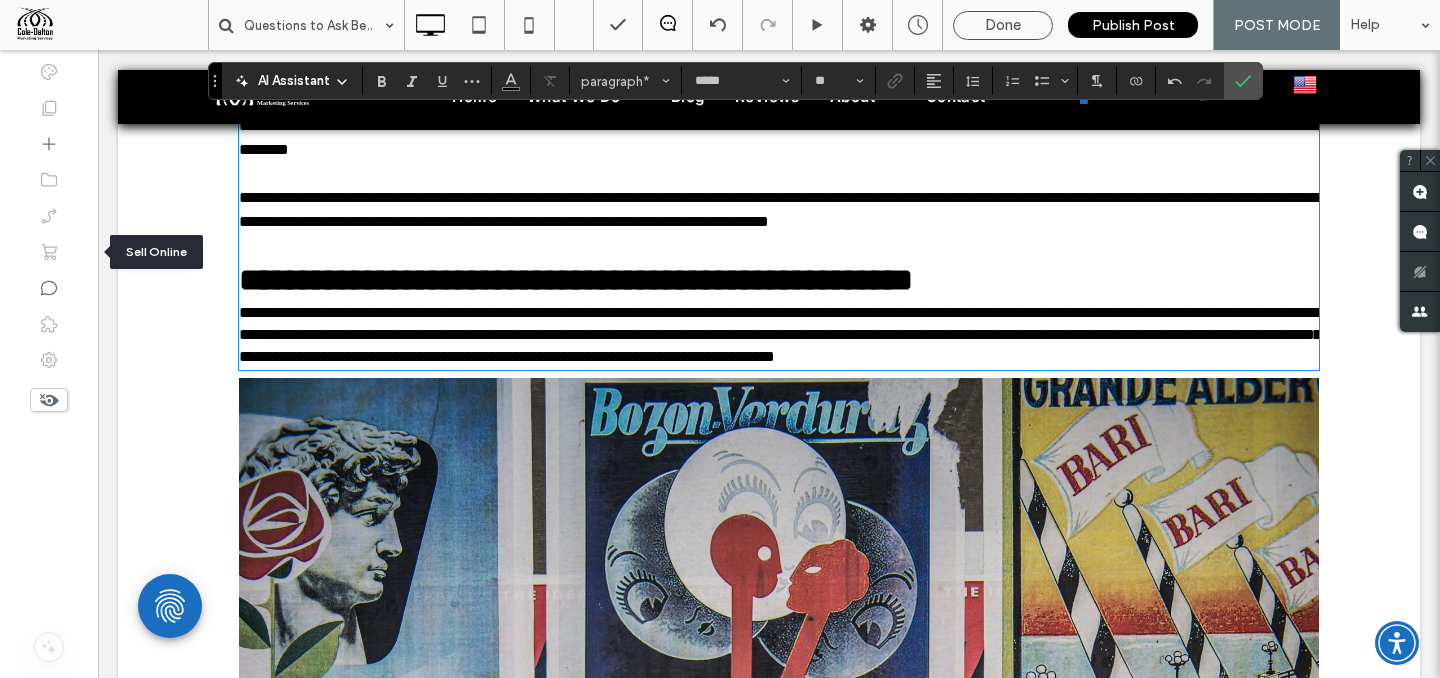 scroll, scrollTop: 1108, scrollLeft: 0, axis: vertical 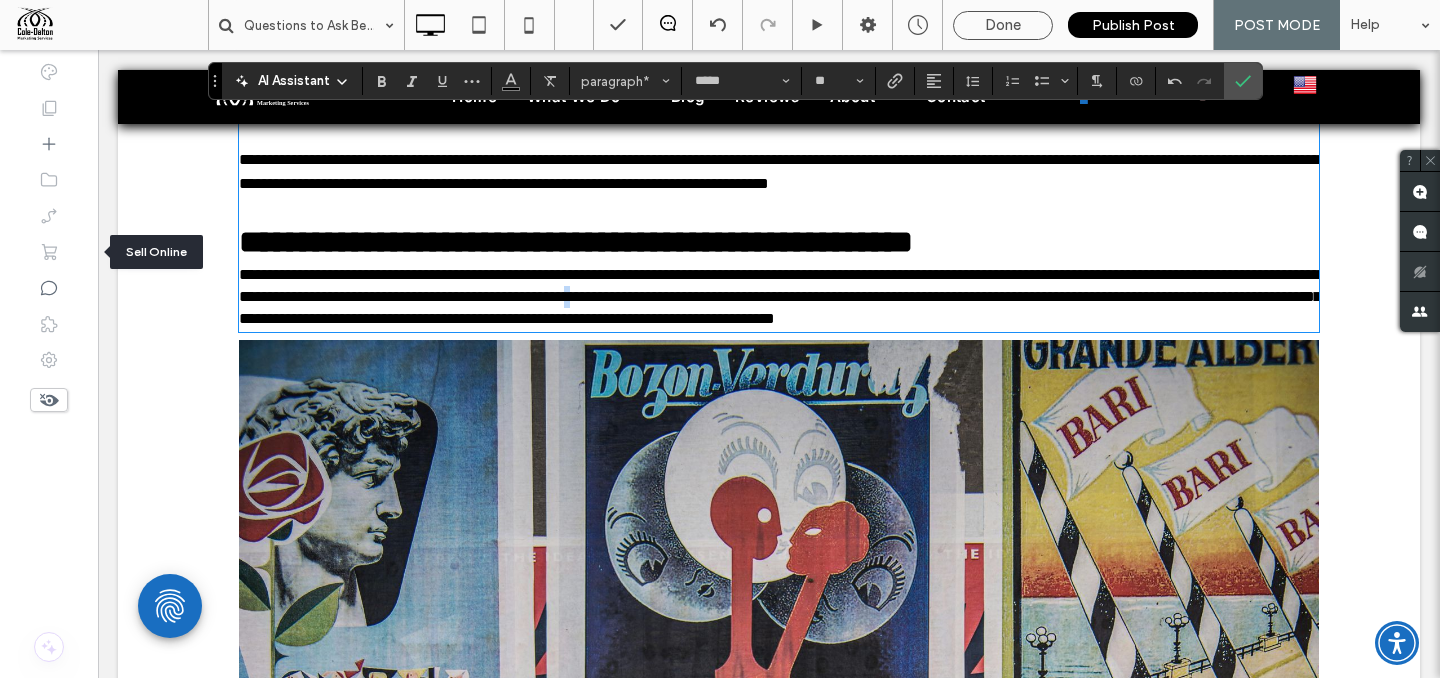 click on "**********" at bounding box center [780, 296] 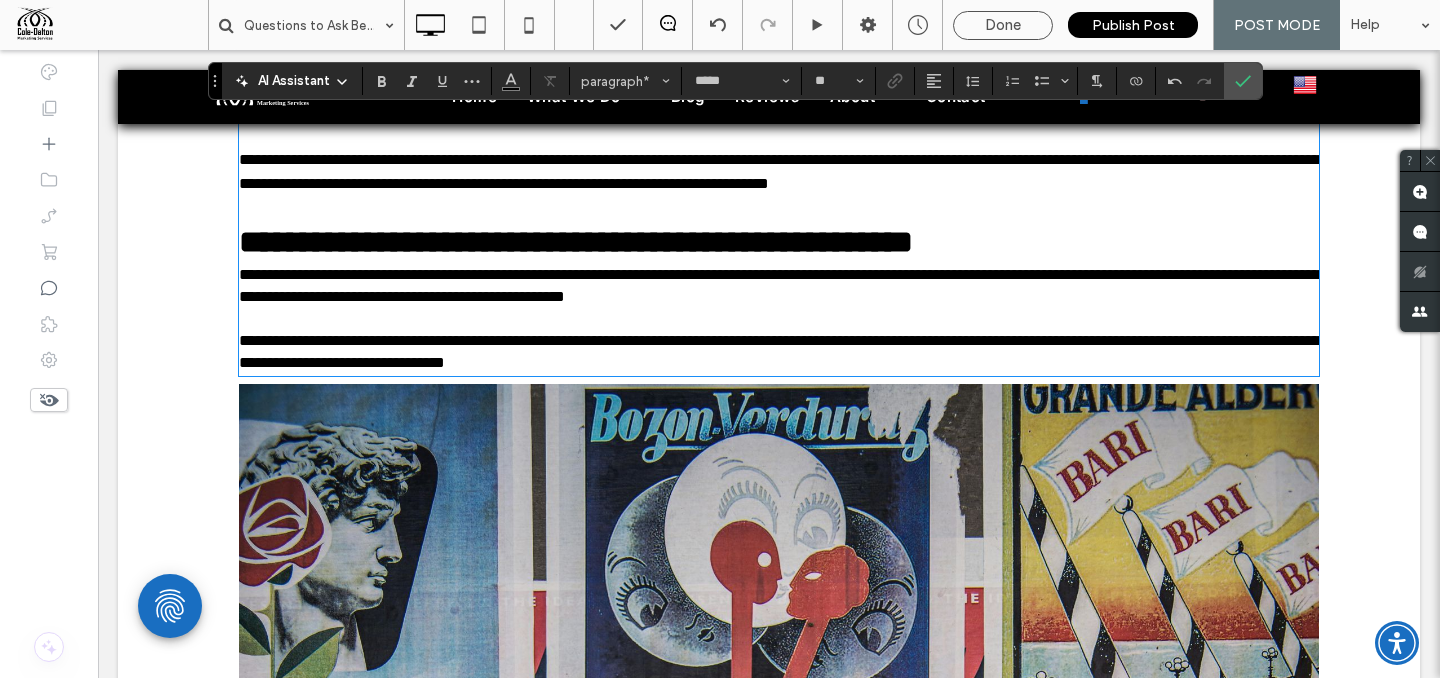 click on "**********" at bounding box center (779, 351) 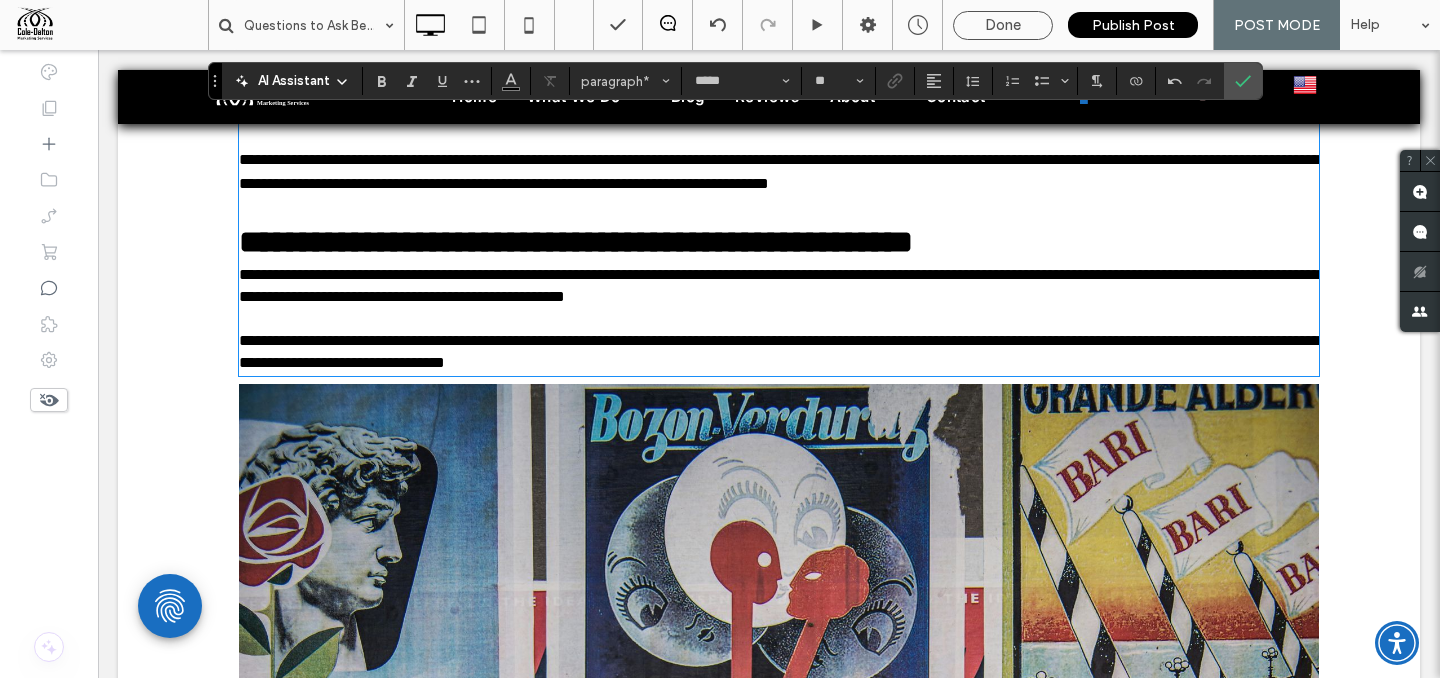 click on "**********" at bounding box center (779, 351) 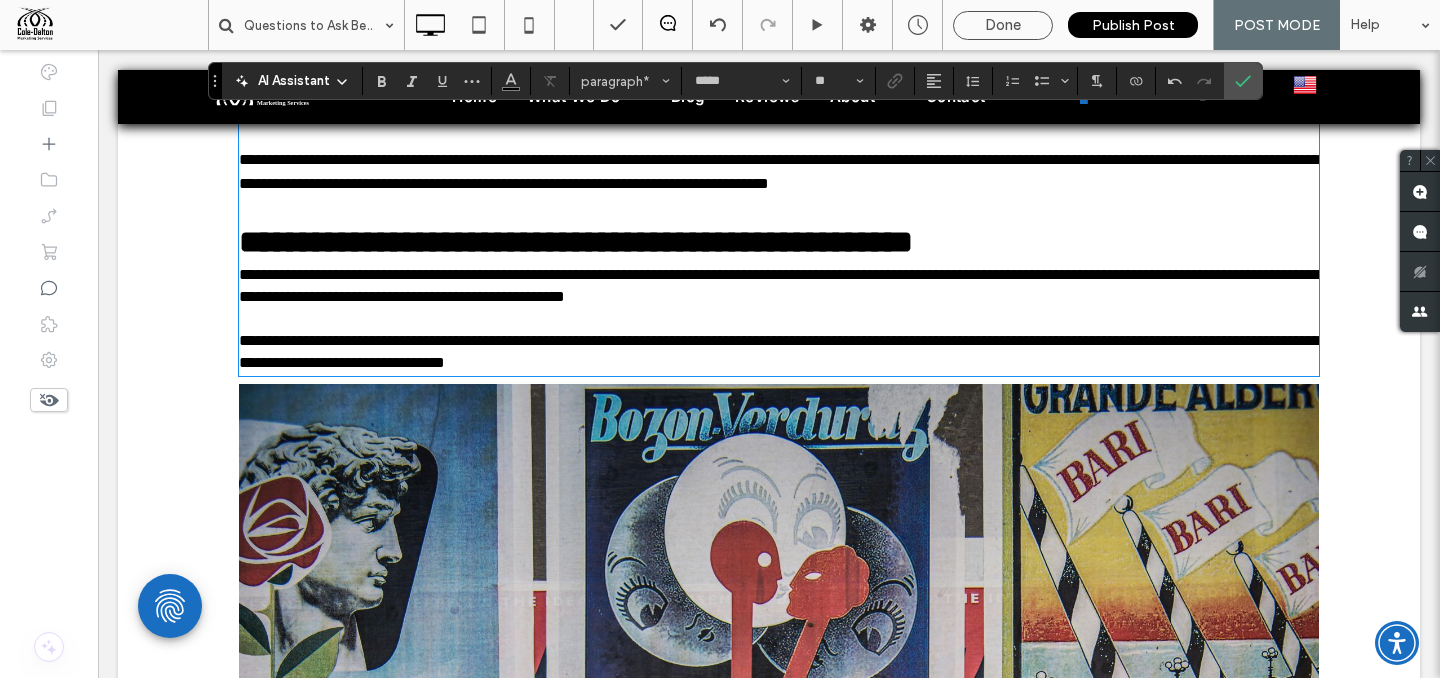 click on "**********" at bounding box center (779, 352) 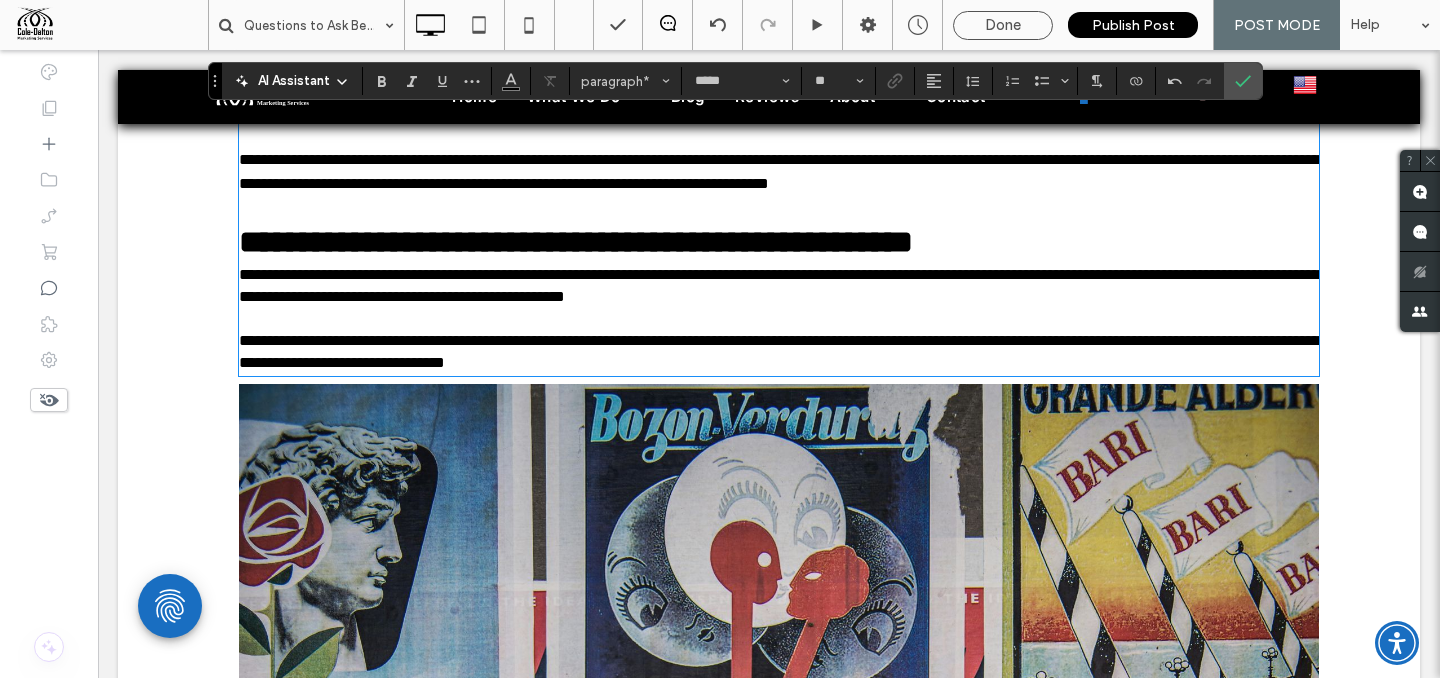 click on "**********" at bounding box center (779, 351) 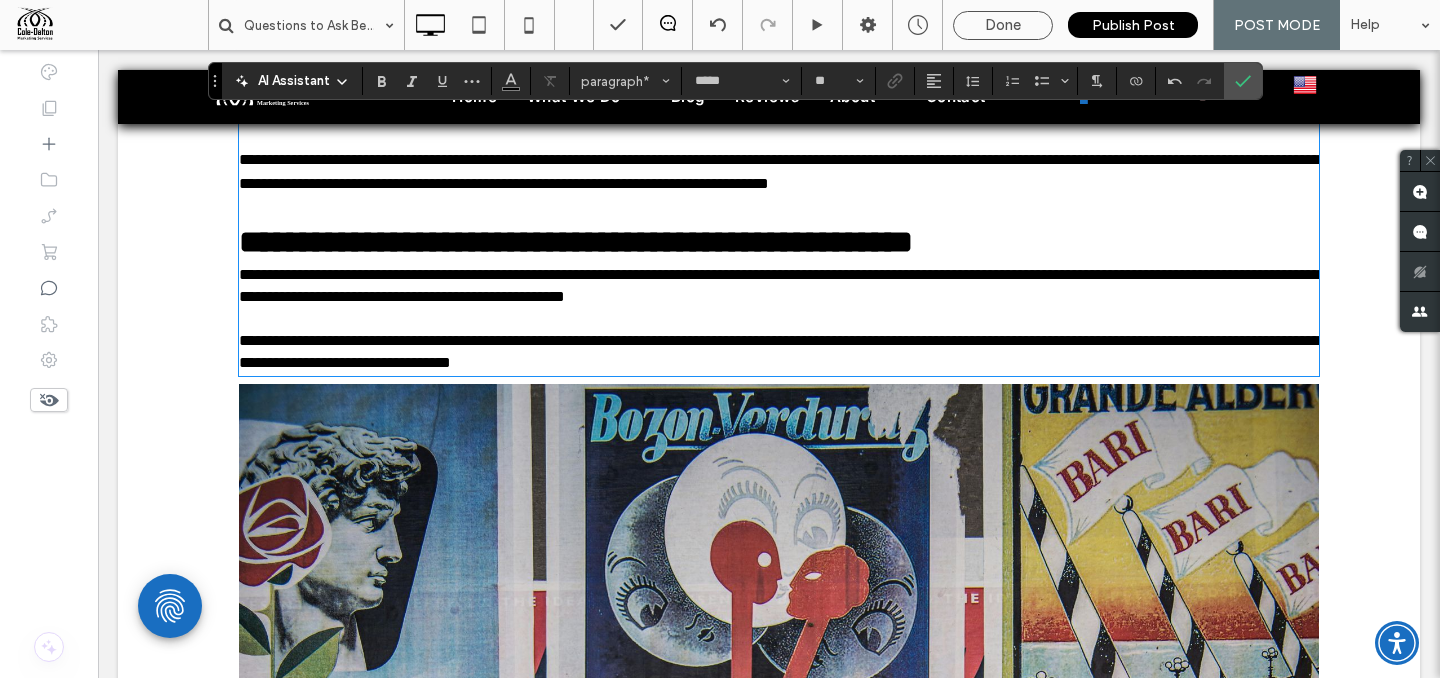 drag, startPoint x: 777, startPoint y: 353, endPoint x: 762, endPoint y: 352, distance: 15.033297 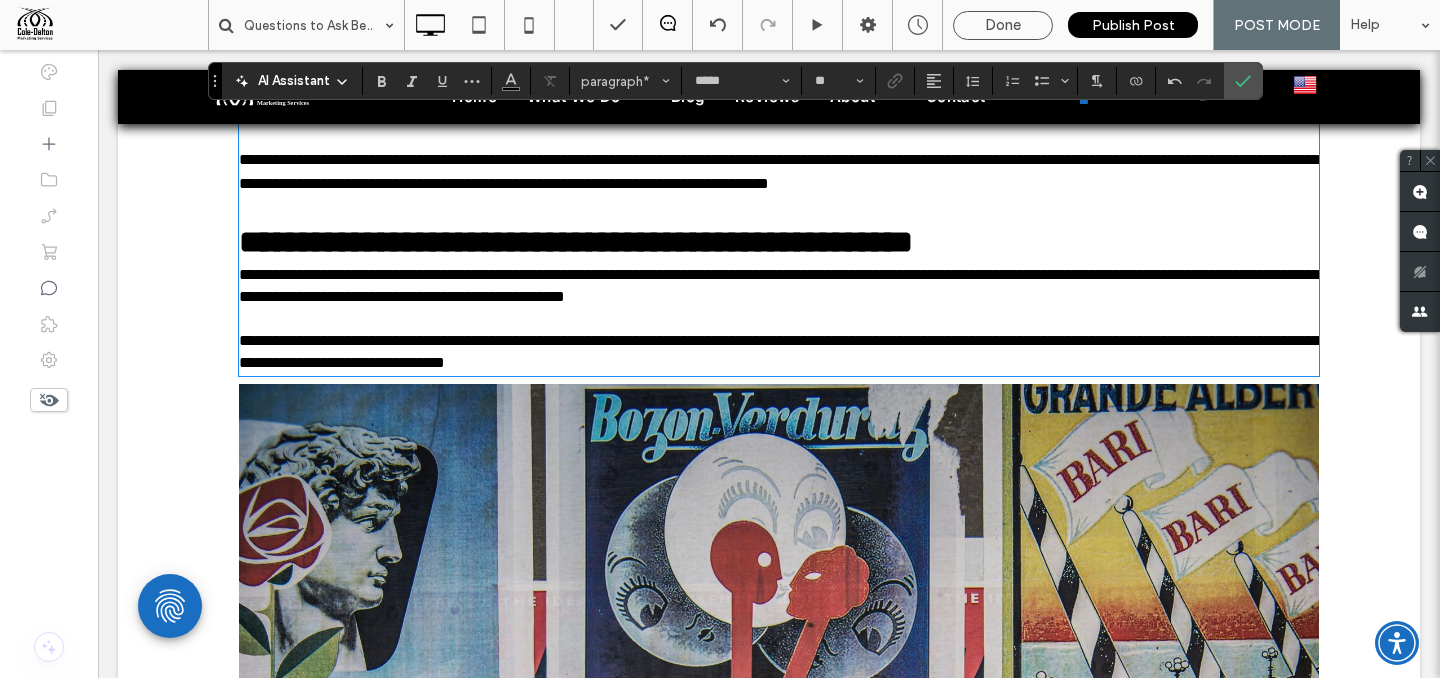 click on "**********" at bounding box center (779, 352) 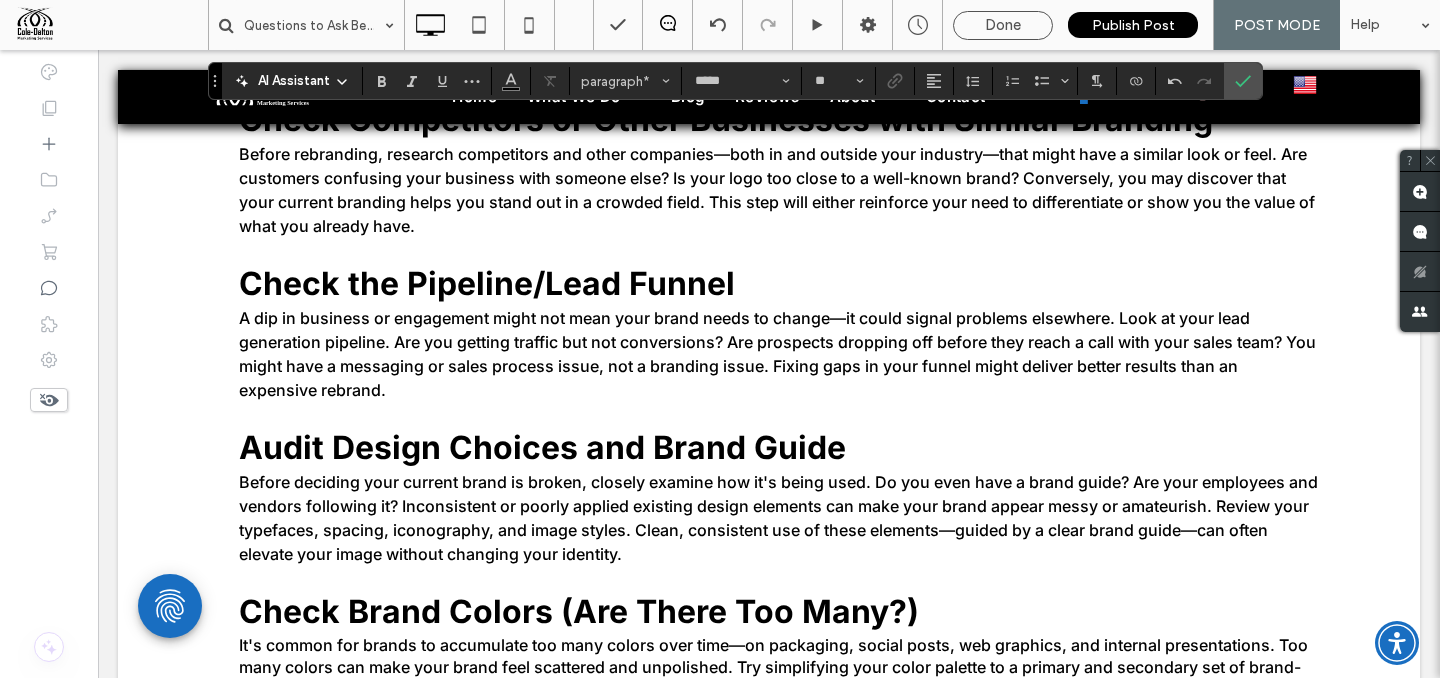 scroll, scrollTop: 2052, scrollLeft: 0, axis: vertical 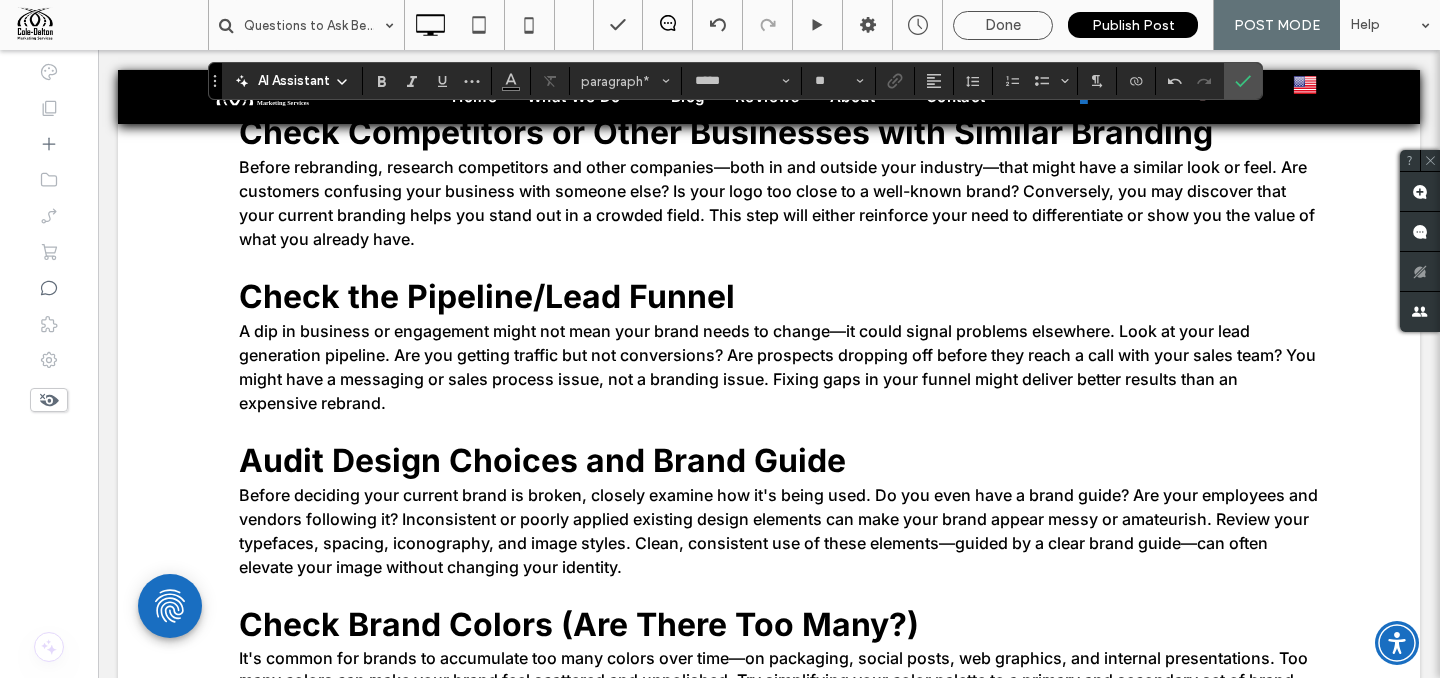 click on "Before rebranding, research competitors and other companies—both in and outside your industry—that might have a similar look or feel. Are customers confusing your business with someone else? Is your logo too close to a well-known brand? Conversely, you may discover that your current branding helps you stand out in a crowded field. This step will either reinforce your need to differentiate or show you the value of what you already have." at bounding box center (779, 203) 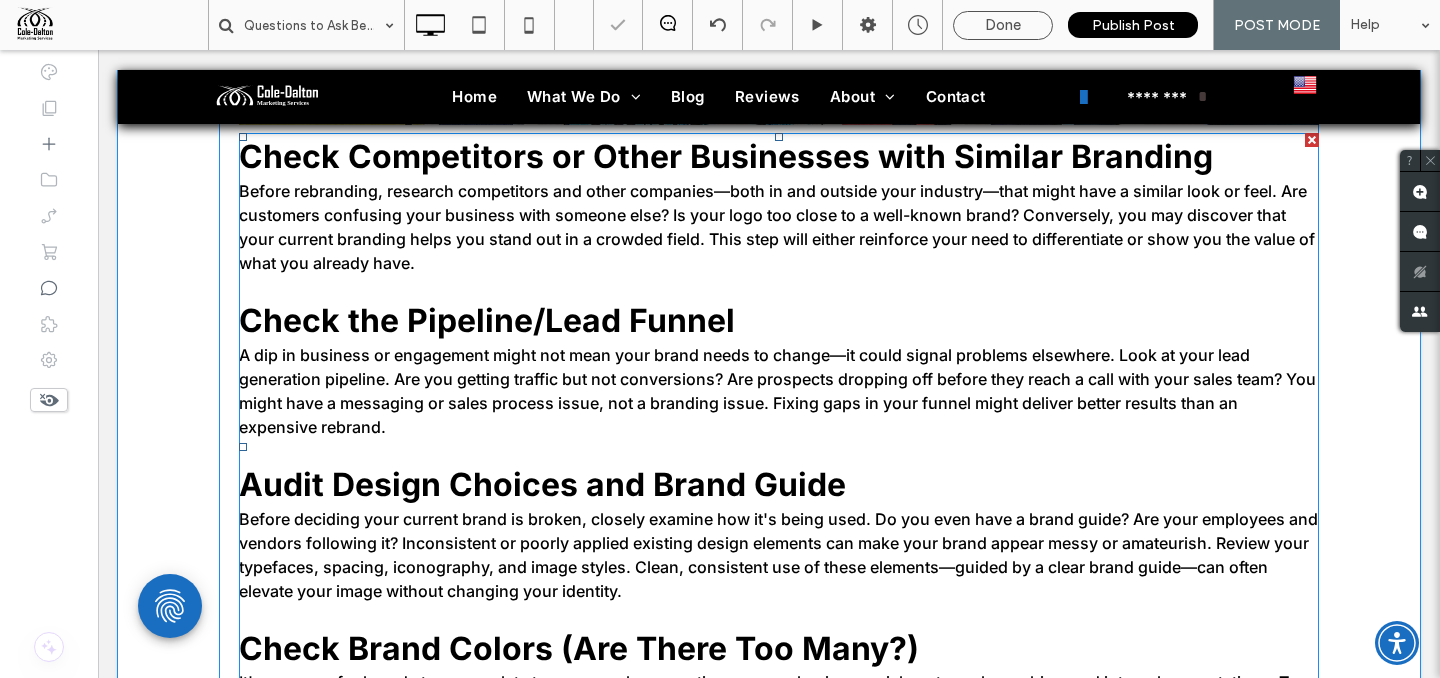 click on "Before rebranding, research competitors and other companies—both in and outside your industry—that might have a similar look or feel. Are customers confusing your business with someone else? Is your logo too close to a well-known brand? Conversely, you may discover that your current branding helps you stand out in a crowded field. This step will either reinforce your need to differentiate or show you the value of what you already have." at bounding box center [777, 227] 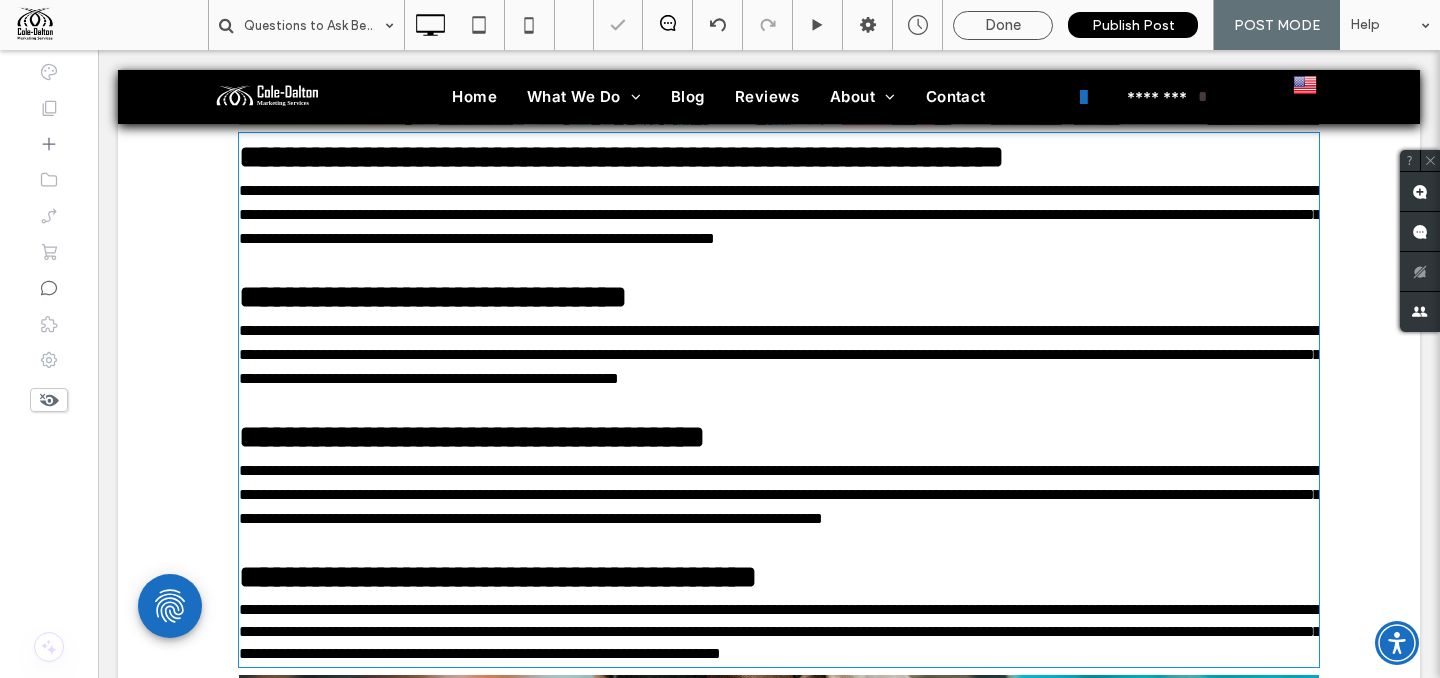 type on "*****" 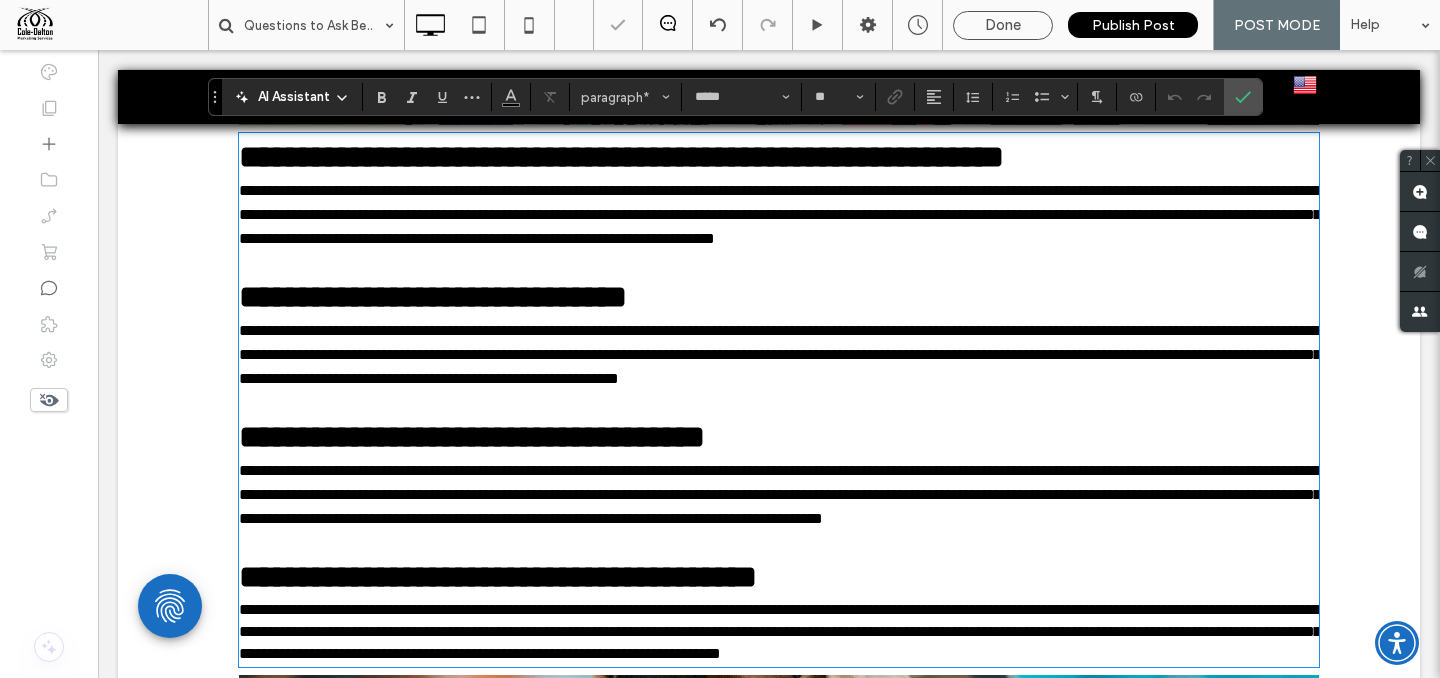 click on "**********" at bounding box center (780, 214) 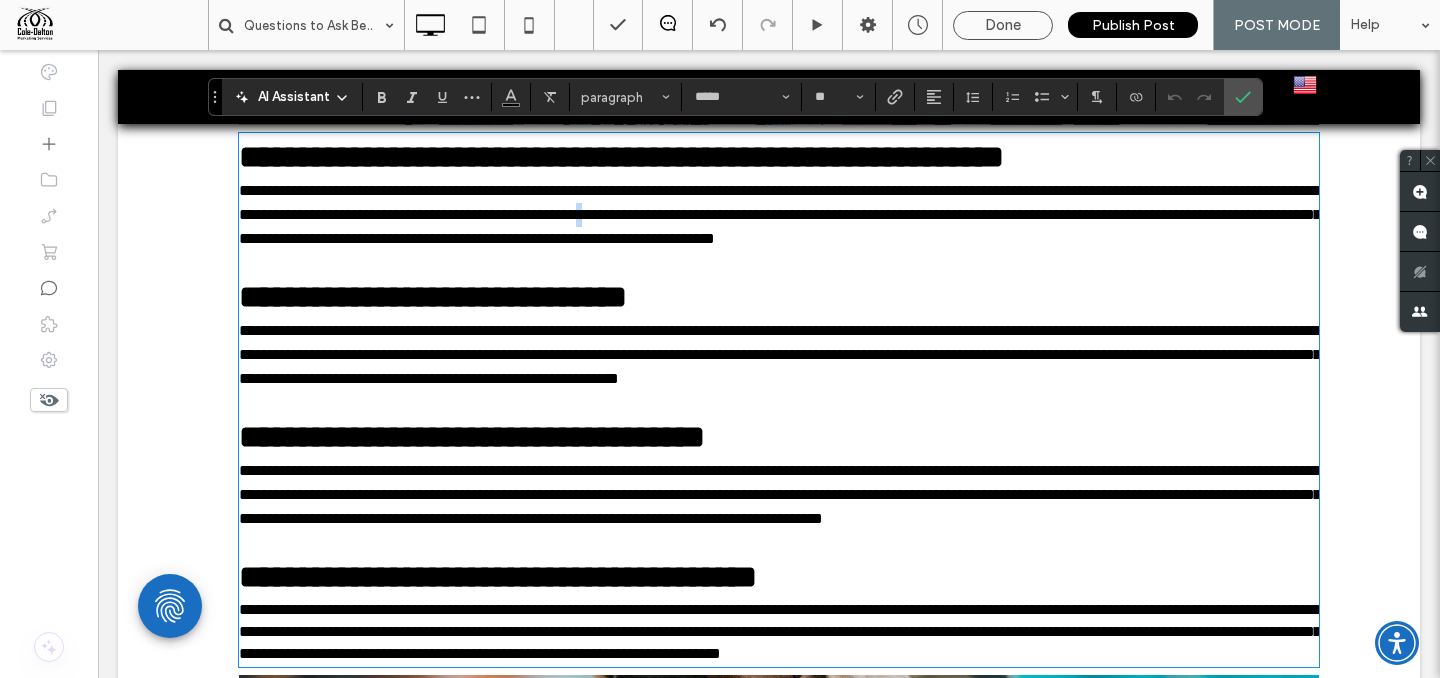 click on "**********" at bounding box center (780, 214) 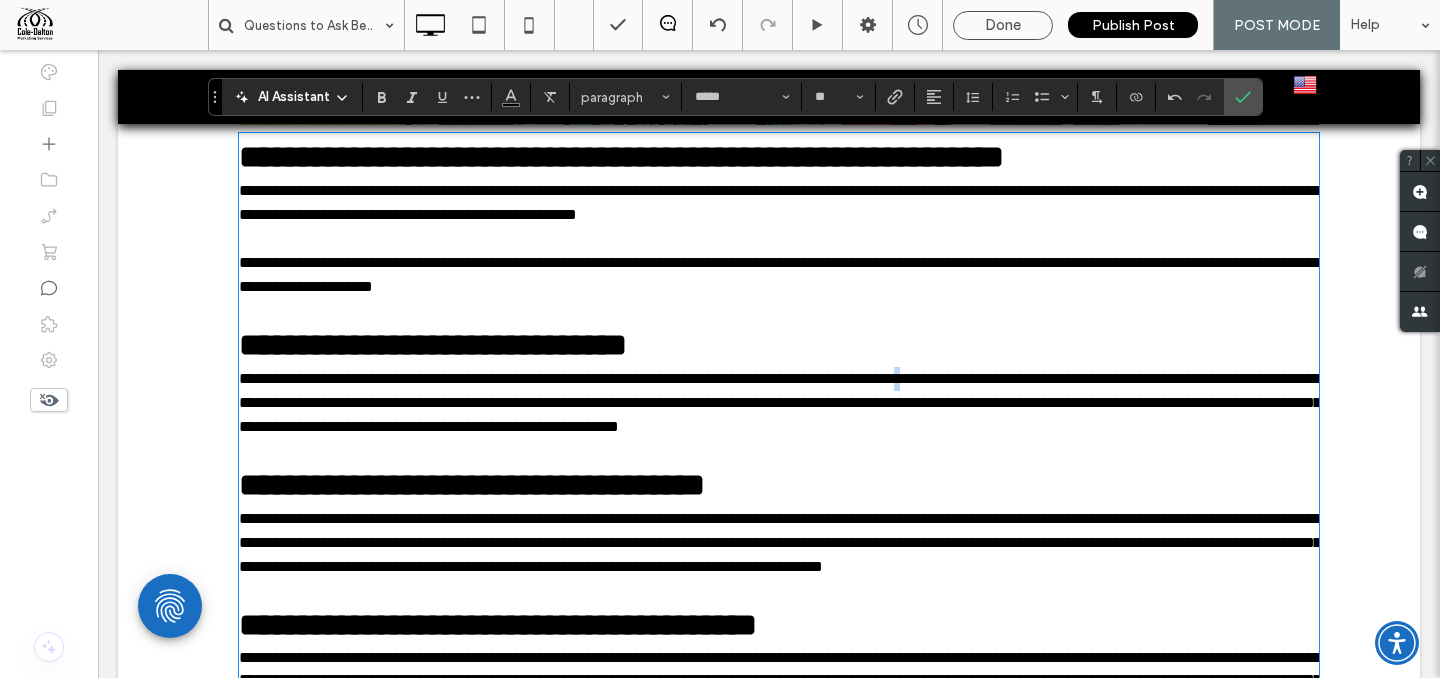 click on "**********" at bounding box center [780, 402] 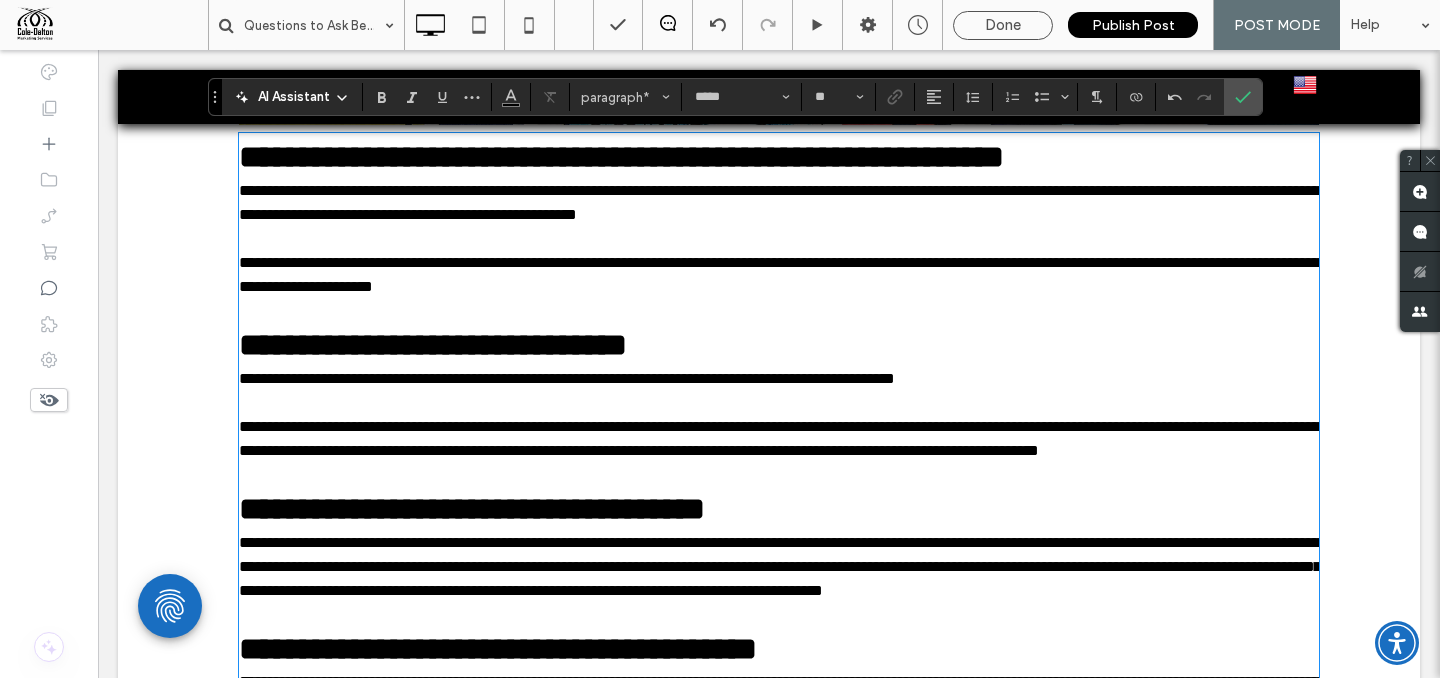 click on "**********" at bounding box center (779, 438) 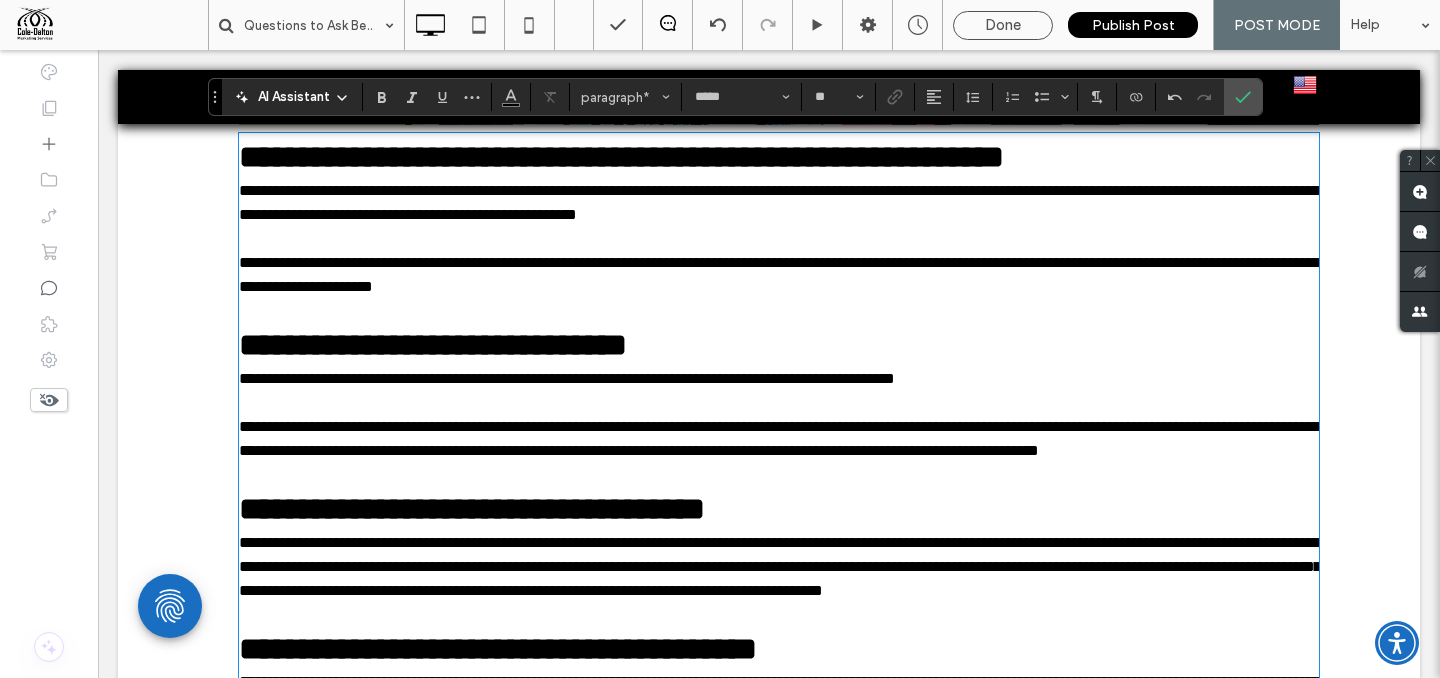 type 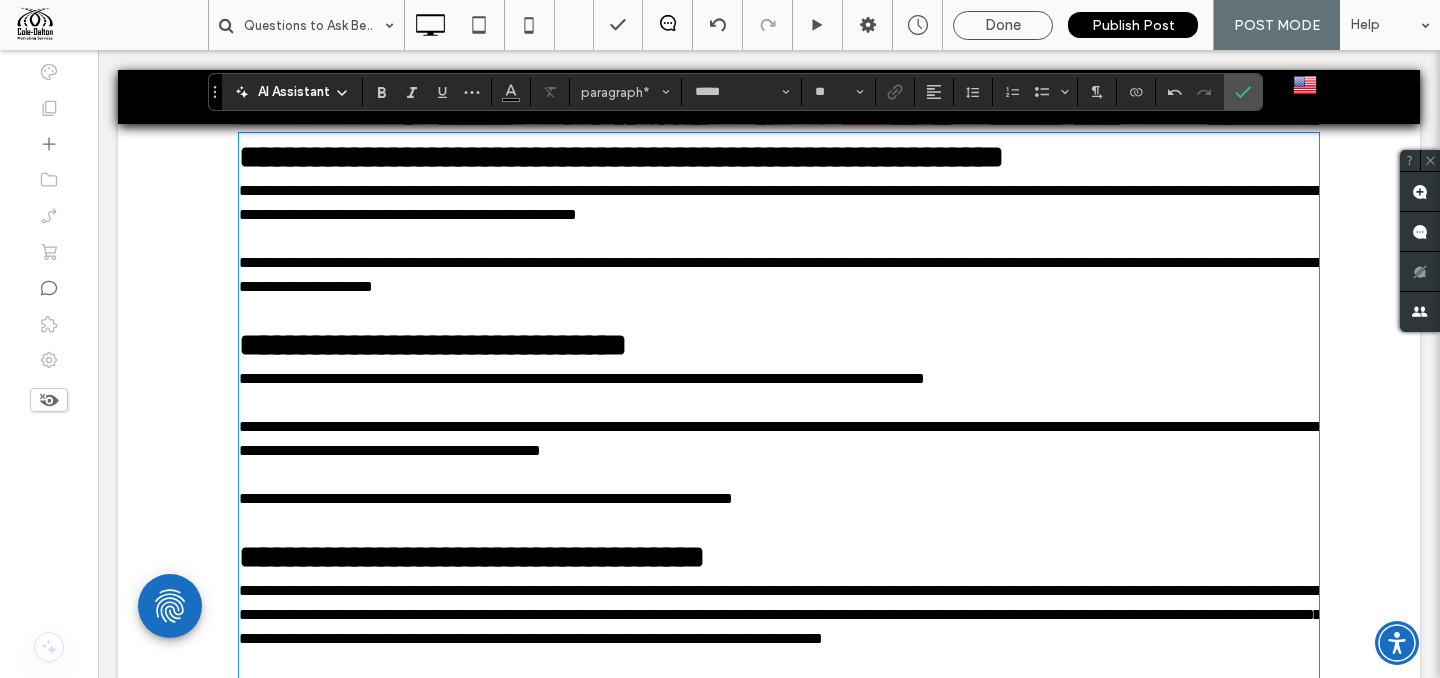 scroll, scrollTop: 2229, scrollLeft: 0, axis: vertical 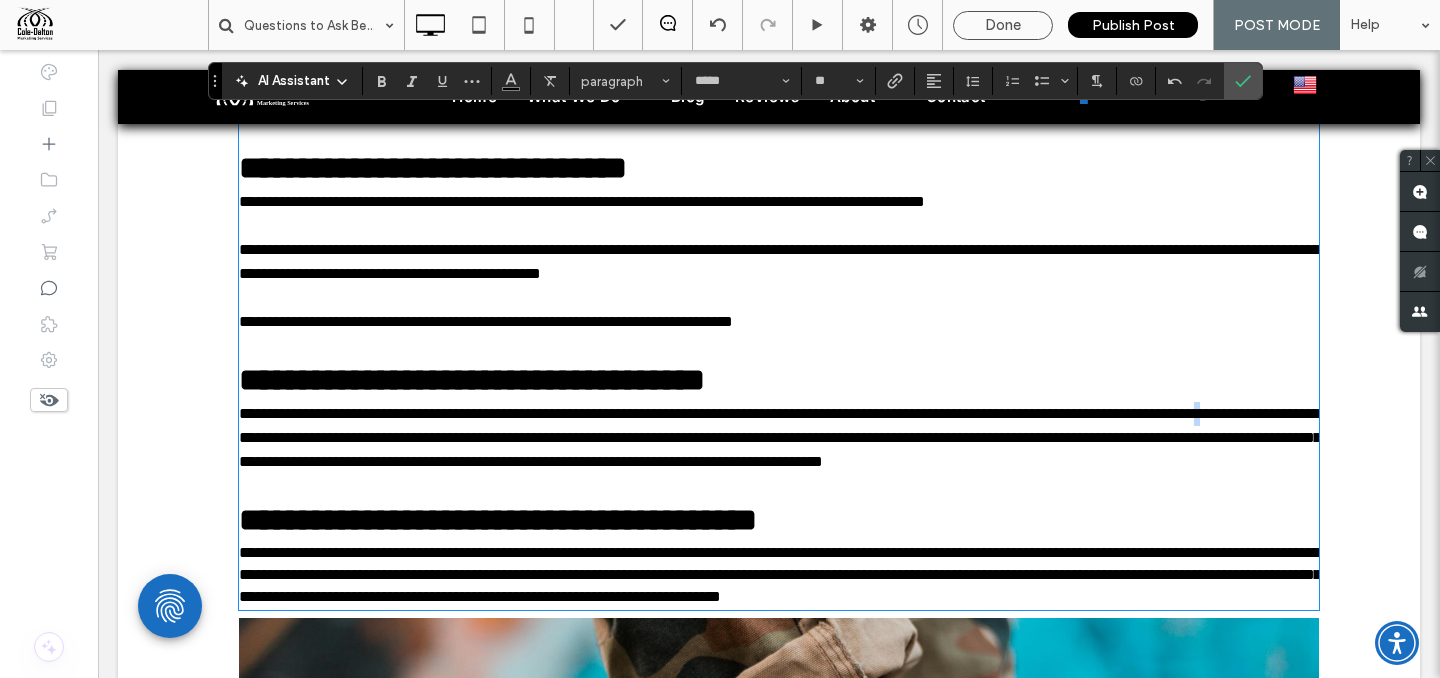 click on "**********" at bounding box center [780, 437] 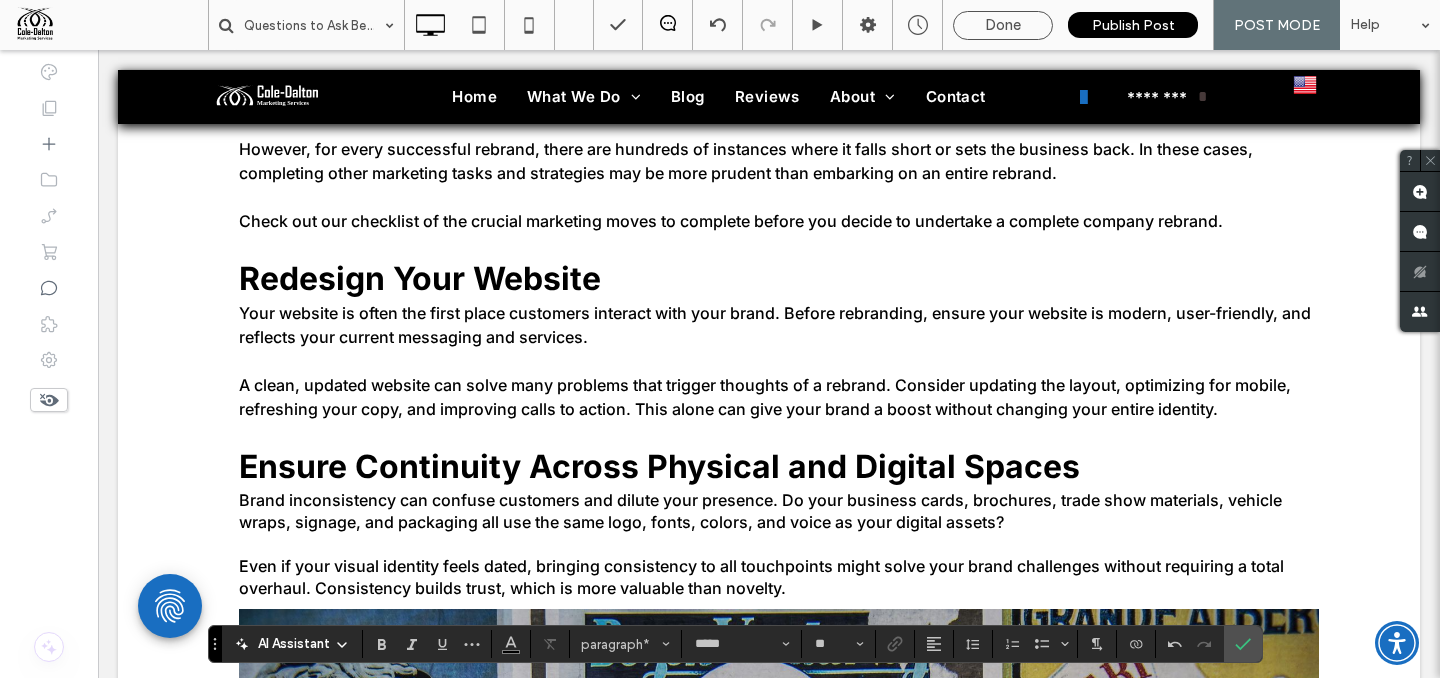 scroll, scrollTop: 888, scrollLeft: 0, axis: vertical 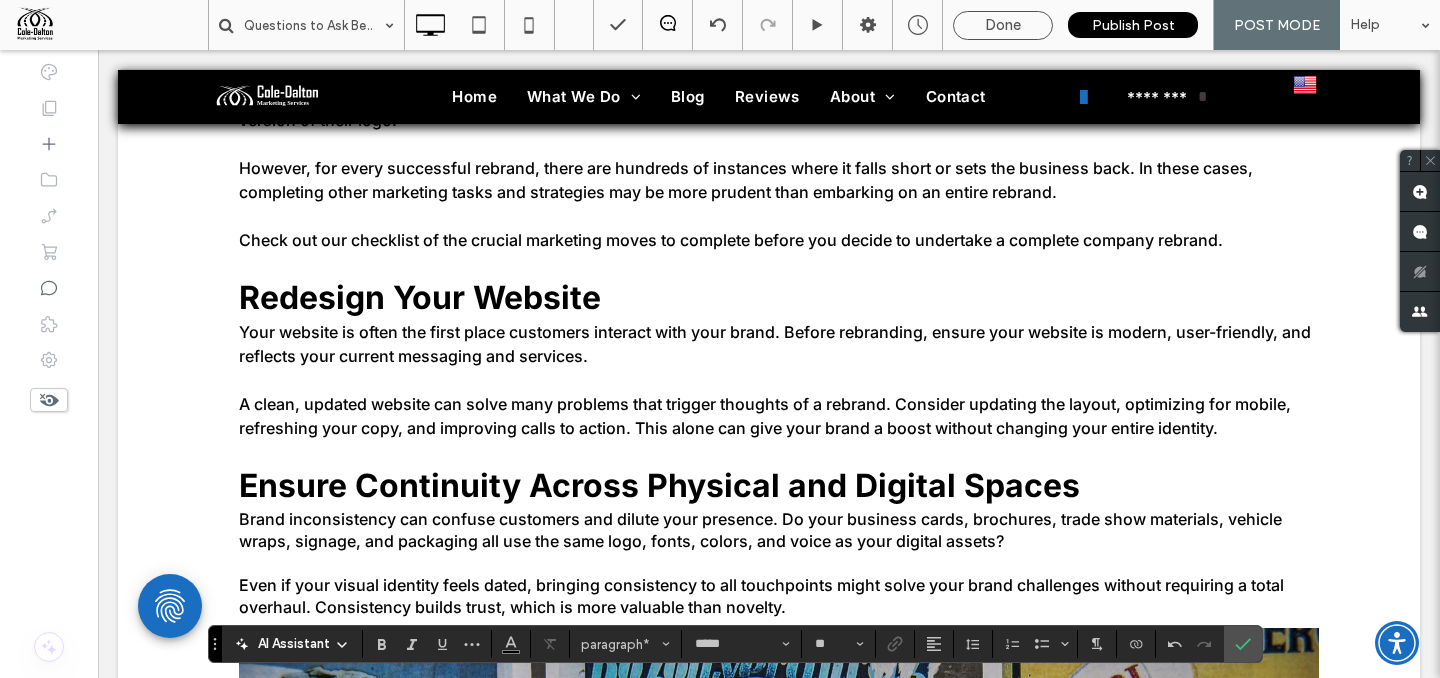 click on "Check out our checklist of the crucial marketing moves to complete before you decide to undertake a complete company rebrand." at bounding box center (731, 240) 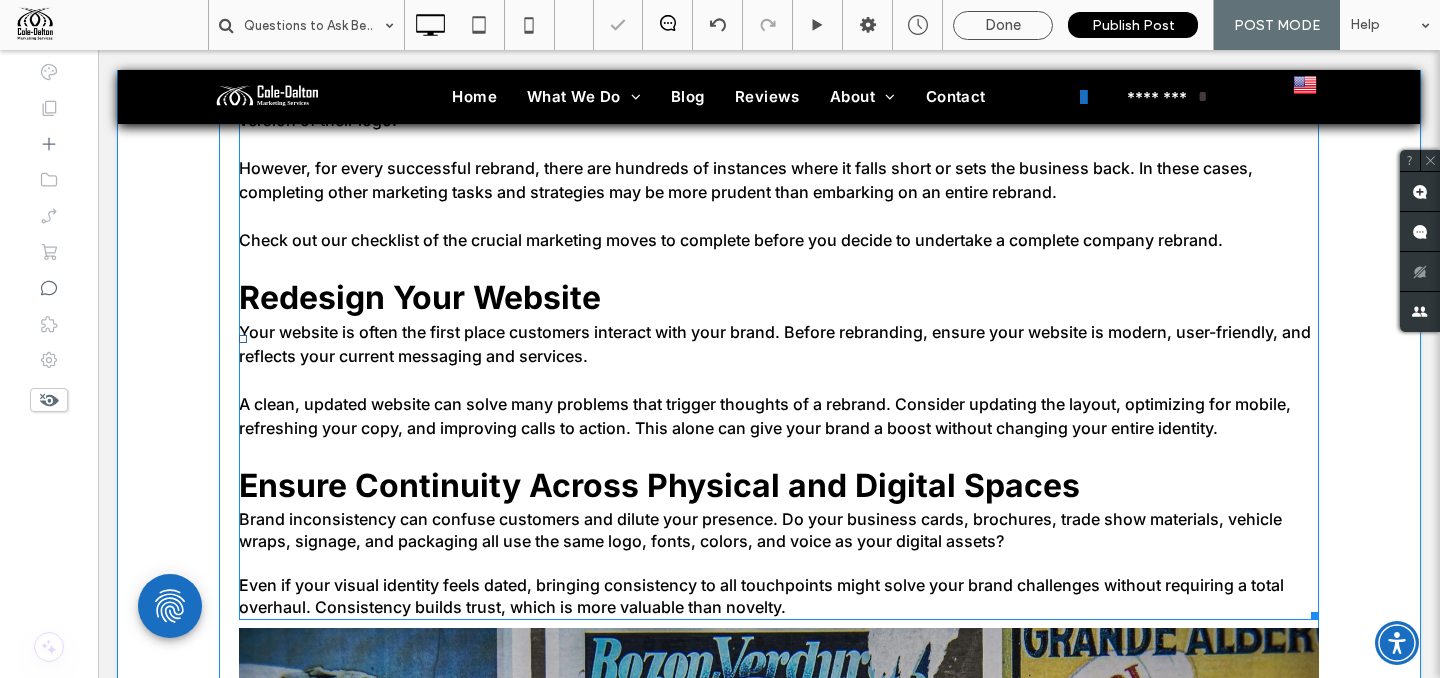 click on "Check out our checklist of the crucial marketing moves to complete before you decide to undertake a complete company rebrand." at bounding box center [731, 240] 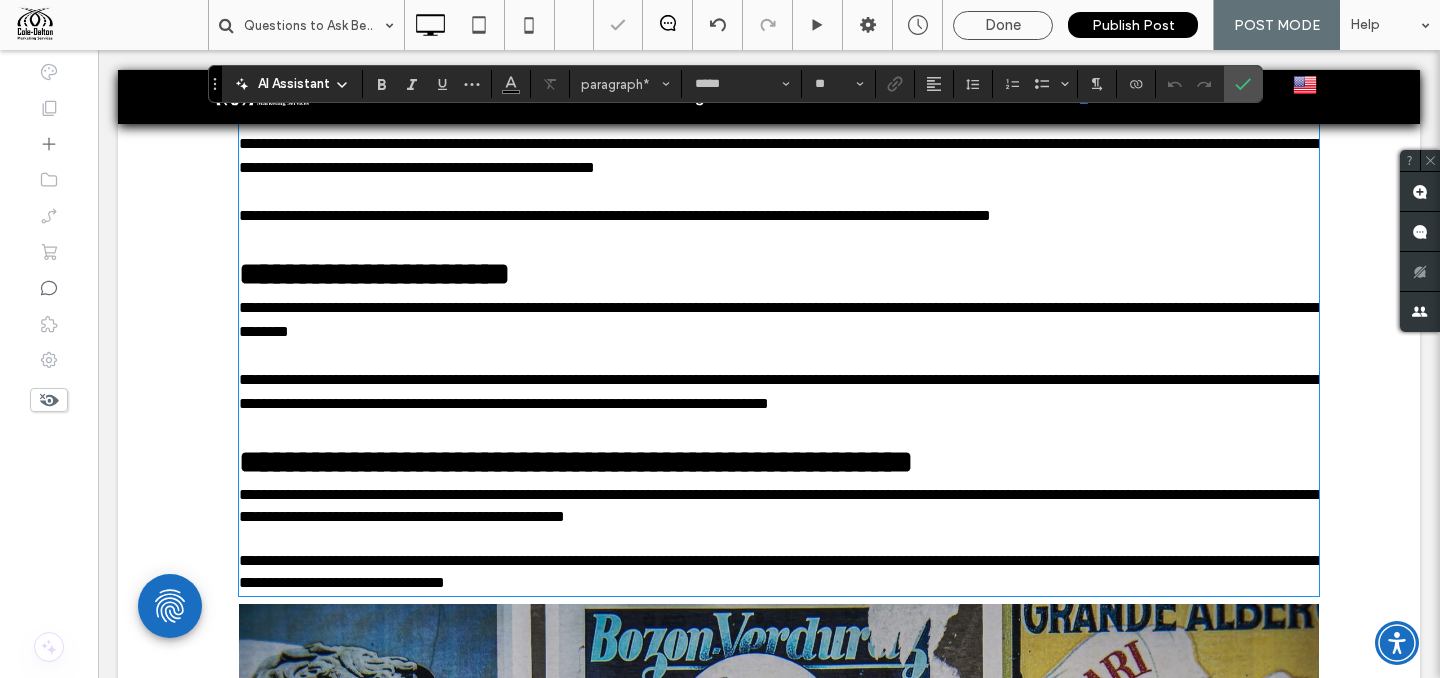 click on "**********" at bounding box center [615, 215] 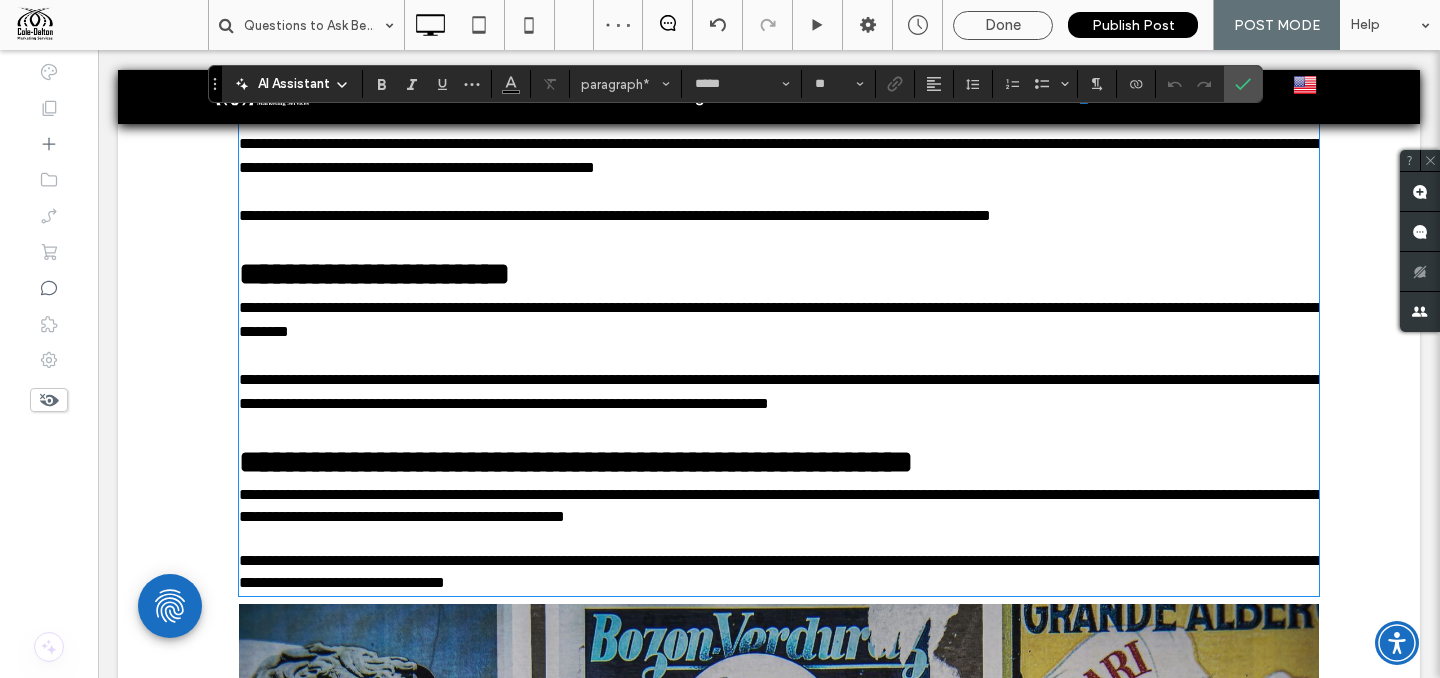 type 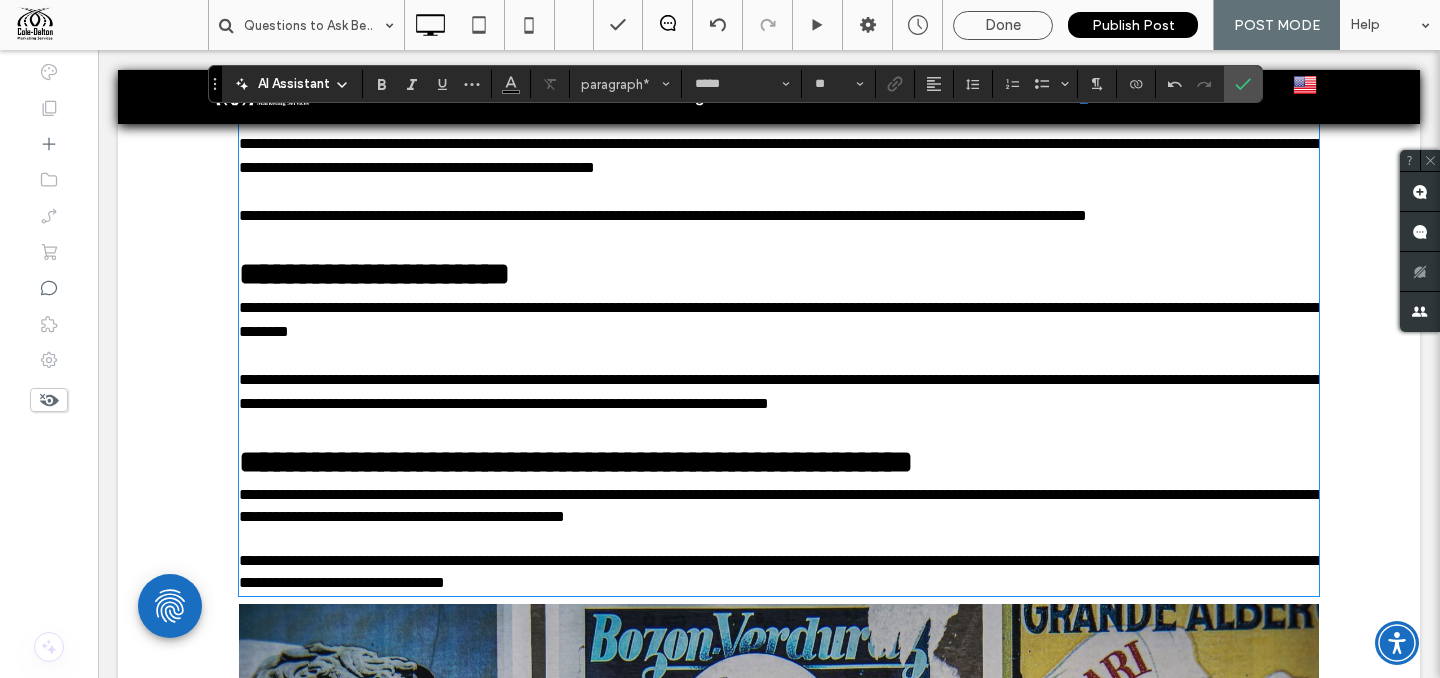 drag, startPoint x: 886, startPoint y: 239, endPoint x: 902, endPoint y: 244, distance: 16.763054 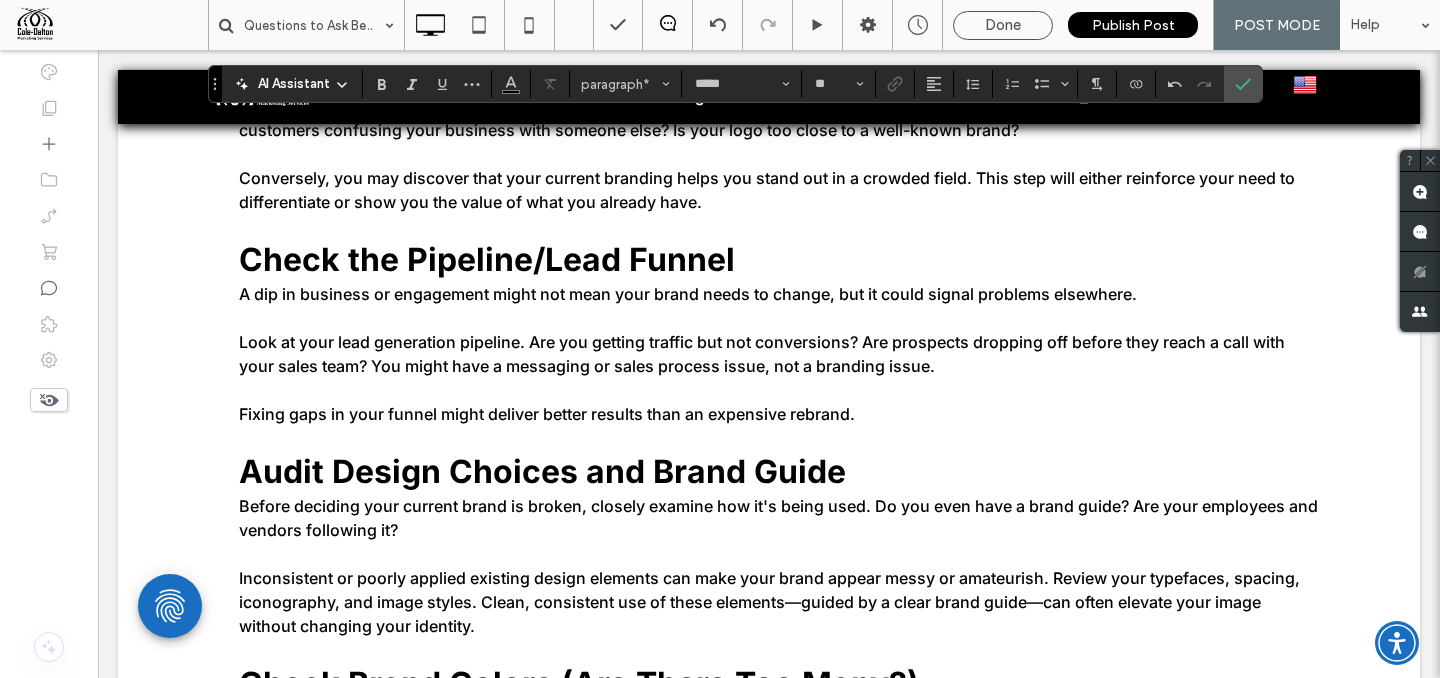 scroll, scrollTop: 2185, scrollLeft: 0, axis: vertical 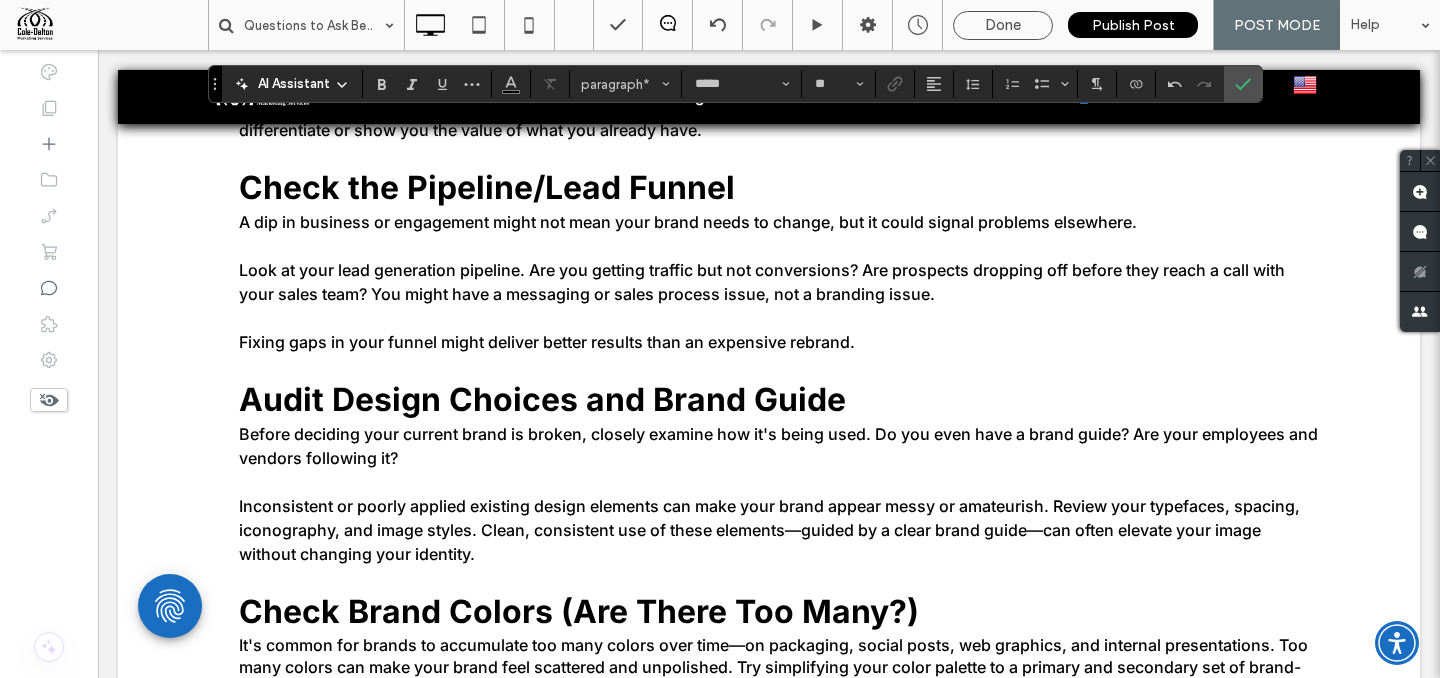 click at bounding box center (779, 318) 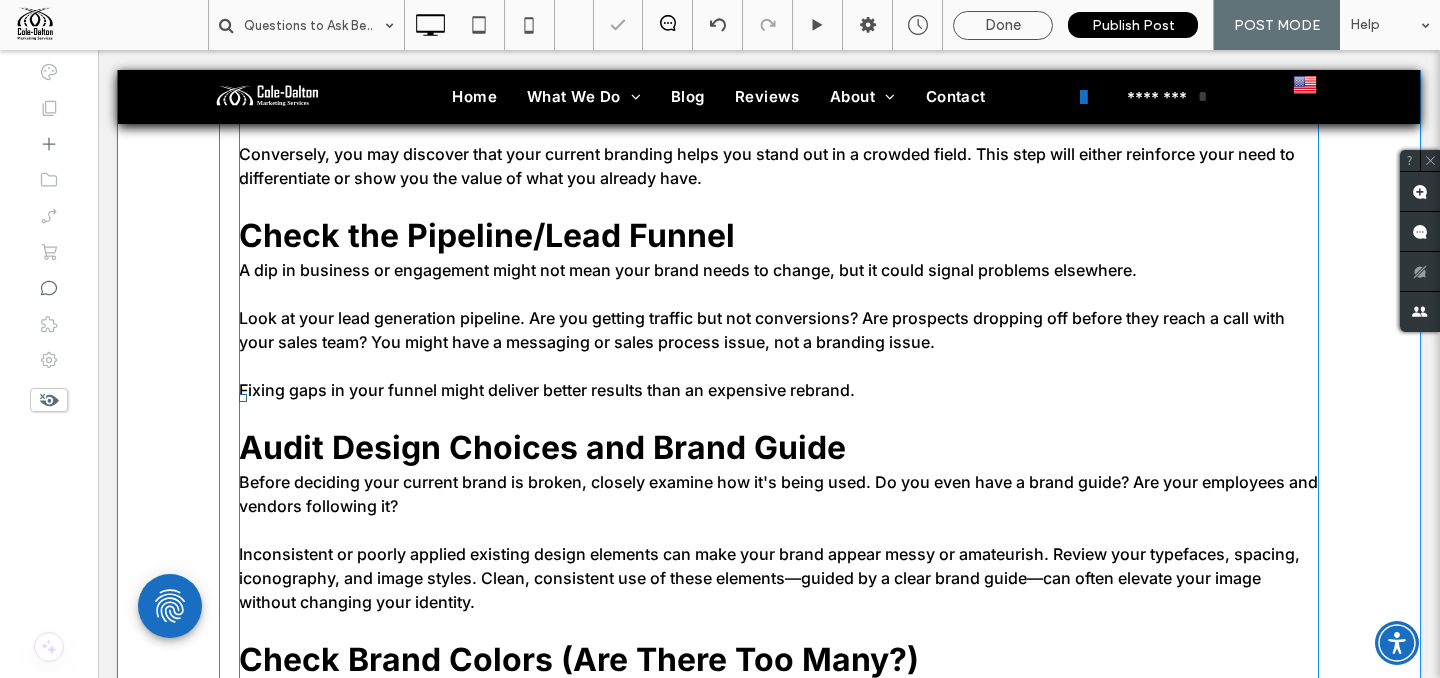 click at bounding box center [779, 366] 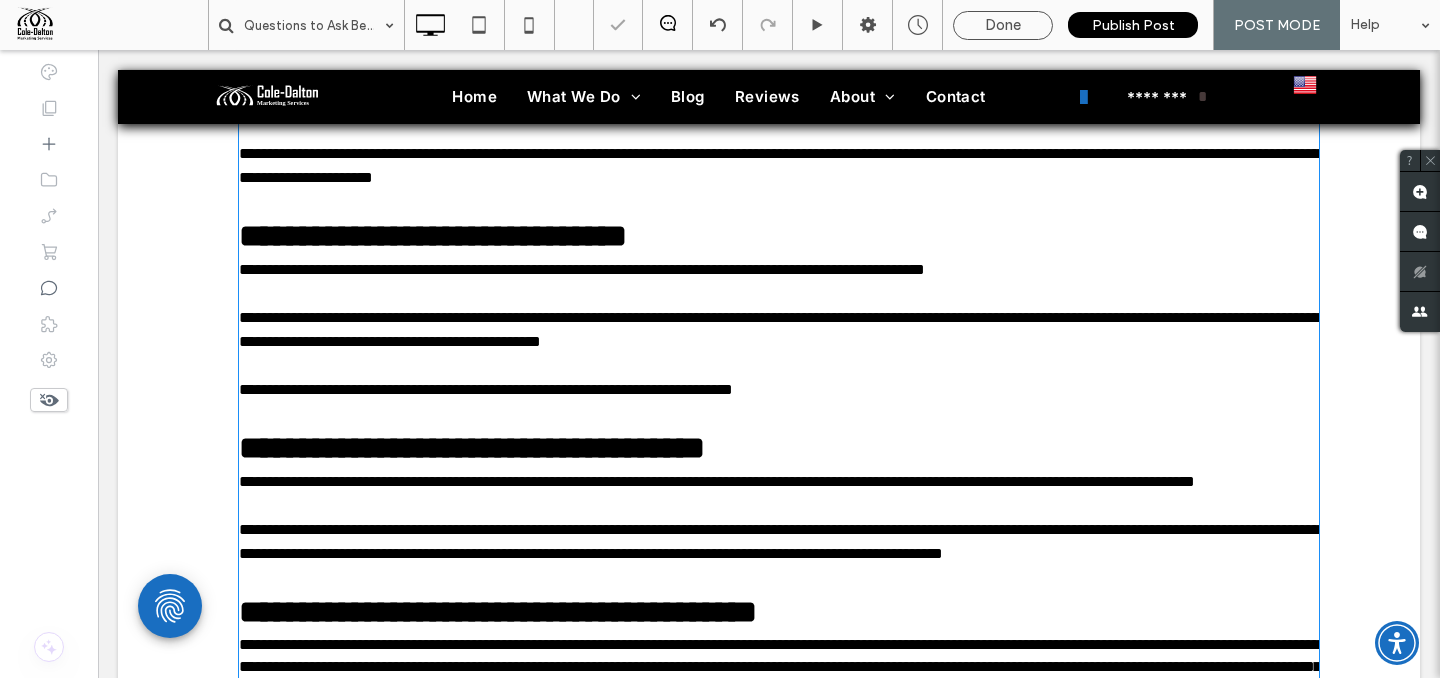 type on "*****" 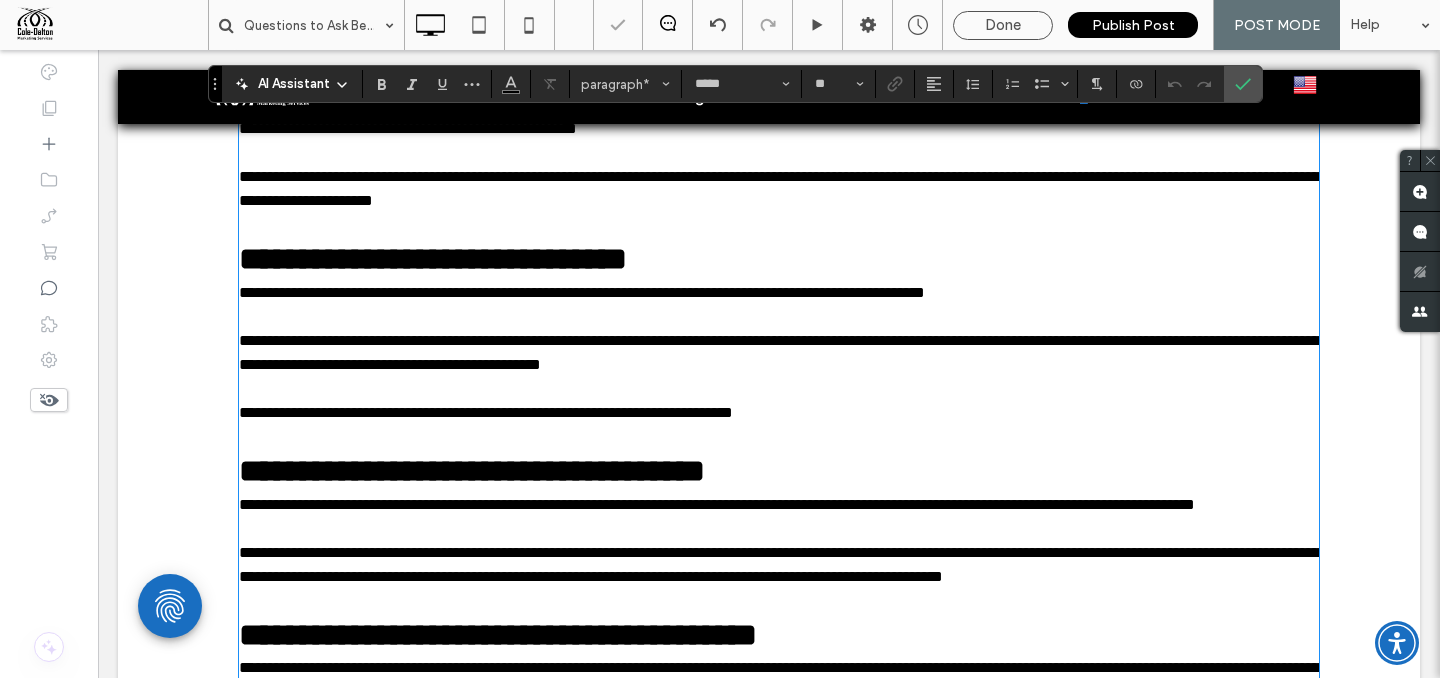 click on "**********" at bounding box center (779, 352) 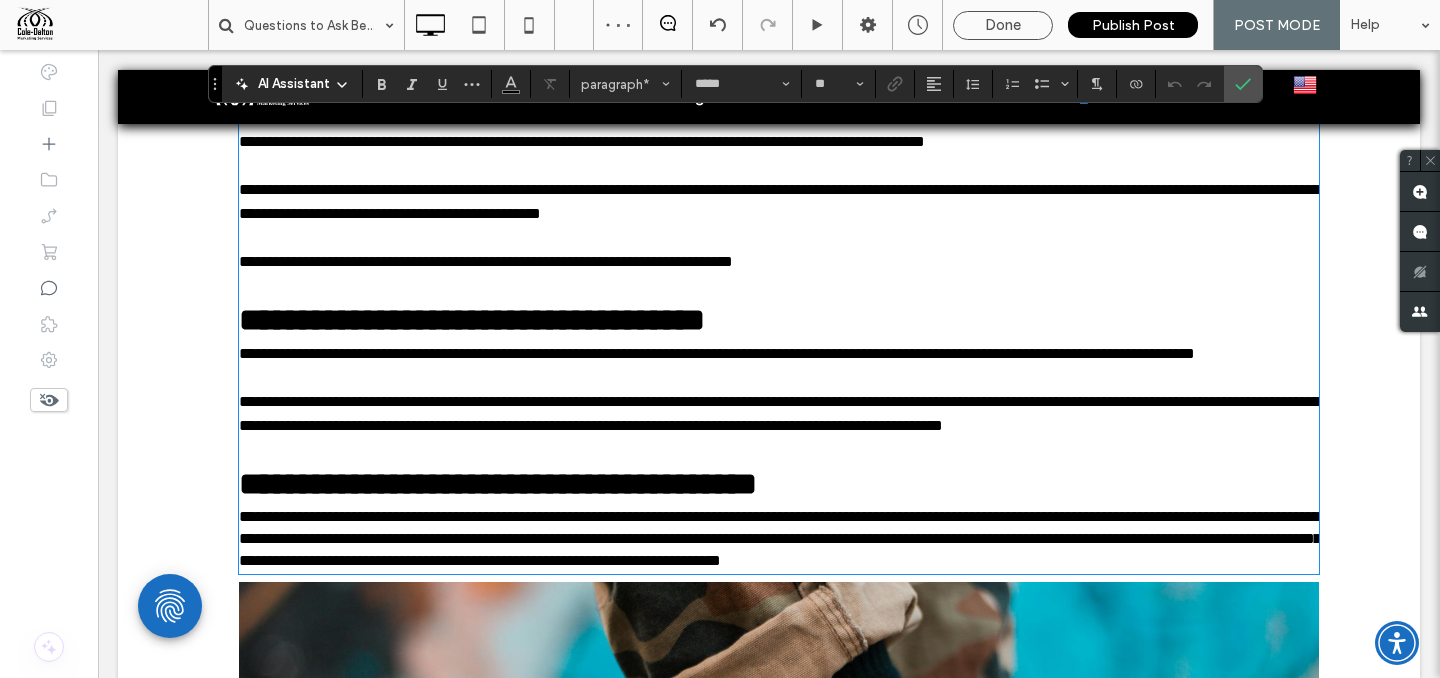 scroll, scrollTop: 2365, scrollLeft: 0, axis: vertical 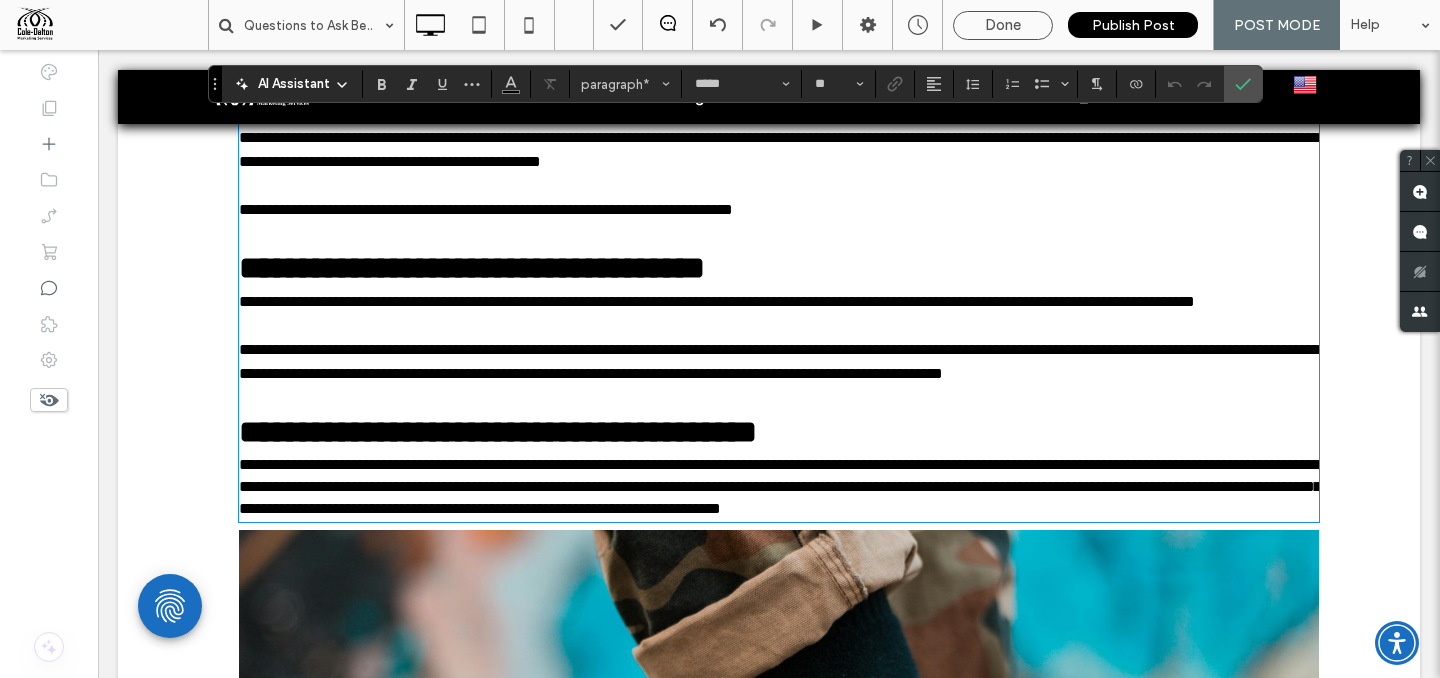 click on "**********" at bounding box center (779, 361) 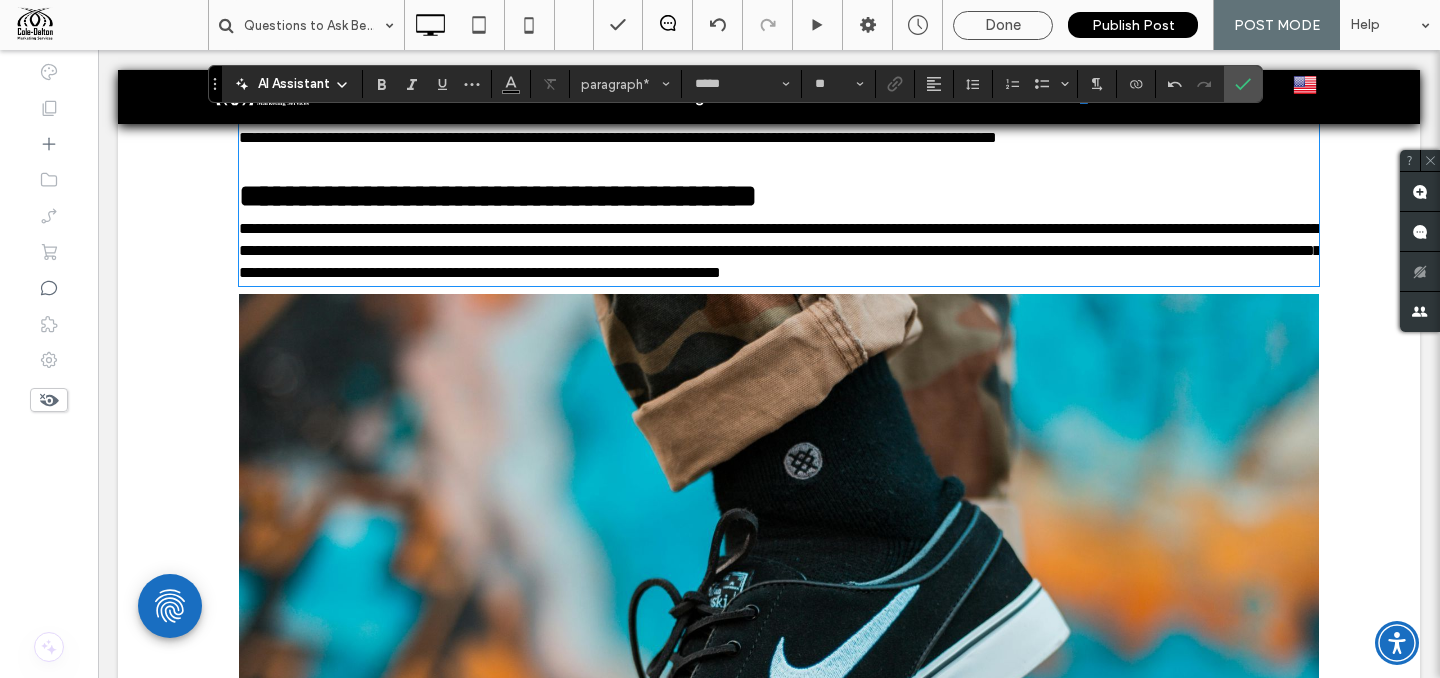 scroll, scrollTop: 2643, scrollLeft: 0, axis: vertical 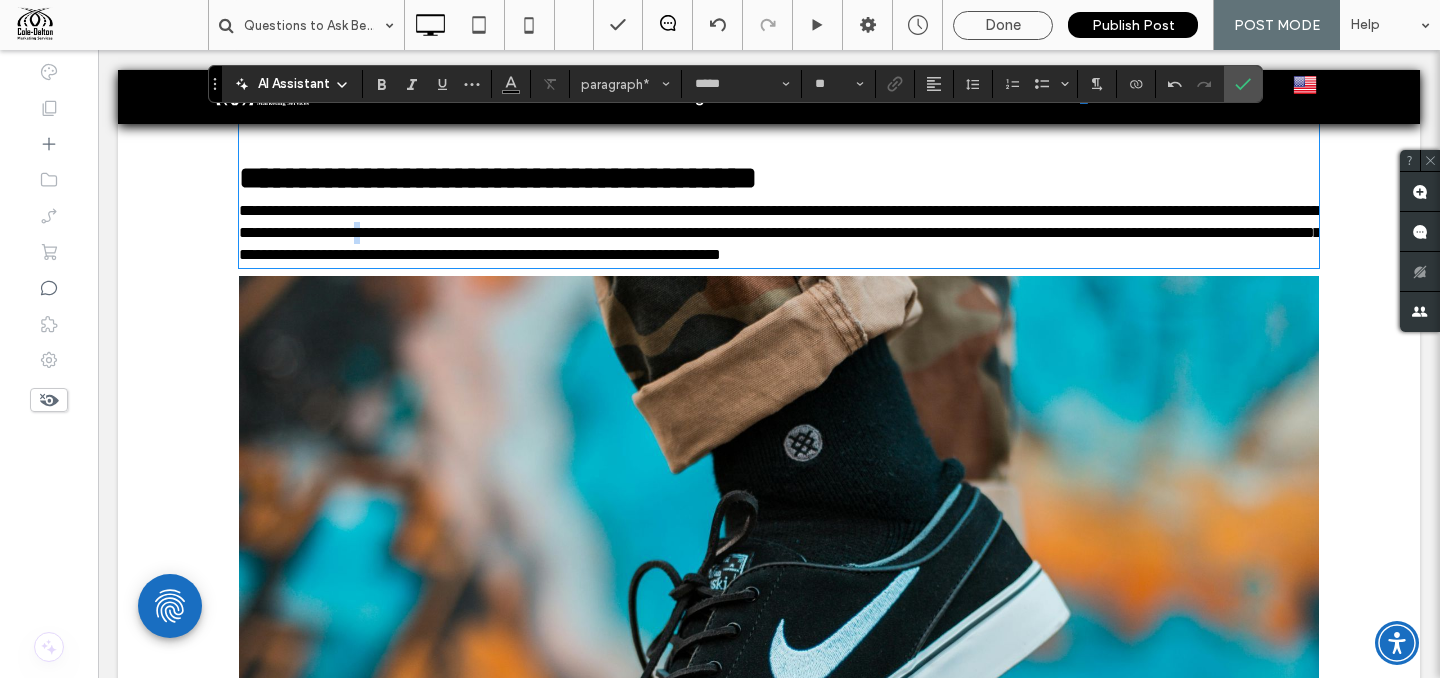 click on "**********" at bounding box center (780, 232) 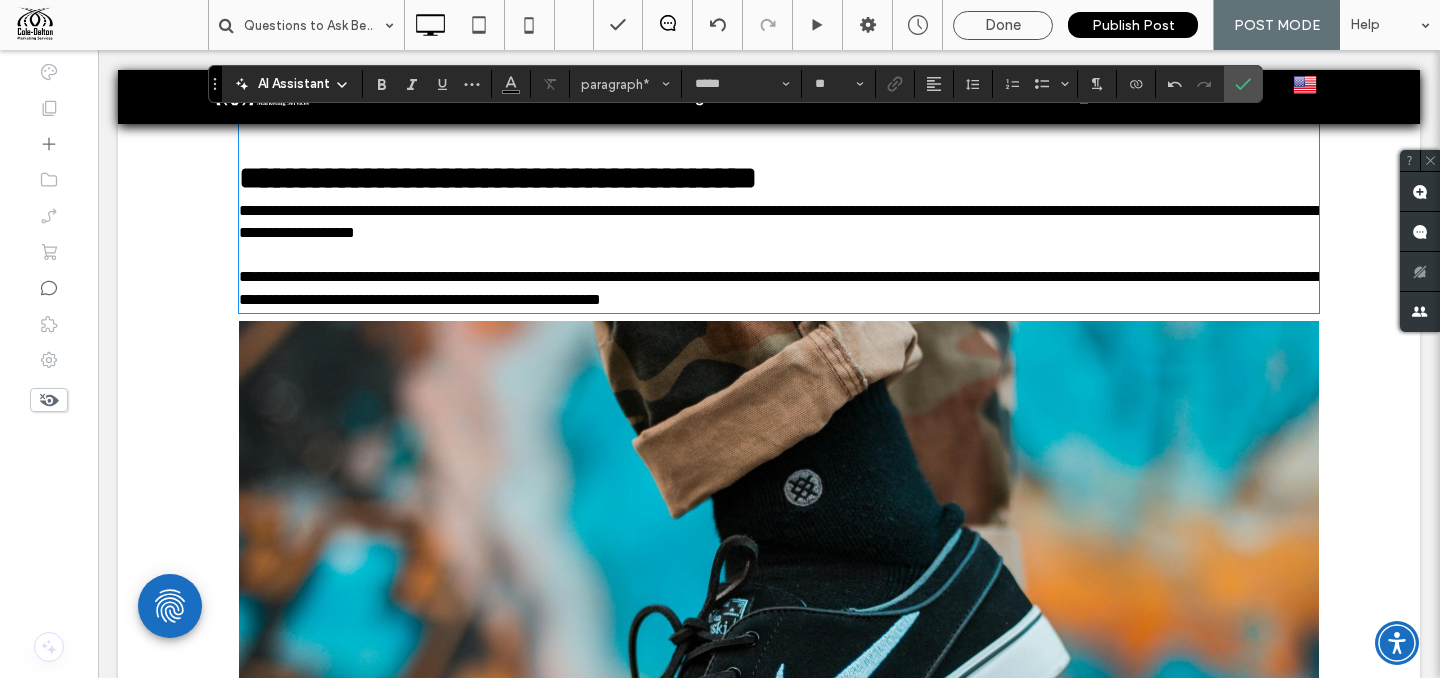 click on "**********" at bounding box center [779, 288] 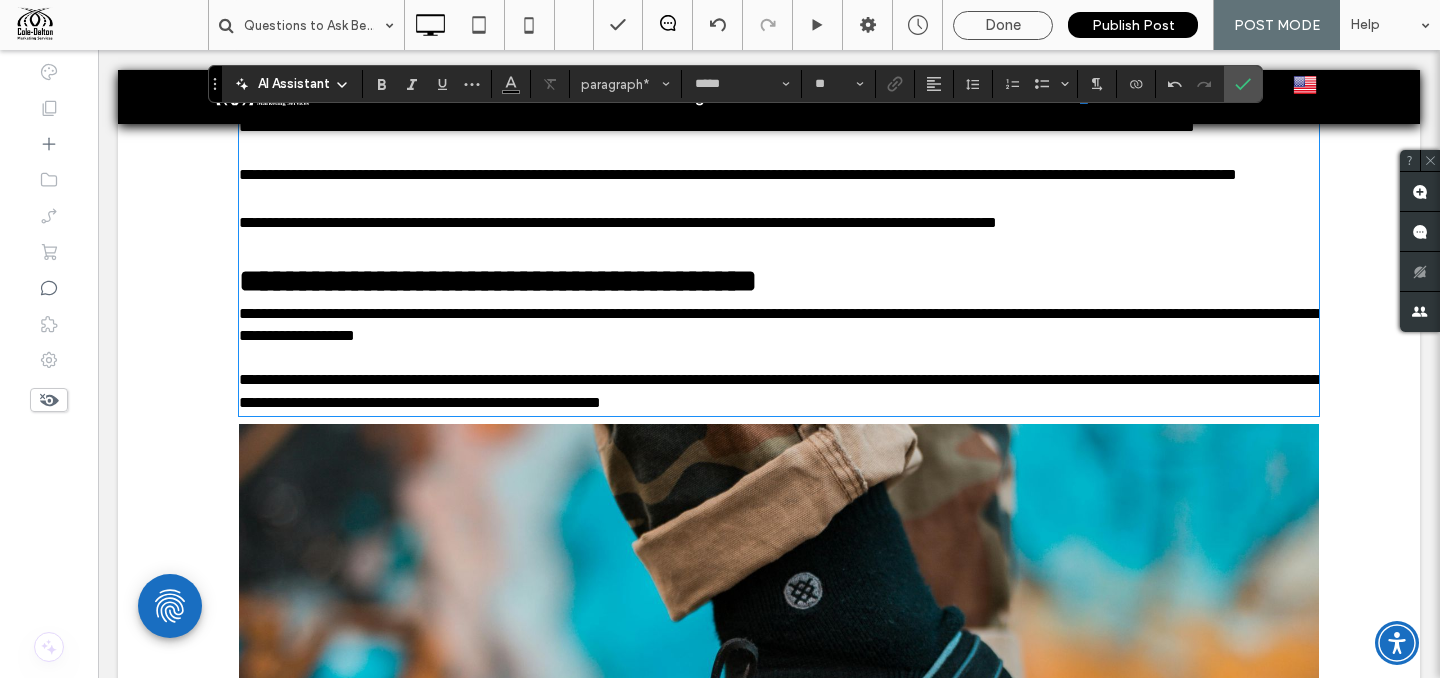 scroll, scrollTop: 2540, scrollLeft: 0, axis: vertical 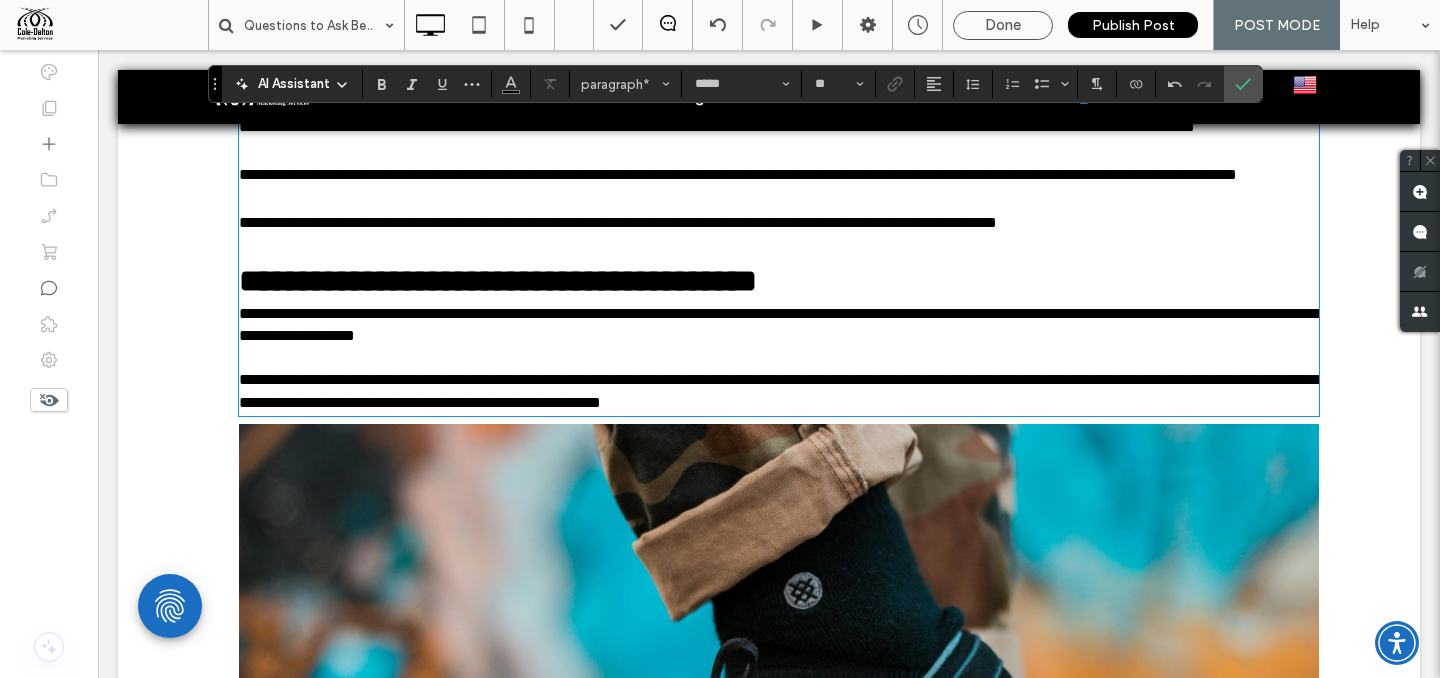 click on "**********" at bounding box center [498, 281] 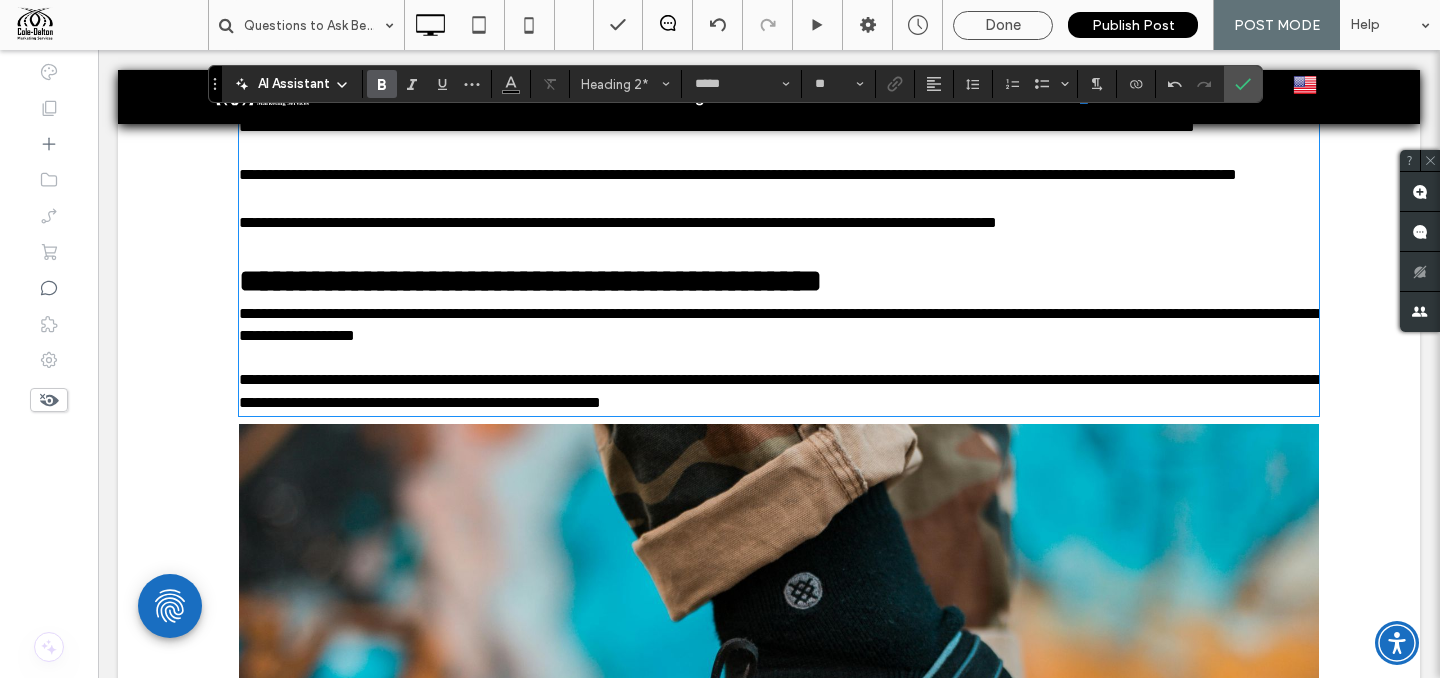 click on "**********" at bounding box center [530, 281] 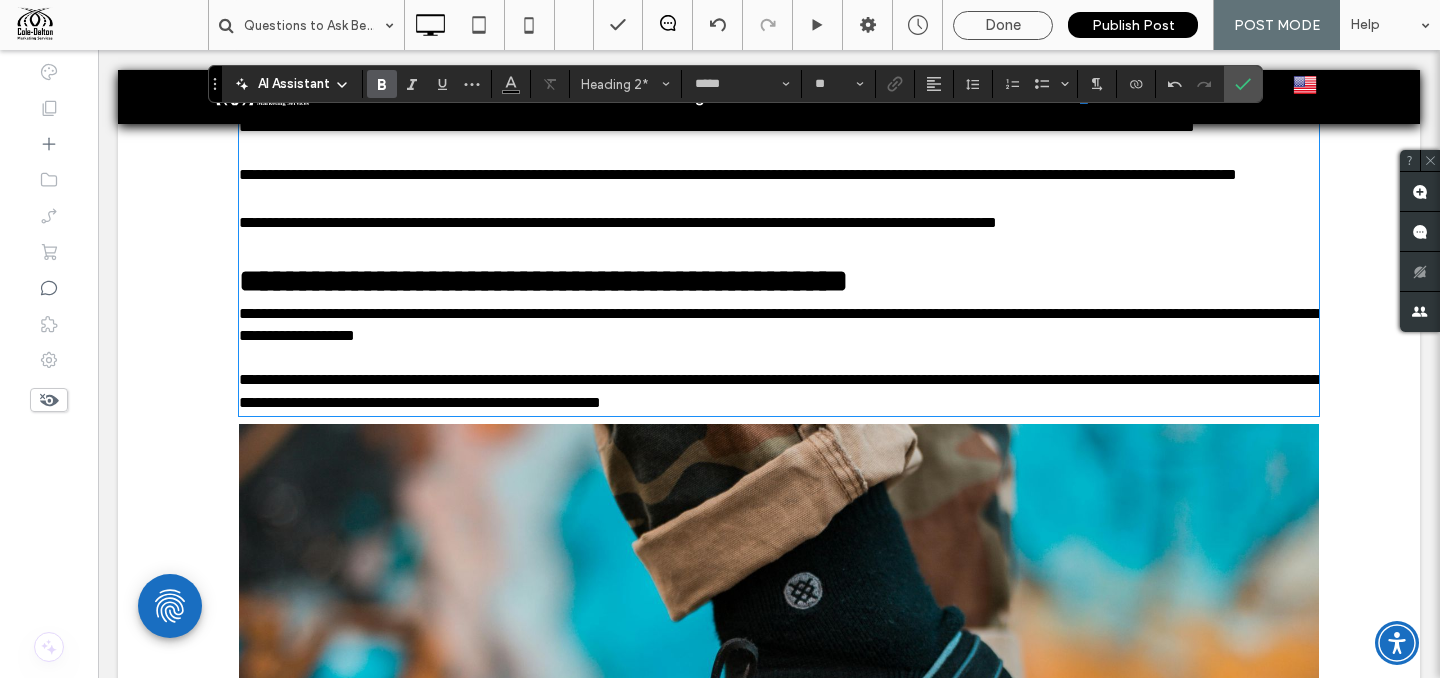 drag, startPoint x: 682, startPoint y: 332, endPoint x: 705, endPoint y: 333, distance: 23.021729 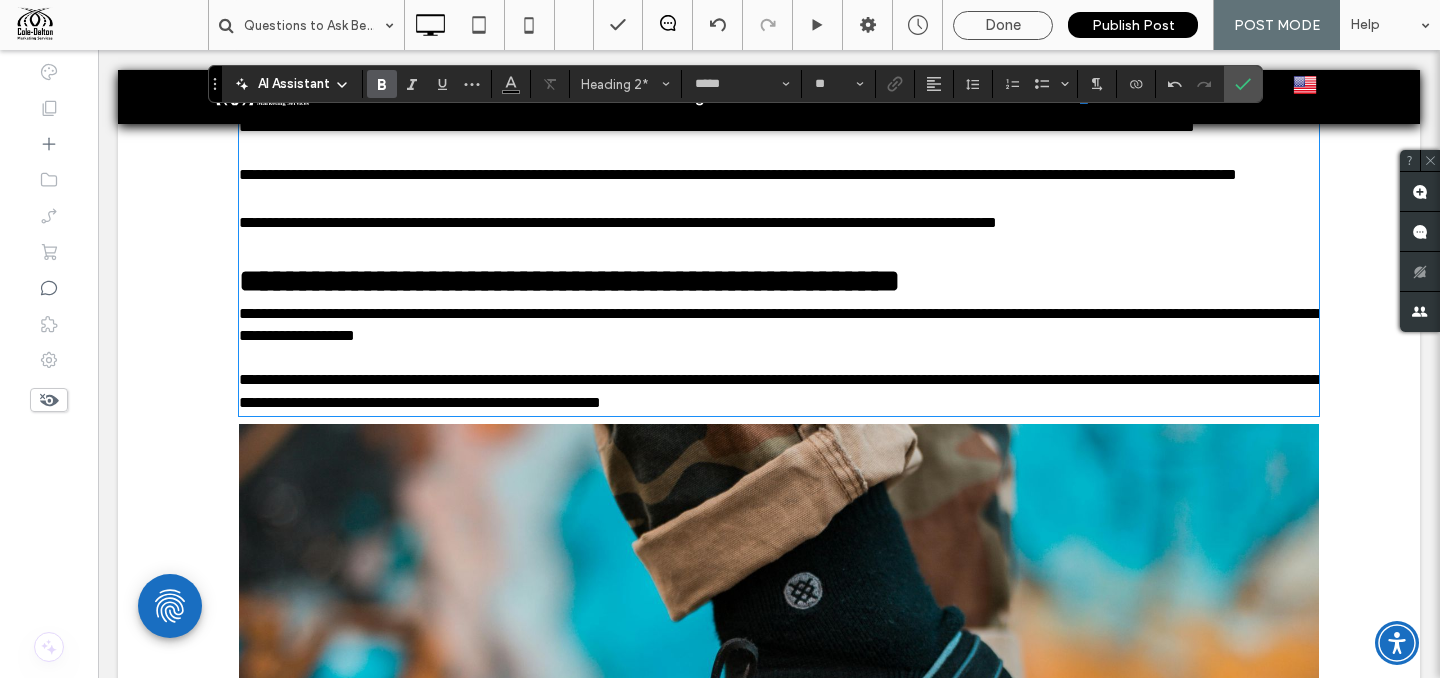 click on "**********" at bounding box center (569, 281) 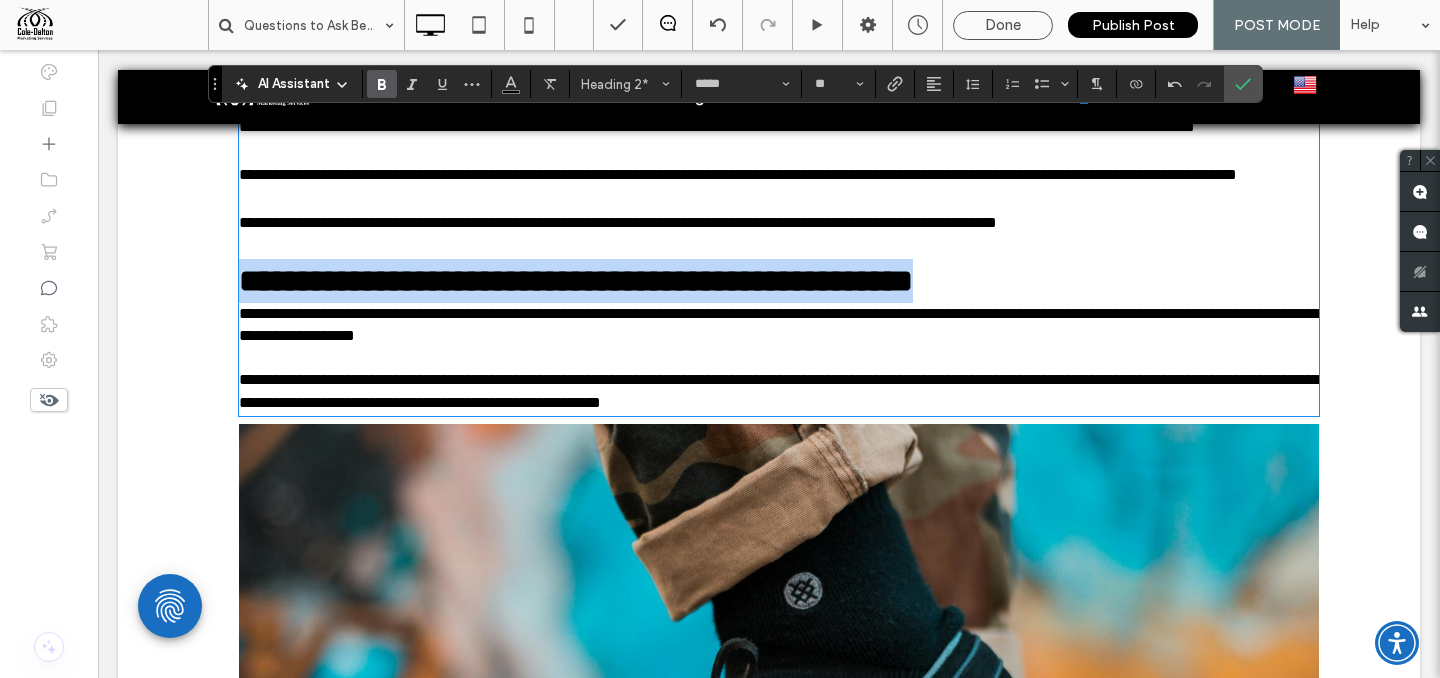 drag, startPoint x: 1068, startPoint y: 329, endPoint x: 239, endPoint y: 312, distance: 829.1743 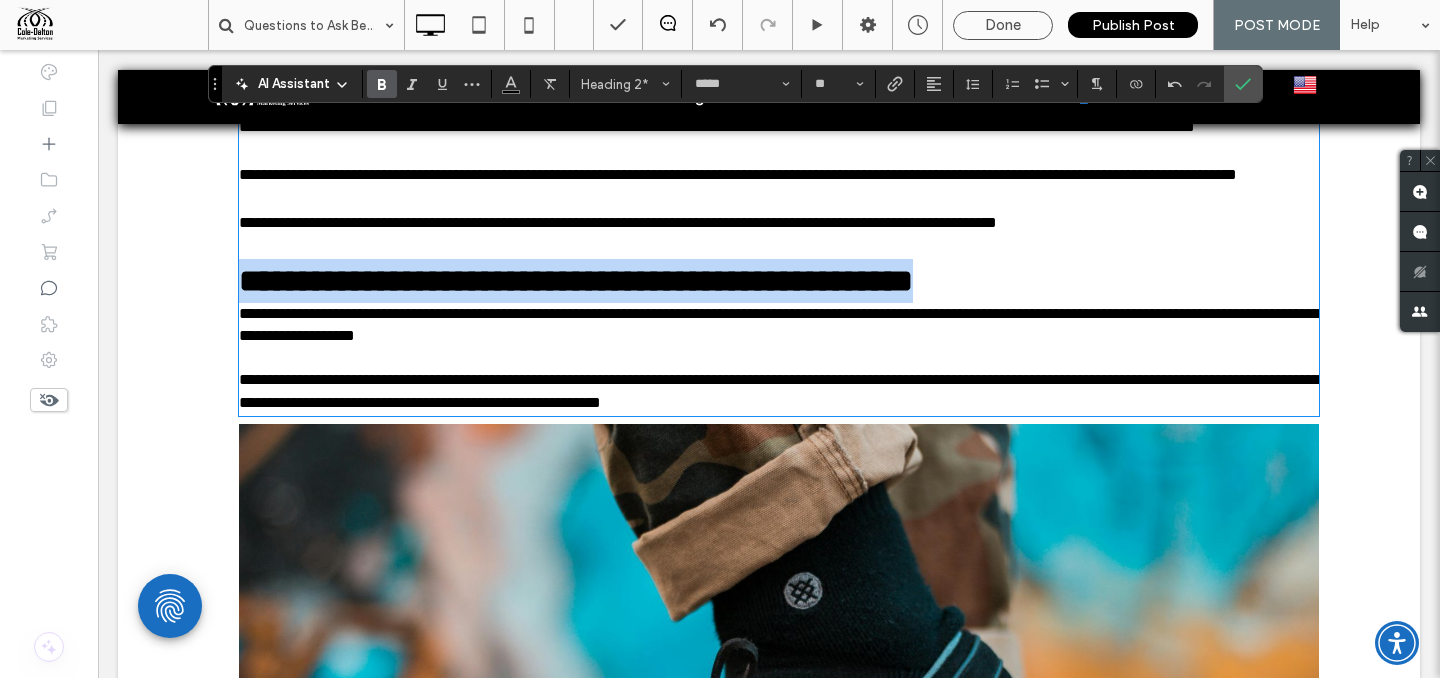 click on "**********" at bounding box center (576, 281) 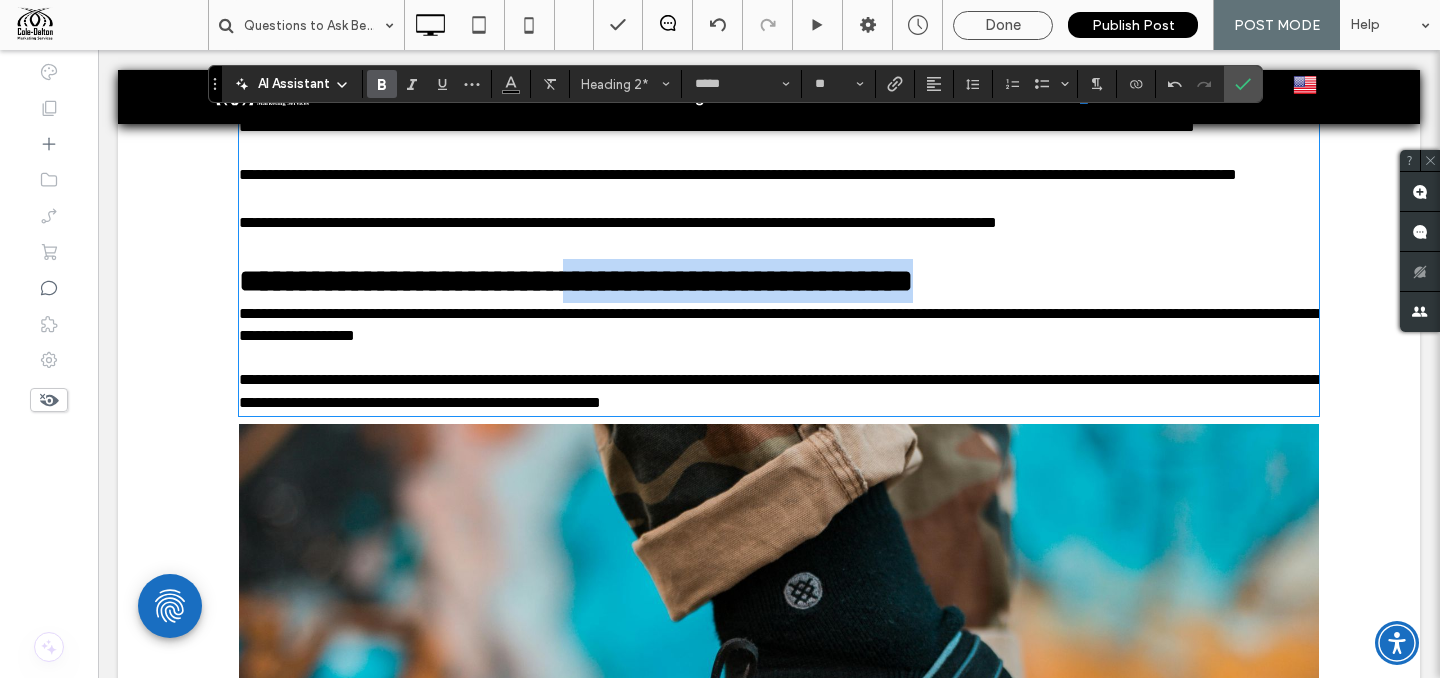 drag, startPoint x: 671, startPoint y: 333, endPoint x: 1134, endPoint y: 328, distance: 463.027 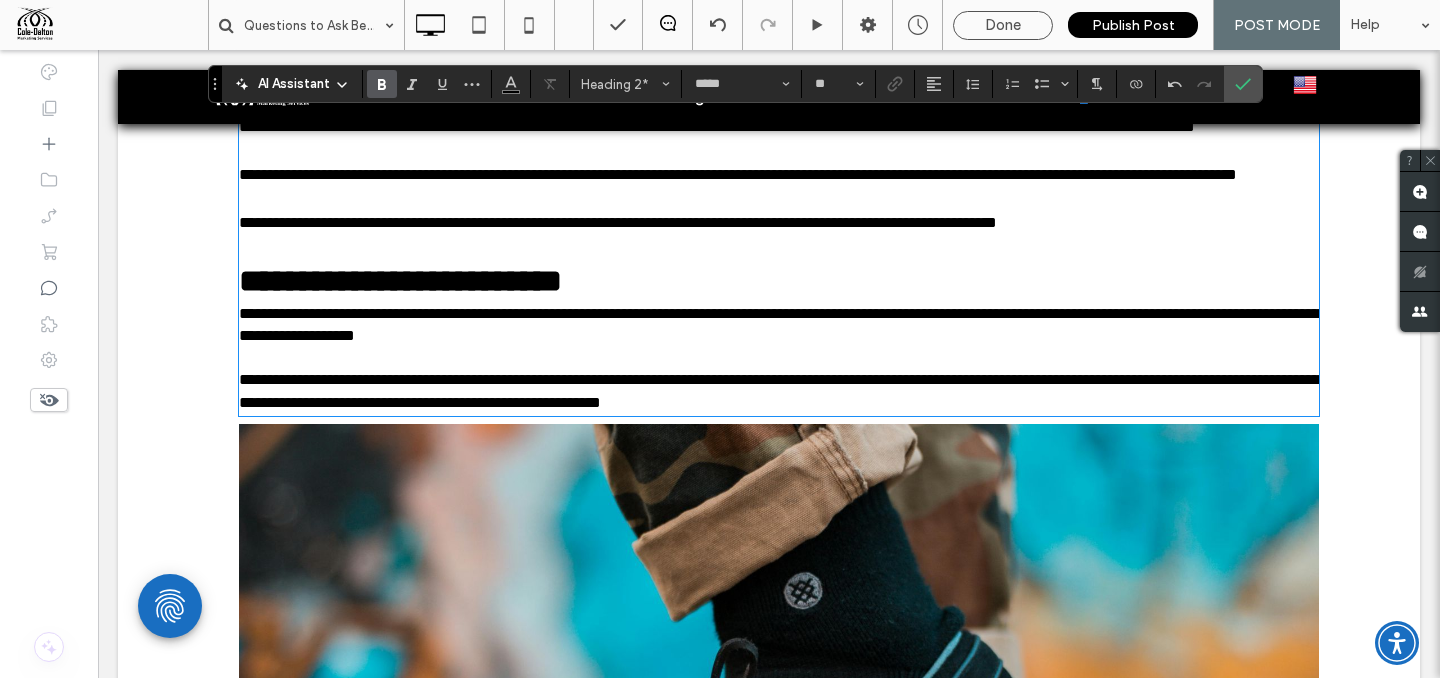 click on "**********" at bounding box center [400, 281] 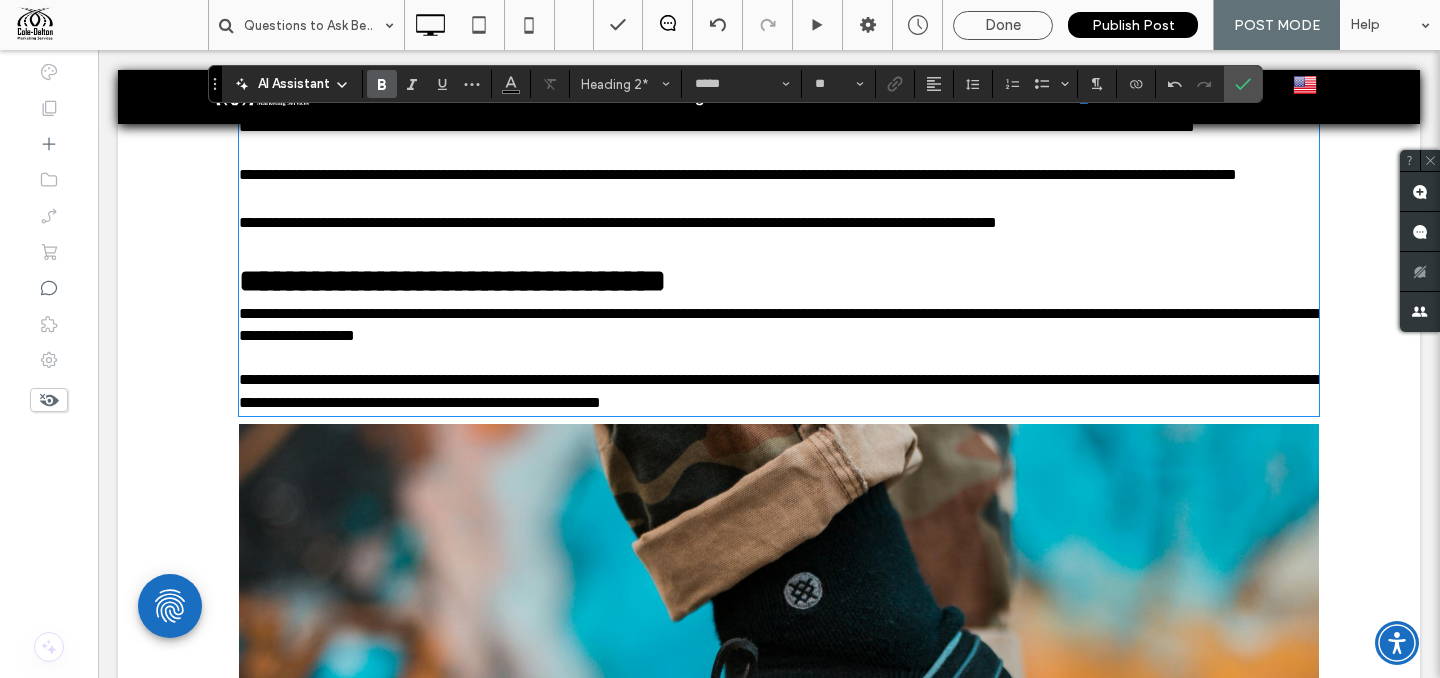type on "**" 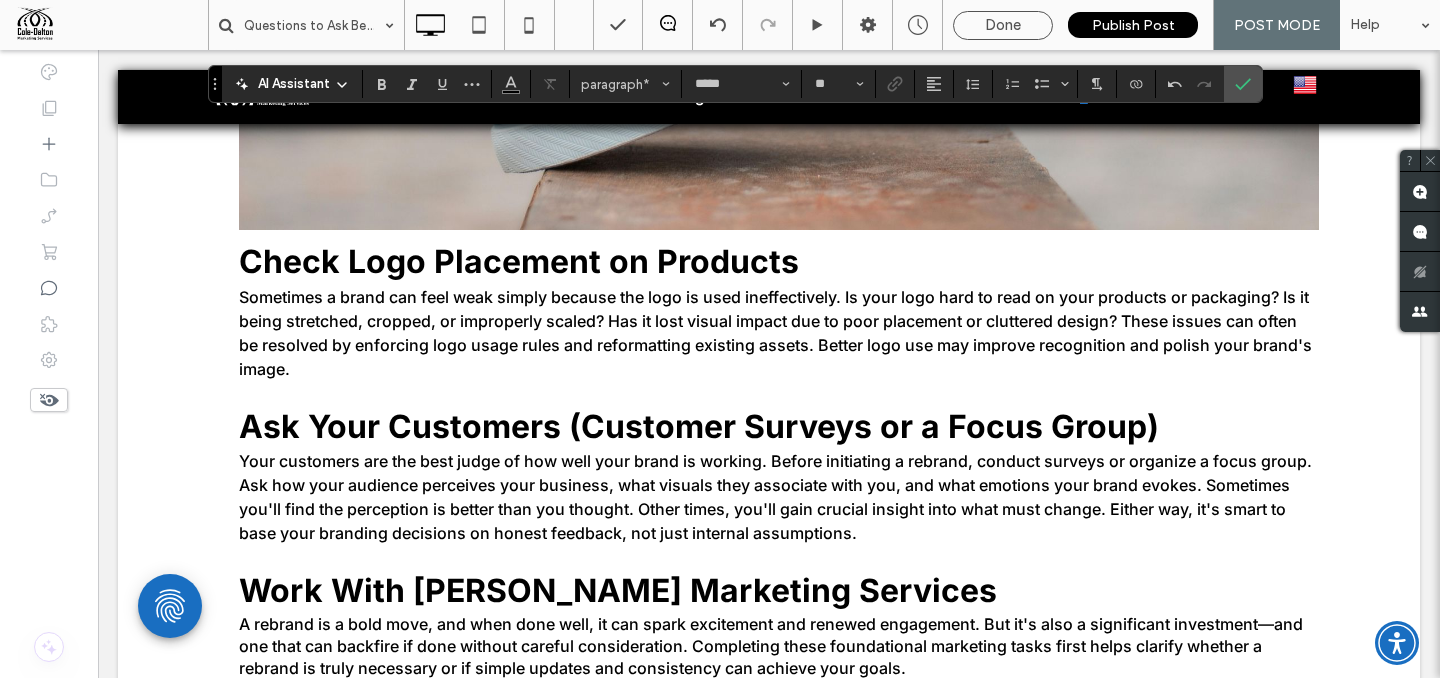 scroll, scrollTop: 3478, scrollLeft: 0, axis: vertical 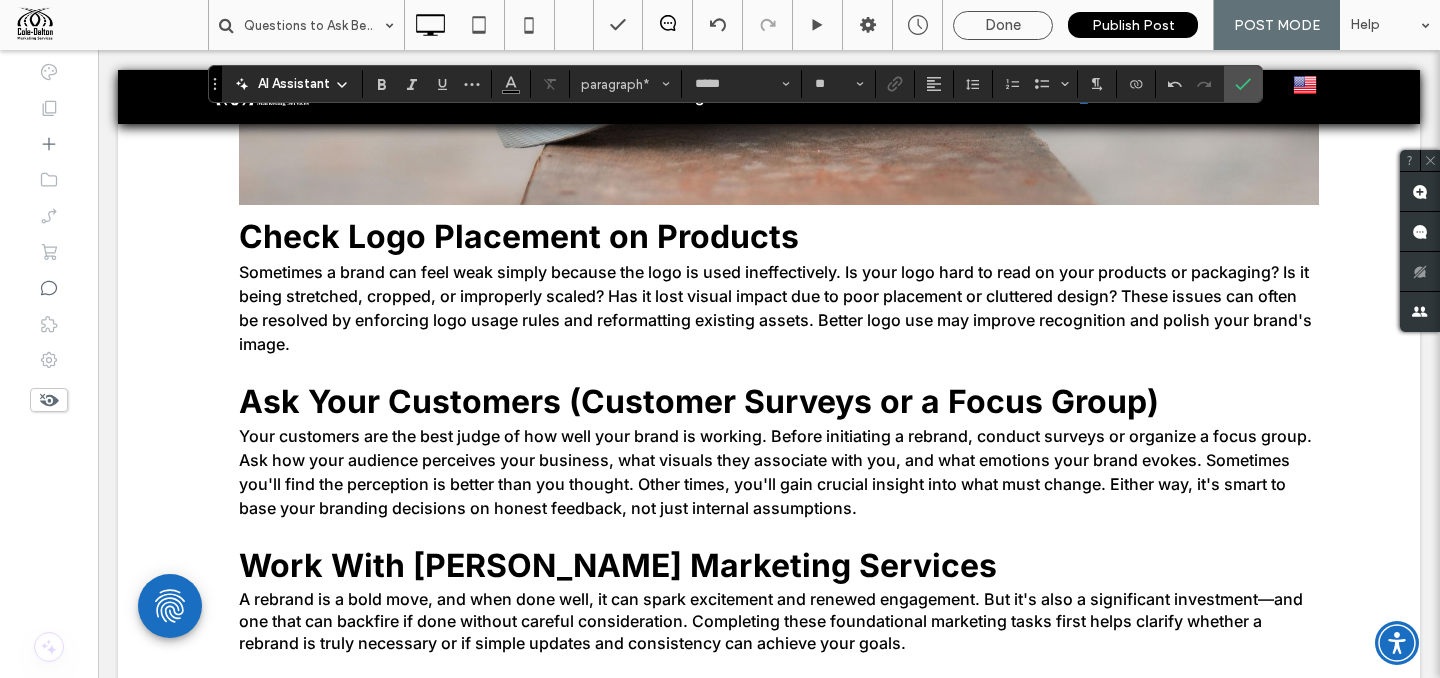 click on "Sometimes a brand can feel weak simply because the logo is used ineffectively. Is your logo hard to read on your products or packaging? Is it being stretched, cropped, or improperly scaled? Has it lost visual impact due to poor placement or cluttered design? These issues can often be resolved by enforcing logo usage rules and reformatting existing assets. Better logo use may improve recognition and polish your brand's image." at bounding box center (775, 308) 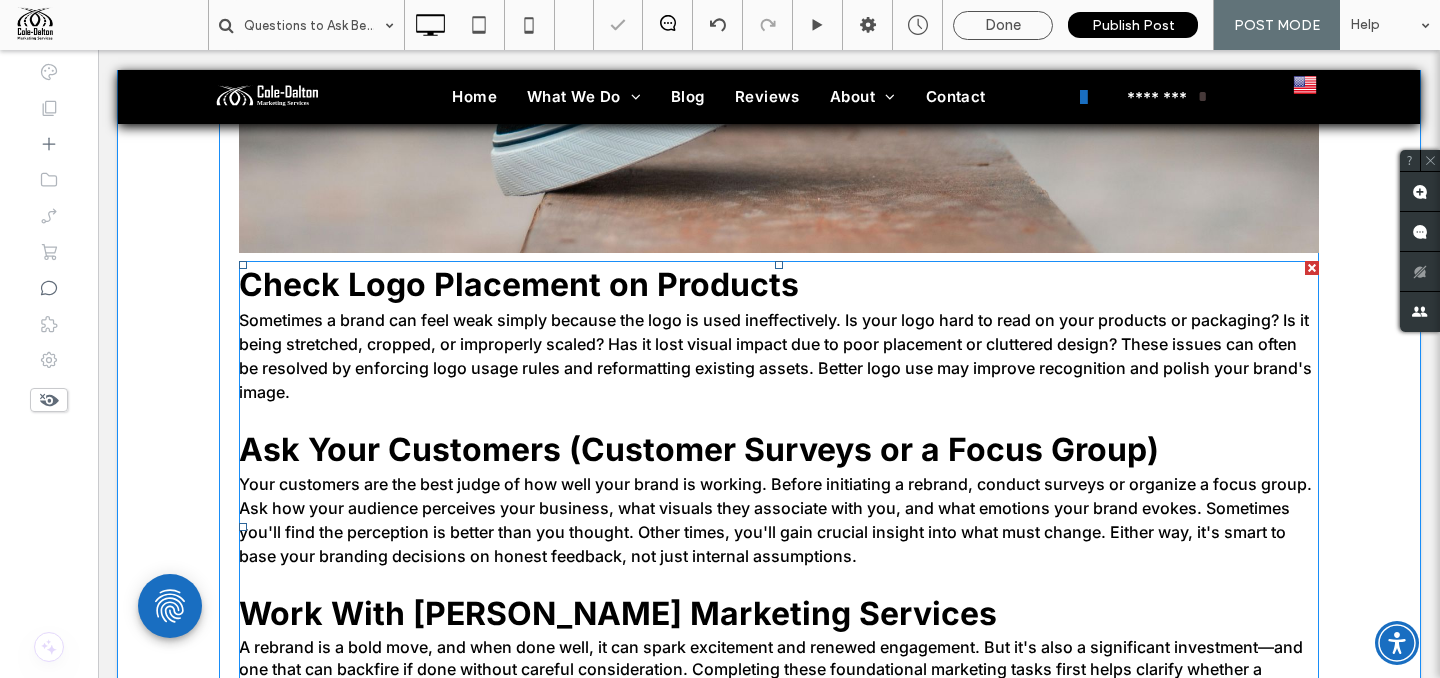 click on "Sometimes a brand can feel weak simply because the logo is used ineffectively. Is your logo hard to read on your products or packaging? Is it being stretched, cropped, or improperly scaled? Has it lost visual impact due to poor placement or cluttered design? These issues can often be resolved by enforcing logo usage rules and reformatting existing assets. Better logo use may improve recognition and polish your brand's image." at bounding box center (775, 356) 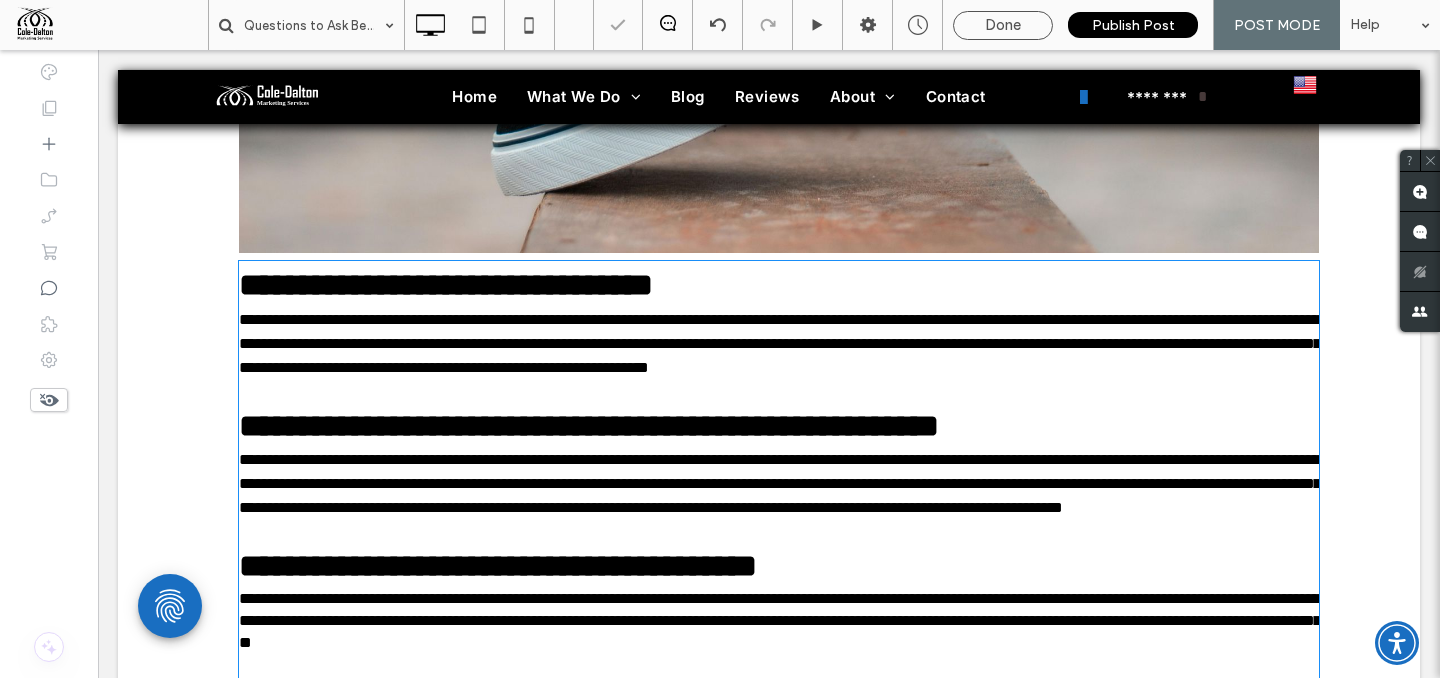 type on "*****" 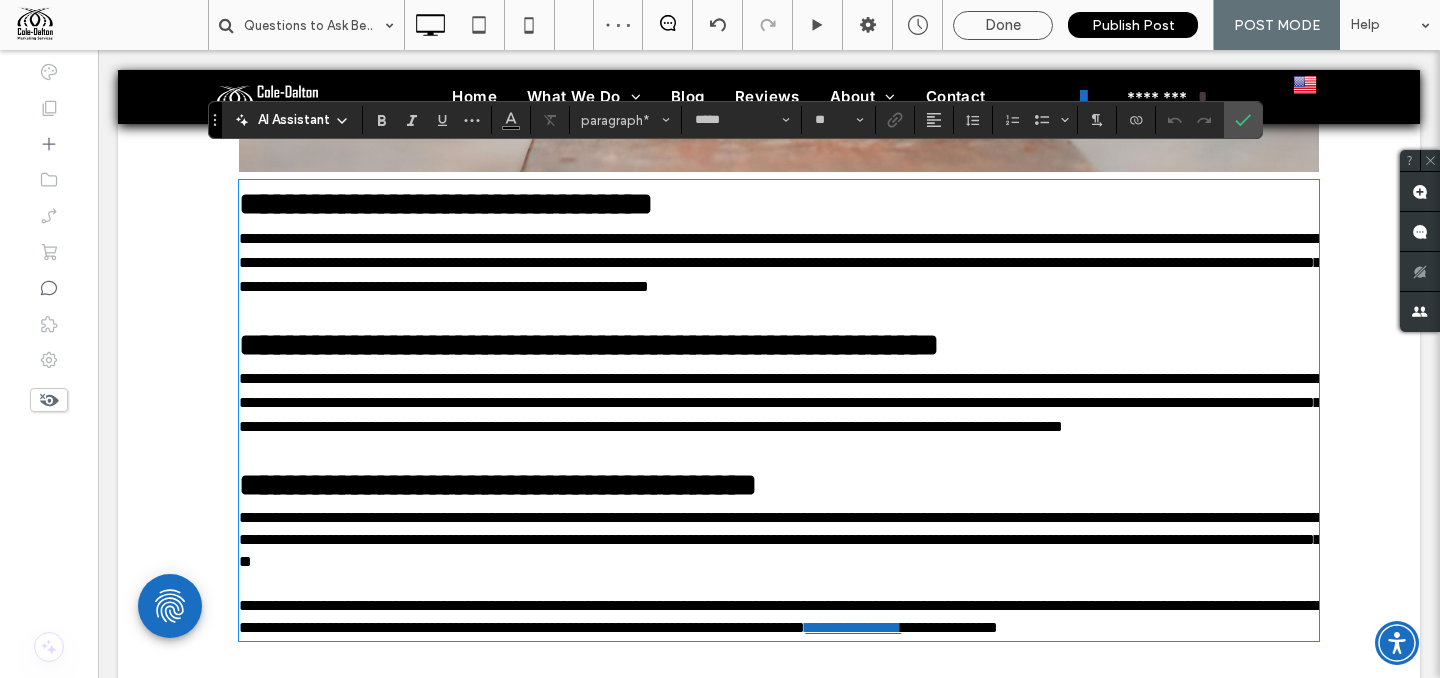 scroll, scrollTop: 3559, scrollLeft: 0, axis: vertical 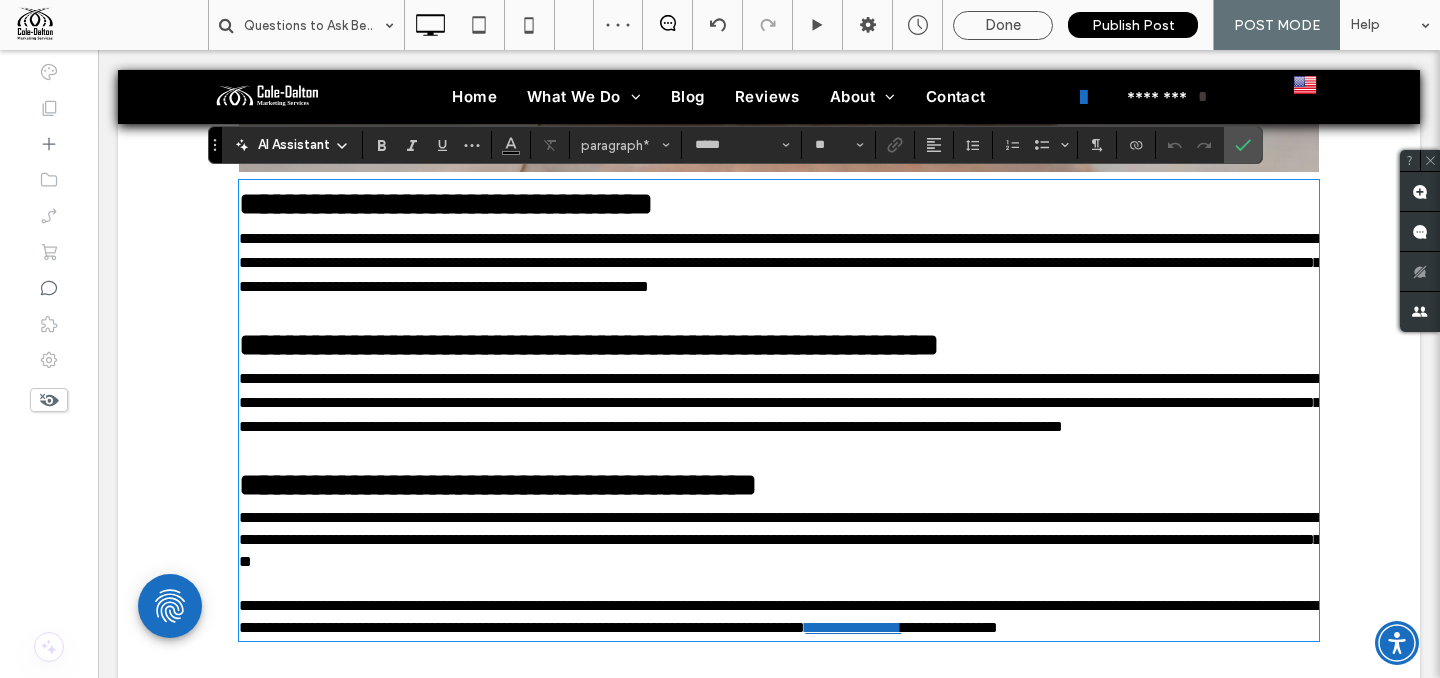 click on "**********" at bounding box center (779, 263) 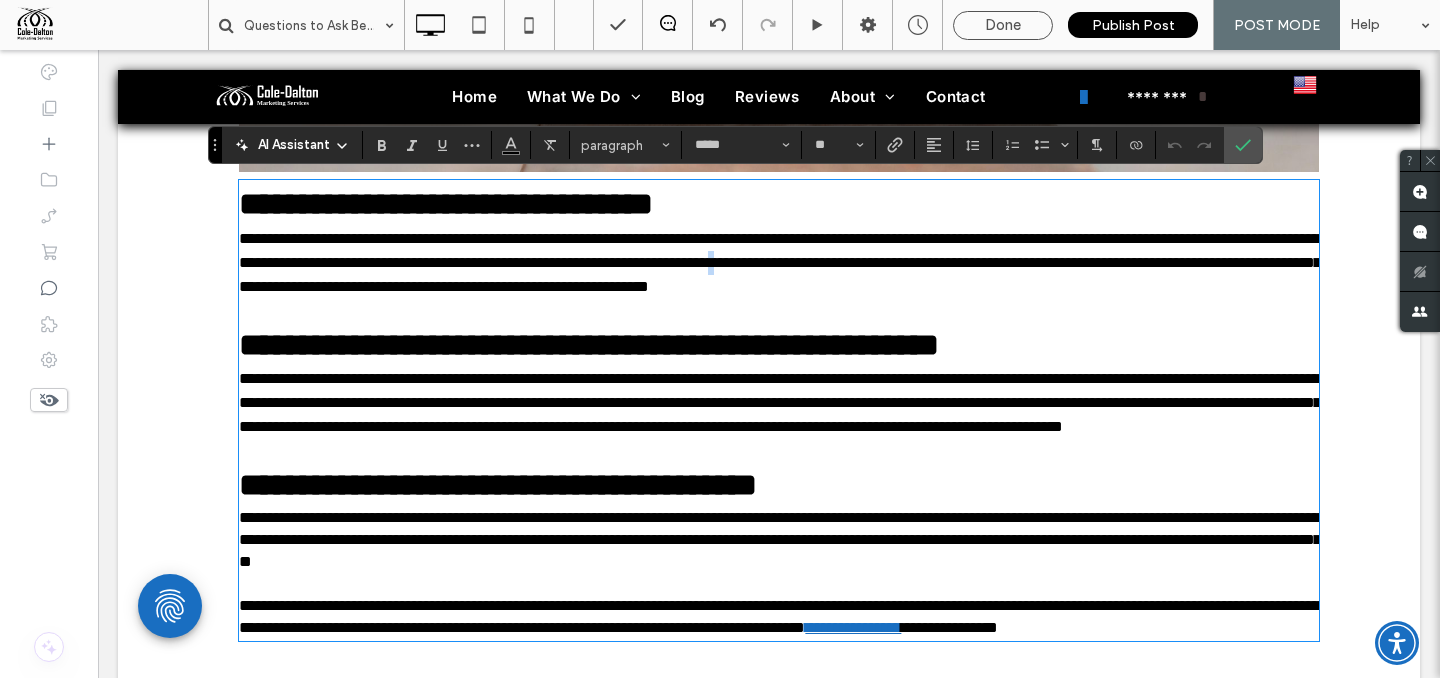 click on "**********" at bounding box center [780, 262] 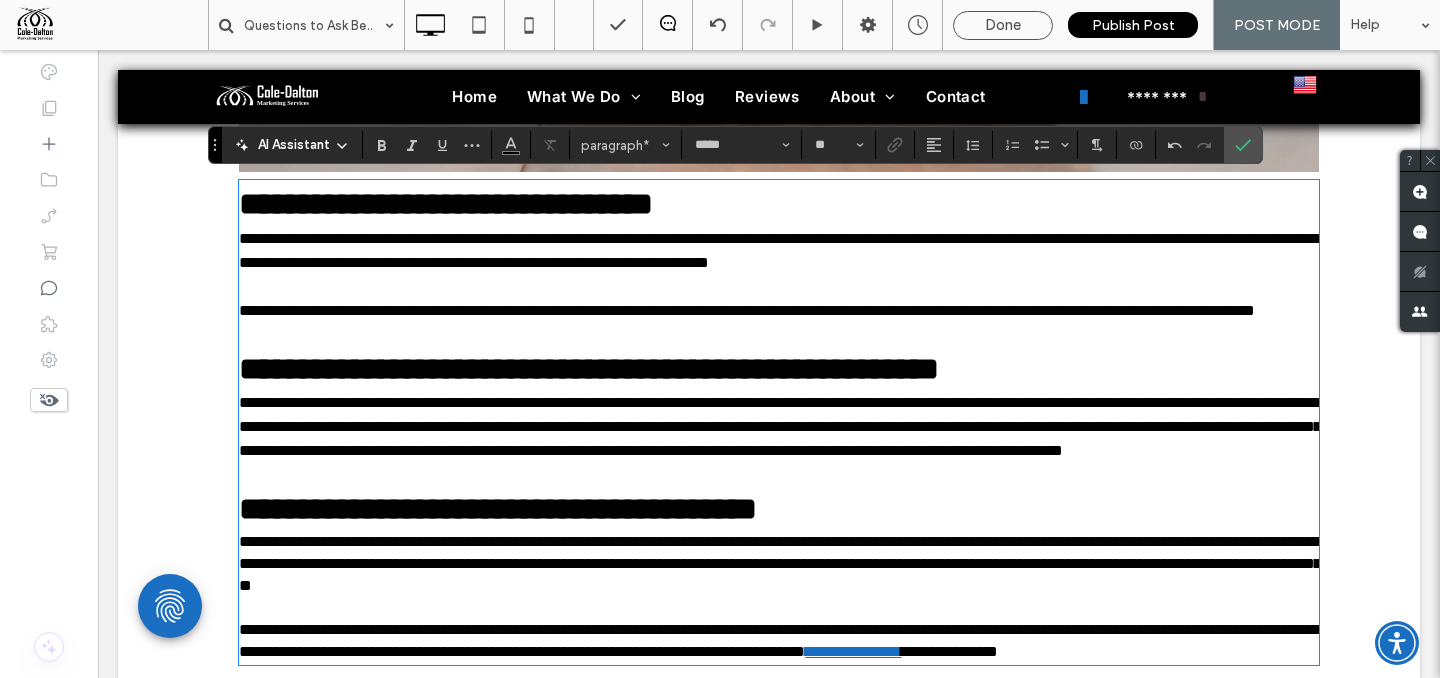 click on "**********" at bounding box center (747, 310) 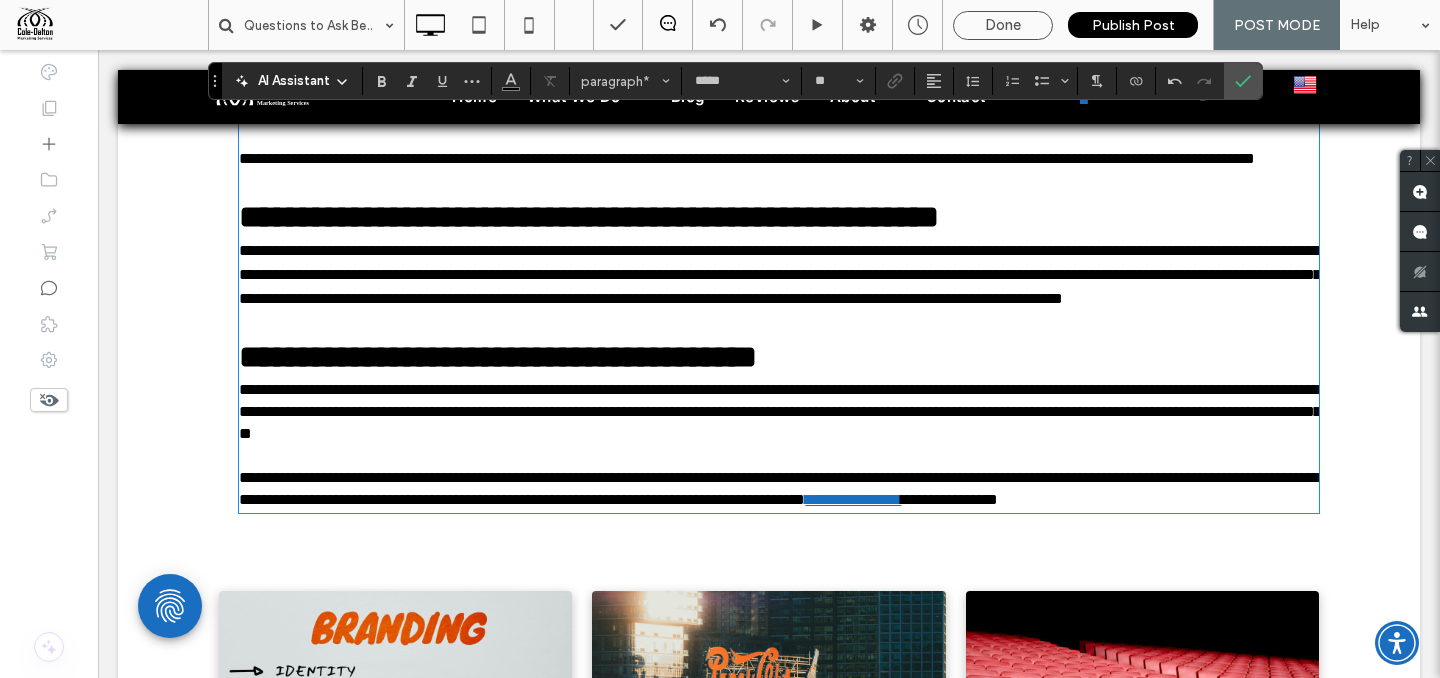 scroll, scrollTop: 3746, scrollLeft: 0, axis: vertical 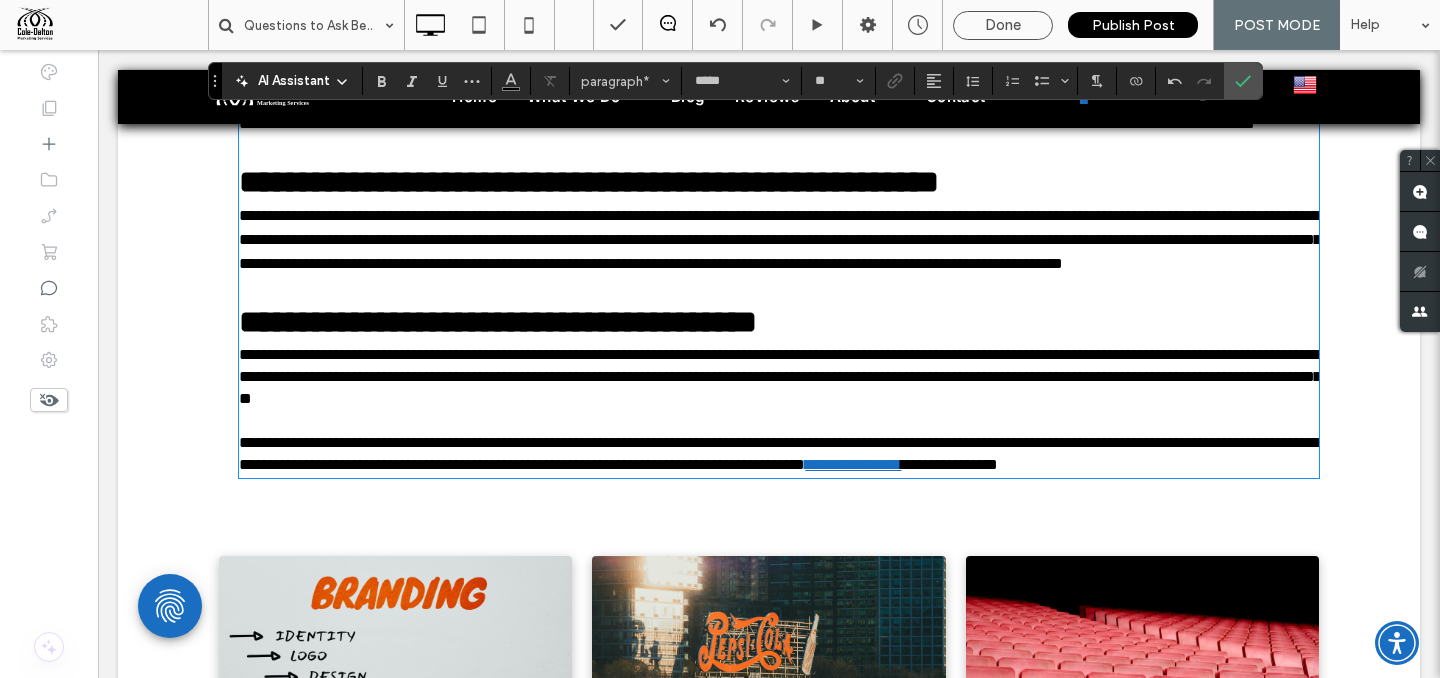 type on "**" 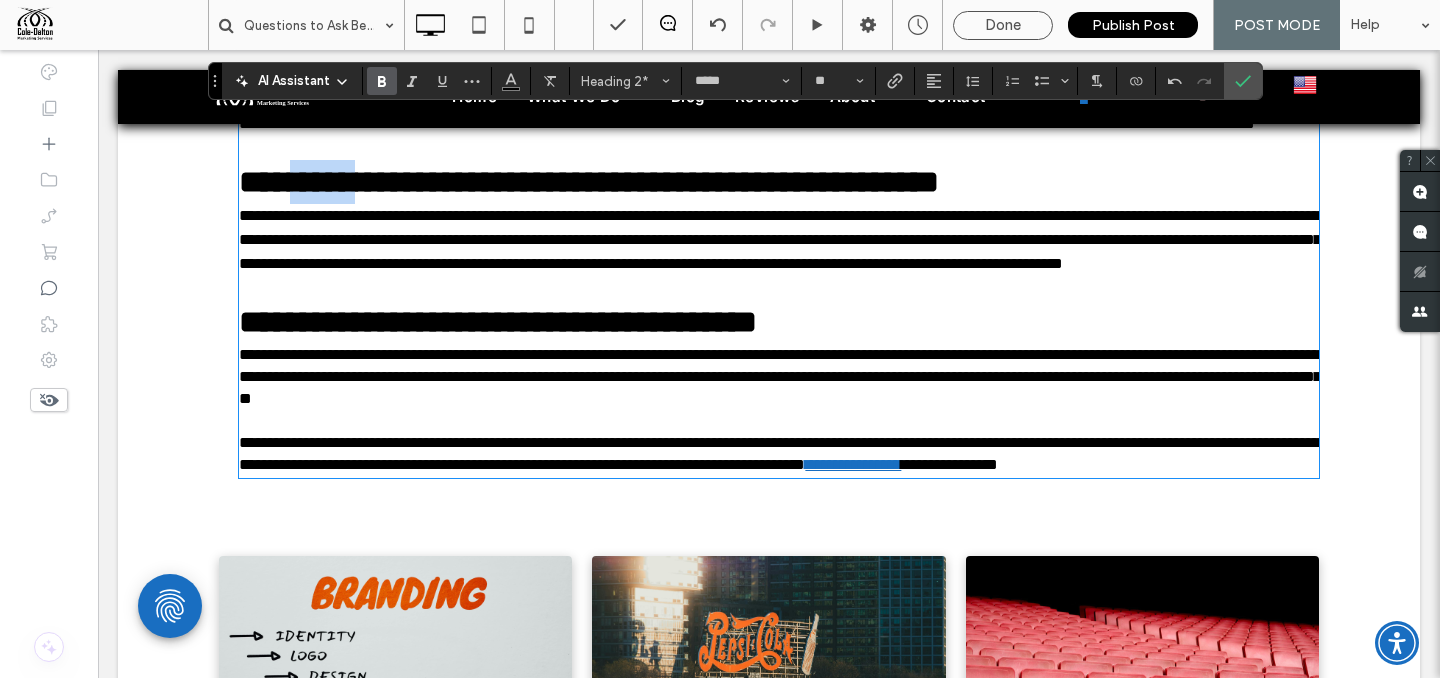 drag, startPoint x: 308, startPoint y: 206, endPoint x: 383, endPoint y: 209, distance: 75.059975 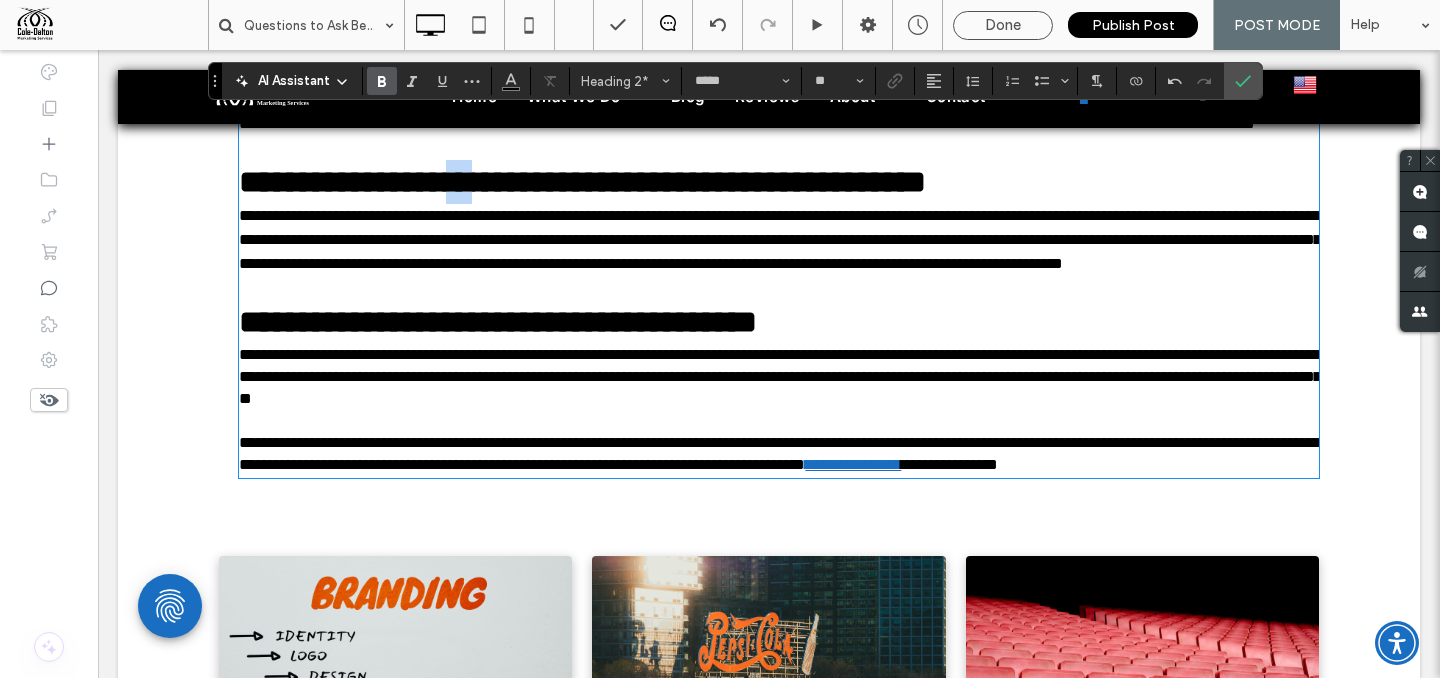 drag, startPoint x: 523, startPoint y: 210, endPoint x: 546, endPoint y: 211, distance: 23.021729 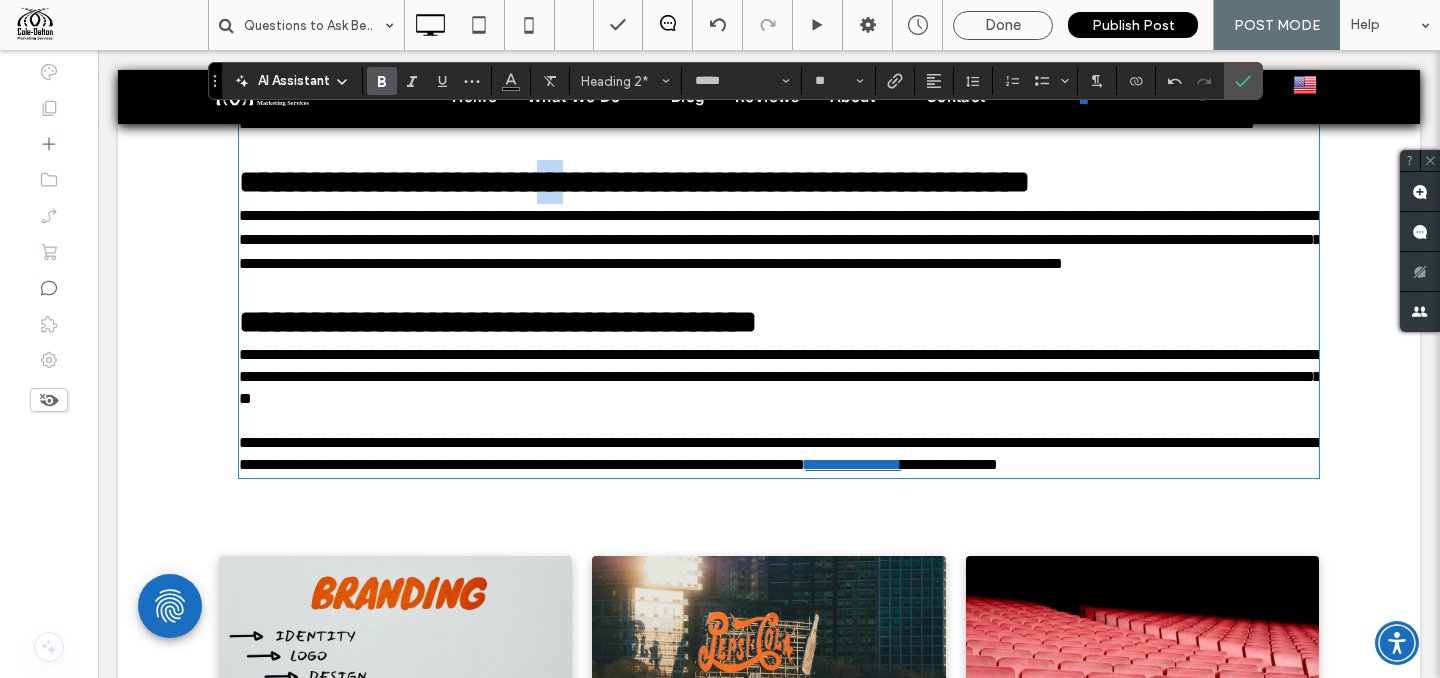 drag, startPoint x: 654, startPoint y: 200, endPoint x: 667, endPoint y: 203, distance: 13.341664 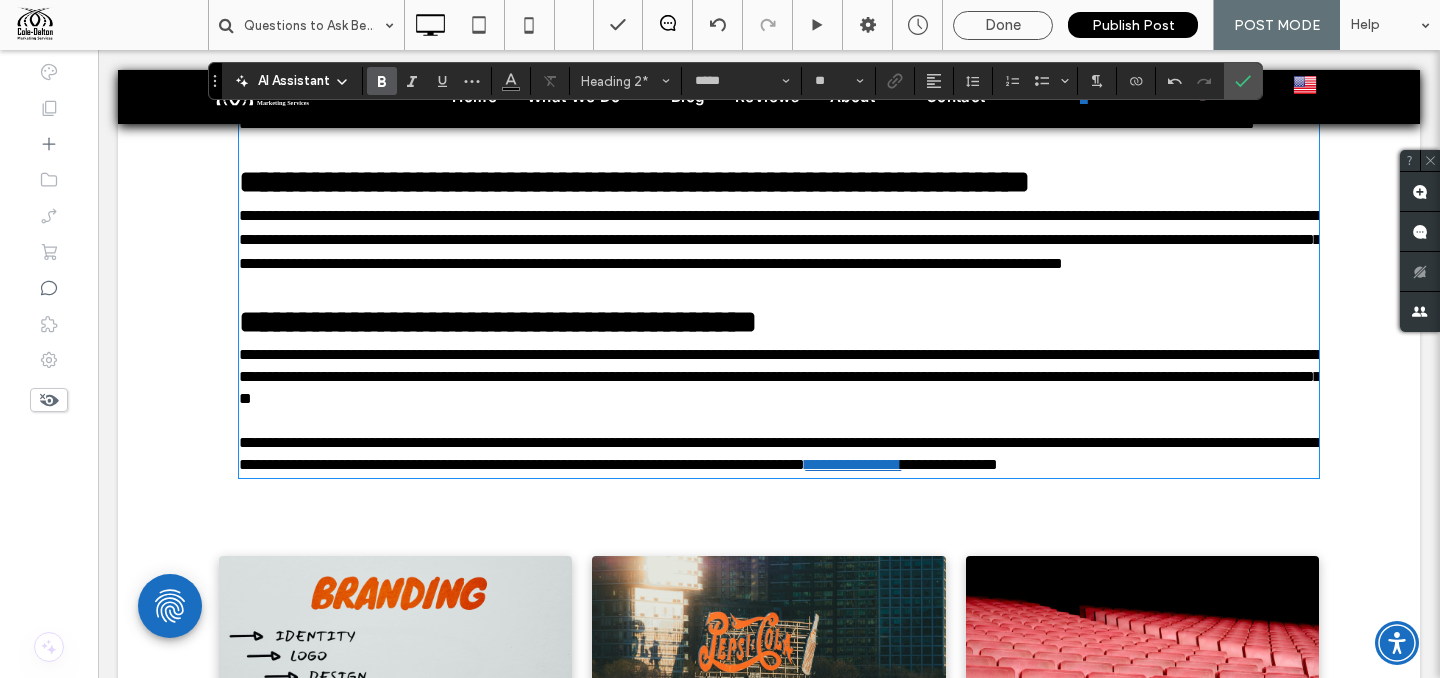 click on "**********" at bounding box center [634, 182] 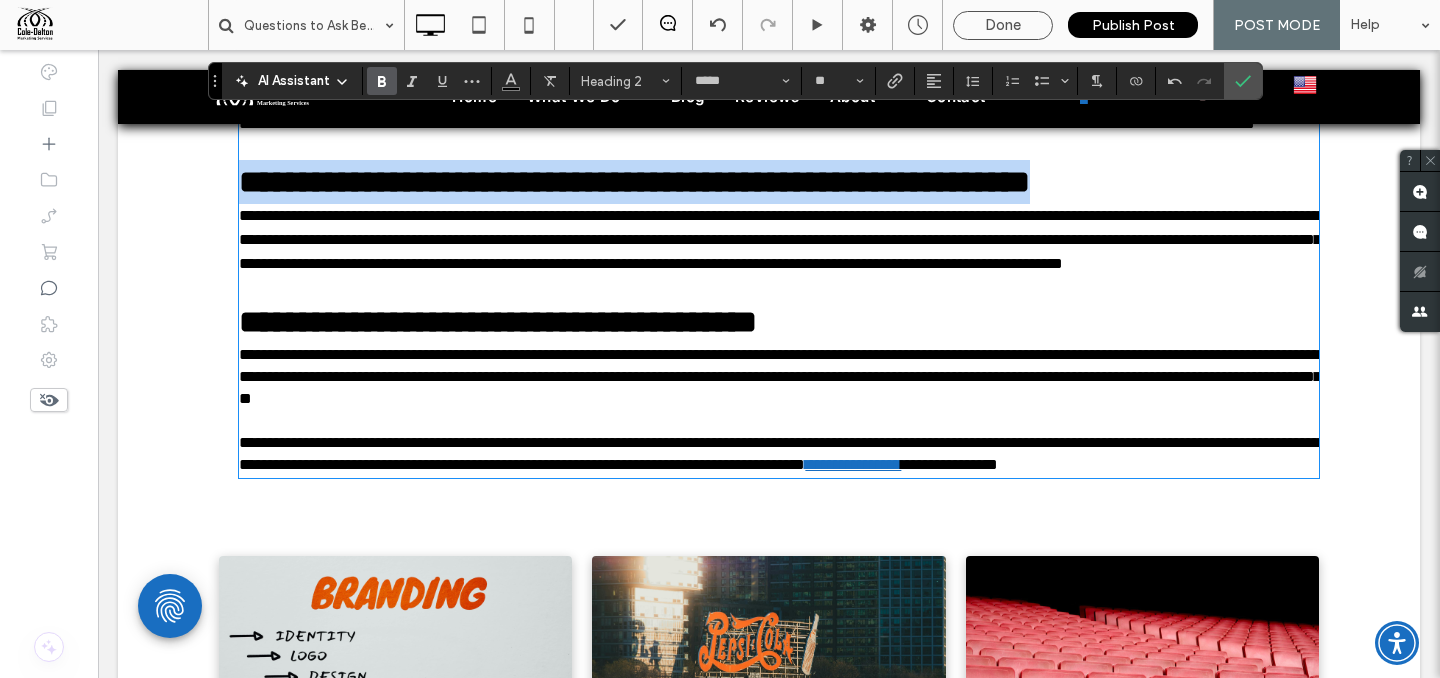 drag, startPoint x: 686, startPoint y: 209, endPoint x: 1272, endPoint y: 208, distance: 586.00085 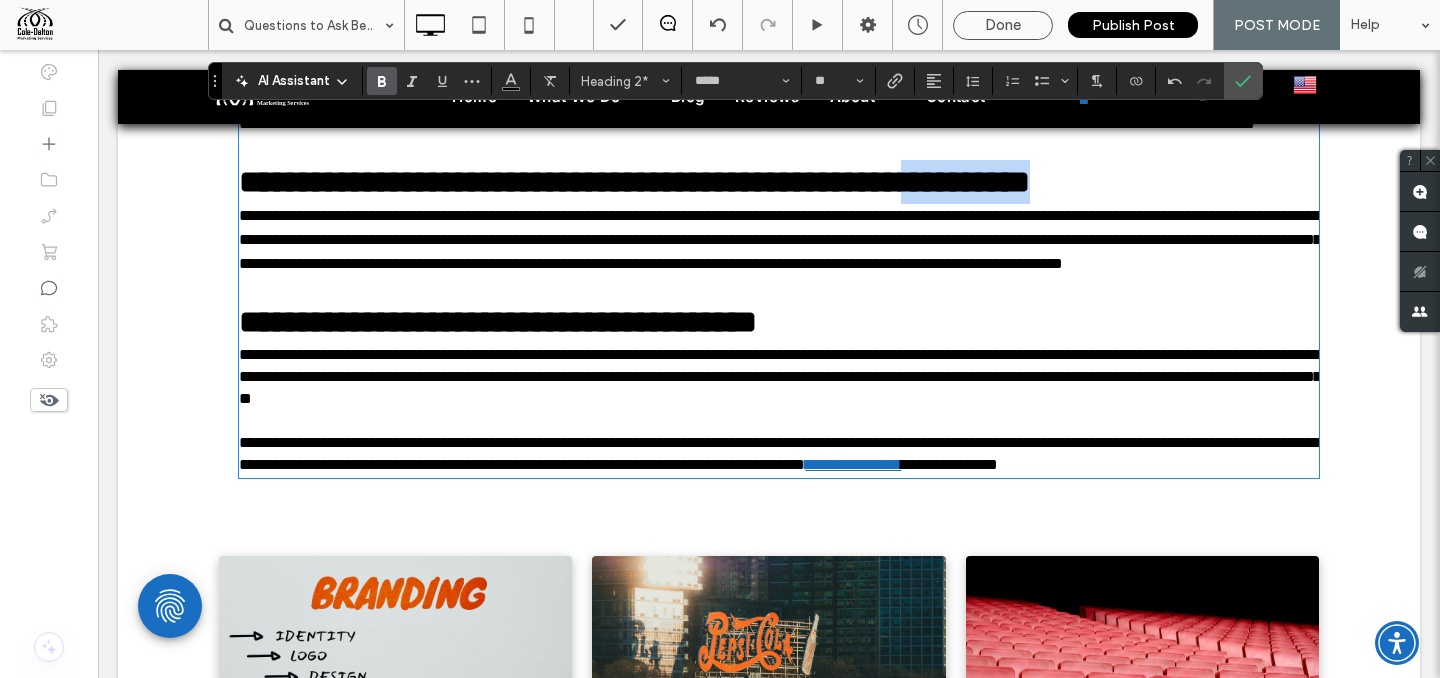 drag, startPoint x: 1273, startPoint y: 207, endPoint x: 1085, endPoint y: 200, distance: 188.13028 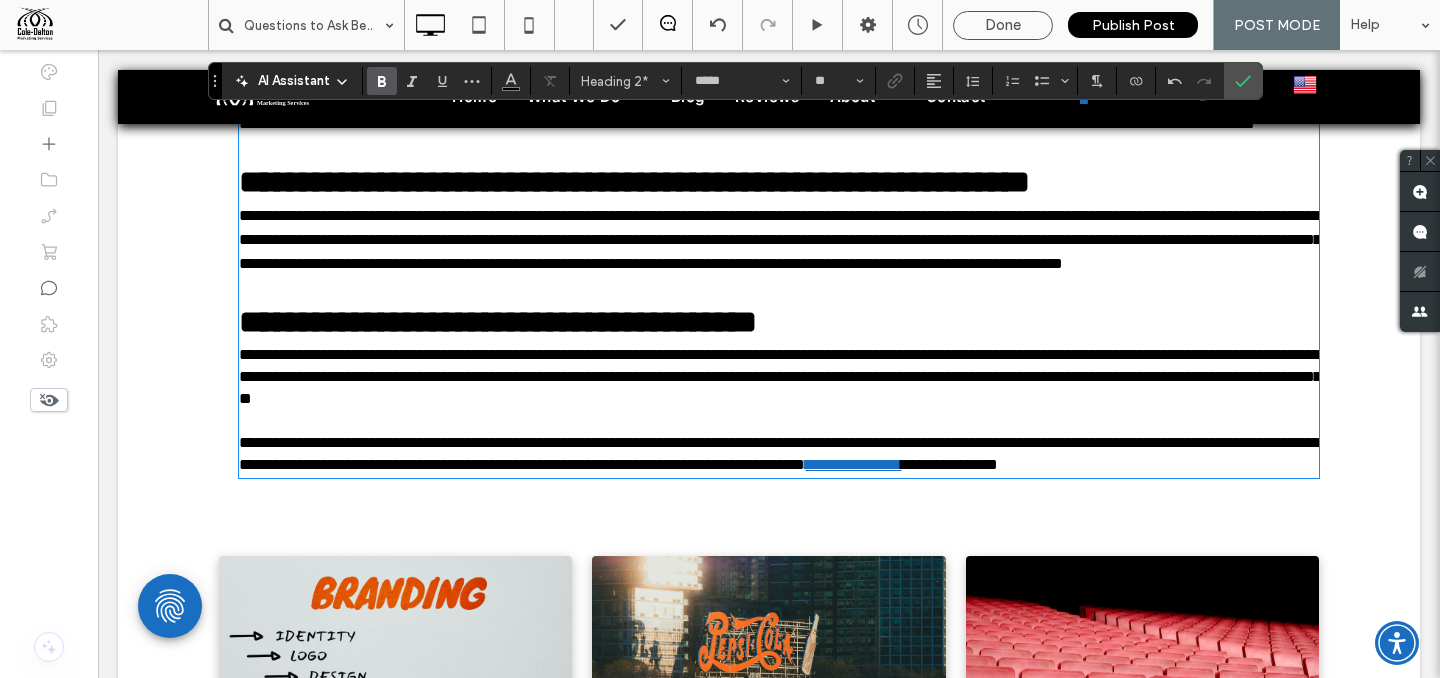 click on "**********" at bounding box center (634, 182) 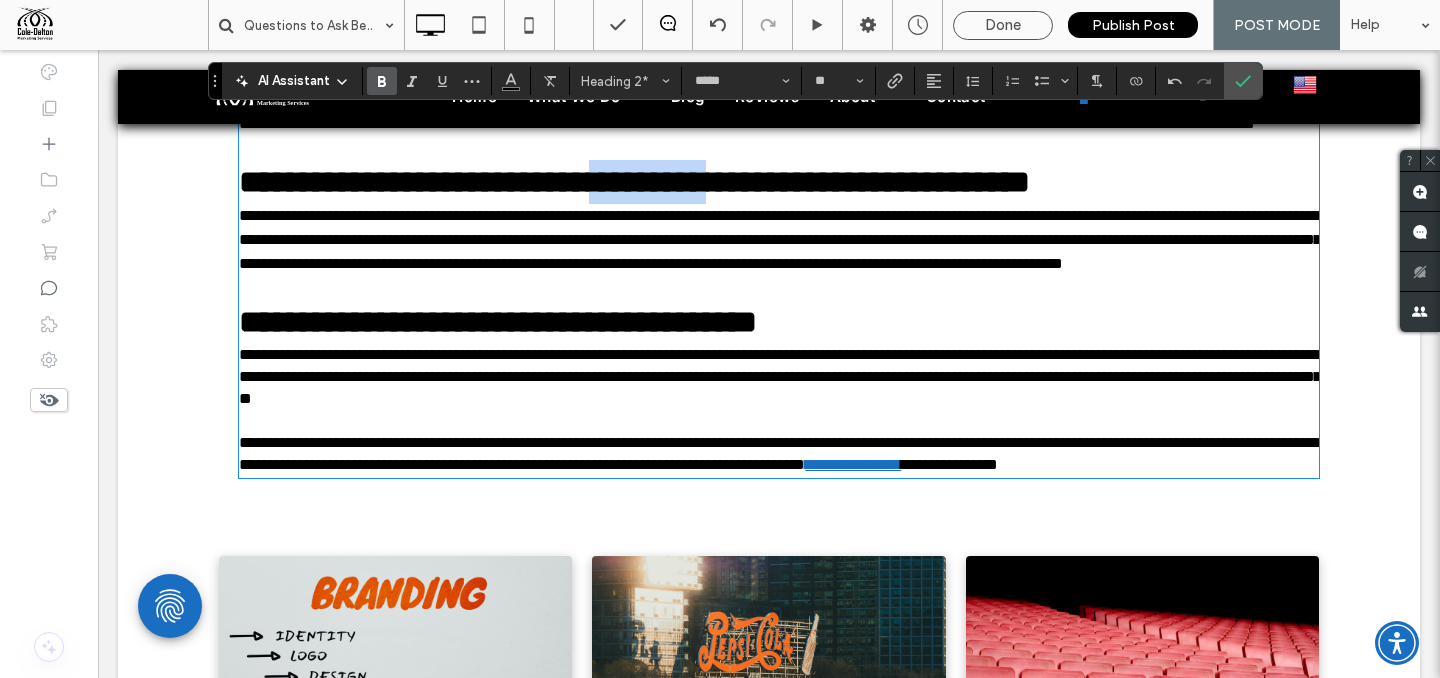 drag, startPoint x: 868, startPoint y: 207, endPoint x: 698, endPoint y: 202, distance: 170.07352 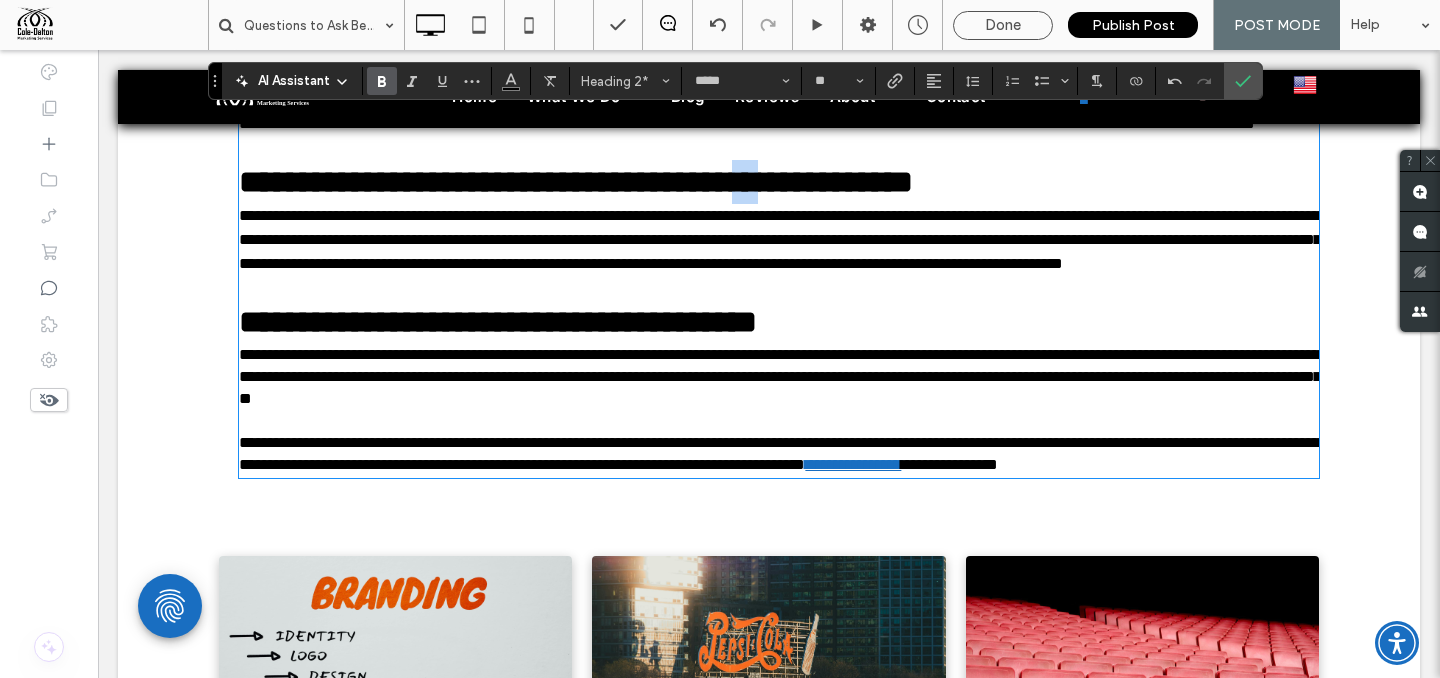 drag, startPoint x: 884, startPoint y: 210, endPoint x: 902, endPoint y: 211, distance: 18.027756 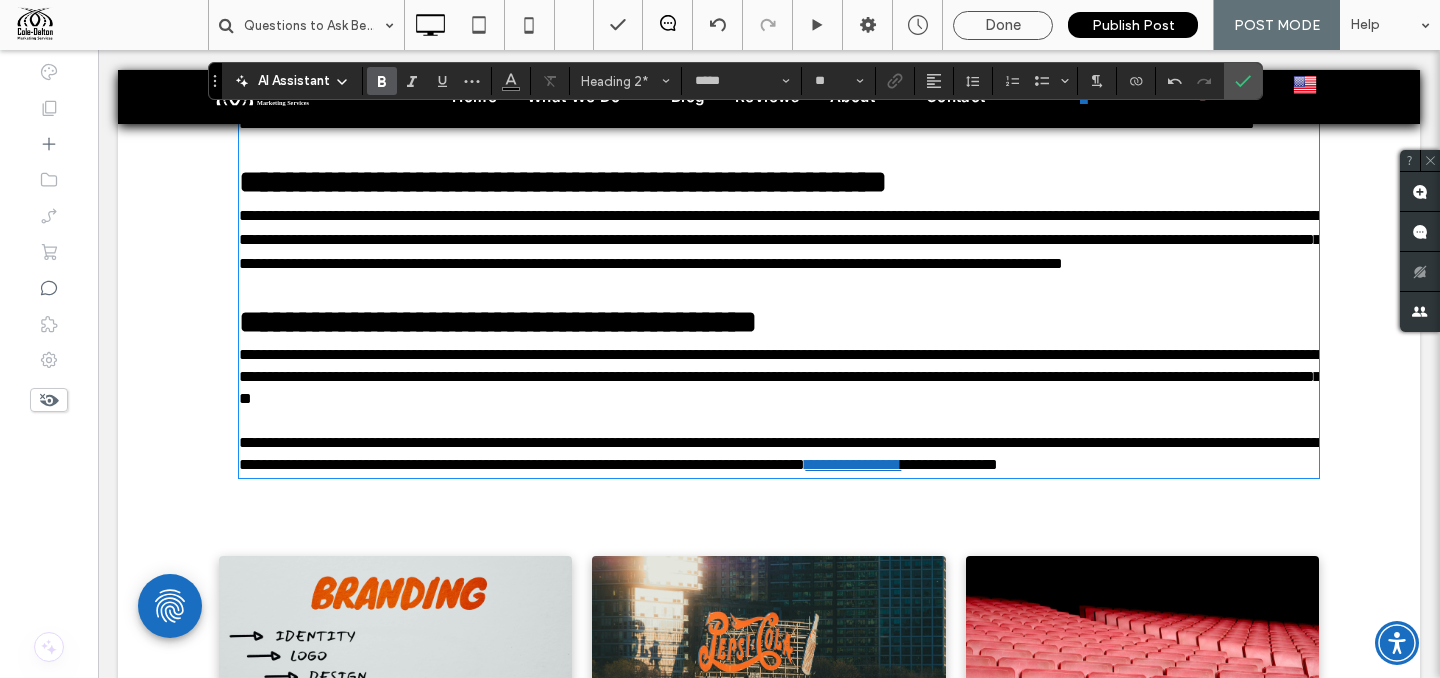 click on "**********" at bounding box center (563, 182) 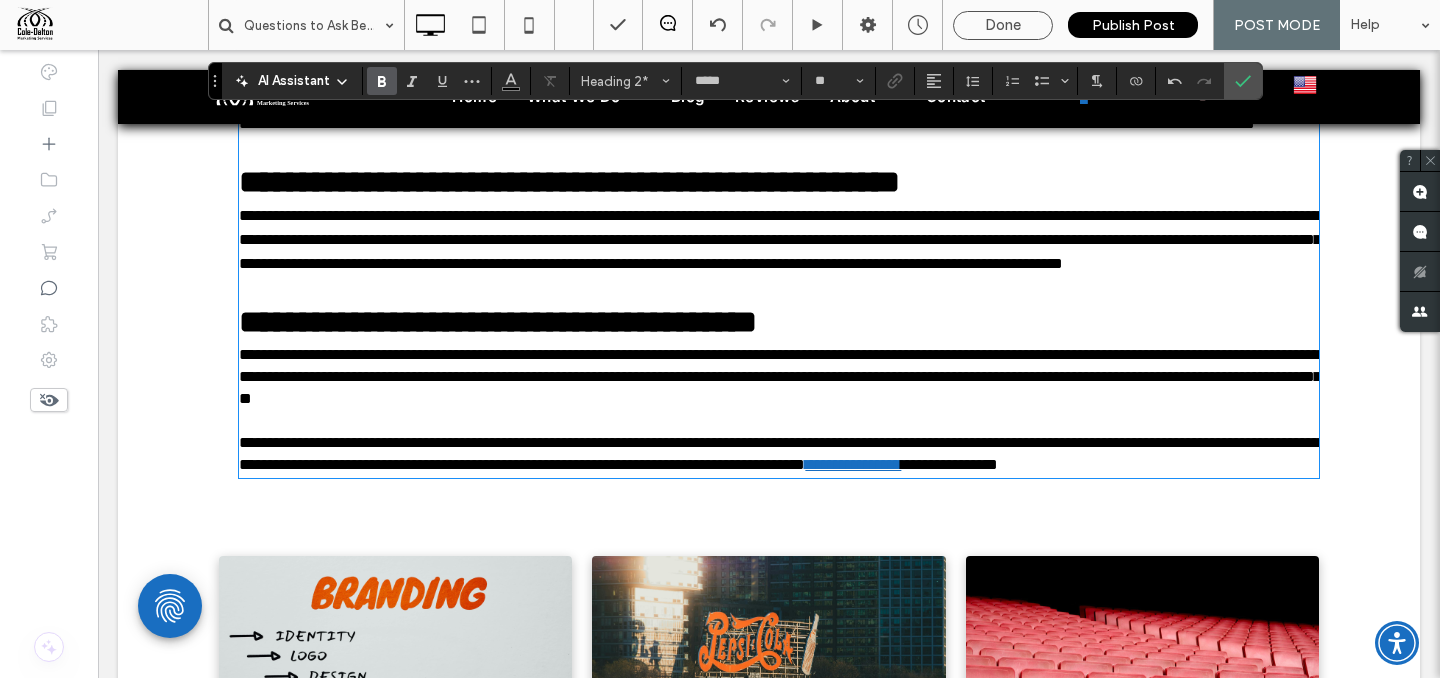 type on "**" 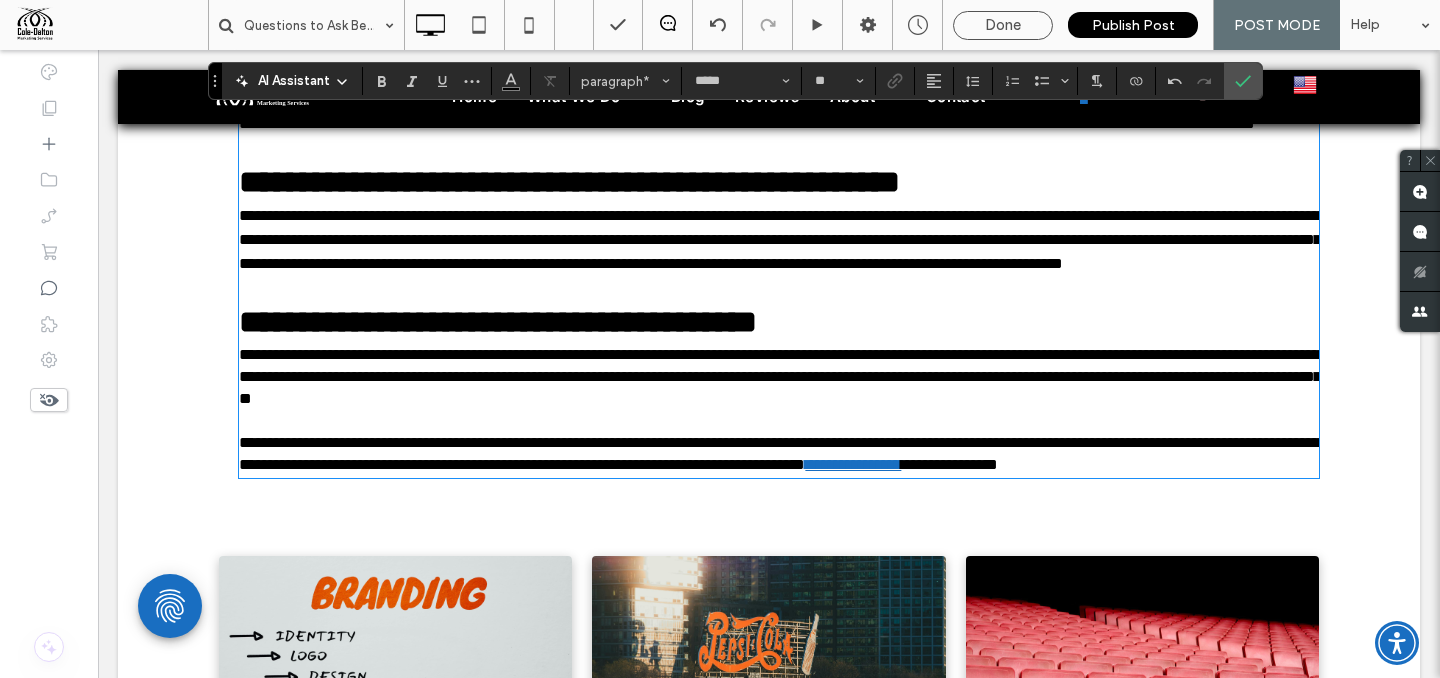 click on "**********" at bounding box center [780, 239] 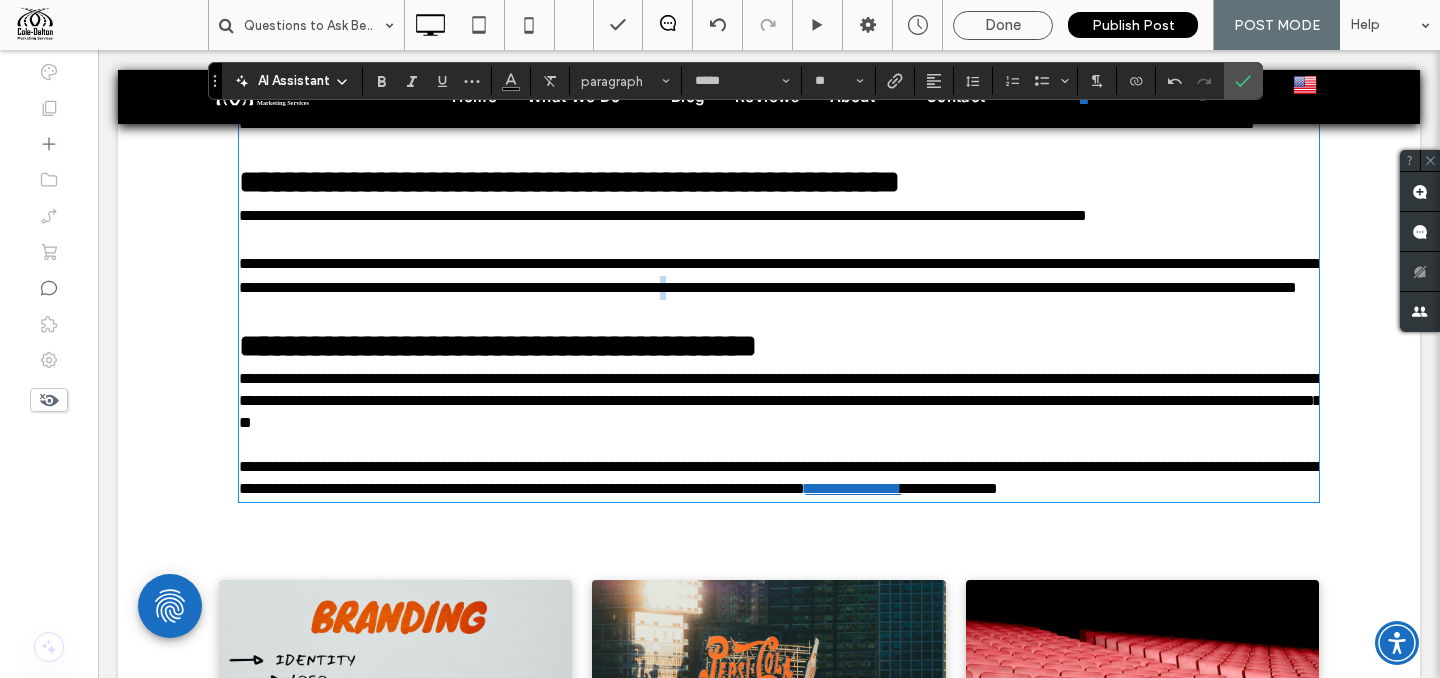 click on "**********" at bounding box center (779, 275) 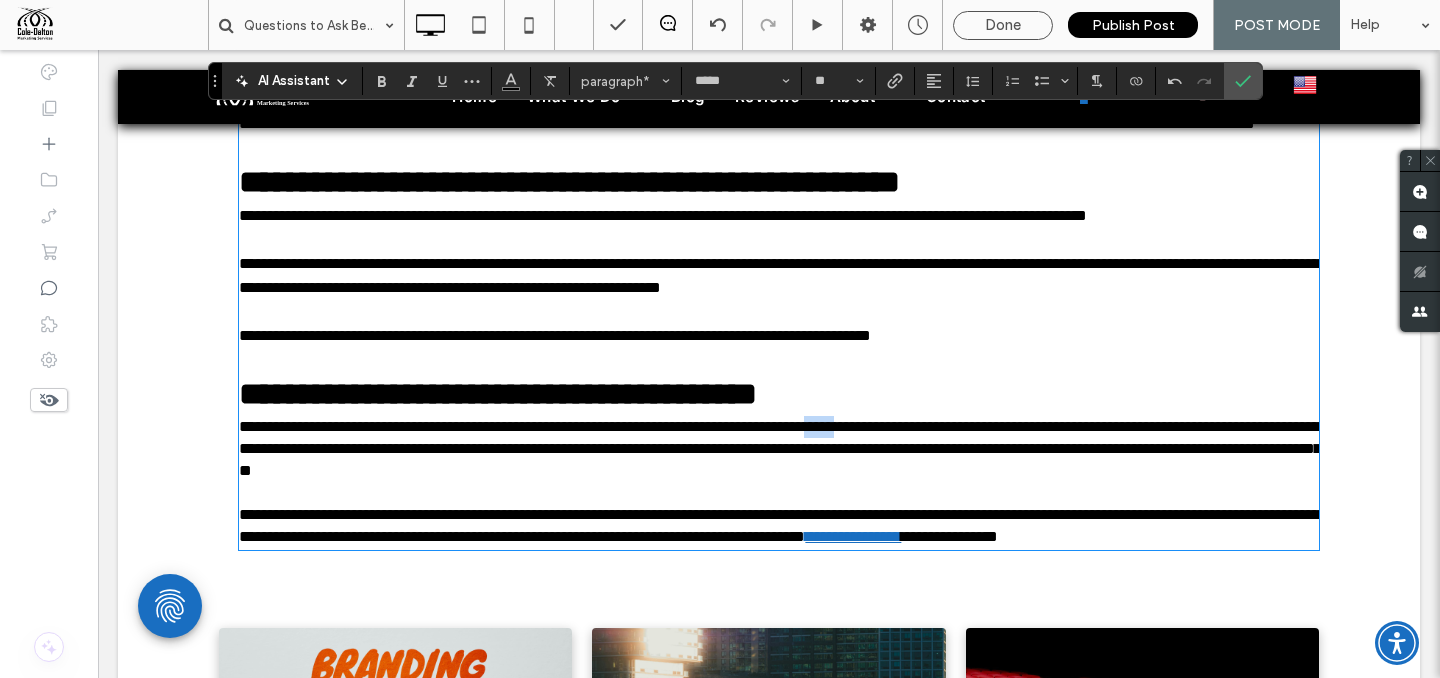 drag, startPoint x: 989, startPoint y: 449, endPoint x: 1130, endPoint y: 463, distance: 141.69333 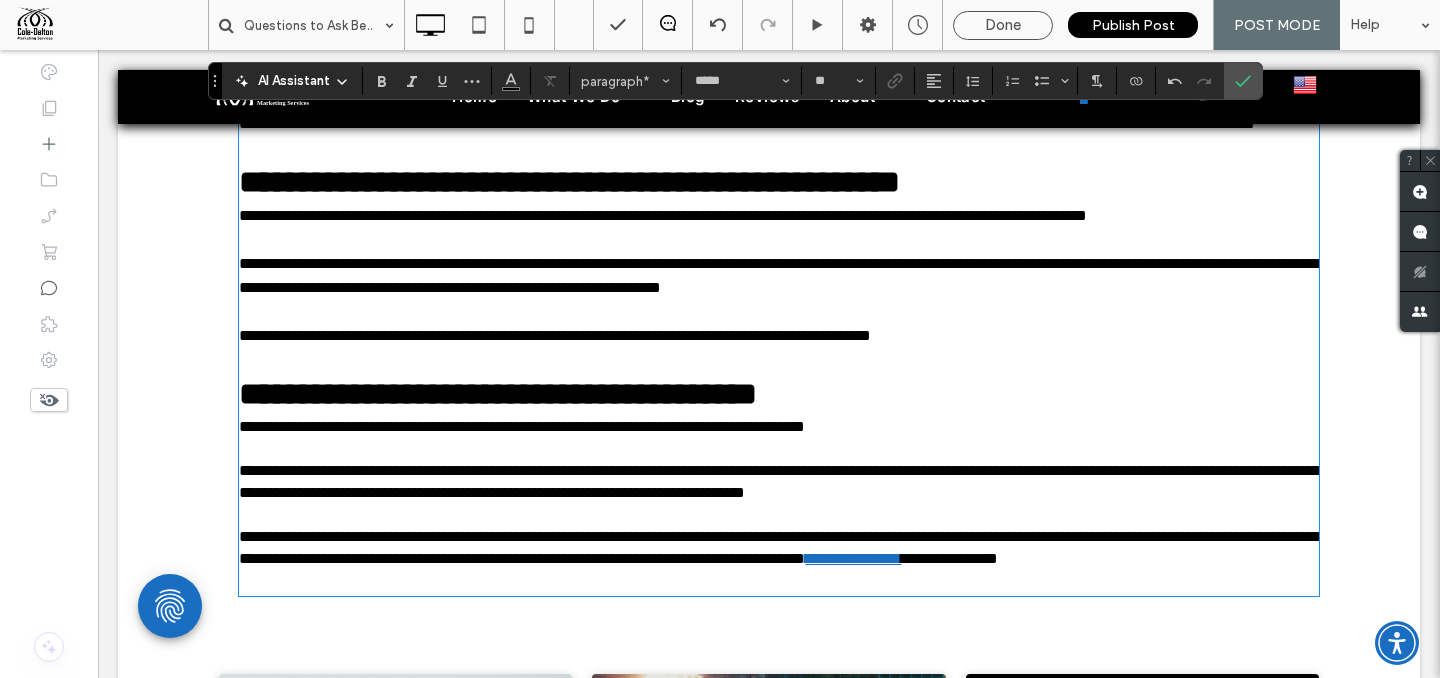 click on "**********" at bounding box center (779, 481) 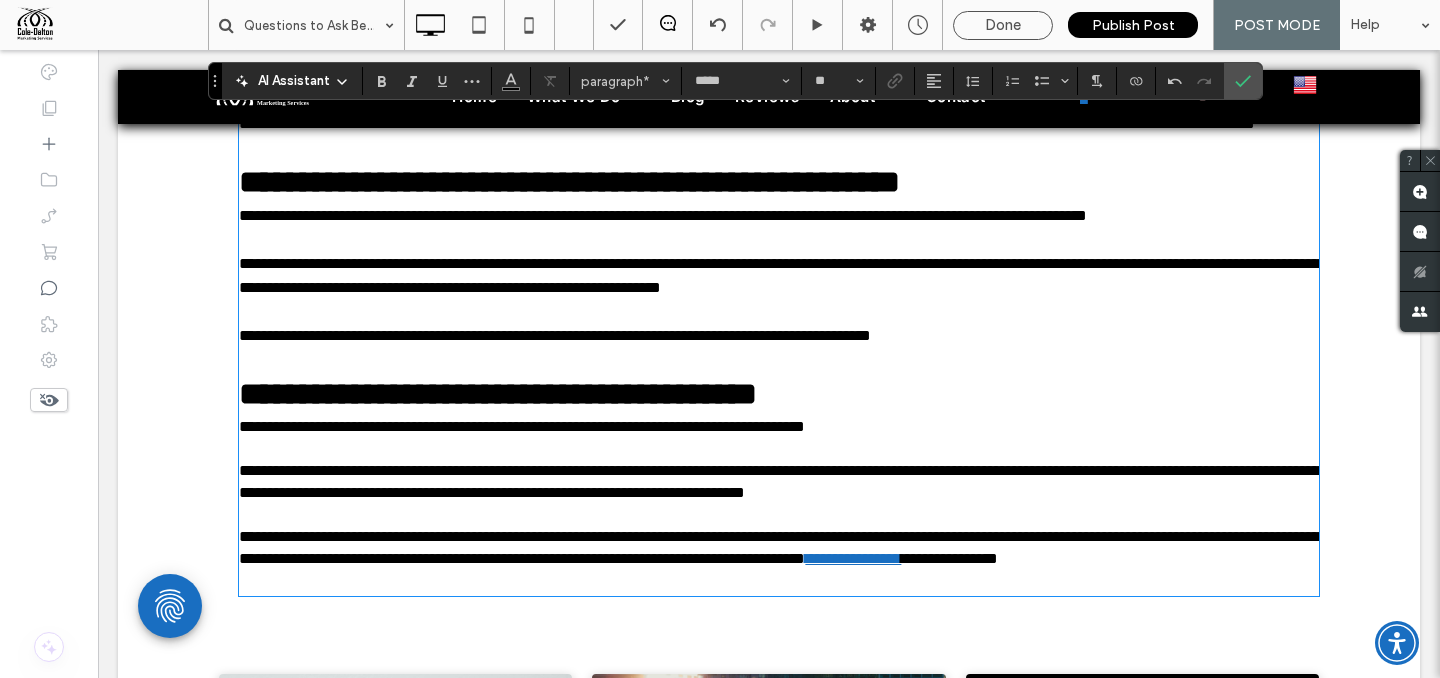 click at bounding box center [779, 582] 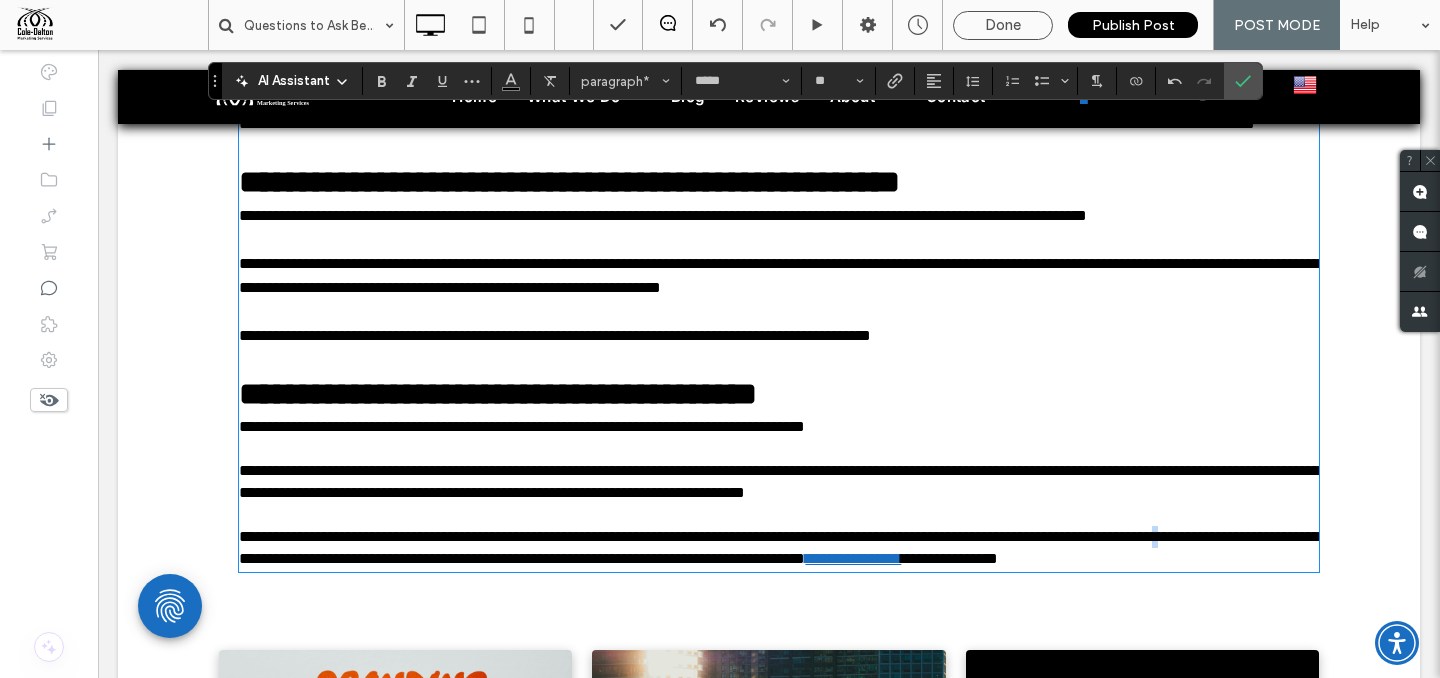 click on "**********" at bounding box center [779, 547] 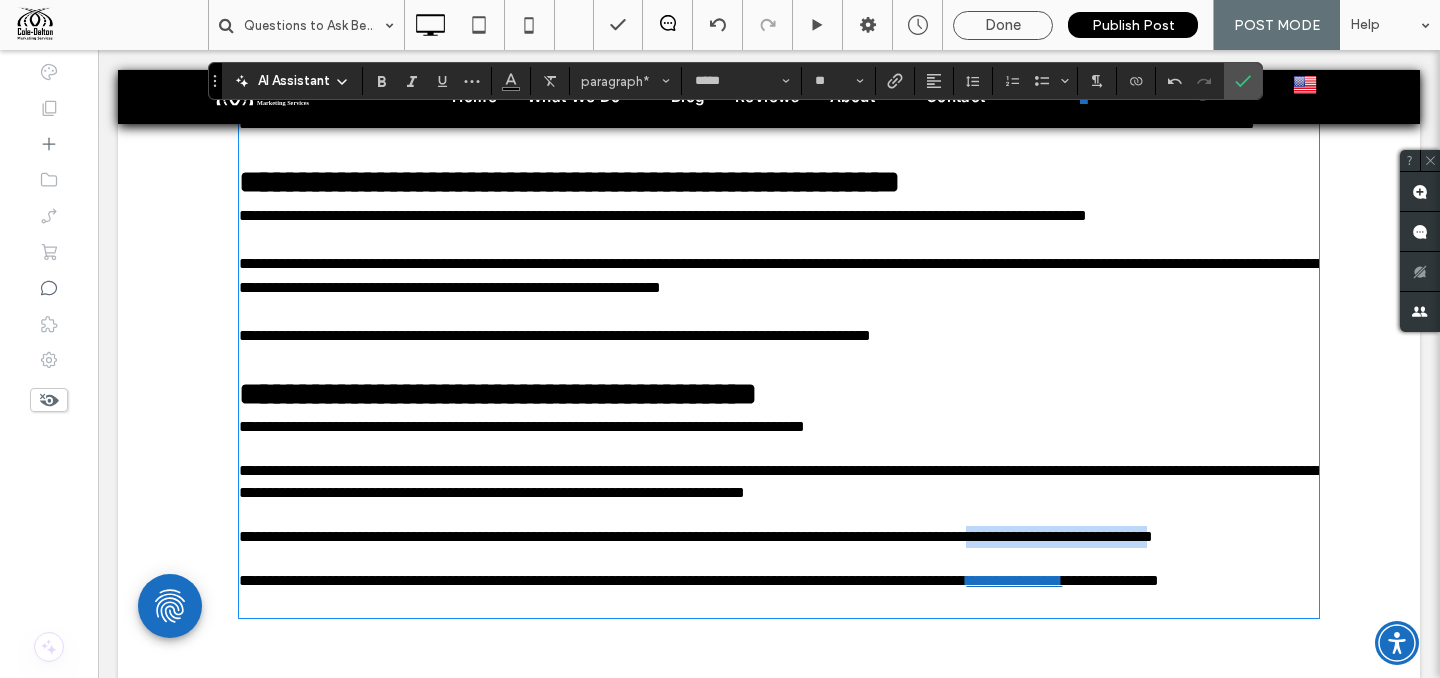 drag, startPoint x: 1149, startPoint y: 564, endPoint x: 303, endPoint y: 586, distance: 846.286 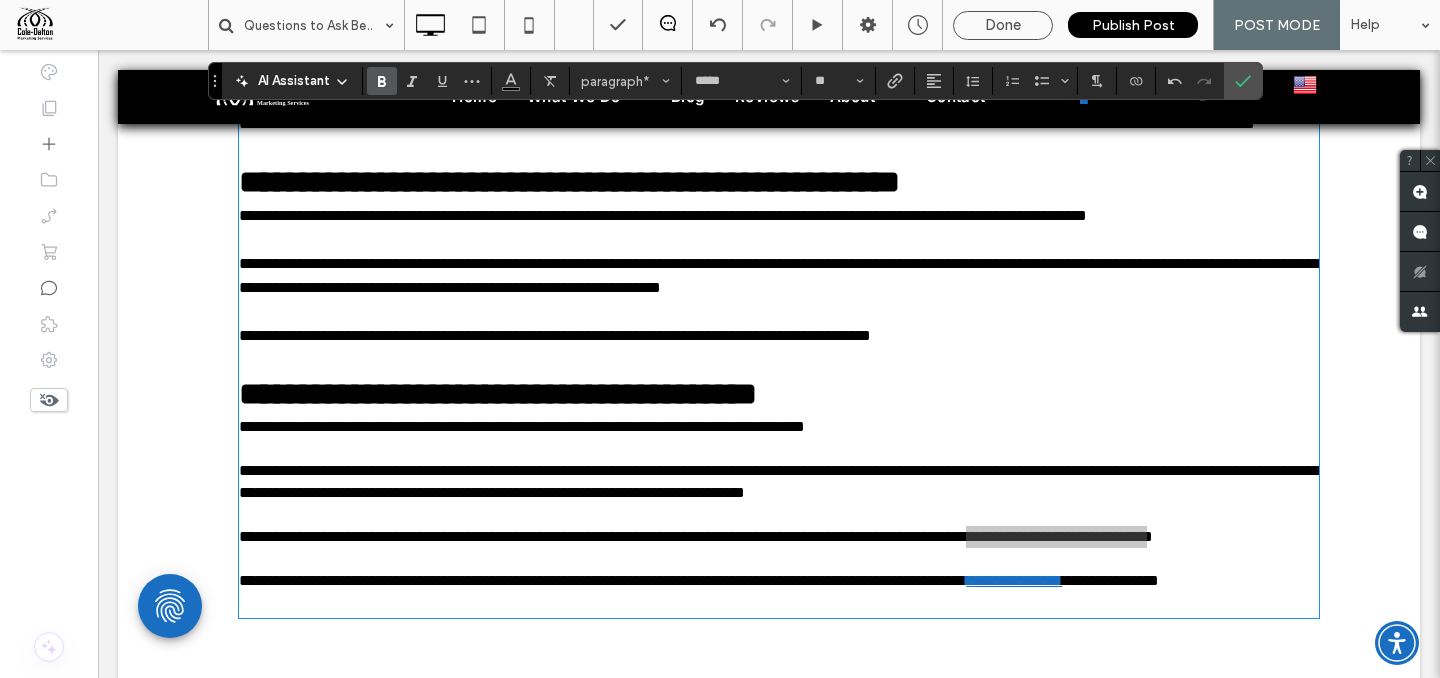 click 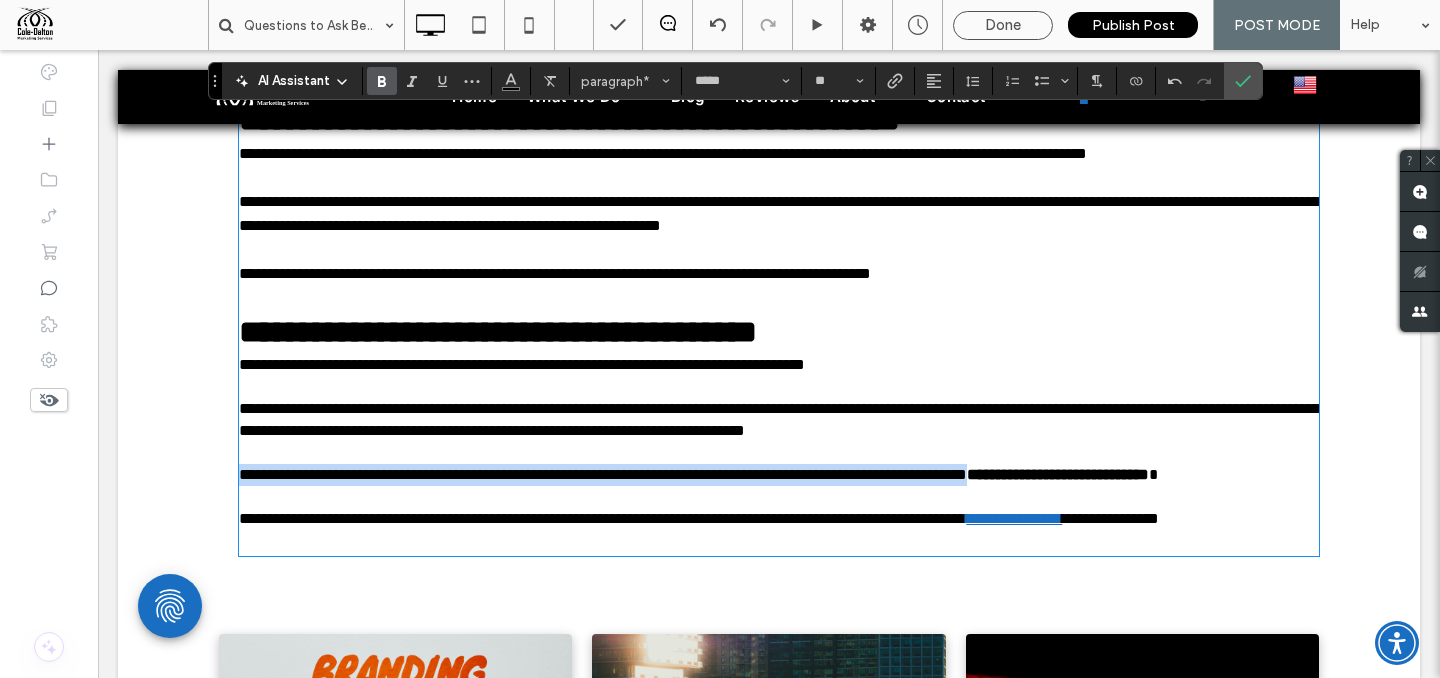 scroll, scrollTop: 3923, scrollLeft: 0, axis: vertical 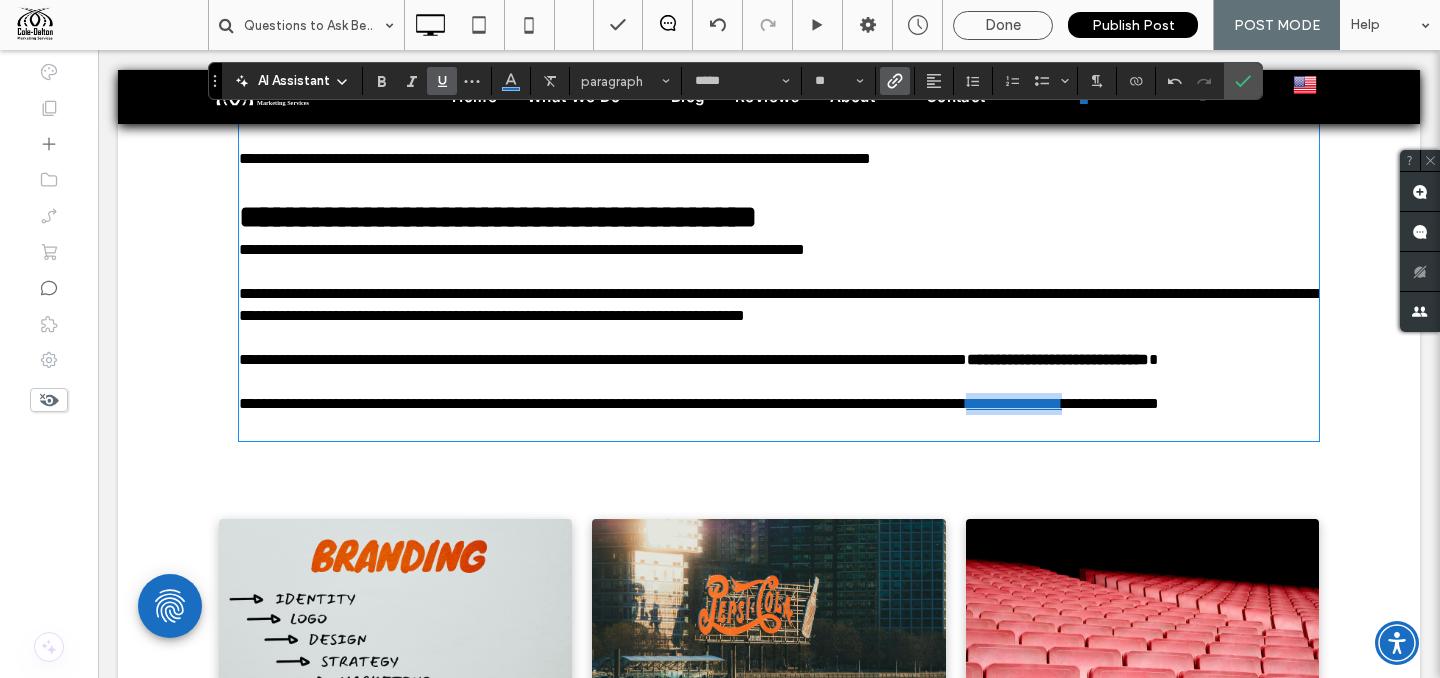 drag, startPoint x: 1200, startPoint y: 451, endPoint x: 283, endPoint y: 476, distance: 917.3407 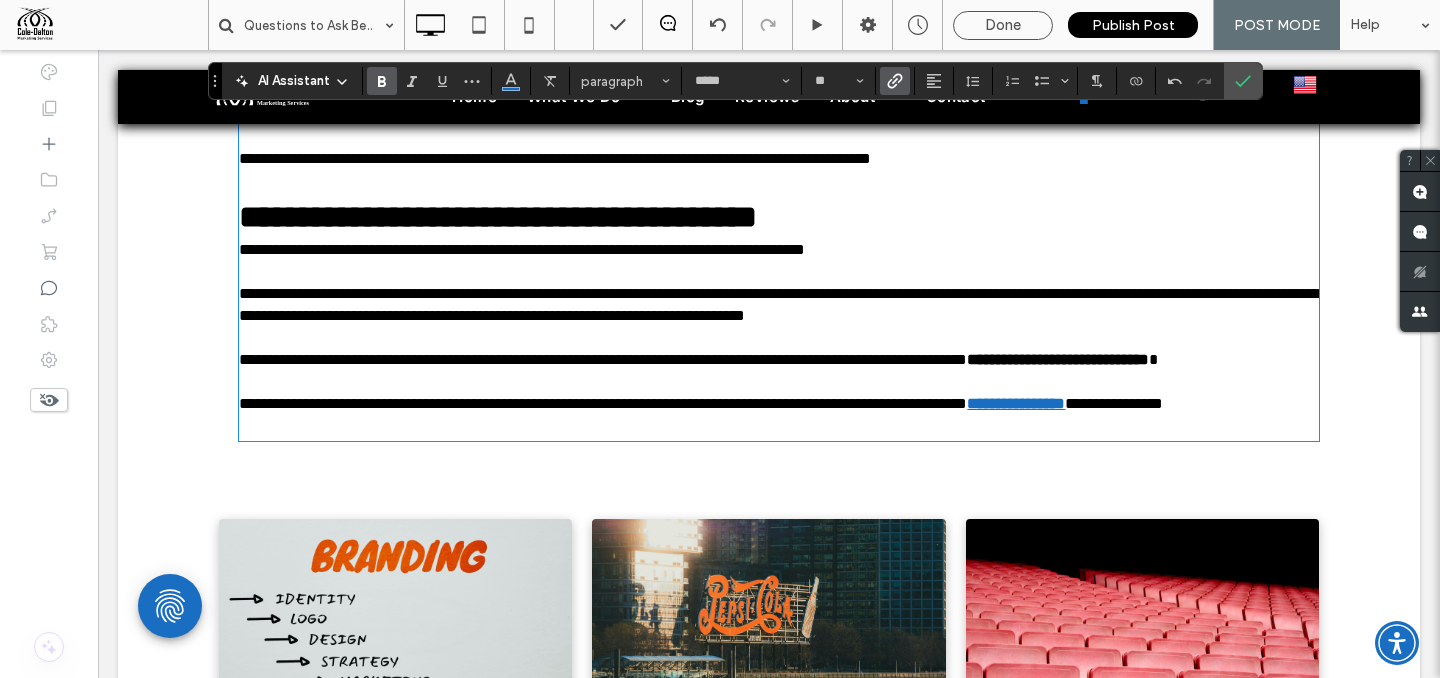 click at bounding box center [779, 427] 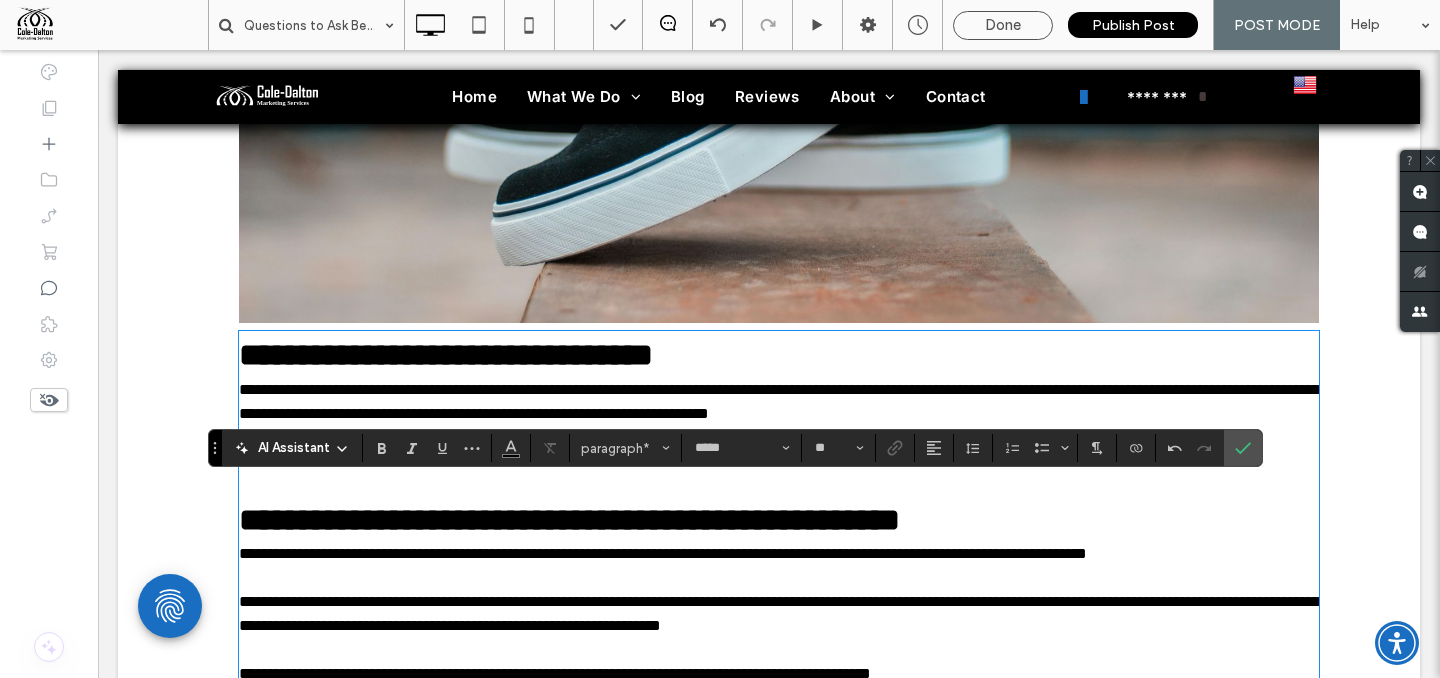 scroll, scrollTop: 3256, scrollLeft: 0, axis: vertical 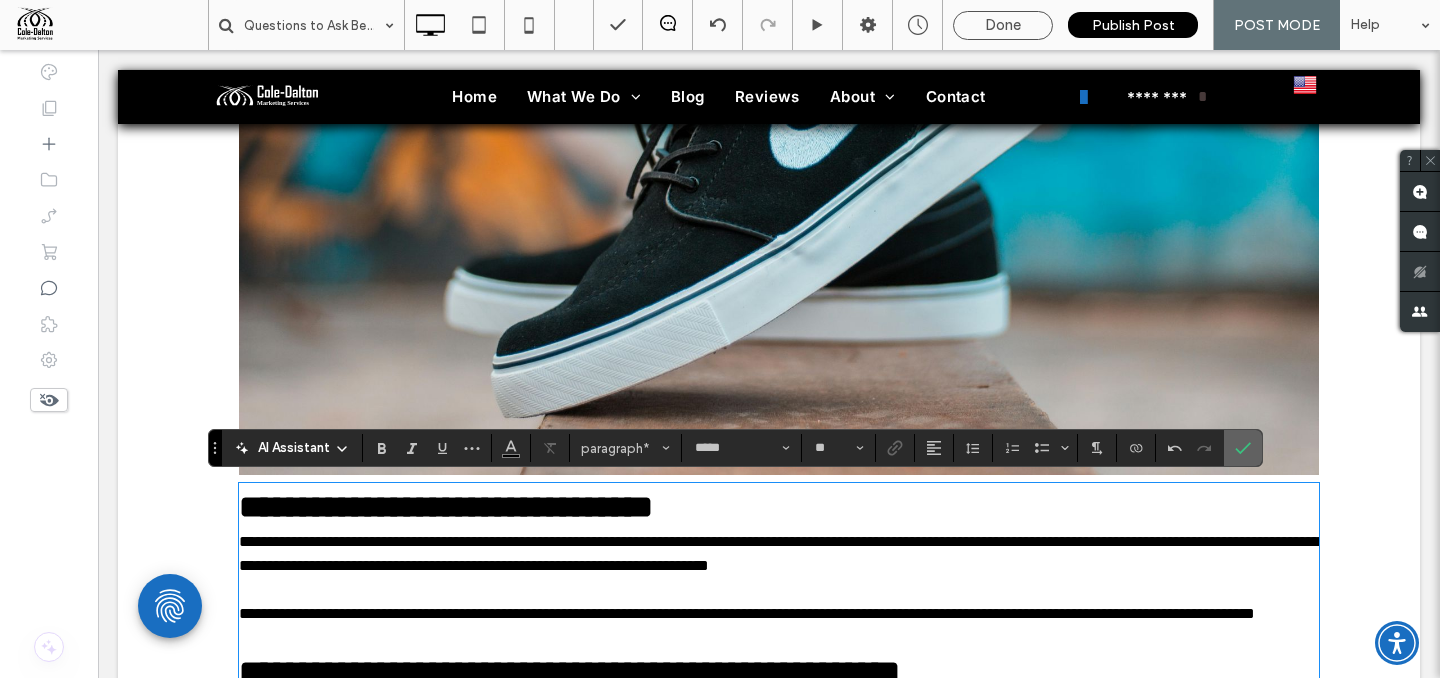 click 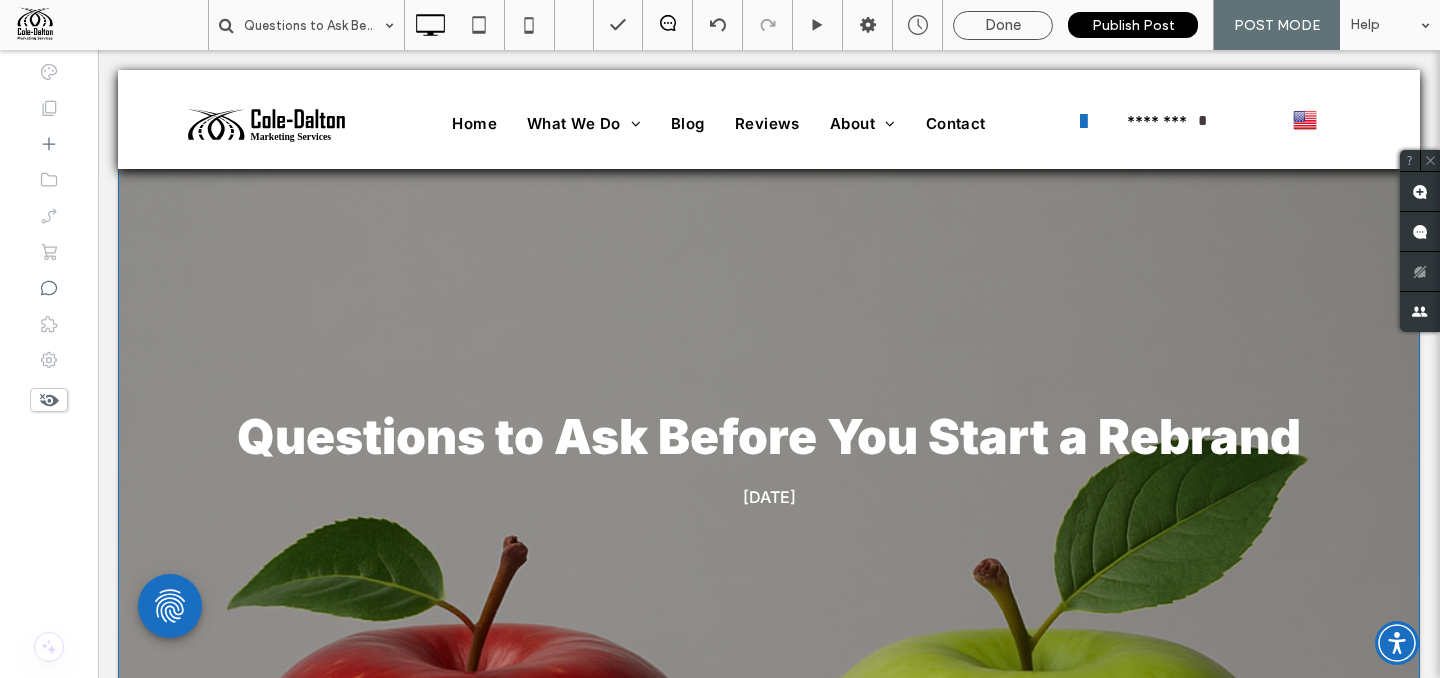 scroll, scrollTop: 0, scrollLeft: 0, axis: both 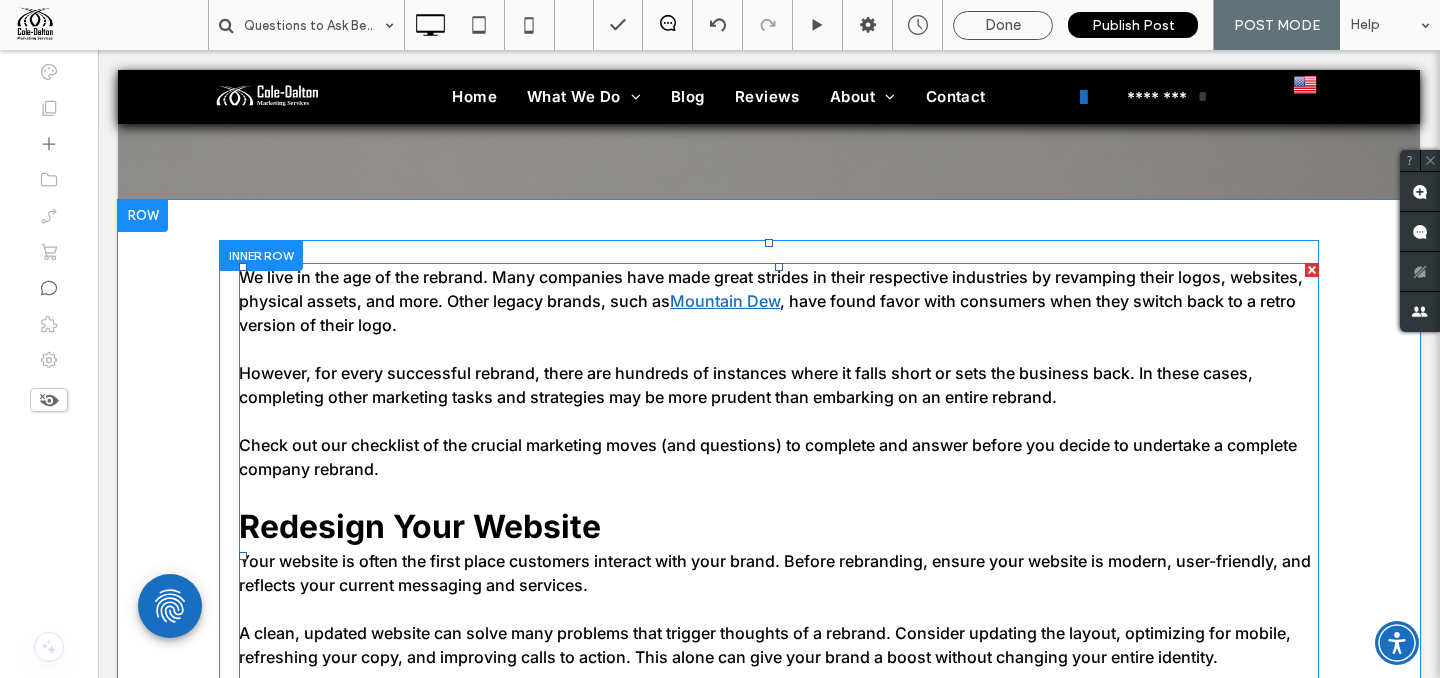 click at bounding box center (779, 421) 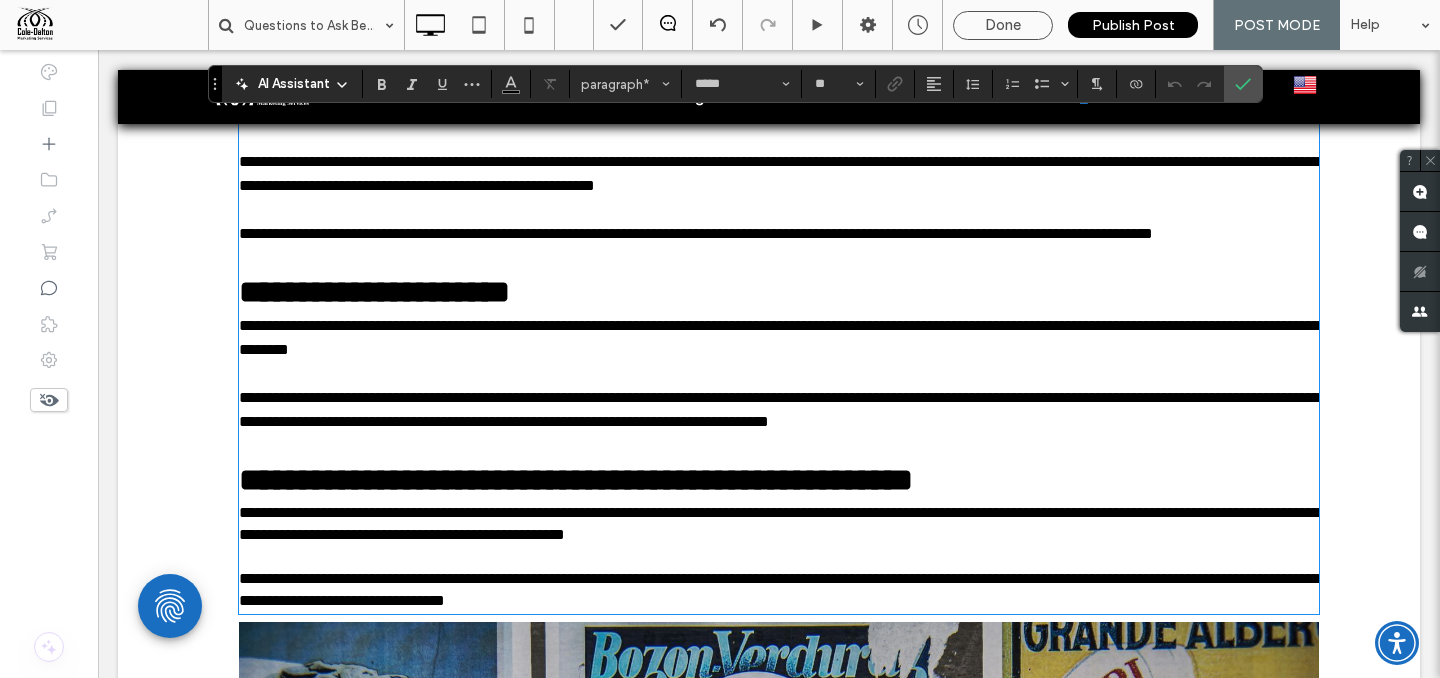 scroll, scrollTop: 870, scrollLeft: 0, axis: vertical 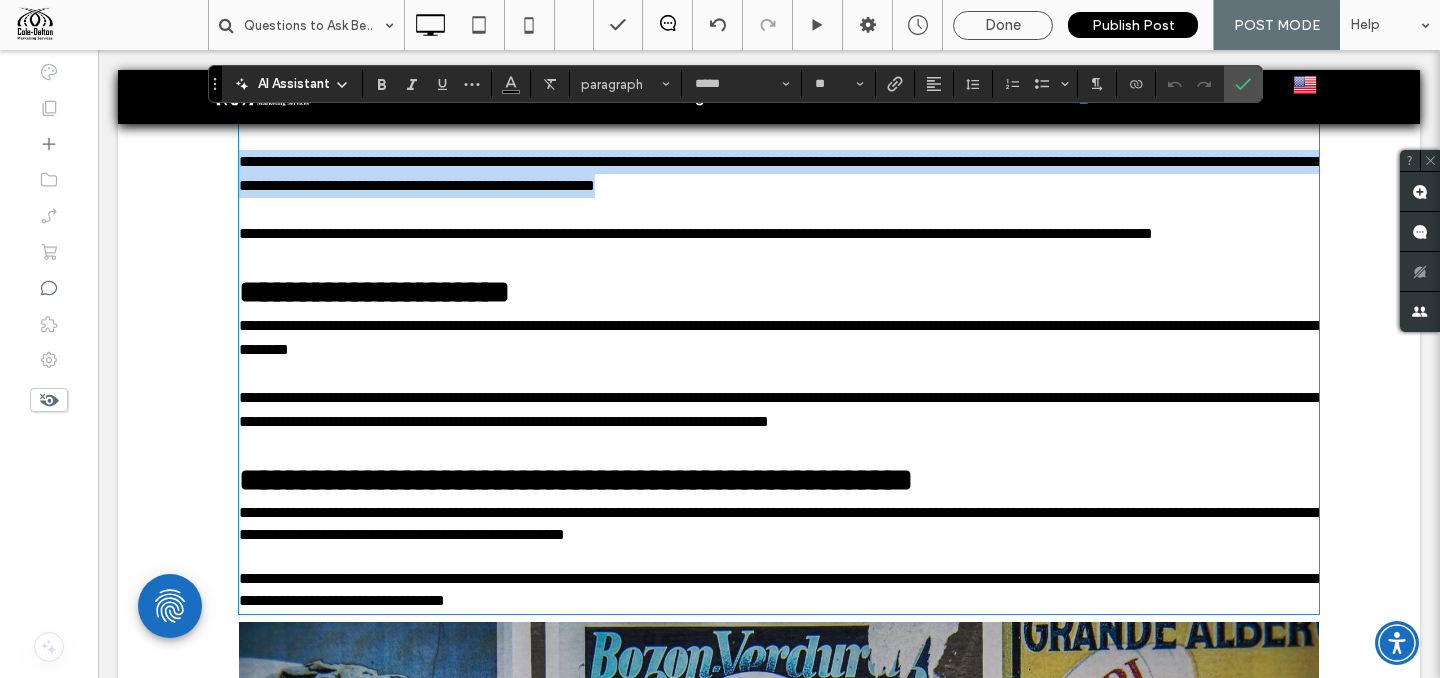 drag, startPoint x: 1067, startPoint y: 216, endPoint x: 225, endPoint y: 190, distance: 842.4013 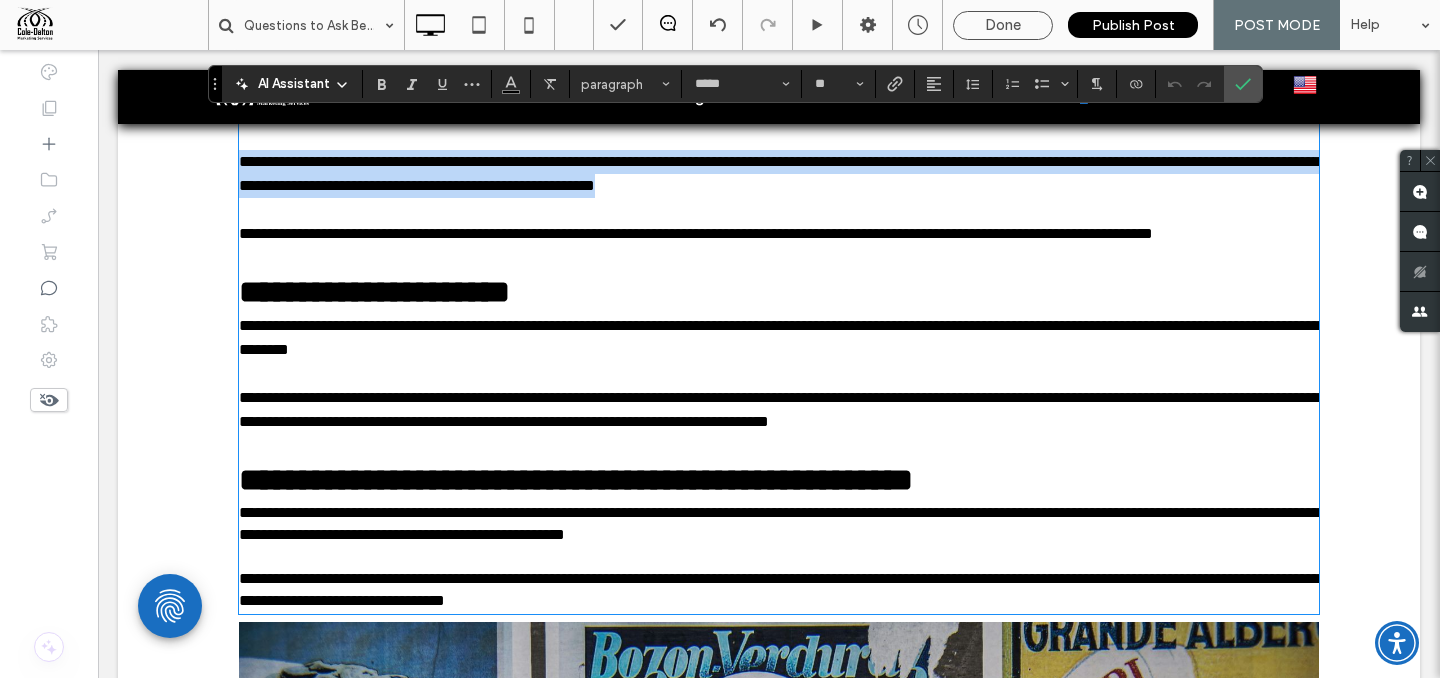 copy on "**********" 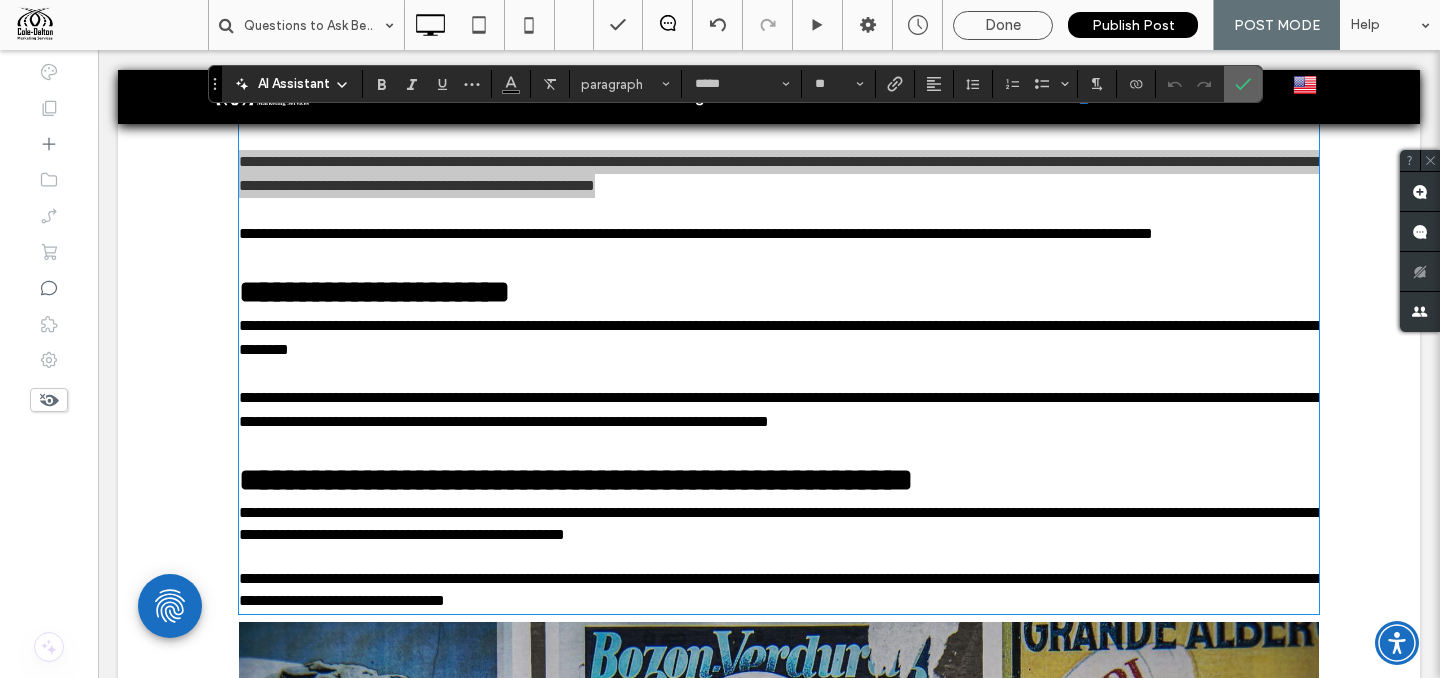 click at bounding box center [1243, 84] 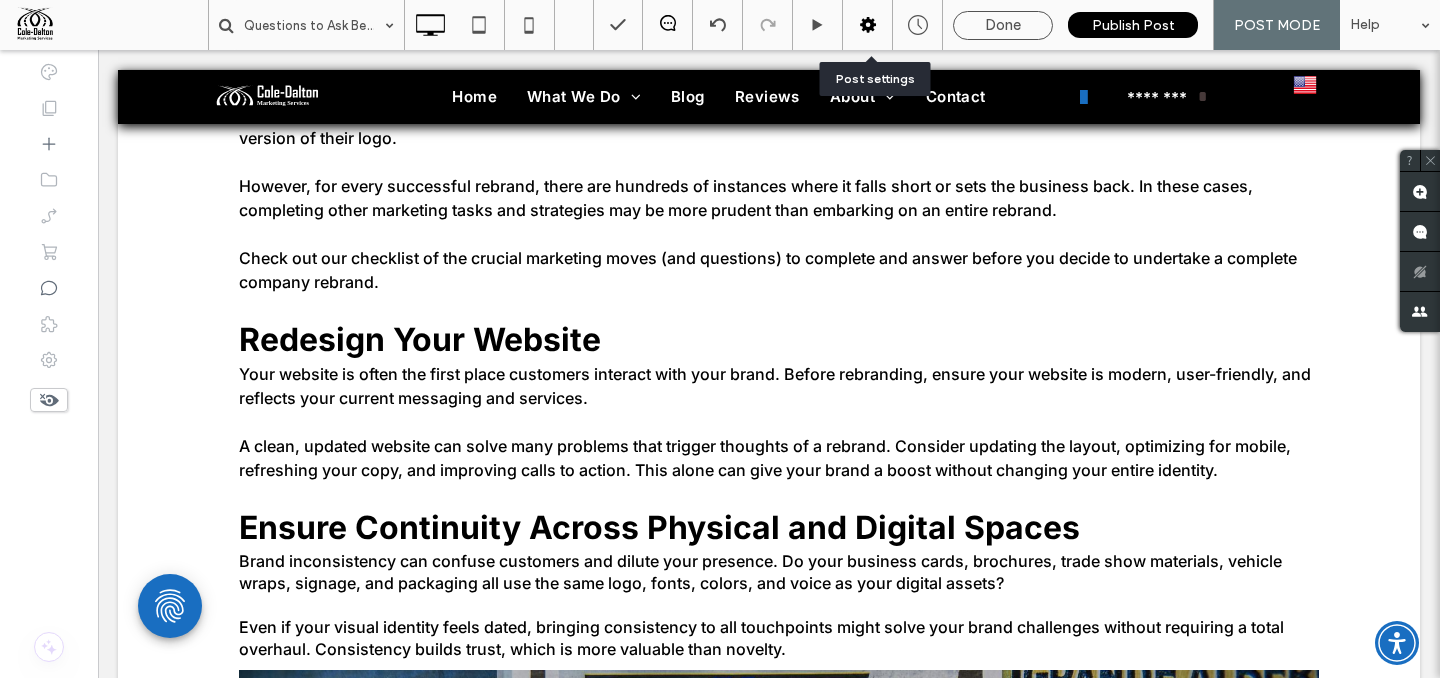 click 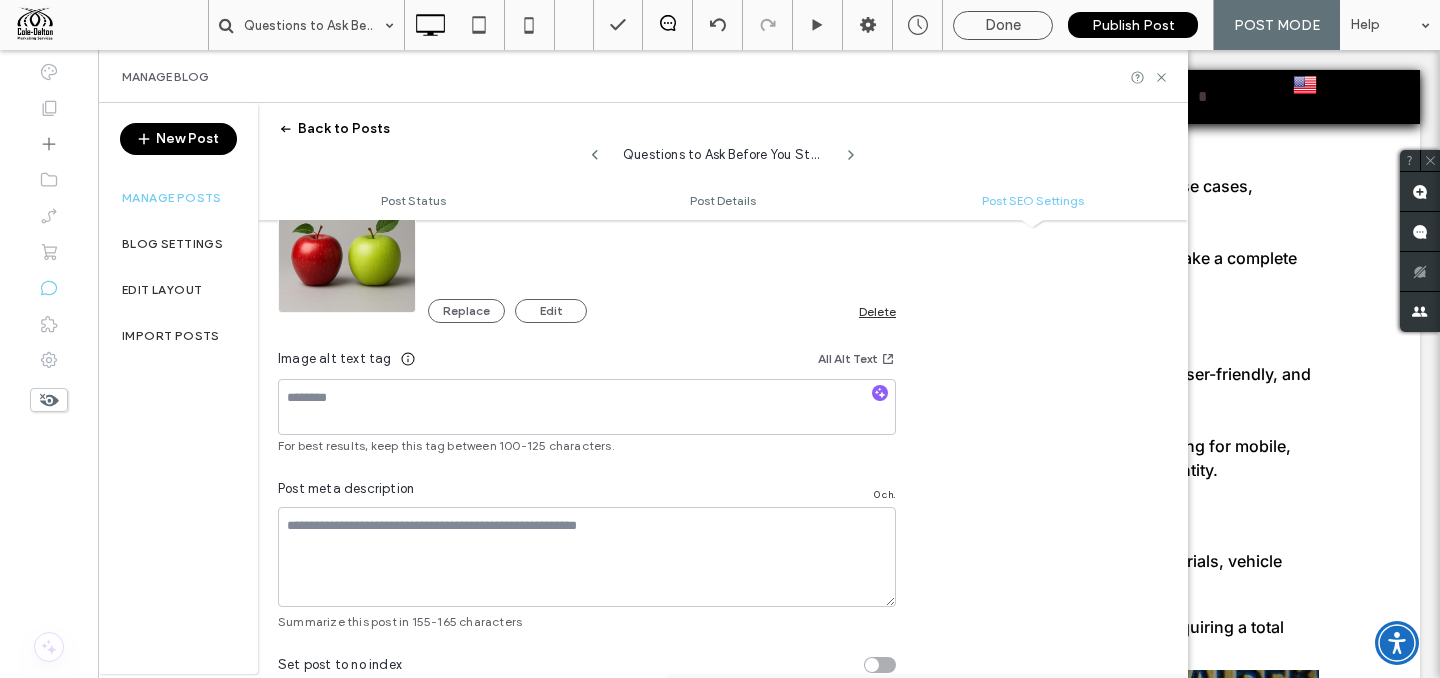scroll, scrollTop: 1262, scrollLeft: 0, axis: vertical 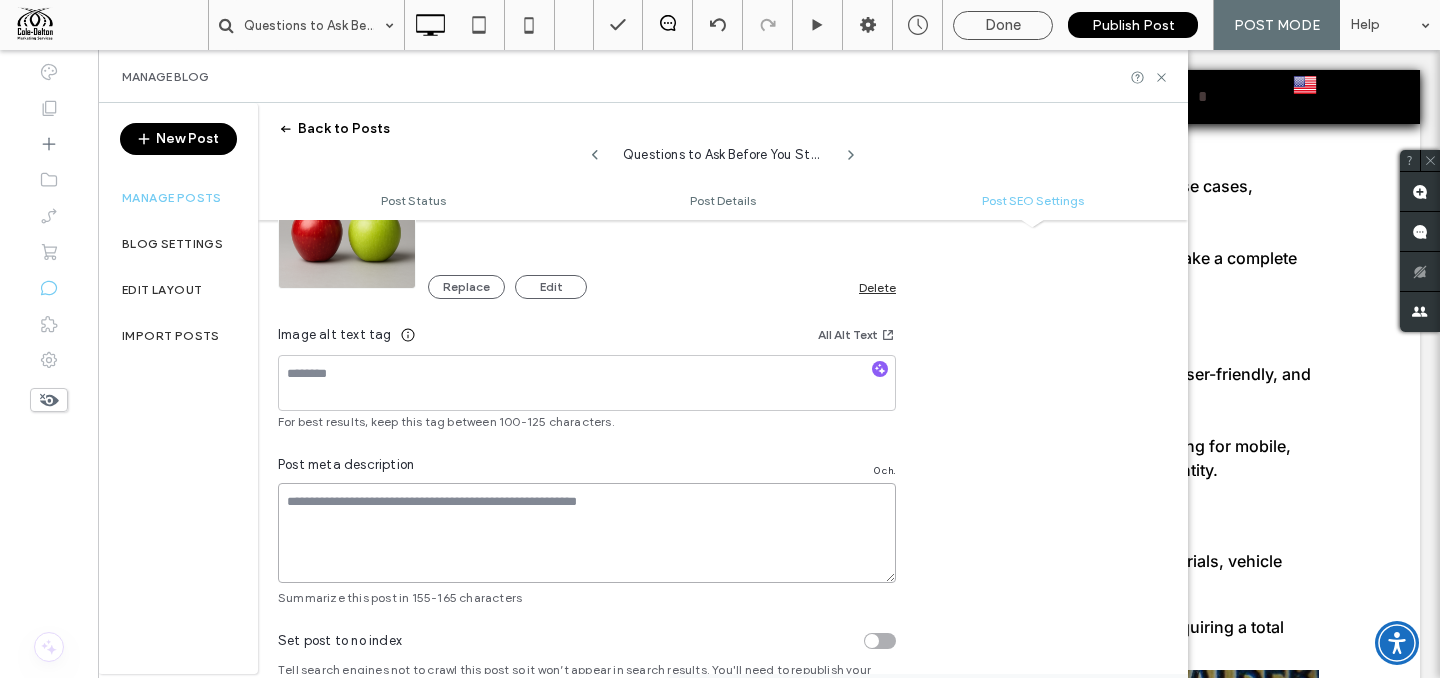 click at bounding box center (587, 533) 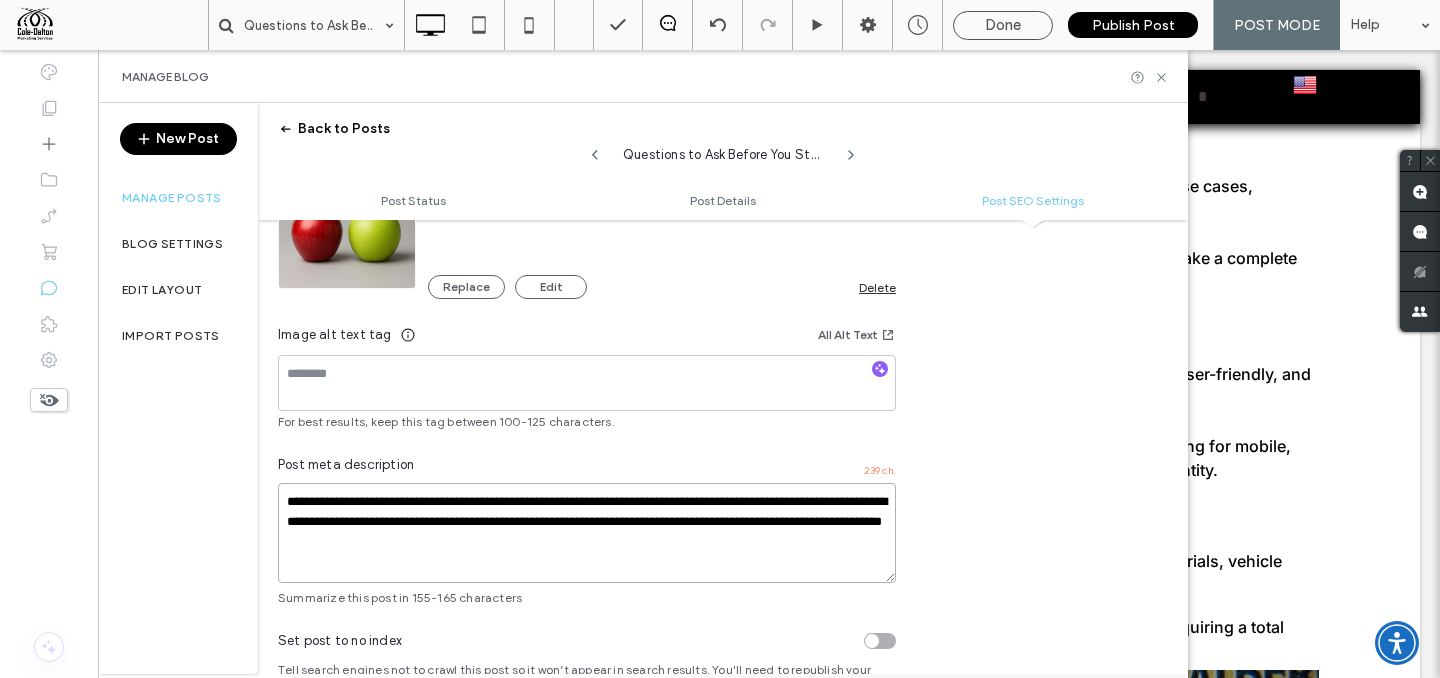 drag, startPoint x: 351, startPoint y: 505, endPoint x: 233, endPoint y: 500, distance: 118.10589 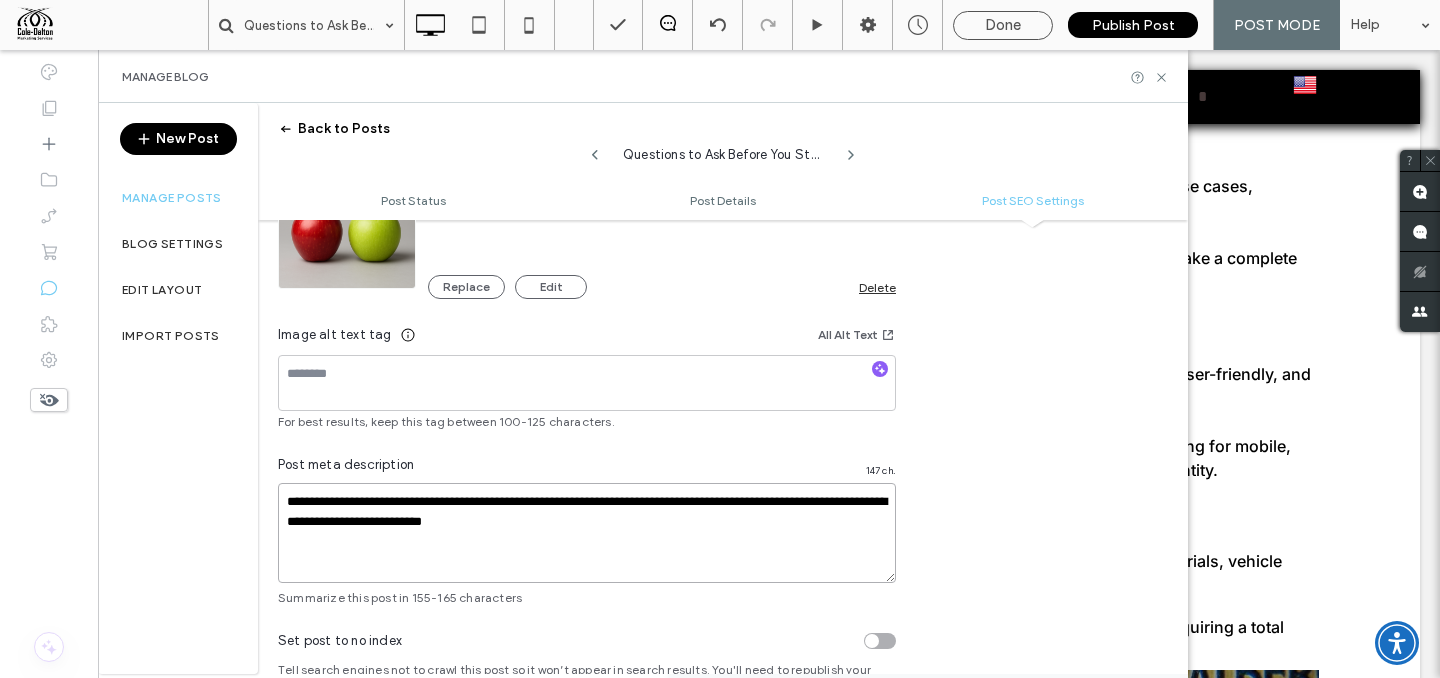 click on "**********" at bounding box center [587, 533] 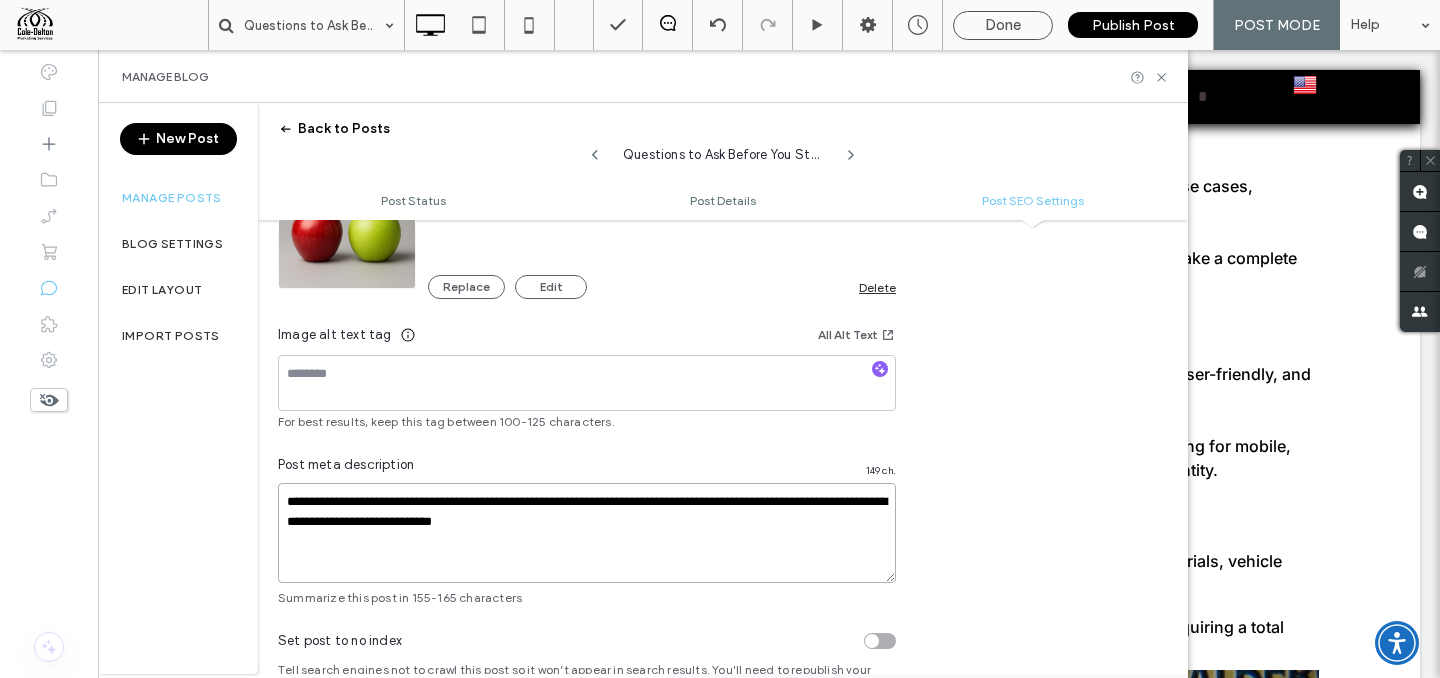 click on "**********" at bounding box center [587, 533] 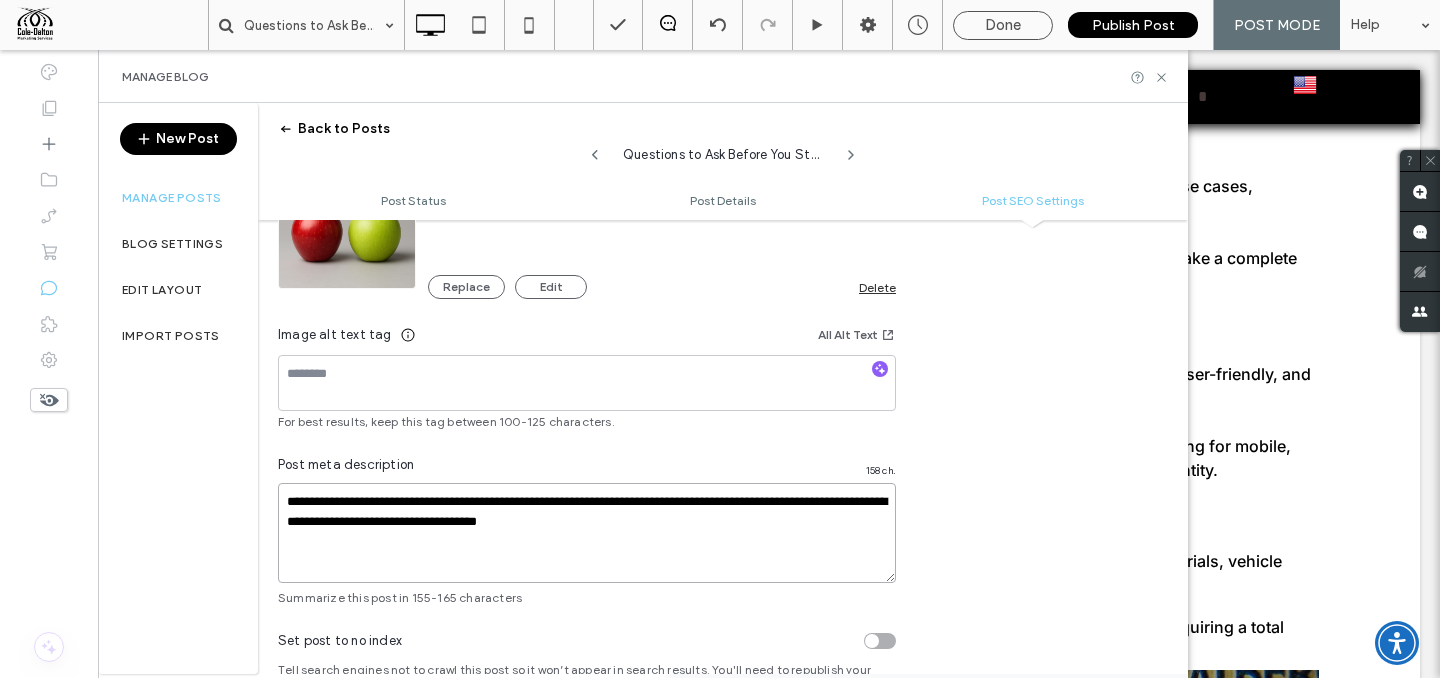 drag, startPoint x: 353, startPoint y: 524, endPoint x: 376, endPoint y: 526, distance: 23.086792 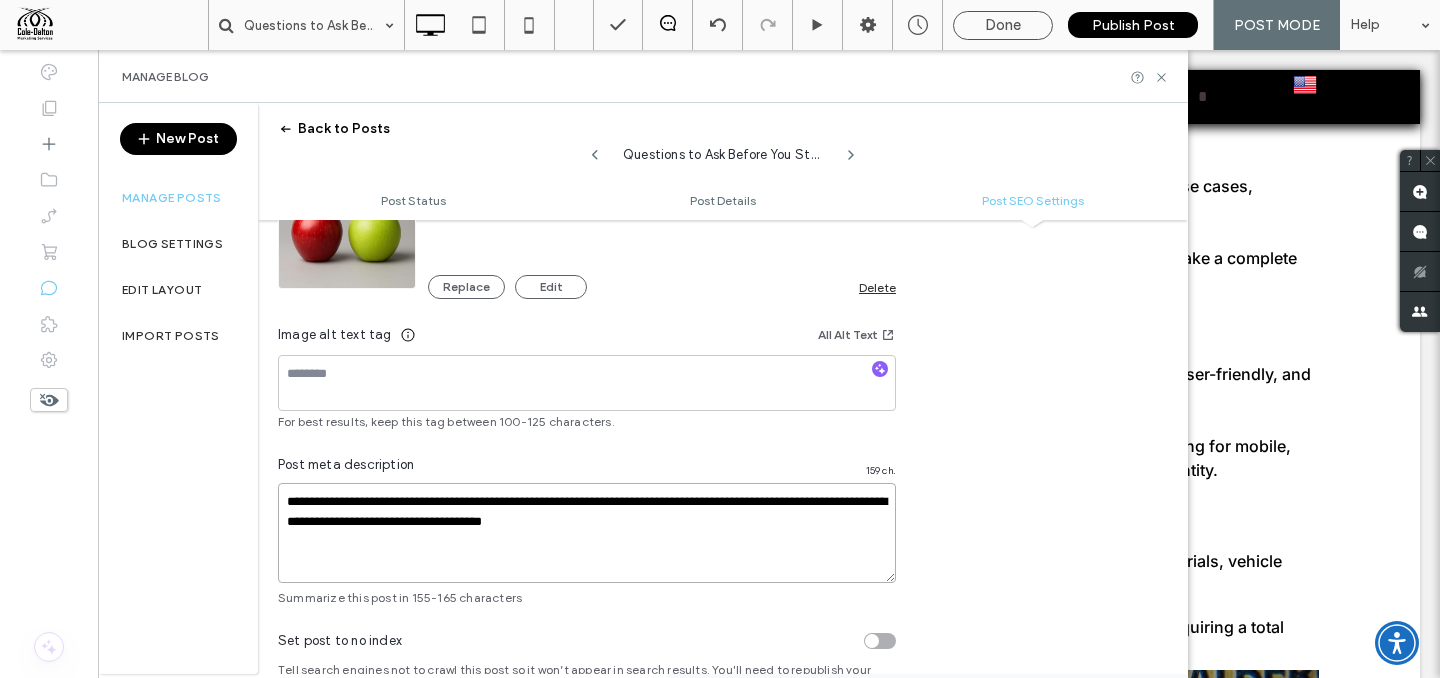 drag, startPoint x: 324, startPoint y: 503, endPoint x: 358, endPoint y: 510, distance: 34.713108 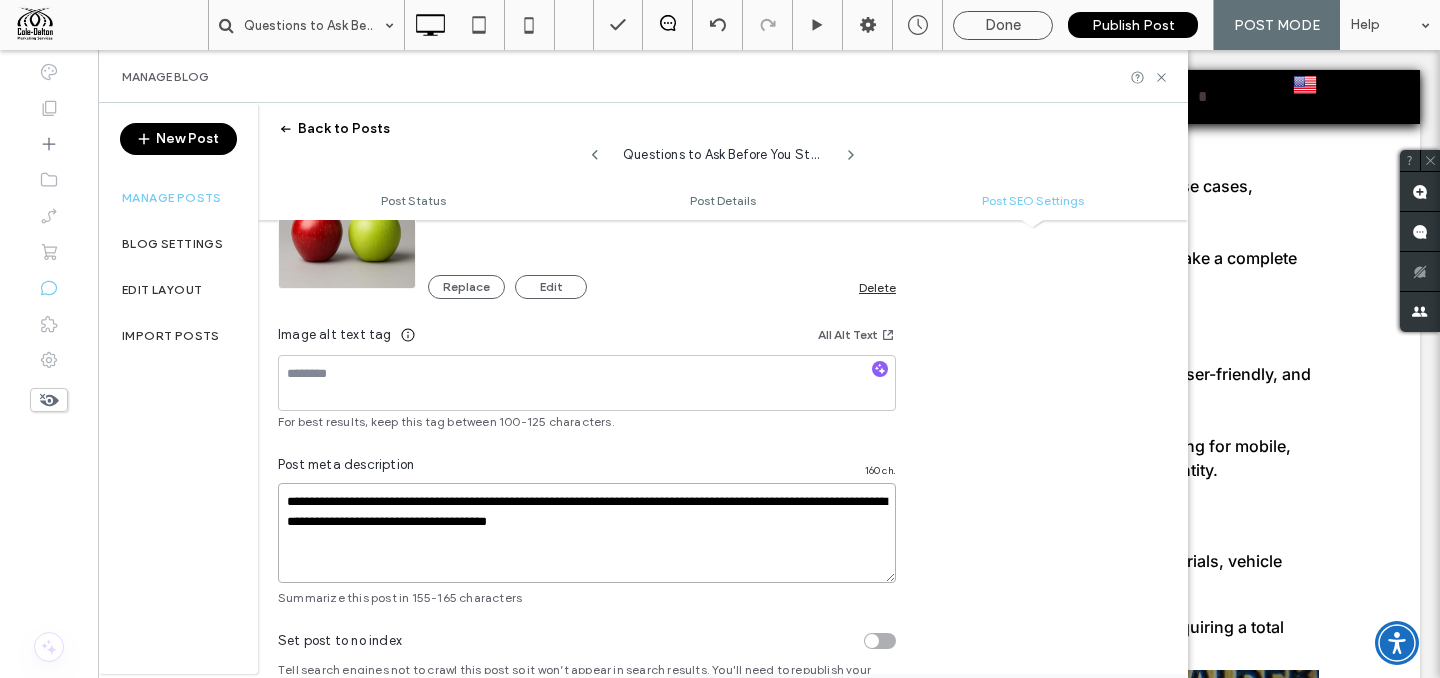 click on "**********" at bounding box center [587, 533] 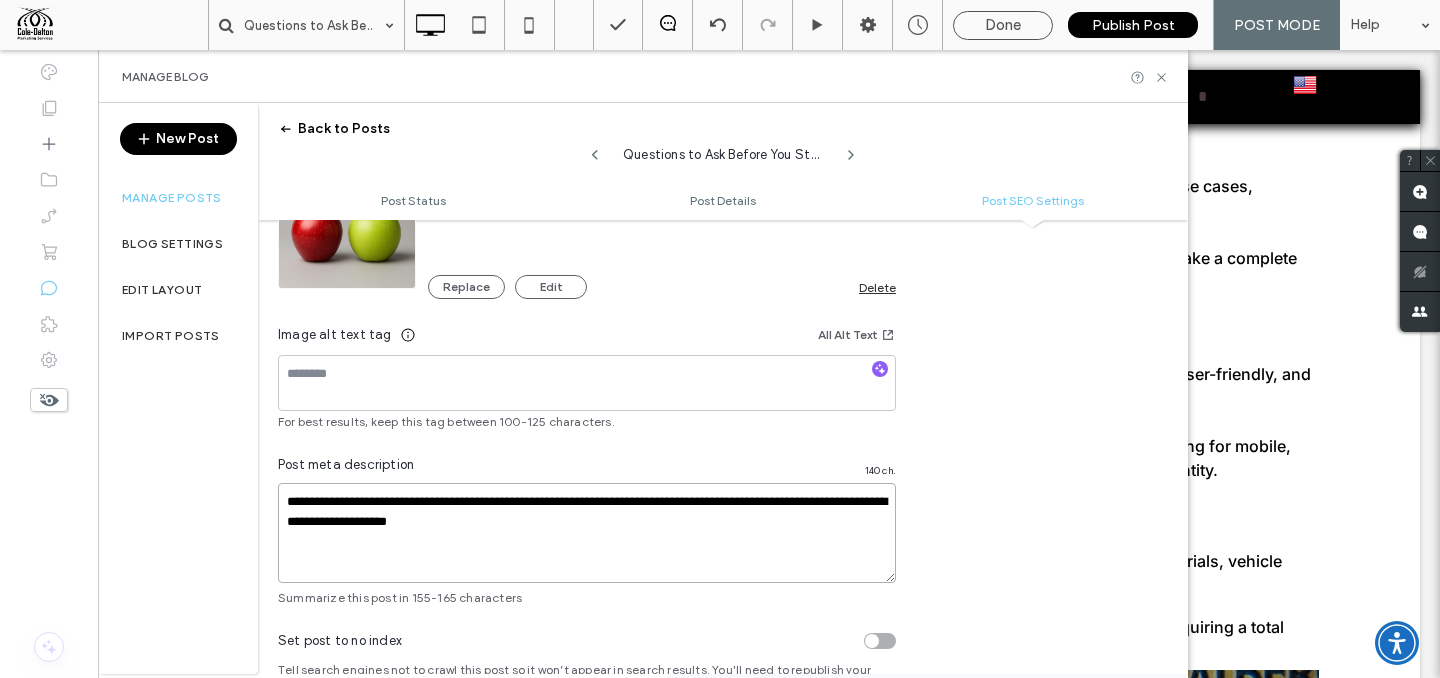 type on "**********" 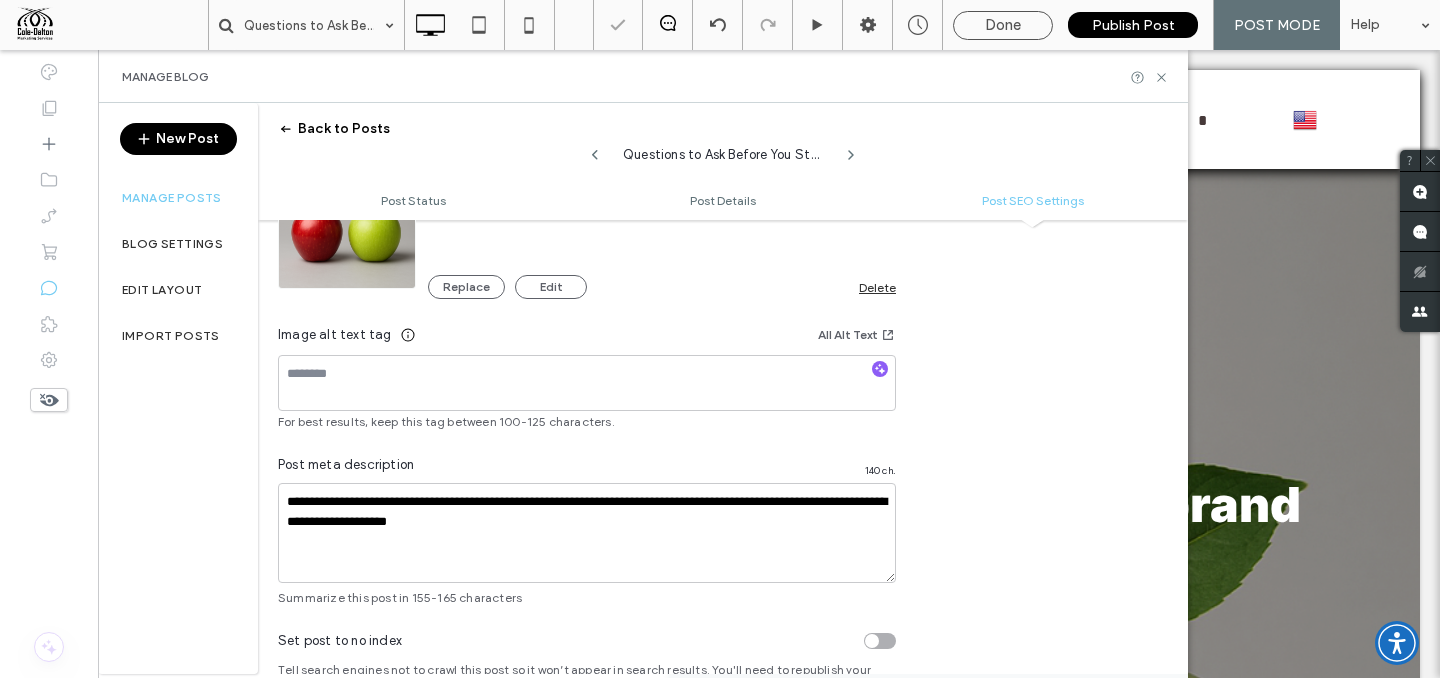 scroll, scrollTop: 0, scrollLeft: 0, axis: both 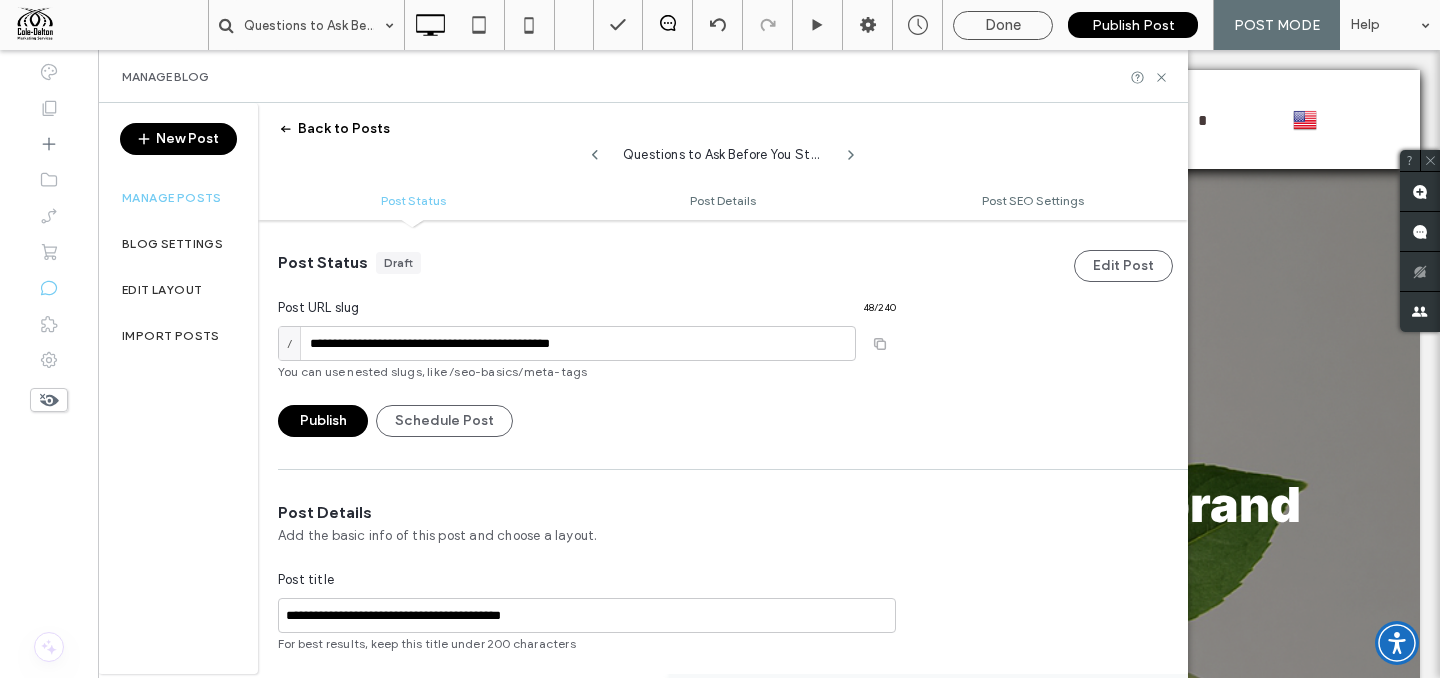 click on "Publish" at bounding box center (323, 421) 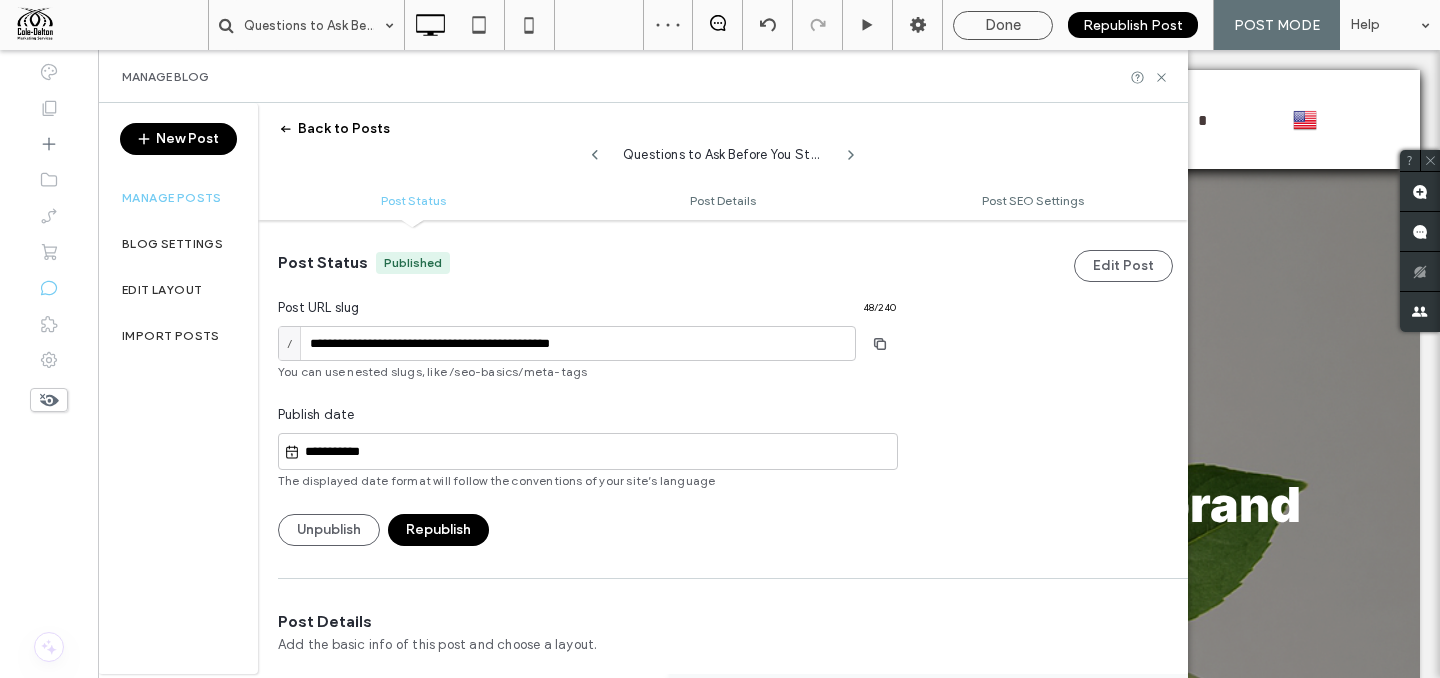 scroll, scrollTop: 0, scrollLeft: 0, axis: both 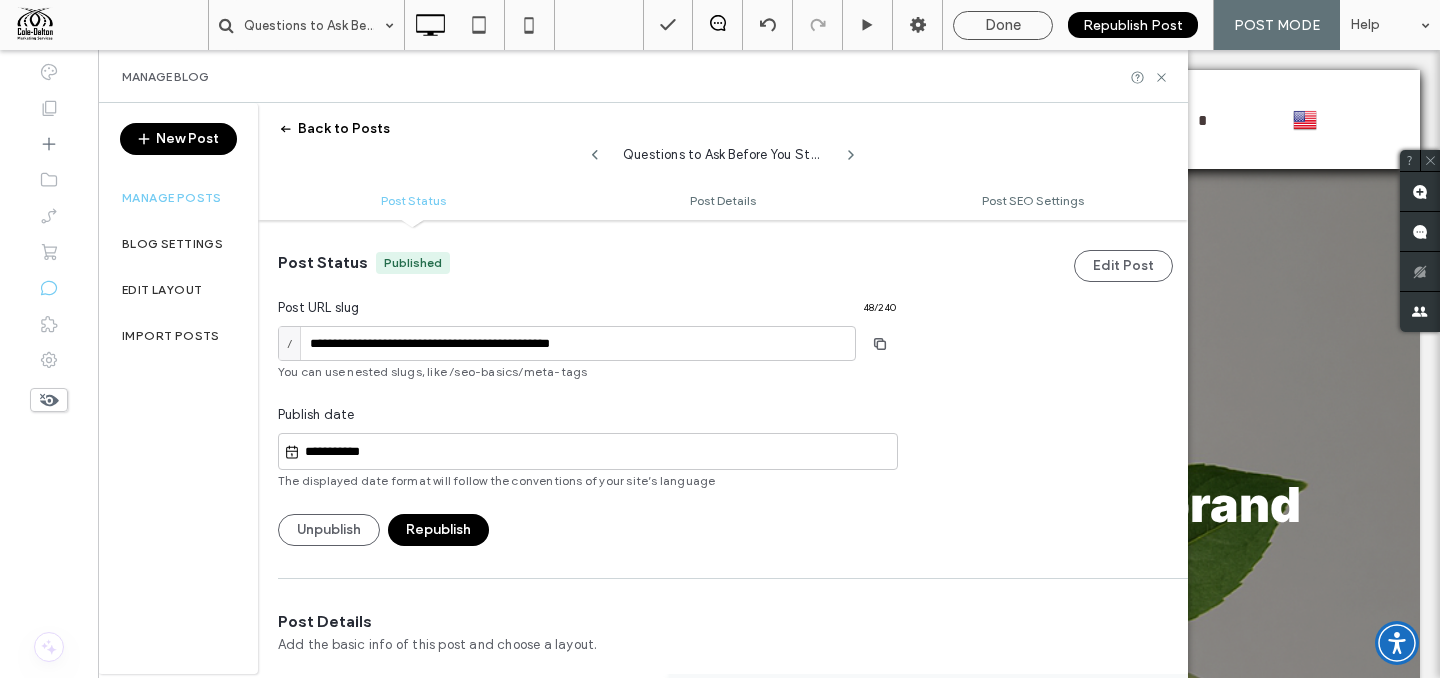 click on "Post URL slug 48 / 240" at bounding box center (587, 312) 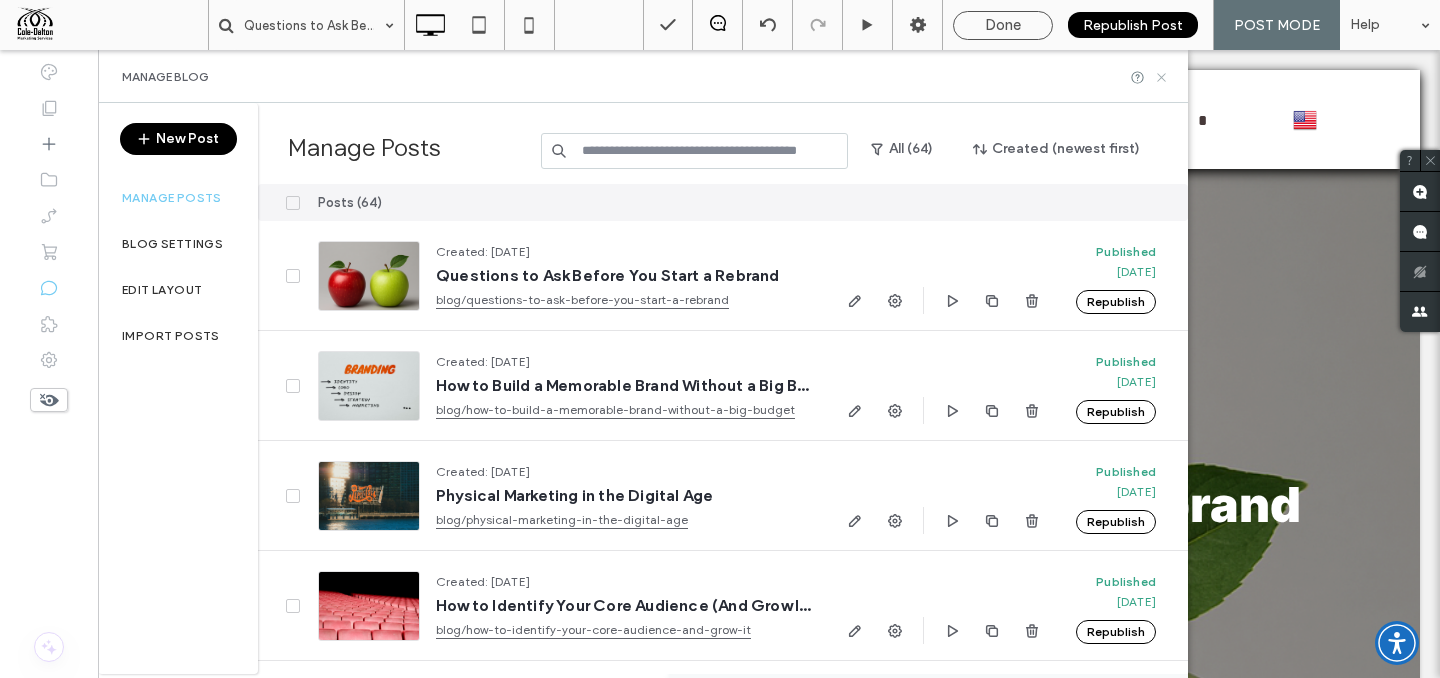 click 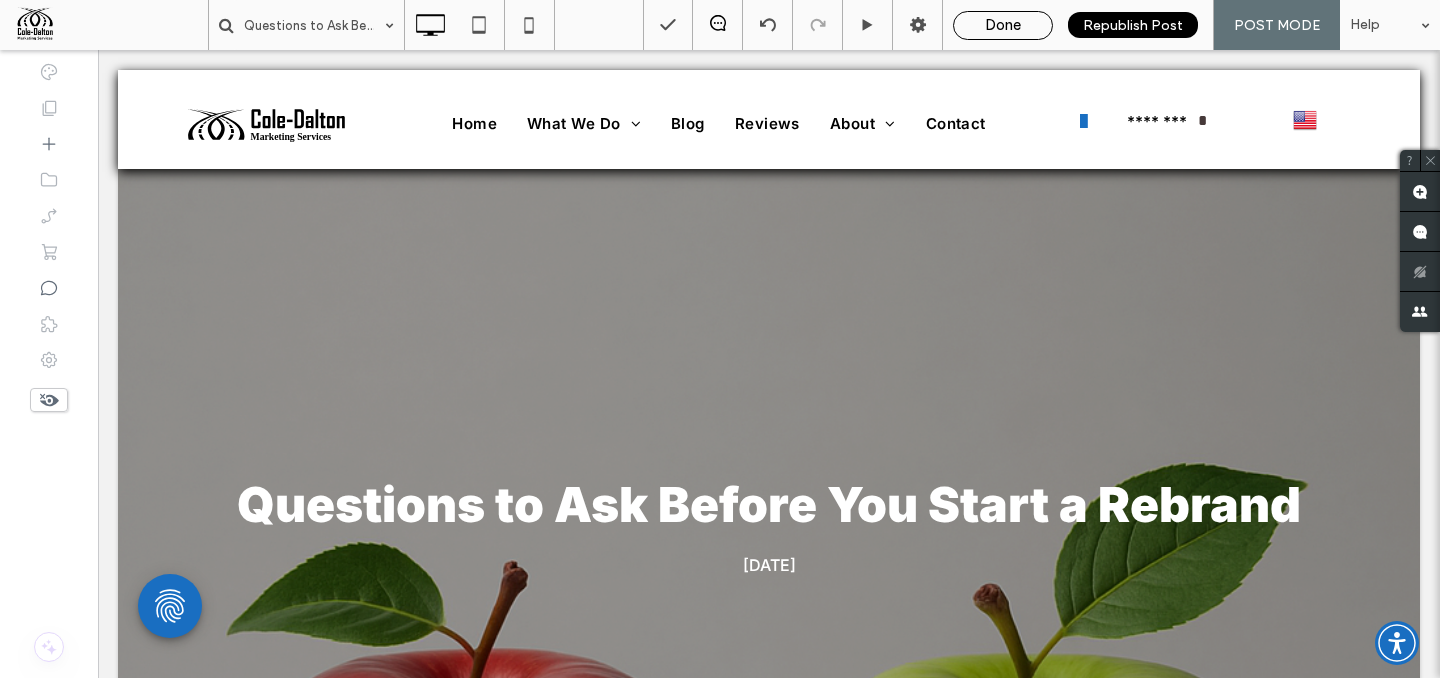 click on "Done" at bounding box center [1003, 25] 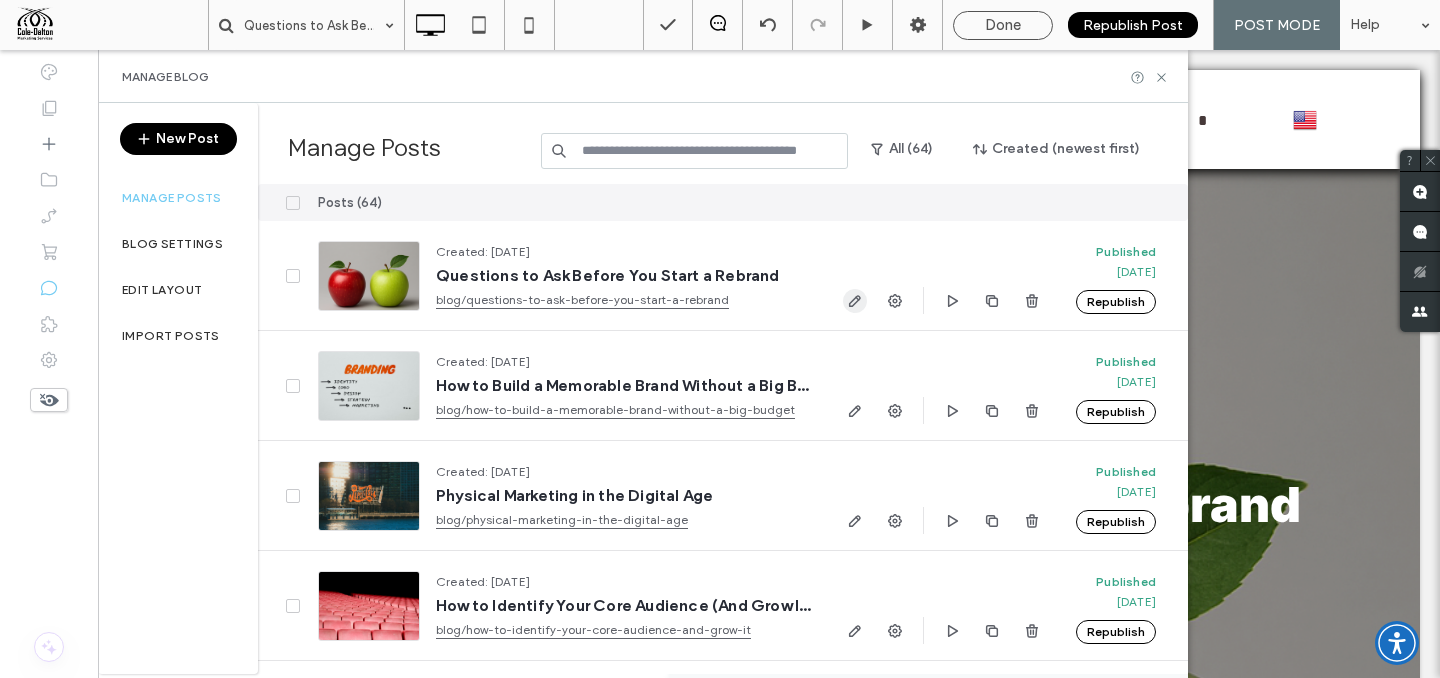 click at bounding box center (855, 301) 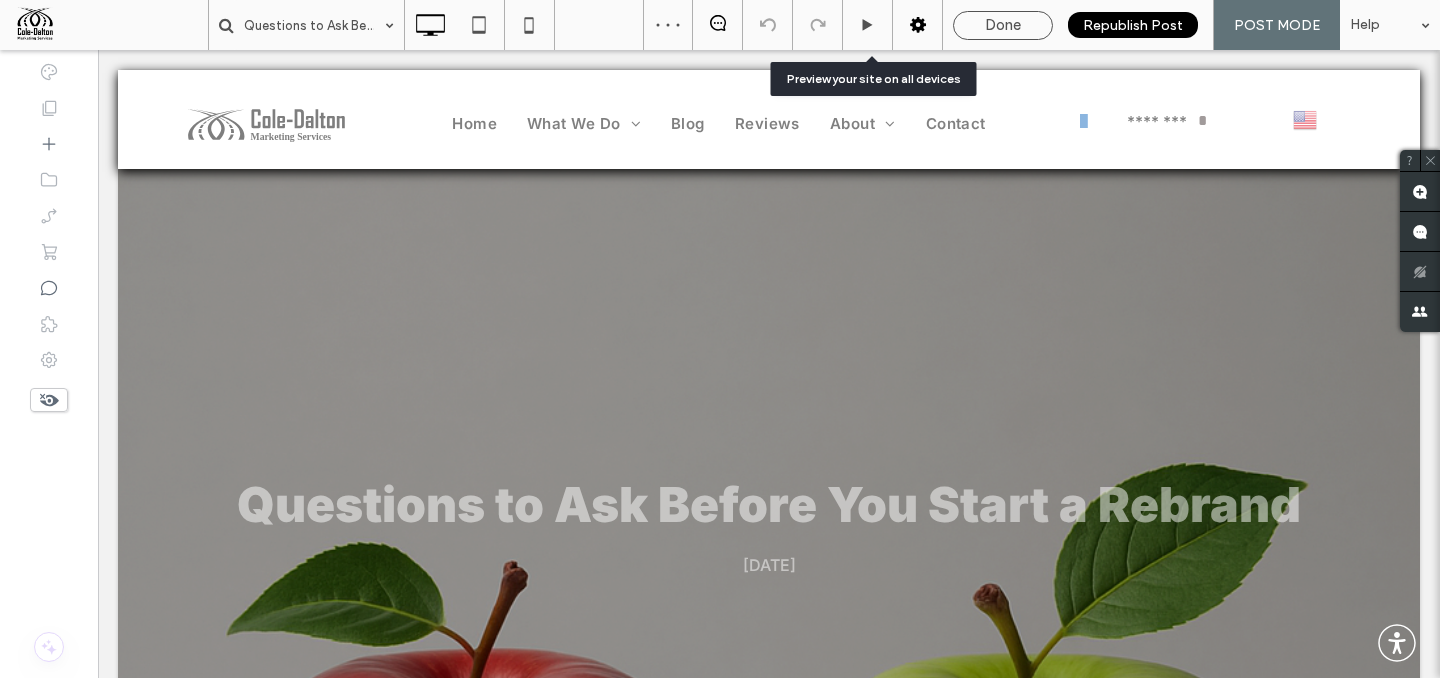 scroll, scrollTop: 0, scrollLeft: 0, axis: both 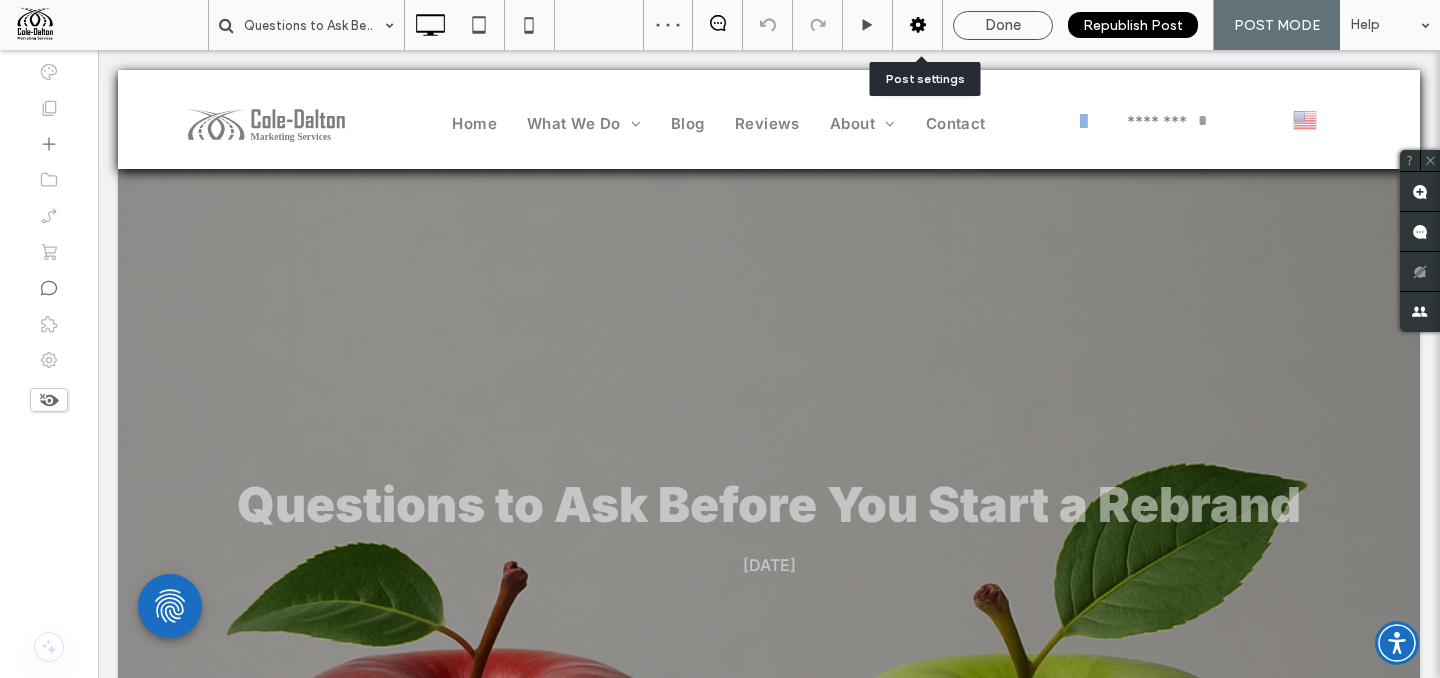 click at bounding box center [917, 25] 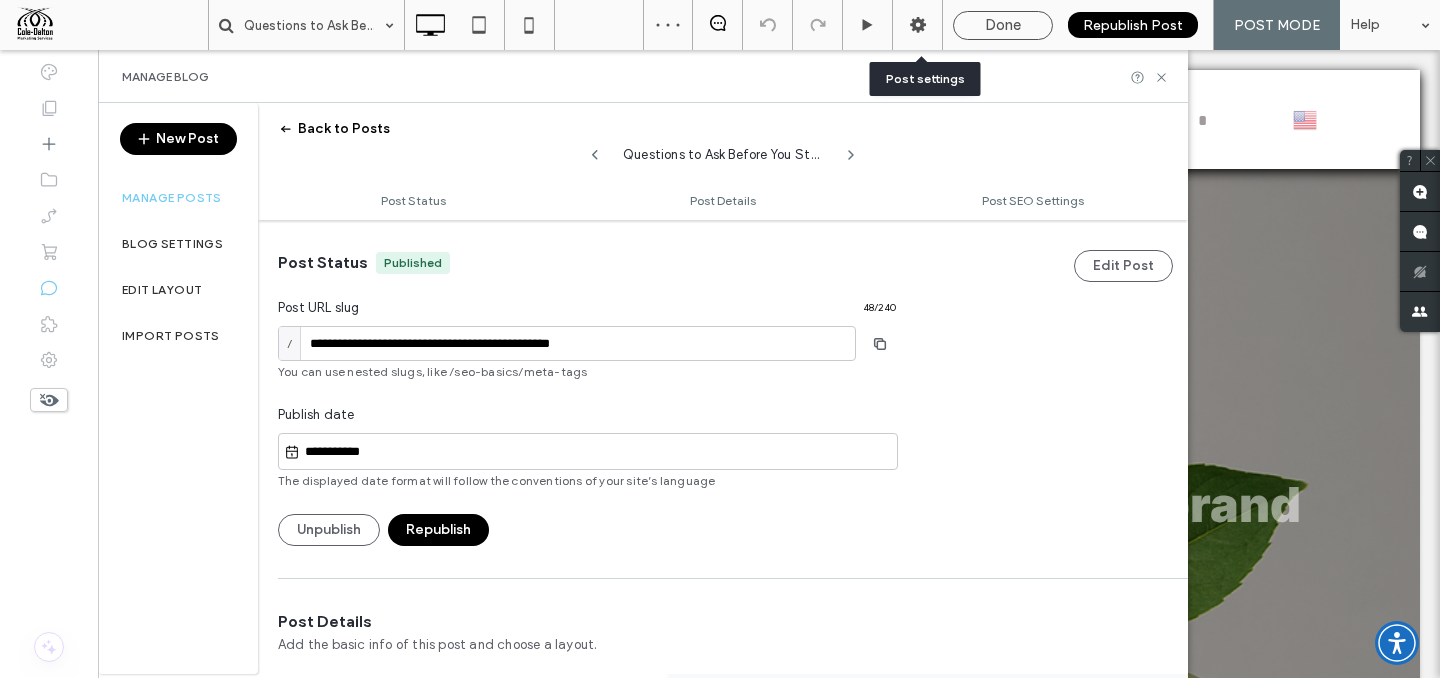 scroll, scrollTop: 1, scrollLeft: 0, axis: vertical 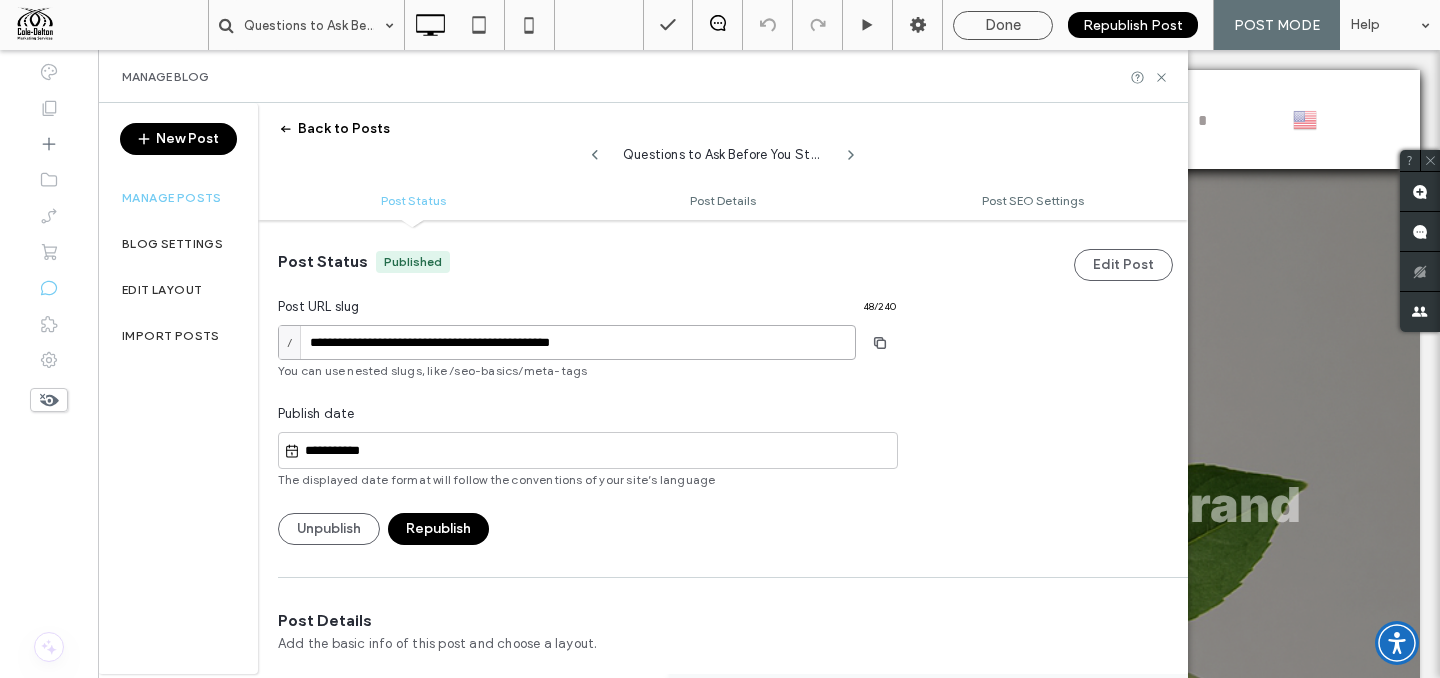 drag, startPoint x: 516, startPoint y: 346, endPoint x: 641, endPoint y: 356, distance: 125.39936 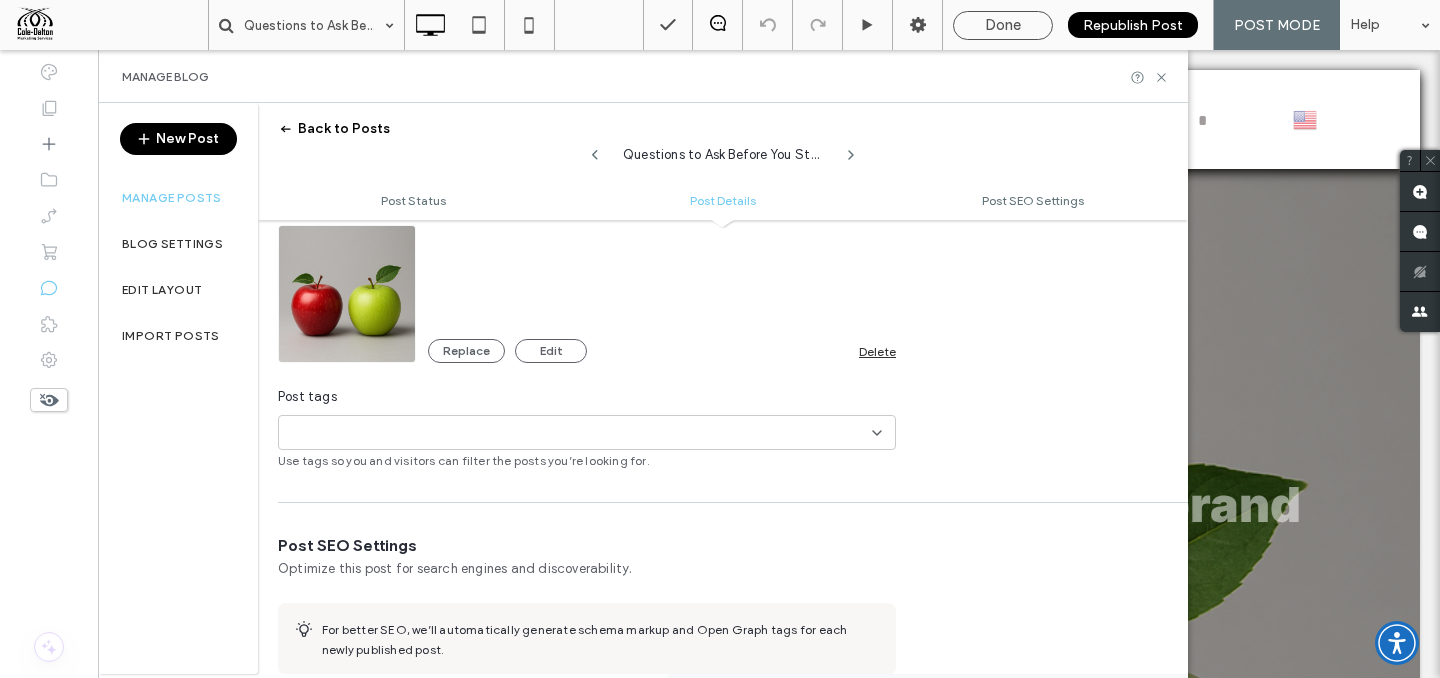 scroll, scrollTop: 818, scrollLeft: 0, axis: vertical 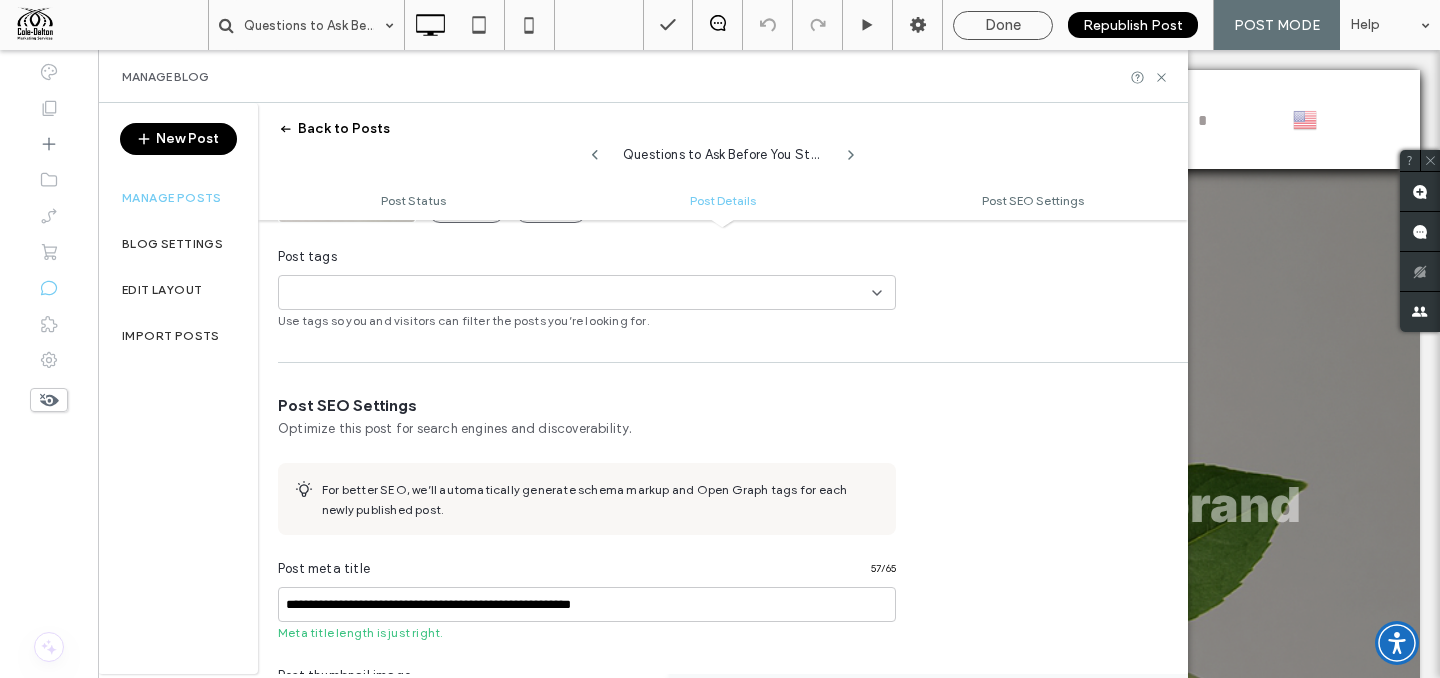 type on "**********" 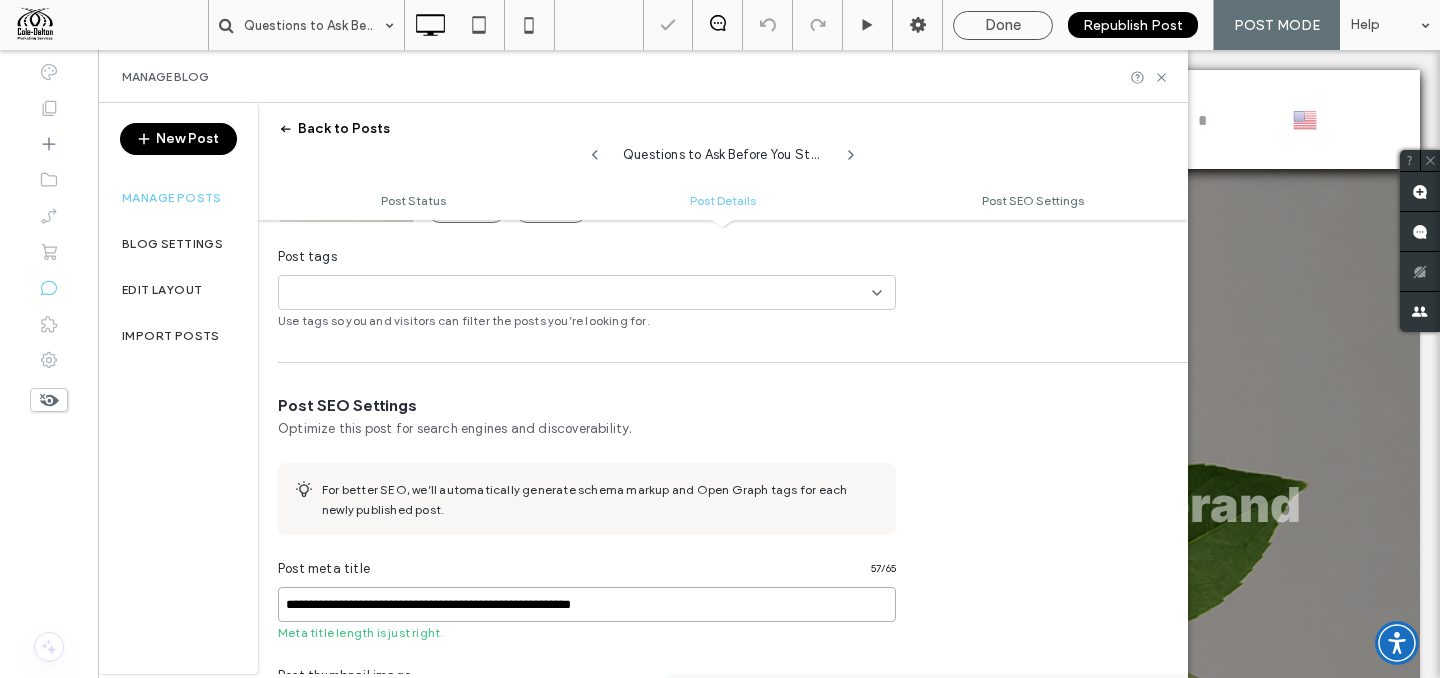 drag, startPoint x: 437, startPoint y: 606, endPoint x: 487, endPoint y: 608, distance: 50.039986 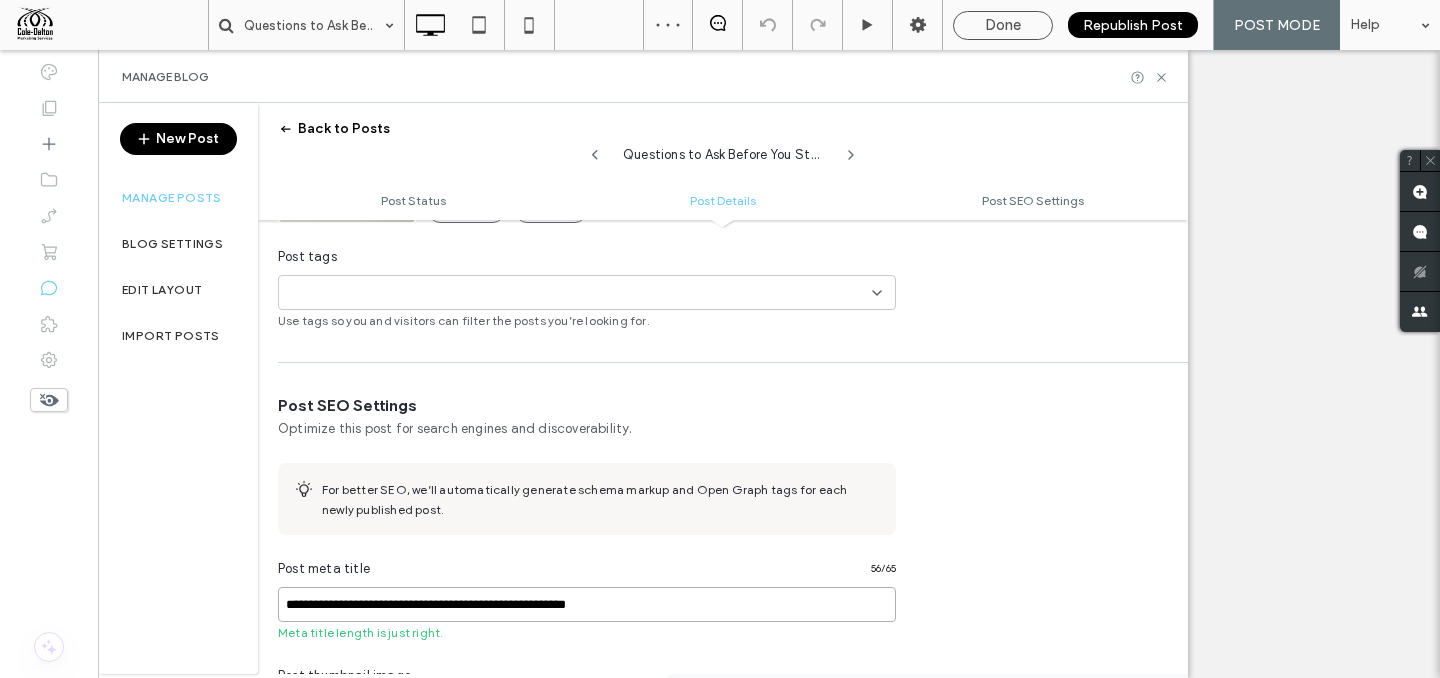 scroll, scrollTop: 195, scrollLeft: 0, axis: vertical 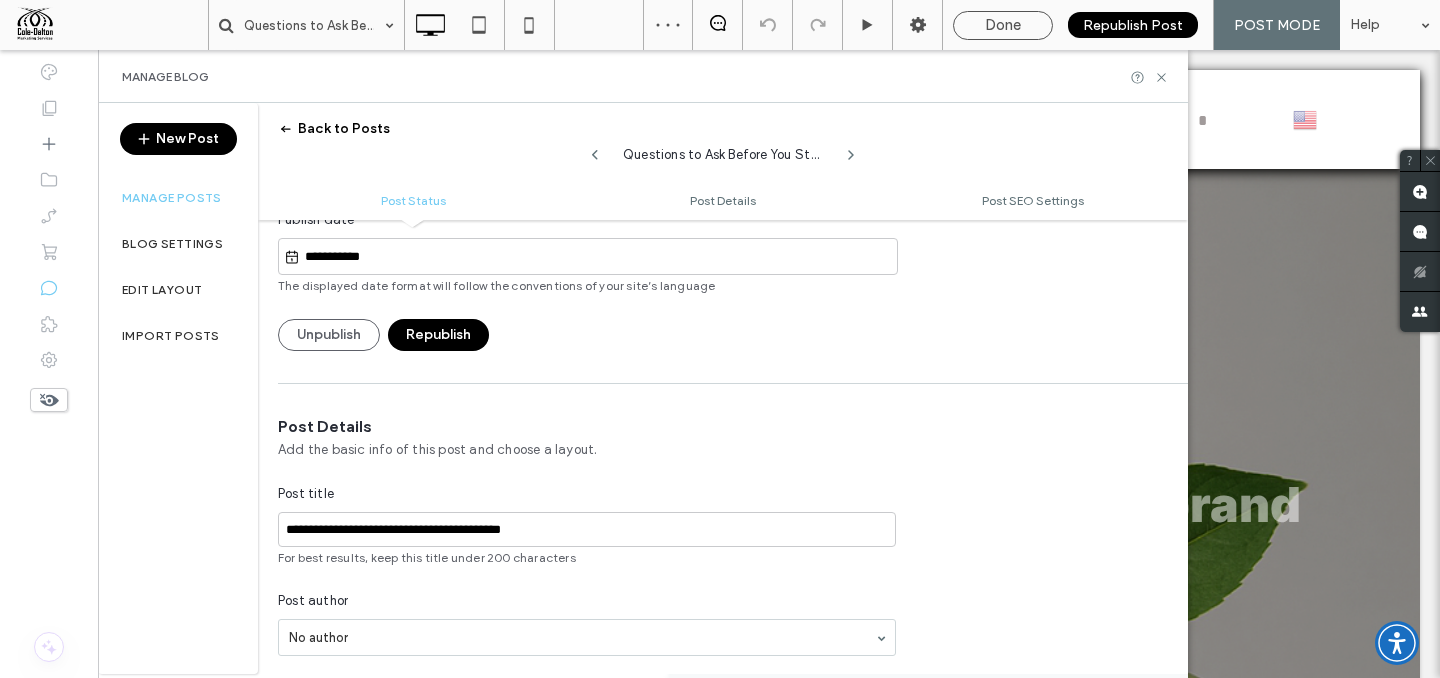 type on "**********" 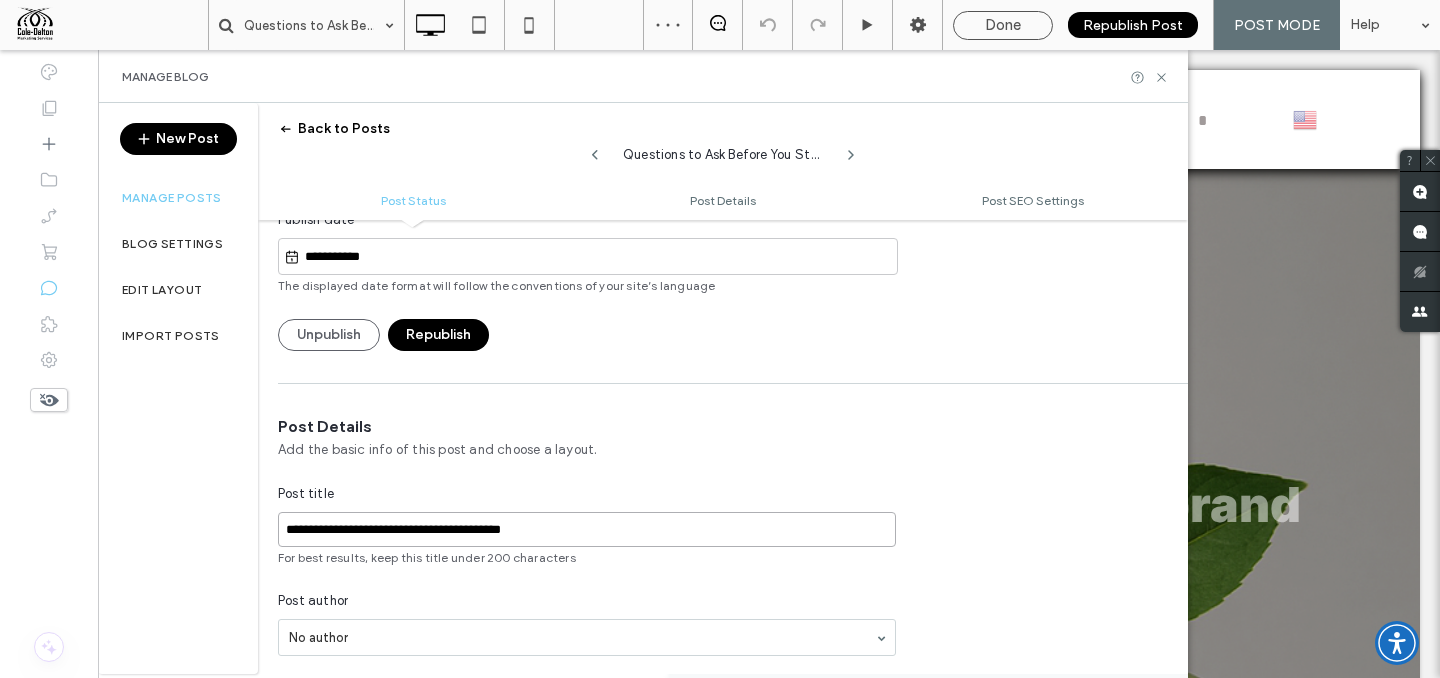 drag, startPoint x: 436, startPoint y: 532, endPoint x: 482, endPoint y: 531, distance: 46.010868 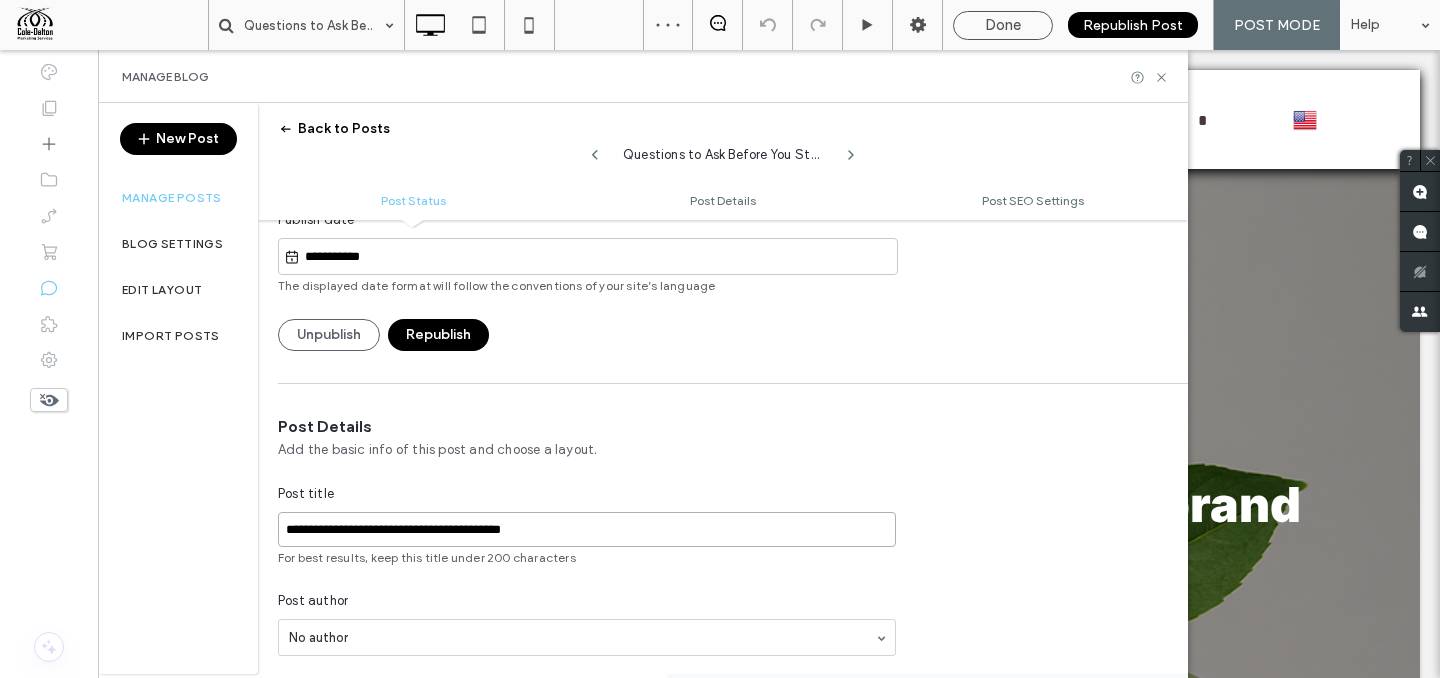 scroll, scrollTop: 0, scrollLeft: 0, axis: both 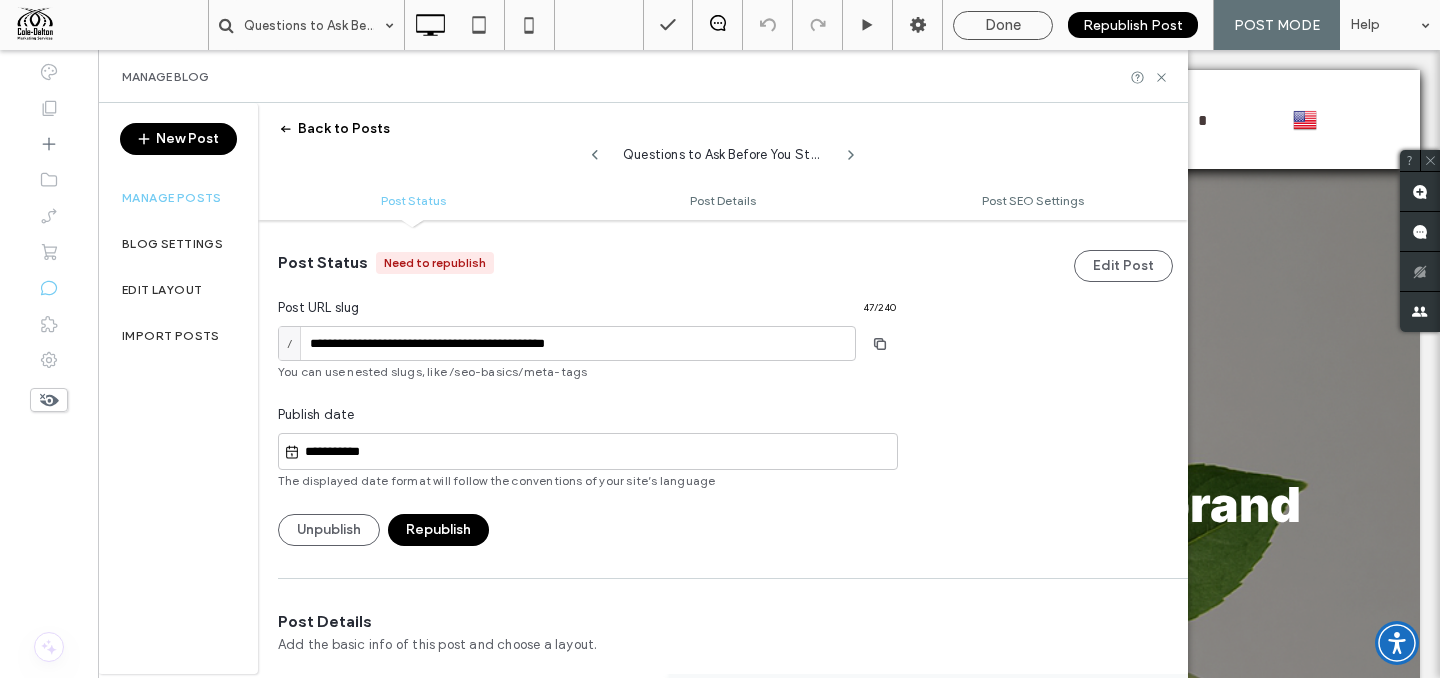 type on "**********" 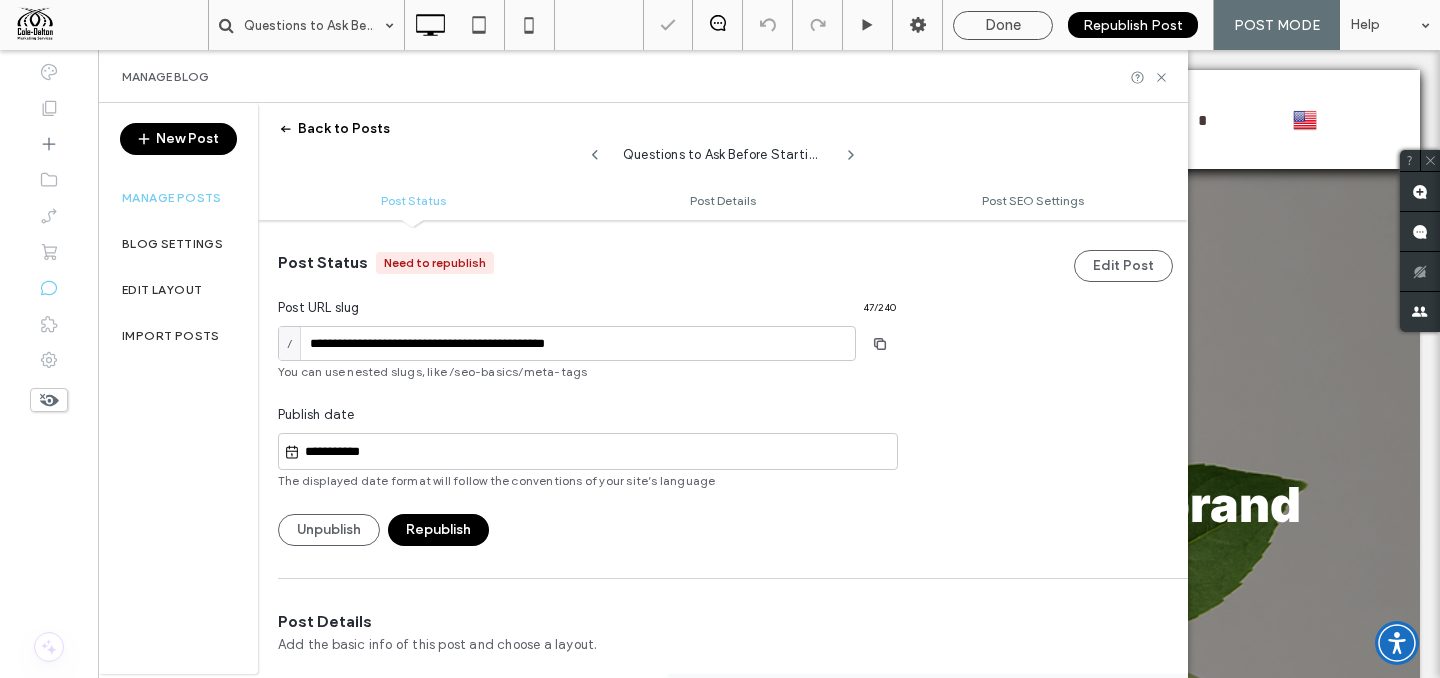 click on "Republish" at bounding box center (438, 530) 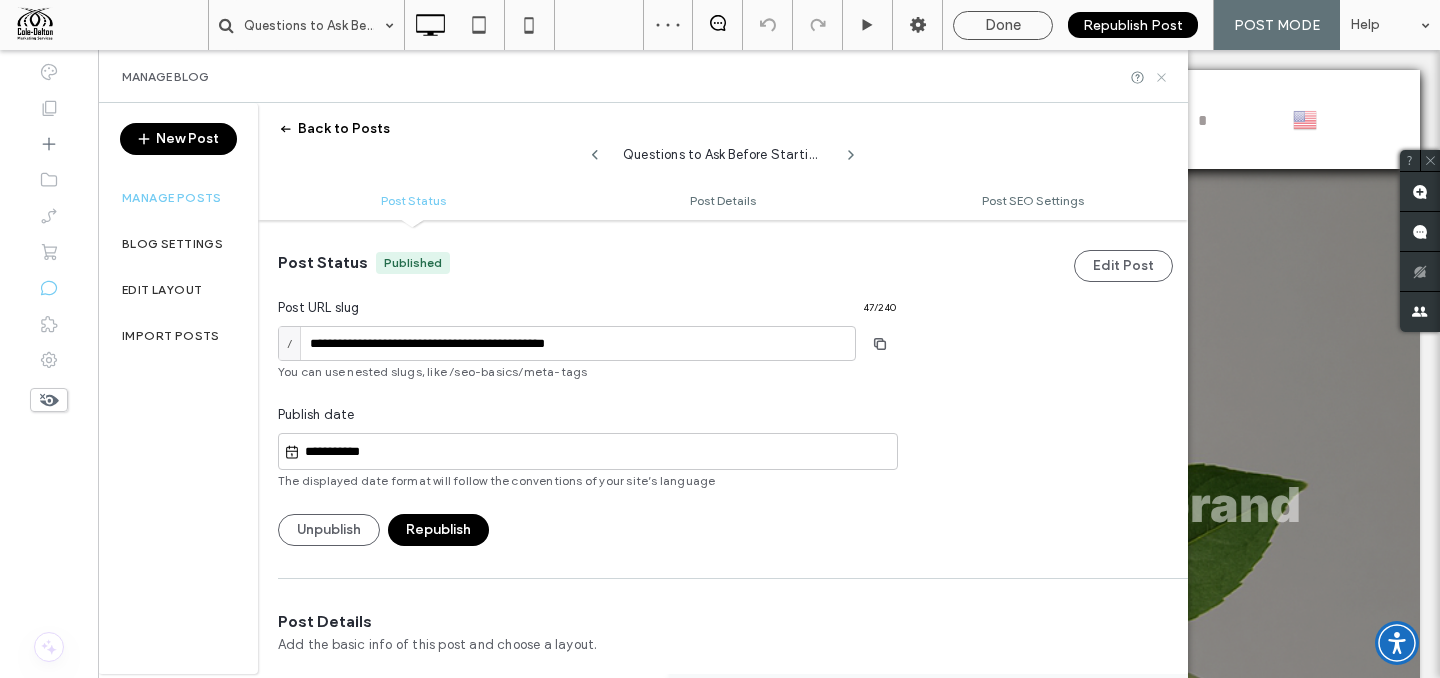 click 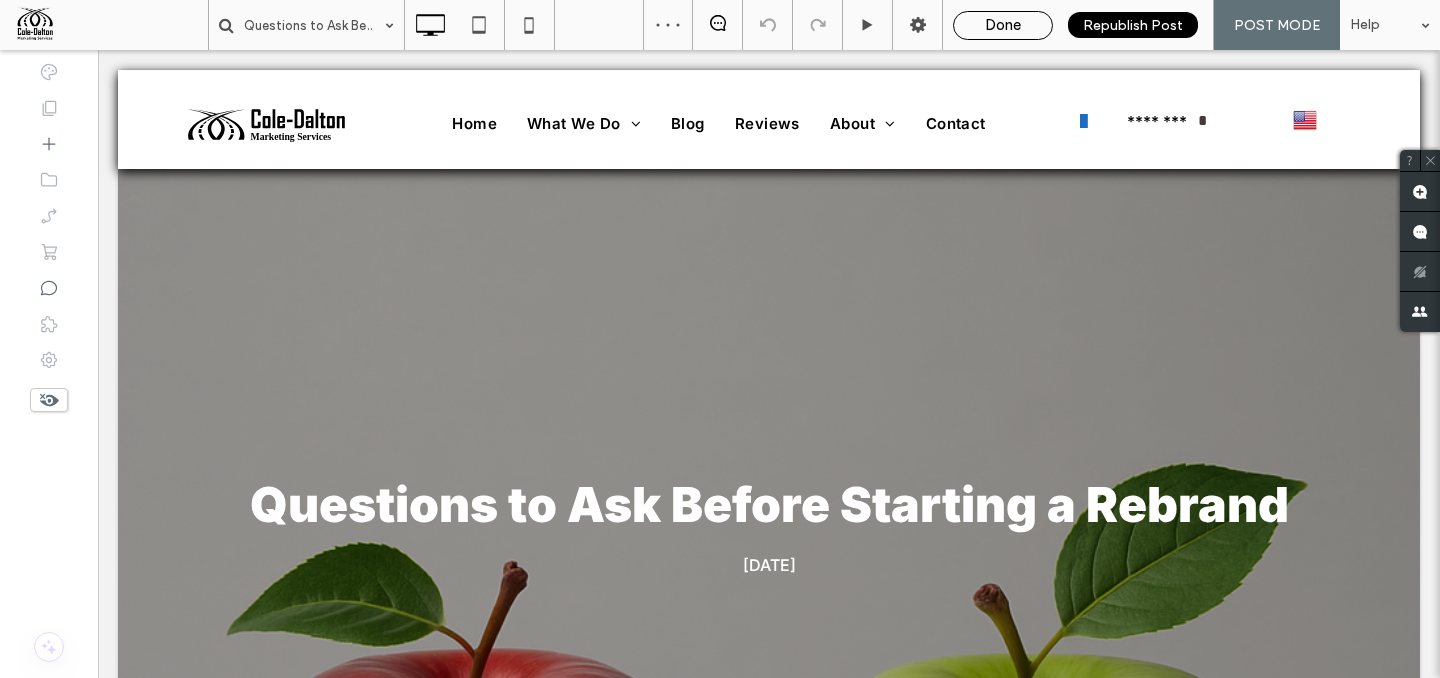 scroll, scrollTop: 0, scrollLeft: 0, axis: both 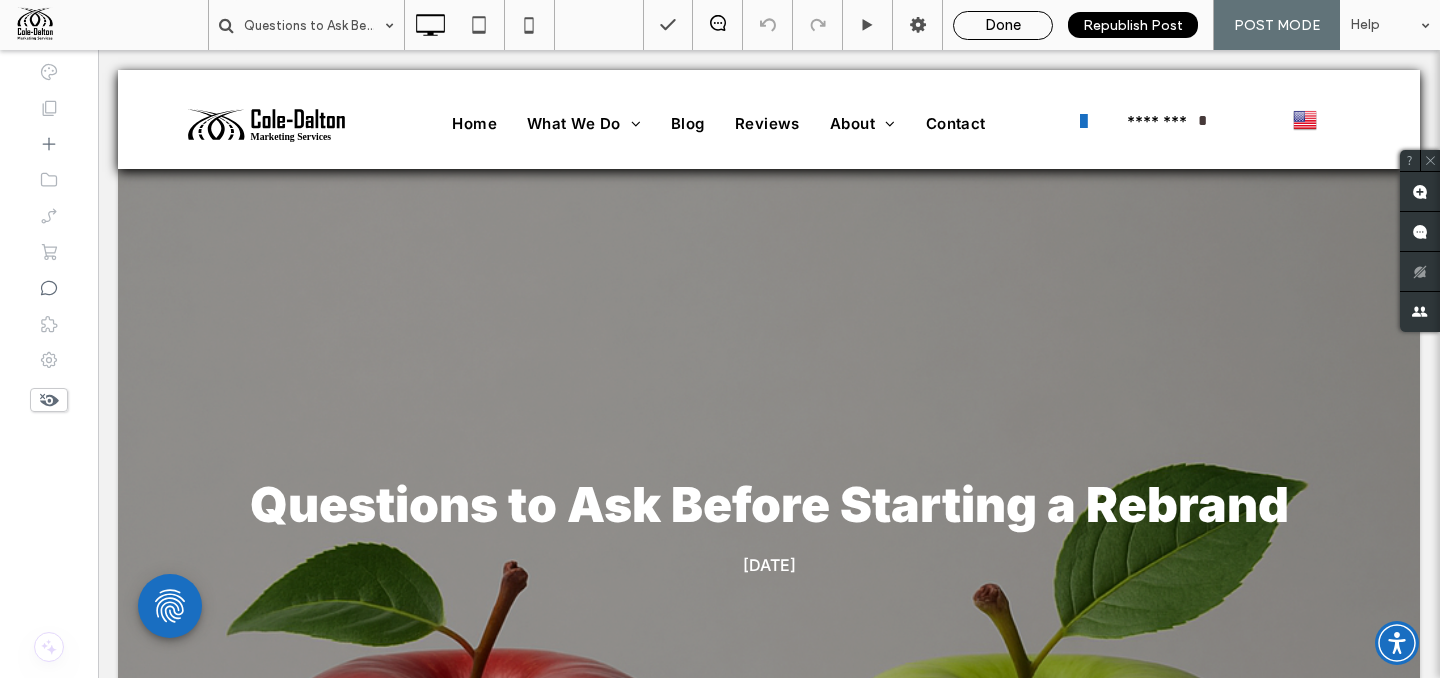 click on "Done" at bounding box center [1003, 25] 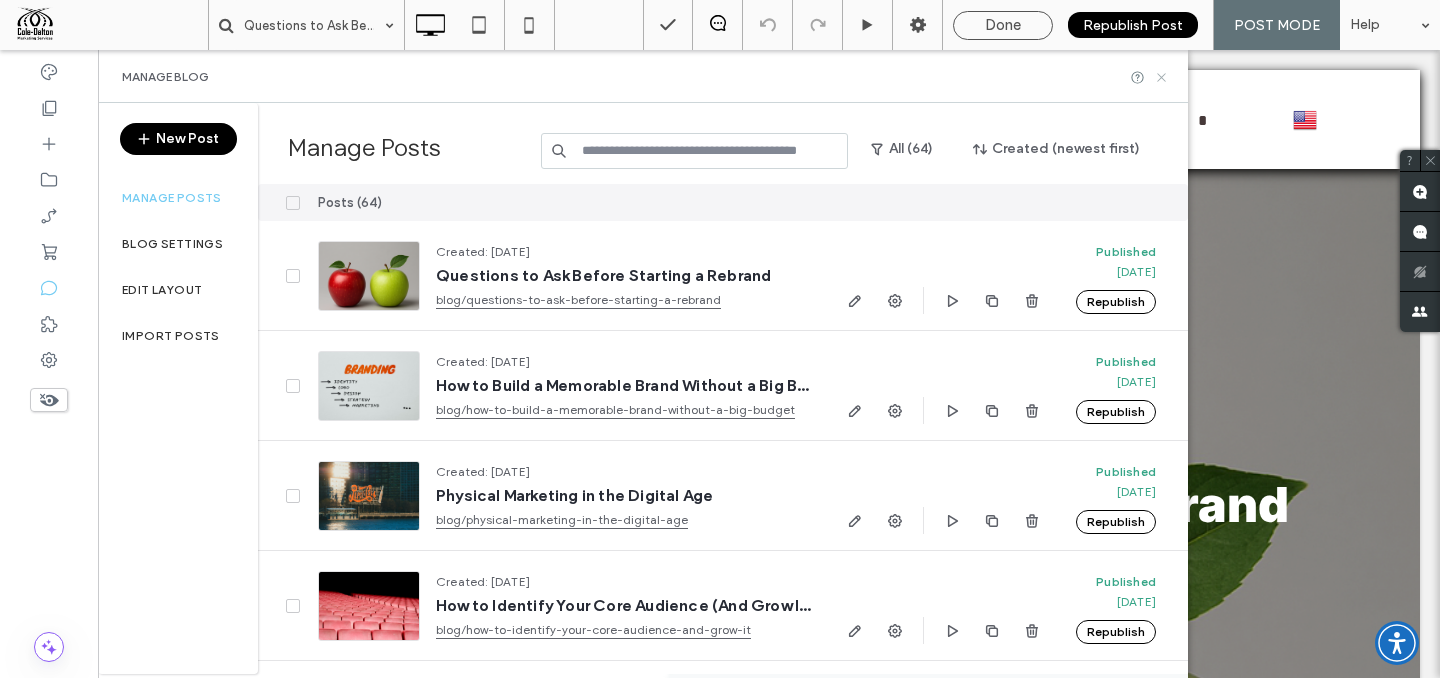 click 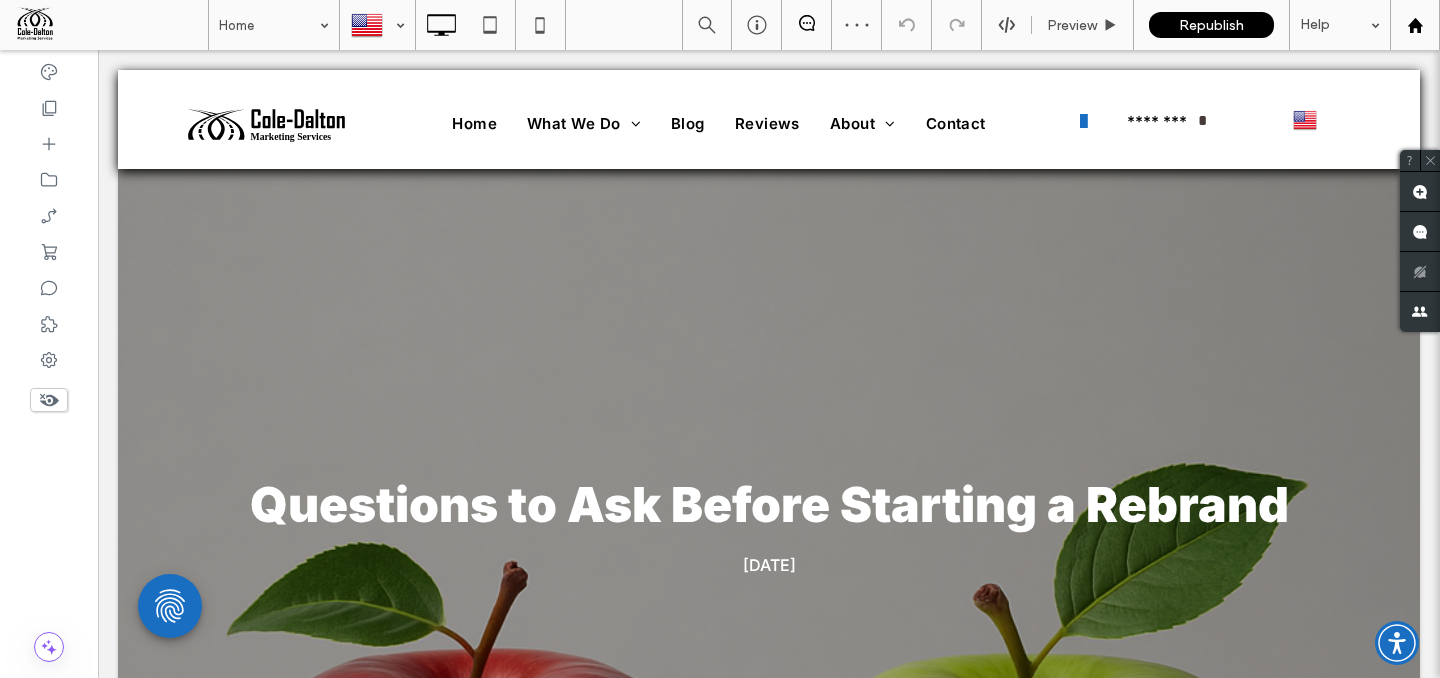 click 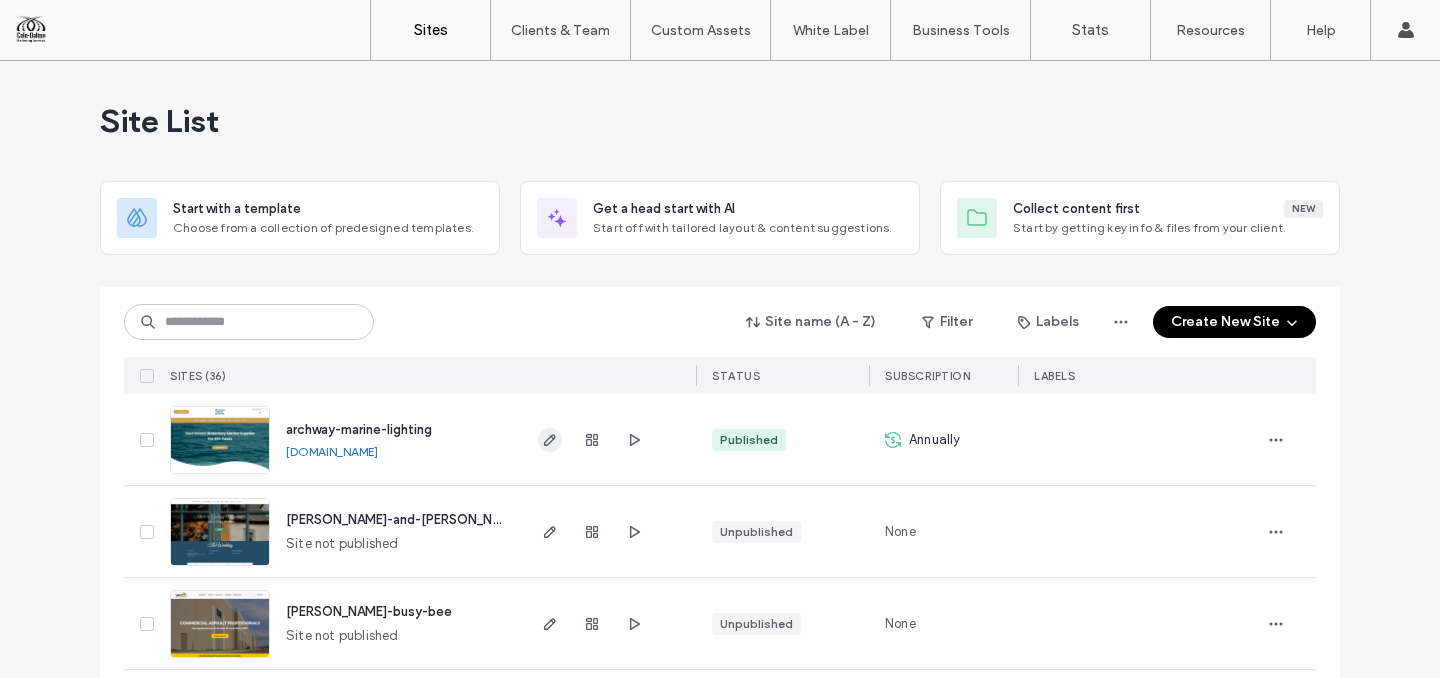 scroll, scrollTop: 0, scrollLeft: 0, axis: both 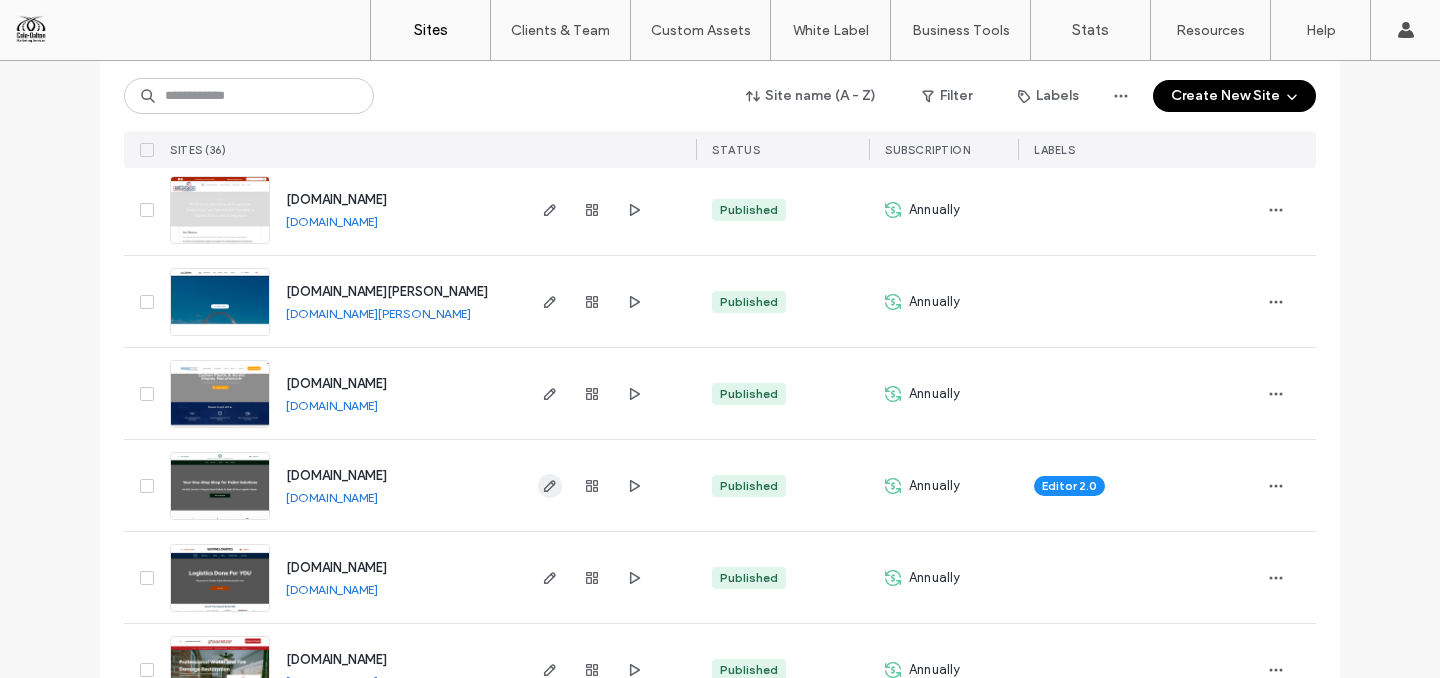 click 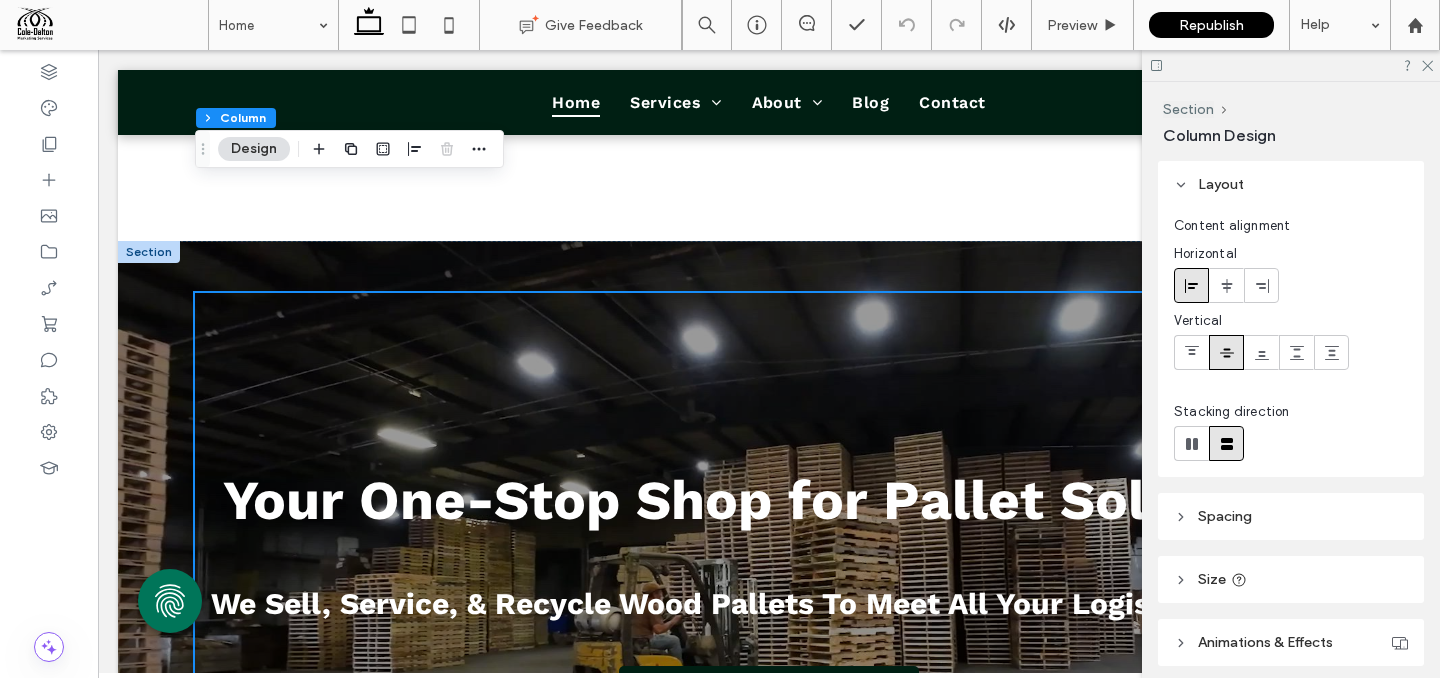 scroll, scrollTop: 1391, scrollLeft: 0, axis: vertical 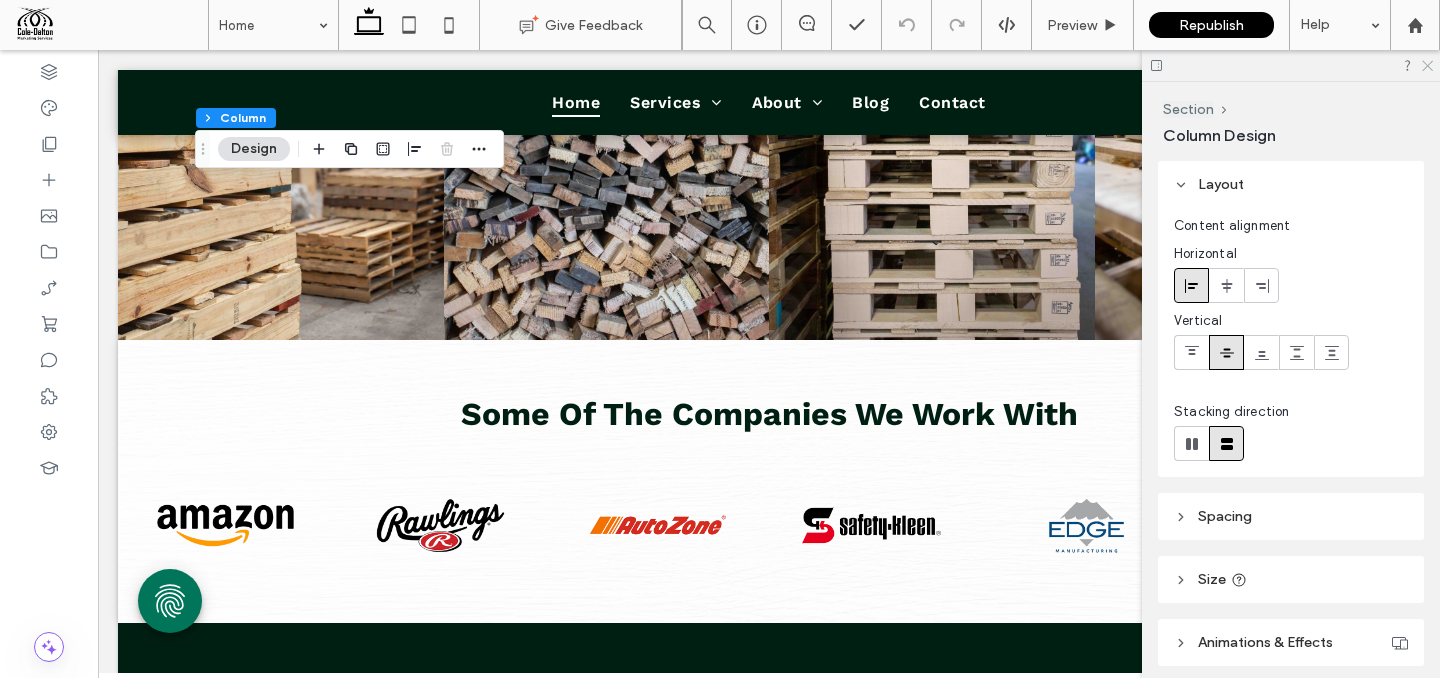 click 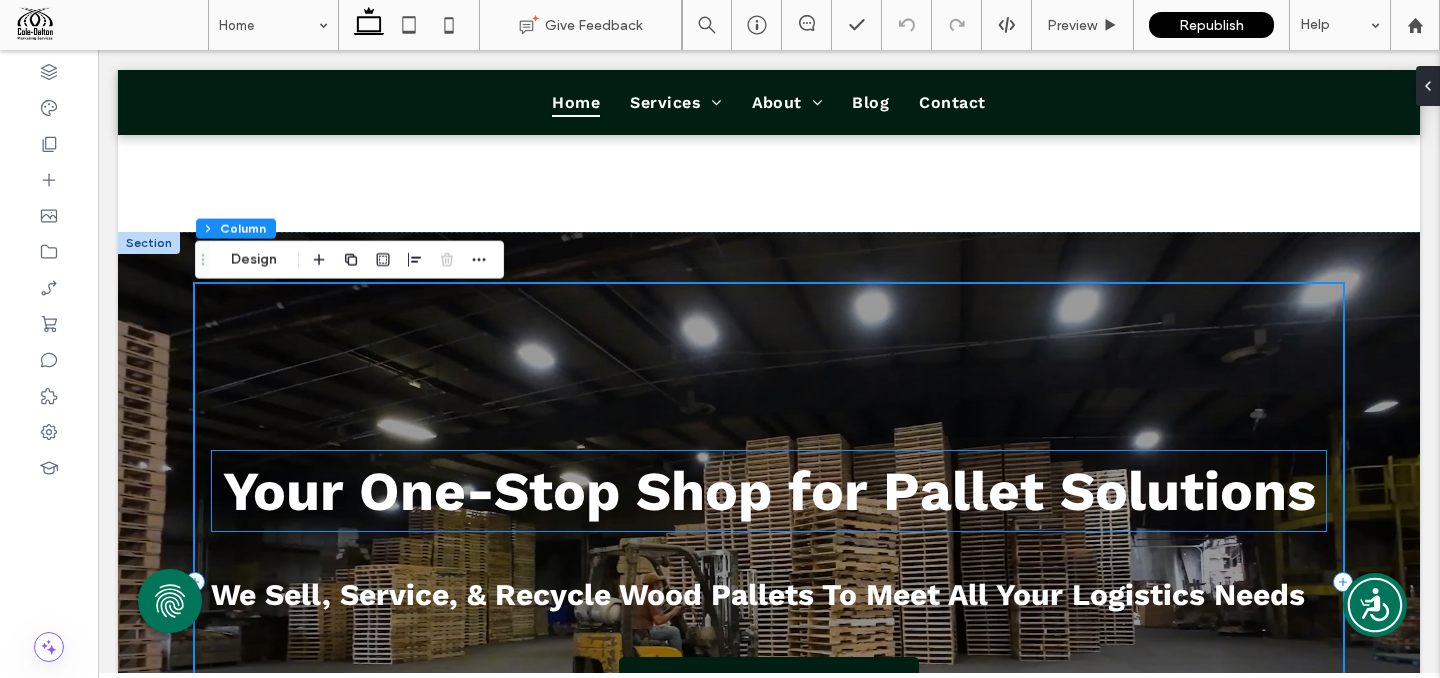 scroll, scrollTop: 0, scrollLeft: 0, axis: both 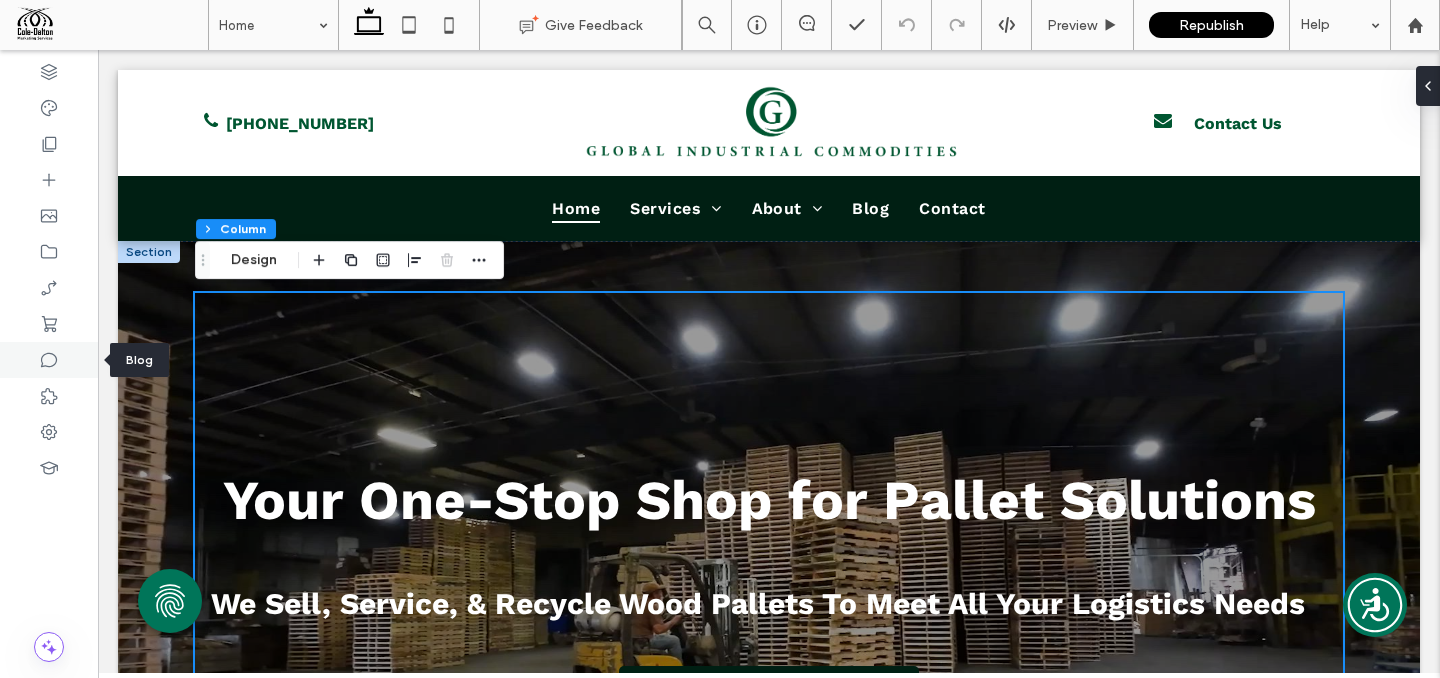 click at bounding box center (49, 360) 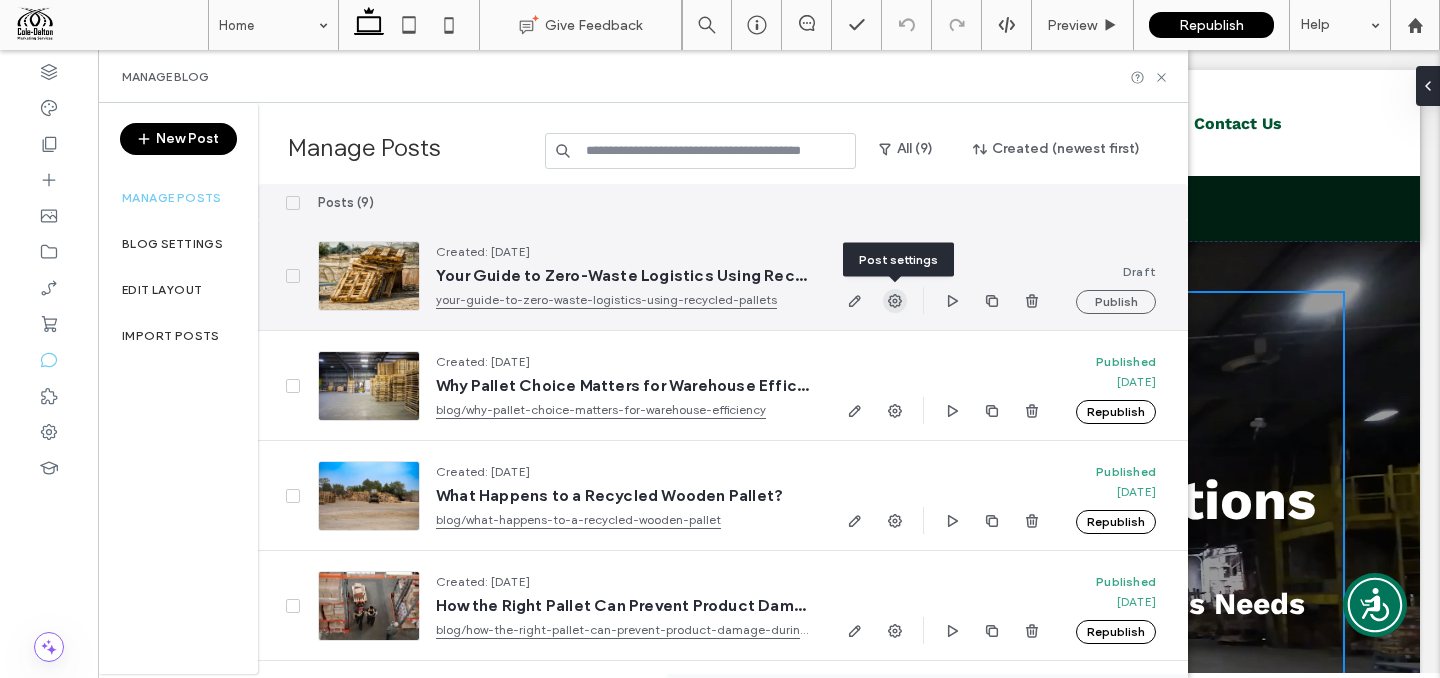 click 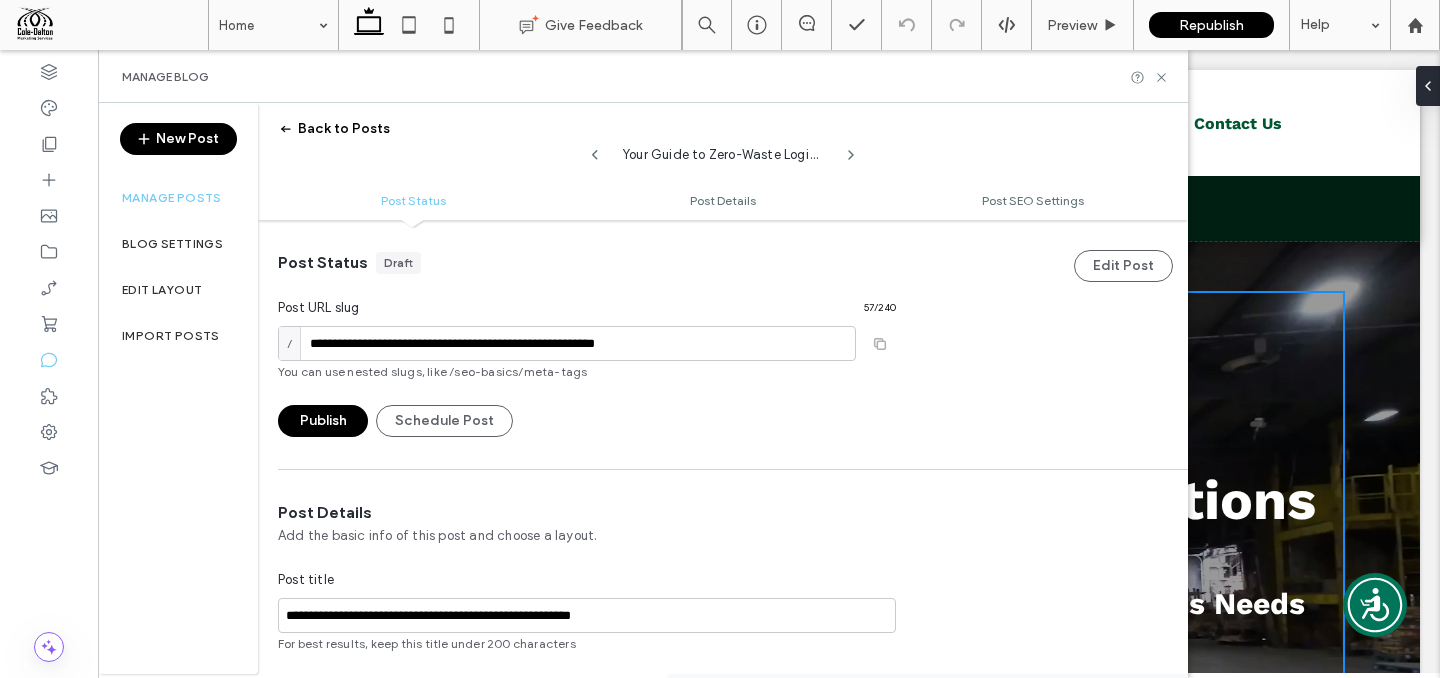 scroll, scrollTop: 1, scrollLeft: 0, axis: vertical 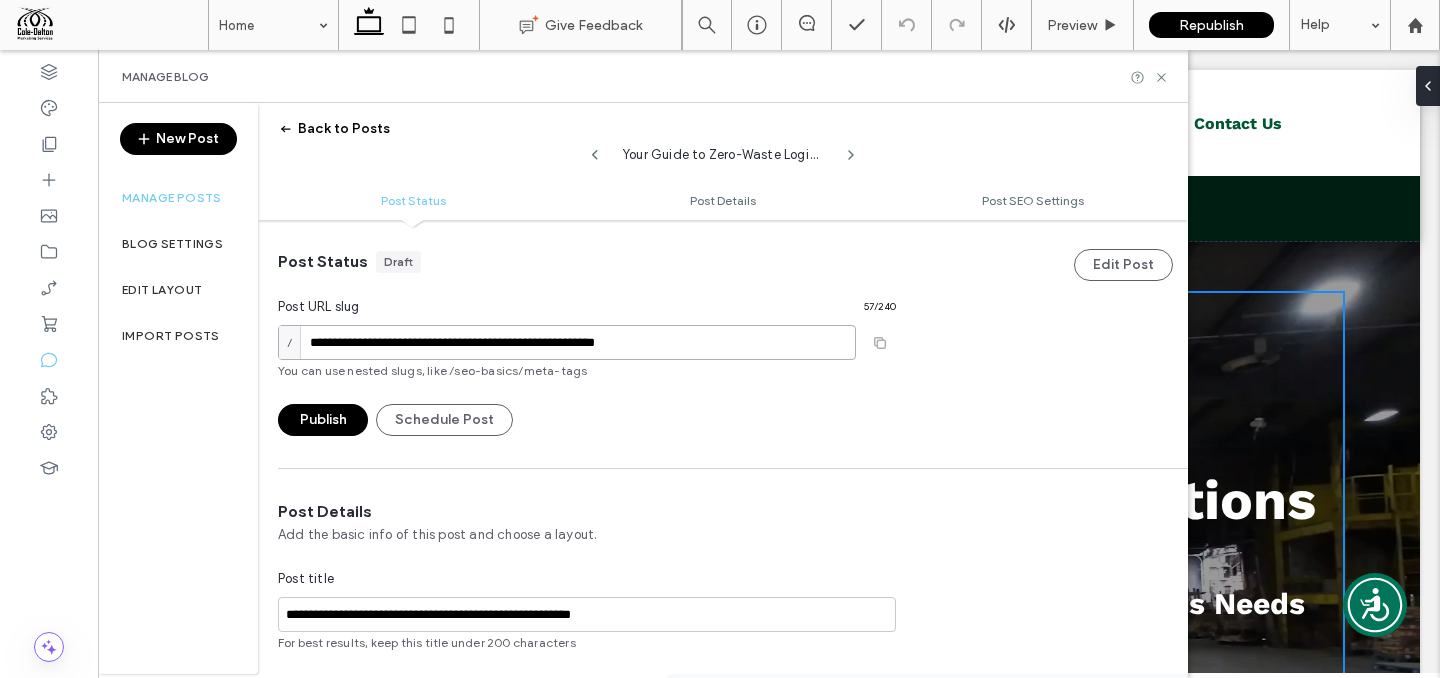 click on "**********" at bounding box center (567, 342) 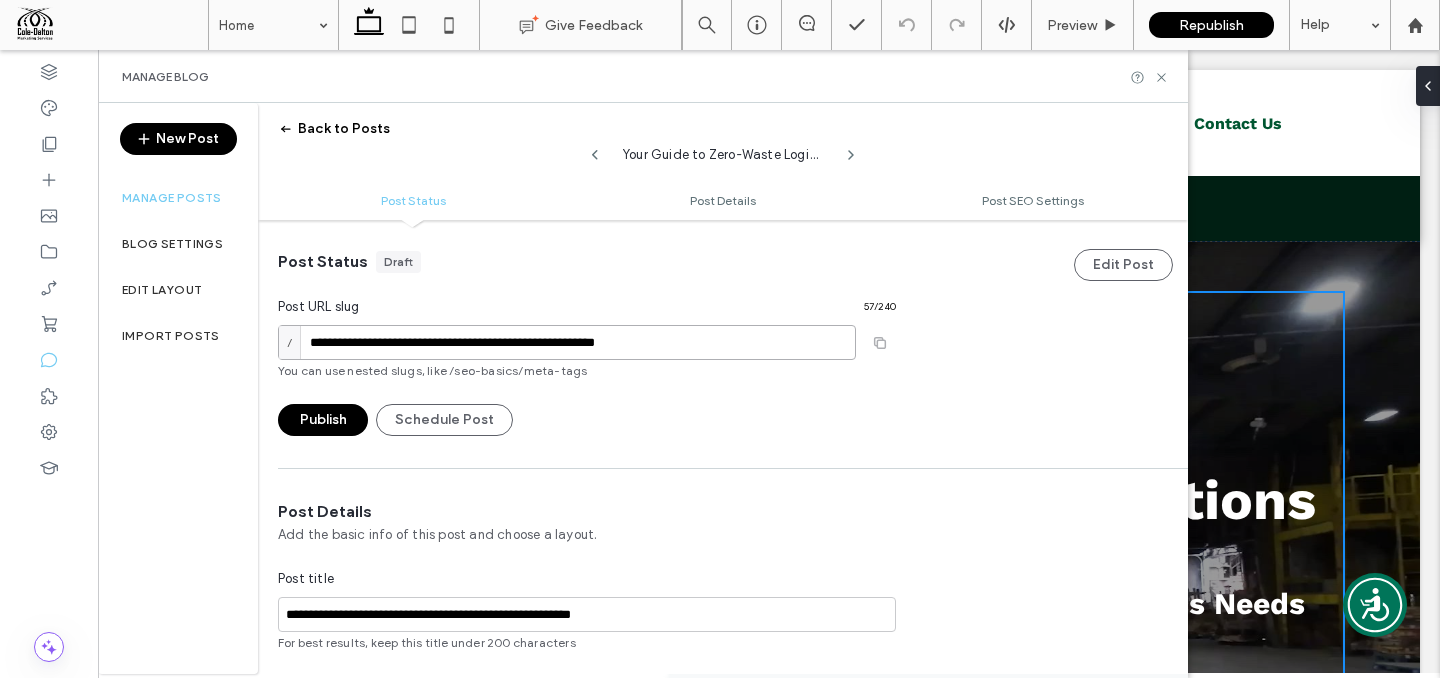 click on "**********" at bounding box center [567, 342] 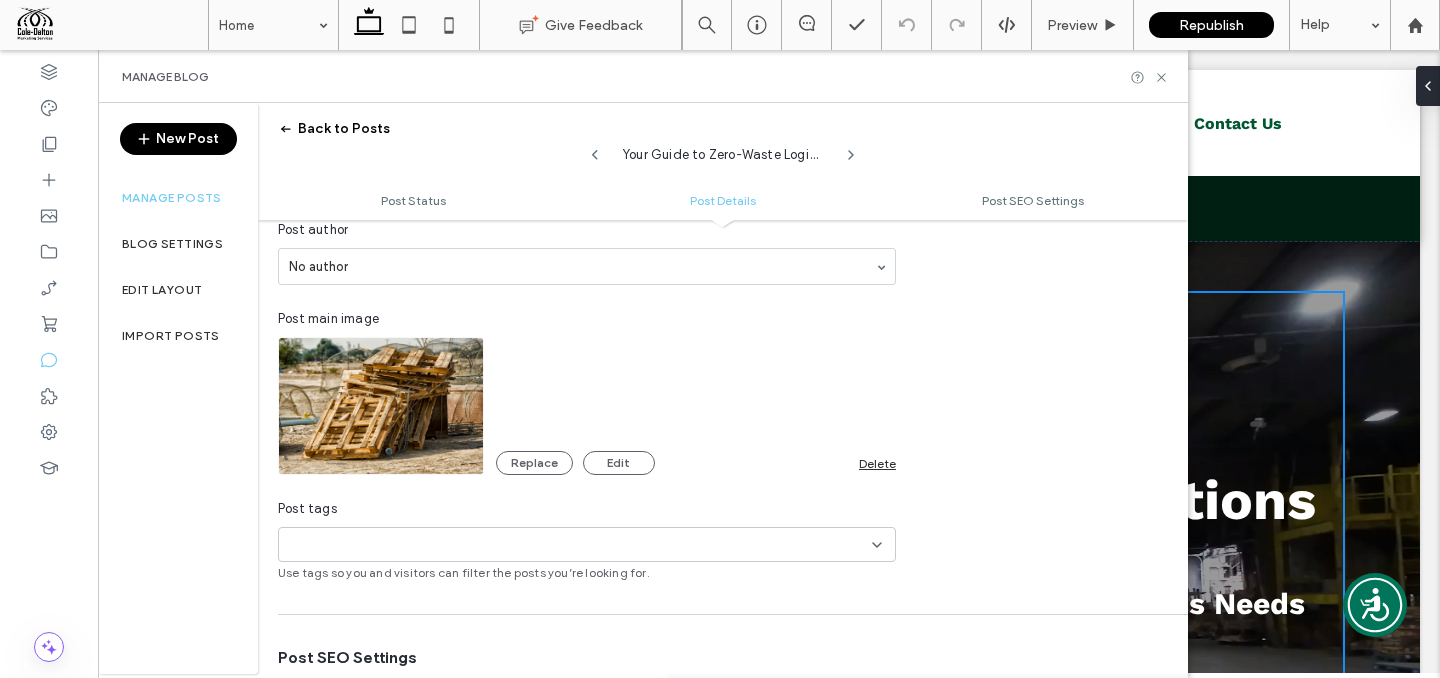 scroll, scrollTop: 0, scrollLeft: 0, axis: both 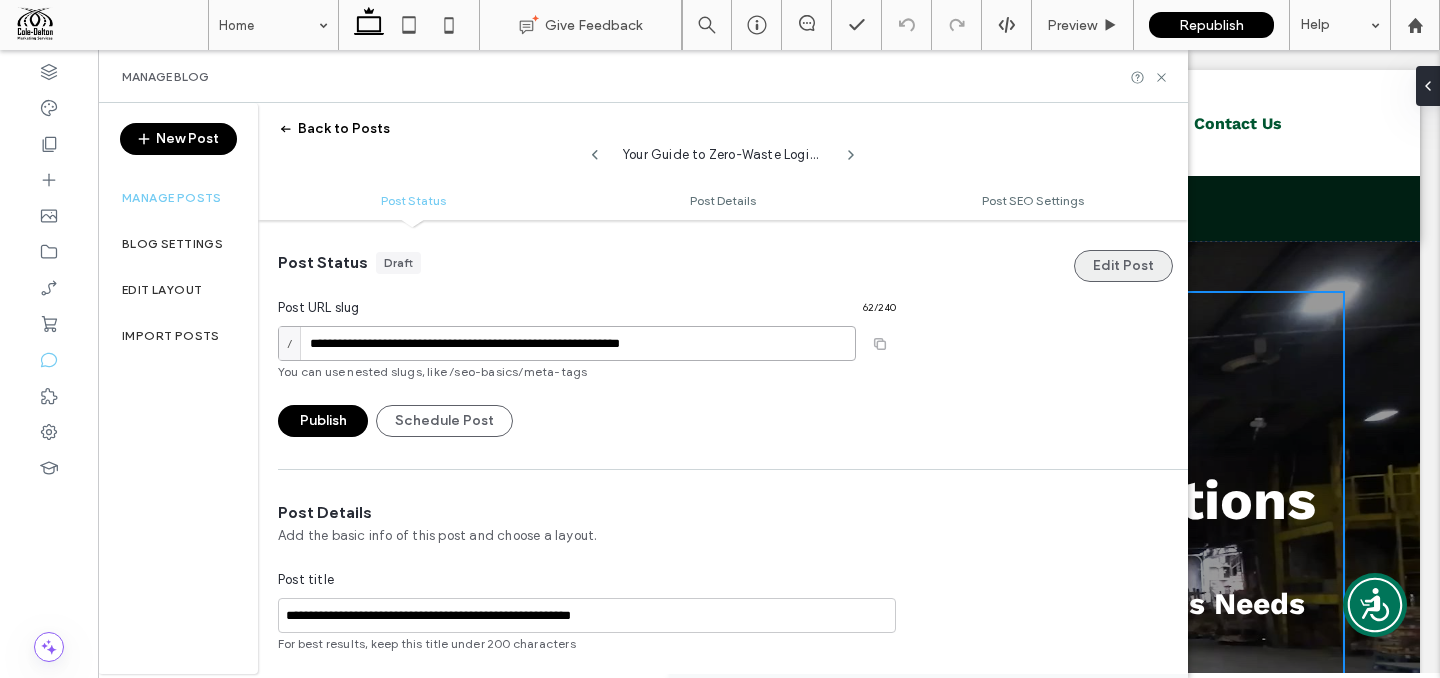 type on "**********" 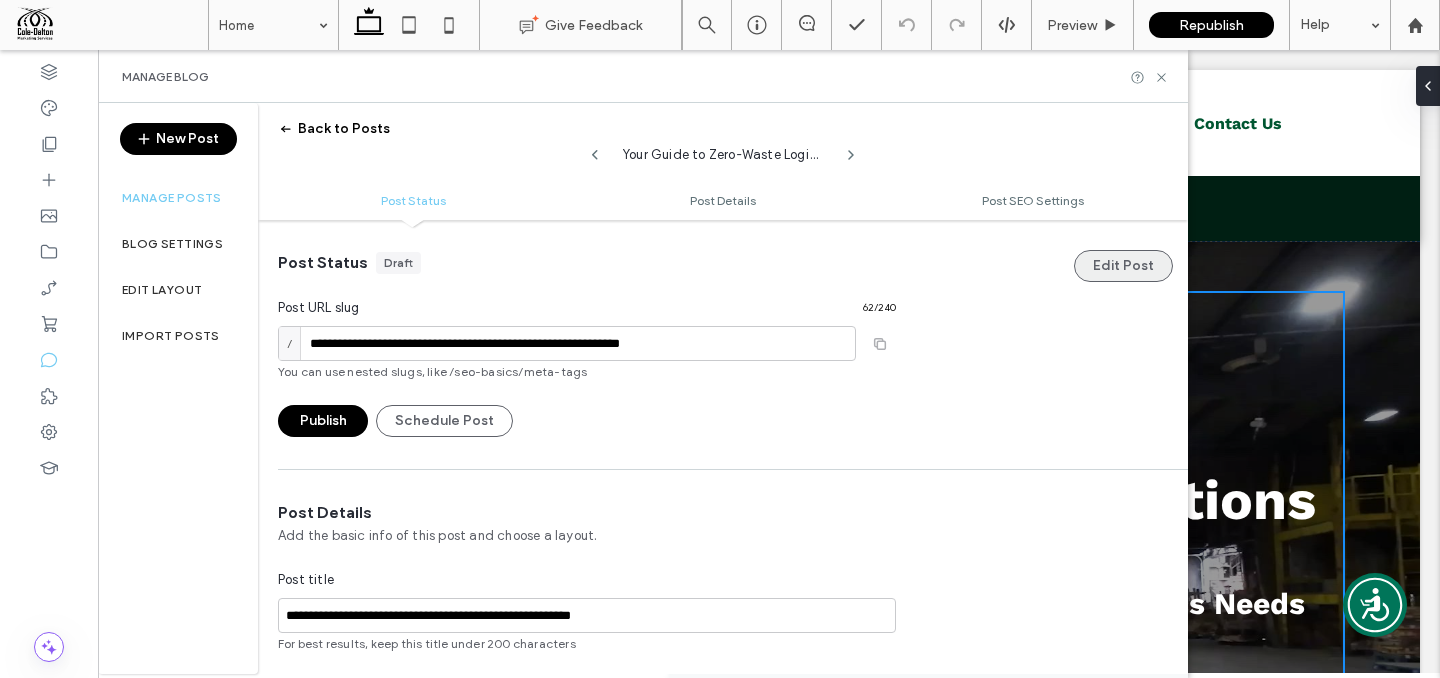 click on "Edit Post" at bounding box center [1123, 266] 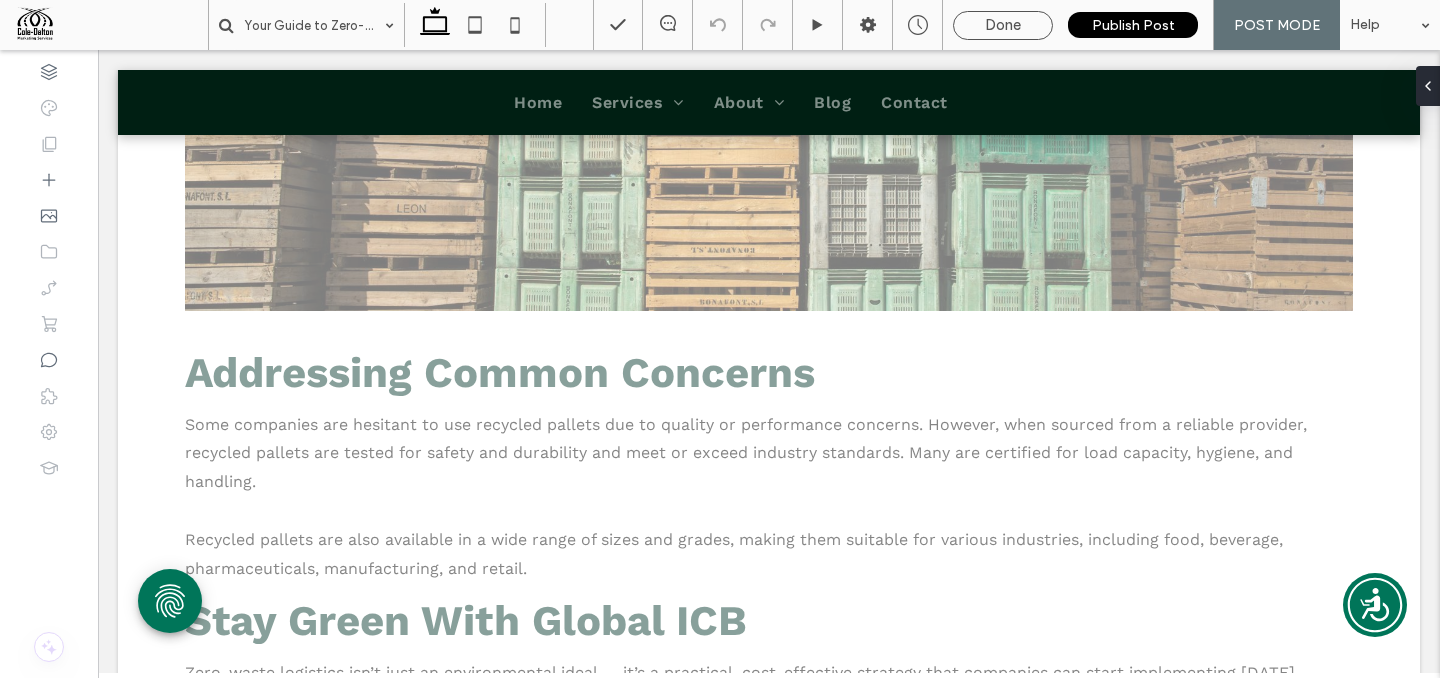 scroll, scrollTop: 3630, scrollLeft: 0, axis: vertical 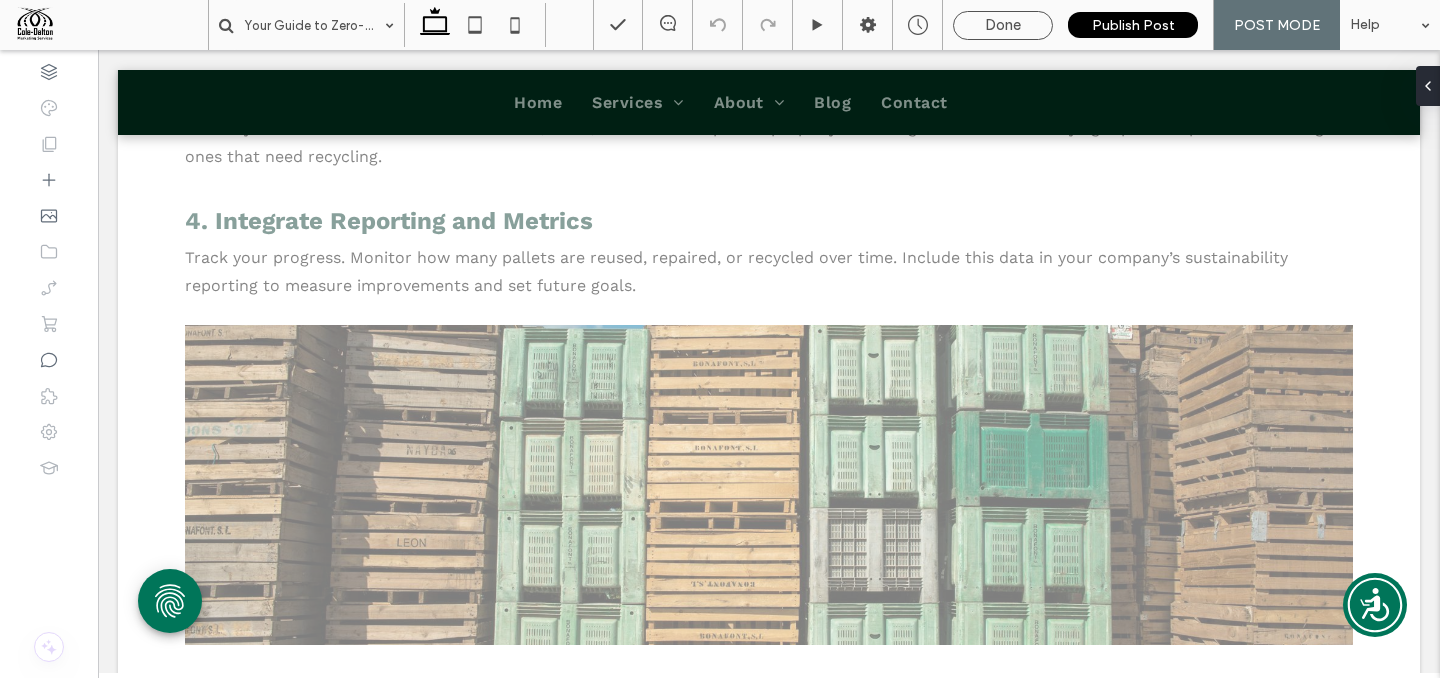 click on "As supply chains grow more complex and sustainability becomes a core business priority, many companies are re-evaluating the materials and systems they rely on every day. One area that offers immediate potential for environmental improvement — often overlooked — is the use of wood pallets. Wood pallets are essential to modern logistics, serving as the foundation for transporting goods across warehouses, distribution centers, and retail stores. But their role extends beyond basic functionality. When properly reused and recycled, pallets can support a broader zero-waste
logistics strategy, minimizing environmental impact and reducing material waste at scale. This guide outlines what zero-waste logistics means, how recycled pallets fit into that framework, and practical steps businesses can take to align pallet usage with their sustainability goals.   What Is Zero-Waste Logistics?
In practice, this involves:   Selecting reusable packaging and materials," at bounding box center [769, -1062] 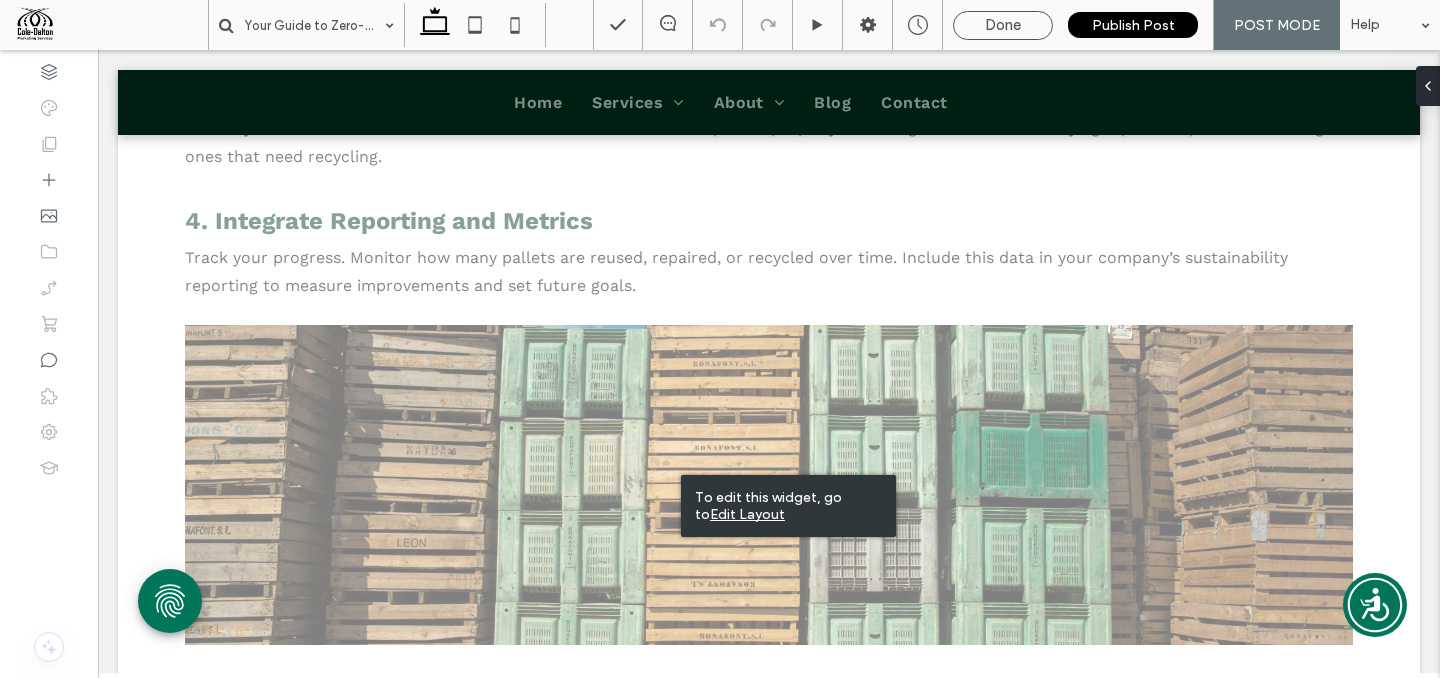click on "As supply chains grow more complex and sustainability becomes a core business priority, many companies are re-evaluating the materials and systems they rely on every day. One area that offers immediate potential for environmental improvement — often overlooked — is the use of wood pallets. Wood pallets are essential to modern logistics, serving as the foundation for transporting goods across warehouses, distribution centers, and retail stores. But their role extends beyond basic functionality. When properly reused and recycled, pallets can support a broader zero-waste
logistics strategy, minimizing environmental impact and reducing material waste at scale. This guide outlines what zero-waste logistics means, how recycled pallets fit into that framework, and practical steps businesses can take to align pallet usage with their sustainability goals.   What Is Zero-Waste Logistics?
In practice, this involves:   Selecting reusable packaging and materials," at bounding box center (769, -1062) 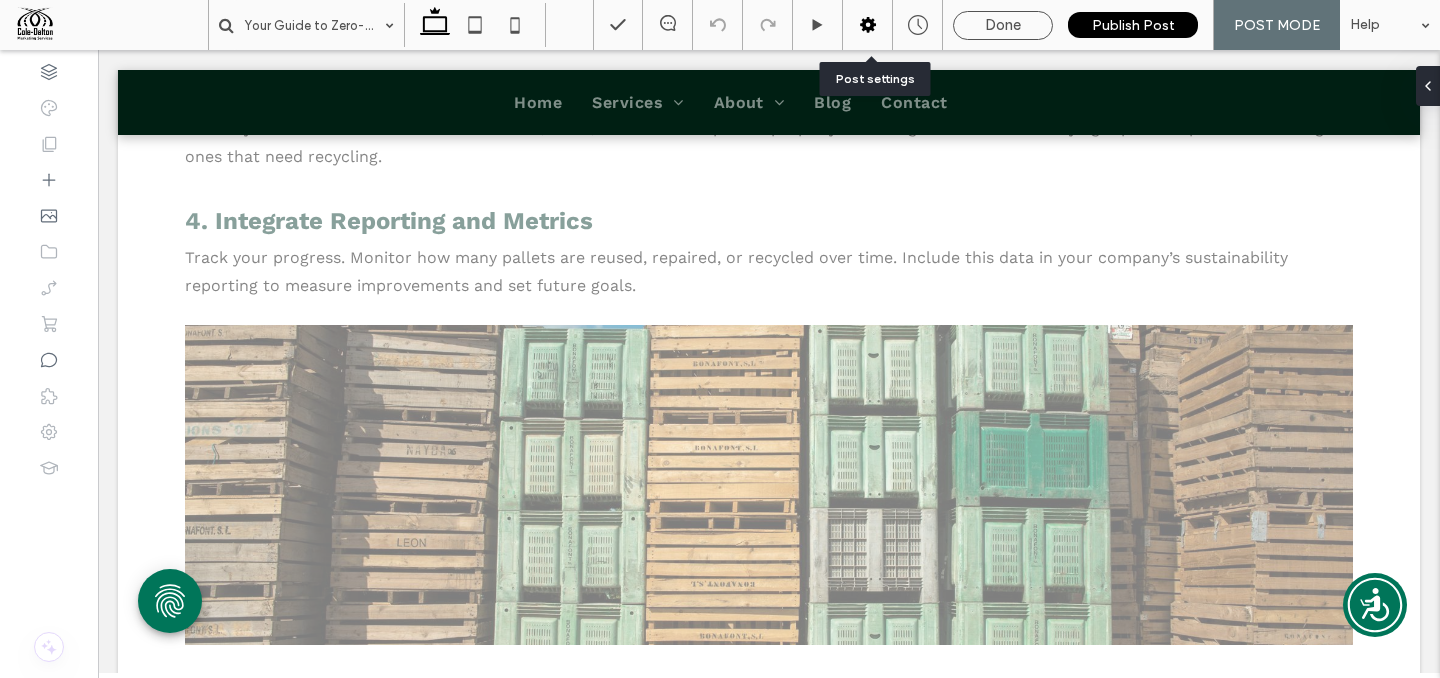 click at bounding box center [867, 25] 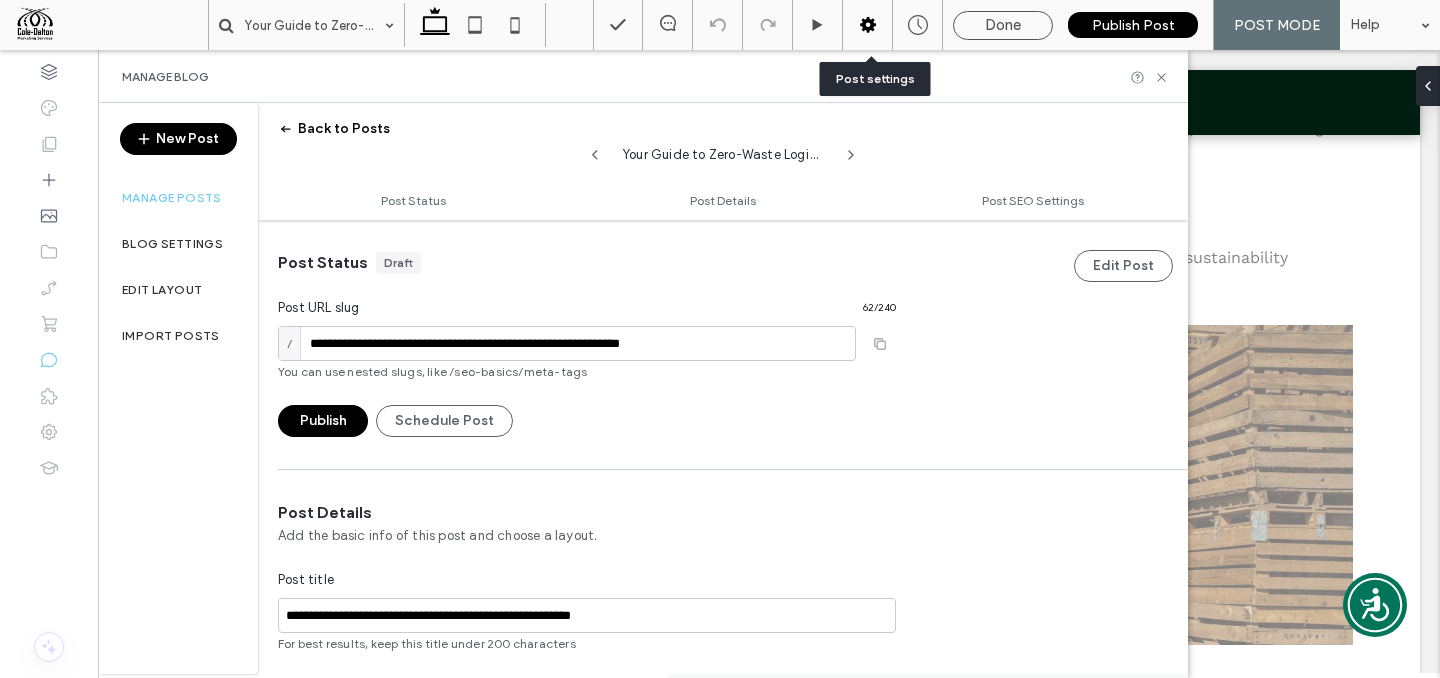 scroll, scrollTop: 1, scrollLeft: 0, axis: vertical 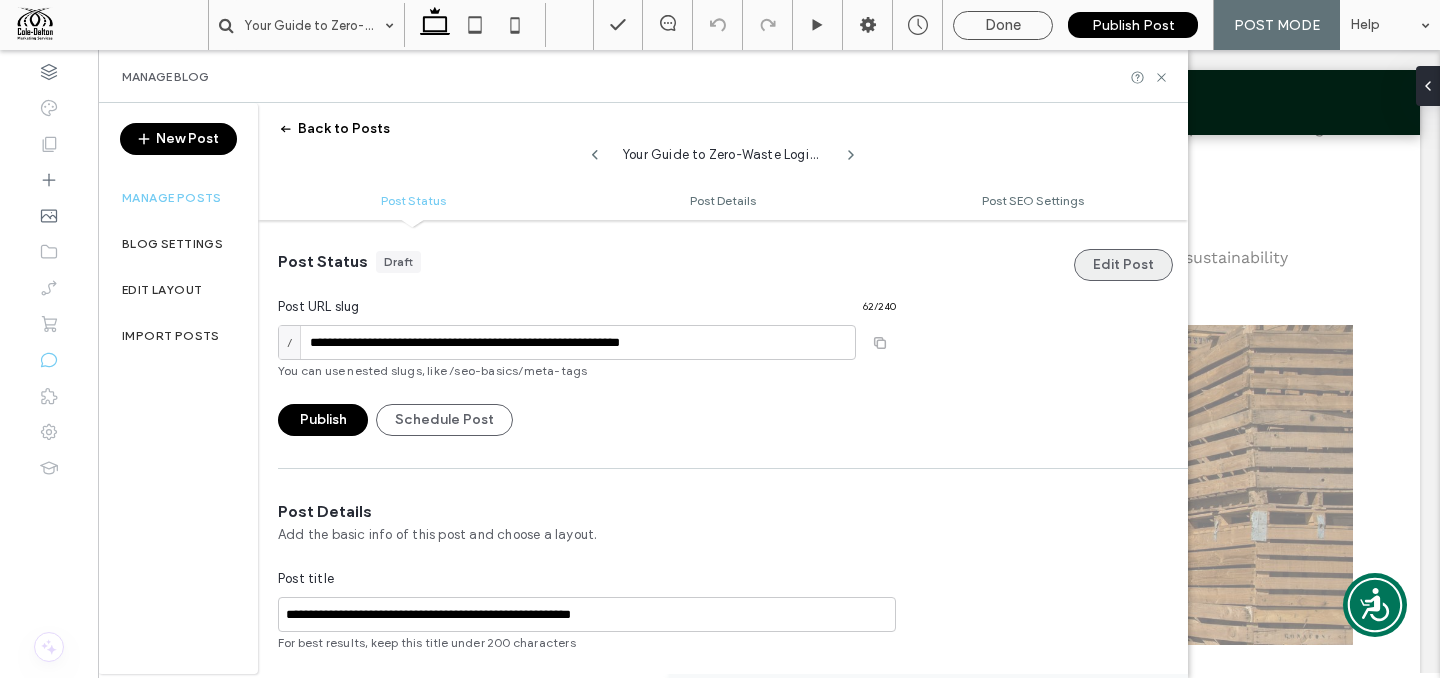 click on "Edit Post" at bounding box center (1123, 265) 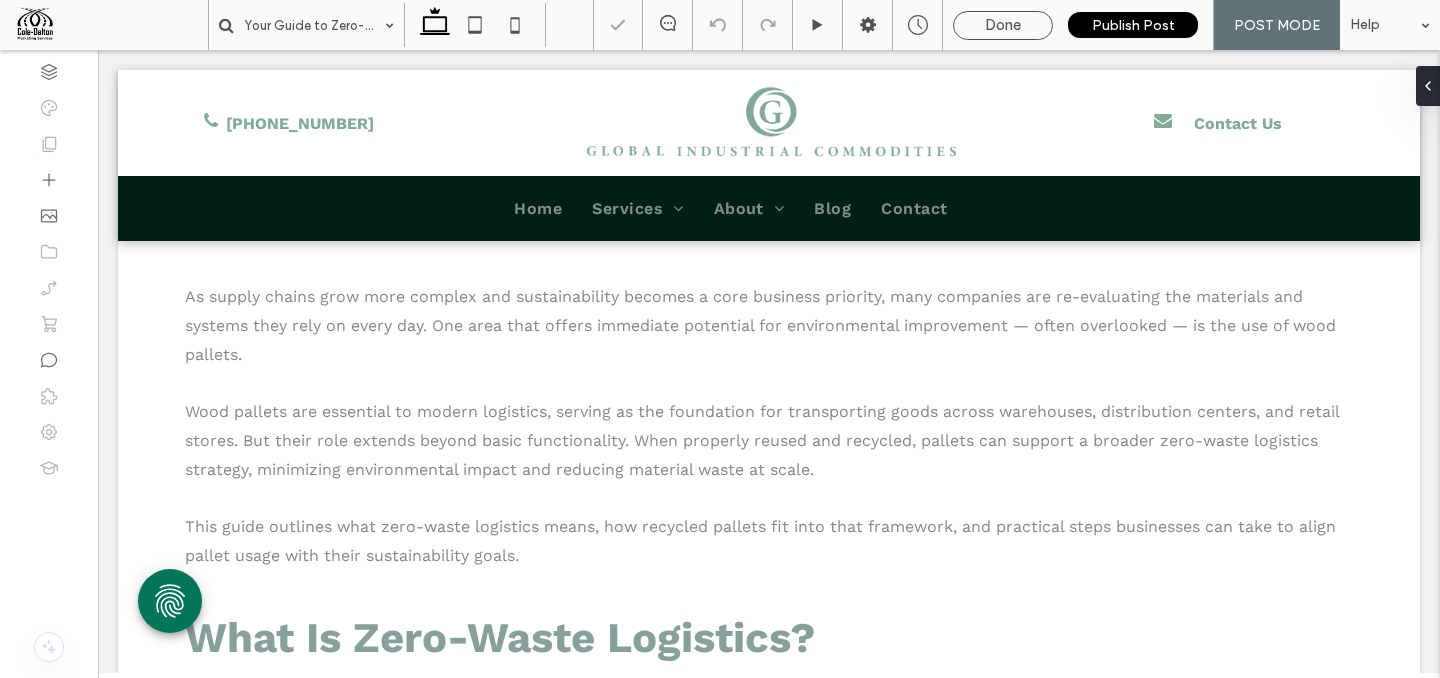scroll, scrollTop: 0, scrollLeft: 0, axis: both 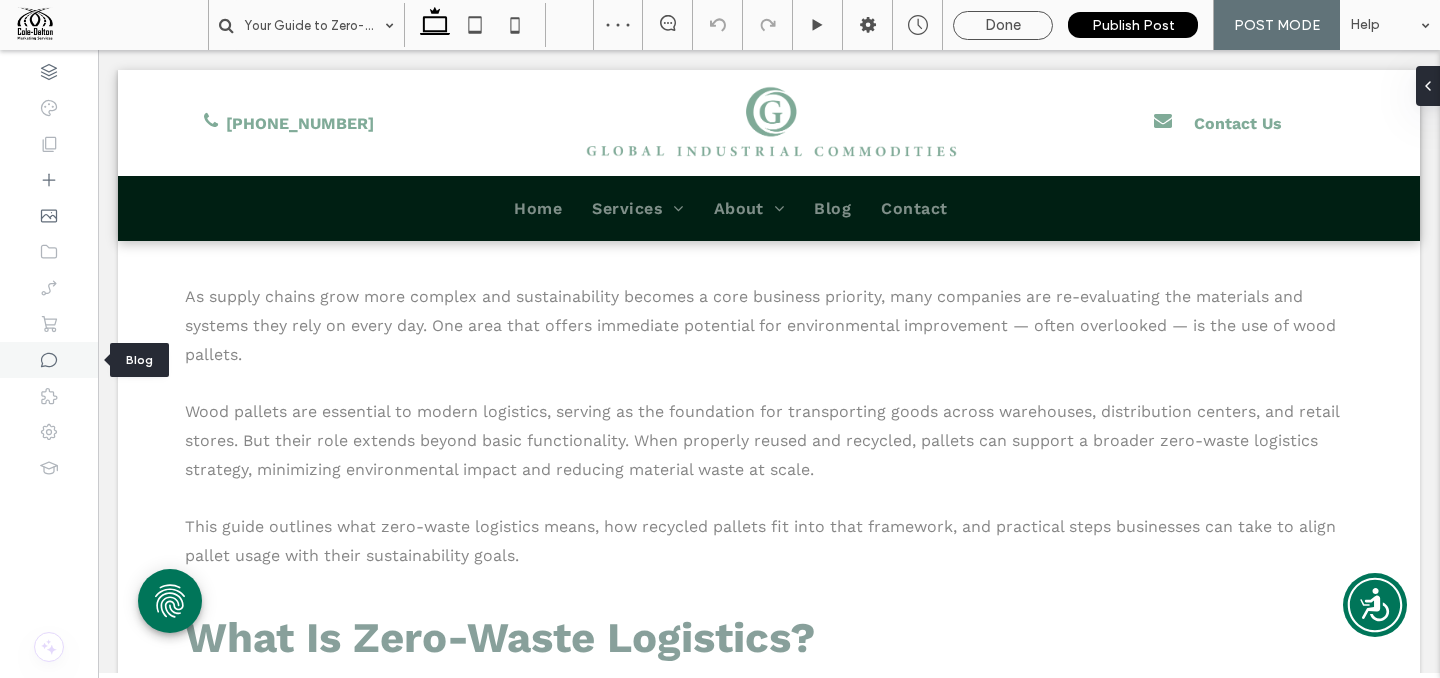 click 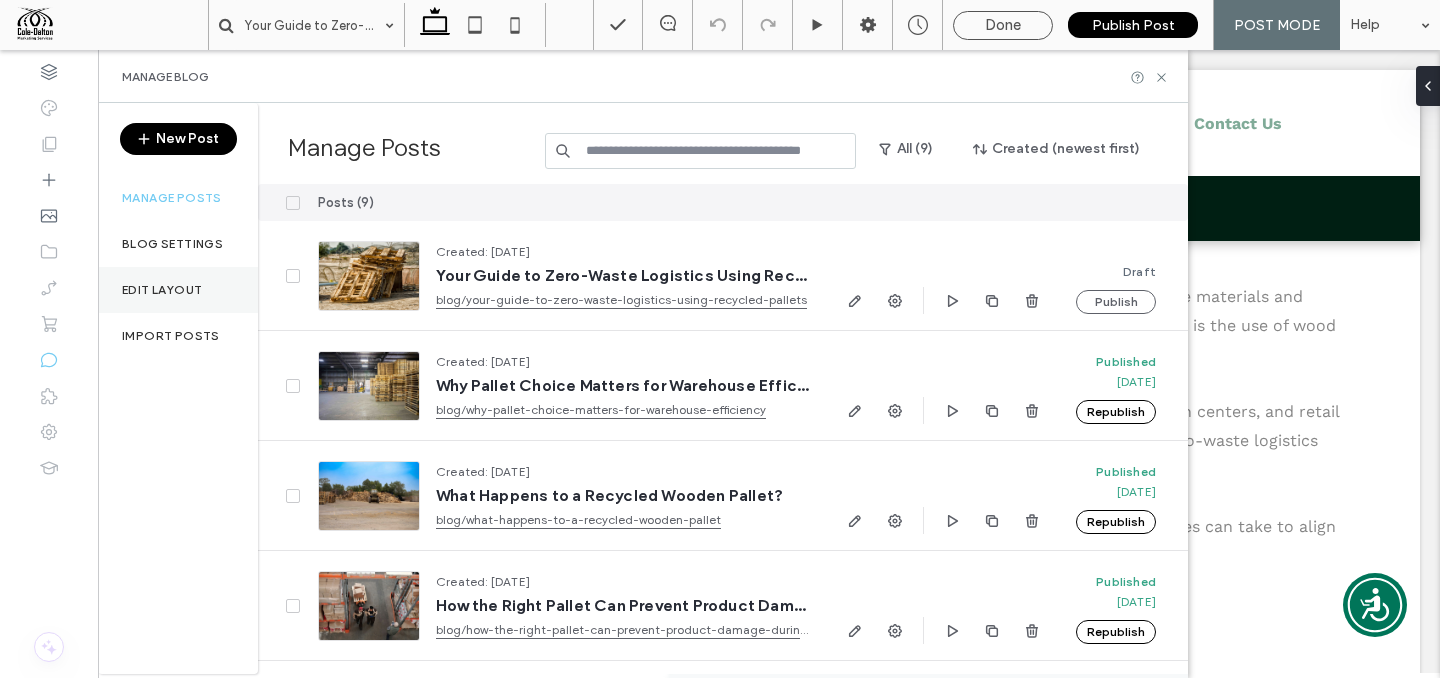 click on "Edit Layout" at bounding box center (178, 290) 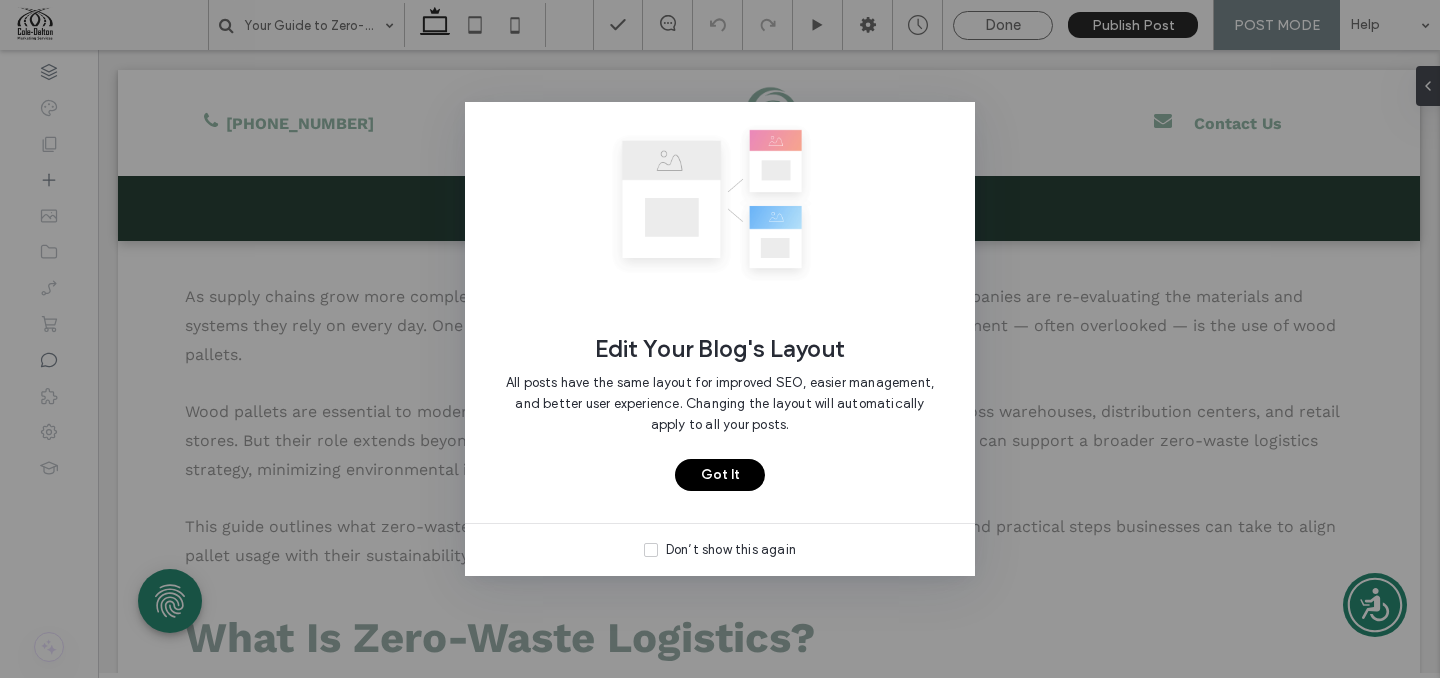 click on "Got It" at bounding box center (720, 475) 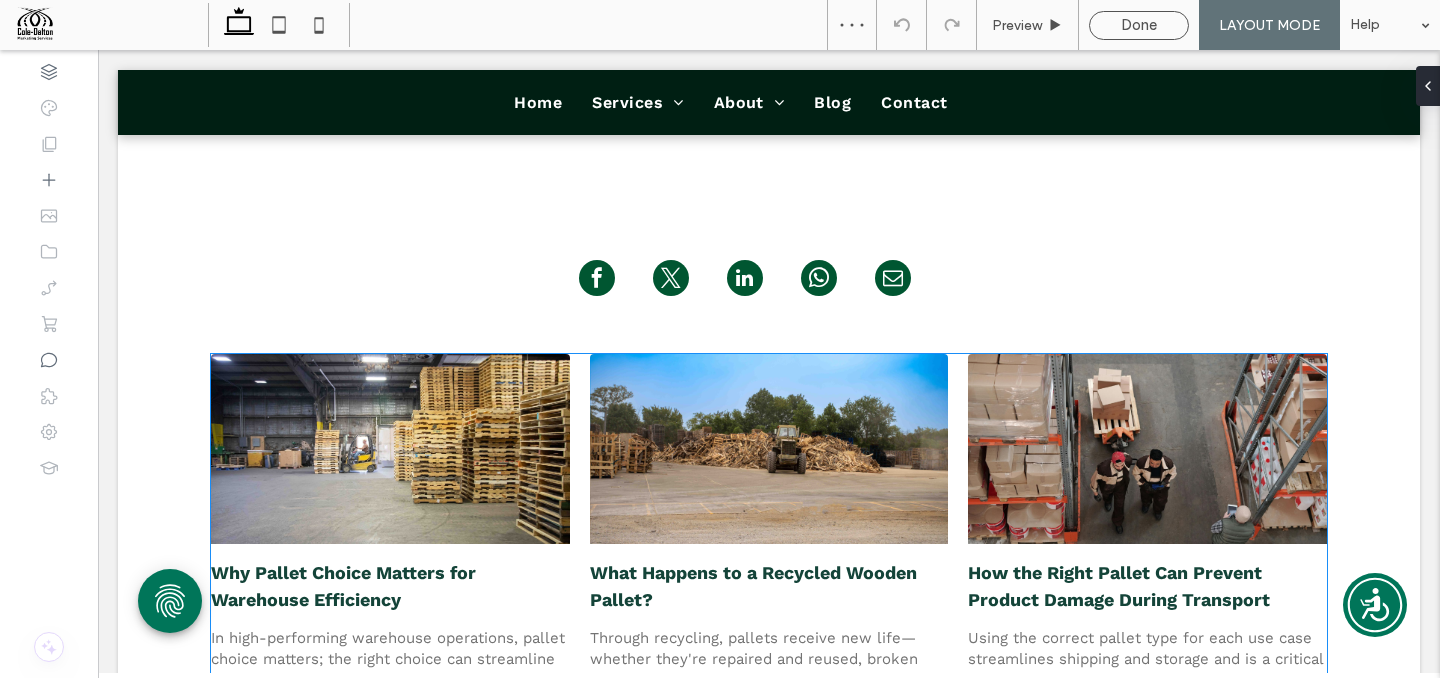 scroll, scrollTop: 383, scrollLeft: 0, axis: vertical 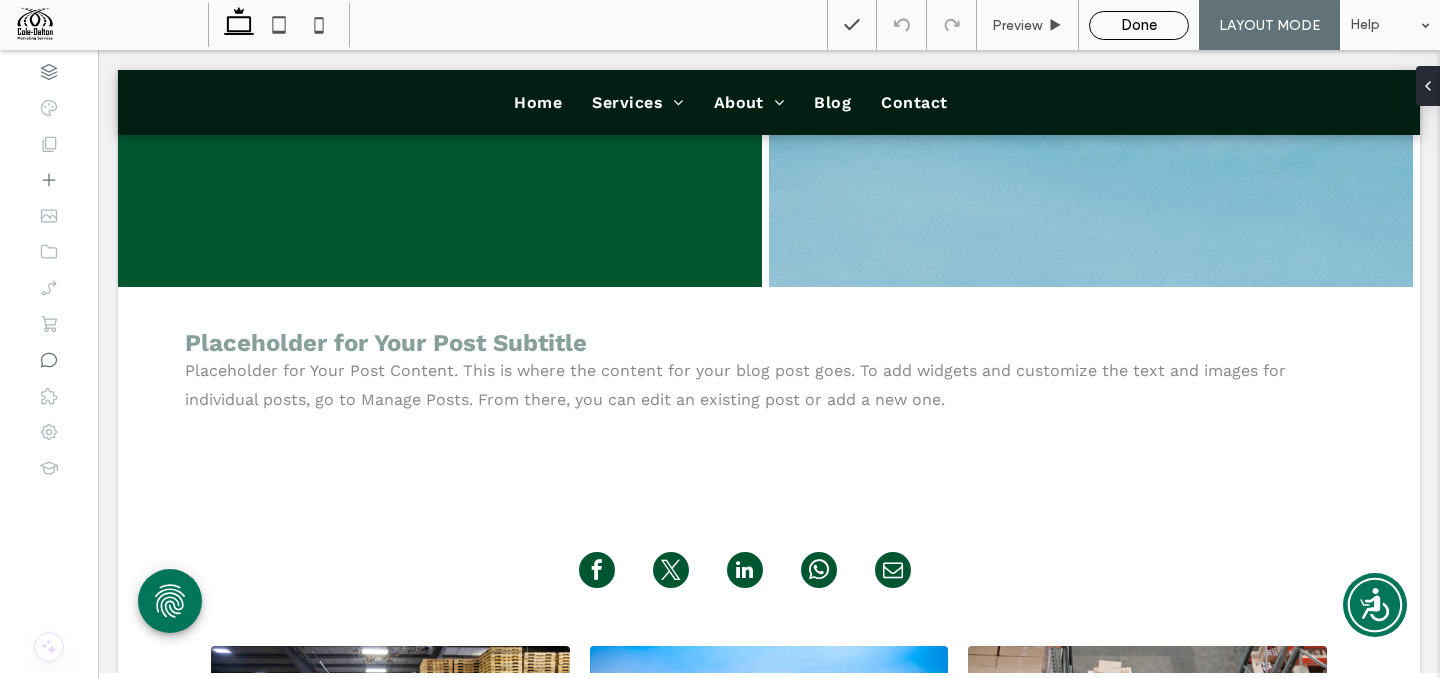 click on "Done" at bounding box center (1139, 25) 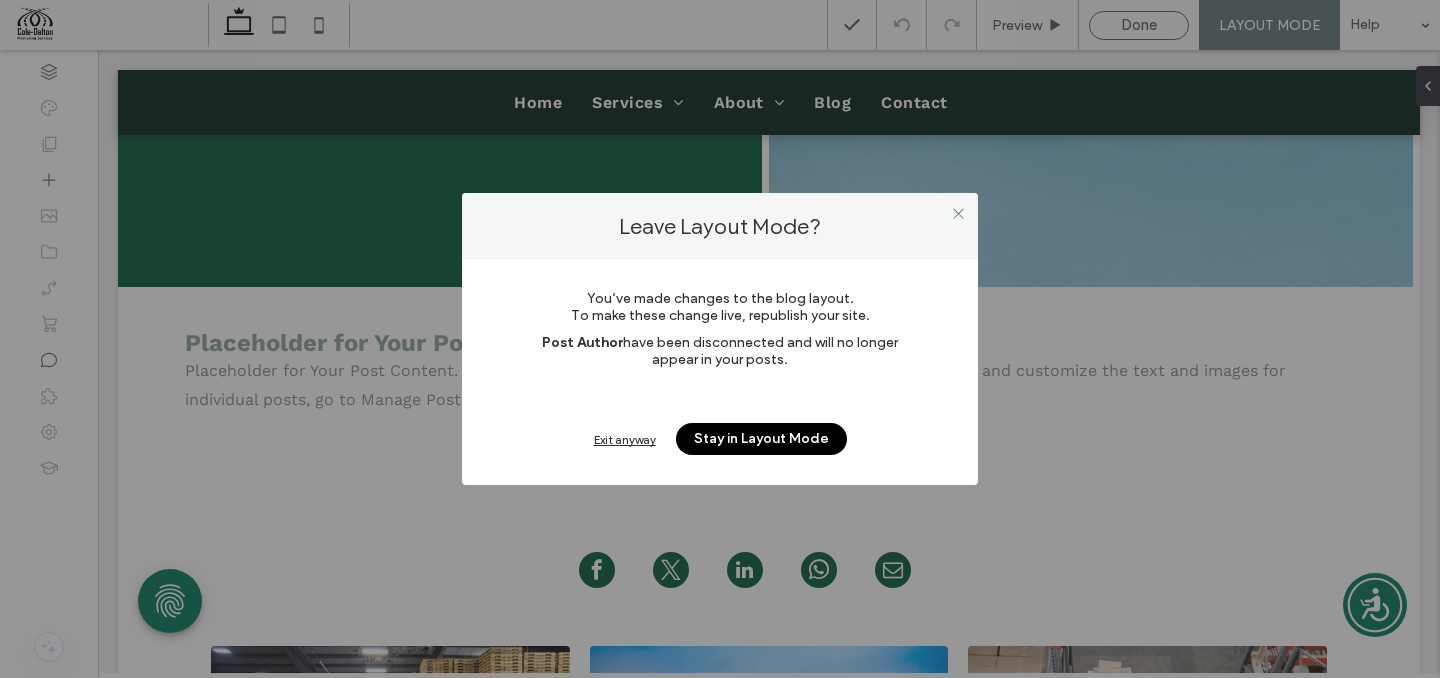 click on "Stay in Layout Mode" at bounding box center [761, 439] 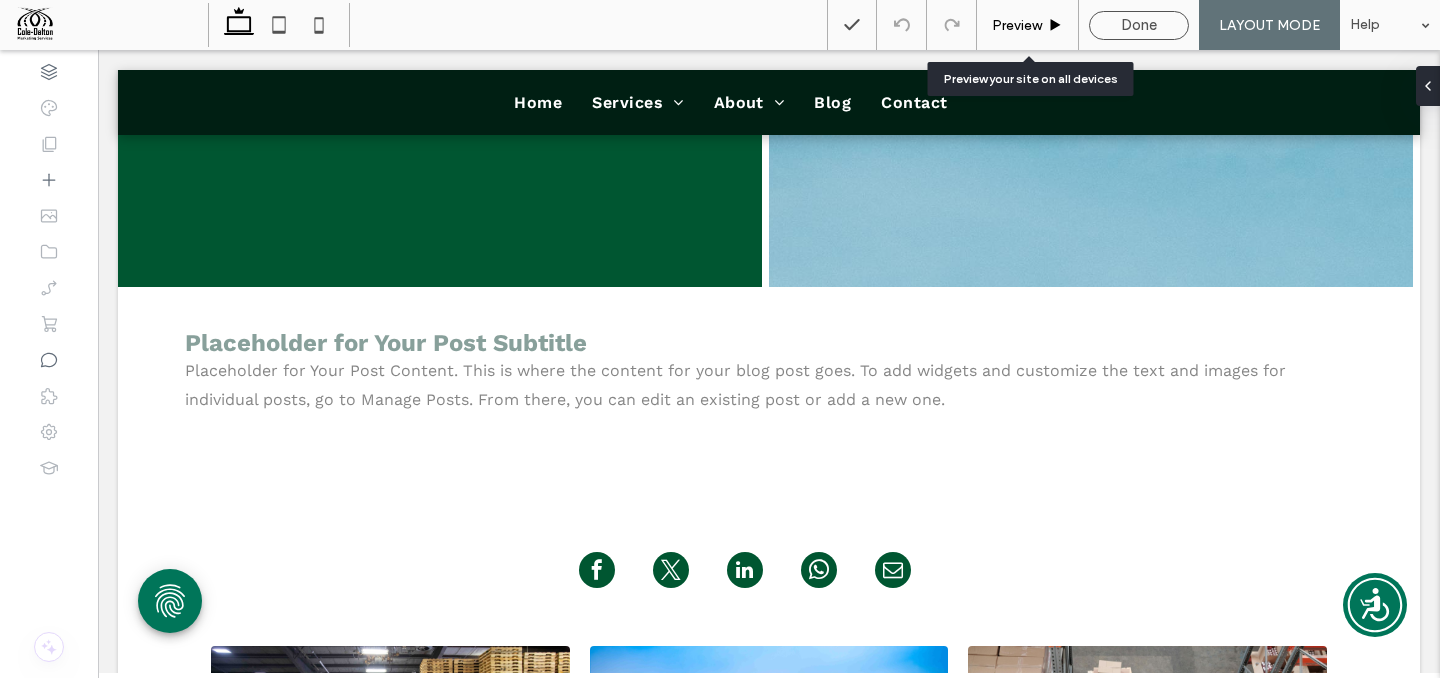 click 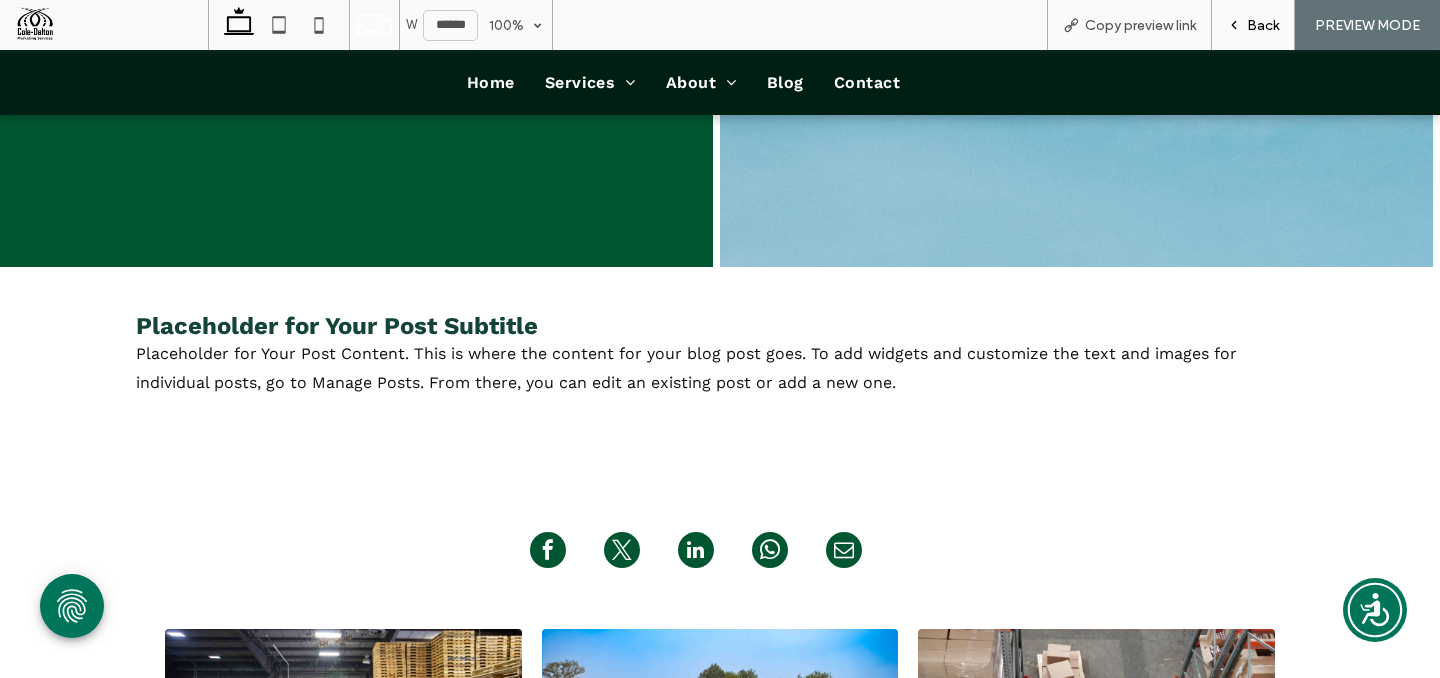click on "Back" at bounding box center (1263, 25) 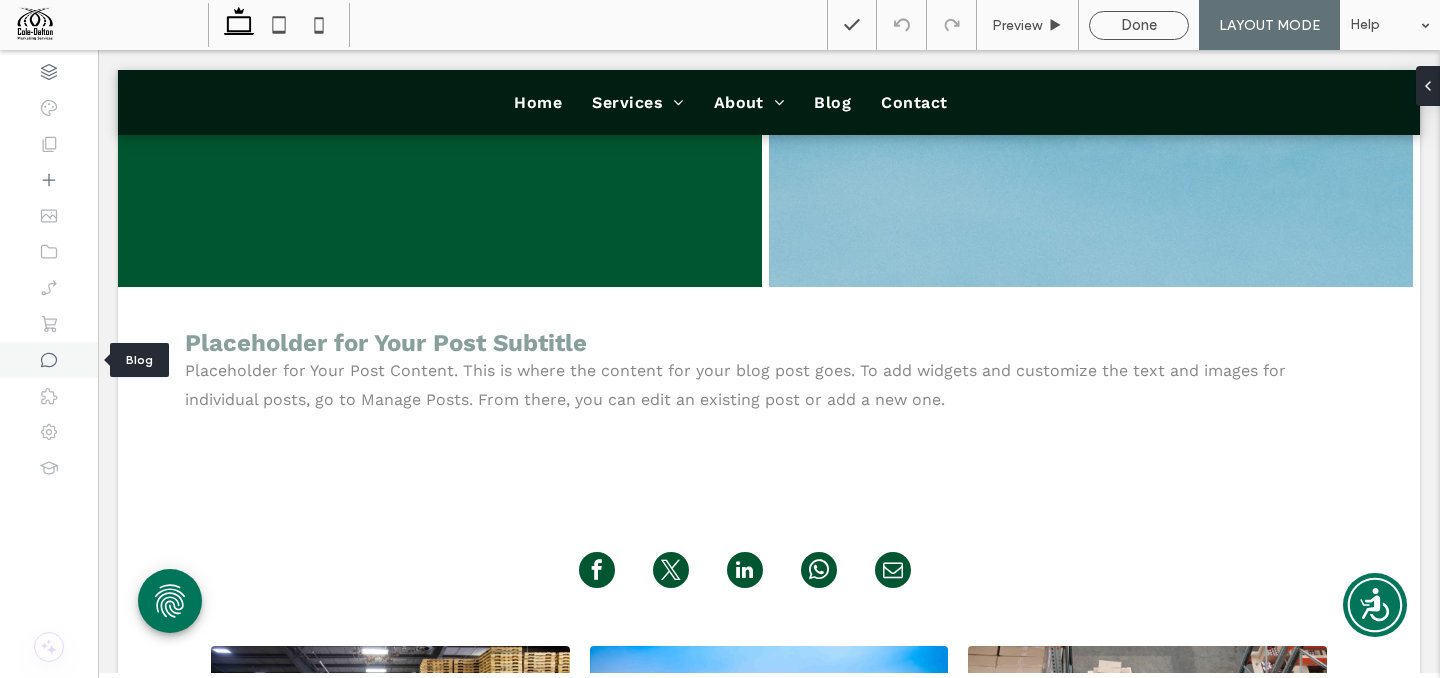 click 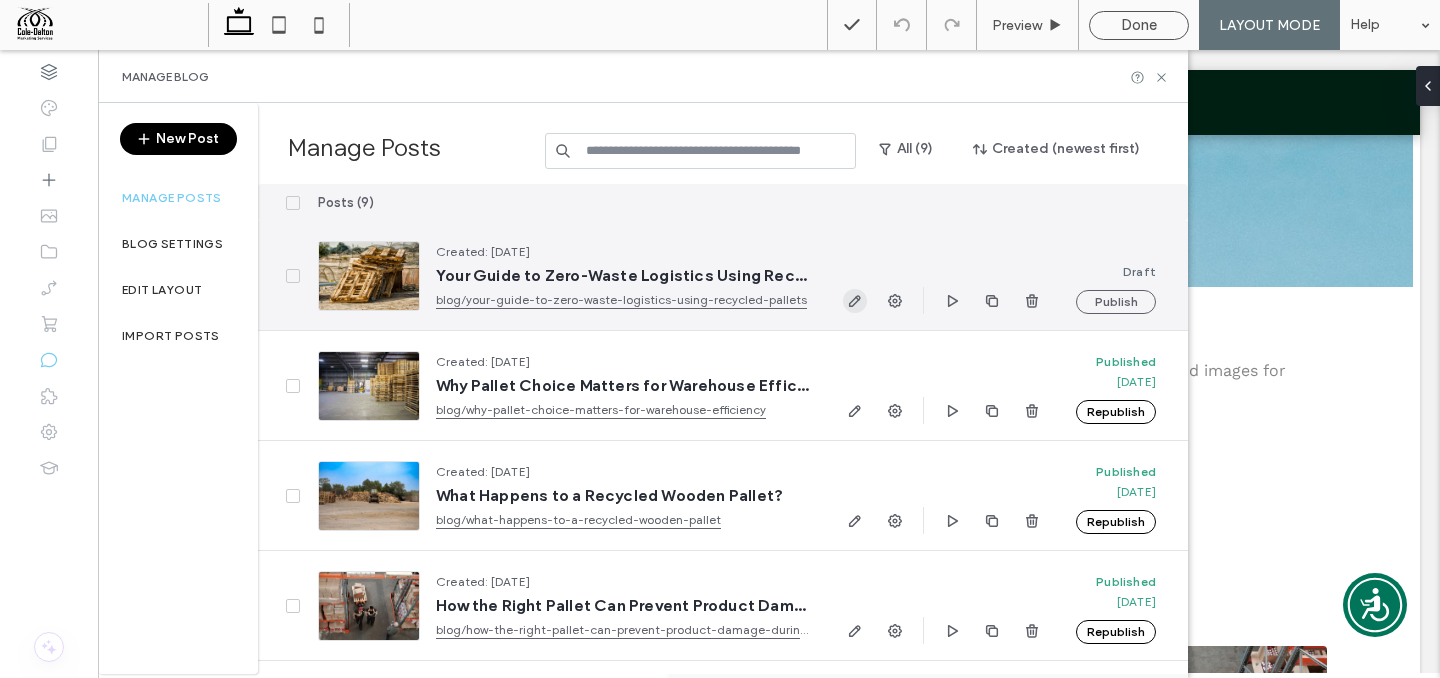 click 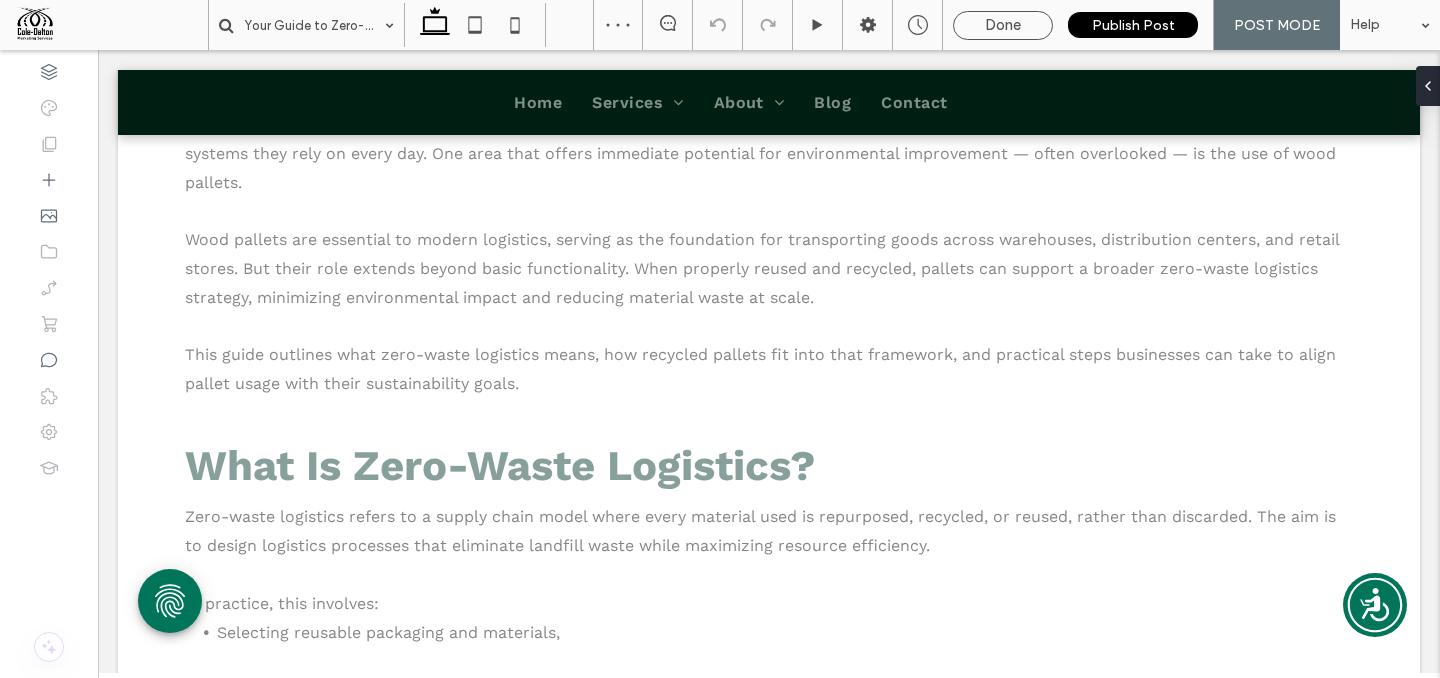 scroll, scrollTop: 0, scrollLeft: 0, axis: both 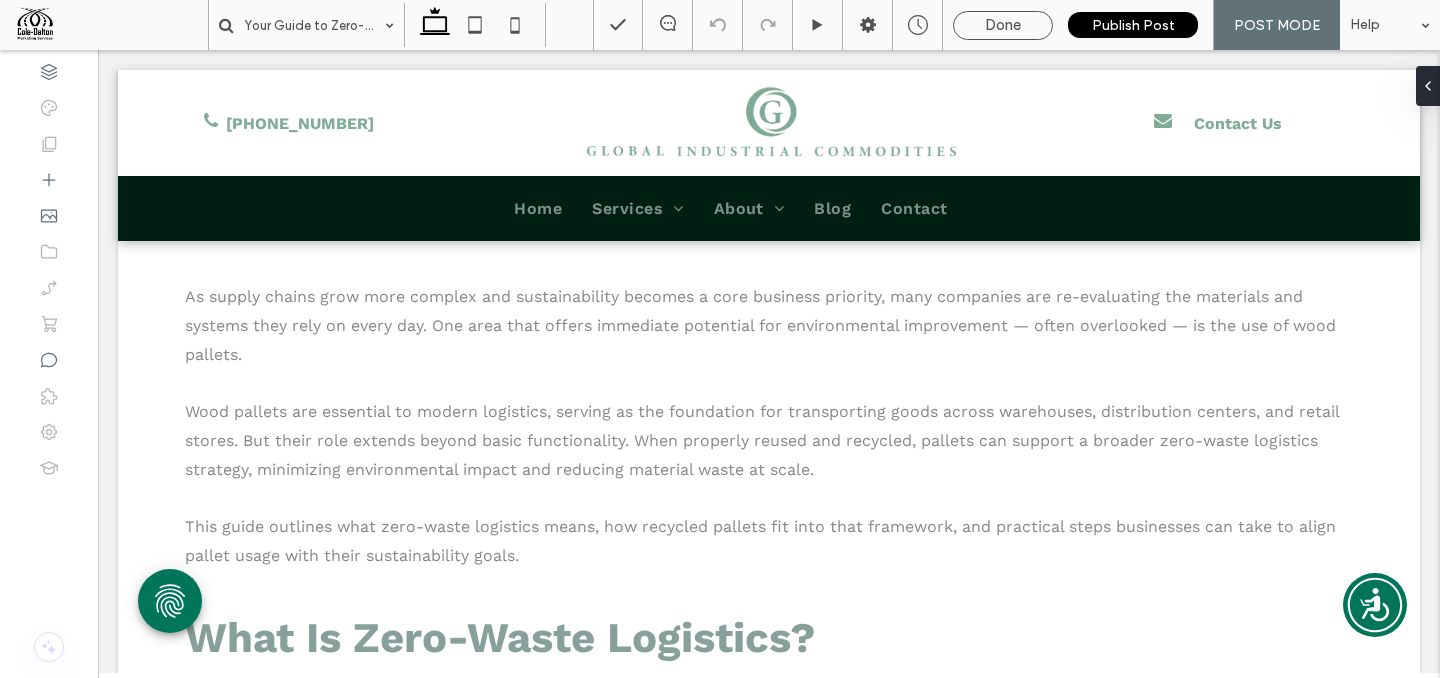 drag, startPoint x: 1429, startPoint y: 585, endPoint x: 1435, endPoint y: 56, distance: 529.034 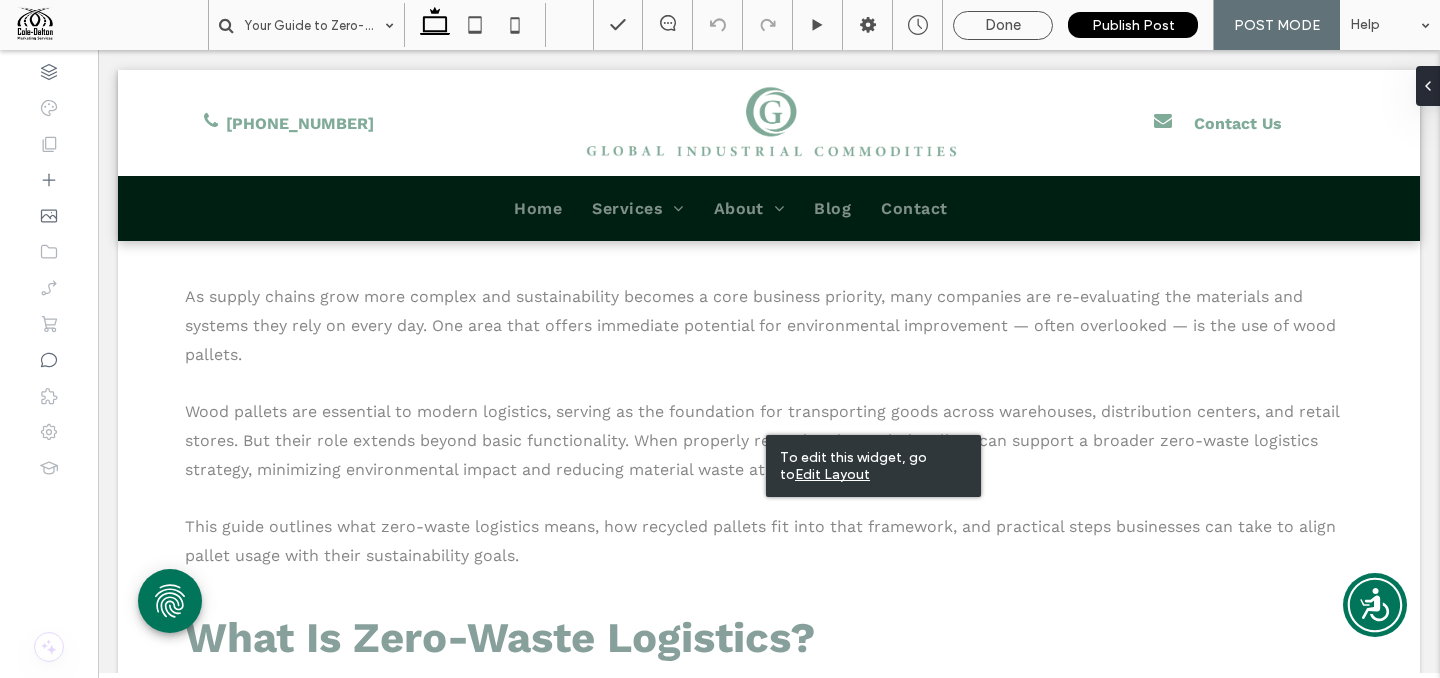 click on "As supply chains grow more complex and sustainability becomes a core business priority, many companies are re-evaluating the materials and systems they rely on every day. One area that offers immediate potential for environmental improvement — often overlooked — is the use of wood pallets. Wood pallets are essential to modern logistics, serving as the foundation for transporting goods across warehouses, distribution centers, and retail stores. But their role extends beyond basic functionality. When properly reused and recycled, pallets can support a broader zero-waste
logistics strategy, minimizing environmental impact and reducing material waste at scale. This guide outlines what zero-waste logistics means, how recycled pallets fit into that framework, and practical steps businesses can take to align pallet usage with their sustainability goals.   What Is Zero-Waste Logistics?
In practice, this involves:   Selecting reusable packaging and materials," at bounding box center (769, 2568) 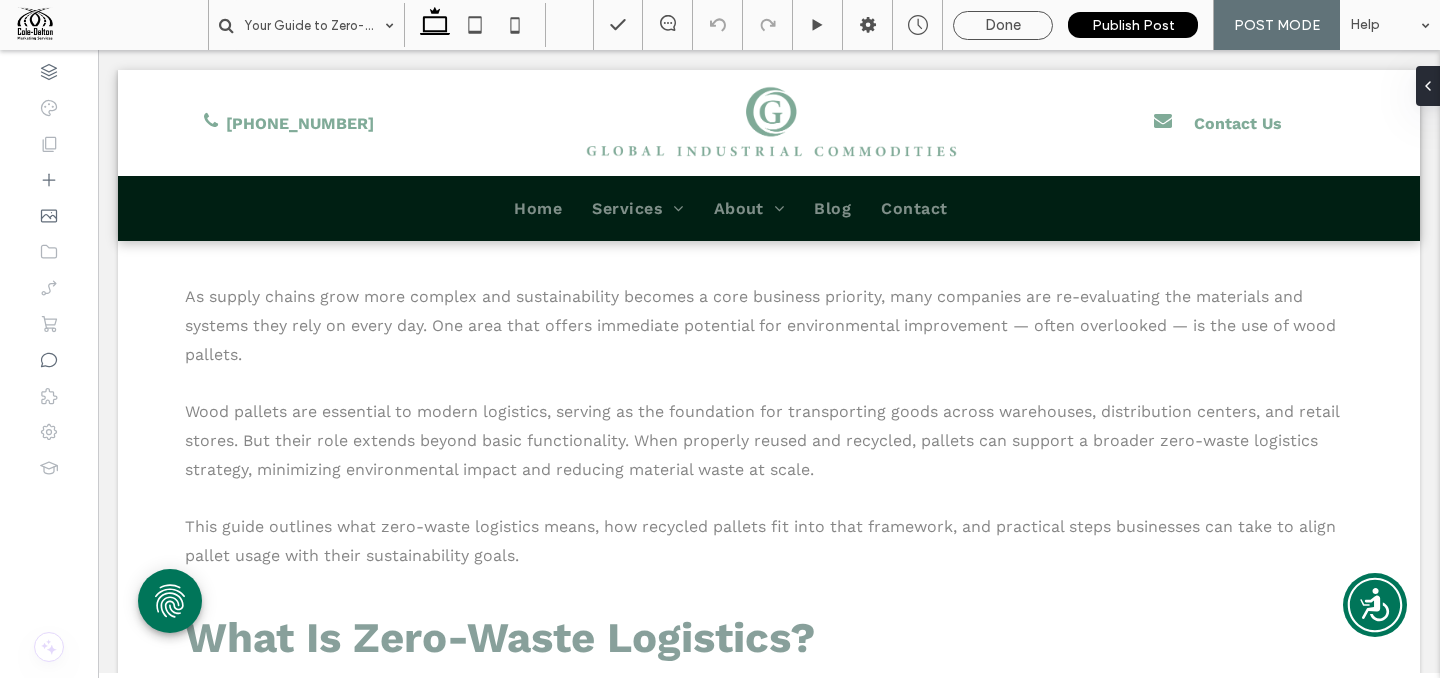 click on "Done" at bounding box center (1003, 25) 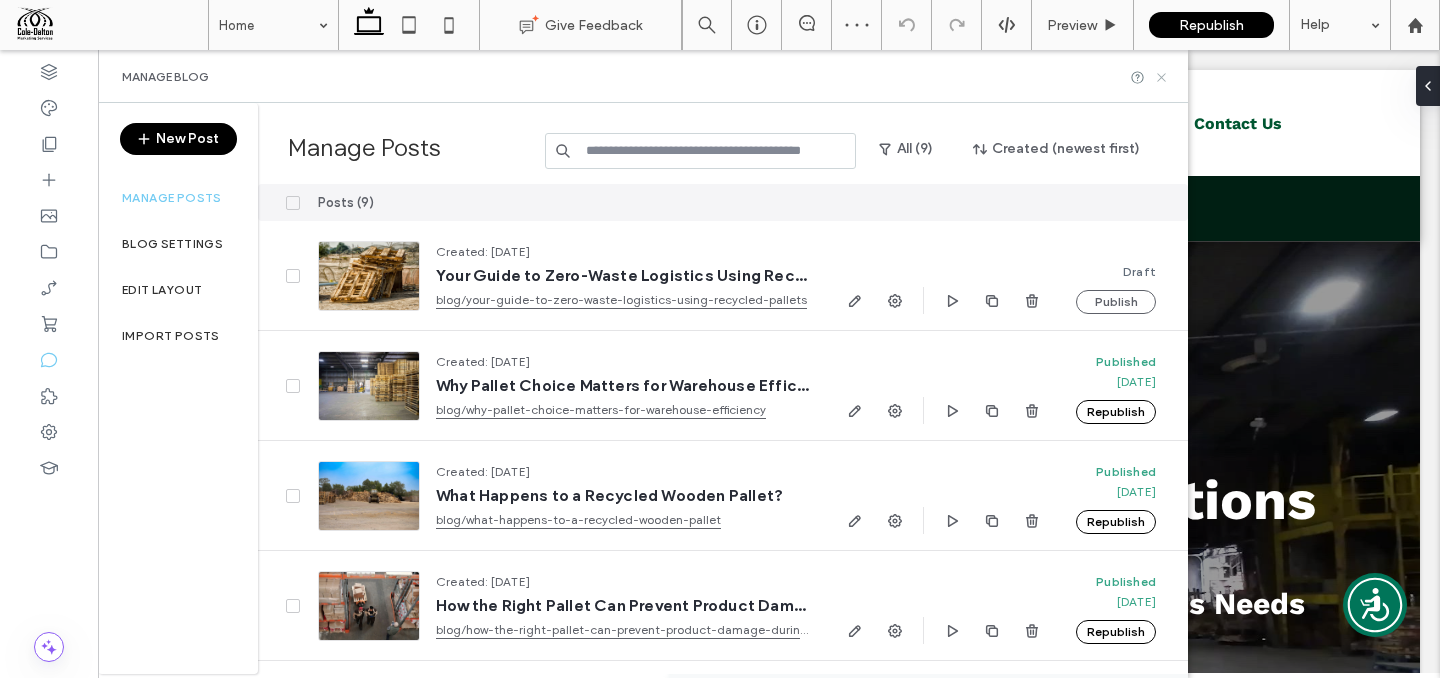 scroll, scrollTop: 0, scrollLeft: 0, axis: both 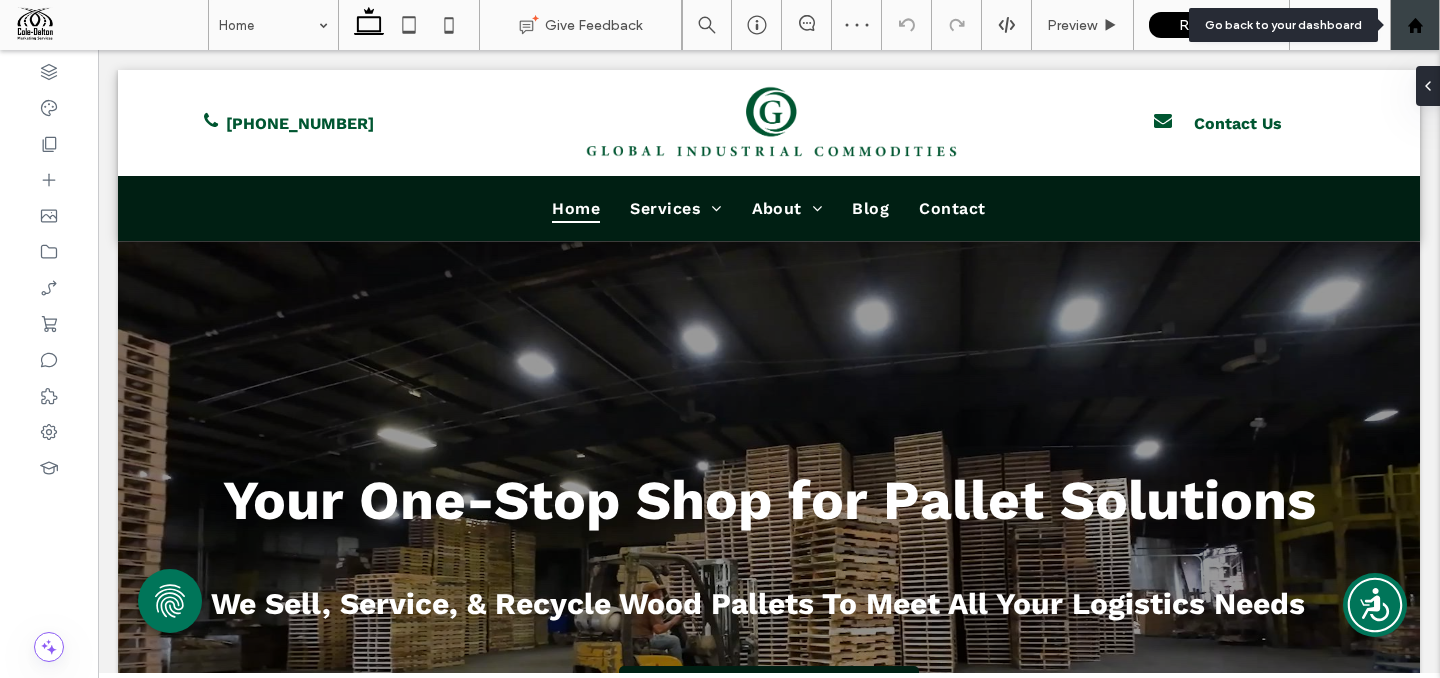 click 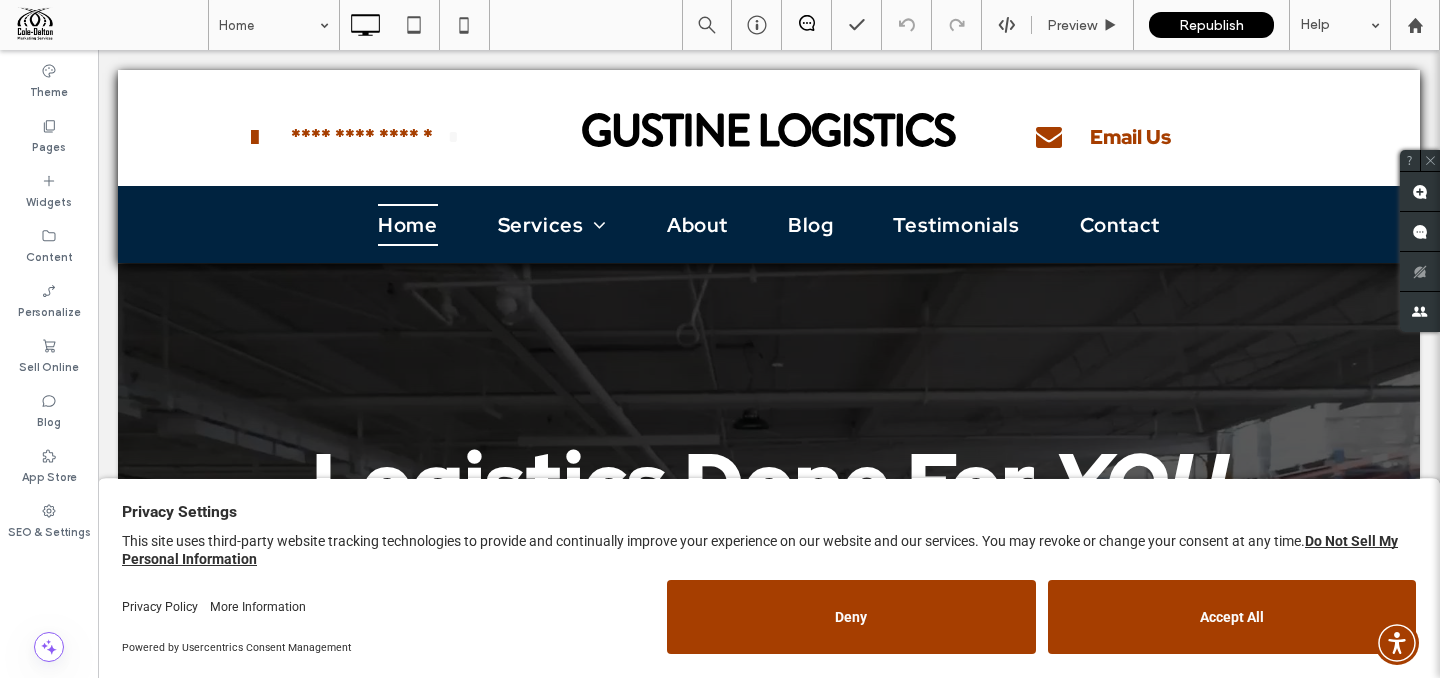 scroll, scrollTop: 0, scrollLeft: 0, axis: both 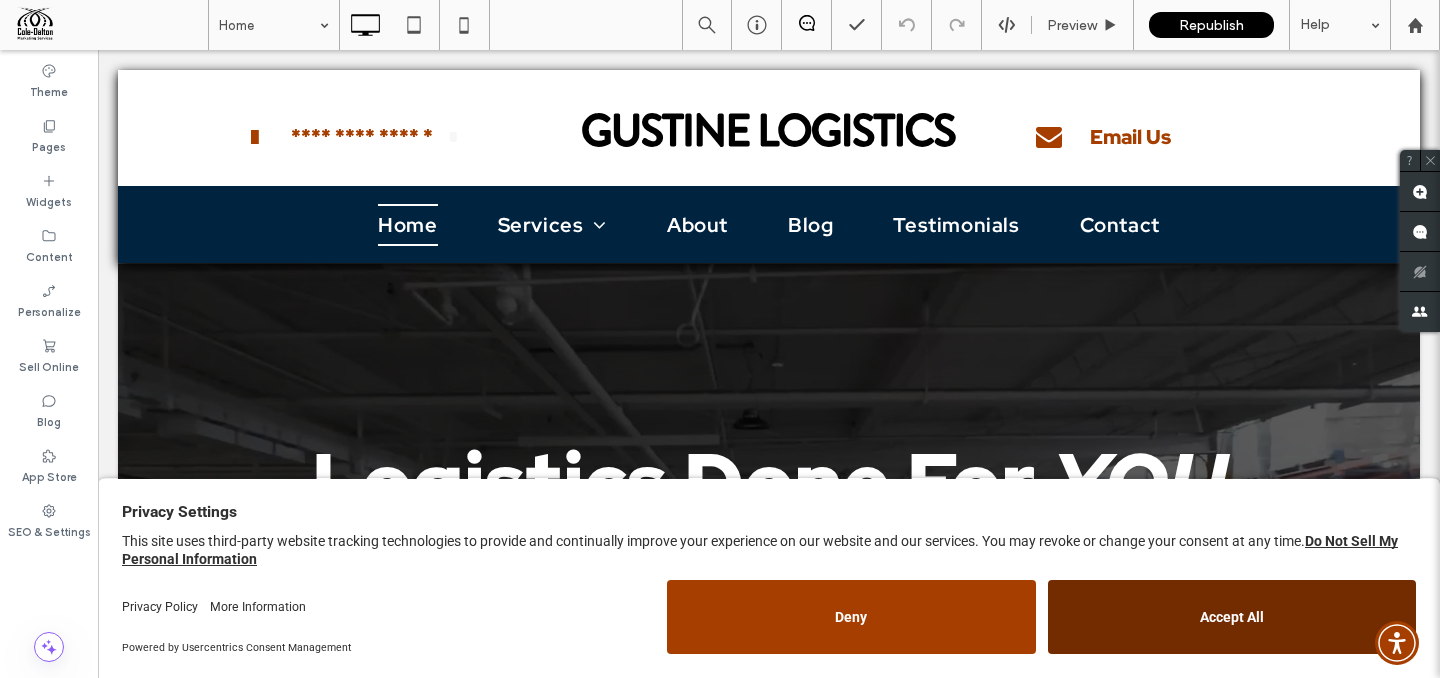 click on "Accept All" at bounding box center (1232, 617) 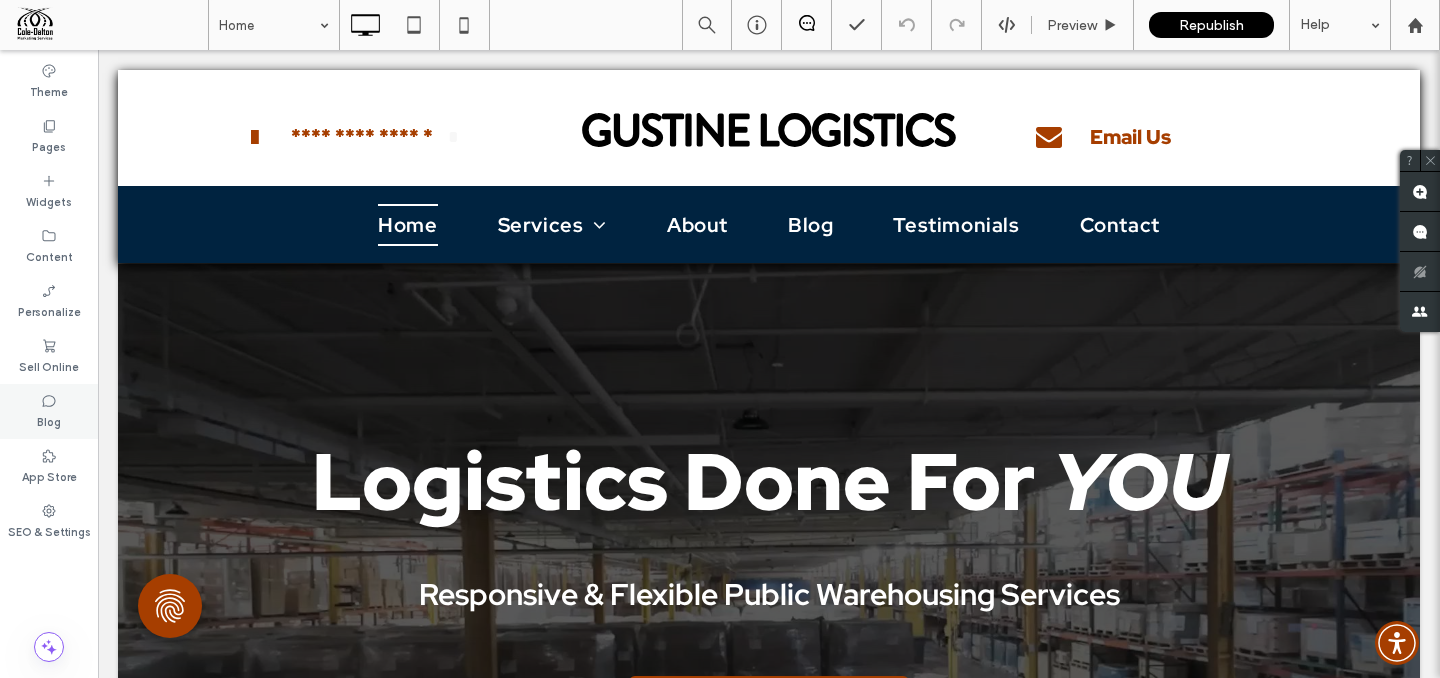click on "Blog" at bounding box center (49, 411) 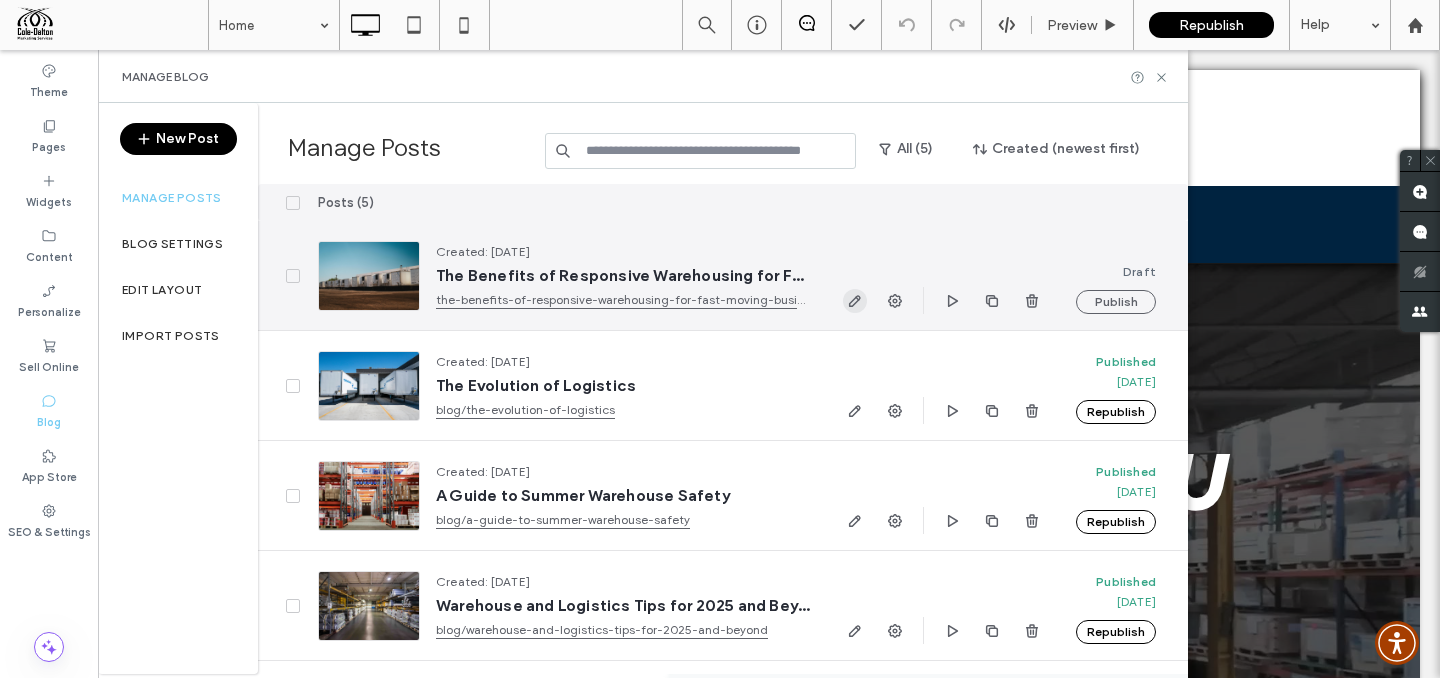 click 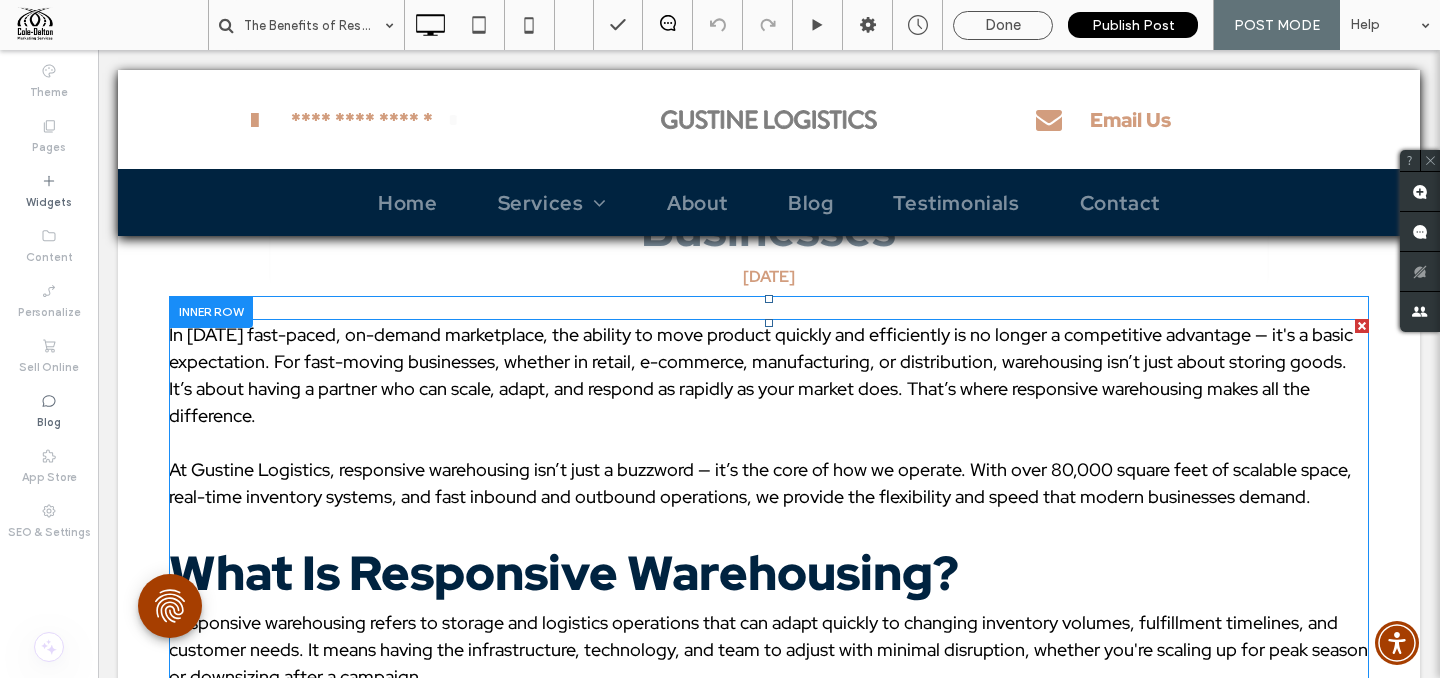 scroll, scrollTop: 603, scrollLeft: 0, axis: vertical 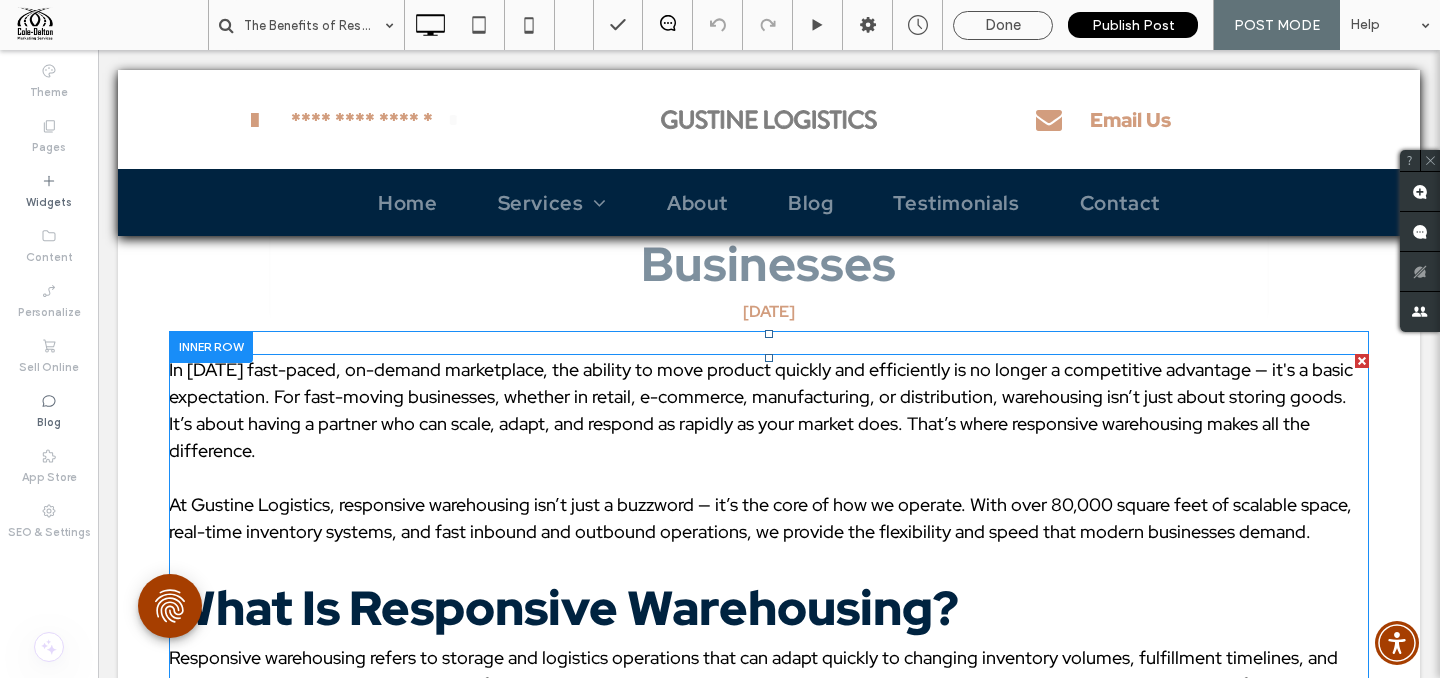 click at bounding box center [769, 477] 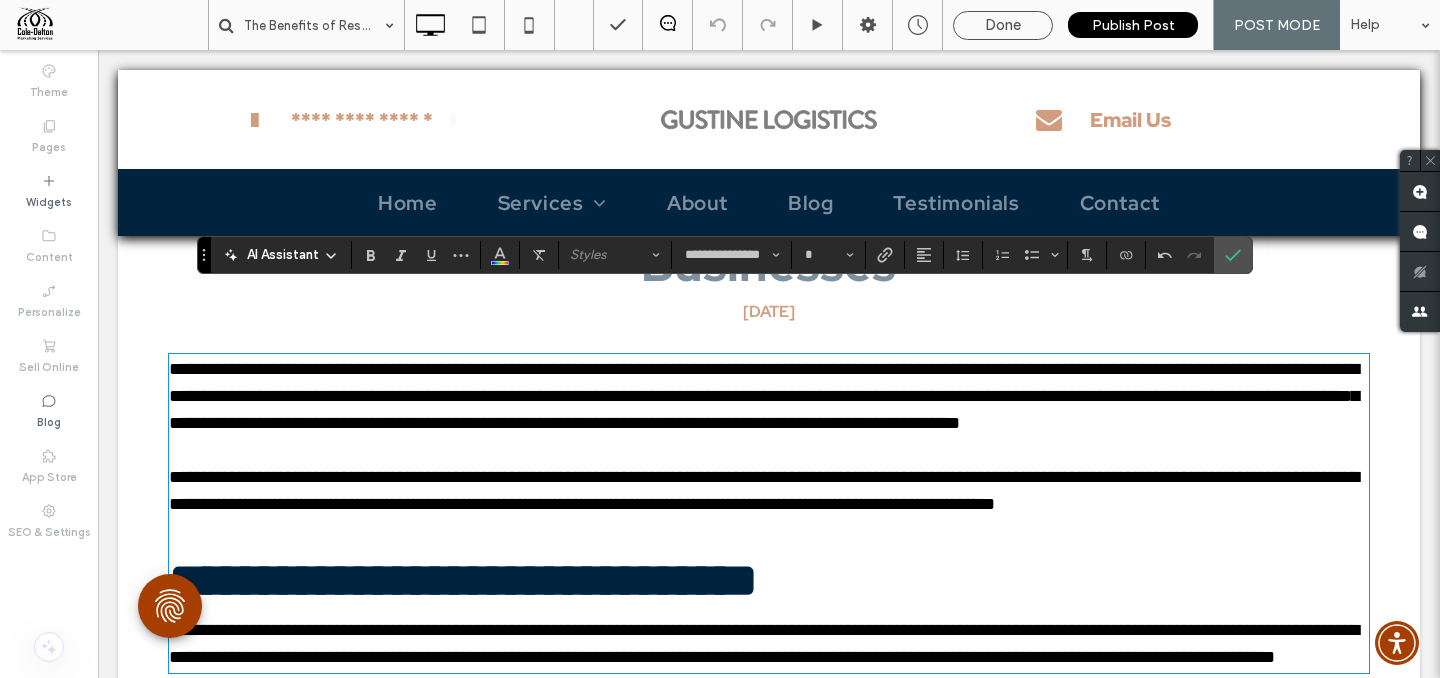 type on "**********" 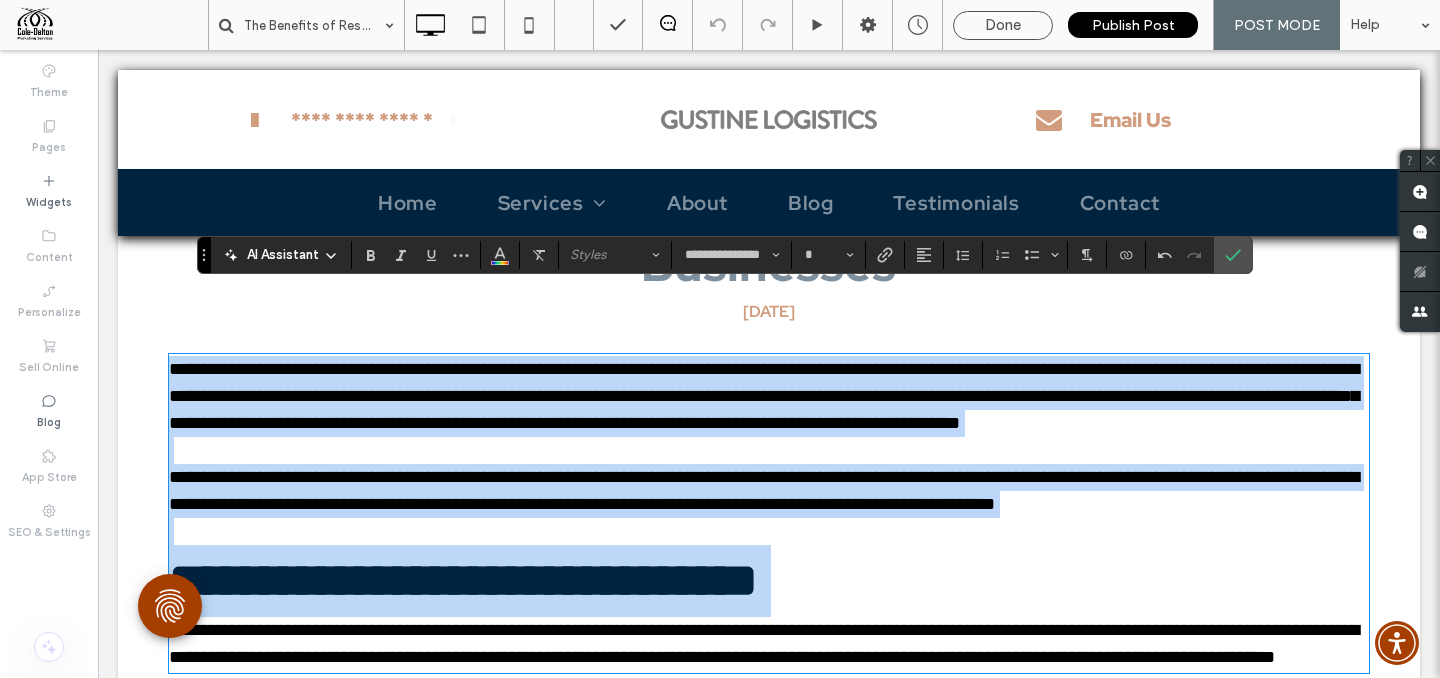 click at bounding box center (769, 450) 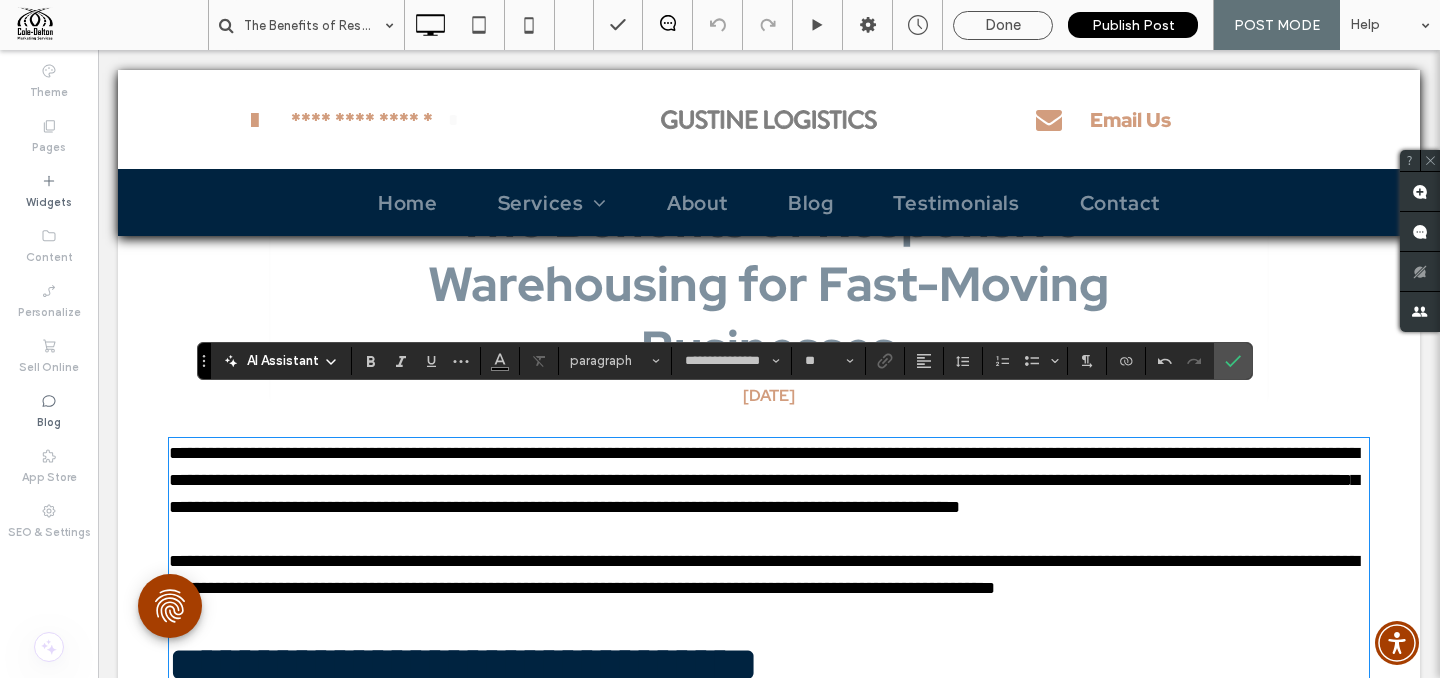 scroll, scrollTop: 497, scrollLeft: 0, axis: vertical 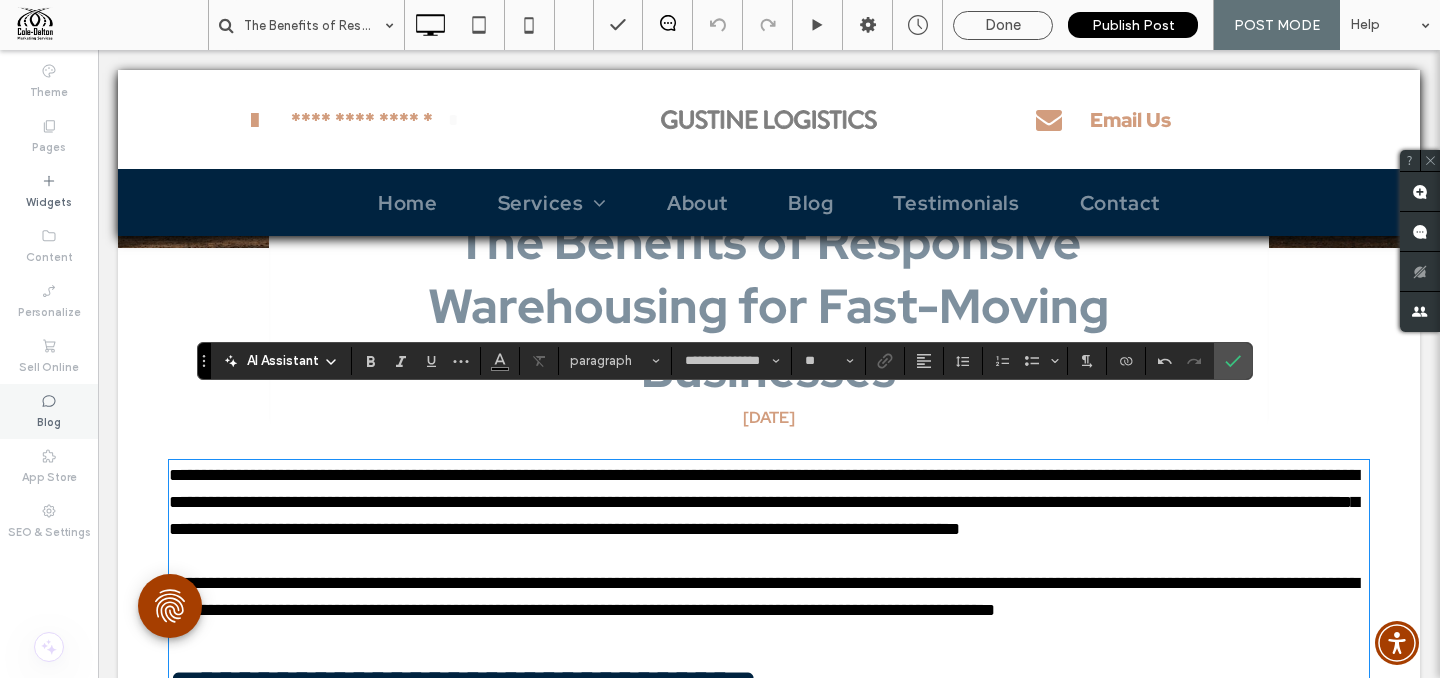 click on "Blog" at bounding box center (49, 420) 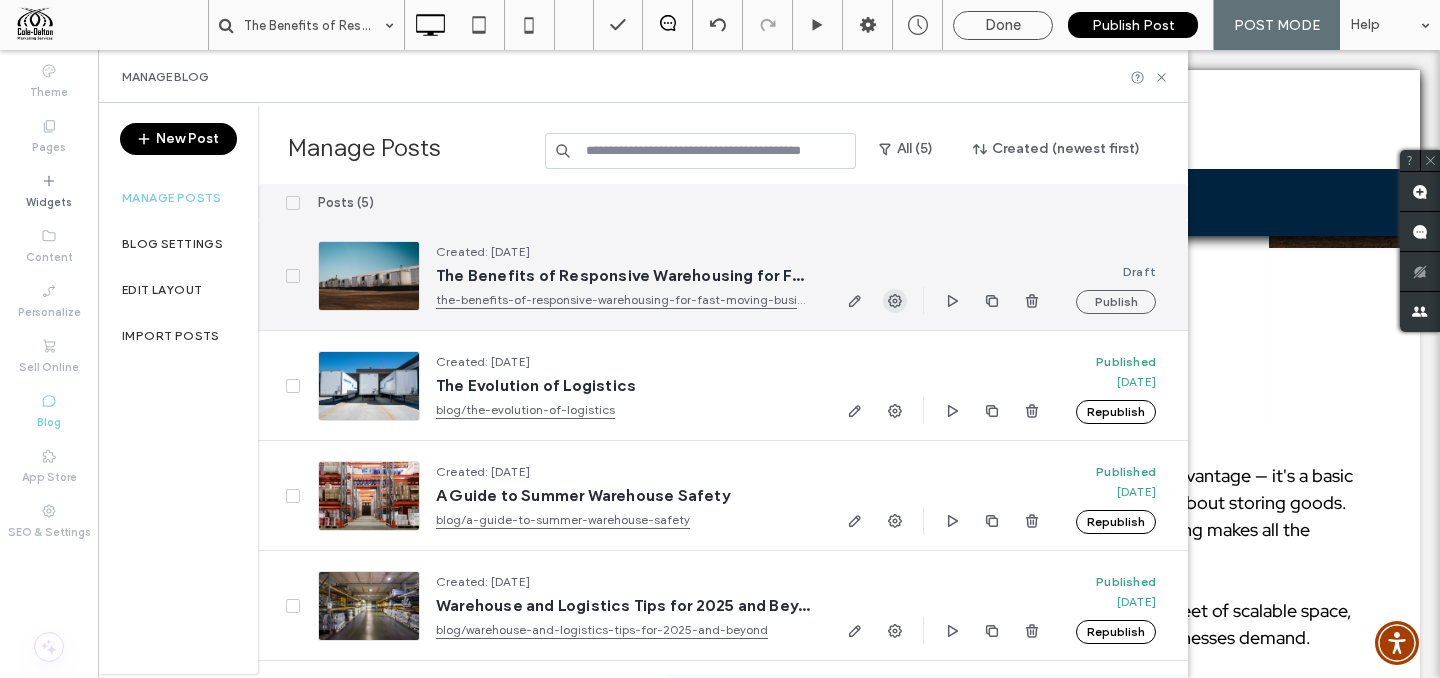 click at bounding box center (895, 301) 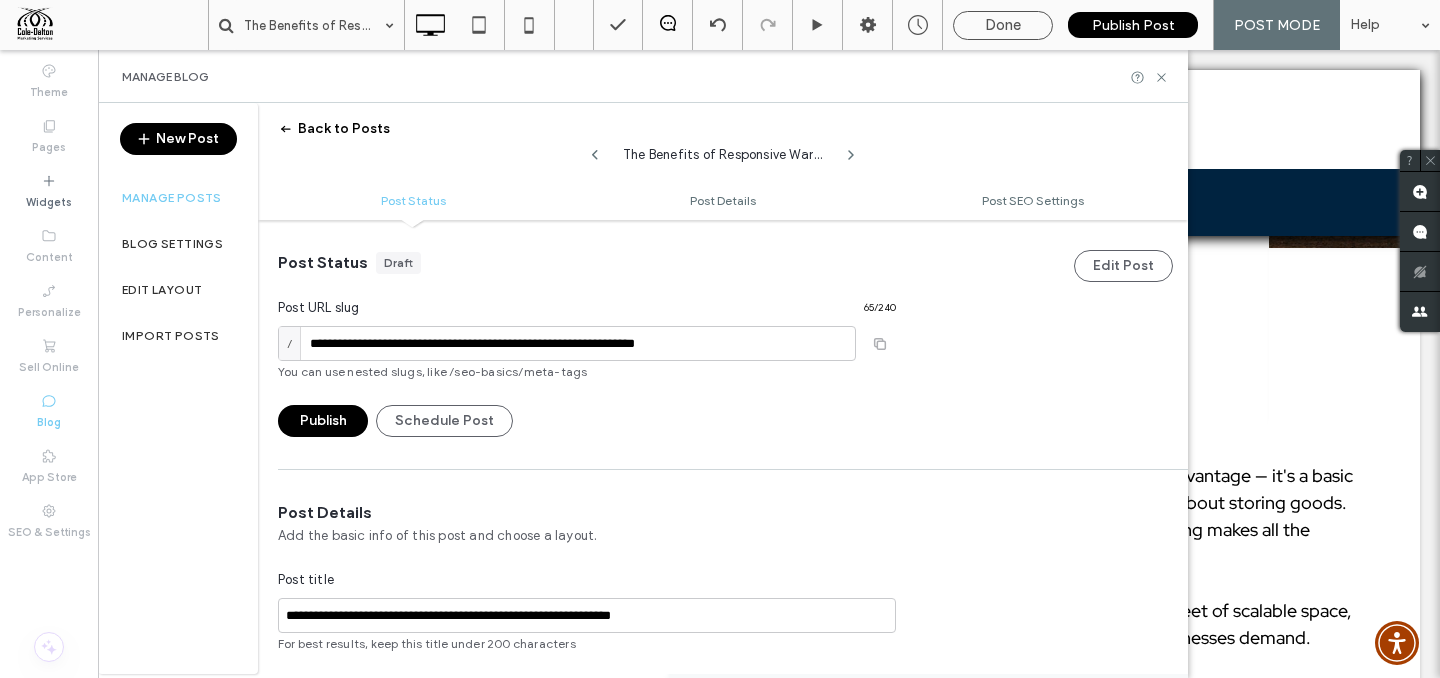 scroll, scrollTop: 1, scrollLeft: 0, axis: vertical 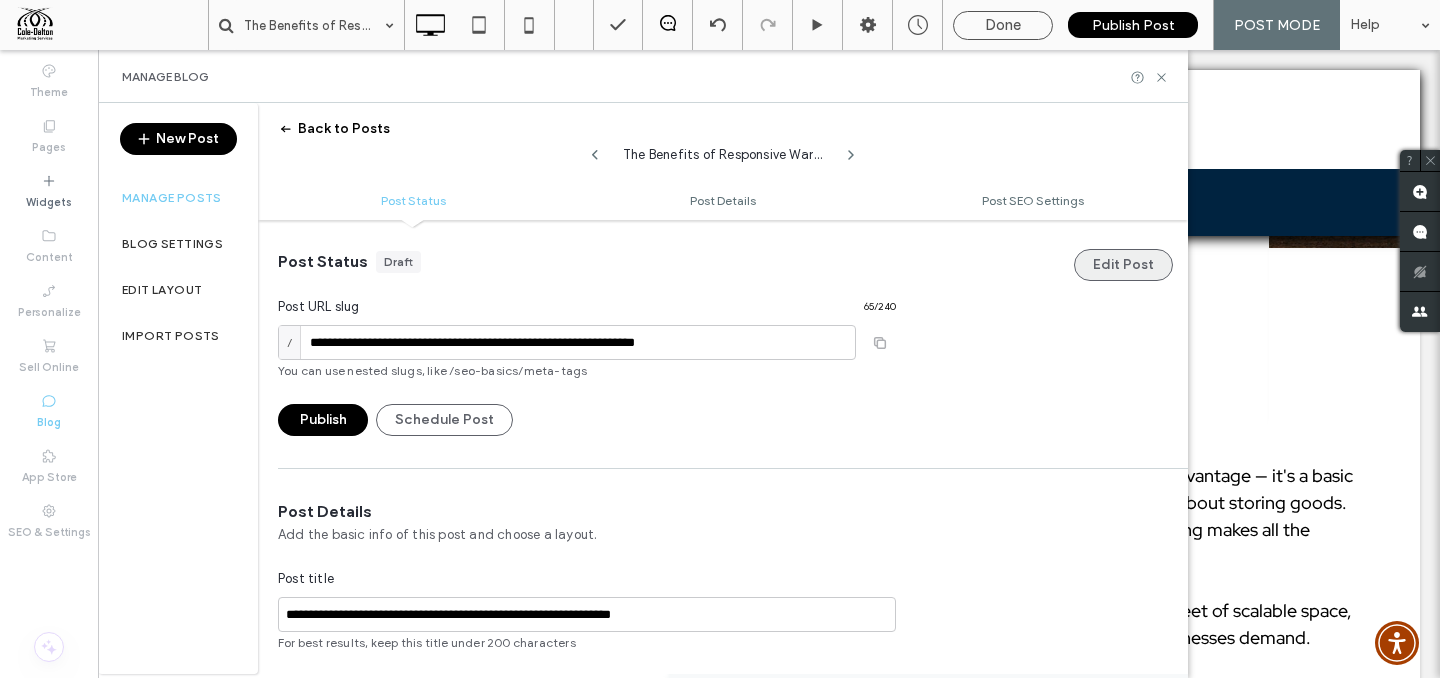 click on "Edit Post" at bounding box center (1123, 265) 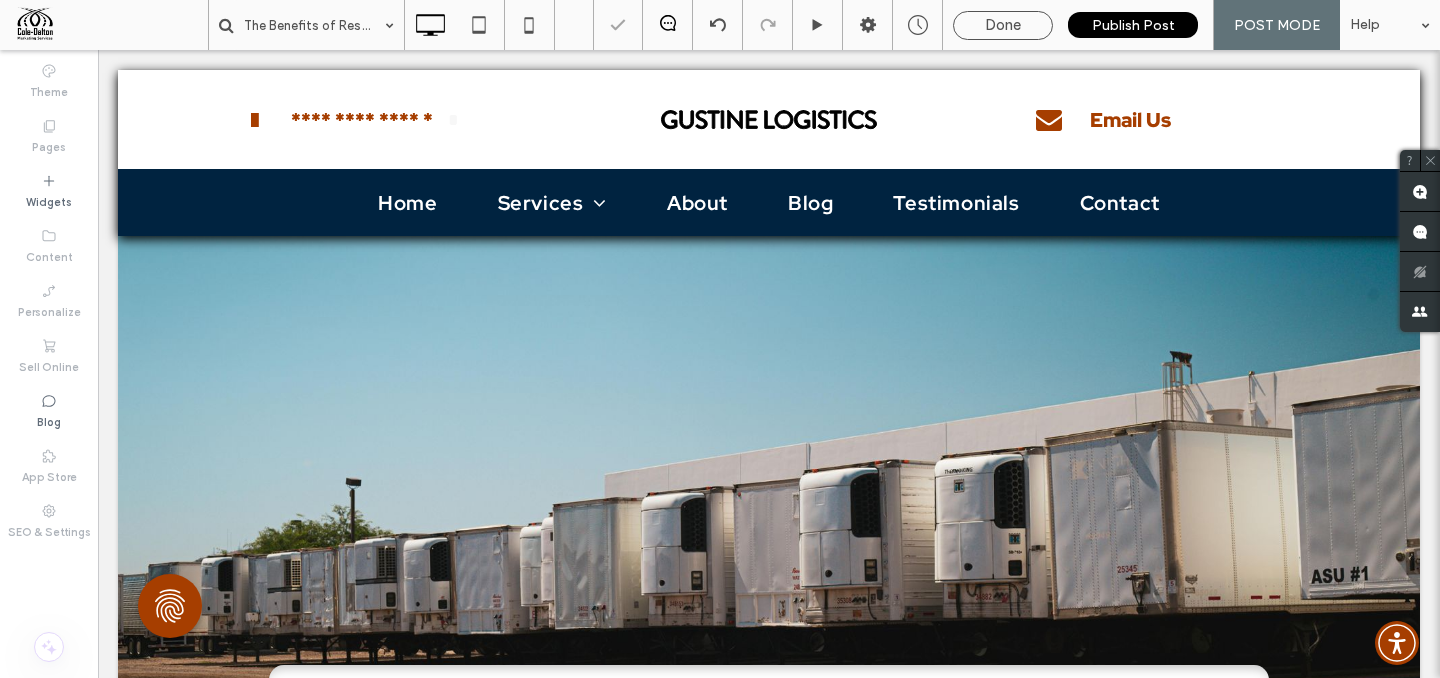 scroll, scrollTop: 417, scrollLeft: 0, axis: vertical 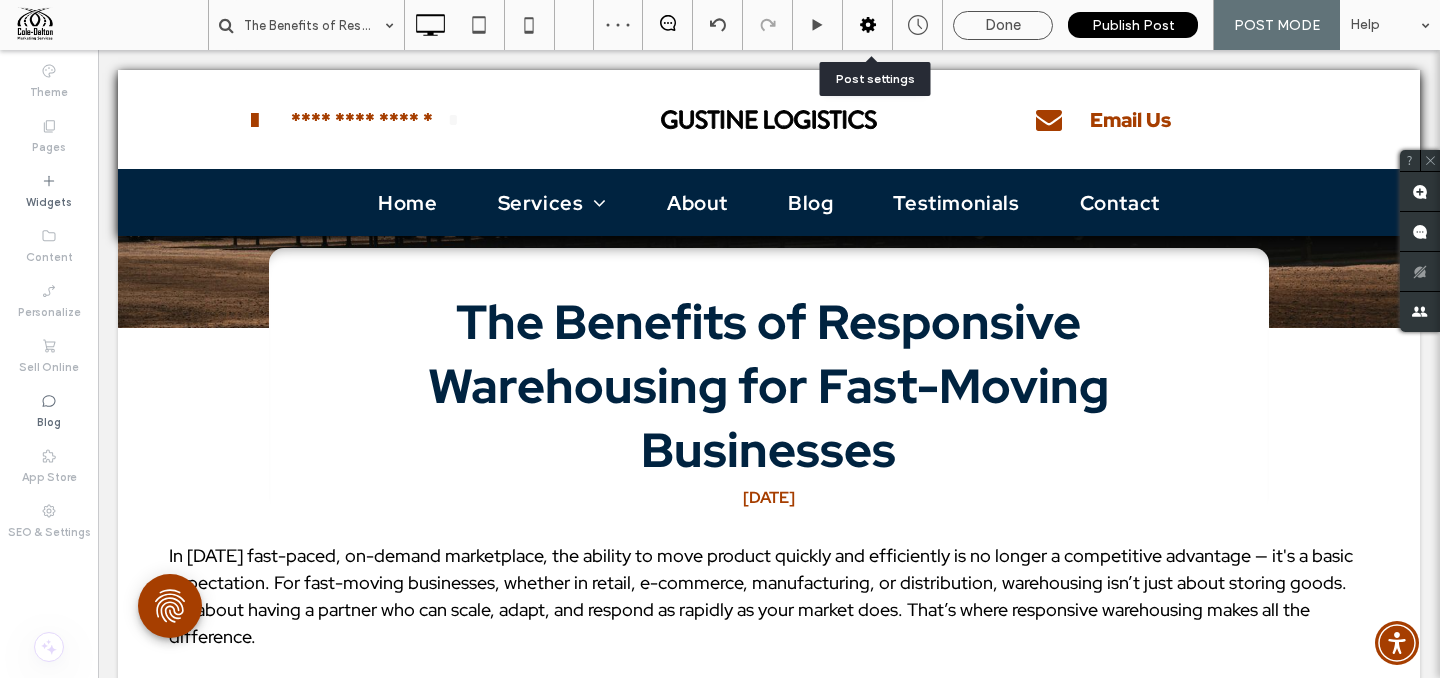 click at bounding box center (868, 25) 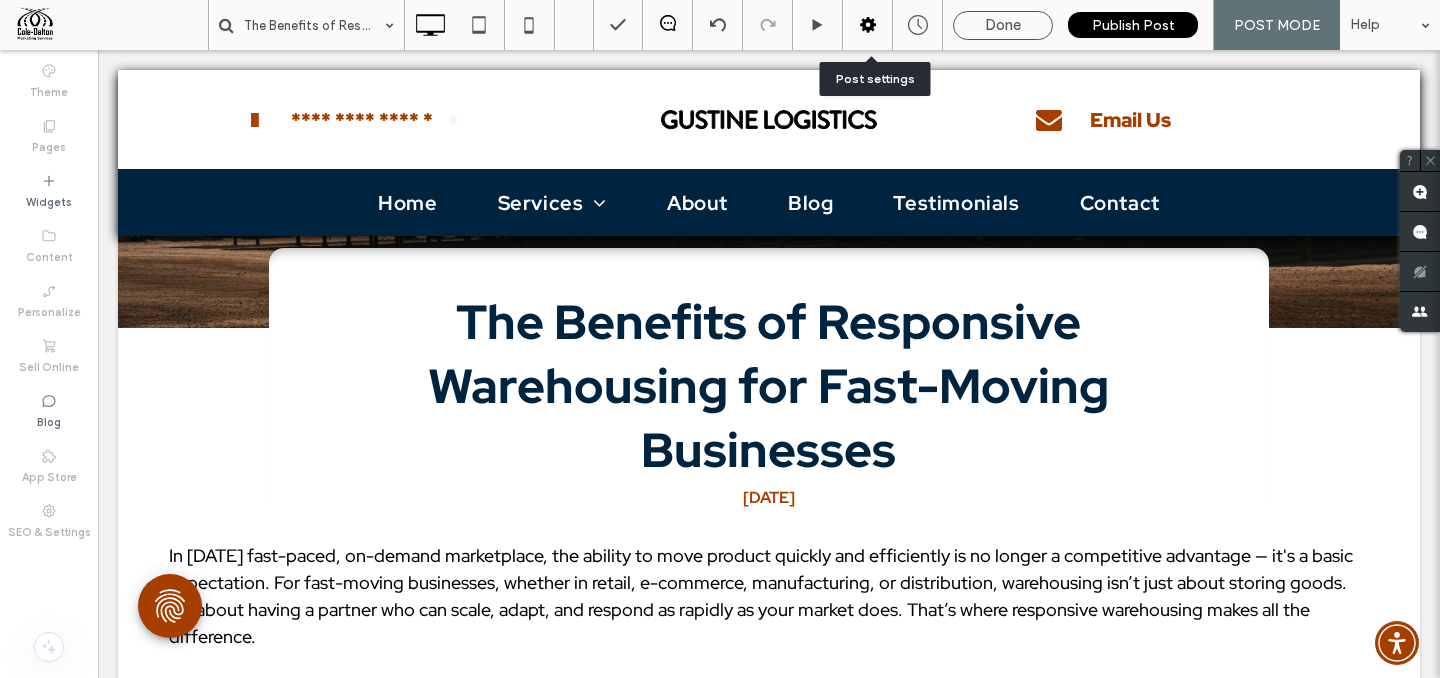 click at bounding box center [868, 25] 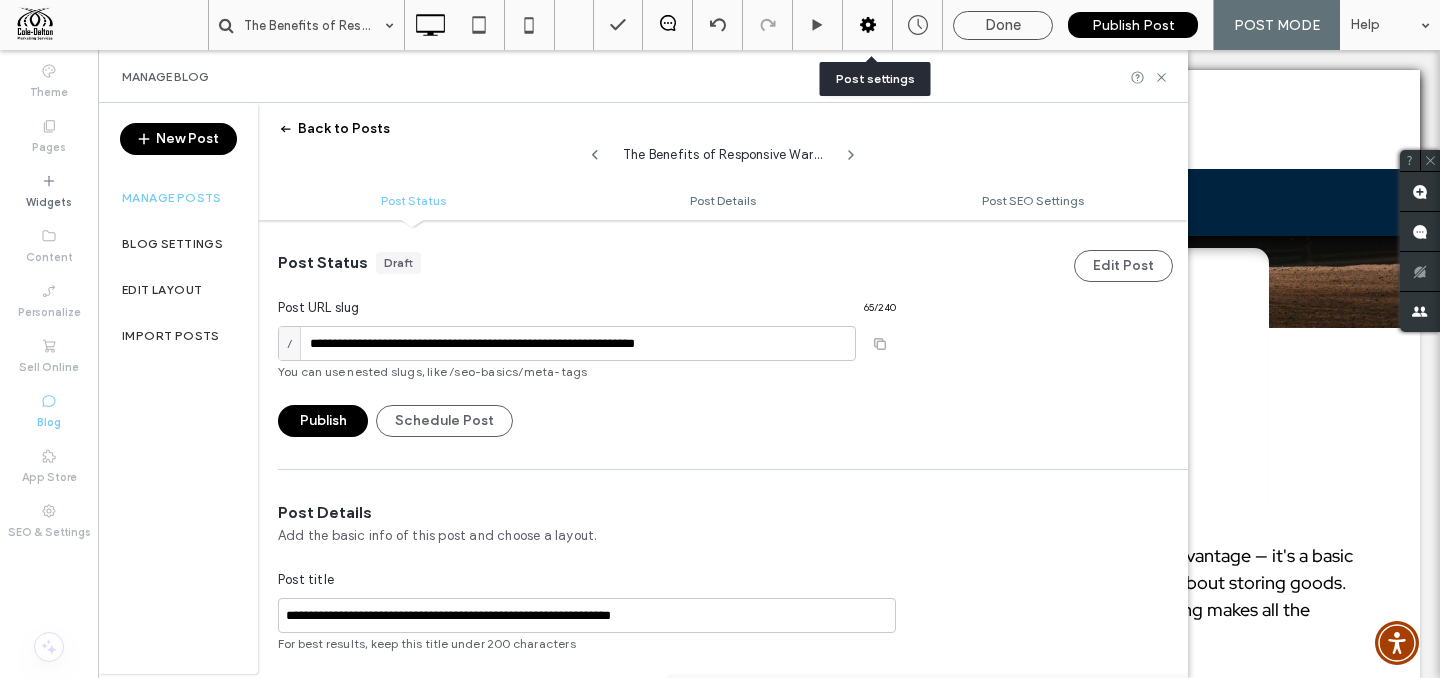 scroll, scrollTop: 1, scrollLeft: 0, axis: vertical 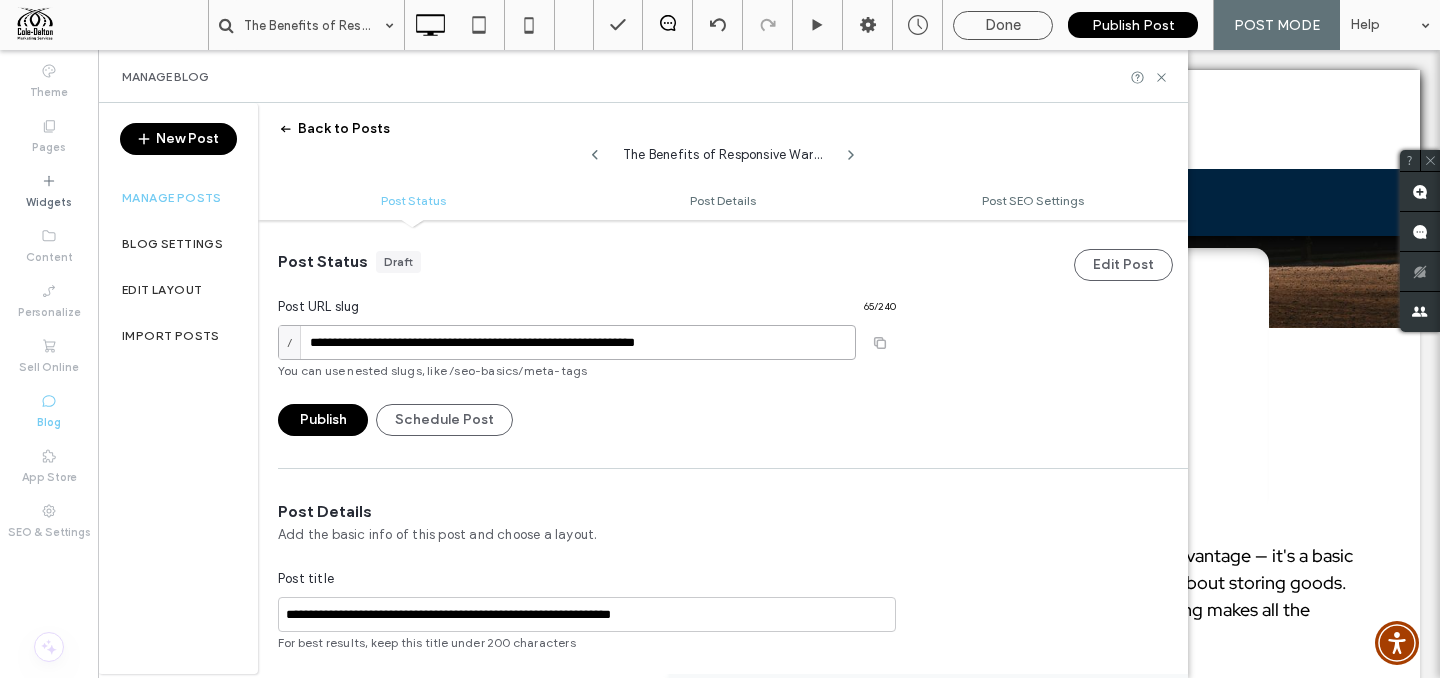 drag, startPoint x: 562, startPoint y: 343, endPoint x: 782, endPoint y: 356, distance: 220.38376 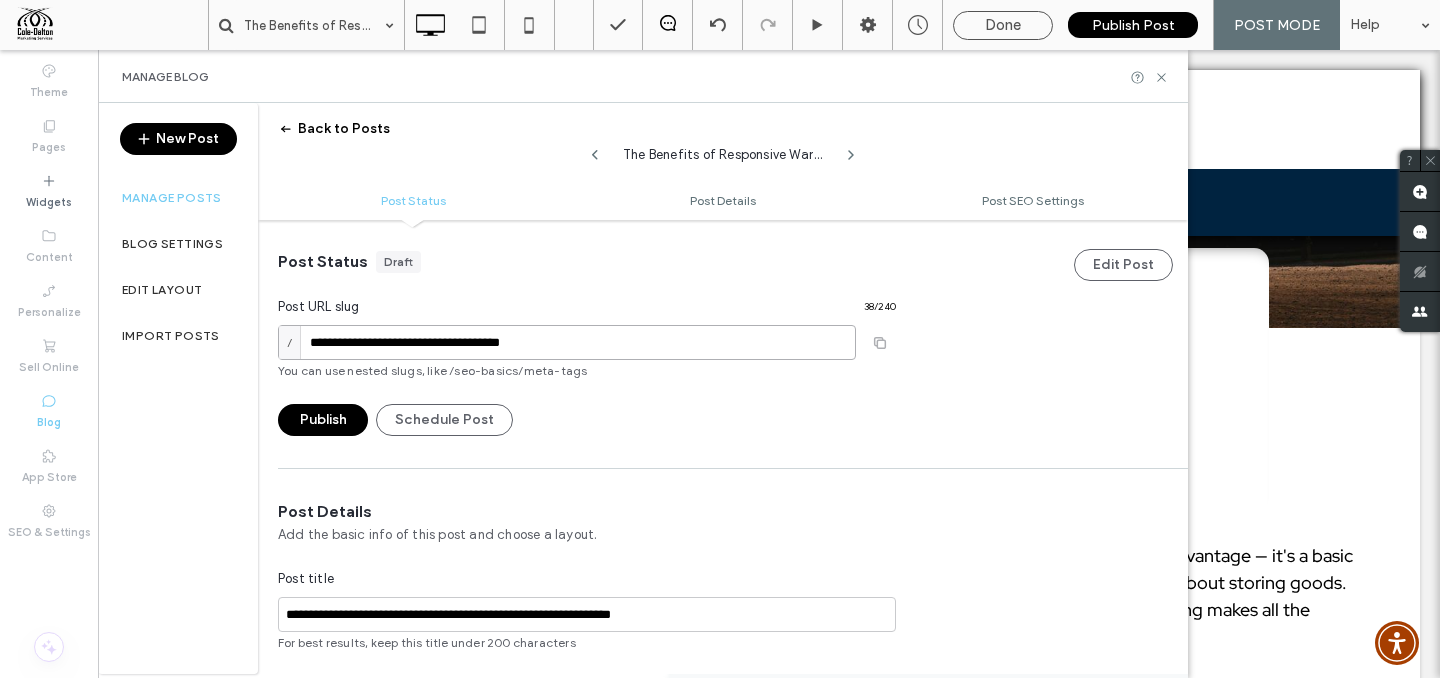 type on "**********" 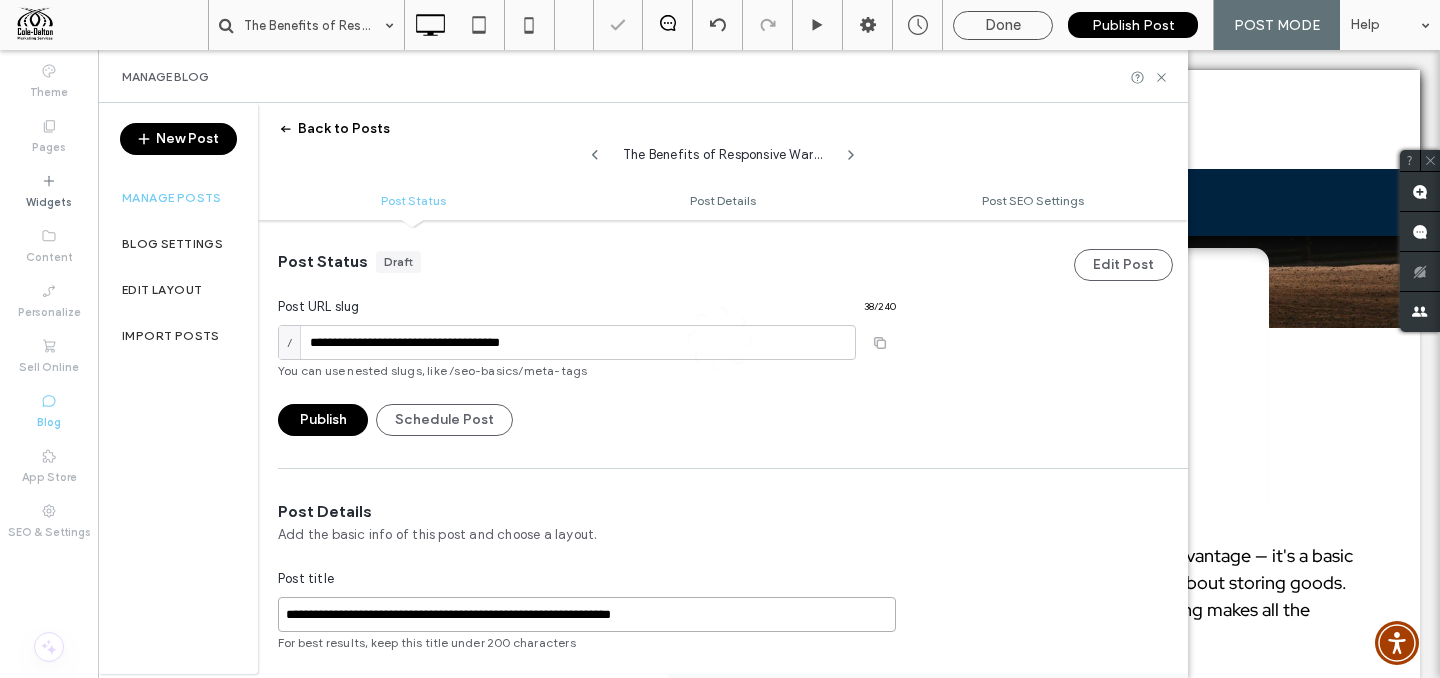 drag, startPoint x: 530, startPoint y: 615, endPoint x: 732, endPoint y: 620, distance: 202.06187 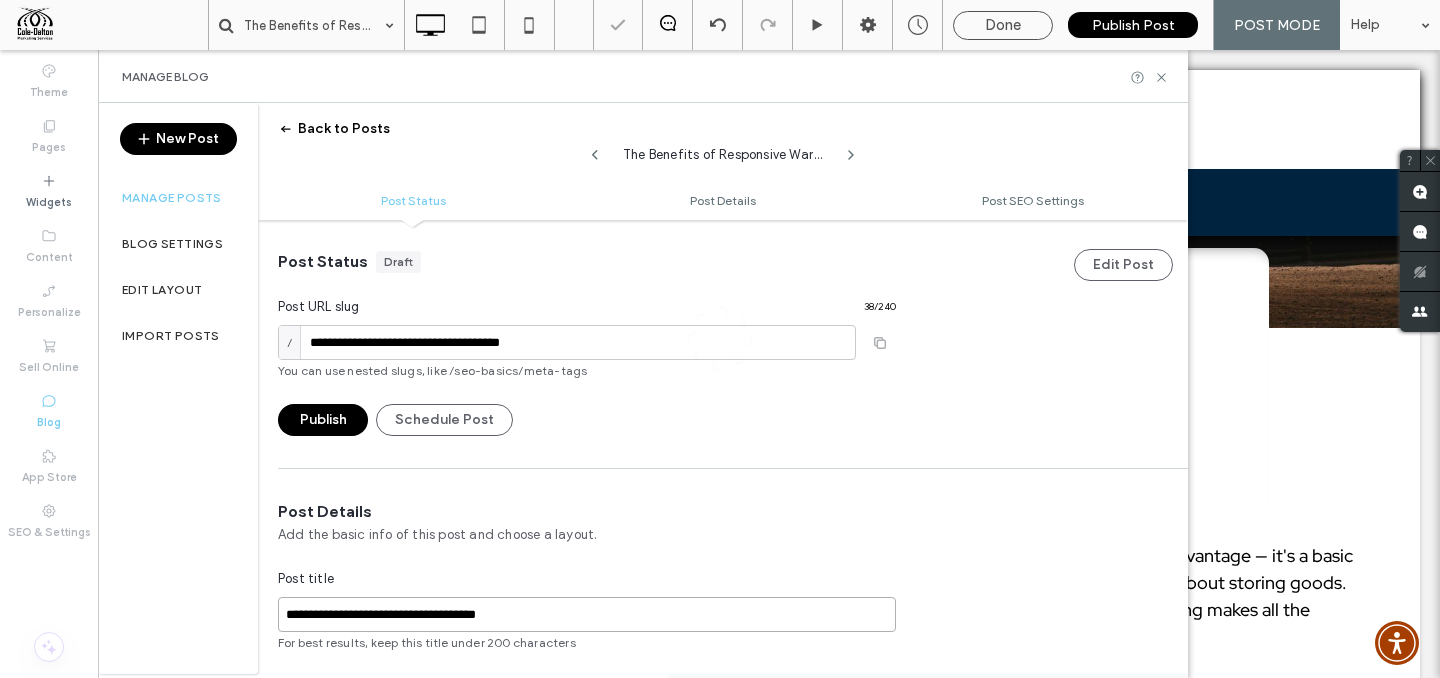 type on "**********" 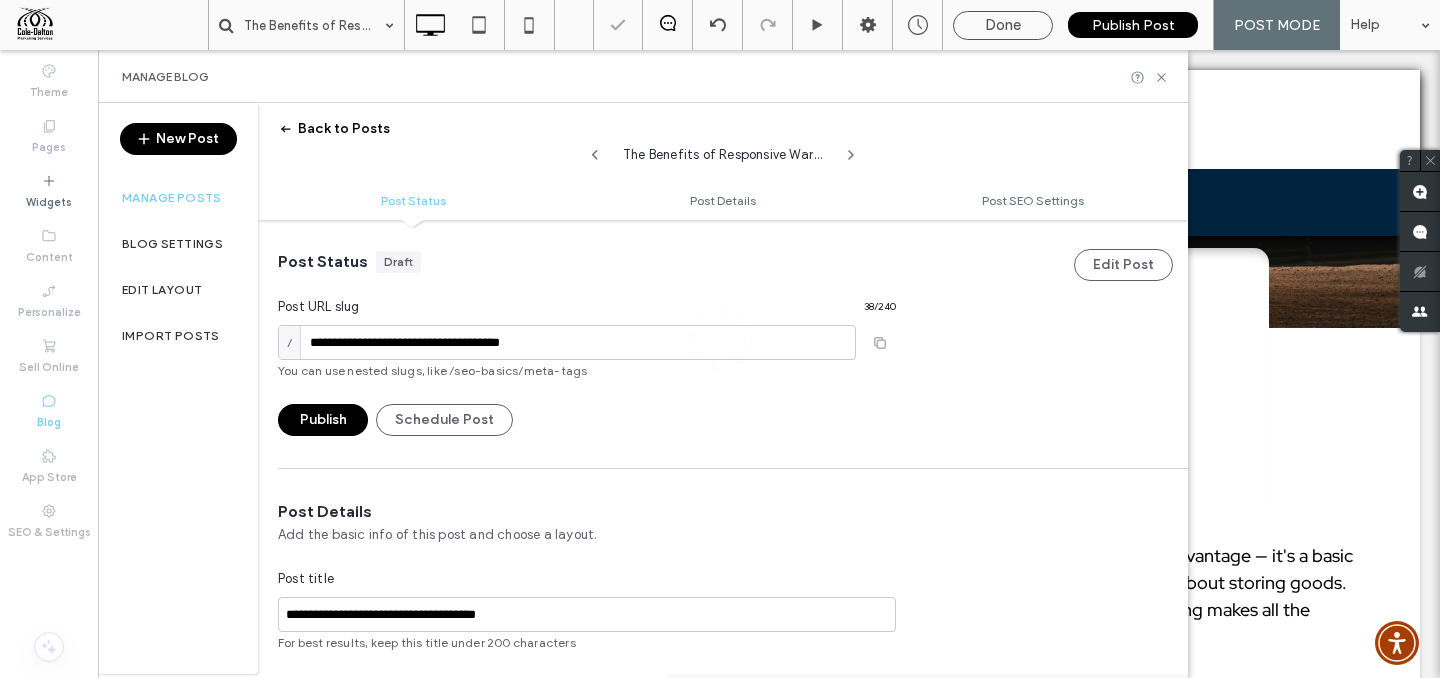 click at bounding box center [720, 339] 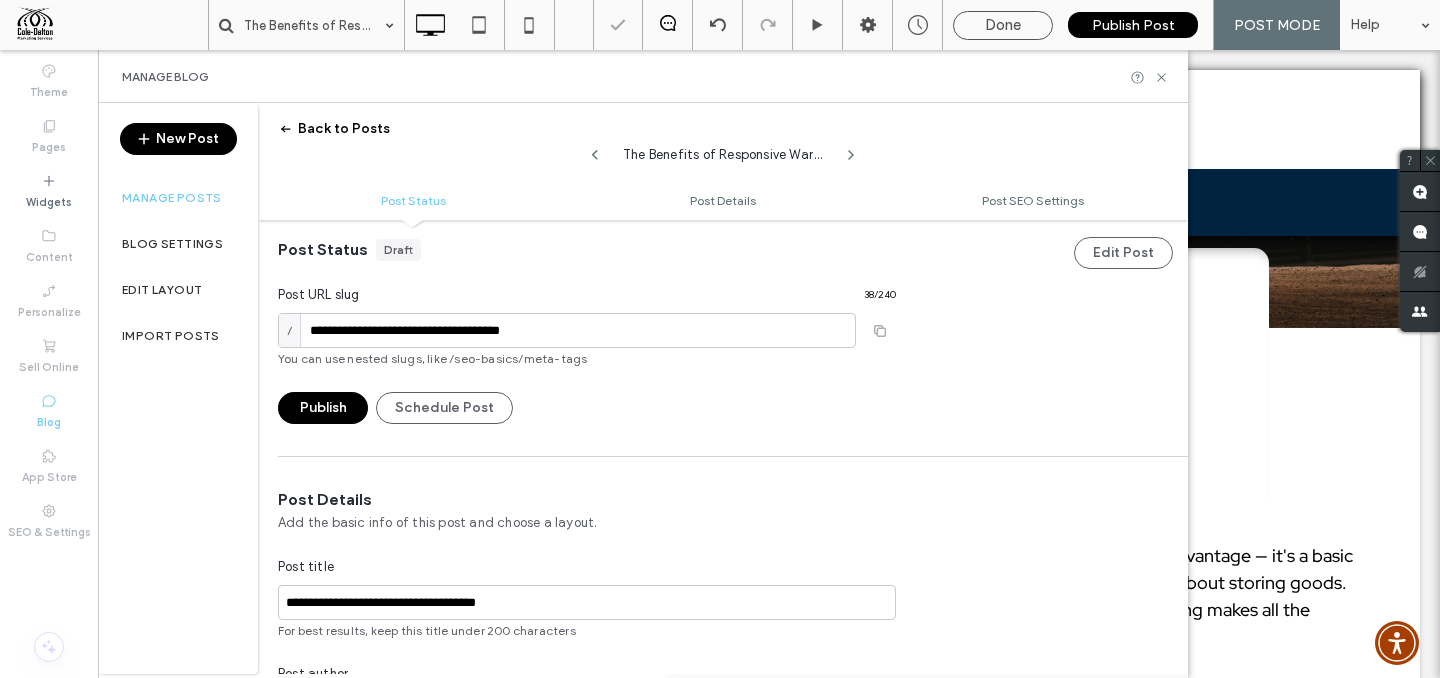 scroll, scrollTop: 0, scrollLeft: 0, axis: both 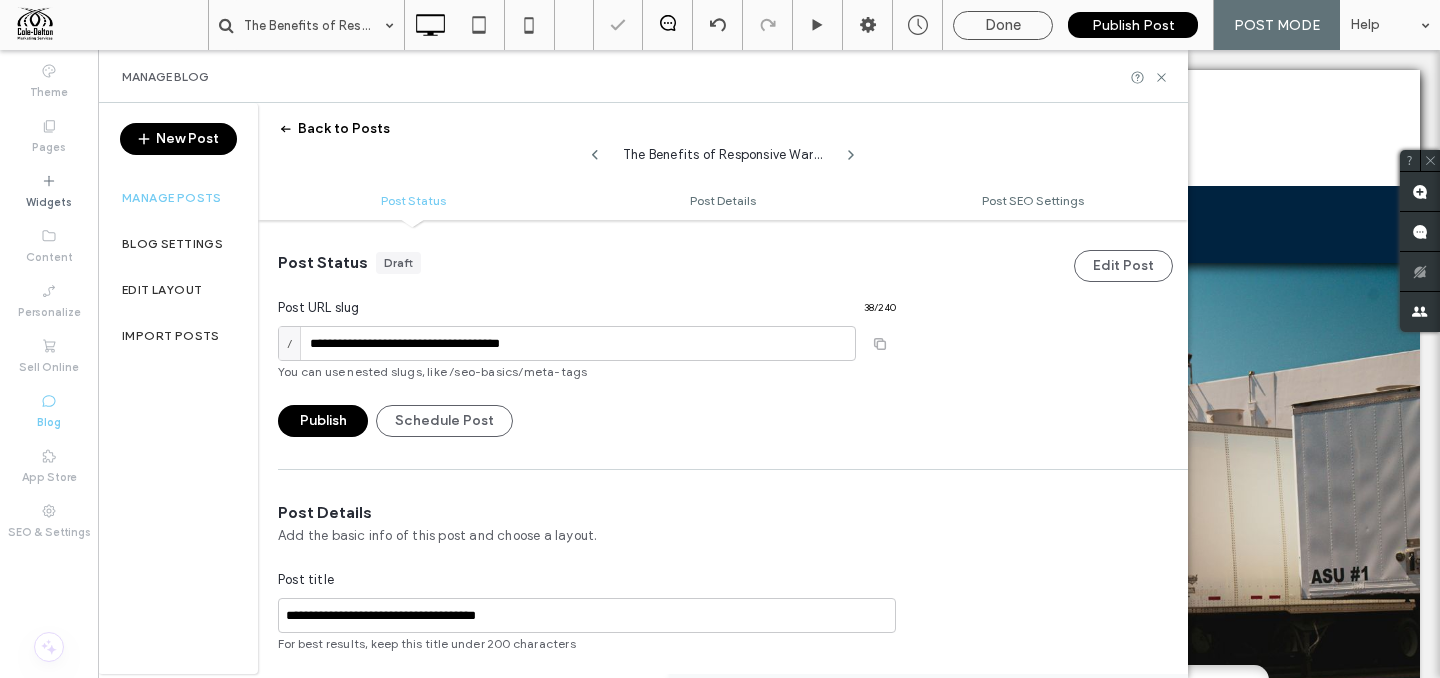 click on "Edit Post" at bounding box center [1123, 266] 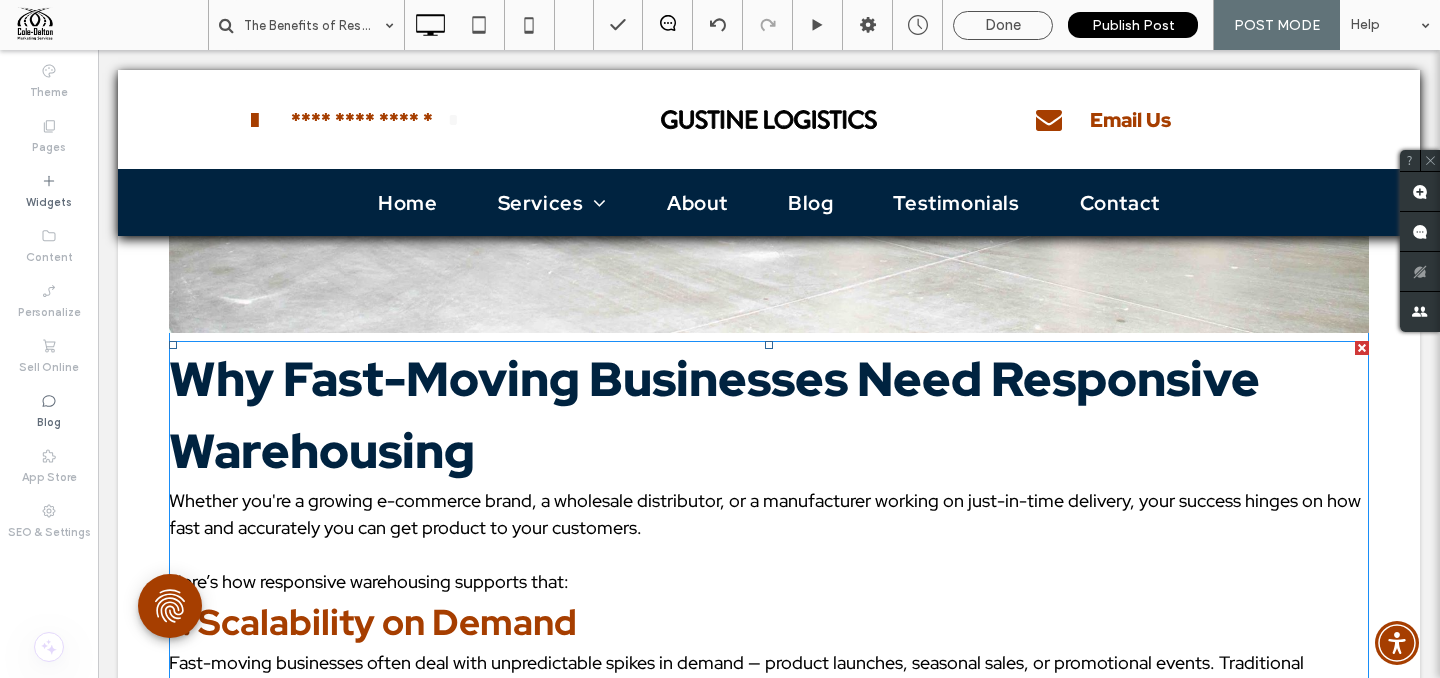 scroll, scrollTop: 1322, scrollLeft: 0, axis: vertical 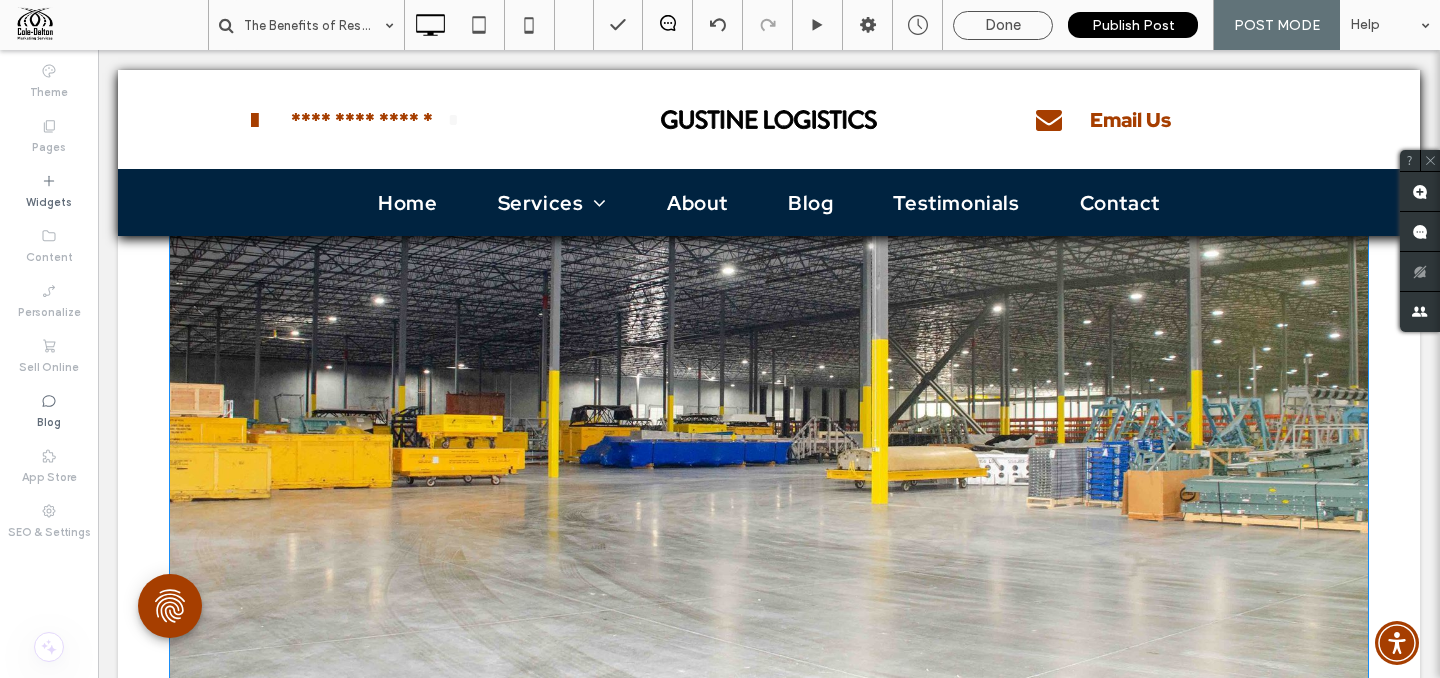 click at bounding box center [769, 376] 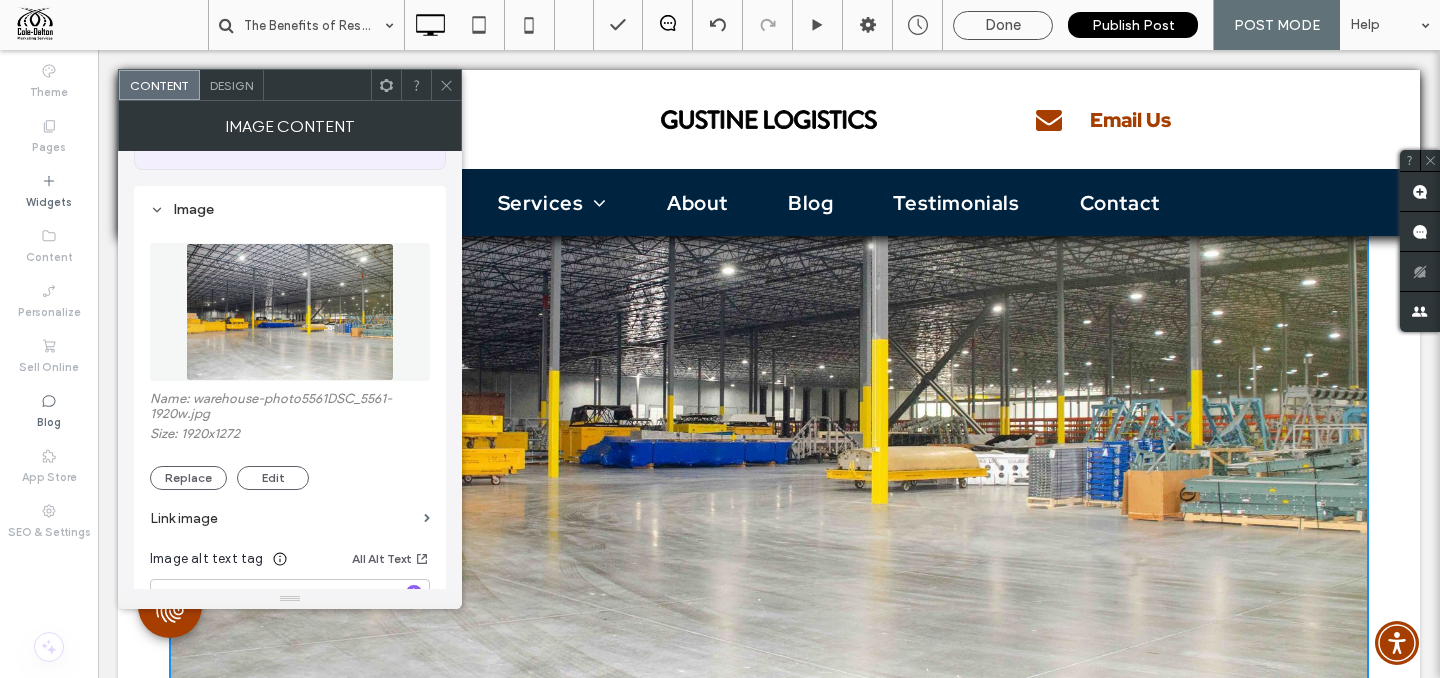 scroll, scrollTop: 139, scrollLeft: 0, axis: vertical 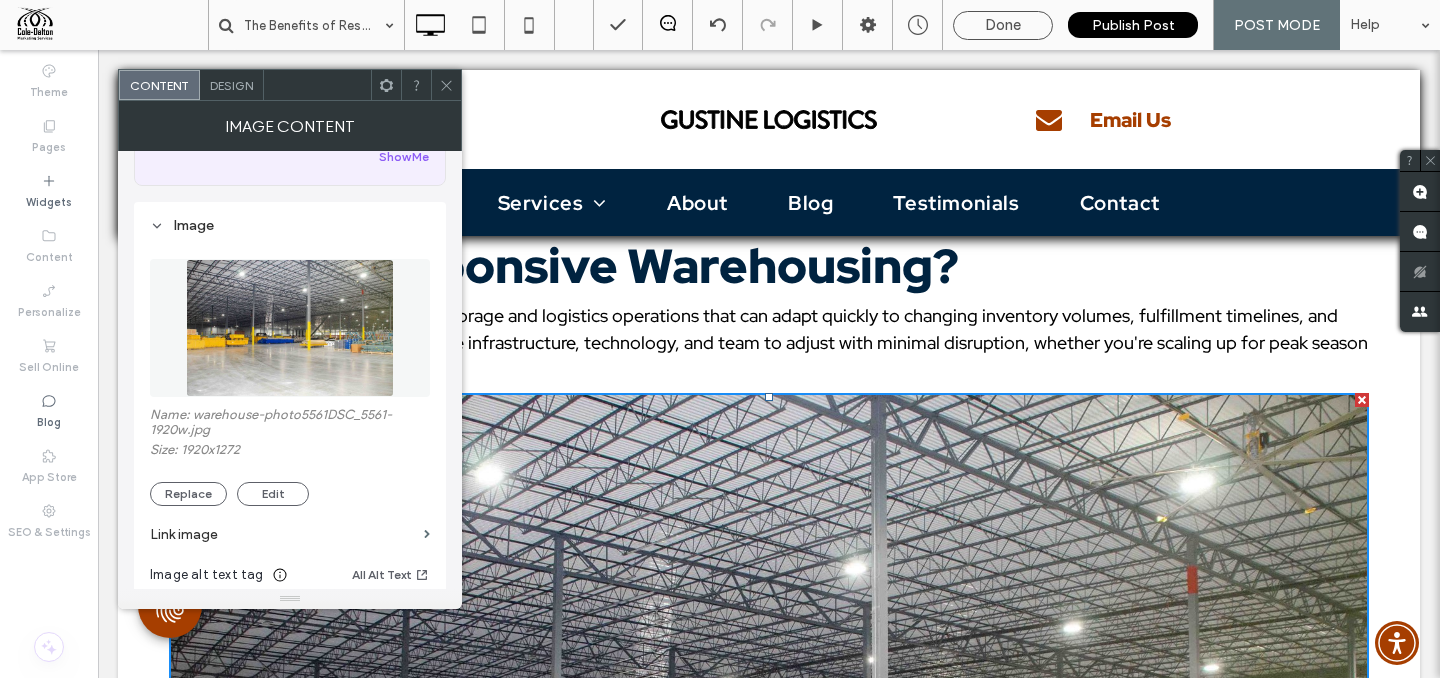 click 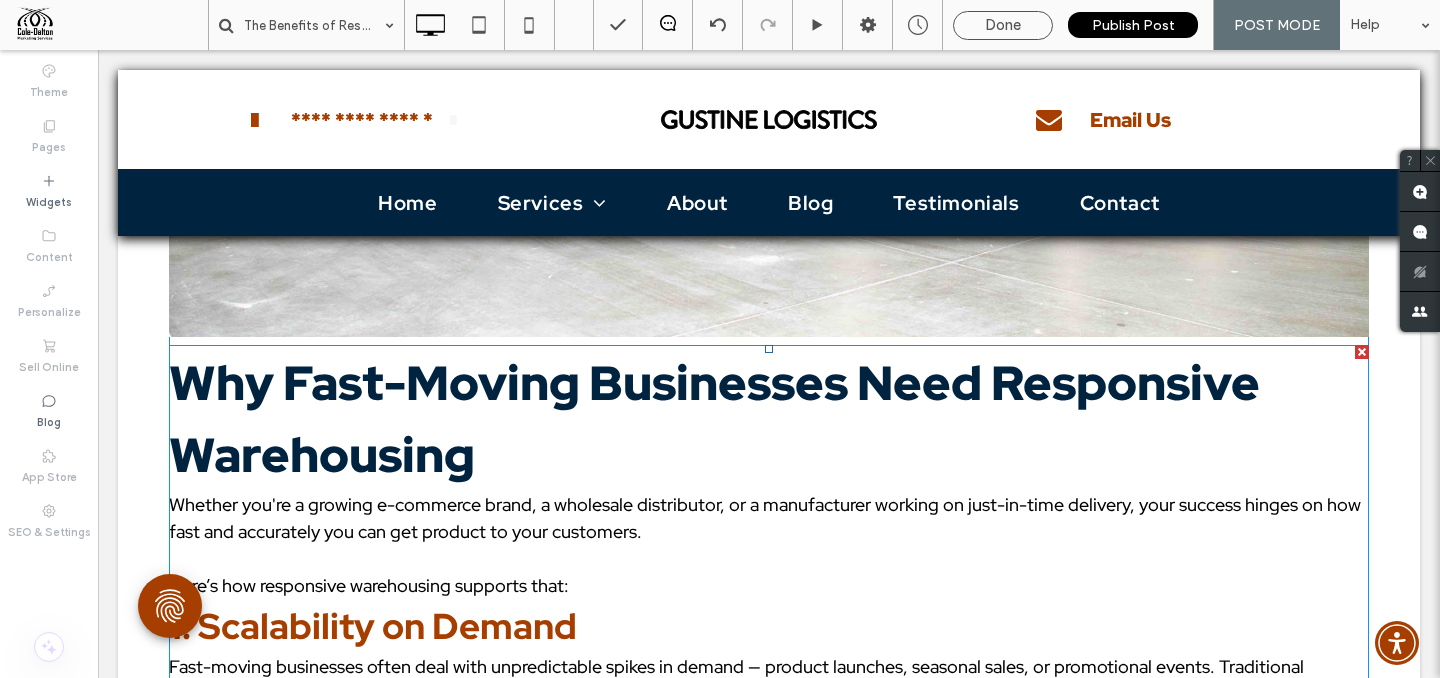scroll, scrollTop: 1871, scrollLeft: 0, axis: vertical 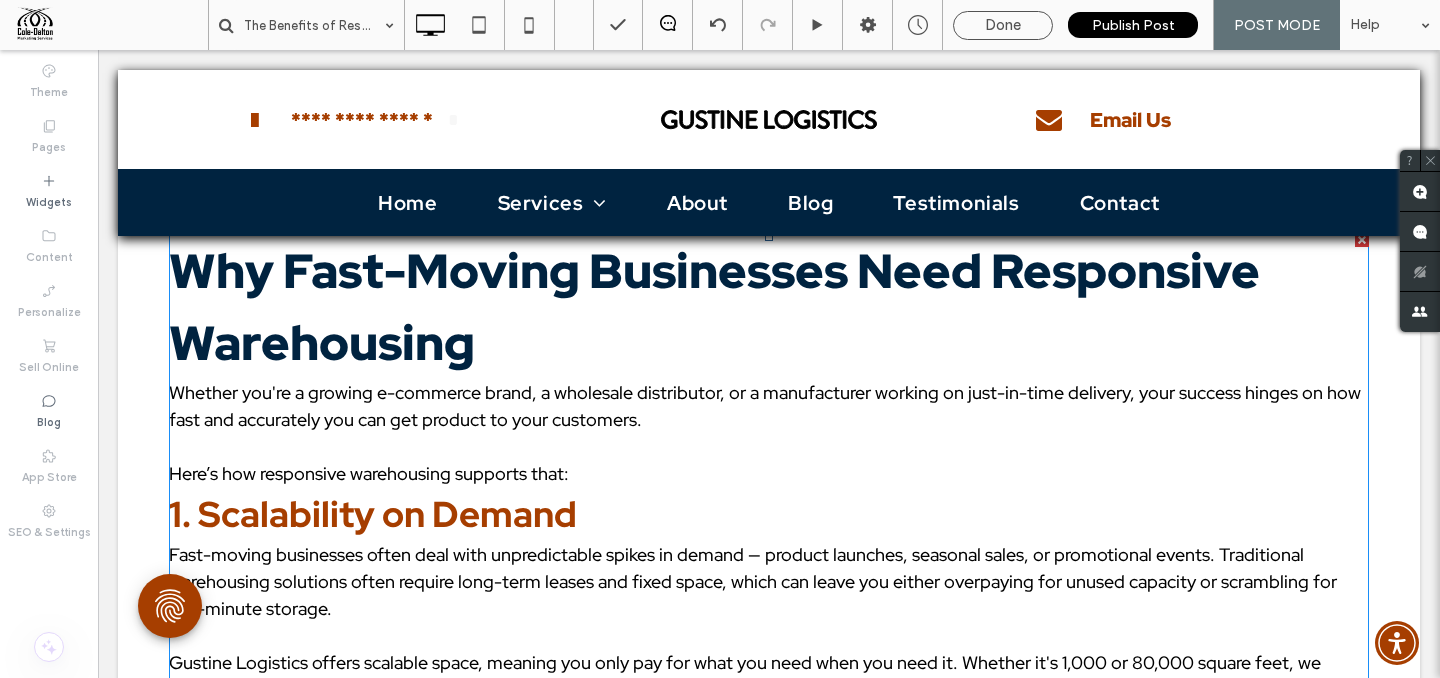 click on "1. Scalability on Demand" at bounding box center (373, 514) 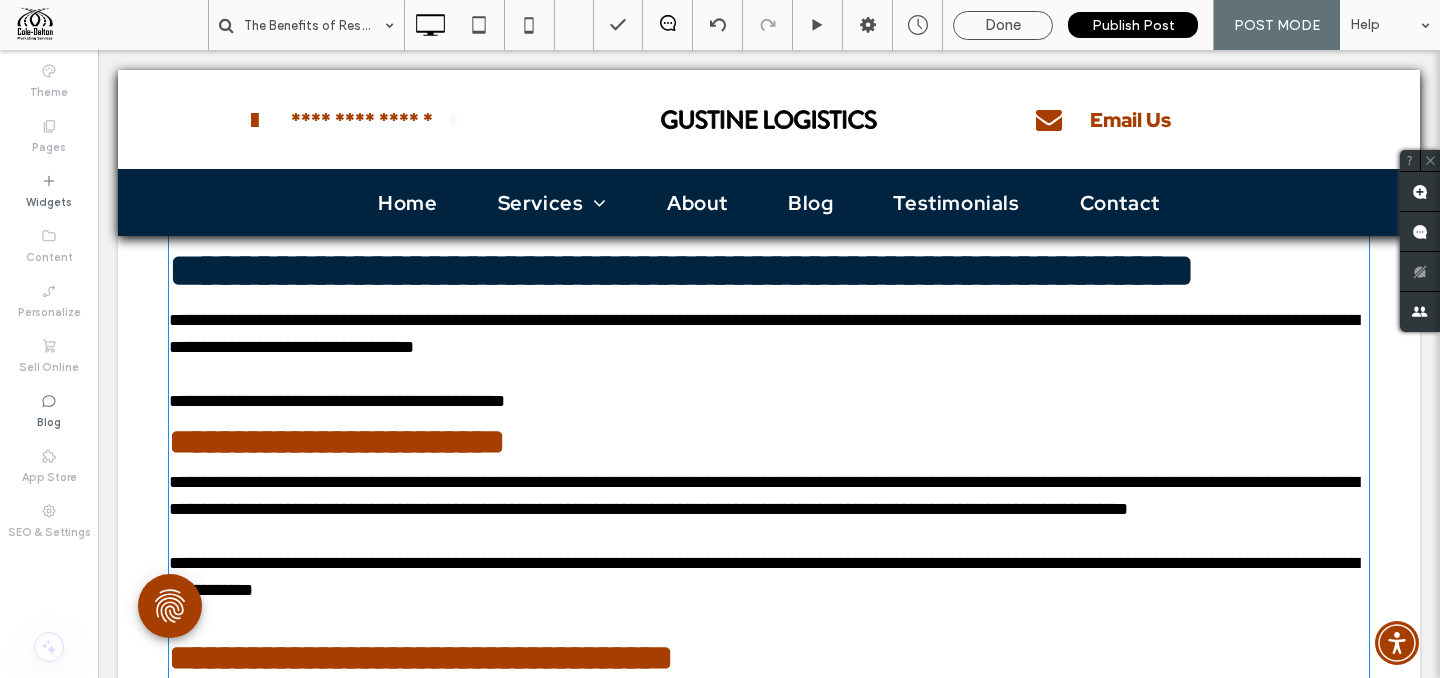 click on "**********" at bounding box center [769, 271] 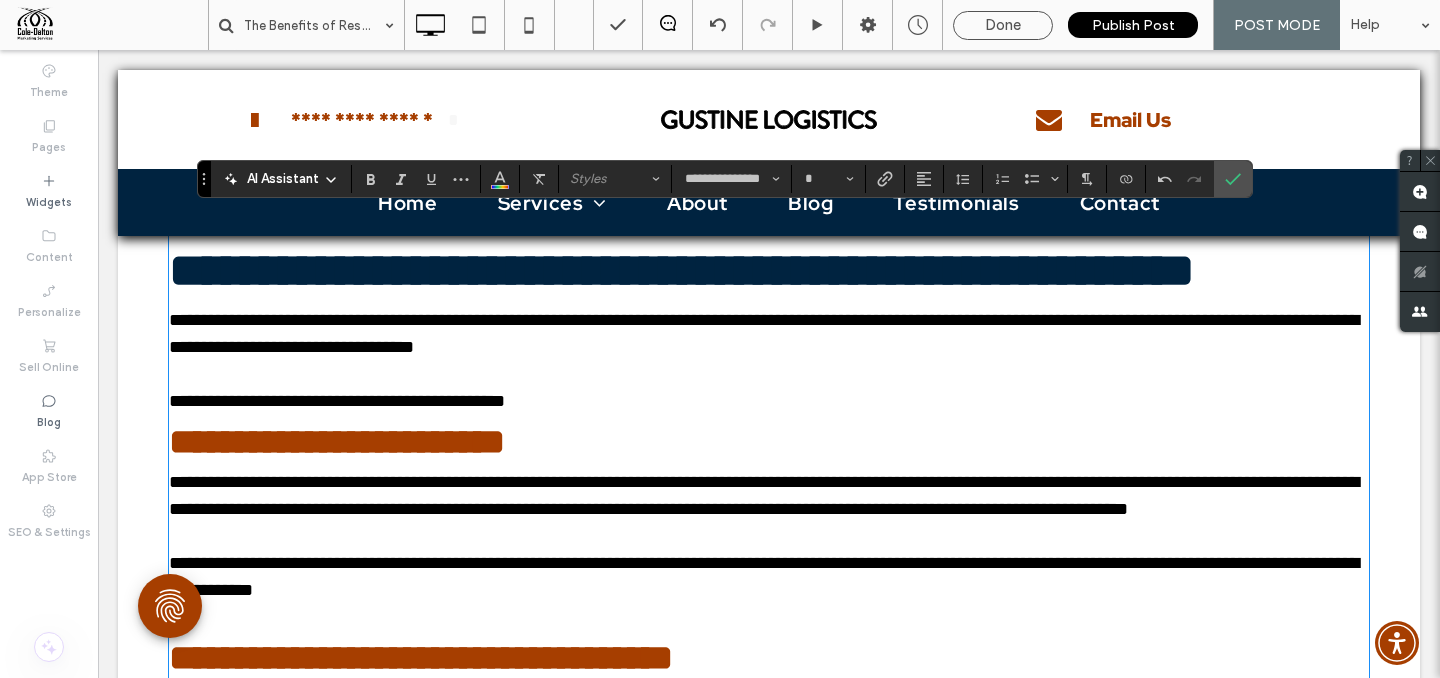 type on "**********" 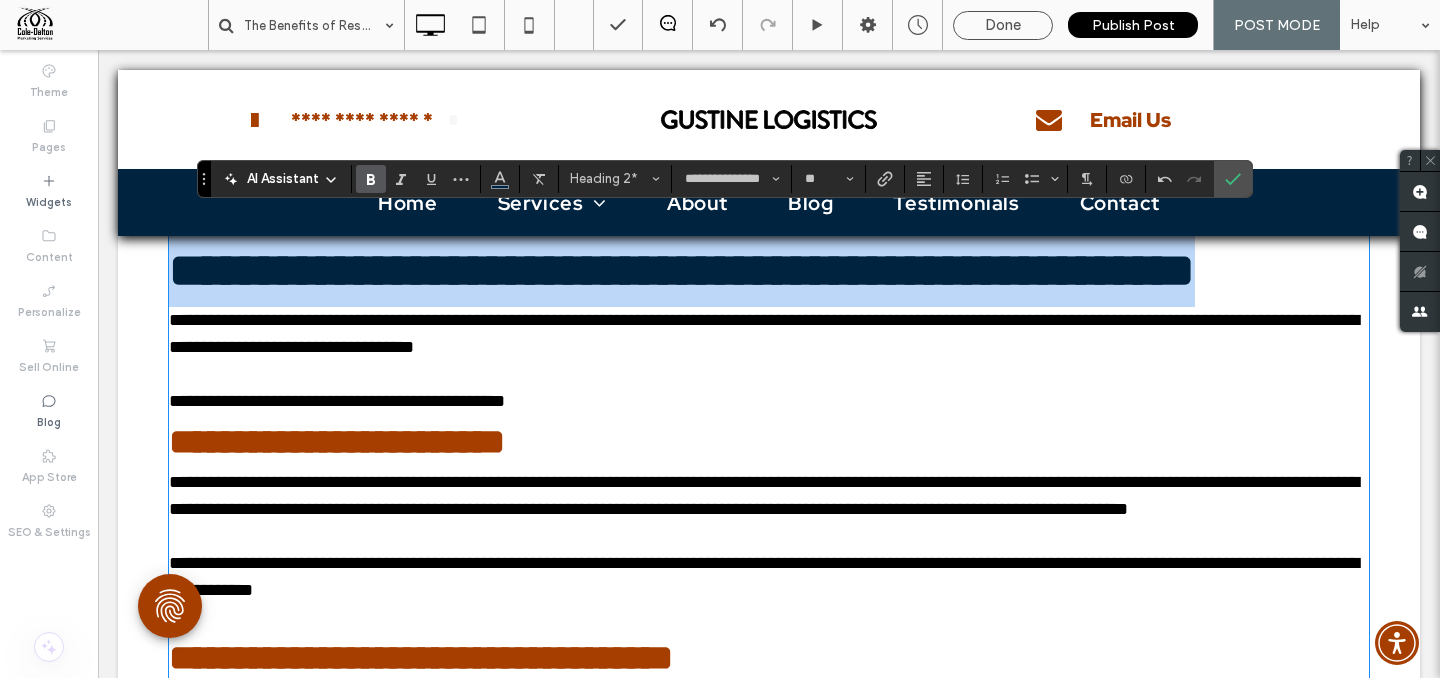 drag, startPoint x: 533, startPoint y: 353, endPoint x: 148, endPoint y: 266, distance: 394.7075 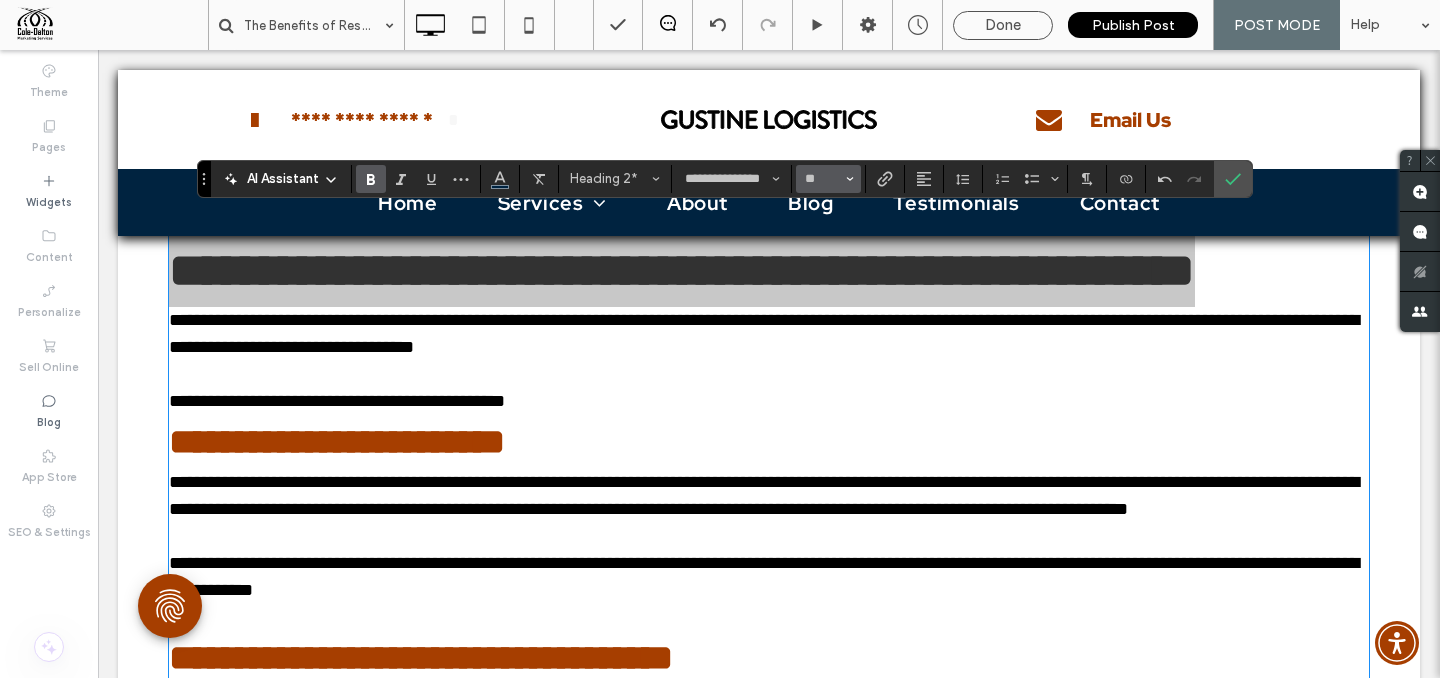 click on "**" at bounding box center [828, 179] 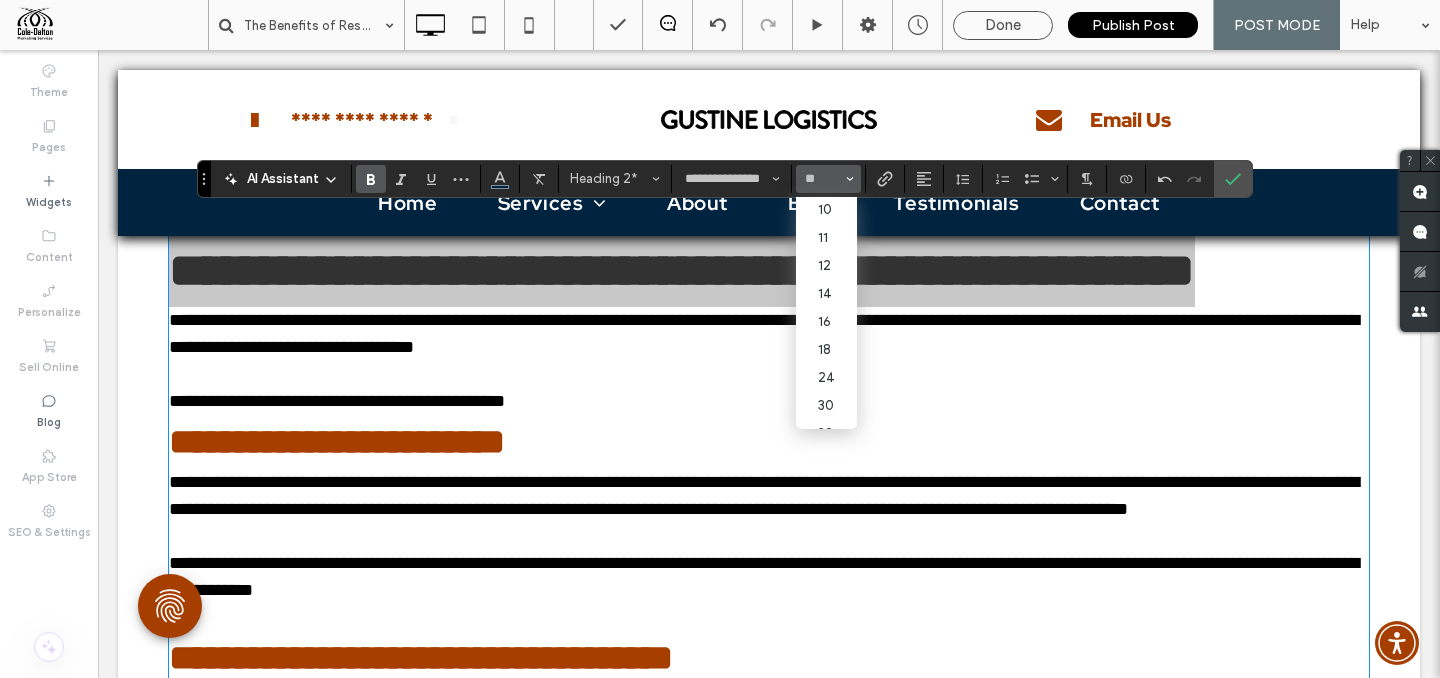 scroll, scrollTop: 168, scrollLeft: 0, axis: vertical 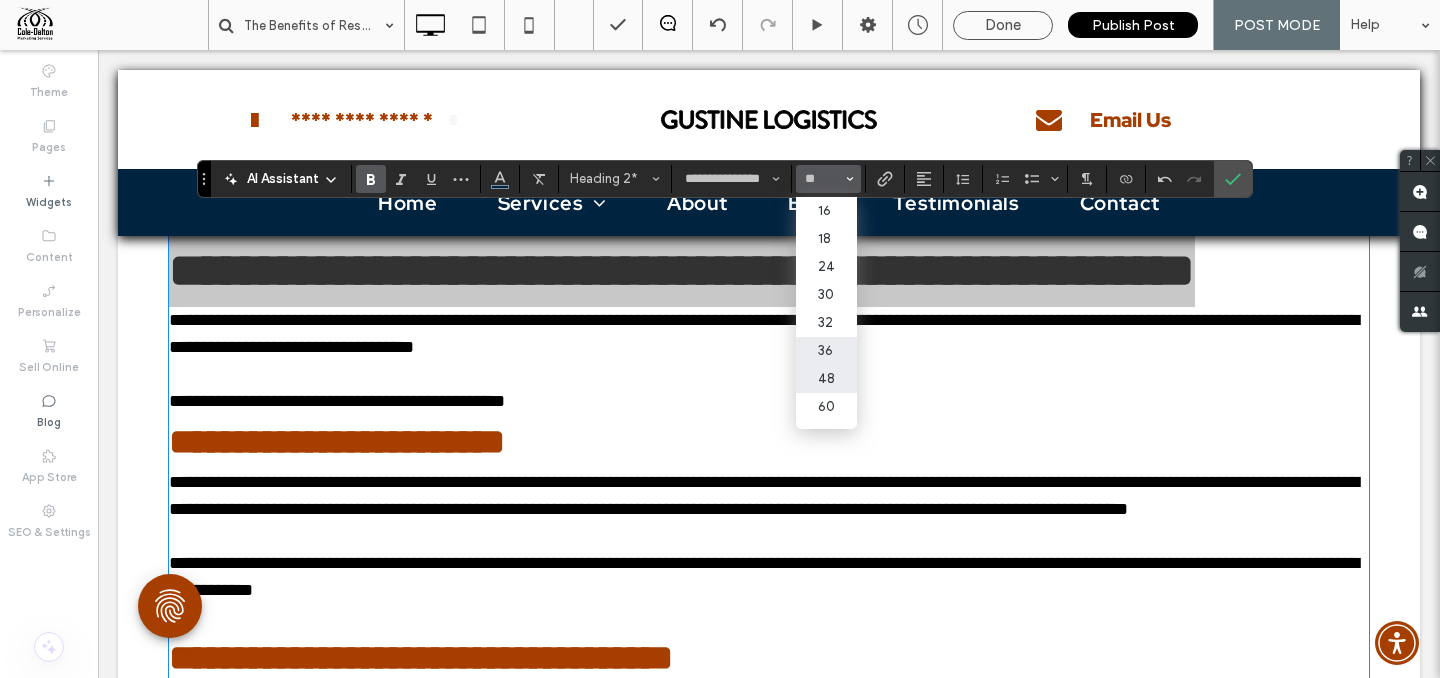 click on "36" at bounding box center [826, 351] 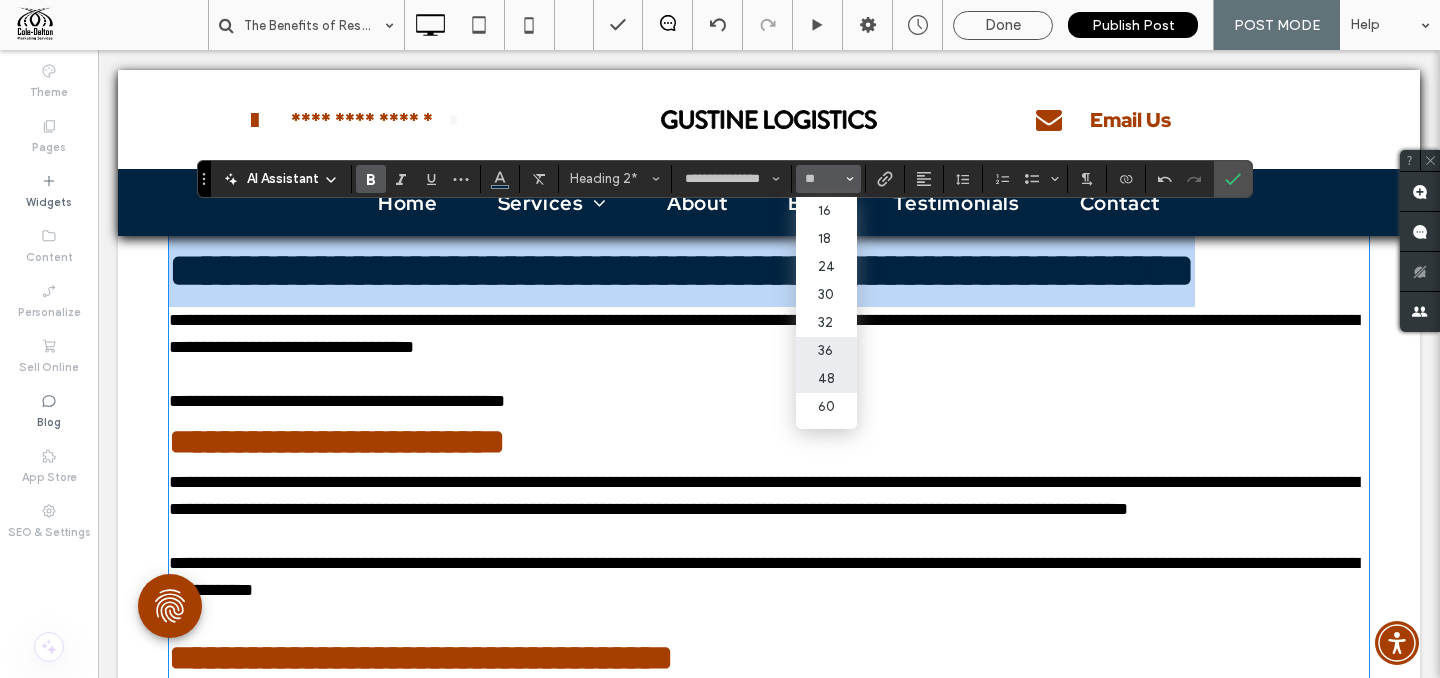 type on "**" 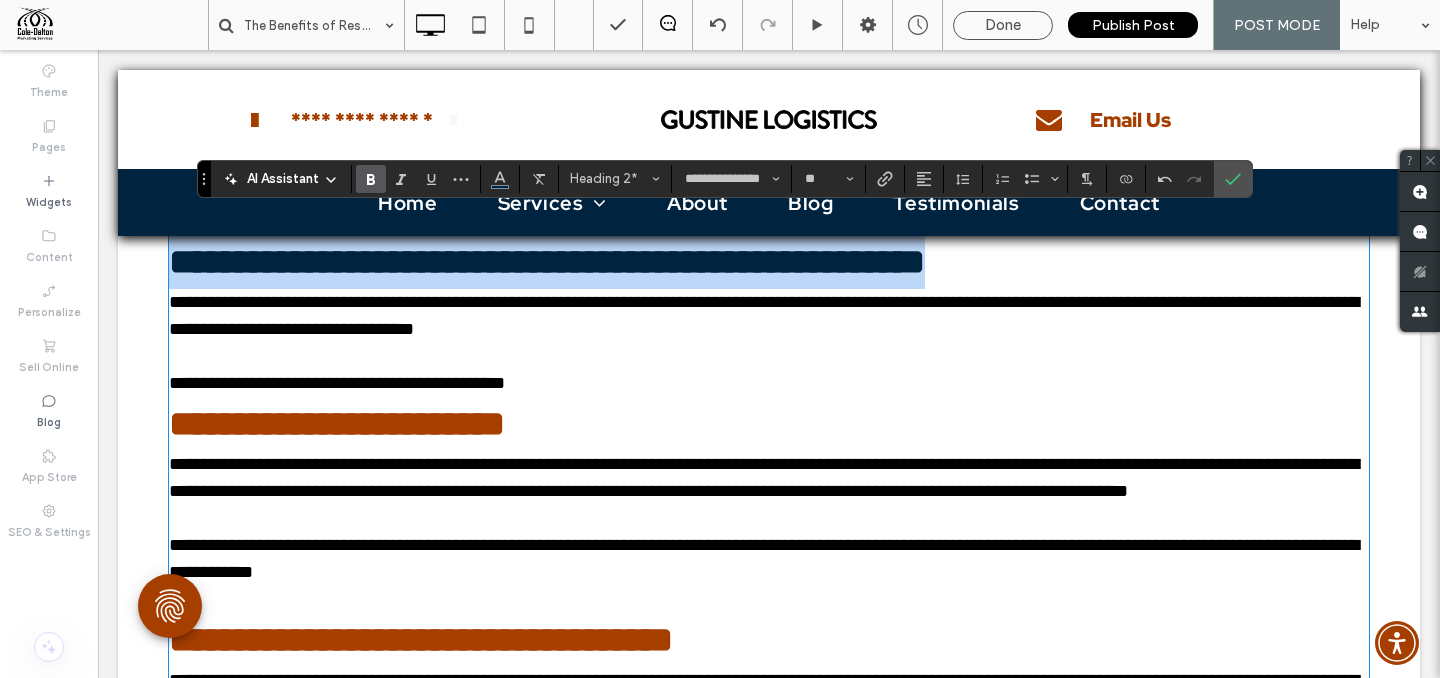 click on "**********" at bounding box center [337, 424] 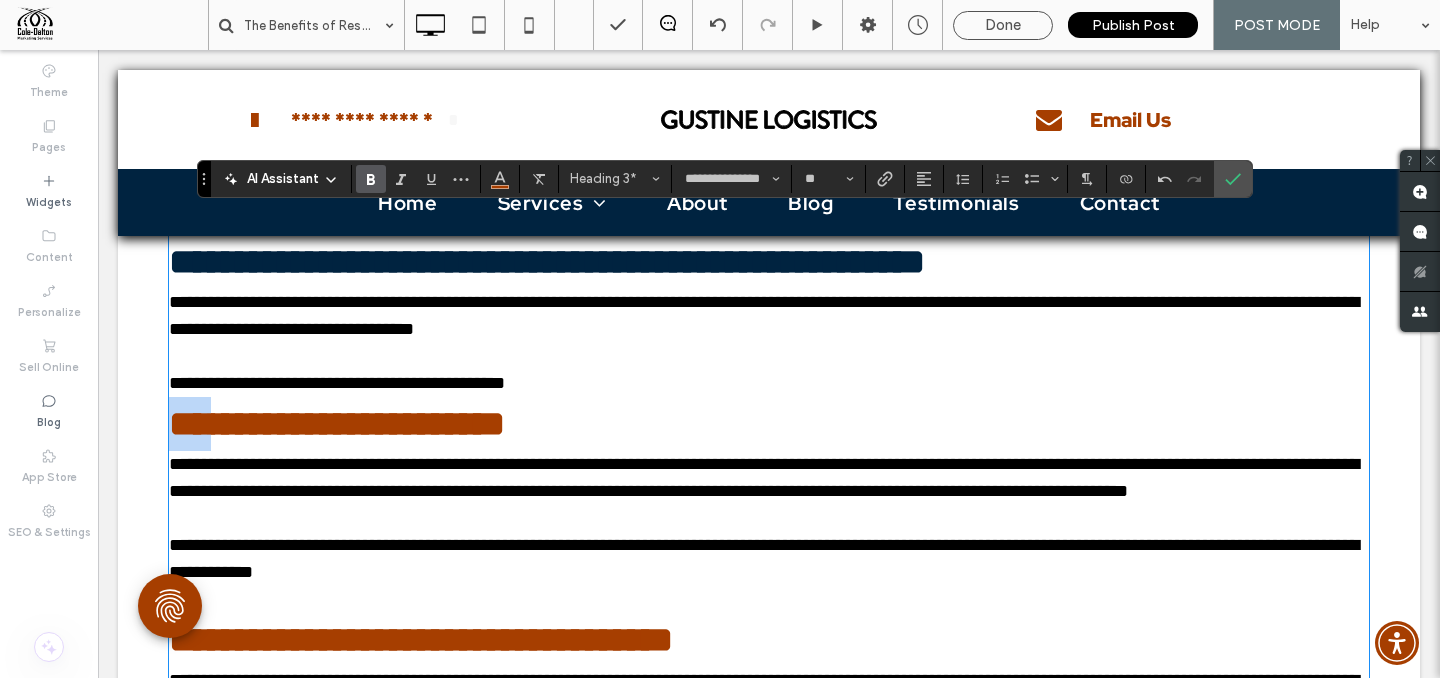 drag, startPoint x: 202, startPoint y: 406, endPoint x: 116, endPoint y: 406, distance: 86 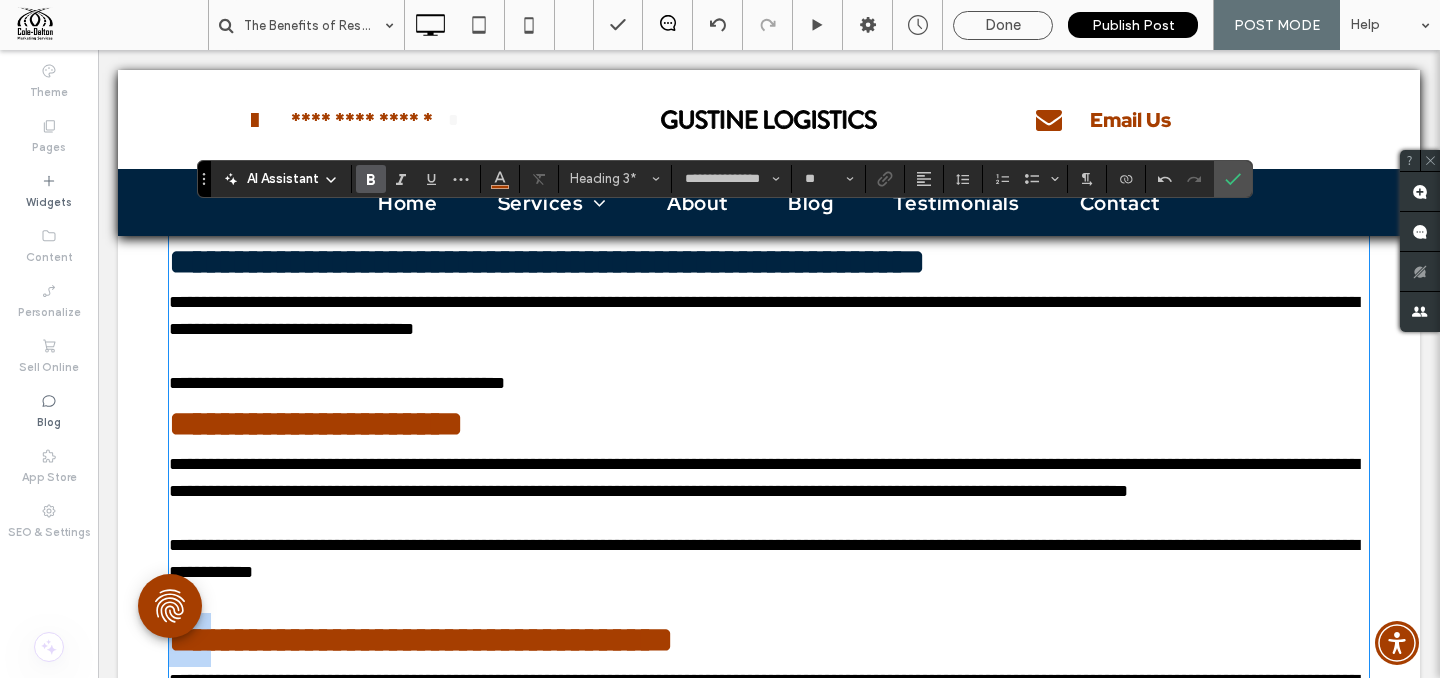 drag, startPoint x: 209, startPoint y: 651, endPoint x: 135, endPoint y: 650, distance: 74.00676 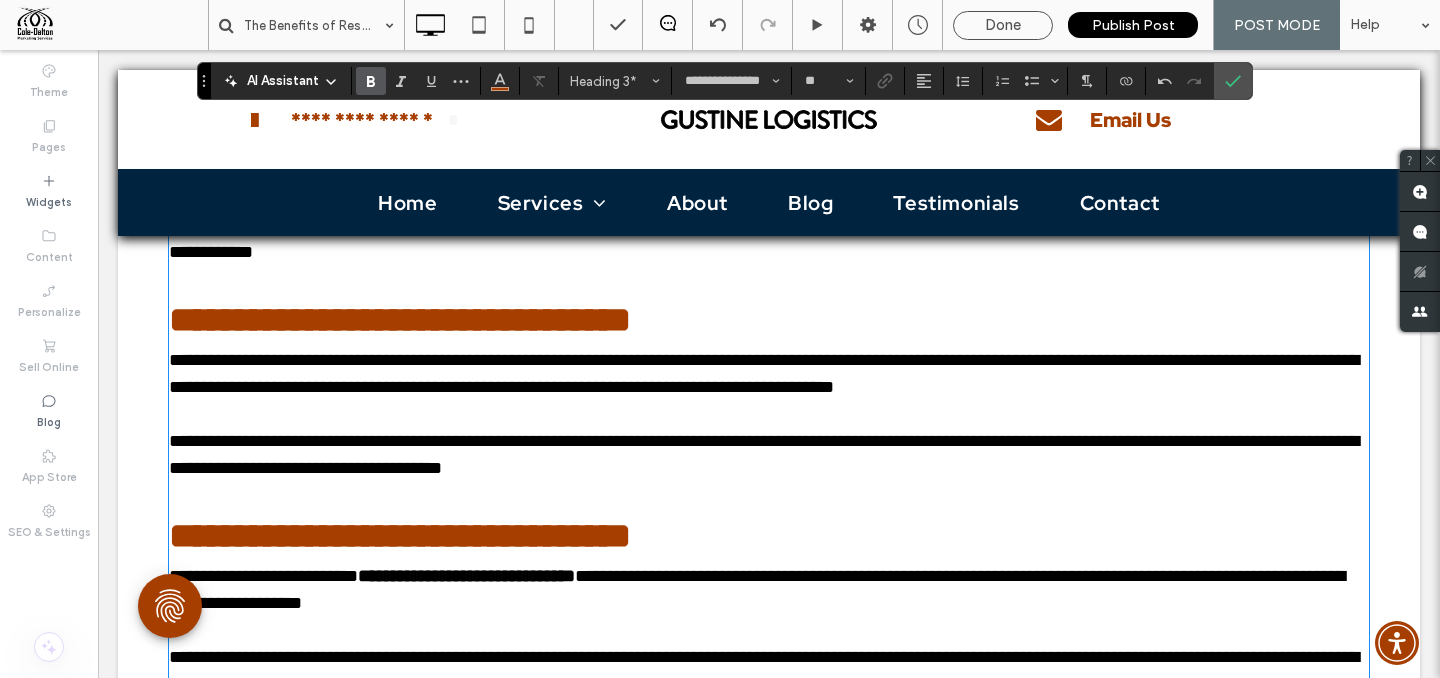 scroll, scrollTop: 2296, scrollLeft: 0, axis: vertical 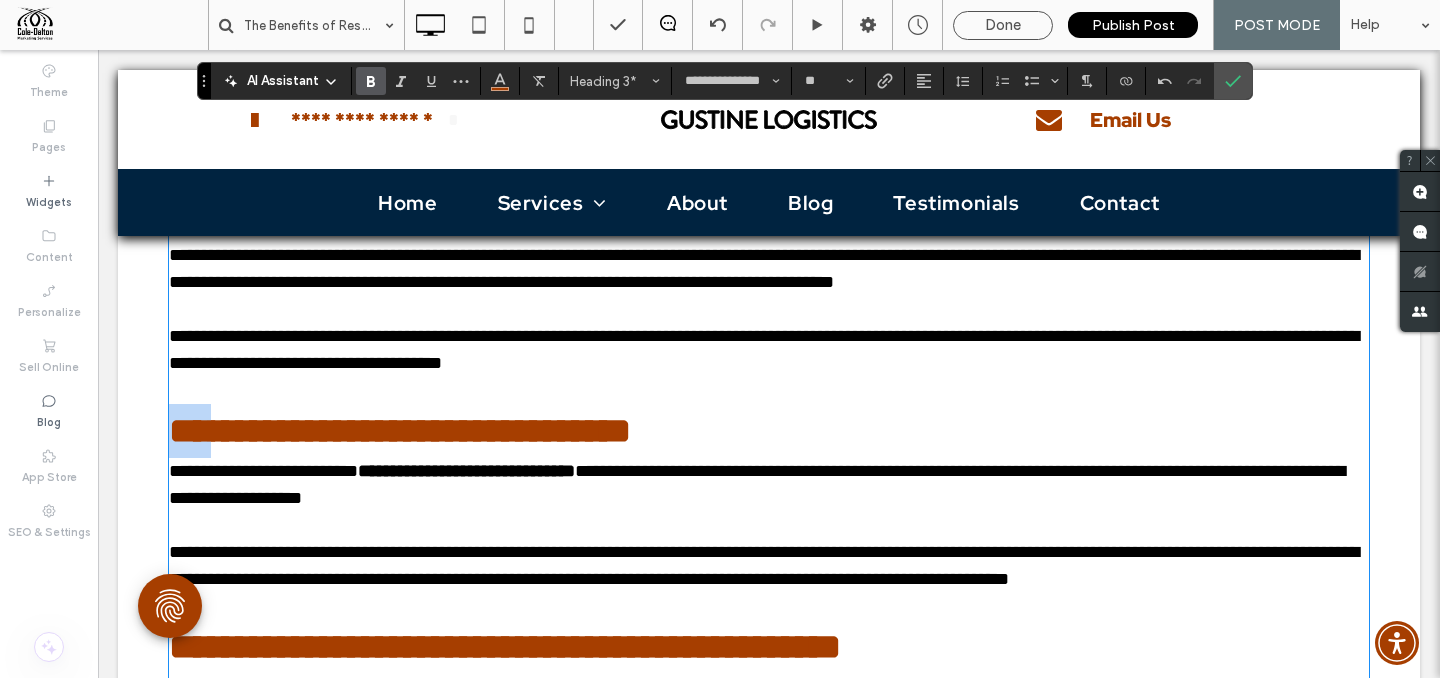 drag, startPoint x: 212, startPoint y: 443, endPoint x: 201, endPoint y: 459, distance: 19.416489 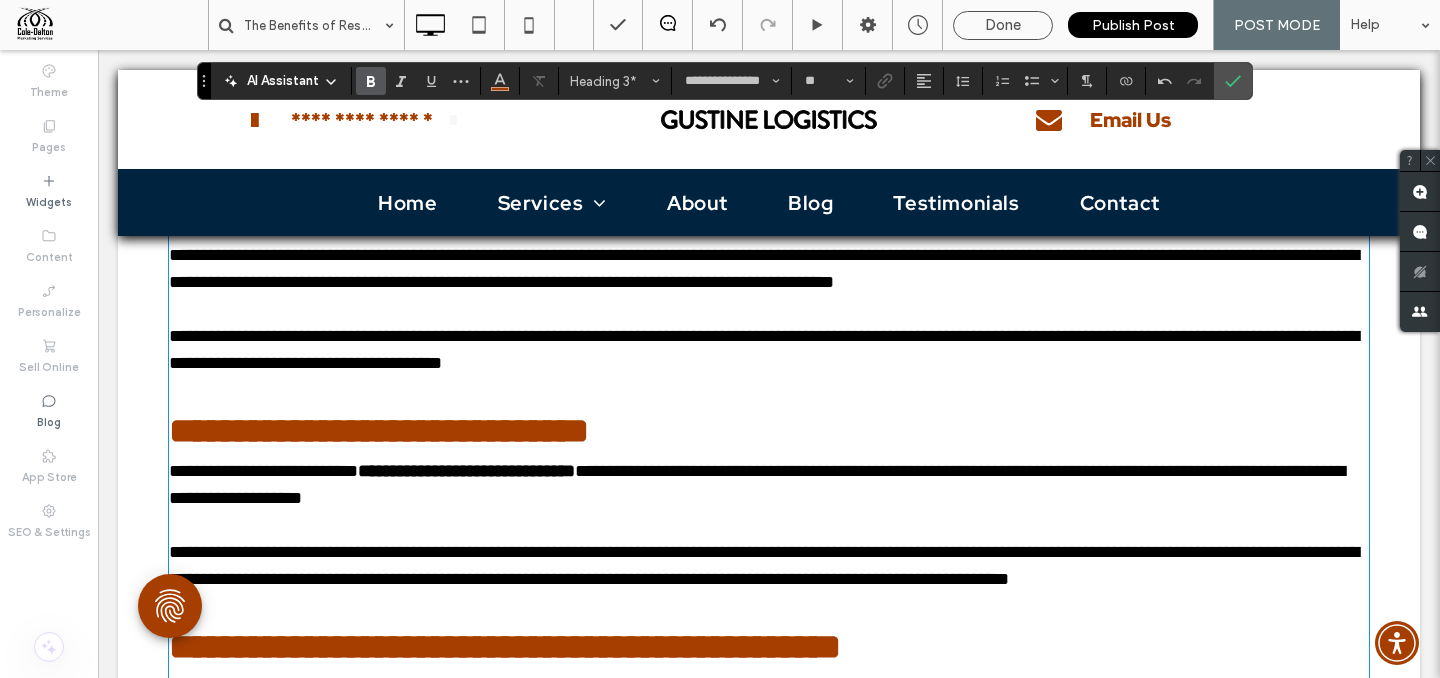 scroll, scrollTop: 2446, scrollLeft: 0, axis: vertical 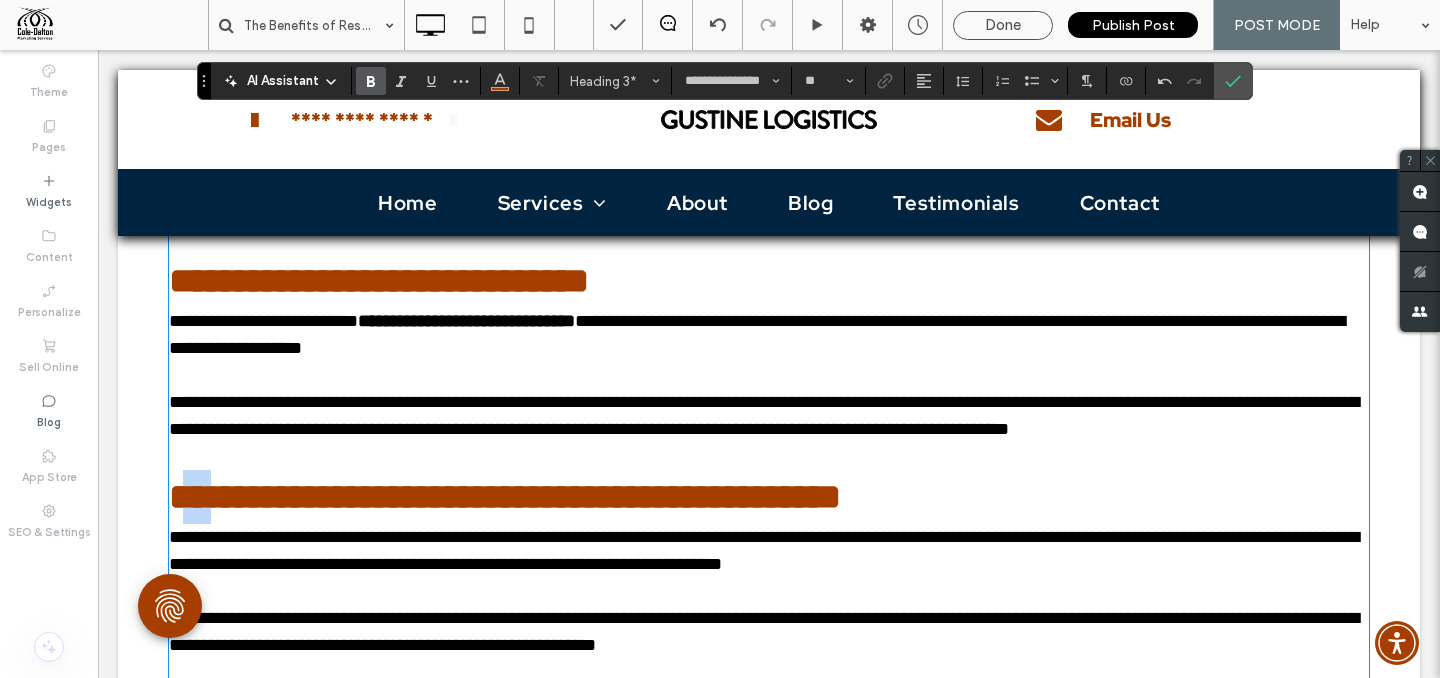 drag, startPoint x: 212, startPoint y: 502, endPoint x: 100, endPoint y: 499, distance: 112.04017 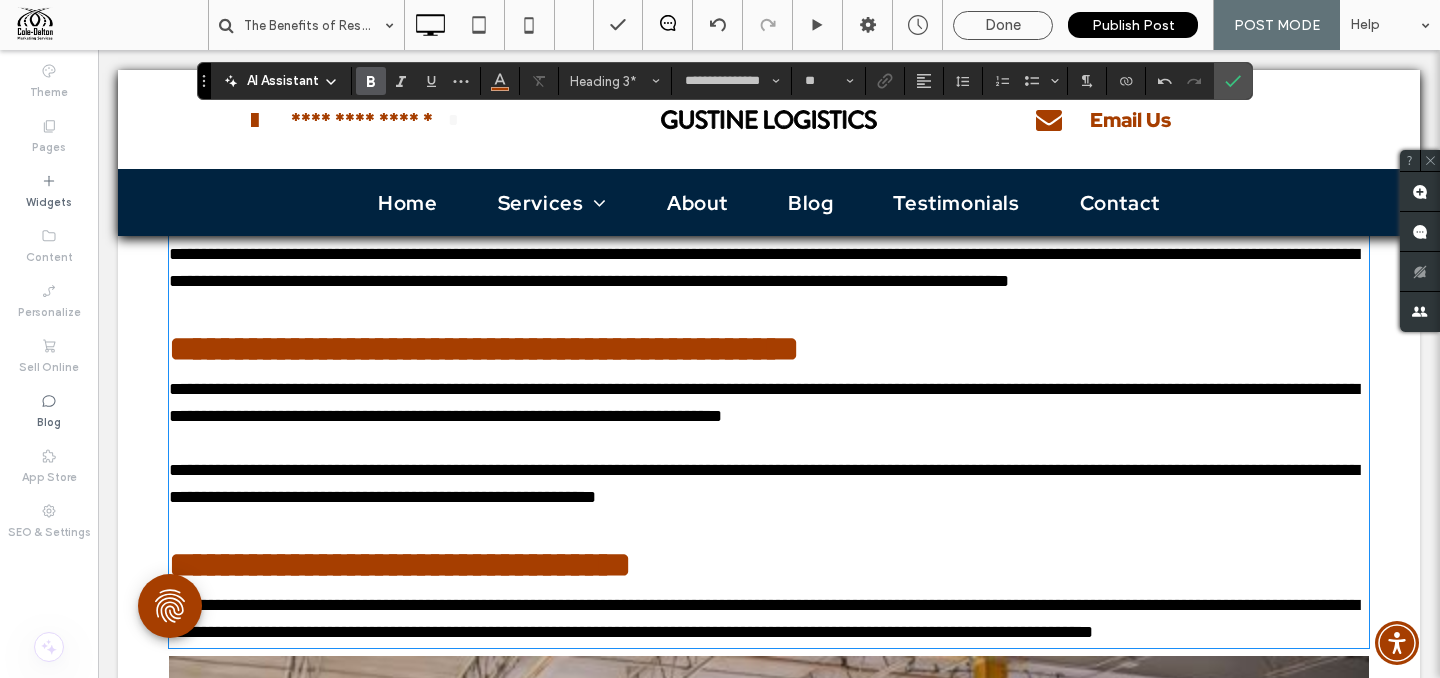 scroll, scrollTop: 2630, scrollLeft: 0, axis: vertical 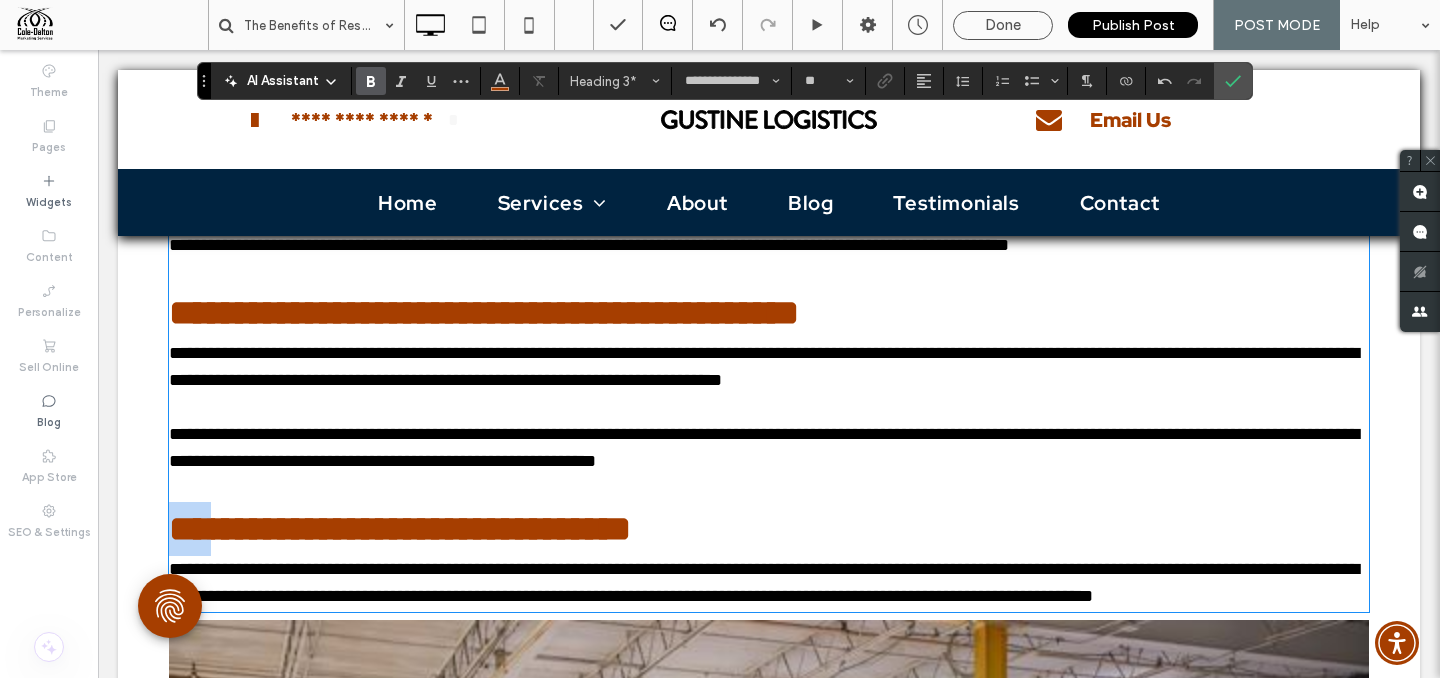 drag, startPoint x: 206, startPoint y: 544, endPoint x: 100, endPoint y: 531, distance: 106.7942 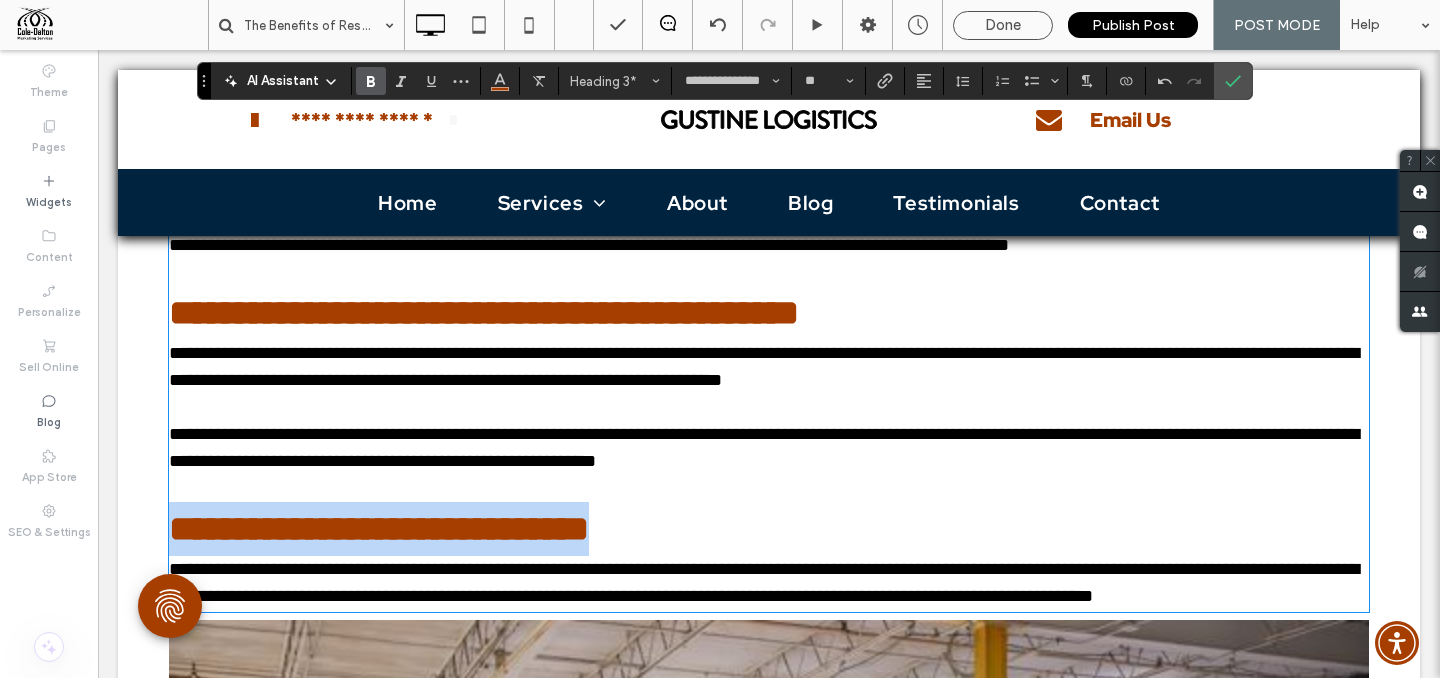 drag, startPoint x: 731, startPoint y: 537, endPoint x: 137, endPoint y: 532, distance: 594.02106 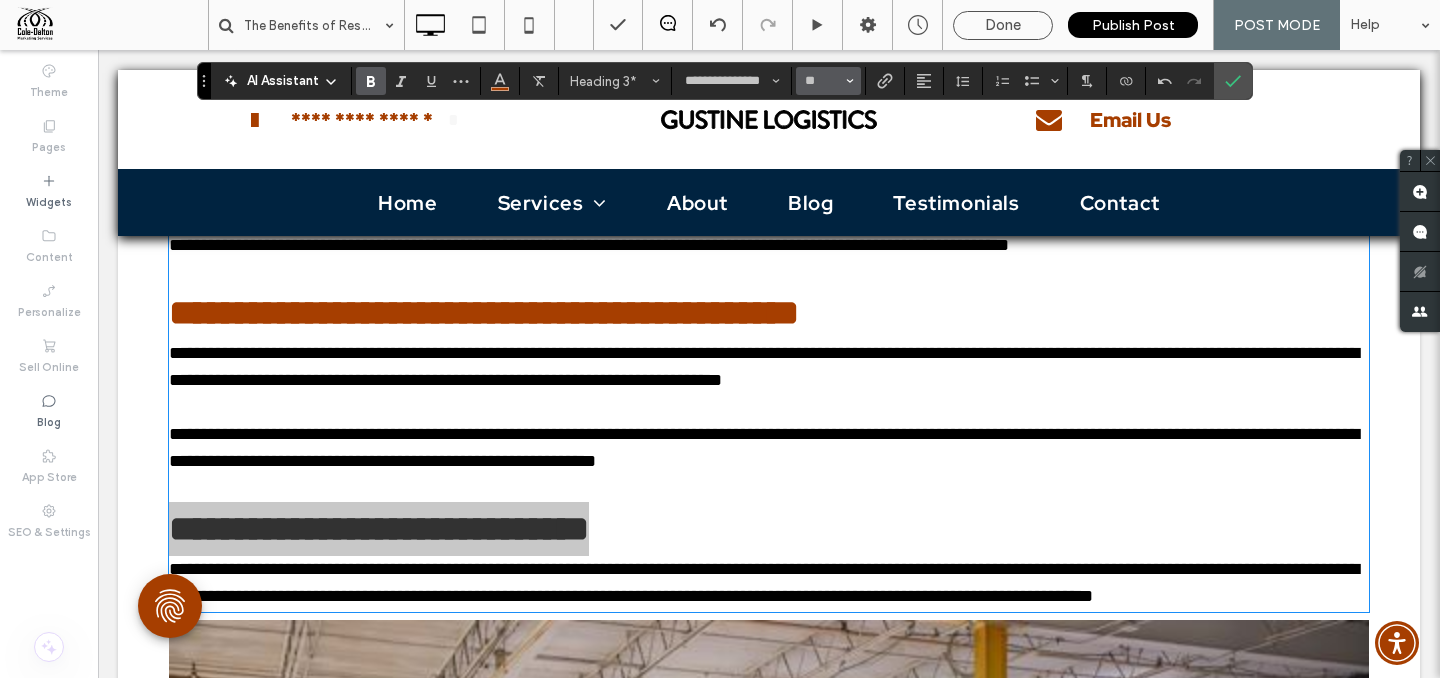 click 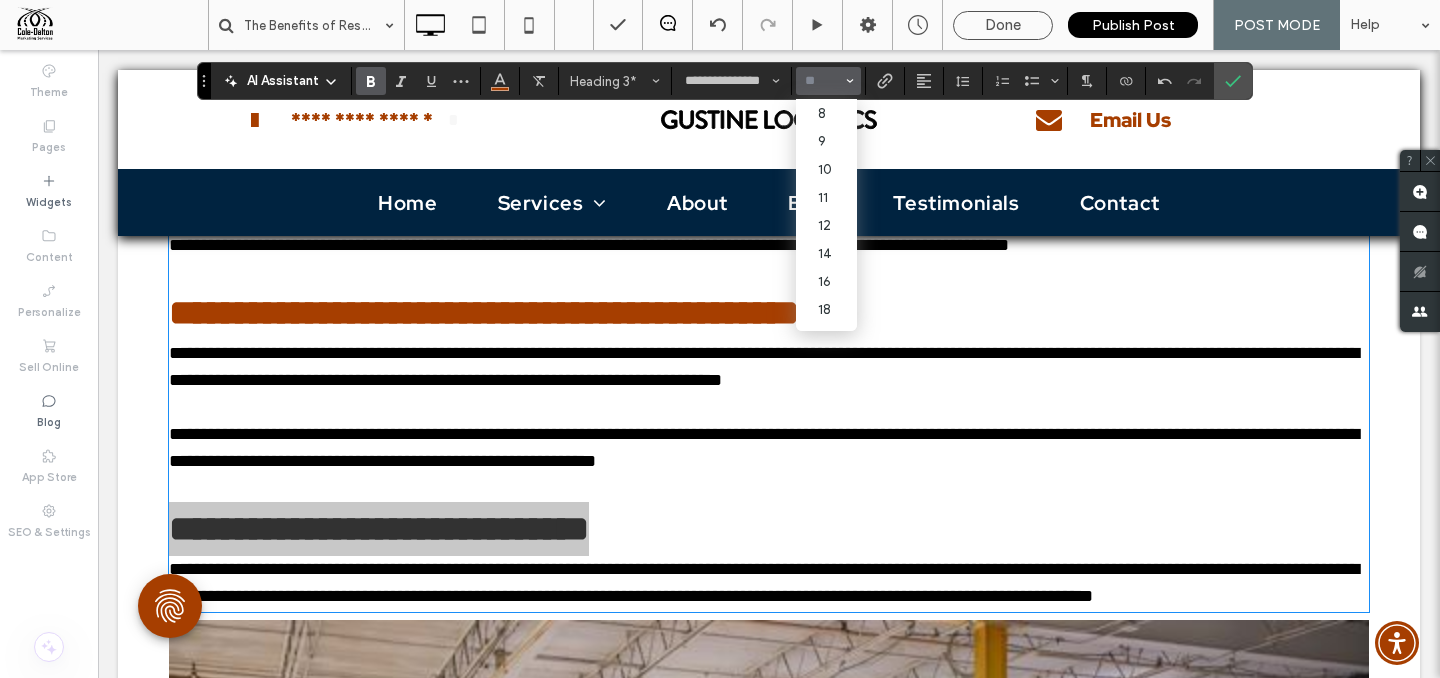 scroll, scrollTop: 176, scrollLeft: 0, axis: vertical 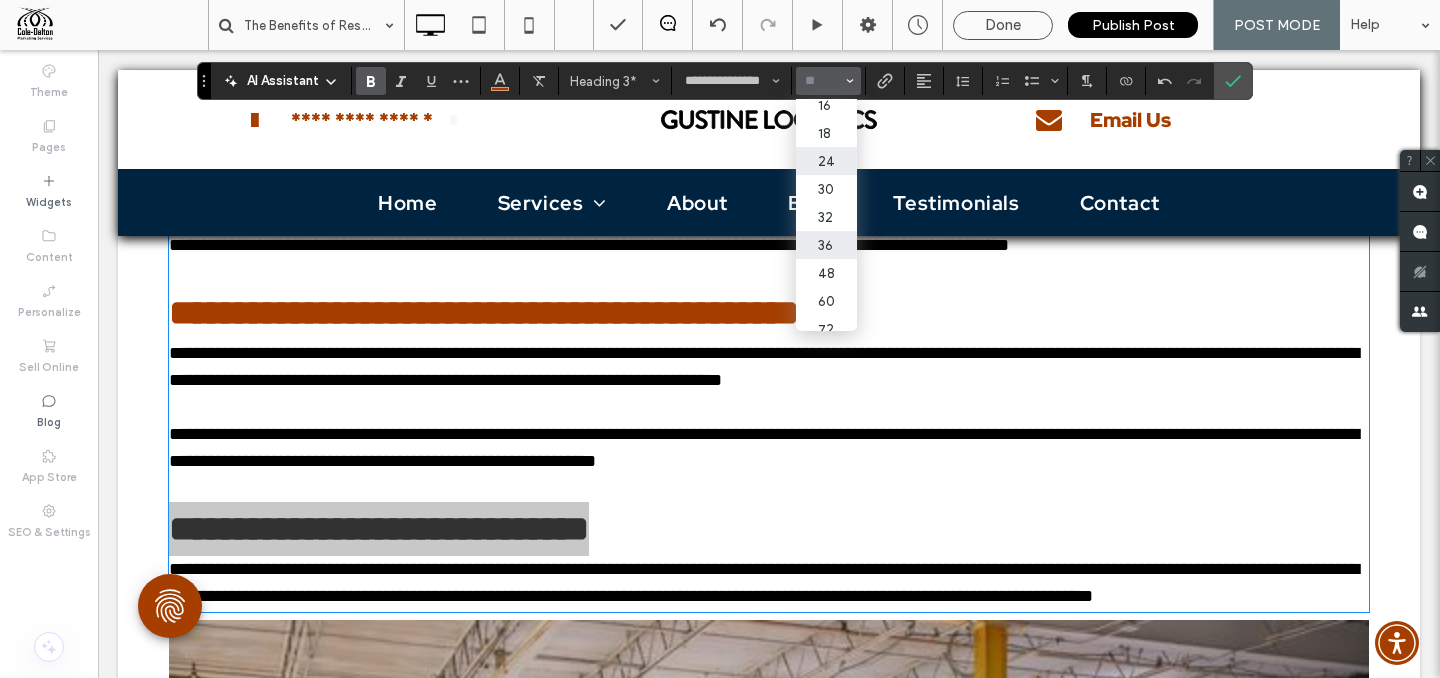 click on "24" at bounding box center [826, 161] 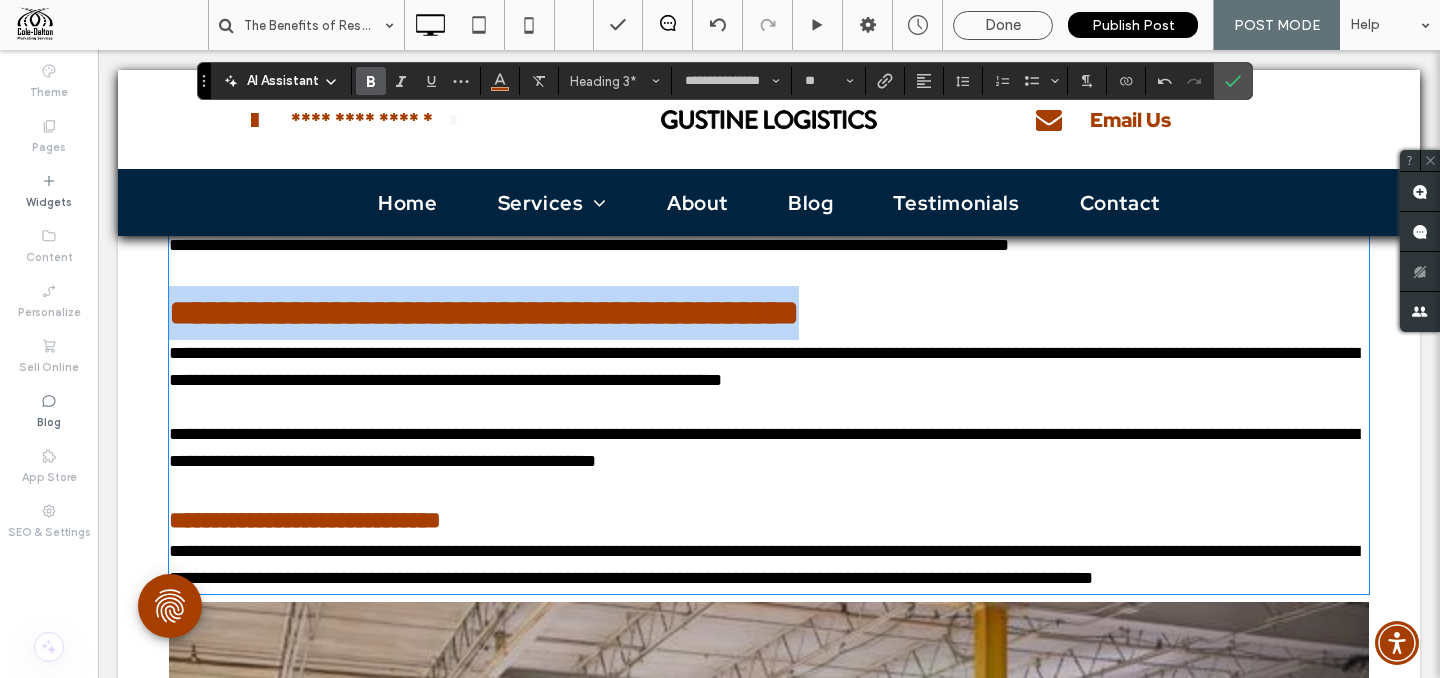drag, startPoint x: 852, startPoint y: 347, endPoint x: 156, endPoint y: 332, distance: 696.1616 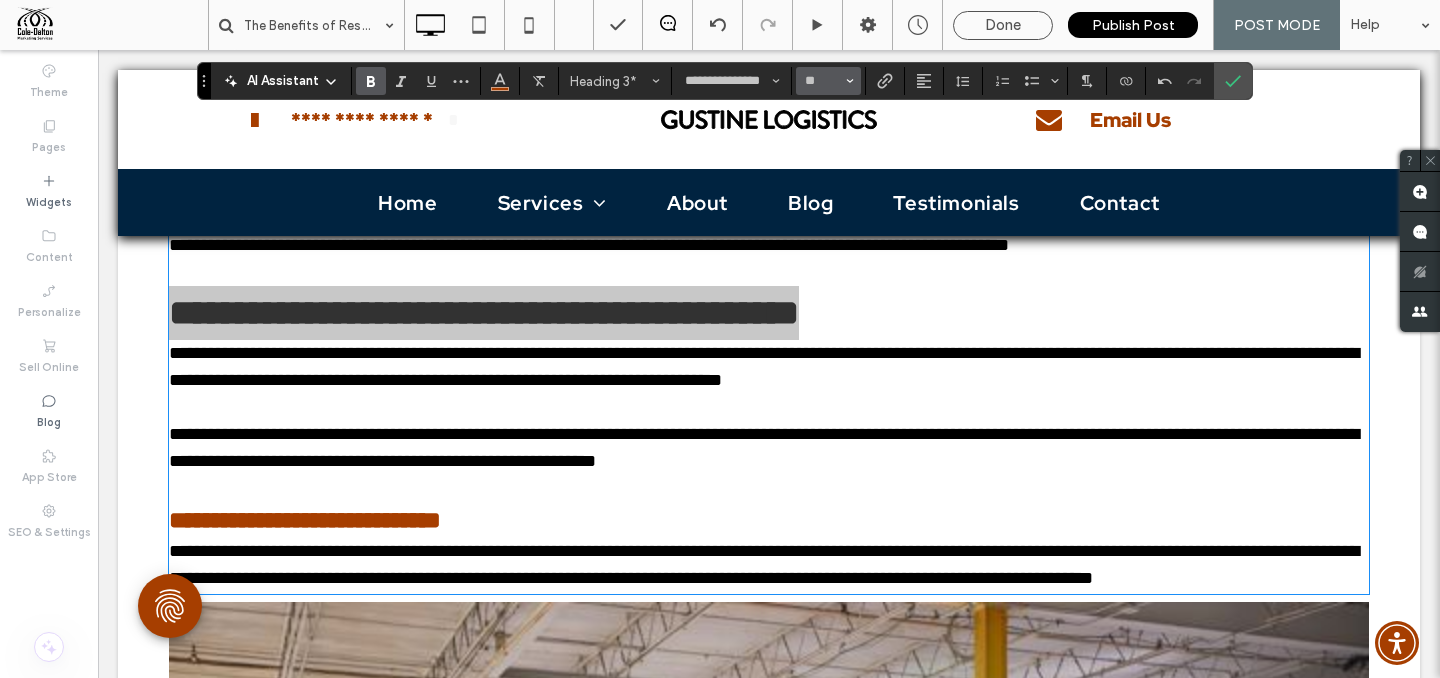 click on "**" at bounding box center [828, 81] 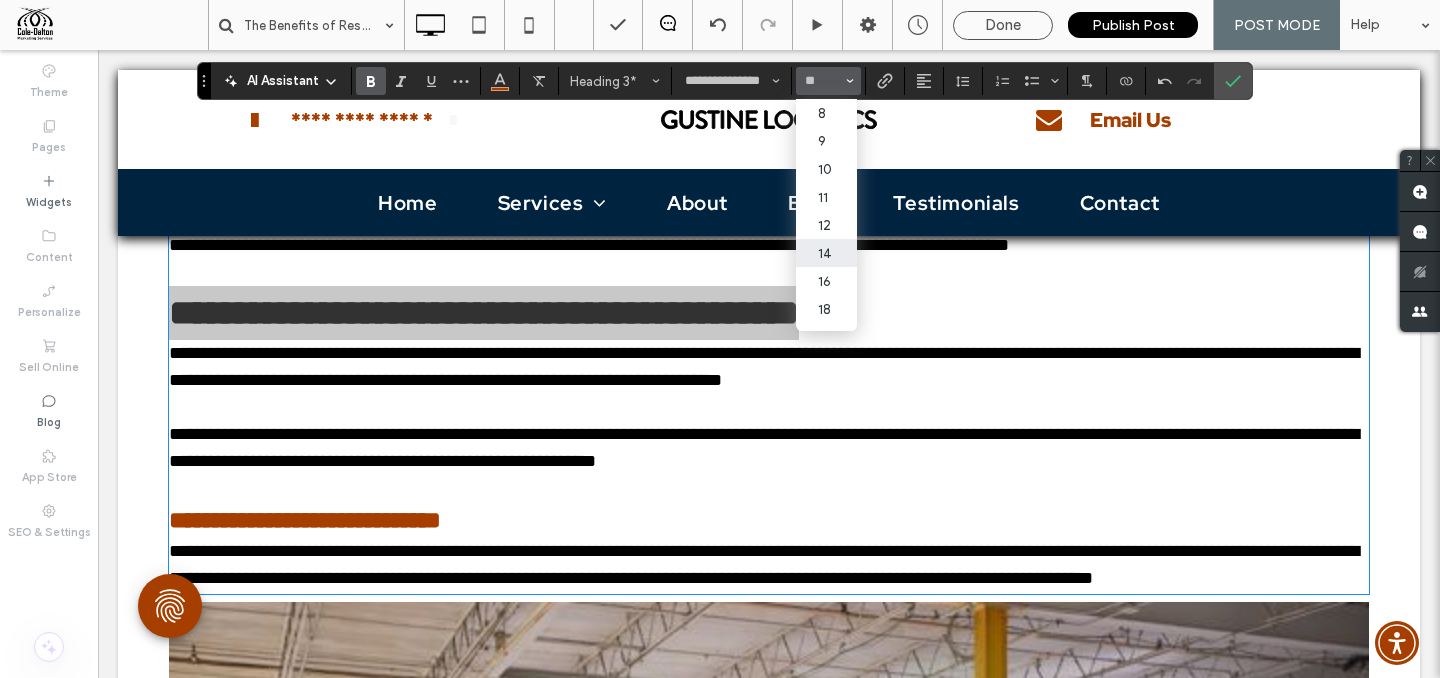 scroll, scrollTop: 38, scrollLeft: 0, axis: vertical 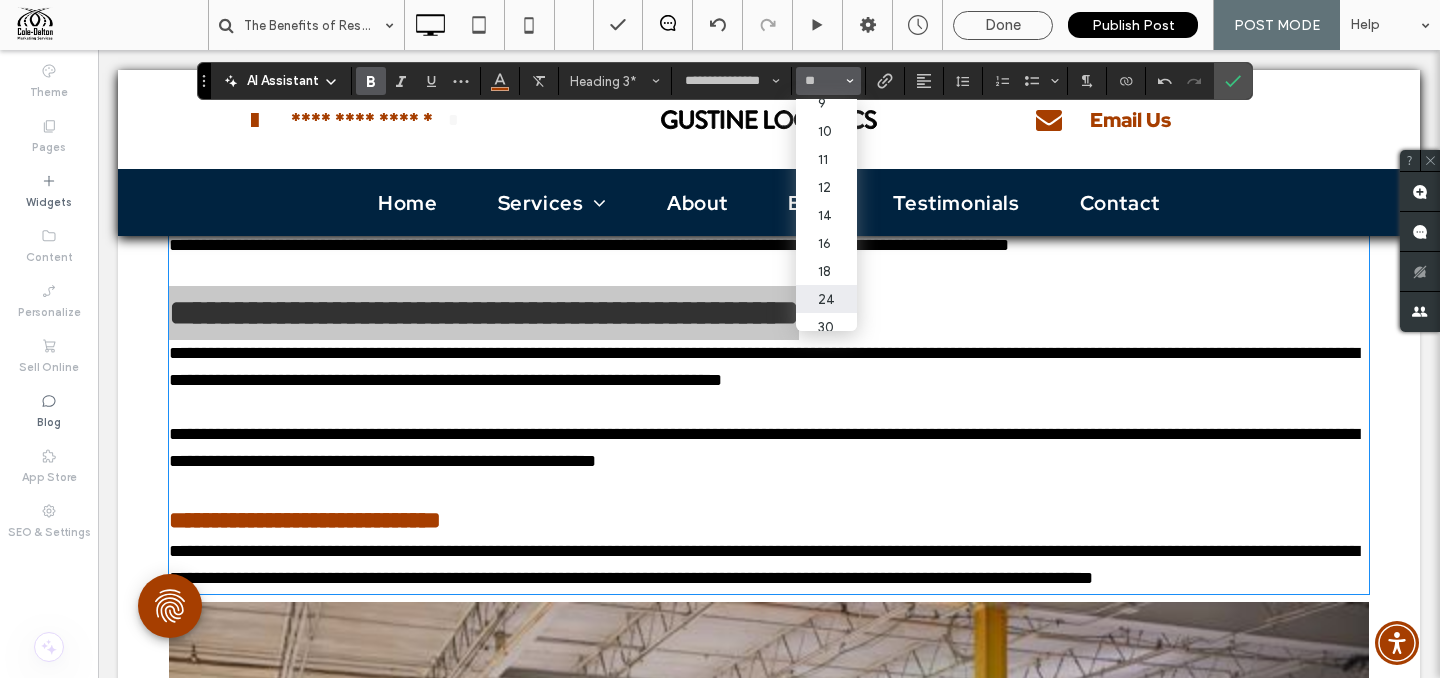click on "24" at bounding box center (826, 299) 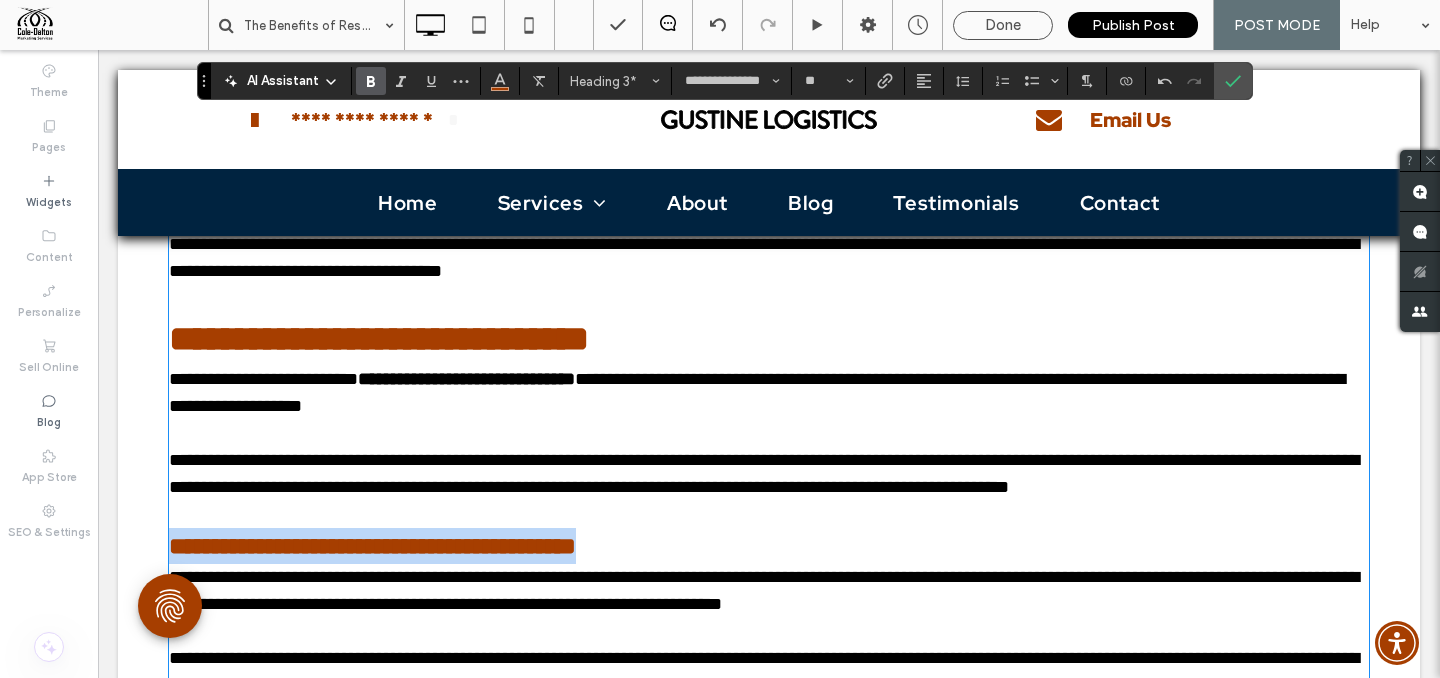 scroll, scrollTop: 2354, scrollLeft: 0, axis: vertical 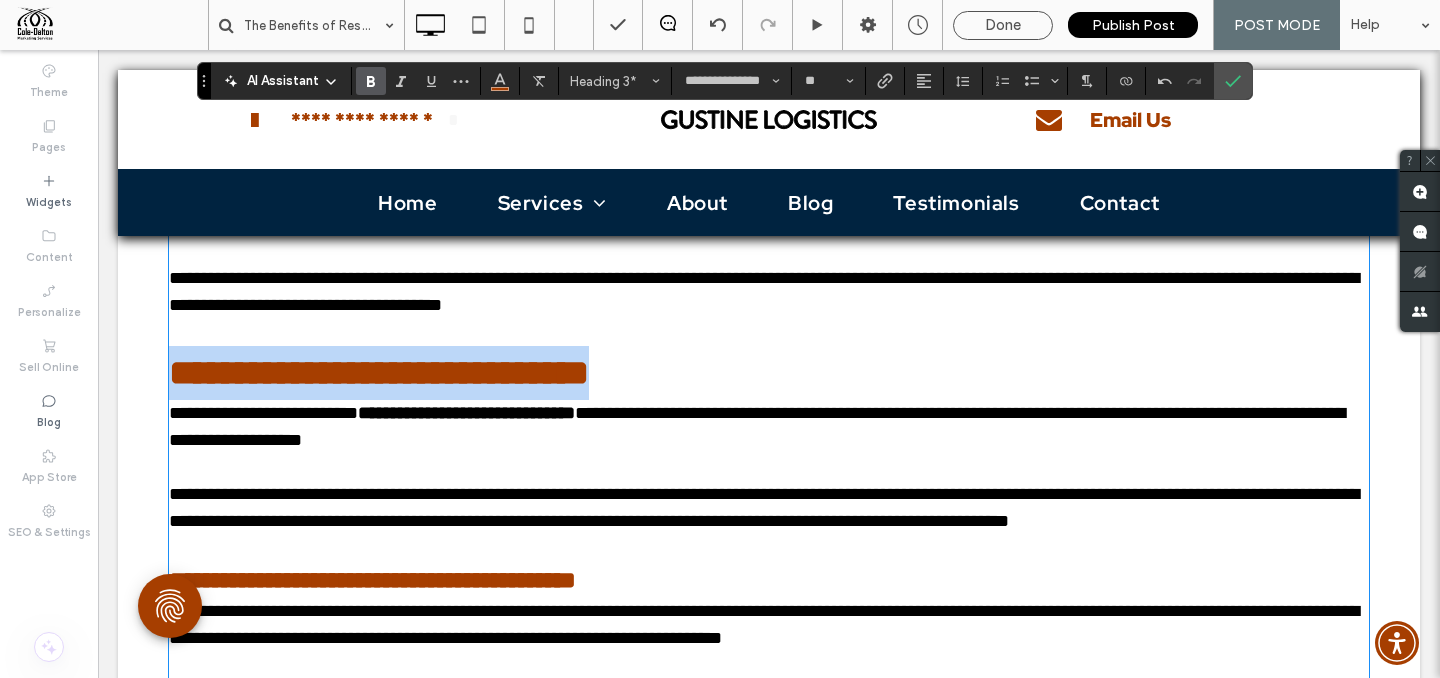 drag, startPoint x: 672, startPoint y: 377, endPoint x: 52, endPoint y: 399, distance: 620.3902 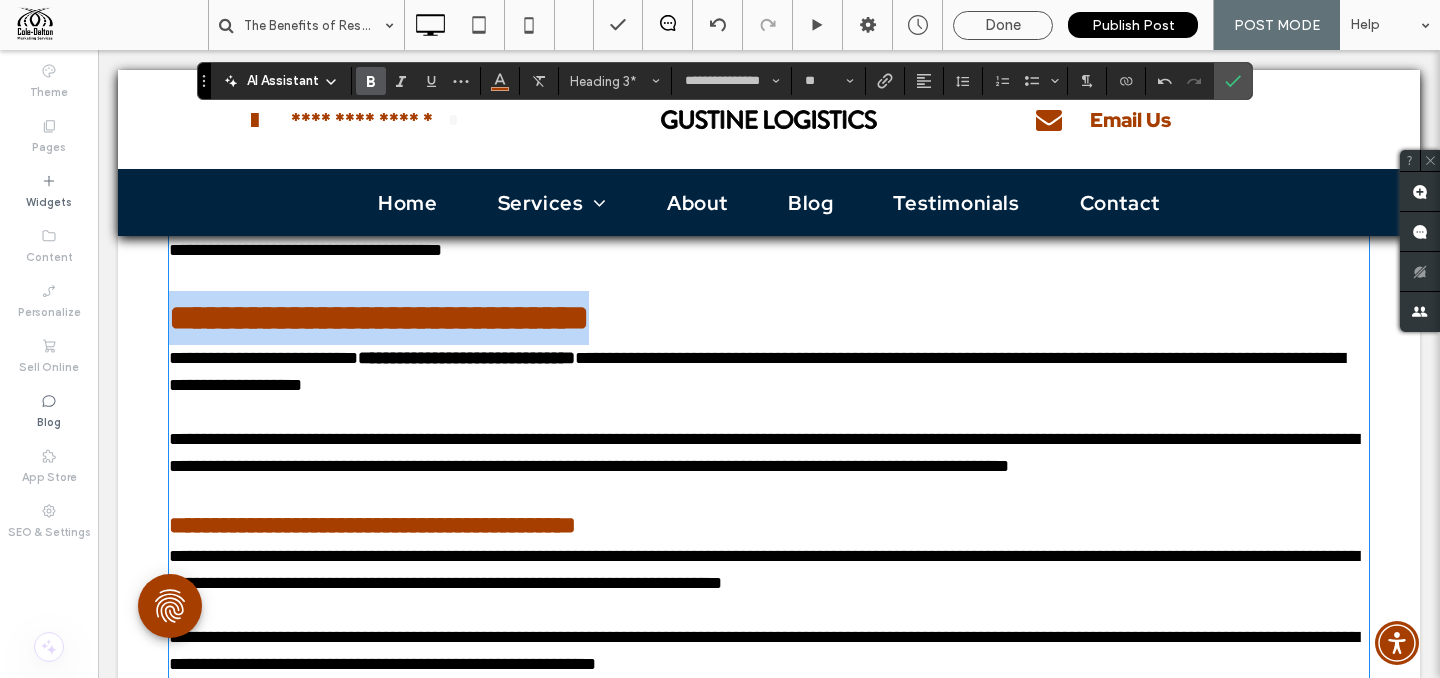 scroll, scrollTop: 2412, scrollLeft: 0, axis: vertical 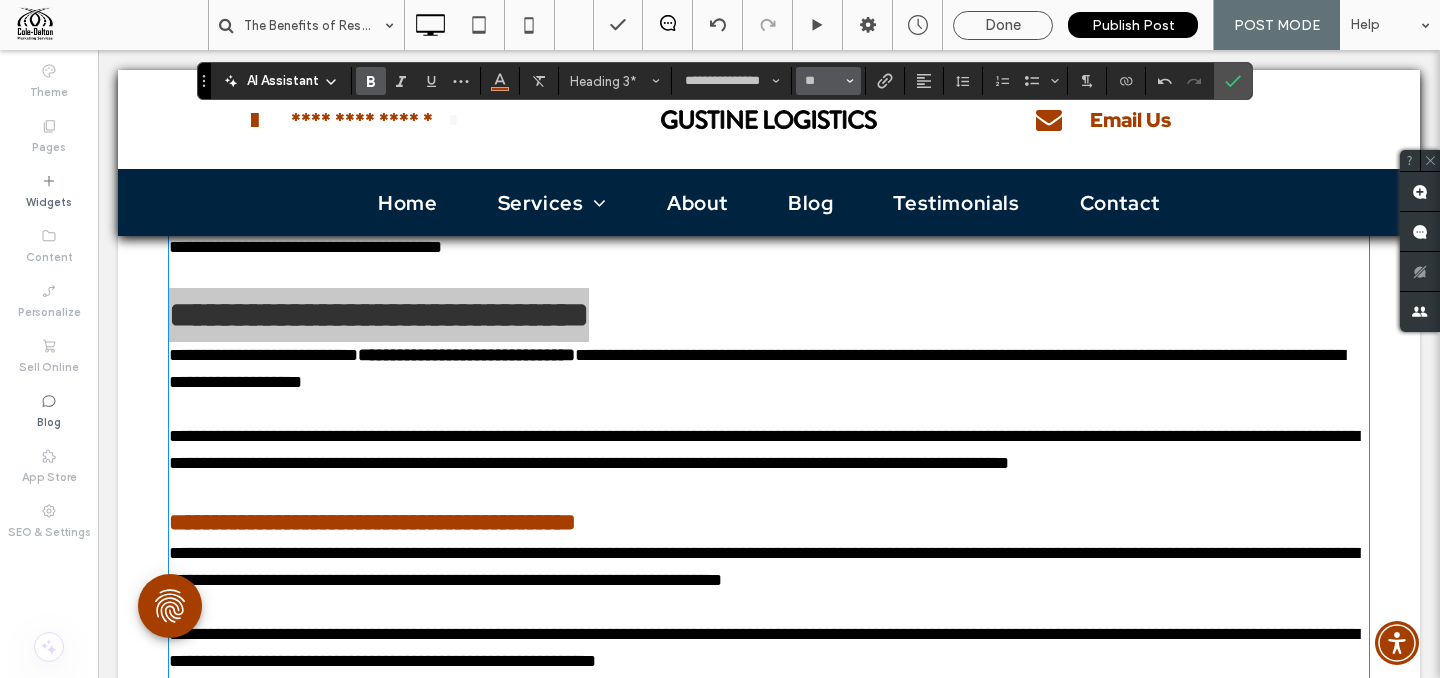 click on "**" at bounding box center [828, 81] 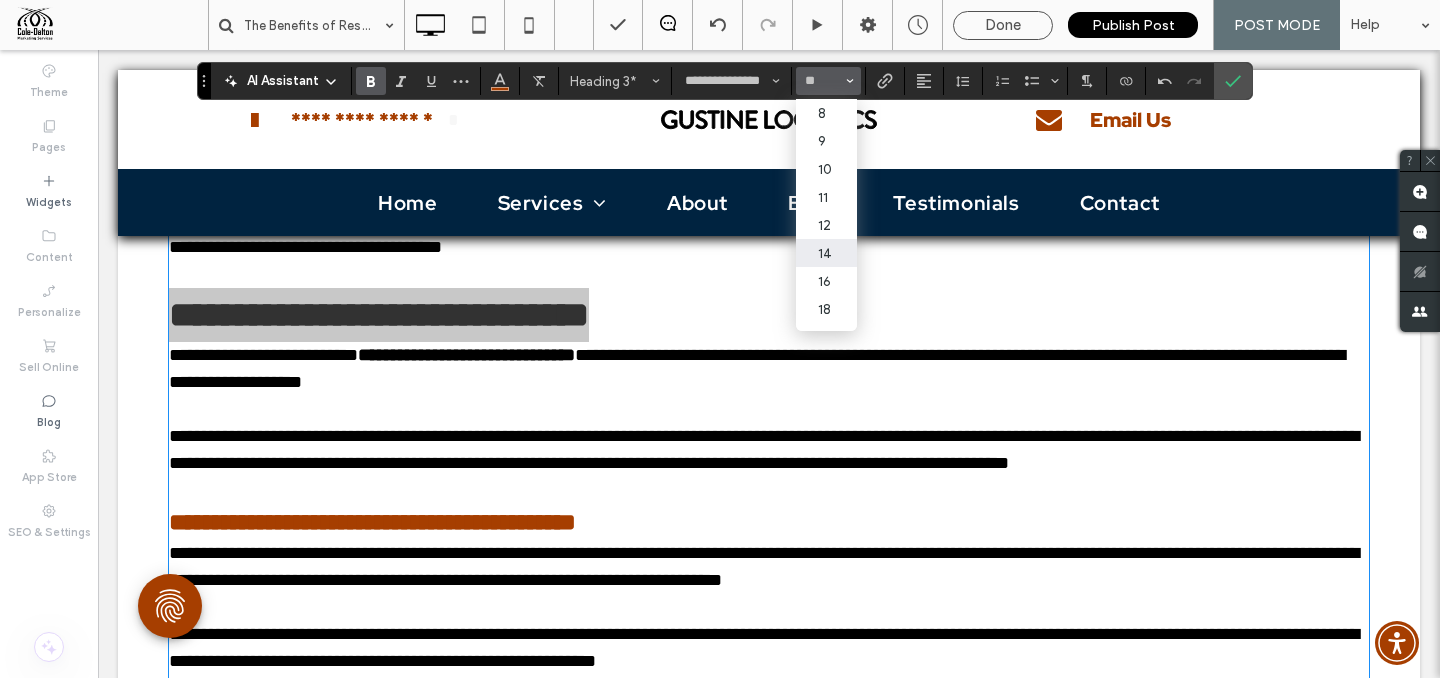 scroll, scrollTop: 32, scrollLeft: 0, axis: vertical 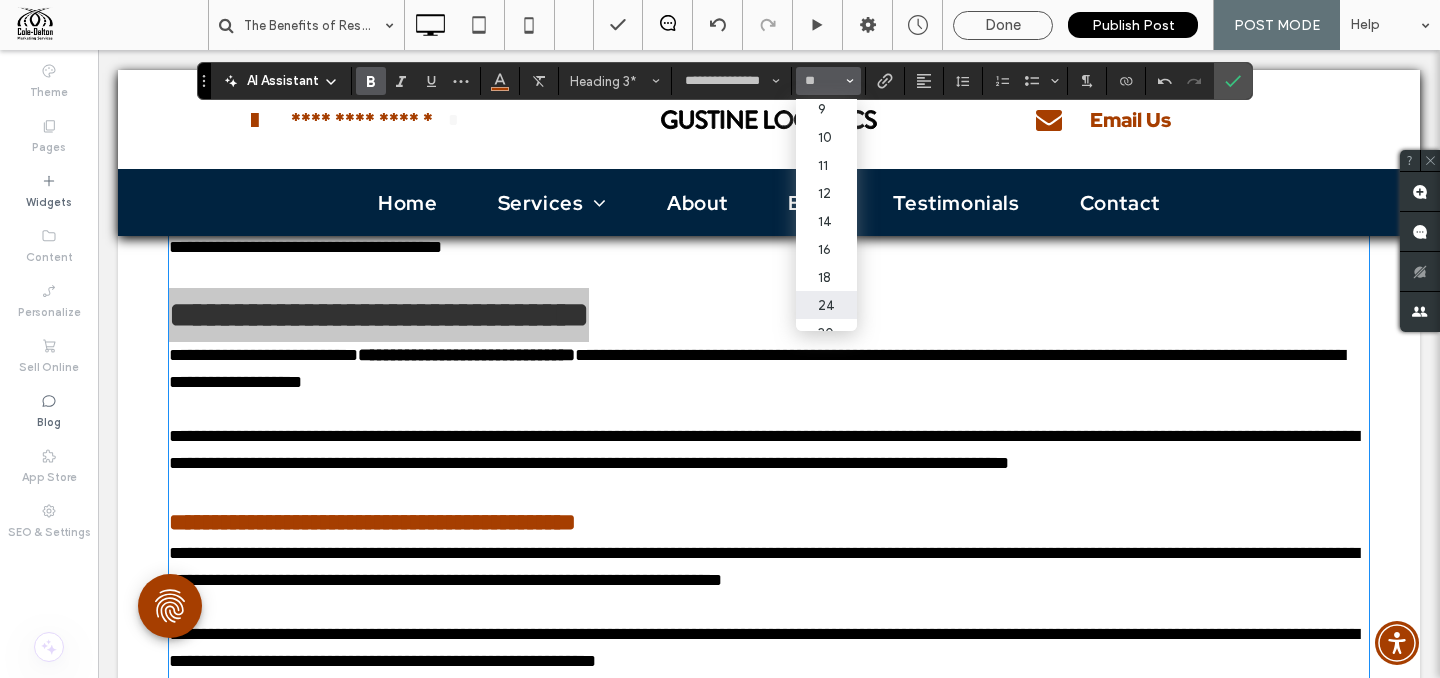 click on "24" at bounding box center [826, 305] 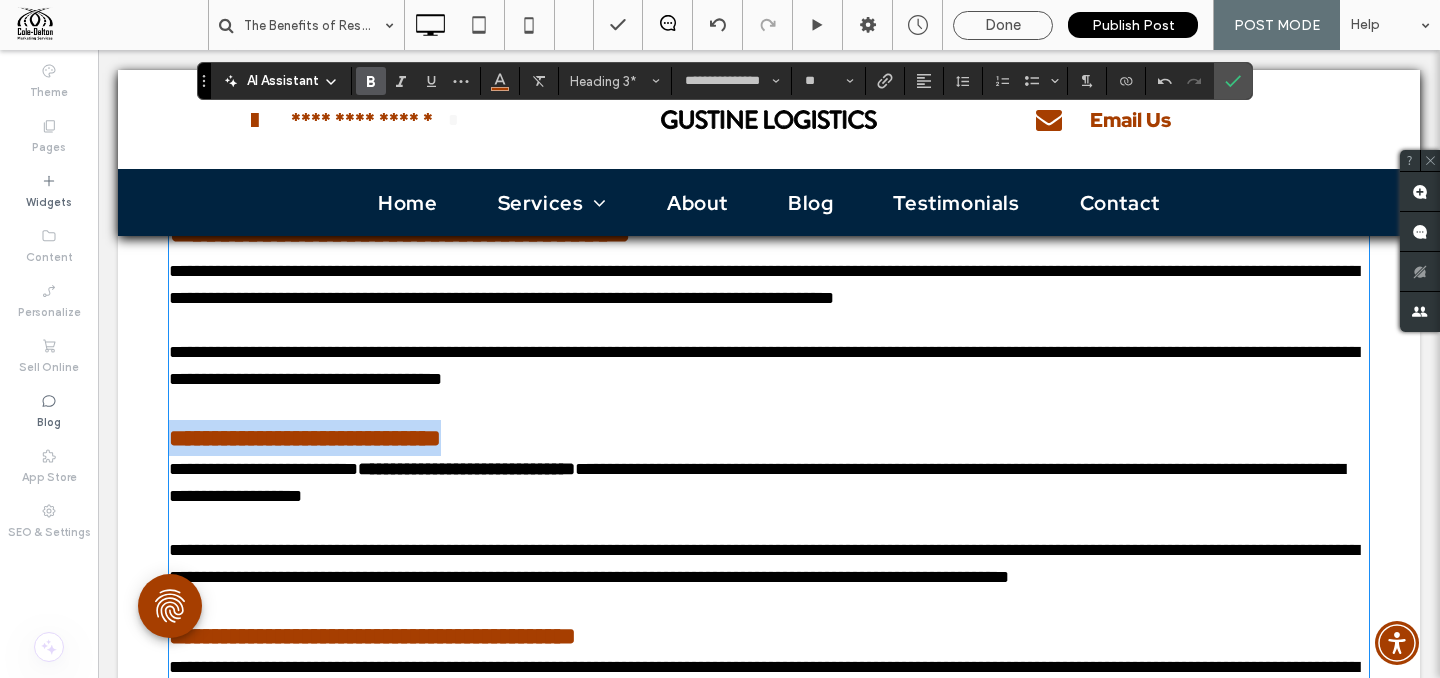 scroll, scrollTop: 2195, scrollLeft: 0, axis: vertical 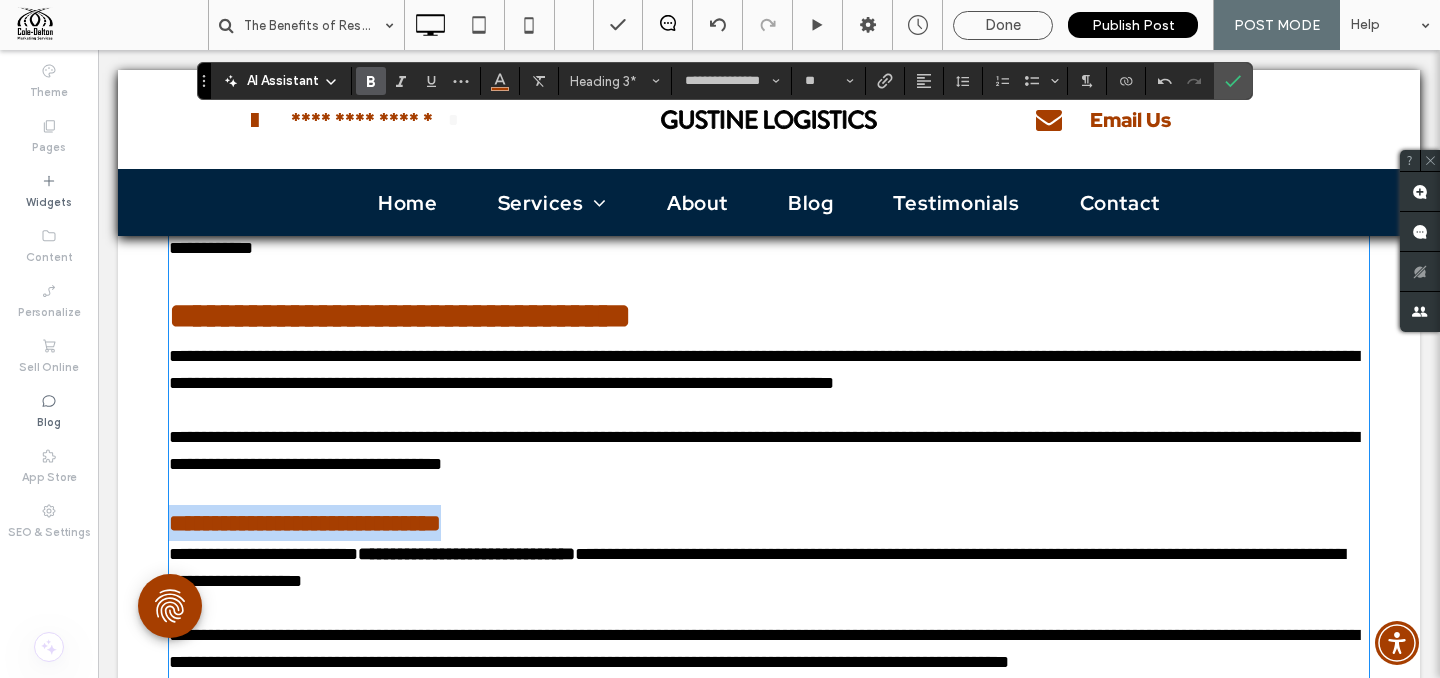 type on "**" 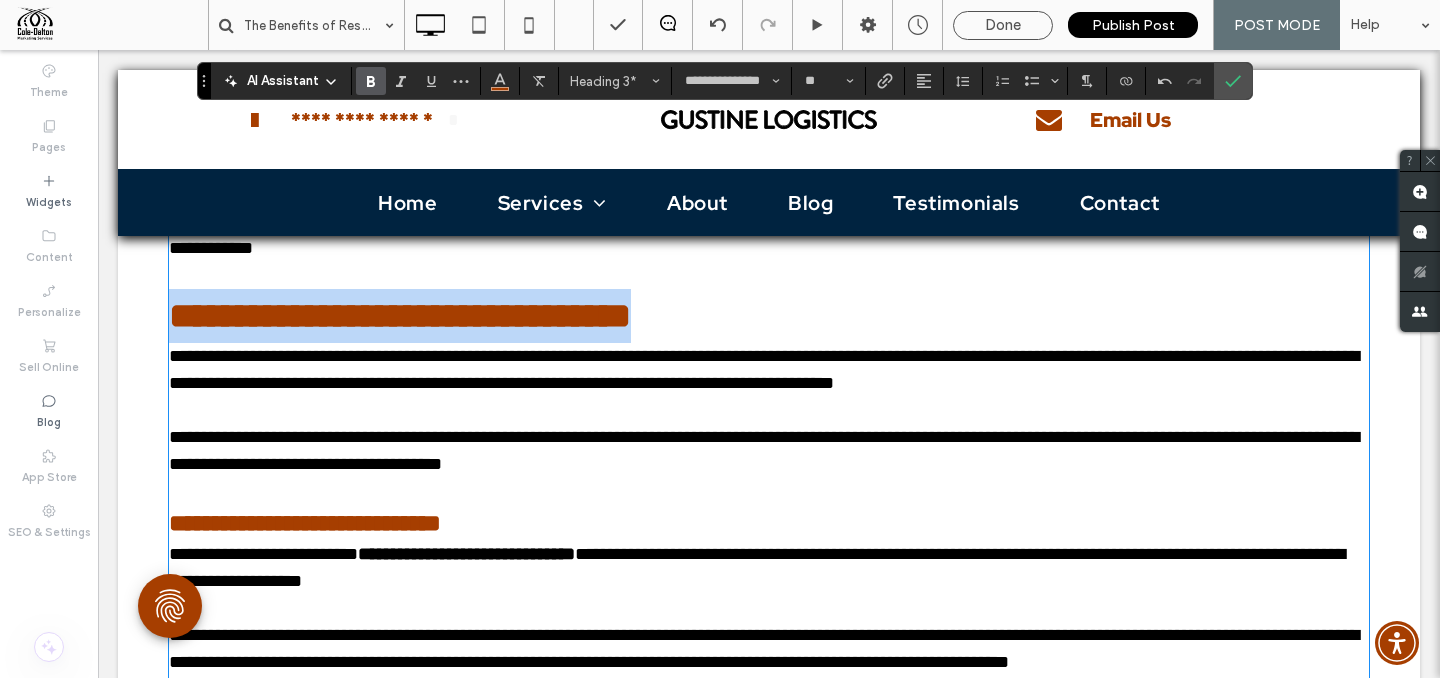 drag, startPoint x: 746, startPoint y: 326, endPoint x: 173, endPoint y: 330, distance: 573.014 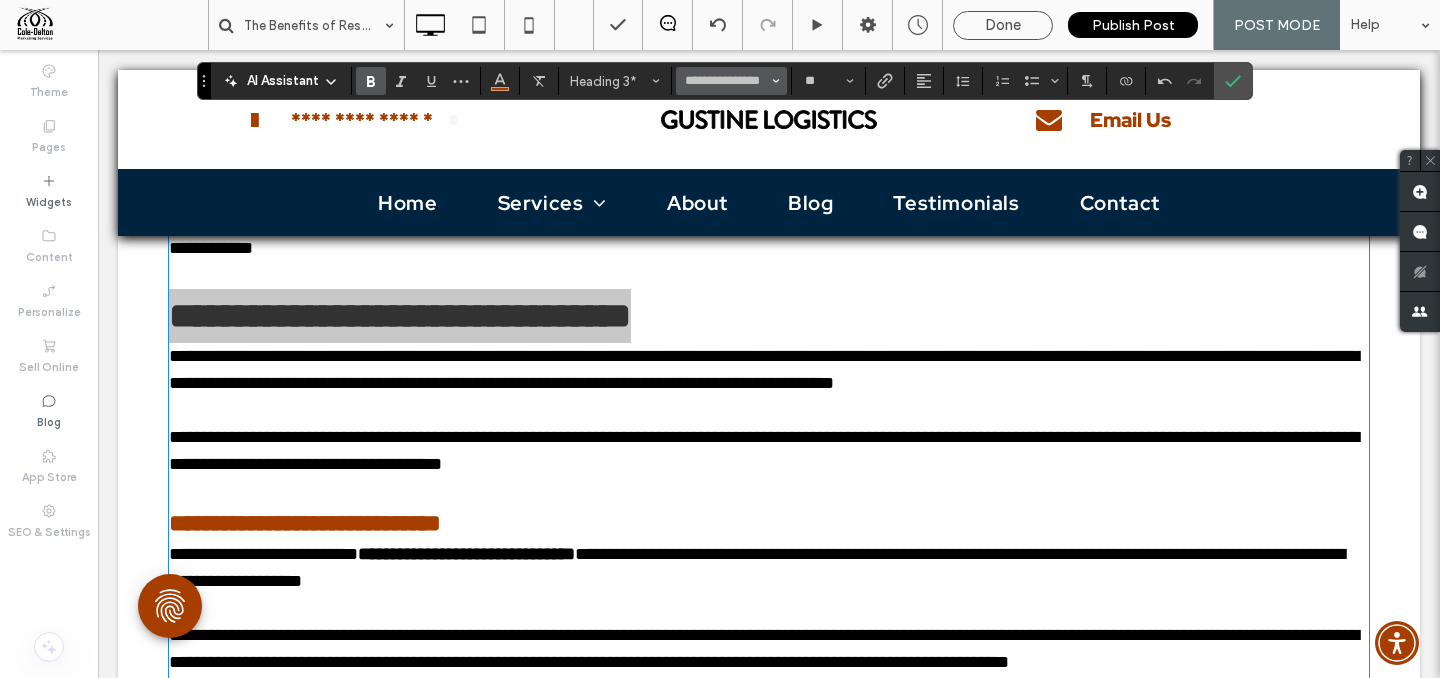 click on "**********" at bounding box center (731, 81) 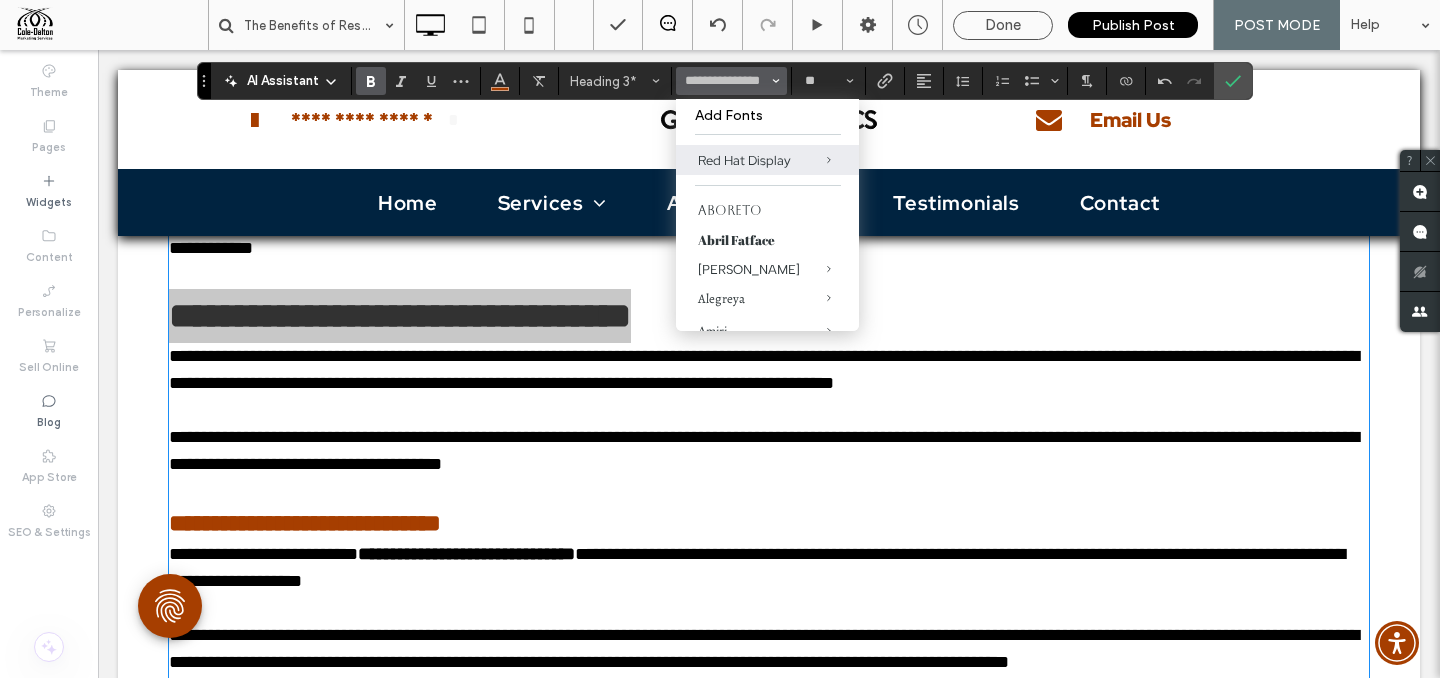 click on "**********" at bounding box center (731, 81) 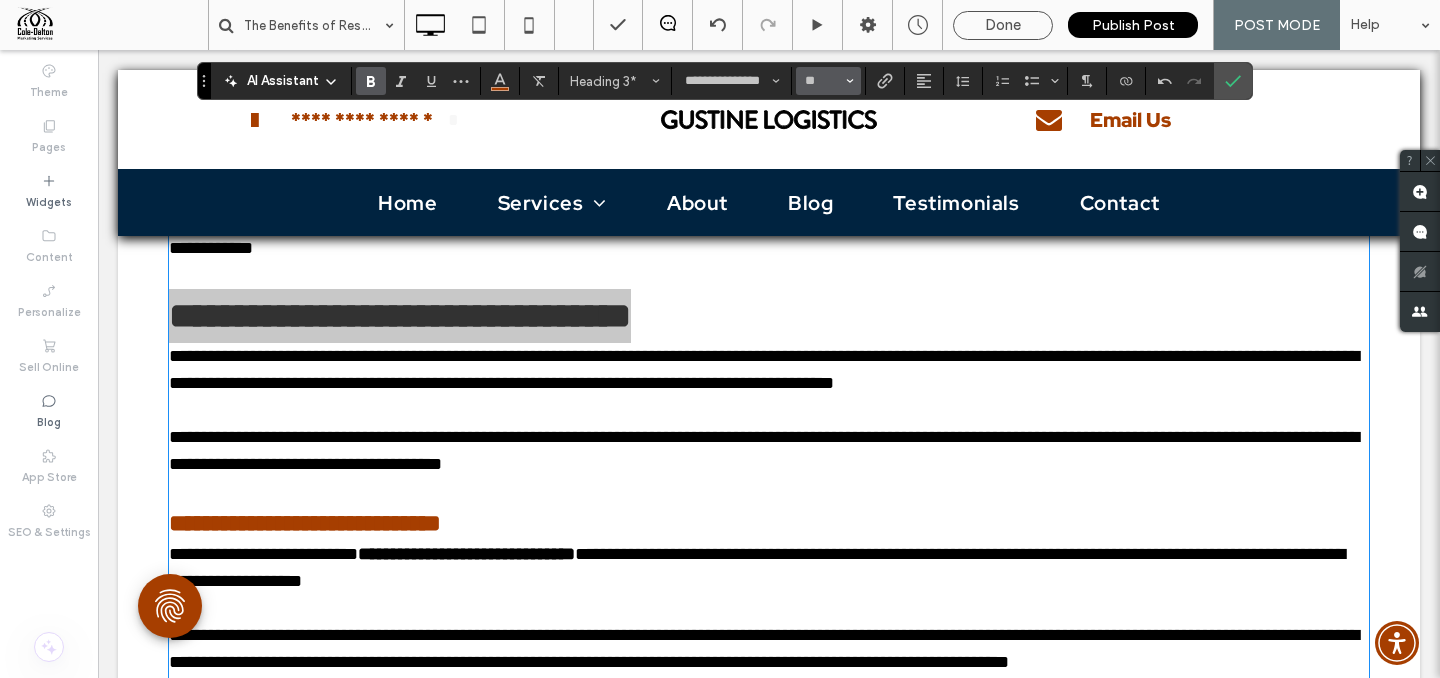 click 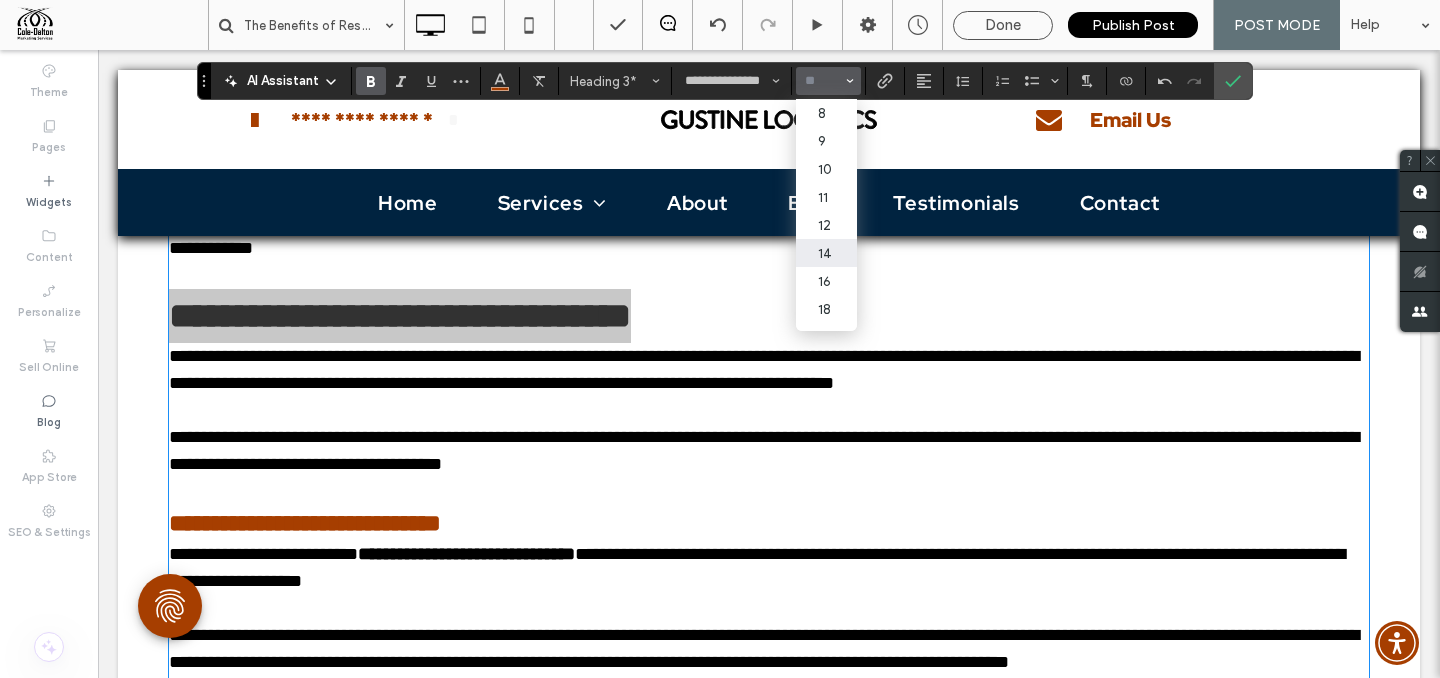 scroll, scrollTop: 37, scrollLeft: 0, axis: vertical 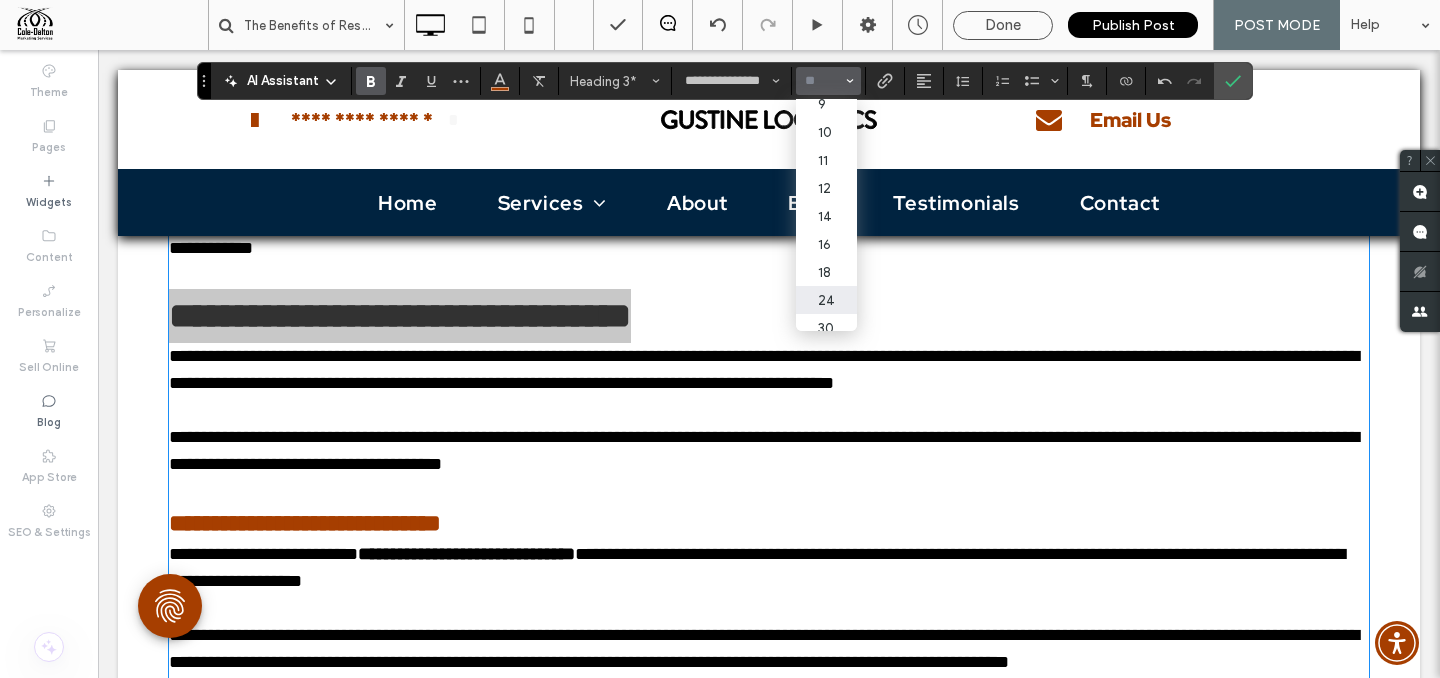 click on "24" at bounding box center [826, 300] 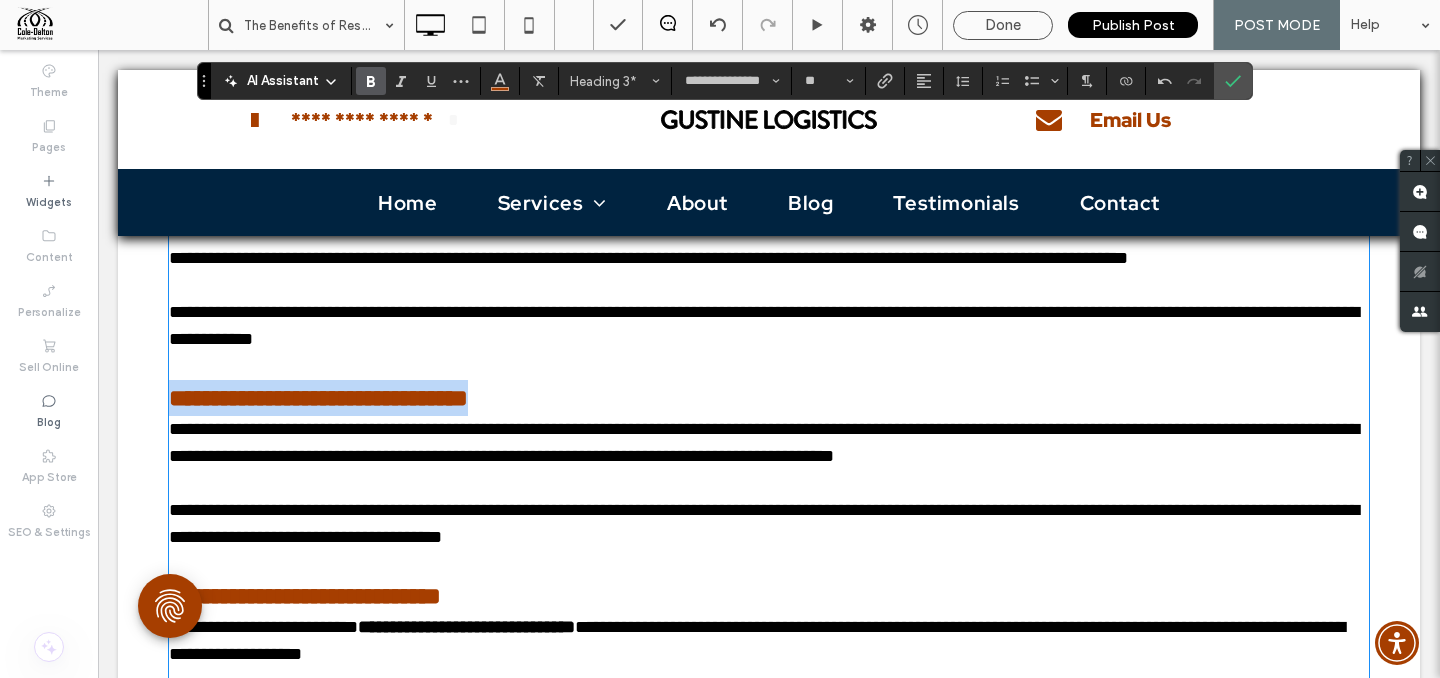 scroll, scrollTop: 1941, scrollLeft: 0, axis: vertical 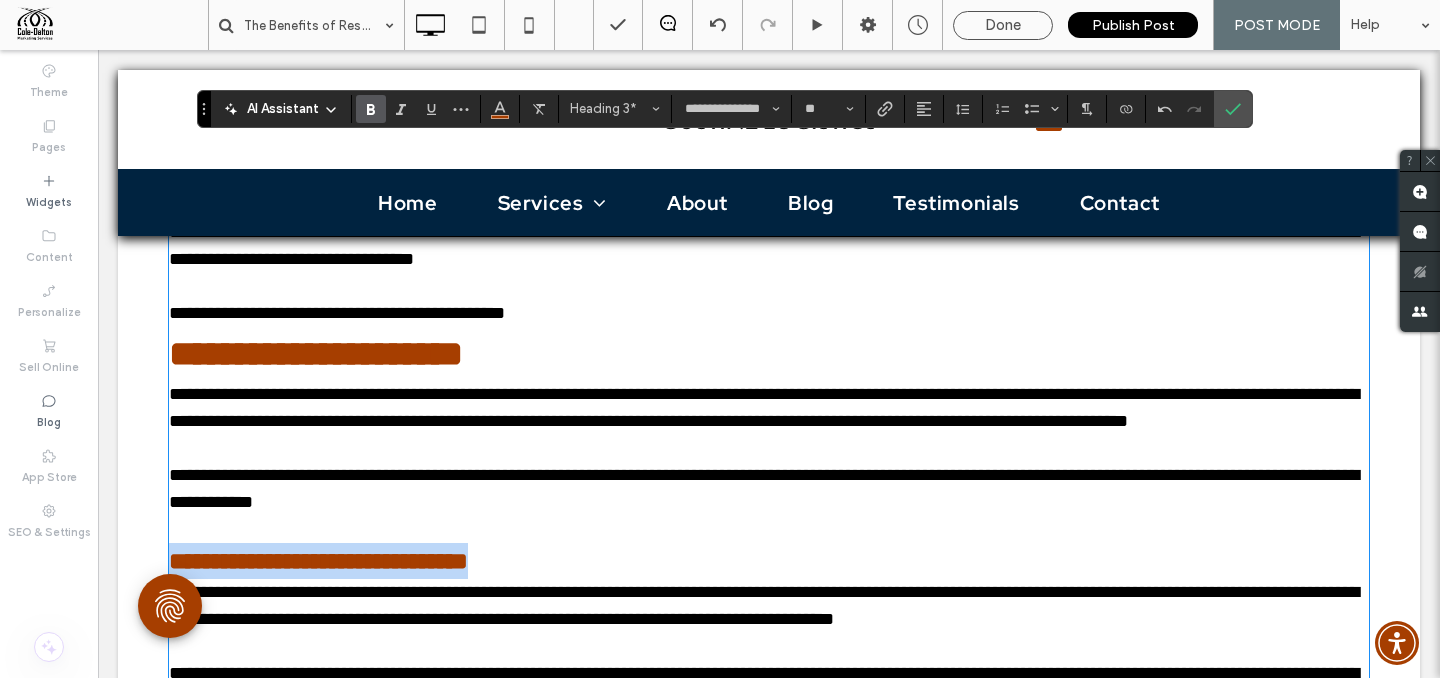 type on "**" 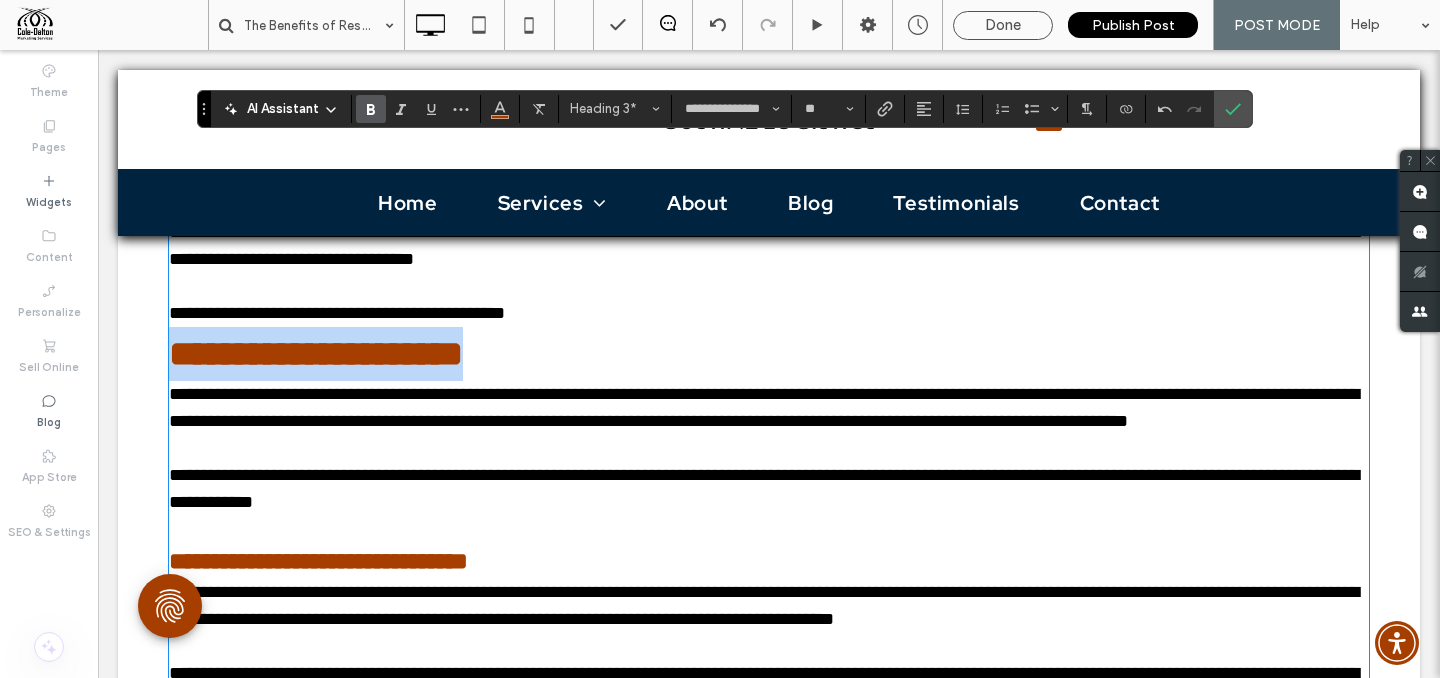 drag, startPoint x: 456, startPoint y: 349, endPoint x: 159, endPoint y: 351, distance: 297.00674 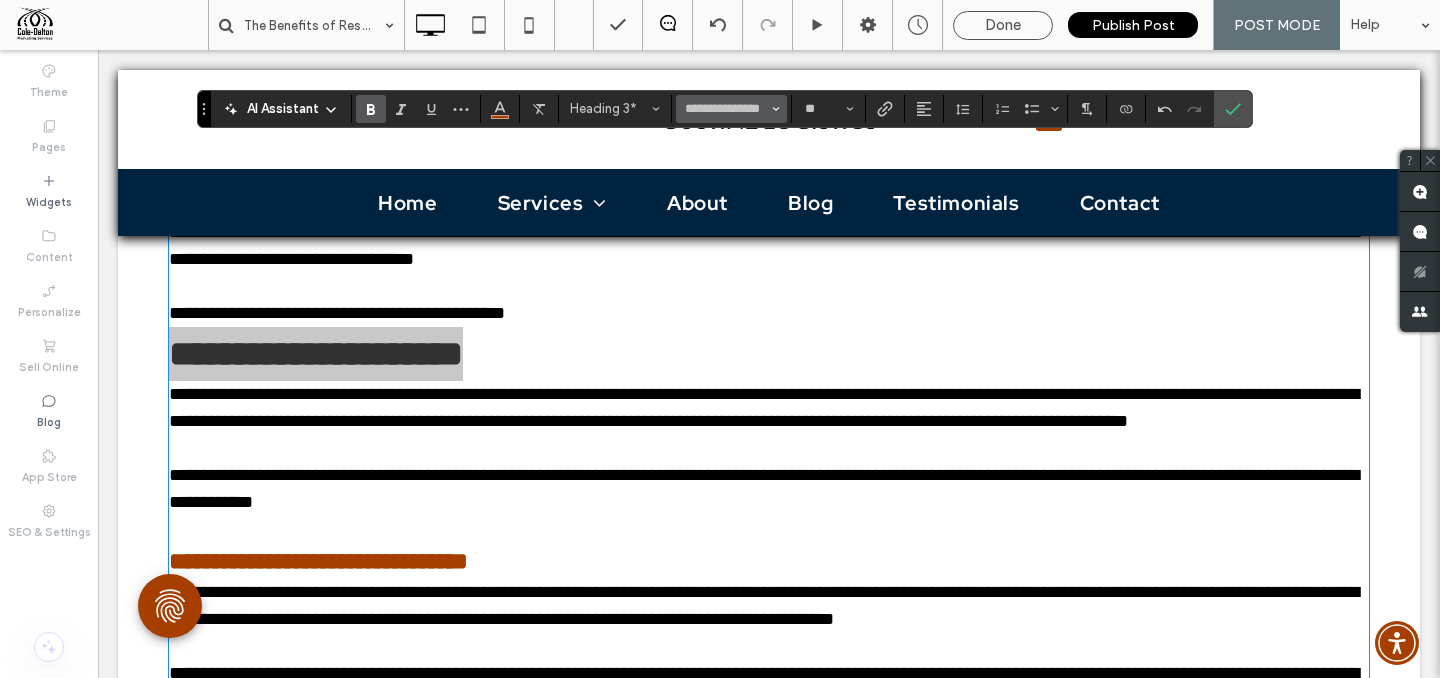 click 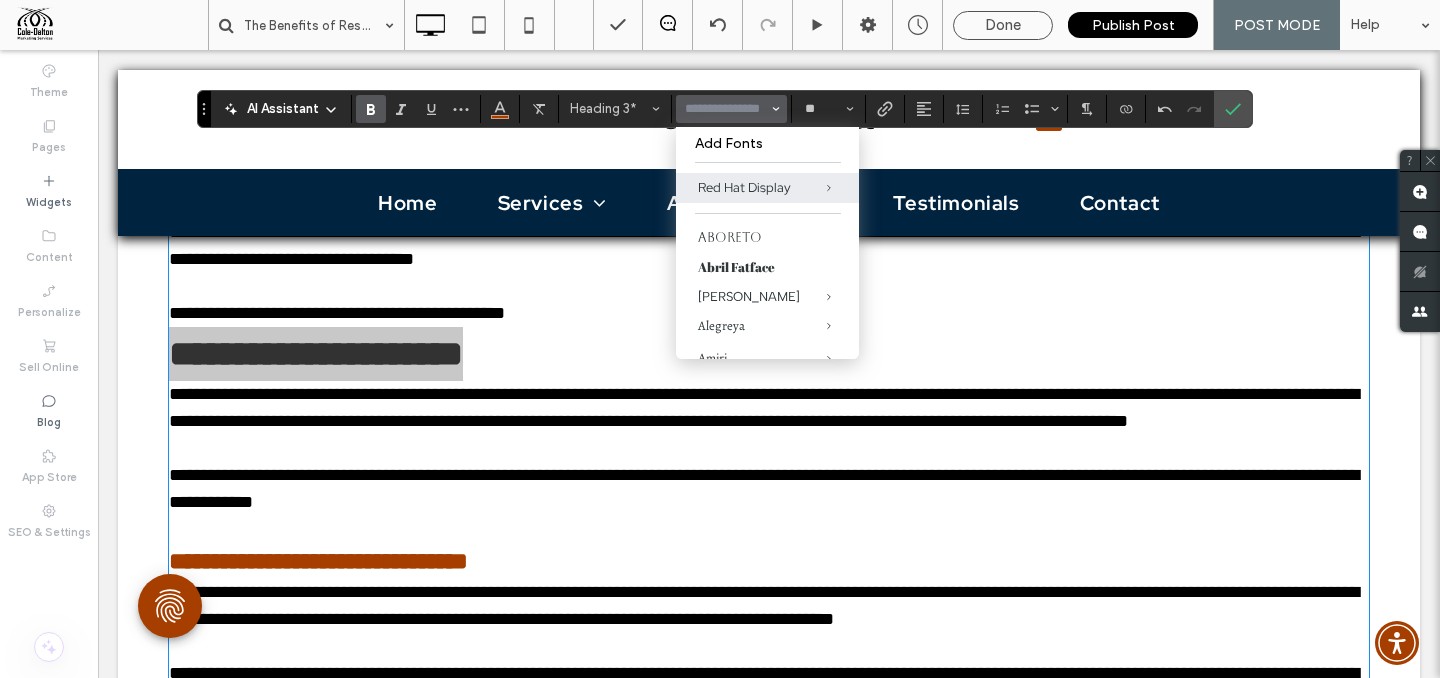 scroll, scrollTop: 0, scrollLeft: 0, axis: both 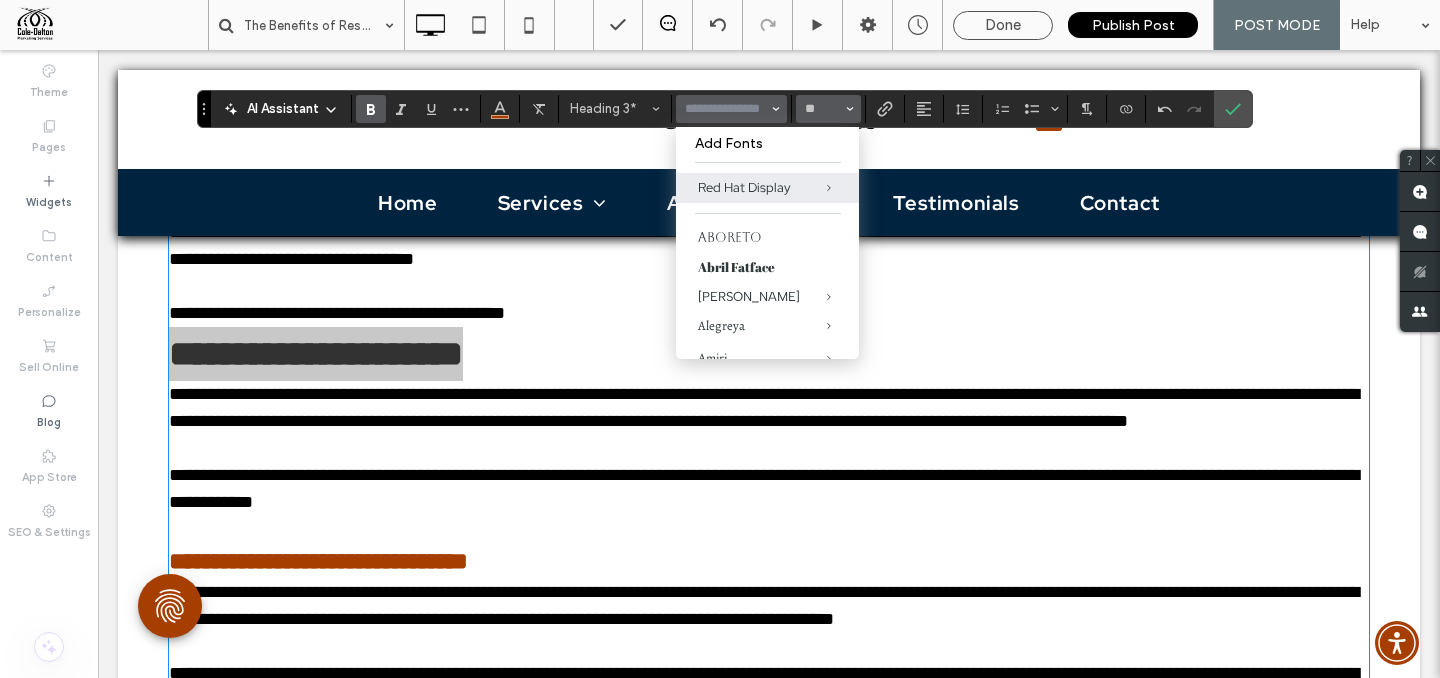 click 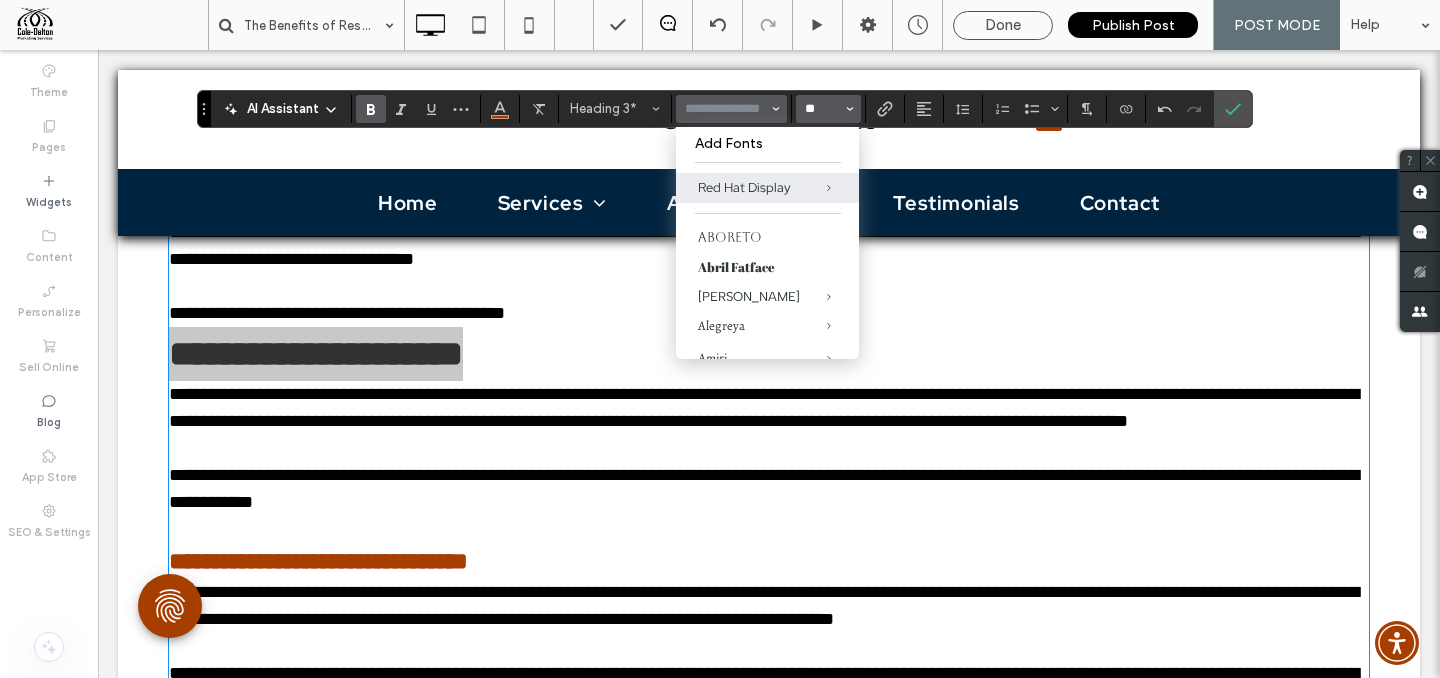 type on "**********" 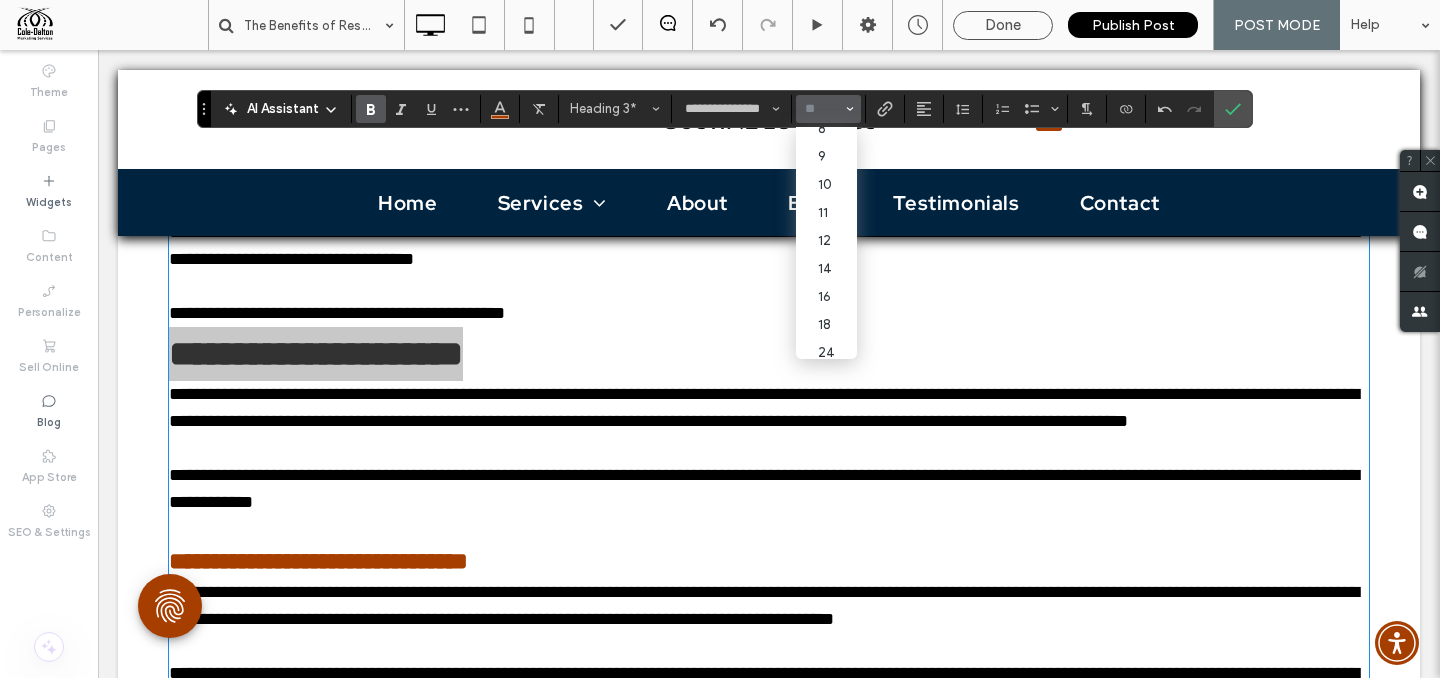 scroll, scrollTop: 40, scrollLeft: 0, axis: vertical 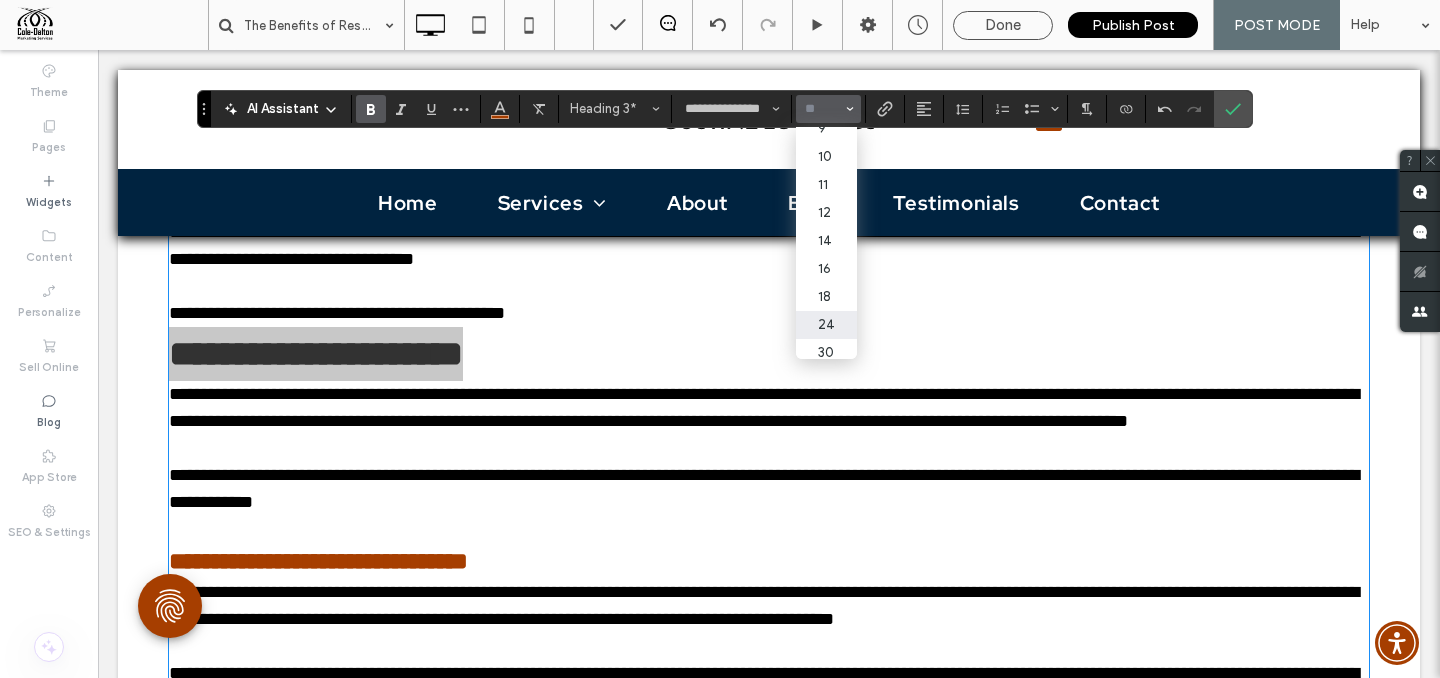 drag, startPoint x: 829, startPoint y: 328, endPoint x: 734, endPoint y: 278, distance: 107.35455 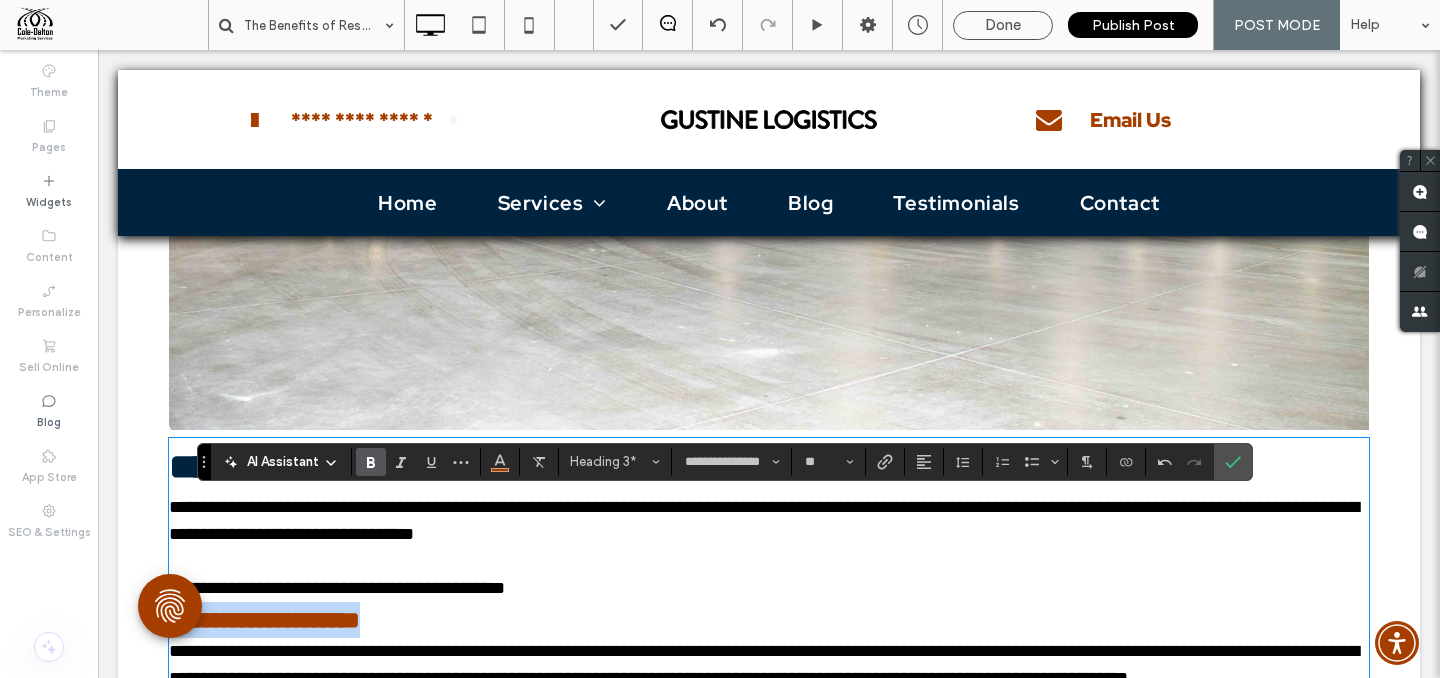 scroll, scrollTop: 1696, scrollLeft: 0, axis: vertical 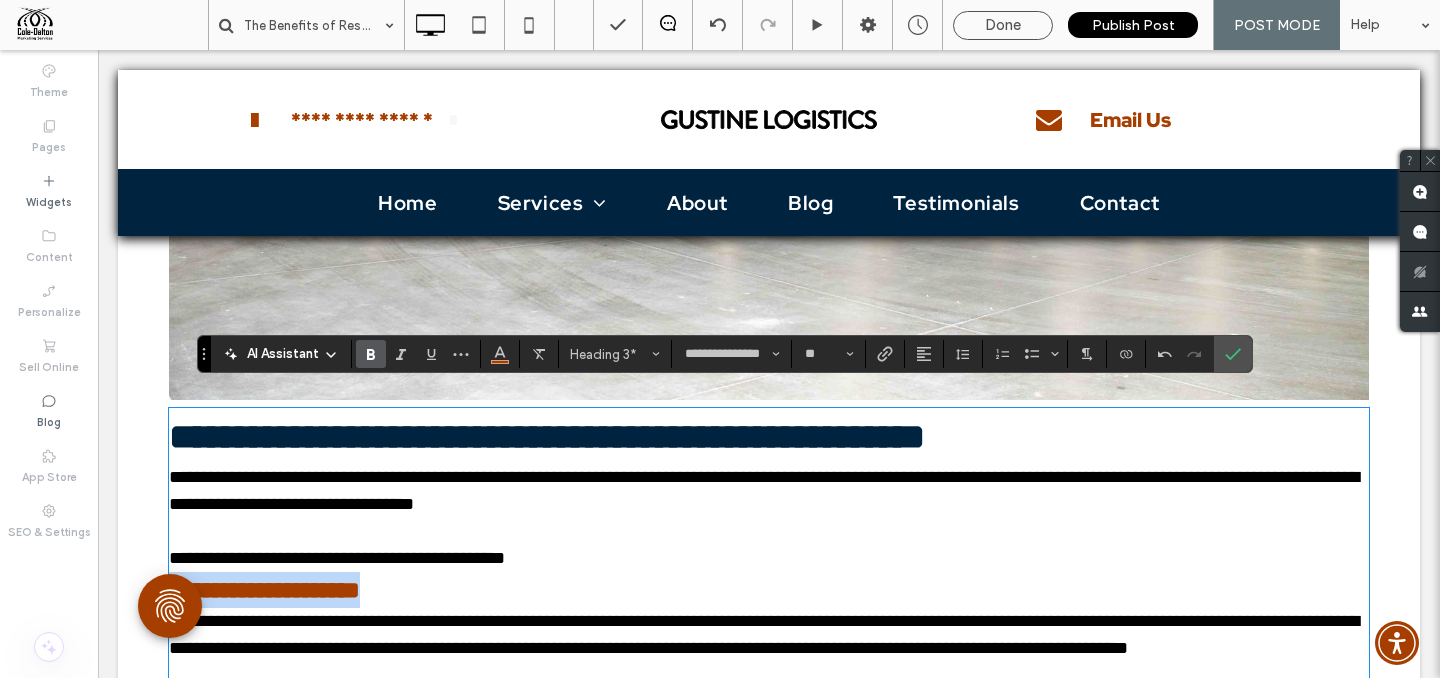 type on "**" 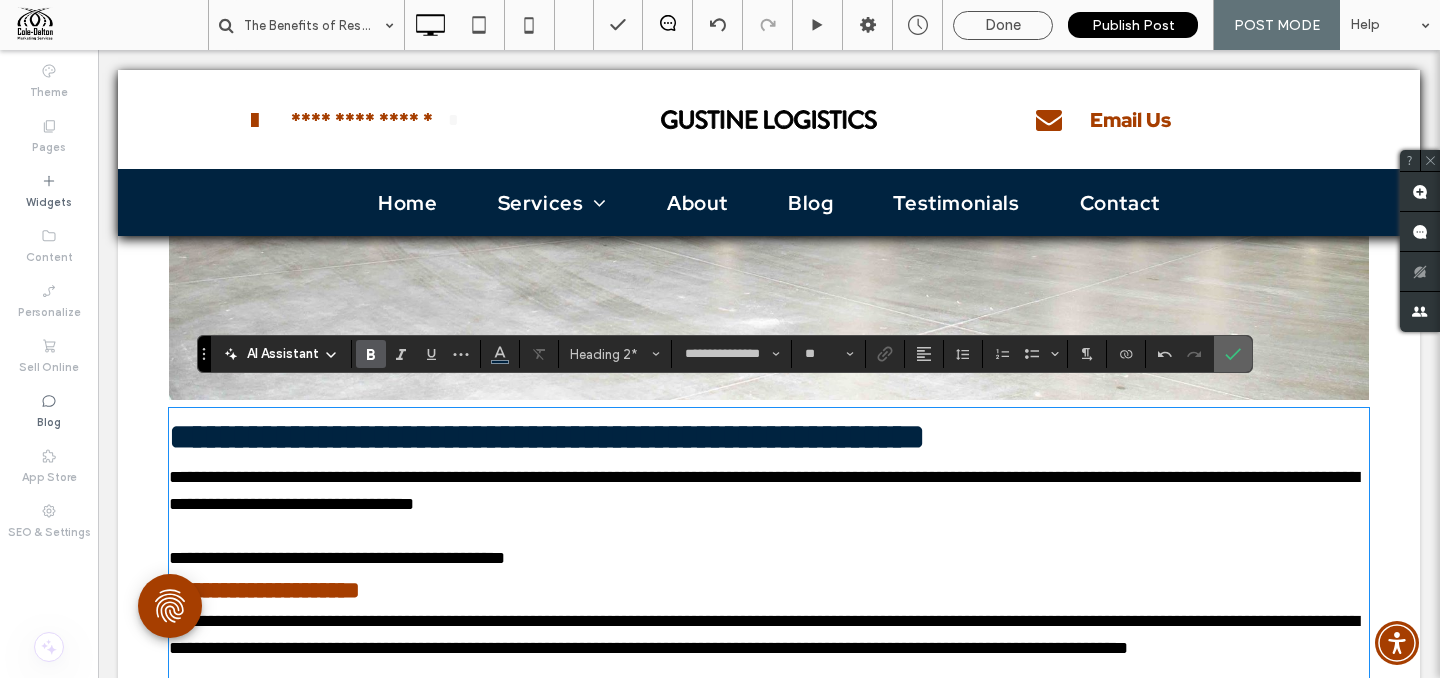 drag, startPoint x: 1073, startPoint y: 324, endPoint x: 1238, endPoint y: 356, distance: 168.07439 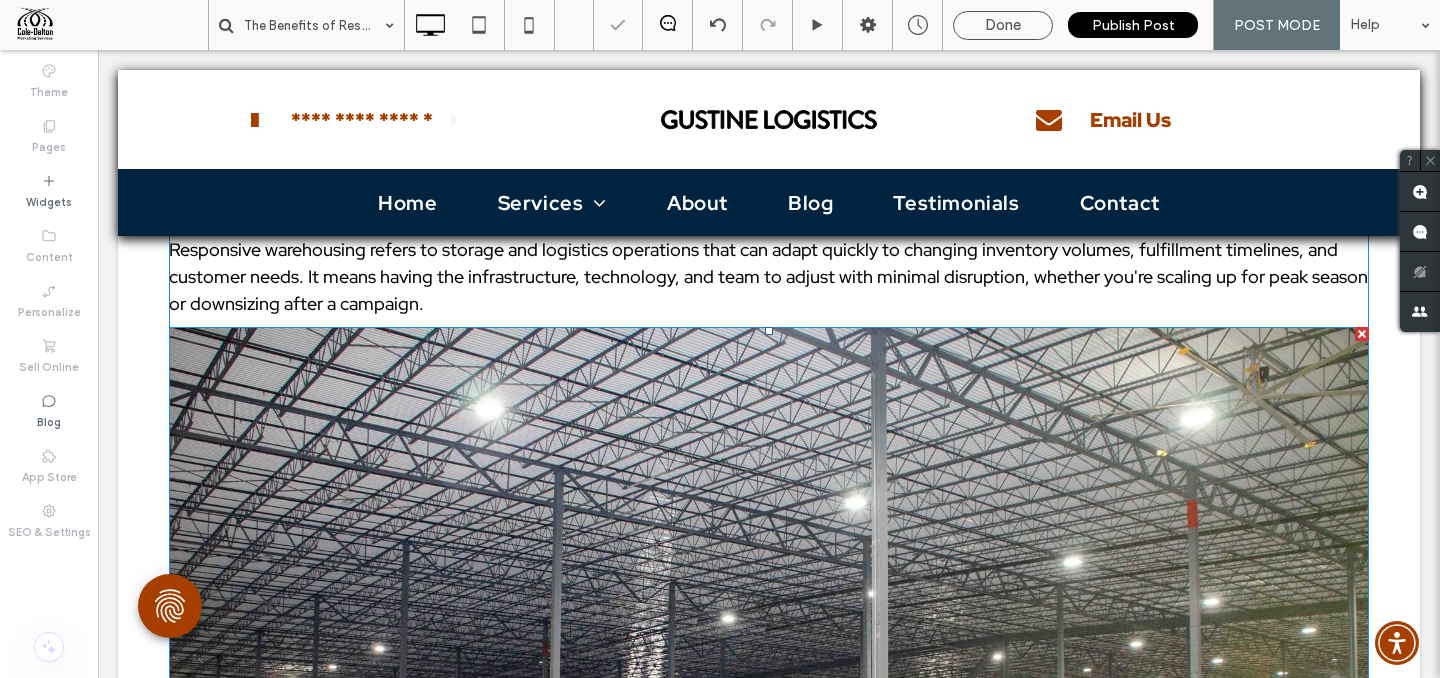 scroll, scrollTop: 759, scrollLeft: 0, axis: vertical 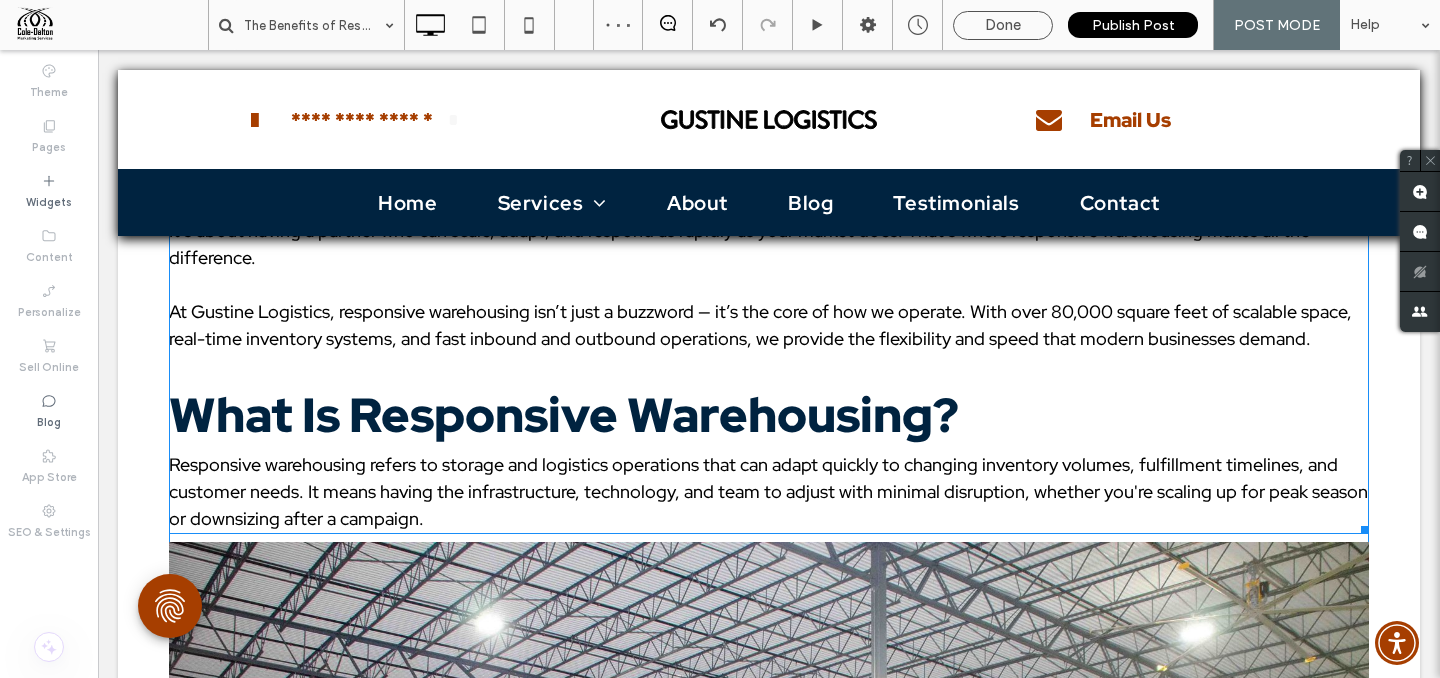 click on "What Is Responsive Warehousing?" at bounding box center (564, 415) 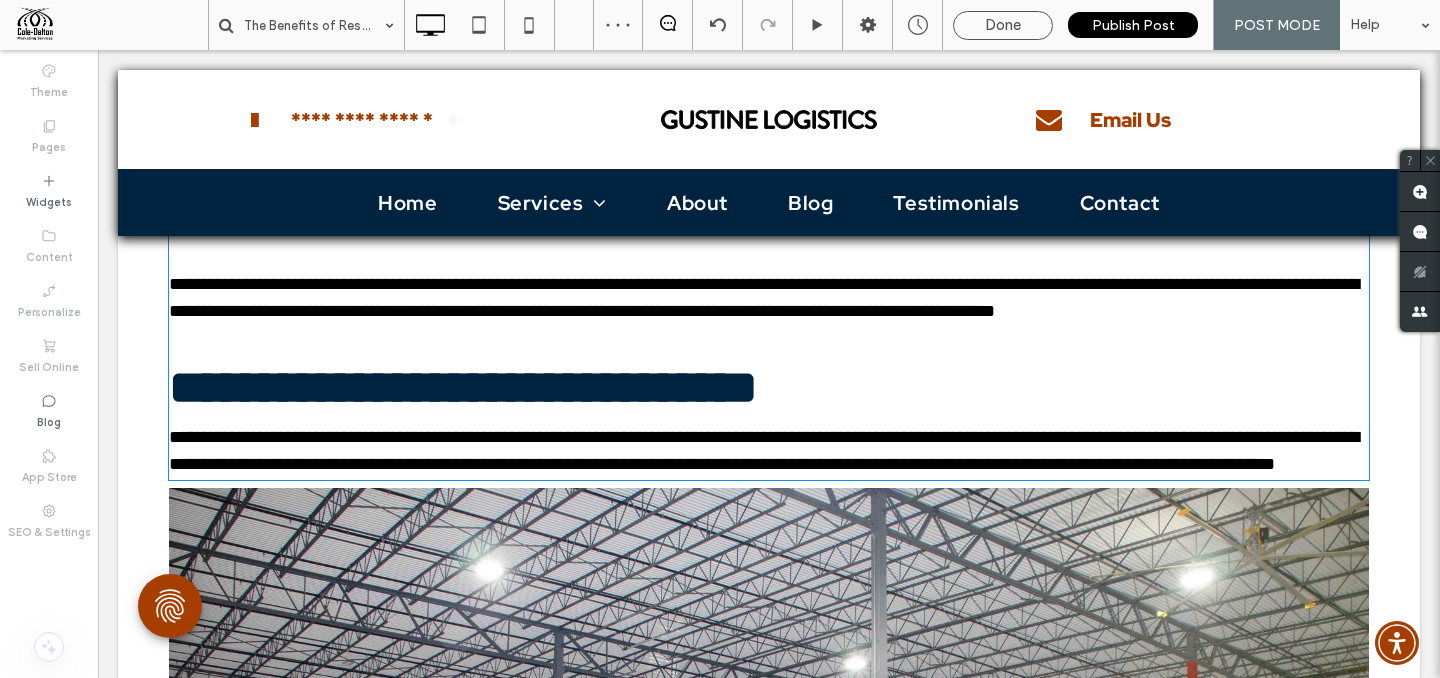 type on "**********" 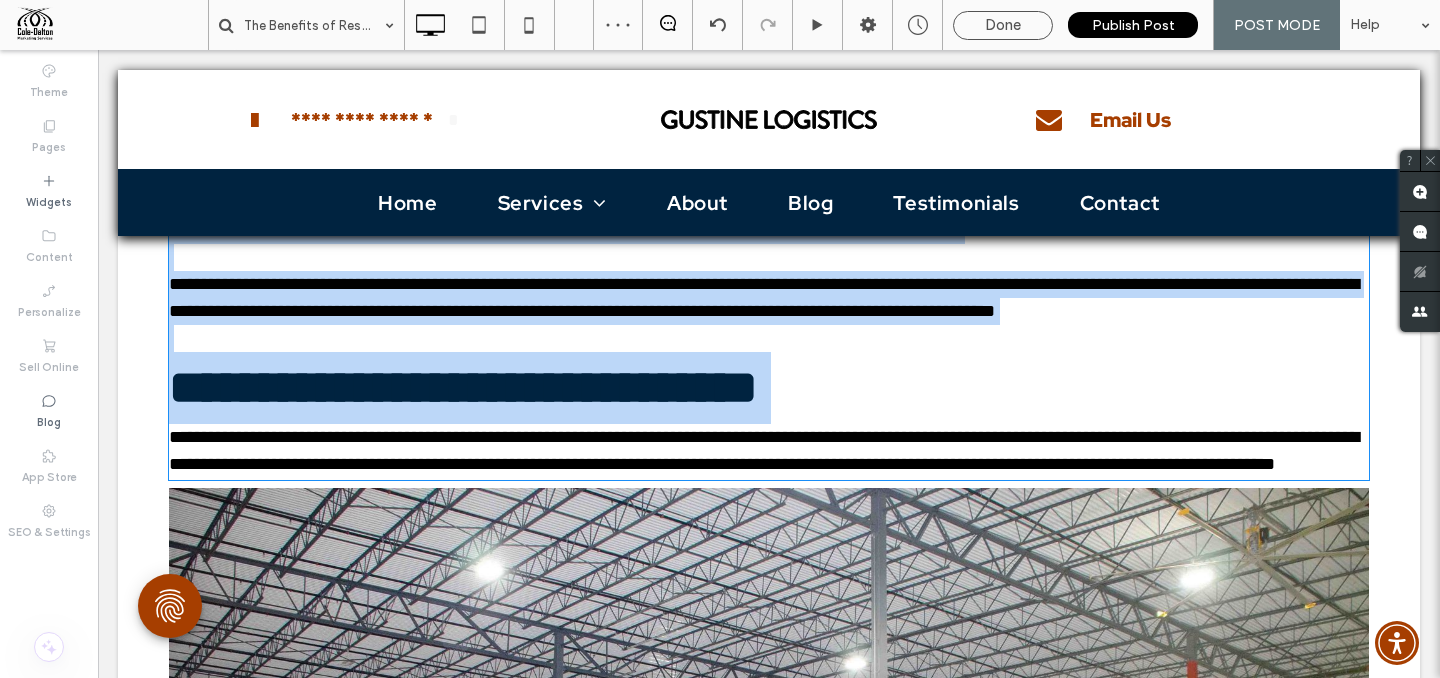 click on "**********" at bounding box center (463, 387) 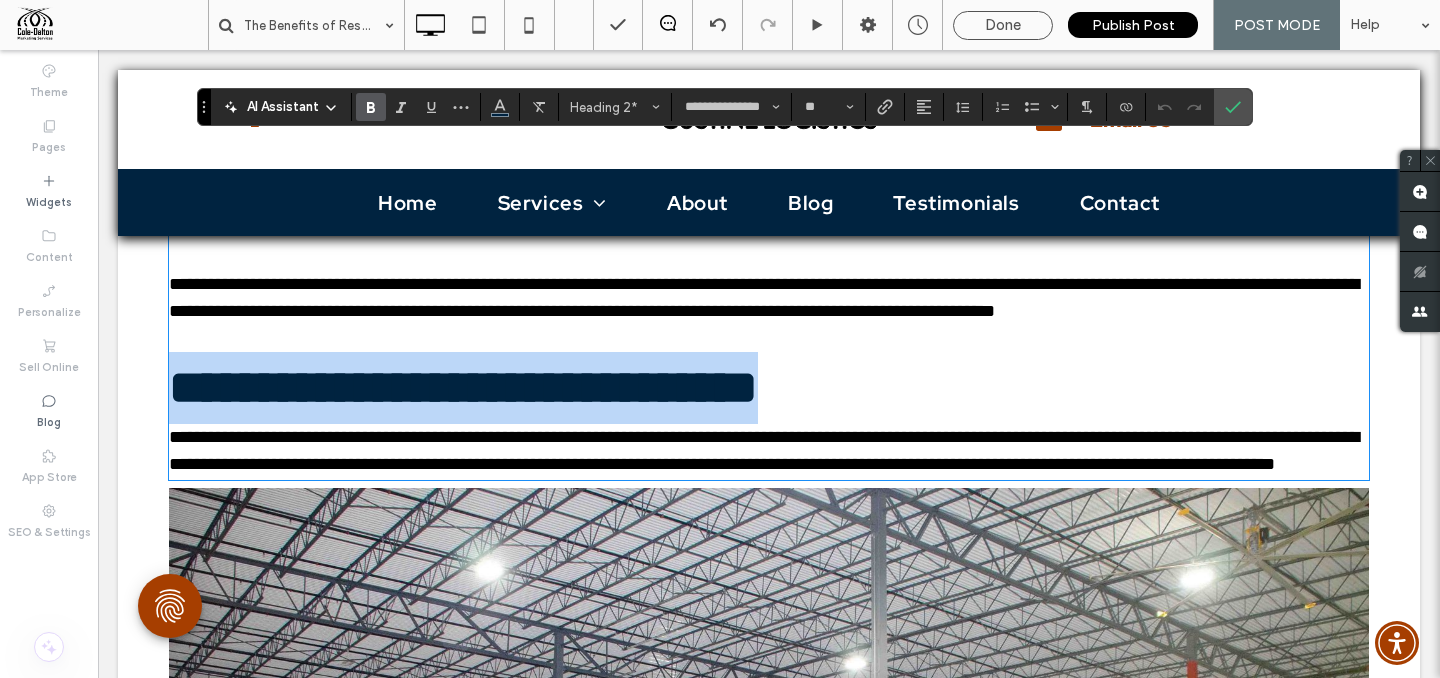 drag, startPoint x: 971, startPoint y: 396, endPoint x: 163, endPoint y: 392, distance: 808.0099 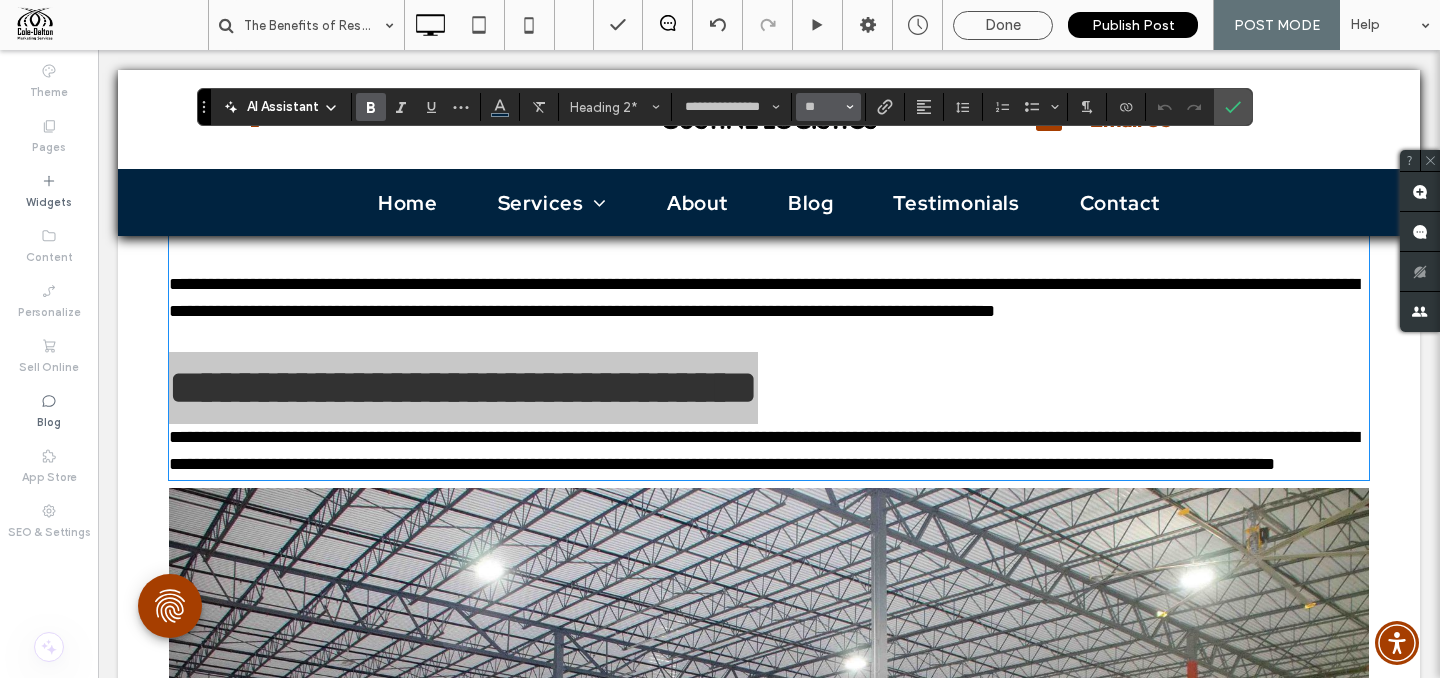 click on "**" at bounding box center (828, 107) 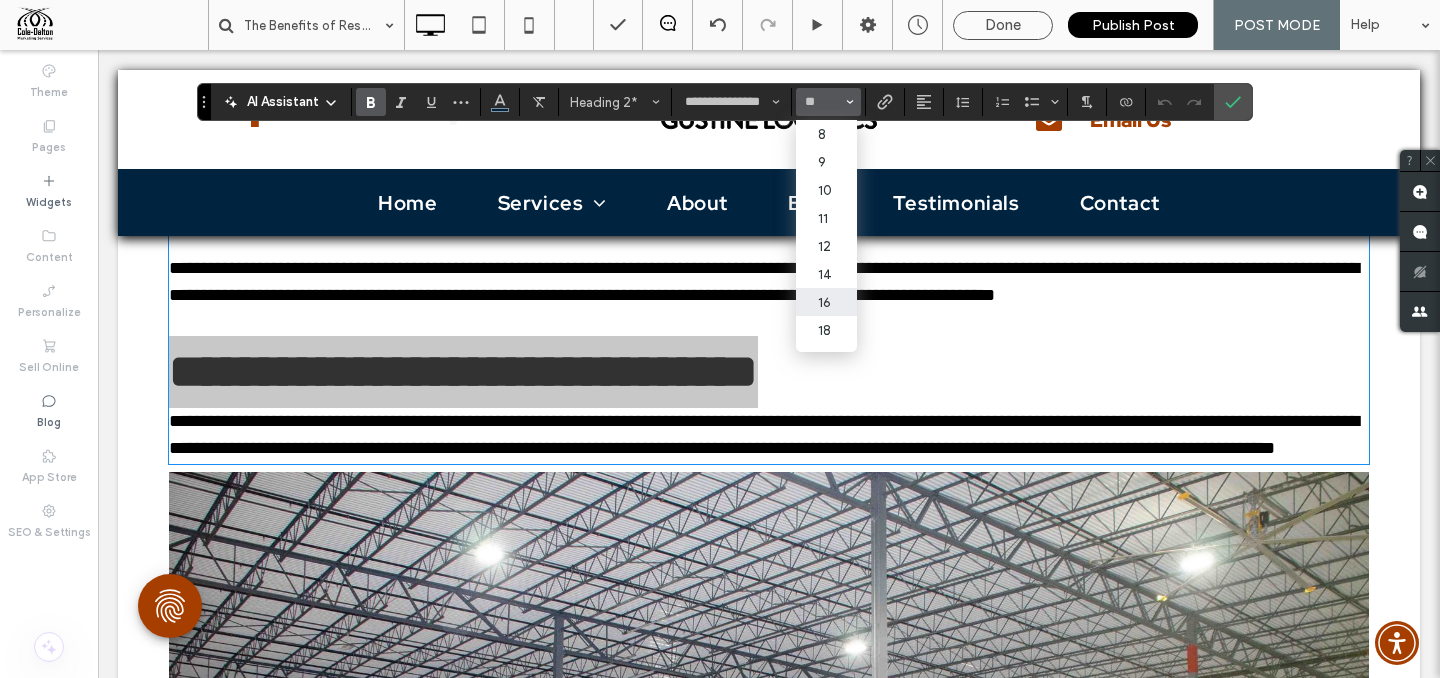 scroll, scrollTop: 790, scrollLeft: 0, axis: vertical 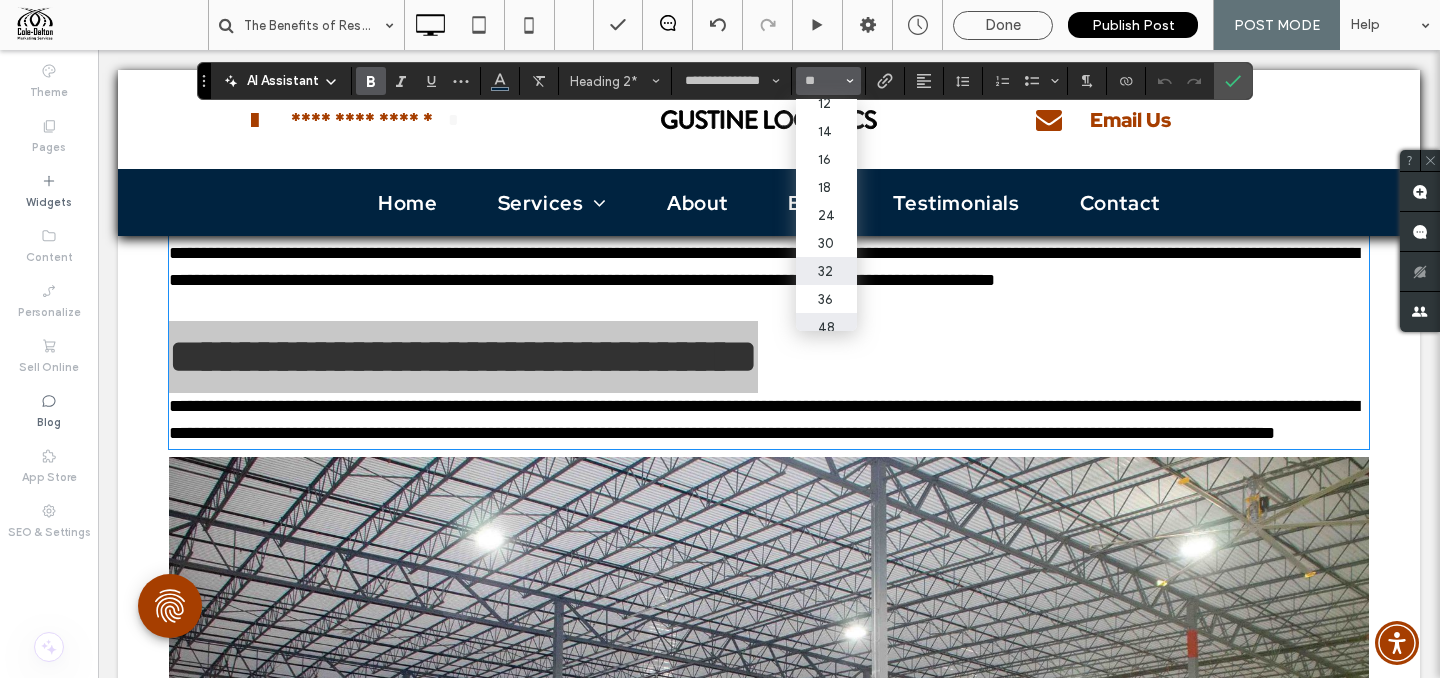 click on "32" at bounding box center (826, 271) 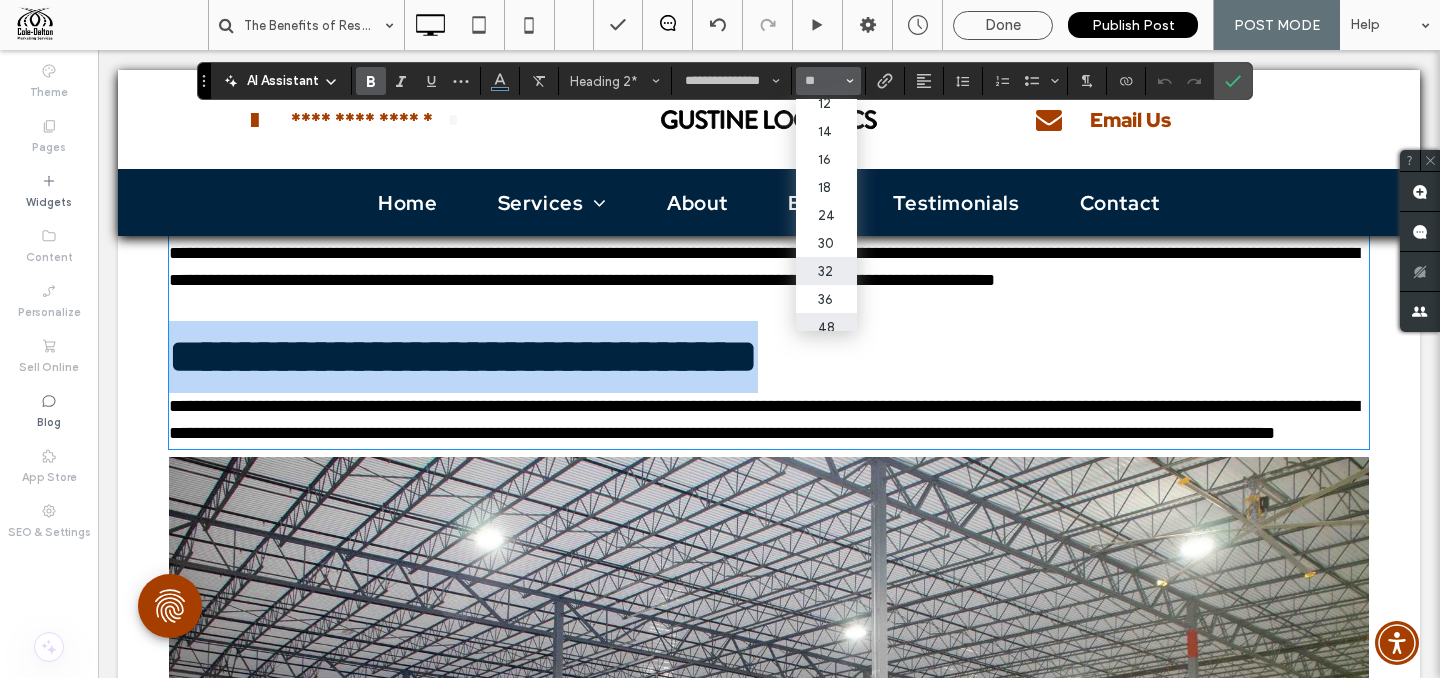 type on "**" 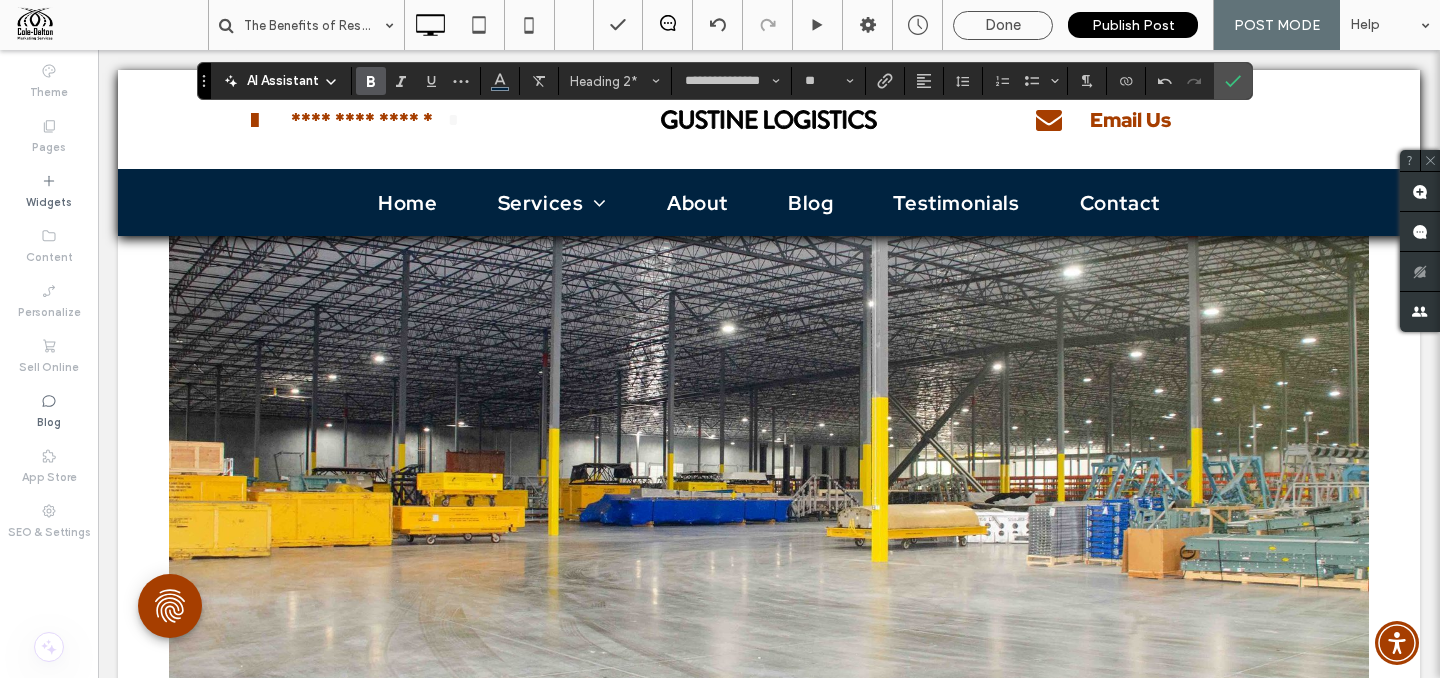 scroll, scrollTop: 1612, scrollLeft: 0, axis: vertical 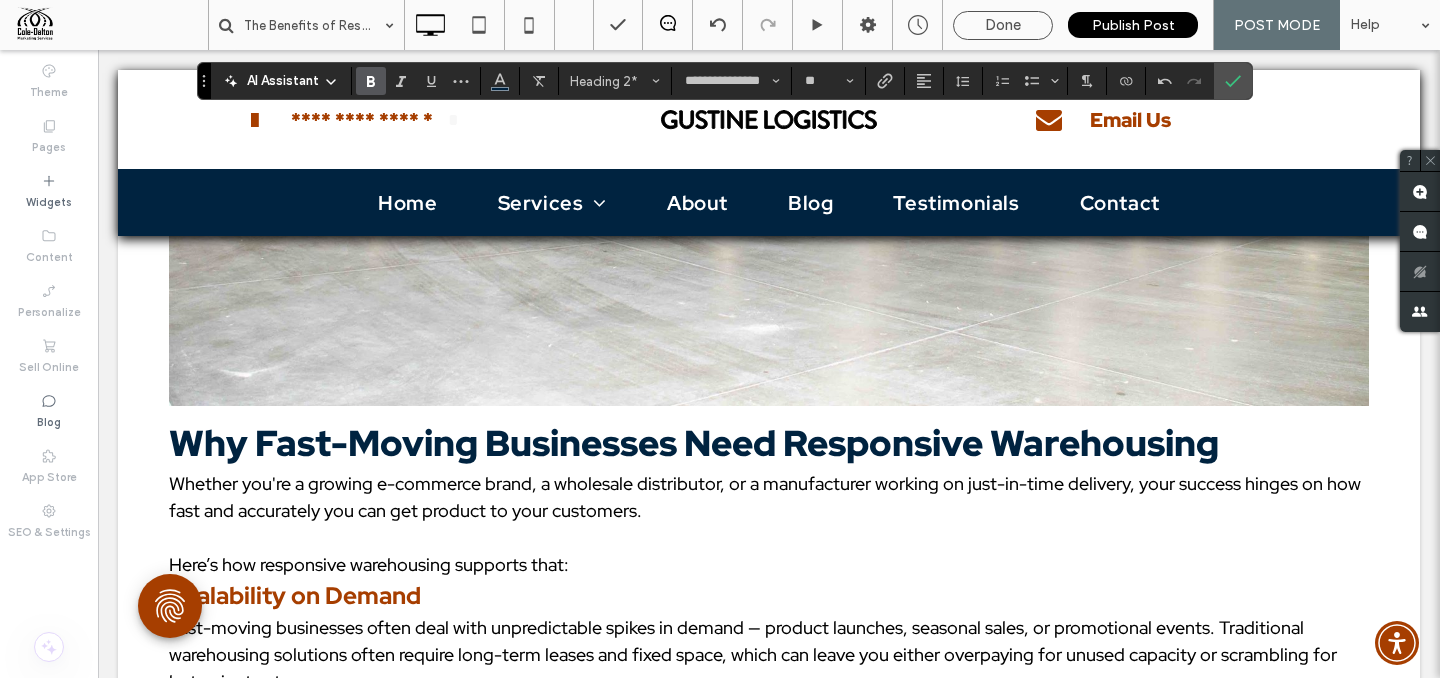 drag, startPoint x: 633, startPoint y: 464, endPoint x: 632, endPoint y: 474, distance: 10.049875 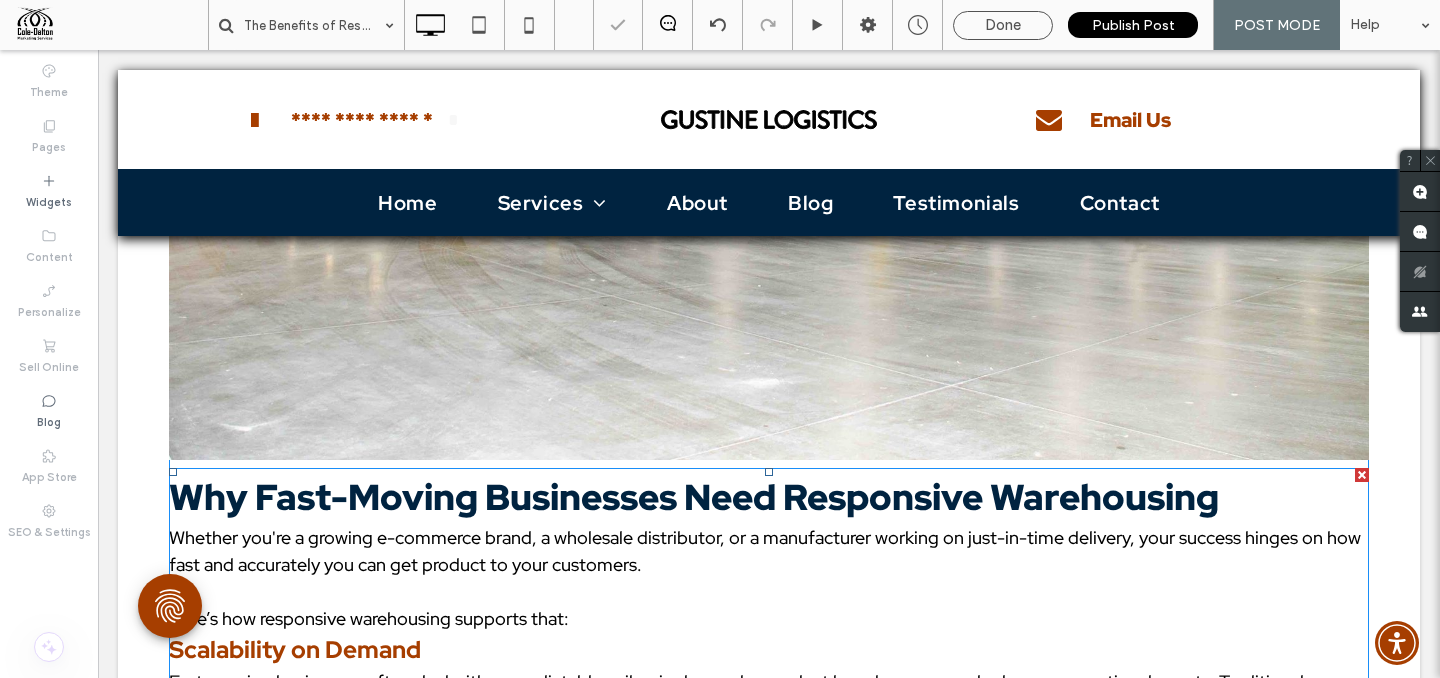 click on "Why Fast-Moving Businesses Need Responsive Warehousing" at bounding box center (694, 497) 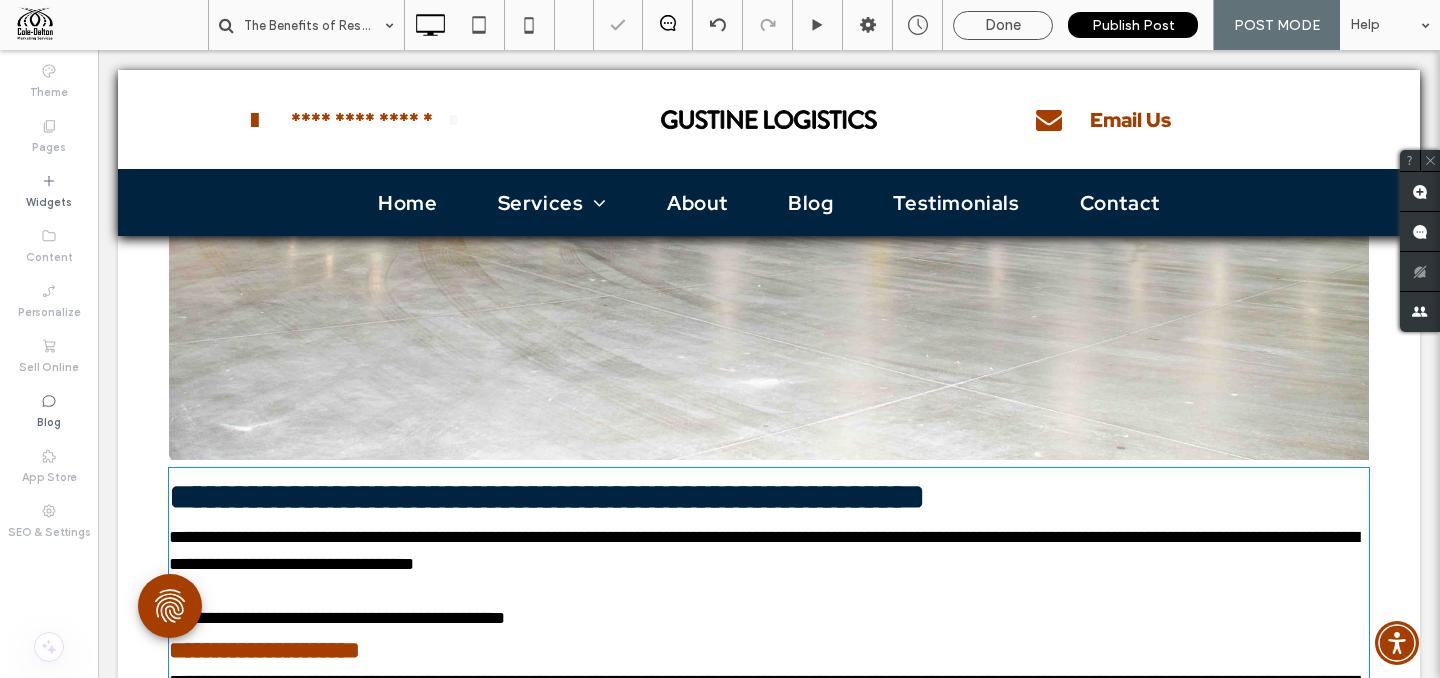type on "**********" 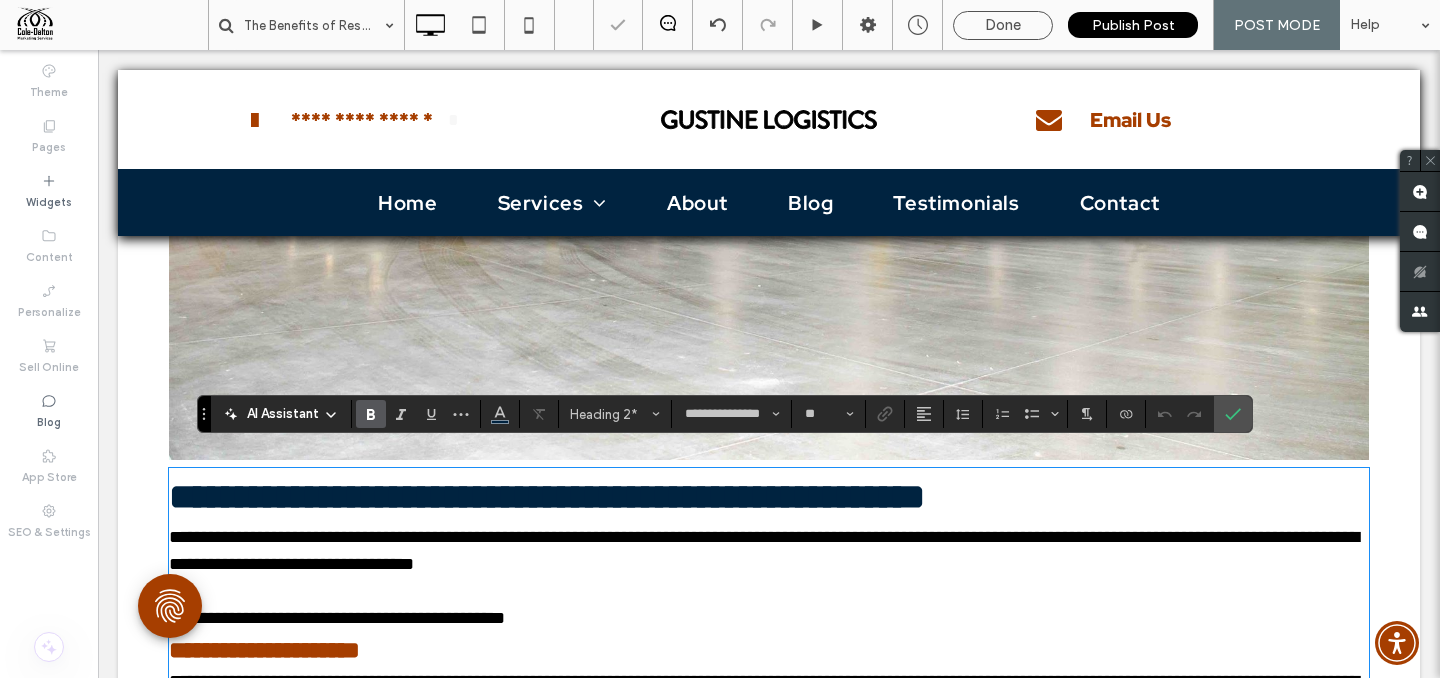 click on "**********" at bounding box center (547, 497) 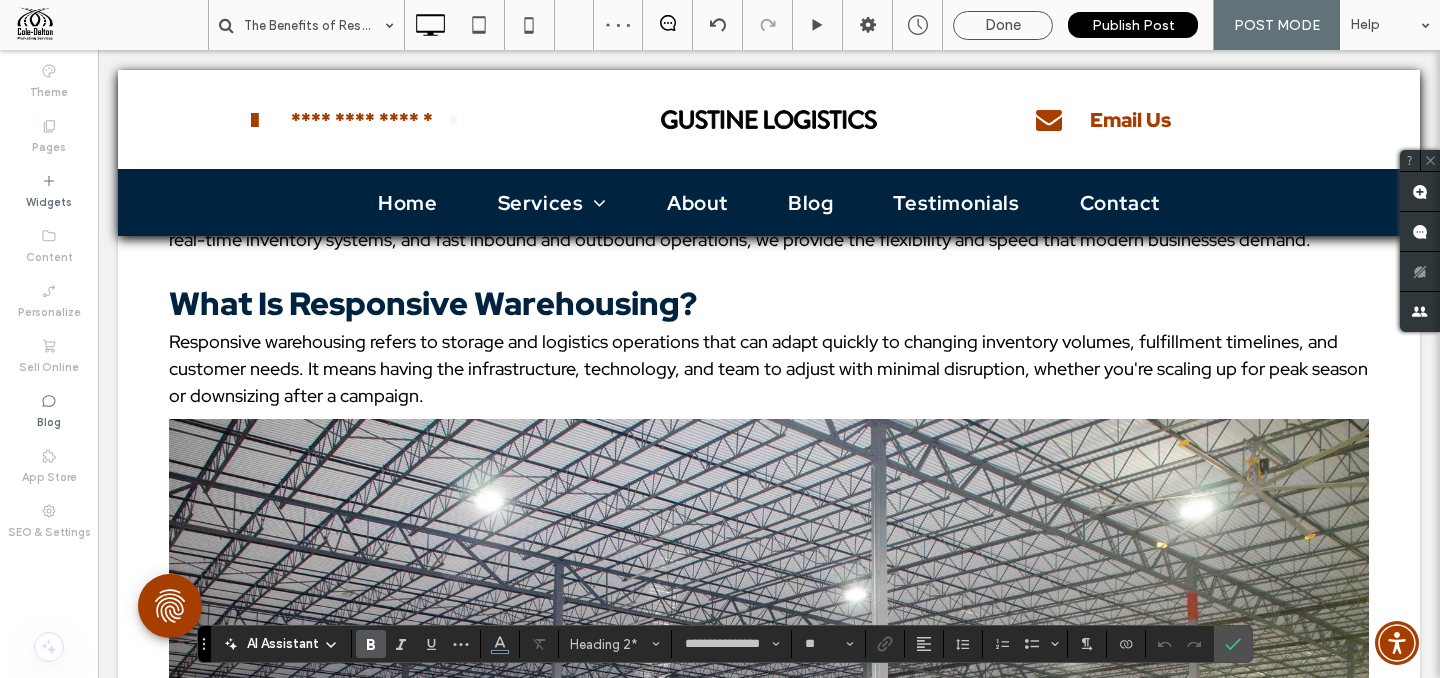 drag, startPoint x: 668, startPoint y: 287, endPoint x: 655, endPoint y: 293, distance: 14.3178215 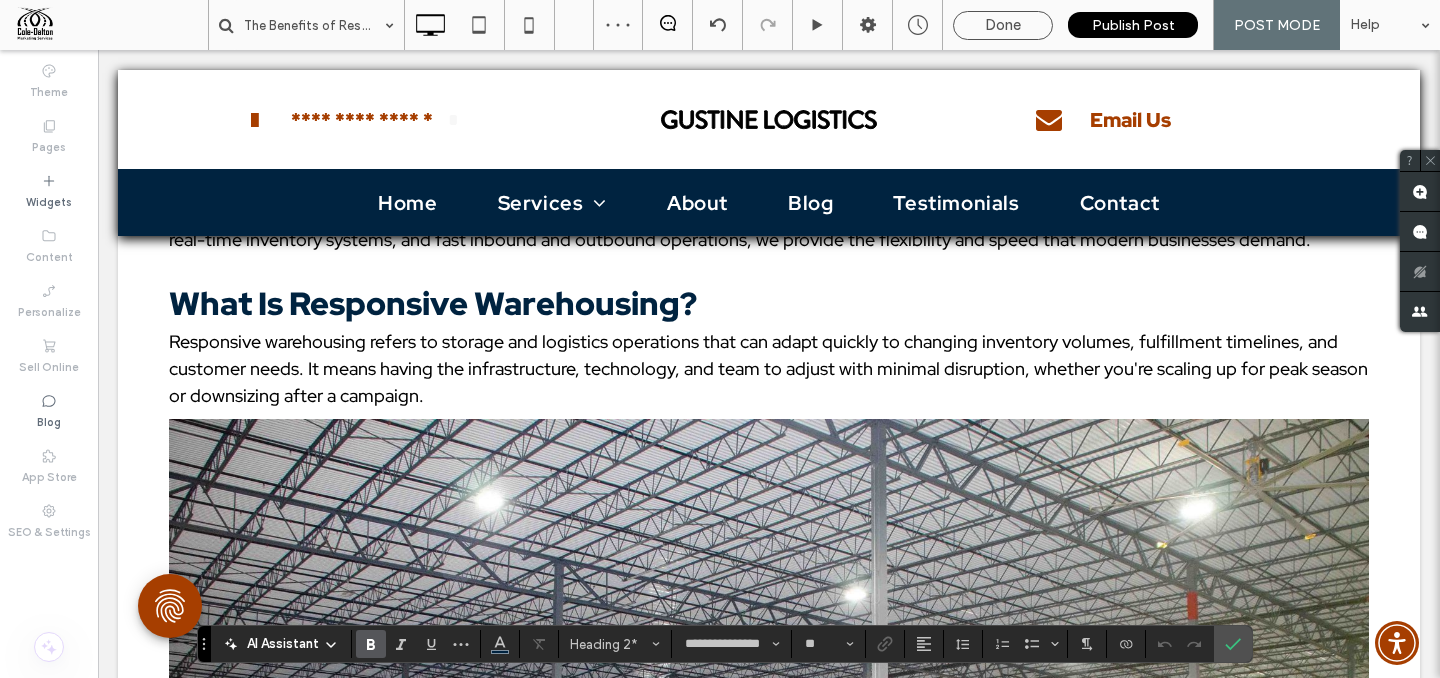 click on "What Is Responsive Warehousing?" at bounding box center (433, 303) 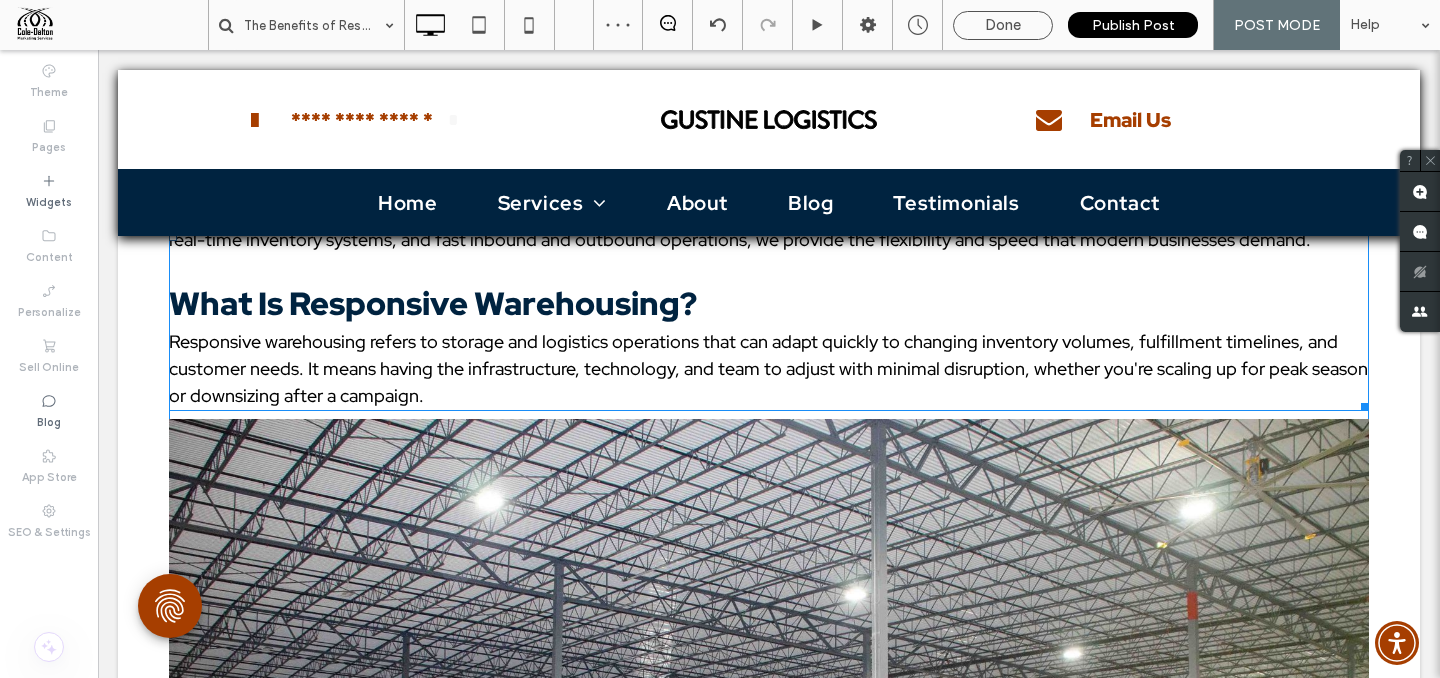 click on "What Is Responsive Warehousing?" at bounding box center [433, 303] 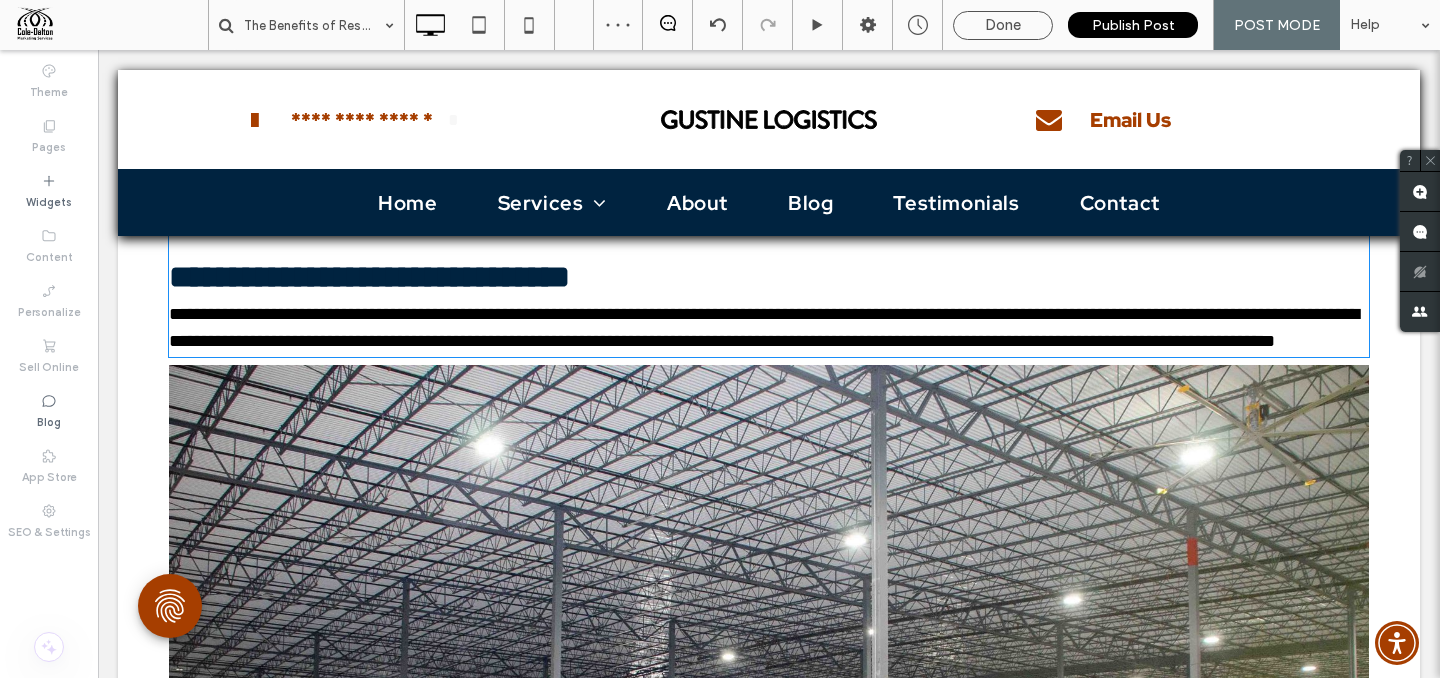 type on "**********" 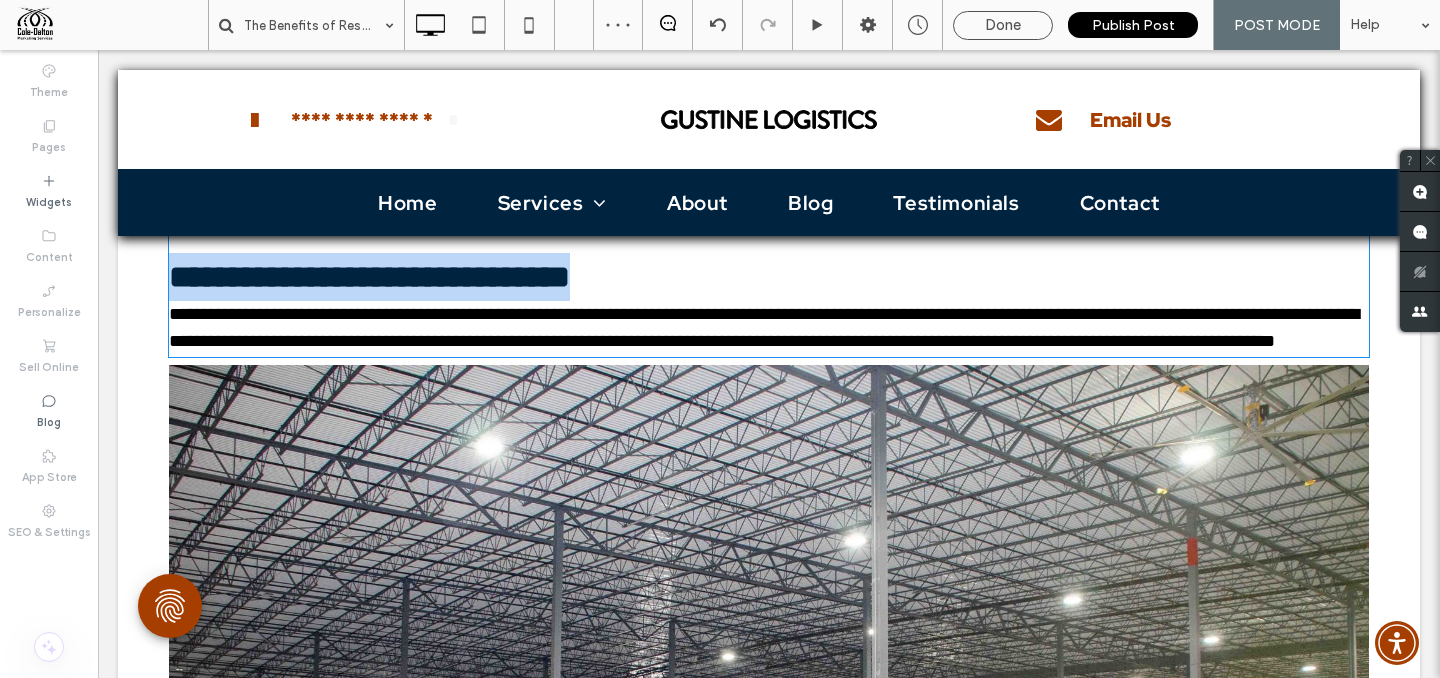 scroll, scrollTop: 711, scrollLeft: 0, axis: vertical 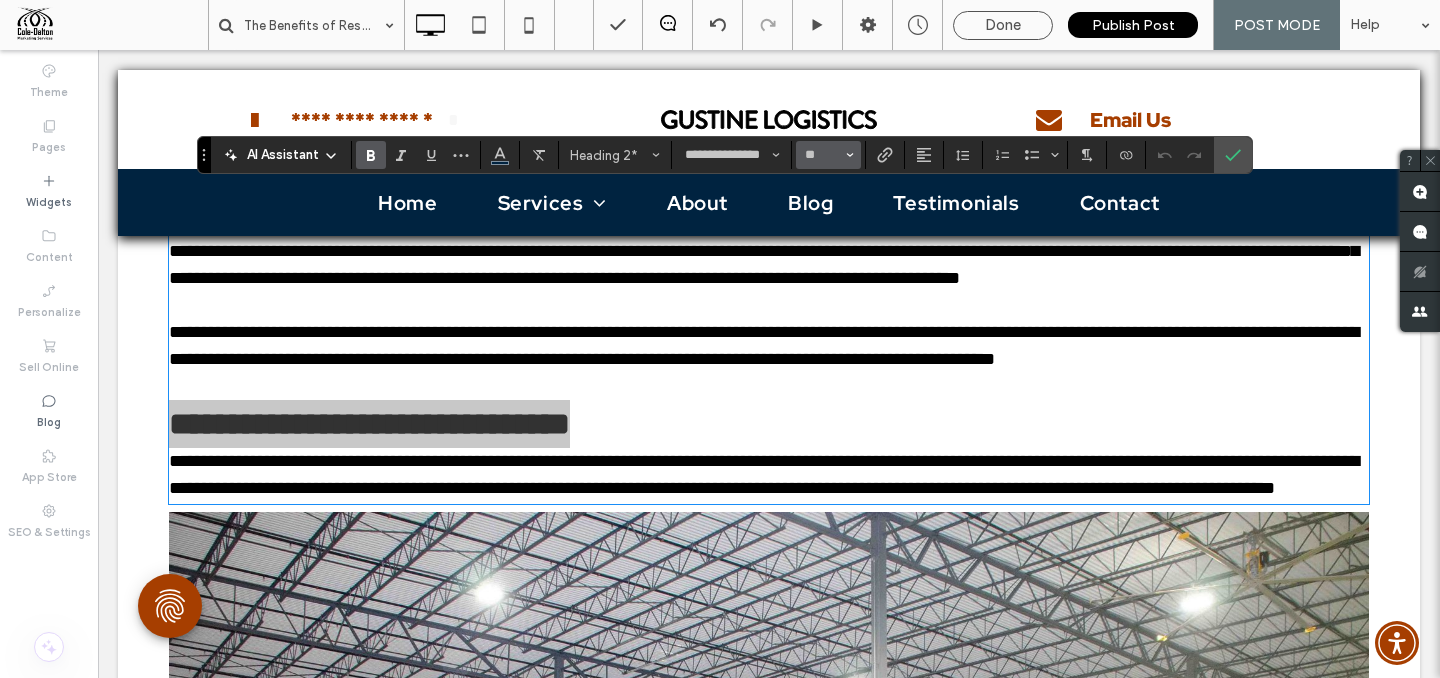 click on "**" at bounding box center (828, 155) 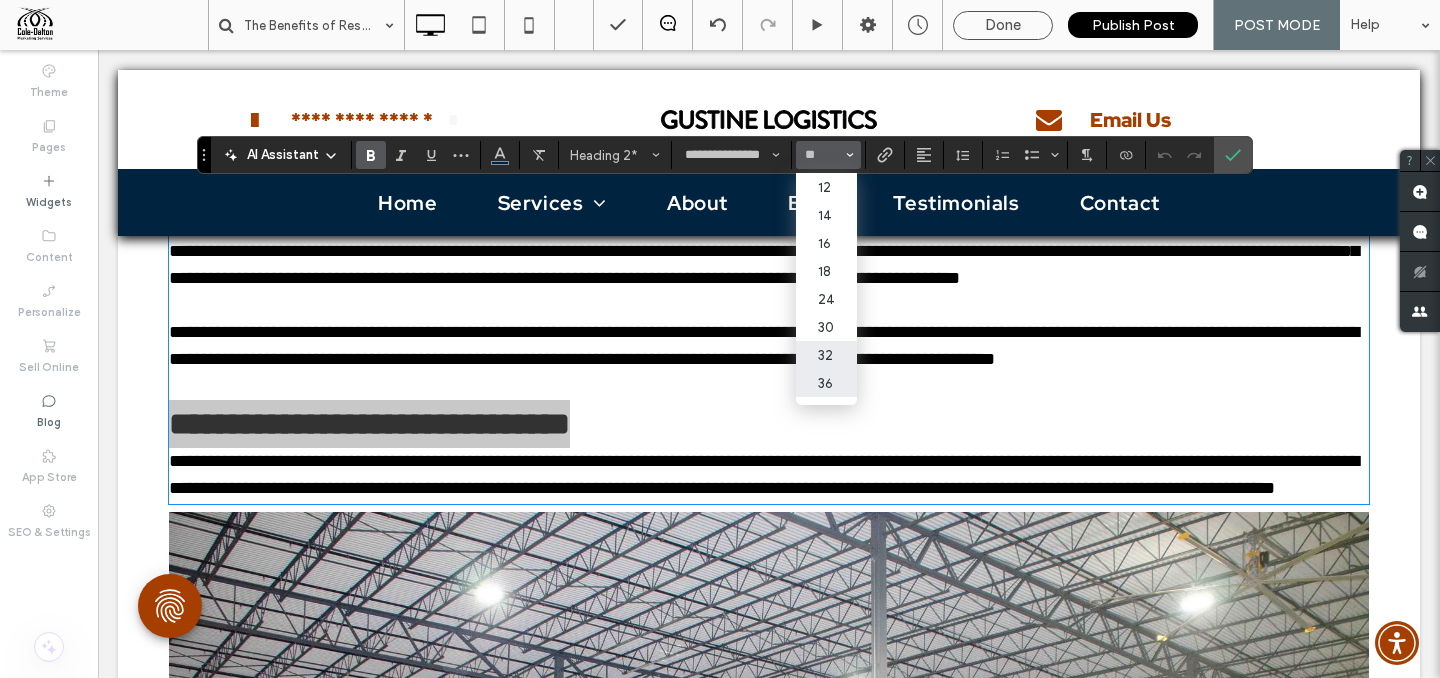 scroll, scrollTop: 113, scrollLeft: 0, axis: vertical 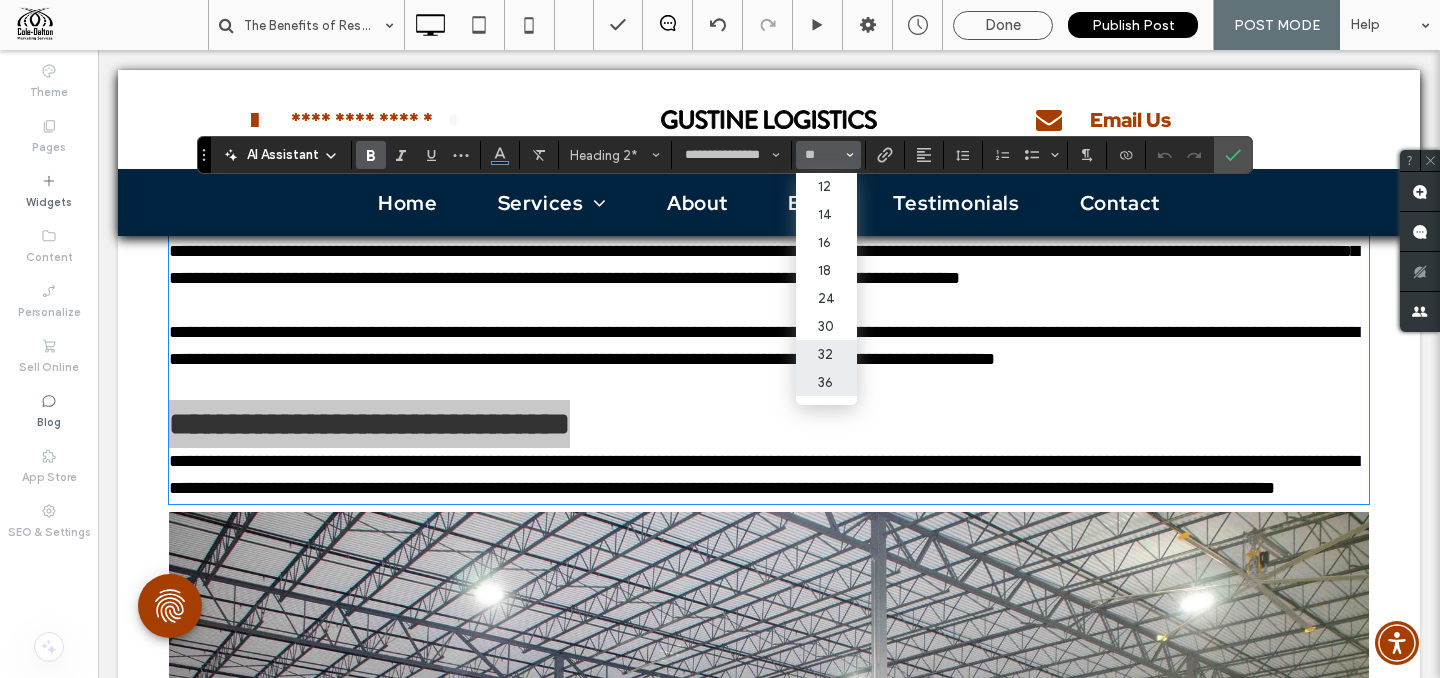 drag, startPoint x: 829, startPoint y: 384, endPoint x: 731, endPoint y: 334, distance: 110.01818 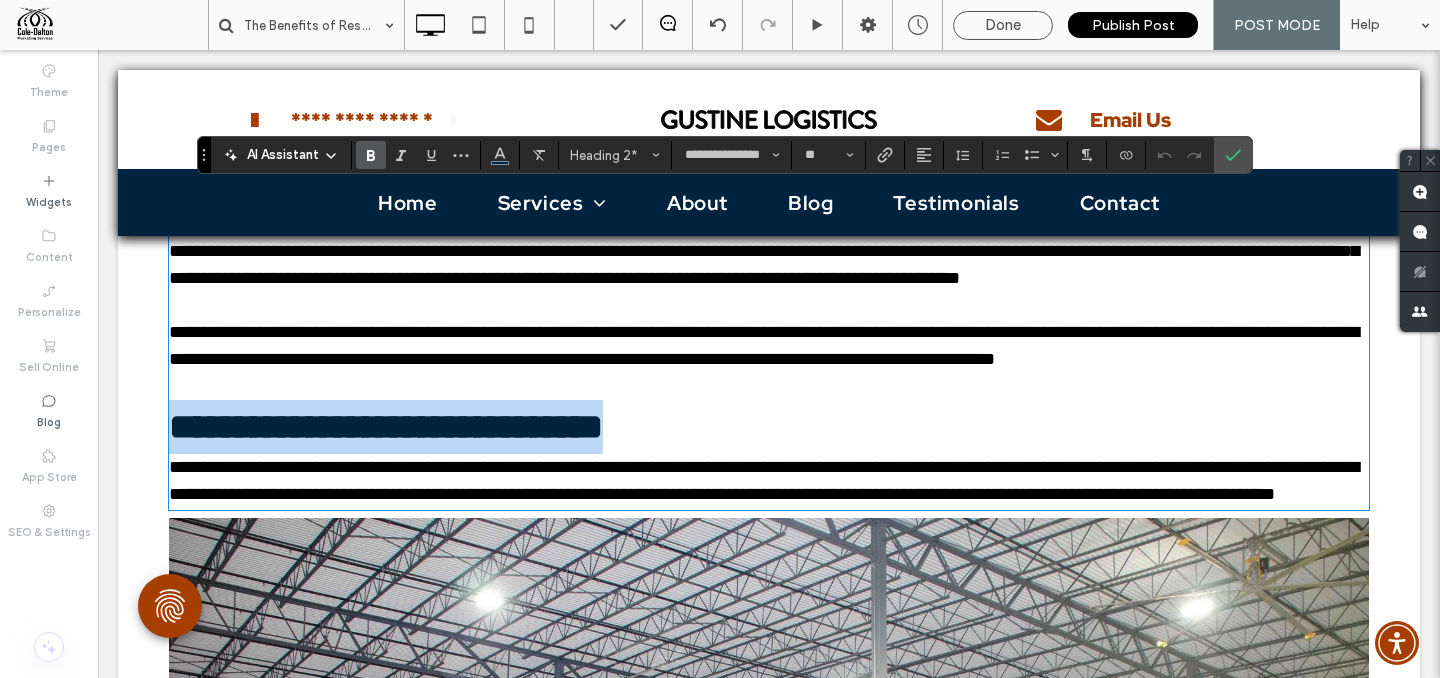 type on "**" 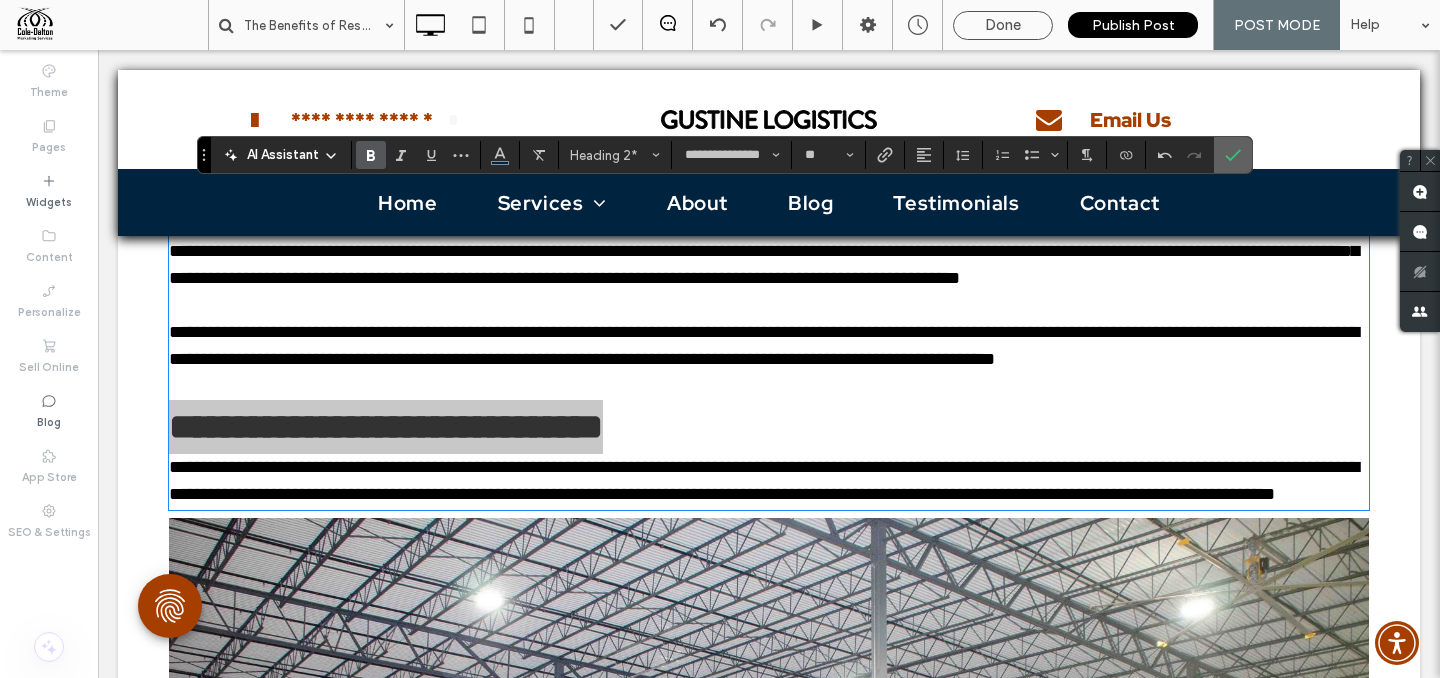 click 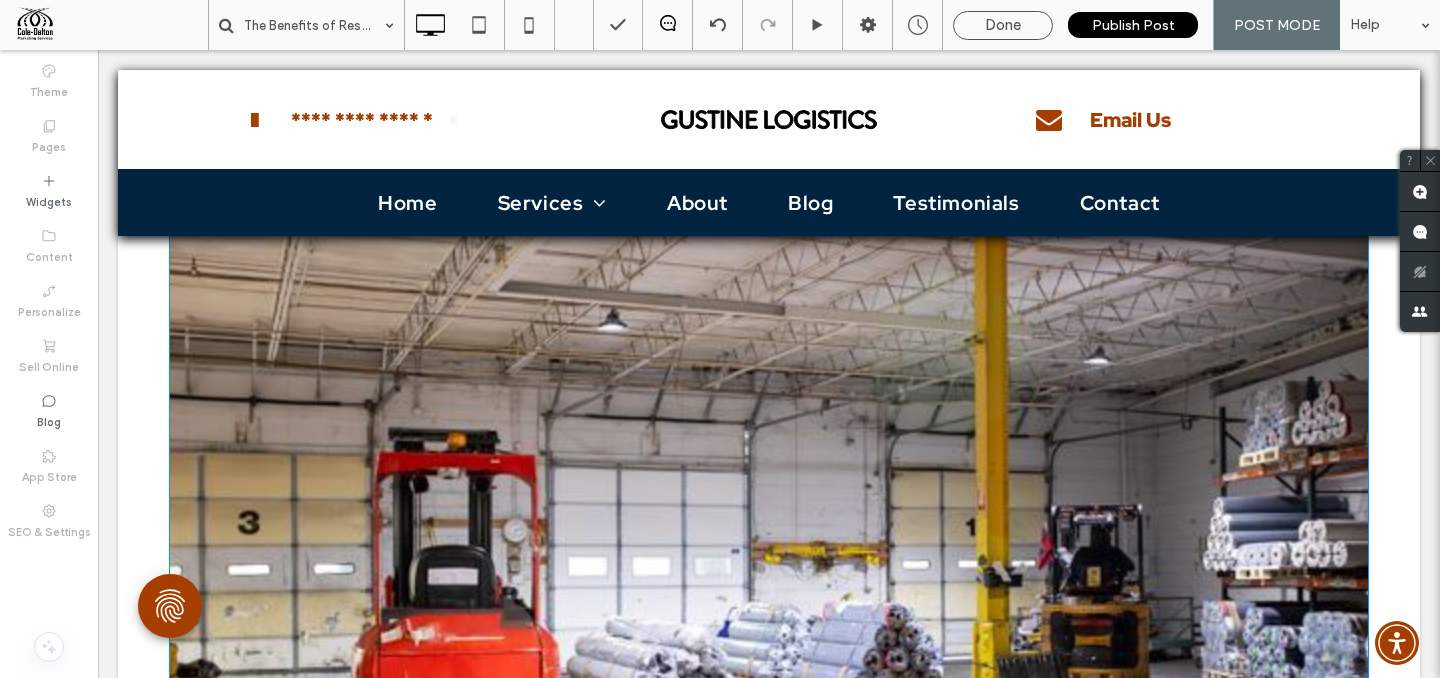scroll, scrollTop: 2956, scrollLeft: 0, axis: vertical 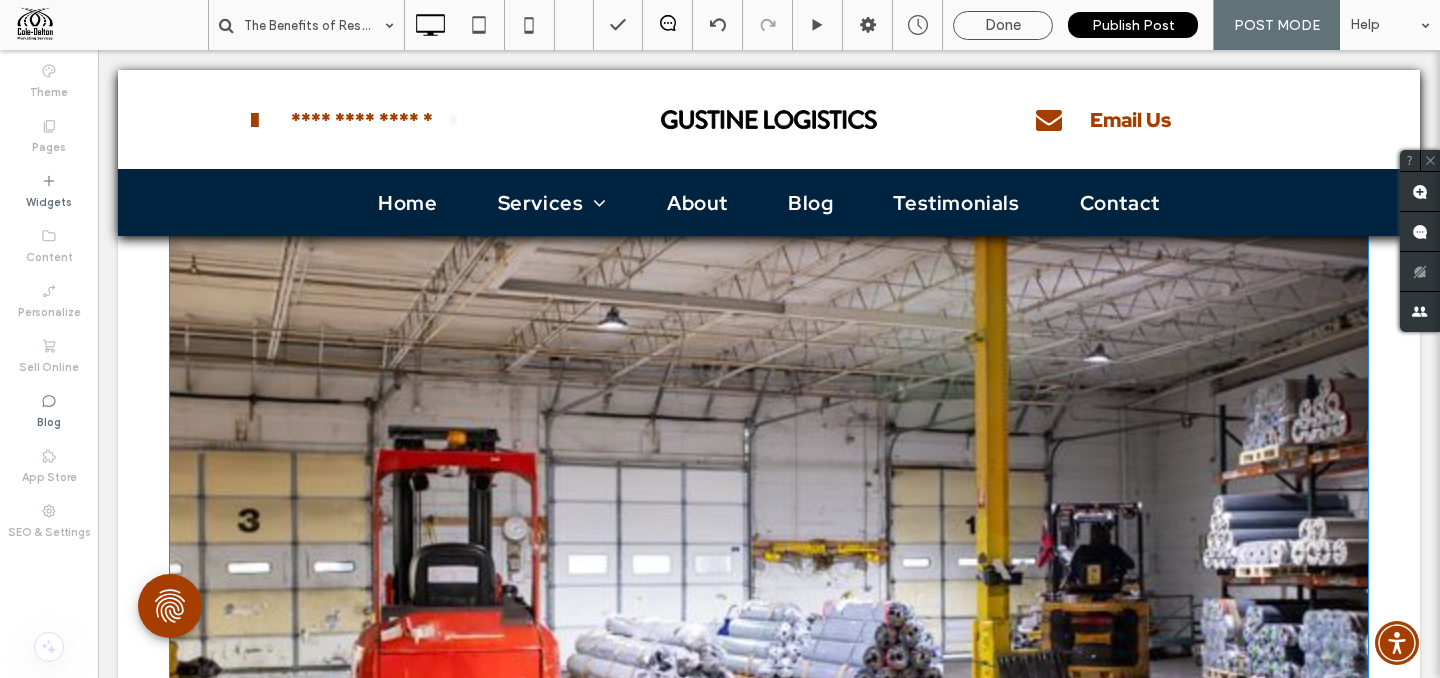 click at bounding box center (769, 613) 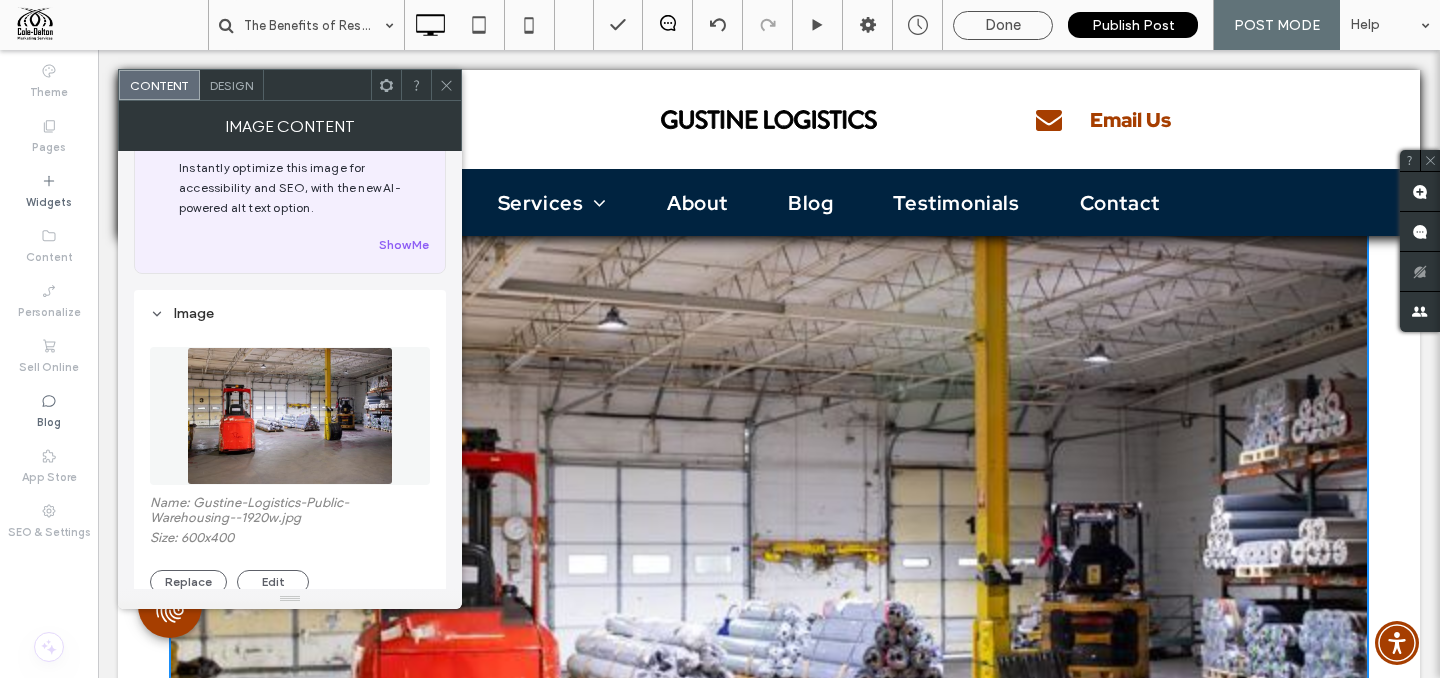 scroll, scrollTop: 150, scrollLeft: 0, axis: vertical 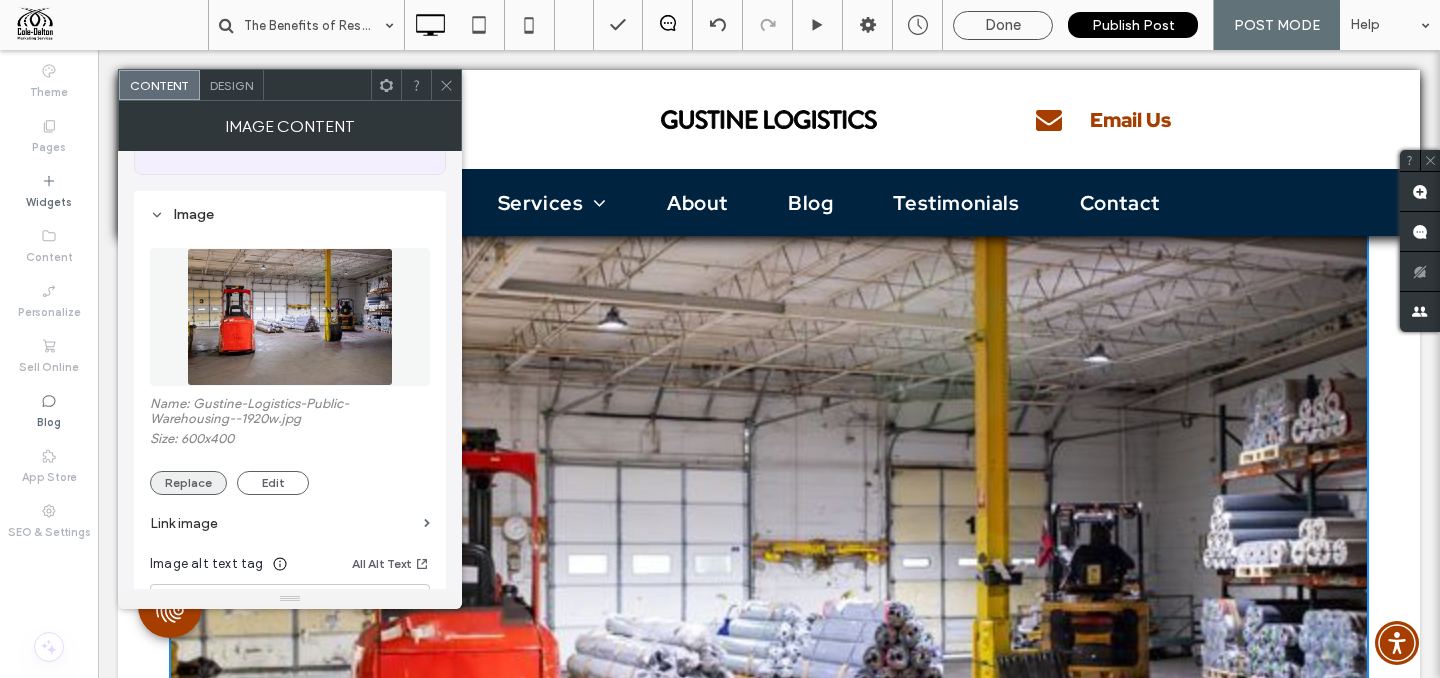 click on "Replace" at bounding box center [188, 483] 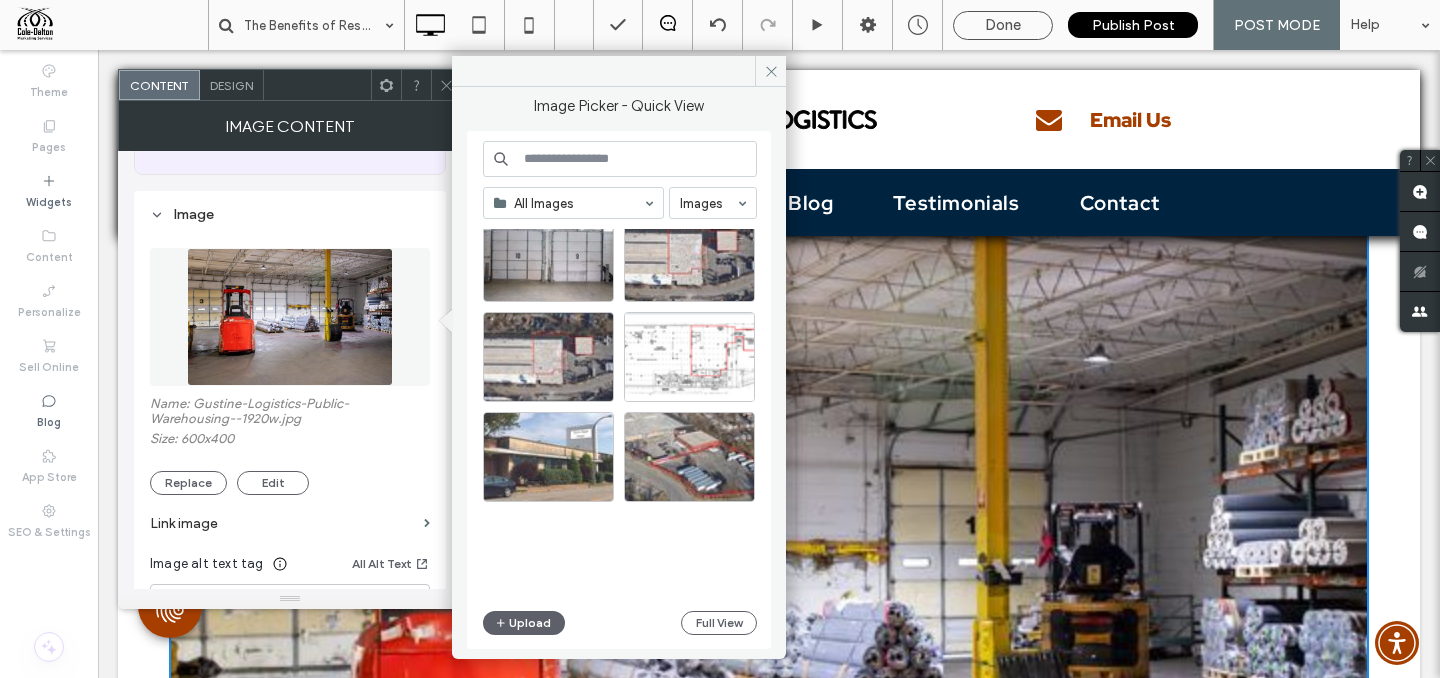 scroll, scrollTop: 858, scrollLeft: 0, axis: vertical 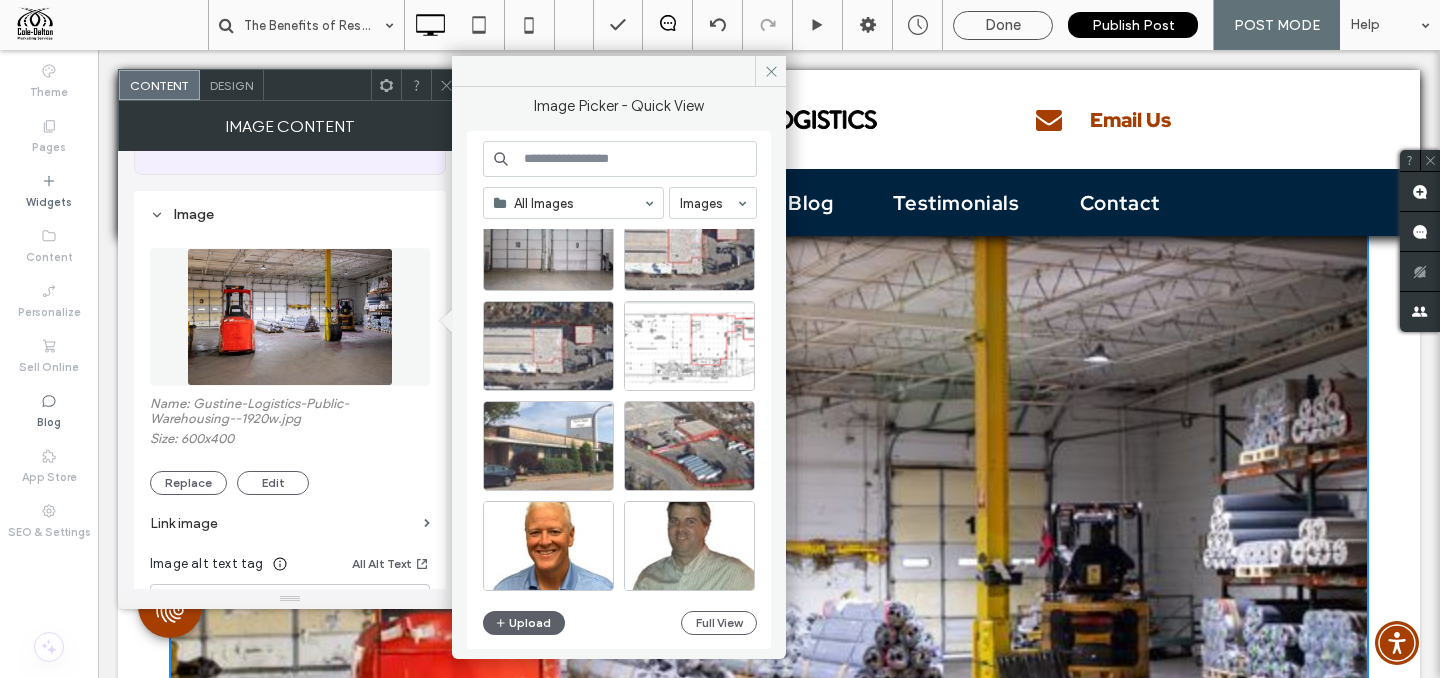click 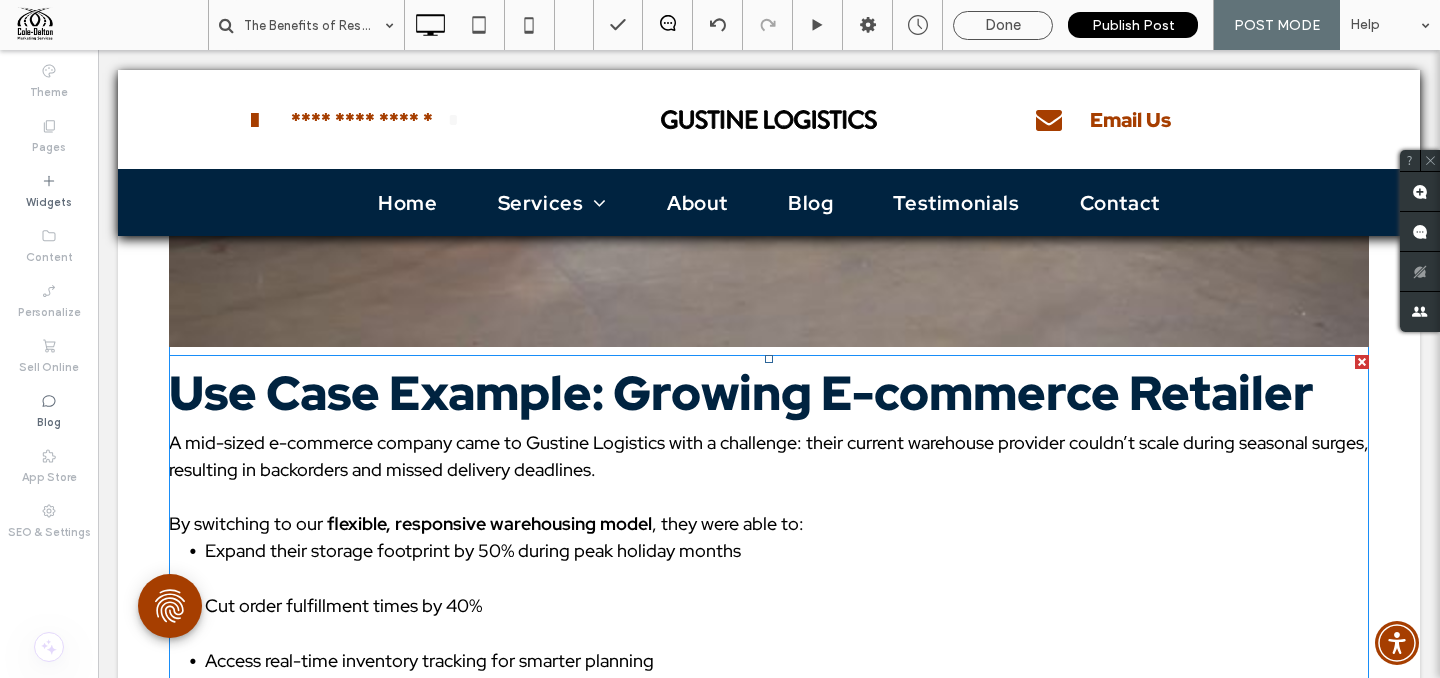 click on "Use Case Example: Growing E-commerce Retailer" at bounding box center (741, 393) 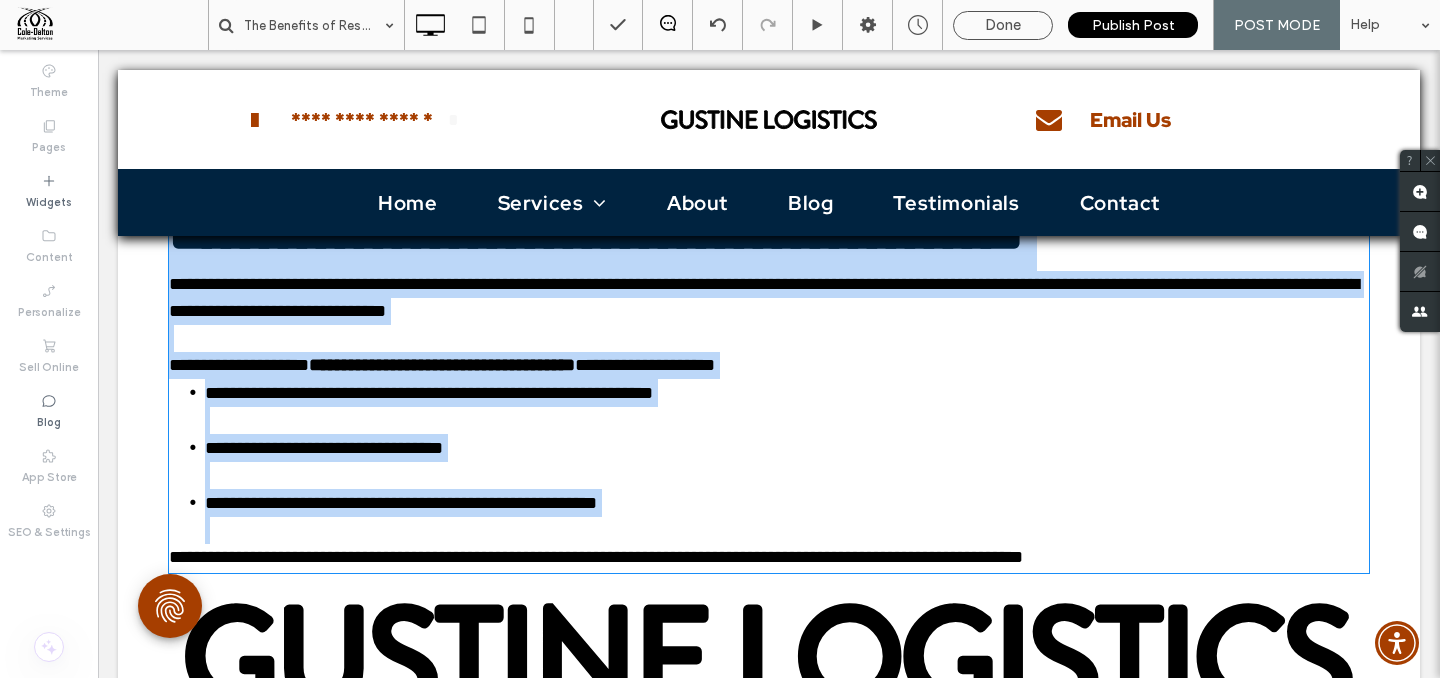 type on "**********" 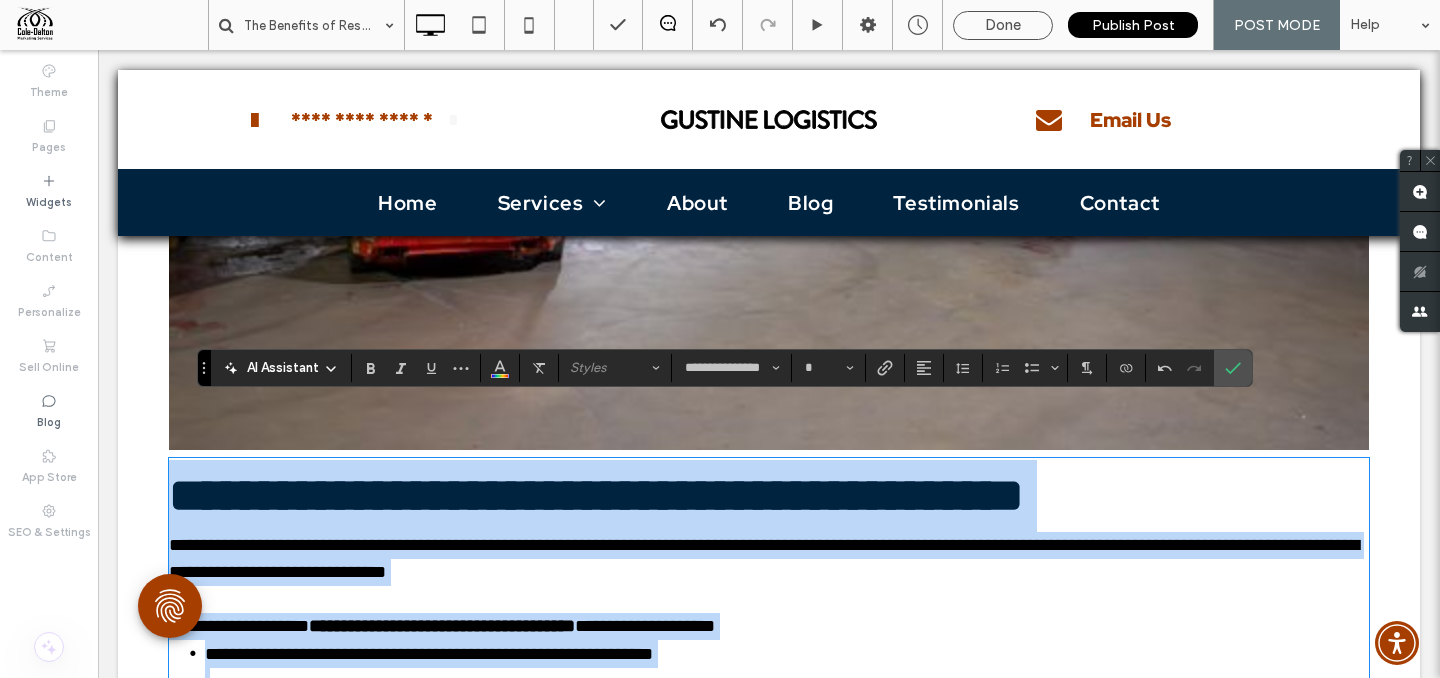 scroll, scrollTop: 3925, scrollLeft: 0, axis: vertical 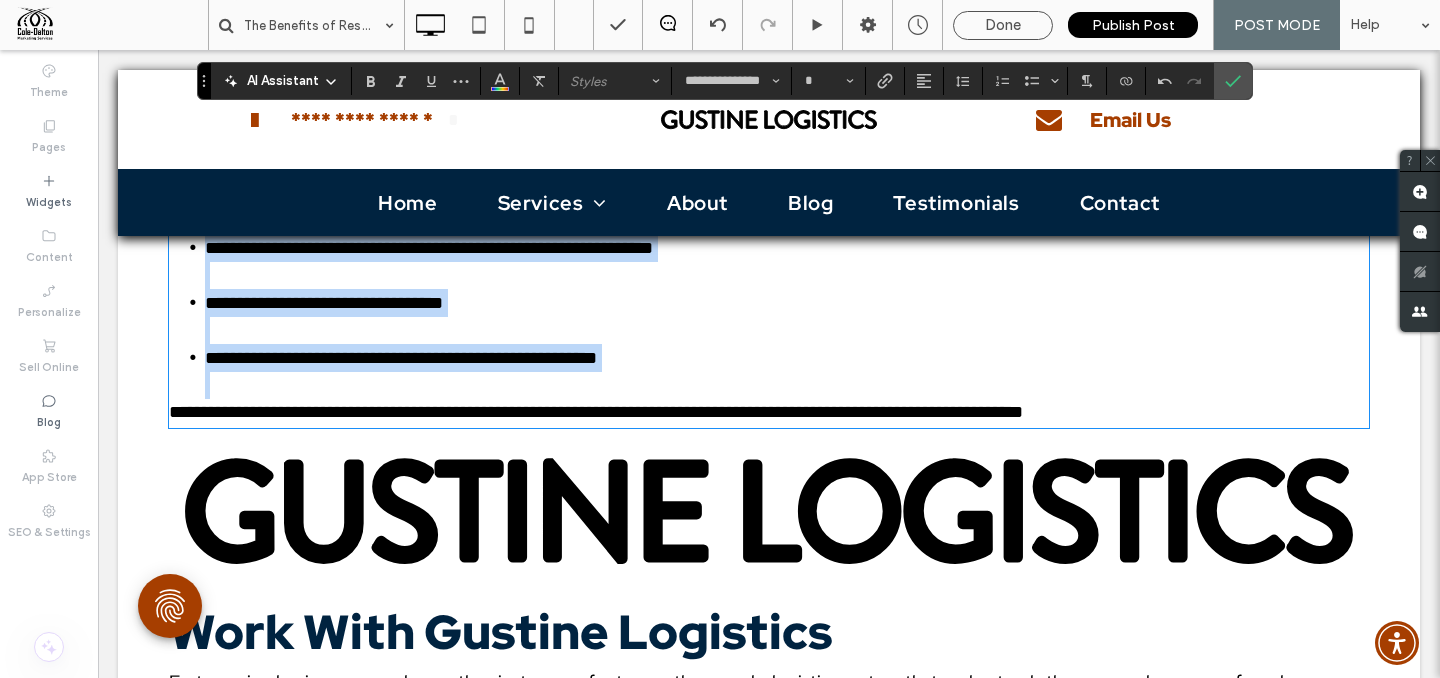 click at bounding box center [769, 511] 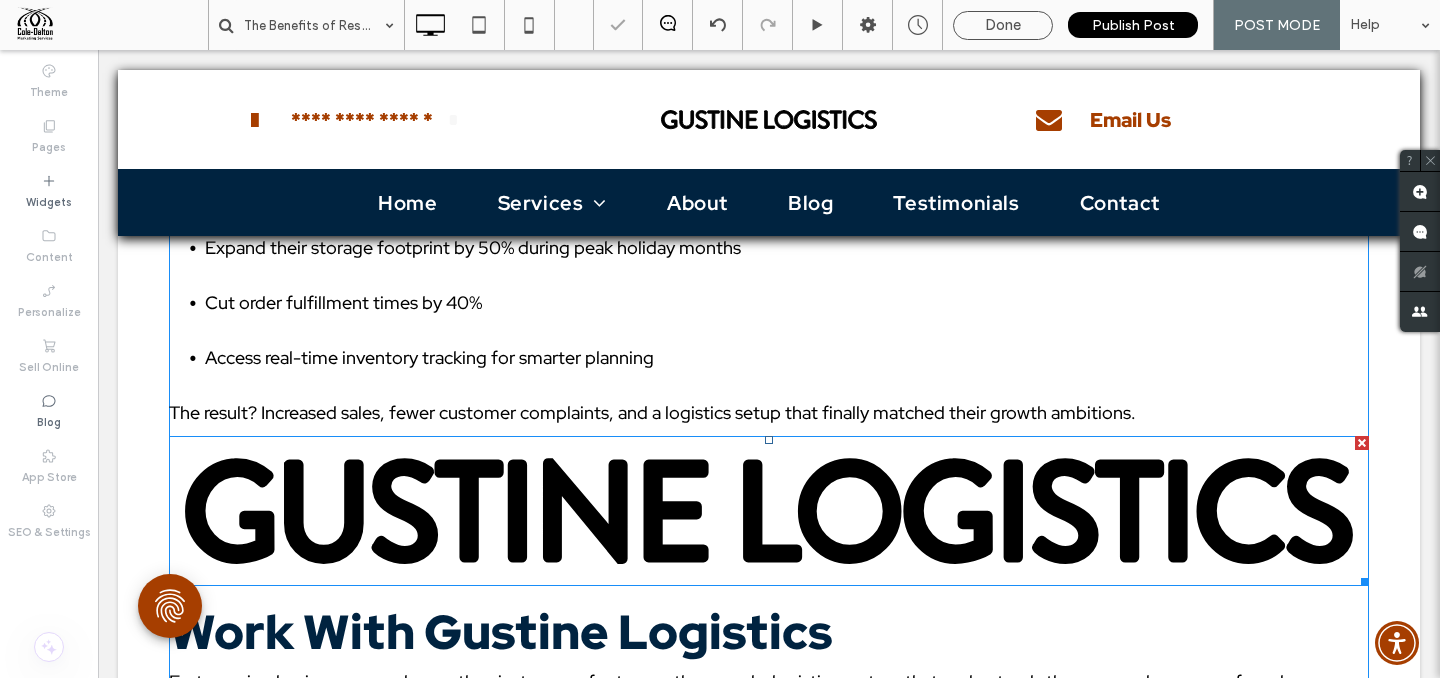 click at bounding box center (769, 511) 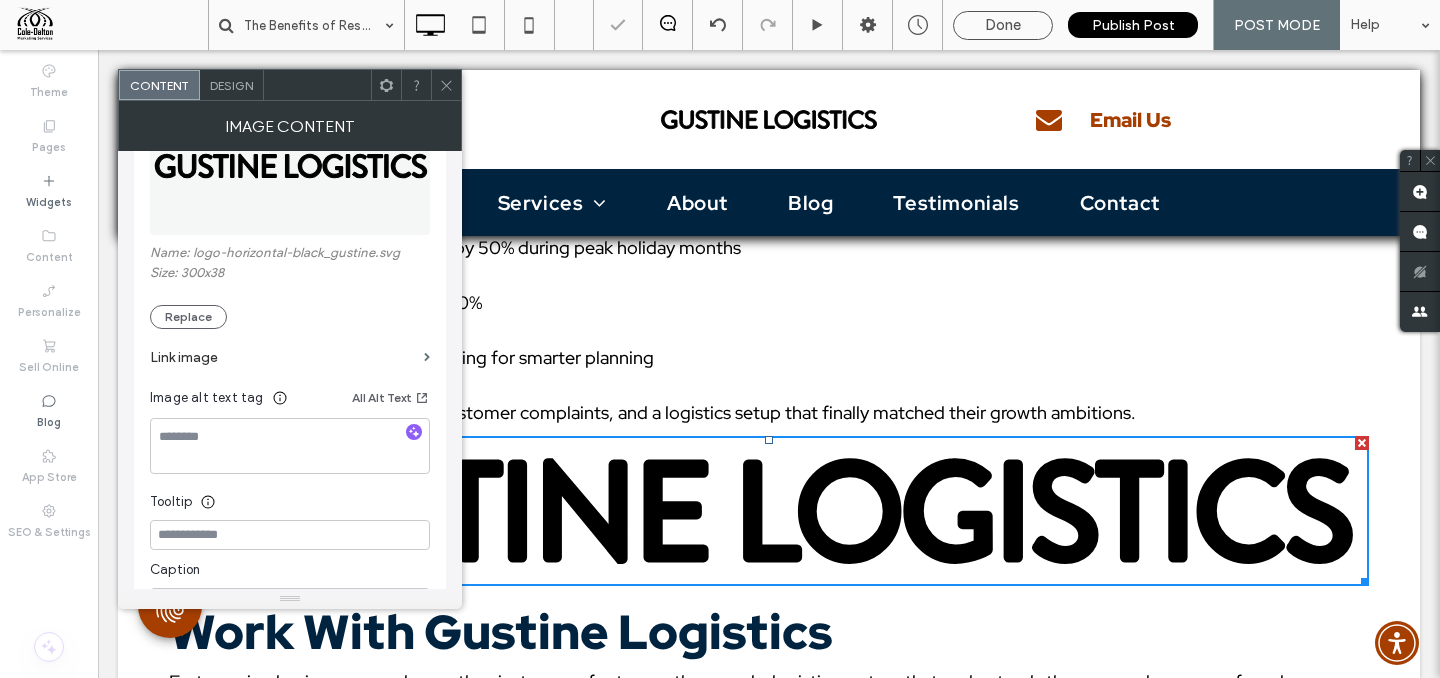 scroll, scrollTop: 407, scrollLeft: 0, axis: vertical 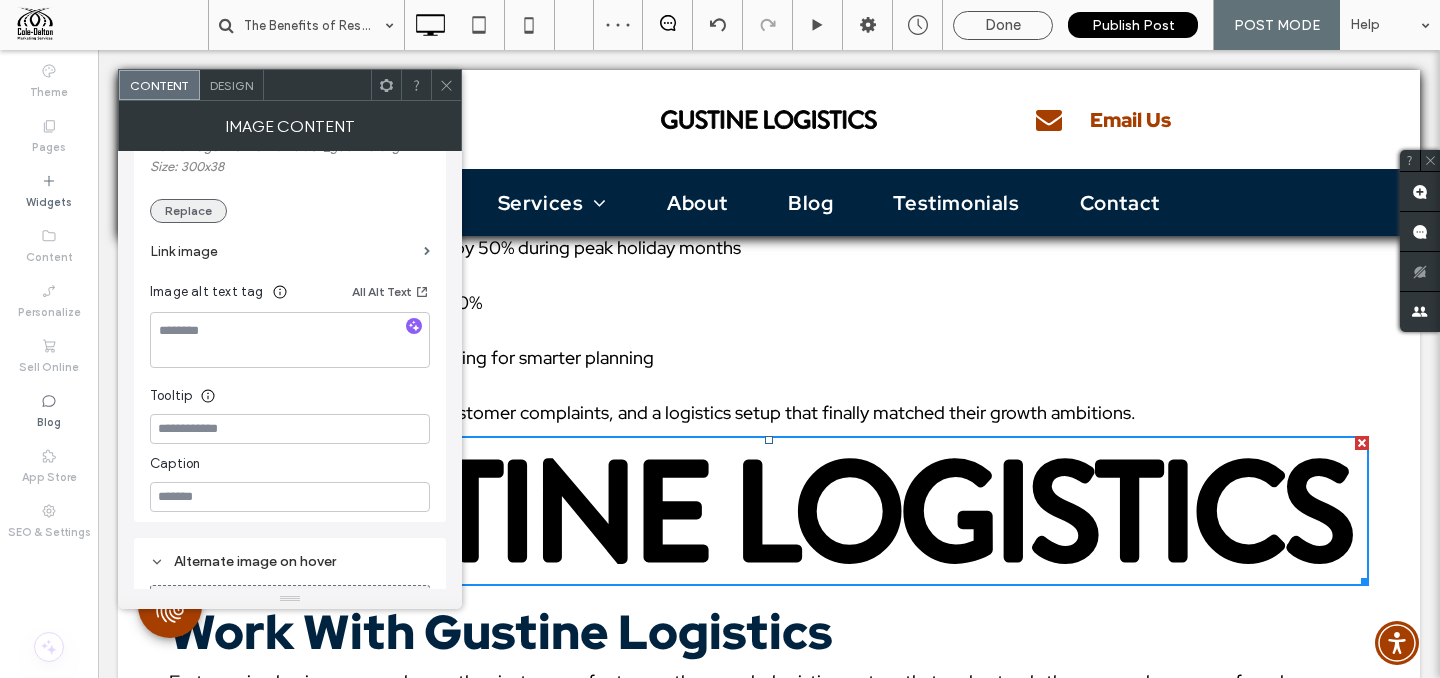 click on "Replace" at bounding box center (188, 211) 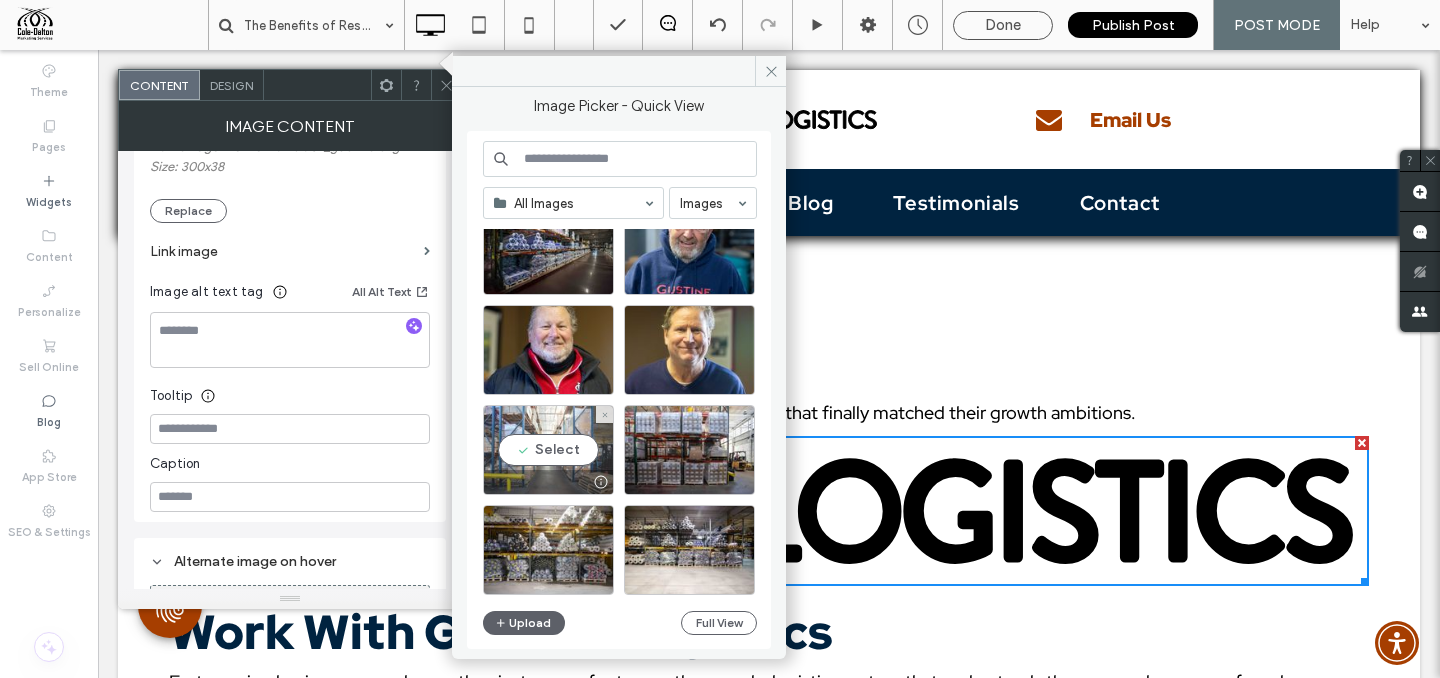 scroll, scrollTop: 2595, scrollLeft: 0, axis: vertical 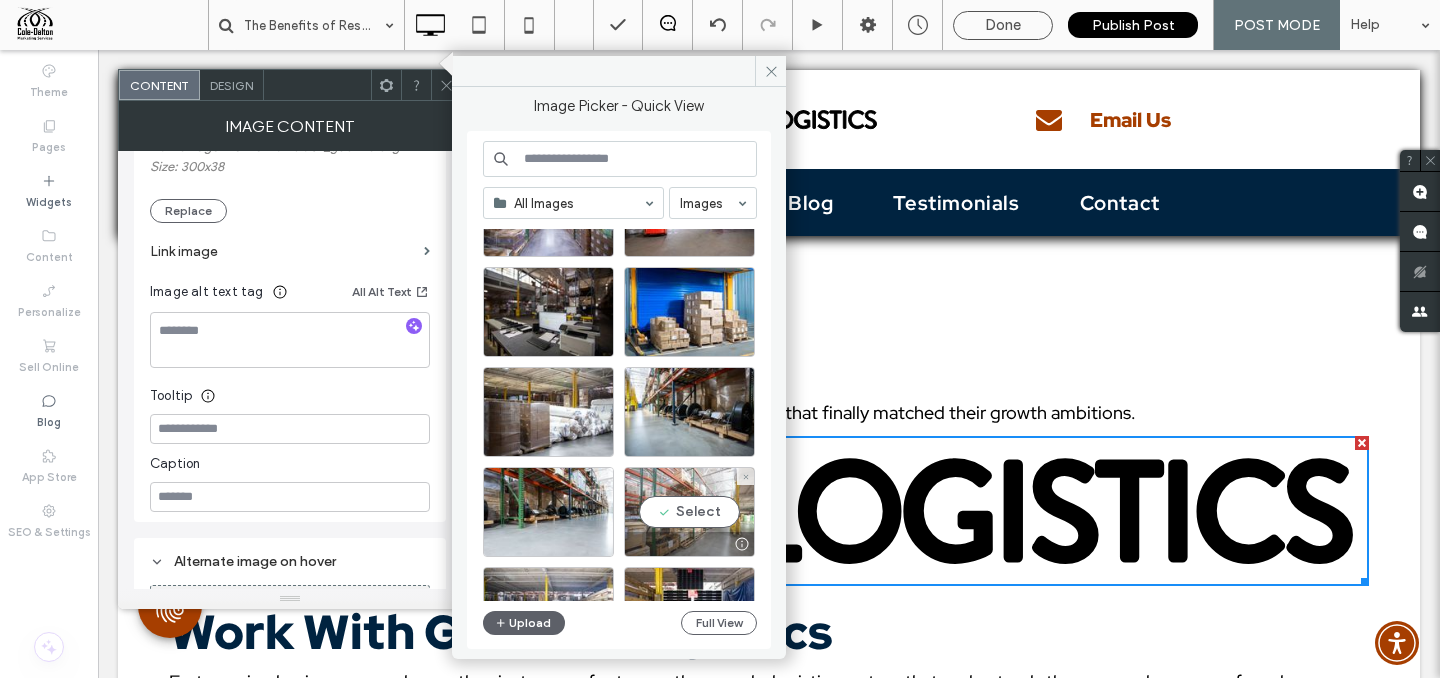 click on "Select" at bounding box center [689, 512] 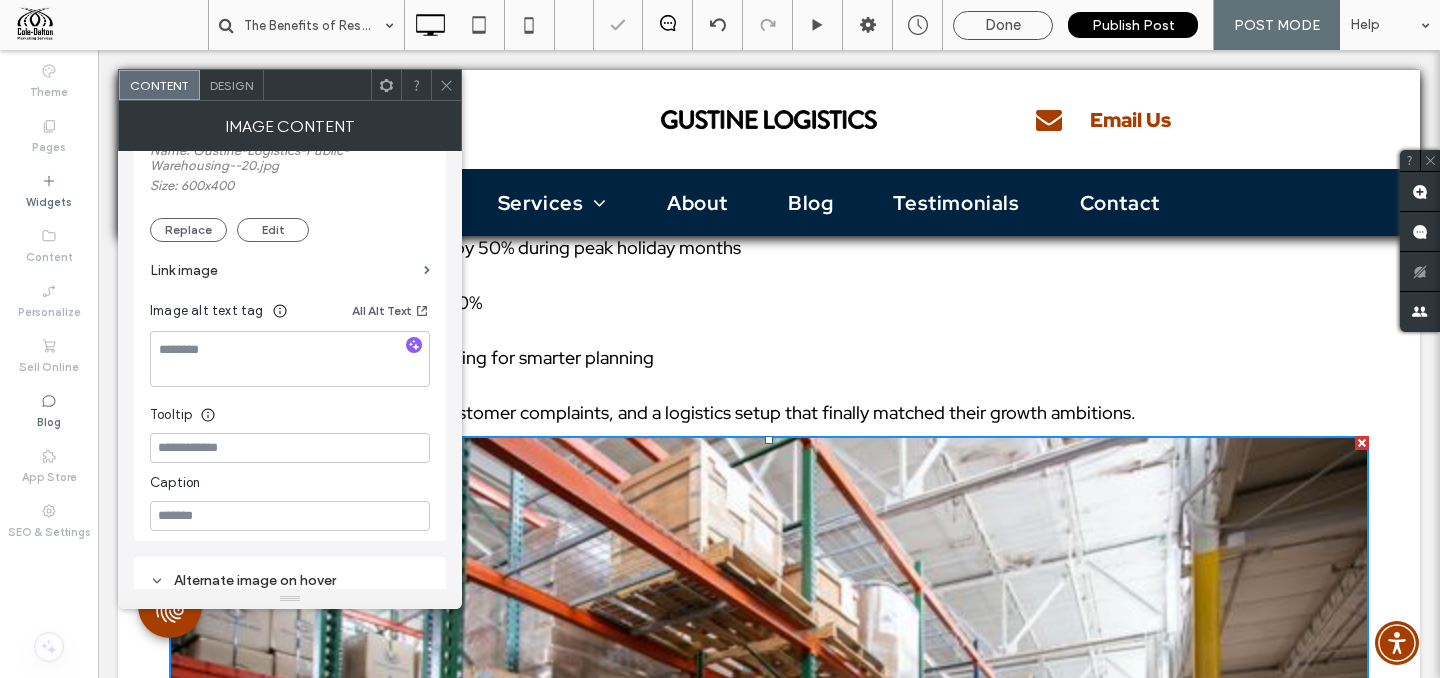 scroll, scrollTop: 403, scrollLeft: 0, axis: vertical 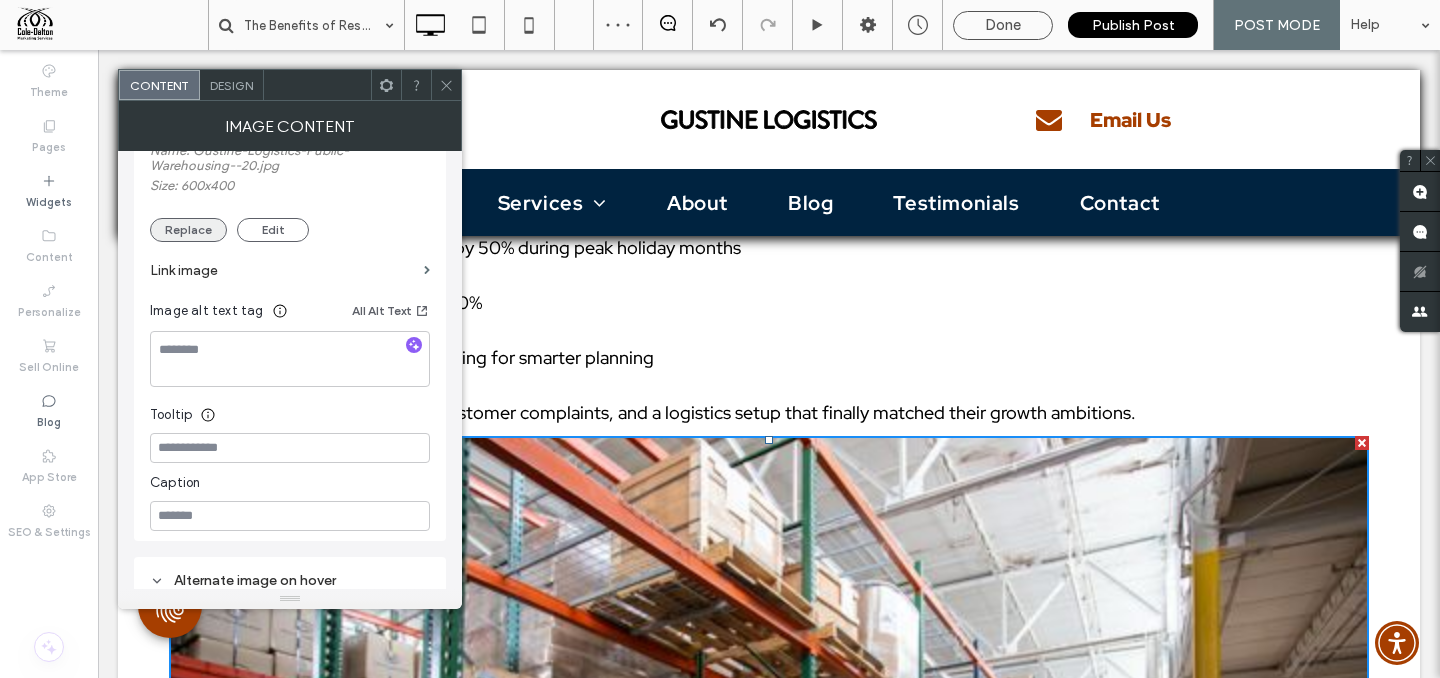 click on "Replace" at bounding box center [188, 230] 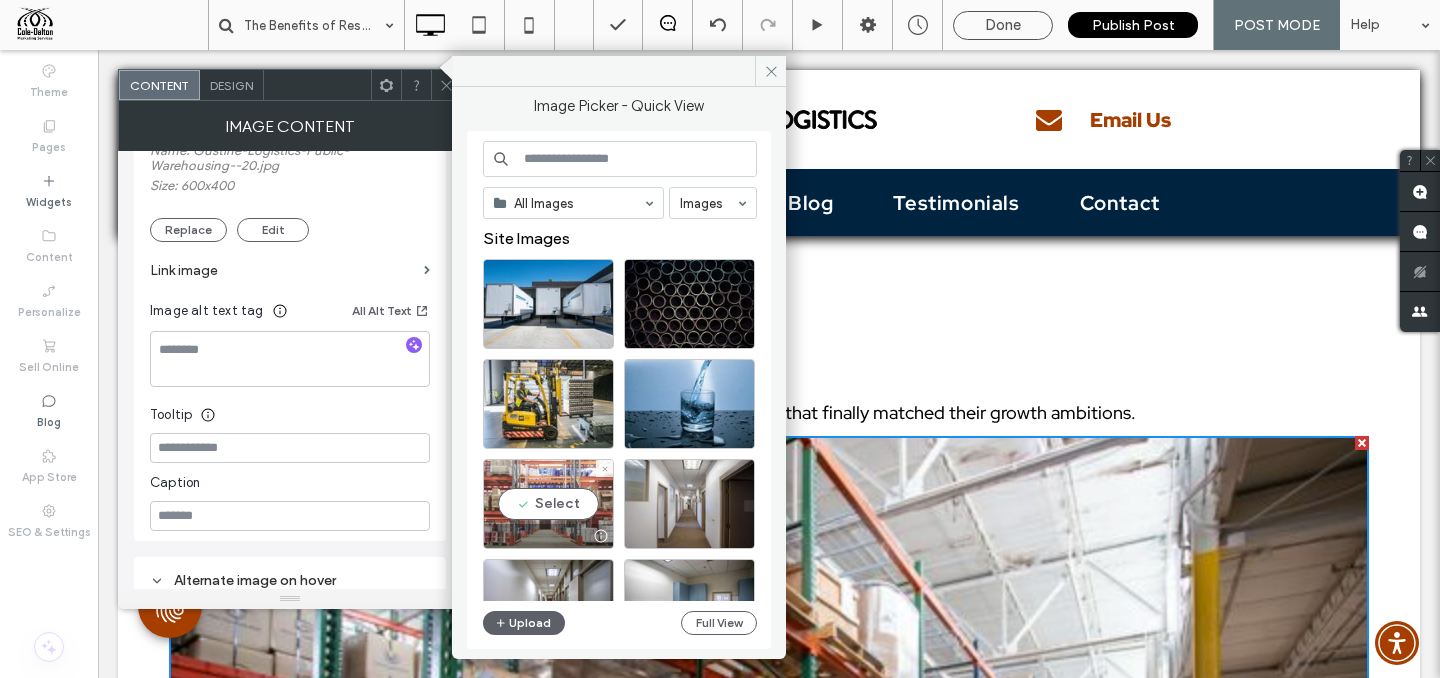 click on "Select" at bounding box center (548, 504) 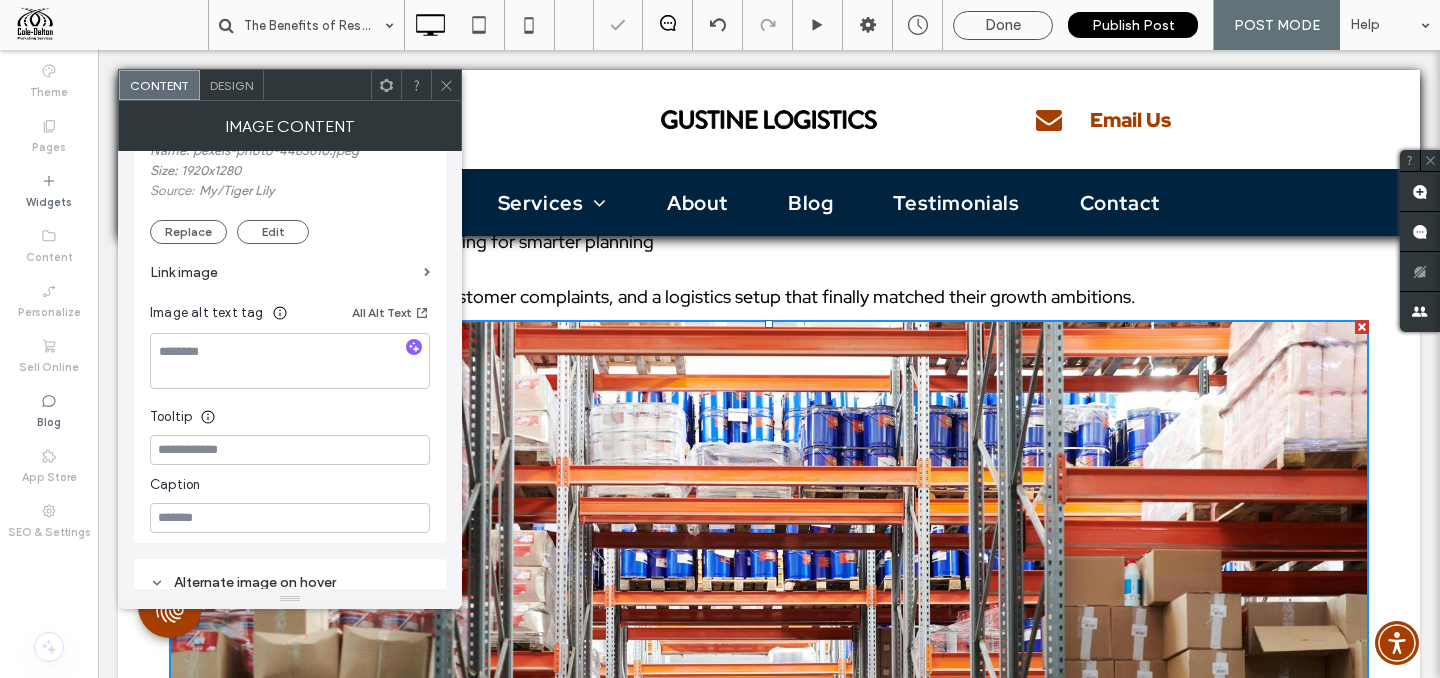 scroll, scrollTop: 4608, scrollLeft: 0, axis: vertical 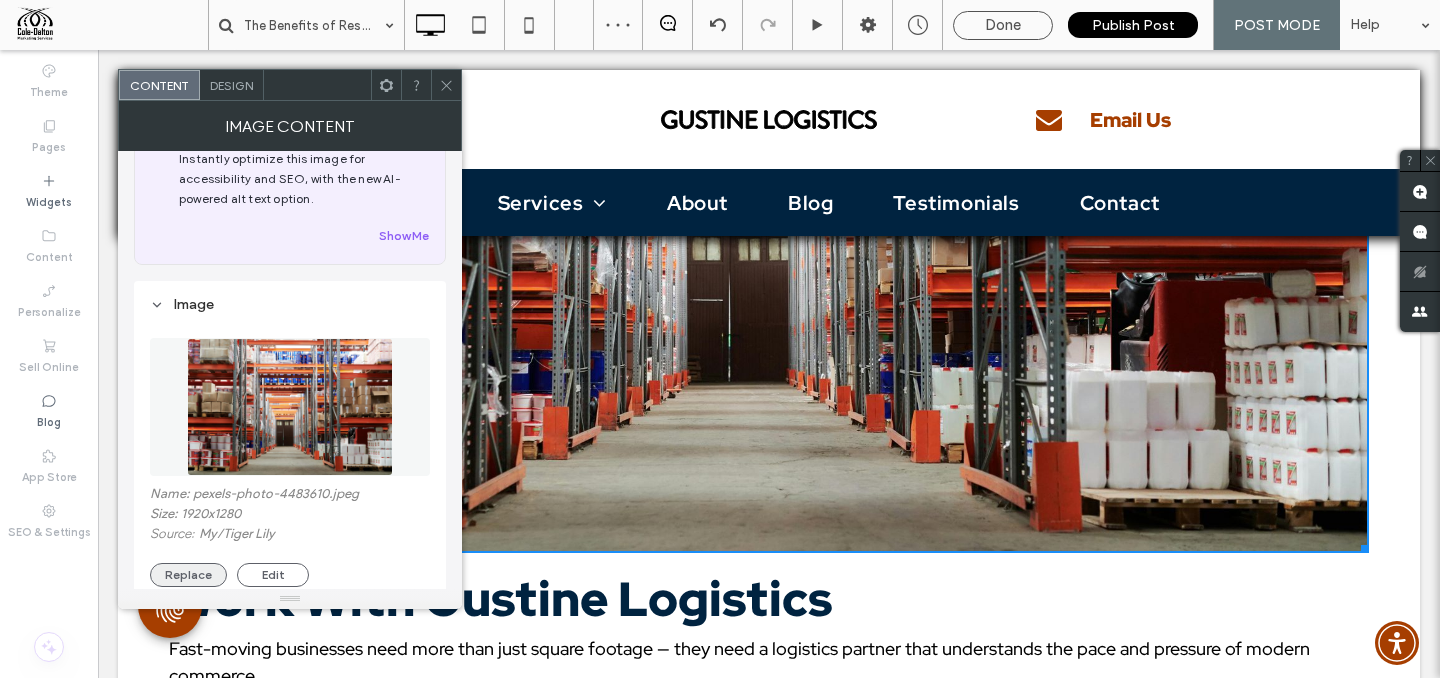 click on "Replace" at bounding box center [188, 575] 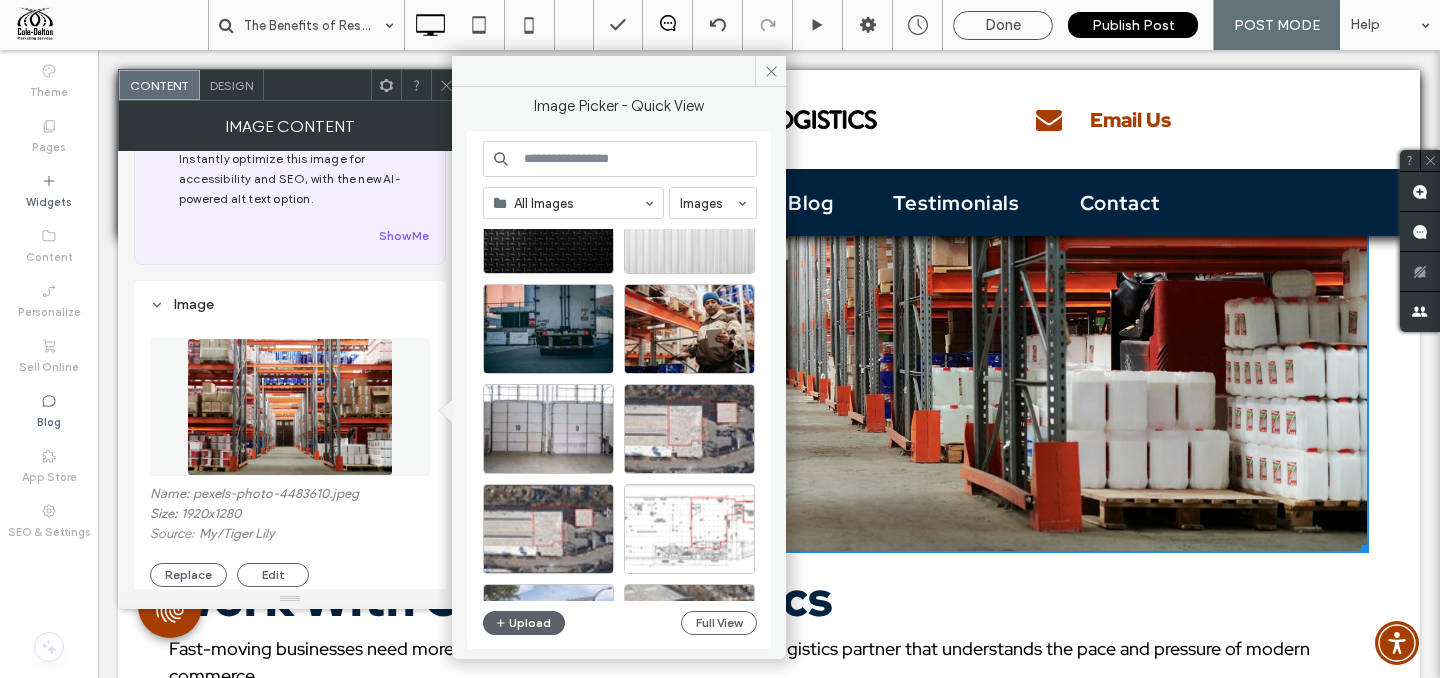 scroll, scrollTop: 785, scrollLeft: 0, axis: vertical 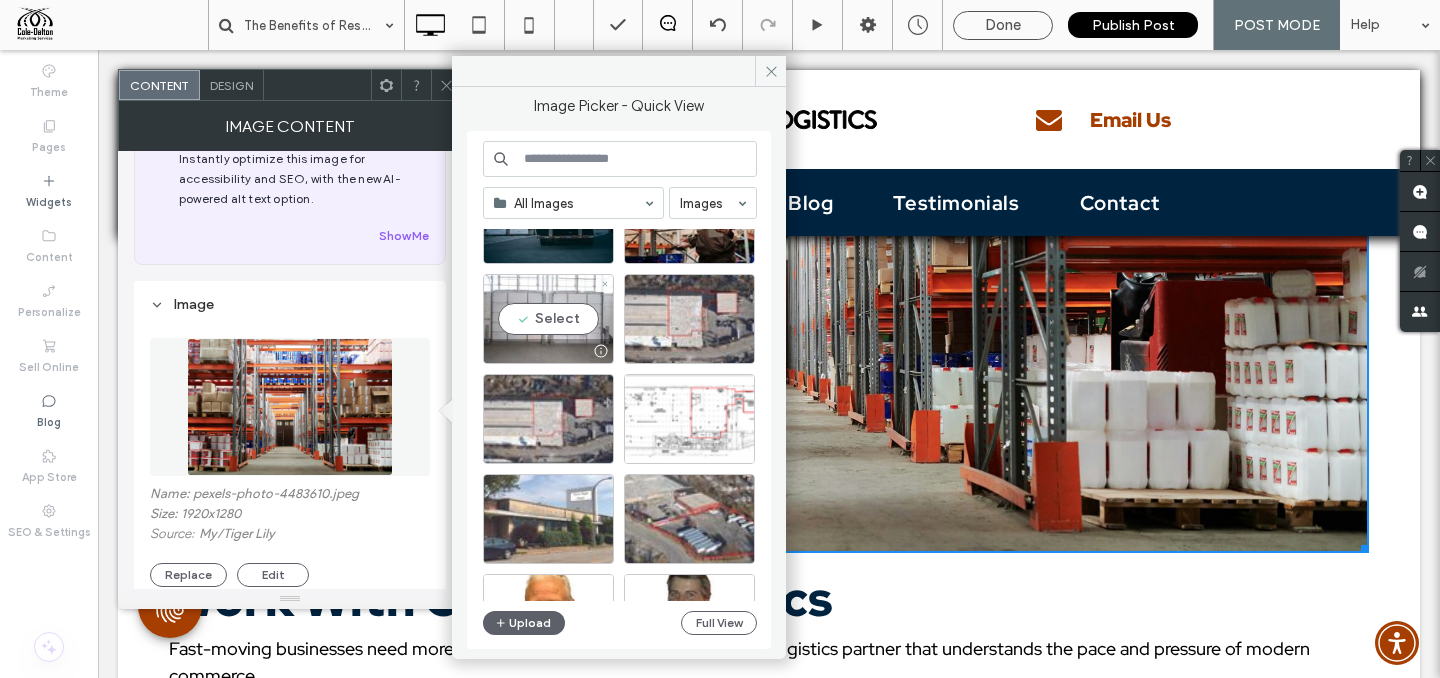 click on "Select" at bounding box center [548, 319] 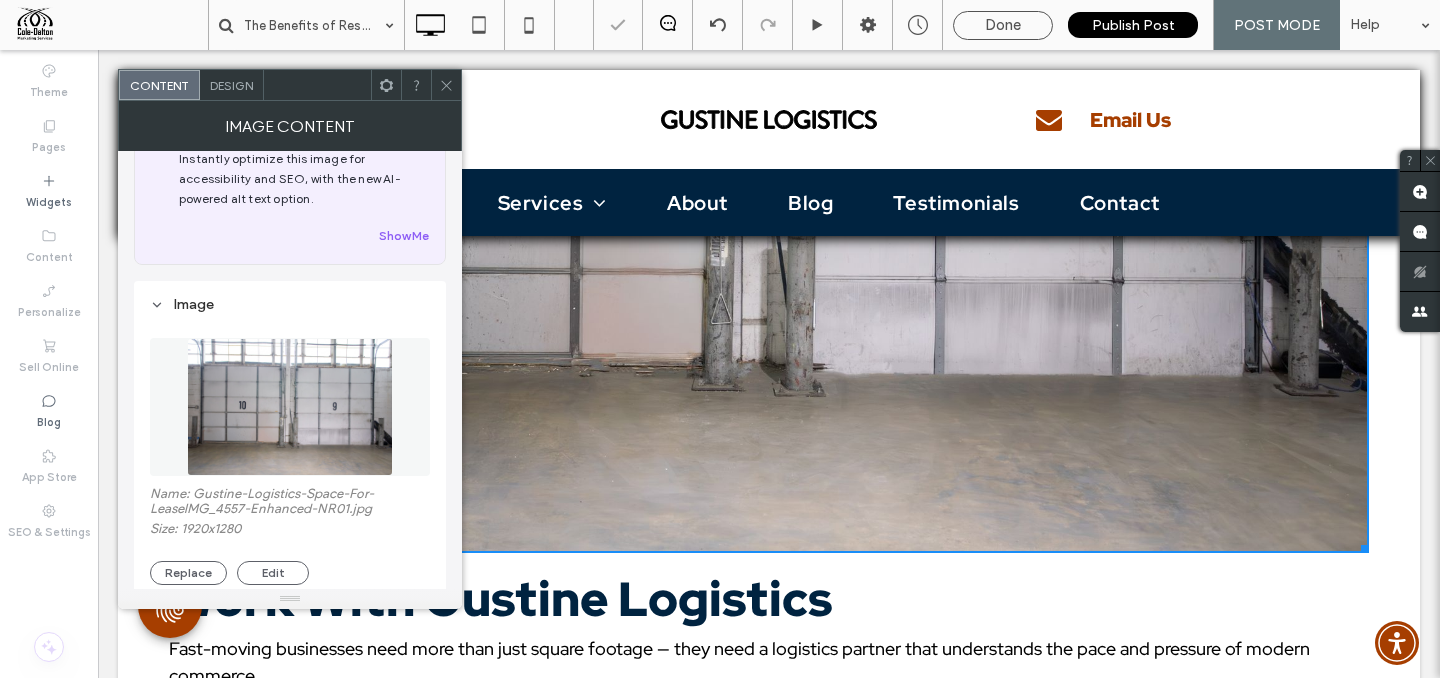 click 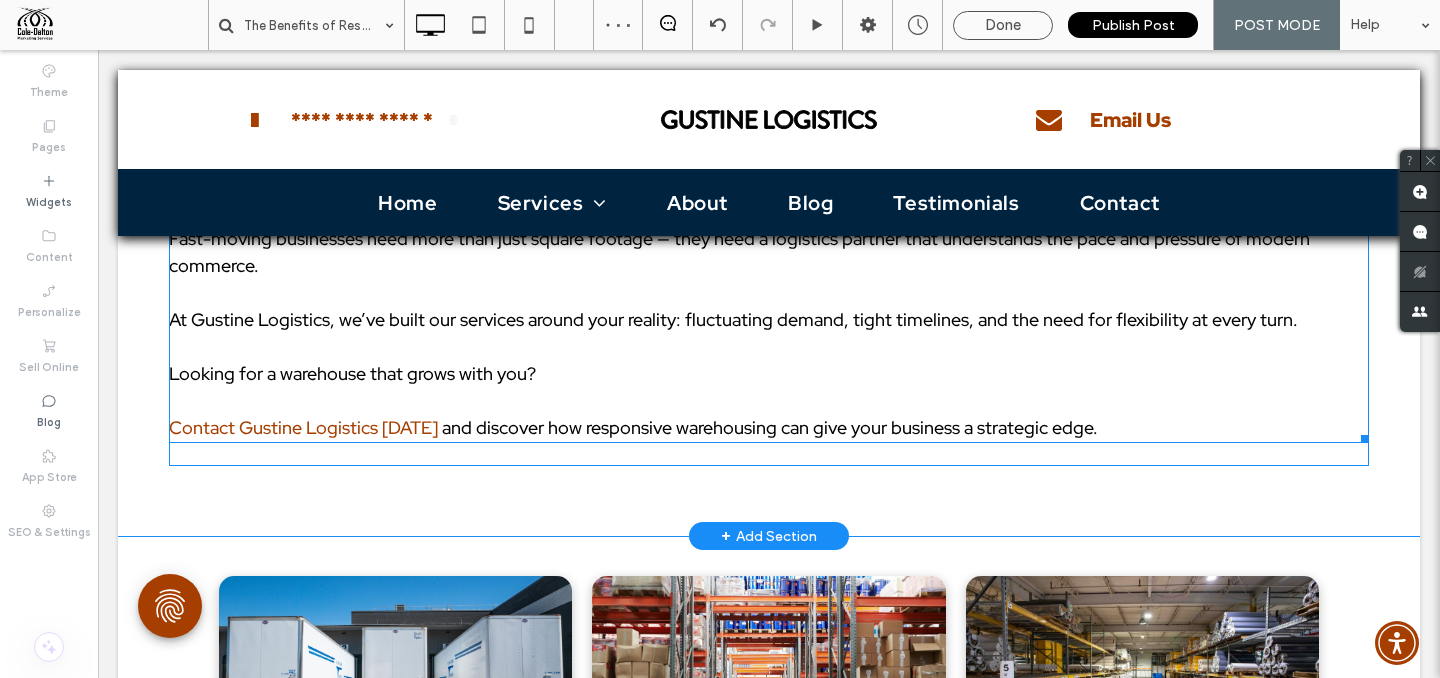 scroll, scrollTop: 4831, scrollLeft: 0, axis: vertical 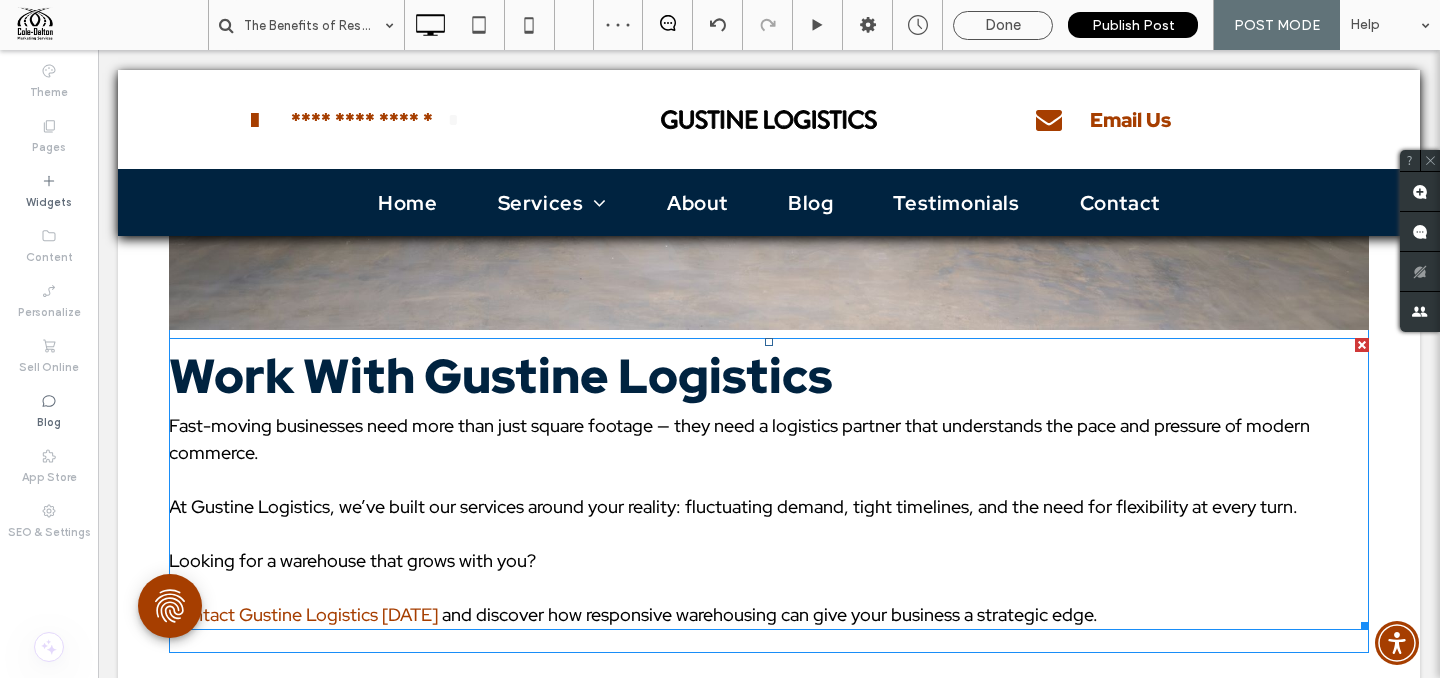 click on "Work With Gustine Logistics" at bounding box center [500, 376] 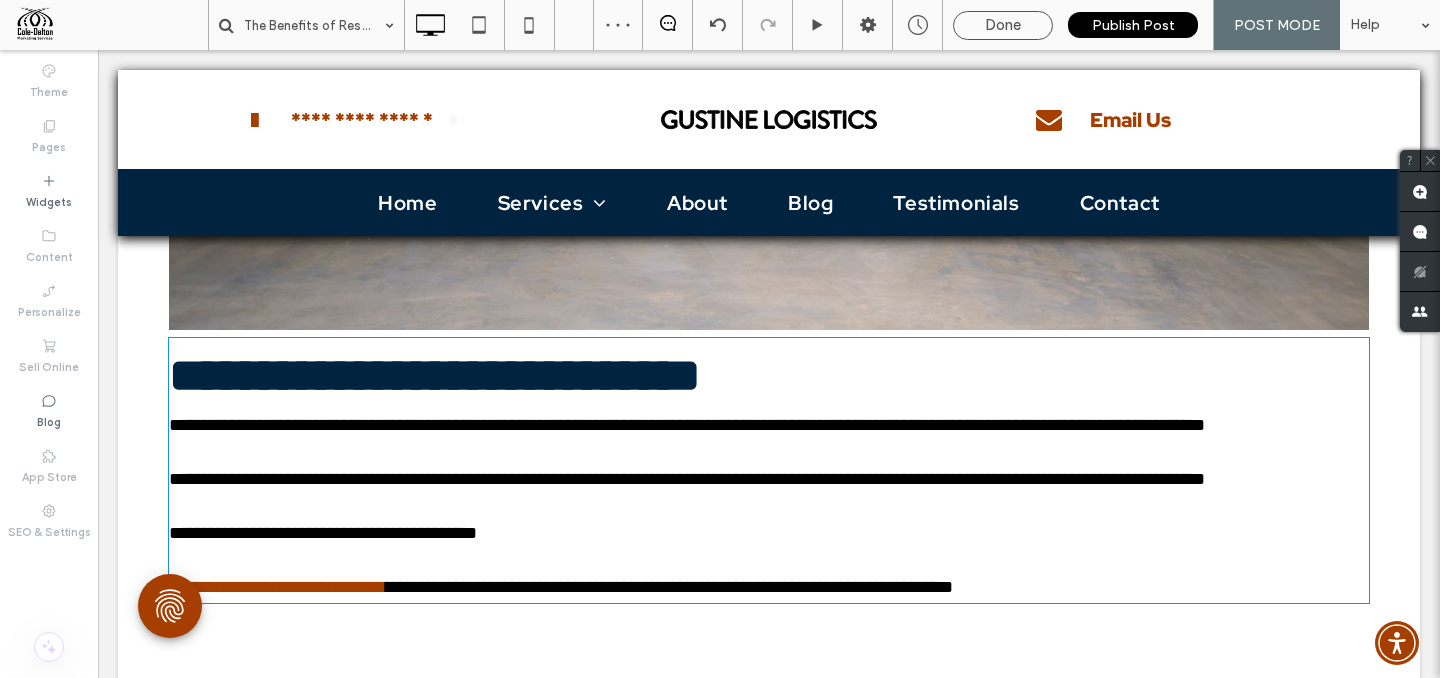 type on "**********" 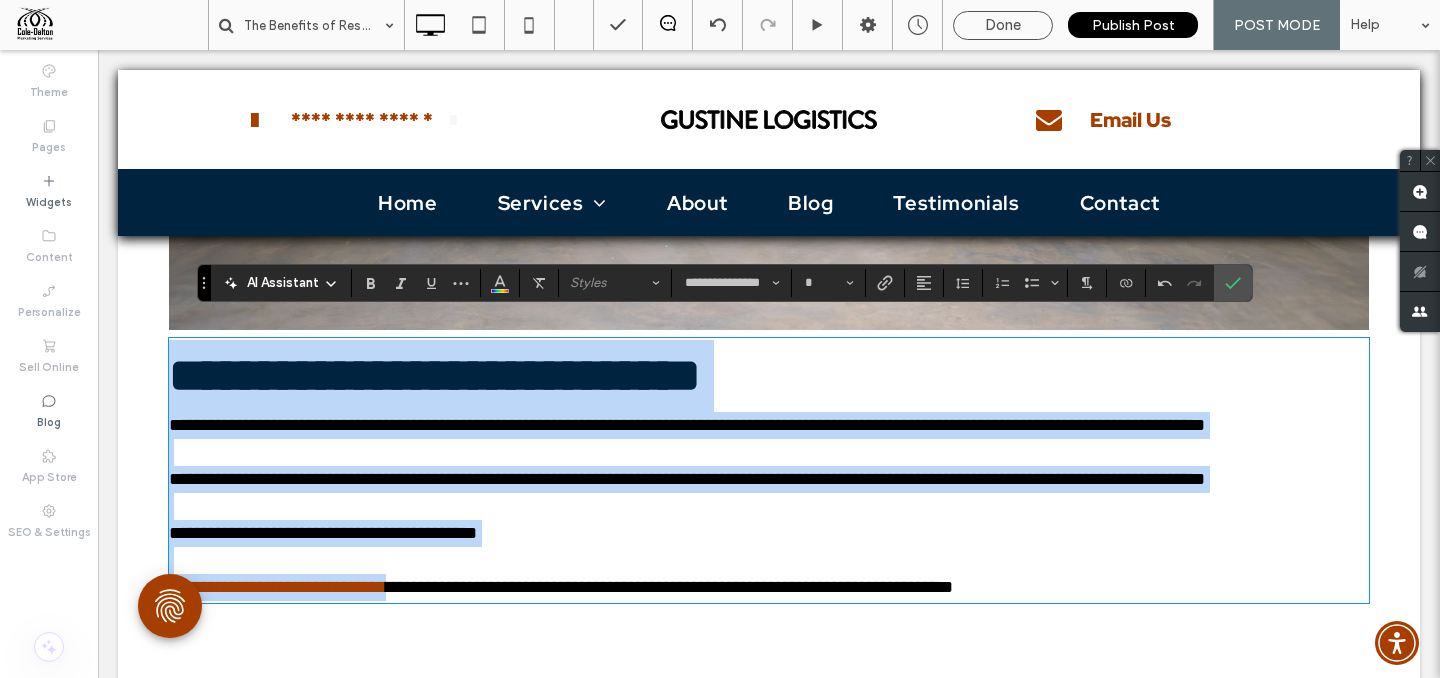 click on "**********" at bounding box center [435, 375] 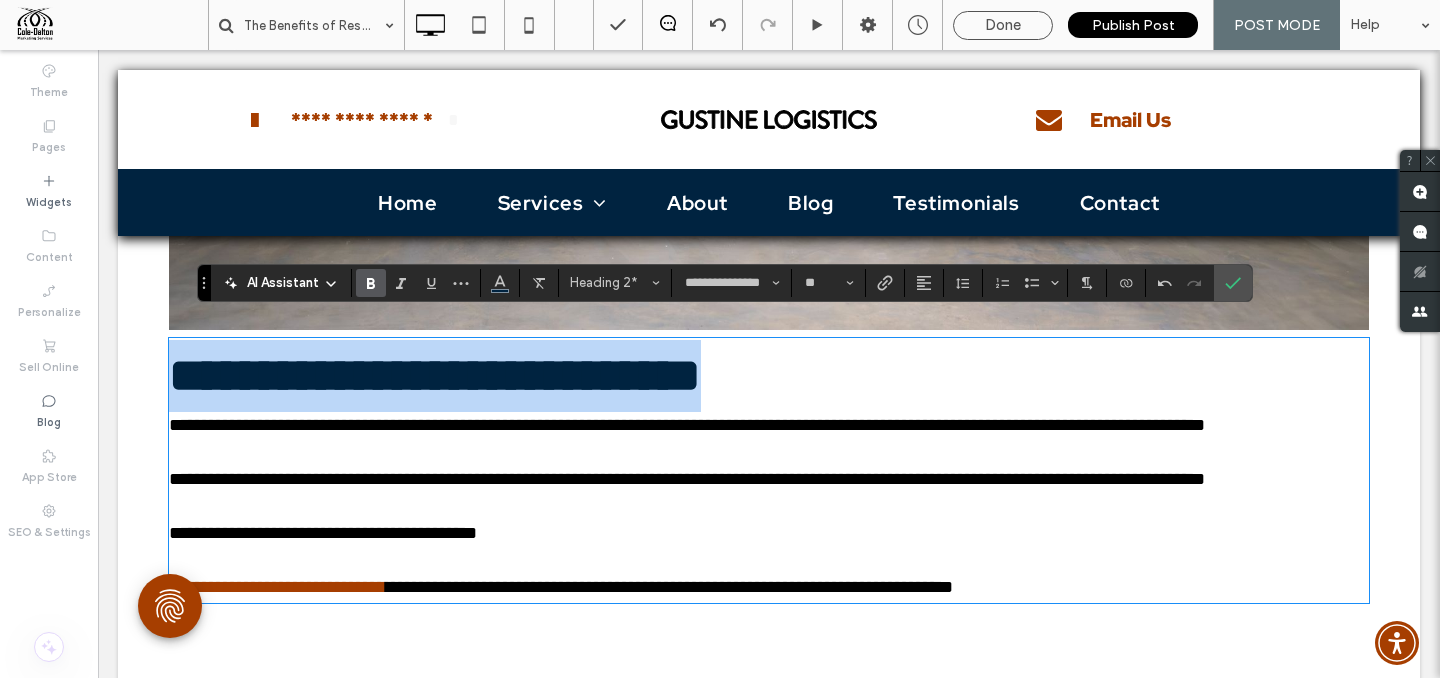 drag, startPoint x: 261, startPoint y: 364, endPoint x: 871, endPoint y: 375, distance: 610.0992 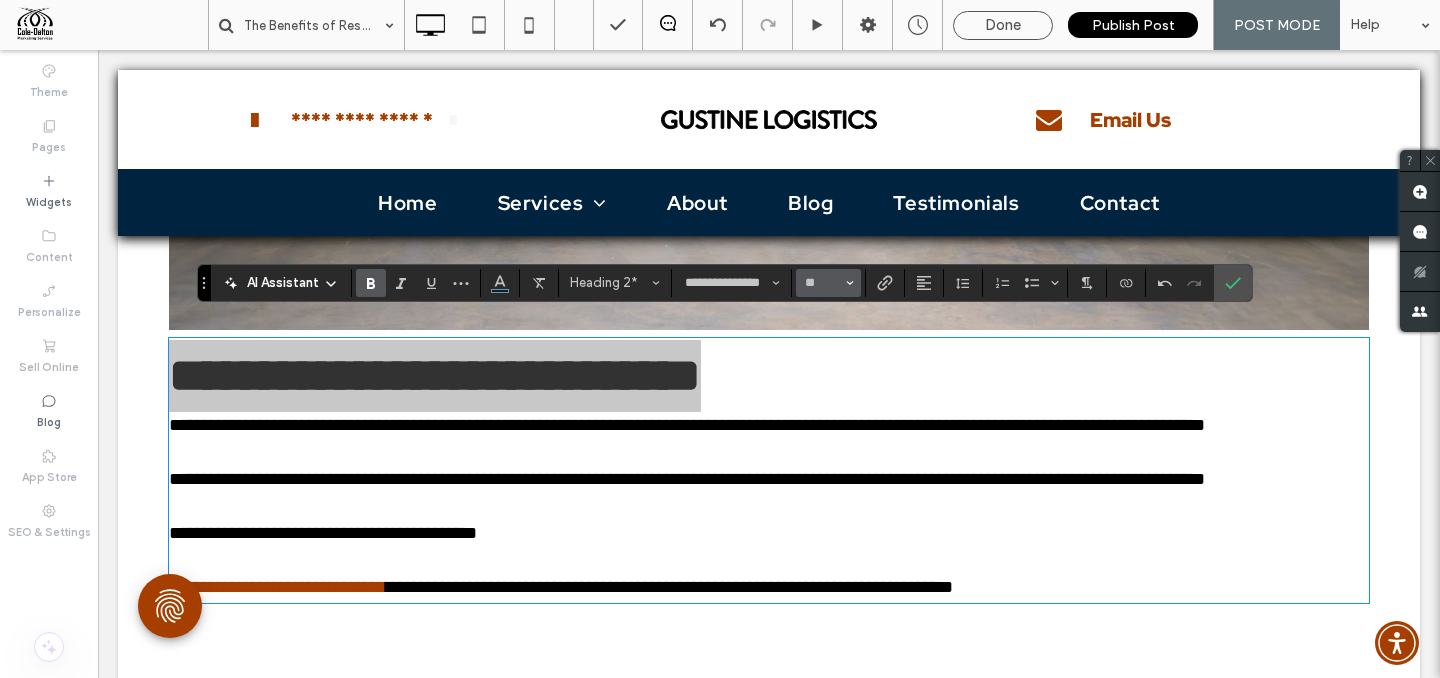 click 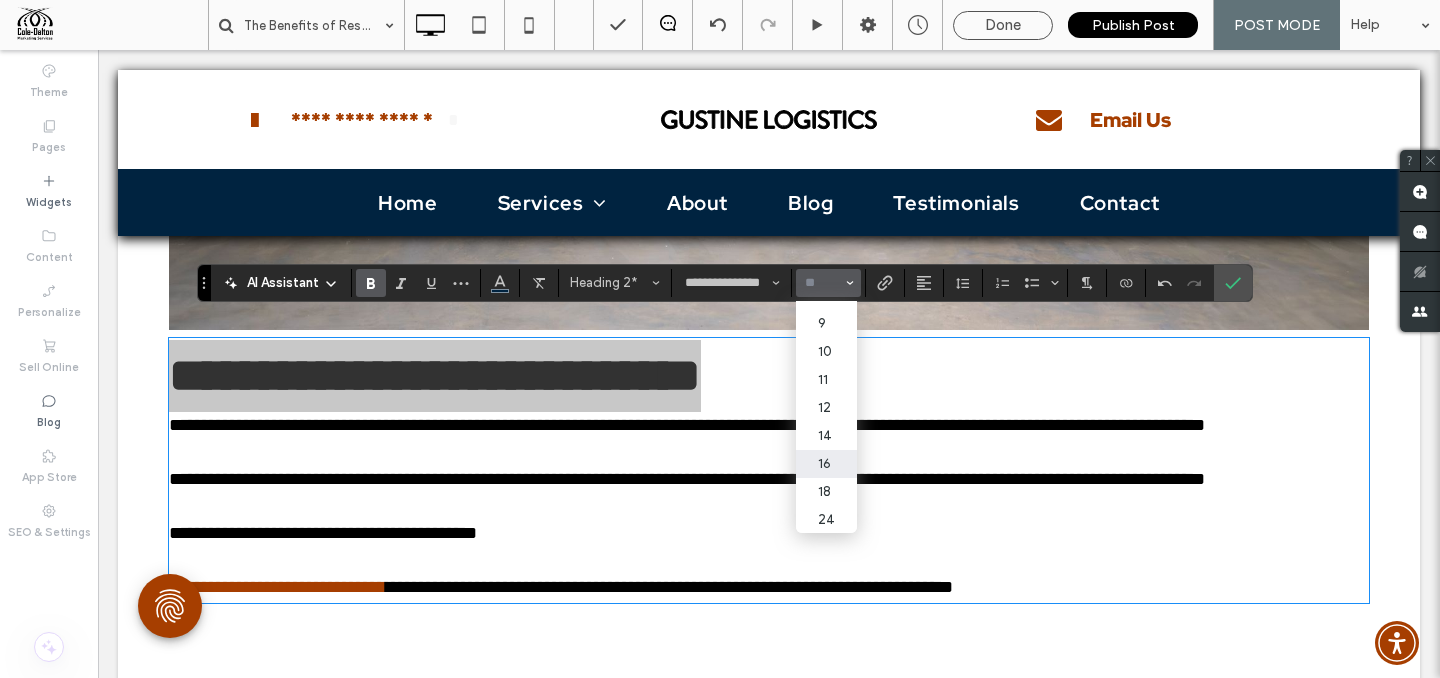 scroll, scrollTop: 44, scrollLeft: 0, axis: vertical 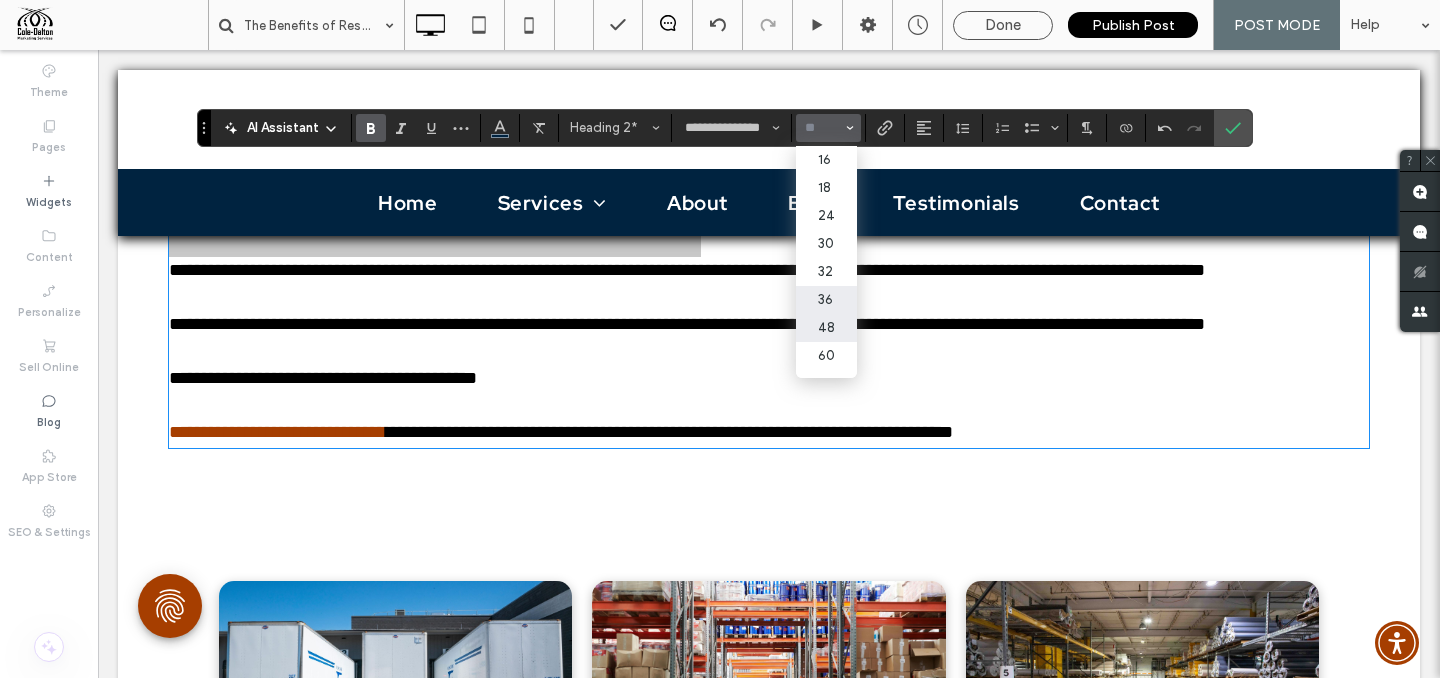 click on "36" at bounding box center [826, 300] 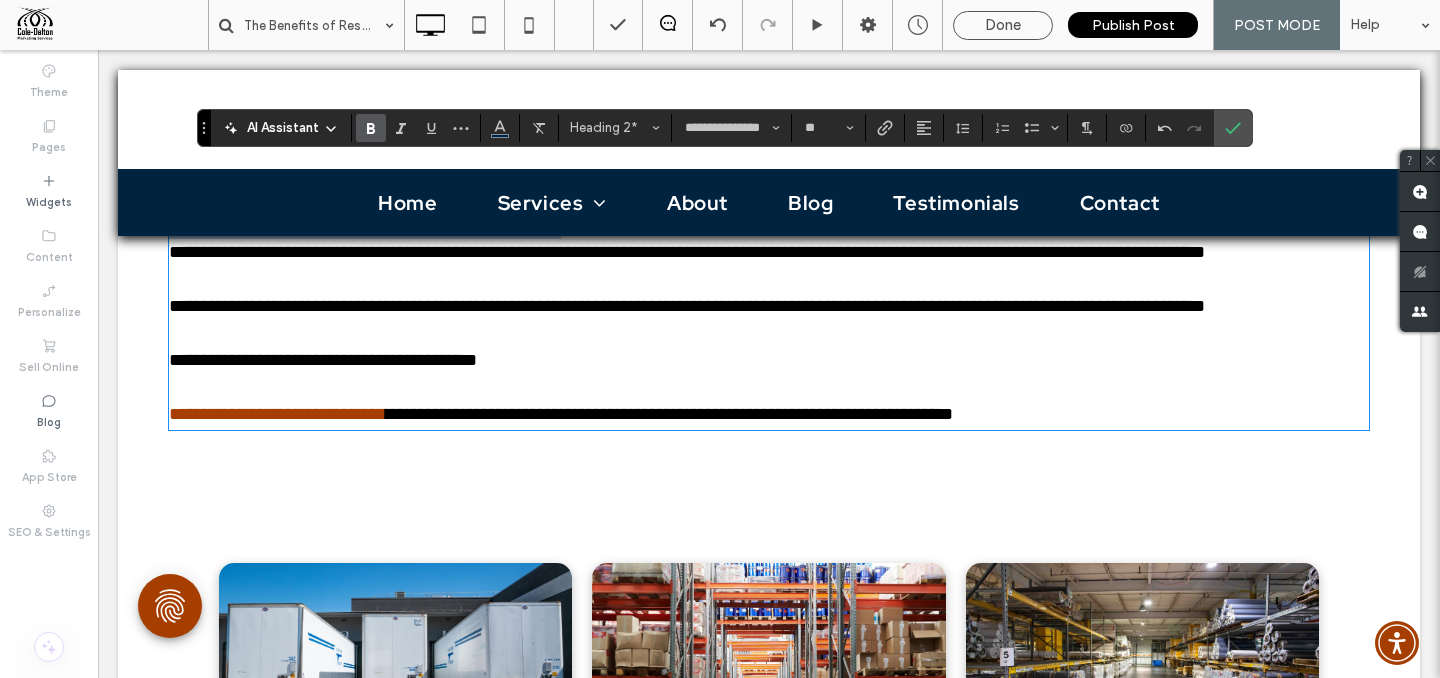 type on "**" 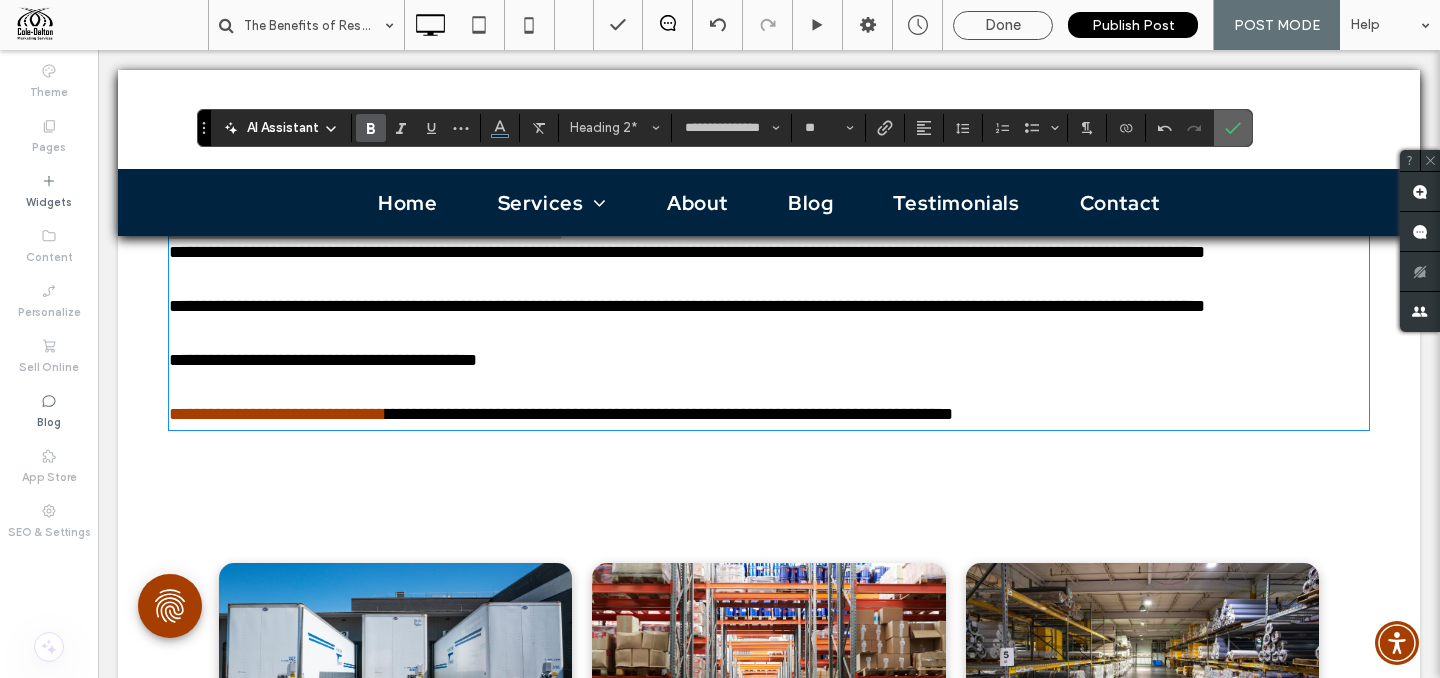 click at bounding box center [1233, 128] 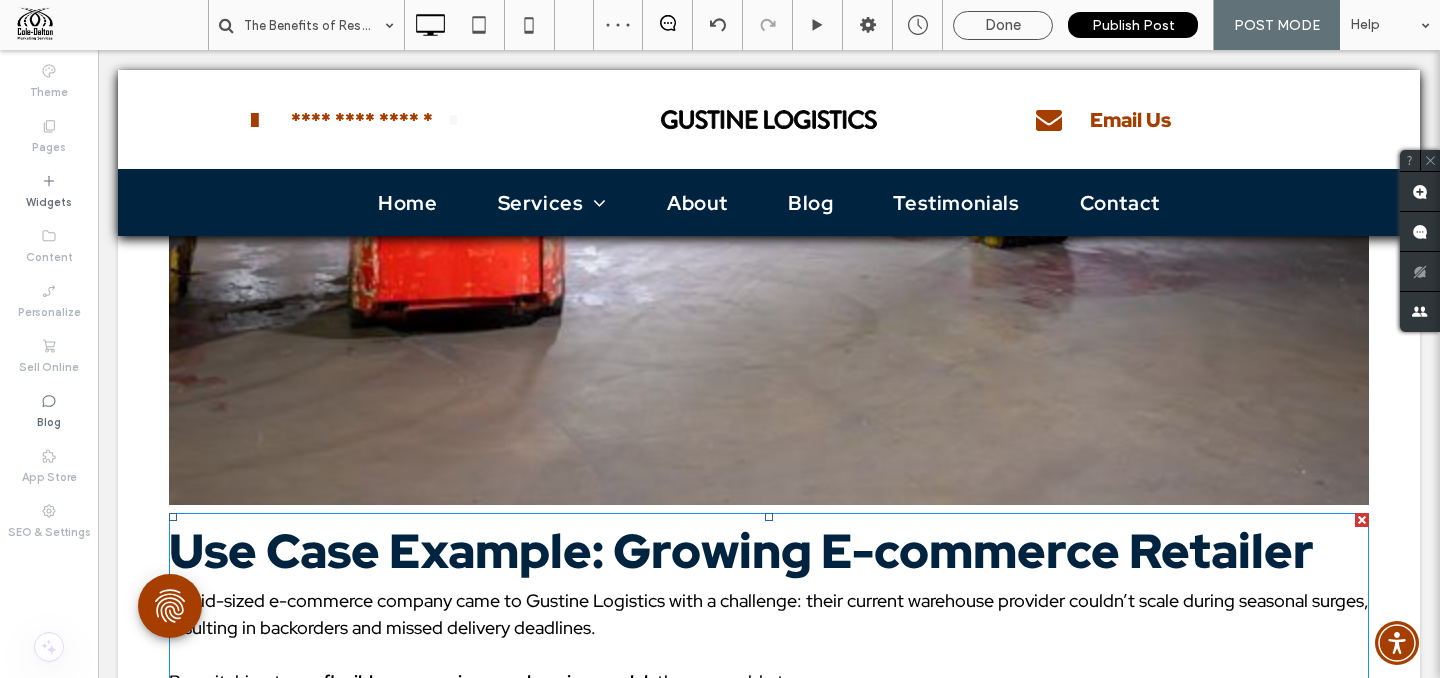 click on "Use Case Example: Growing E-commerce Retailer" at bounding box center [741, 551] 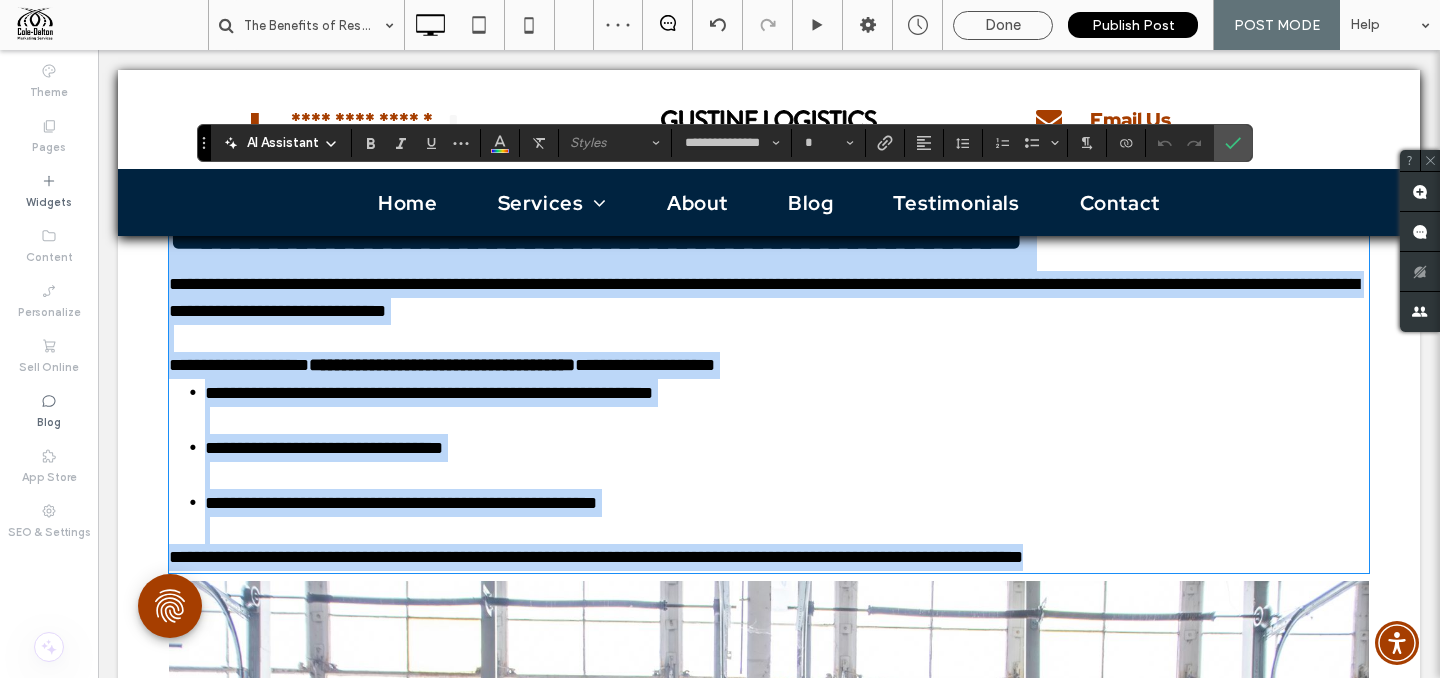 scroll, scrollTop: 3588, scrollLeft: 0, axis: vertical 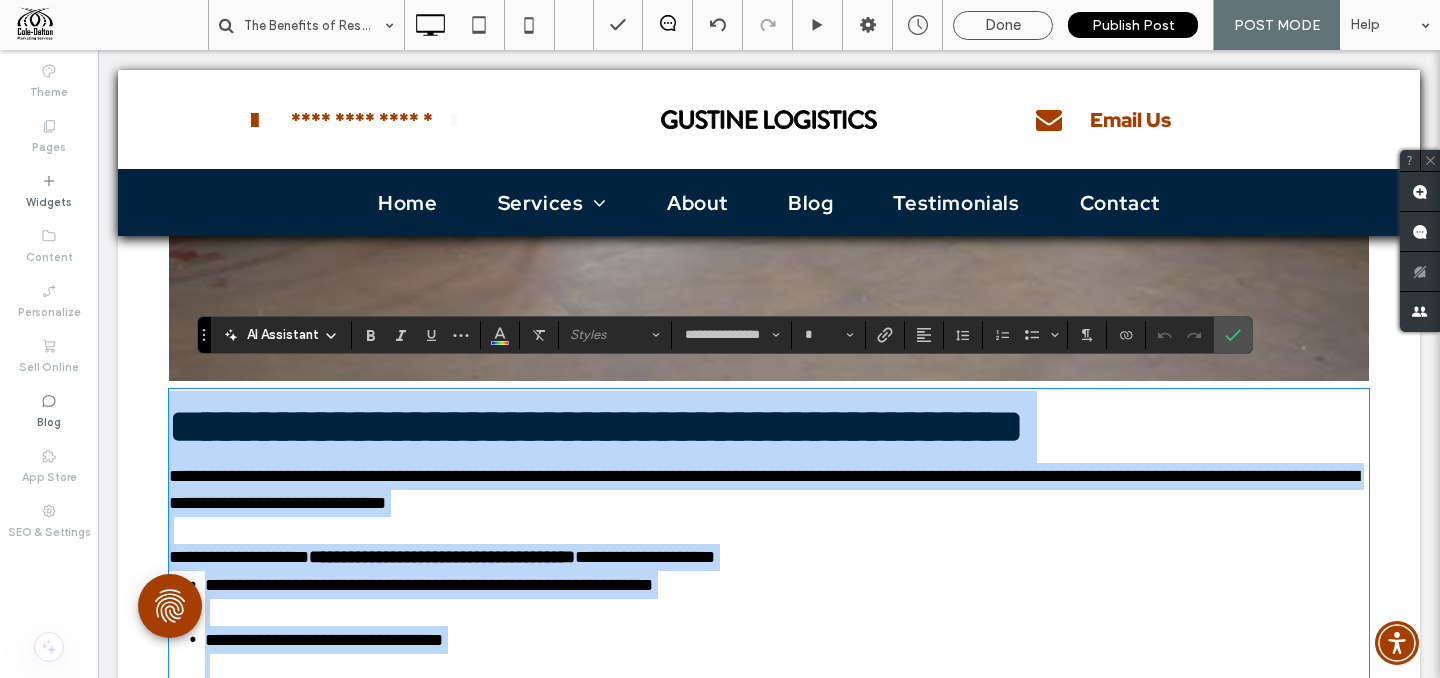 type on "**" 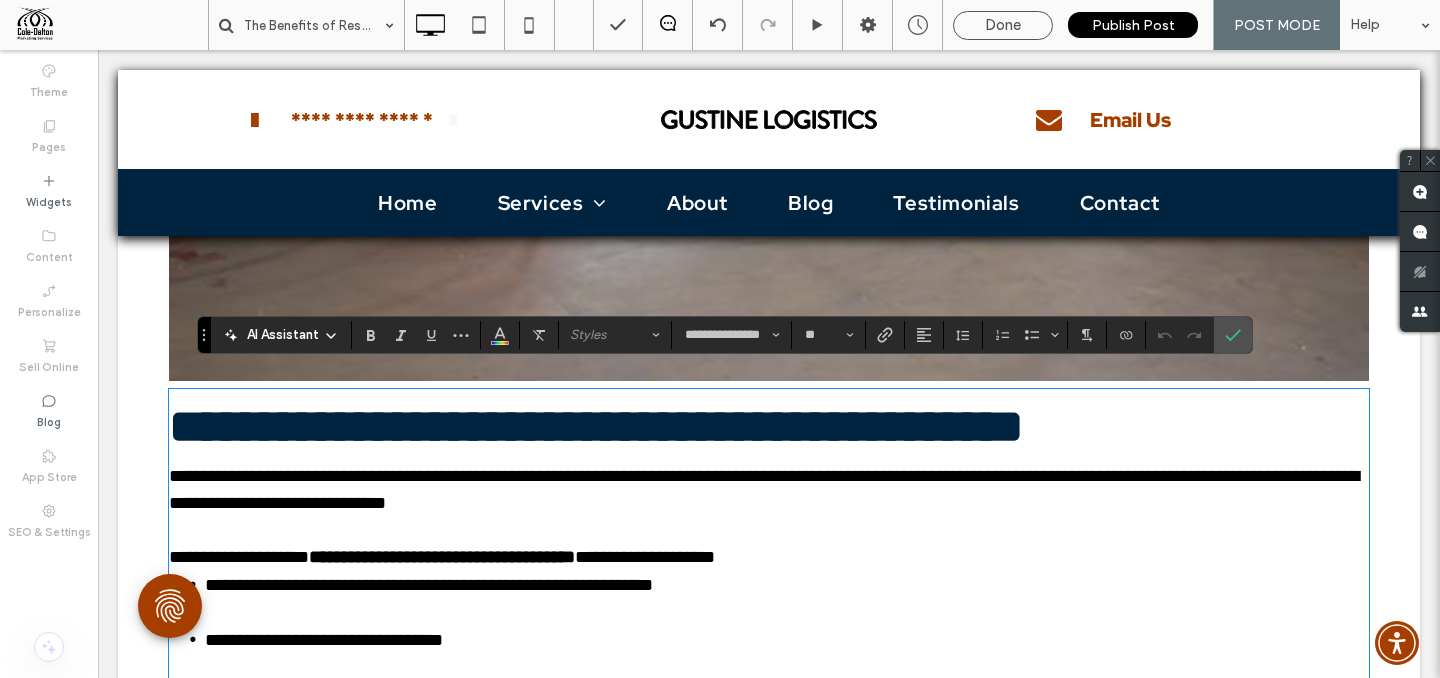 drag, startPoint x: 540, startPoint y: 426, endPoint x: 619, endPoint y: 418, distance: 79.40403 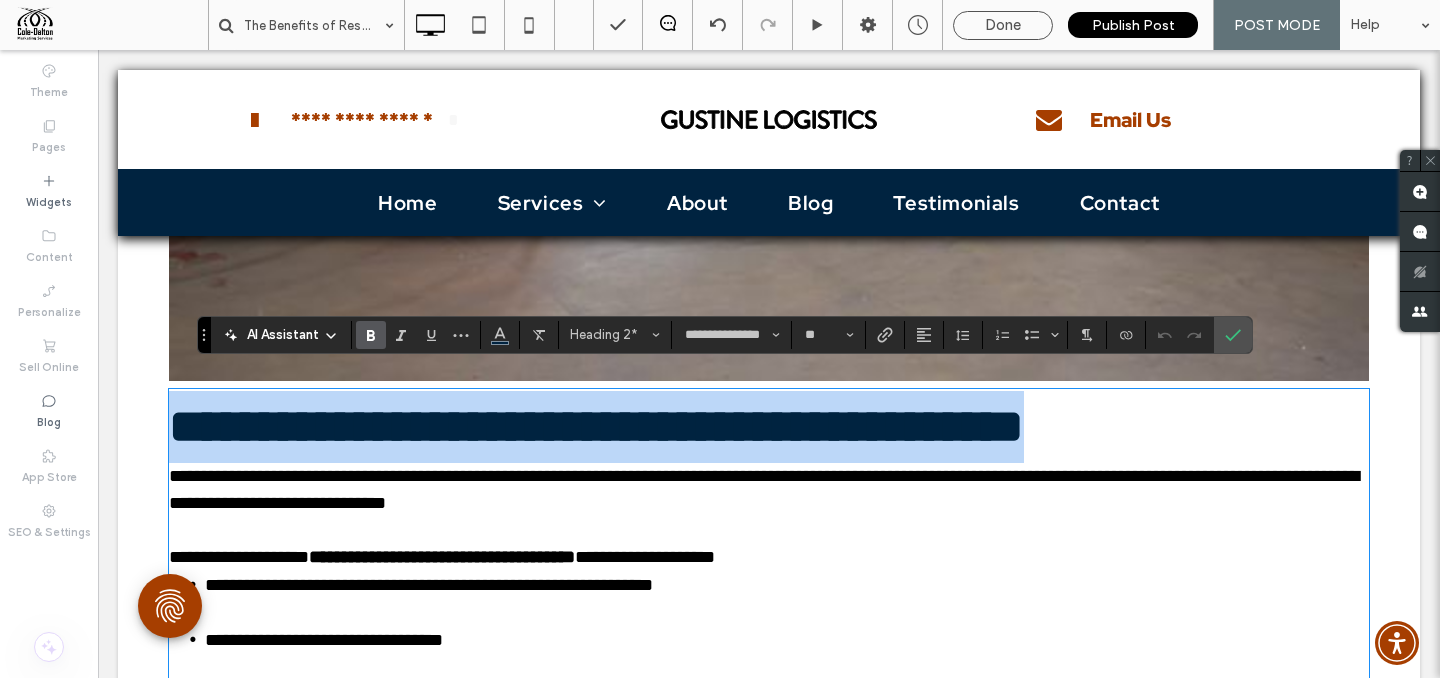 drag, startPoint x: 1258, startPoint y: 412, endPoint x: 168, endPoint y: 419, distance: 1090.0225 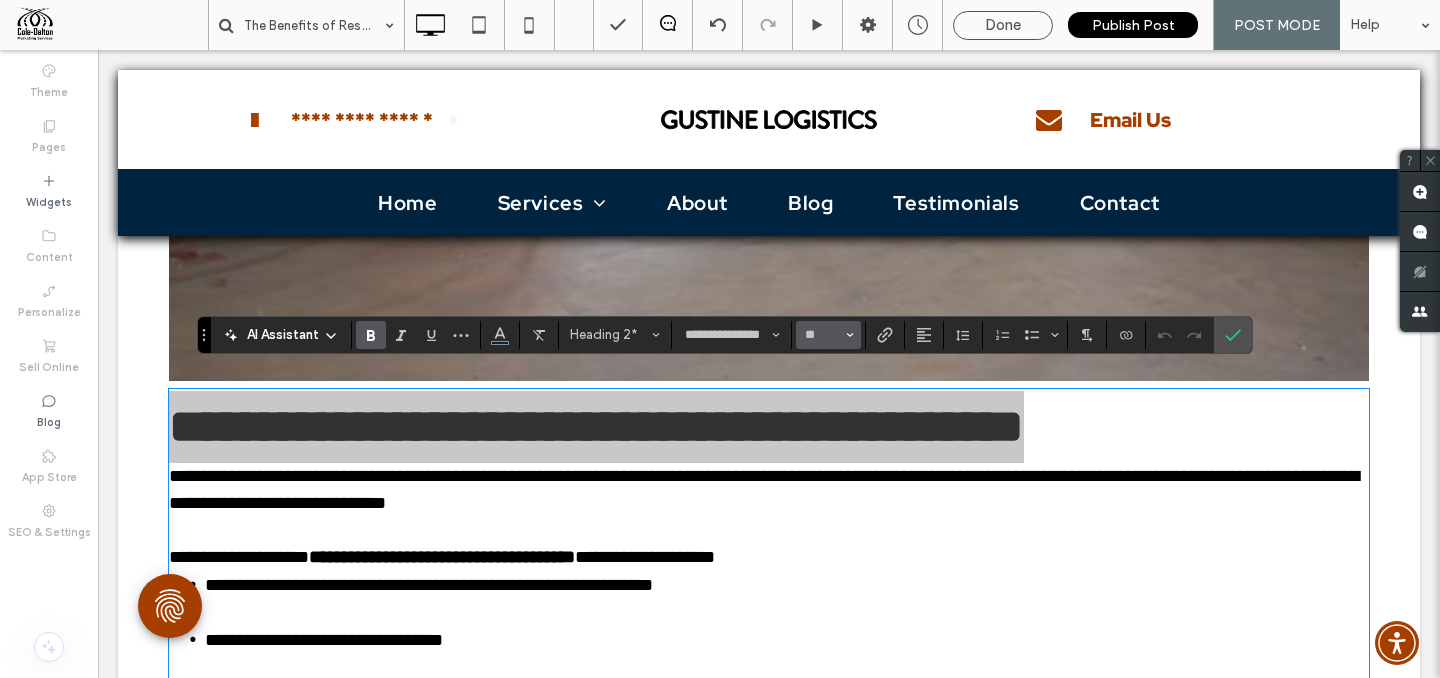 click 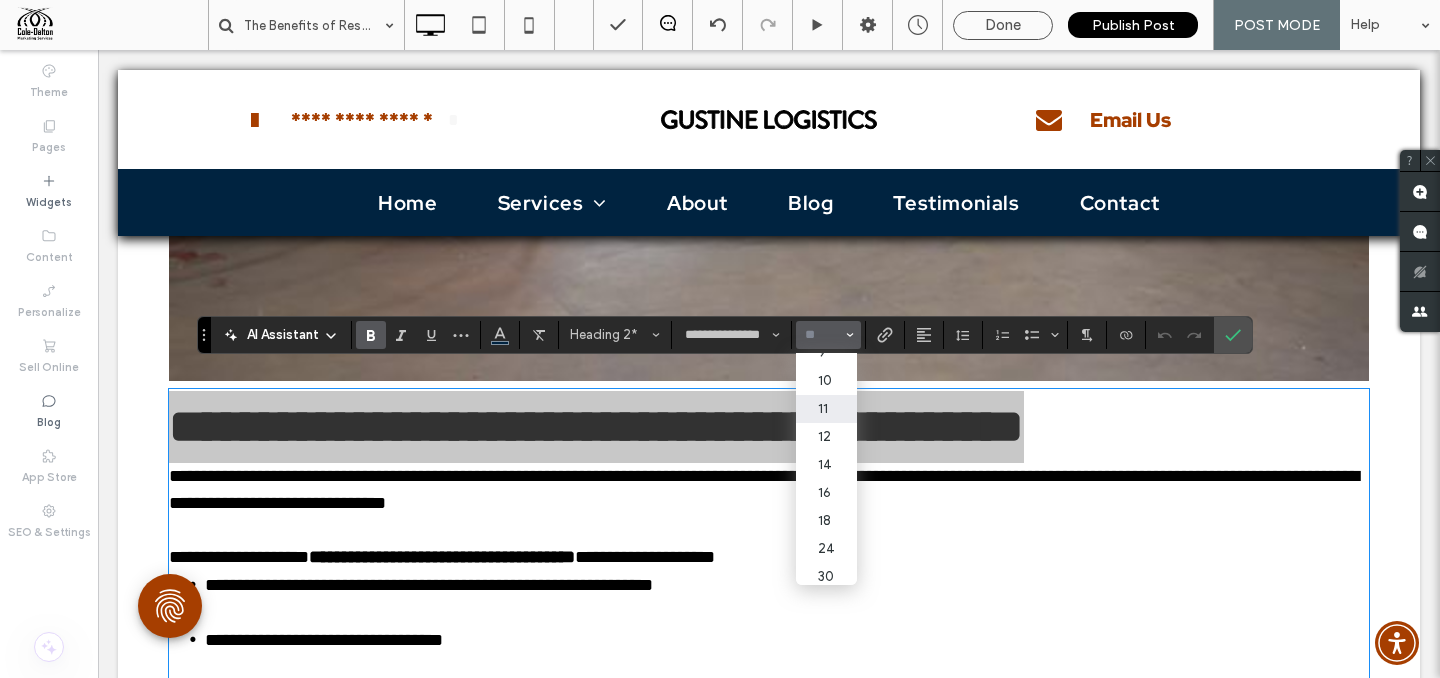 scroll, scrollTop: 168, scrollLeft: 0, axis: vertical 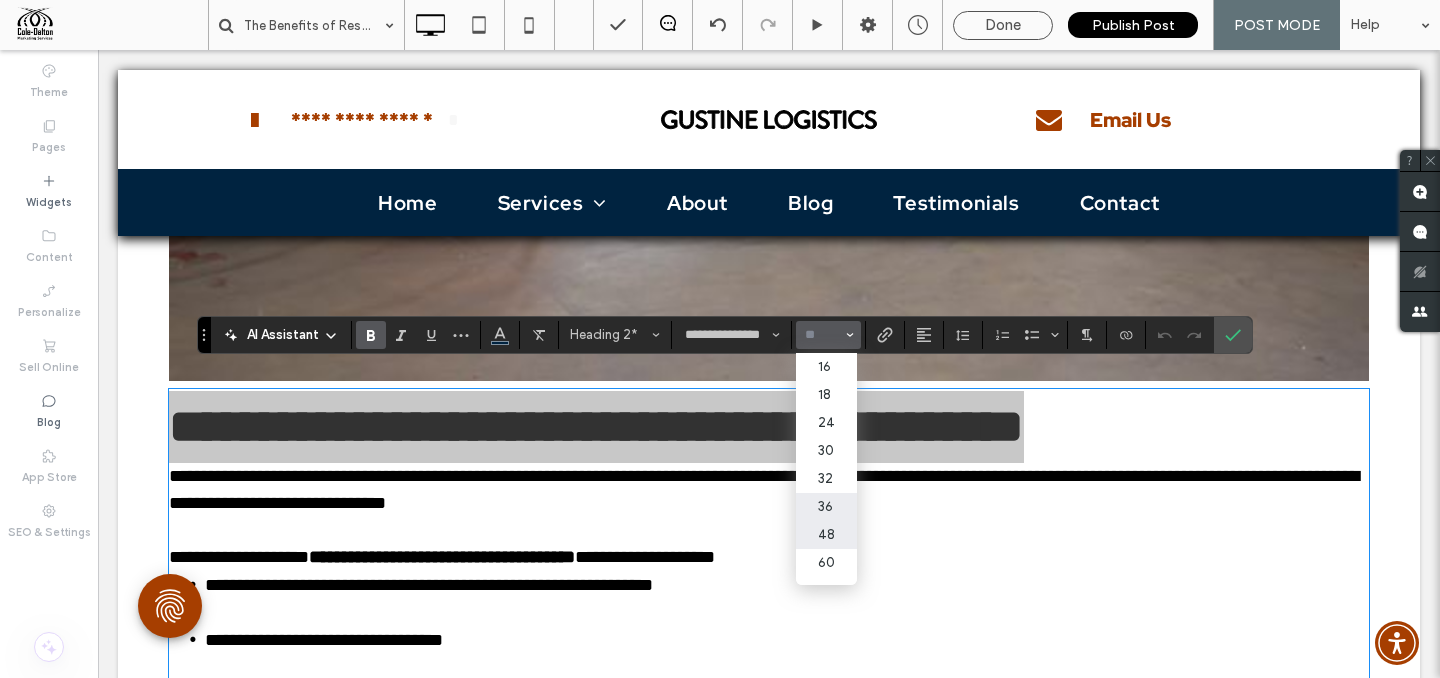 click on "36" at bounding box center (826, 507) 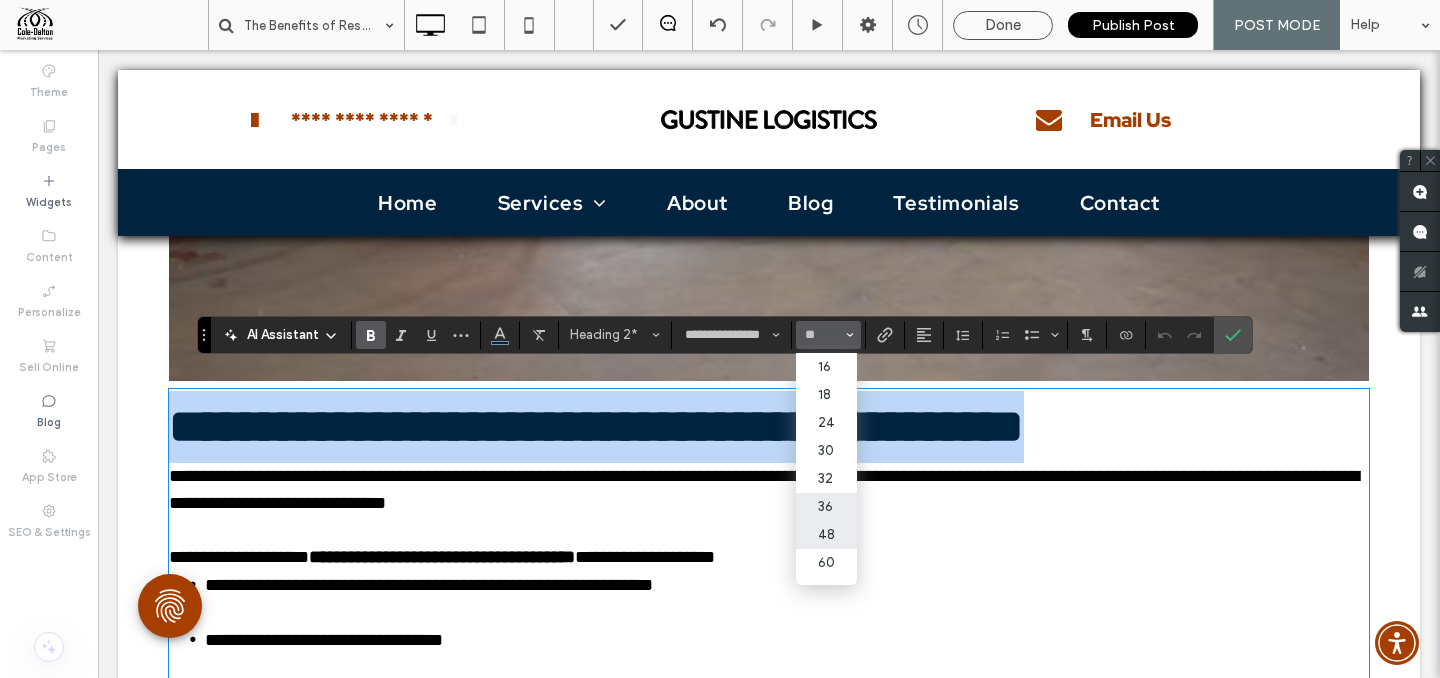 type on "**" 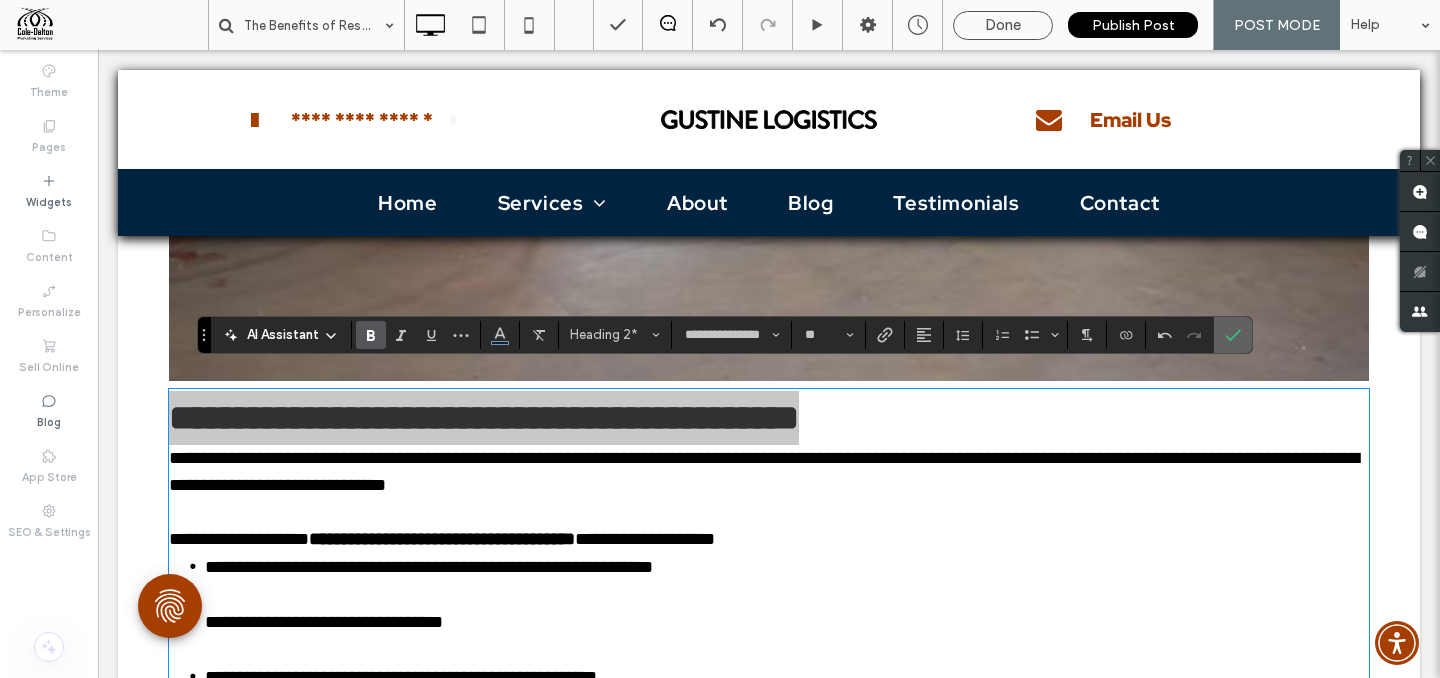drag, startPoint x: 1226, startPoint y: 340, endPoint x: 1075, endPoint y: 308, distance: 154.35349 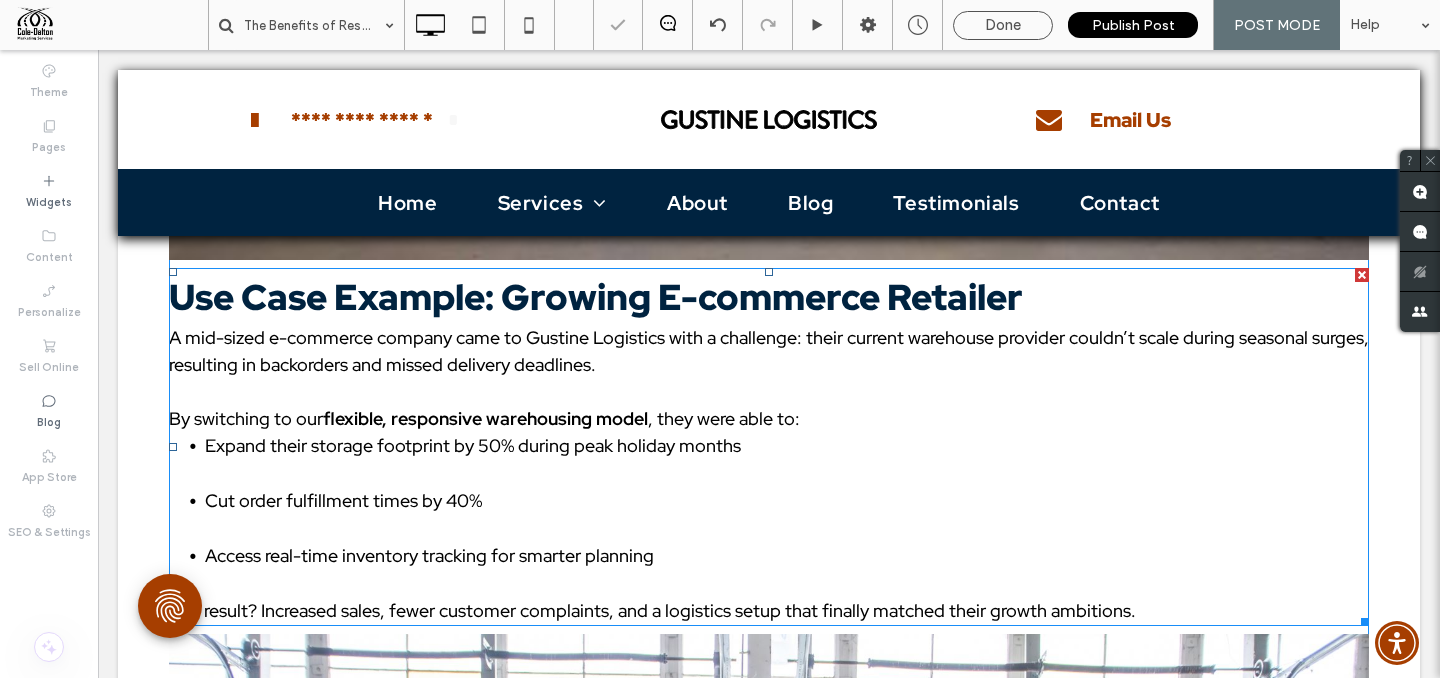 scroll, scrollTop: 3713, scrollLeft: 0, axis: vertical 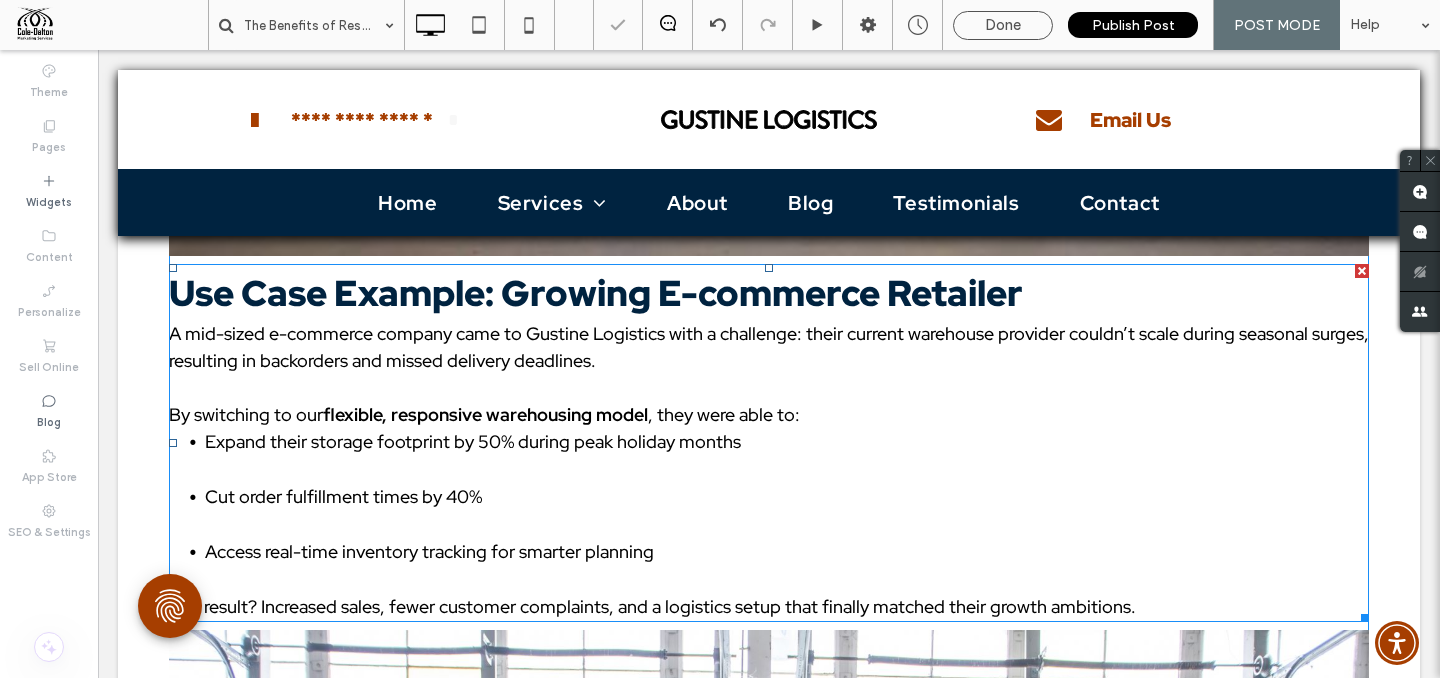 click on ", they were able to:" at bounding box center (724, 414) 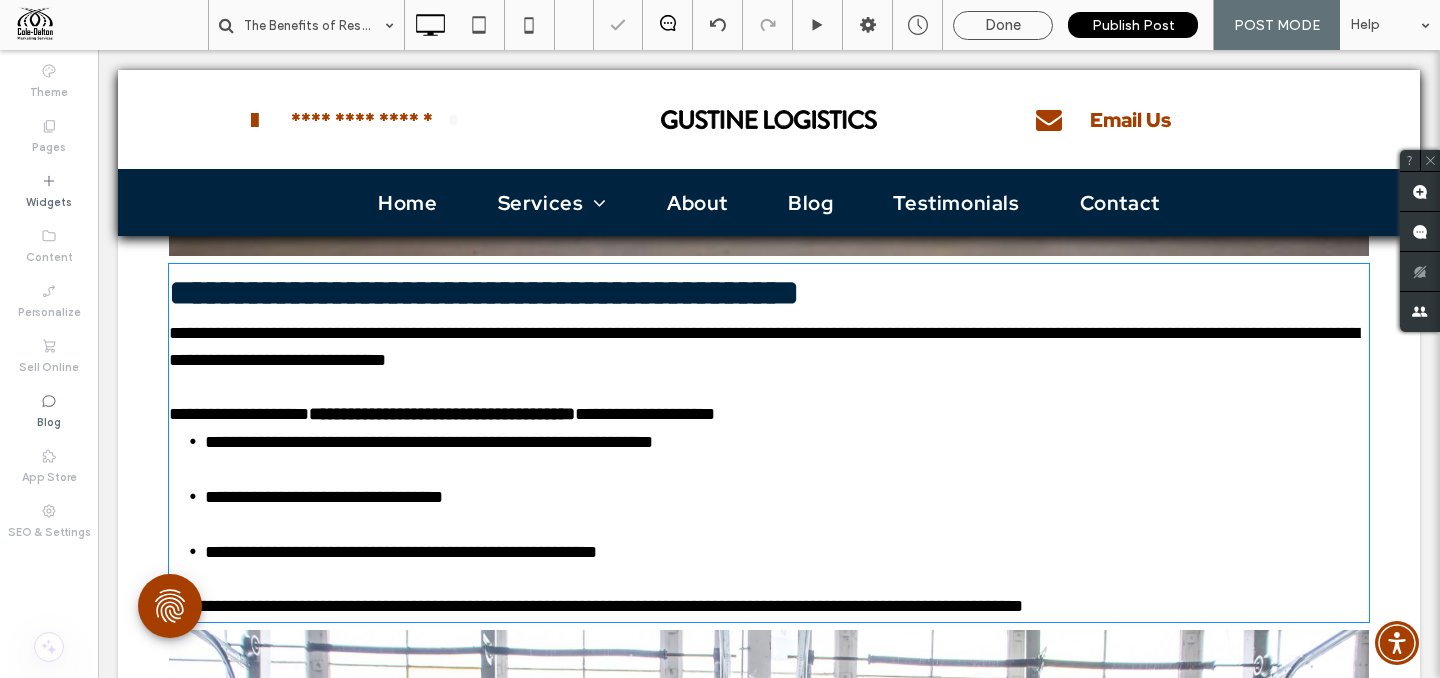 type on "**********" 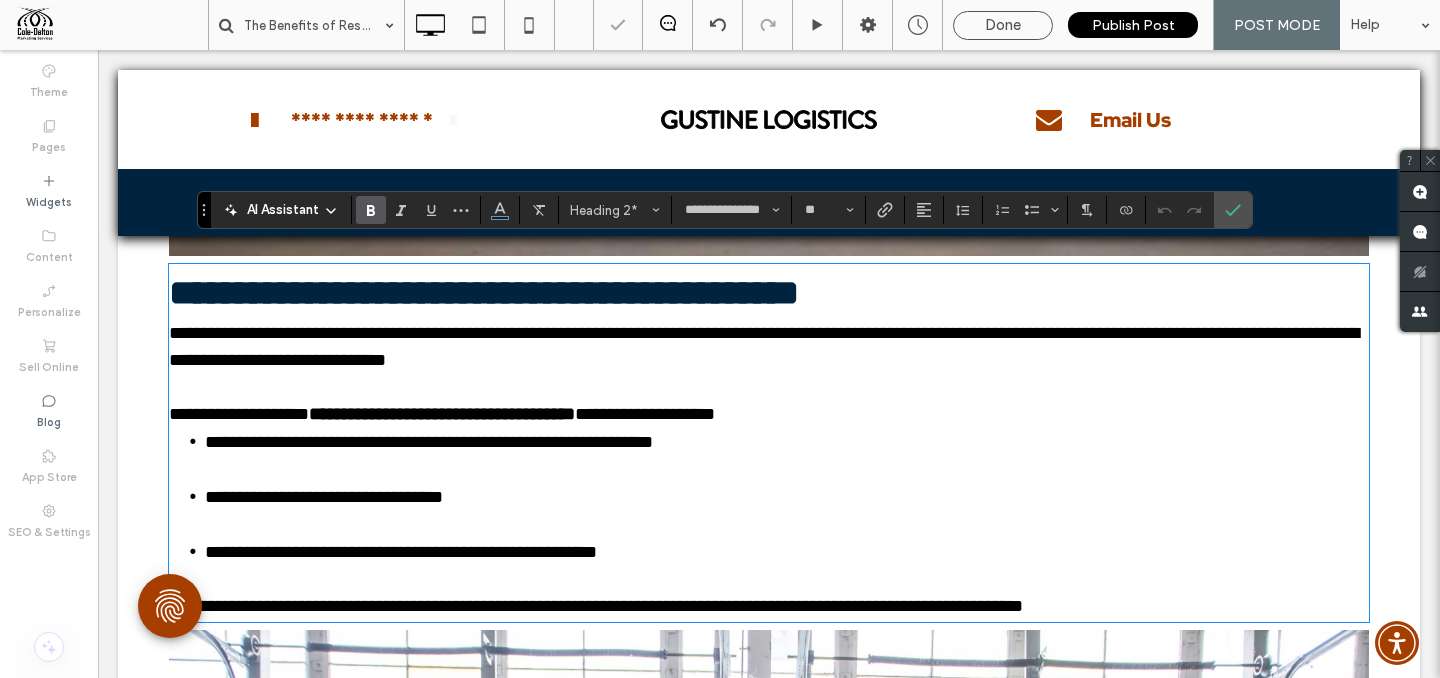 type on "**" 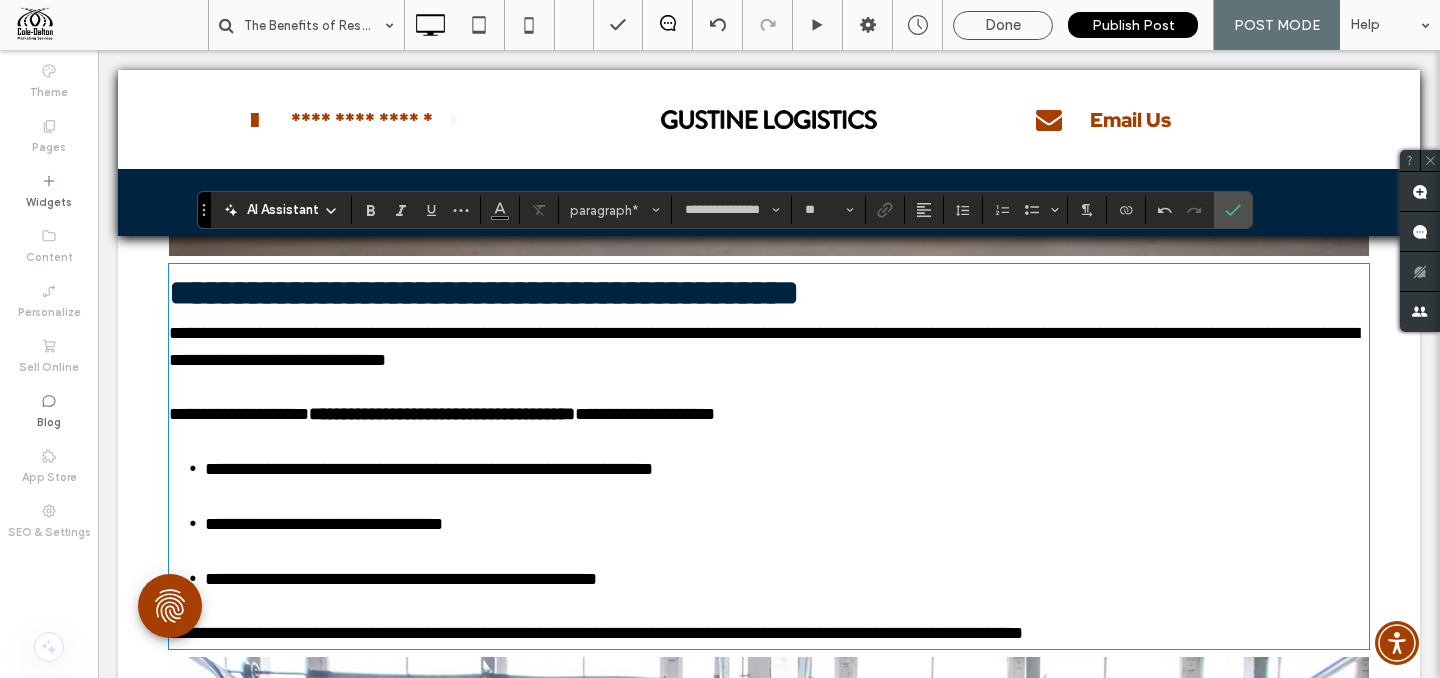 click on "**********" at bounding box center [787, 482] 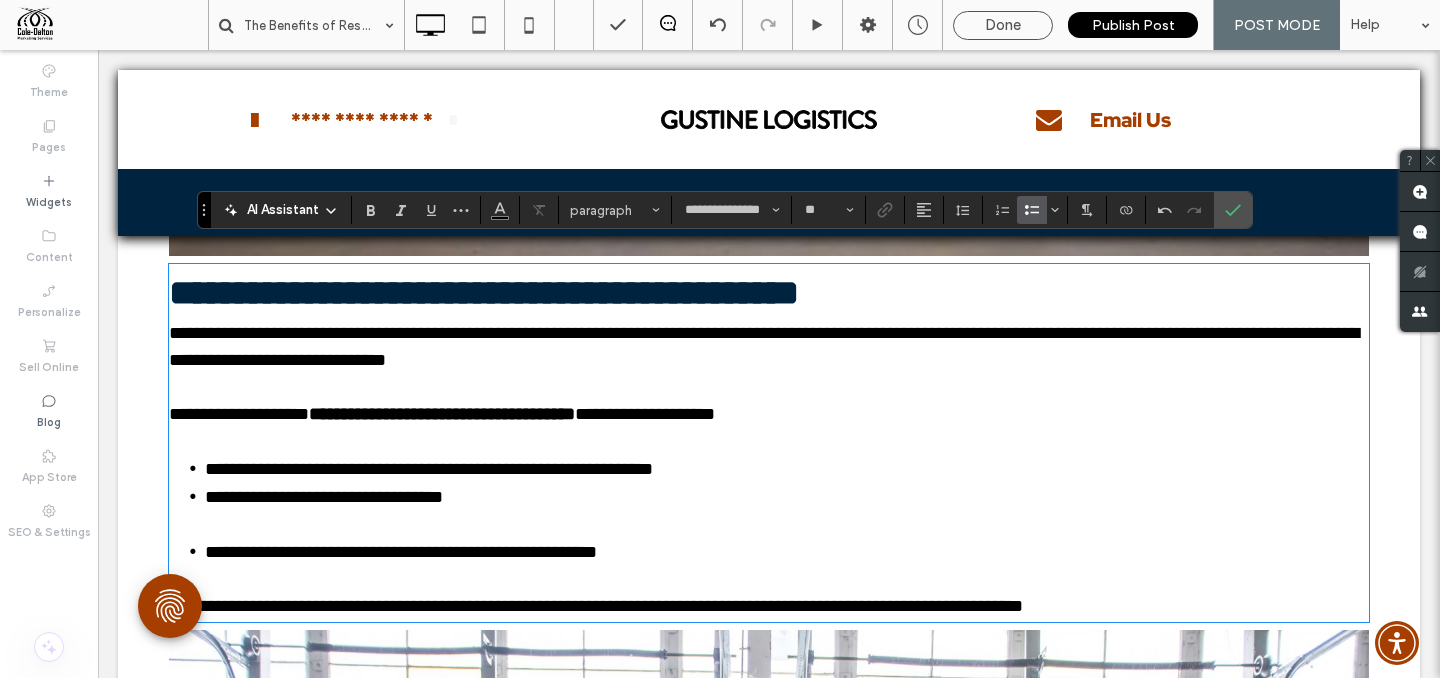 click on "**********" at bounding box center [787, 510] 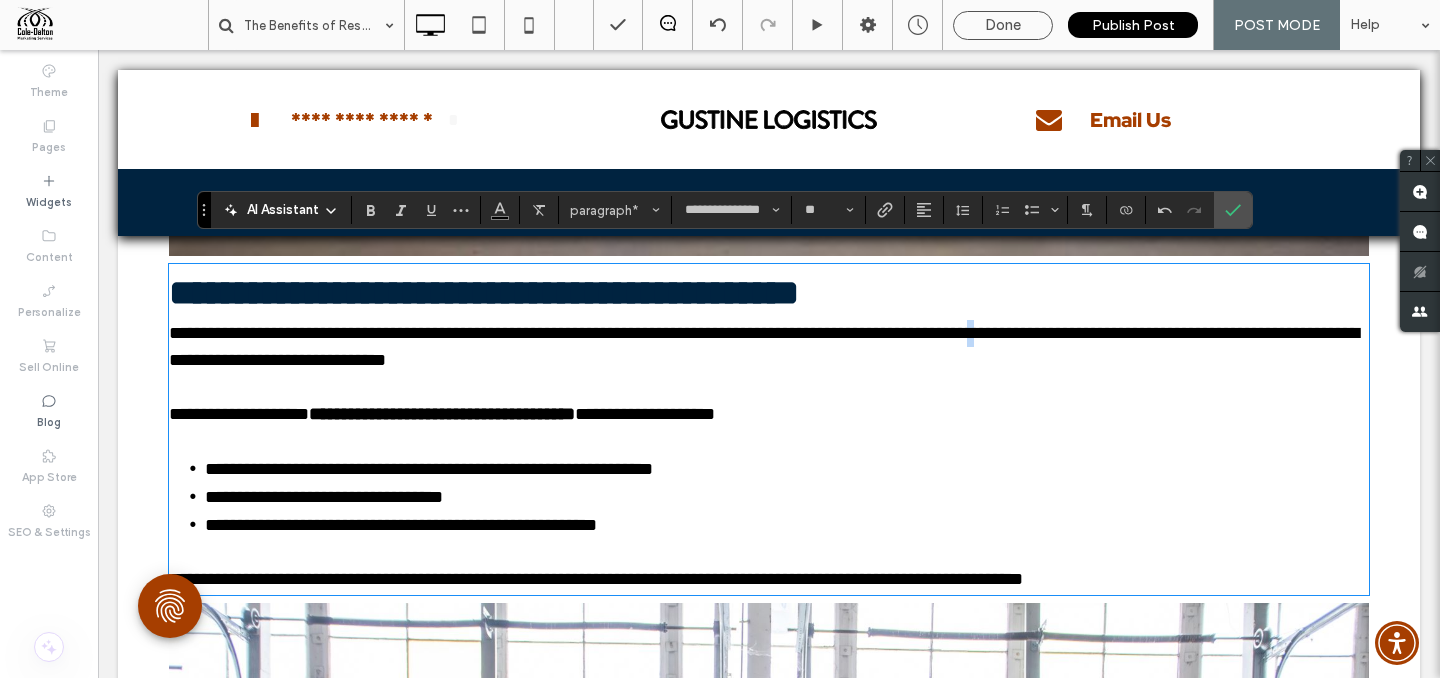 type 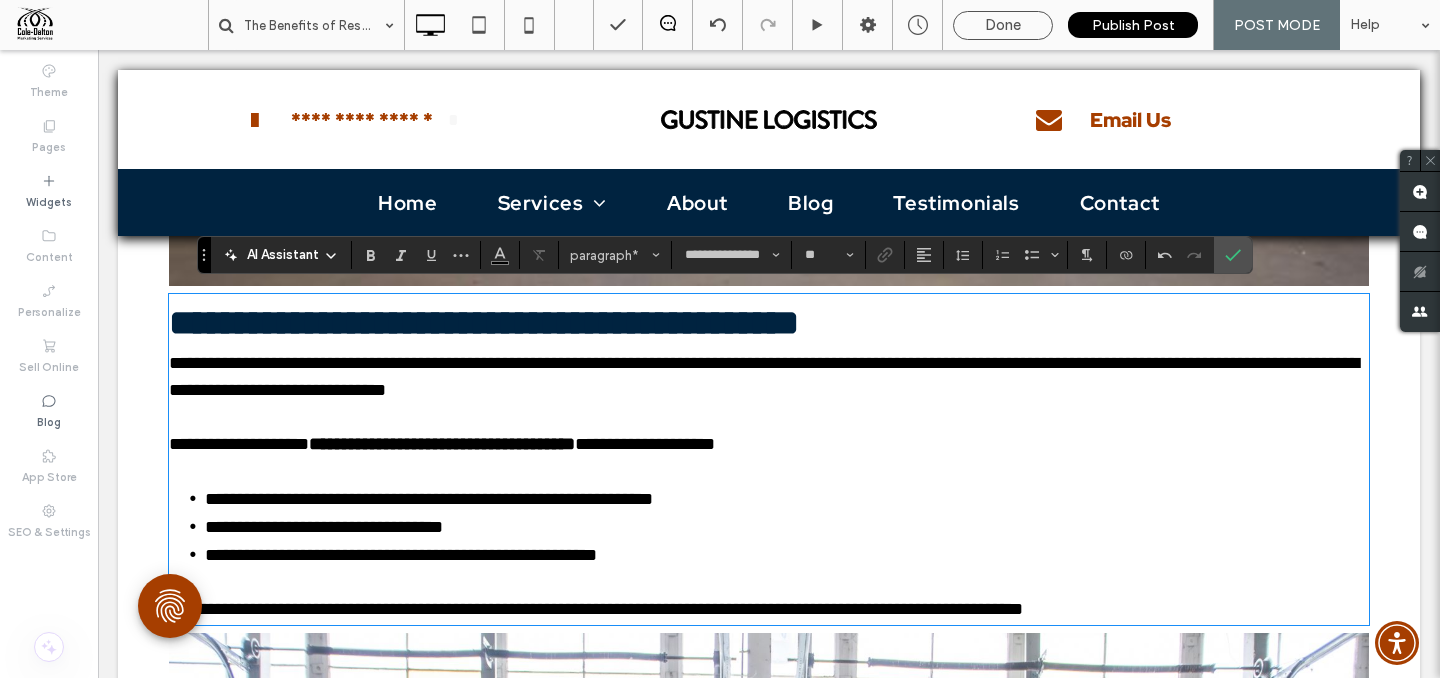 scroll, scrollTop: 3706, scrollLeft: 0, axis: vertical 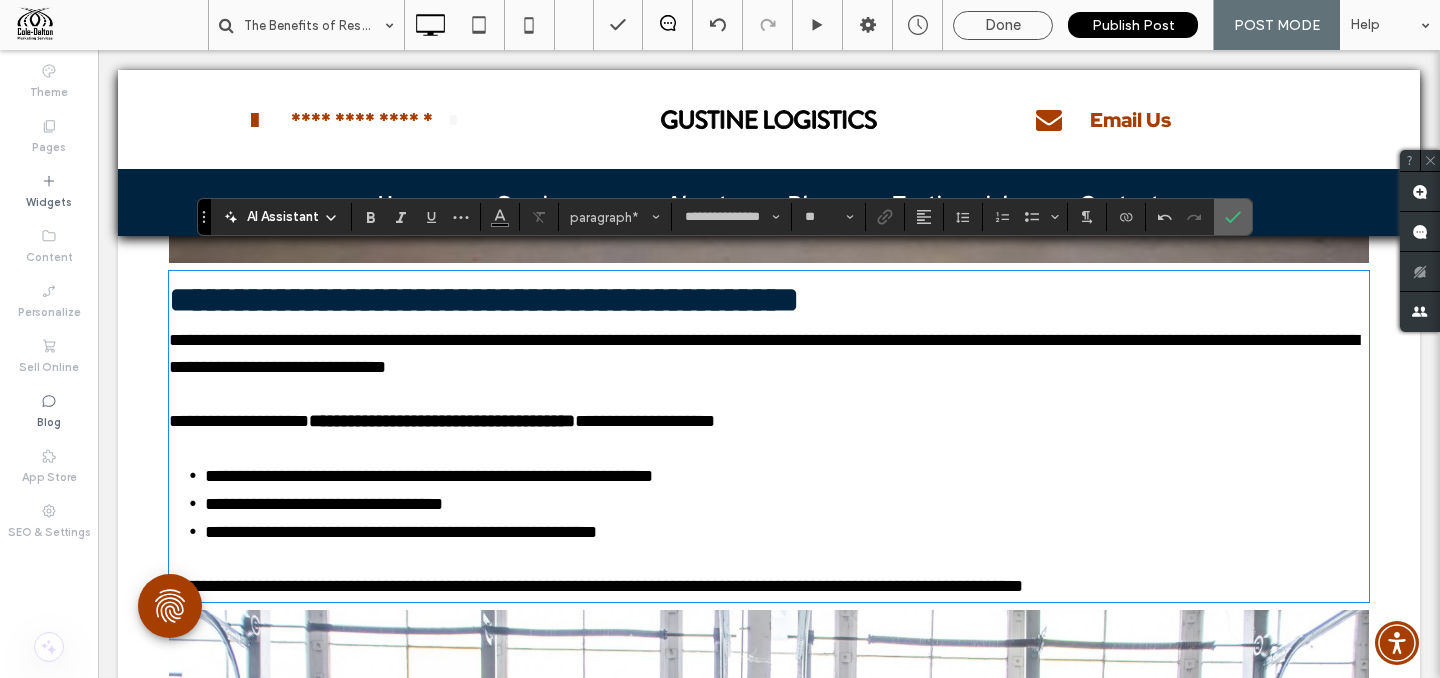 click 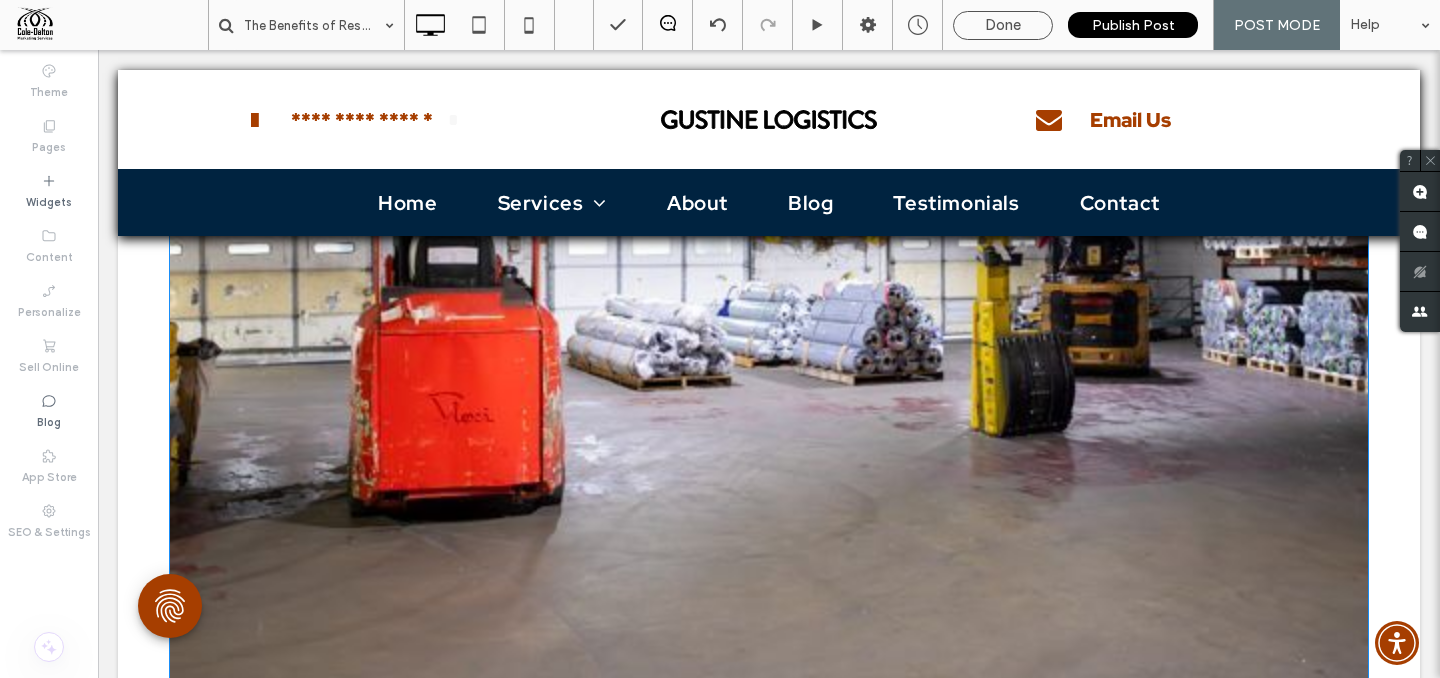 scroll, scrollTop: 3195, scrollLeft: 0, axis: vertical 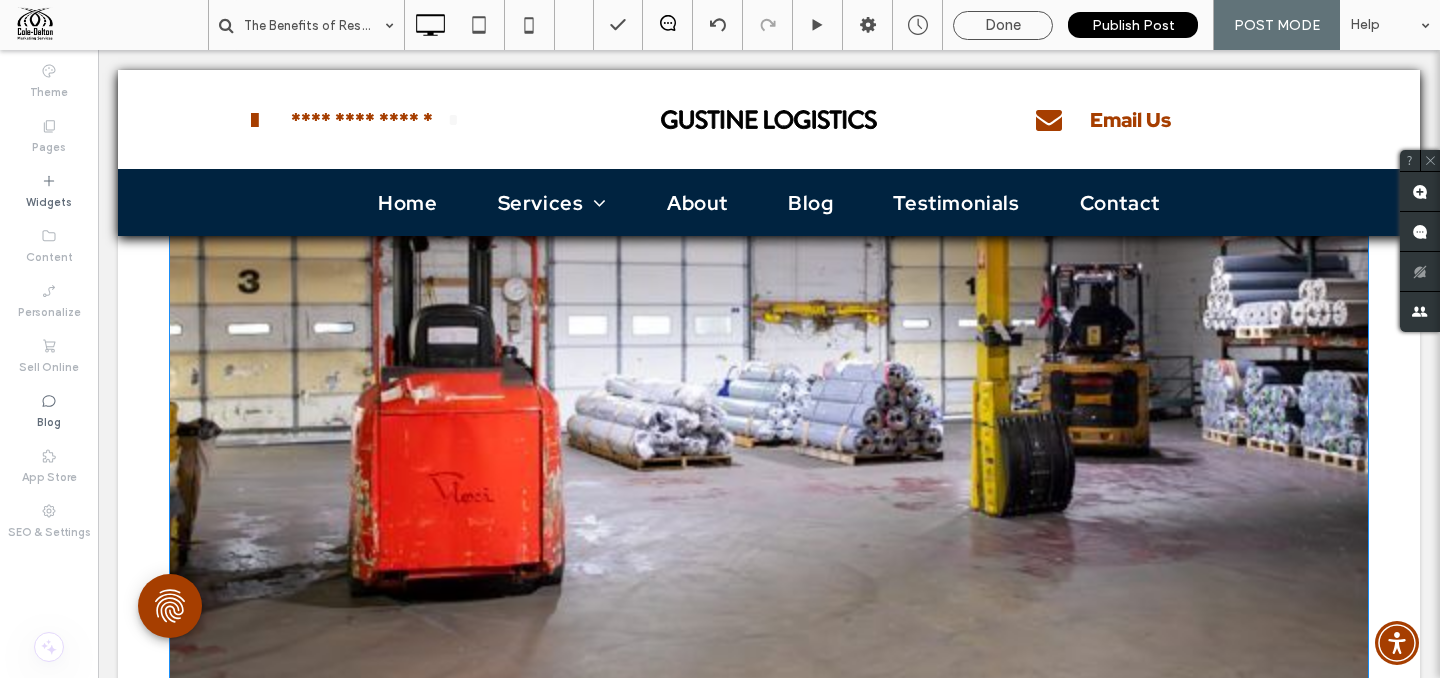 click at bounding box center [769, 374] 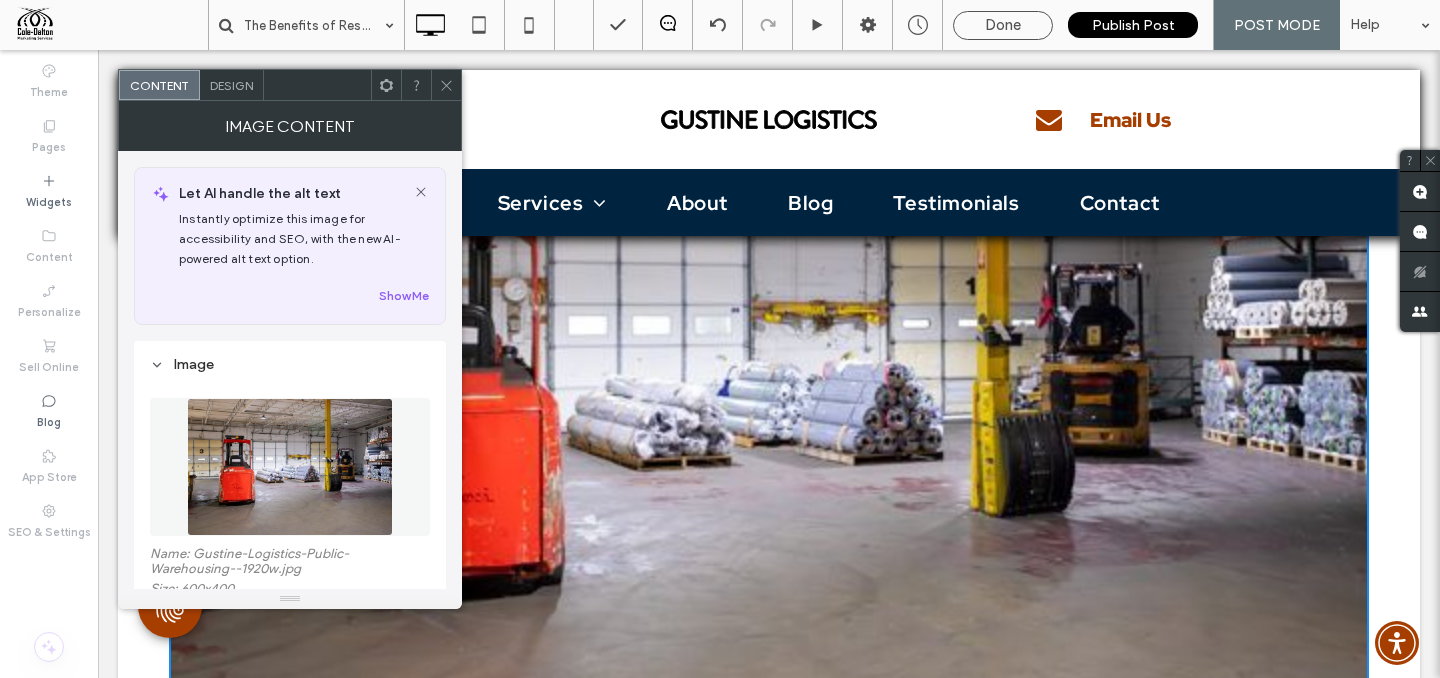 click 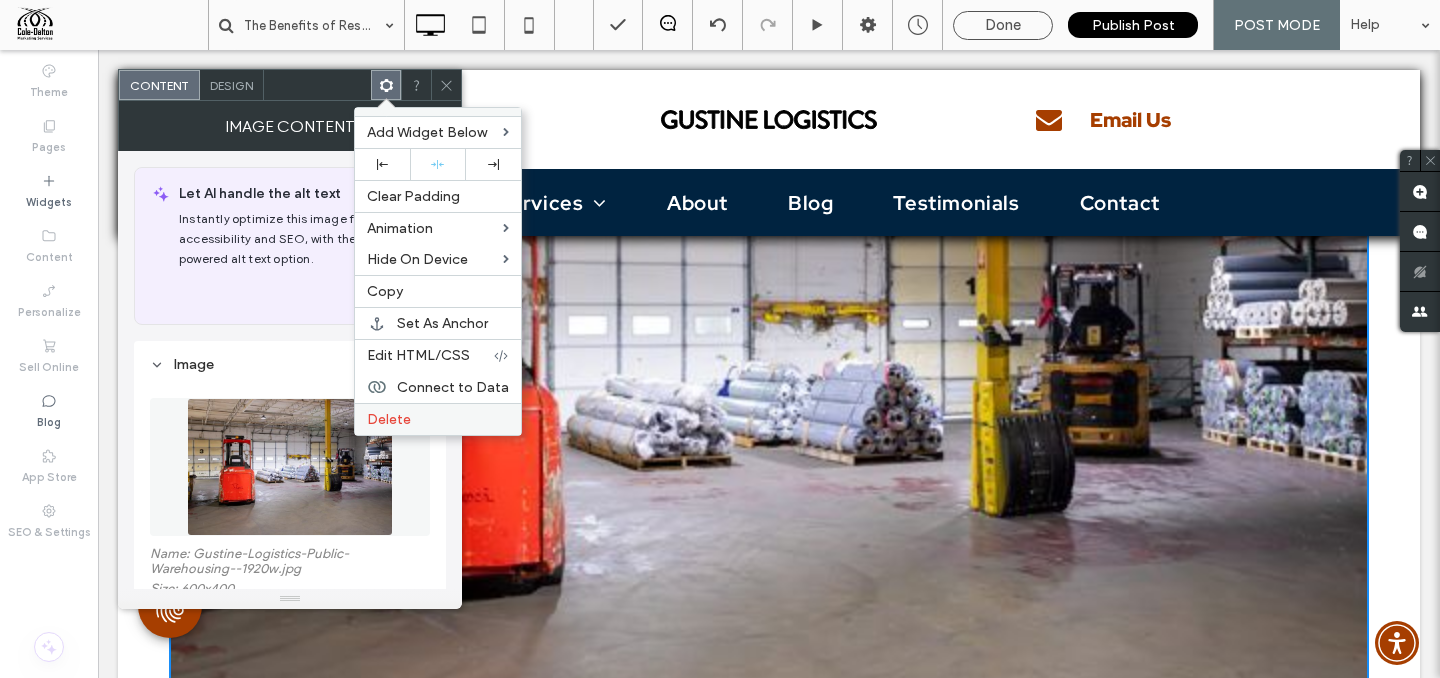 click on "Delete" at bounding box center (389, 419) 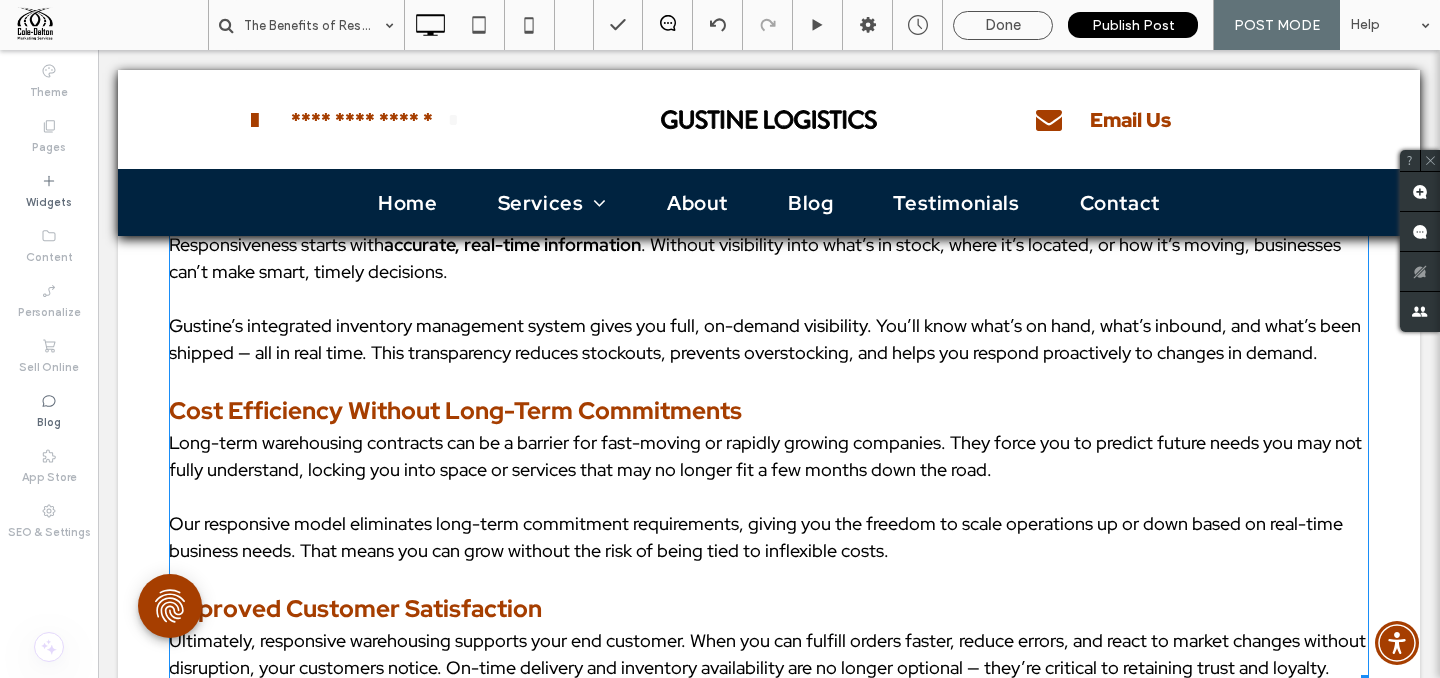 scroll, scrollTop: 2893, scrollLeft: 0, axis: vertical 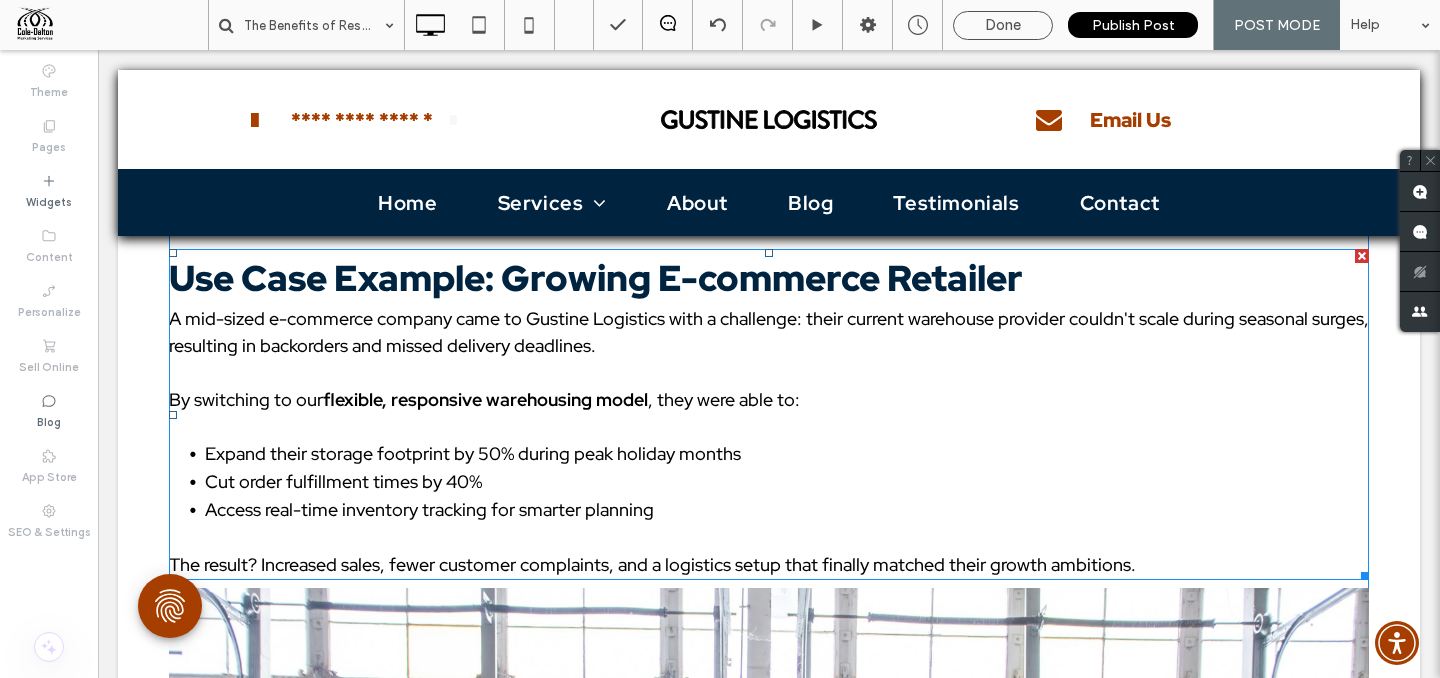 click on "Cut order fulfillment times by 40%" at bounding box center [787, 482] 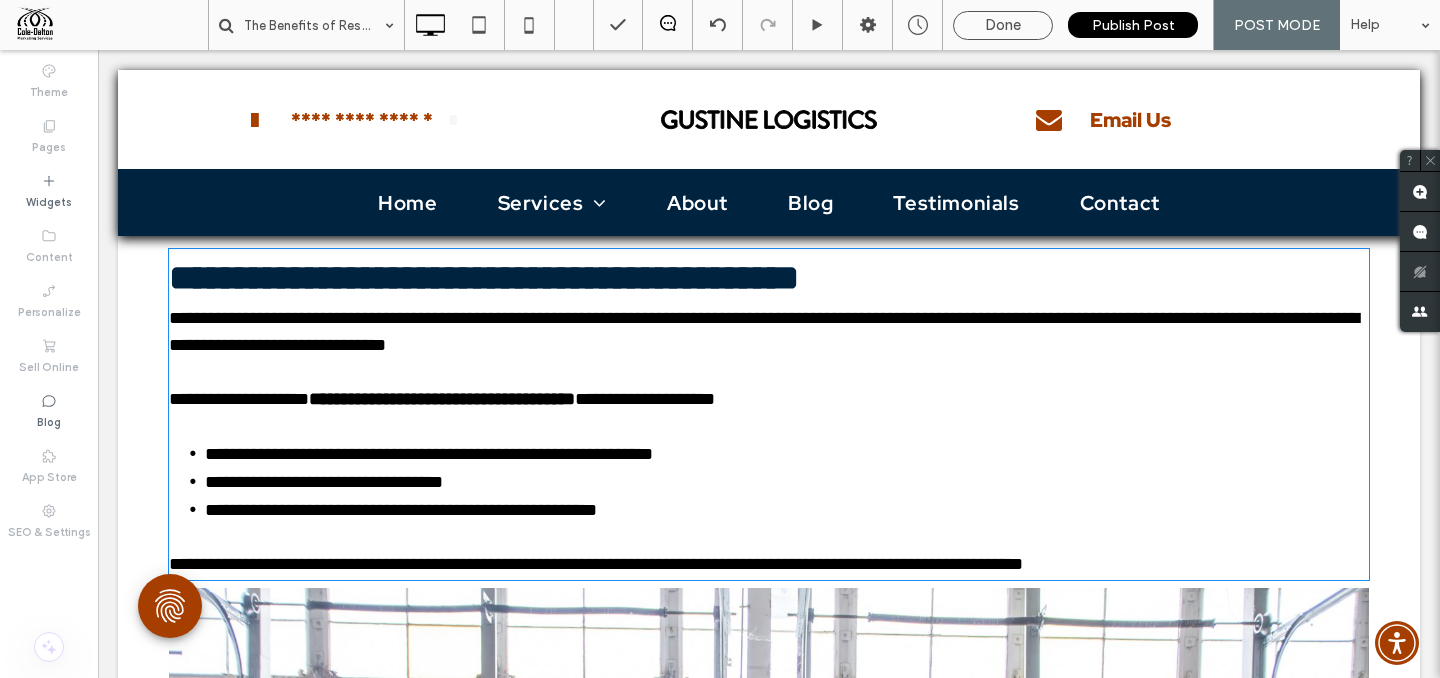 type on "**********" 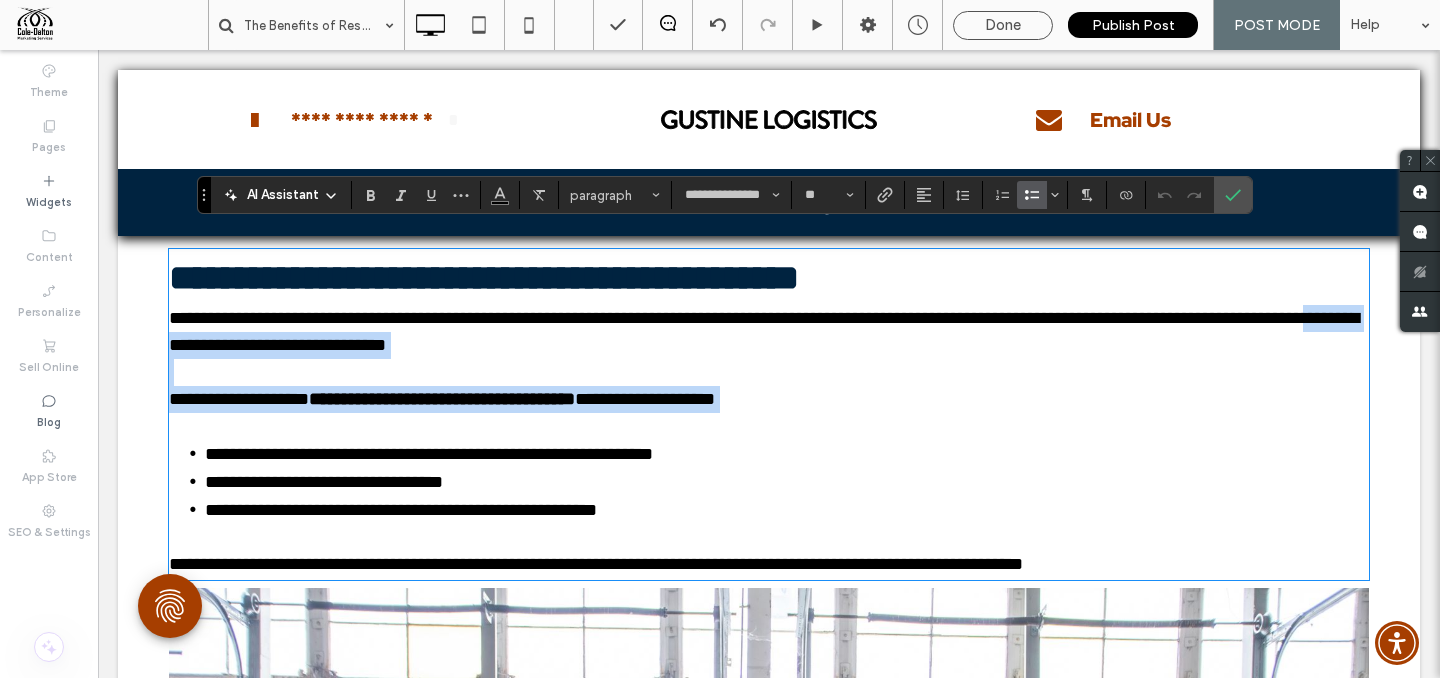 drag, startPoint x: 1154, startPoint y: 547, endPoint x: 315, endPoint y: 313, distance: 871.0207 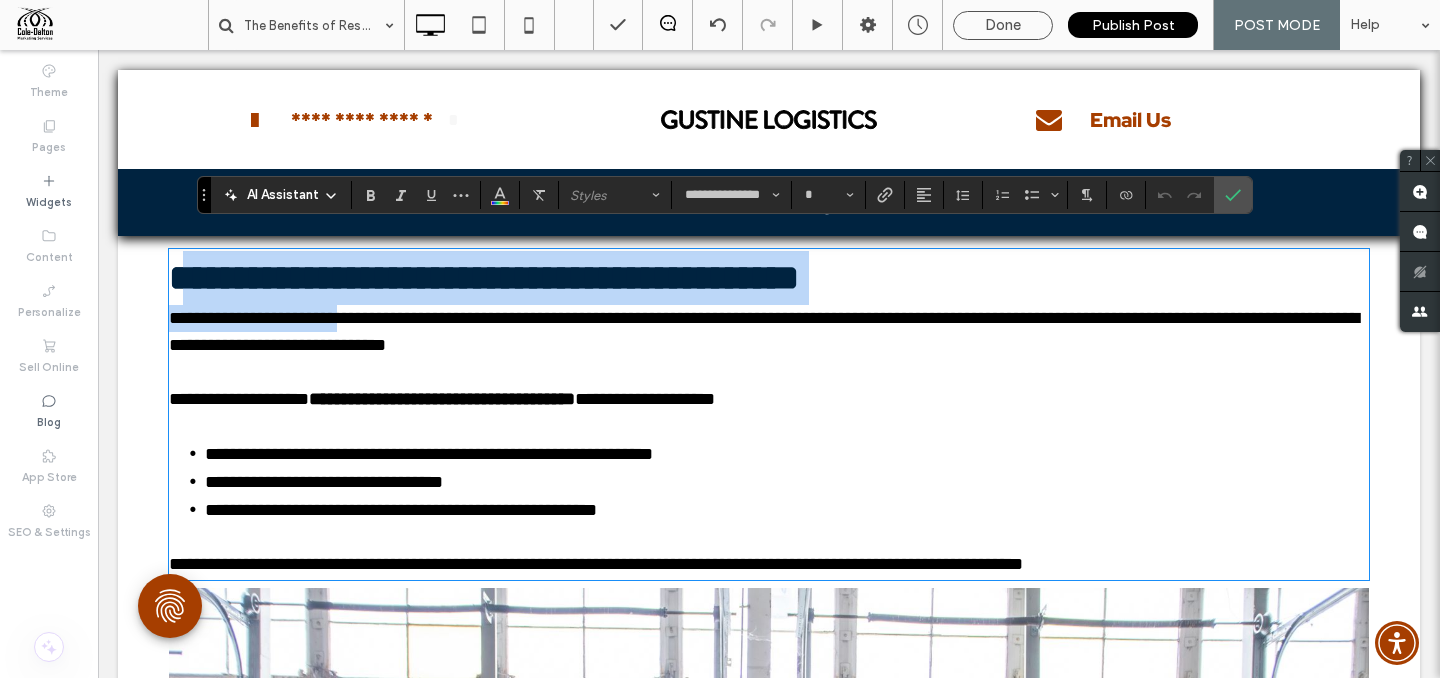 drag, startPoint x: 190, startPoint y: 264, endPoint x: 222, endPoint y: 273, distance: 33.24154 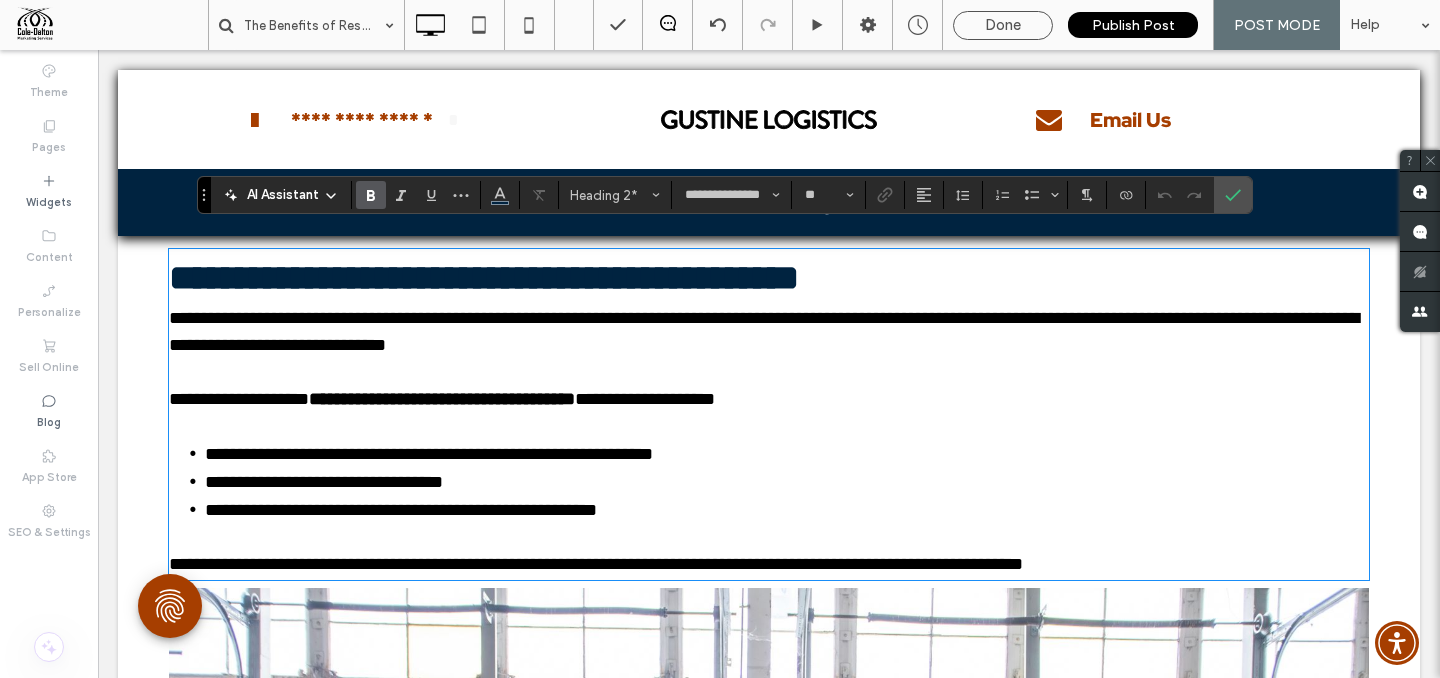 click on "**********" at bounding box center (484, 278) 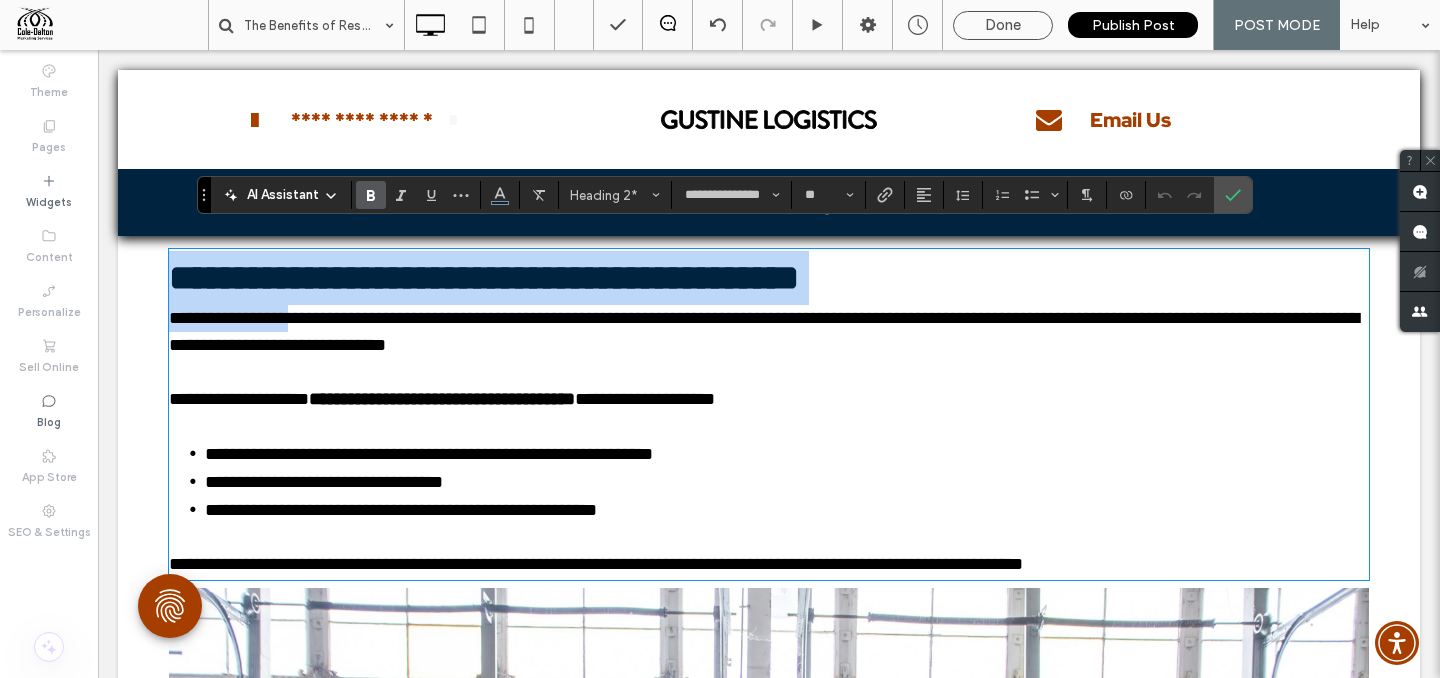 type on "*" 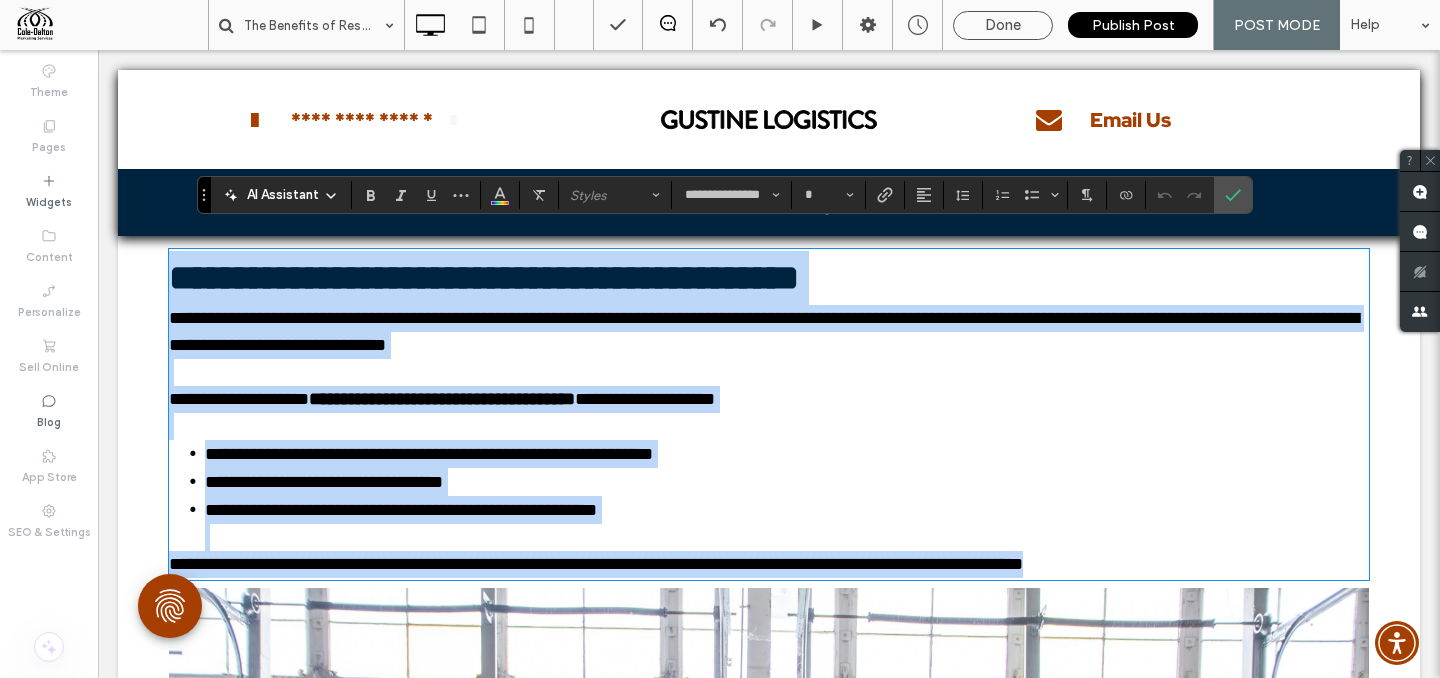 drag, startPoint x: 179, startPoint y: 261, endPoint x: 1160, endPoint y: 555, distance: 1024.1079 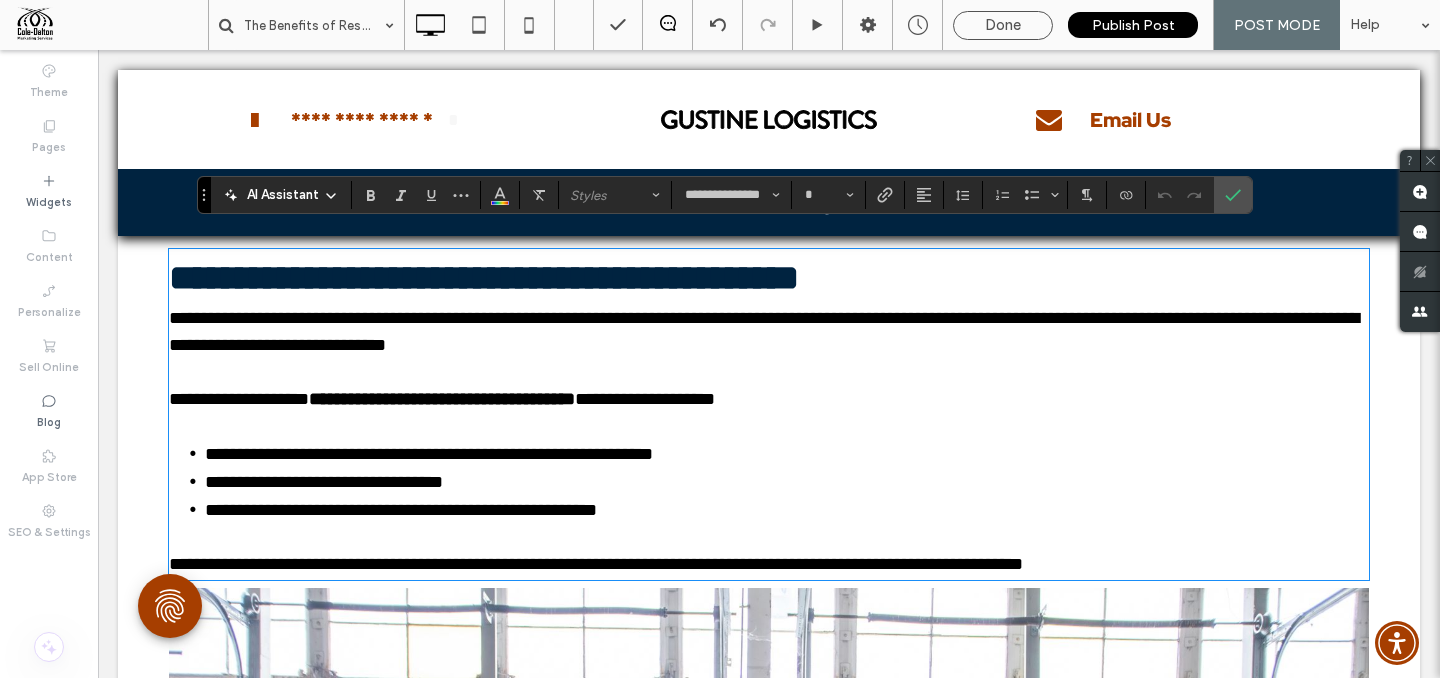 type on "**" 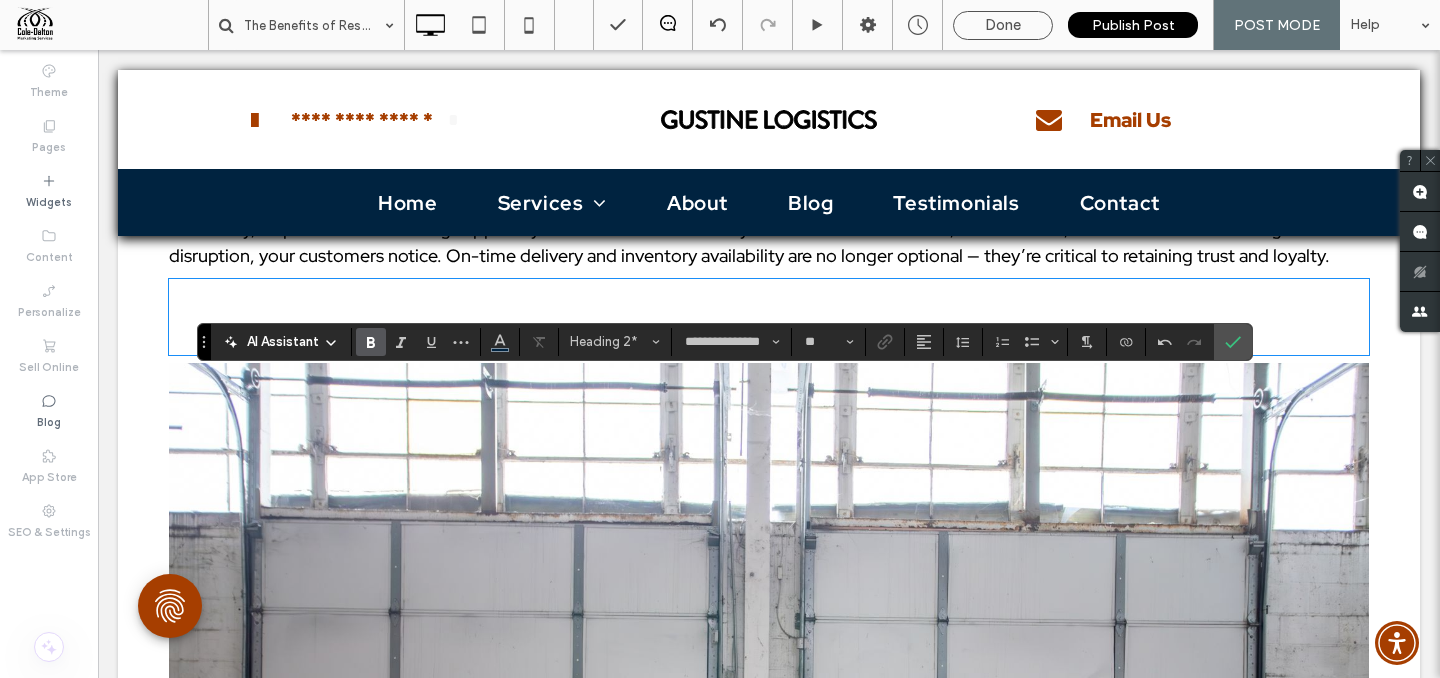 scroll, scrollTop: 2738, scrollLeft: 0, axis: vertical 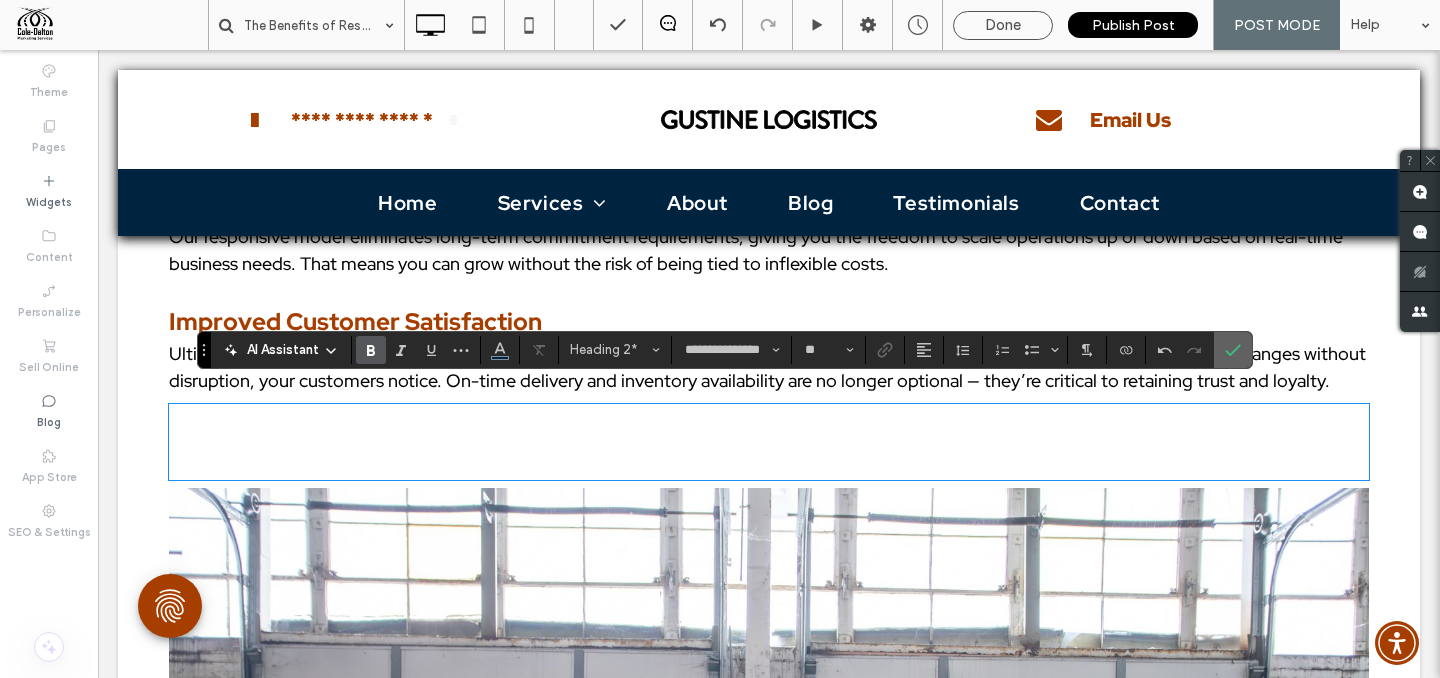 click 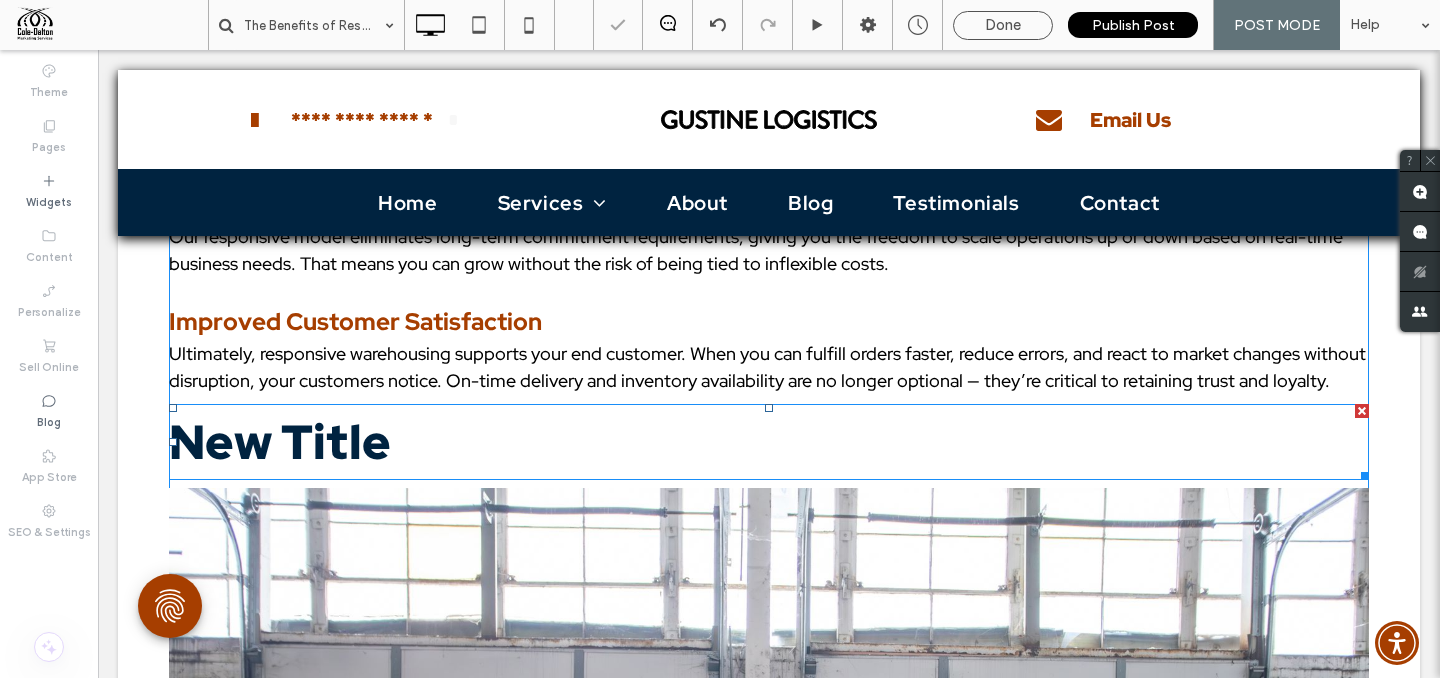 drag, startPoint x: 1360, startPoint y: 391, endPoint x: 1427, endPoint y: 441, distance: 83.60024 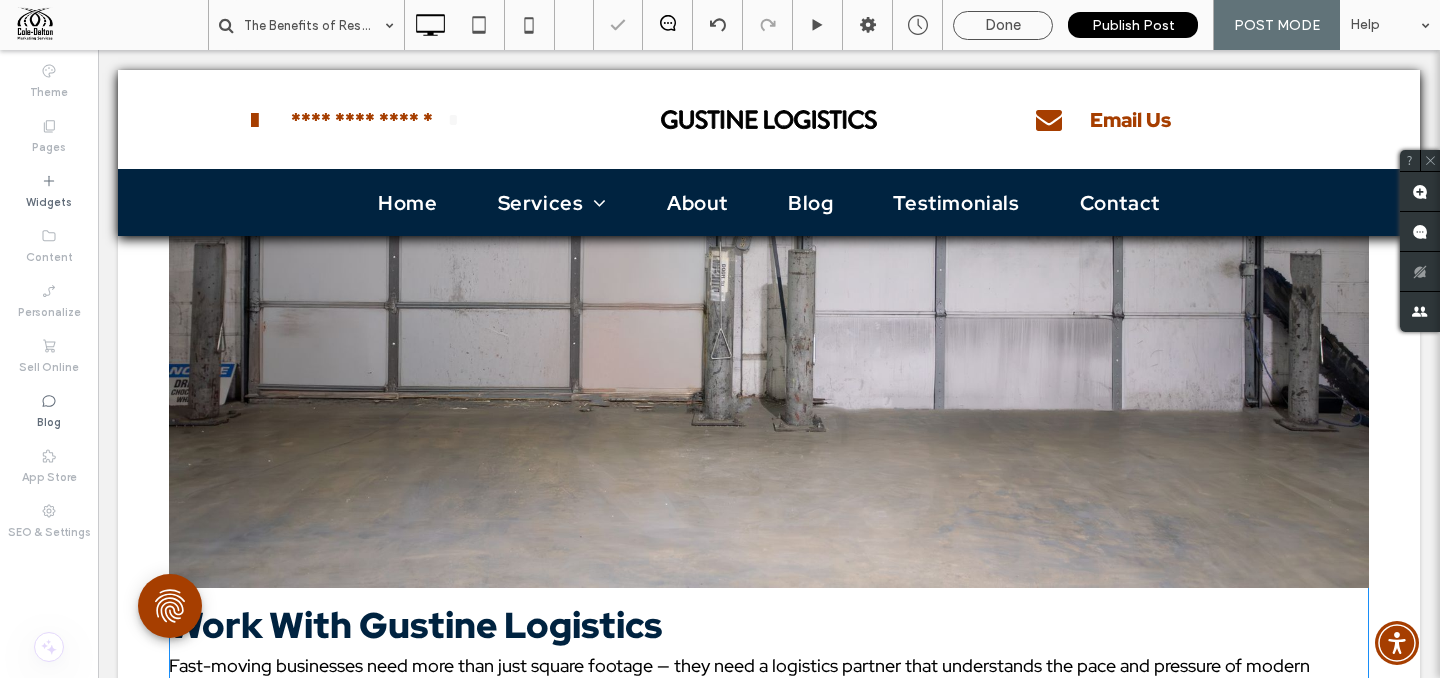 scroll, scrollTop: 3377, scrollLeft: 0, axis: vertical 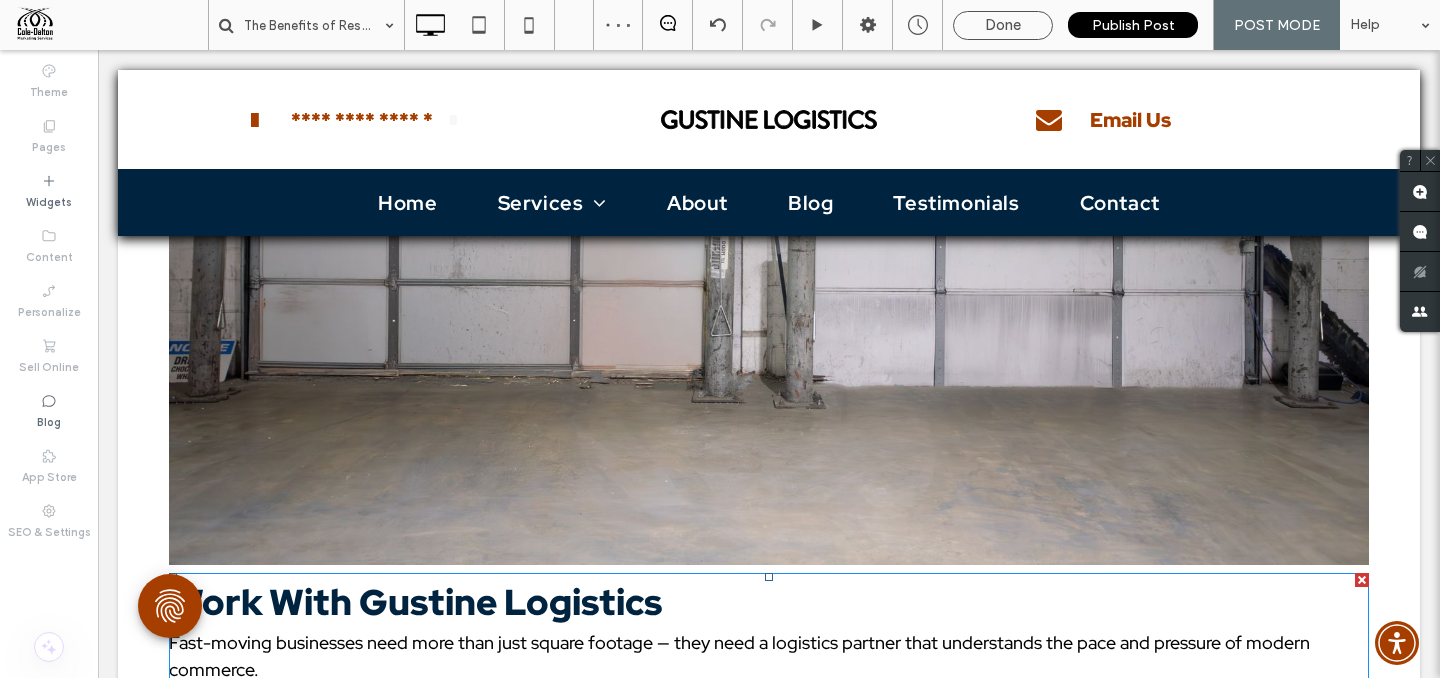click on "Work With Gustine Logistics" at bounding box center [415, 602] 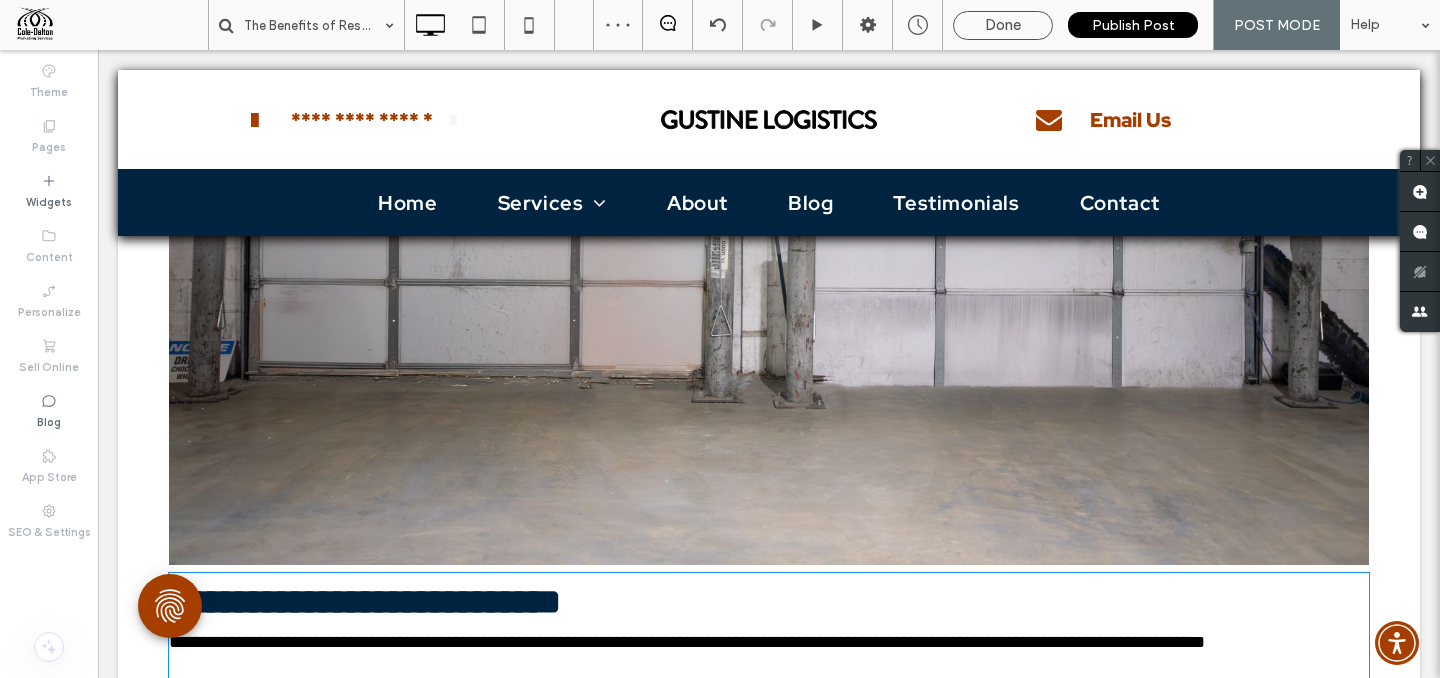 type on "**********" 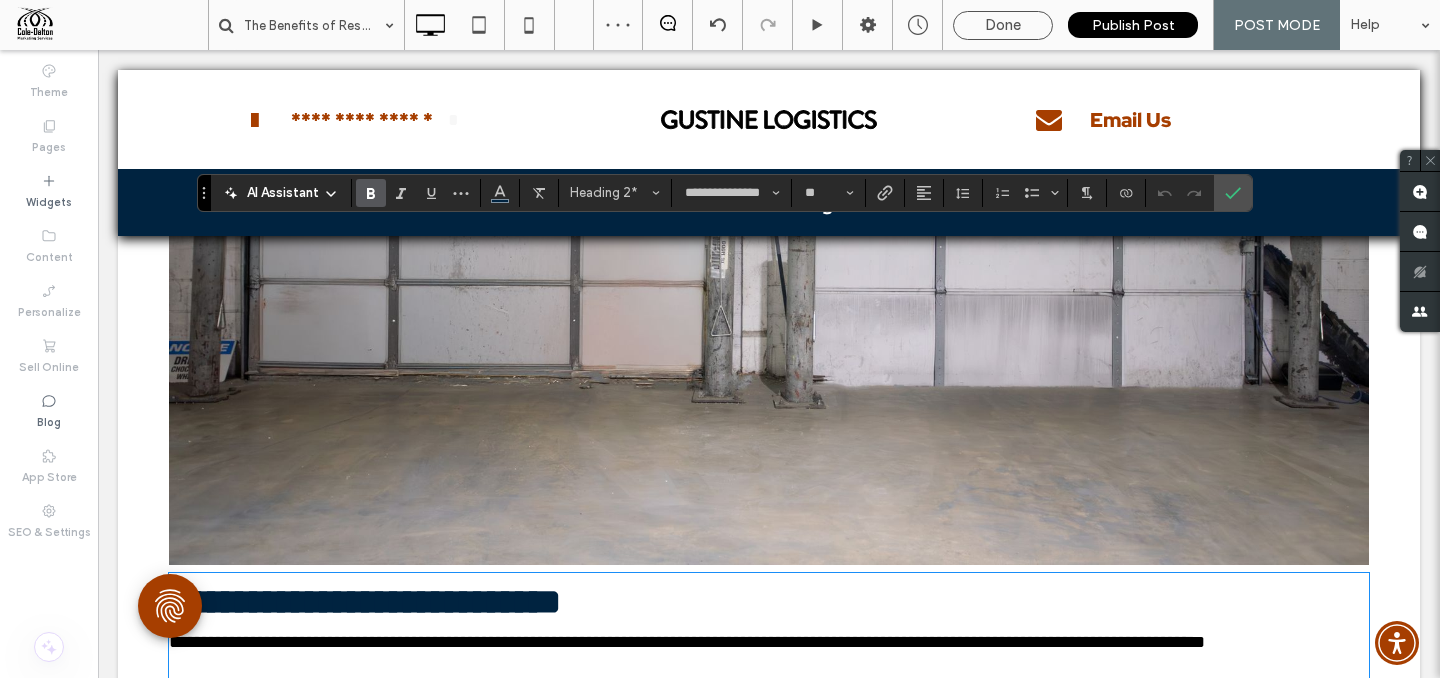 scroll, scrollTop: 3703, scrollLeft: 0, axis: vertical 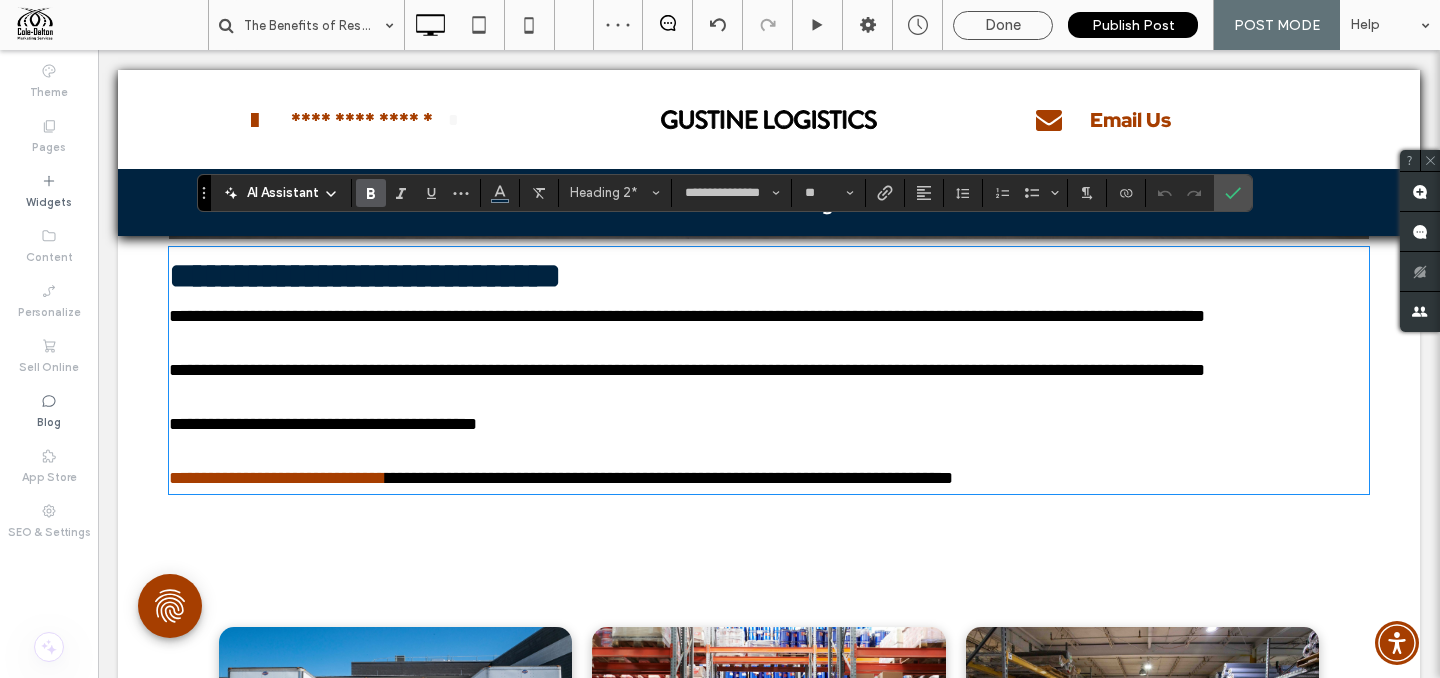 click on "**********" at bounding box center [365, 276] 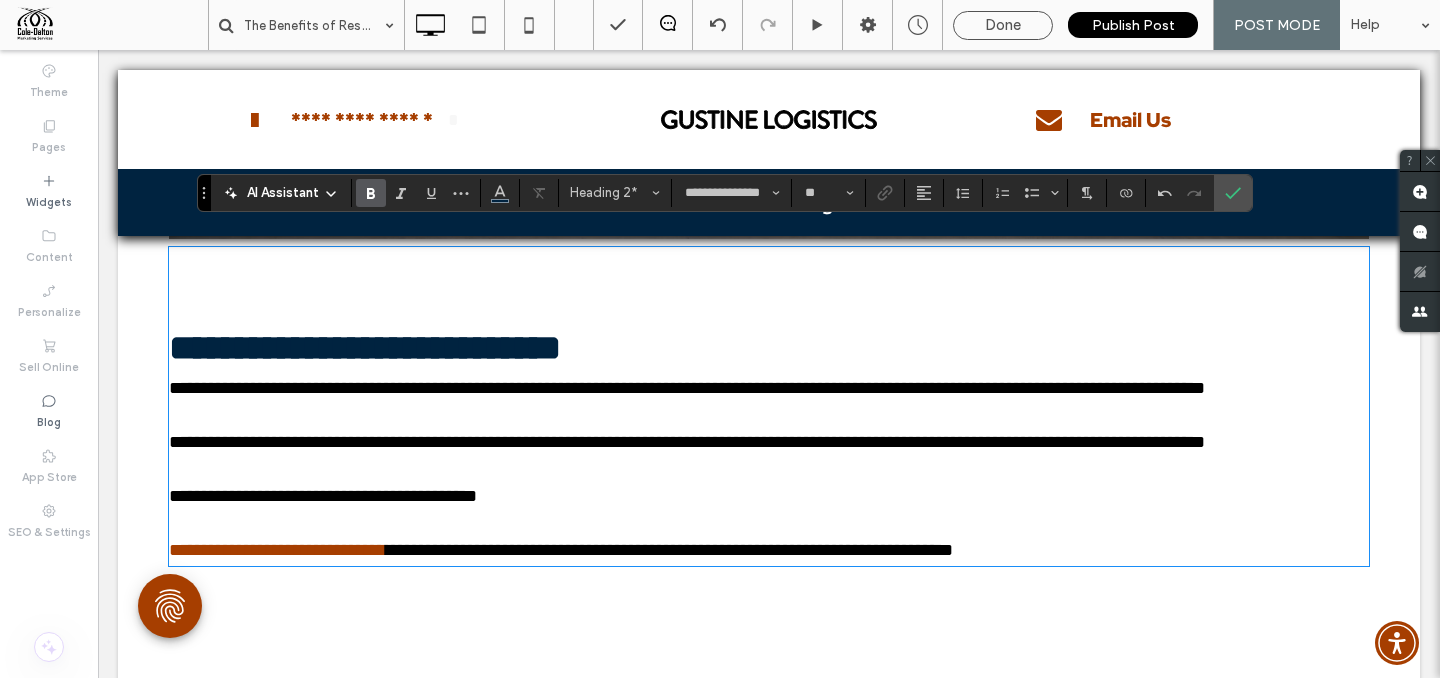 click at bounding box center (769, 285) 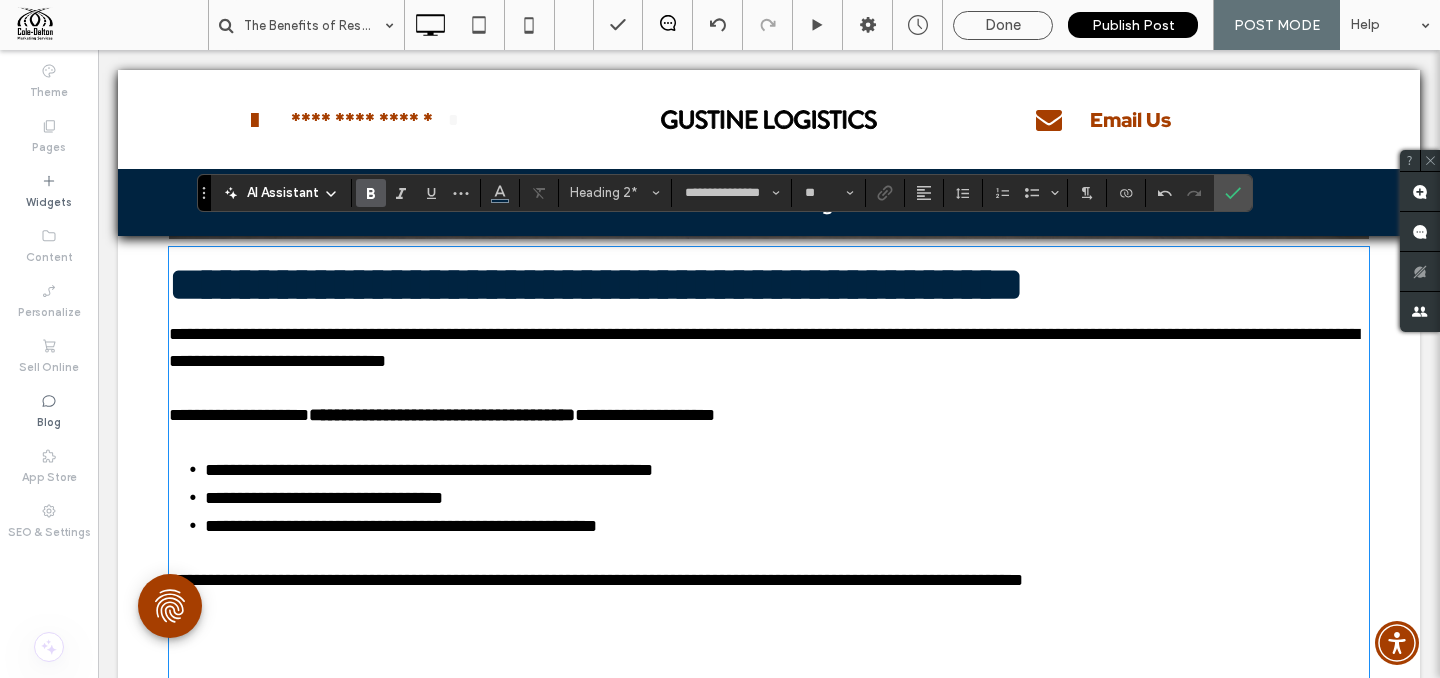 scroll, scrollTop: 0, scrollLeft: 0, axis: both 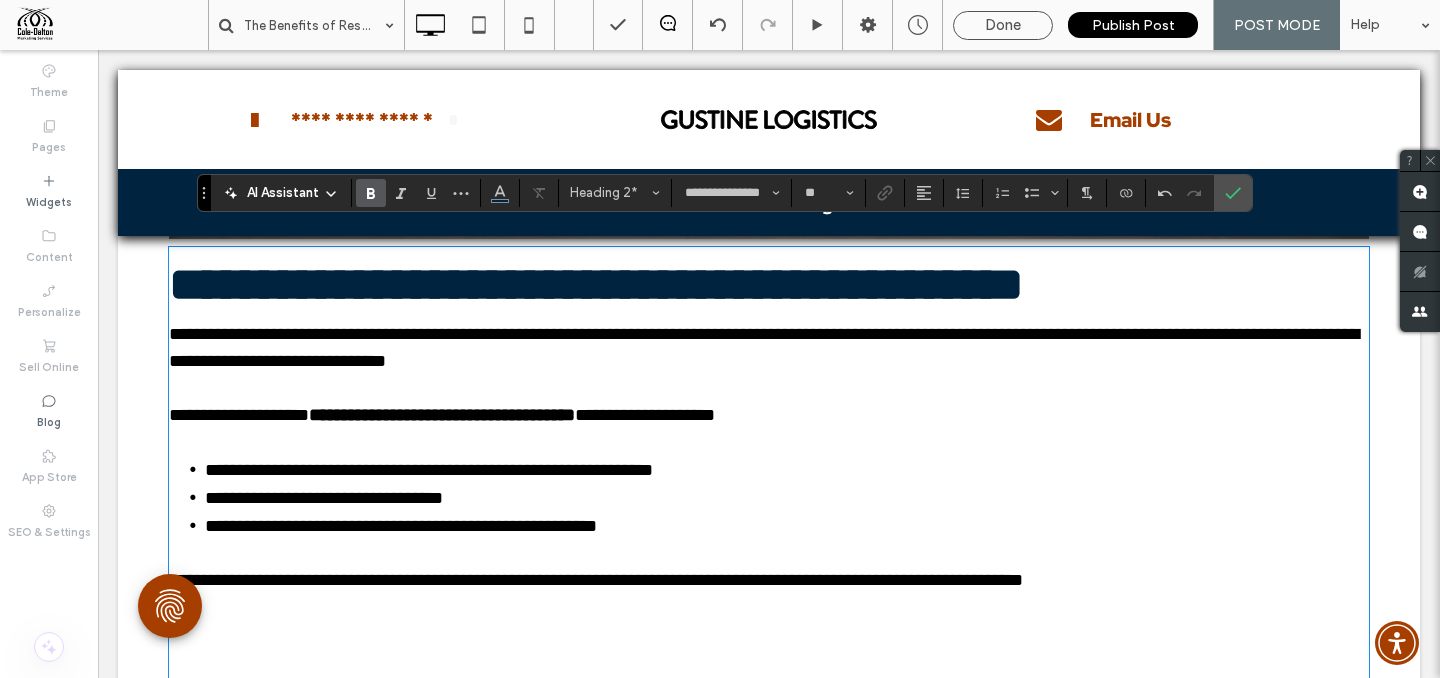 click at bounding box center (769, 630) 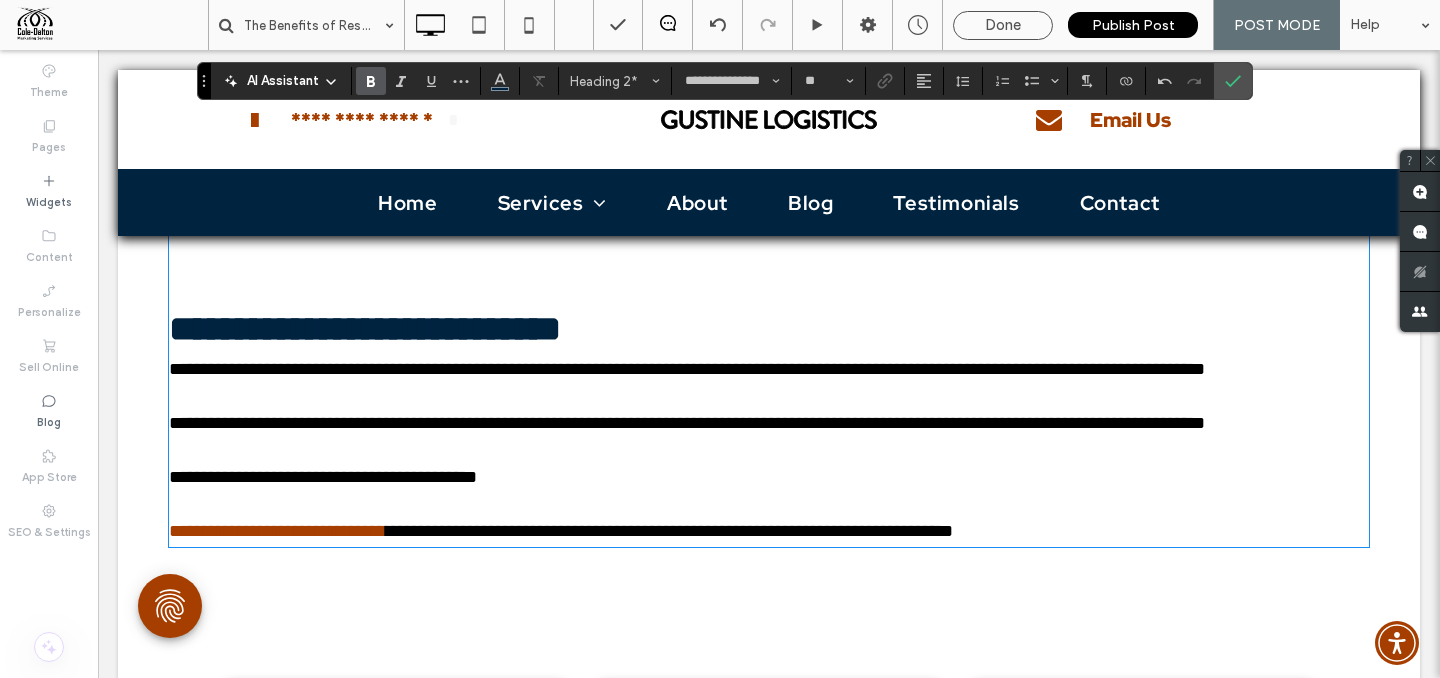 scroll, scrollTop: 4029, scrollLeft: 0, axis: vertical 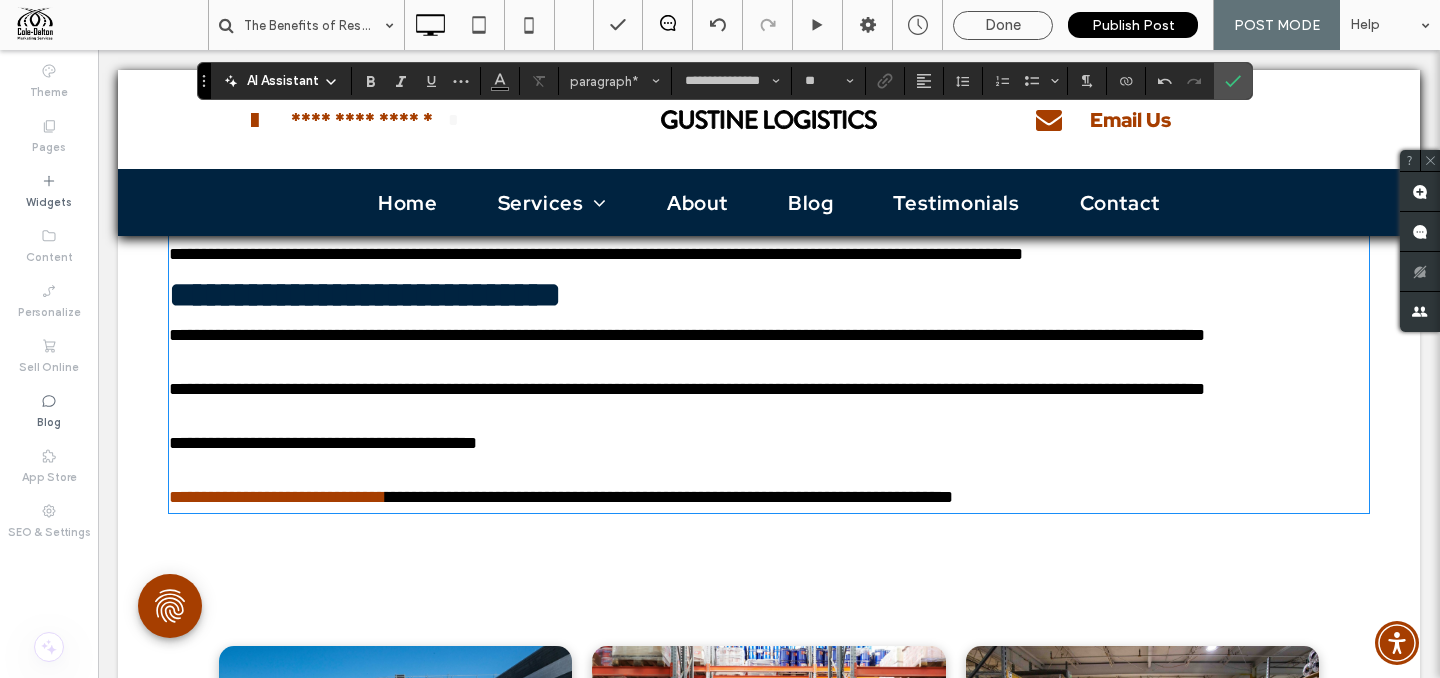 type on "**" 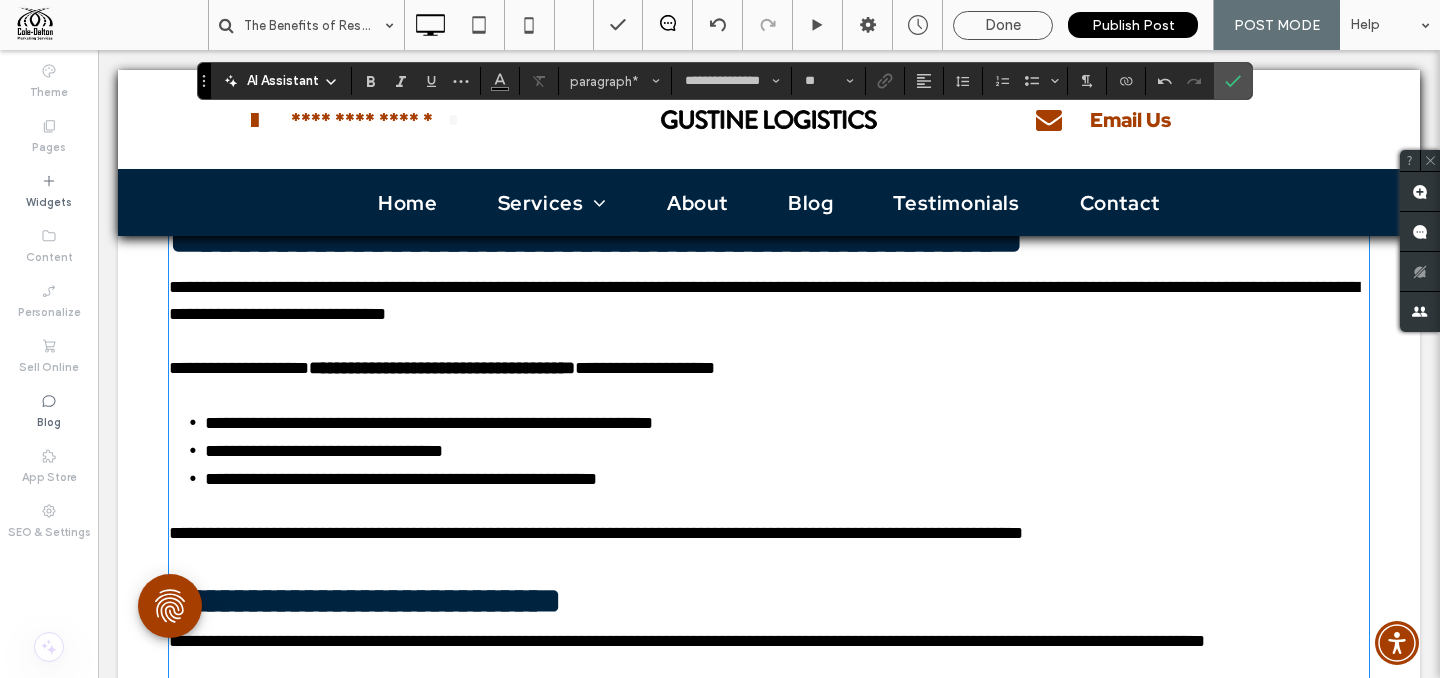 scroll, scrollTop: 3748, scrollLeft: 0, axis: vertical 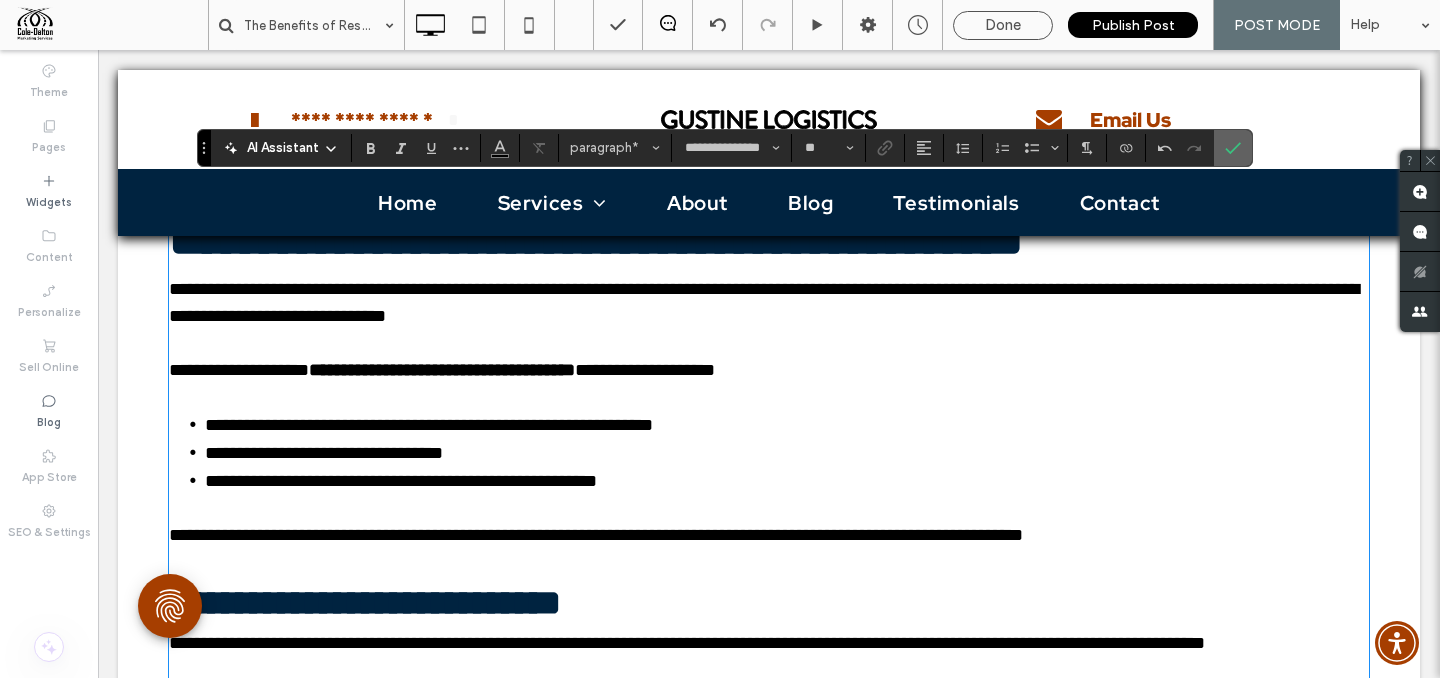 click 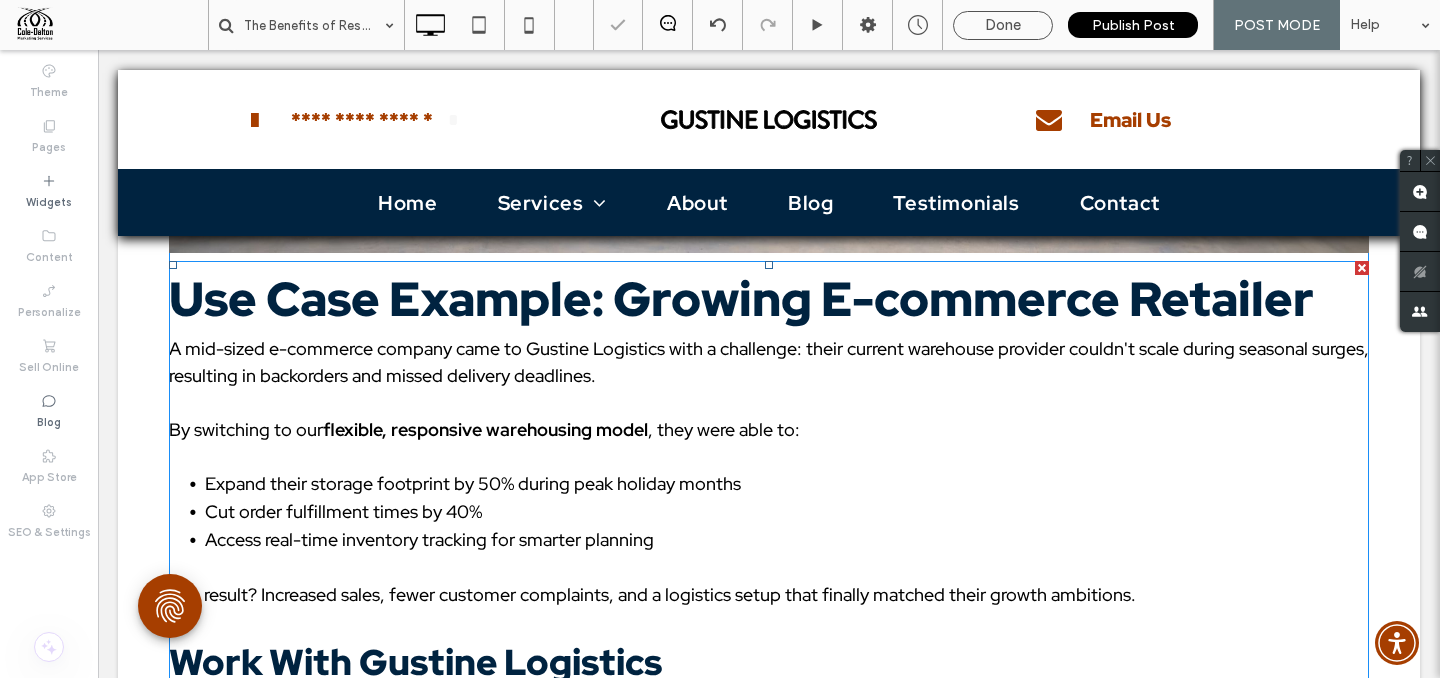 scroll, scrollTop: 3580, scrollLeft: 0, axis: vertical 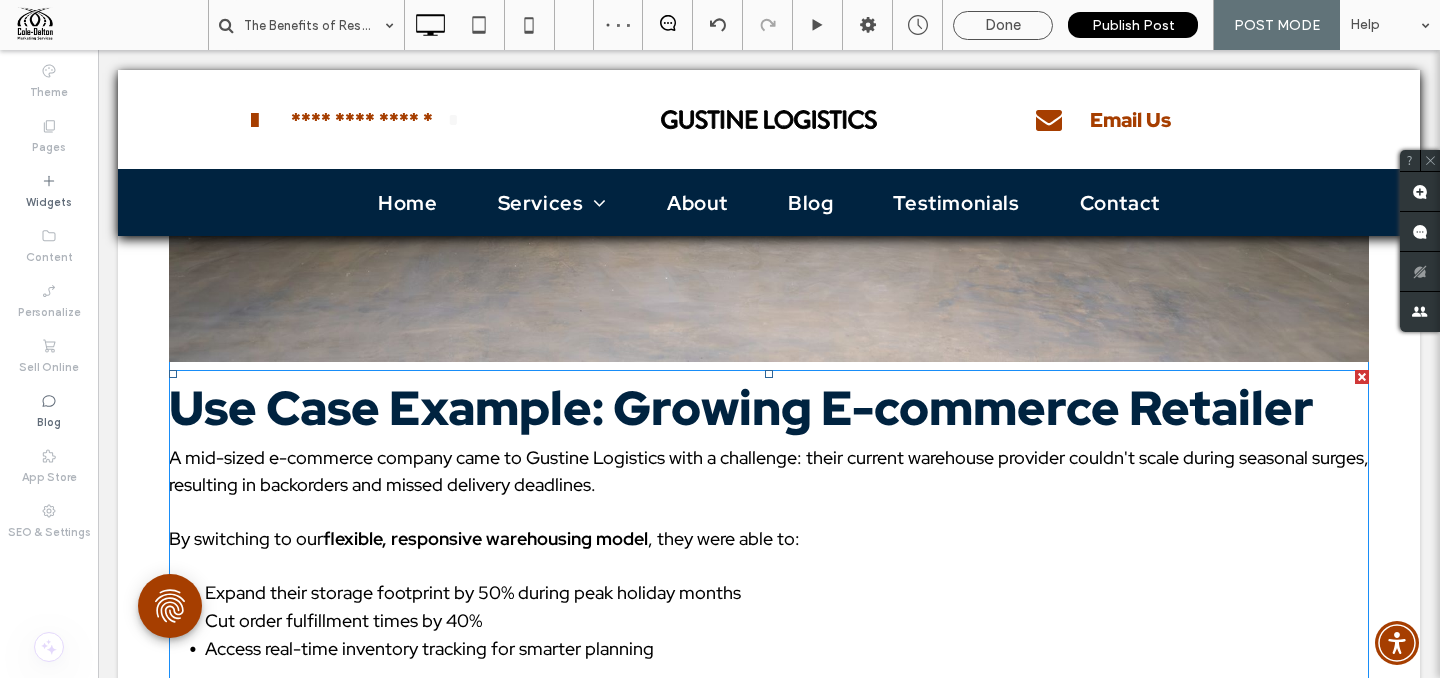 click on "Use Case Example: Growing E-commerce Retailer" at bounding box center [741, 408] 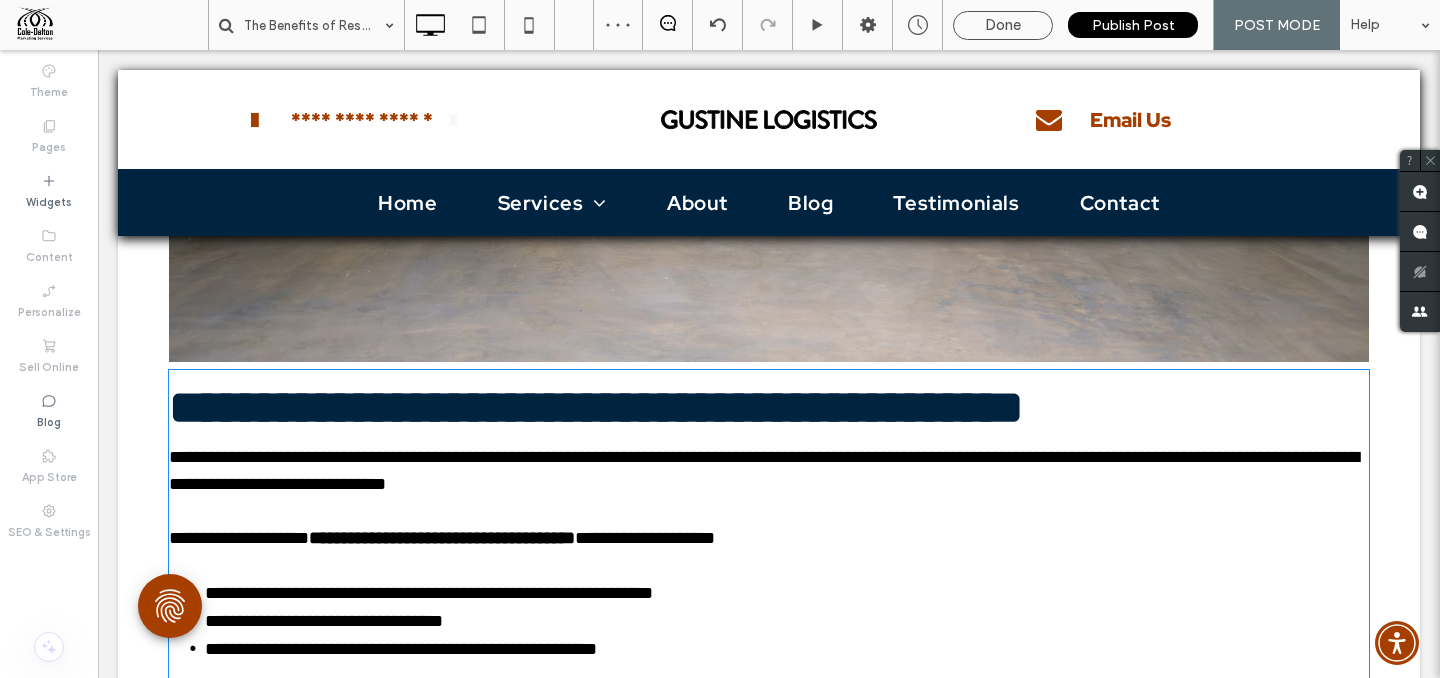 type on "**********" 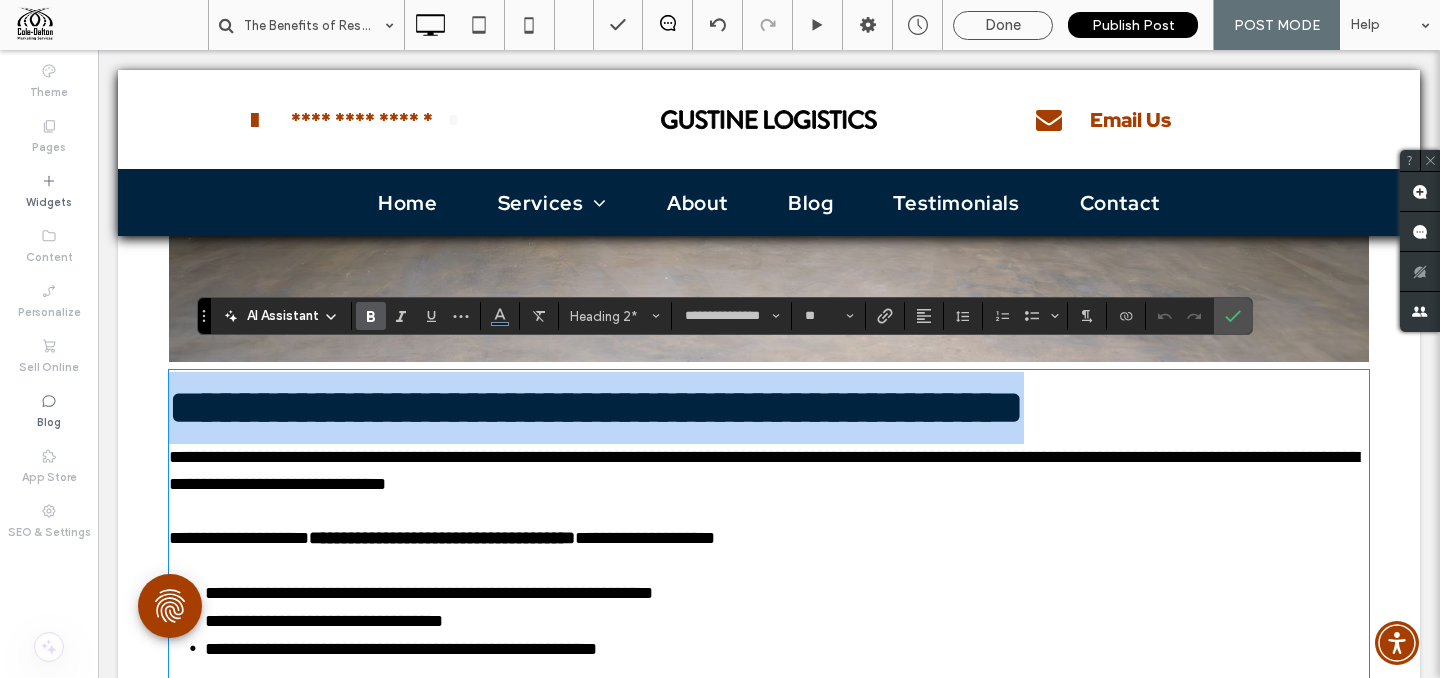 drag, startPoint x: 183, startPoint y: 394, endPoint x: 1352, endPoint y: 416, distance: 1169.207 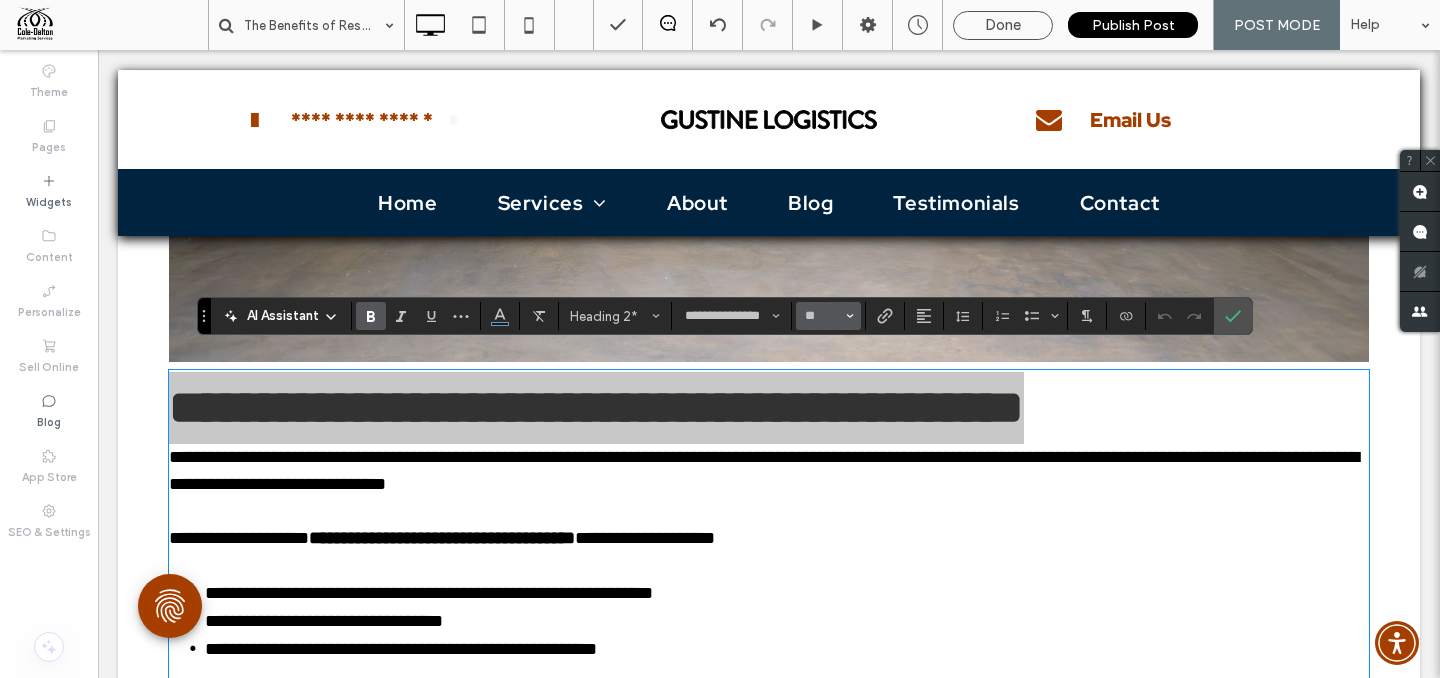 click on "**" at bounding box center (828, 316) 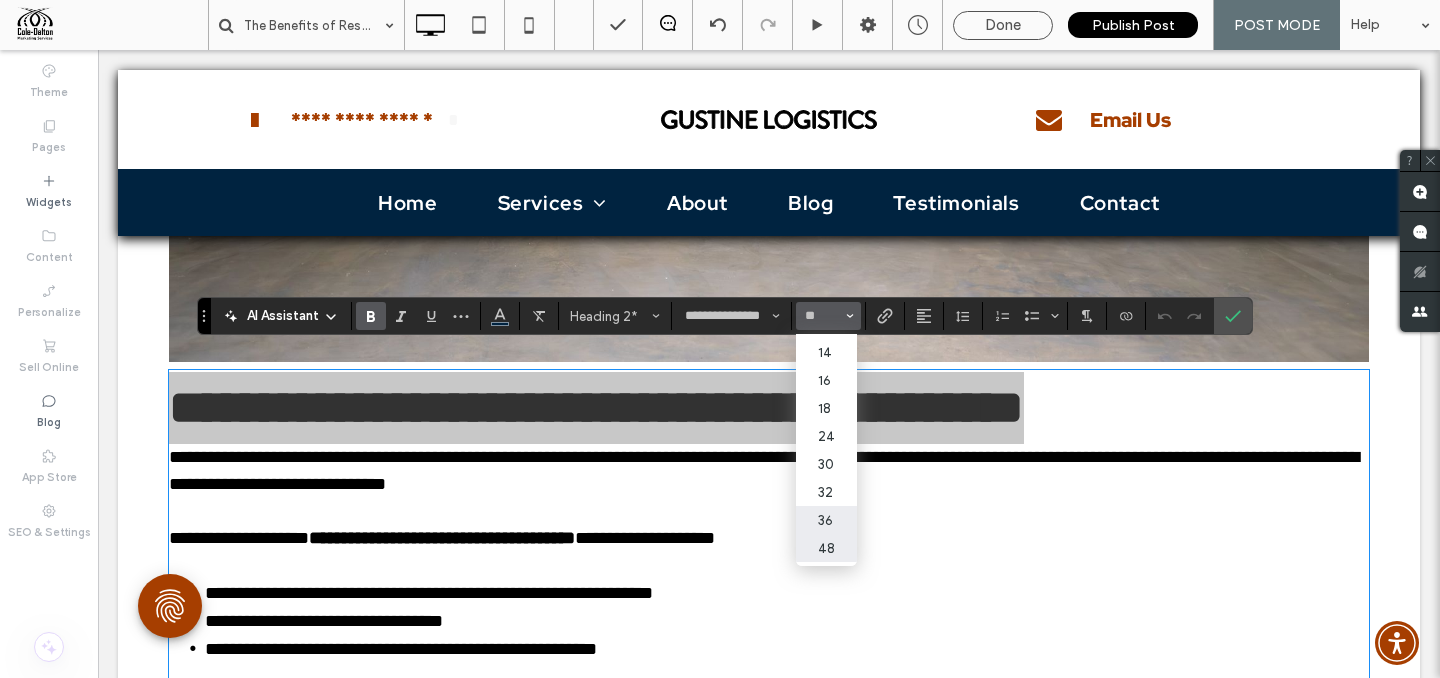 scroll, scrollTop: 137, scrollLeft: 0, axis: vertical 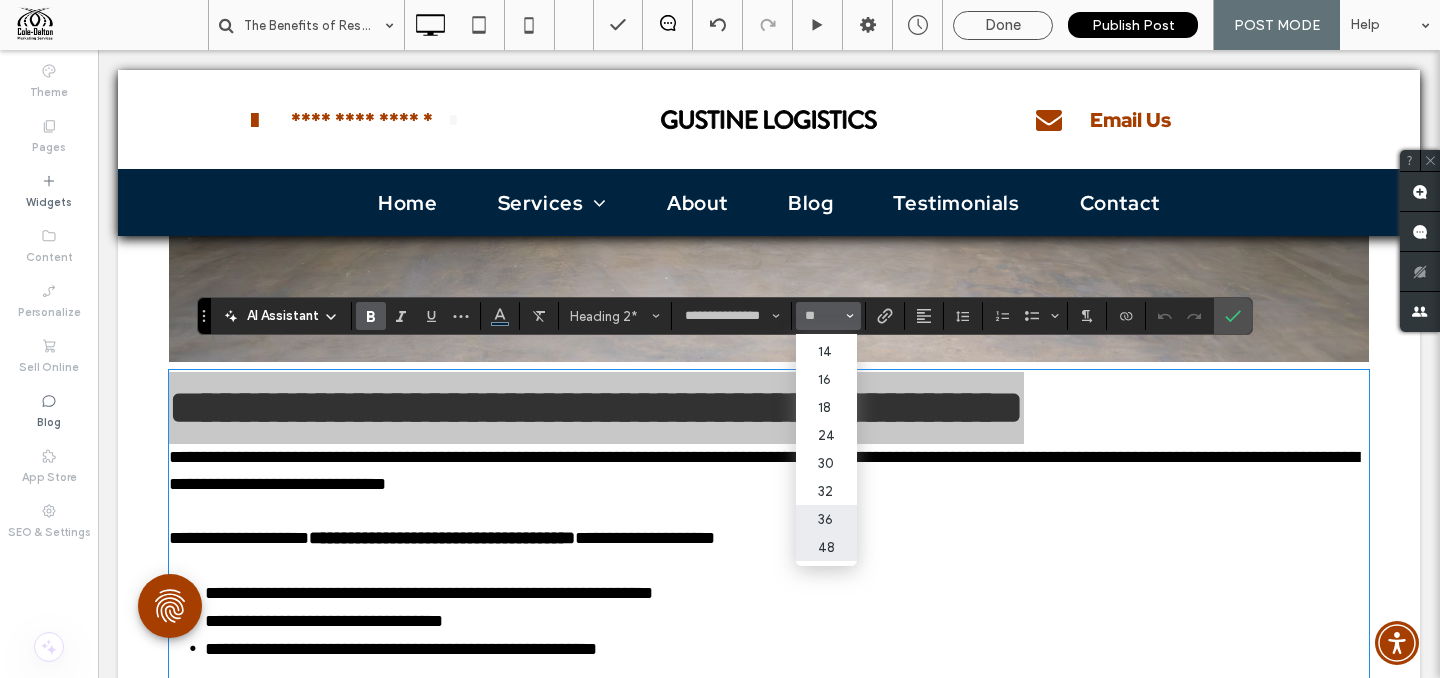 drag, startPoint x: 730, startPoint y: 477, endPoint x: 828, endPoint y: 527, distance: 110.01818 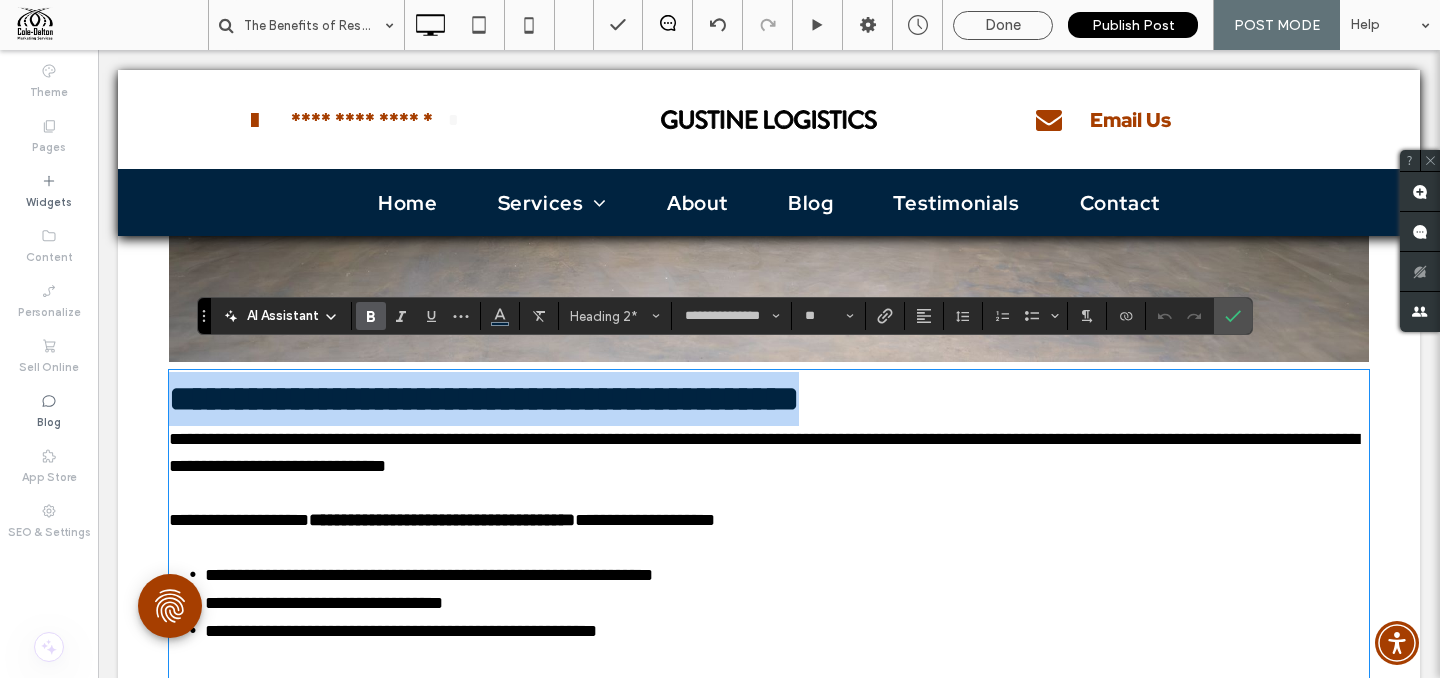 type on "**" 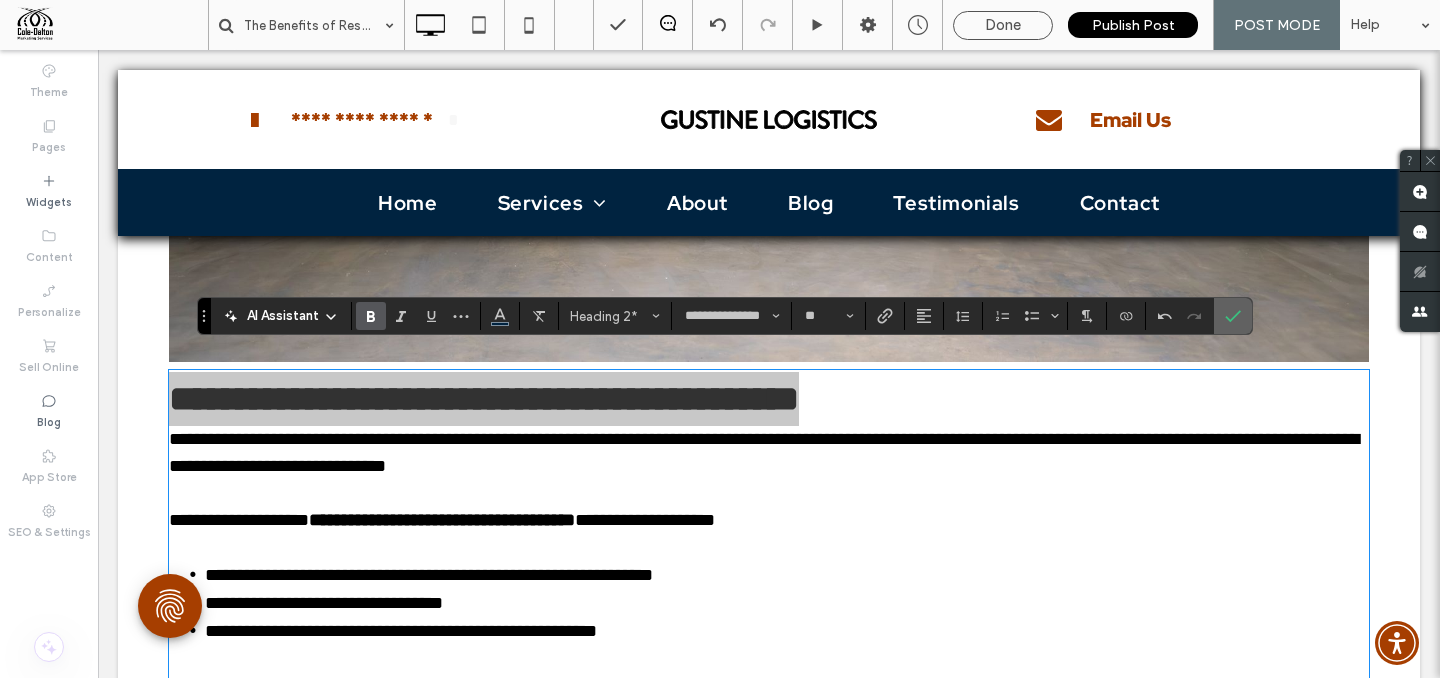 click 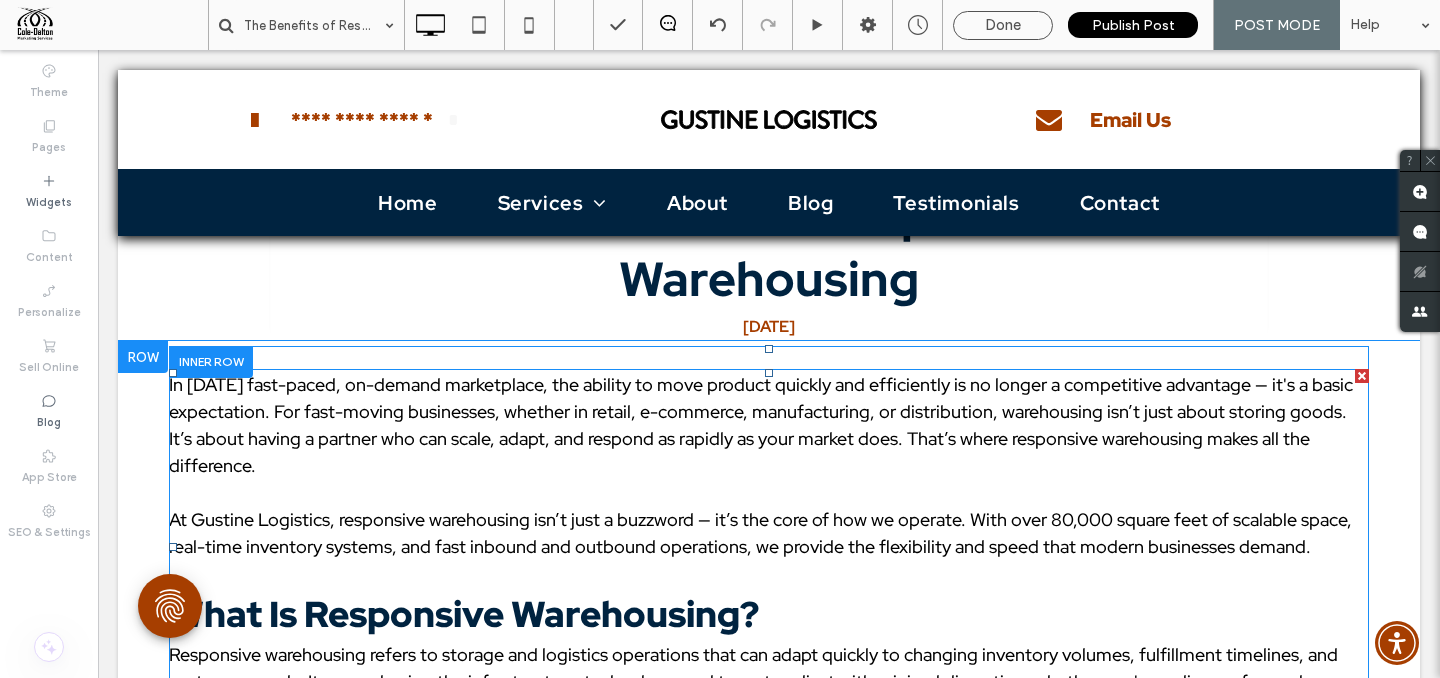 click on "At Gustine Logistics, responsive warehousing isn’t just a buzzword — it’s the core of how we operate. With over 80,000 square feet of scalable space, real-time inventory systems, and fast inbound and outbound operations, we provide the flexibility and speed that modern businesses demand." at bounding box center (760, 533) 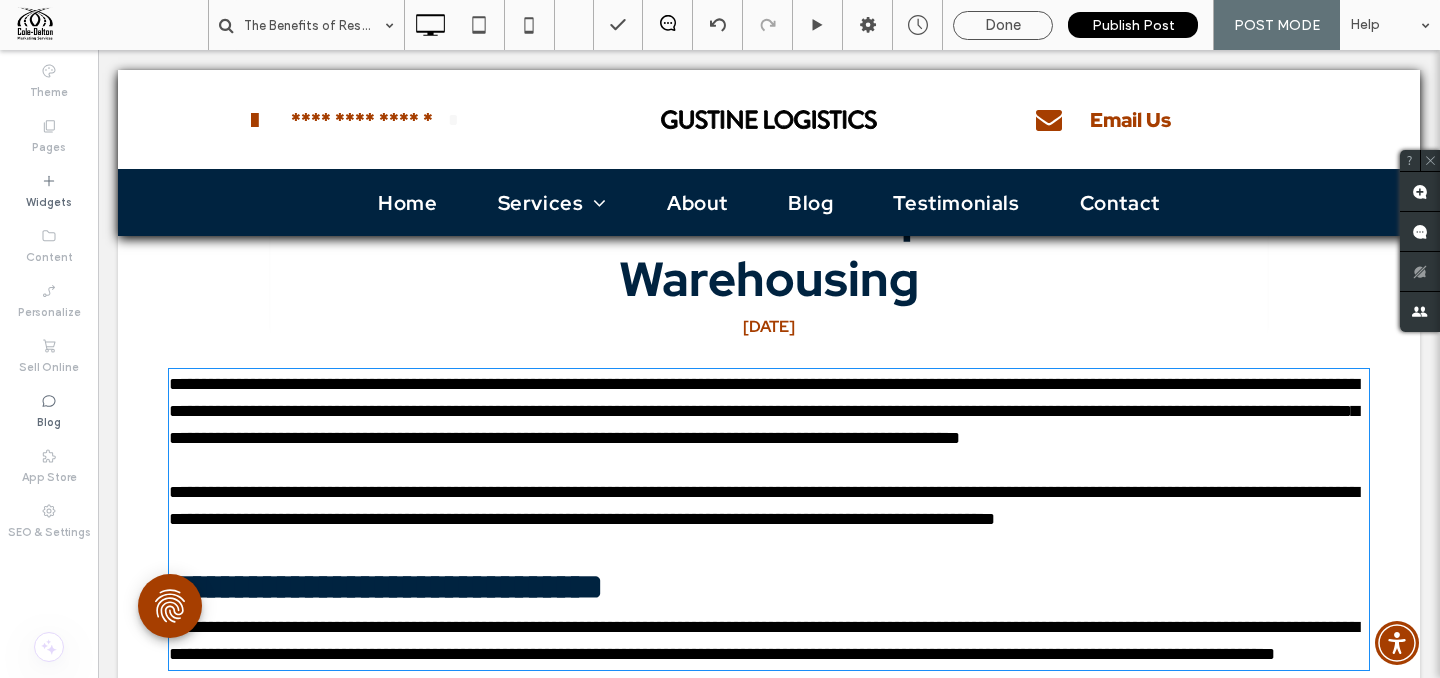 type on "**********" 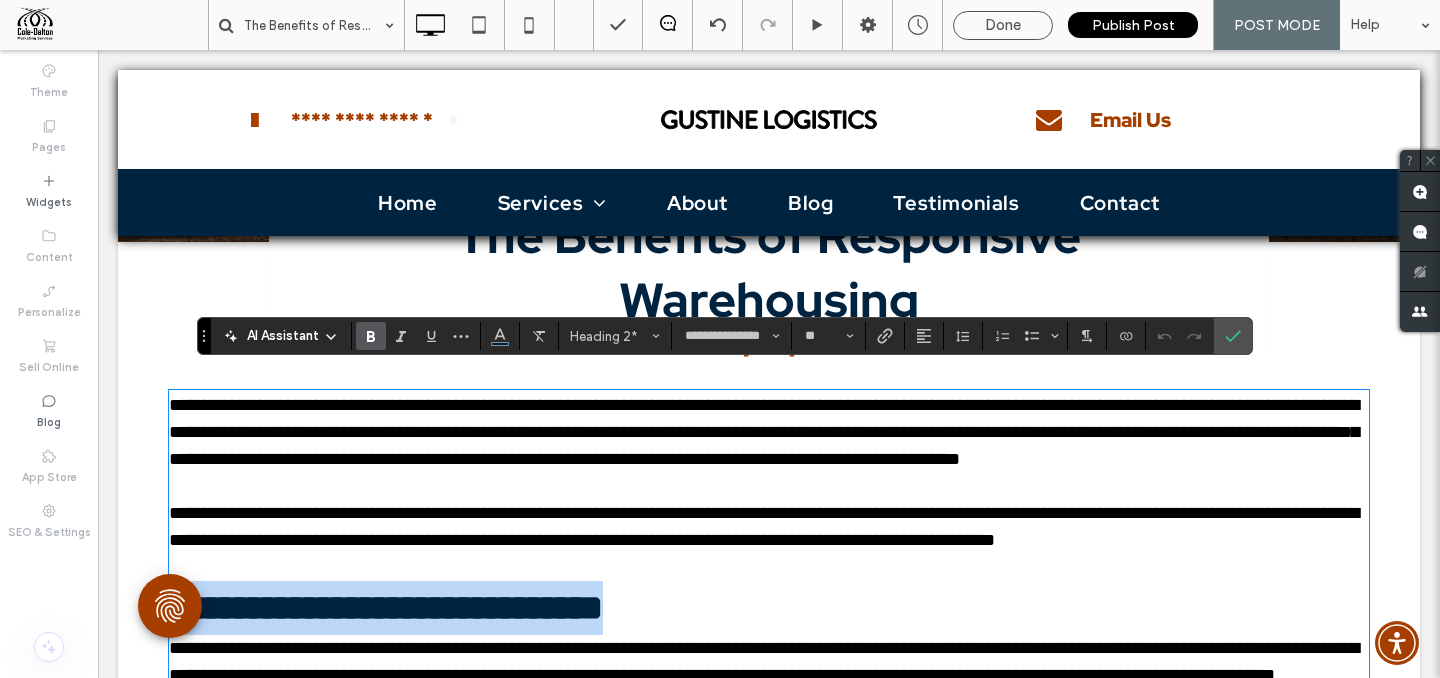 type on "**" 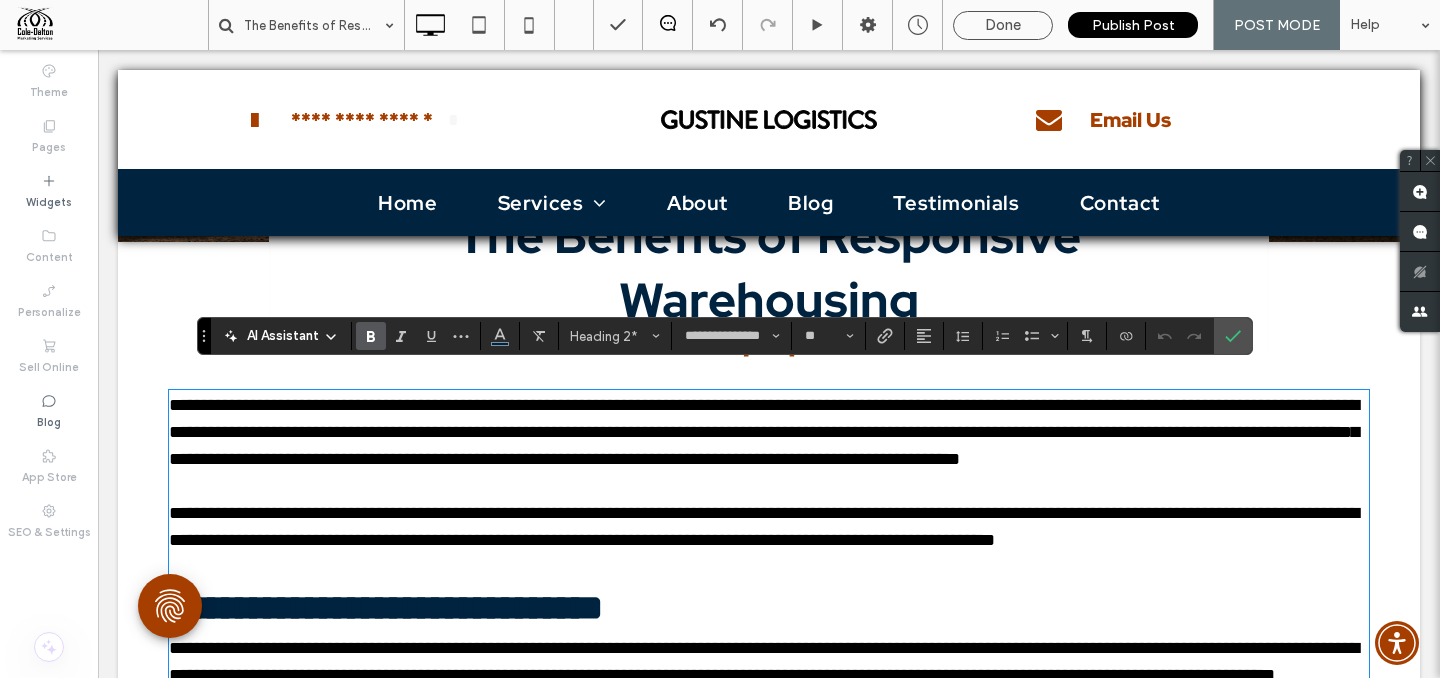 click on "**********" at bounding box center (764, 432) 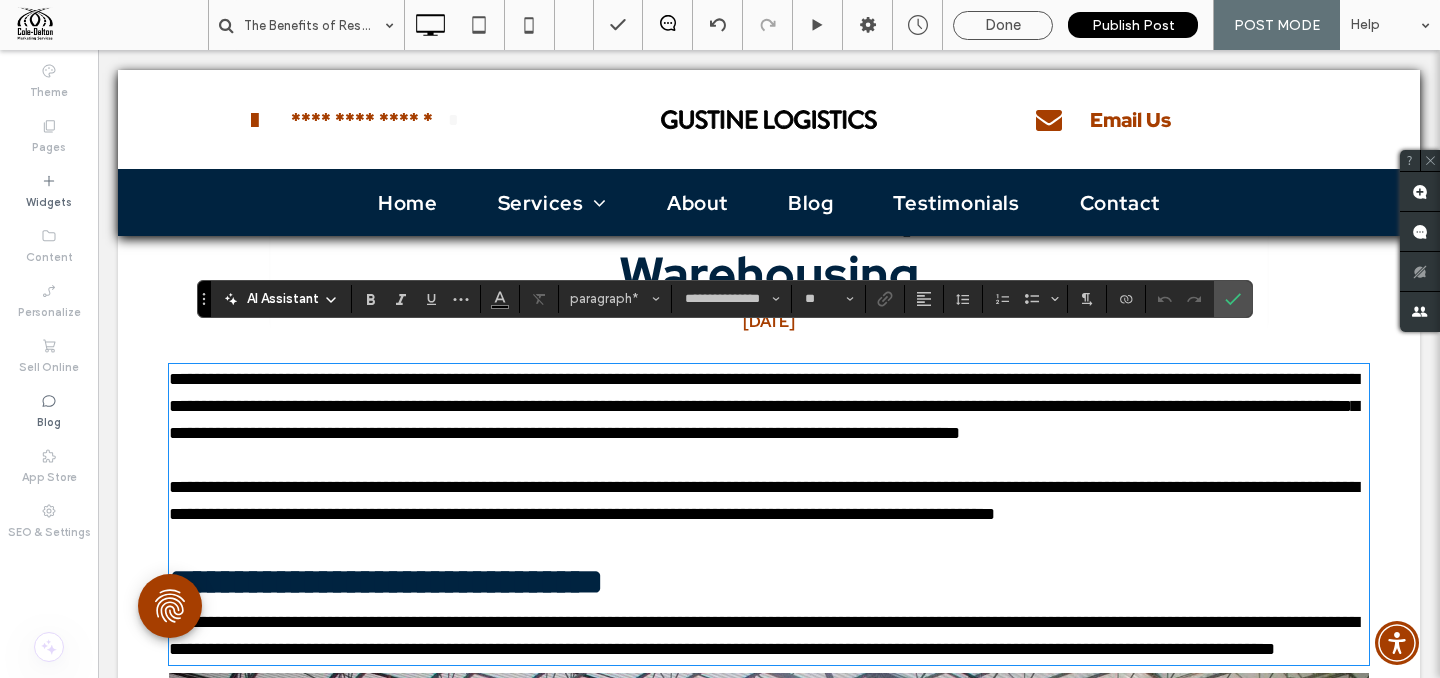 scroll, scrollTop: 540, scrollLeft: 0, axis: vertical 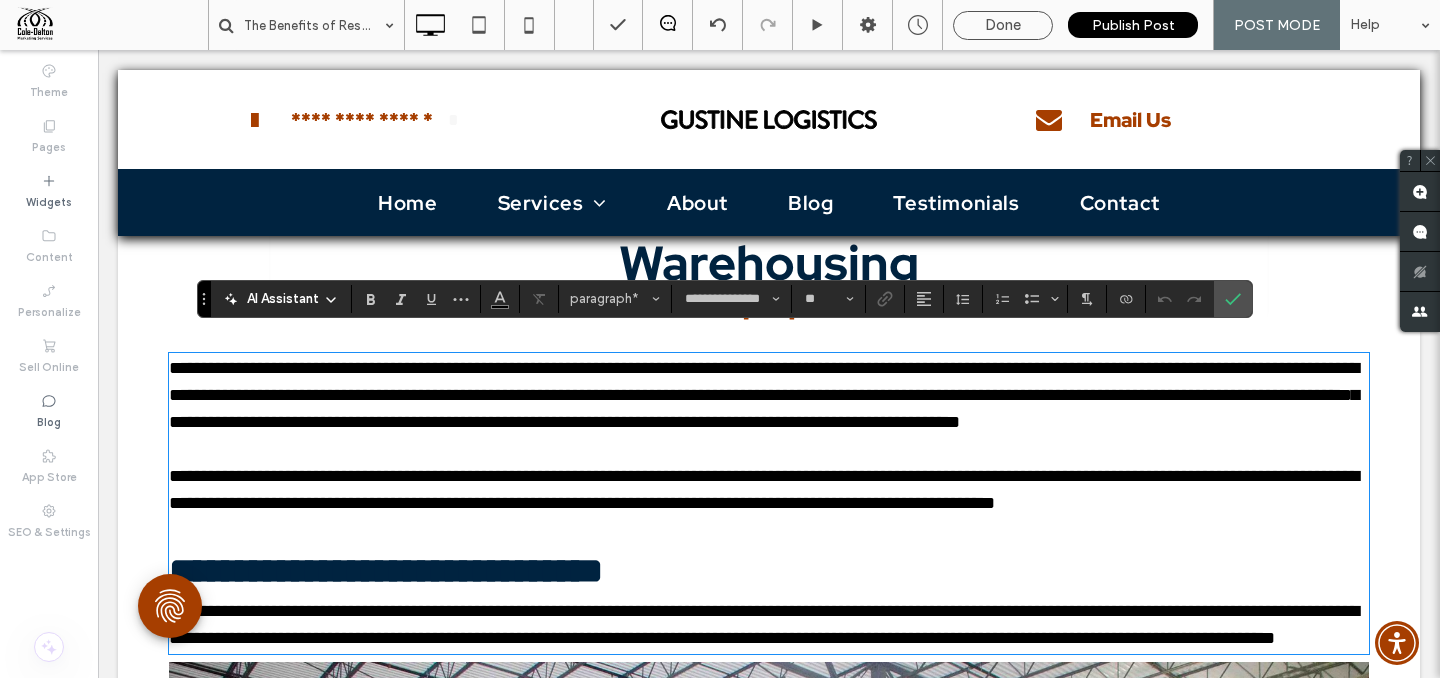 click on "**********" at bounding box center (764, 395) 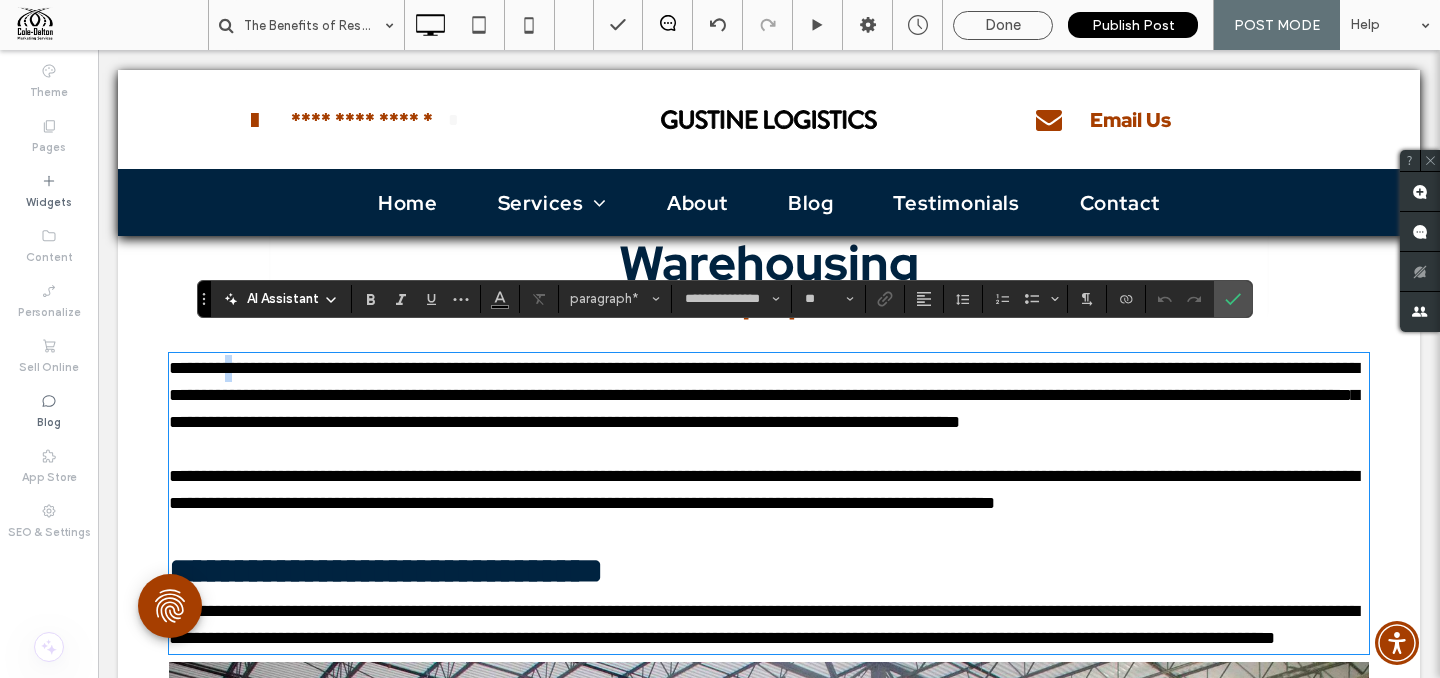 type 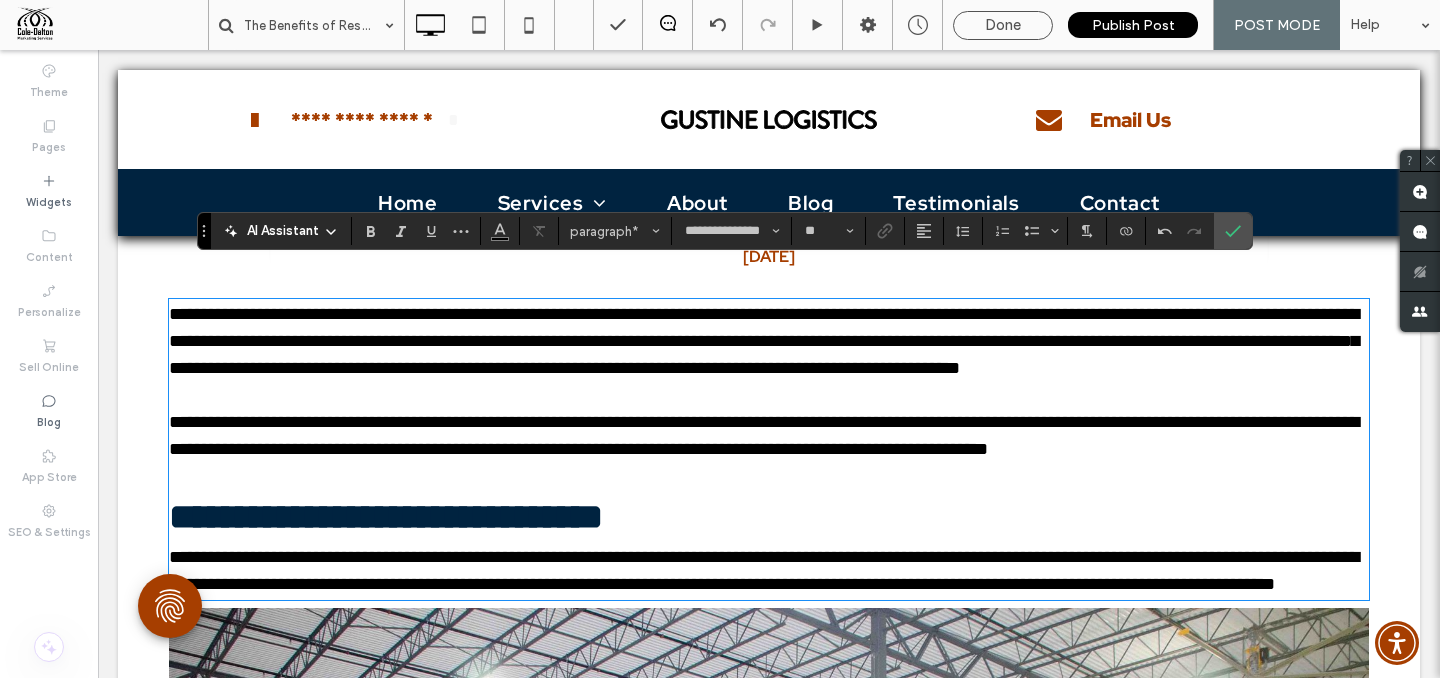 scroll, scrollTop: 608, scrollLeft: 0, axis: vertical 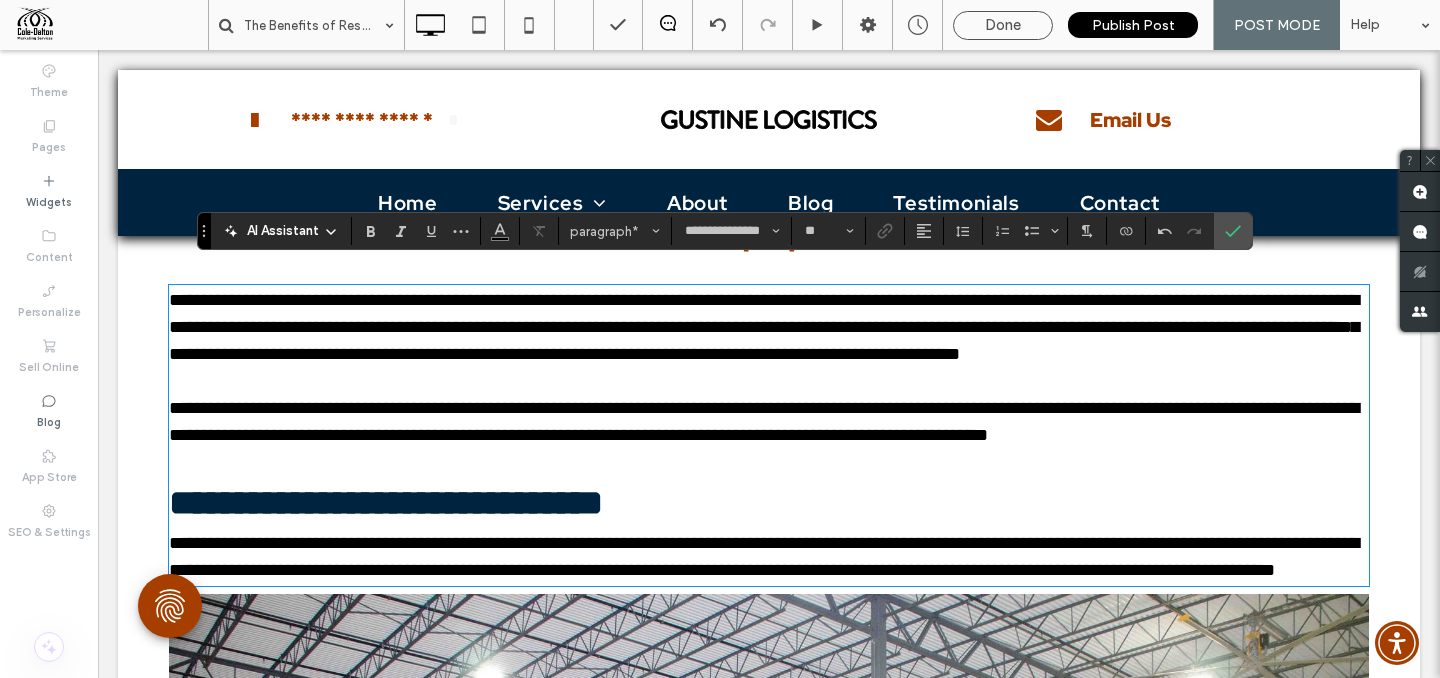 click on "**********" at bounding box center [769, 422] 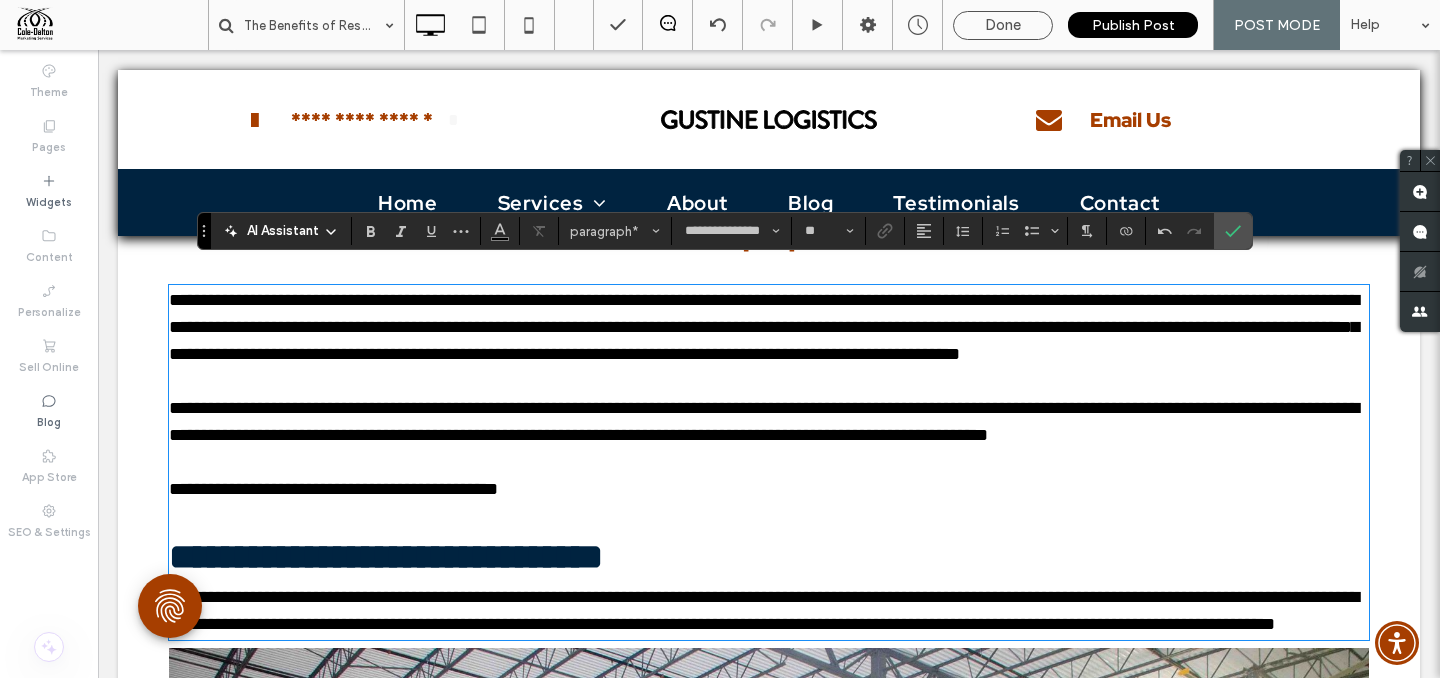 click on "**********" at bounding box center (769, 489) 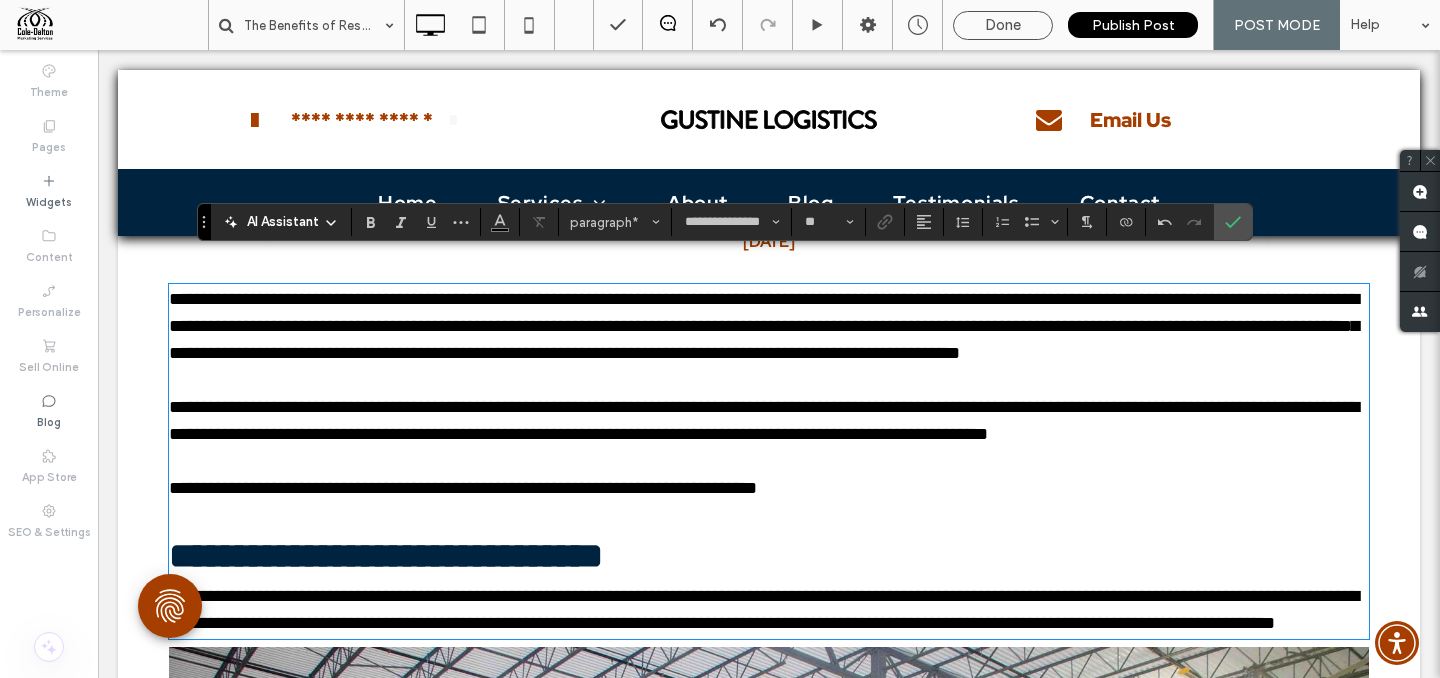 scroll, scrollTop: 608, scrollLeft: 0, axis: vertical 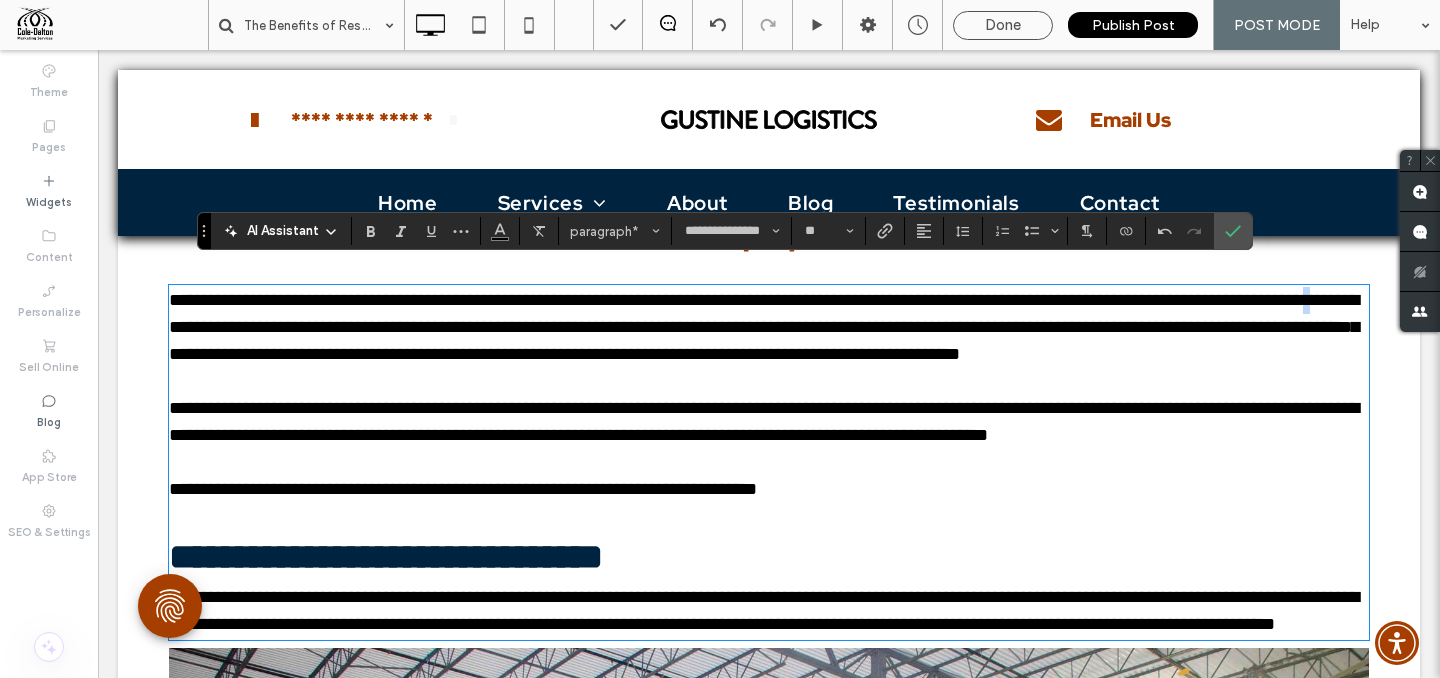 click on "**********" at bounding box center [764, 327] 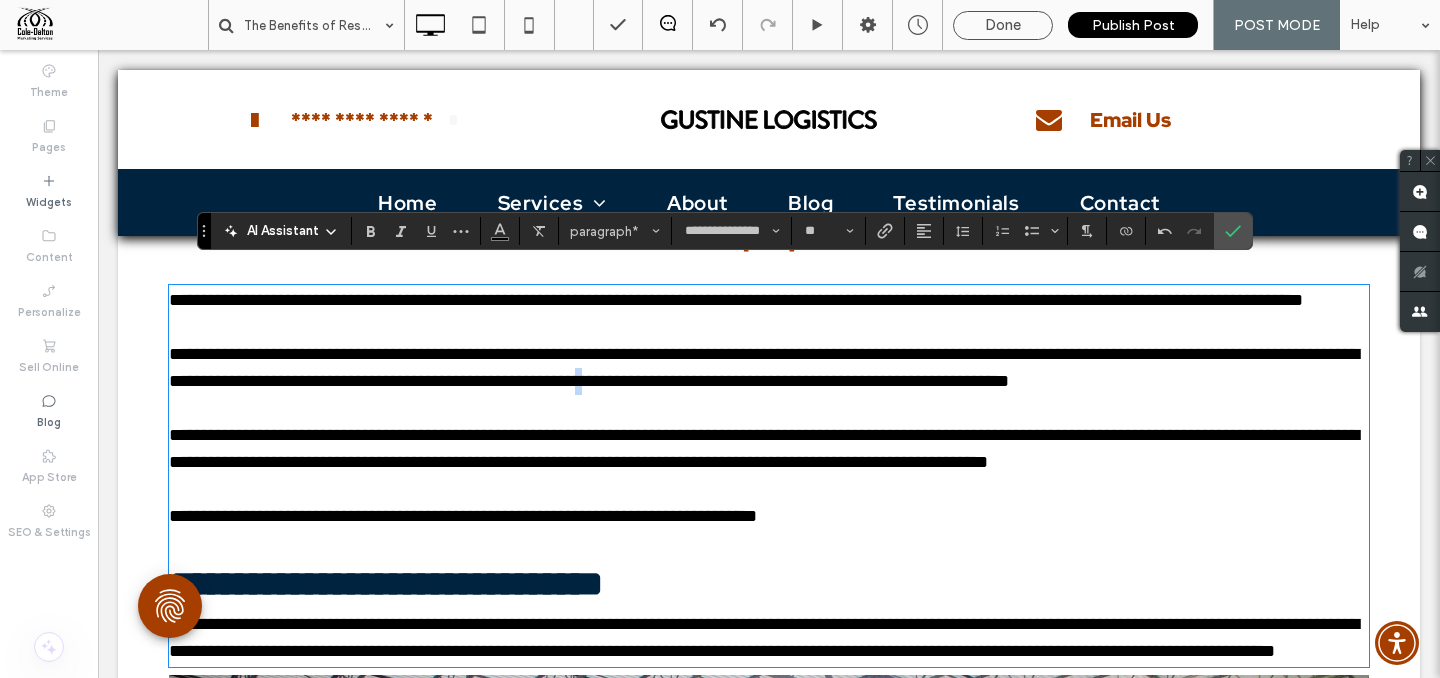 click on "**********" at bounding box center (764, 367) 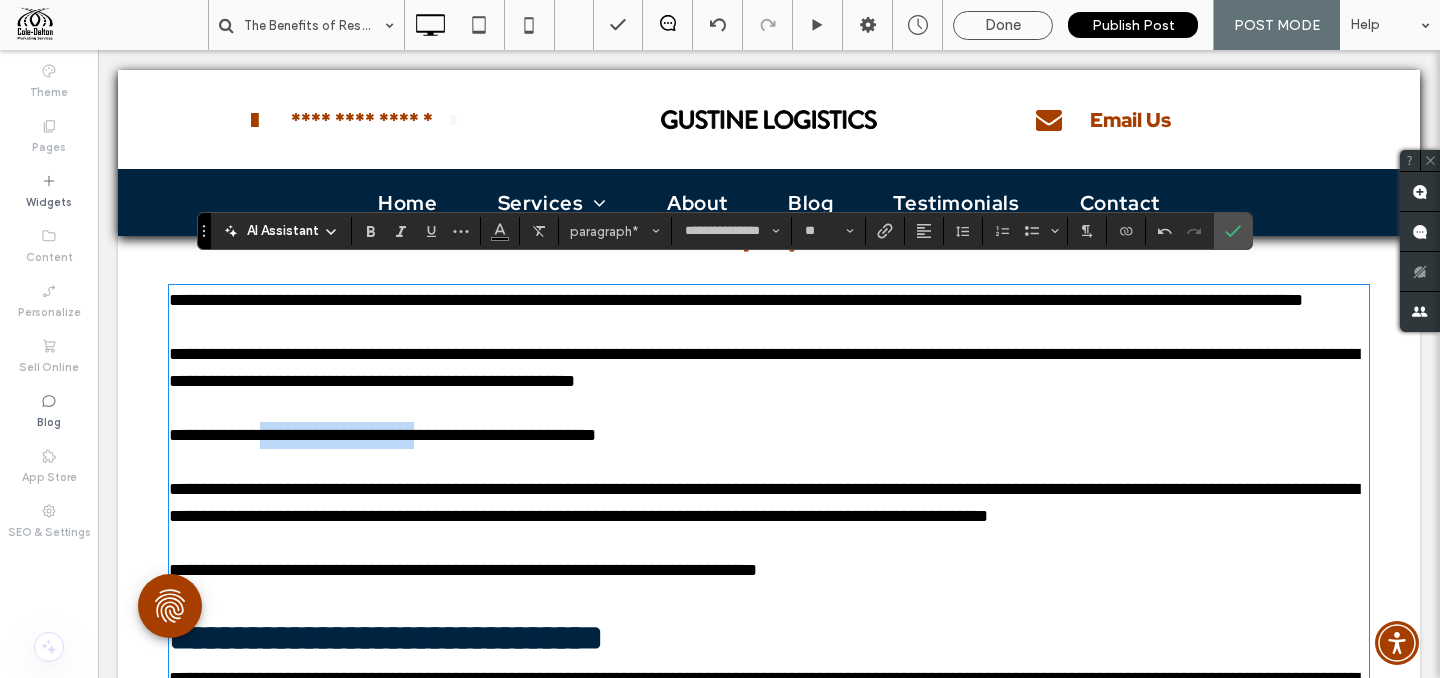 drag, startPoint x: 274, startPoint y: 448, endPoint x: 462, endPoint y: 451, distance: 188.02394 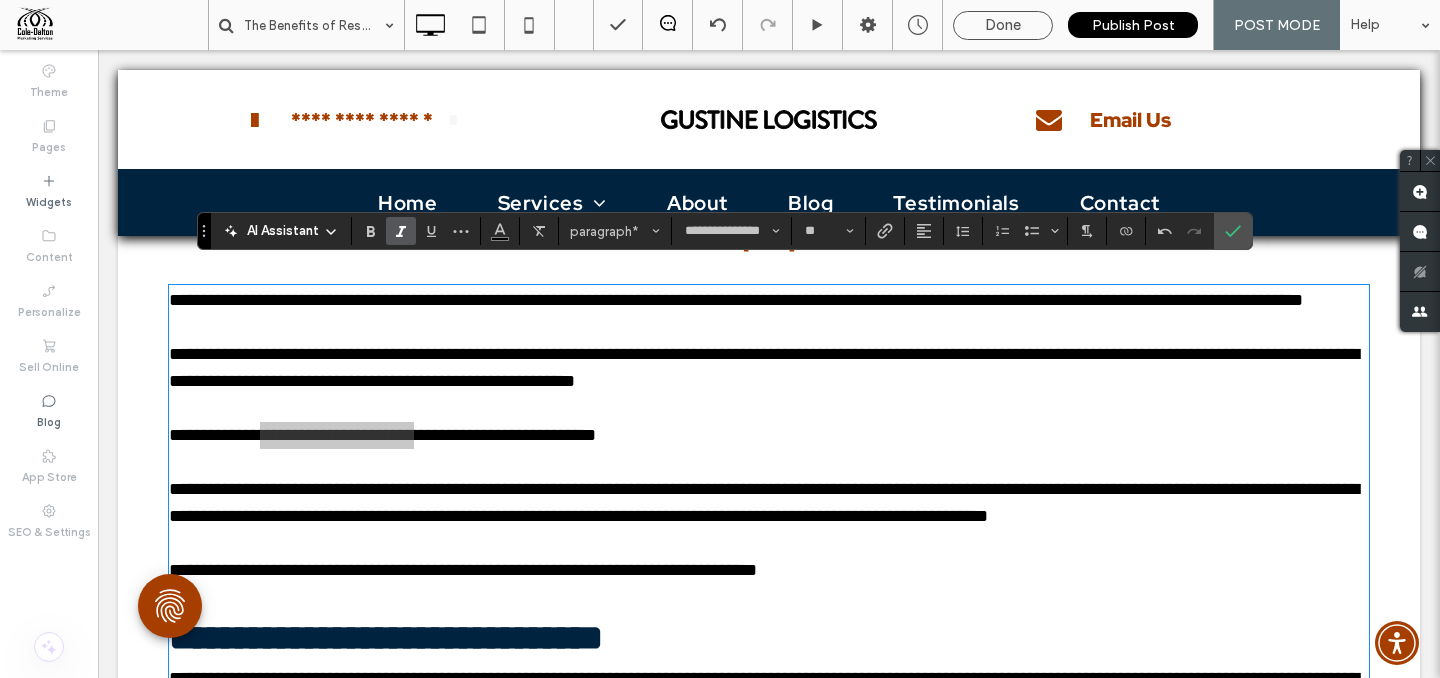 drag, startPoint x: 377, startPoint y: 231, endPoint x: 392, endPoint y: 238, distance: 16.552946 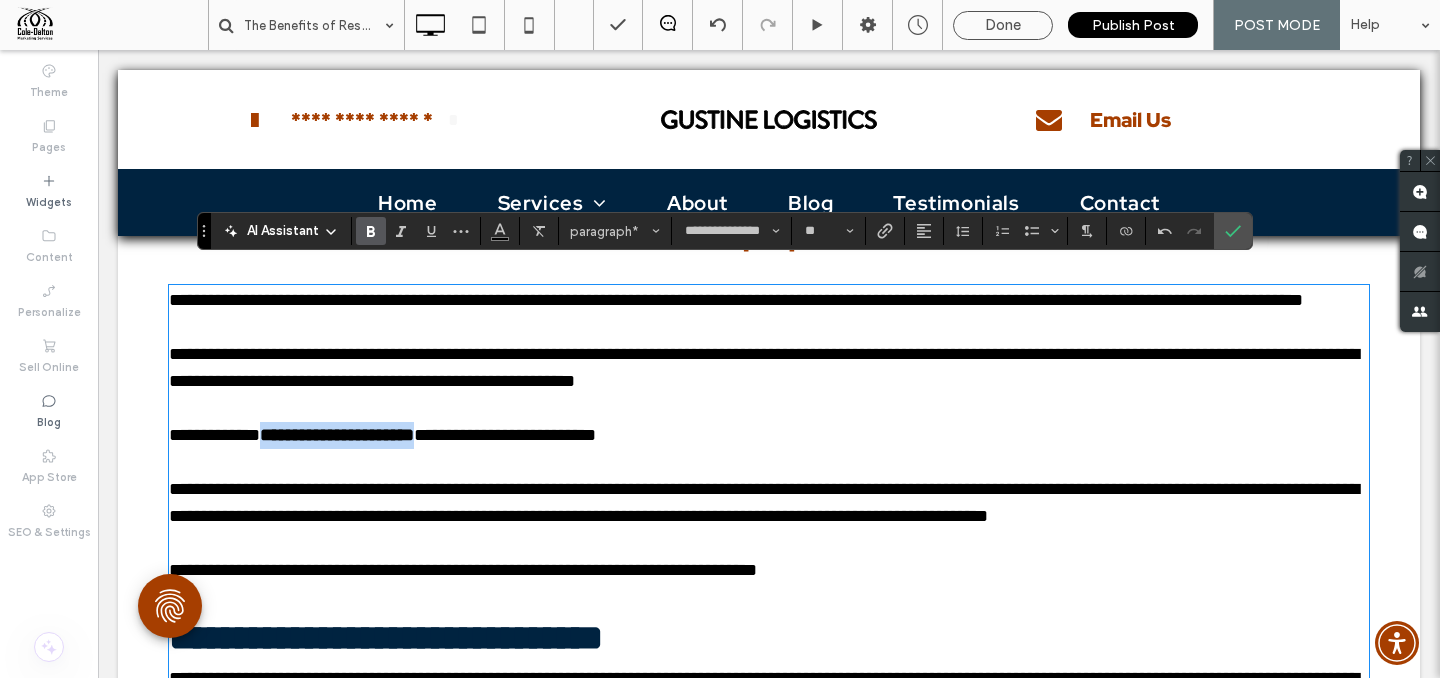 click at bounding box center (769, 462) 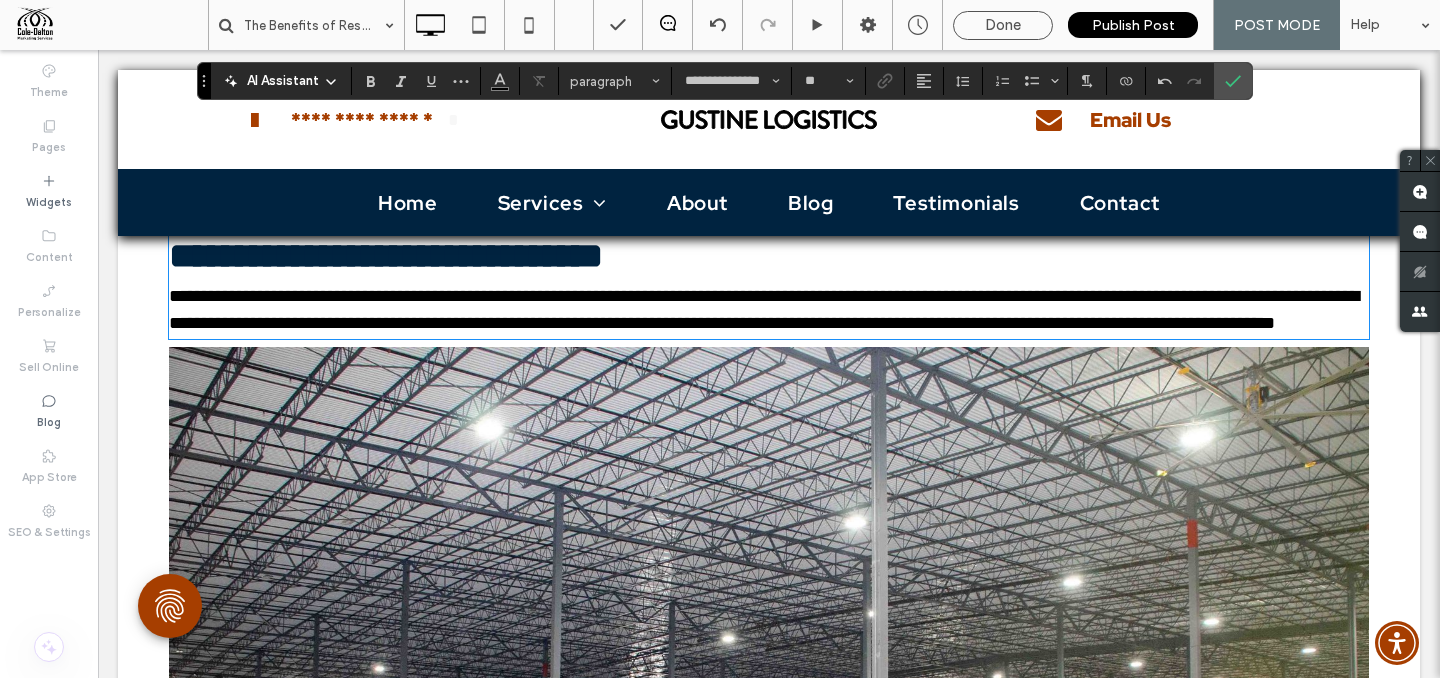 scroll, scrollTop: 850, scrollLeft: 0, axis: vertical 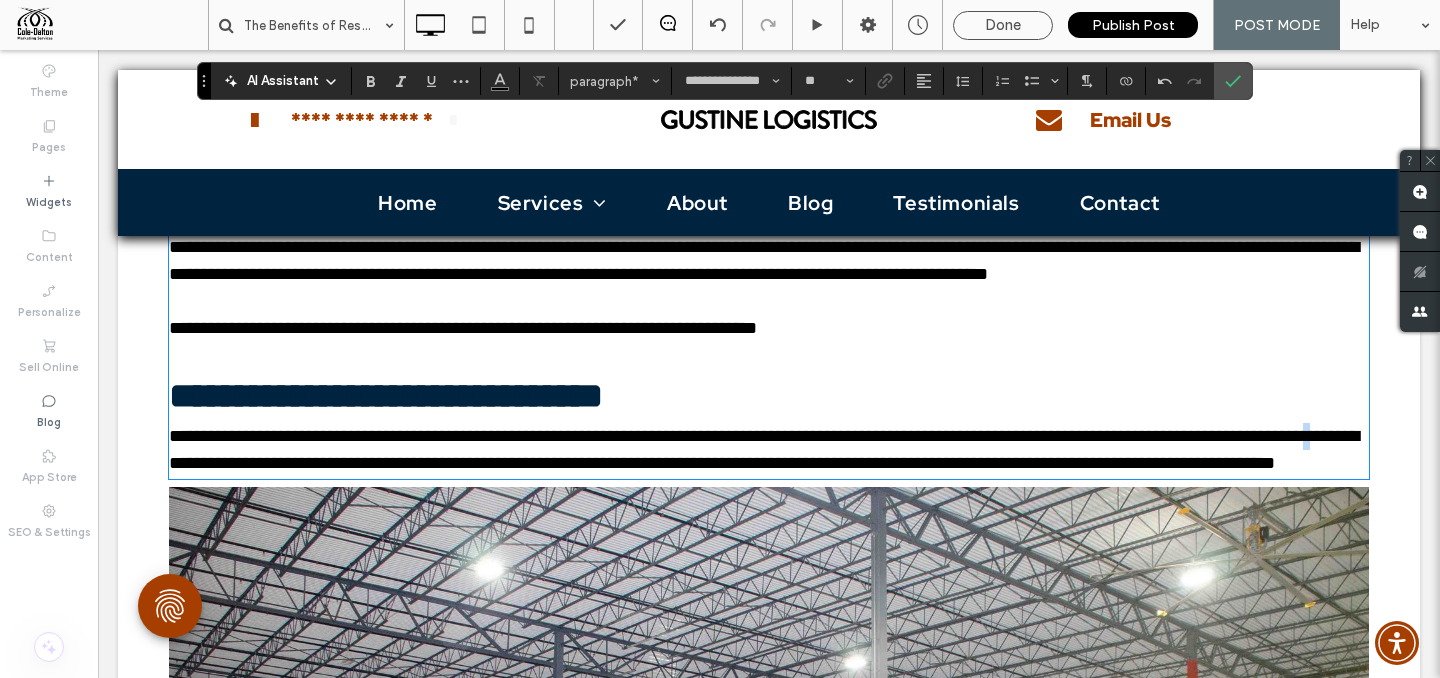 click on "**********" at bounding box center [764, 449] 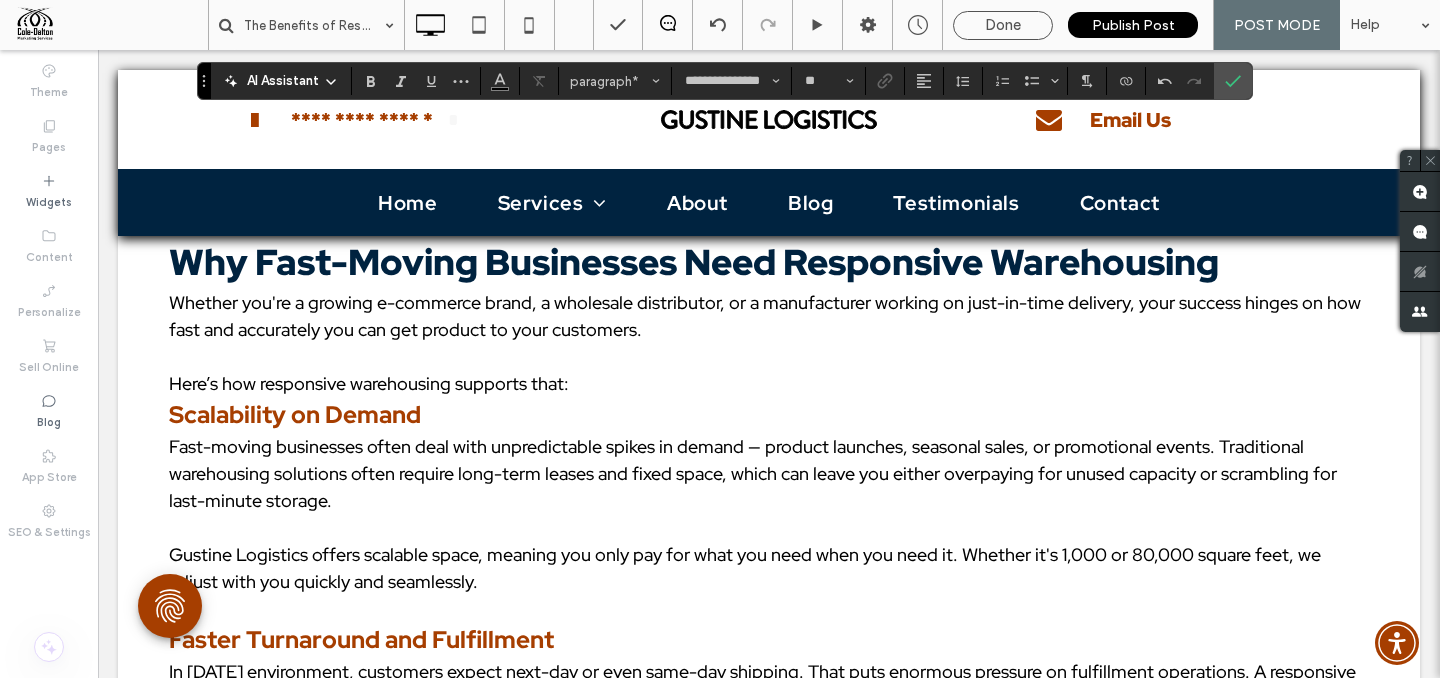 scroll, scrollTop: 1970, scrollLeft: 0, axis: vertical 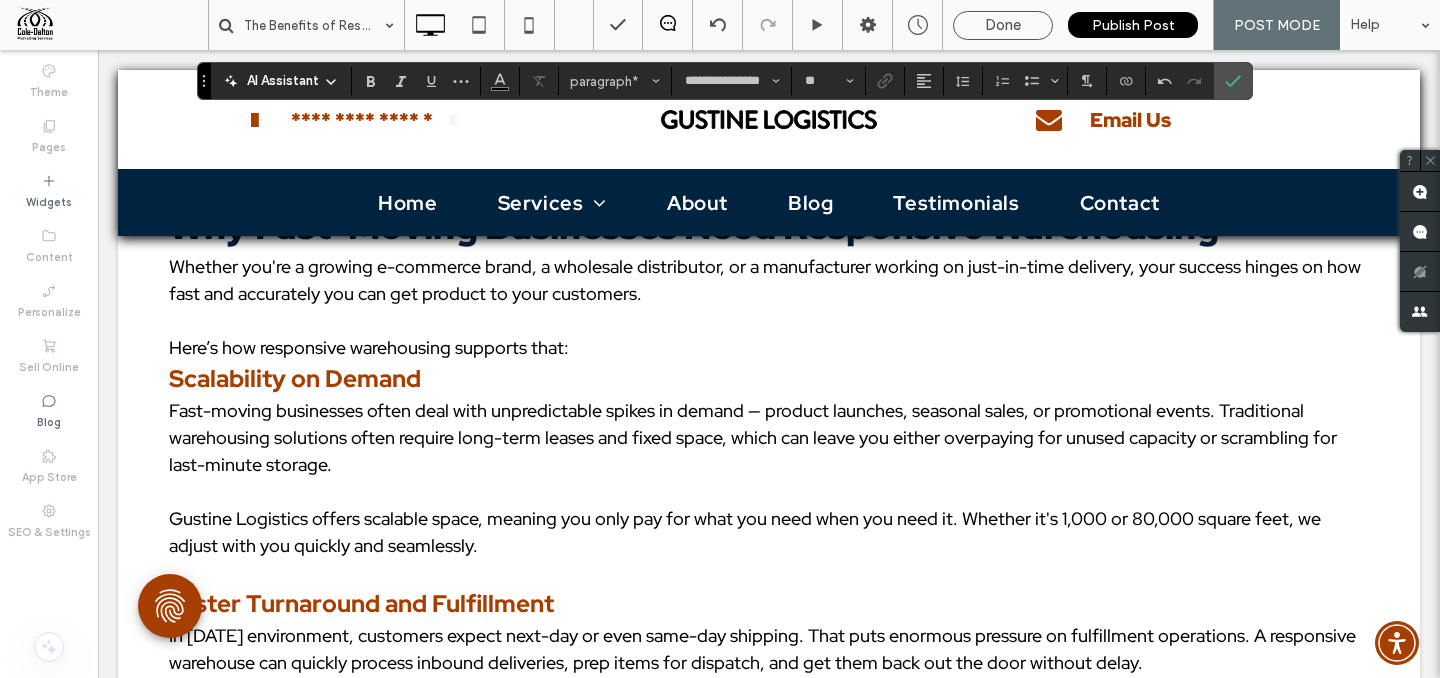 click on "Here’s how responsive warehousing supports that:" at bounding box center [369, 347] 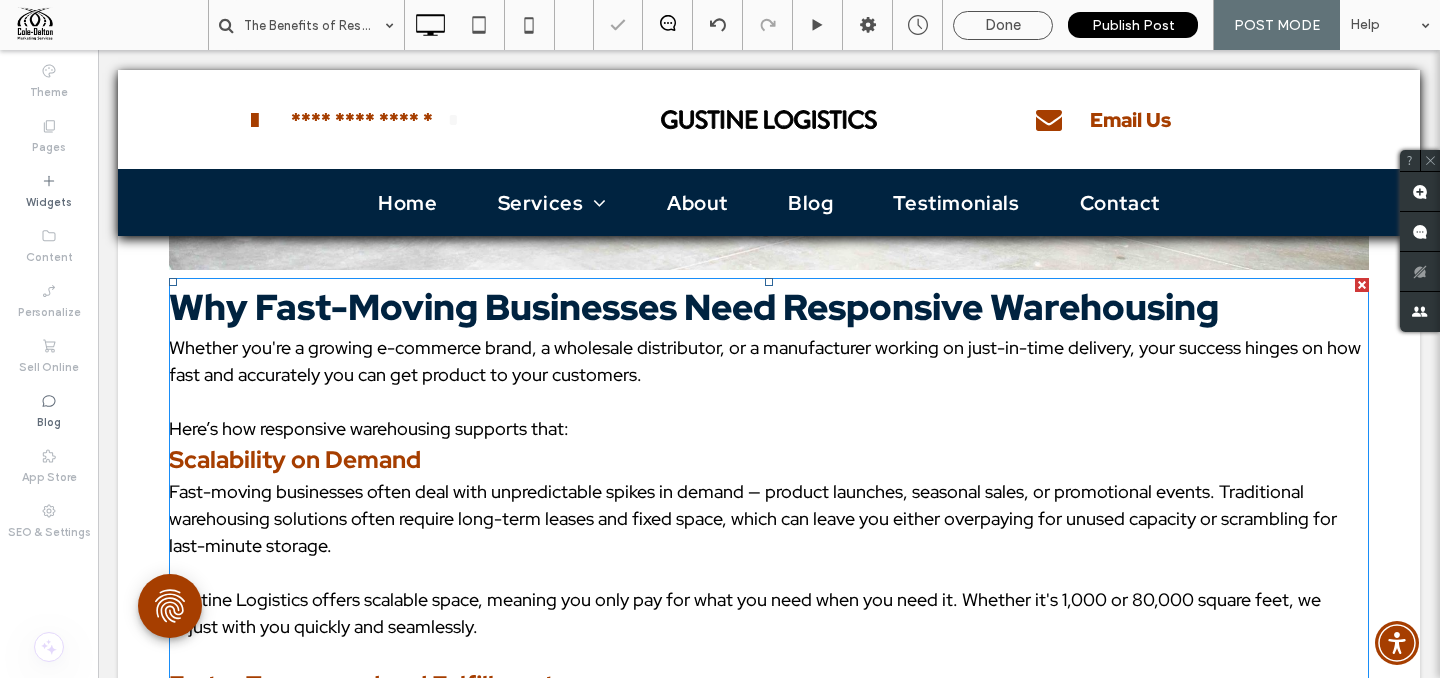 click on "Here’s how responsive warehousing supports that:" at bounding box center [369, 428] 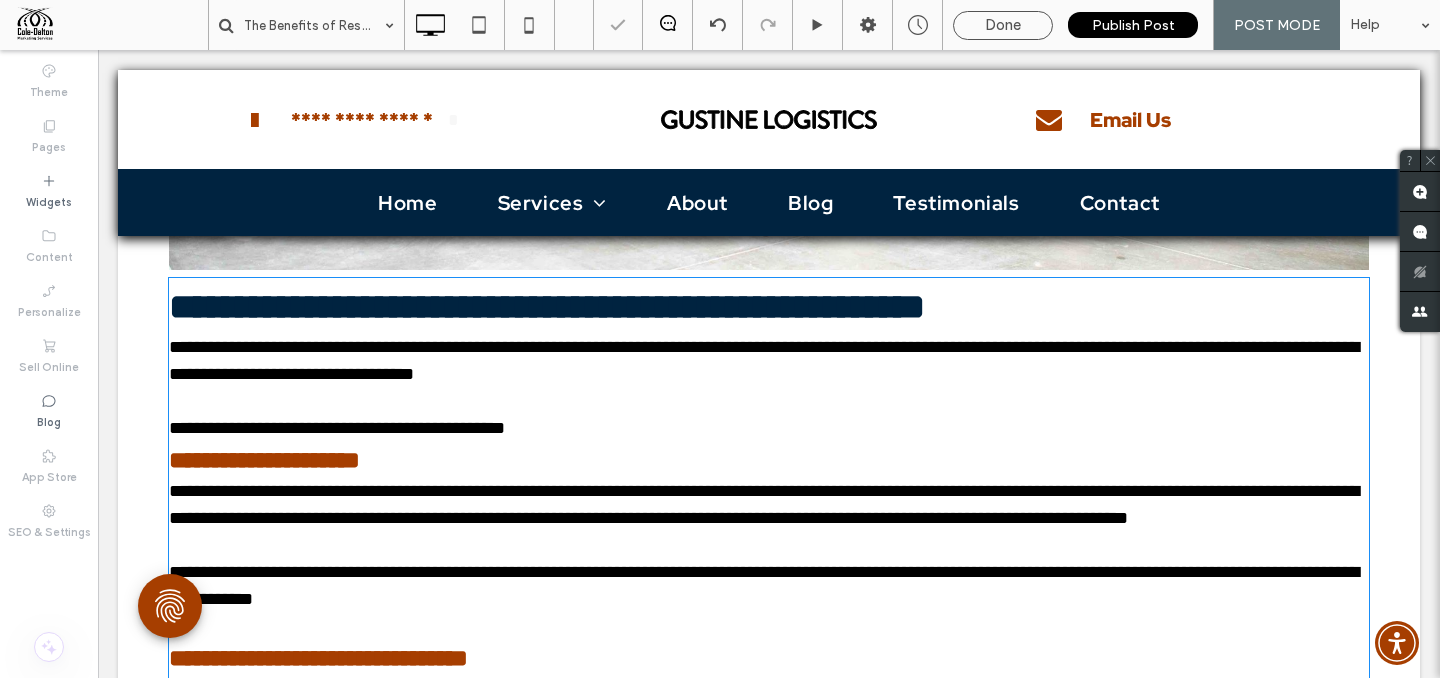 type on "**********" 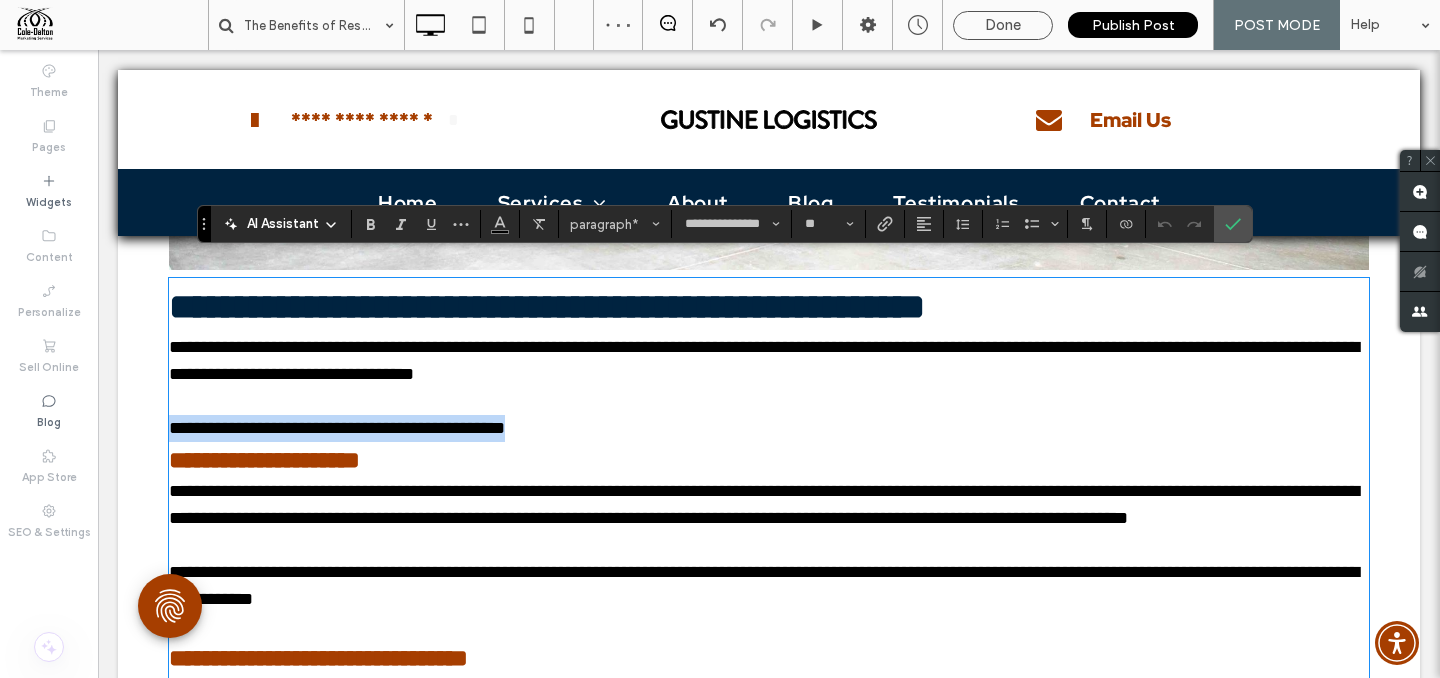 drag, startPoint x: 569, startPoint y: 407, endPoint x: 173, endPoint y: 398, distance: 396.10226 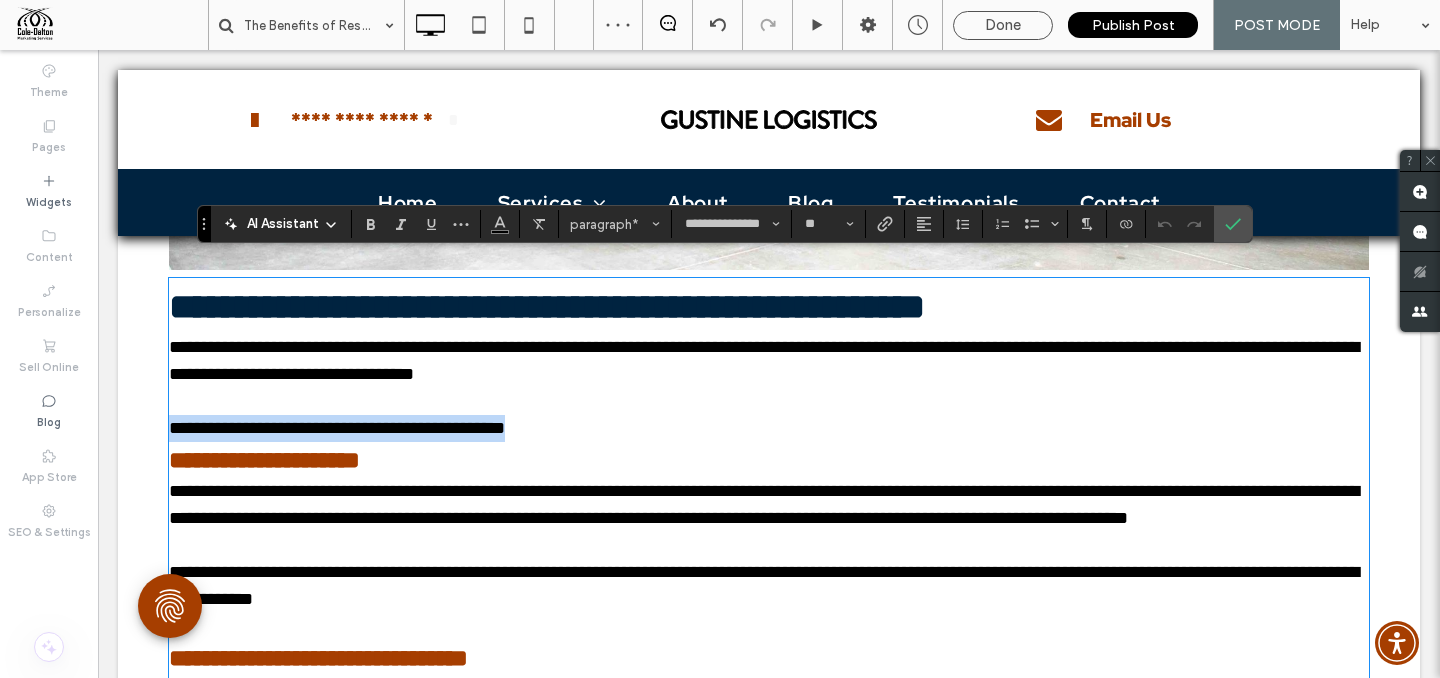 click on "**********" at bounding box center (337, 428) 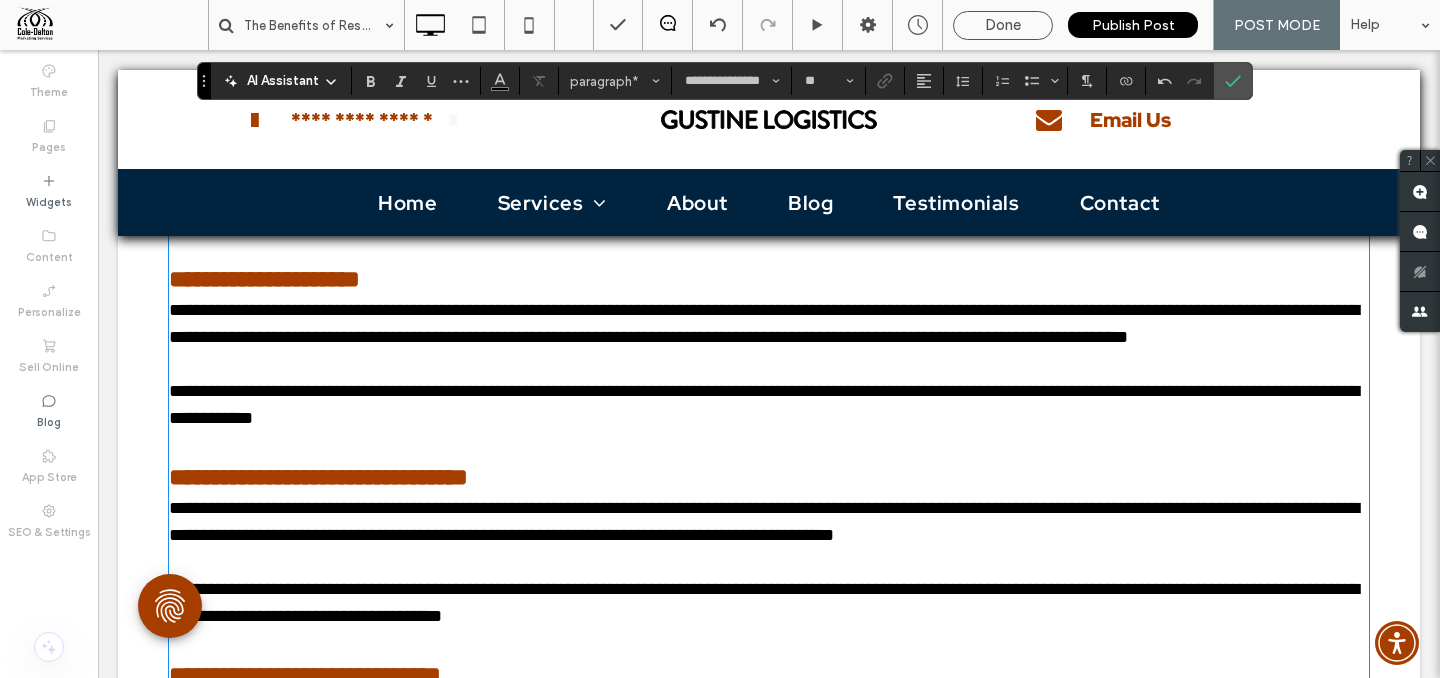 scroll, scrollTop: 2219, scrollLeft: 0, axis: vertical 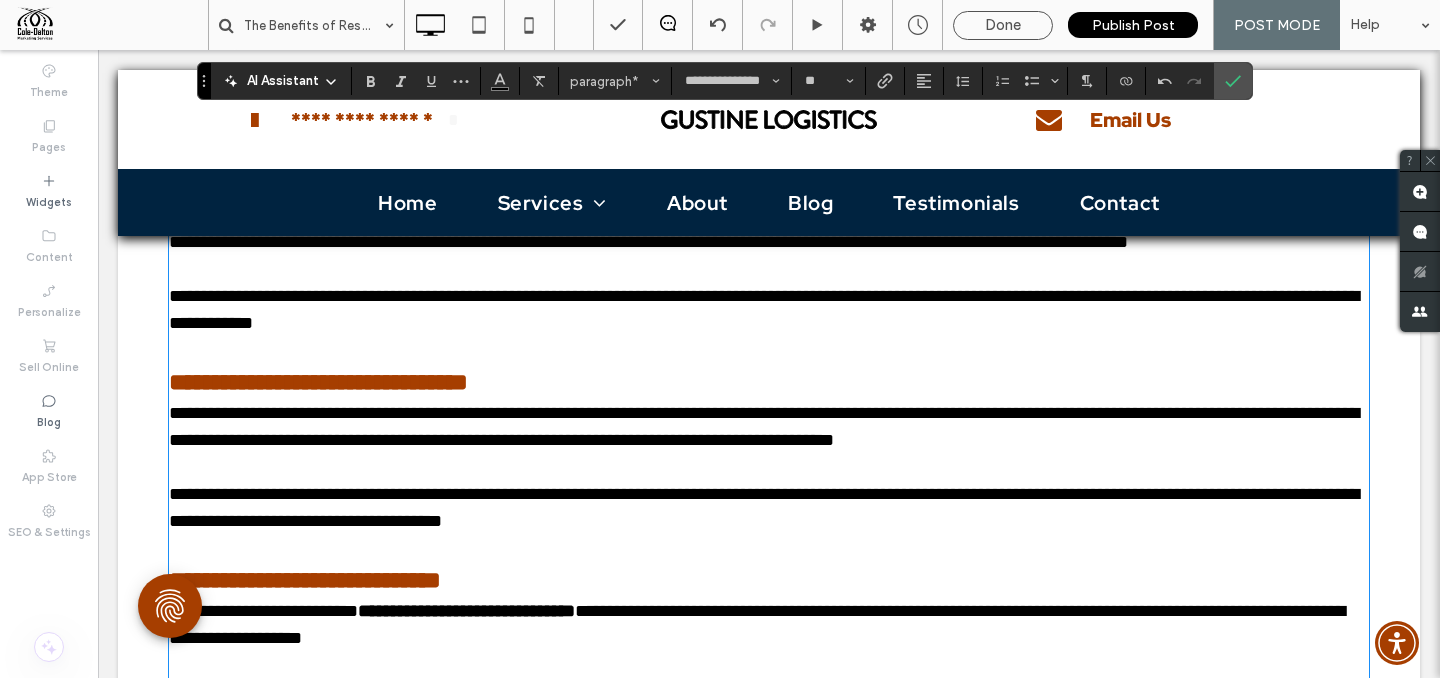 type 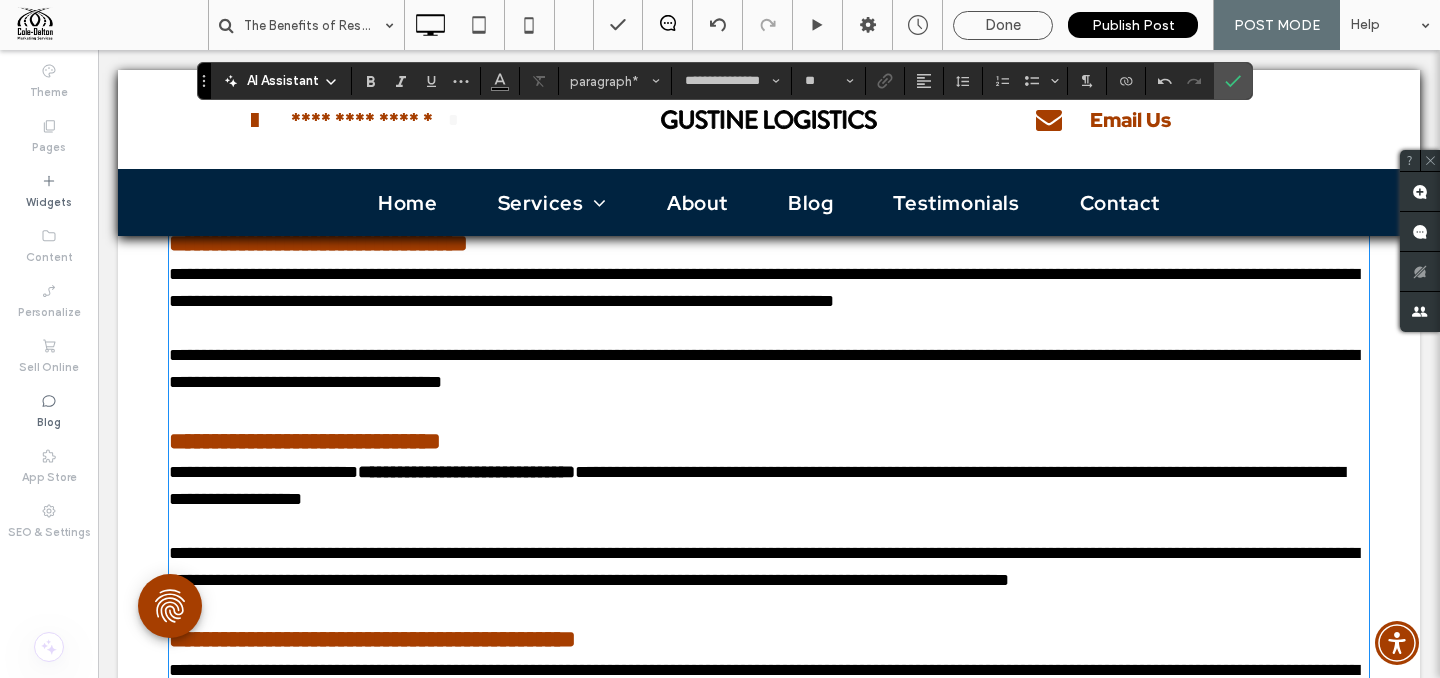 scroll, scrollTop: 2370, scrollLeft: 0, axis: vertical 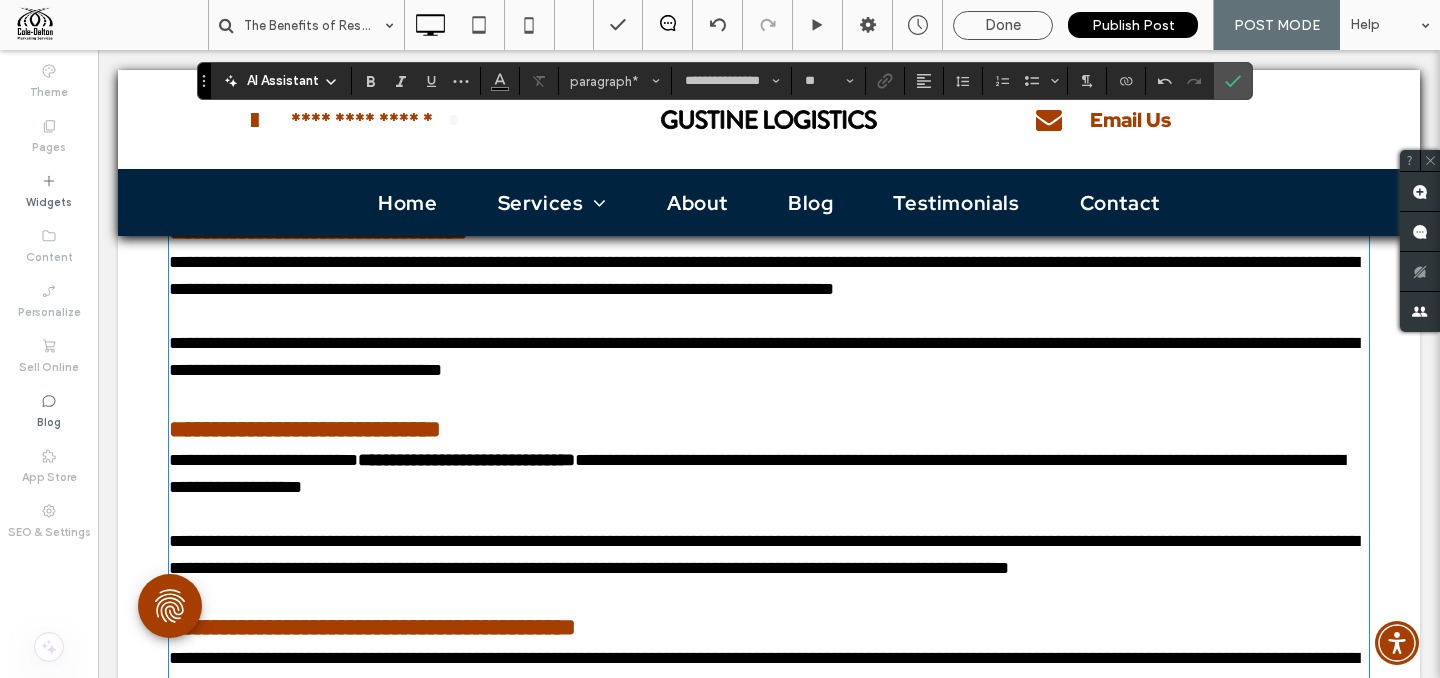 click on "**********" at bounding box center [769, 429] 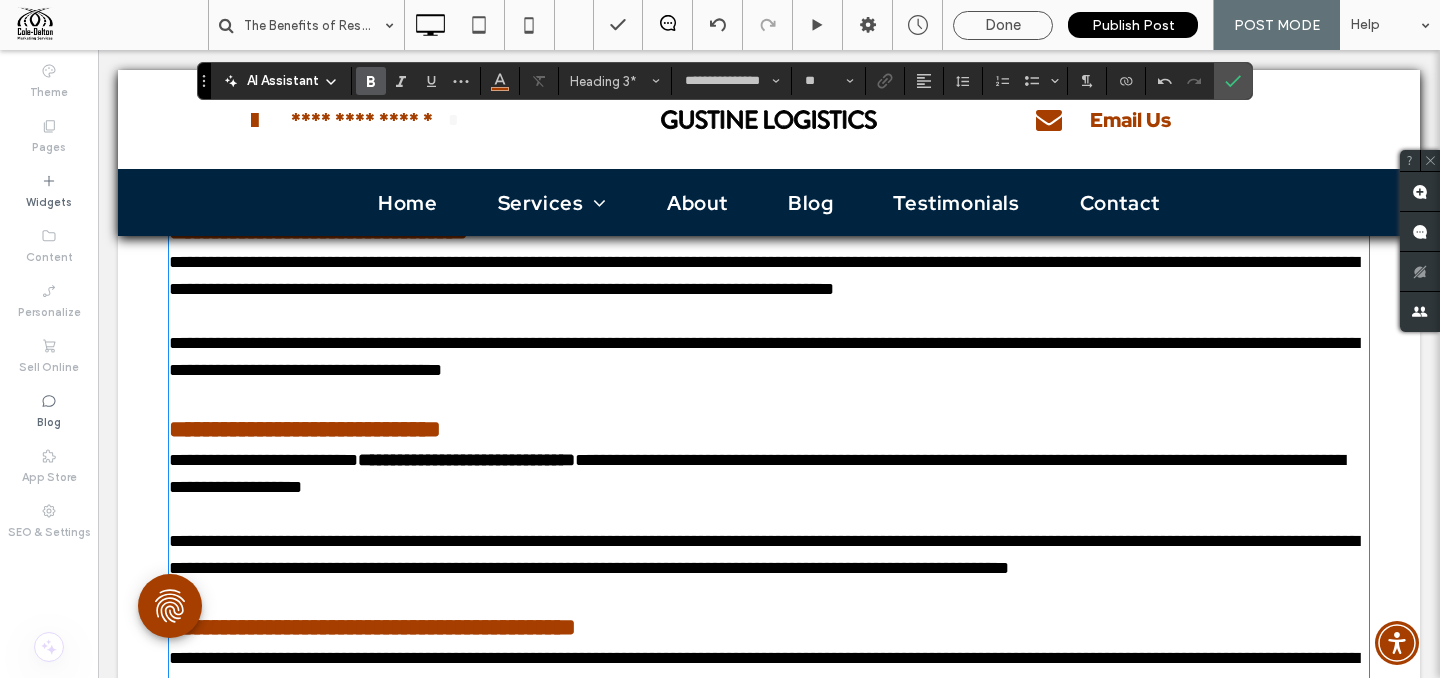 type on "**" 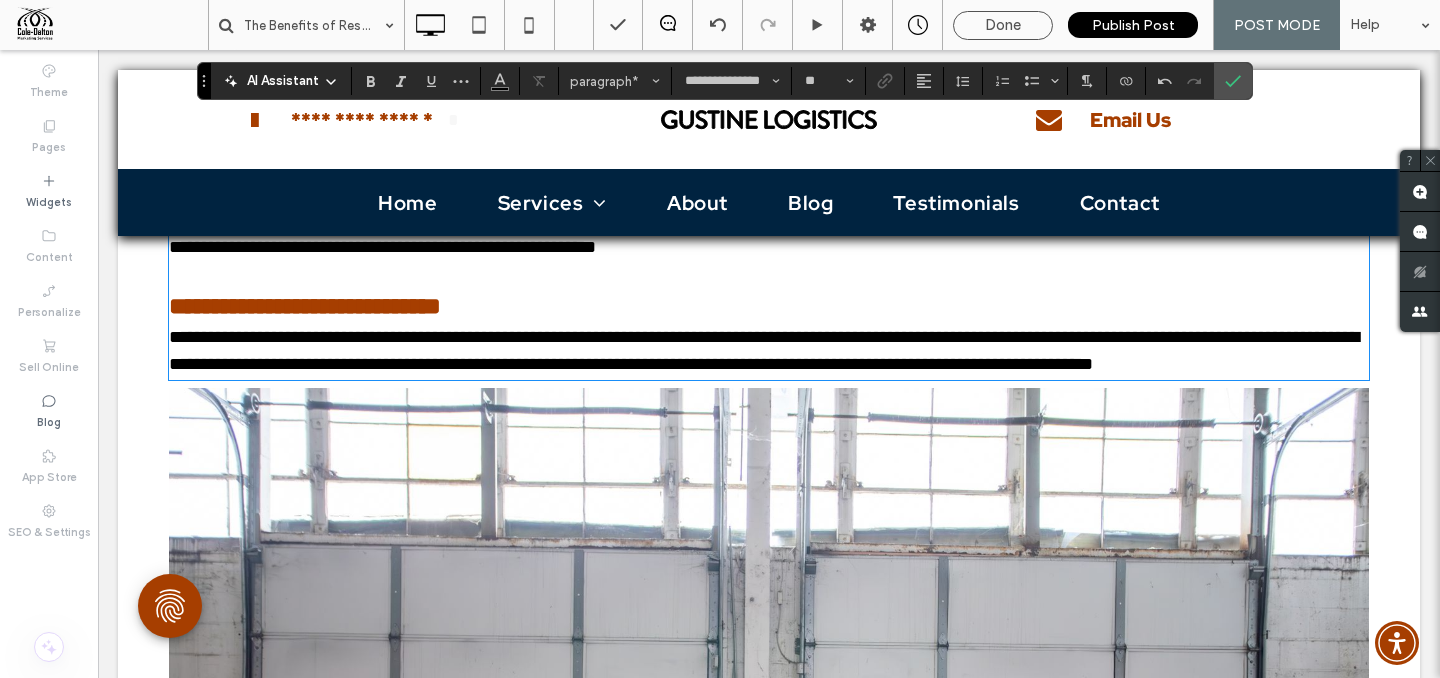 scroll, scrollTop: 2927, scrollLeft: 0, axis: vertical 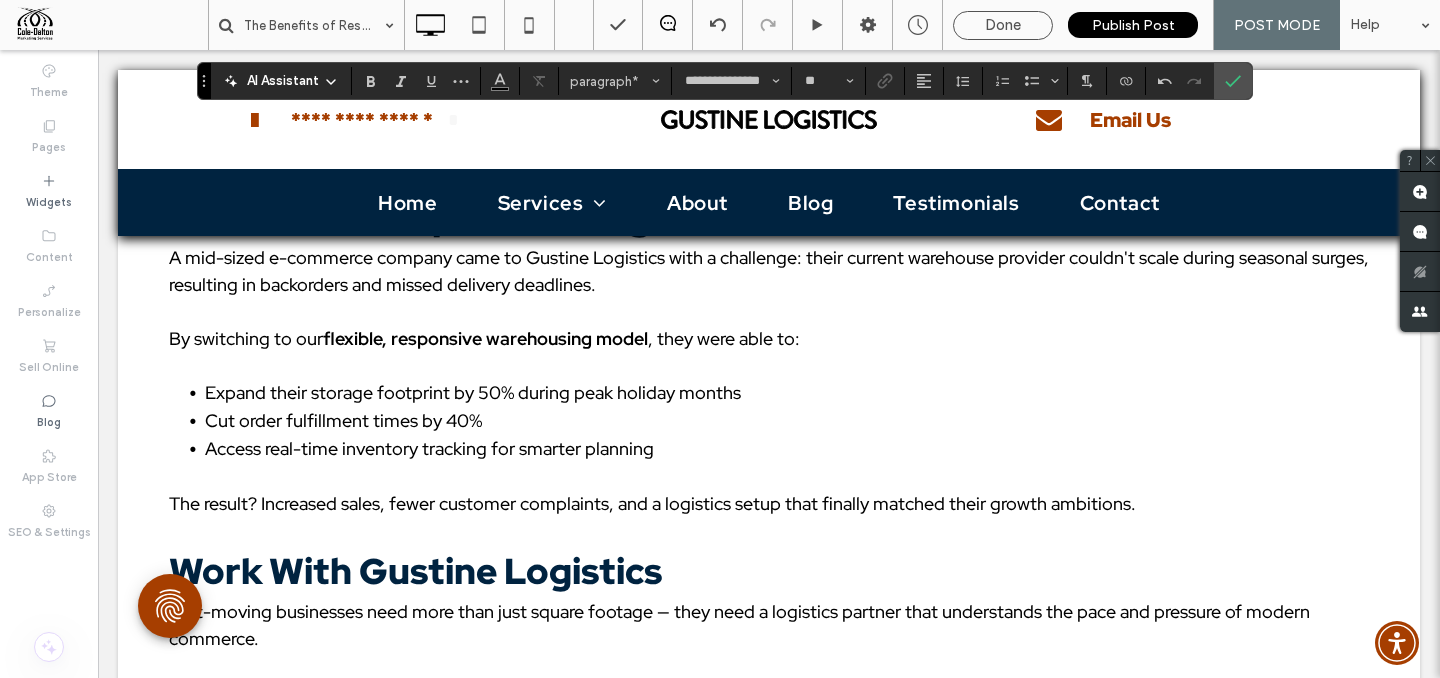 click on ", they were able to:" at bounding box center (724, 338) 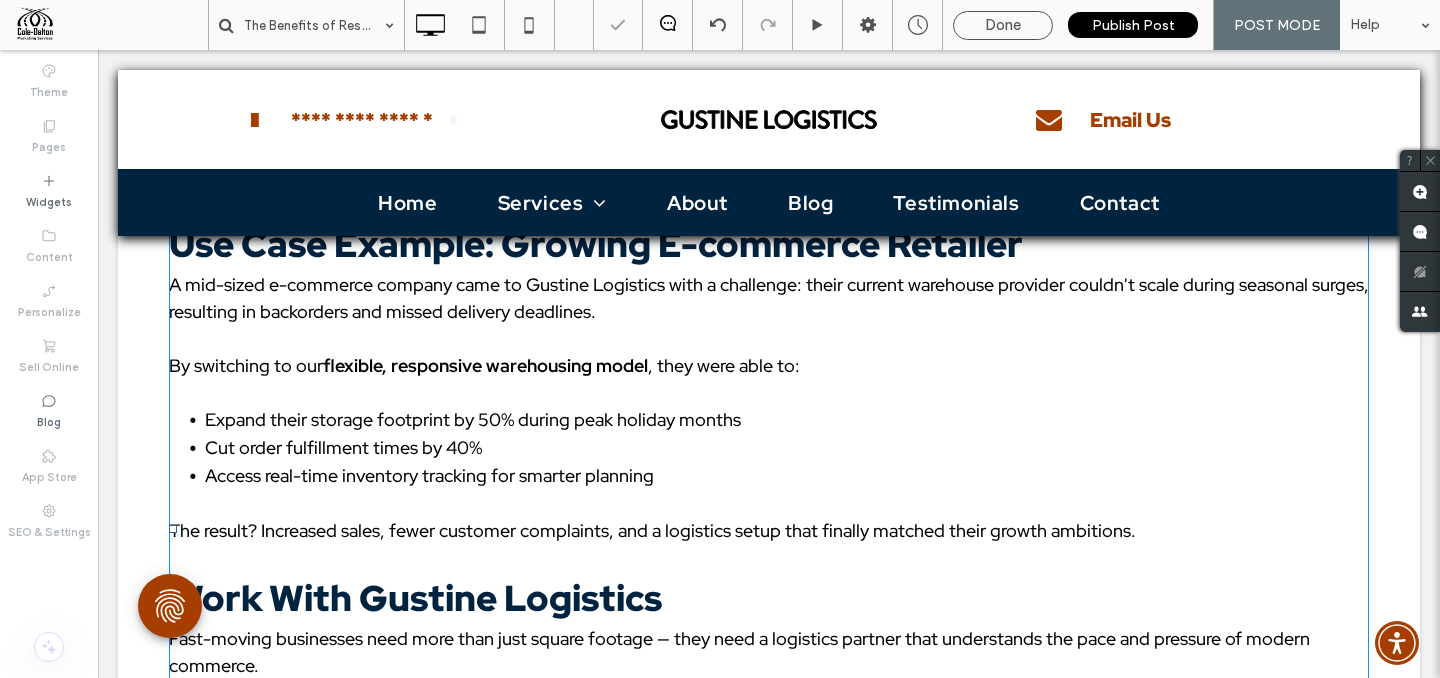 click on ", they were able to:" at bounding box center (724, 365) 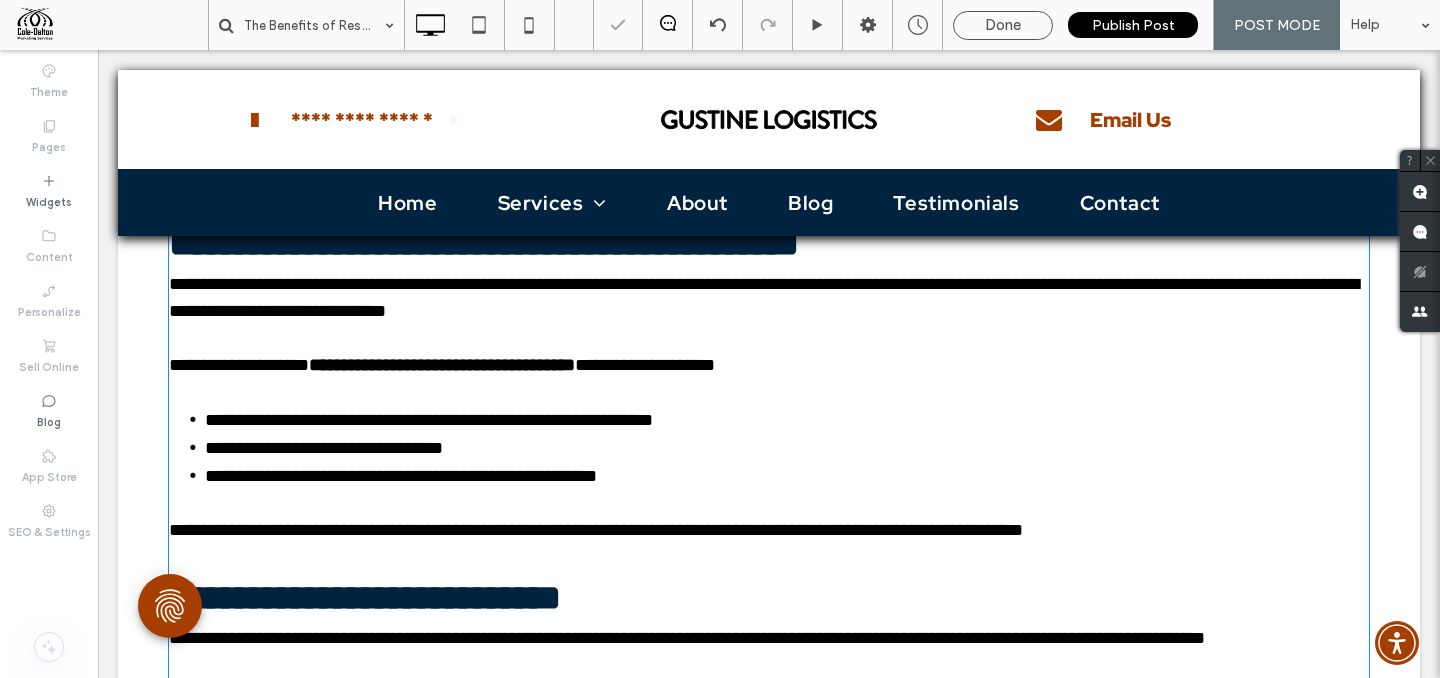 type on "**********" 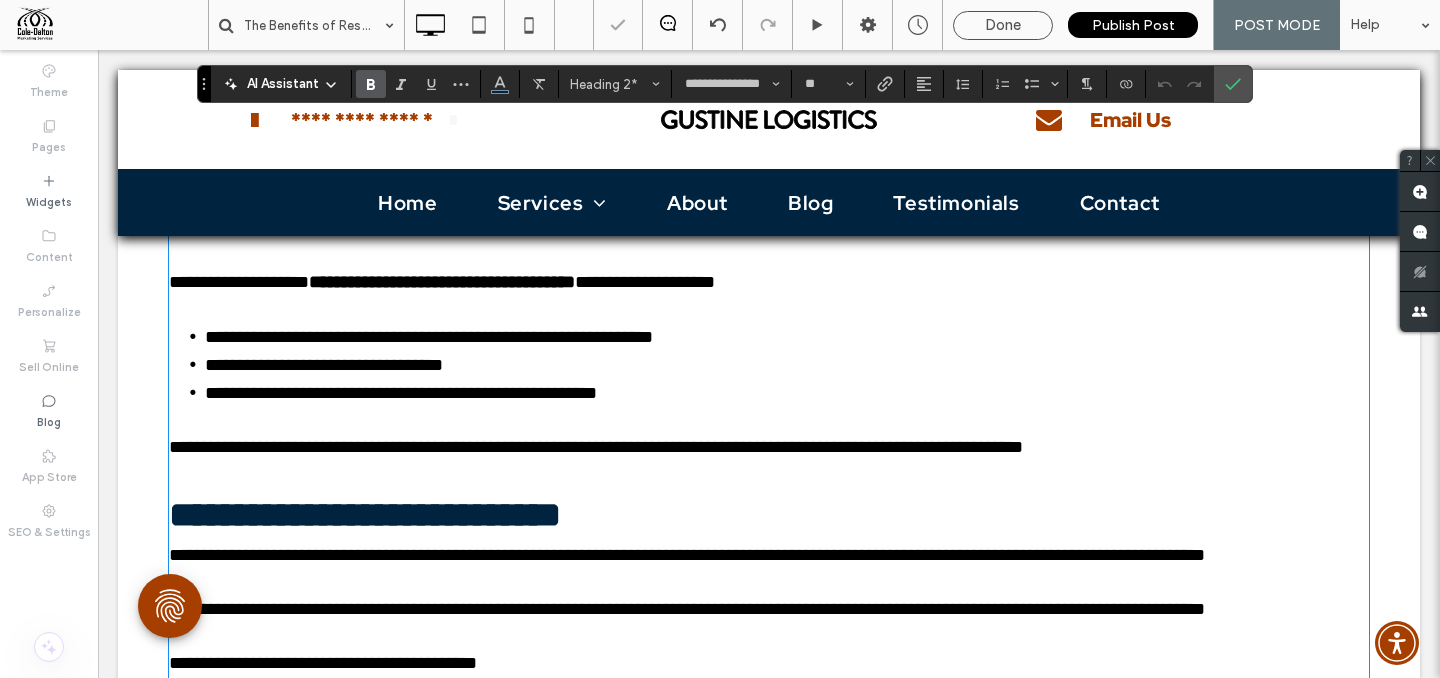 scroll, scrollTop: 3857, scrollLeft: 0, axis: vertical 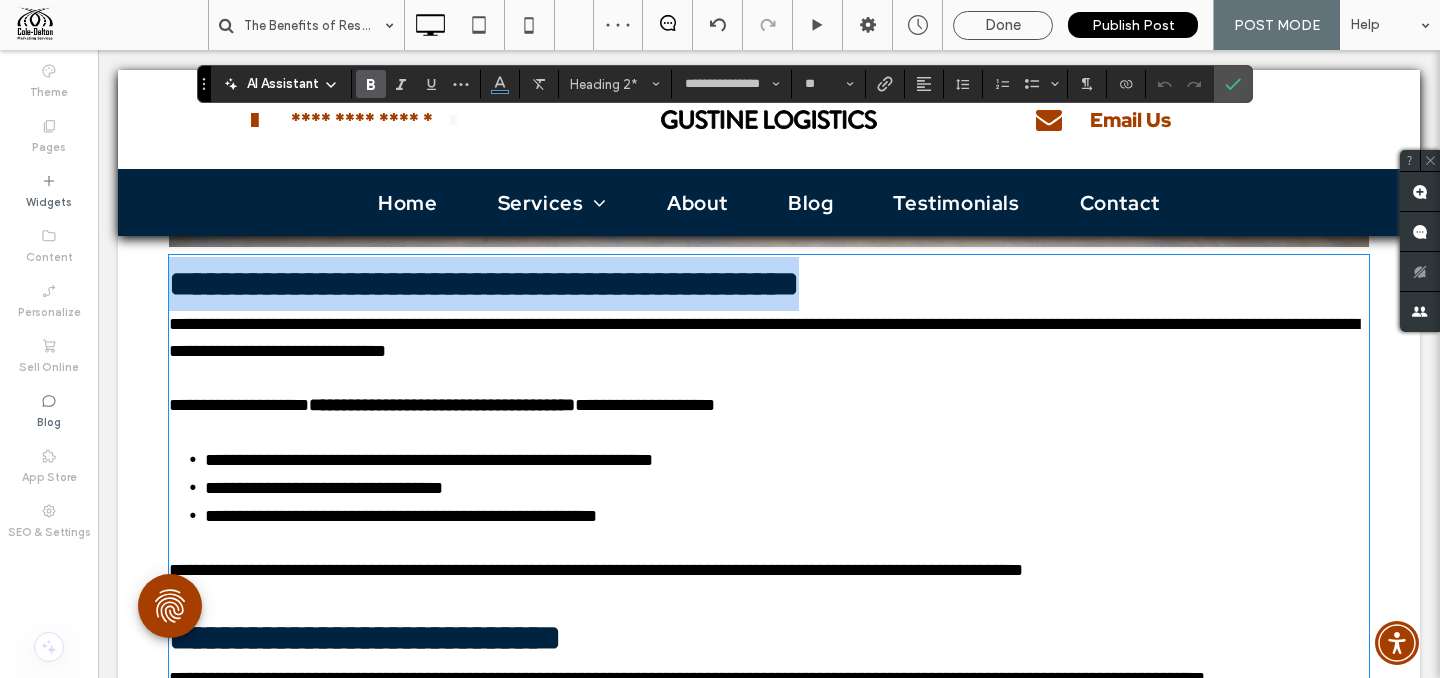type on "**" 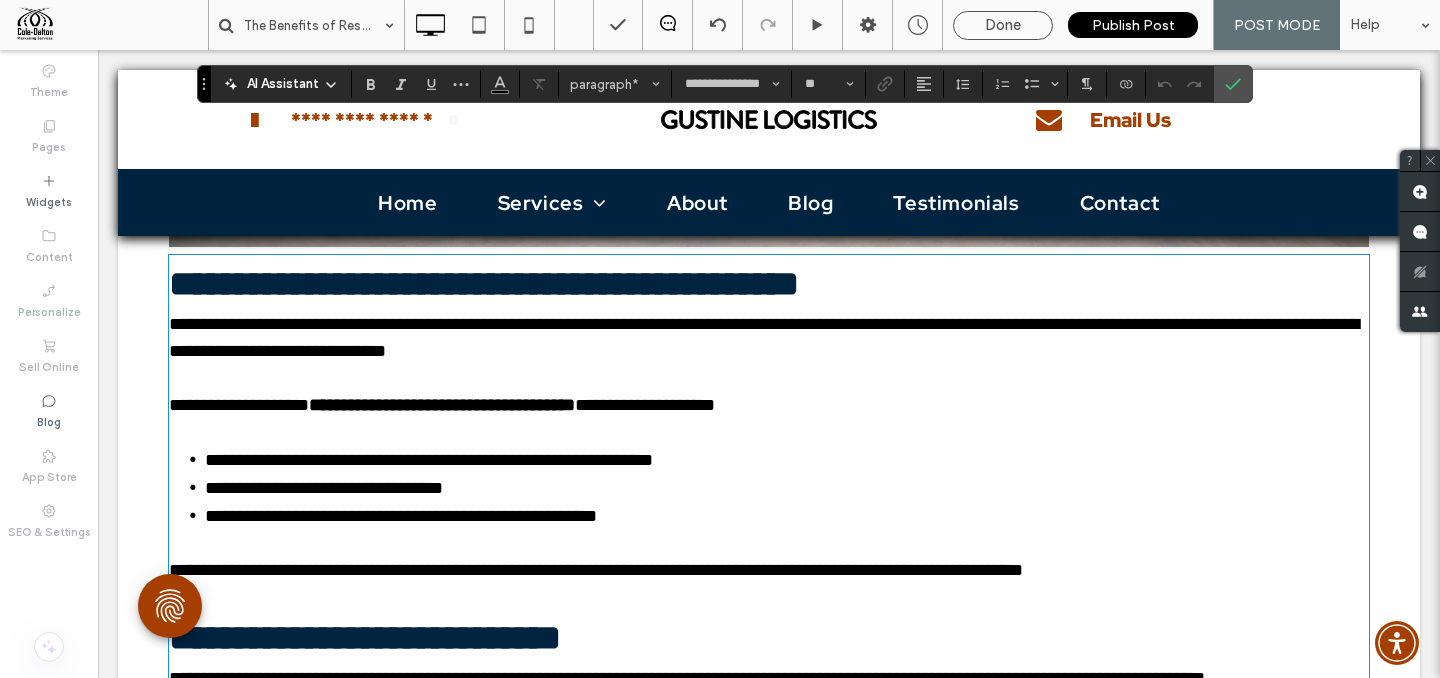type 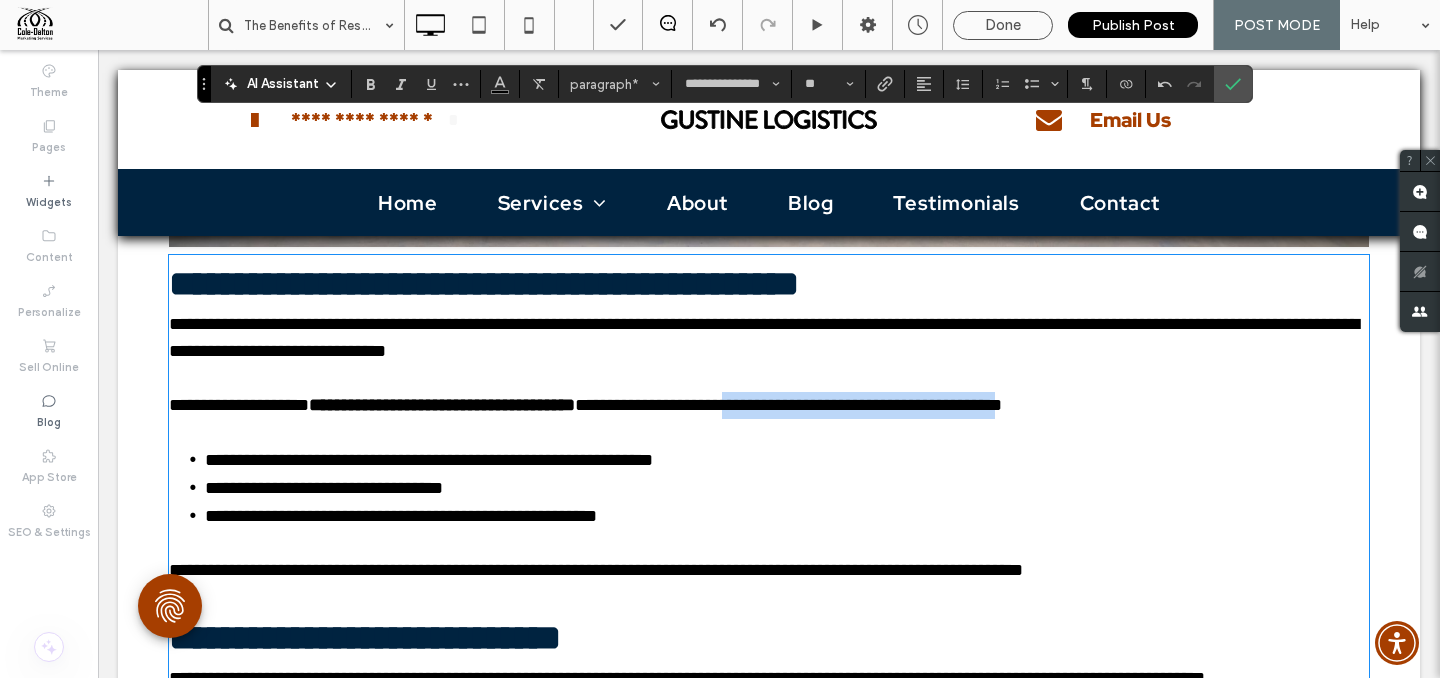 drag, startPoint x: 1134, startPoint y: 389, endPoint x: 803, endPoint y: 395, distance: 331.05438 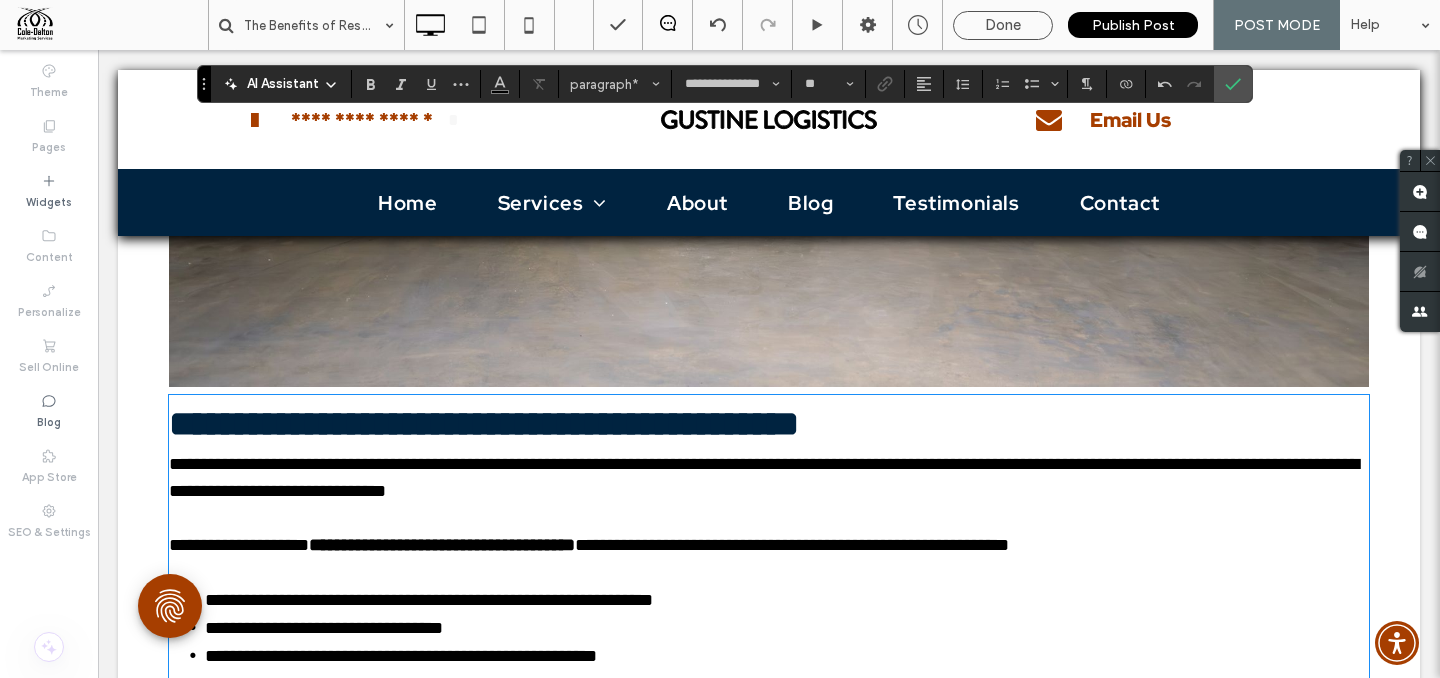scroll, scrollTop: 3628, scrollLeft: 0, axis: vertical 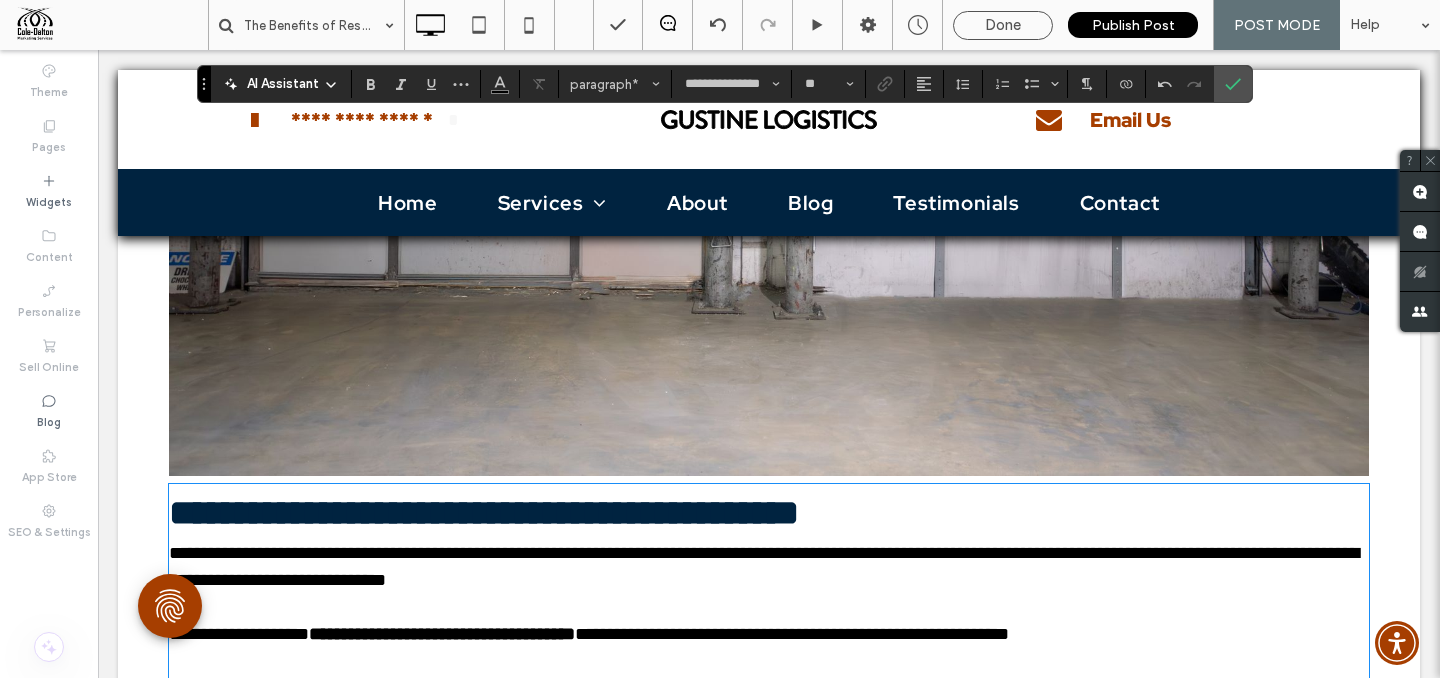 click on "**********" at bounding box center [764, 566] 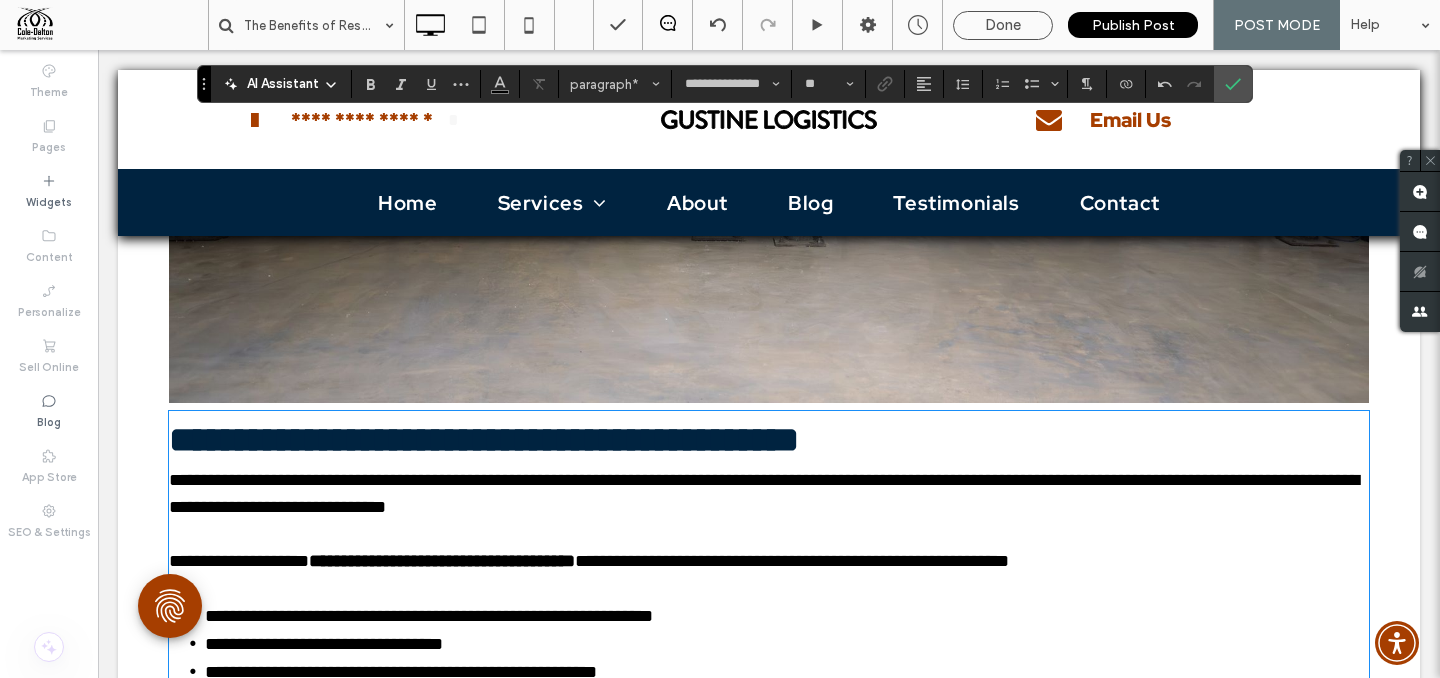 scroll, scrollTop: 3804, scrollLeft: 0, axis: vertical 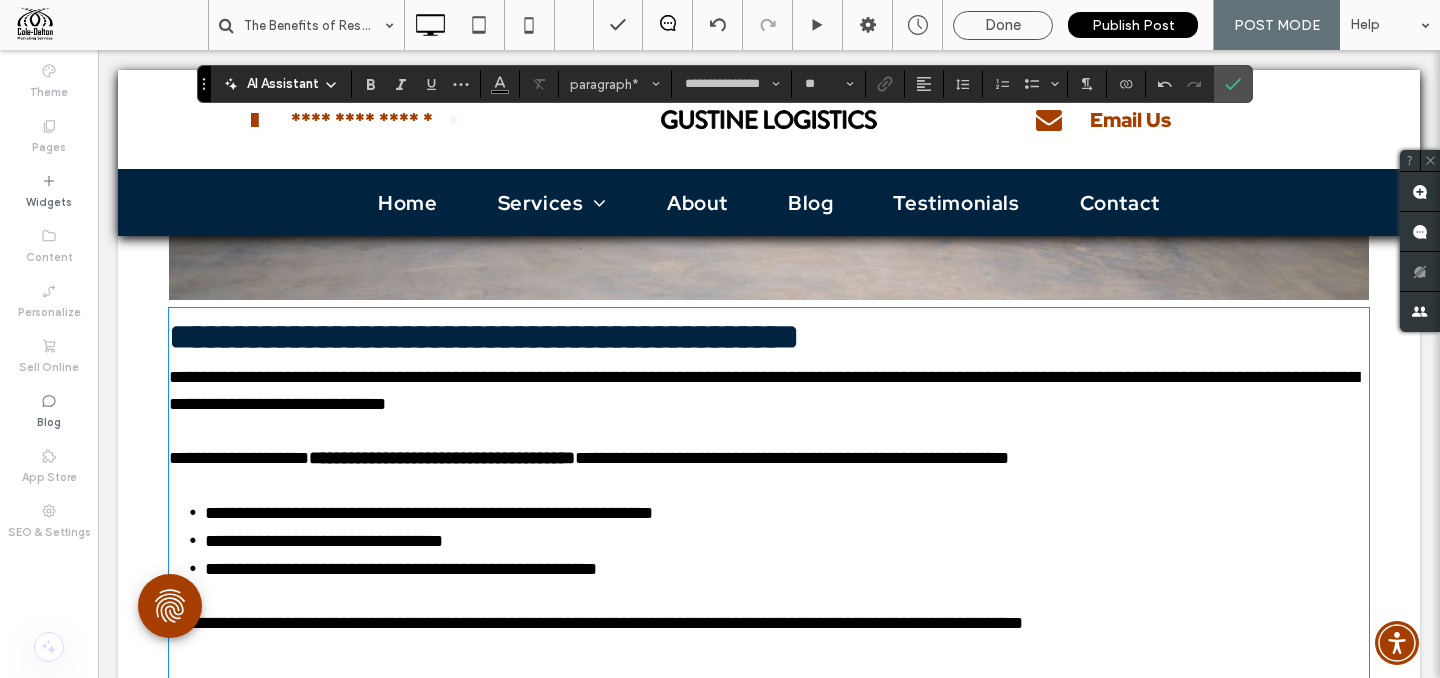 drag, startPoint x: 803, startPoint y: 448, endPoint x: 788, endPoint y: 486, distance: 40.853397 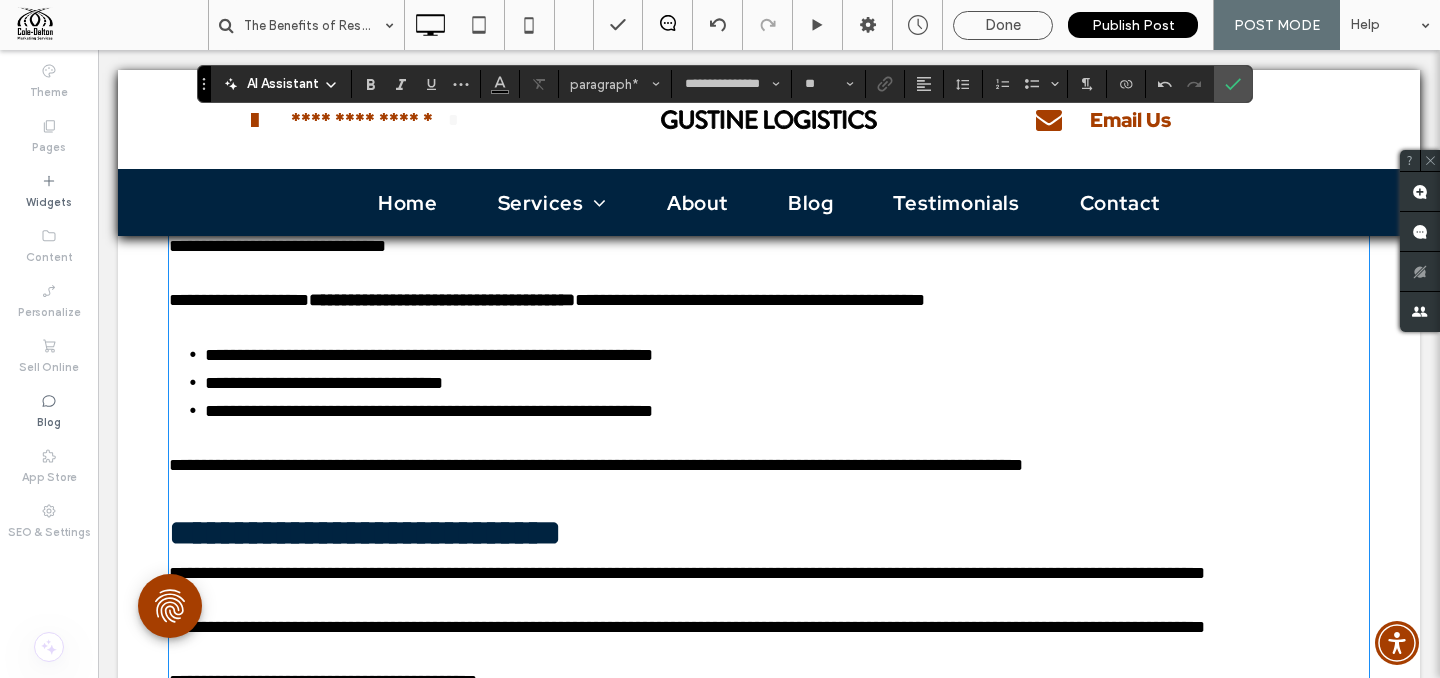 scroll, scrollTop: 4141, scrollLeft: 0, axis: vertical 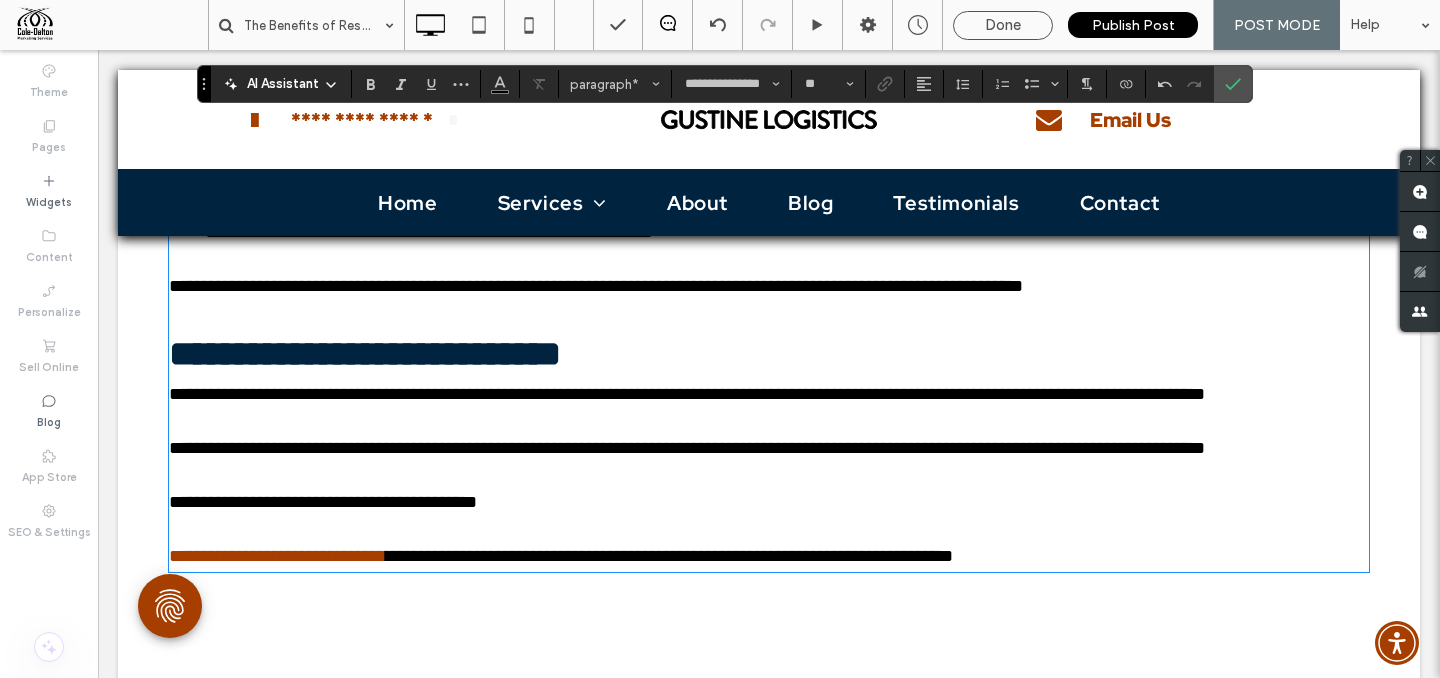 click on "**********" at bounding box center [769, 502] 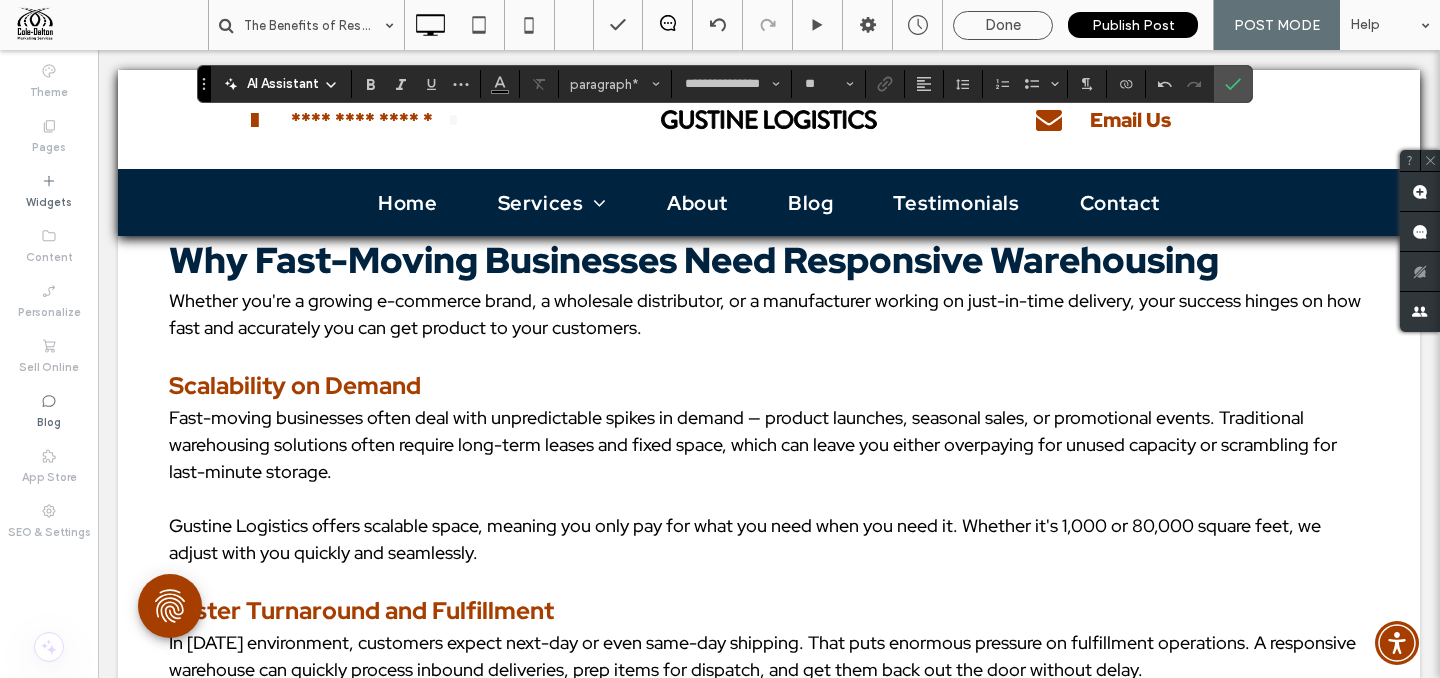 scroll, scrollTop: 1830, scrollLeft: 0, axis: vertical 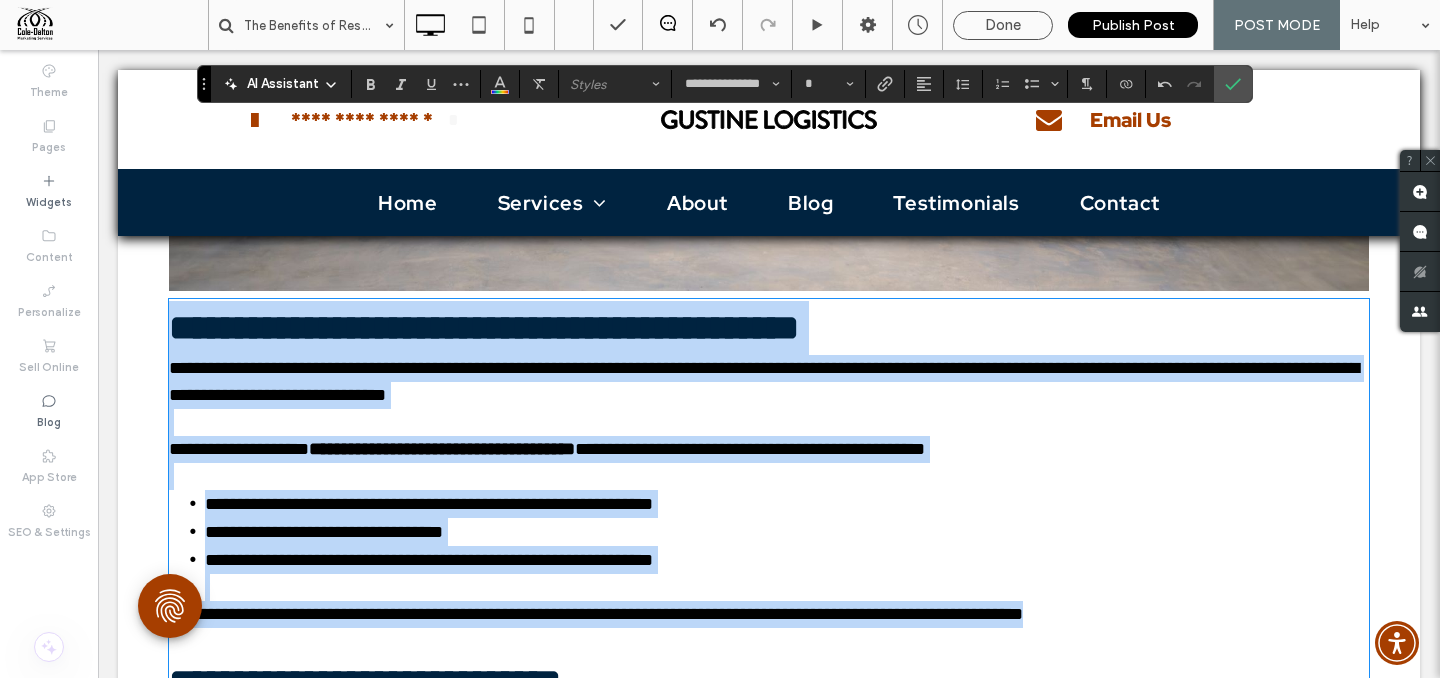 drag, startPoint x: 173, startPoint y: 301, endPoint x: 1143, endPoint y: 592, distance: 1012.7097 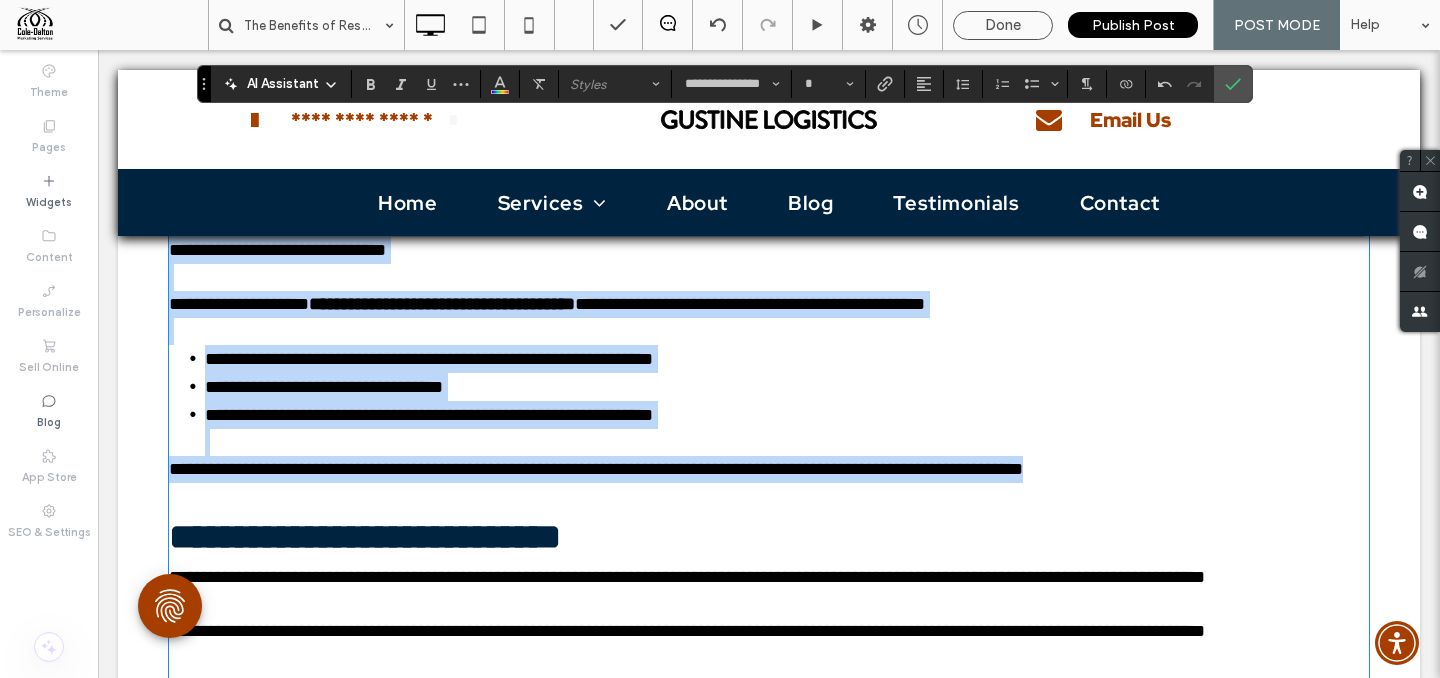scroll, scrollTop: 3960, scrollLeft: 0, axis: vertical 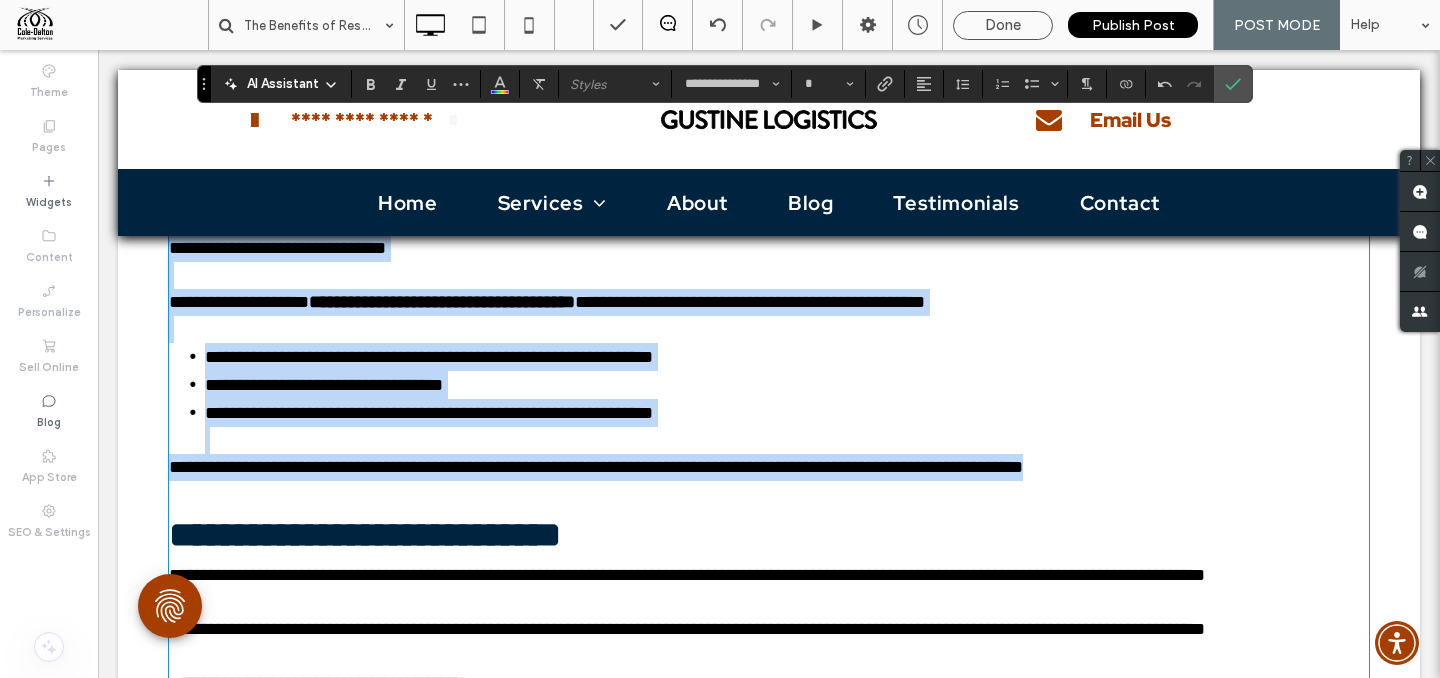 copy on "**********" 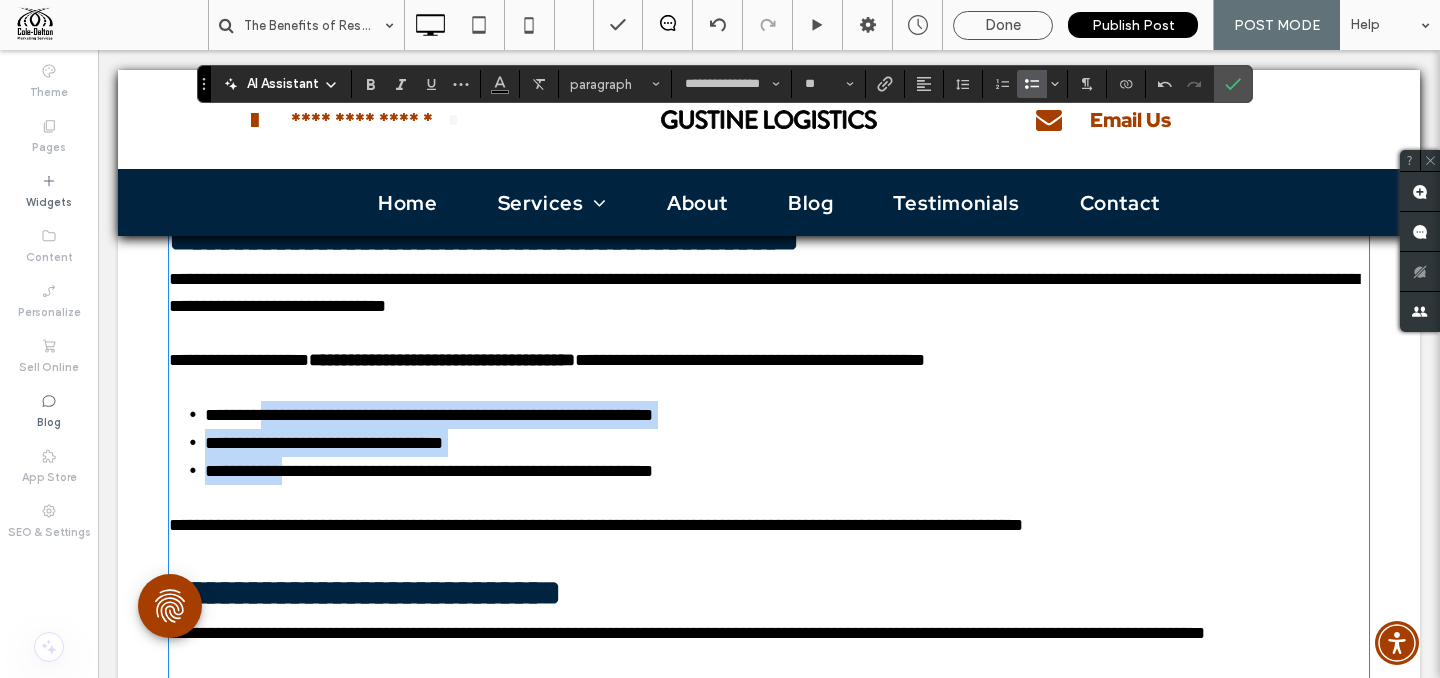 drag, startPoint x: 1101, startPoint y: 449, endPoint x: 236, endPoint y: 385, distance: 867.3644 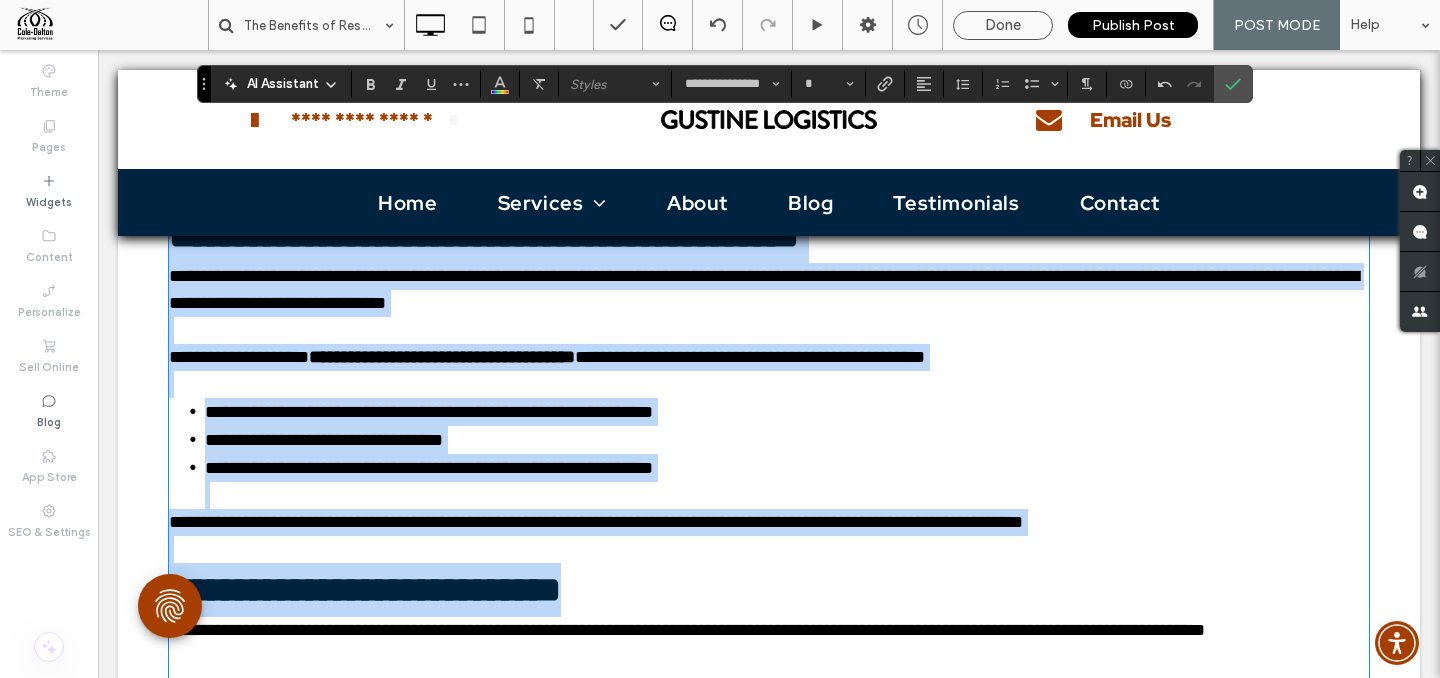 scroll, scrollTop: 3913, scrollLeft: 0, axis: vertical 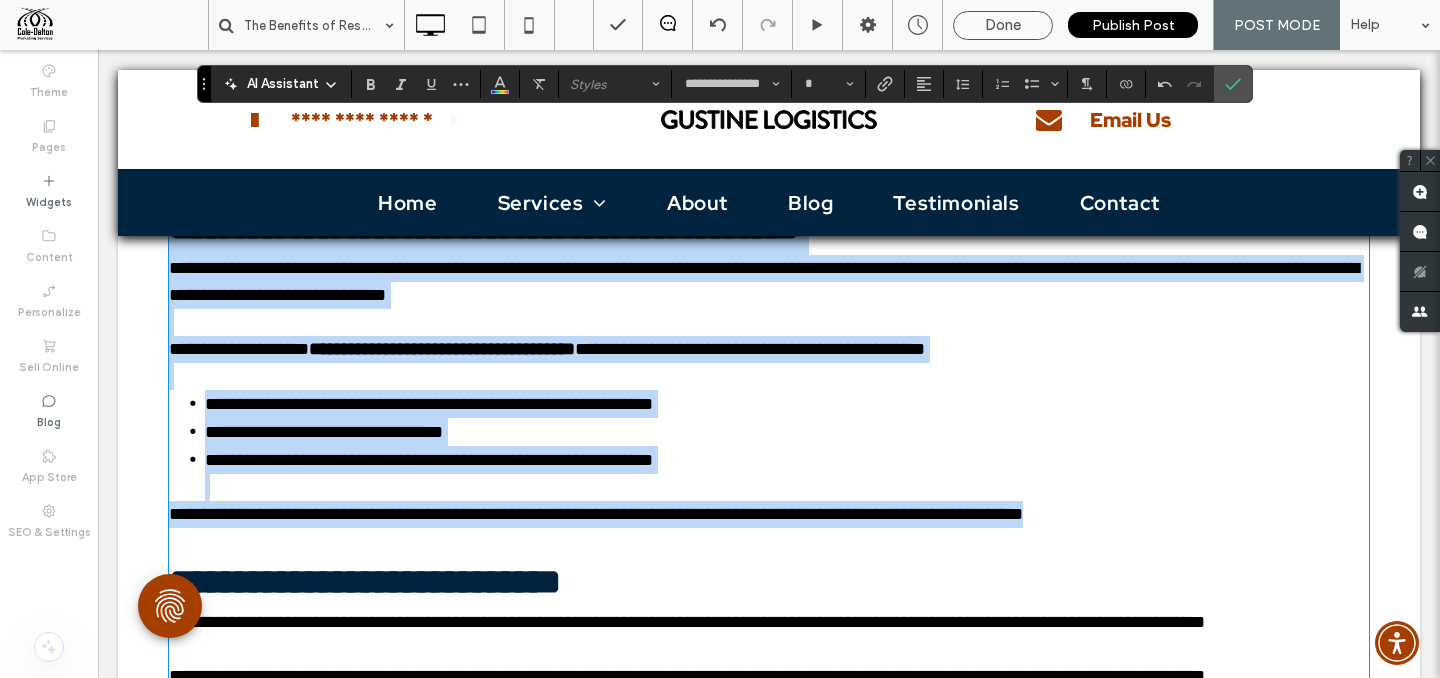 drag, startPoint x: 181, startPoint y: 292, endPoint x: 1172, endPoint y: 504, distance: 1013.4224 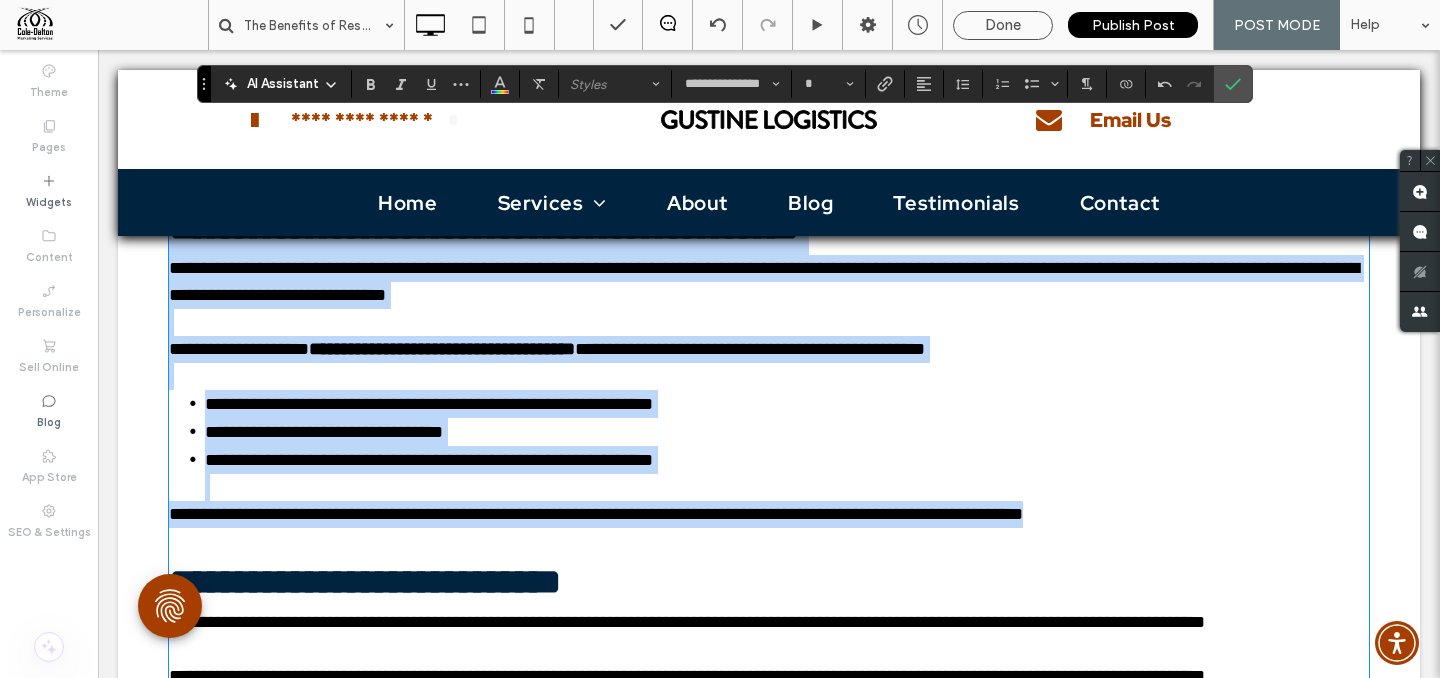 copy on "**********" 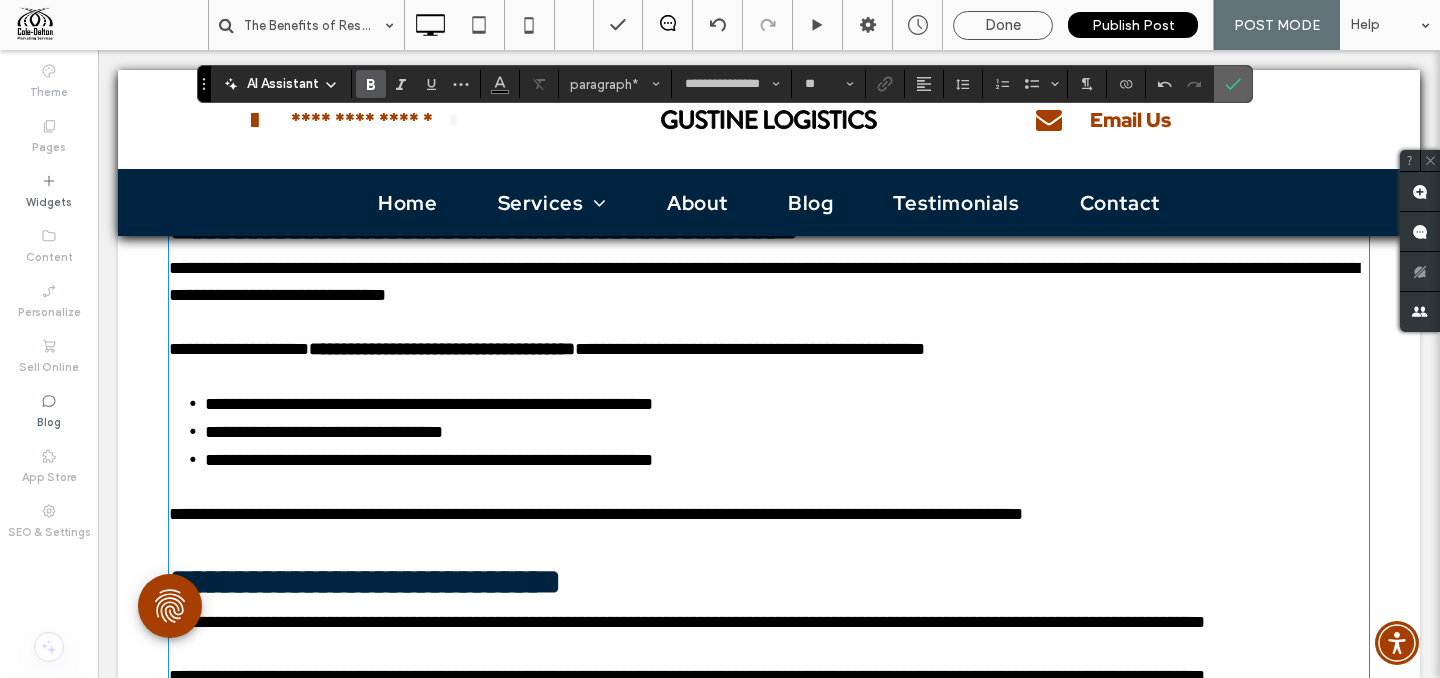 click 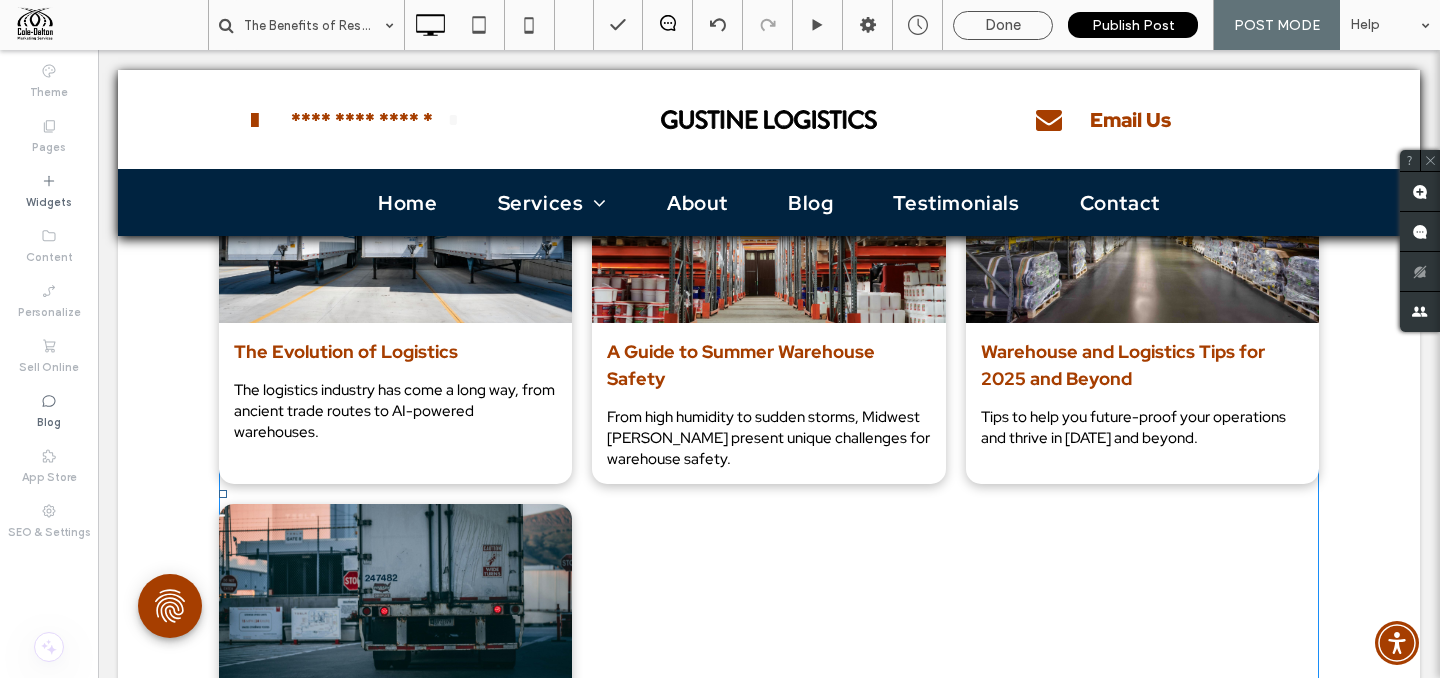 scroll, scrollTop: 4760, scrollLeft: 0, axis: vertical 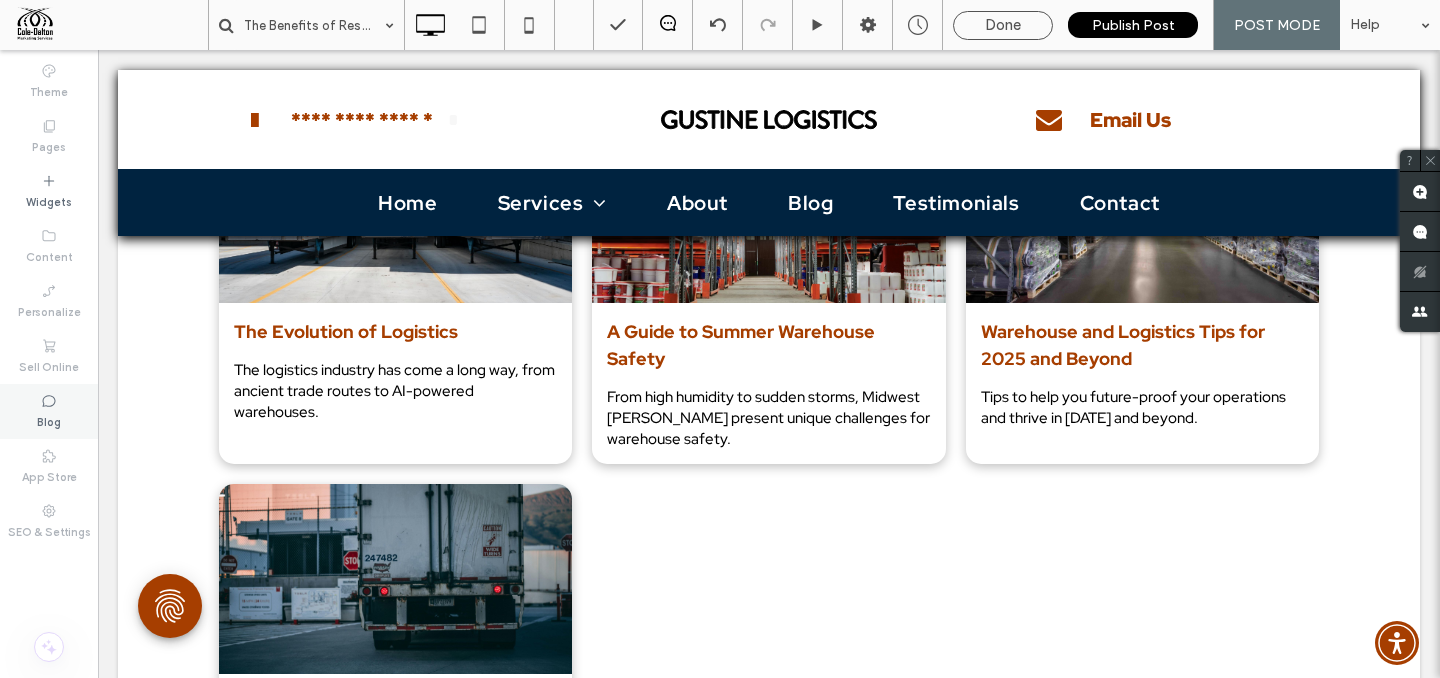 click on "Blog" at bounding box center [49, 411] 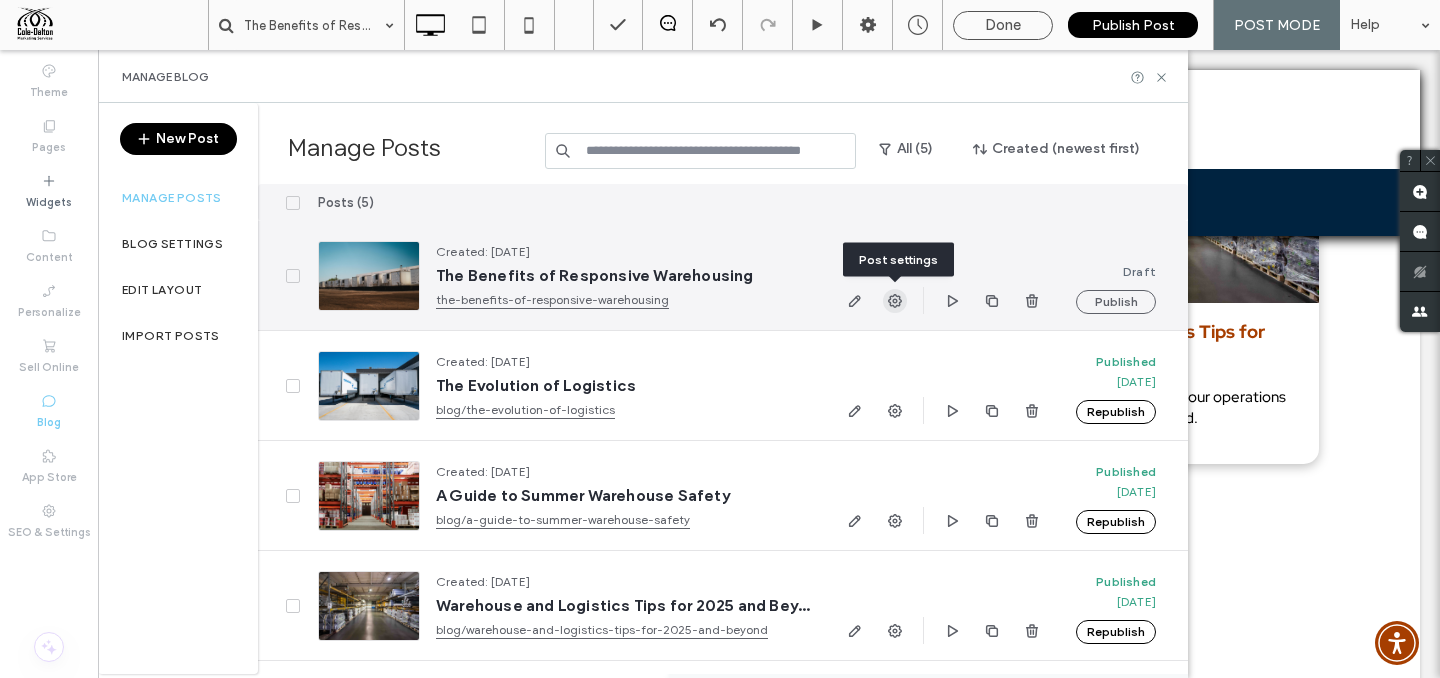 click 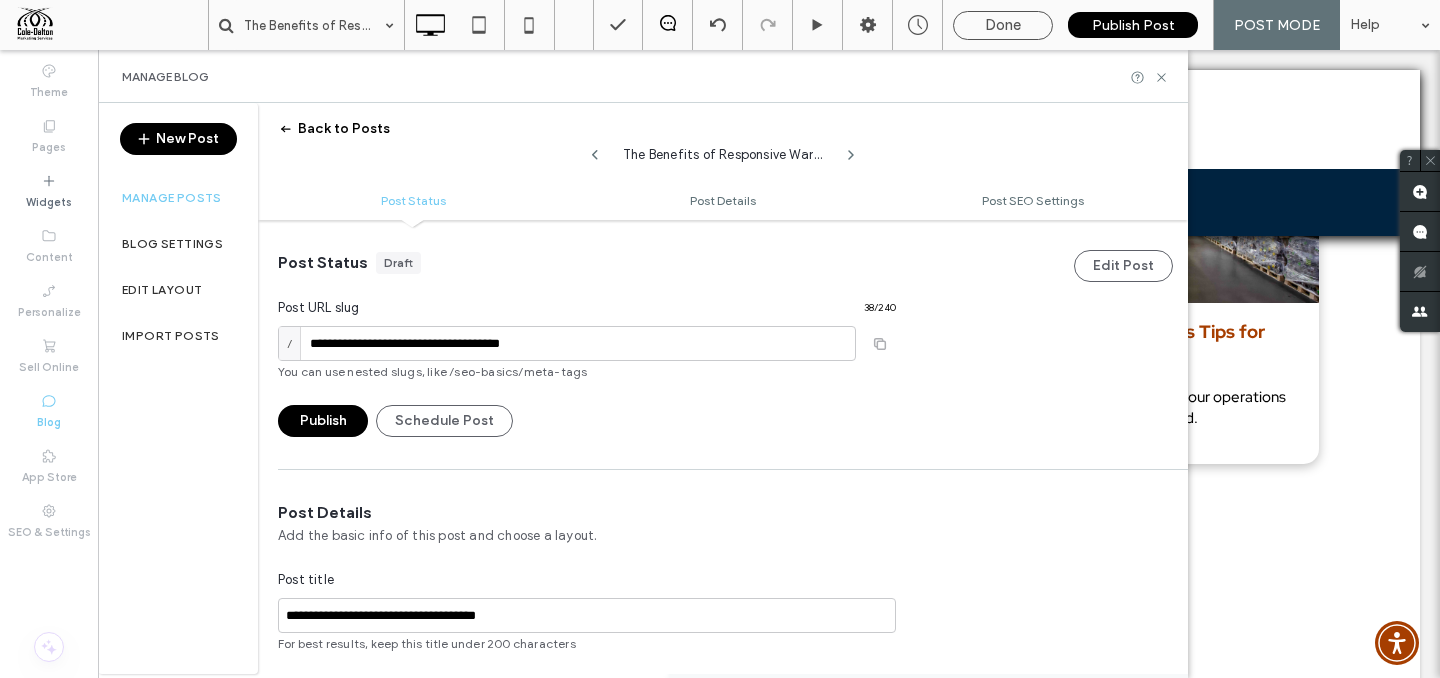 scroll, scrollTop: 1, scrollLeft: 0, axis: vertical 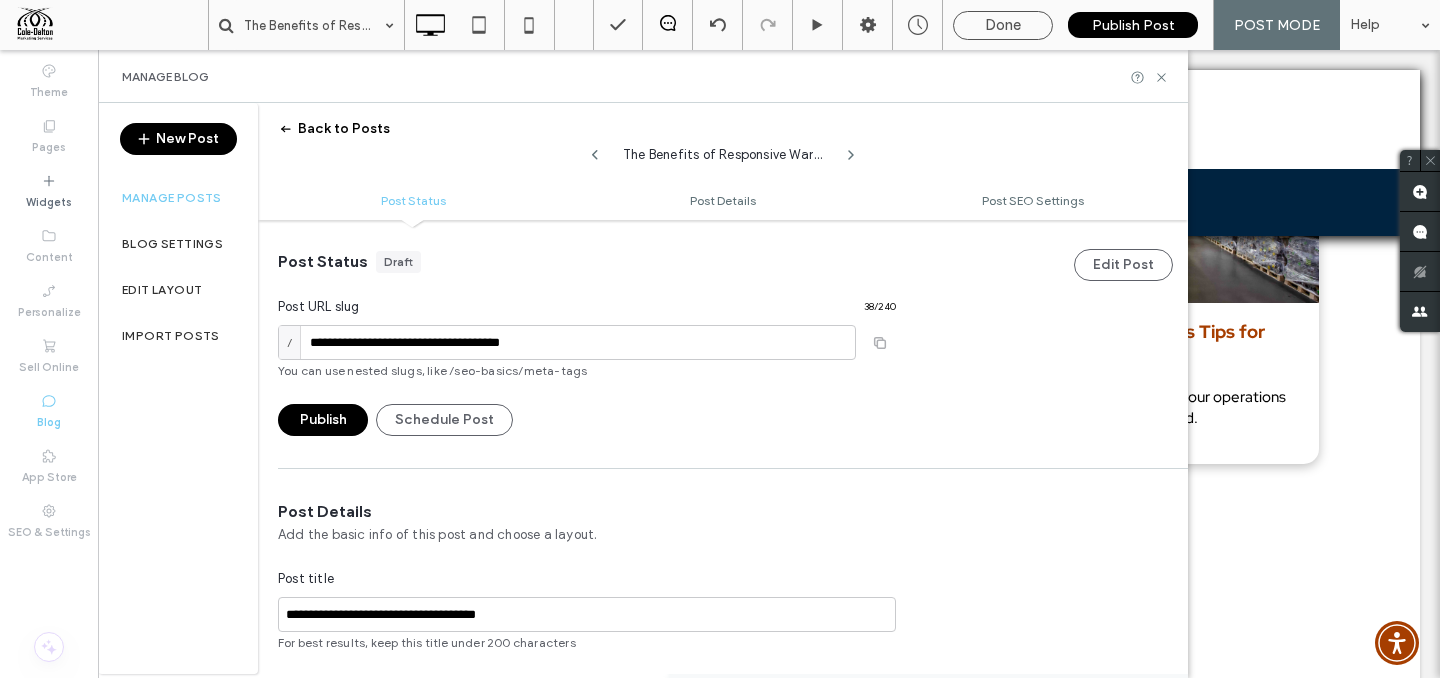 click on "/" at bounding box center [294, 342] 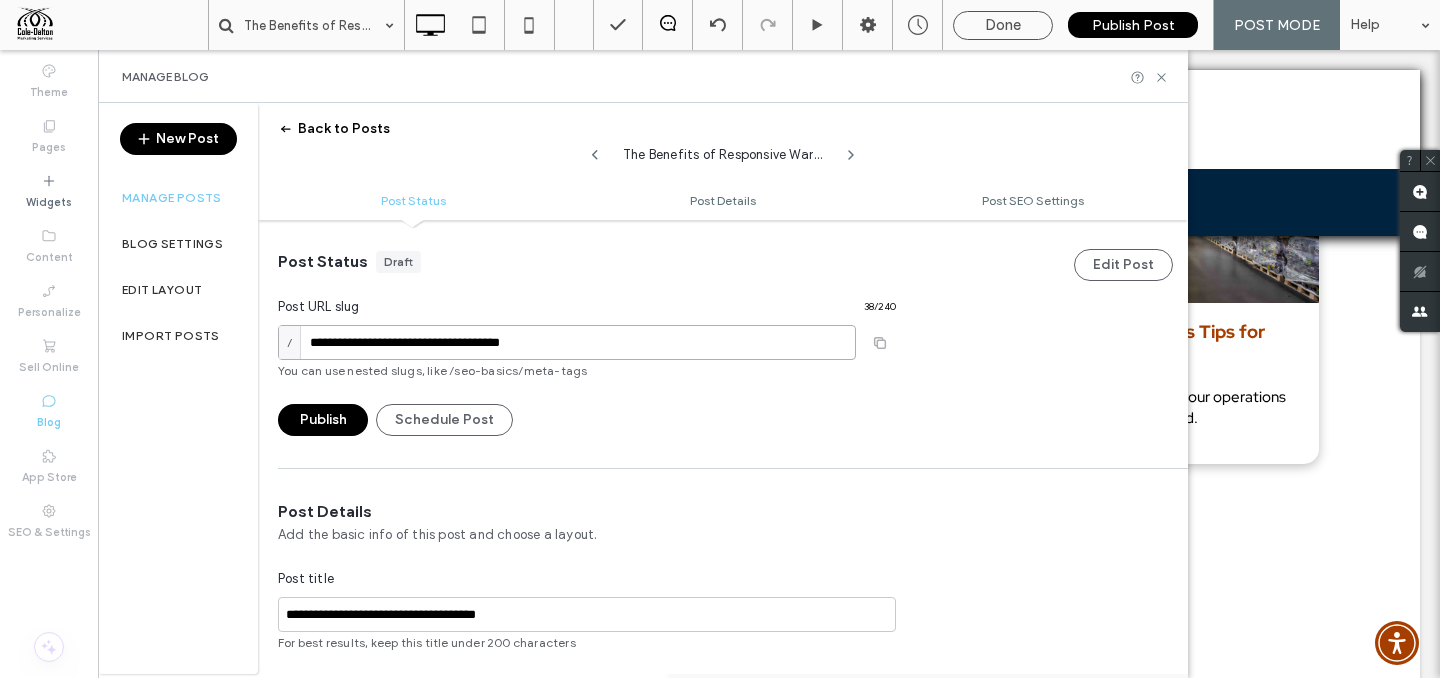 click on "**********" at bounding box center (567, 342) 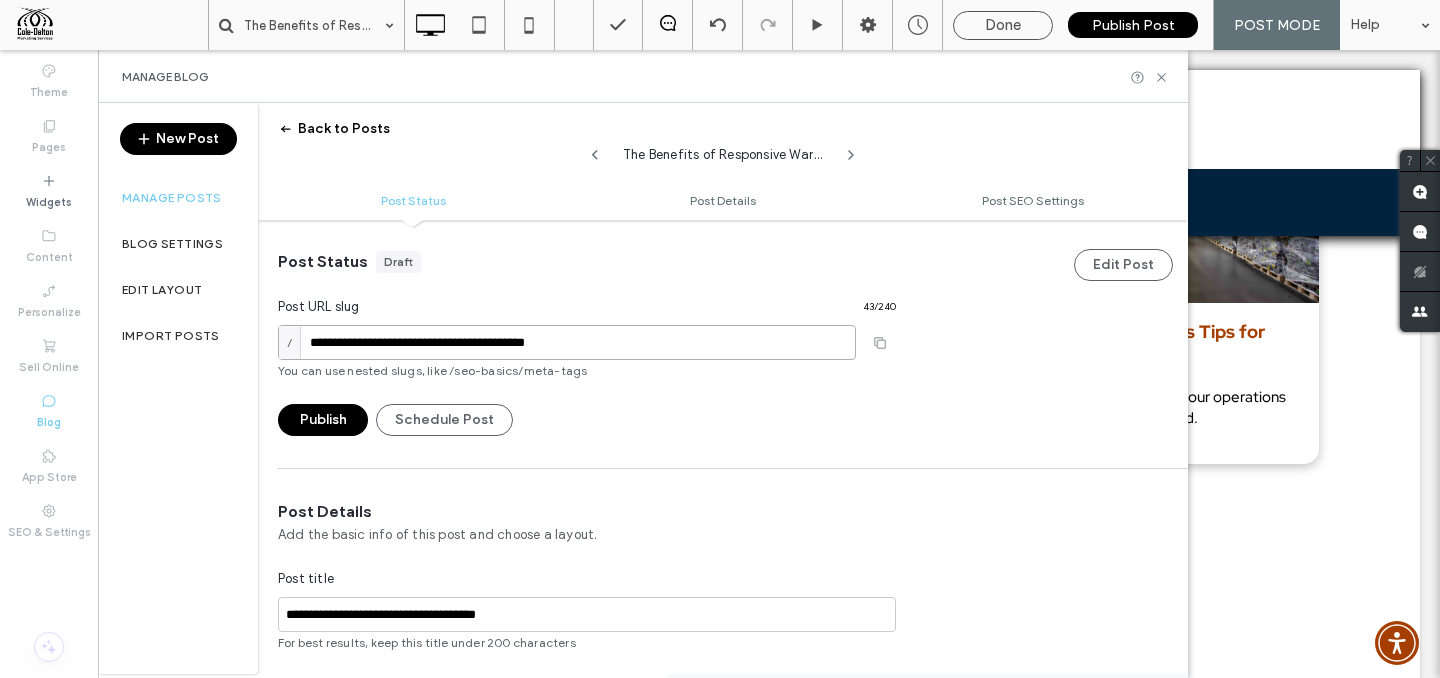 type on "**********" 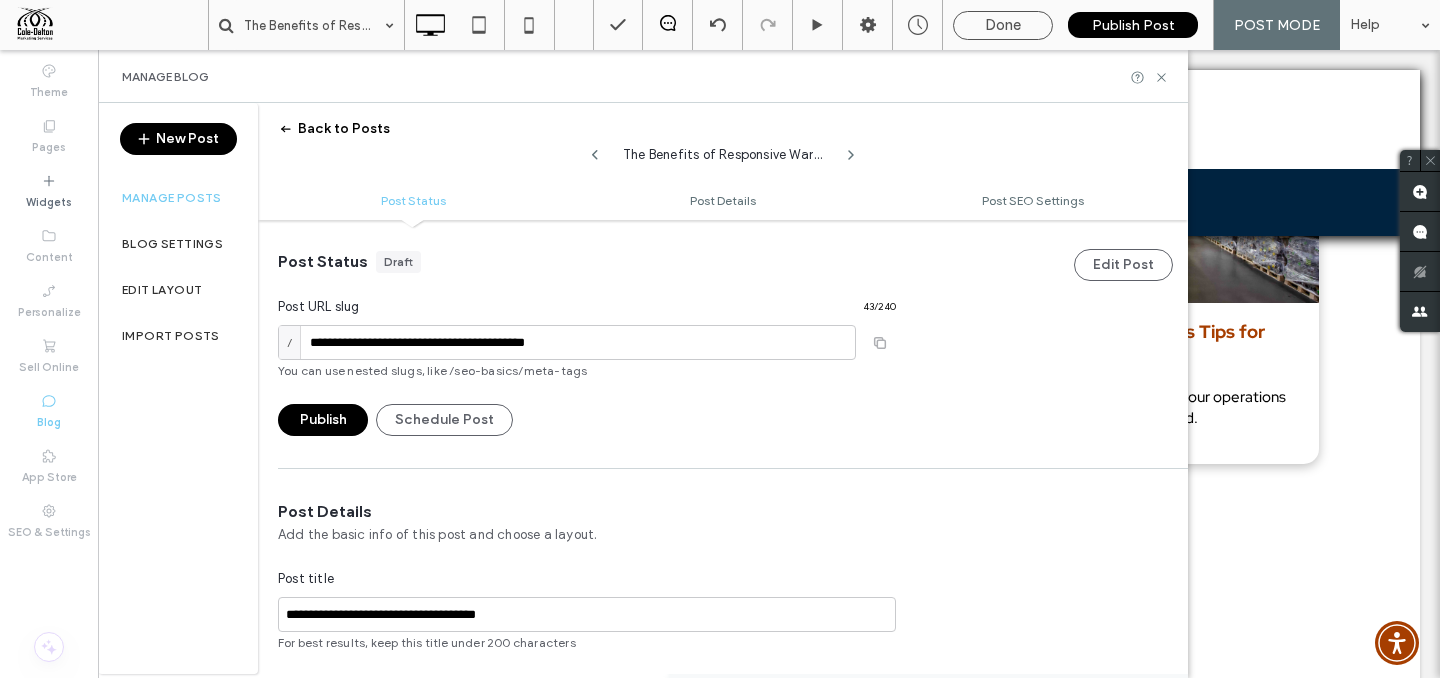 click on "Publish Schedule Post" at bounding box center [587, 420] 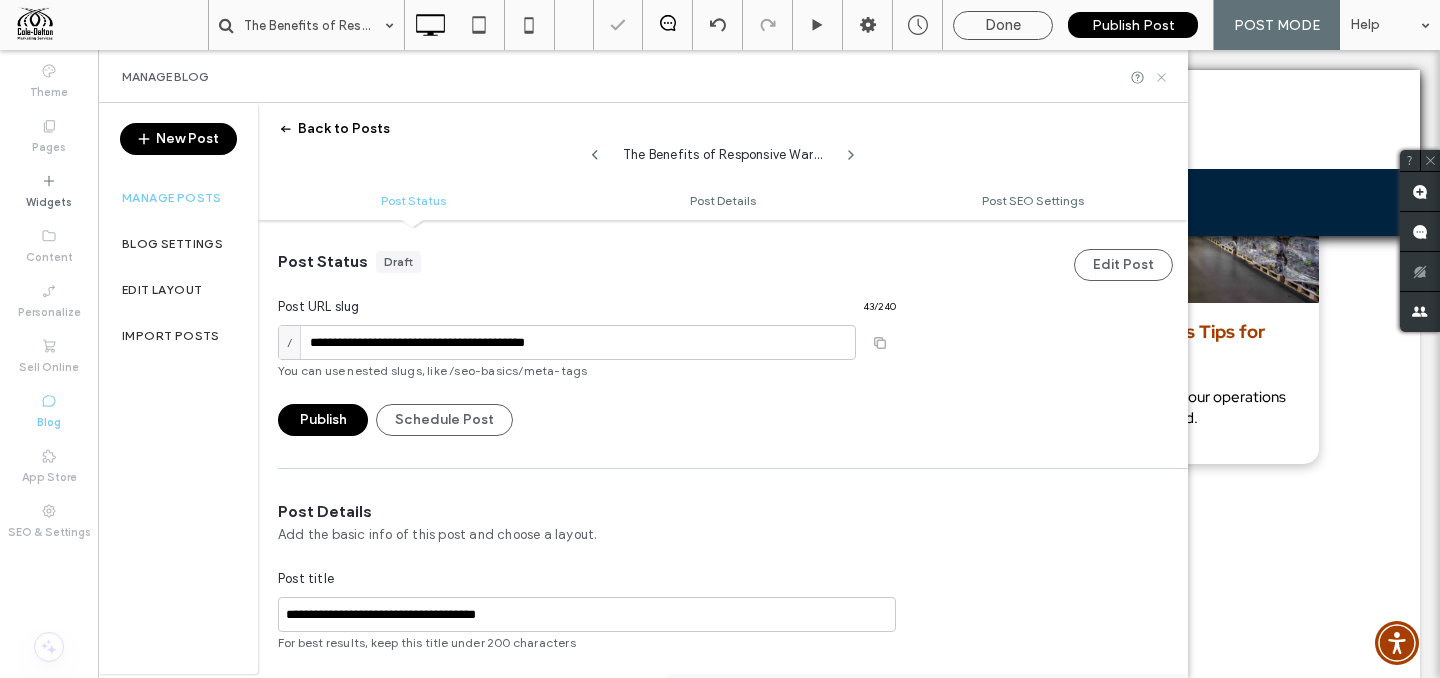 click 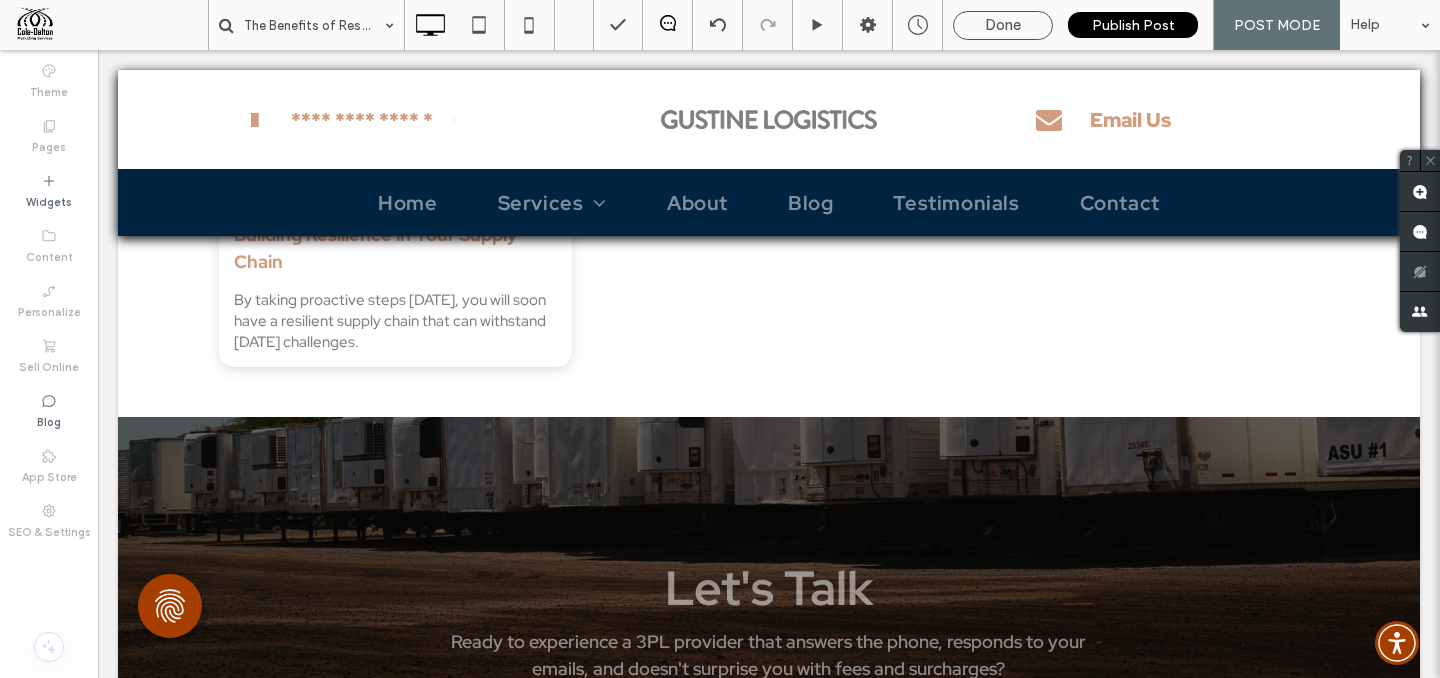 scroll, scrollTop: 5125, scrollLeft: 0, axis: vertical 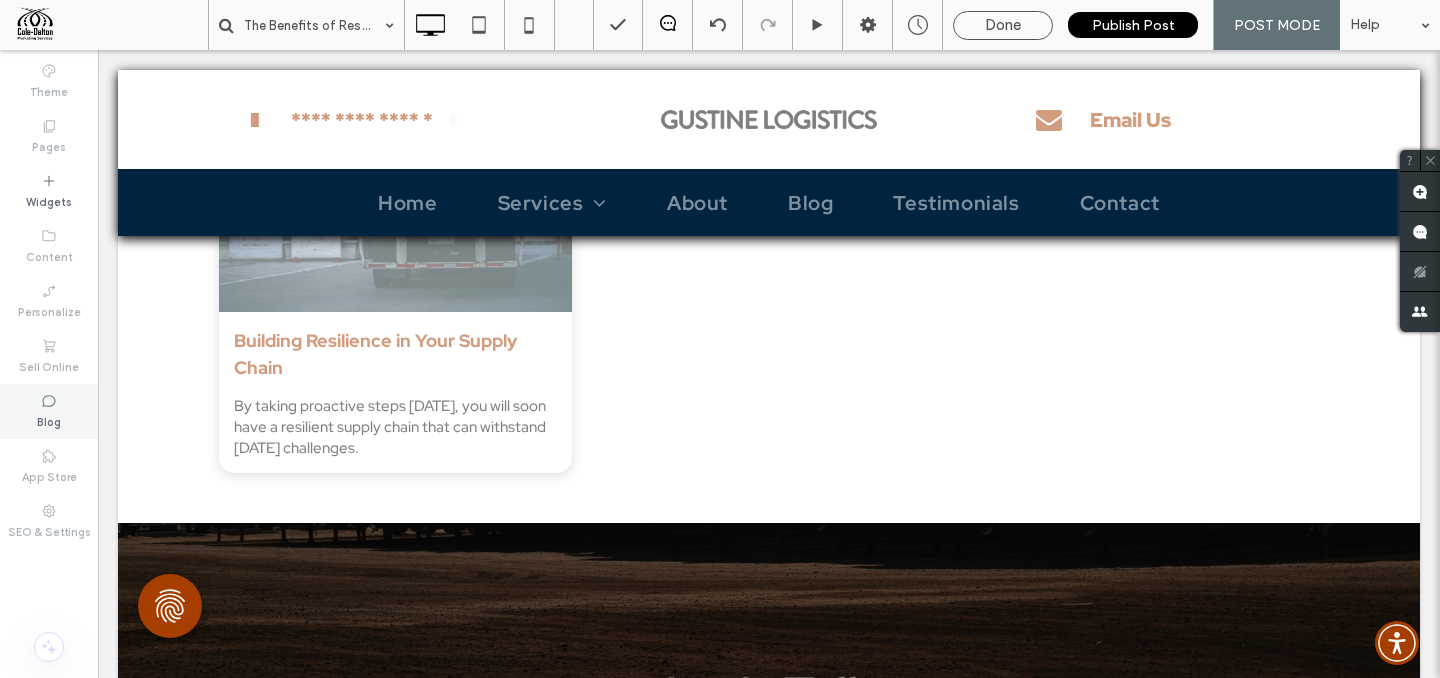 click 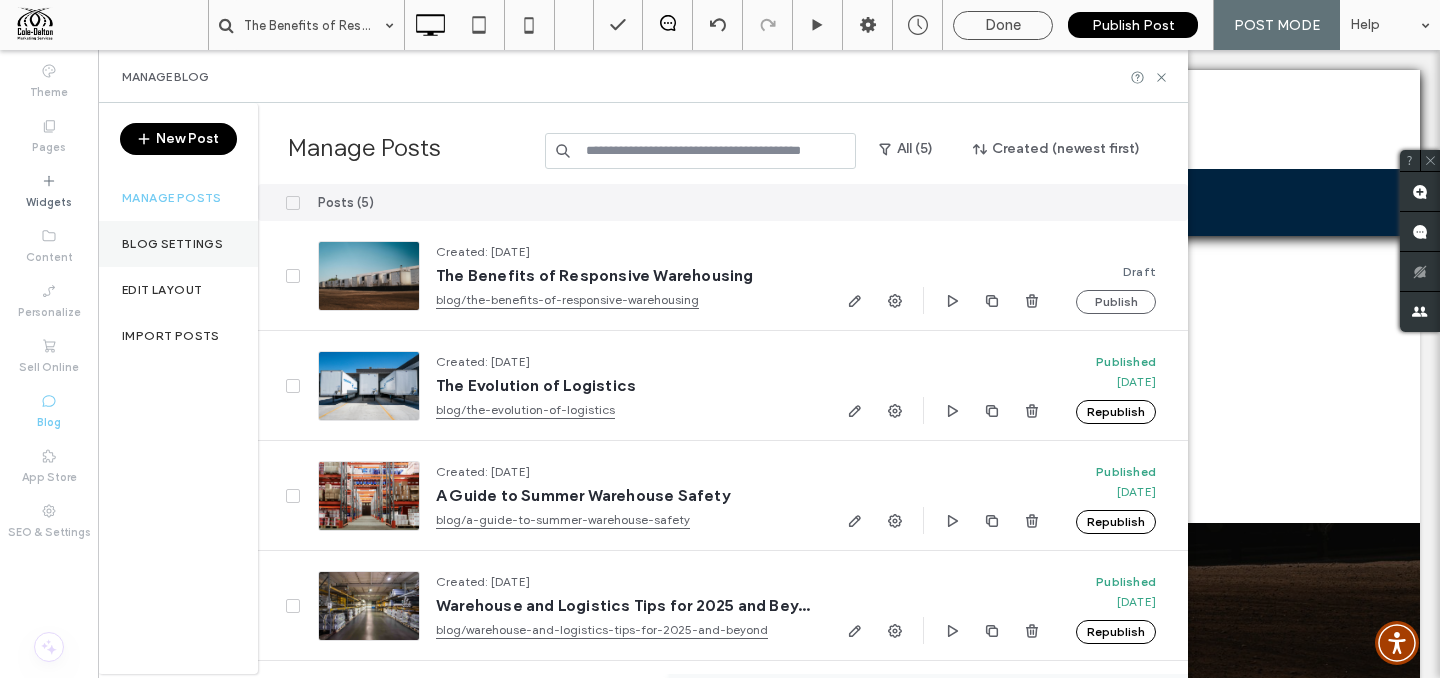 click on "Blog Settings" at bounding box center [178, 244] 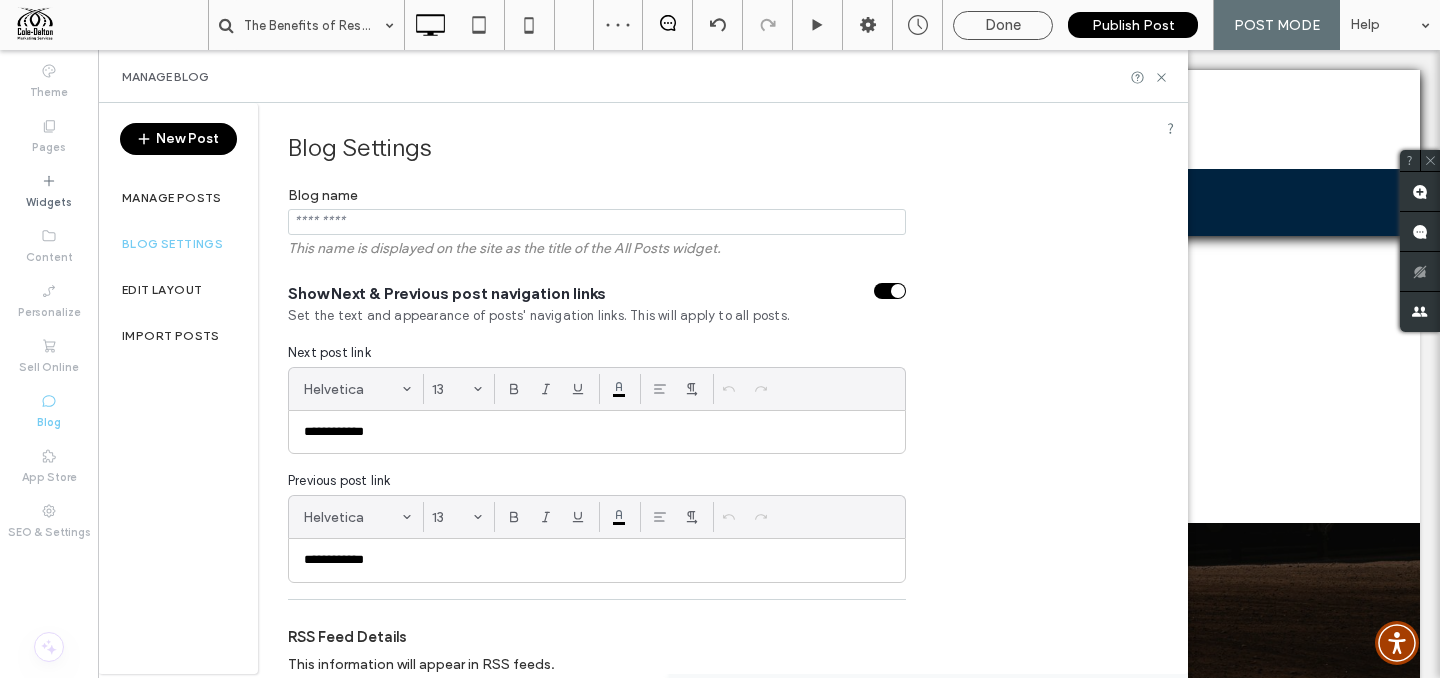 click on "**********" at bounding box center (597, 432) 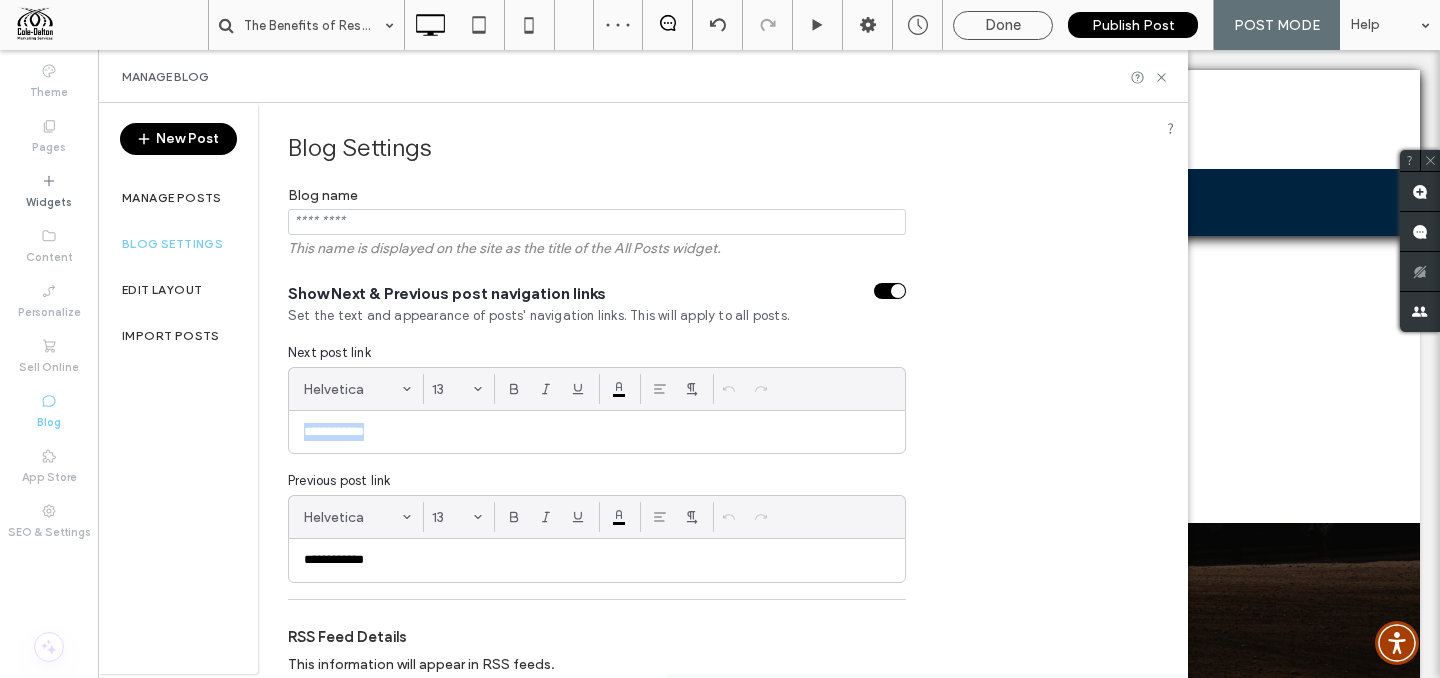 drag, startPoint x: 403, startPoint y: 433, endPoint x: 266, endPoint y: 409, distance: 139.0863 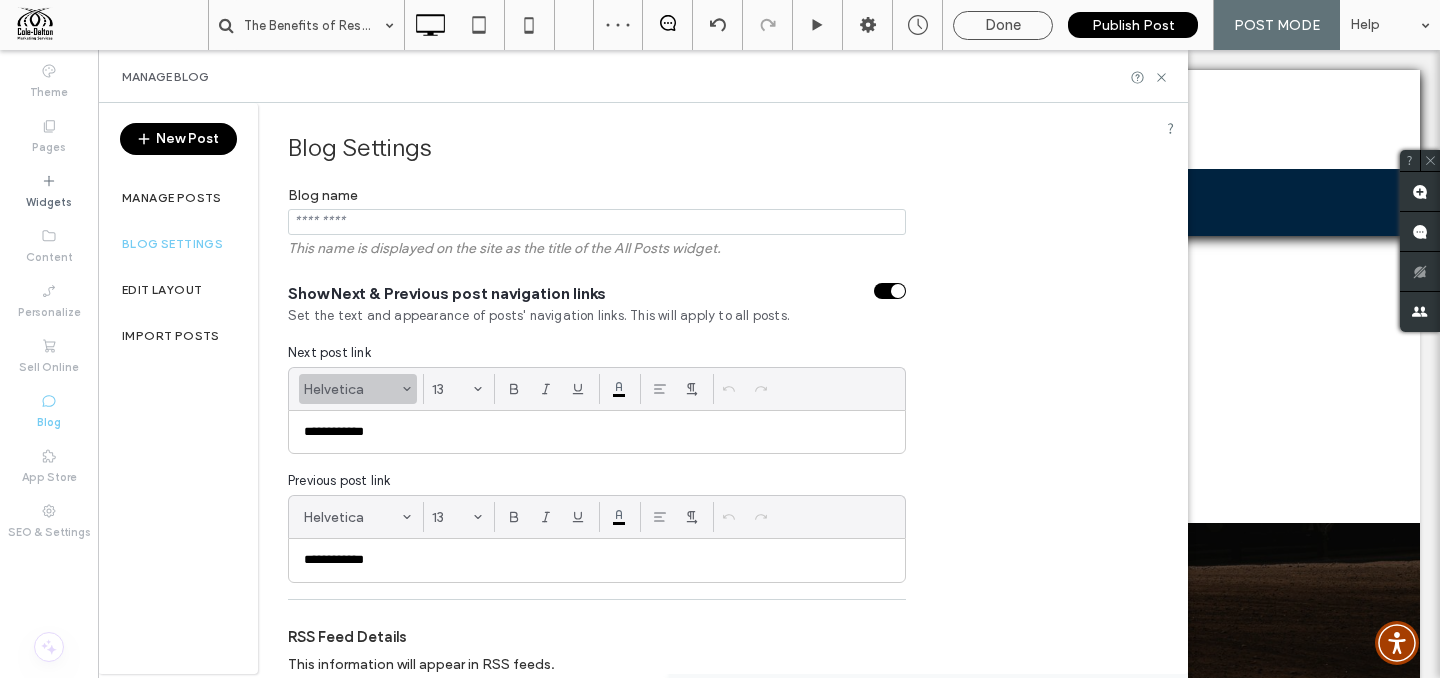 click on "Helvetica" at bounding box center [358, 389] 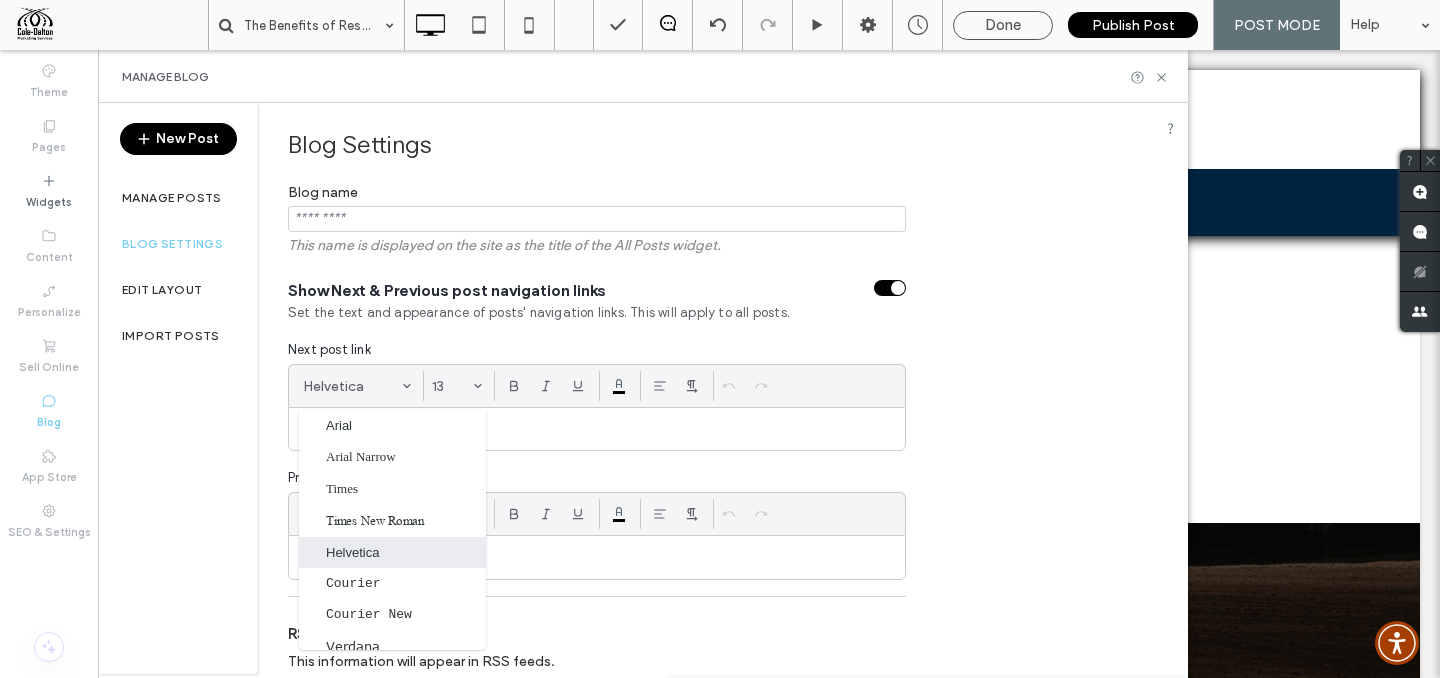 scroll, scrollTop: 4, scrollLeft: 0, axis: vertical 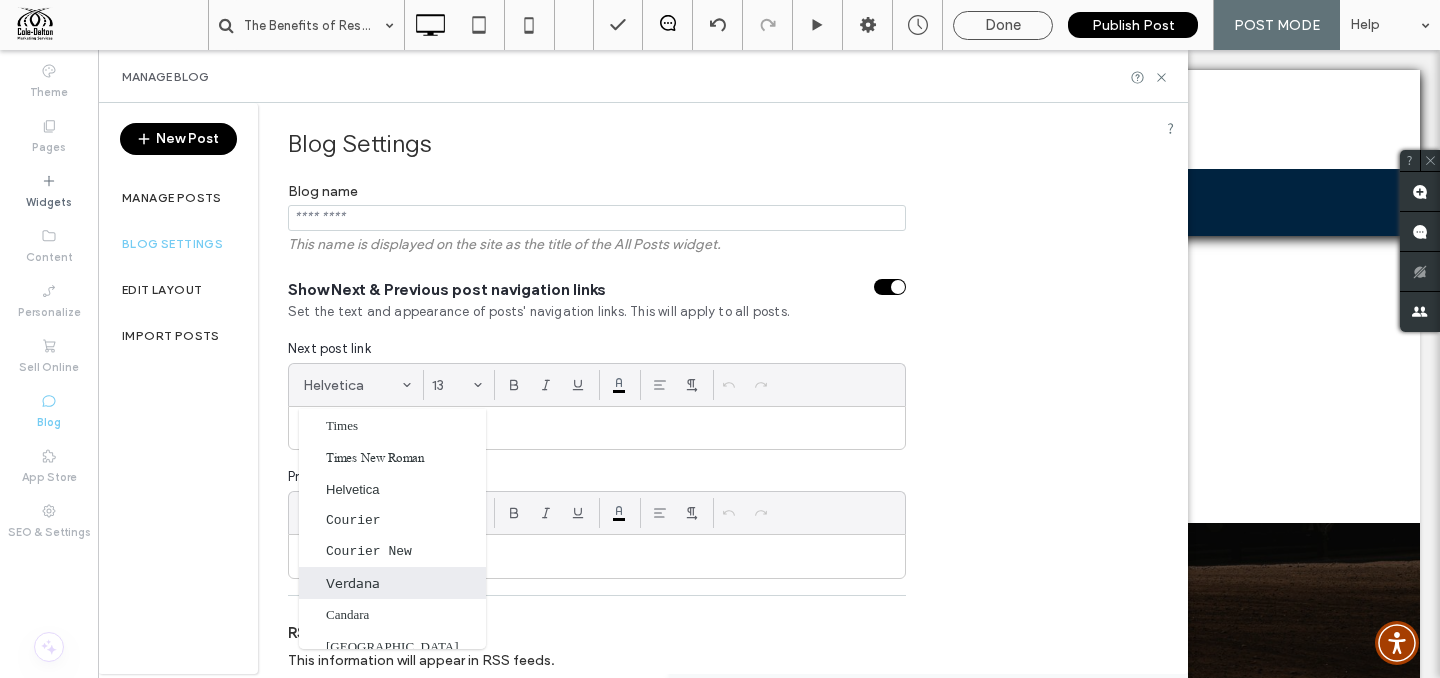click on "Verdana" at bounding box center (392, 583) 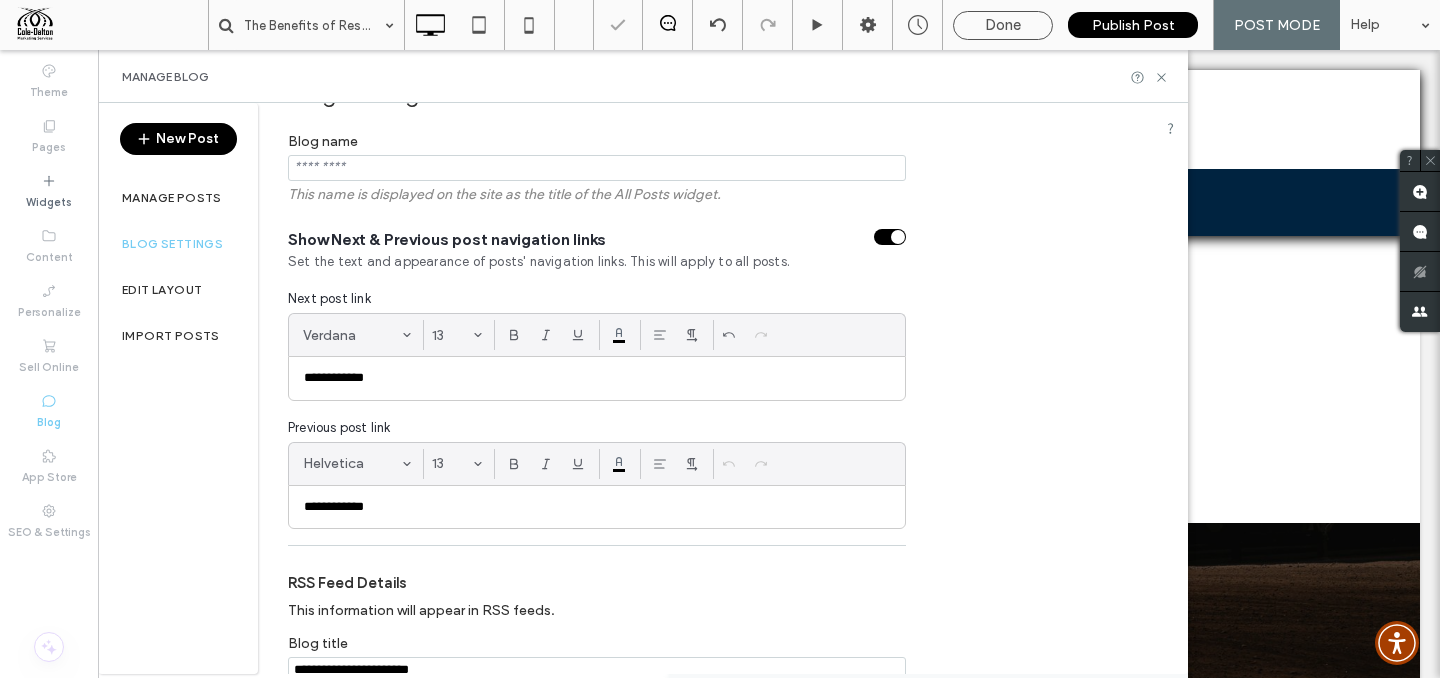 scroll, scrollTop: 154, scrollLeft: 0, axis: vertical 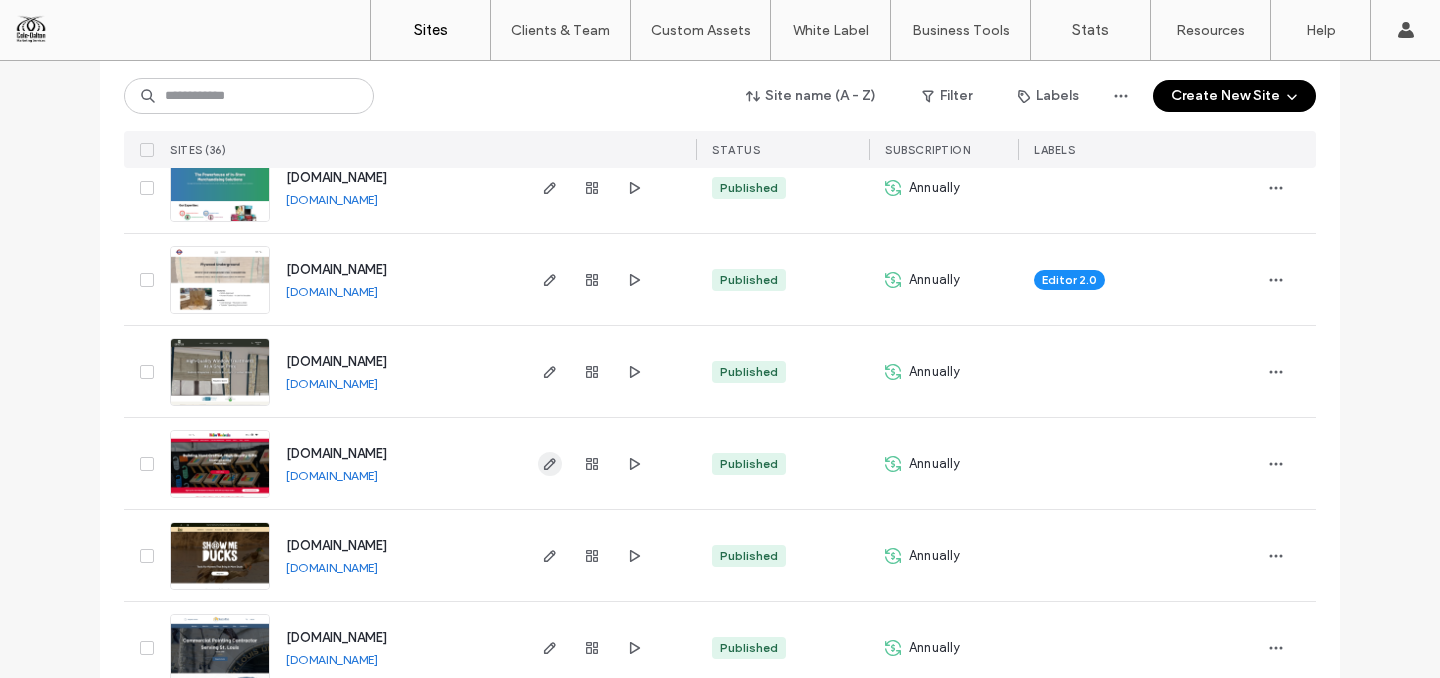 click 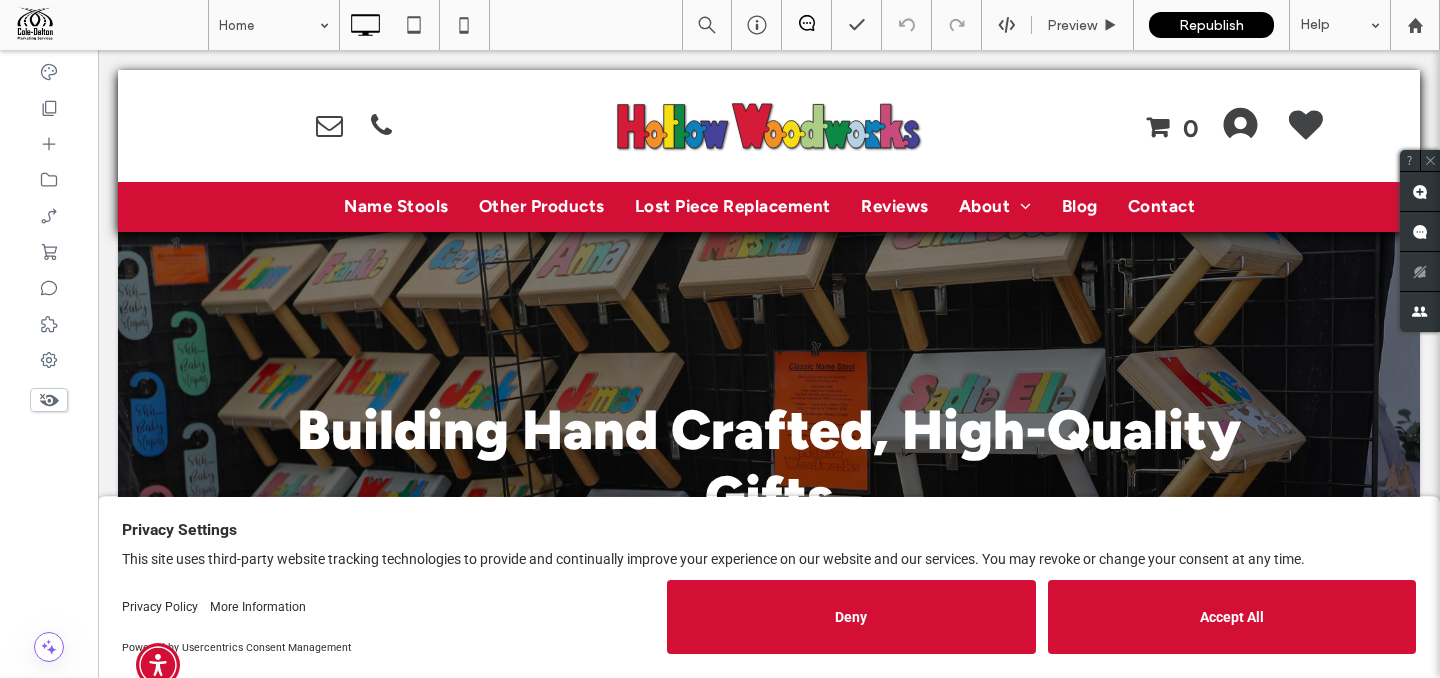 scroll, scrollTop: 0, scrollLeft: 0, axis: both 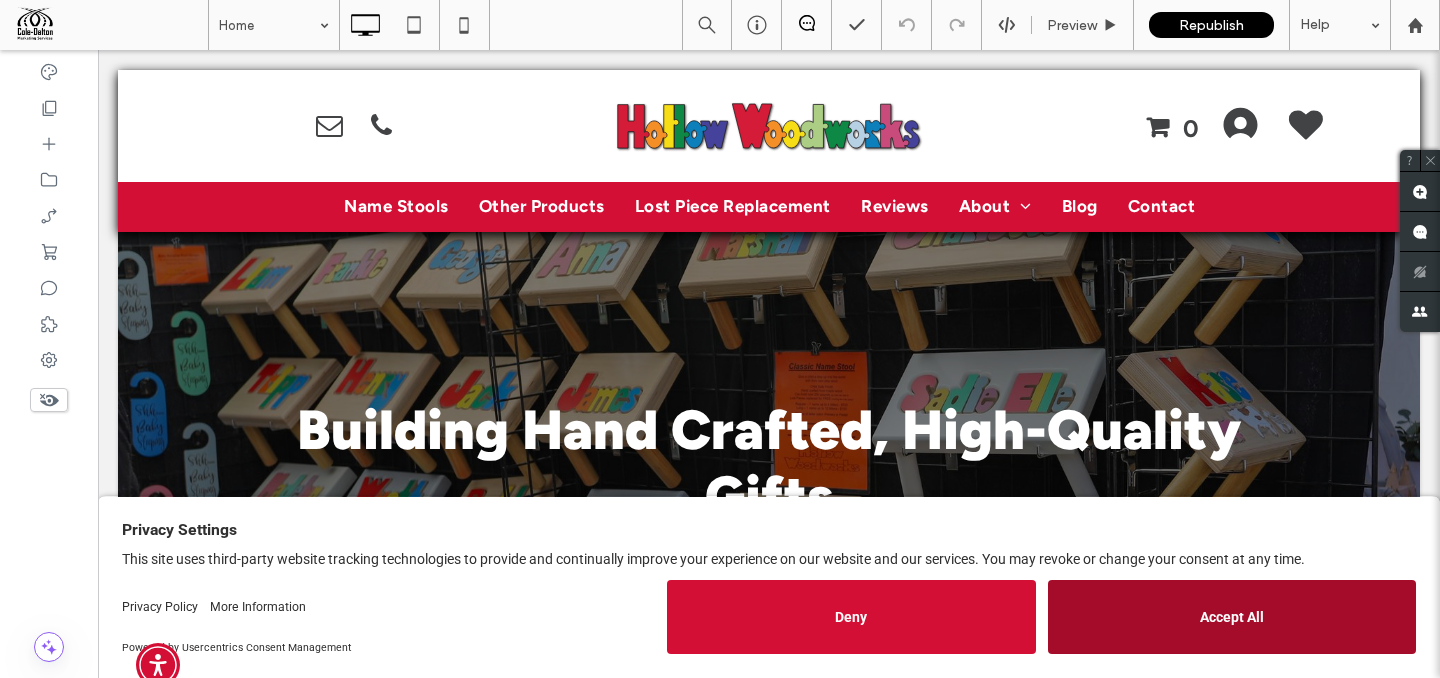 click on "Accept All" at bounding box center (1232, 617) 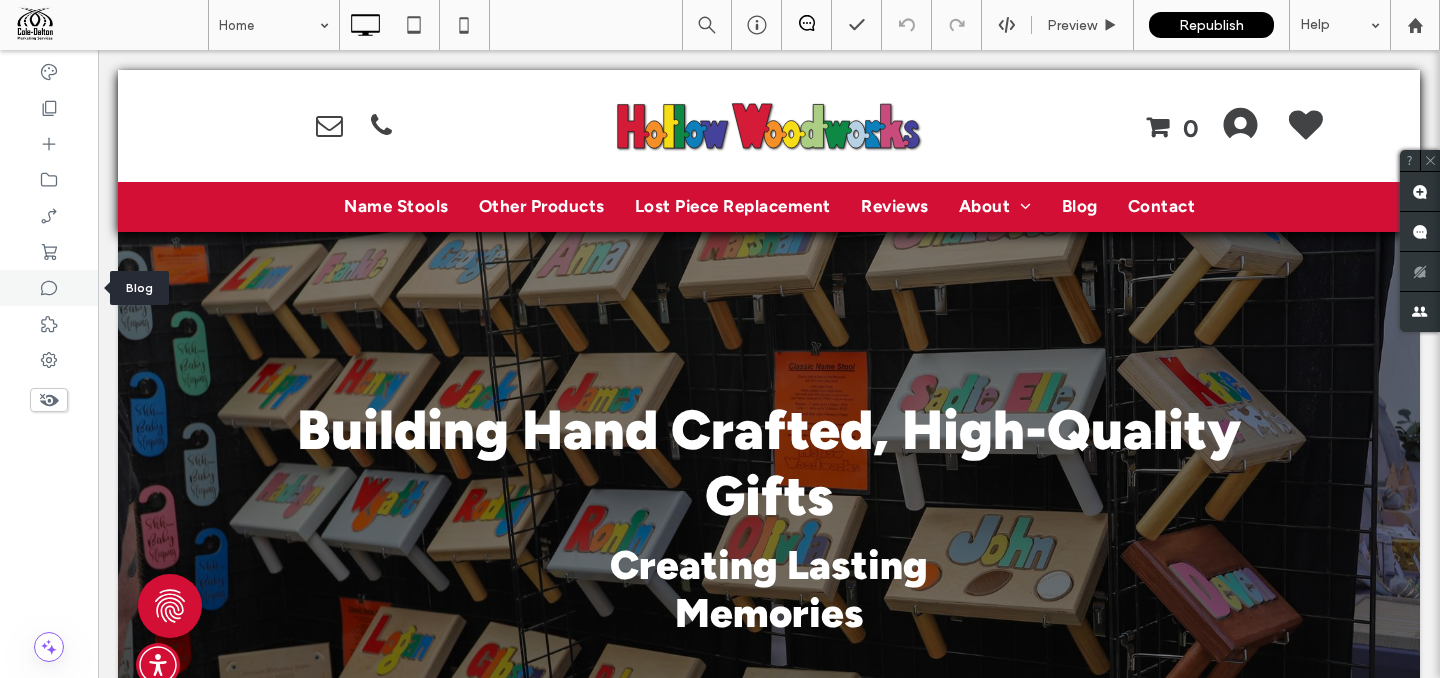 click at bounding box center (49, 288) 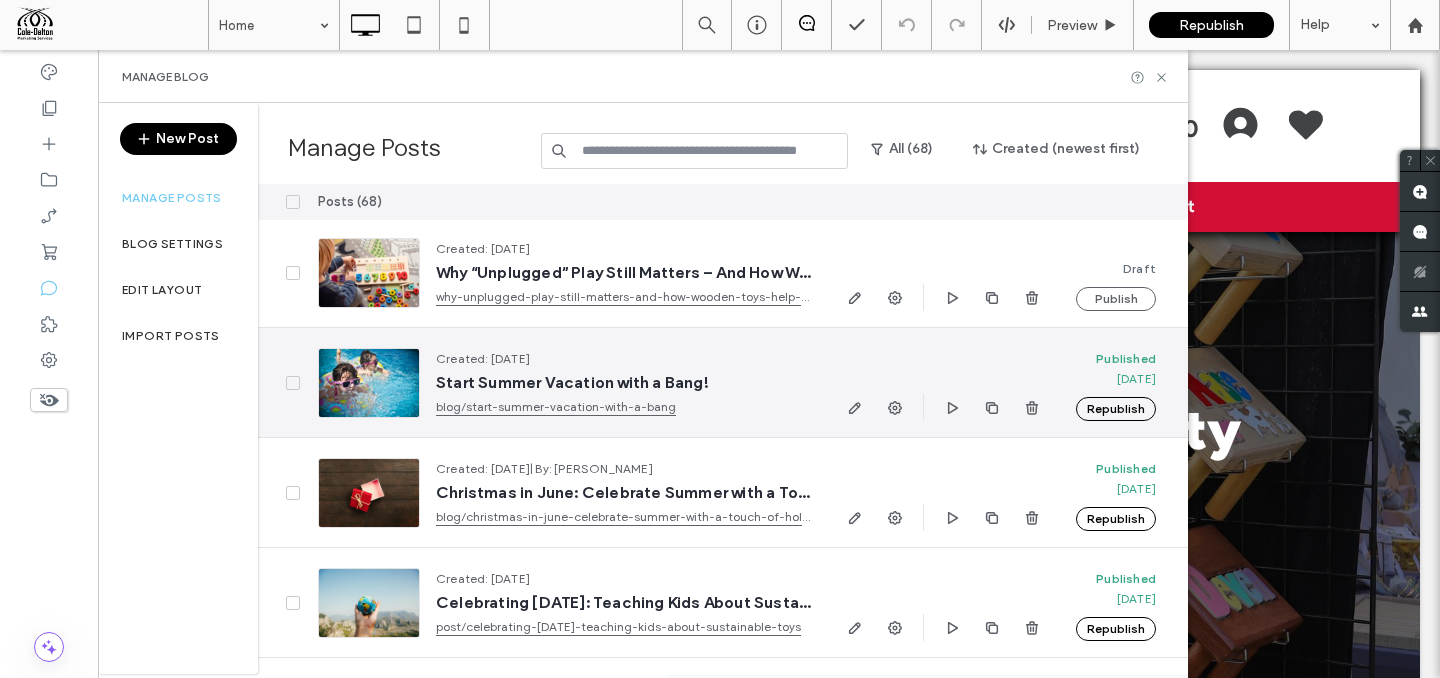 scroll, scrollTop: 4, scrollLeft: 0, axis: vertical 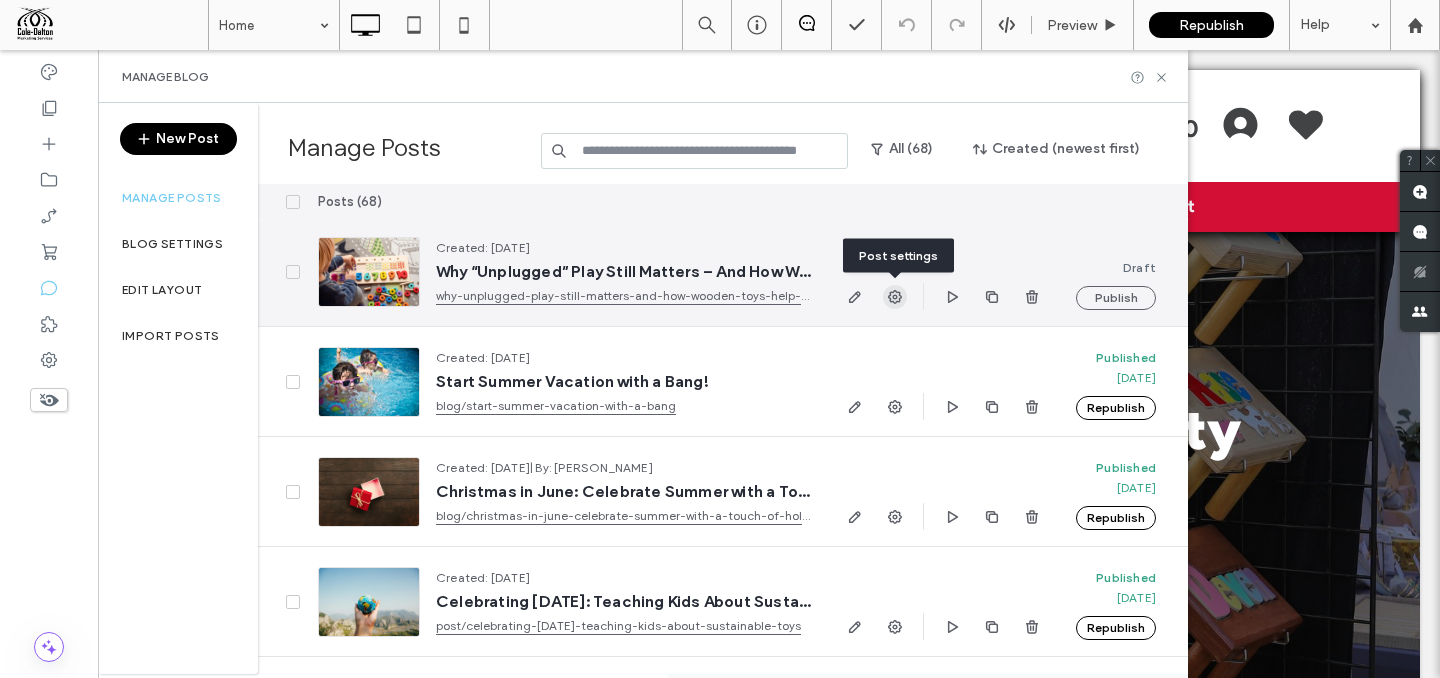 click at bounding box center [895, 297] 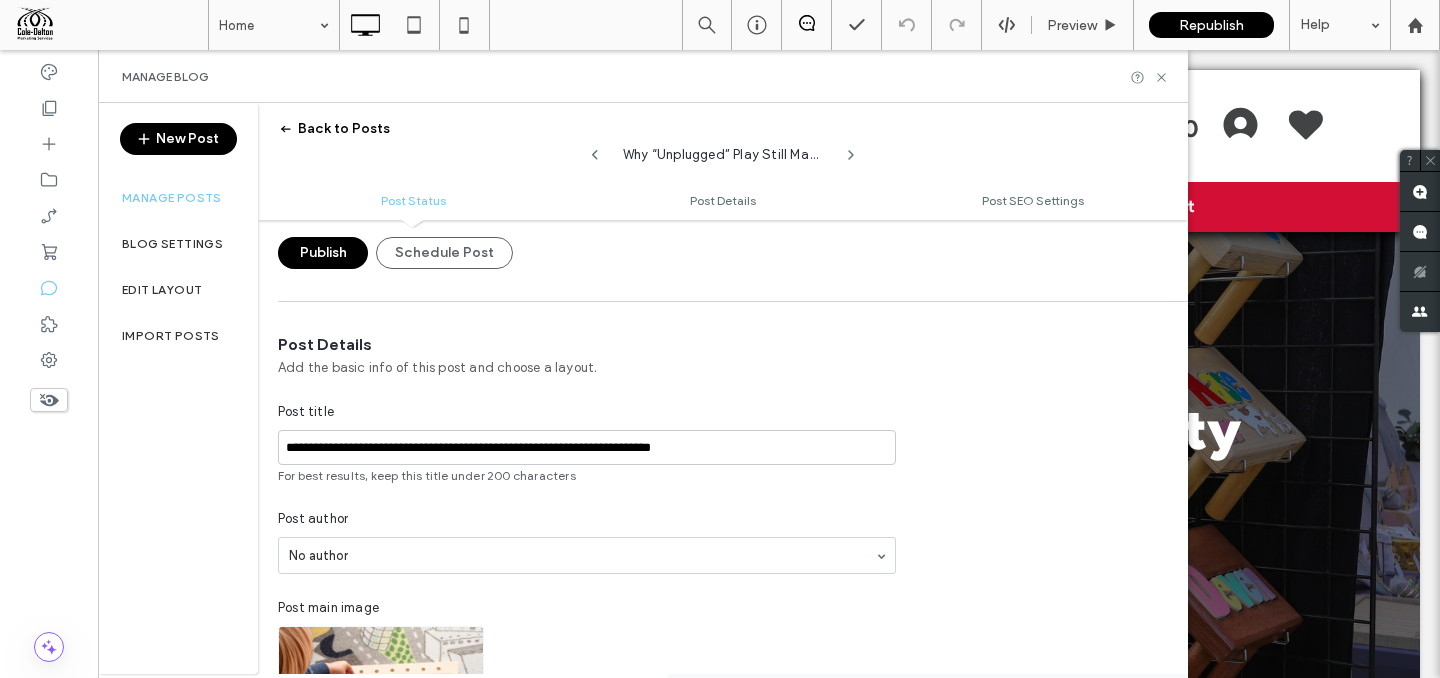 scroll, scrollTop: 169, scrollLeft: 0, axis: vertical 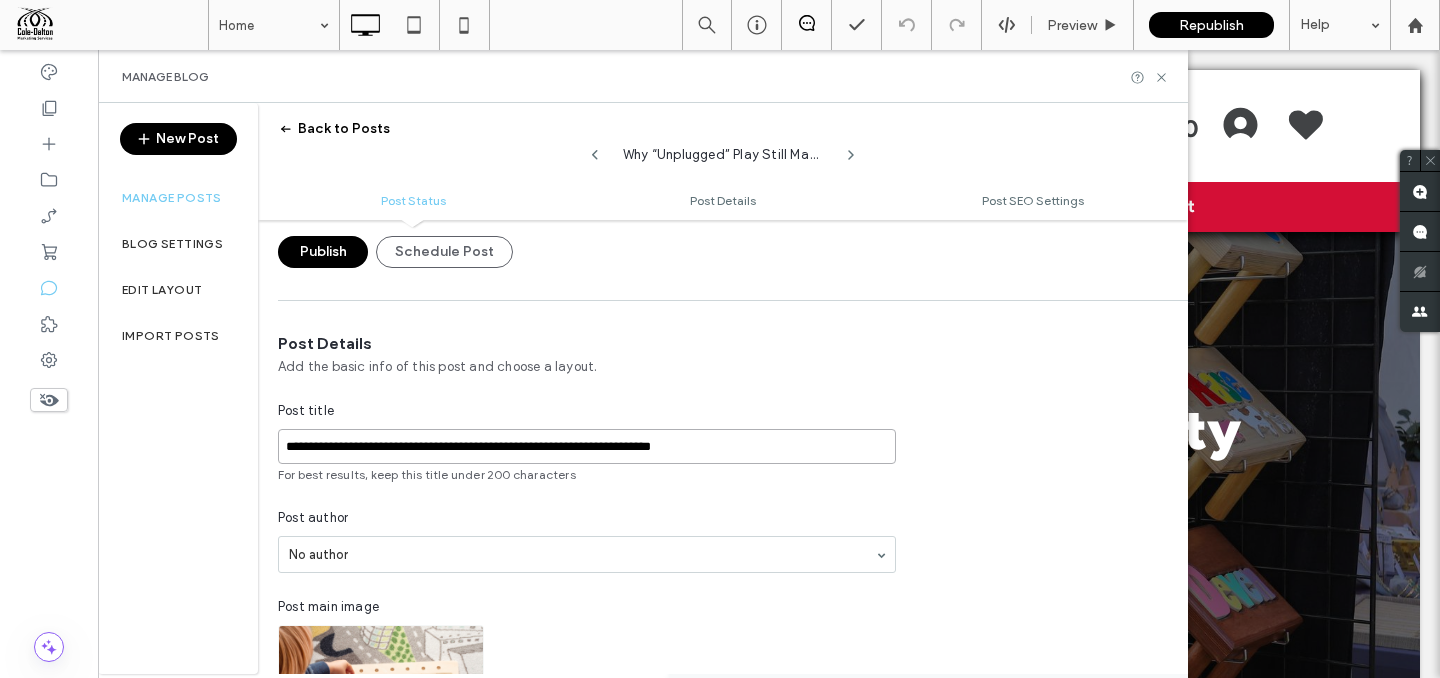 drag, startPoint x: 648, startPoint y: 445, endPoint x: 786, endPoint y: 446, distance: 138.00362 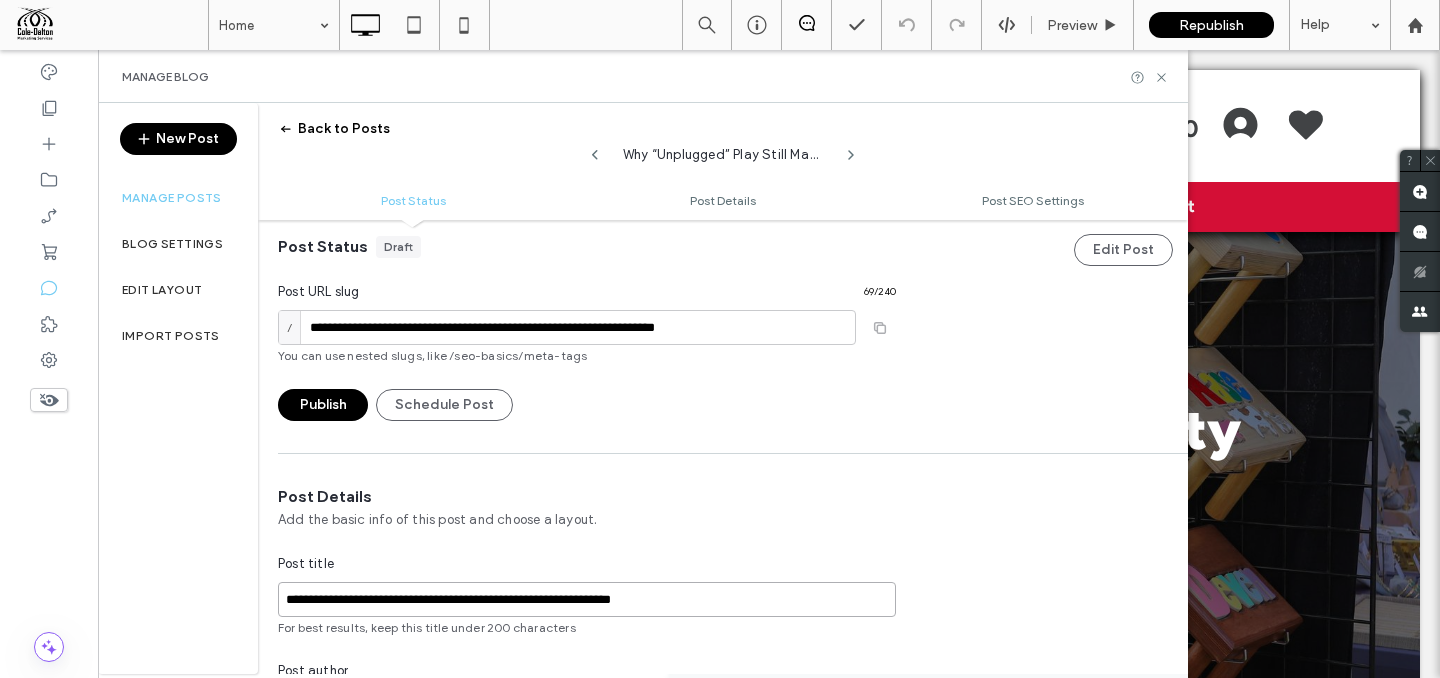 scroll, scrollTop: 14, scrollLeft: 0, axis: vertical 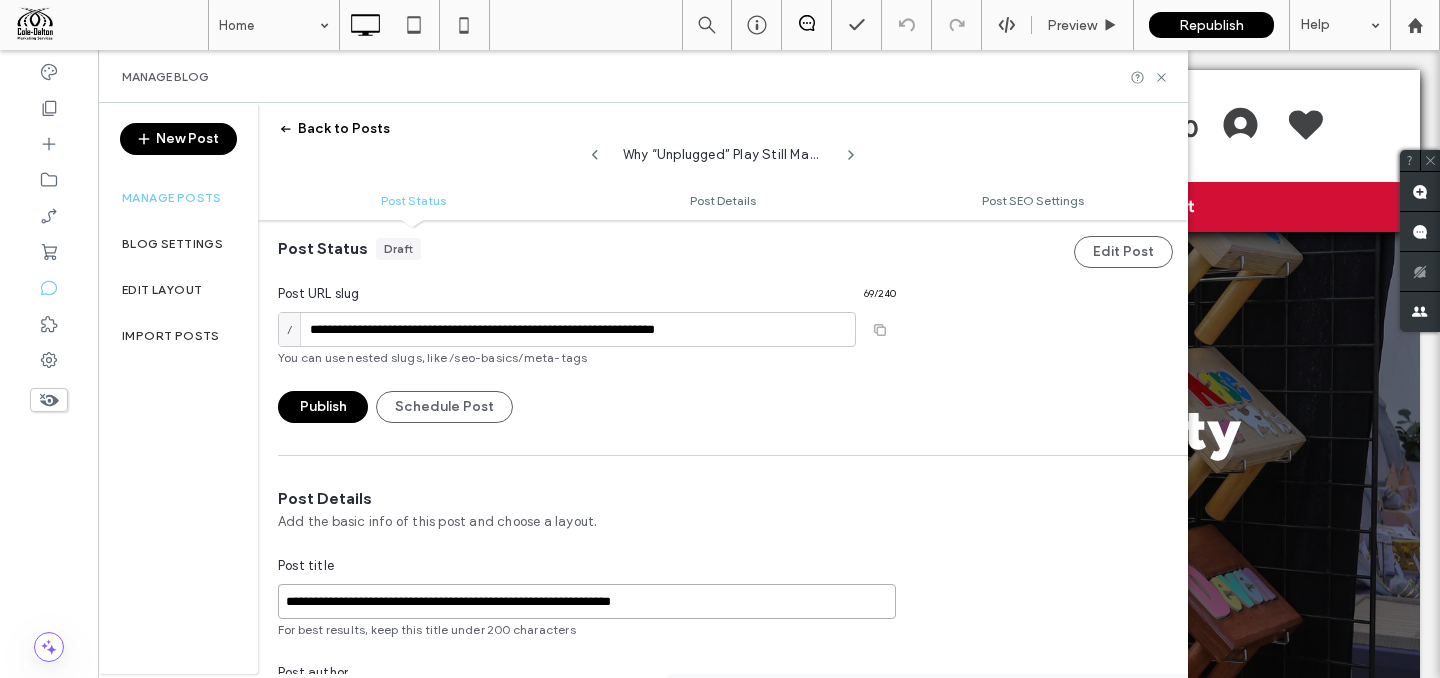 type on "**********" 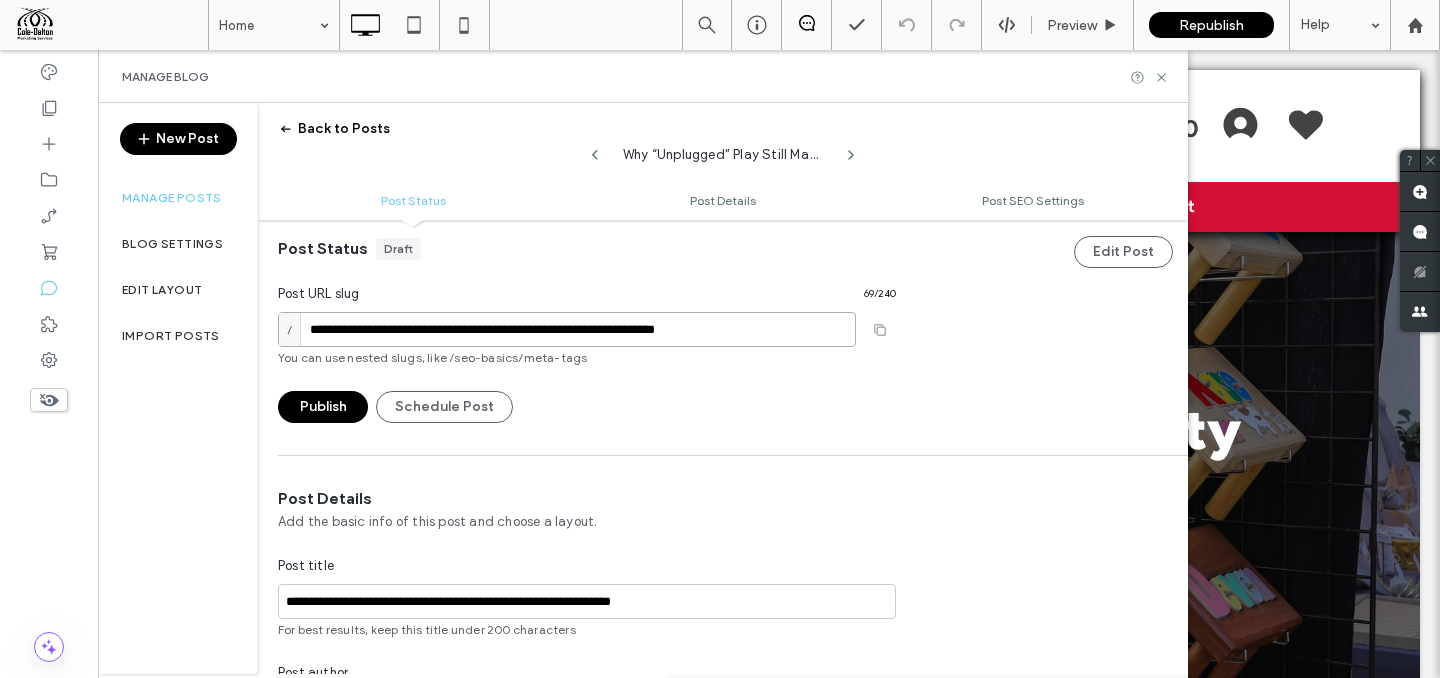 click on "**********" at bounding box center [567, 329] 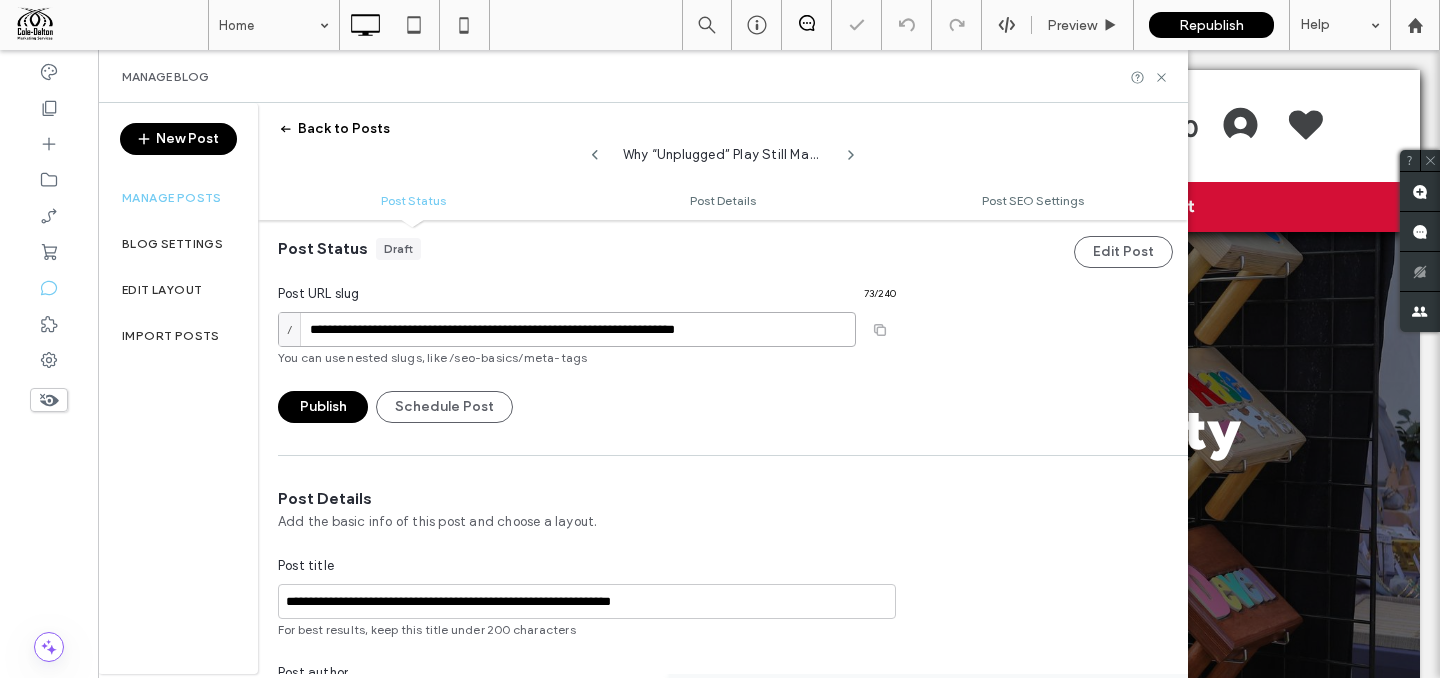drag, startPoint x: 726, startPoint y: 330, endPoint x: 861, endPoint y: 324, distance: 135.13327 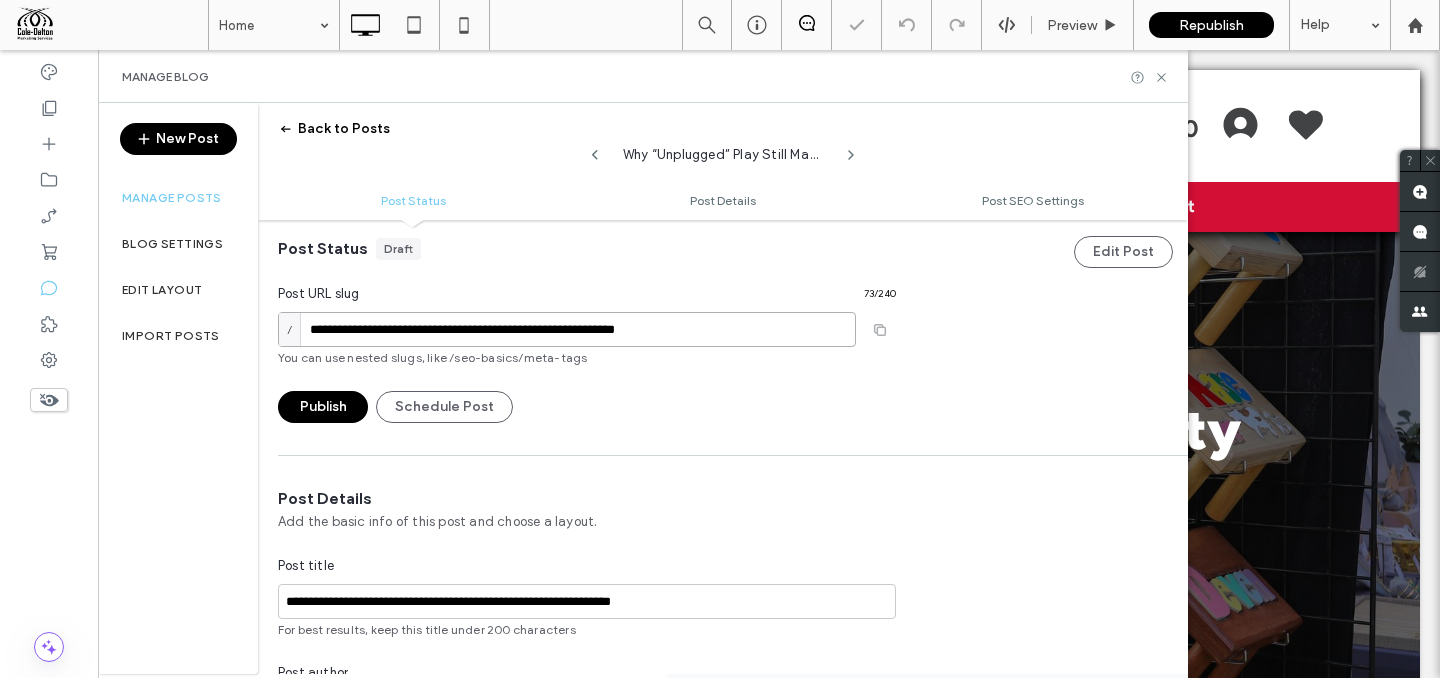 scroll, scrollTop: 0, scrollLeft: 0, axis: both 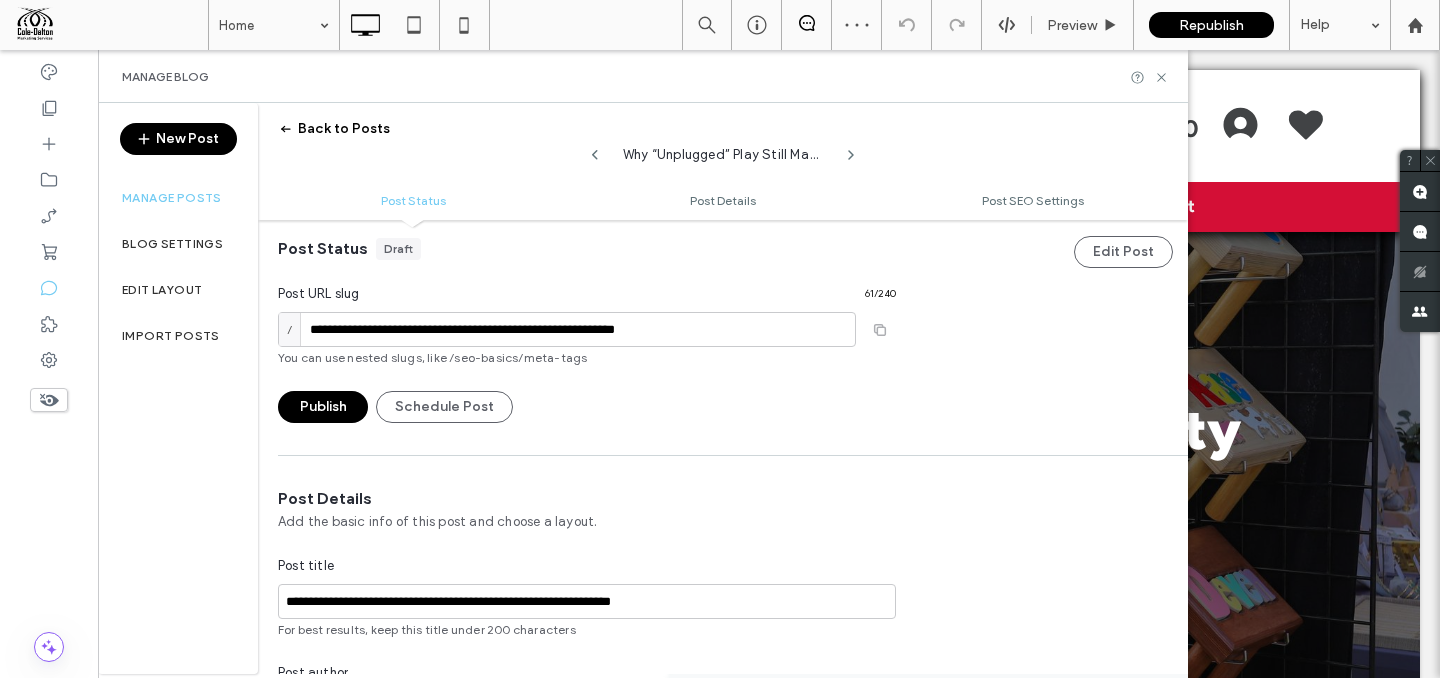 click on "**********" at bounding box center (587, 330) 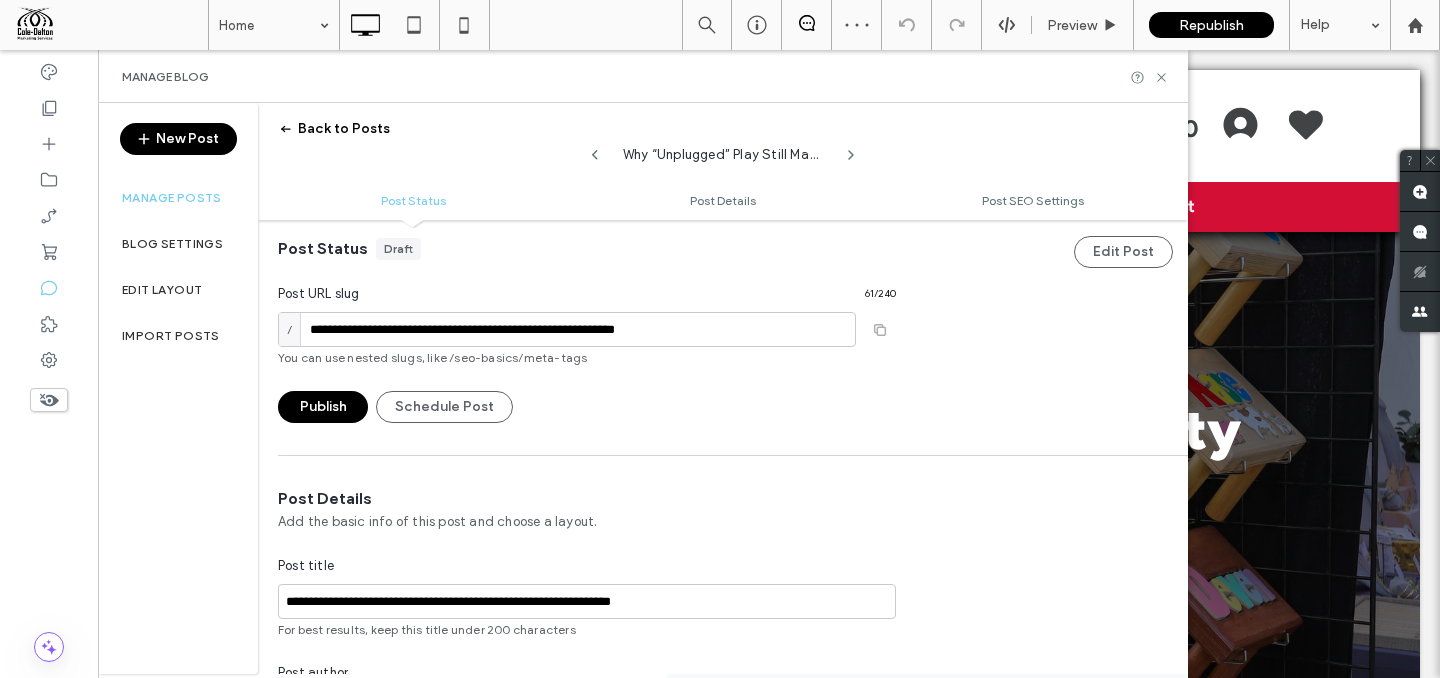 click on "/" at bounding box center [294, 329] 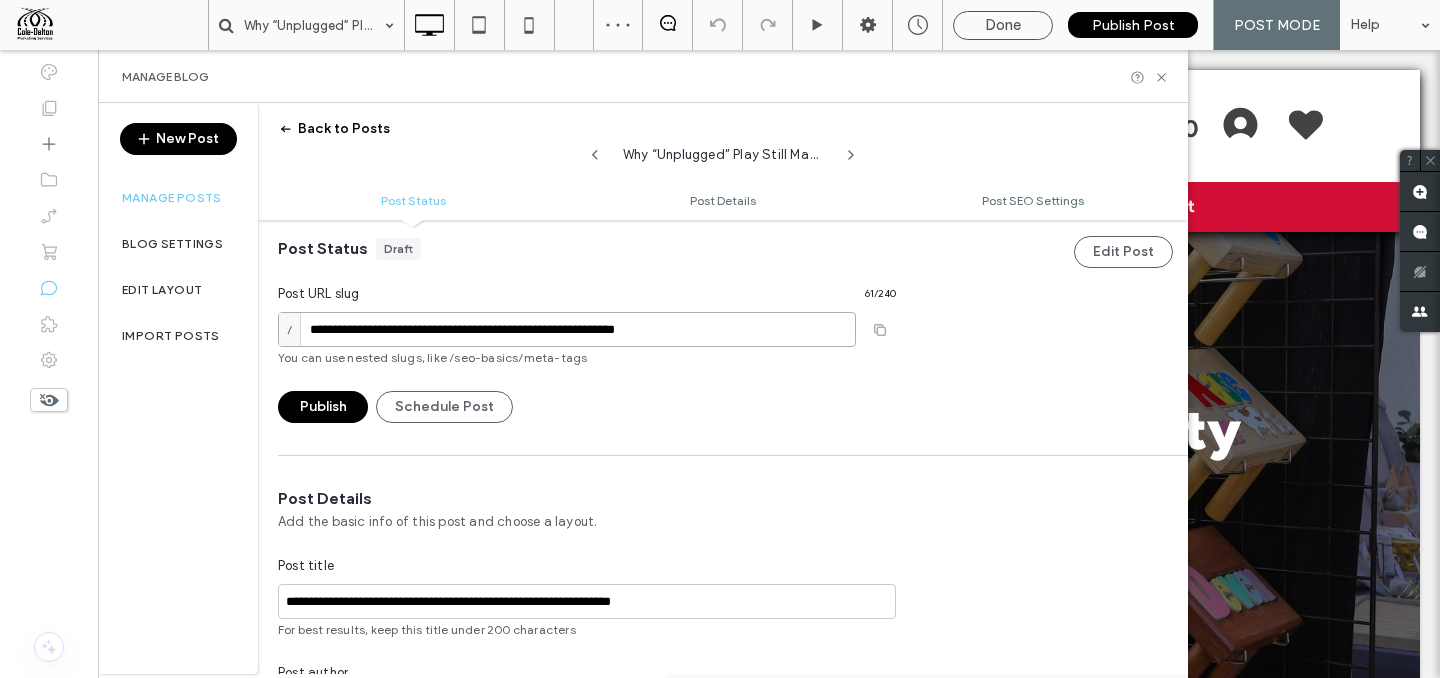 click on "**********" at bounding box center (567, 329) 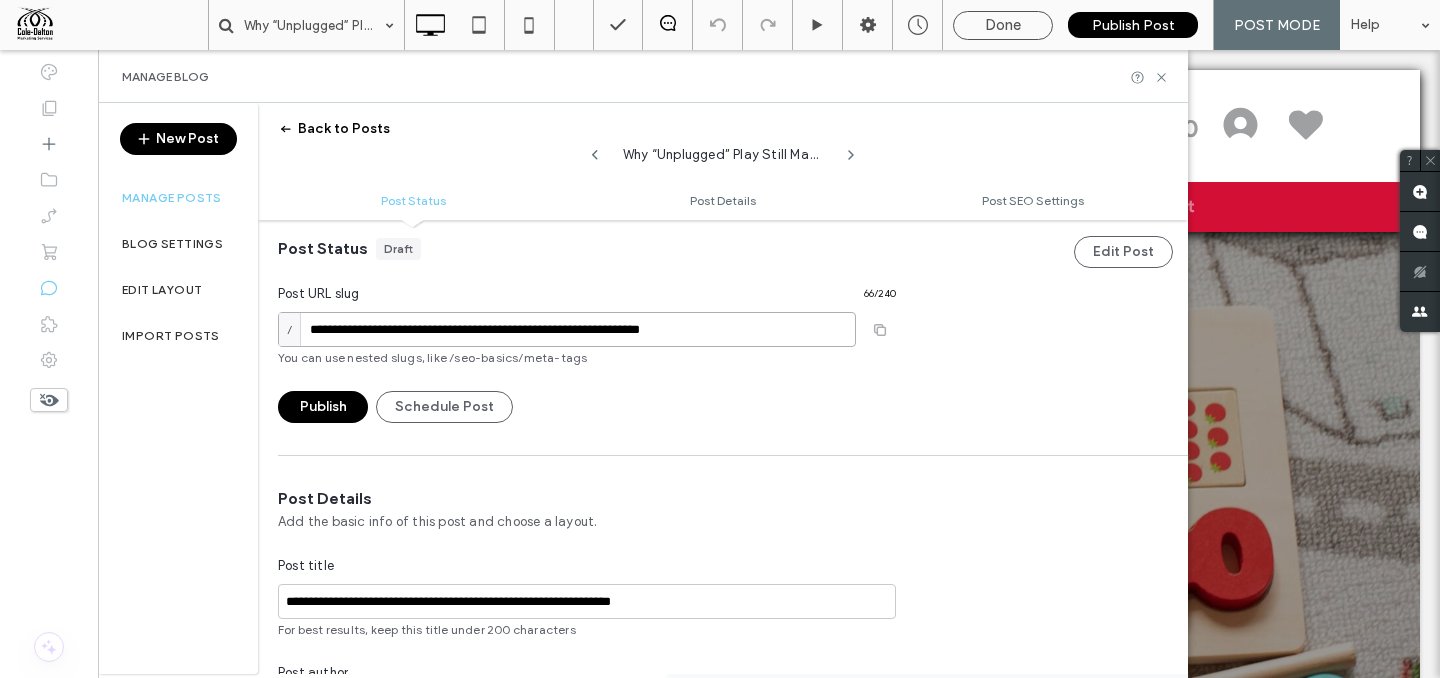 scroll, scrollTop: 0, scrollLeft: 0, axis: both 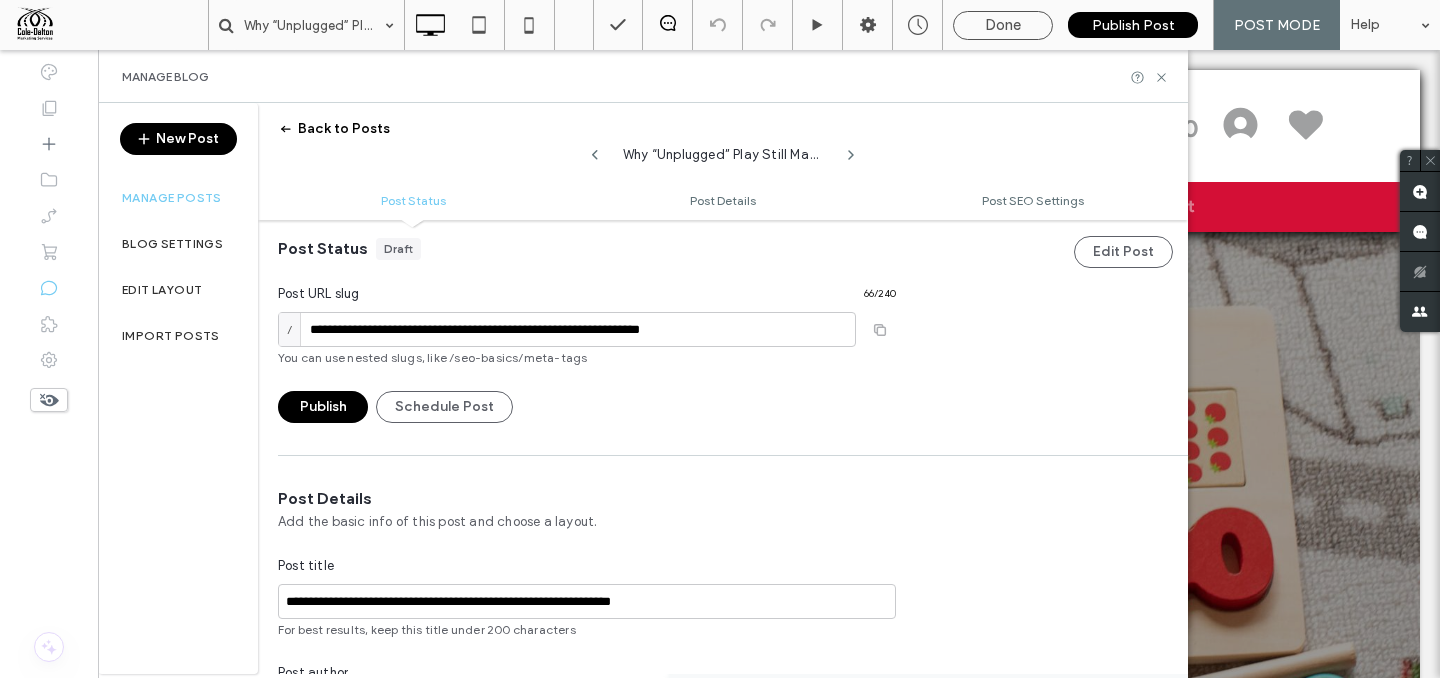 click on "You can use nested slugs, like /seo-basics/meta-tags" at bounding box center [587, 358] 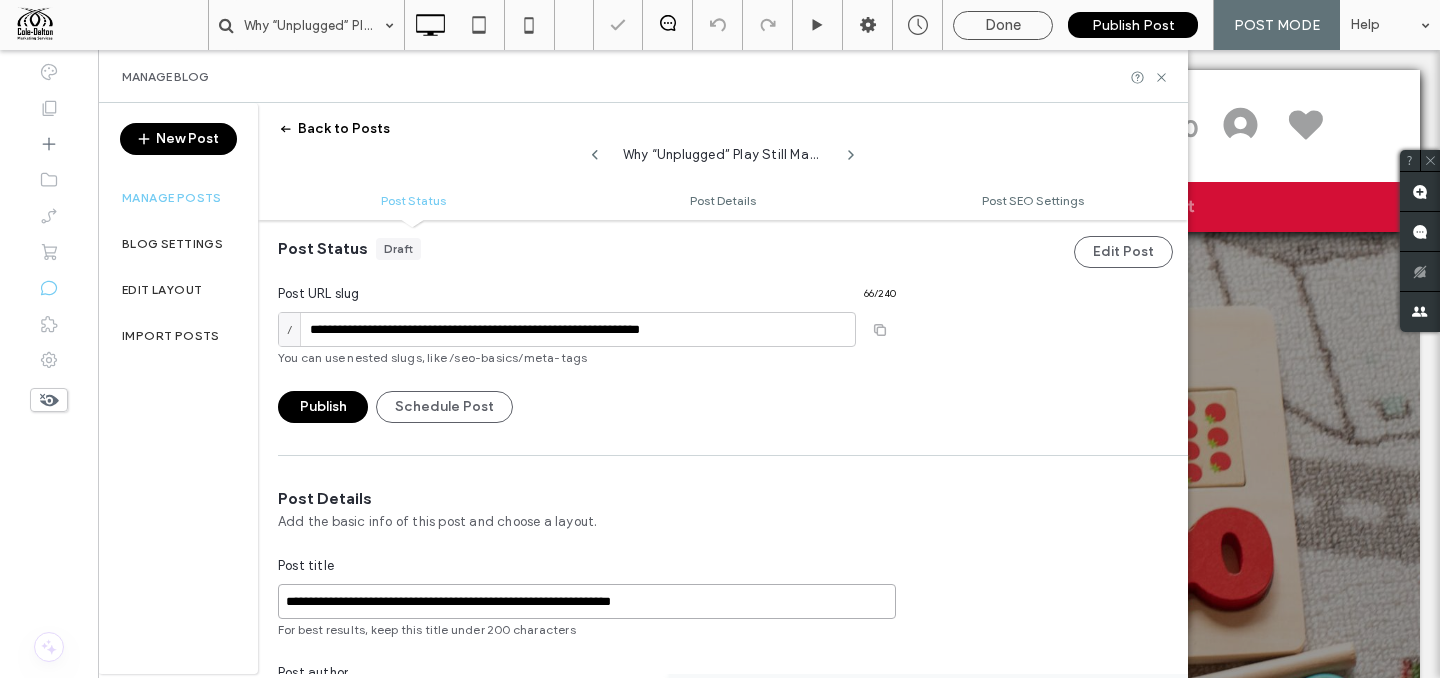 drag, startPoint x: 518, startPoint y: 617, endPoint x: 498, endPoint y: 609, distance: 21.540659 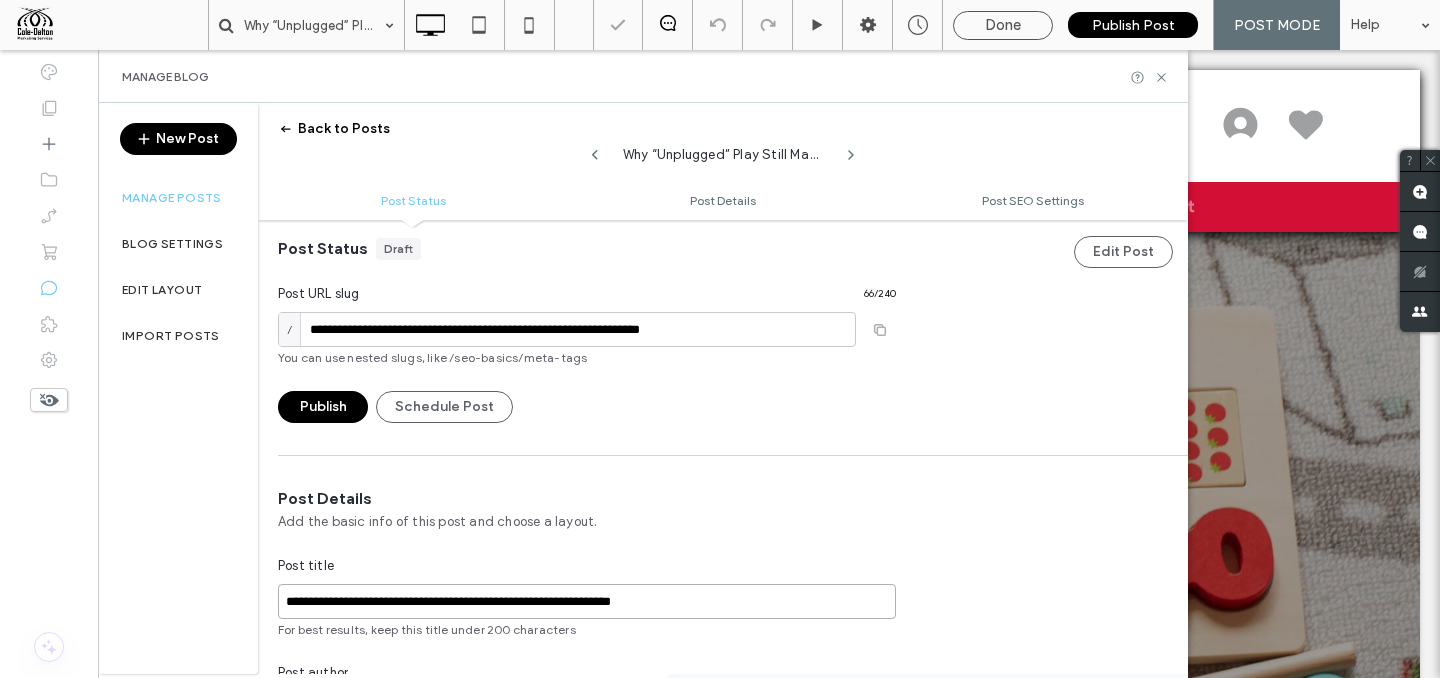 scroll, scrollTop: 0, scrollLeft: 0, axis: both 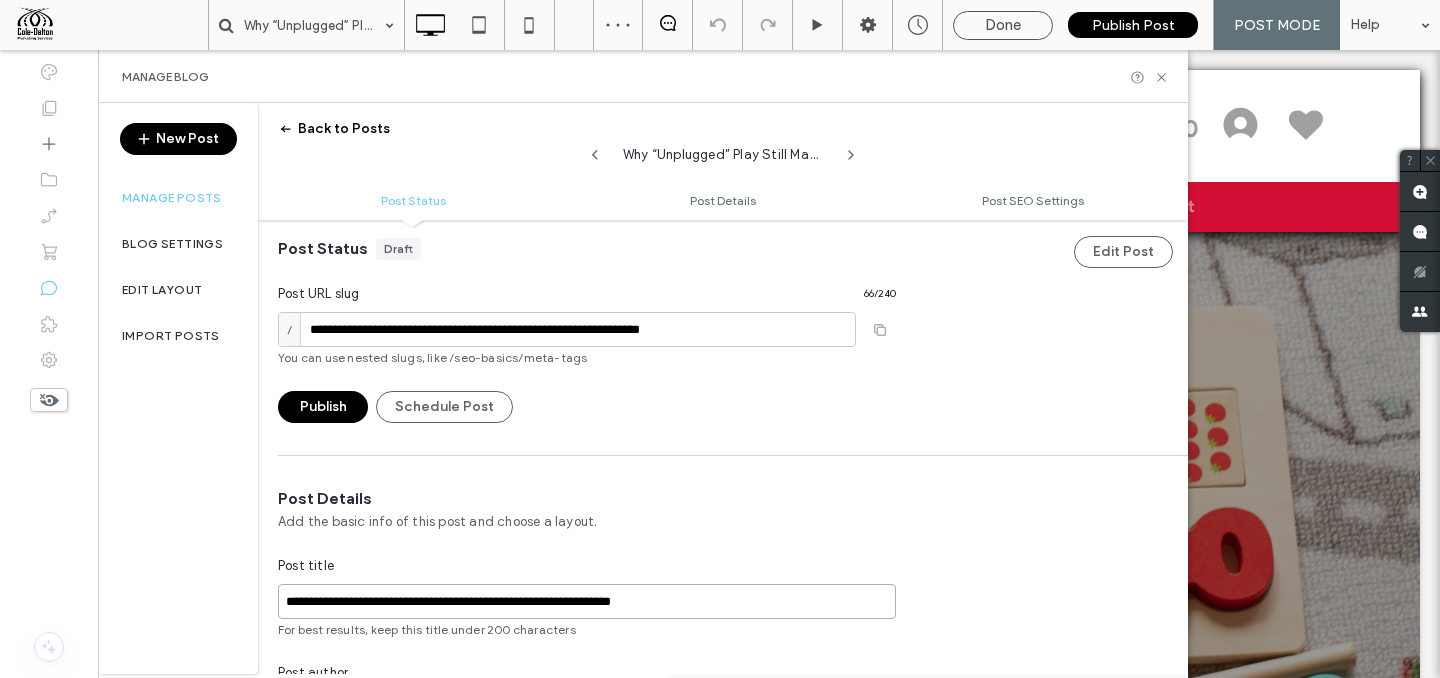 click on "**********" at bounding box center [587, 601] 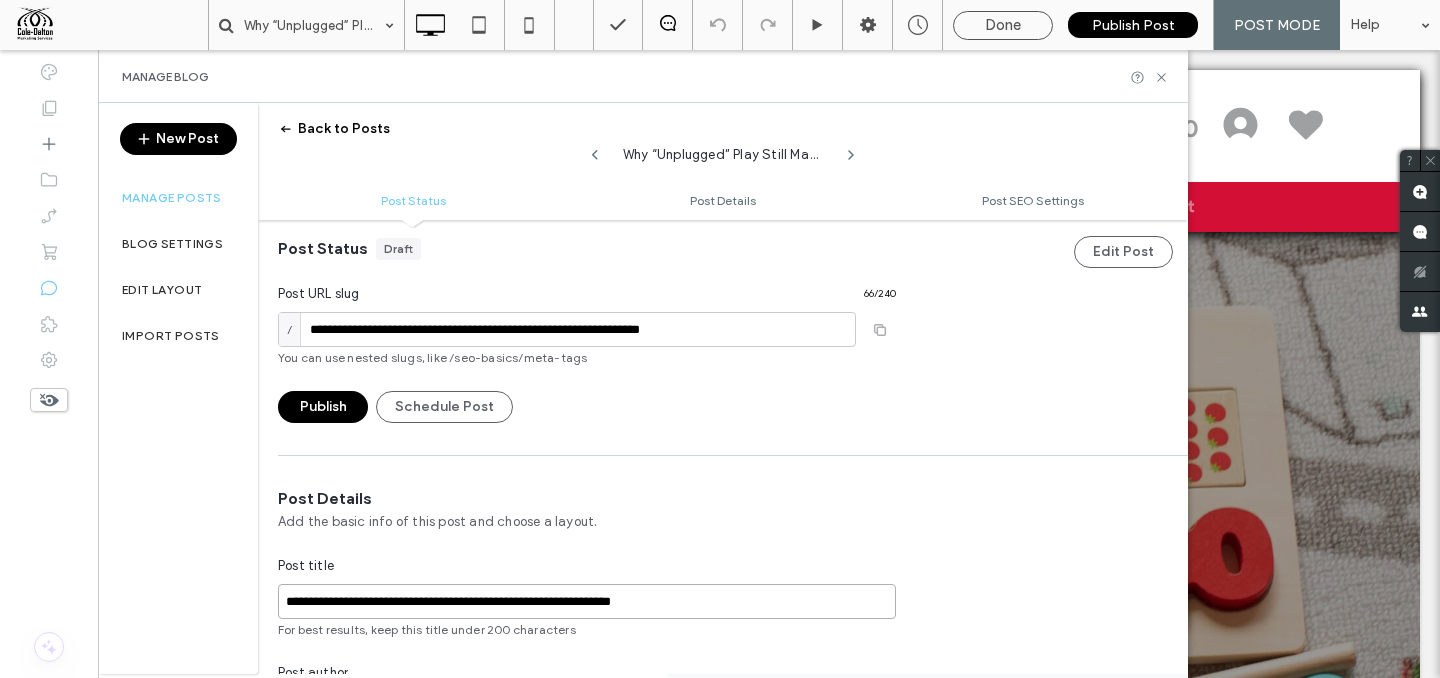 click on "**********" at bounding box center (587, 601) 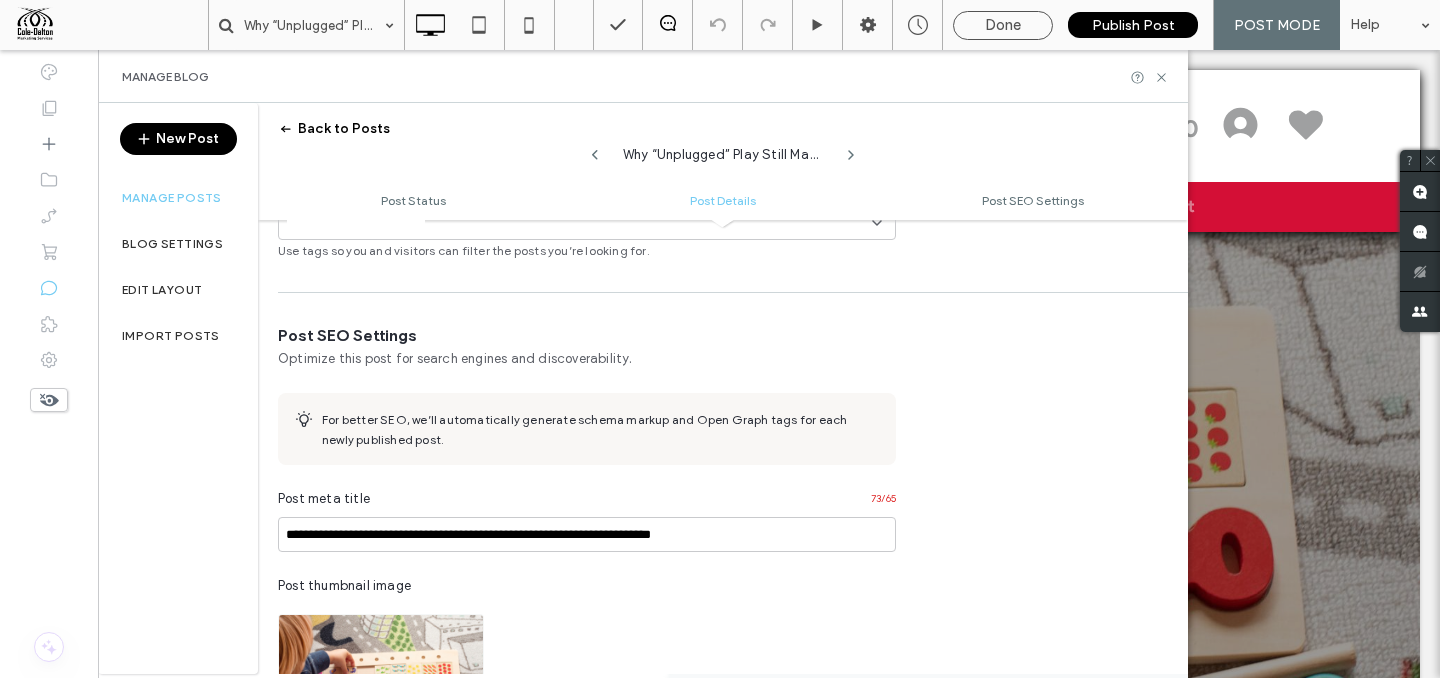 scroll, scrollTop: 998, scrollLeft: 0, axis: vertical 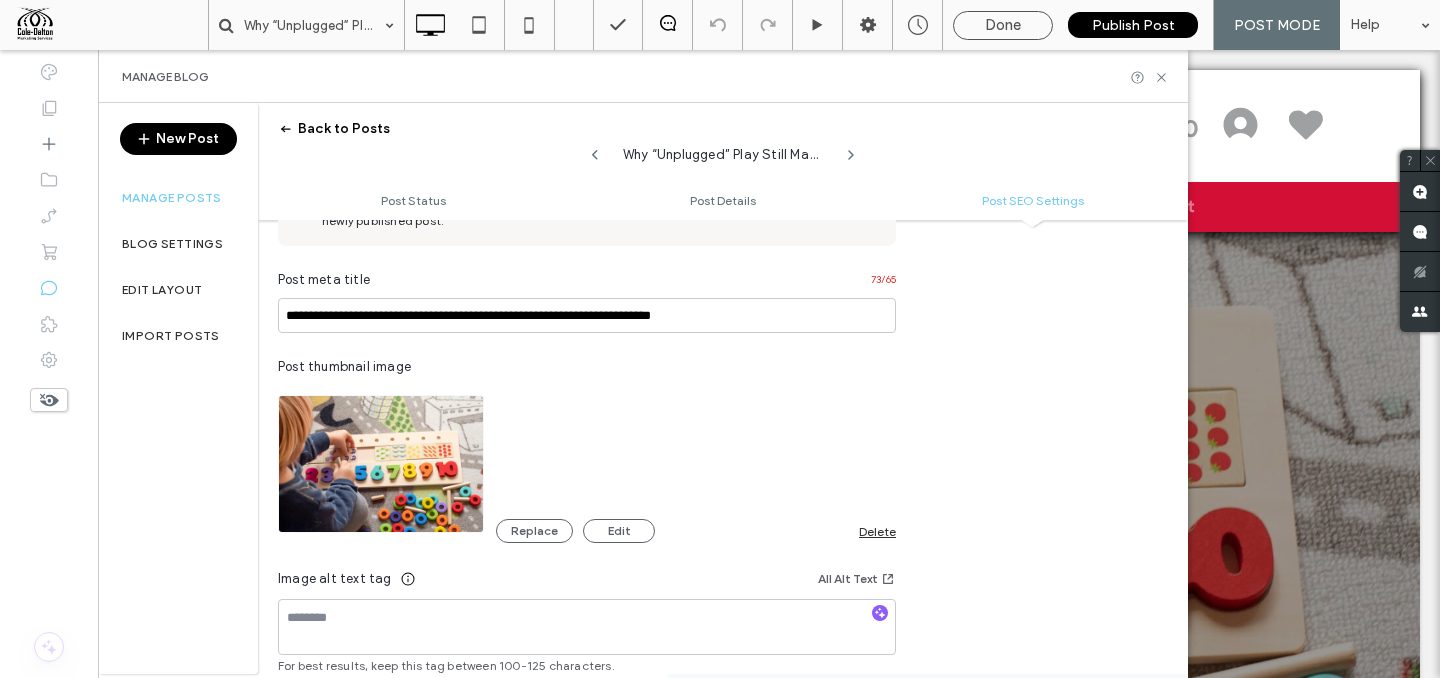type on "**********" 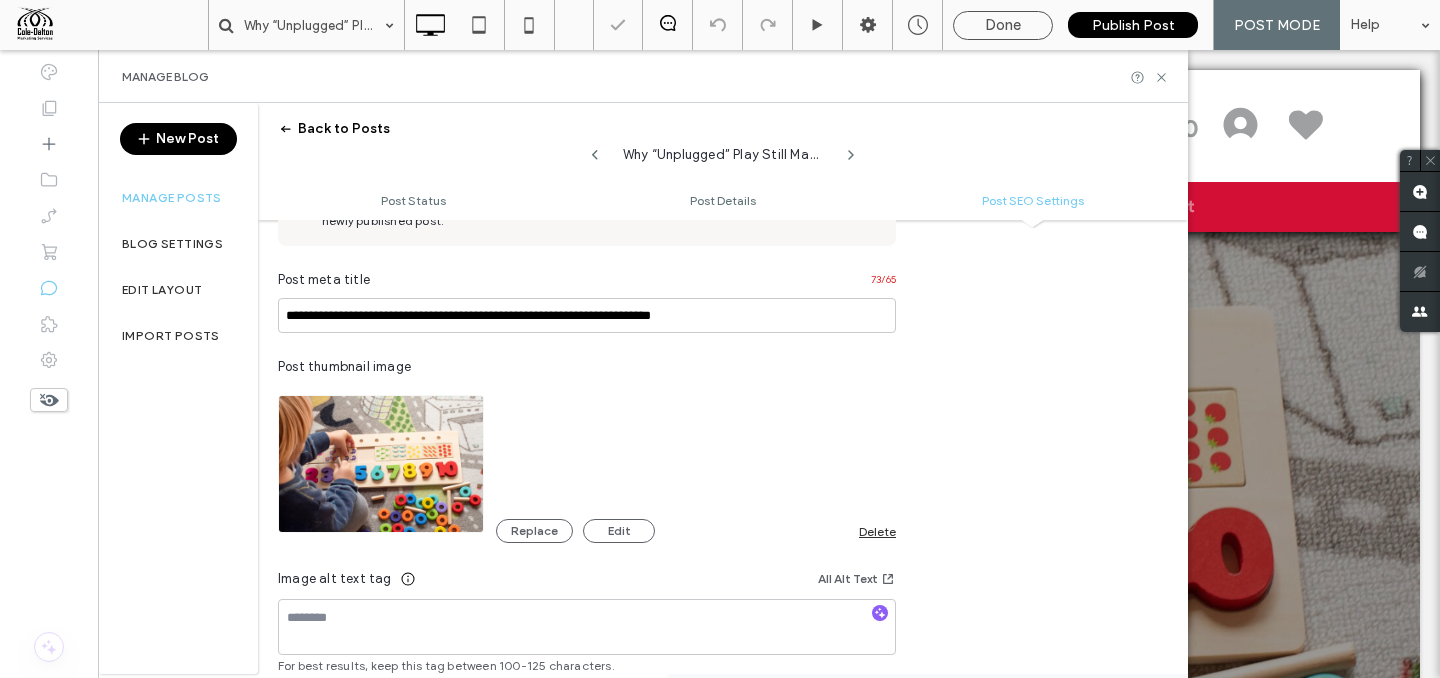 click on "Post thumbnail image" at bounding box center (587, 367) 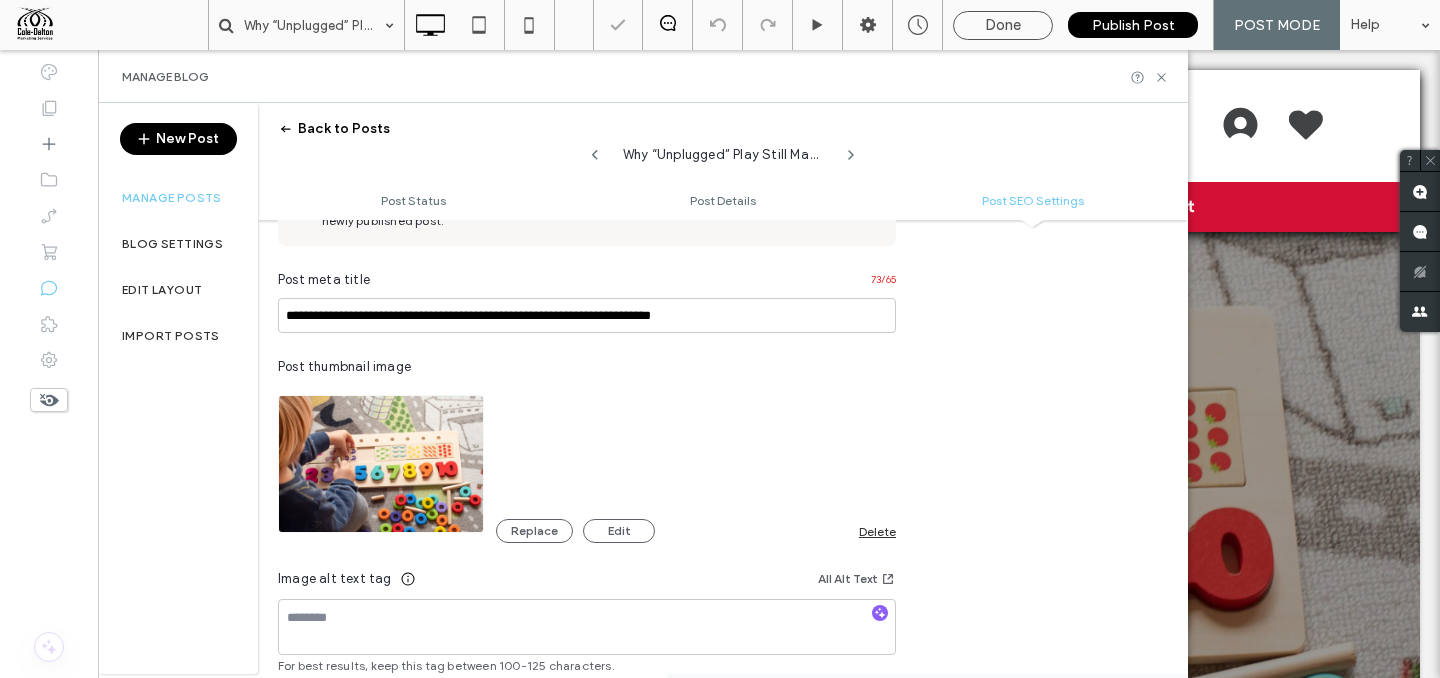 scroll, scrollTop: 0, scrollLeft: 0, axis: both 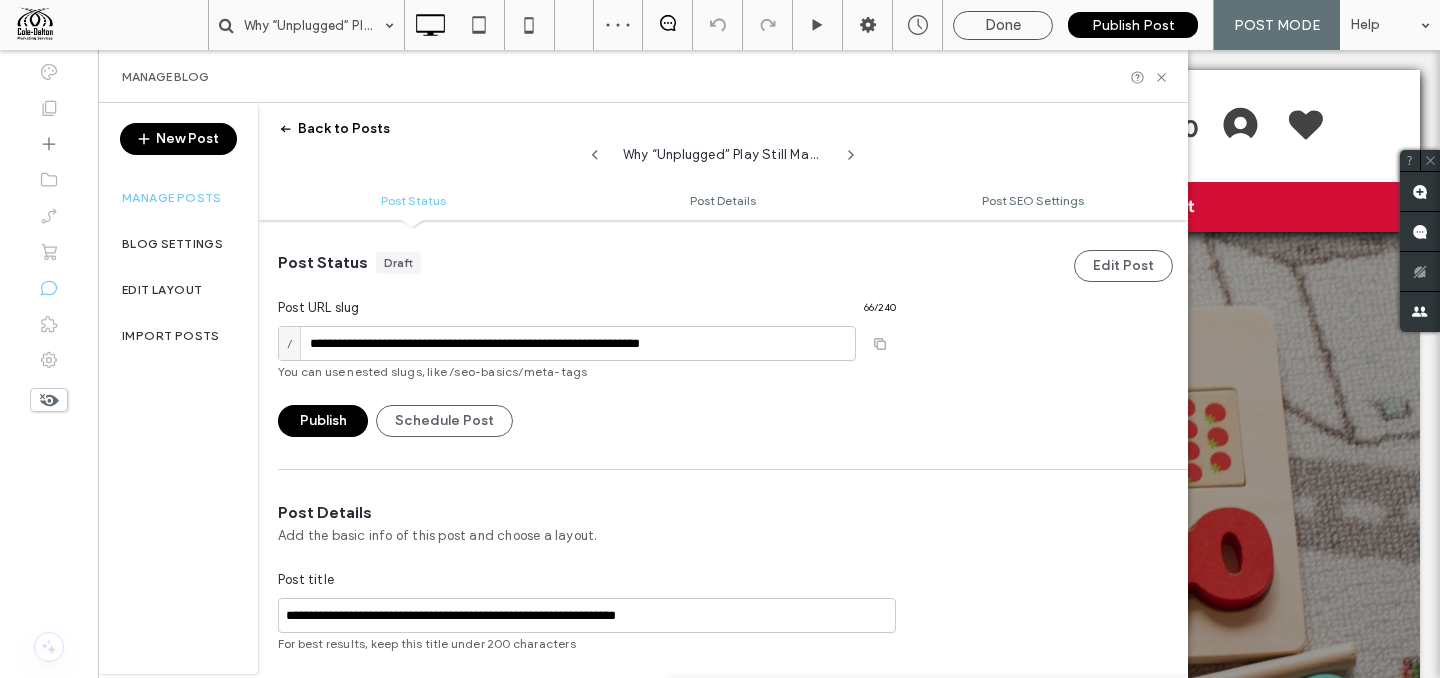 click on "Add the basic info of this post and choose a layout." at bounding box center [587, 536] 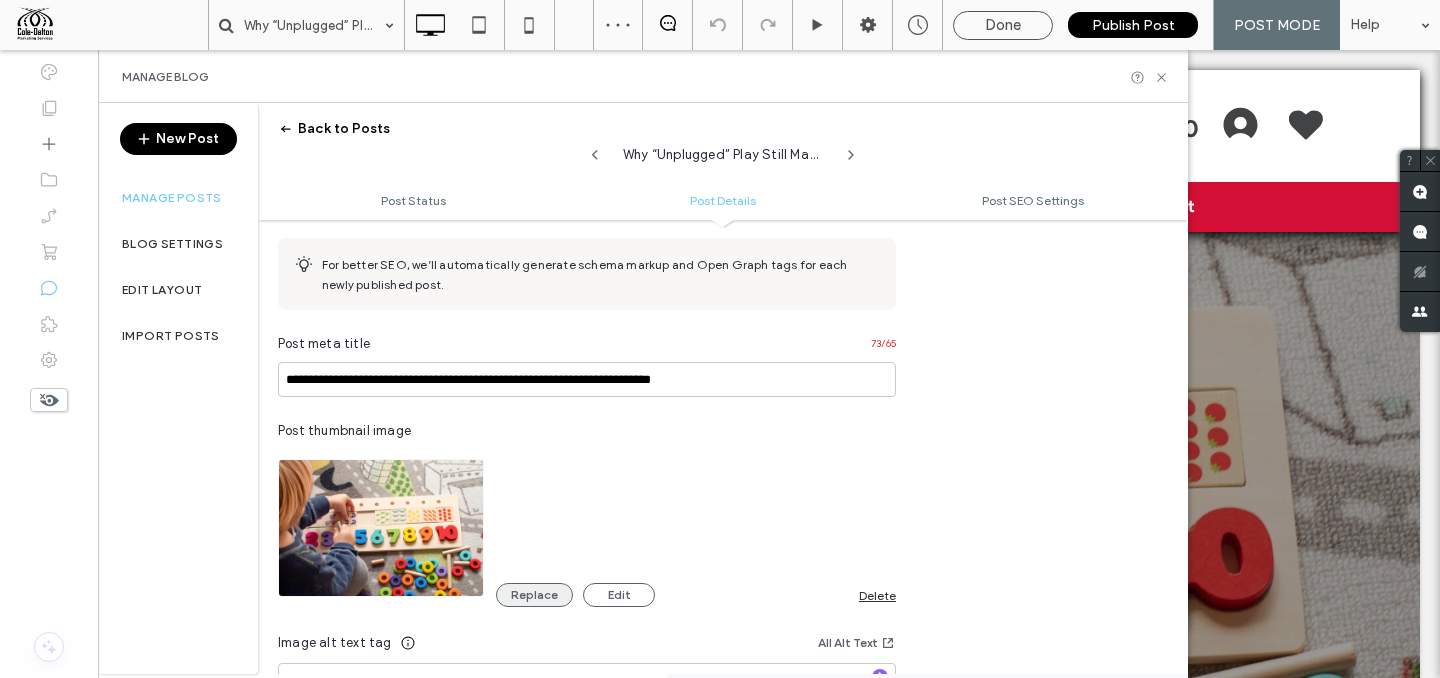 scroll, scrollTop: 966, scrollLeft: 0, axis: vertical 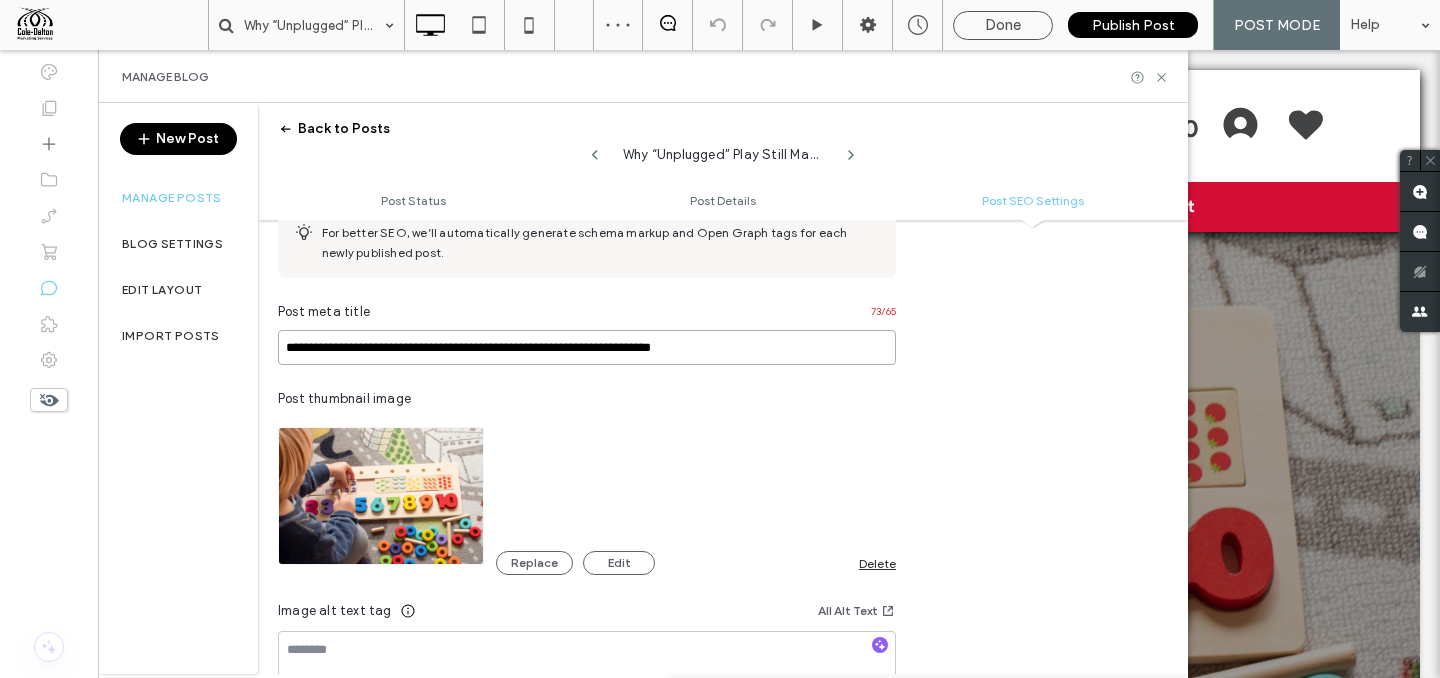 click on "**********" at bounding box center [587, 347] 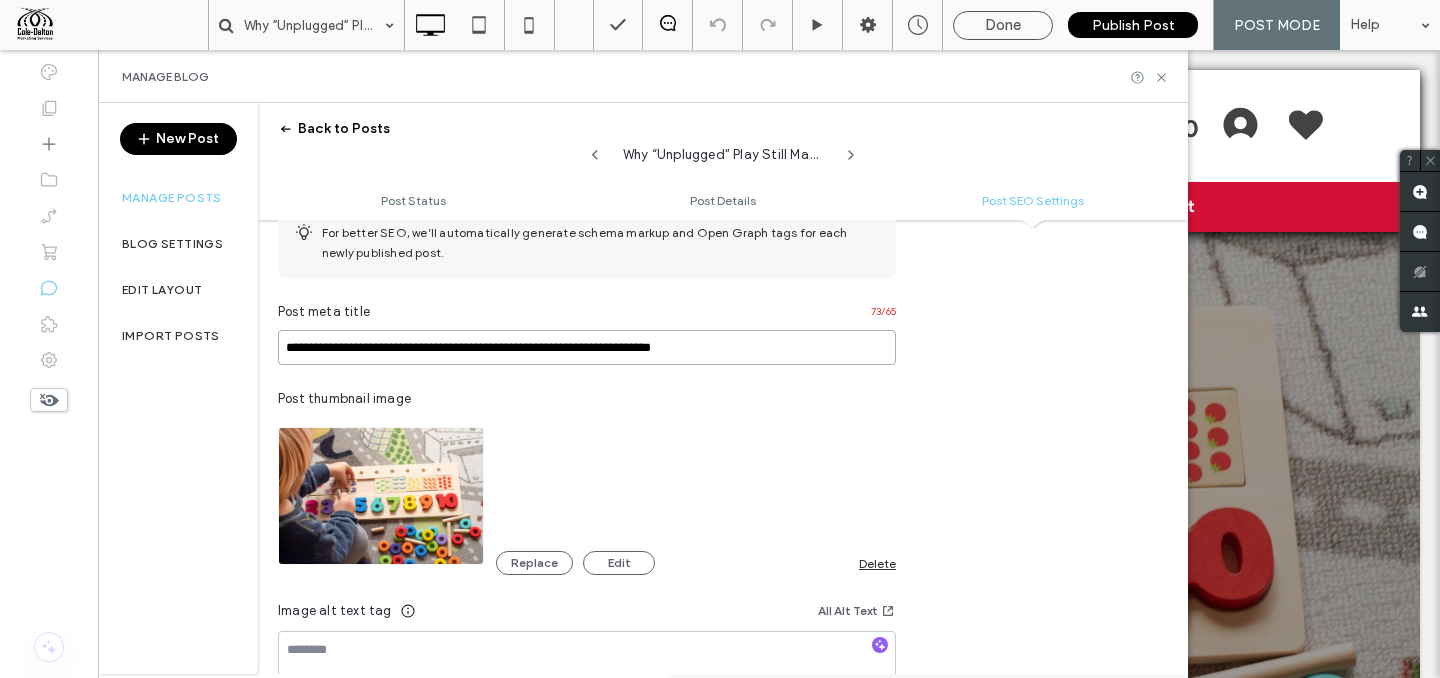 drag, startPoint x: 497, startPoint y: 352, endPoint x: 508, endPoint y: 355, distance: 11.401754 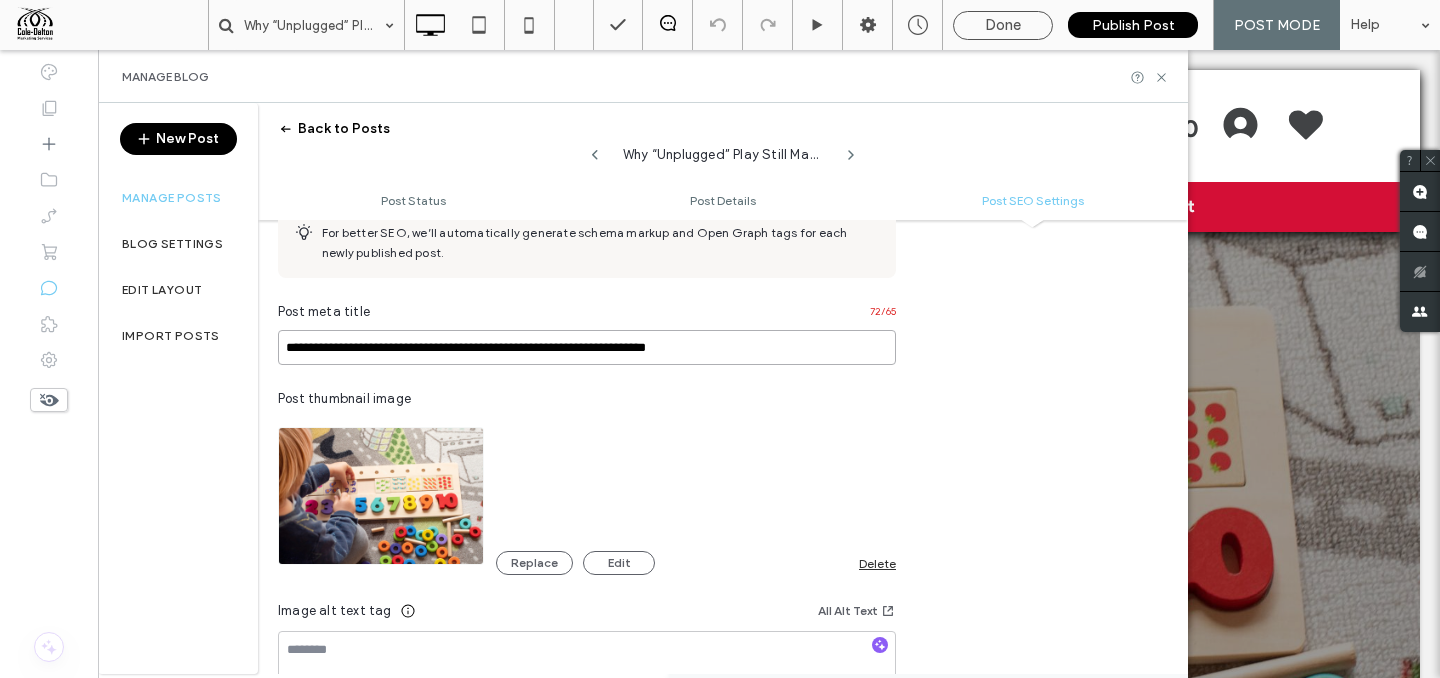 click on "**********" at bounding box center (587, 347) 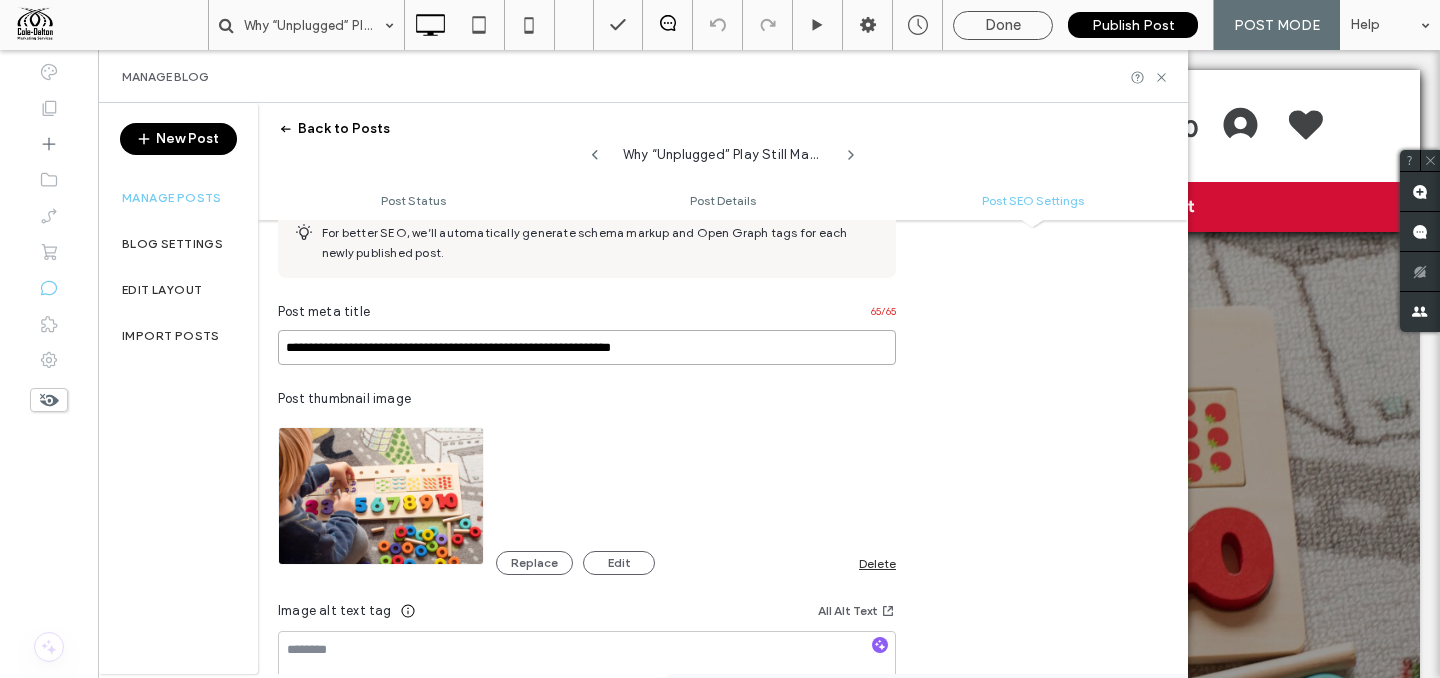 type on "**********" 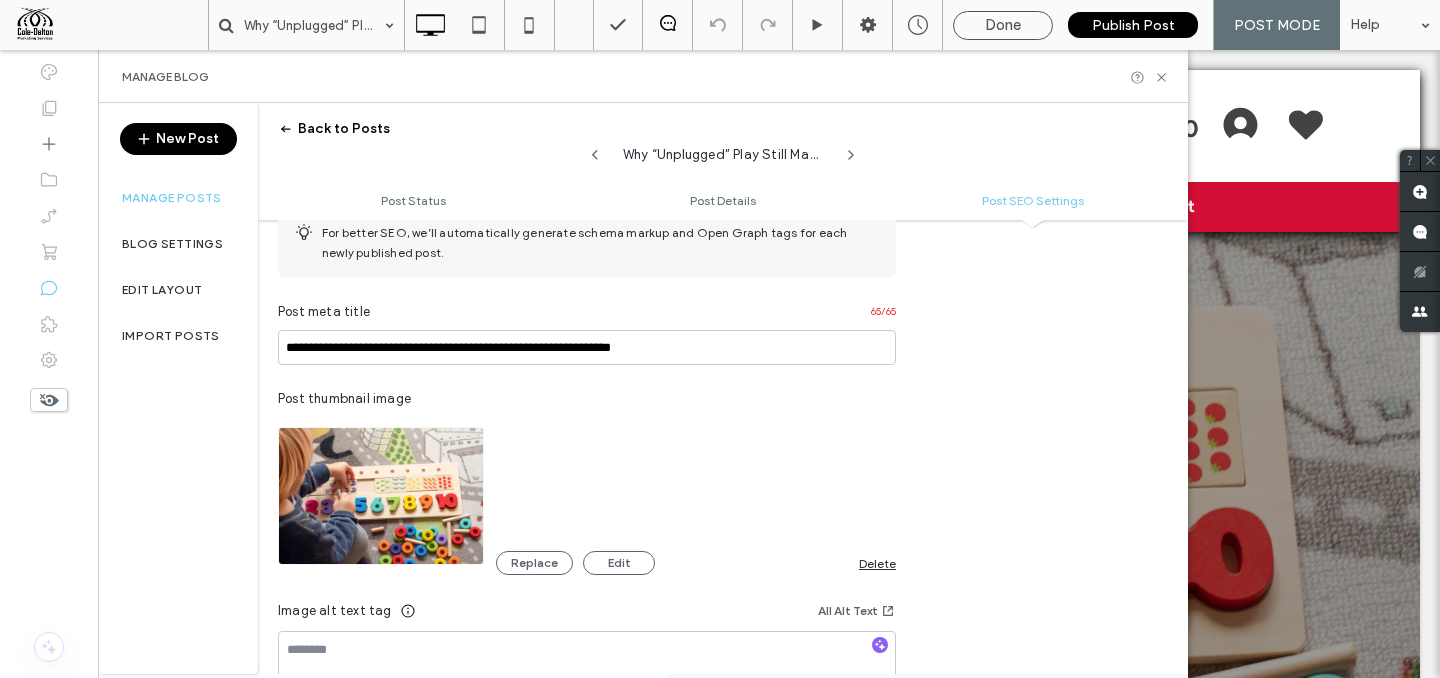 click on "**********" at bounding box center [587, 510] 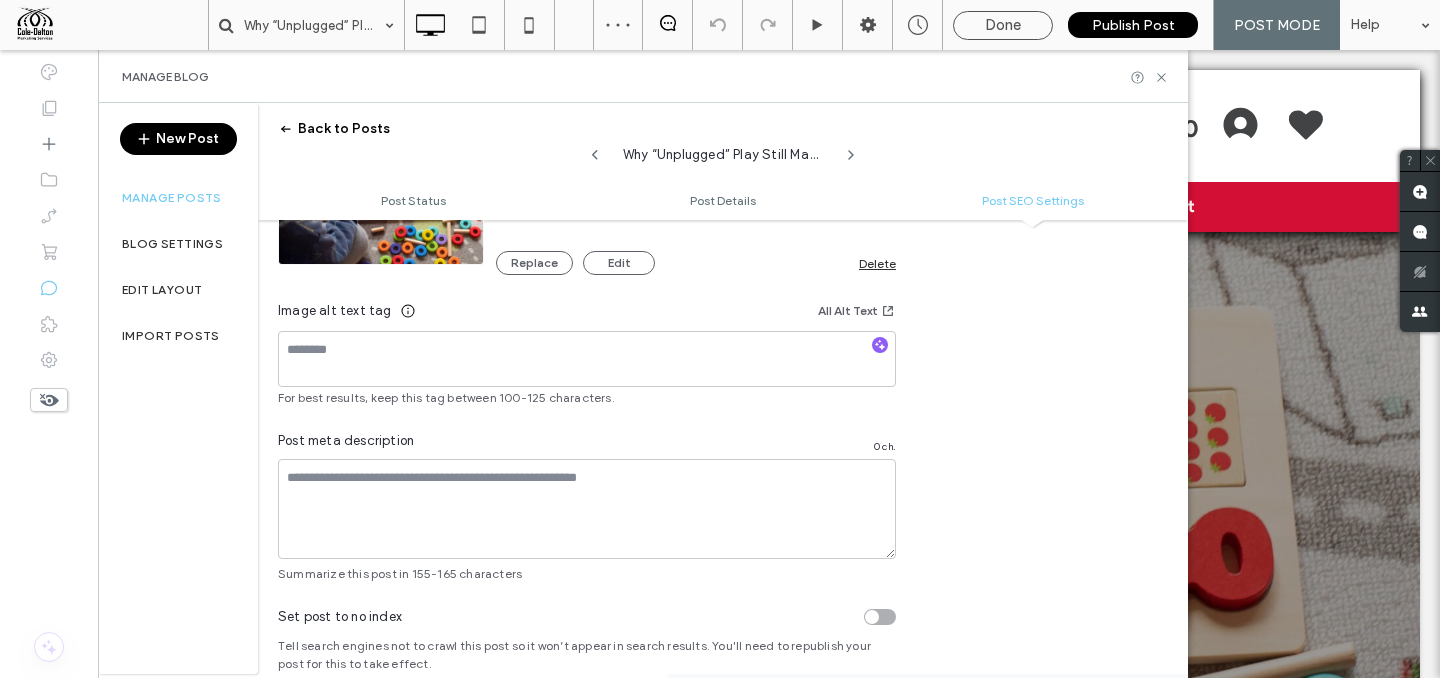 scroll, scrollTop: 1248, scrollLeft: 0, axis: vertical 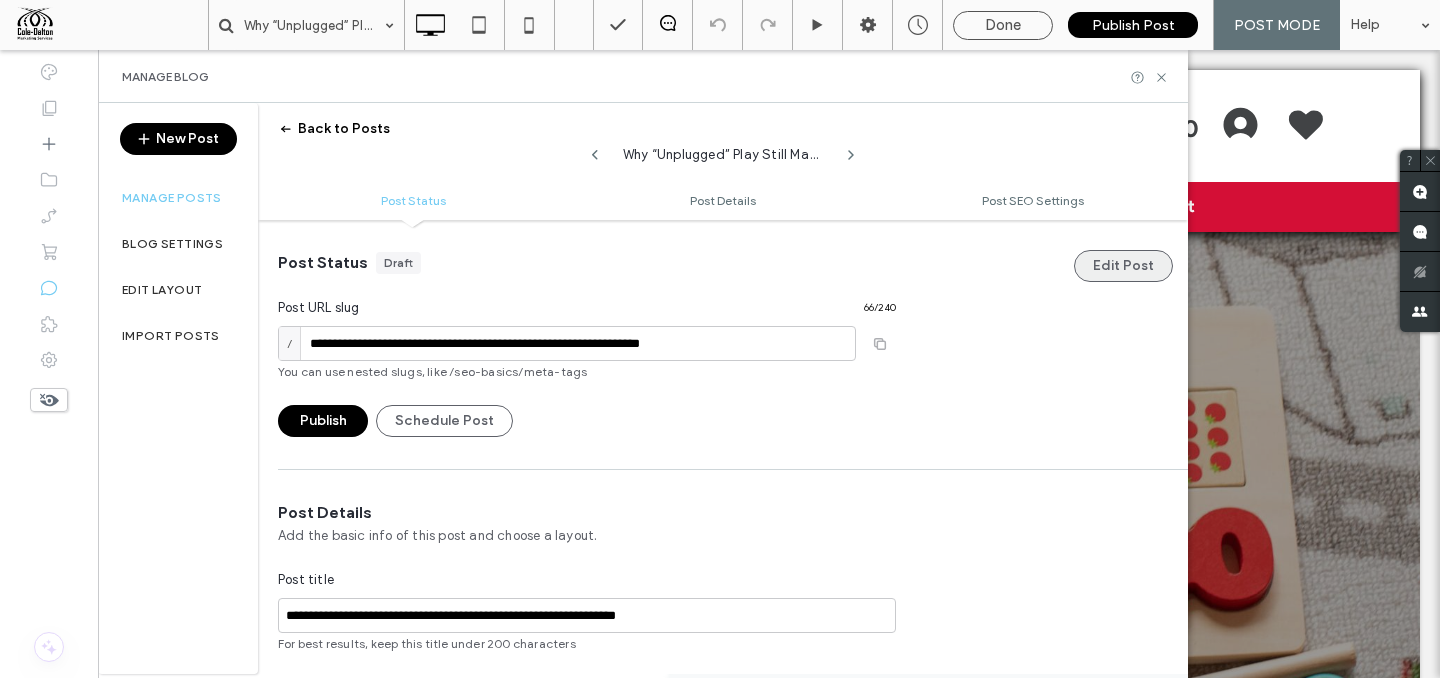 click on "Edit Post" at bounding box center (1123, 266) 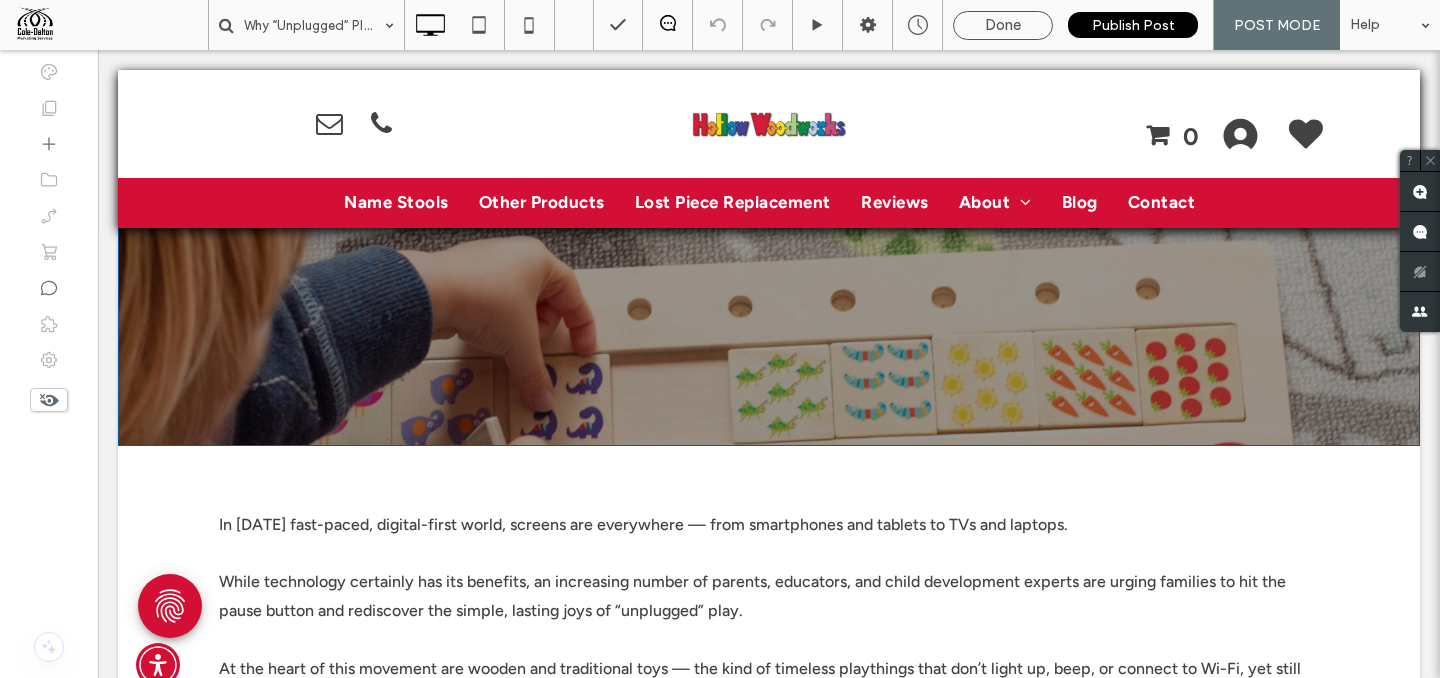 scroll, scrollTop: 747, scrollLeft: 0, axis: vertical 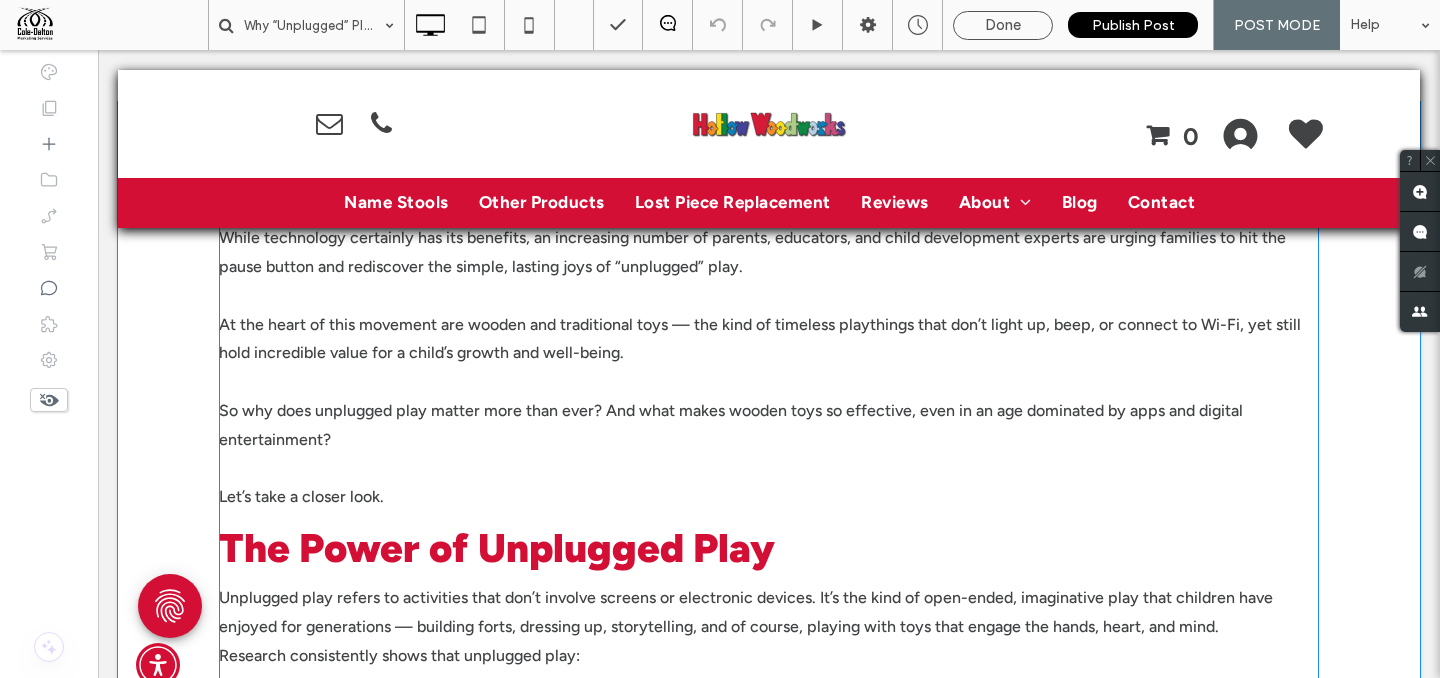 click on "So why does unplugged play matter more than ever? And what makes wooden toys so effective, even in an age dominated by apps and digital entertainment?" at bounding box center [731, 425] 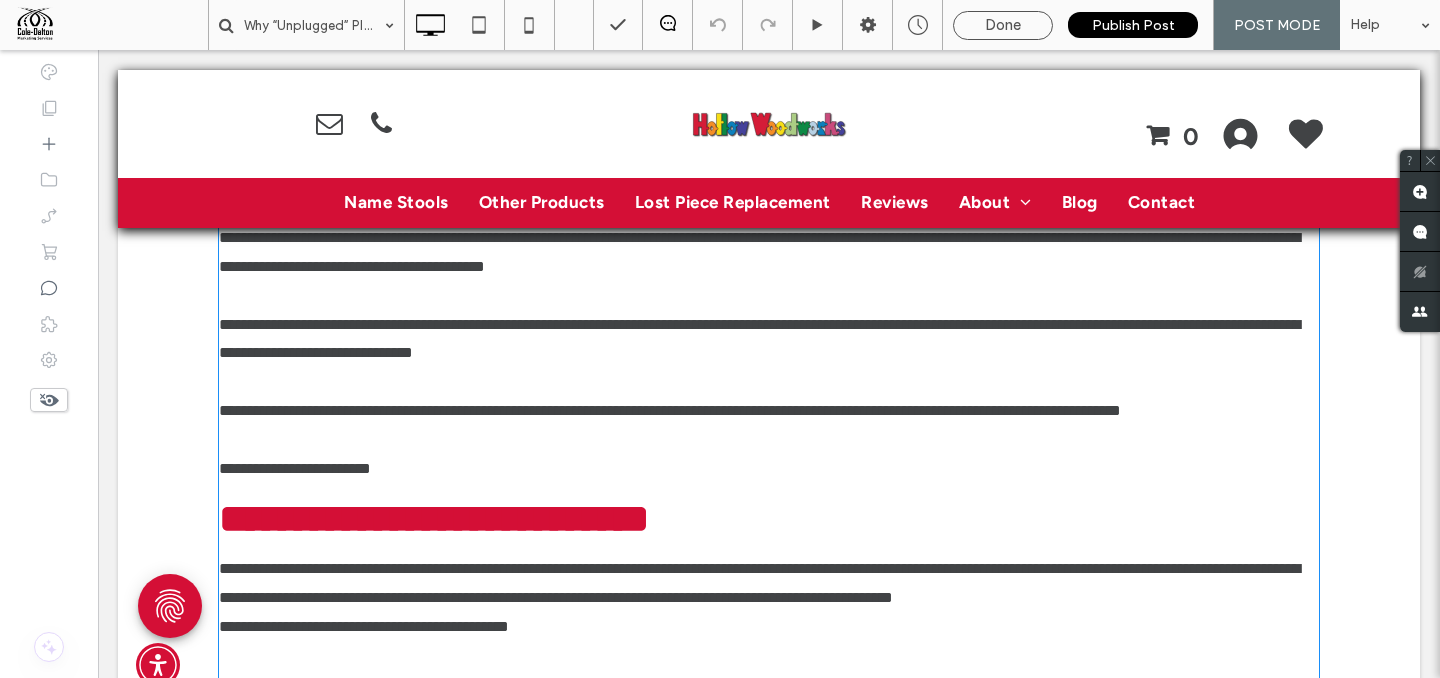 click on "**********" at bounding box center [670, 410] 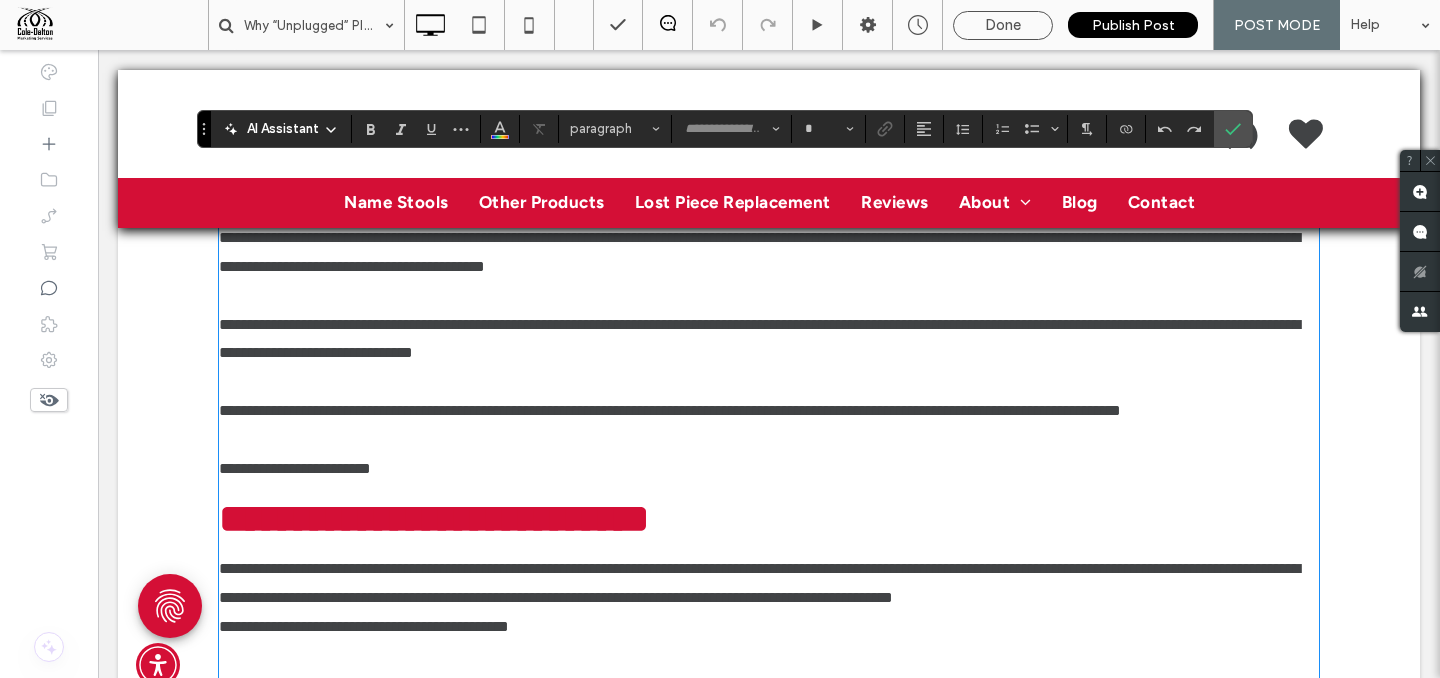 type on "*******" 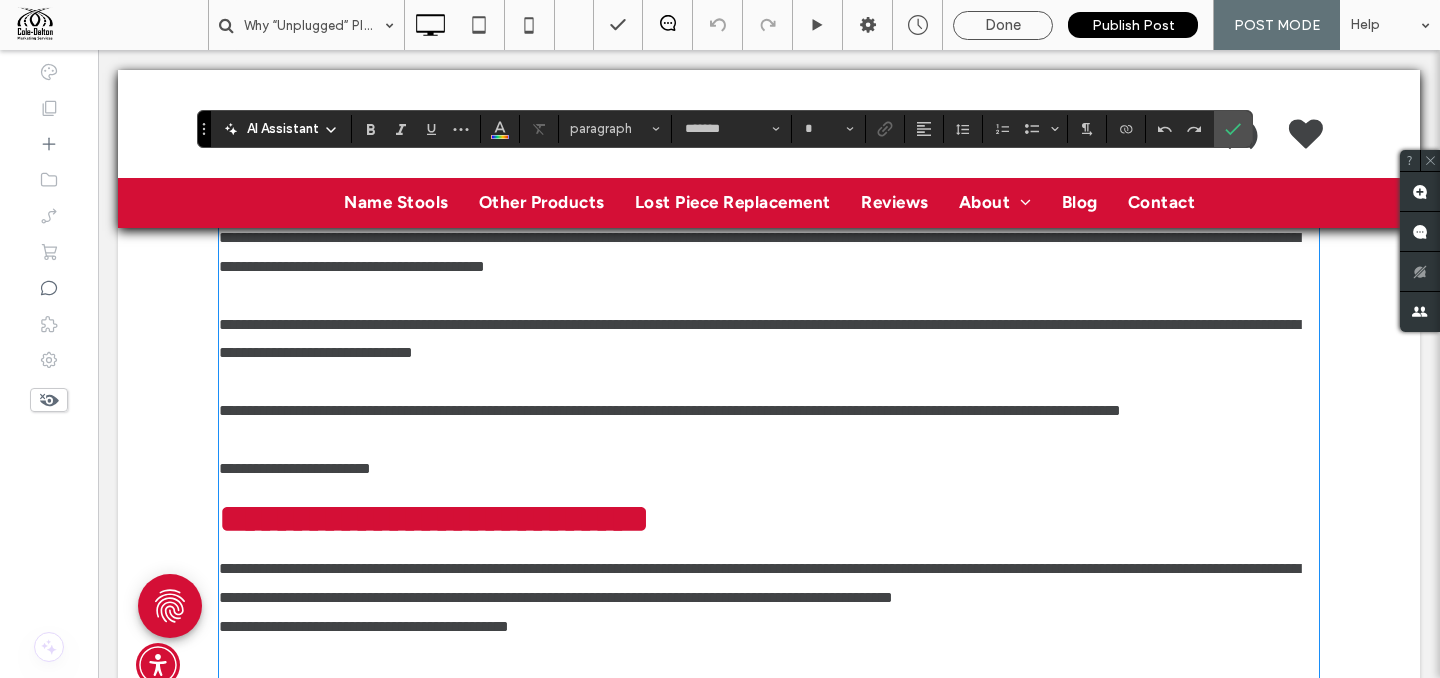 type on "**" 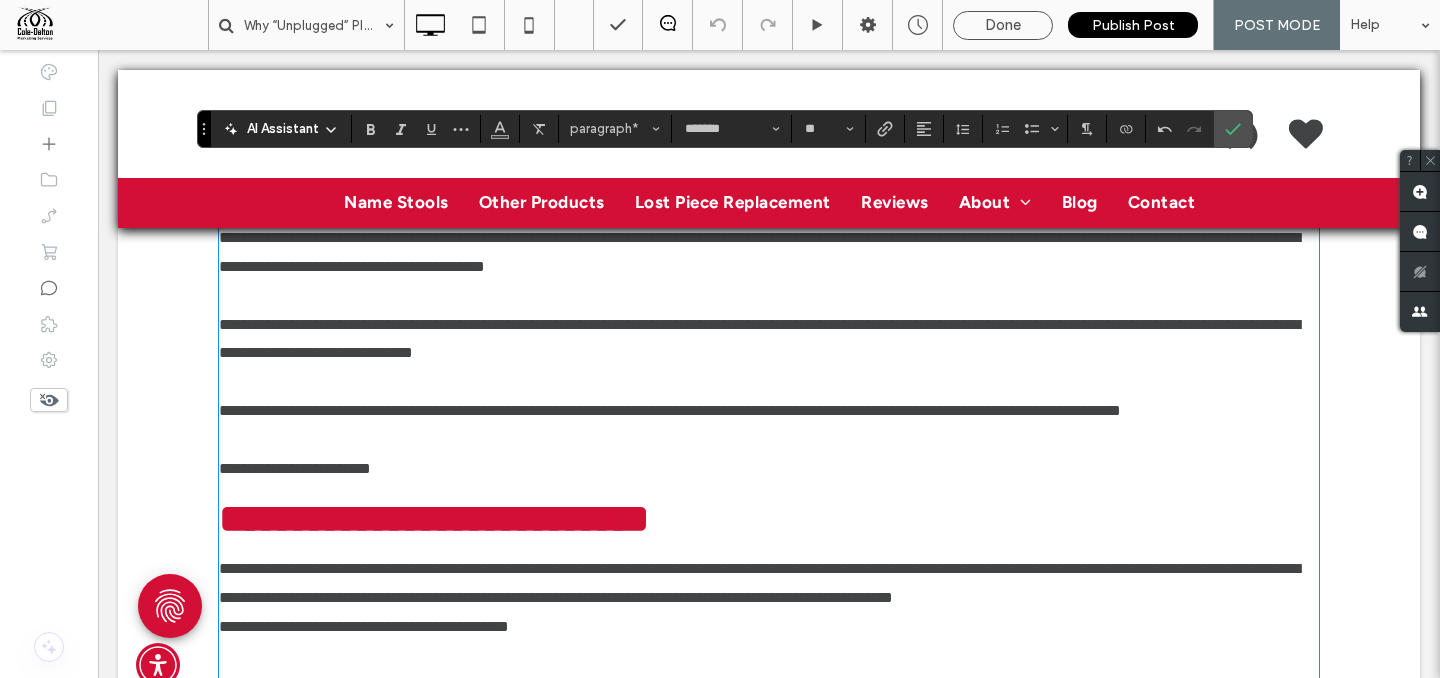 type 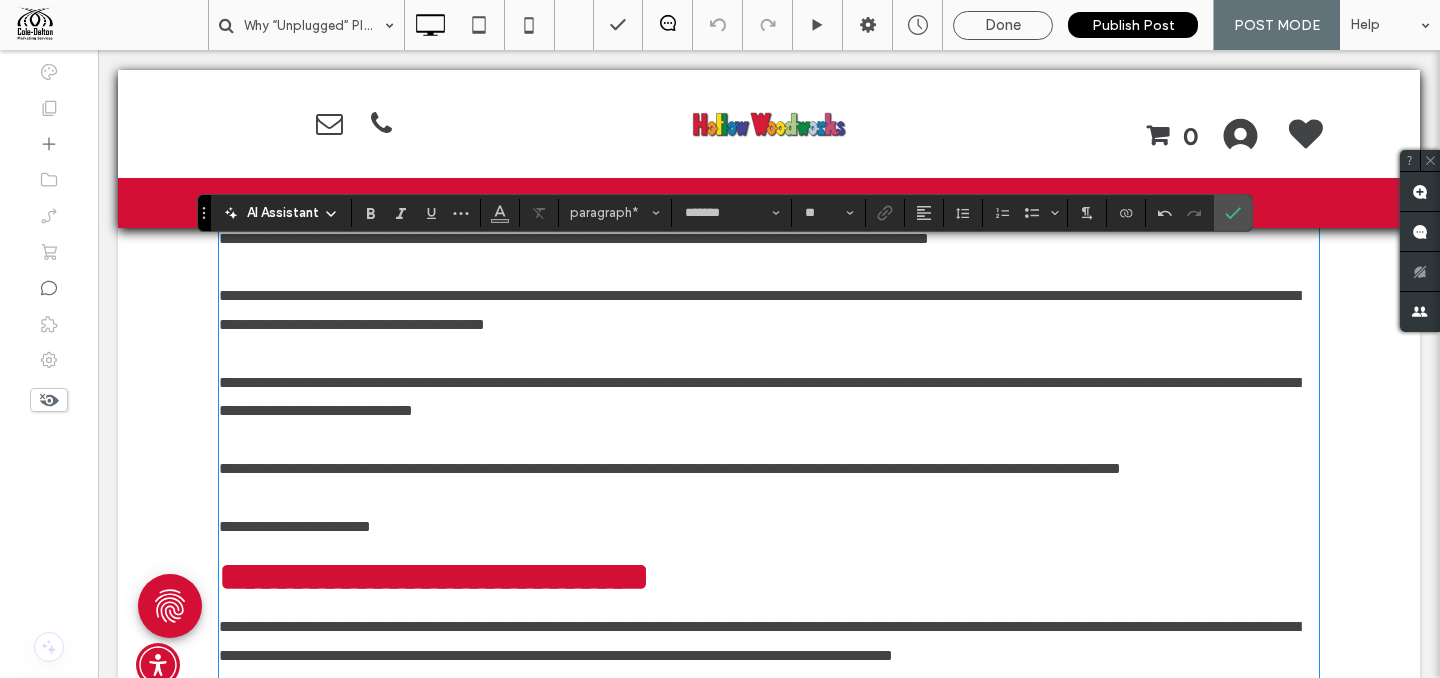 scroll, scrollTop: 589, scrollLeft: 0, axis: vertical 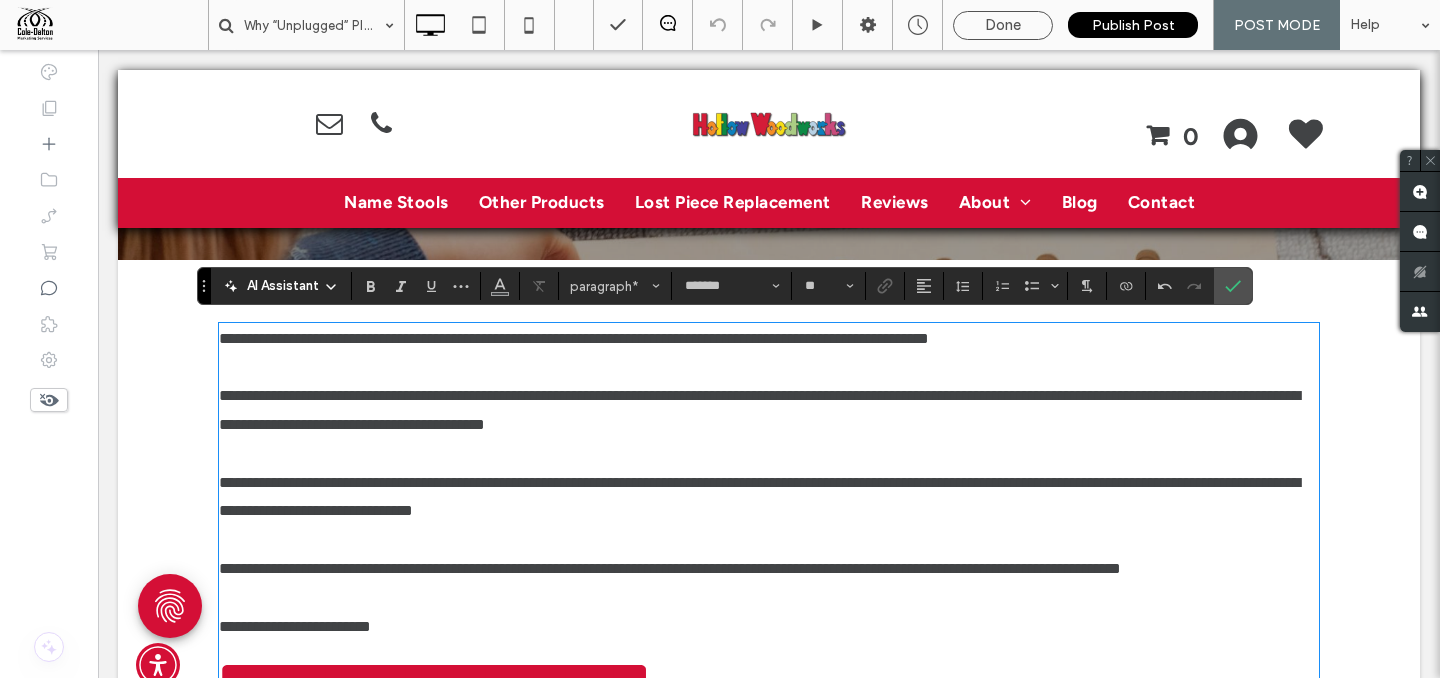click on "**********" at bounding box center [759, 410] 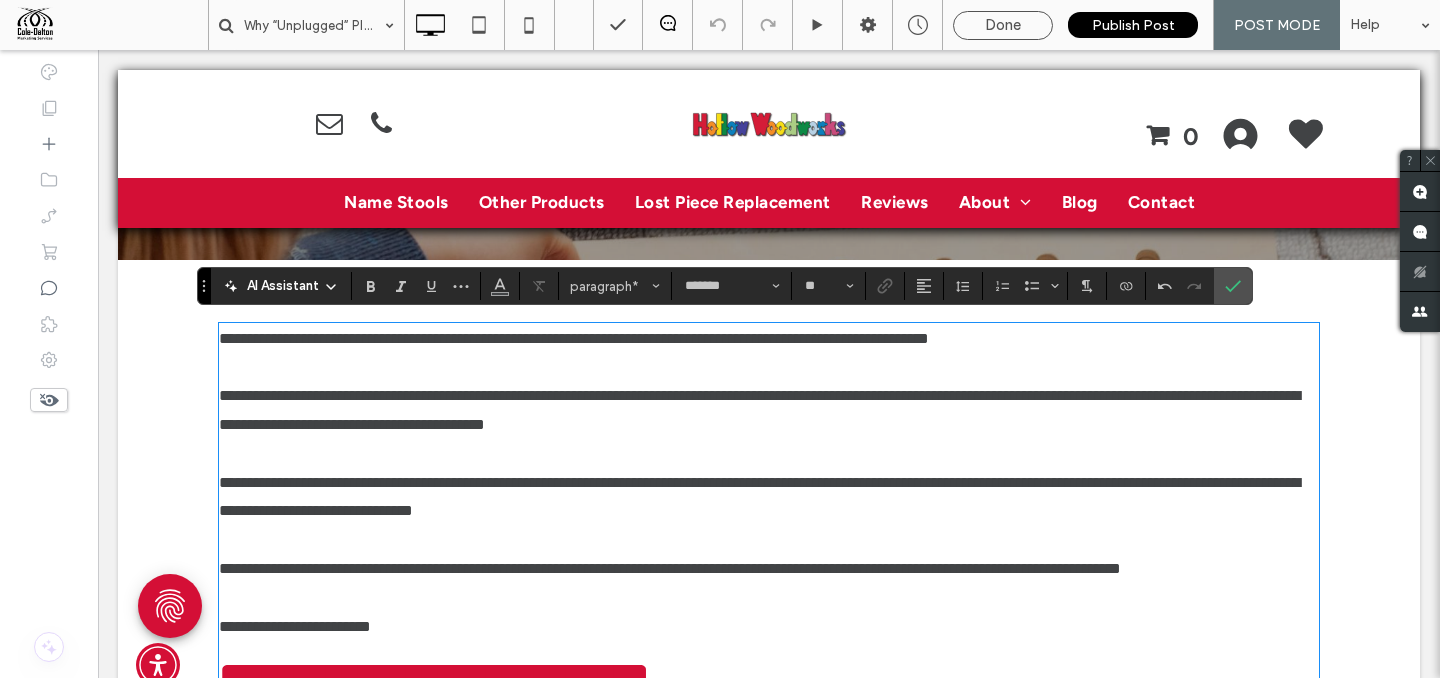 drag, startPoint x: 705, startPoint y: 422, endPoint x: 696, endPoint y: 446, distance: 25.632011 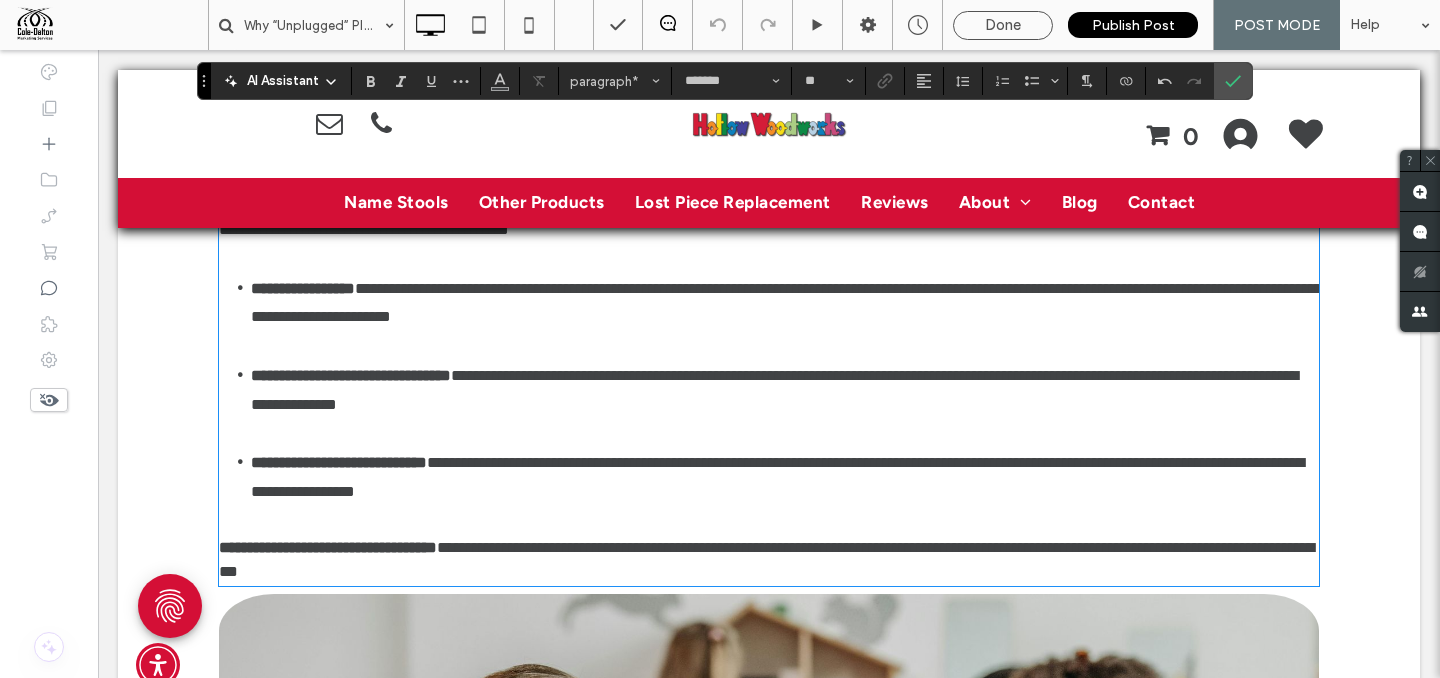 scroll, scrollTop: 1011, scrollLeft: 0, axis: vertical 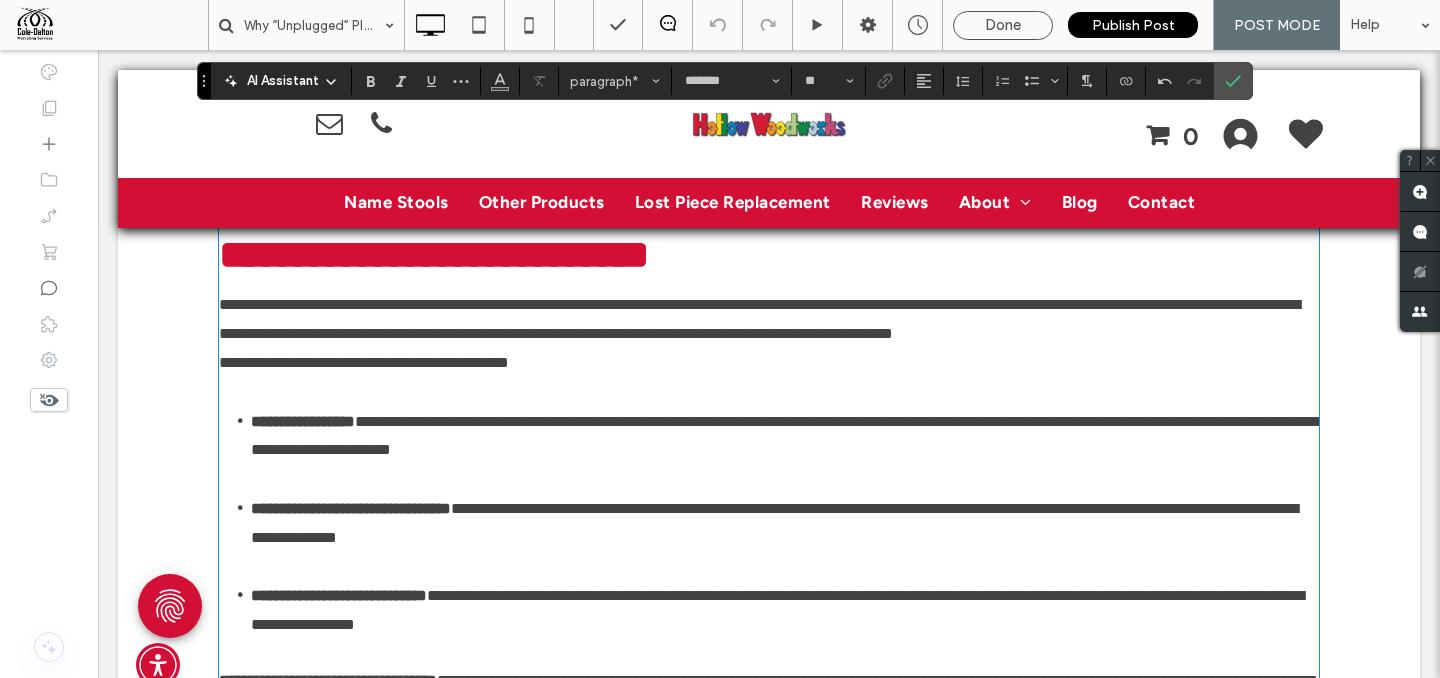 click on "**********" at bounding box center [769, 255] 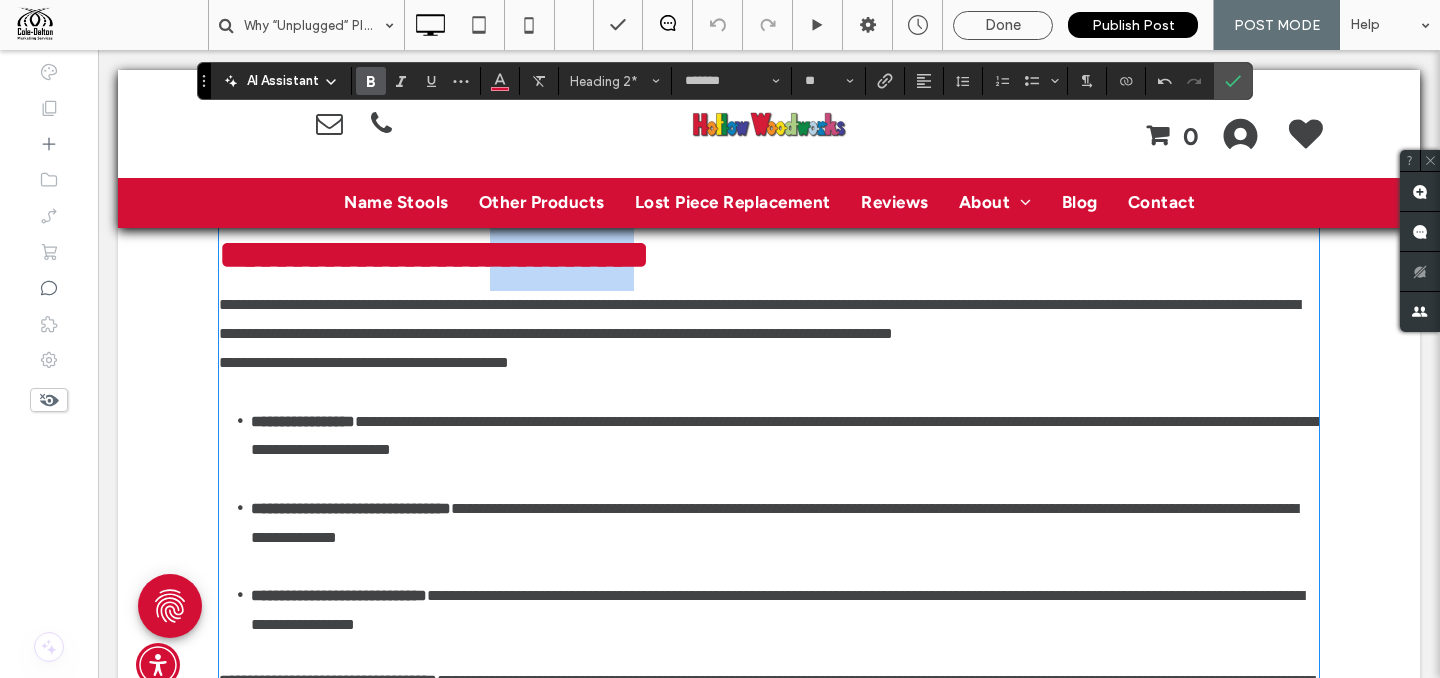 drag, startPoint x: 574, startPoint y: 291, endPoint x: 760, endPoint y: 302, distance: 186.32498 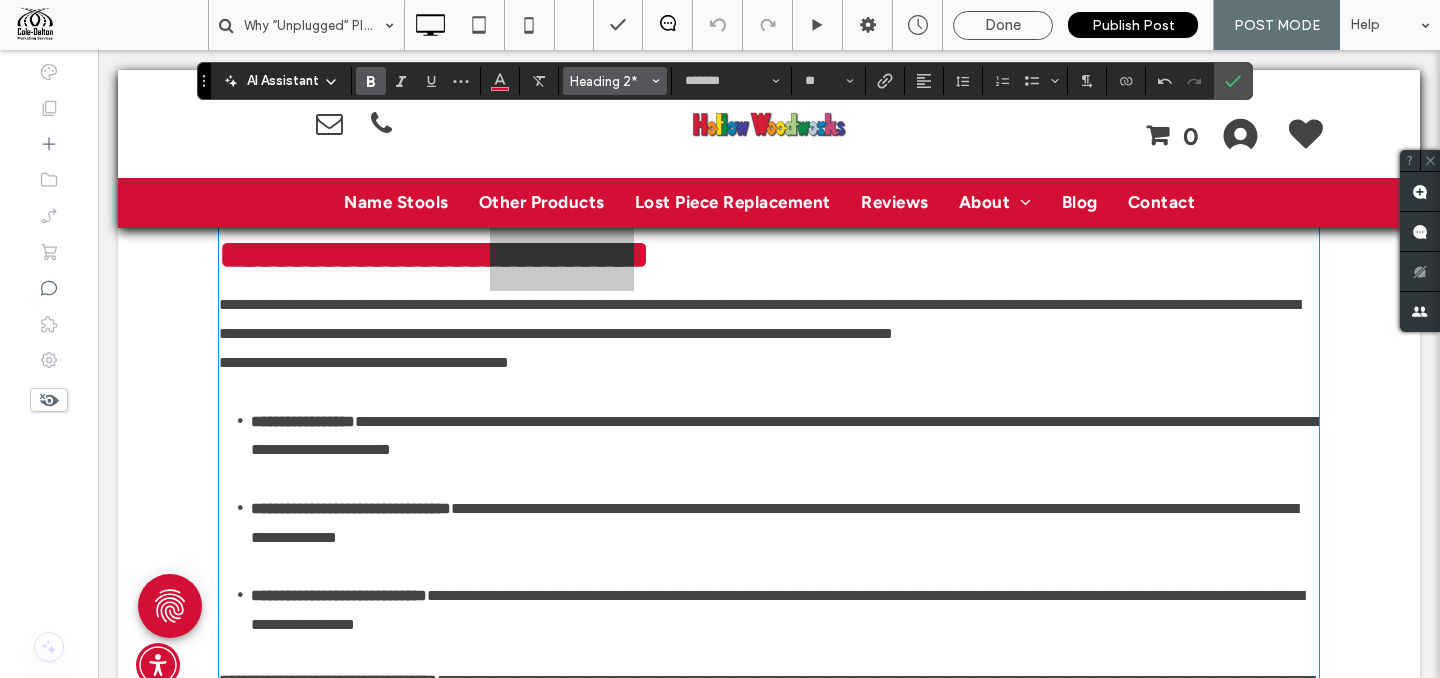 click on "Heading 2*" at bounding box center (615, 81) 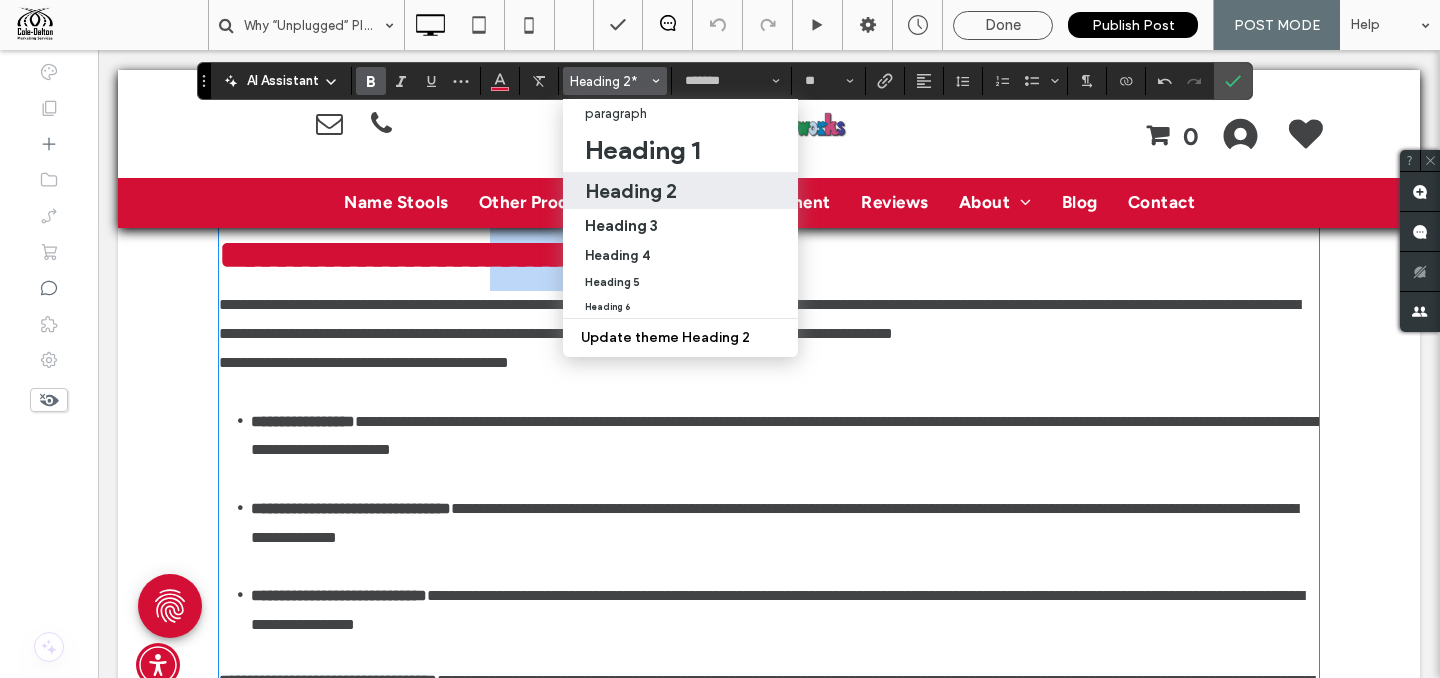 click on "**********" at bounding box center (434, 254) 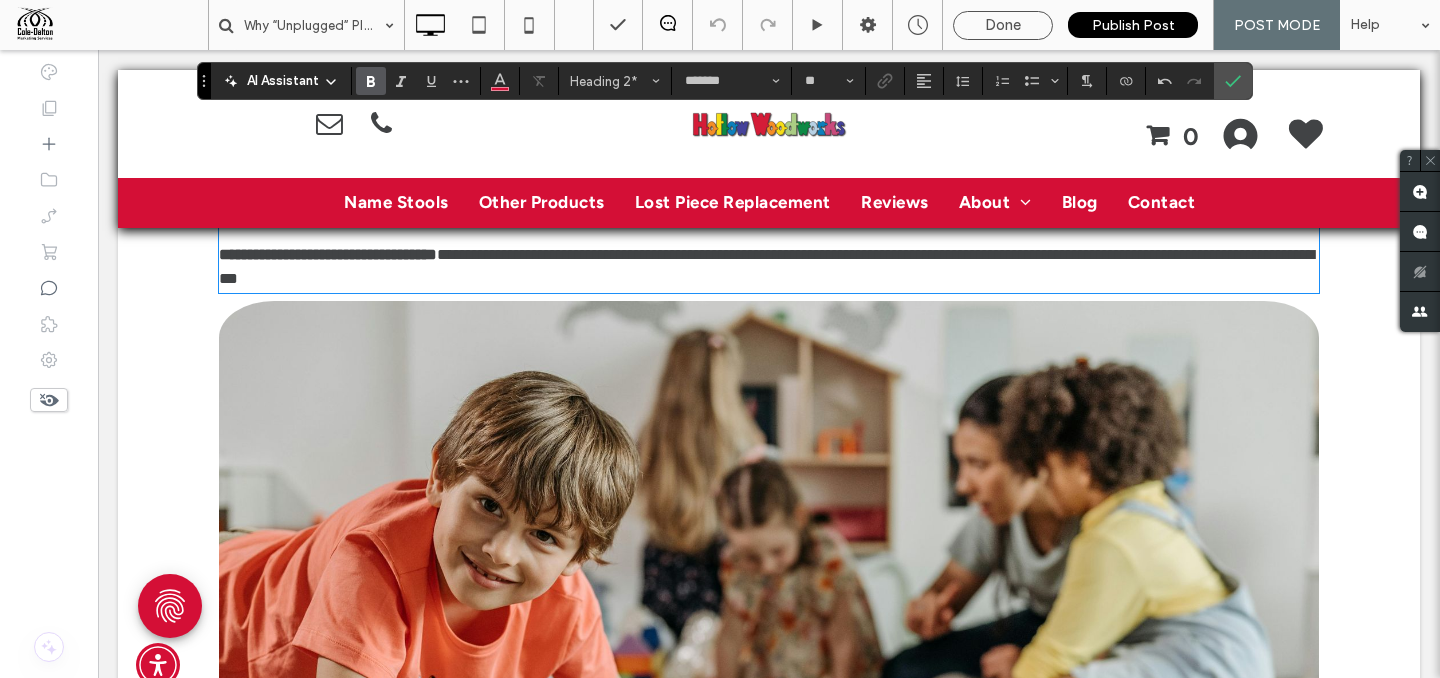 scroll, scrollTop: 1011, scrollLeft: 0, axis: vertical 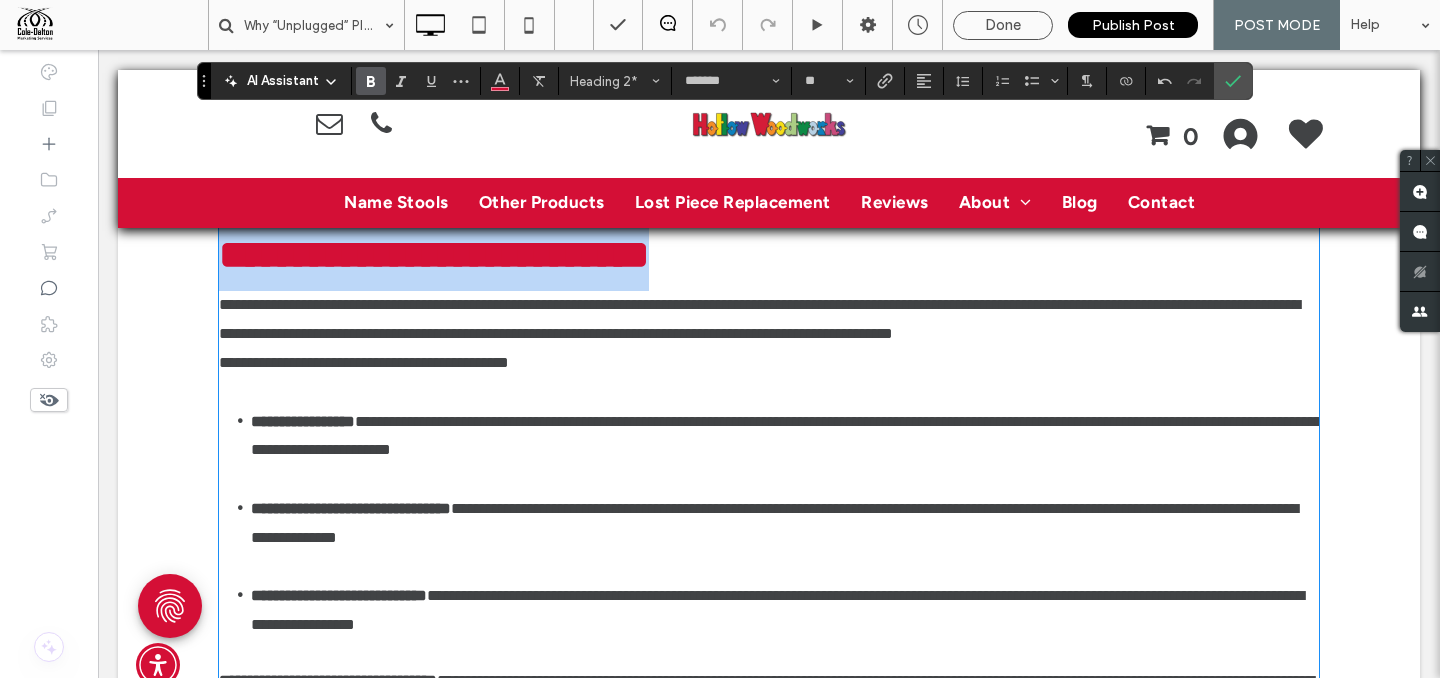 drag, startPoint x: 361, startPoint y: 287, endPoint x: 829, endPoint y: 280, distance: 468.05234 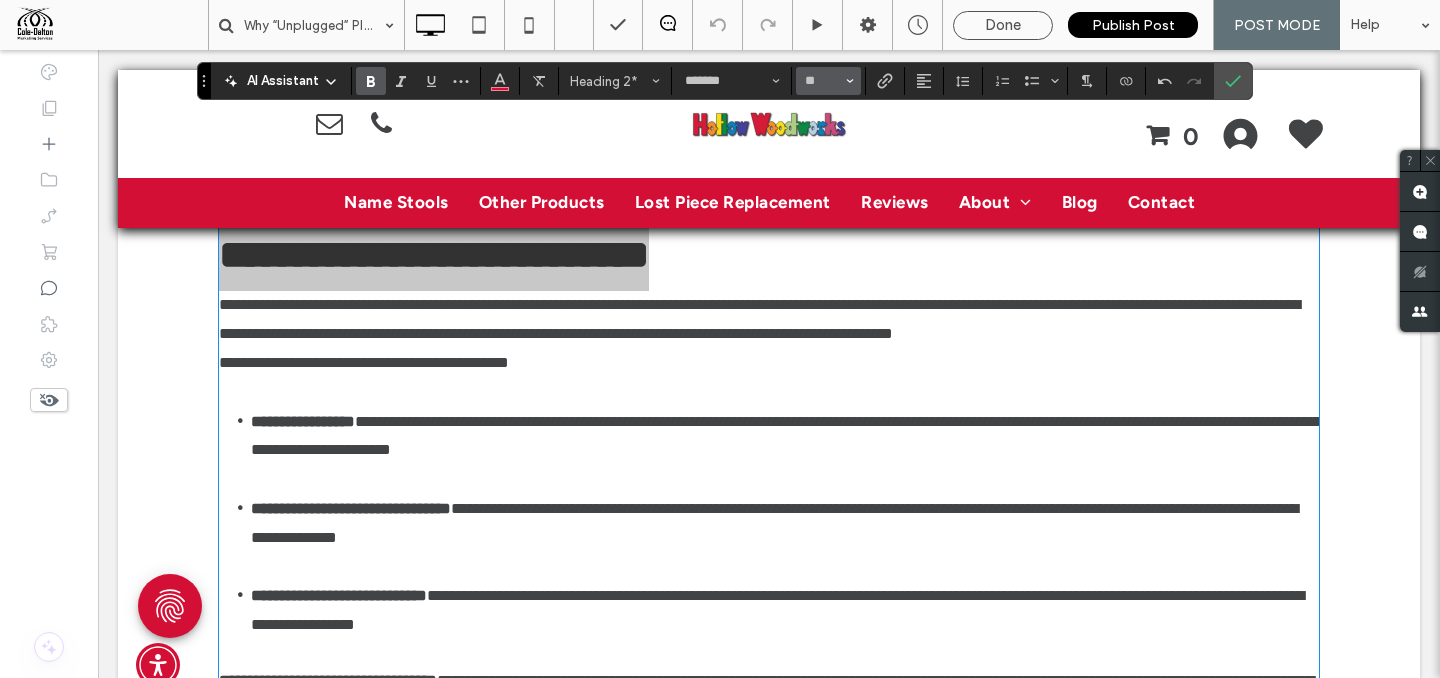click on "**" at bounding box center (828, 81) 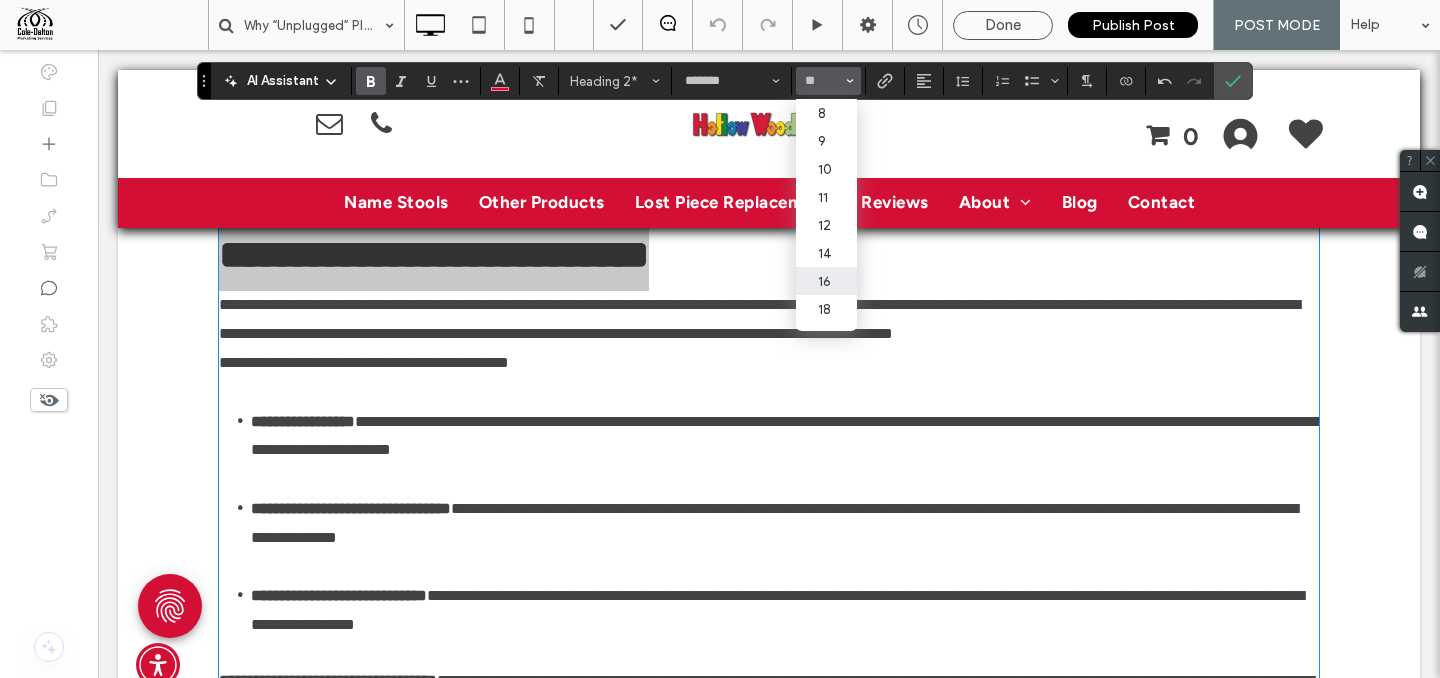 scroll, scrollTop: 153, scrollLeft: 0, axis: vertical 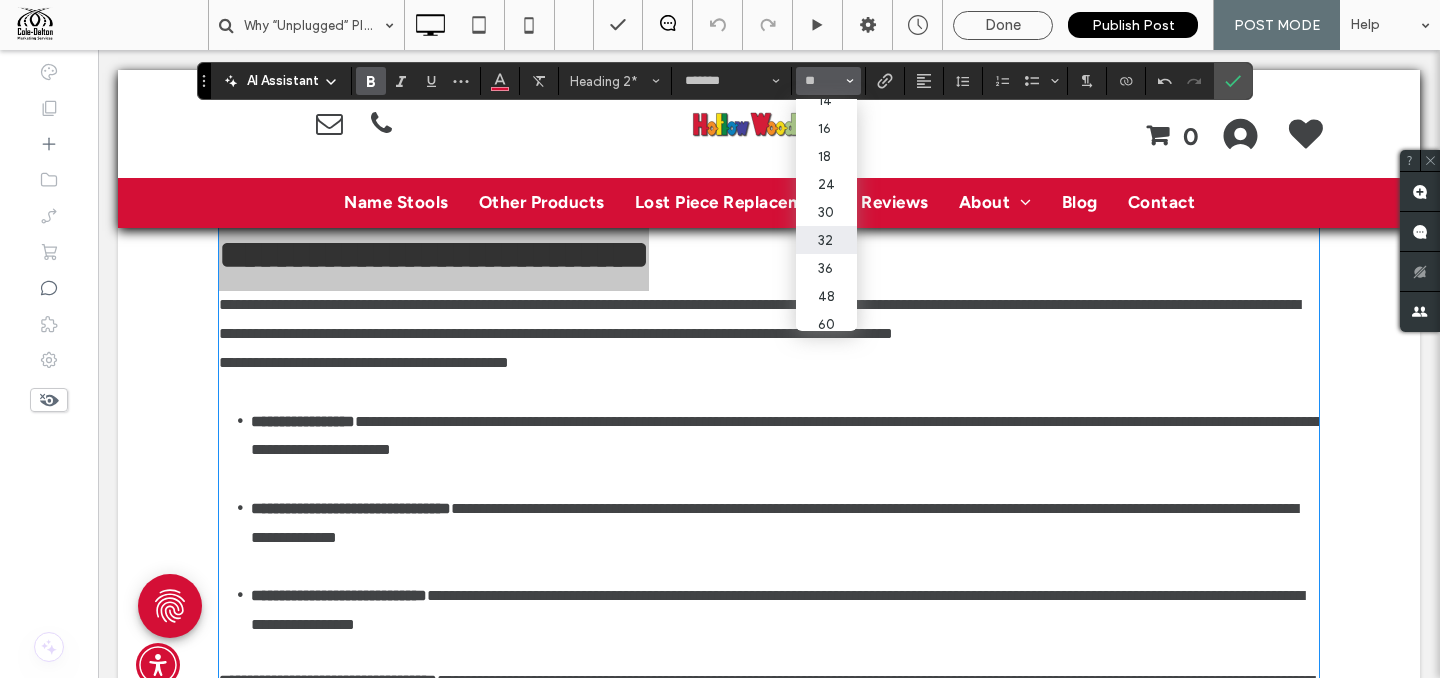 click on "32" at bounding box center (826, 240) 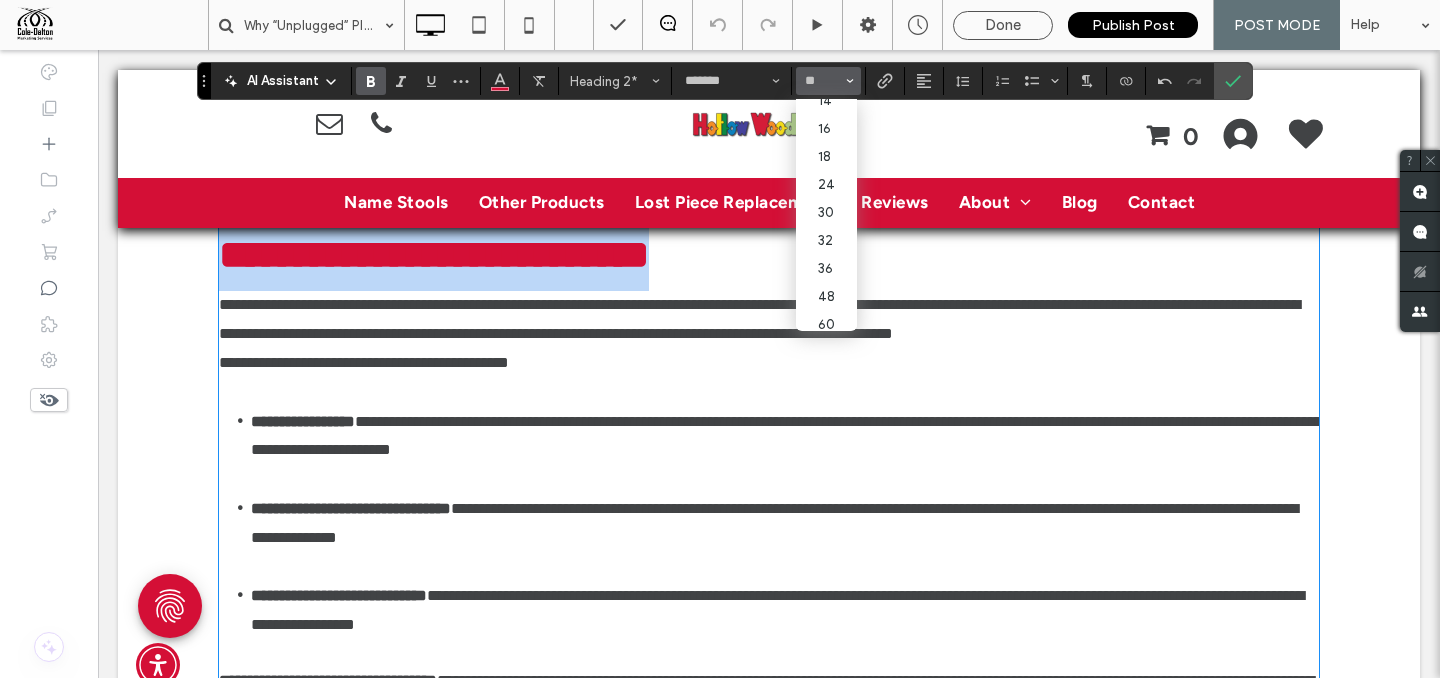 type on "**" 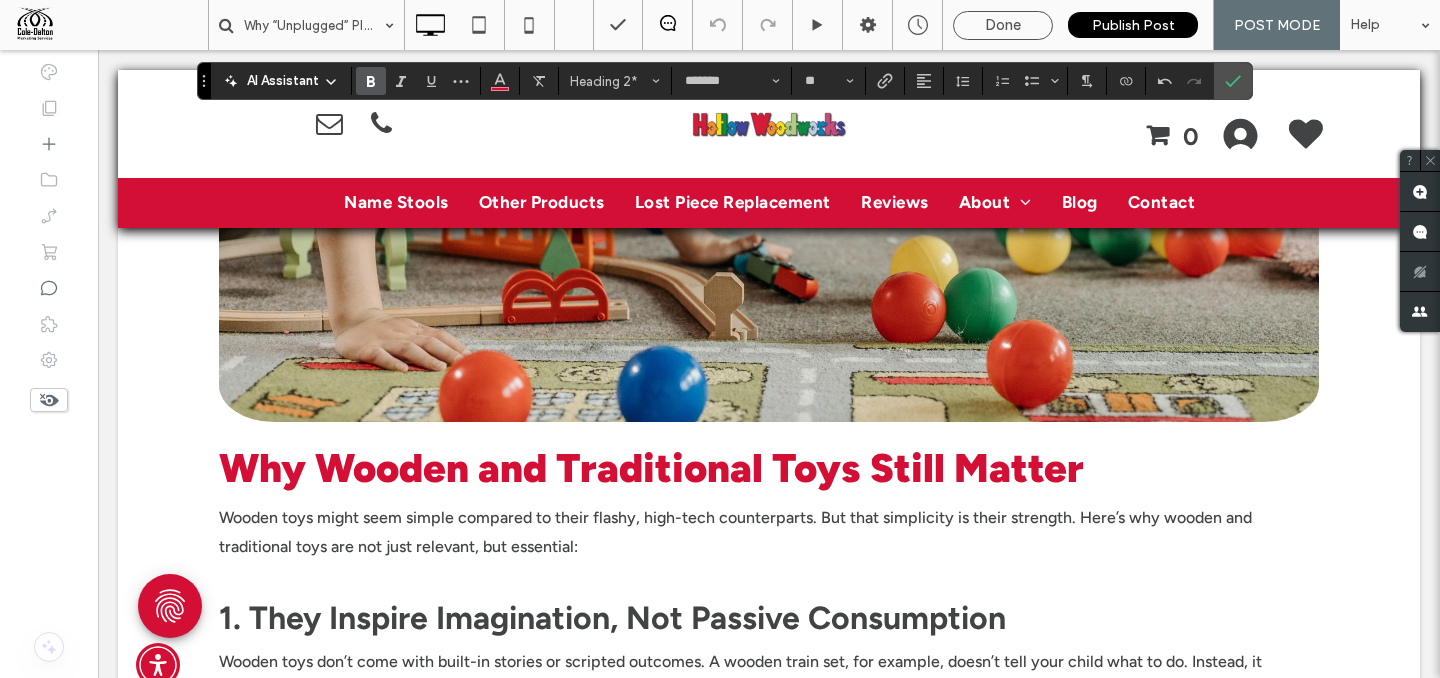 scroll, scrollTop: 2187, scrollLeft: 0, axis: vertical 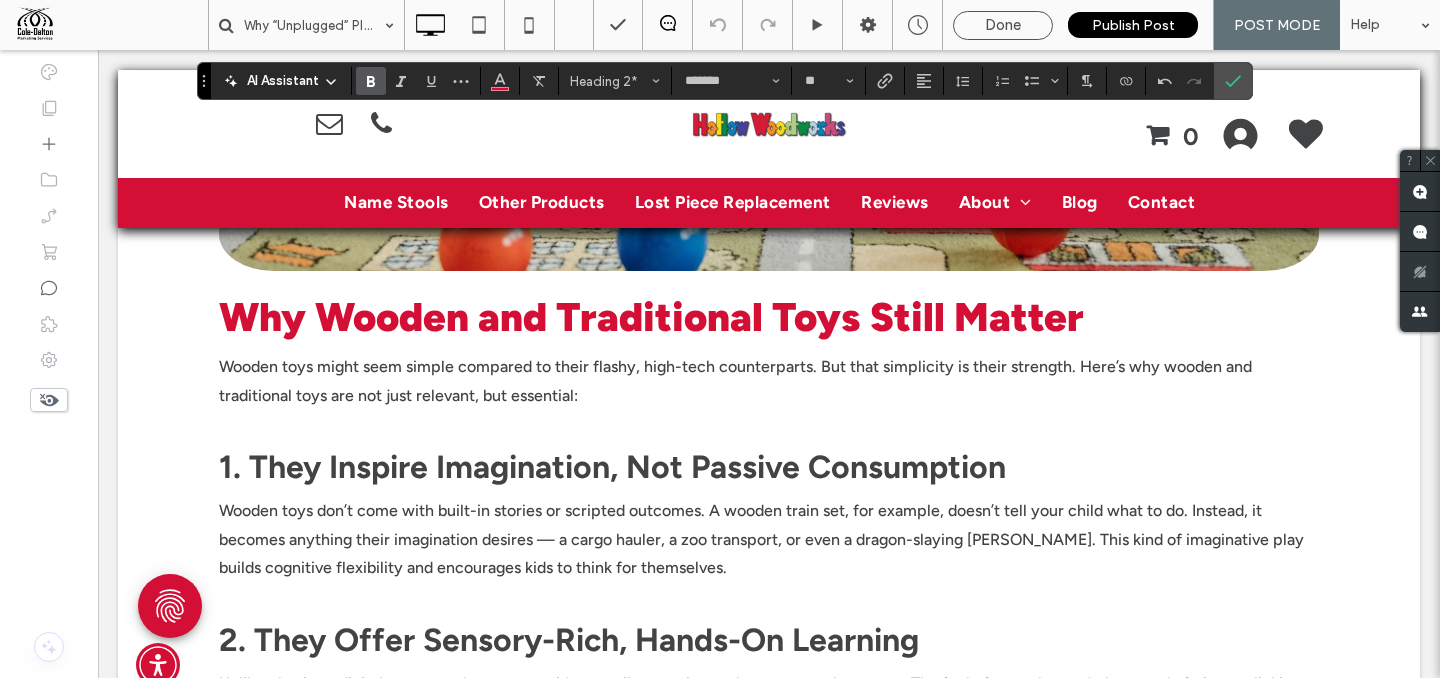 click on "Why Wooden and Traditional Toys Still Matter" at bounding box center (651, 317) 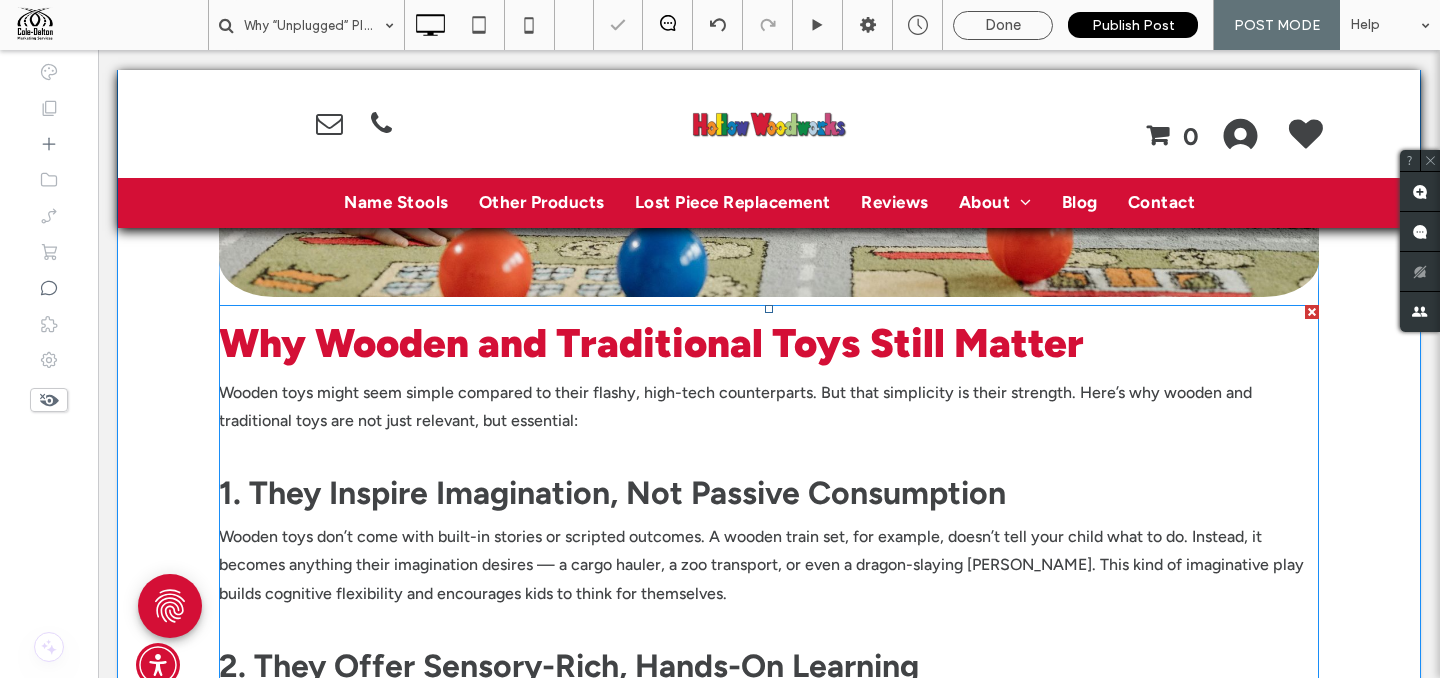 click on "Why Wooden and Traditional Toys Still Matter" at bounding box center [651, 343] 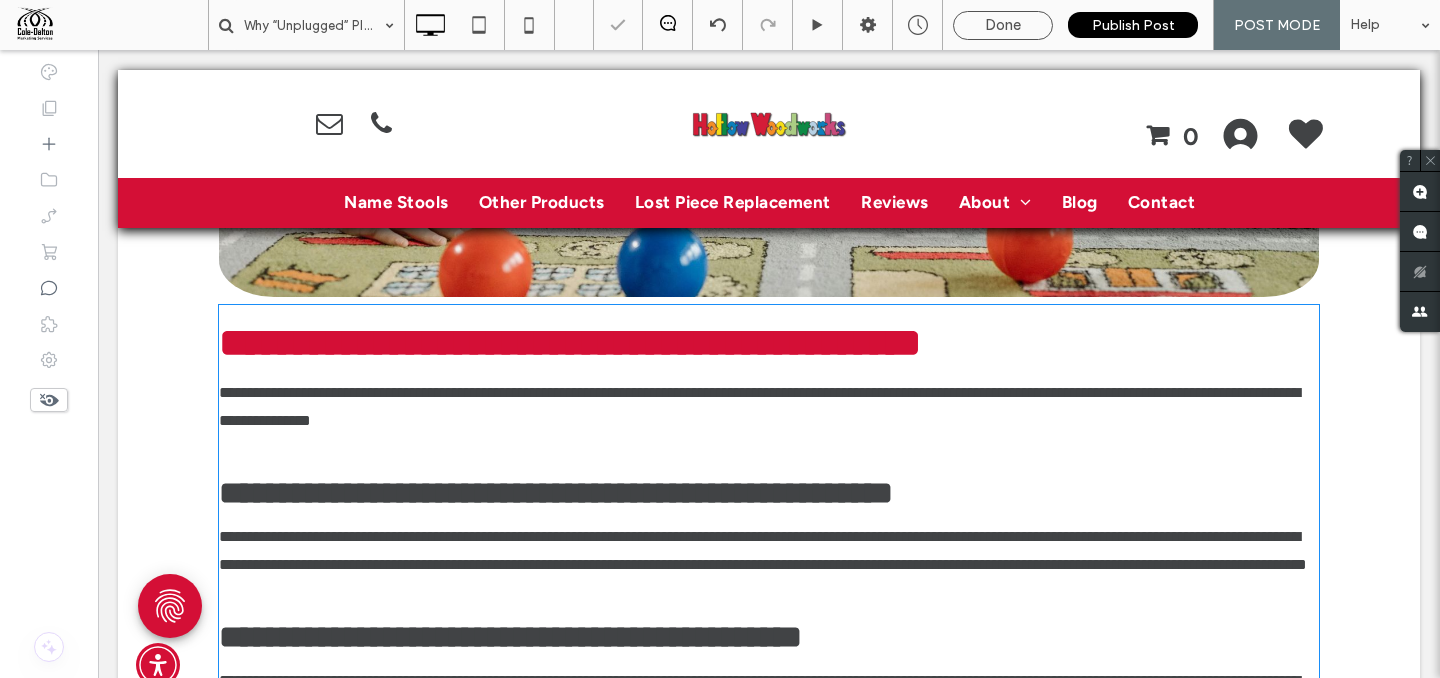 type on "*******" 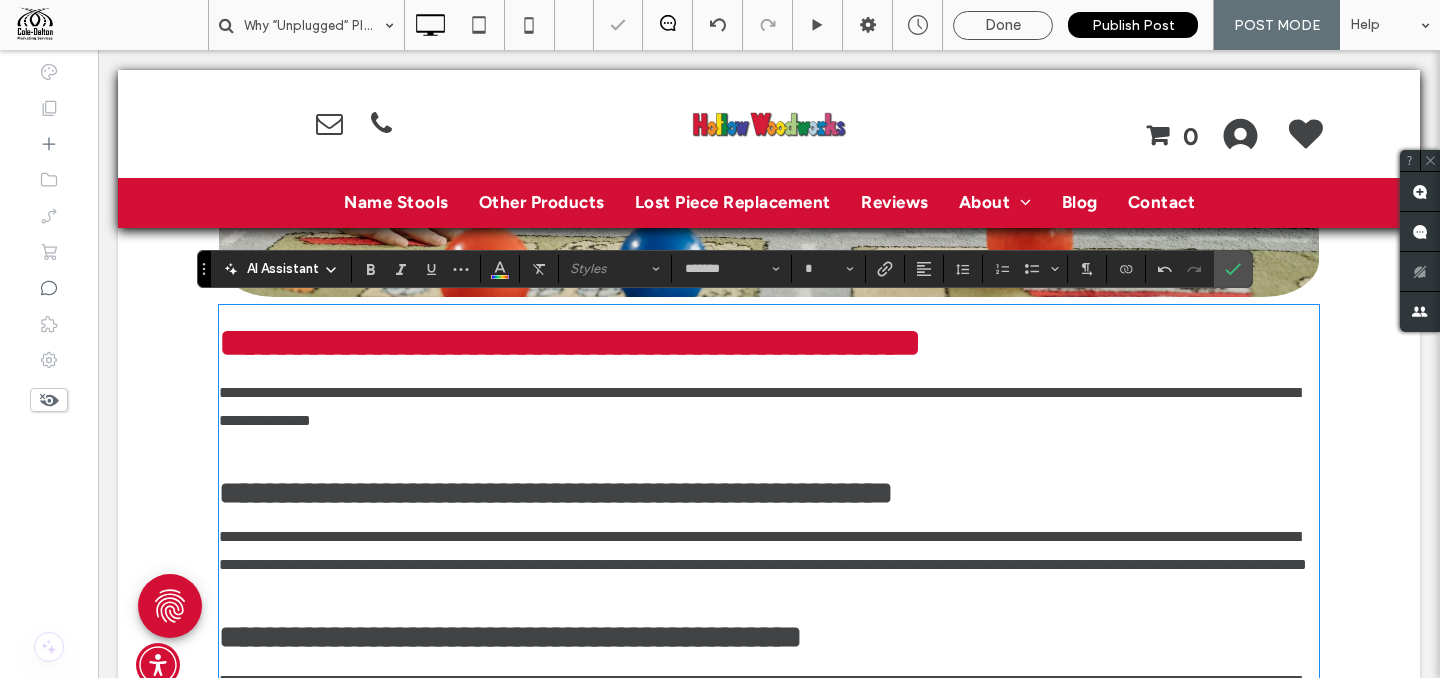 drag, startPoint x: 472, startPoint y: 354, endPoint x: 325, endPoint y: 338, distance: 147.86818 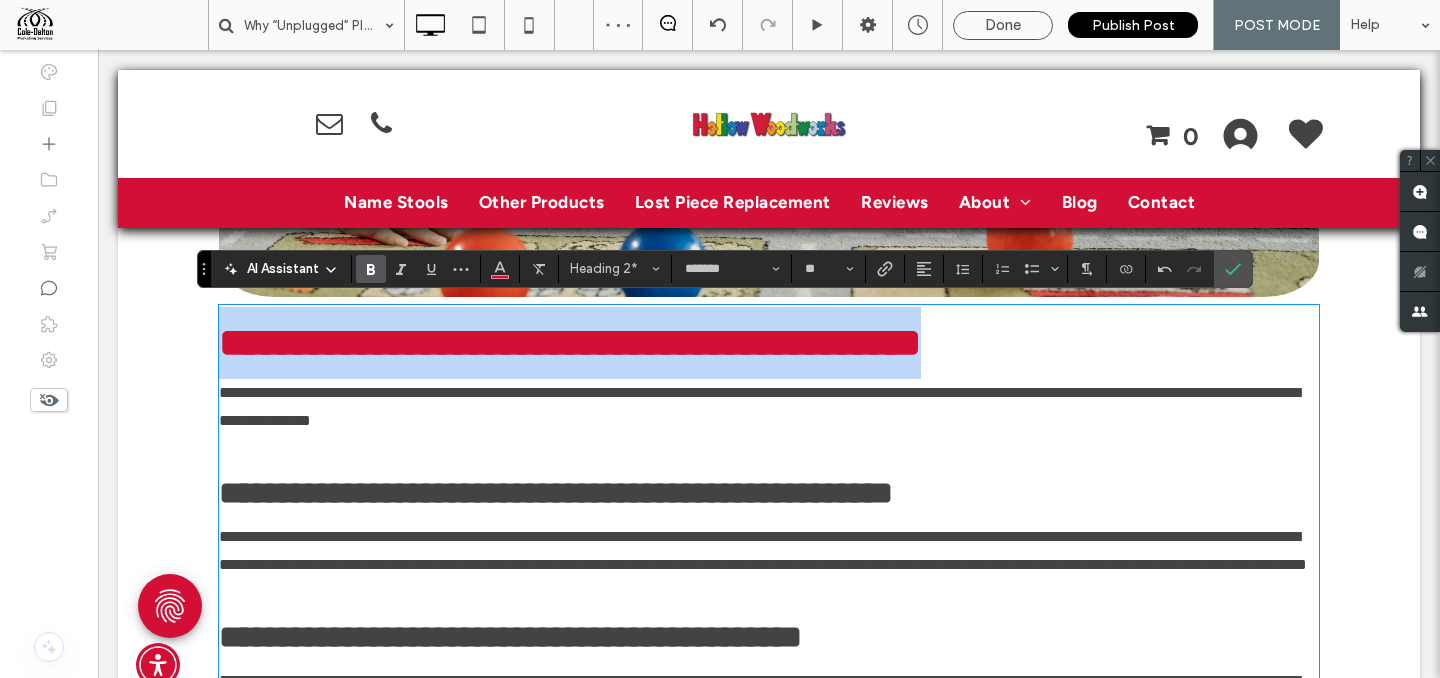 drag, startPoint x: 366, startPoint y: 352, endPoint x: 1103, endPoint y: 351, distance: 737.0007 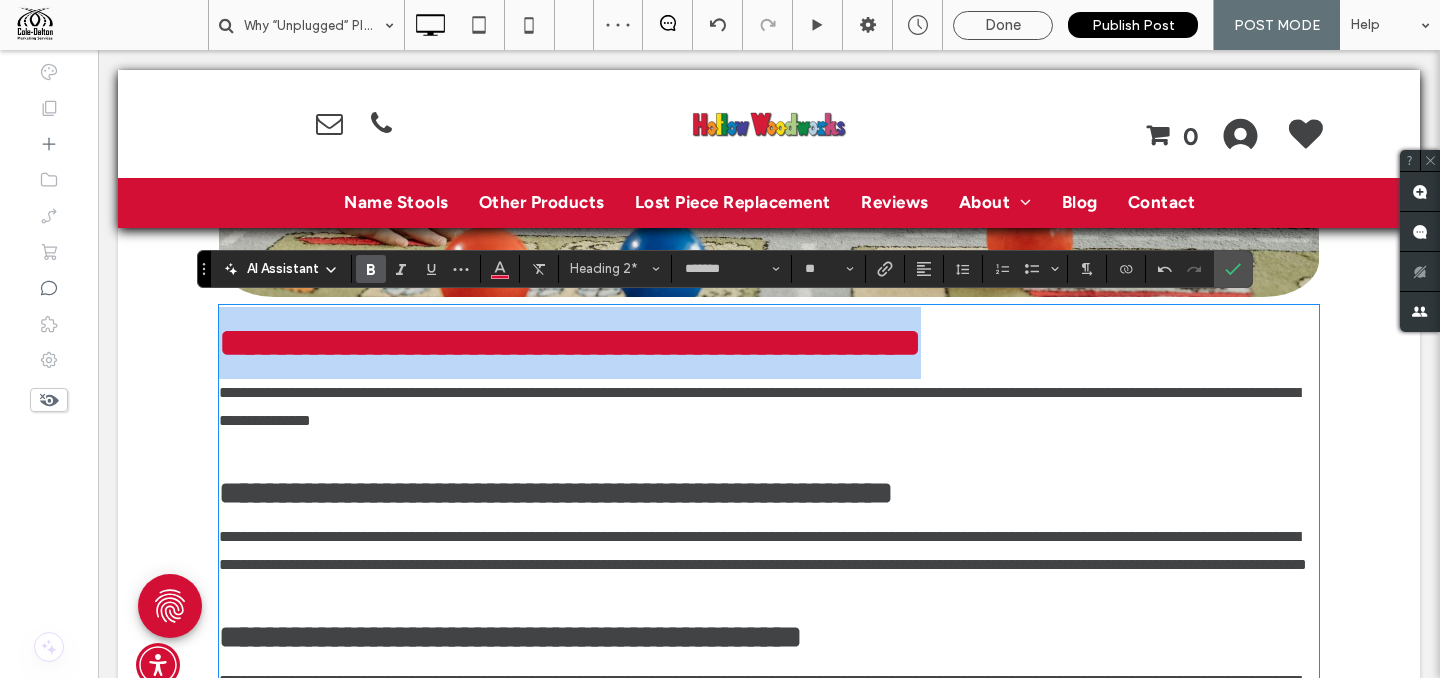 click on "**********" at bounding box center (769, 343) 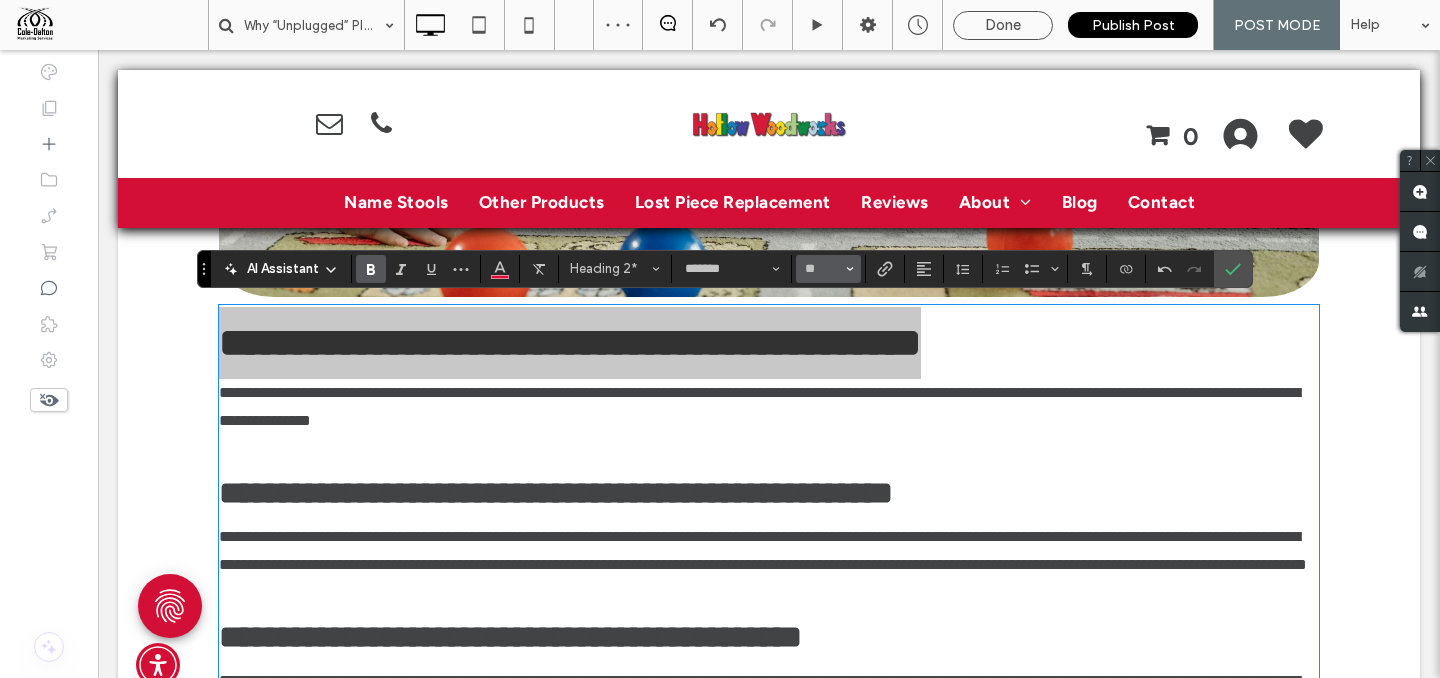 click on "**" at bounding box center (828, 269) 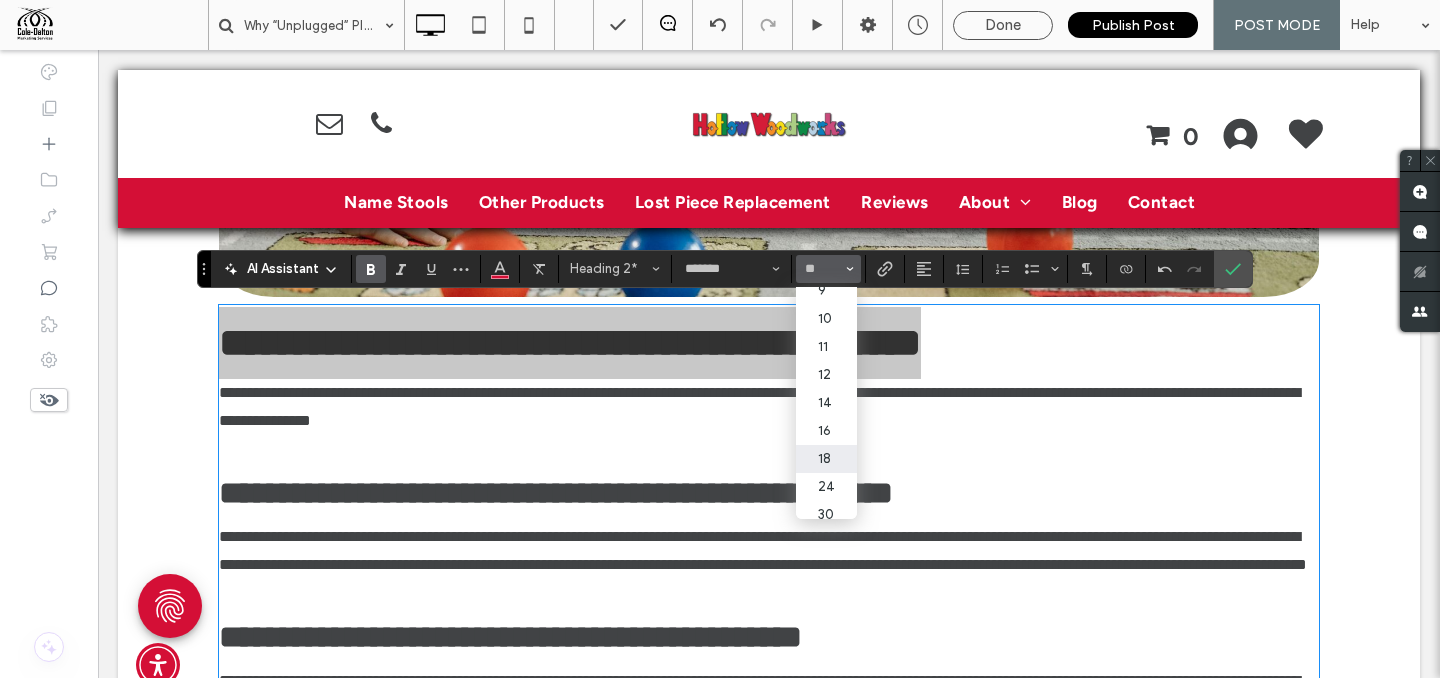 scroll, scrollTop: 171, scrollLeft: 0, axis: vertical 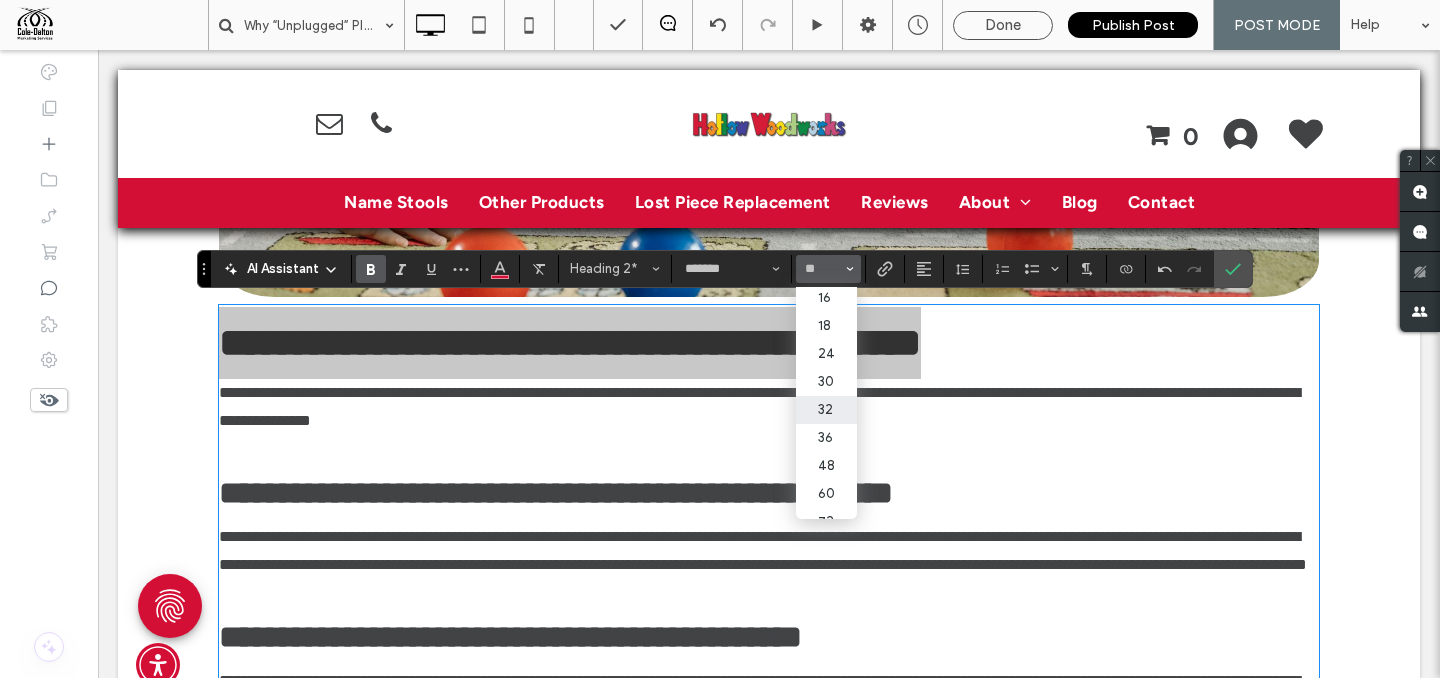 click on "32" at bounding box center [826, 410] 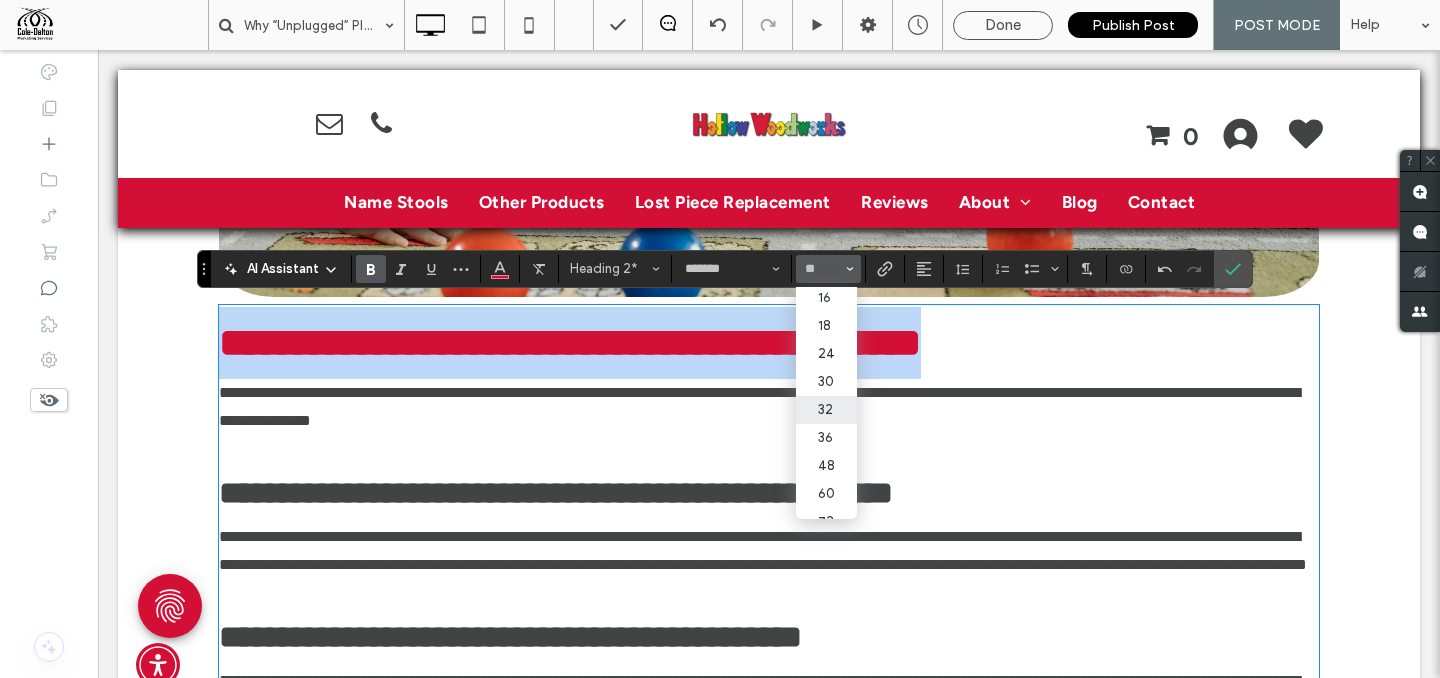 type on "**" 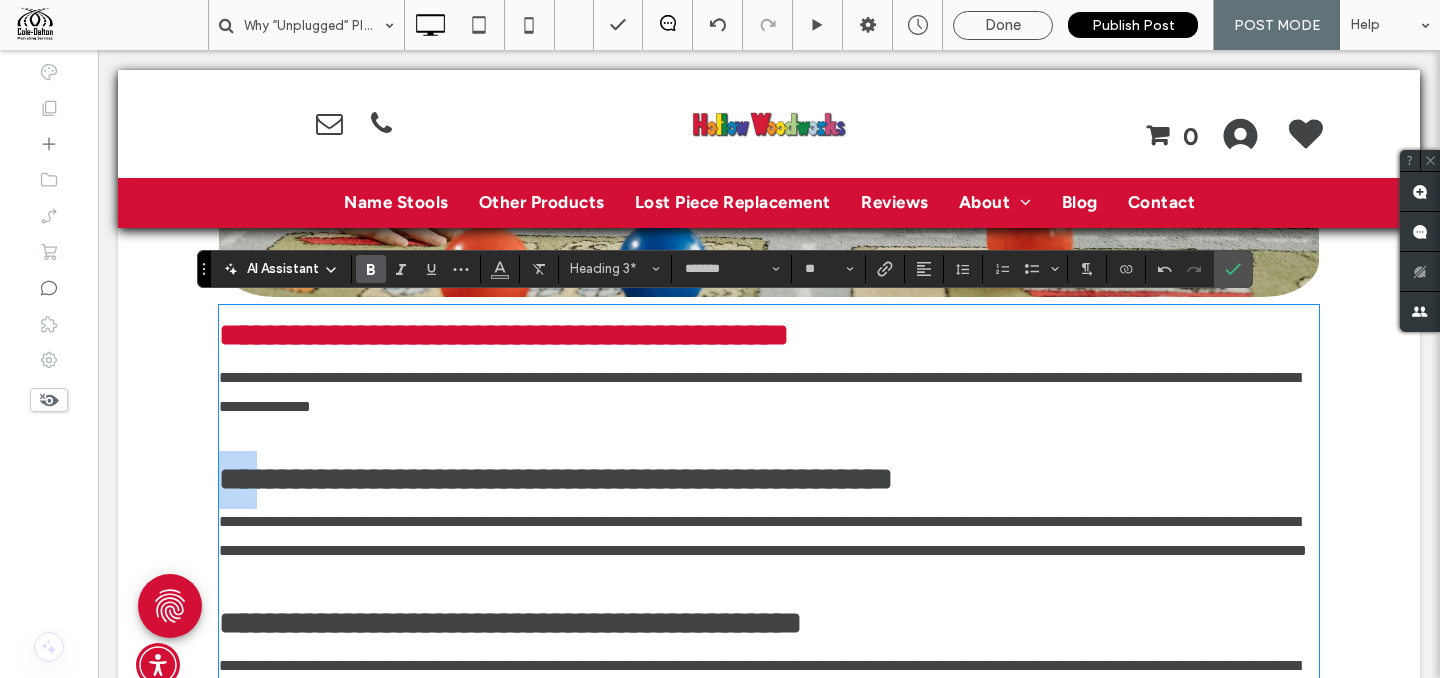 drag, startPoint x: 256, startPoint y: 483, endPoint x: 156, endPoint y: 475, distance: 100.31949 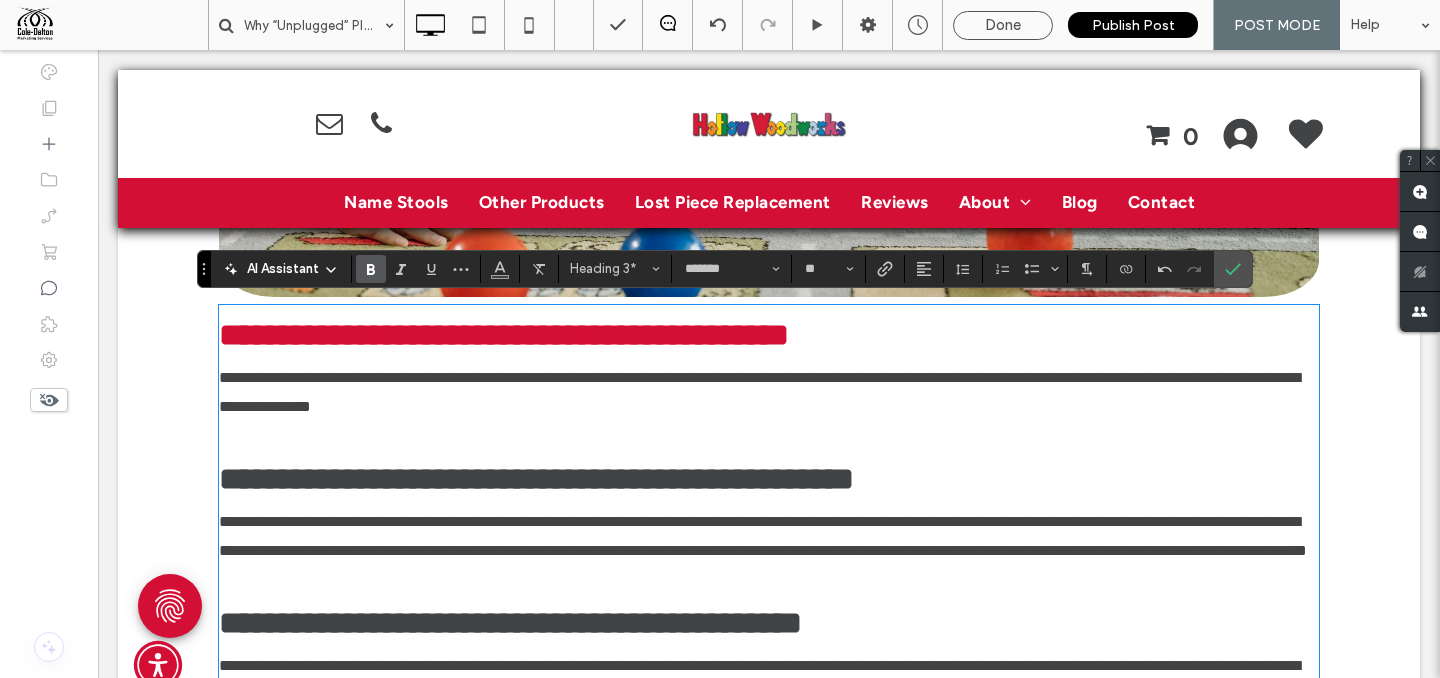 drag, startPoint x: 257, startPoint y: 644, endPoint x: 167, endPoint y: 633, distance: 90.66973 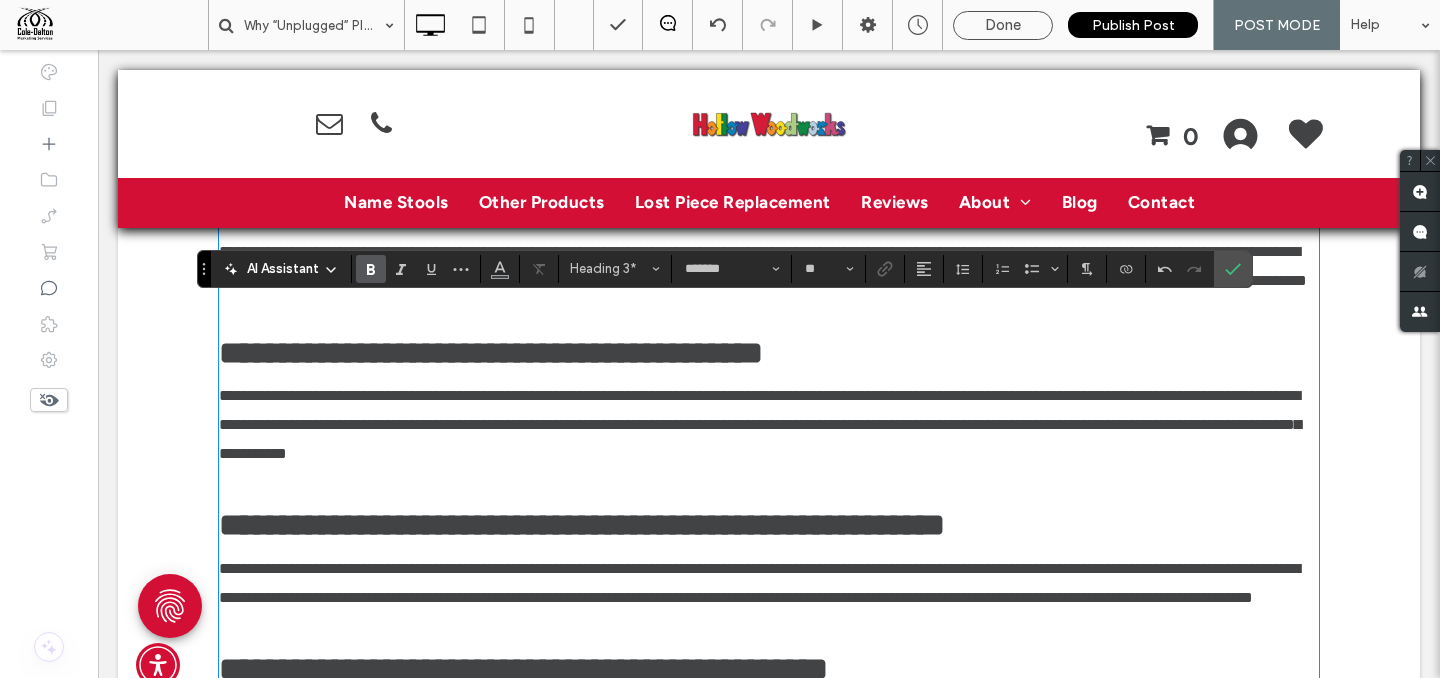 scroll, scrollTop: 2582, scrollLeft: 0, axis: vertical 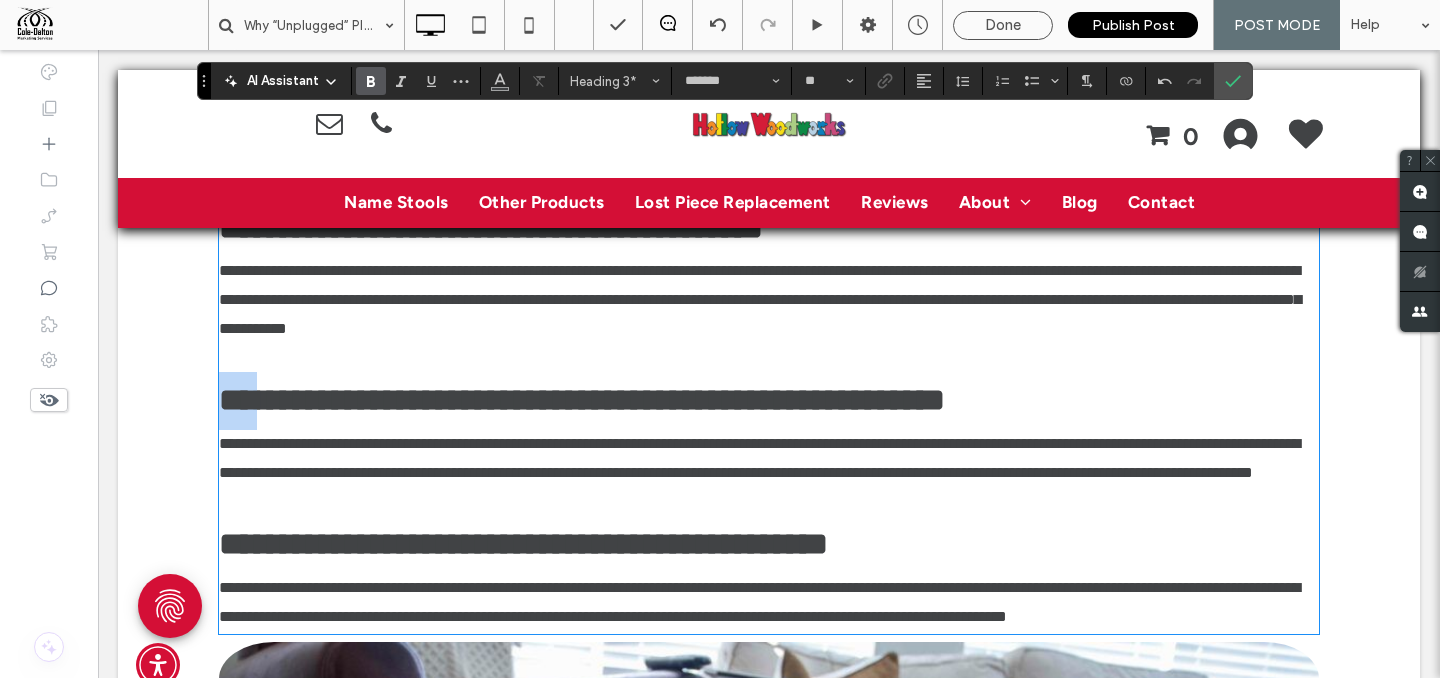 drag, startPoint x: 255, startPoint y: 427, endPoint x: 194, endPoint y: 424, distance: 61.073727 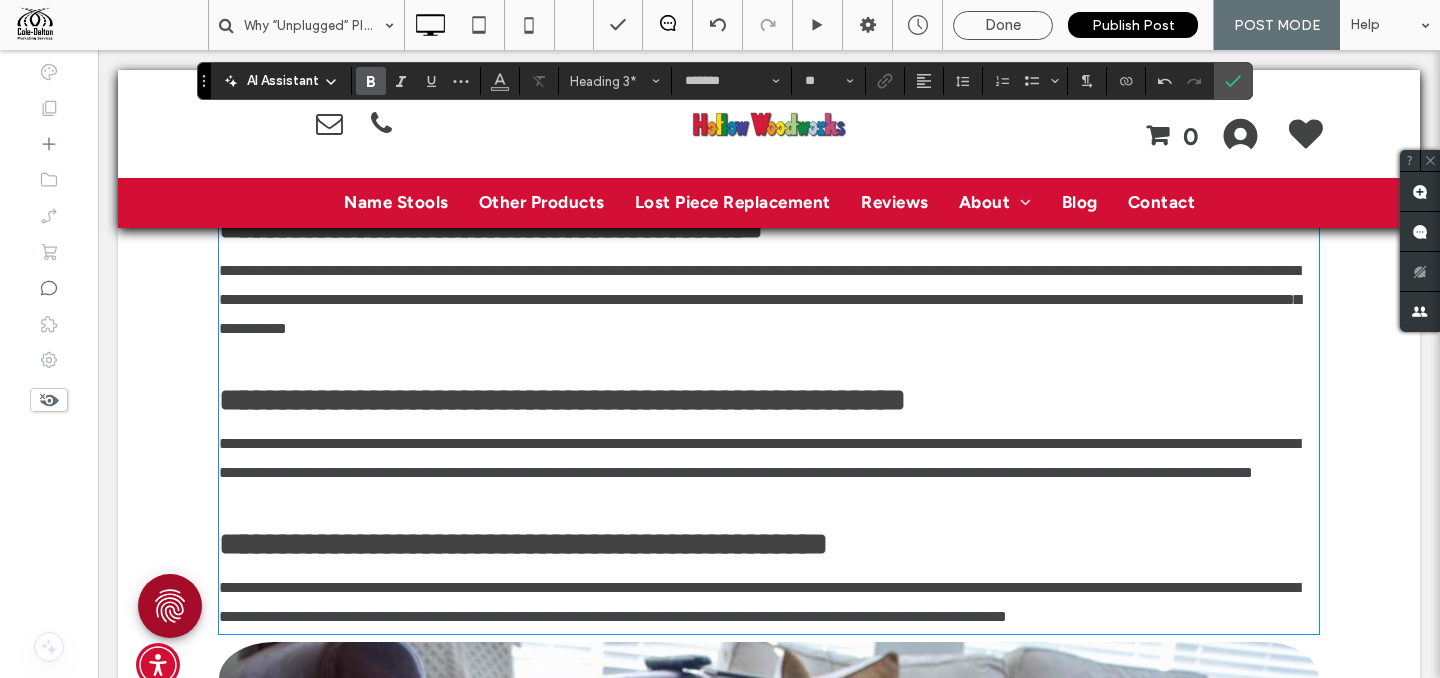 drag, startPoint x: 257, startPoint y: 597, endPoint x: 187, endPoint y: 591, distance: 70.256676 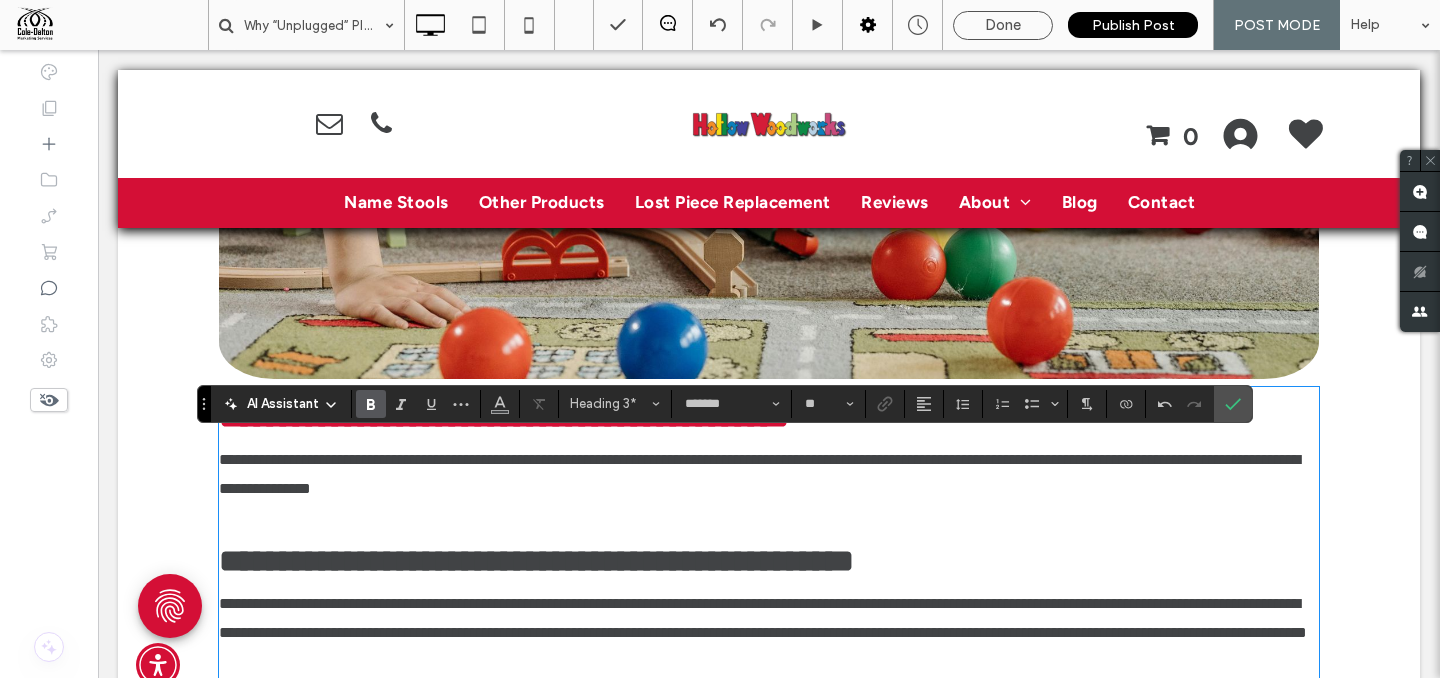 scroll, scrollTop: 2213, scrollLeft: 0, axis: vertical 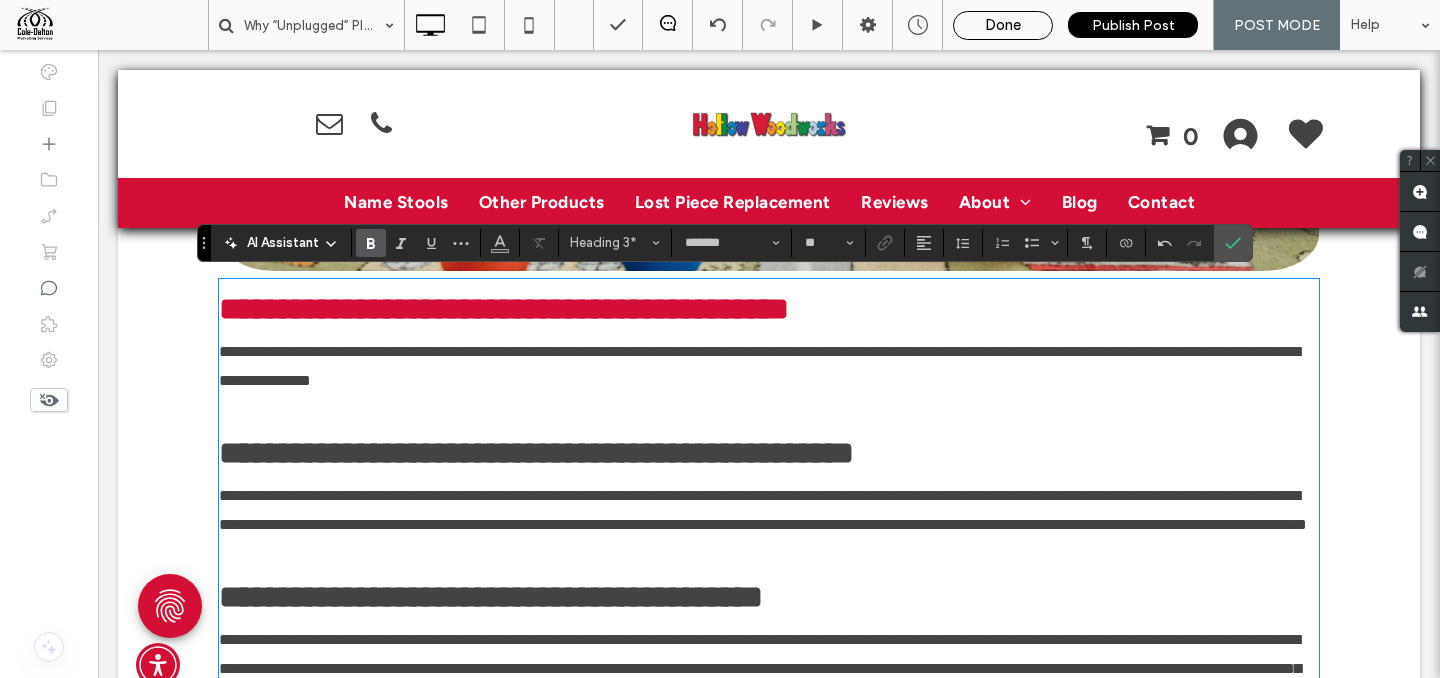 click on "Done" at bounding box center [1003, 25] 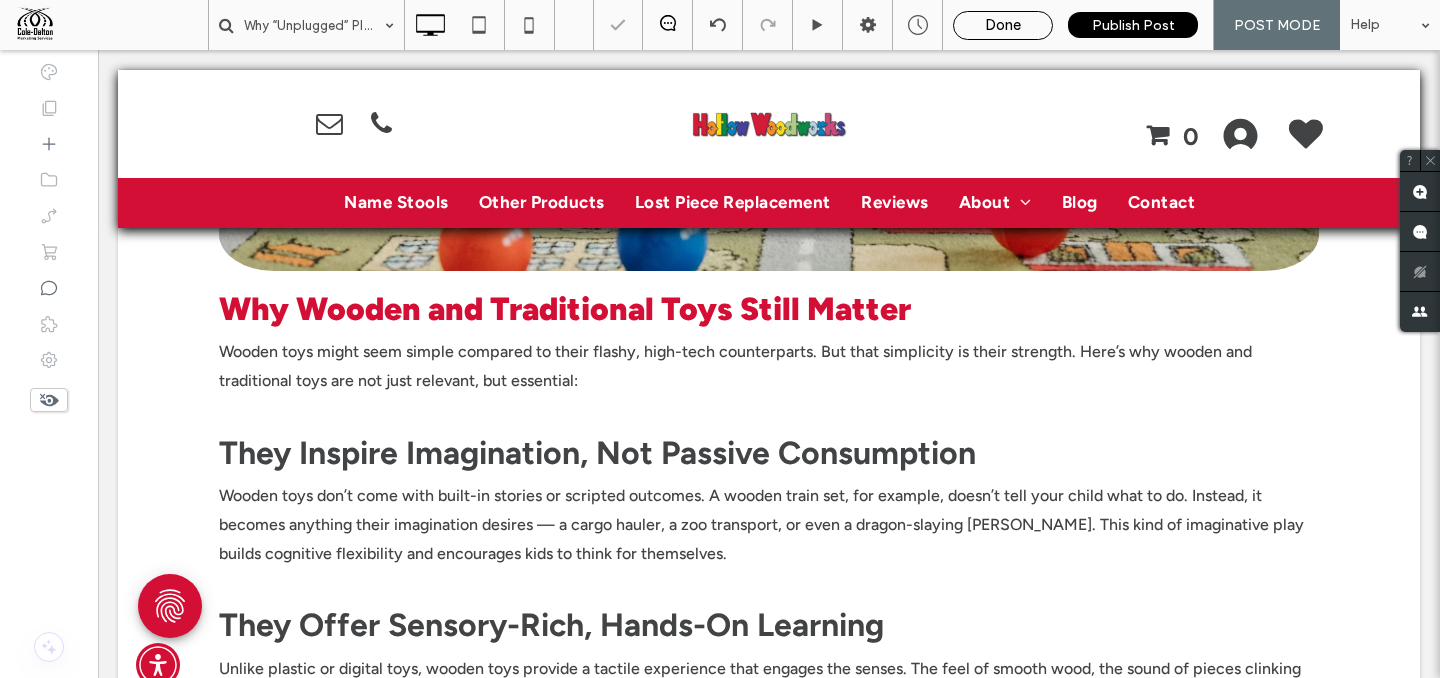 click on "Done" at bounding box center [1003, 25] 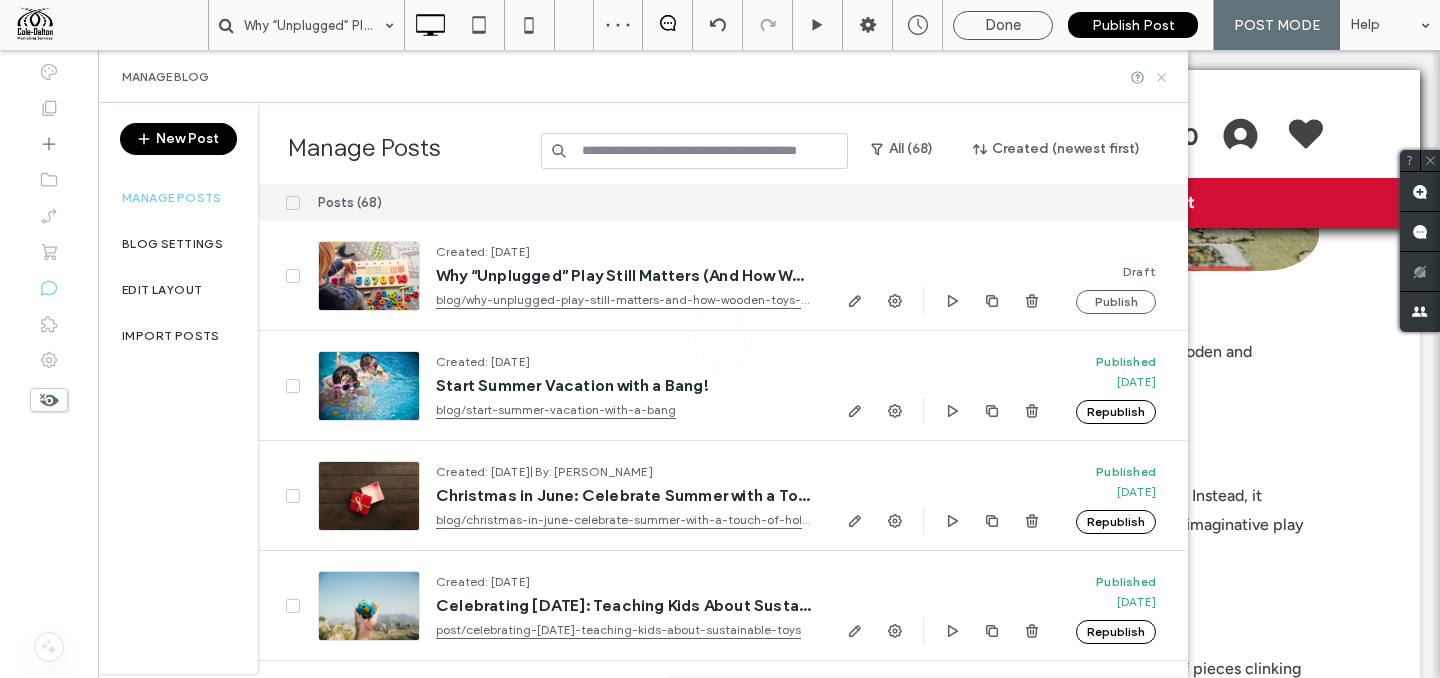 click 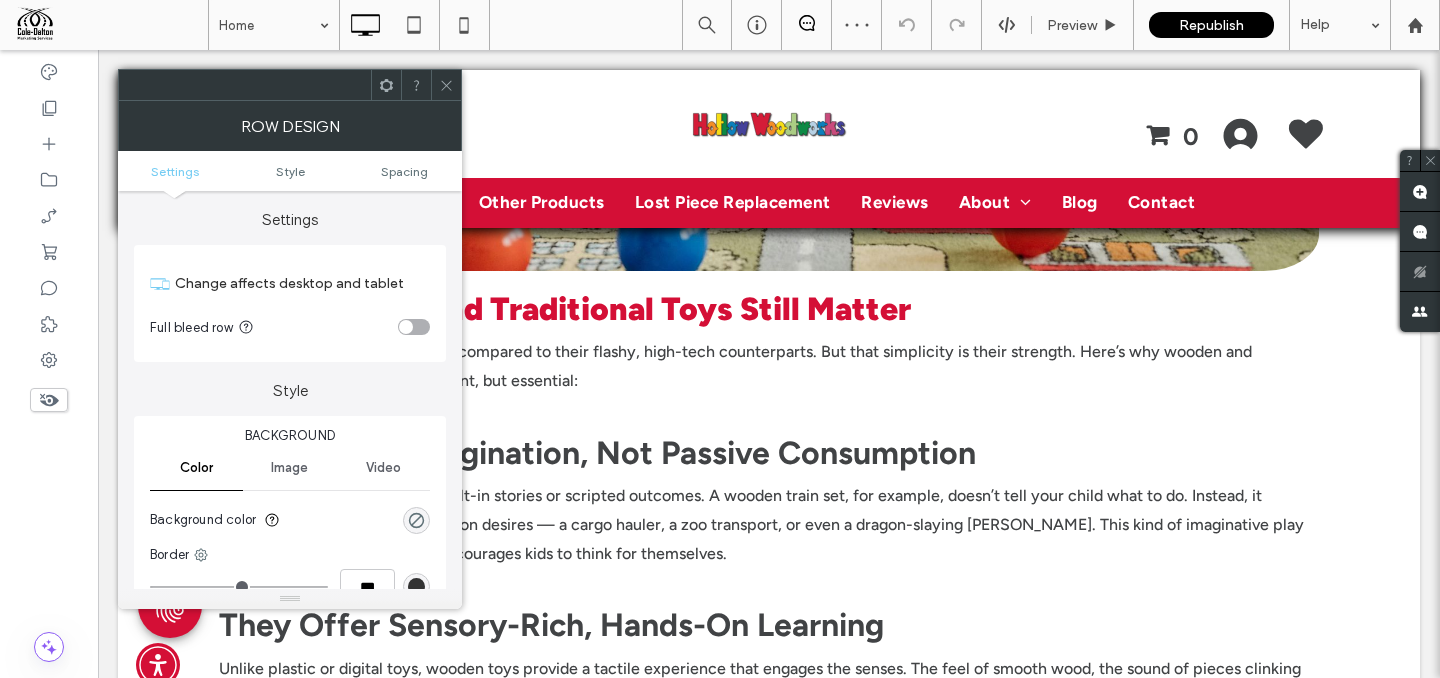 click 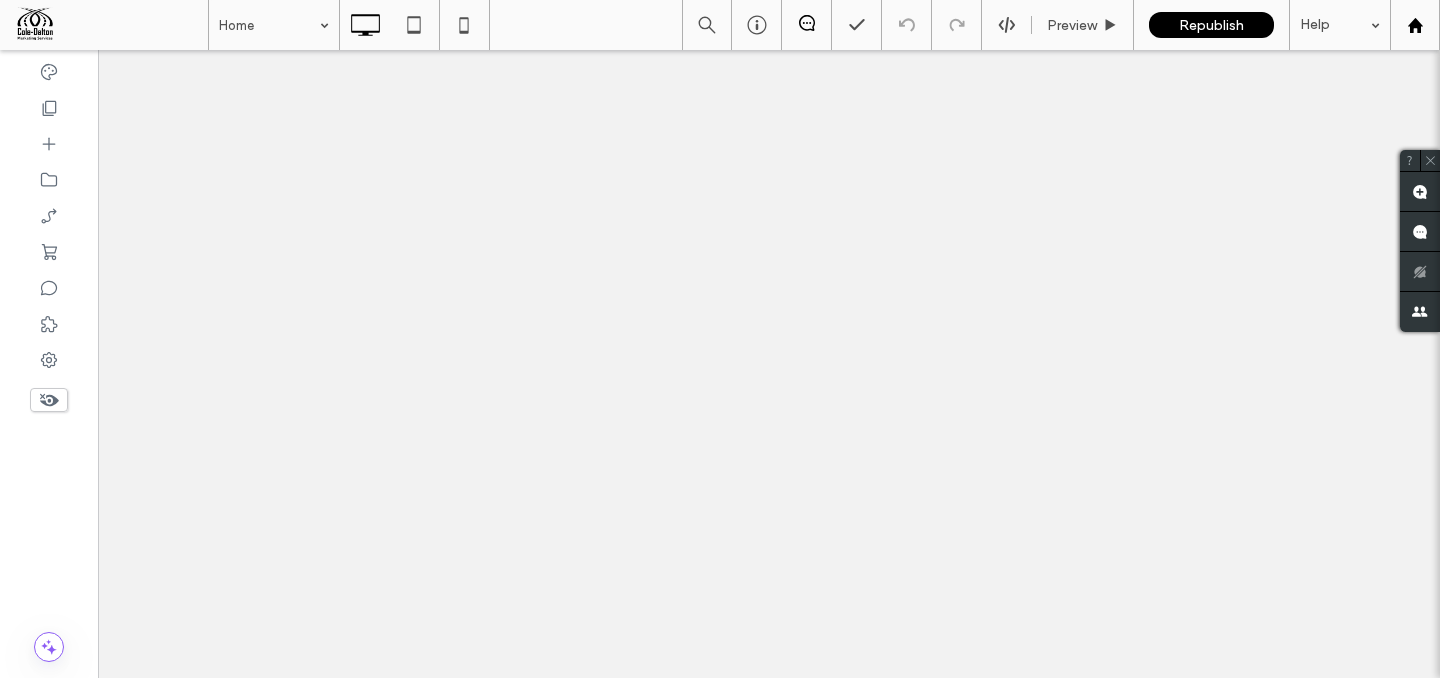 click at bounding box center [1415, 25] 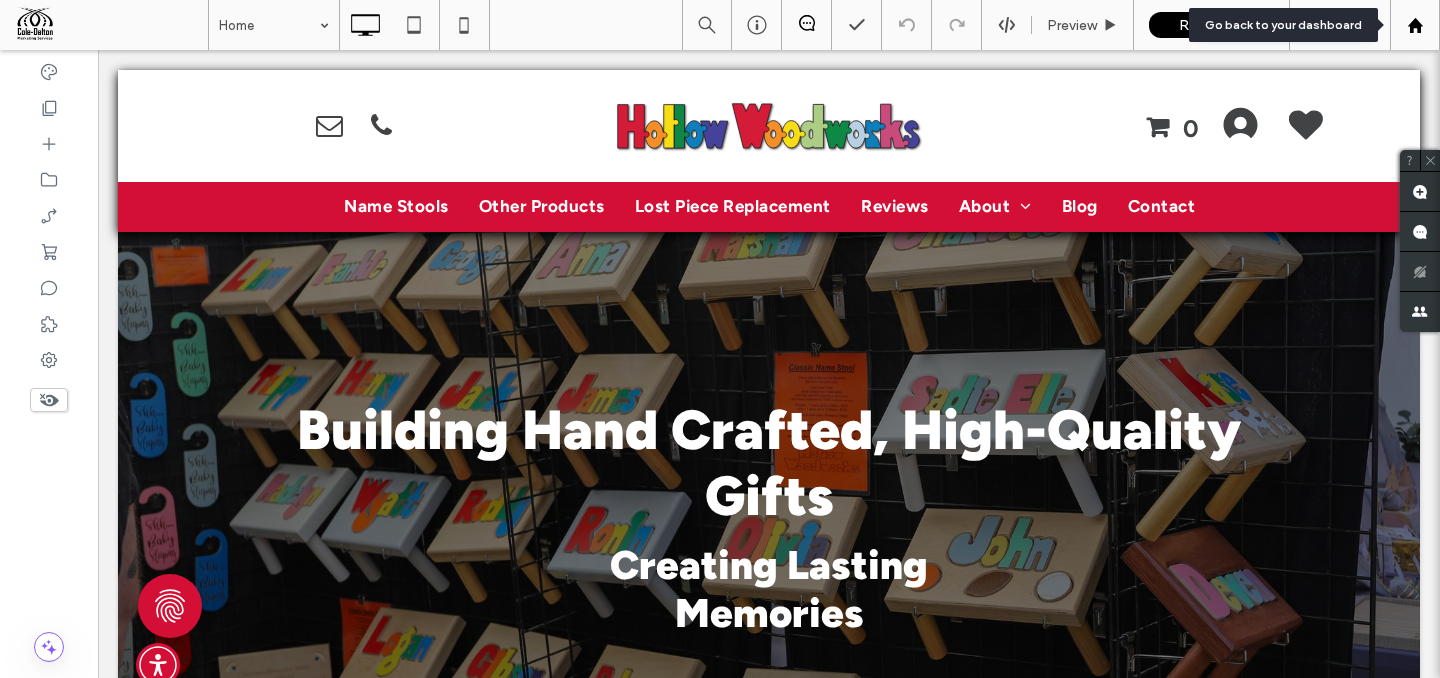 scroll, scrollTop: 0, scrollLeft: 0, axis: both 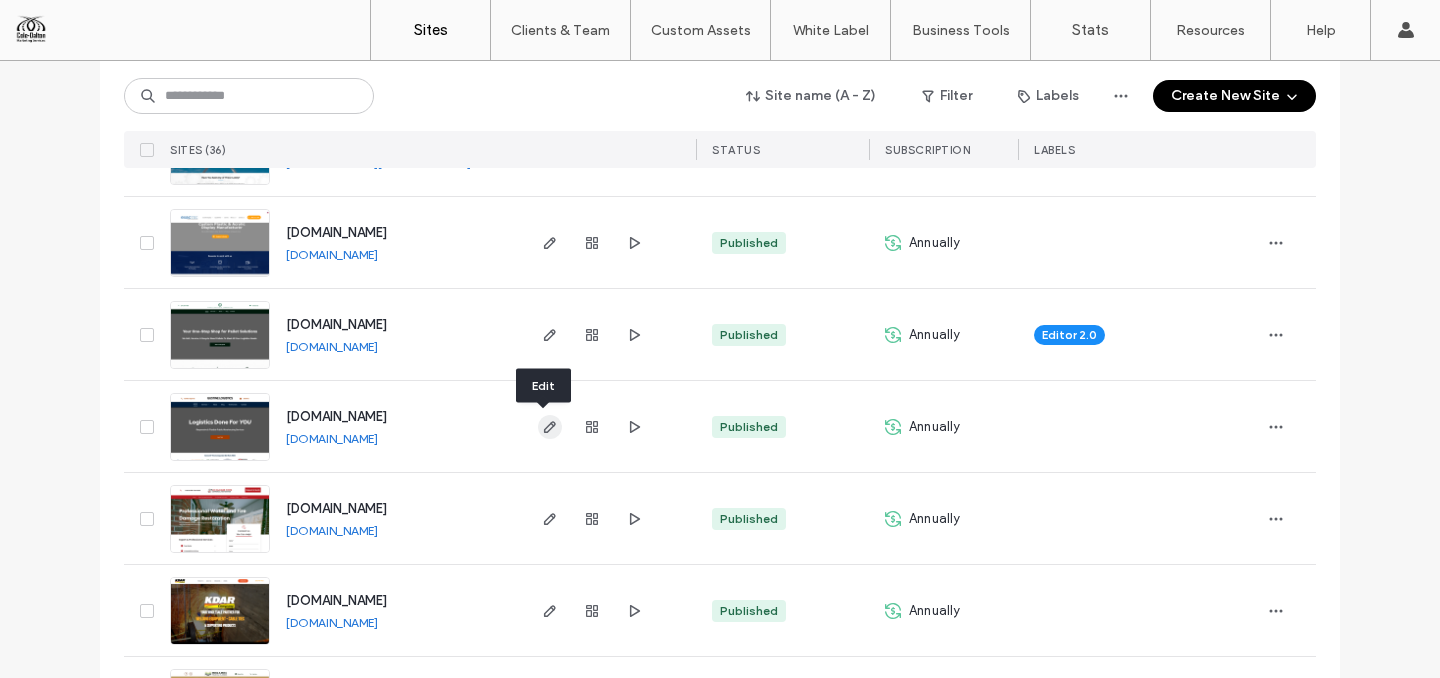 click 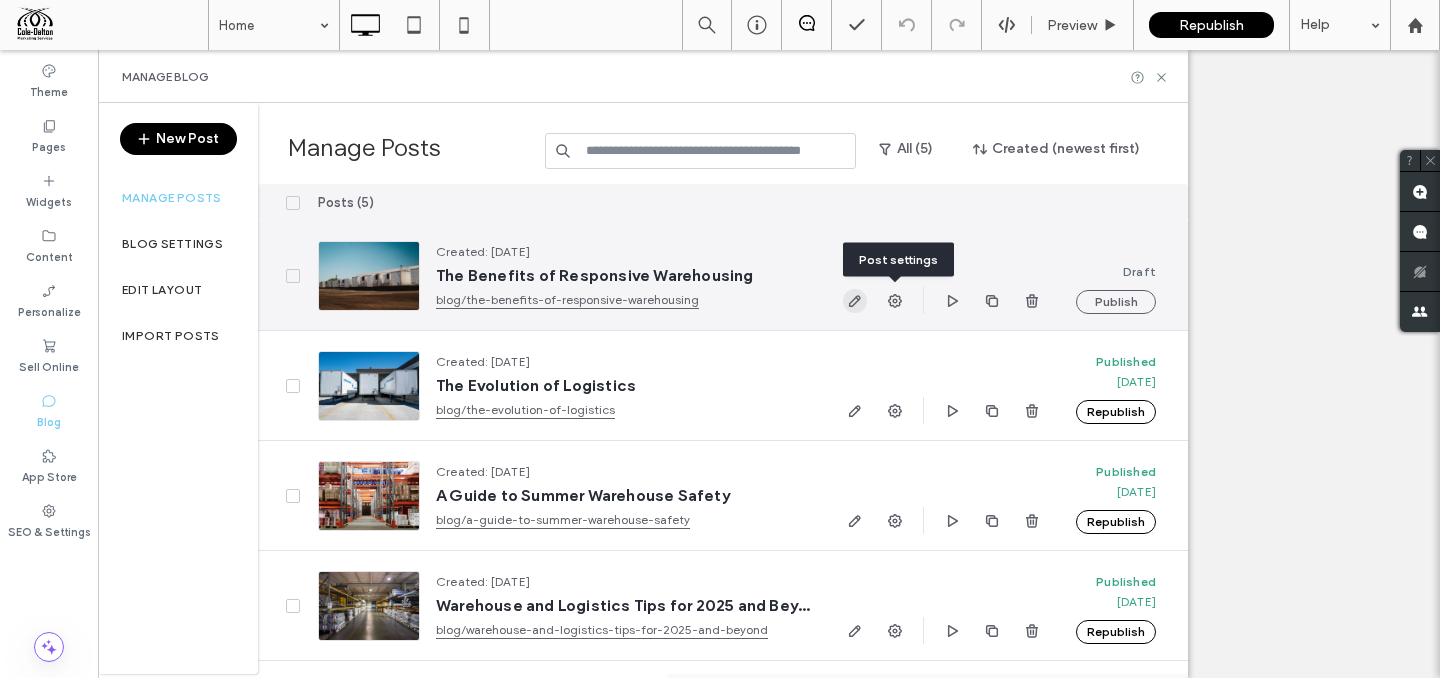 click 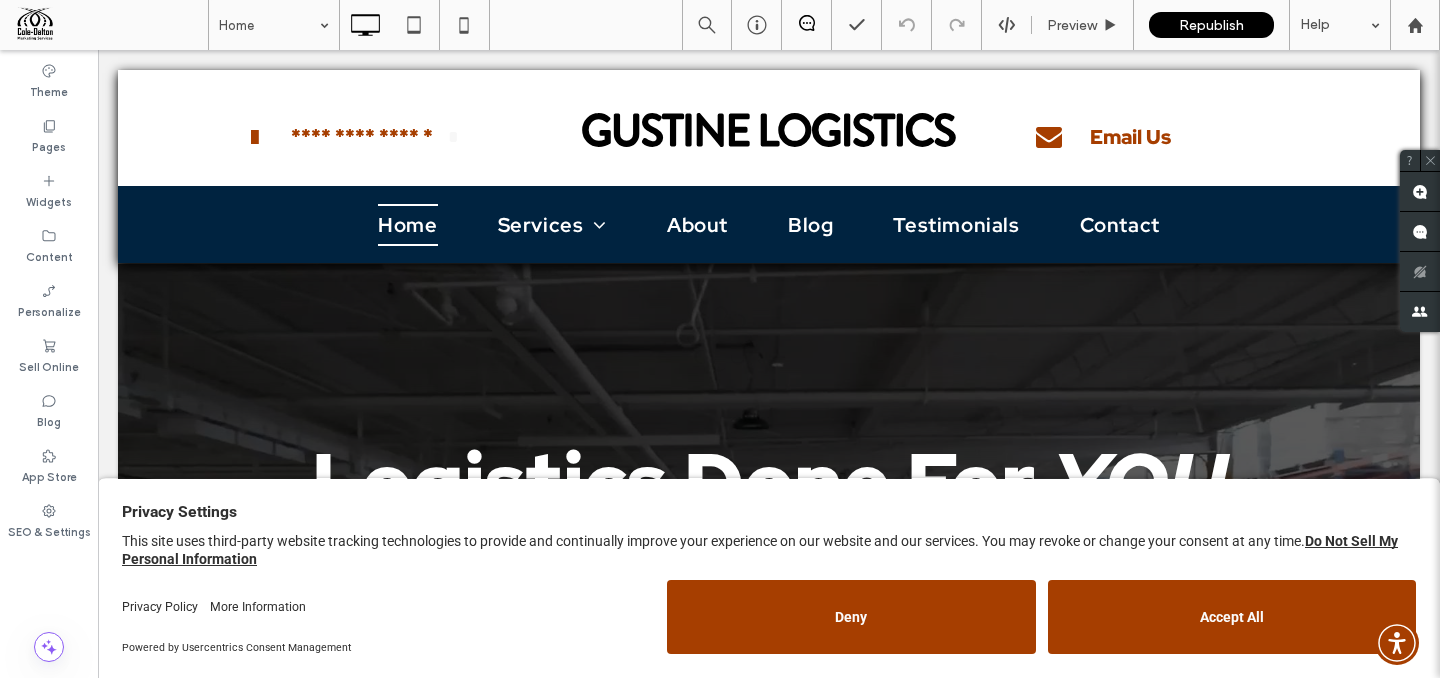 scroll, scrollTop: 0, scrollLeft: 0, axis: both 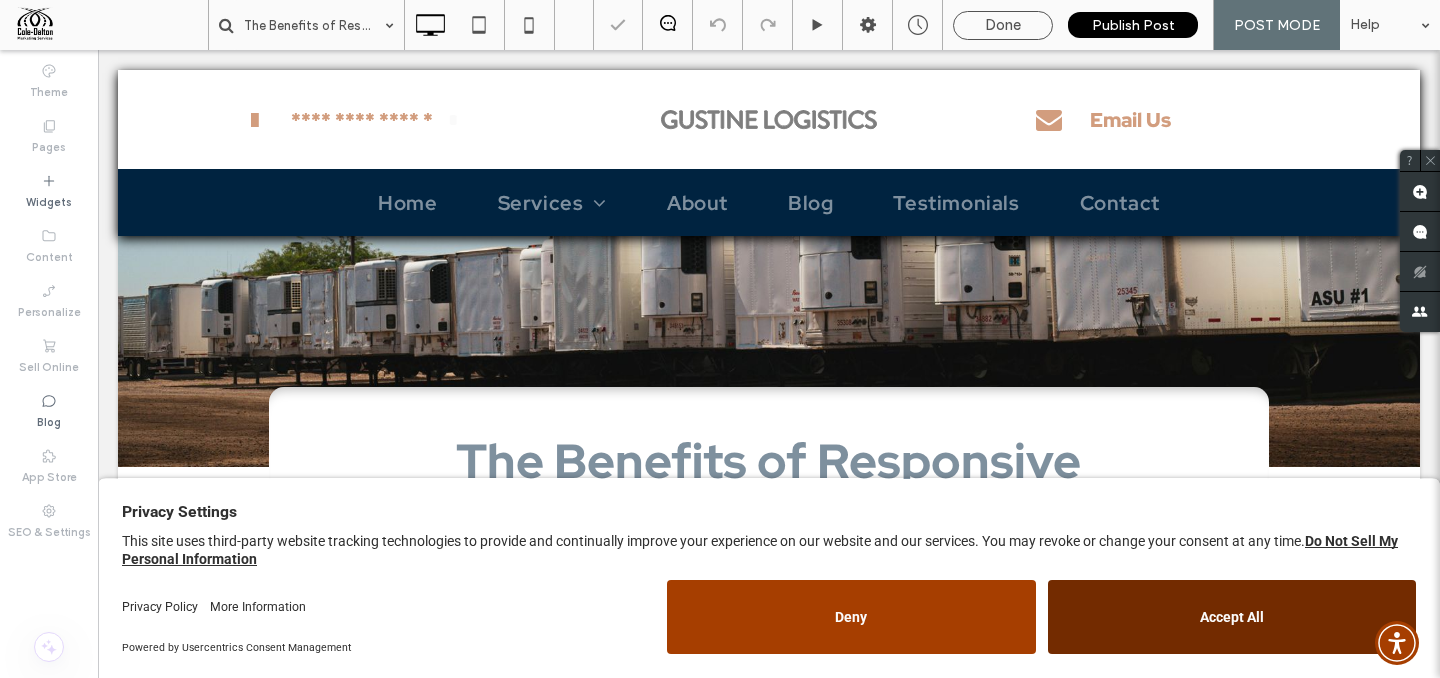 click on "Accept All" at bounding box center (1232, 617) 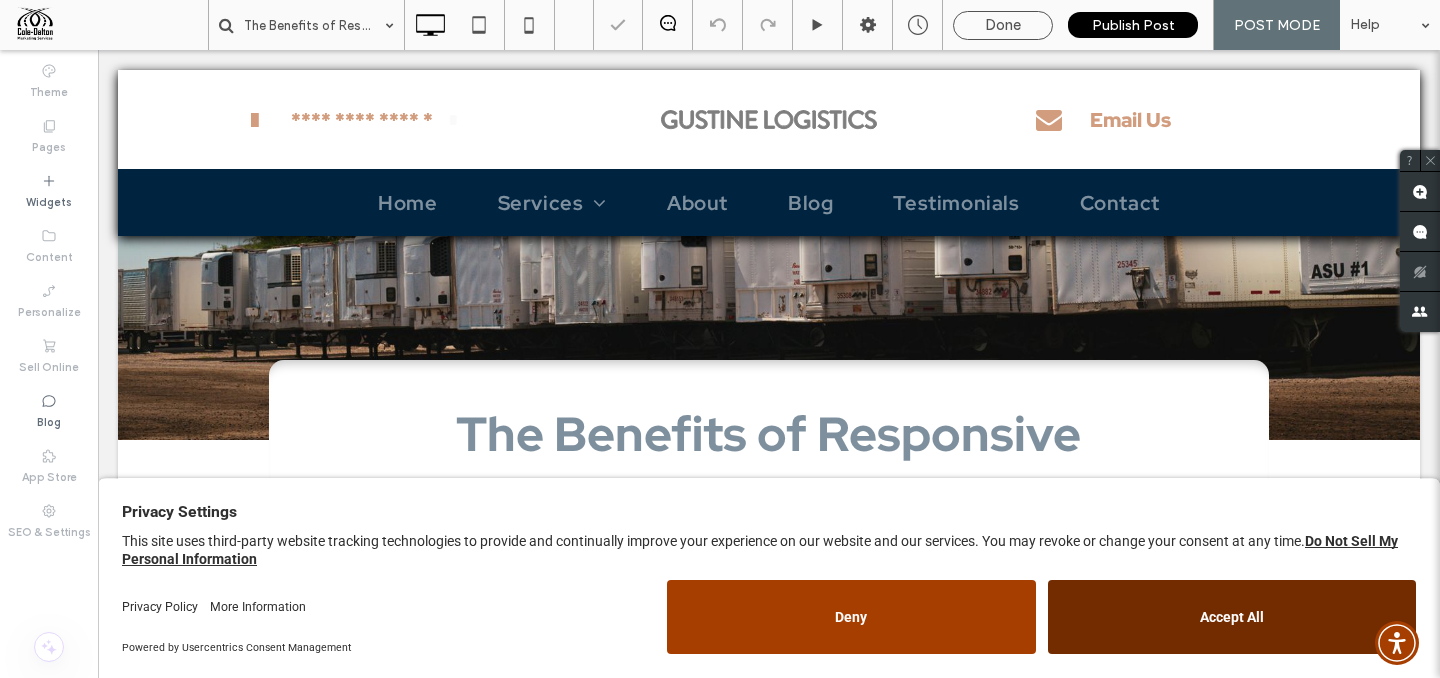 scroll, scrollTop: 278, scrollLeft: 0, axis: vertical 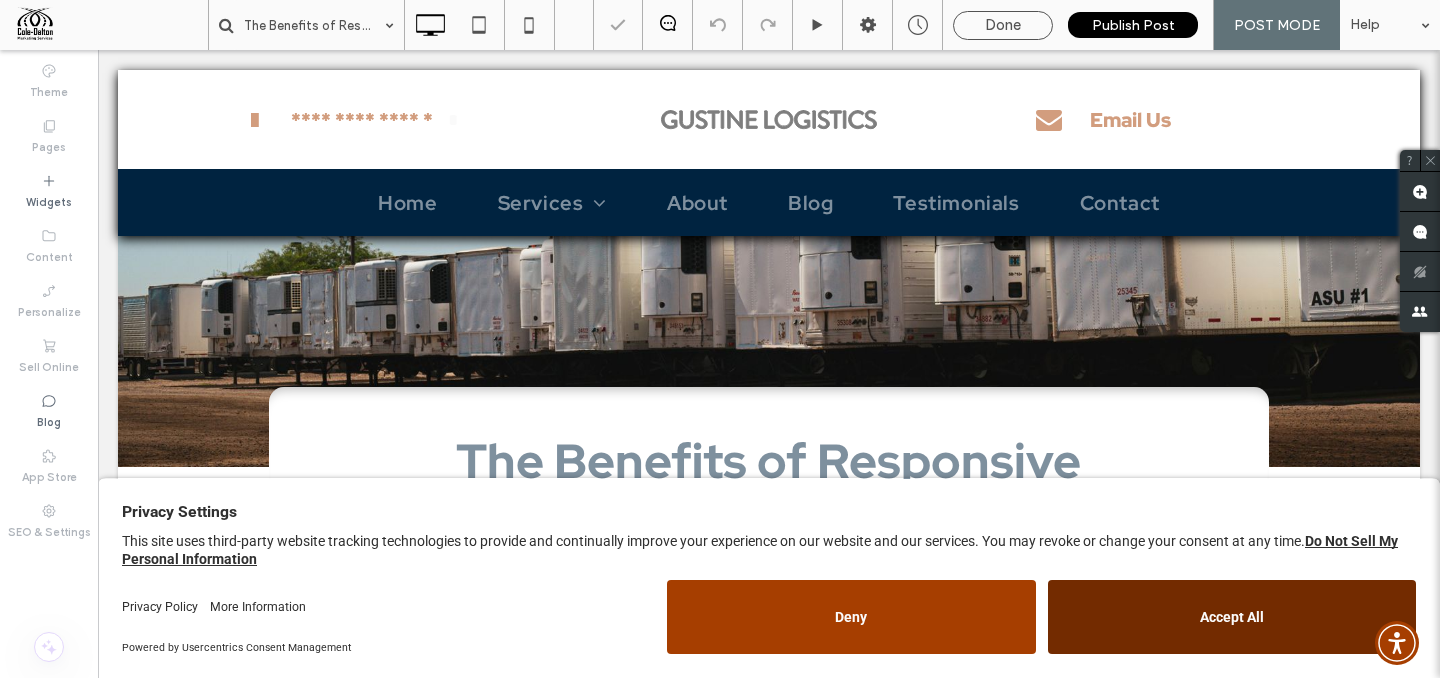 click on "Accept All" at bounding box center [1232, 617] 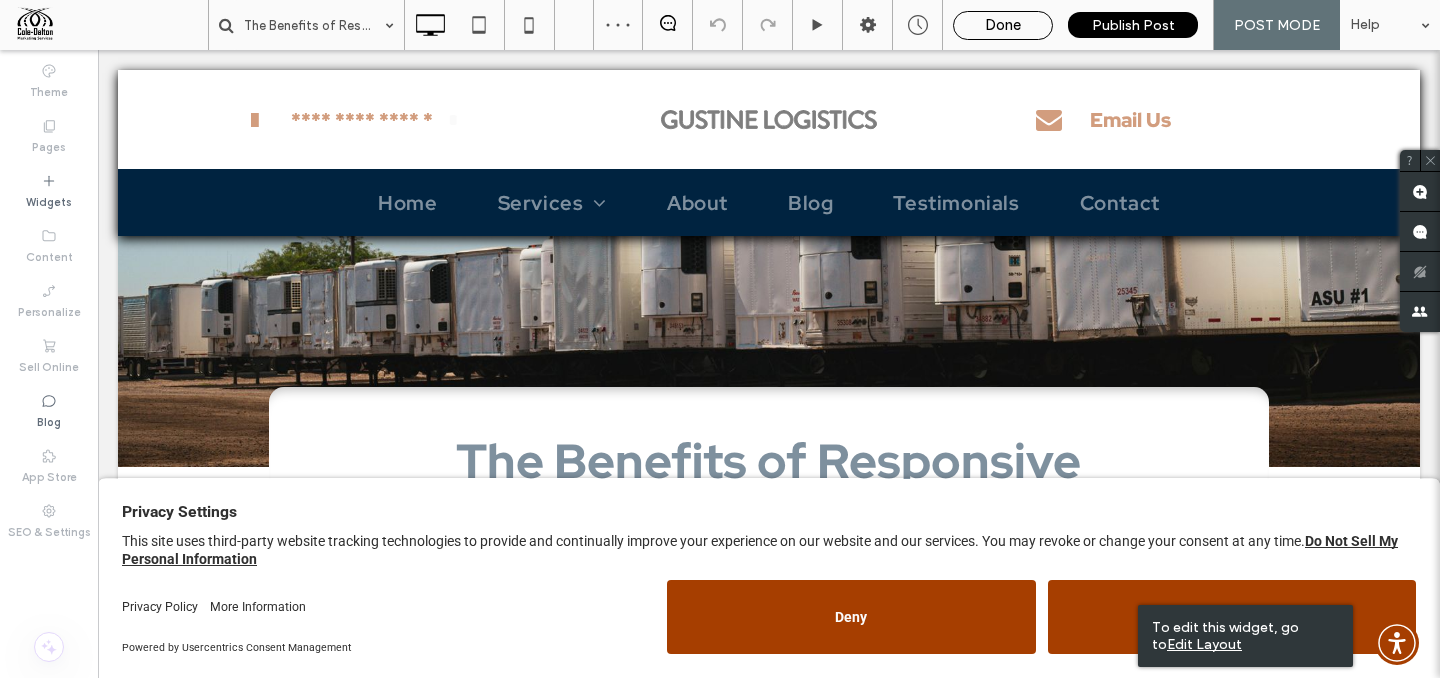 click on "Done" at bounding box center [1003, 25] 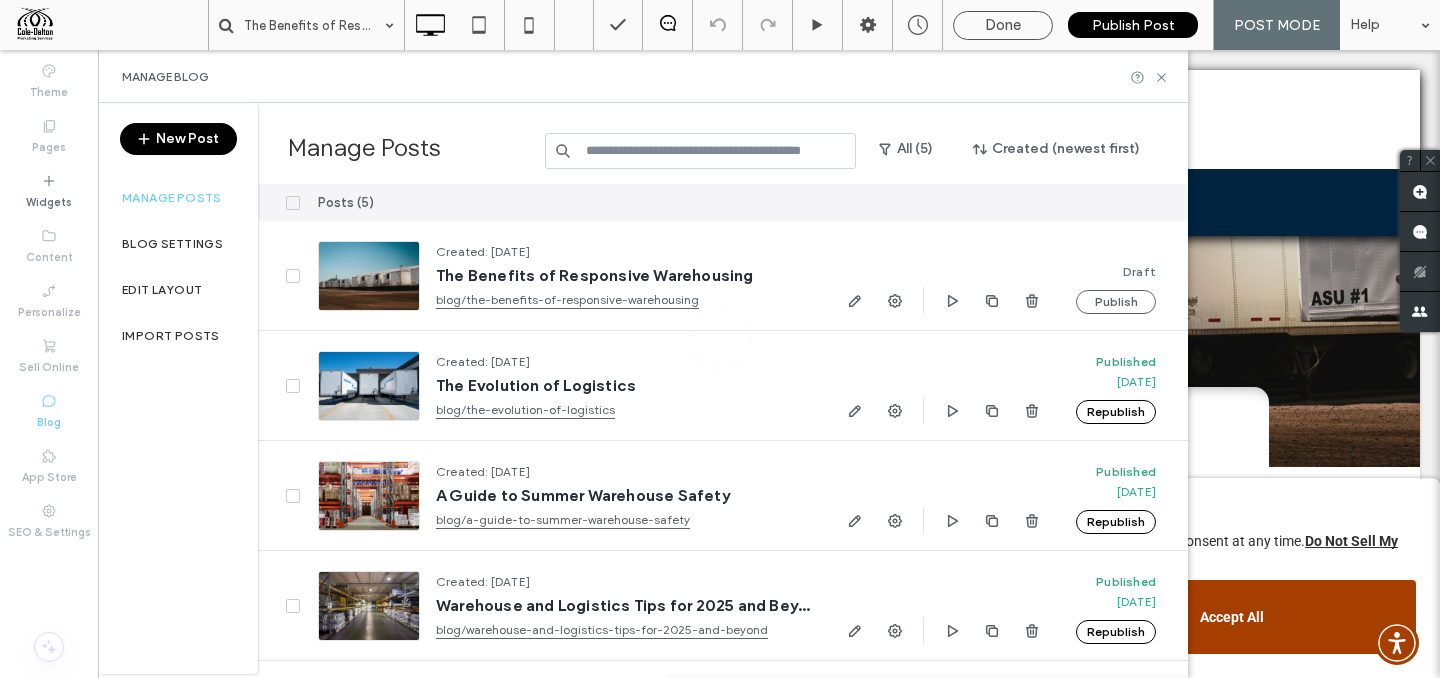 click at bounding box center [720, 339] 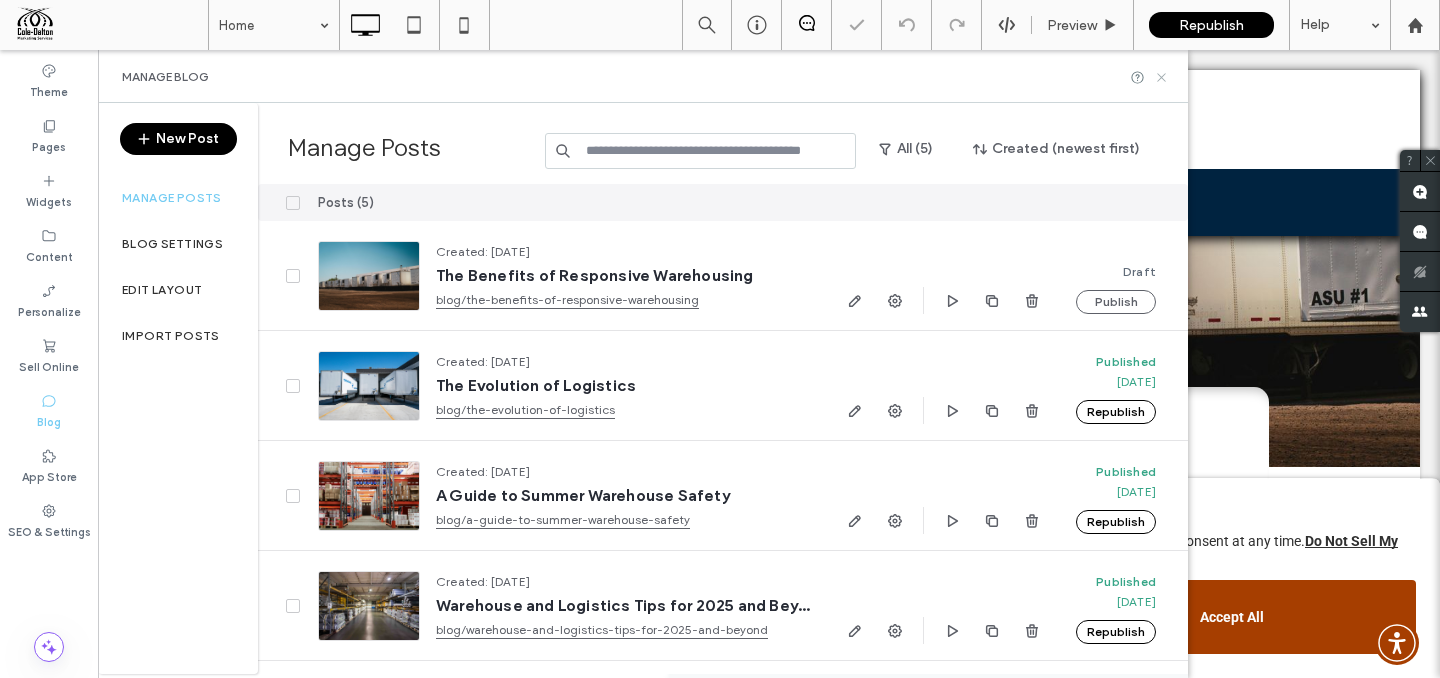 click 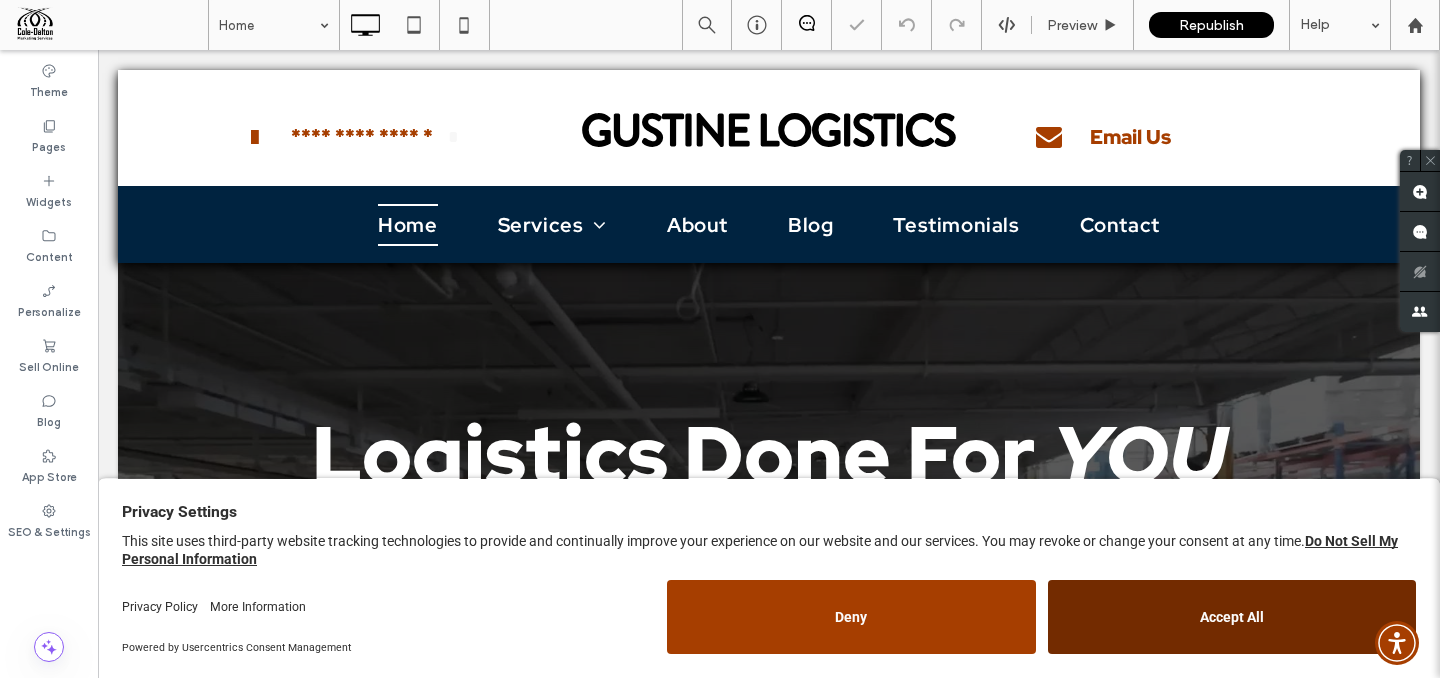 scroll, scrollTop: 0, scrollLeft: 0, axis: both 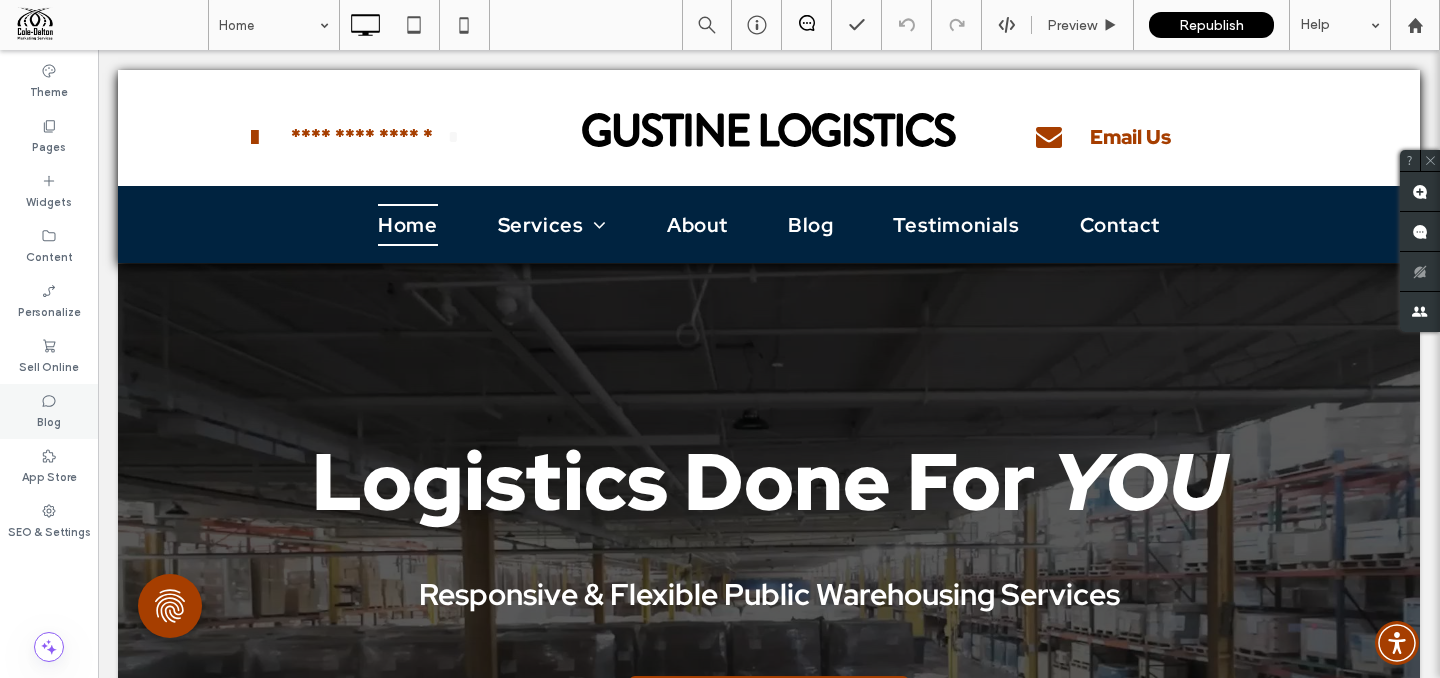click on "Blog" at bounding box center [49, 420] 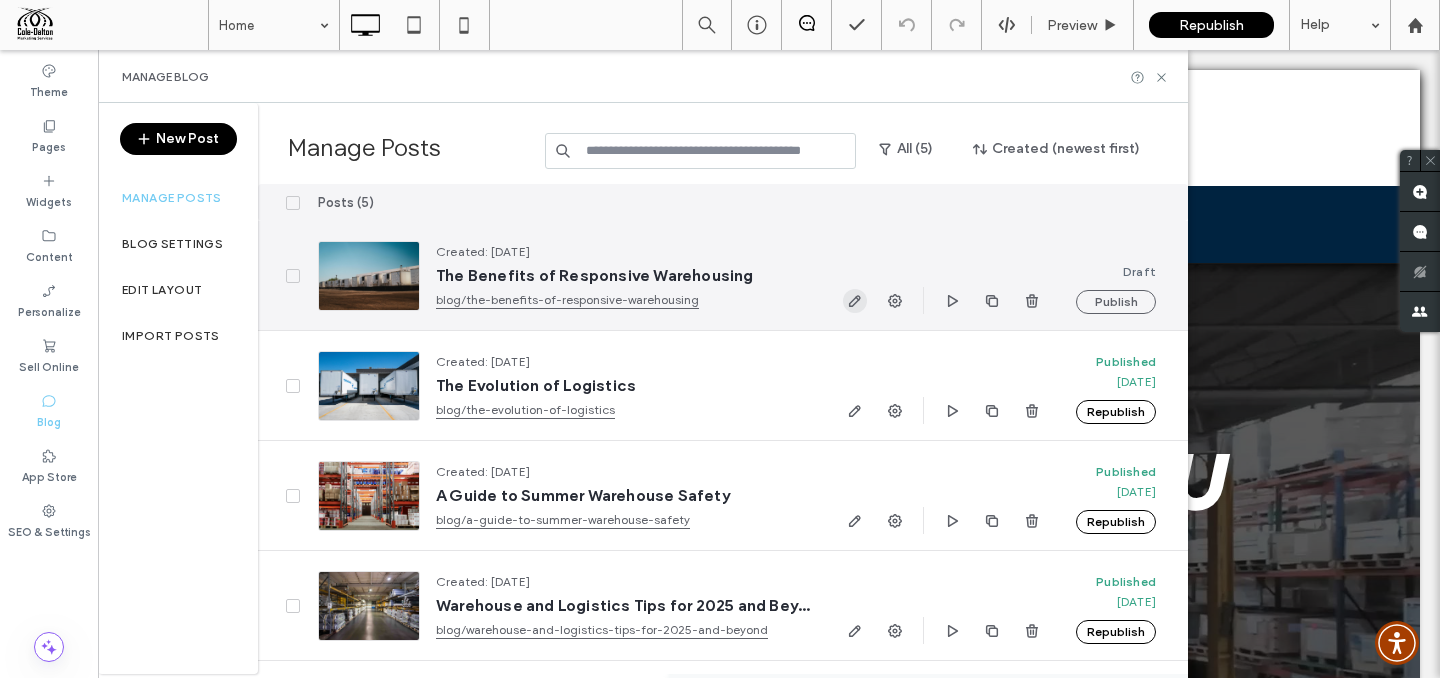click at bounding box center (855, 301) 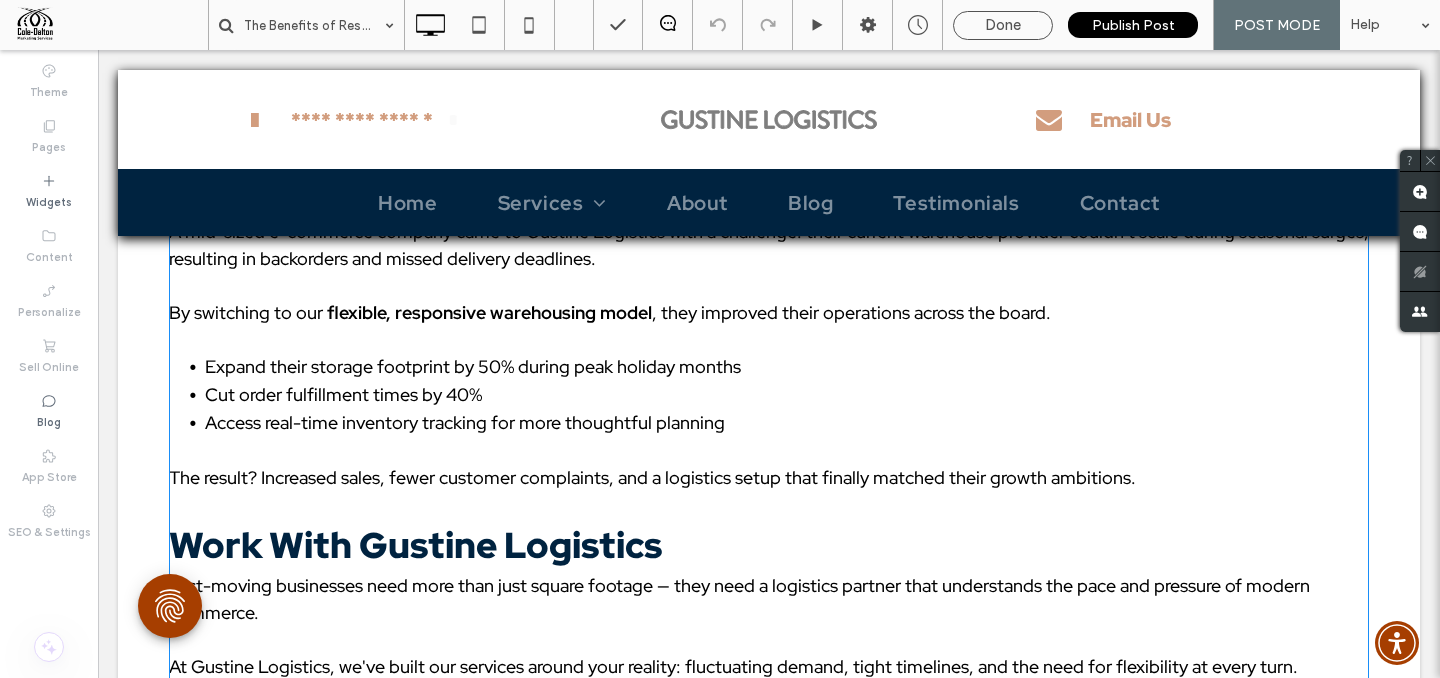 scroll, scrollTop: 3748, scrollLeft: 0, axis: vertical 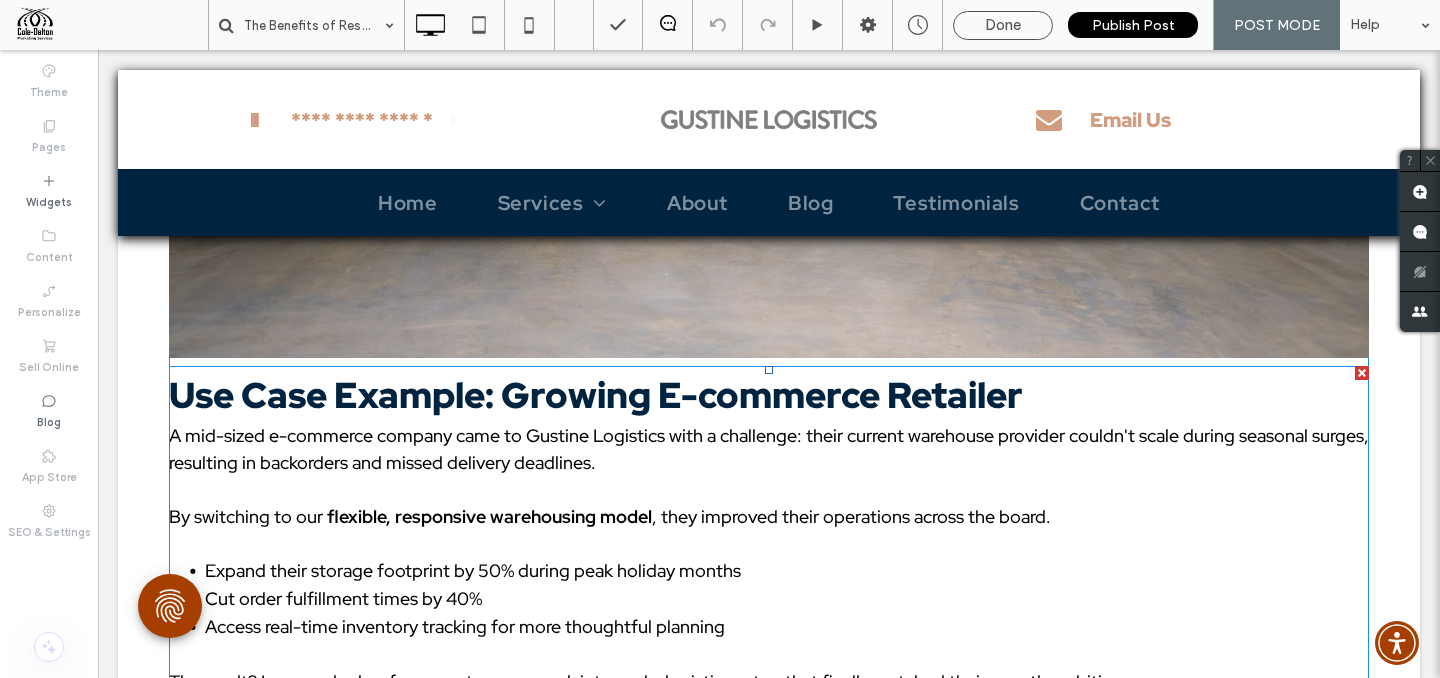 click on "Use Case Example: Growing E-commerce Retailer" at bounding box center (596, 395) 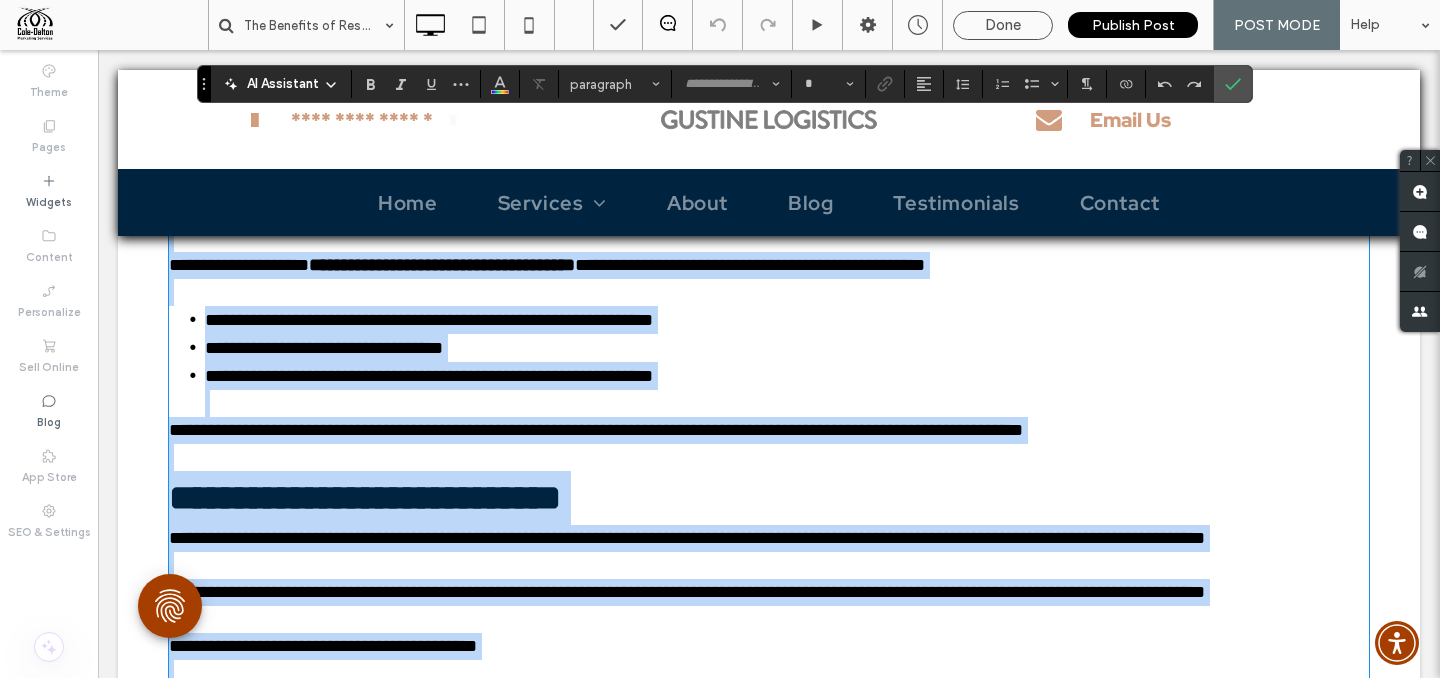 type on "**********" 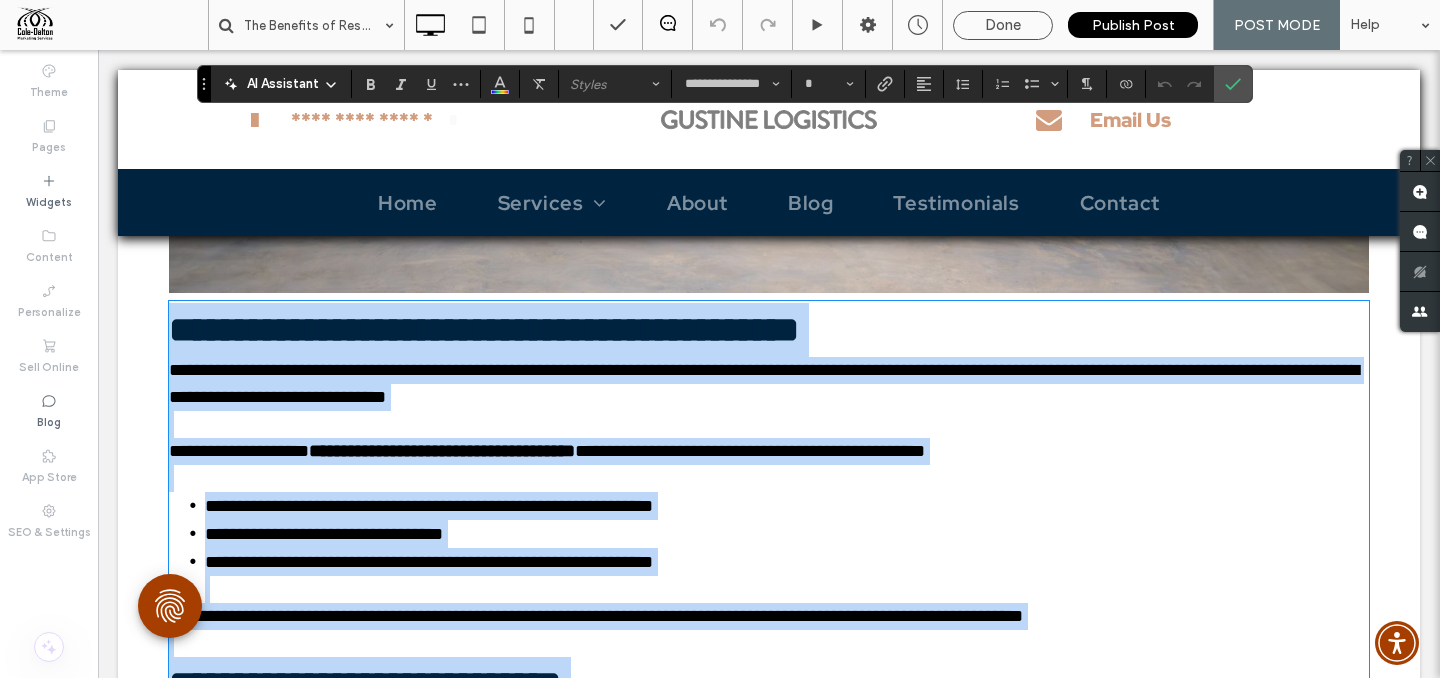 scroll, scrollTop: 3773, scrollLeft: 0, axis: vertical 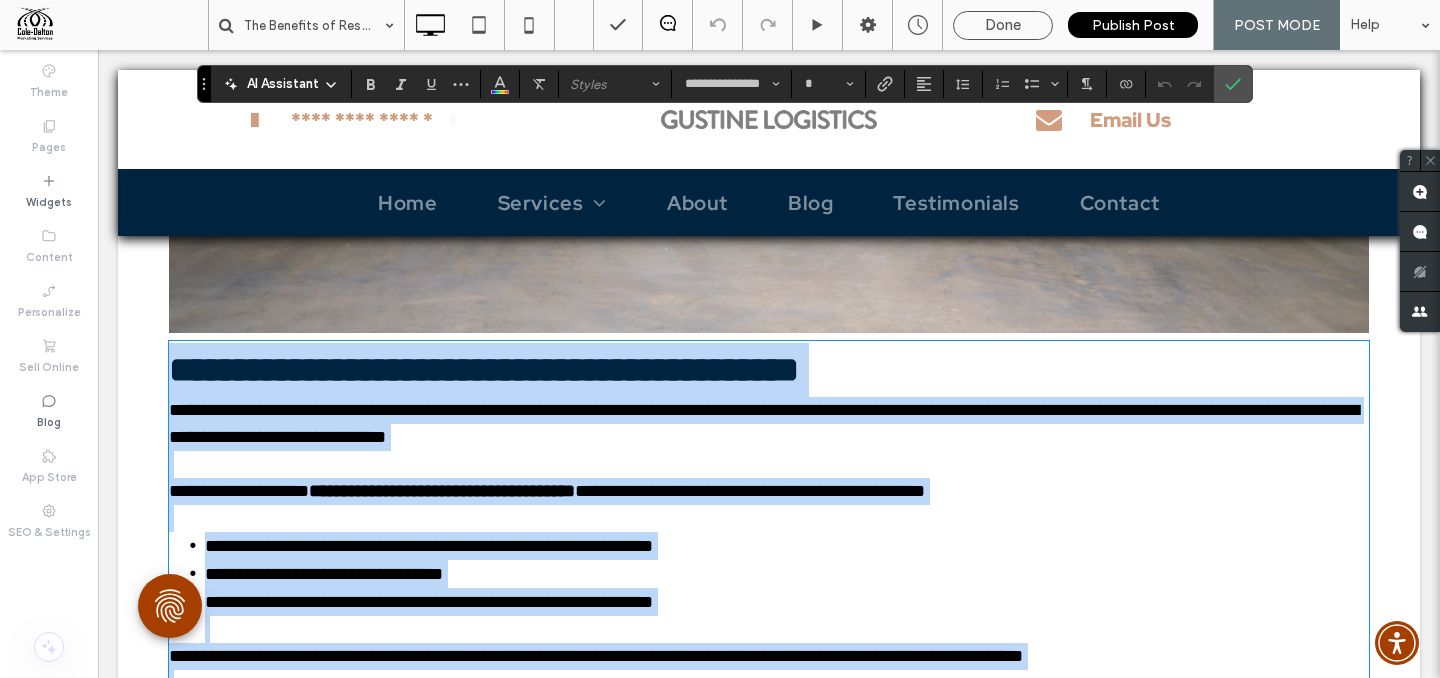 click on "**********" at bounding box center [484, 370] 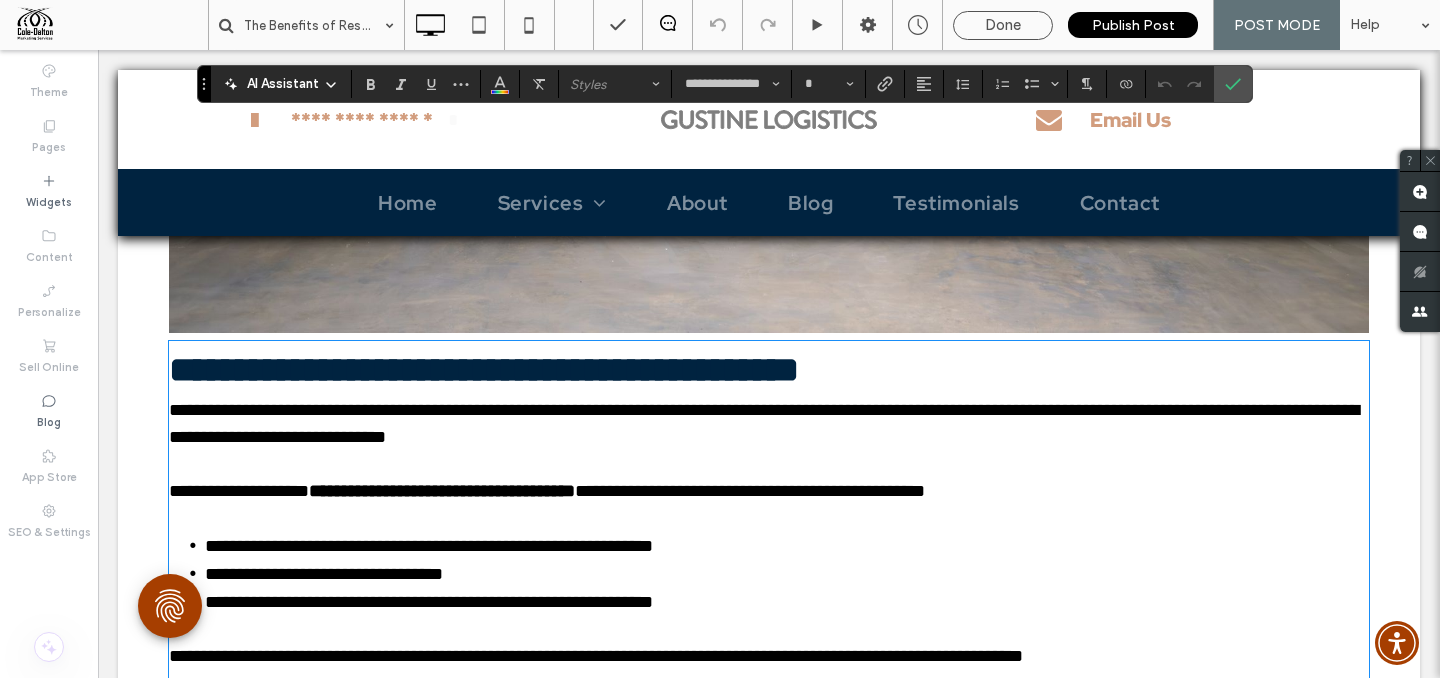 type on "**" 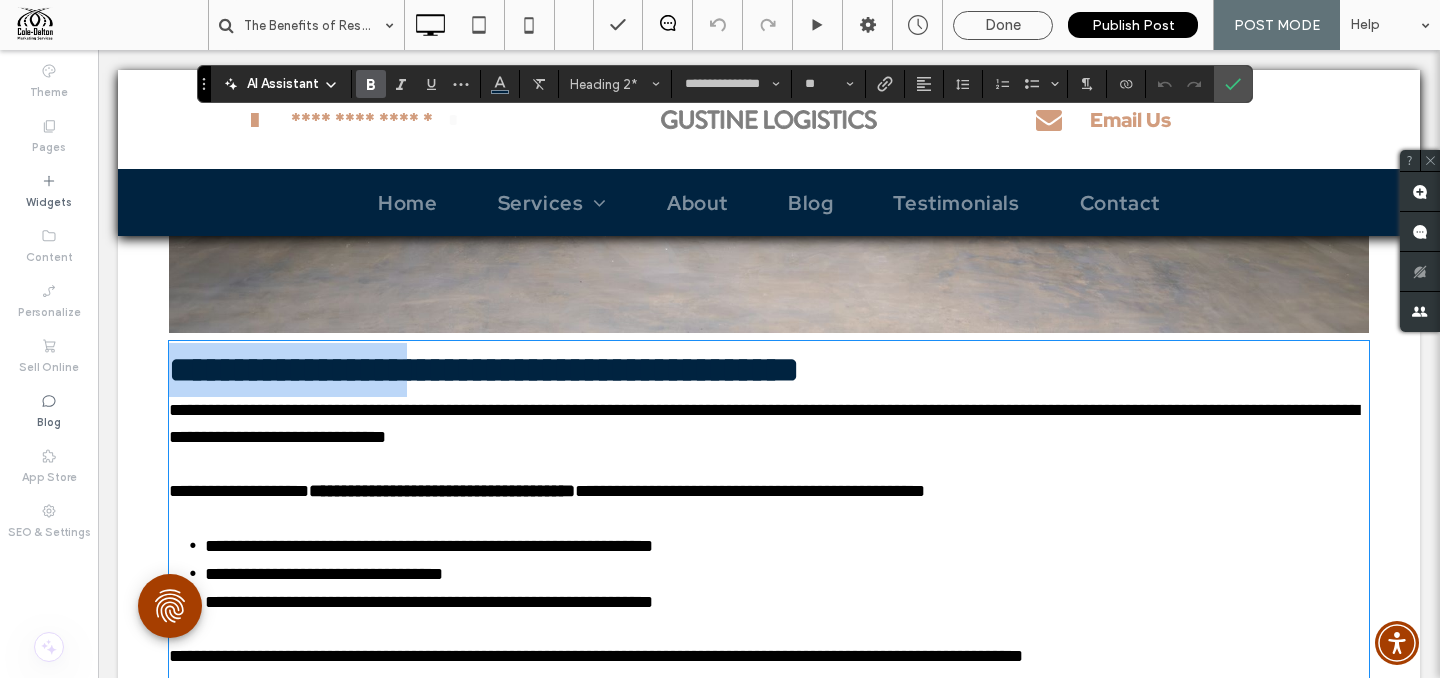 drag, startPoint x: 498, startPoint y: 308, endPoint x: 176, endPoint y: 305, distance: 322.01398 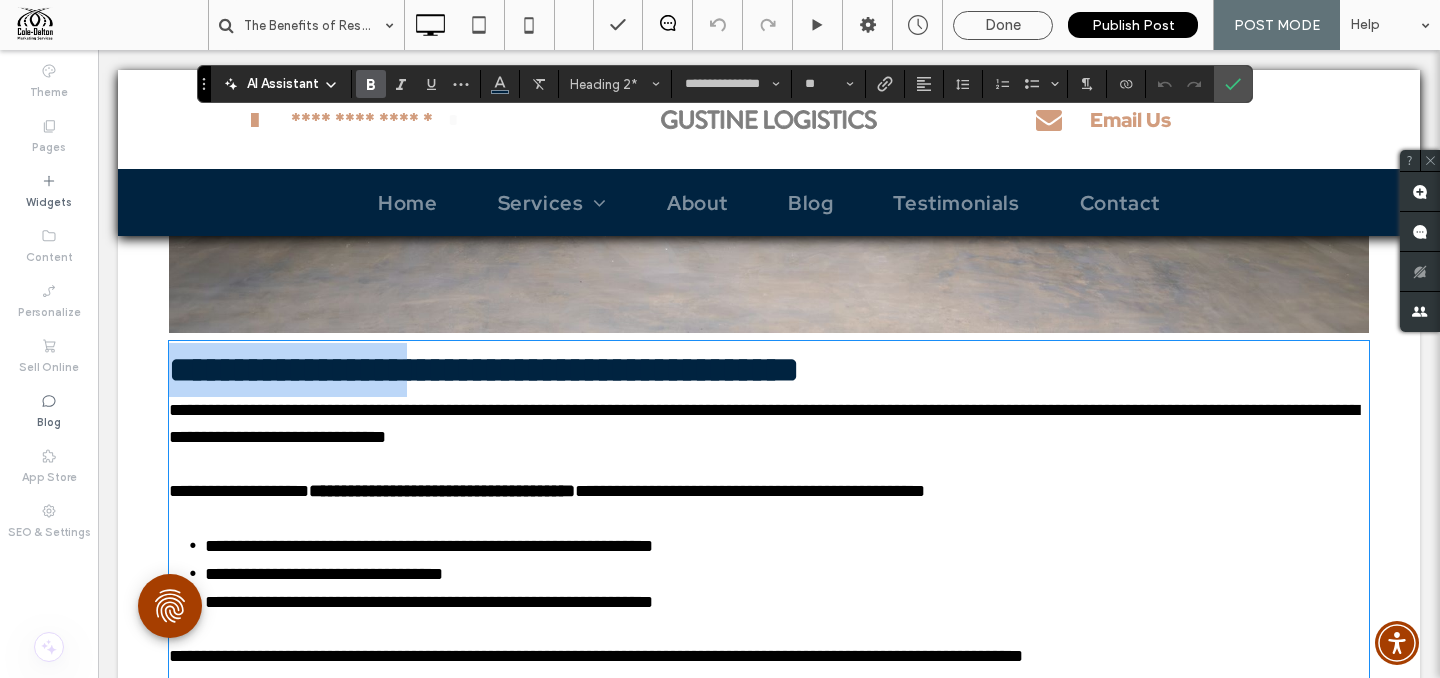 click on "**********" at bounding box center [484, 370] 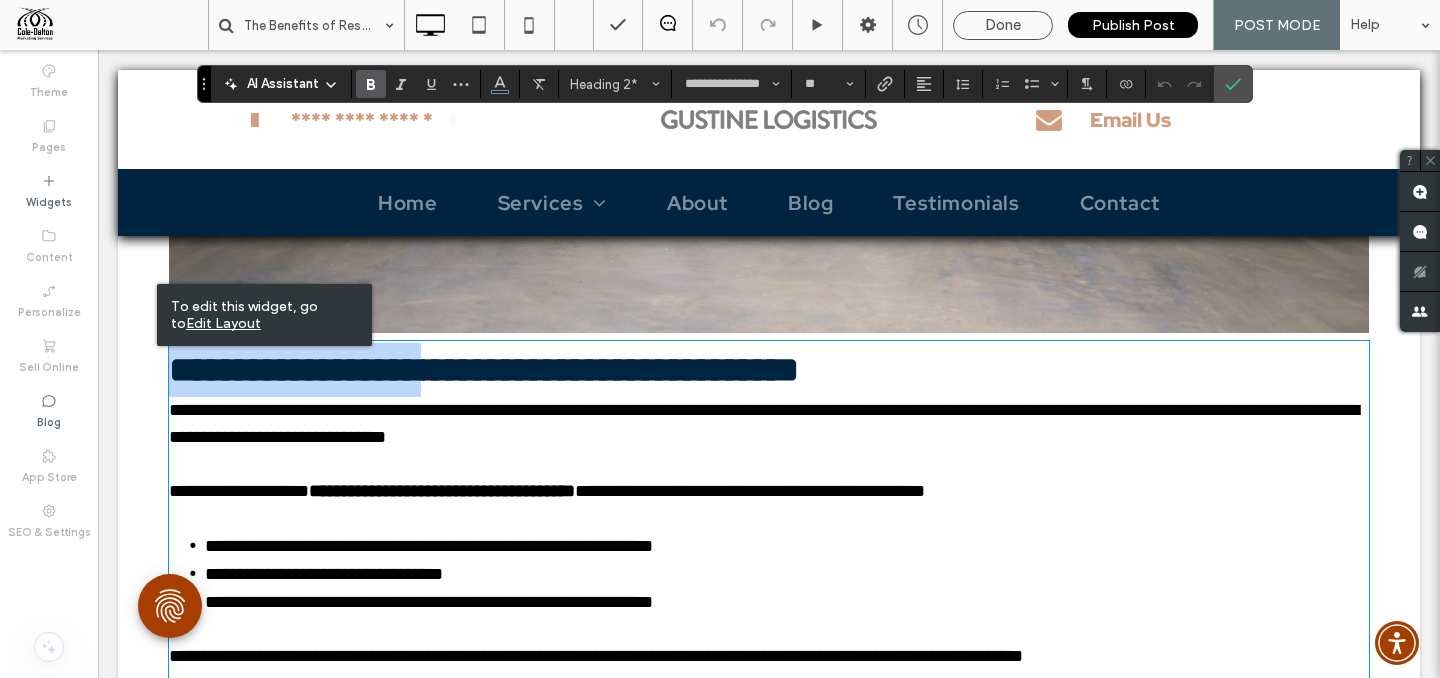drag, startPoint x: 504, startPoint y: 307, endPoint x: 144, endPoint y: 281, distance: 360.93765 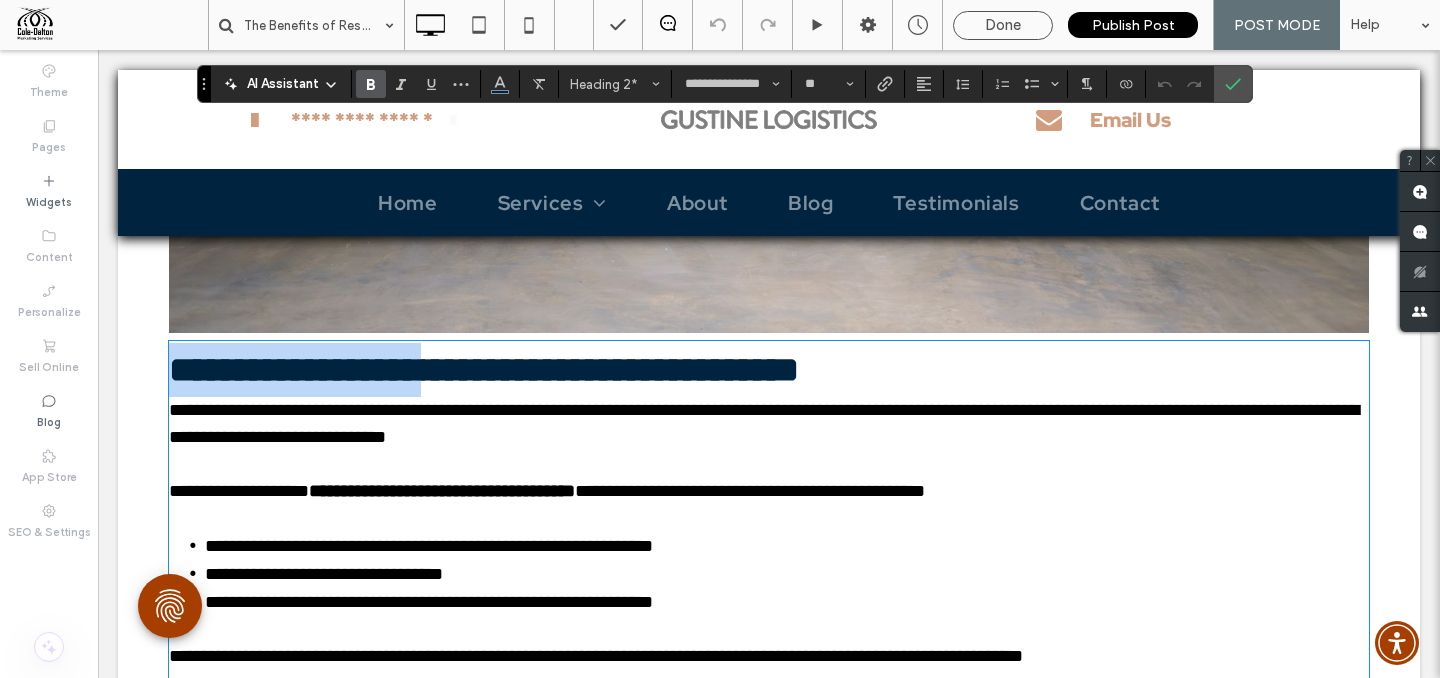 type 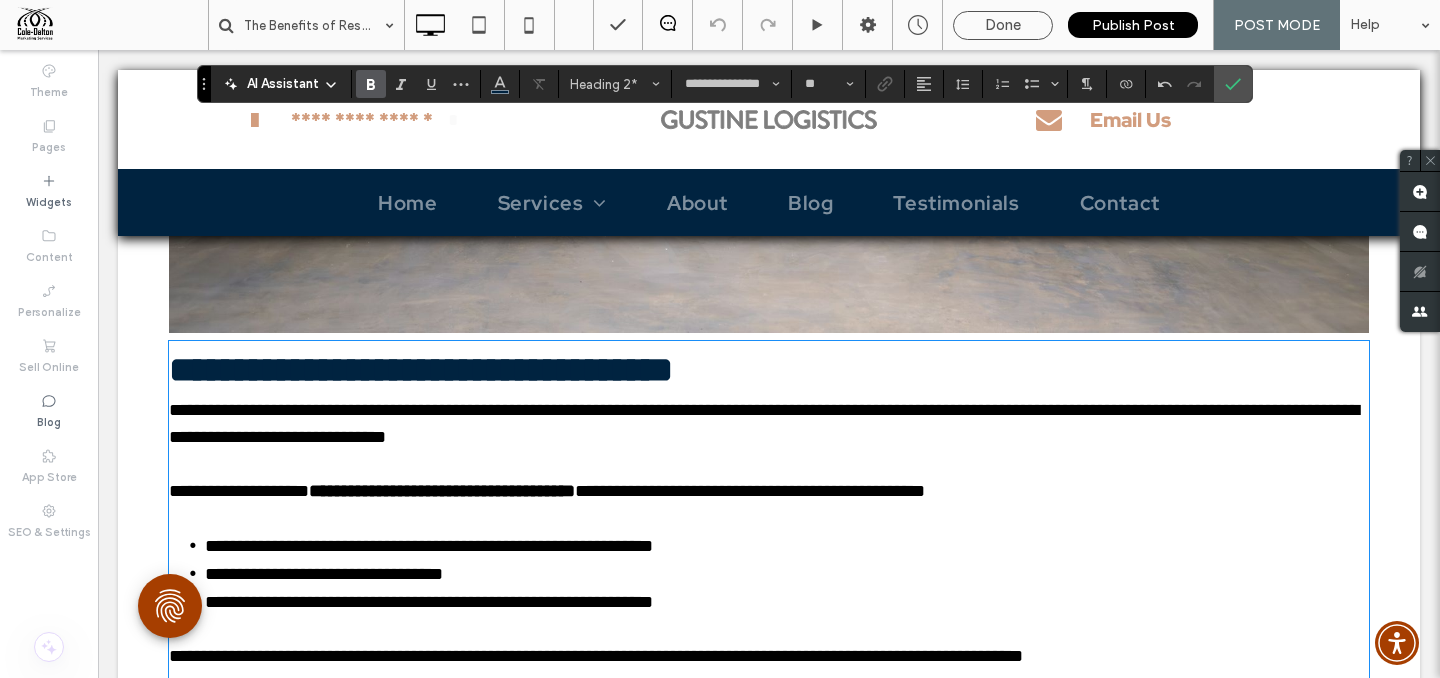 type on "**" 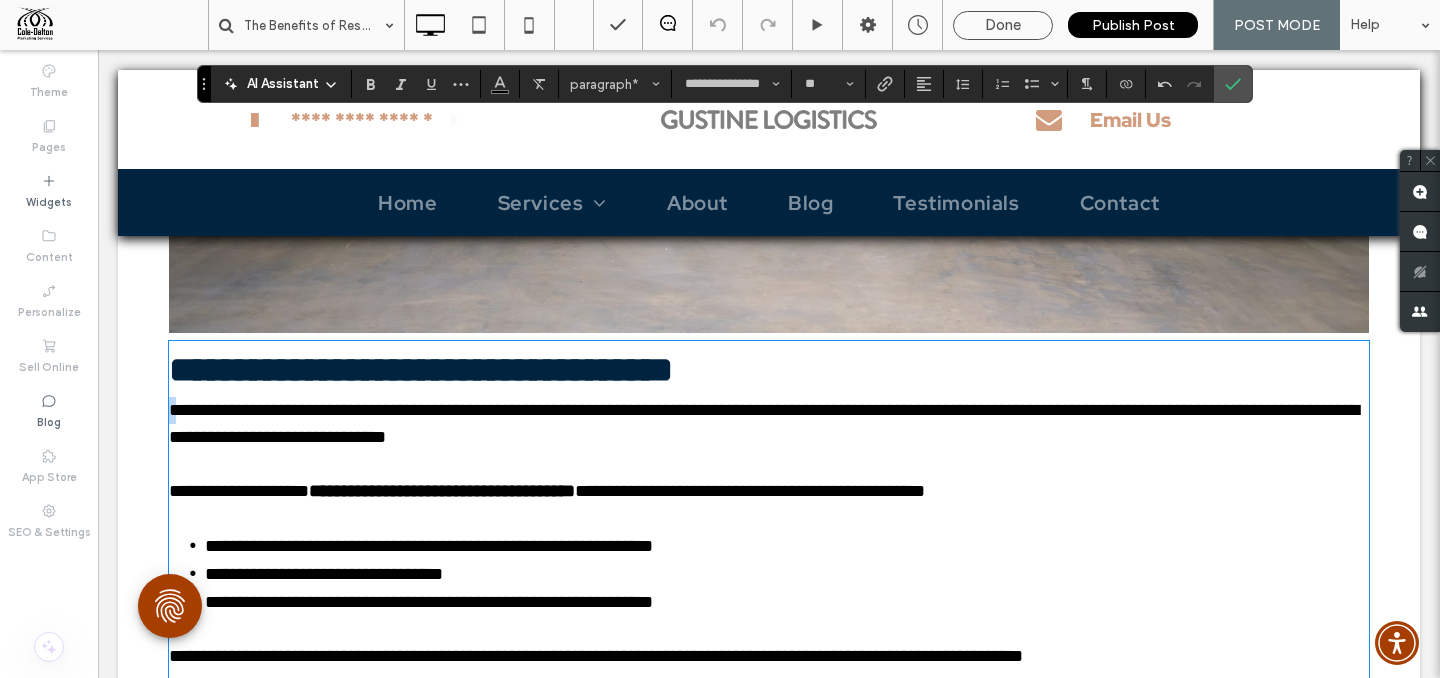 click on "**********" at bounding box center (764, 423) 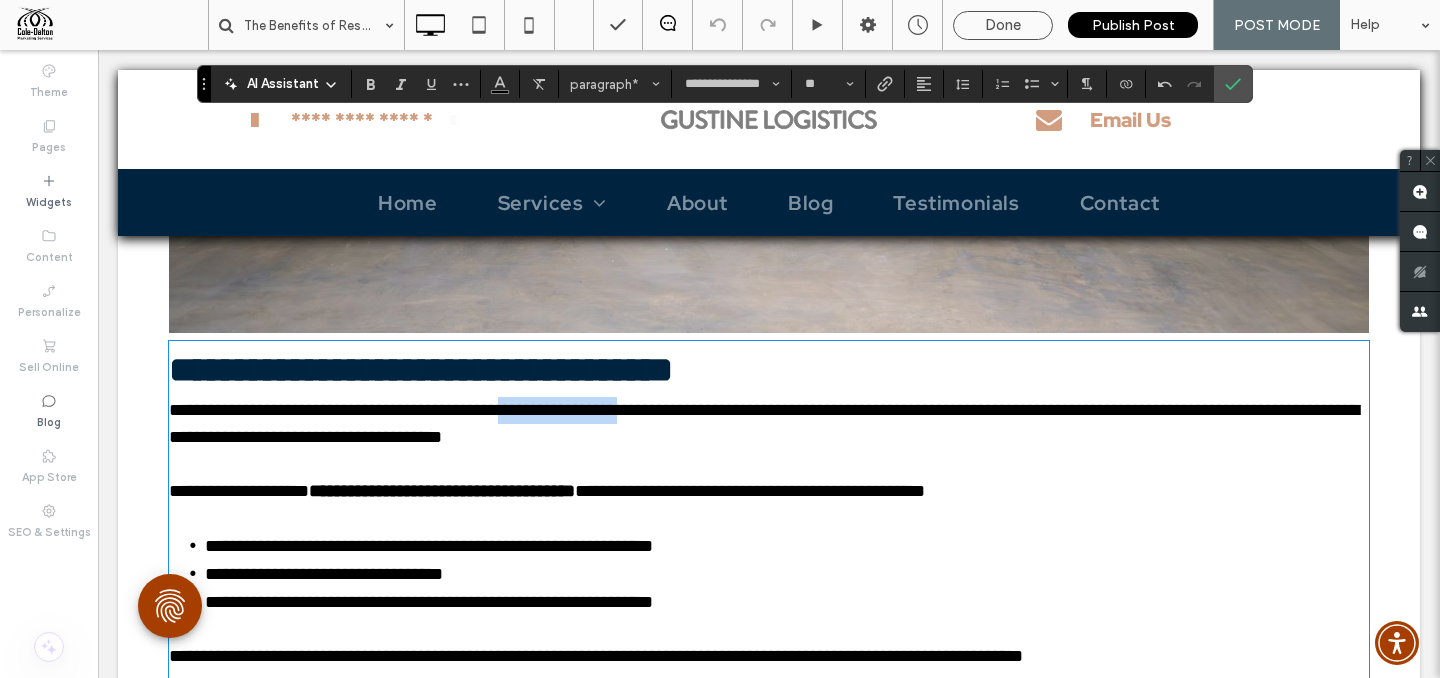 drag, startPoint x: 600, startPoint y: 346, endPoint x: 733, endPoint y: 345, distance: 133.00375 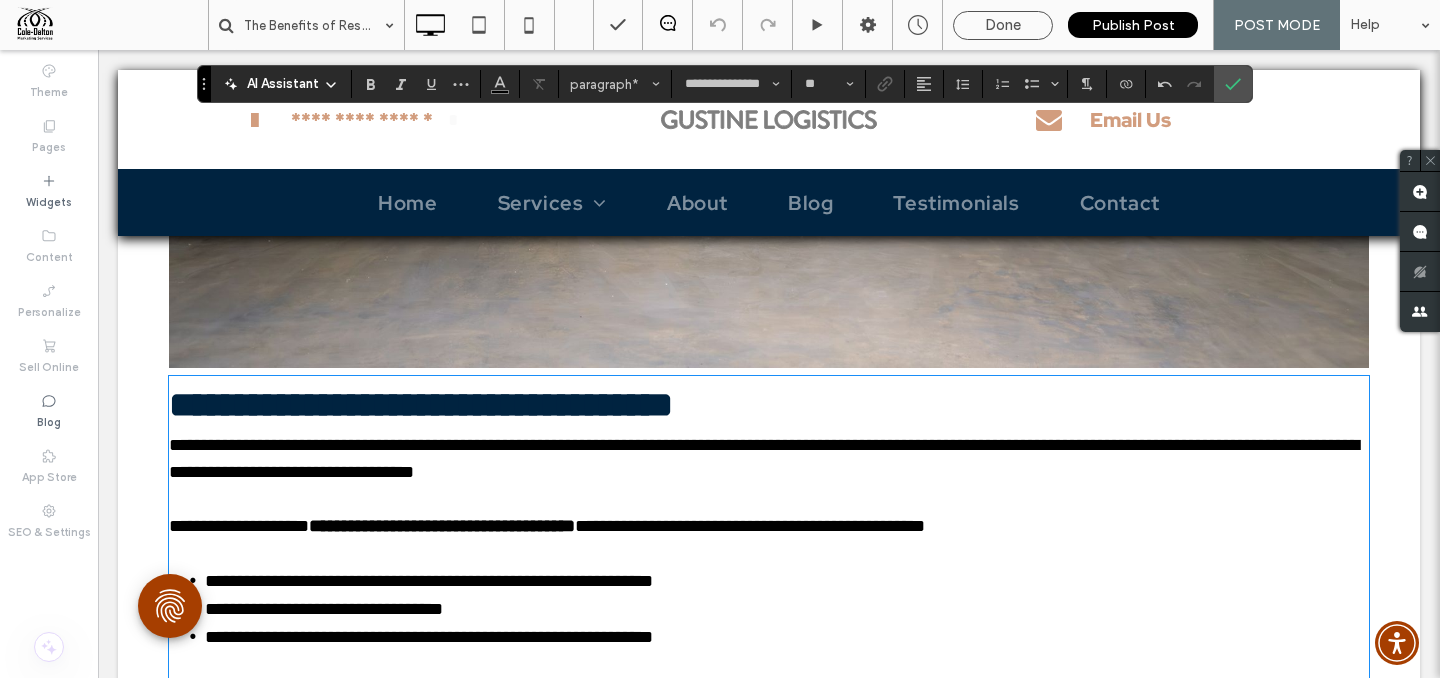 scroll, scrollTop: 3737, scrollLeft: 0, axis: vertical 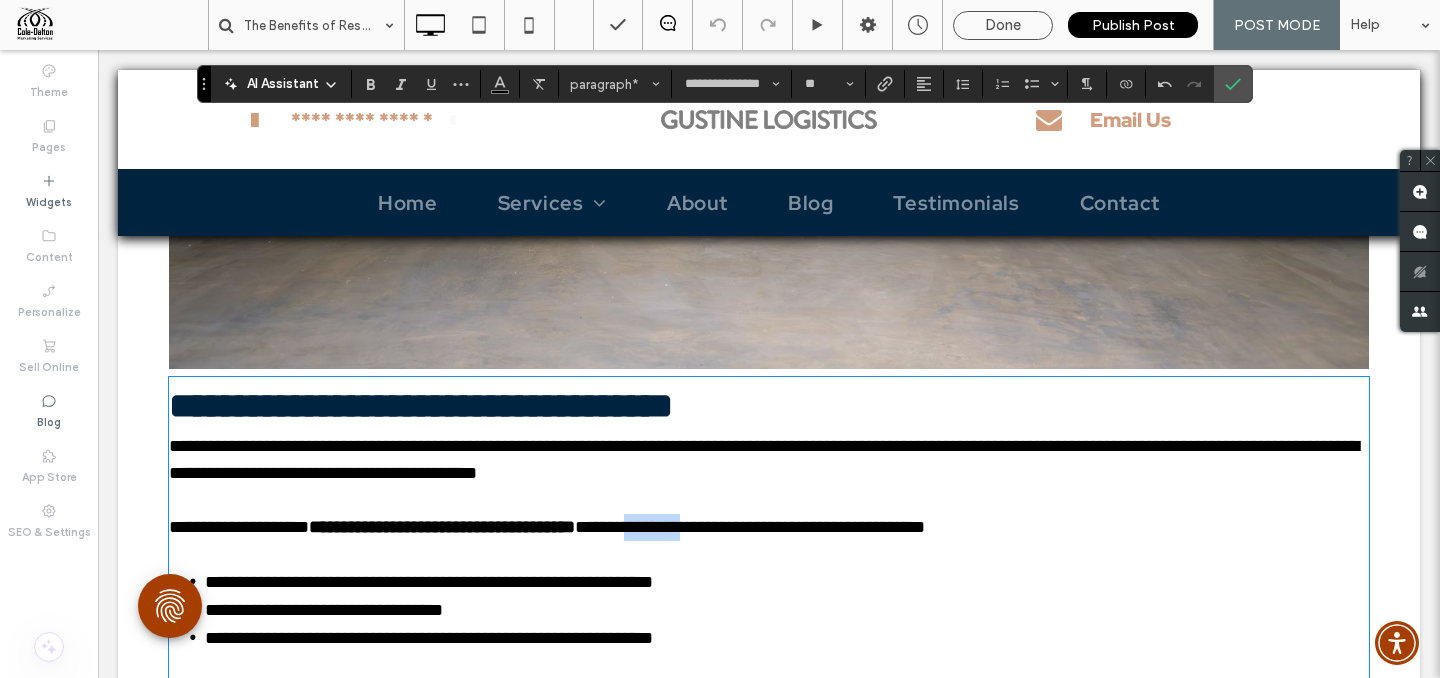 drag, startPoint x: 710, startPoint y: 467, endPoint x: 773, endPoint y: 468, distance: 63.007935 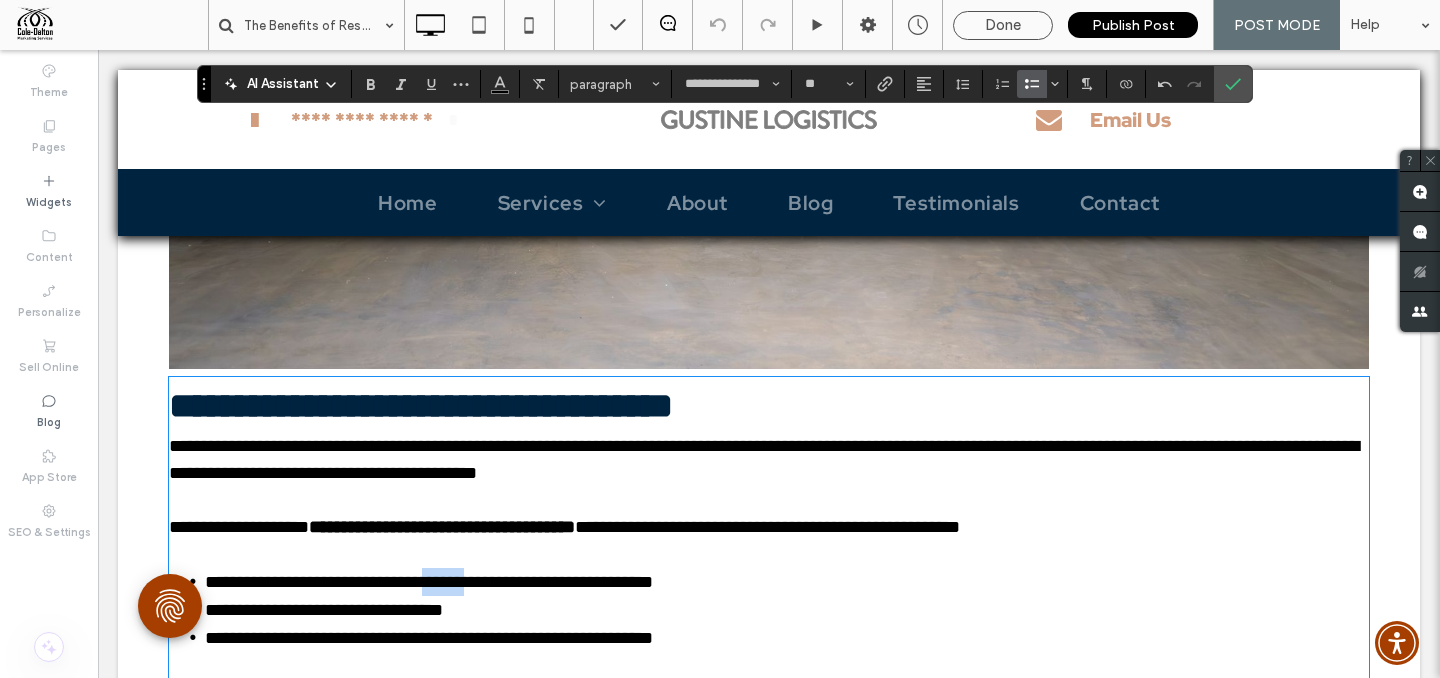 drag, startPoint x: 454, startPoint y: 519, endPoint x: 511, endPoint y: 521, distance: 57.035076 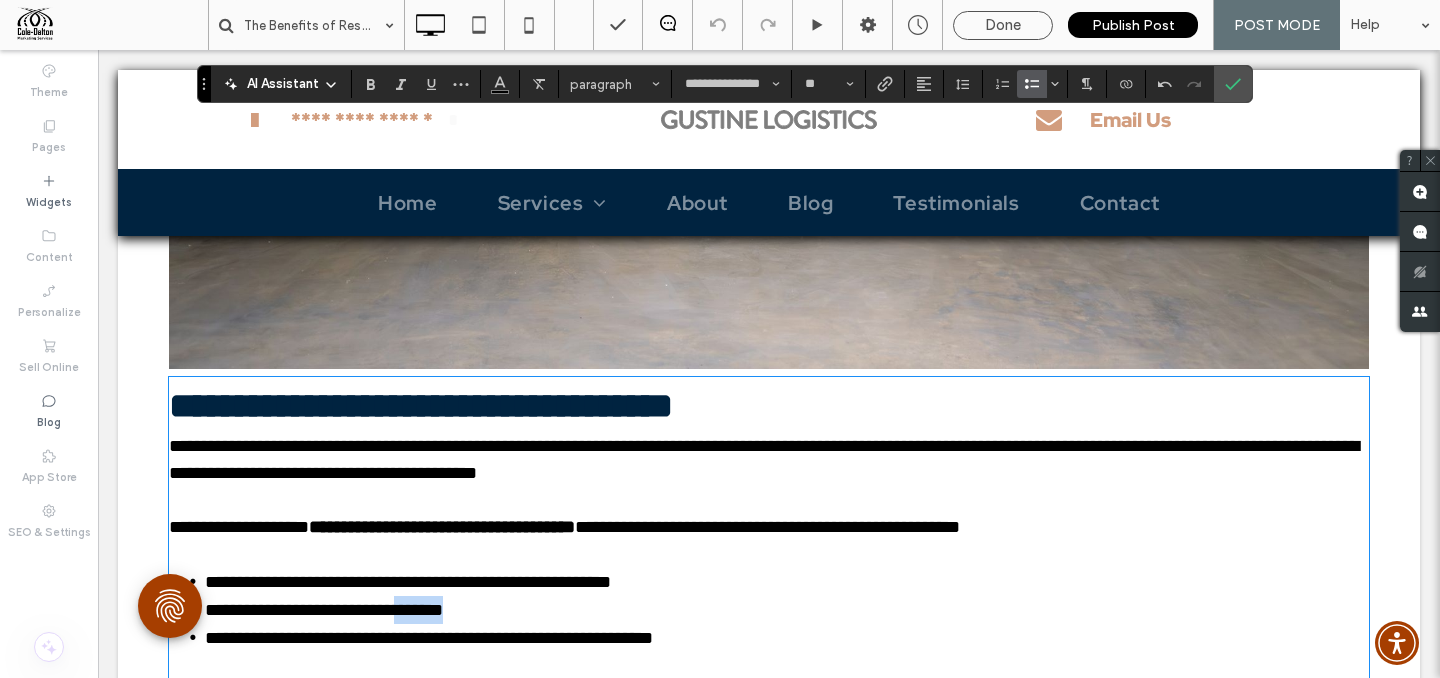 drag, startPoint x: 417, startPoint y: 548, endPoint x: 479, endPoint y: 546, distance: 62.03225 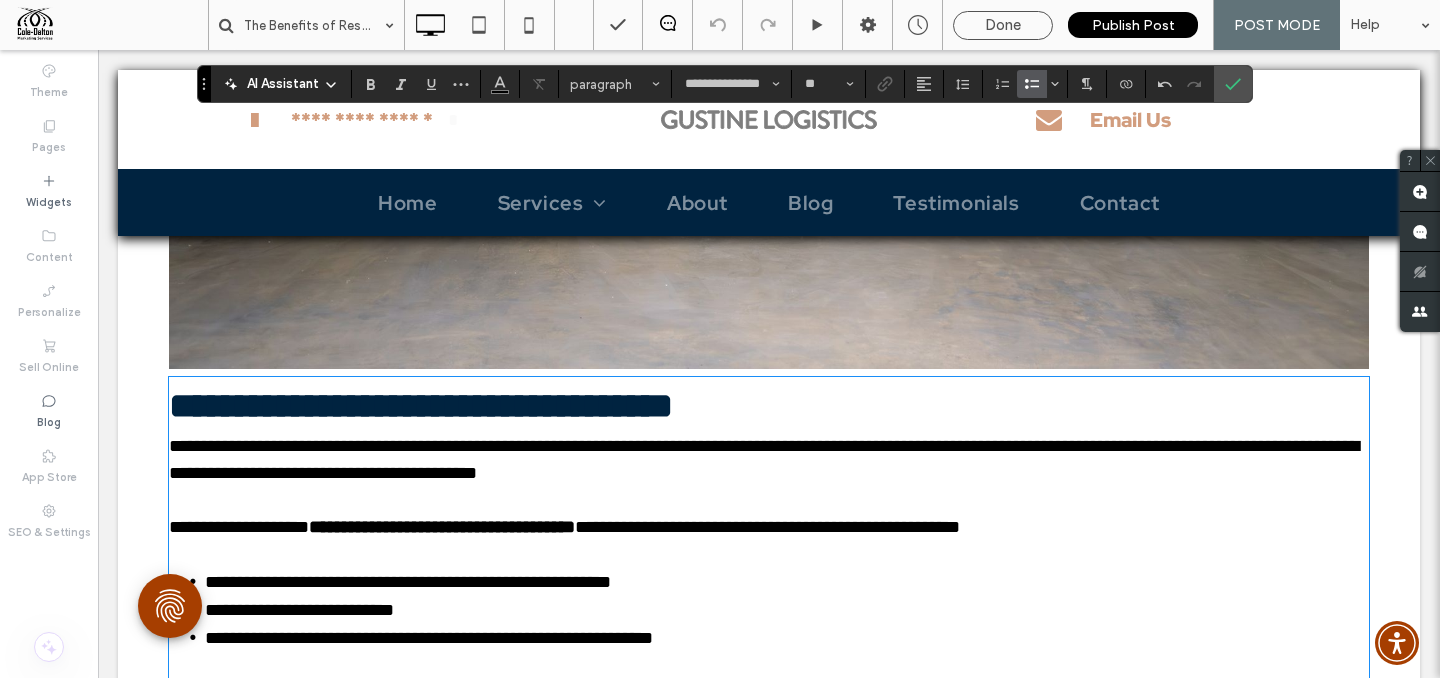 click on "**********" at bounding box center [787, 651] 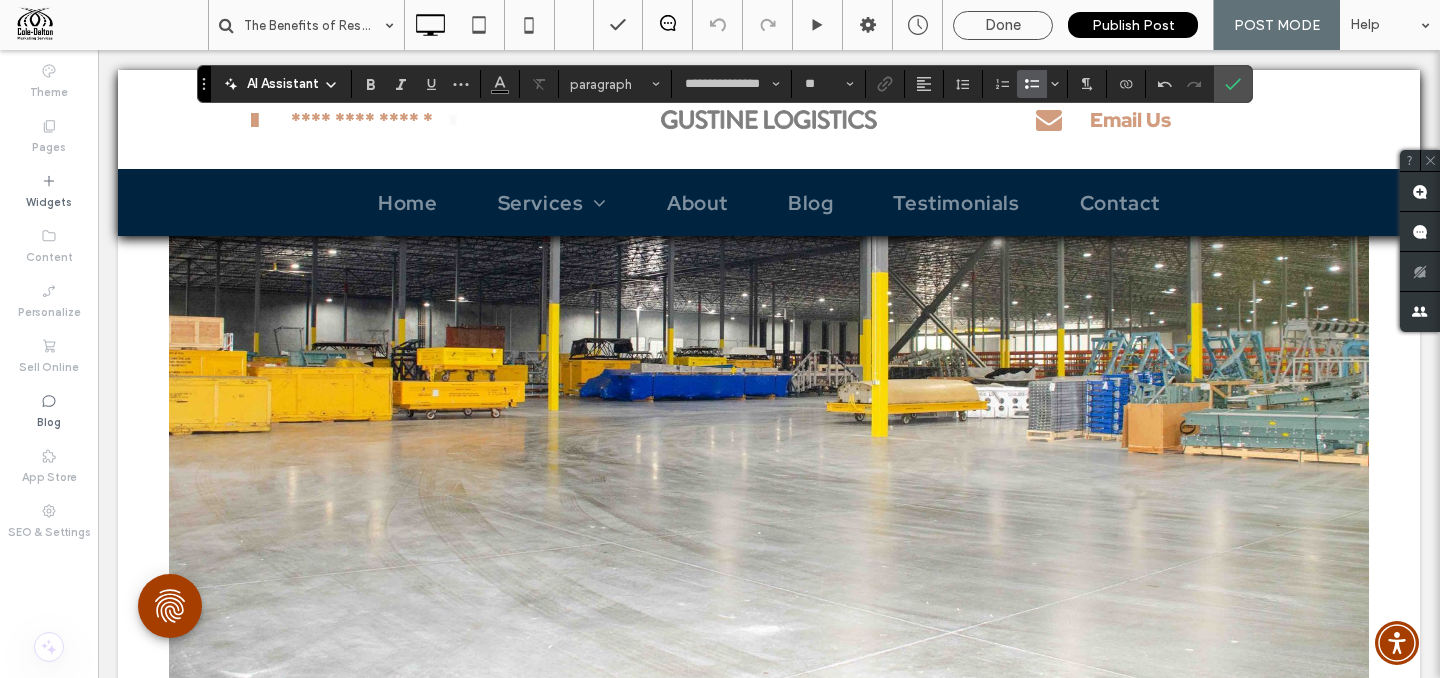 scroll, scrollTop: 1093, scrollLeft: 0, axis: vertical 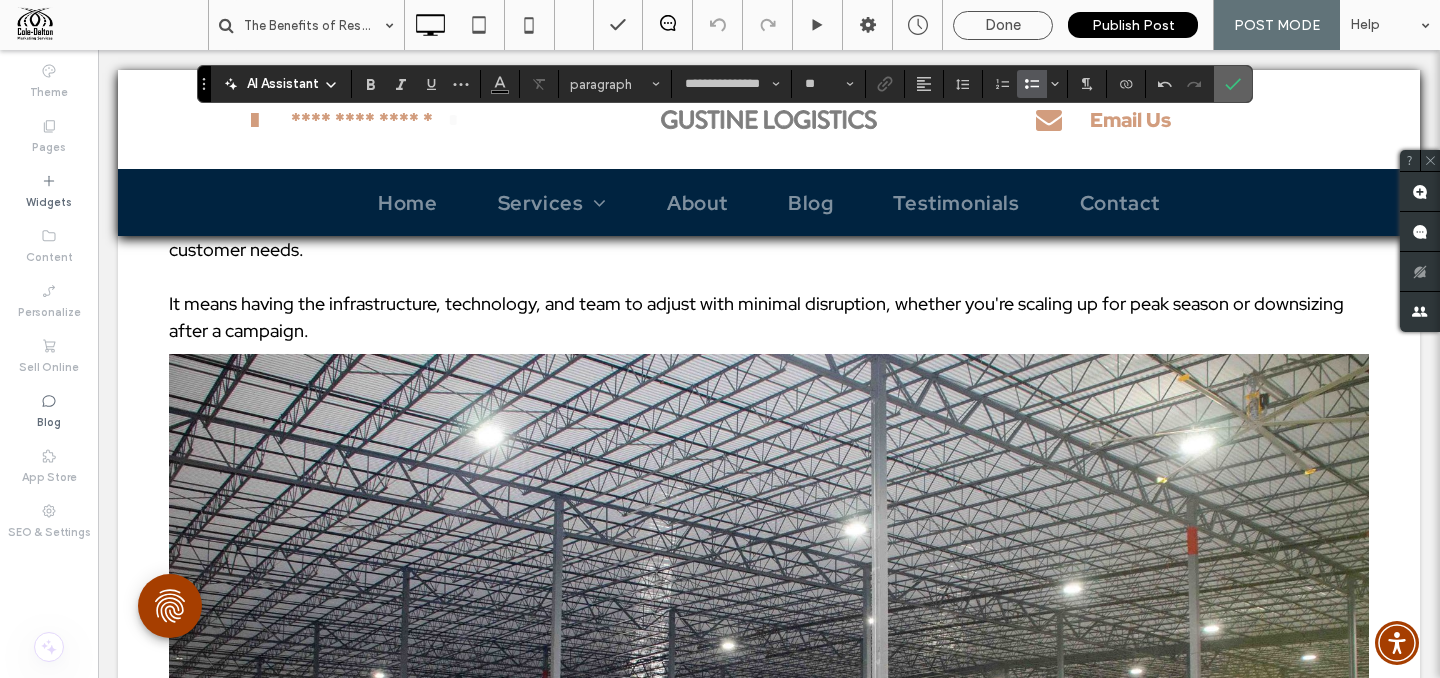 click at bounding box center [1229, 84] 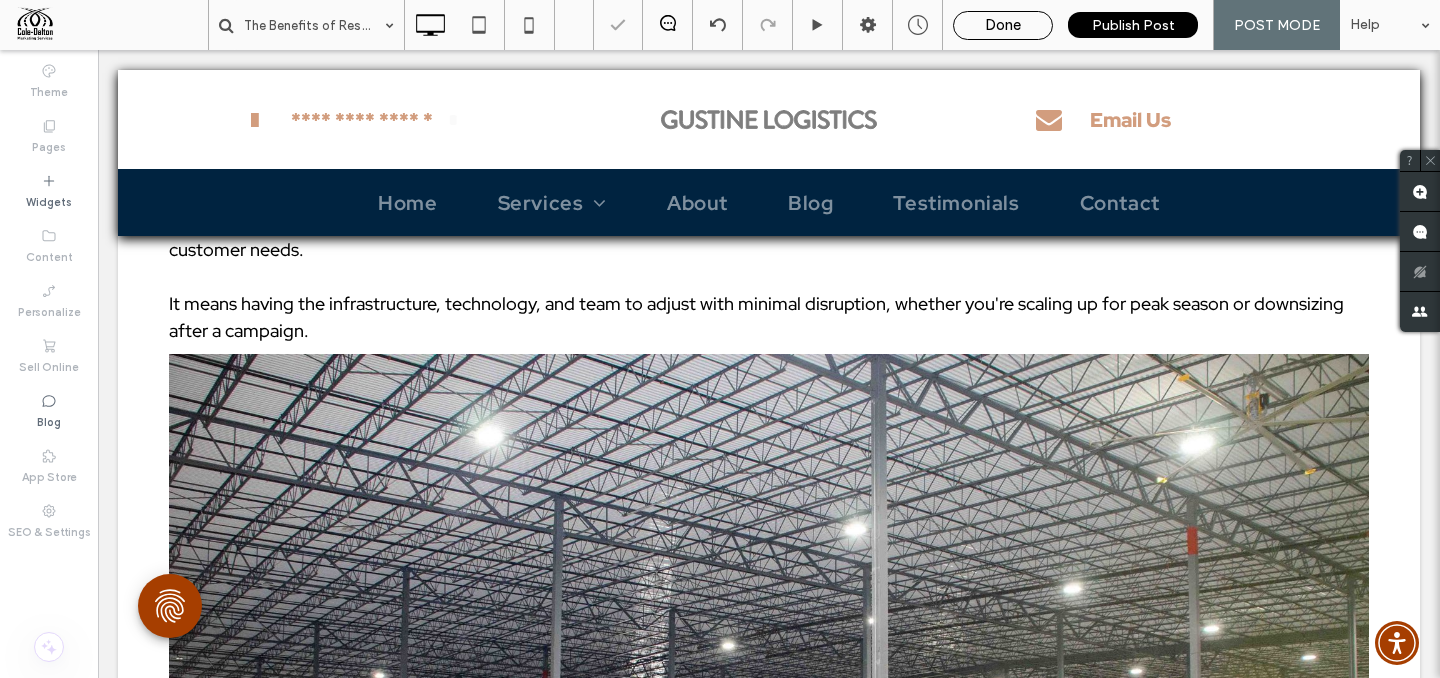 click on "Done" at bounding box center [1003, 25] 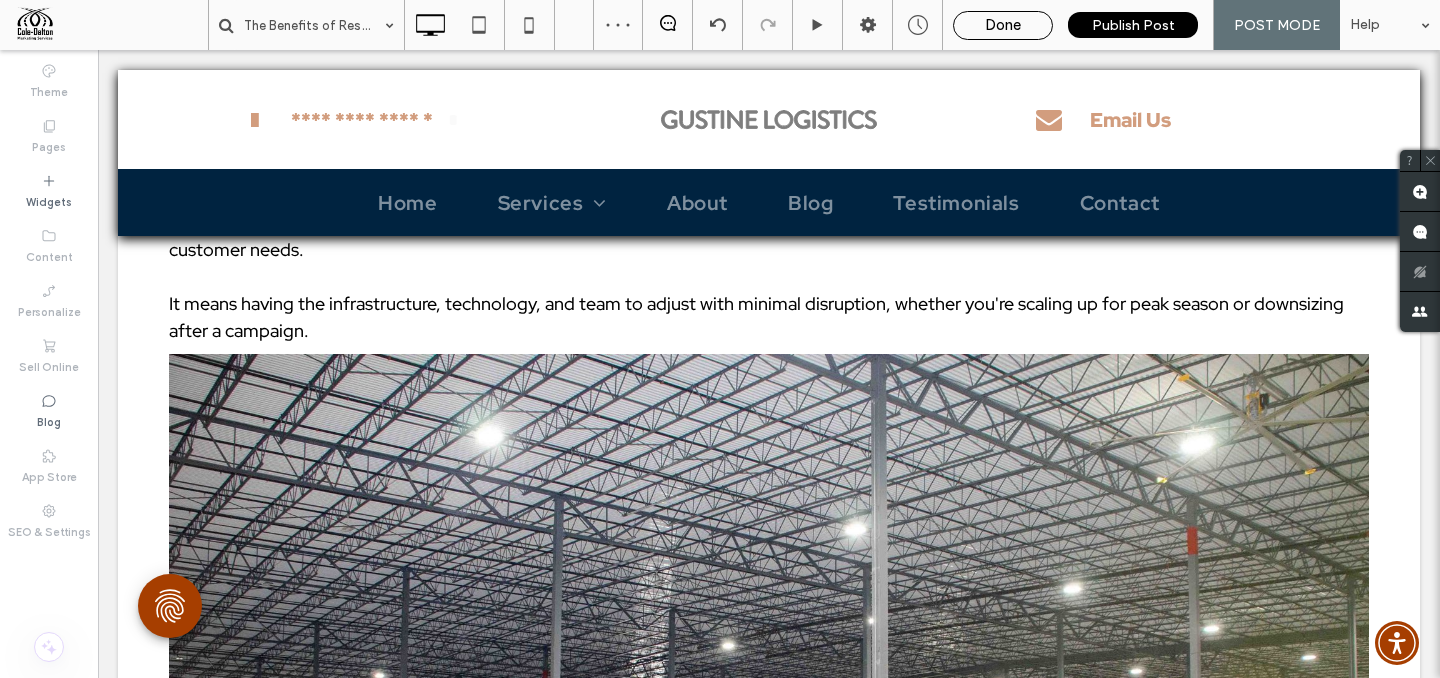click on "Done" at bounding box center [1003, 25] 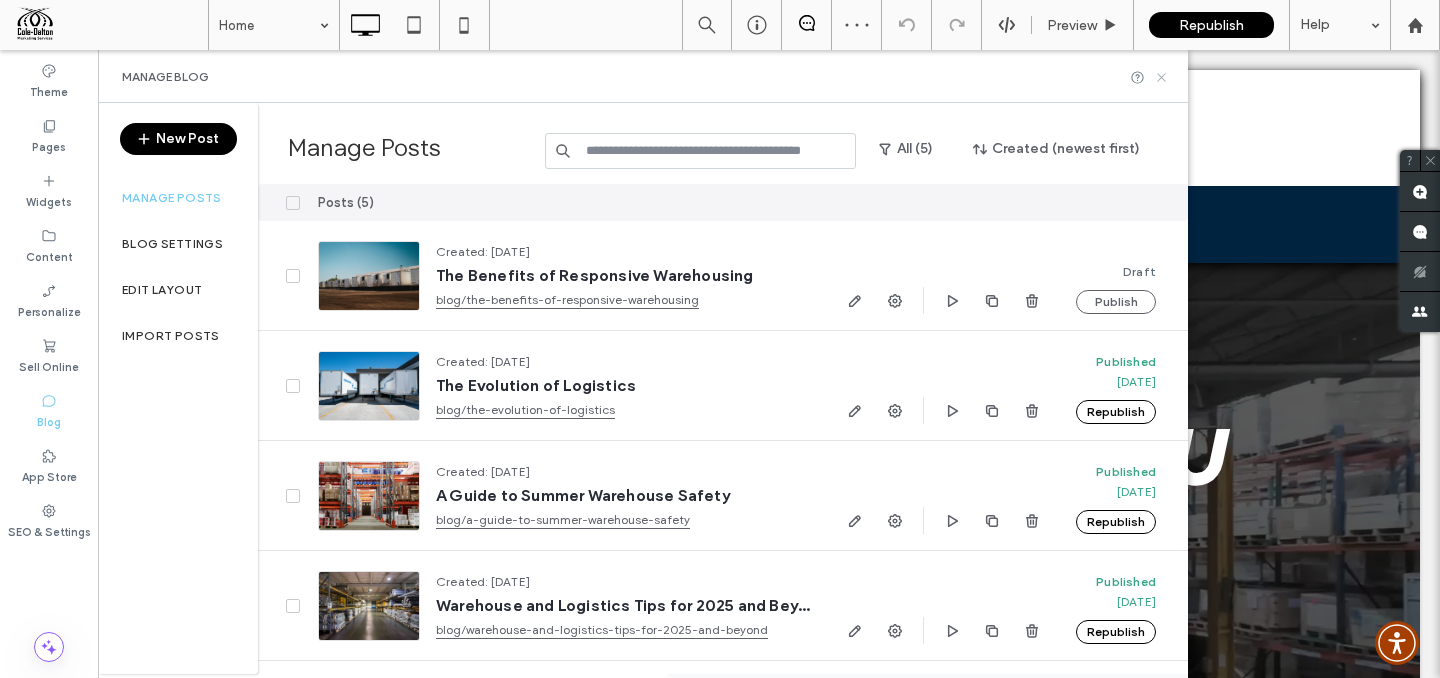 scroll, scrollTop: 0, scrollLeft: 0, axis: both 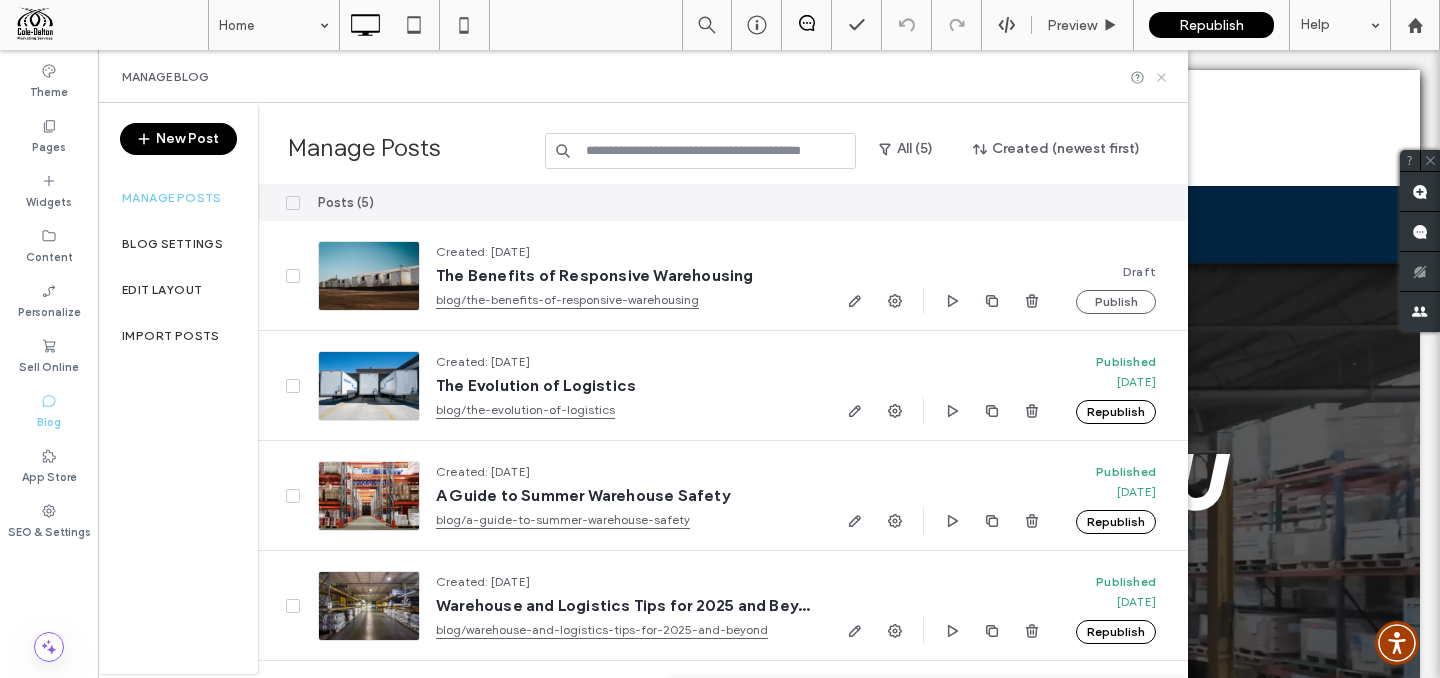 click 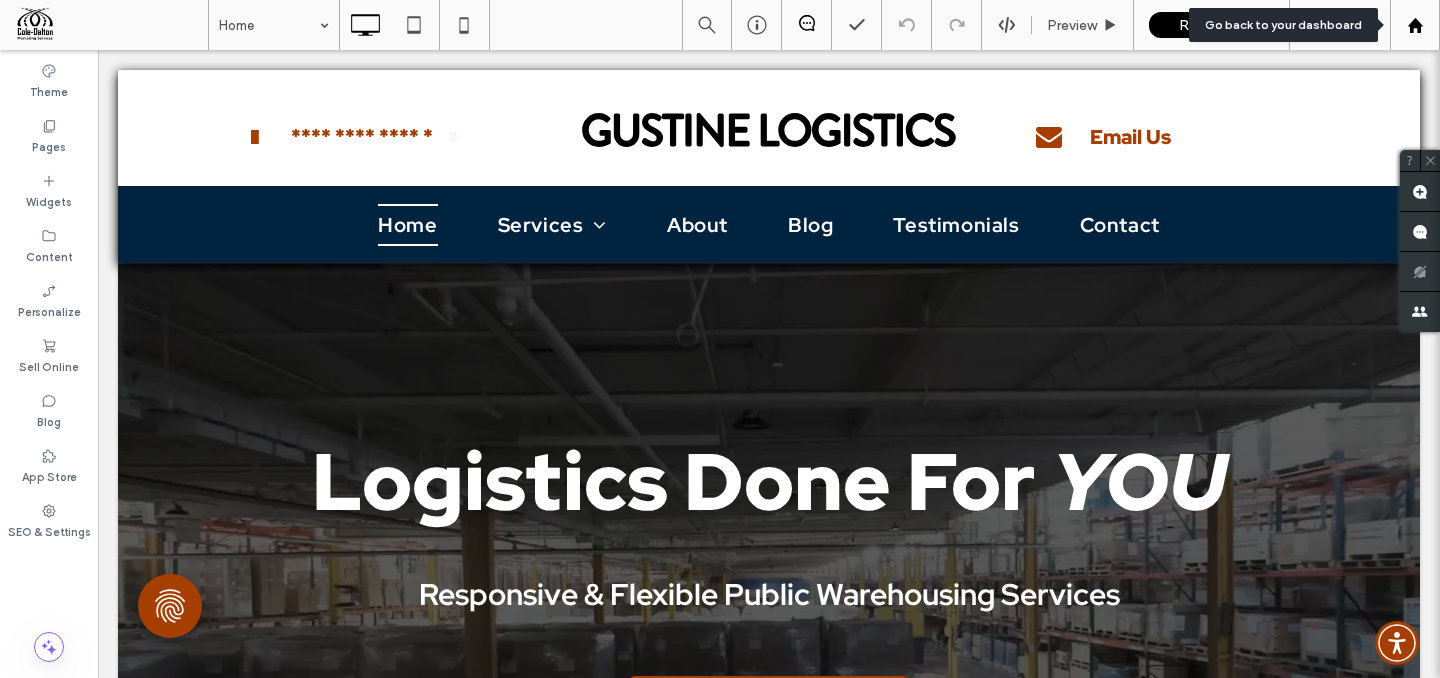click at bounding box center [1415, 25] 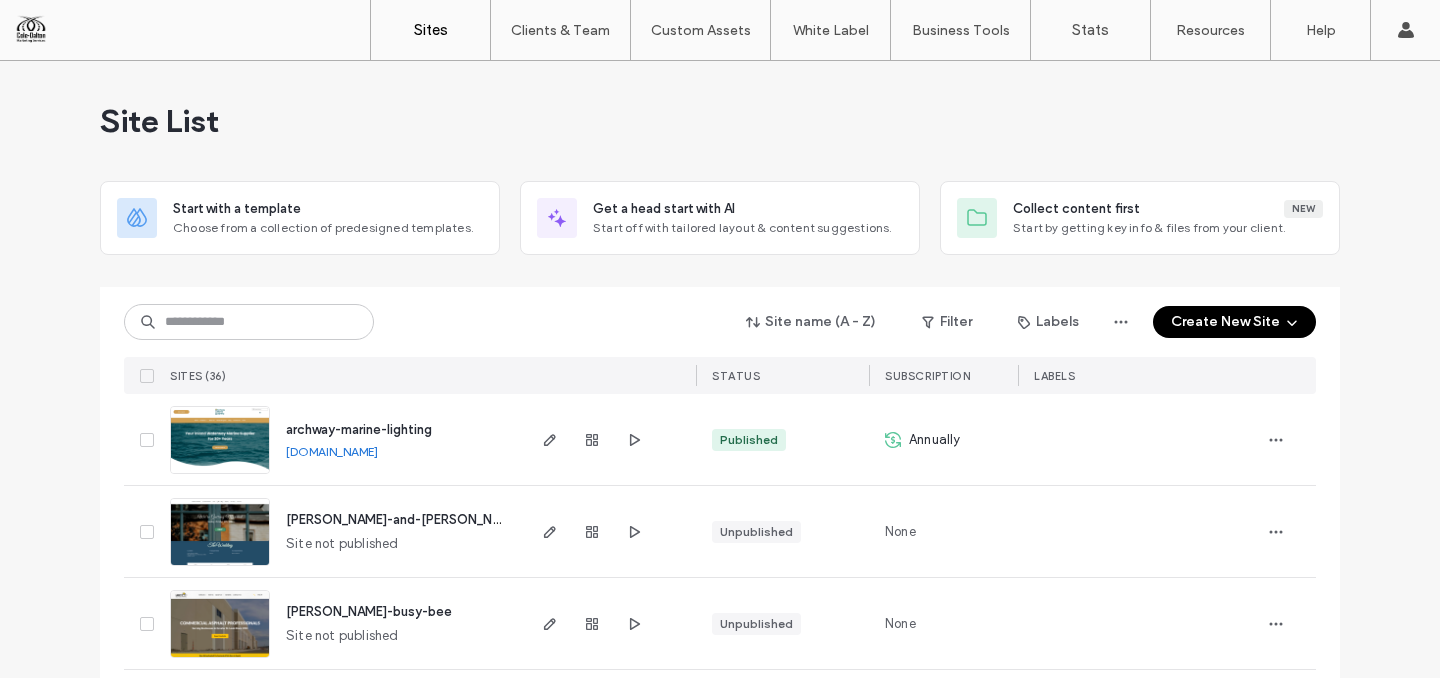 scroll, scrollTop: 0, scrollLeft: 0, axis: both 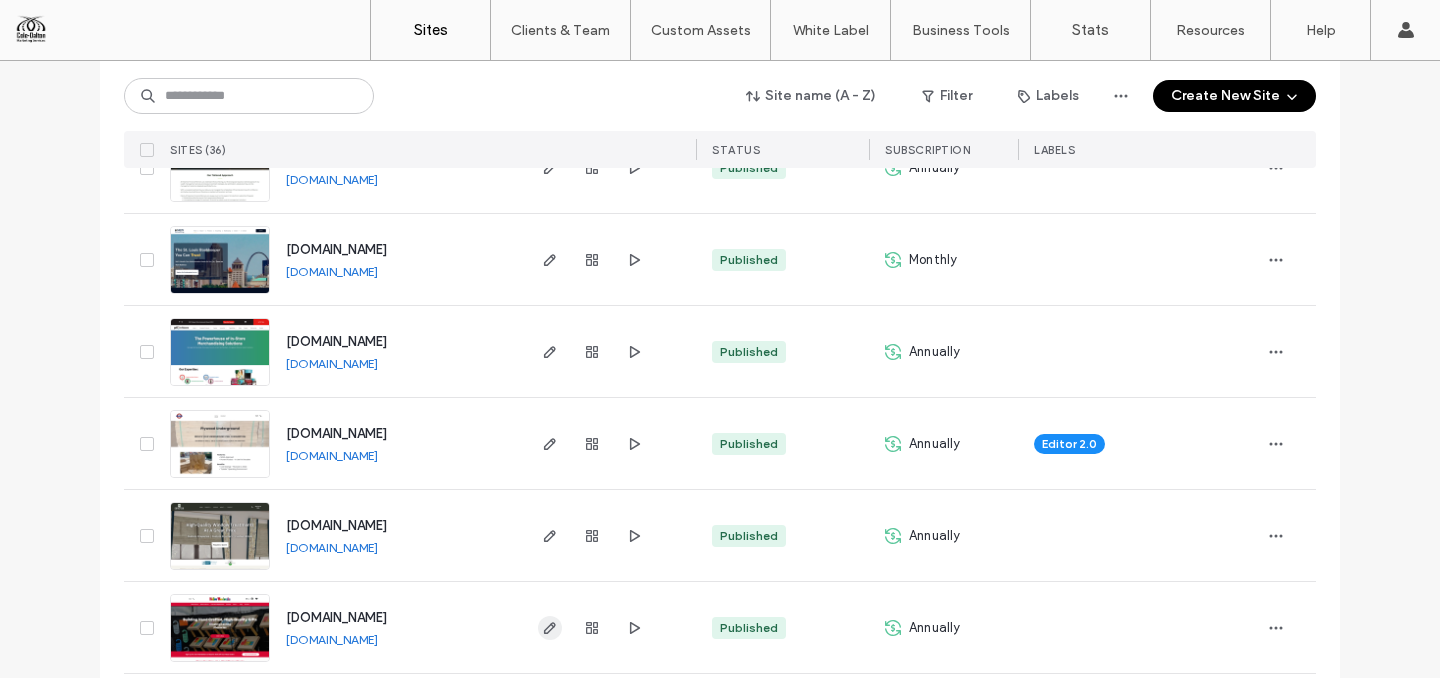 click at bounding box center (550, 628) 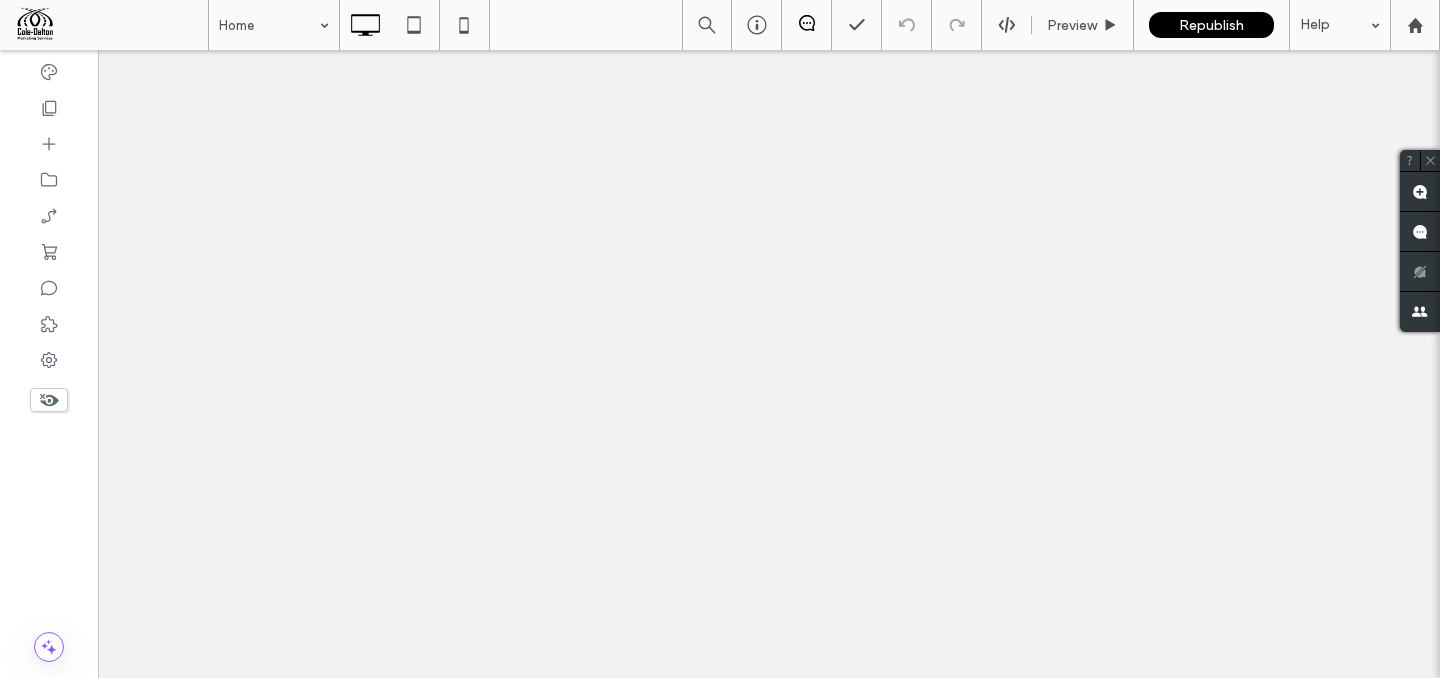 scroll, scrollTop: 0, scrollLeft: 0, axis: both 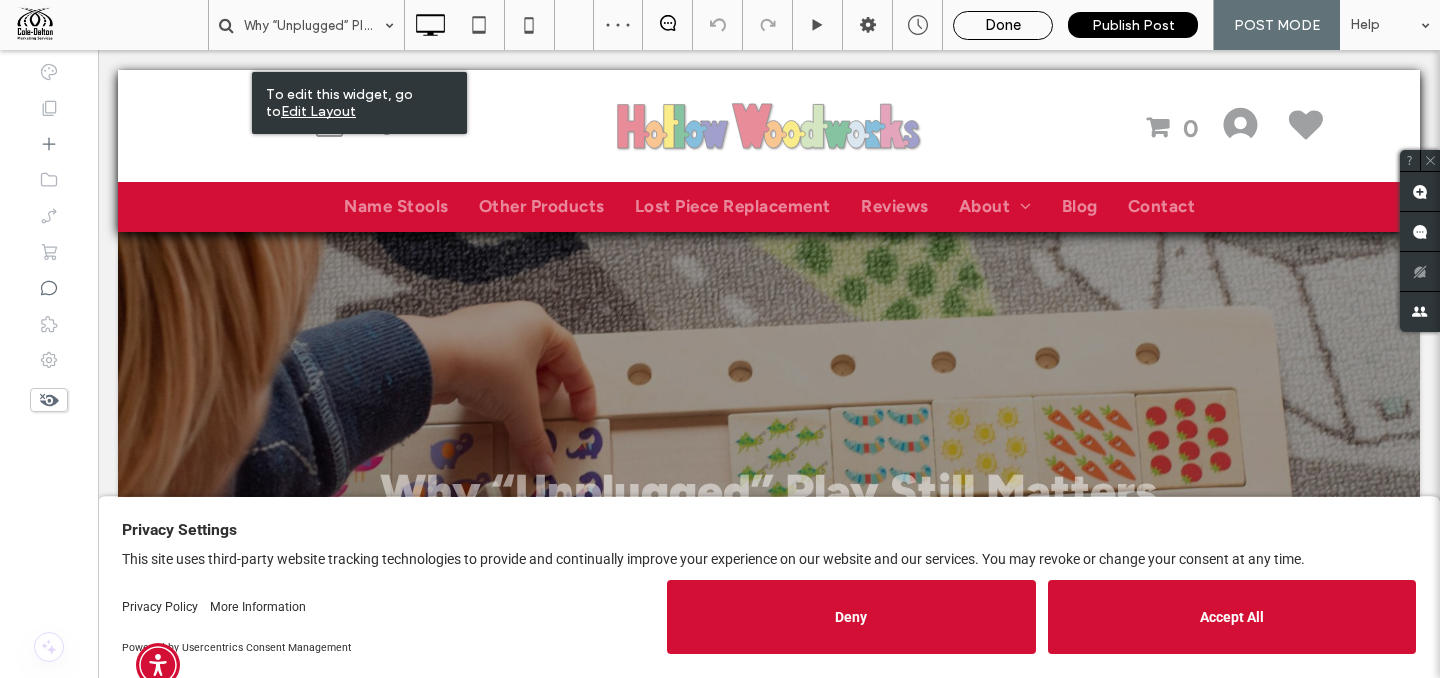 click on "Done" at bounding box center [1003, 25] 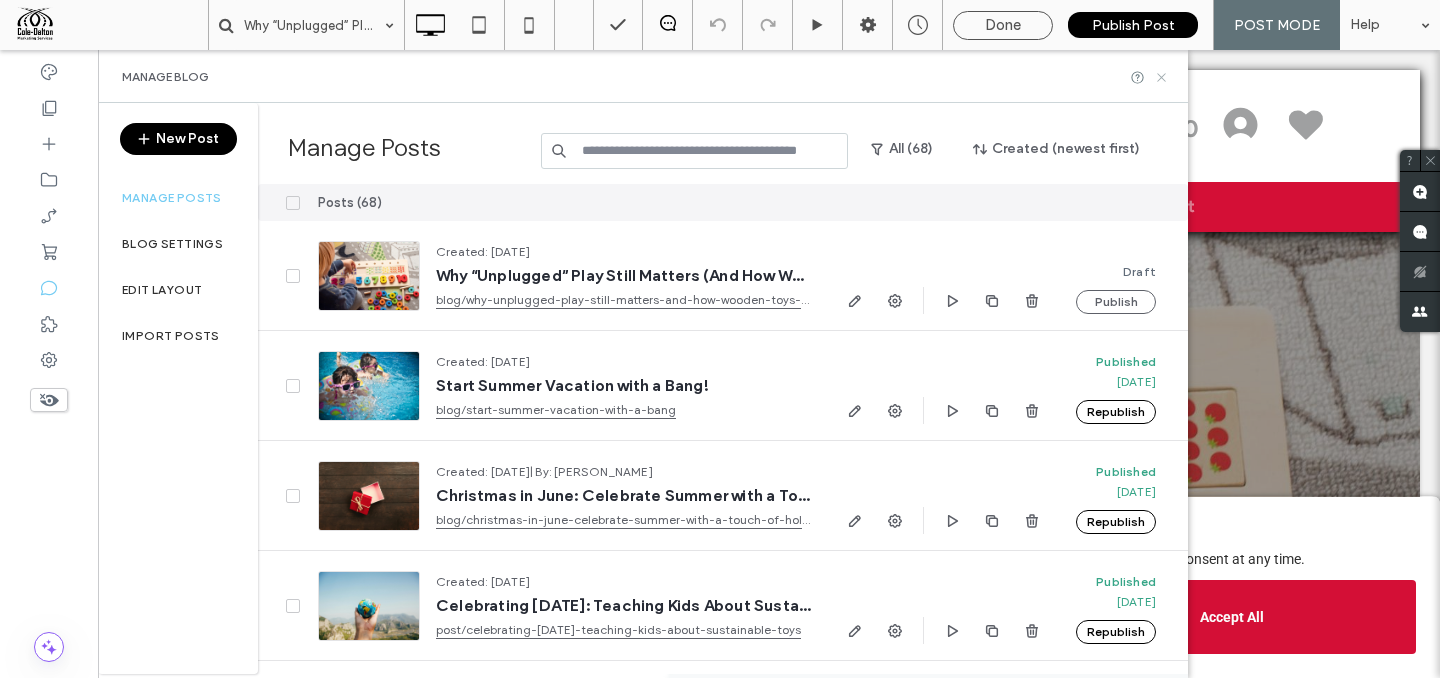 click 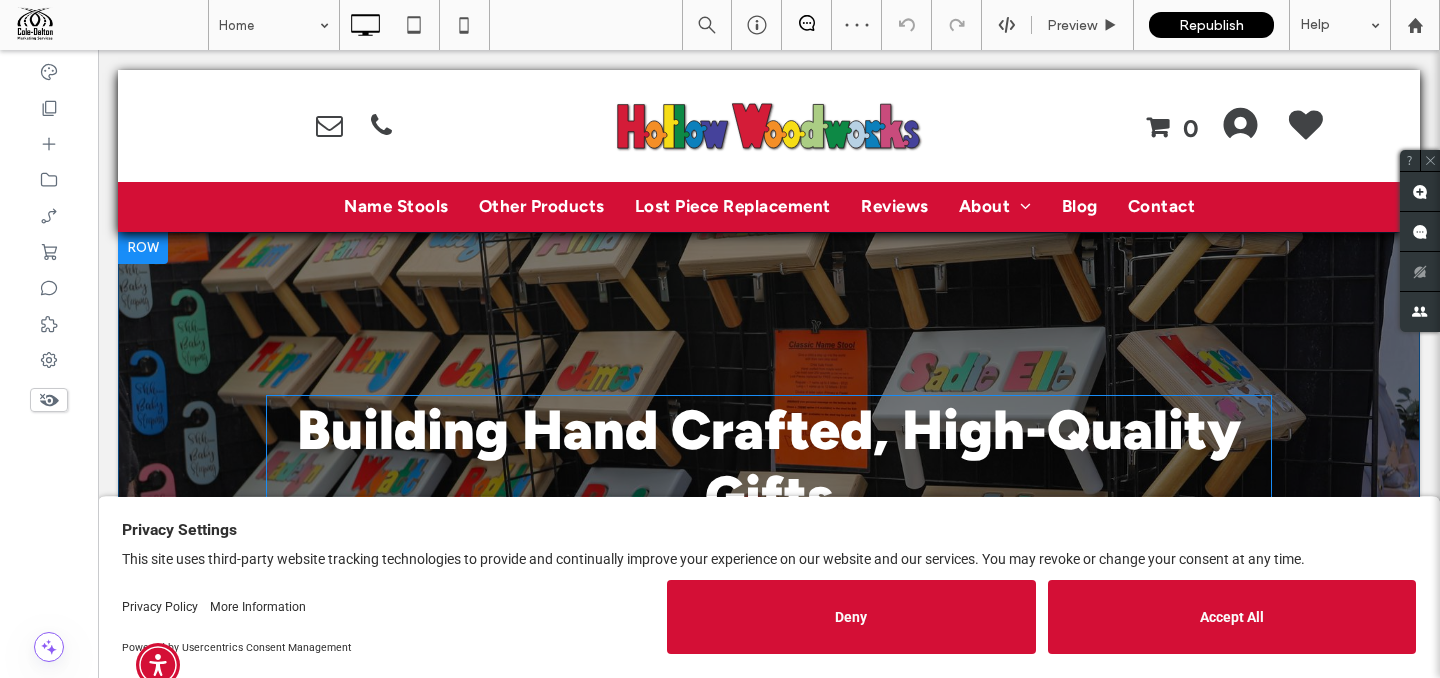 scroll, scrollTop: 151, scrollLeft: 0, axis: vertical 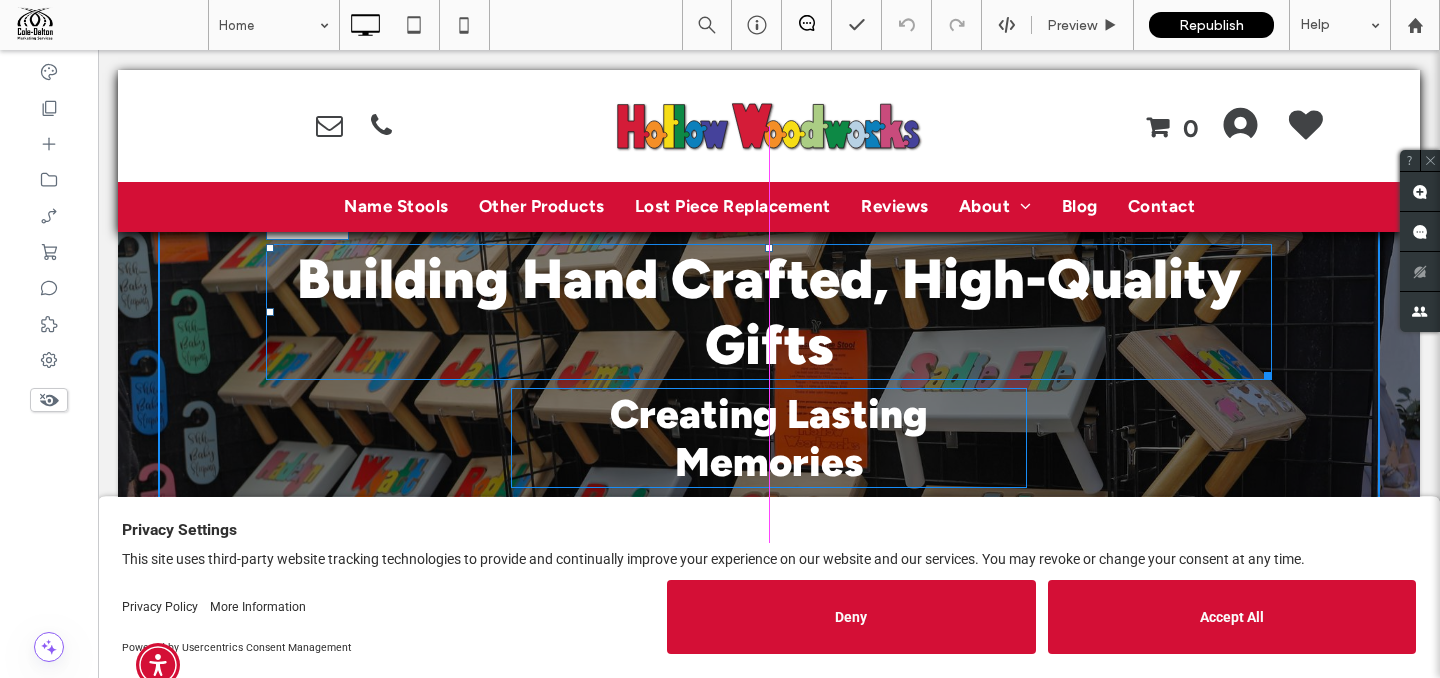 drag, startPoint x: 1308, startPoint y: 365, endPoint x: 1490, endPoint y: 410, distance: 187.48067 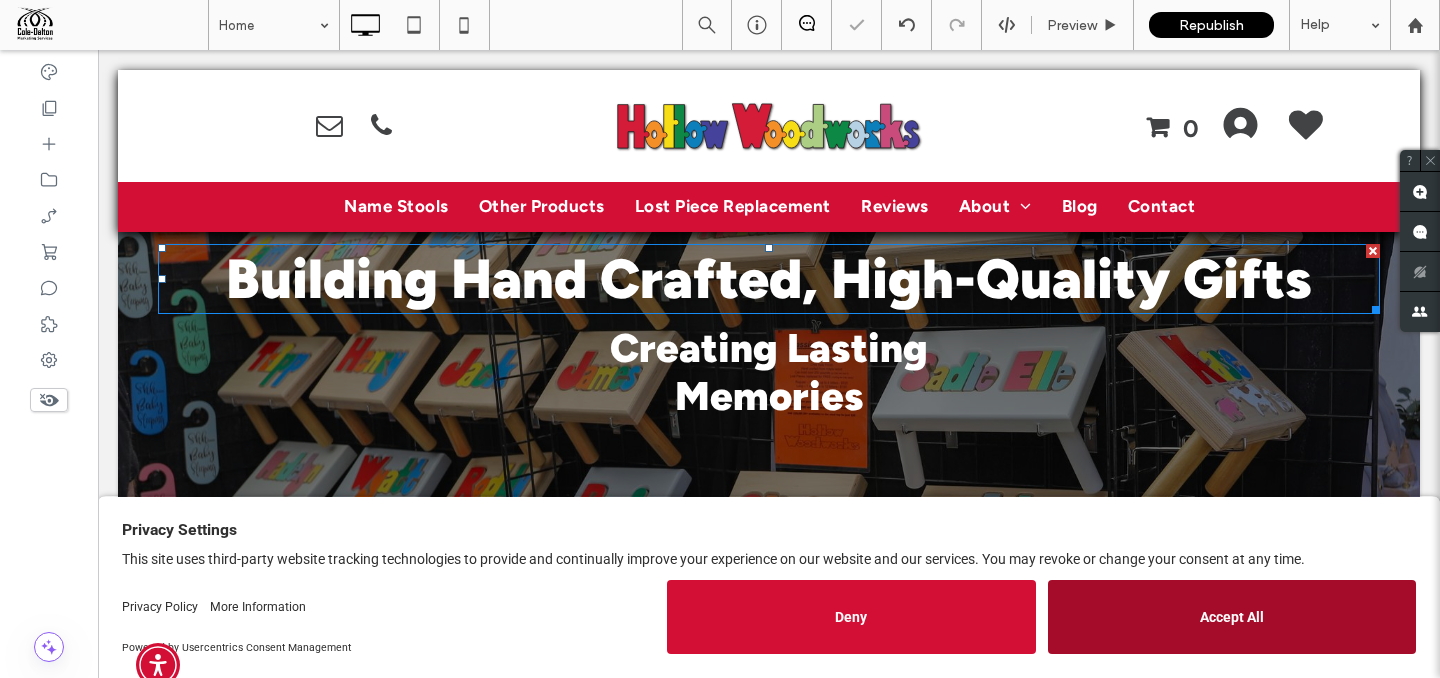 click on "Accept All" at bounding box center [1232, 617] 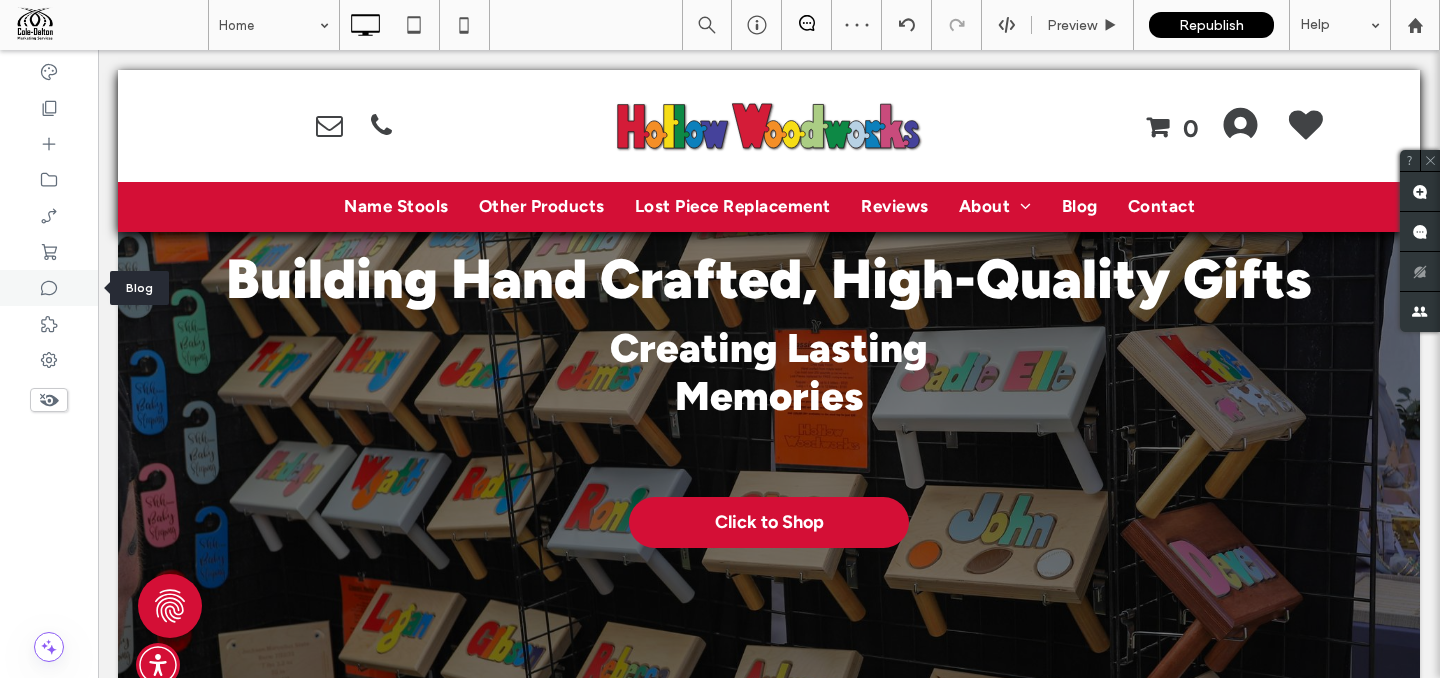 click 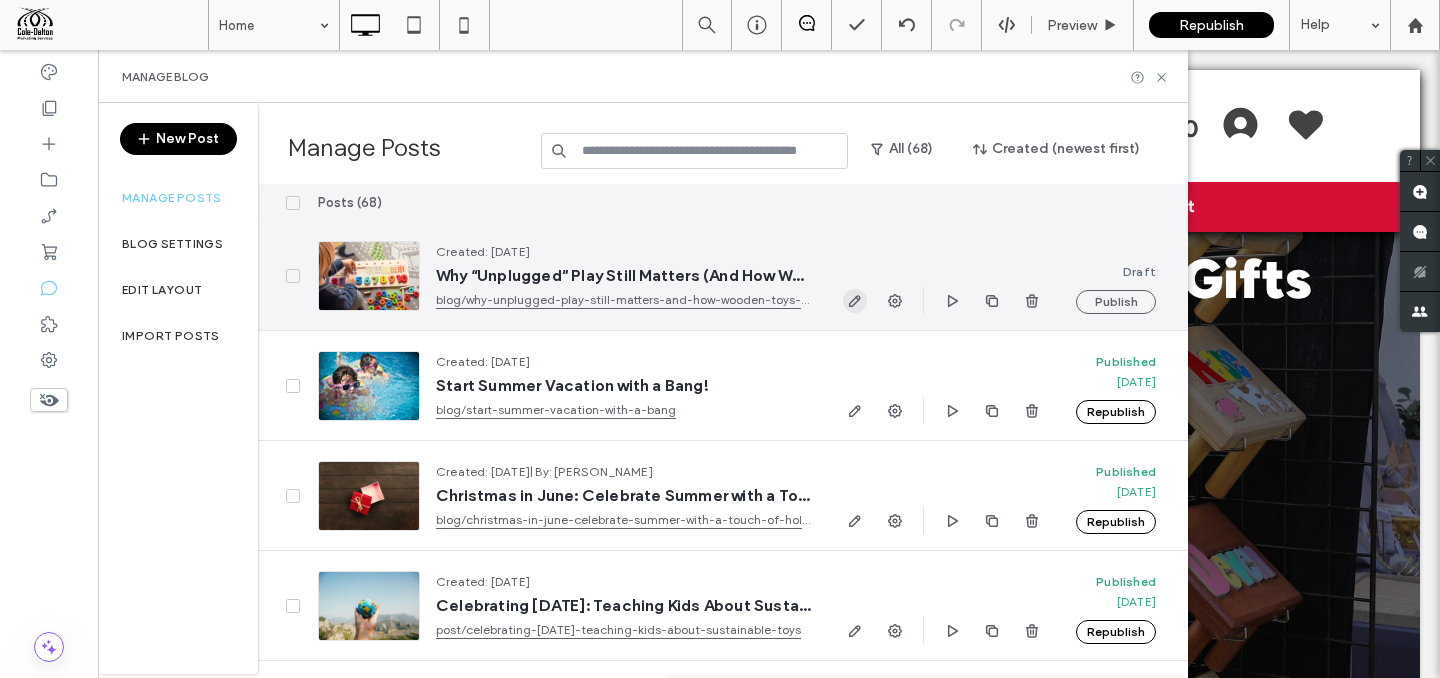 click at bounding box center [855, 301] 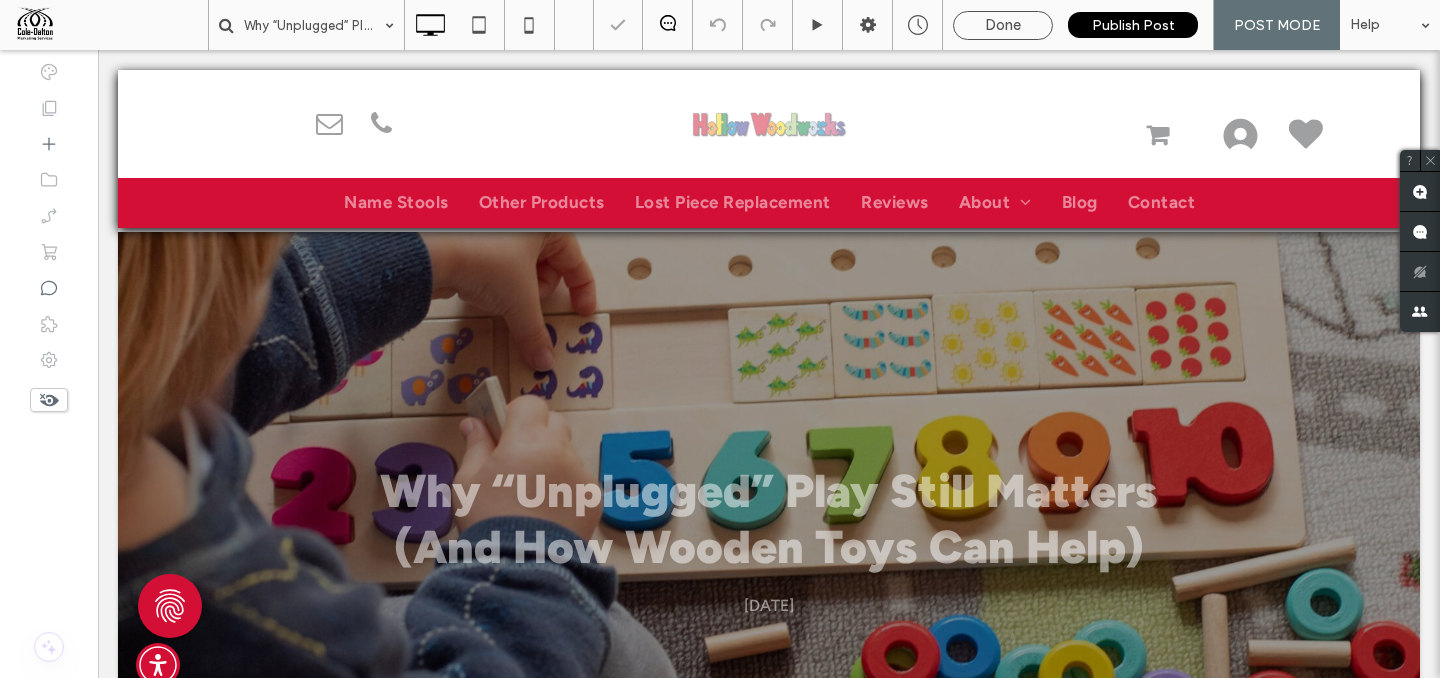 scroll, scrollTop: 699, scrollLeft: 0, axis: vertical 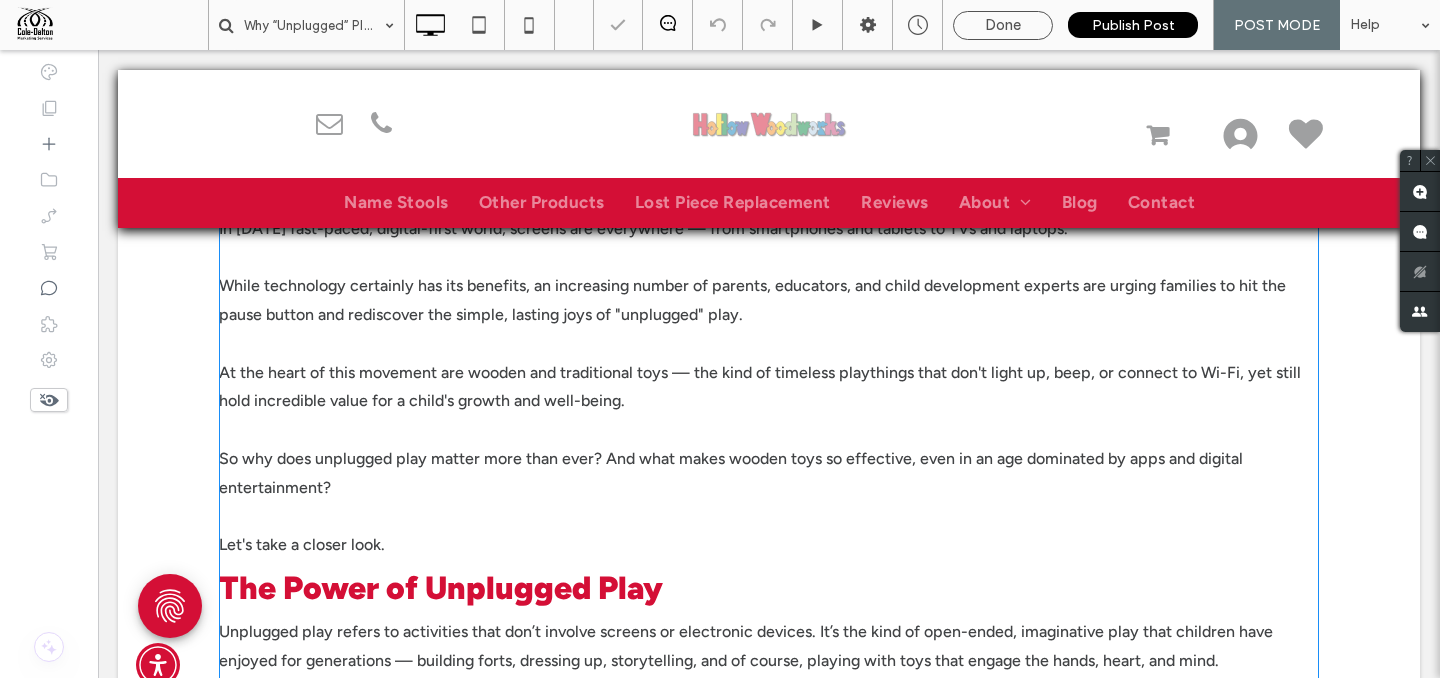 click on "The Power of Unplugged Play" at bounding box center [441, 588] 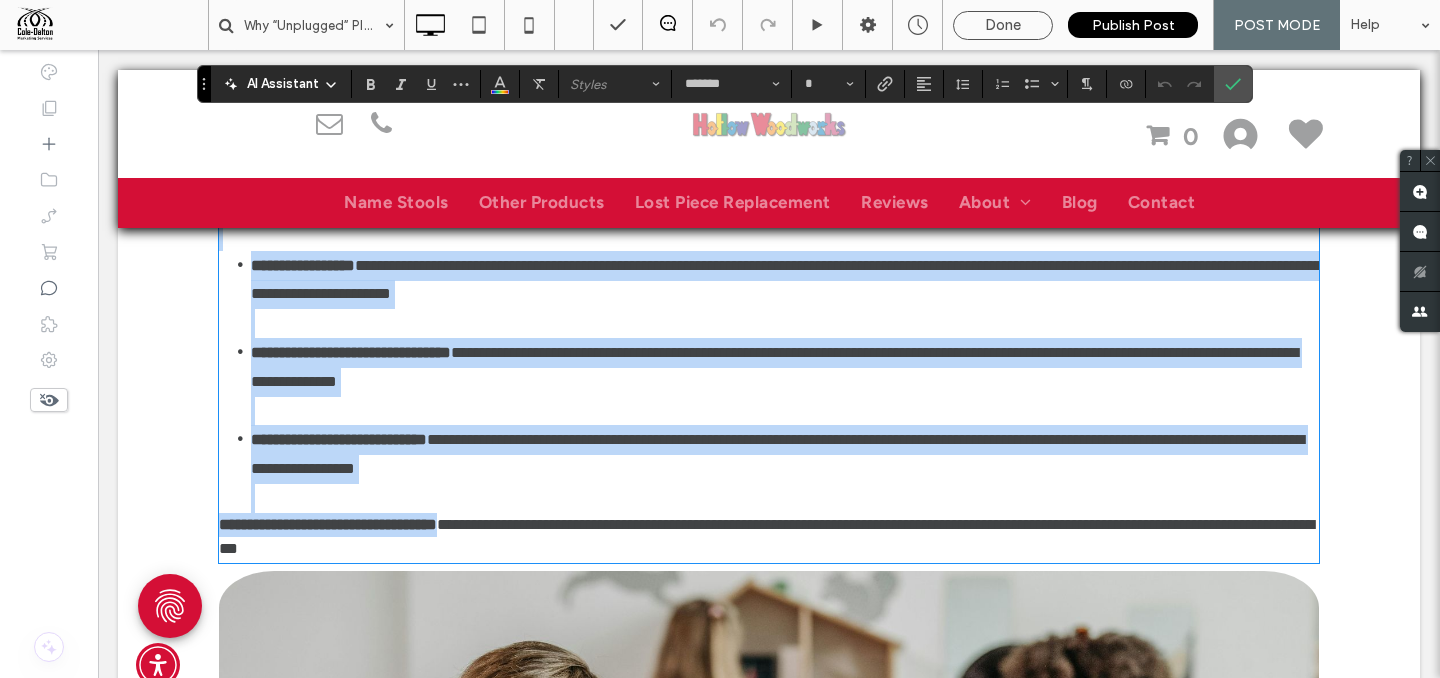 scroll, scrollTop: 1036, scrollLeft: 0, axis: vertical 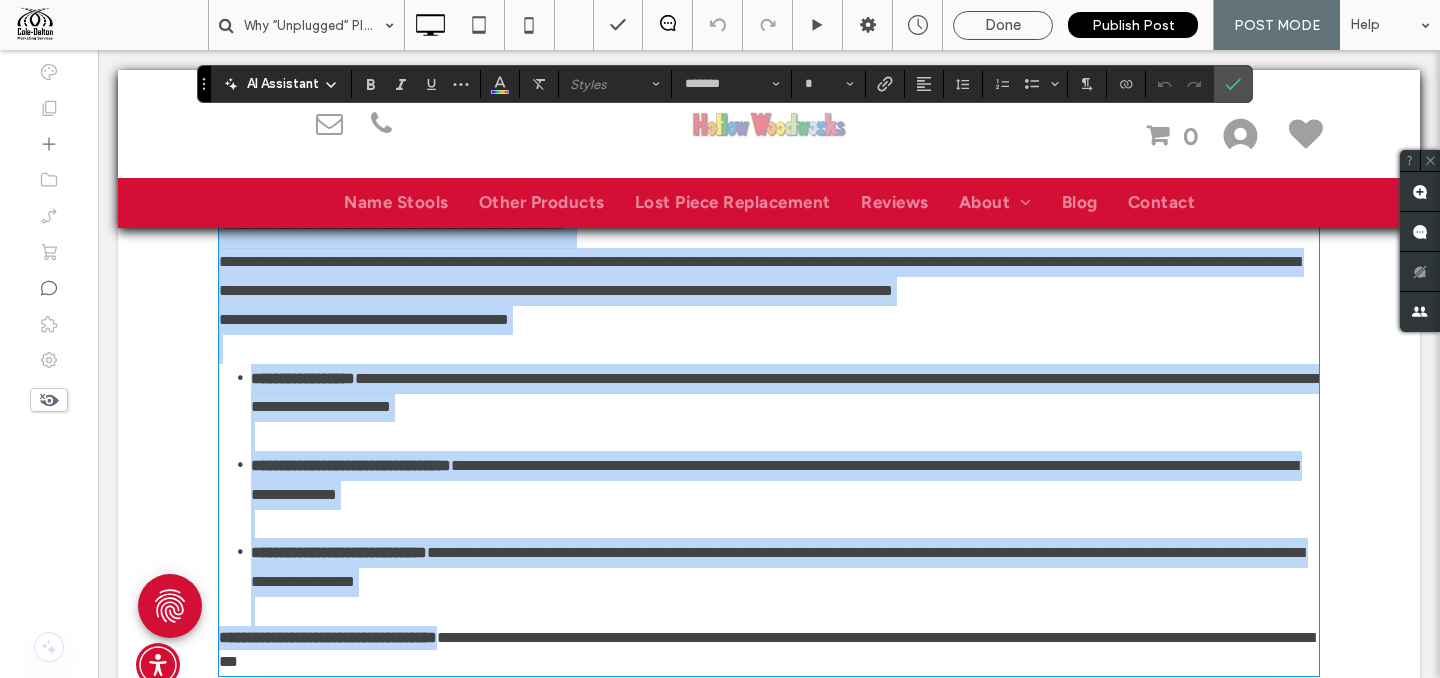 click on "**********" at bounding box center [785, 407] 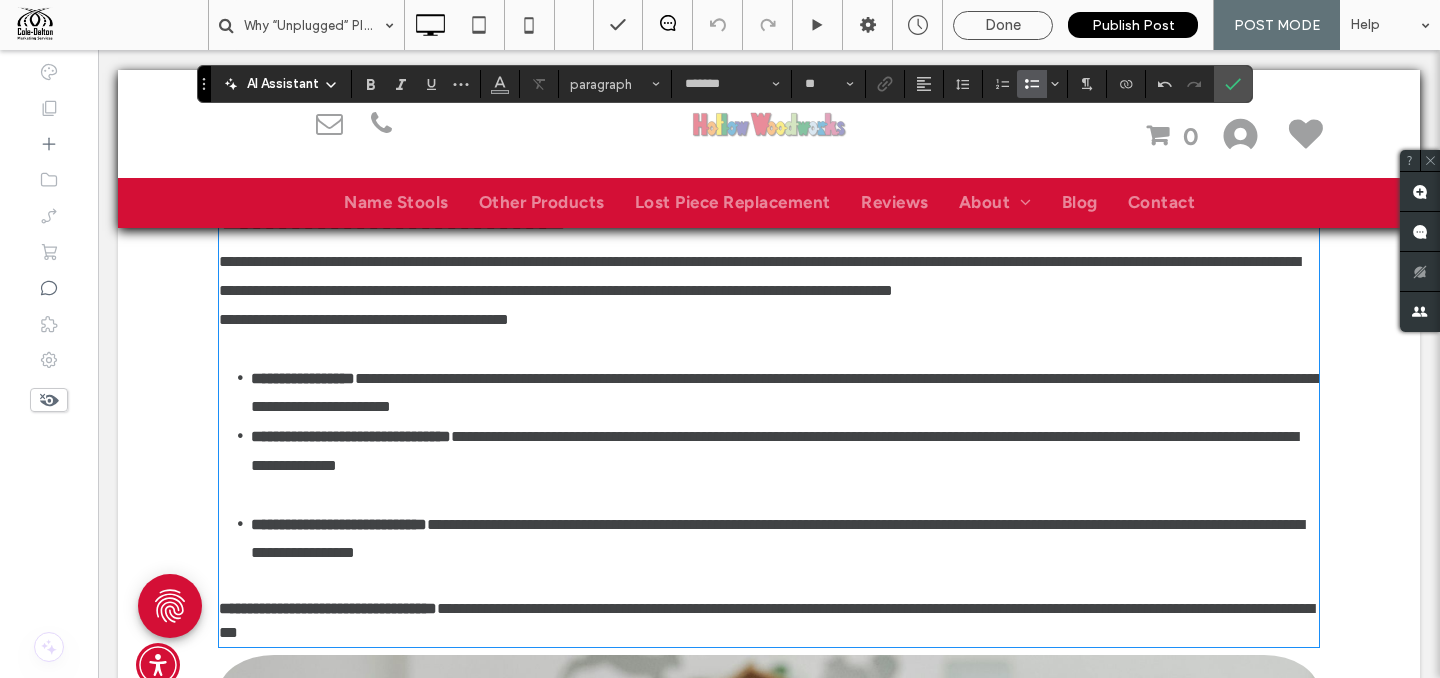 click on "**********" at bounding box center [785, 465] 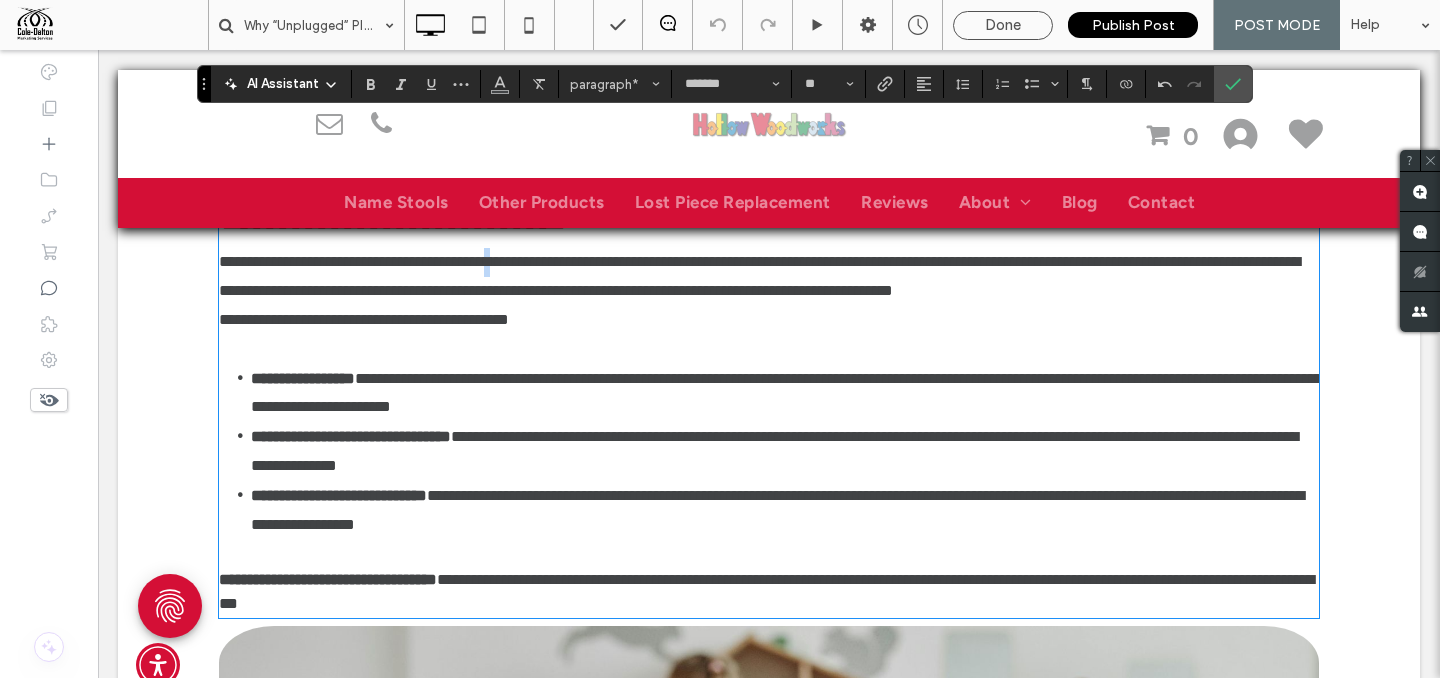 type 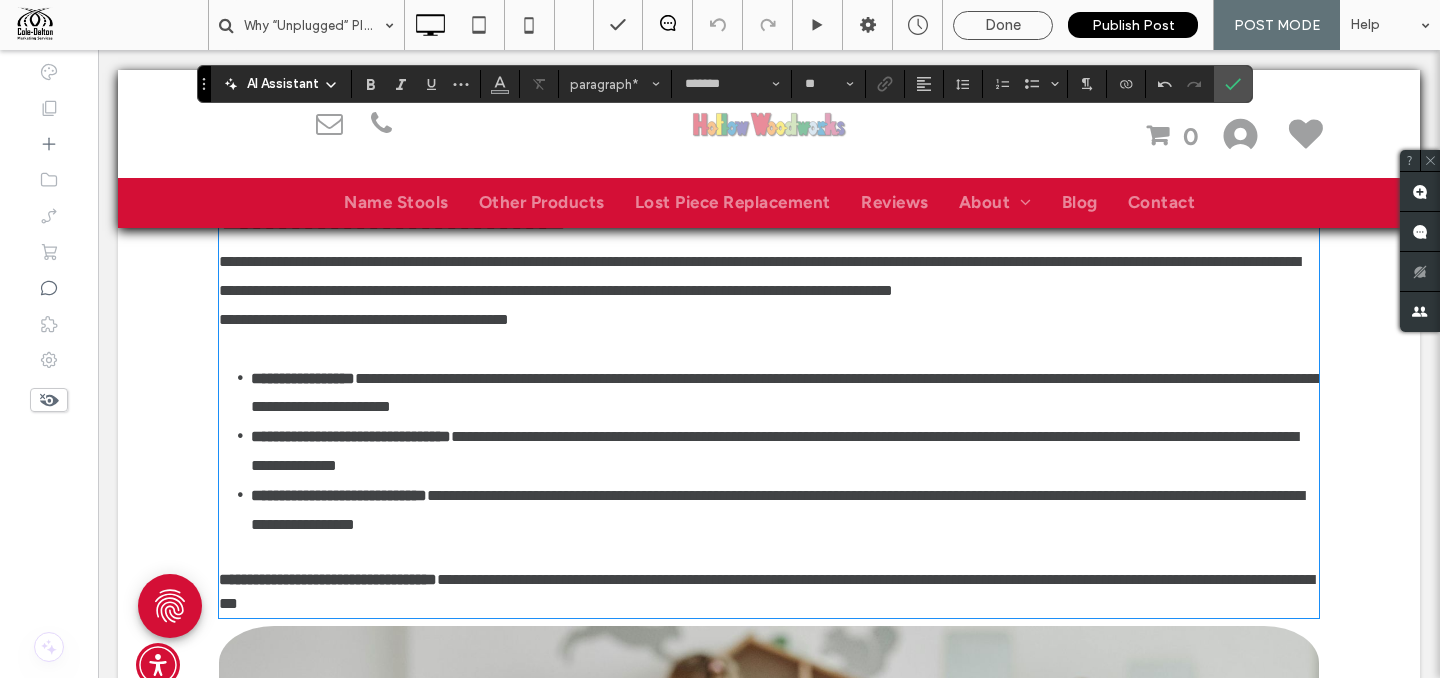 click on "**********" at bounding box center [364, 319] 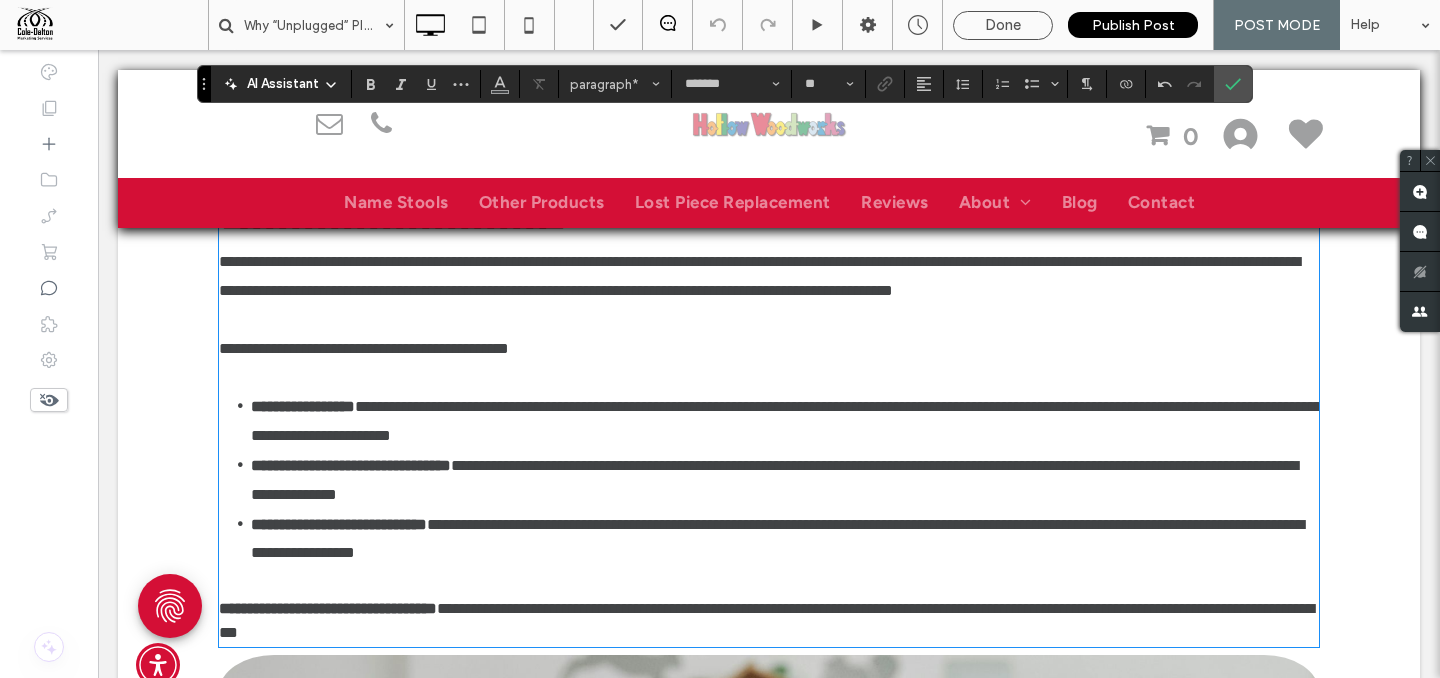 click on "**********" at bounding box center (364, 348) 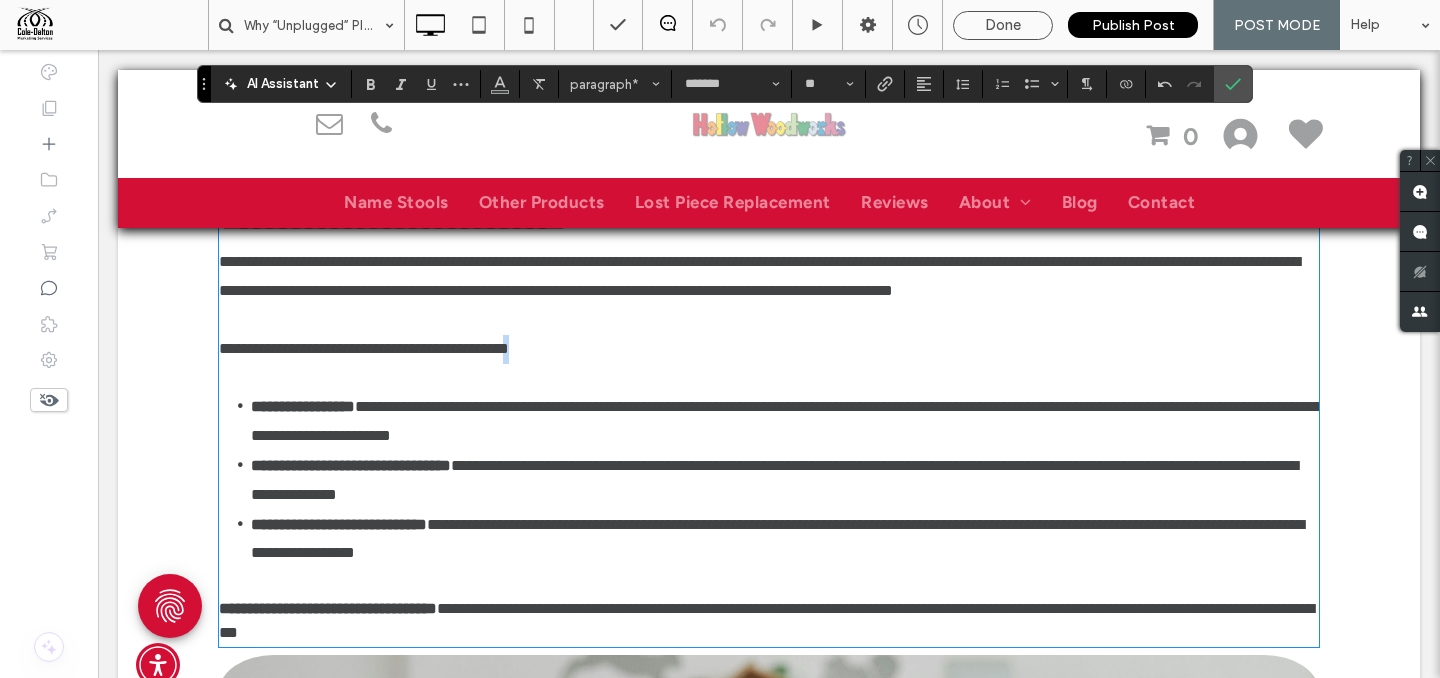 click on "**********" at bounding box center (769, 349) 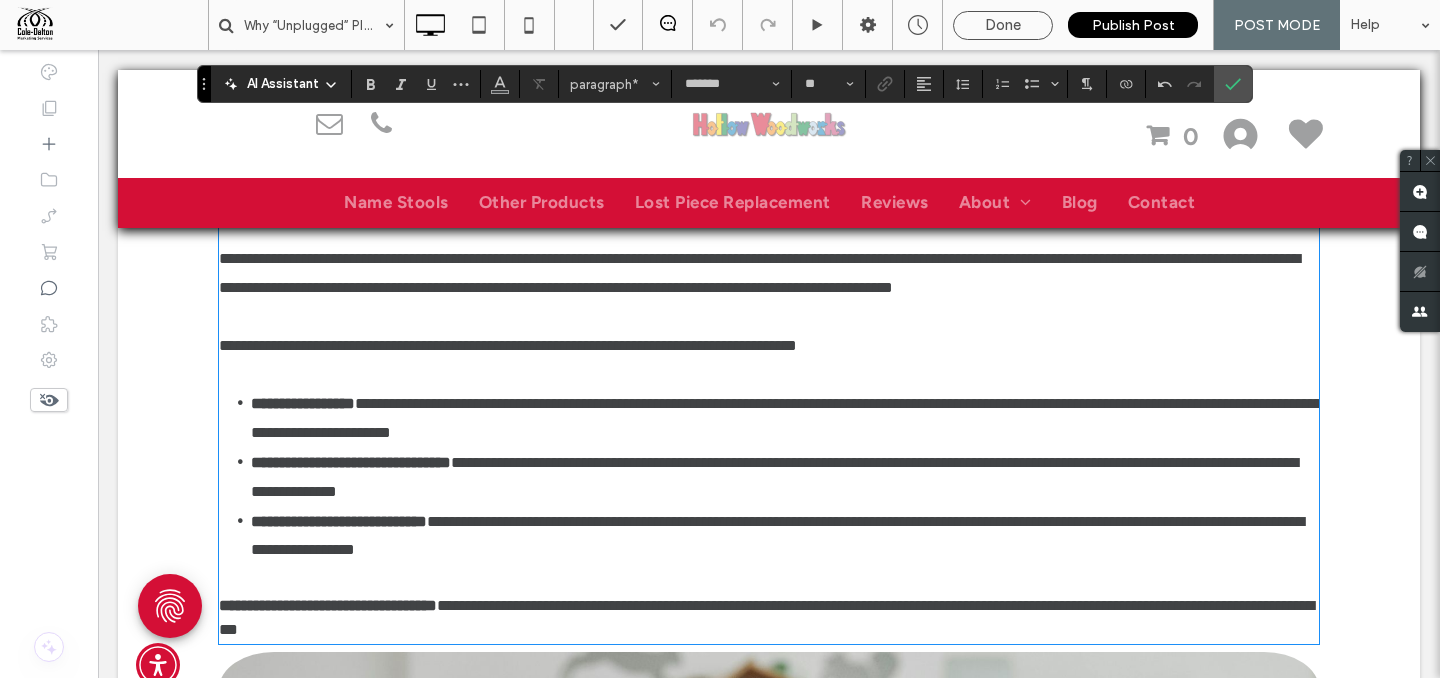 scroll, scrollTop: 1040, scrollLeft: 0, axis: vertical 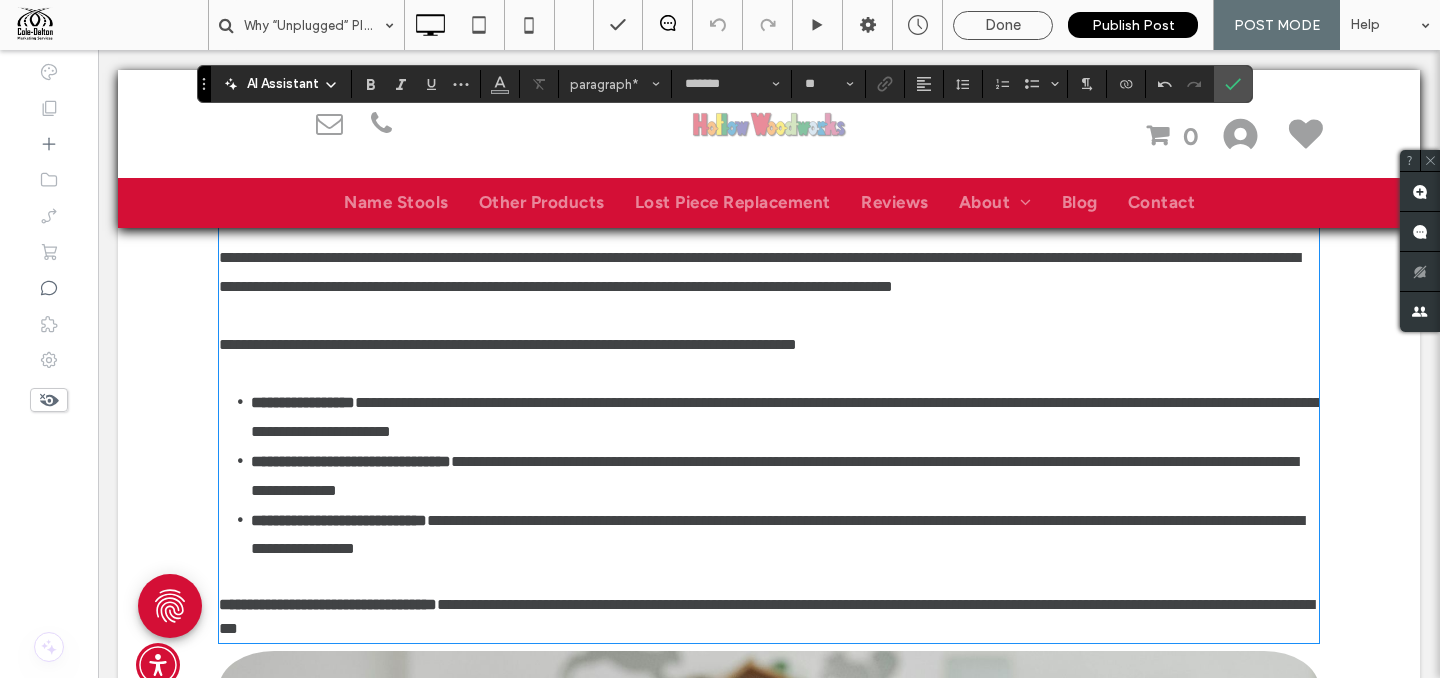 click on "**********" at bounding box center [766, 616] 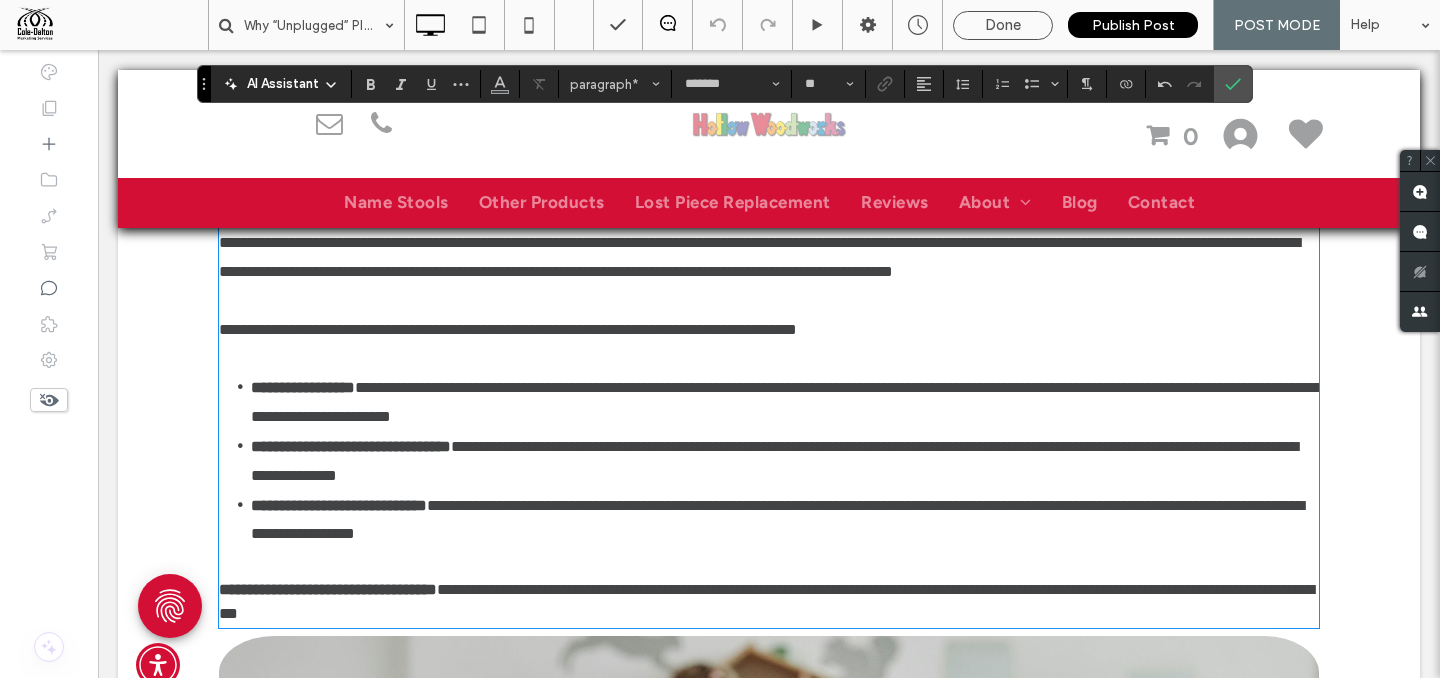 scroll, scrollTop: 1078, scrollLeft: 0, axis: vertical 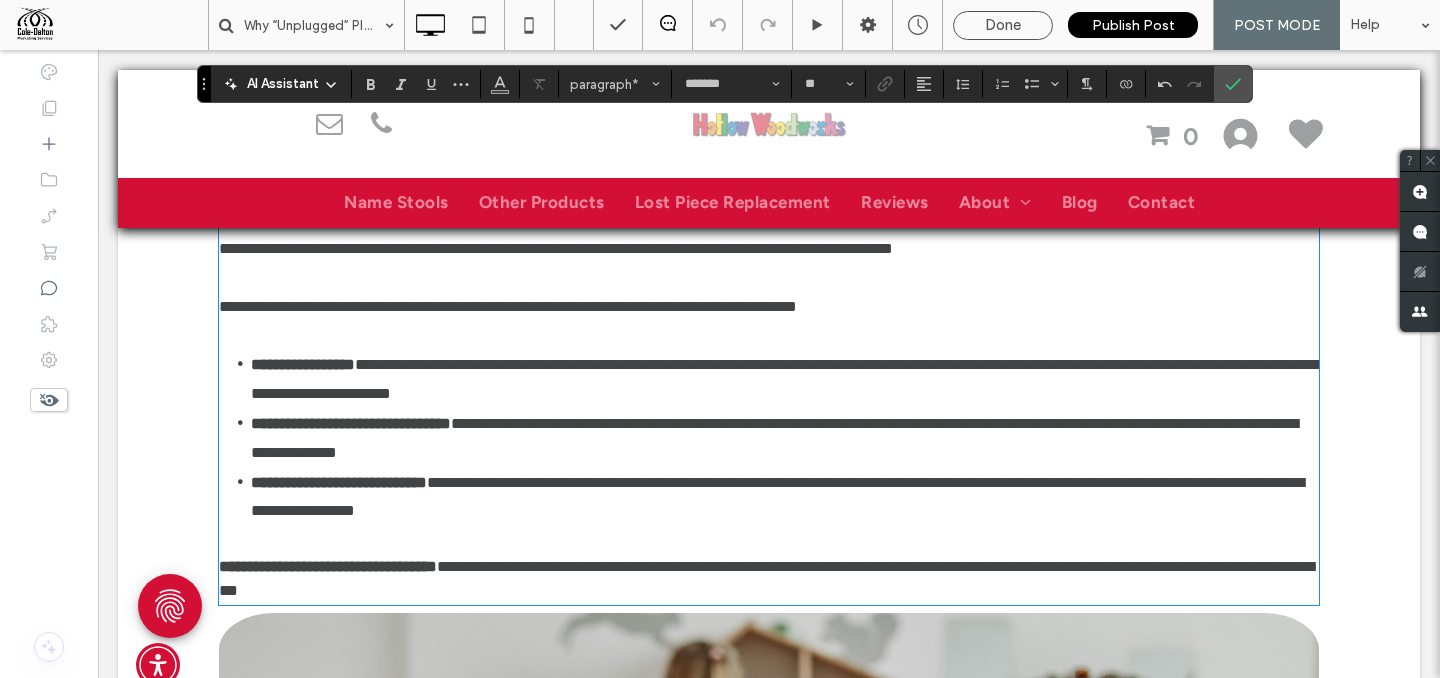 drag, startPoint x: 217, startPoint y: 585, endPoint x: 318, endPoint y: 636, distance: 113.14592 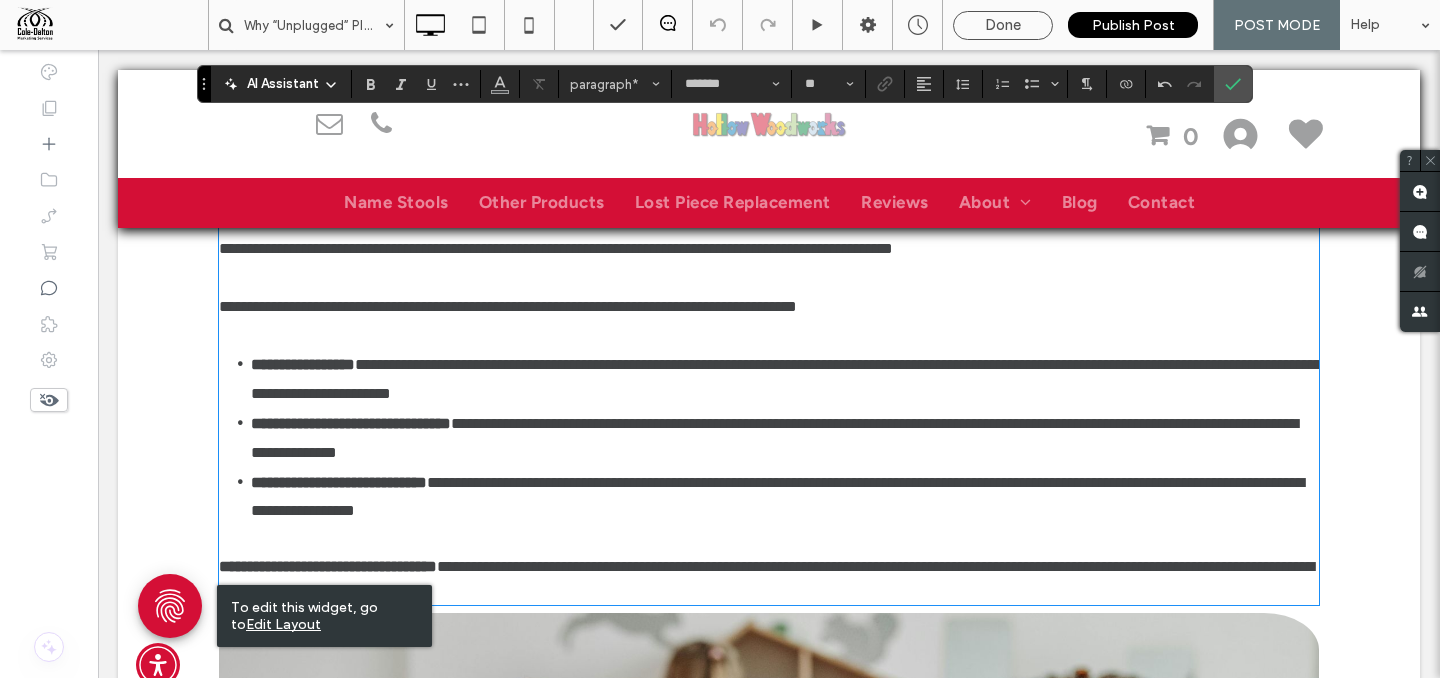 click on "**********" at bounding box center (769, 452) 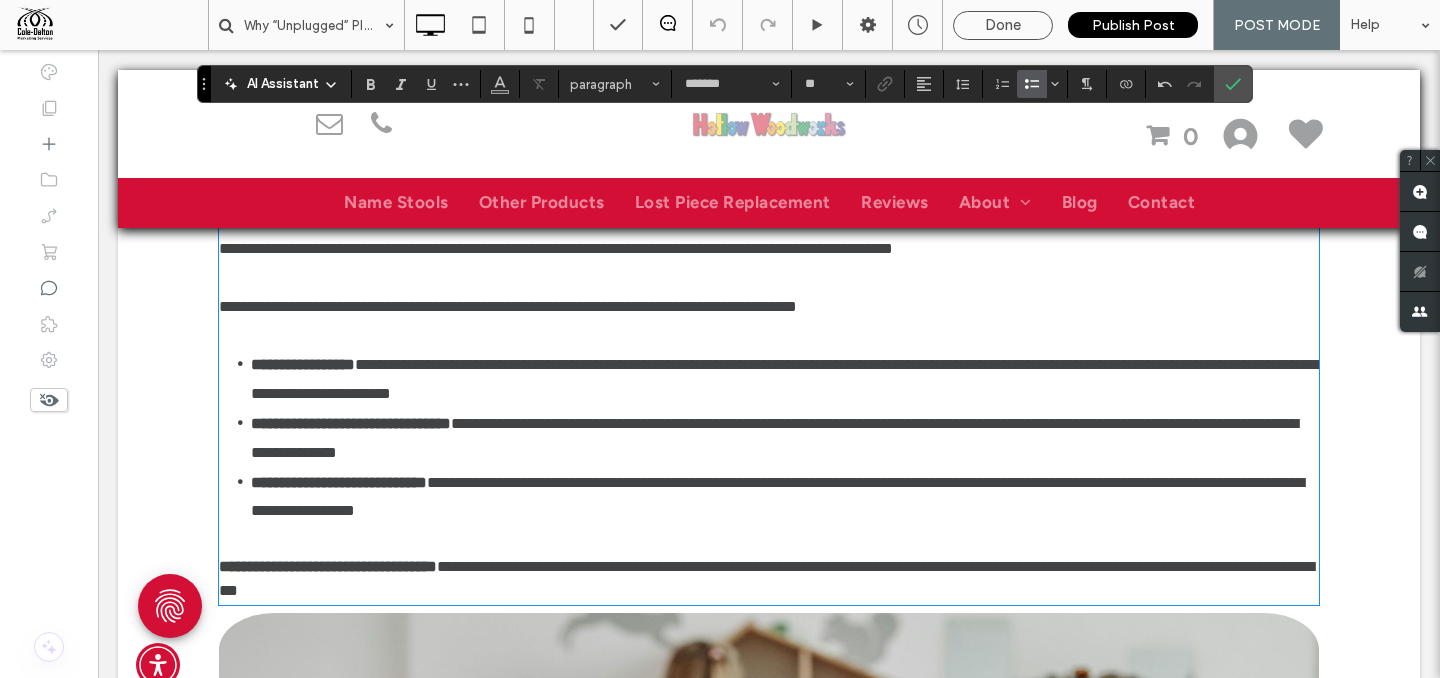 click on "**********" at bounding box center (328, 566) 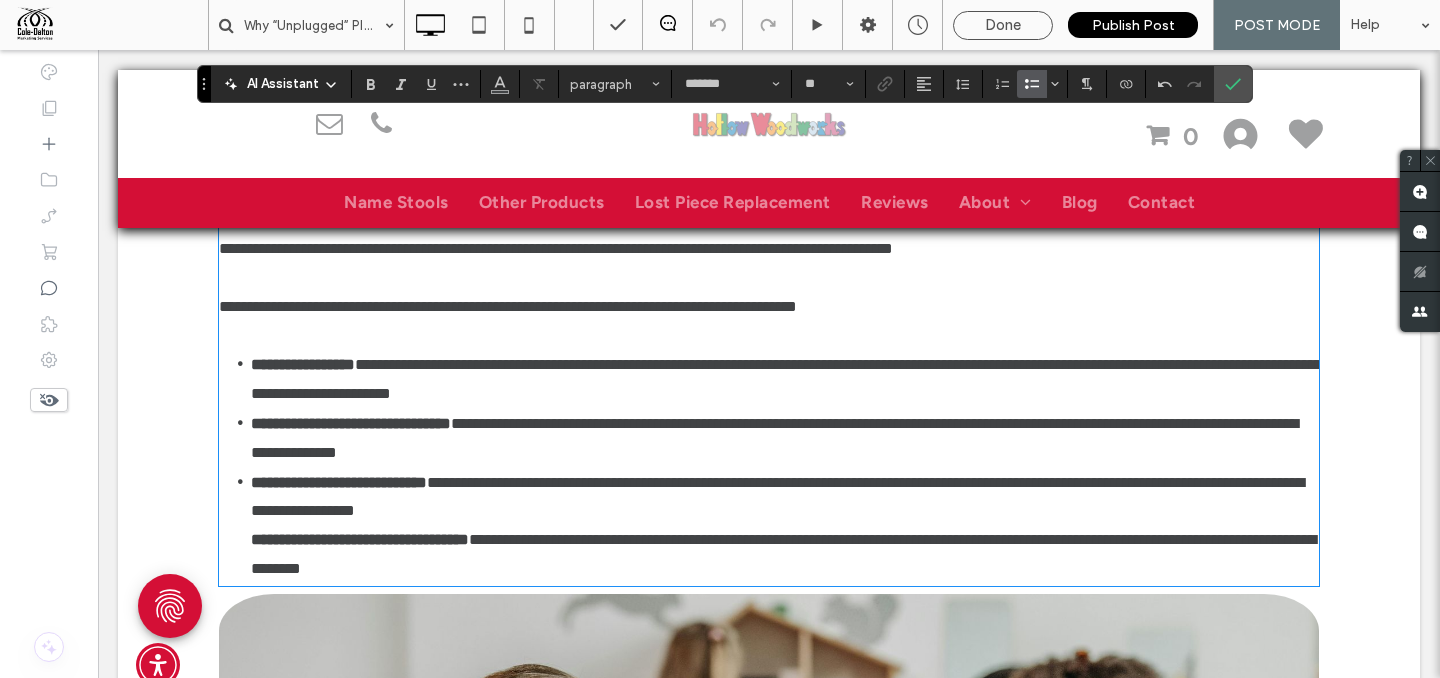 click on "**********" at bounding box center [769, 466] 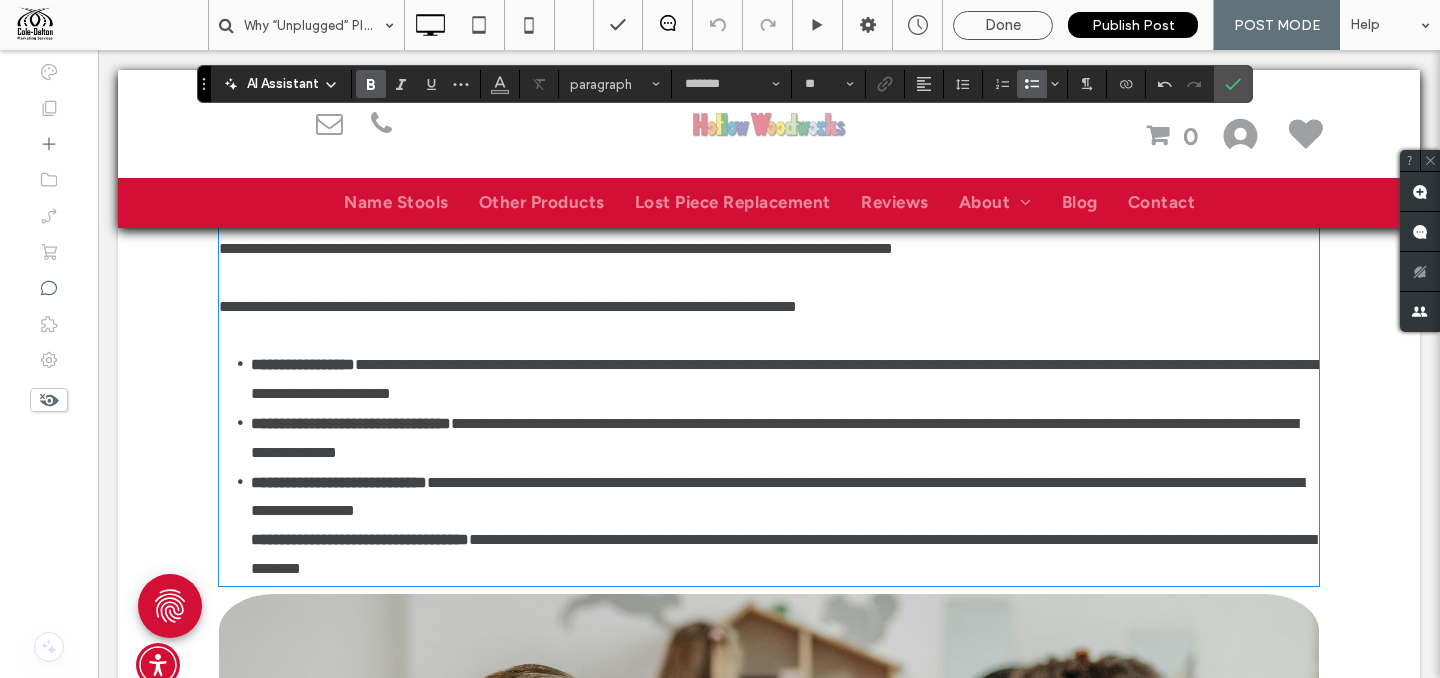 click 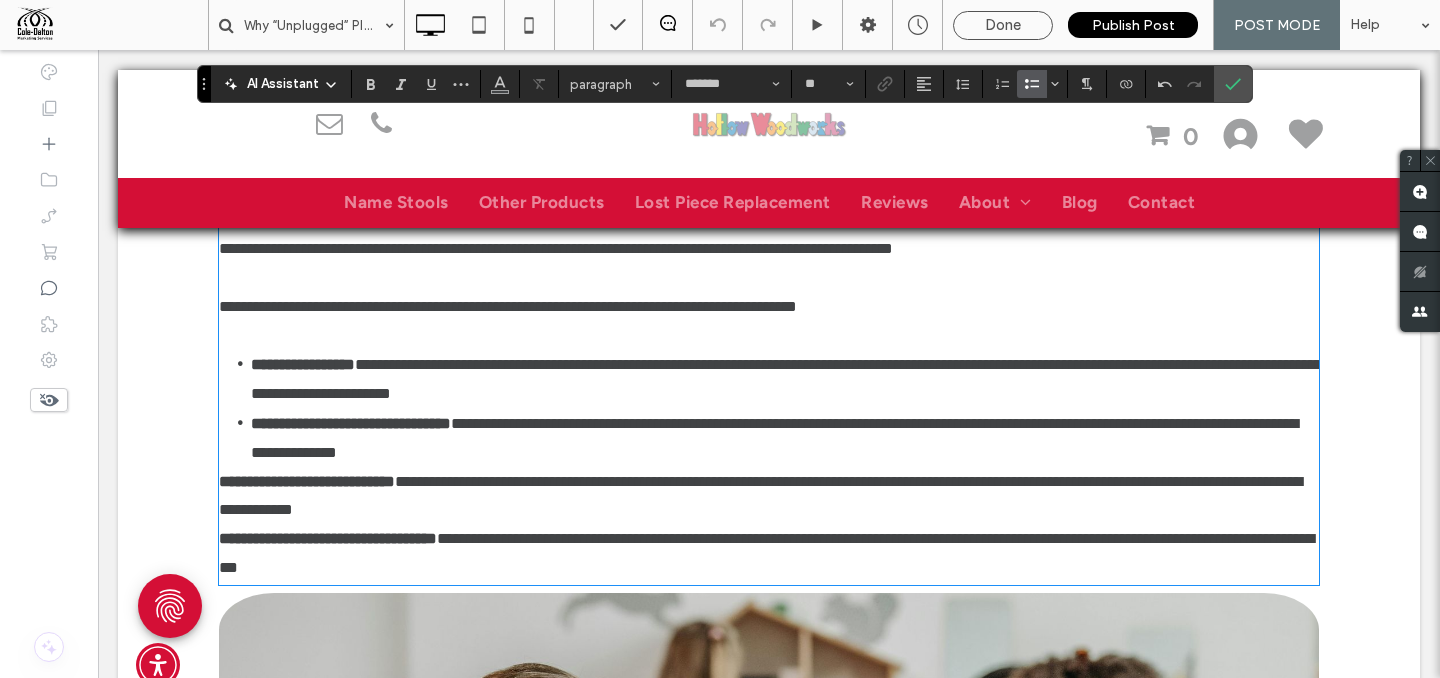 click 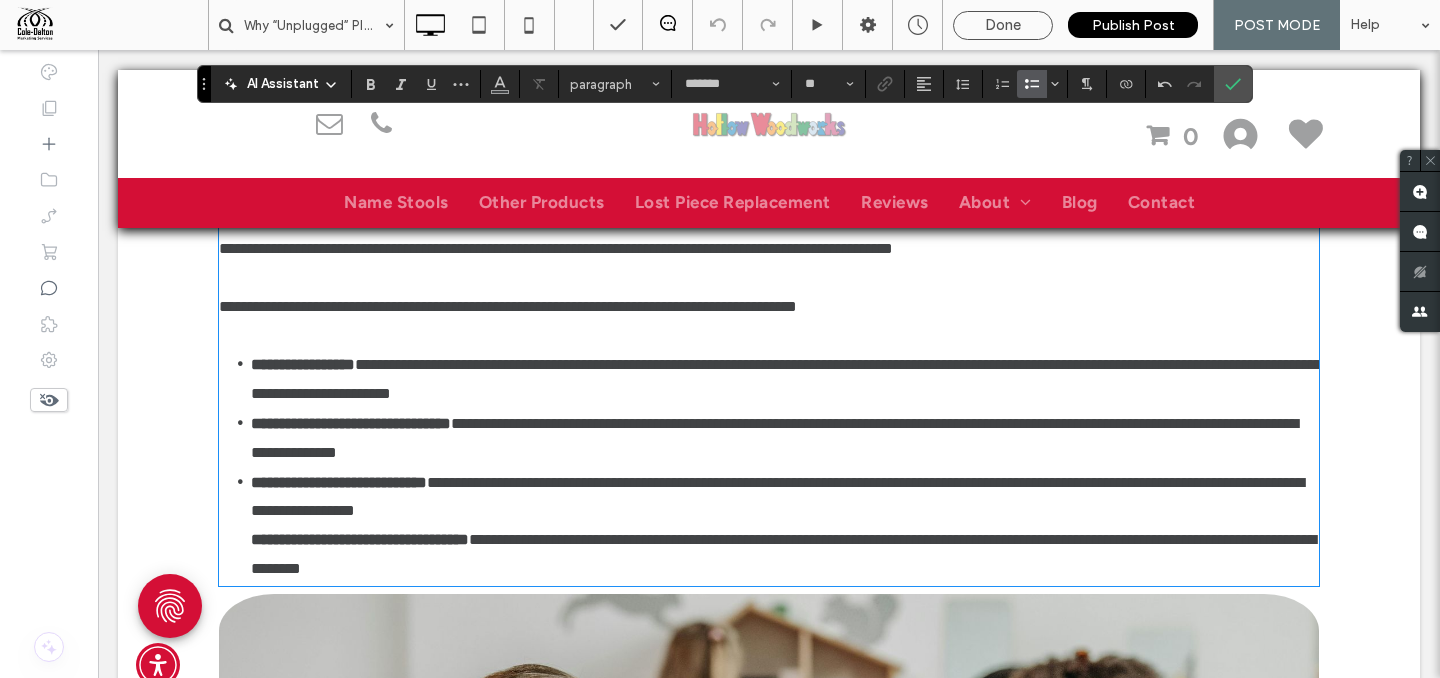 click on "**********" at bounding box center (769, 466) 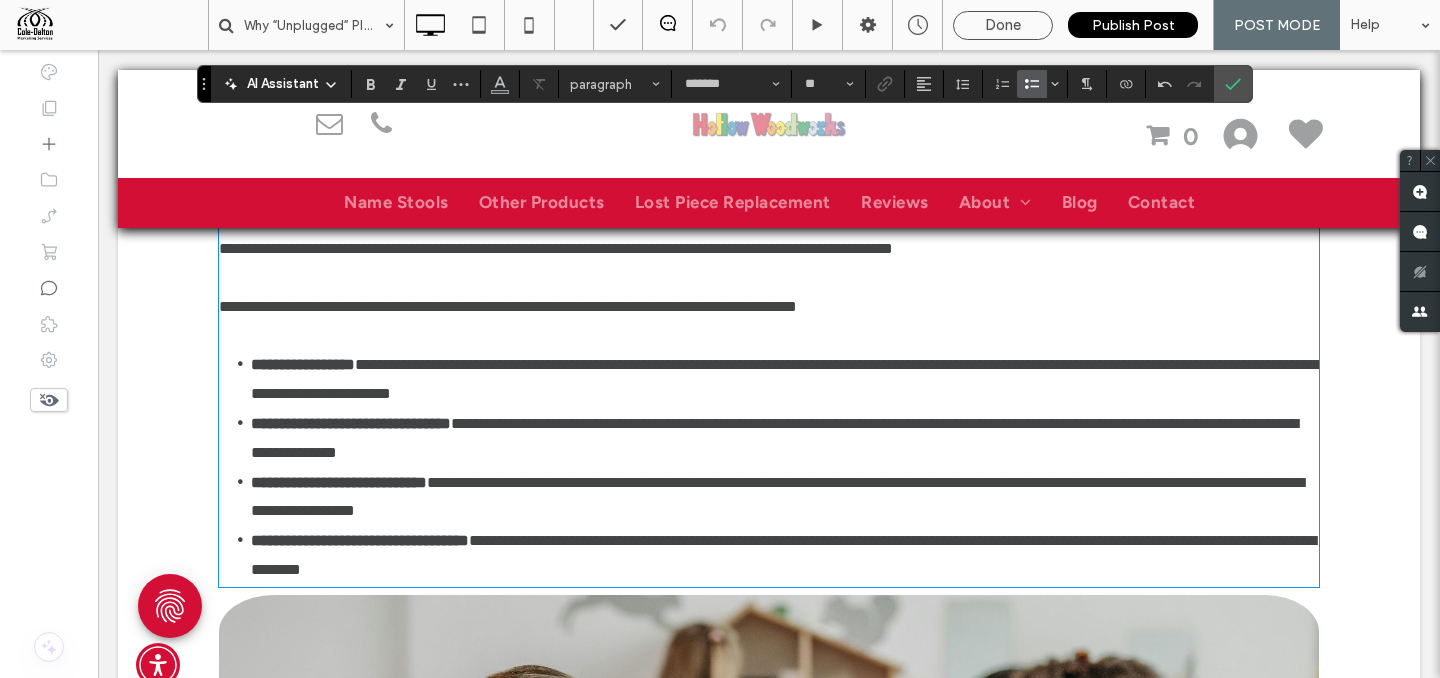 click on "**********" at bounding box center (785, 438) 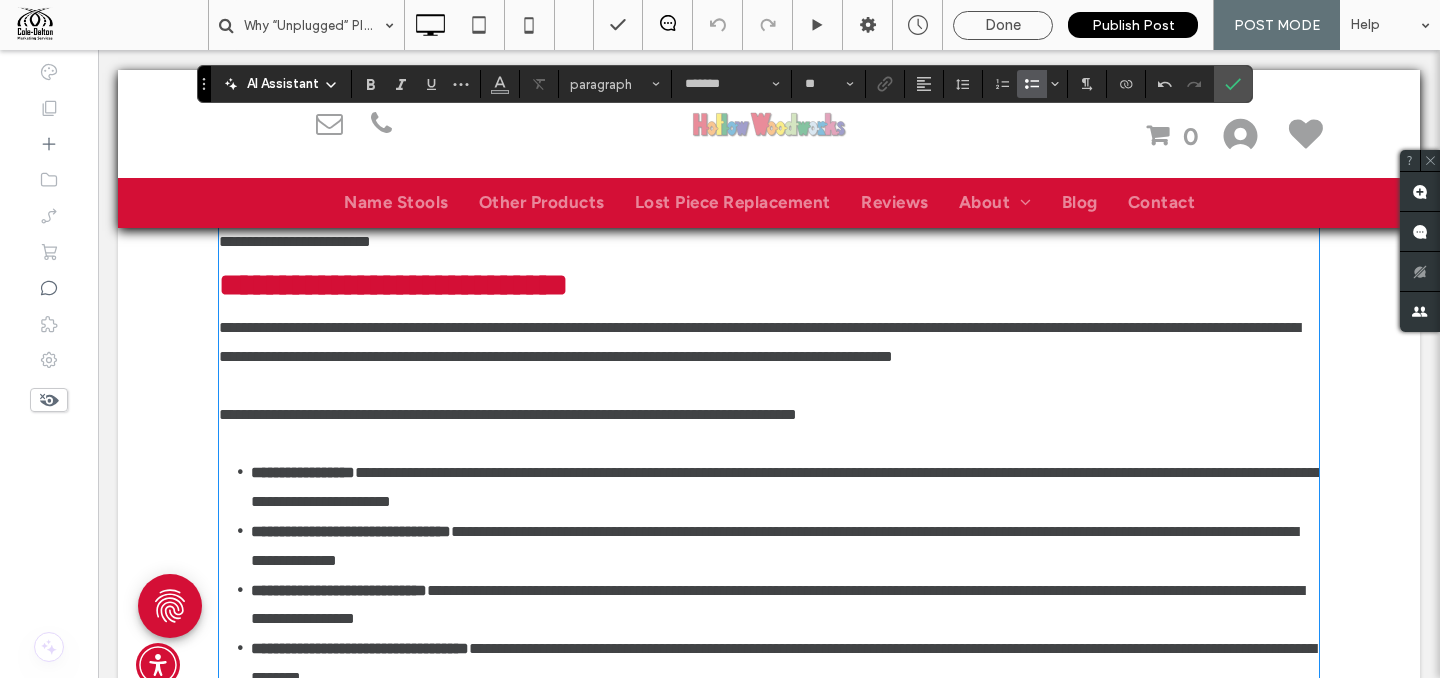 scroll, scrollTop: 893, scrollLeft: 0, axis: vertical 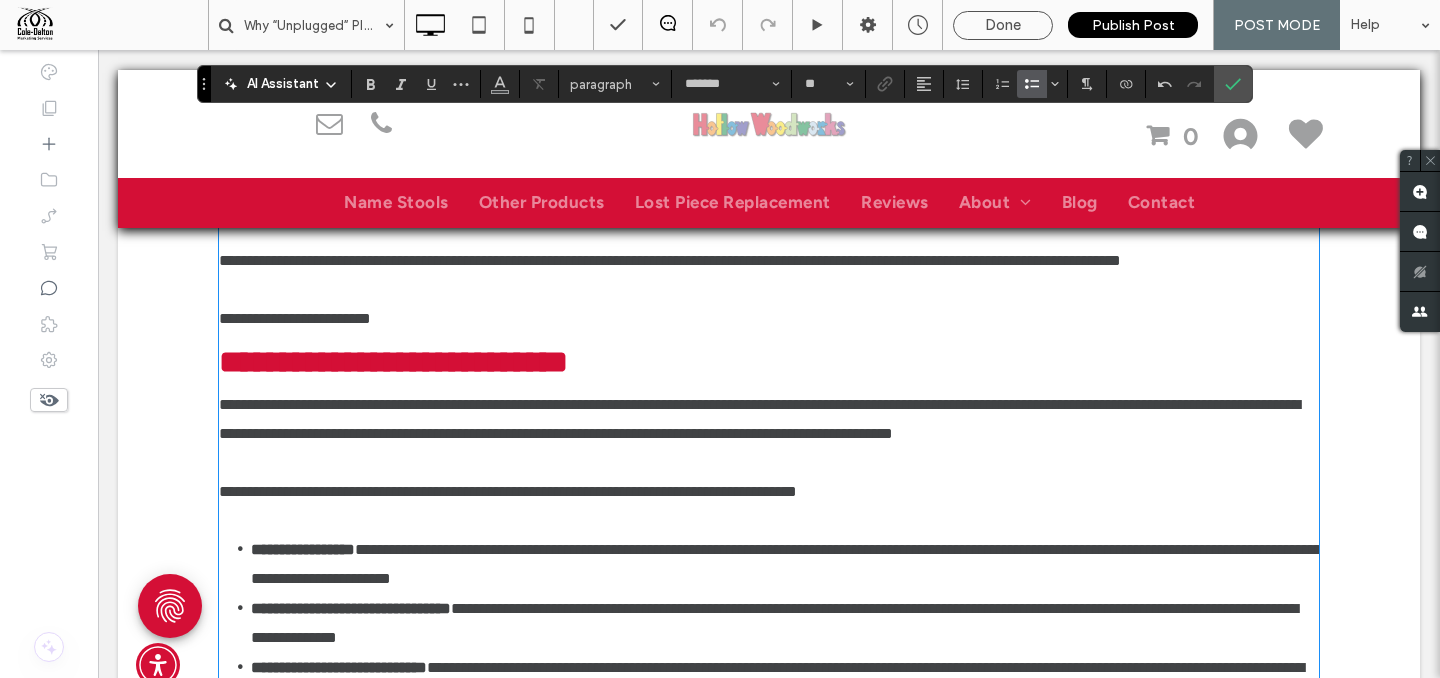 click at bounding box center (769, 463) 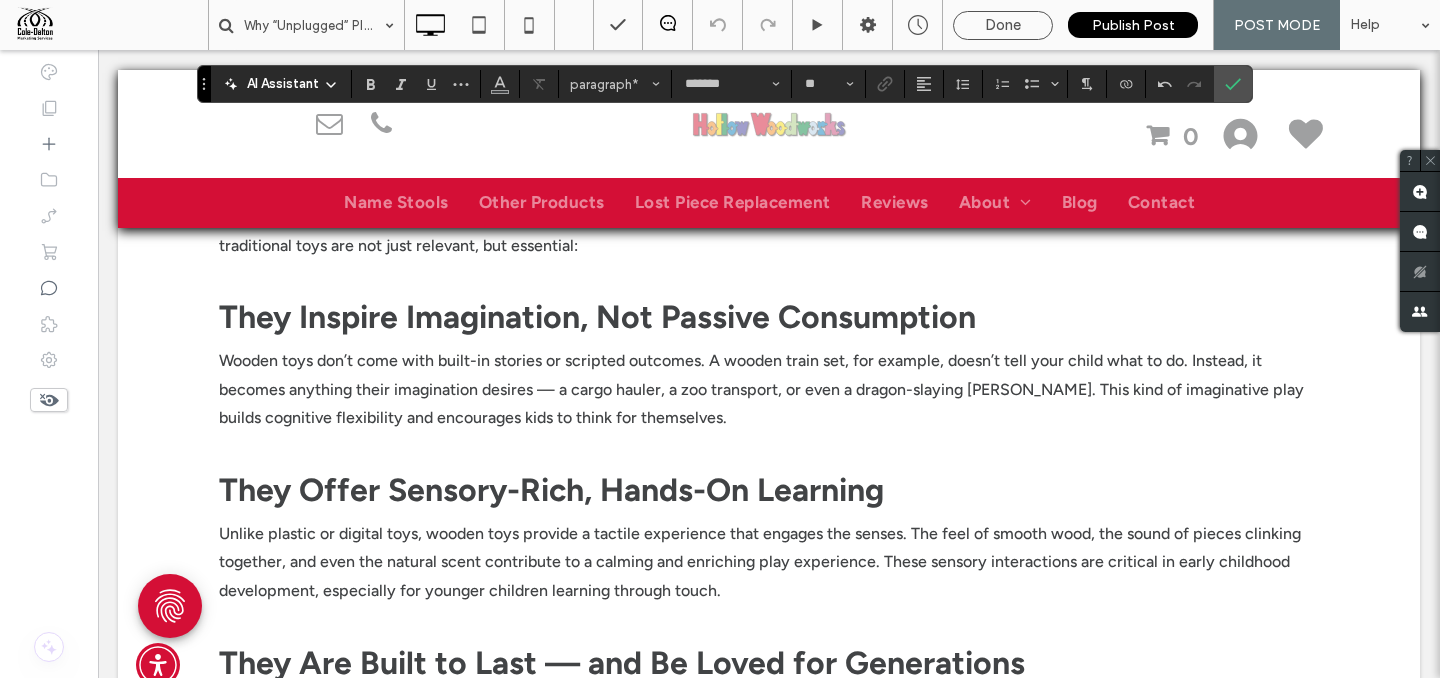 scroll, scrollTop: 2228, scrollLeft: 0, axis: vertical 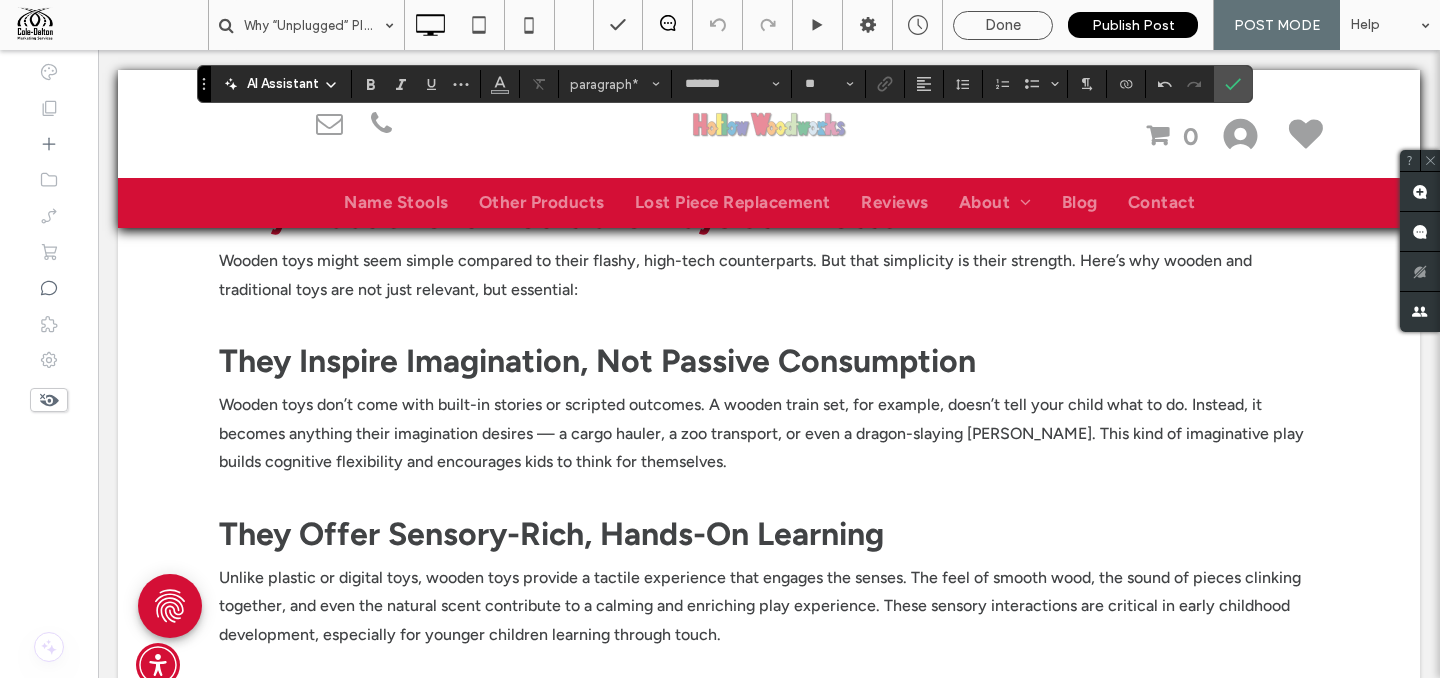 click on "They Inspire Imagination, Not Passive Consumption" at bounding box center (597, 361) 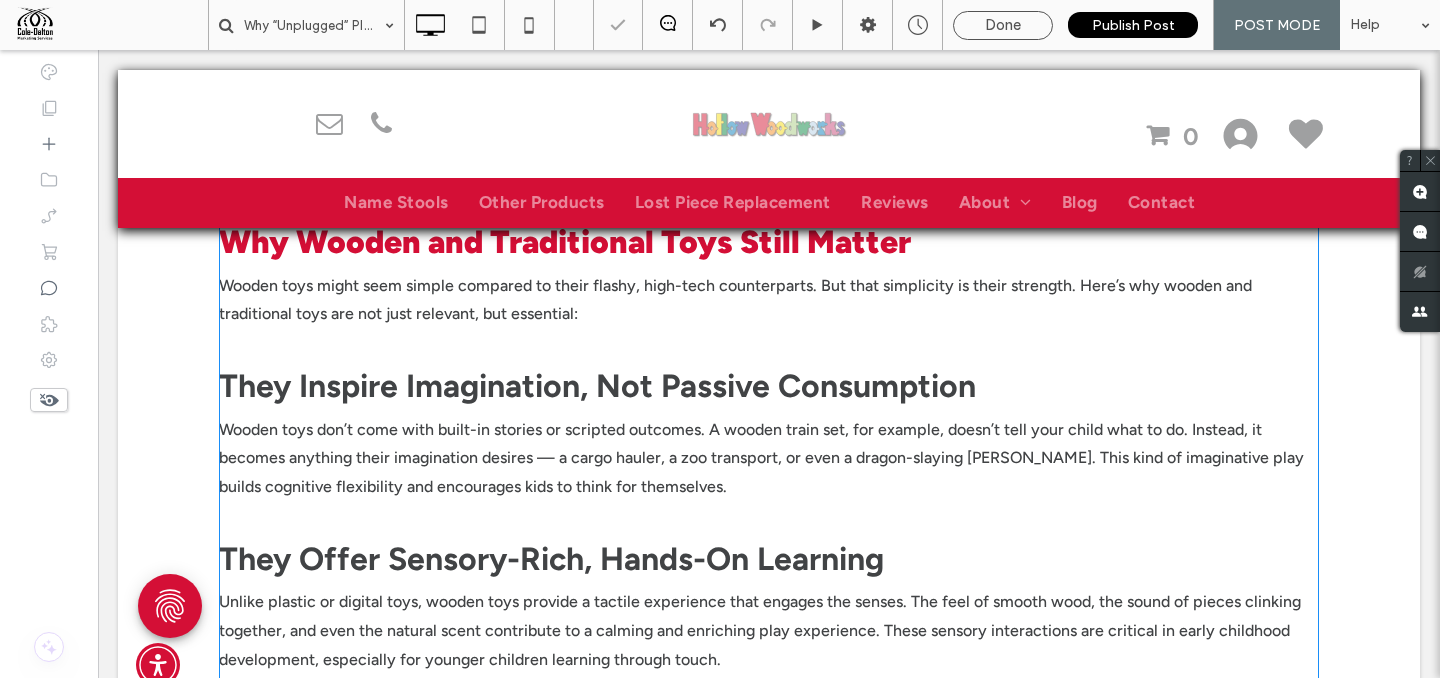click on "They Inspire Imagination, Not Passive Consumption" at bounding box center [597, 386] 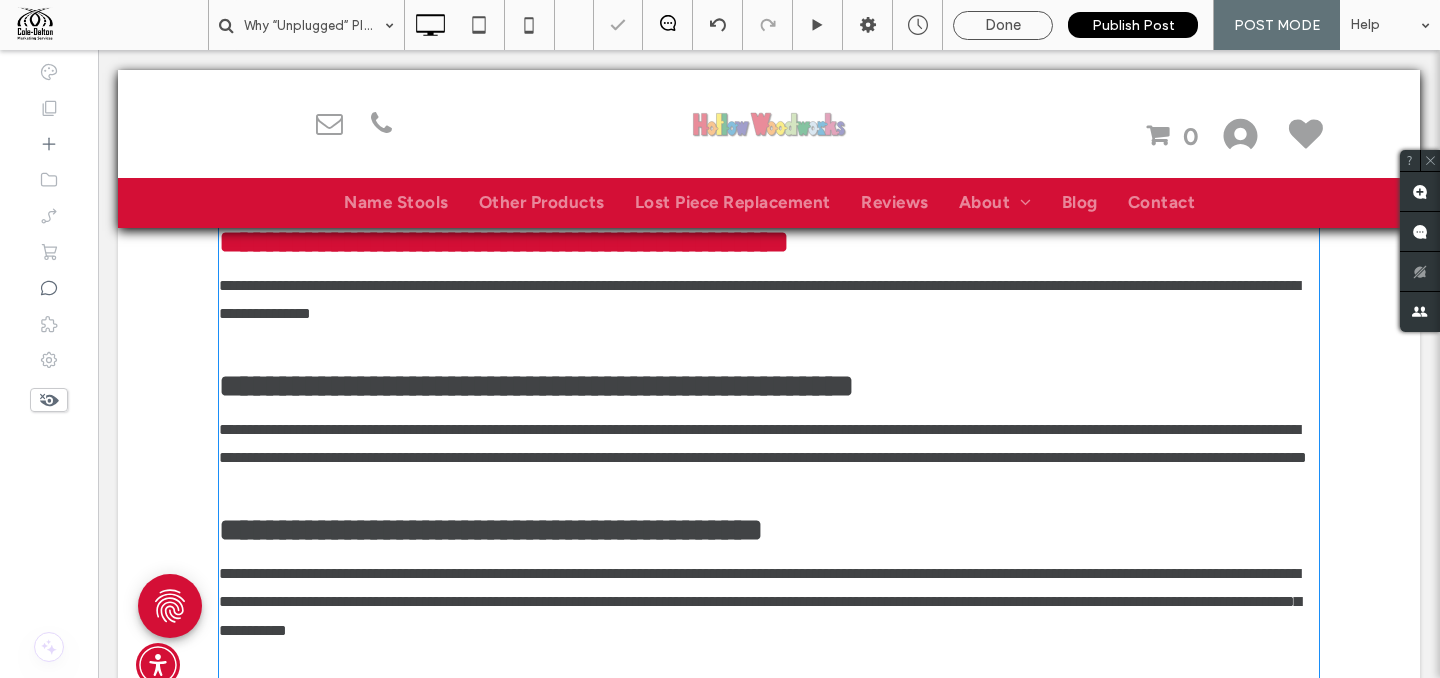type on "*******" 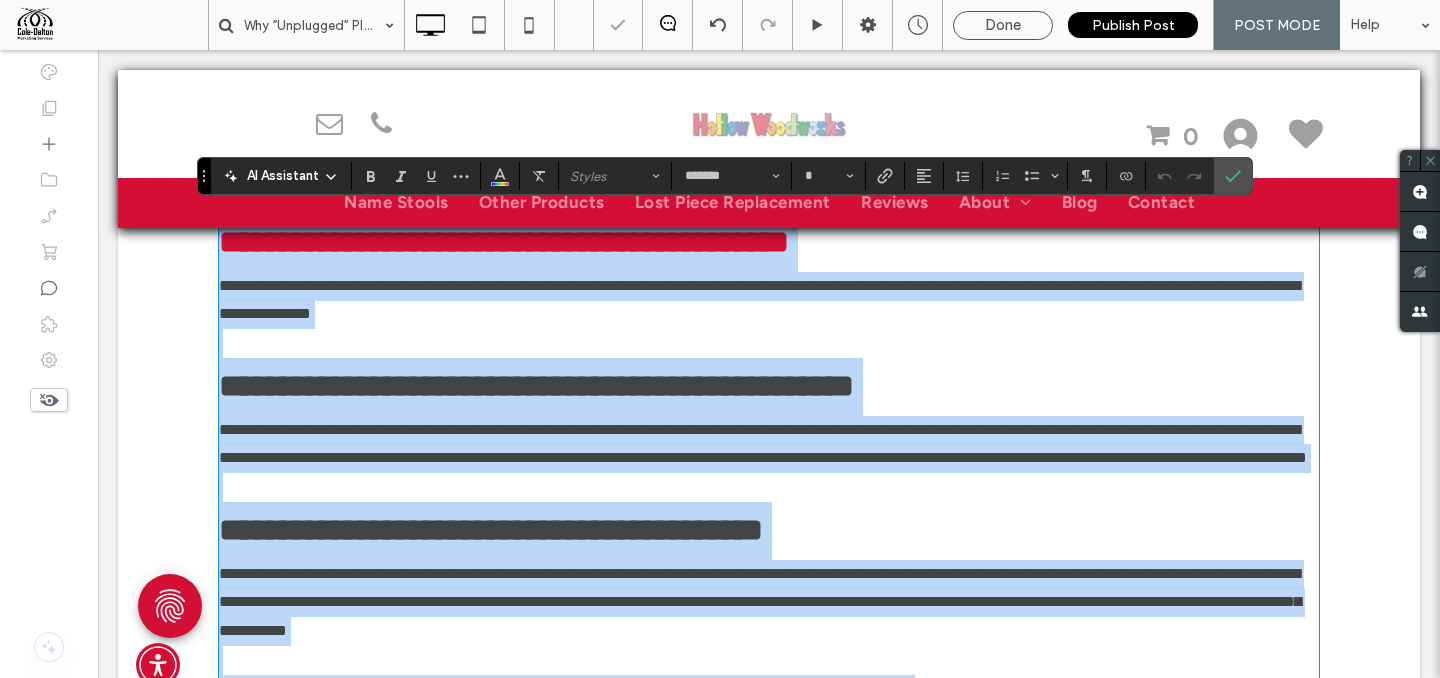 click on "**********" at bounding box center [536, 386] 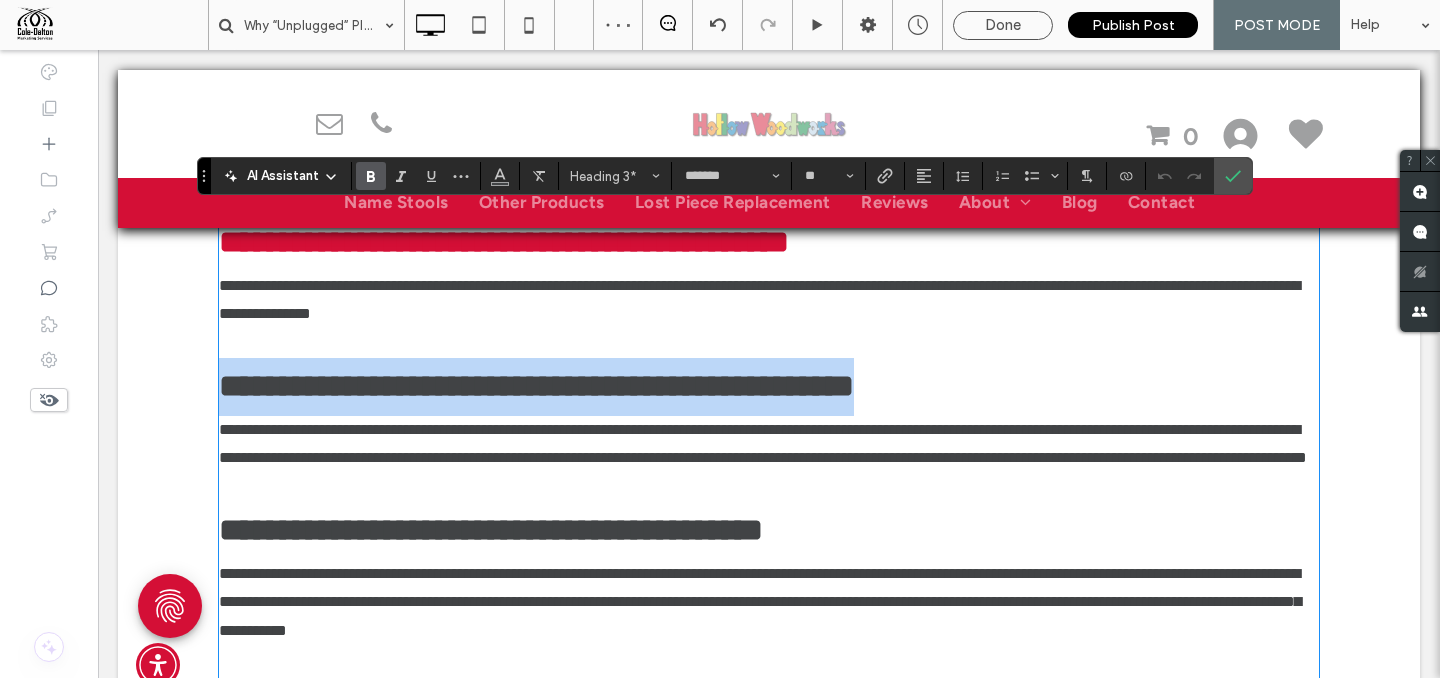 drag, startPoint x: 226, startPoint y: 385, endPoint x: 1034, endPoint y: 384, distance: 808.0006 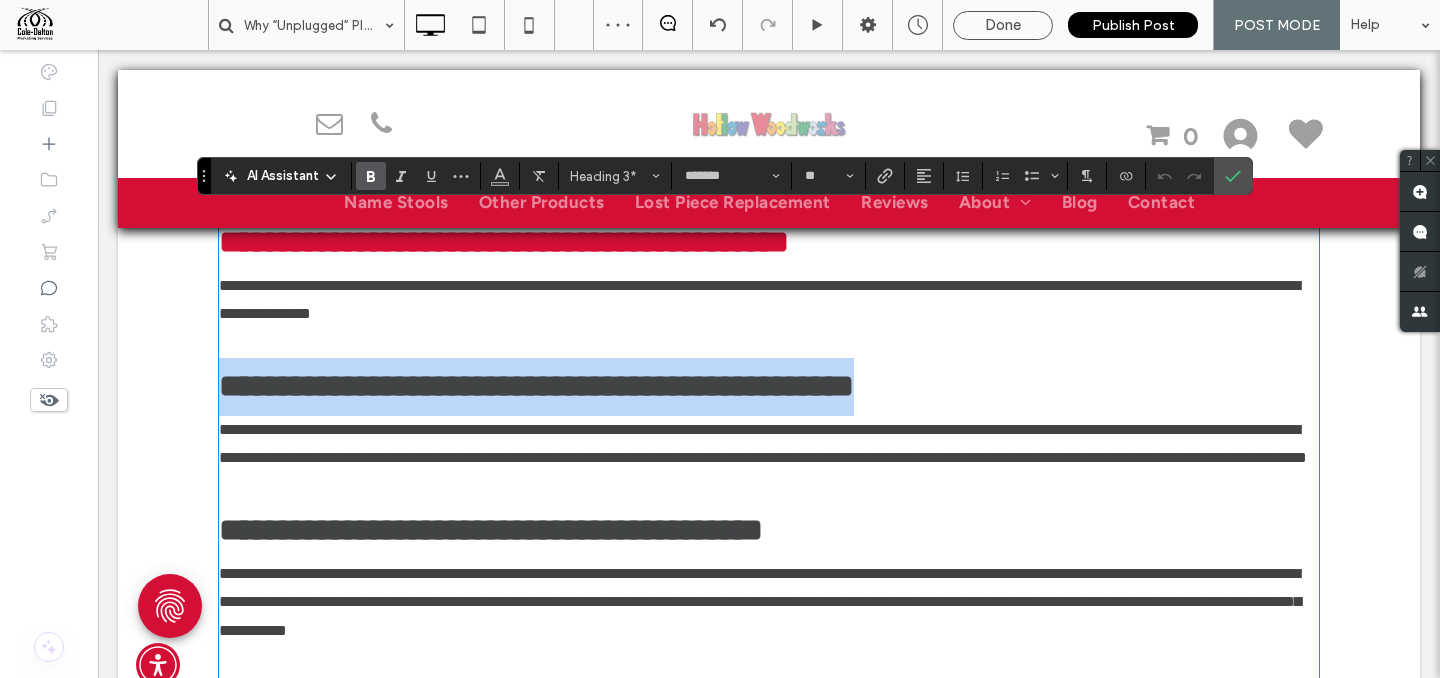 click on "**********" at bounding box center (769, 387) 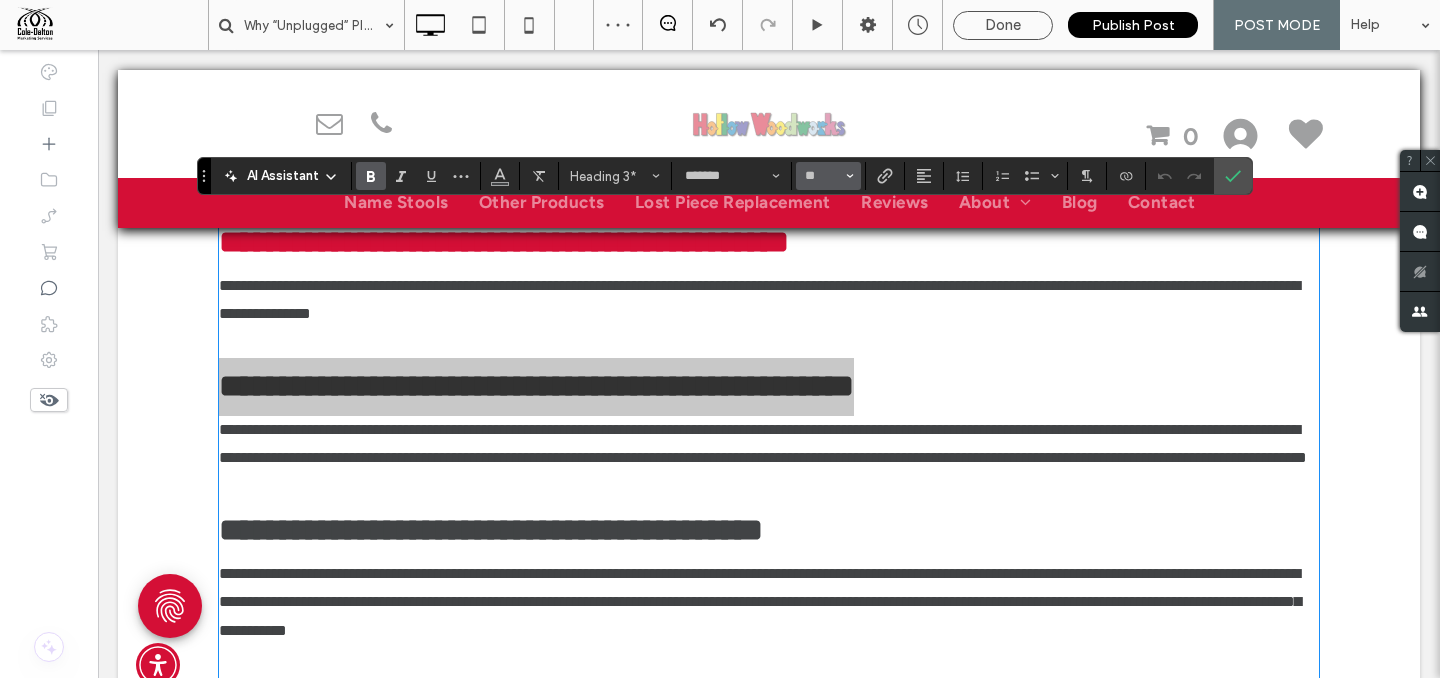 click 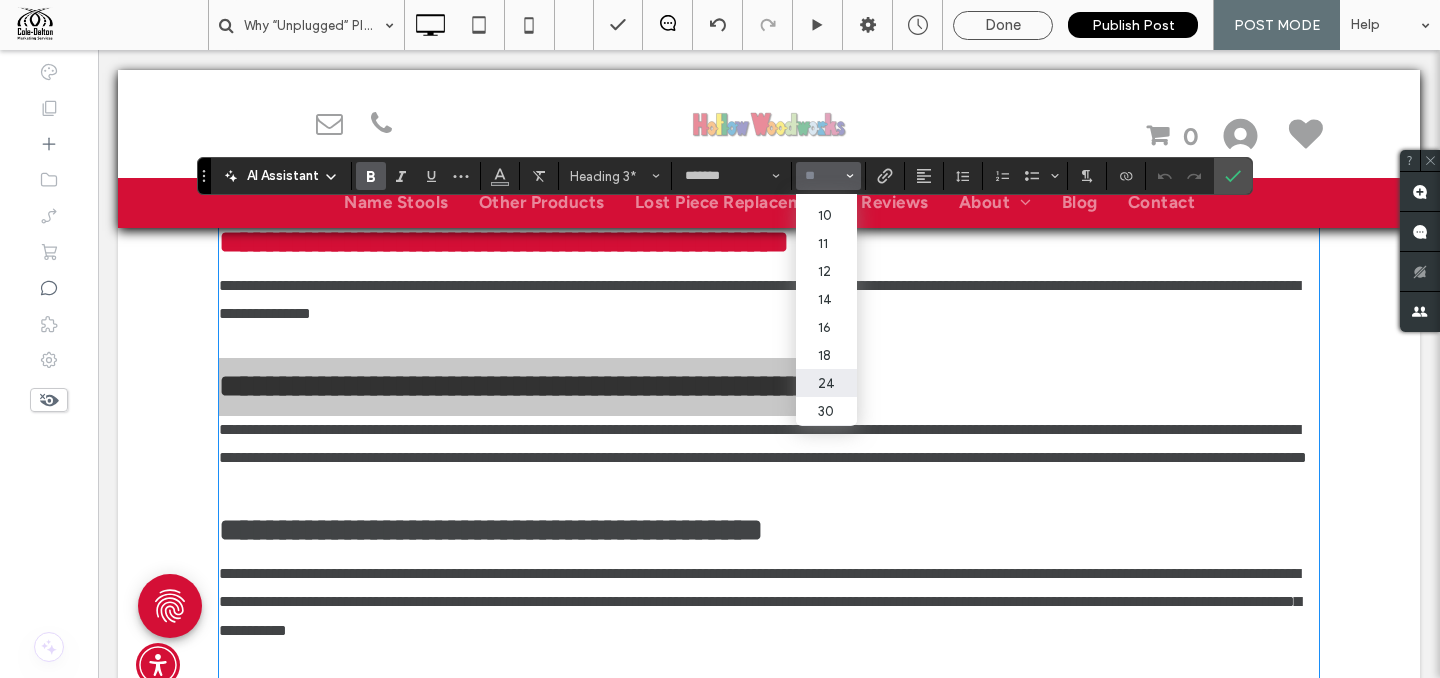 scroll, scrollTop: 78, scrollLeft: 0, axis: vertical 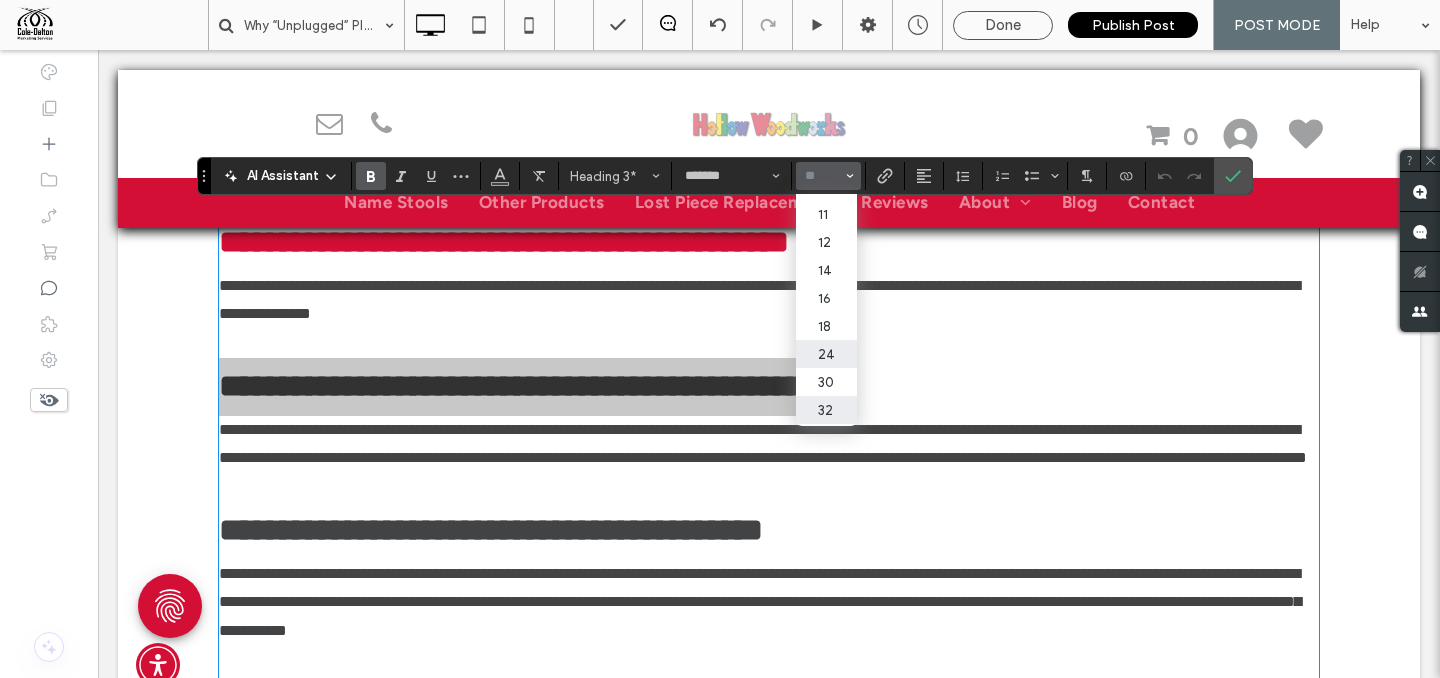 click on "24" at bounding box center [826, 354] 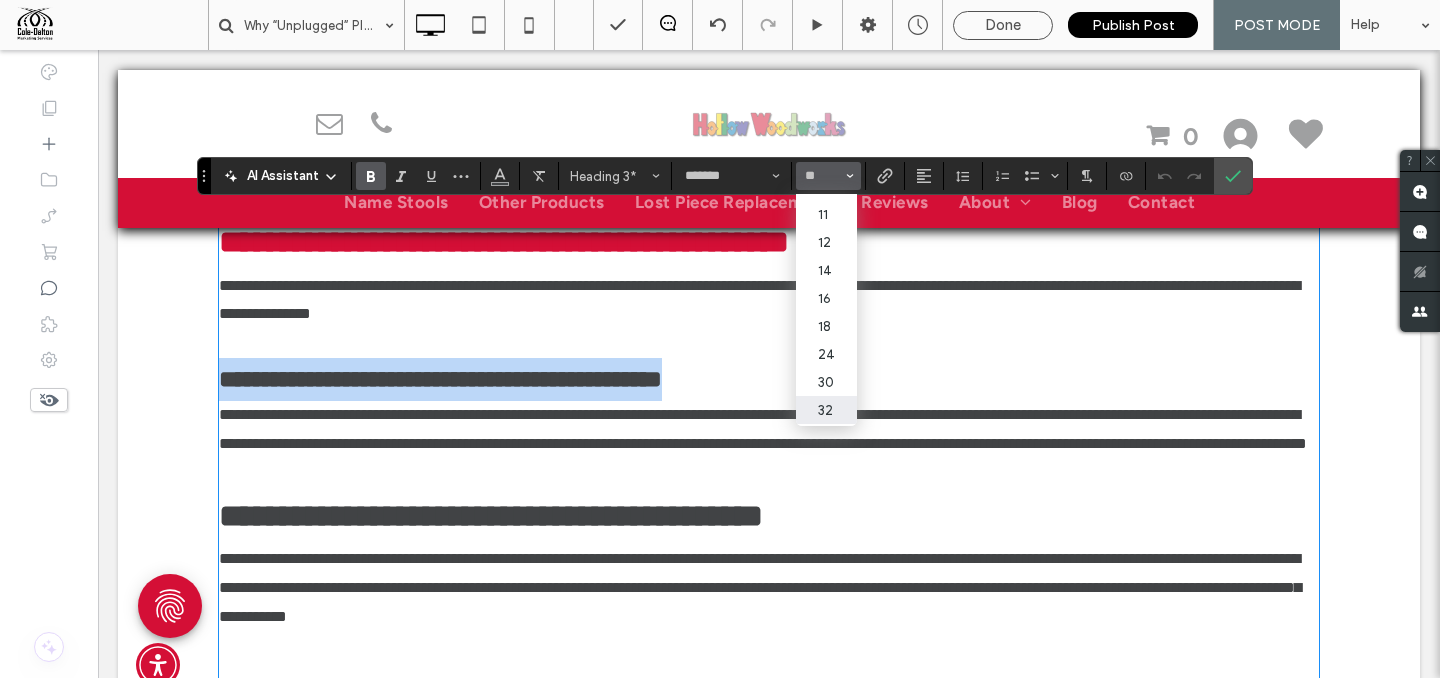 type on "**" 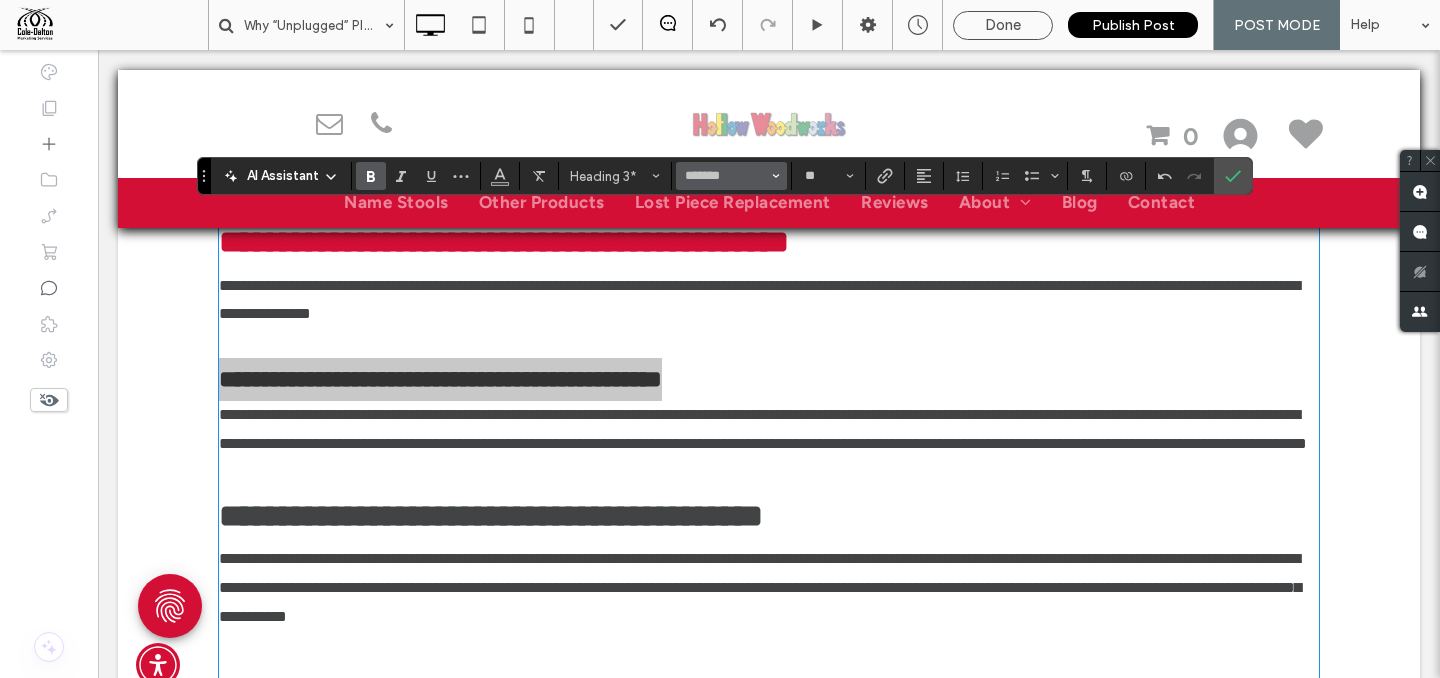 click 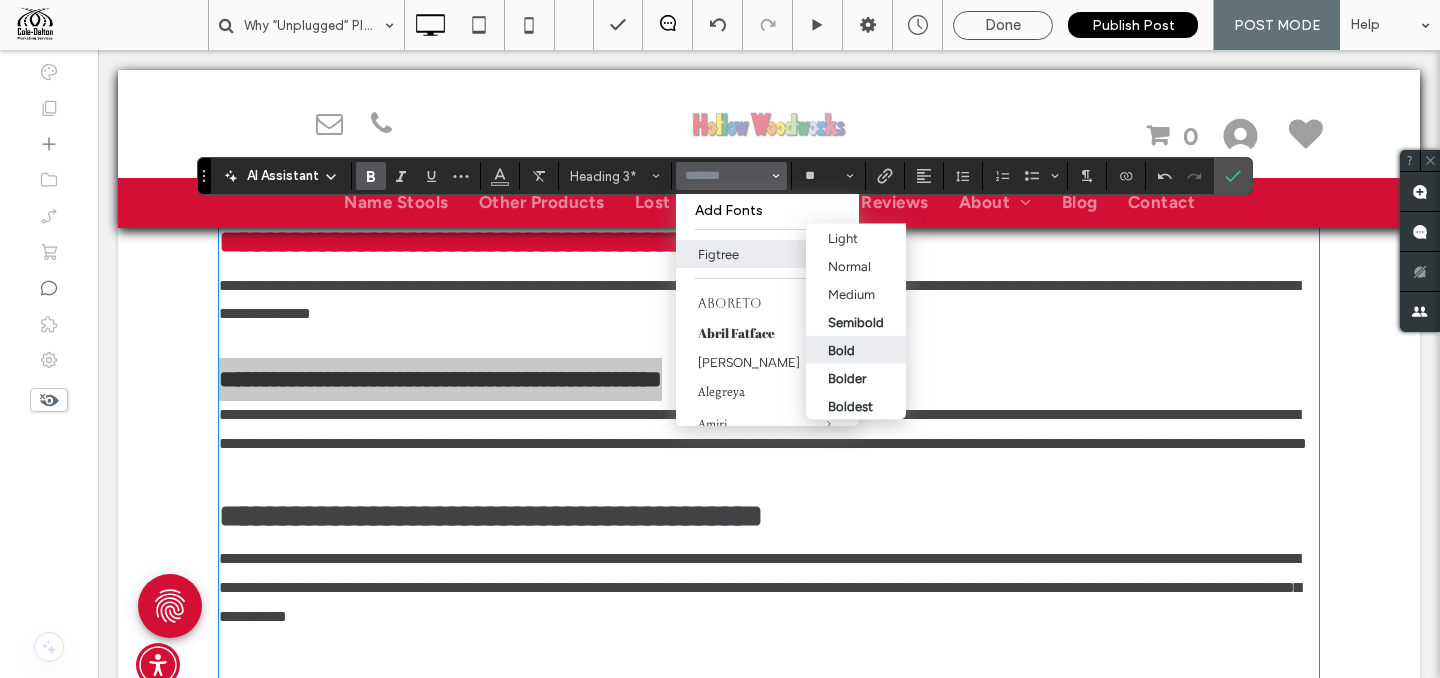 click on "Bold" at bounding box center (856, 350) 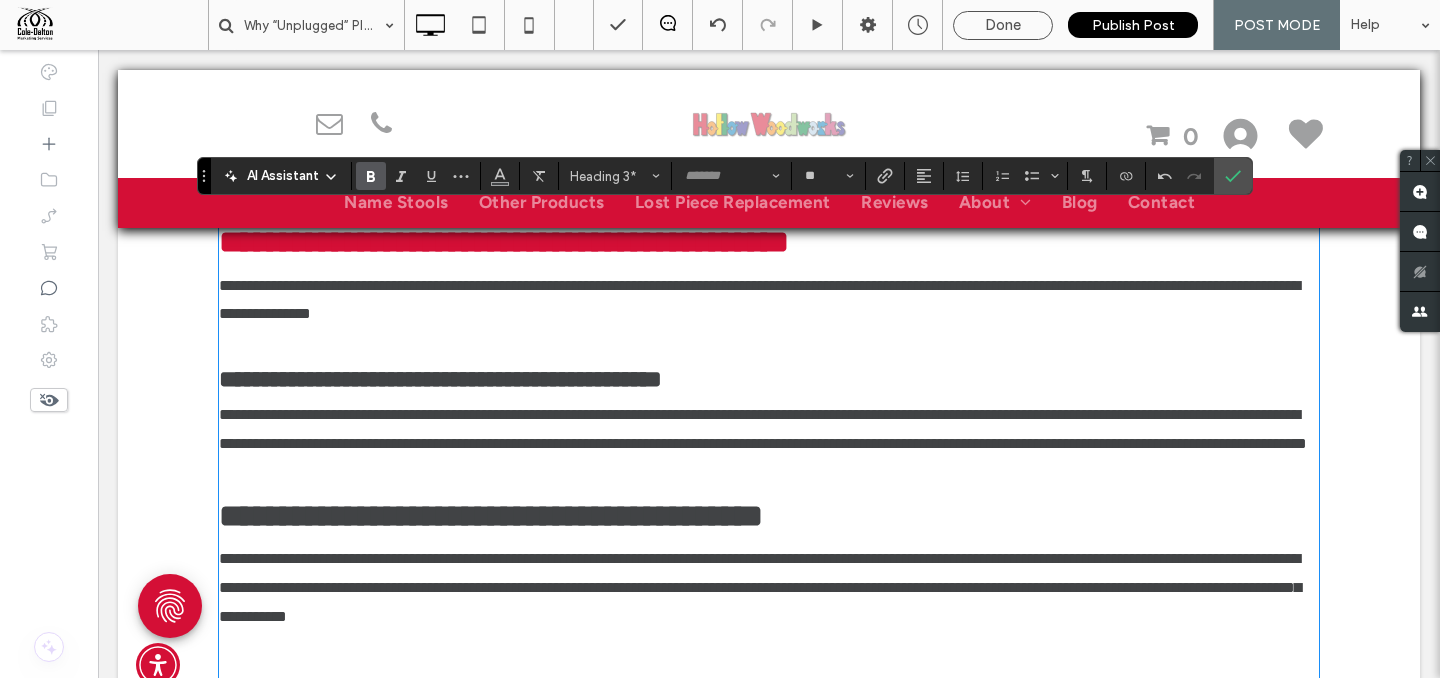 type on "*******" 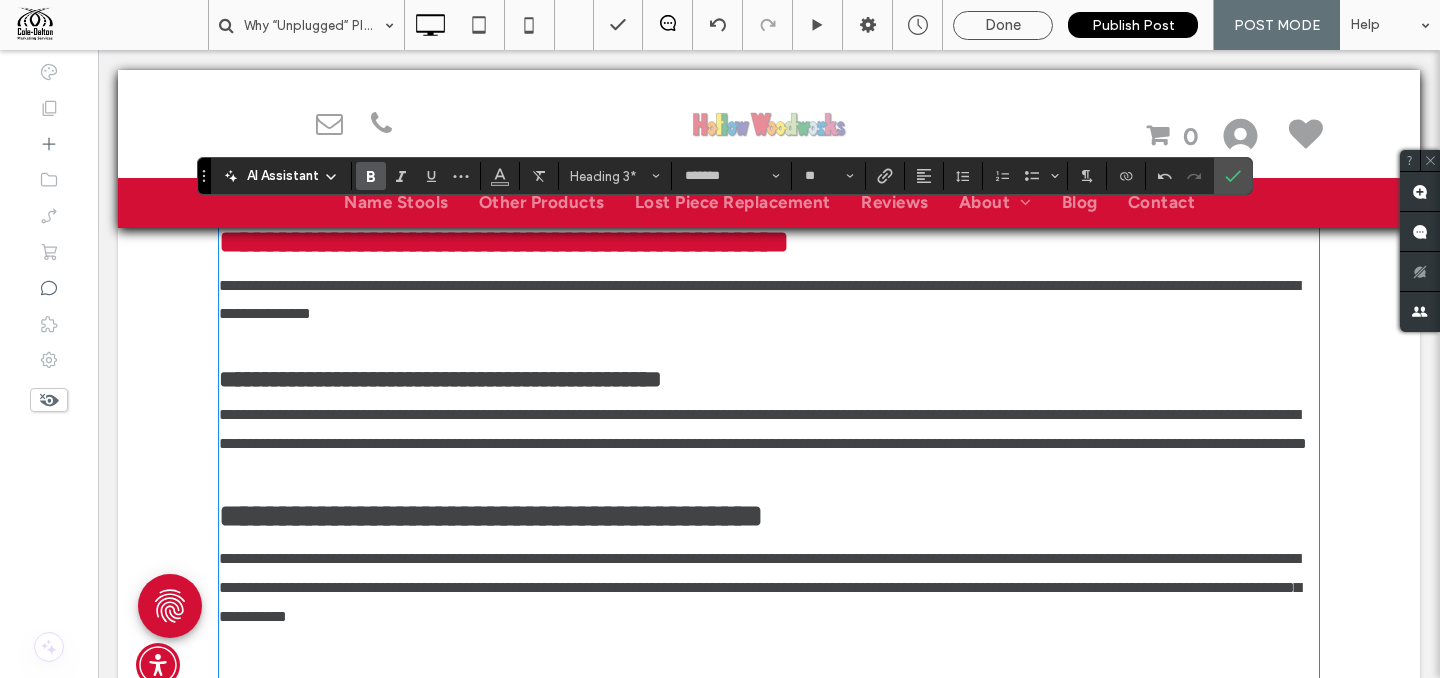 click on "**********" at bounding box center [763, 429] 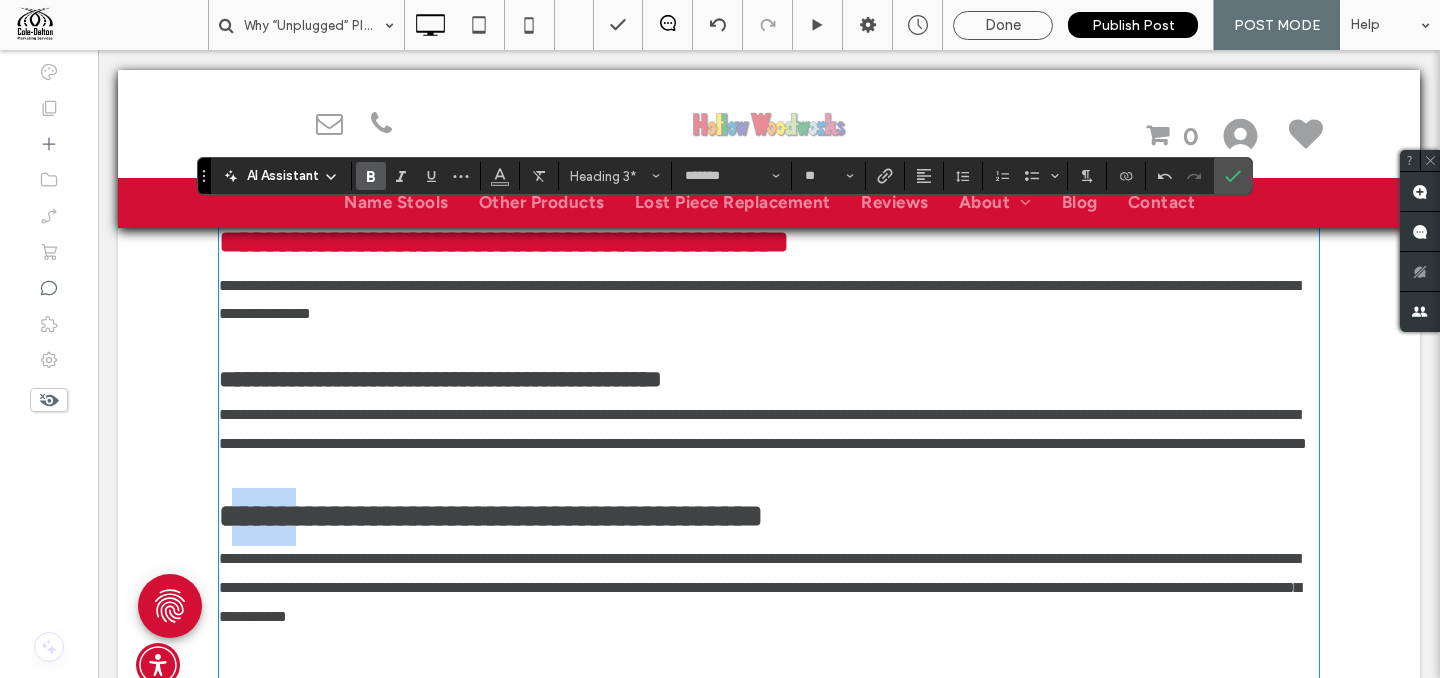drag, startPoint x: 240, startPoint y: 545, endPoint x: 295, endPoint y: 543, distance: 55.03635 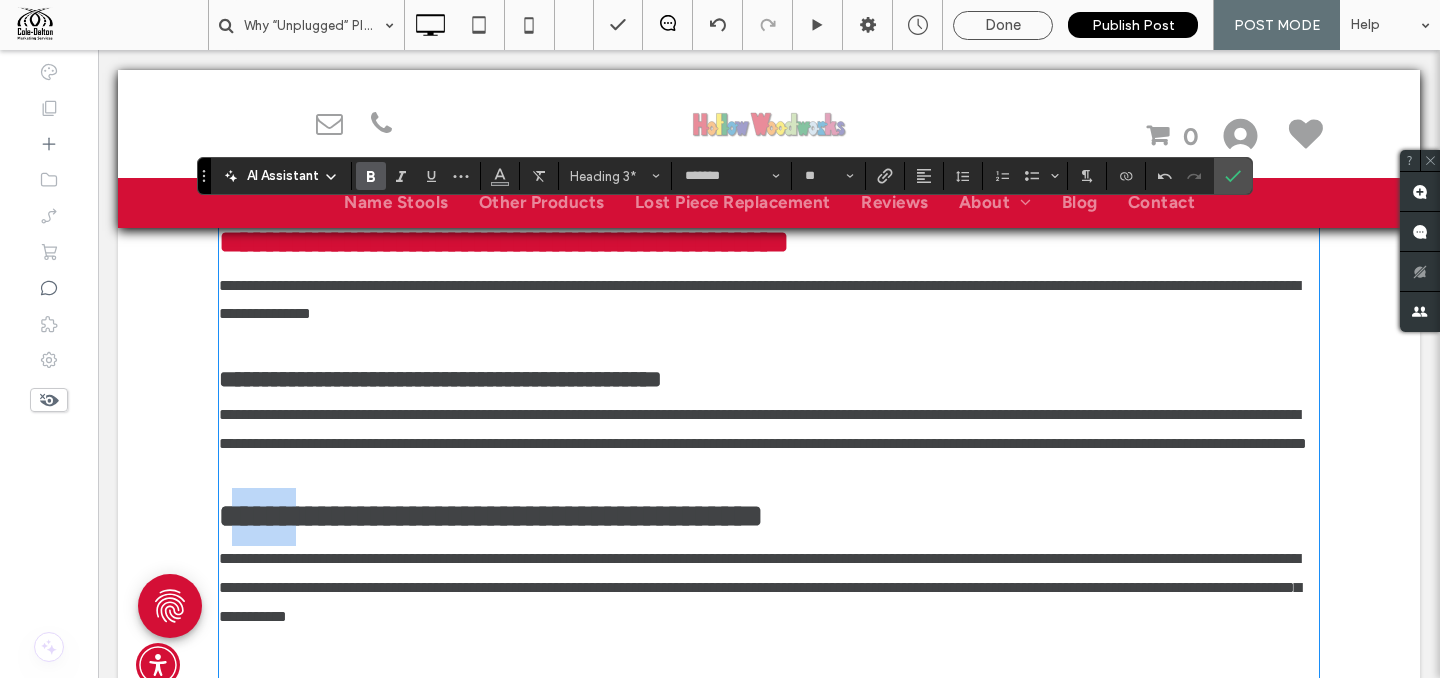 click on "**********" at bounding box center (491, 516) 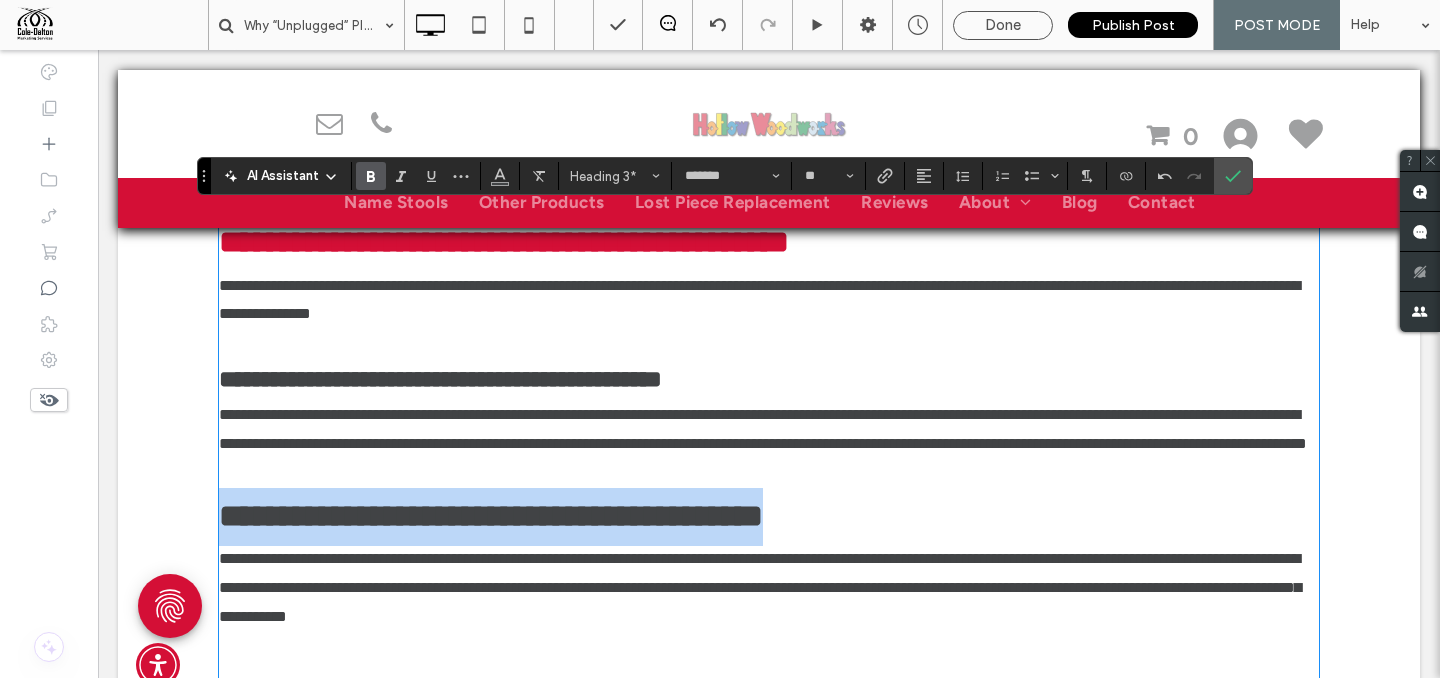 drag, startPoint x: 226, startPoint y: 535, endPoint x: 881, endPoint y: 536, distance: 655.0008 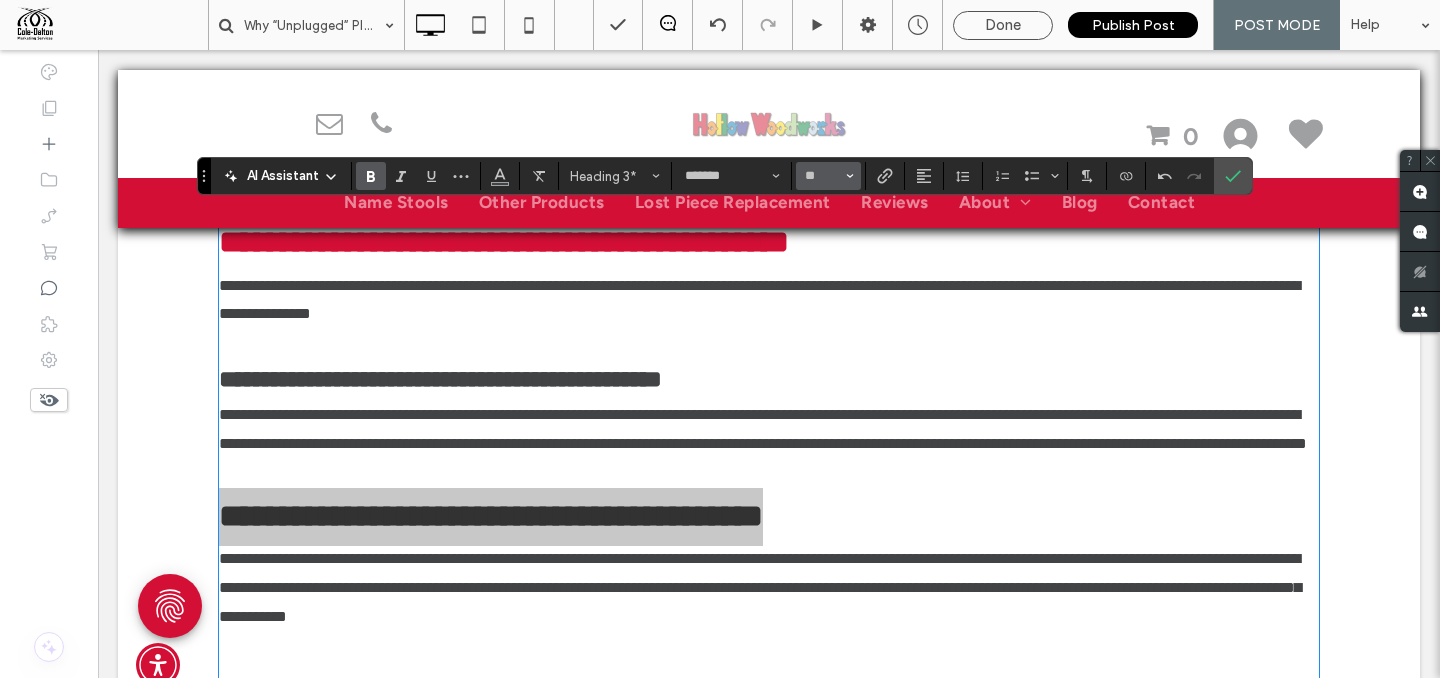 click on "**" at bounding box center [828, 176] 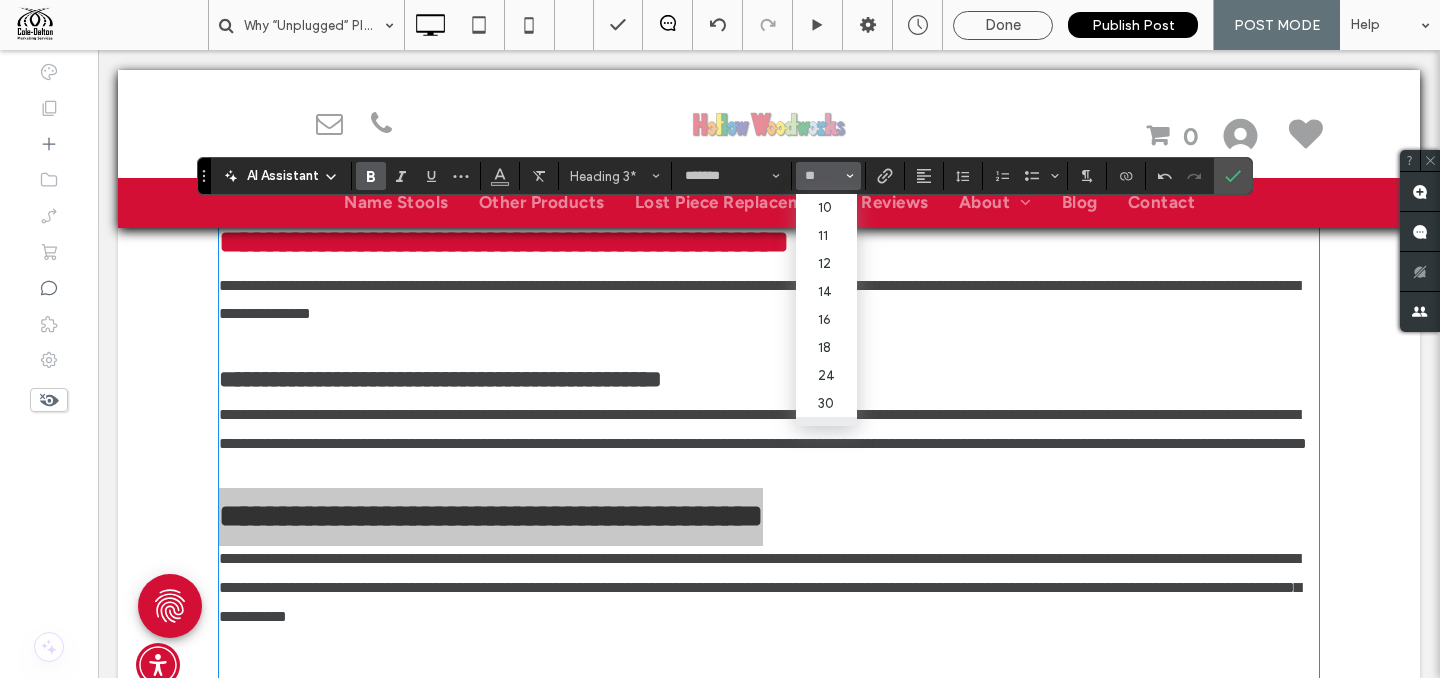 scroll, scrollTop: 139, scrollLeft: 0, axis: vertical 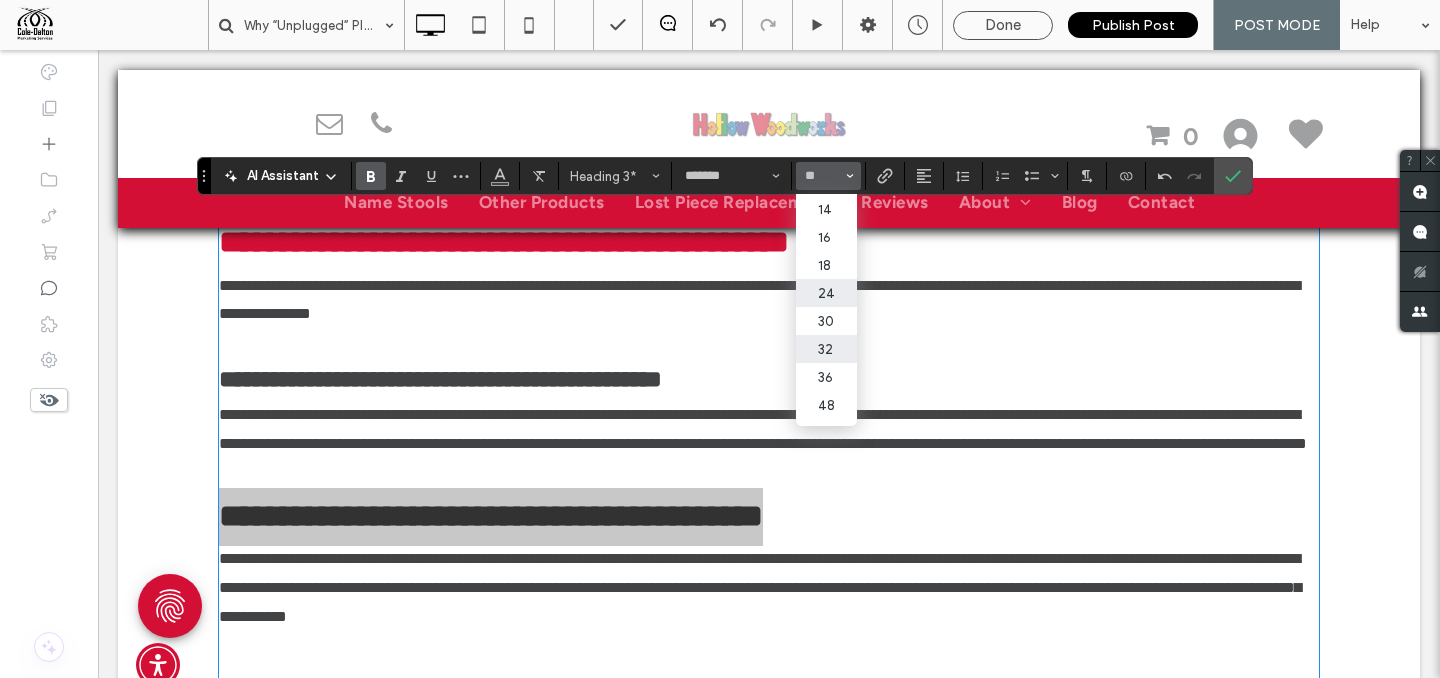 click on "24" at bounding box center [826, 293] 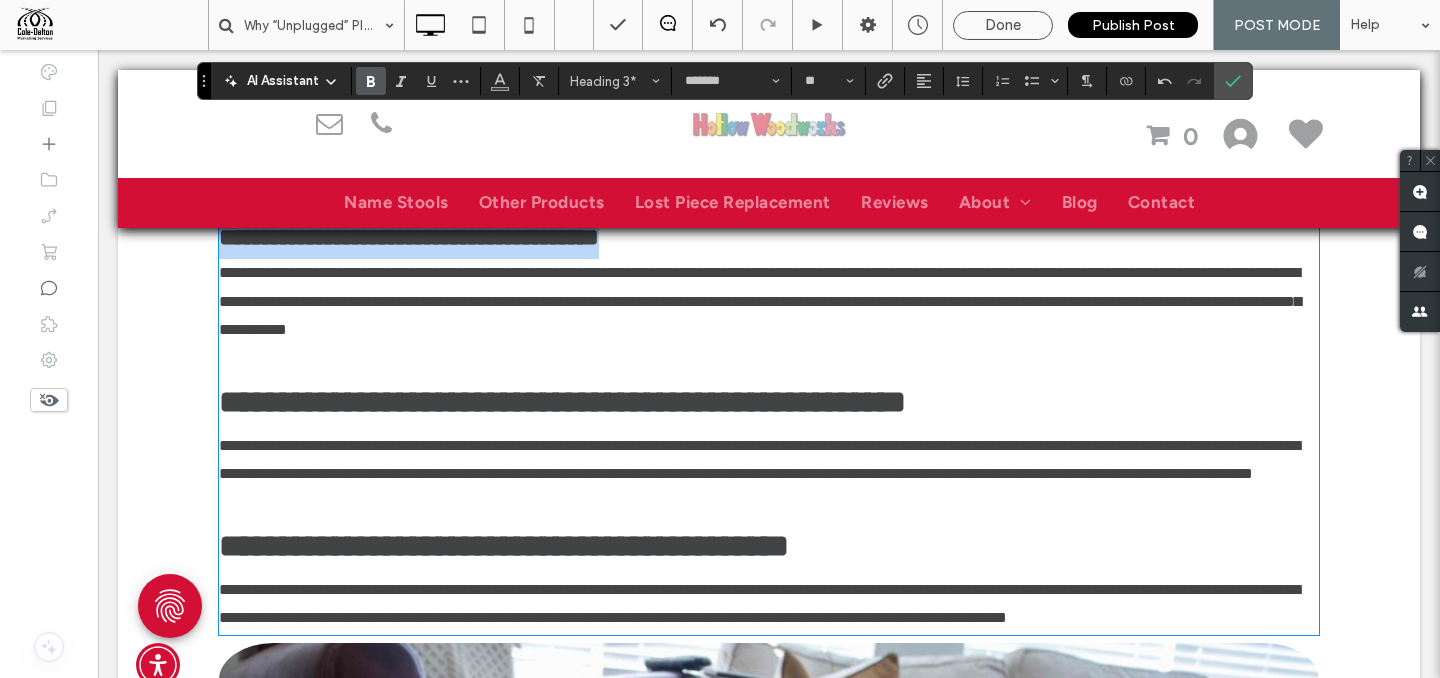 scroll, scrollTop: 2587, scrollLeft: 0, axis: vertical 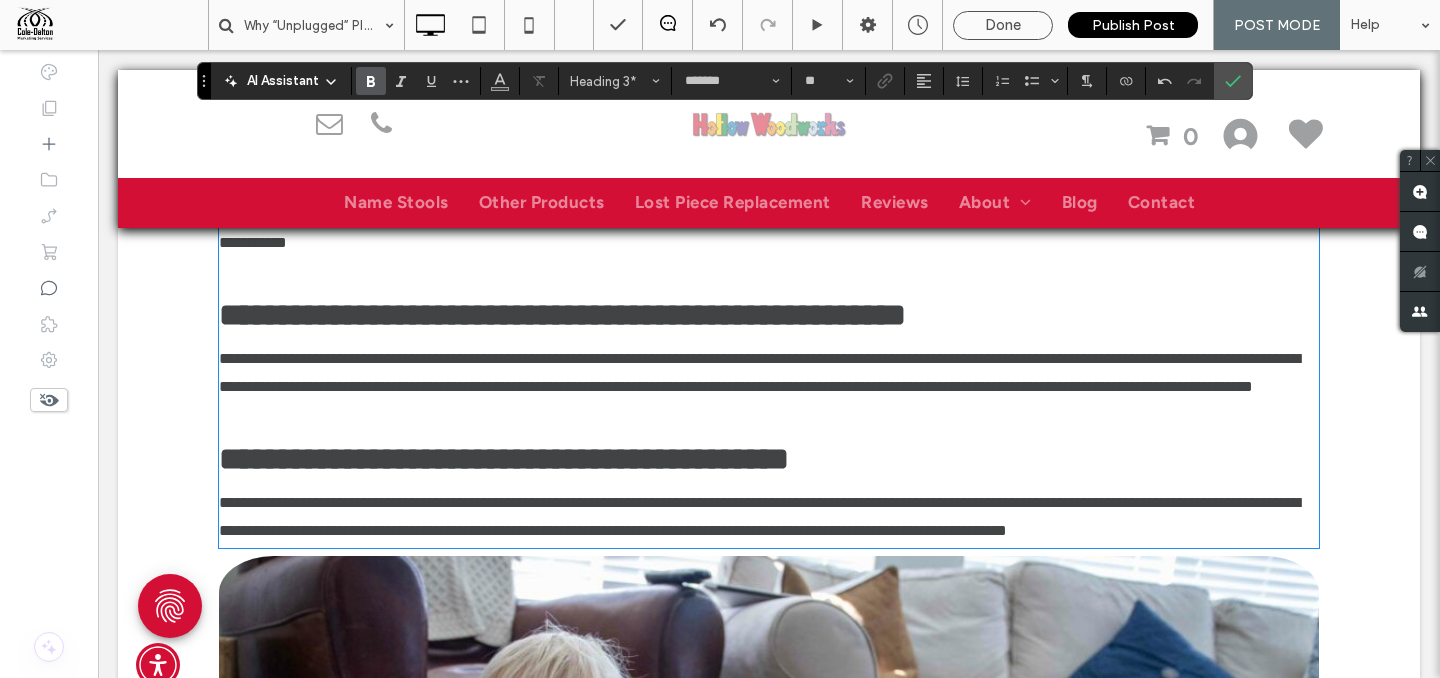 drag, startPoint x: 278, startPoint y: 352, endPoint x: 896, endPoint y: 359, distance: 618.0397 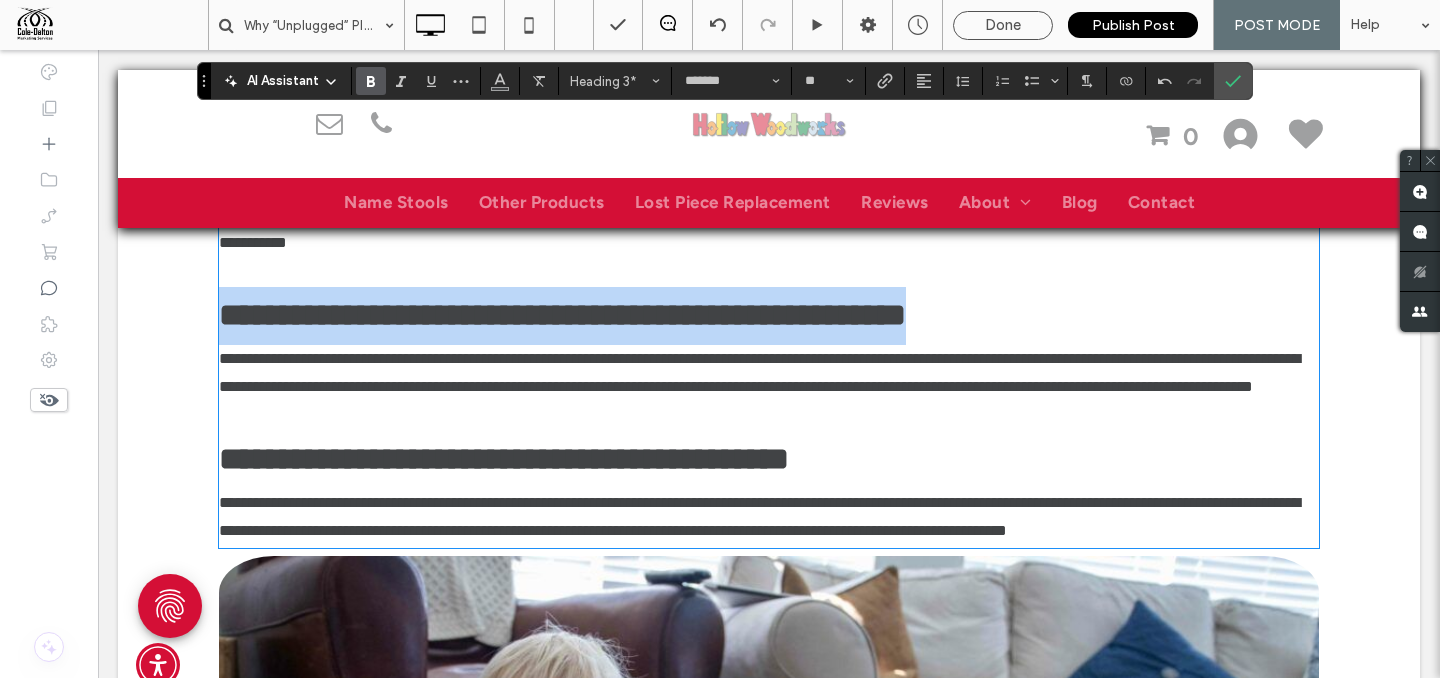 drag, startPoint x: 1018, startPoint y: 338, endPoint x: 212, endPoint y: 335, distance: 806.00555 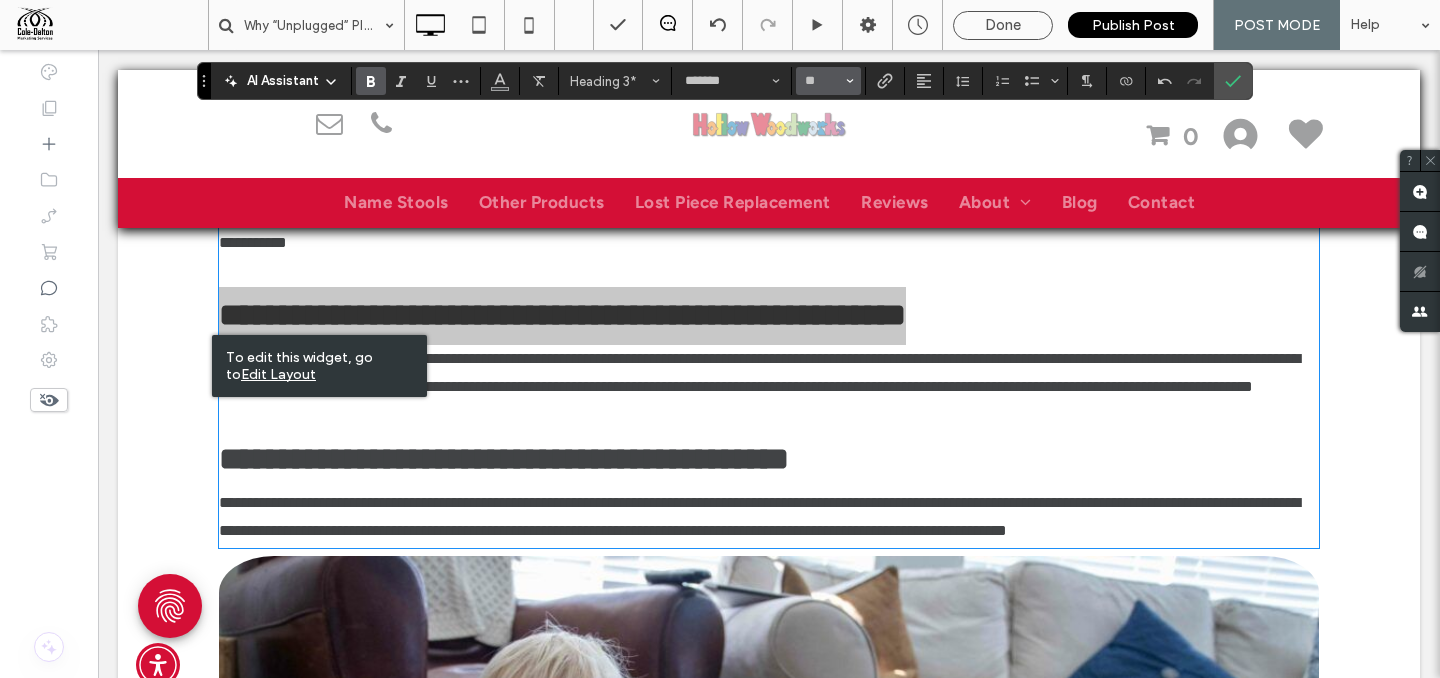 click on "**" at bounding box center (828, 81) 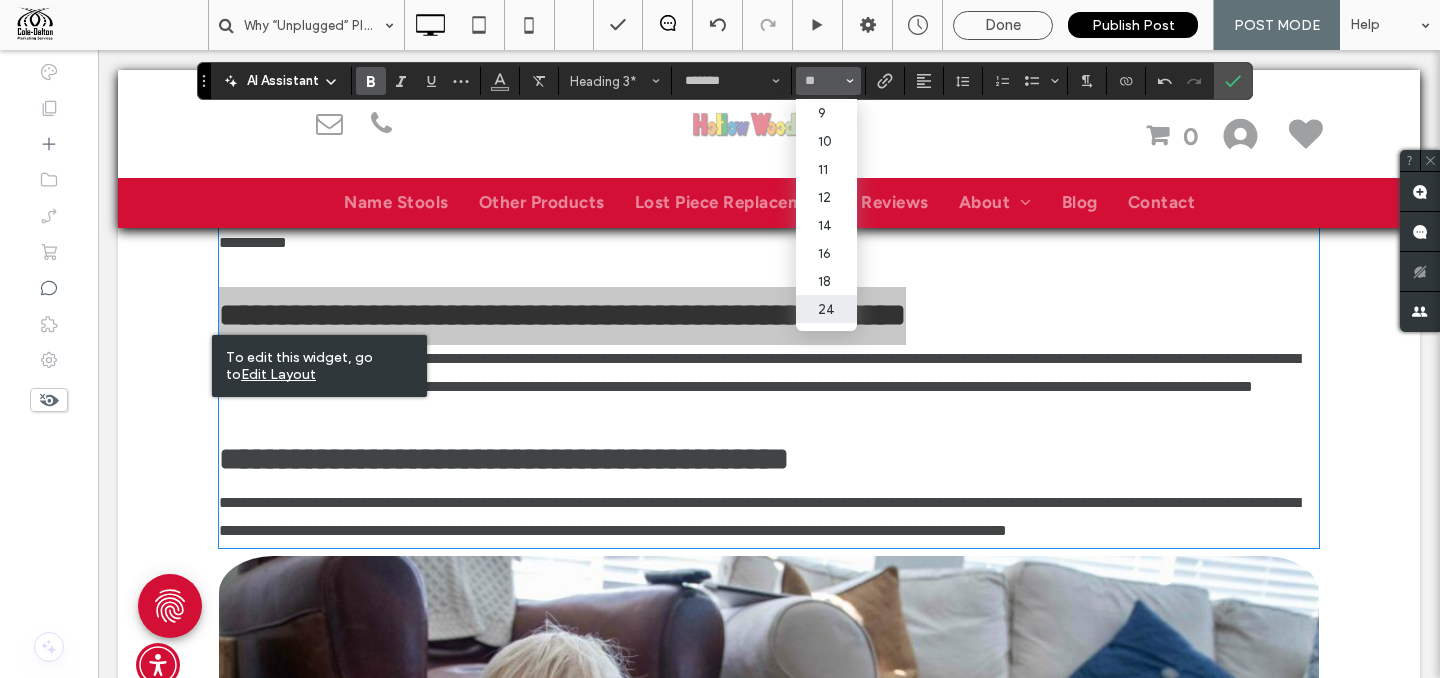 scroll, scrollTop: 41, scrollLeft: 0, axis: vertical 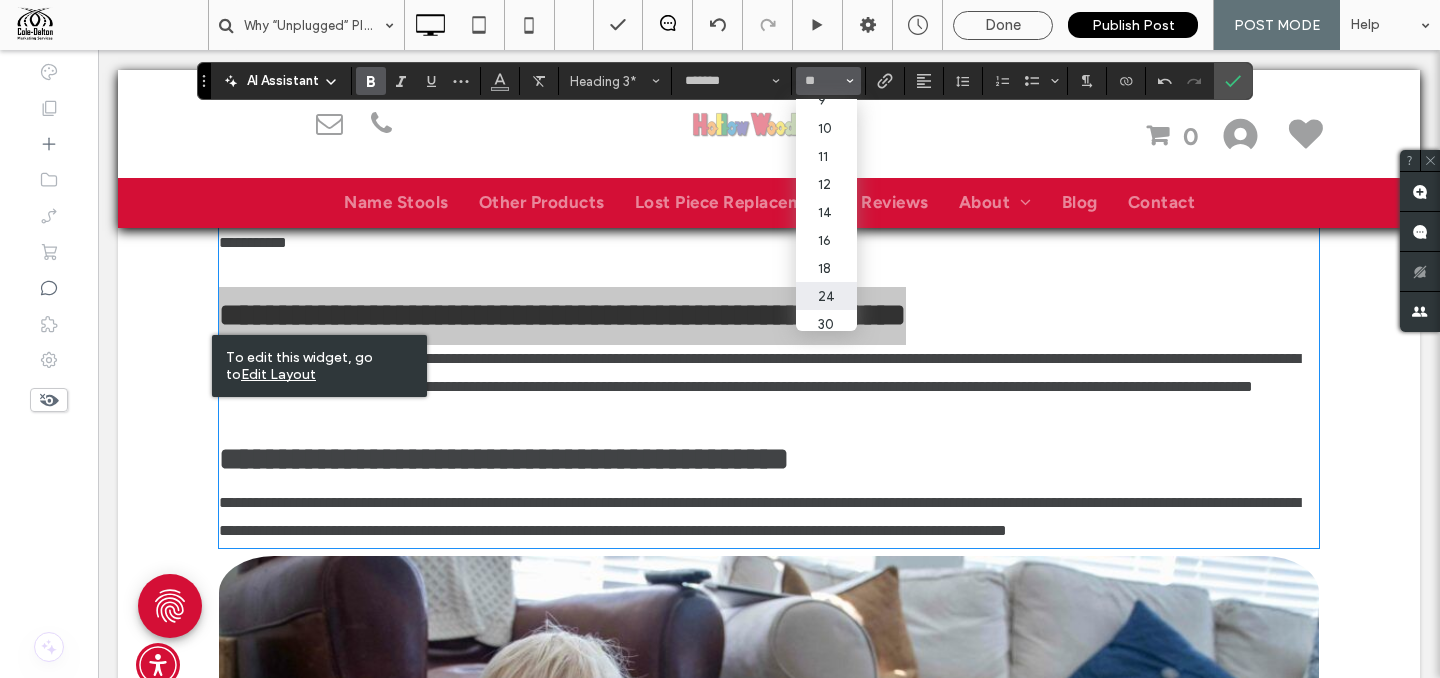 click on "24" at bounding box center [826, 296] 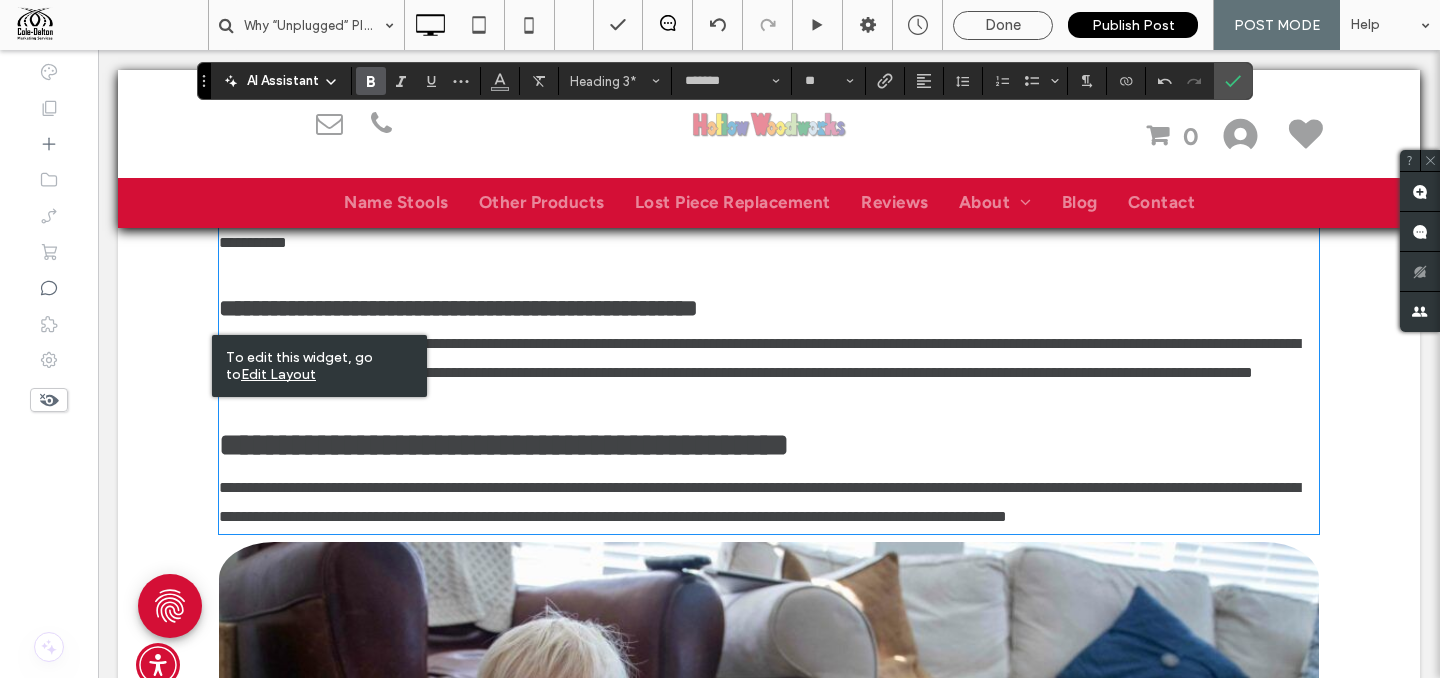 click on "**********" at bounding box center [769, 359] 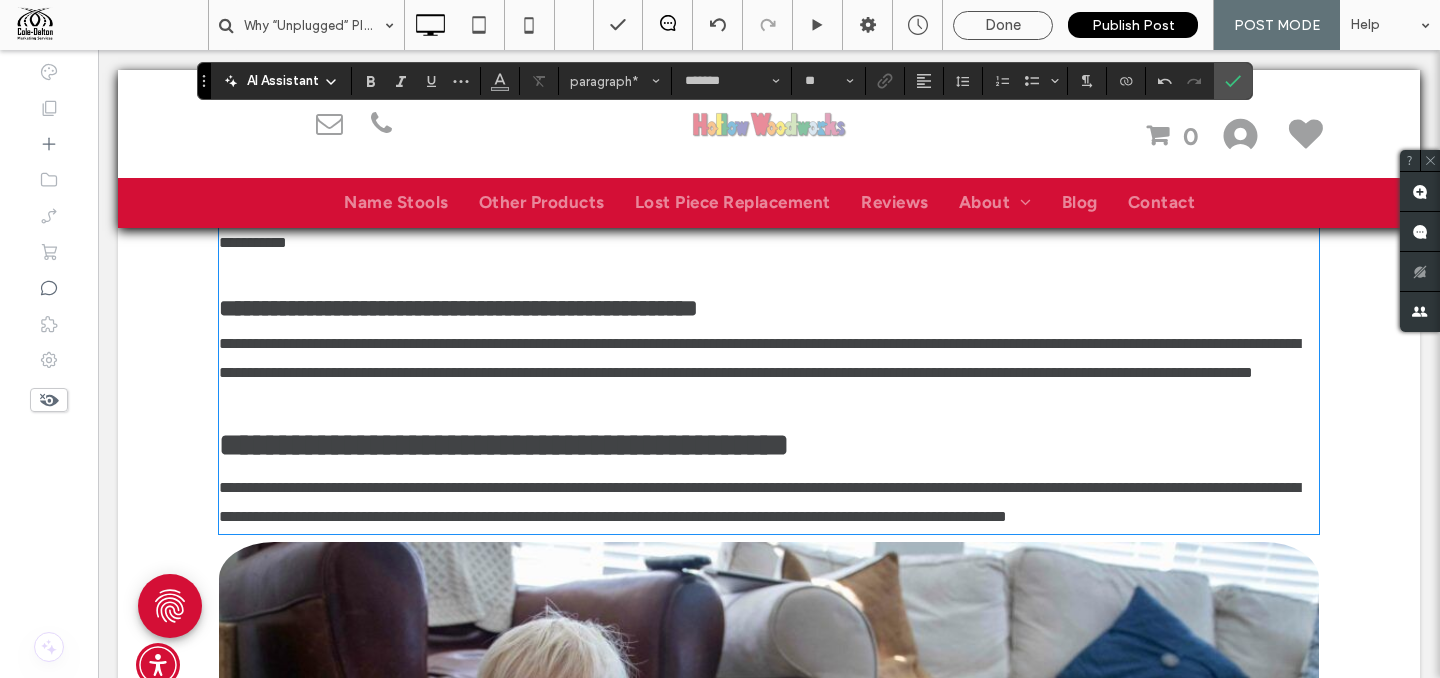 type on "**" 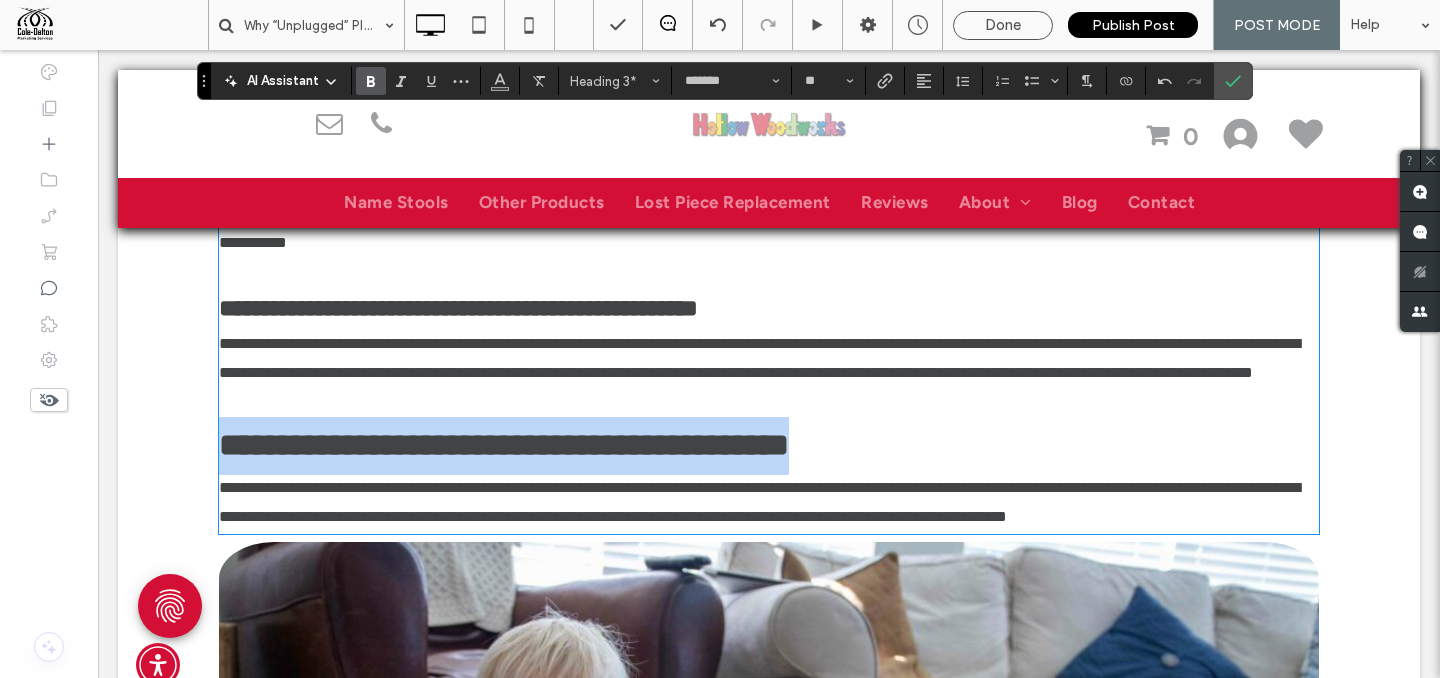 drag, startPoint x: 902, startPoint y: 510, endPoint x: 226, endPoint y: 509, distance: 676.00073 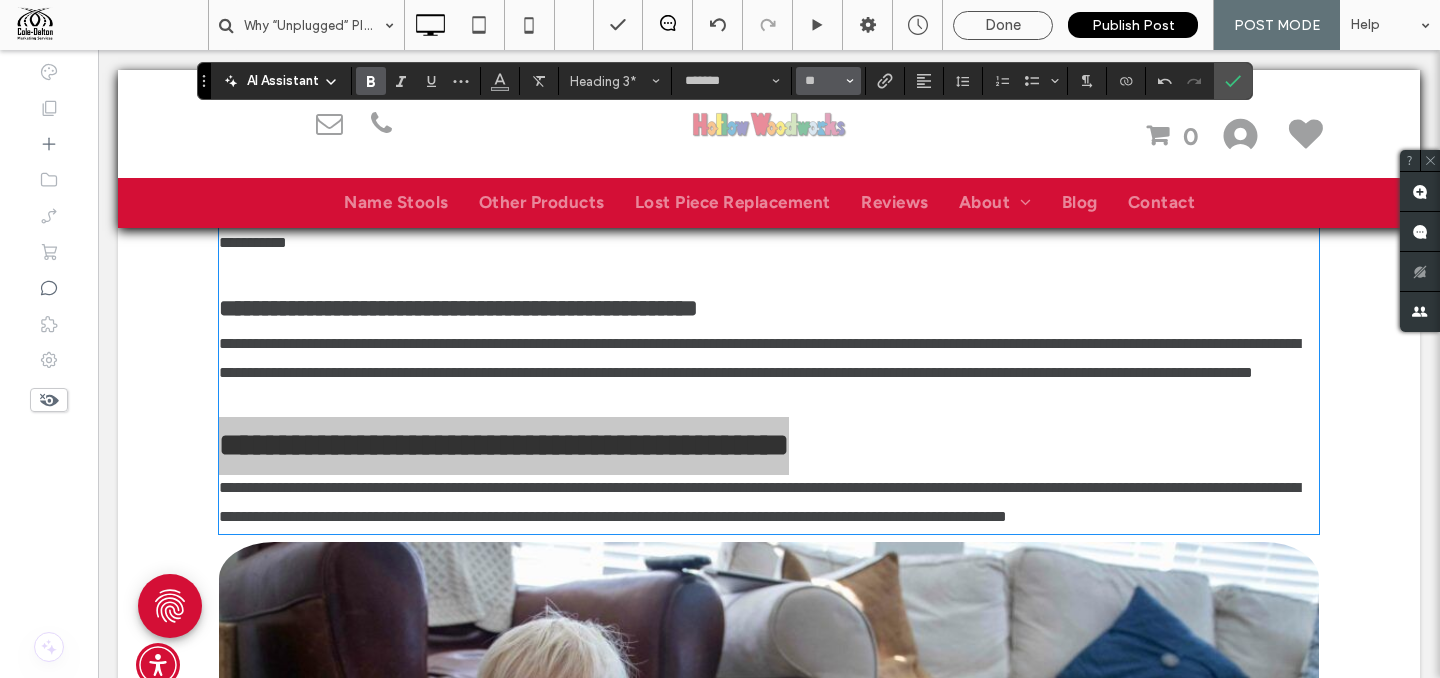 click 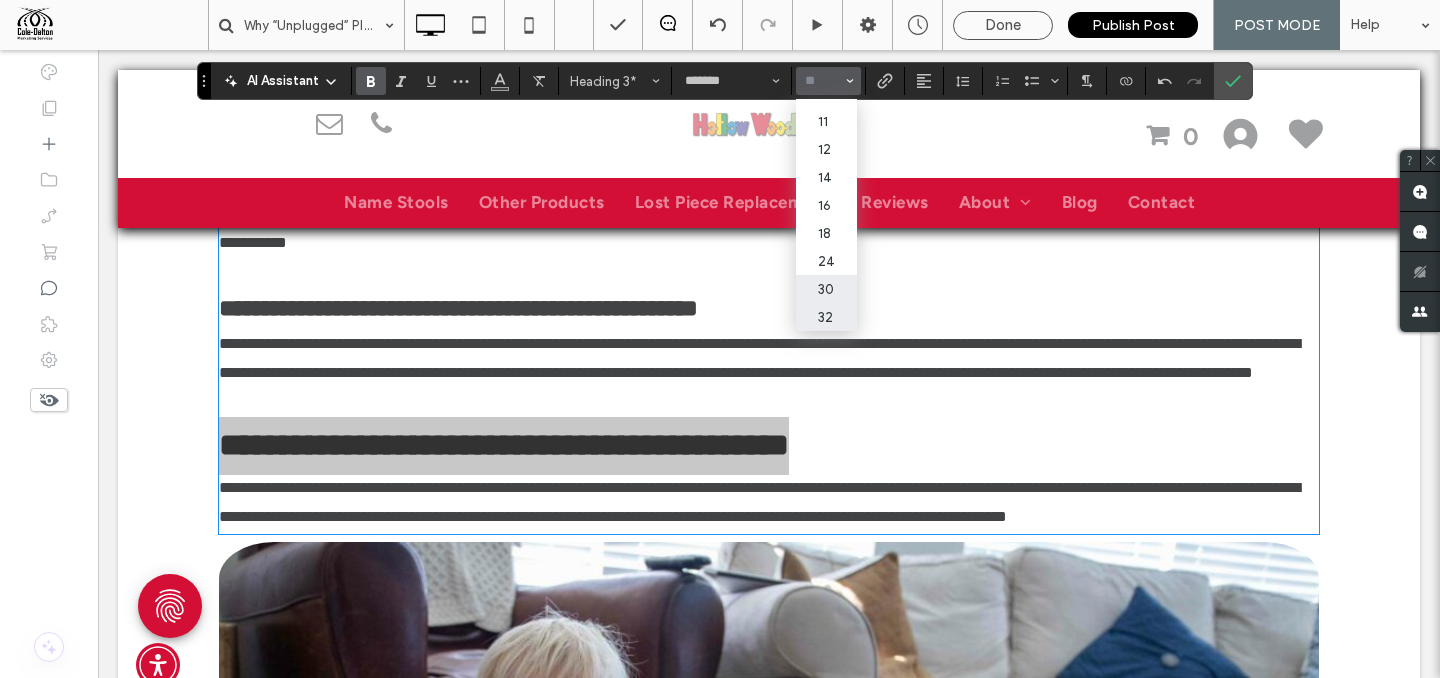 scroll, scrollTop: 87, scrollLeft: 0, axis: vertical 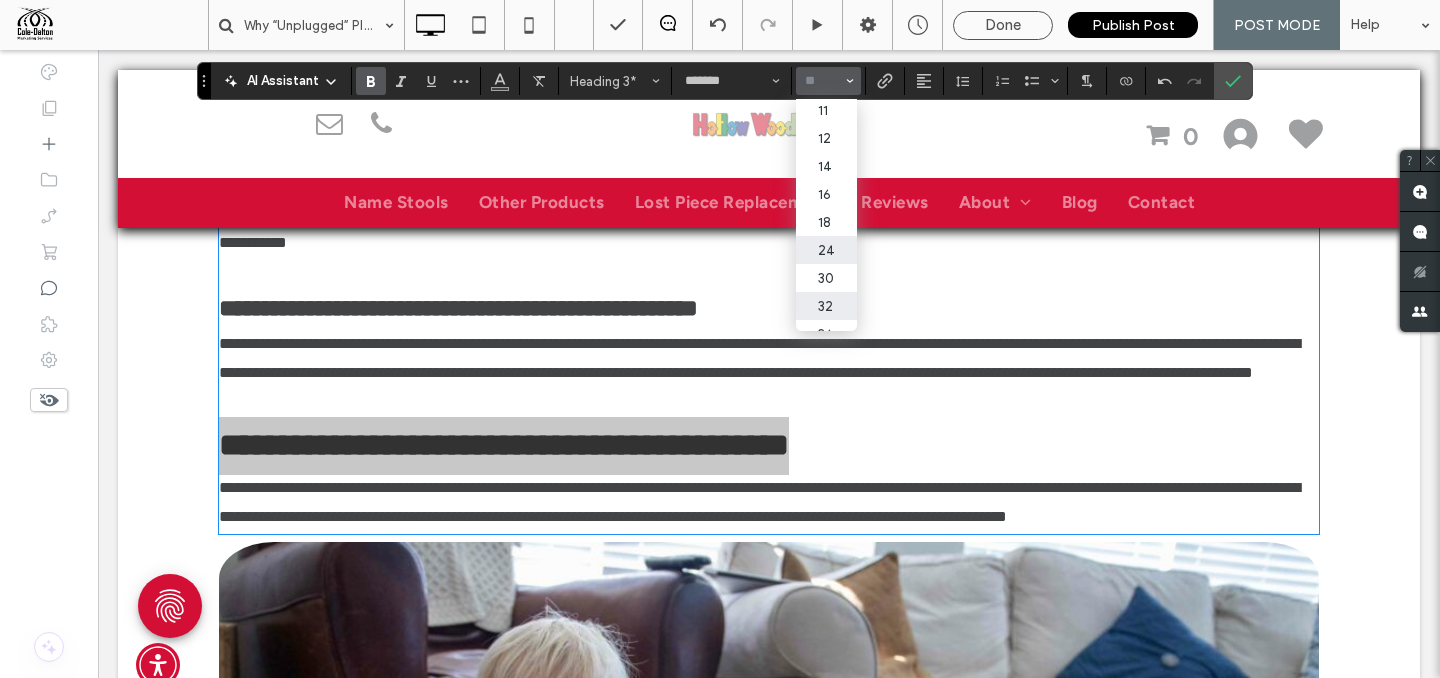 drag, startPoint x: 829, startPoint y: 260, endPoint x: 731, endPoint y: 210, distance: 110.01818 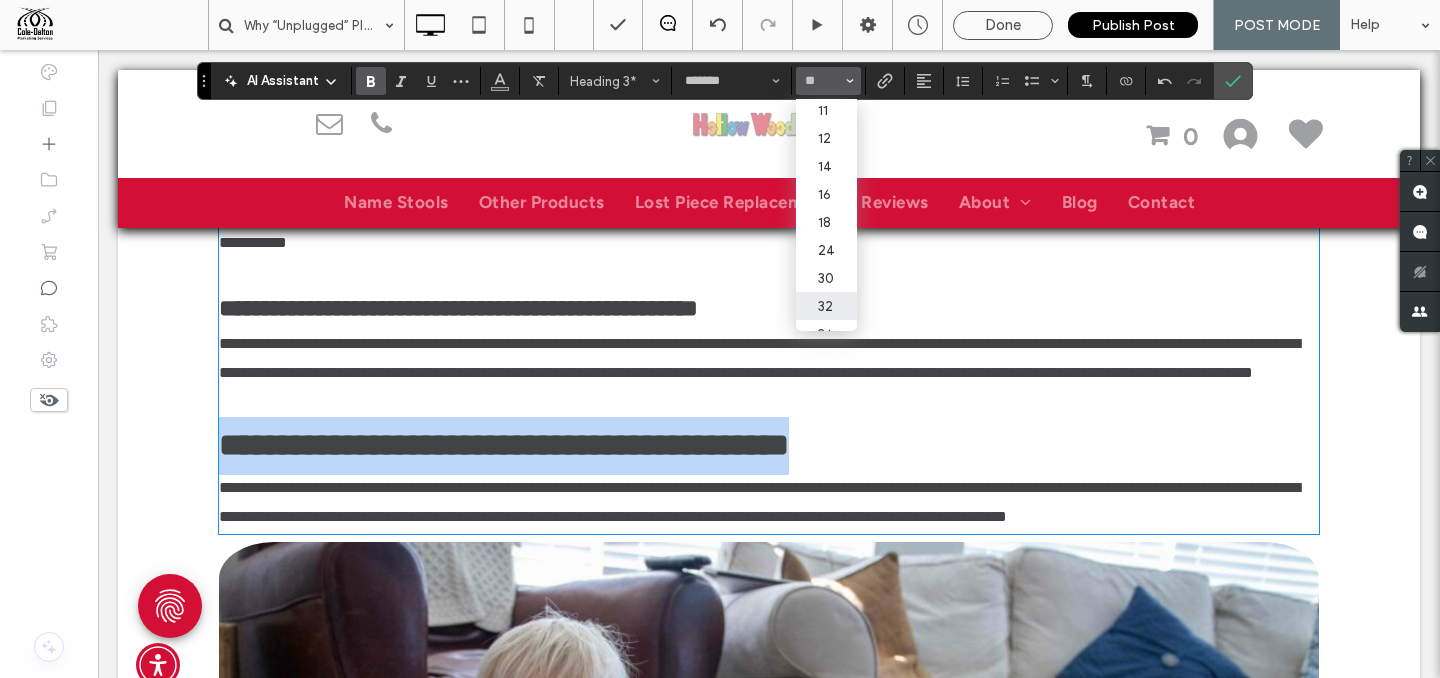 type on "**" 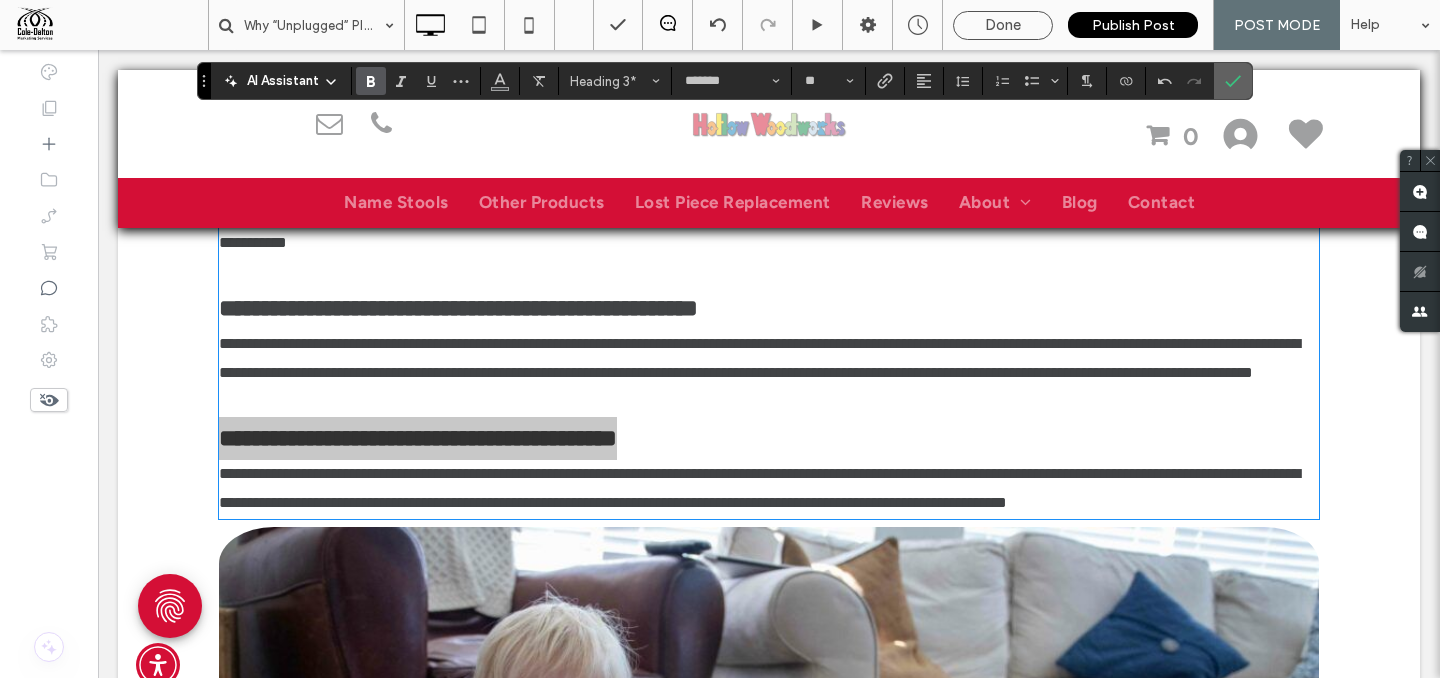 click at bounding box center [1233, 81] 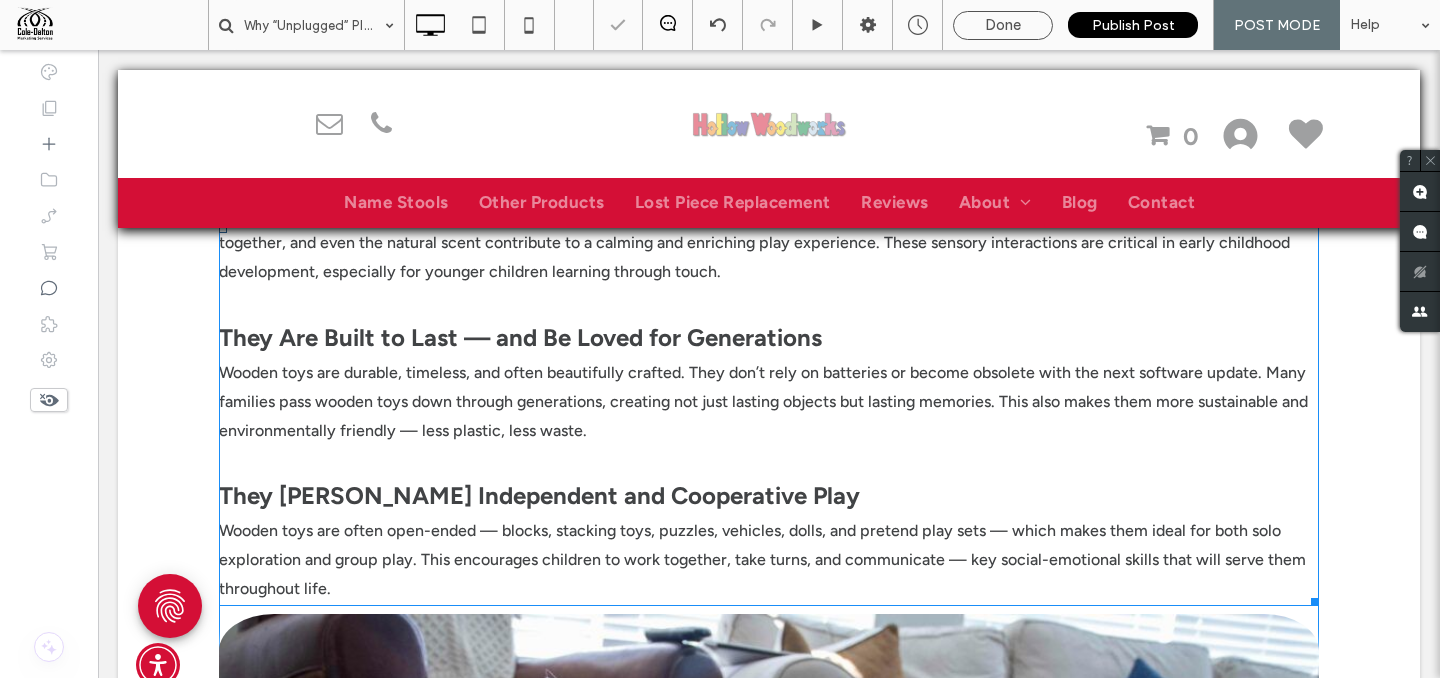 click on "Wooden toys are durable, timeless, and often beautifully crafted. They don’t rely on batteries or become obsolete with the next software update. Many families pass wooden toys down through generations, creating not just lasting objects but lasting memories. This also makes them more sustainable and environmentally friendly — less plastic, less waste." at bounding box center [763, 401] 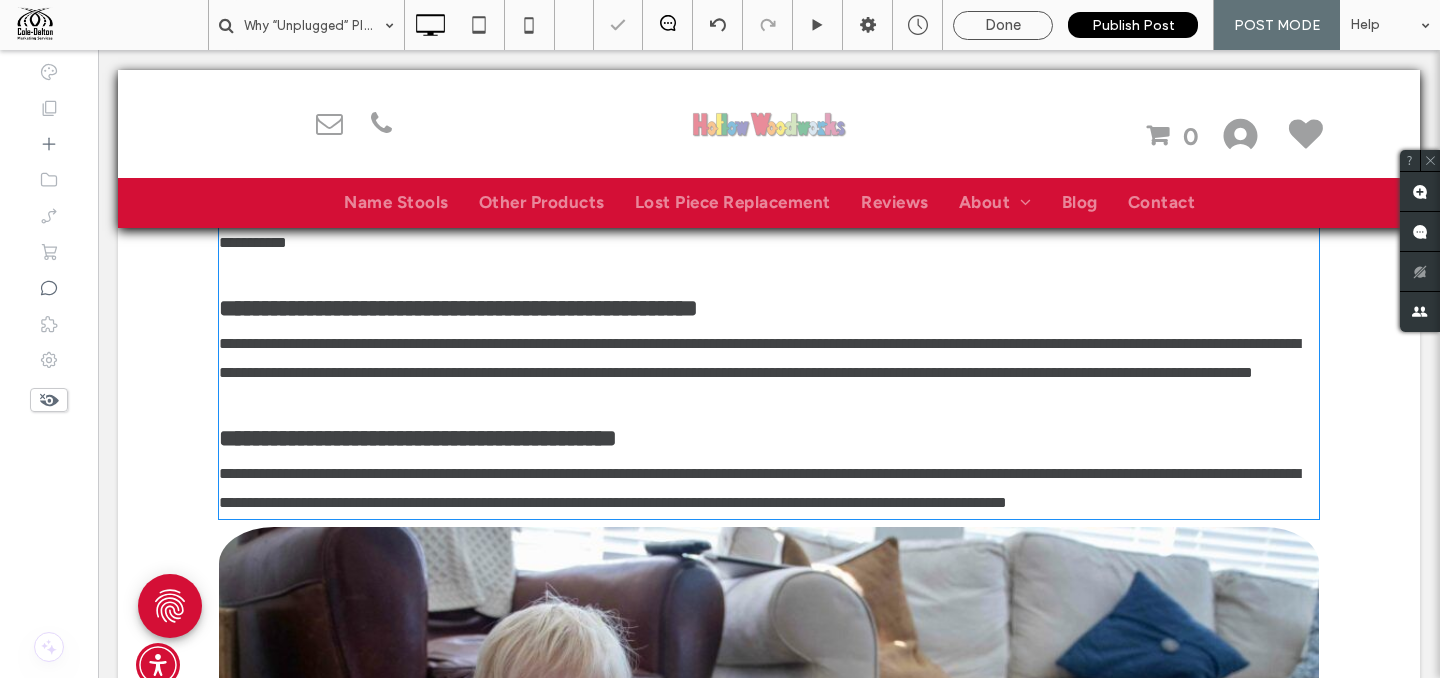 type on "*******" 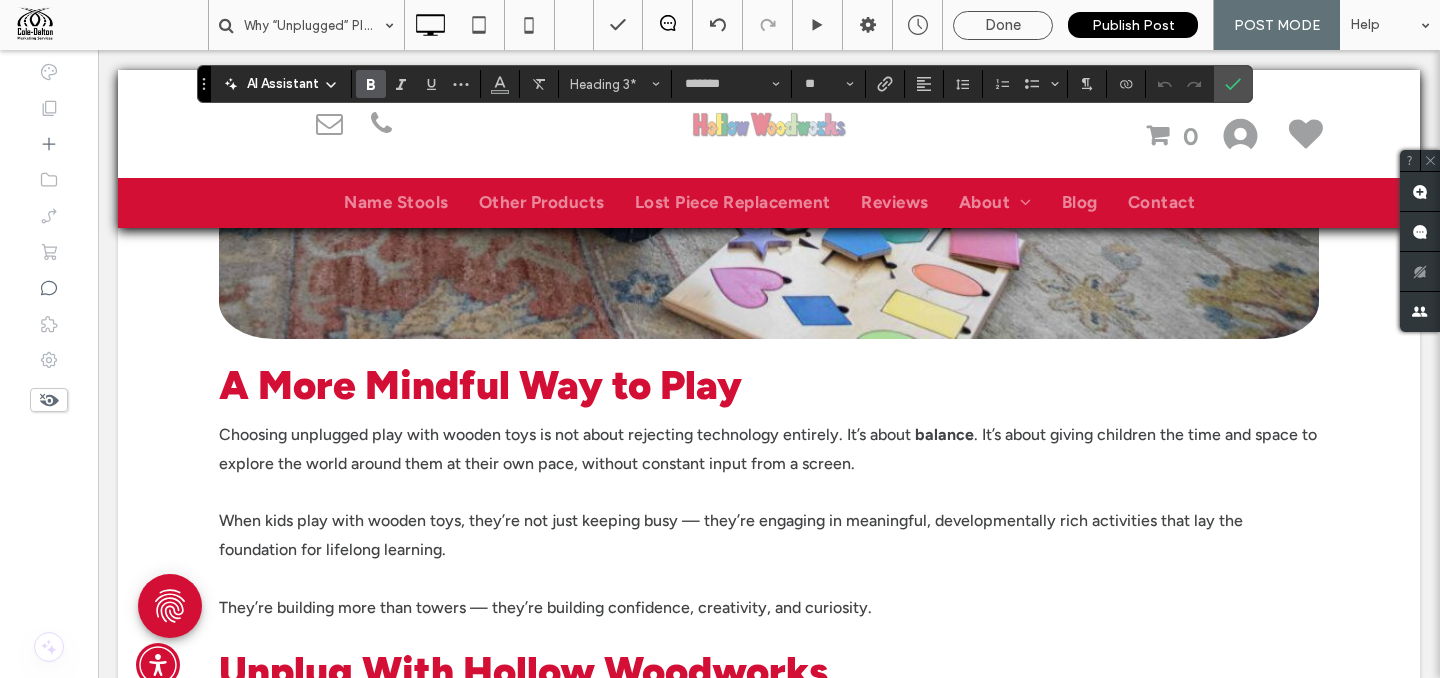 scroll, scrollTop: 3671, scrollLeft: 0, axis: vertical 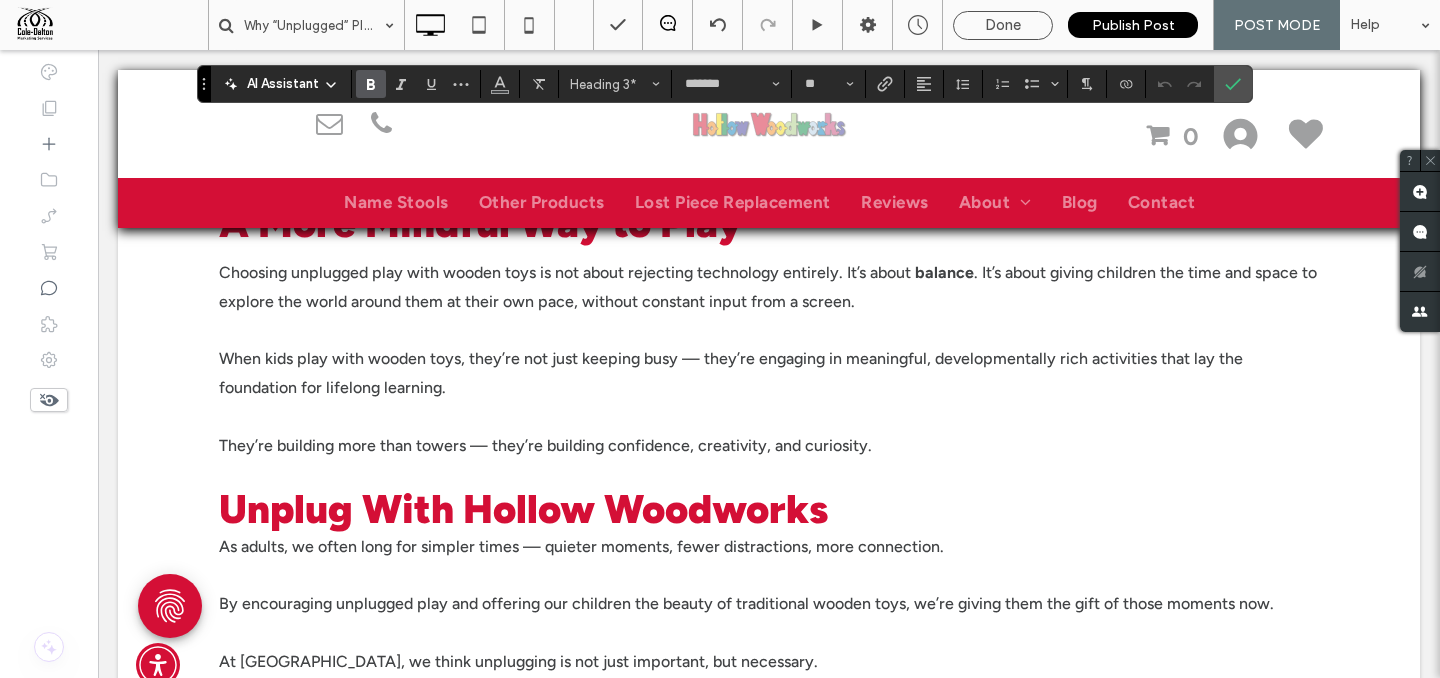 click on "Choosing unplugged play with wooden toys is not about rejecting technology entirely. It’s about
balance . It’s about giving children the time and space to explore the world around them at their own pace, without constant input from a screen." at bounding box center (769, 288) 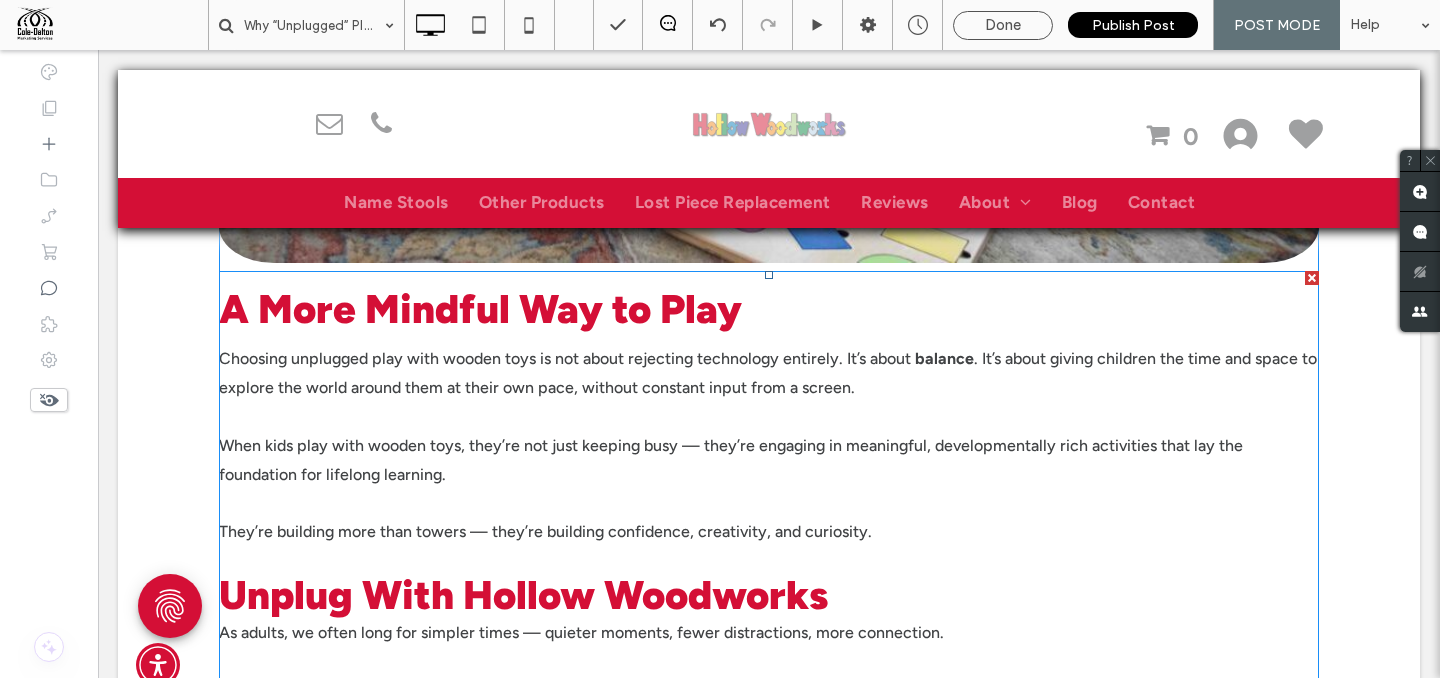 click on "A More Mindful Way to Play" at bounding box center [480, 309] 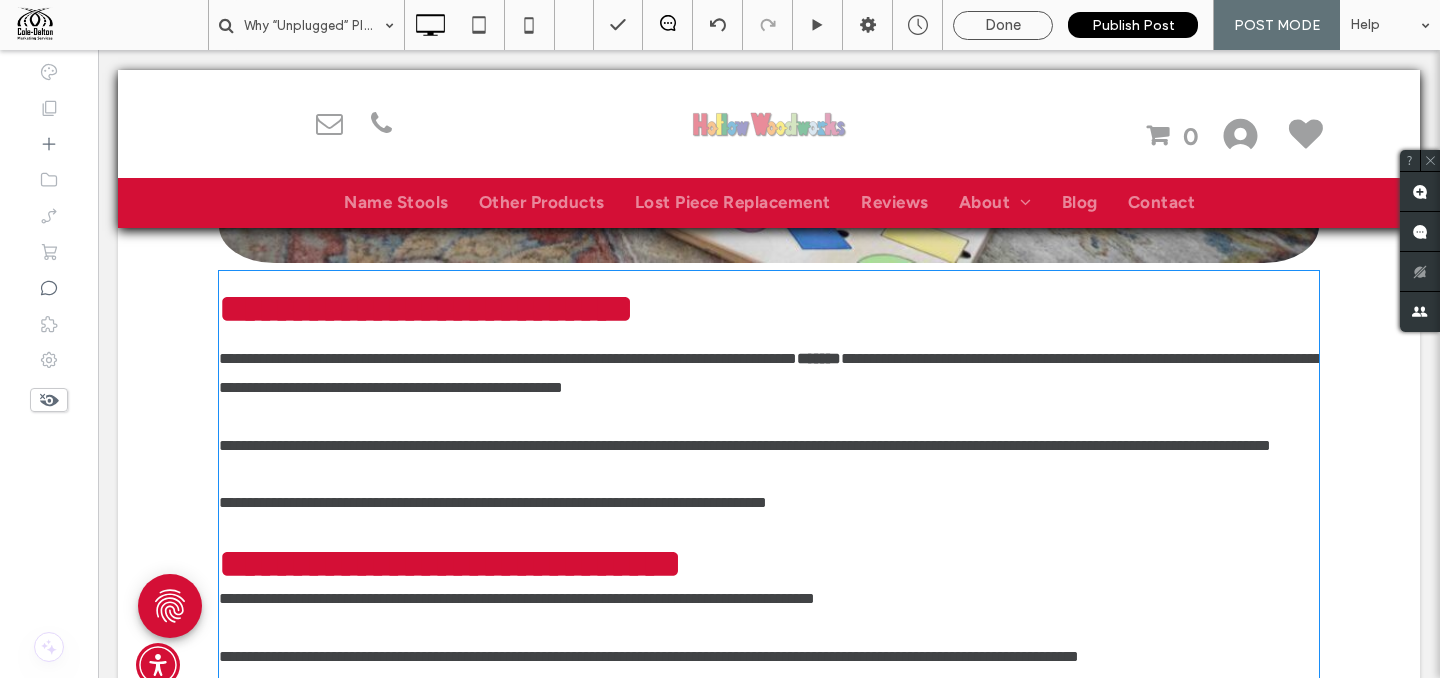 type on "*******" 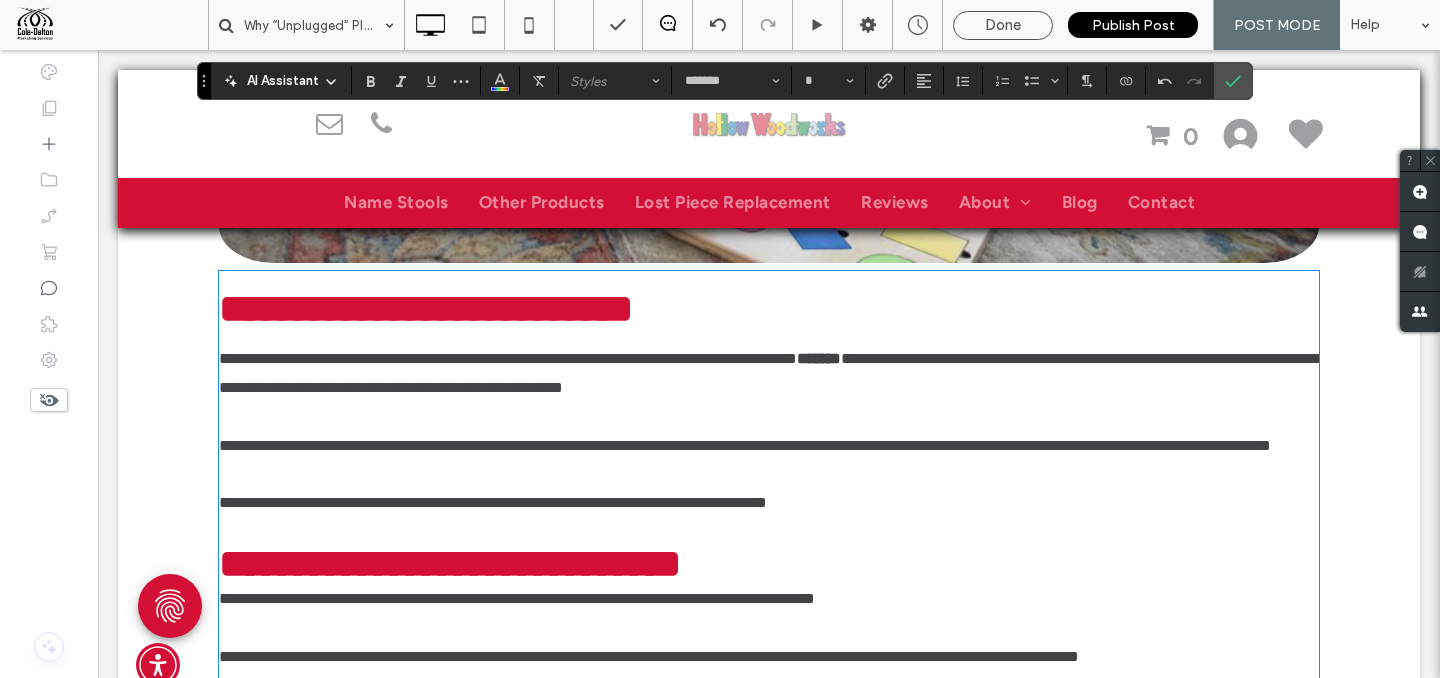 scroll, scrollTop: 3852, scrollLeft: 0, axis: vertical 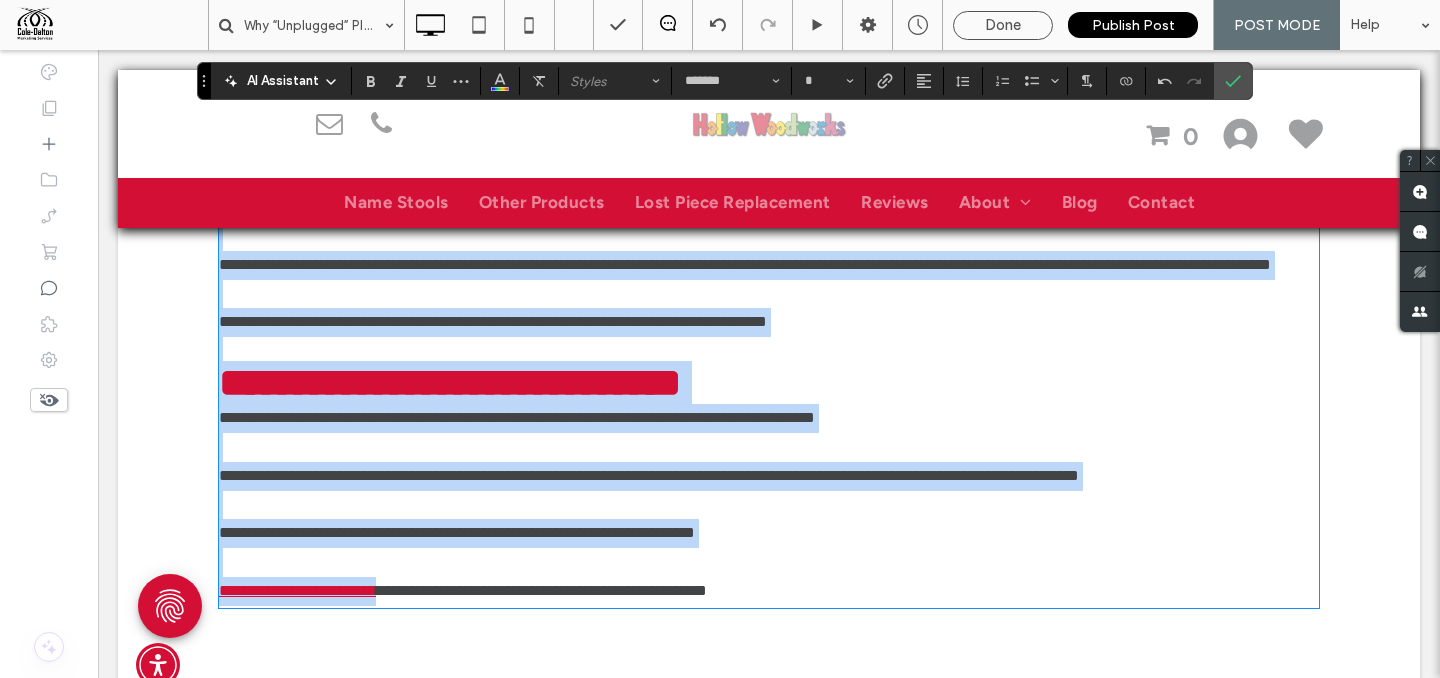 click on "**********" at bounding box center (450, 382) 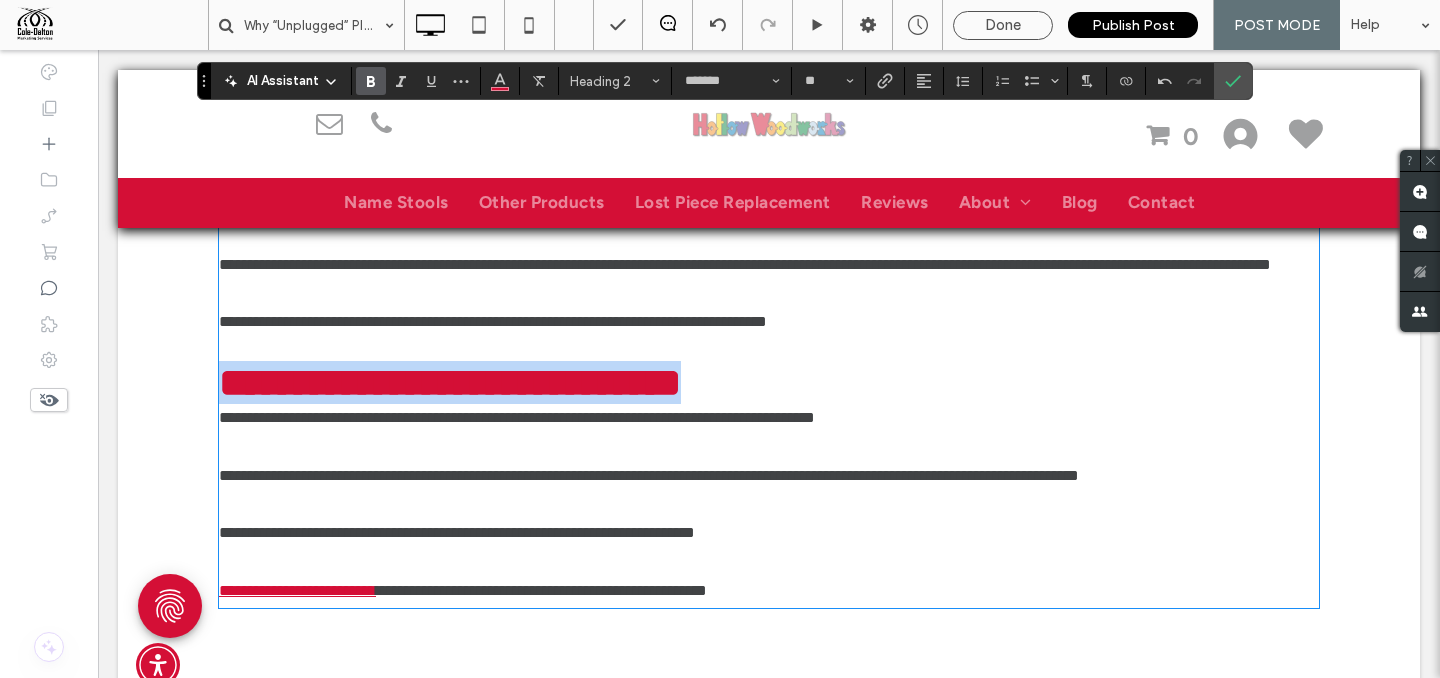 drag, startPoint x: 228, startPoint y: 412, endPoint x: 867, endPoint y: 426, distance: 639.1533 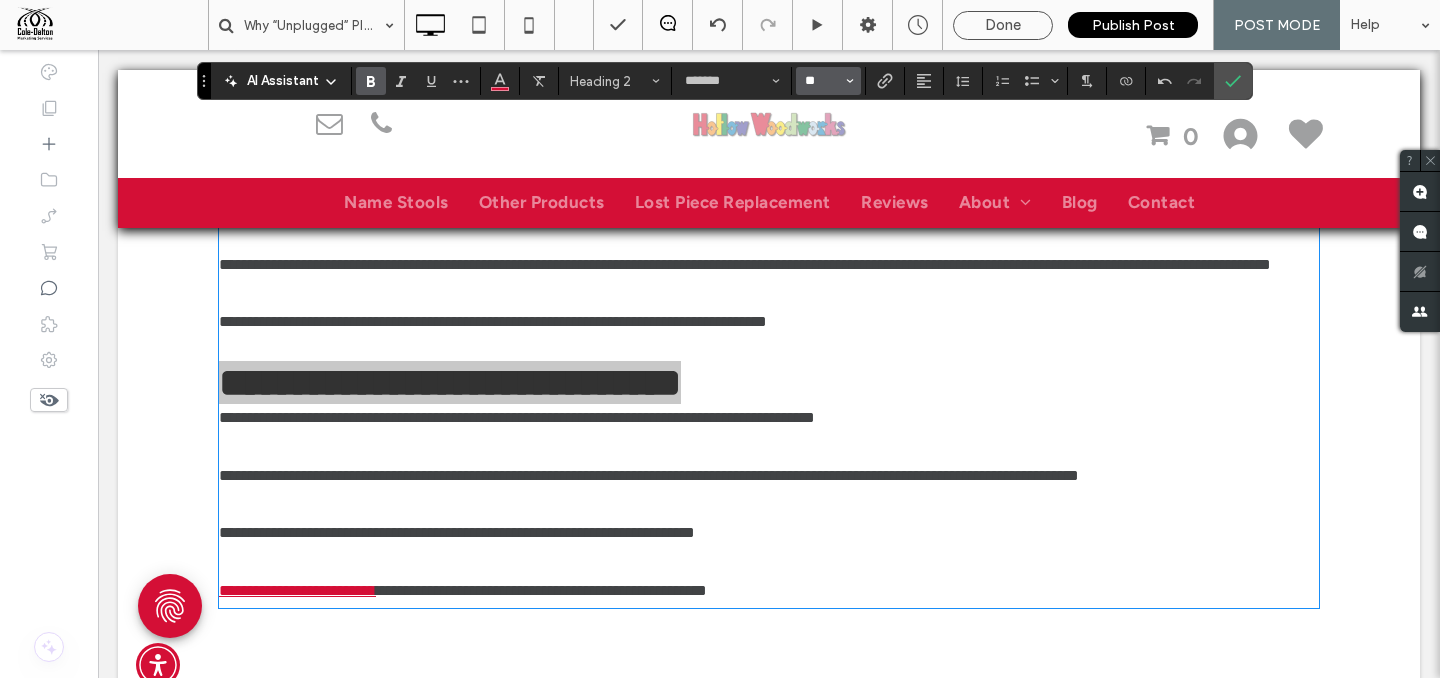 click on "**" at bounding box center [822, 81] 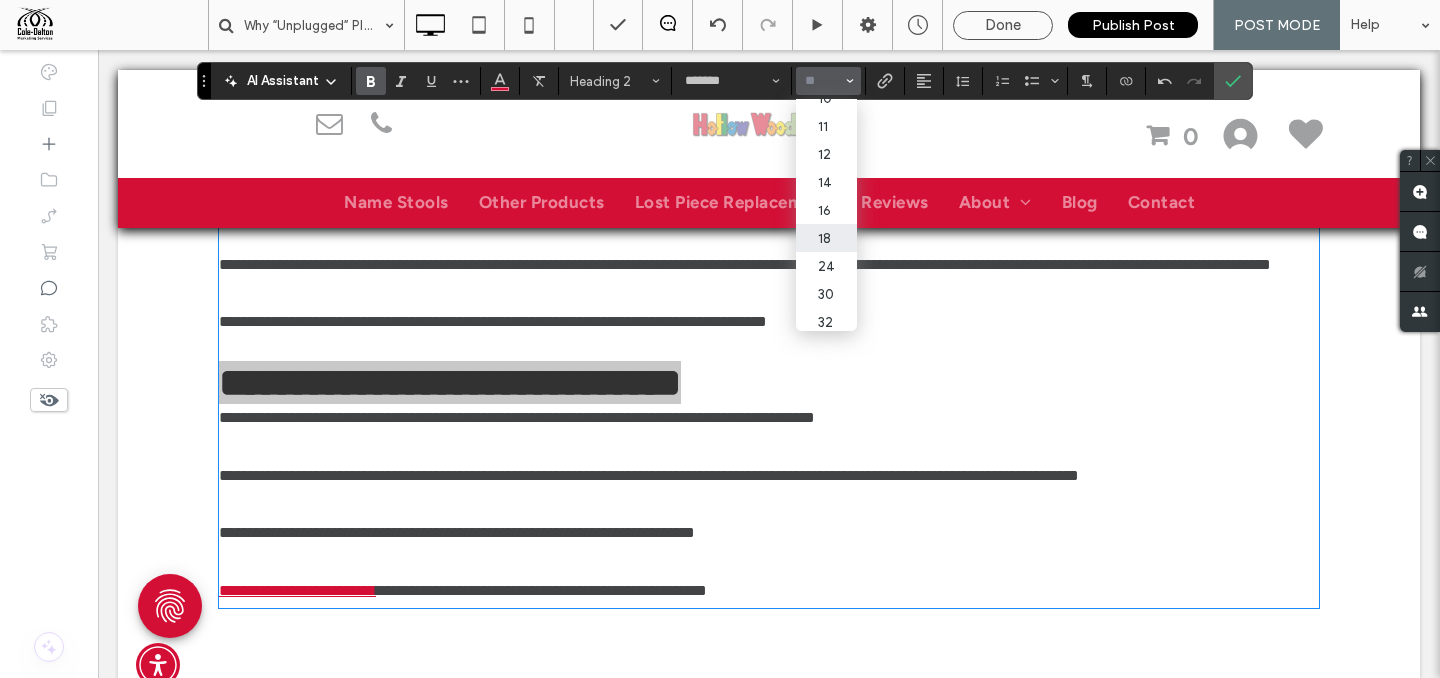 scroll, scrollTop: 75, scrollLeft: 0, axis: vertical 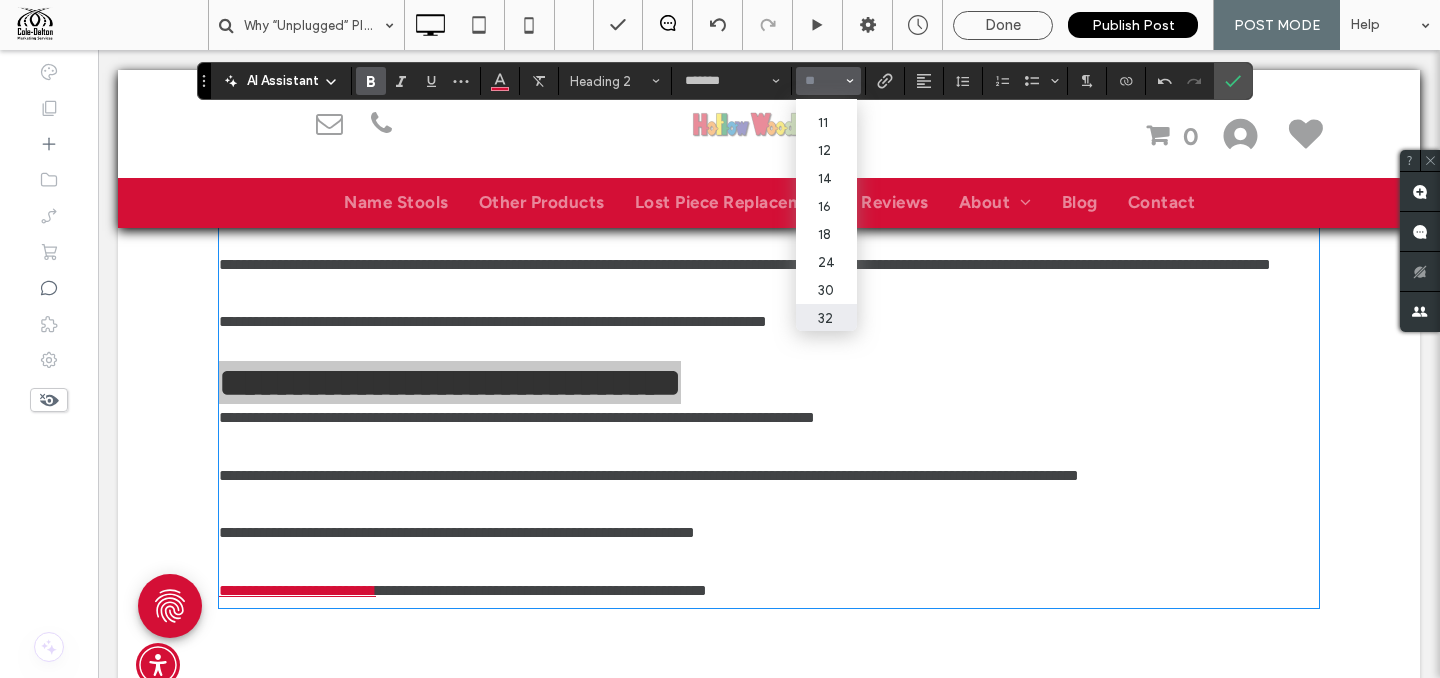 click on "32" at bounding box center (826, 318) 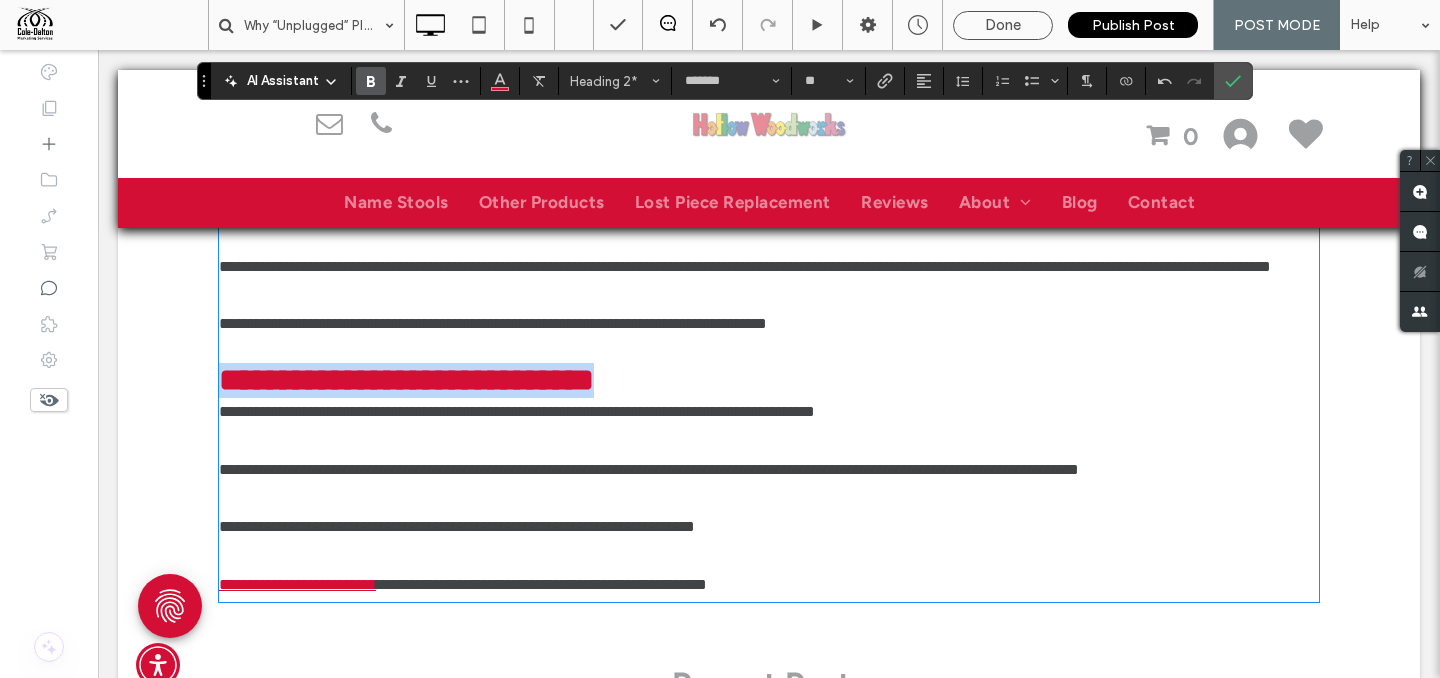 scroll, scrollTop: 3694, scrollLeft: 0, axis: vertical 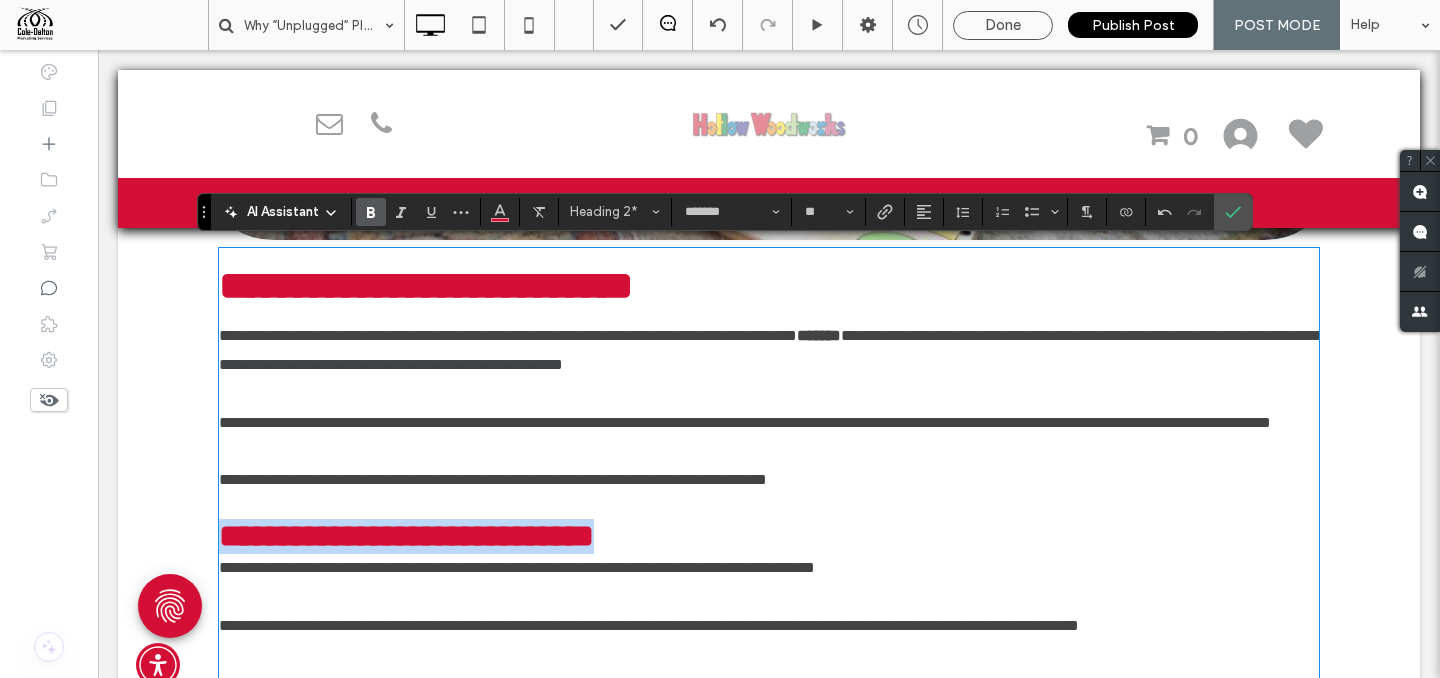 type on "**" 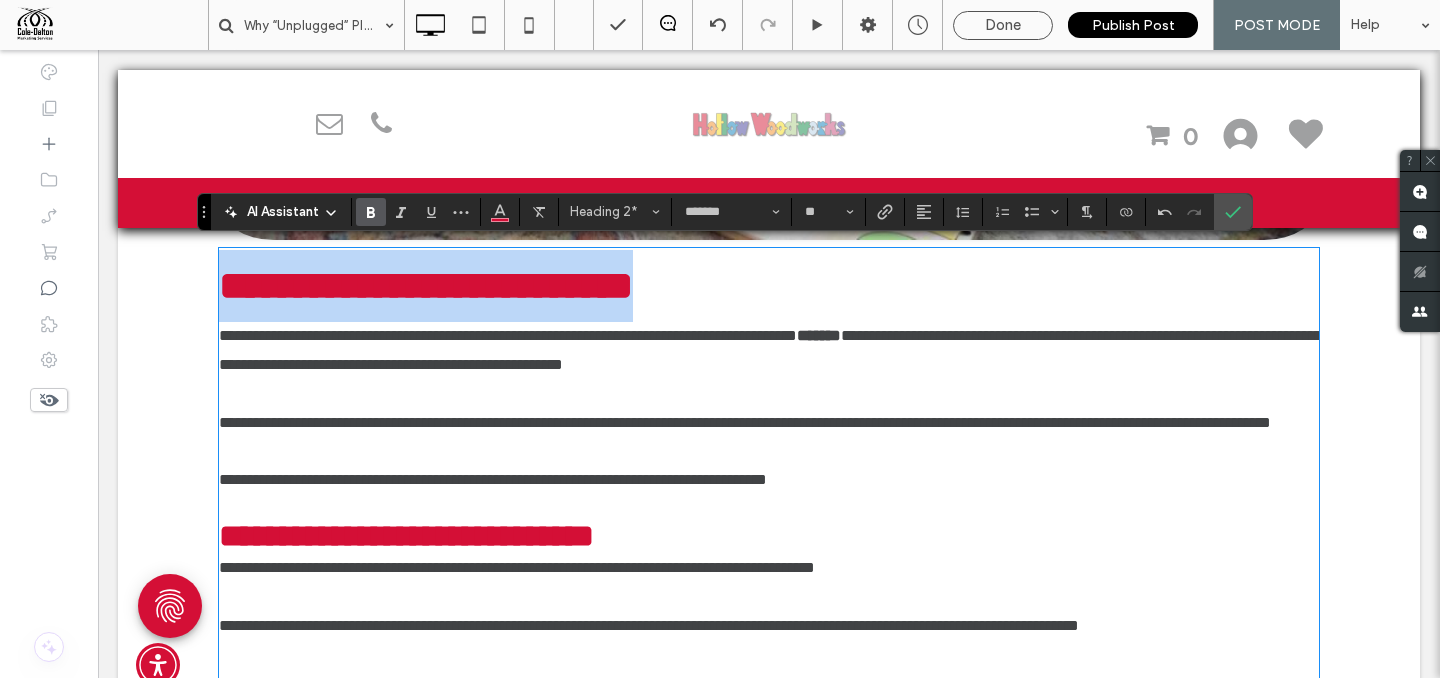 drag, startPoint x: 377, startPoint y: 287, endPoint x: 866, endPoint y: 295, distance: 489.06543 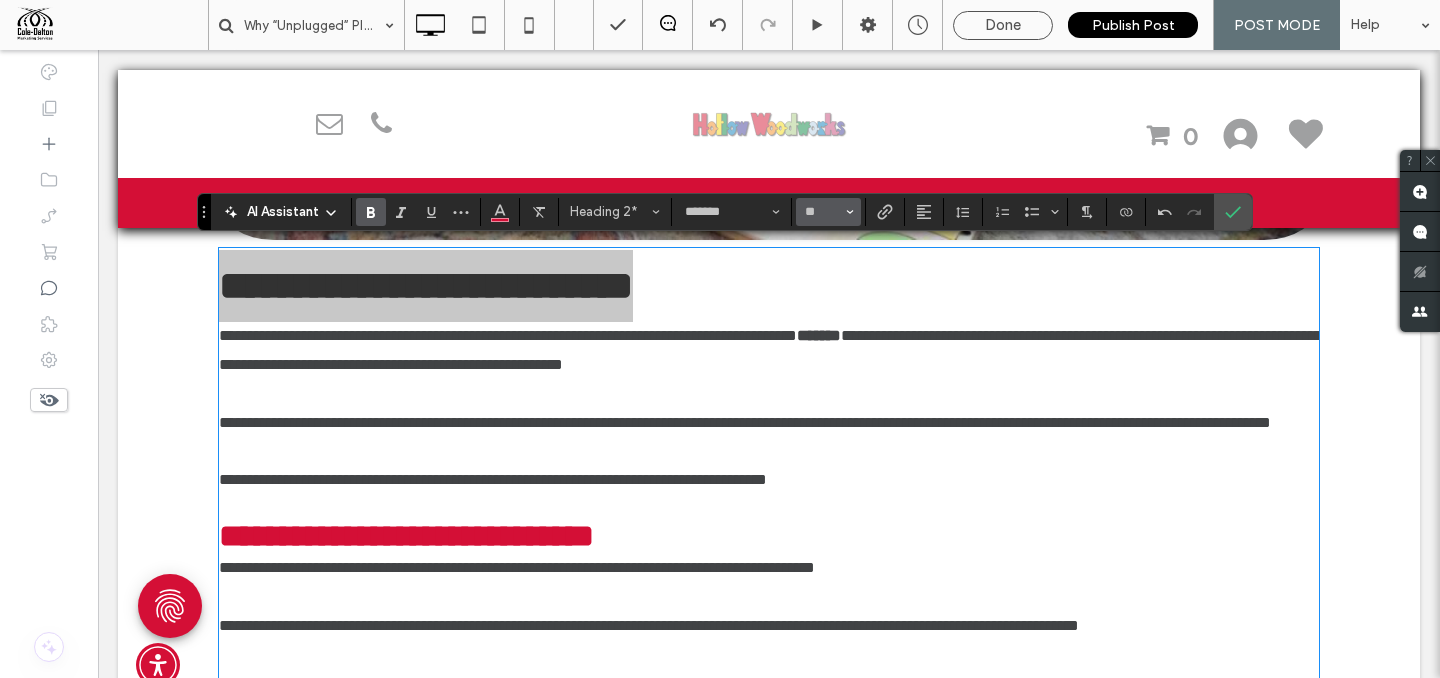 click at bounding box center [850, 212] 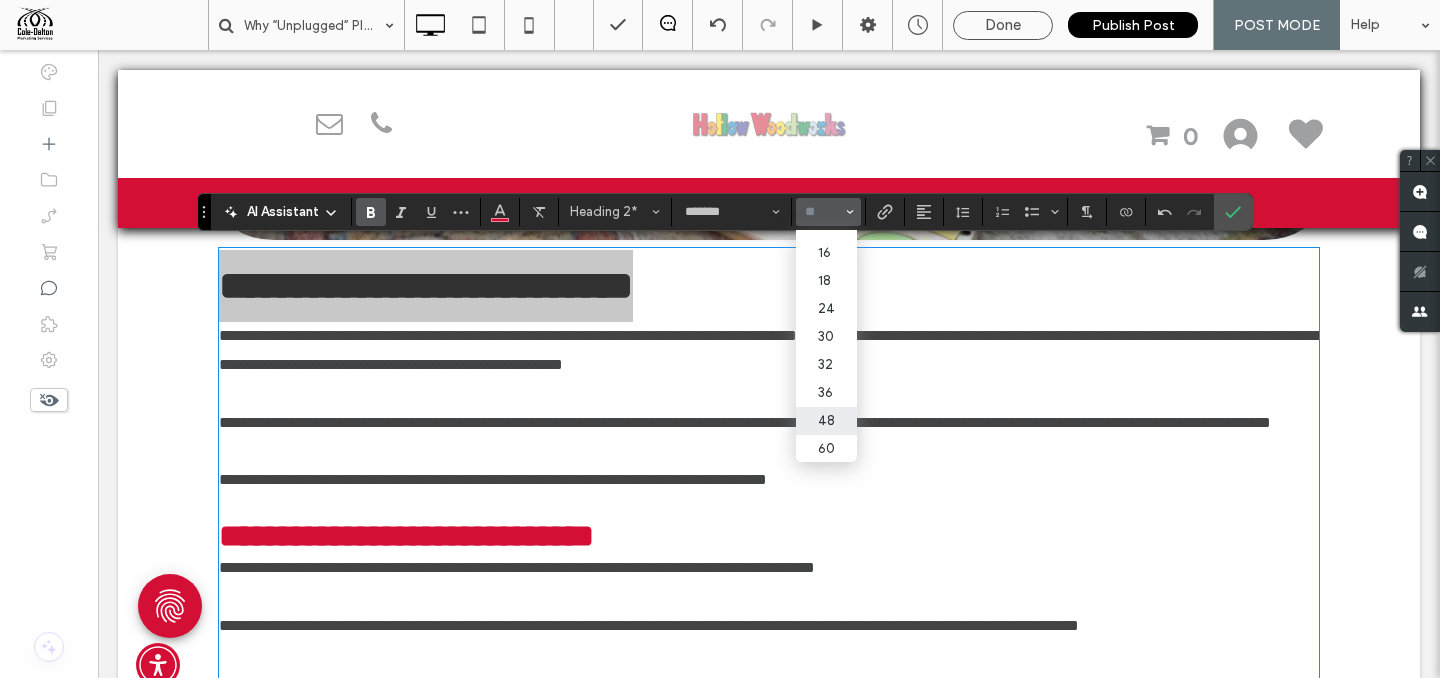 scroll, scrollTop: 232, scrollLeft: 0, axis: vertical 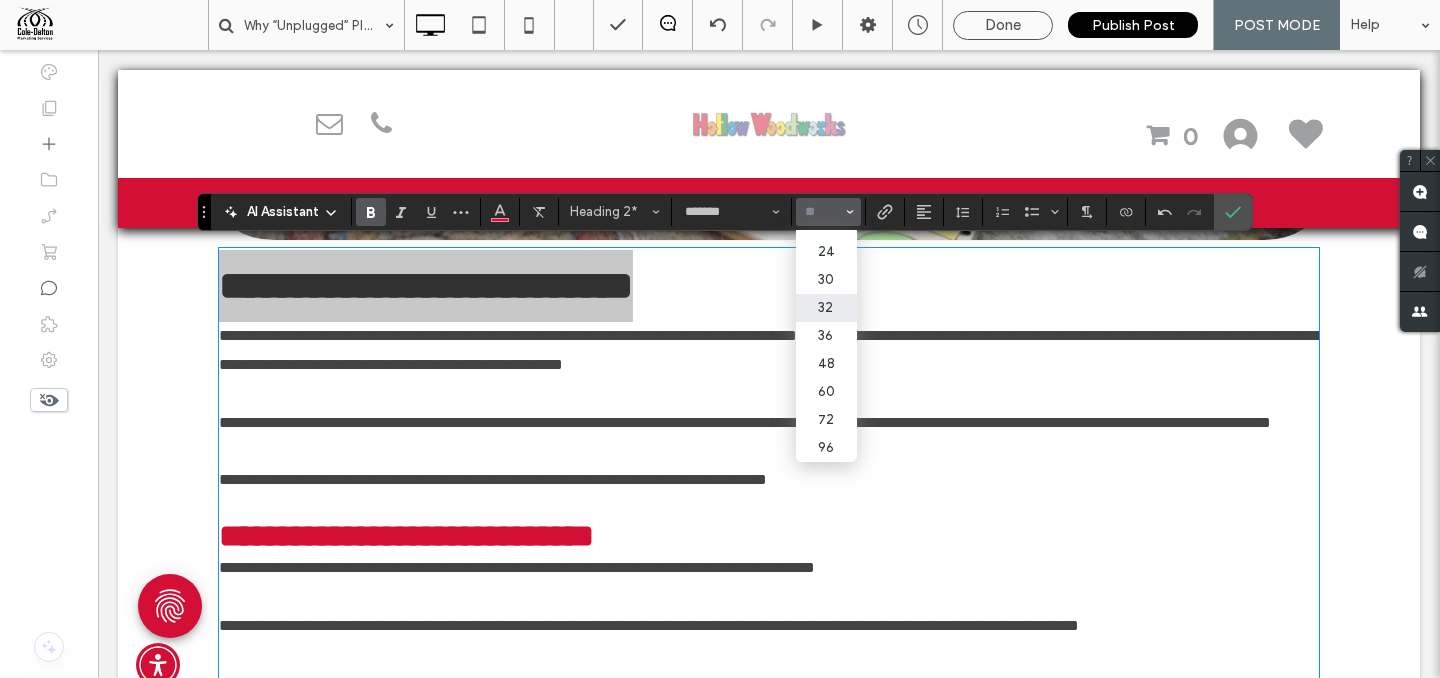 click on "32" at bounding box center (826, 308) 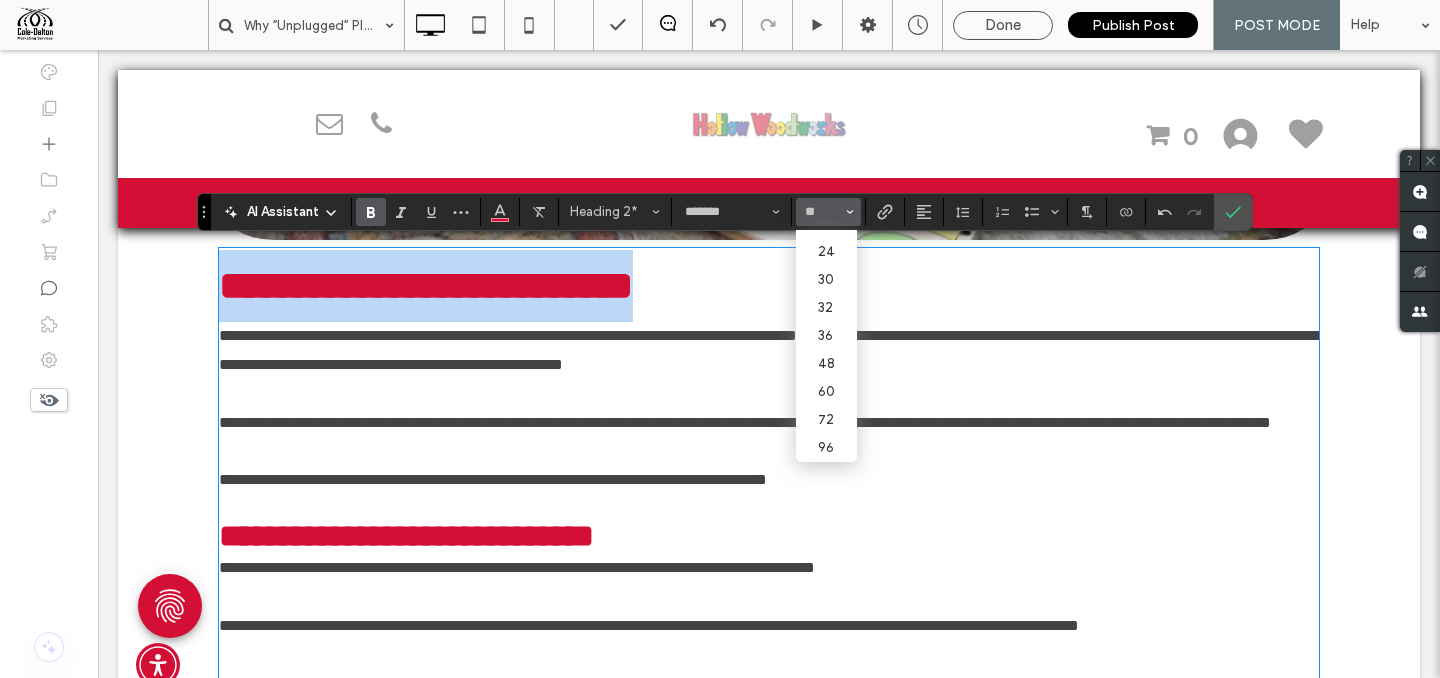 type on "**" 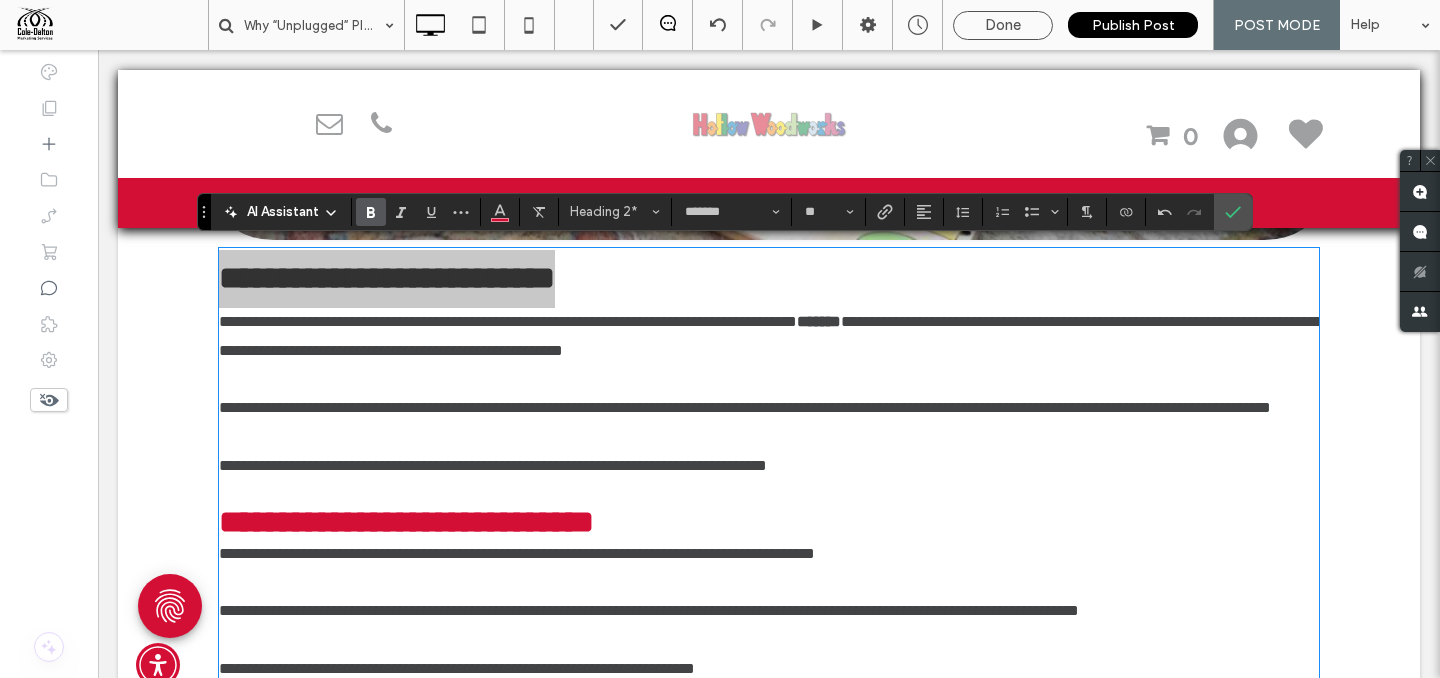 click at bounding box center [1195, 212] 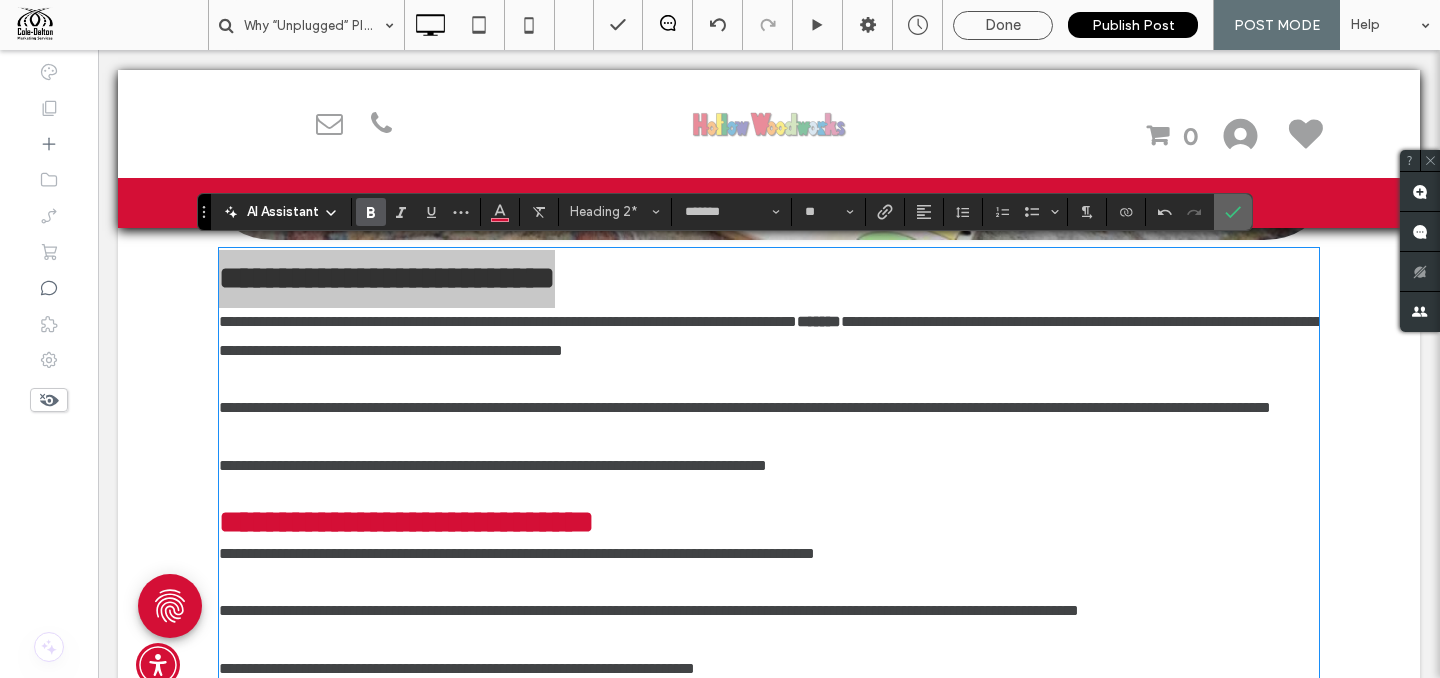 click 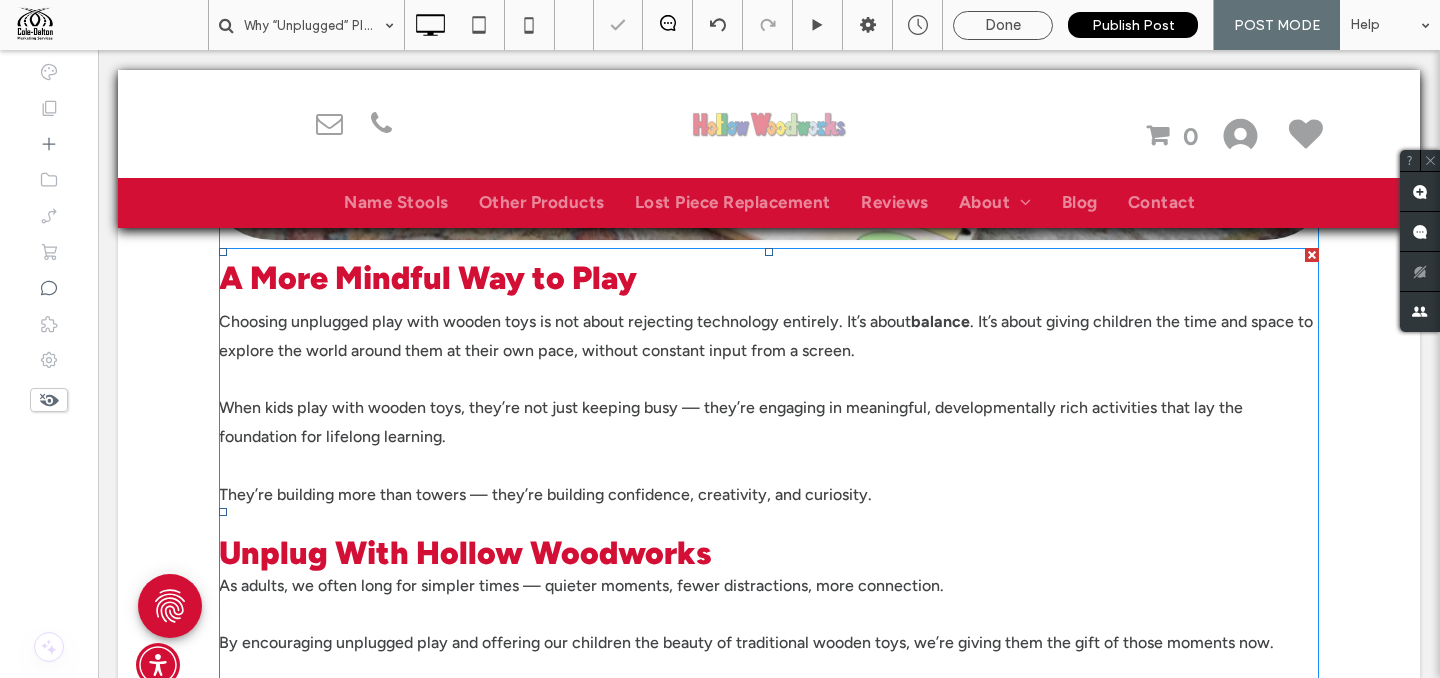 click on "Unplug With Hollow Woodworks" at bounding box center (465, 553) 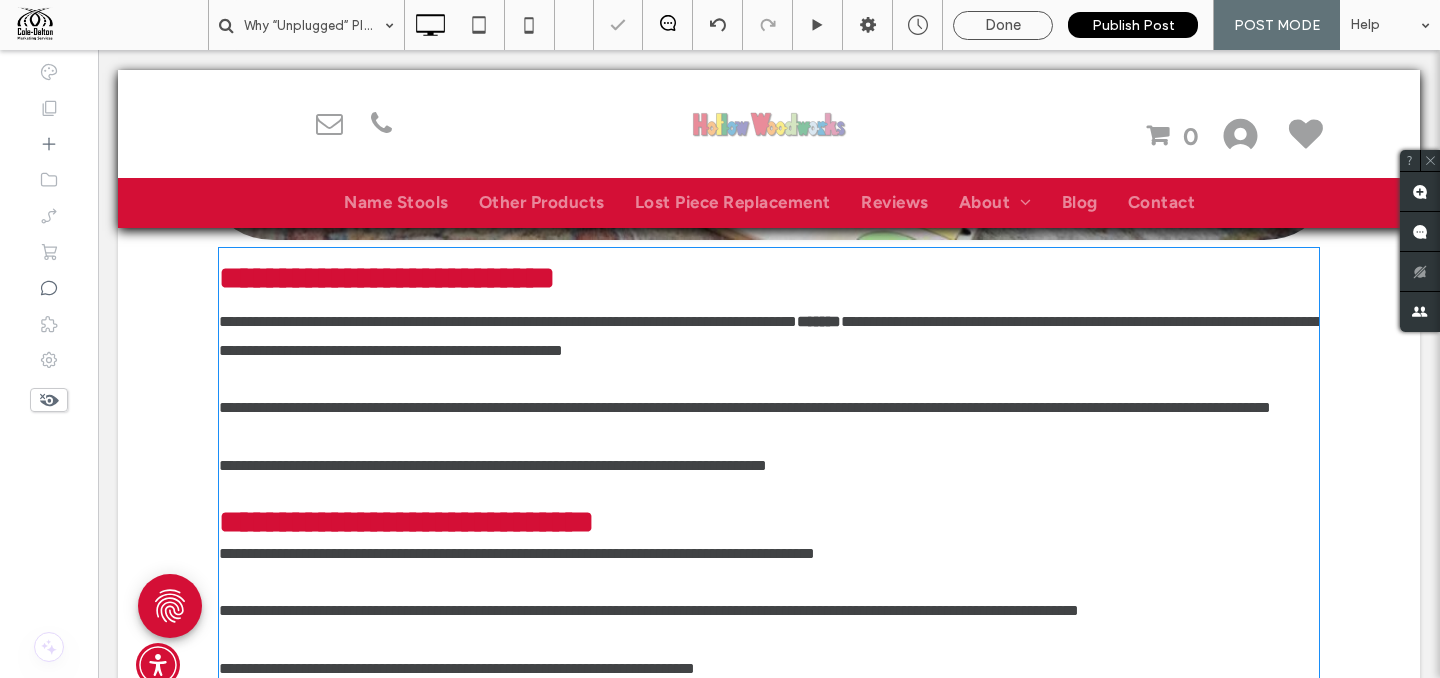 type on "*******" 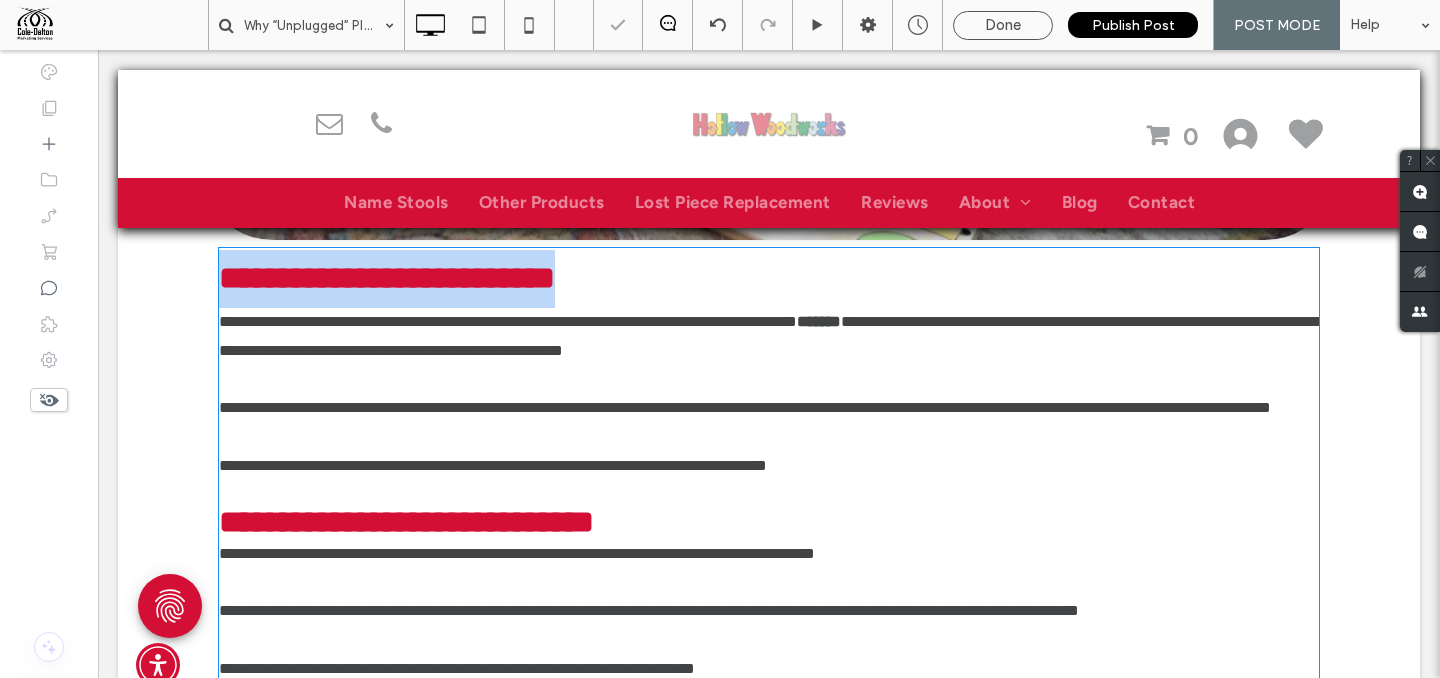 scroll, scrollTop: 3840, scrollLeft: 0, axis: vertical 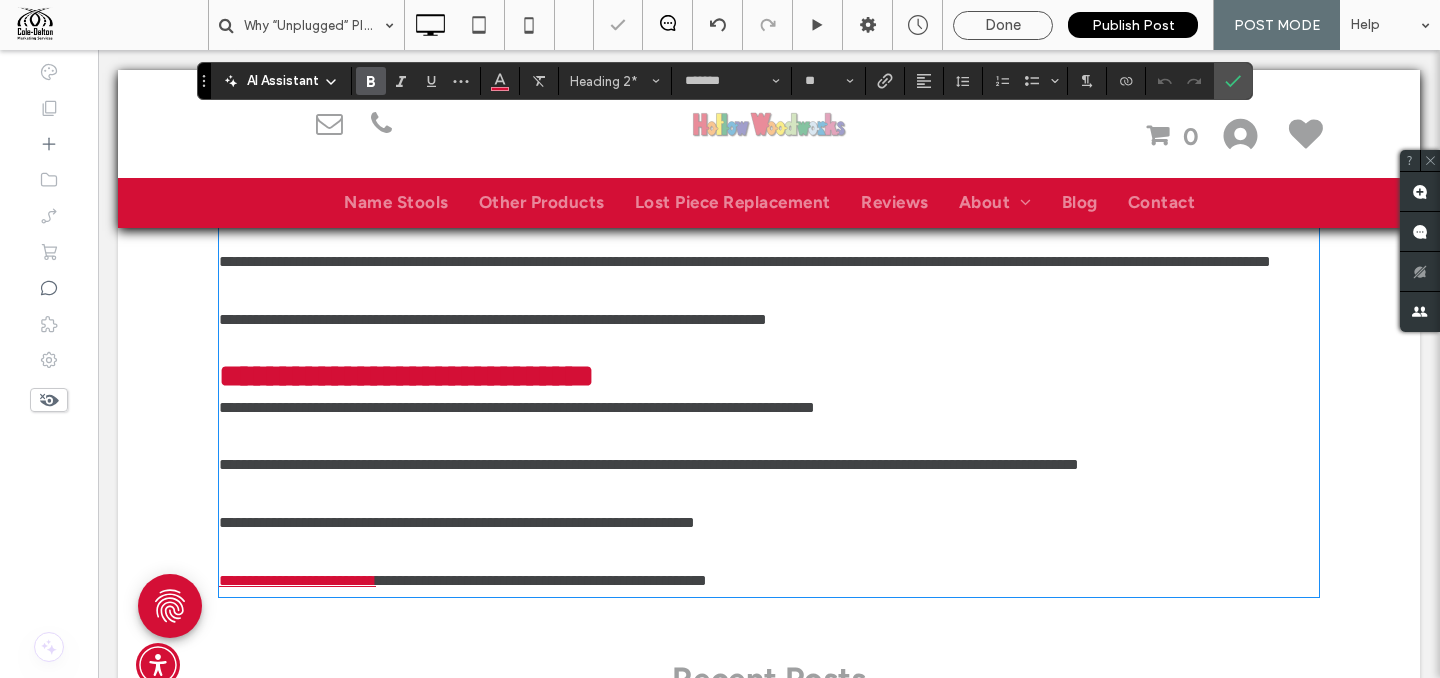 click at bounding box center [769, 494] 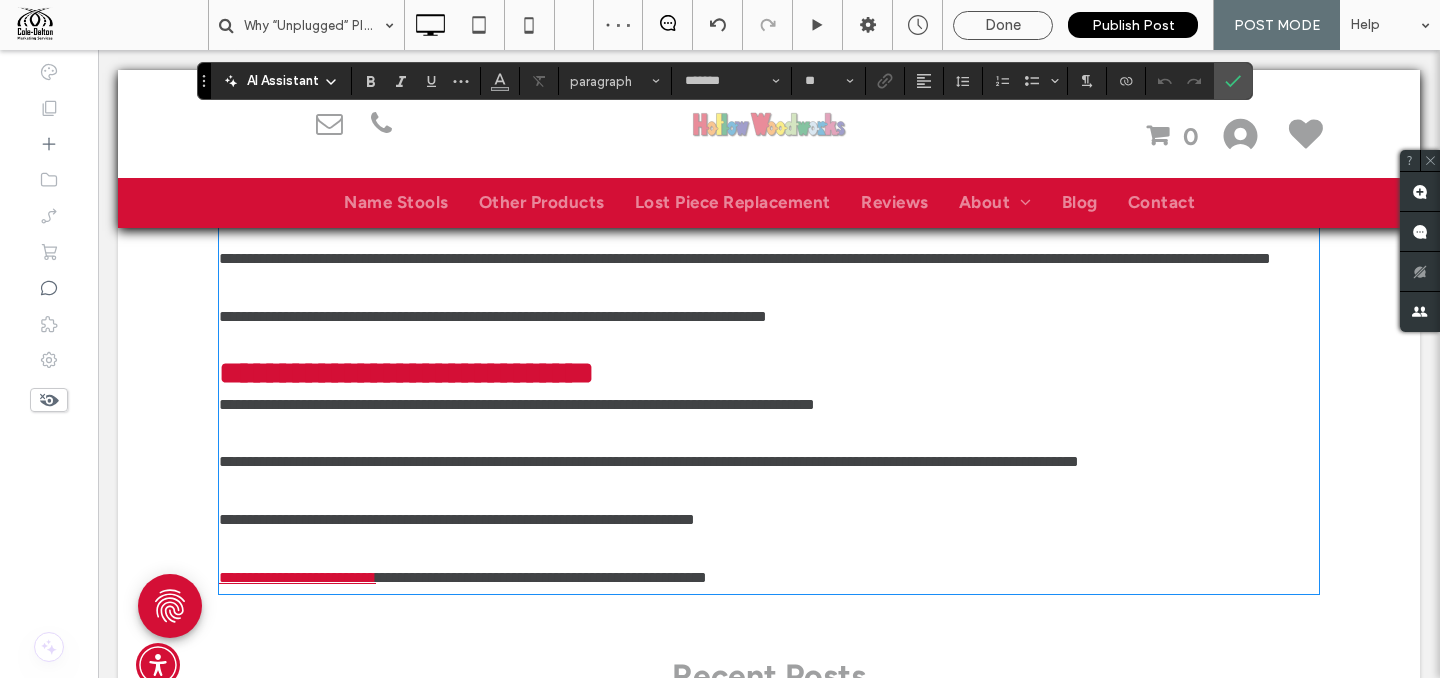 scroll, scrollTop: 3844, scrollLeft: 0, axis: vertical 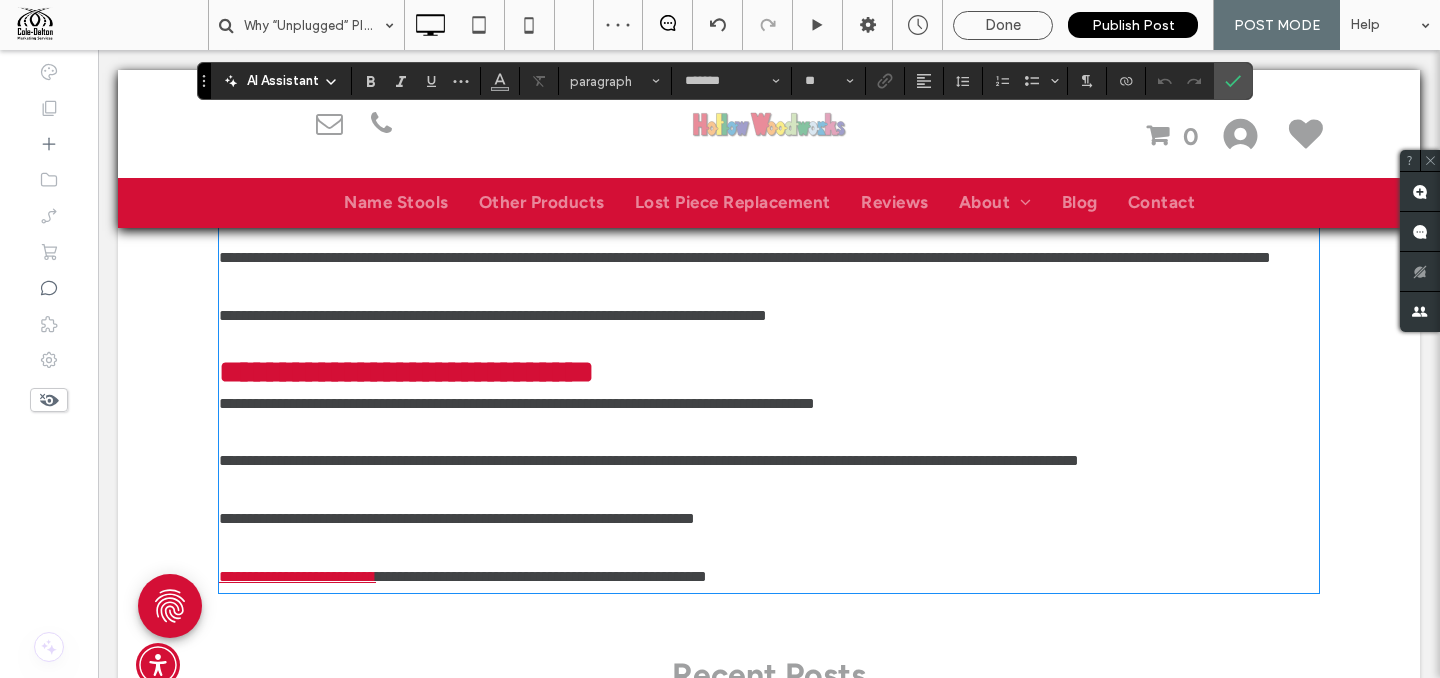 click on "**********" at bounding box center [493, 315] 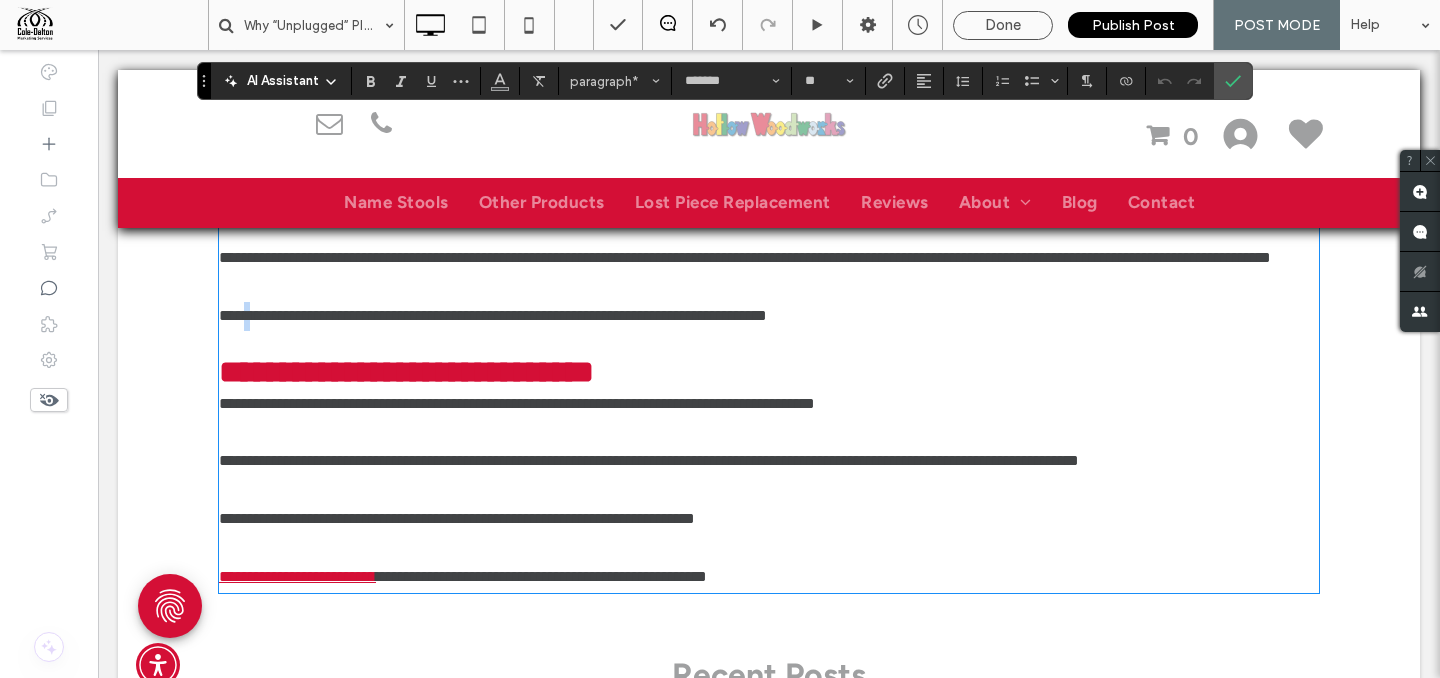type 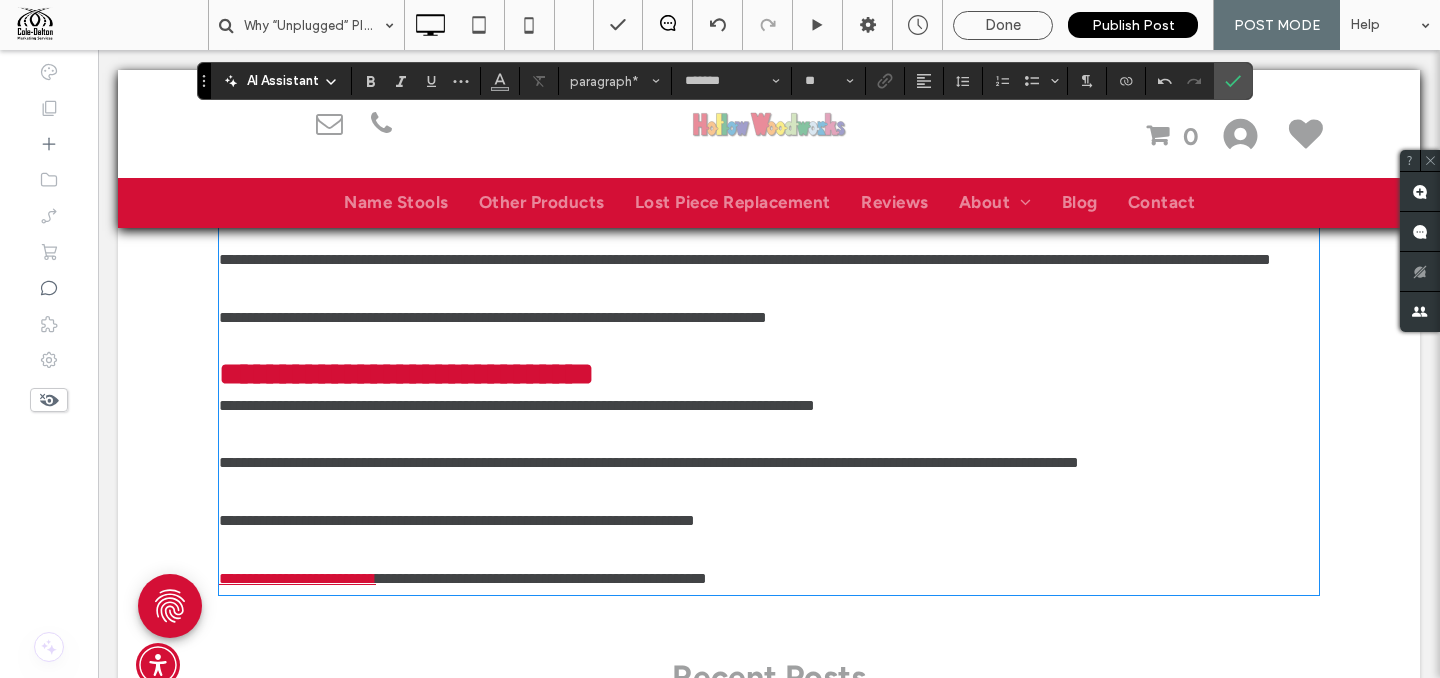 scroll, scrollTop: 3840, scrollLeft: 0, axis: vertical 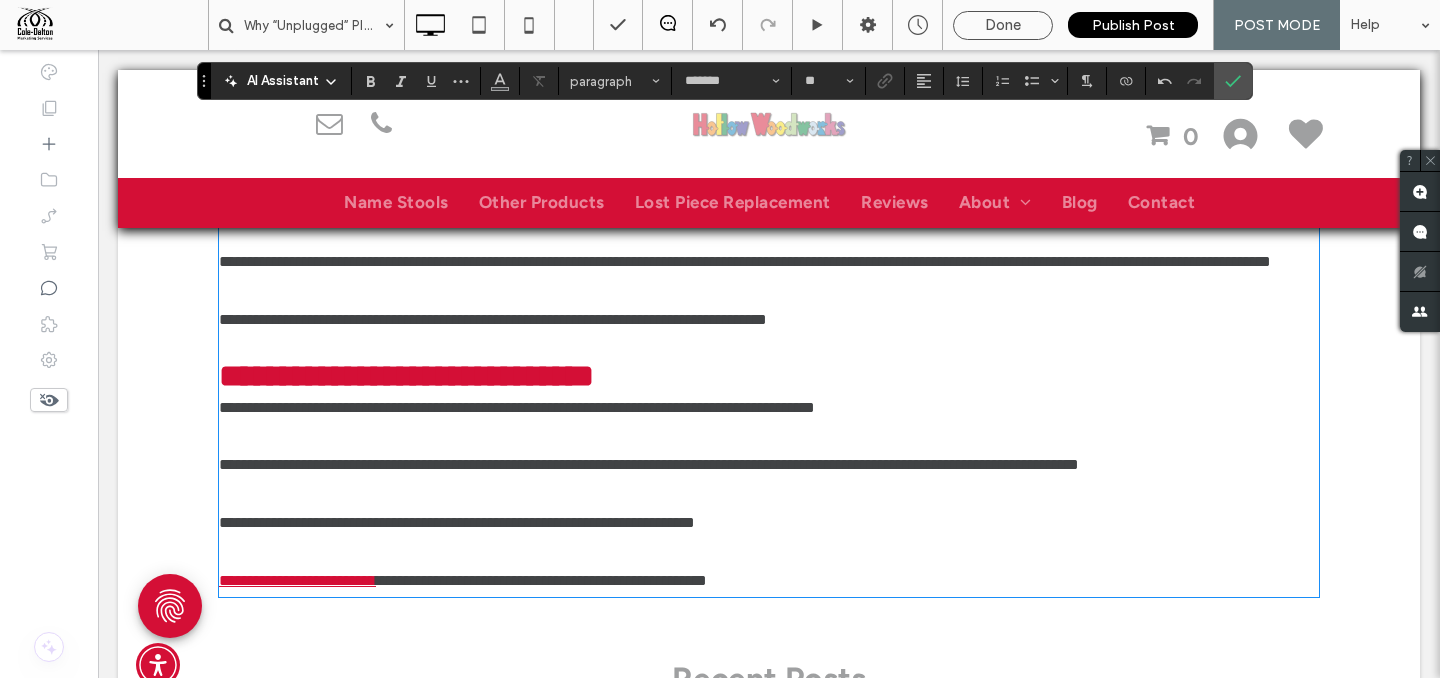 click at bounding box center [769, 552] 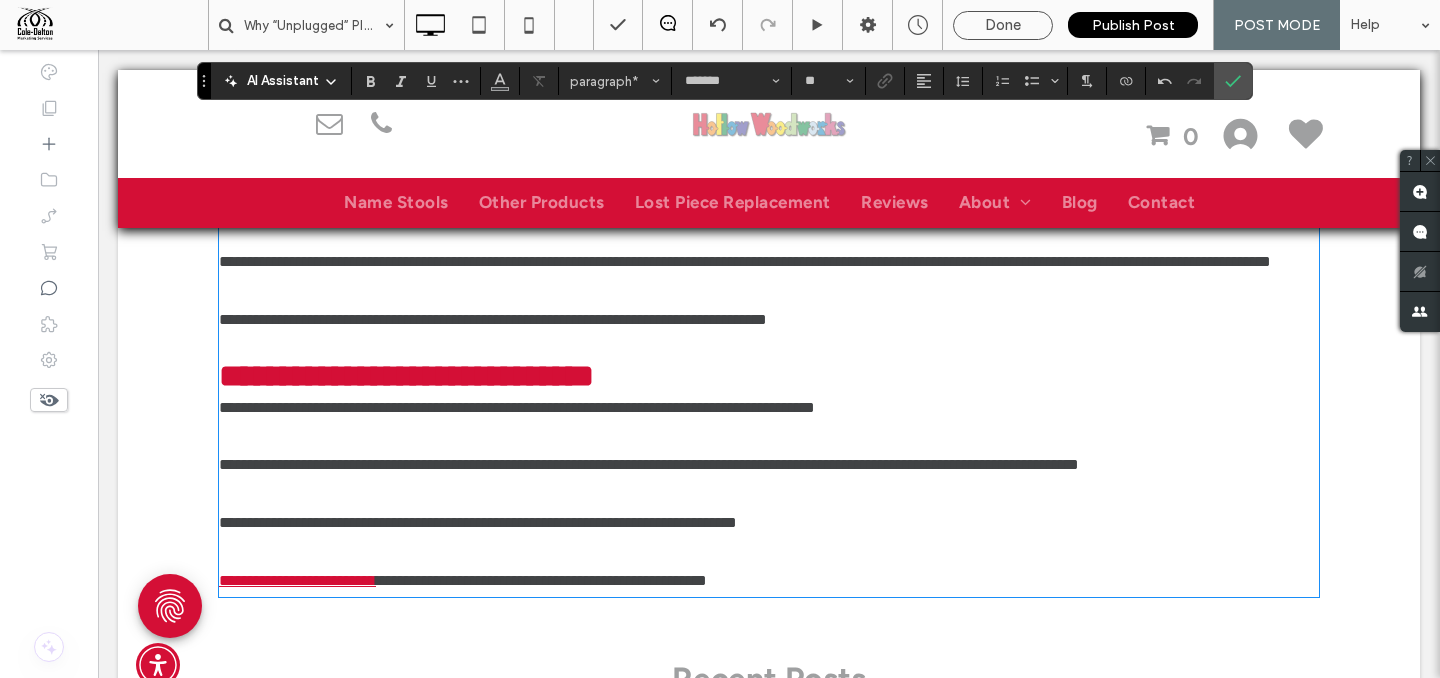 click on "**********" at bounding box center (769, 523) 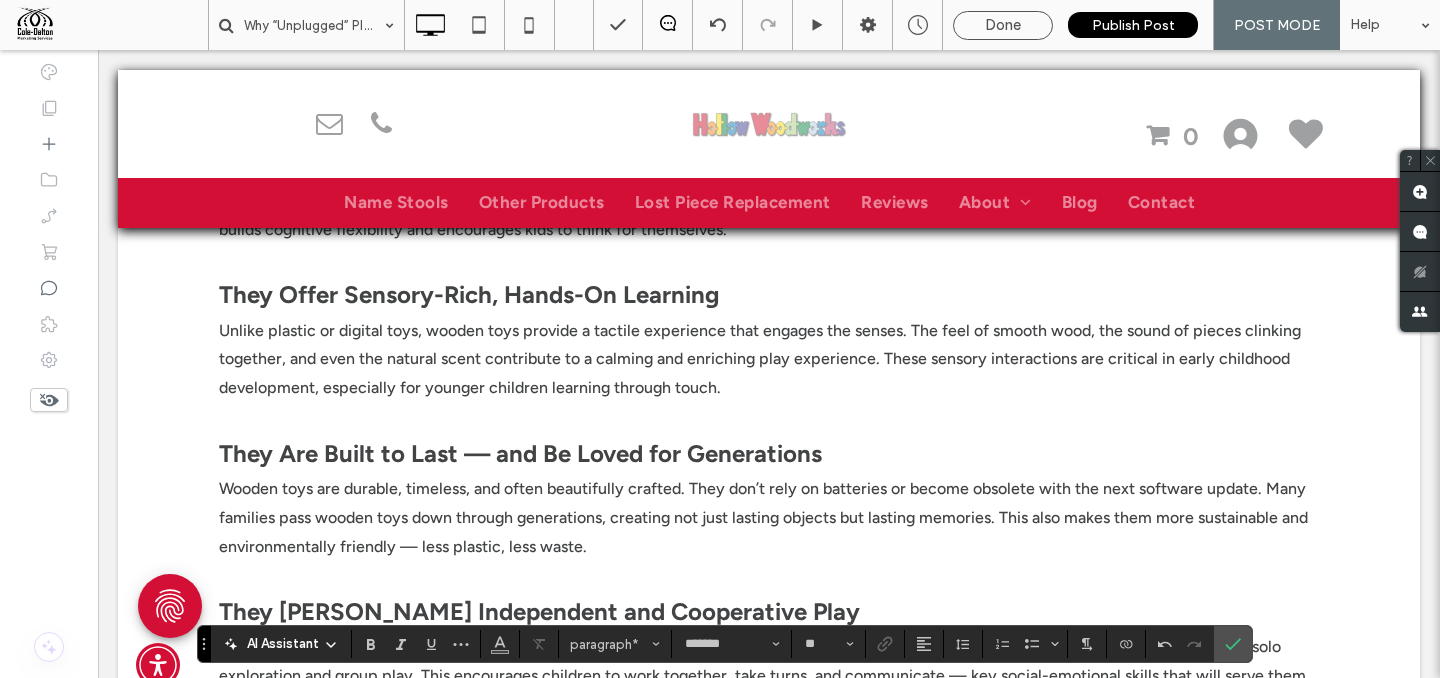 scroll, scrollTop: 2470, scrollLeft: 0, axis: vertical 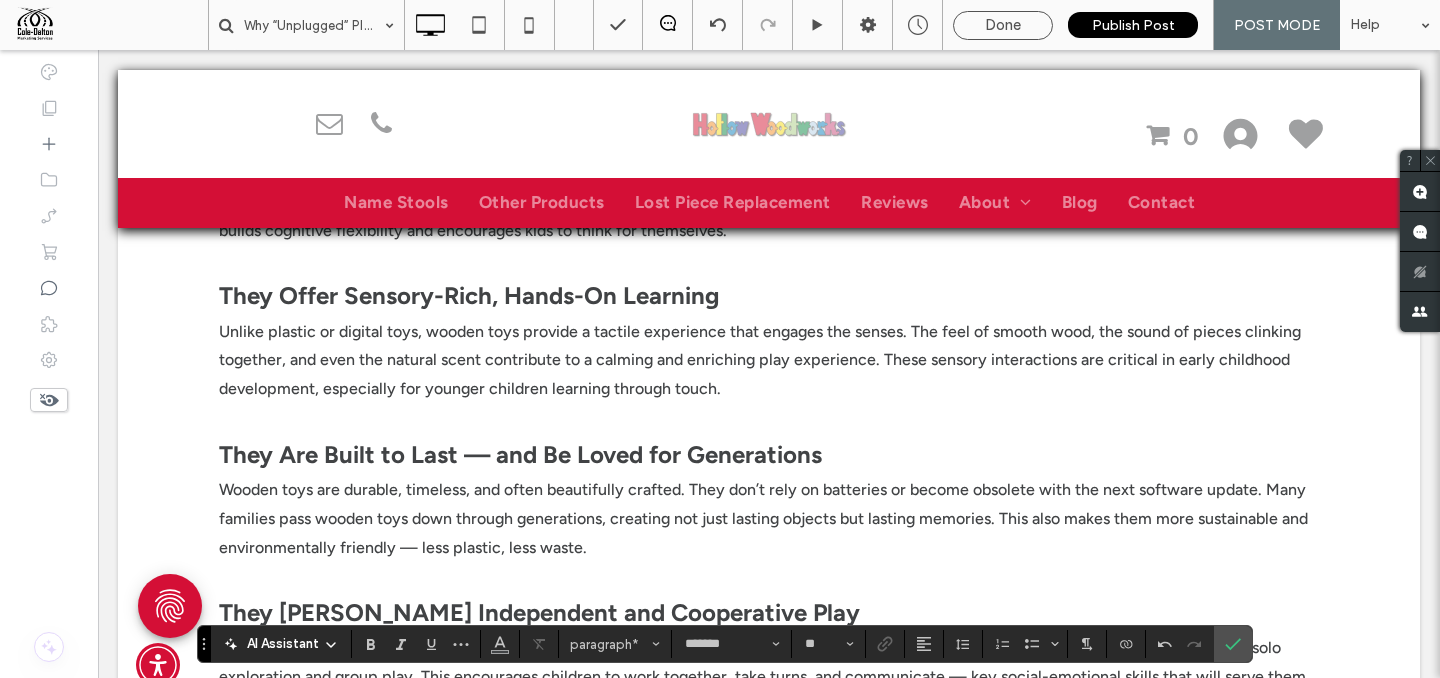 click on "Unlike plastic or digital toys, wooden toys provide a tactile experience that engages the senses. The feel of smooth wood, the sound of pieces clinking together, and even the natural scent contribute to a calming and enriching play experience. These sensory interactions are critical in early childhood development, especially for younger children learning through touch." at bounding box center (769, 361) 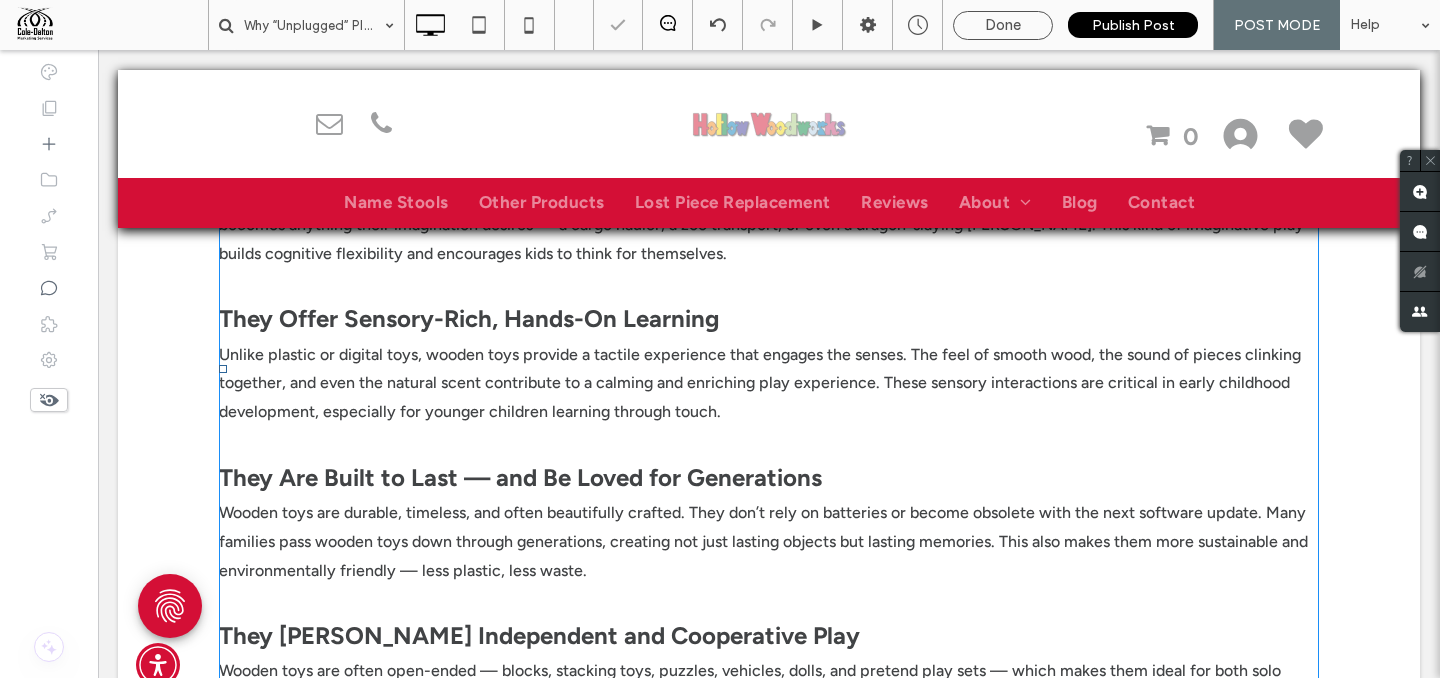 scroll, scrollTop: 2446, scrollLeft: 0, axis: vertical 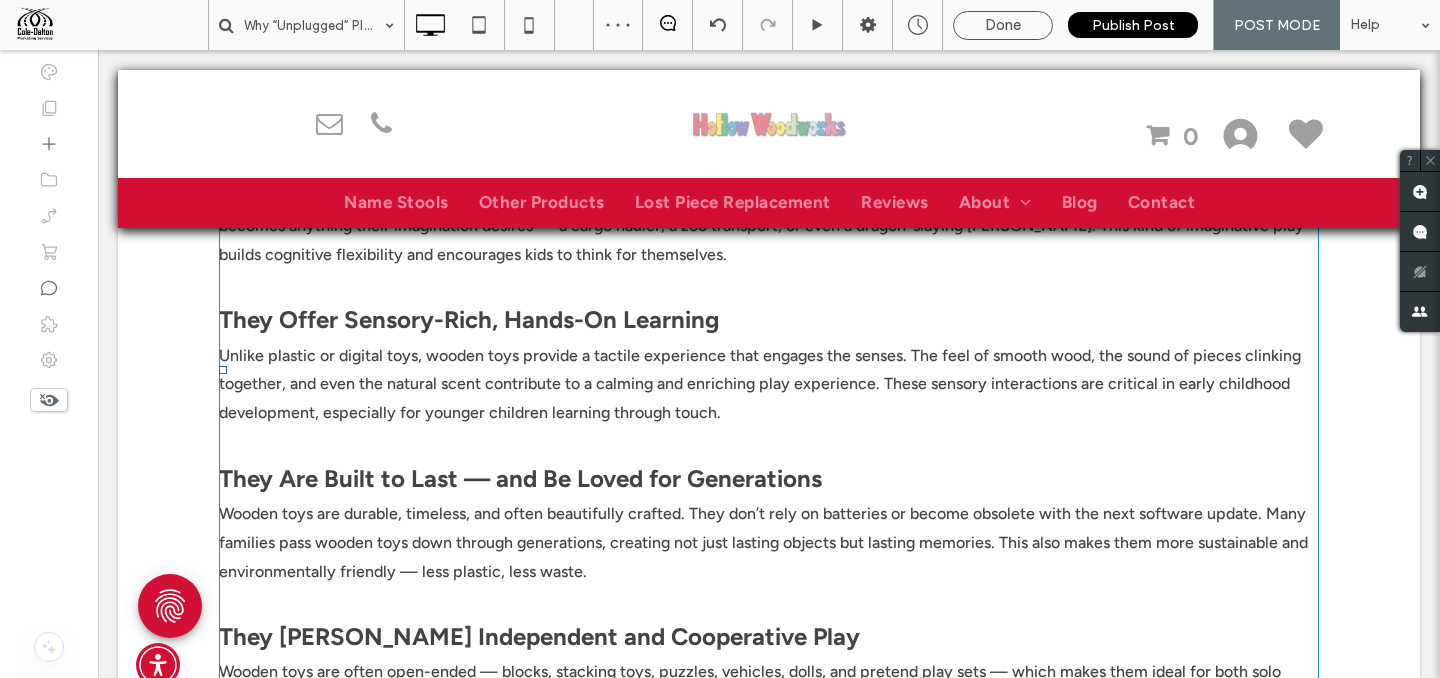 click on "Unlike plastic or digital toys, wooden toys provide a tactile experience that engages the senses. The feel of smooth wood, the sound of pieces clinking together, and even the natural scent contribute to a calming and enriching play experience. These sensory interactions are critical in early childhood development, especially for younger children learning through touch." at bounding box center [760, 384] 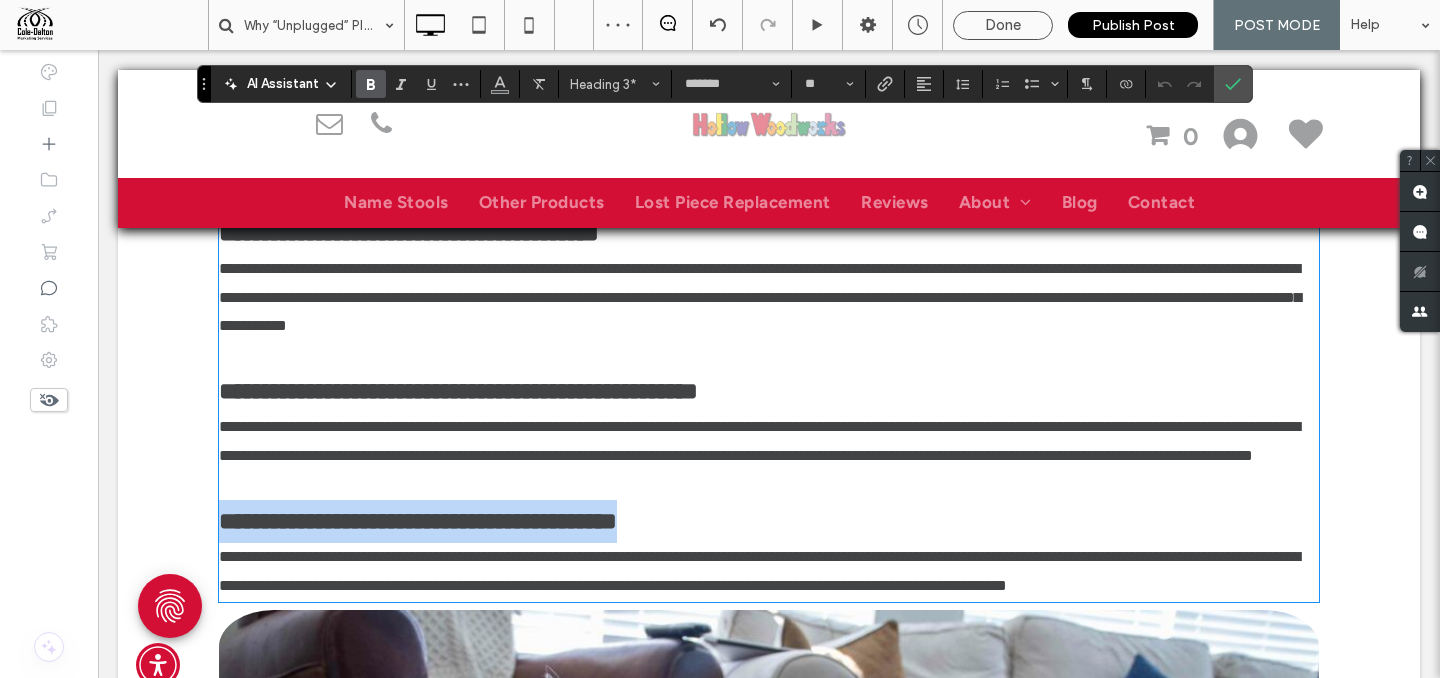 scroll, scrollTop: 2508, scrollLeft: 0, axis: vertical 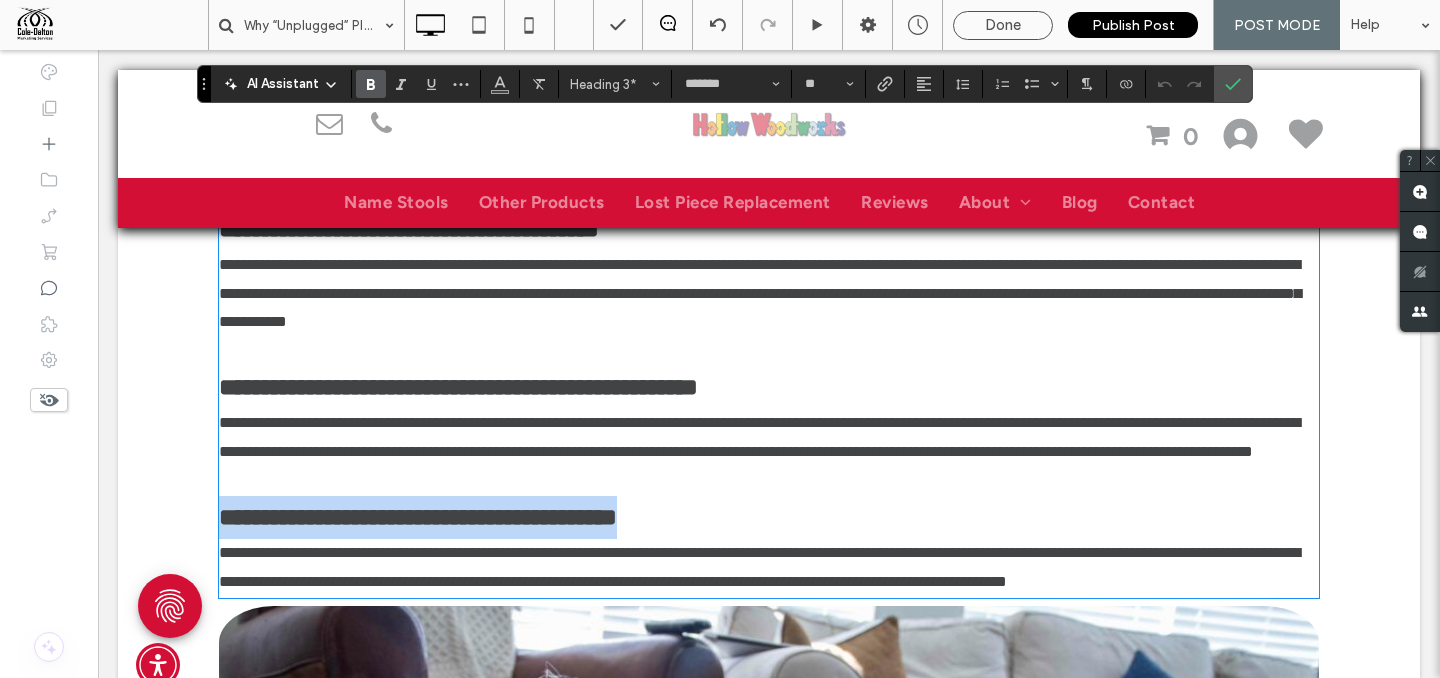 type on "**" 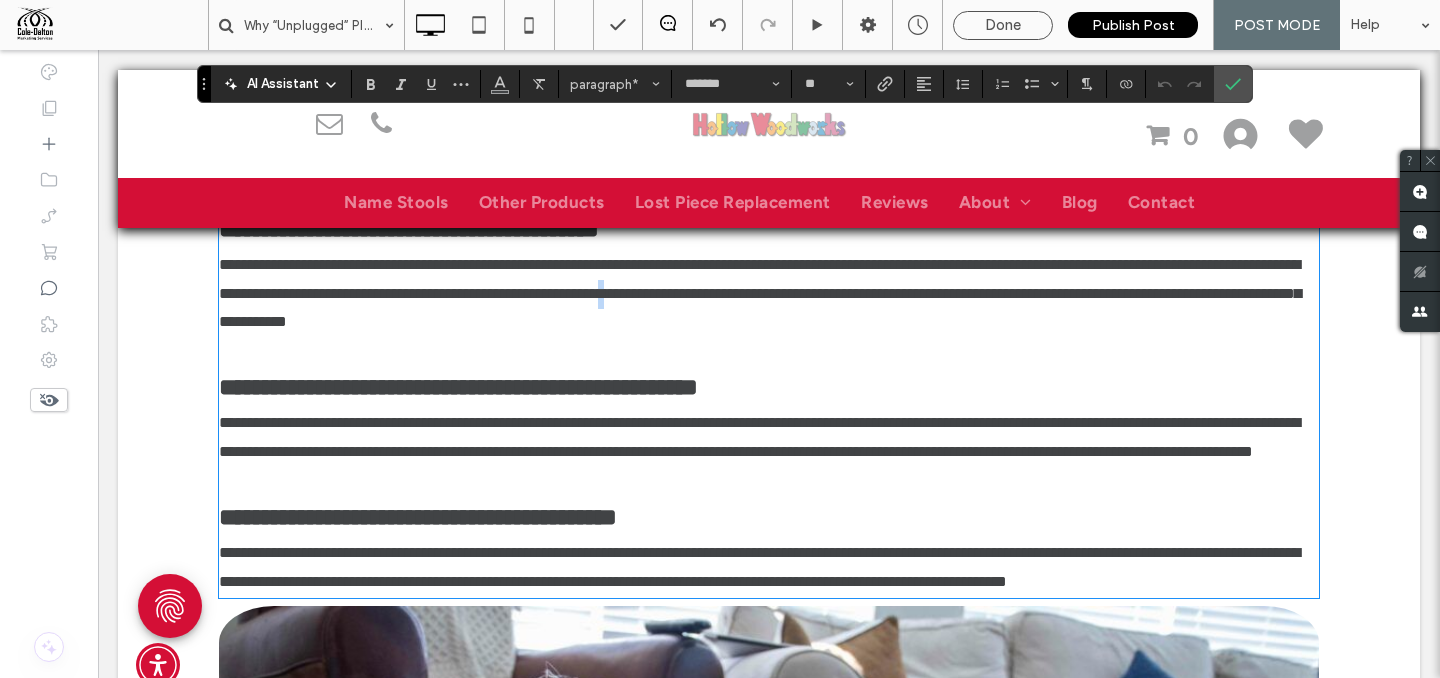 click on "**********" at bounding box center (760, 293) 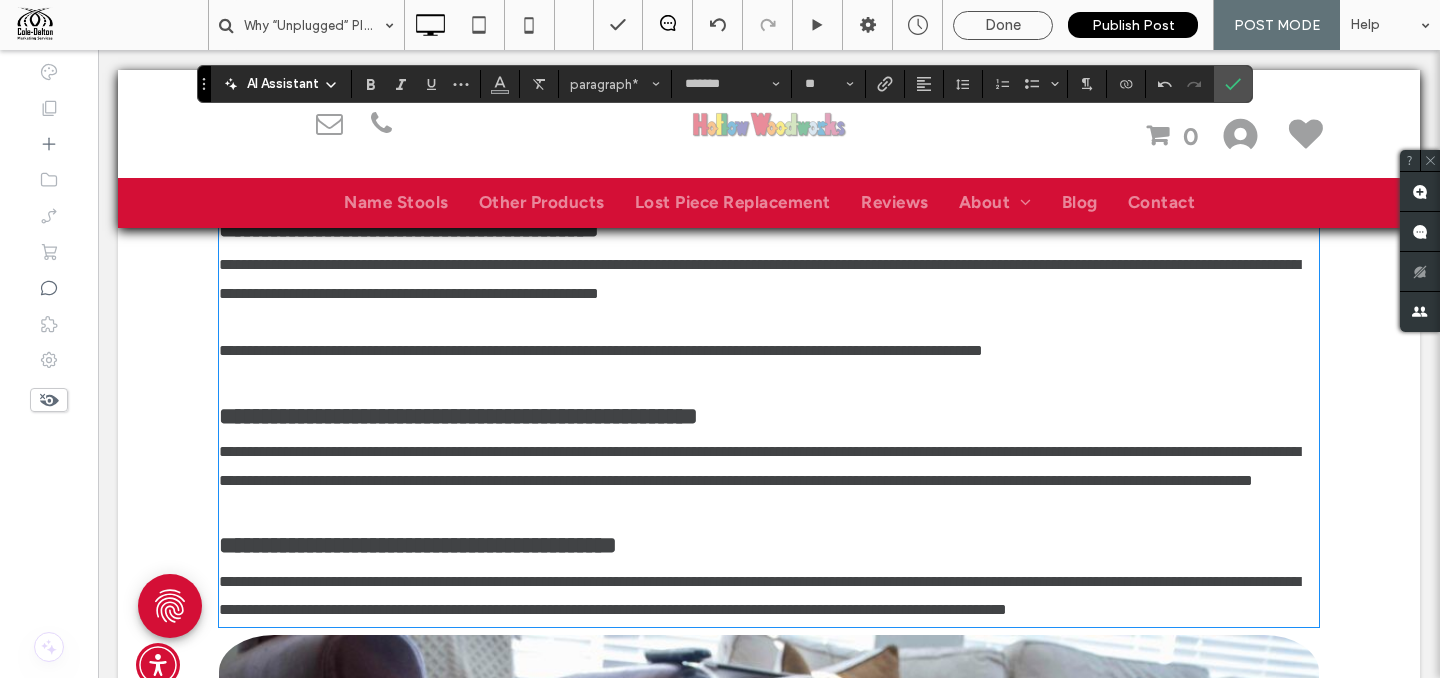 type 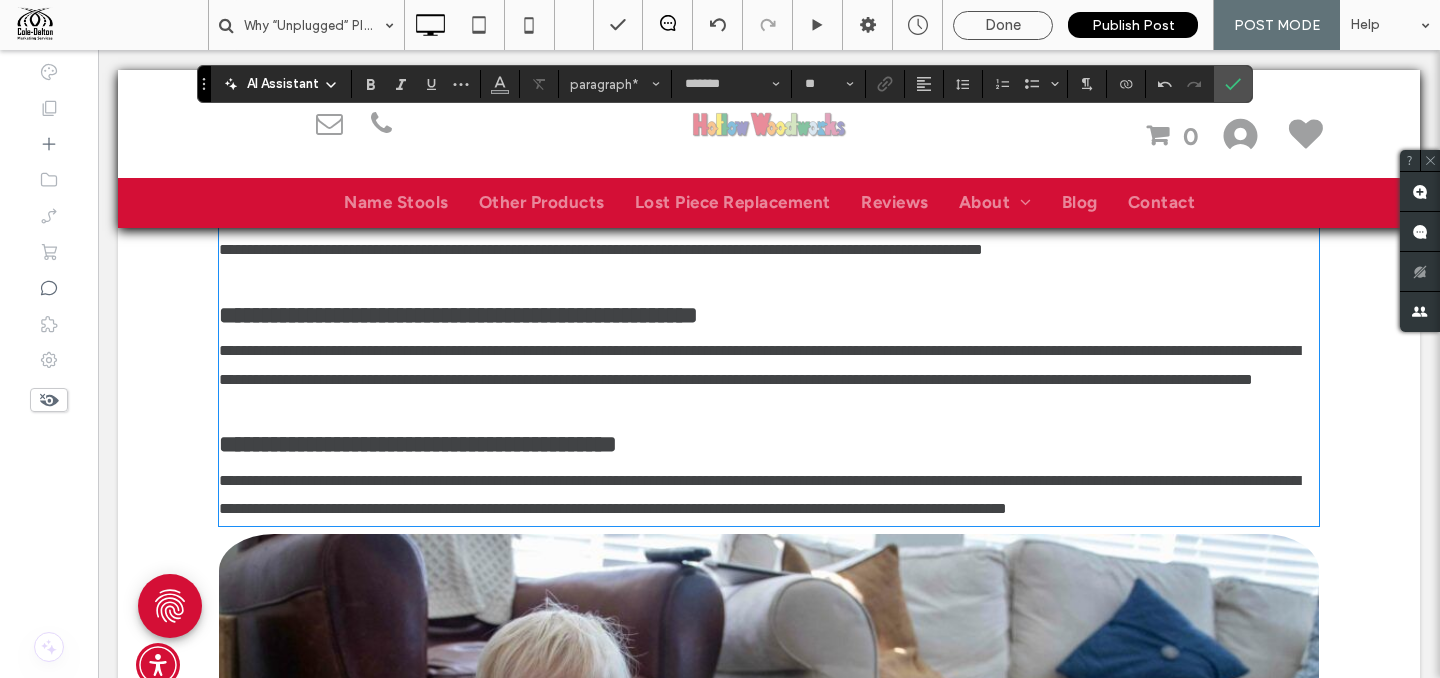 scroll, scrollTop: 2726, scrollLeft: 0, axis: vertical 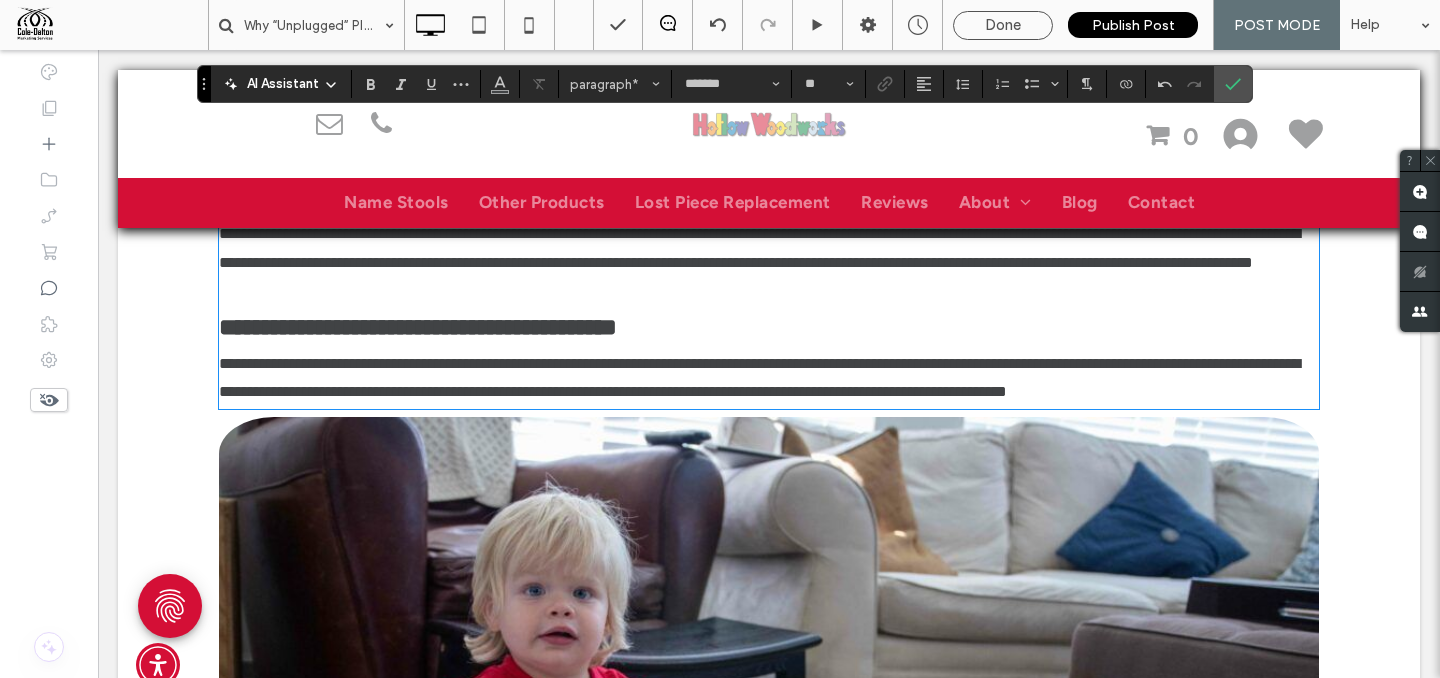 click on "**********" at bounding box center [759, 378] 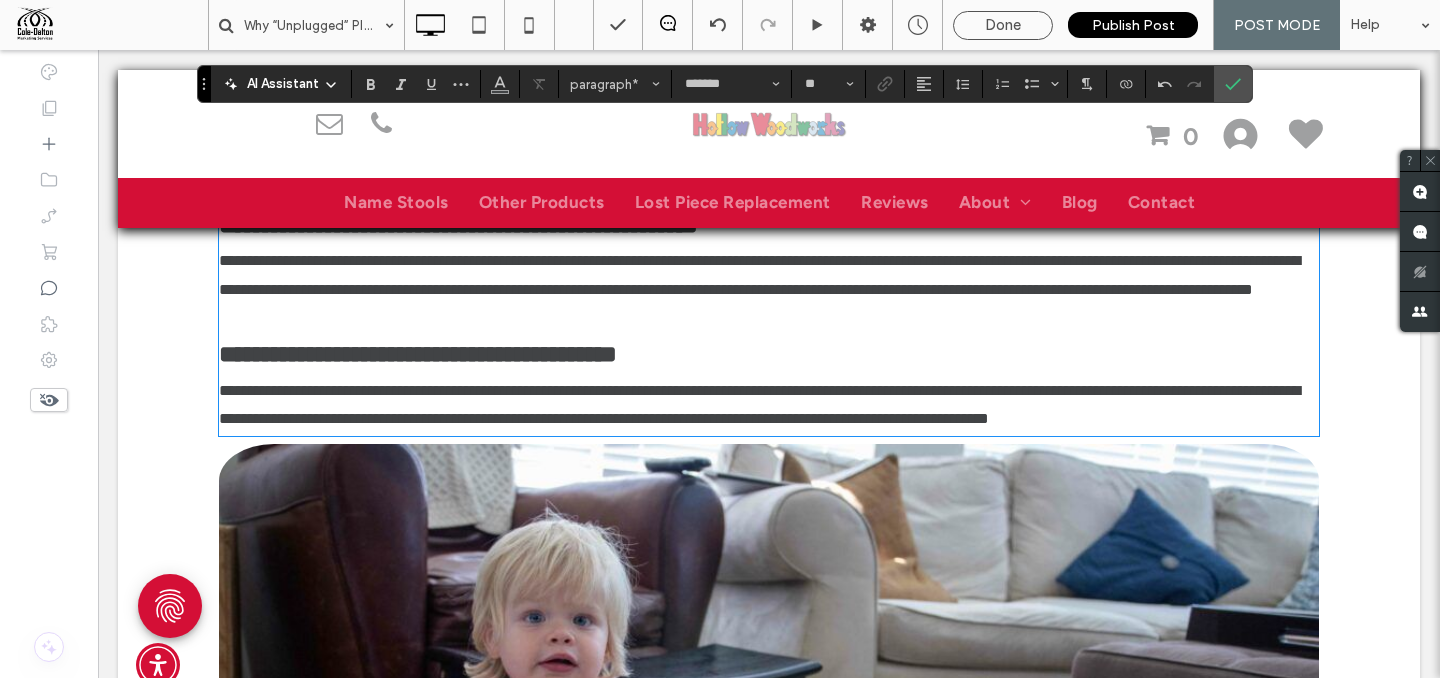 scroll, scrollTop: 2694, scrollLeft: 0, axis: vertical 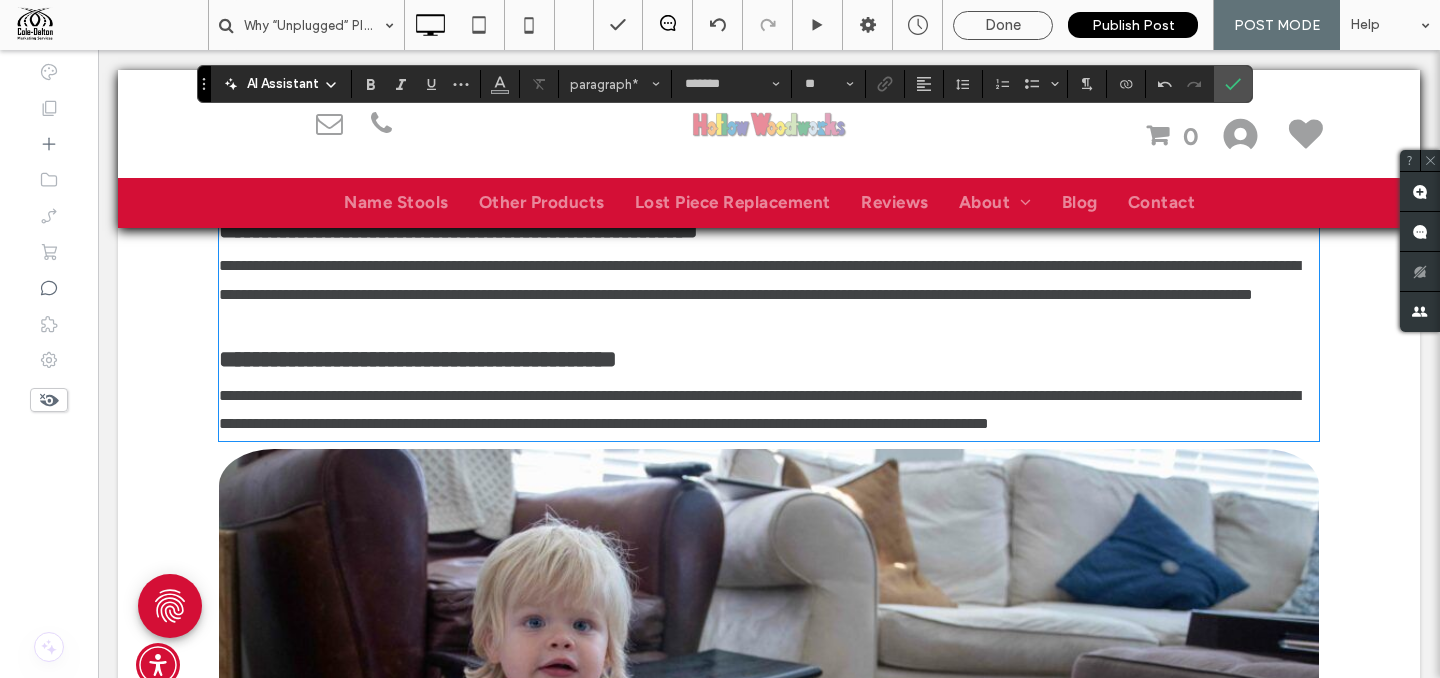 drag, startPoint x: 1138, startPoint y: 306, endPoint x: 1129, endPoint y: 298, distance: 12.0415945 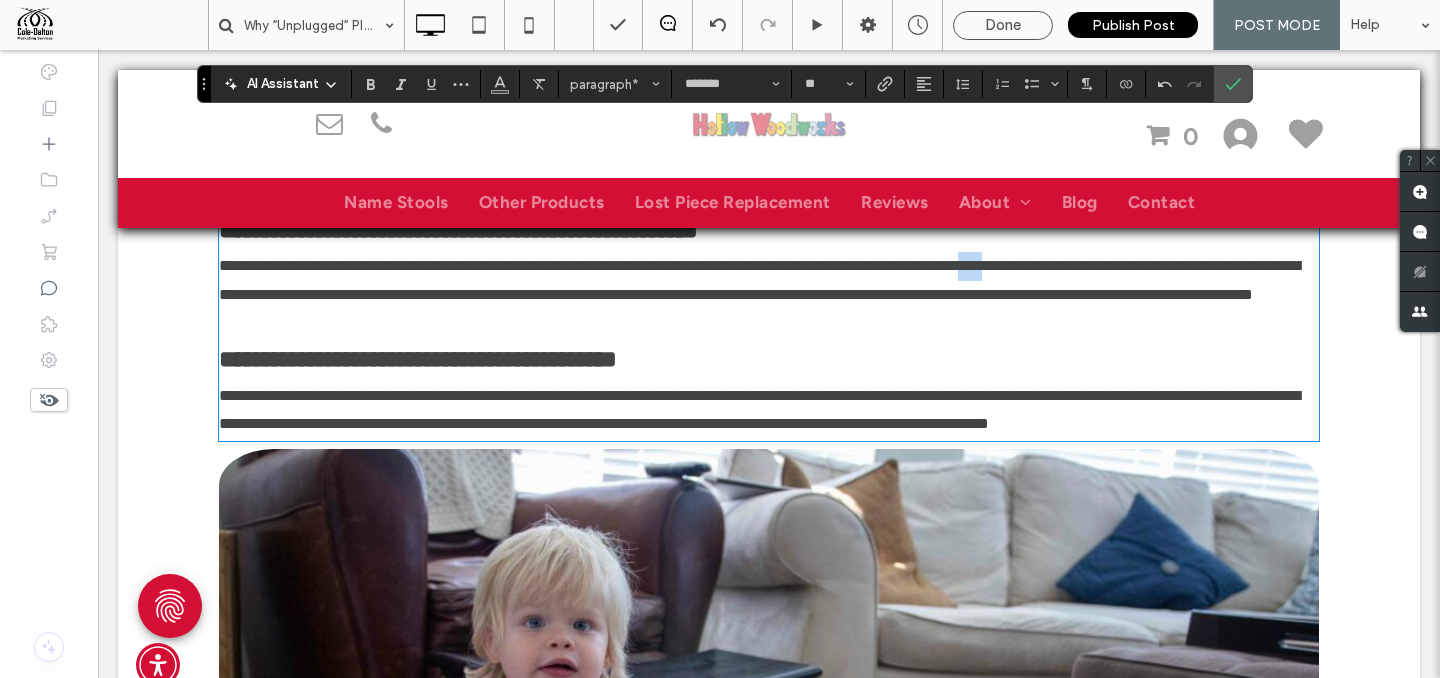 drag, startPoint x: 1113, startPoint y: 299, endPoint x: 1129, endPoint y: 299, distance: 16 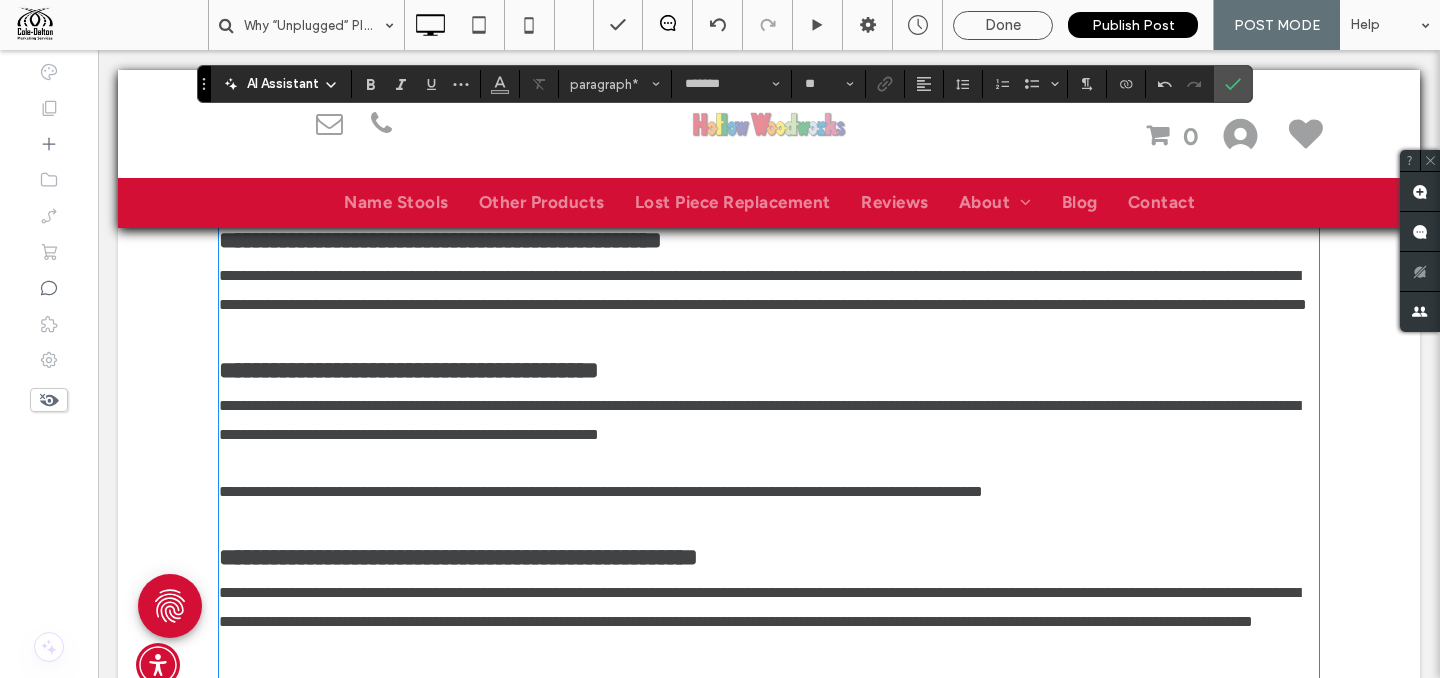 scroll, scrollTop: 2404, scrollLeft: 0, axis: vertical 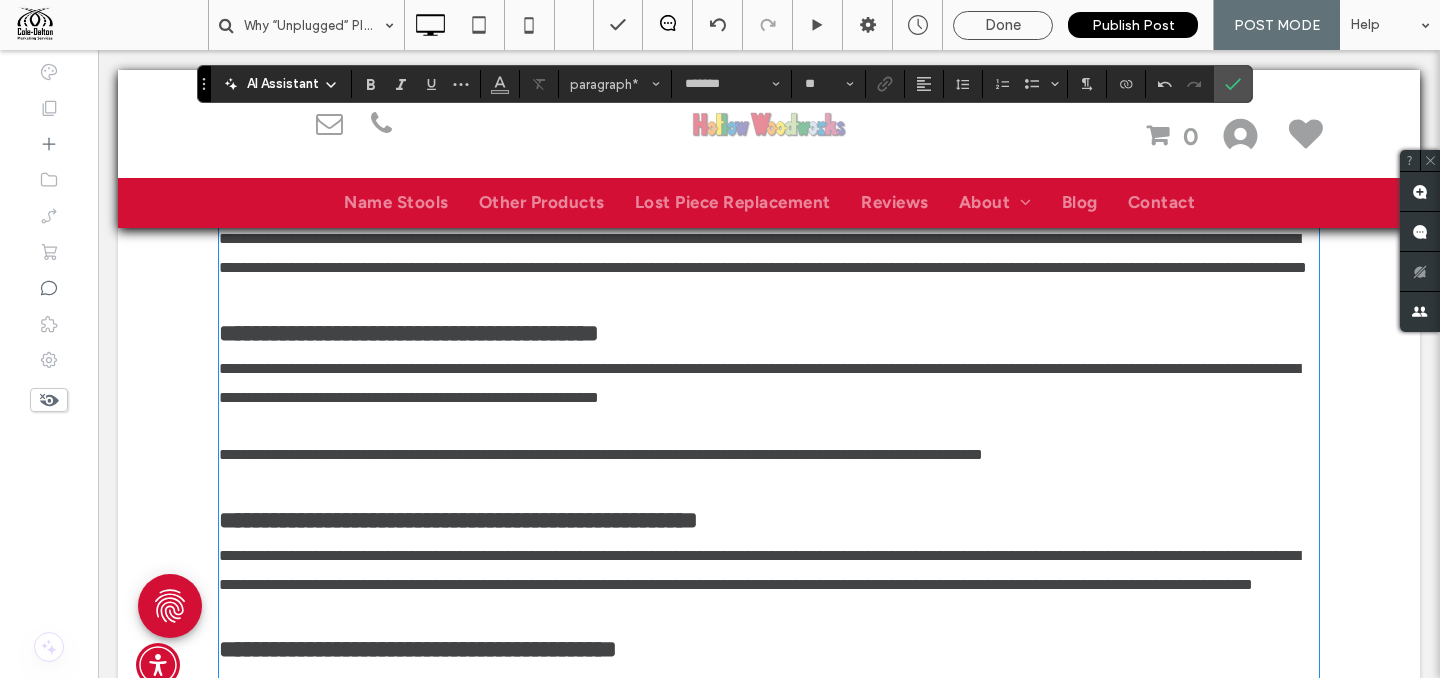 click on "**********" at bounding box center [759, 383] 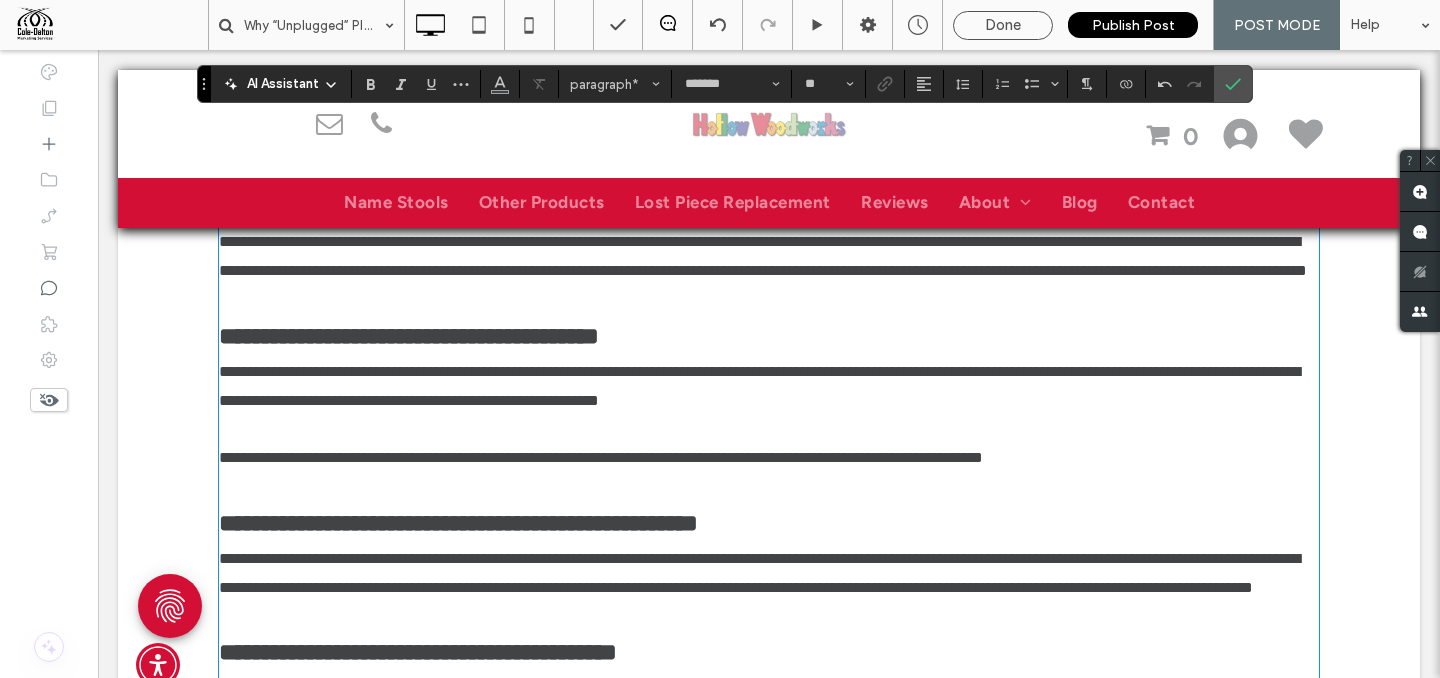 scroll, scrollTop: 2400, scrollLeft: 0, axis: vertical 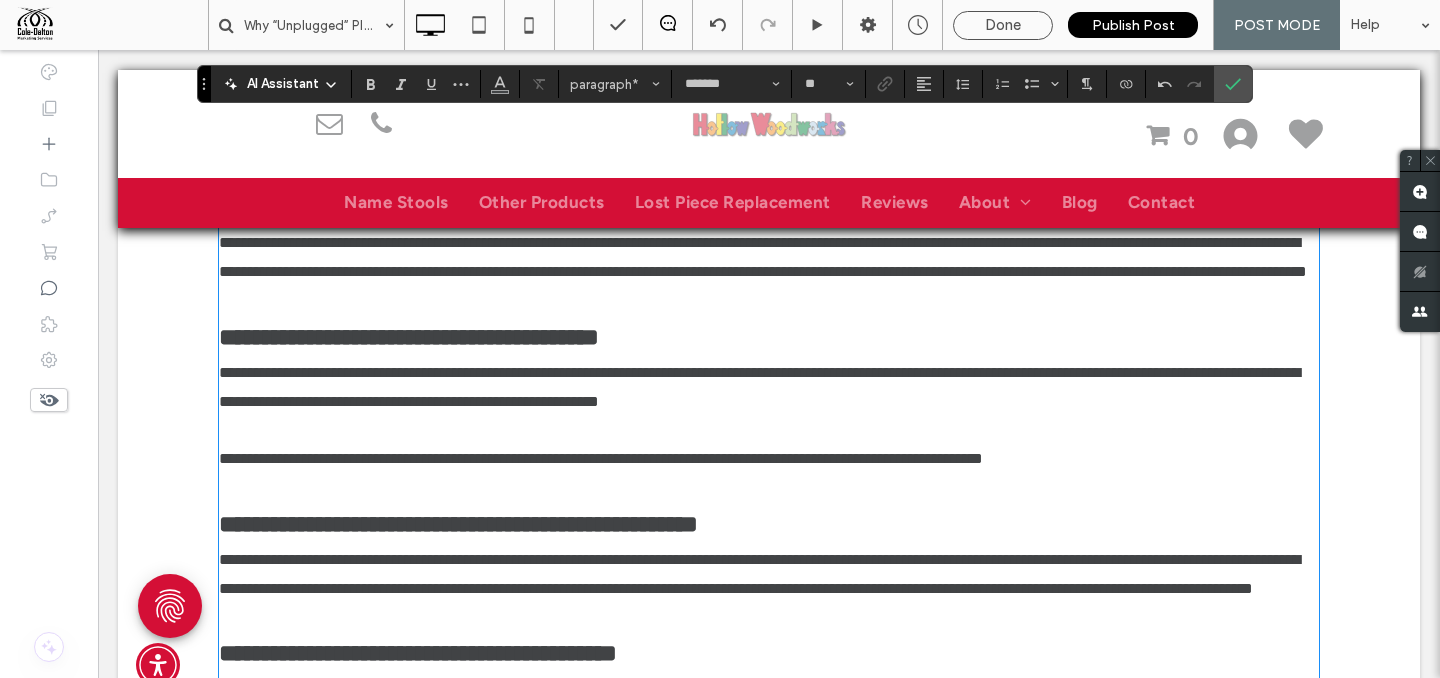 click on "**********" at bounding box center [763, 257] 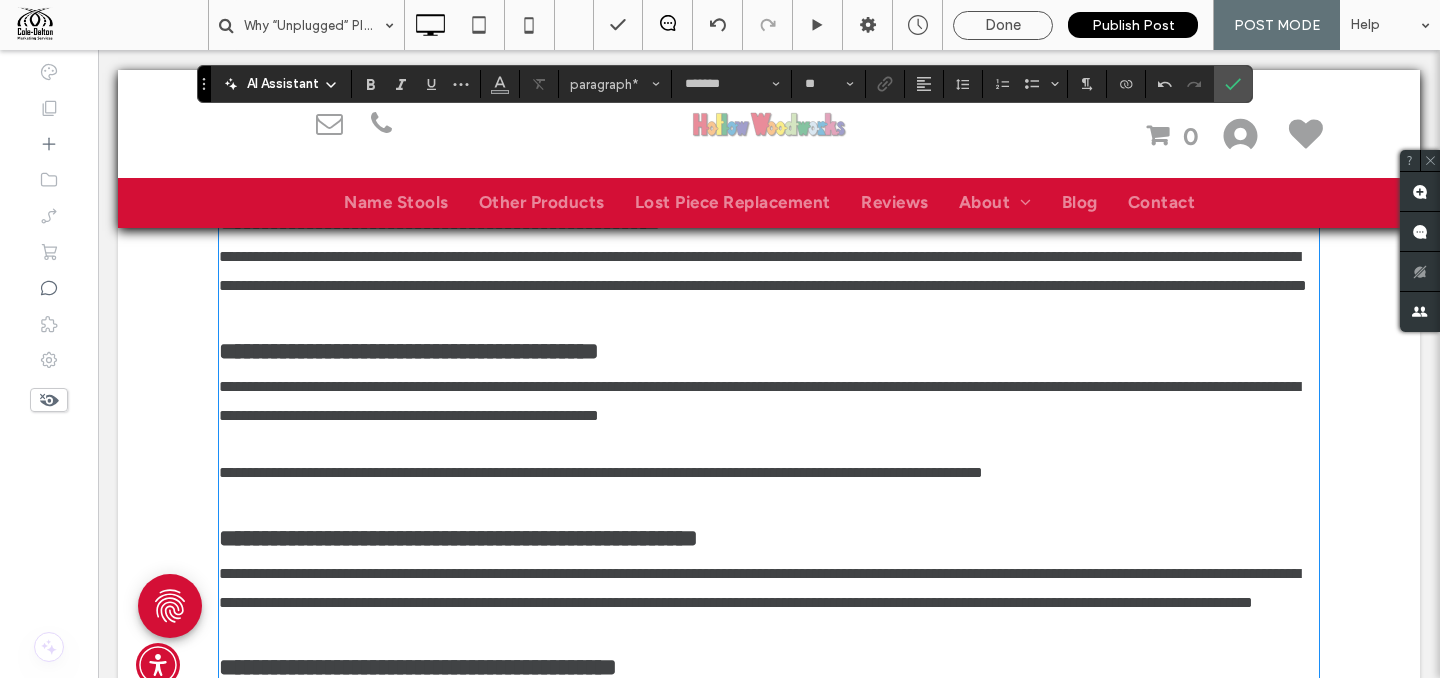 scroll, scrollTop: 2365, scrollLeft: 0, axis: vertical 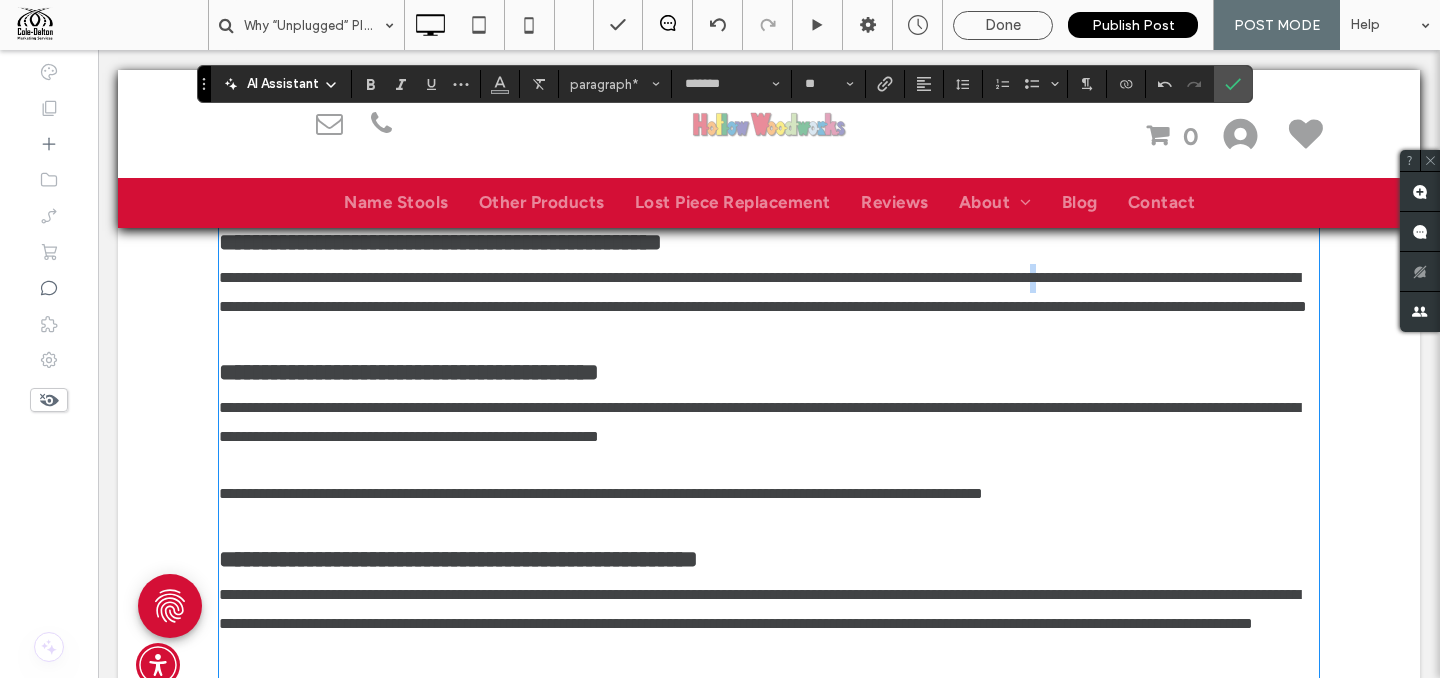 click on "**********" at bounding box center (763, 292) 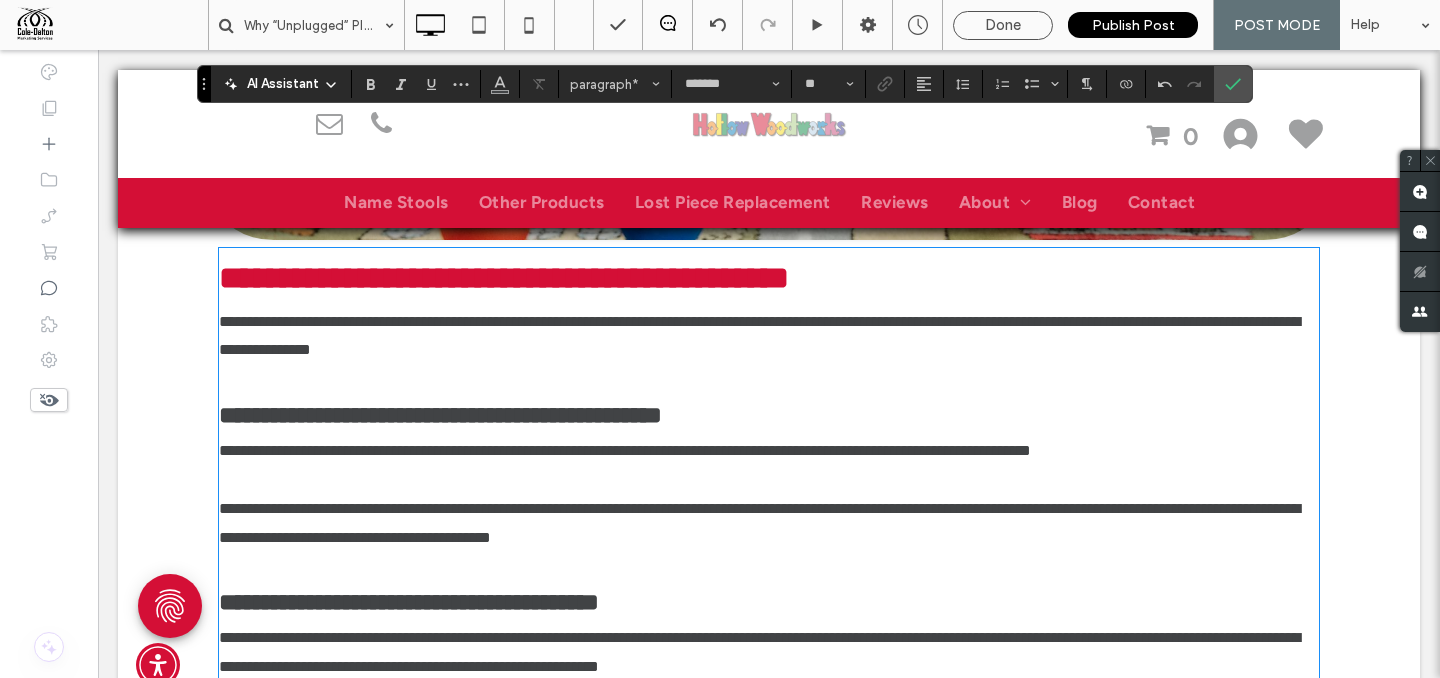 scroll, scrollTop: 2191, scrollLeft: 0, axis: vertical 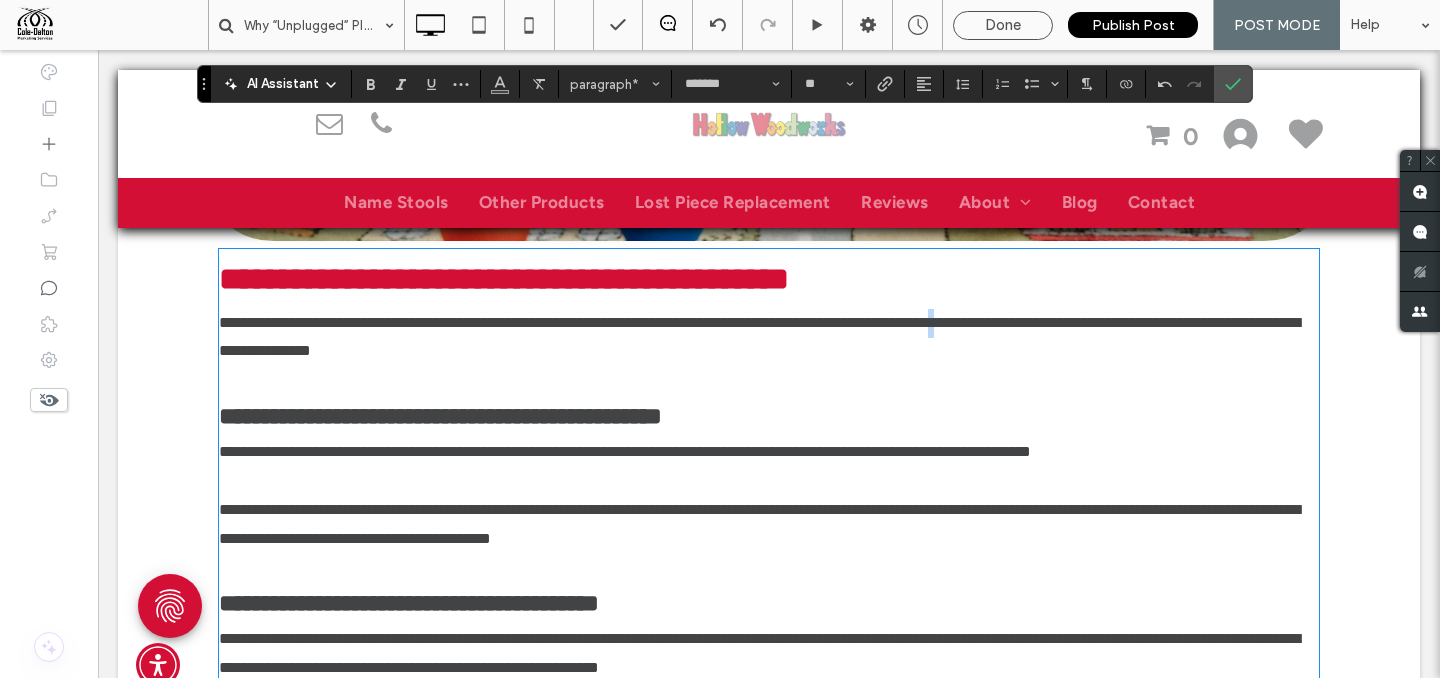 click on "**********" at bounding box center [759, 337] 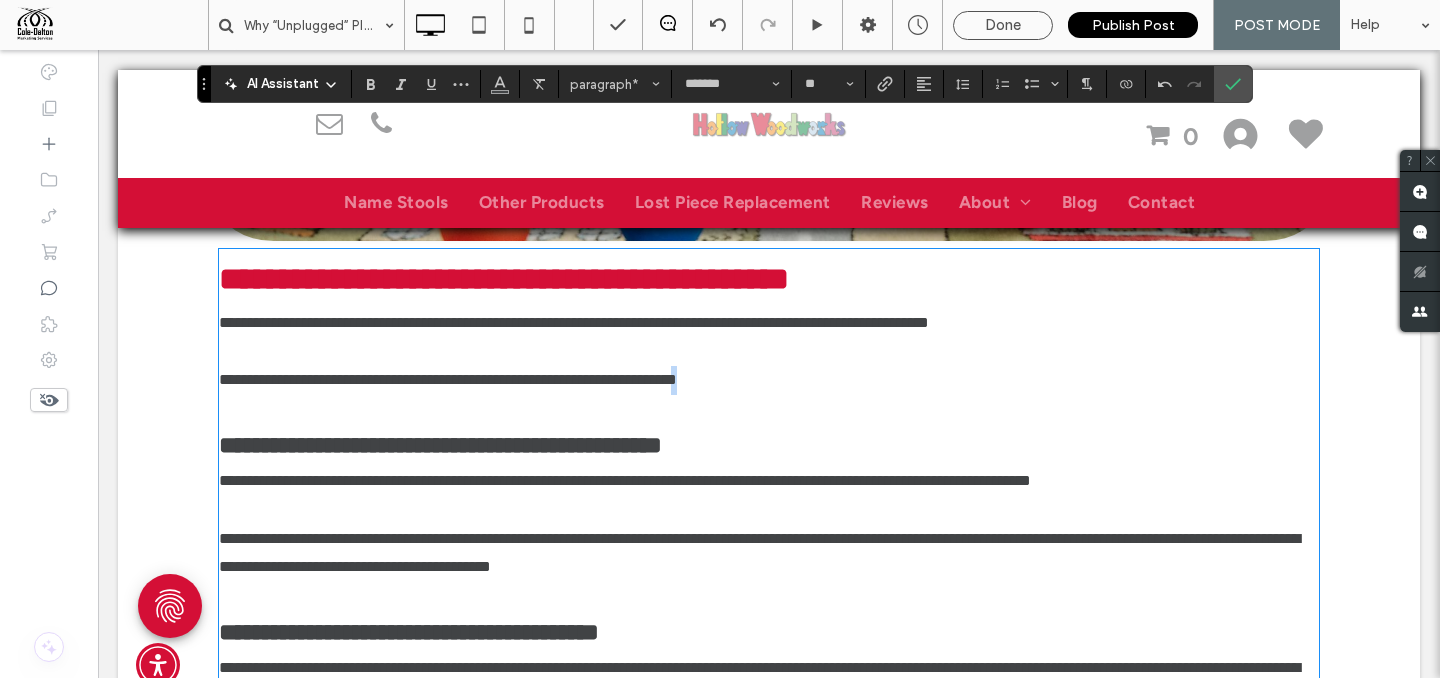 click on "**********" at bounding box center [769, 380] 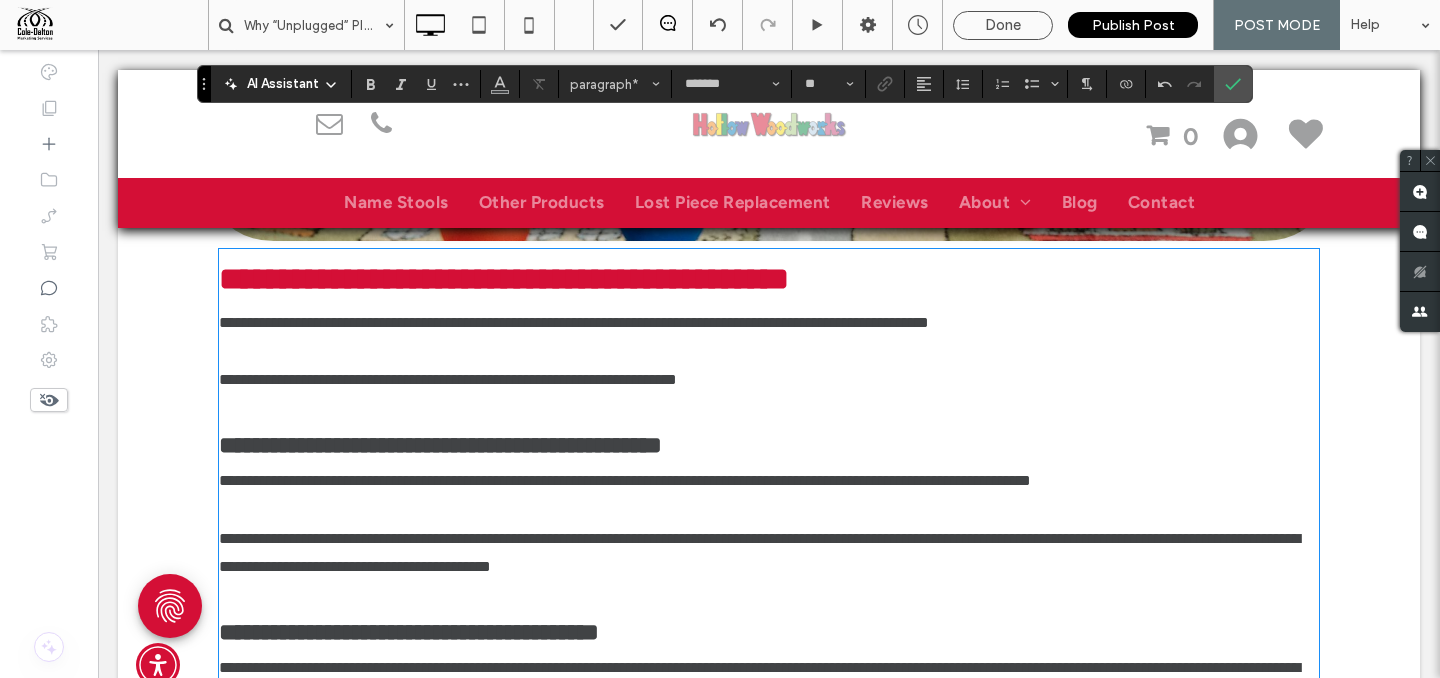click at bounding box center (769, 409) 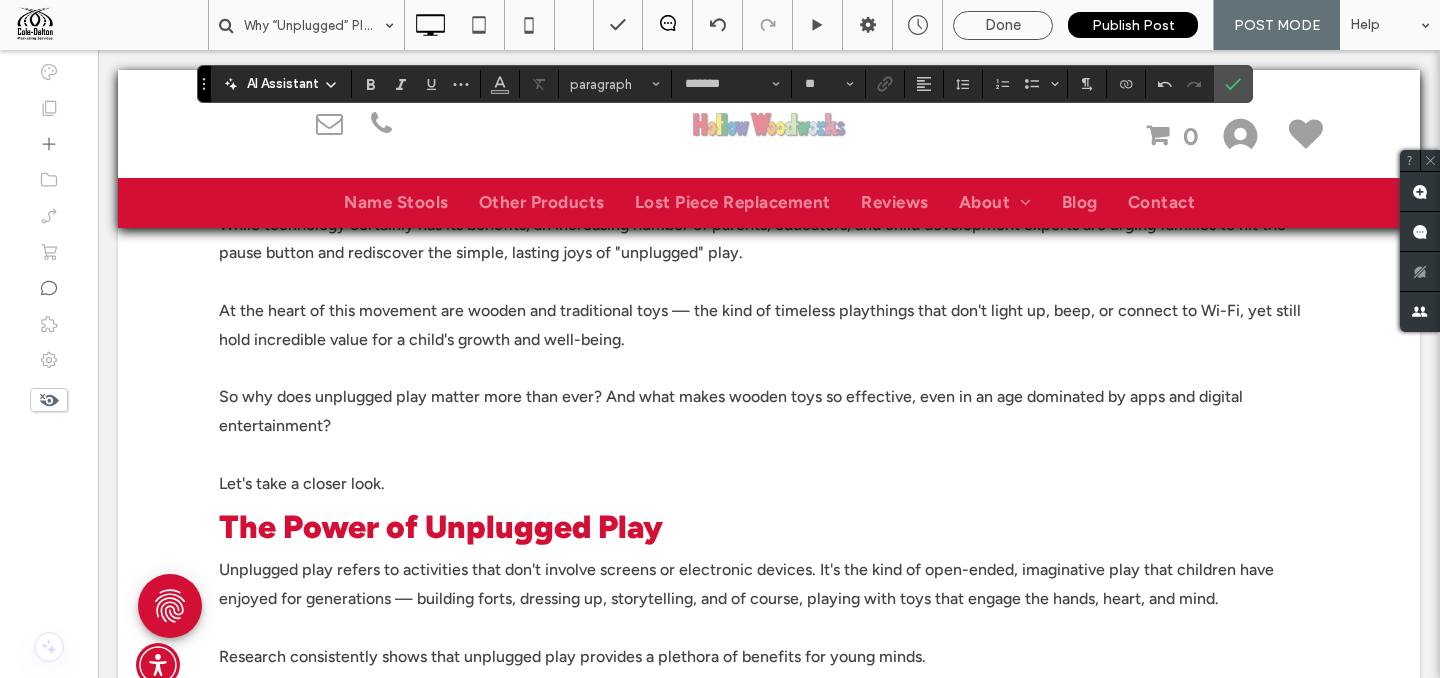 scroll, scrollTop: 1176, scrollLeft: 0, axis: vertical 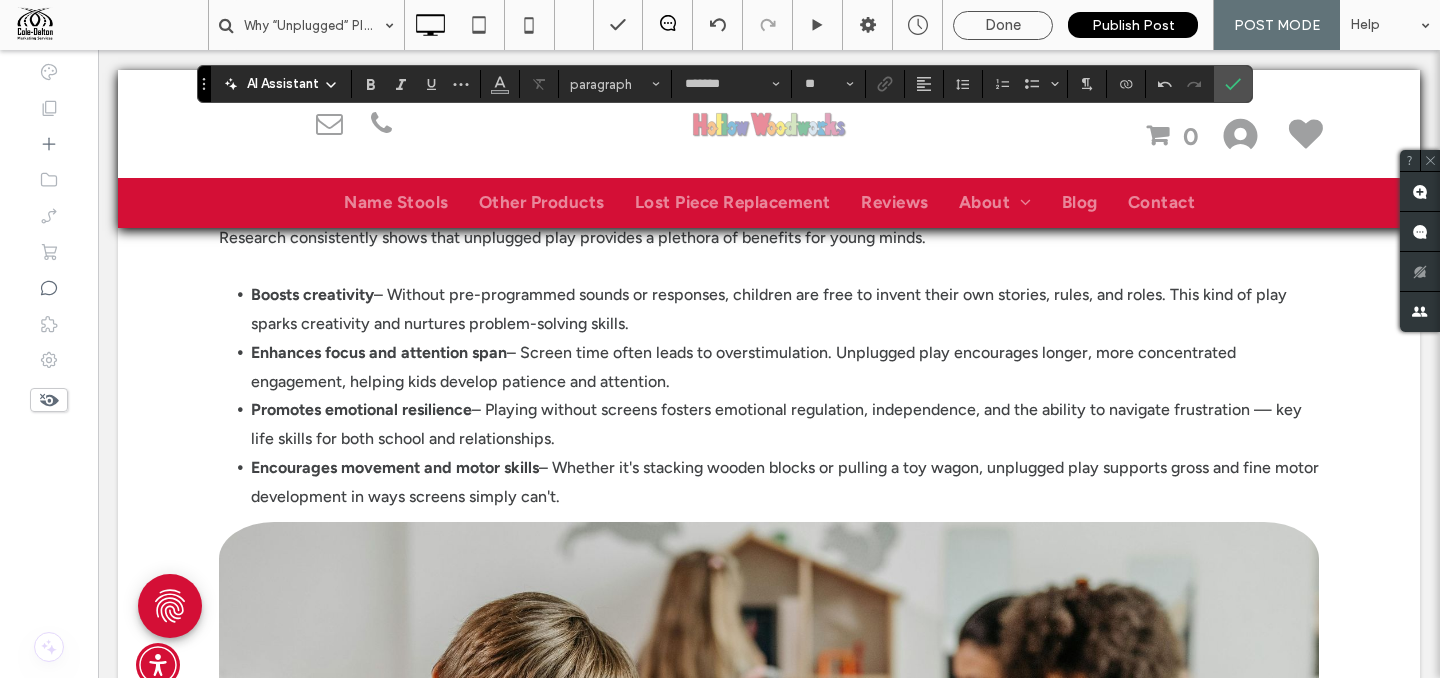 click on "Encourages movement and motor skills  – Whether it's stacking wooden blocks or pulling a toy wagon, unplugged play supports gross and fine motor development in ways screens simply can't." at bounding box center (785, 483) 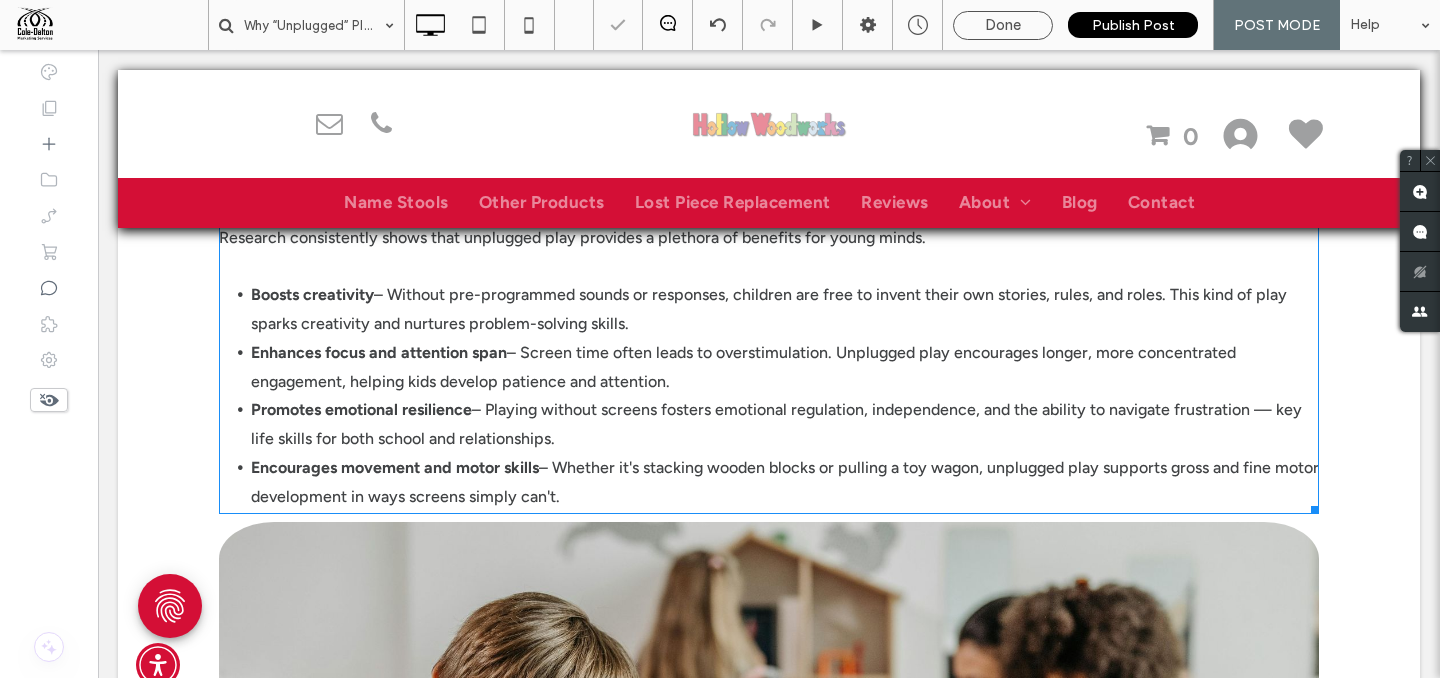 click on "– Whether it's stacking wooden blocks or pulling a toy wagon, unplugged play supports gross and fine motor development in ways screens simply can't." at bounding box center [785, 482] 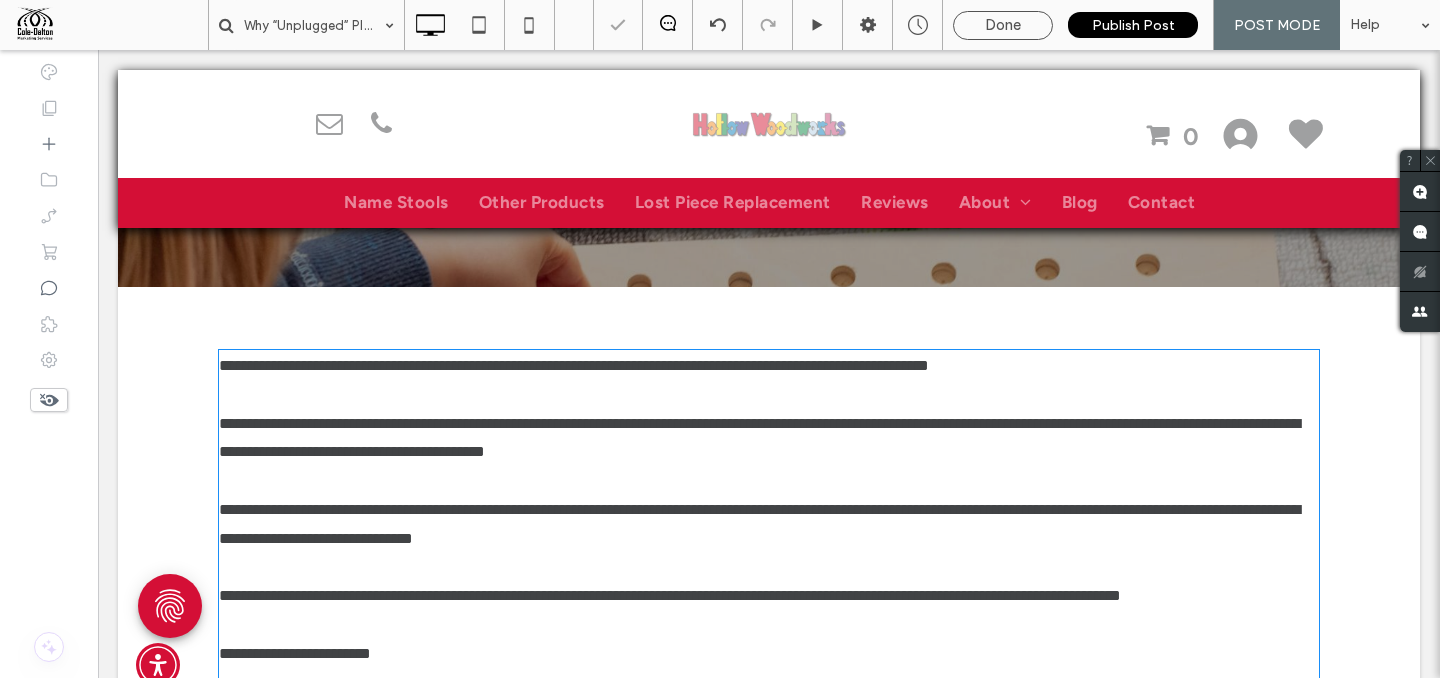 type on "*******" 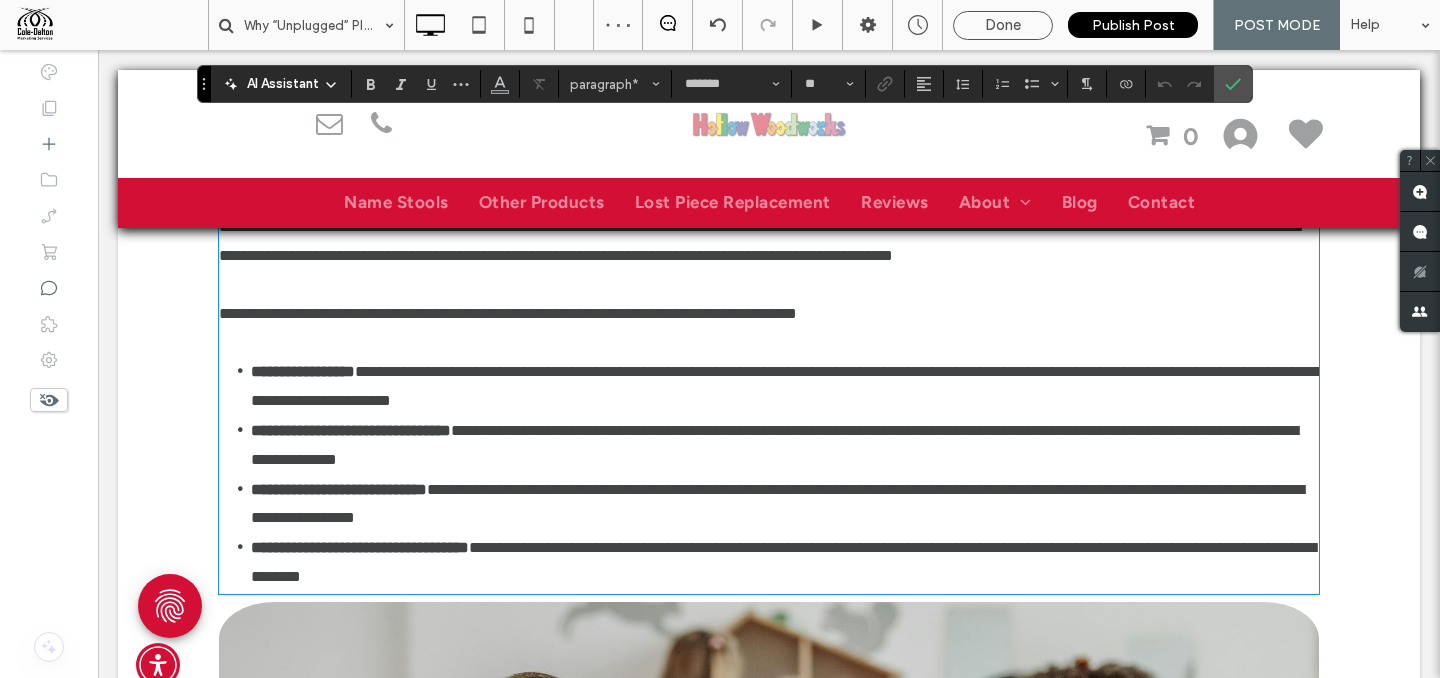 scroll, scrollTop: 1174, scrollLeft: 0, axis: vertical 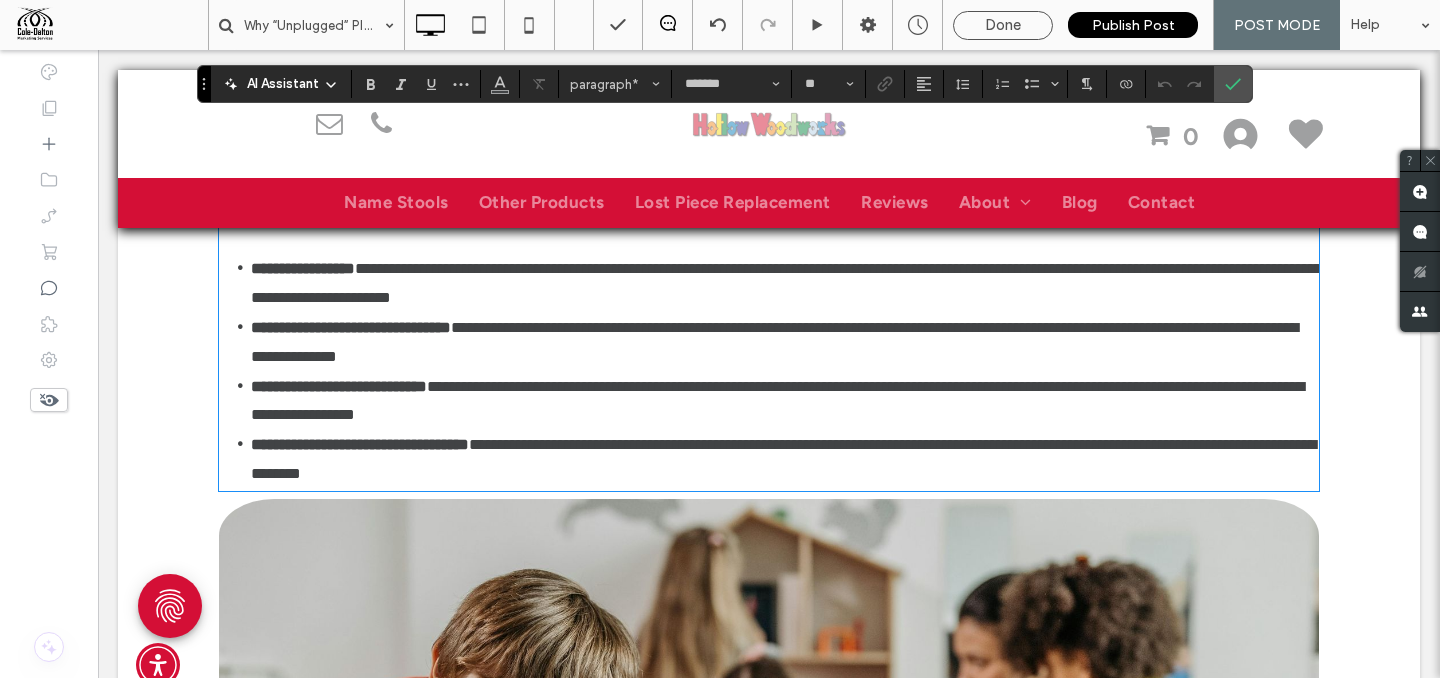 type 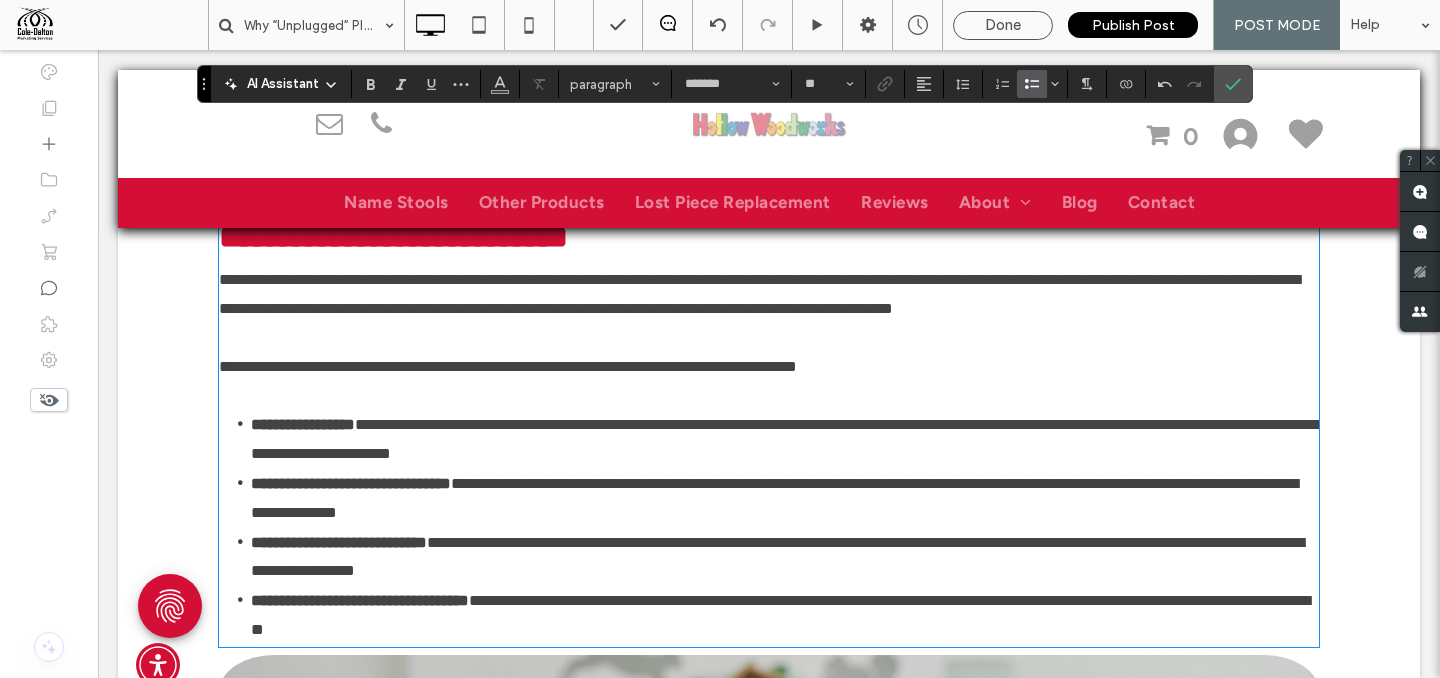 scroll, scrollTop: 1039, scrollLeft: 0, axis: vertical 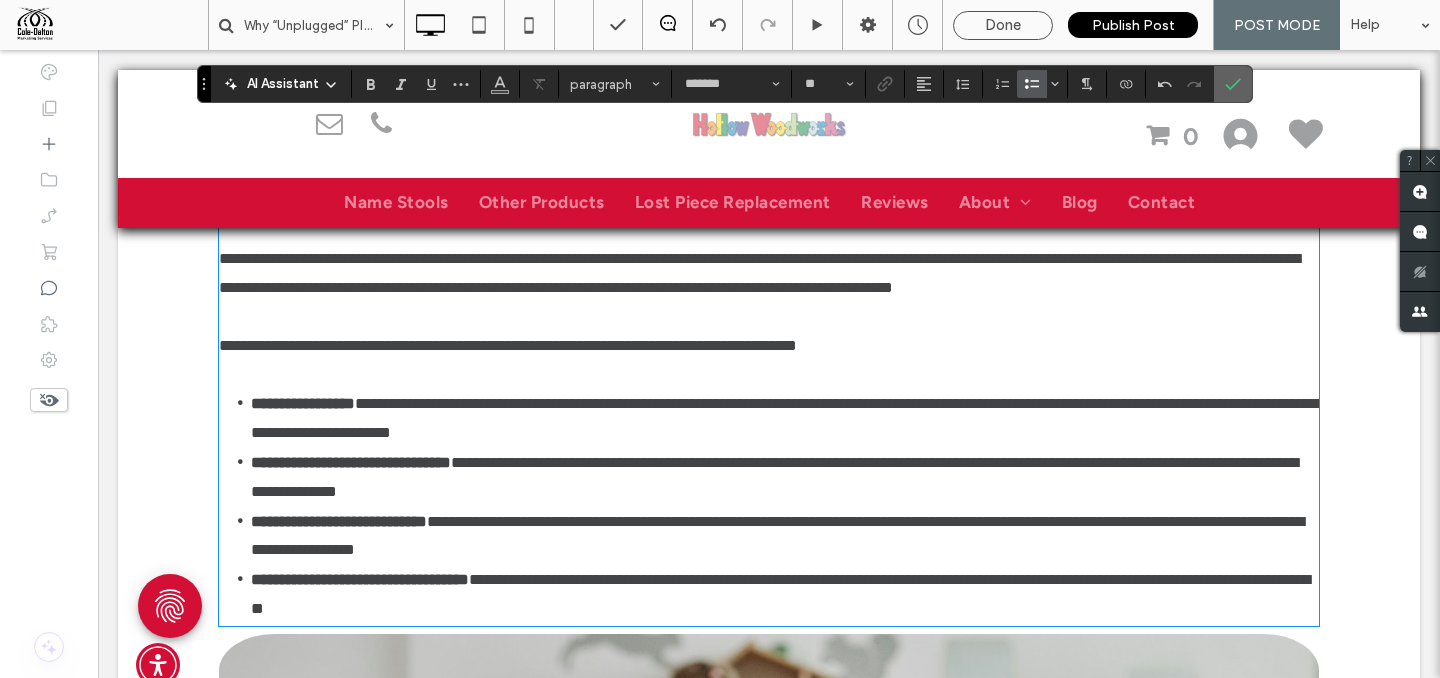 click at bounding box center (1233, 84) 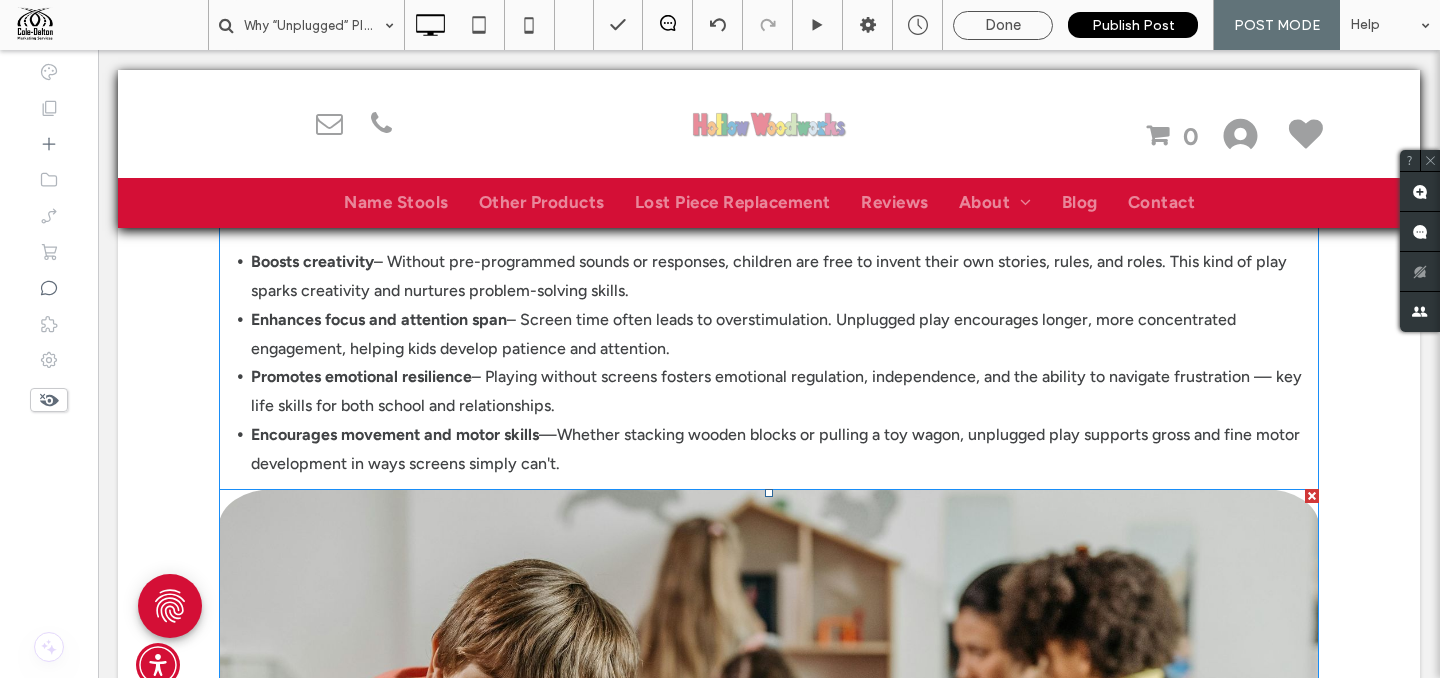 scroll, scrollTop: 1109, scrollLeft: 0, axis: vertical 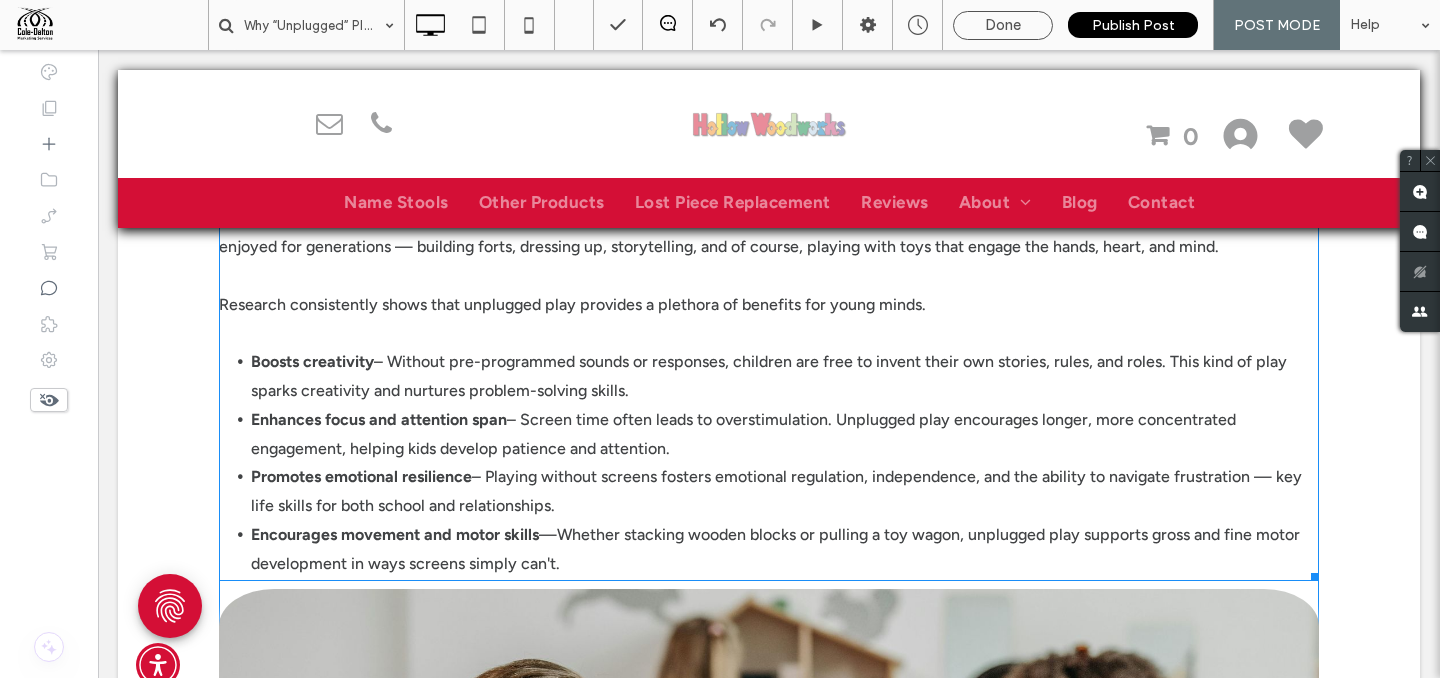 click on "Boosts creativity  – Without pre-programmed sounds or responses, children are free to invent their own stories, rules, and roles. This kind of play sparks creativity and nurtures problem-solving skills." at bounding box center [785, 377] 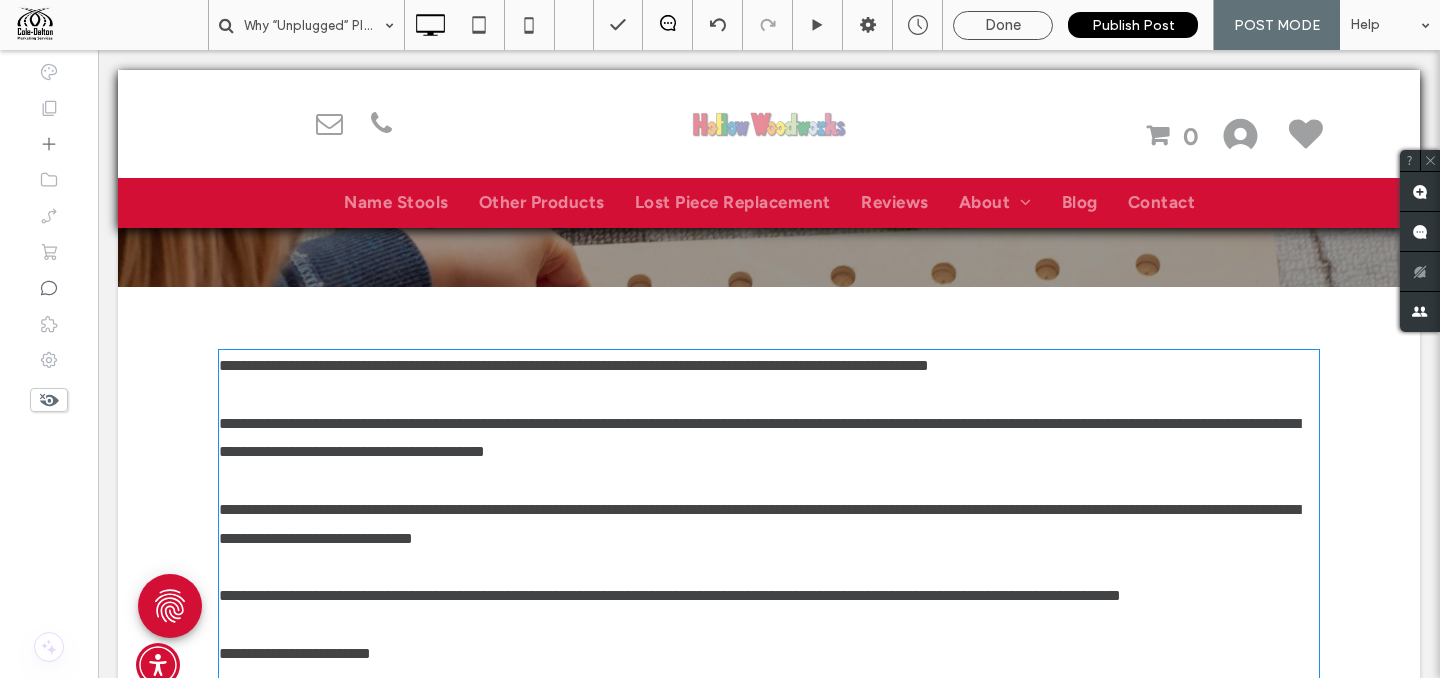 type on "*******" 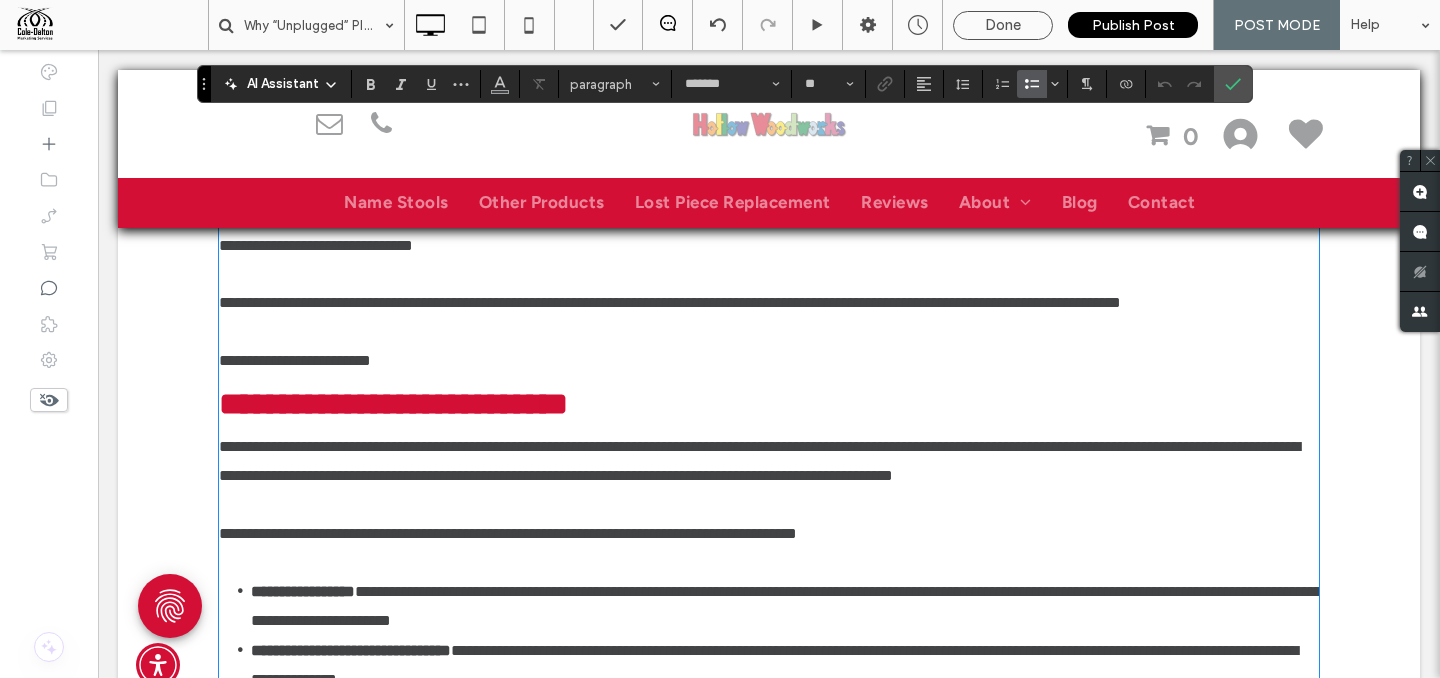 scroll, scrollTop: 962, scrollLeft: 0, axis: vertical 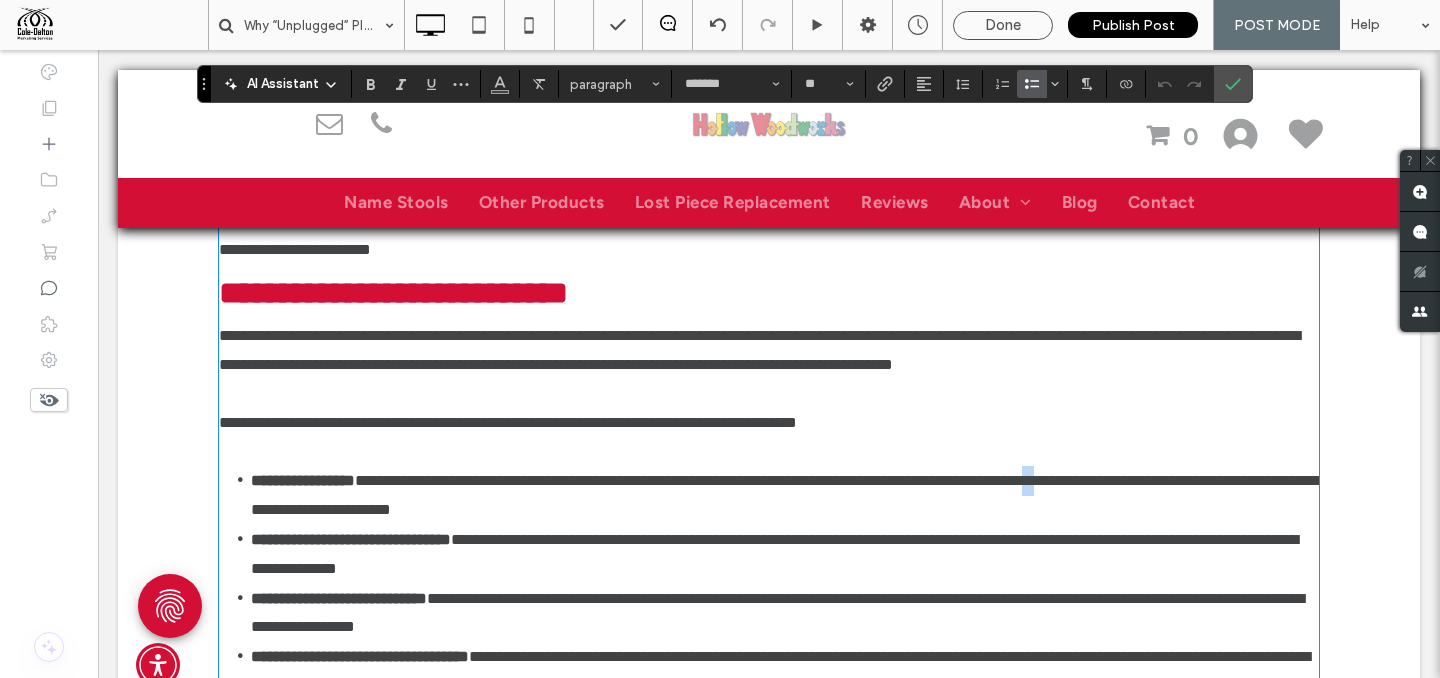 click on "**********" at bounding box center [786, 495] 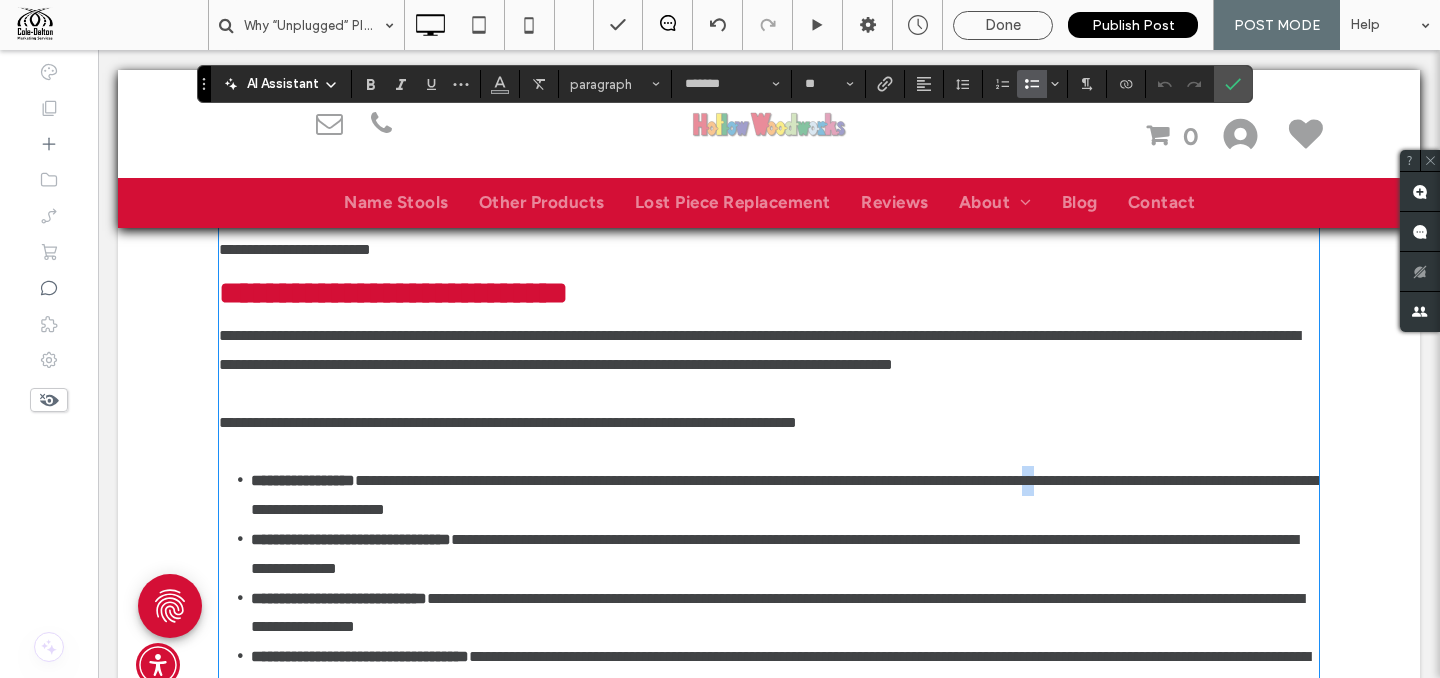 type 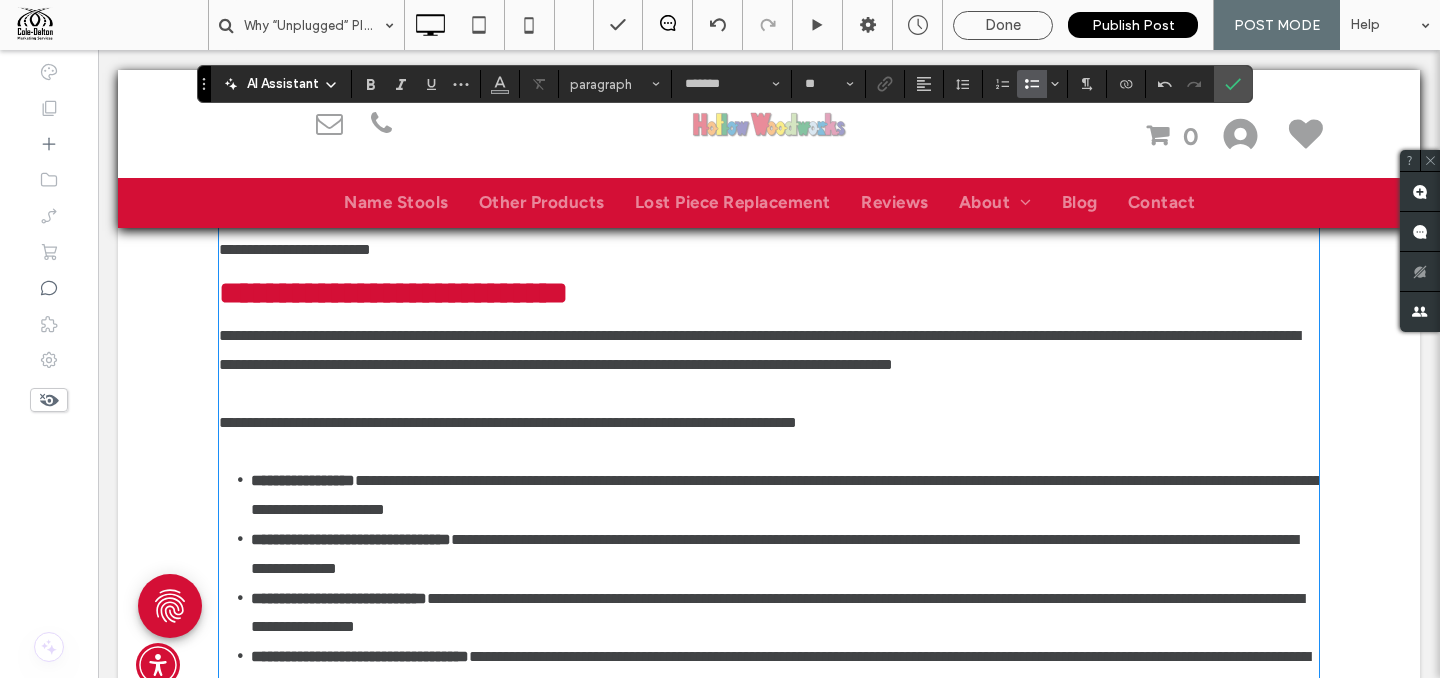click on "**********" at bounding box center [786, 495] 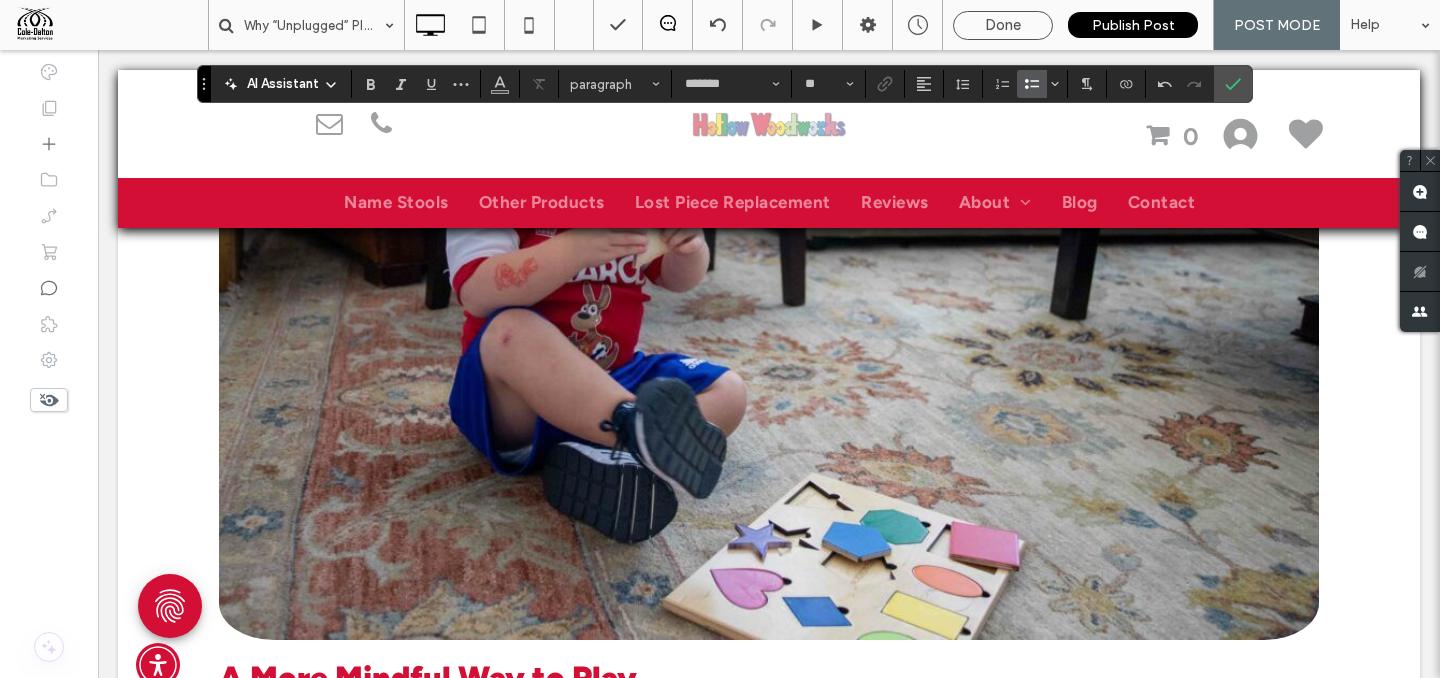scroll, scrollTop: 3082, scrollLeft: 0, axis: vertical 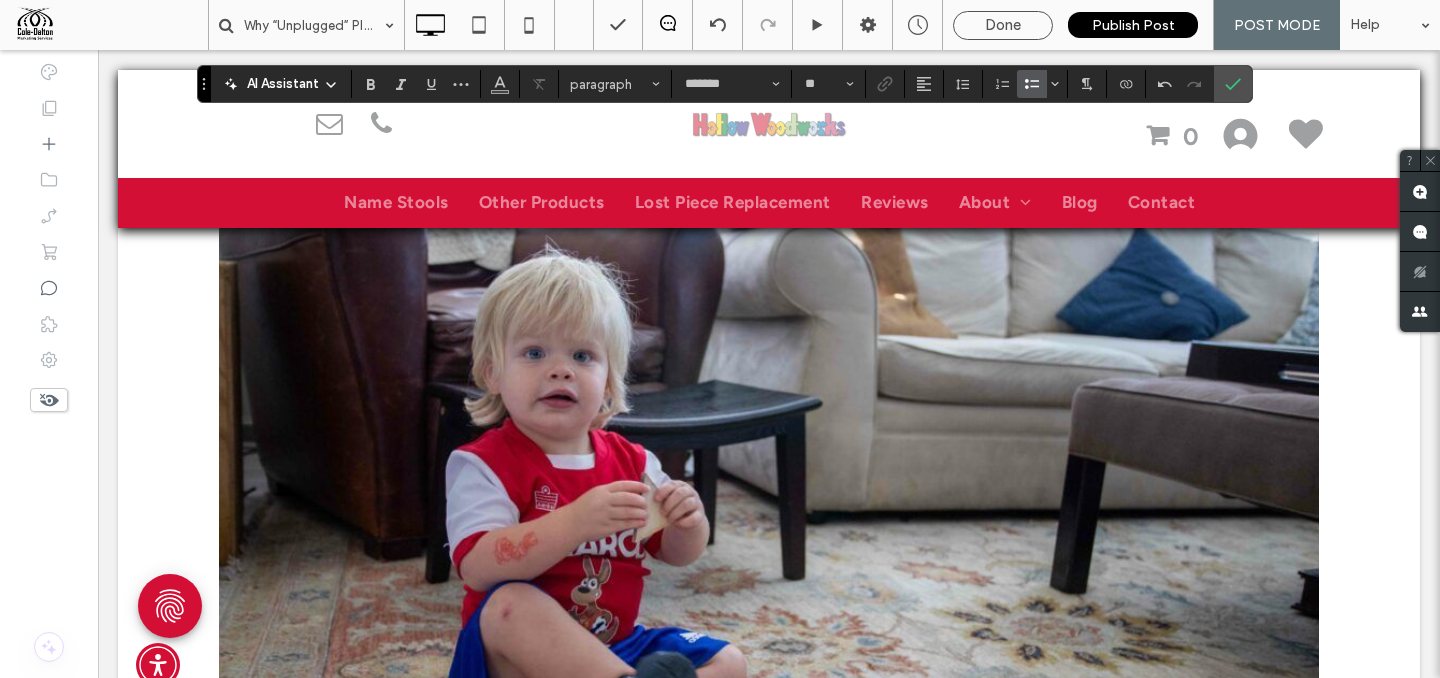 click at bounding box center (769, 547) 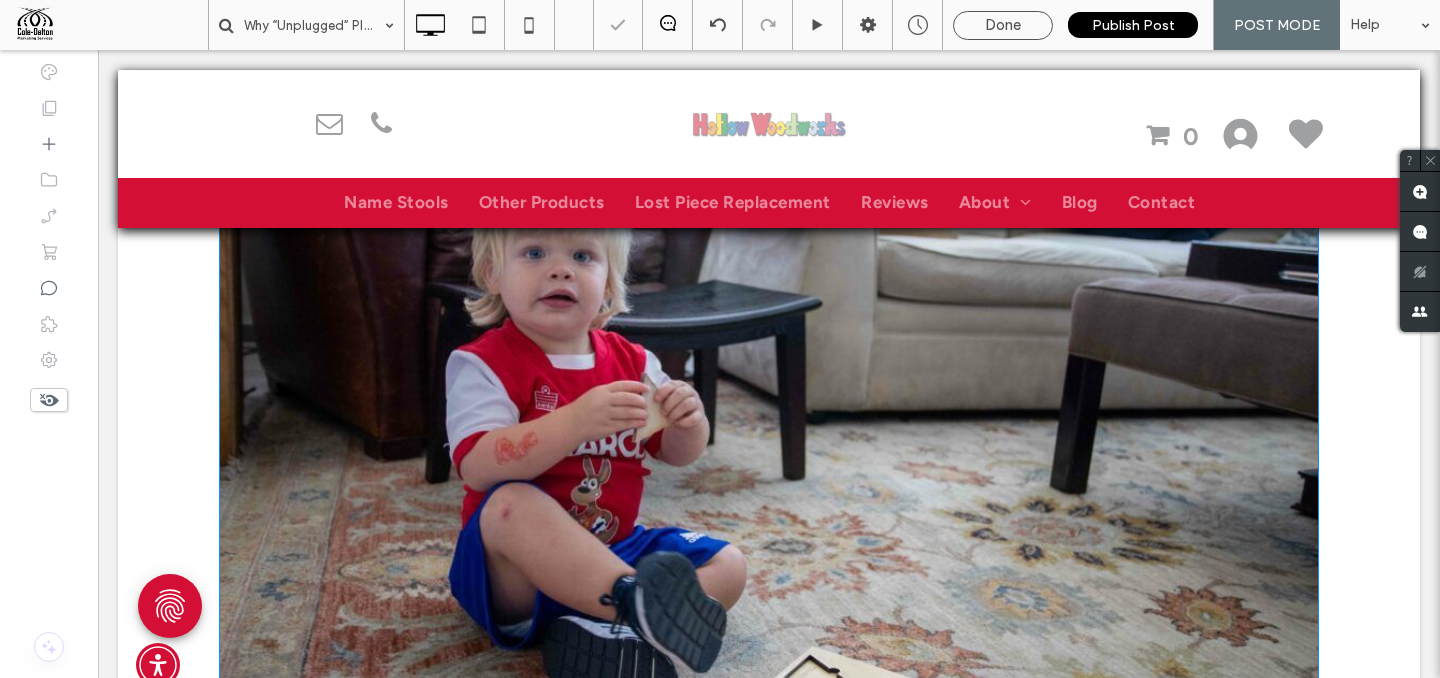 scroll, scrollTop: 3258, scrollLeft: 0, axis: vertical 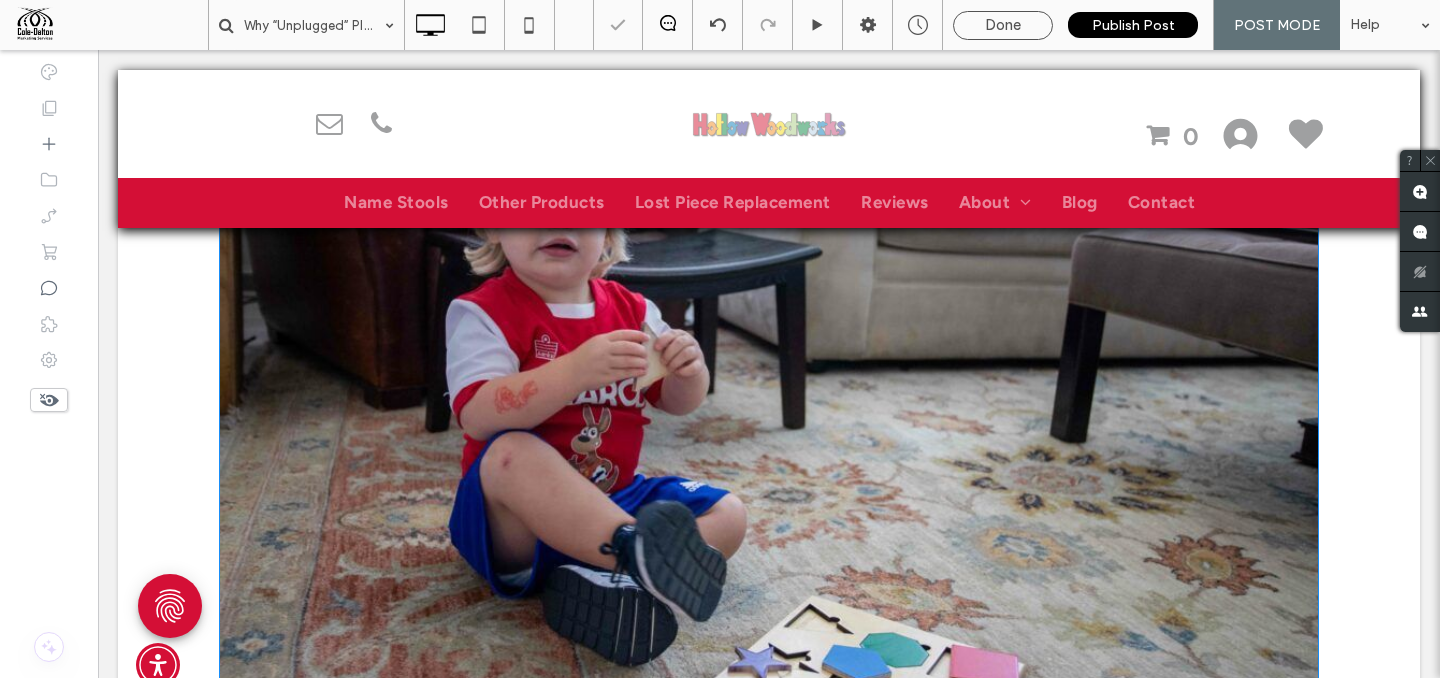 click at bounding box center (769, 396) 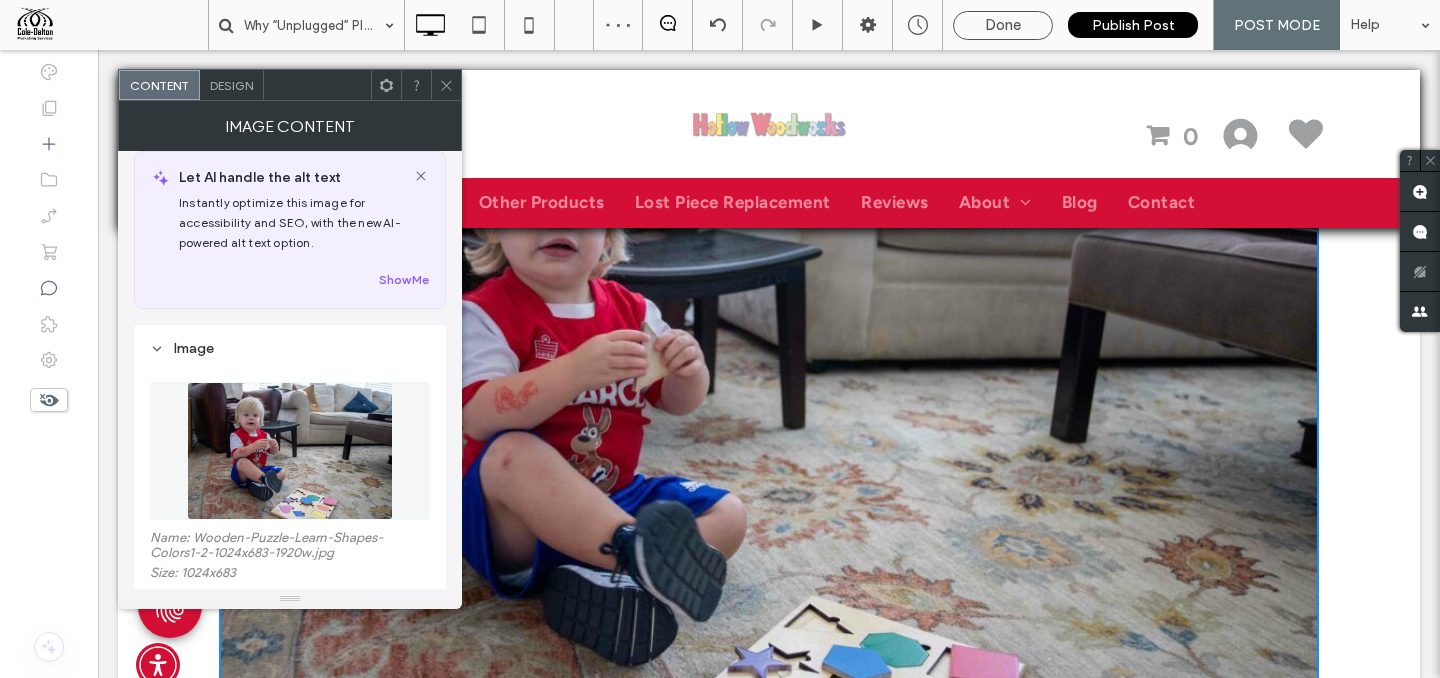 scroll, scrollTop: 34, scrollLeft: 0, axis: vertical 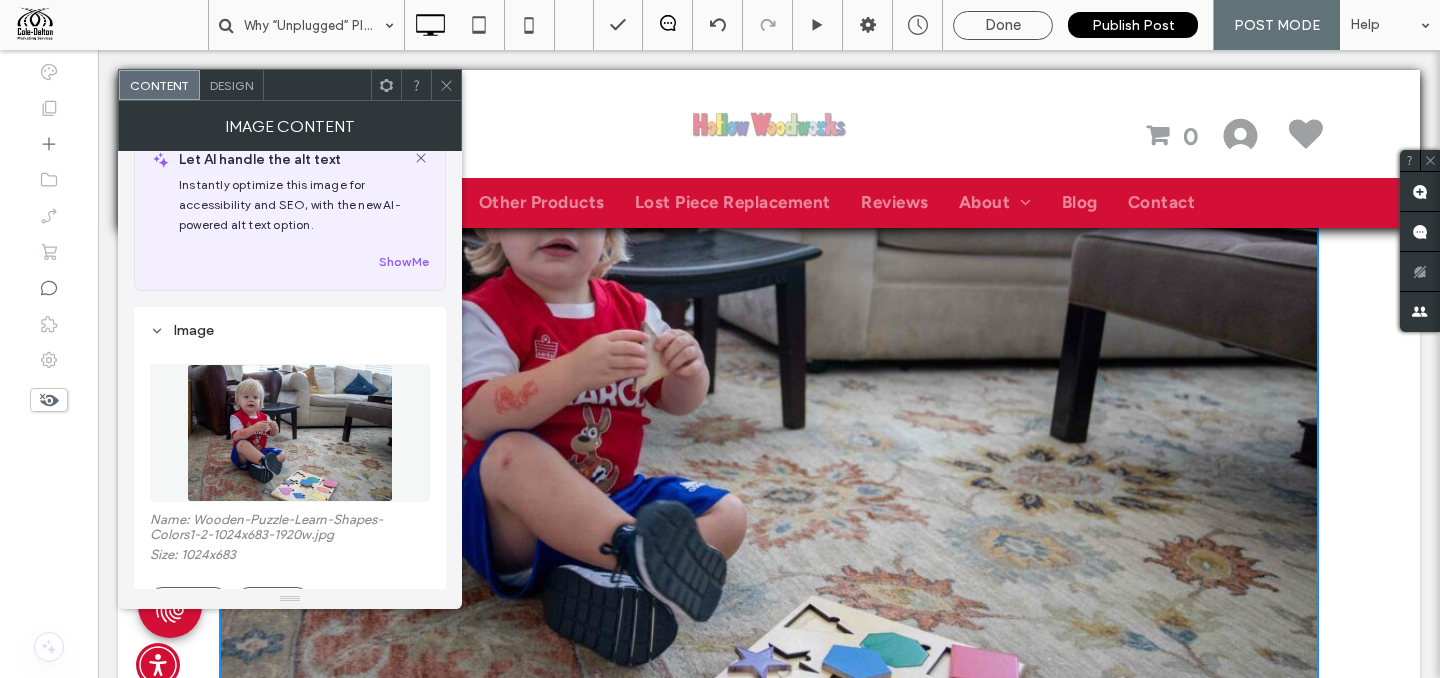 click 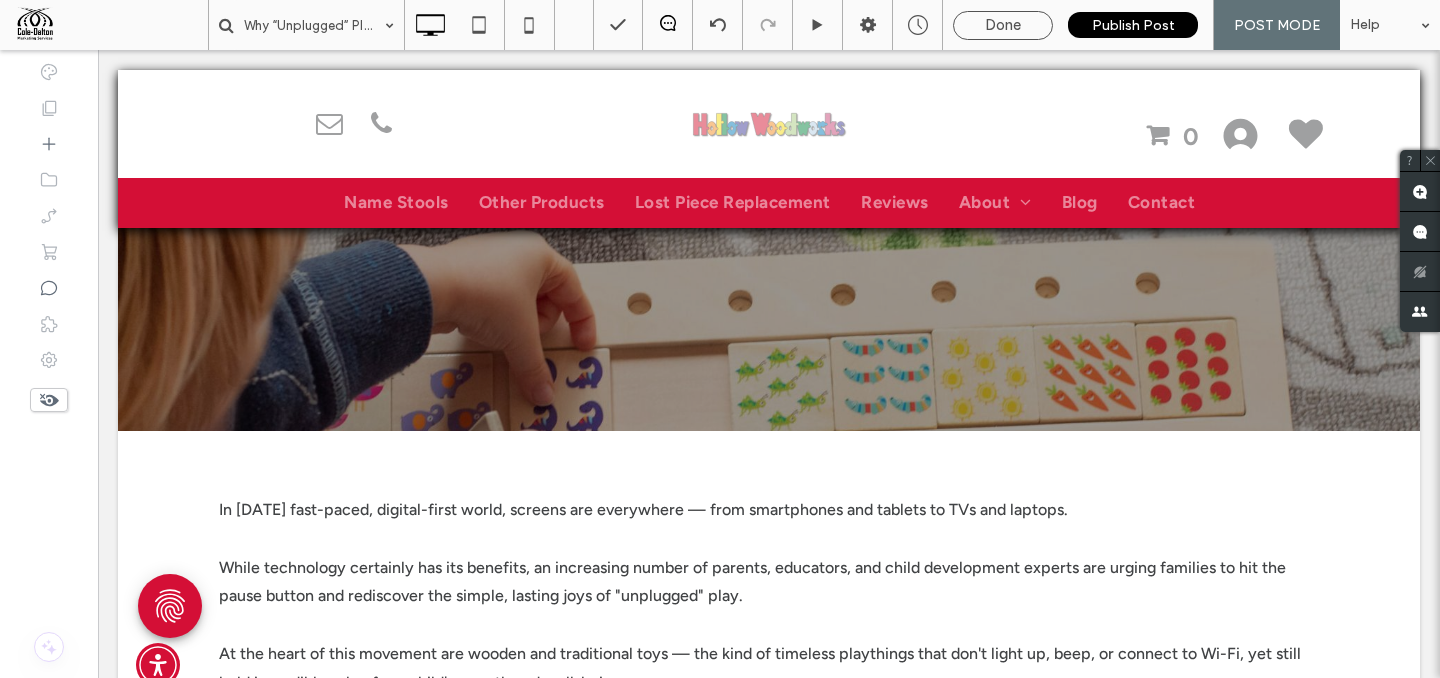scroll, scrollTop: 610, scrollLeft: 0, axis: vertical 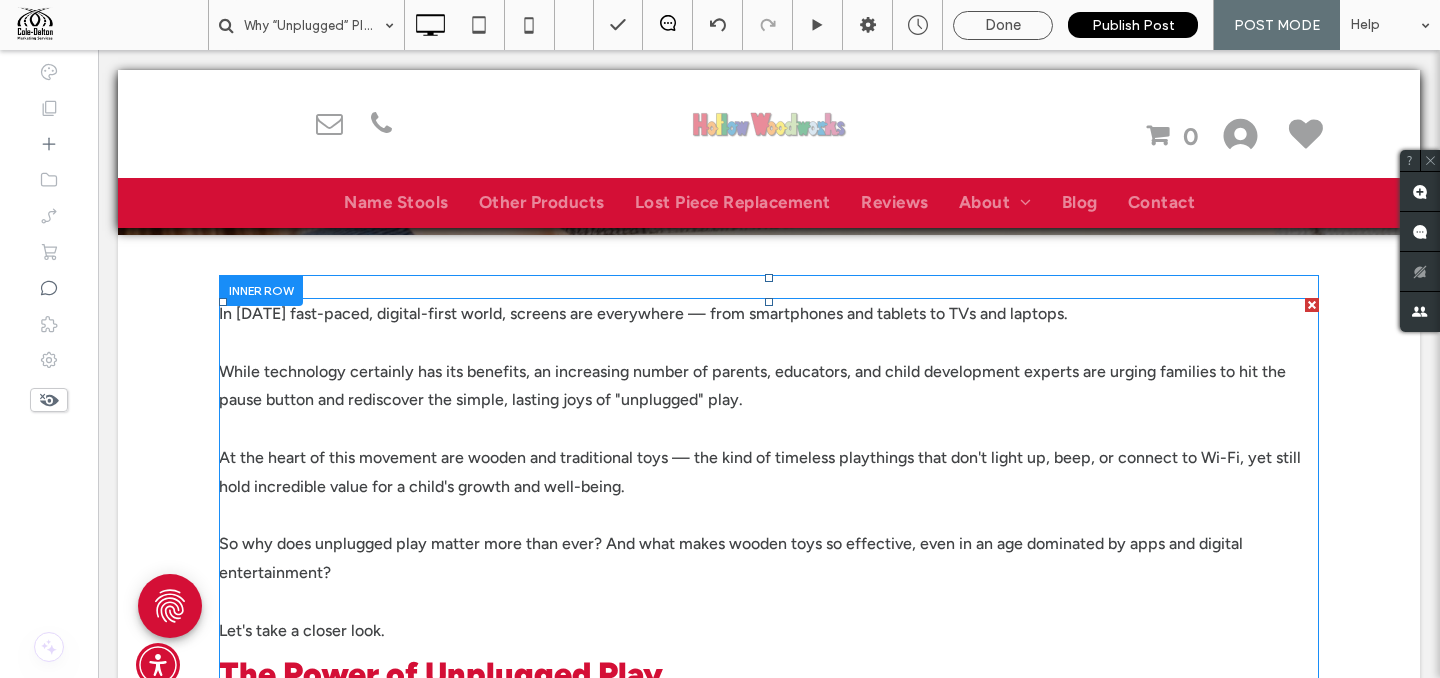 click on "While technology certainly has its benefits, an increasing number of parents, educators, and child development experts are urging families to hit the pause button and rediscover the simple, lasting joys of "unplugged" play." at bounding box center [769, 387] 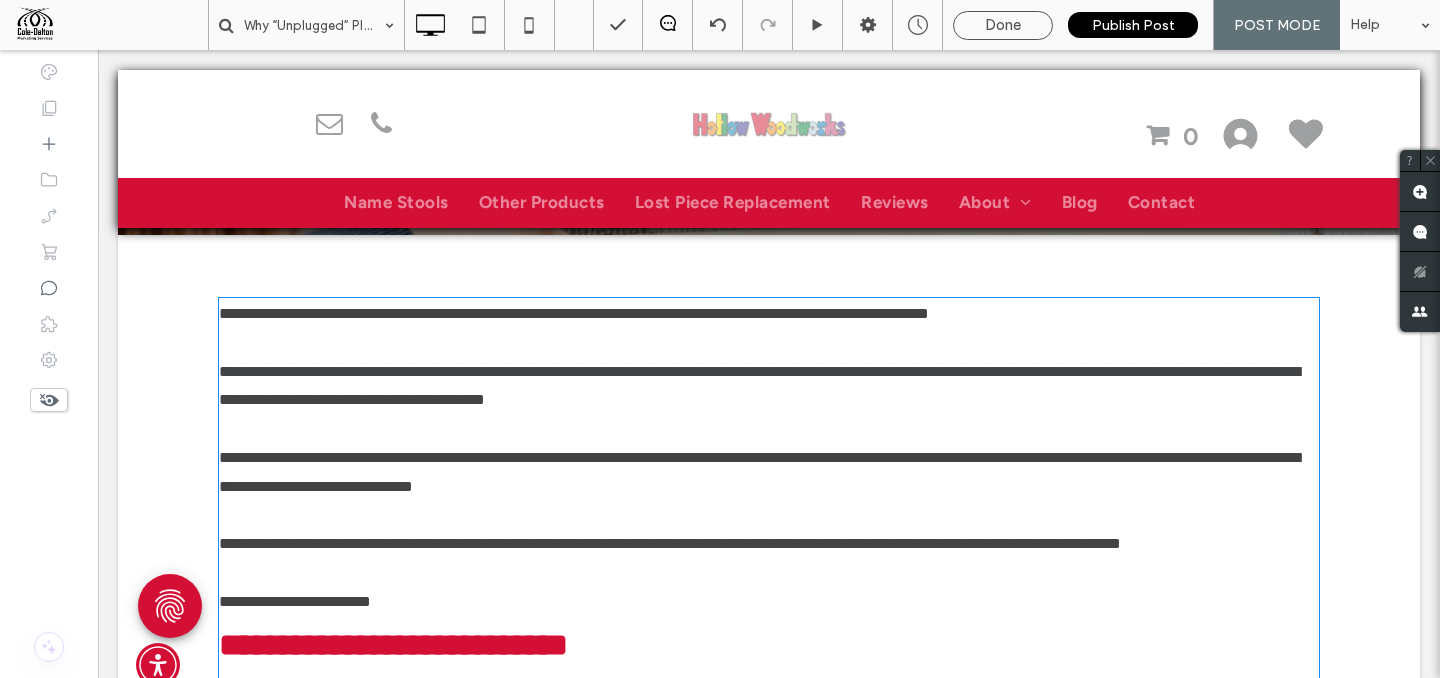 type on "*******" 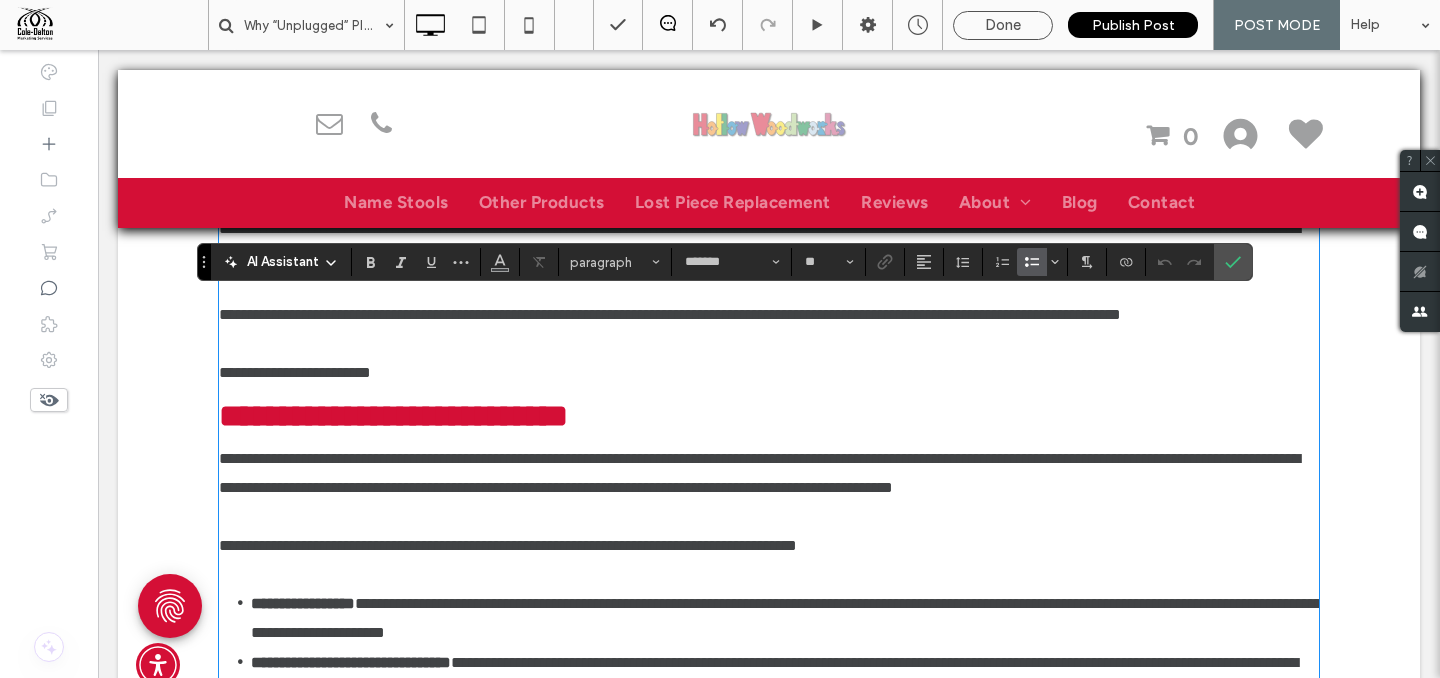 scroll, scrollTop: 995, scrollLeft: 0, axis: vertical 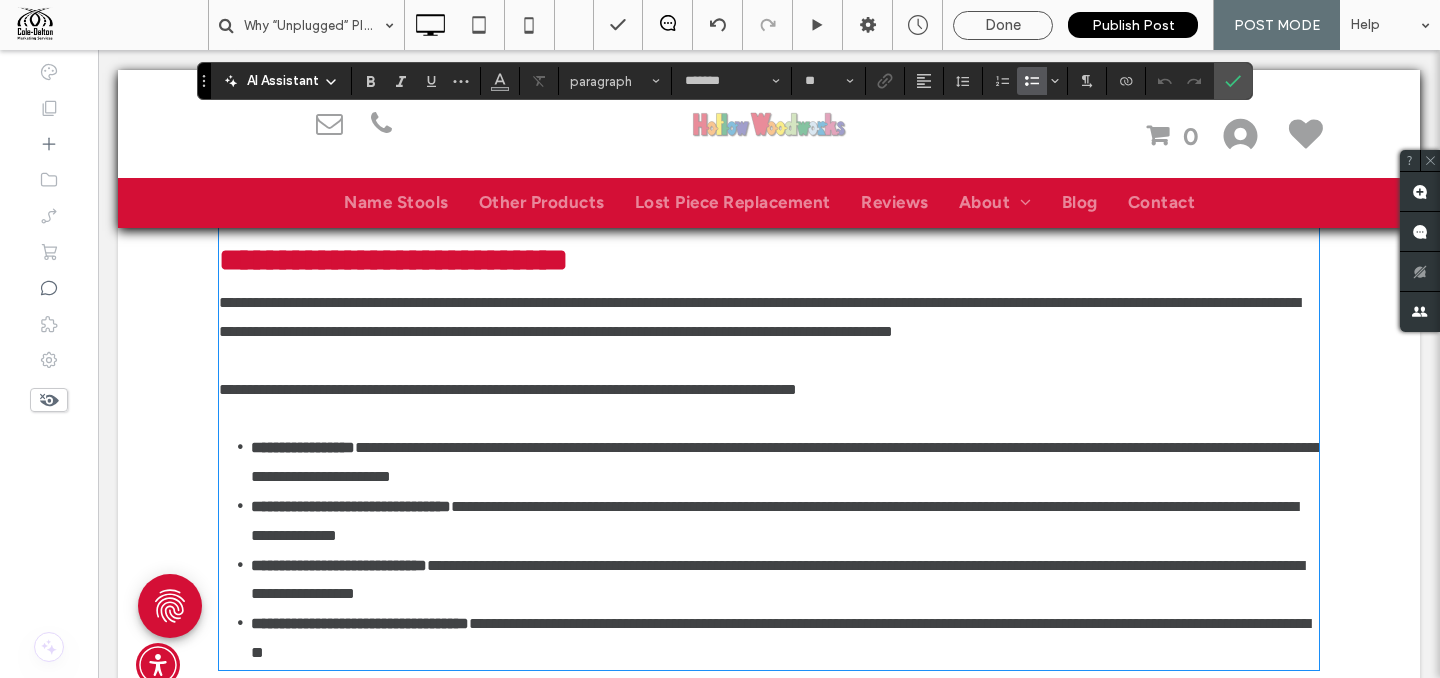 type 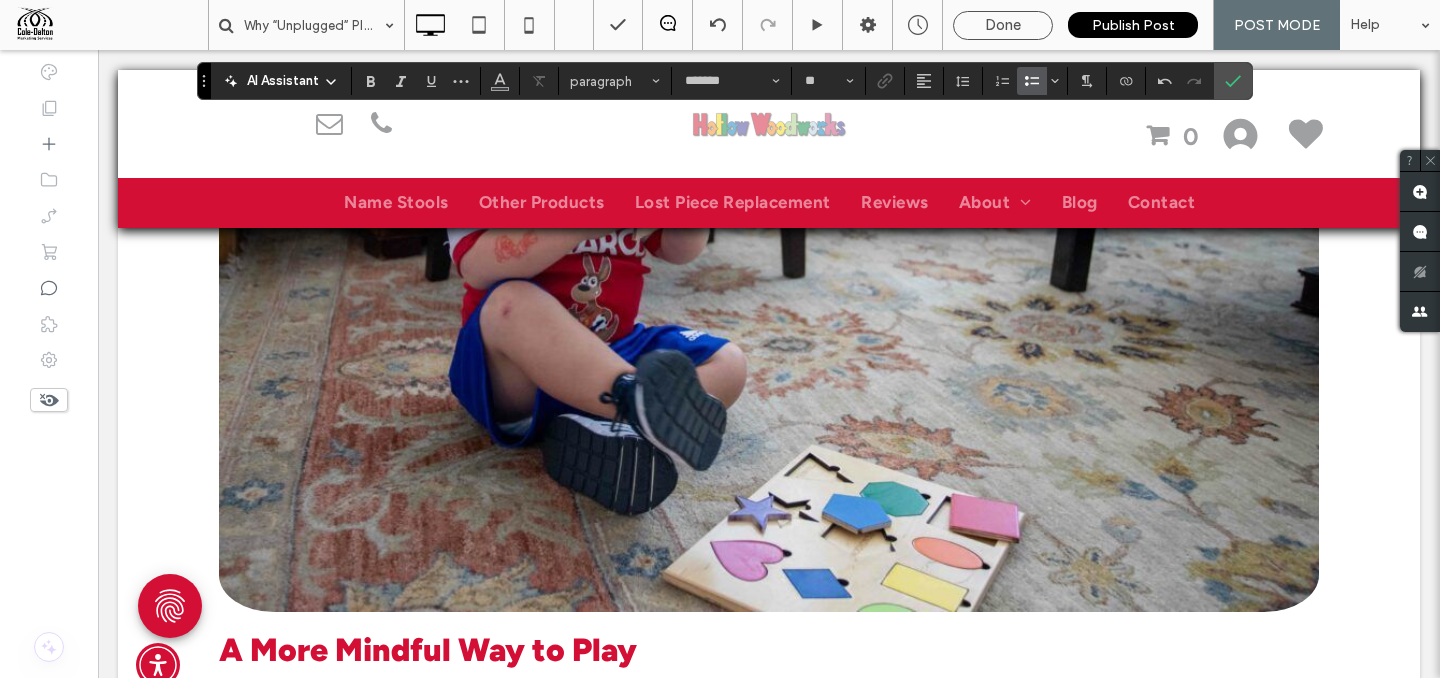 scroll, scrollTop: 3816, scrollLeft: 0, axis: vertical 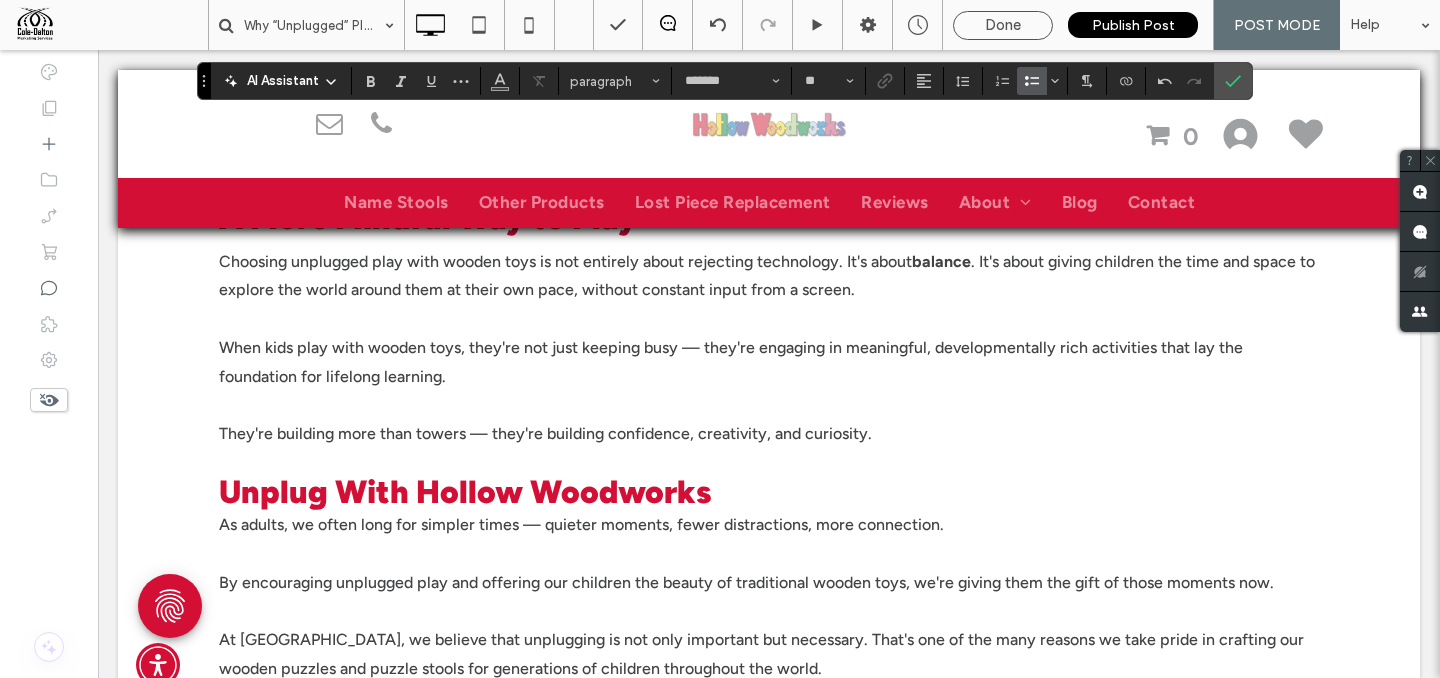 click on "When kids play with wooden toys, they're not just keeping busy — they're engaging in meaningful, developmentally rich activities that lay the foundation for lifelong learning." at bounding box center (731, 362) 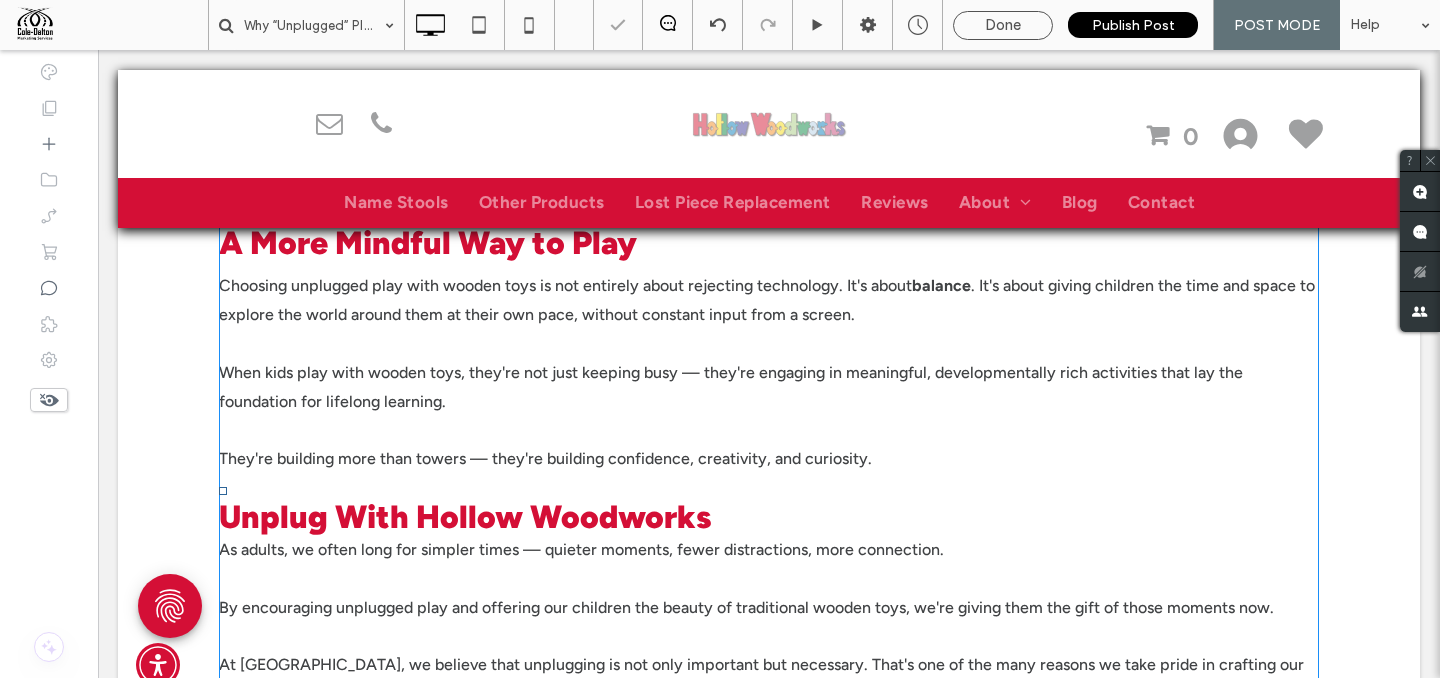 click at bounding box center (769, 344) 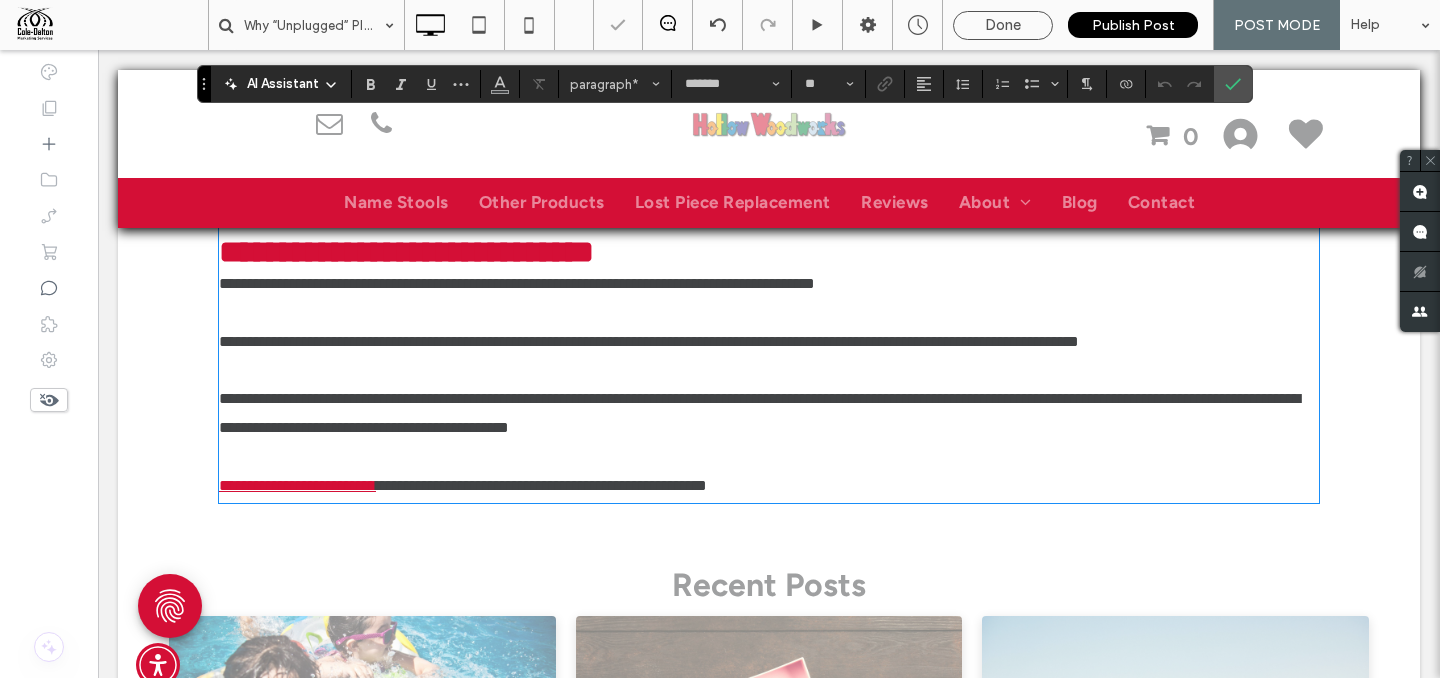 scroll, scrollTop: 4053, scrollLeft: 0, axis: vertical 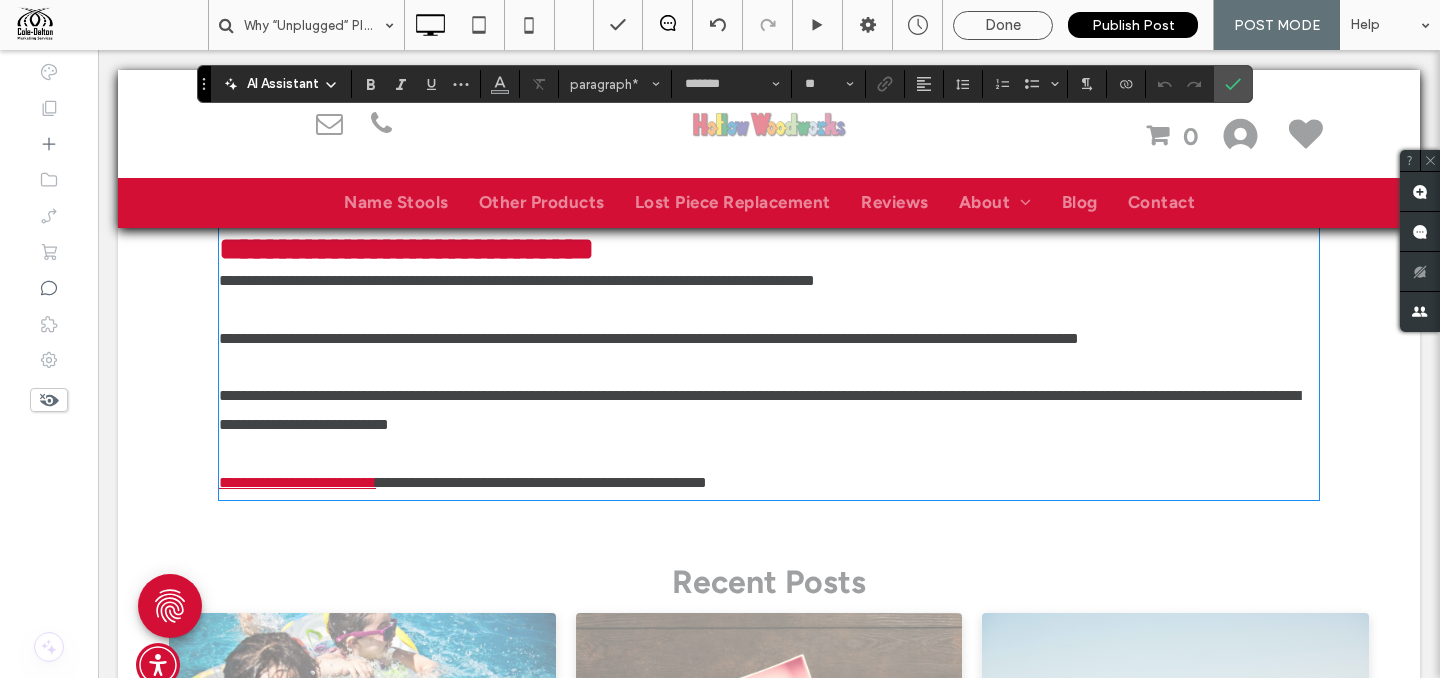 type 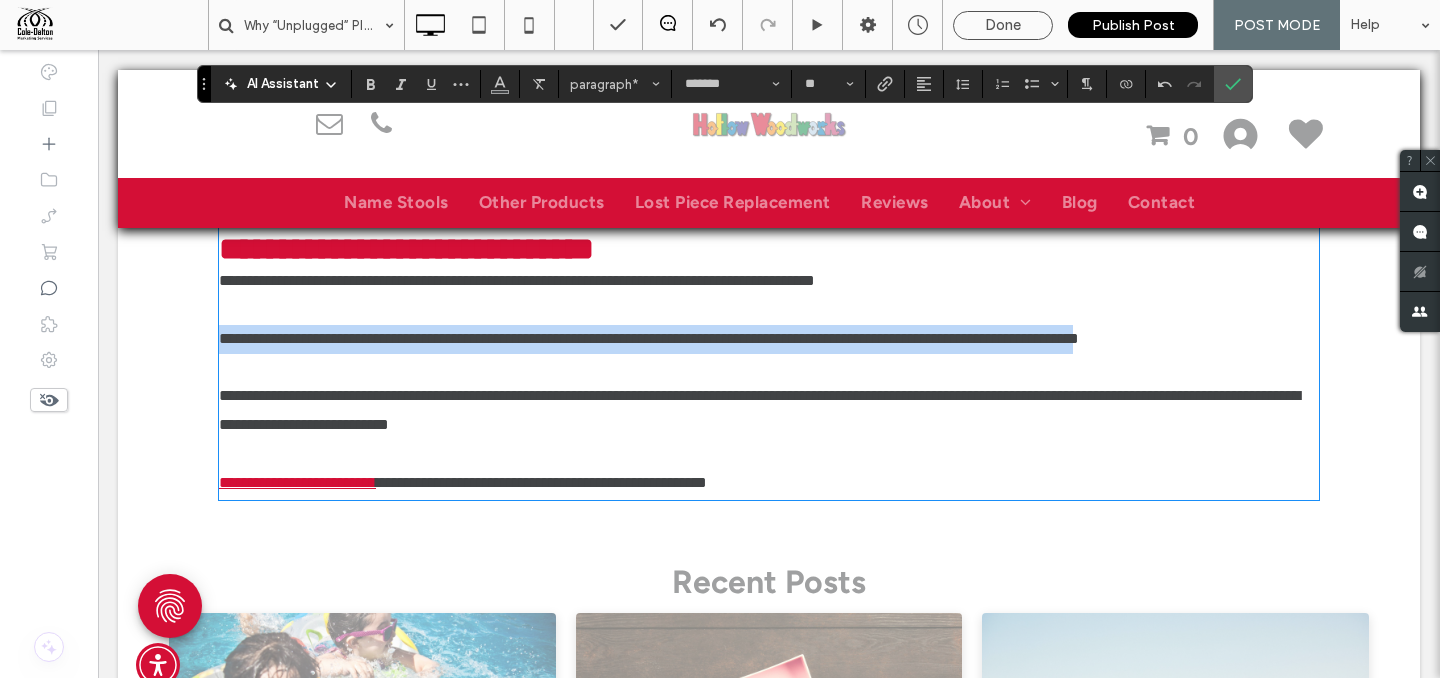 drag, startPoint x: 222, startPoint y: 365, endPoint x: 1269, endPoint y: 377, distance: 1047.0687 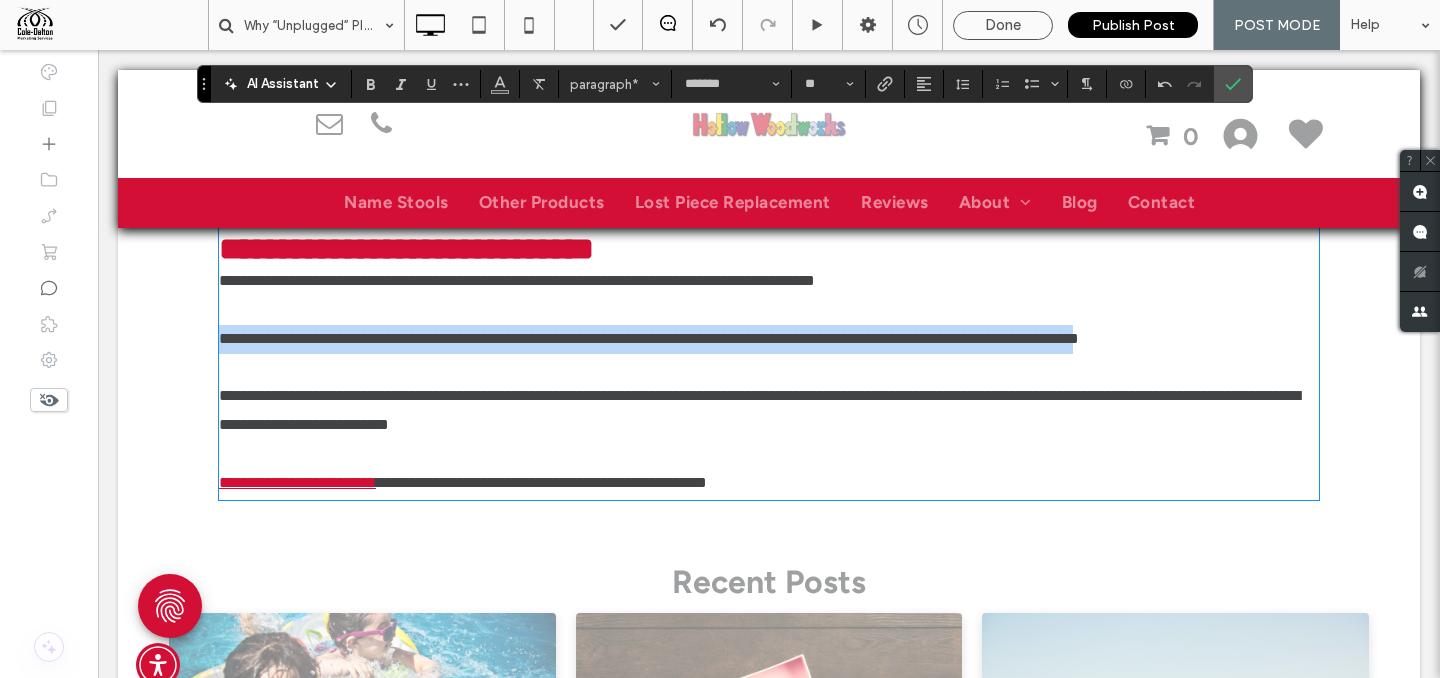 click at bounding box center (769, 368) 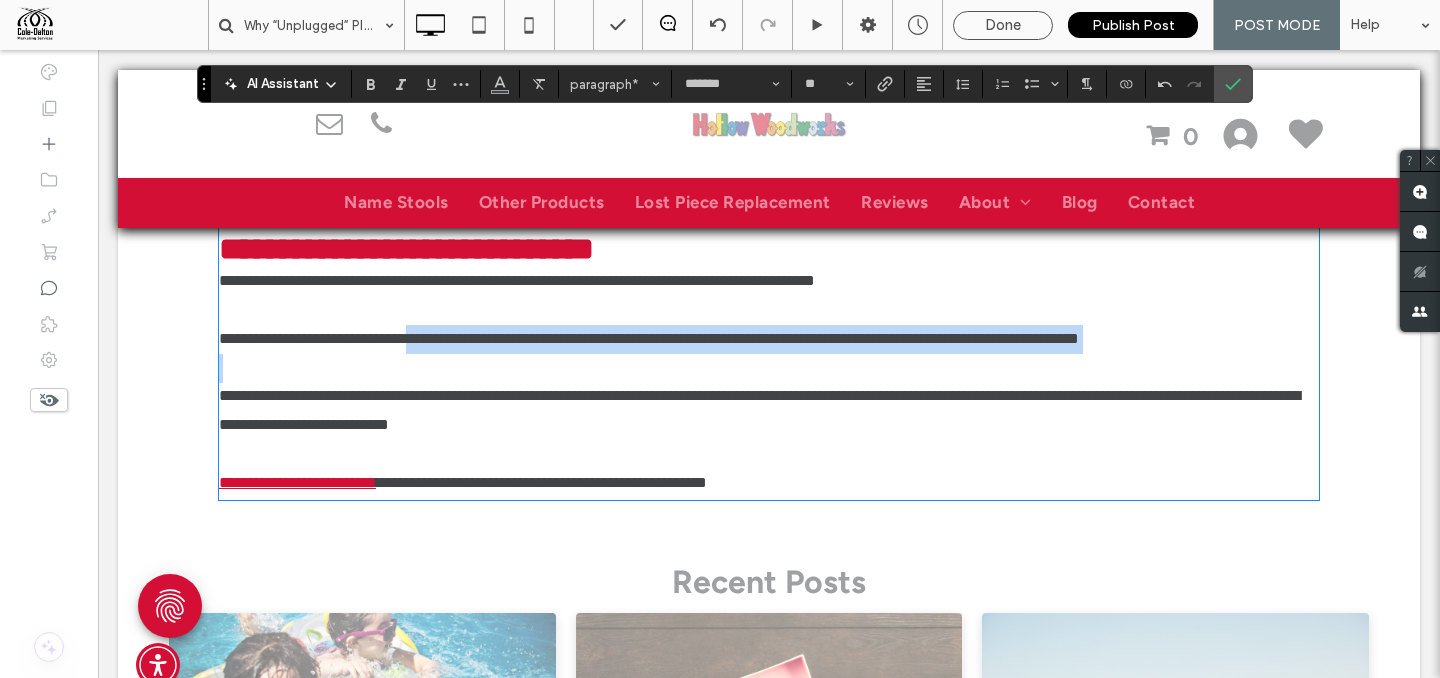 drag, startPoint x: 460, startPoint y: 364, endPoint x: 715, endPoint y: 395, distance: 256.8774 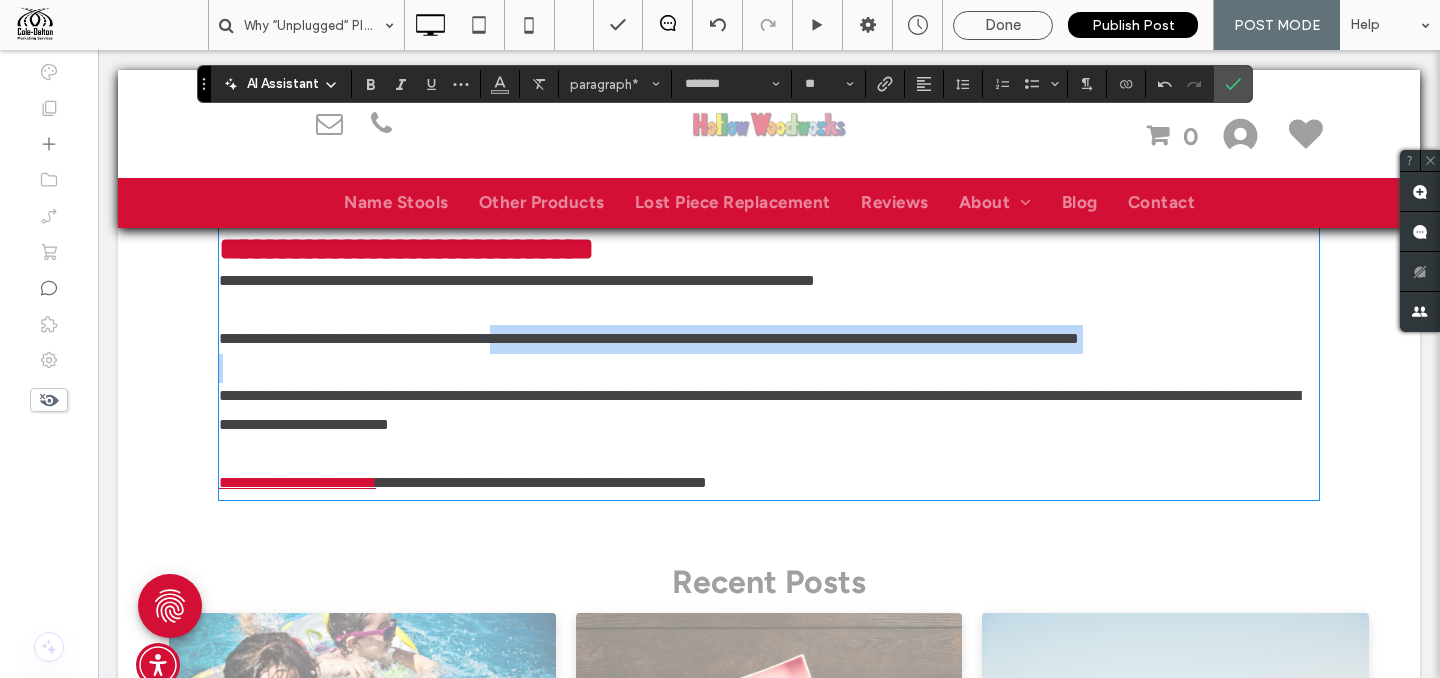 drag, startPoint x: 640, startPoint y: 380, endPoint x: 761, endPoint y: 391, distance: 121.49897 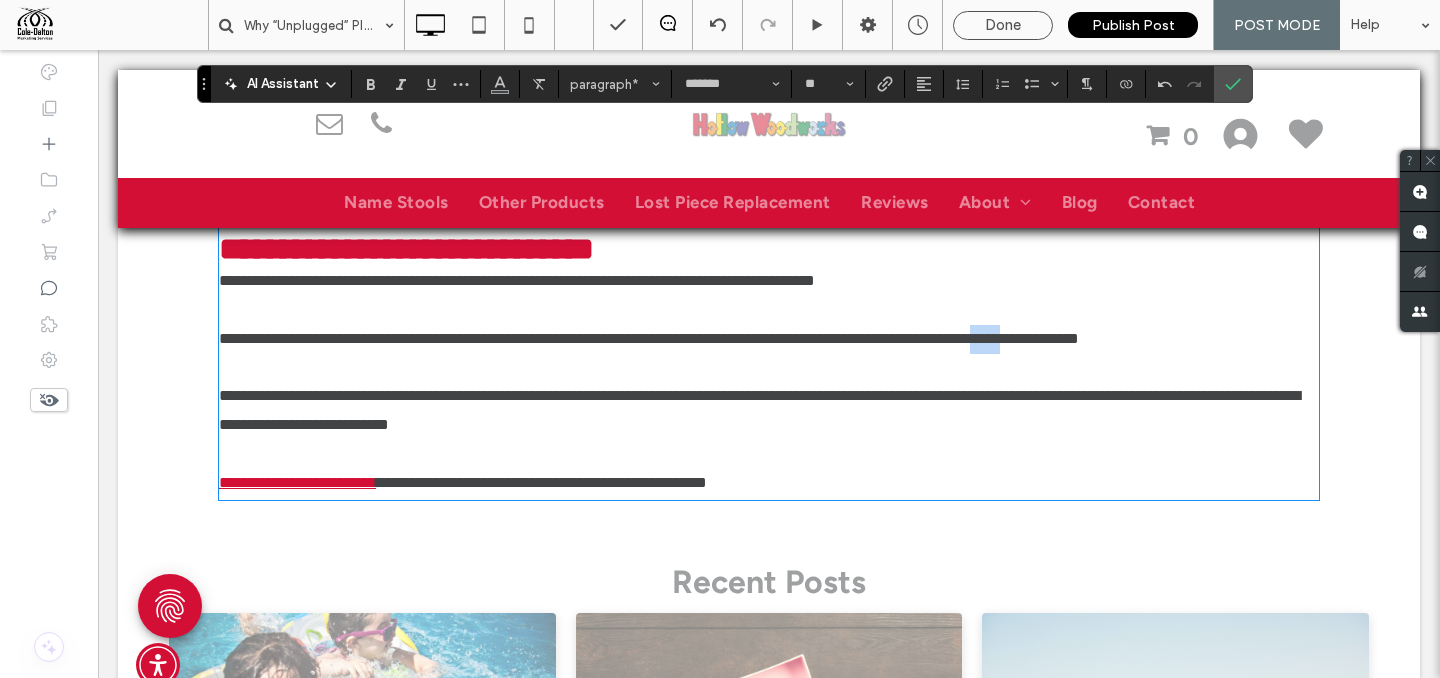 drag, startPoint x: 1126, startPoint y: 374, endPoint x: 1159, endPoint y: 377, distance: 33.13608 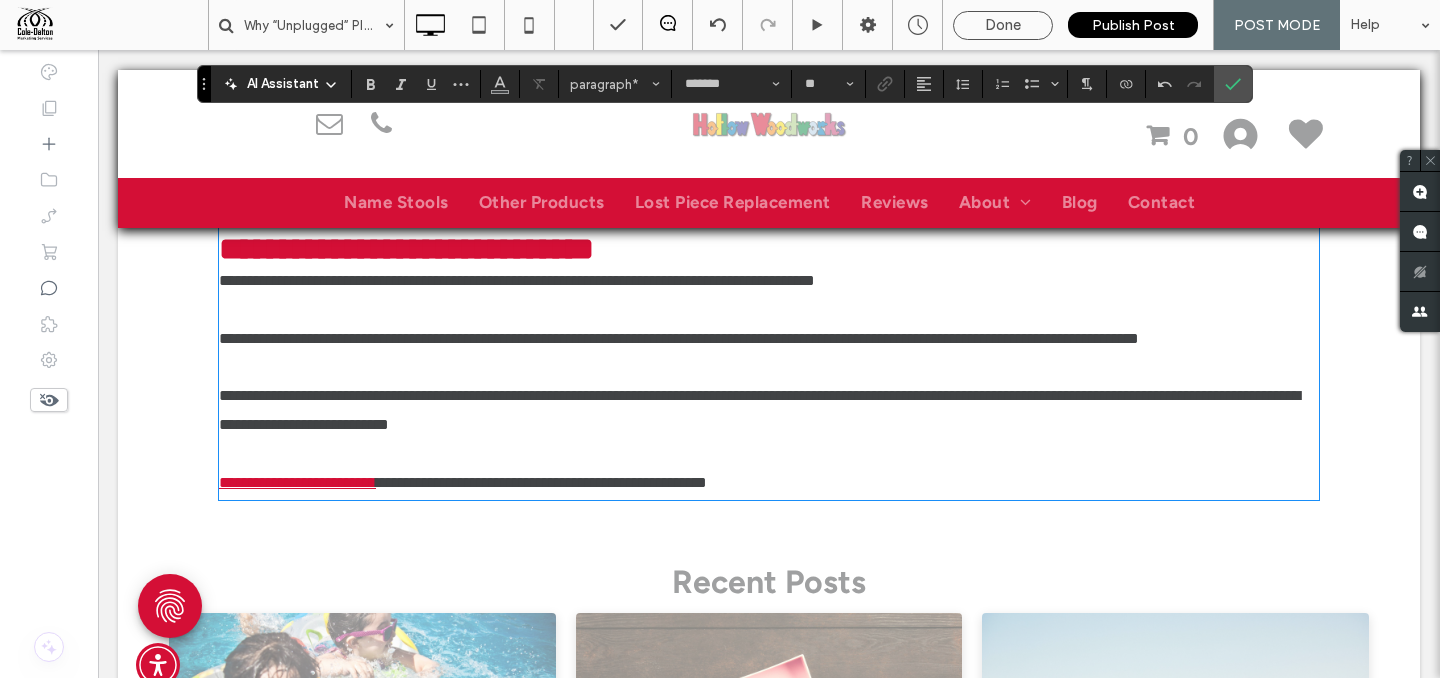 click on "**********" at bounding box center (769, 339) 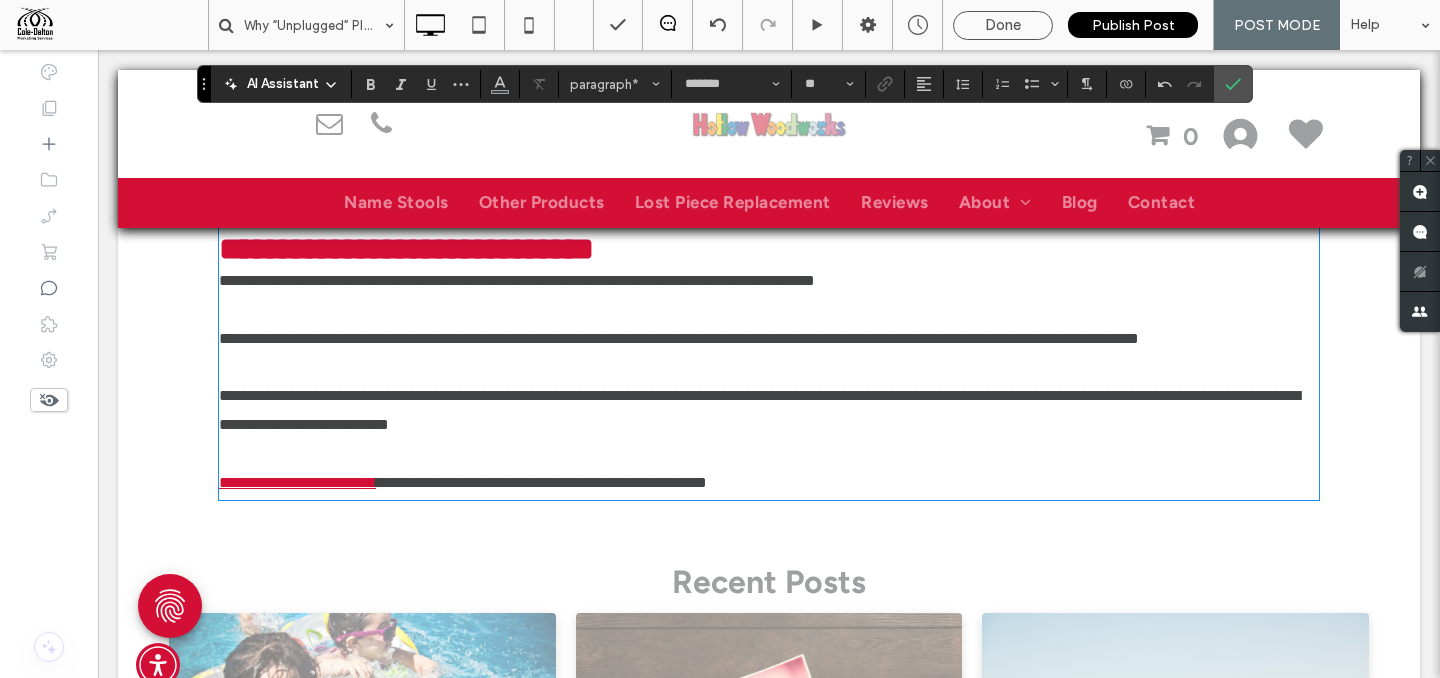 click on "**********" at bounding box center [769, 339] 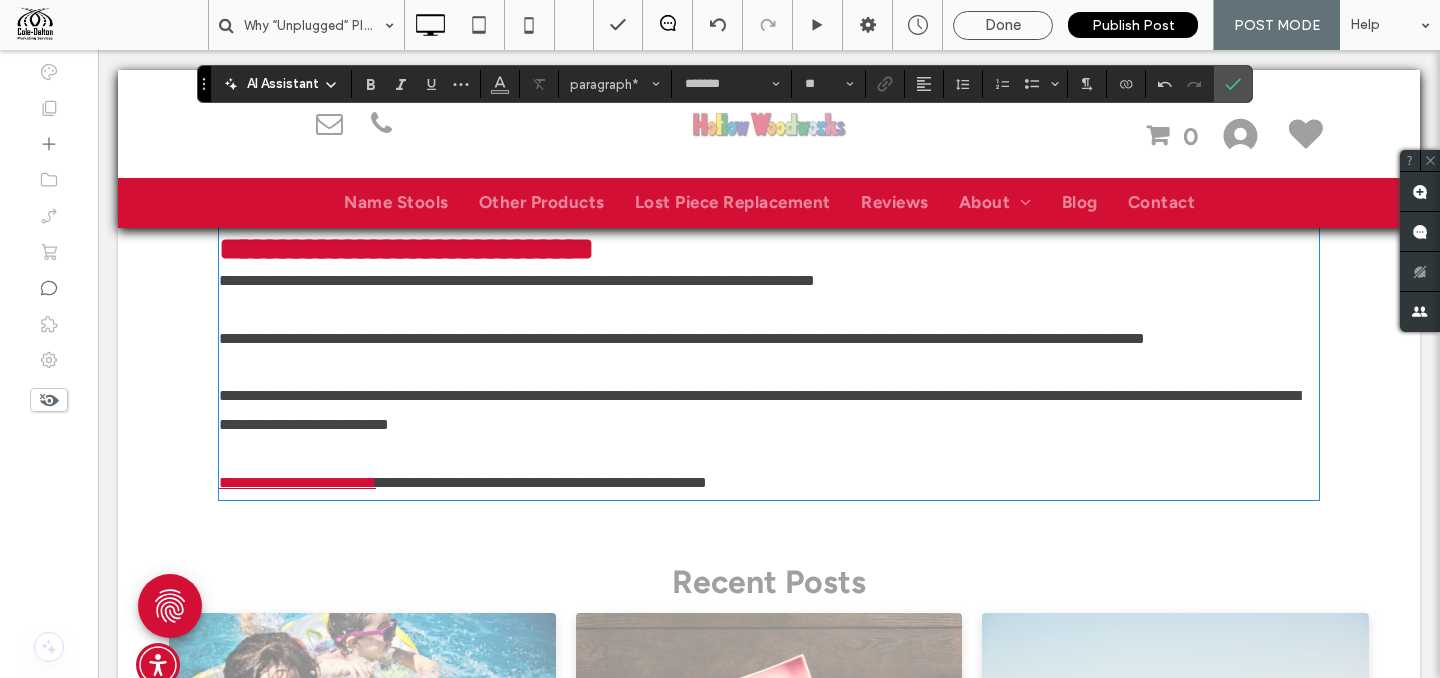 click at bounding box center [769, 368] 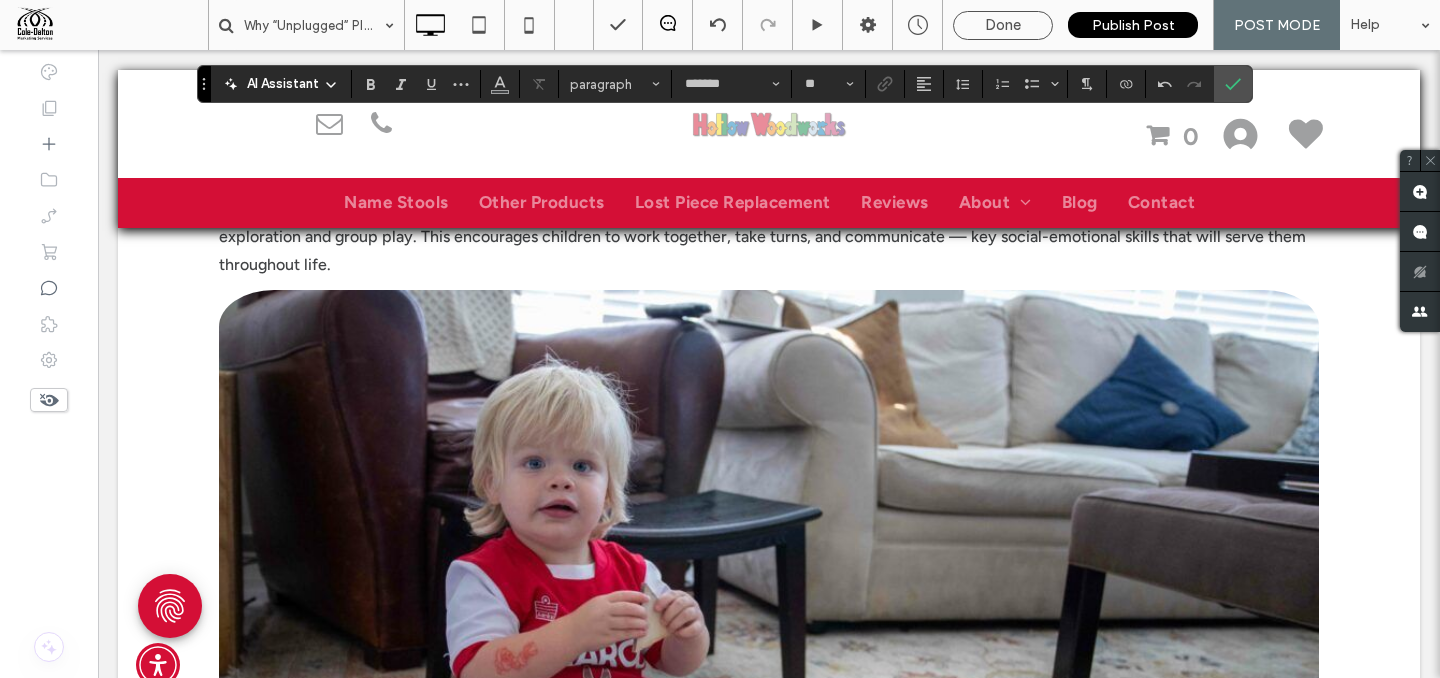 scroll, scrollTop: 2316, scrollLeft: 0, axis: vertical 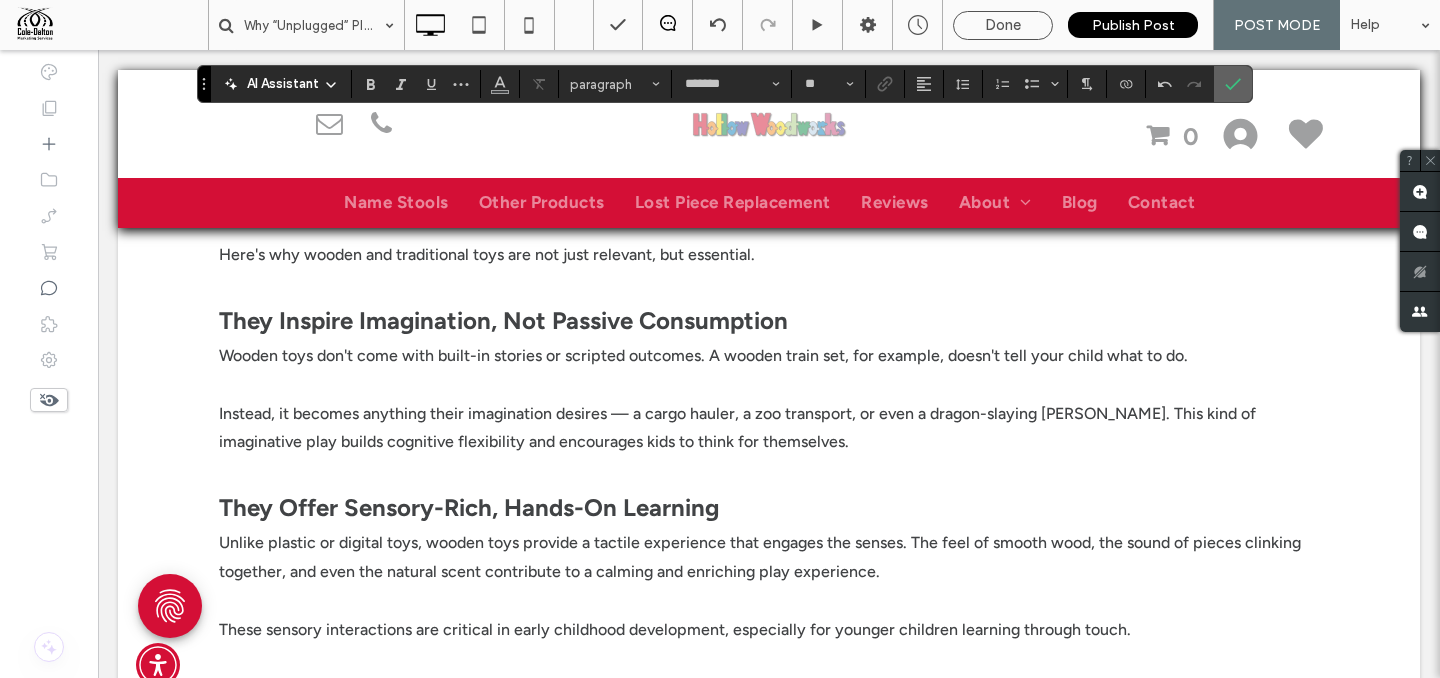 click 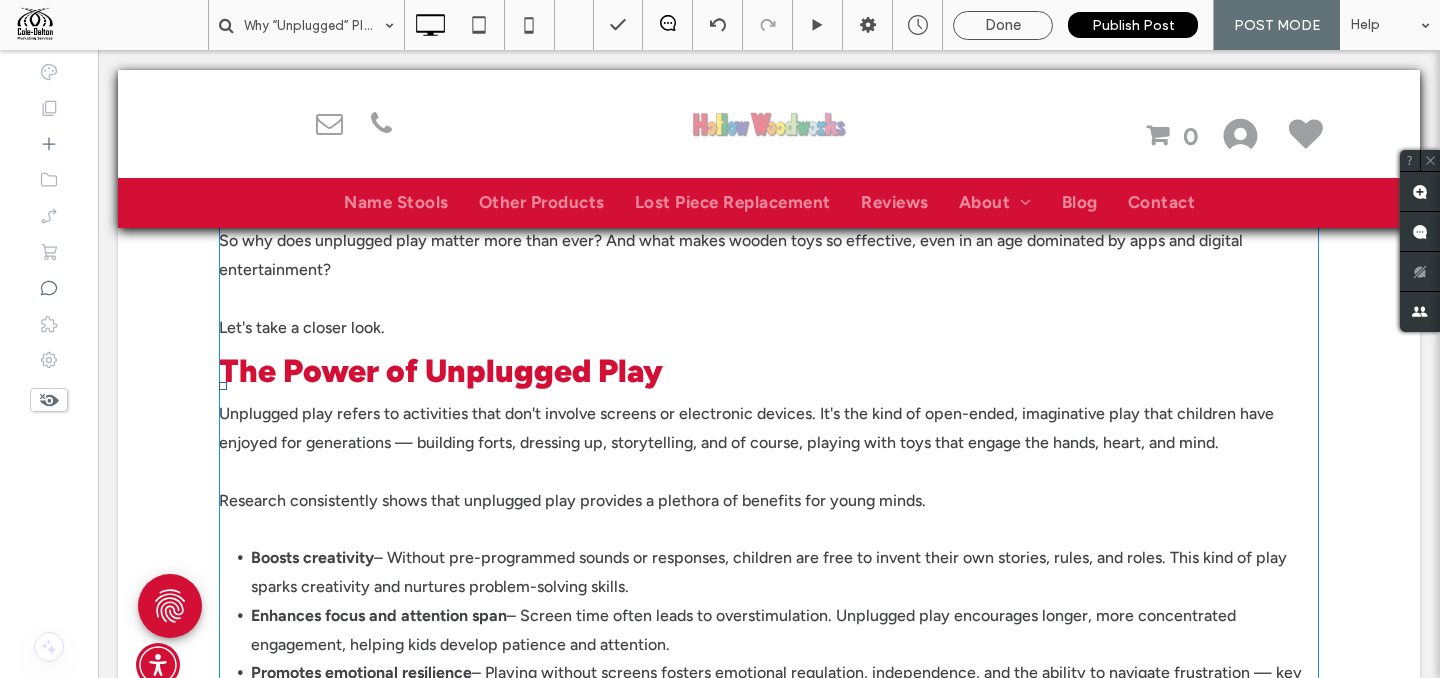 scroll, scrollTop: 1109, scrollLeft: 0, axis: vertical 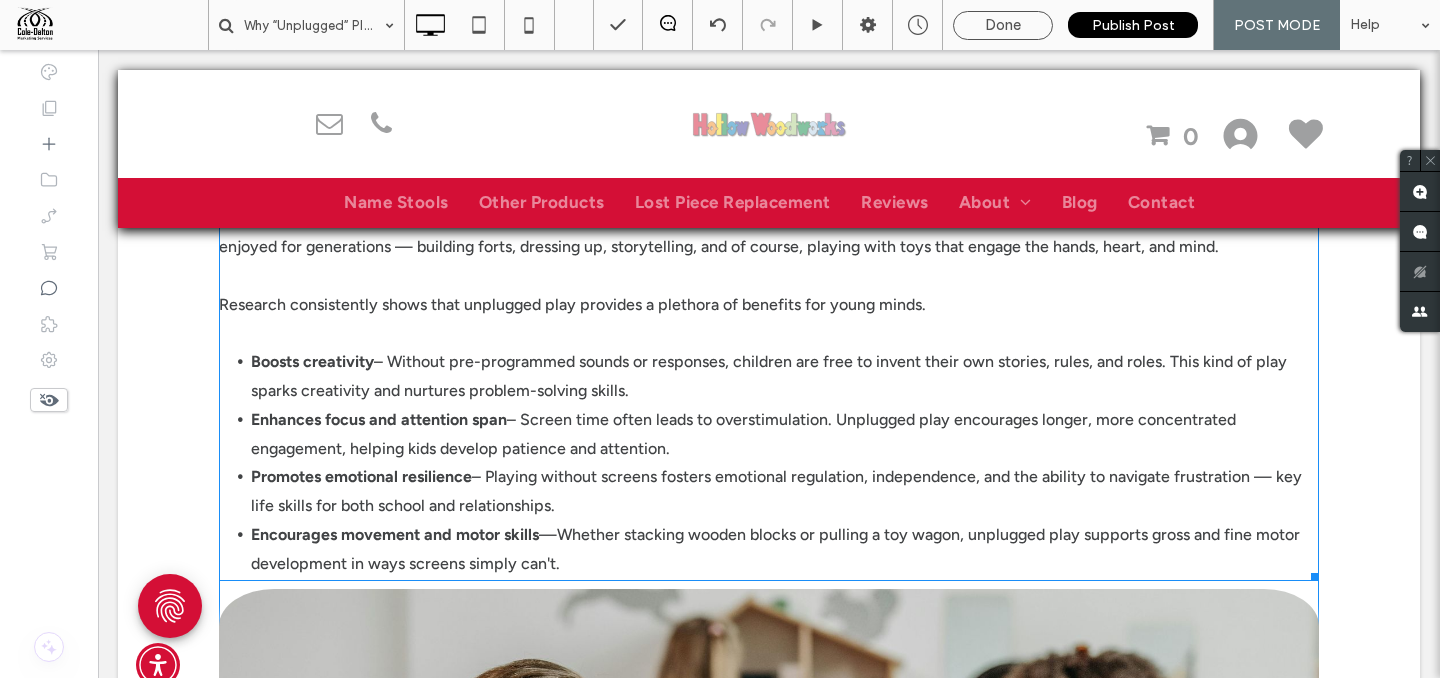 click on "Research consistently shows that unplugged play provides a plethora of benefits for young minds." at bounding box center (572, 304) 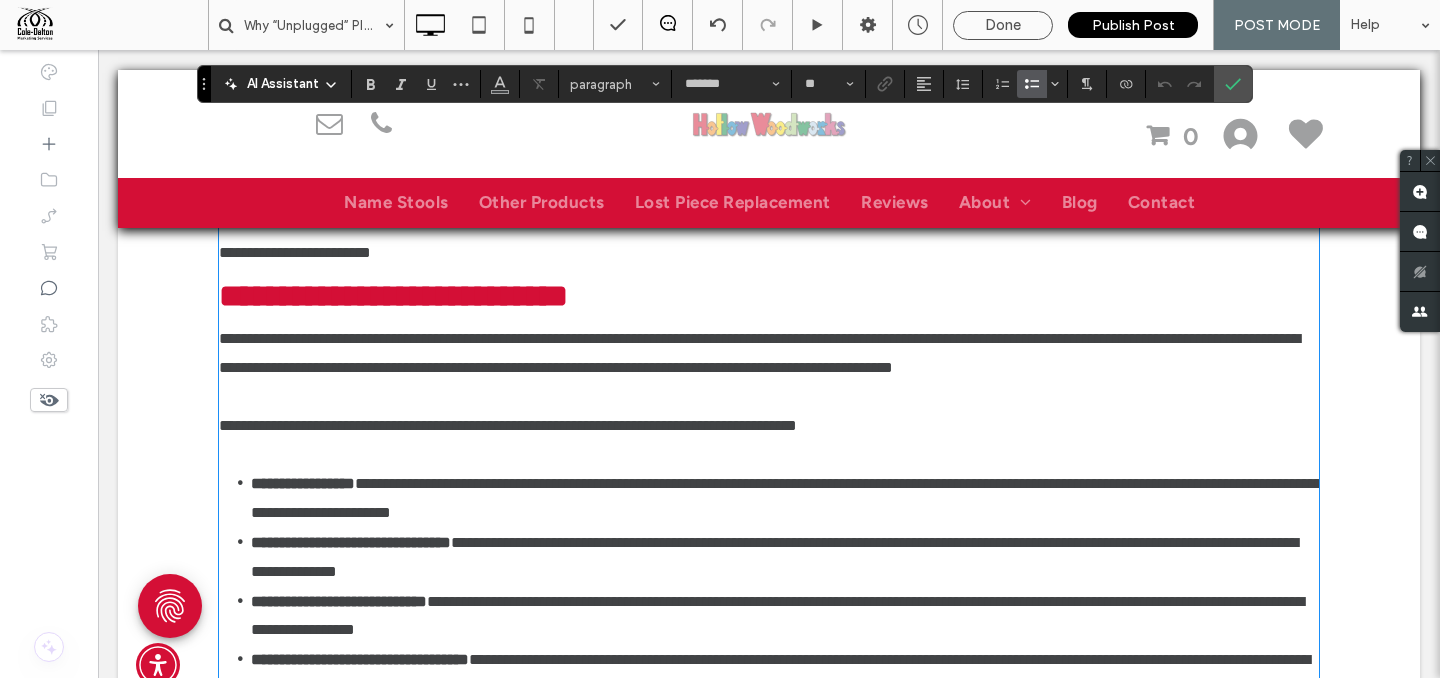 scroll, scrollTop: 965, scrollLeft: 0, axis: vertical 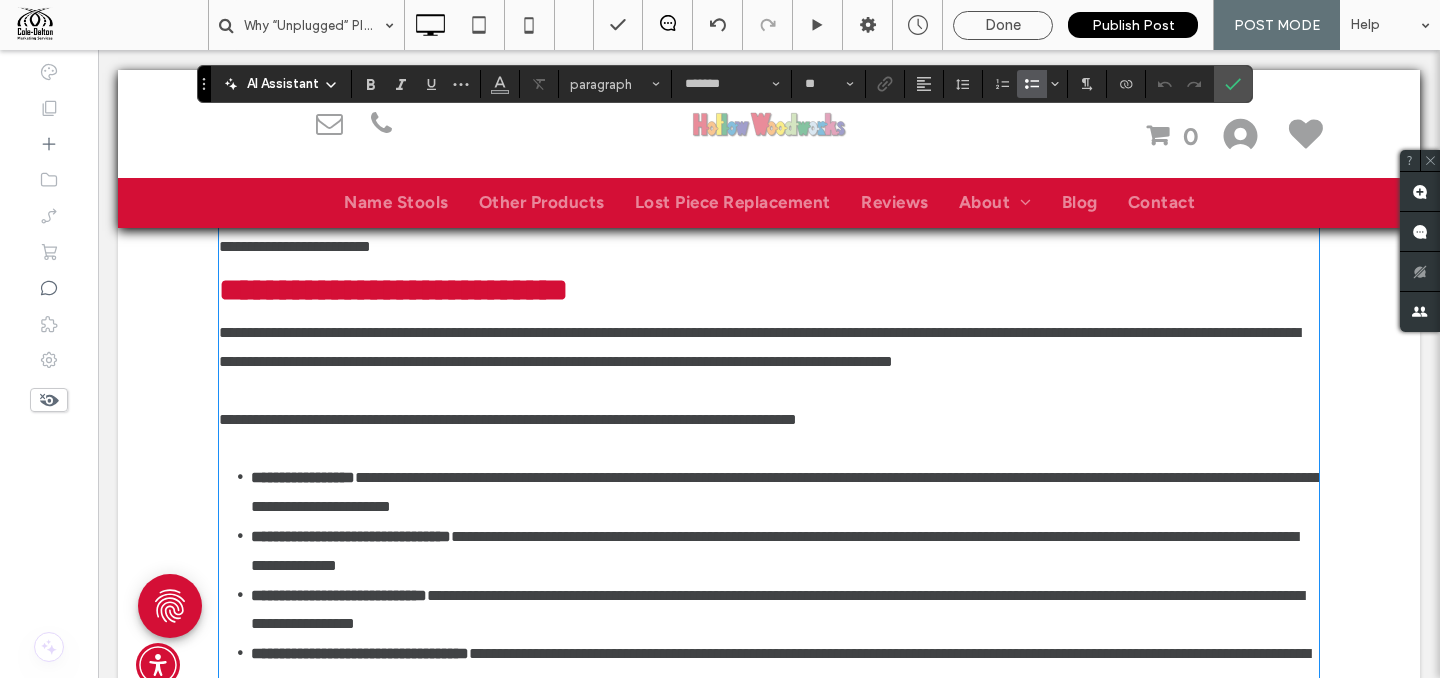 click on "**********" at bounding box center [508, 419] 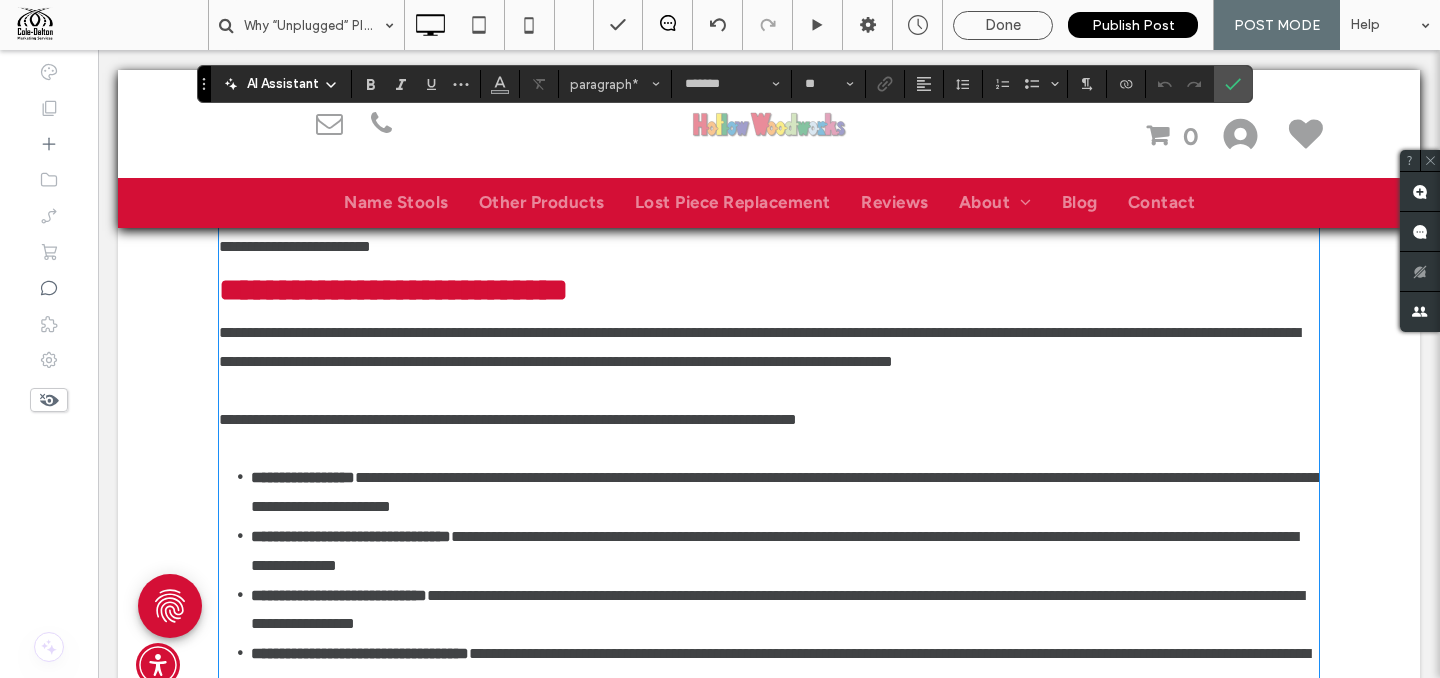 click on "**********" at bounding box center (393, 290) 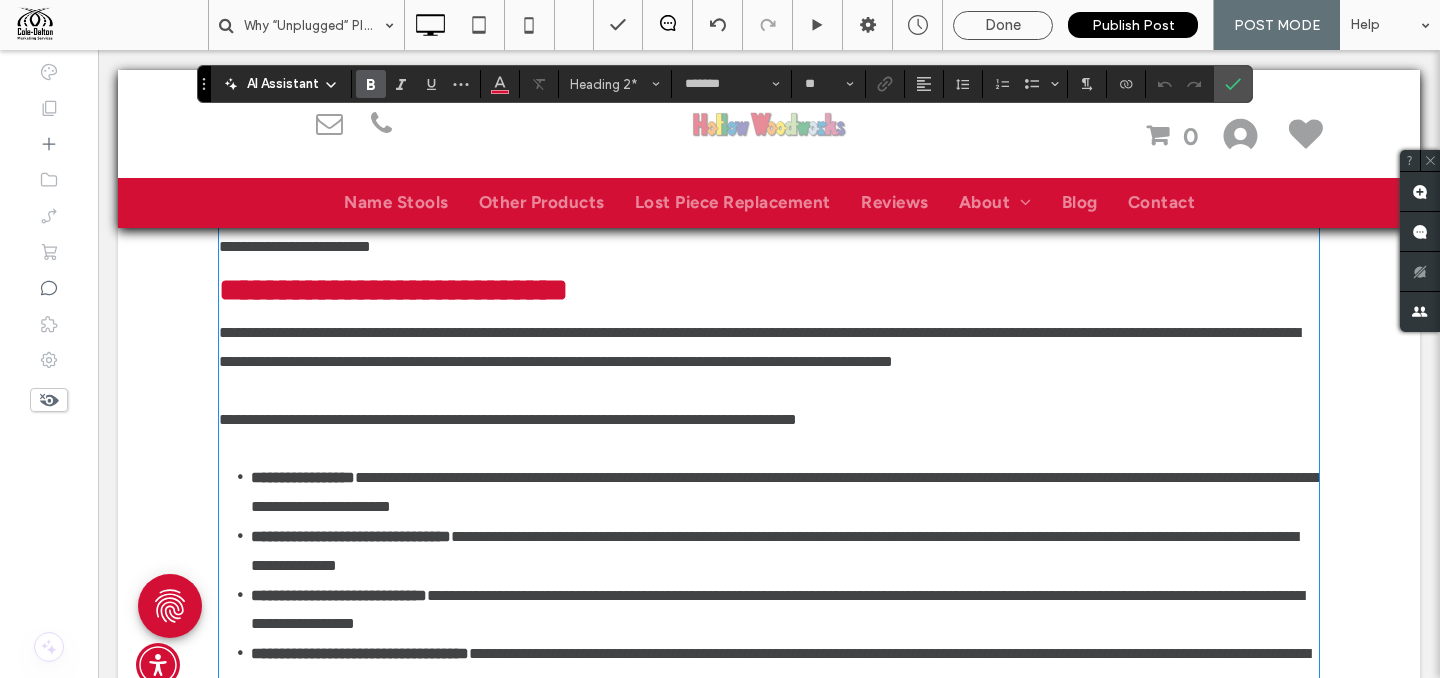 type on "**" 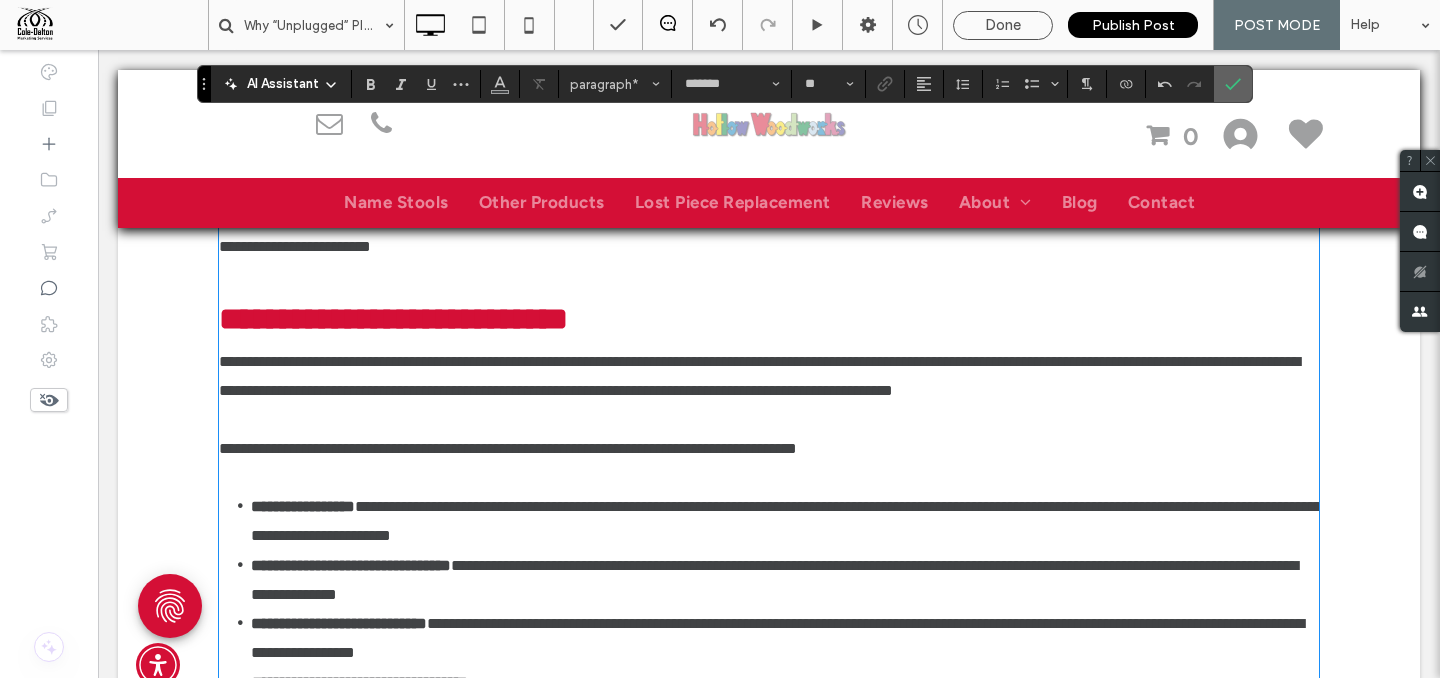 click 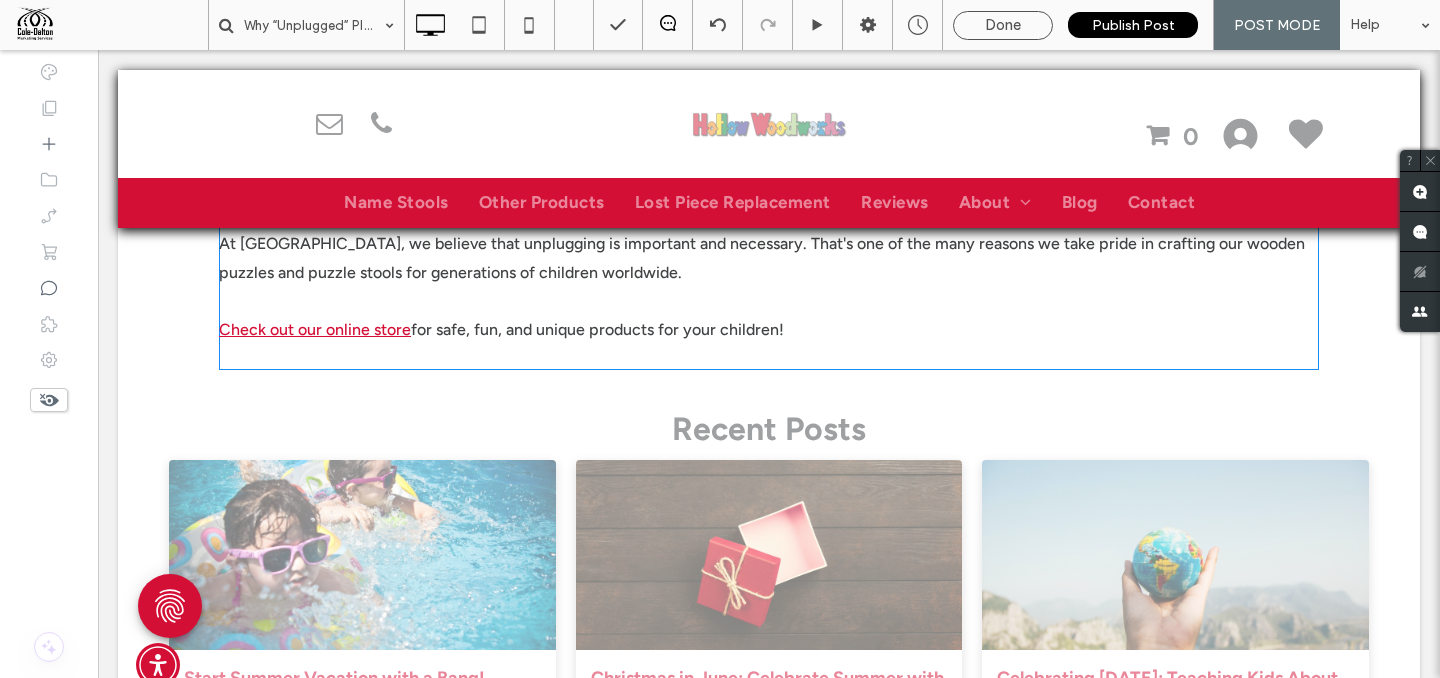 scroll, scrollTop: 4266, scrollLeft: 0, axis: vertical 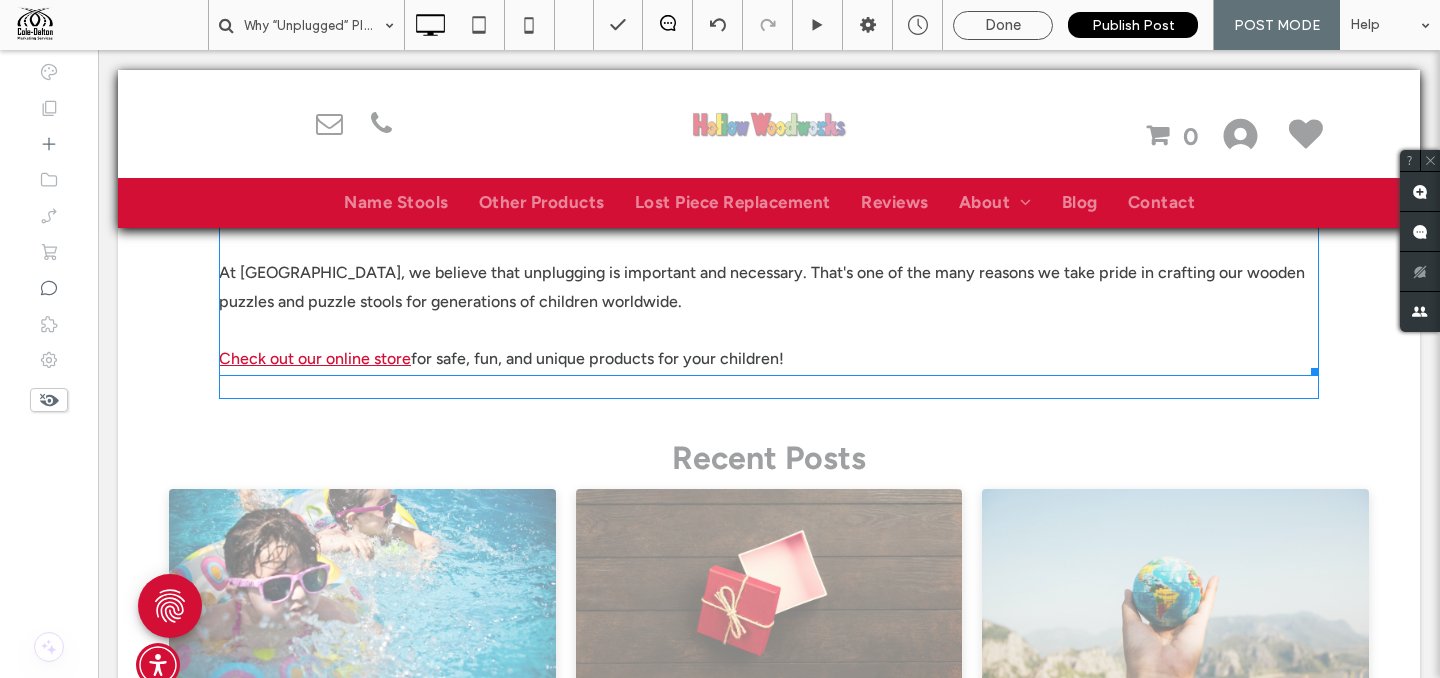click on "for safe, fun, and unique products for your children!" at bounding box center [597, 358] 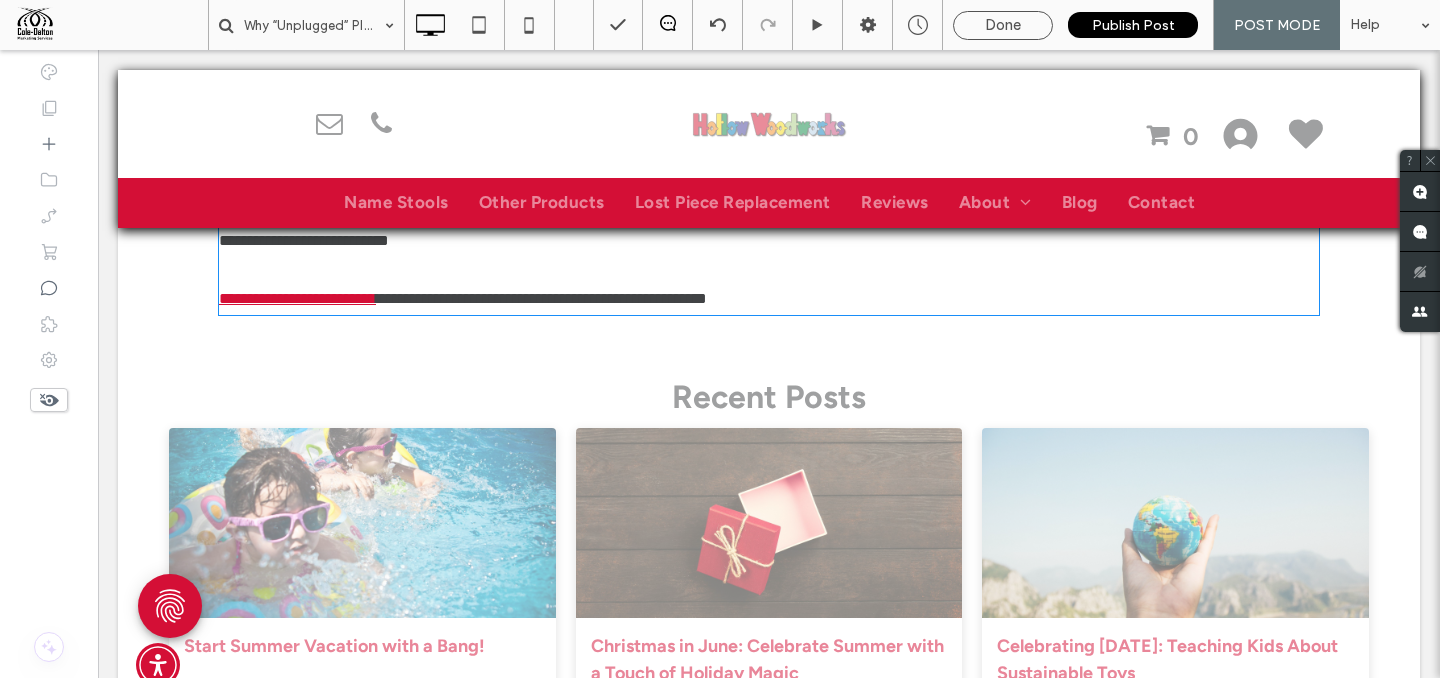type on "*******" 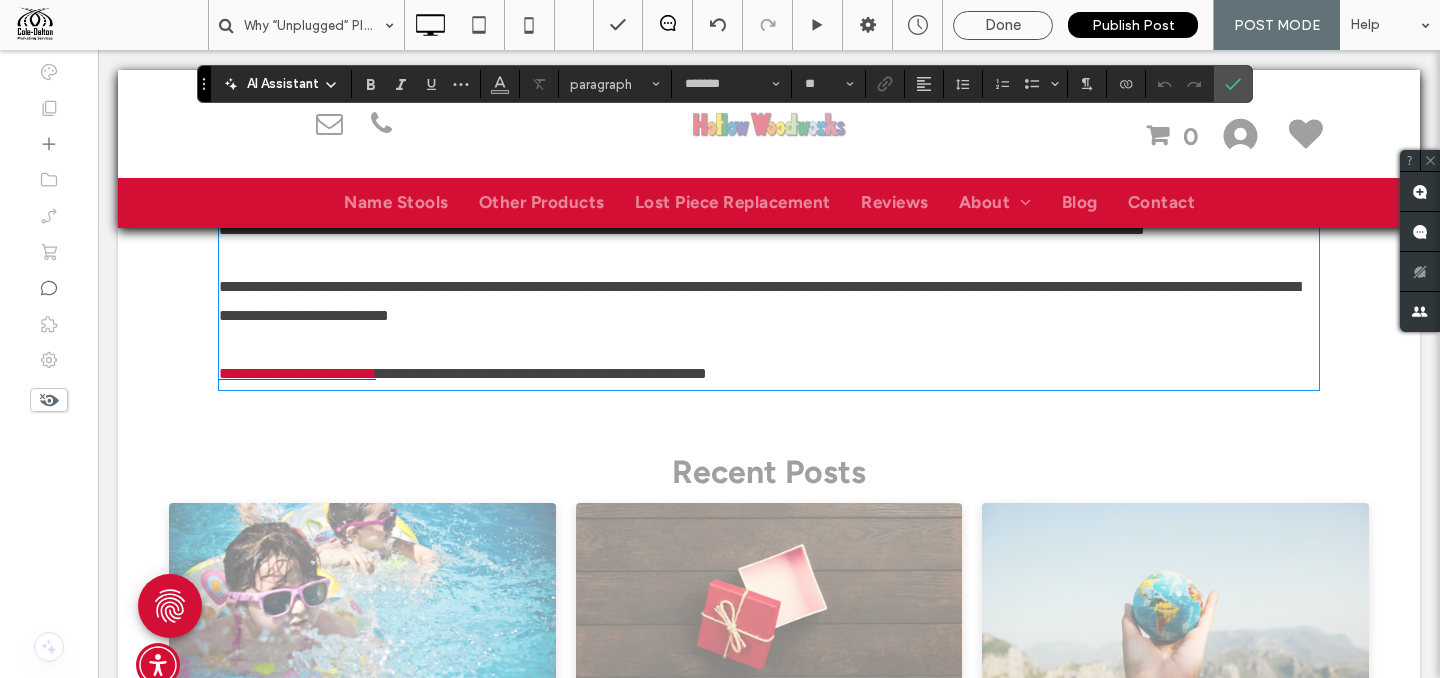 scroll, scrollTop: 4193, scrollLeft: 0, axis: vertical 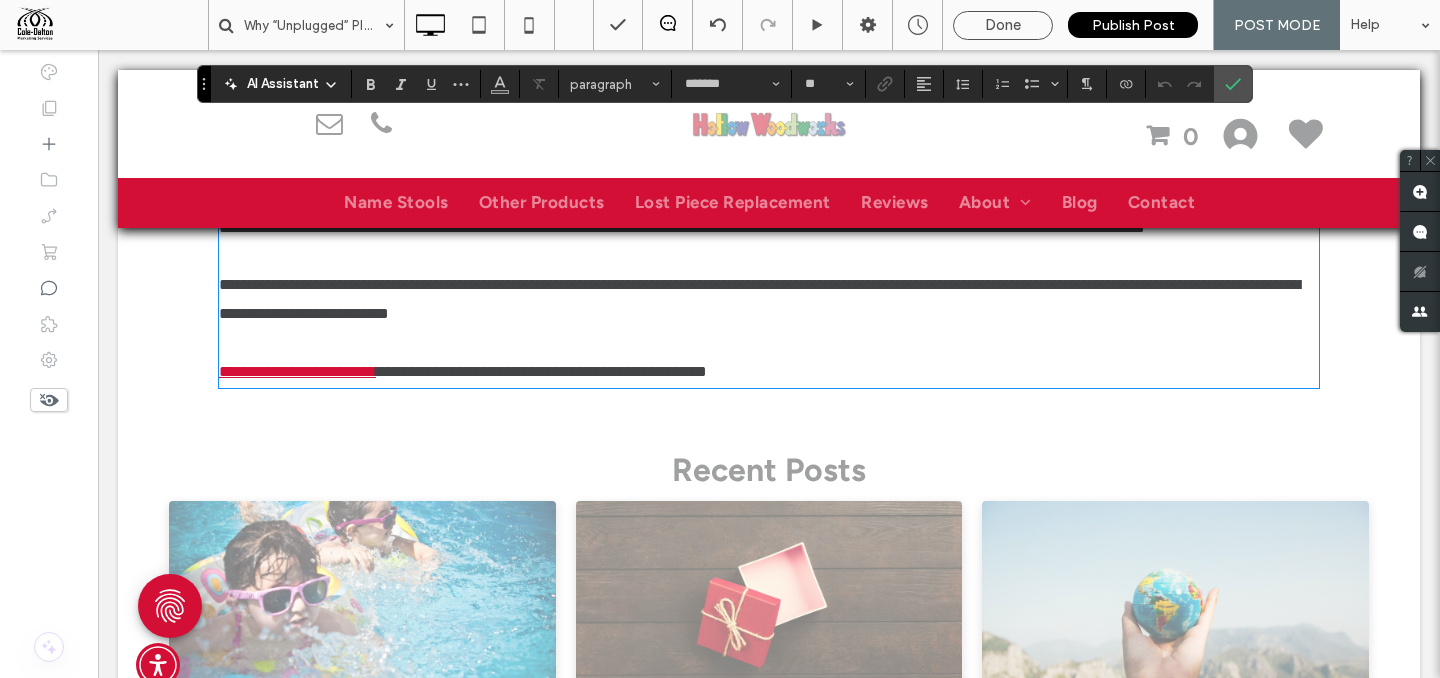 click on "**********" at bounding box center [769, 372] 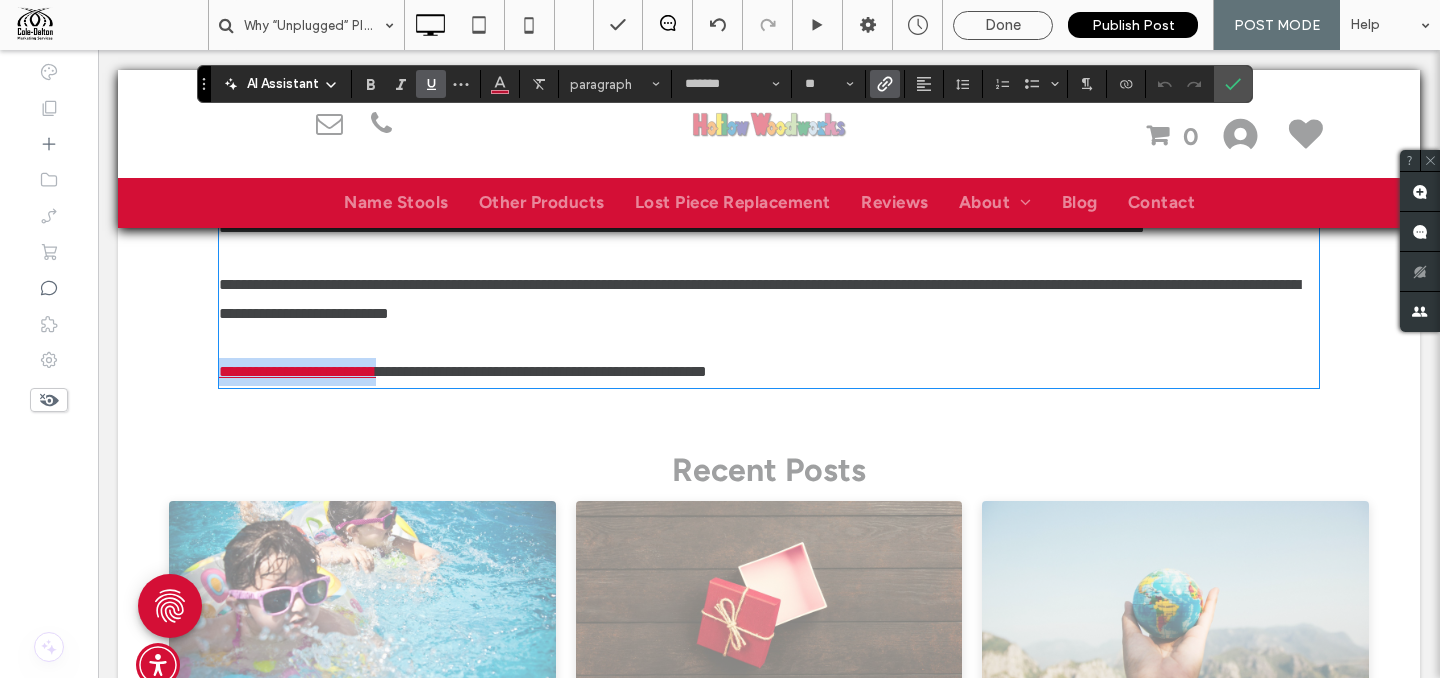 drag, startPoint x: 407, startPoint y: 424, endPoint x: 208, endPoint y: 429, distance: 199.0628 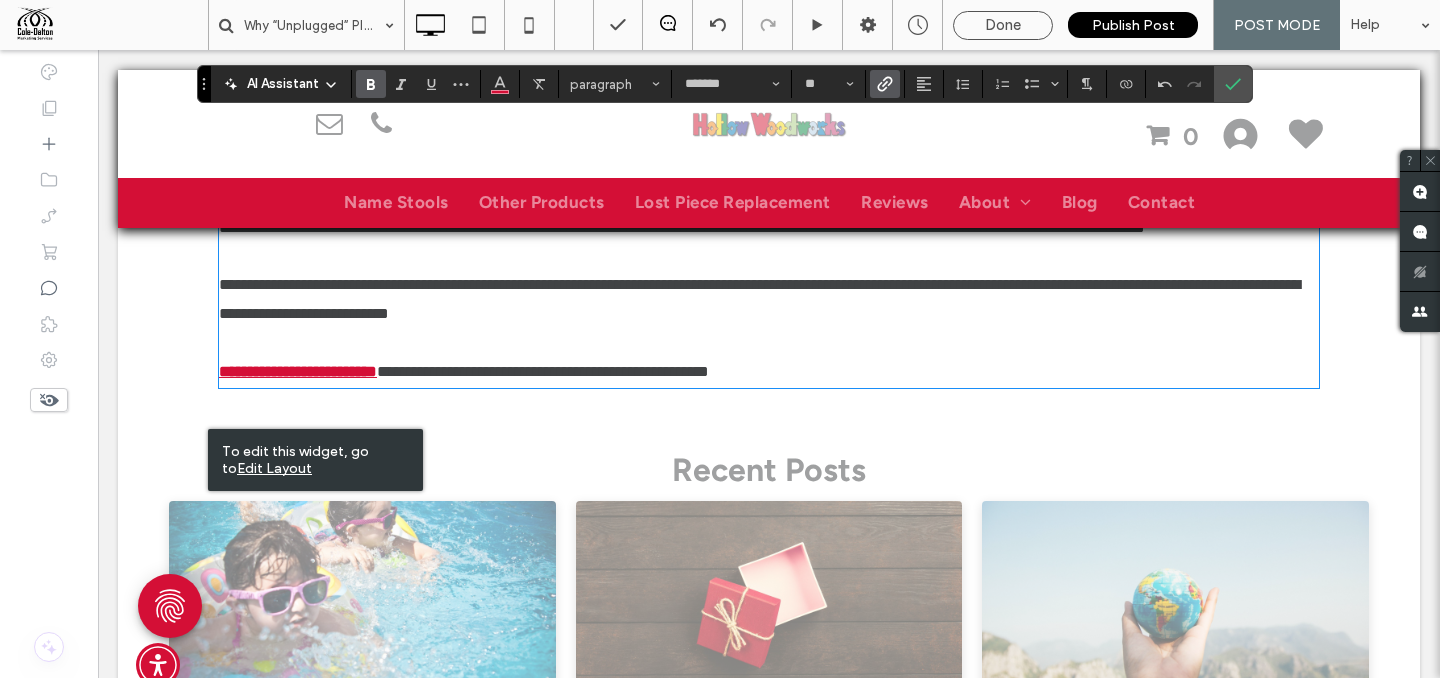 click on "**********" at bounding box center [759, 299] 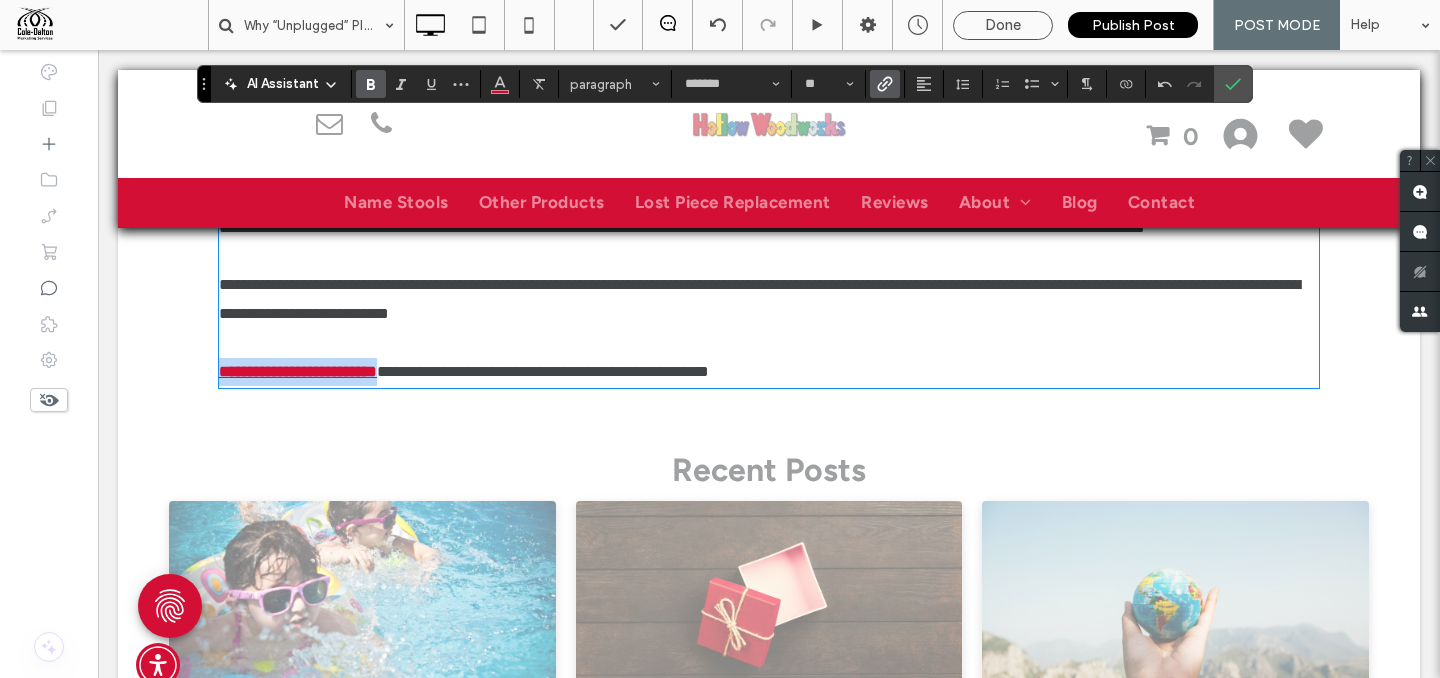 drag, startPoint x: 412, startPoint y: 434, endPoint x: 191, endPoint y: 422, distance: 221.32555 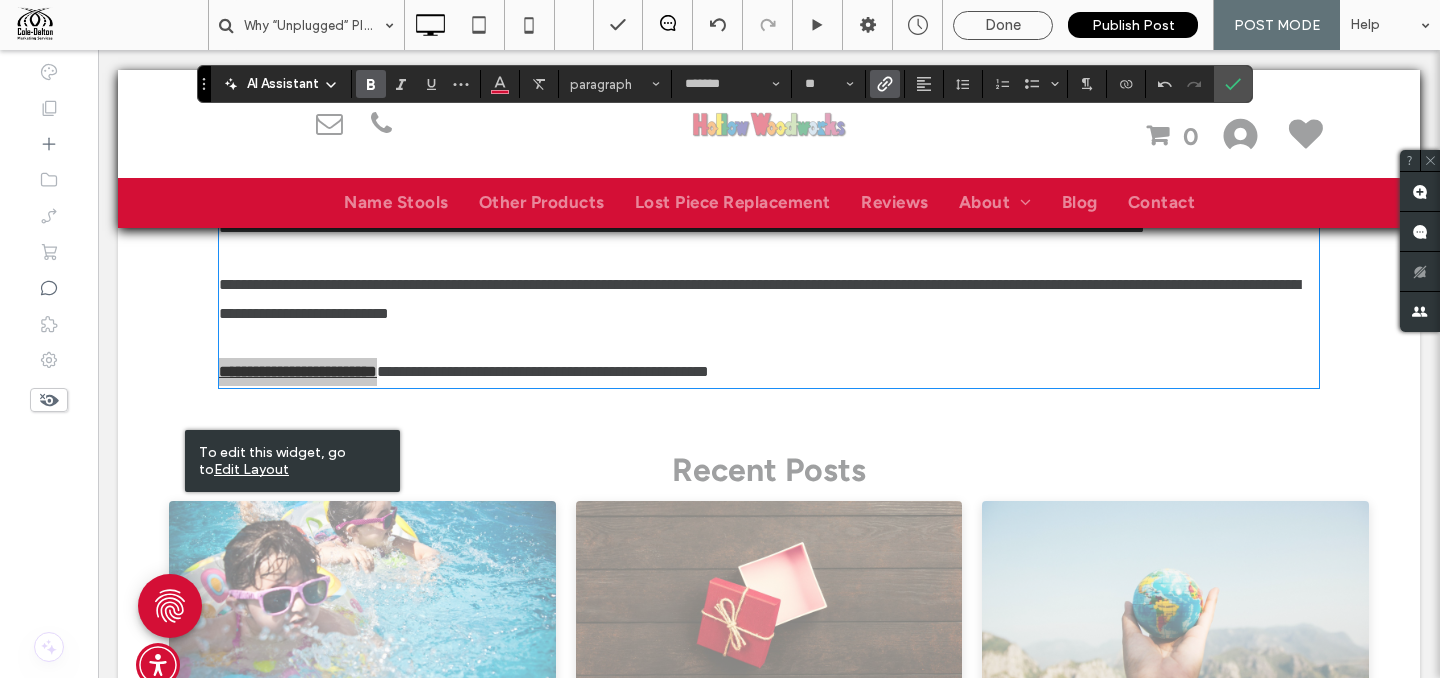 click at bounding box center (881, 84) 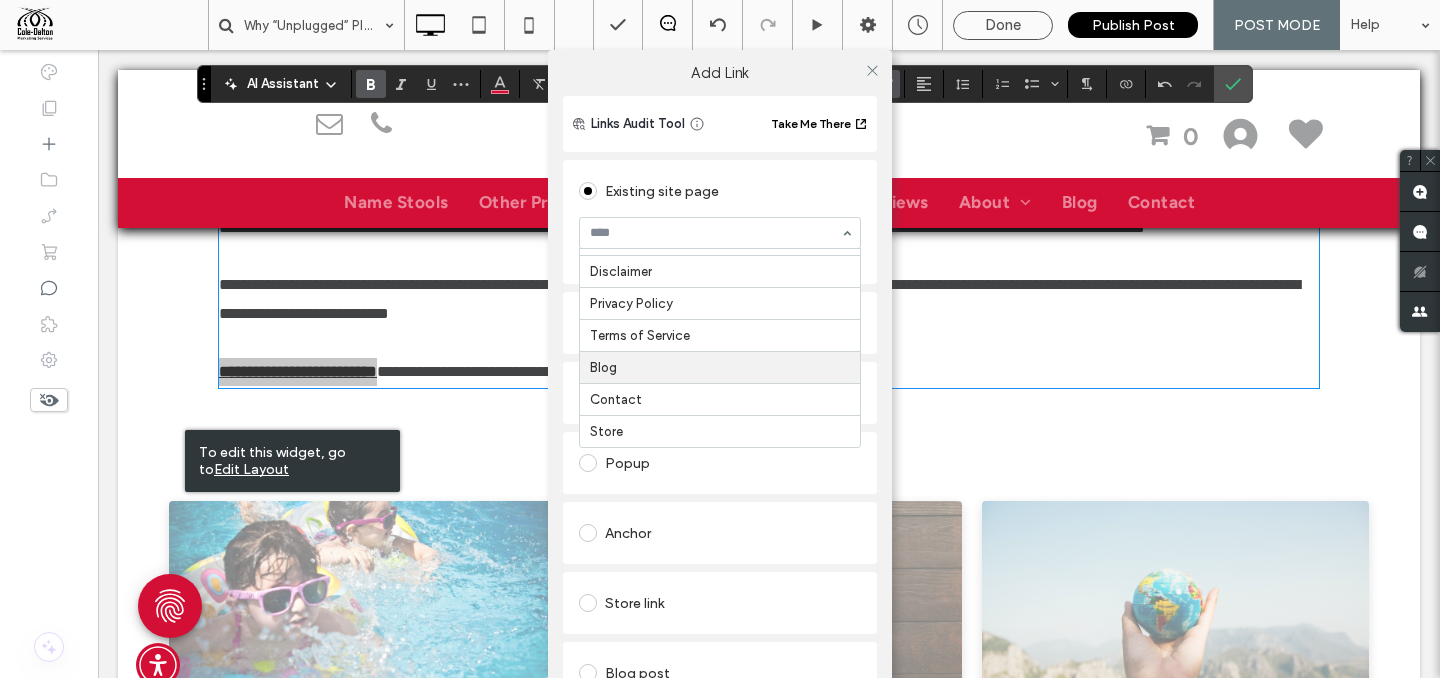 scroll, scrollTop: 362, scrollLeft: 0, axis: vertical 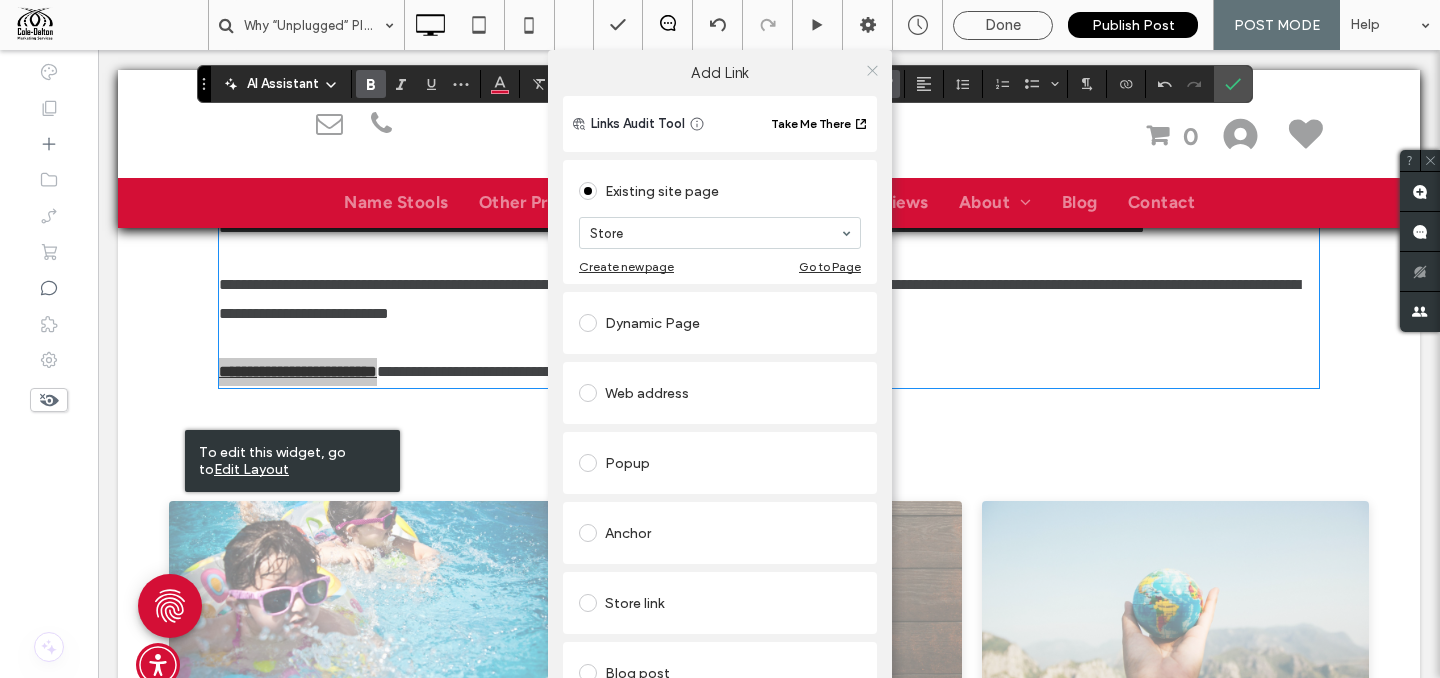 click 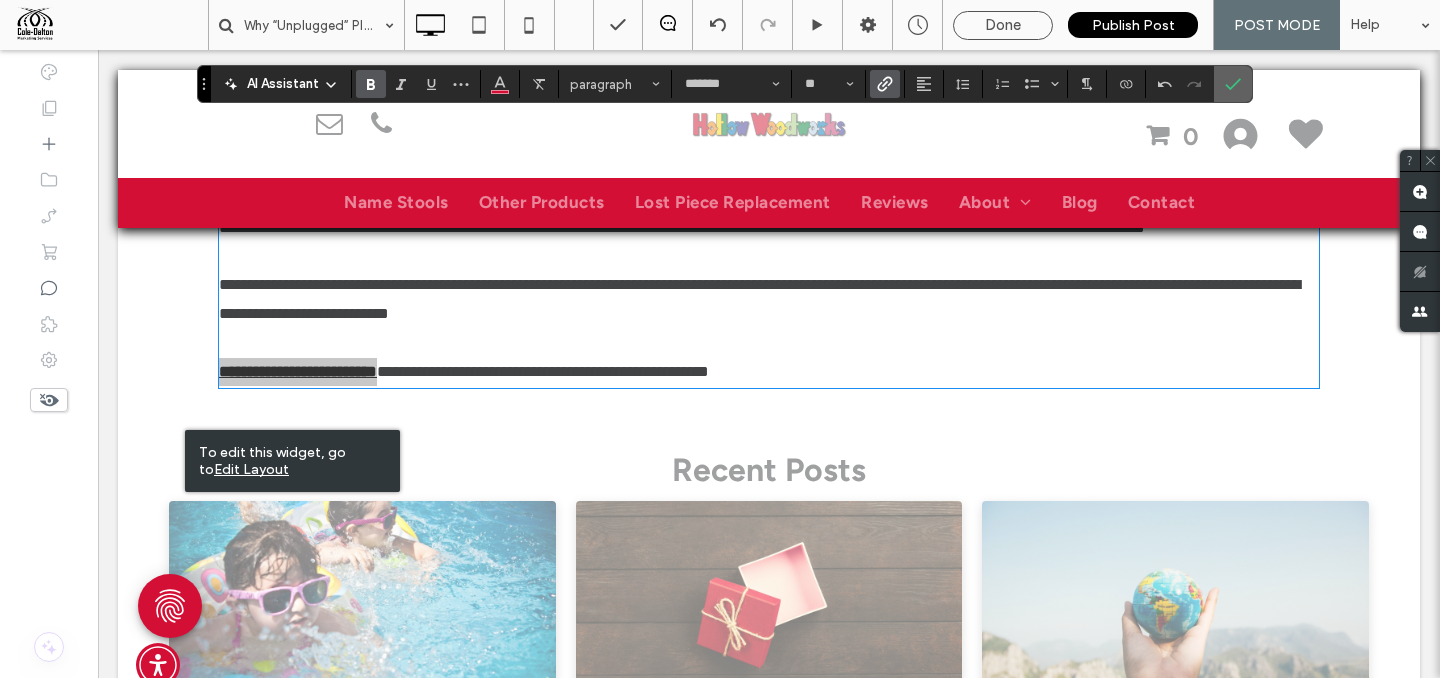 click at bounding box center (1233, 84) 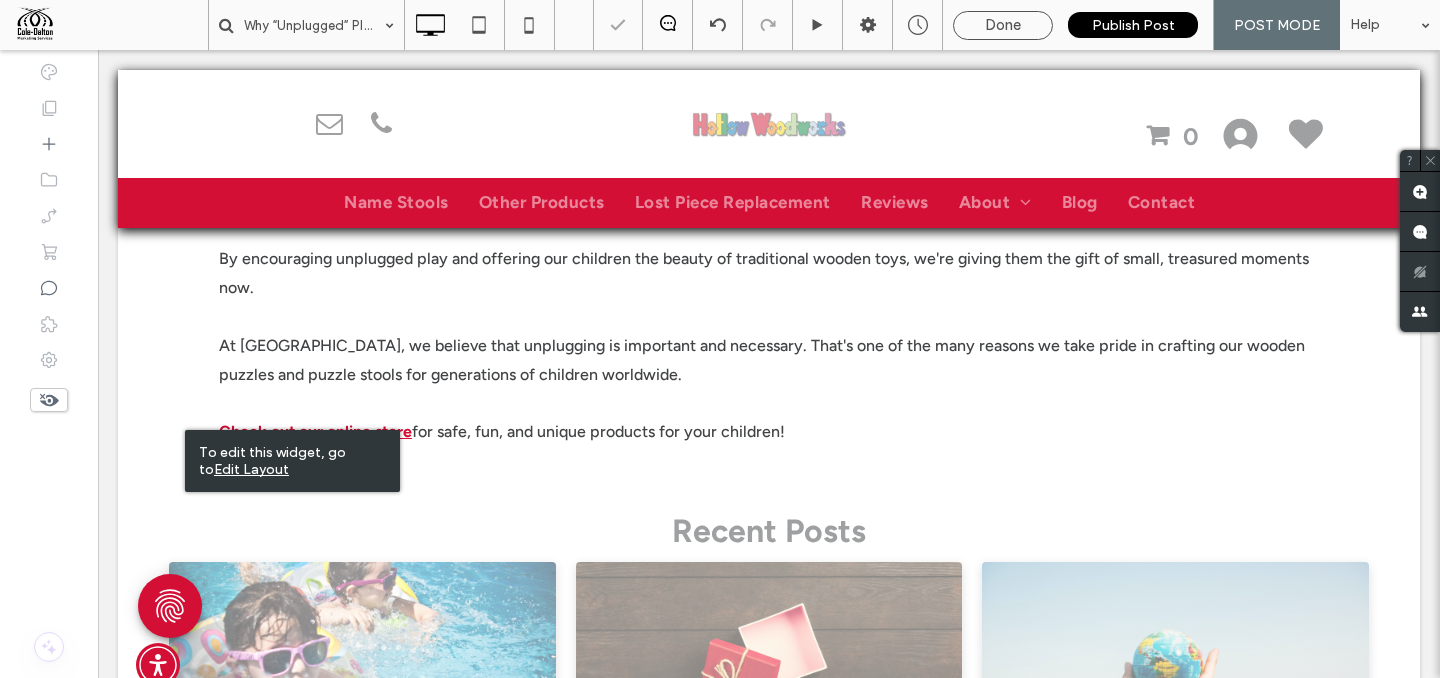 click on "Recent Posts" at bounding box center (769, 531) 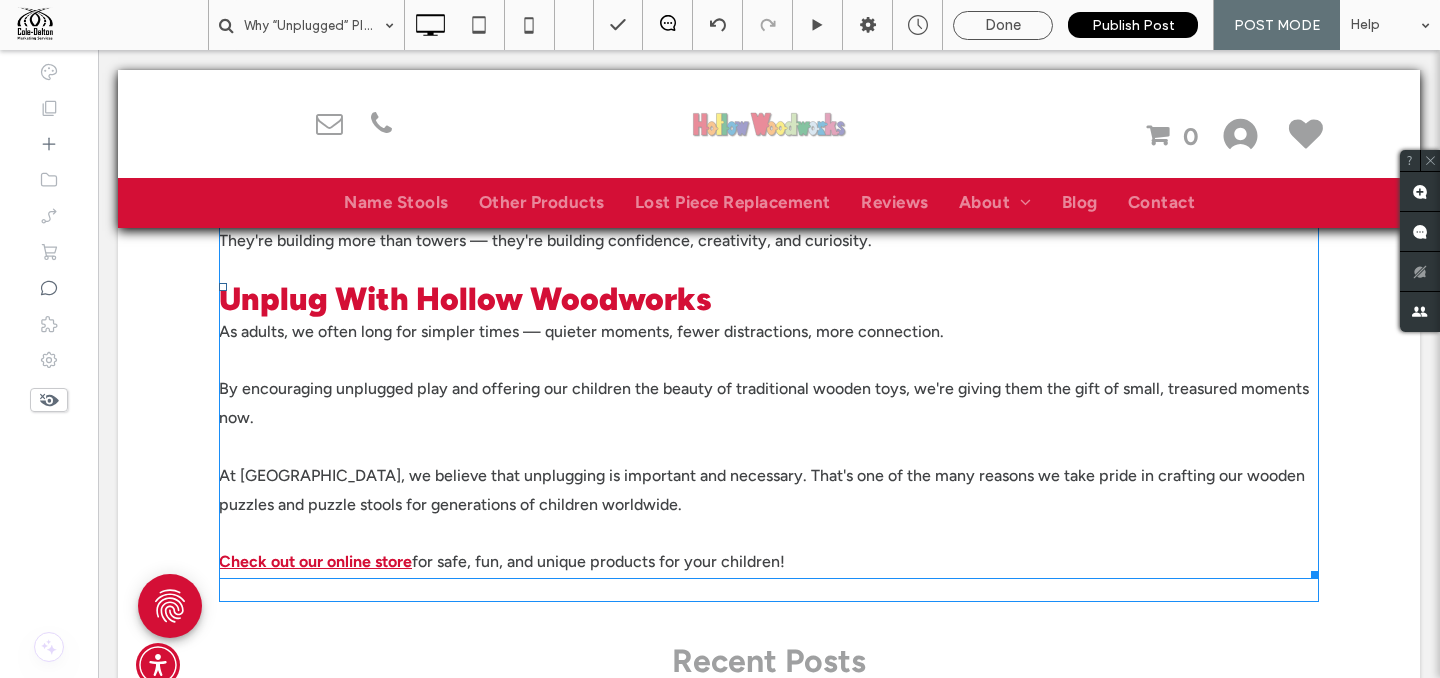 scroll, scrollTop: 3953, scrollLeft: 0, axis: vertical 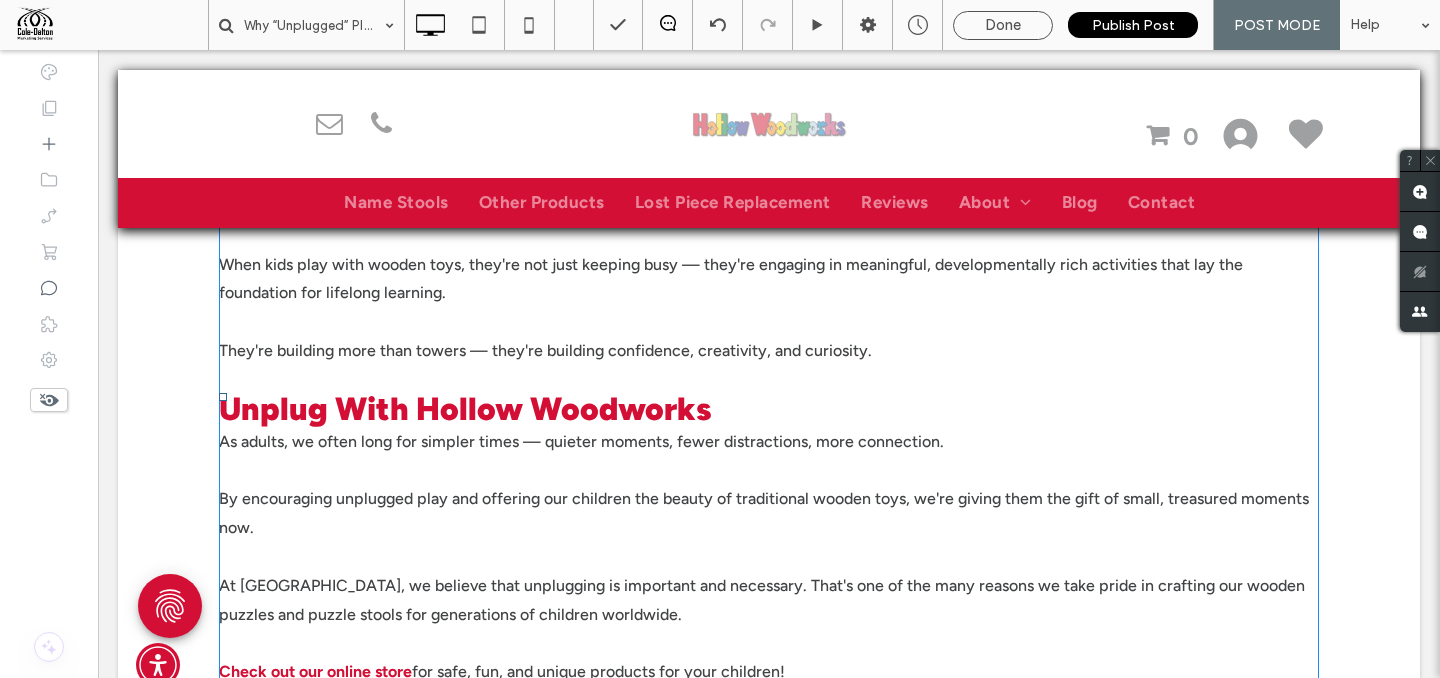 click on "They're building more than towers — they're building confidence, creativity, and curiosity." at bounding box center [545, 350] 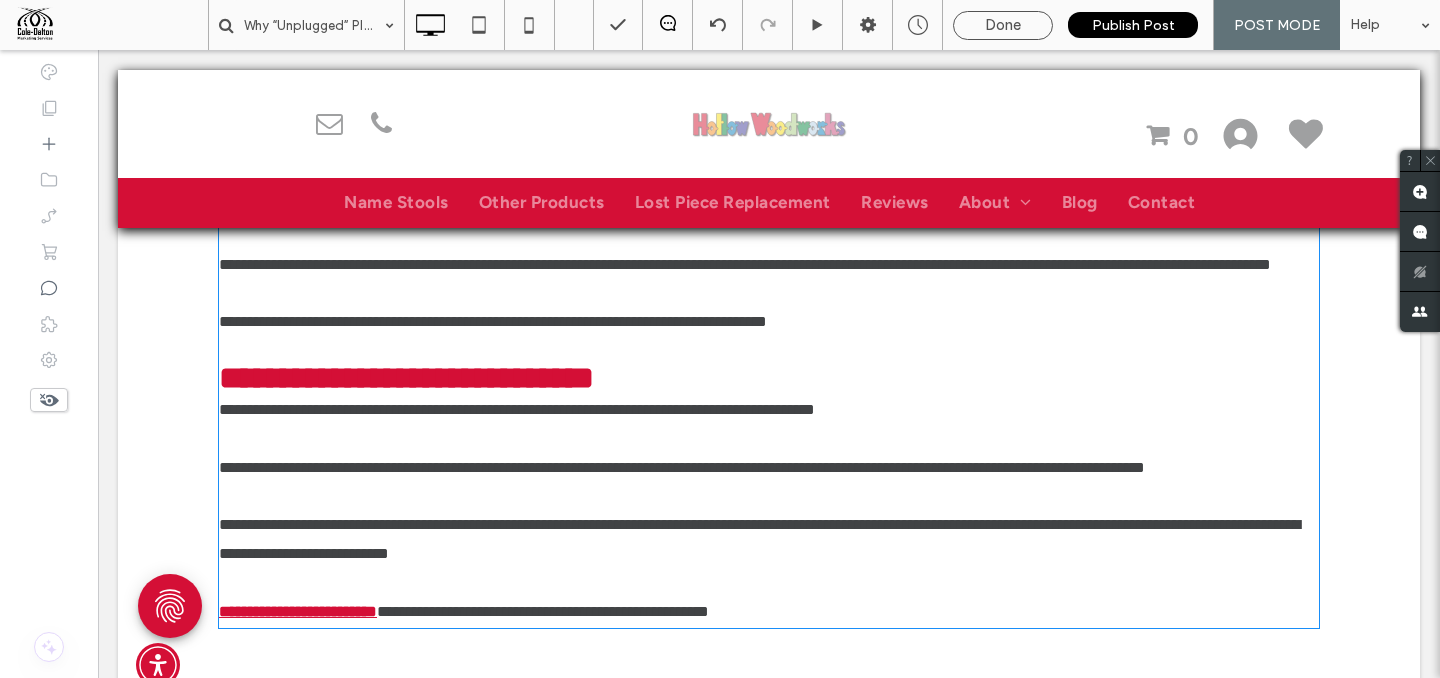 scroll, scrollTop: 3984, scrollLeft: 0, axis: vertical 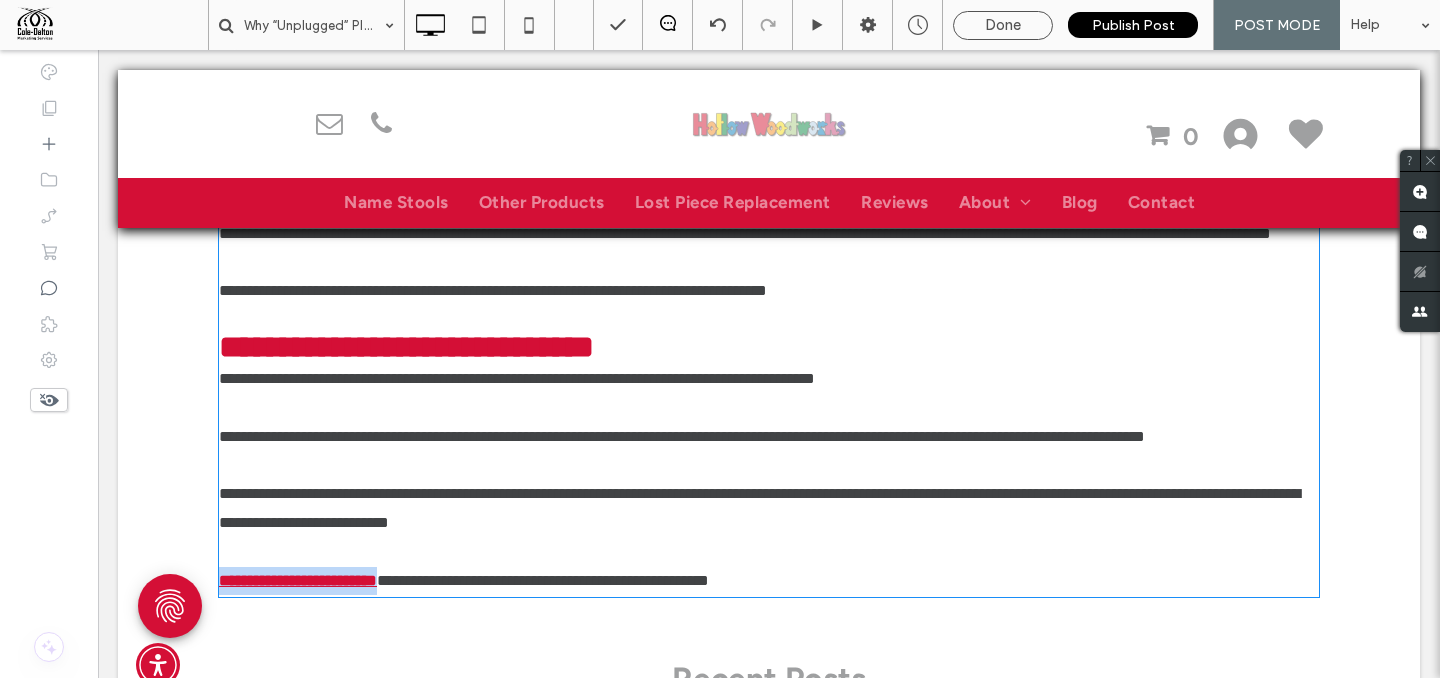 type on "*******" 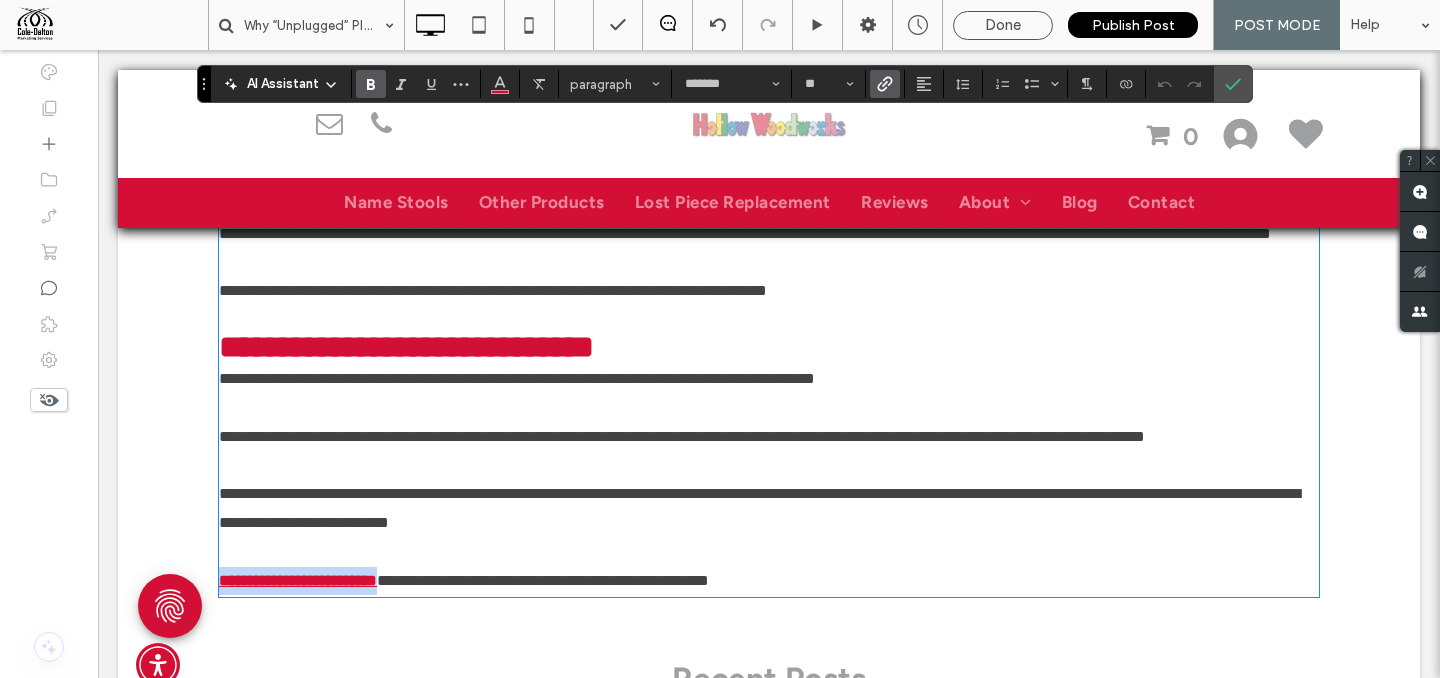 click on "**********" at bounding box center (406, 347) 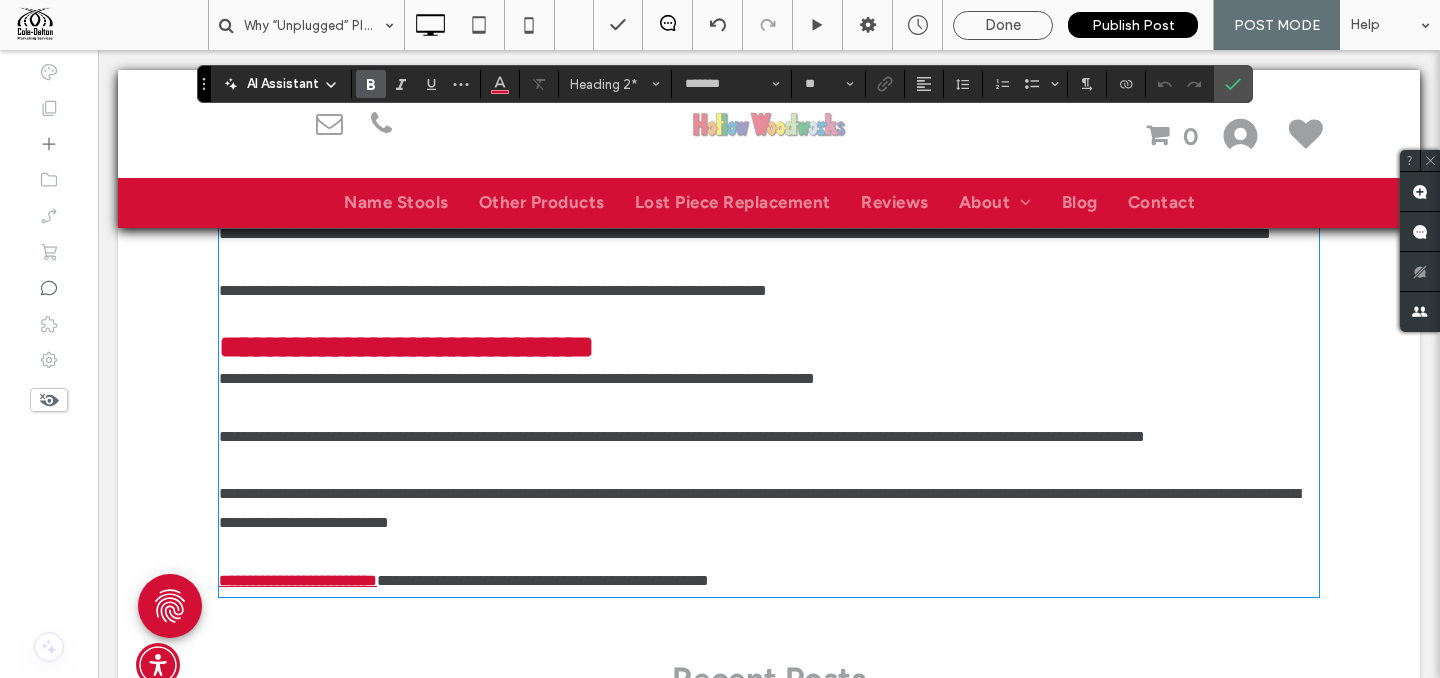type on "**" 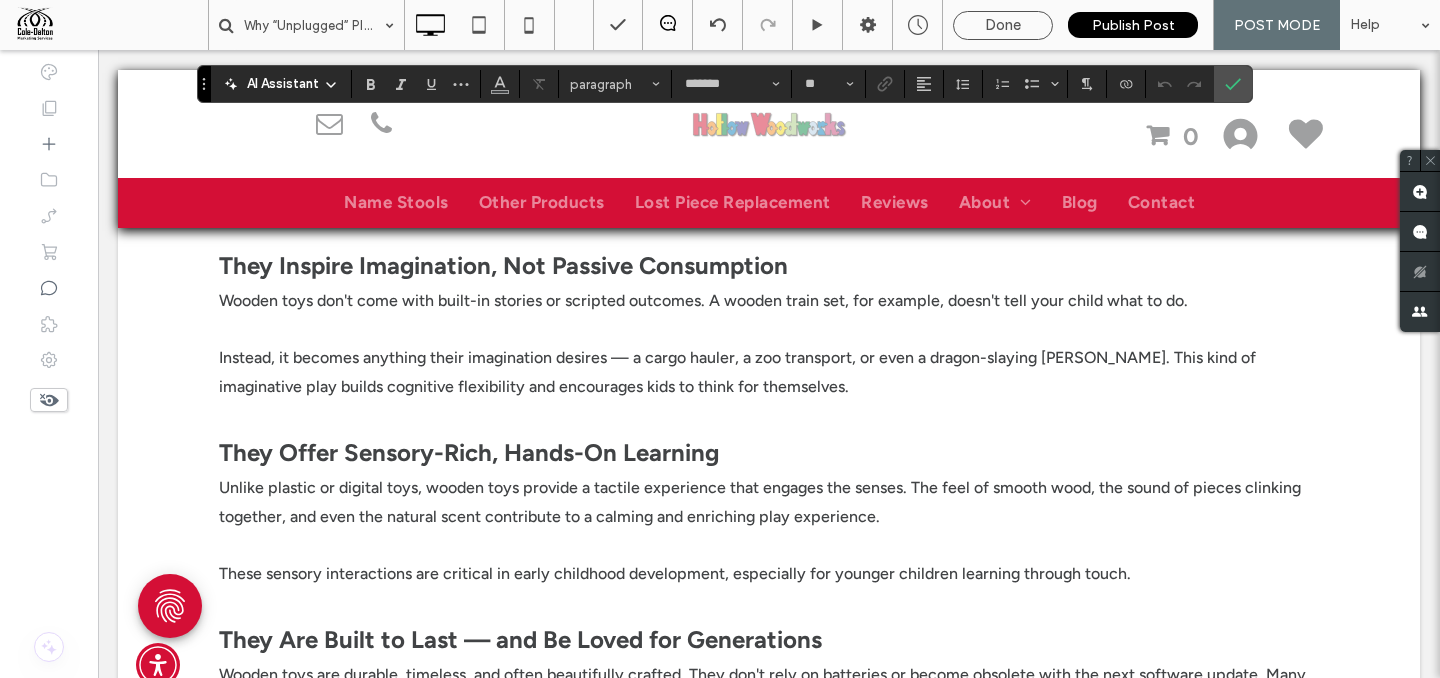 scroll, scrollTop: 2751, scrollLeft: 0, axis: vertical 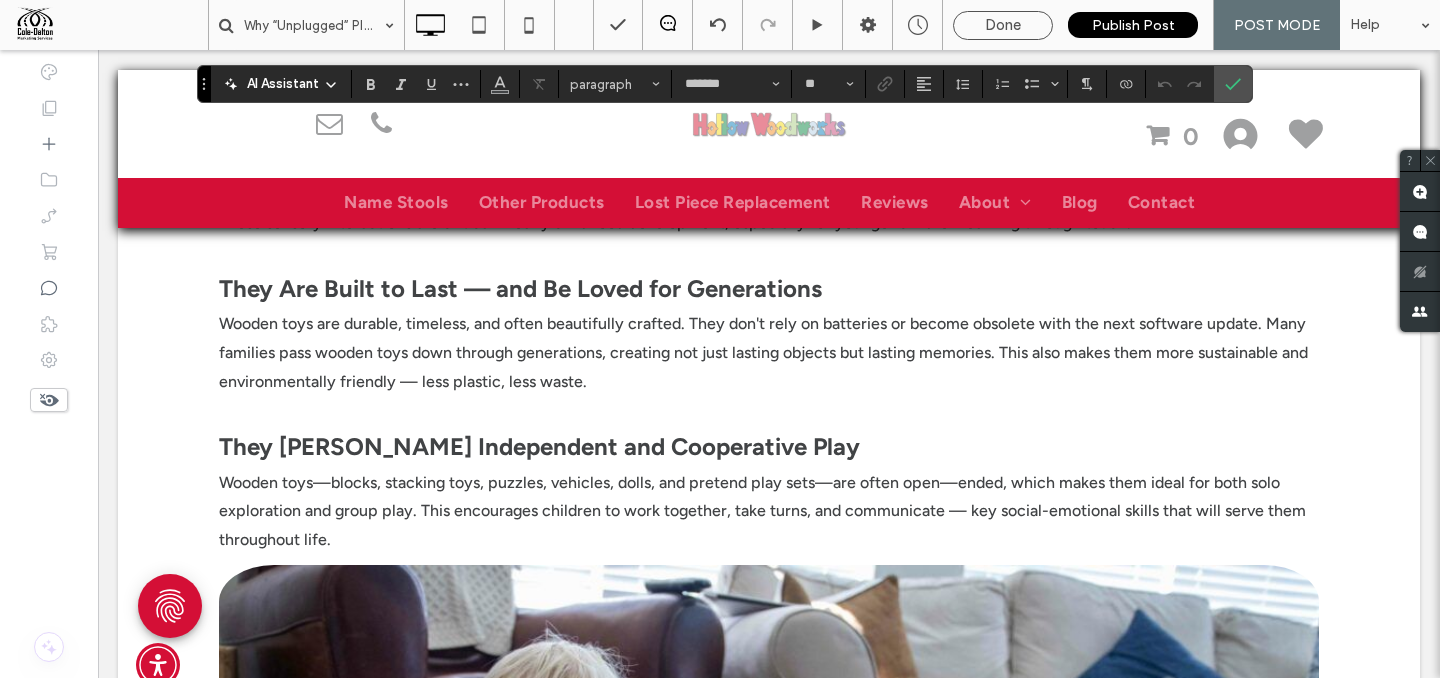 click on "Wooden toys are durable, timeless, and often beautifully crafted. They don't rely on batteries or become obsolete with the next software update. Many families pass wooden toys down through generations, creating not just lasting objects but lasting memories. This also makes them more sustainable and environmentally friendly — less plastic, less waste." at bounding box center [763, 352] 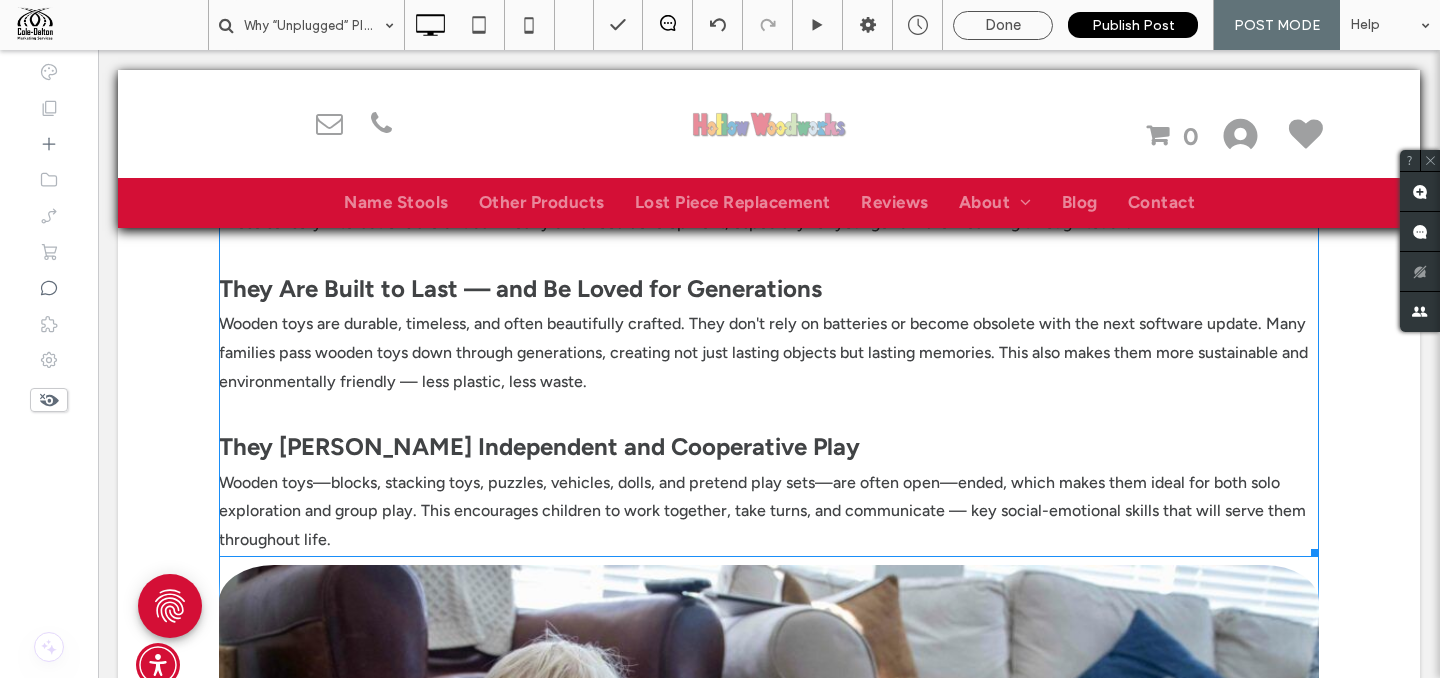 click on "Wooden toys are durable, timeless, and often beautifully crafted. They don't rely on batteries or become obsolete with the next software update. Many families pass wooden toys down through generations, creating not just lasting objects but lasting memories. This also makes them more sustainable and environmentally friendly — less plastic, less waste." at bounding box center (763, 352) 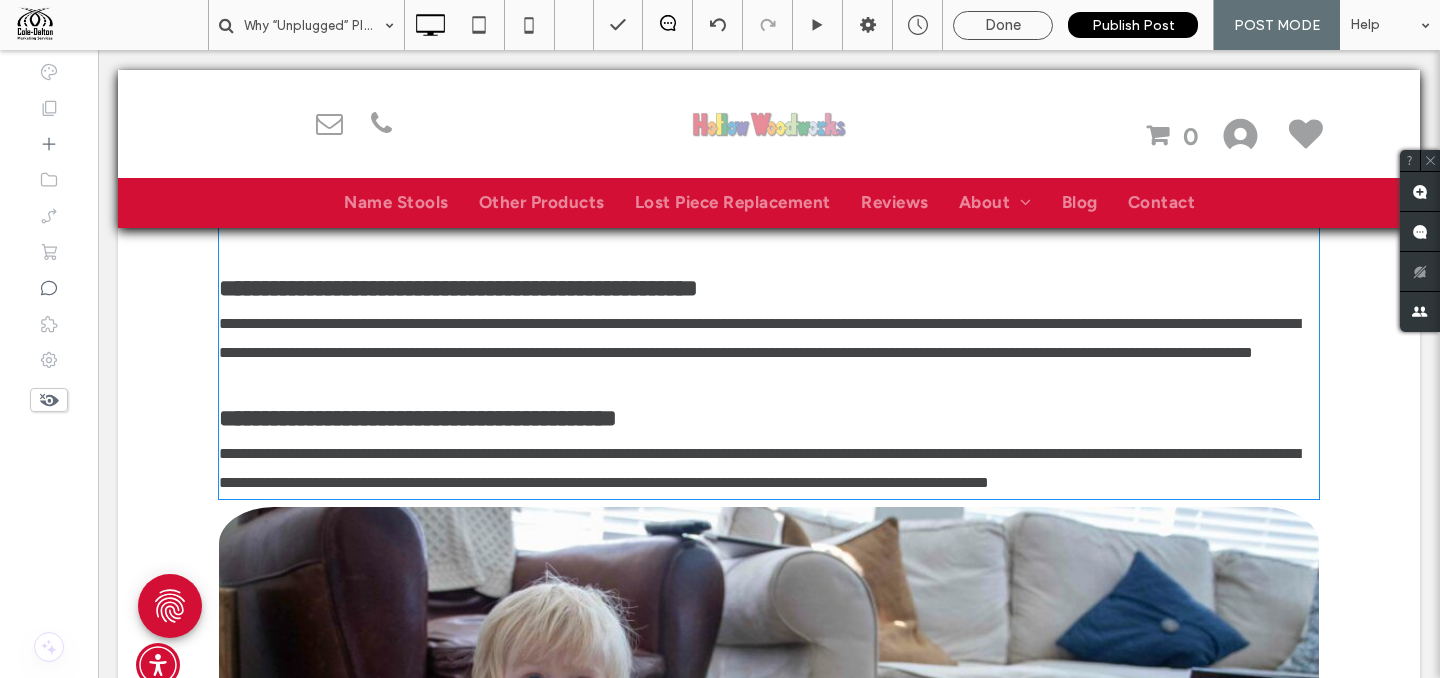 type on "*******" 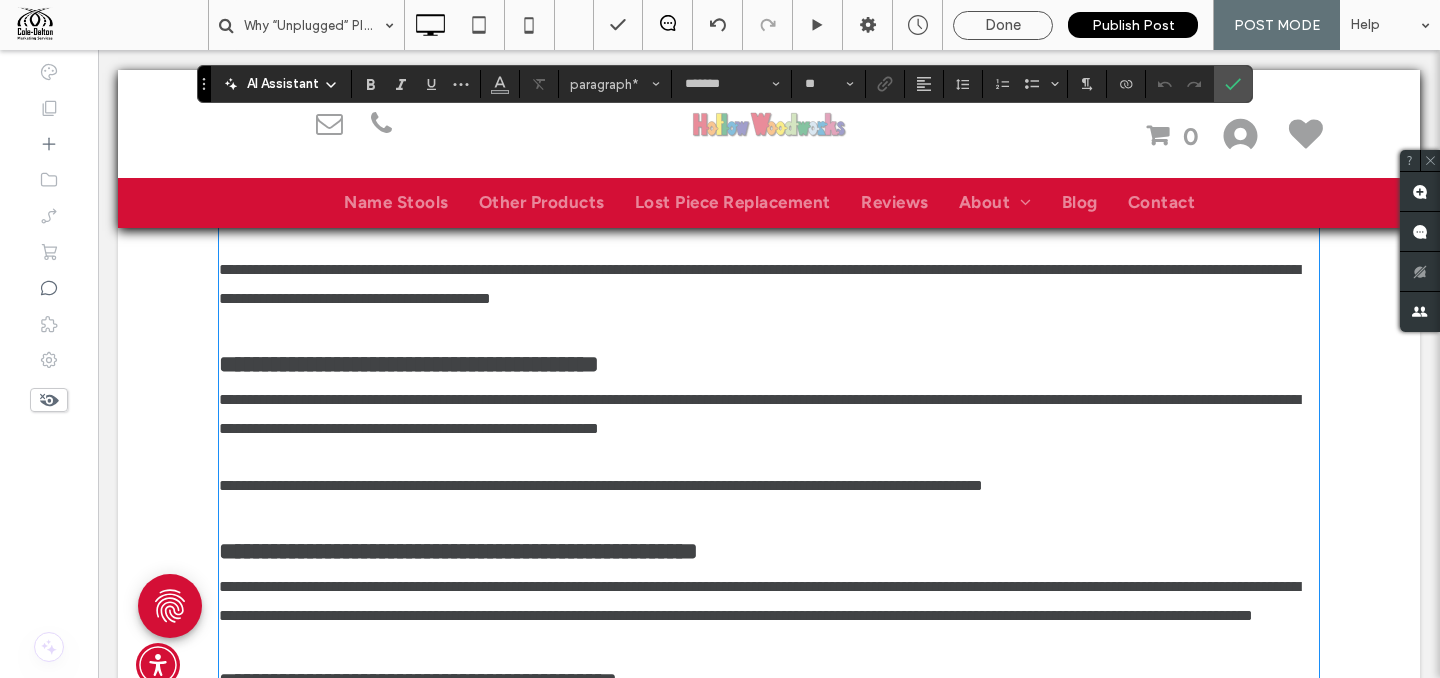 scroll, scrollTop: 2913, scrollLeft: 0, axis: vertical 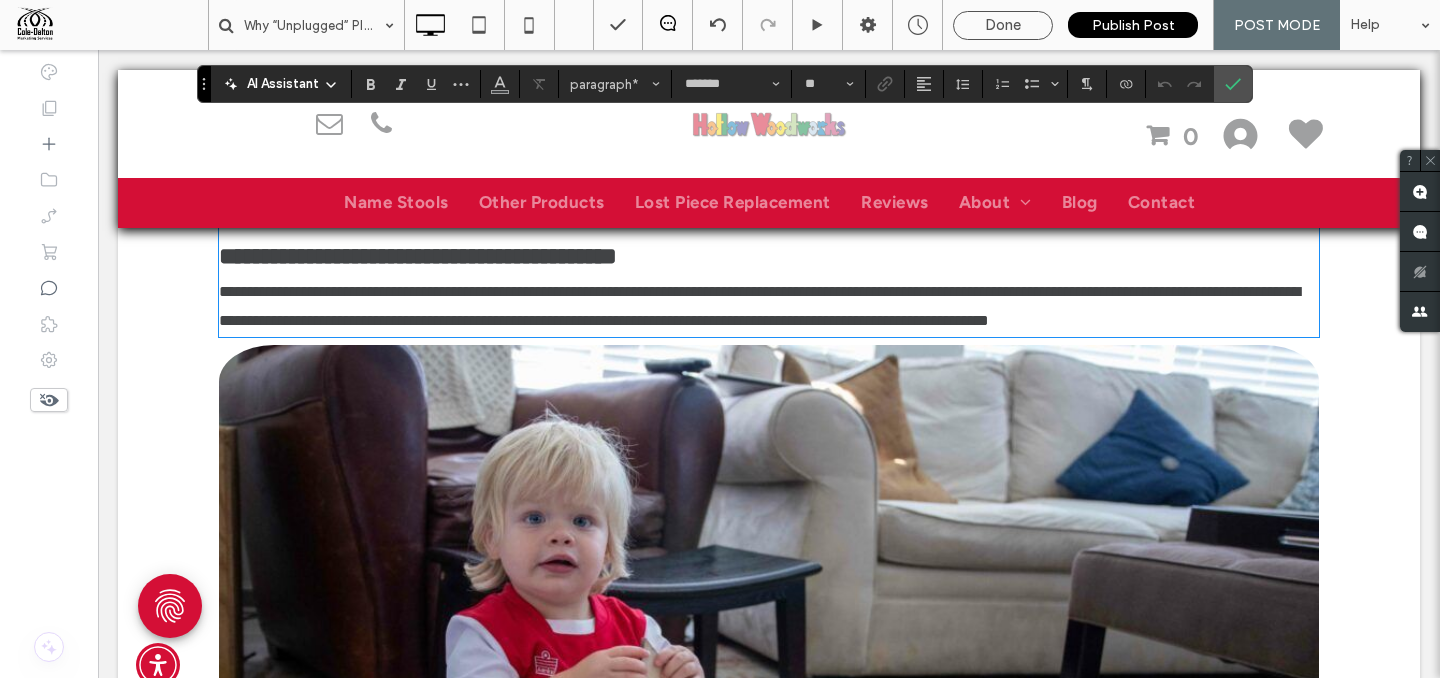 click on "**********" at bounding box center [769, 307] 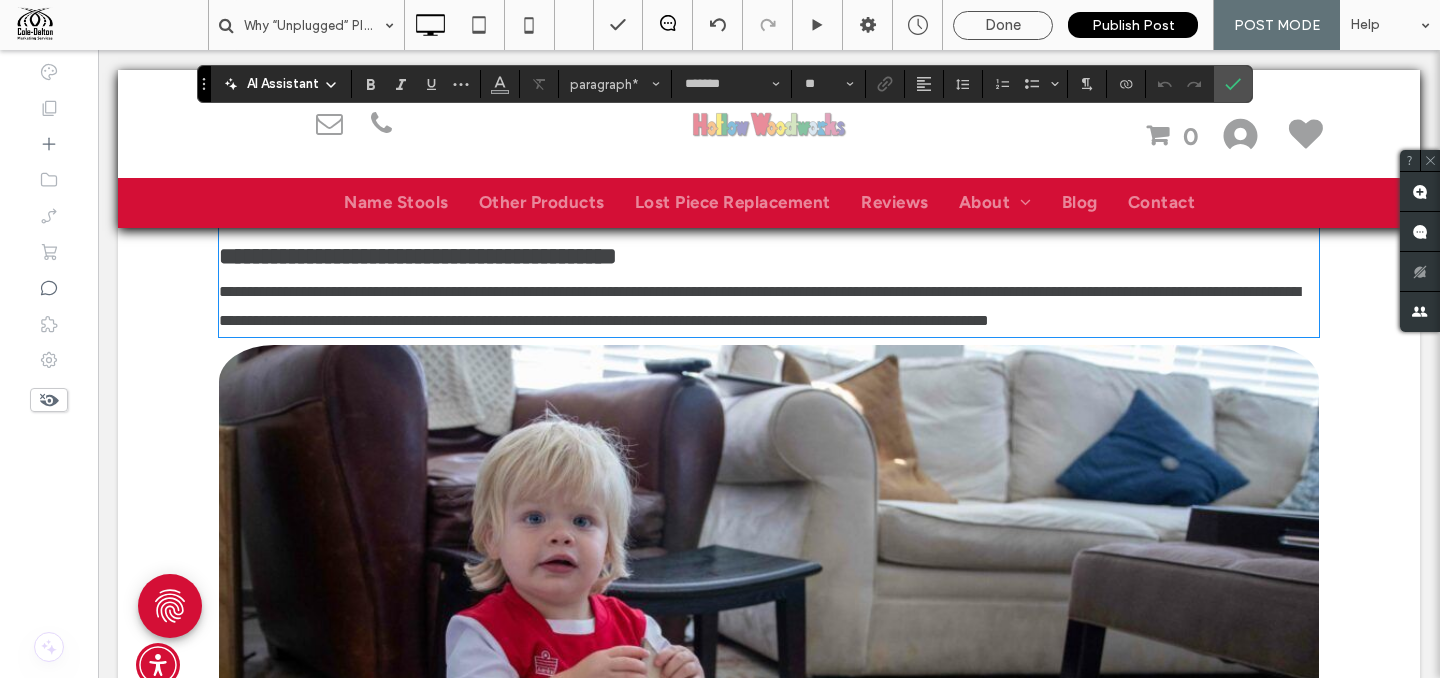 click on "**********" at bounding box center (769, 307) 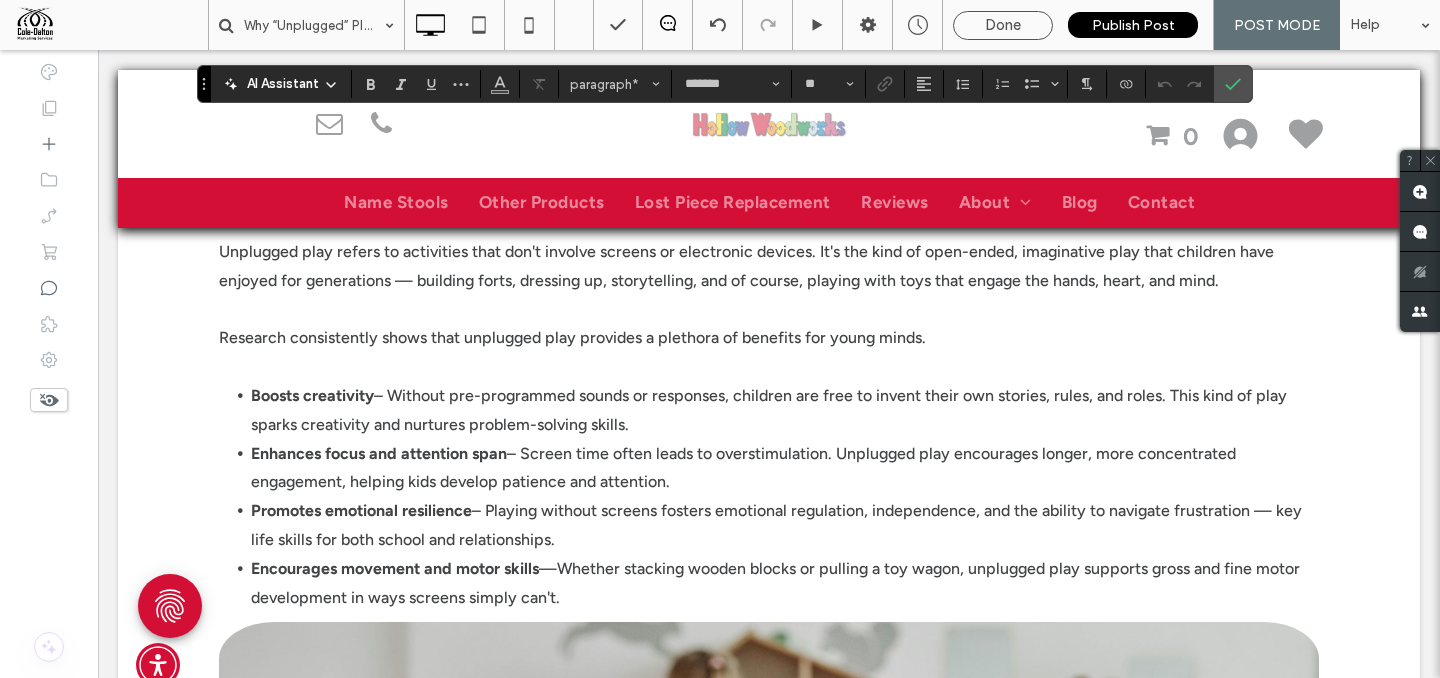 scroll, scrollTop: 1083, scrollLeft: 0, axis: vertical 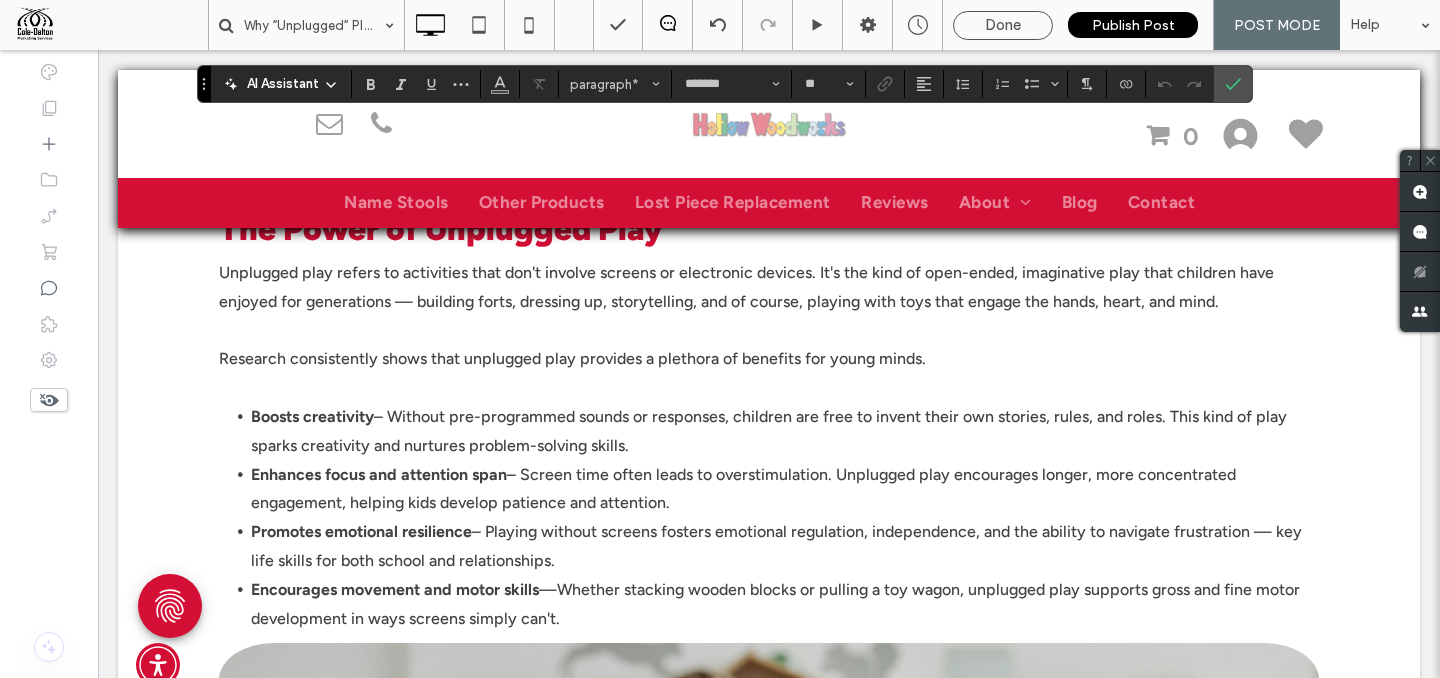 click on "Unplugged play refers to activities that don't involve screens or electronic devices. It's the kind of open-ended, imaginative play that children have enjoyed for generations — building forts, dressing up, storytelling, and of course, playing with toys that engage the hands, heart, and mind." at bounding box center [769, 288] 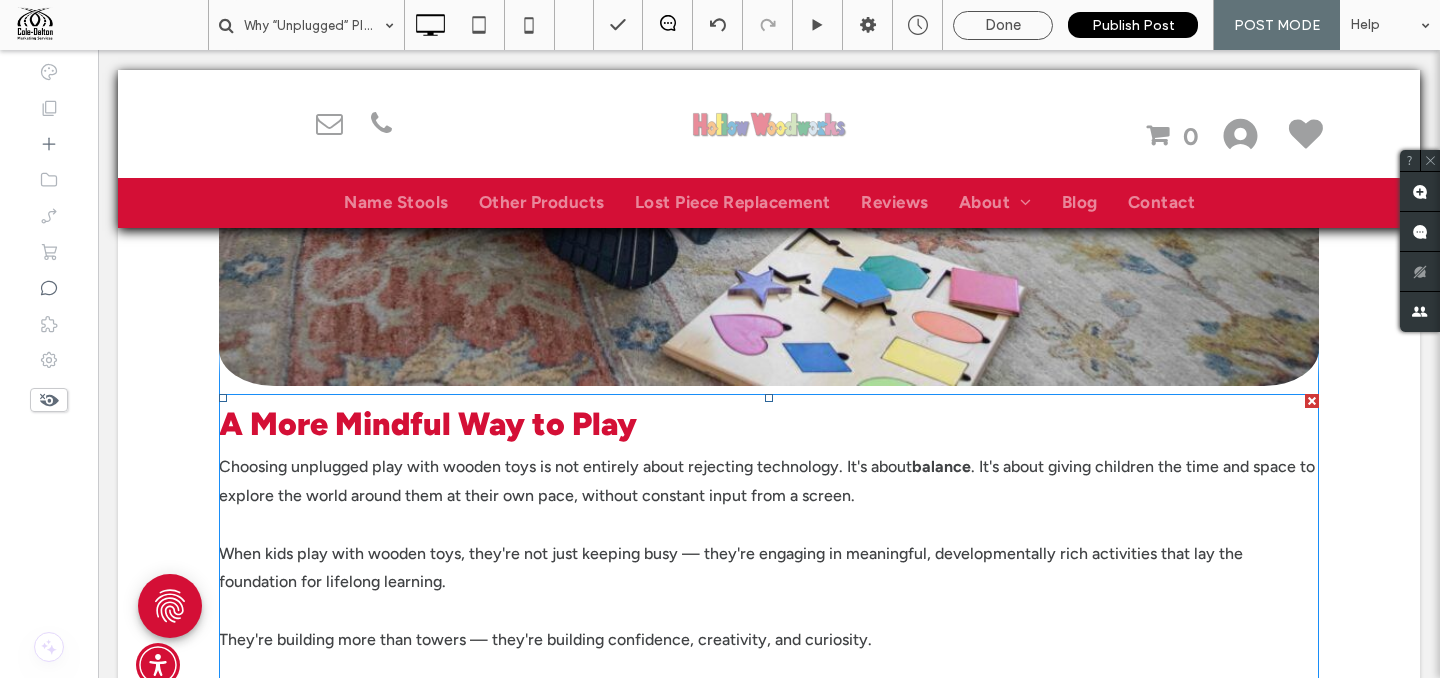 scroll, scrollTop: 4041, scrollLeft: 0, axis: vertical 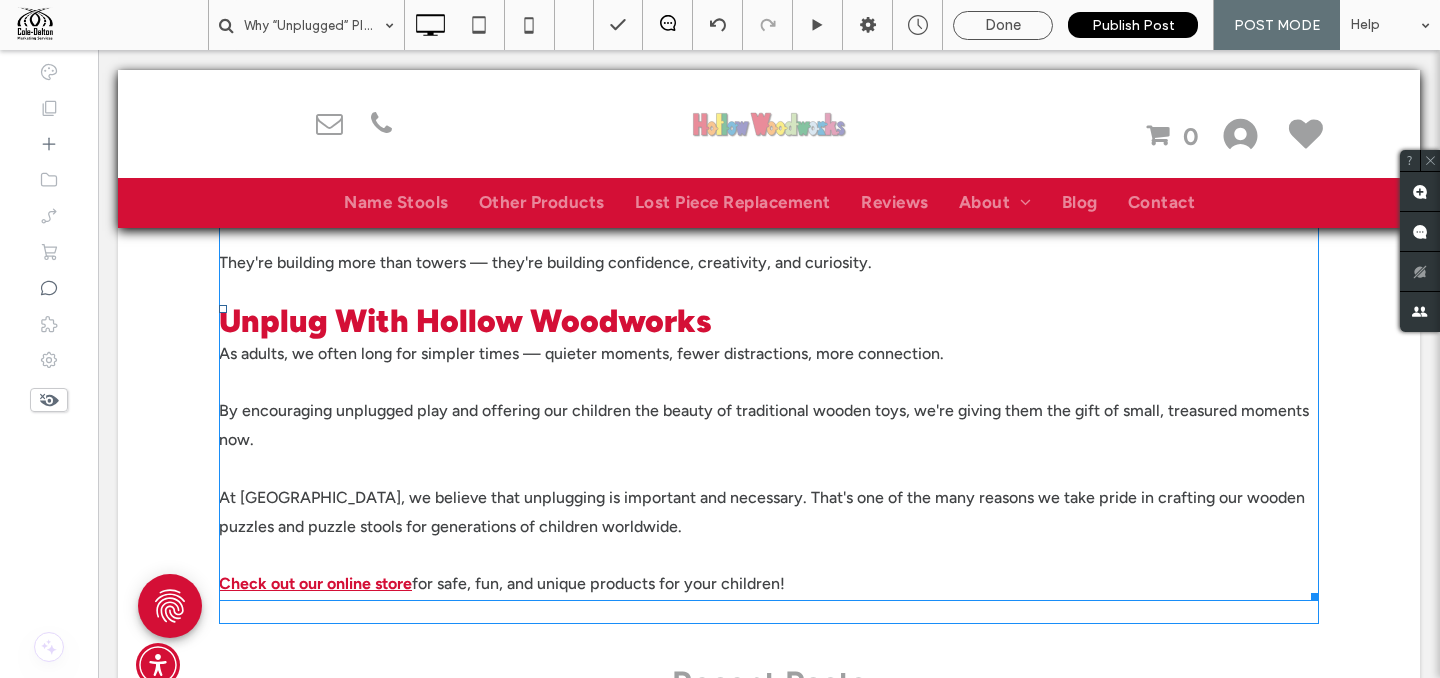 click at bounding box center (769, 383) 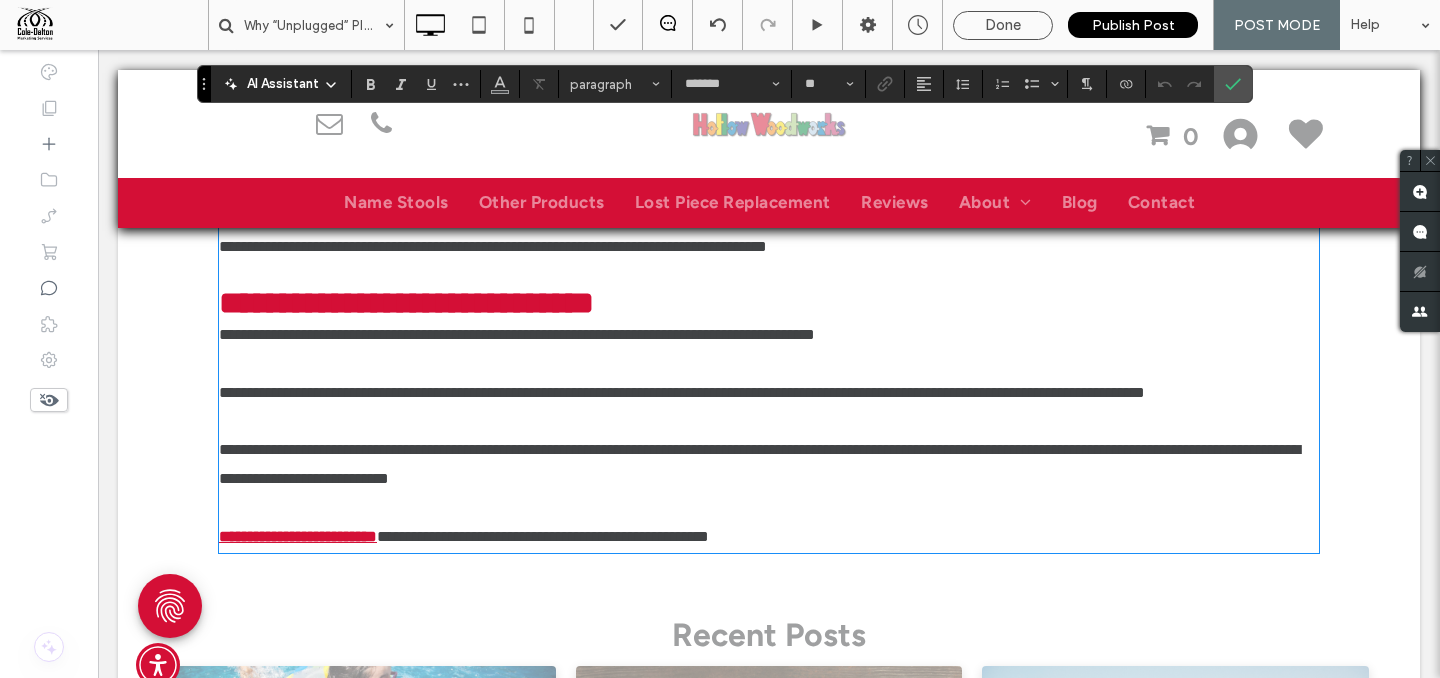 scroll, scrollTop: 4027, scrollLeft: 0, axis: vertical 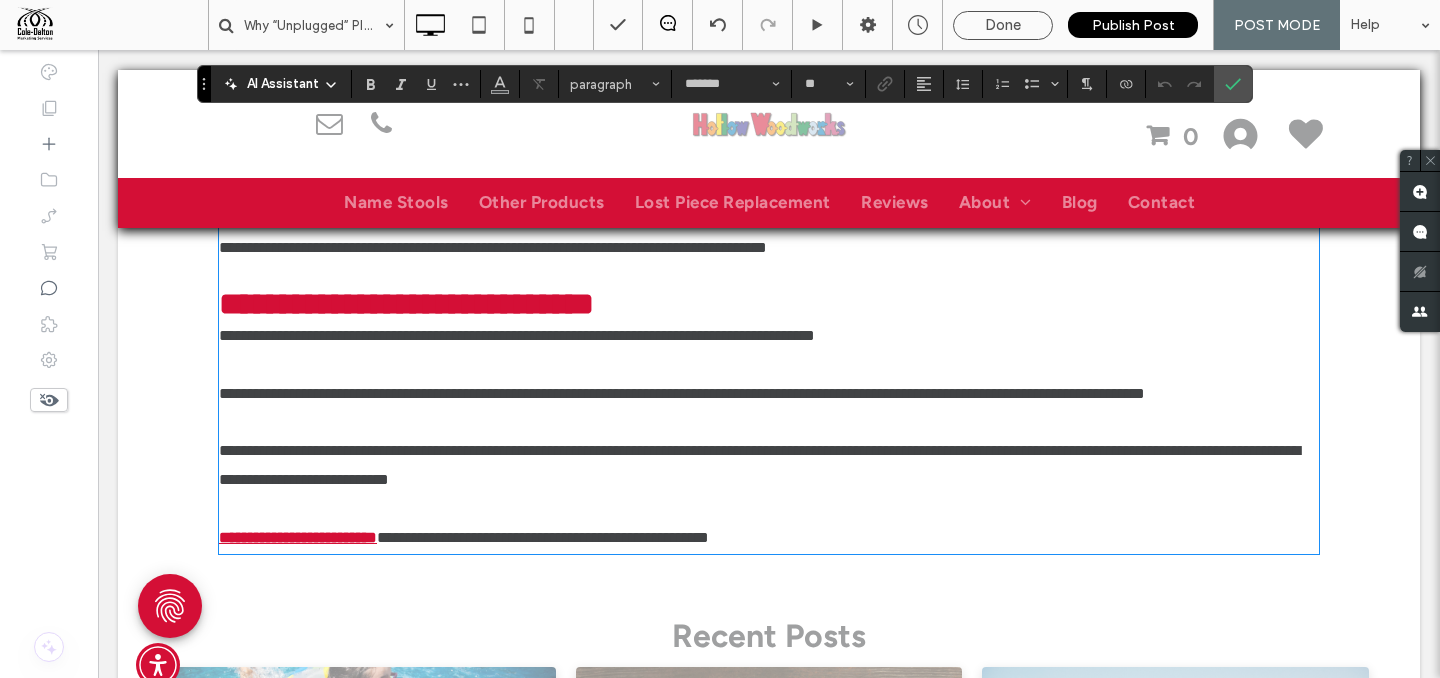click on "**********" at bounding box center [682, 393] 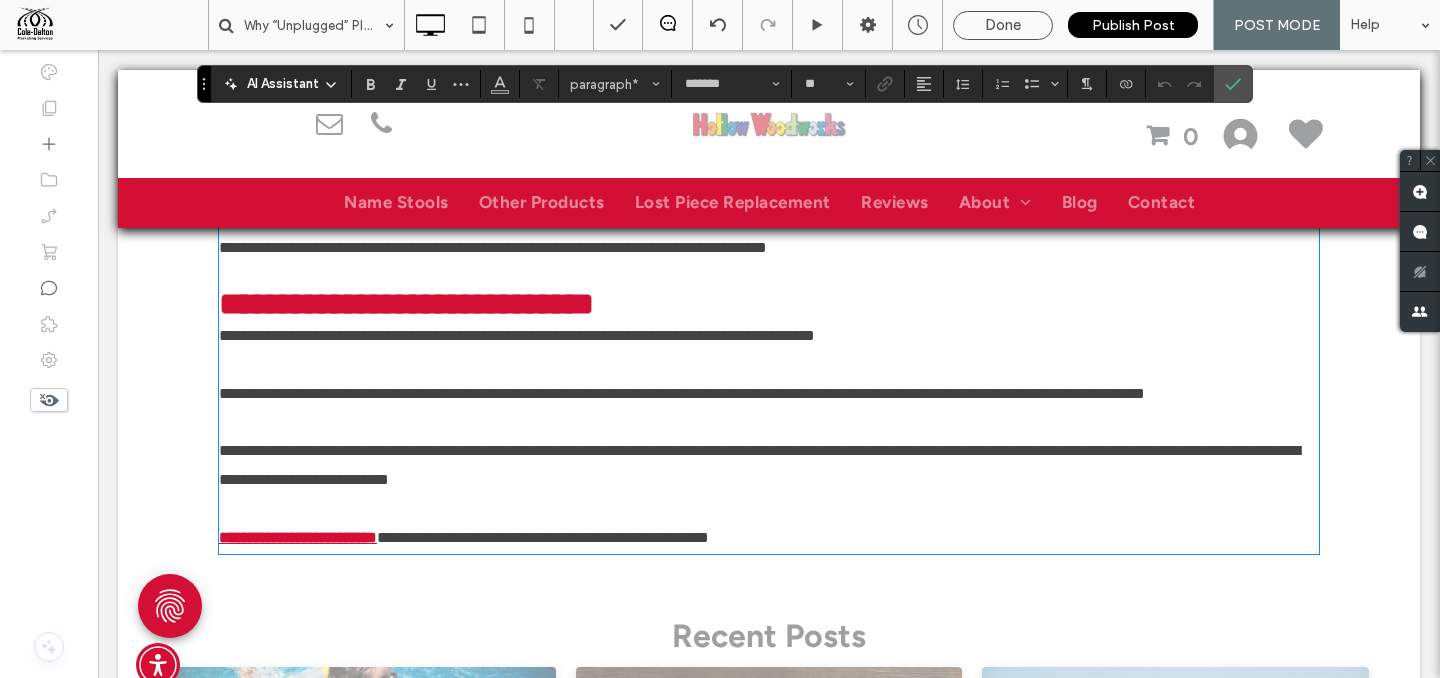 type 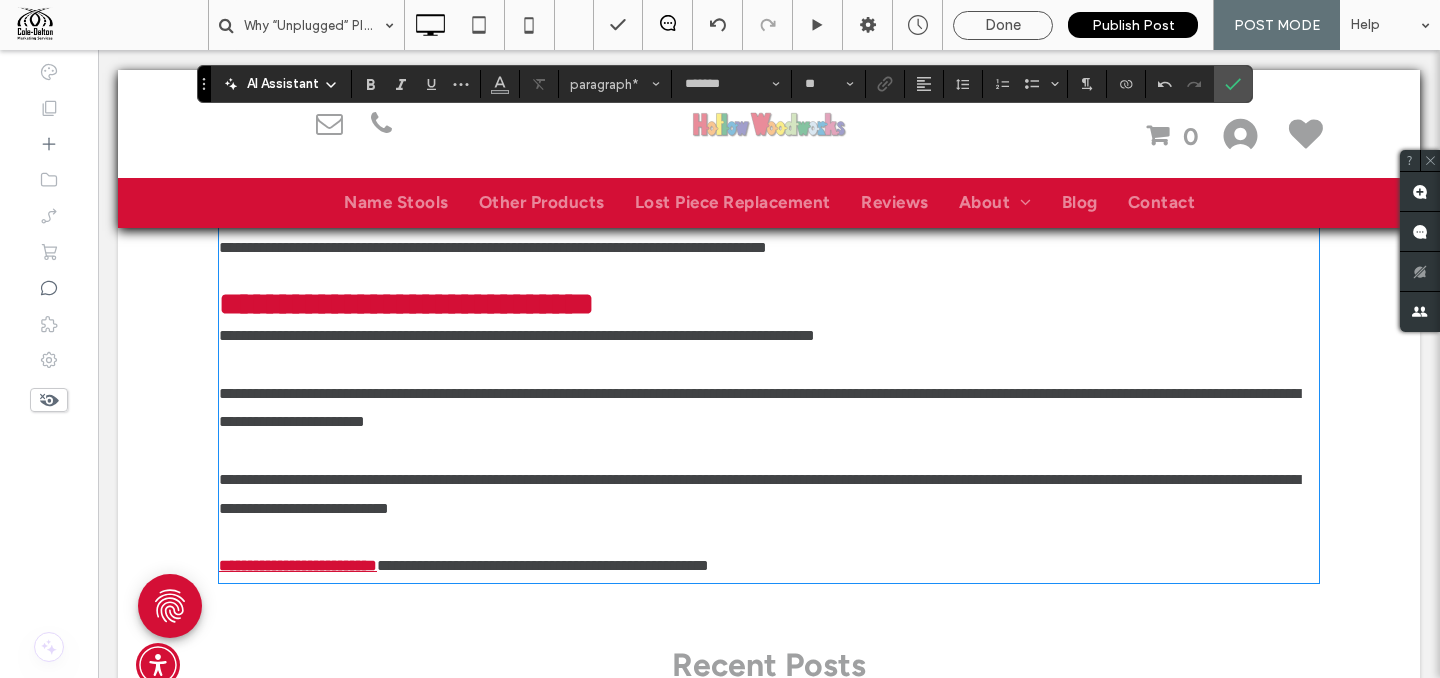 click at bounding box center [769, 451] 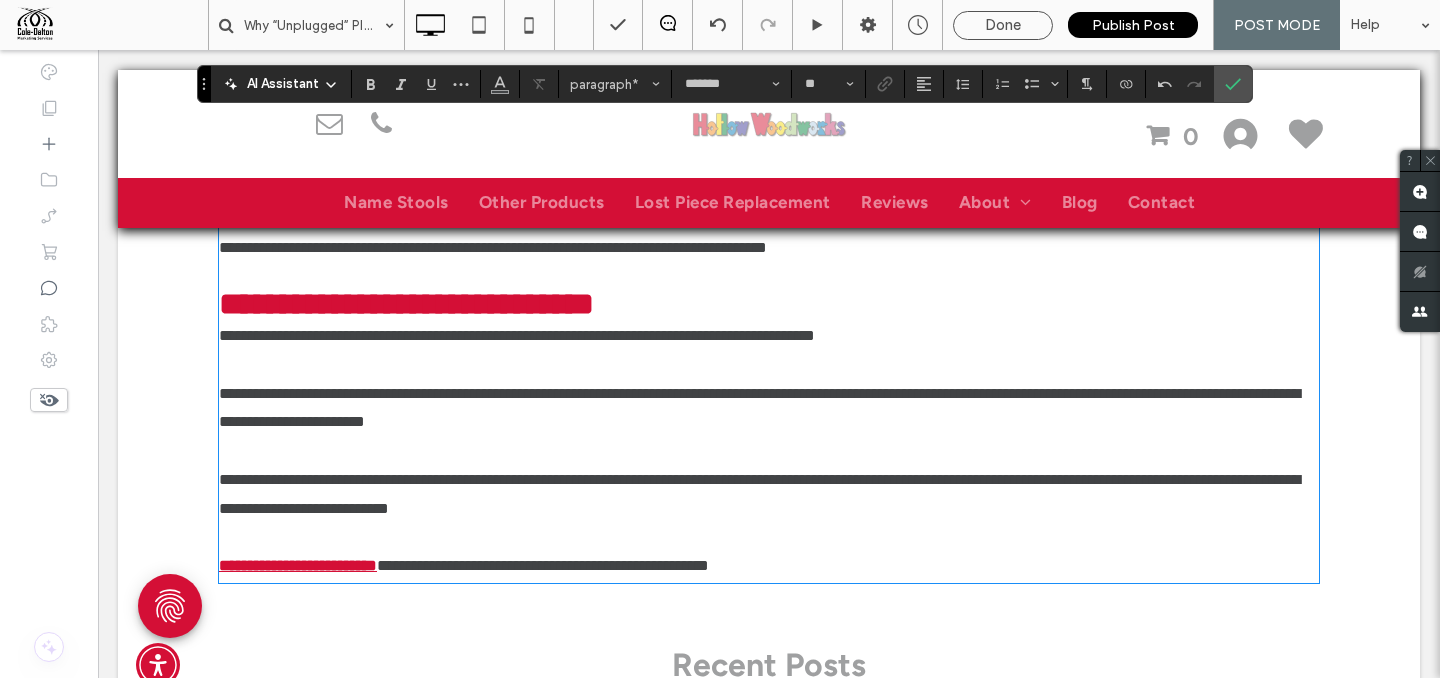 click on "**********" at bounding box center (759, 408) 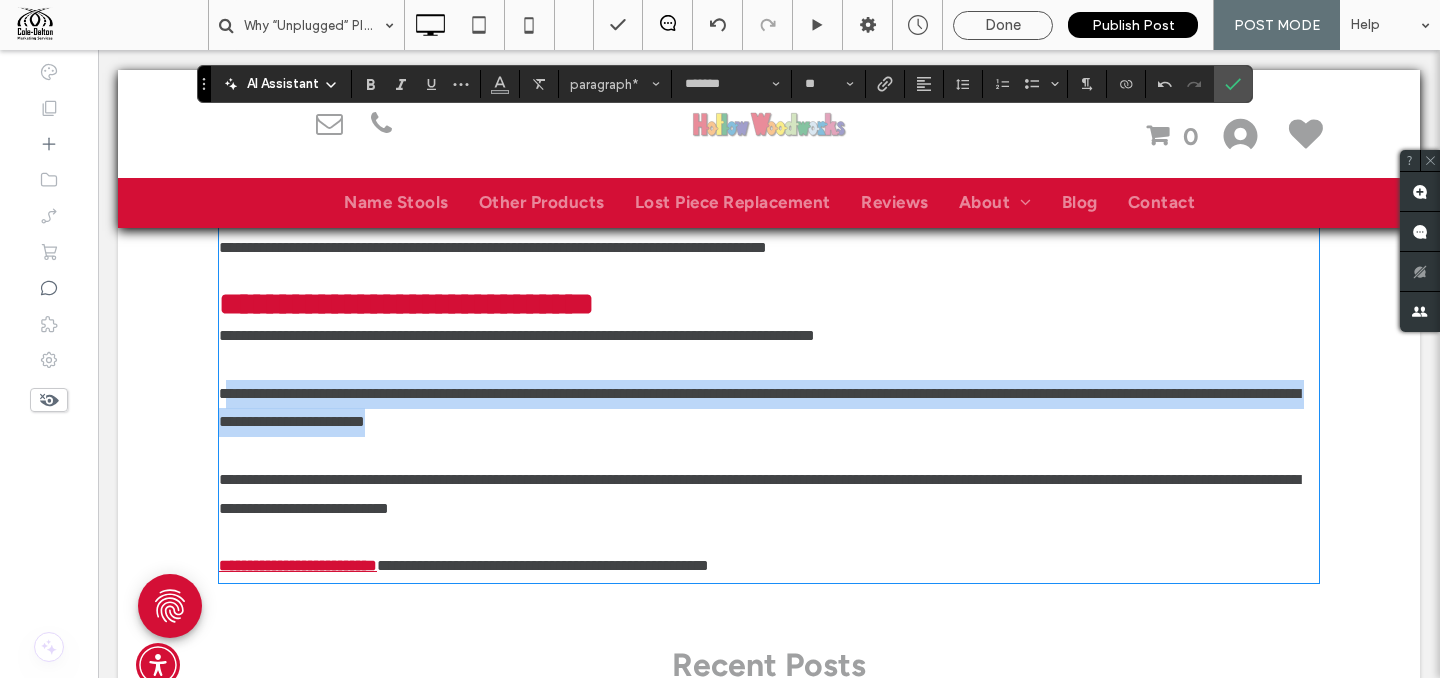 drag, startPoint x: 224, startPoint y: 425, endPoint x: 647, endPoint y: 451, distance: 423.7983 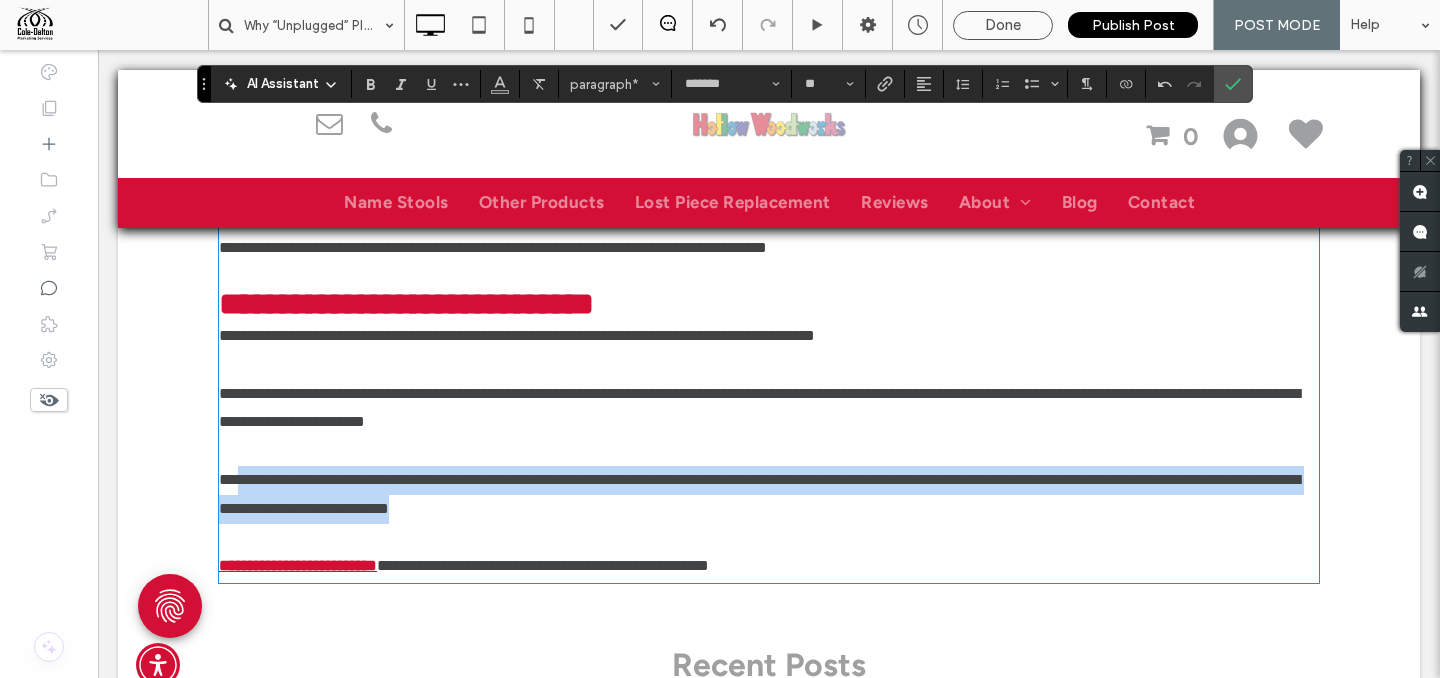 drag, startPoint x: 692, startPoint y: 544, endPoint x: 242, endPoint y: 523, distance: 450.48975 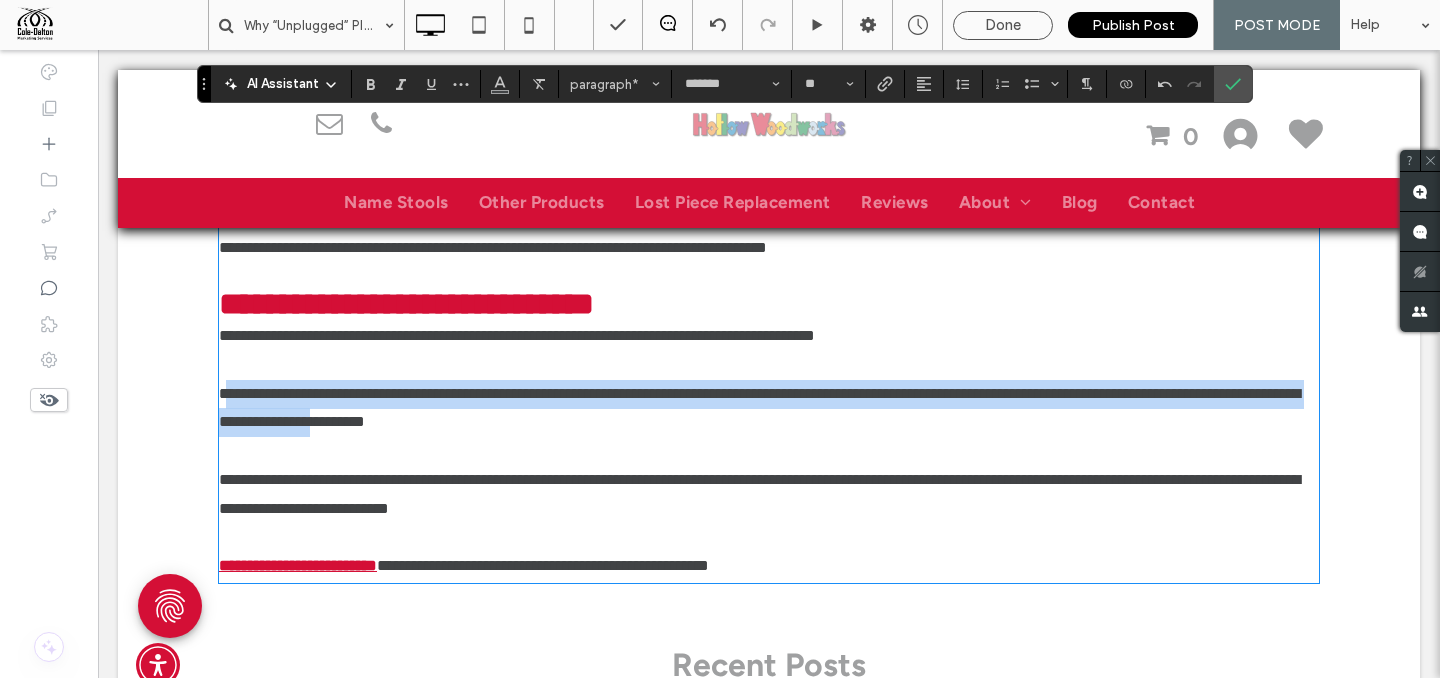 drag, startPoint x: 224, startPoint y: 426, endPoint x: 544, endPoint y: 451, distance: 320.97507 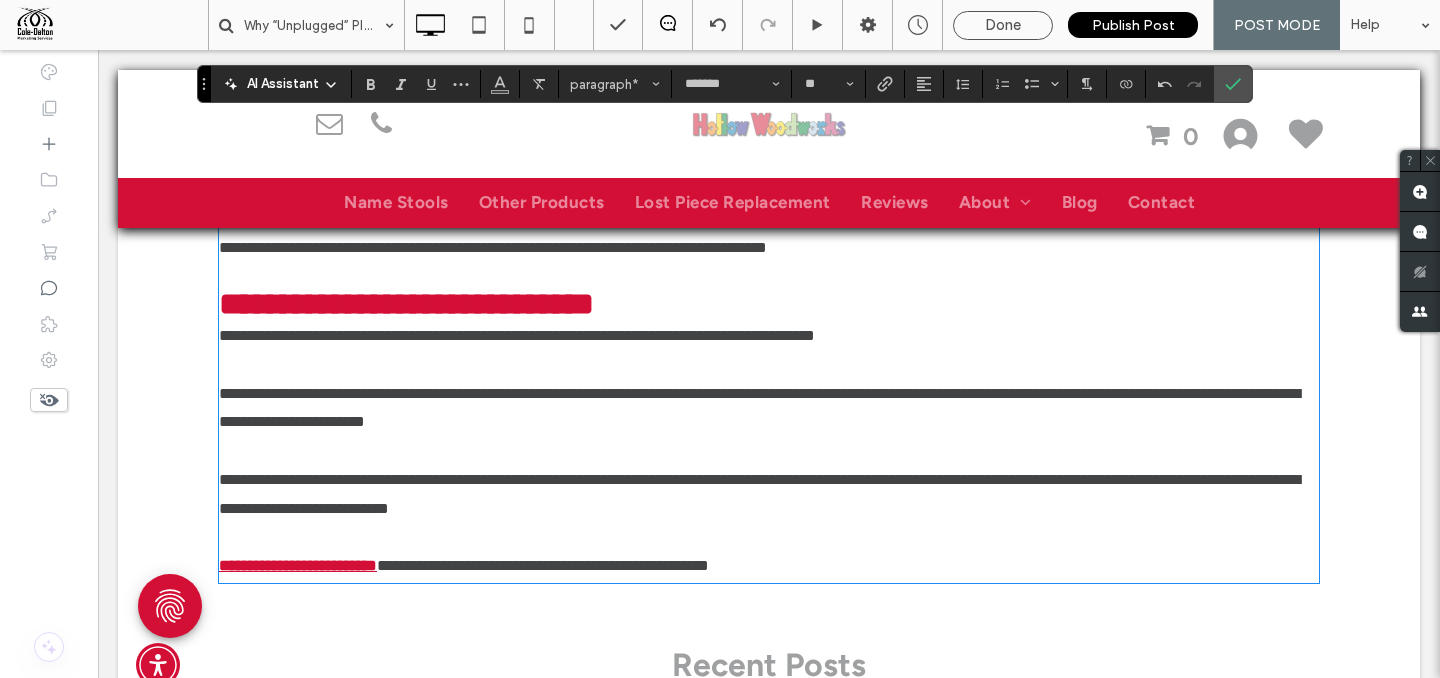 drag, startPoint x: 573, startPoint y: 455, endPoint x: 611, endPoint y: 456, distance: 38.013157 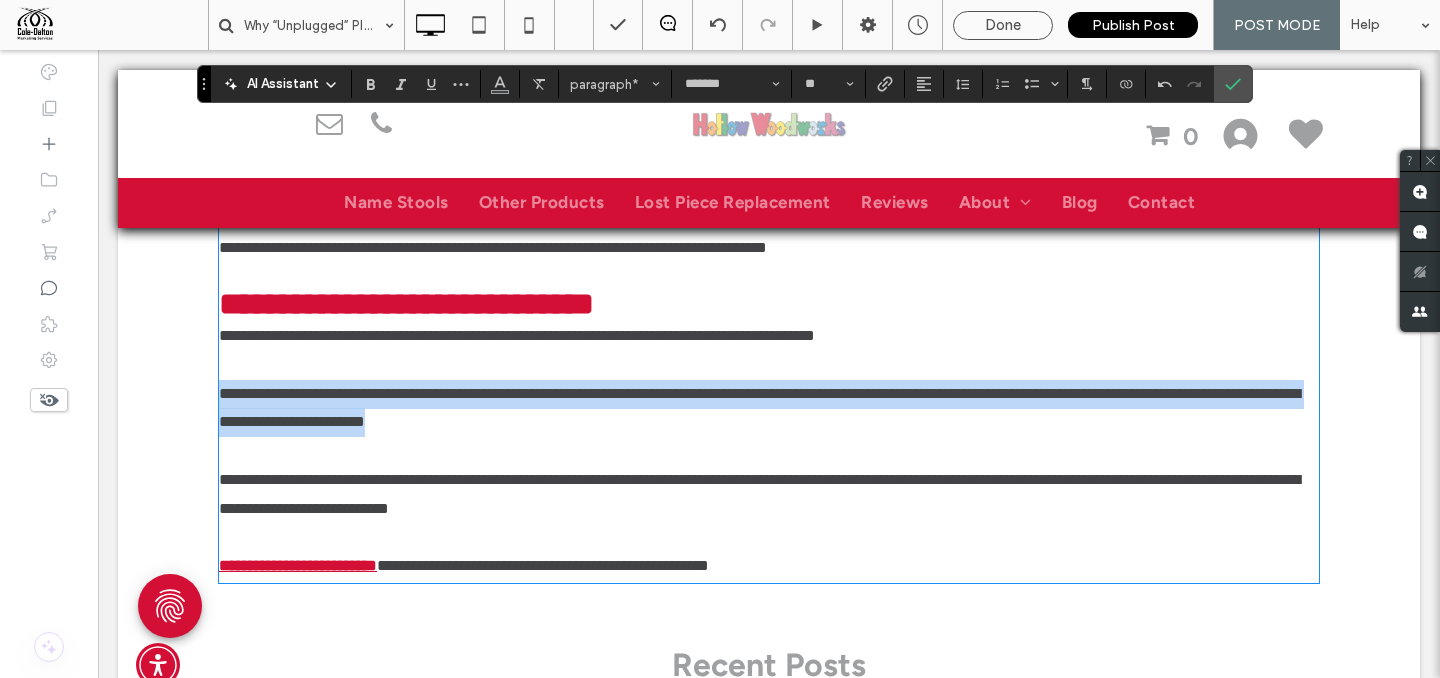 drag, startPoint x: 609, startPoint y: 456, endPoint x: 199, endPoint y: 428, distance: 410.955 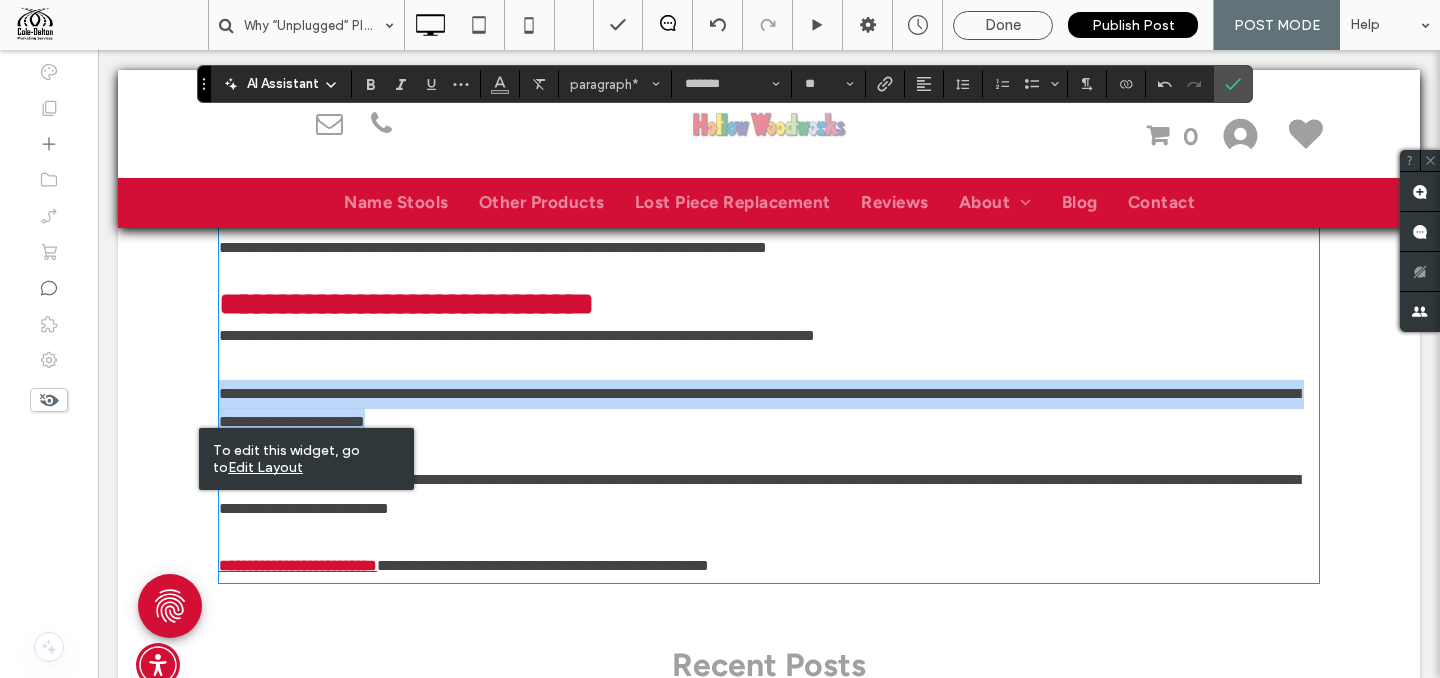 copy on "**********" 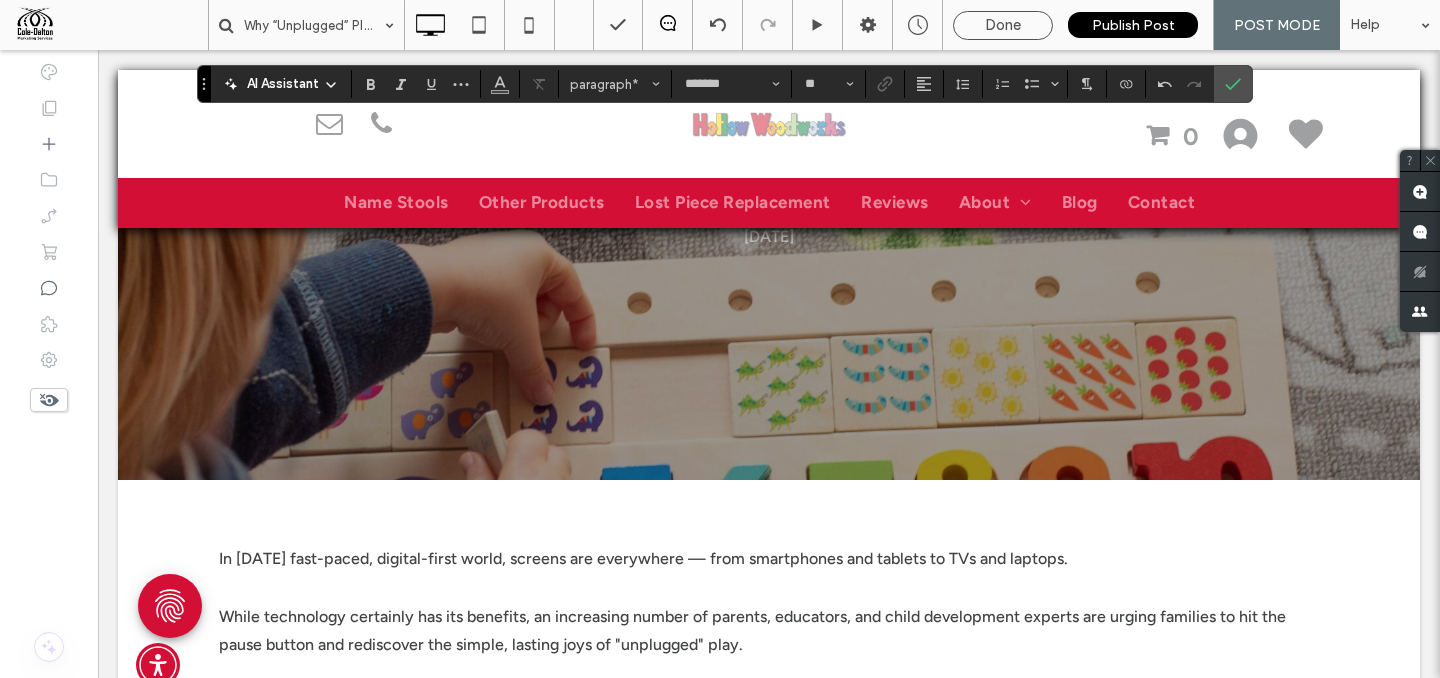 scroll, scrollTop: 0, scrollLeft: 0, axis: both 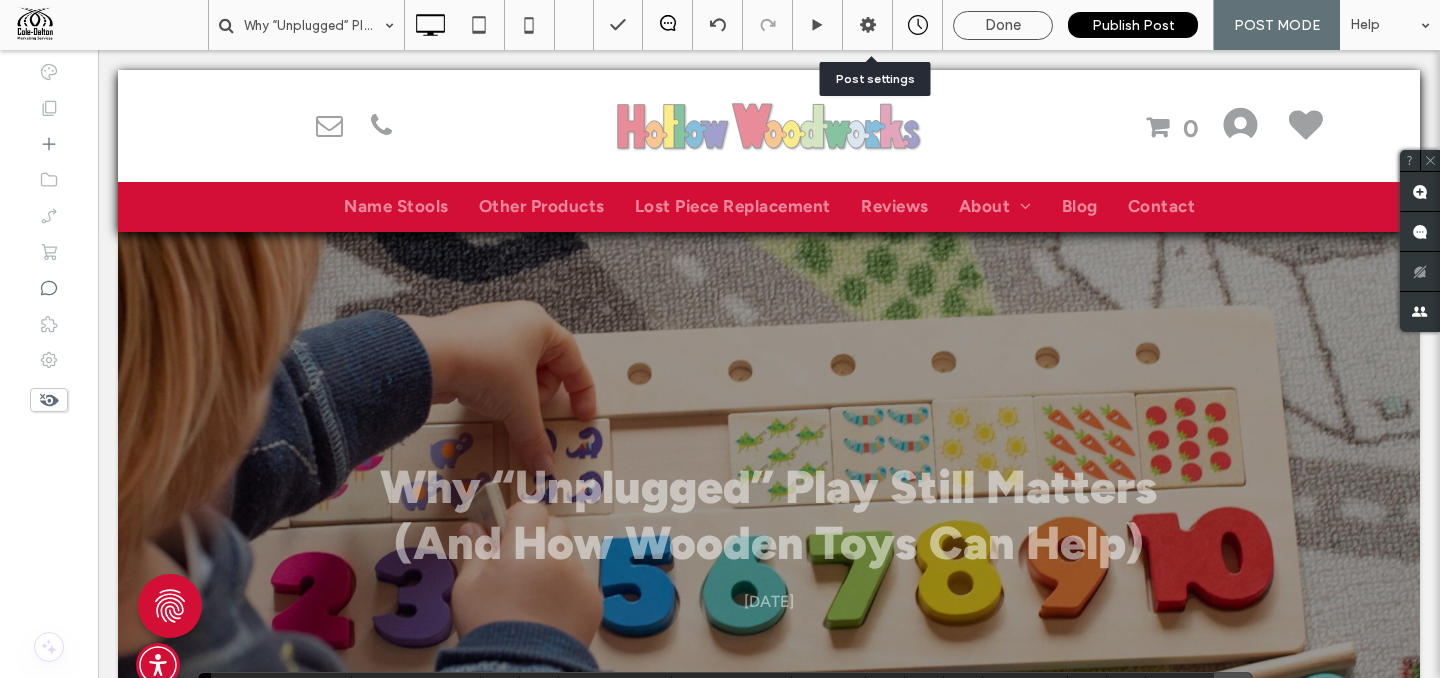 click 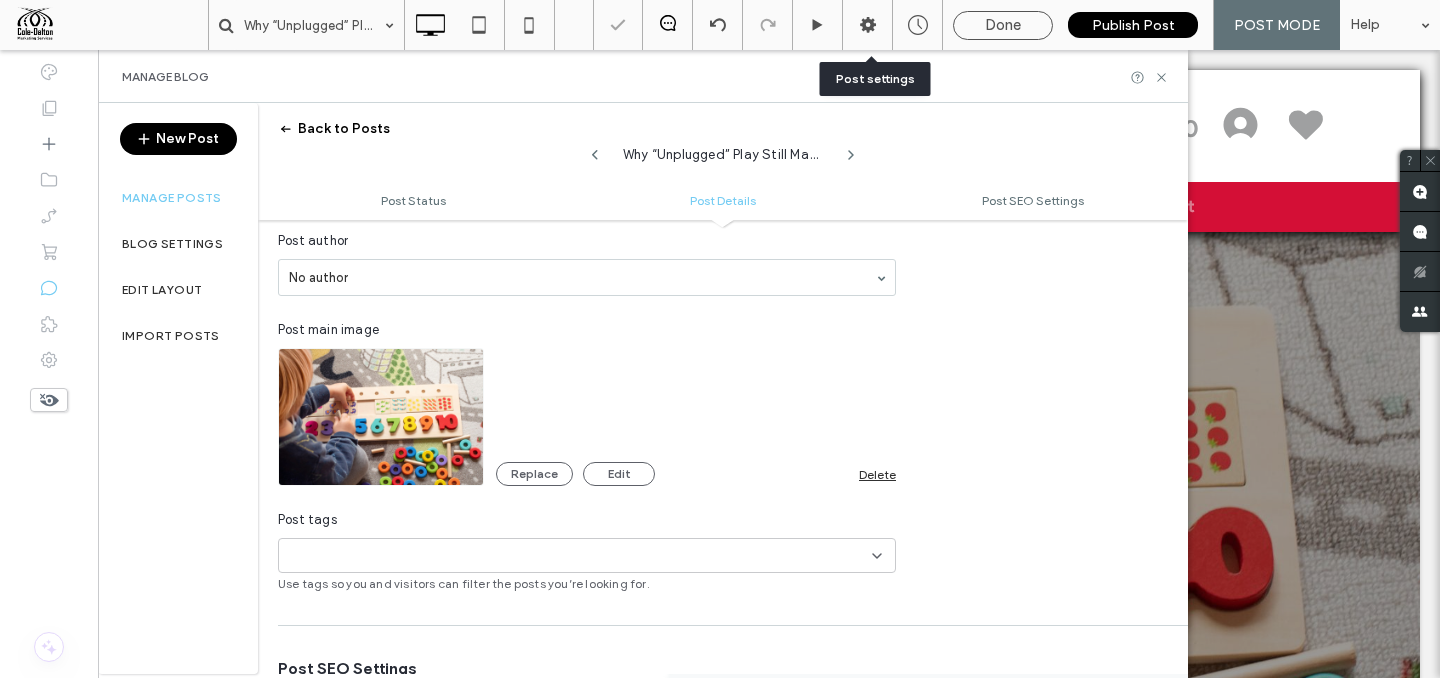 scroll, scrollTop: 734, scrollLeft: 0, axis: vertical 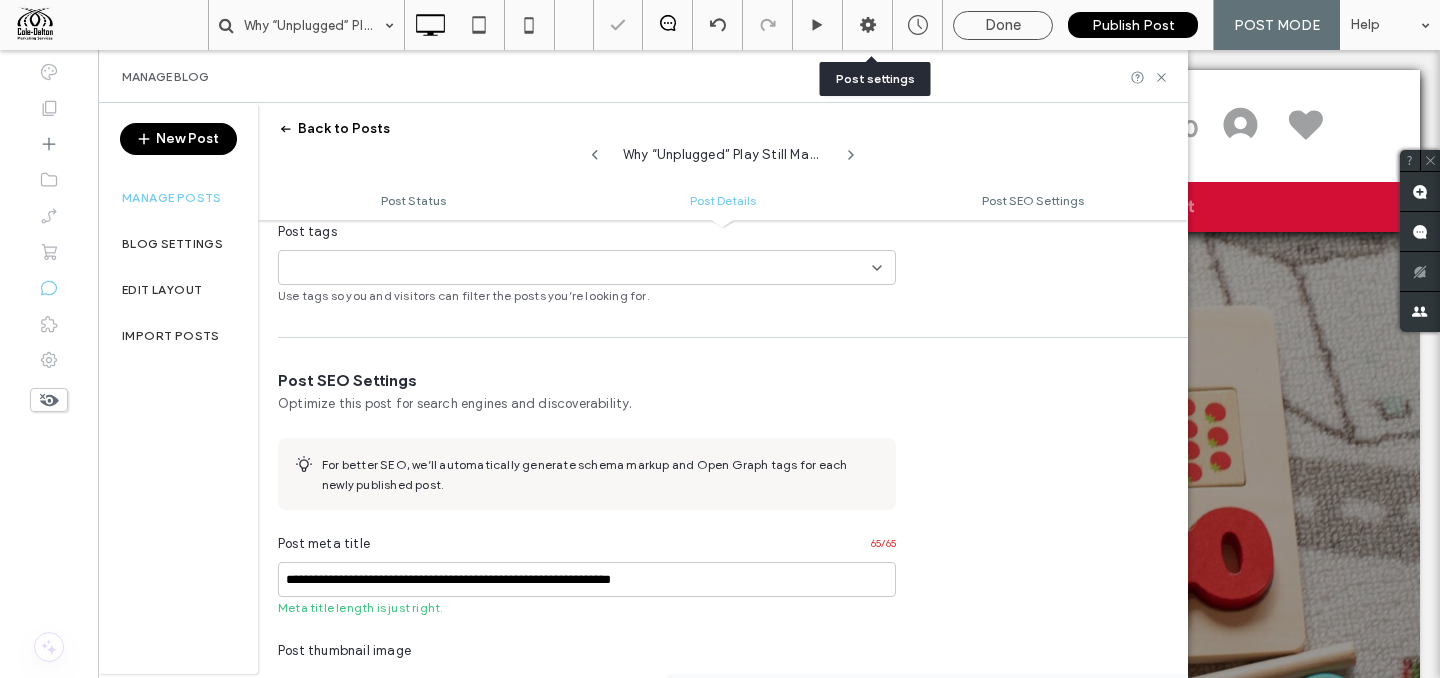click on "Meta title length is just right." at bounding box center [587, 608] 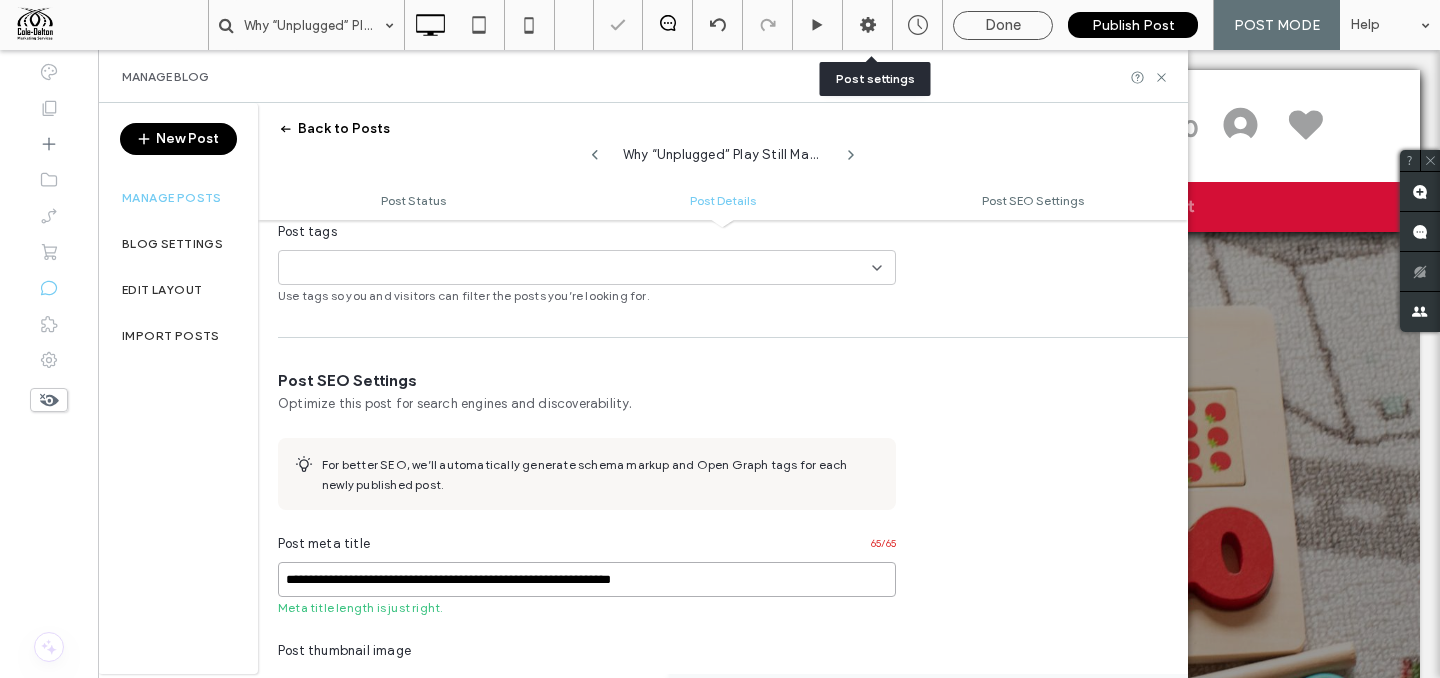 click on "**********" at bounding box center [587, 579] 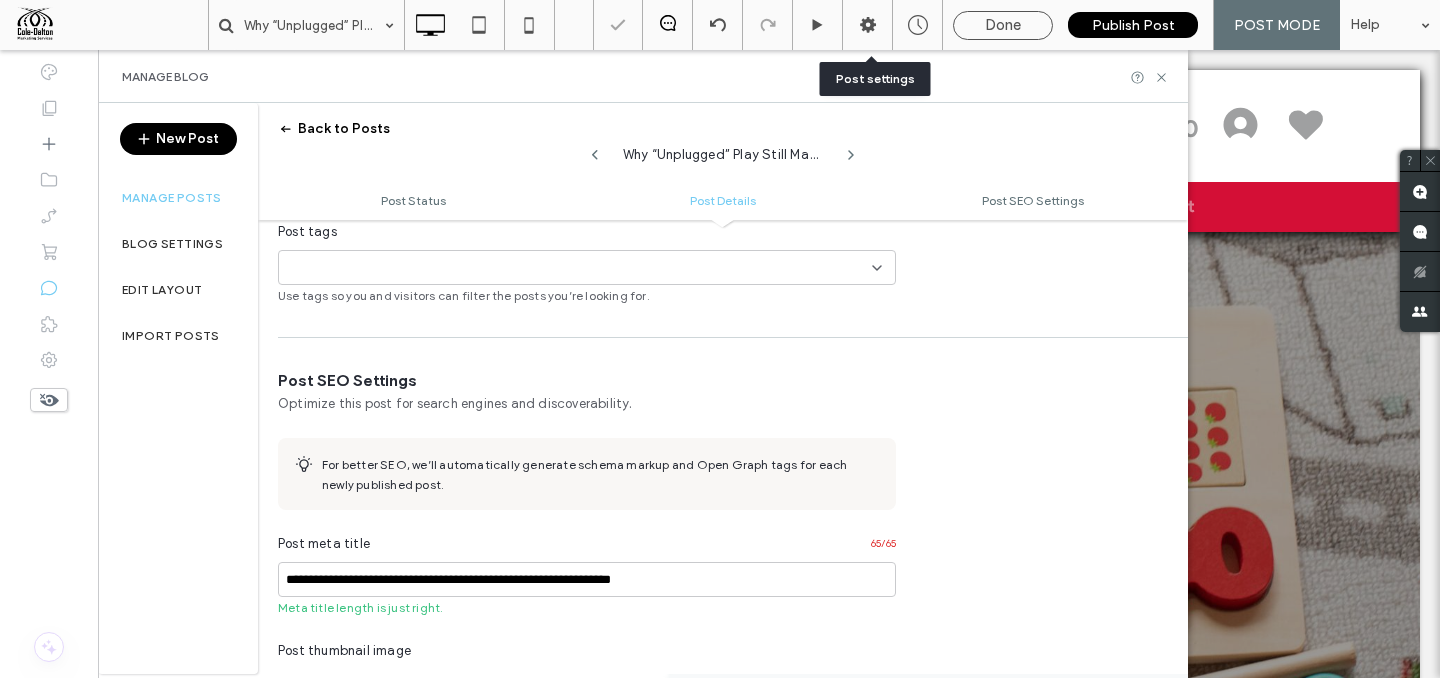 click on "For better SEO, we’ll automatically generate schema markup and Open Graph tags for each newly published post." at bounding box center [605, 474] 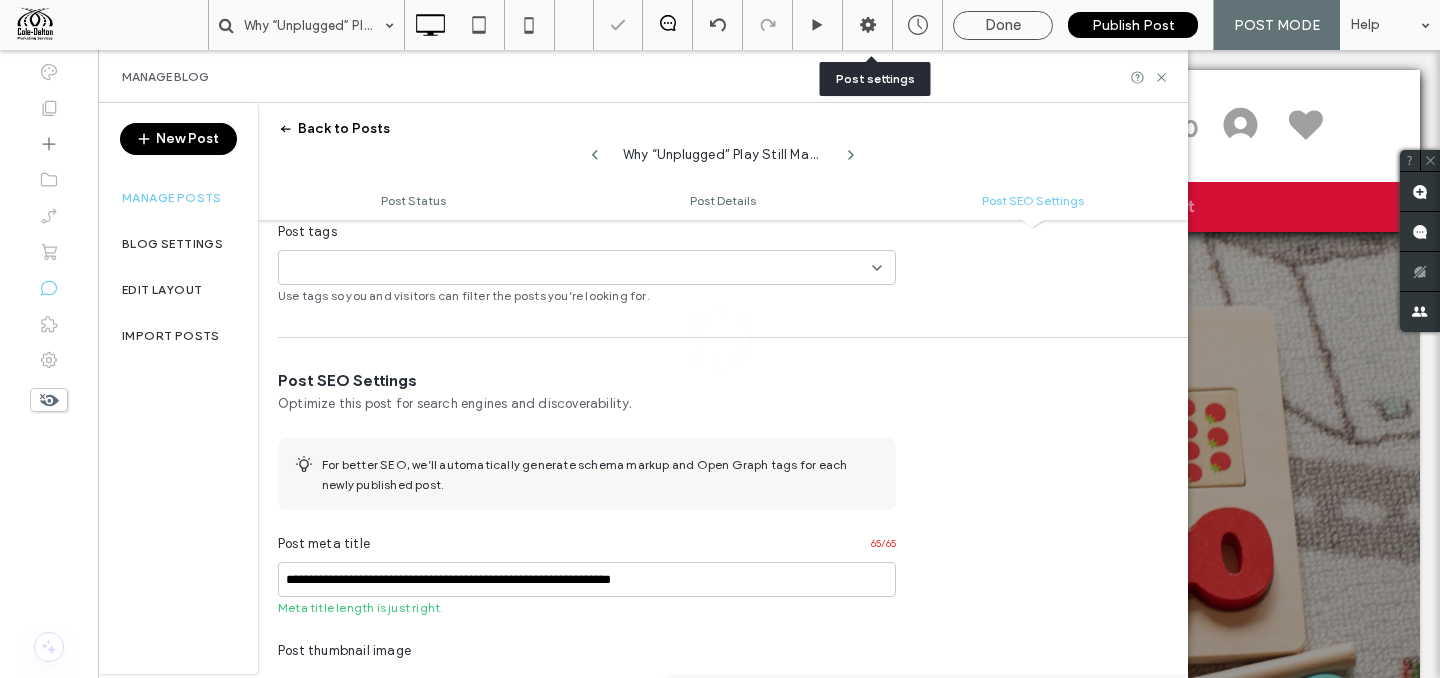 scroll, scrollTop: 1446, scrollLeft: 0, axis: vertical 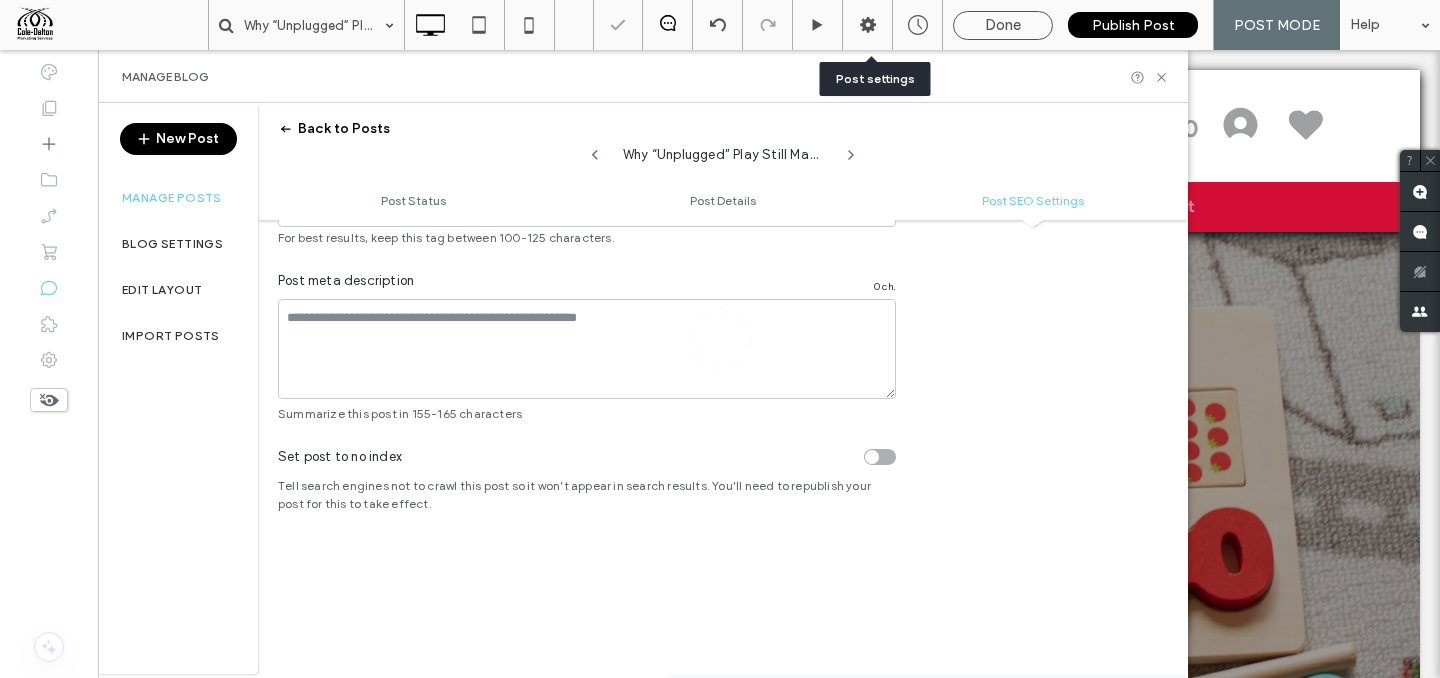 drag, startPoint x: 956, startPoint y: 174, endPoint x: 1003, endPoint y: 405, distance: 235.7329 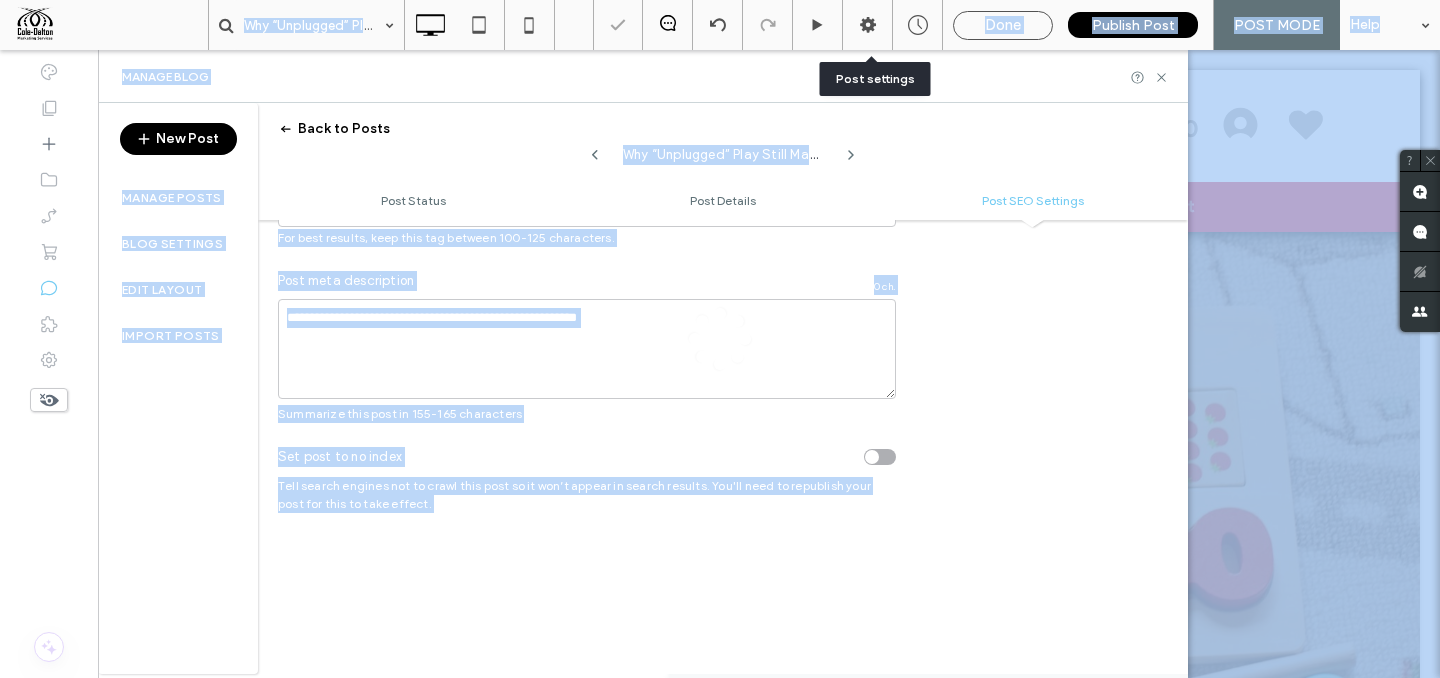click at bounding box center [720, 339] 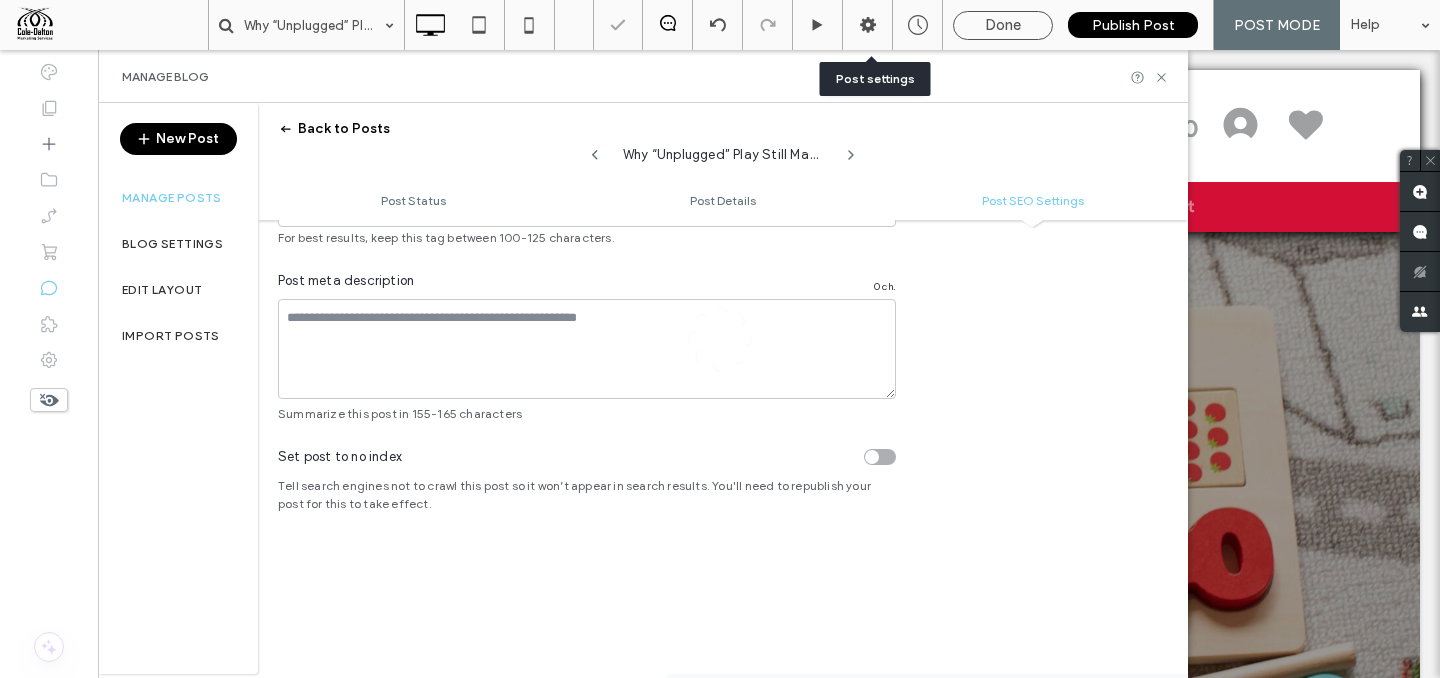 click at bounding box center (720, 339) 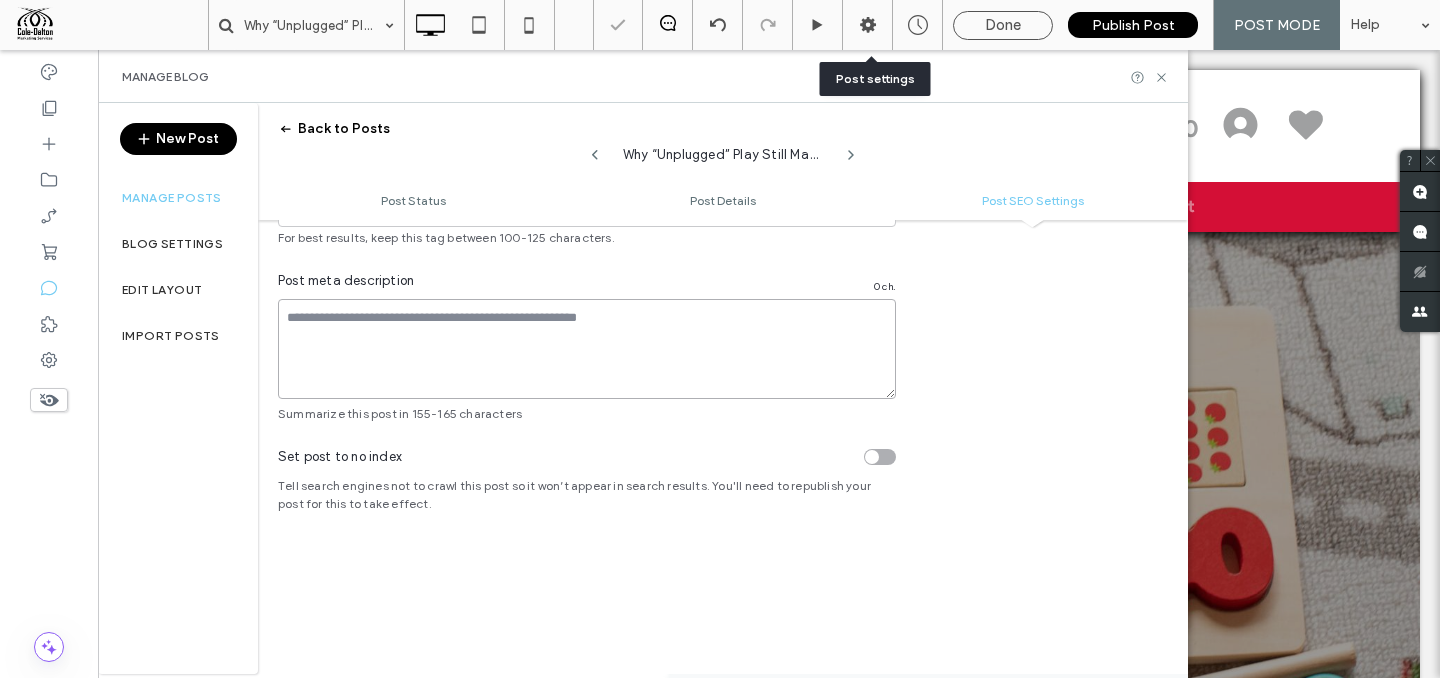 click at bounding box center (587, 349) 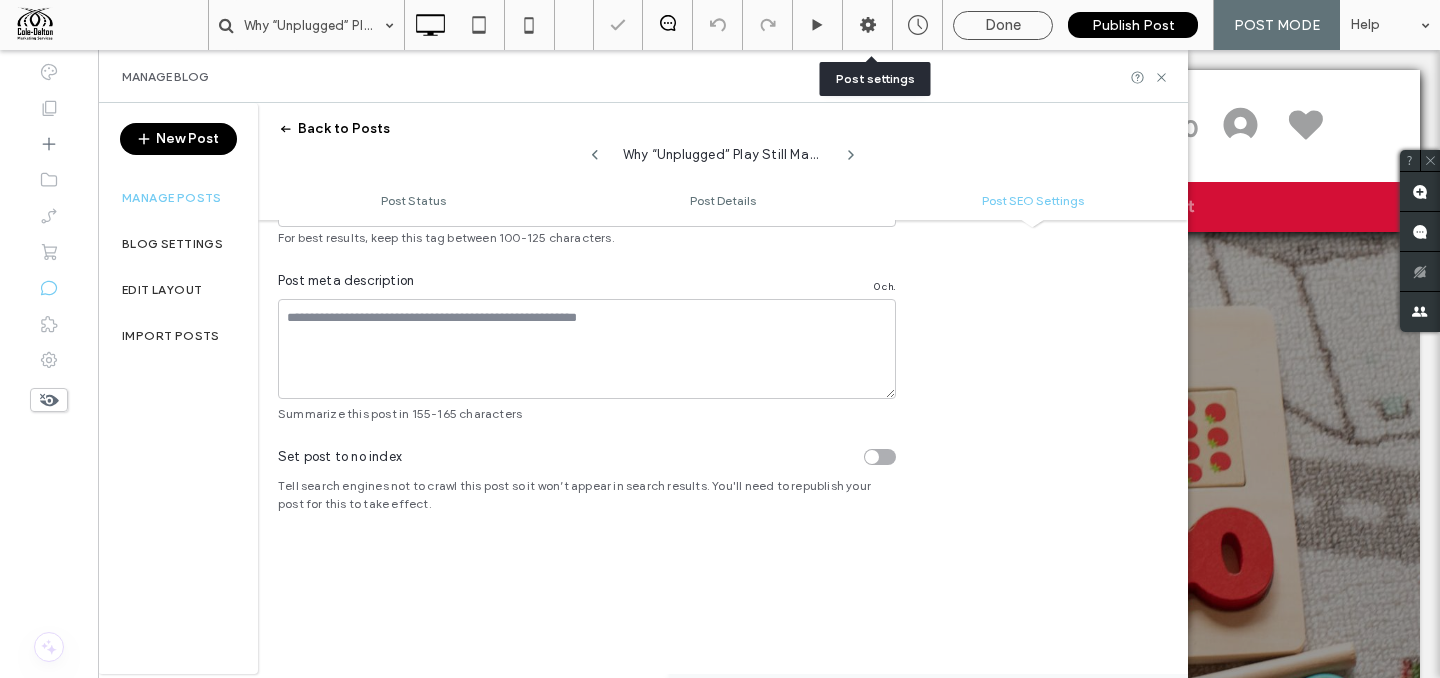 click on "**********" at bounding box center (723, 40) 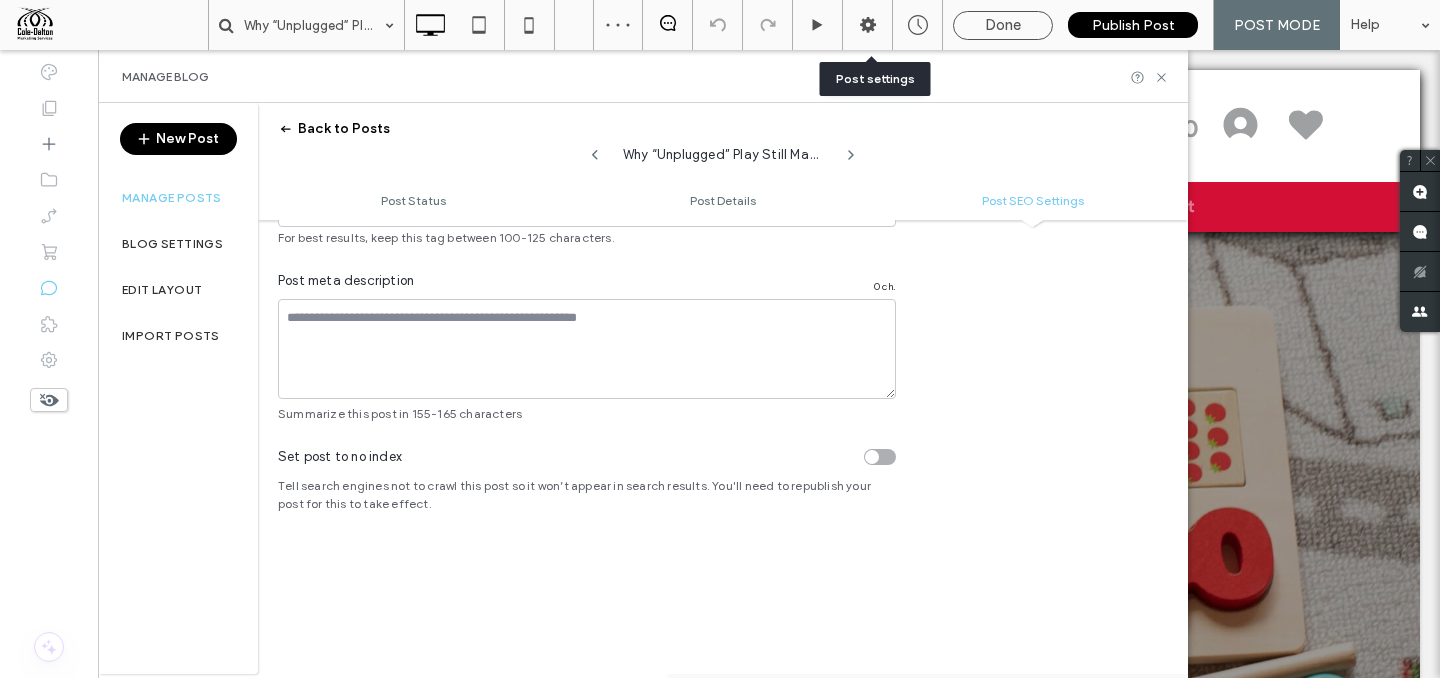 scroll, scrollTop: 0, scrollLeft: 0, axis: both 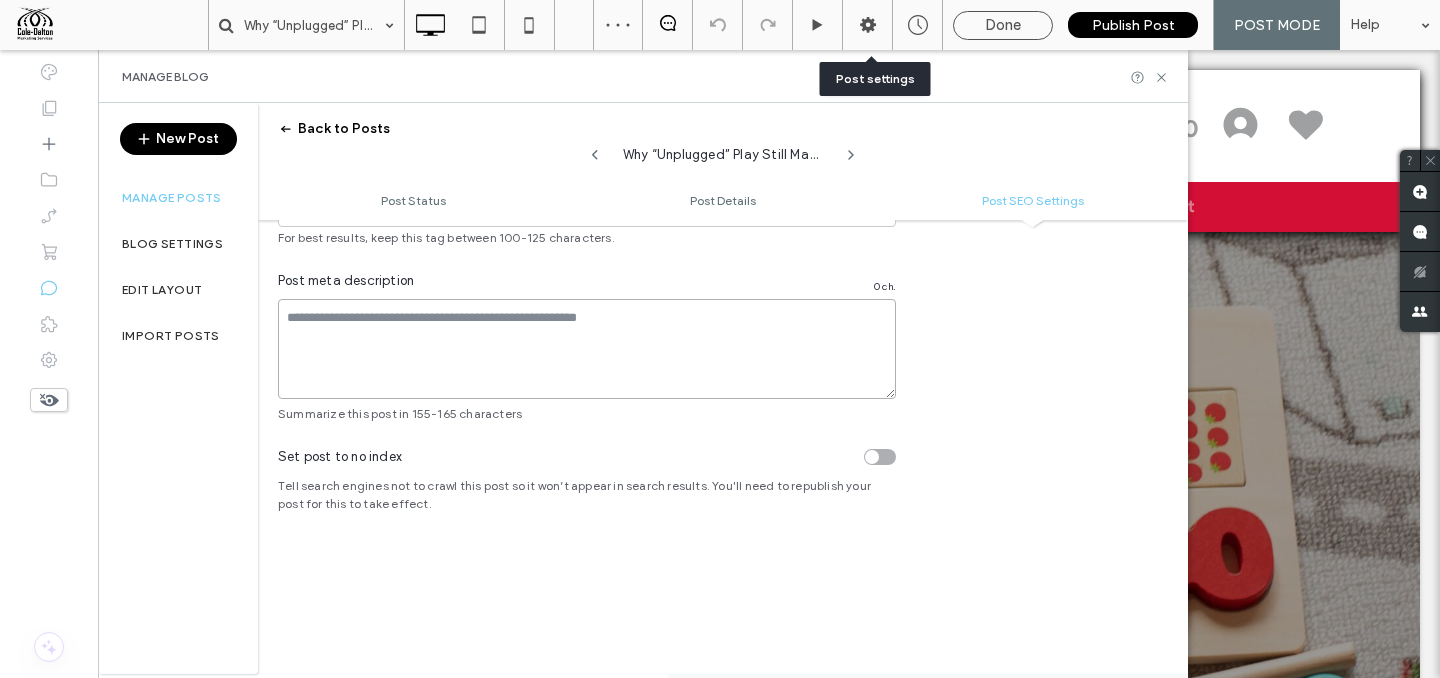 click at bounding box center (587, 349) 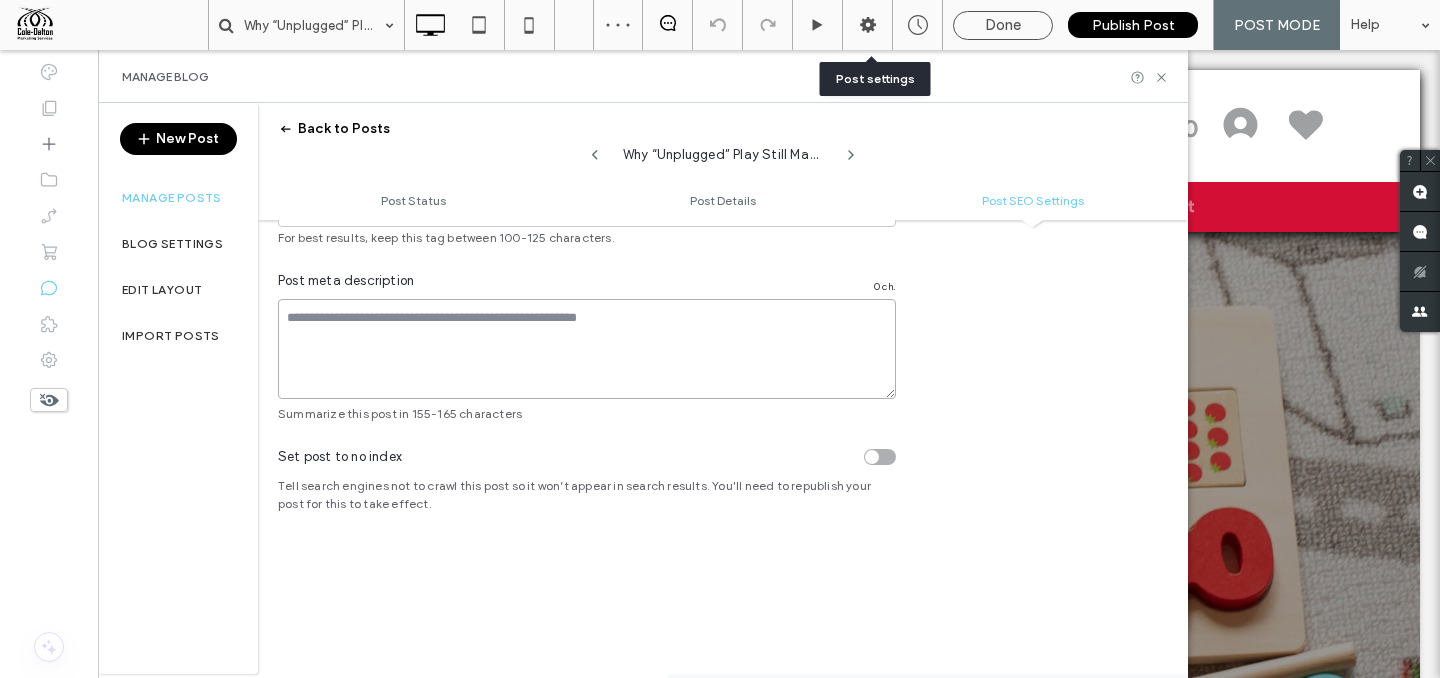 paste on "**********" 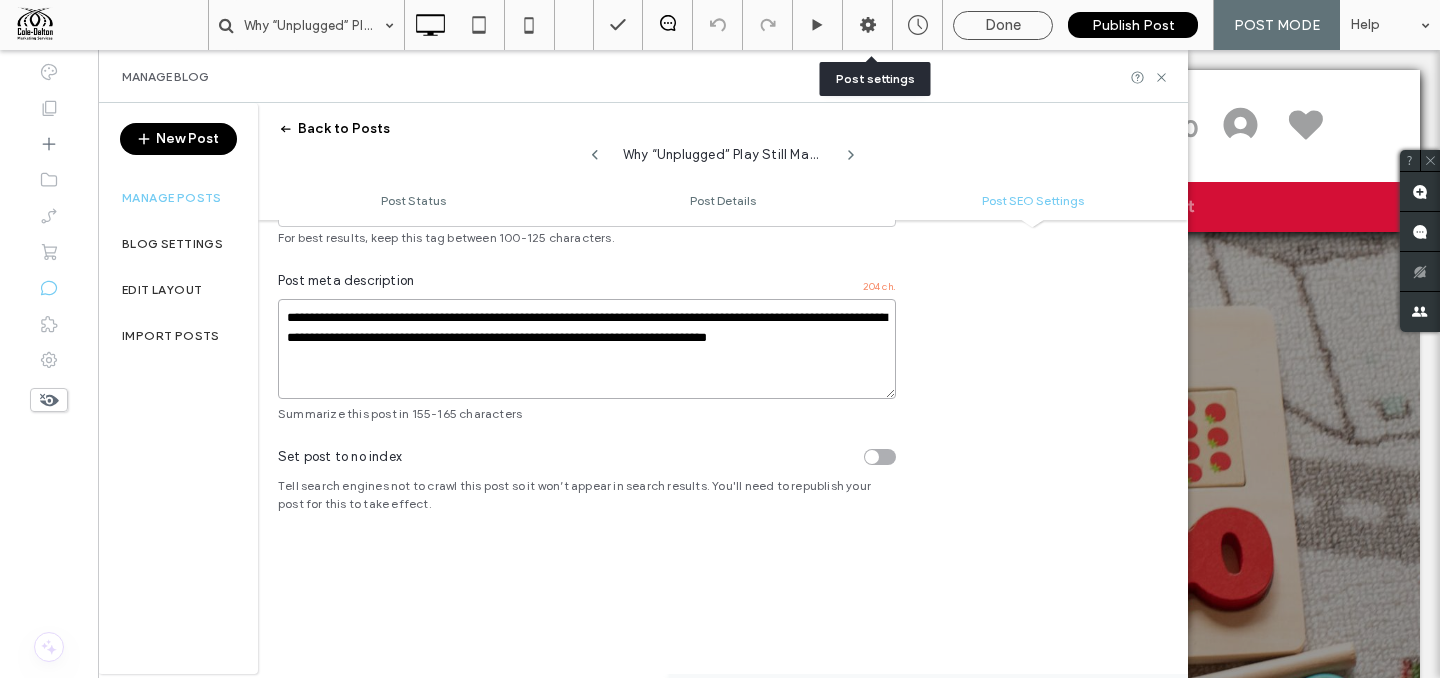 click on "**********" at bounding box center [587, 349] 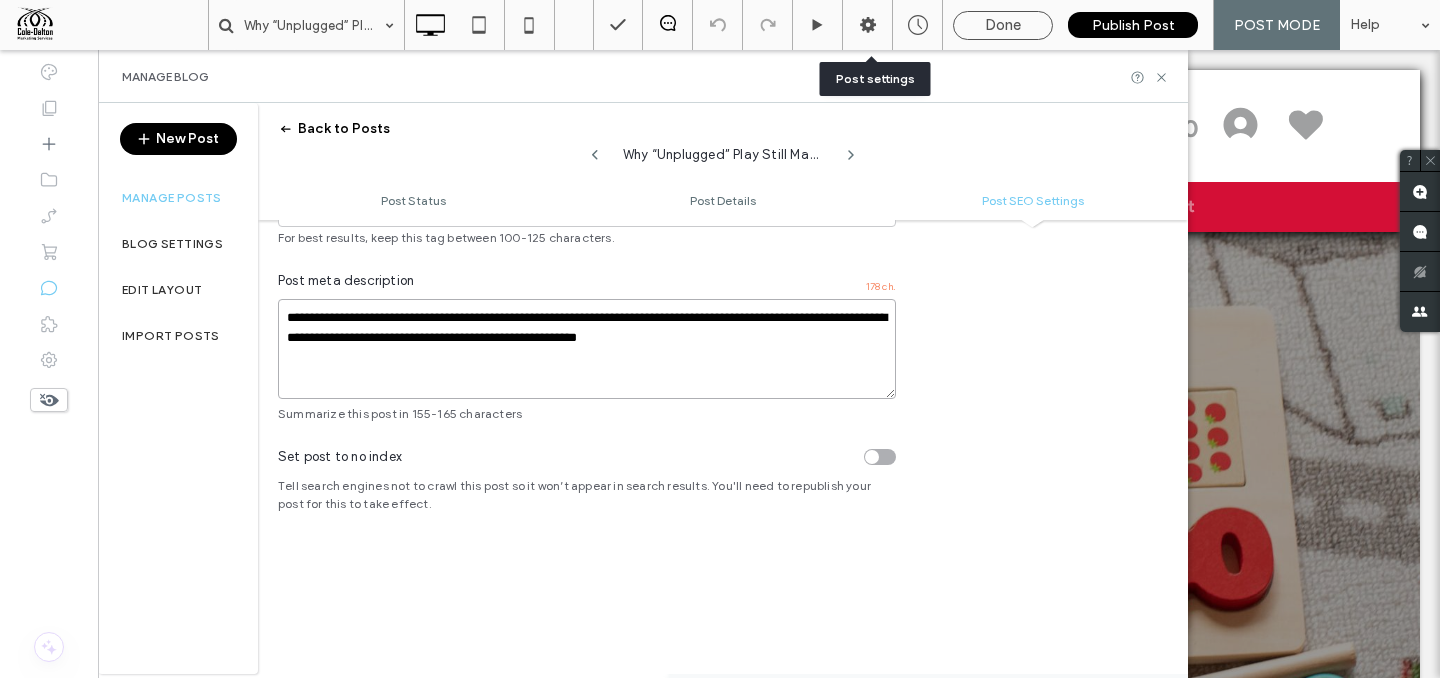 click on "**********" at bounding box center [587, 349] 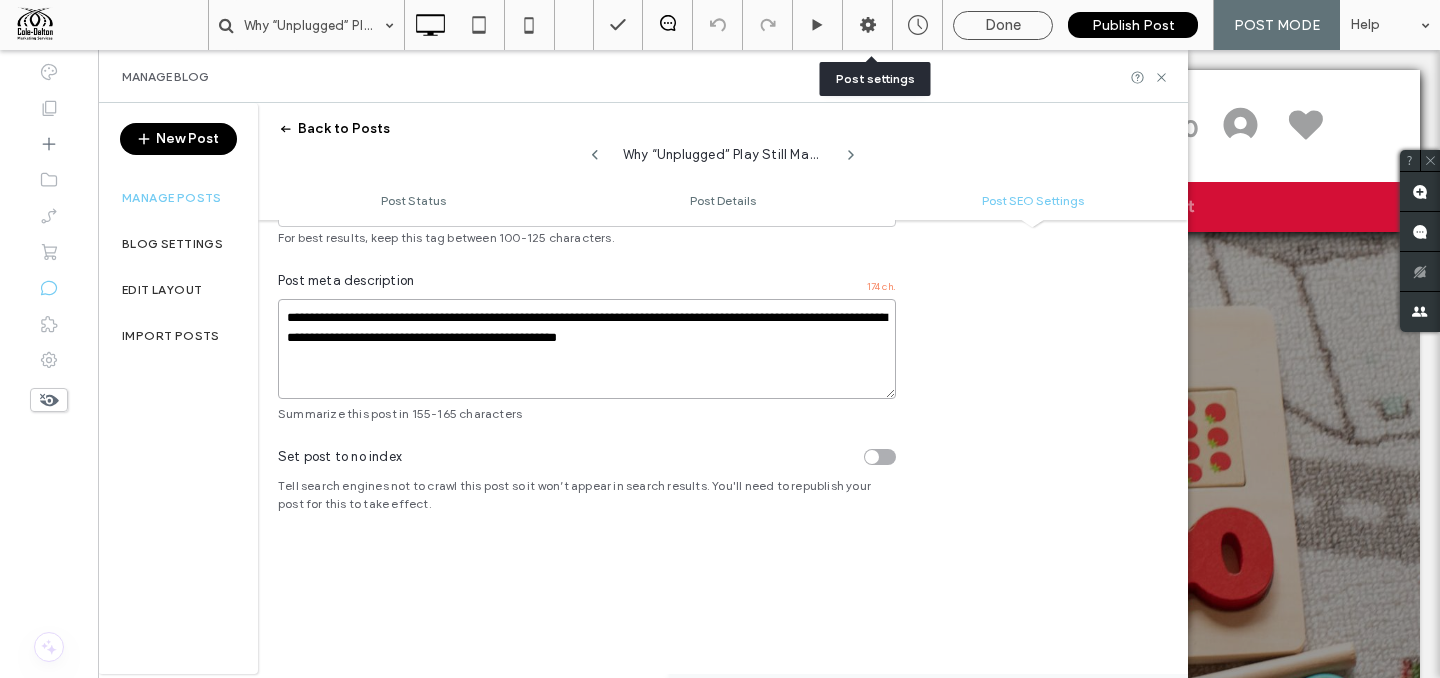 click on "**********" at bounding box center [587, 349] 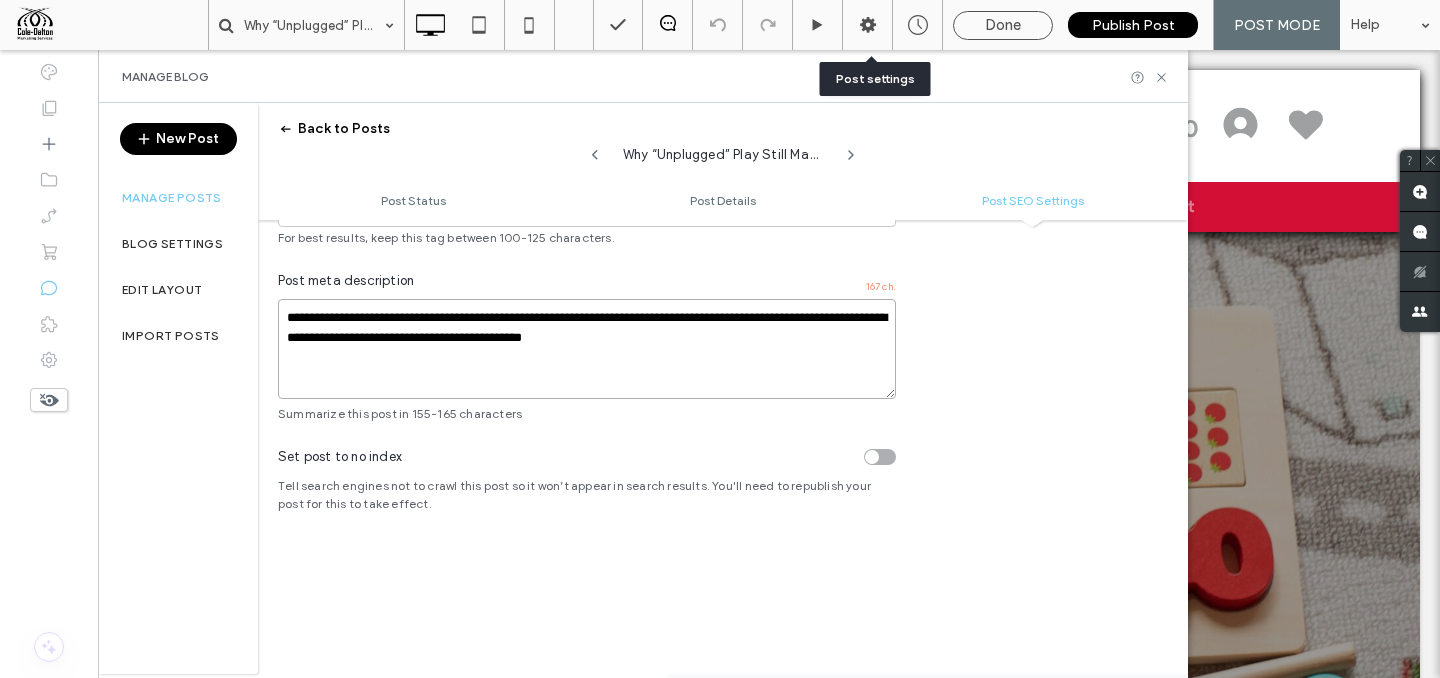 click on "**********" at bounding box center [587, 349] 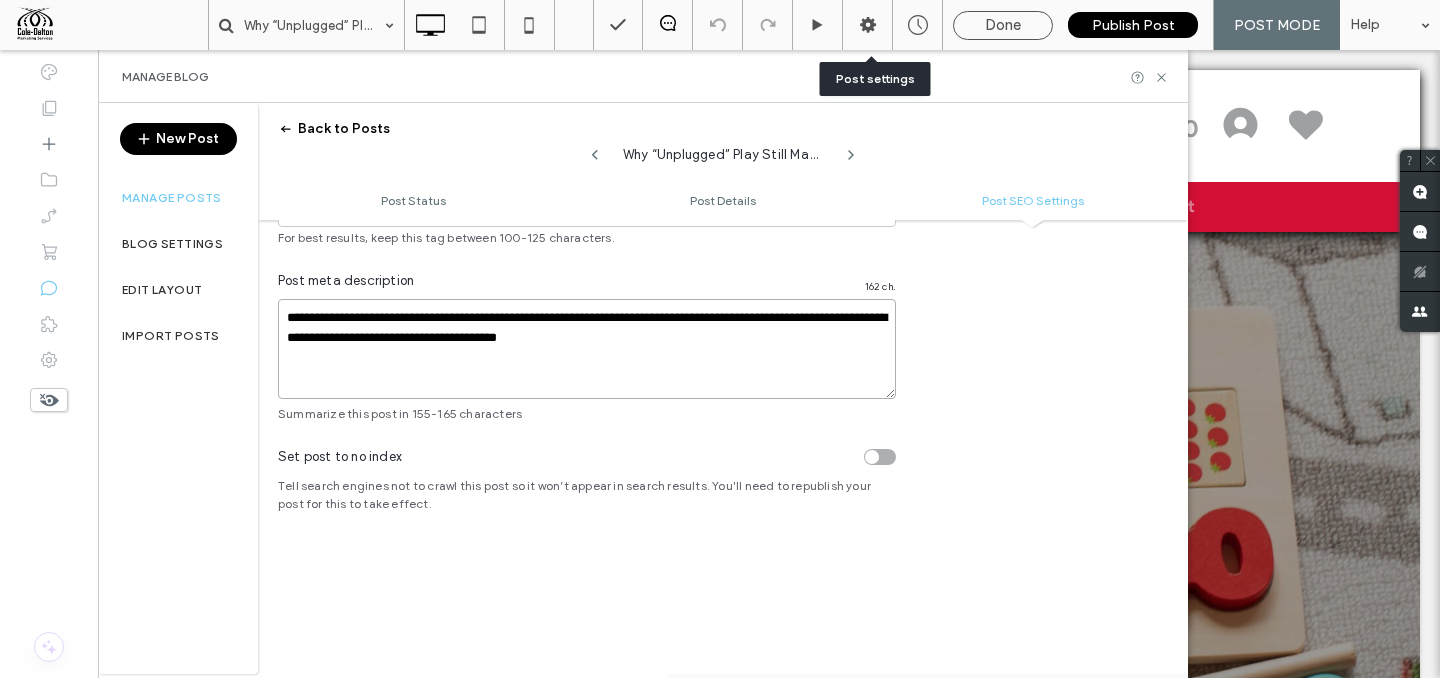 click on "**********" at bounding box center (587, 349) 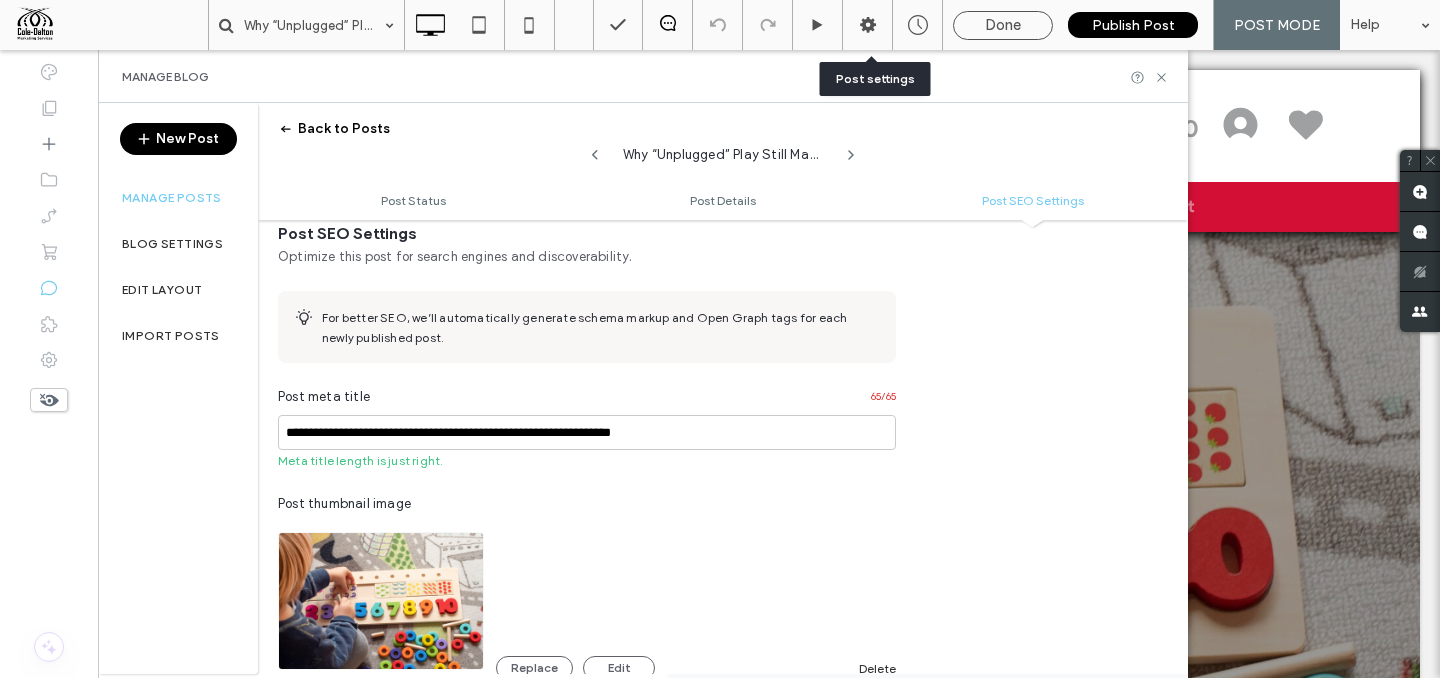 scroll, scrollTop: 896, scrollLeft: 0, axis: vertical 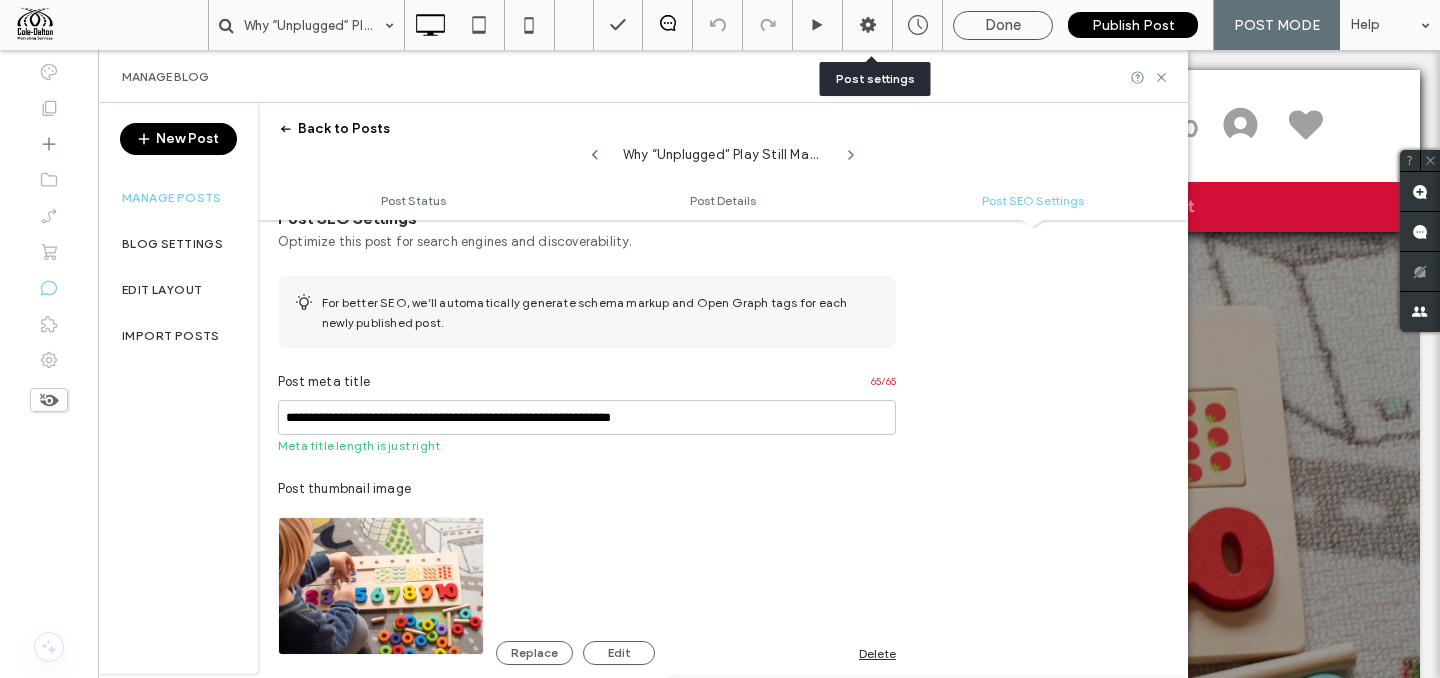 type on "**********" 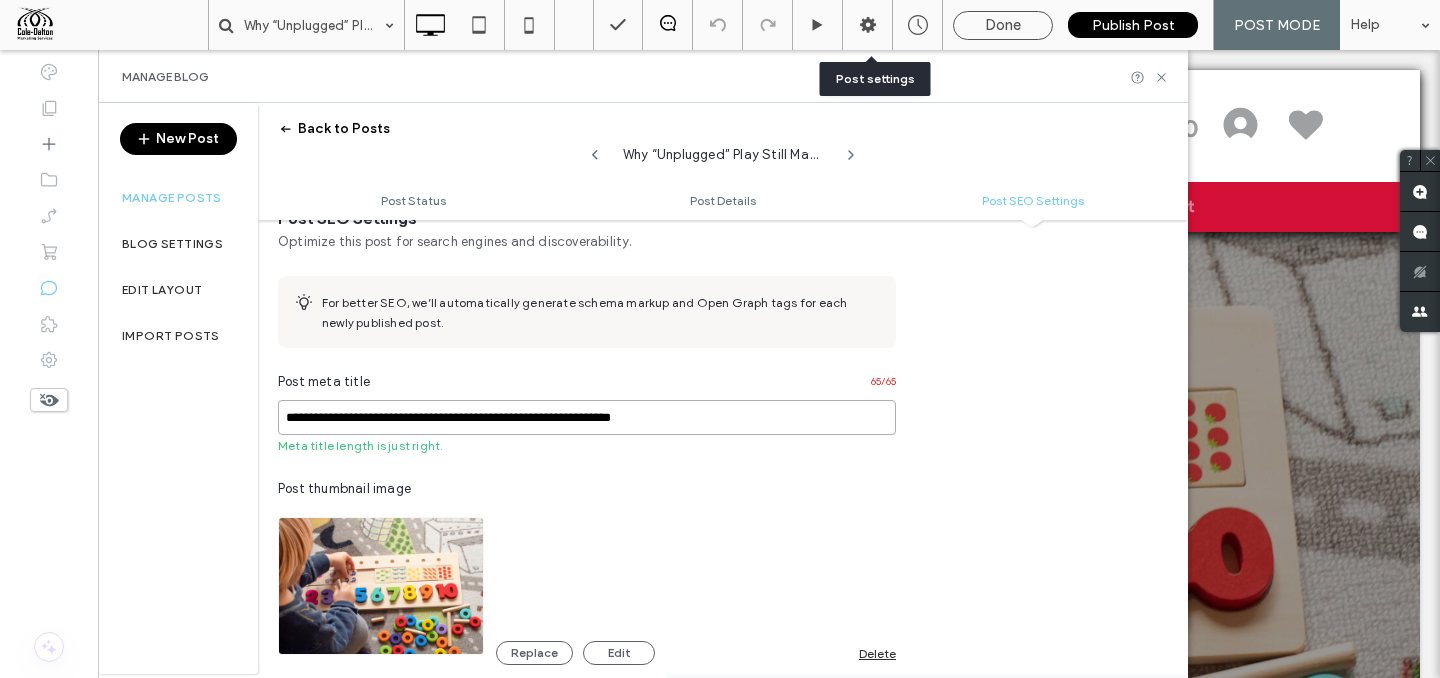 click on "**********" at bounding box center (587, 417) 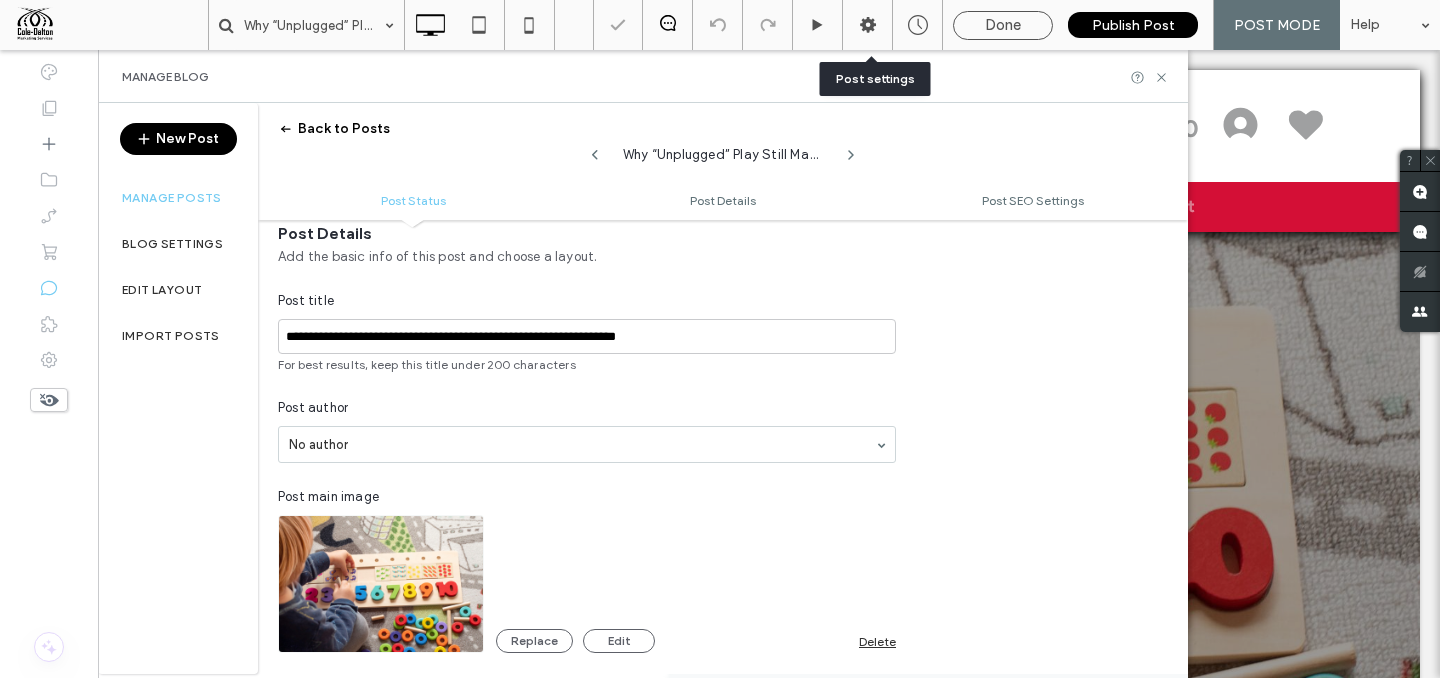scroll, scrollTop: 0, scrollLeft: 0, axis: both 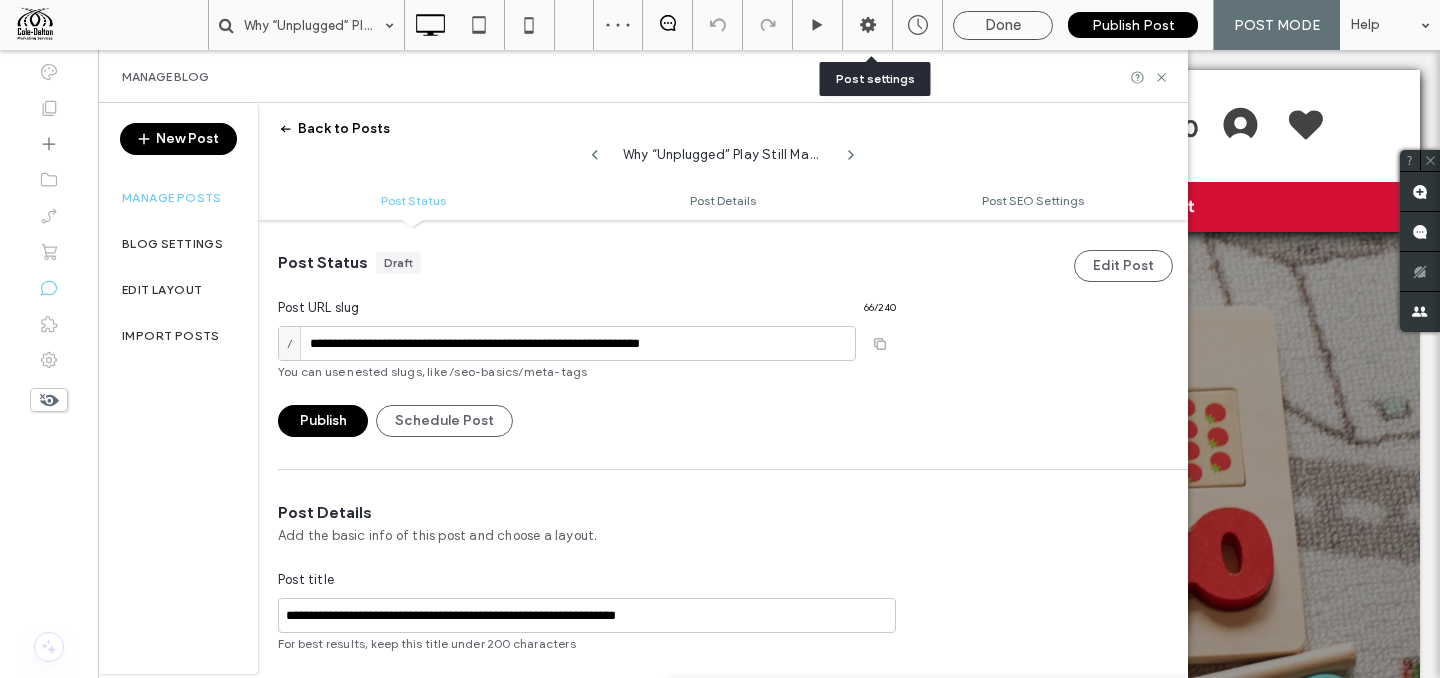 click on "Publish" at bounding box center [323, 421] 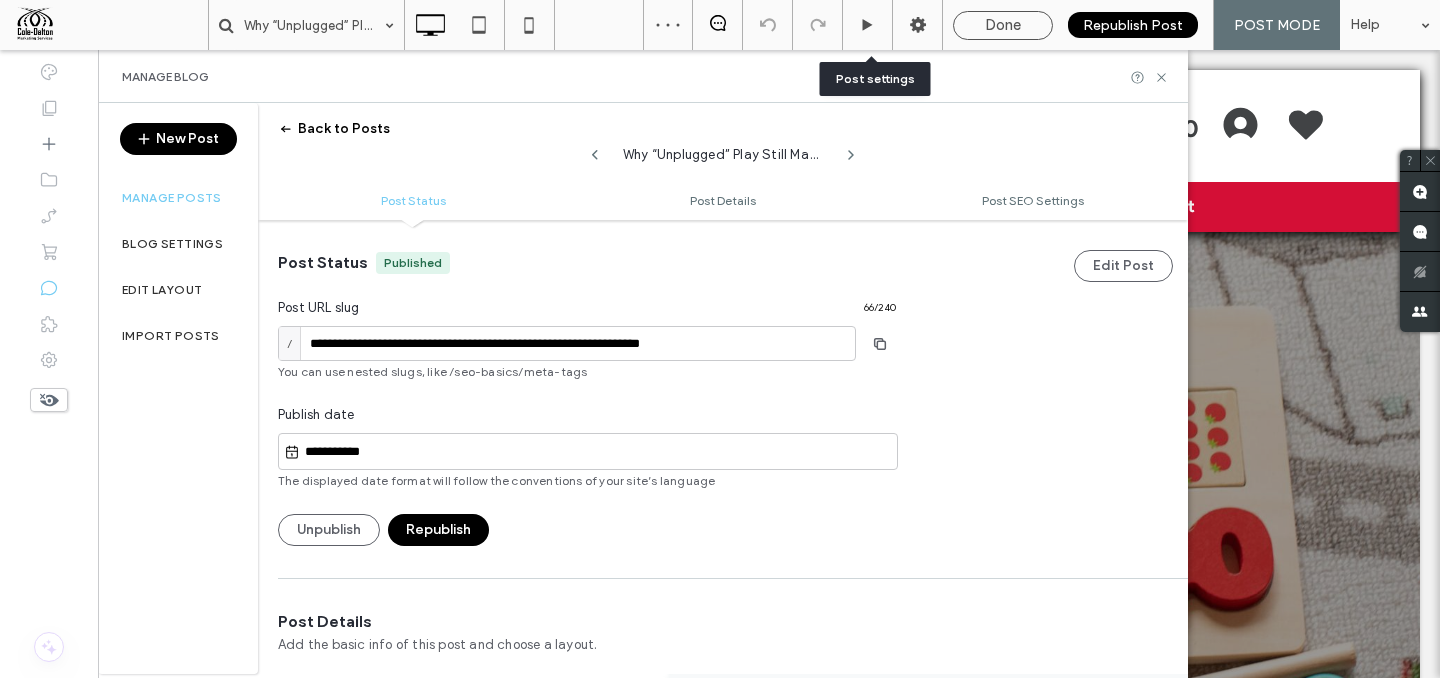 scroll, scrollTop: 0, scrollLeft: 0, axis: both 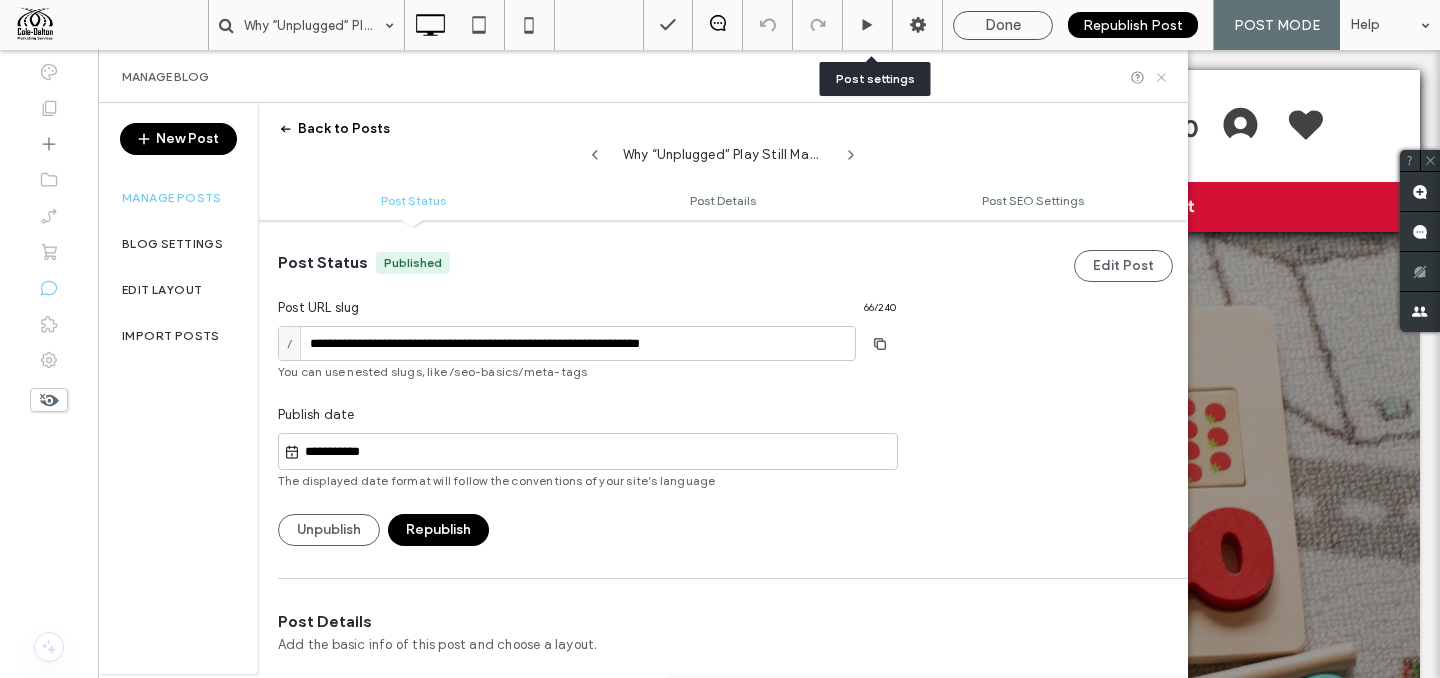click 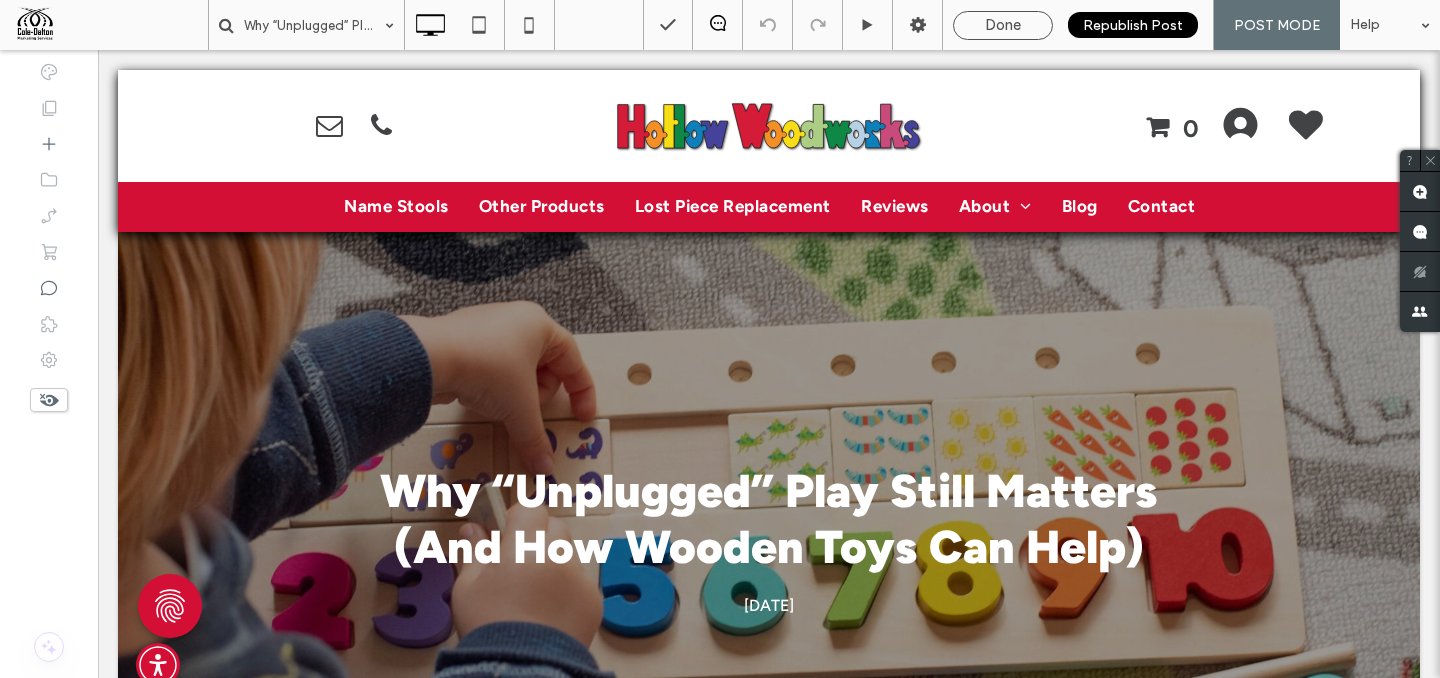 drag, startPoint x: 893, startPoint y: 56, endPoint x: 881, endPoint y: 63, distance: 13.892444 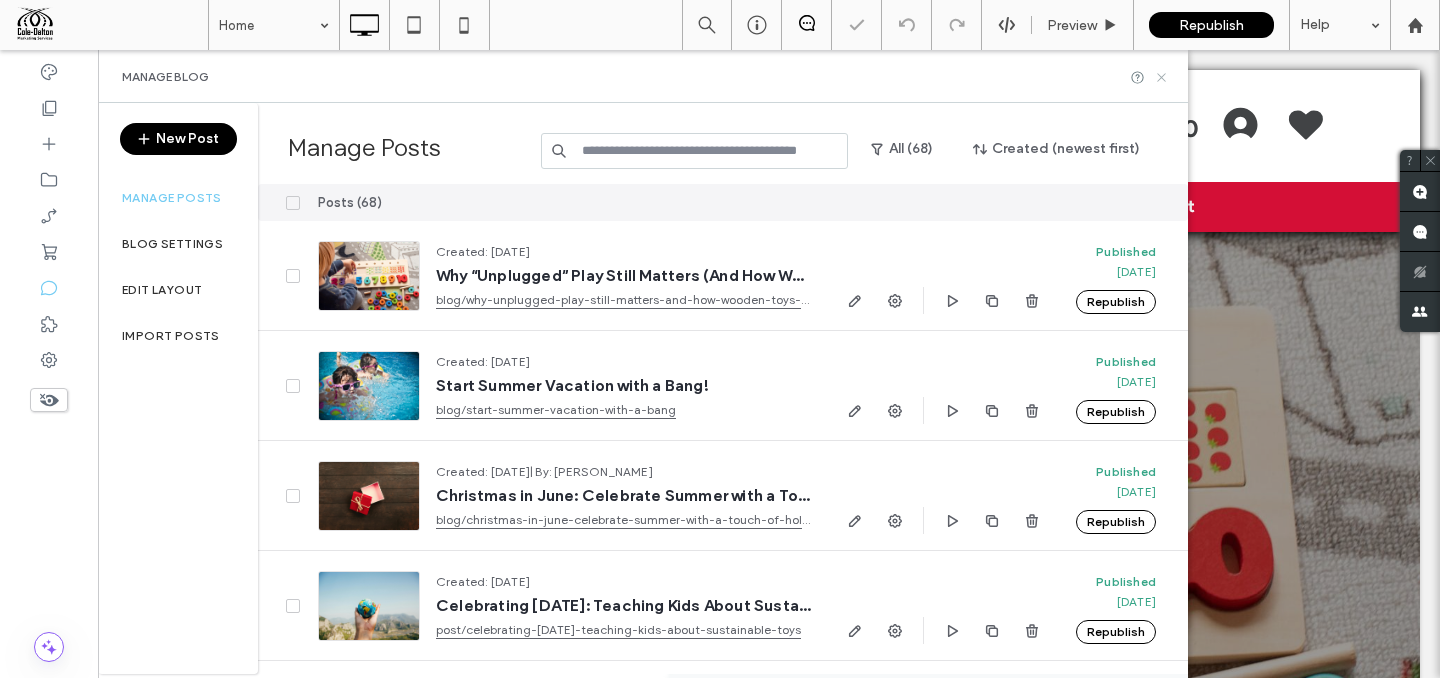 click 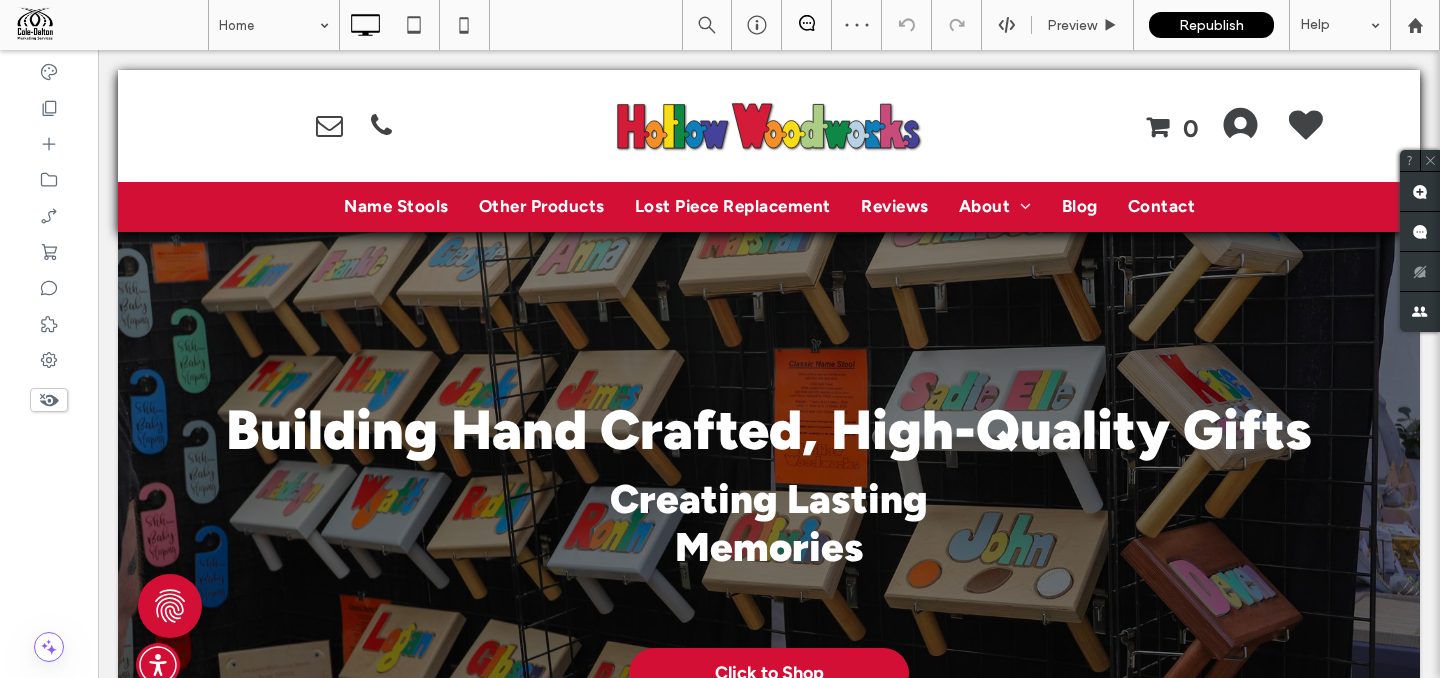 scroll, scrollTop: 0, scrollLeft: 0, axis: both 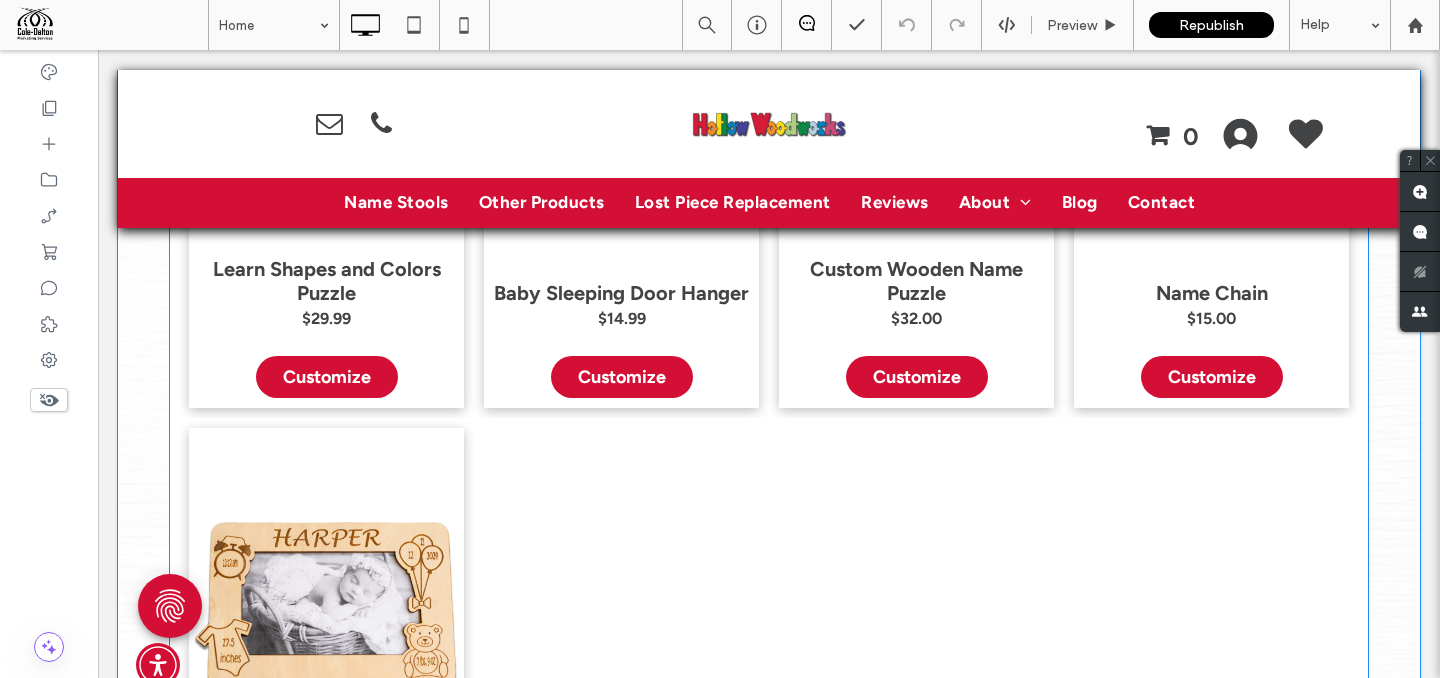 click at bounding box center [621, 690] 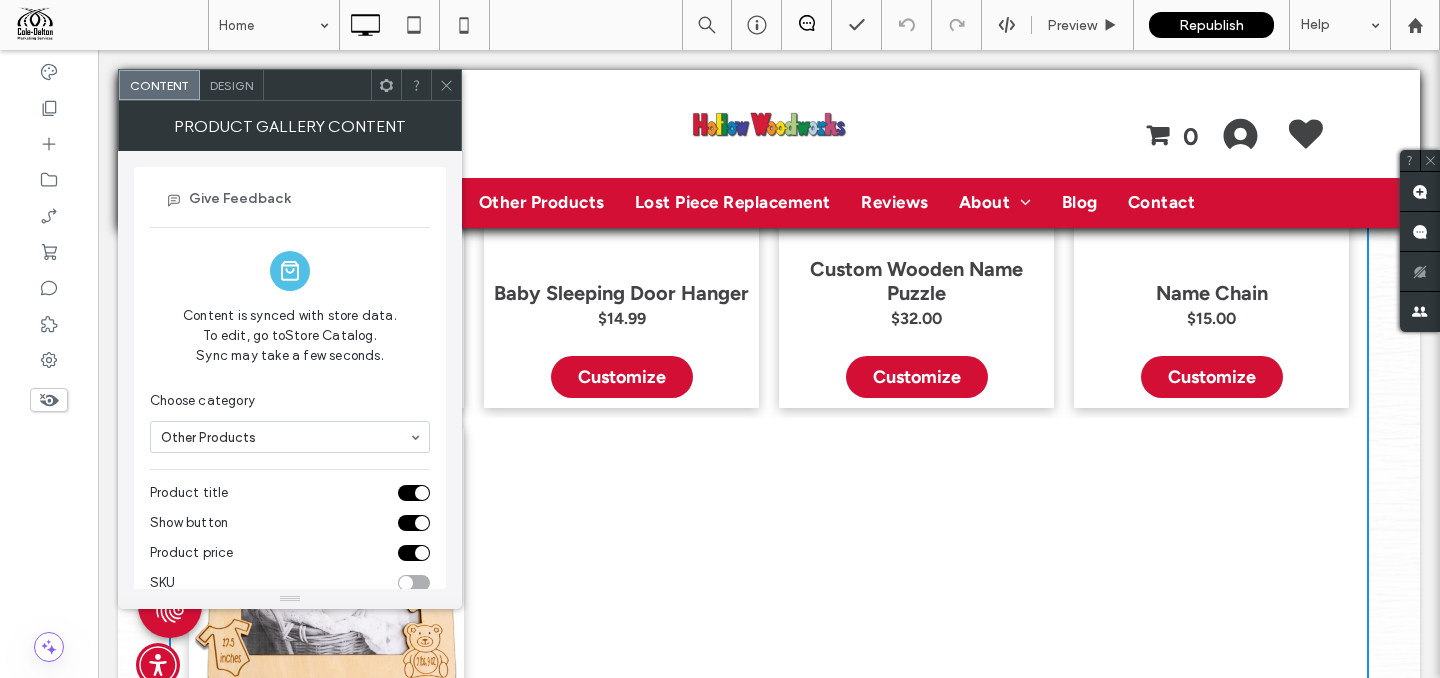 scroll, scrollTop: 165, scrollLeft: 0, axis: vertical 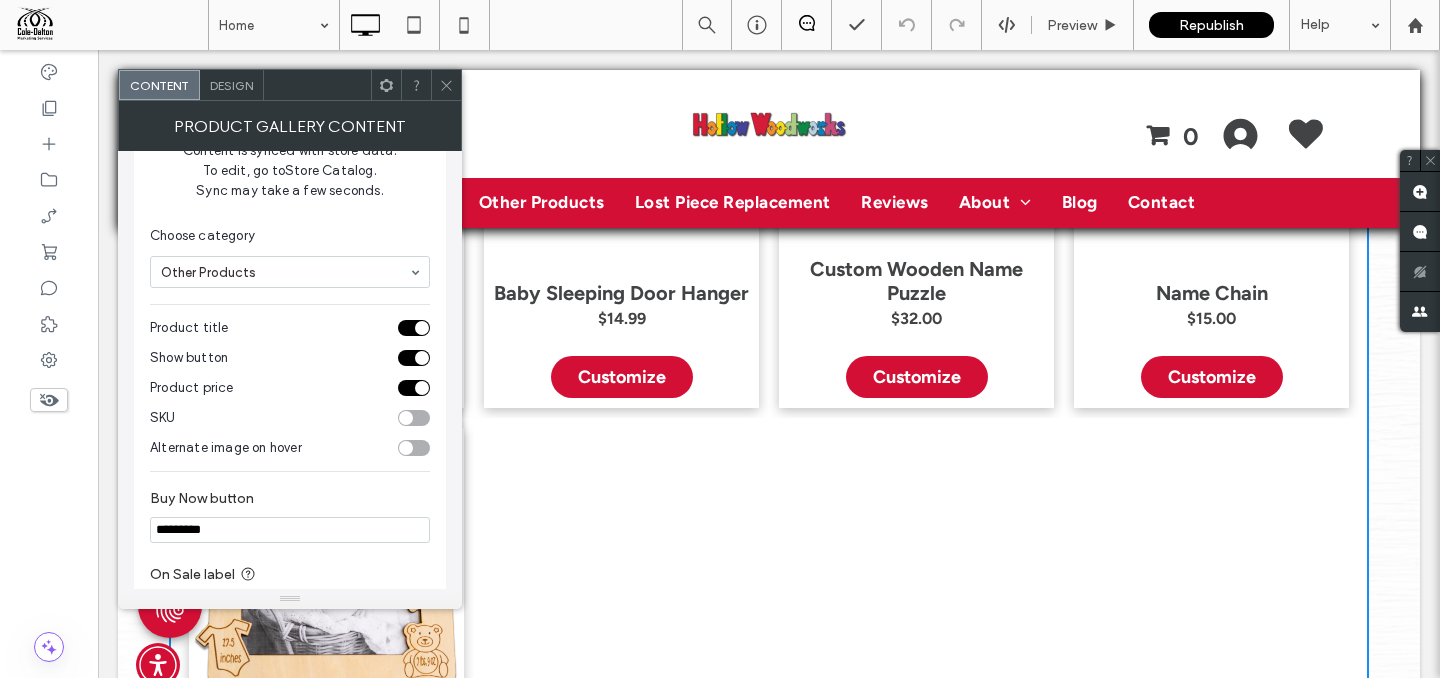click on "Design" at bounding box center [231, 85] 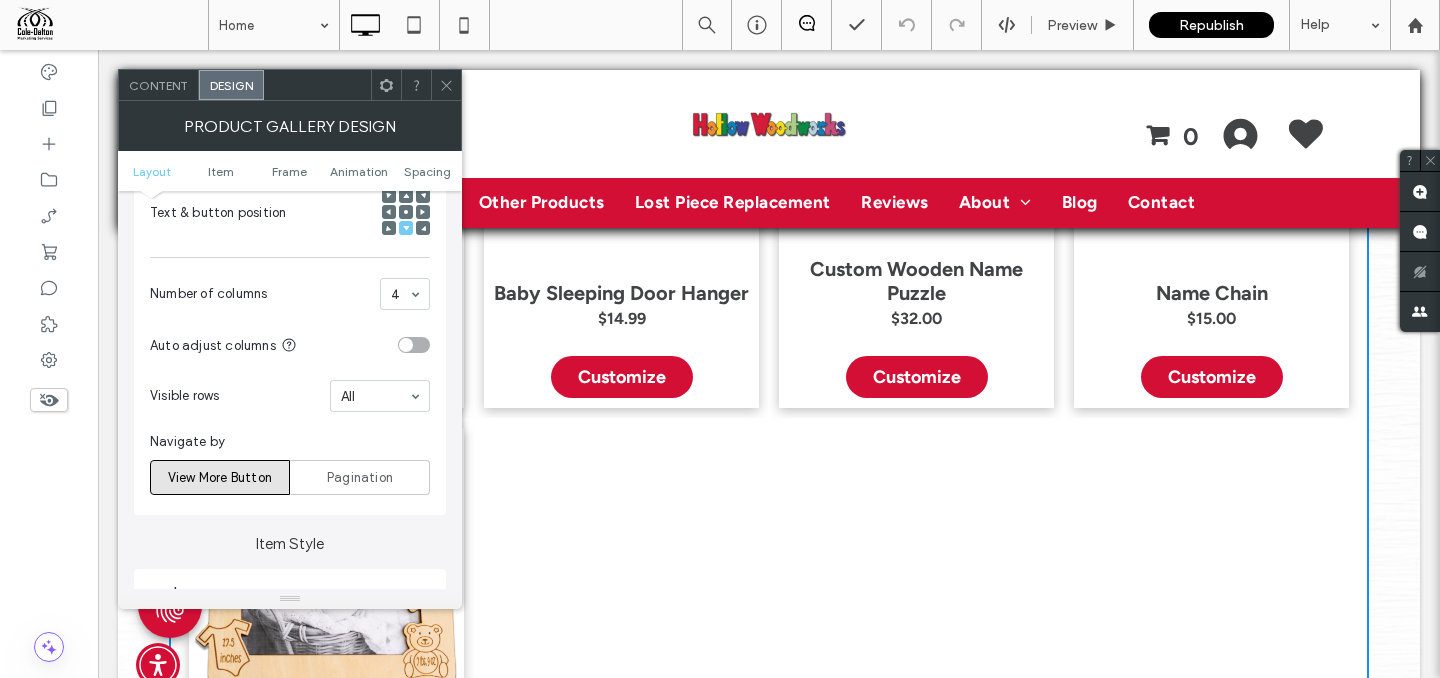 scroll, scrollTop: 468, scrollLeft: 0, axis: vertical 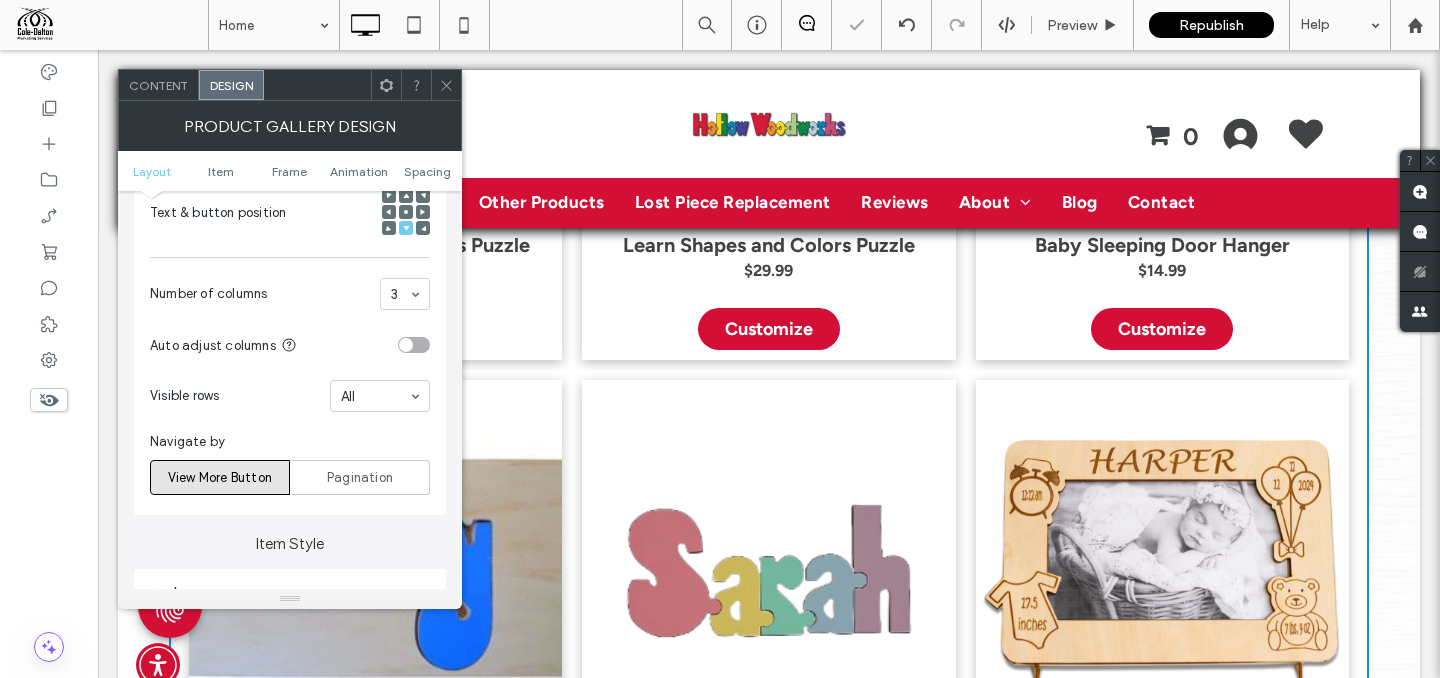 click at bounding box center (446, 85) 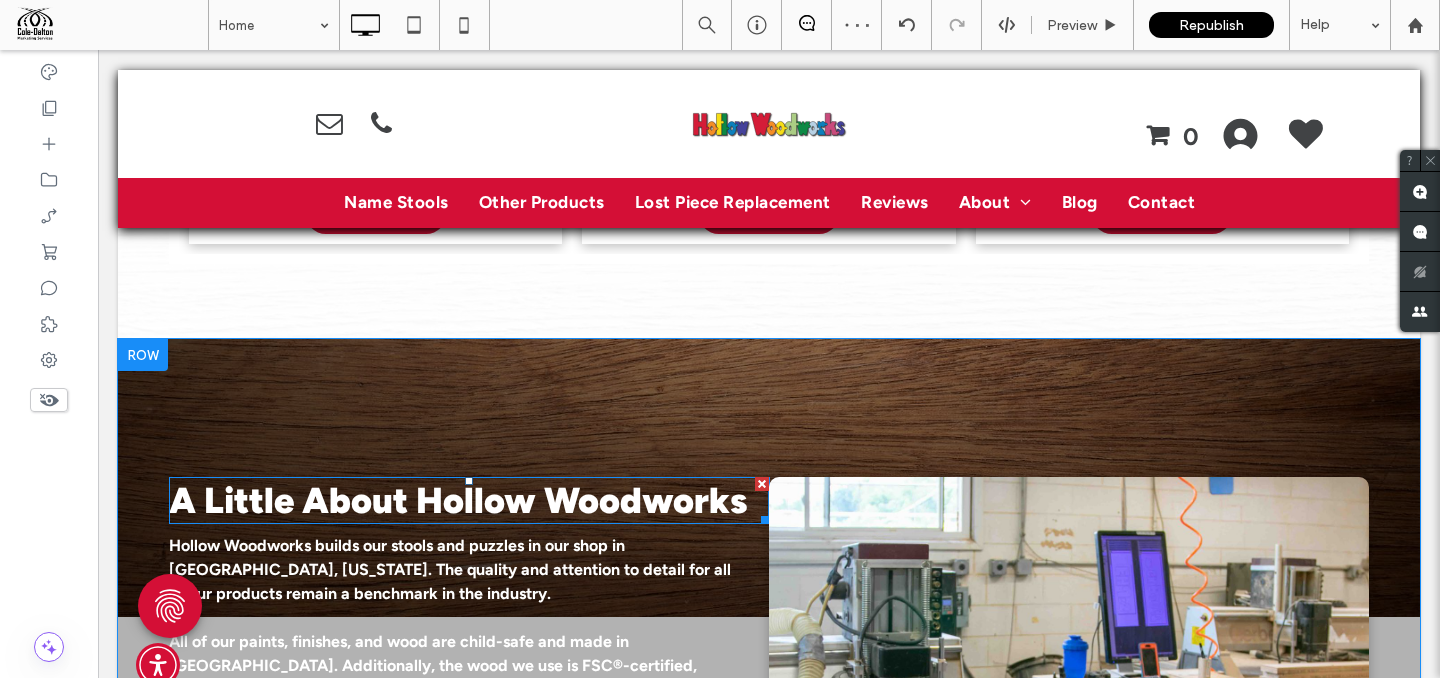 scroll, scrollTop: 3128, scrollLeft: 0, axis: vertical 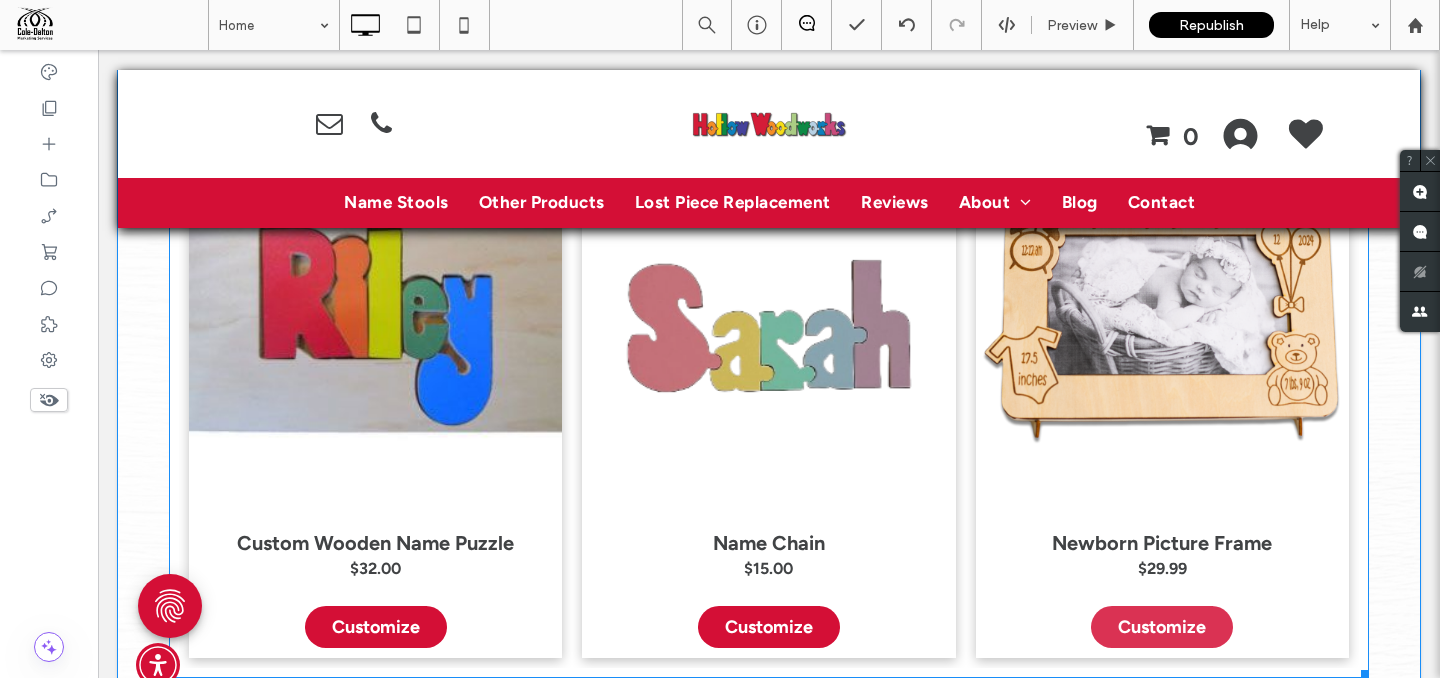 click on "Customize" at bounding box center (1162, 627) 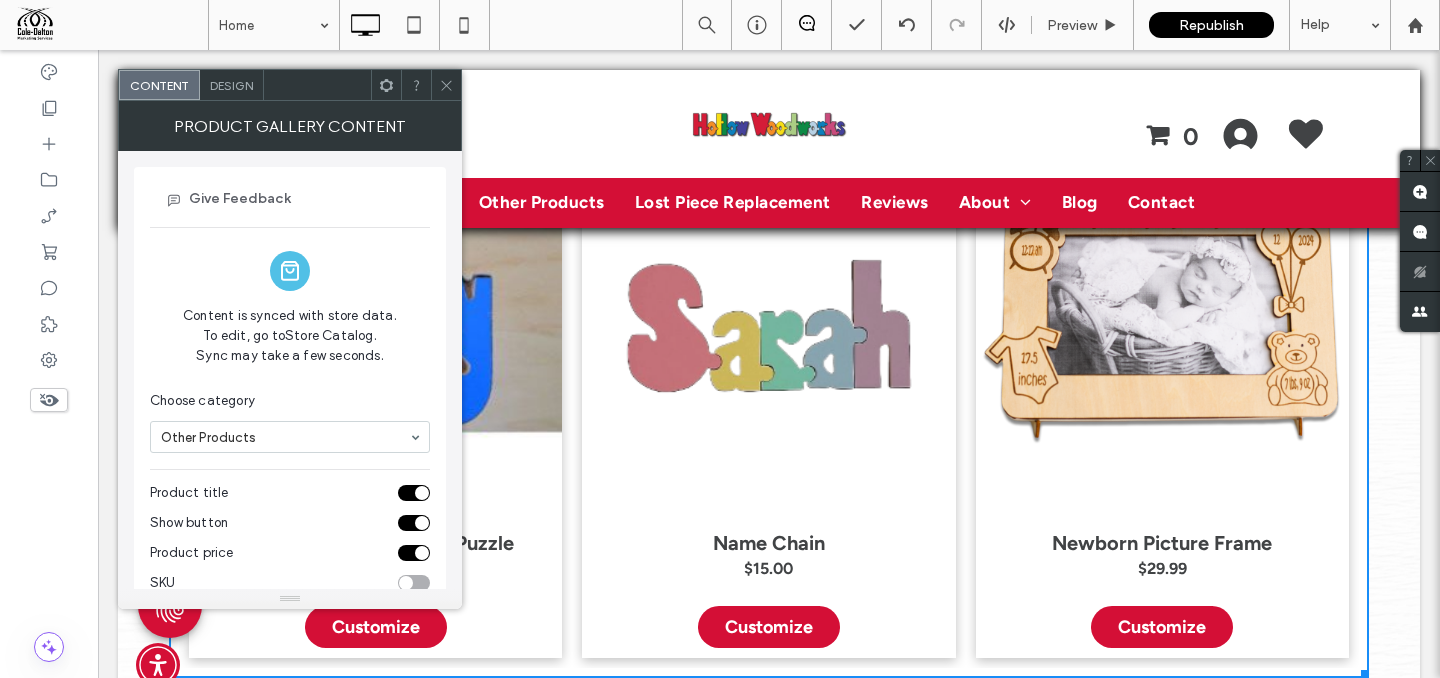 click on "Design" at bounding box center [231, 85] 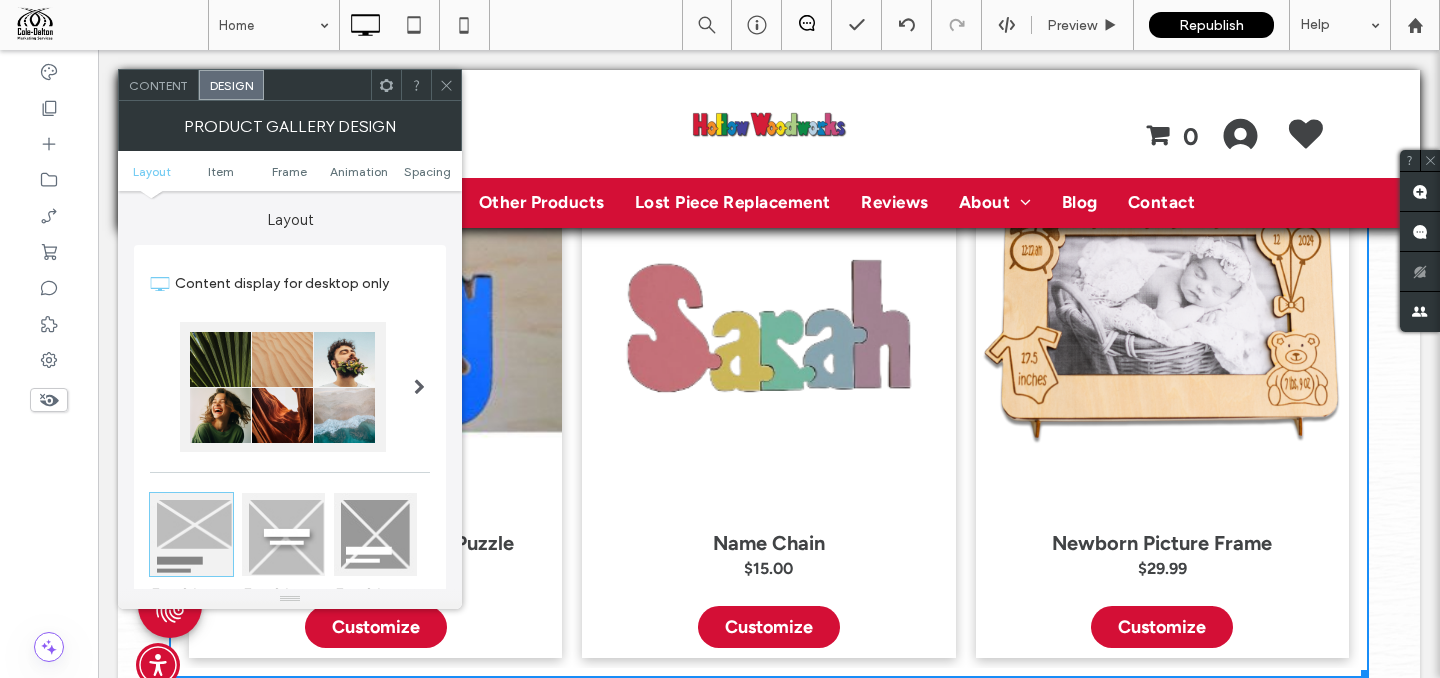 click on "Content" at bounding box center [158, 85] 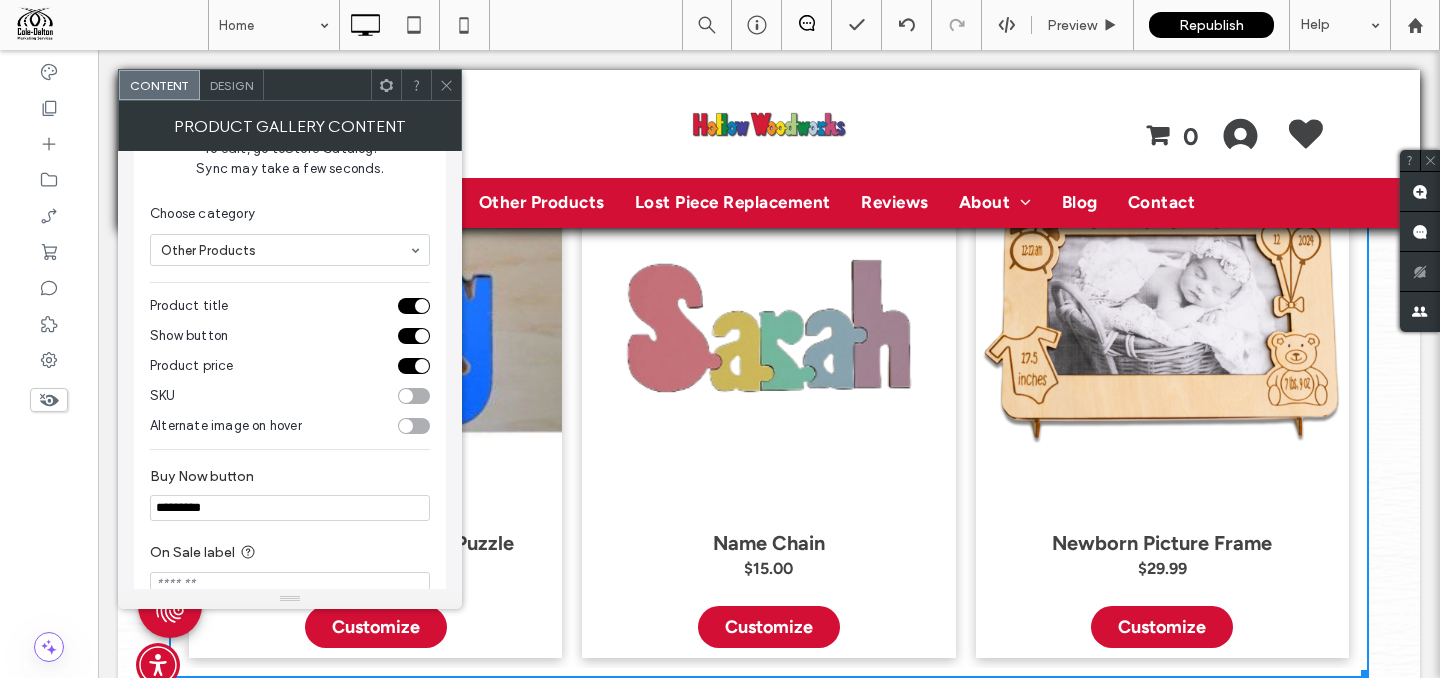 scroll, scrollTop: 309, scrollLeft: 0, axis: vertical 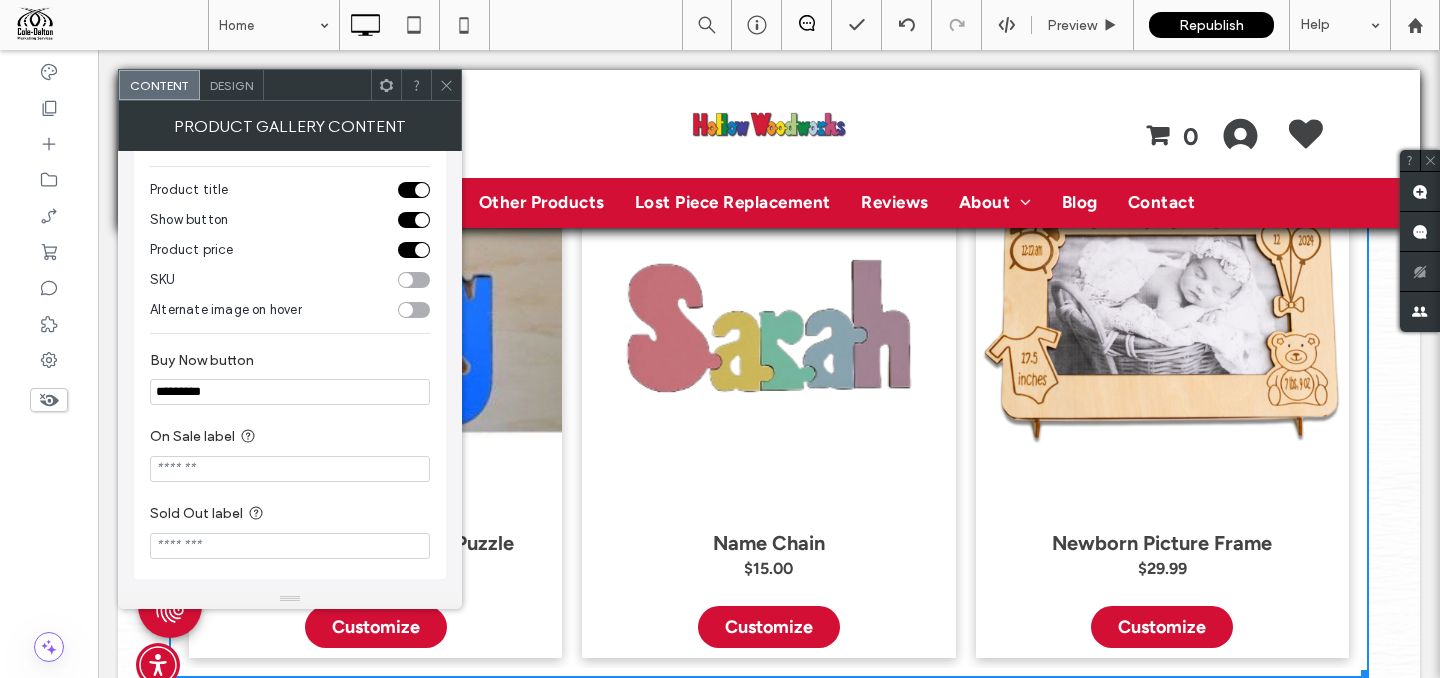 click 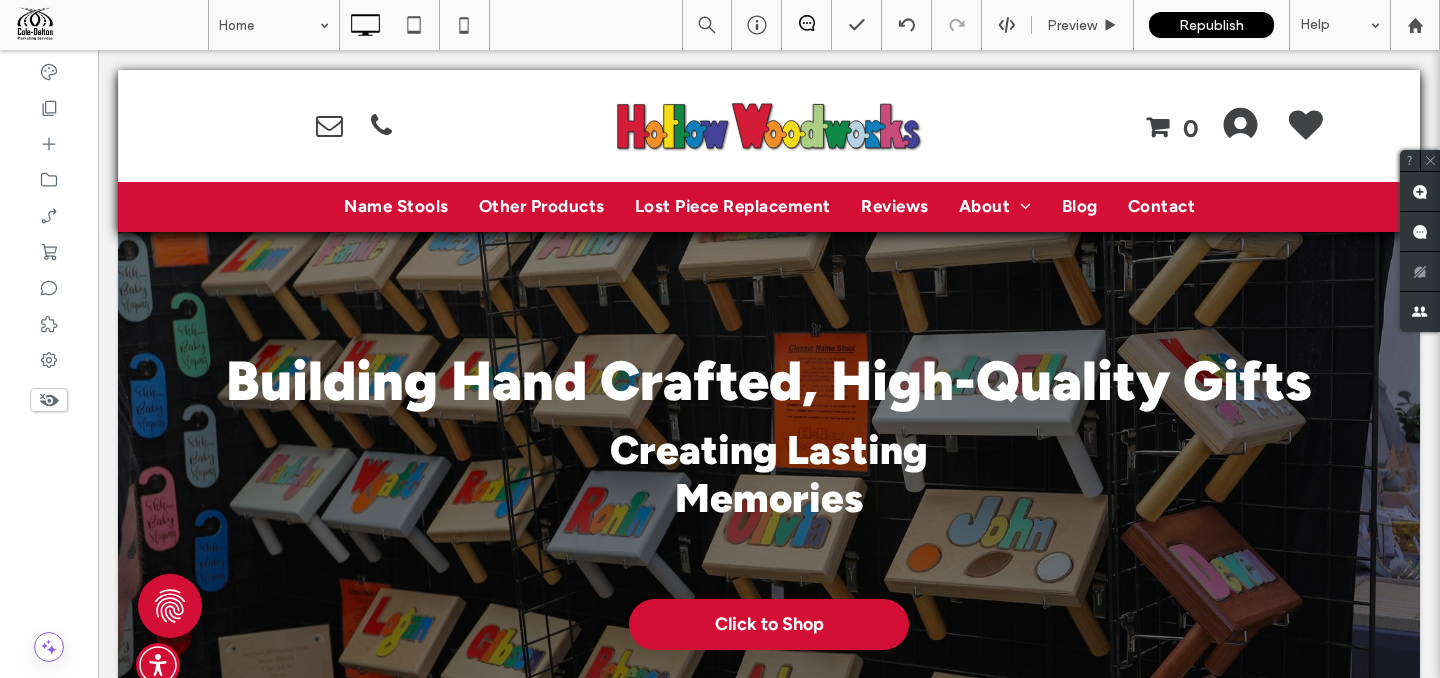 scroll, scrollTop: 0, scrollLeft: 0, axis: both 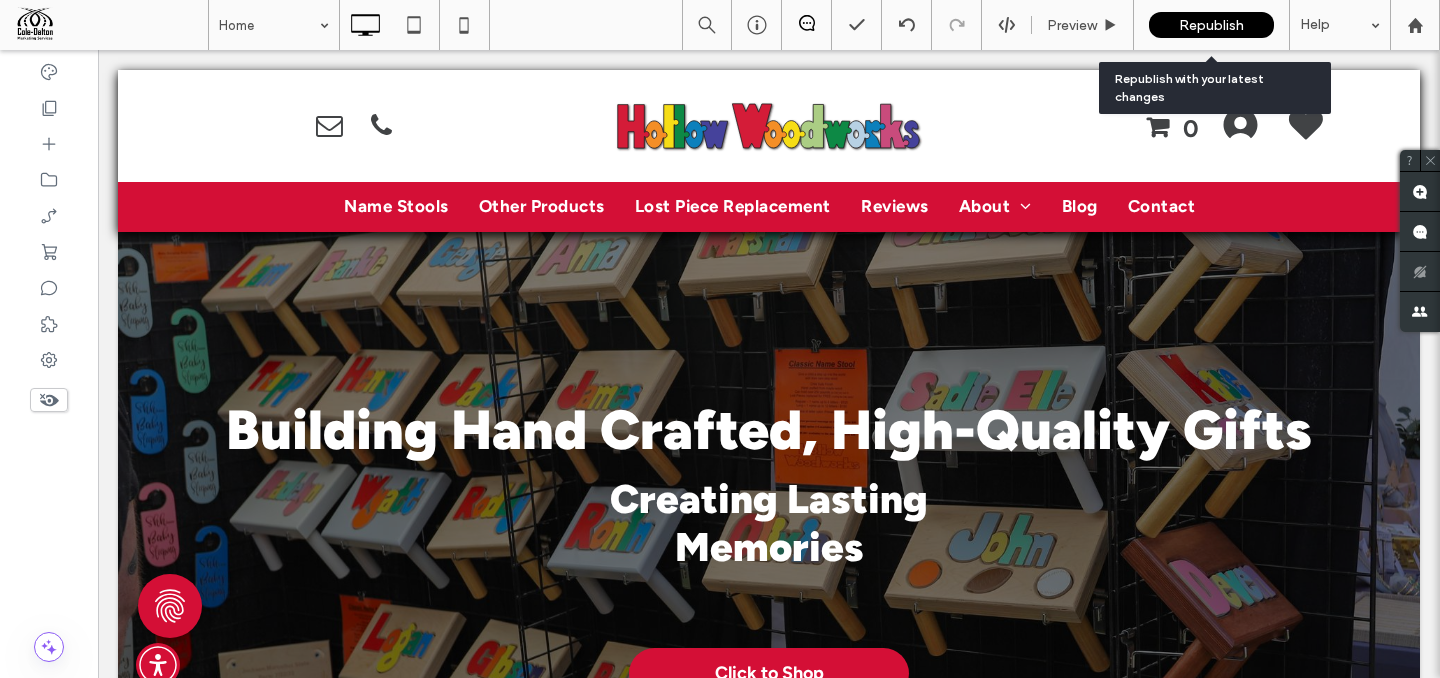 click on "Republish" at bounding box center (1211, 25) 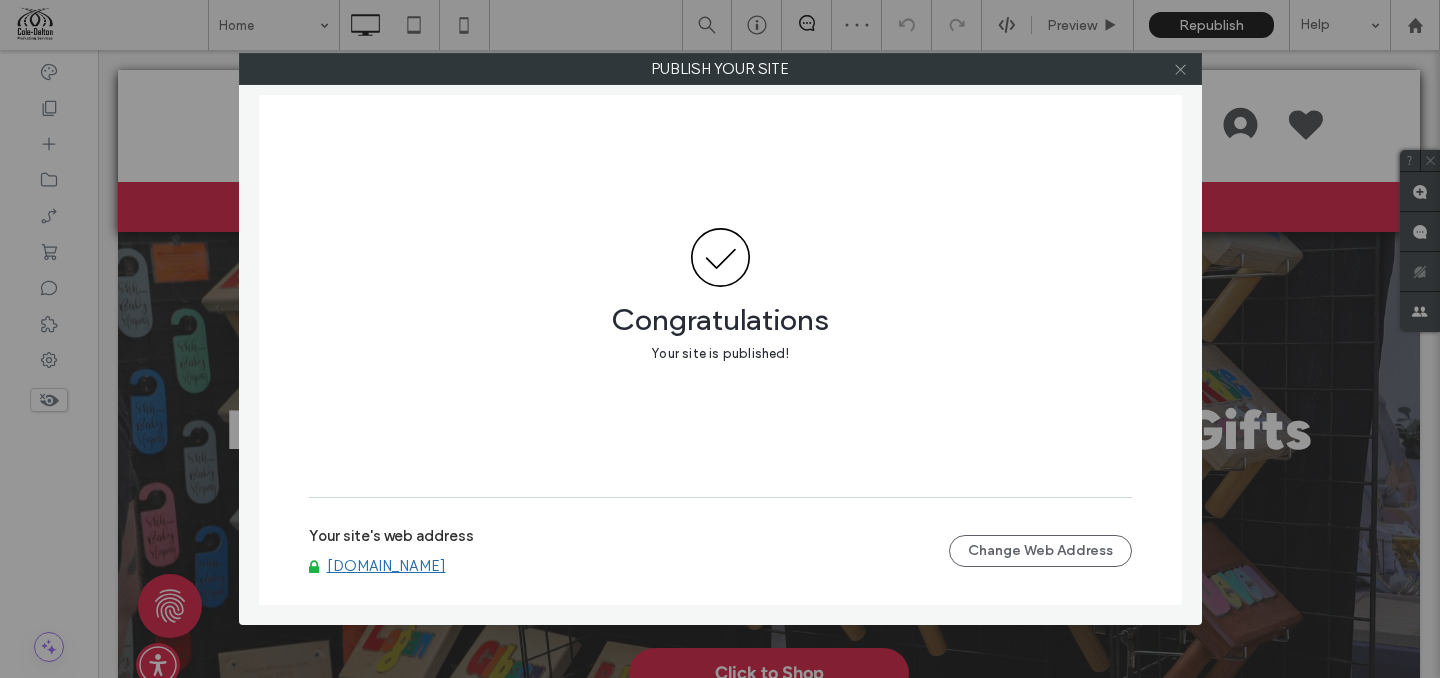 click 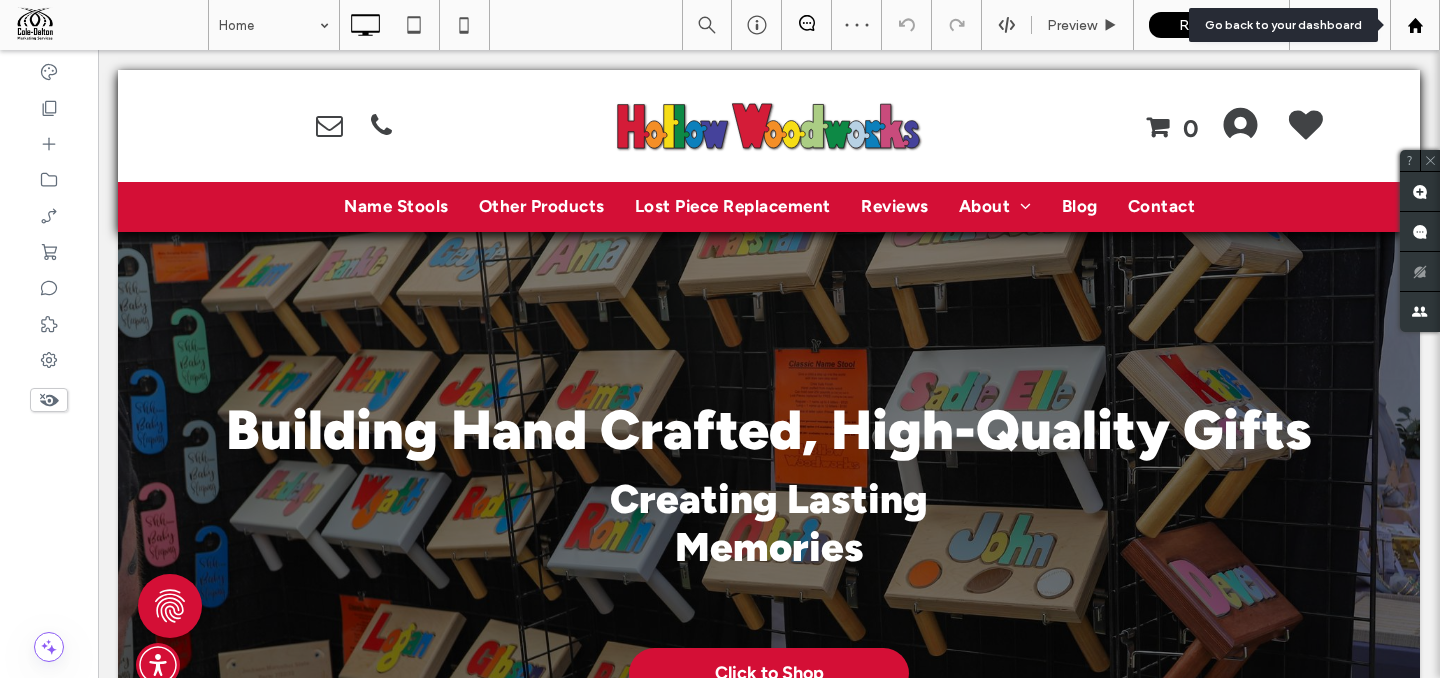 click 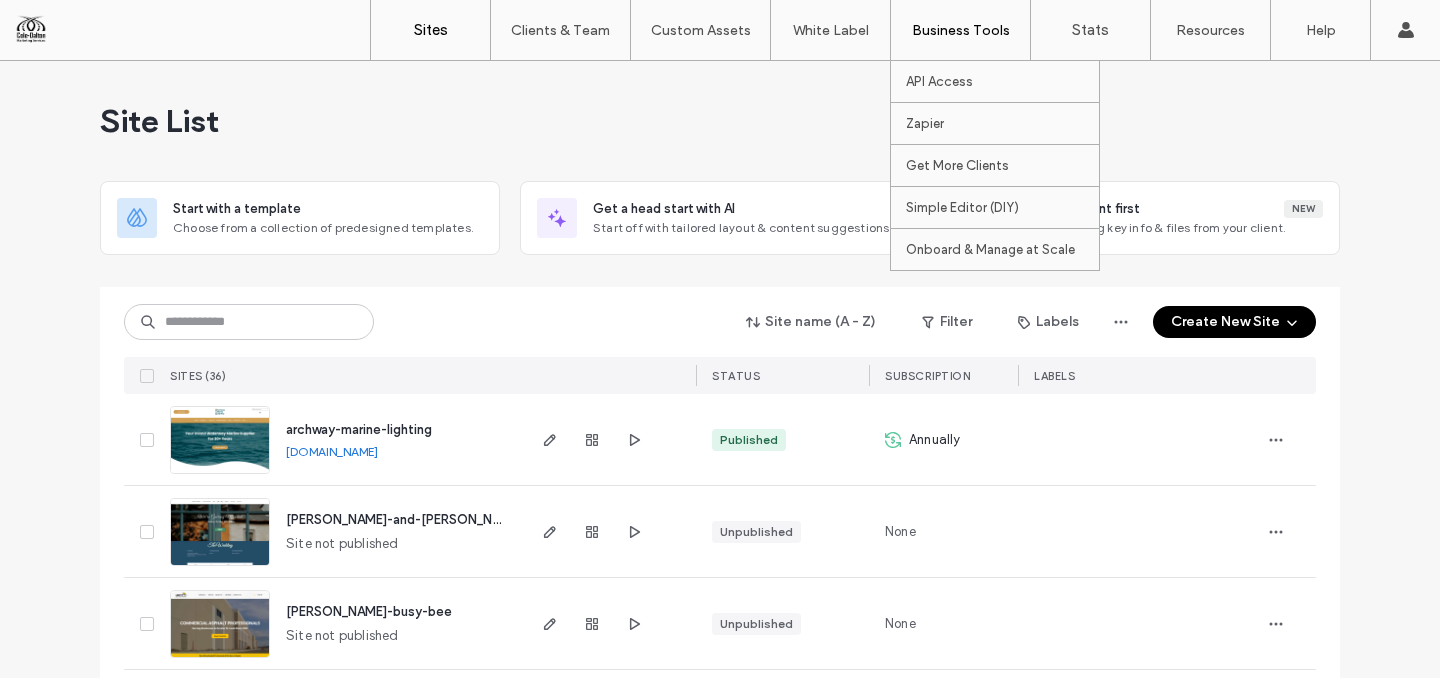 scroll, scrollTop: 0, scrollLeft: 0, axis: both 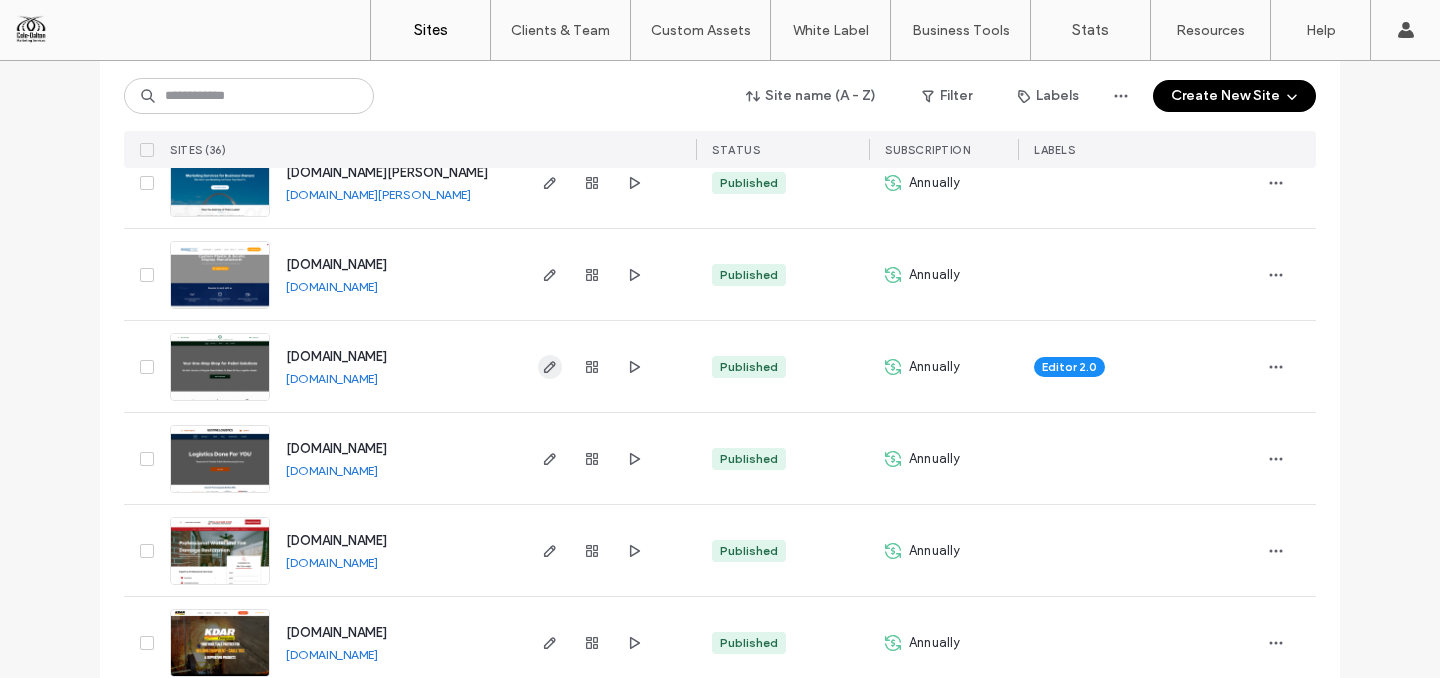 click 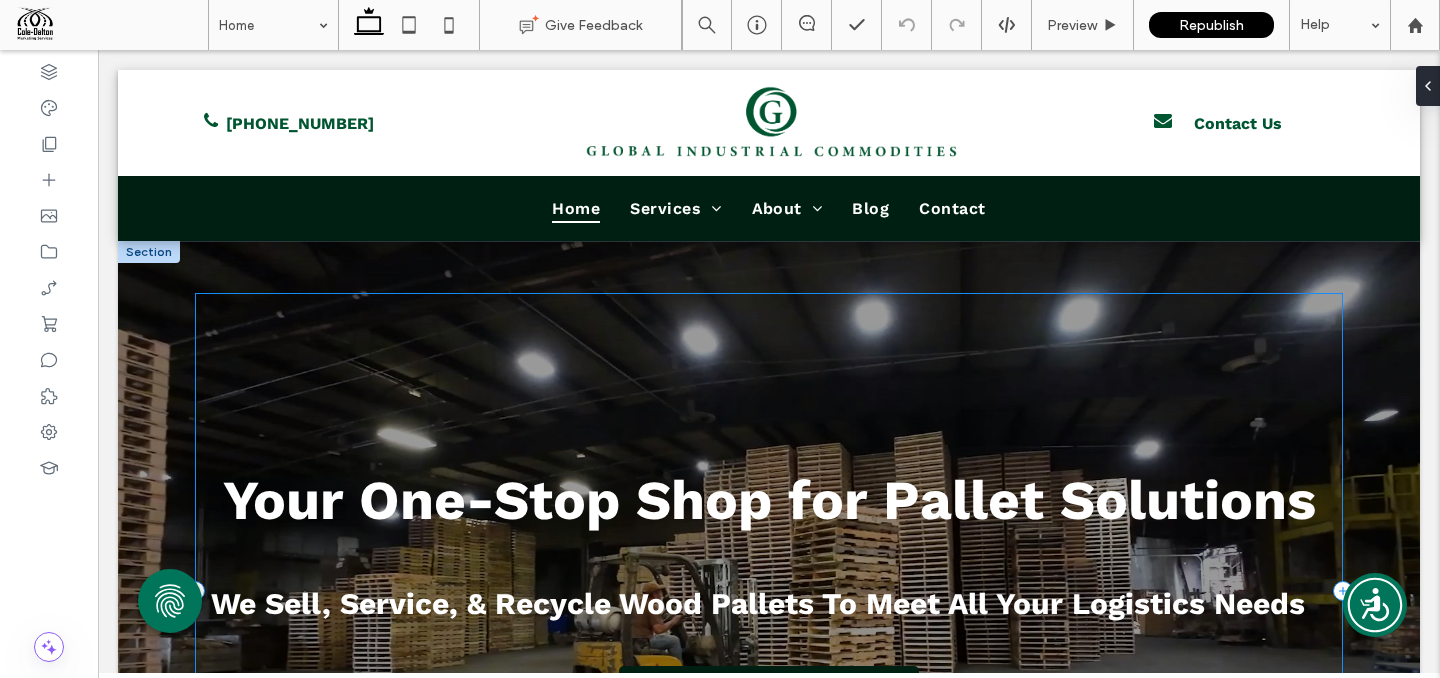 scroll, scrollTop: 0, scrollLeft: 0, axis: both 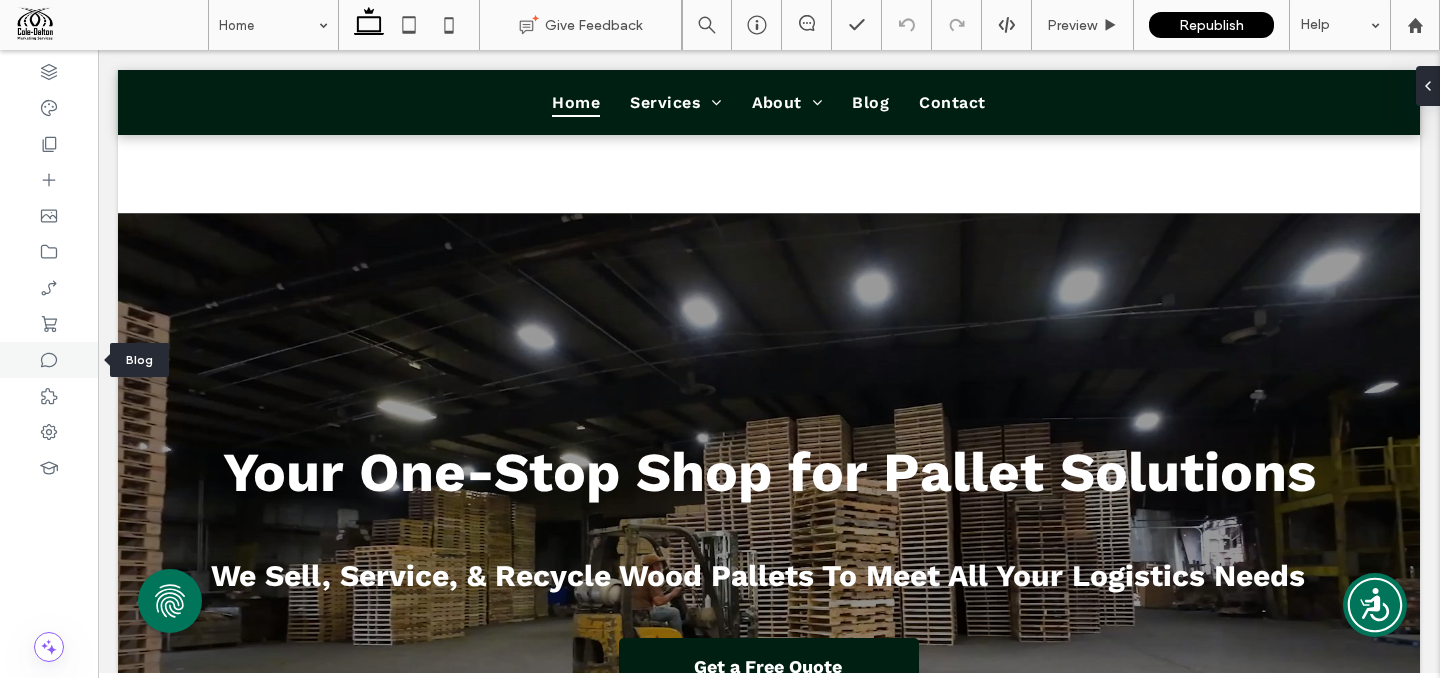 click at bounding box center (49, 360) 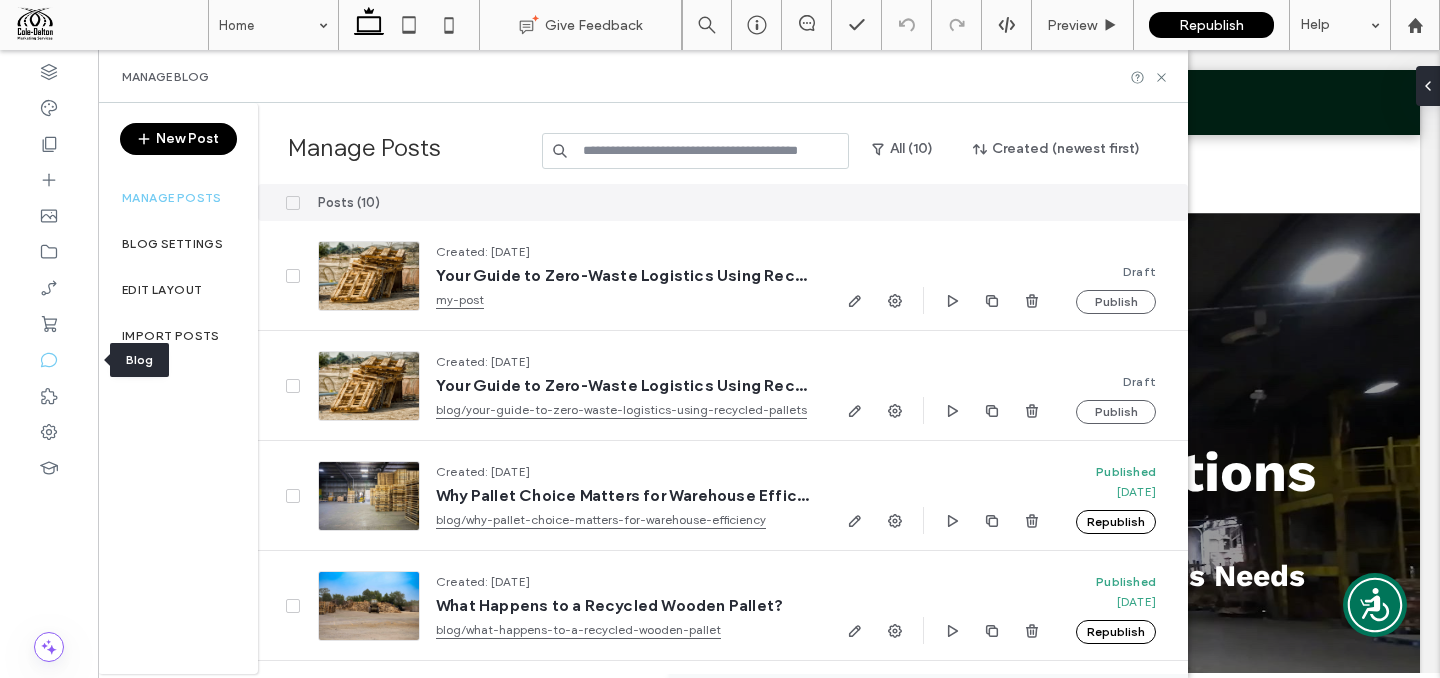 scroll, scrollTop: 29, scrollLeft: 0, axis: vertical 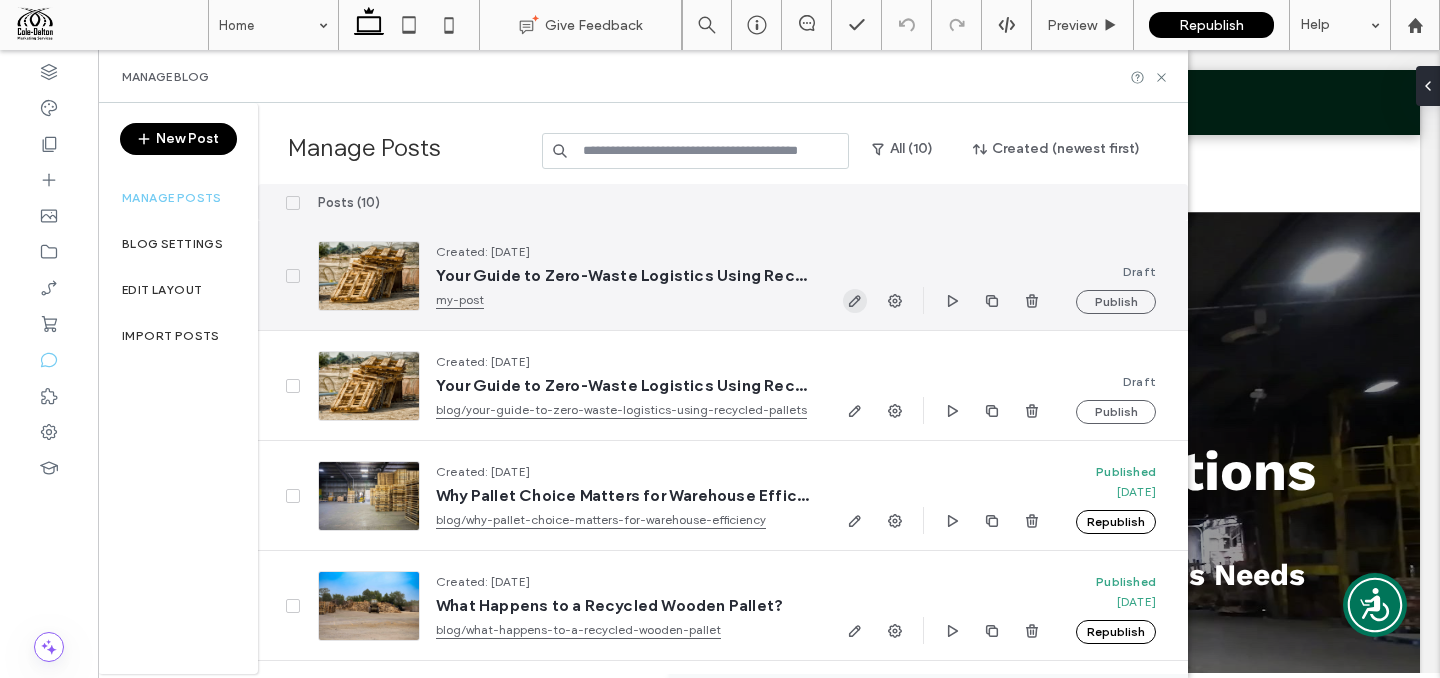 click 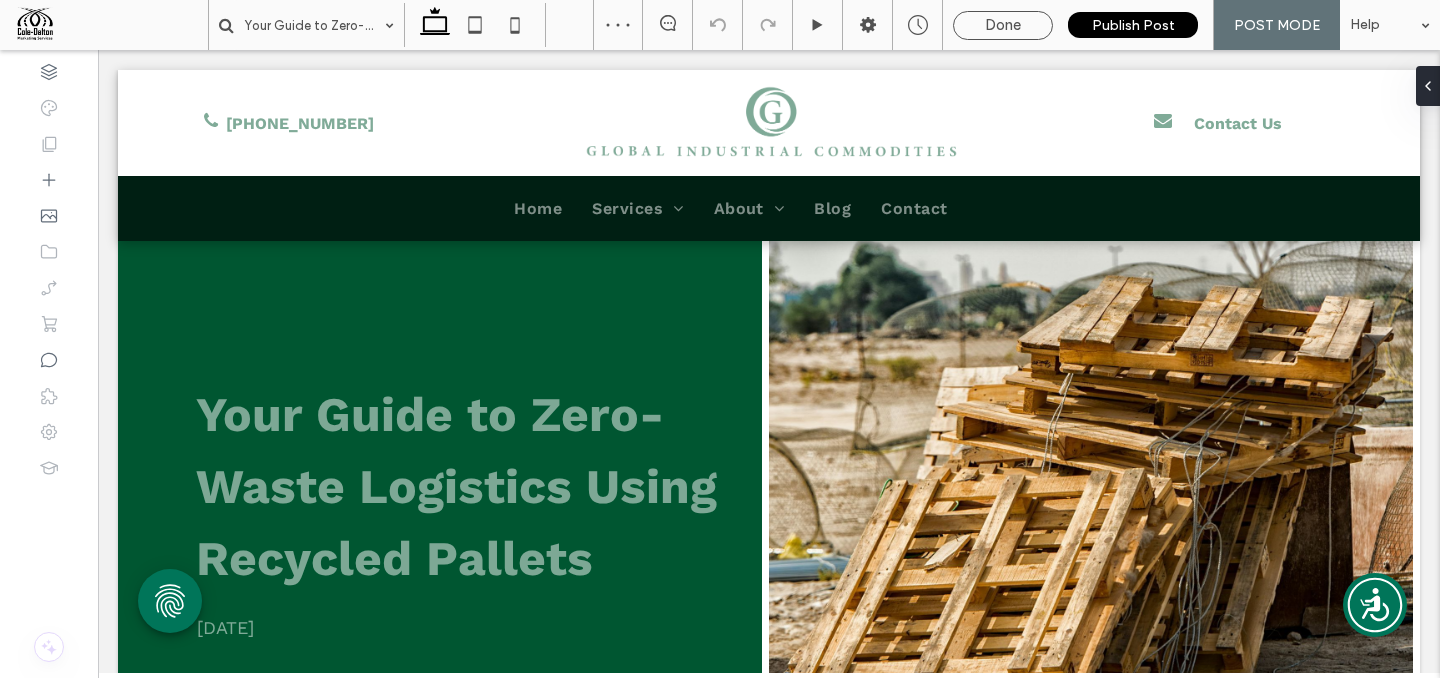 scroll, scrollTop: 0, scrollLeft: 0, axis: both 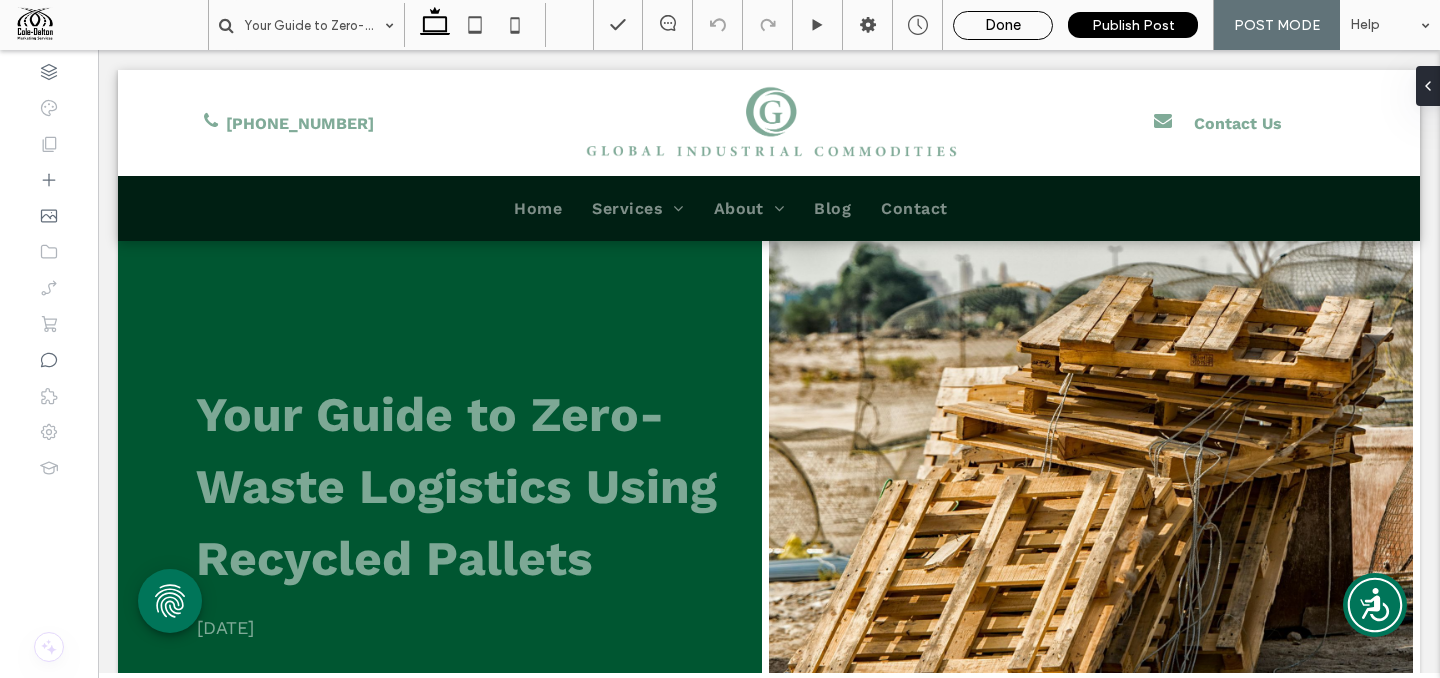 click on "Done" at bounding box center [1003, 25] 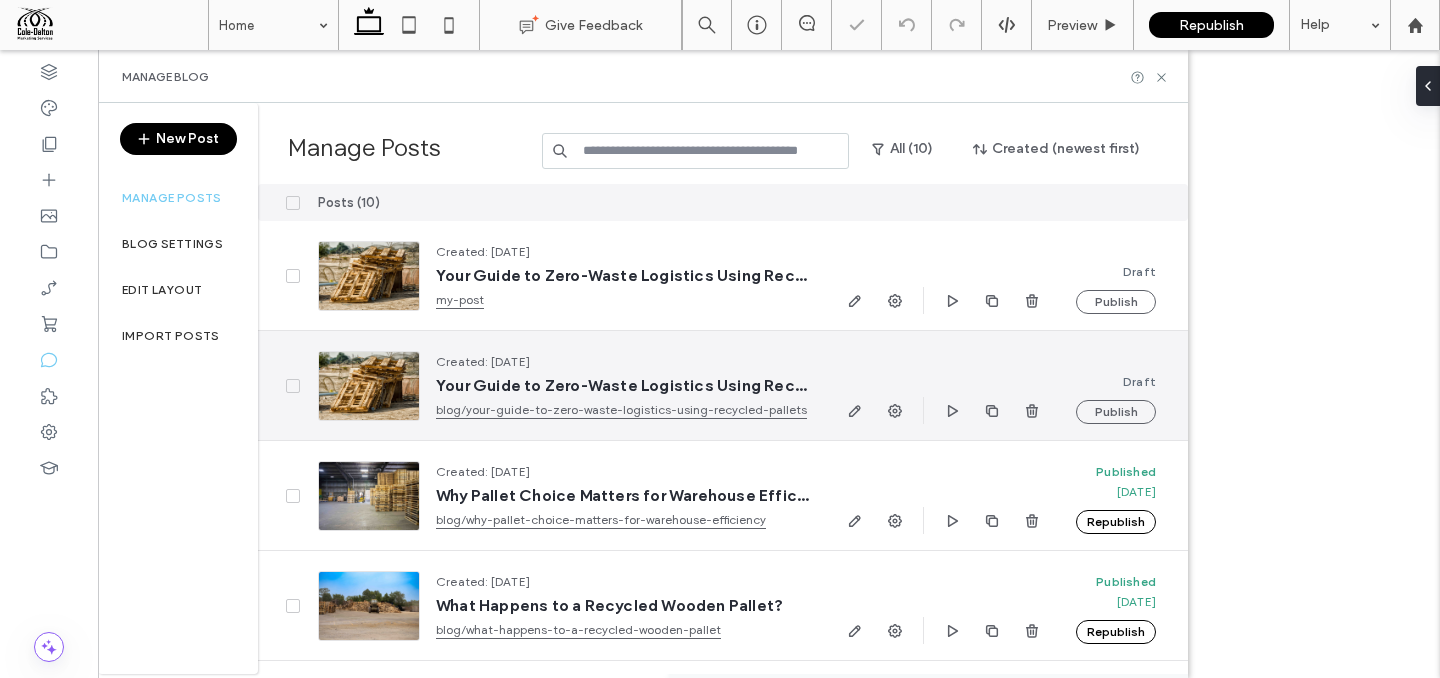 click 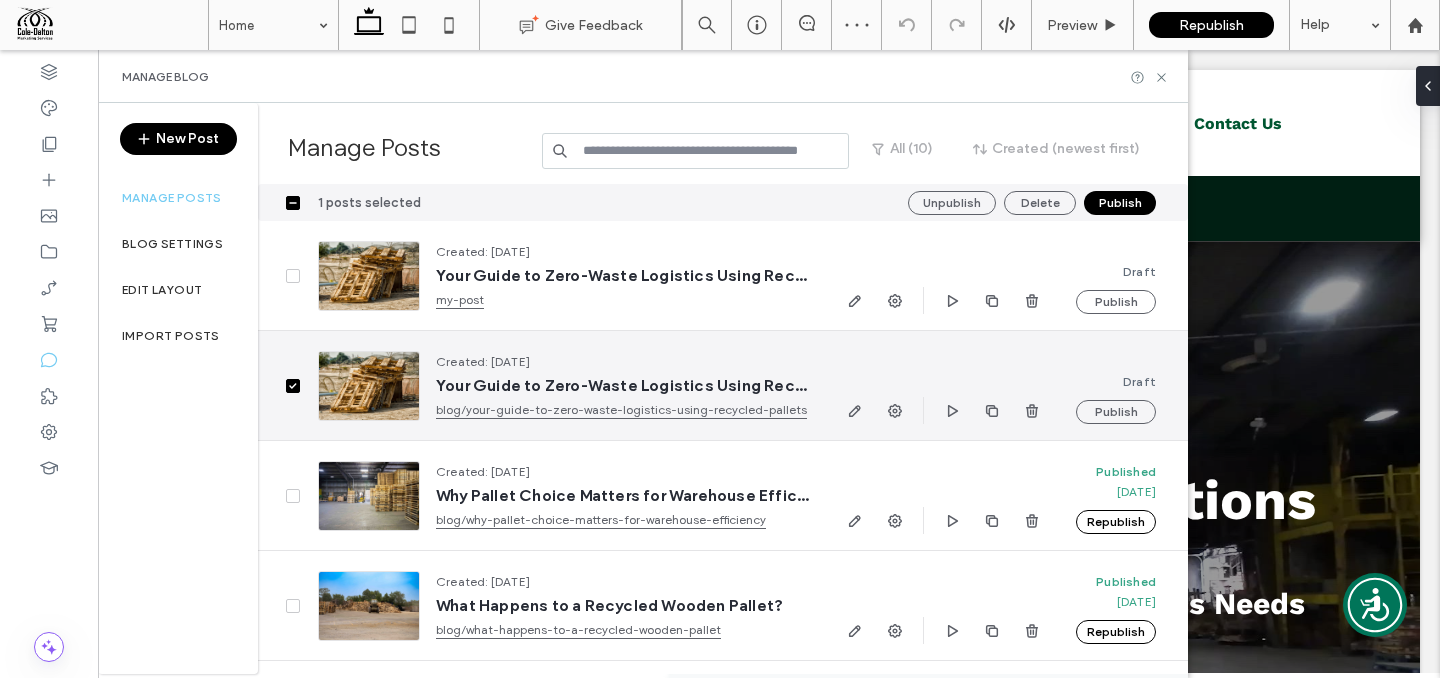 scroll, scrollTop: 0, scrollLeft: 0, axis: both 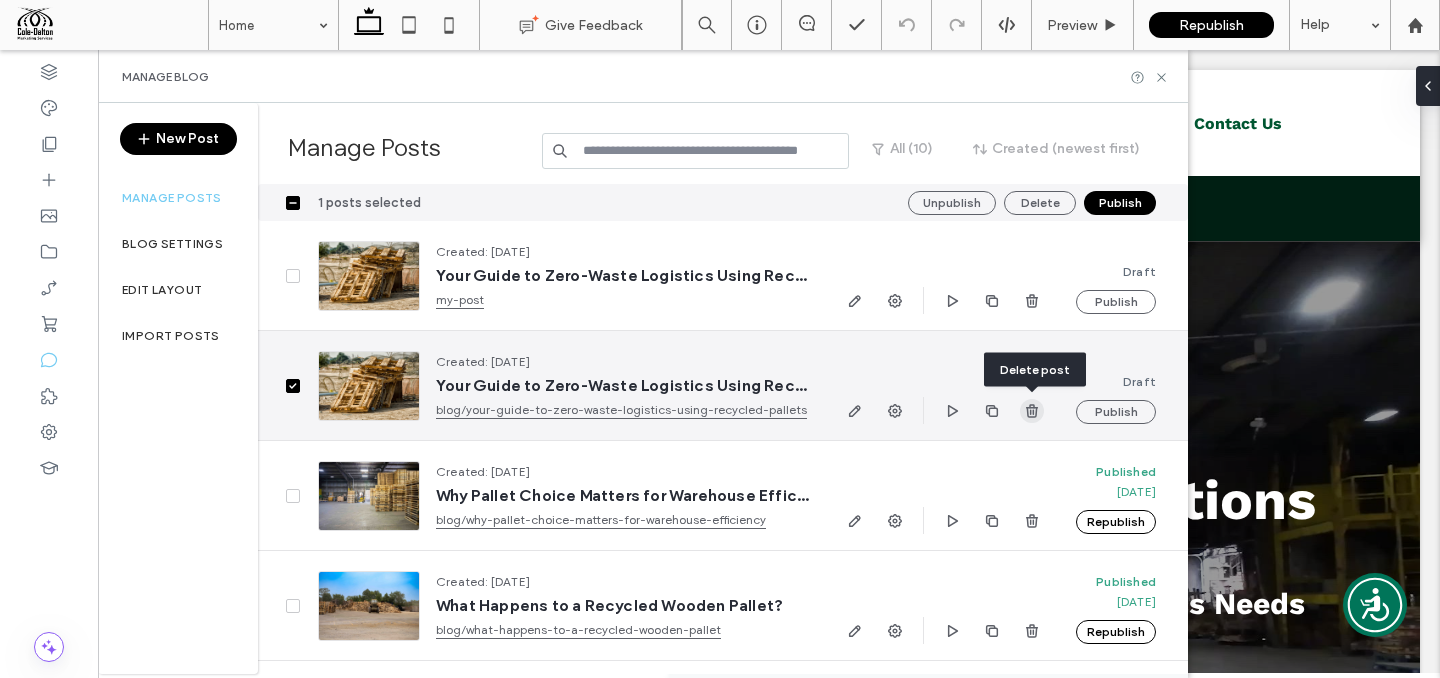 click 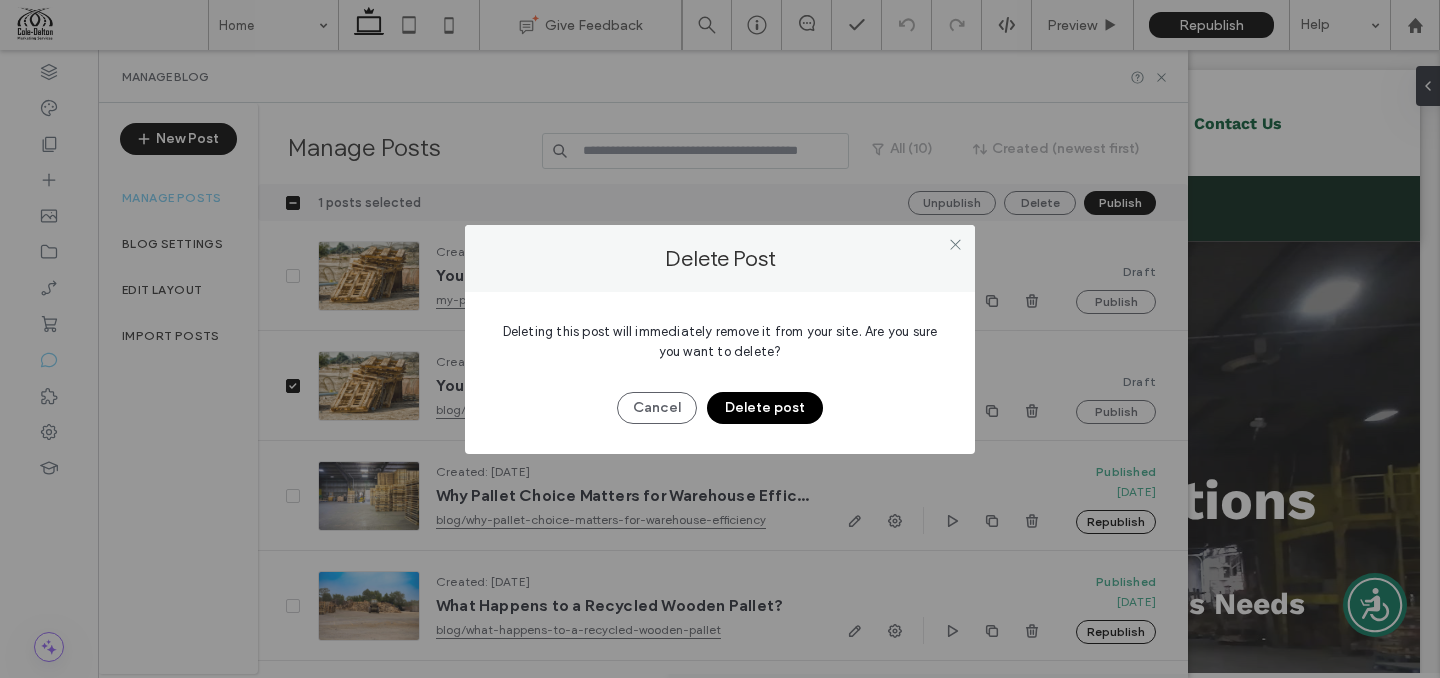 click on "Delete post" at bounding box center [765, 408] 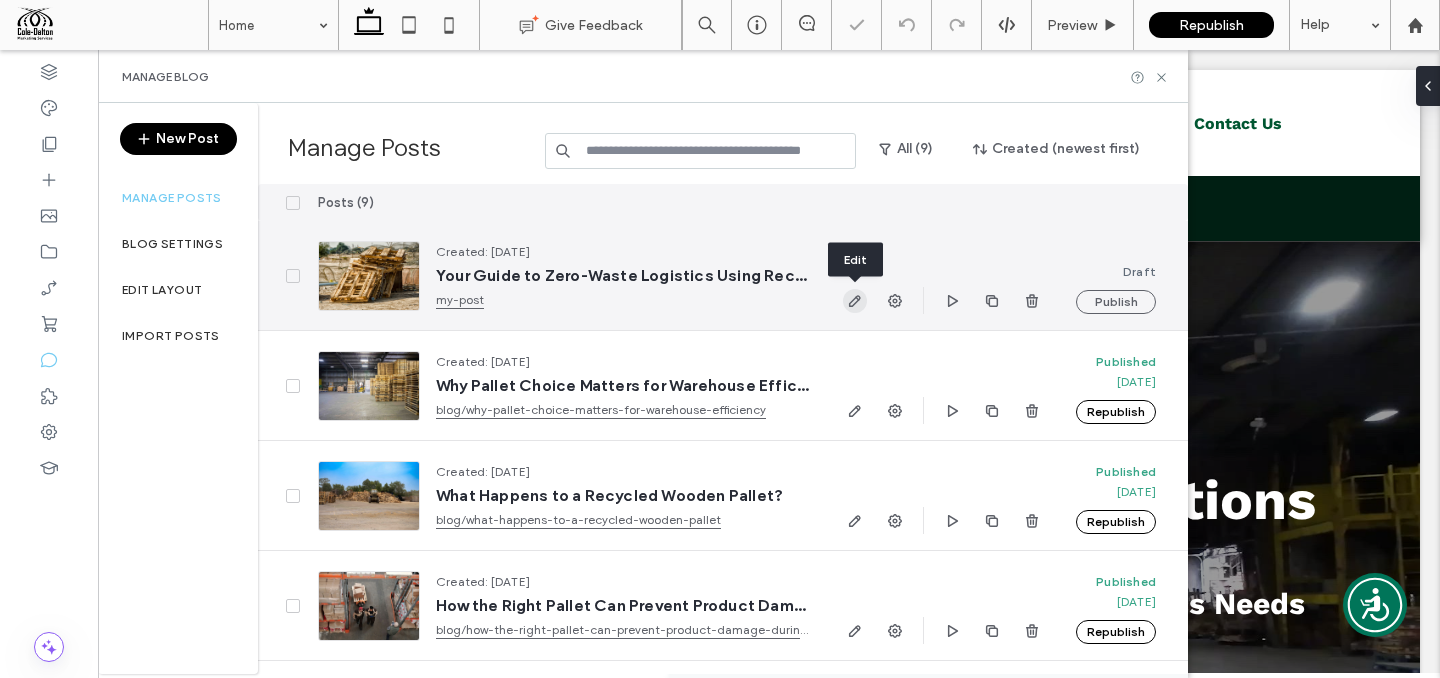 click 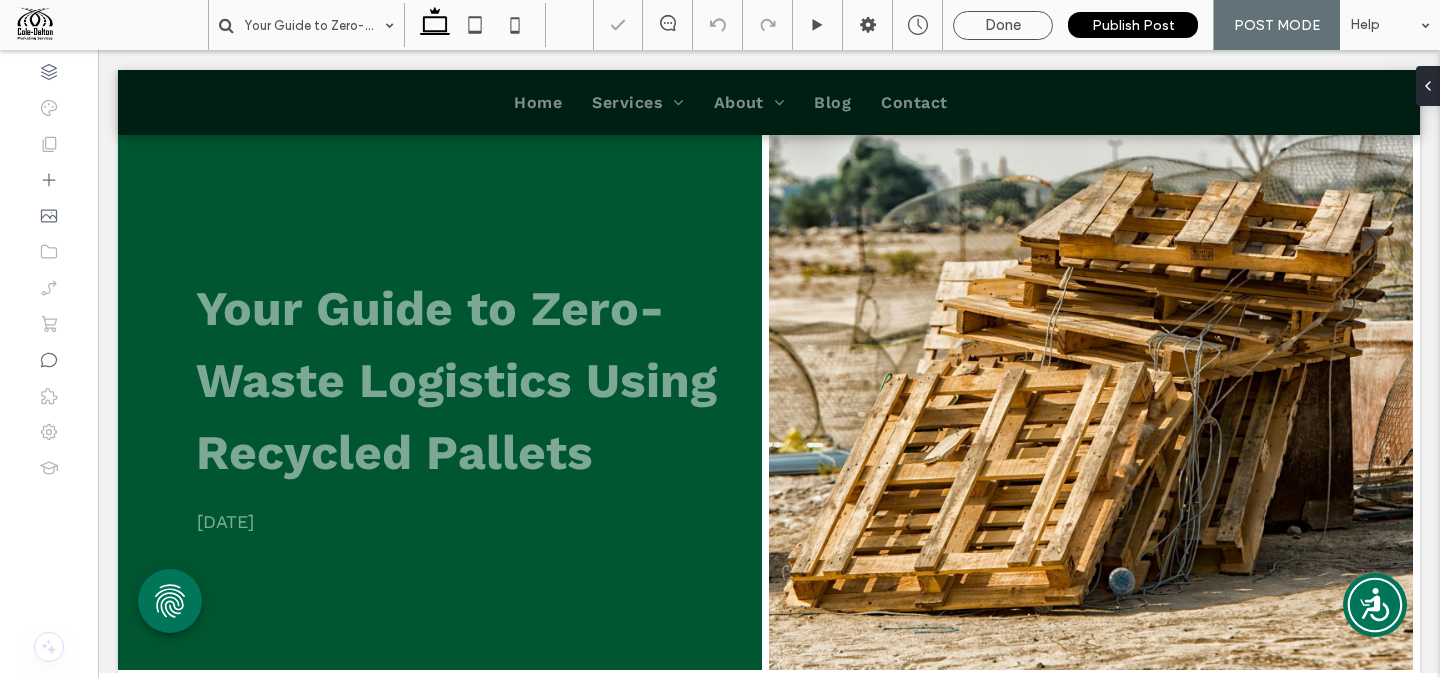 scroll, scrollTop: 540, scrollLeft: 0, axis: vertical 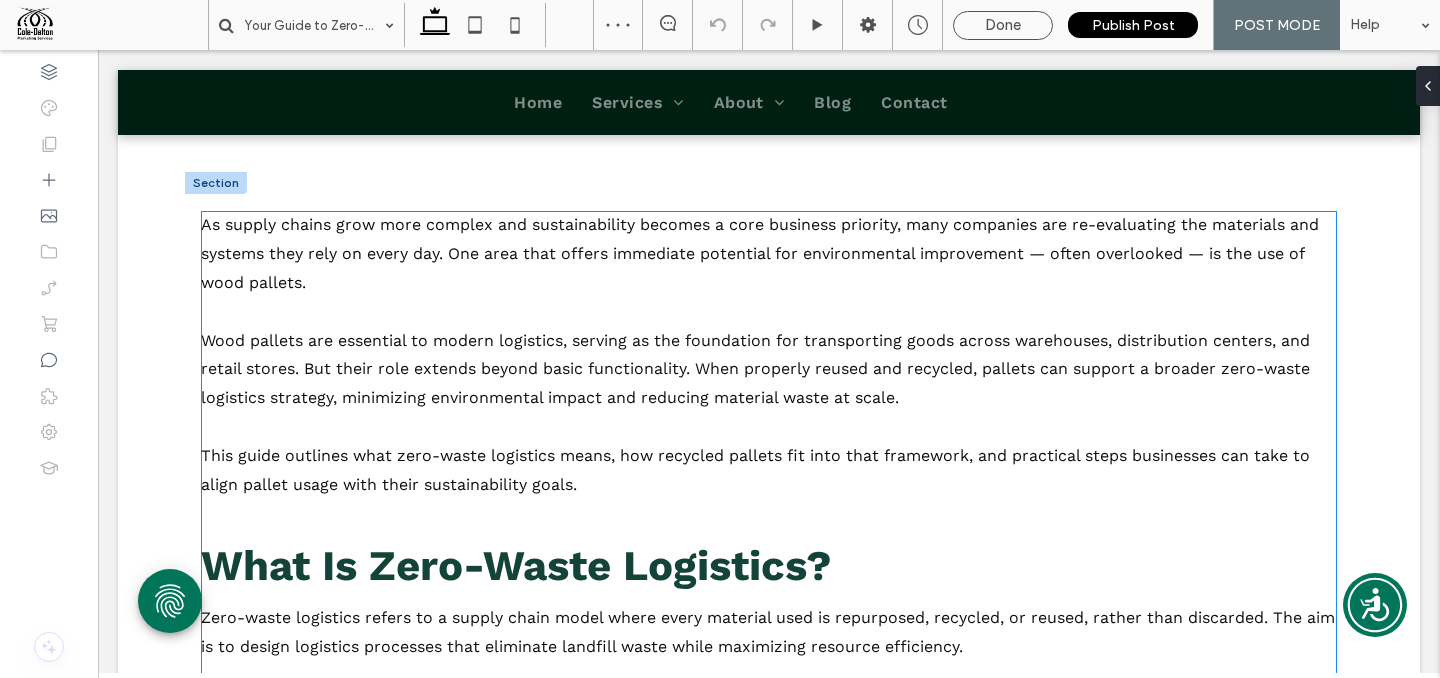 click on "This guide outlines what zero-waste logistics means, how recycled pallets fit into that framework, and practical steps businesses can take to align pallet usage with their sustainability goals." at bounding box center (755, 470) 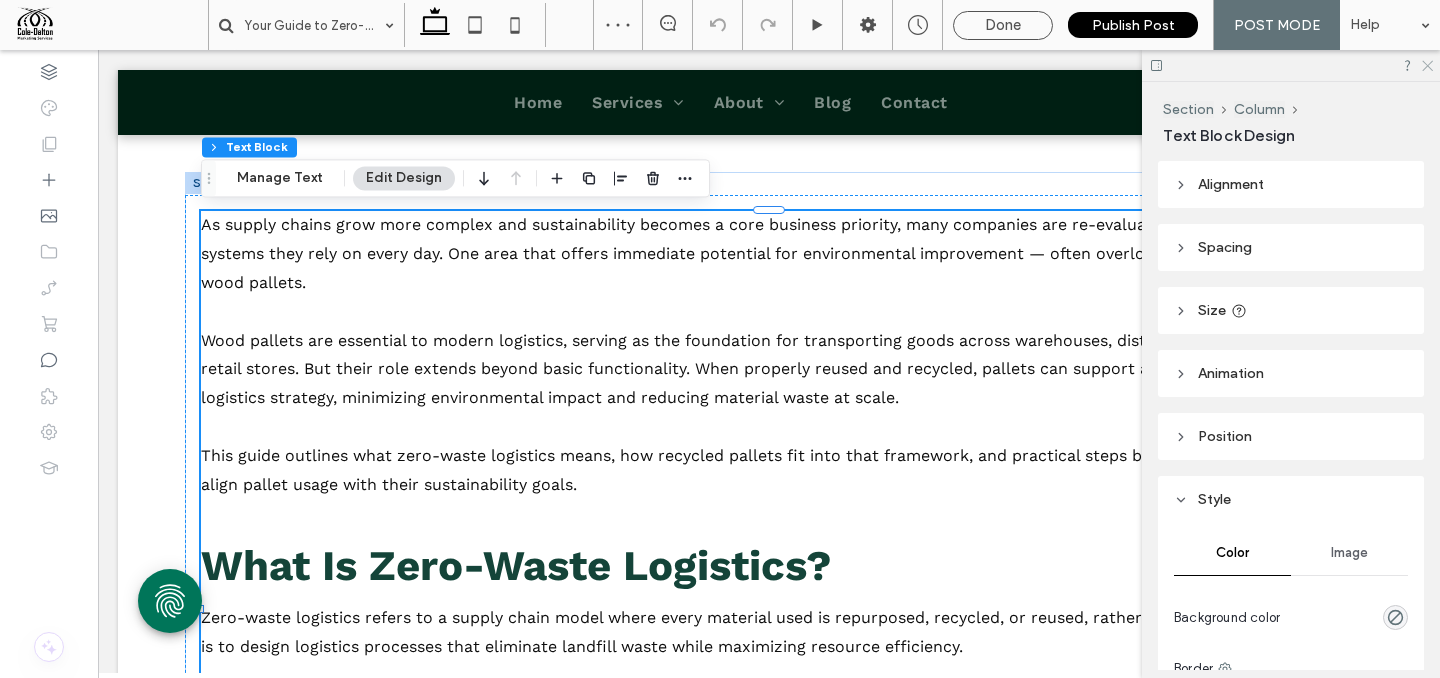 drag, startPoint x: 1420, startPoint y: 66, endPoint x: 554, endPoint y: 278, distance: 891.57166 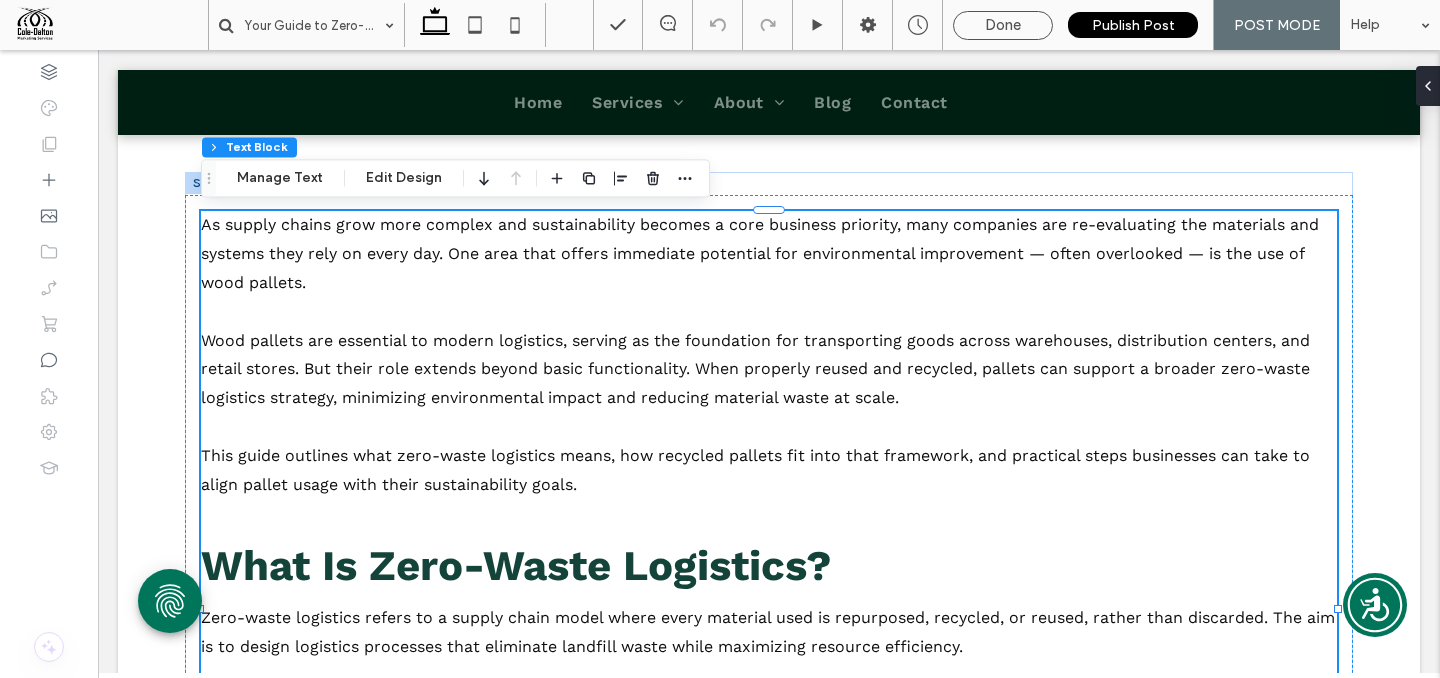 click on "Wood pallets are essential to modern logistics, serving as the foundation for transporting goods across warehouses, distribution centers, and retail stores. But their role extends beyond basic functionality. When properly reused and recycled, pallets can support a broader zero-waste
logistics strategy, minimizing environmental impact and reducing material waste at scale." at bounding box center (769, 370) 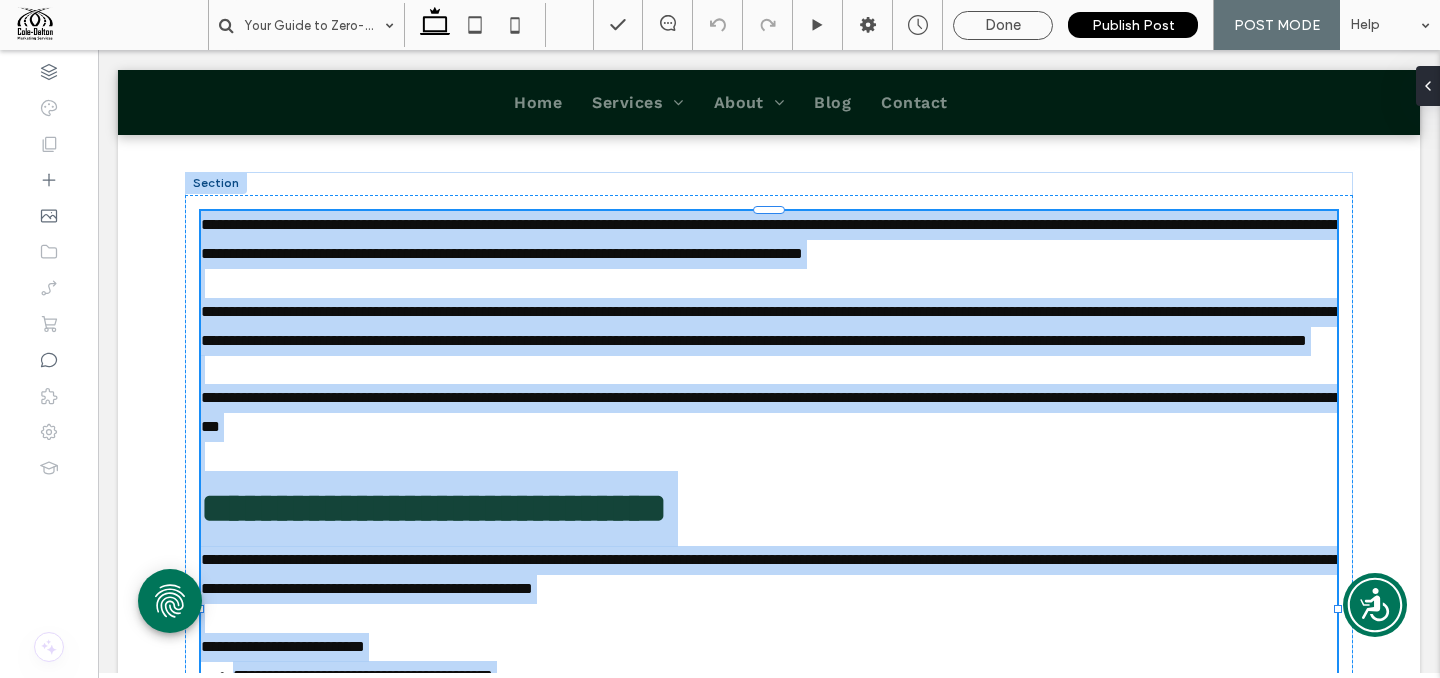 click on "**********" at bounding box center [771, 326] 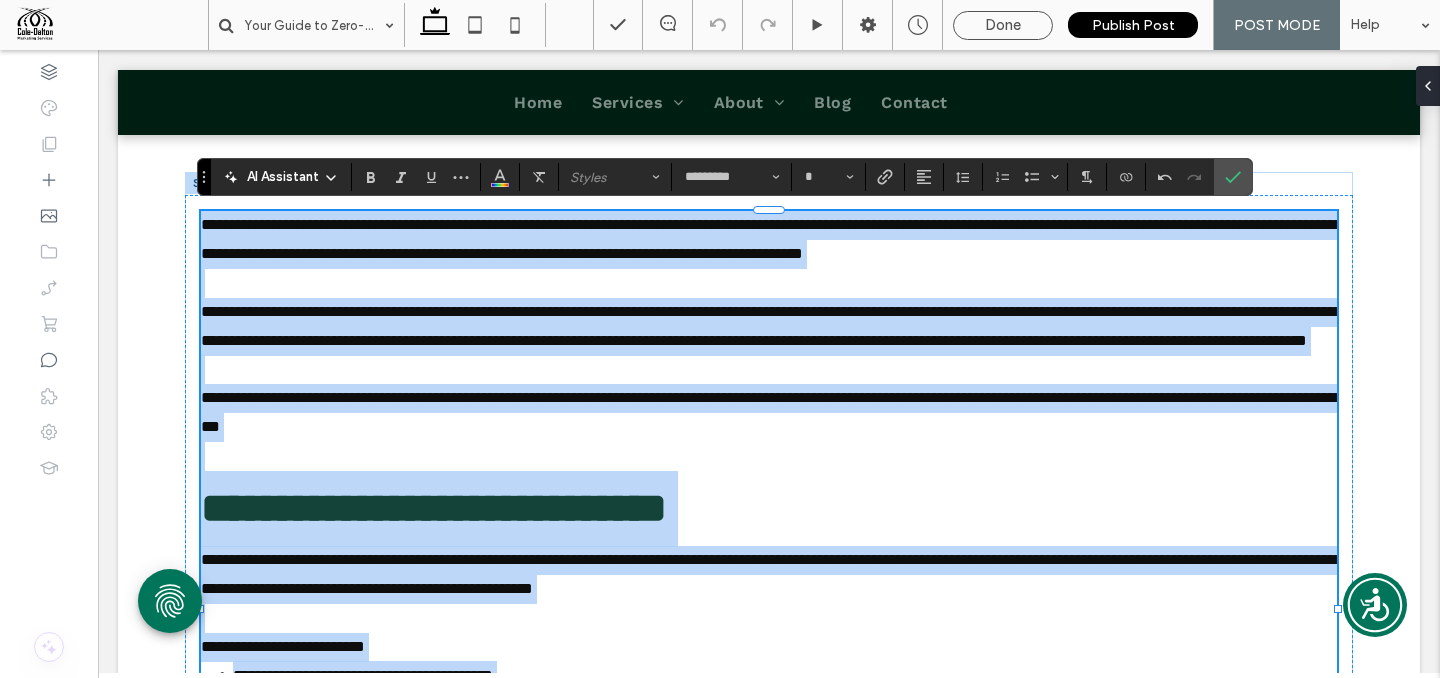 type on "*********" 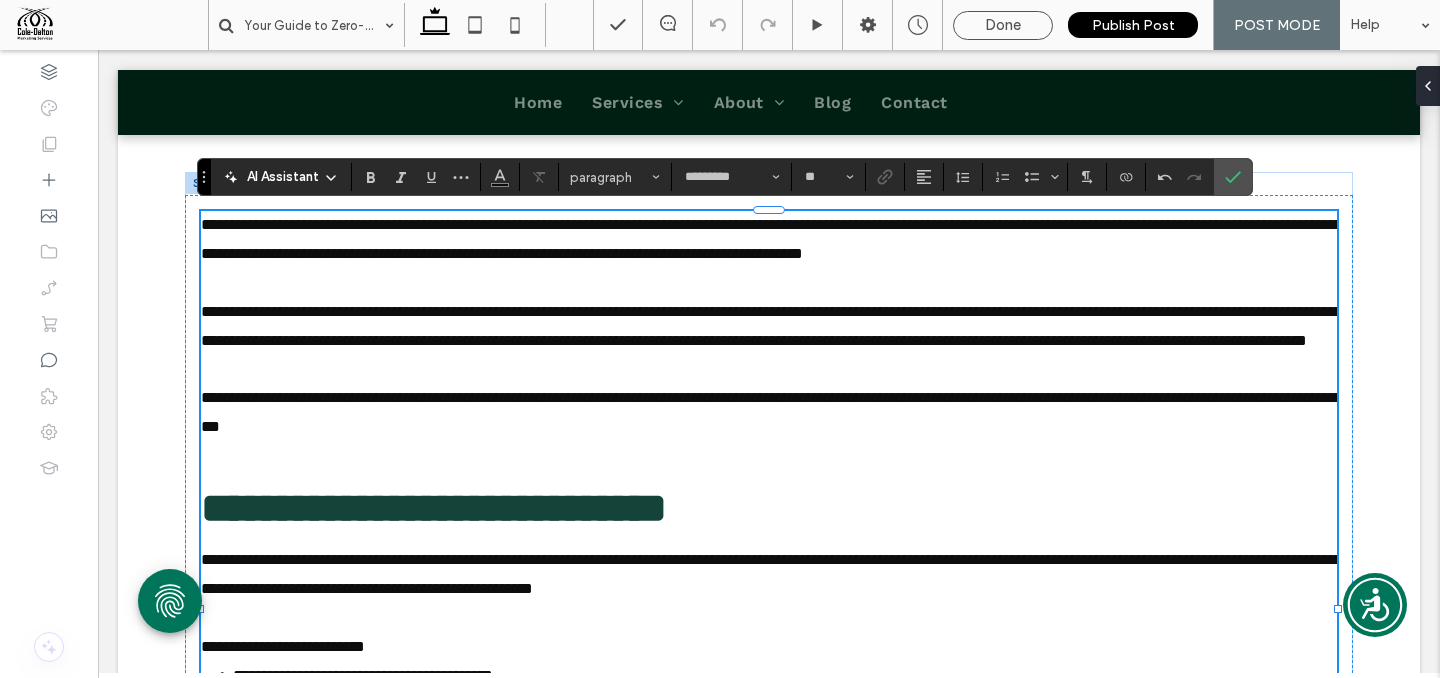 click at bounding box center (769, 456) 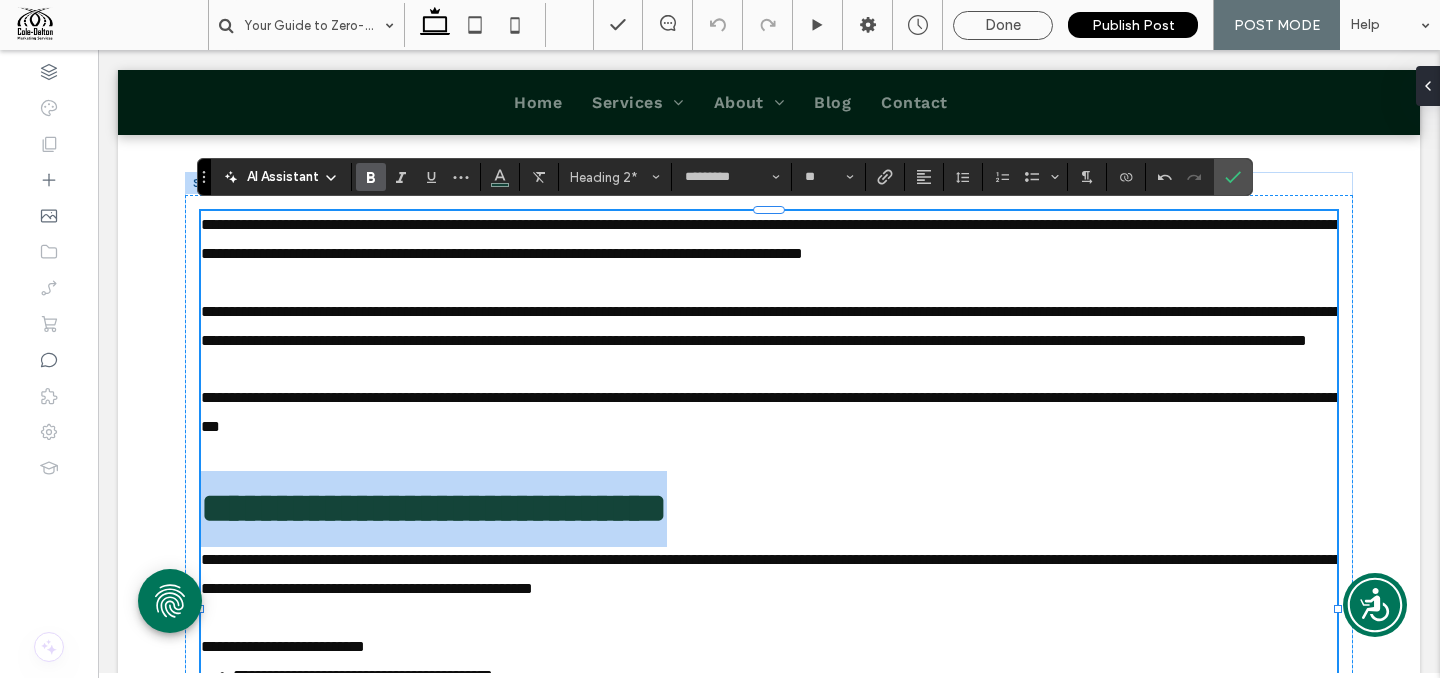 drag, startPoint x: 453, startPoint y: 569, endPoint x: 160, endPoint y: 564, distance: 293.04266 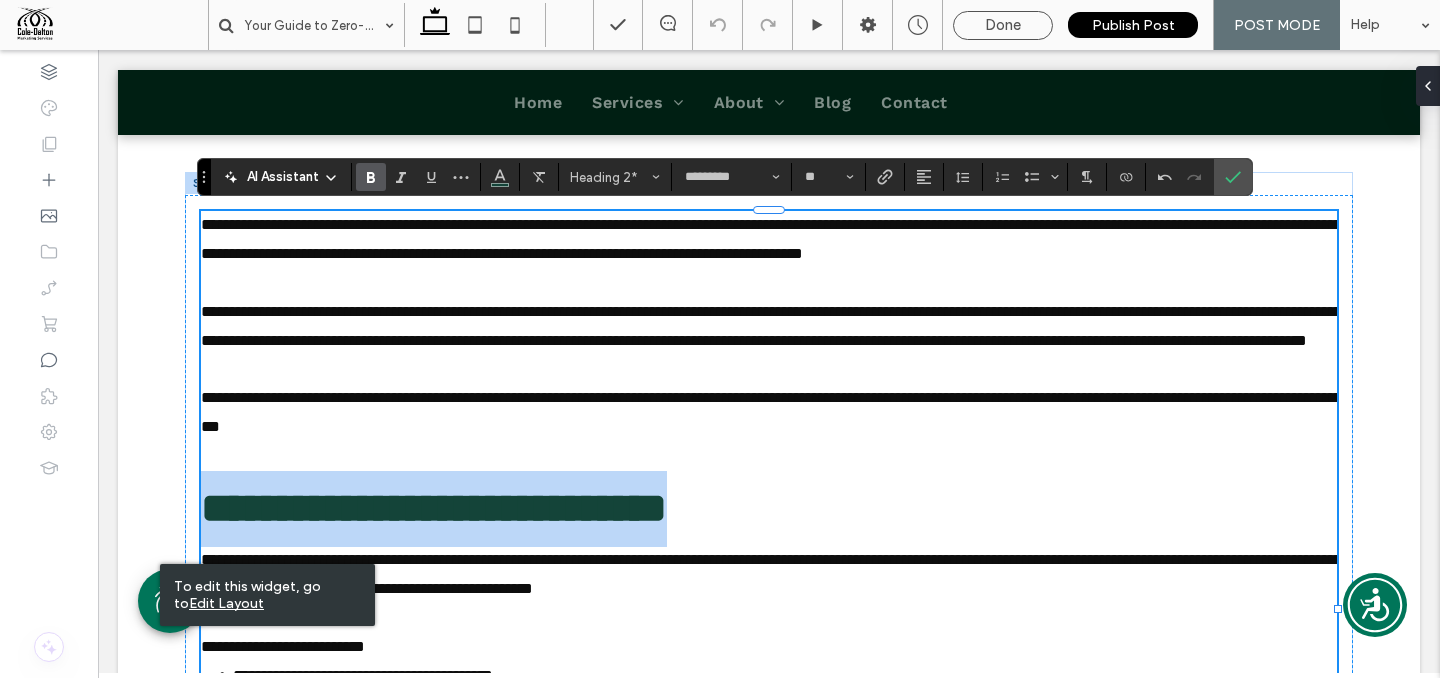 click on "**********" at bounding box center [769, 413] 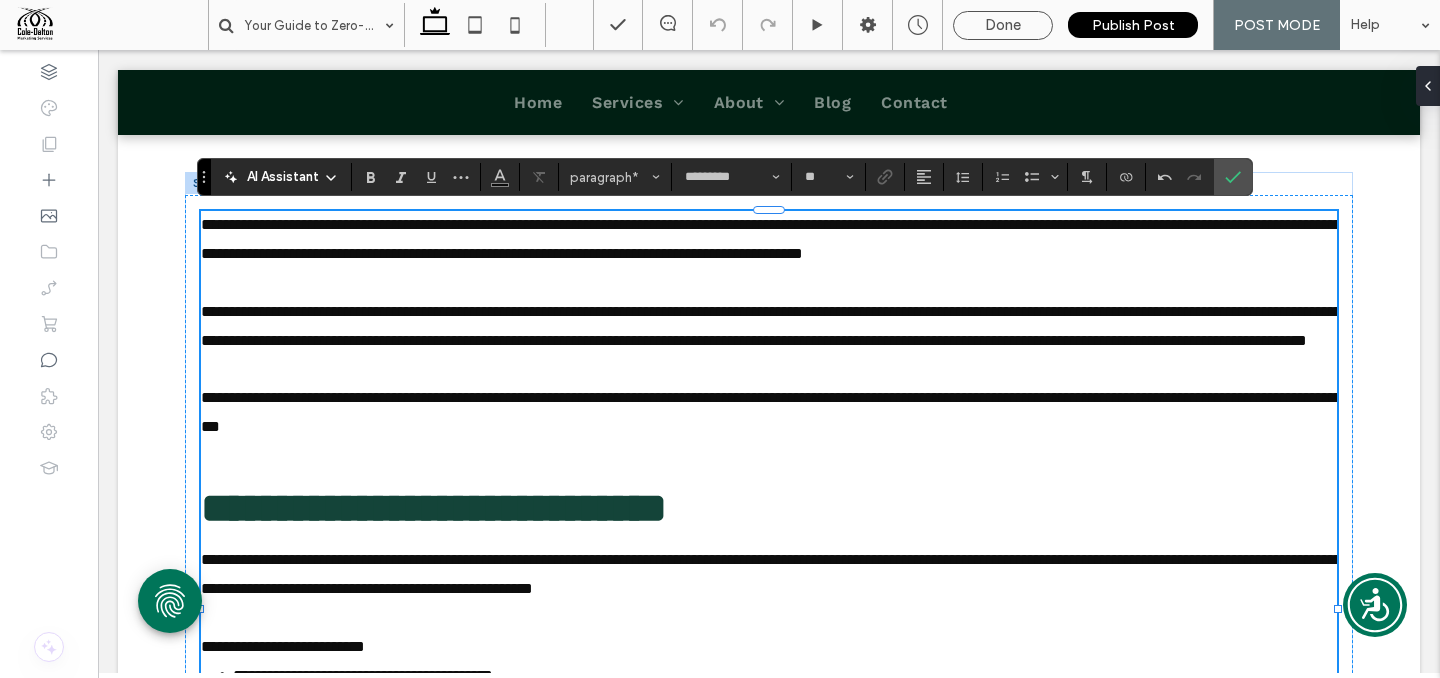 type on "**" 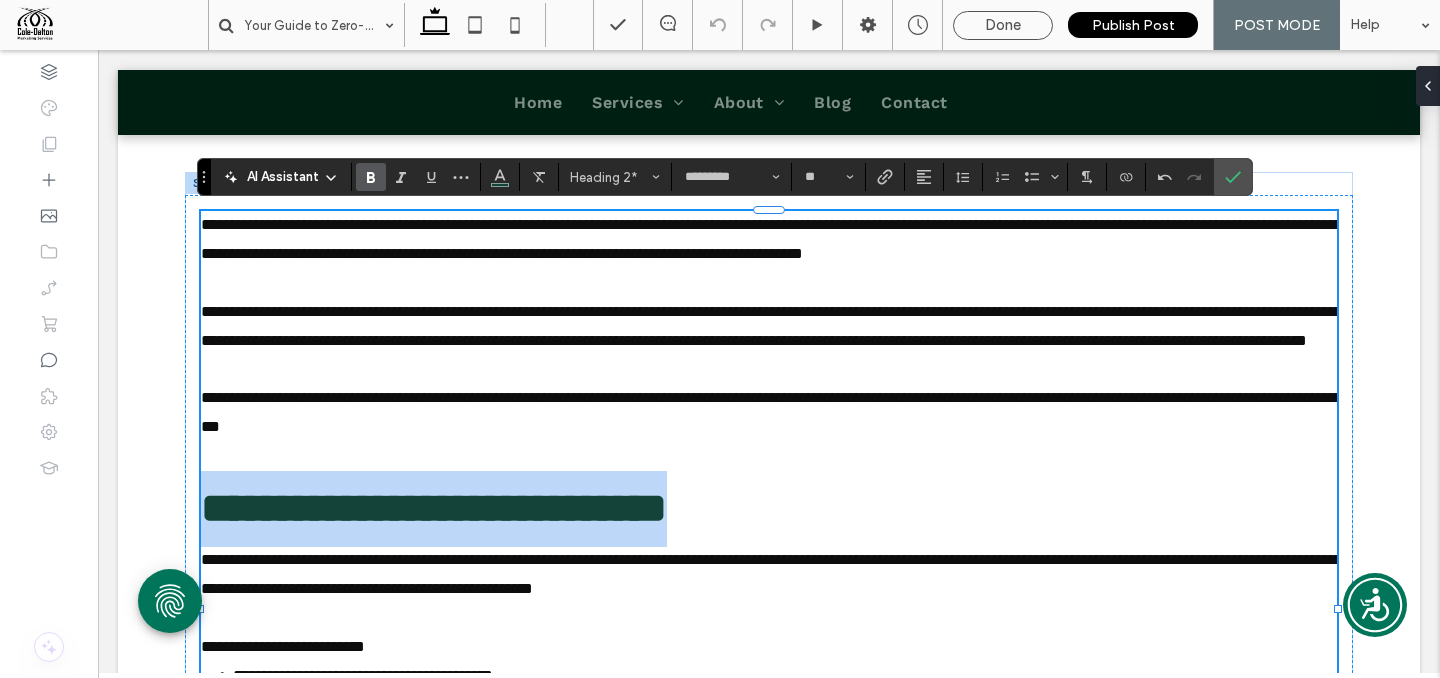 drag, startPoint x: 824, startPoint y: 574, endPoint x: 142, endPoint y: 542, distance: 682.7503 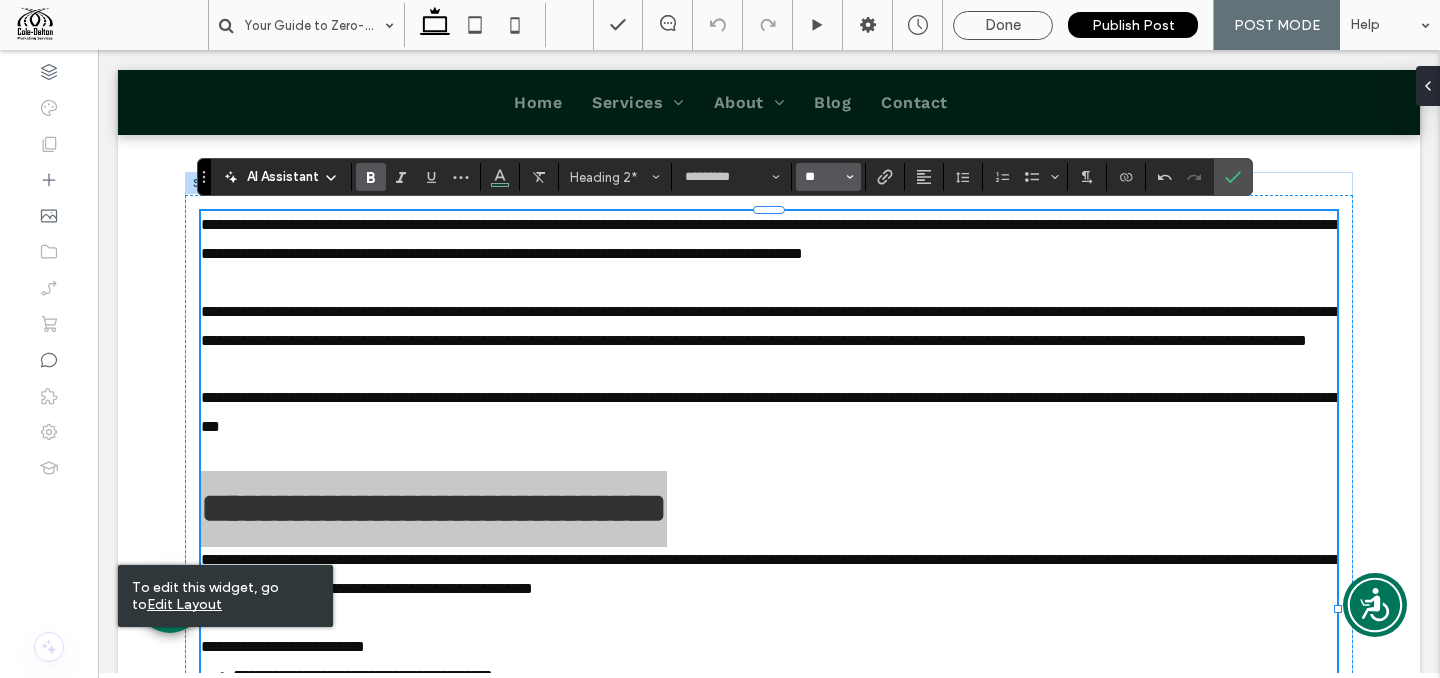 click on "**" at bounding box center [822, 177] 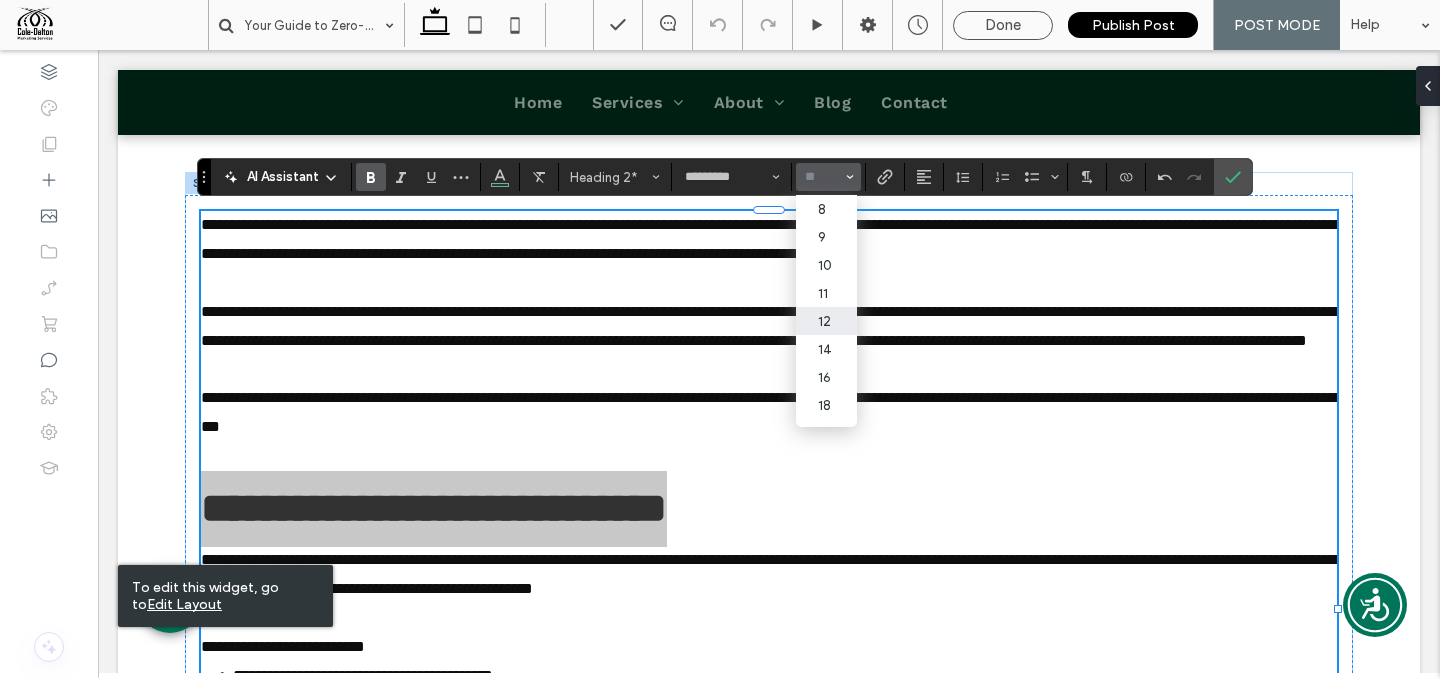 scroll, scrollTop: 141, scrollLeft: 0, axis: vertical 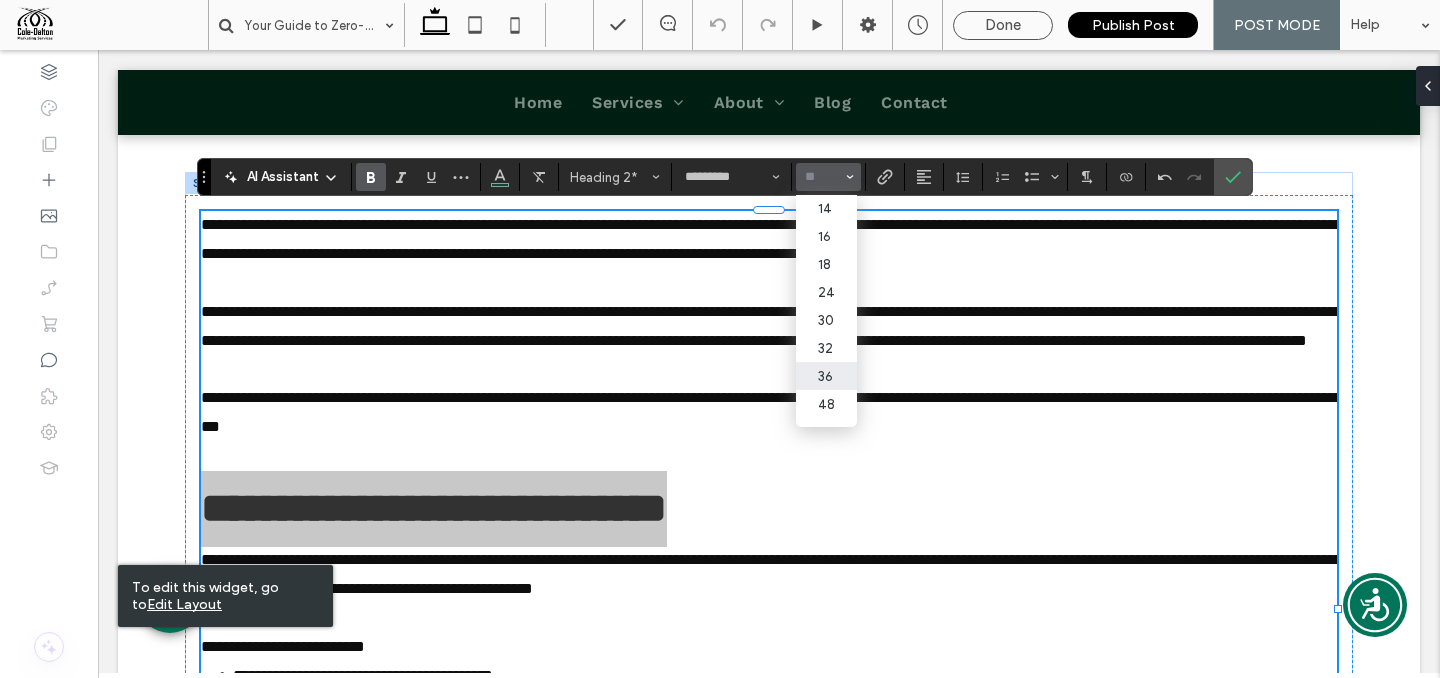 drag, startPoint x: 835, startPoint y: 390, endPoint x: 538, endPoint y: 391, distance: 297.00168 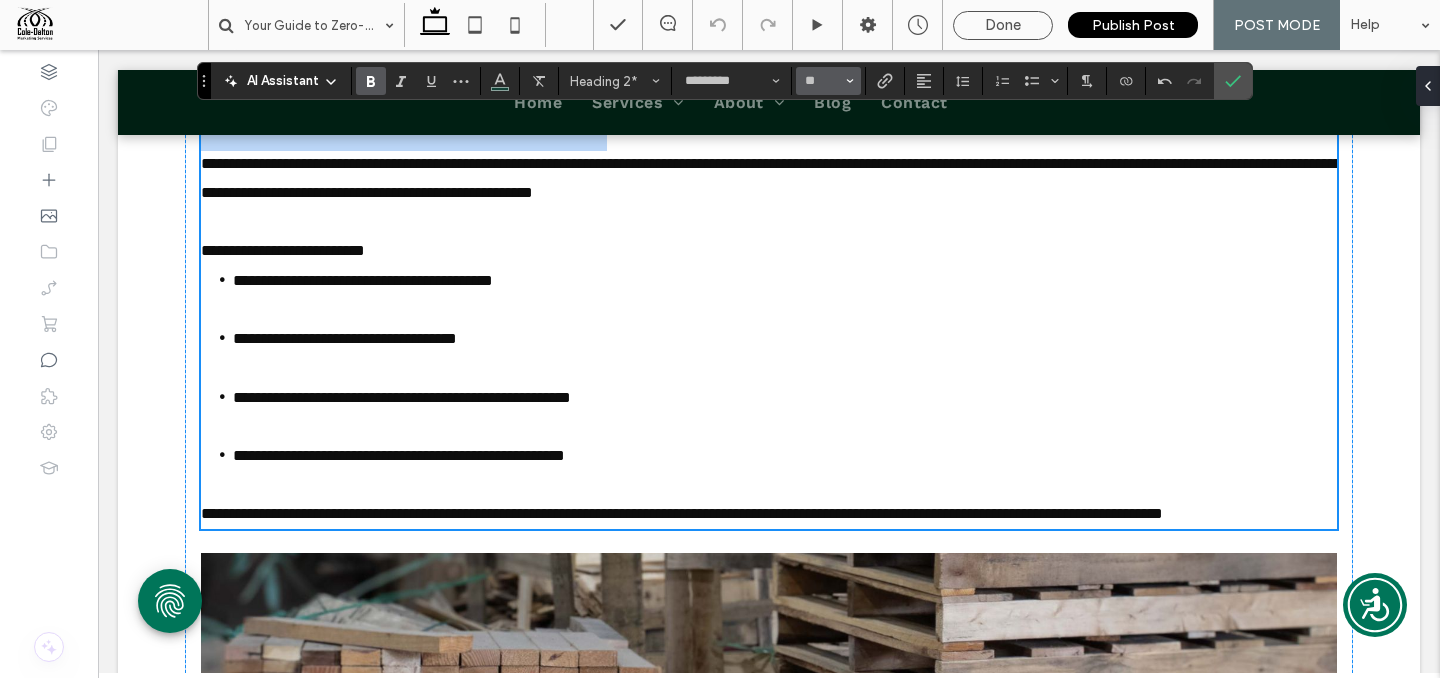 scroll, scrollTop: 925, scrollLeft: 0, axis: vertical 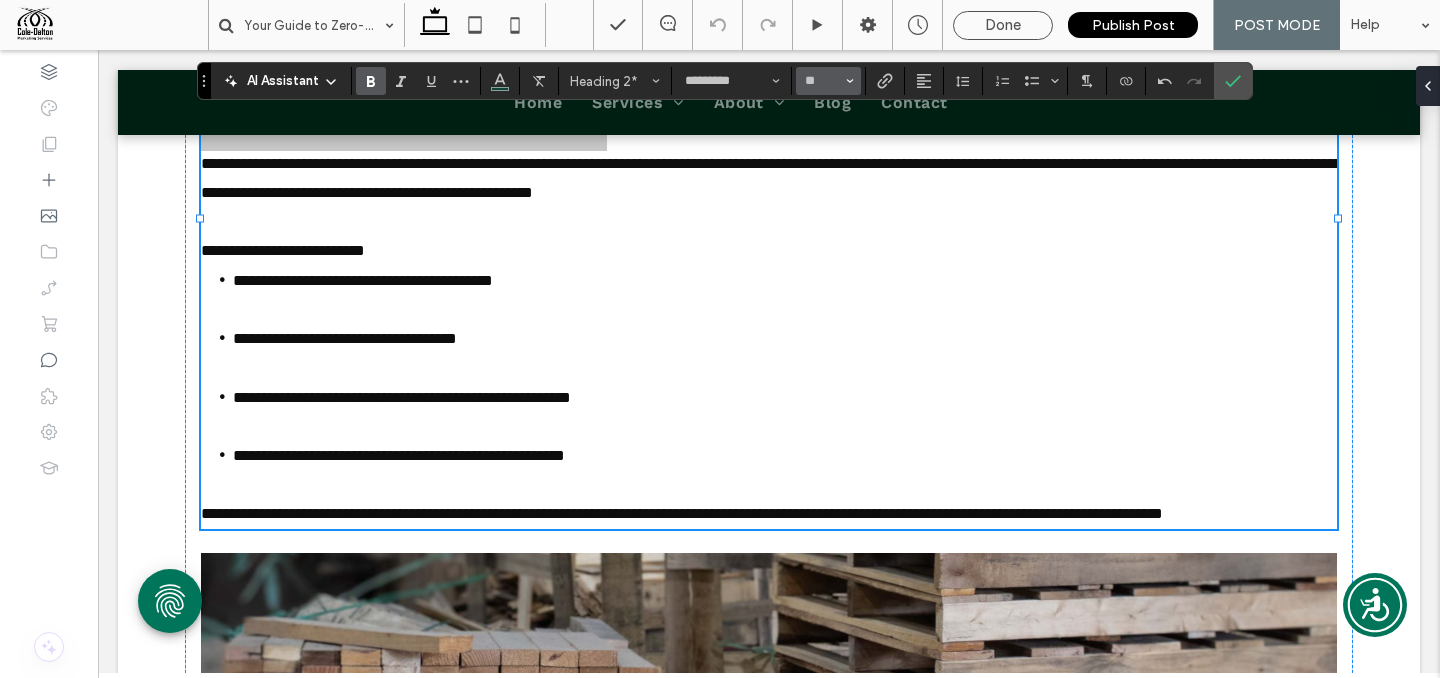 click on "**" at bounding box center (828, 81) 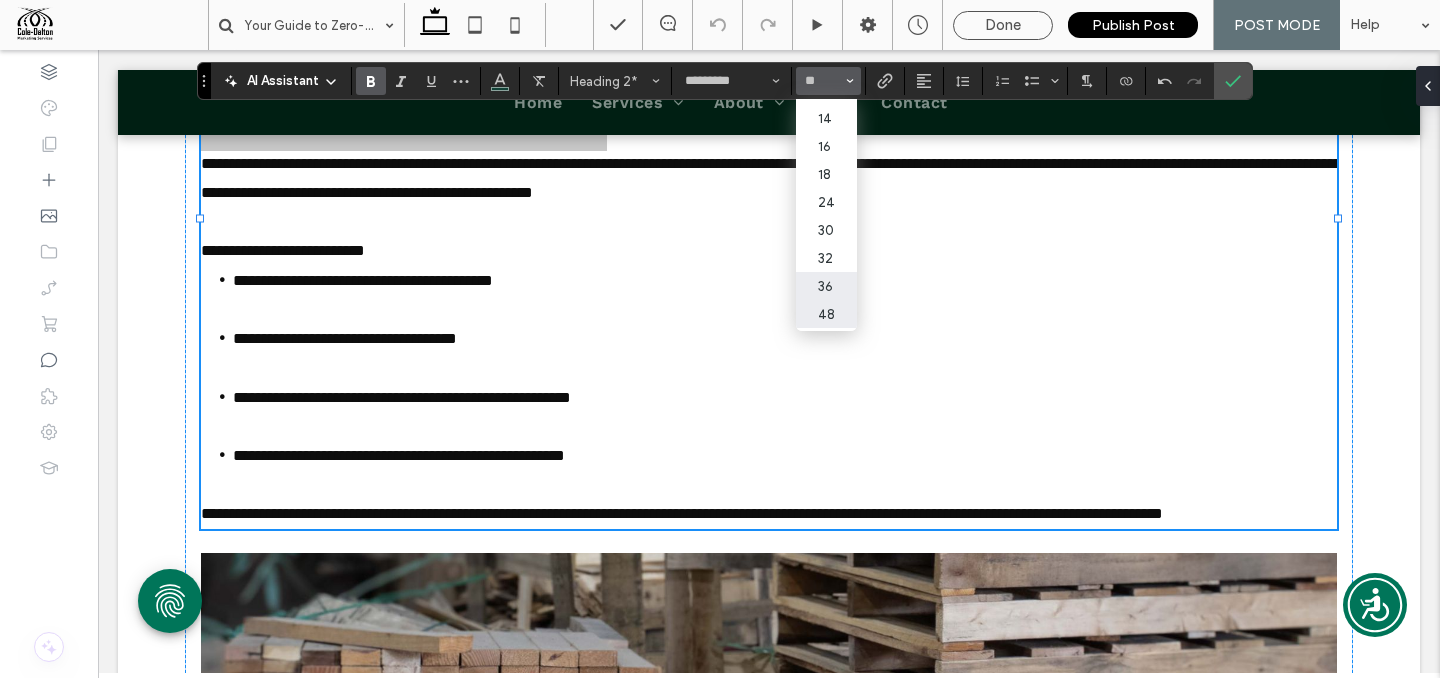 scroll, scrollTop: 165, scrollLeft: 0, axis: vertical 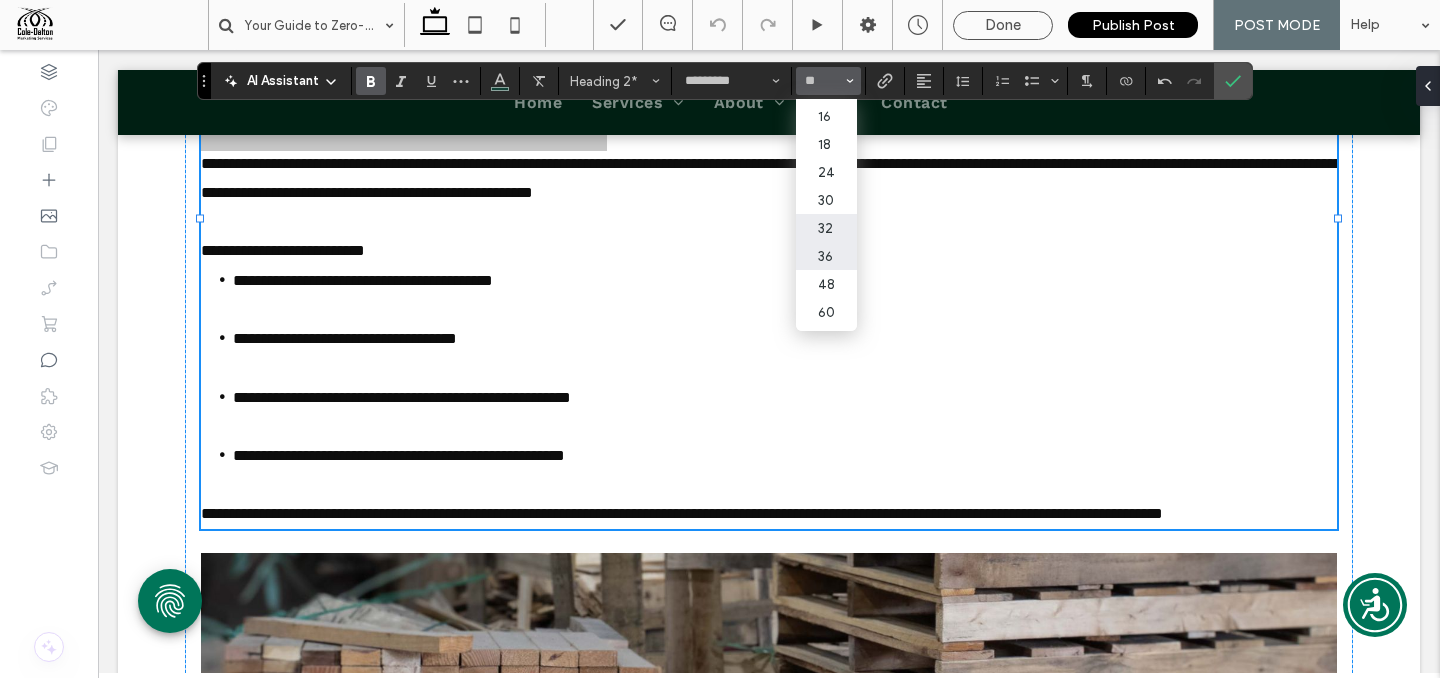 click on "32" at bounding box center [826, 228] 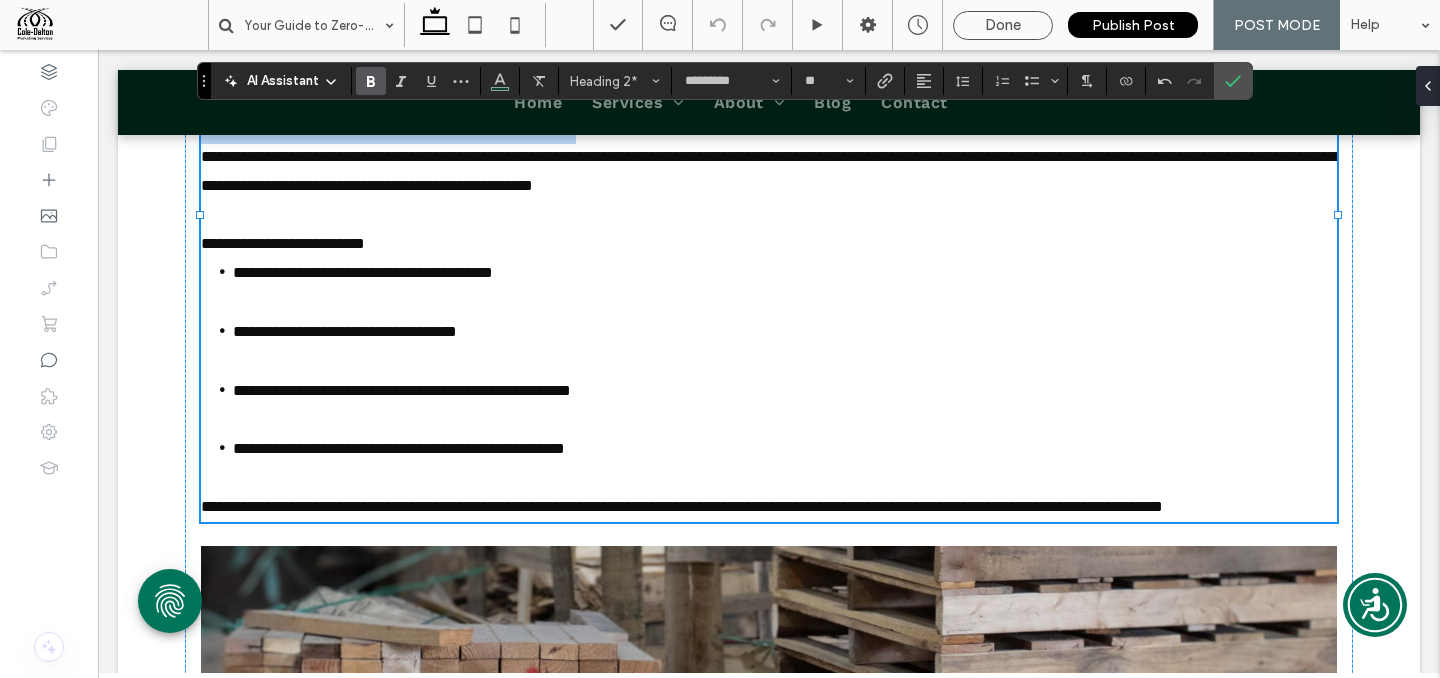 click on "**********" at bounding box center [785, 287] 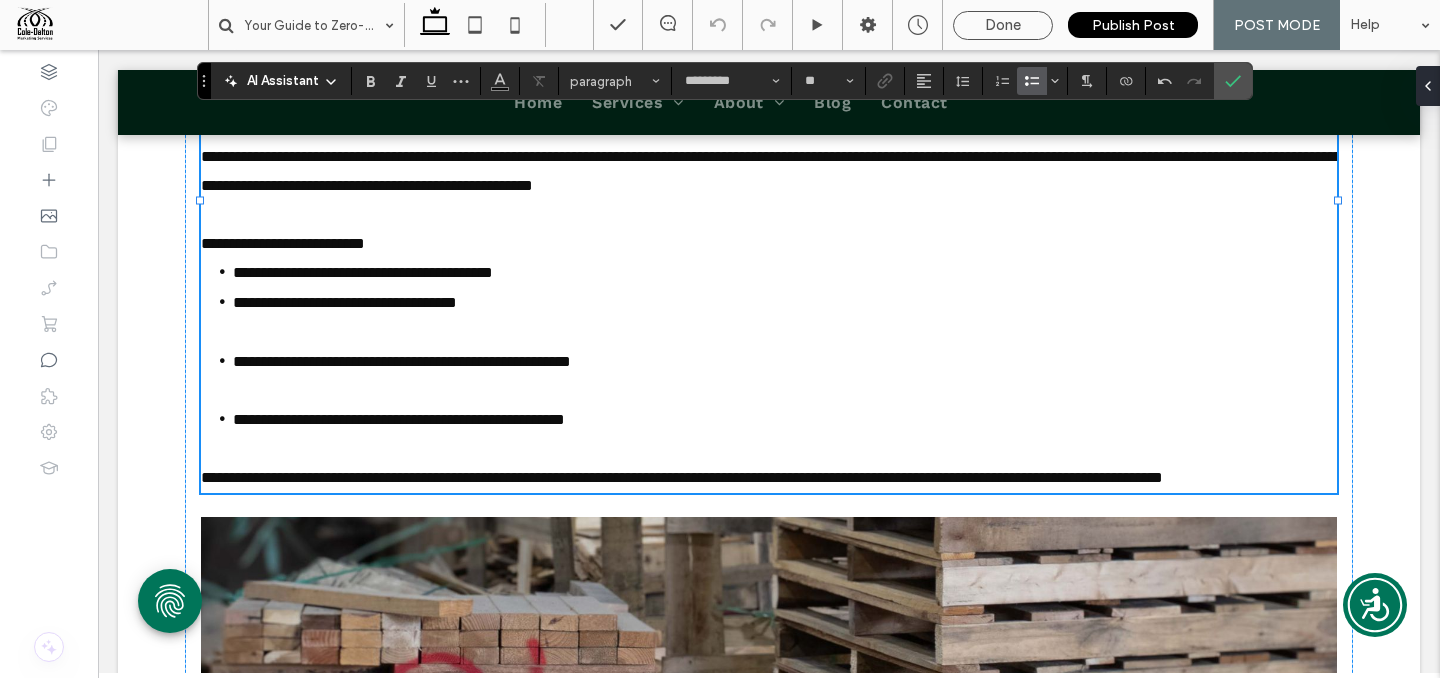 drag, startPoint x: 372, startPoint y: 378, endPoint x: 368, endPoint y: 409, distance: 31.257 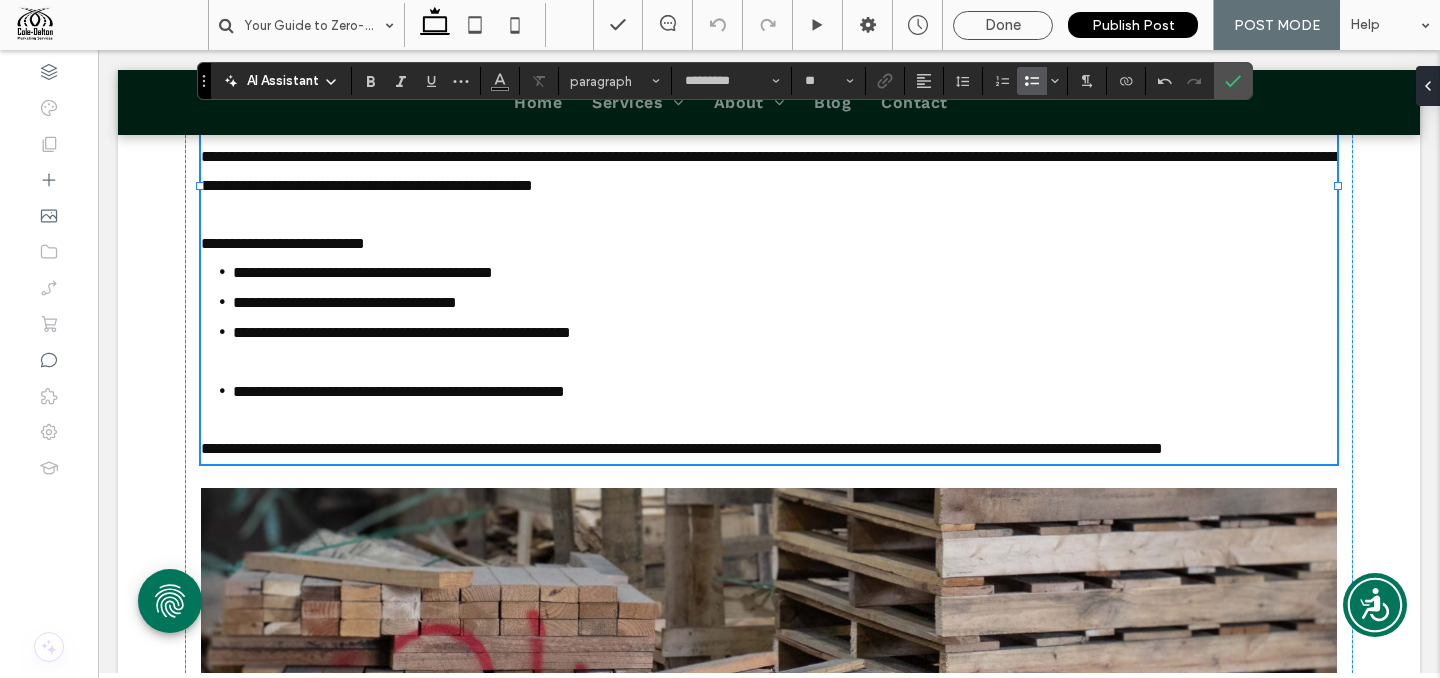 click on "**********" at bounding box center [785, 347] 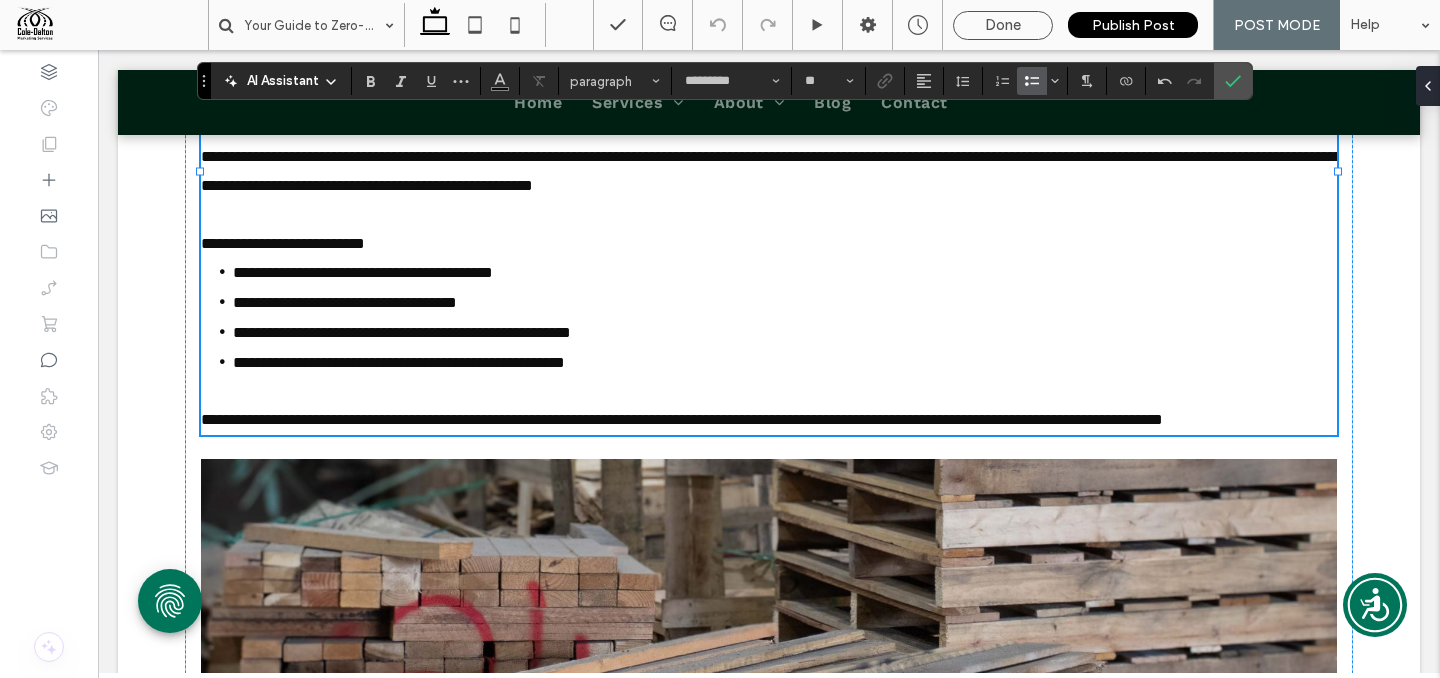 click on "**********" at bounding box center (769, 244) 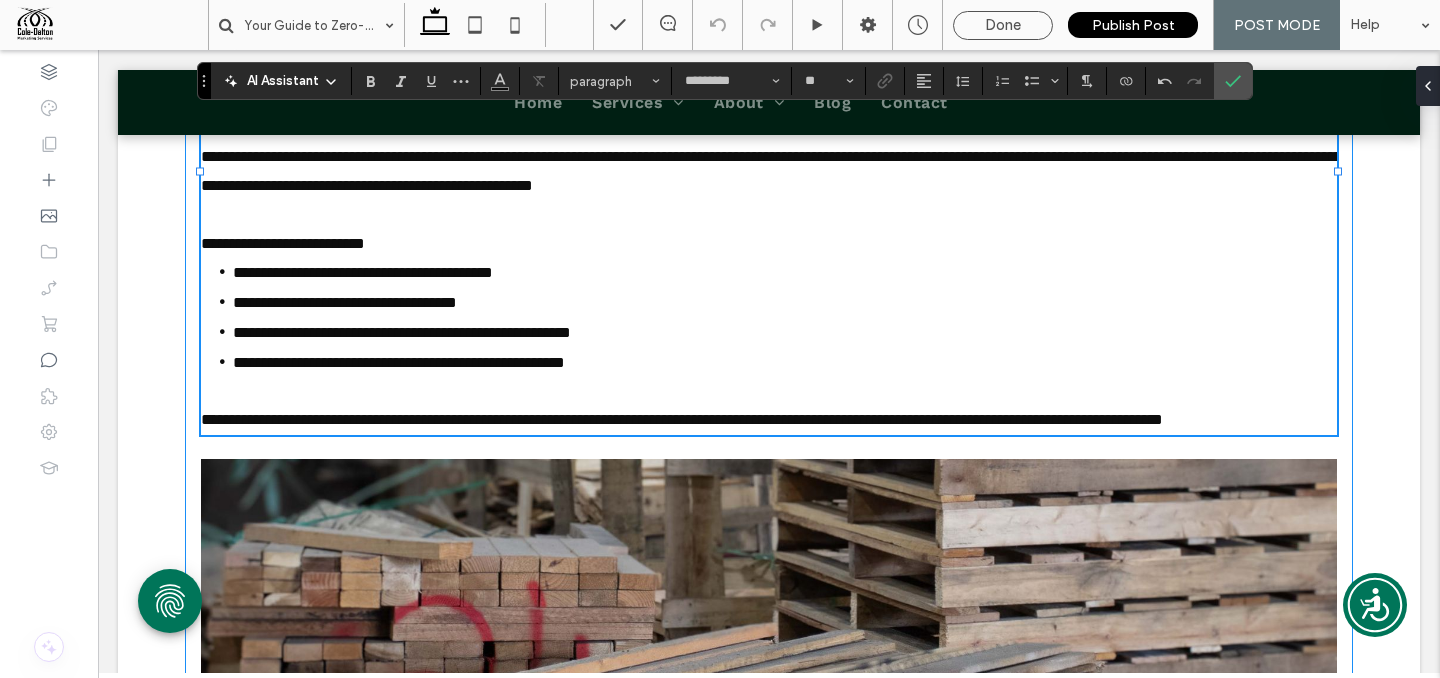 drag, startPoint x: 263, startPoint y: 299, endPoint x: 194, endPoint y: 271, distance: 74.46476 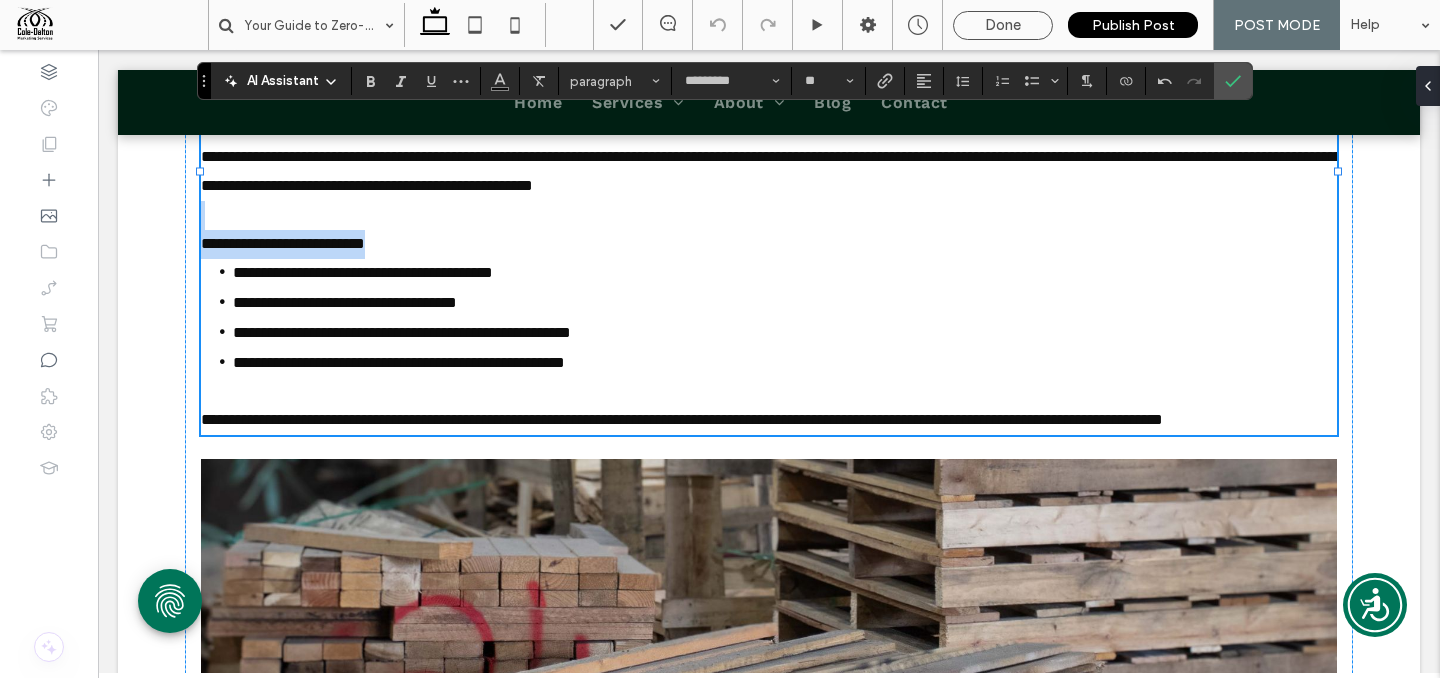 drag, startPoint x: 233, startPoint y: 269, endPoint x: 445, endPoint y: 300, distance: 214.25452 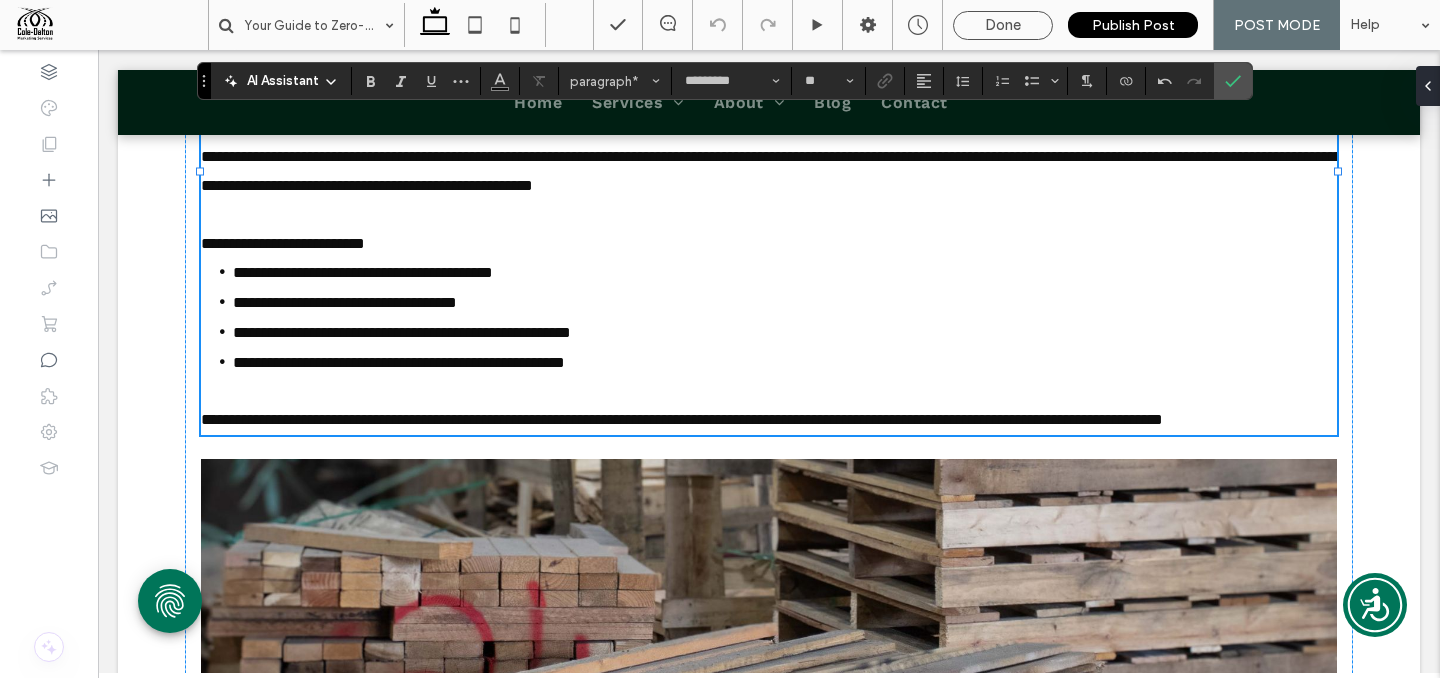 click on "**********" at bounding box center [283, 243] 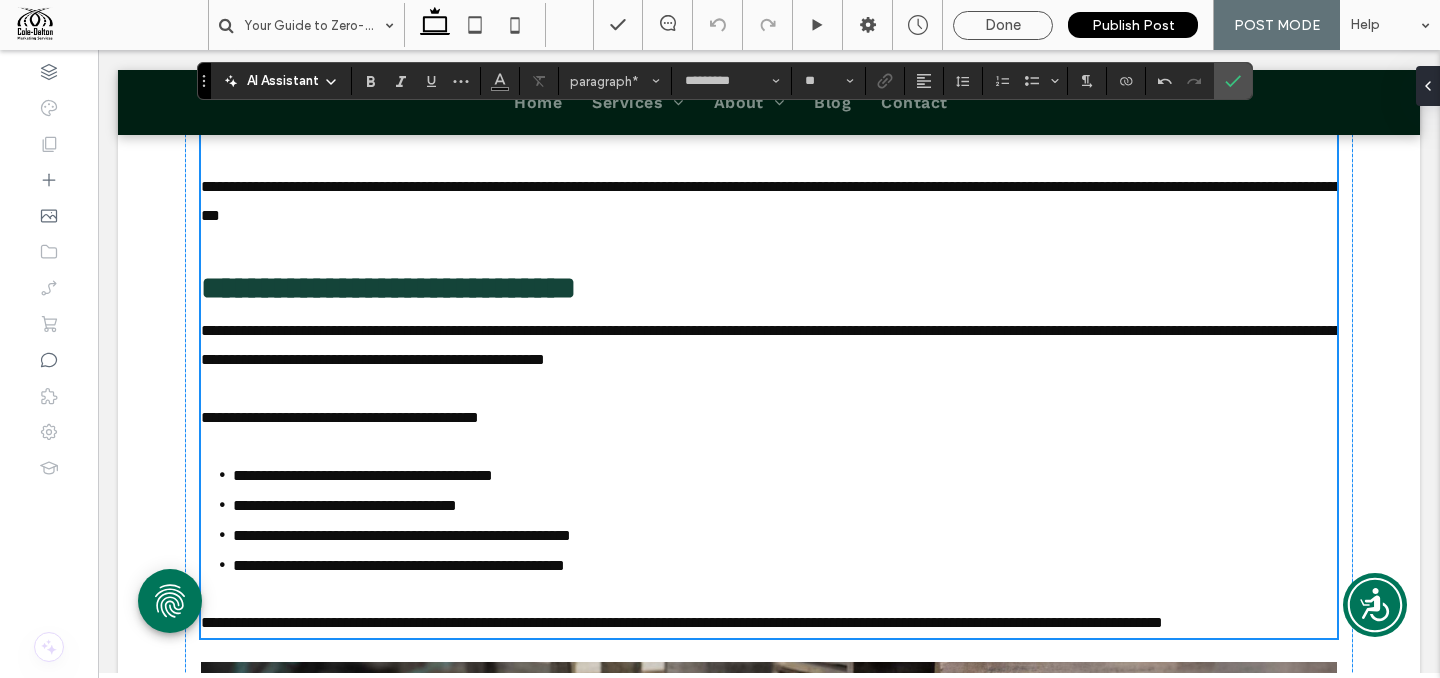 scroll, scrollTop: 559, scrollLeft: 0, axis: vertical 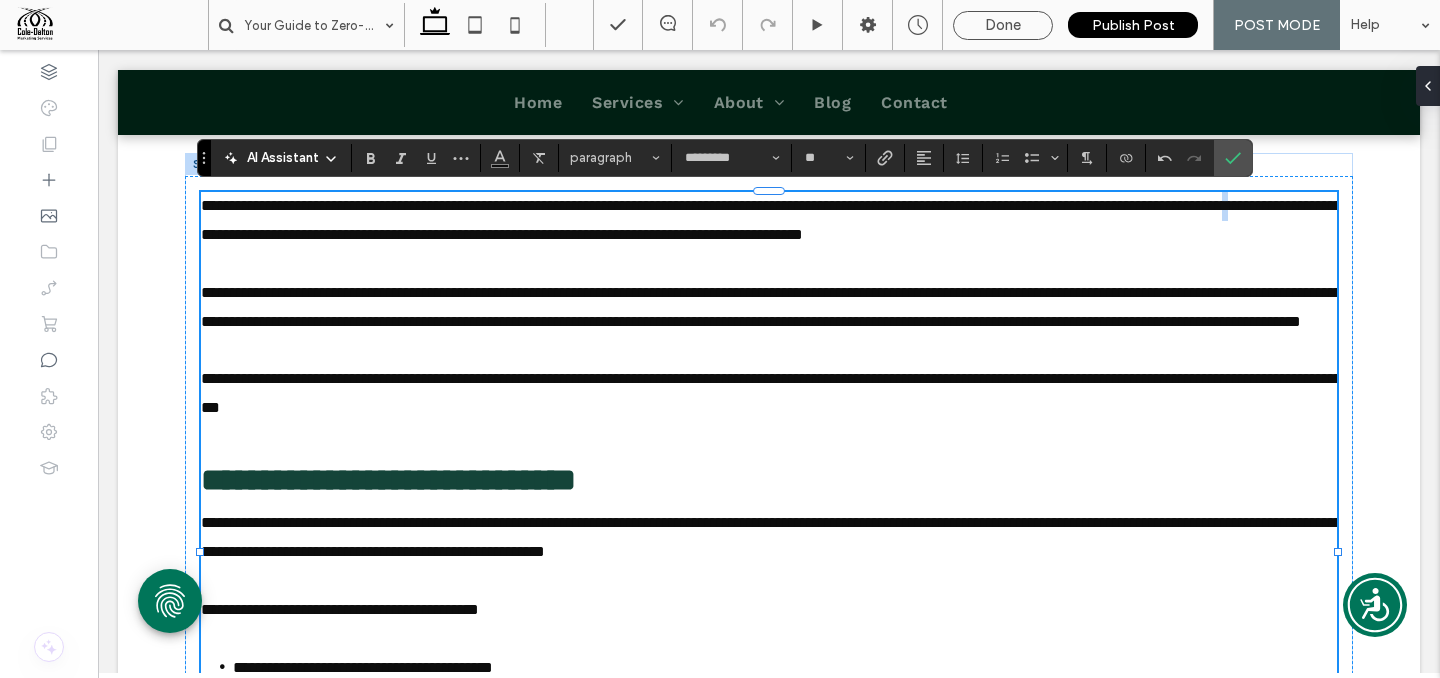click on "**********" at bounding box center [771, 220] 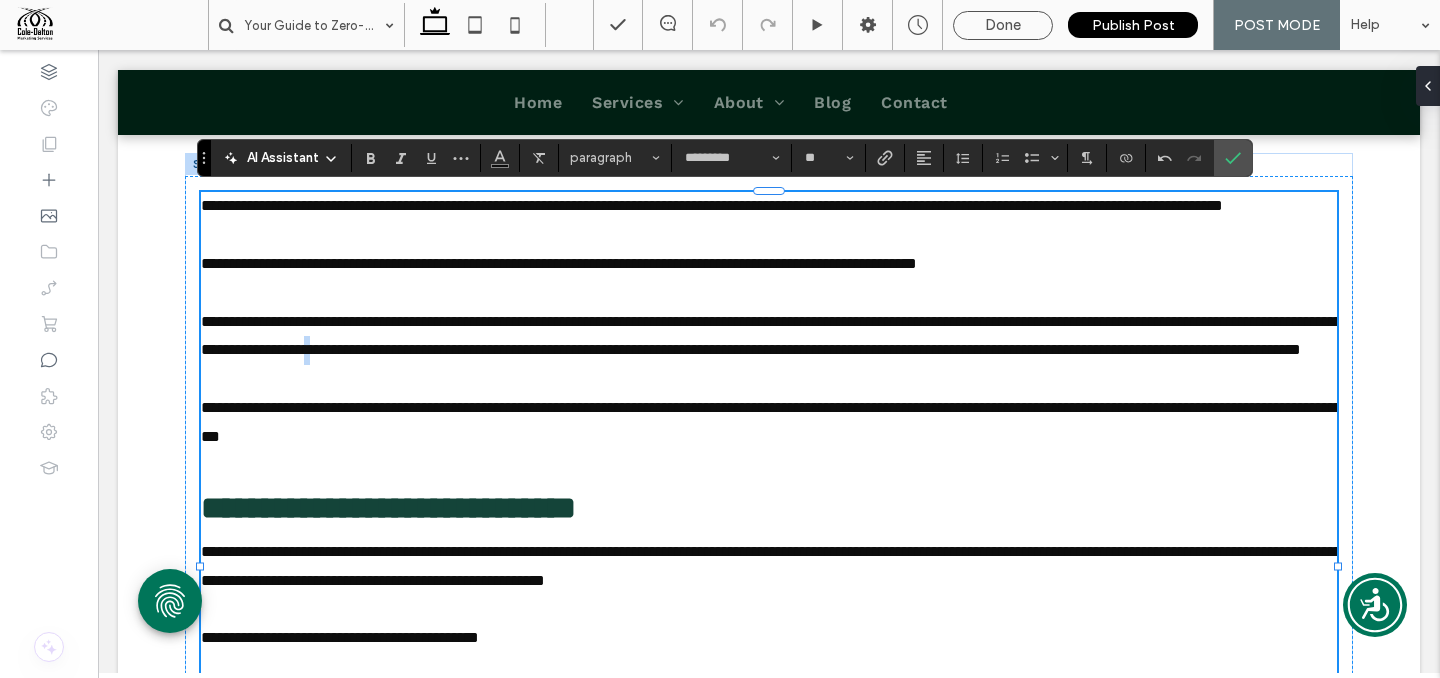 click on "**********" at bounding box center [771, 336] 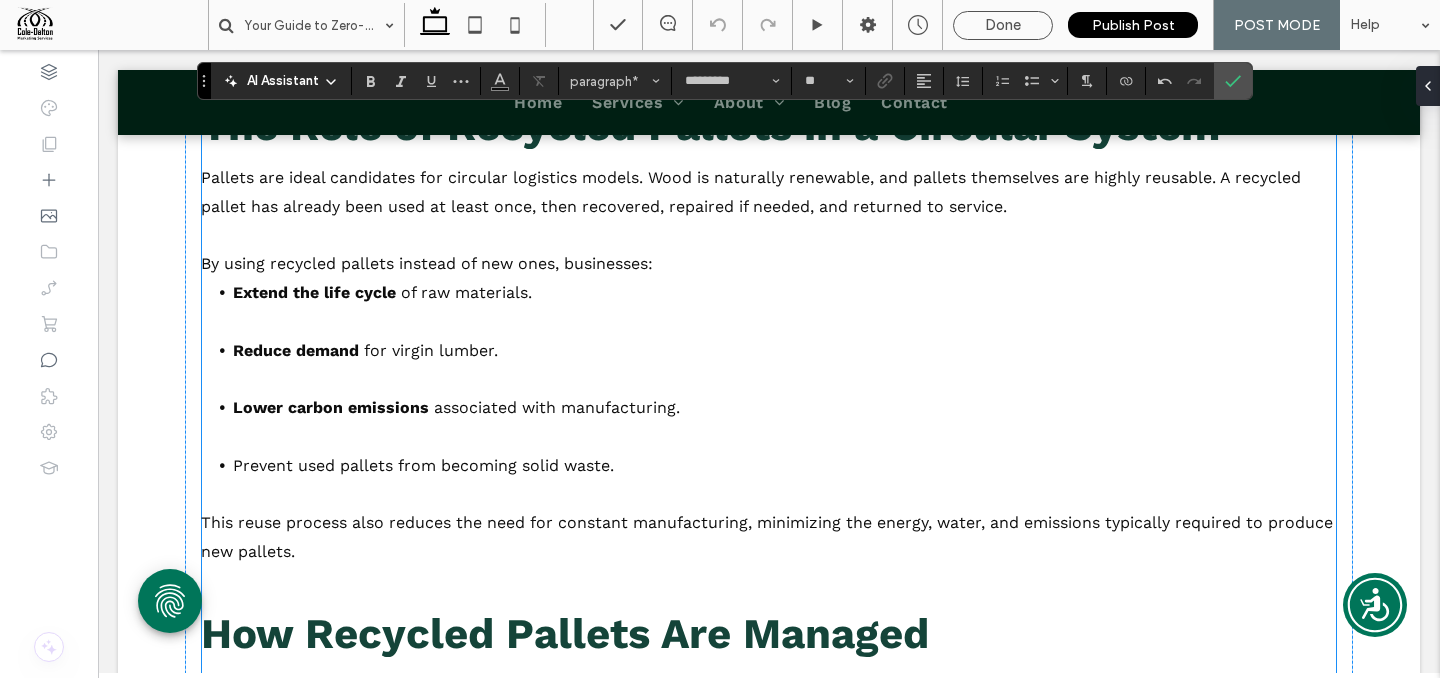 scroll, scrollTop: 1753, scrollLeft: 0, axis: vertical 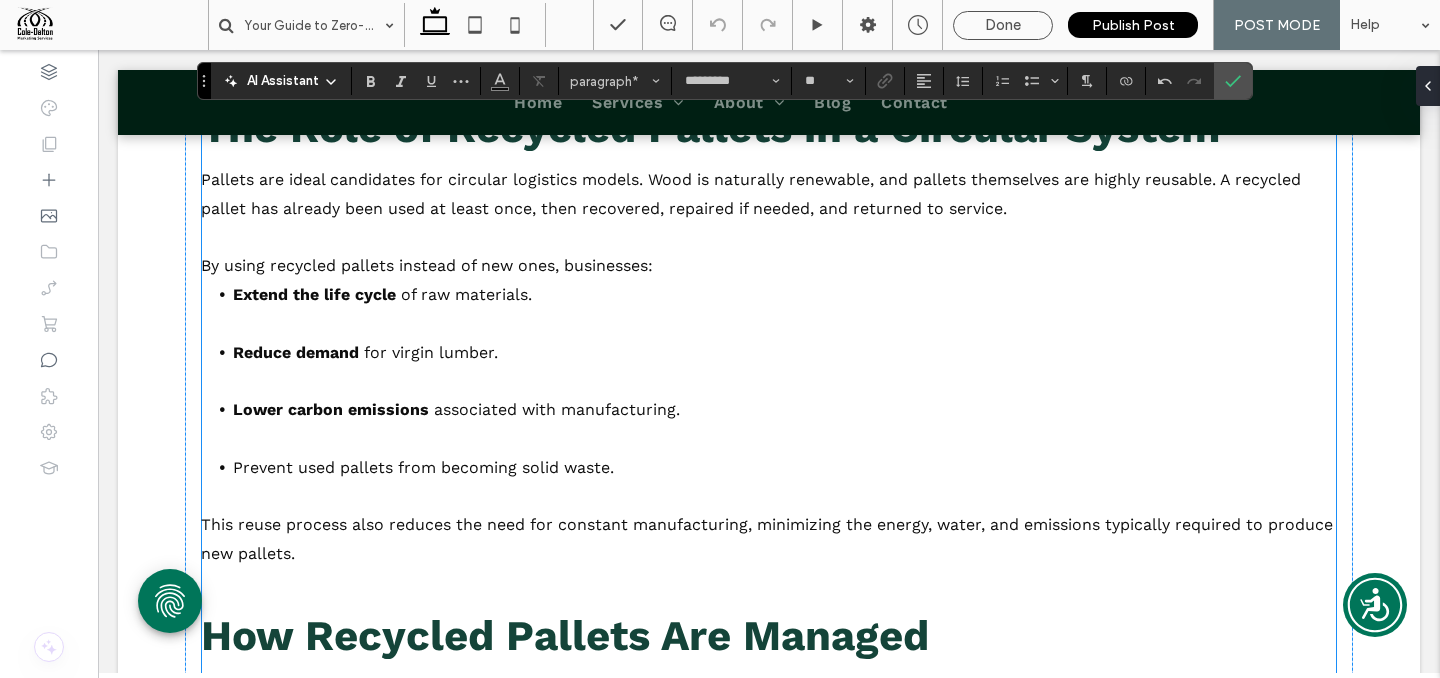 click on "Extend the life cycle" at bounding box center (314, 294) 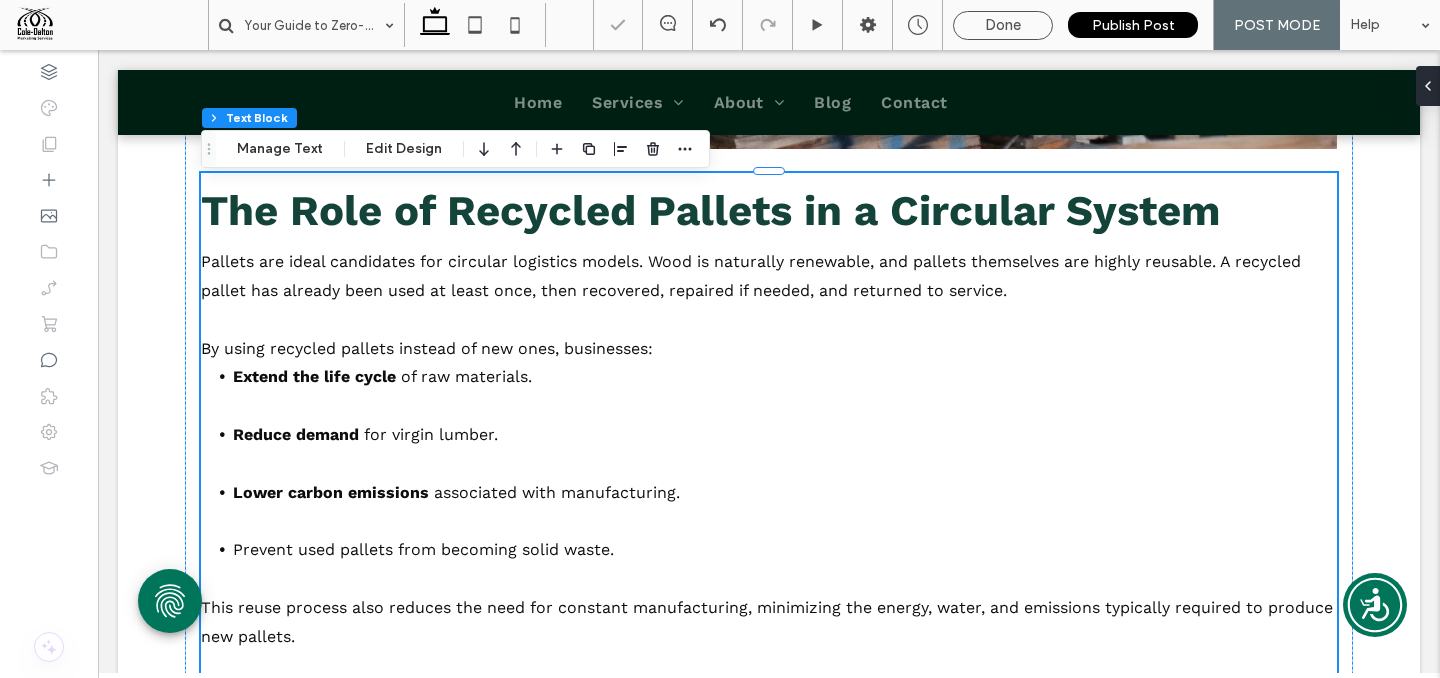 click on "By using recycled pallets instead of new ones, businesses:" at bounding box center (427, 348) 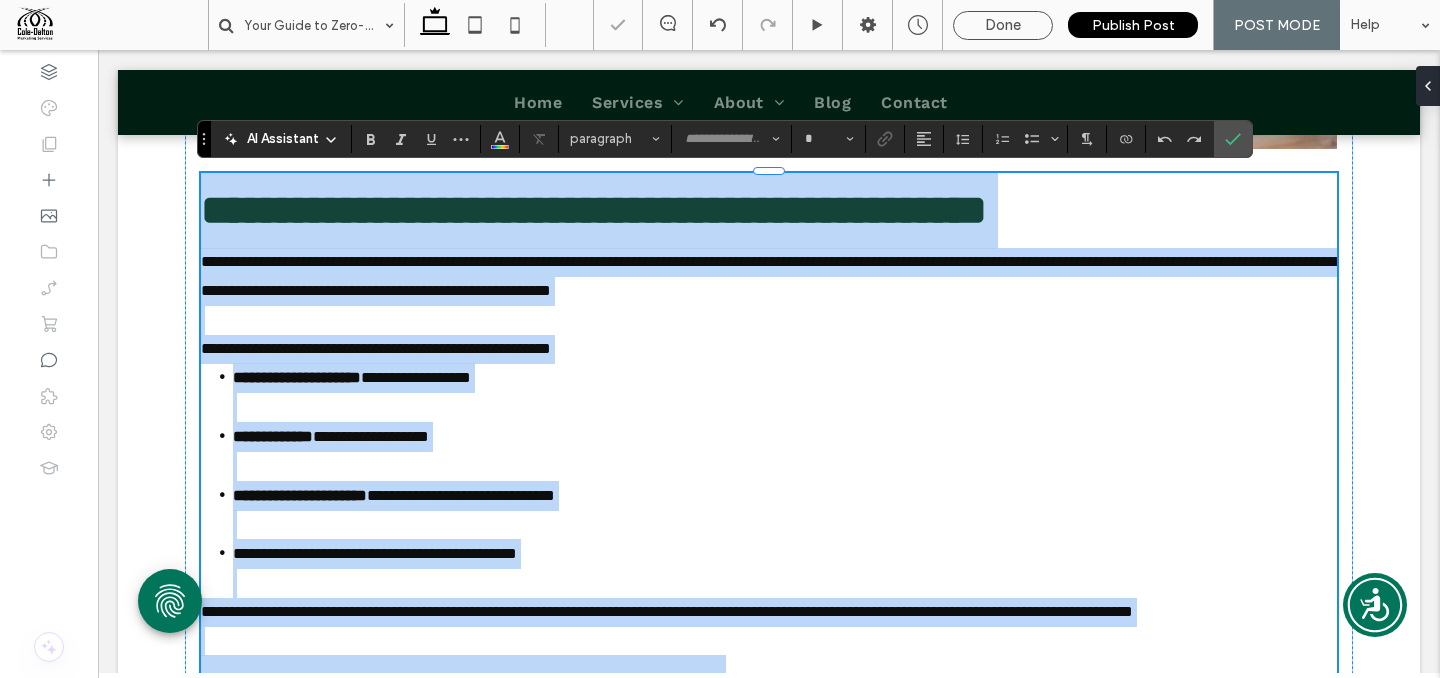 click on "**********" at bounding box center [769, 349] 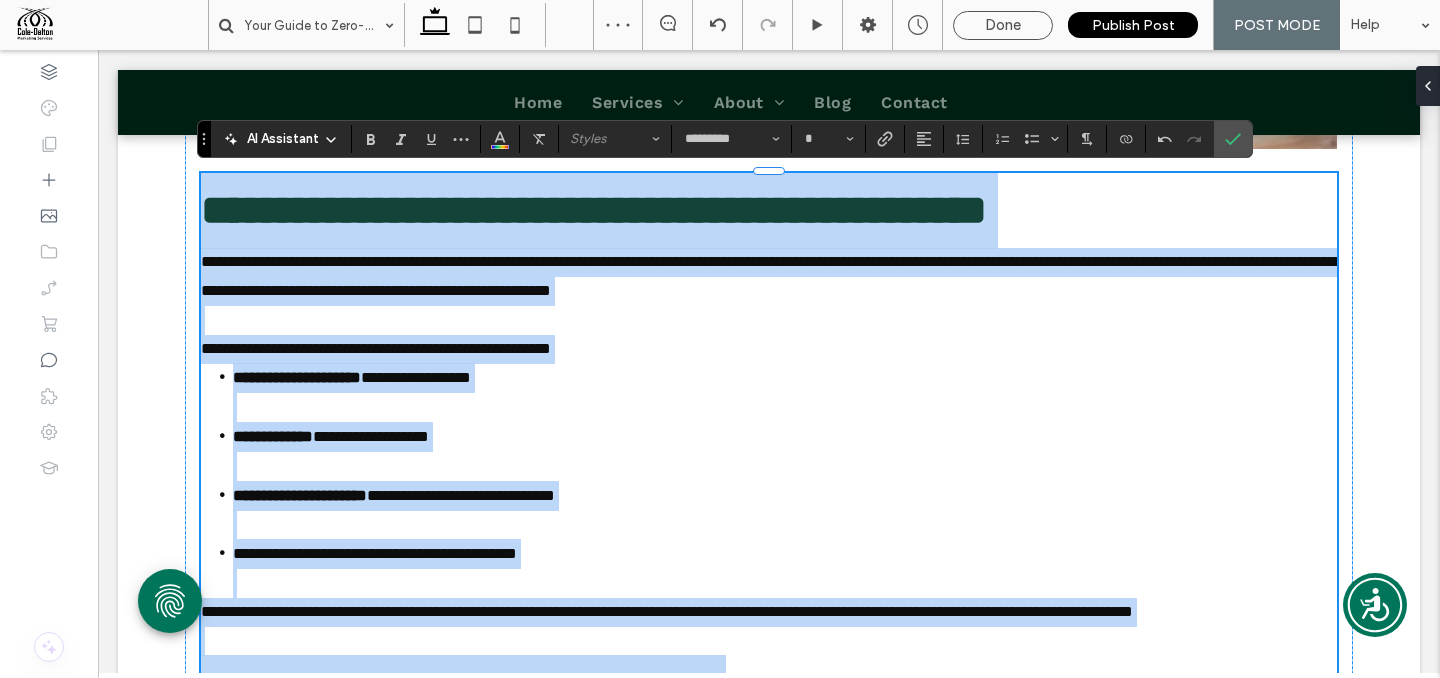 click on "**********" at bounding box center [376, 348] 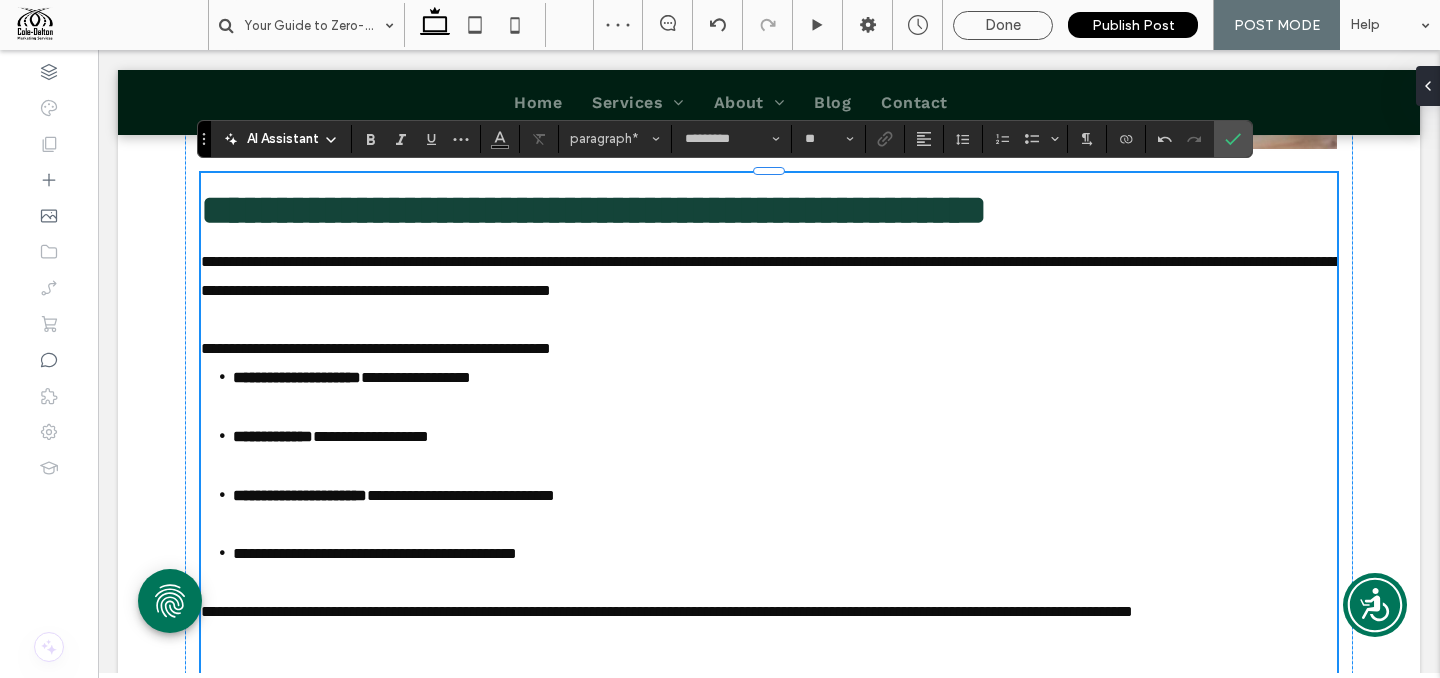 click on "**********" at bounding box center (785, 392) 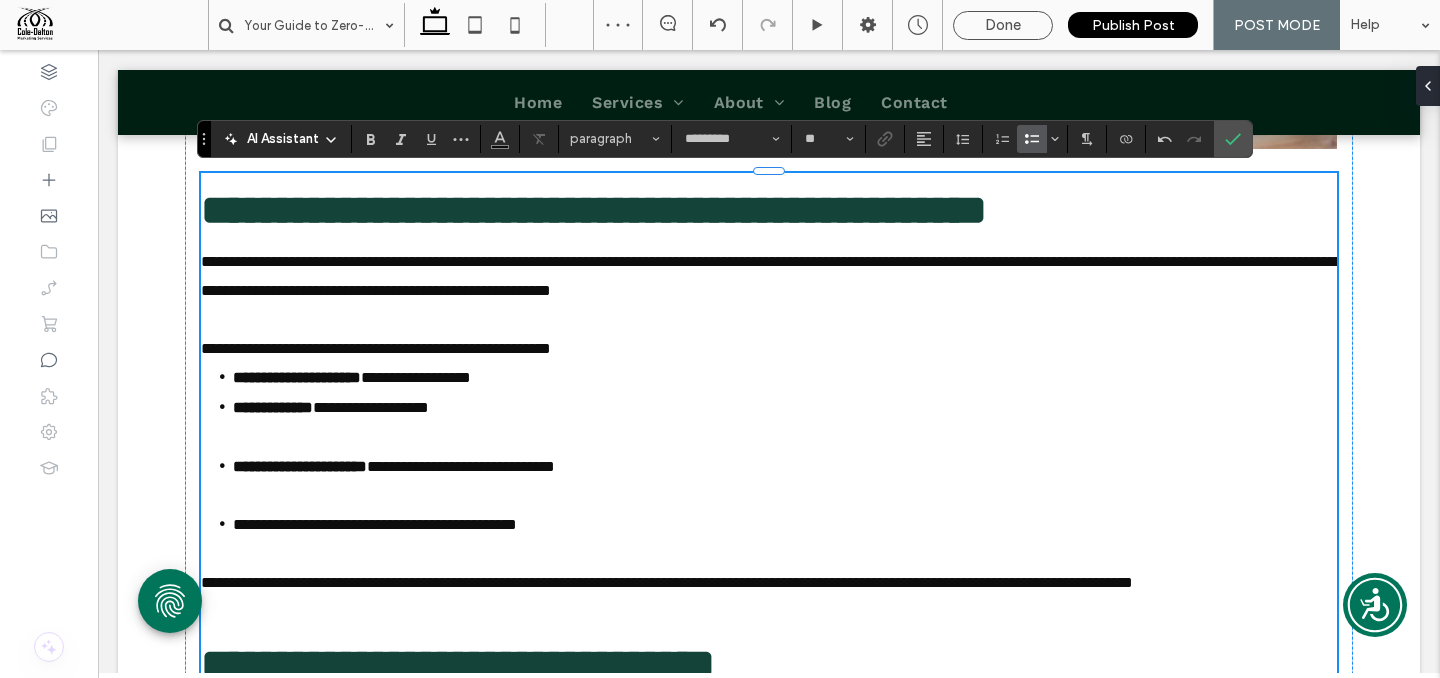 click on "**********" at bounding box center [785, 422] 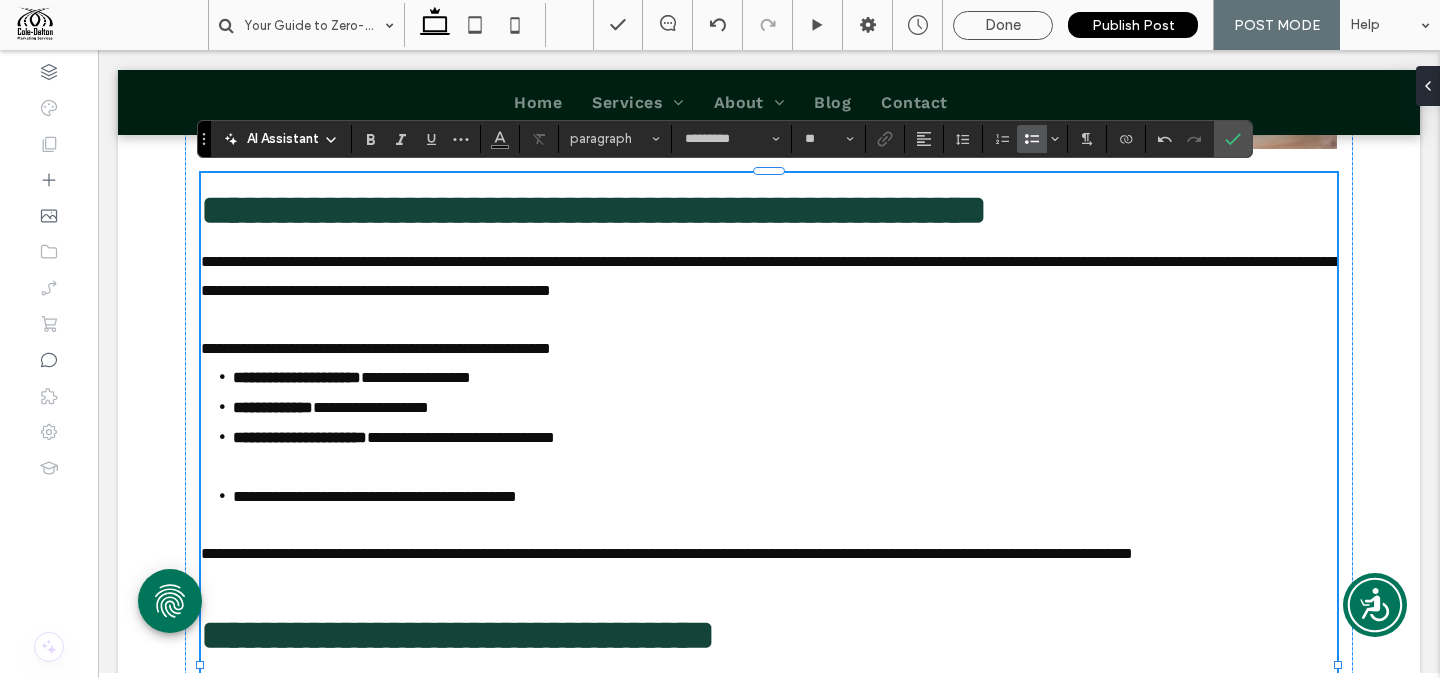 click on "**********" at bounding box center (376, 348) 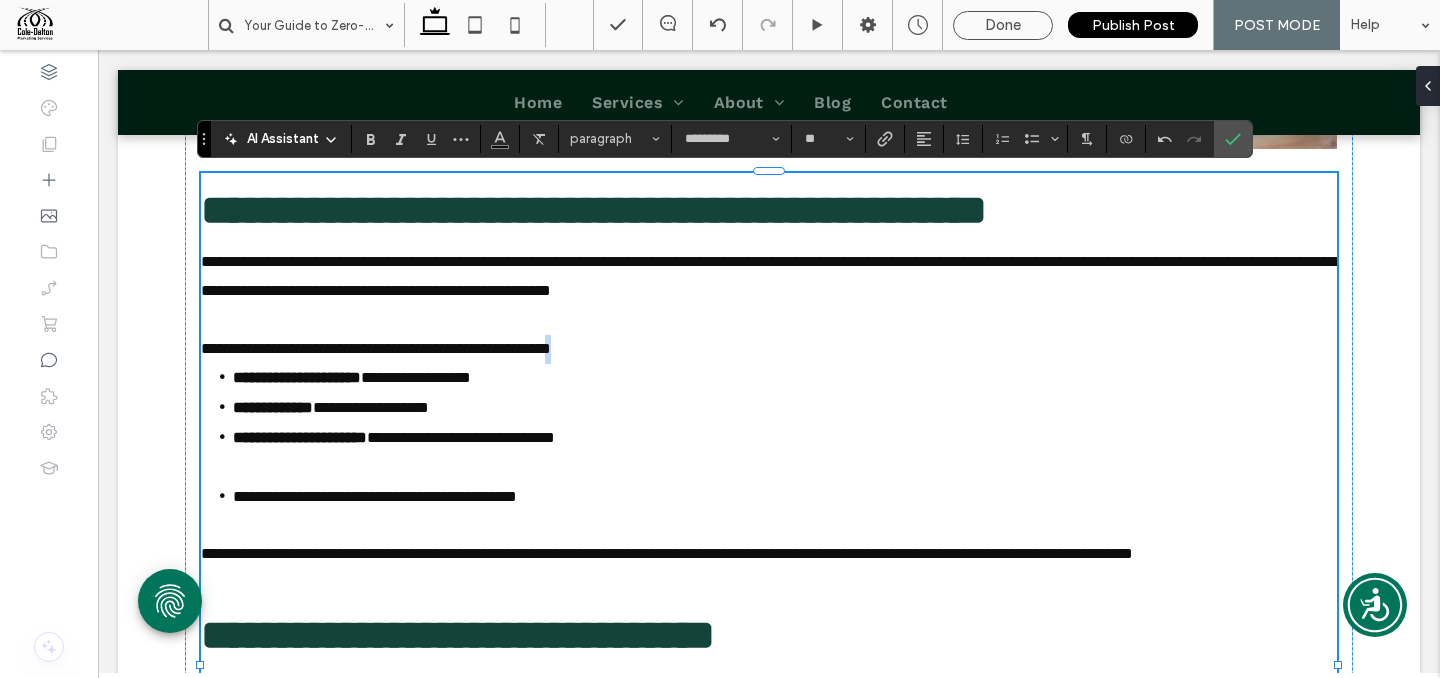 click on "**********" at bounding box center [376, 348] 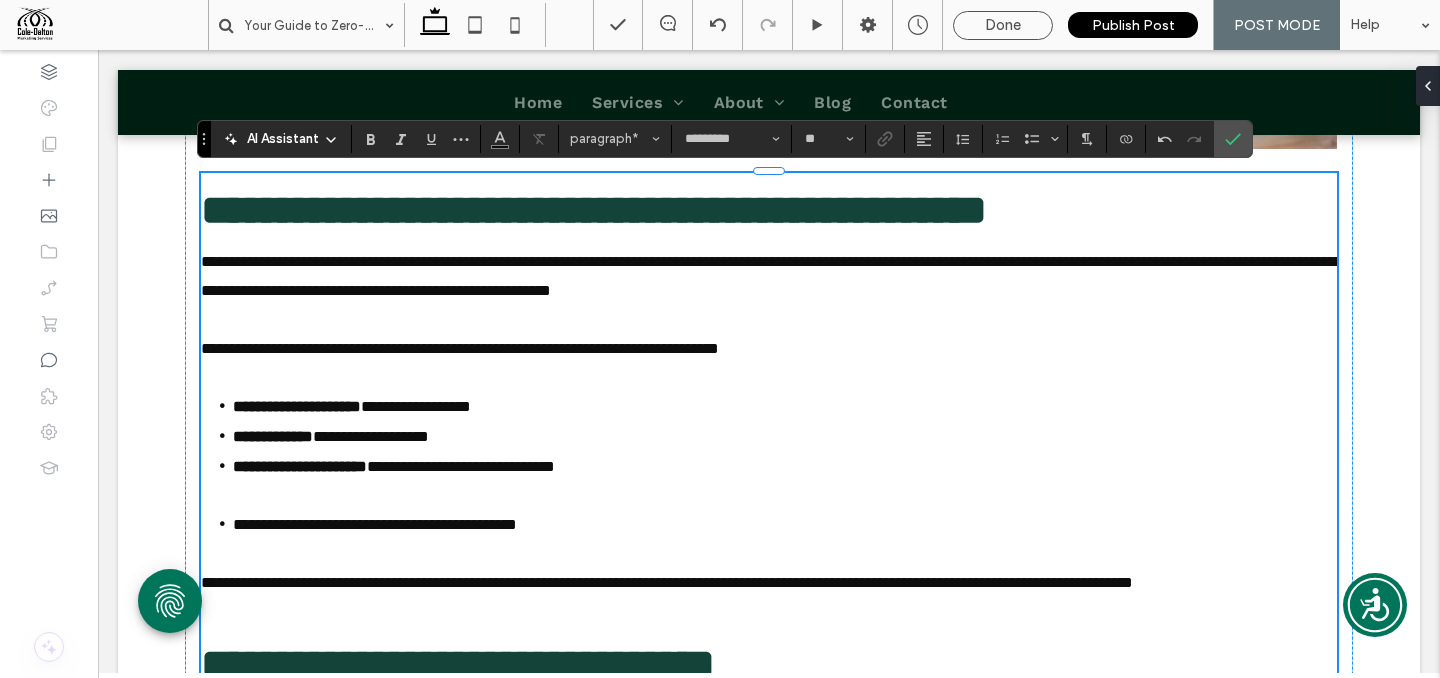 click on "**********" at bounding box center (785, 481) 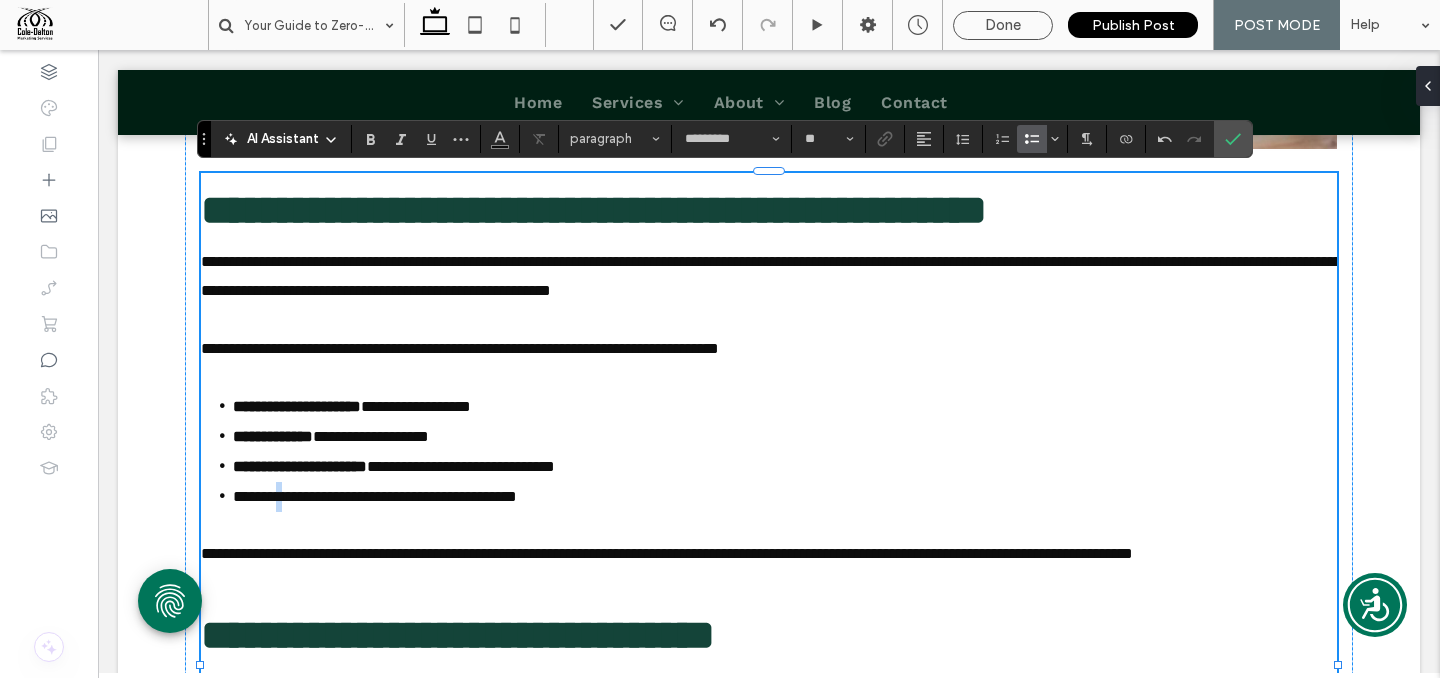 click on "**********" at bounding box center [375, 496] 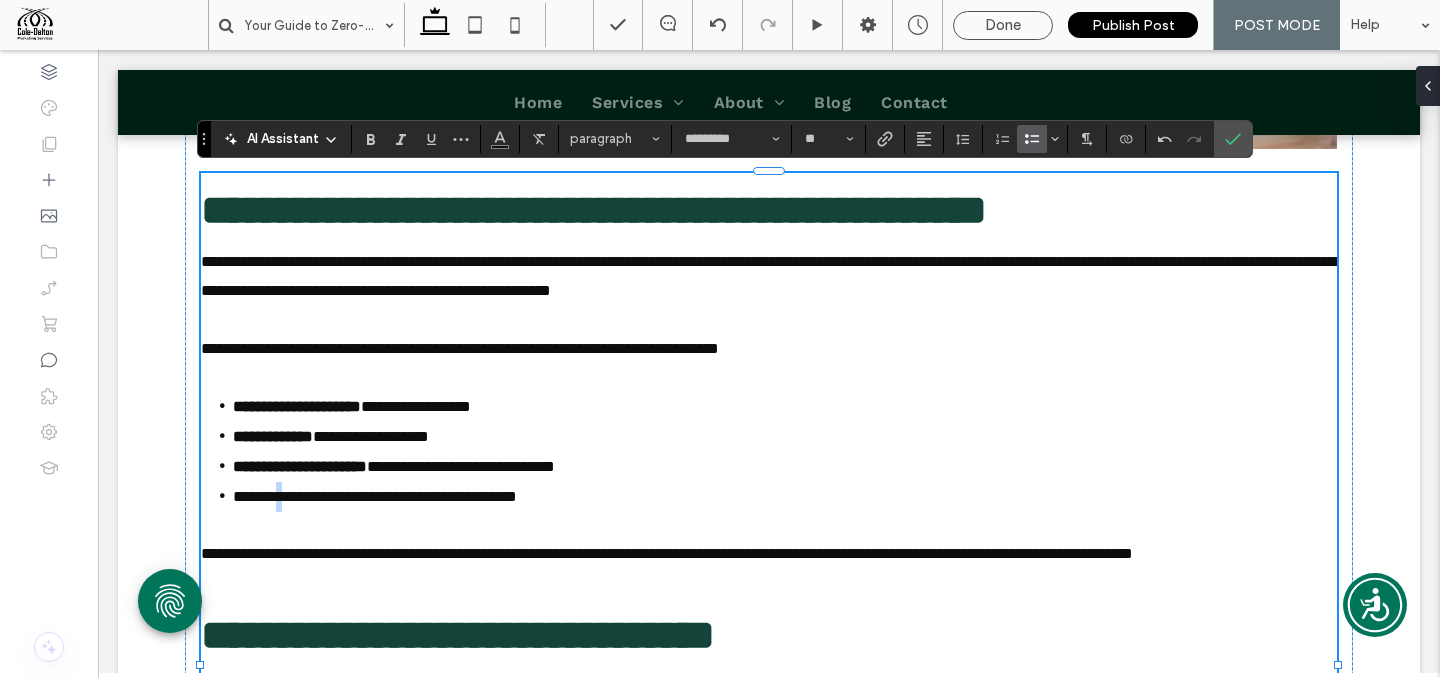click on "**********" at bounding box center [375, 496] 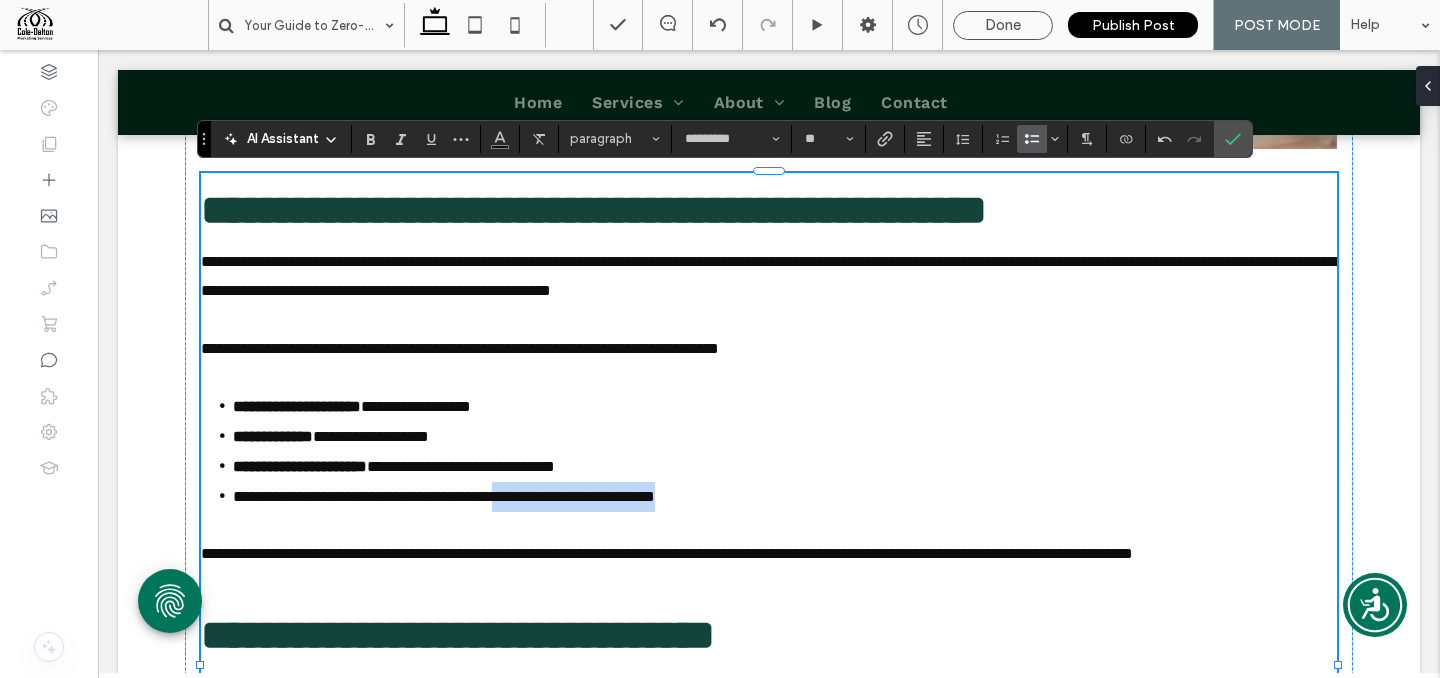 drag, startPoint x: 577, startPoint y: 493, endPoint x: 843, endPoint y: 491, distance: 266.0075 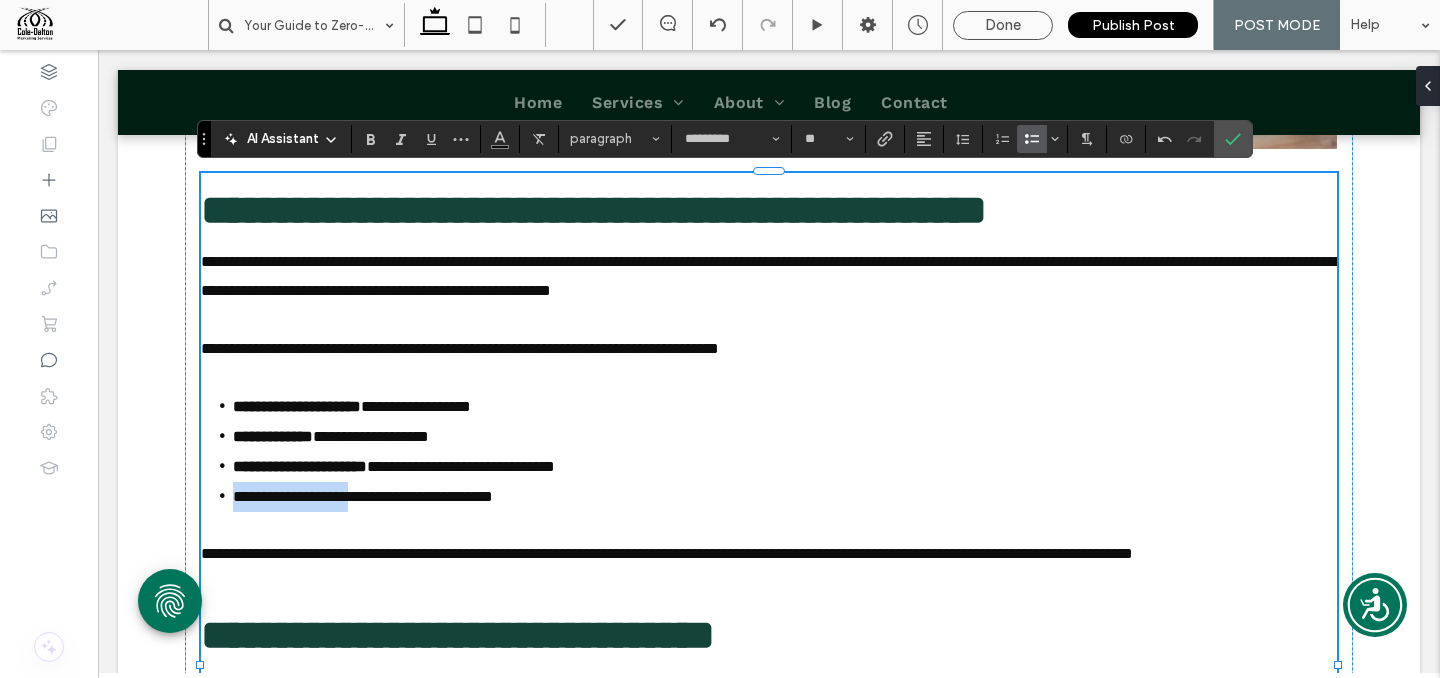 drag, startPoint x: 325, startPoint y: 494, endPoint x: 388, endPoint y: 493, distance: 63.007935 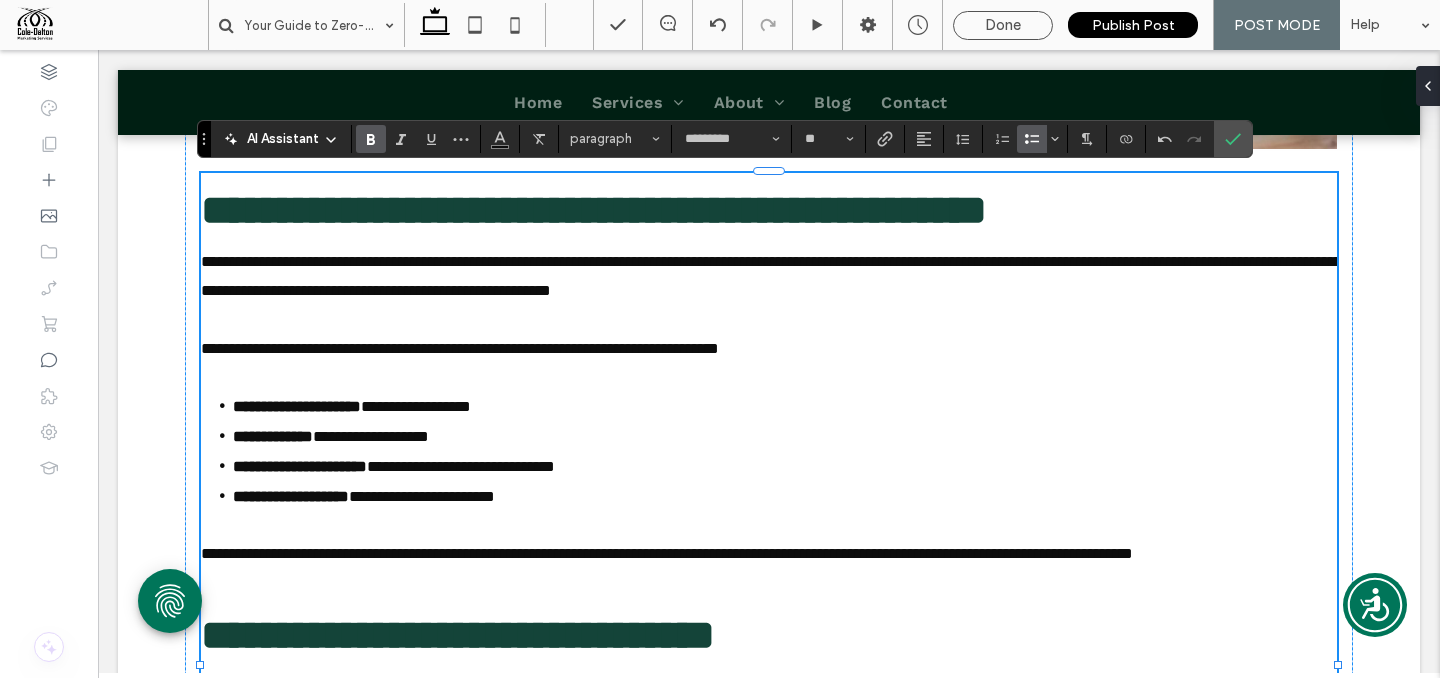 click at bounding box center (769, 377) 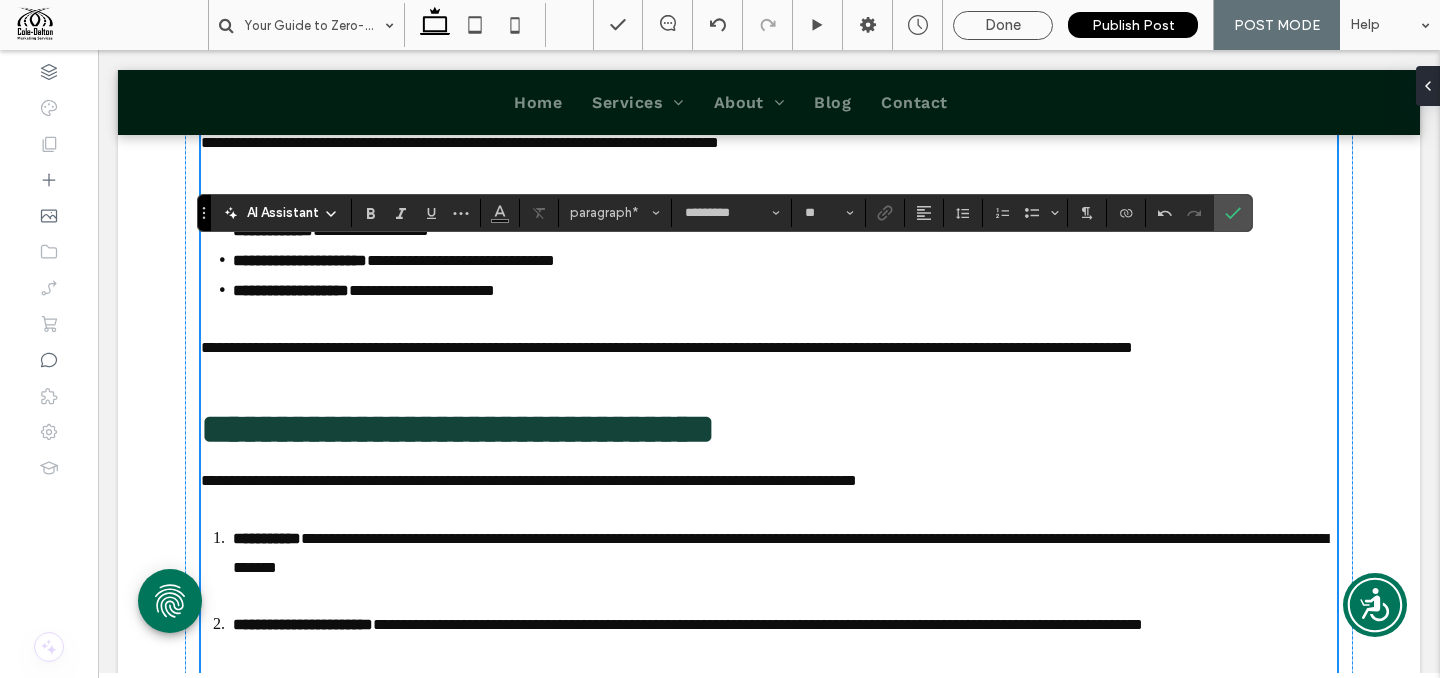 scroll, scrollTop: 2104, scrollLeft: 0, axis: vertical 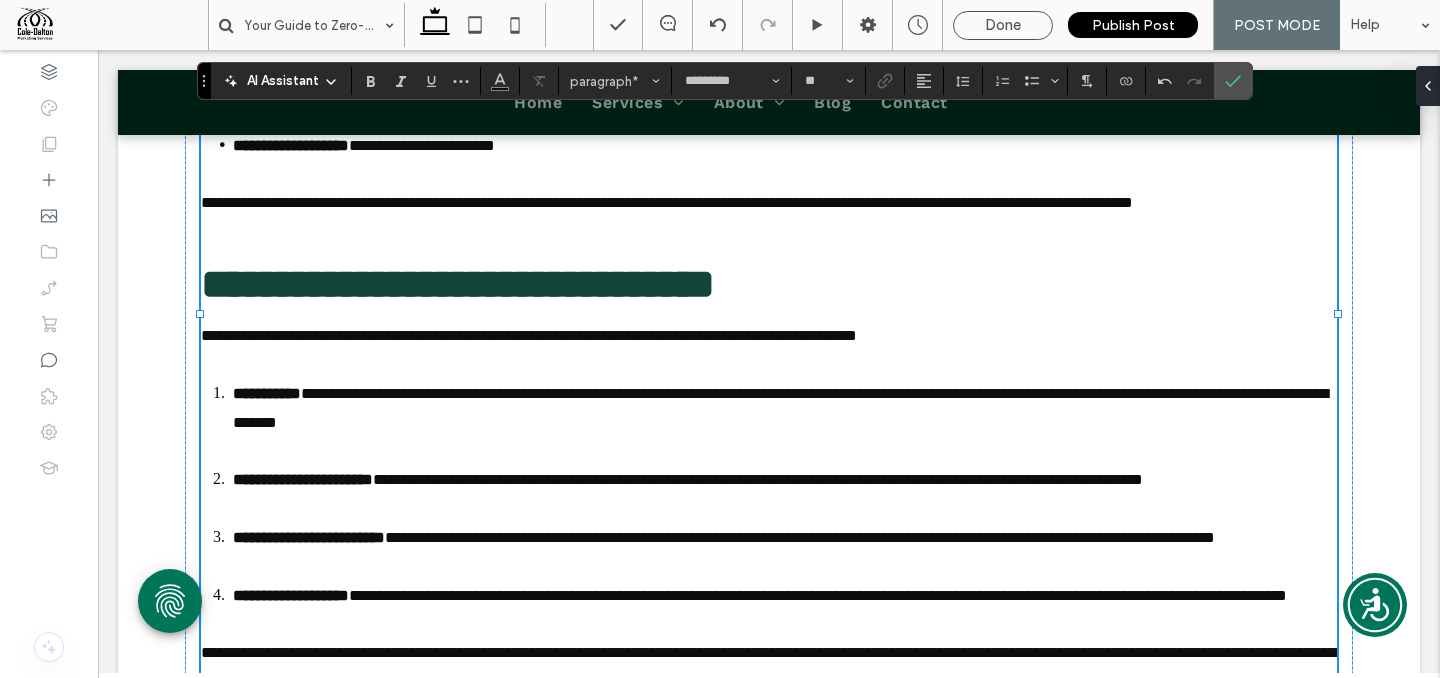 click on "**********" at bounding box center (785, 423) 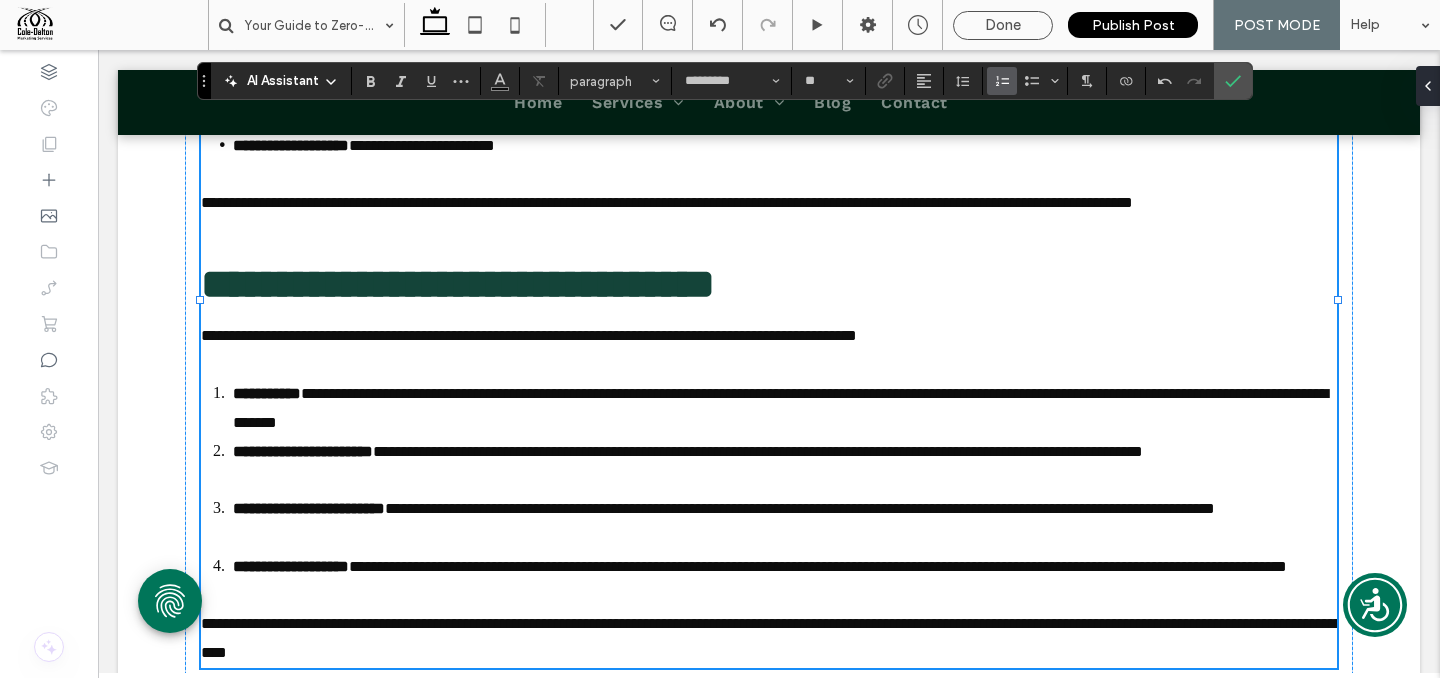 click on "**********" at bounding box center [785, 467] 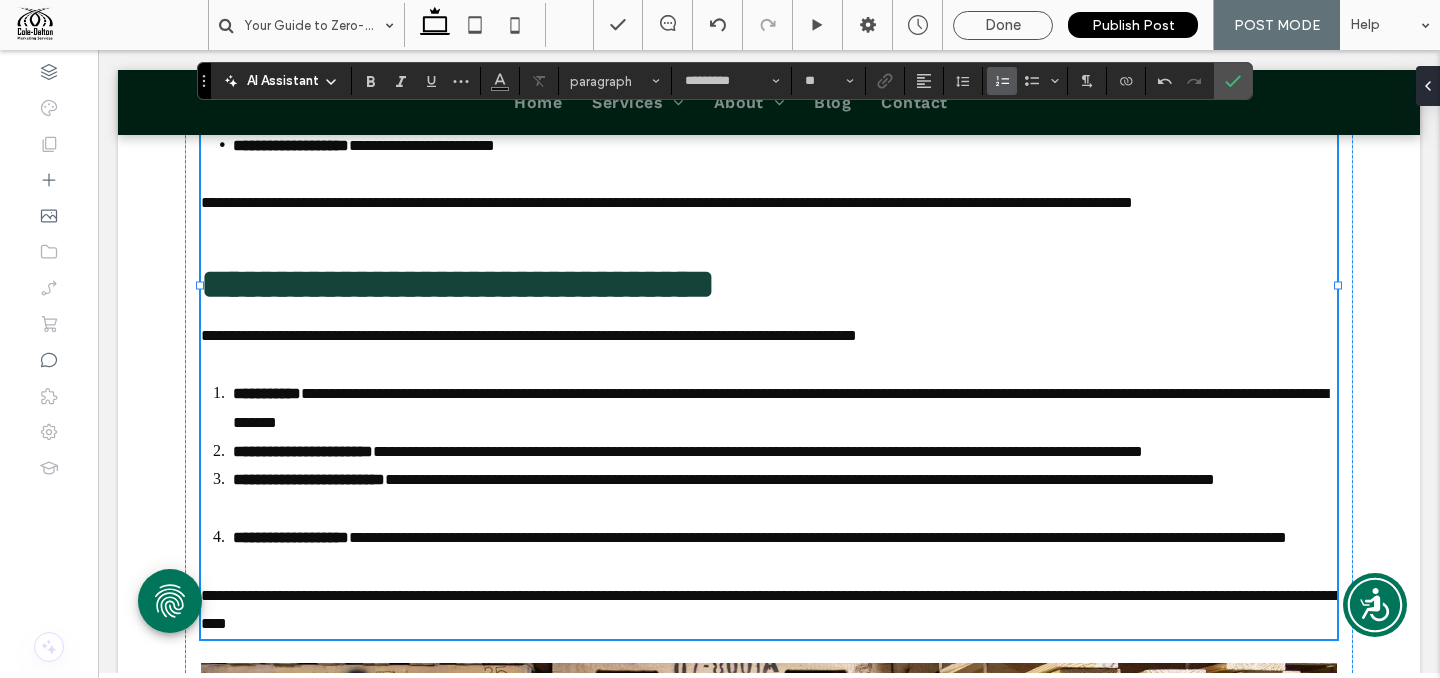 click on "**********" at bounding box center (785, 495) 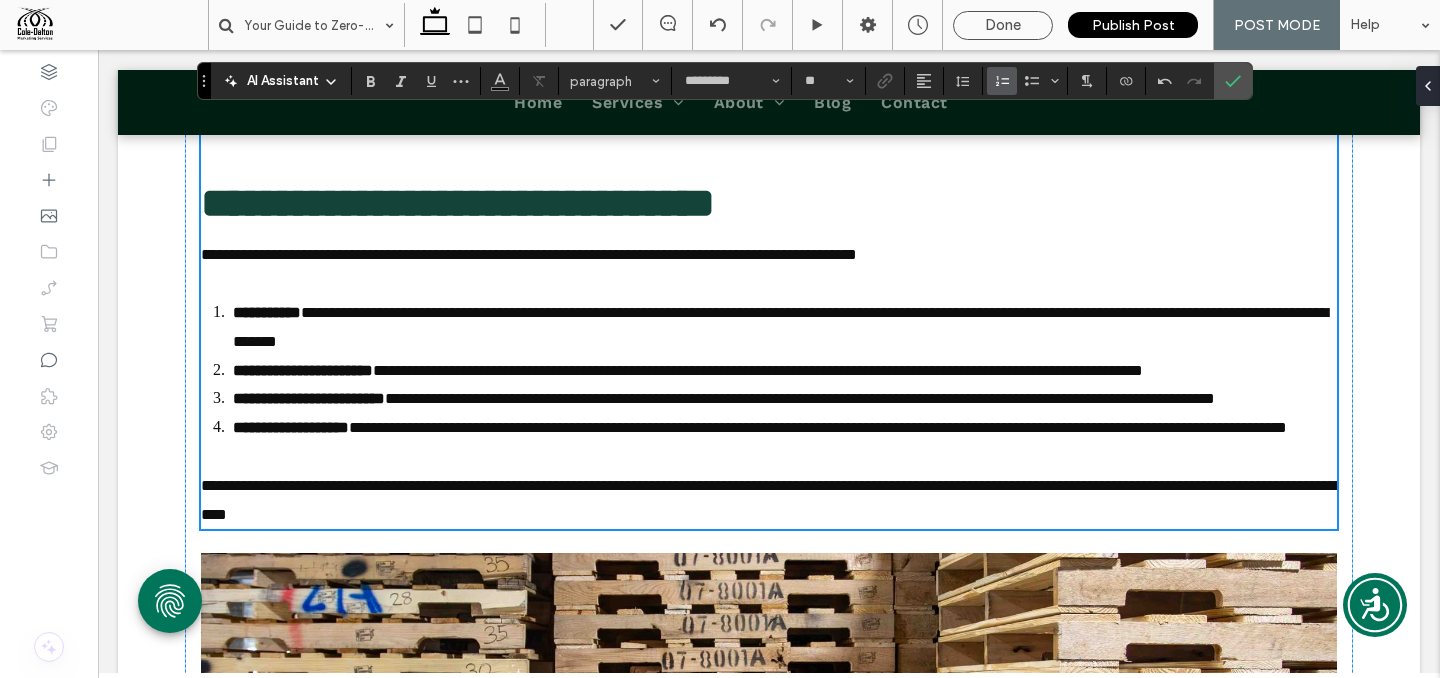 scroll, scrollTop: 2276, scrollLeft: 0, axis: vertical 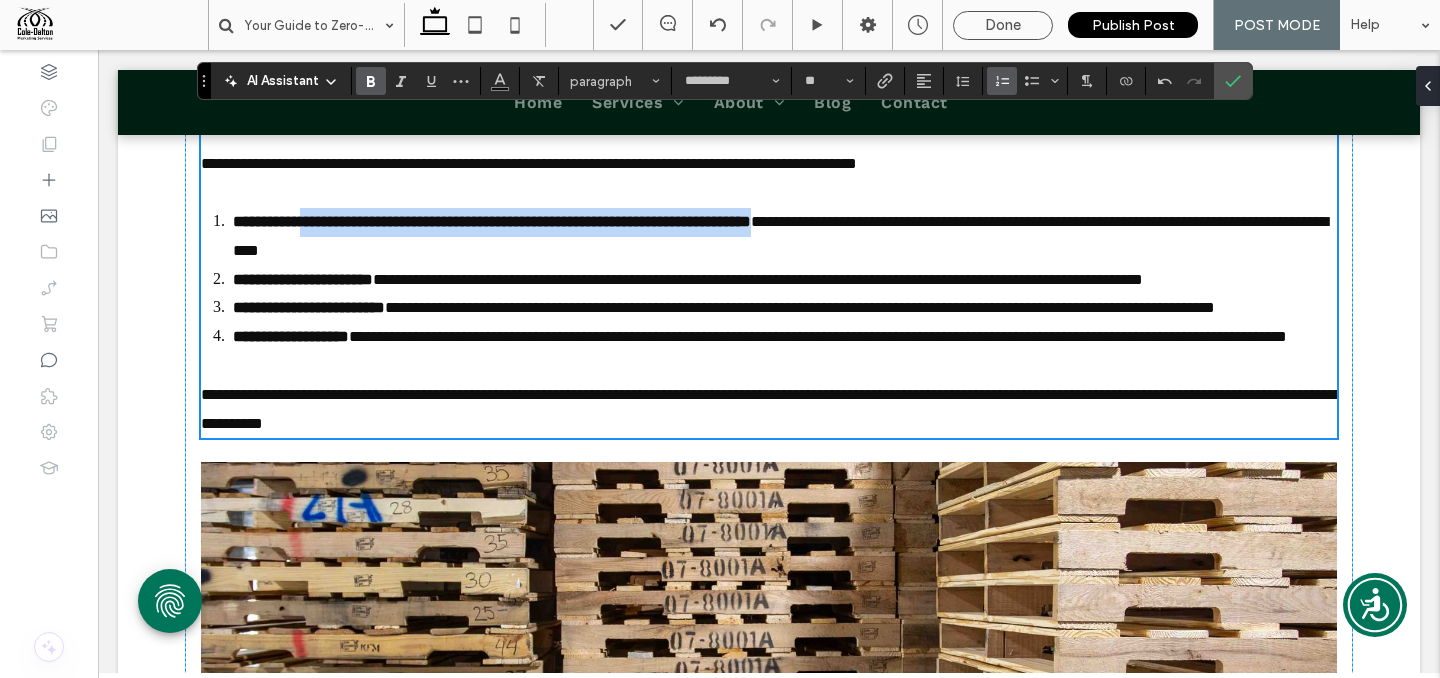 drag, startPoint x: 388, startPoint y: 253, endPoint x: 925, endPoint y: 256, distance: 537.00836 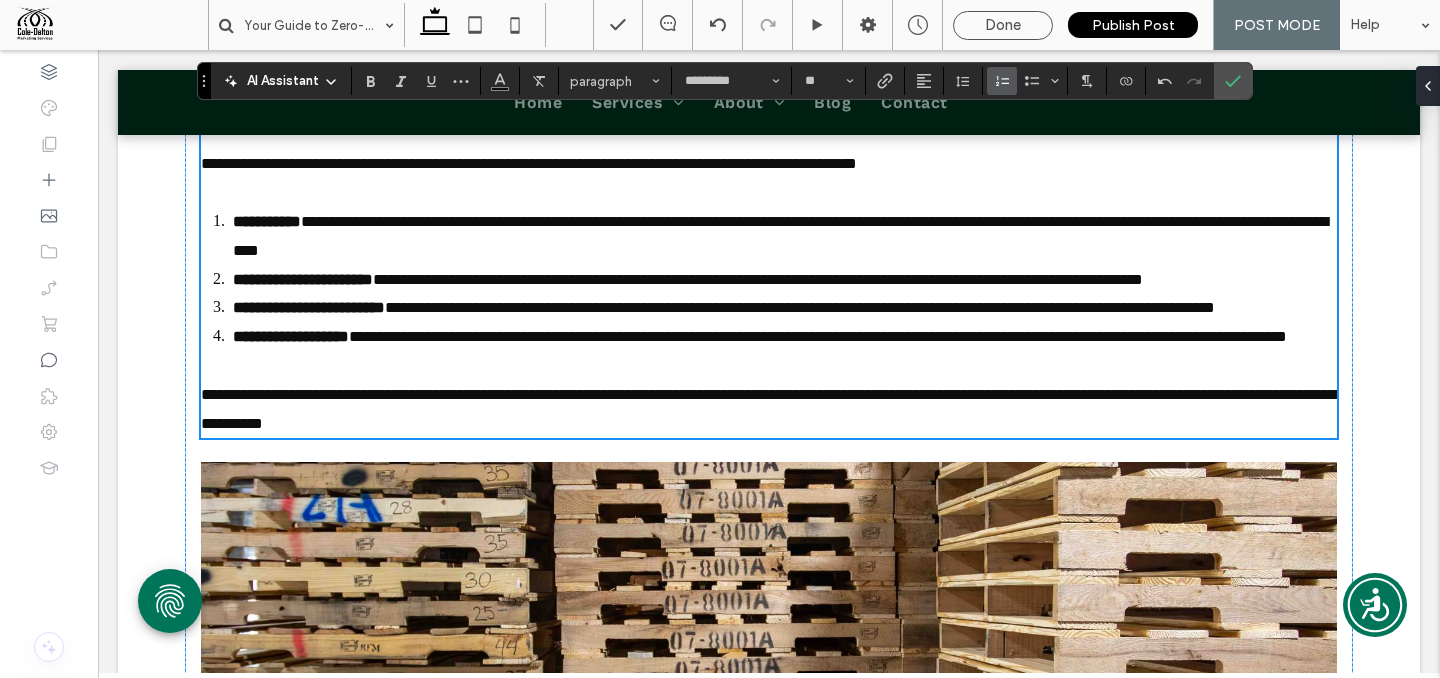 click on "**********" at bounding box center (785, 237) 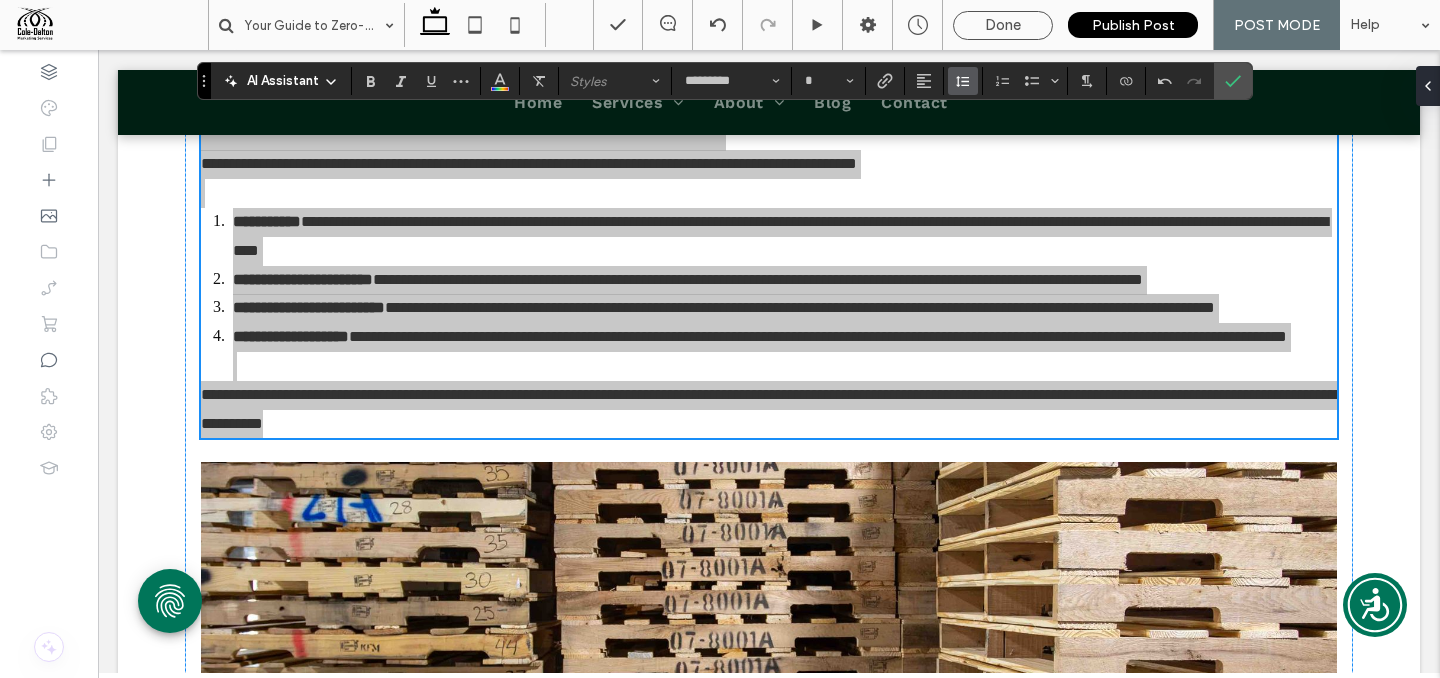 click 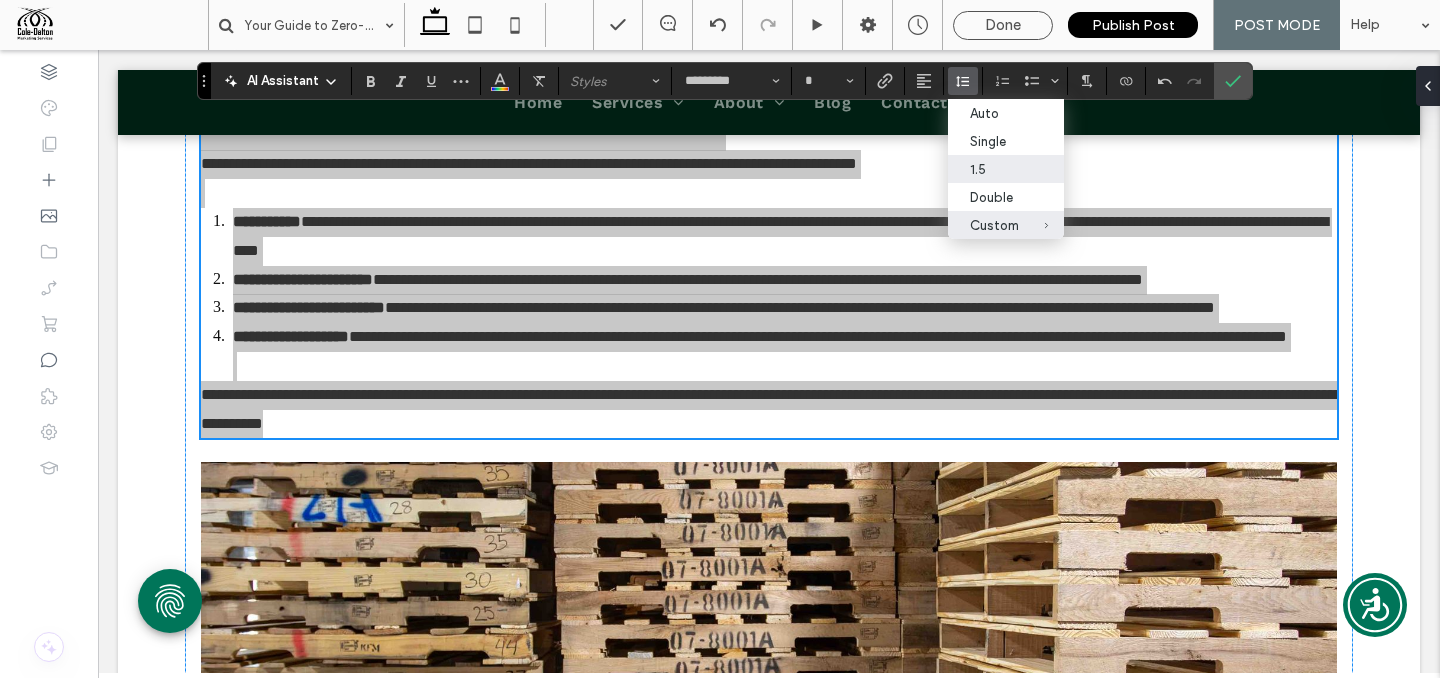click on "1.5" at bounding box center [994, 169] 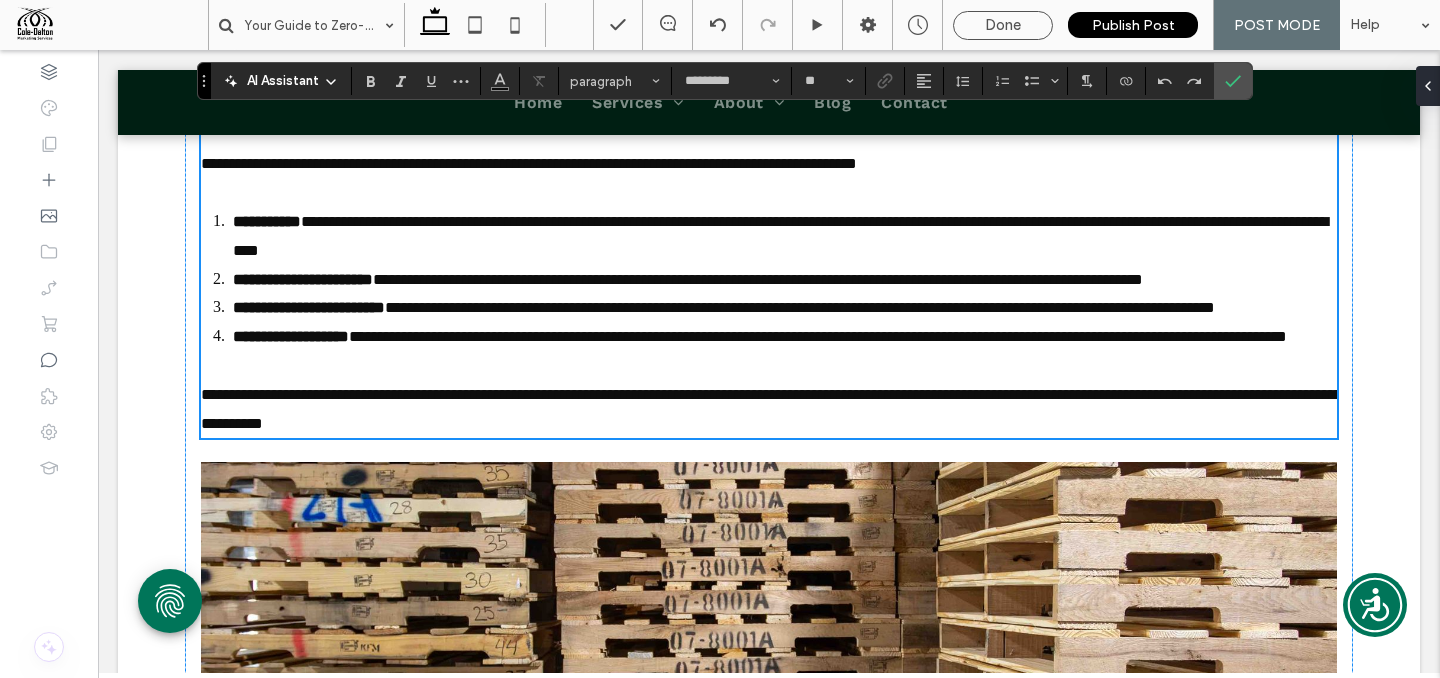 click on "**********" at bounding box center (800, 307) 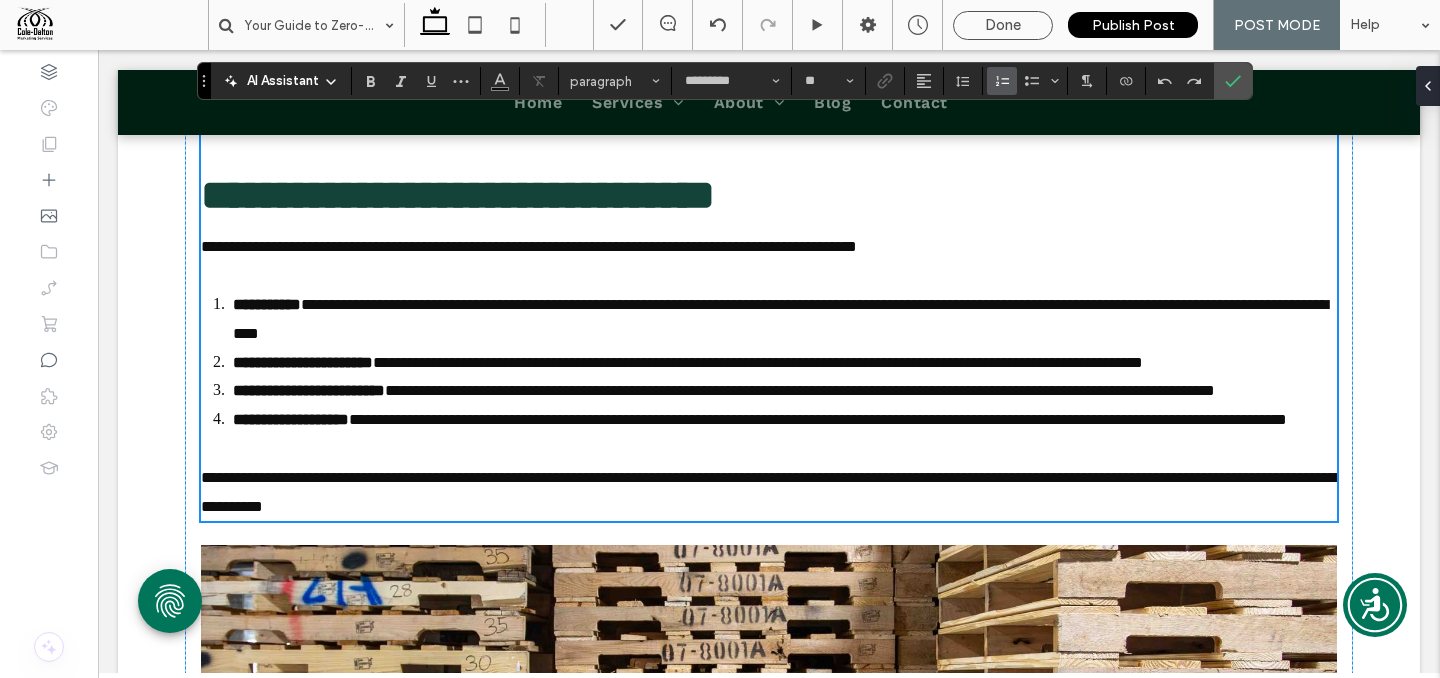 scroll, scrollTop: 2101, scrollLeft: 0, axis: vertical 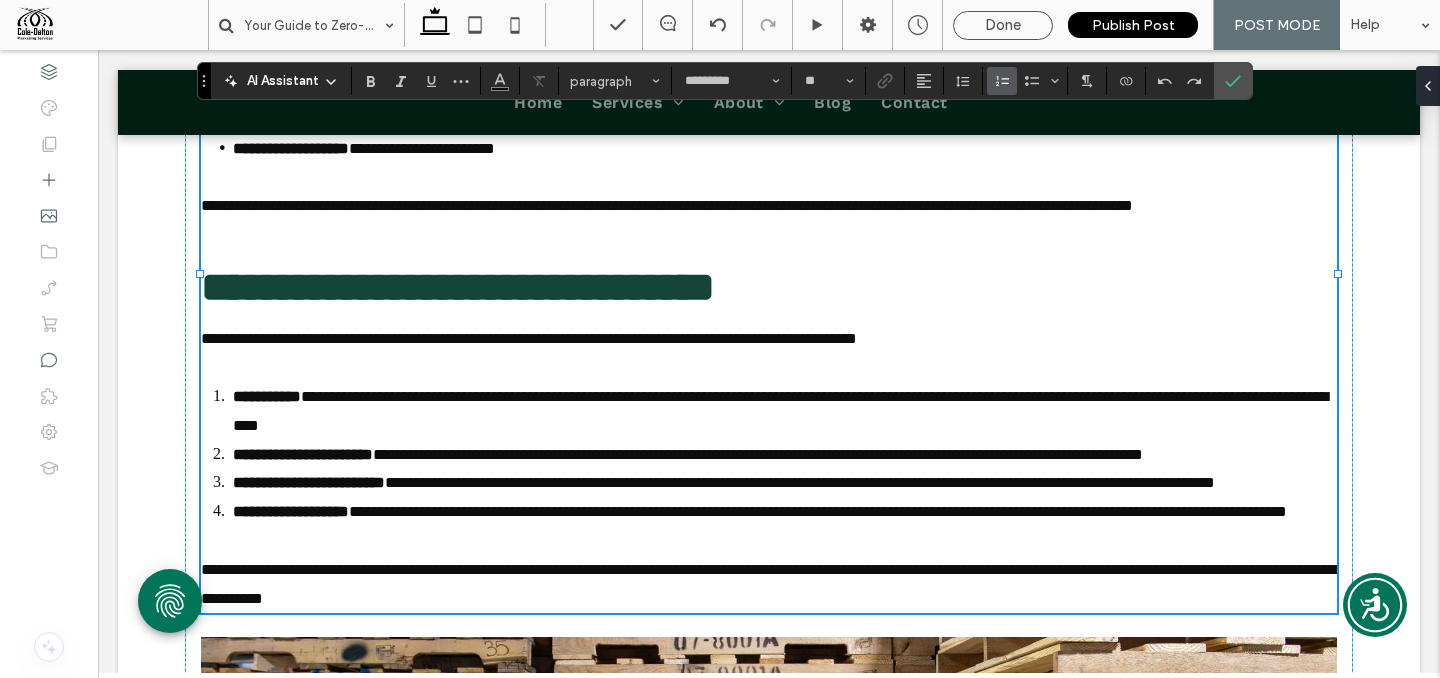 click at bounding box center [769, 235] 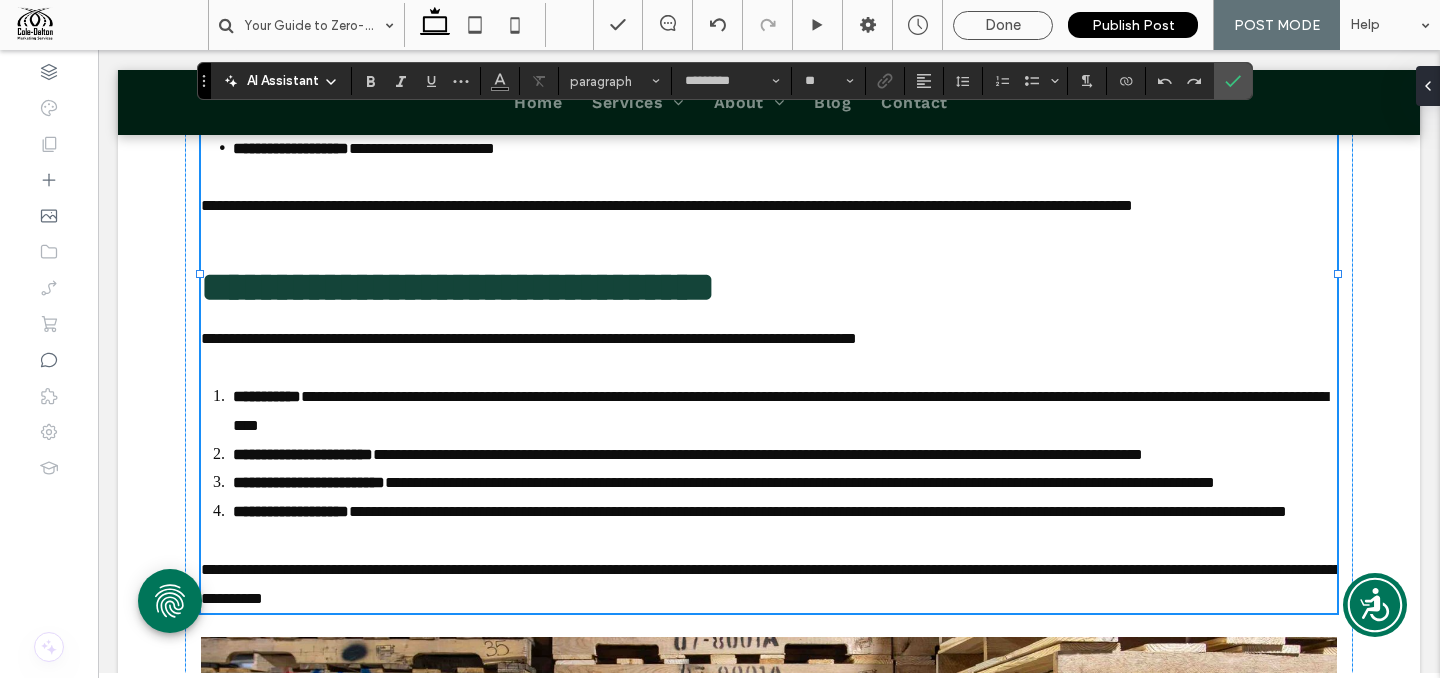 click on "**********" at bounding box center (769, 288) 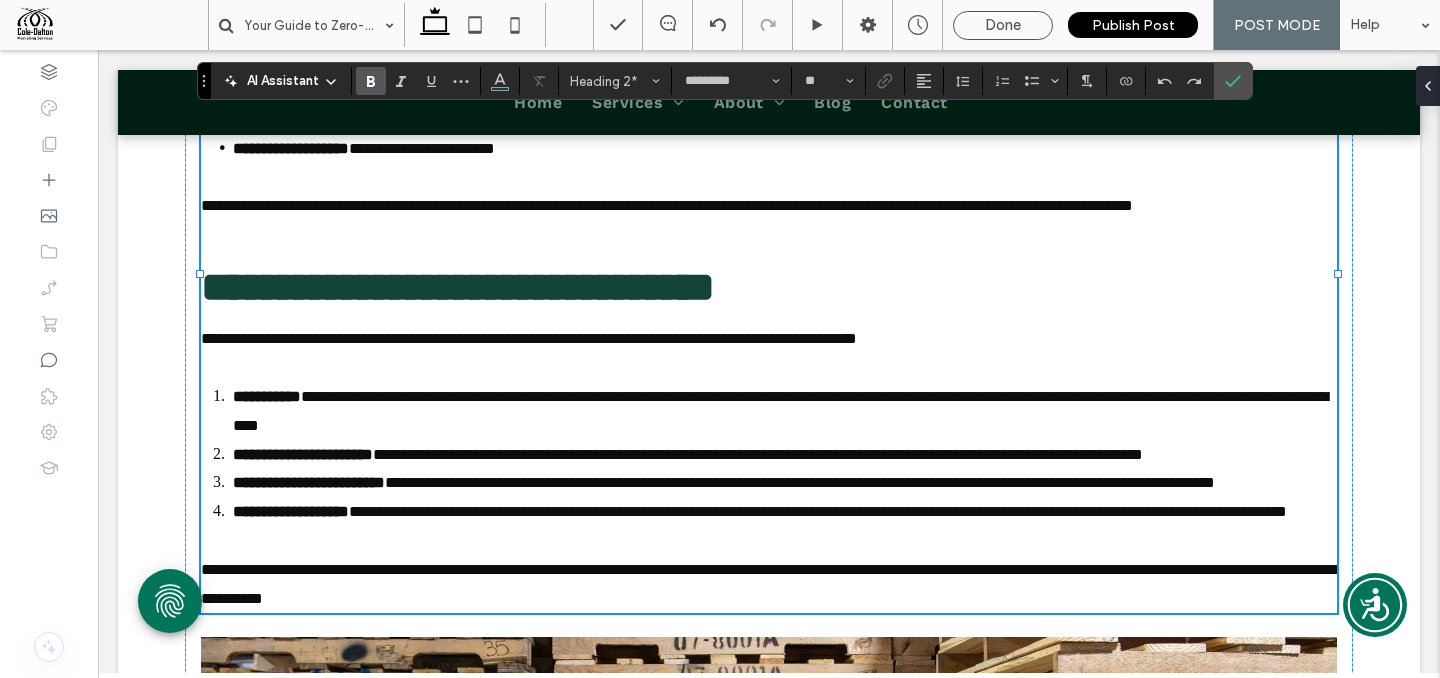 click at bounding box center (769, 235) 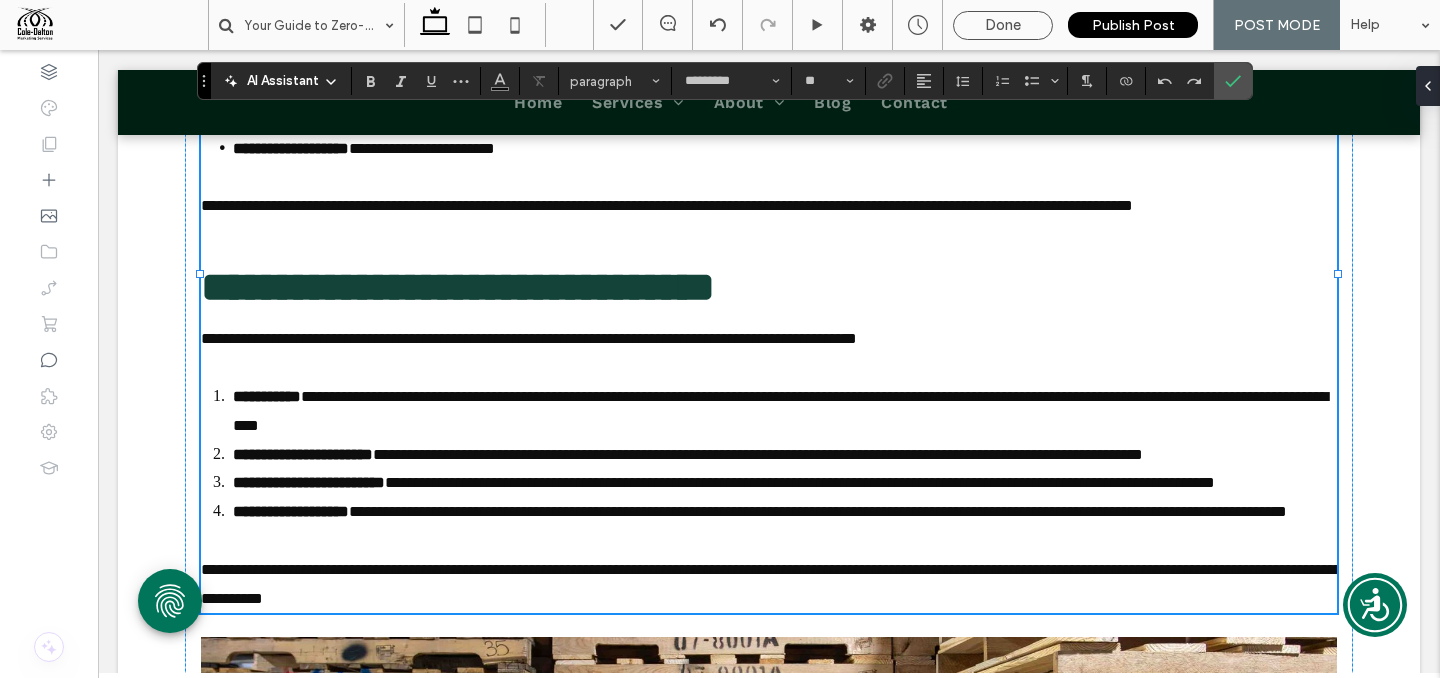 type on "**" 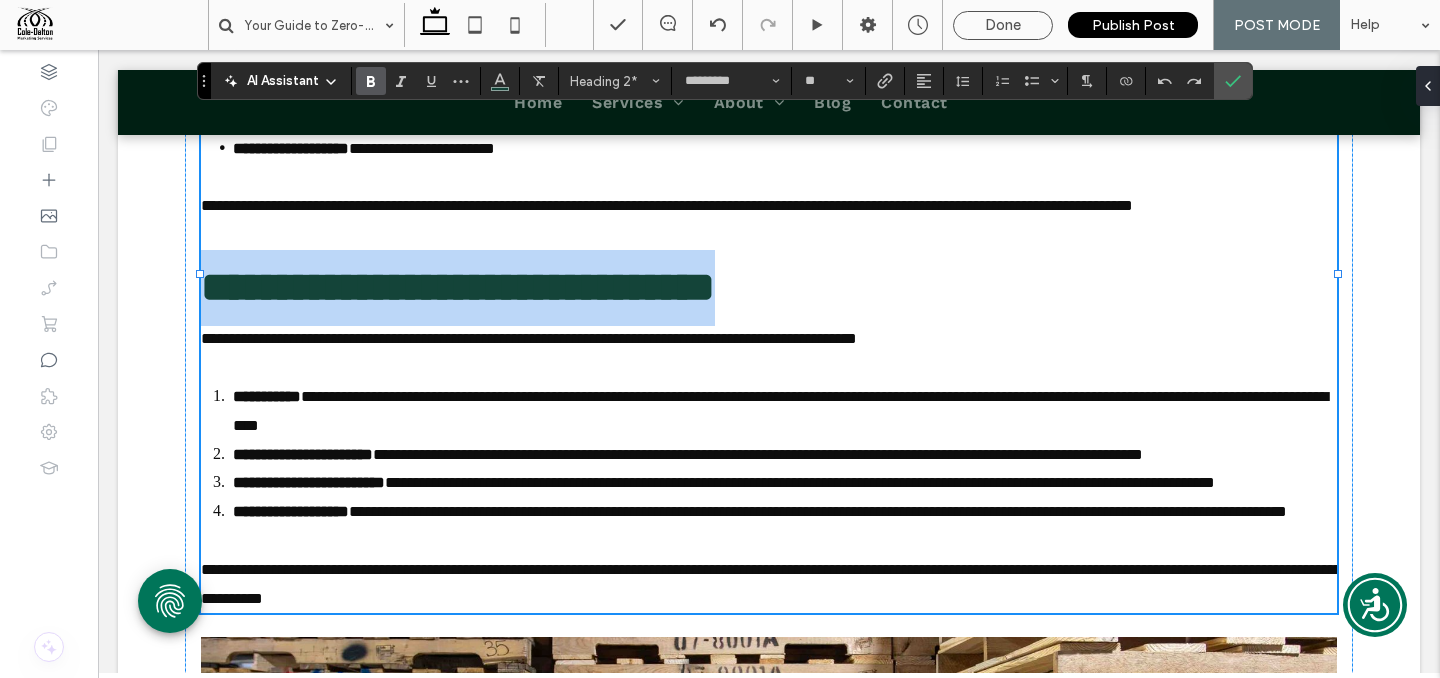 drag, startPoint x: 923, startPoint y: 313, endPoint x: 171, endPoint y: 315, distance: 752.0027 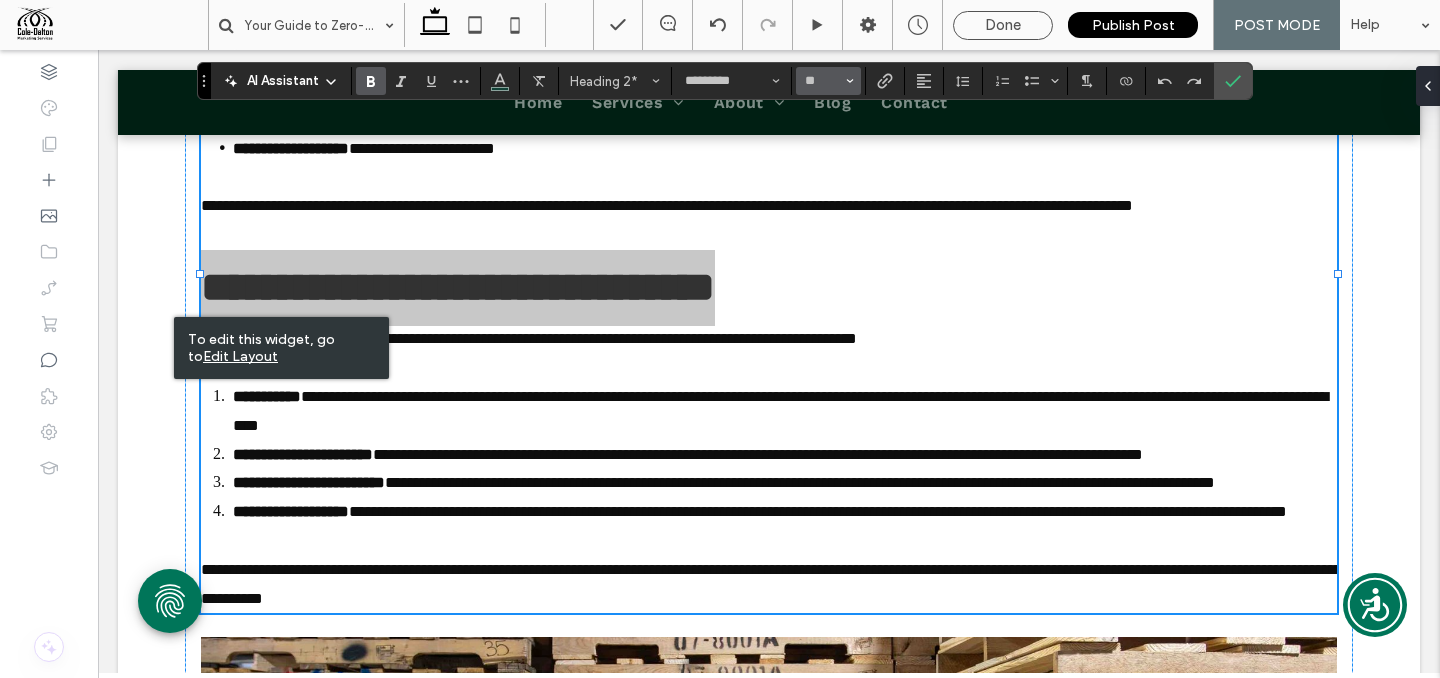 click at bounding box center [850, 81] 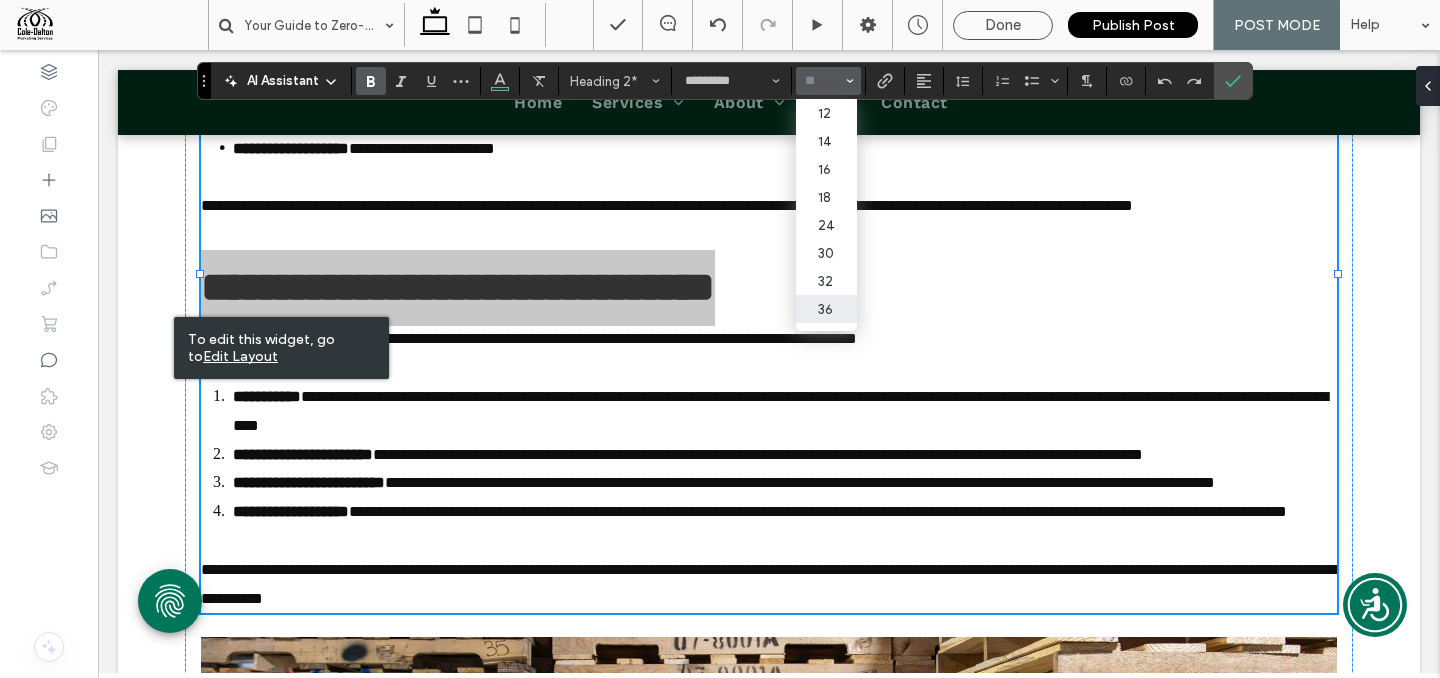 scroll, scrollTop: 113, scrollLeft: 0, axis: vertical 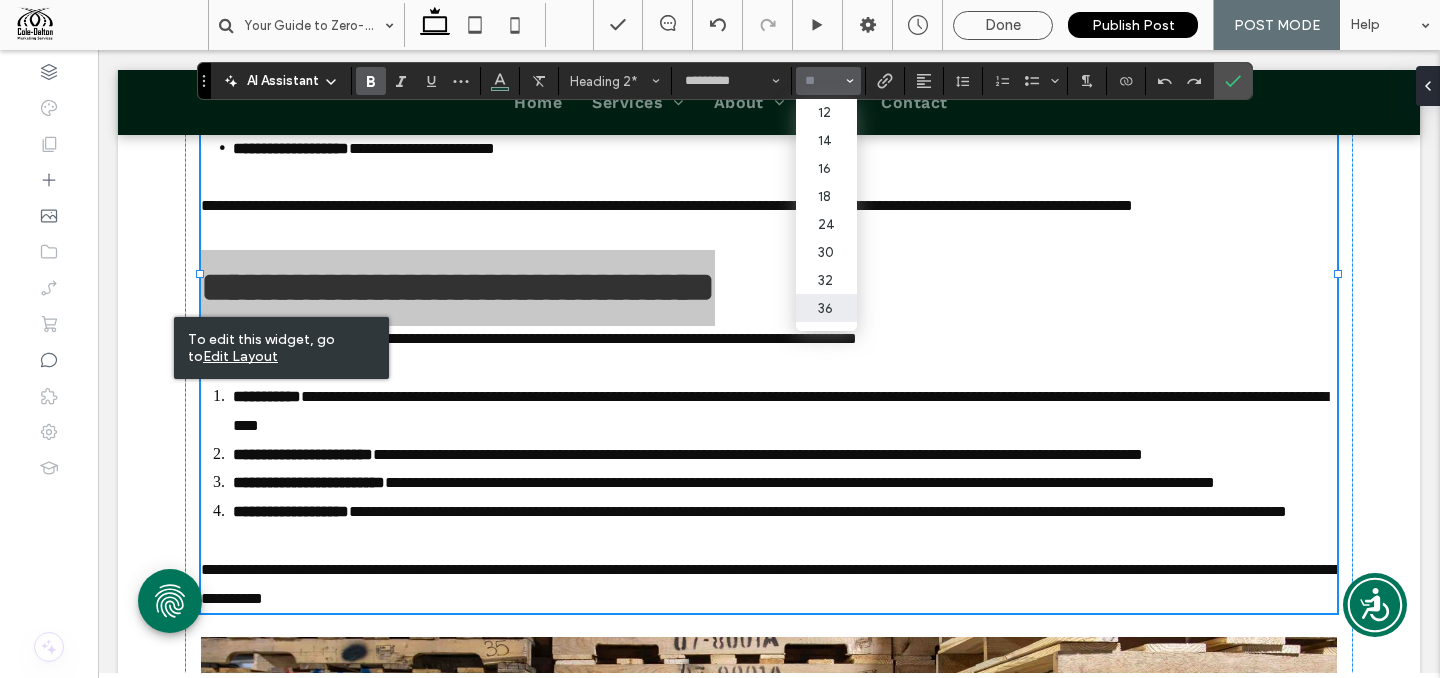 click on "36" at bounding box center (826, 308) 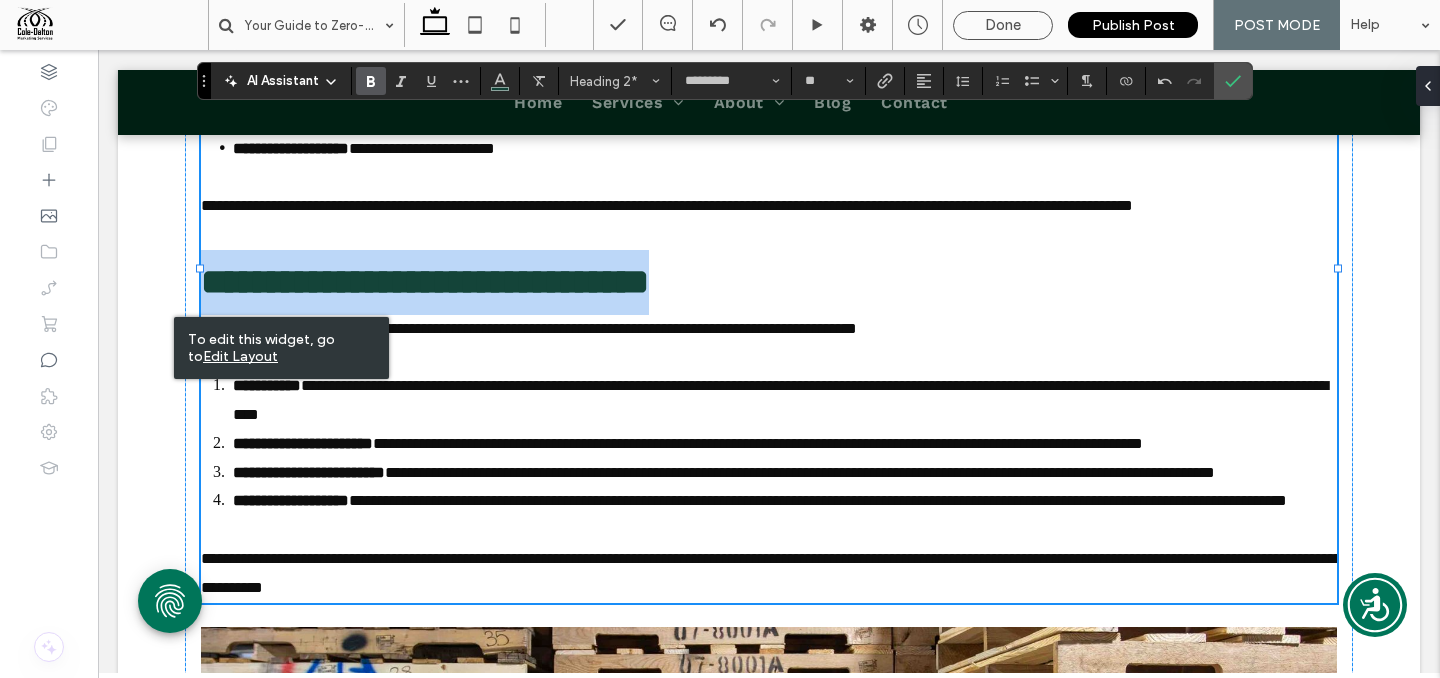 click at bounding box center (769, 235) 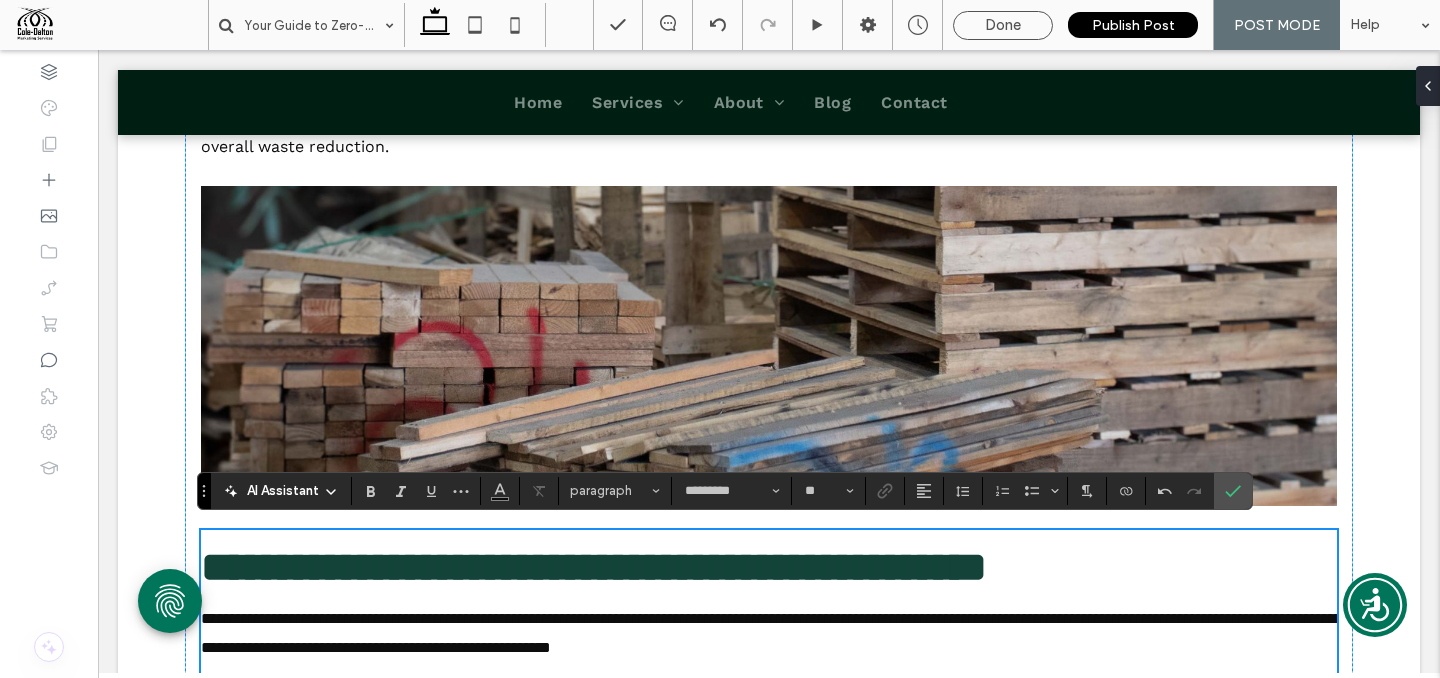 scroll, scrollTop: 1592, scrollLeft: 0, axis: vertical 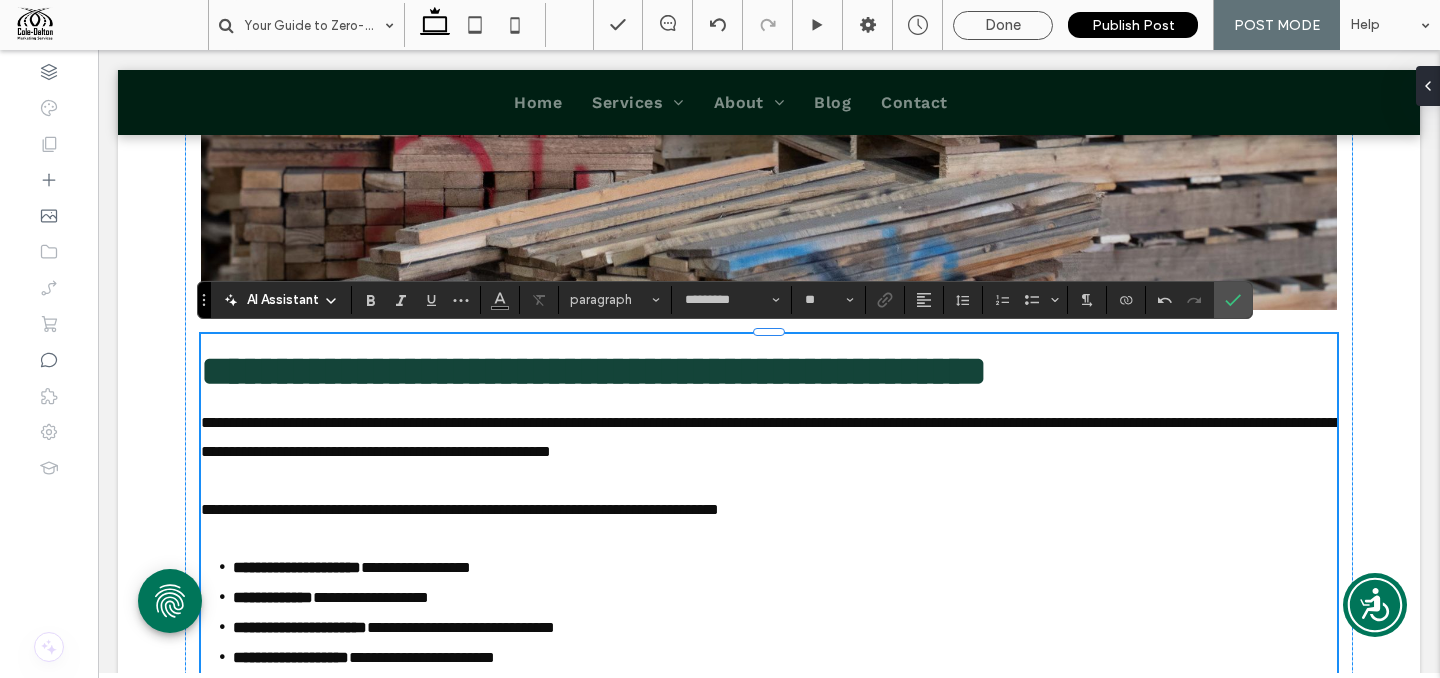 click on "**********" at bounding box center [594, 371] 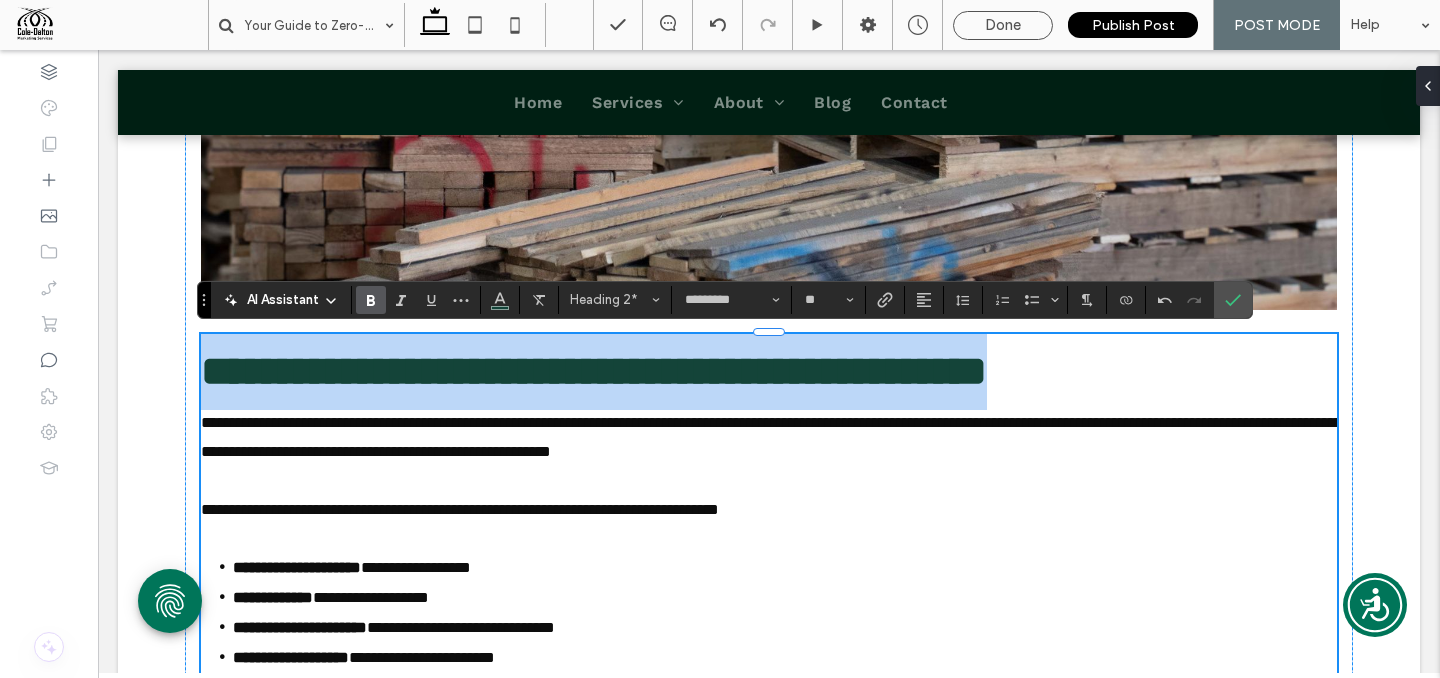 drag, startPoint x: 210, startPoint y: 370, endPoint x: 948, endPoint y: 363, distance: 738.0332 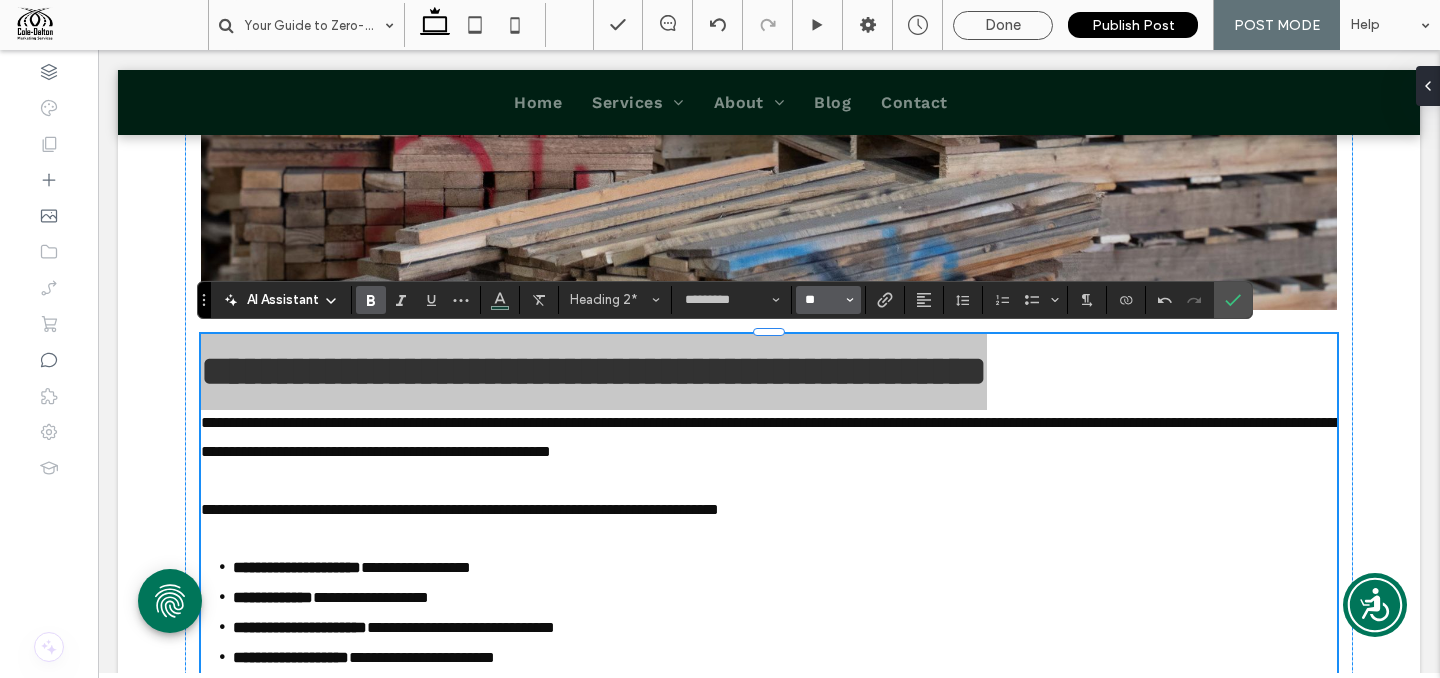 click on "**" at bounding box center [822, 300] 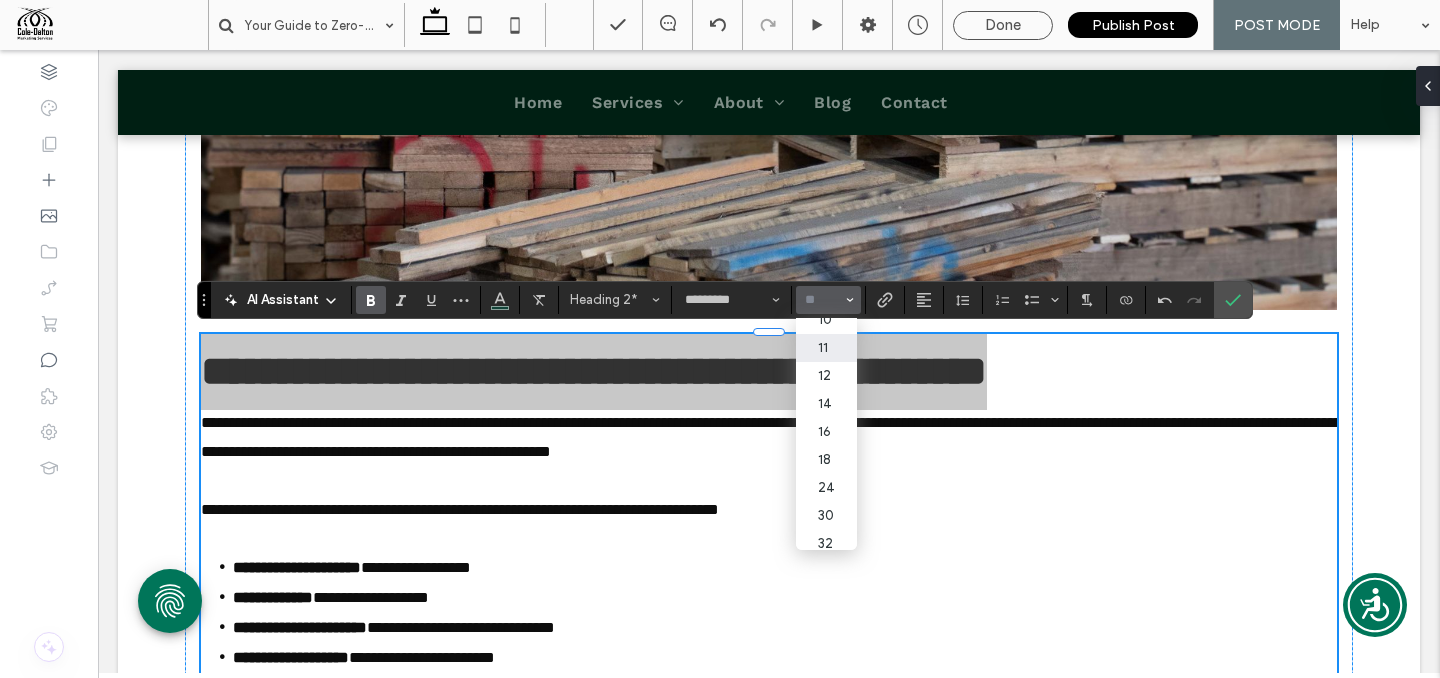scroll, scrollTop: 232, scrollLeft: 0, axis: vertical 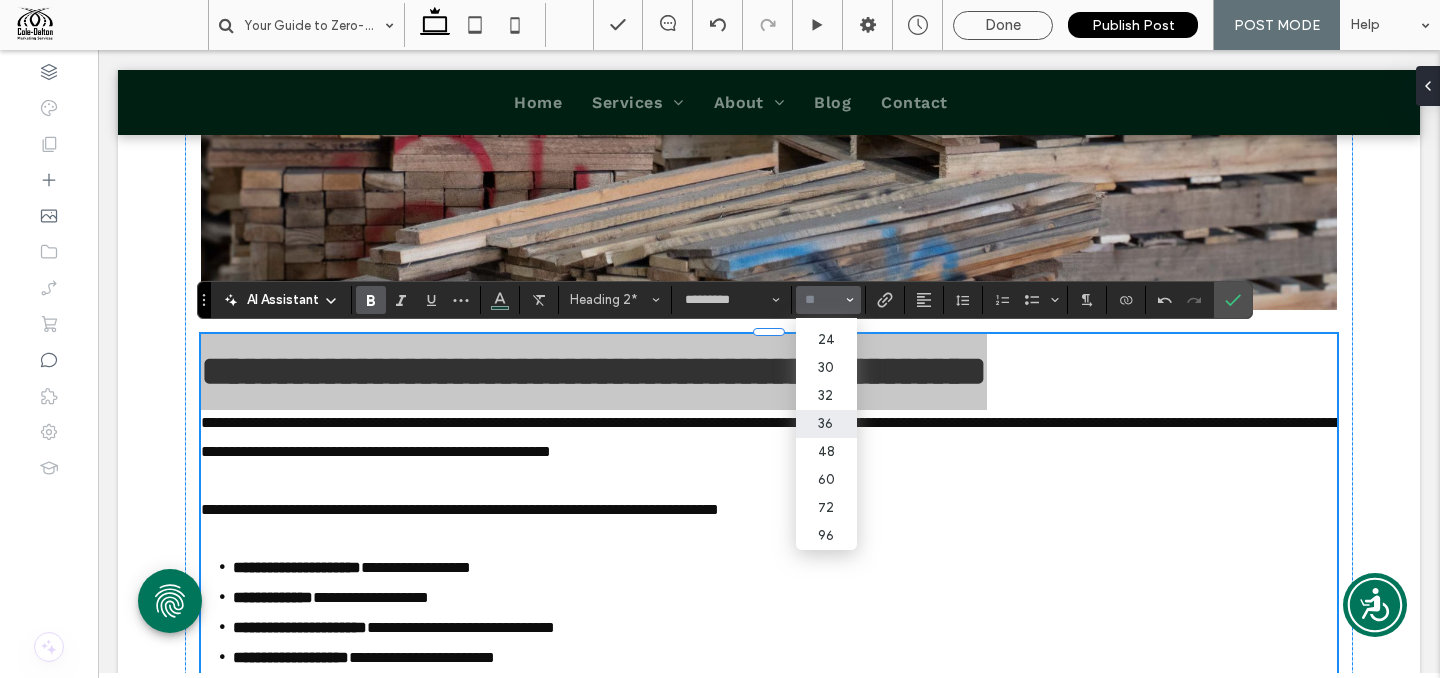 click on "36" at bounding box center [826, 424] 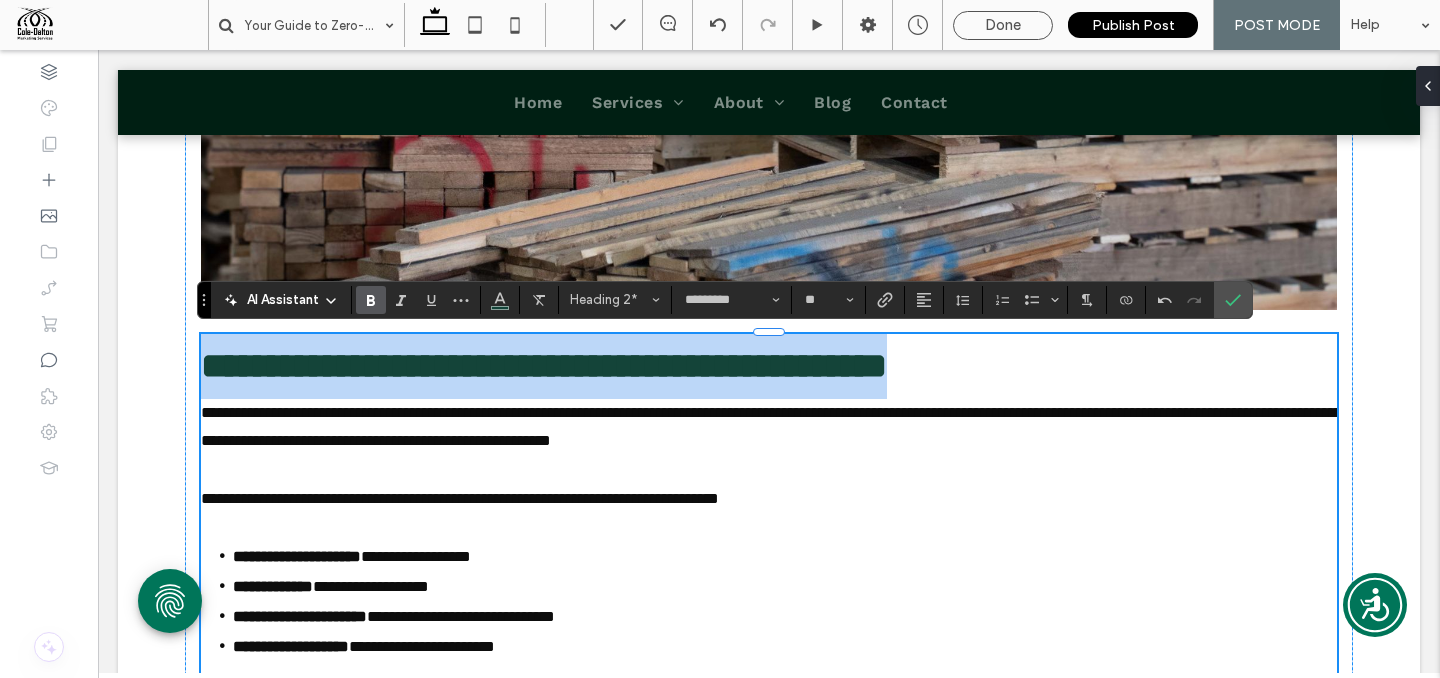 type on "**" 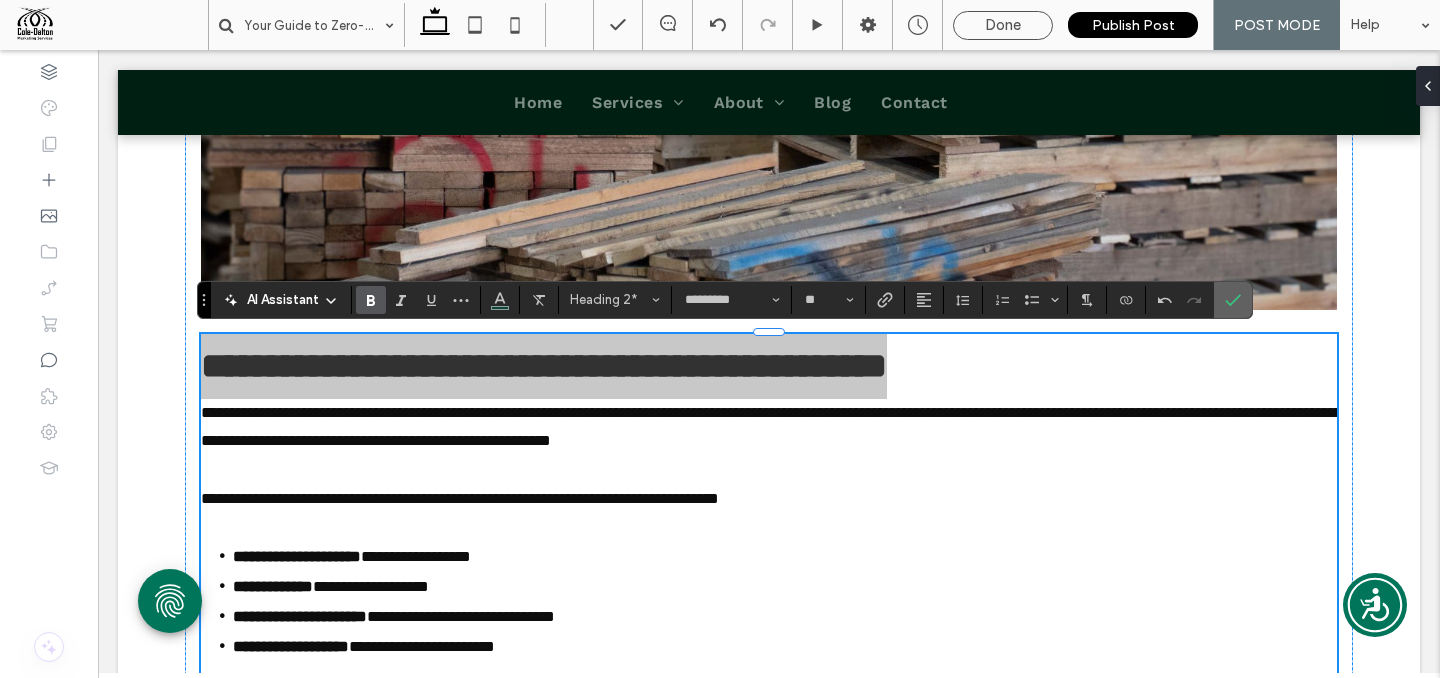 click at bounding box center (1233, 300) 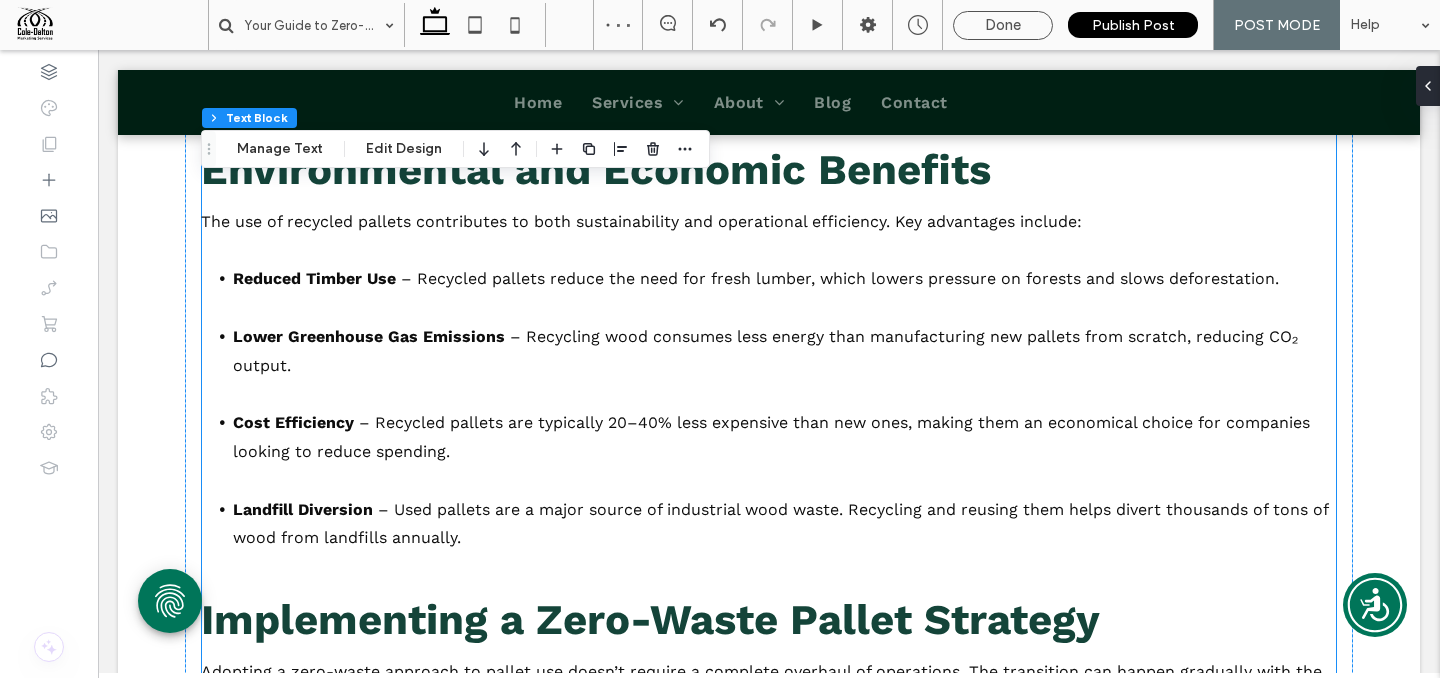scroll, scrollTop: 3017, scrollLeft: 0, axis: vertical 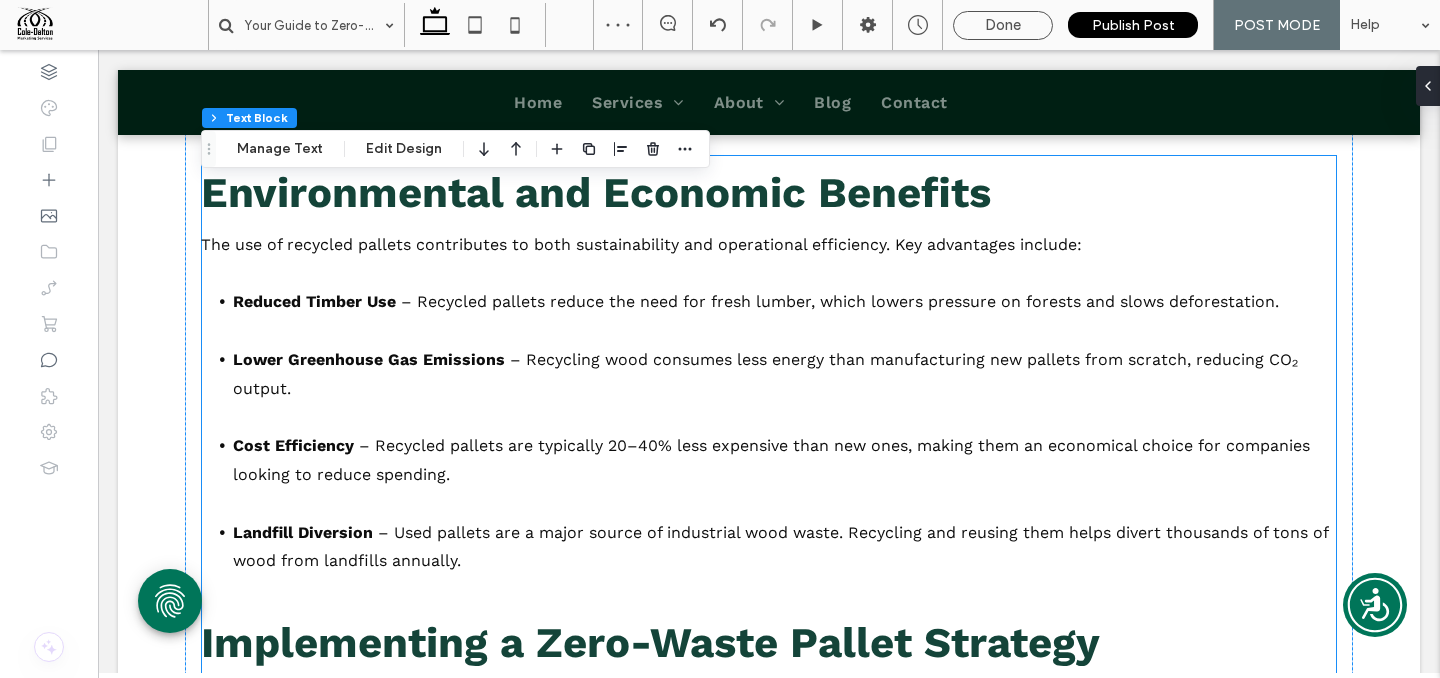 click on "Reduced Timber Use   – Recycled pallets reduce the need for fresh lumber, which lowers pressure on forests and slows deforestation." at bounding box center (785, 317) 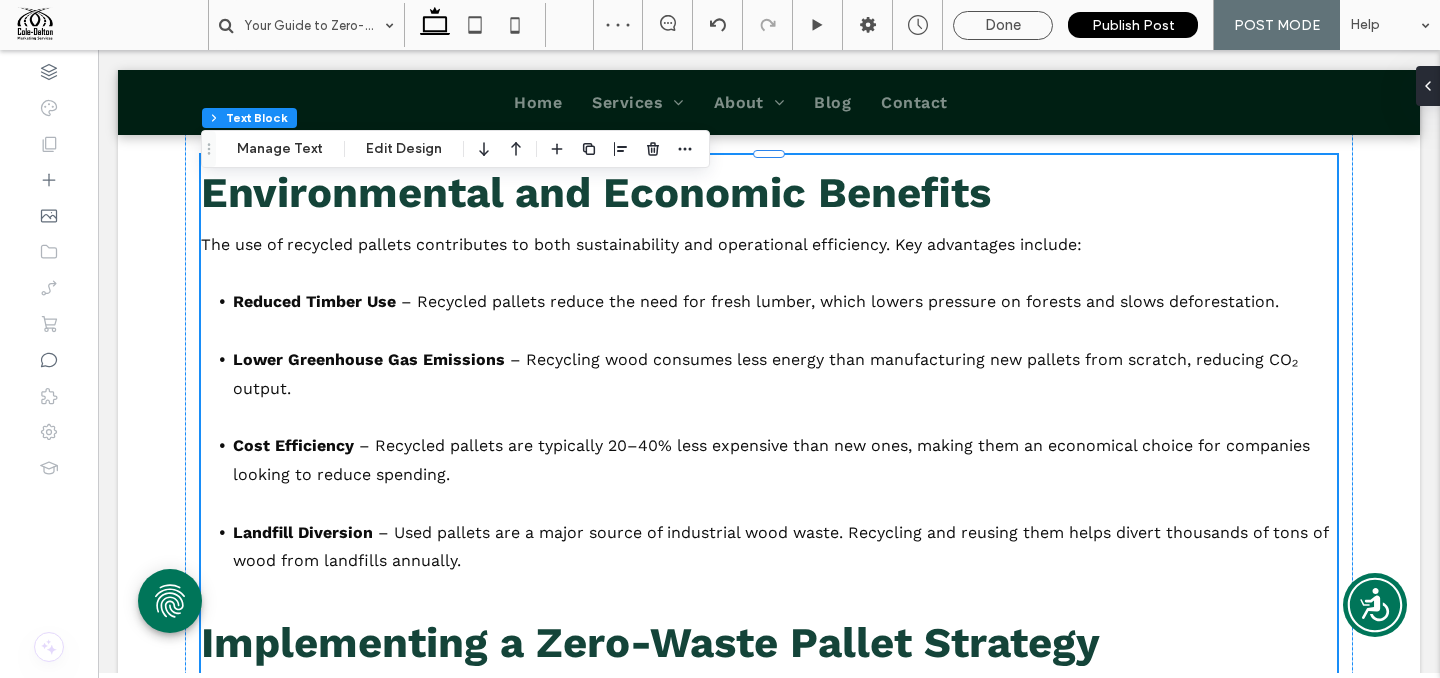 click on "Environmental and Economic Benefits" at bounding box center [596, 192] 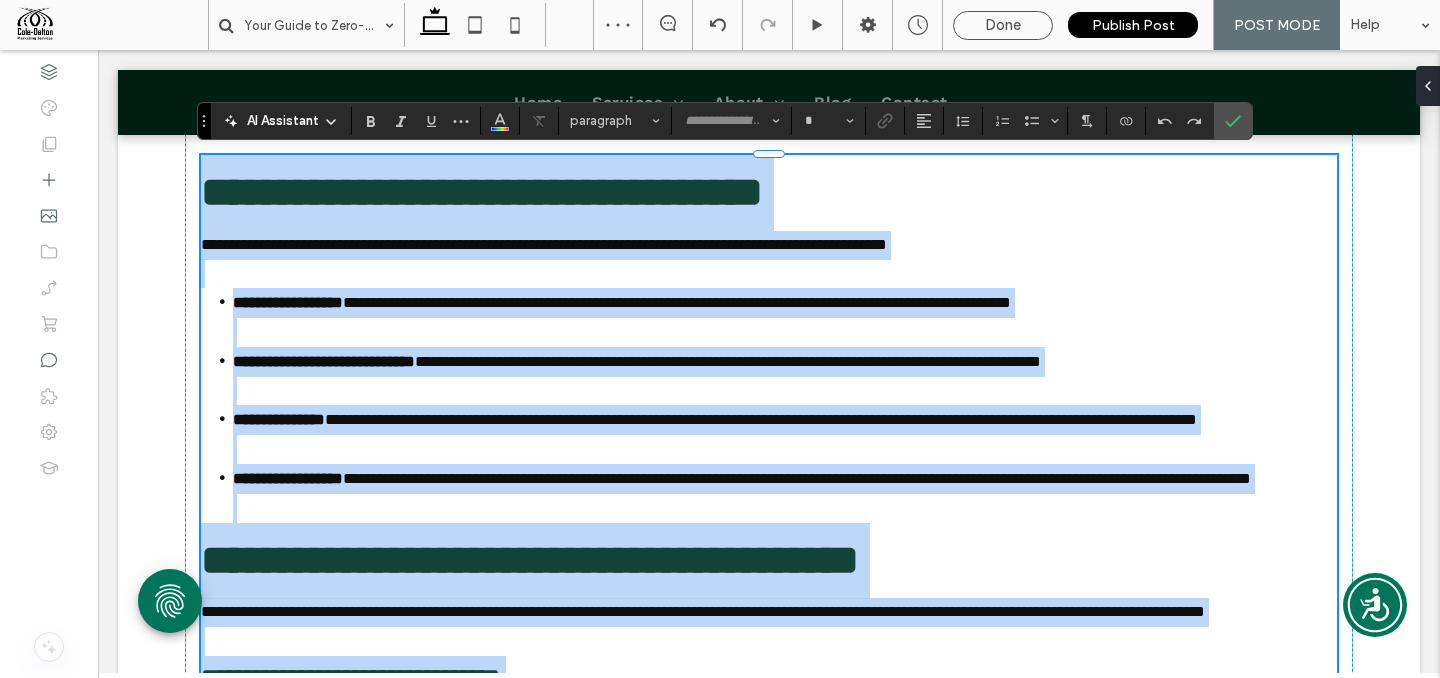 click on "**********" at bounding box center (769, 193) 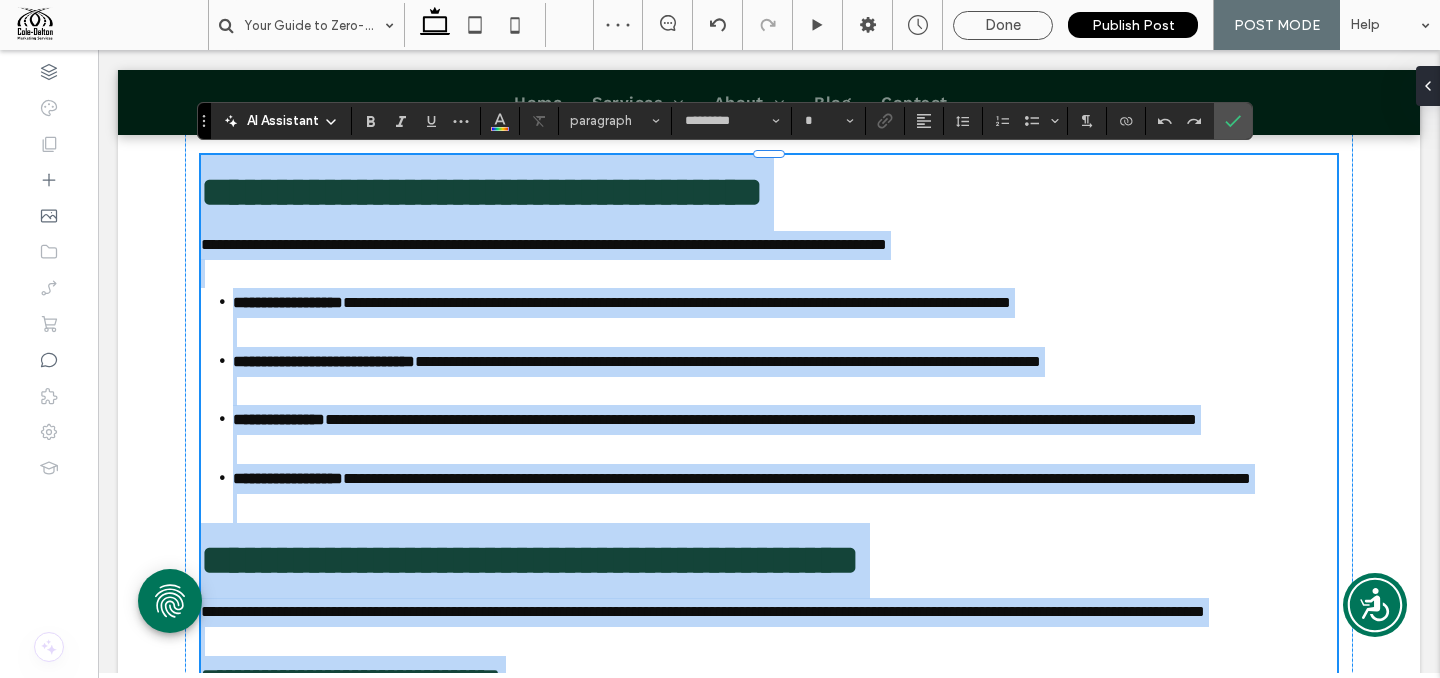 type on "**" 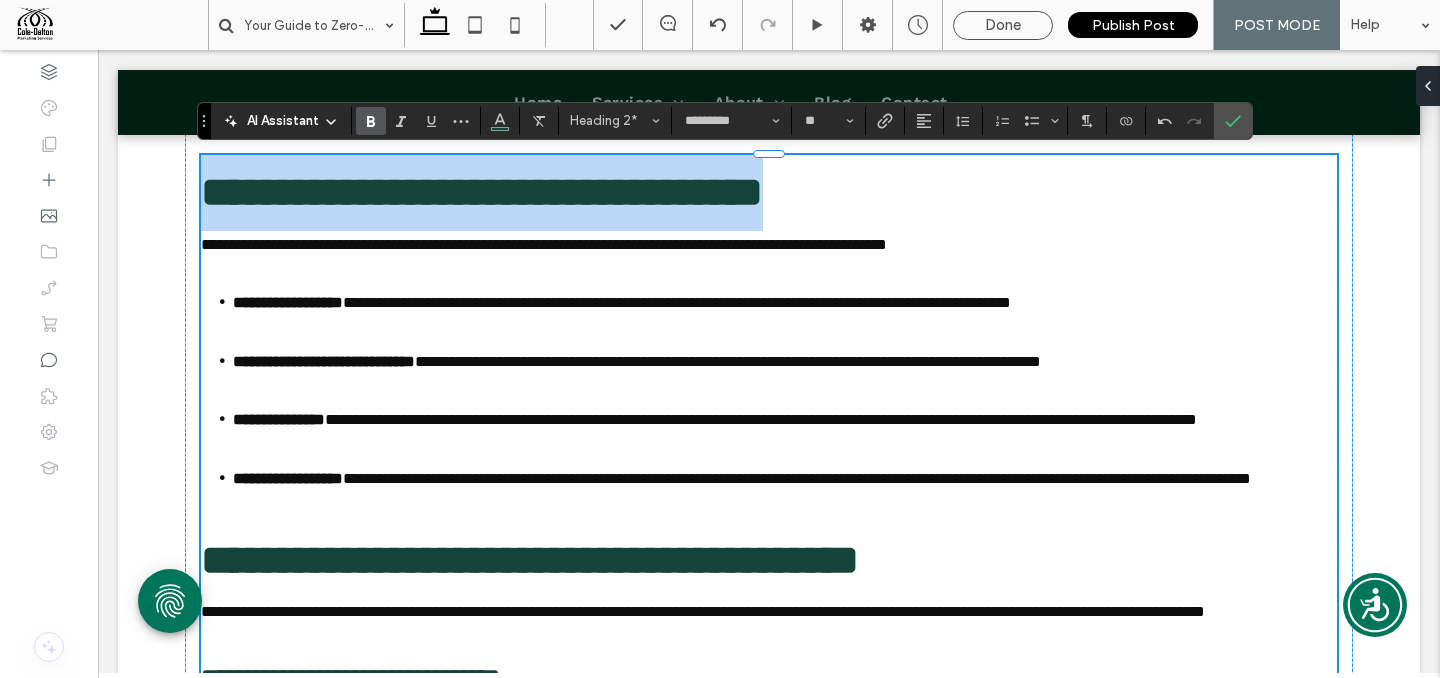 drag, startPoint x: 209, startPoint y: 194, endPoint x: 1055, endPoint y: 193, distance: 846.0006 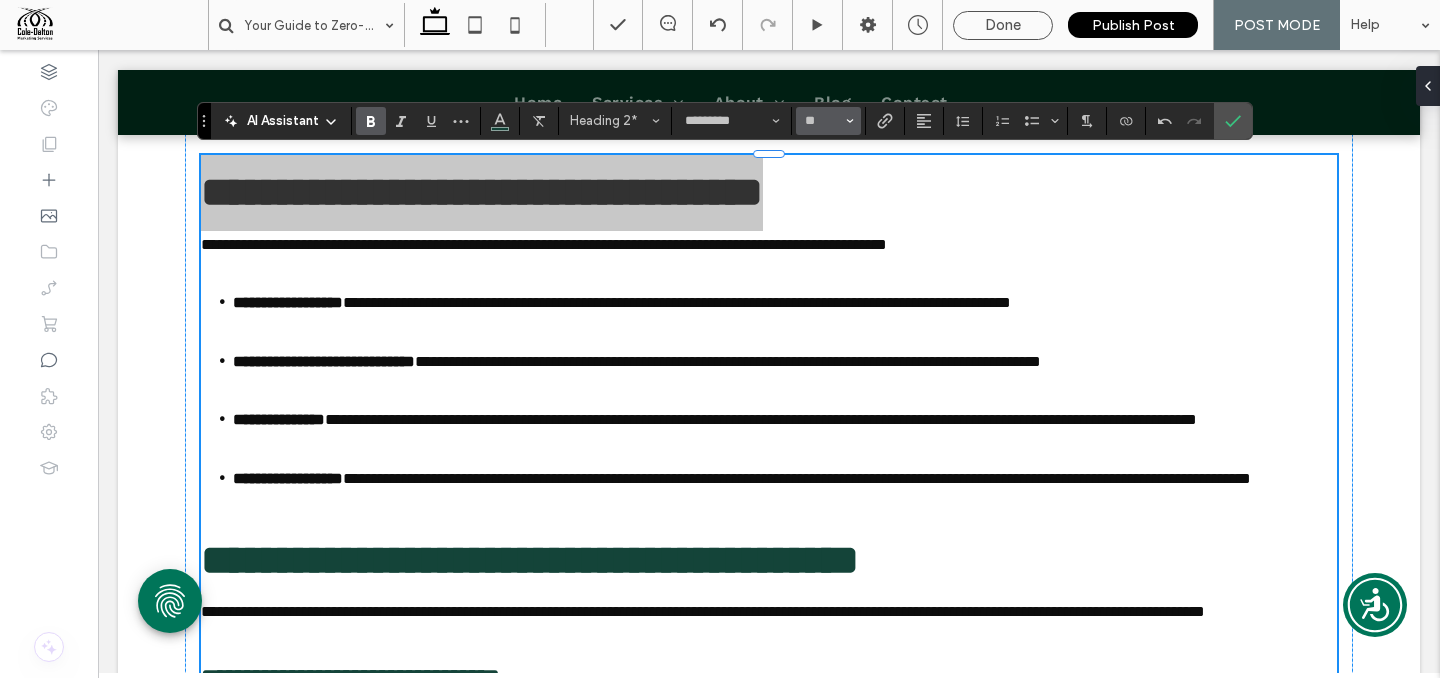 click at bounding box center [850, 121] 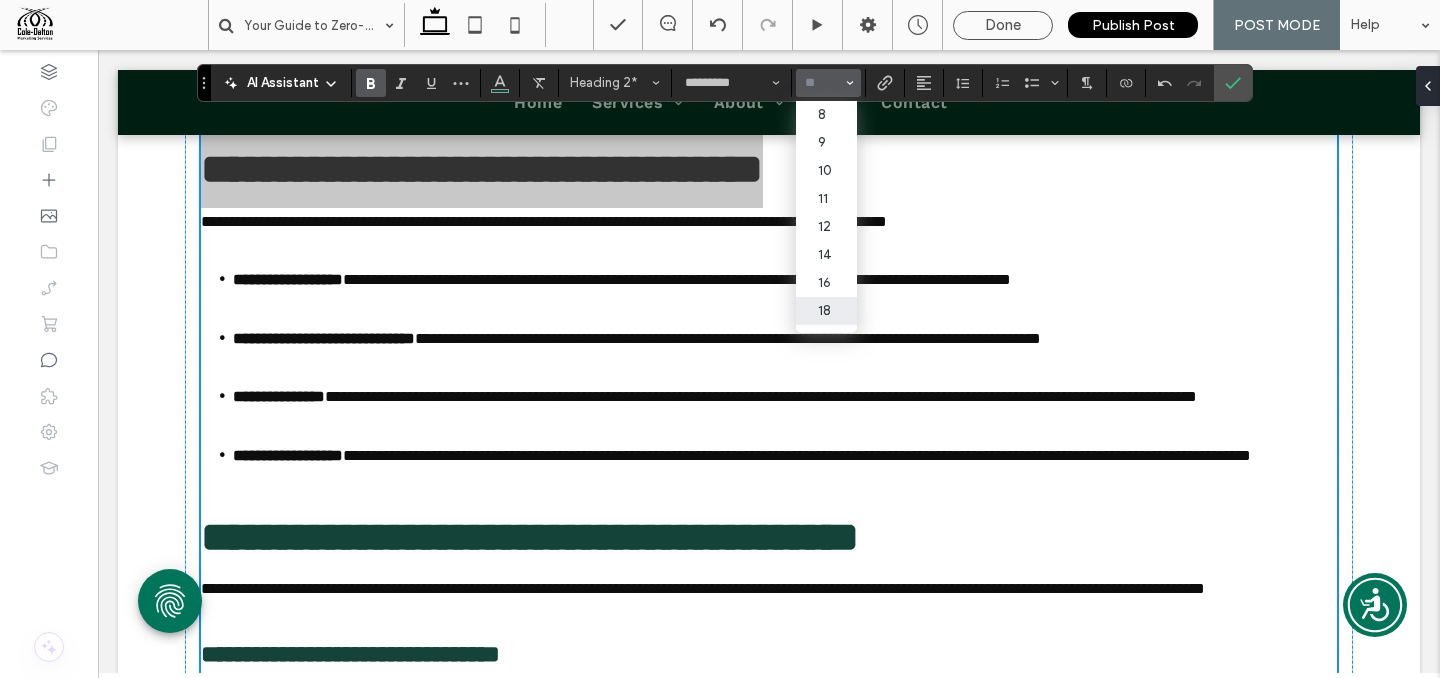 scroll, scrollTop: 3088, scrollLeft: 0, axis: vertical 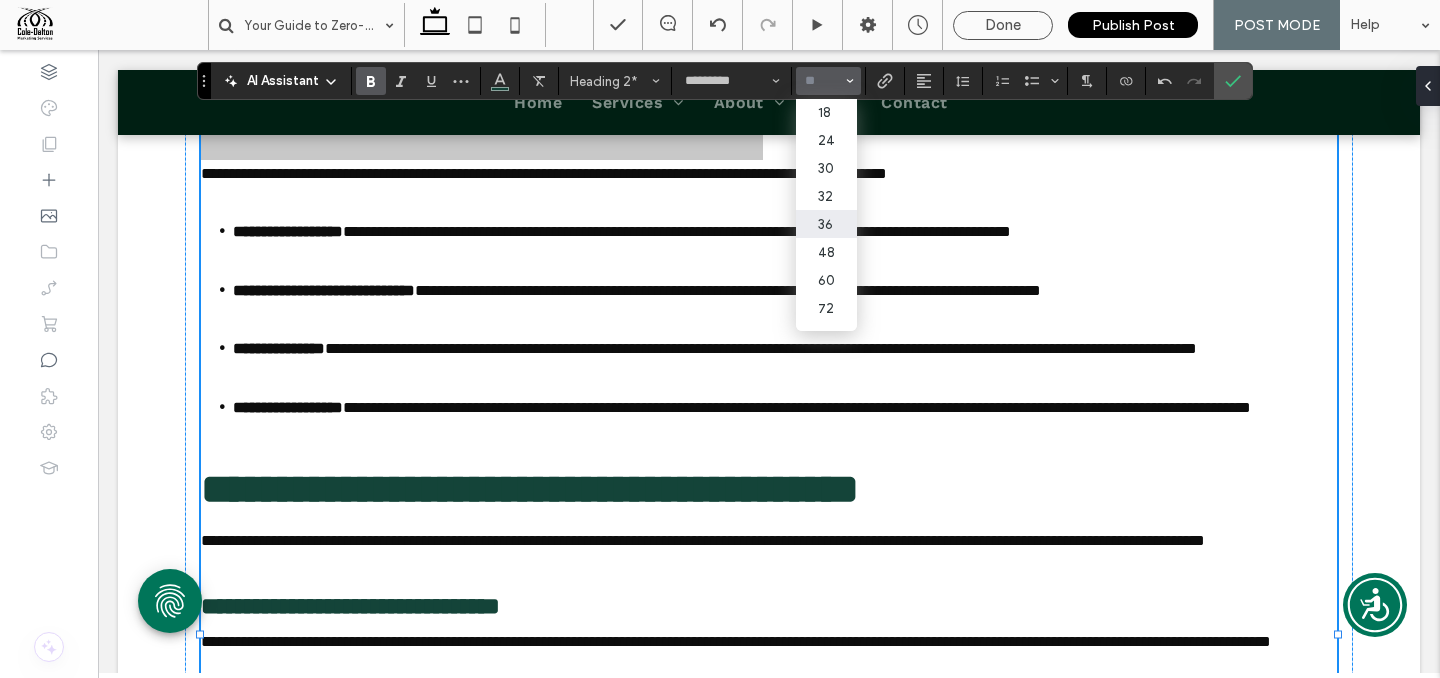 drag, startPoint x: 832, startPoint y: 238, endPoint x: 734, endPoint y: 188, distance: 110.01818 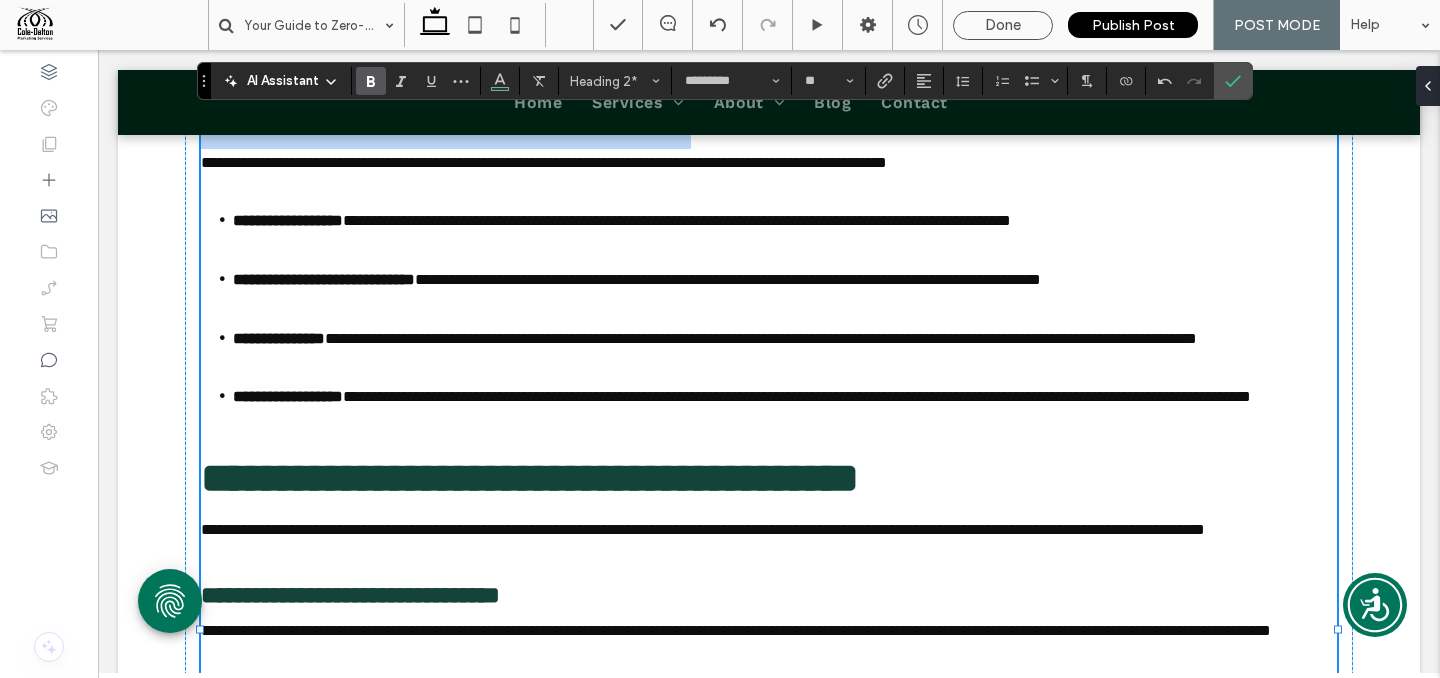 click on "**********" at bounding box center [785, 235] 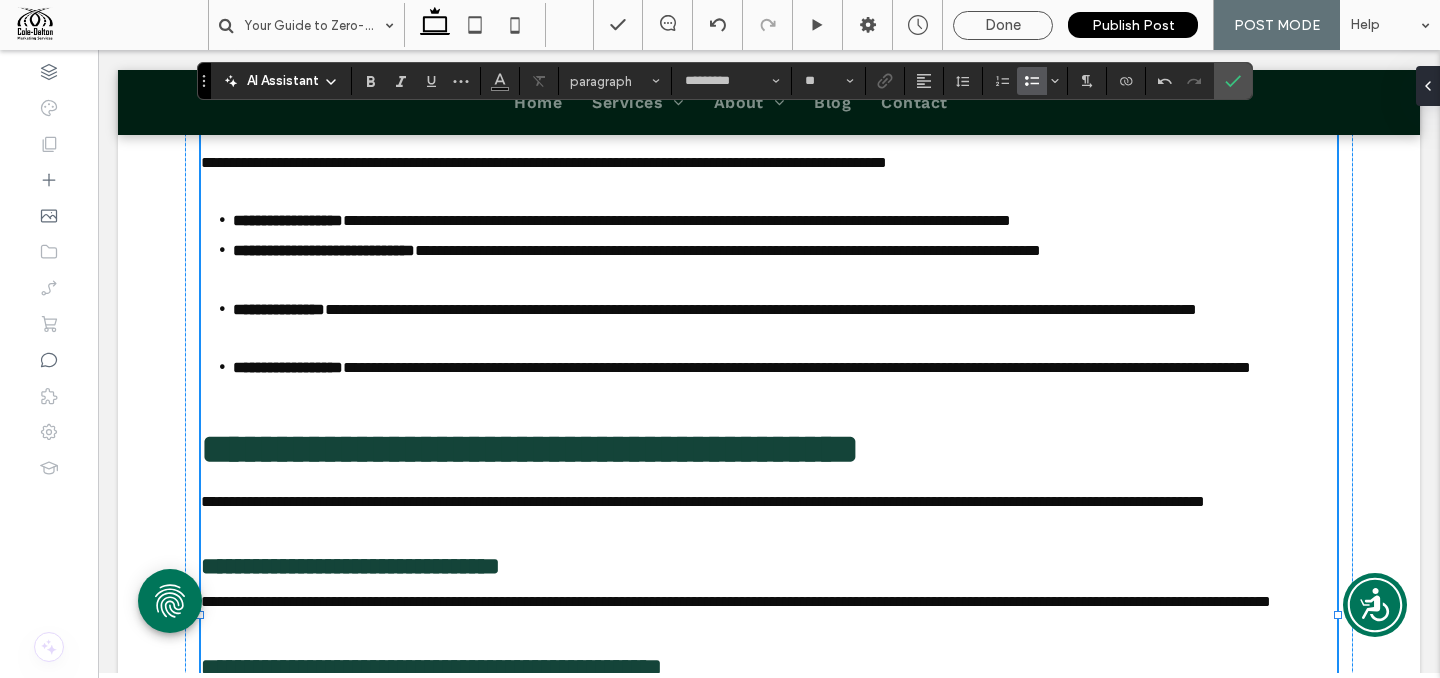 click on "**********" at bounding box center (785, 265) 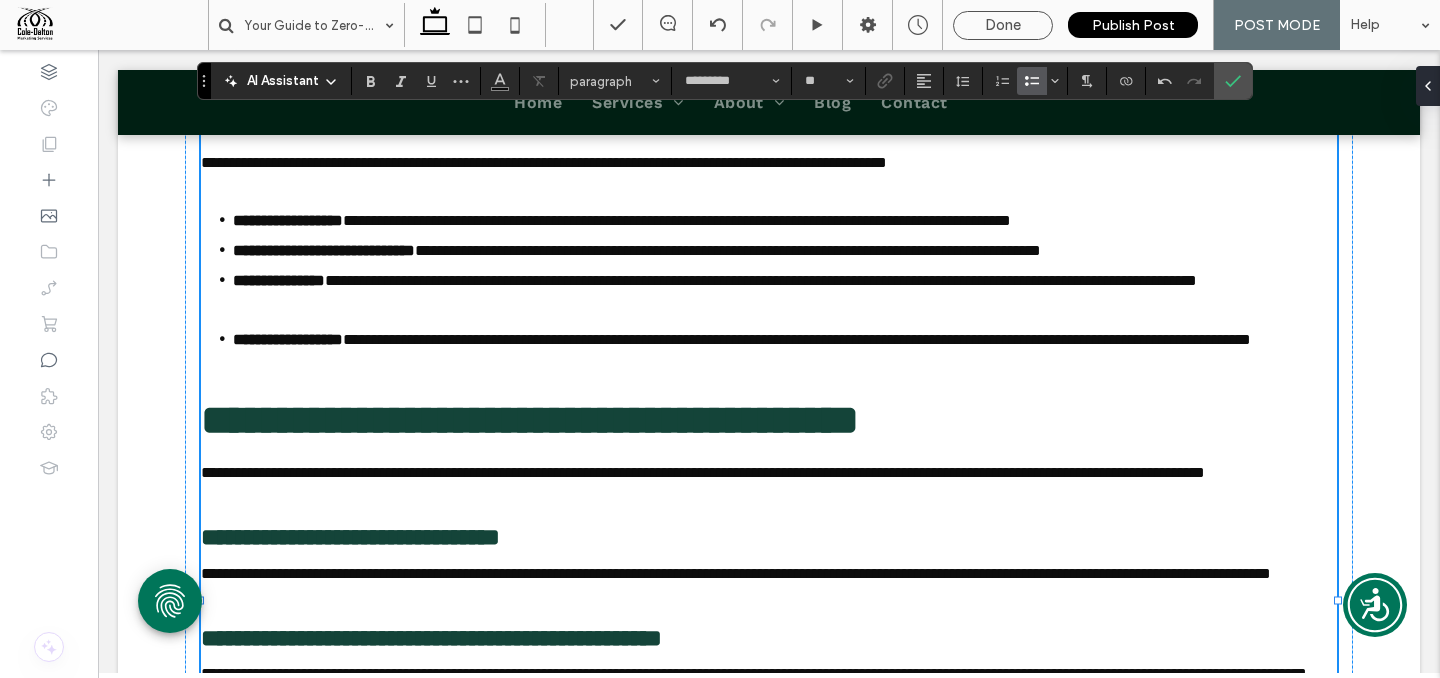 click on "**********" at bounding box center [785, 295] 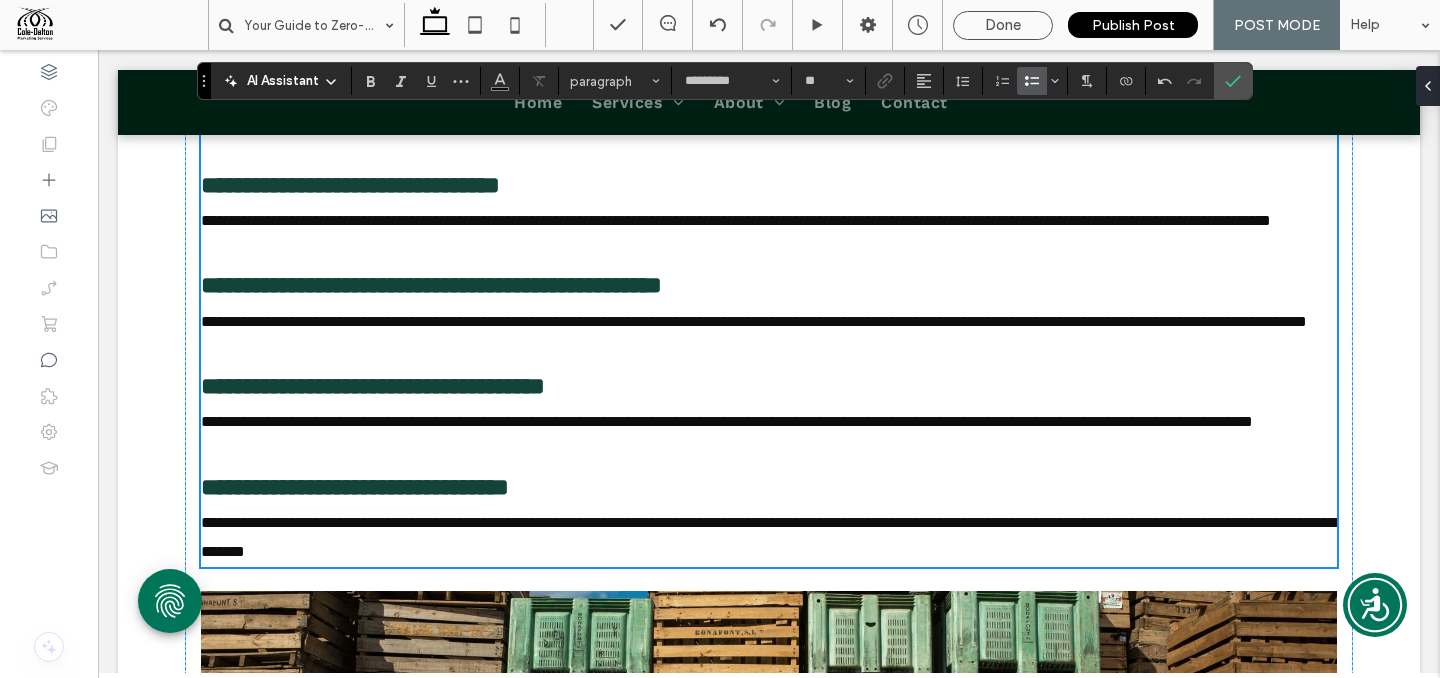 scroll, scrollTop: 3430, scrollLeft: 0, axis: vertical 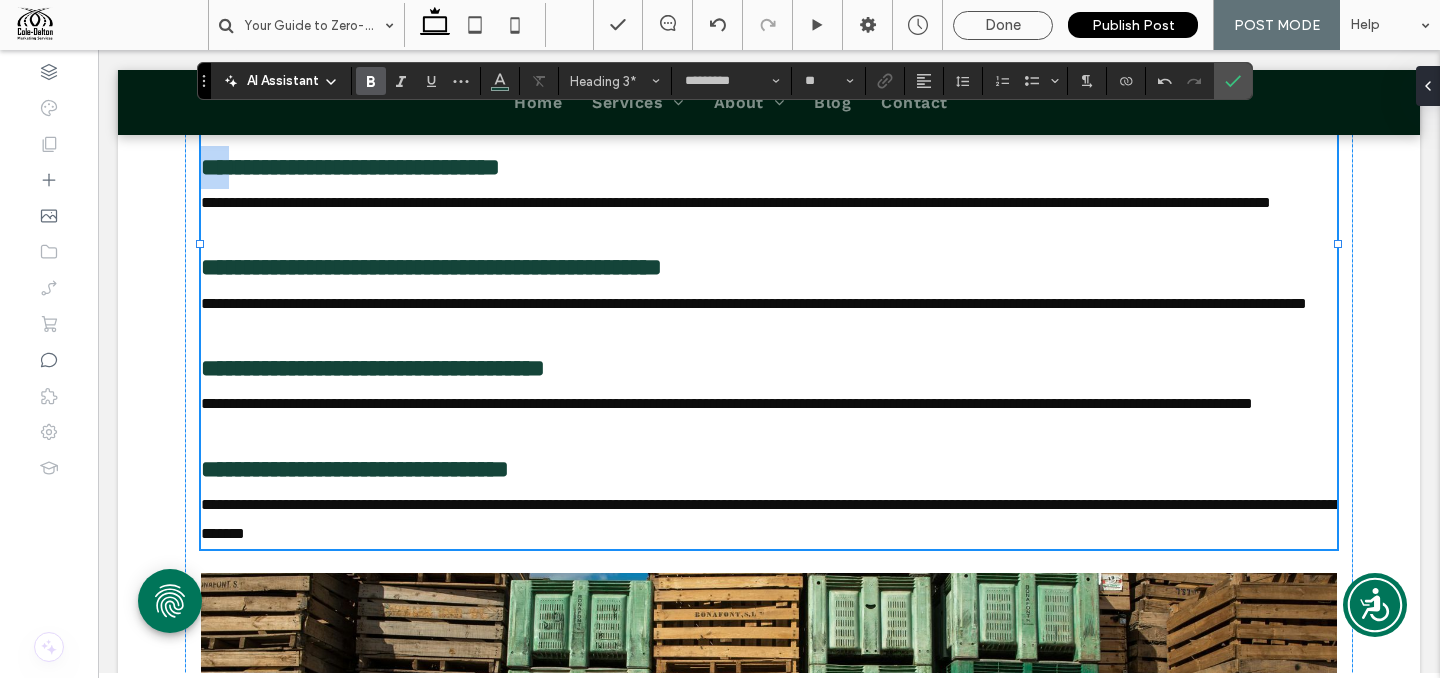 click on "Your Guide to Zero-Waste Logistics Using Recycled Pallets
July 10, 2025
Section + Add Section
As supply chains grow more complex and sustainability becomes a core business priority, many companies are re-evaluating the materials and systems they rely on every day. One area that offers immediate potential for environmental improvement — often overlooked — is the use of wood pallets. Wood pallets are essential to modern logistics, serving as the foundation for transporting goods across warehouses, distribution centers, and retail stores. But their role extends beyond basic functionality. ﻿ When properly reused and recycled, pallets can support a broader zero-waste logistics strategy, minimizing environmental impact and reducing material waste at scale. What Is Zero-Waste Logistics? In practice, this can involve several methods. Selecting reusable packaging and materials, Designing return or recovery systems," at bounding box center (769, -631) 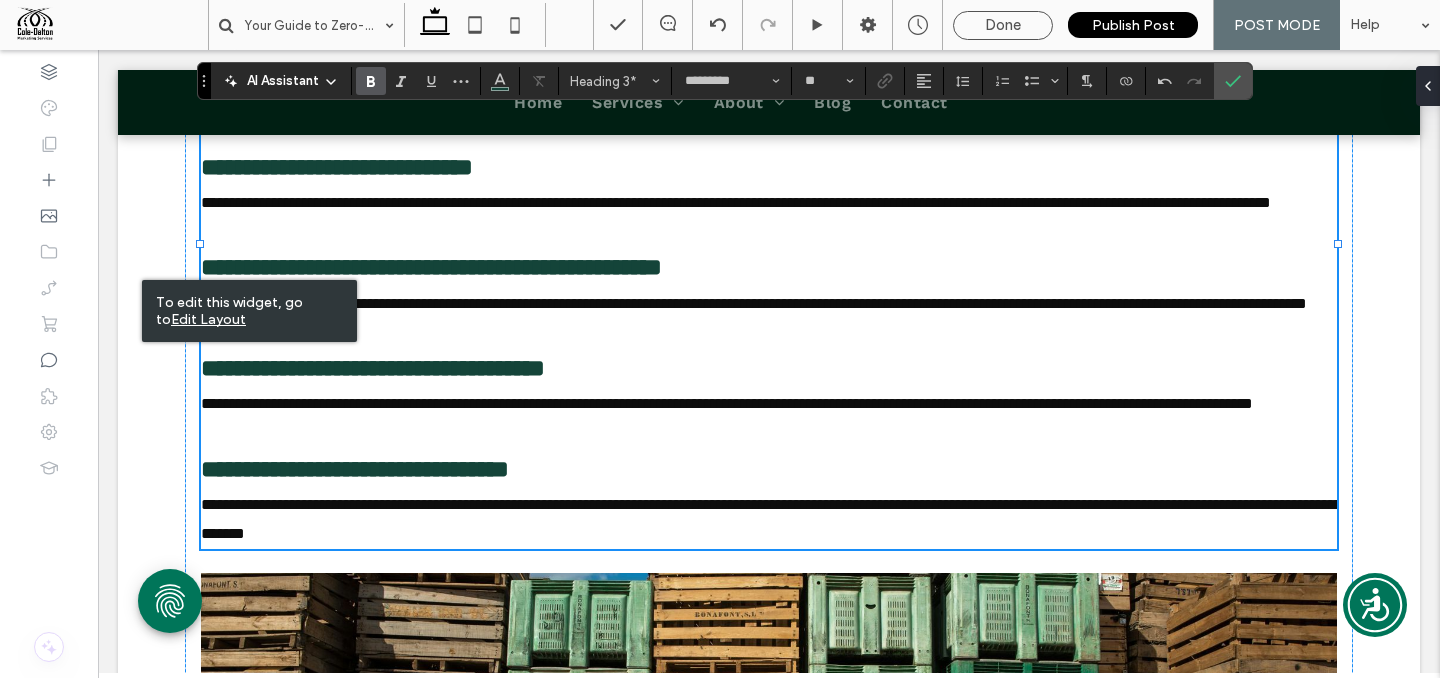 drag, startPoint x: 225, startPoint y: 408, endPoint x: 152, endPoint y: 405, distance: 73.061615 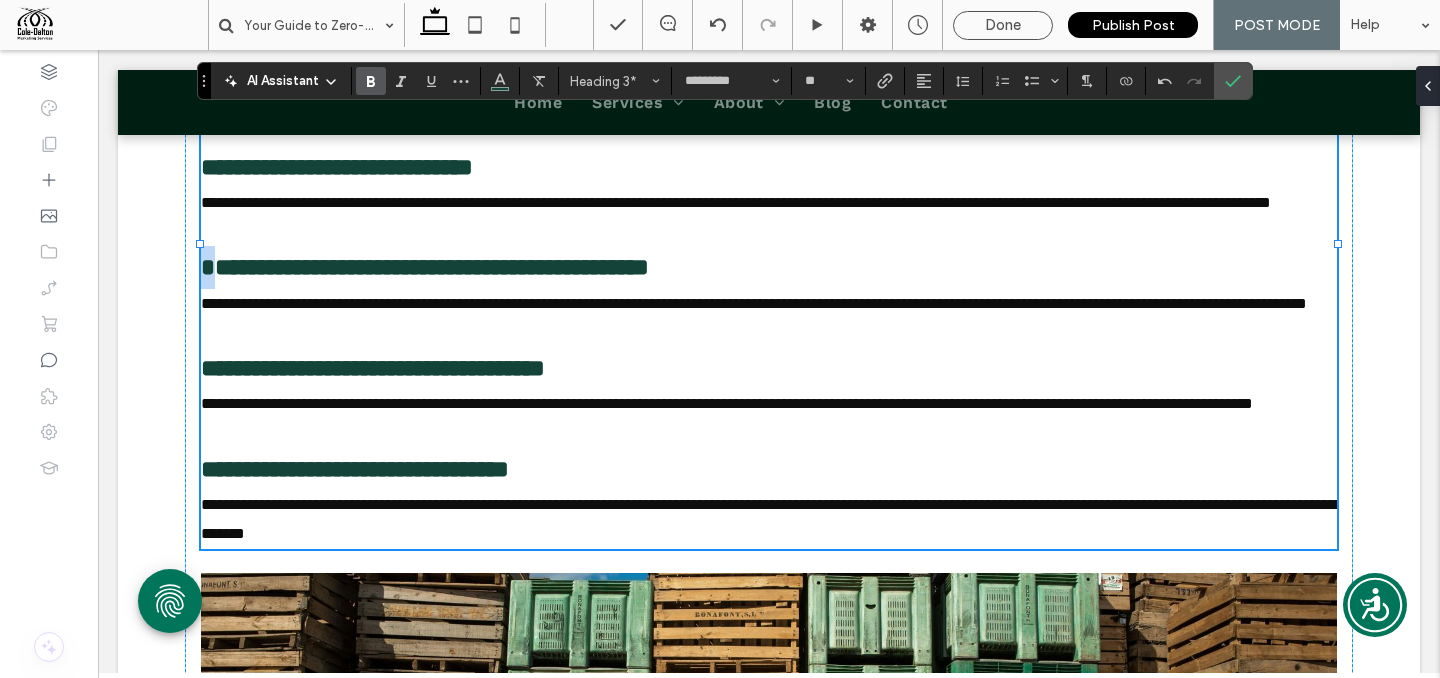 drag, startPoint x: 211, startPoint y: 414, endPoint x: 188, endPoint y: 414, distance: 23 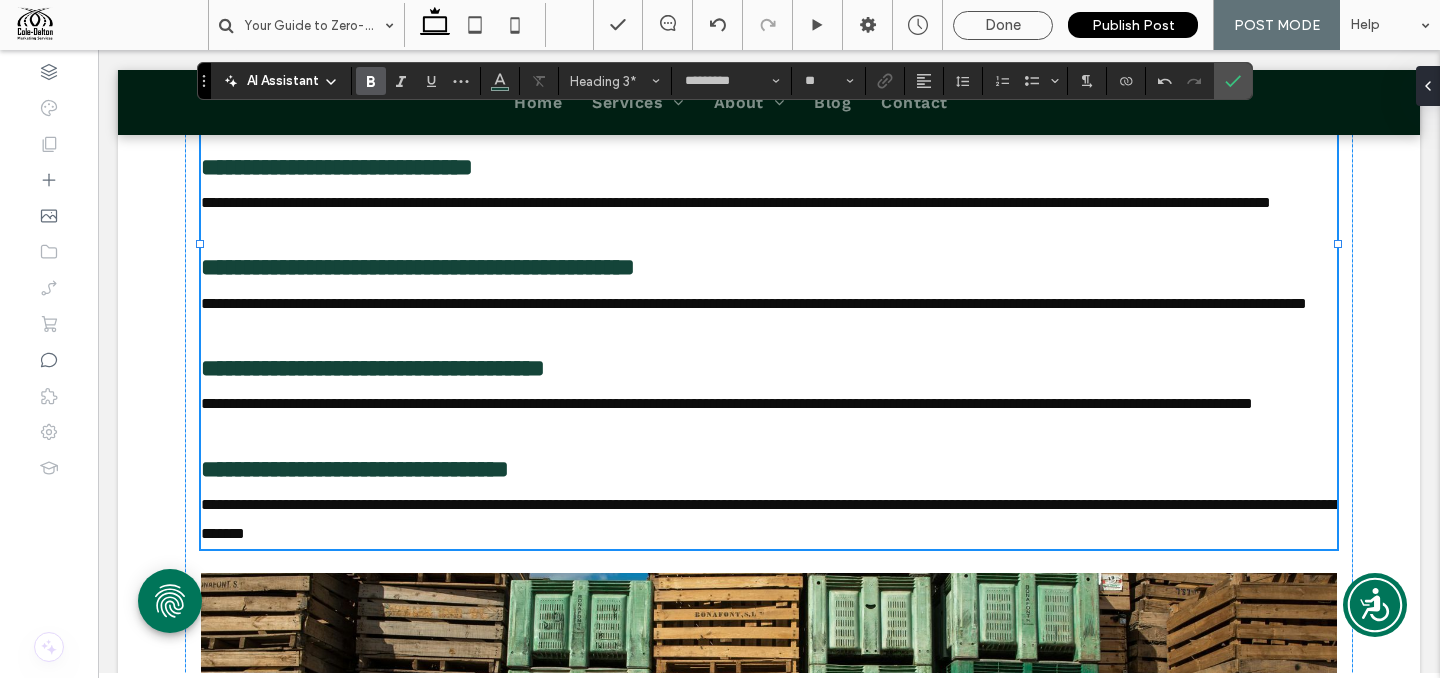 drag, startPoint x: 231, startPoint y: 537, endPoint x: 125, endPoint y: 531, distance: 106.16968 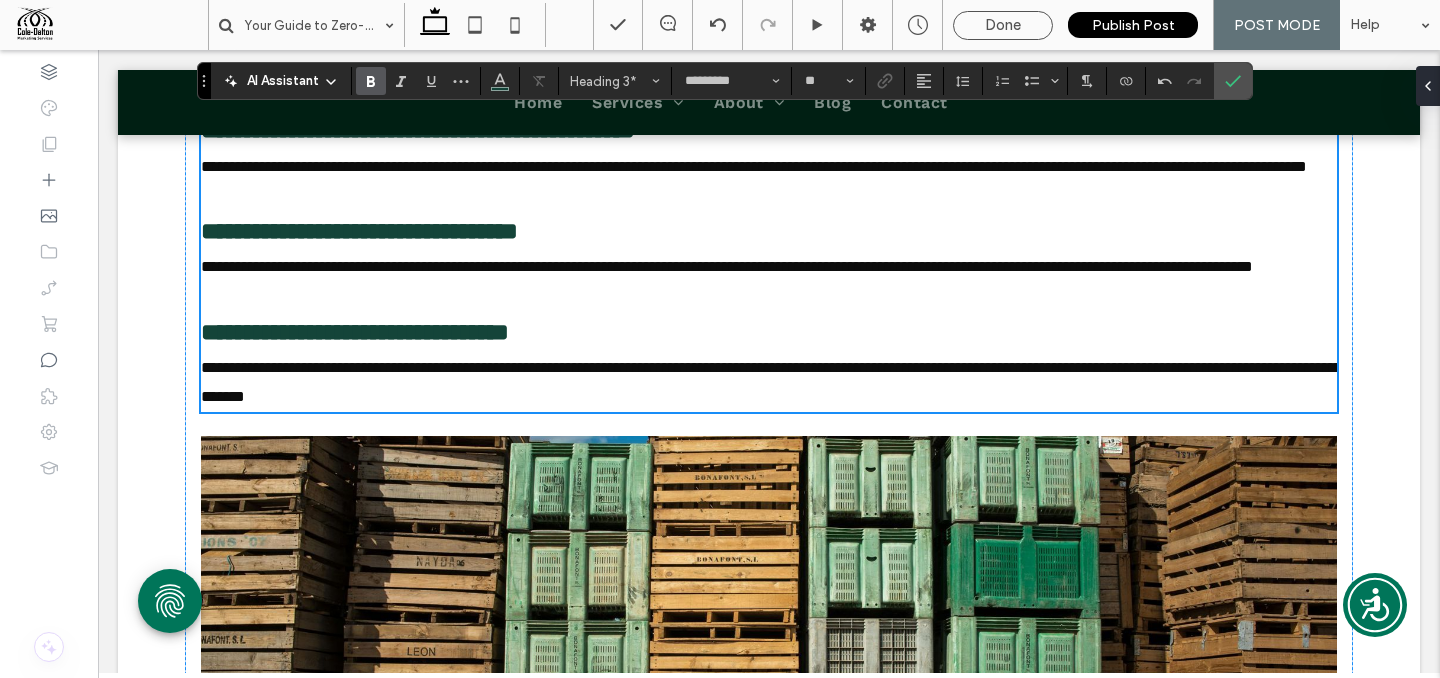 scroll, scrollTop: 3571, scrollLeft: 0, axis: vertical 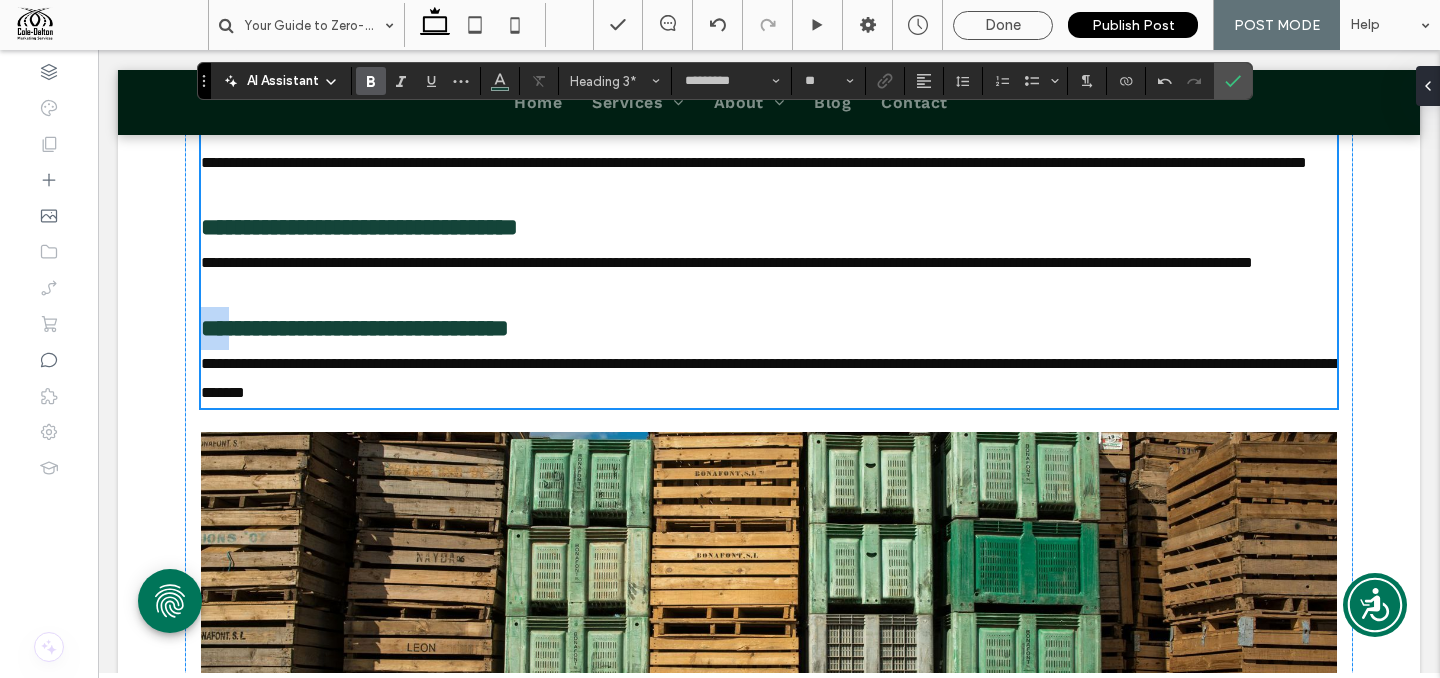 drag, startPoint x: 232, startPoint y: 526, endPoint x: 162, endPoint y: 523, distance: 70.064255 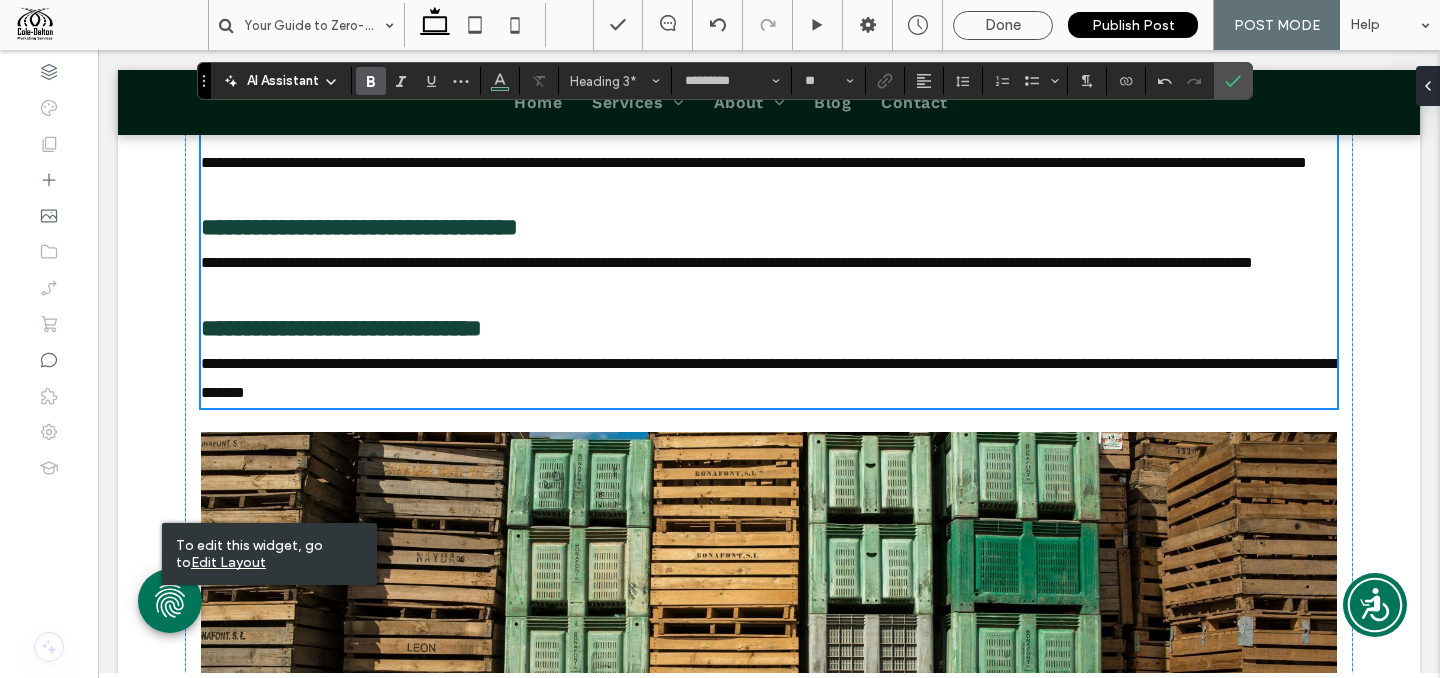 click at bounding box center (769, 191) 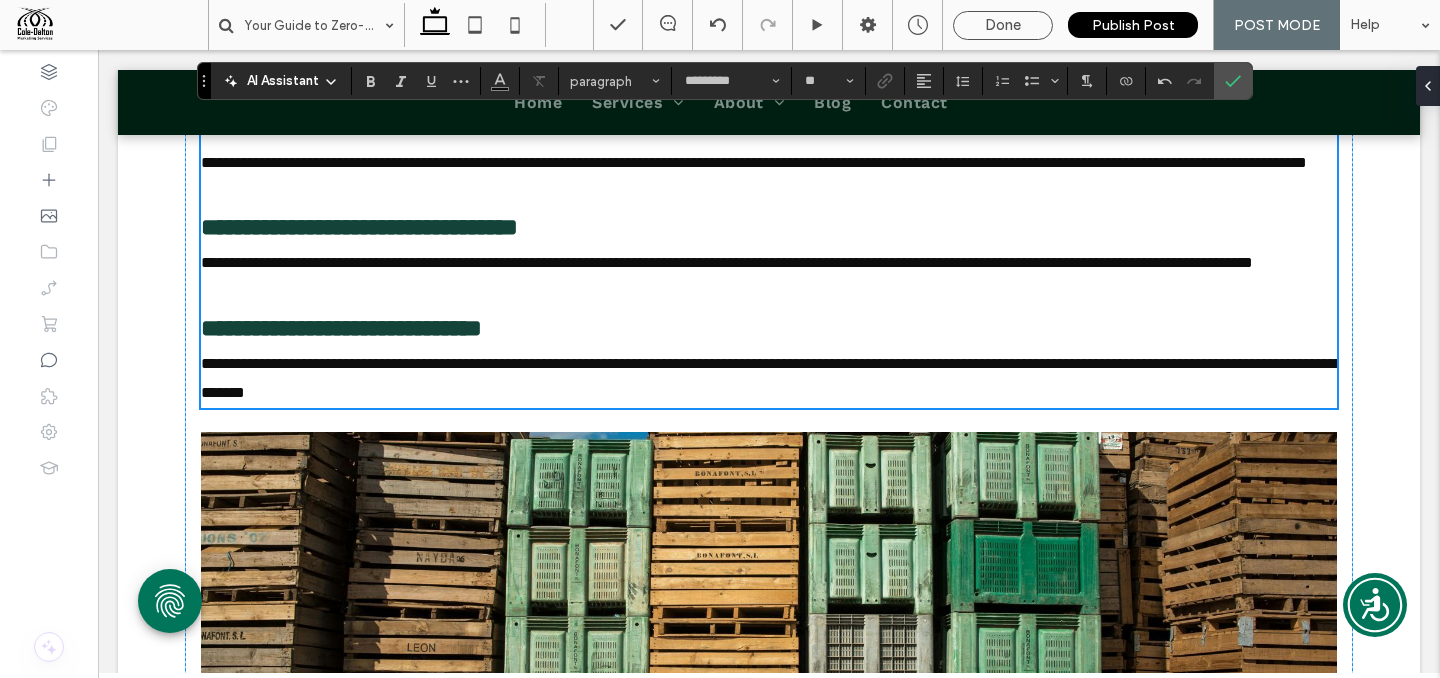click on "**********" at bounding box center [769, 163] 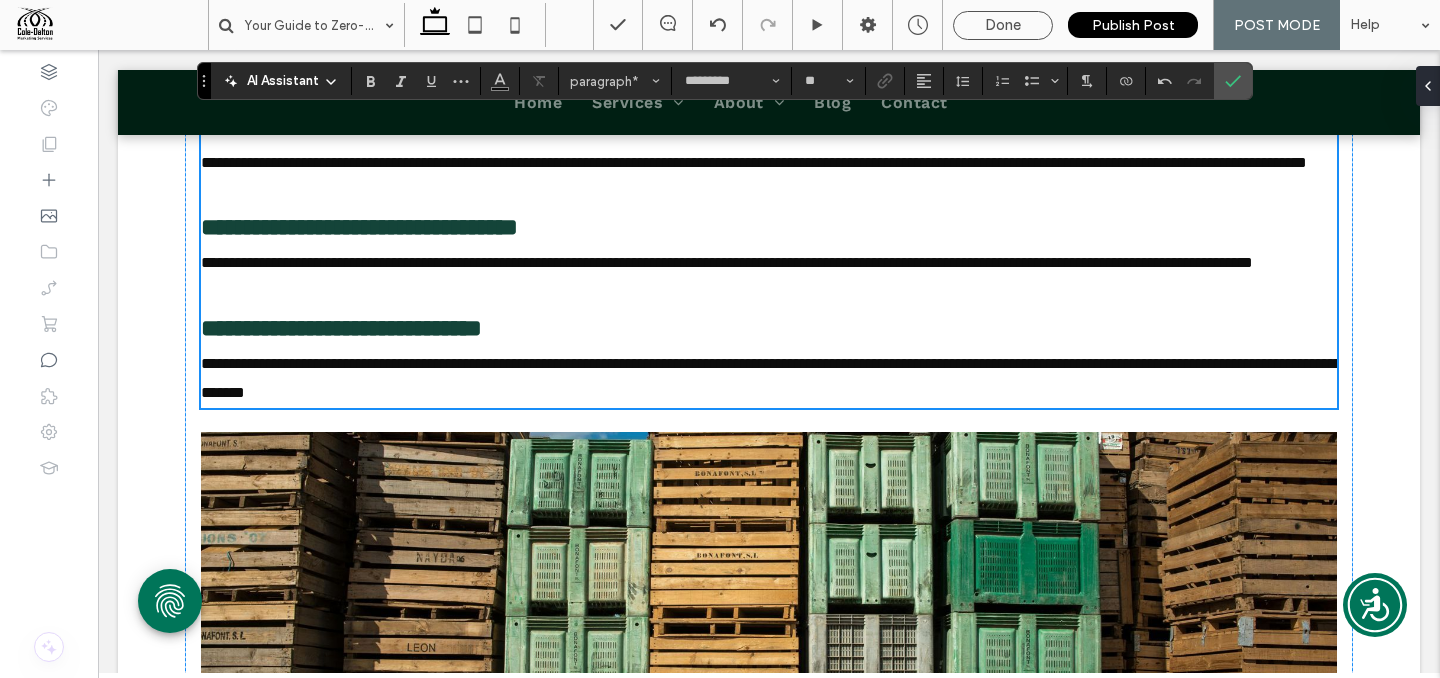type on "**" 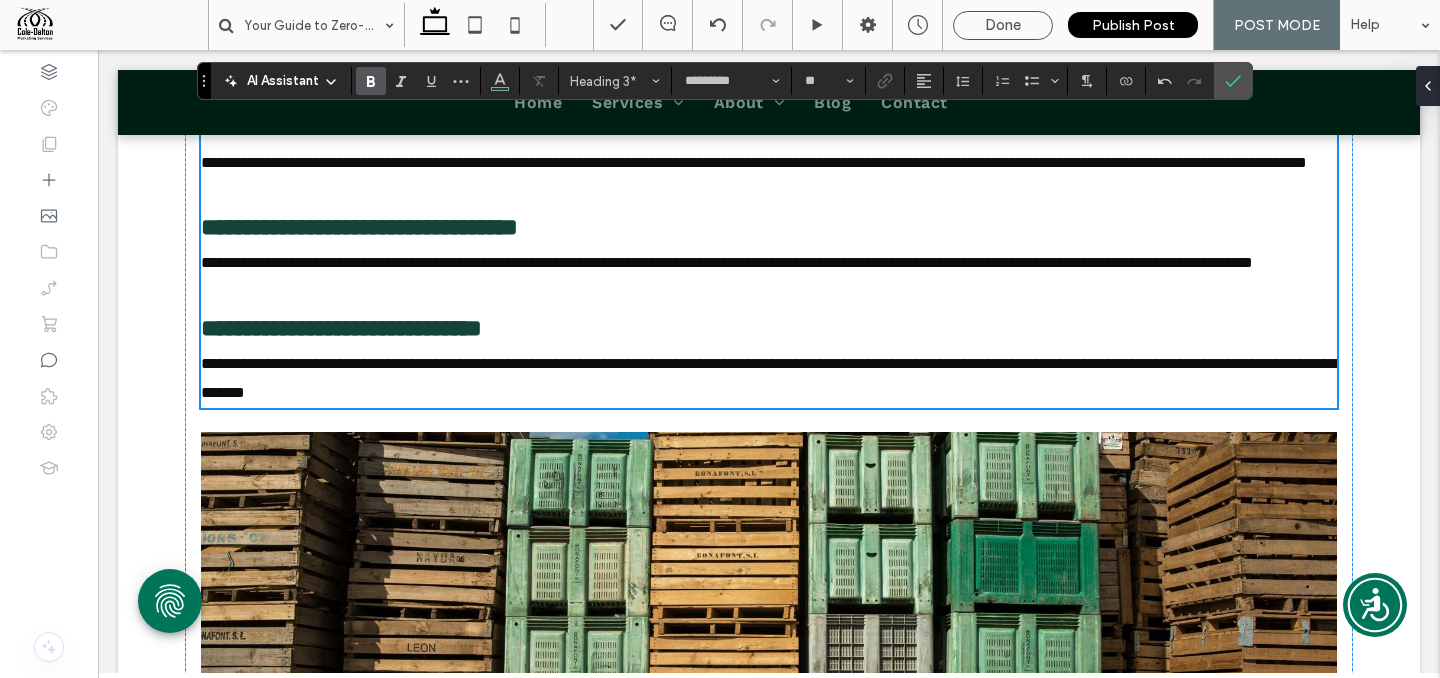click on "**********" at bounding box center [418, 126] 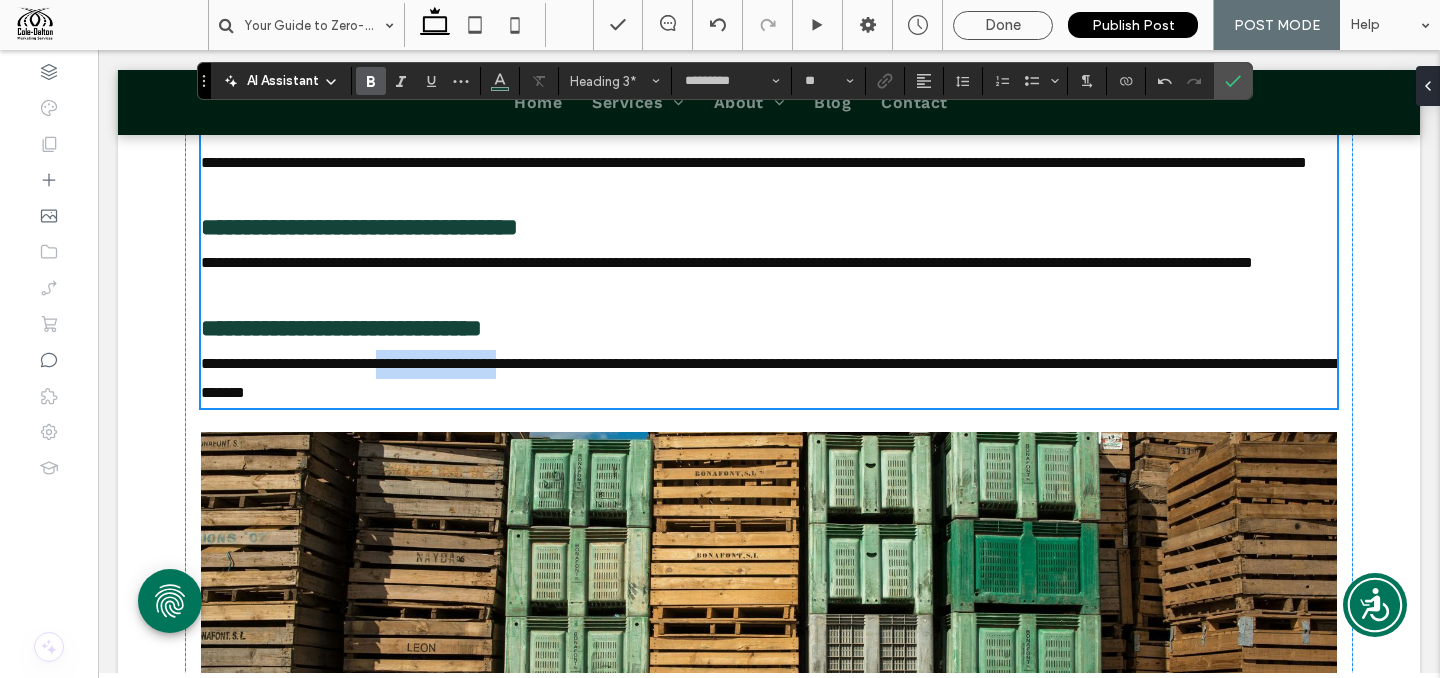 type 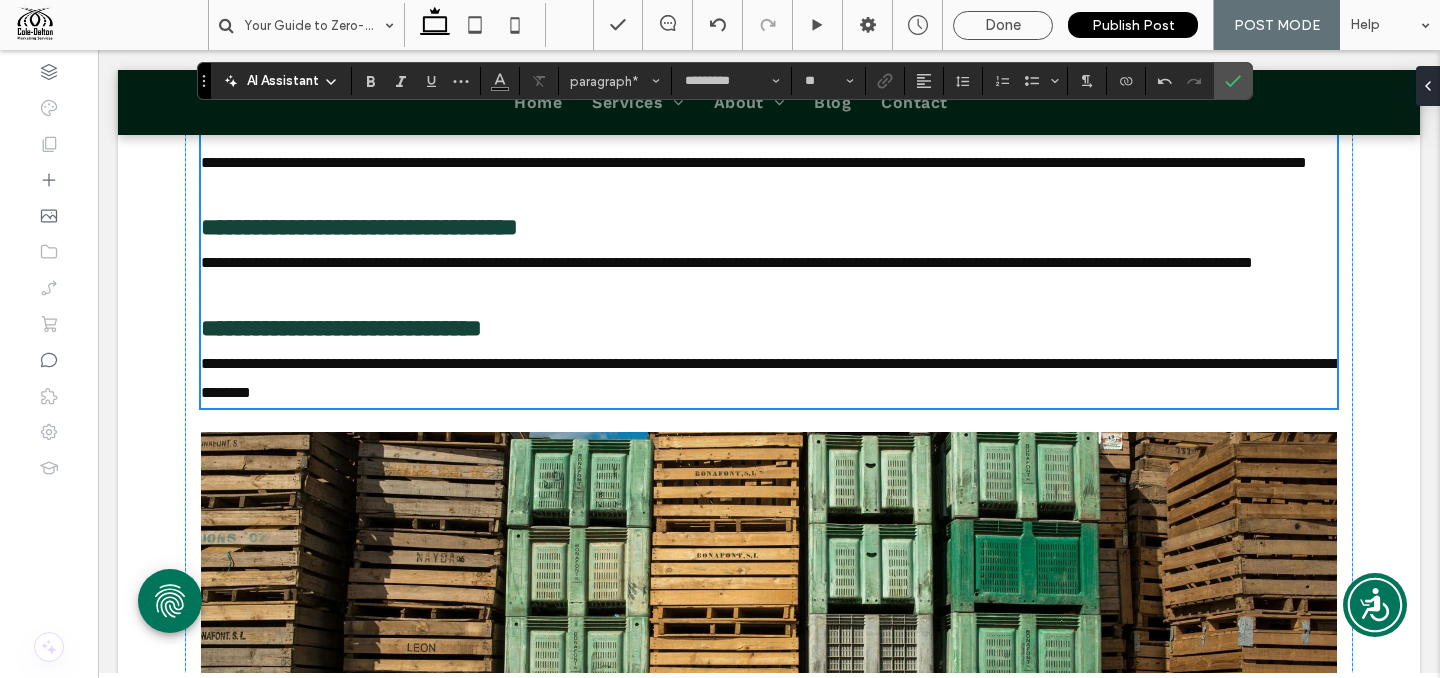 click on "**********" at bounding box center (771, 378) 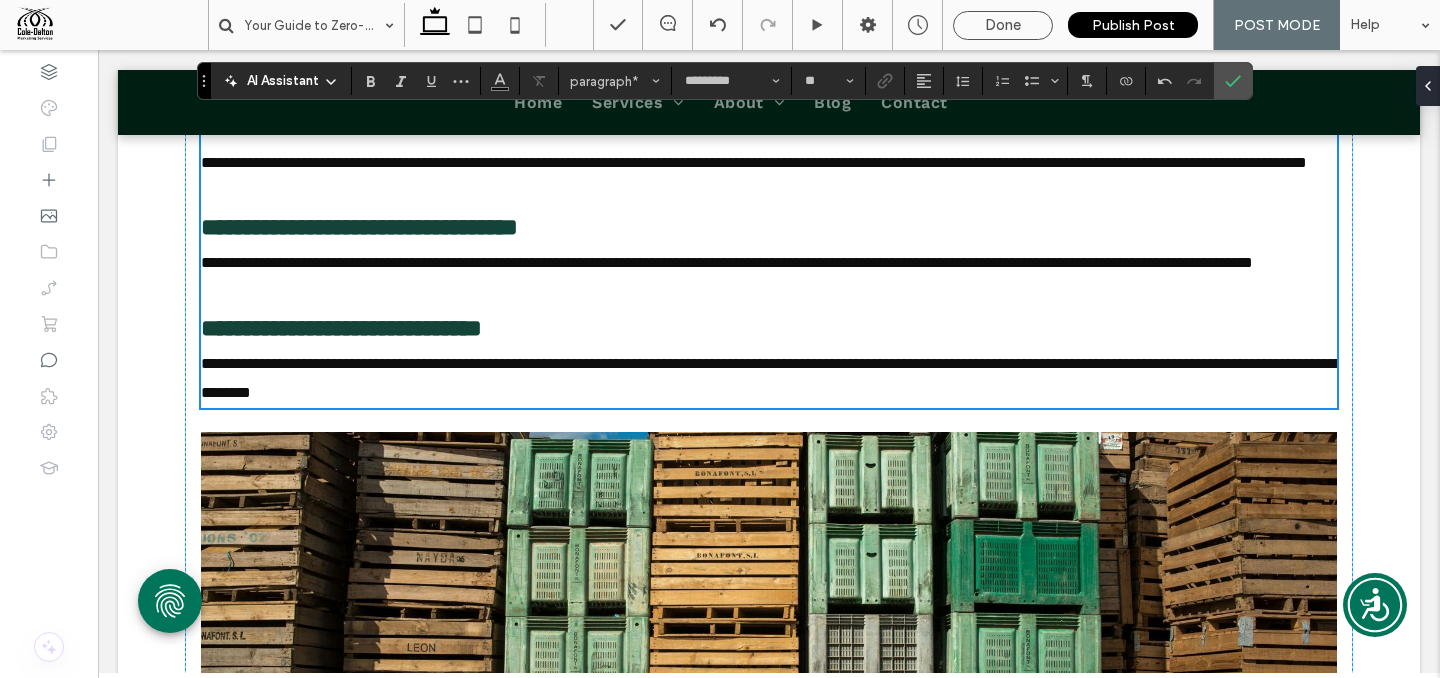 click on "**********" at bounding box center (771, 378) 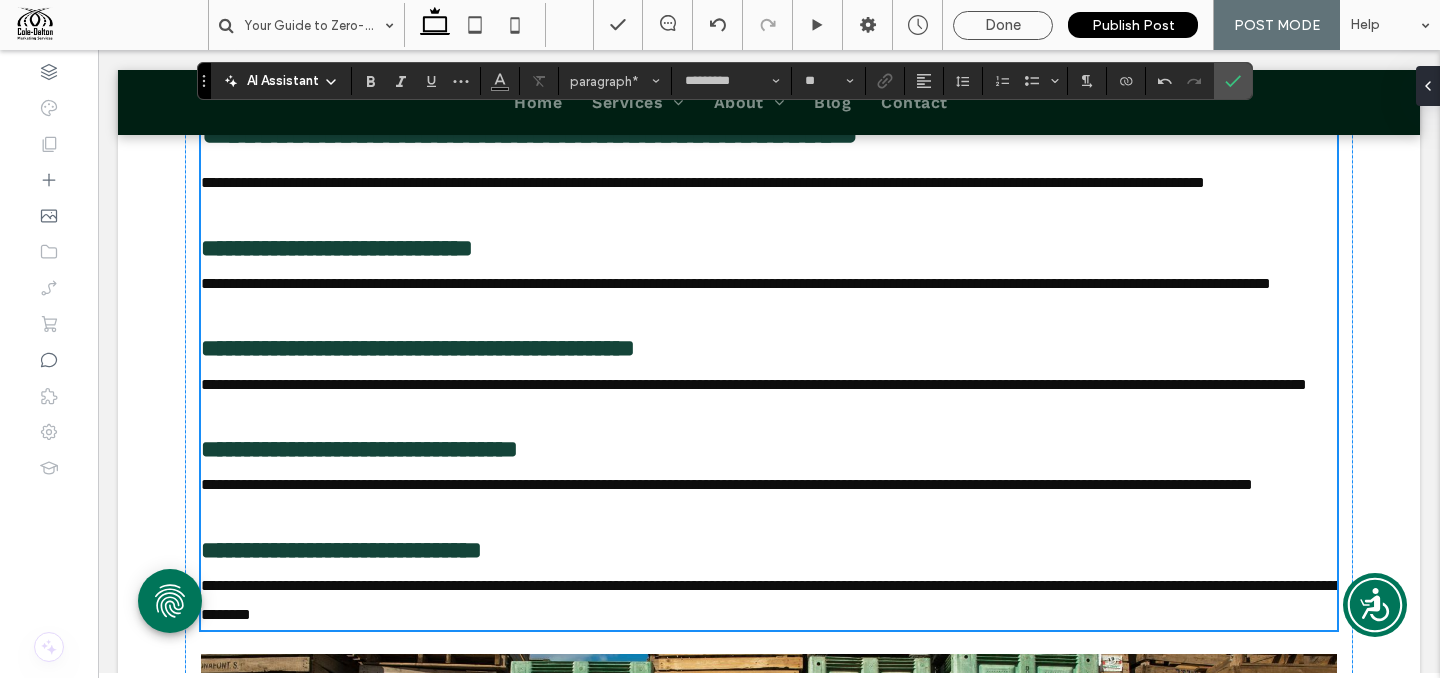 scroll, scrollTop: 3252, scrollLeft: 0, axis: vertical 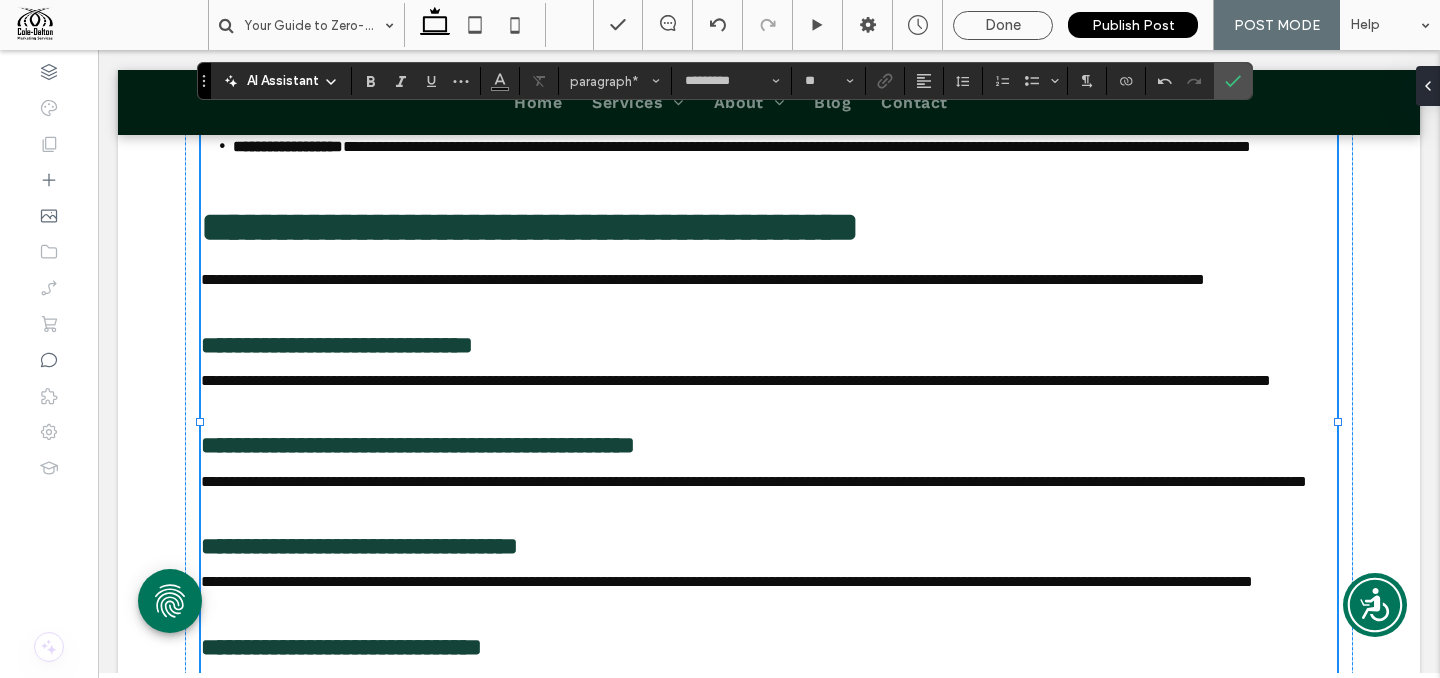 click on "**********" at bounding box center [769, 280] 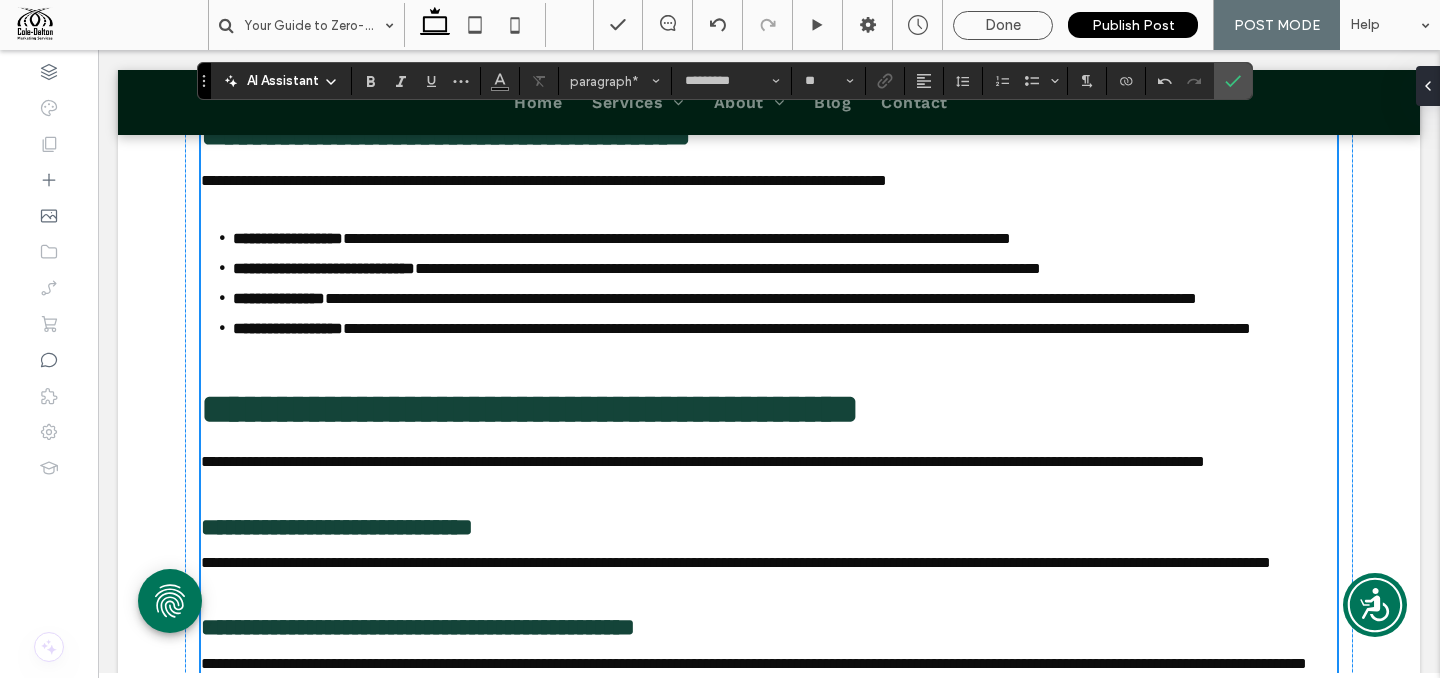 scroll, scrollTop: 3057, scrollLeft: 0, axis: vertical 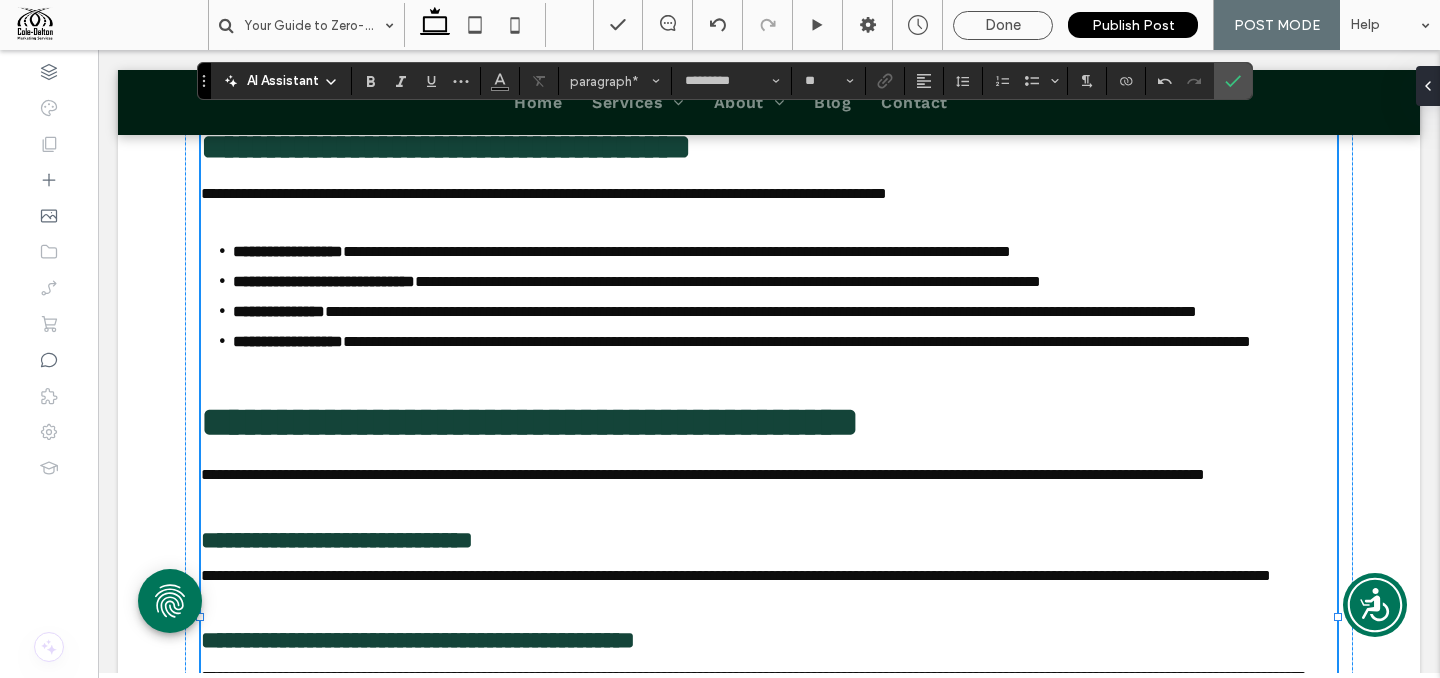 click on "**********" at bounding box center [785, 356] 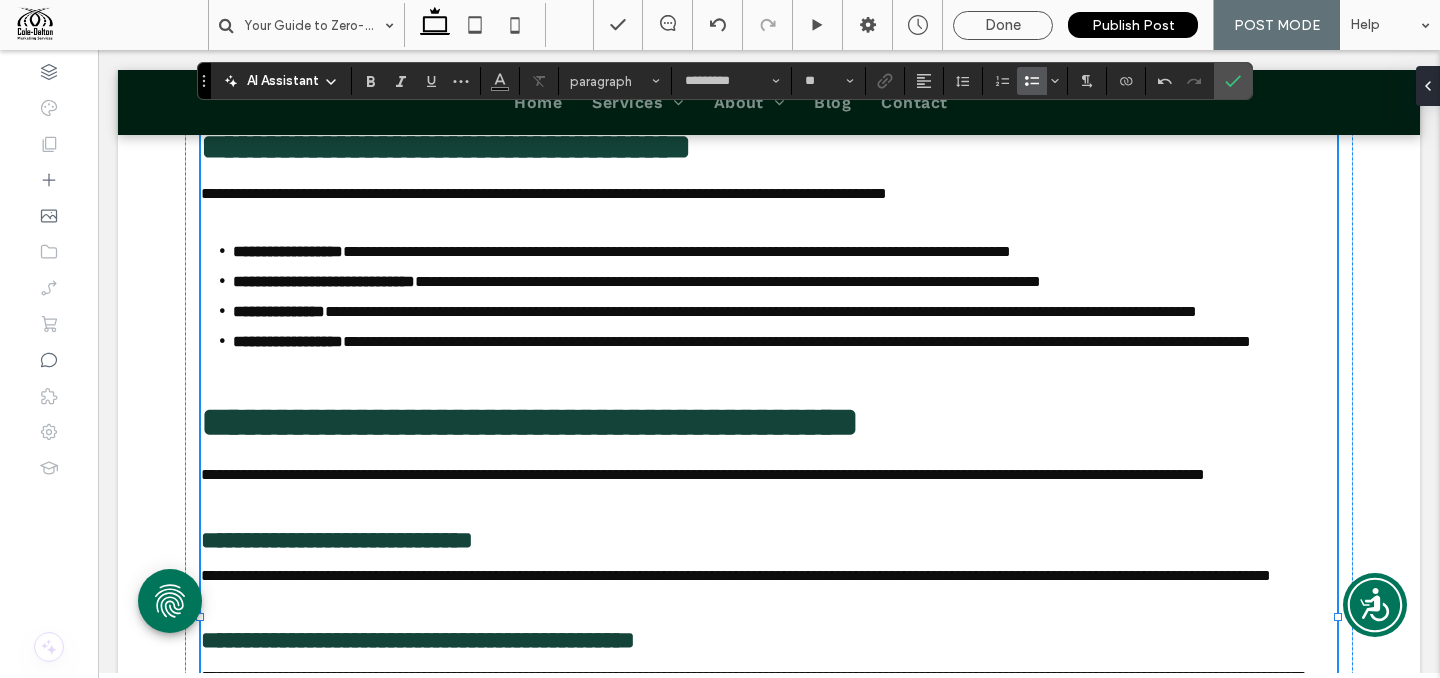 click on "**********" at bounding box center [769, 311] 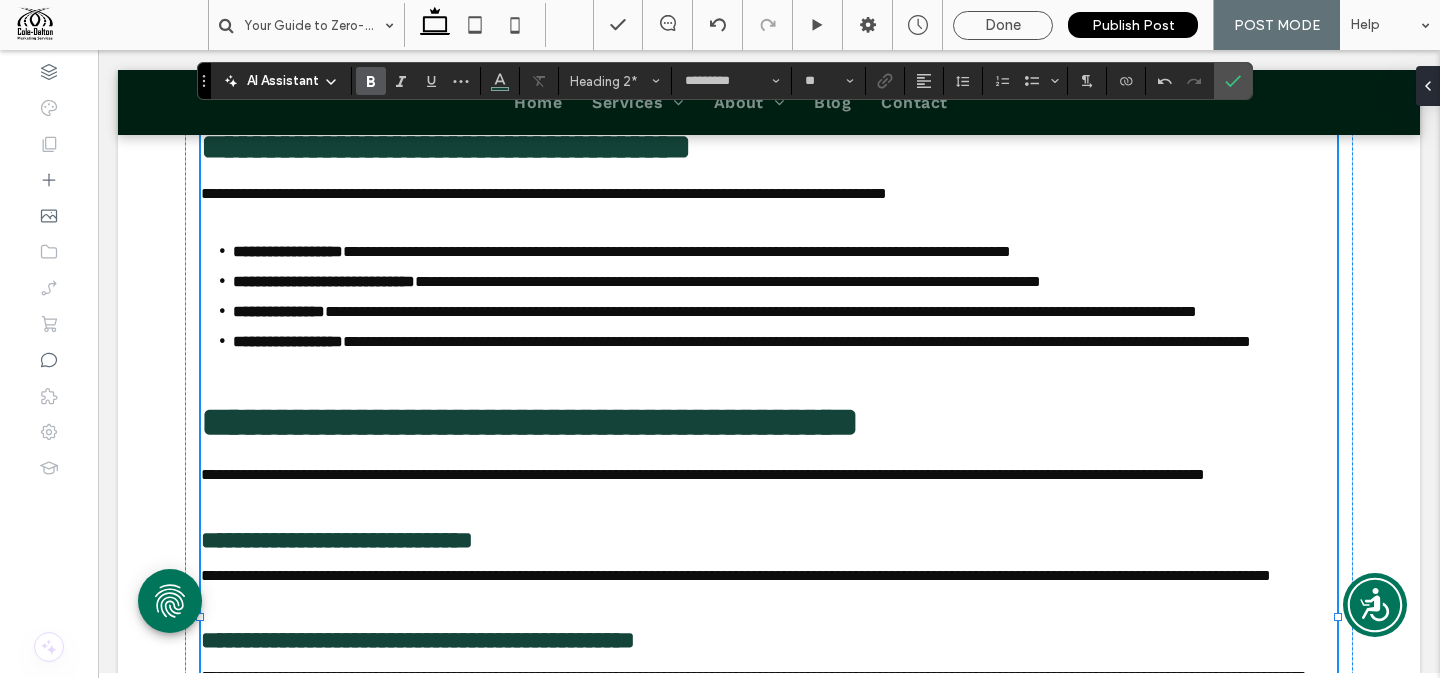 click on "**********" at bounding box center (785, 356) 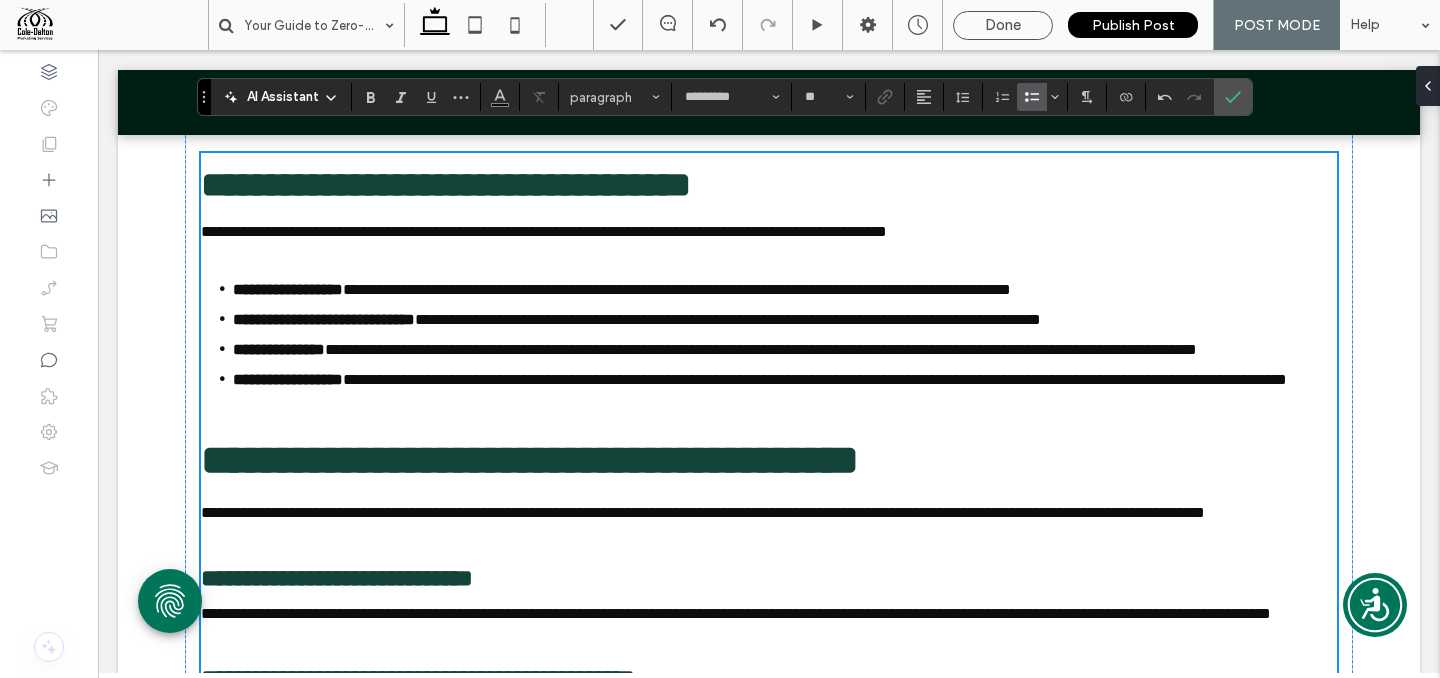 scroll, scrollTop: 3010, scrollLeft: 0, axis: vertical 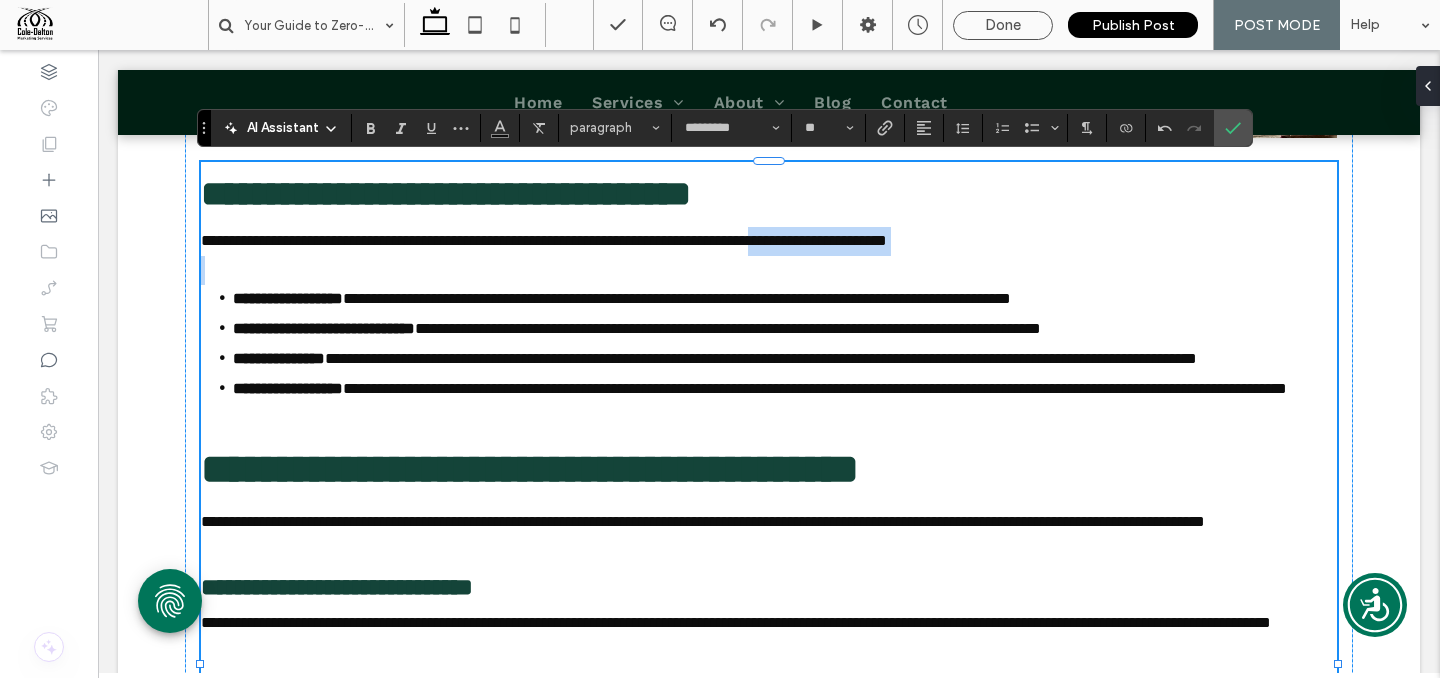 drag, startPoint x: 900, startPoint y: 243, endPoint x: 1161, endPoint y: 254, distance: 261.2317 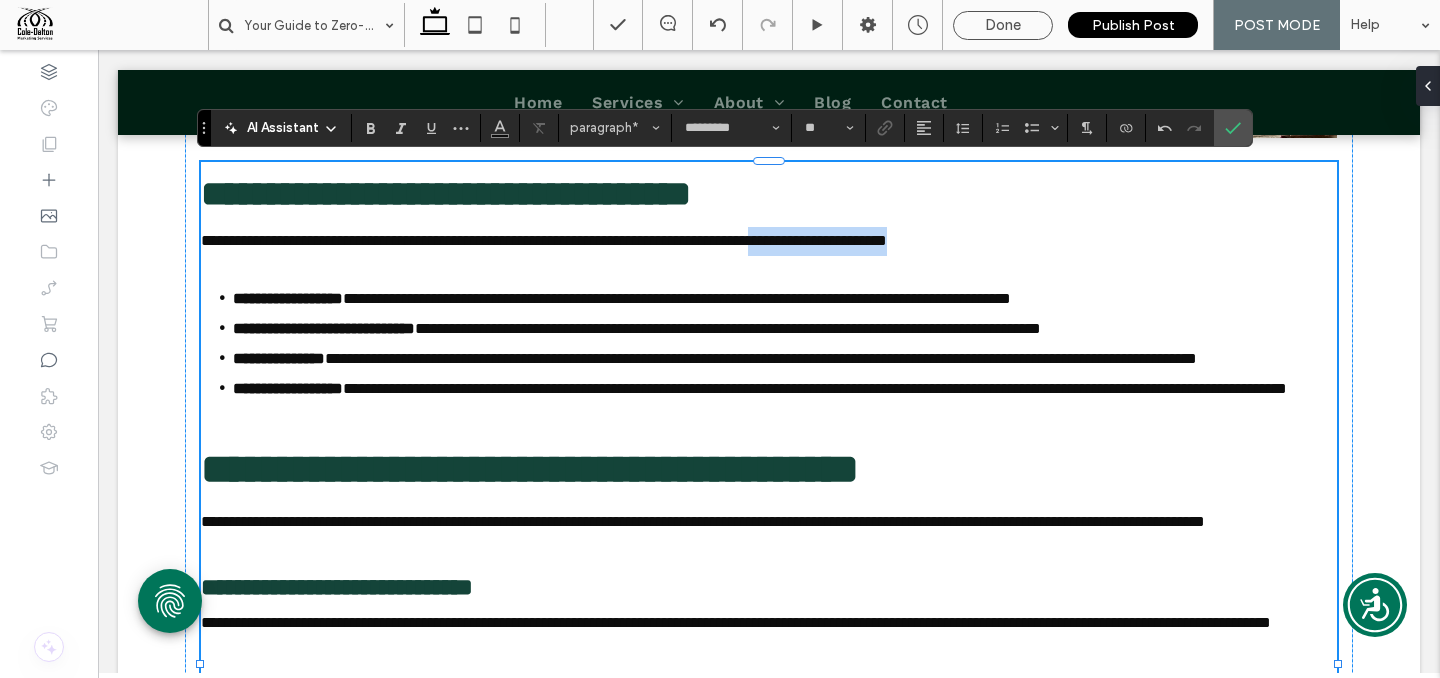 drag, startPoint x: 1083, startPoint y: 248, endPoint x: 1140, endPoint y: 244, distance: 57.14018 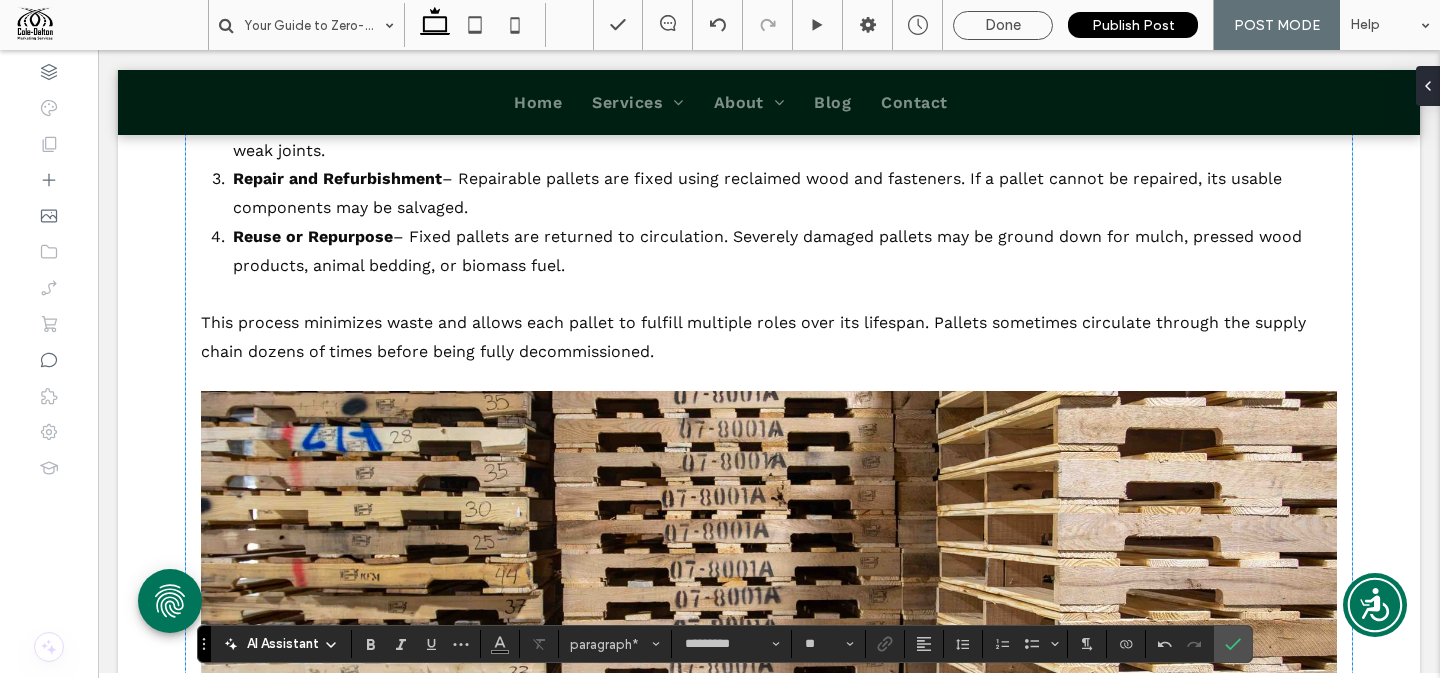 scroll, scrollTop: 2621, scrollLeft: 0, axis: vertical 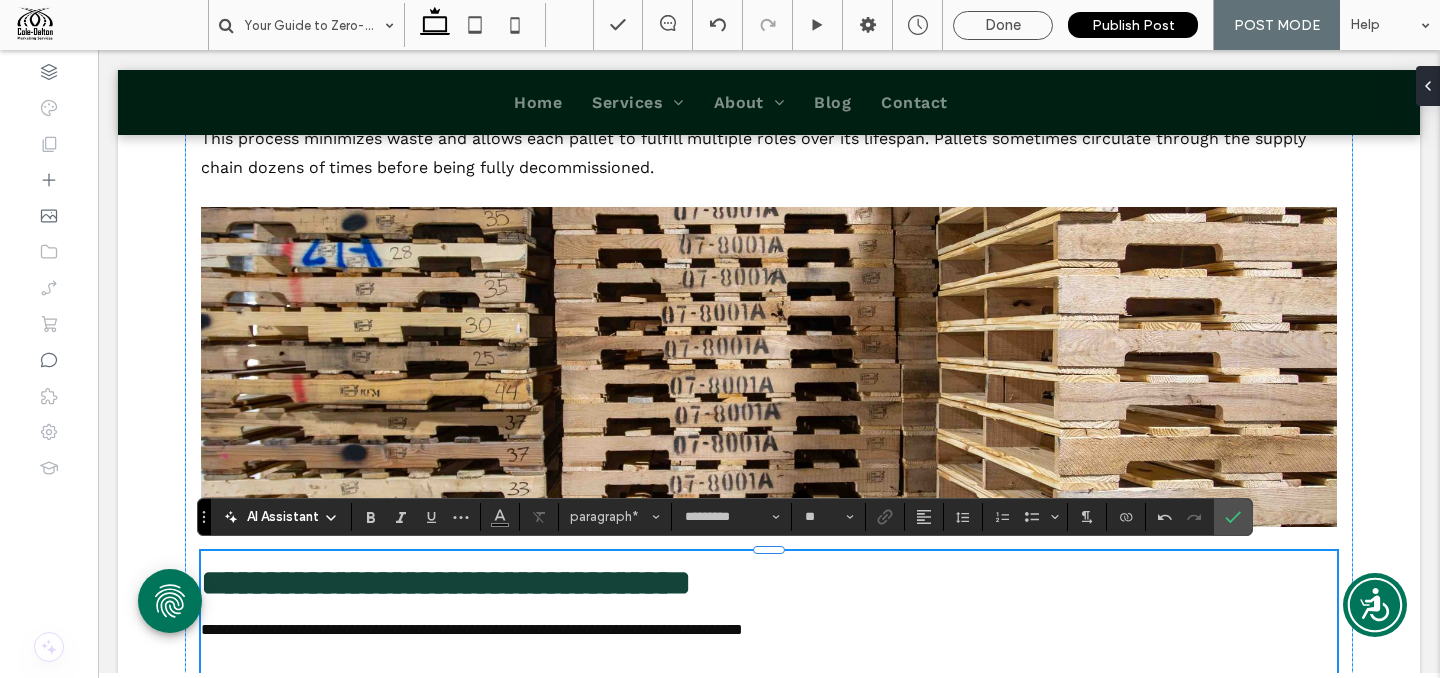click at bounding box center (769, 367) 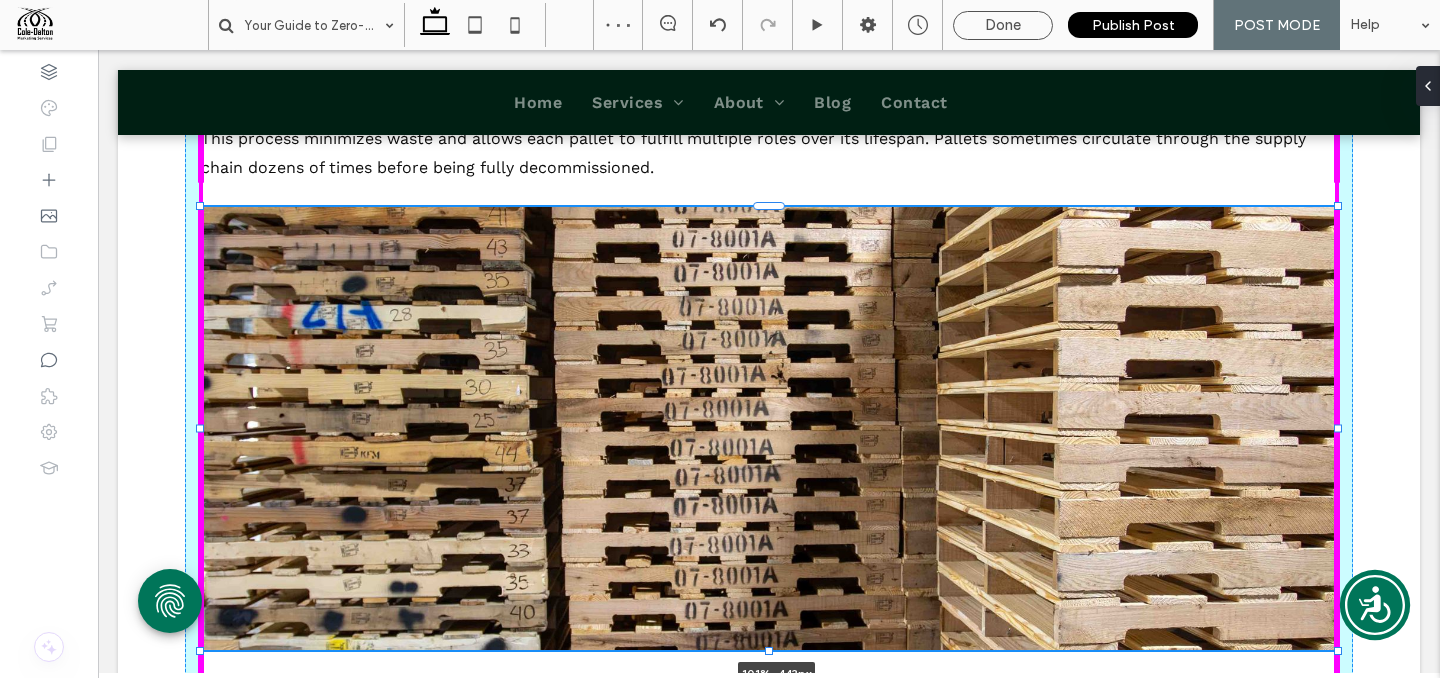 drag, startPoint x: 1338, startPoint y: 527, endPoint x: 1333, endPoint y: 626, distance: 99.12618 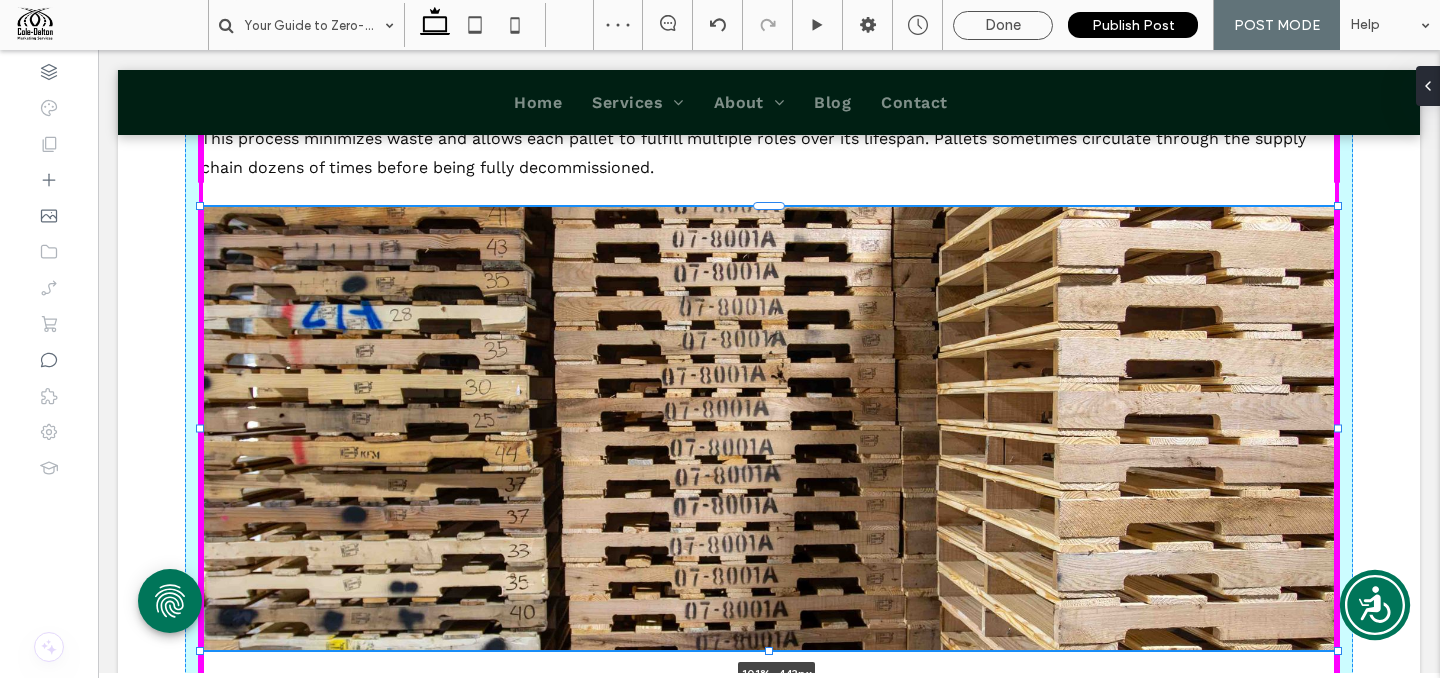 click on "Your Guide to Zero-Waste Logistics Using Recycled Pallets
July 10, 2025
Section + Add Section
As supply chains grow more complex and sustainability becomes a core business priority, many companies are re-evaluating the materials and systems they rely on every day. One area that offers immediate potential for environmental improvement — often overlooked — is the use of wood pallets. Wood pallets are essential to modern logistics, serving as the foundation for transporting goods across warehouses, distribution centers, and retail stores. But their role extends beyond basic functionality. ﻿ When properly reused and recycled, pallets can support a broader zero-waste logistics strategy, minimizing environmental impact and reducing material waste at scale. What Is Zero-Waste Logistics? In practice, this can involve several methods. Selecting reusable packaging and materials, Designing return or recovery systems," at bounding box center [769, 339] 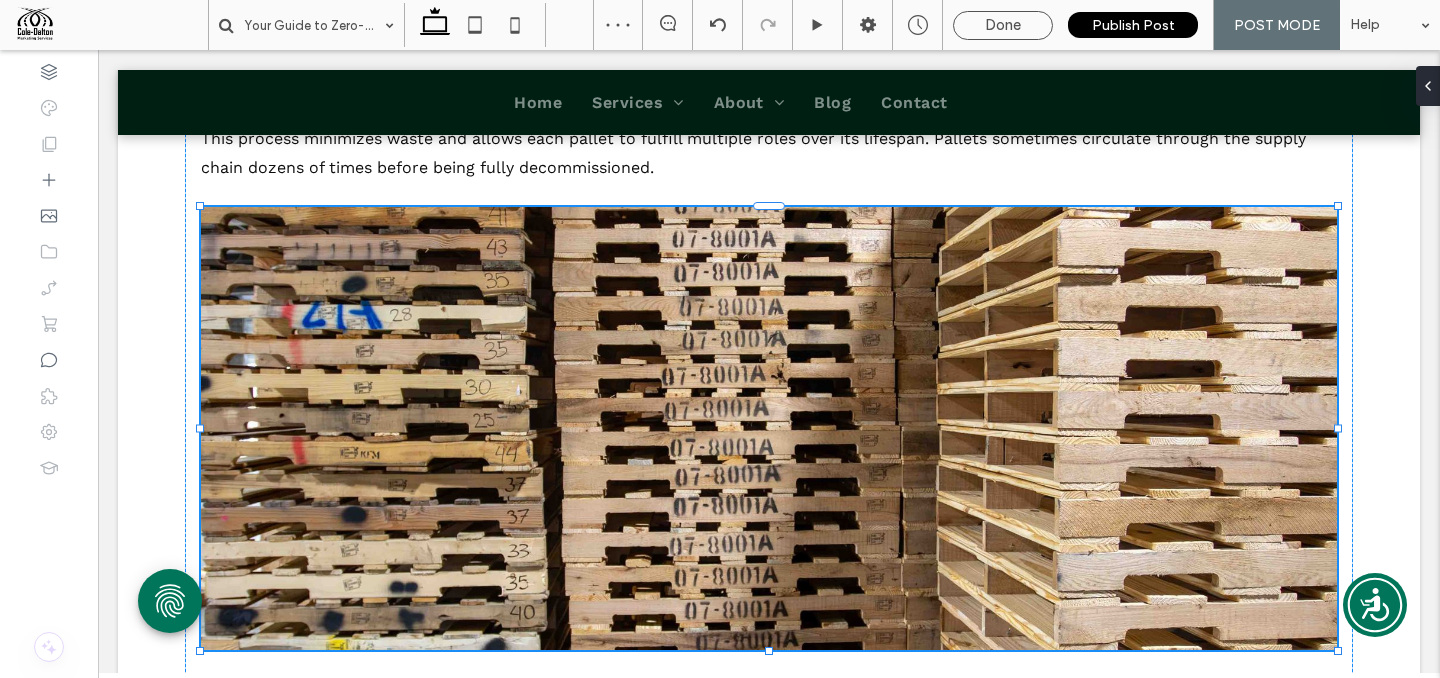 type on "***" 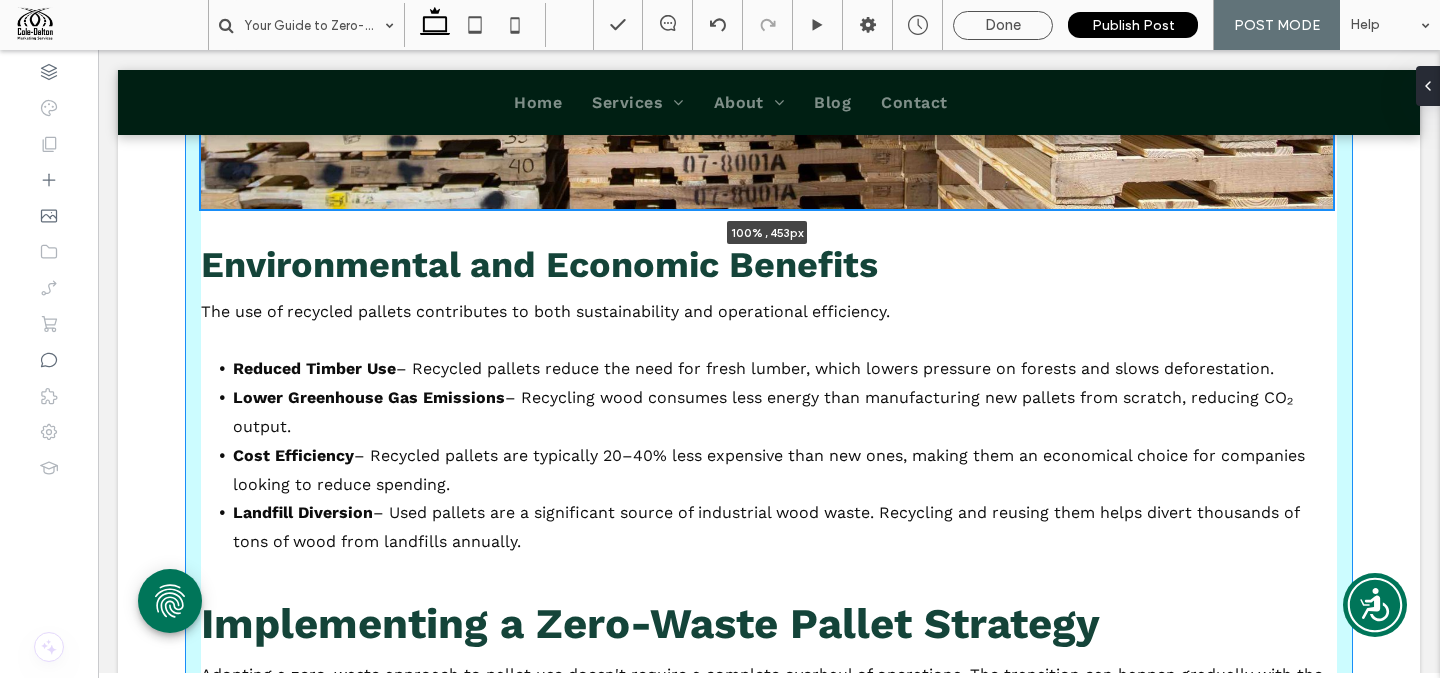 scroll, scrollTop: 3071, scrollLeft: 0, axis: vertical 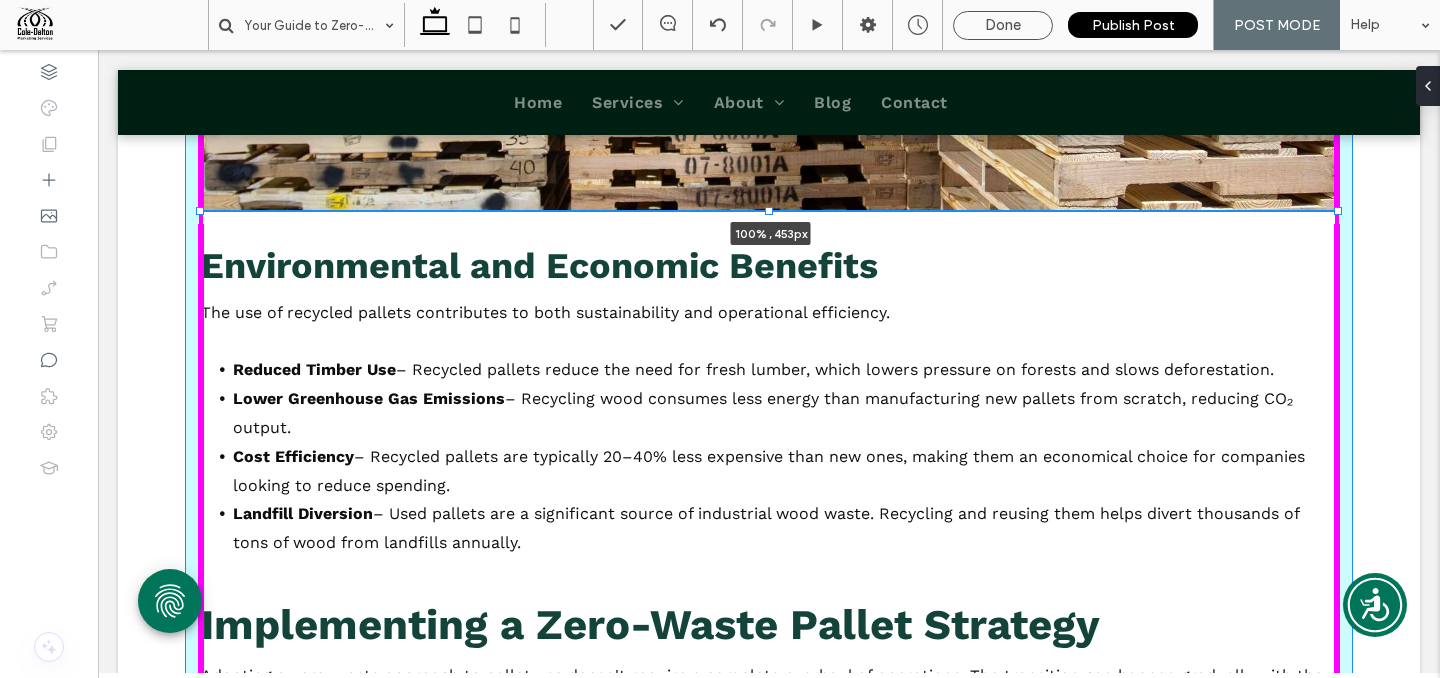 drag, startPoint x: 1338, startPoint y: 212, endPoint x: 1345, endPoint y: 222, distance: 12.206555 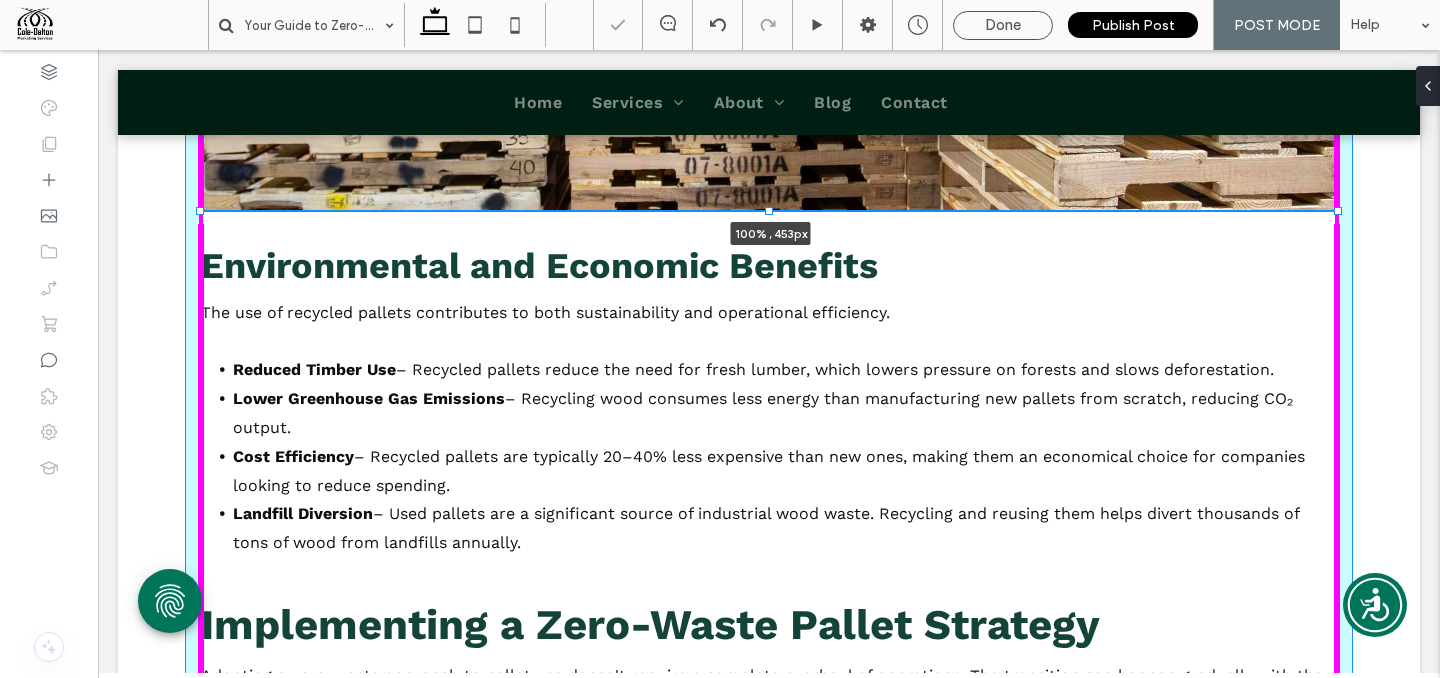 type on "***" 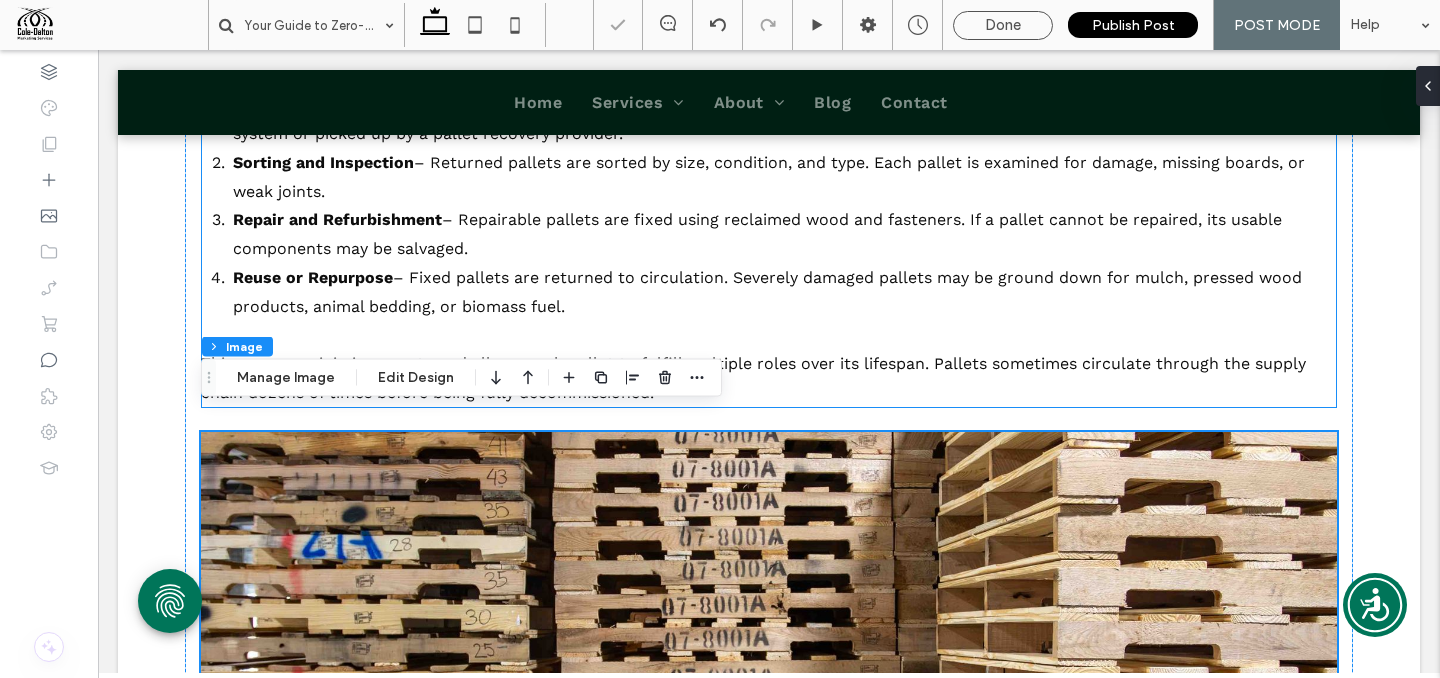 scroll, scrollTop: 2373, scrollLeft: 0, axis: vertical 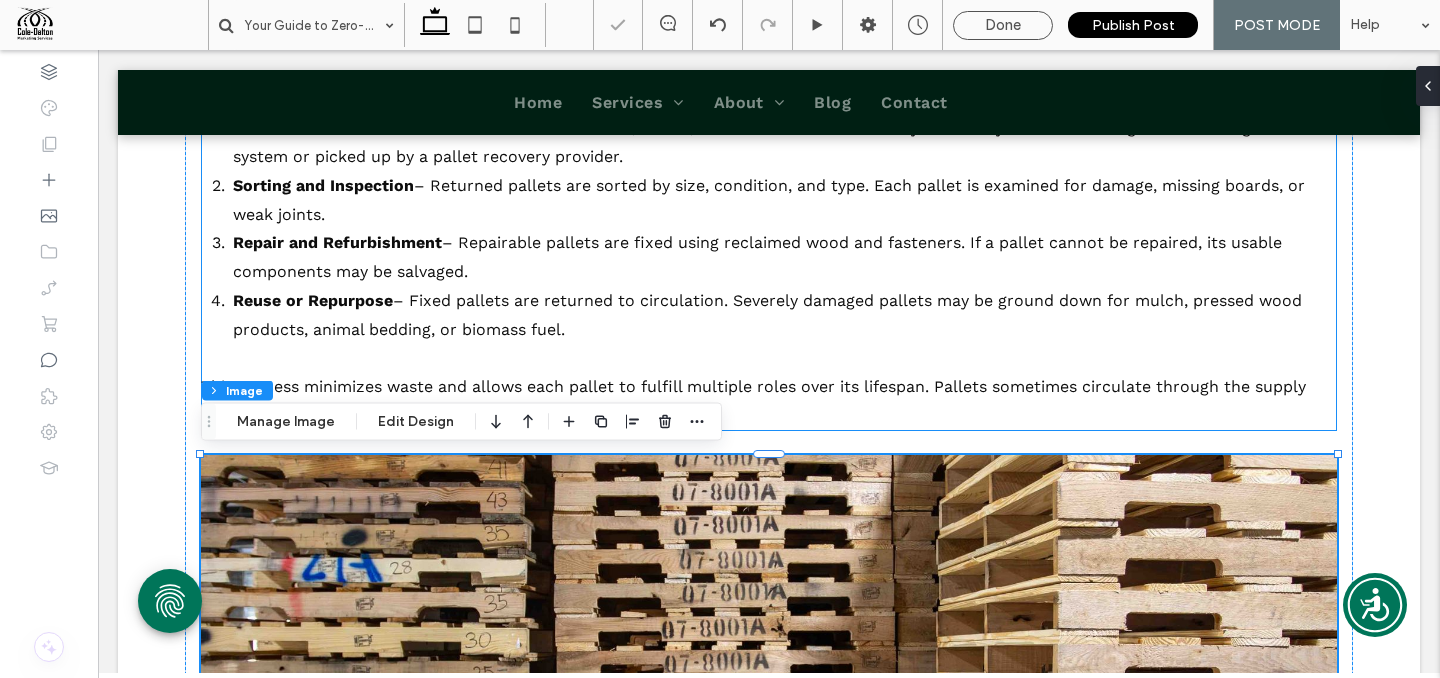 click on "Repair and Refurbishment  – Repairable pallets are fixed using reclaimed wood and fasteners. If a pallet cannot be repaired, its usable components may be salvaged." at bounding box center [785, 258] 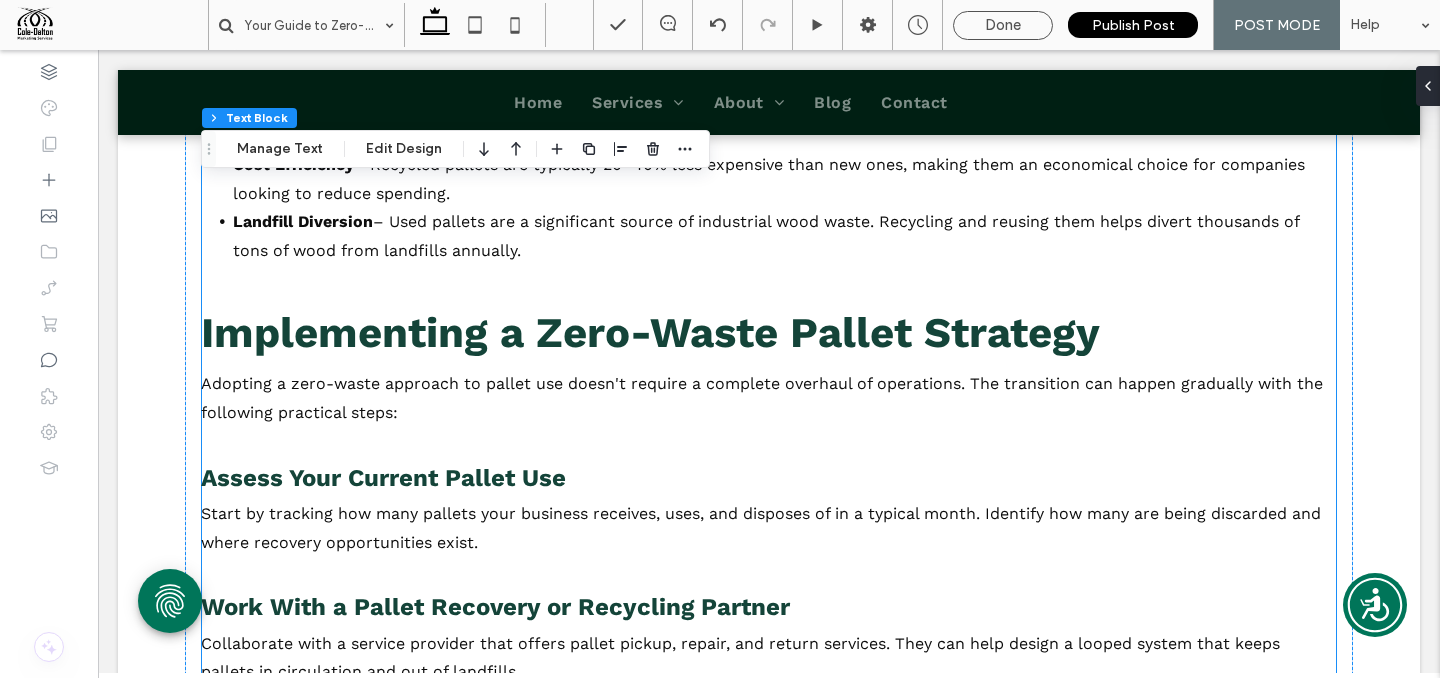 scroll, scrollTop: 3275, scrollLeft: 0, axis: vertical 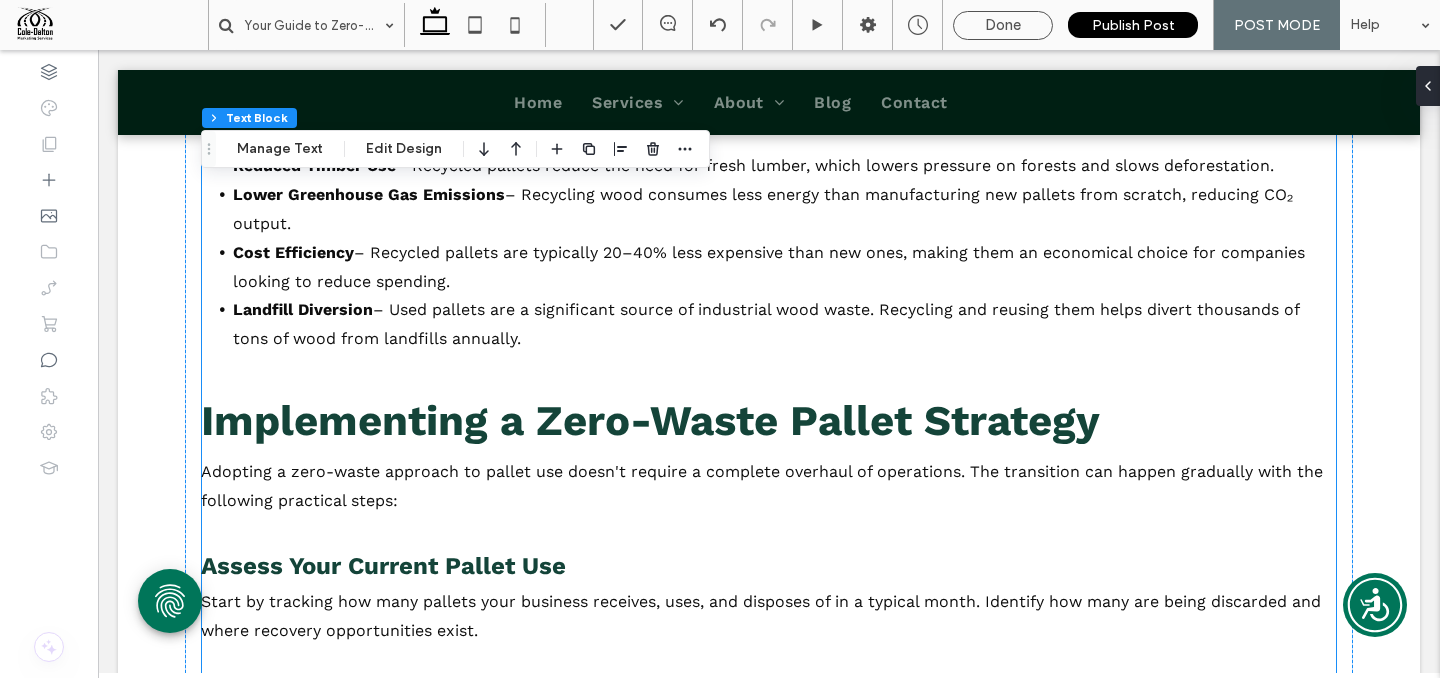 click on "Landfill Diversion  – Used pallets are a significant source of industrial wood waste. Recycling and reusing them helps divert thousands of tons of wood from landfills annually." at bounding box center (785, 339) 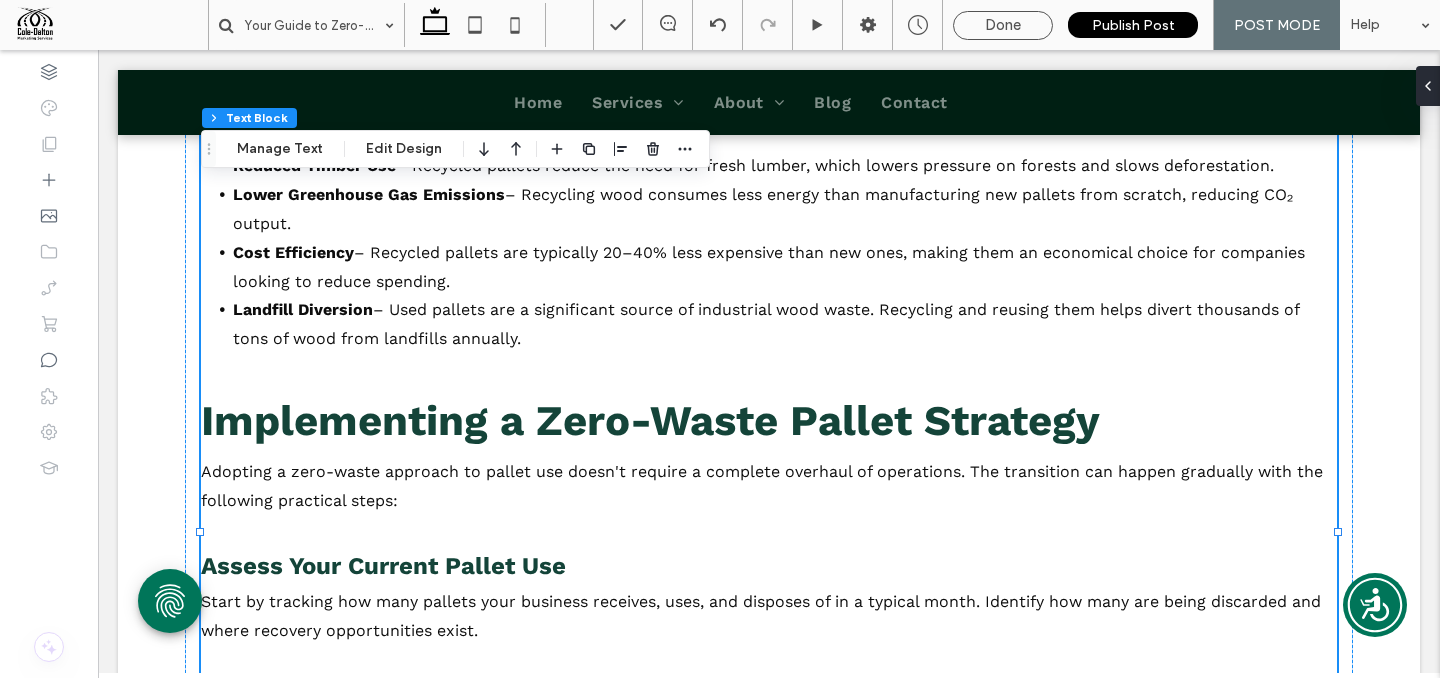 click on "Landfill Diversion  – Used pallets are a significant source of industrial wood waste. Recycling and reusing them helps divert thousands of tons of wood from landfills annually." at bounding box center [785, 339] 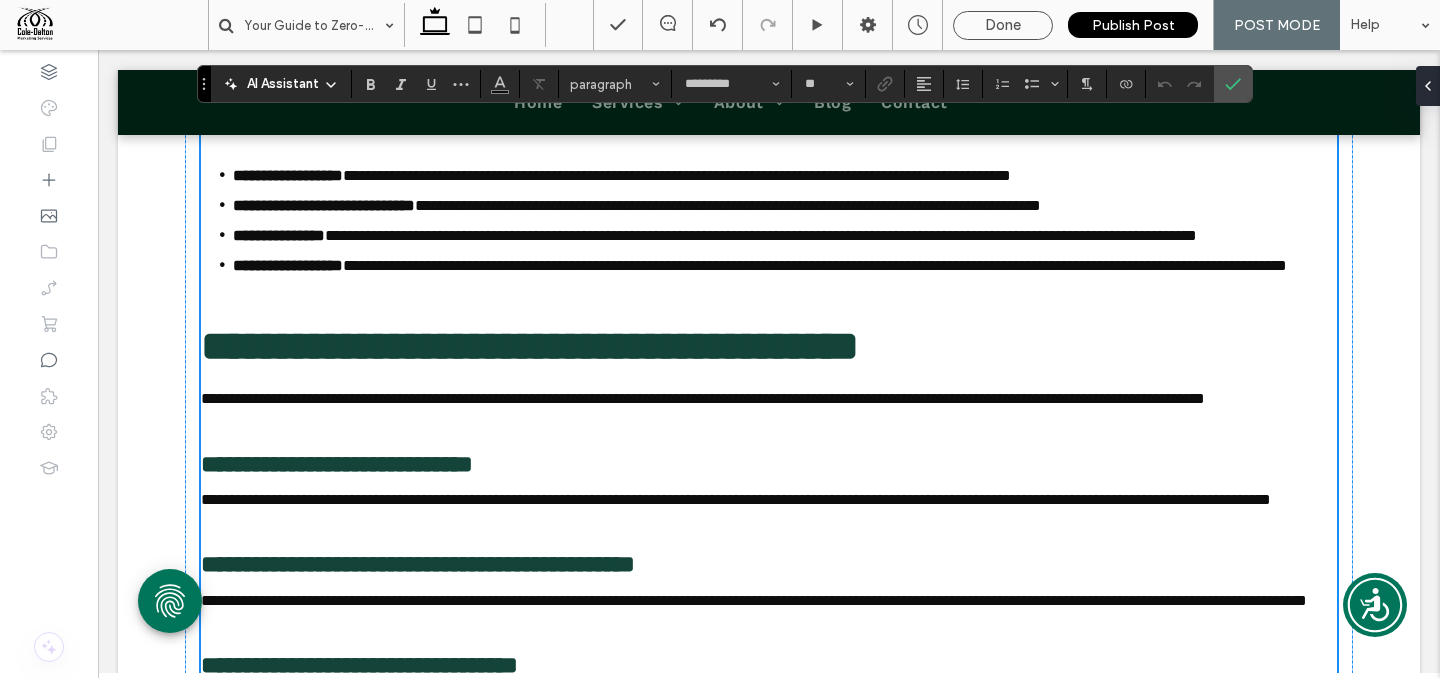 type on "*********" 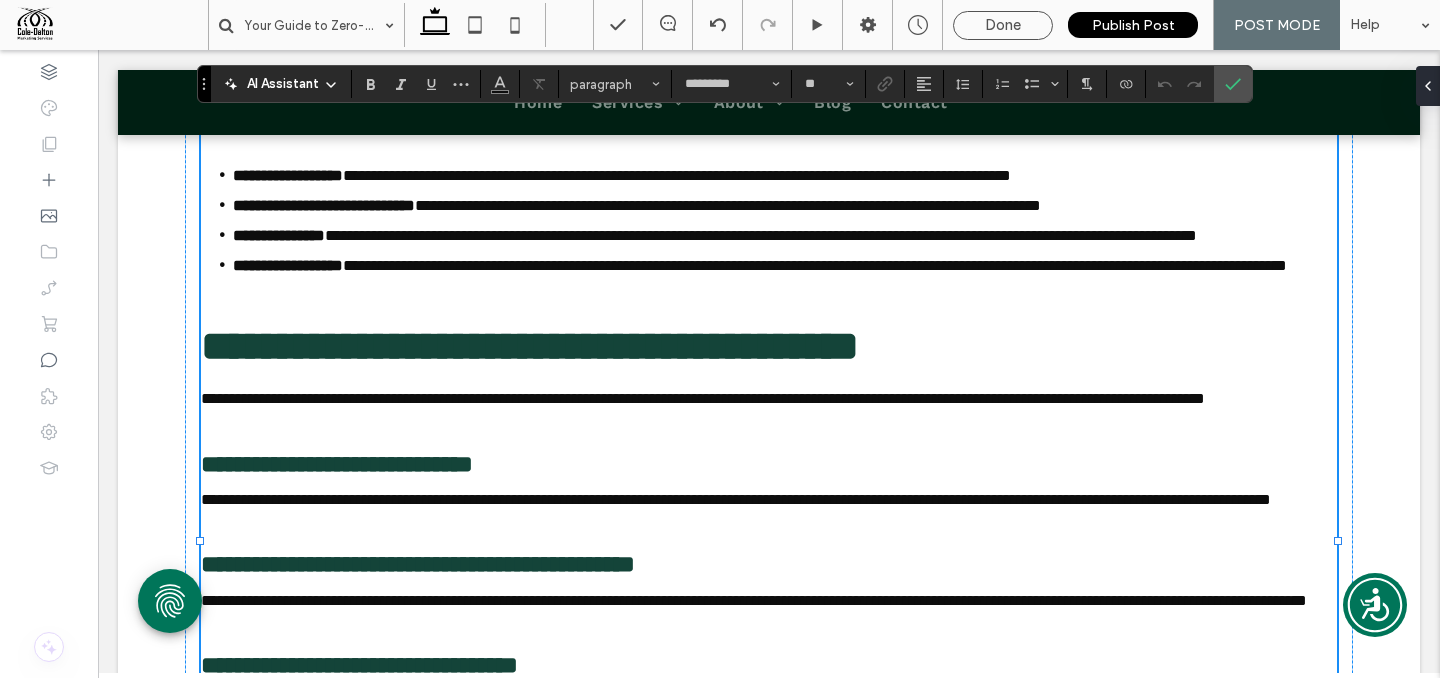 click on "**********" at bounding box center (785, 280) 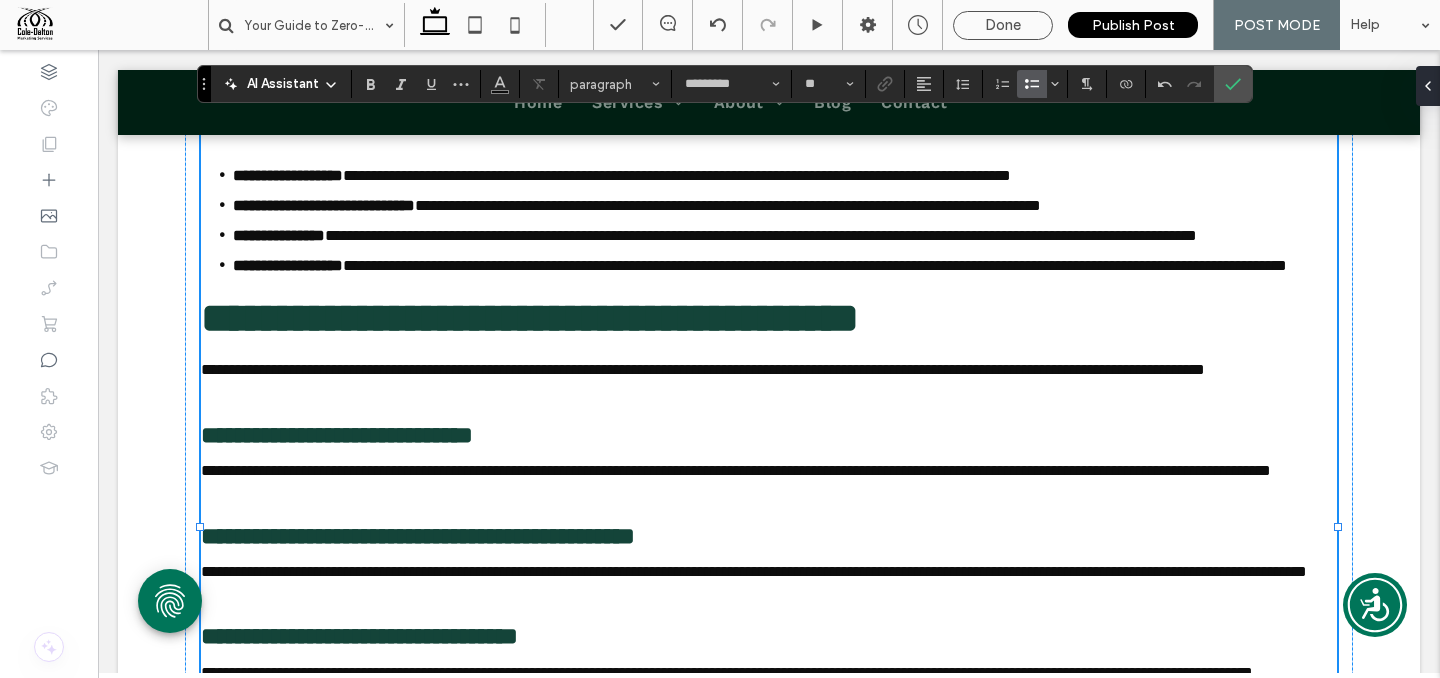 click on "**********" at bounding box center (530, 318) 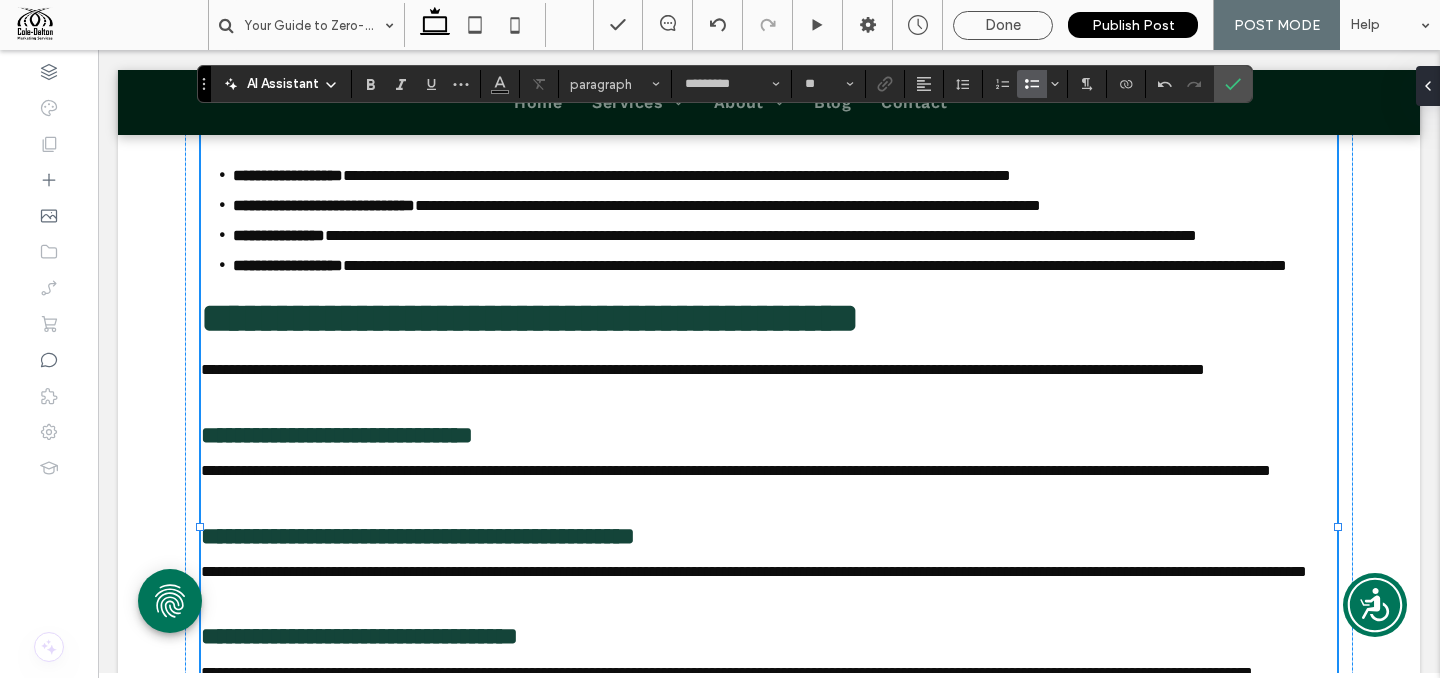 click on "**********" at bounding box center [785, 266] 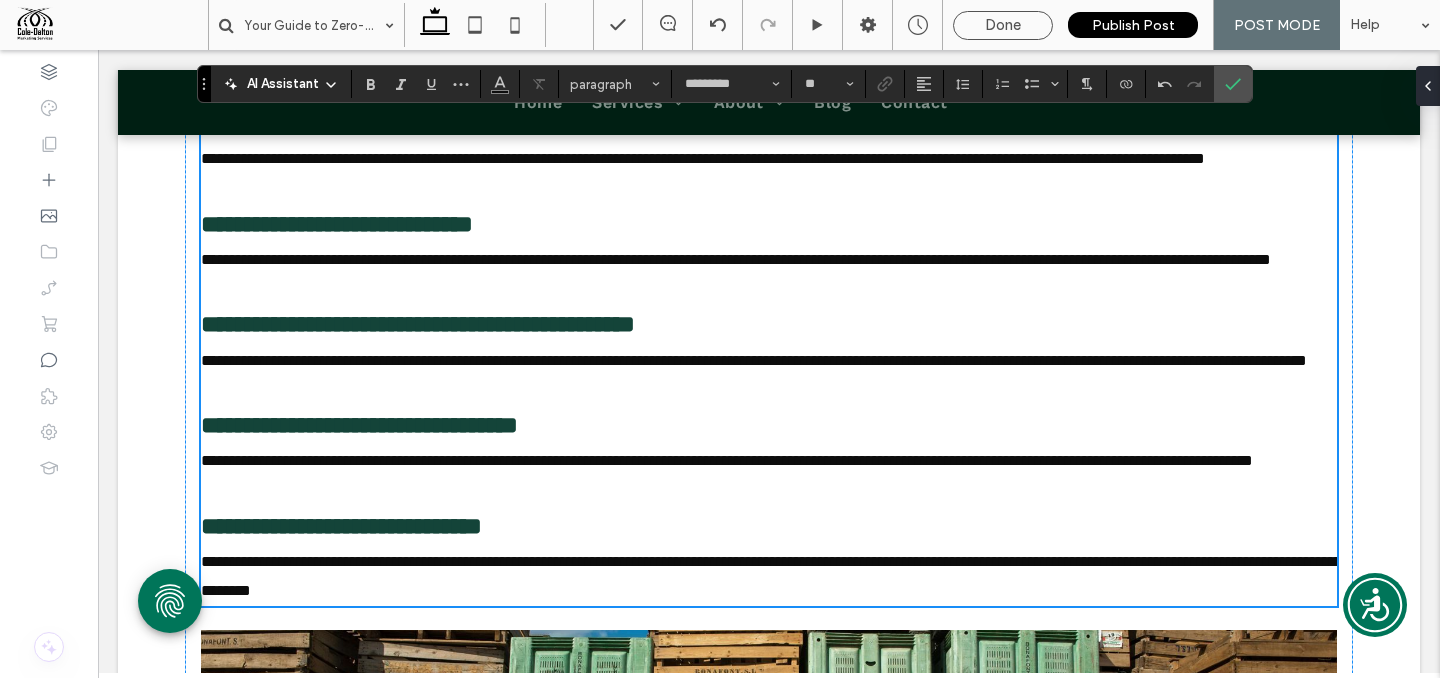scroll, scrollTop: 3492, scrollLeft: 0, axis: vertical 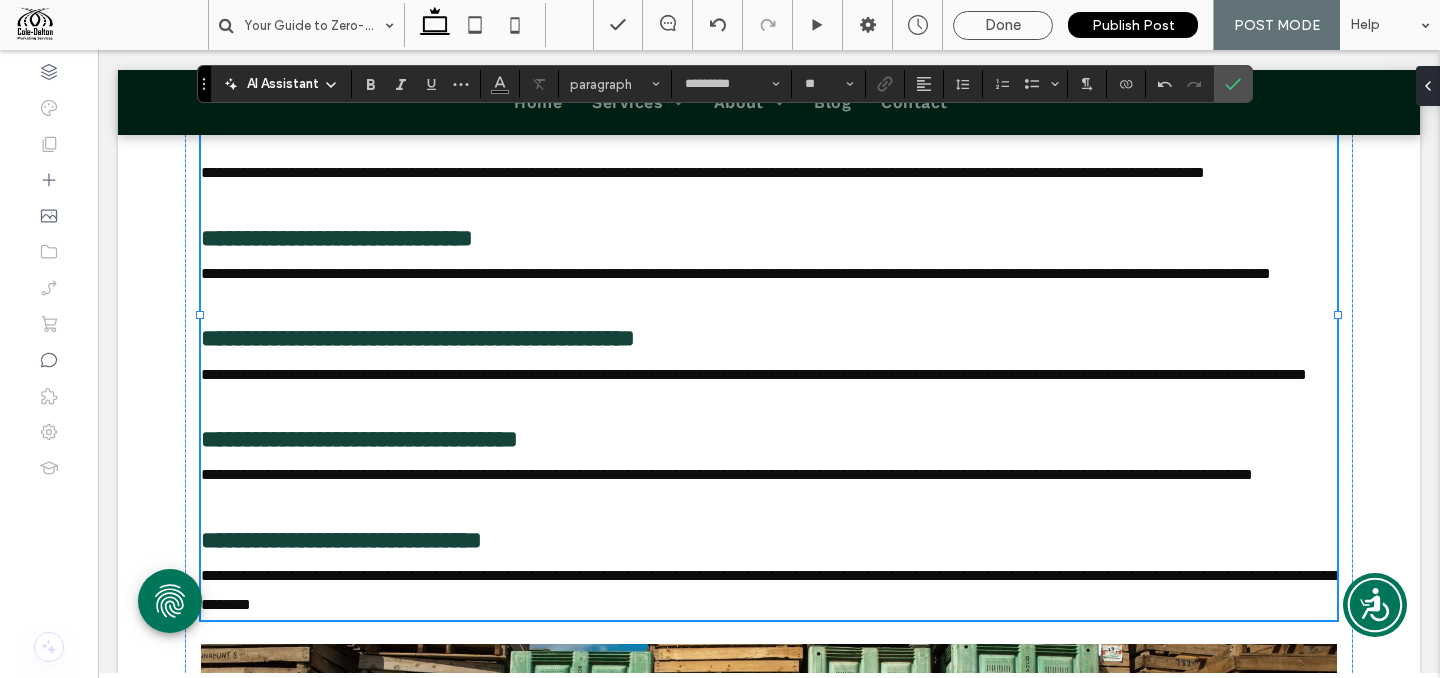 click on "**********" at bounding box center [530, 120] 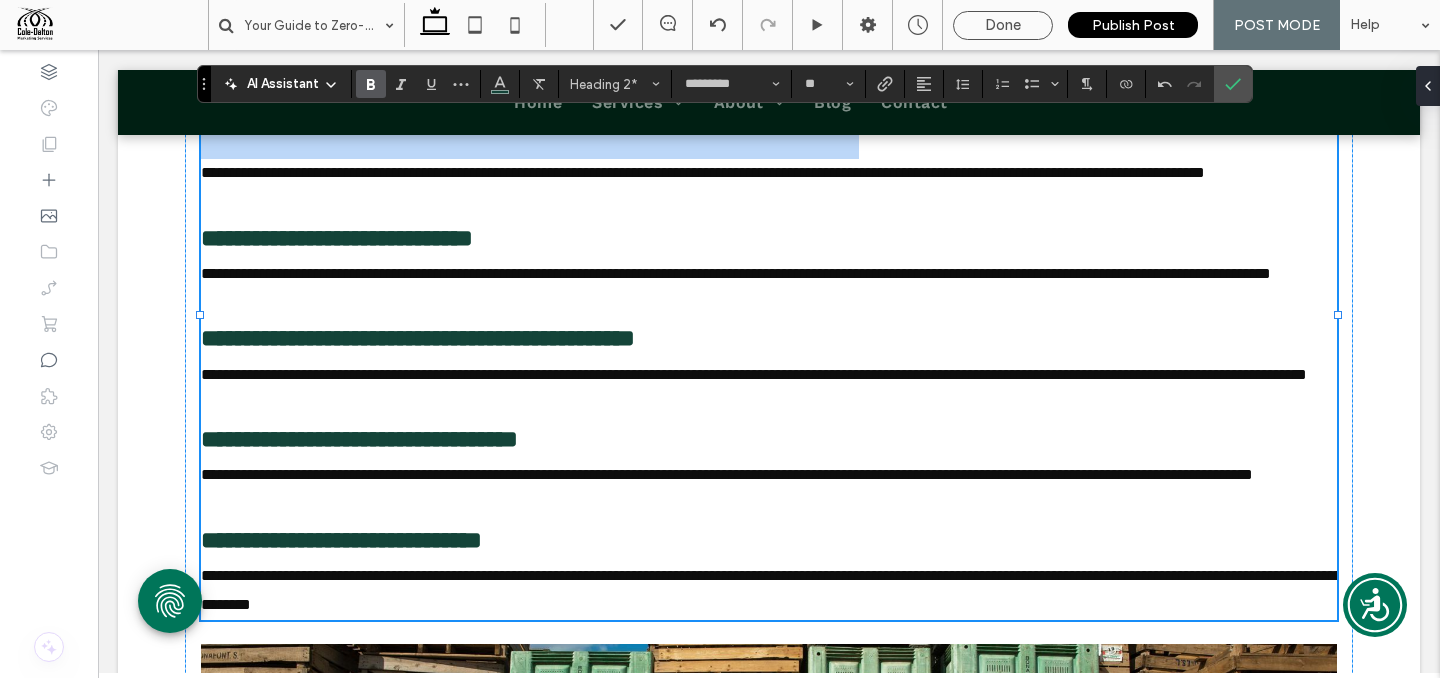 drag, startPoint x: 752, startPoint y: 201, endPoint x: 344, endPoint y: 135, distance: 413.30377 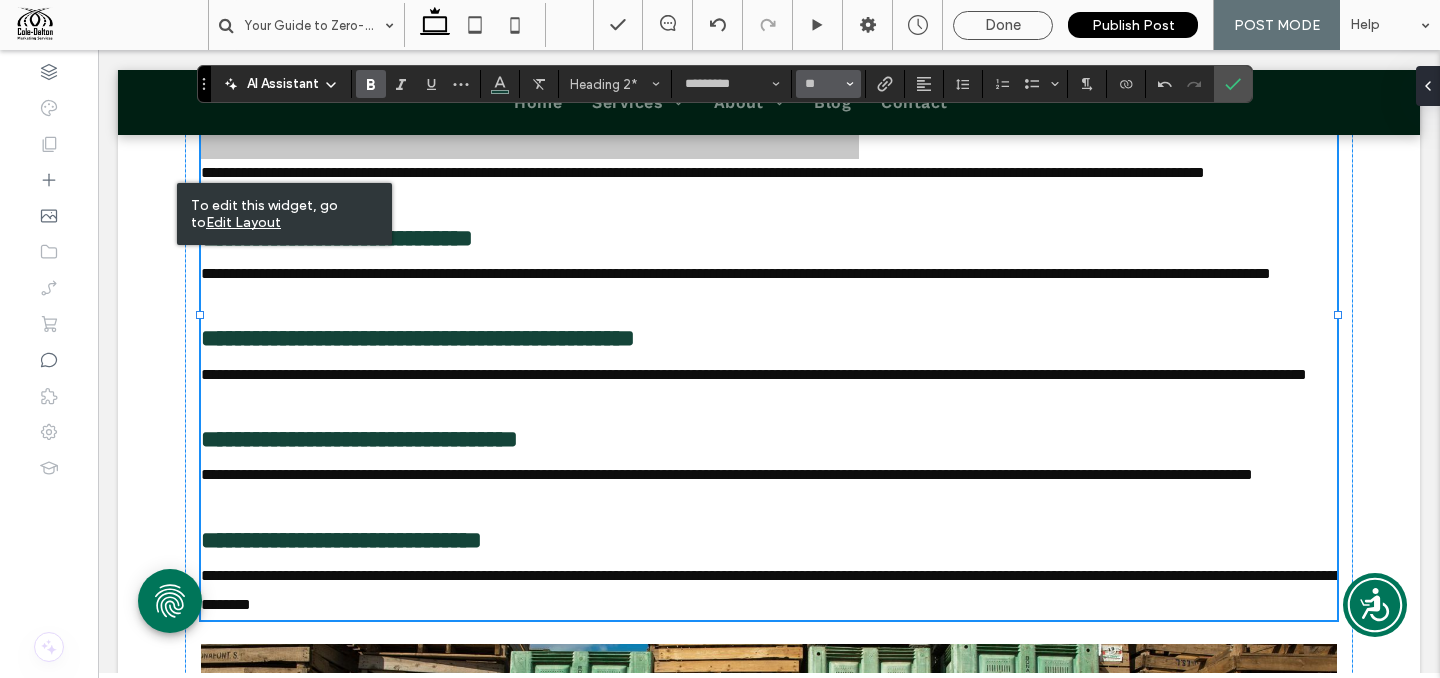 click on "**" at bounding box center [828, 84] 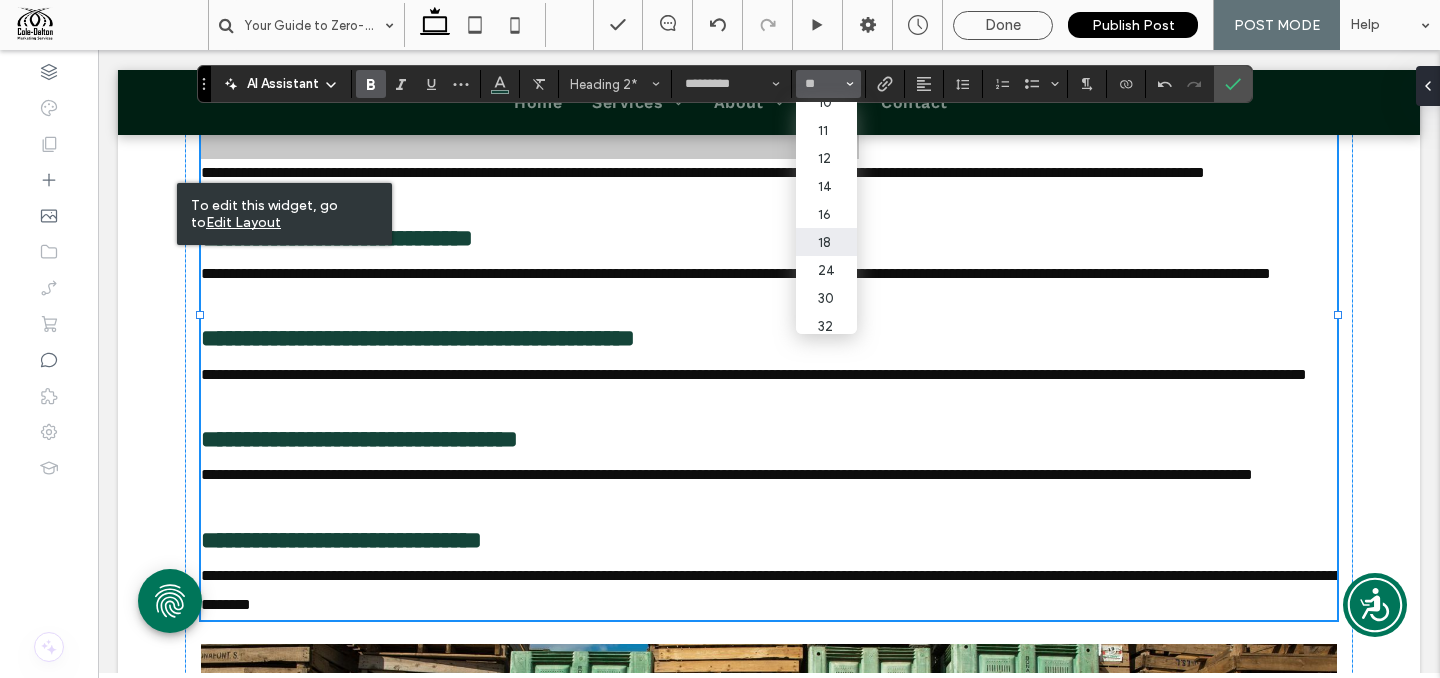 scroll, scrollTop: 176, scrollLeft: 0, axis: vertical 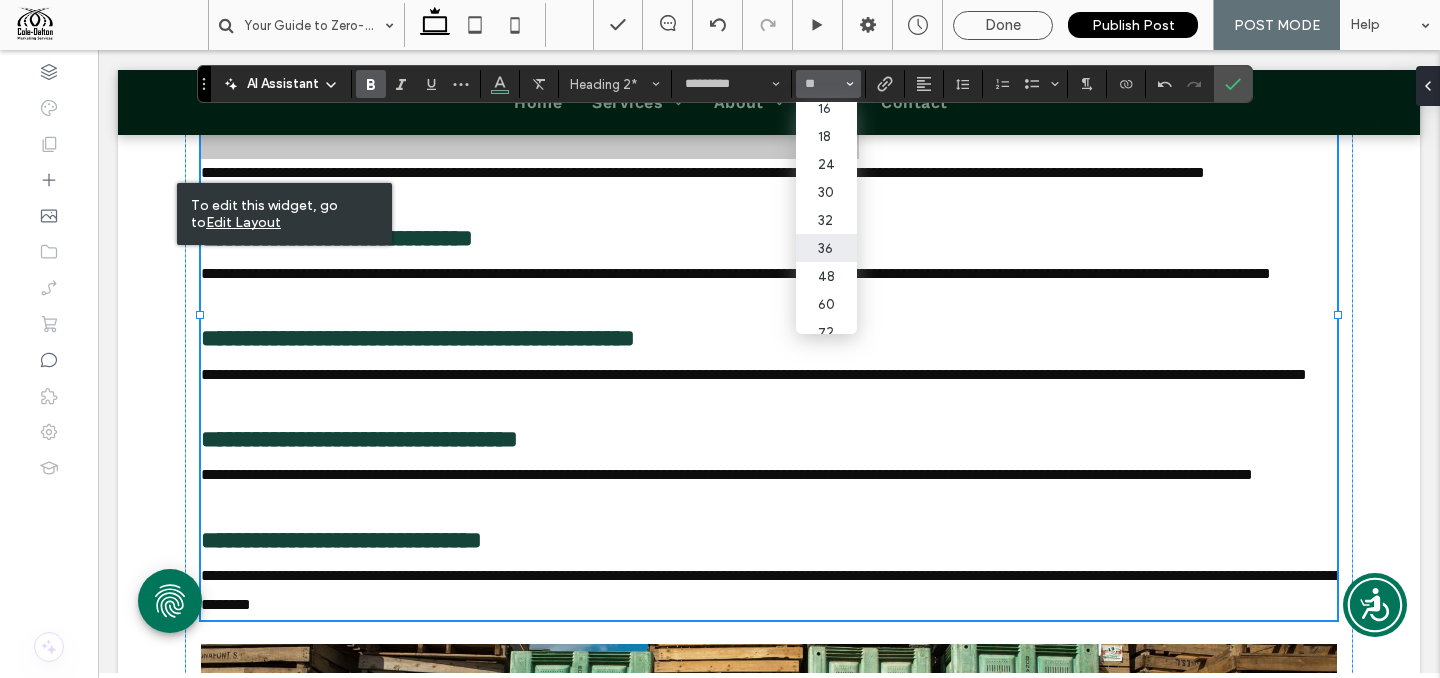 click on "36" at bounding box center (826, 248) 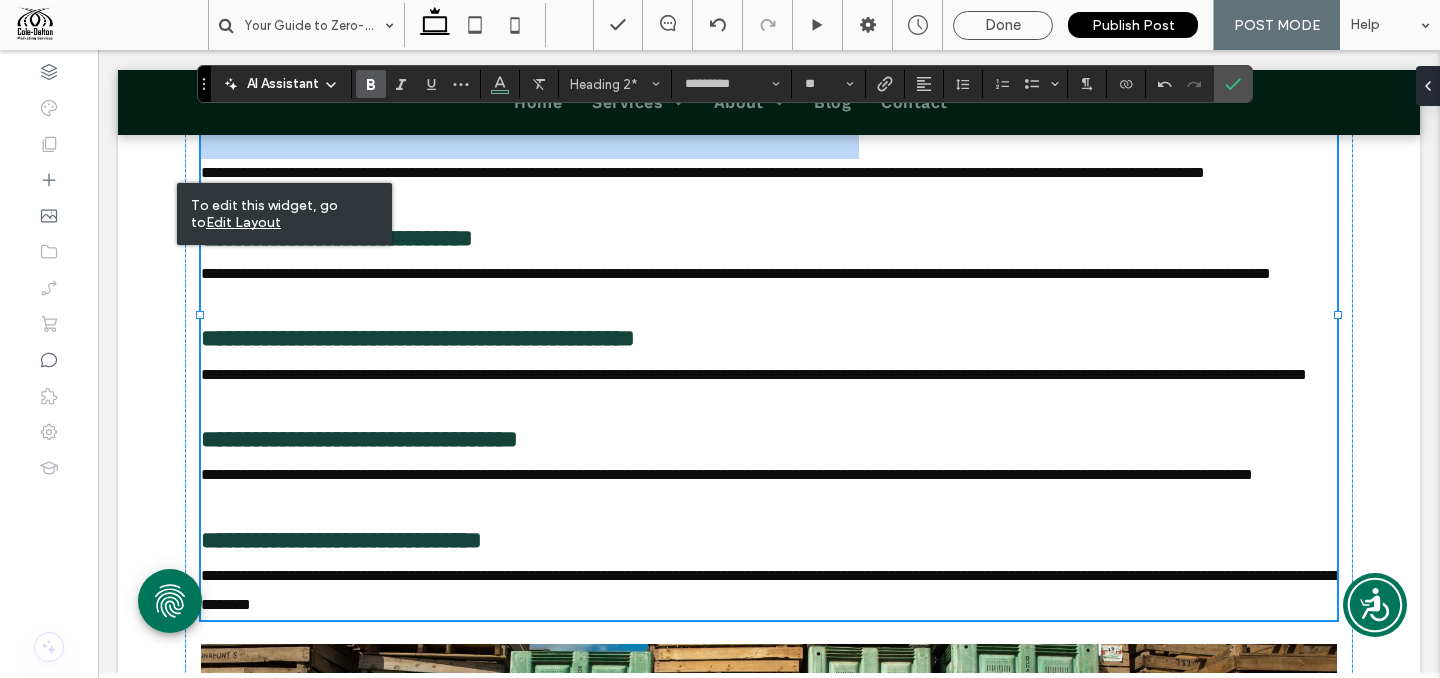type on "**" 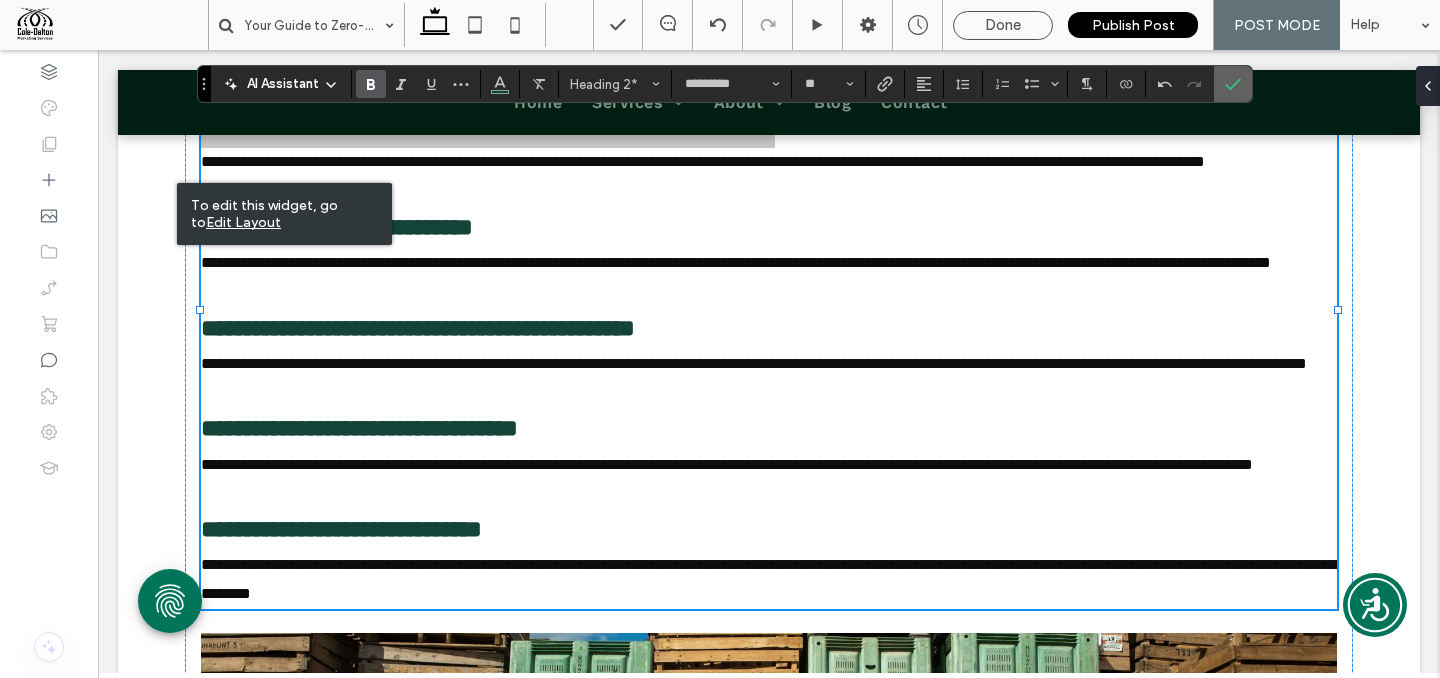 click at bounding box center [1233, 84] 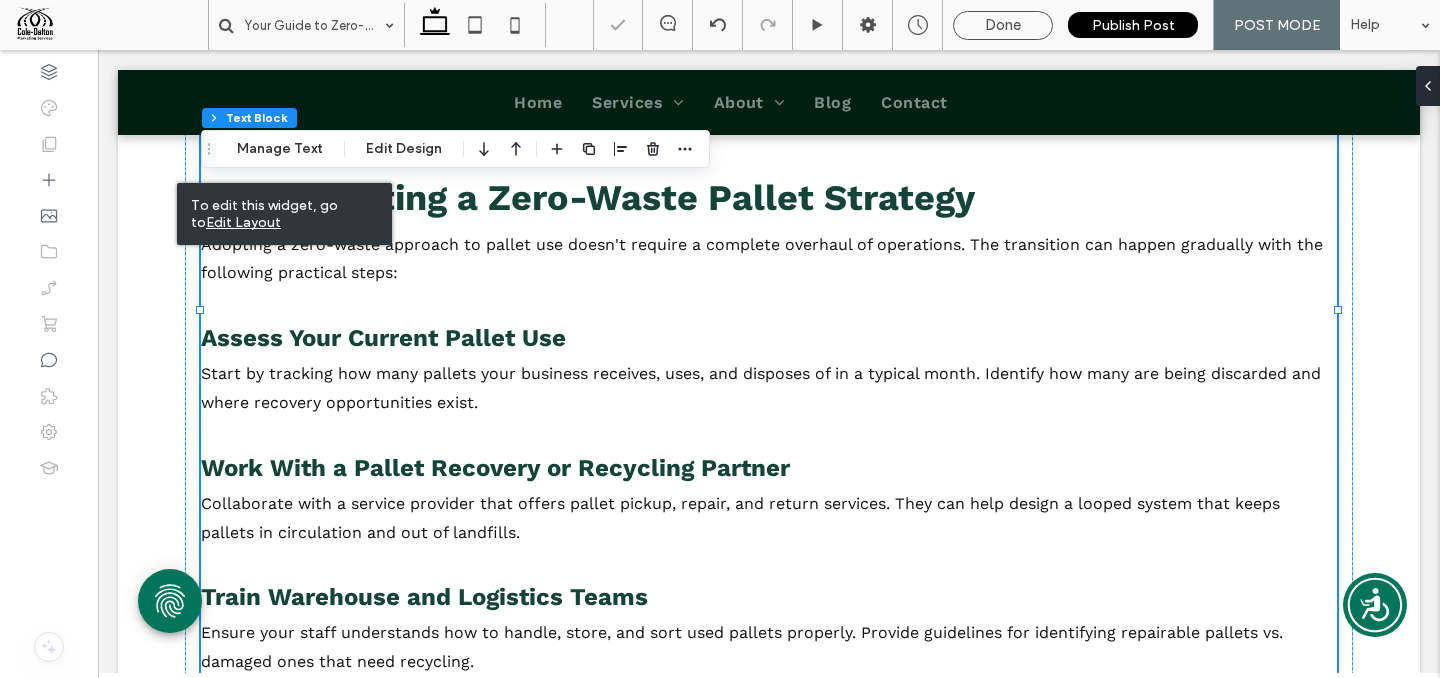 click at bounding box center (769, 302) 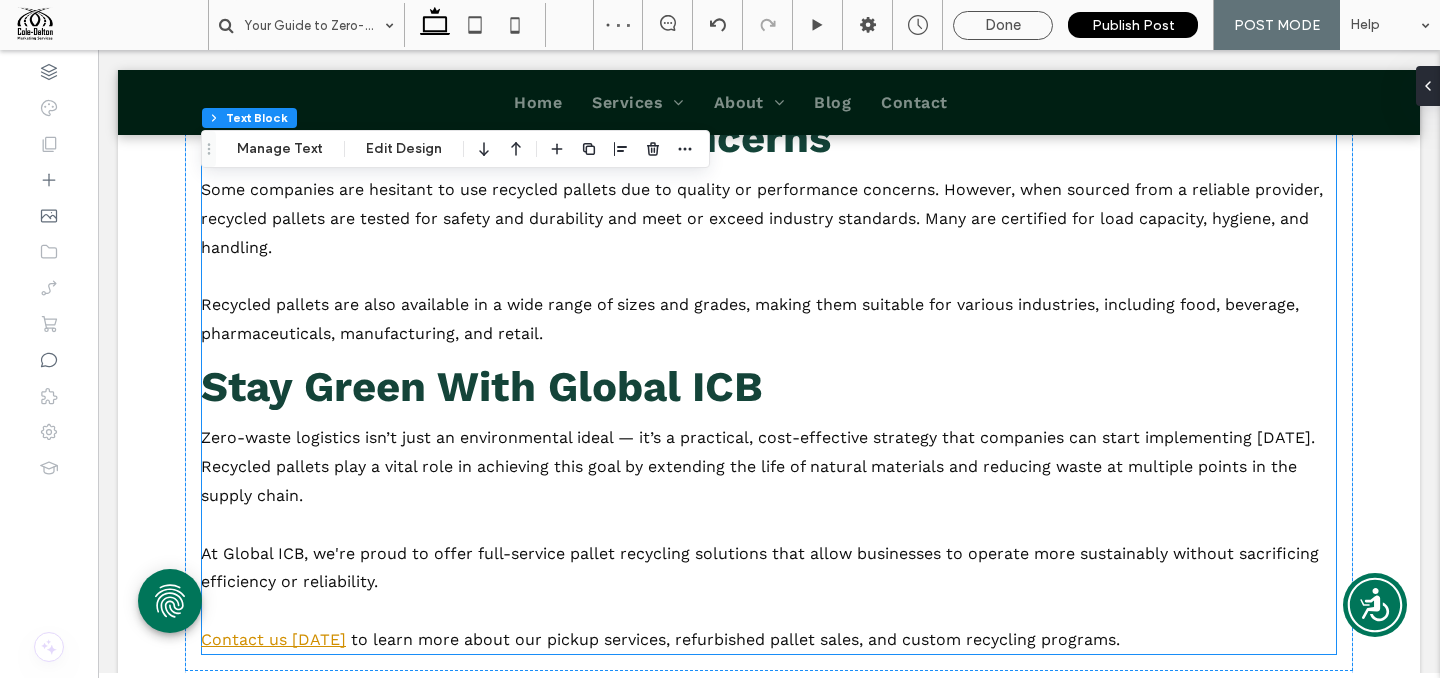 scroll, scrollTop: 4416, scrollLeft: 0, axis: vertical 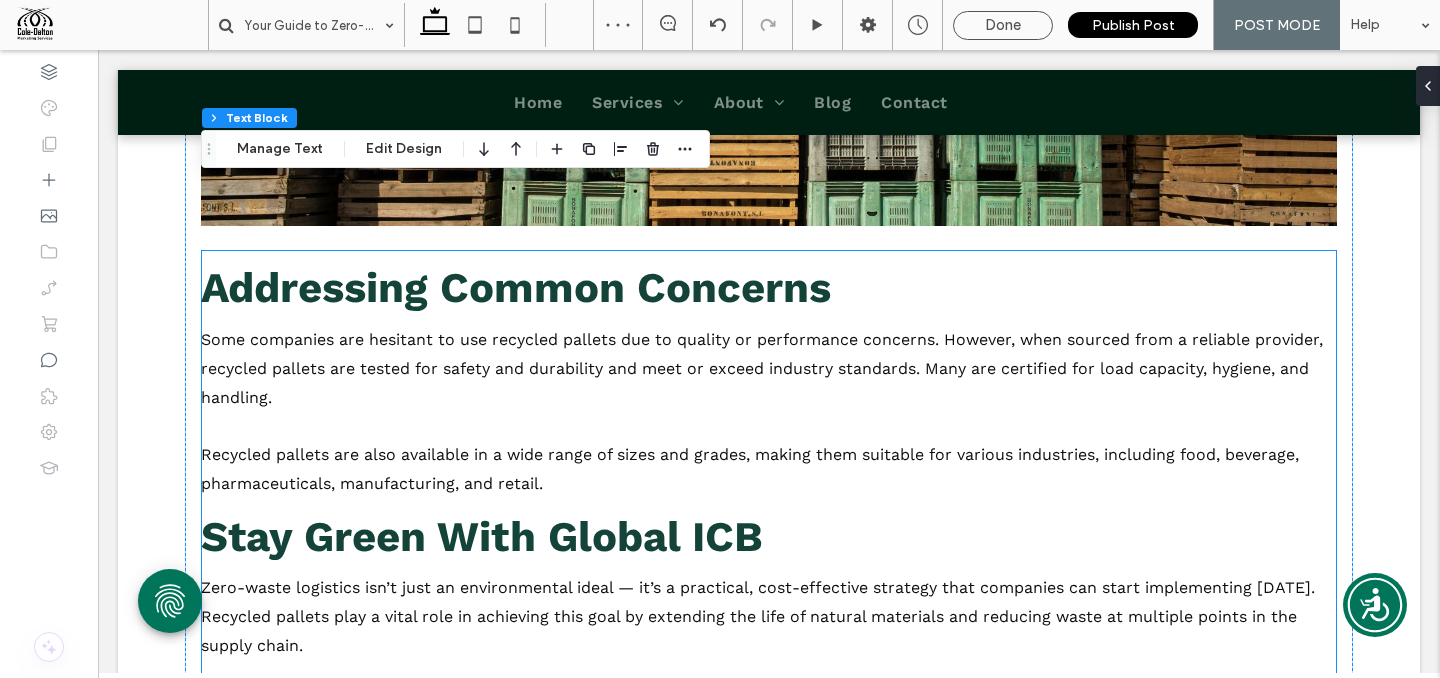 click on "Addressing Common Concerns" at bounding box center [516, 287] 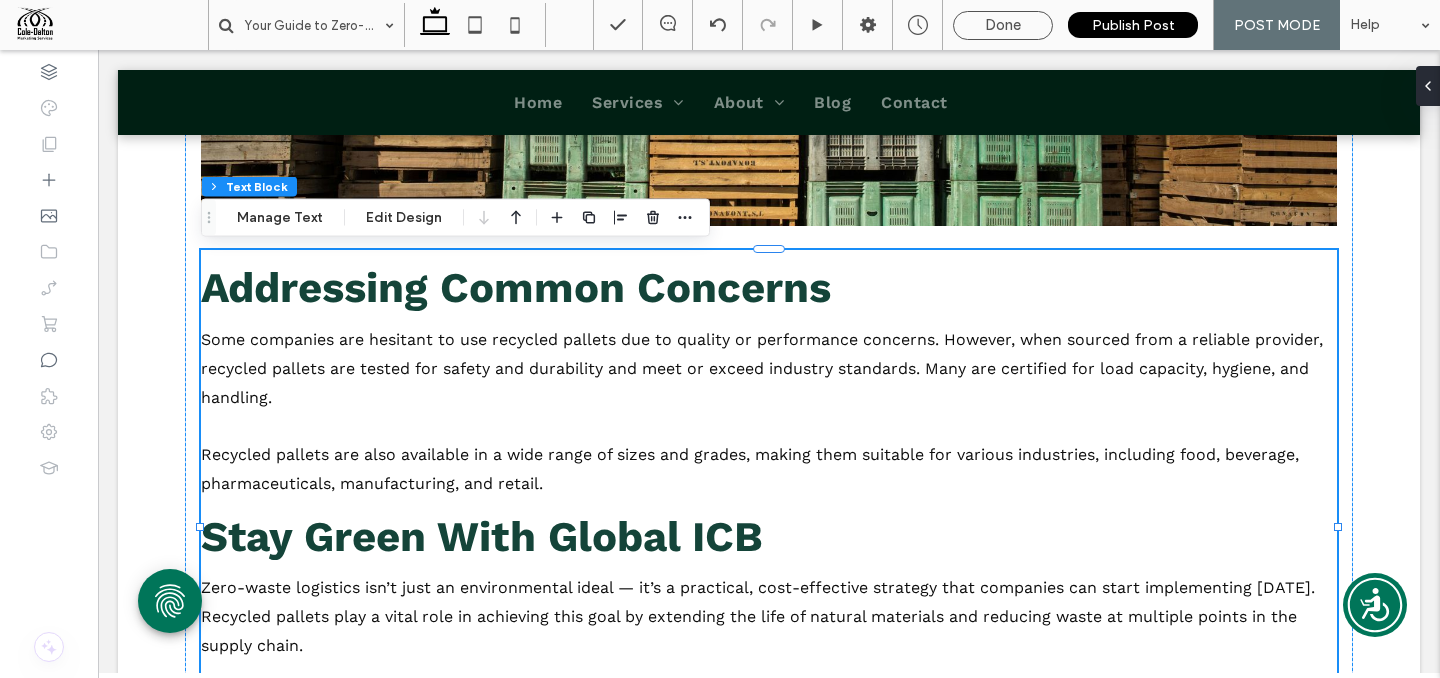 click on "Addressing Common Concerns" at bounding box center (516, 287) 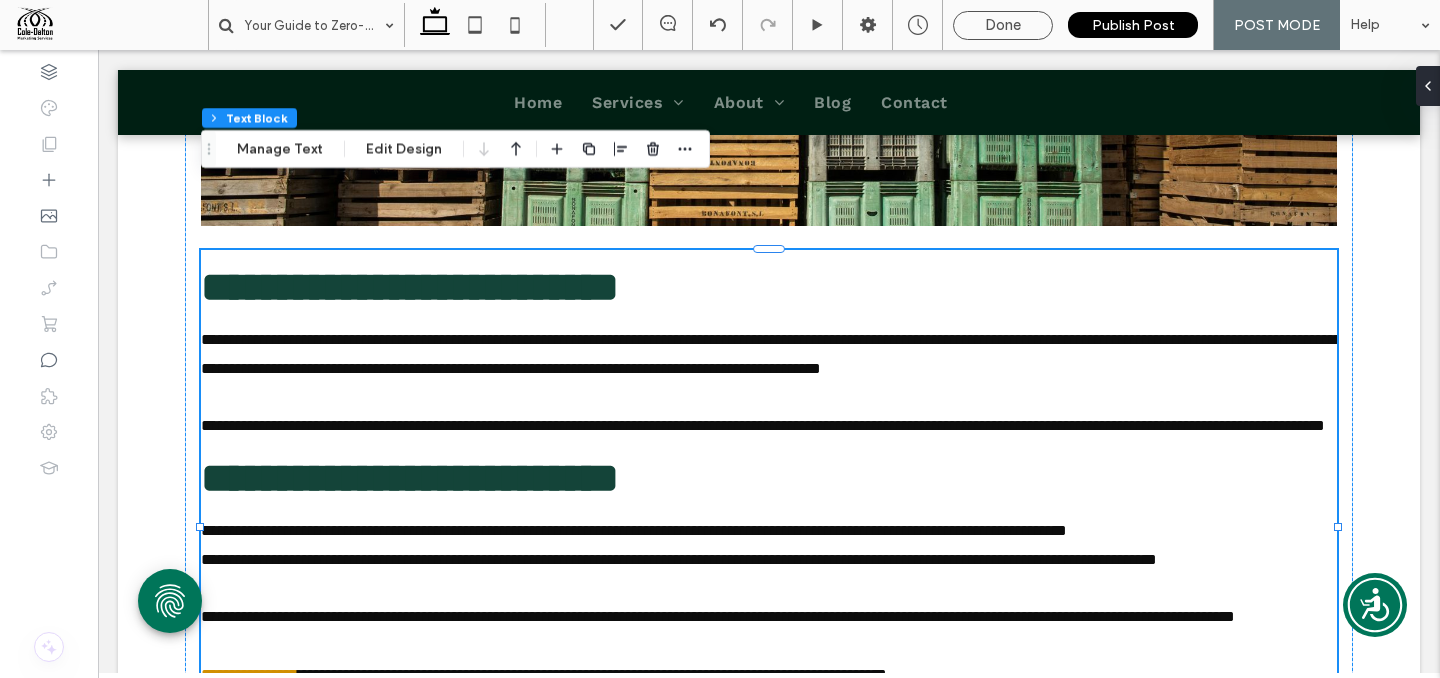 scroll, scrollTop: 4582, scrollLeft: 0, axis: vertical 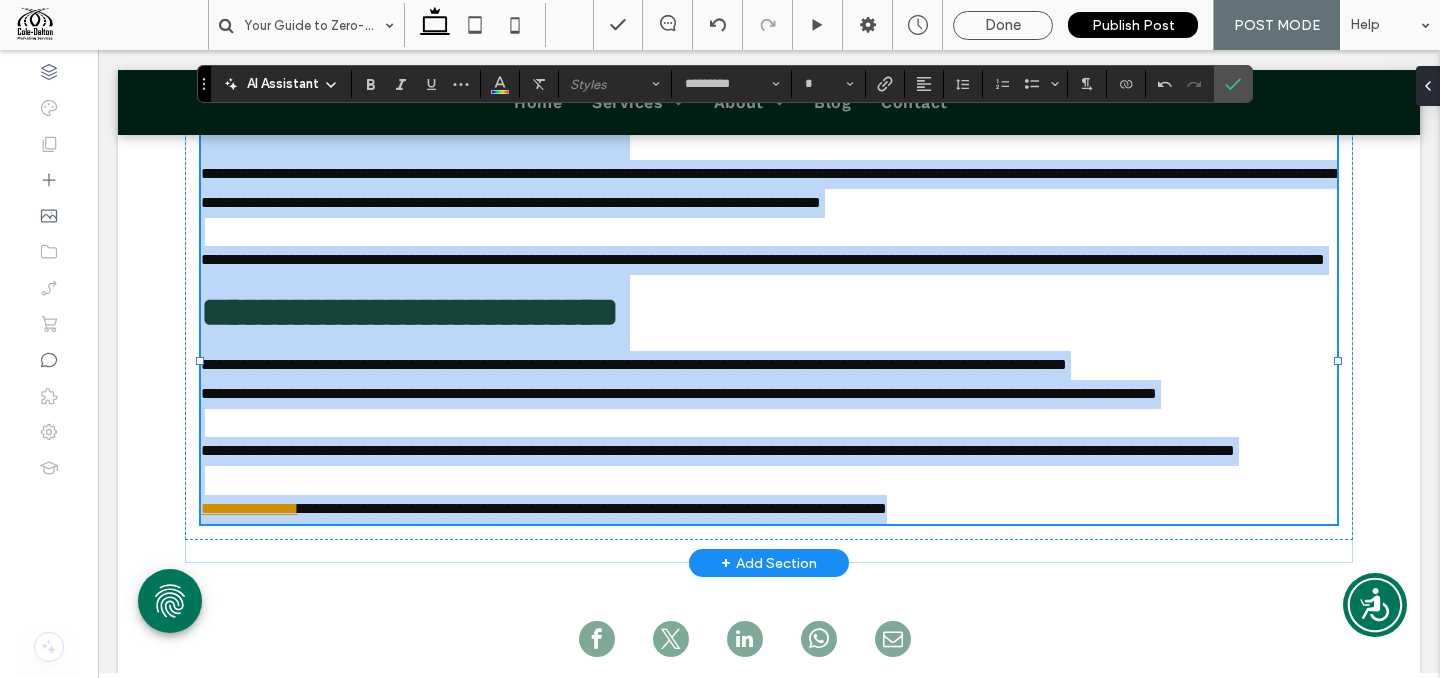 type on "*********" 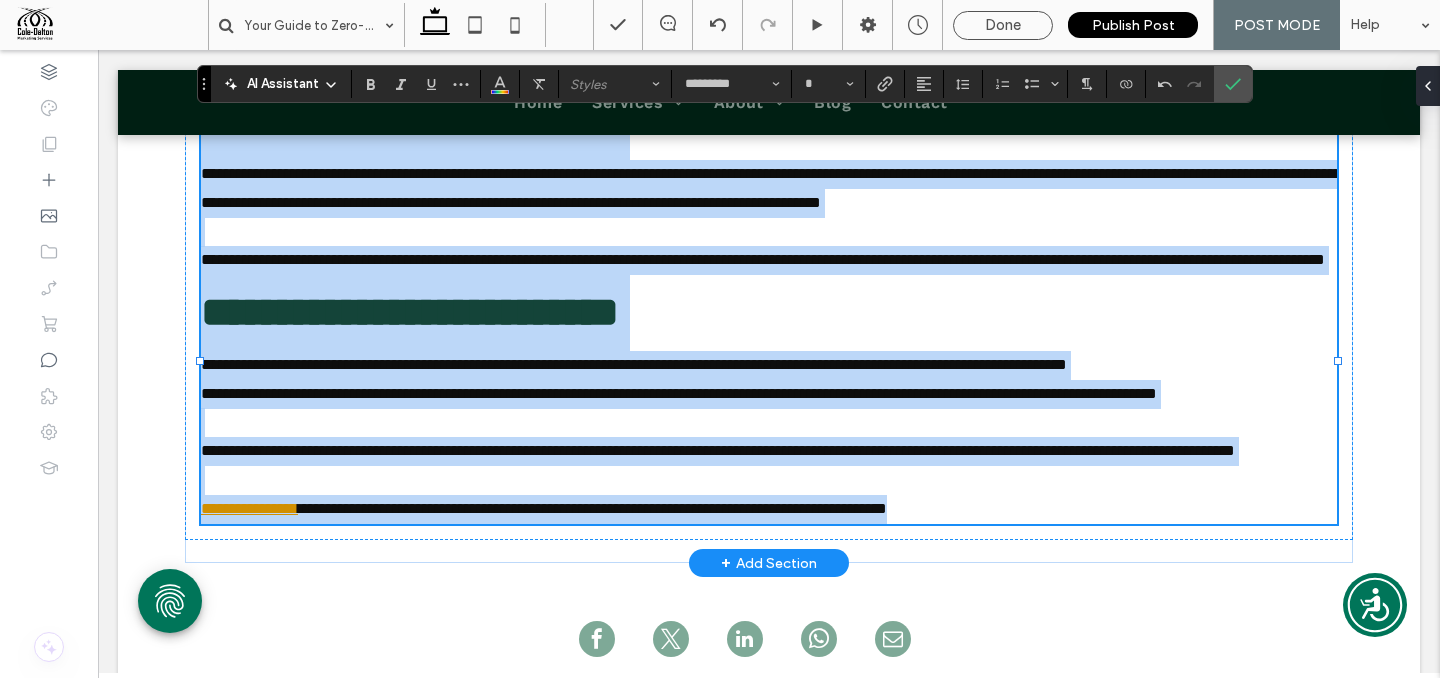 drag, startPoint x: 238, startPoint y: 363, endPoint x: 228, endPoint y: 367, distance: 10.770329 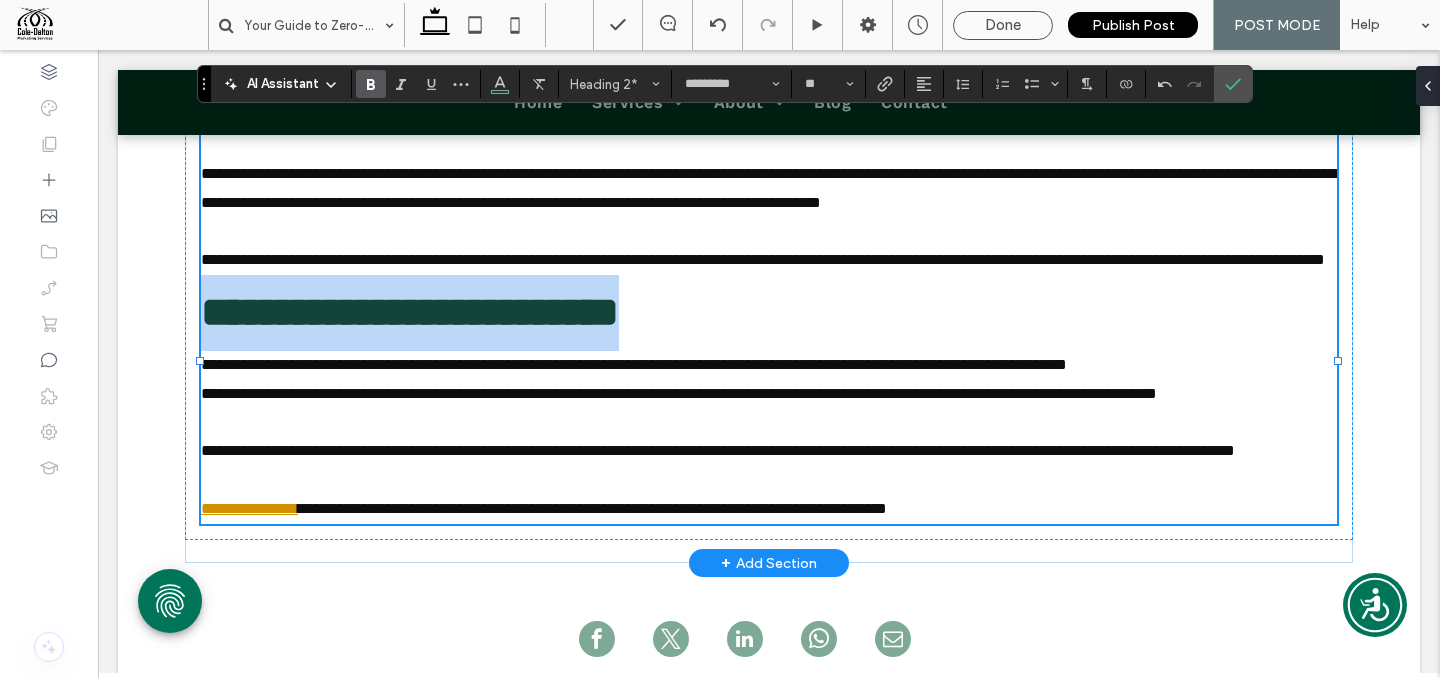 drag, startPoint x: 207, startPoint y: 368, endPoint x: 794, endPoint y: 366, distance: 587.0034 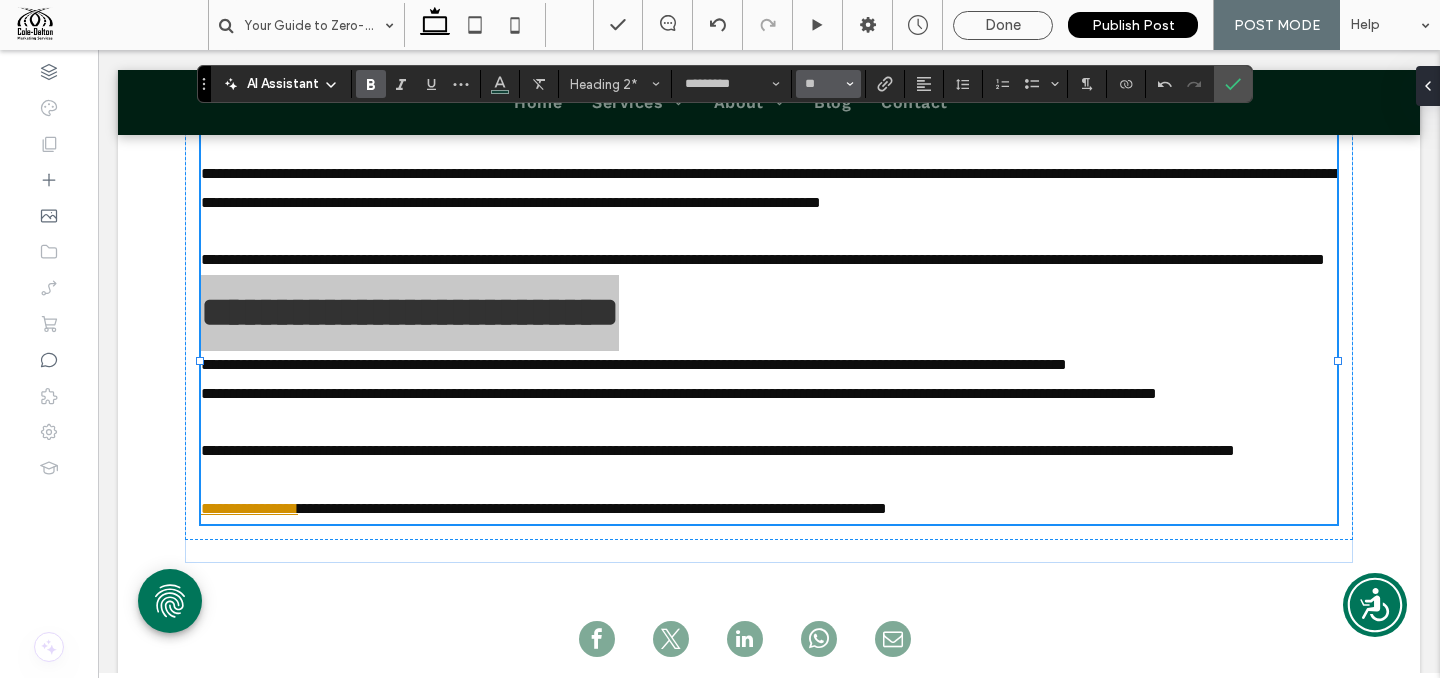 click 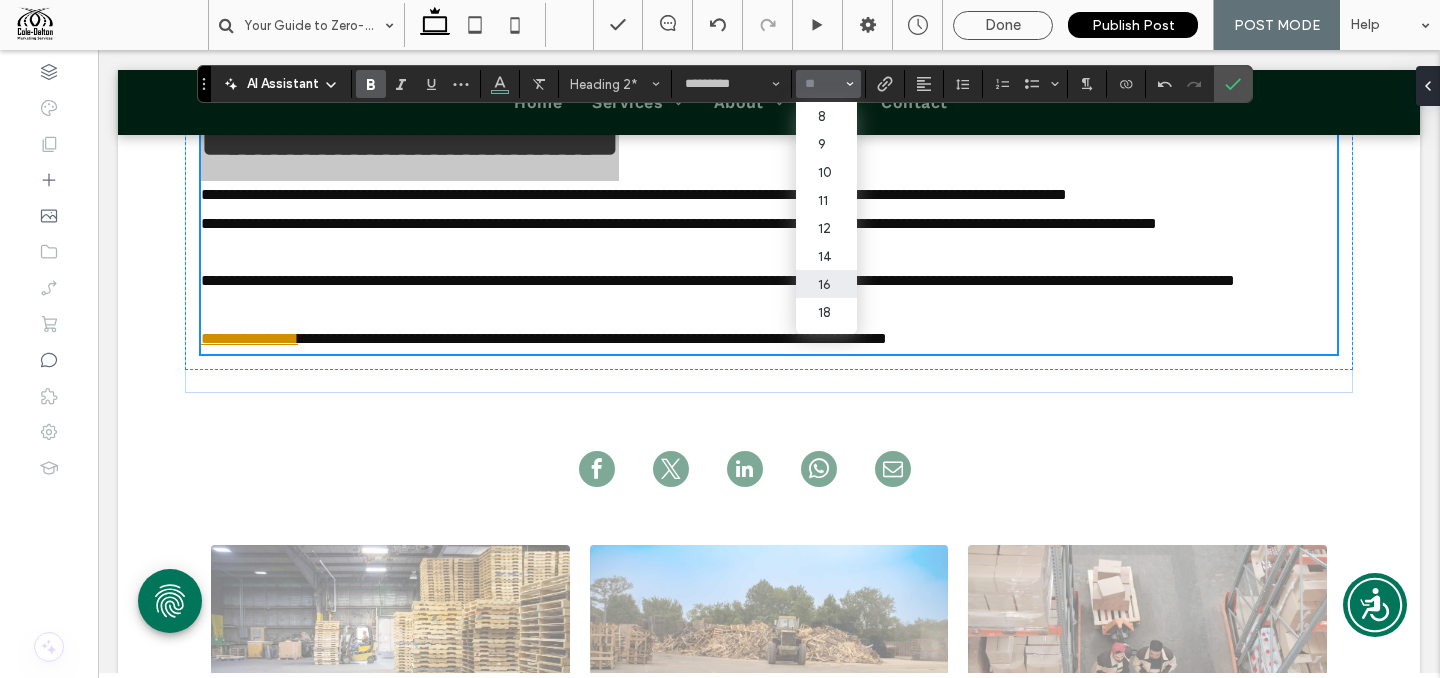 scroll, scrollTop: 4790, scrollLeft: 0, axis: vertical 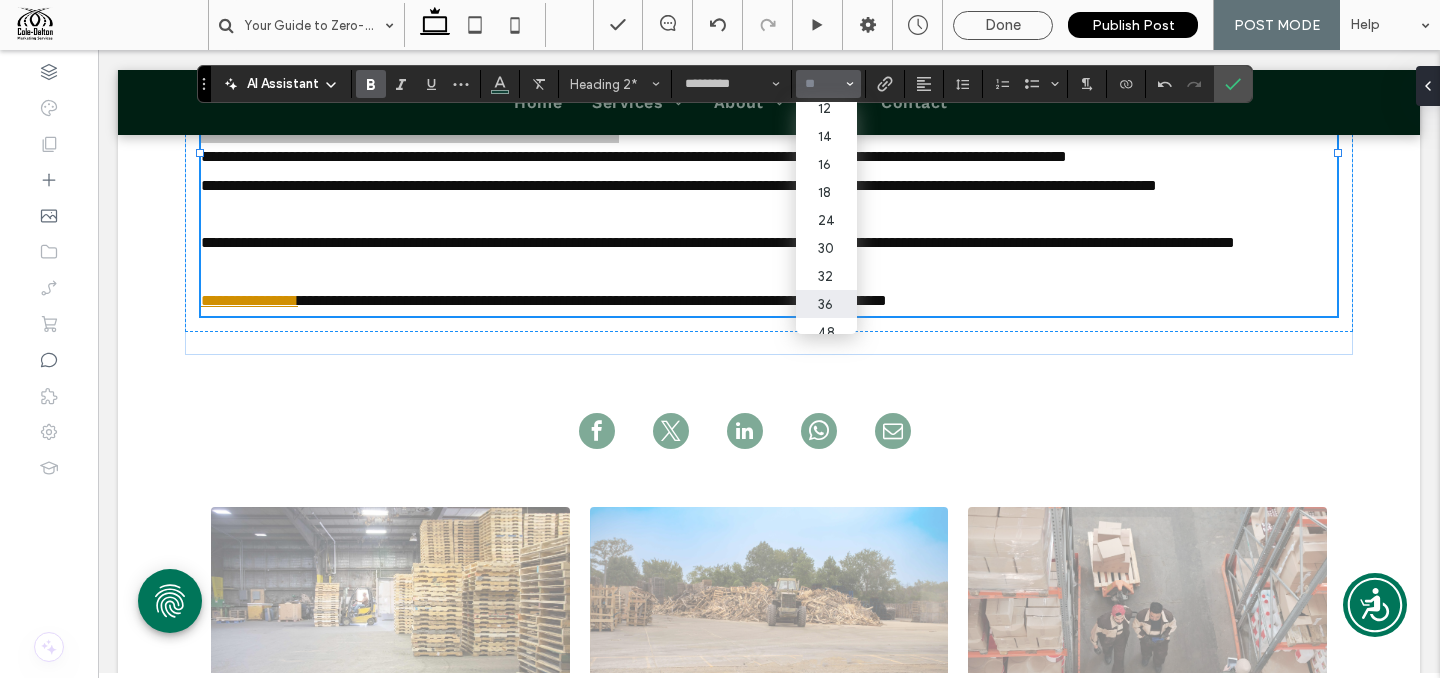 drag, startPoint x: 838, startPoint y: 309, endPoint x: 736, endPoint y: 259, distance: 113.59577 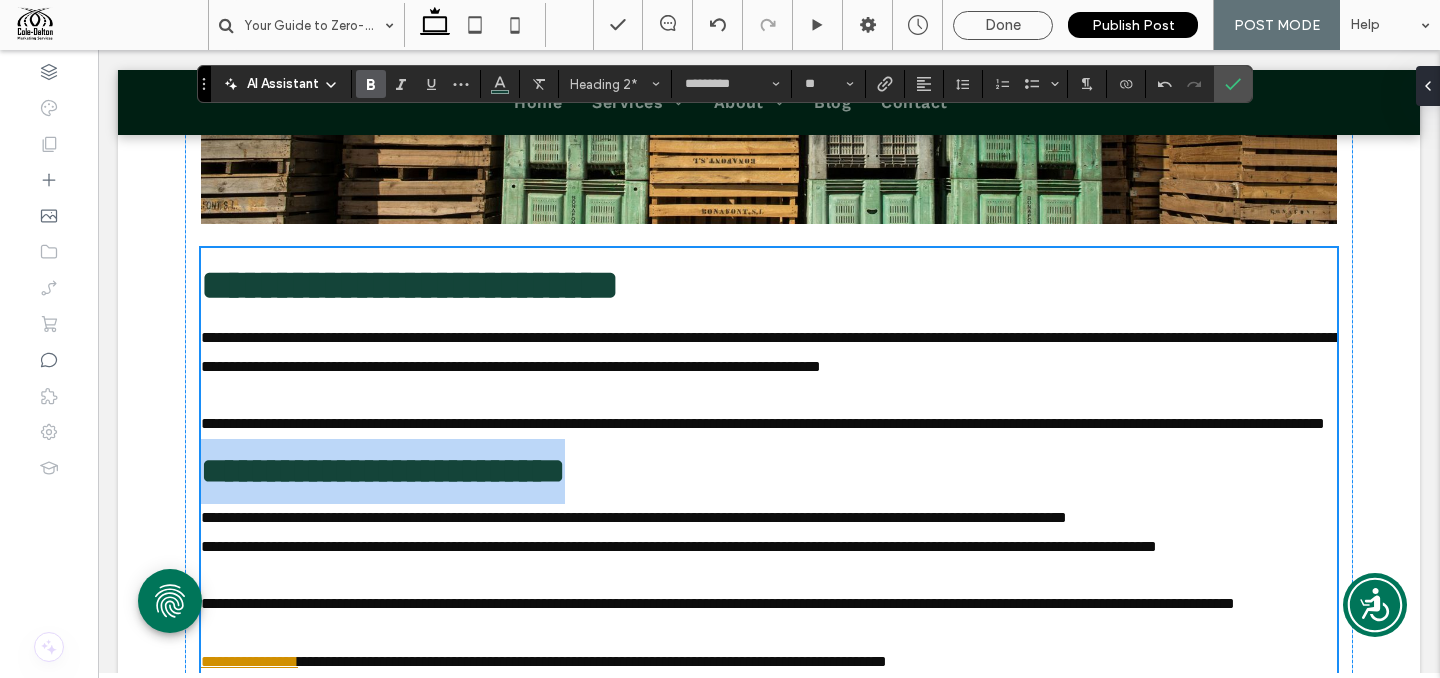 scroll, scrollTop: 4402, scrollLeft: 0, axis: vertical 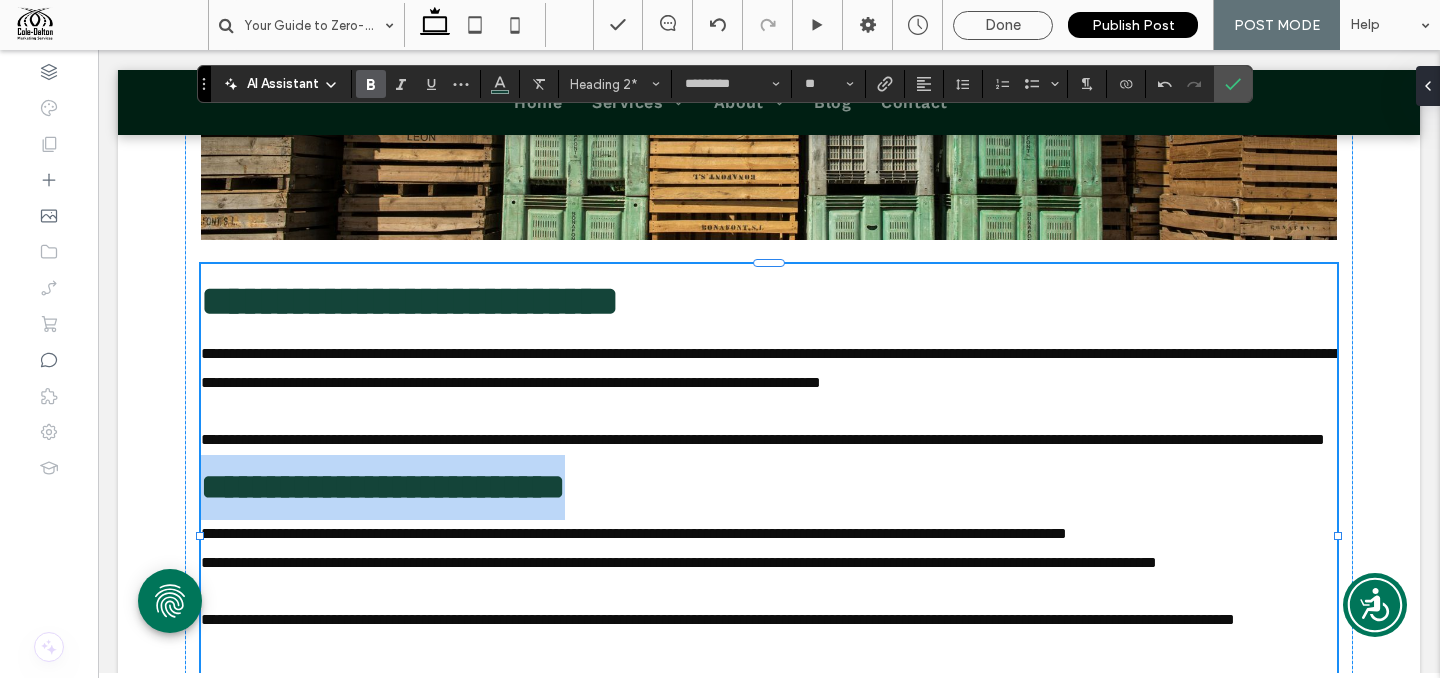 type on "**" 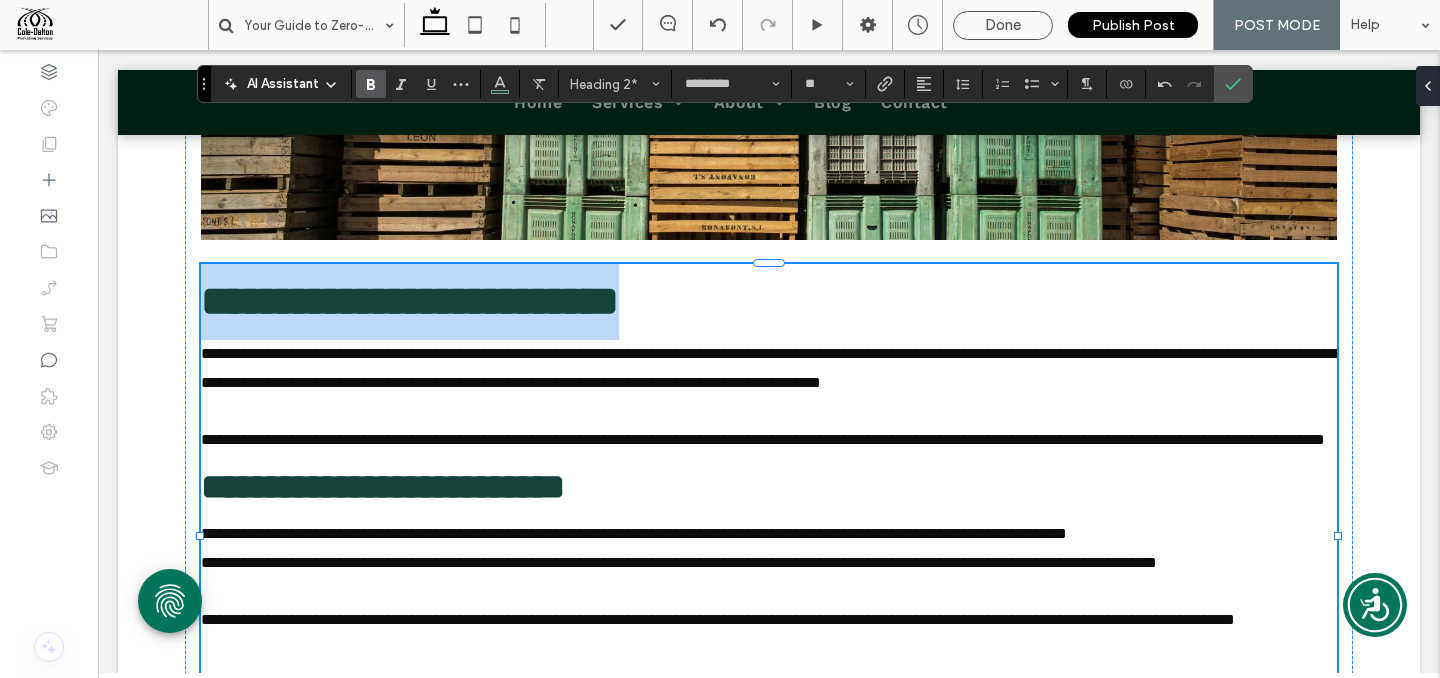 drag, startPoint x: 234, startPoint y: 303, endPoint x: 854, endPoint y: 326, distance: 620.42645 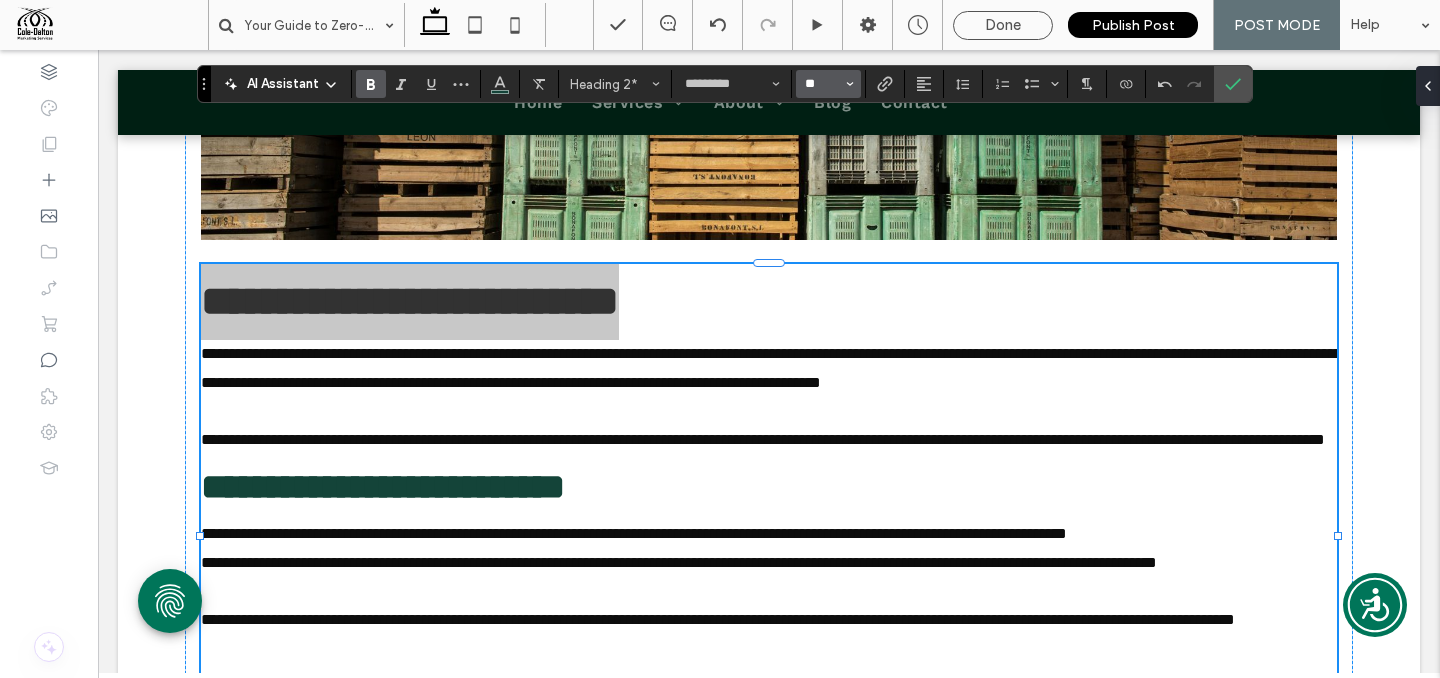 click on "**" at bounding box center (822, 84) 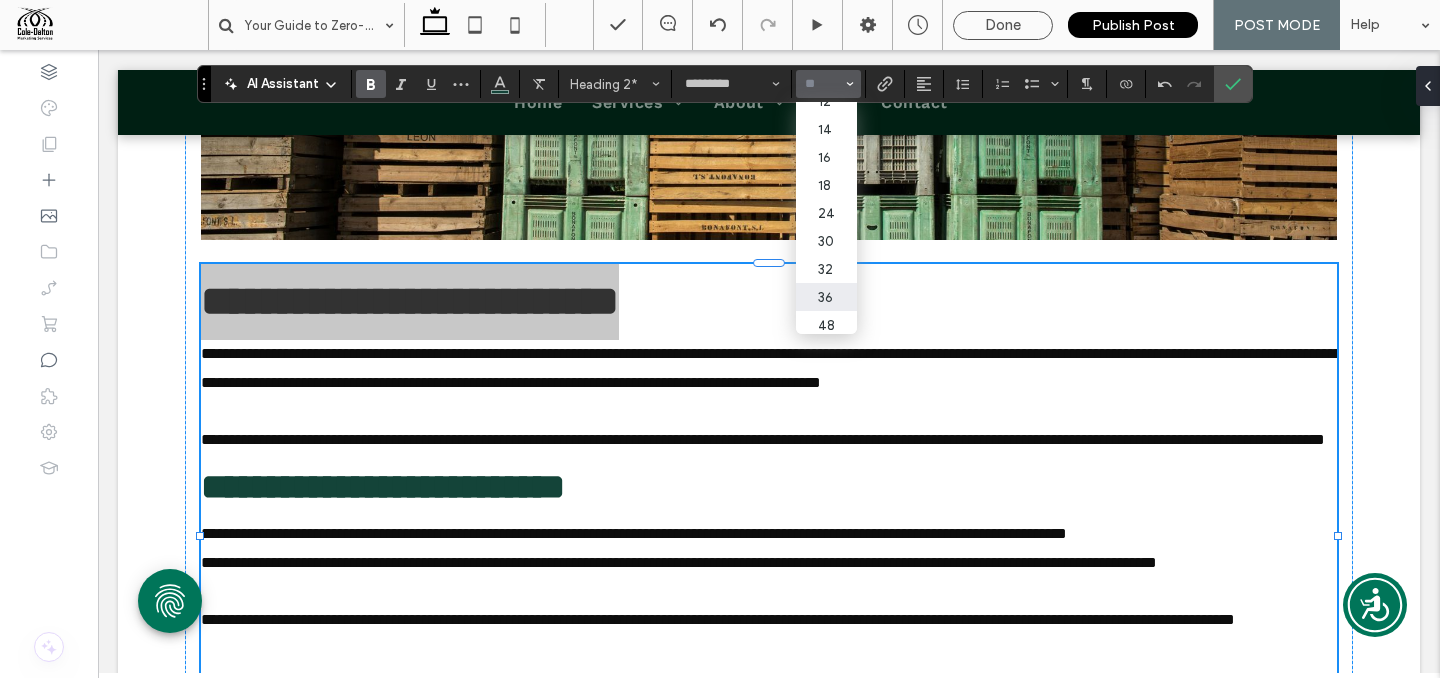 scroll, scrollTop: 155, scrollLeft: 0, axis: vertical 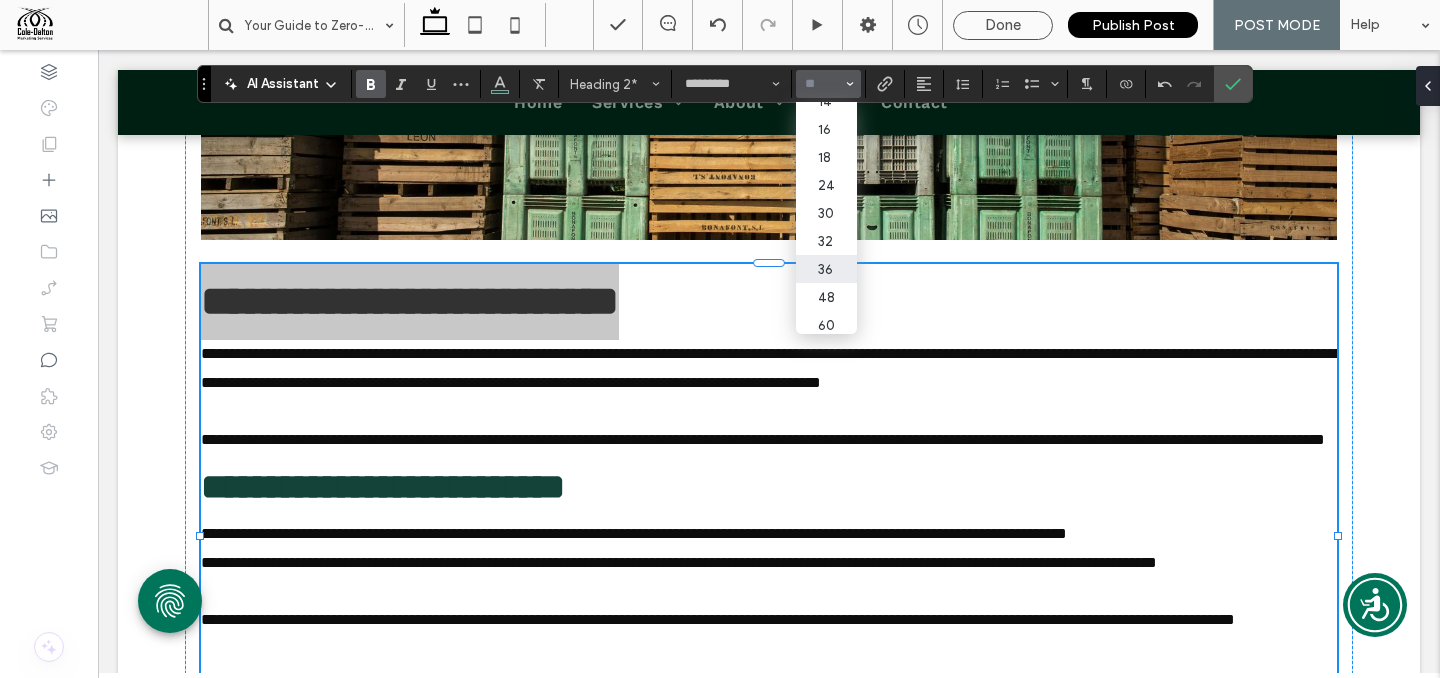 click on "36" at bounding box center [826, 269] 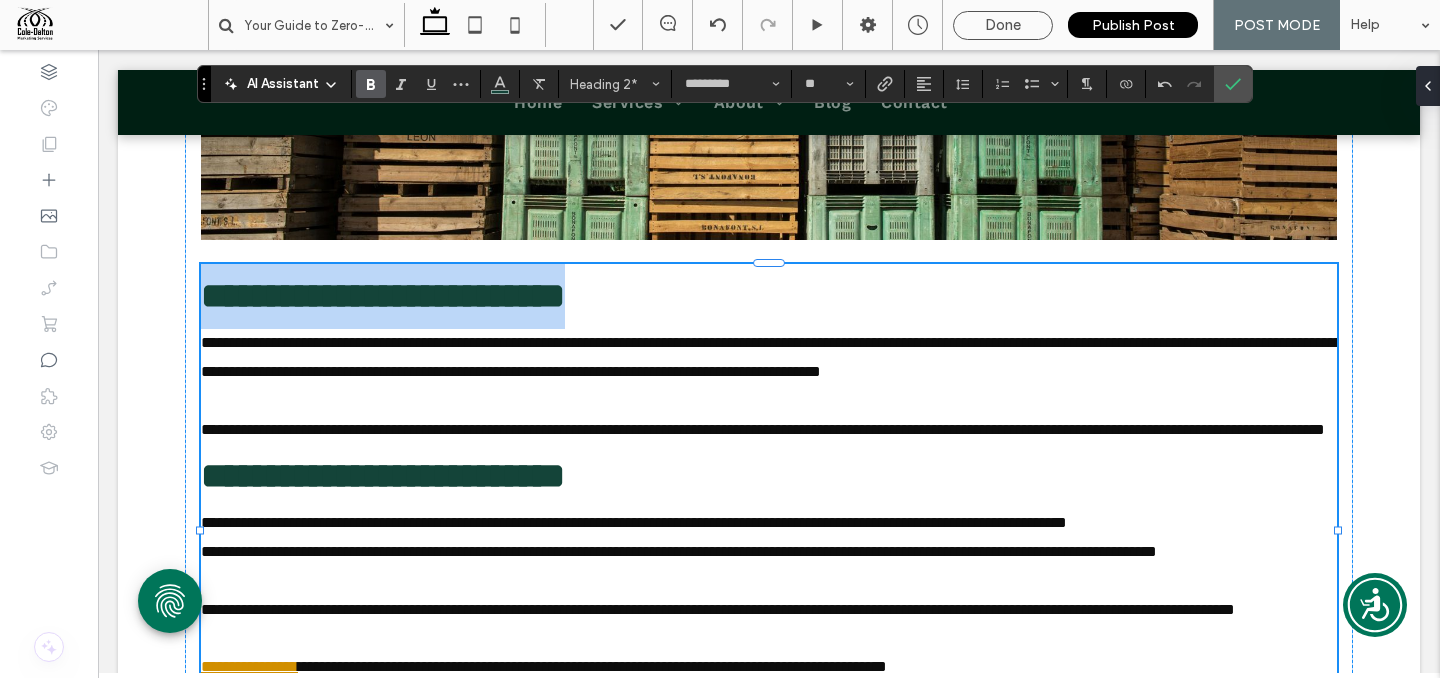 click on "**********" at bounding box center [769, 430] 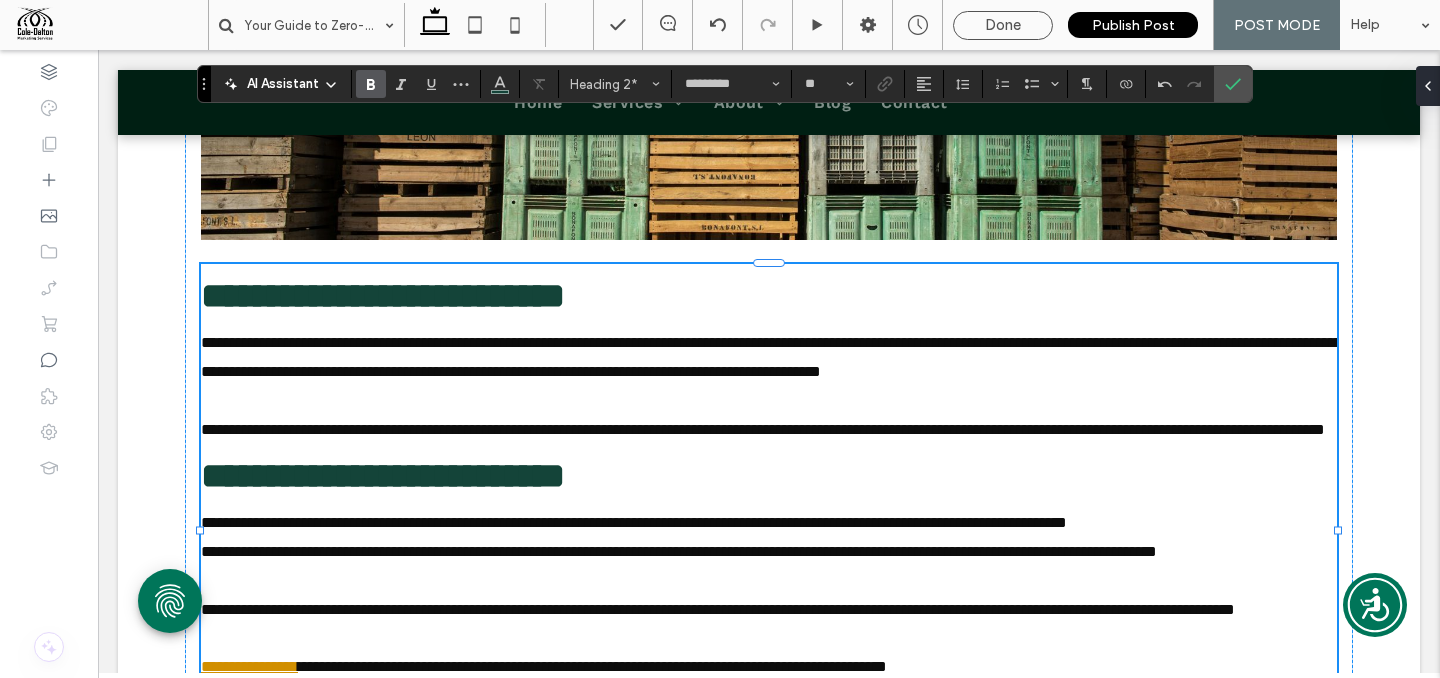 click on "**********" at bounding box center [383, 476] 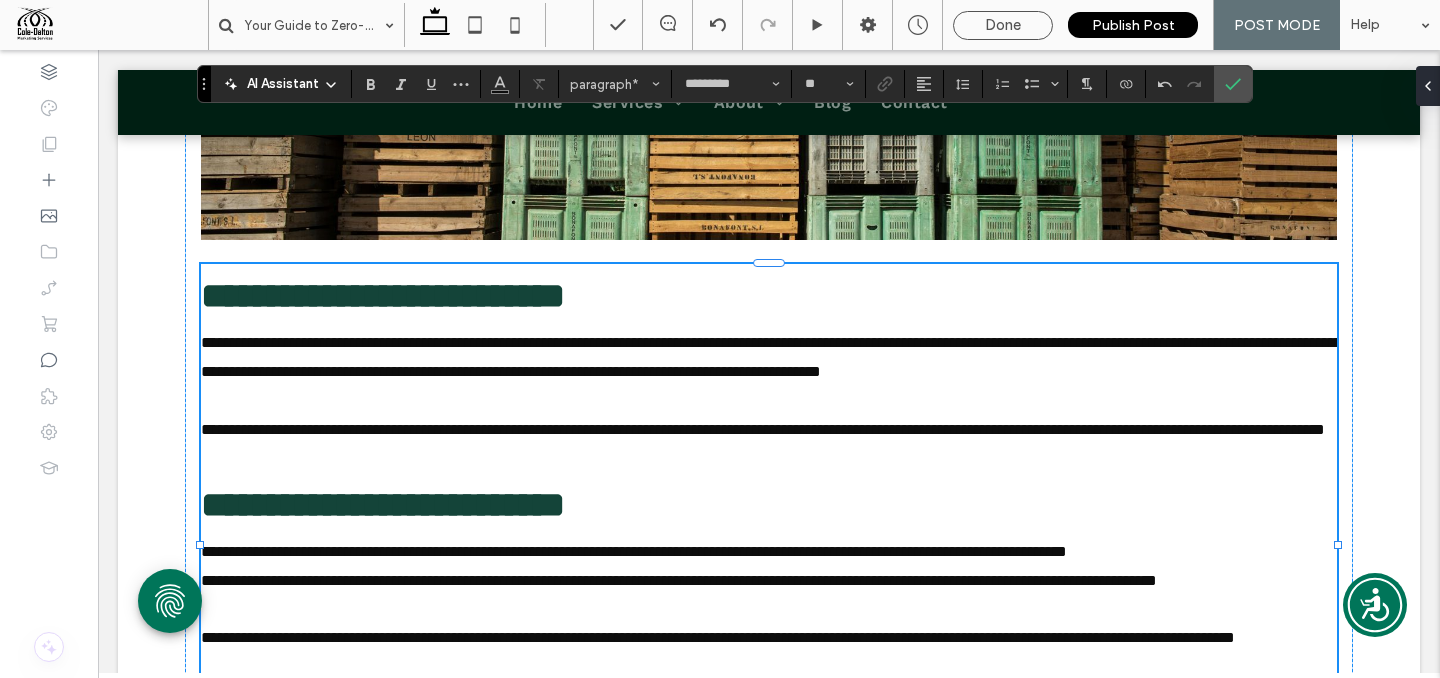 click on "**********" at bounding box center (769, 358) 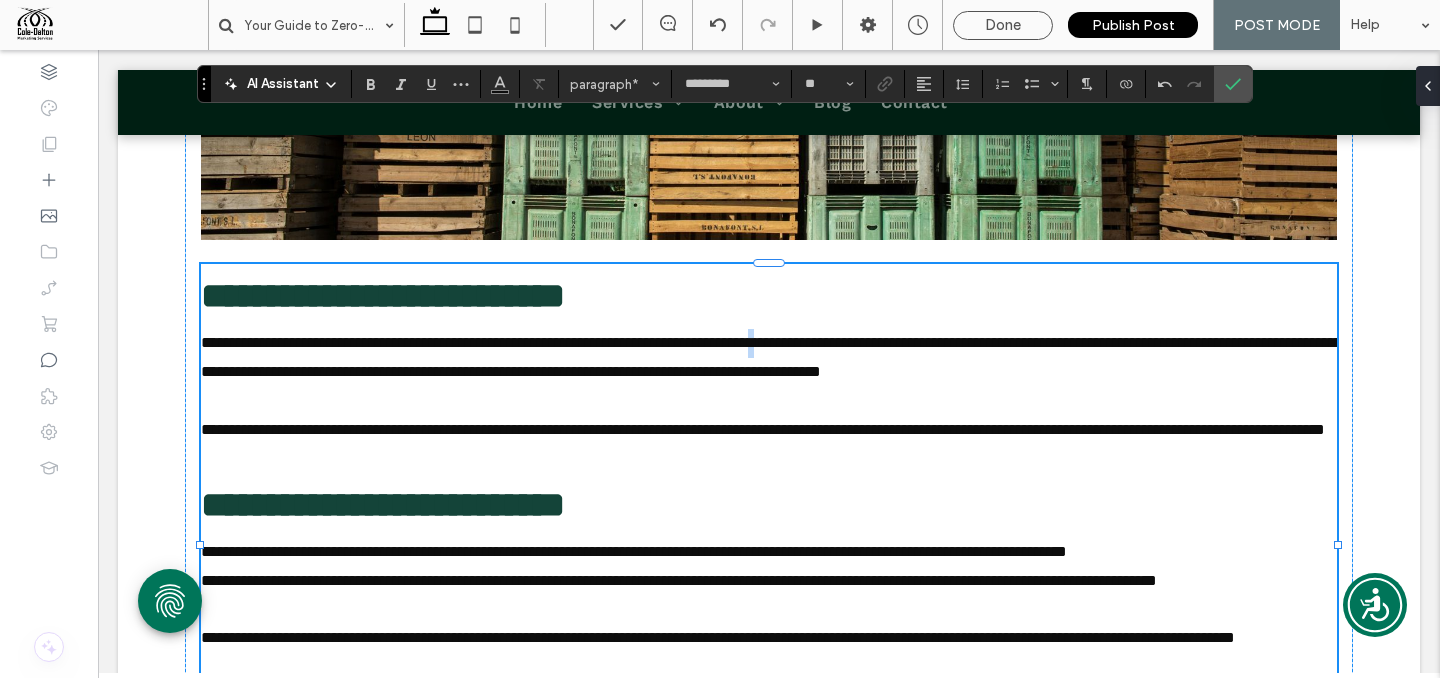click on "**********" at bounding box center [771, 357] 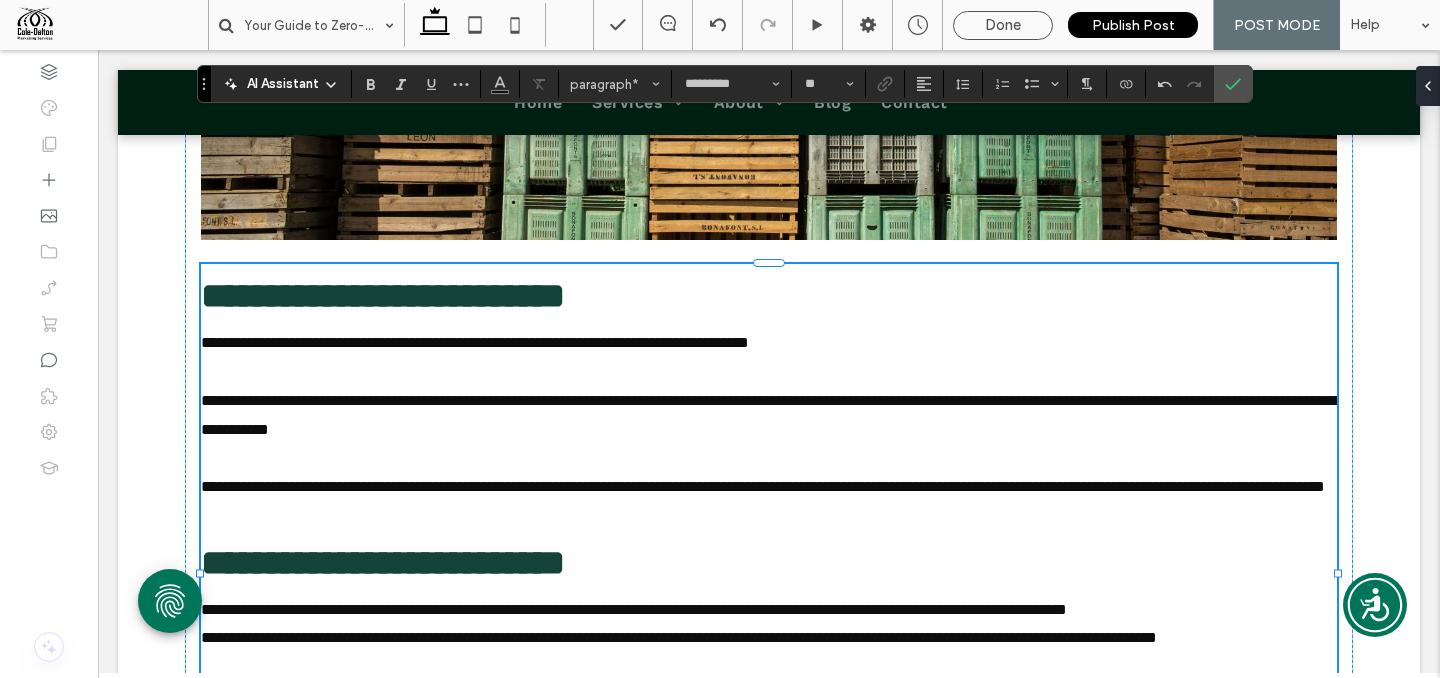 click on "**********" at bounding box center [771, 415] 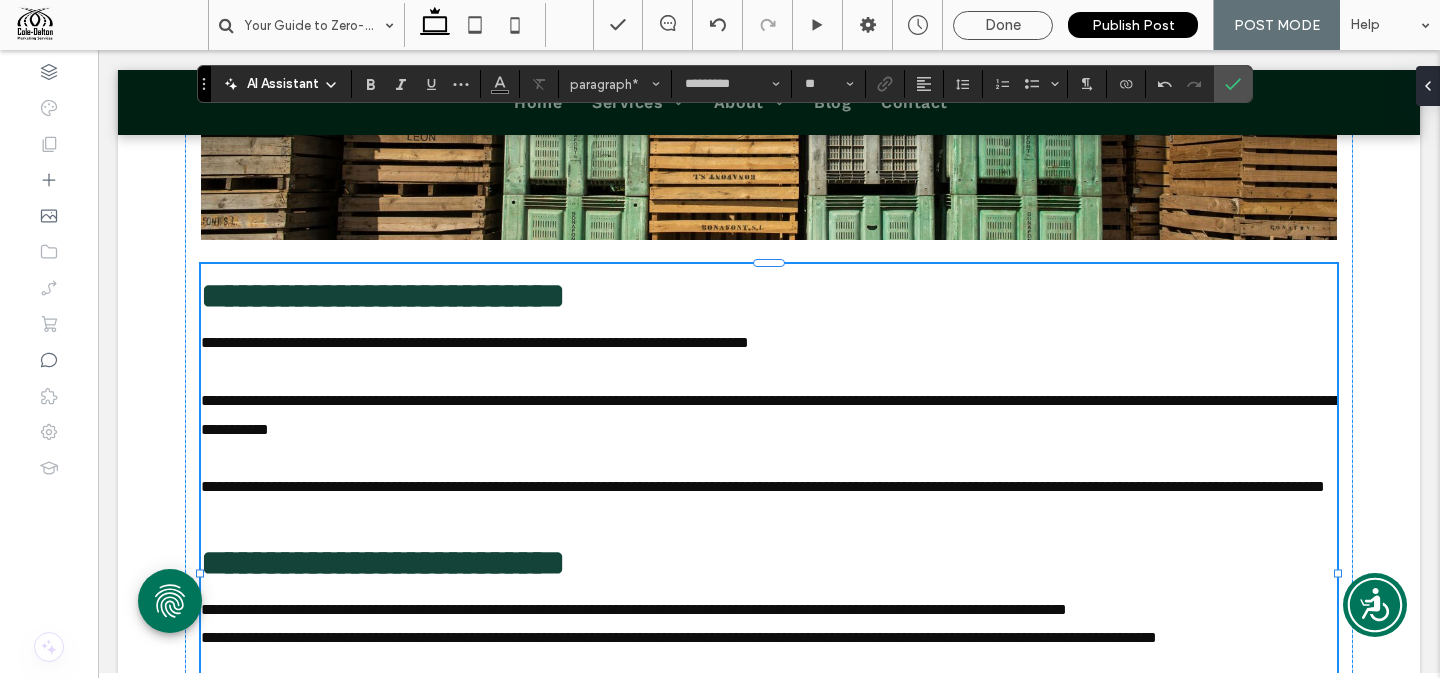 type 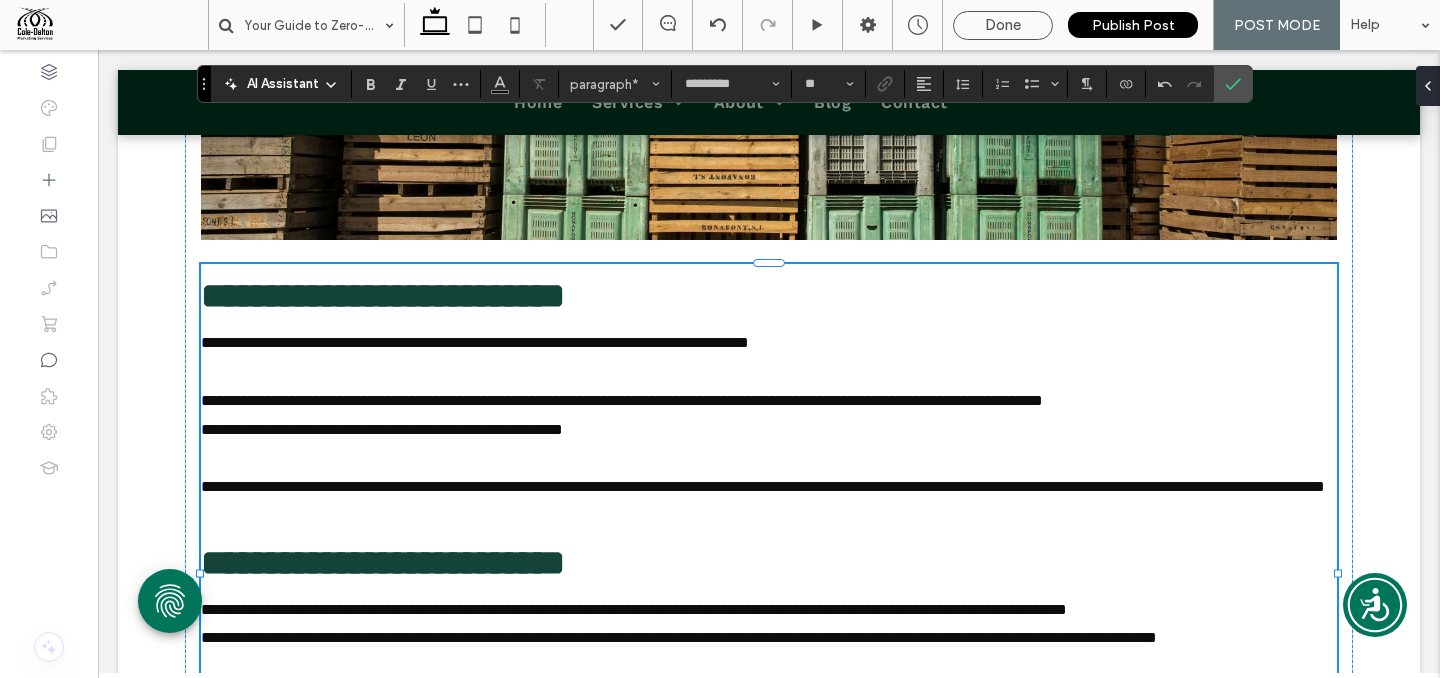click on "**********" at bounding box center [382, 429] 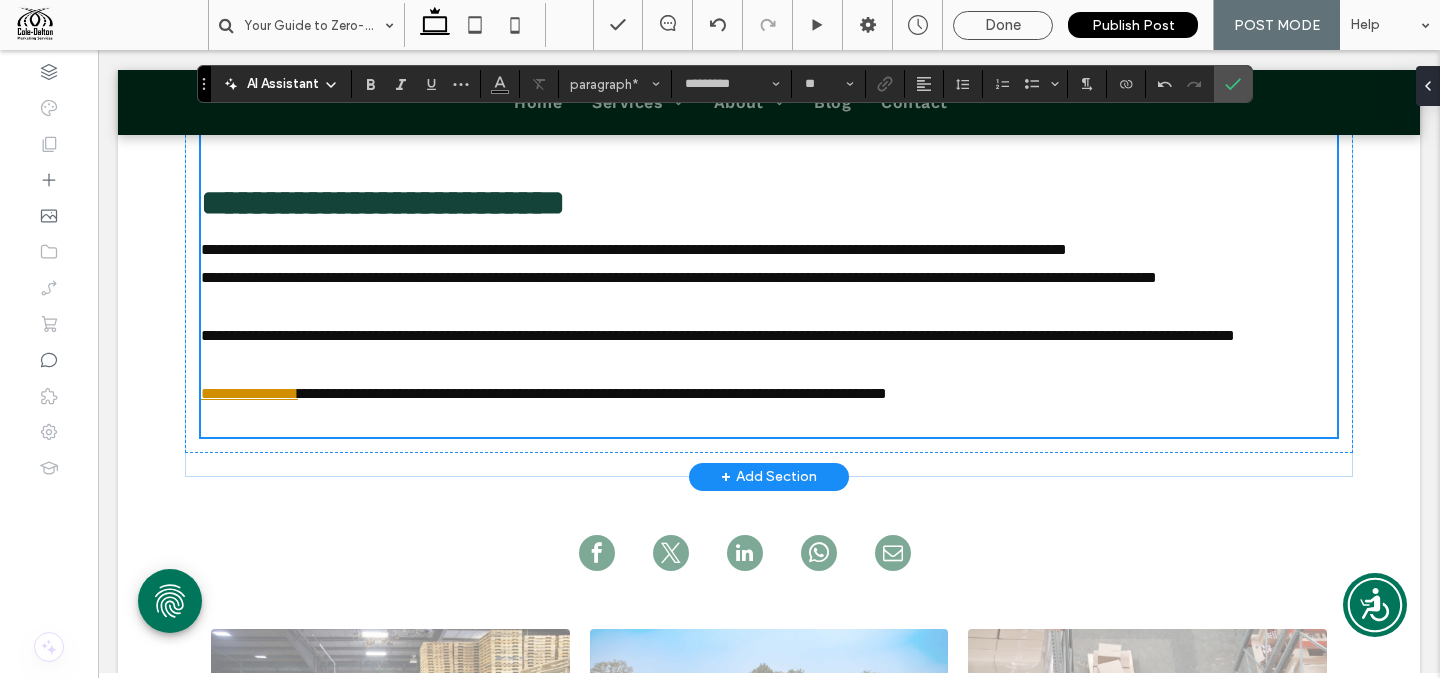scroll, scrollTop: 4780, scrollLeft: 0, axis: vertical 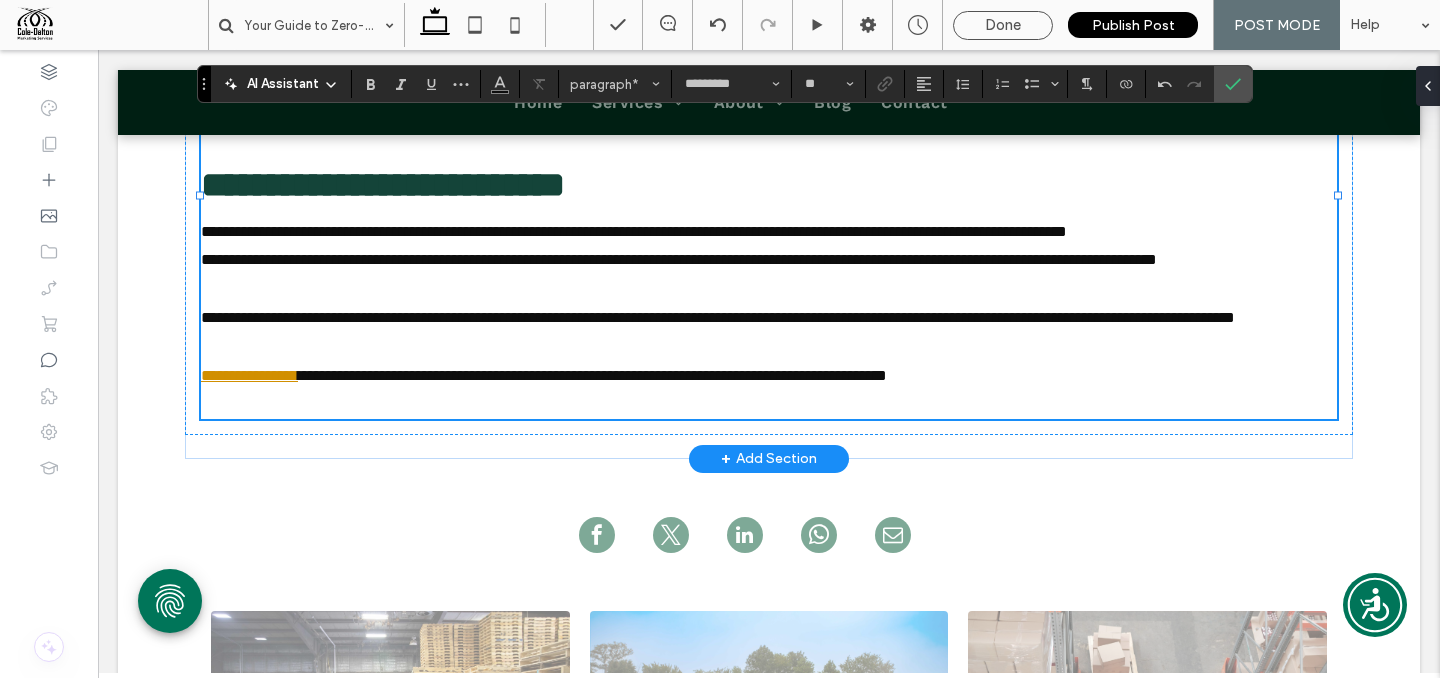click on "**********" at bounding box center (679, 259) 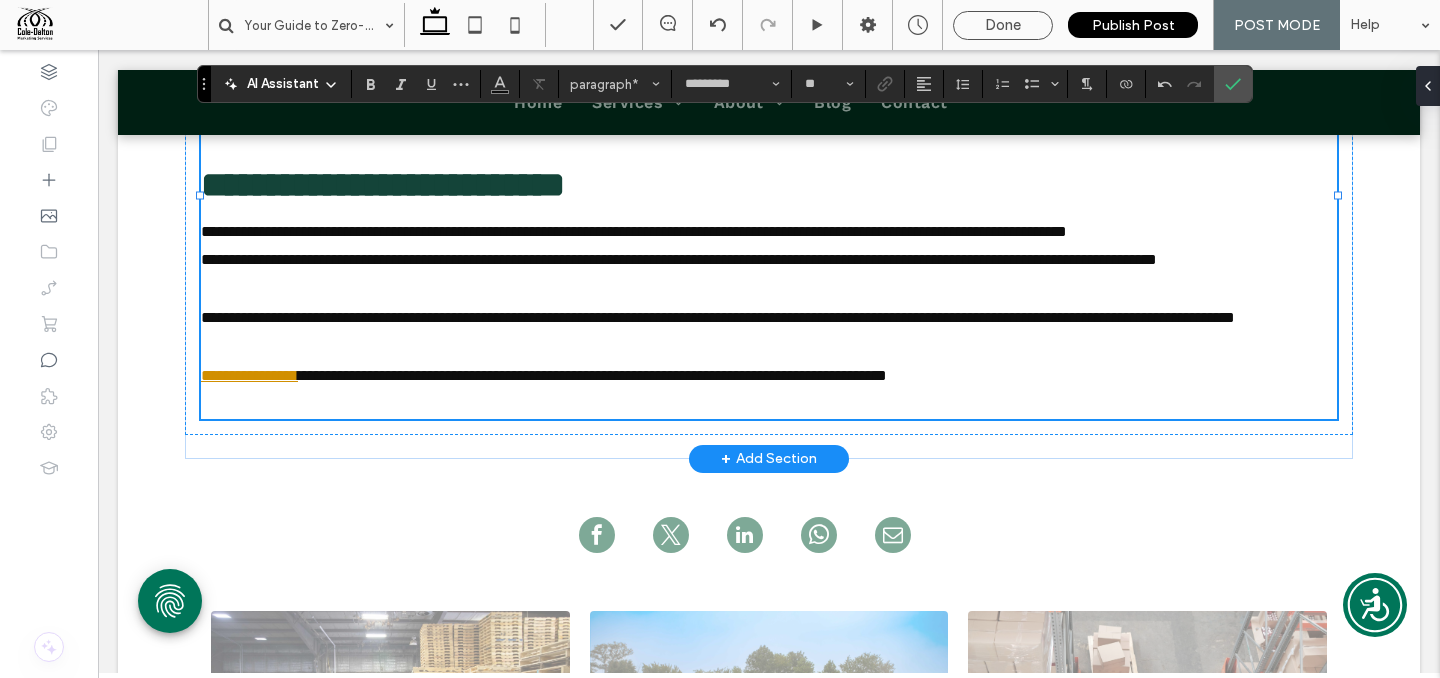 click on "**********" at bounding box center [679, 259] 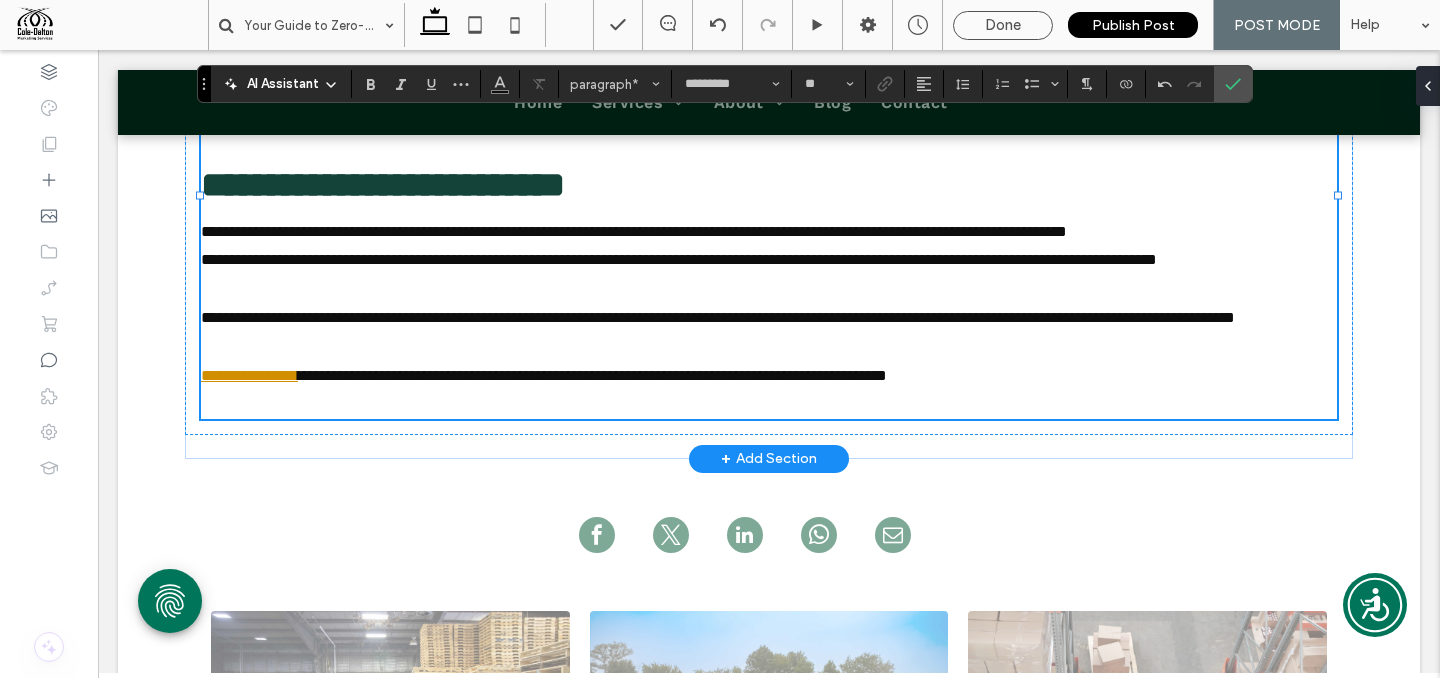 click on "**********" at bounding box center [679, 259] 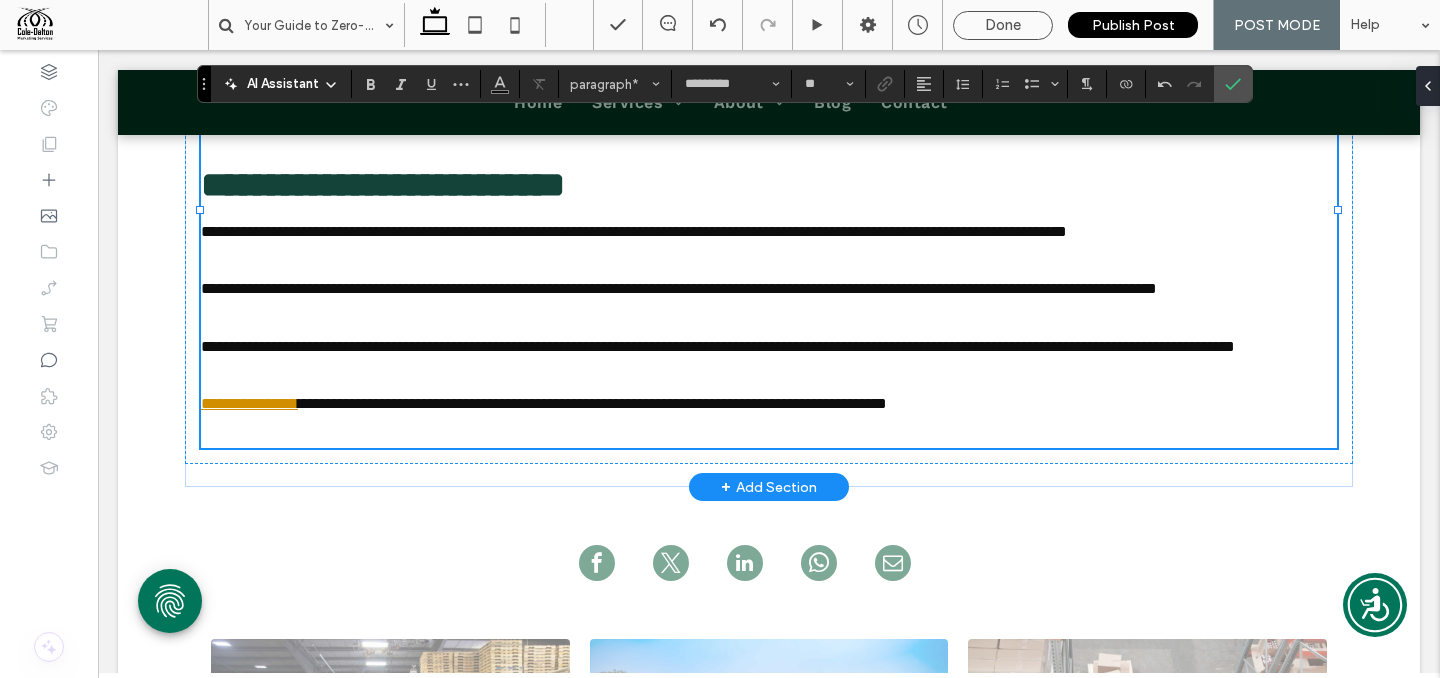 click on "﻿" at bounding box center [769, 433] 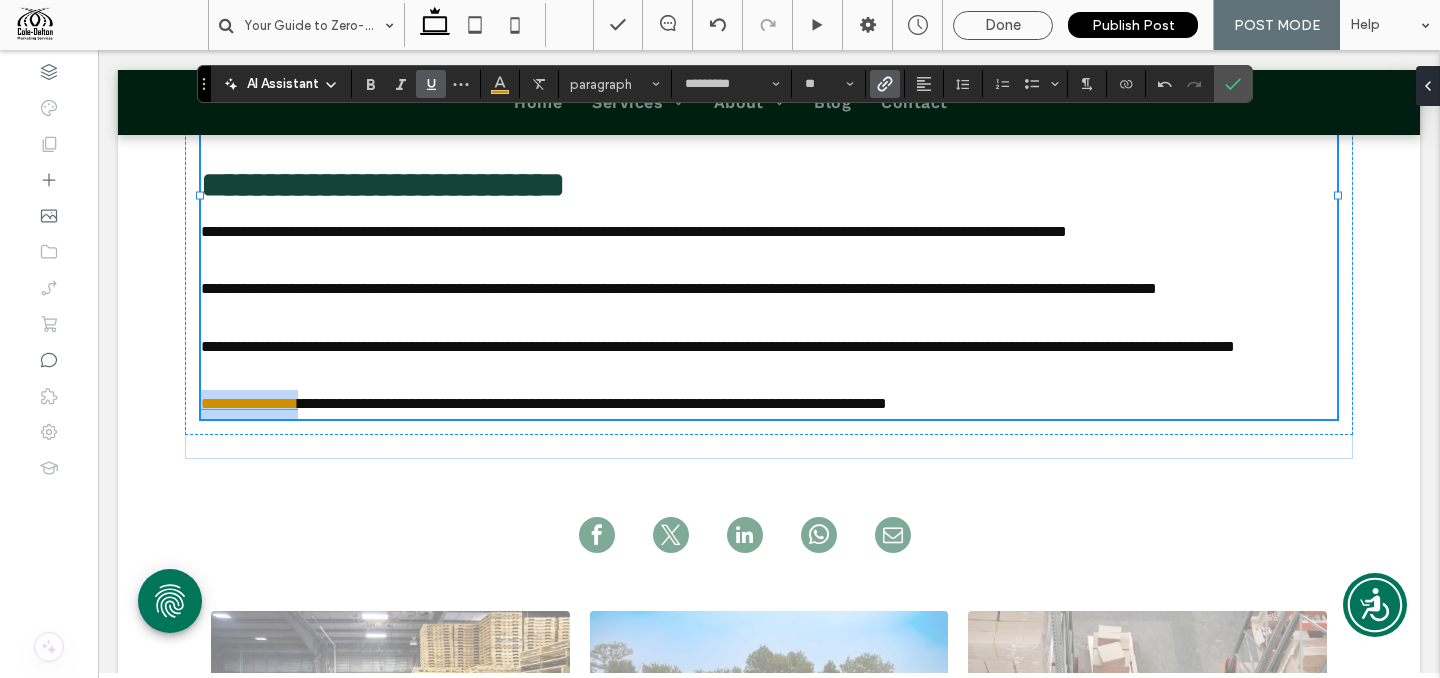 drag, startPoint x: 335, startPoint y: 491, endPoint x: 171, endPoint y: 487, distance: 164.04877 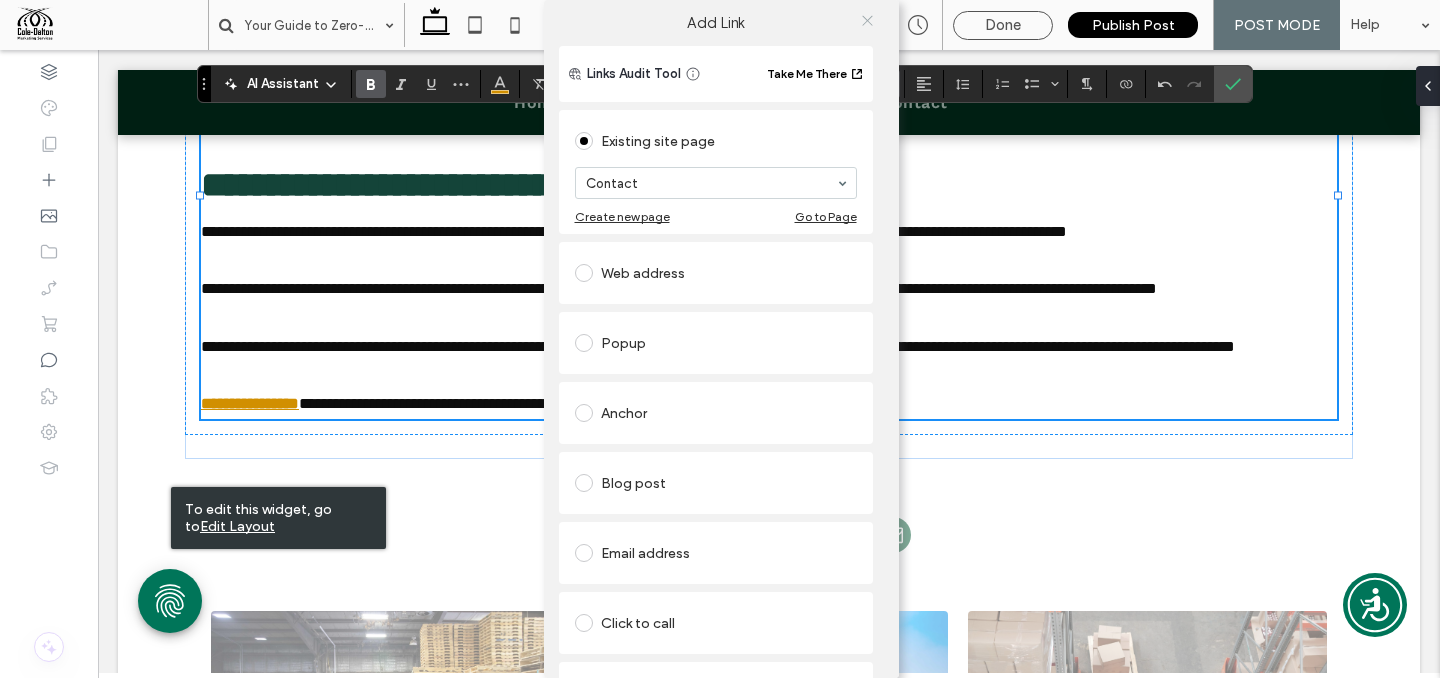 click 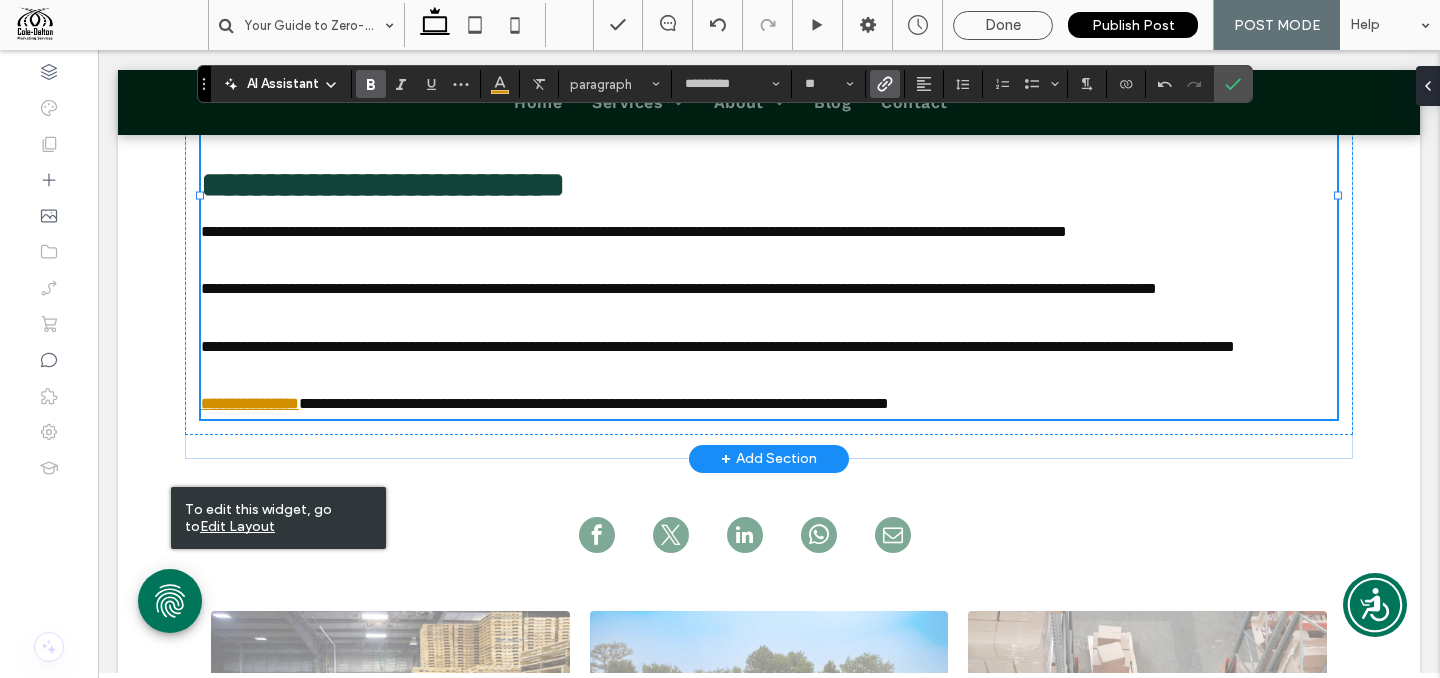 click at bounding box center [769, 260] 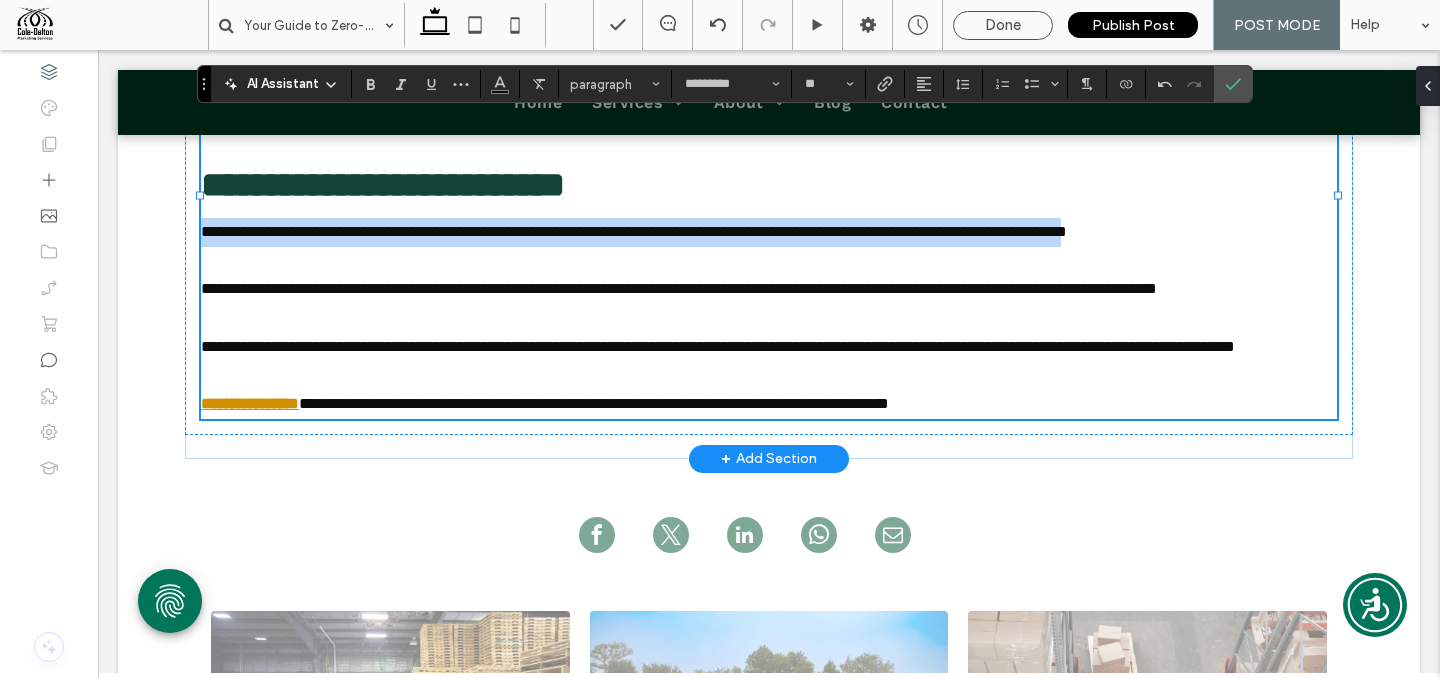 drag, startPoint x: 337, startPoint y: 260, endPoint x: 1311, endPoint y: 264, distance: 974.00824 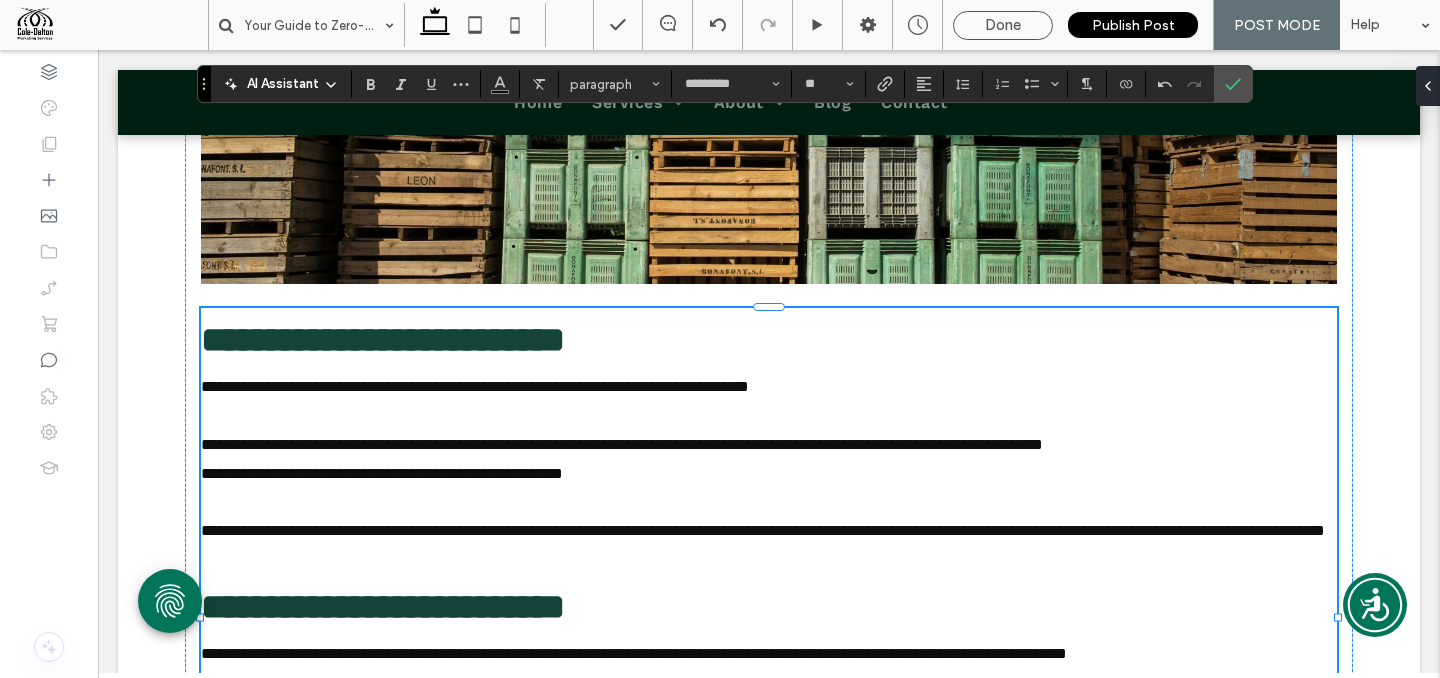 click on "**********" at bounding box center (769, 474) 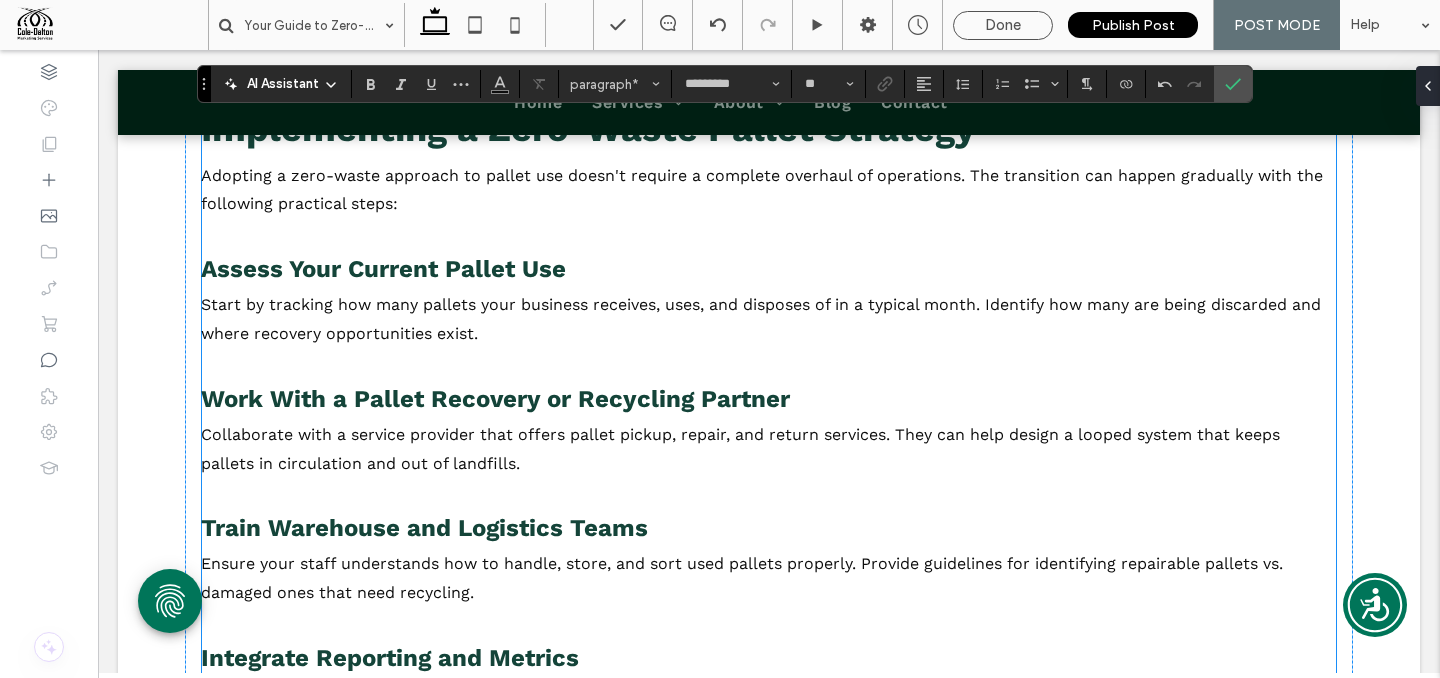 scroll, scrollTop: 3386, scrollLeft: 0, axis: vertical 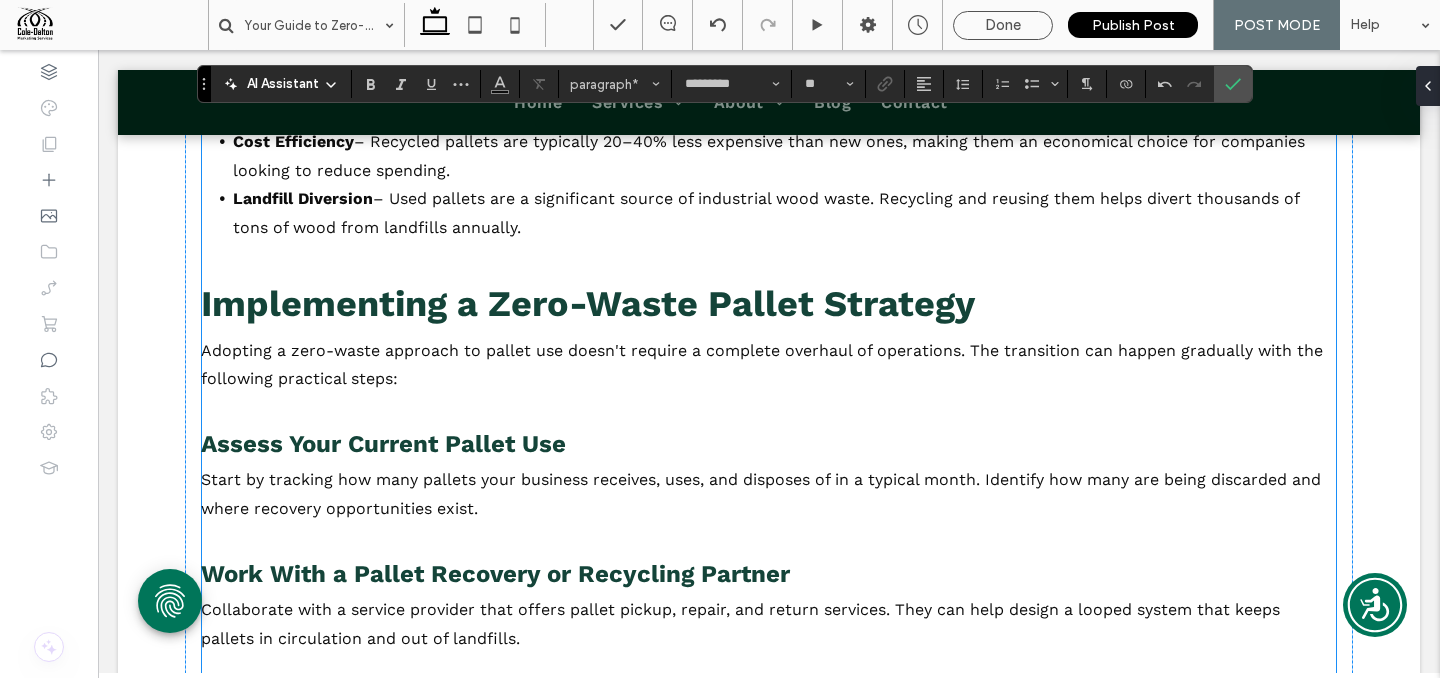click on "Adopting a zero-waste approach to pallet use doesn't require a complete overhaul of operations. The transition can happen gradually with the following practical steps:" at bounding box center (769, 366) 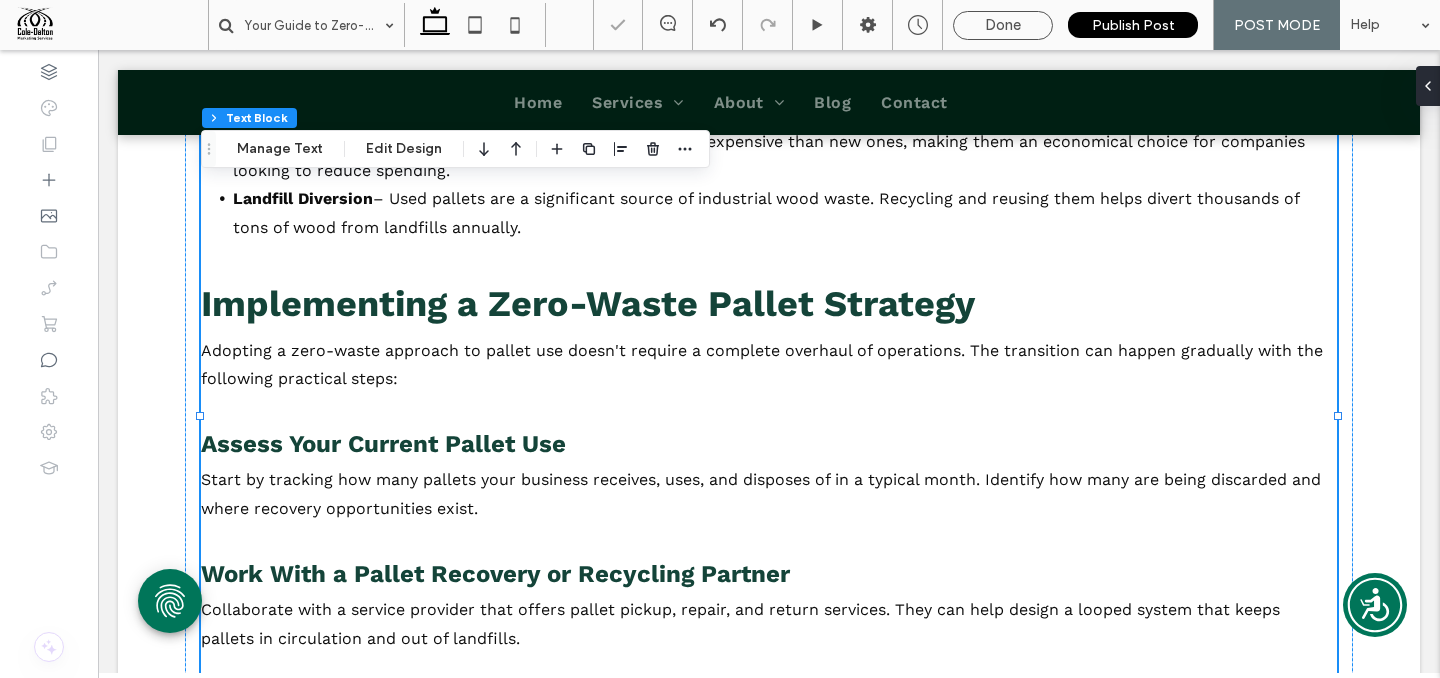 click at bounding box center [769, 408] 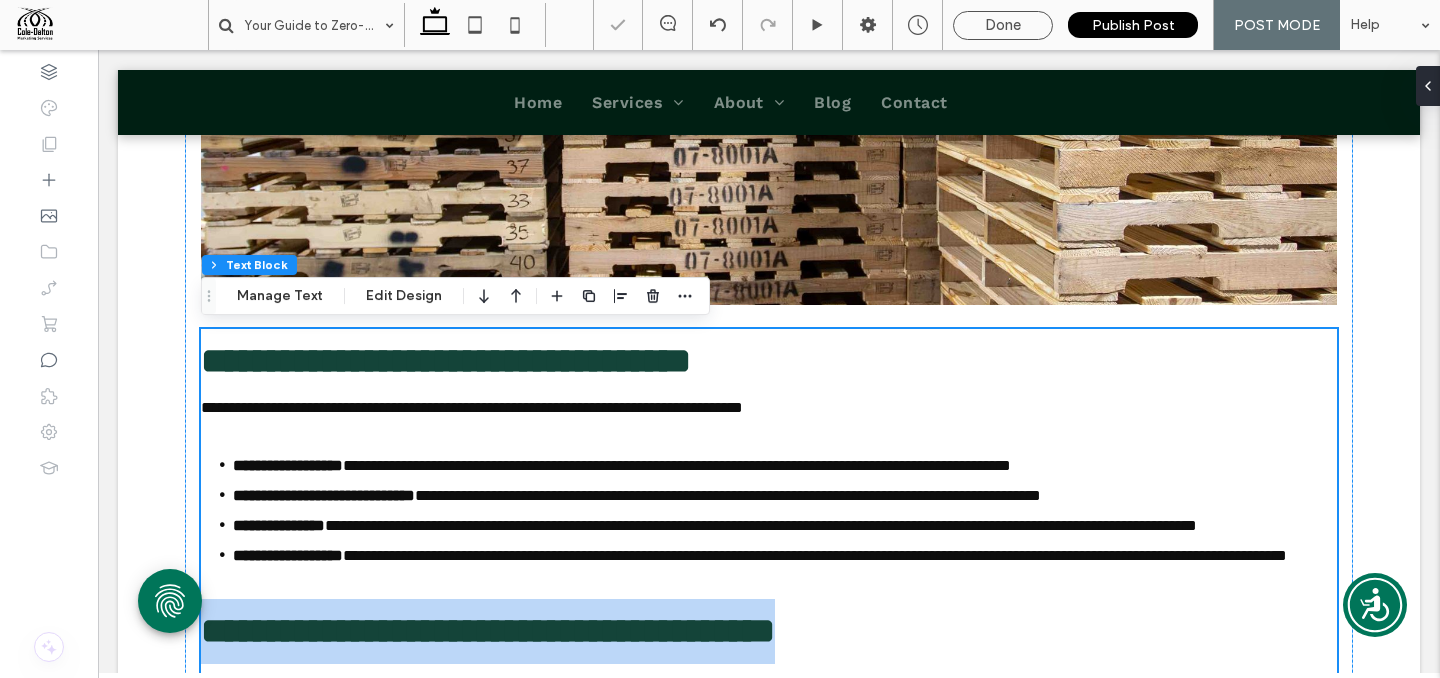 type on "*********" 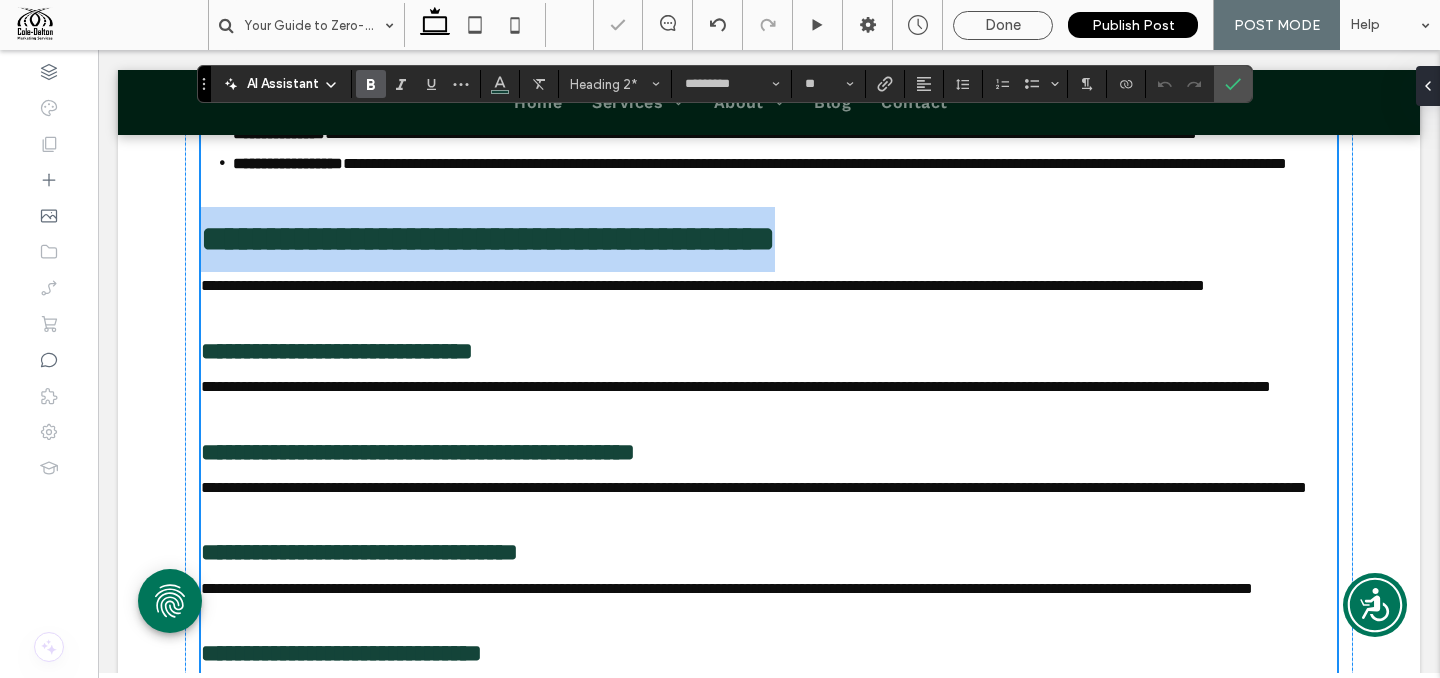 scroll, scrollTop: 3563, scrollLeft: 0, axis: vertical 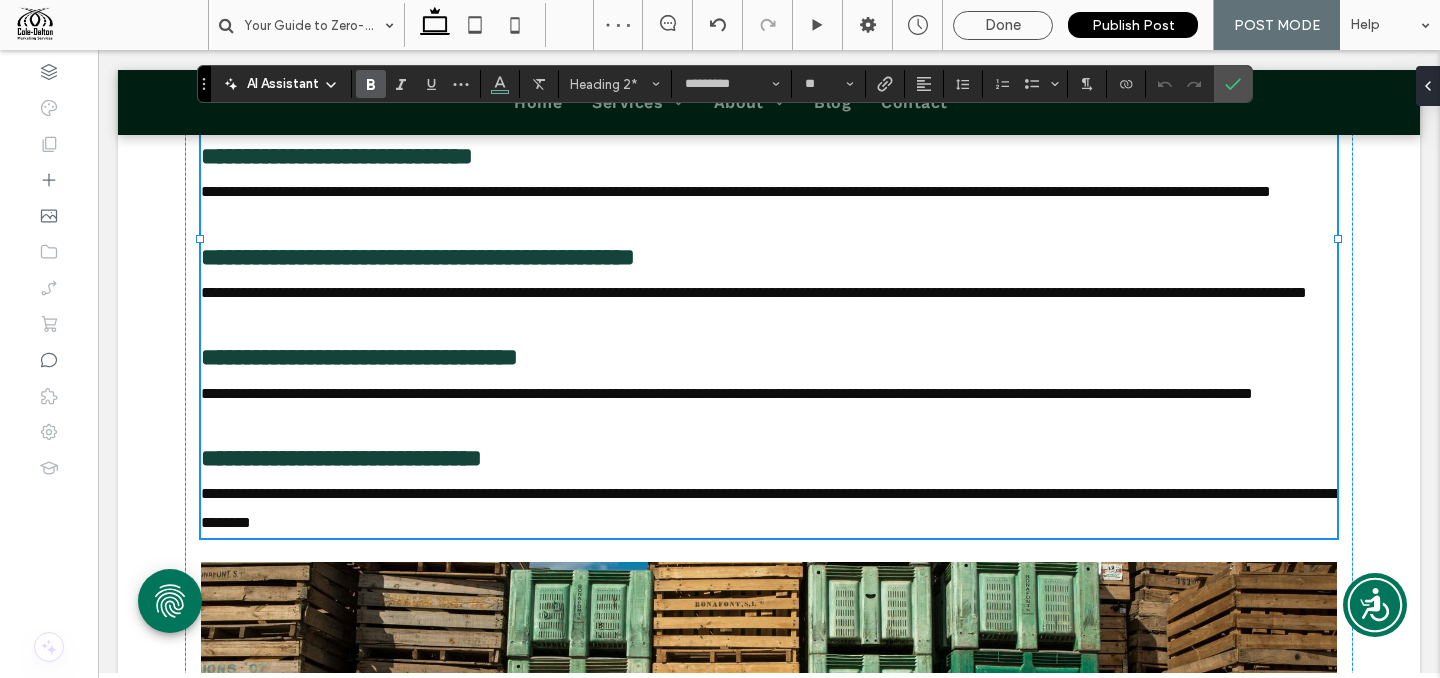 type on "**" 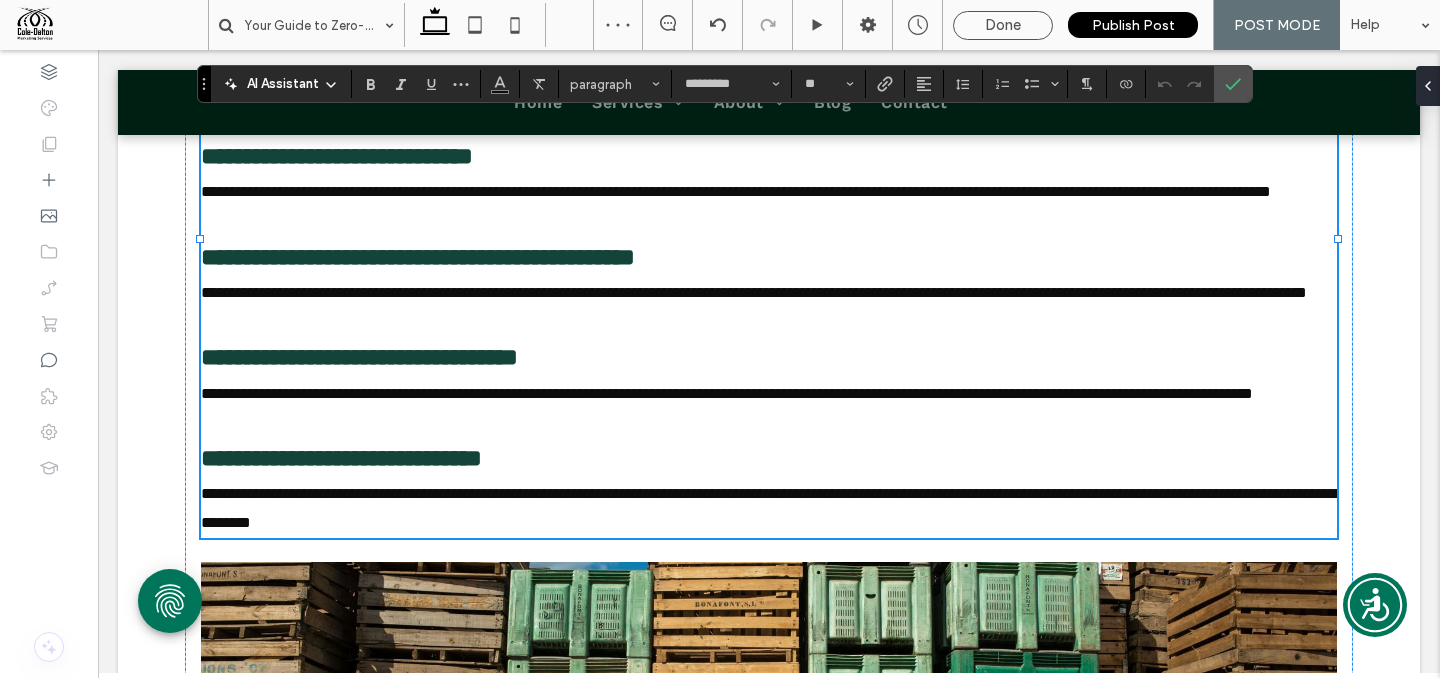 click on "**********" at bounding box center [769, 91] 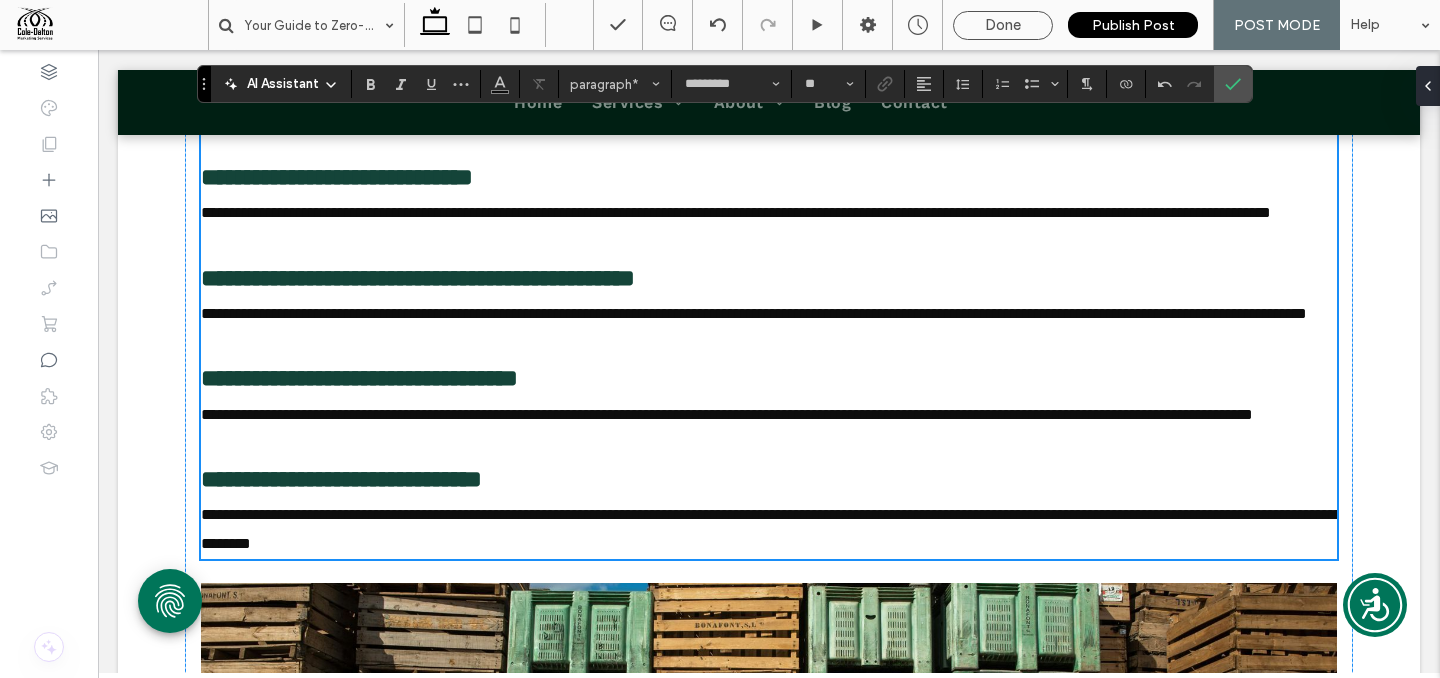 scroll, scrollTop: 3528, scrollLeft: 0, axis: vertical 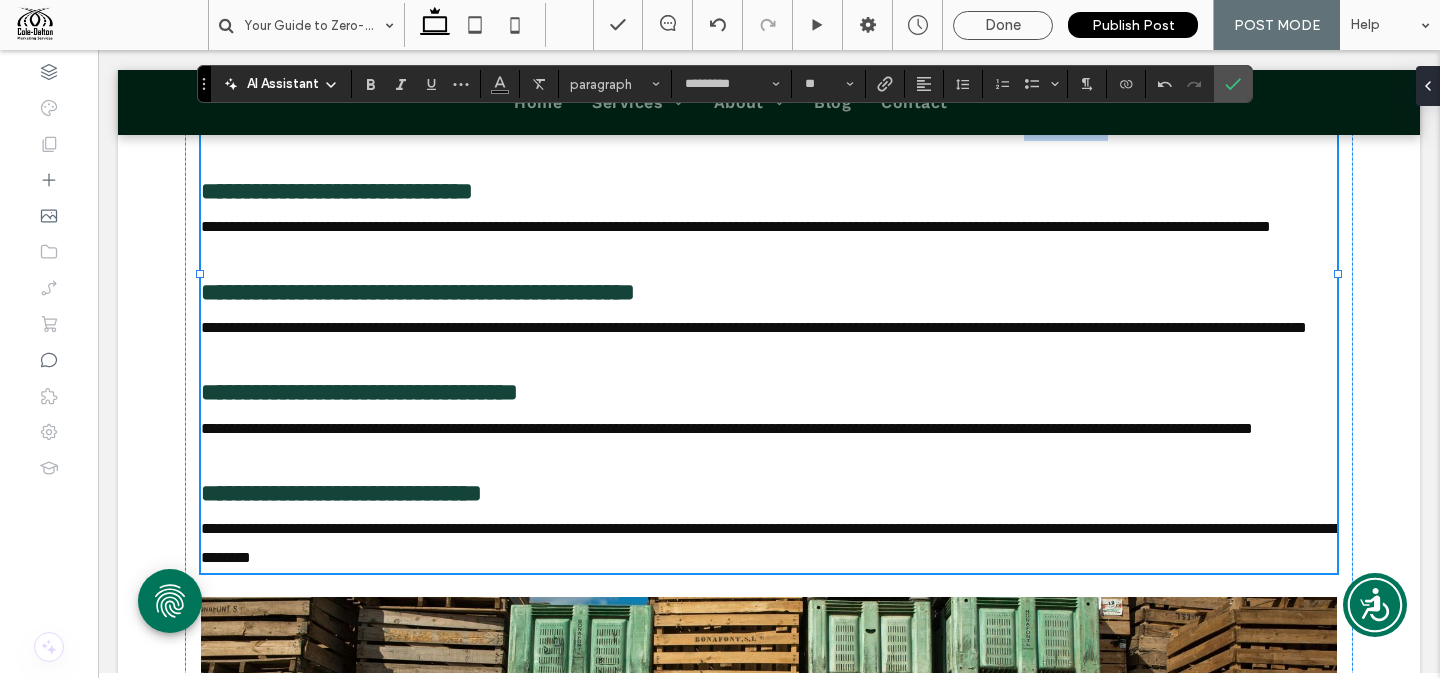 drag, startPoint x: 1295, startPoint y: 207, endPoint x: 740, endPoint y: 264, distance: 557.9194 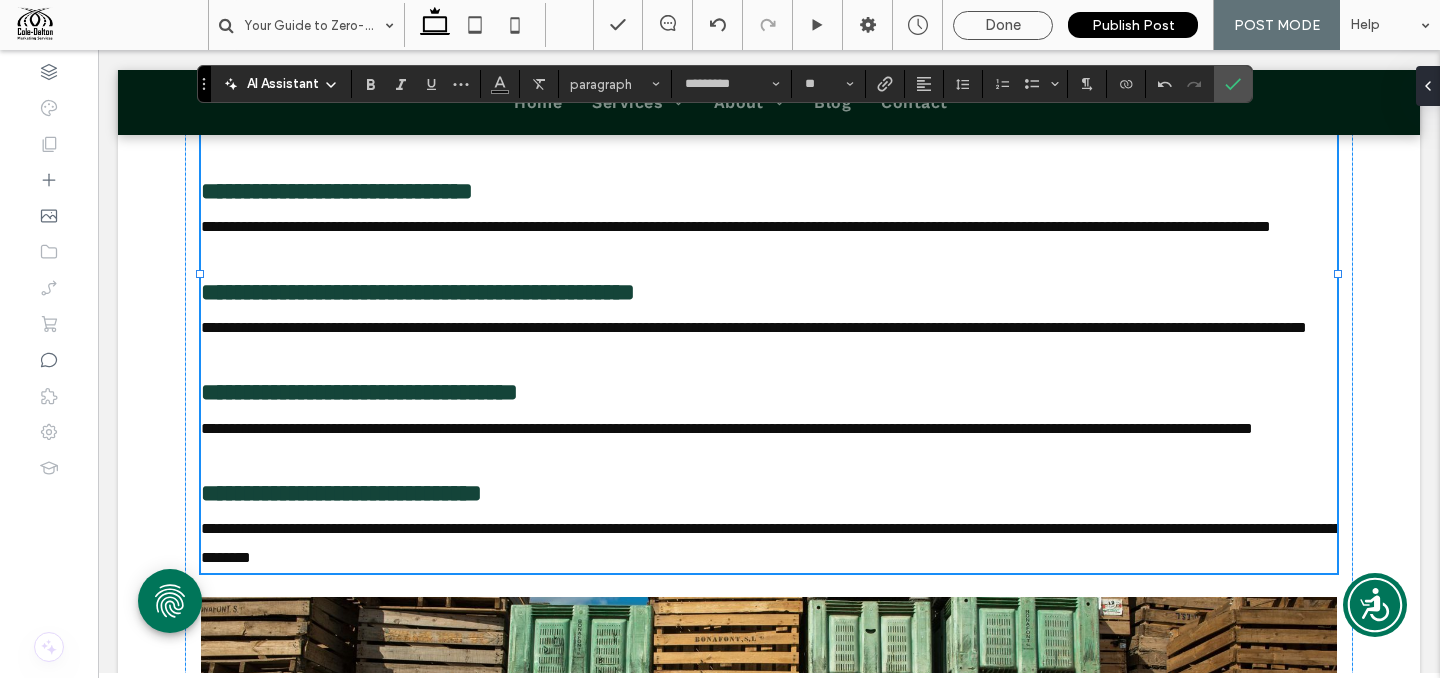 drag, startPoint x: 1308, startPoint y: 220, endPoint x: 1243, endPoint y: 213, distance: 65.37584 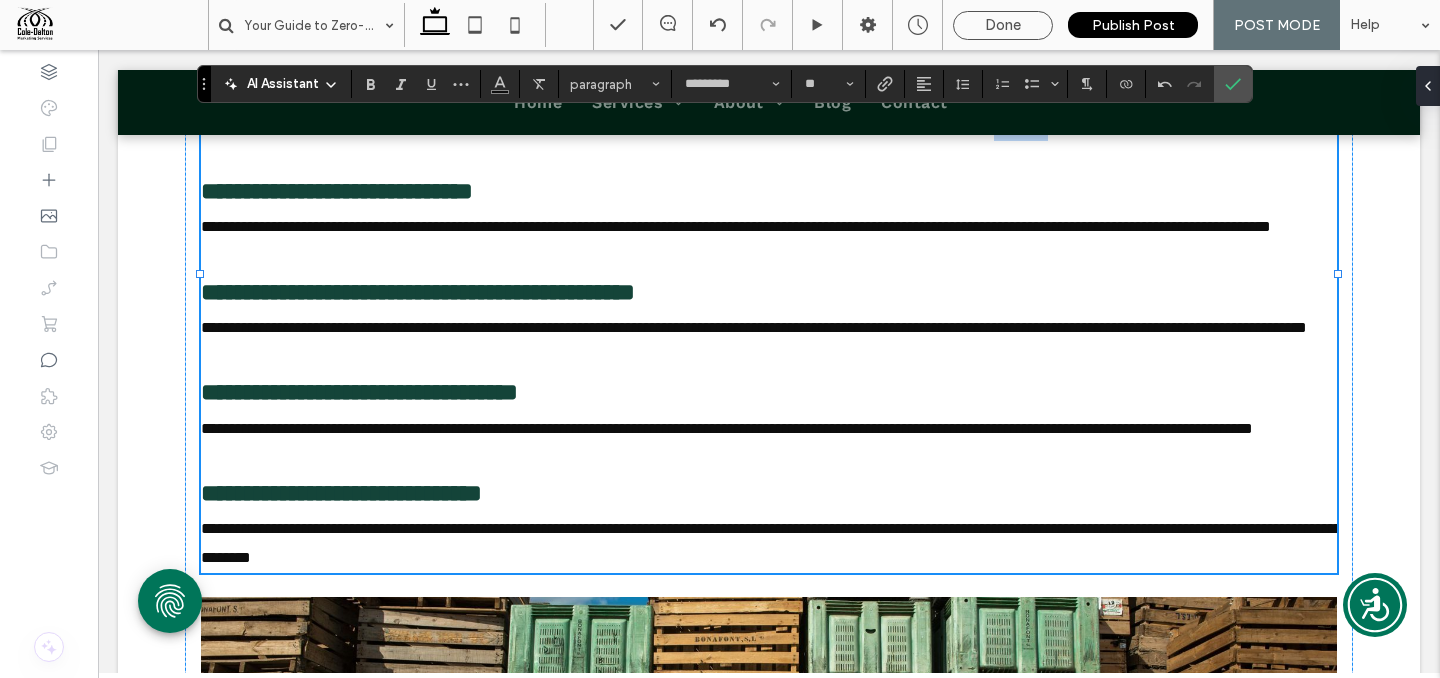 drag, startPoint x: 1258, startPoint y: 209, endPoint x: 1329, endPoint y: 211, distance: 71.02816 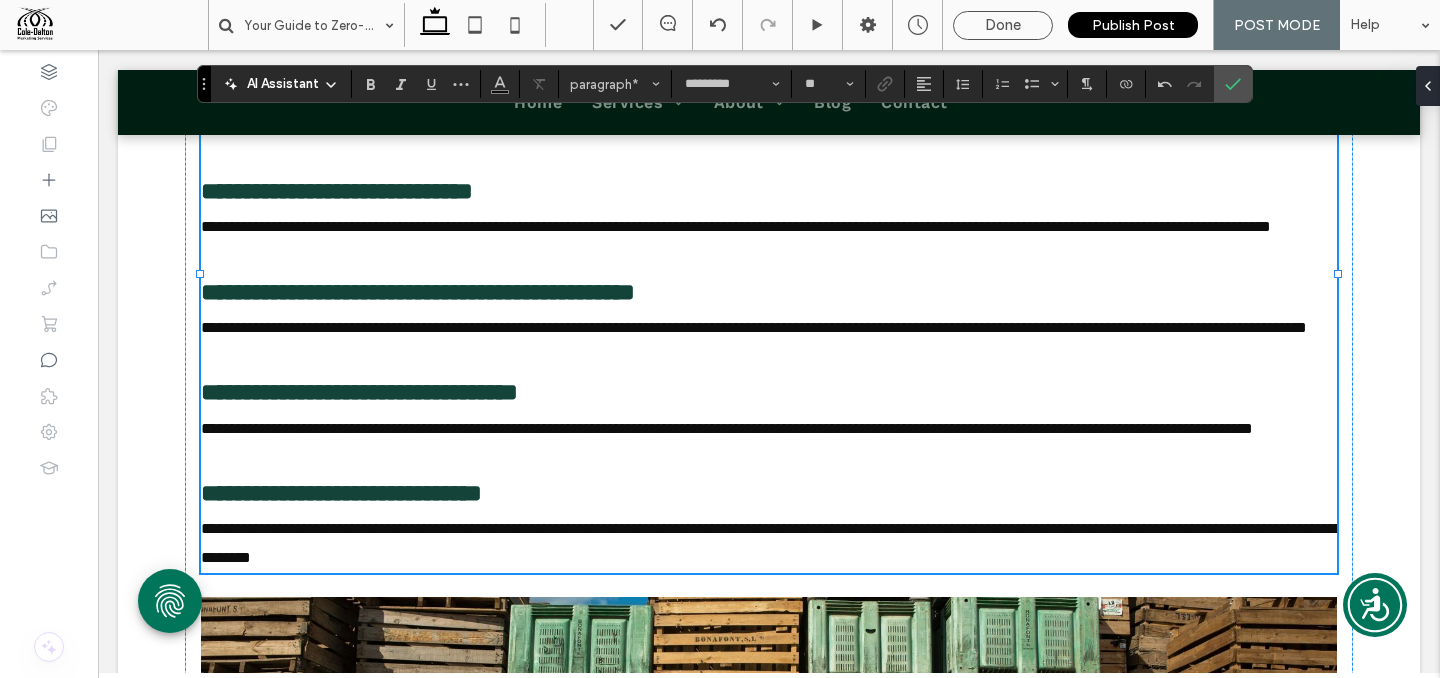 click on "**********" at bounding box center [685, 125] 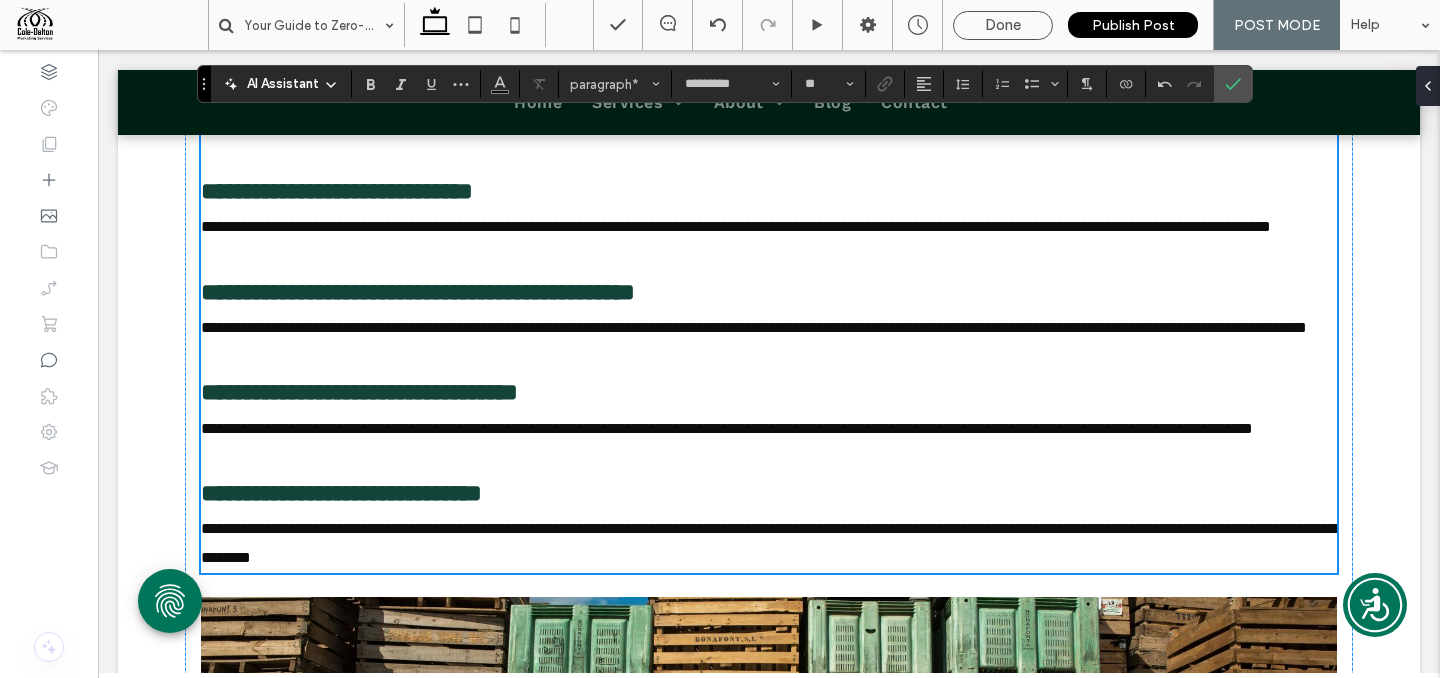 scroll, scrollTop: 3118, scrollLeft: 0, axis: vertical 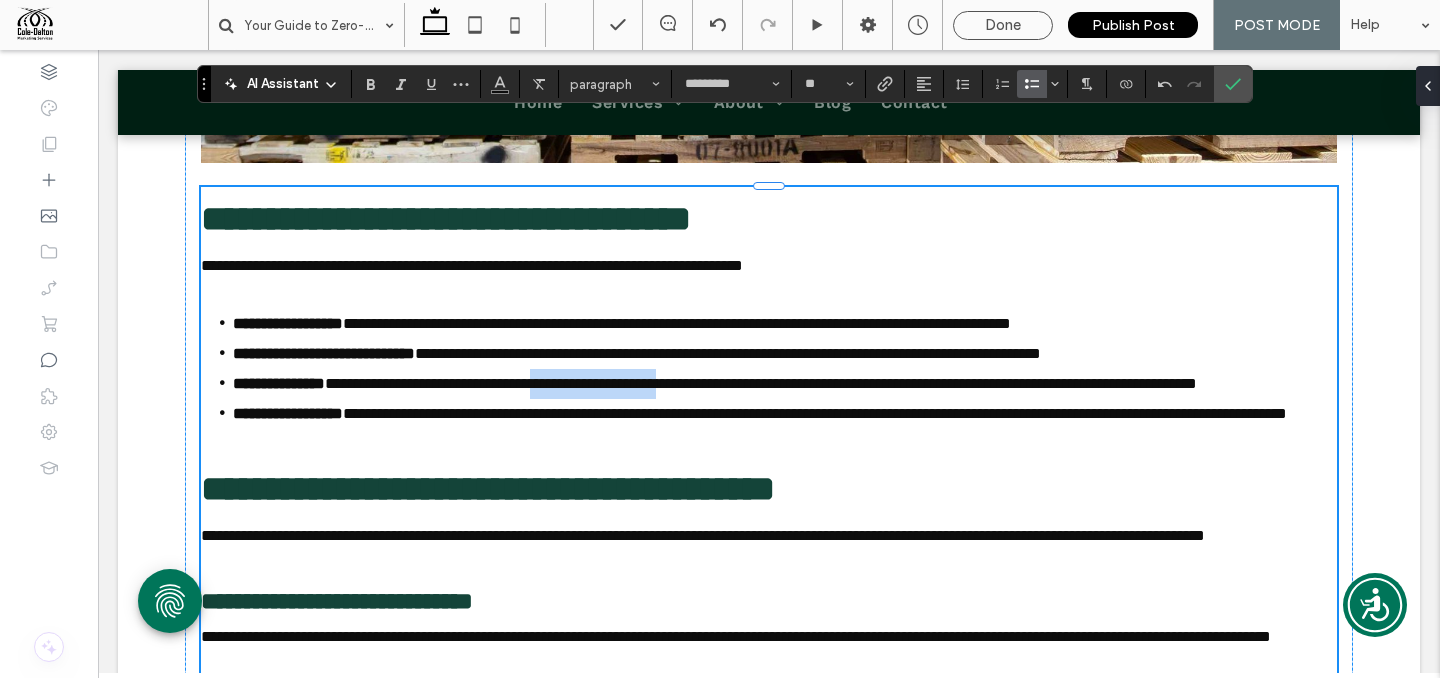 drag, startPoint x: 608, startPoint y: 409, endPoint x: 788, endPoint y: 409, distance: 180 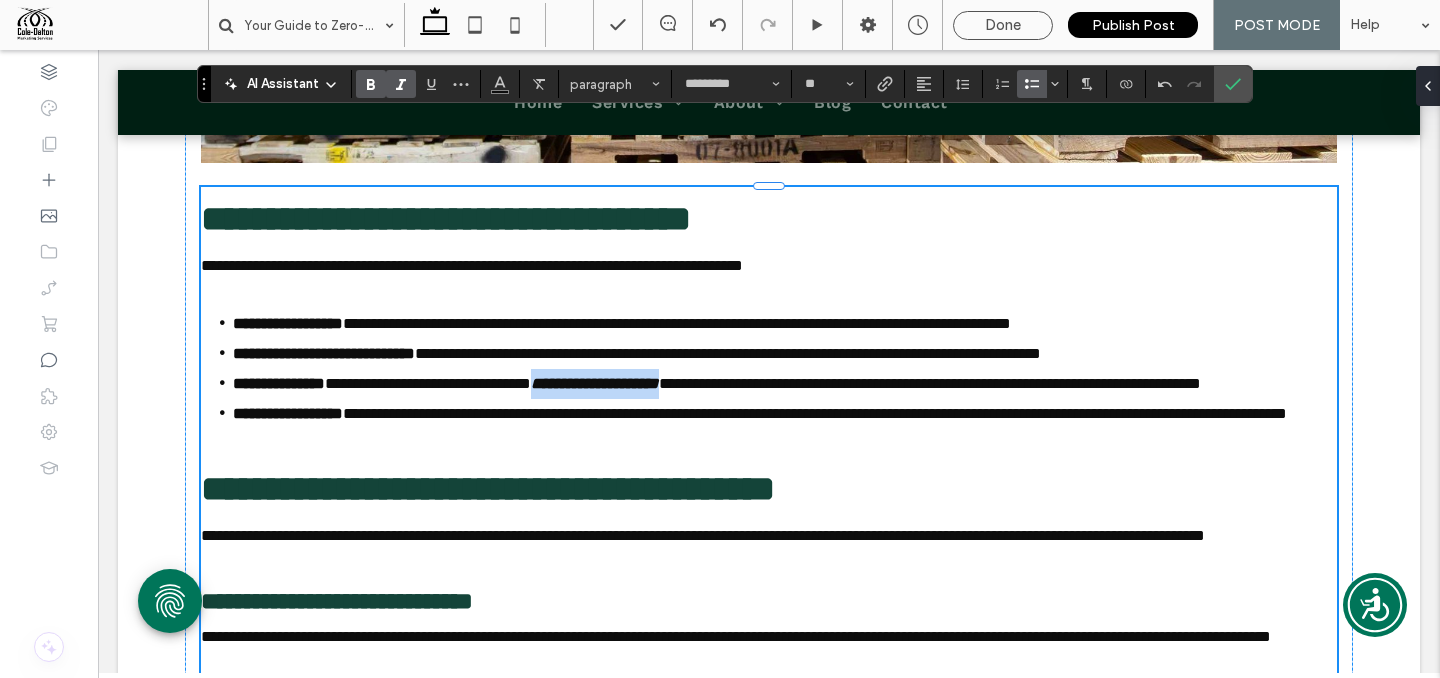 click on "**********" at bounding box center [785, 384] 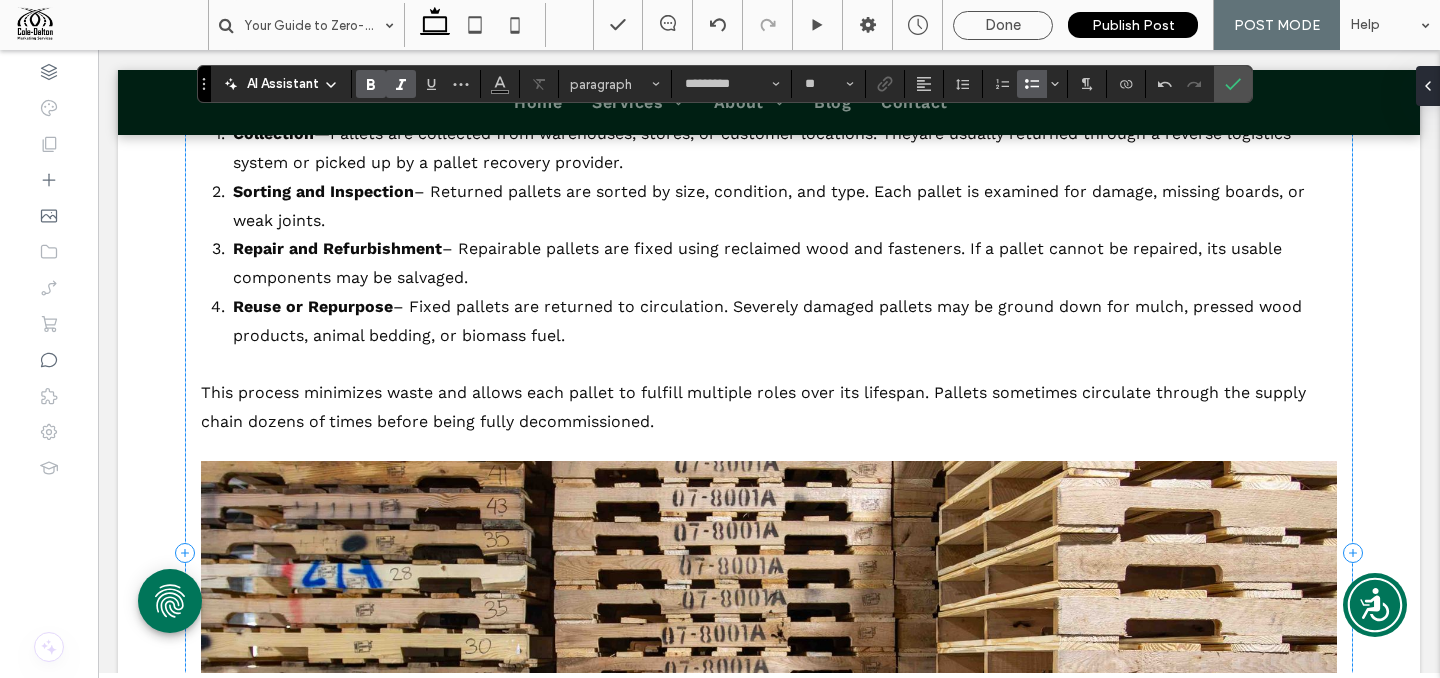 scroll, scrollTop: 2366, scrollLeft: 0, axis: vertical 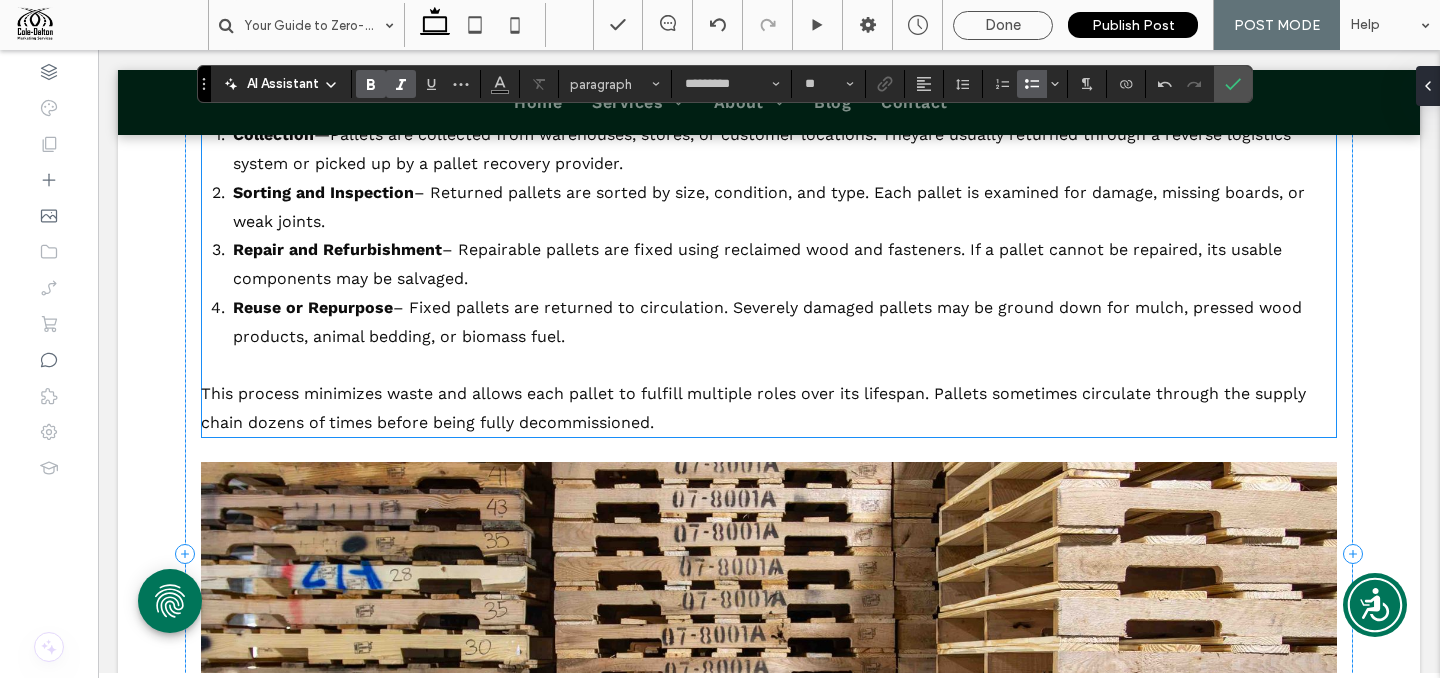 click on "This process minimizes waste and allows each pallet to fulfill multiple roles over its lifespan. Pallets sometimes circulate through the supply chain dozens of times before being fully decommissioned." at bounding box center (753, 408) 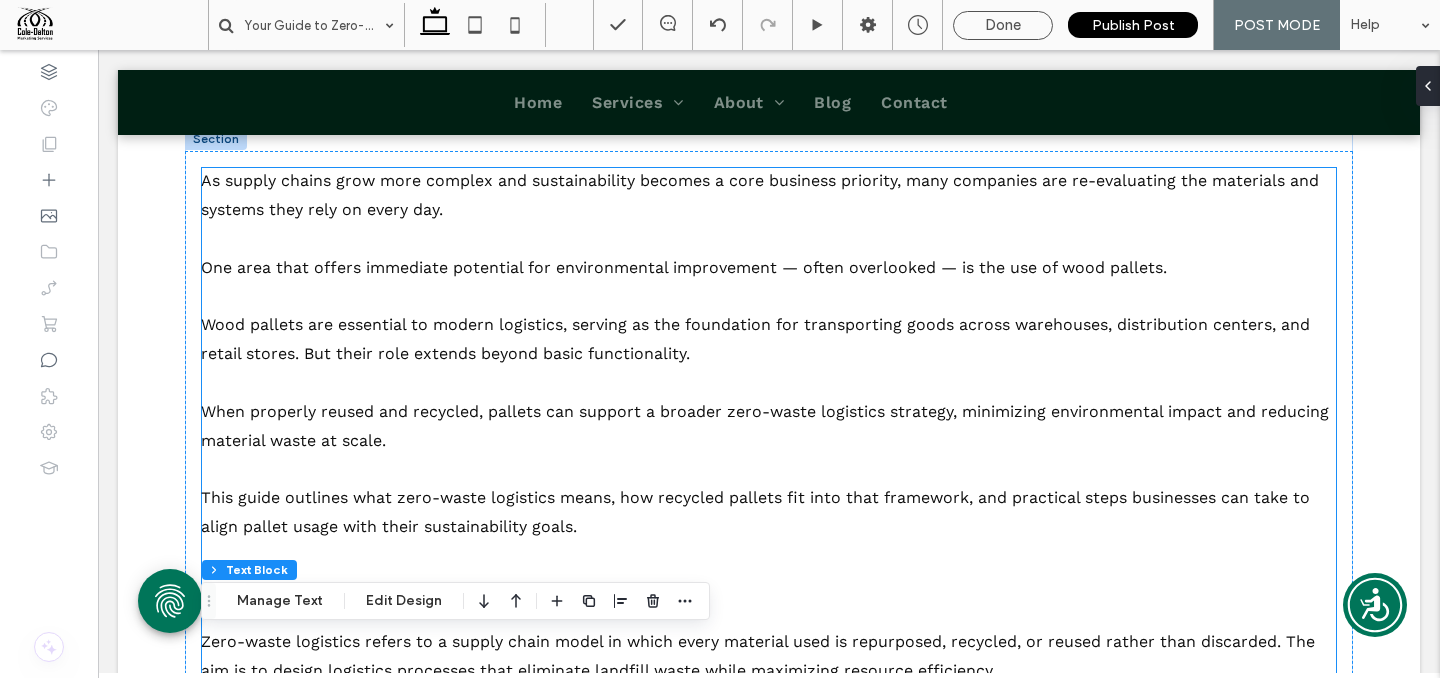 scroll, scrollTop: 752, scrollLeft: 0, axis: vertical 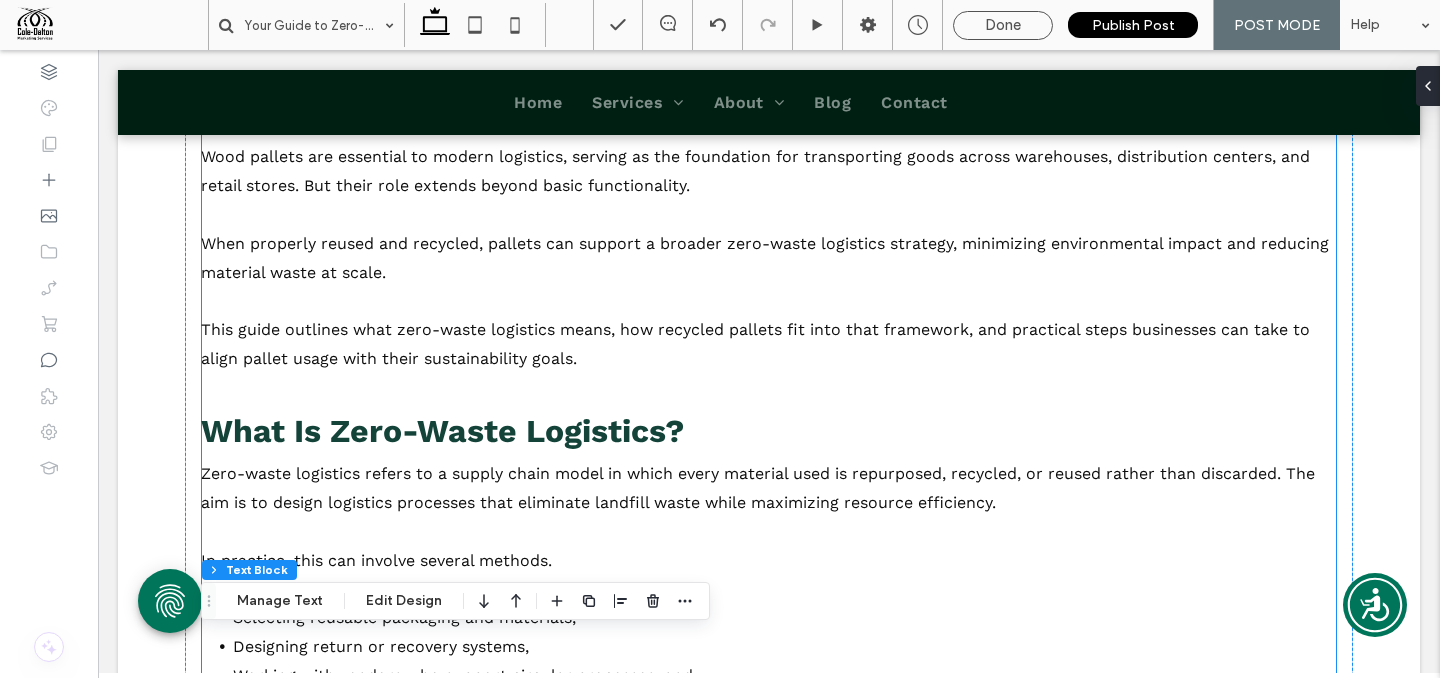 click at bounding box center (769, 388) 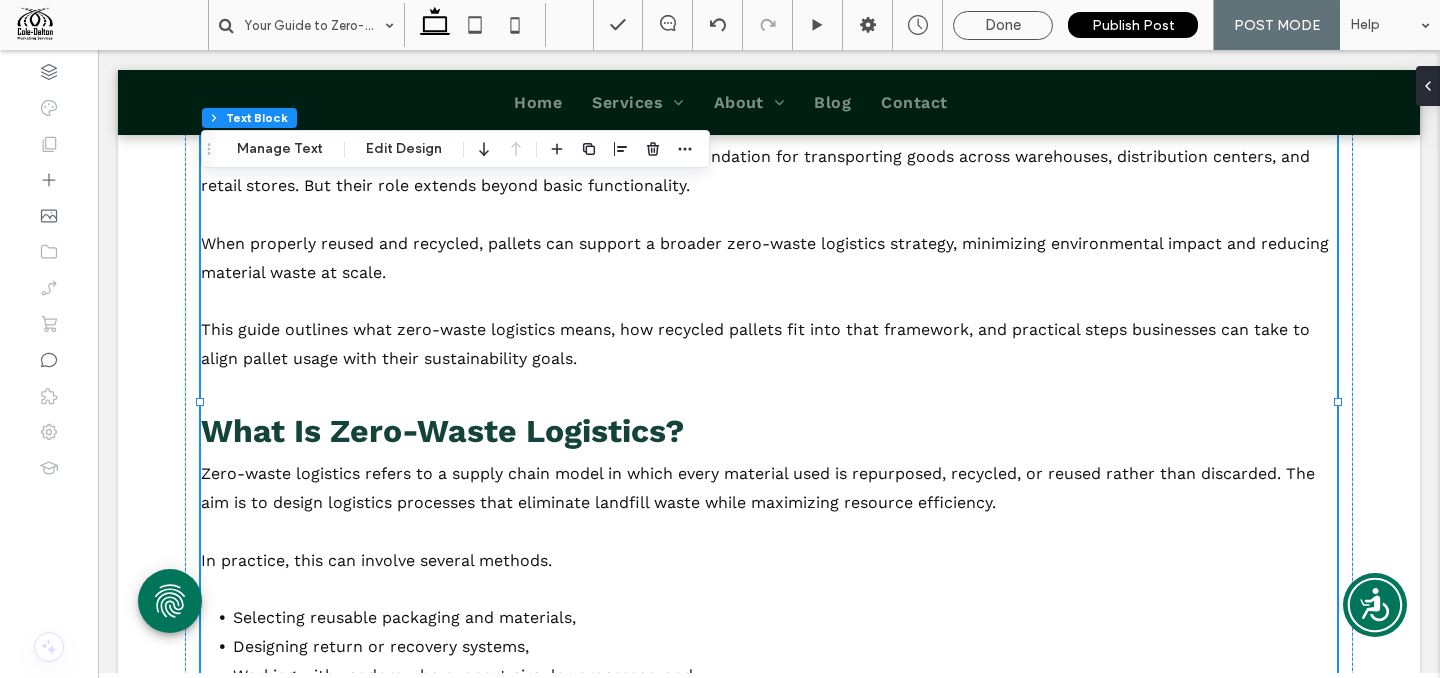 click on "What Is Zero-Waste Logistics?" at bounding box center (442, 431) 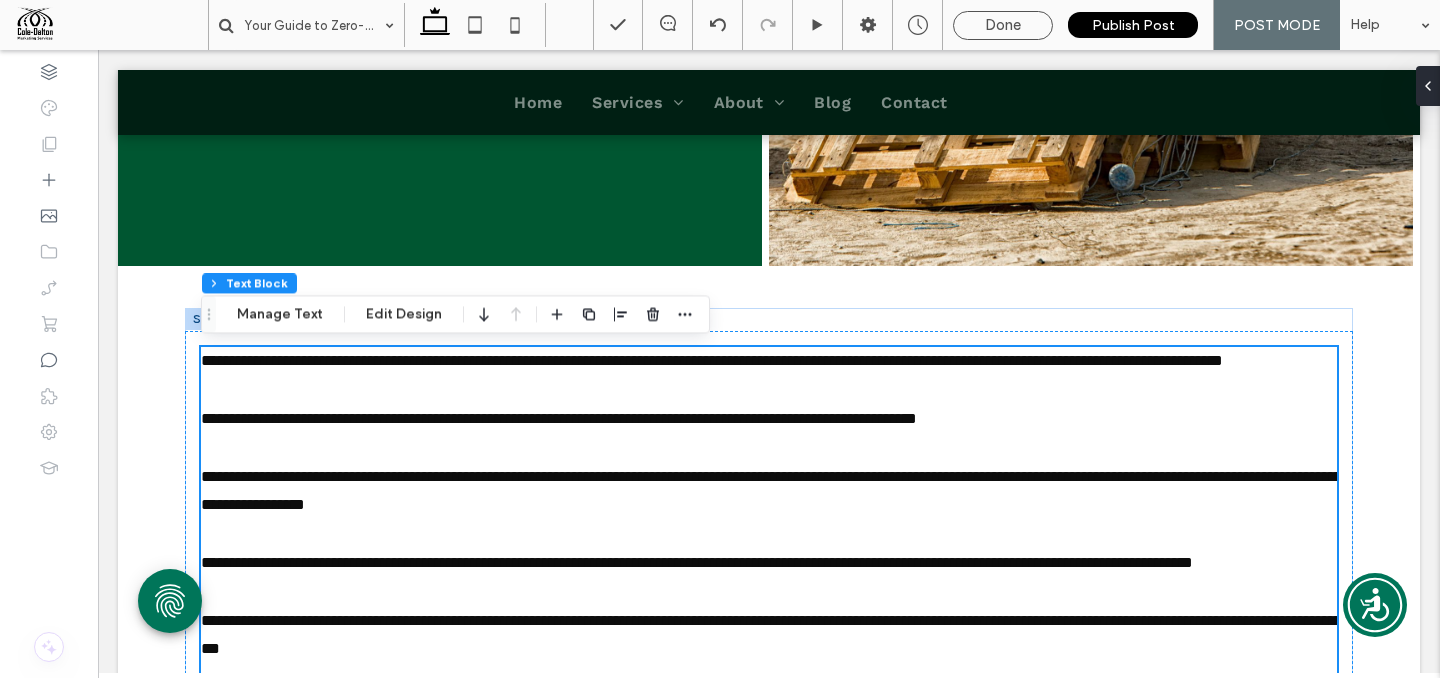 type on "*********" 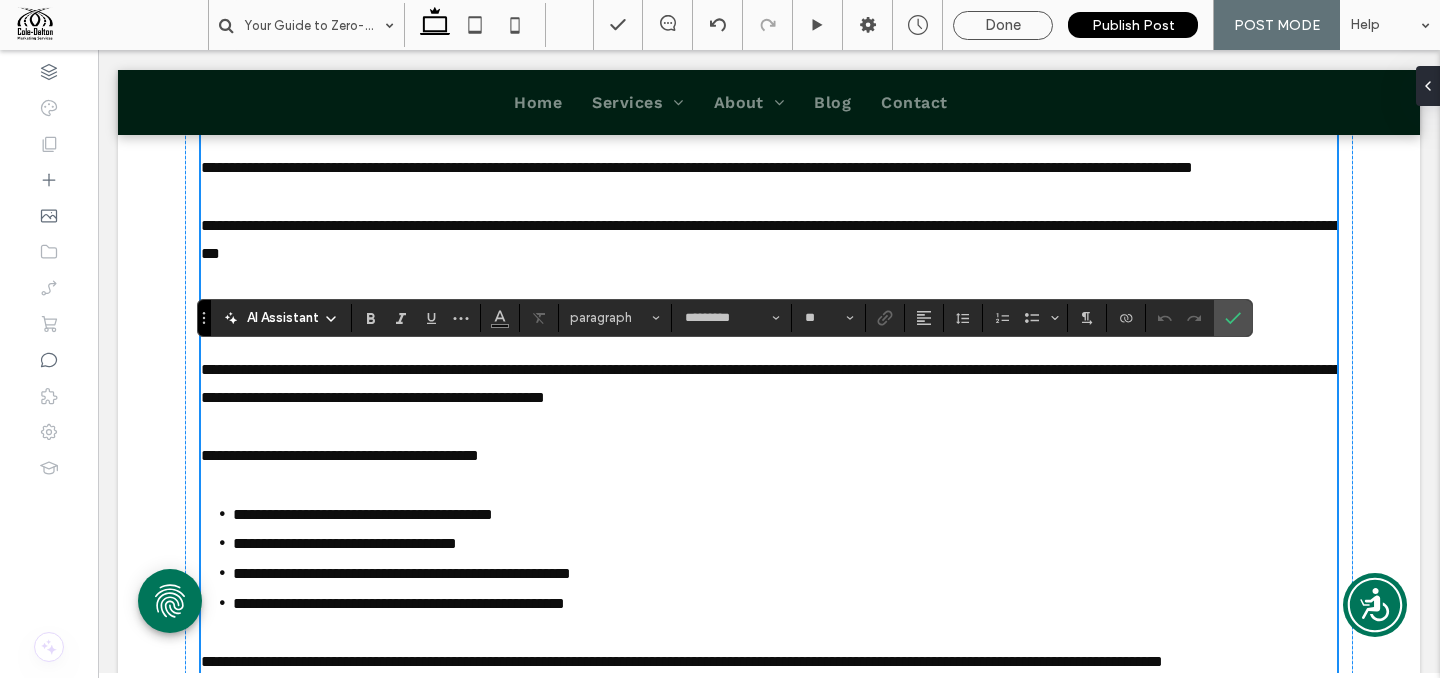 scroll, scrollTop: 811, scrollLeft: 0, axis: vertical 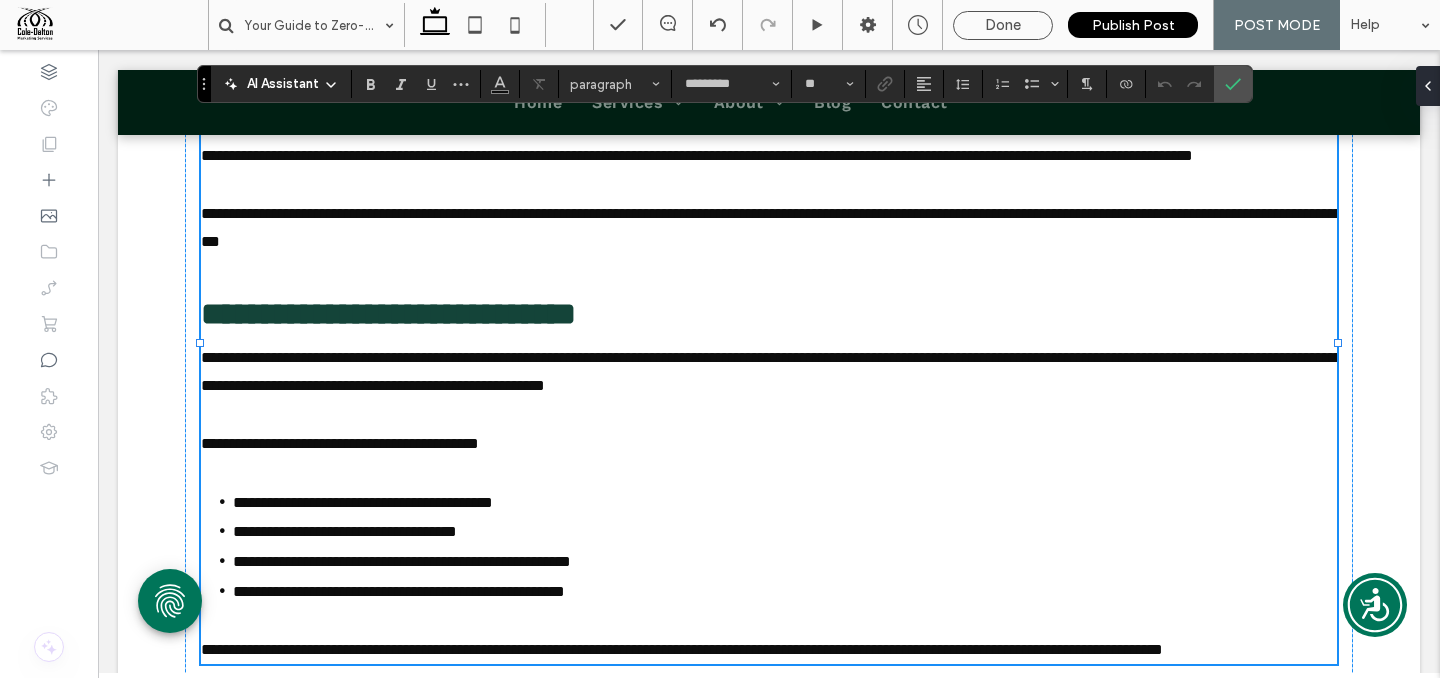 type on "**" 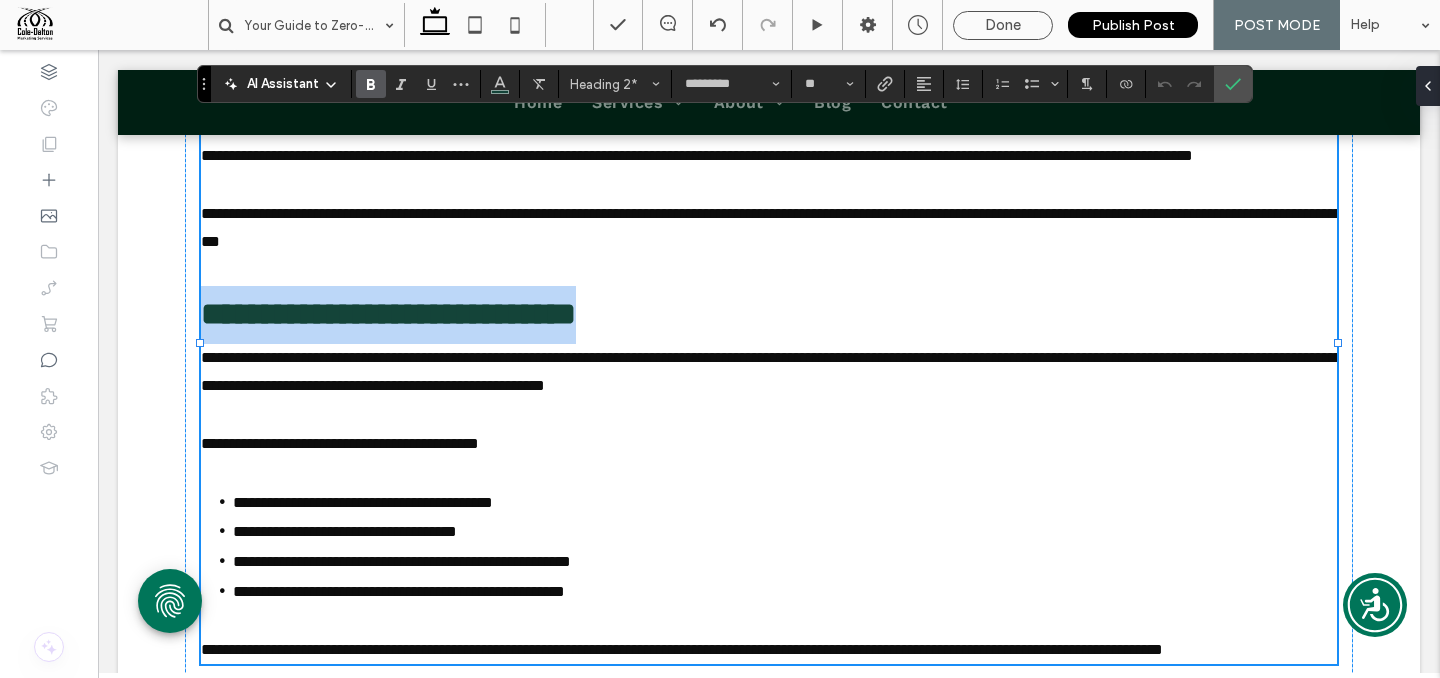 drag, startPoint x: 681, startPoint y: 366, endPoint x: 181, endPoint y: 364, distance: 500.004 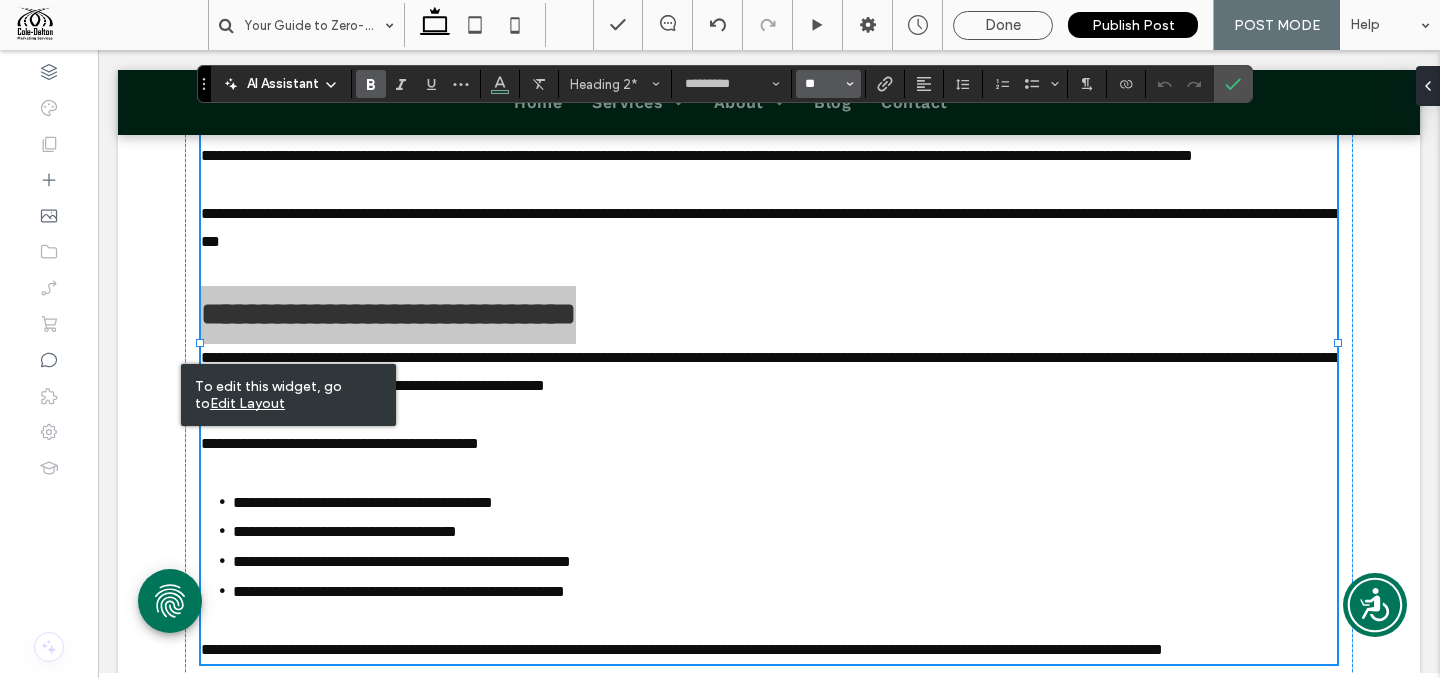 click on "**" at bounding box center (822, 84) 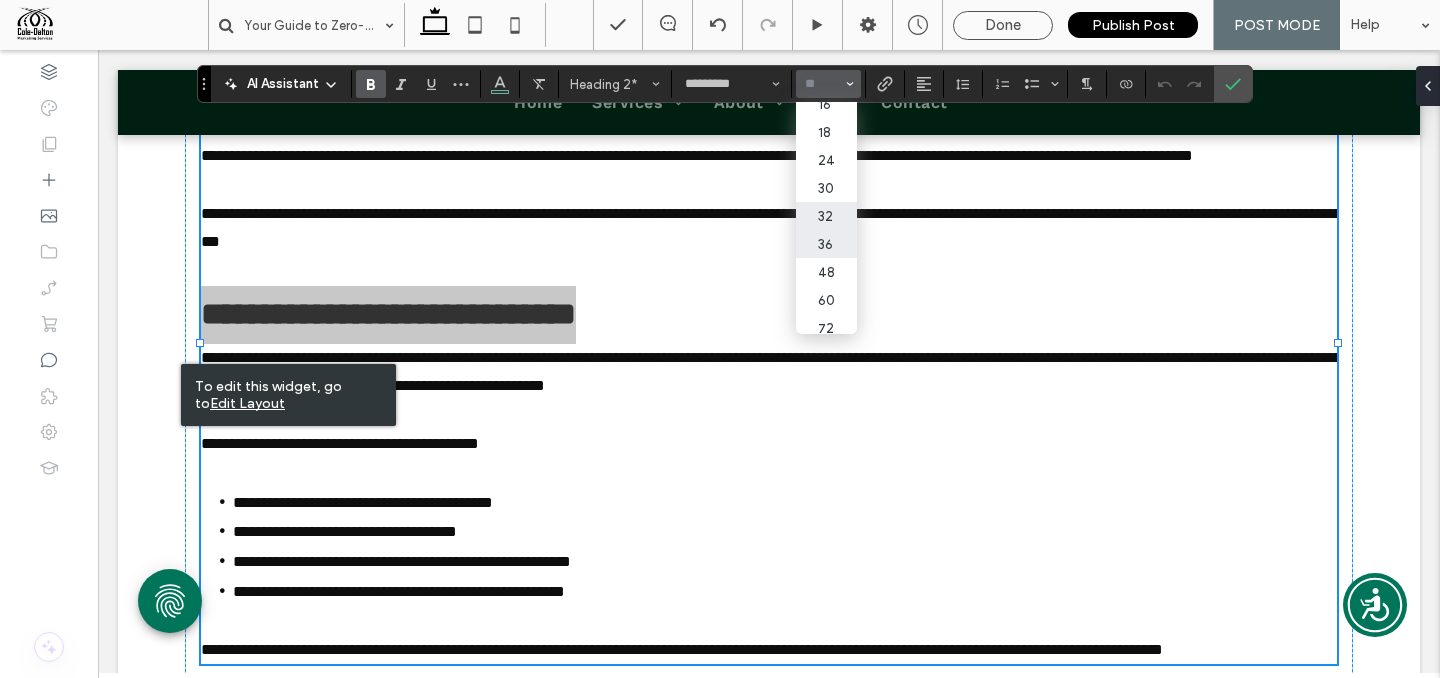 scroll, scrollTop: 232, scrollLeft: 0, axis: vertical 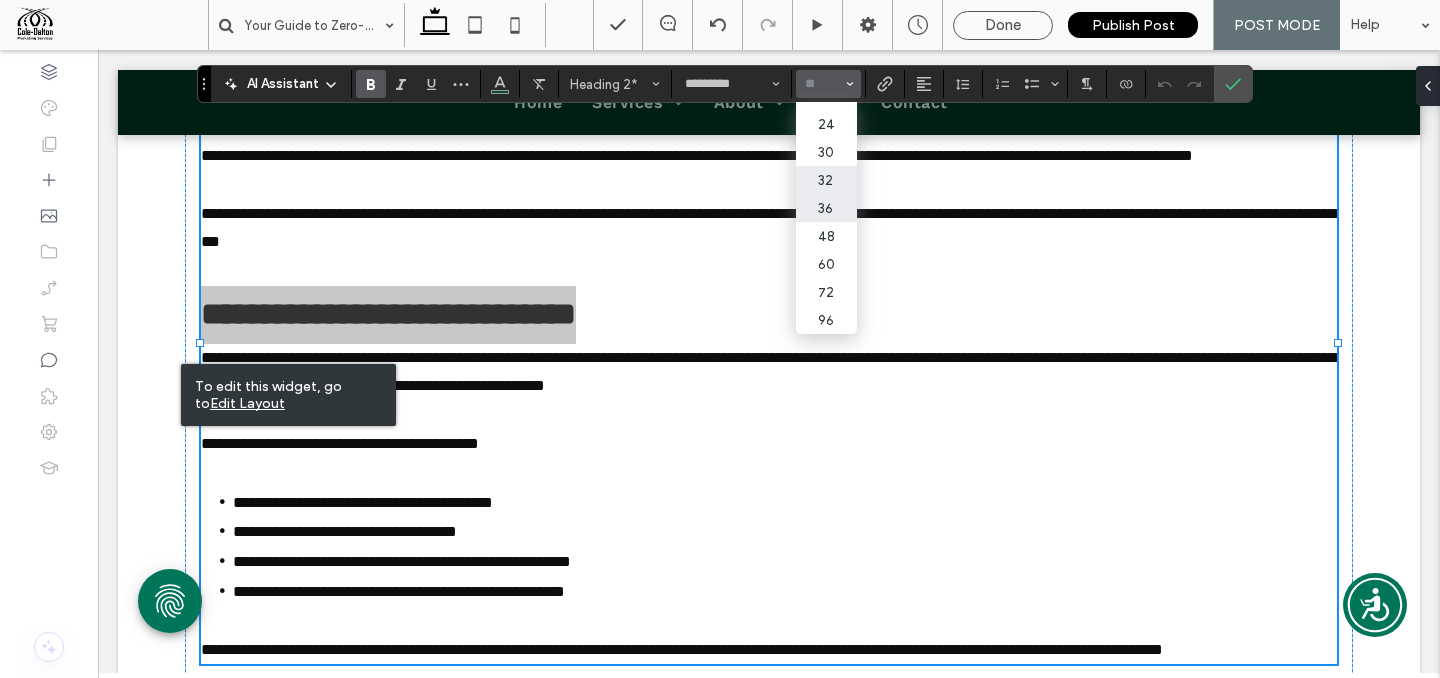 click on "36" at bounding box center (826, 208) 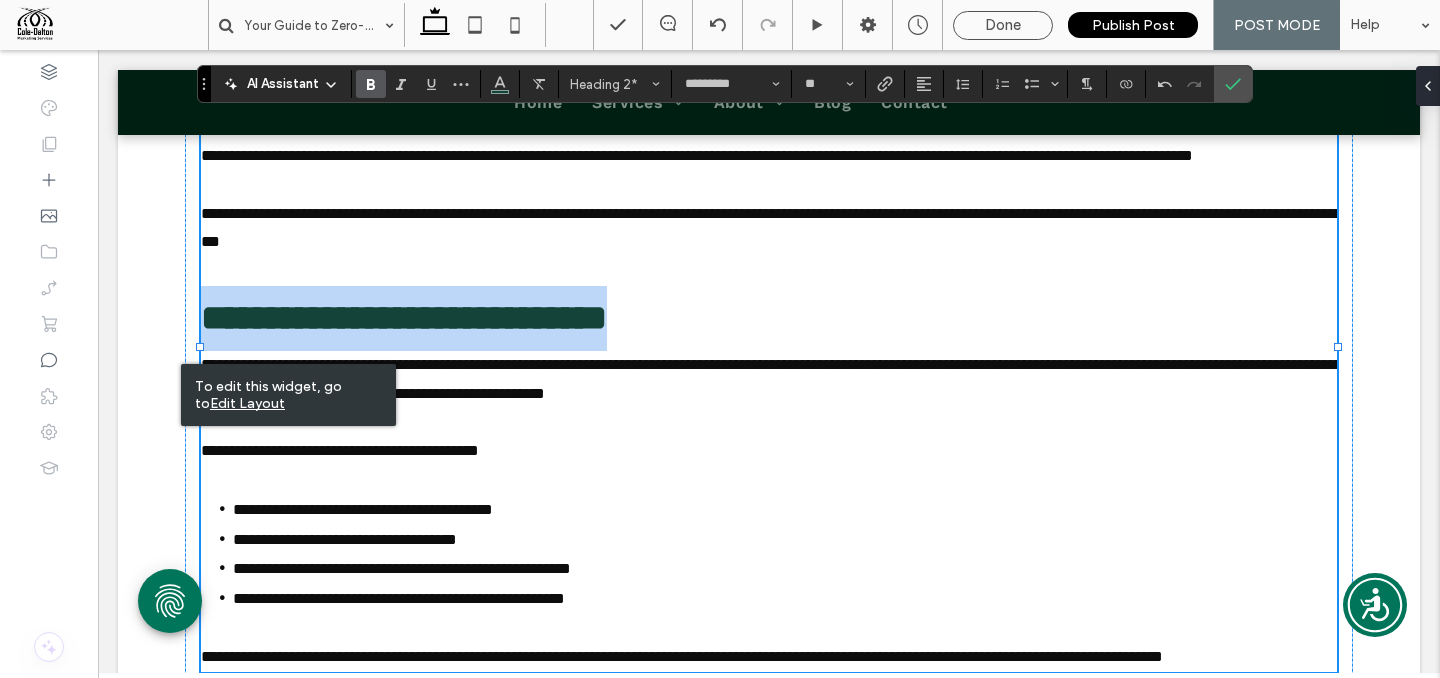 type on "**" 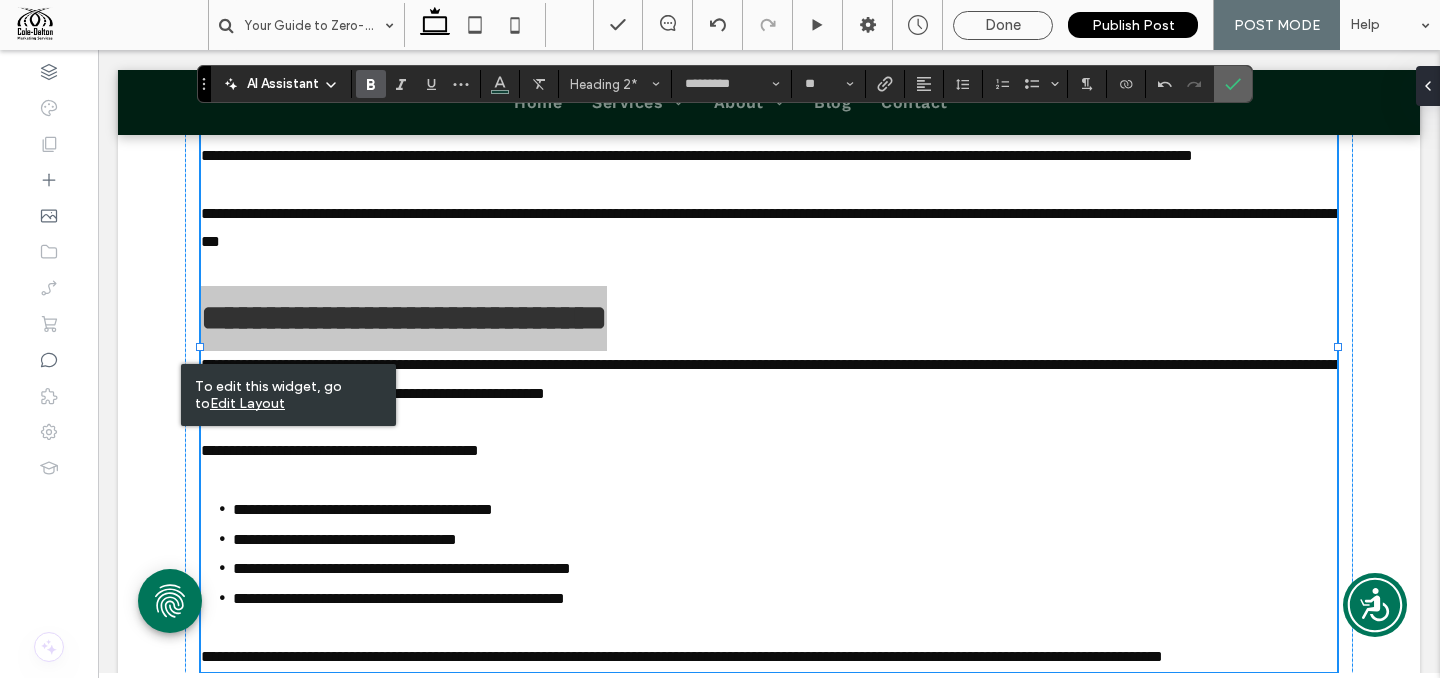 click at bounding box center (1233, 84) 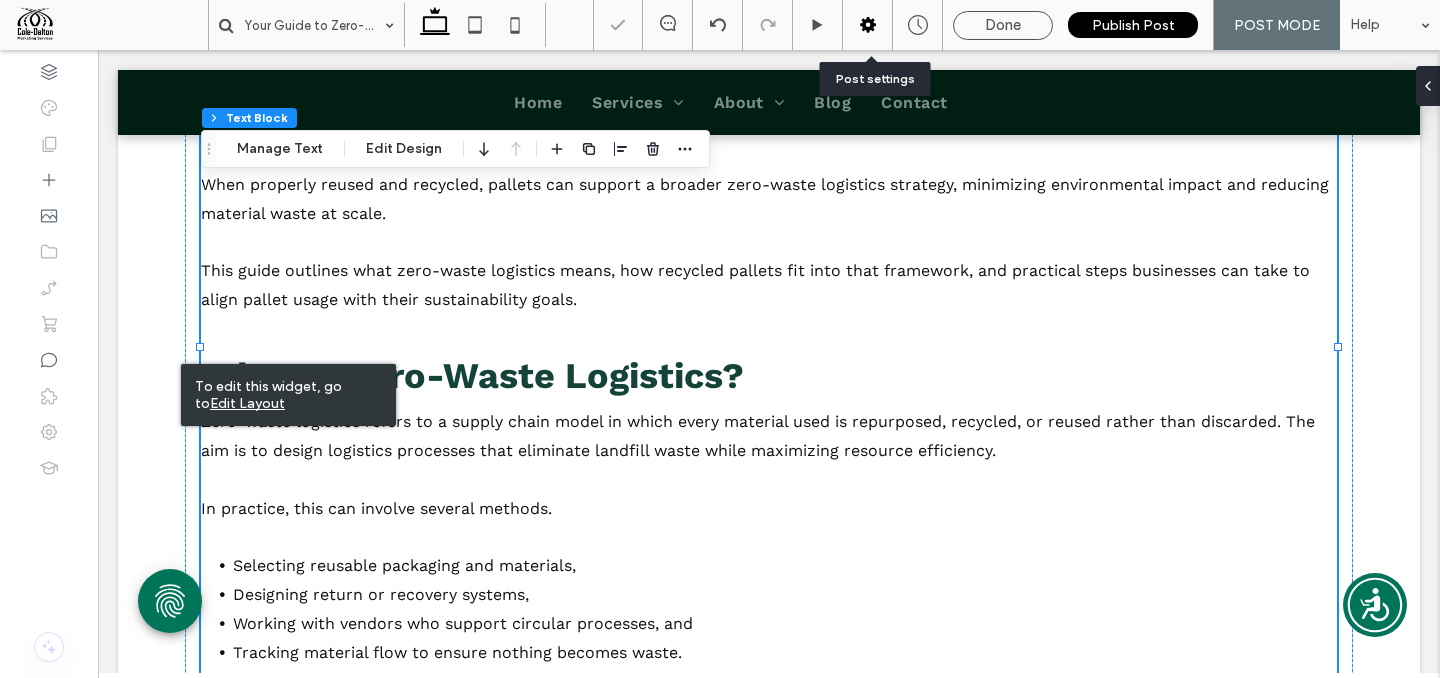 click 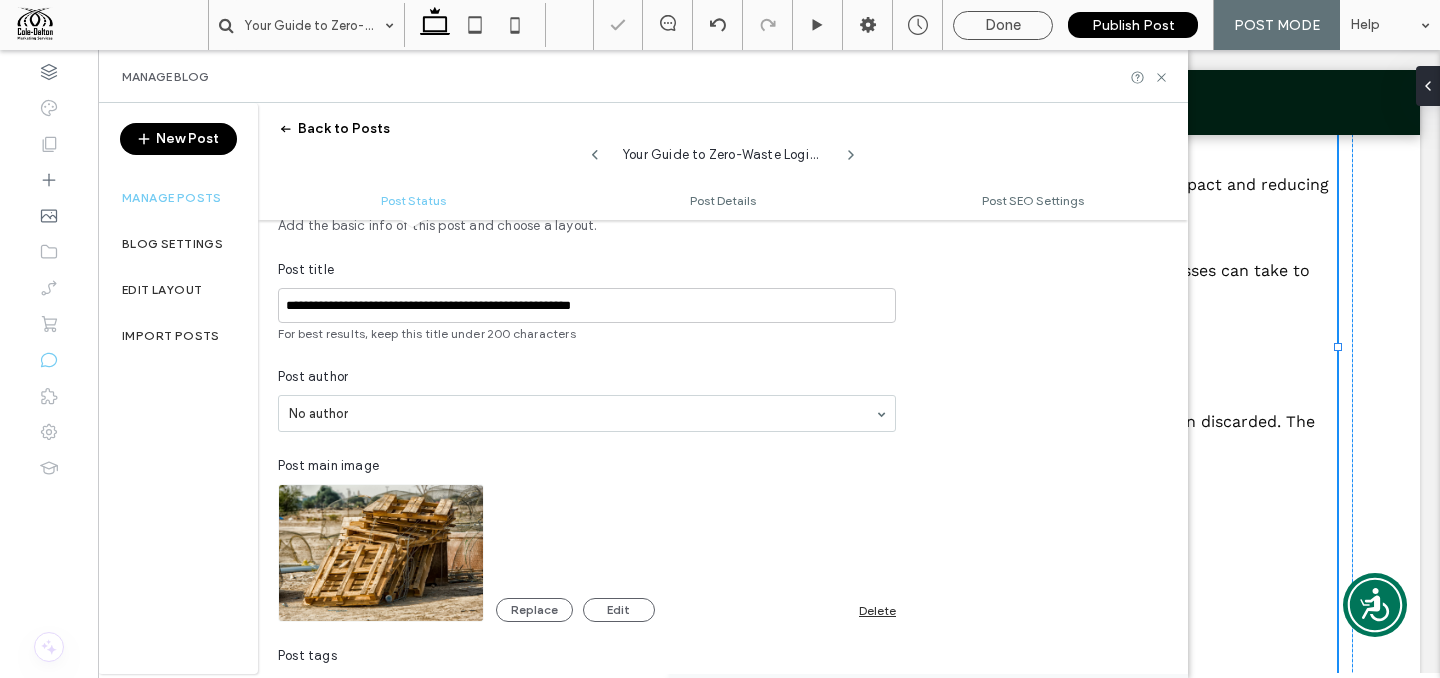 scroll, scrollTop: 648, scrollLeft: 0, axis: vertical 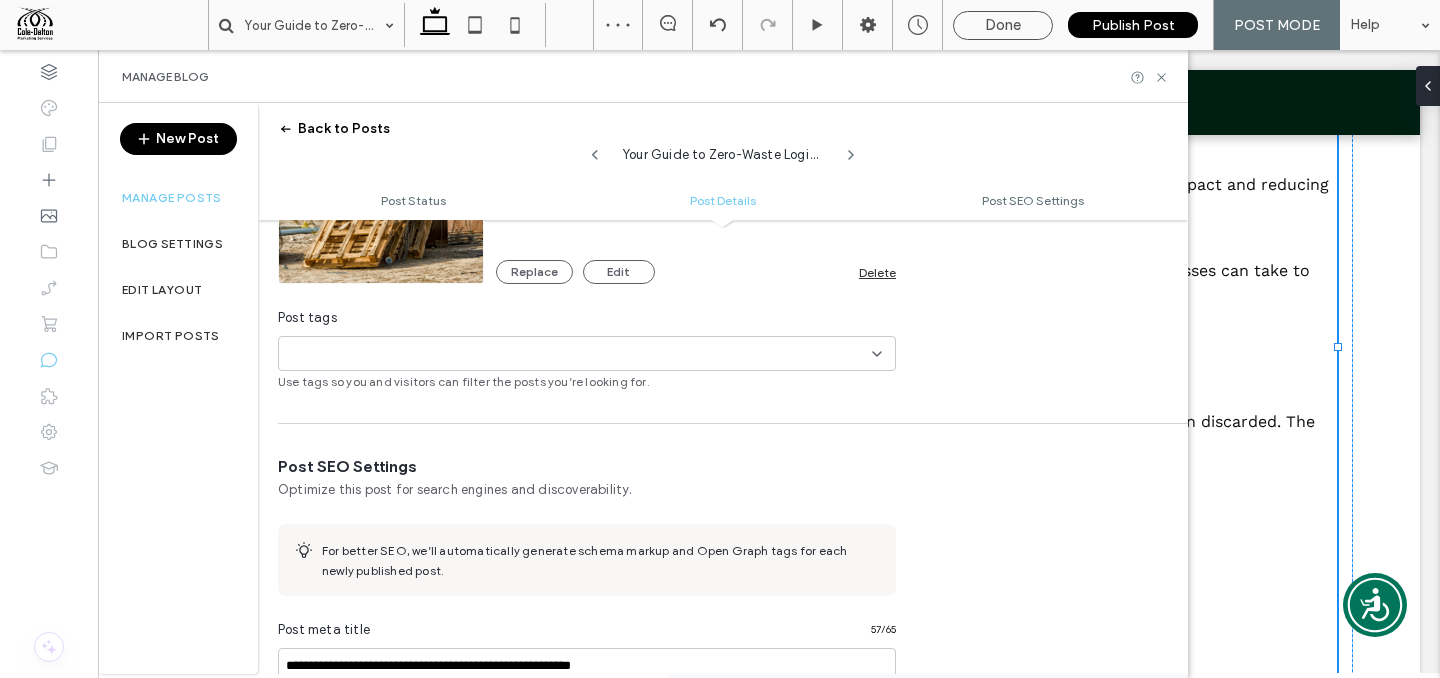 click on "+0 +0" at bounding box center [579, 353] 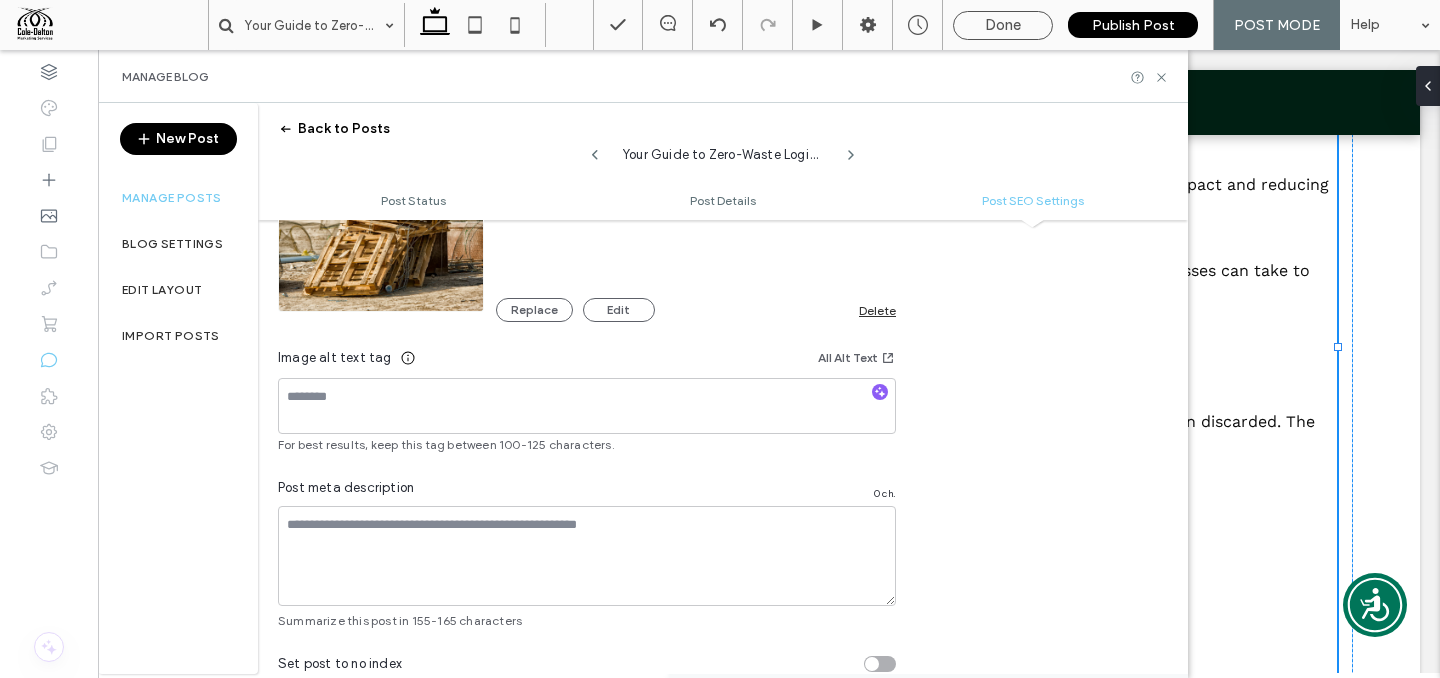 scroll, scrollTop: 1261, scrollLeft: 0, axis: vertical 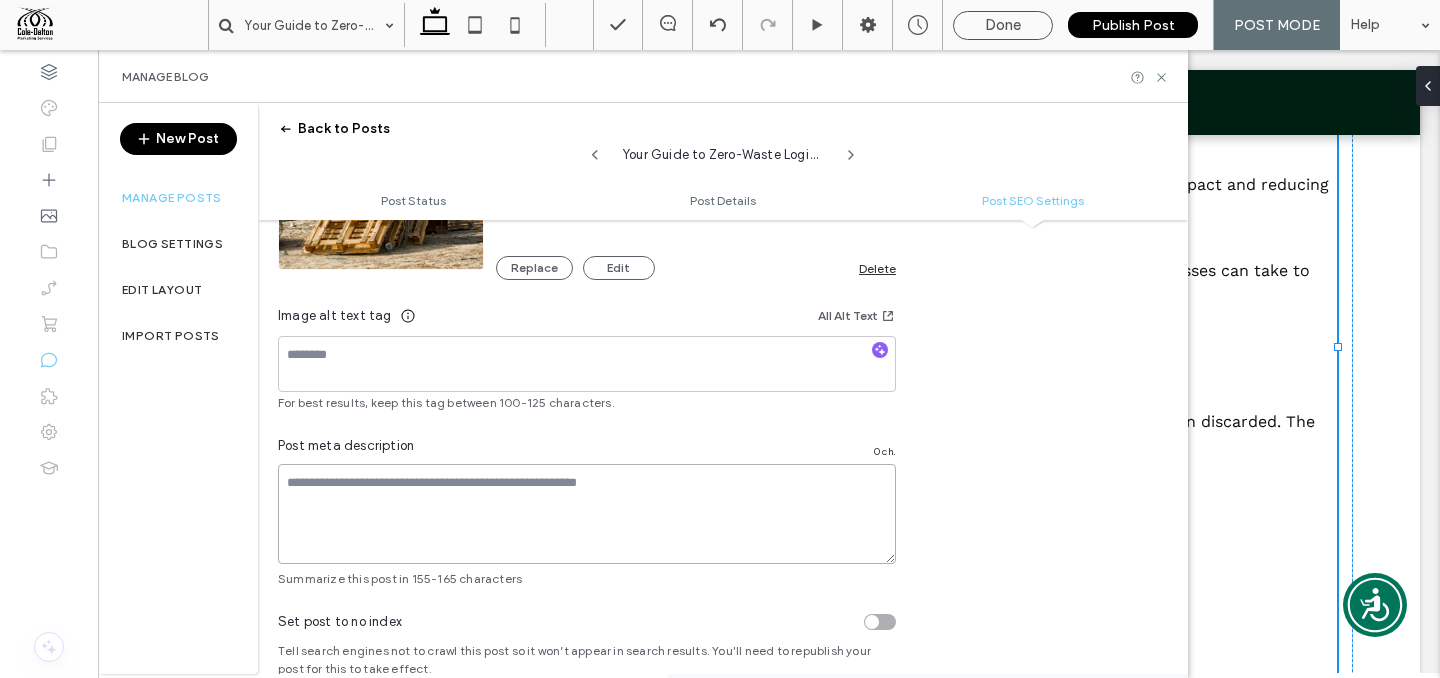 click at bounding box center (587, 514) 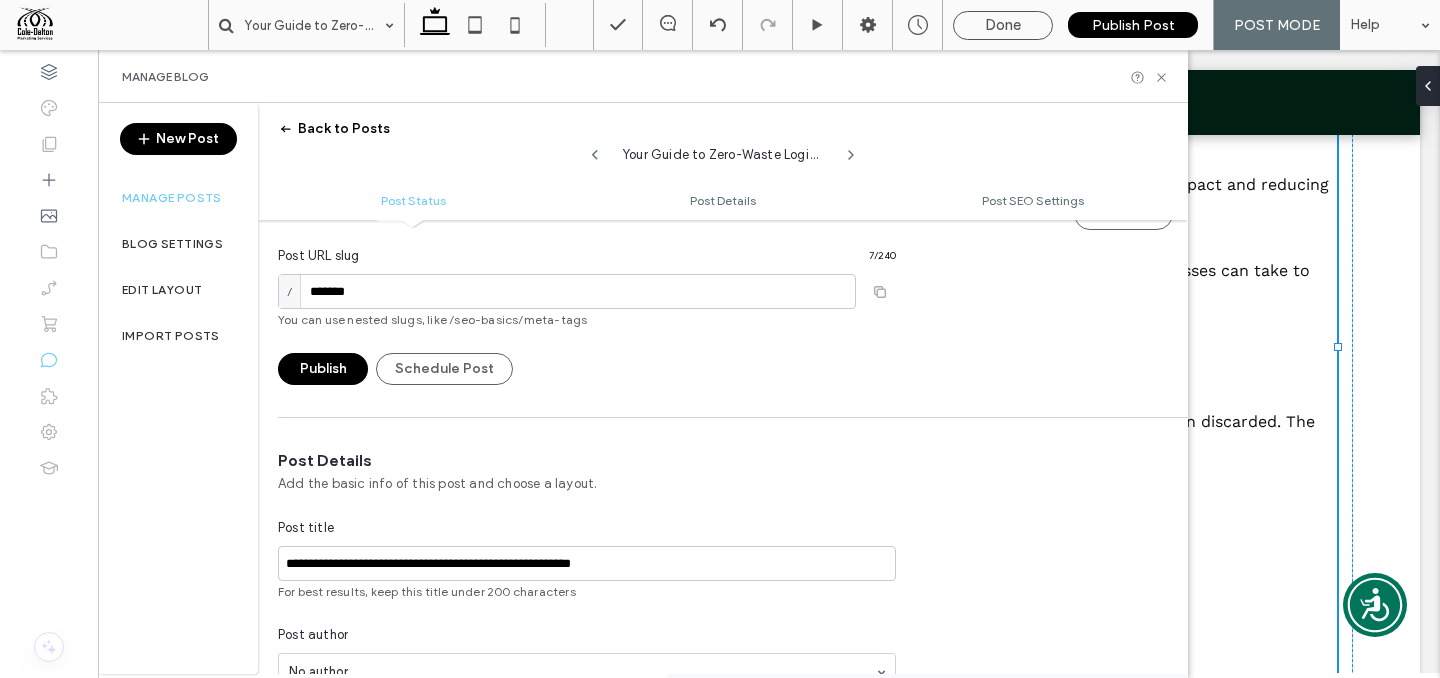 scroll, scrollTop: 0, scrollLeft: 0, axis: both 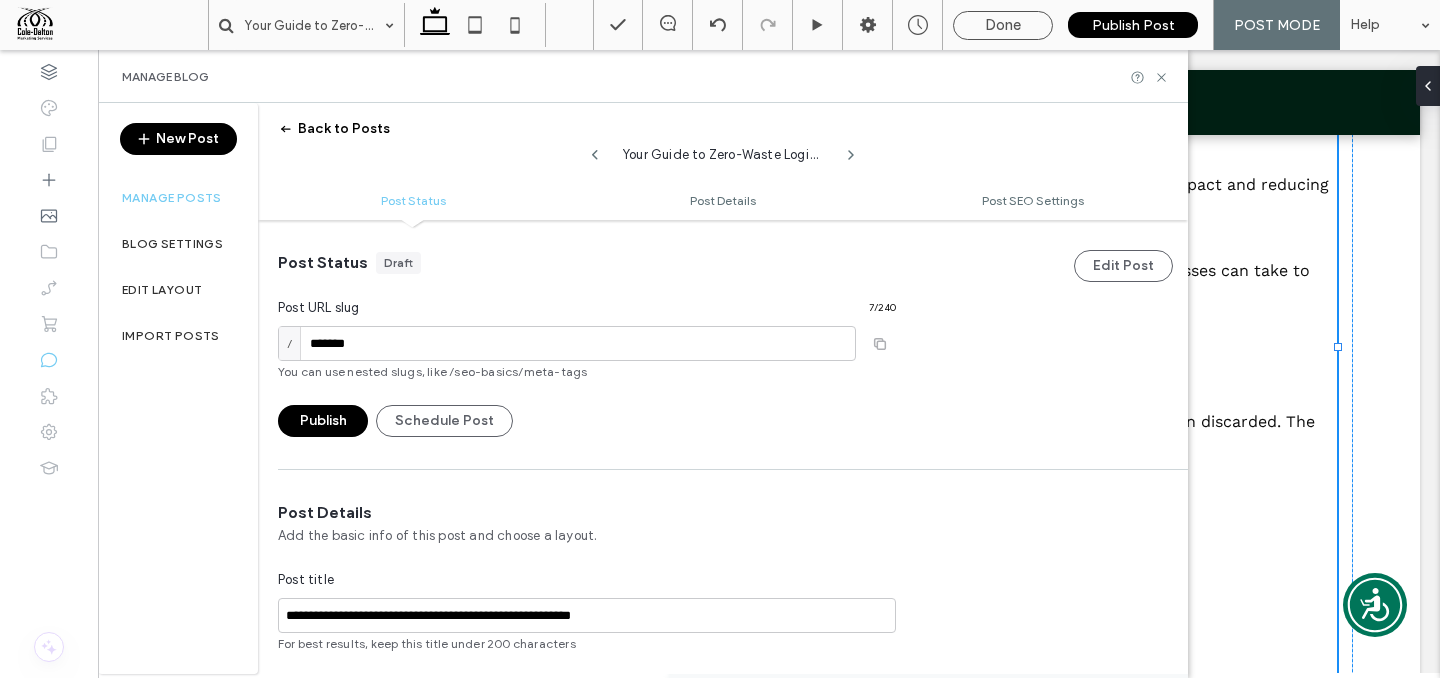 type on "**********" 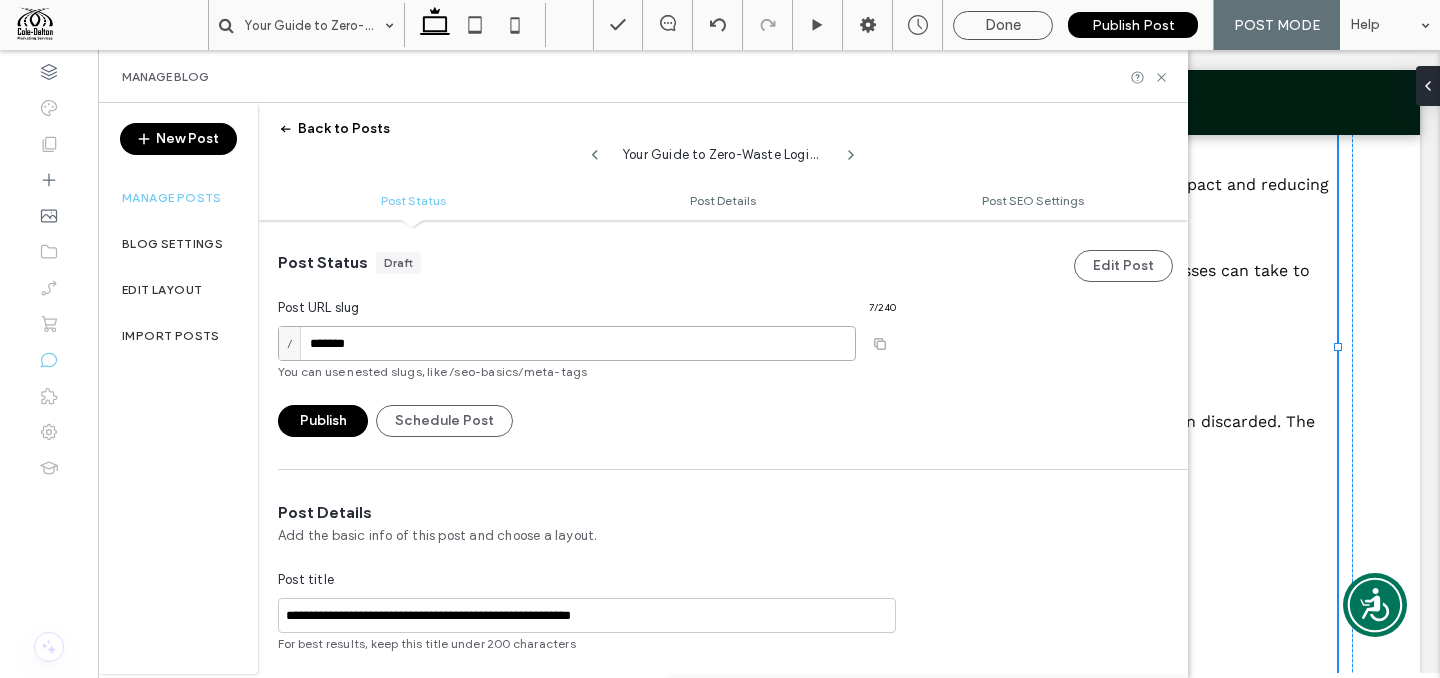 click on "*******" at bounding box center (567, 343) 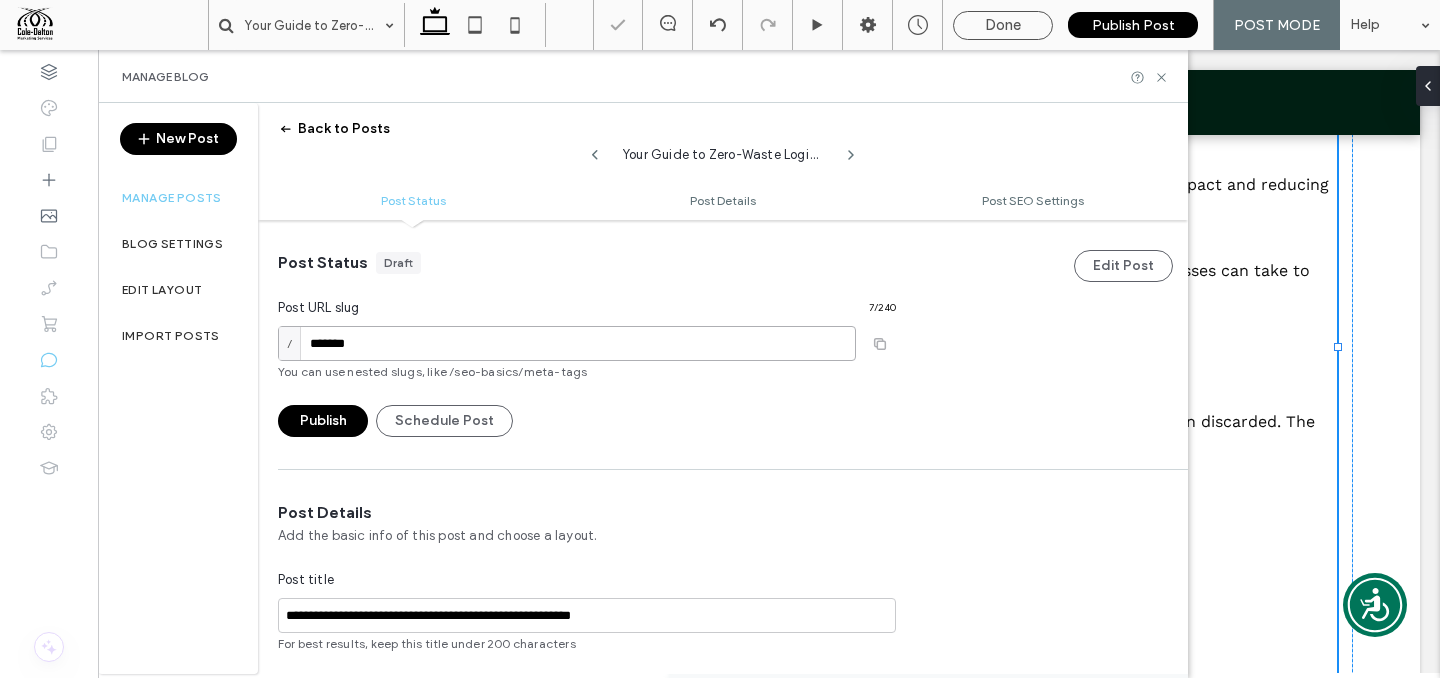 drag, startPoint x: 562, startPoint y: 351, endPoint x: 78, endPoint y: 285, distance: 488.47928 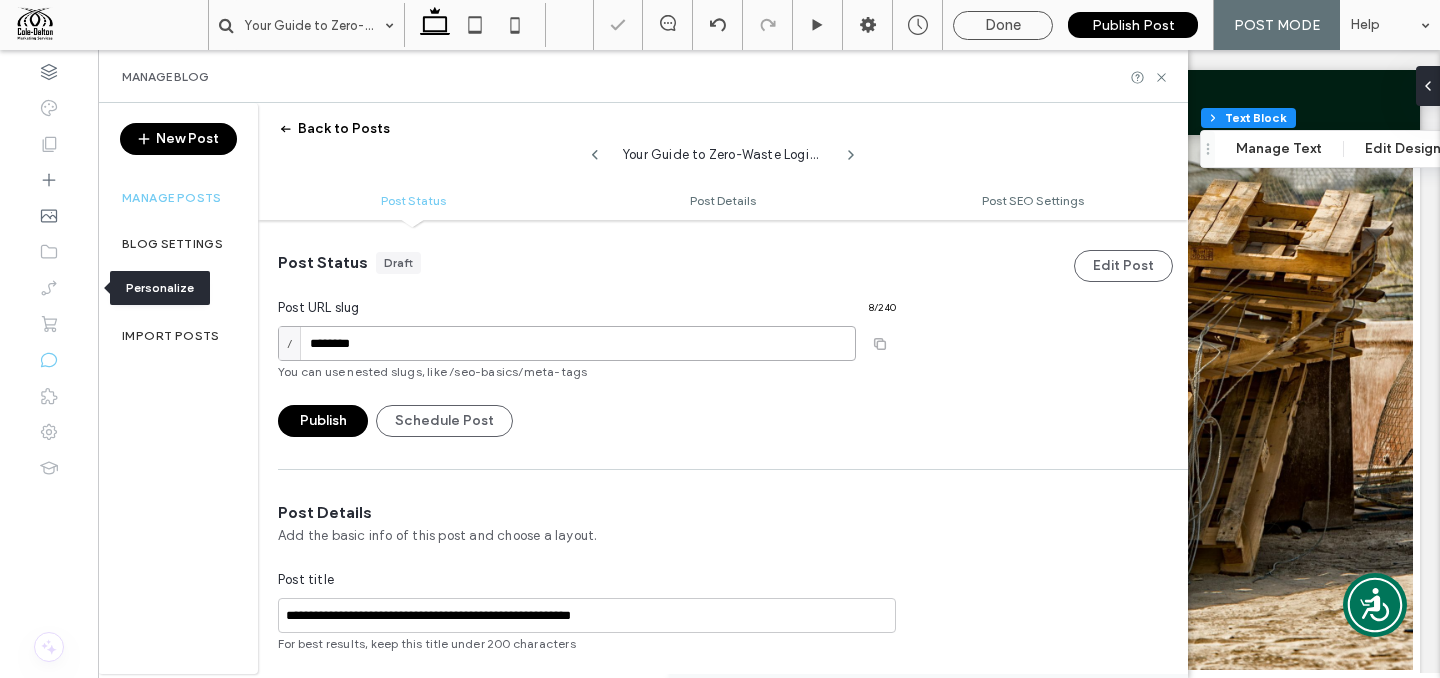 scroll, scrollTop: 902, scrollLeft: 0, axis: vertical 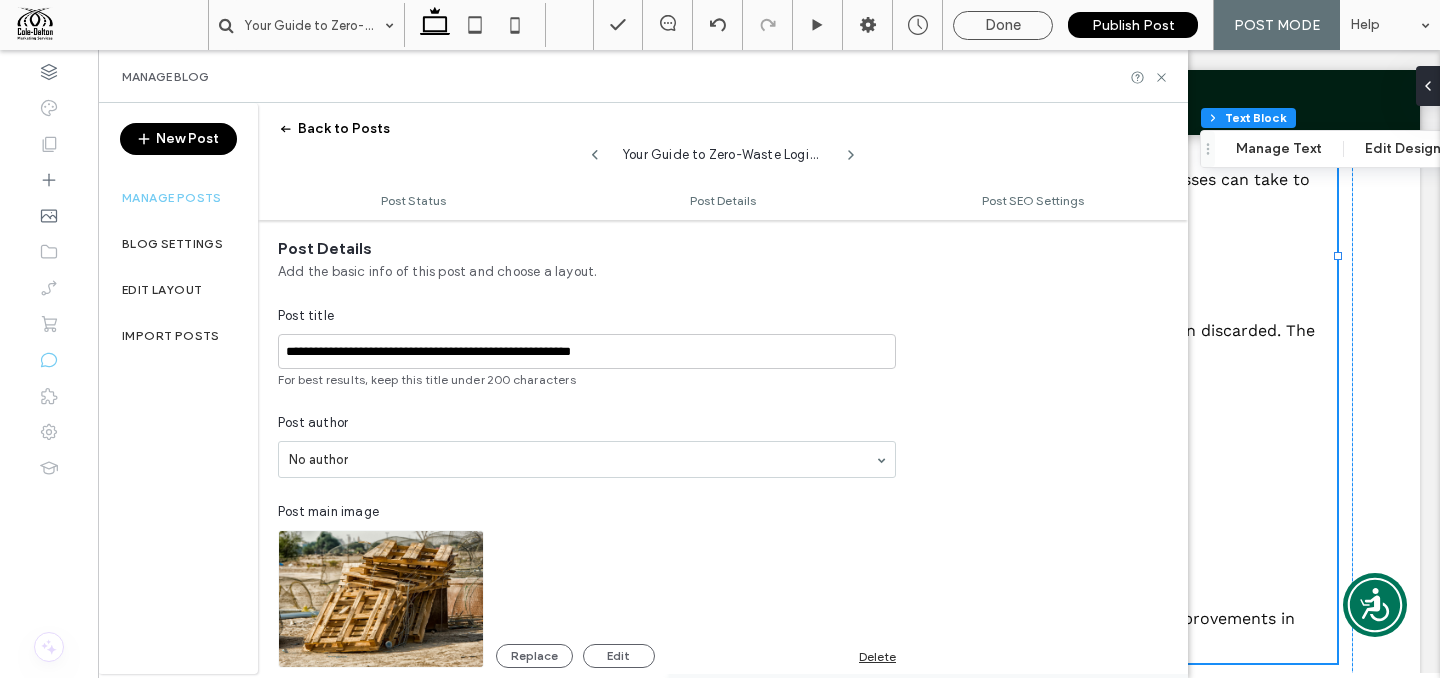 type on "**********" 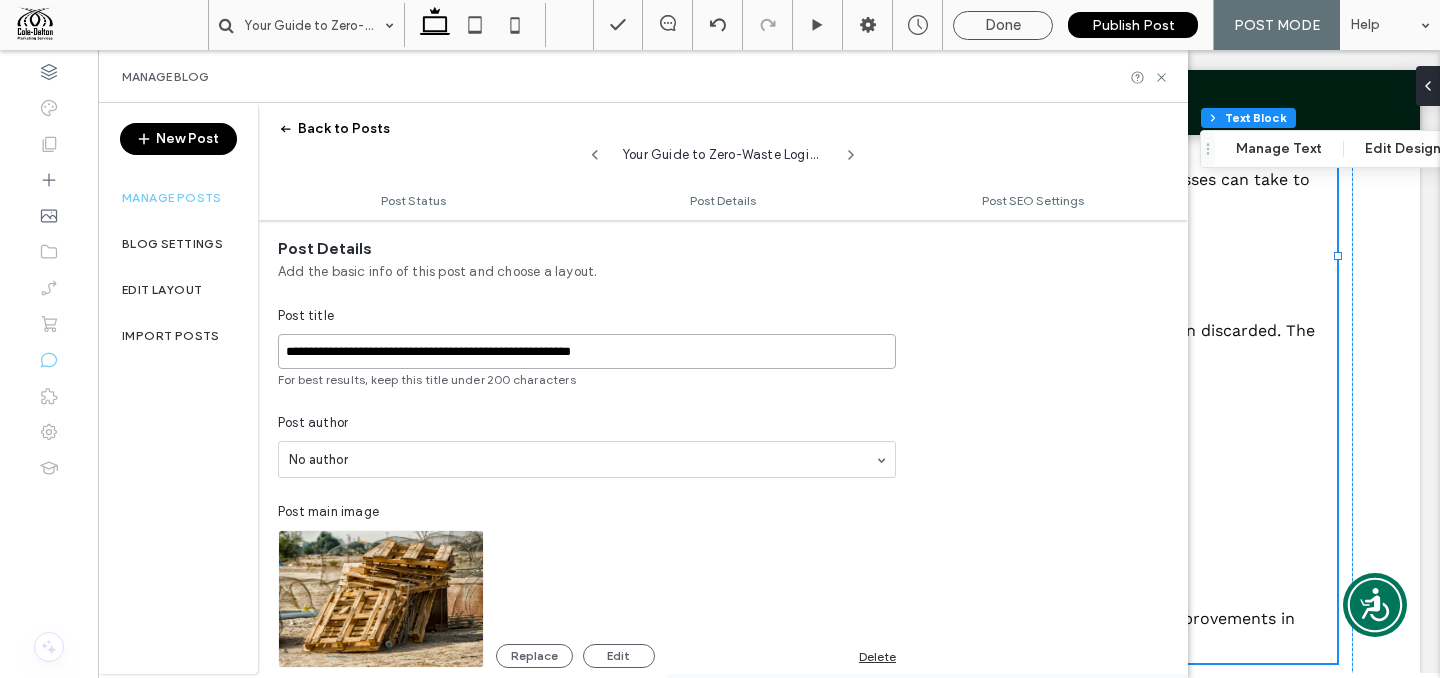 click on "**********" at bounding box center (587, 351) 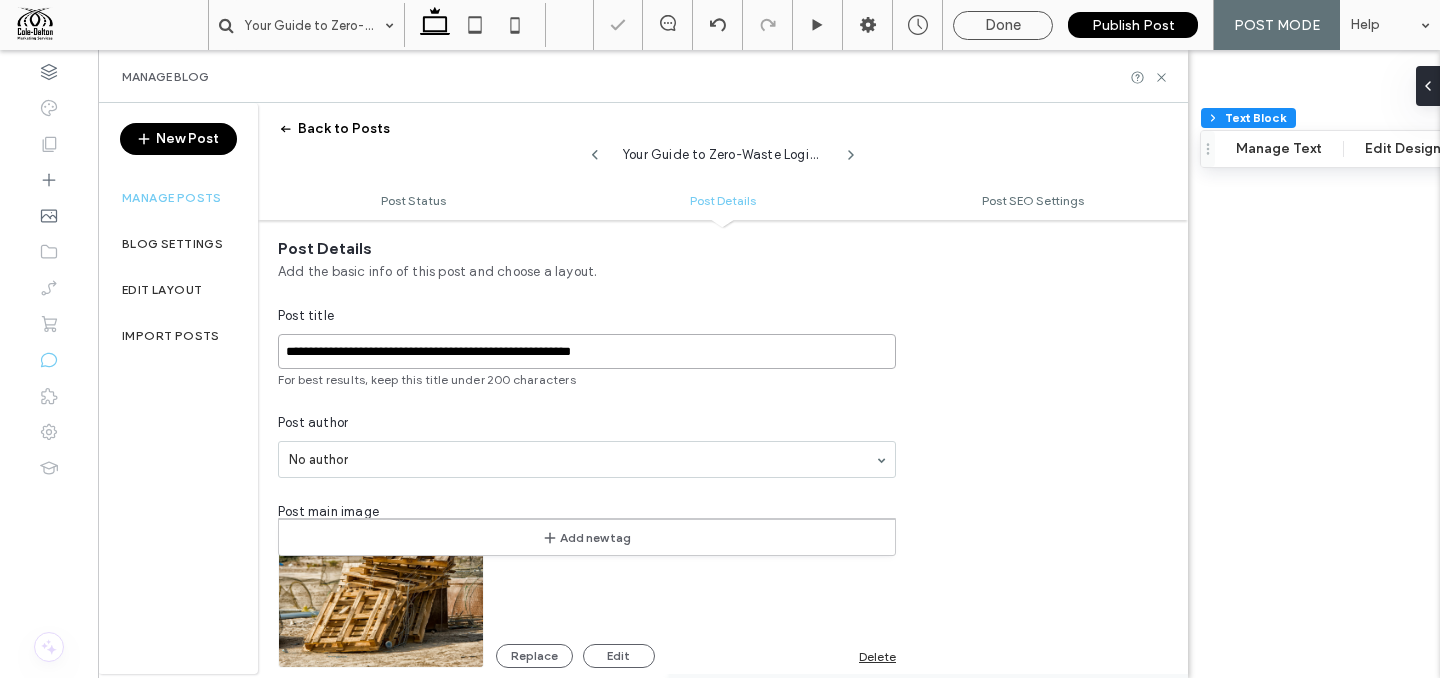 scroll, scrollTop: 858, scrollLeft: 0, axis: vertical 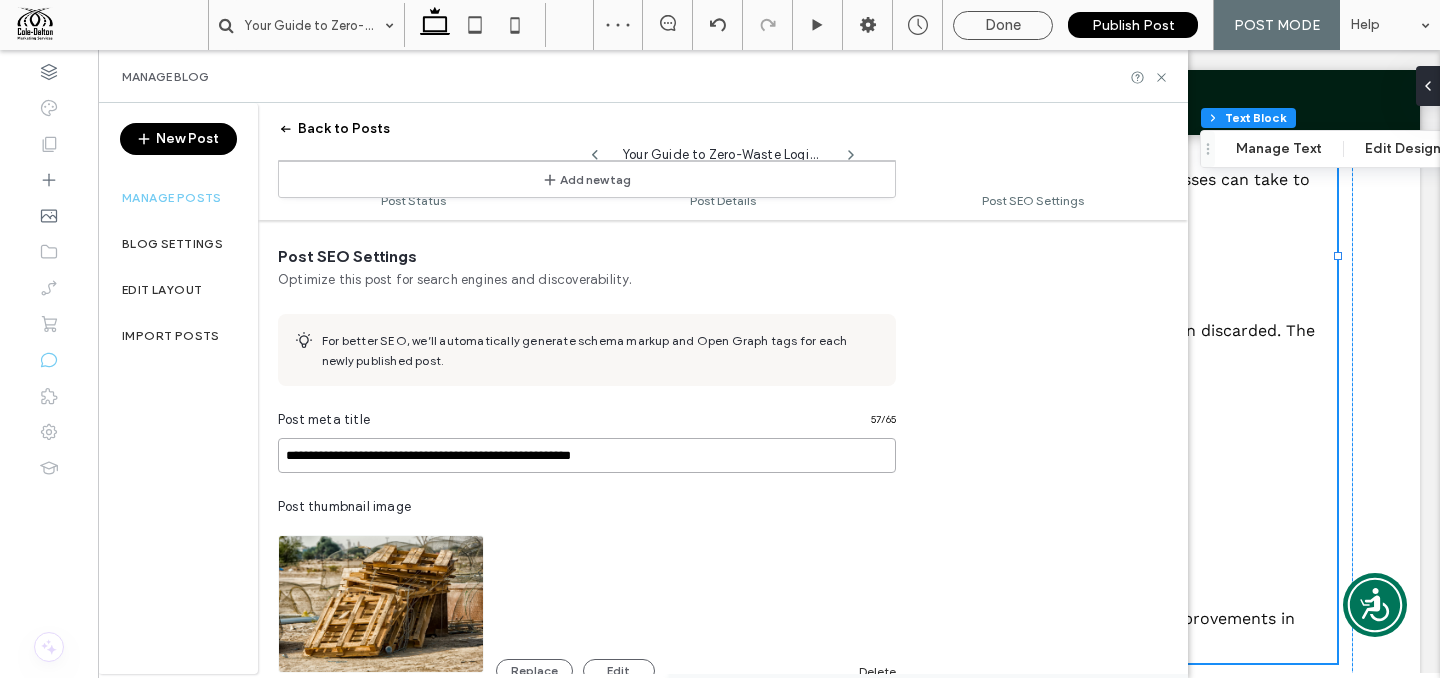 click on "**********" at bounding box center [587, 455] 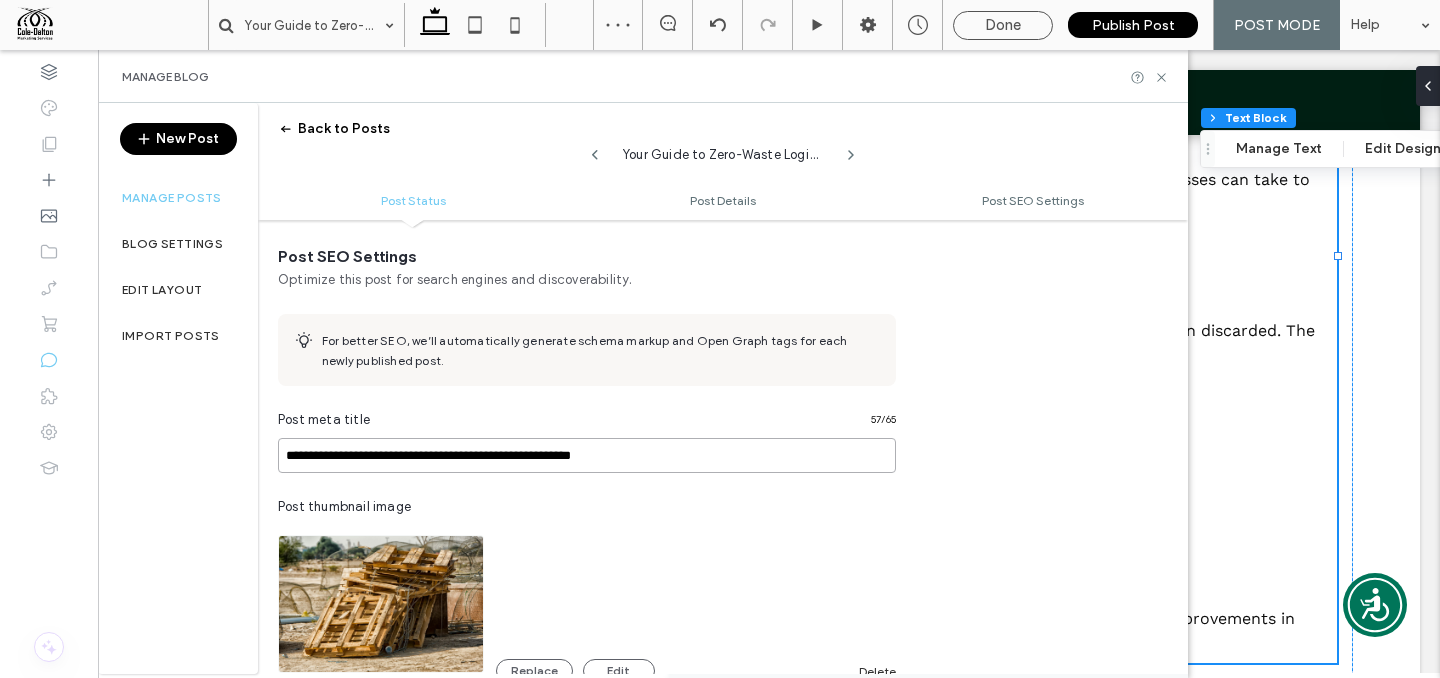 scroll, scrollTop: 0, scrollLeft: 0, axis: both 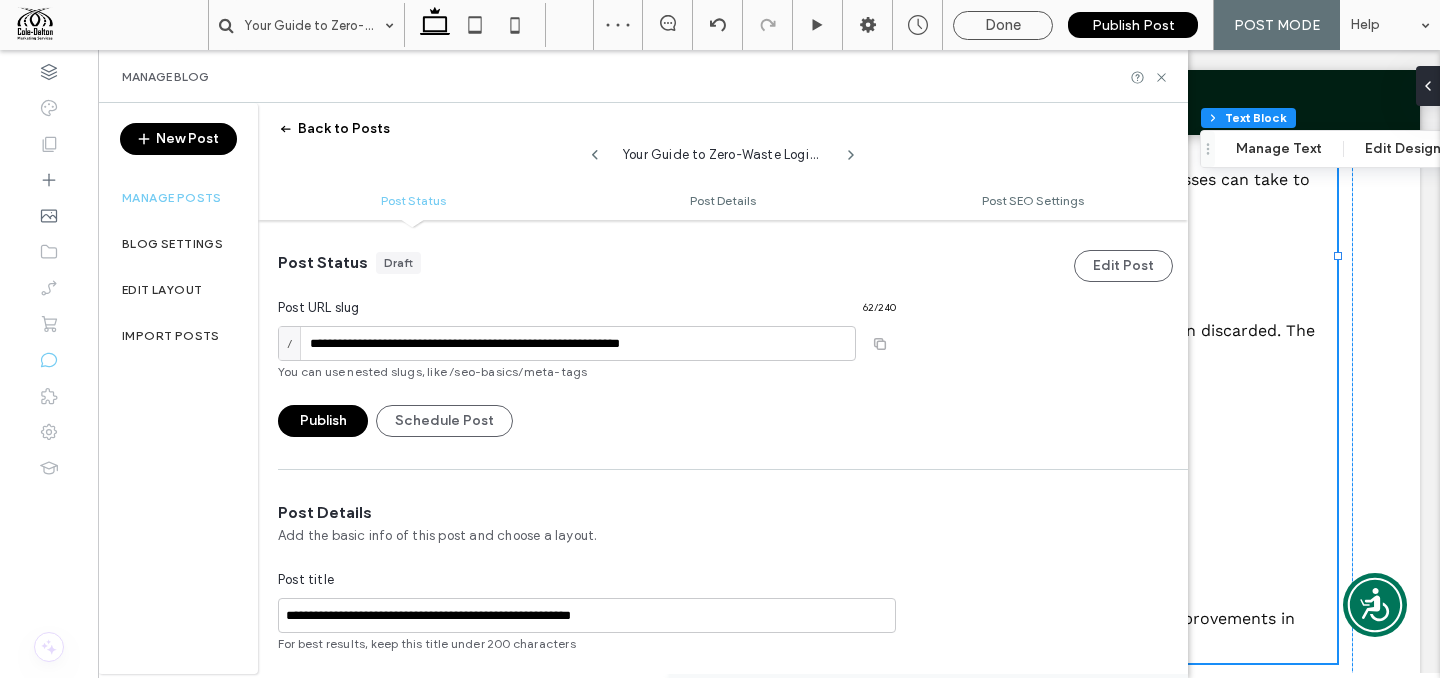 click on "Publish" at bounding box center [323, 421] 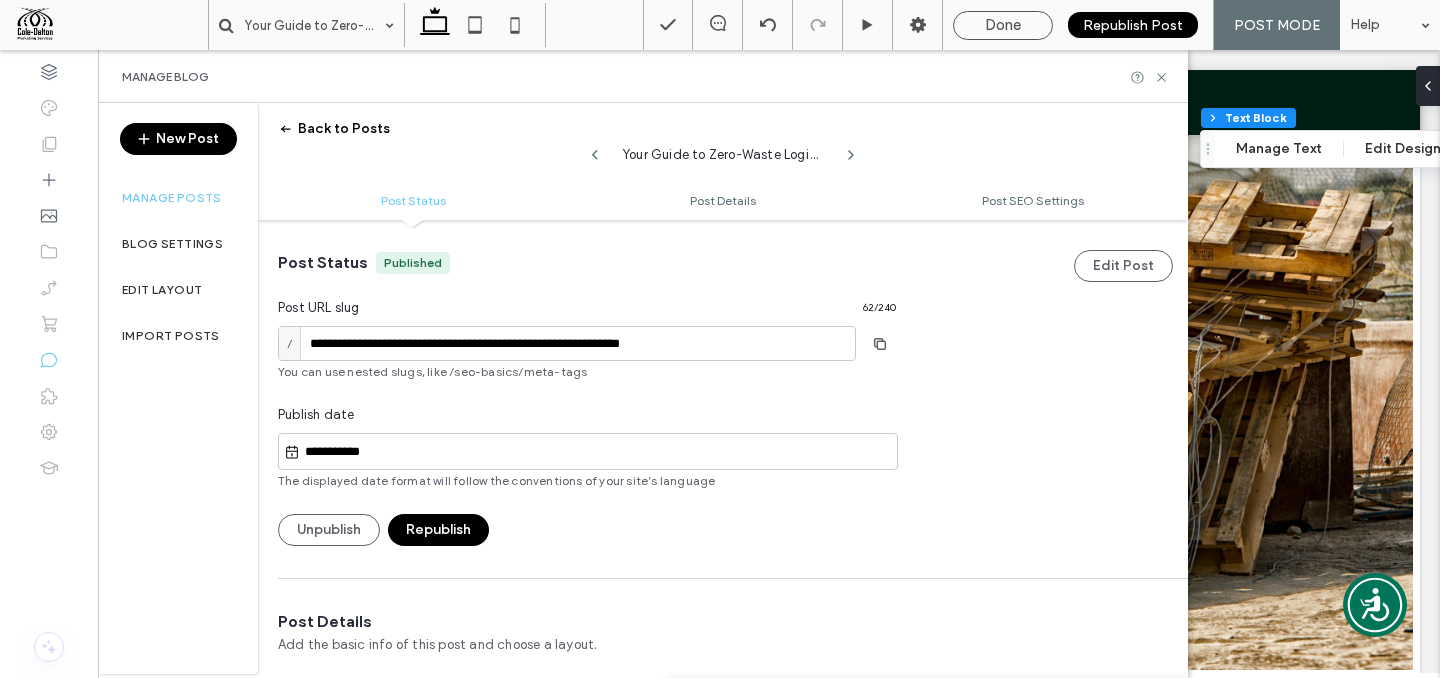 scroll, scrollTop: 902, scrollLeft: 0, axis: vertical 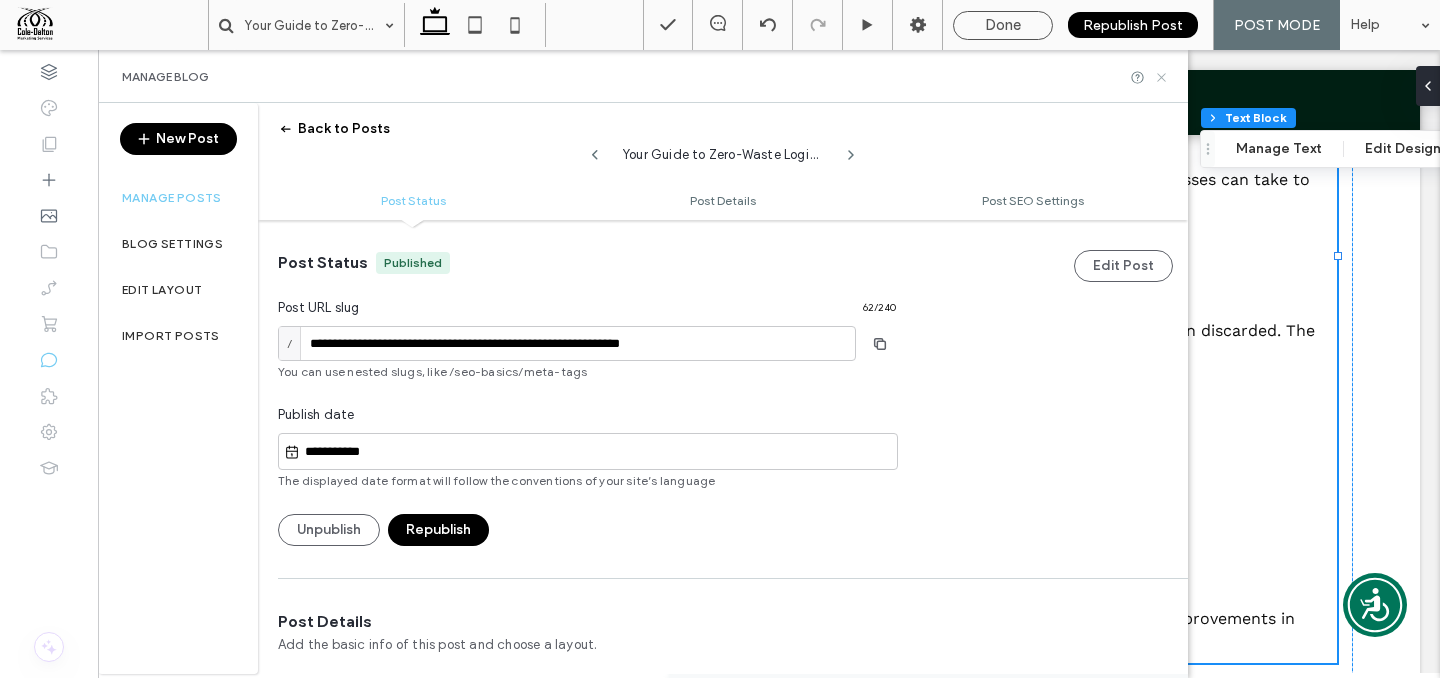 drag, startPoint x: 1066, startPoint y: 25, endPoint x: 1164, endPoint y: 75, distance: 110.01818 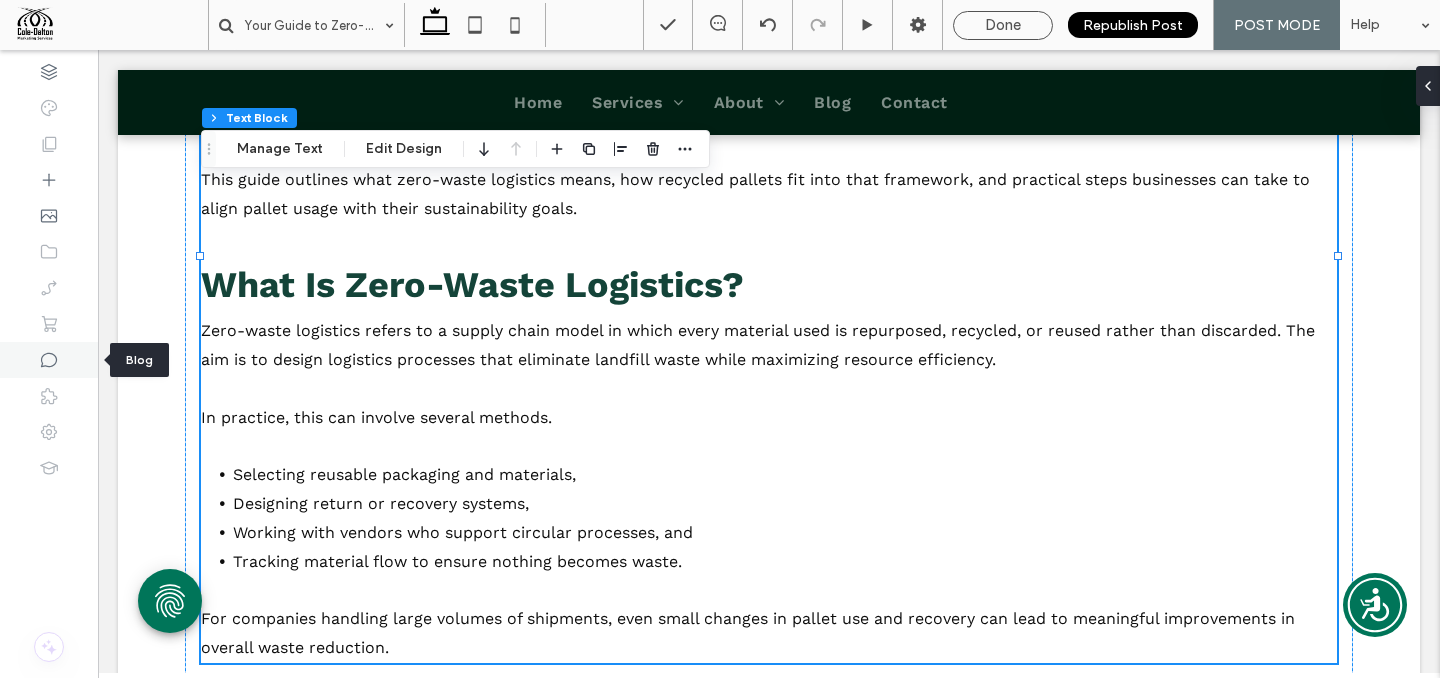 click 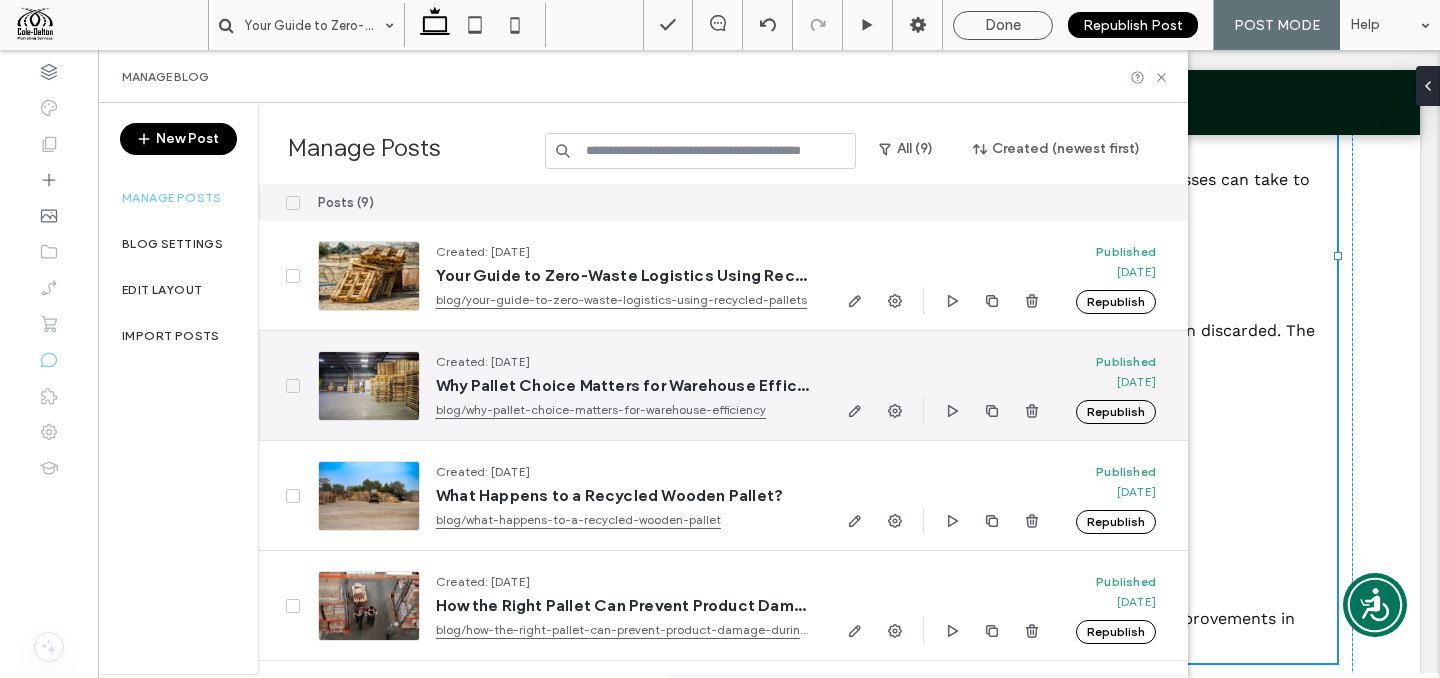 click 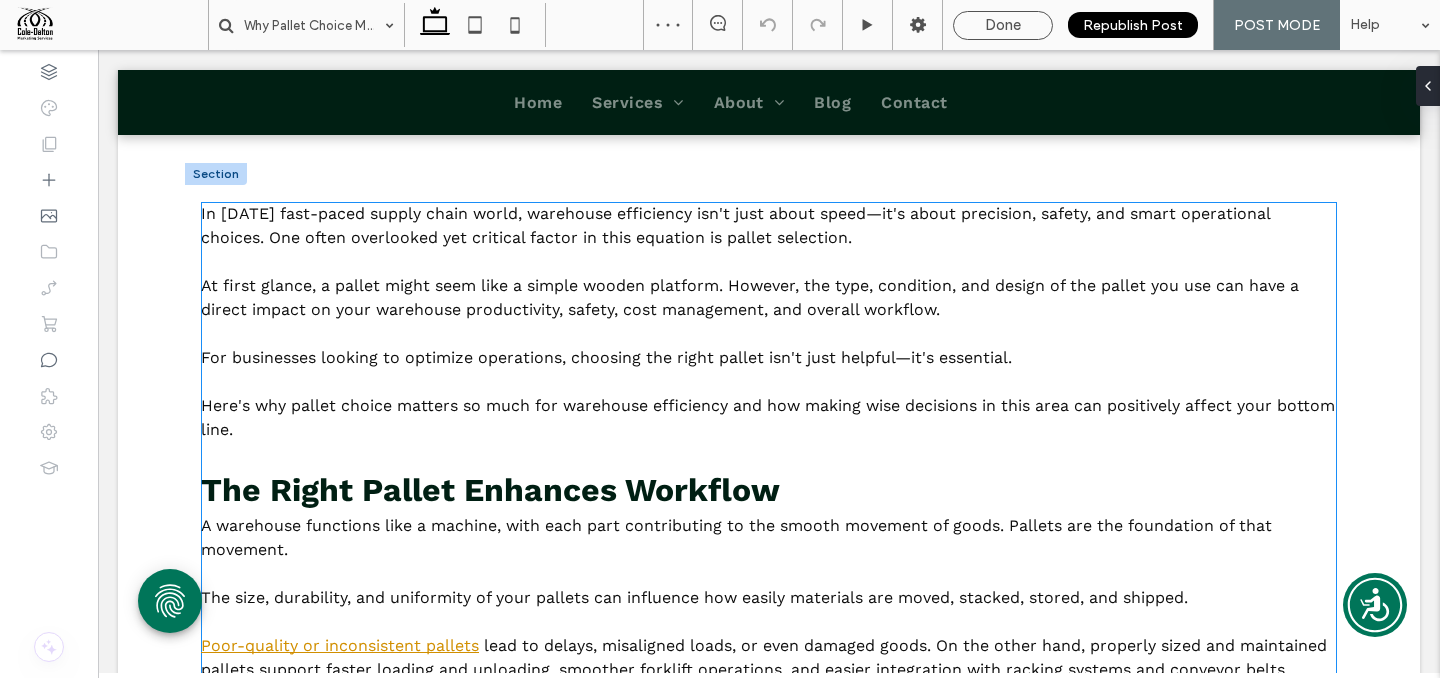 scroll, scrollTop: 655, scrollLeft: 0, axis: vertical 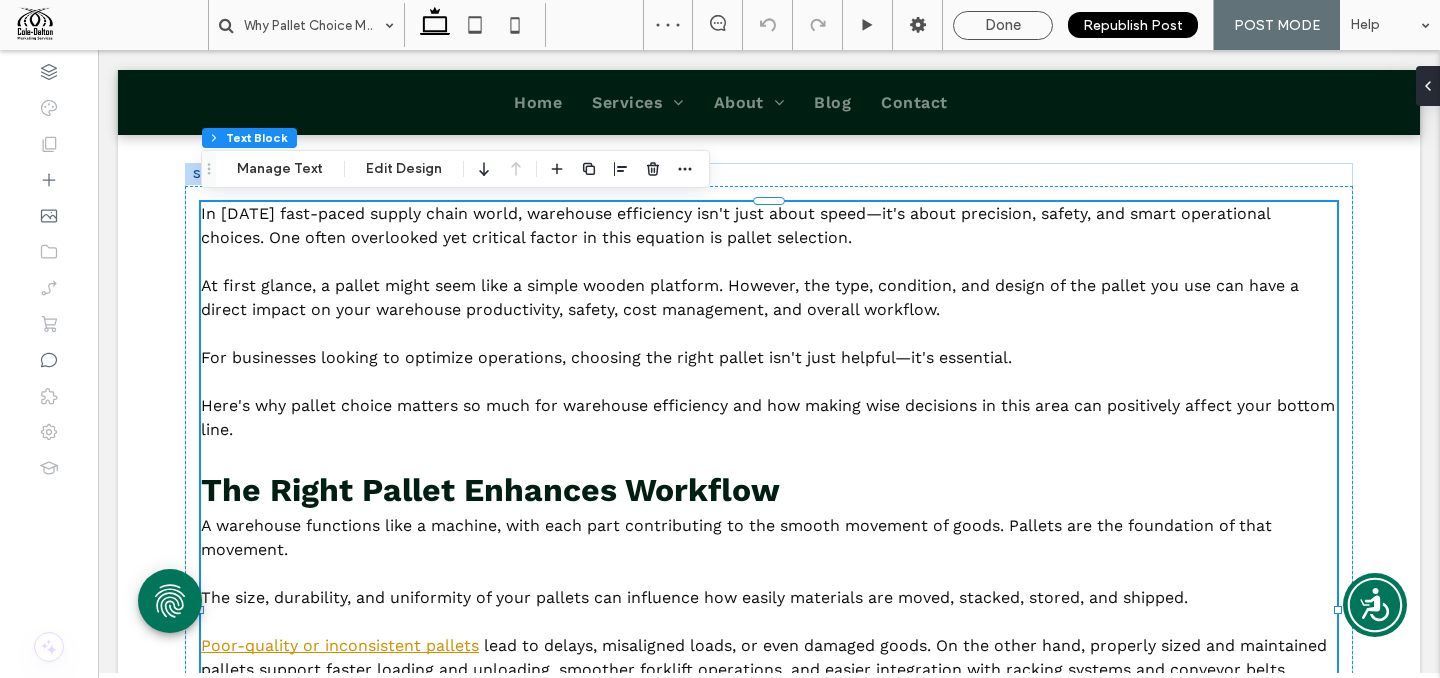 click on "The Right Pallet Enhances Workflow" at bounding box center (490, 490) 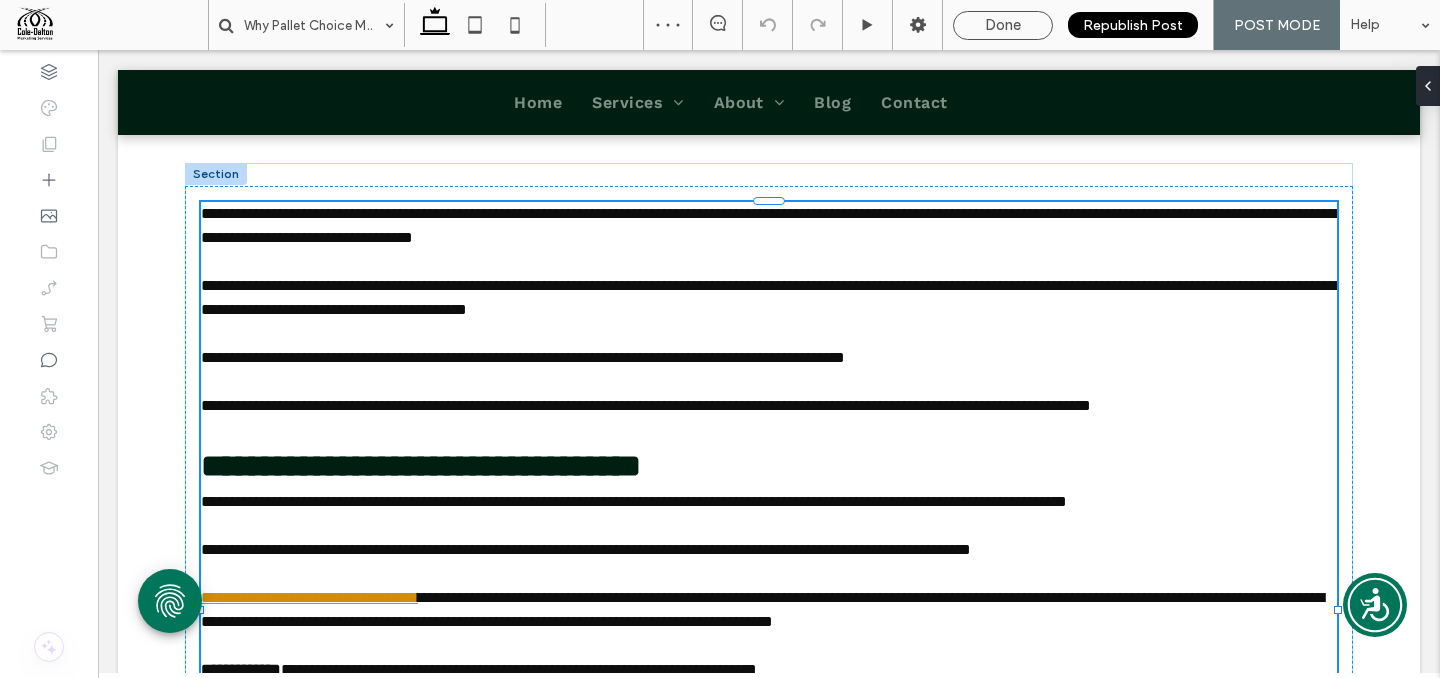 click on "**********" at bounding box center (421, 466) 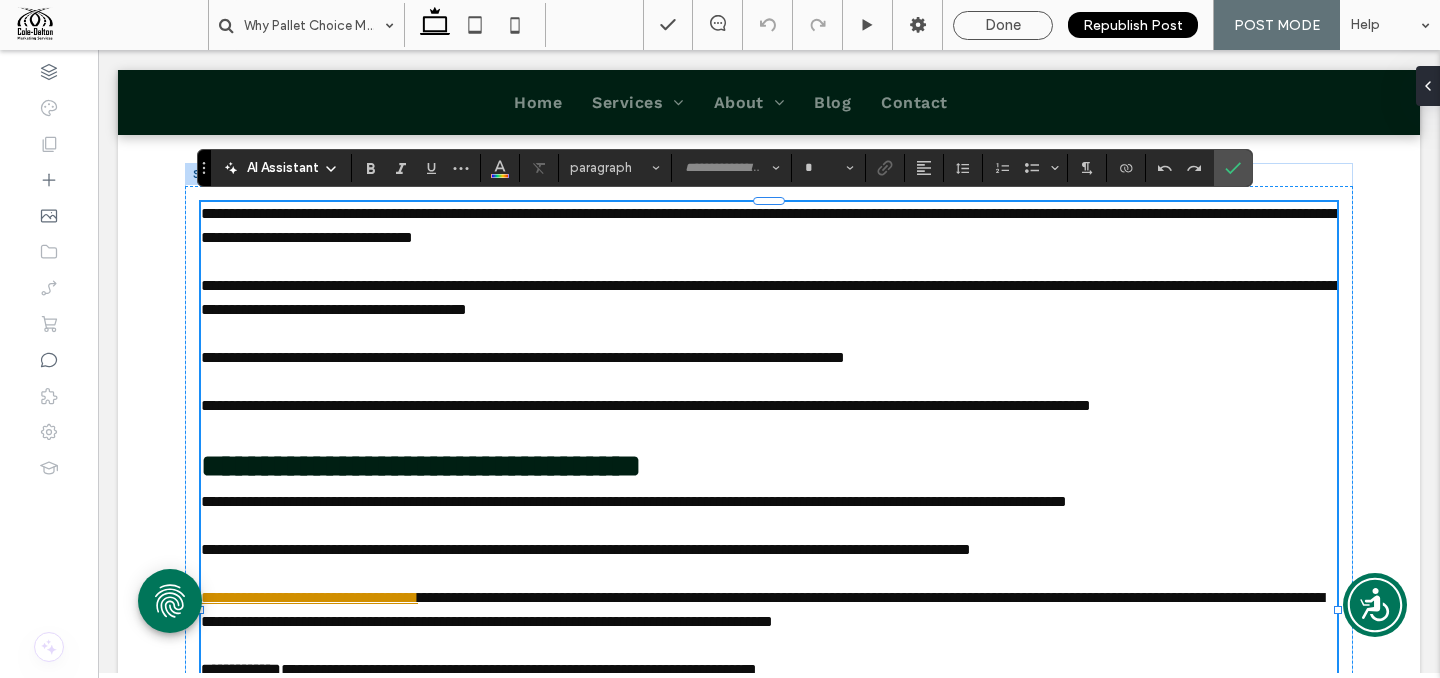 type on "*********" 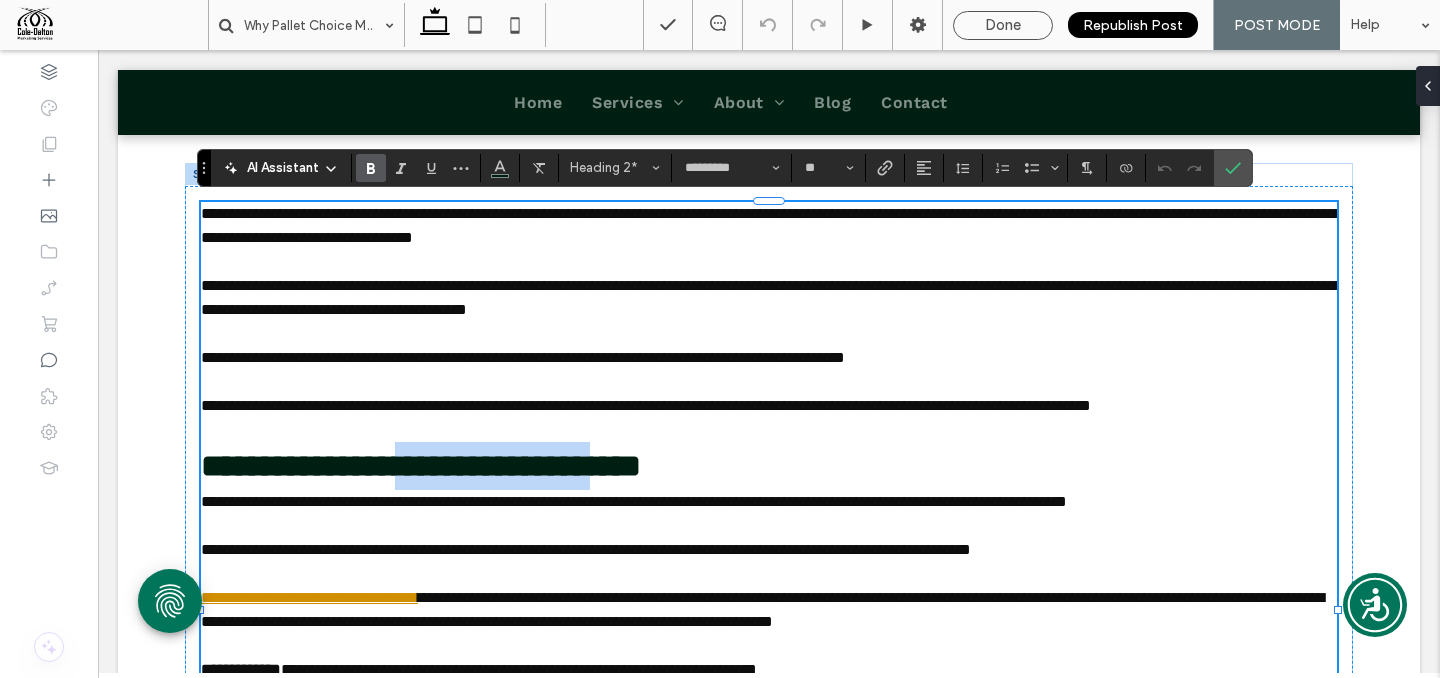 drag, startPoint x: 496, startPoint y: 494, endPoint x: 706, endPoint y: 505, distance: 210.2879 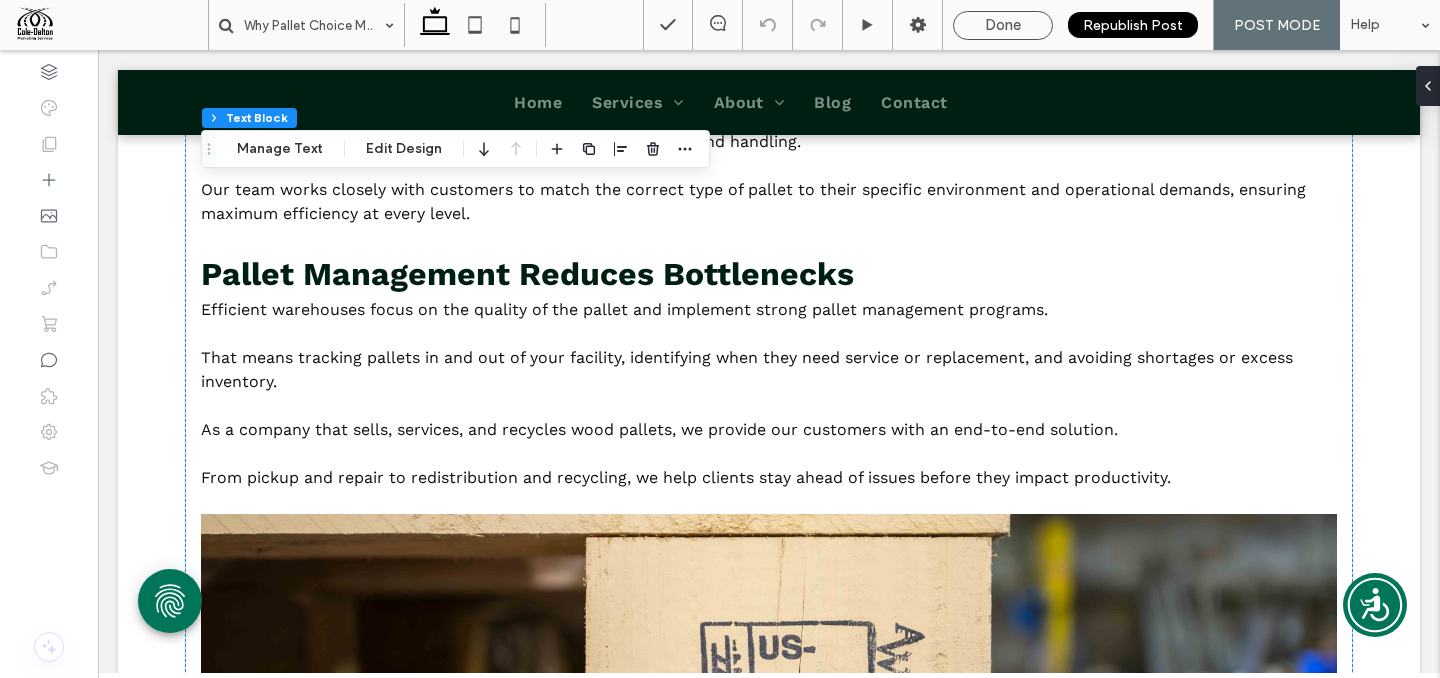 scroll, scrollTop: 3124, scrollLeft: 0, axis: vertical 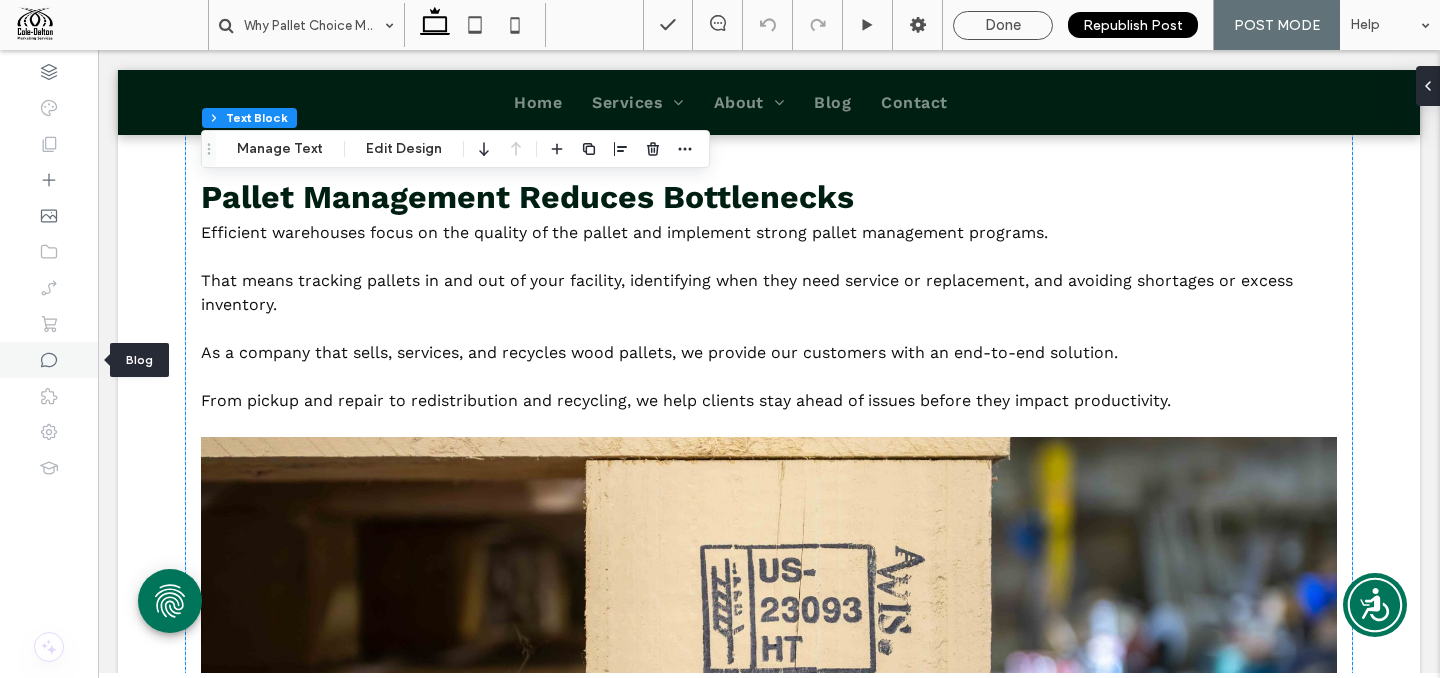 click at bounding box center (49, 360) 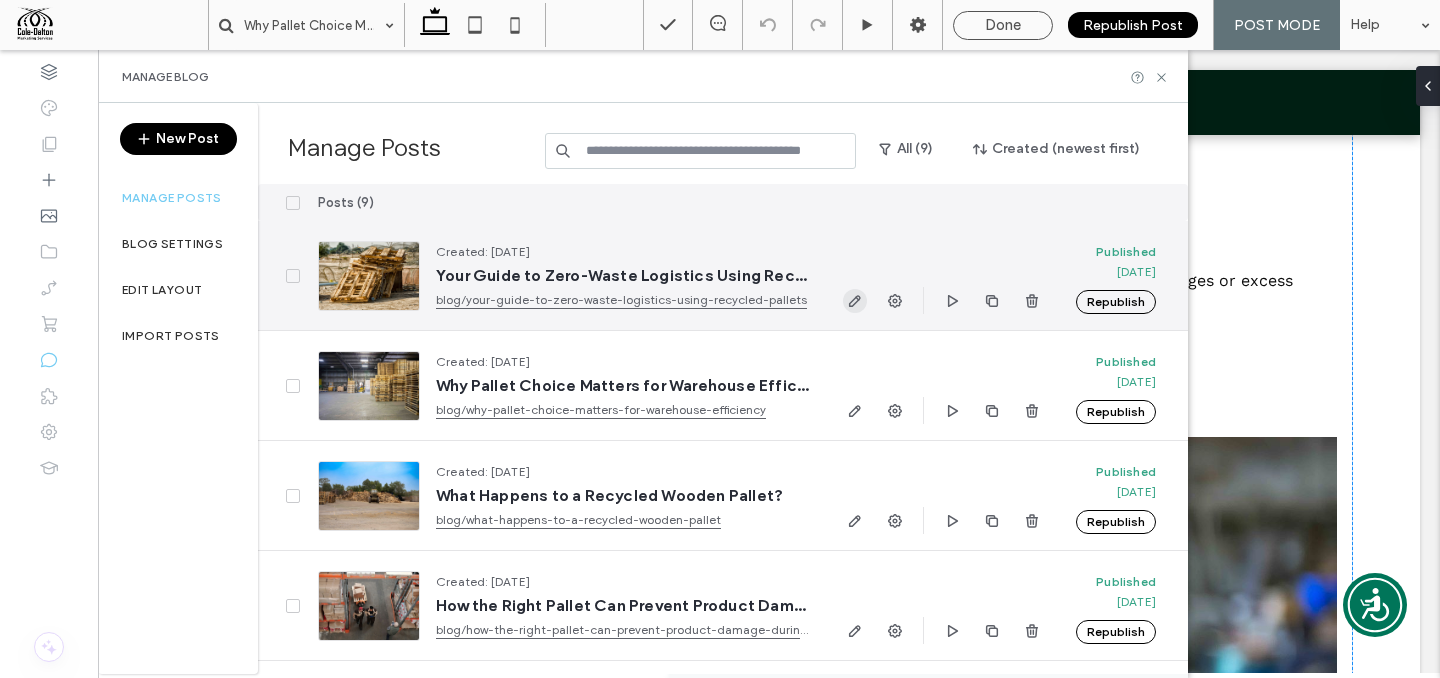 click 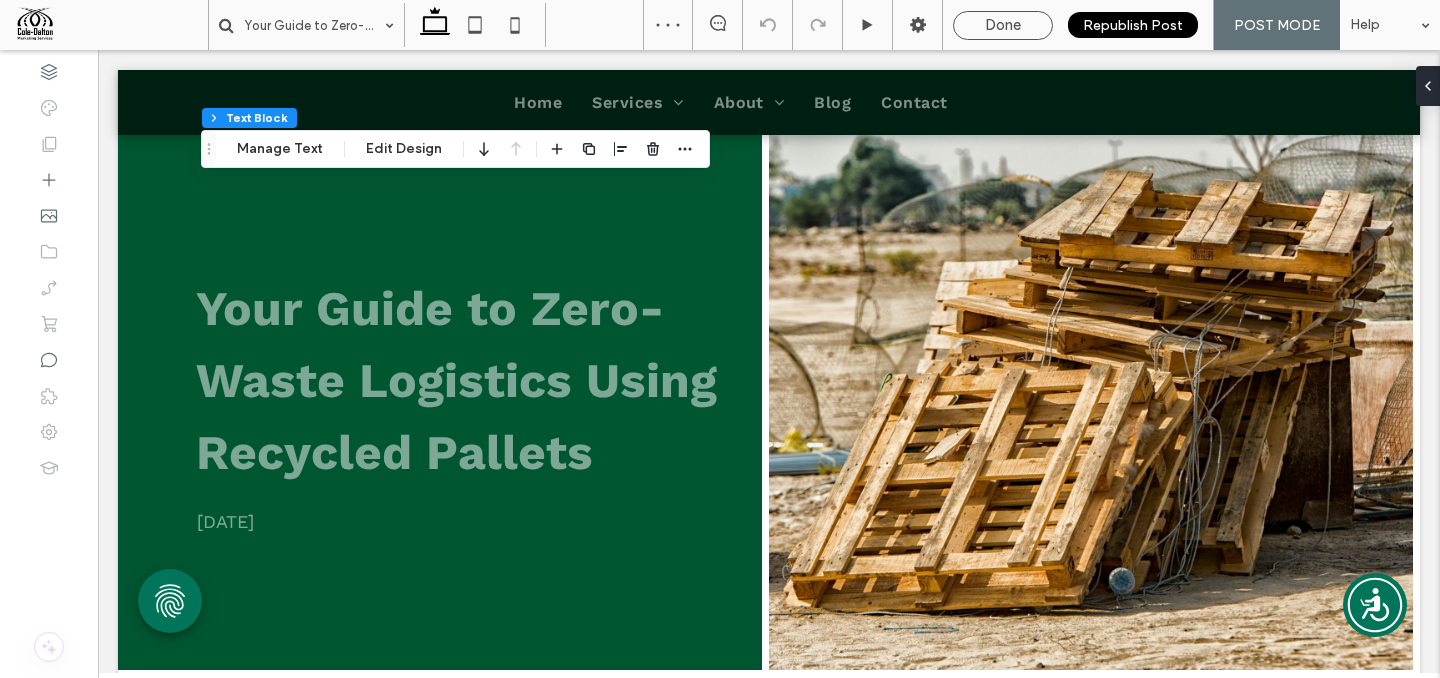 click on "What Is Zero-Waste Logistics?" at bounding box center (472, 1187) 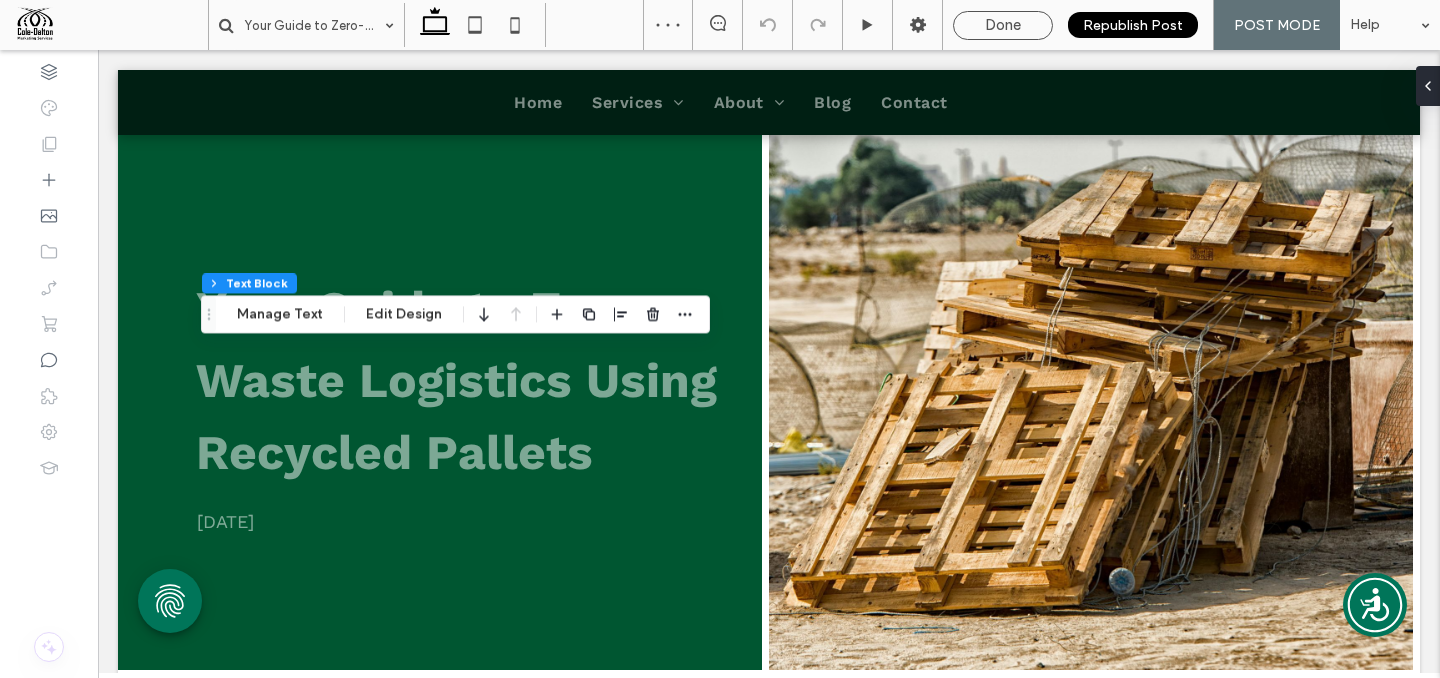 type on "*********" 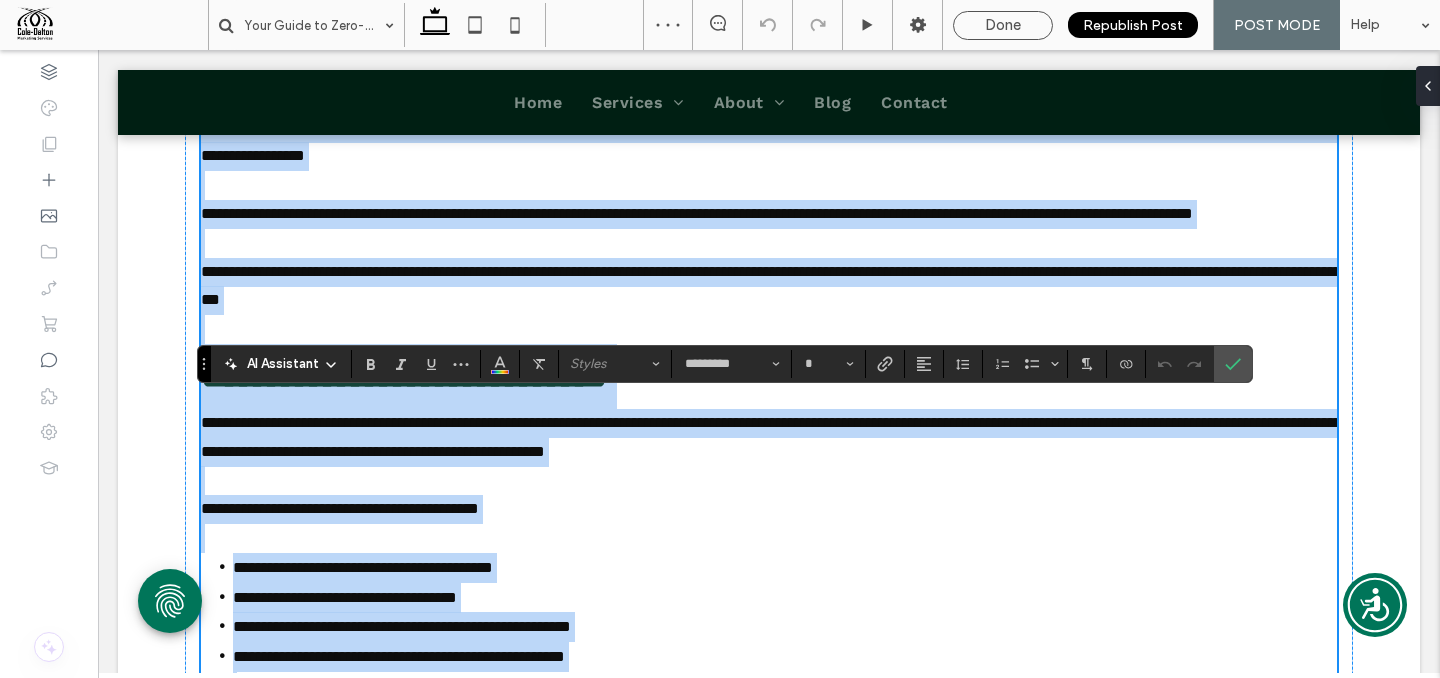 scroll, scrollTop: 784, scrollLeft: 0, axis: vertical 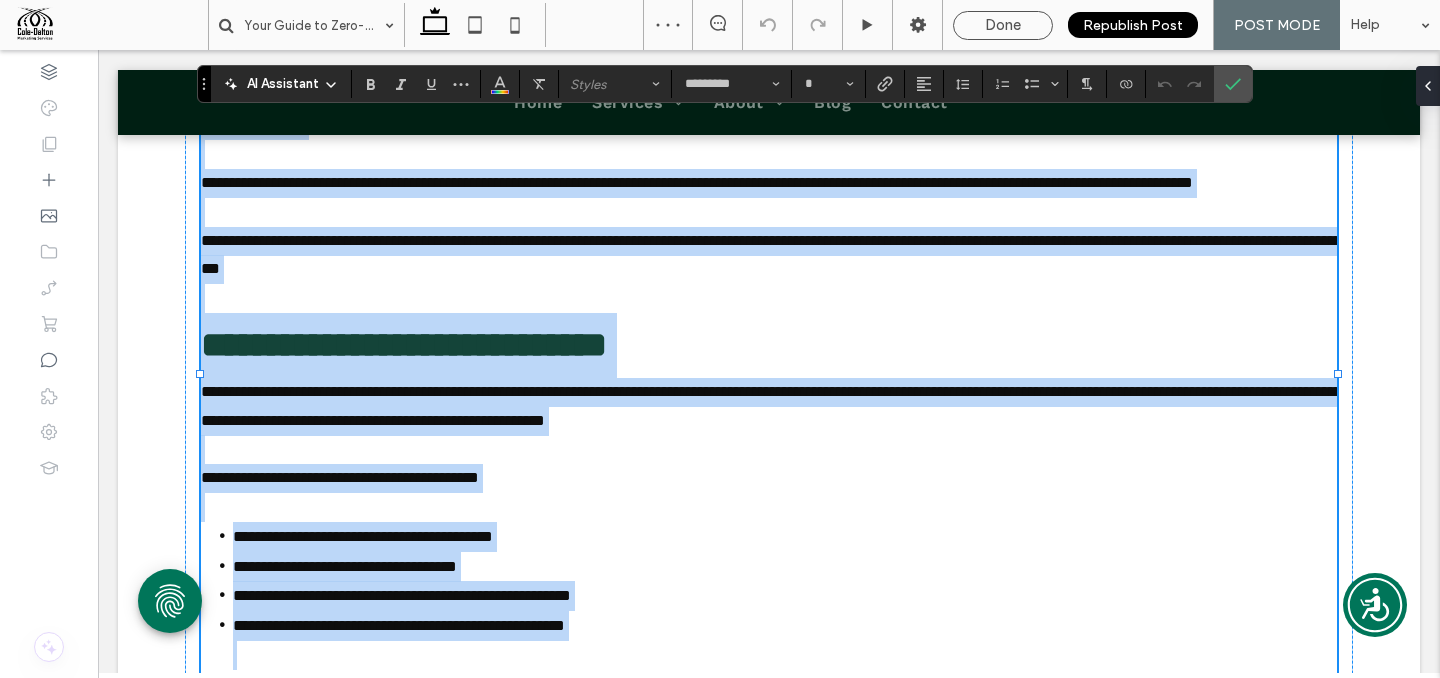 click on "**********" at bounding box center (404, 345) 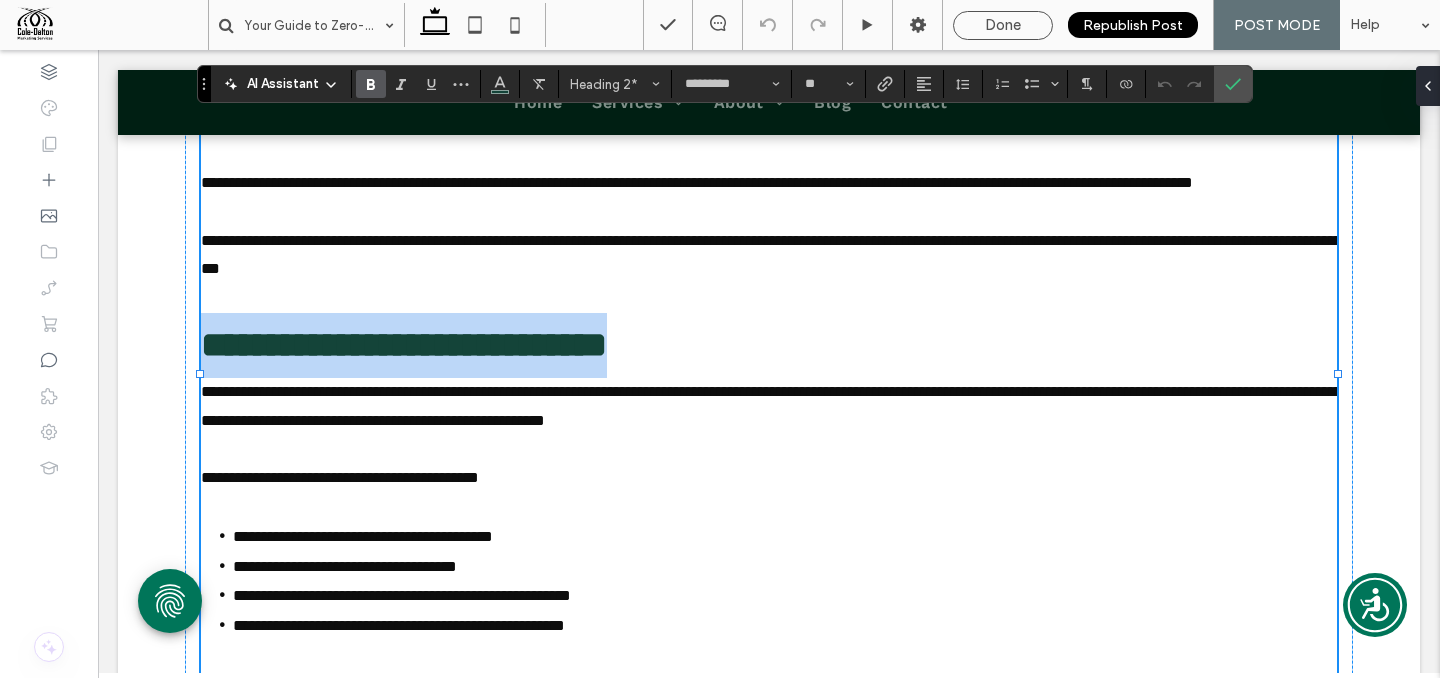 drag, startPoint x: 745, startPoint y: 401, endPoint x: 207, endPoint y: 406, distance: 538.02325 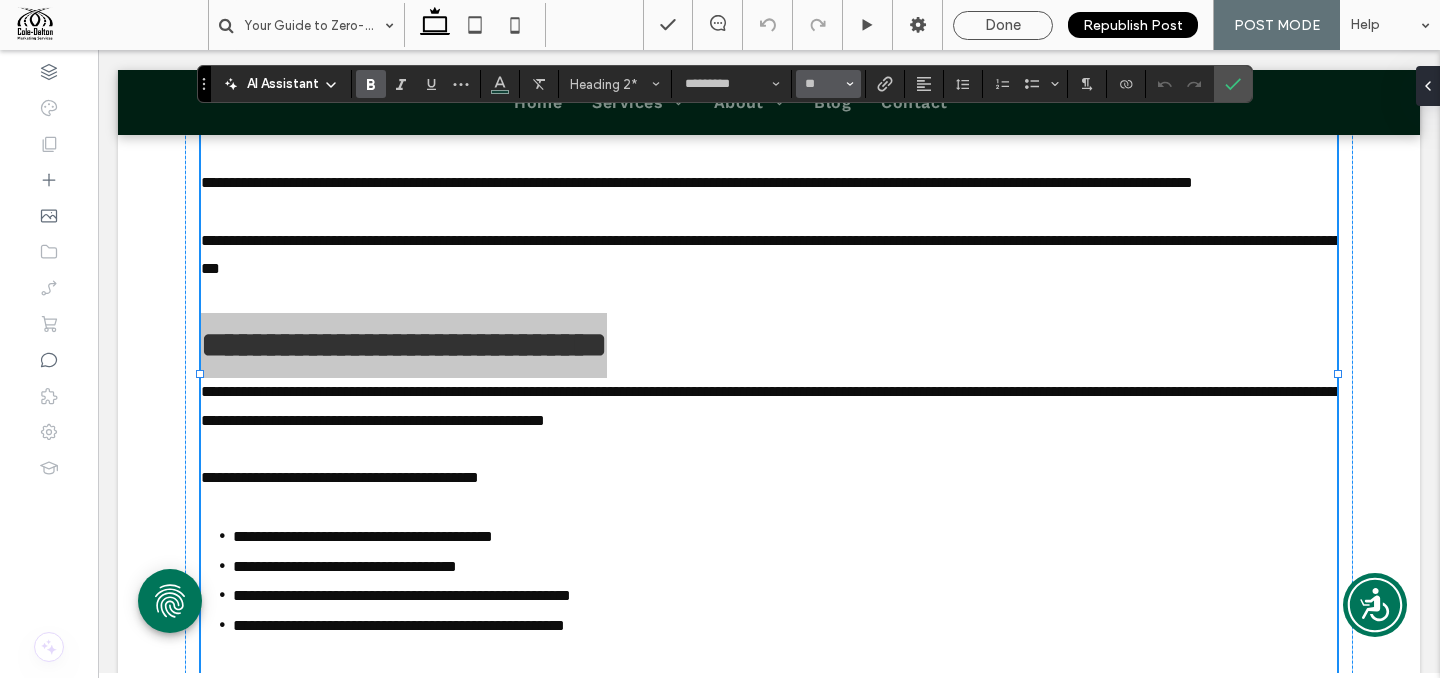 click on "**" at bounding box center [828, 84] 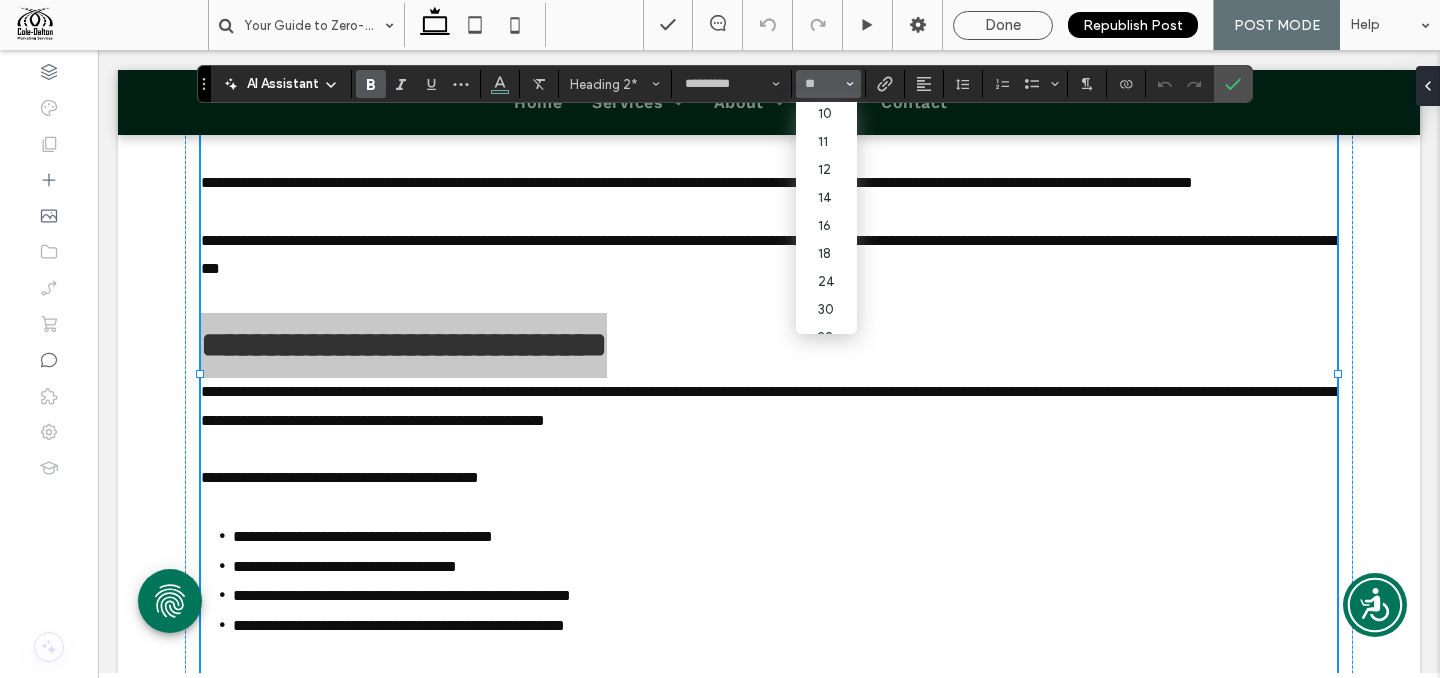 scroll, scrollTop: 171, scrollLeft: 0, axis: vertical 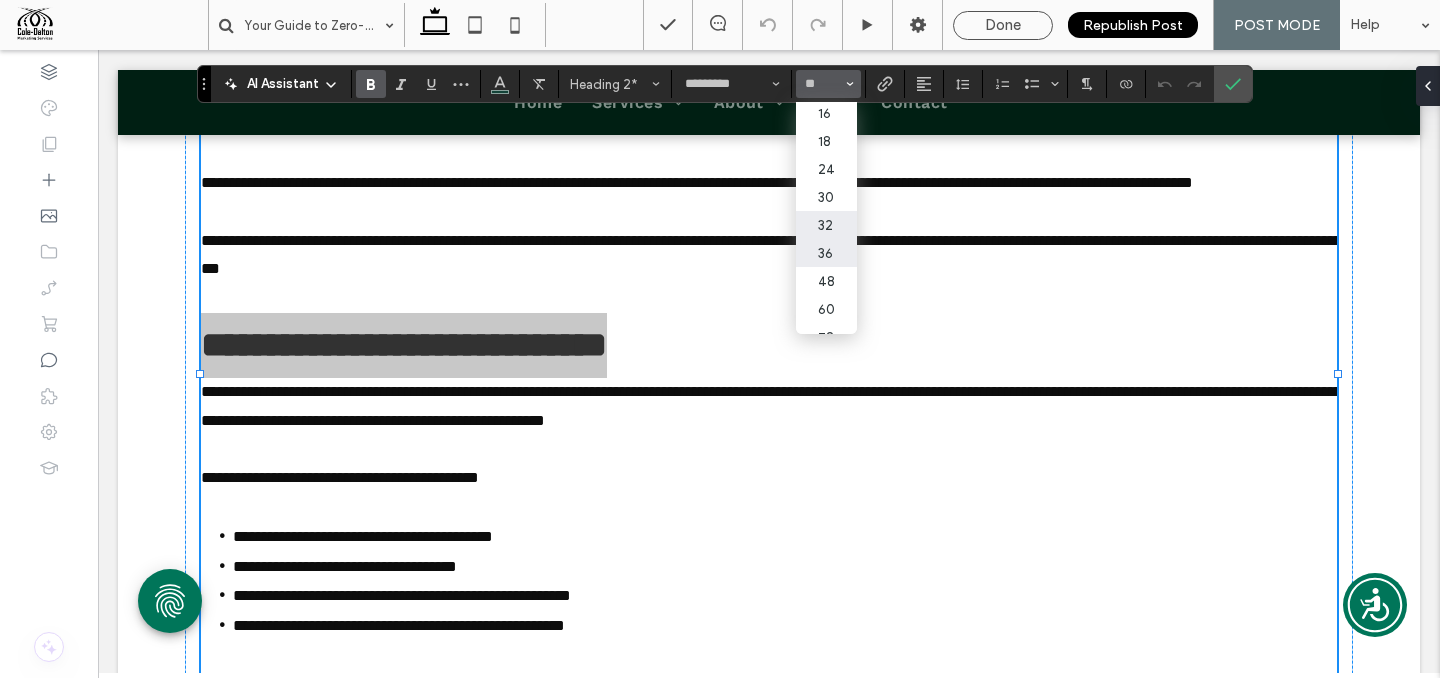 click on "32" at bounding box center (826, 225) 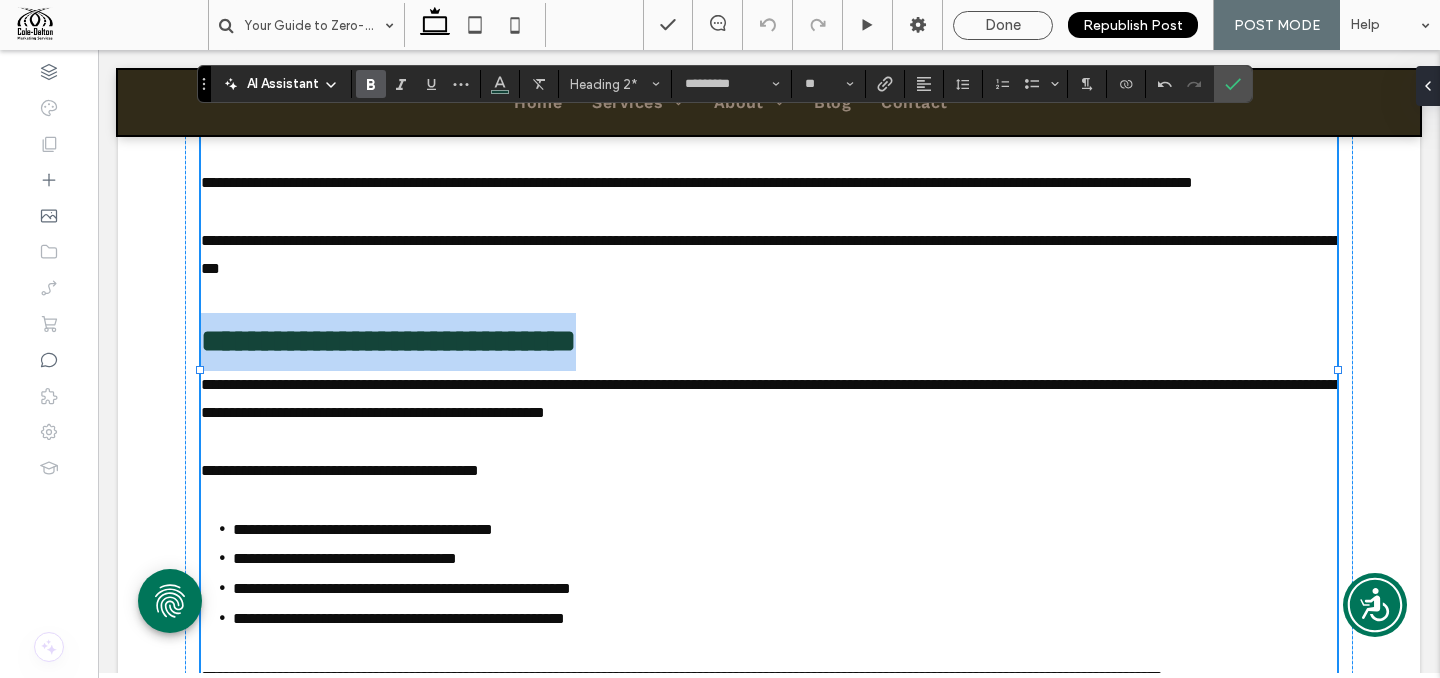 type on "**" 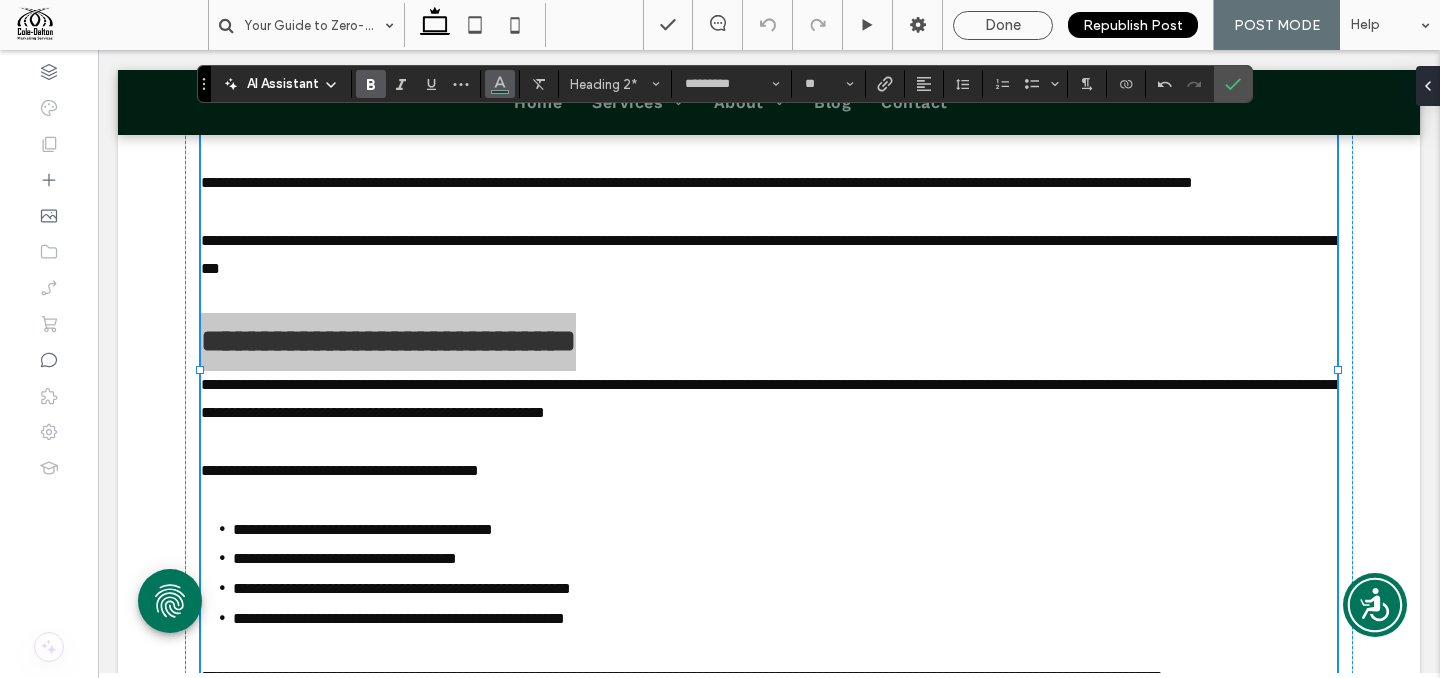 click at bounding box center (500, 84) 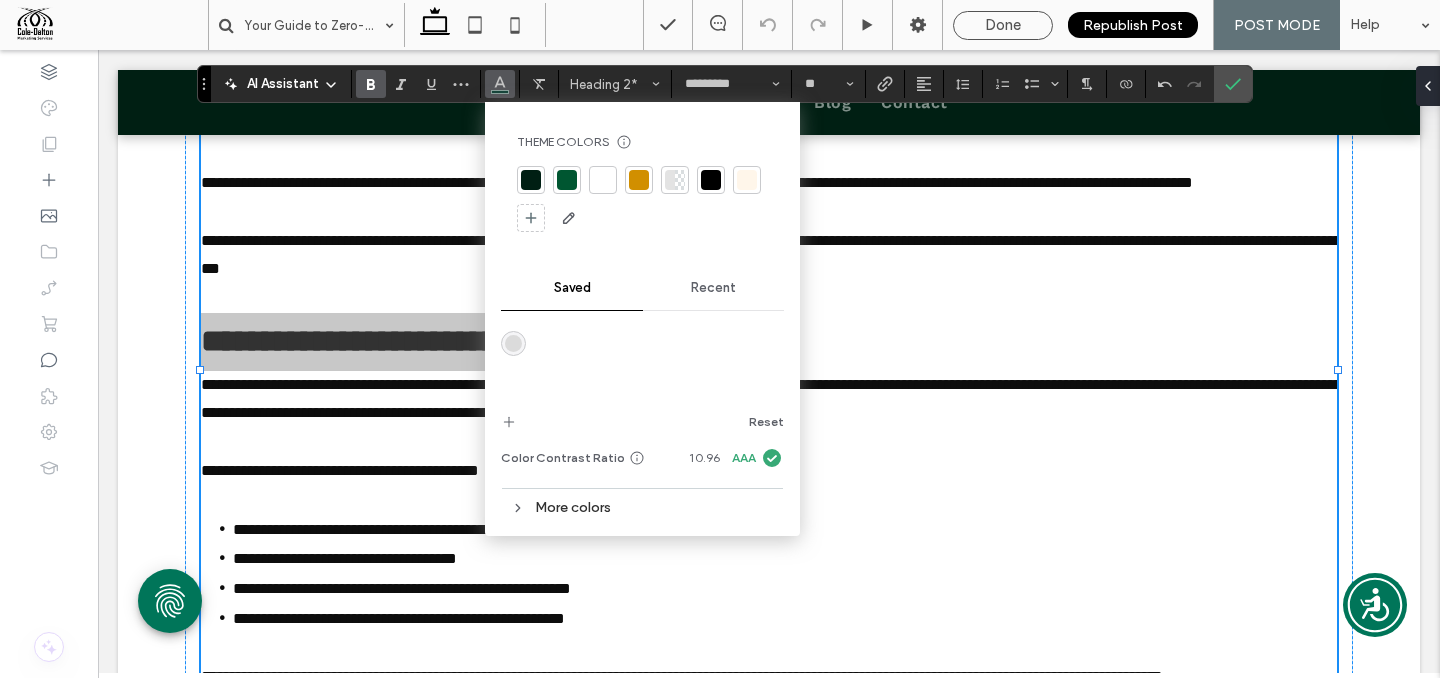 click at bounding box center [531, 180] 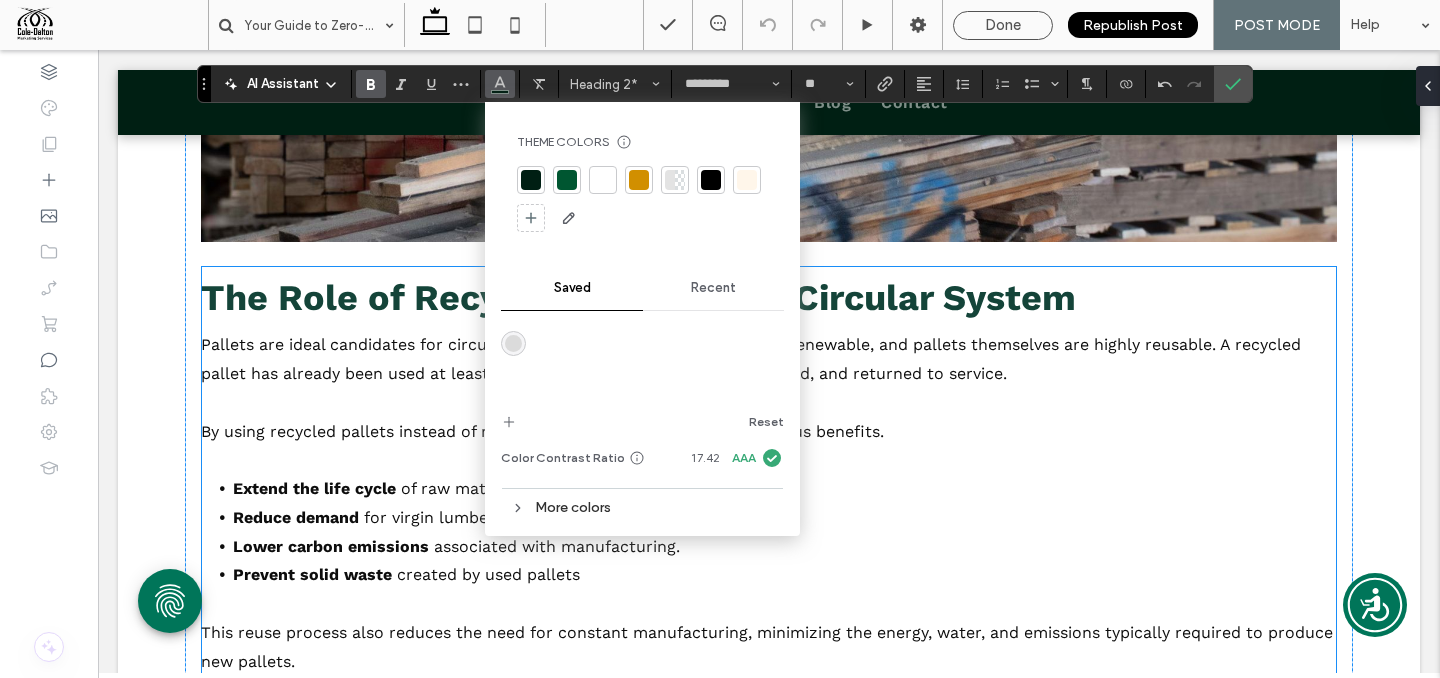 scroll, scrollTop: 2002, scrollLeft: 0, axis: vertical 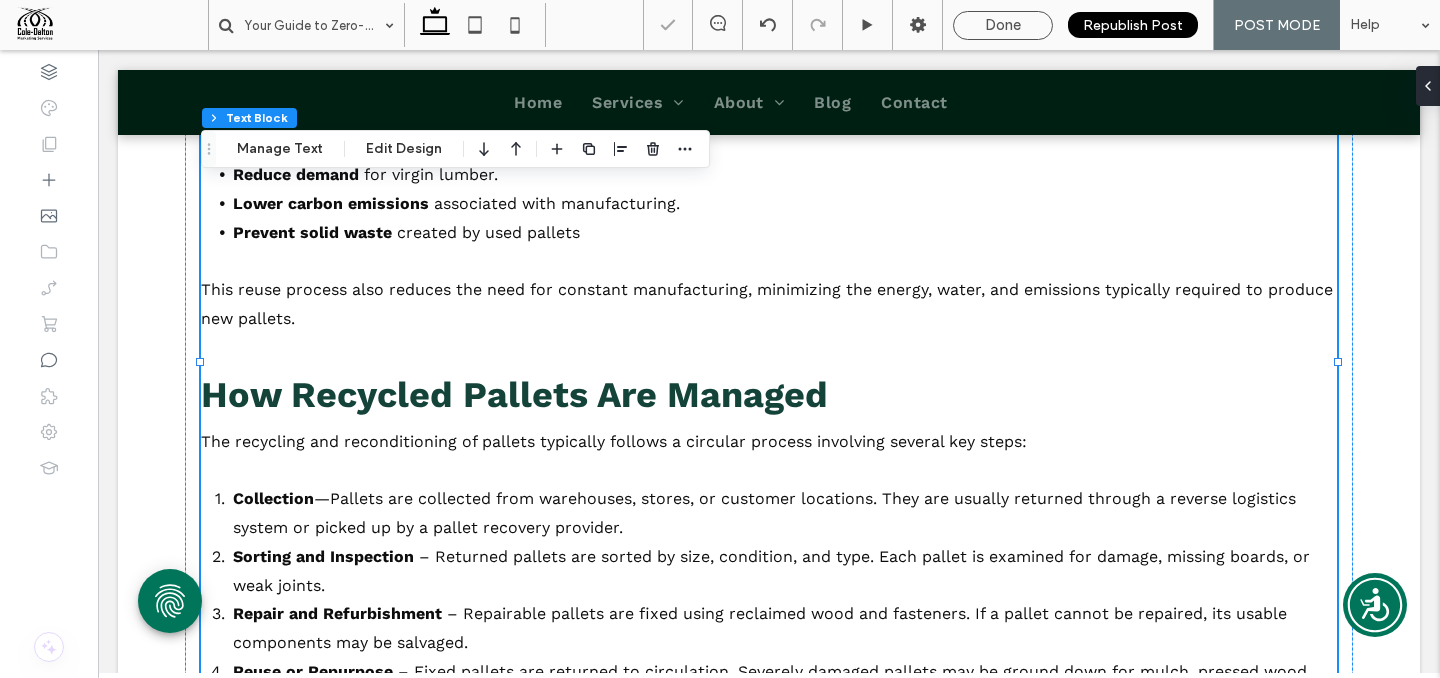 click on "How Recycled Pallets Are Managed" at bounding box center [514, 395] 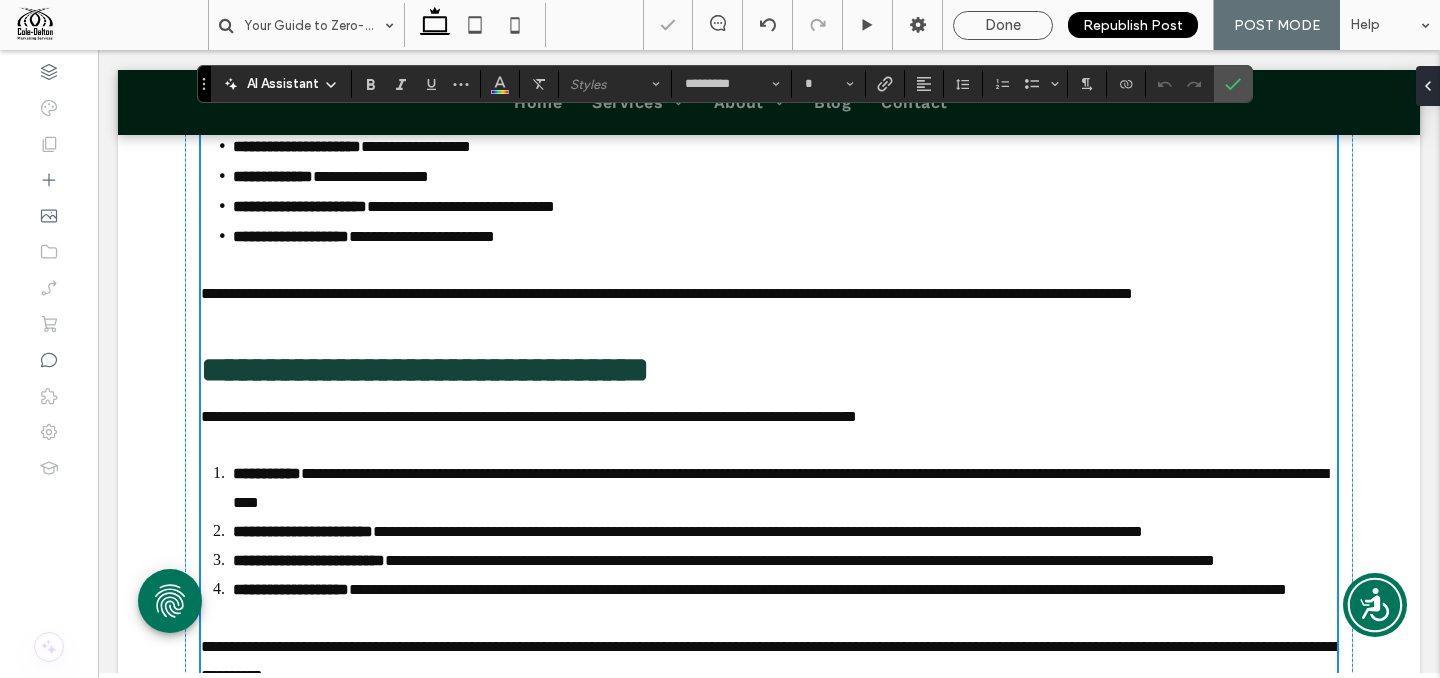 type on "*********" 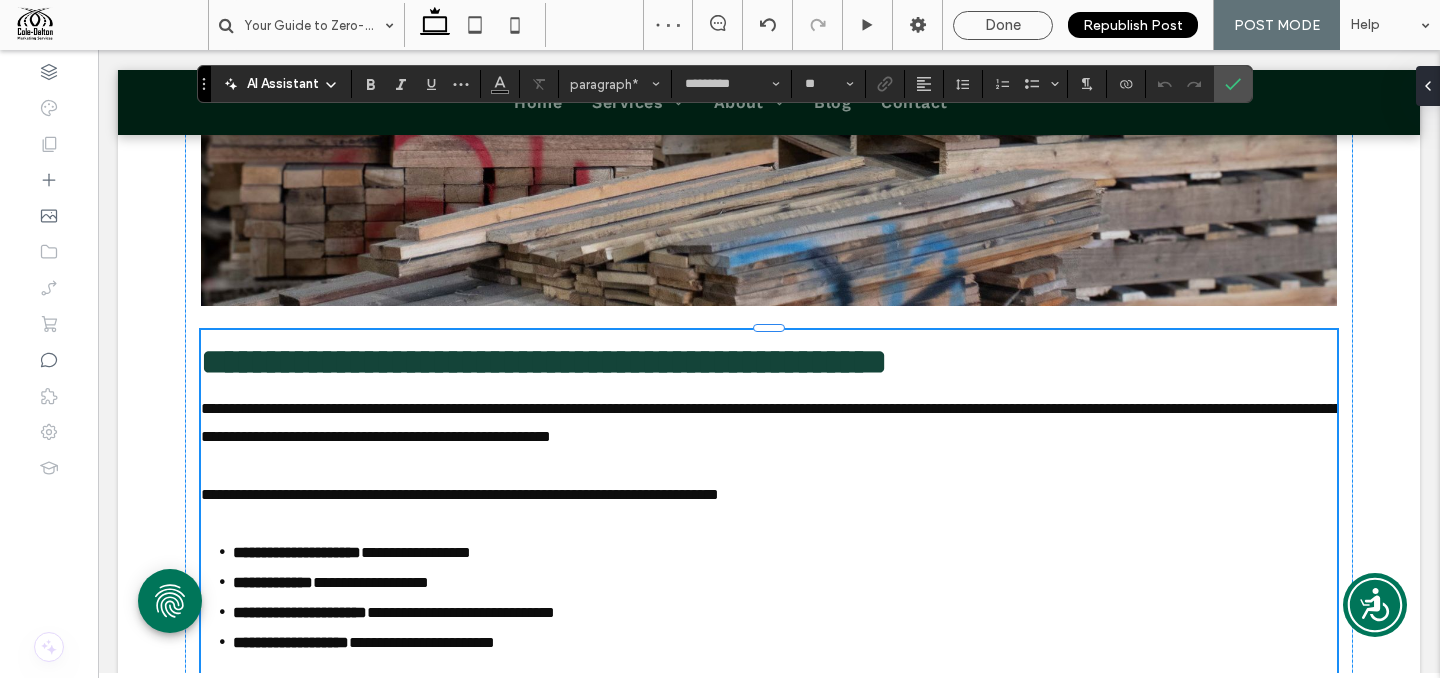 type on "**" 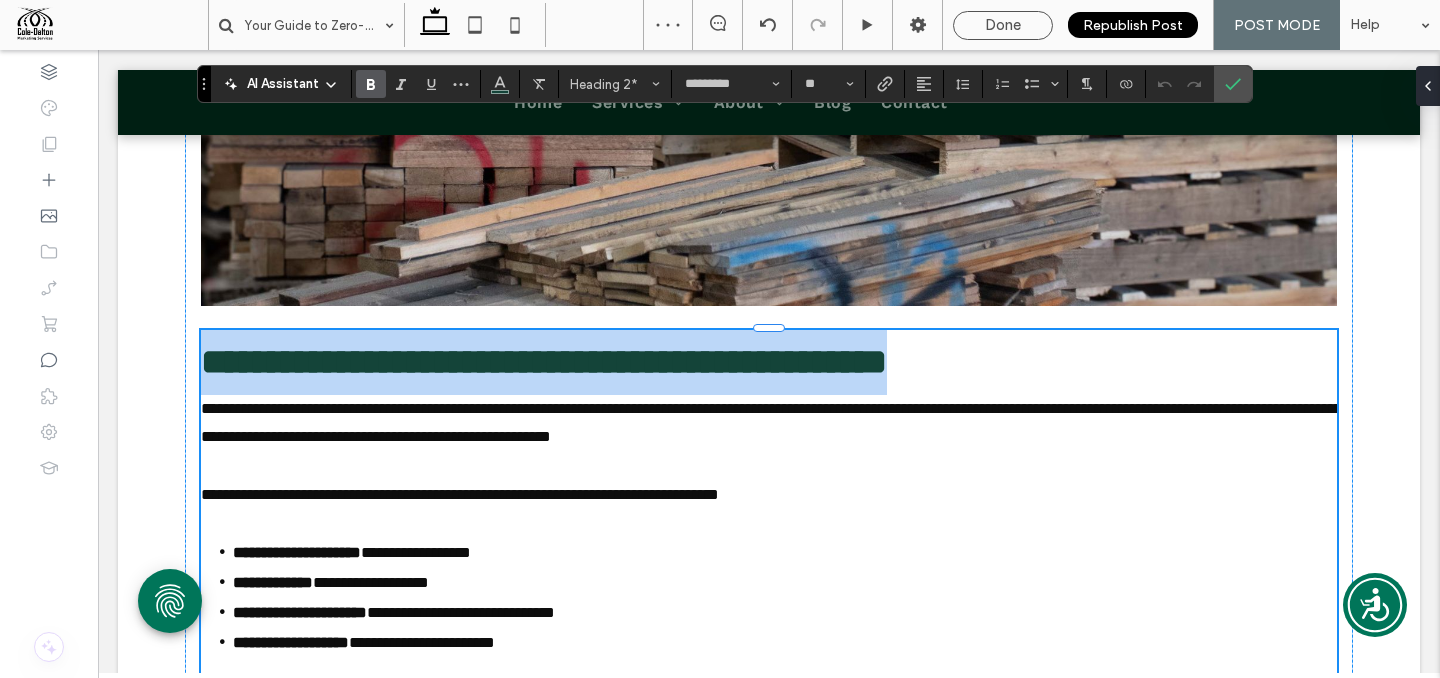 drag, startPoint x: 1091, startPoint y: 371, endPoint x: 105, endPoint y: 346, distance: 986.3169 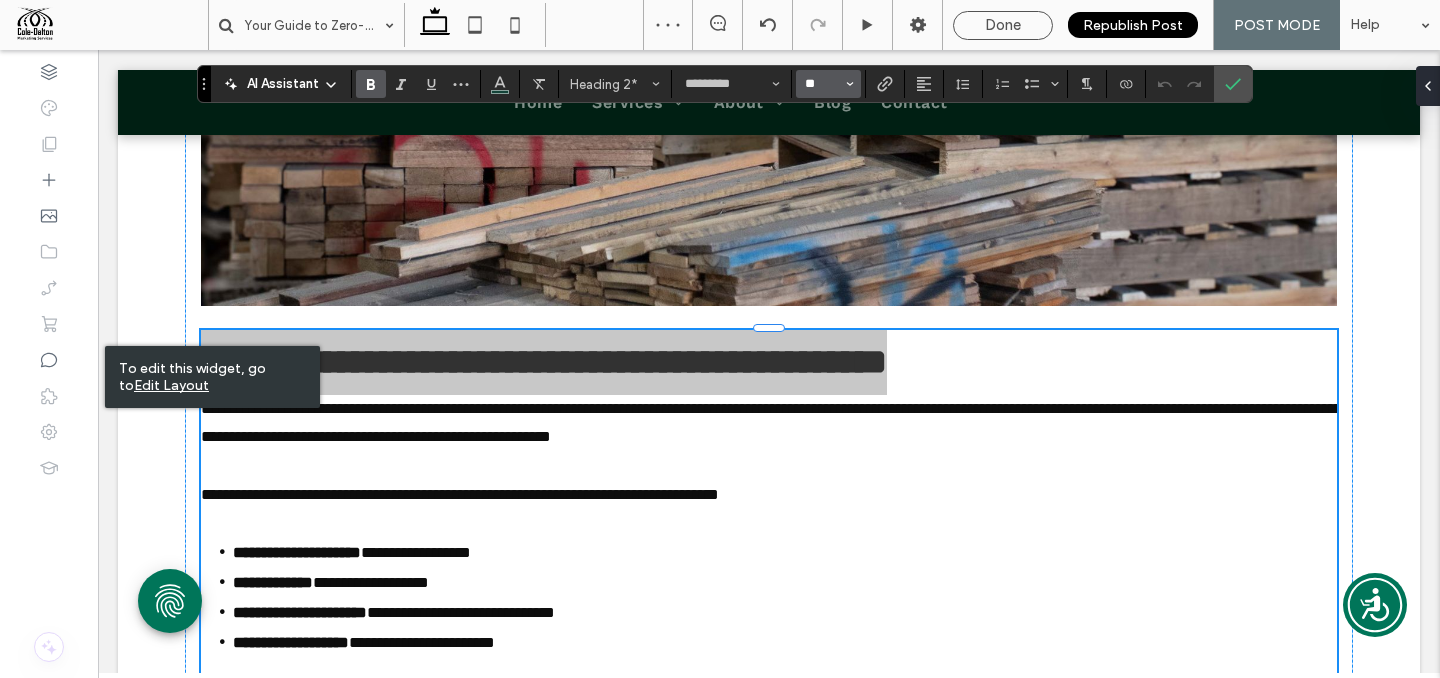click on "**" at bounding box center (822, 84) 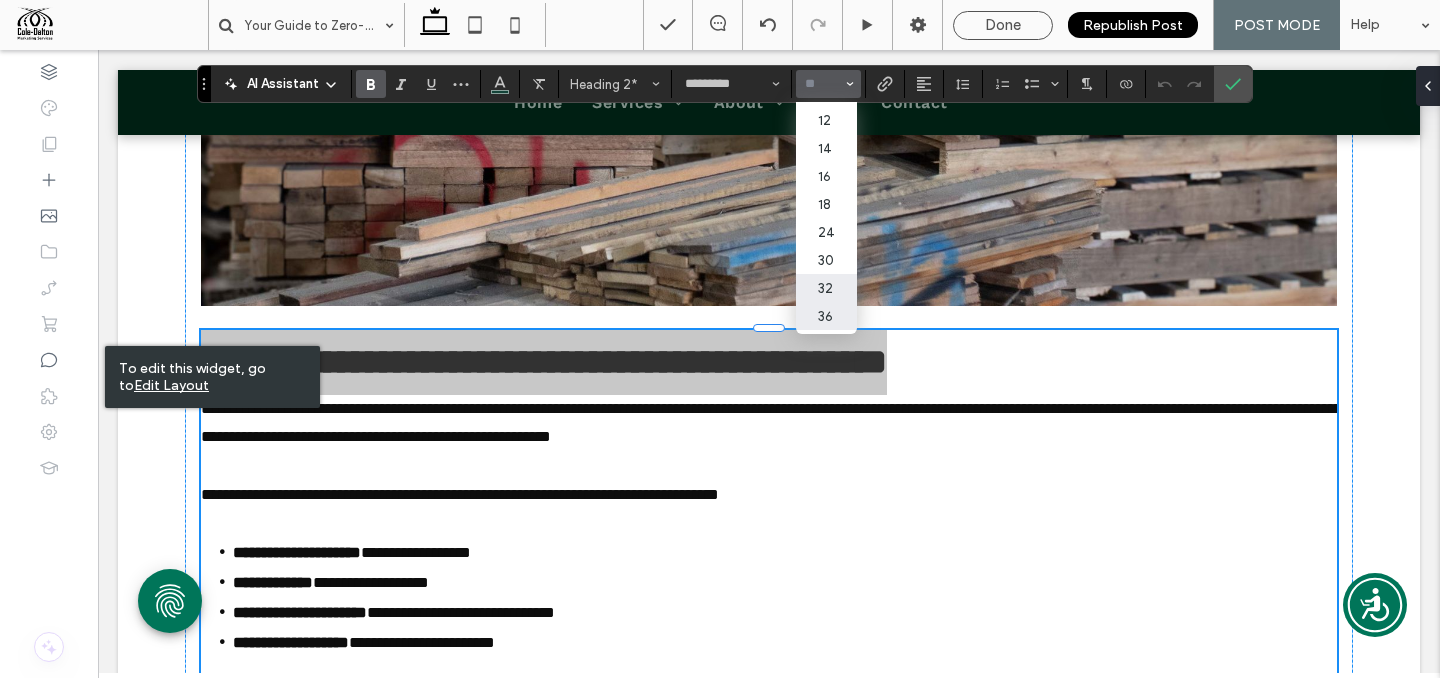 scroll, scrollTop: 123, scrollLeft: 0, axis: vertical 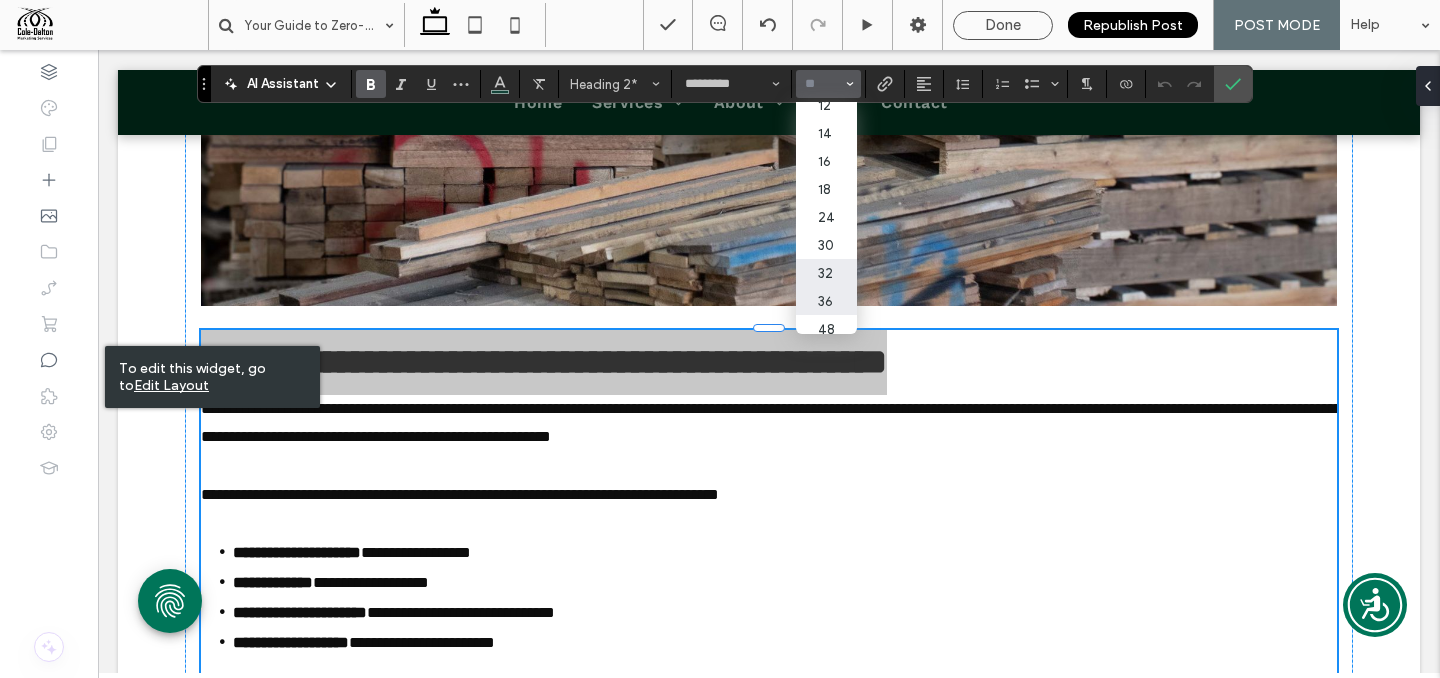 drag, startPoint x: 736, startPoint y: 232, endPoint x: 834, endPoint y: 282, distance: 110.01818 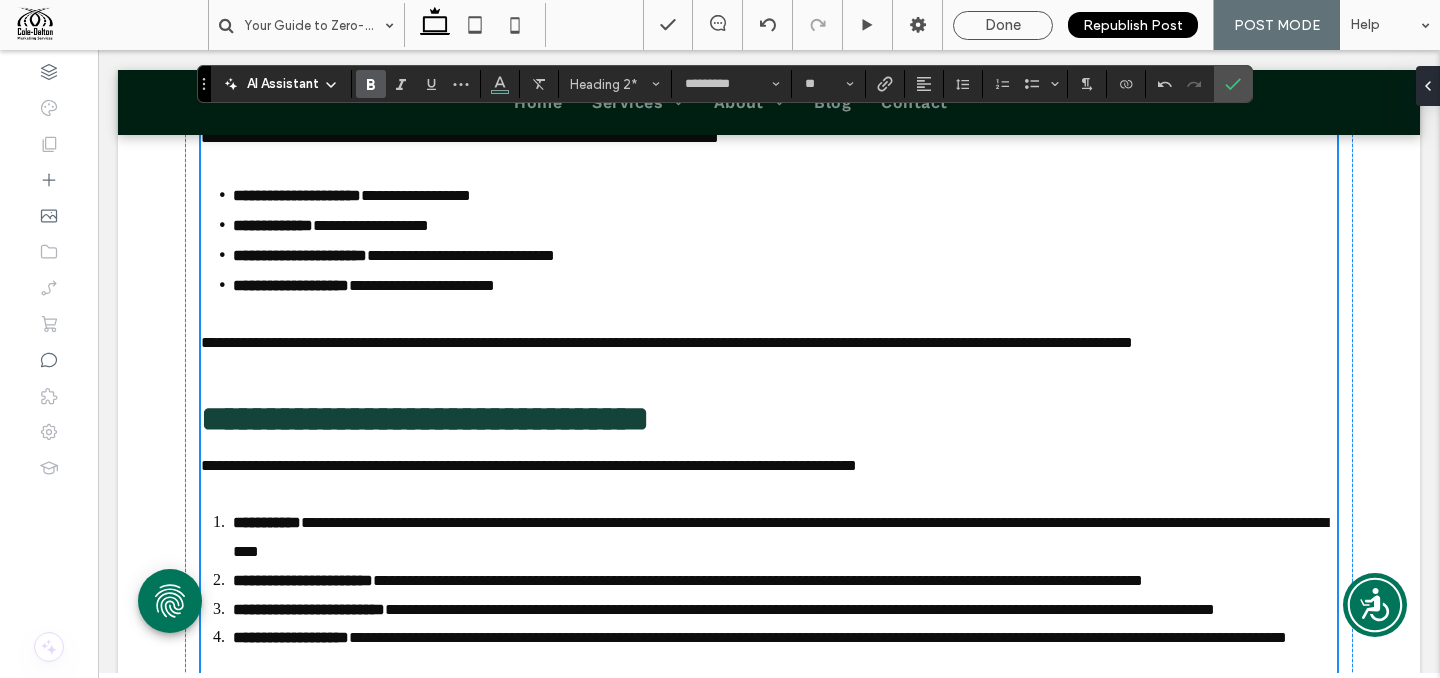 scroll, scrollTop: 2022, scrollLeft: 0, axis: vertical 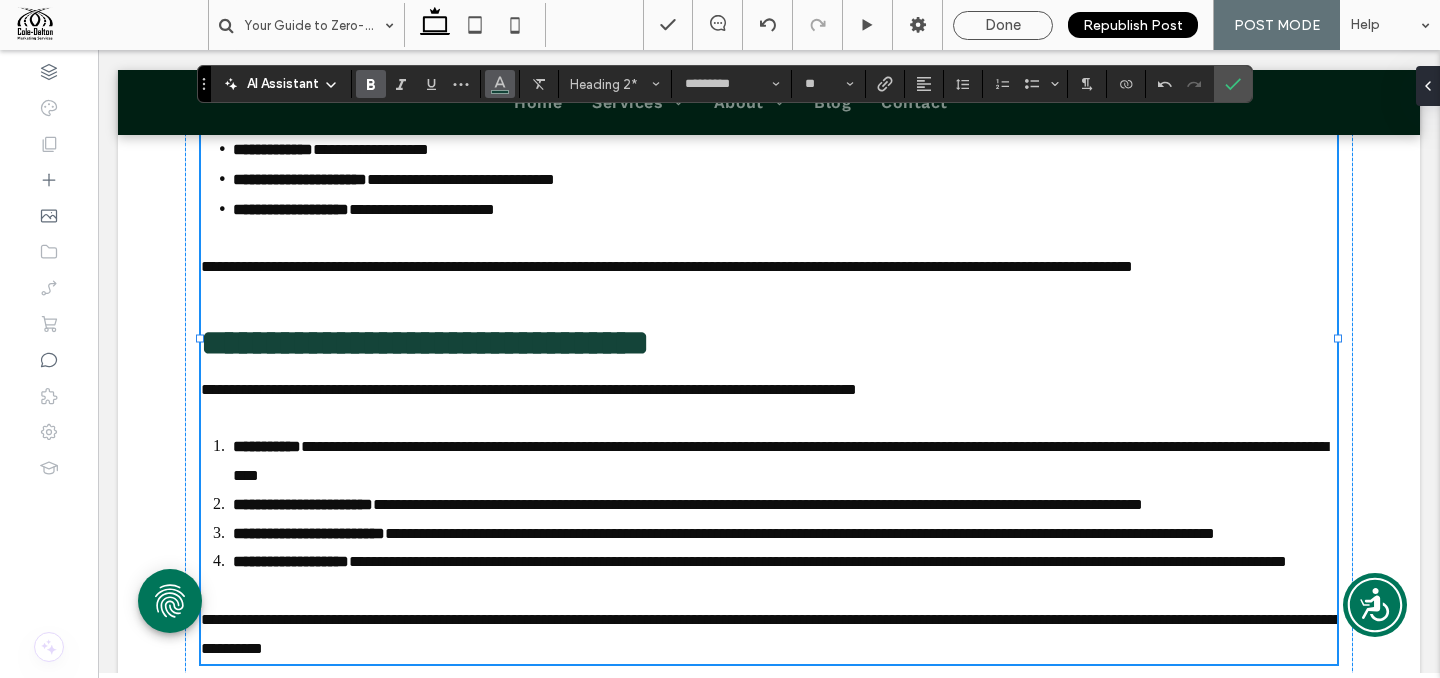 click 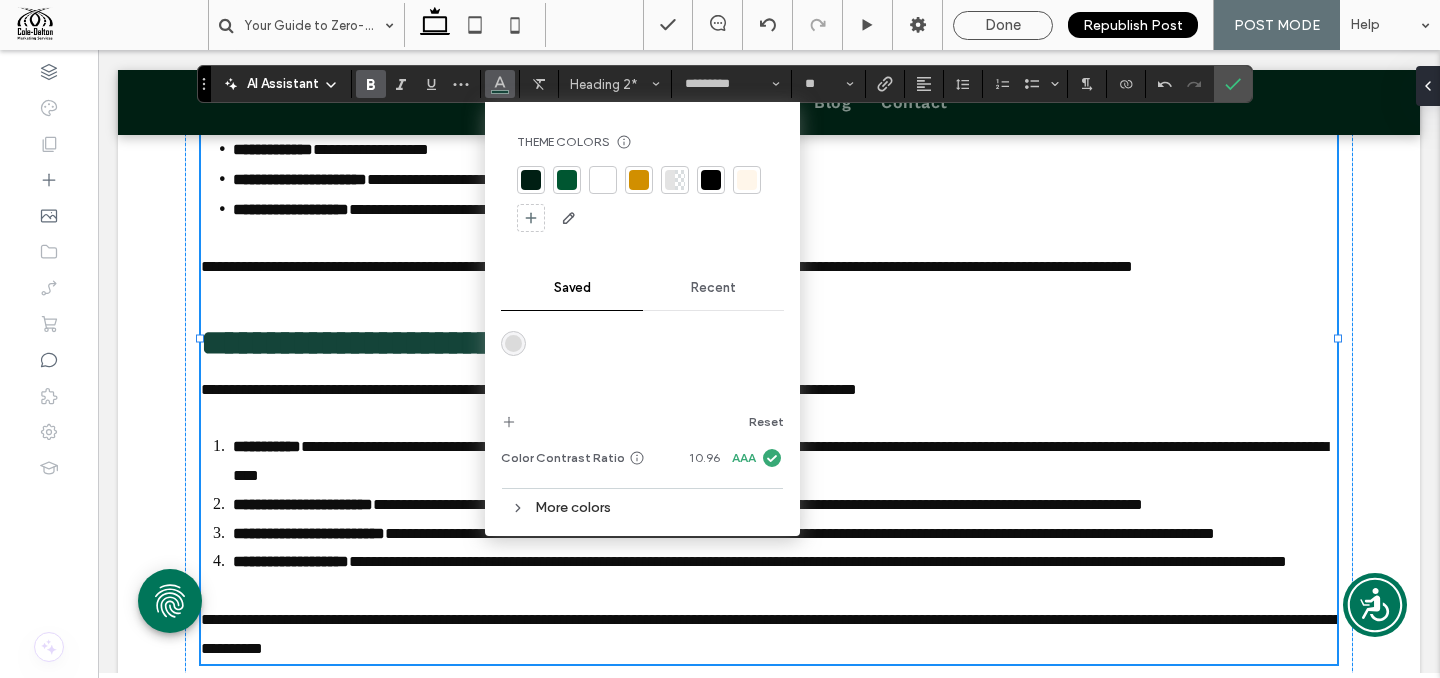 click at bounding box center [531, 180] 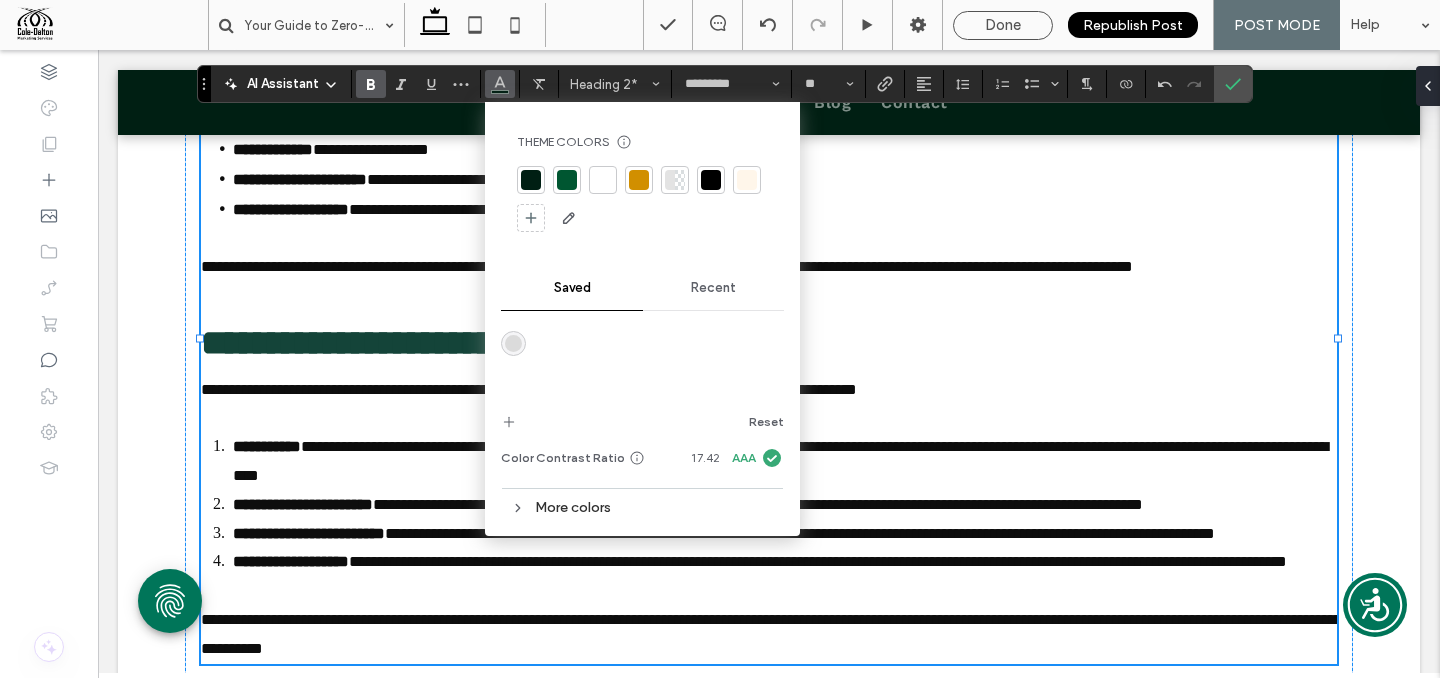 type on "**" 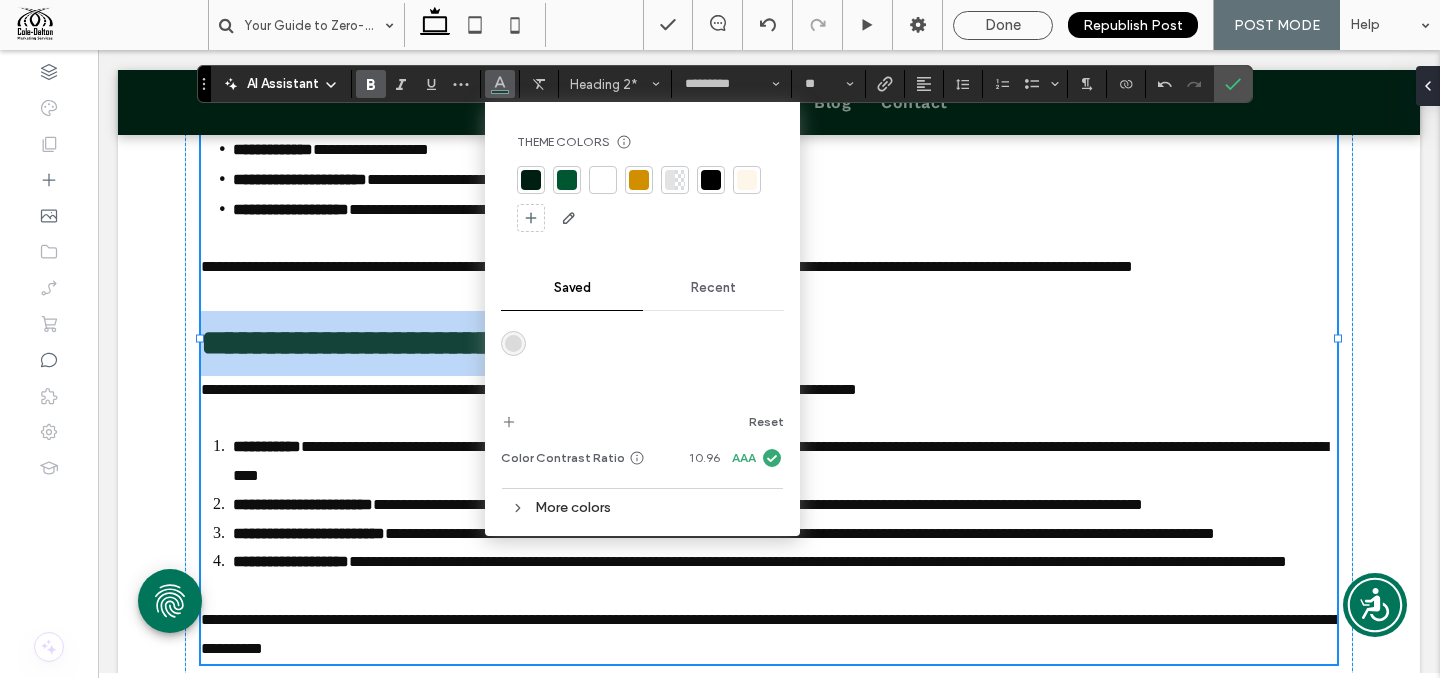 drag, startPoint x: 302, startPoint y: 371, endPoint x: 835, endPoint y: 373, distance: 533.0037 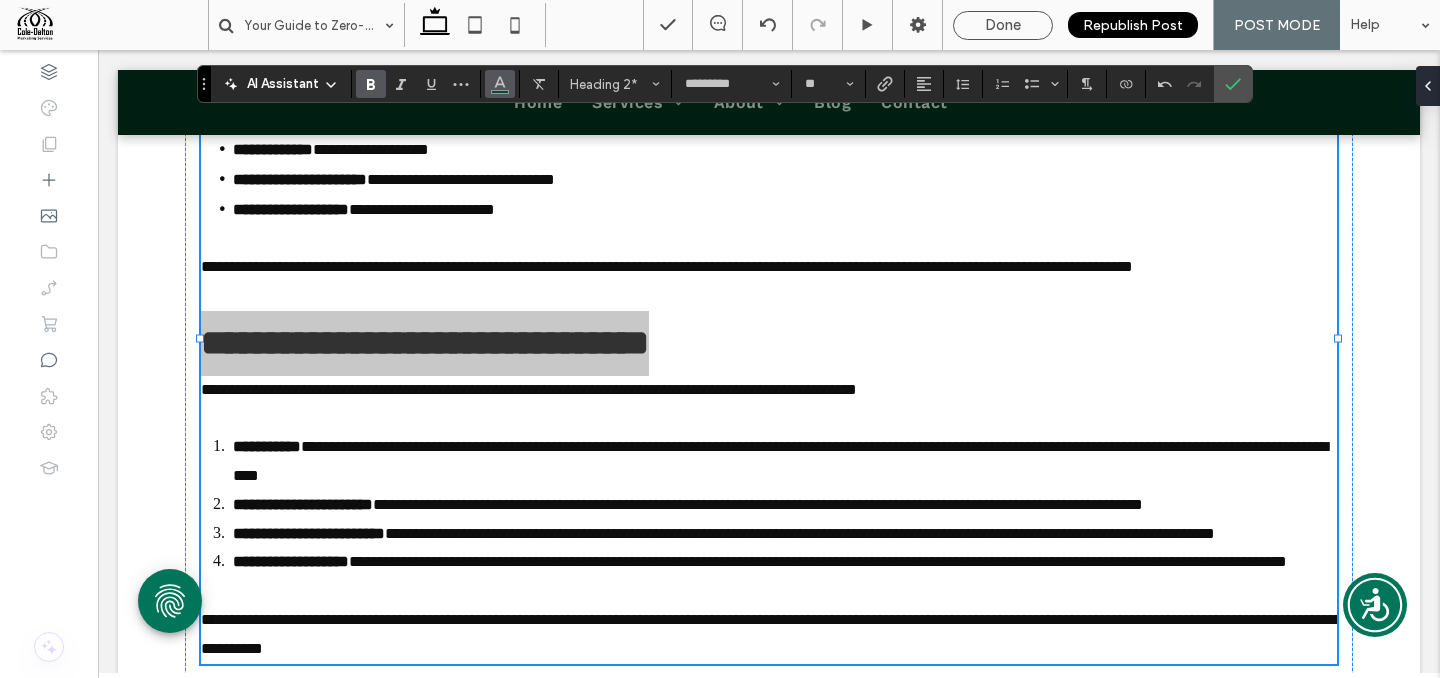 click 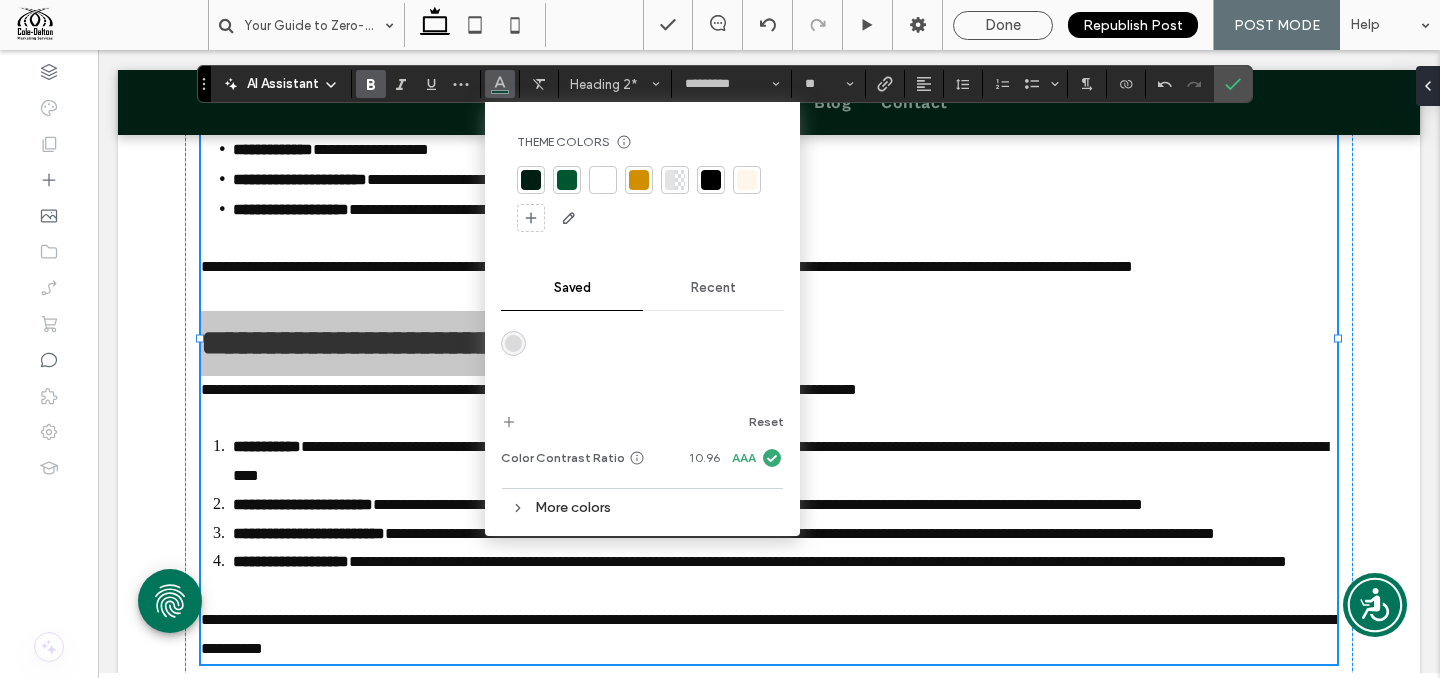 click at bounding box center [531, 180] 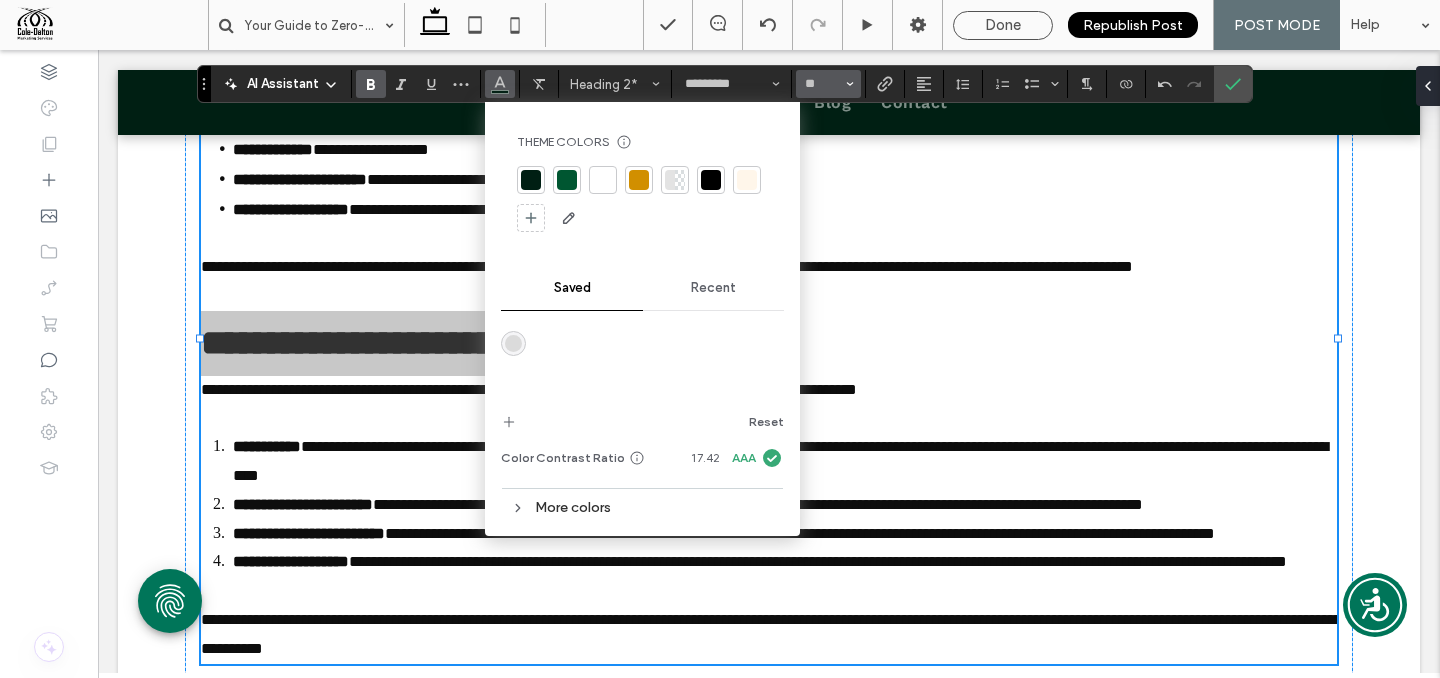 click 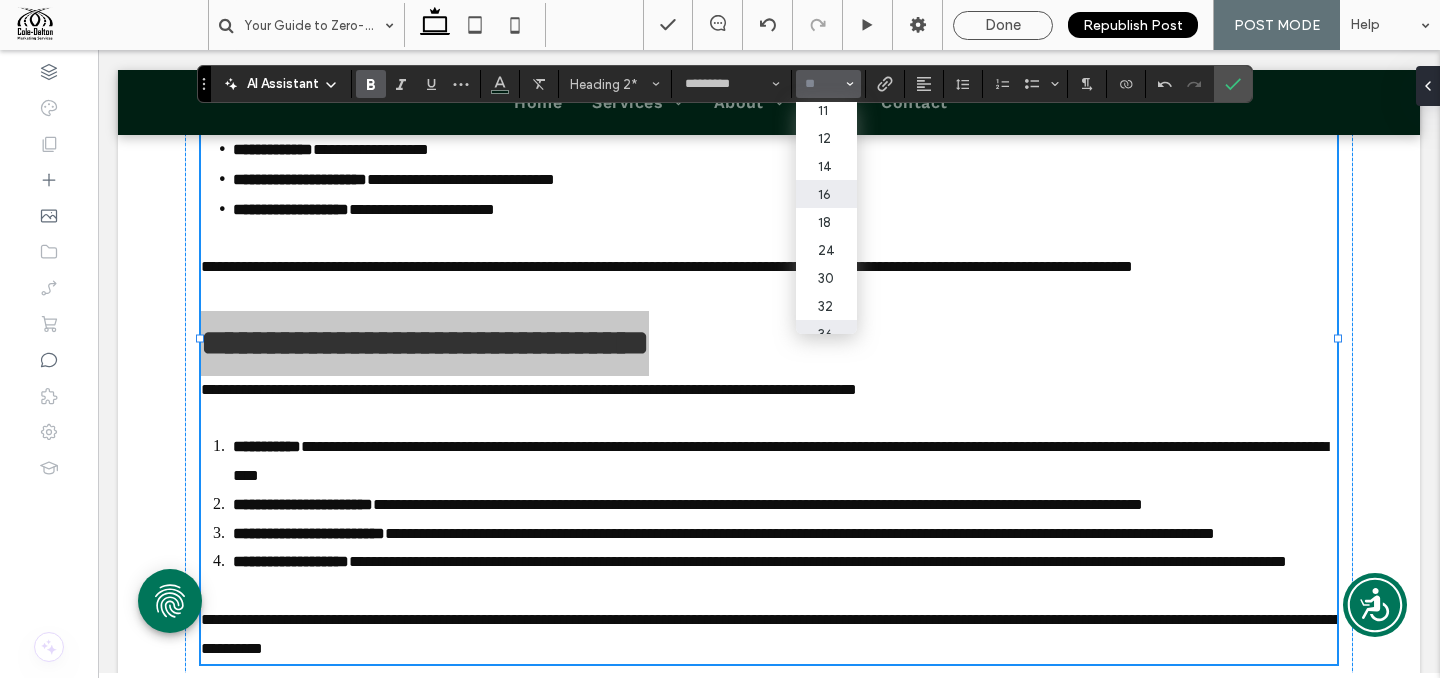 scroll, scrollTop: 189, scrollLeft: 0, axis: vertical 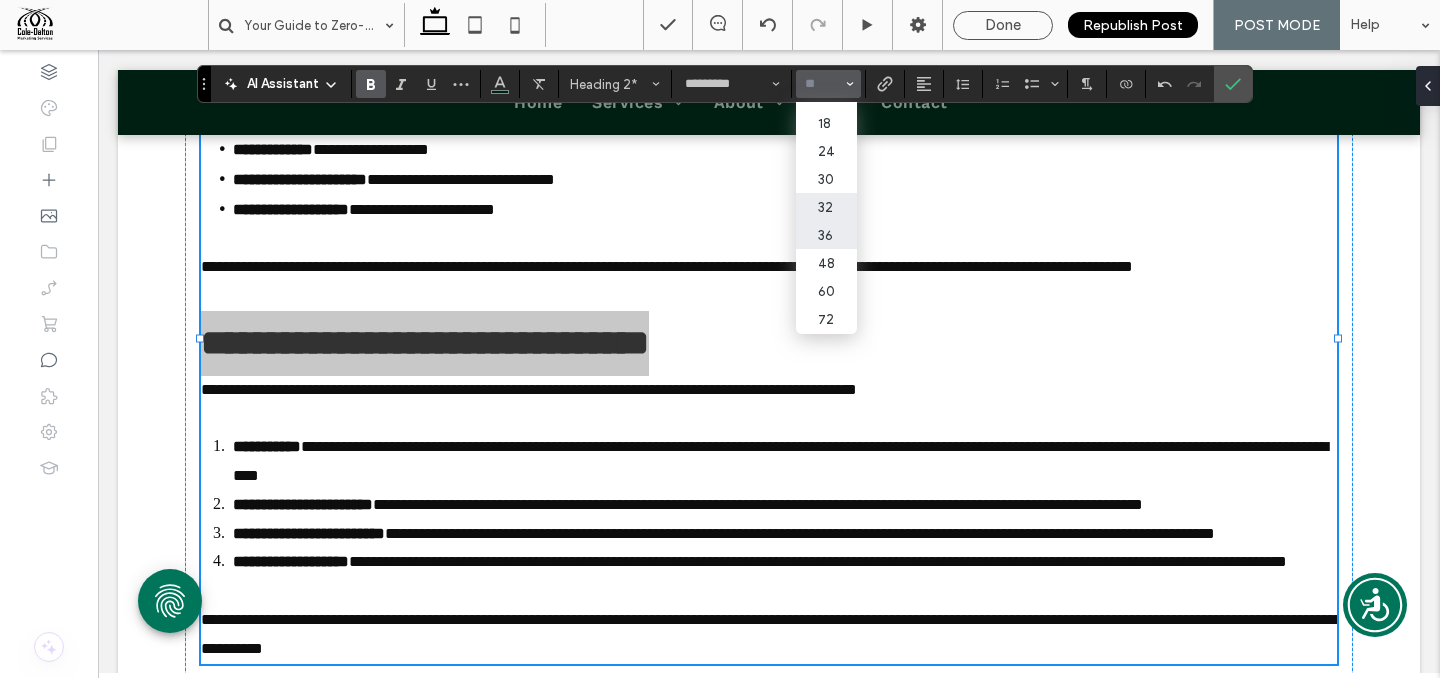 click on "32" at bounding box center (826, 207) 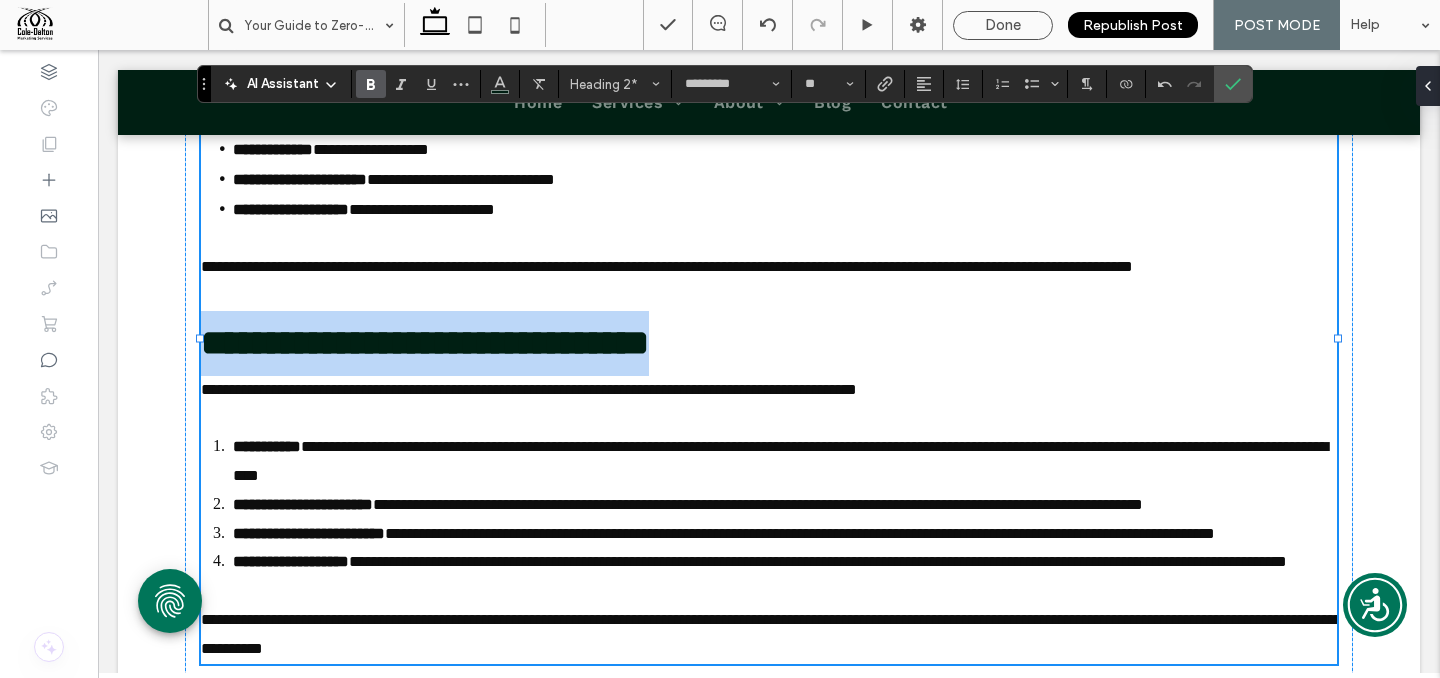 type on "**" 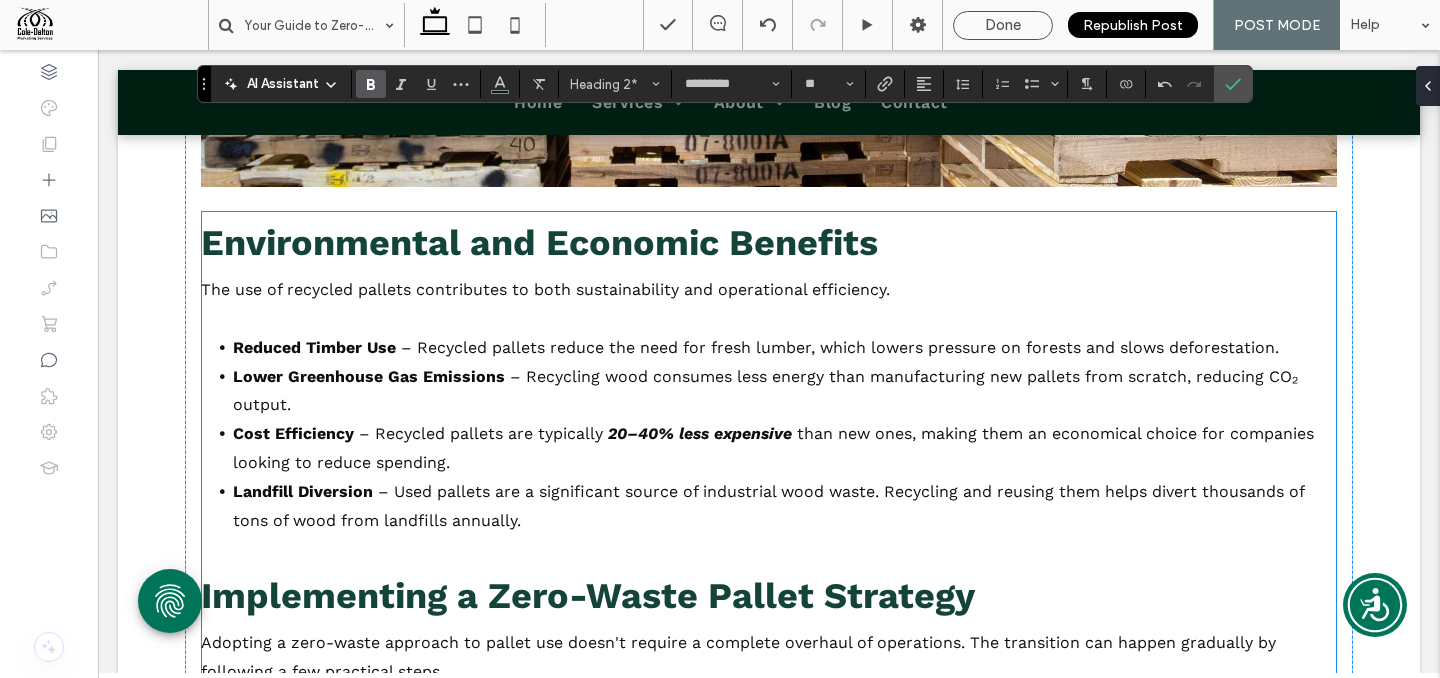 scroll, scrollTop: 2986, scrollLeft: 0, axis: vertical 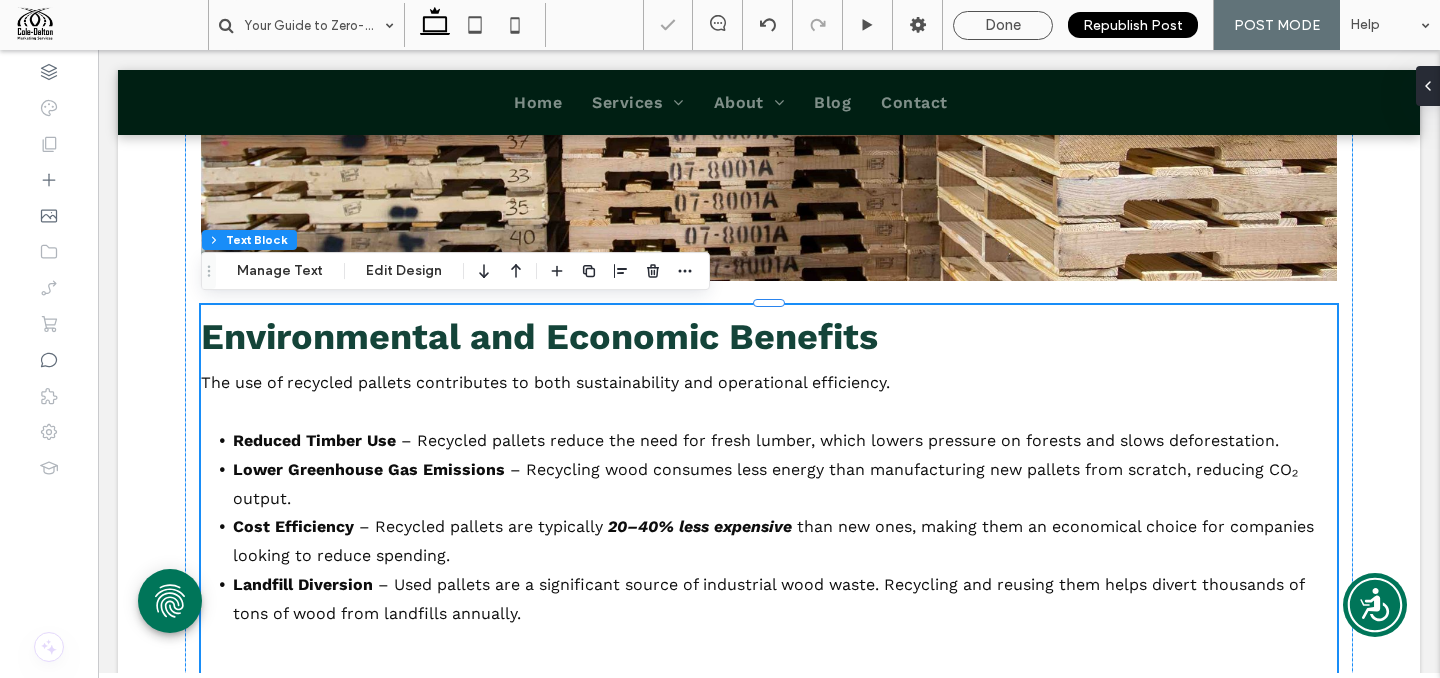 click on "Environmental and Economic Benefits" at bounding box center [539, 337] 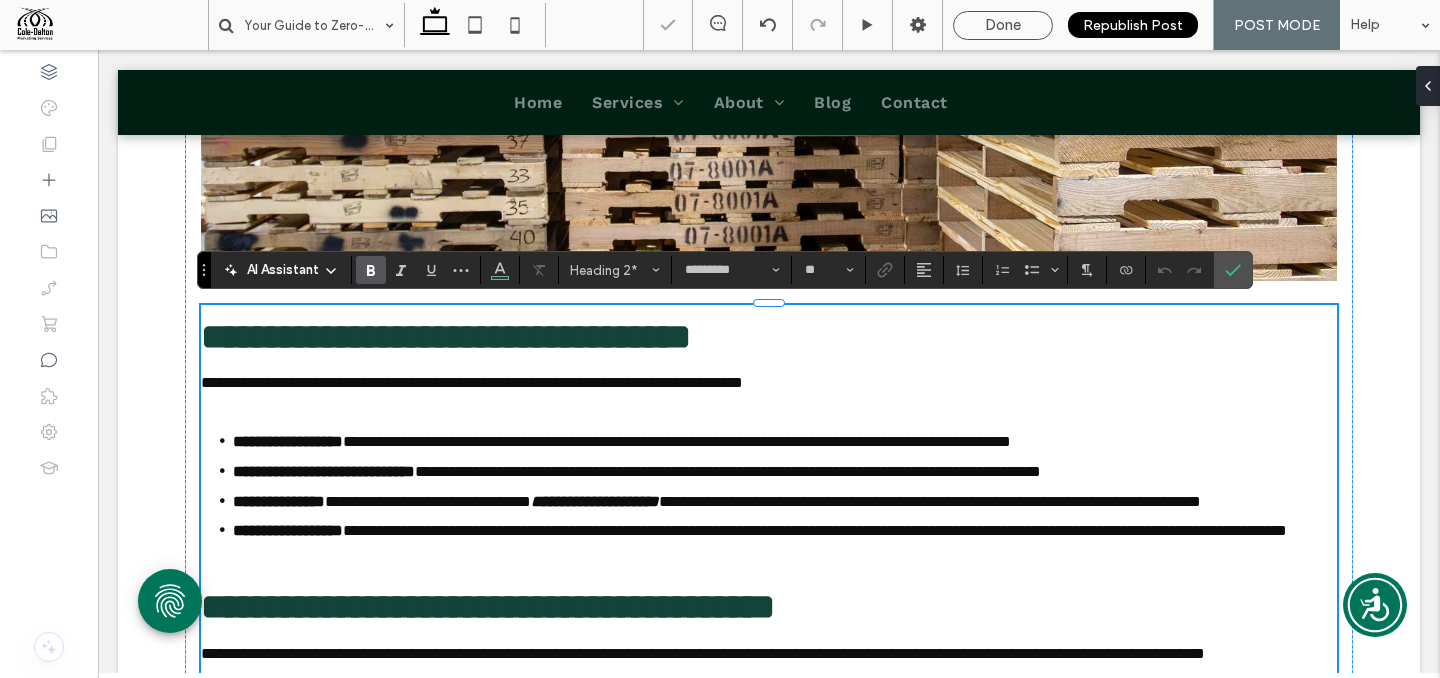 click on "**********" at bounding box center [446, 337] 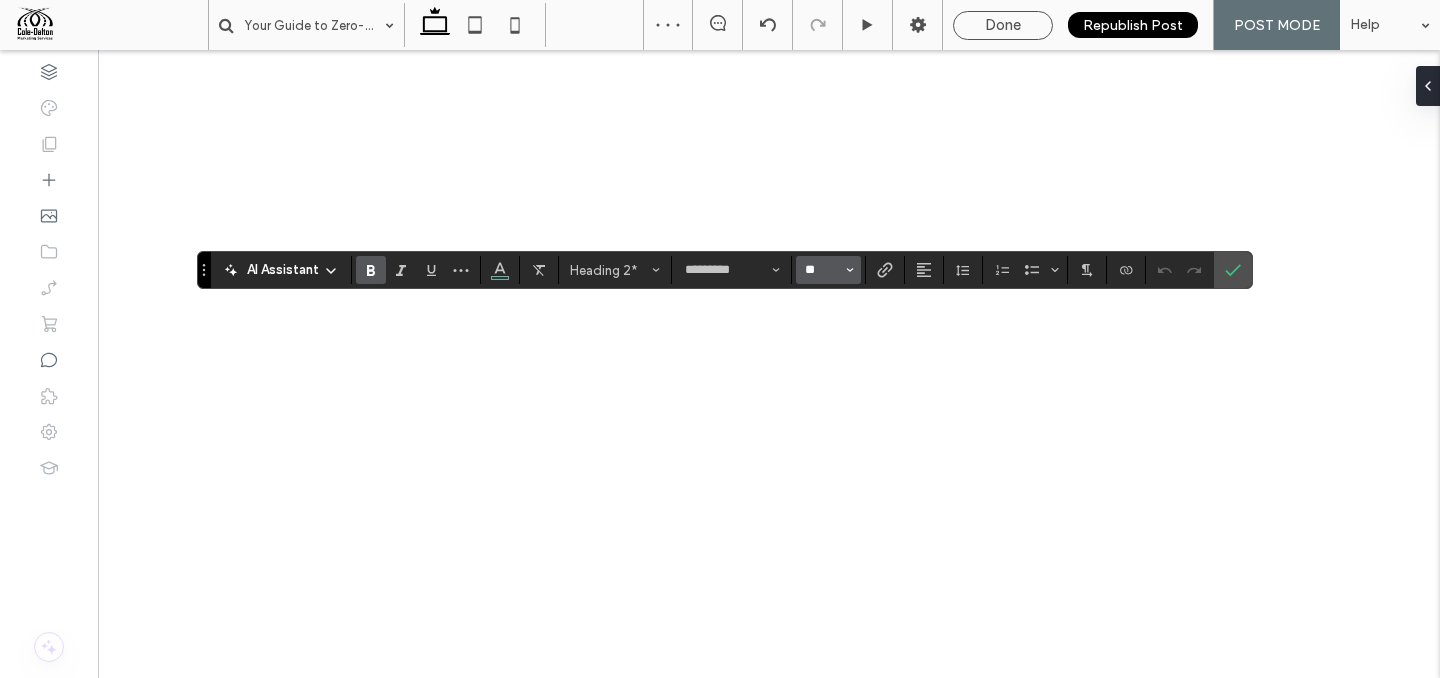 click on "**" at bounding box center [822, 270] 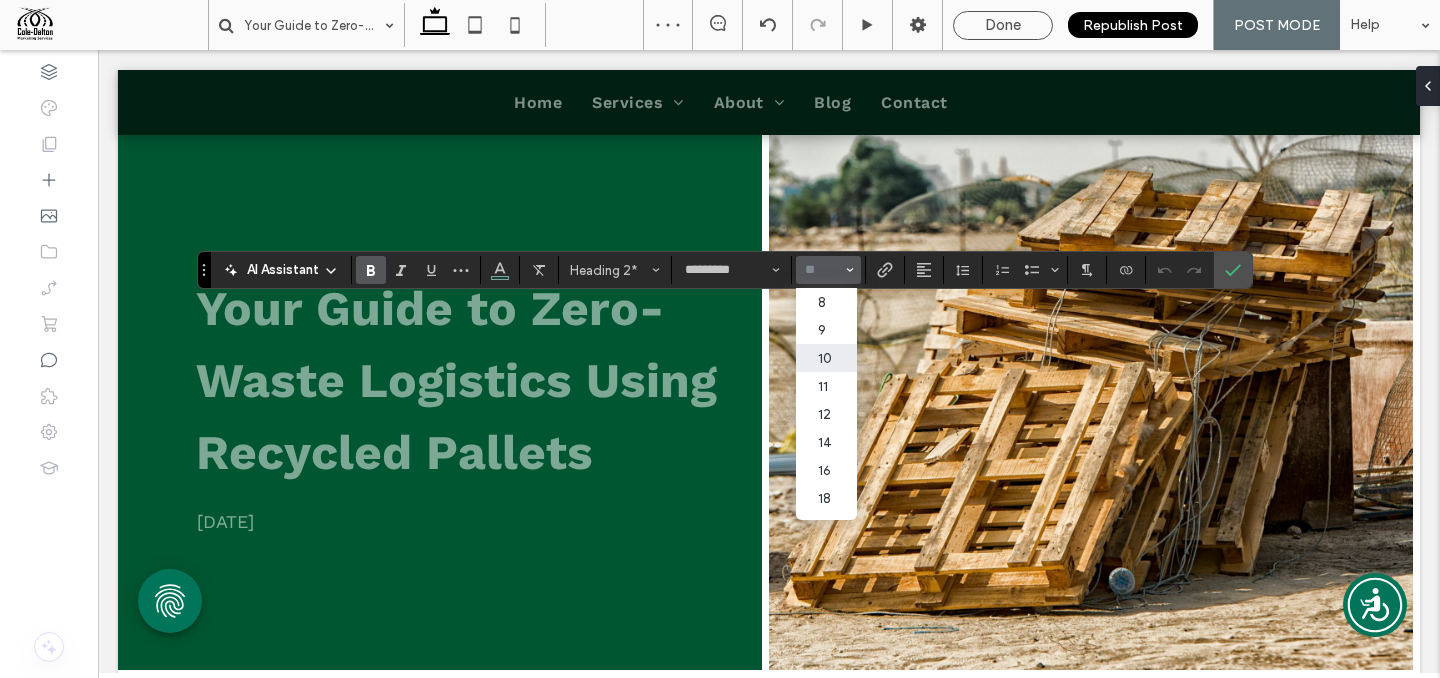 scroll, scrollTop: 2986, scrollLeft: 0, axis: vertical 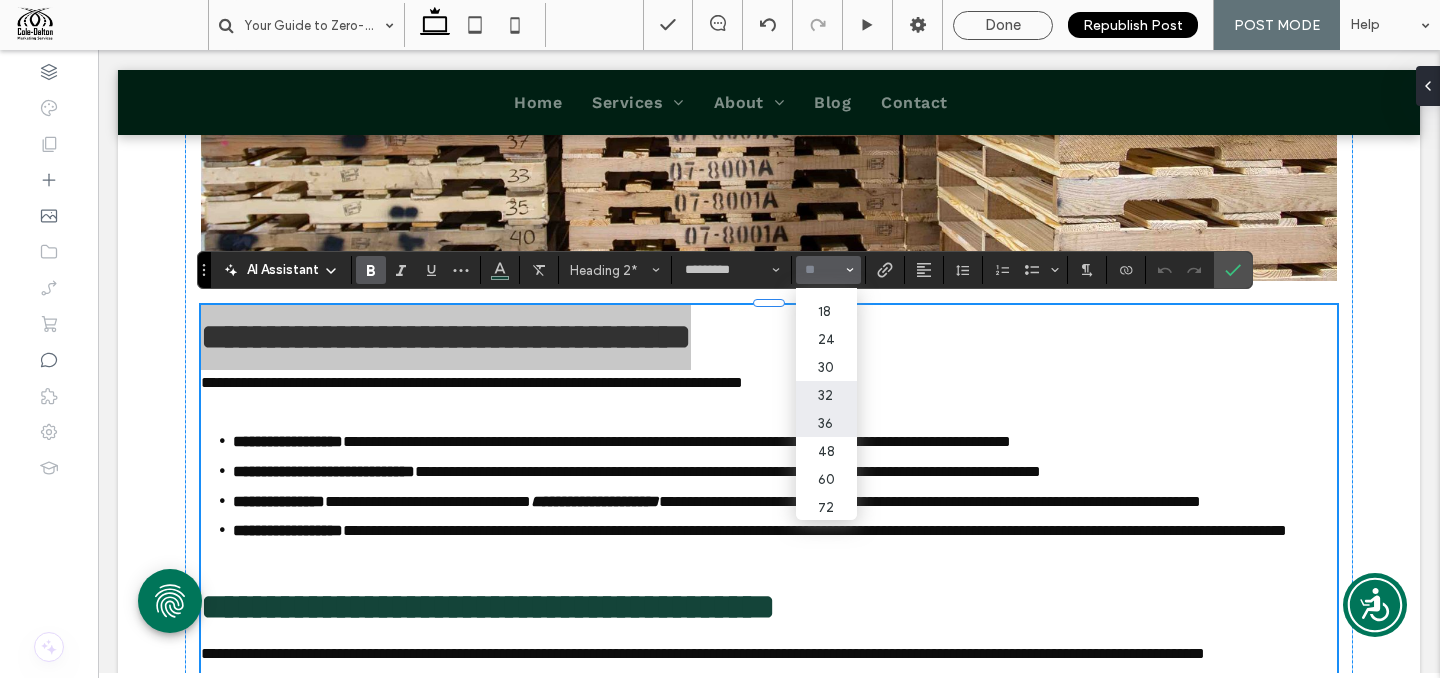 click on "32" at bounding box center (826, 395) 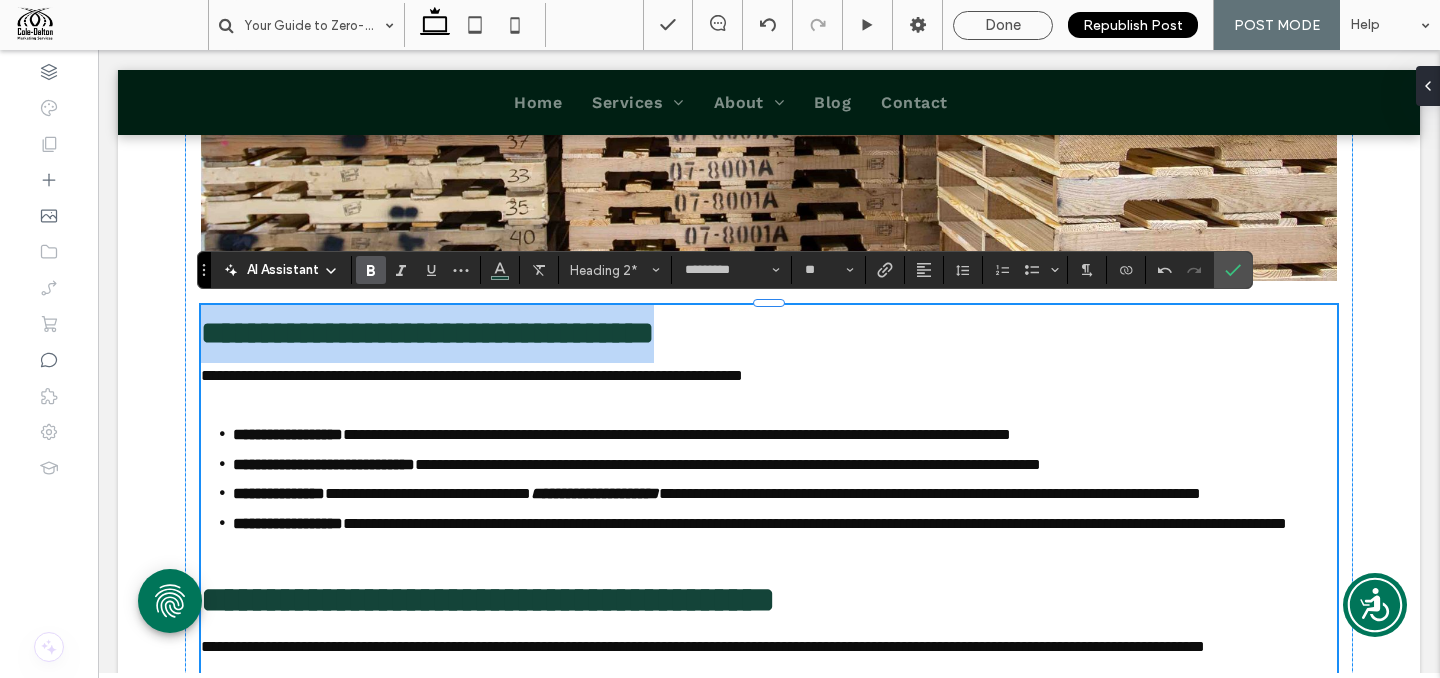 type on "**" 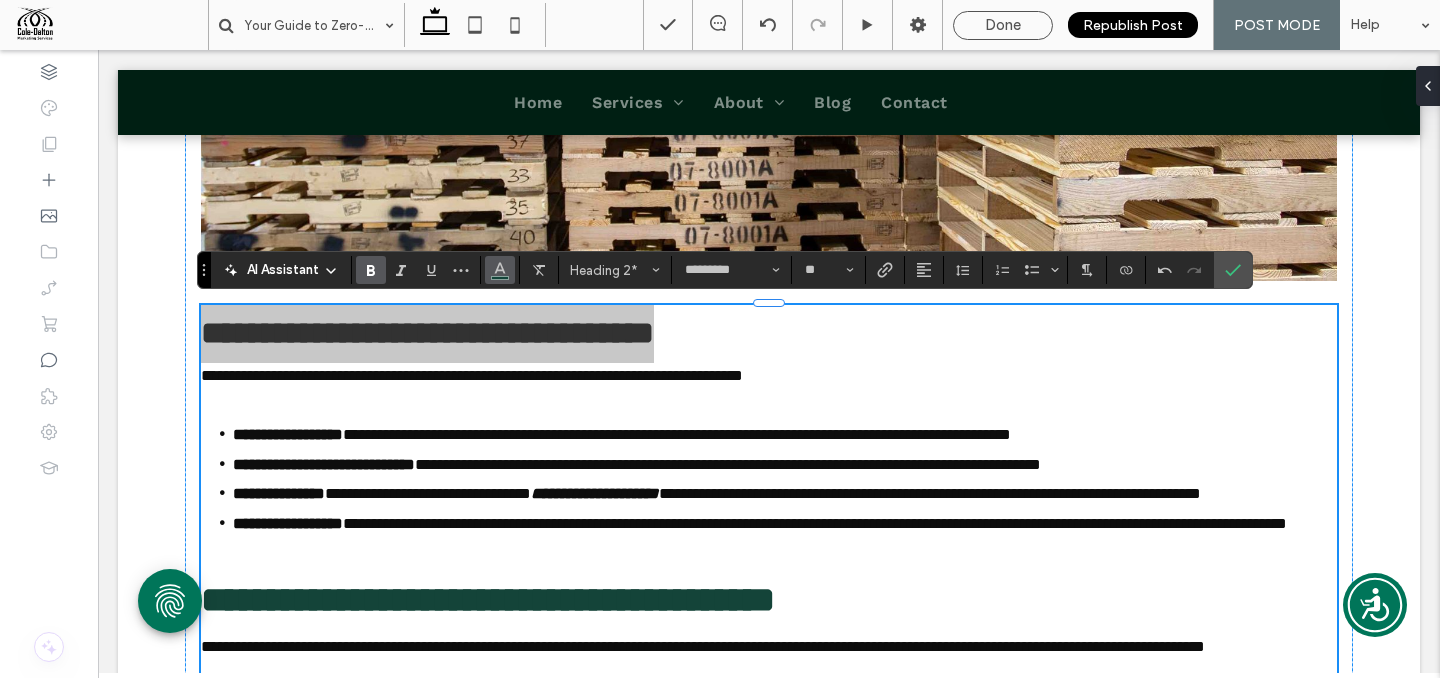 click 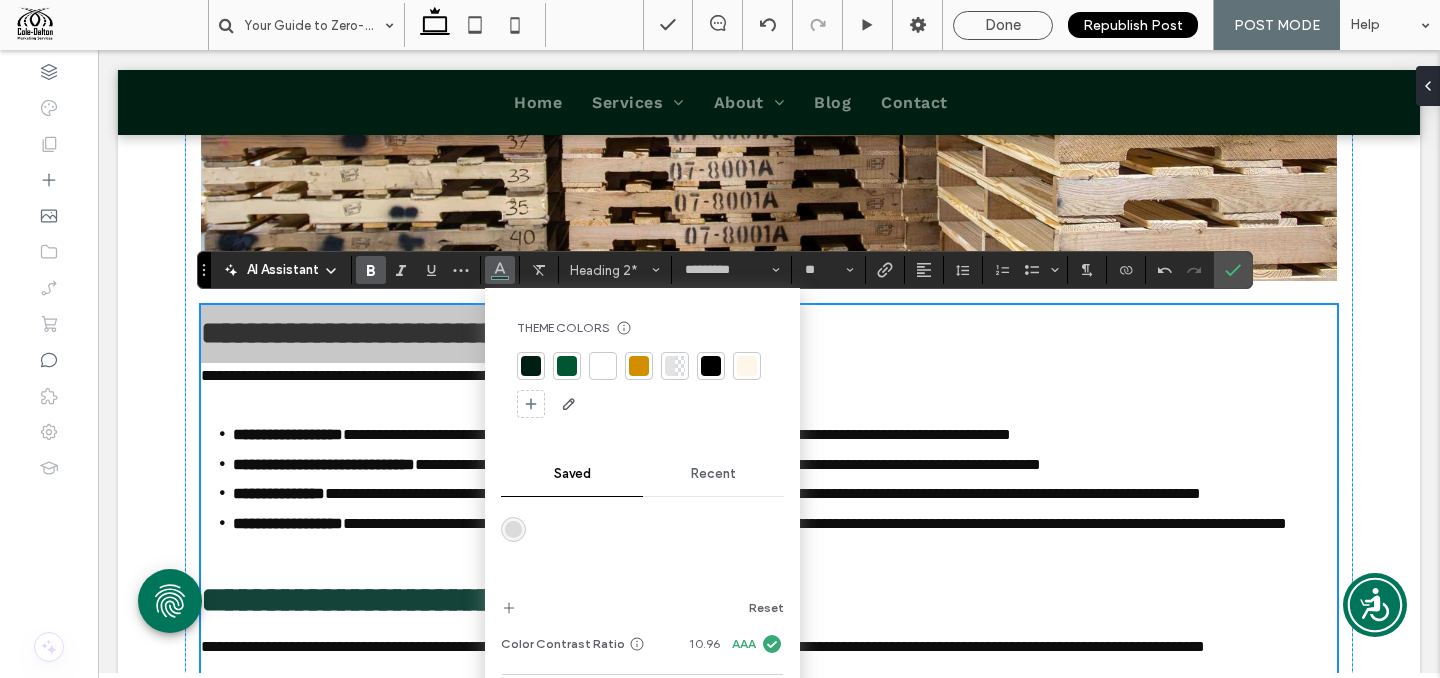 click at bounding box center [531, 366] 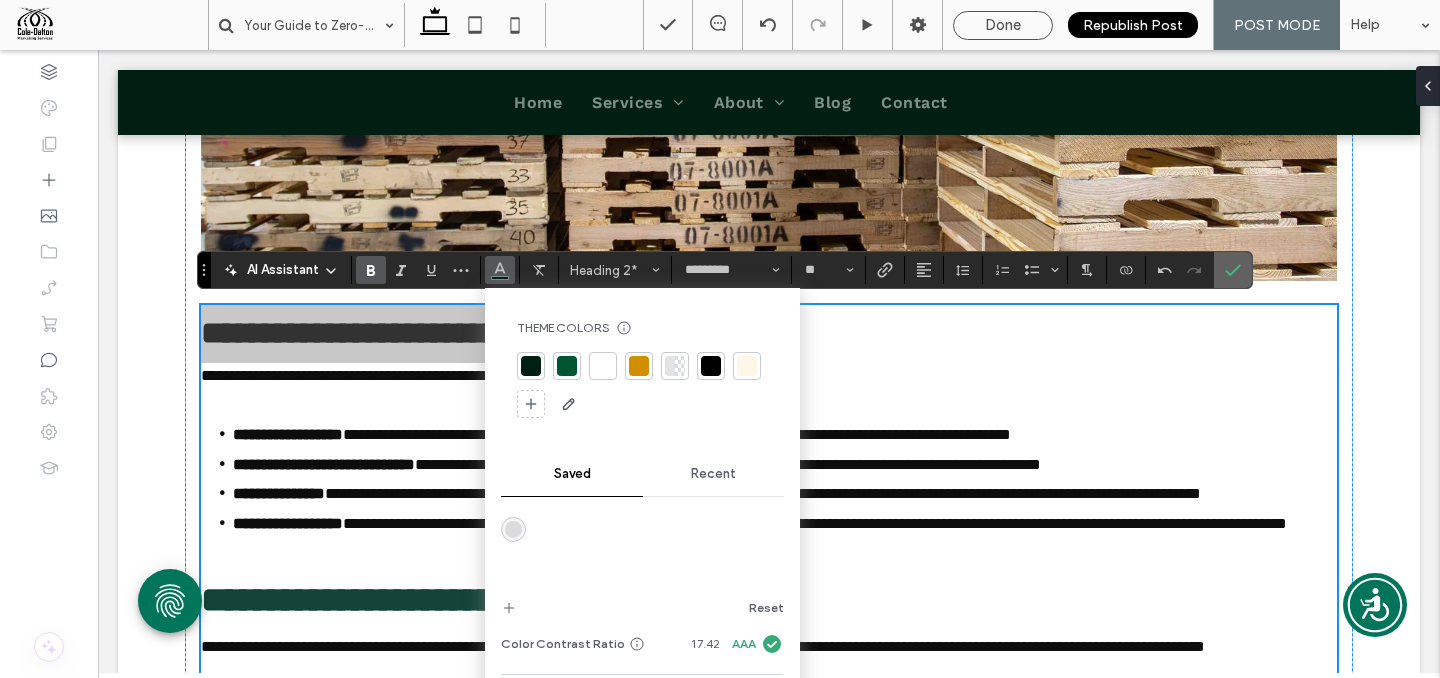 drag, startPoint x: 1228, startPoint y: 268, endPoint x: 1097, endPoint y: 228, distance: 136.9708 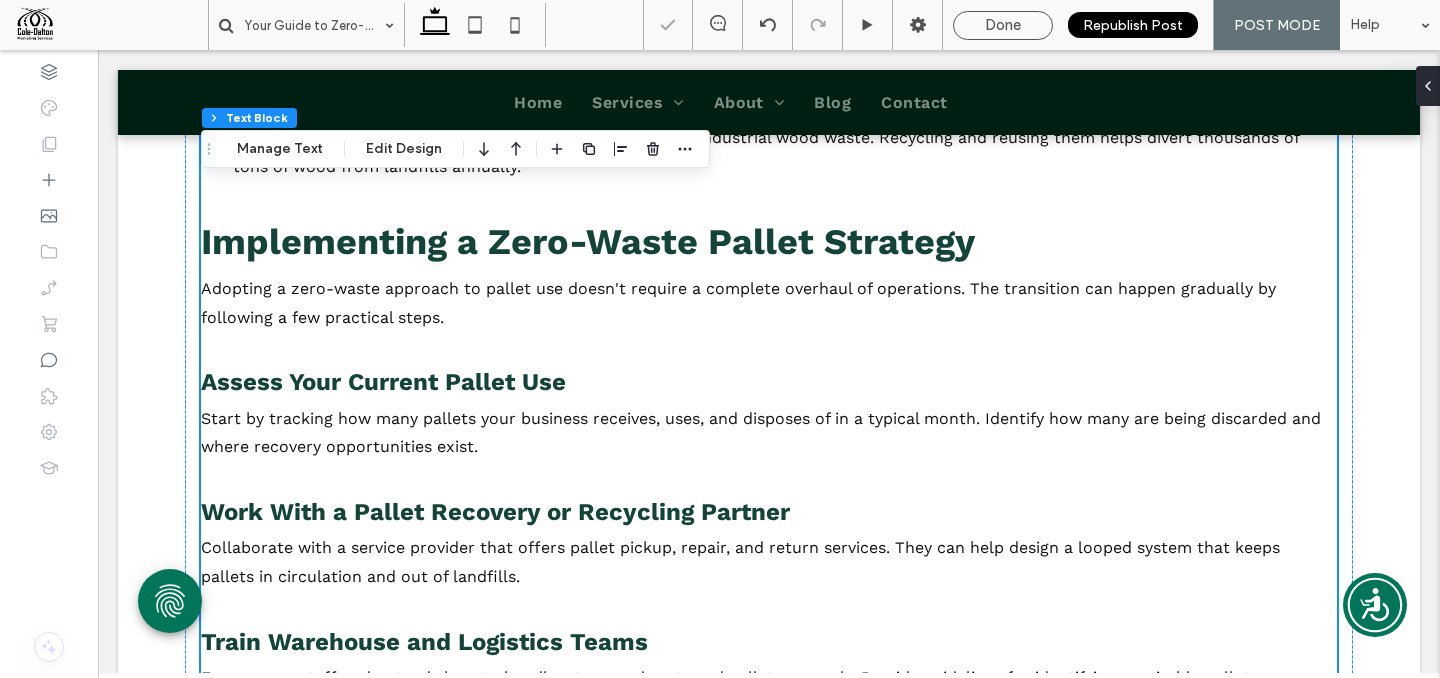 scroll, scrollTop: 3448, scrollLeft: 0, axis: vertical 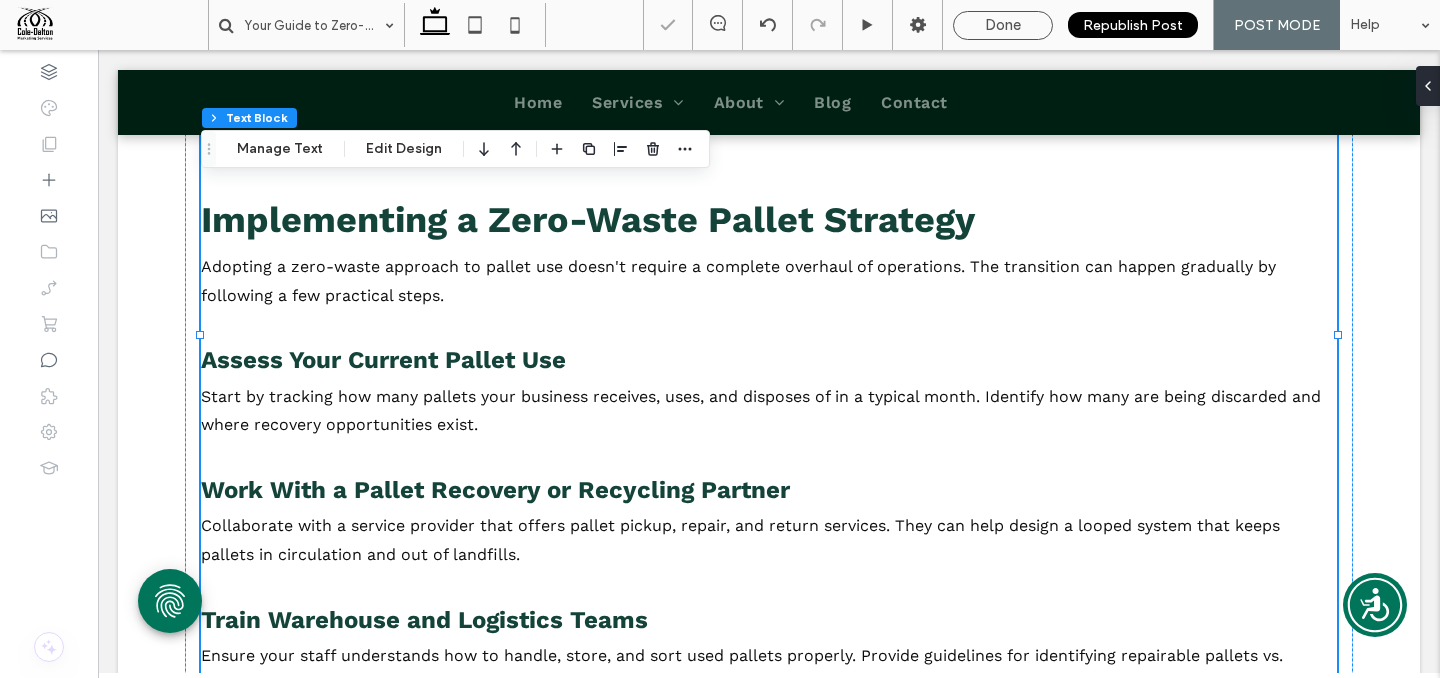 click on "Implementing a Zero-Waste Pallet Strategy" at bounding box center (588, 220) 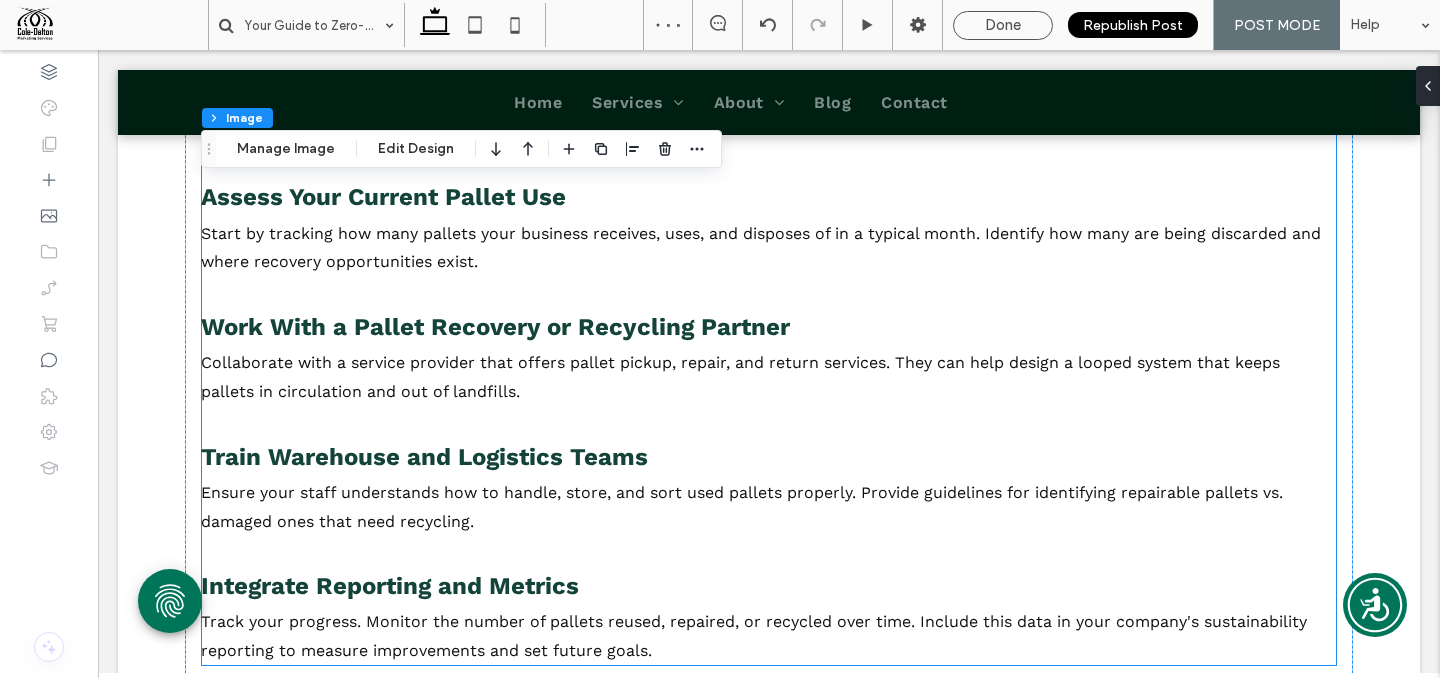 scroll, scrollTop: 3416, scrollLeft: 0, axis: vertical 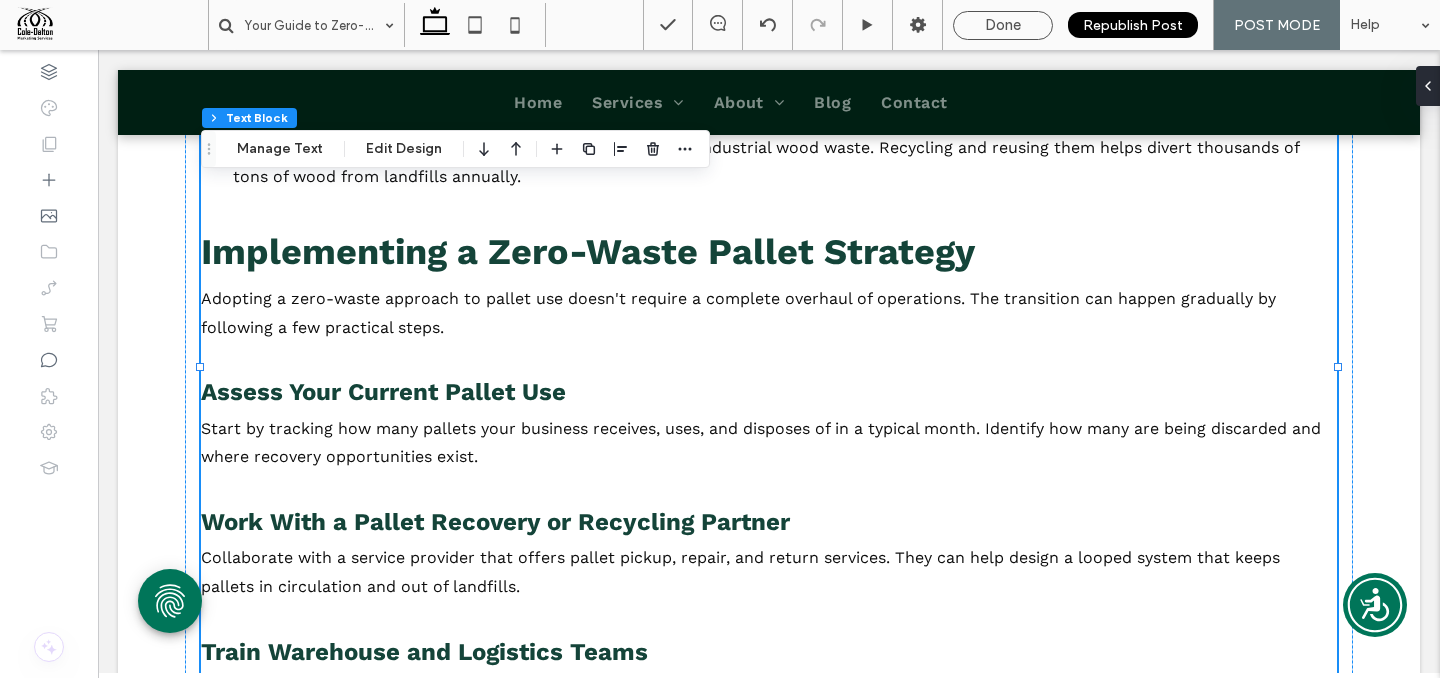 click on "Implementing a Zero-Waste Pallet Strategy" at bounding box center [588, 252] 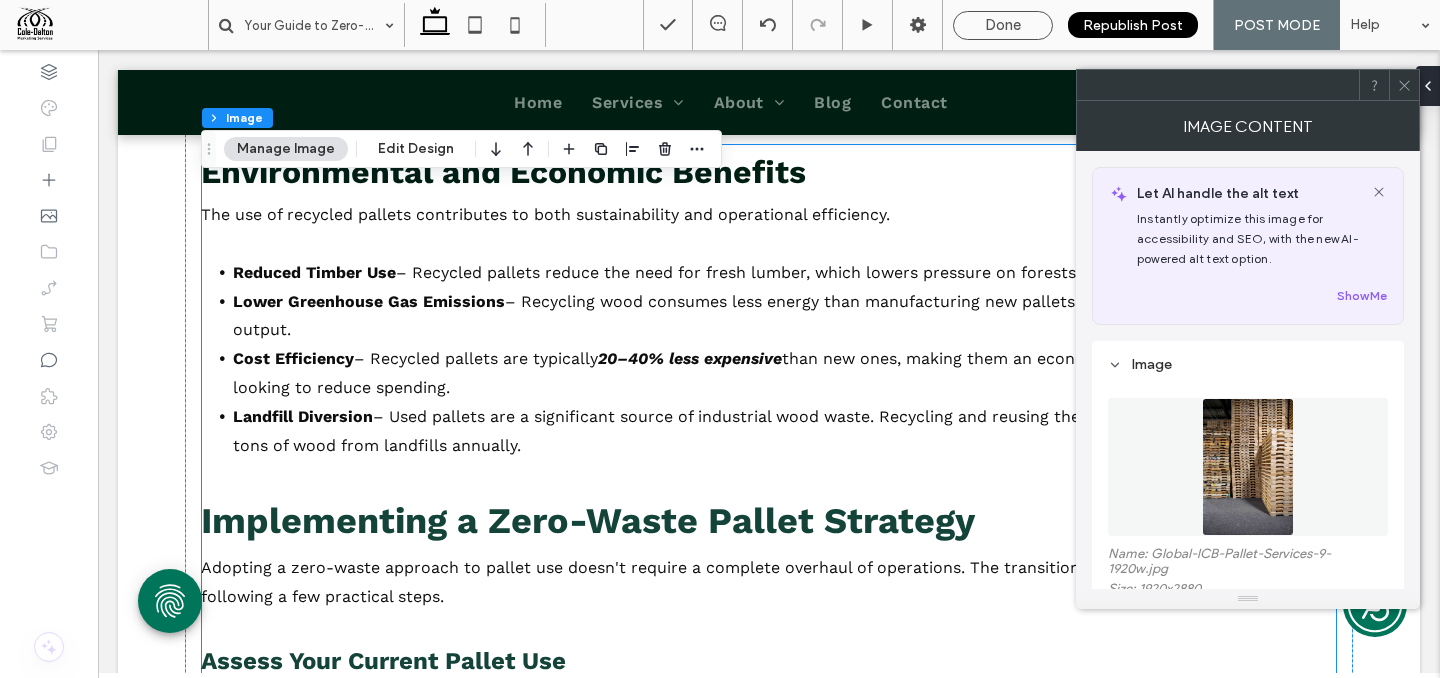 scroll, scrollTop: 3214, scrollLeft: 0, axis: vertical 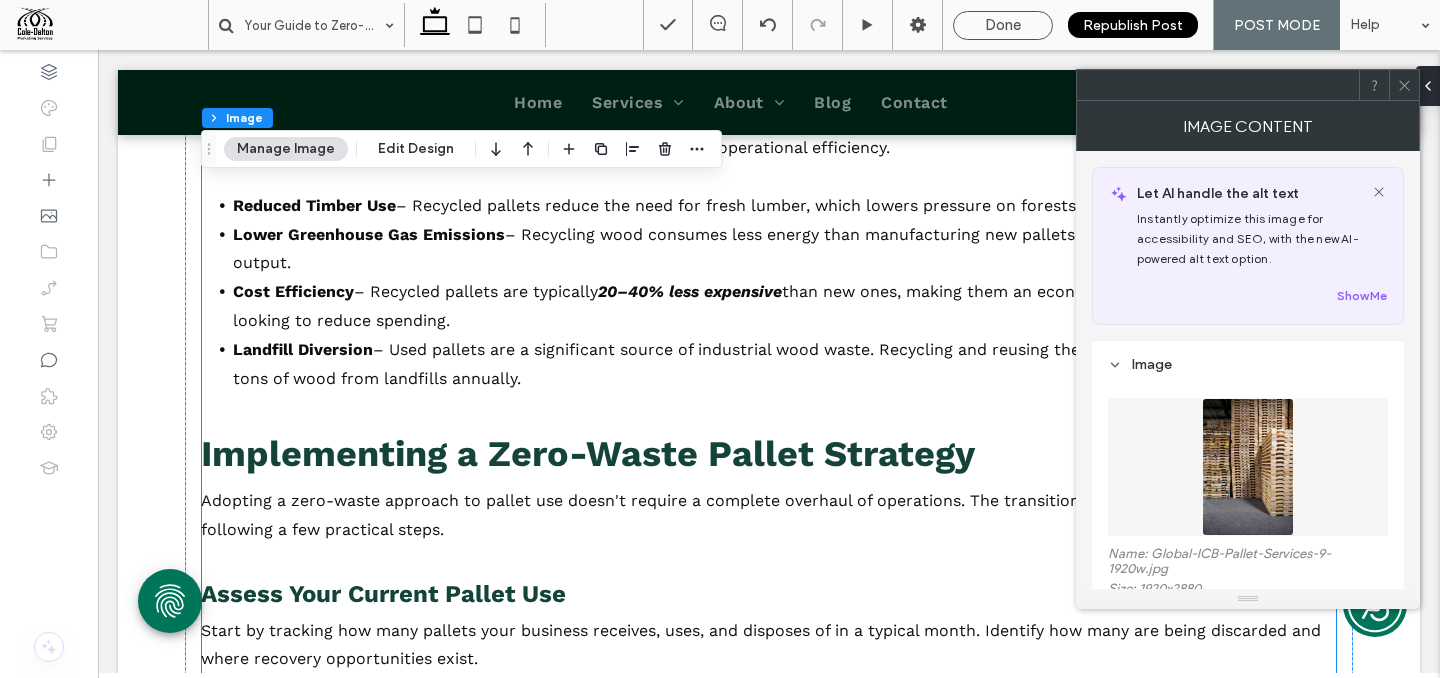 click on "Implementing a Zero-Waste Pallet Strategy" at bounding box center [588, 454] 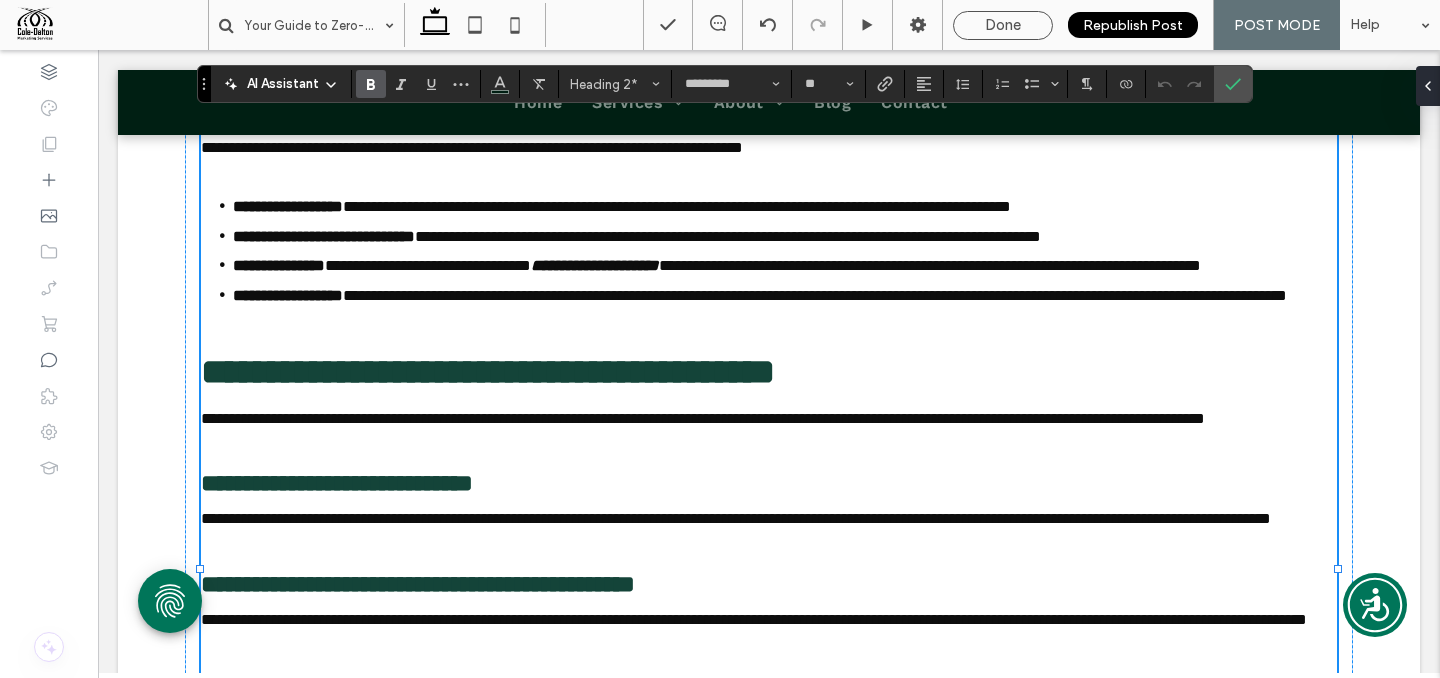 click on "**********" at bounding box center (488, 372) 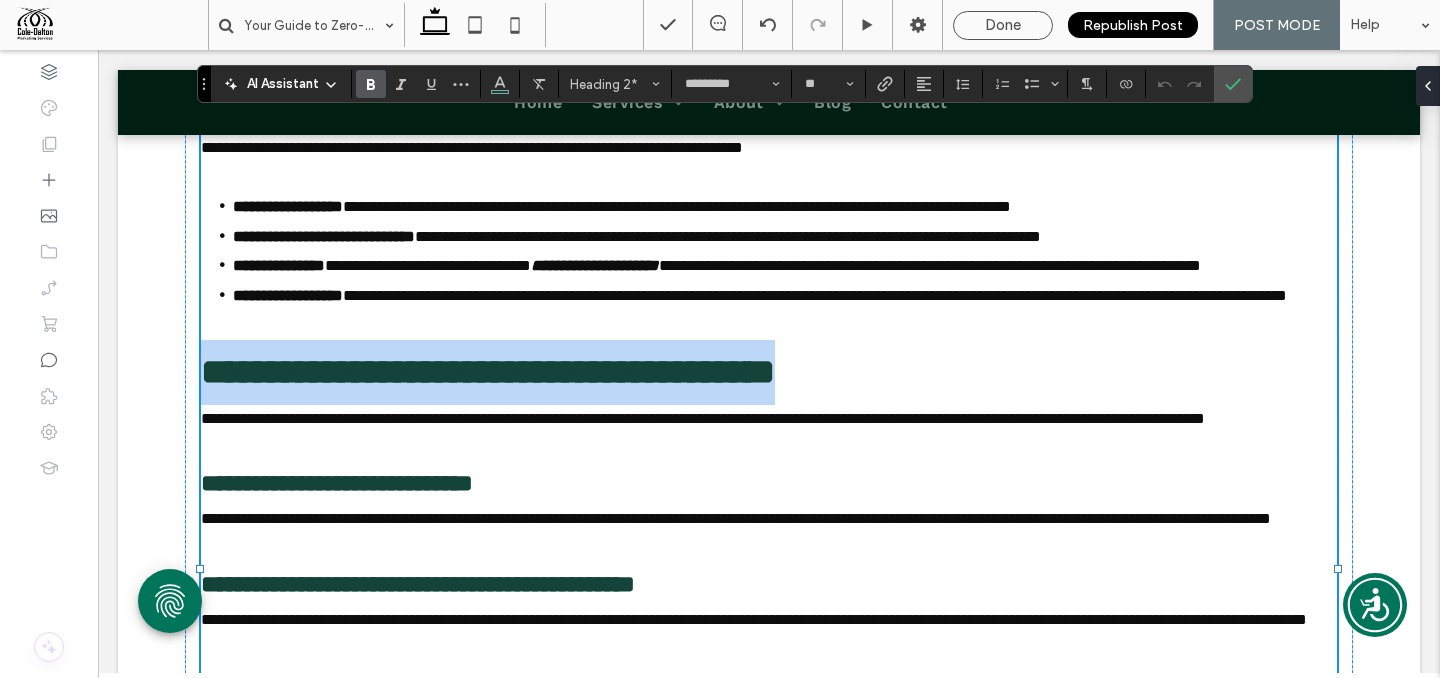 drag, startPoint x: 203, startPoint y: 455, endPoint x: 966, endPoint y: 458, distance: 763.0059 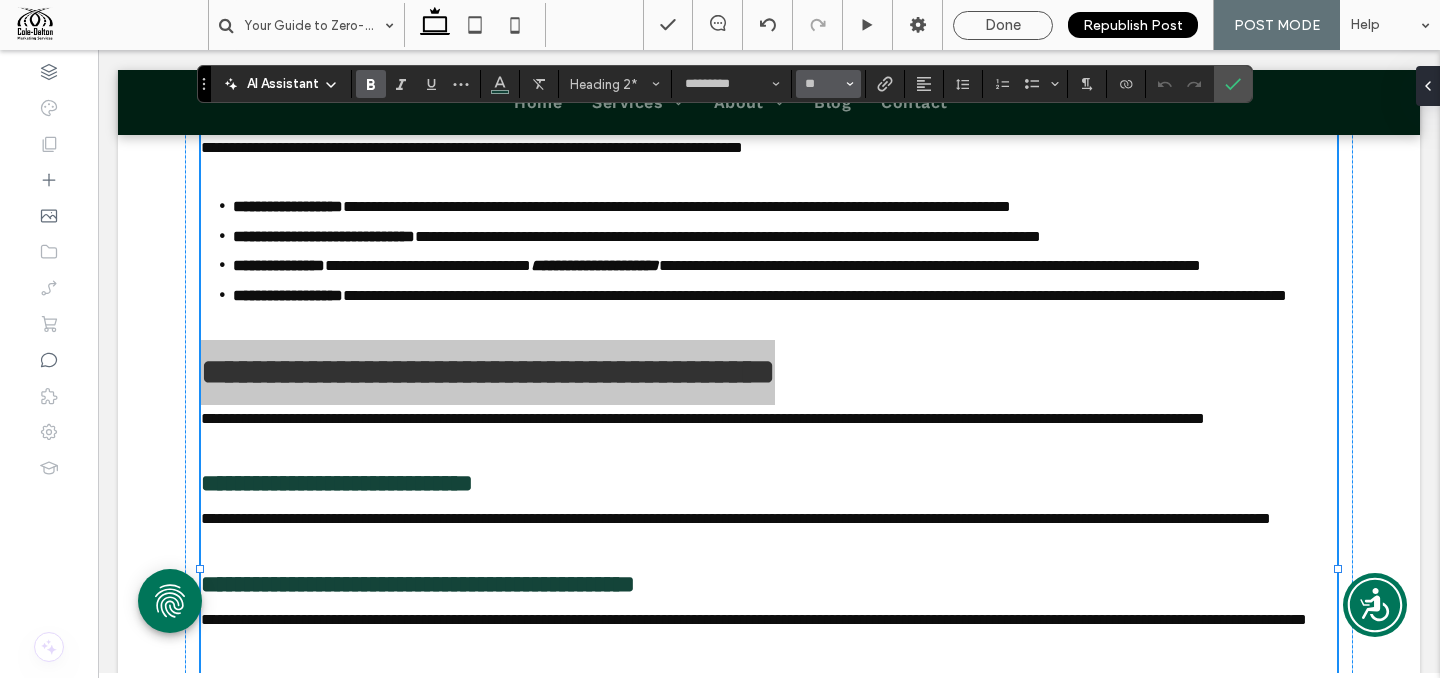 click 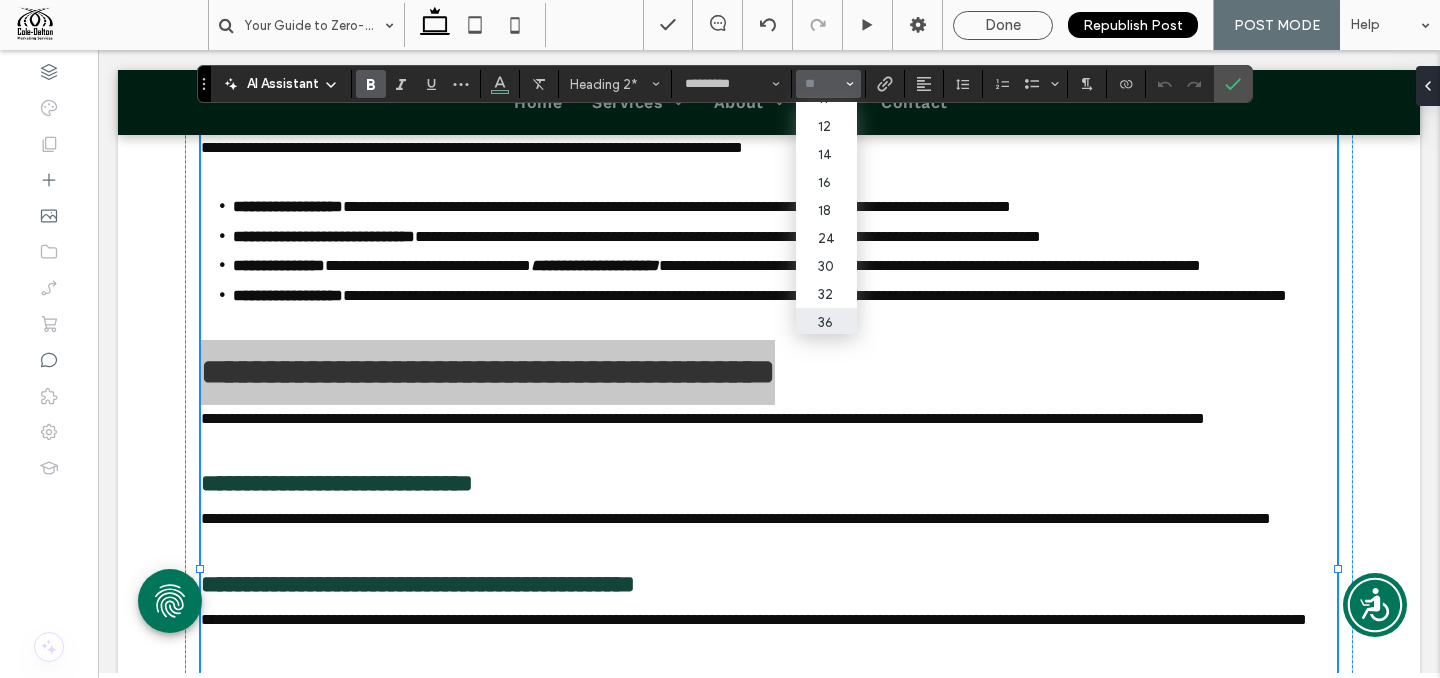 scroll, scrollTop: 232, scrollLeft: 0, axis: vertical 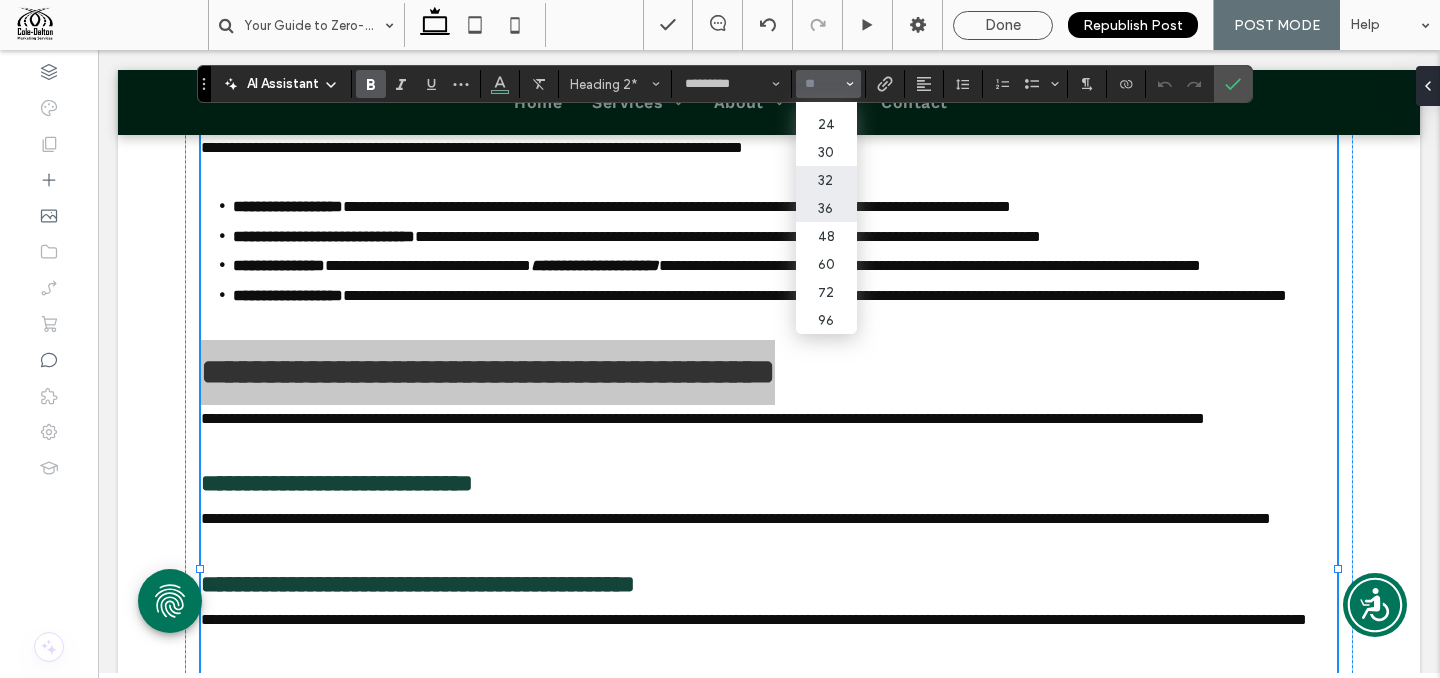 click on "32" at bounding box center (826, 180) 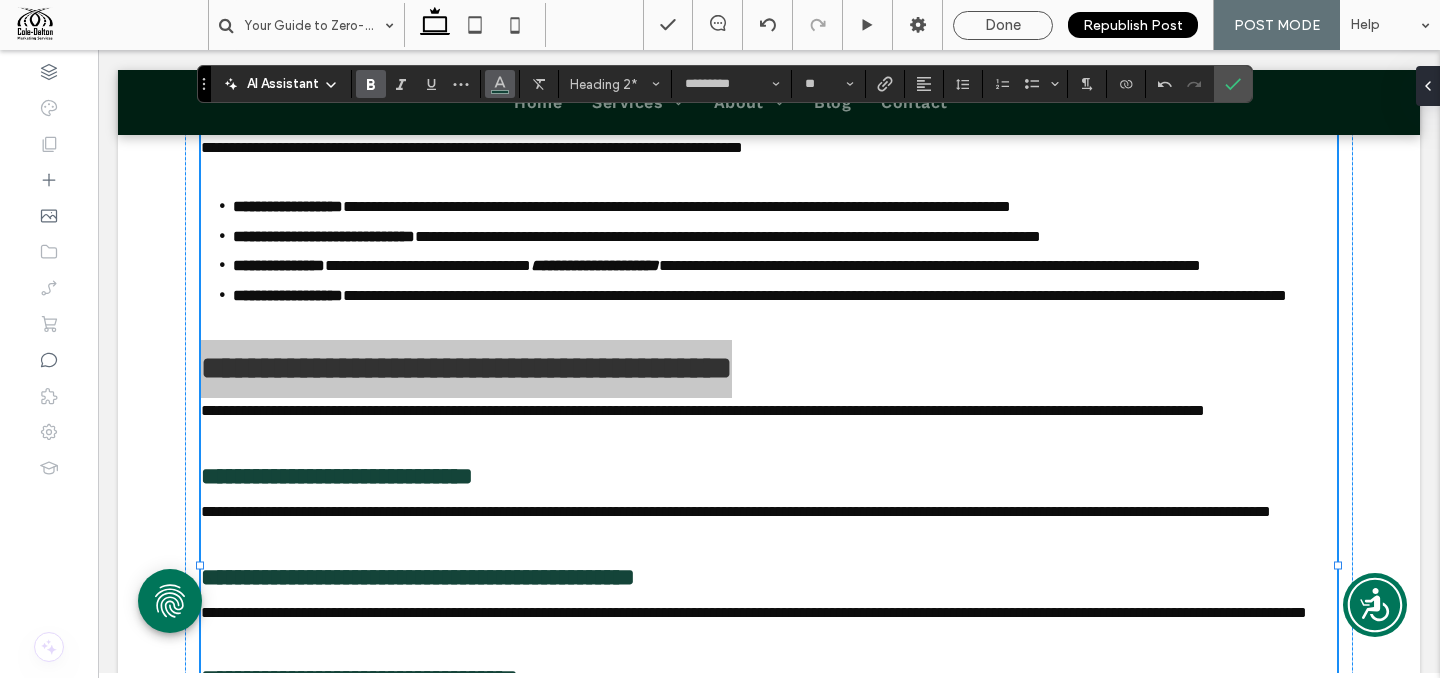 click 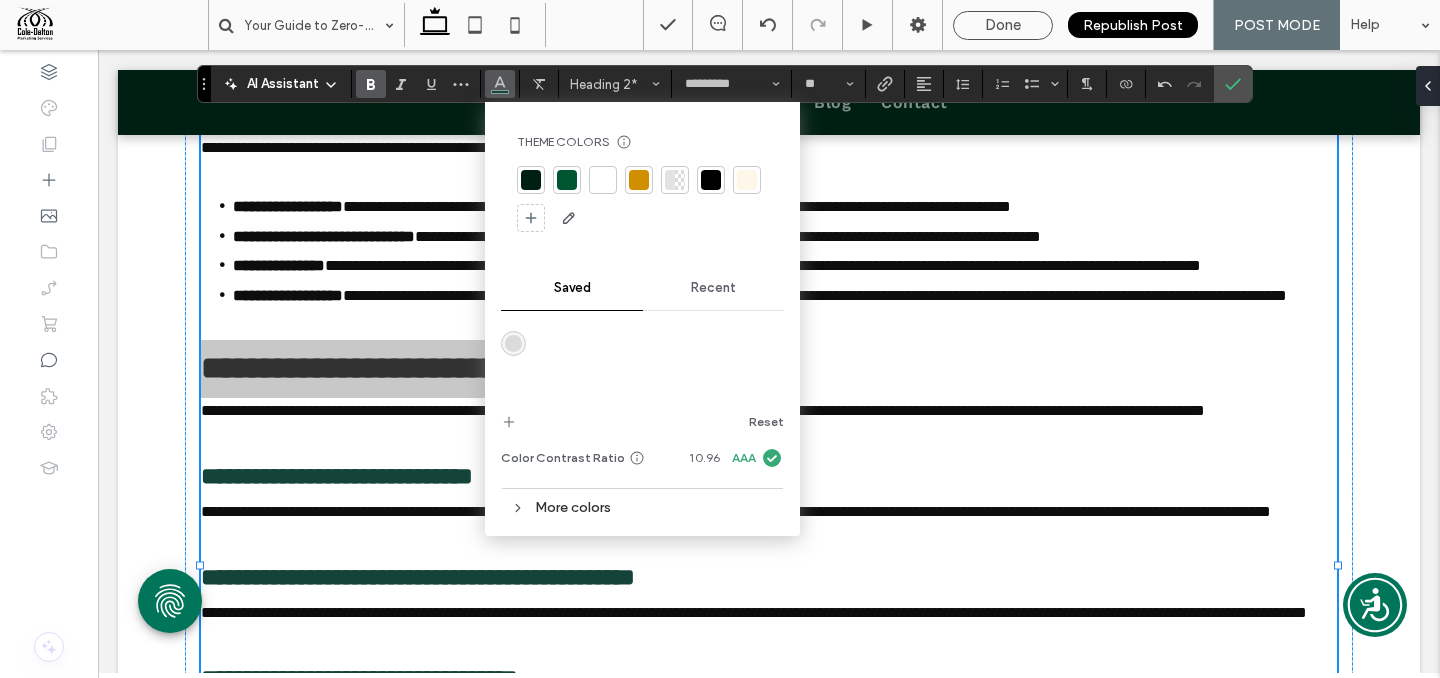 click at bounding box center [531, 180] 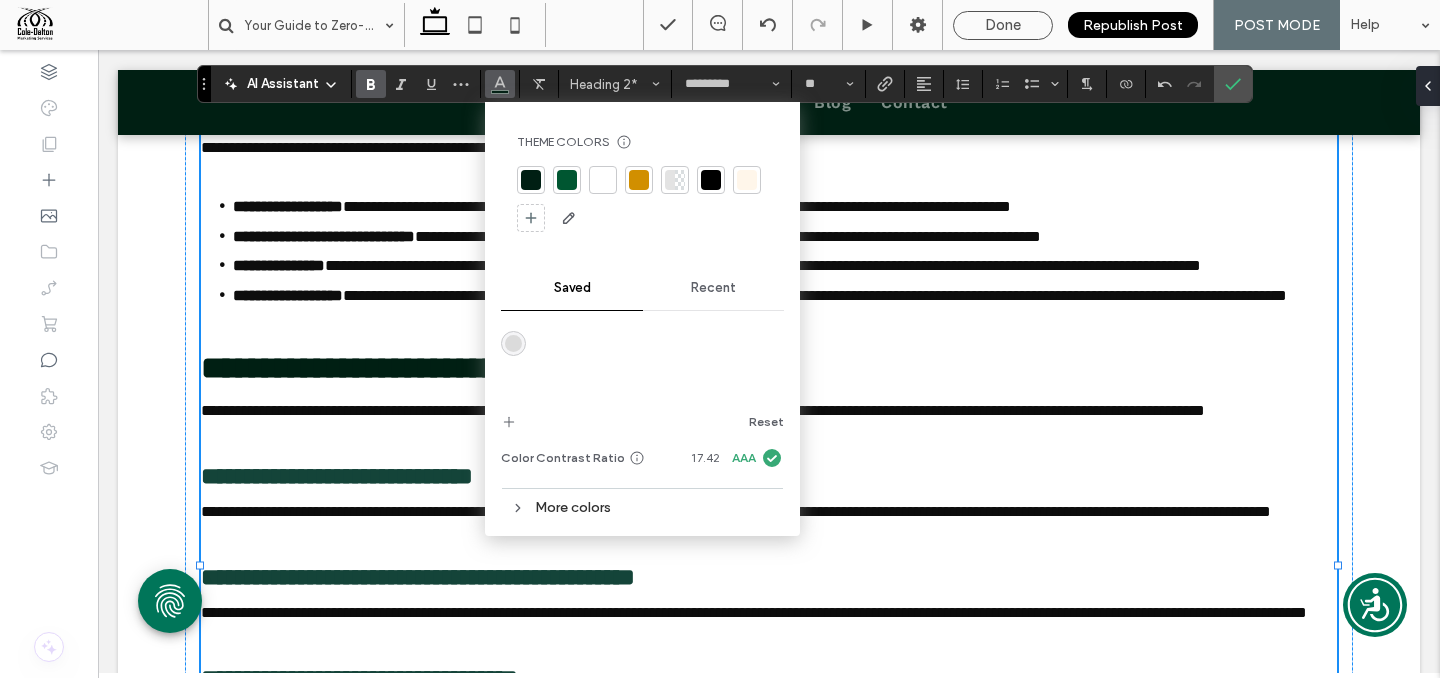 click on "**********" at bounding box center (428, 265) 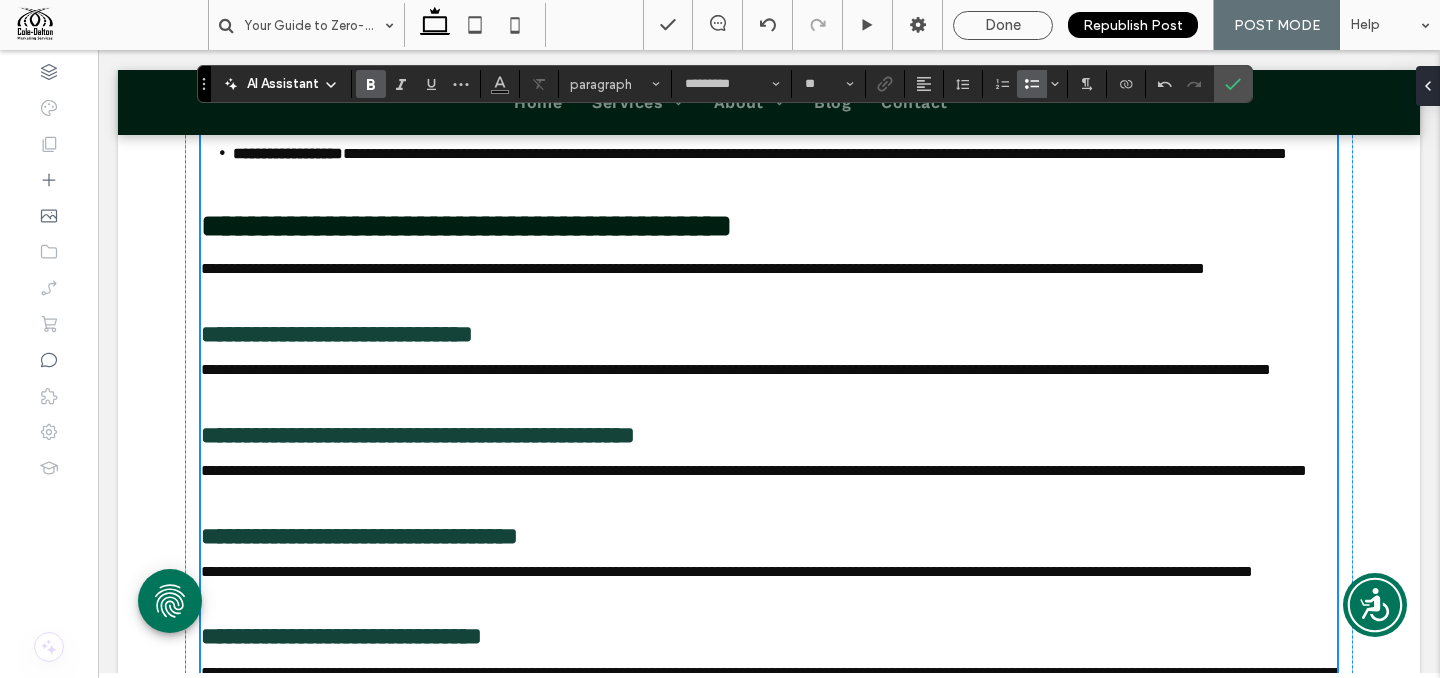 scroll, scrollTop: 3402, scrollLeft: 0, axis: vertical 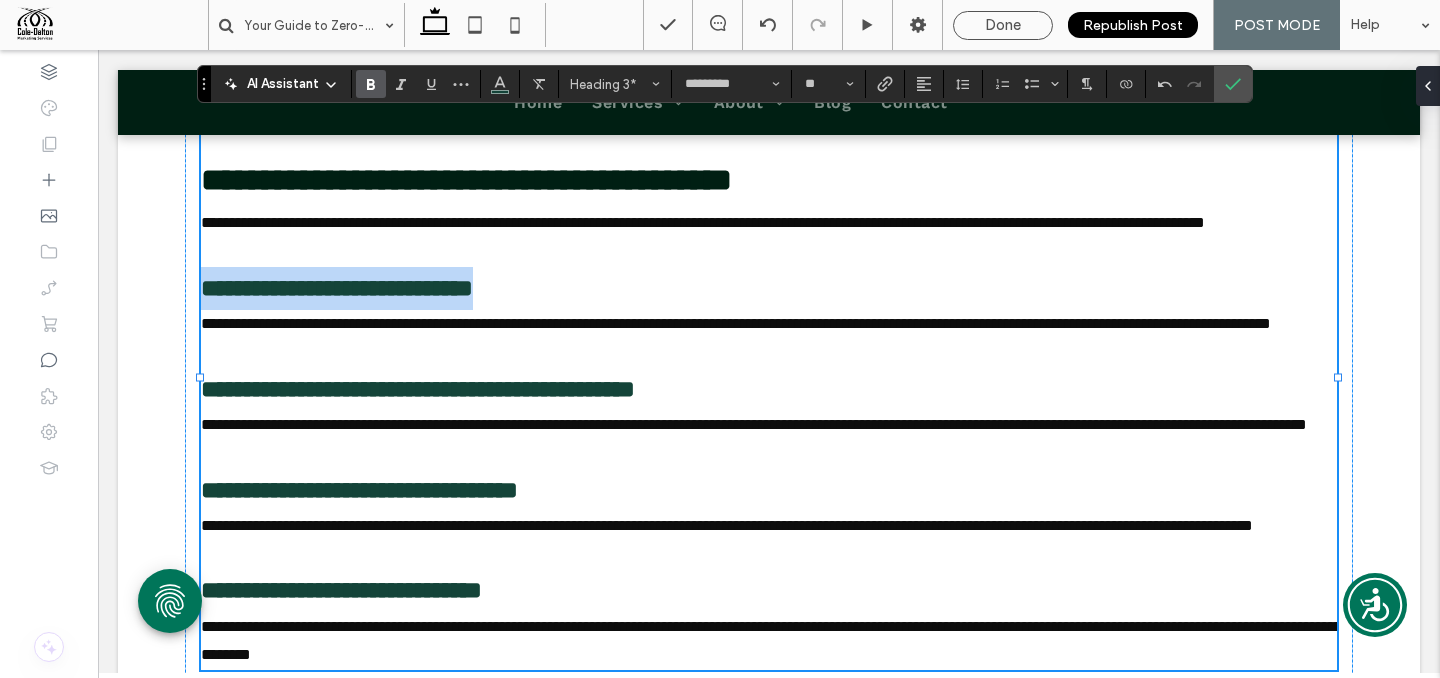 drag, startPoint x: 609, startPoint y: 405, endPoint x: 620, endPoint y: 403, distance: 11.18034 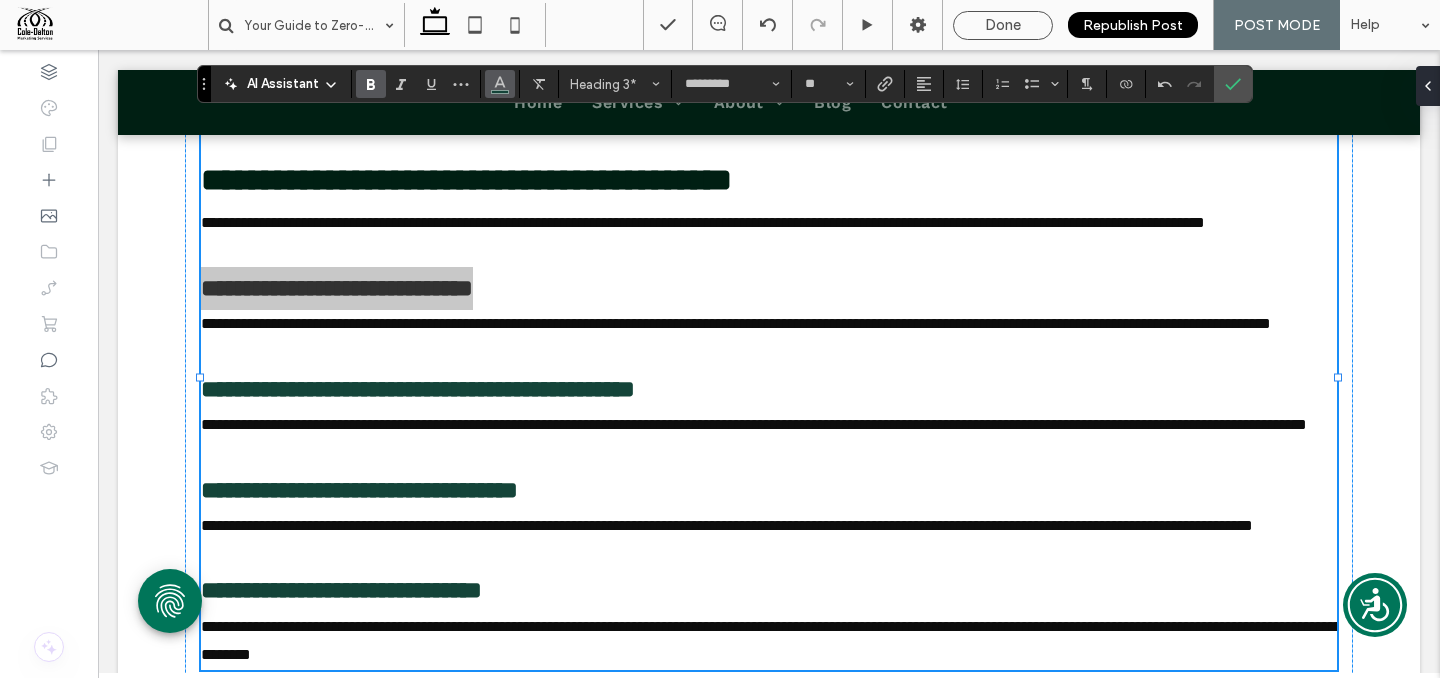 click 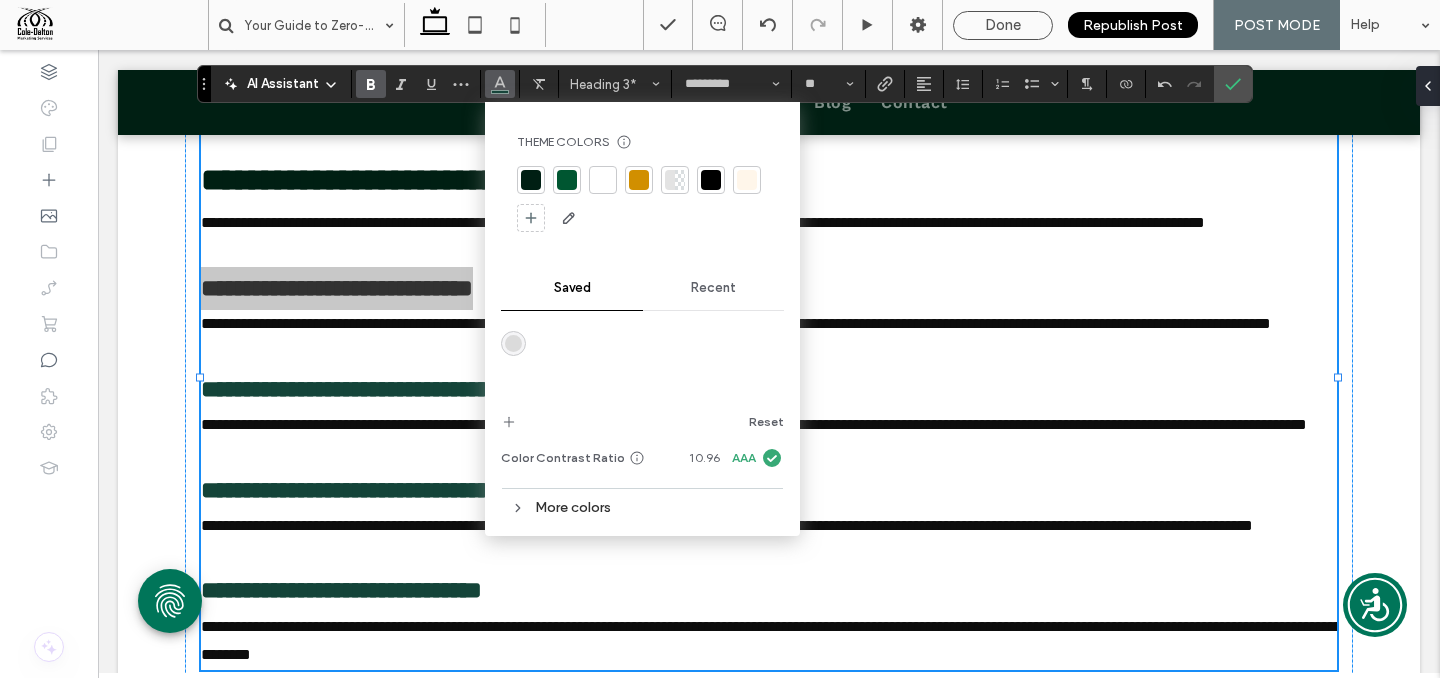 click at bounding box center [639, 180] 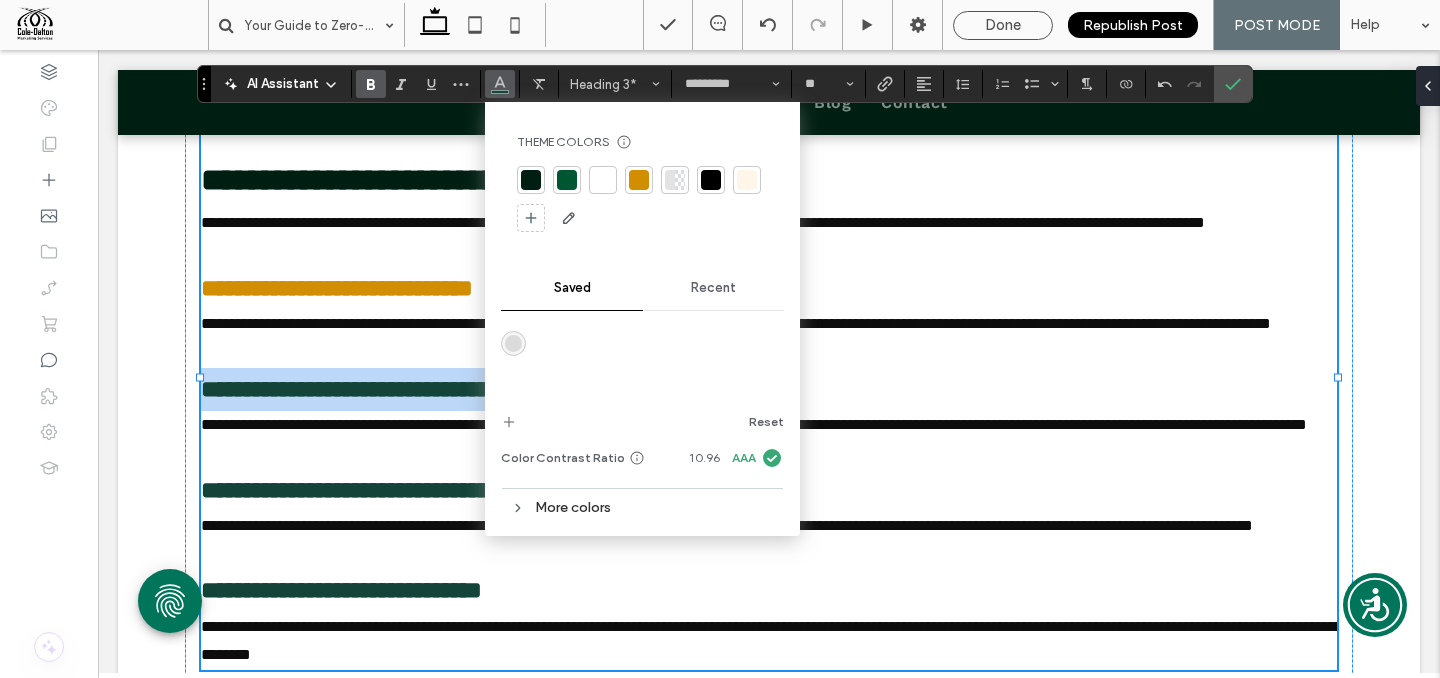 drag, startPoint x: 205, startPoint y: 527, endPoint x: 767, endPoint y: 429, distance: 570.48047 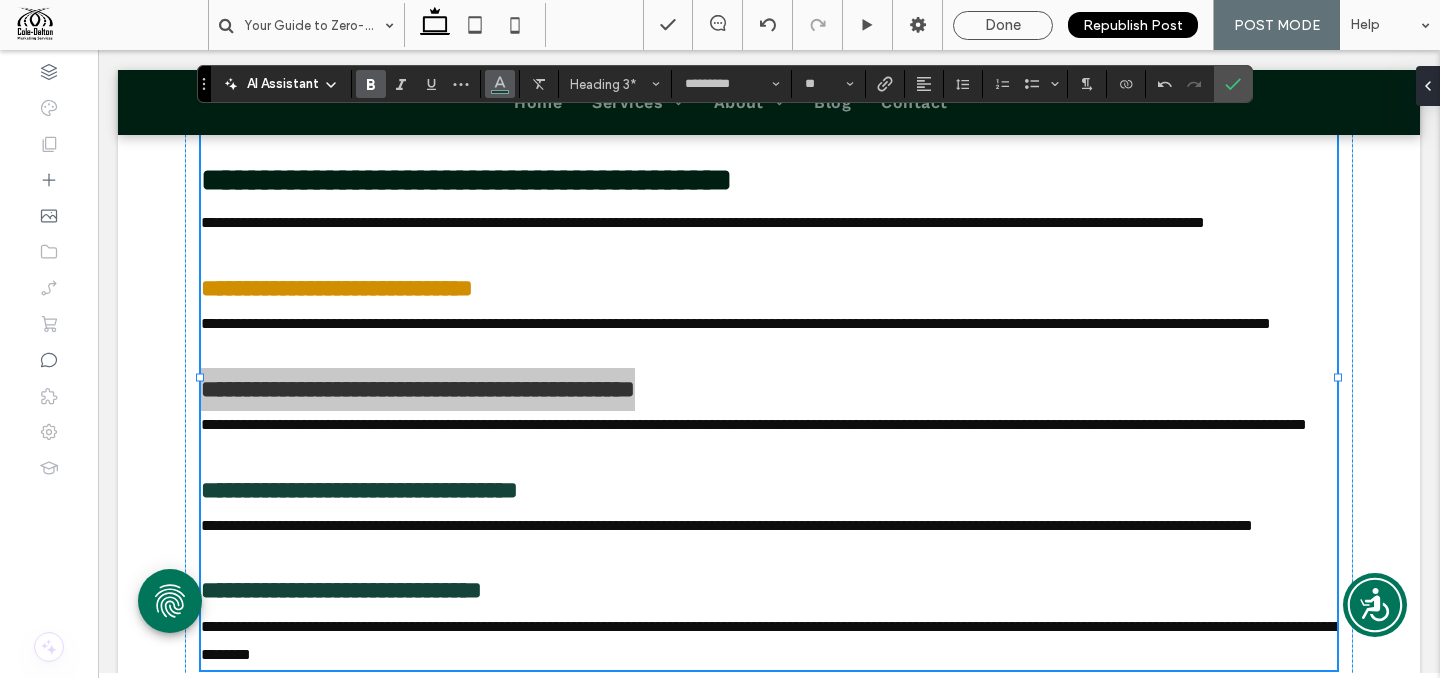 click 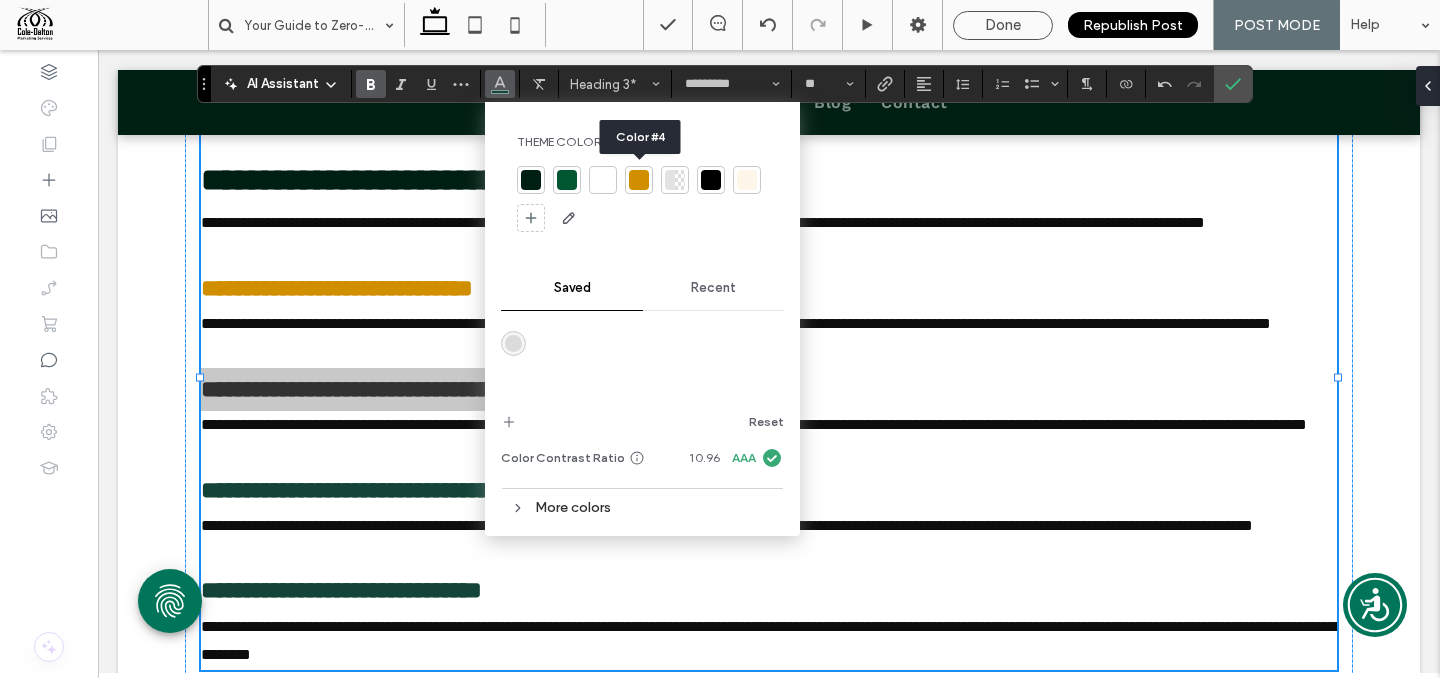 click at bounding box center [639, 180] 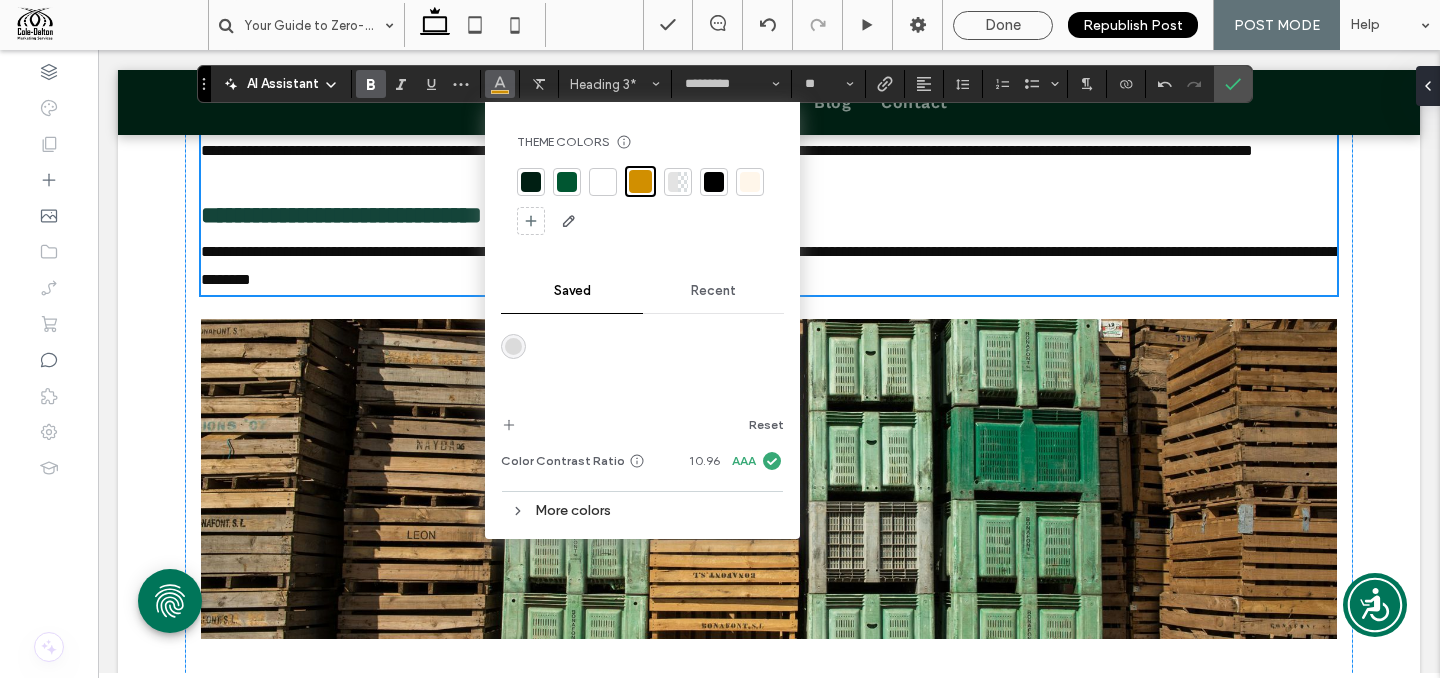 scroll, scrollTop: 3824, scrollLeft: 0, axis: vertical 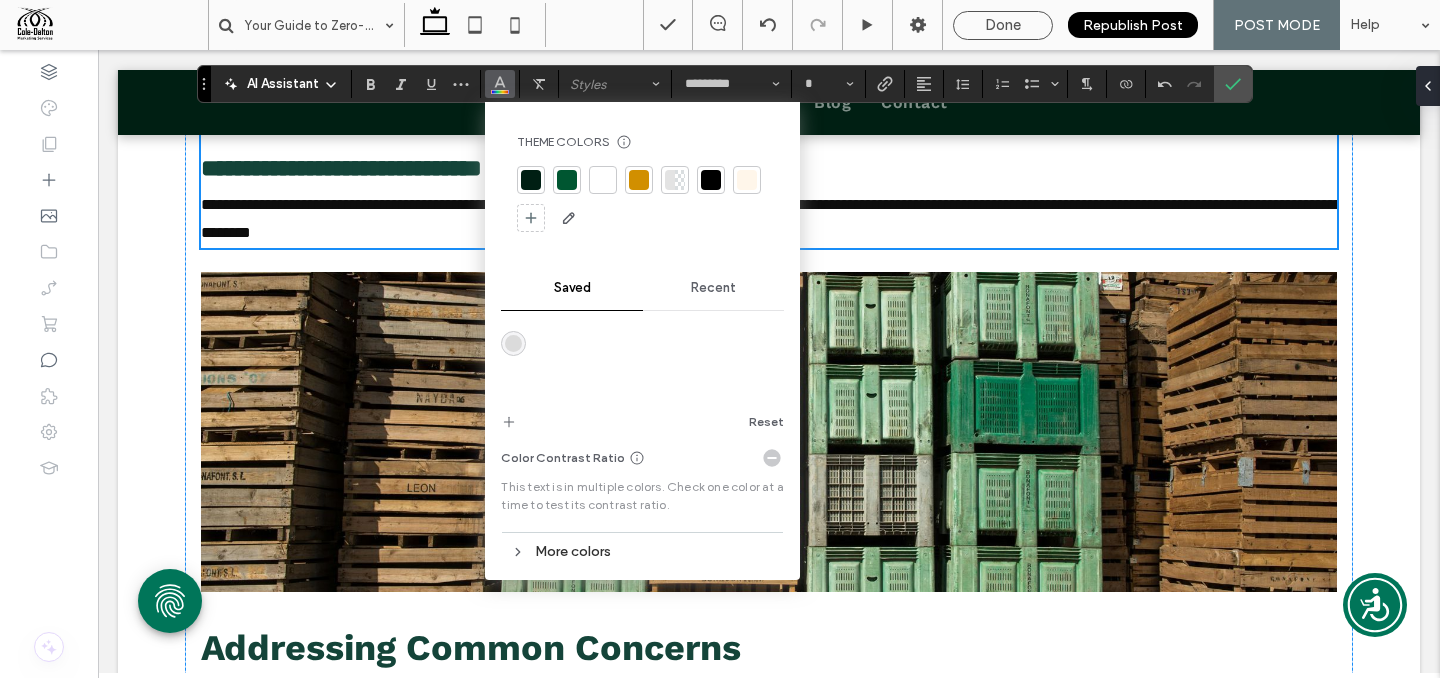 drag, startPoint x: 209, startPoint y: 237, endPoint x: 795, endPoint y: 265, distance: 586.6686 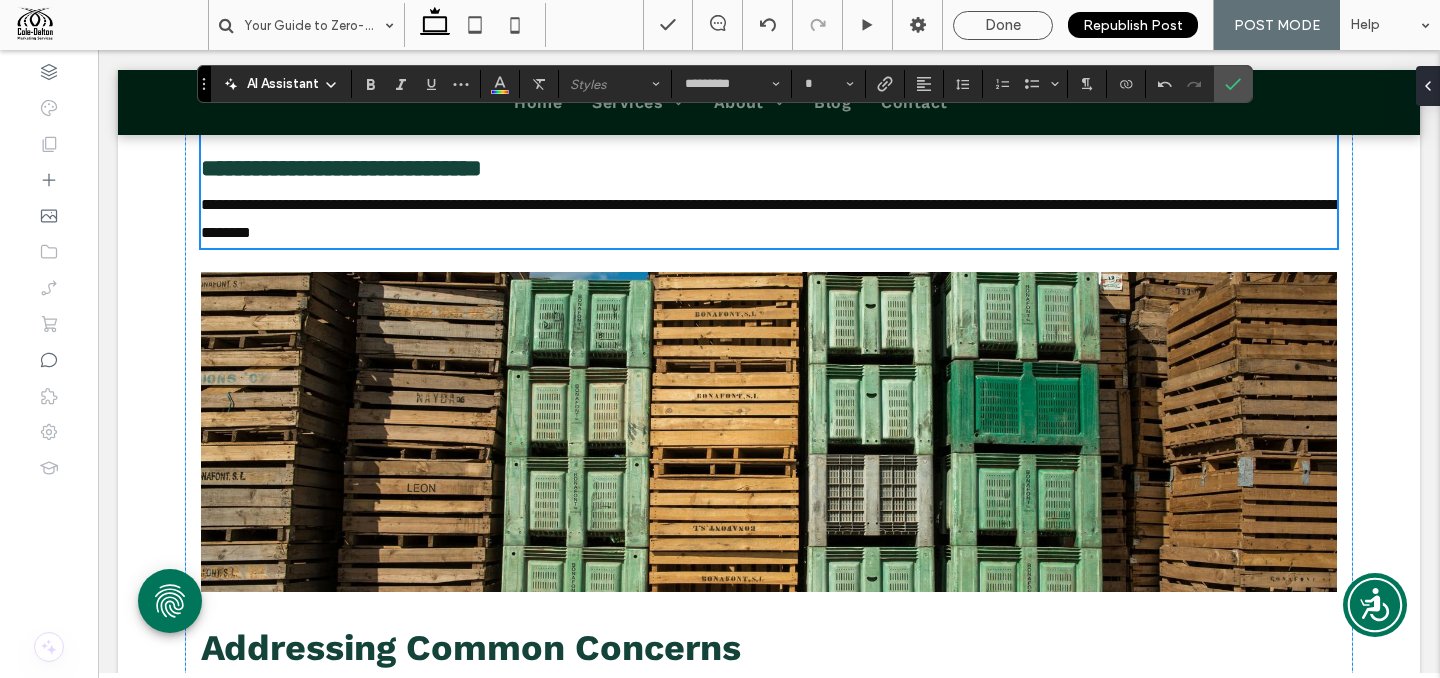 click on "**********" at bounding box center (359, 68) 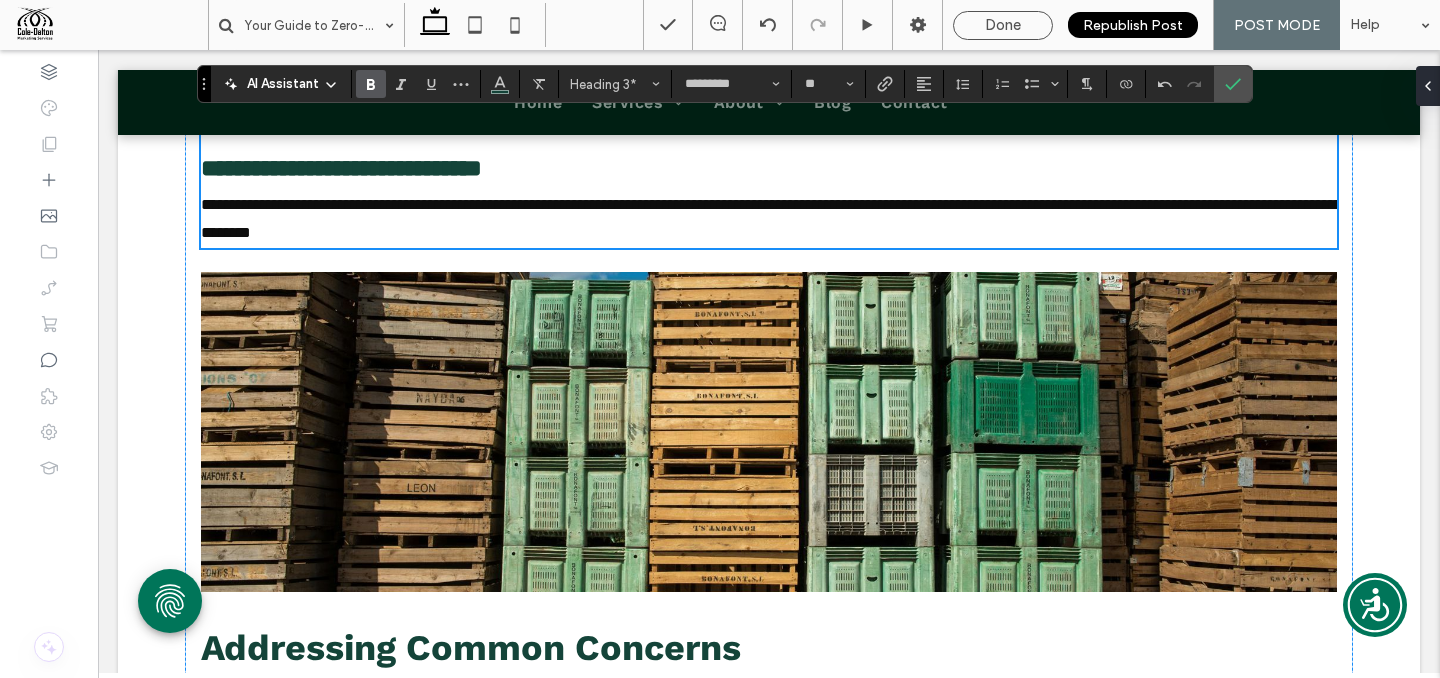drag, startPoint x: 204, startPoint y: 235, endPoint x: 718, endPoint y: 246, distance: 514.1177 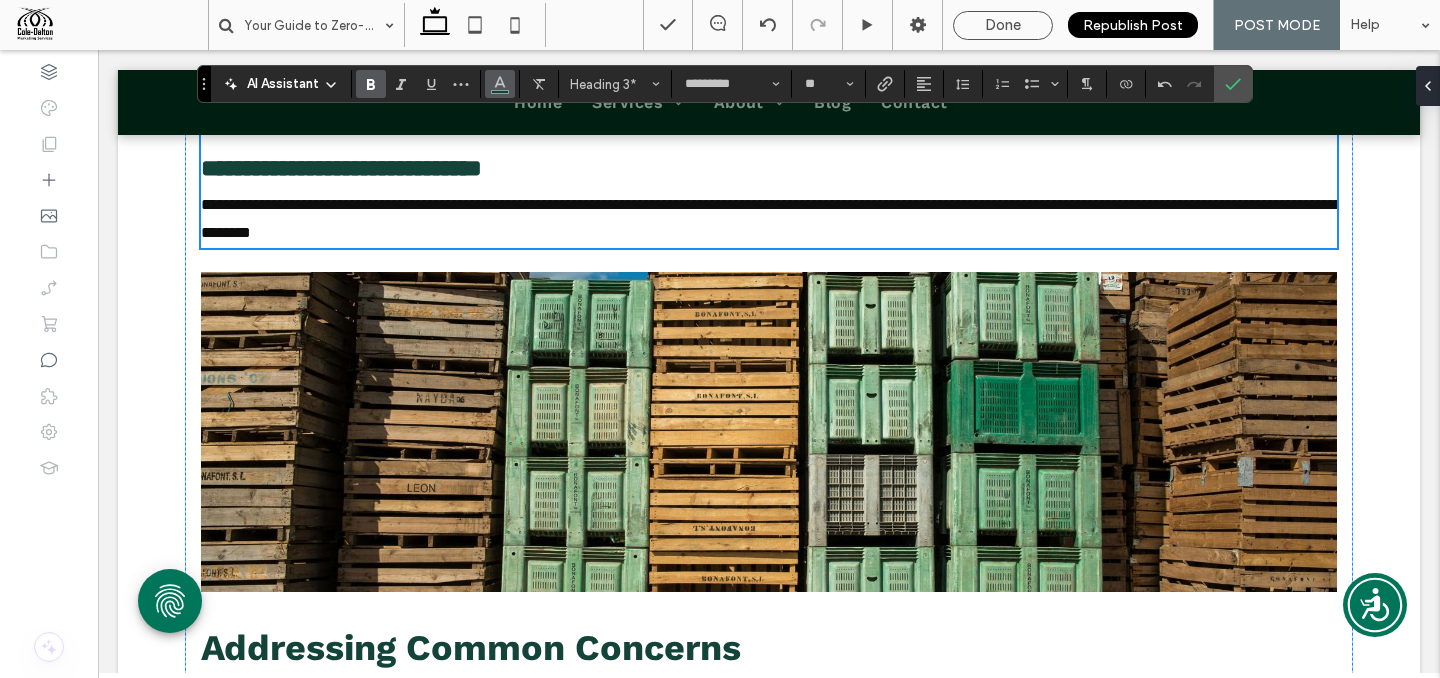 click at bounding box center (500, 84) 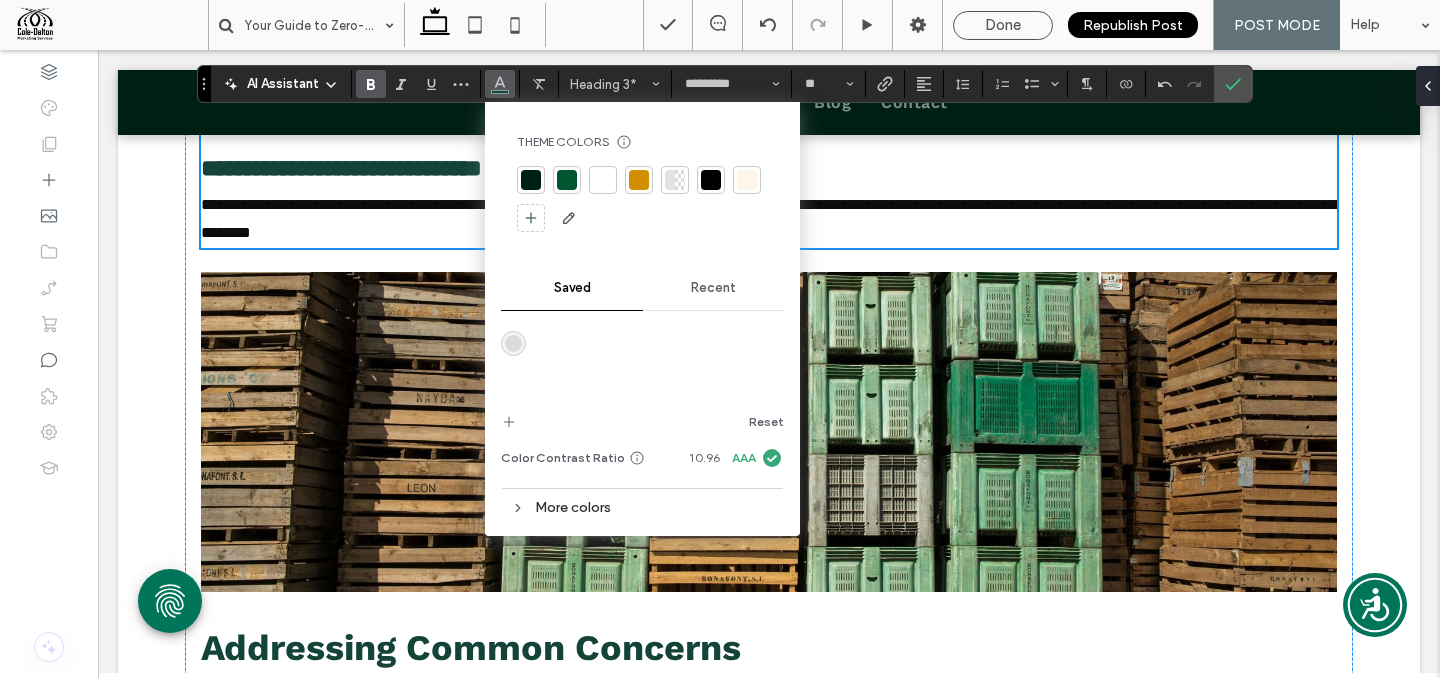 drag, startPoint x: 640, startPoint y: 182, endPoint x: 603, endPoint y: 192, distance: 38.327538 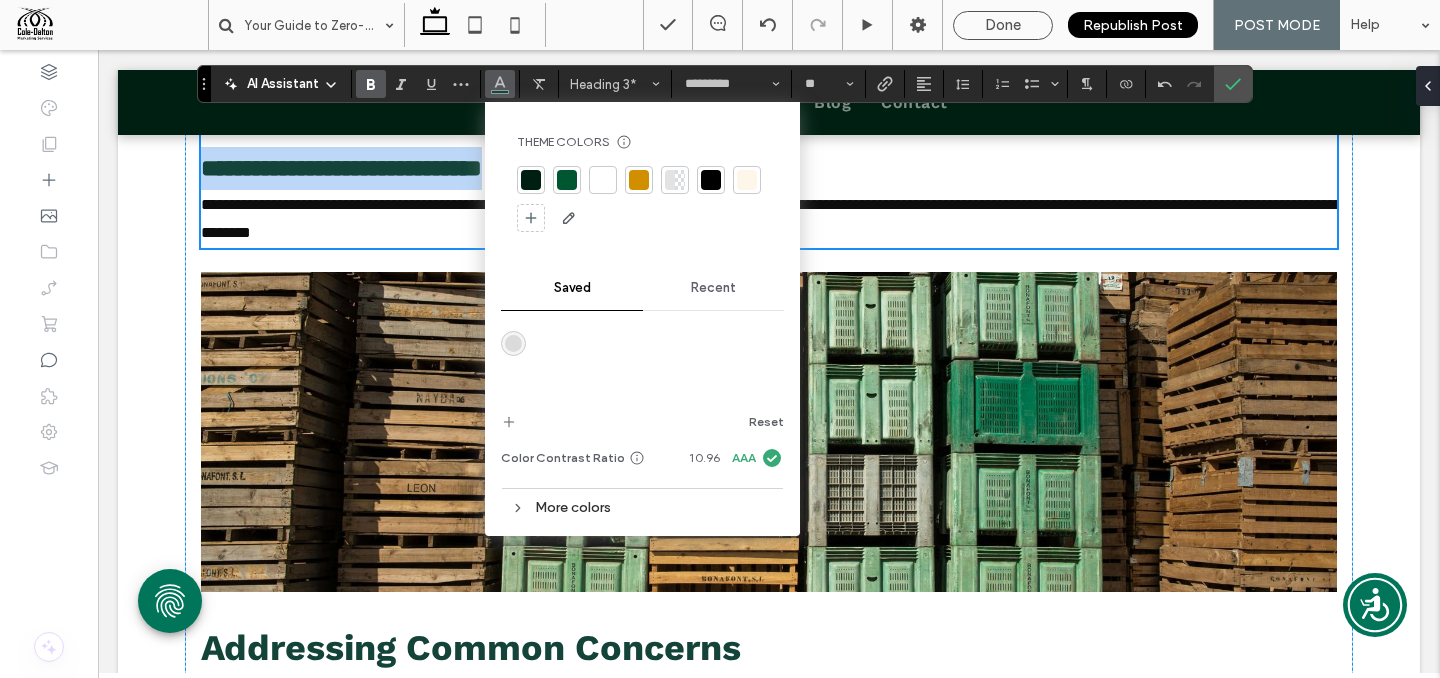 drag, startPoint x: 206, startPoint y: 367, endPoint x: 678, endPoint y: 367, distance: 472 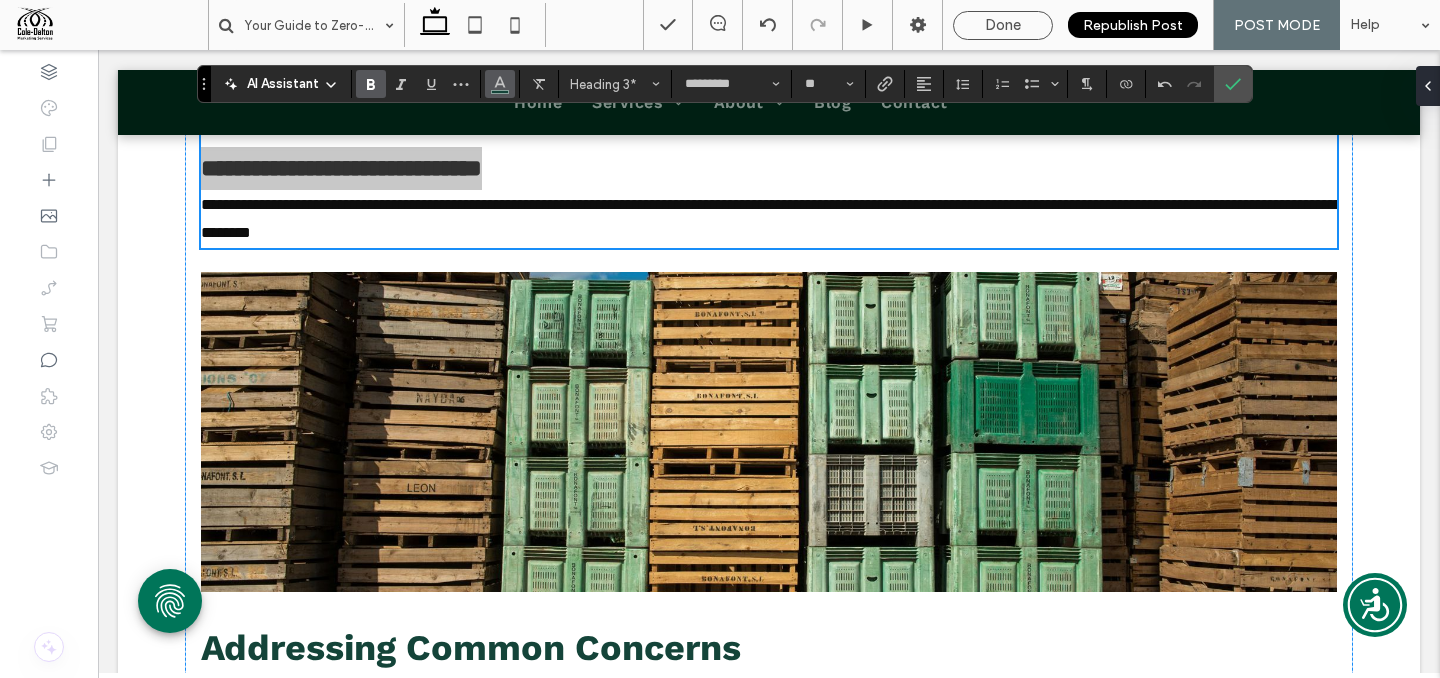 click 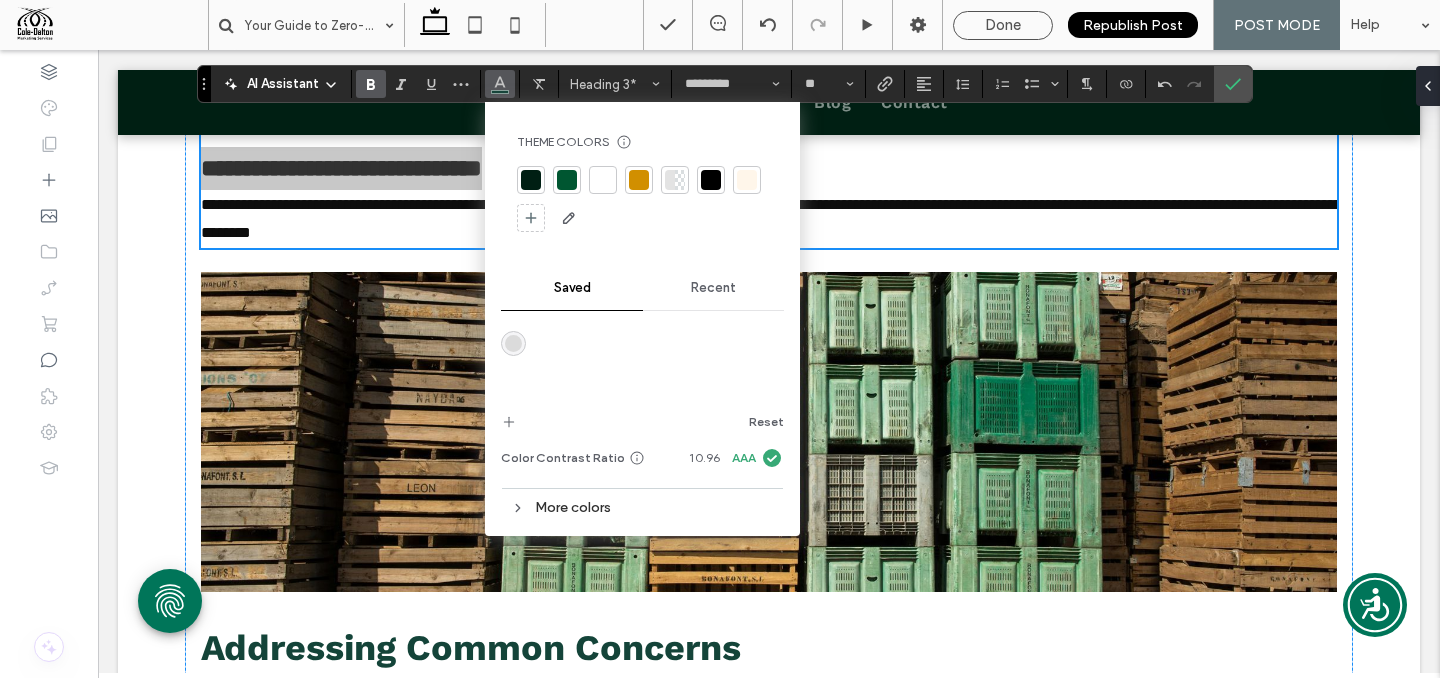 click at bounding box center (639, 180) 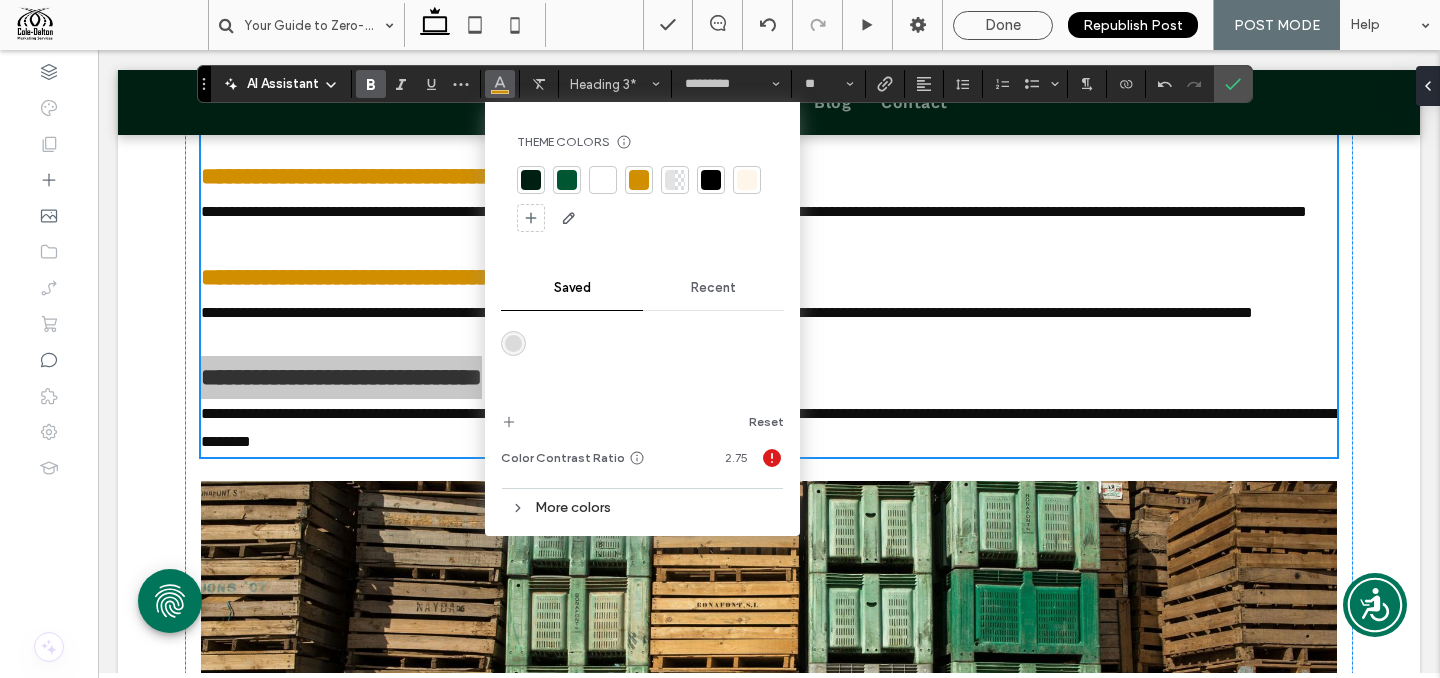 scroll, scrollTop: 4314, scrollLeft: 0, axis: vertical 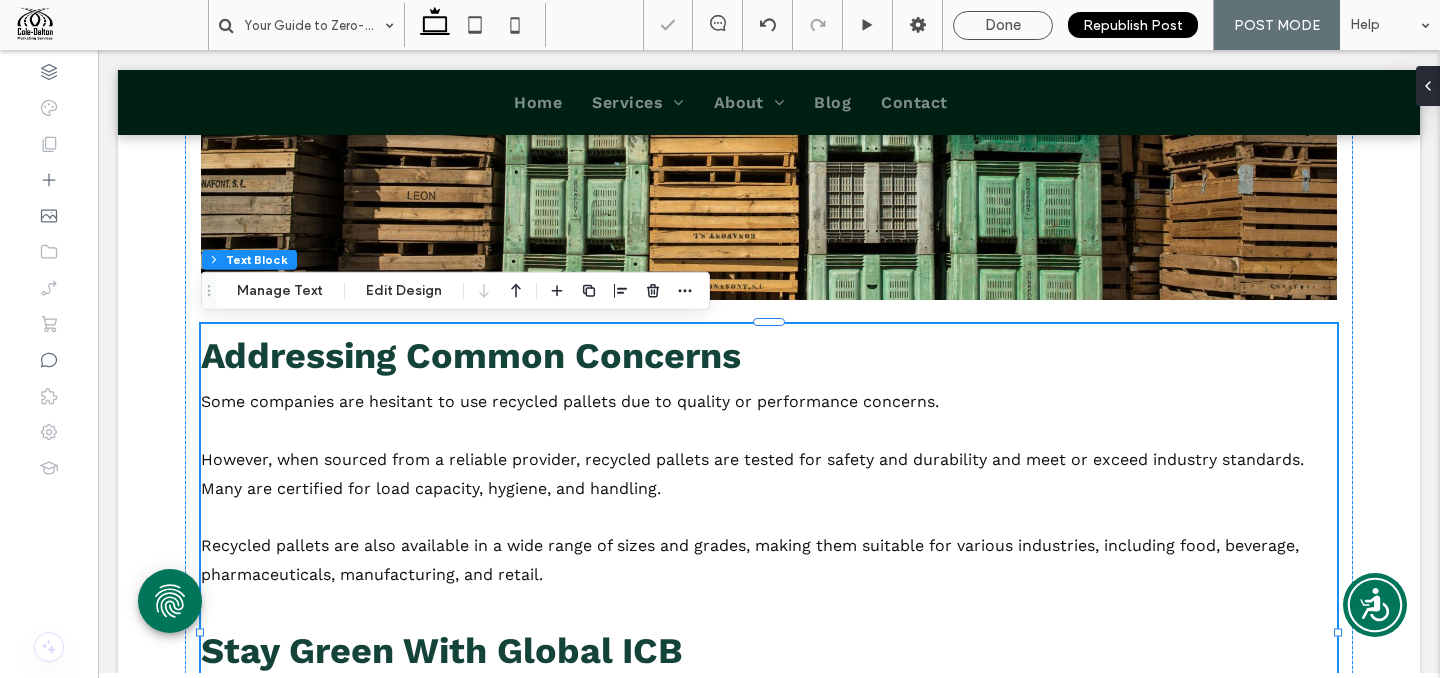 click on "Addressing Common Concerns" at bounding box center (471, 356) 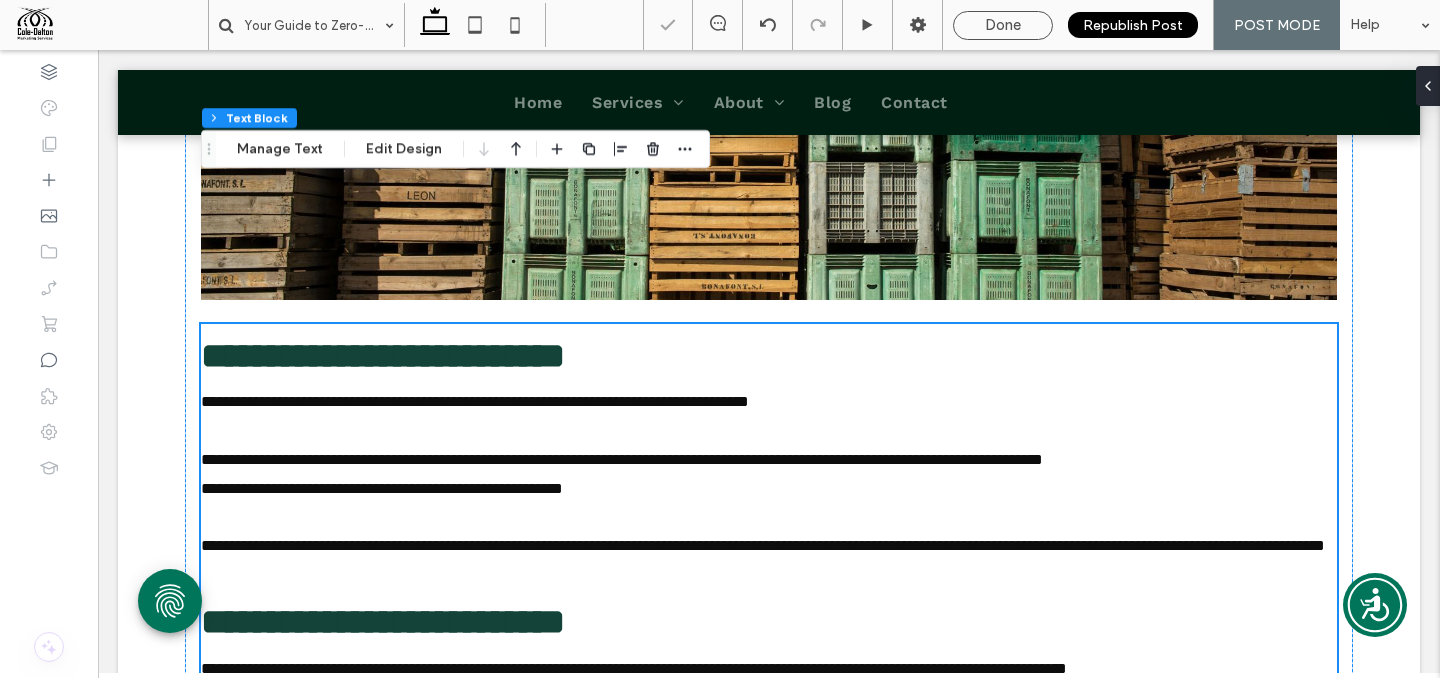 scroll, scrollTop: 4586, scrollLeft: 0, axis: vertical 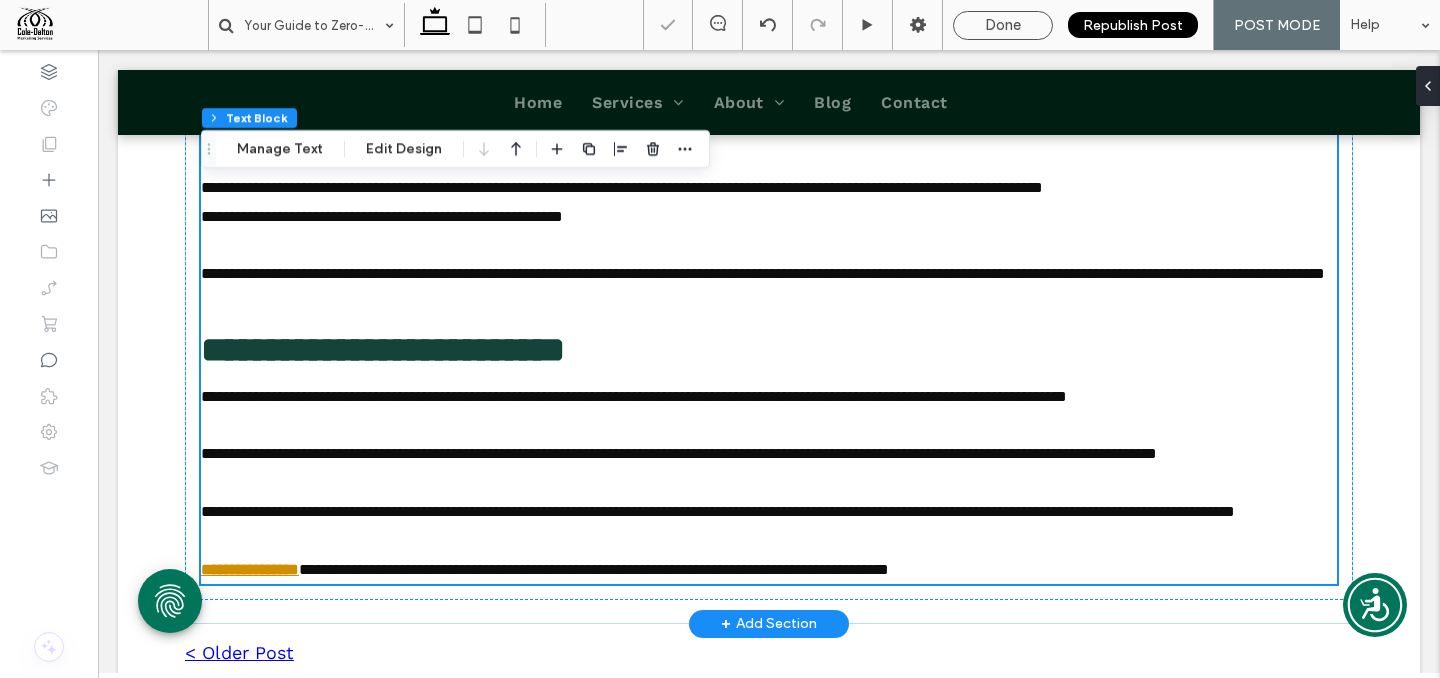 type on "*********" 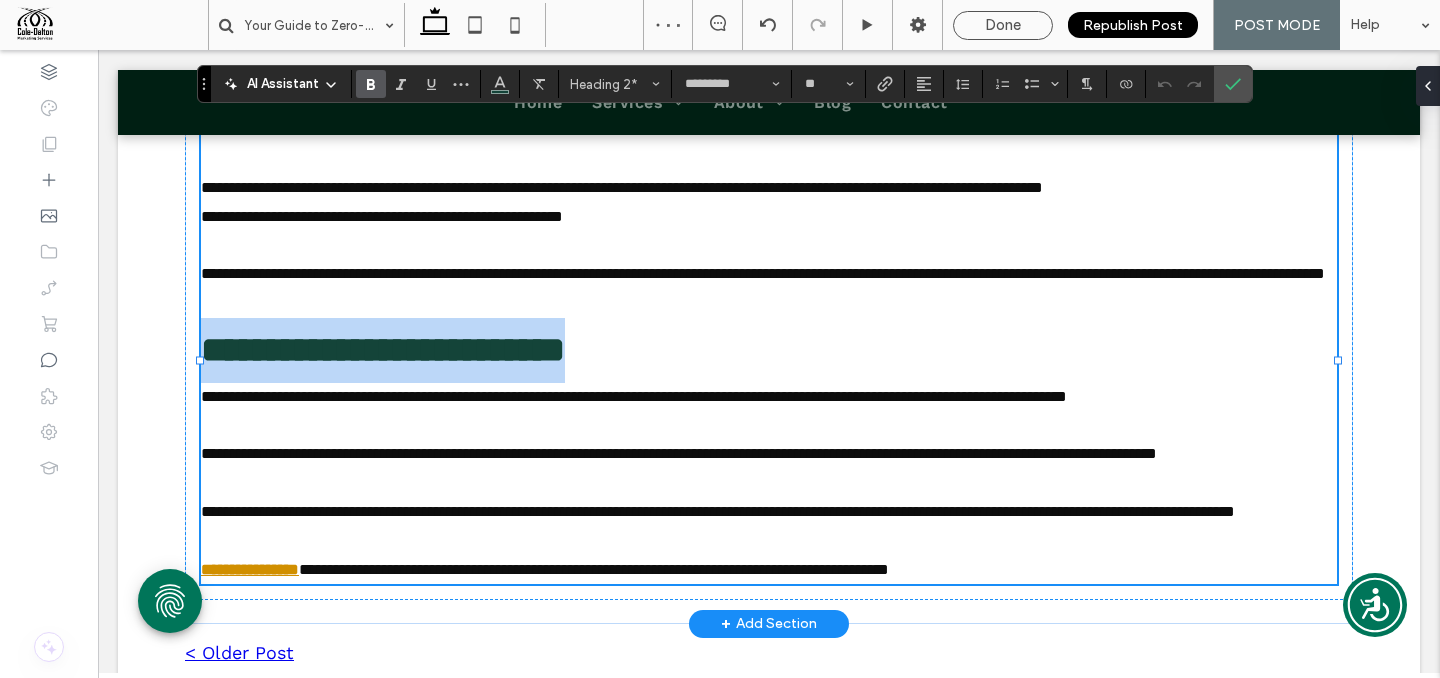 drag, startPoint x: 209, startPoint y: 378, endPoint x: 715, endPoint y: 381, distance: 506.00888 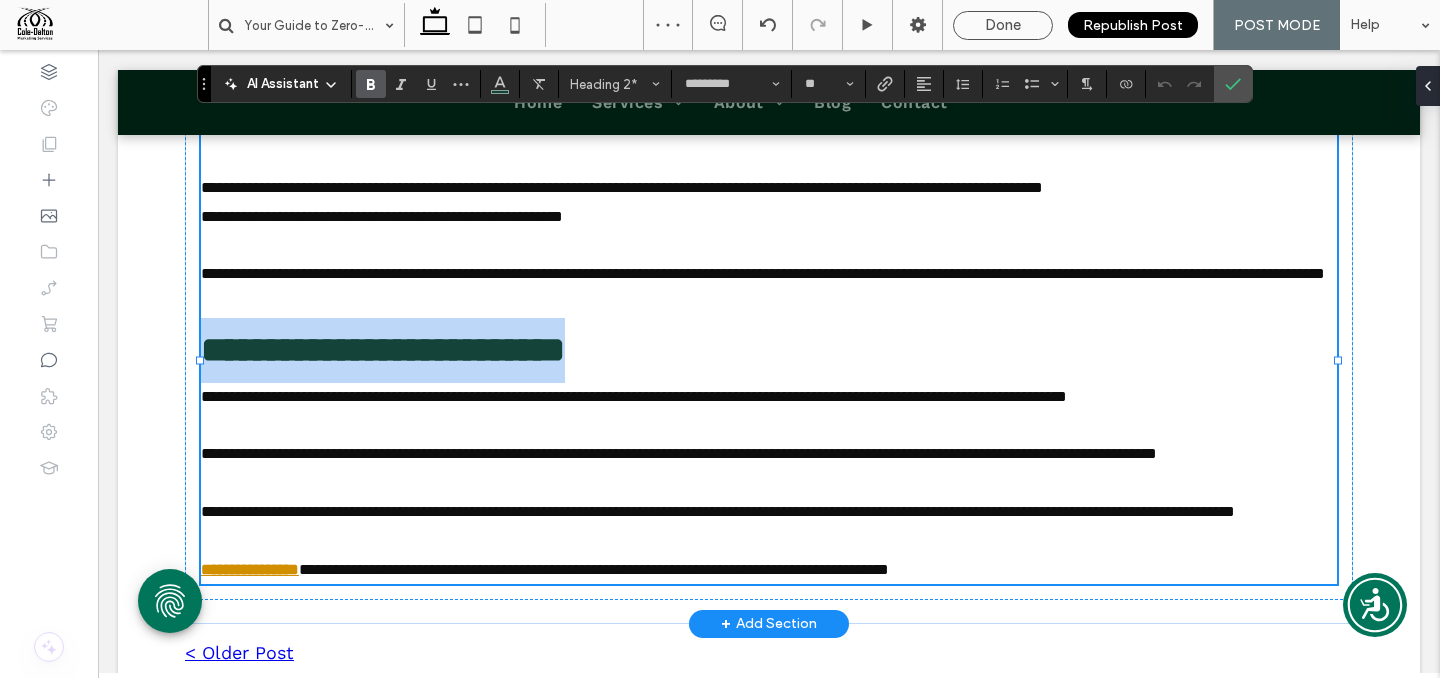 click on "**********" at bounding box center (769, 350) 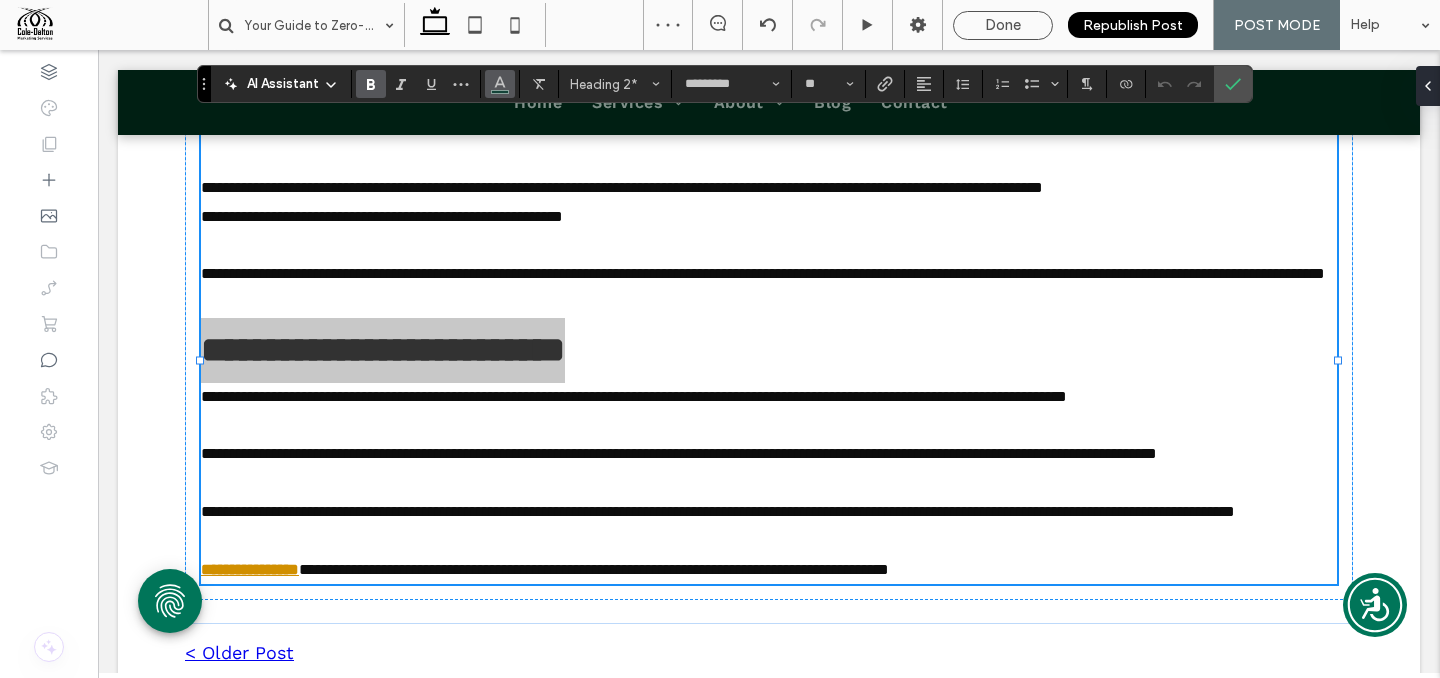 click 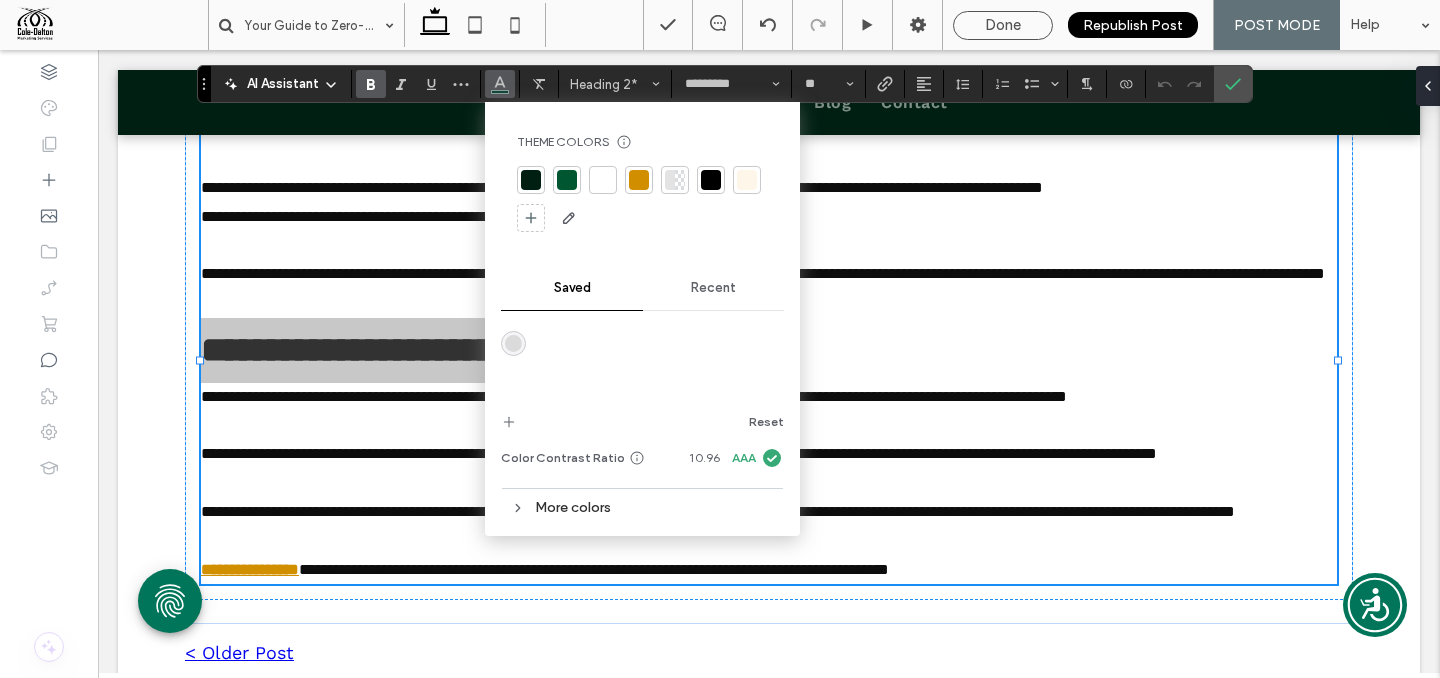 click at bounding box center (531, 180) 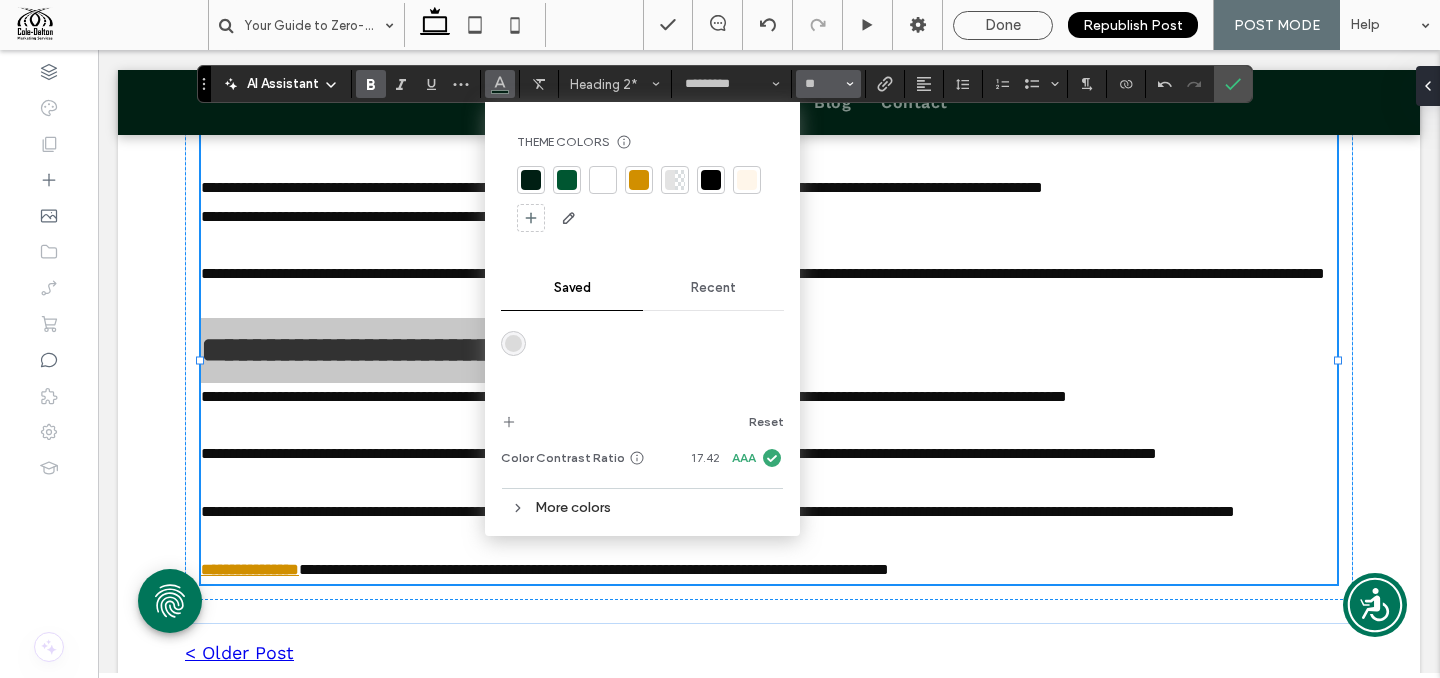 click at bounding box center [850, 84] 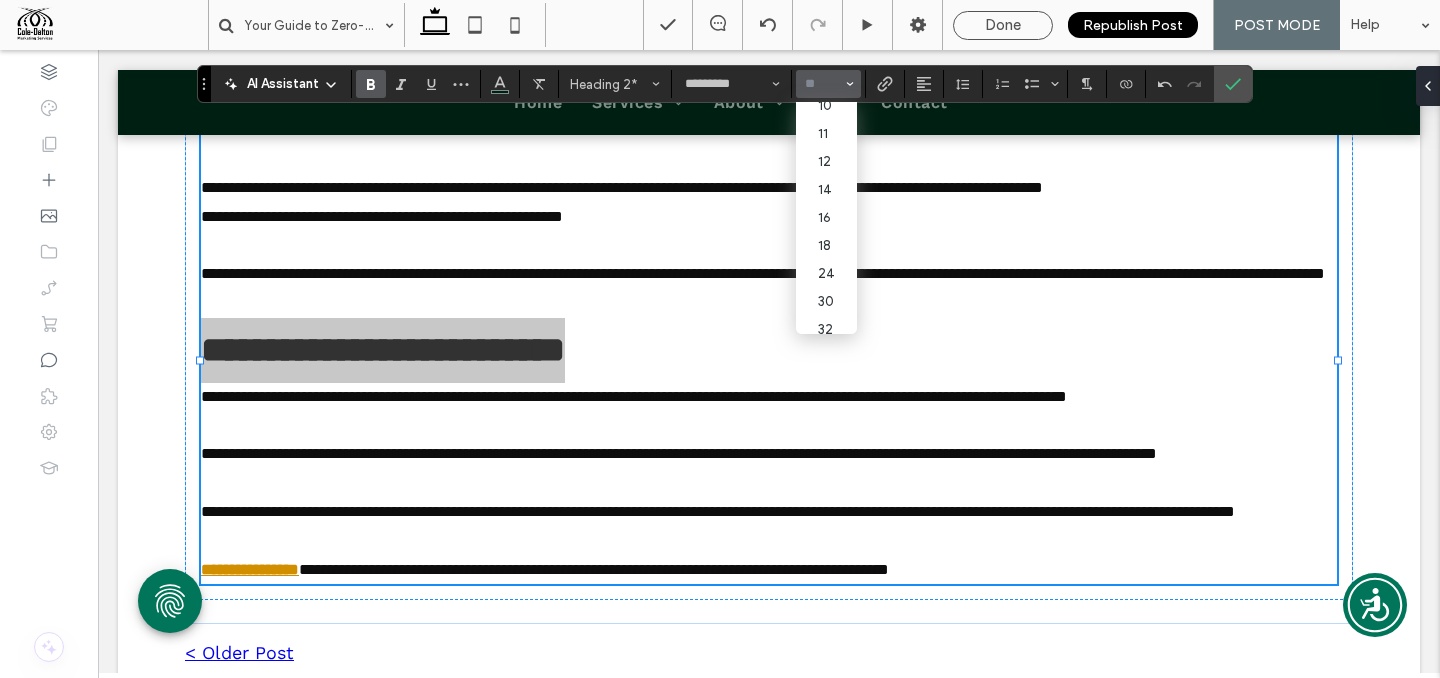scroll, scrollTop: 206, scrollLeft: 0, axis: vertical 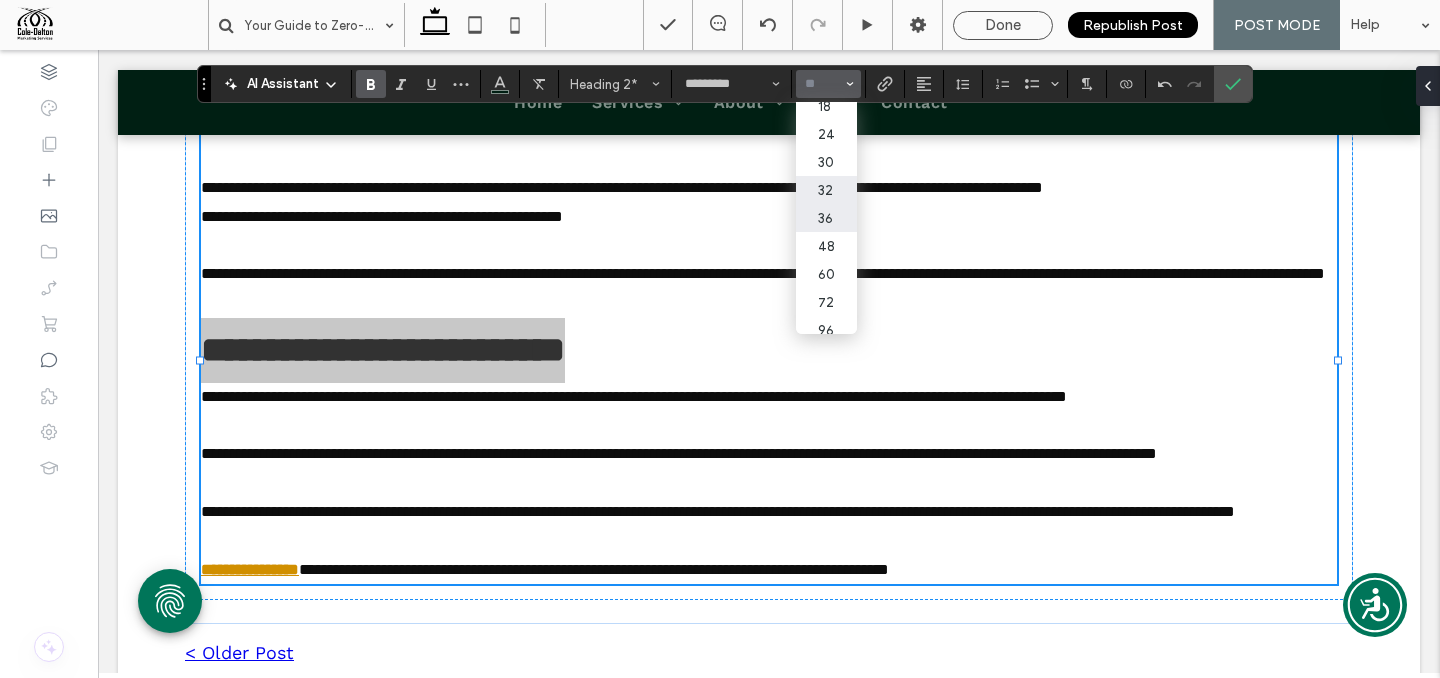 click on "32" at bounding box center [826, 190] 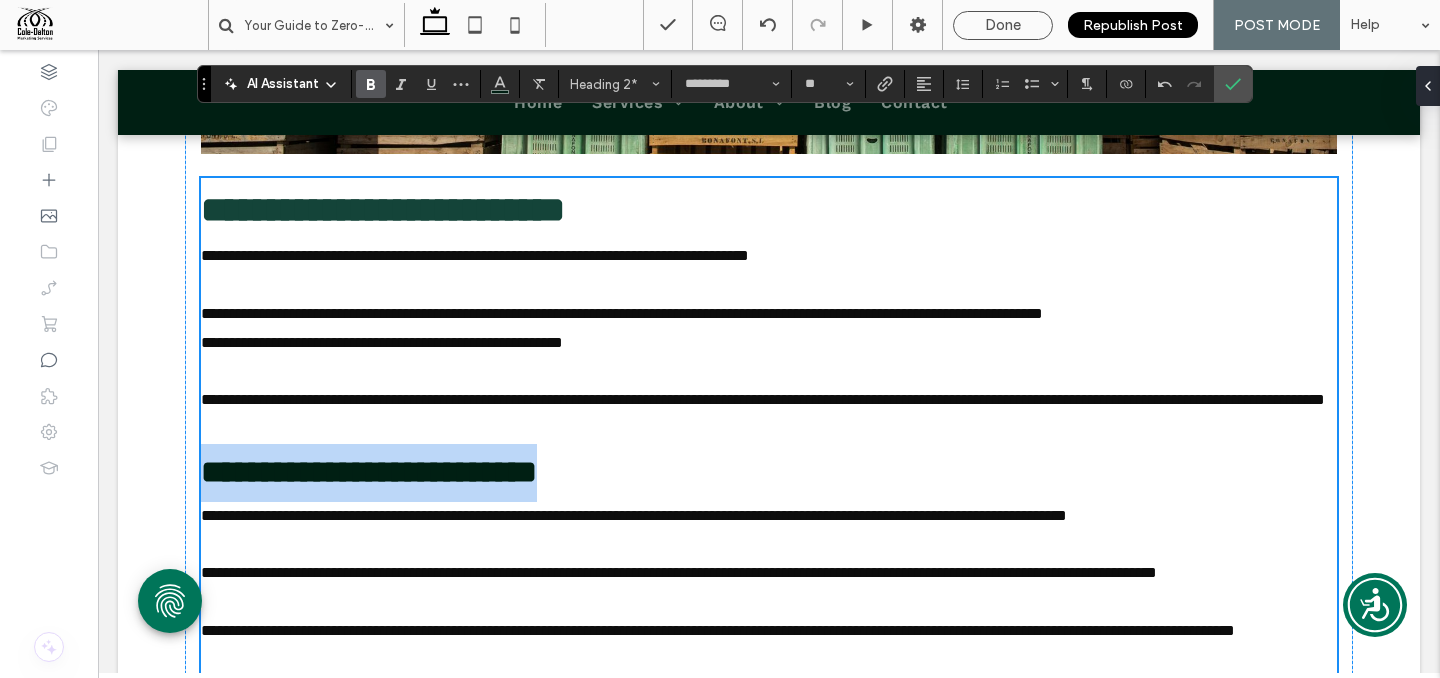 scroll, scrollTop: 4390, scrollLeft: 0, axis: vertical 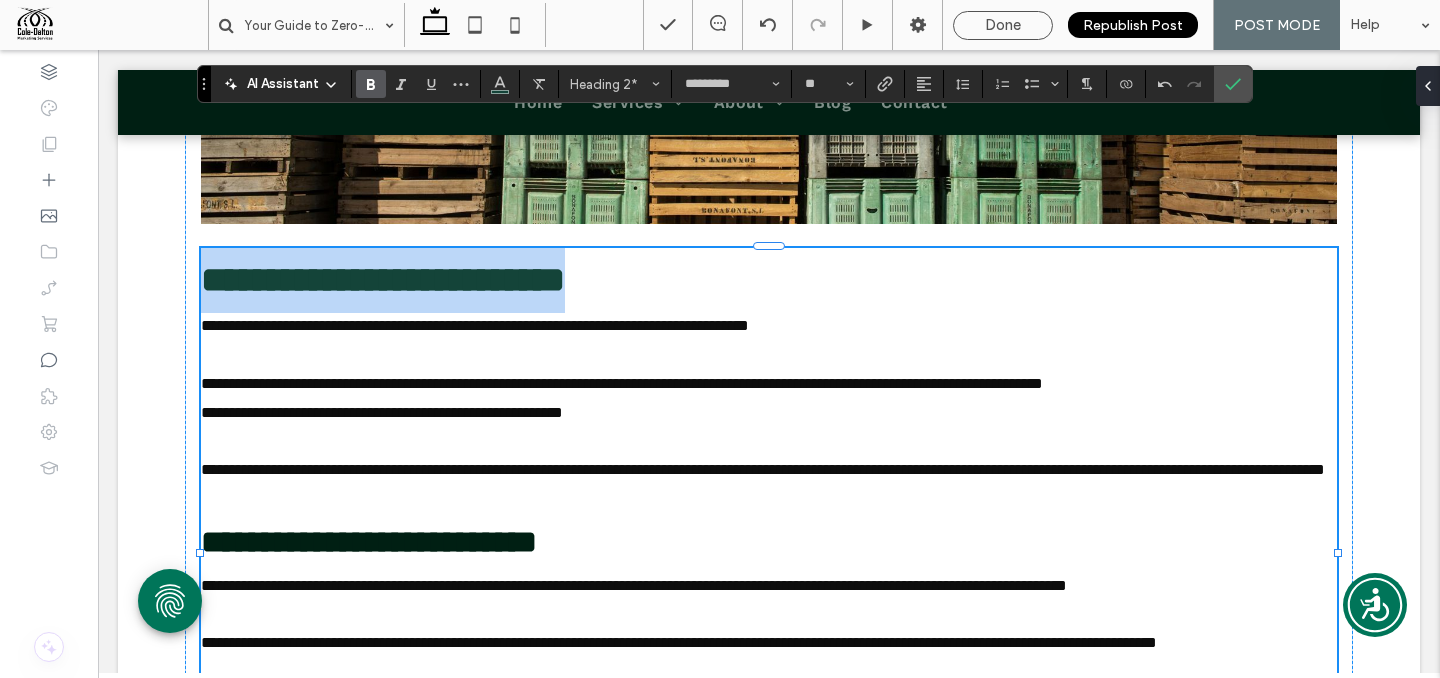 drag, startPoint x: 208, startPoint y: 277, endPoint x: 737, endPoint y: 278, distance: 529.0009 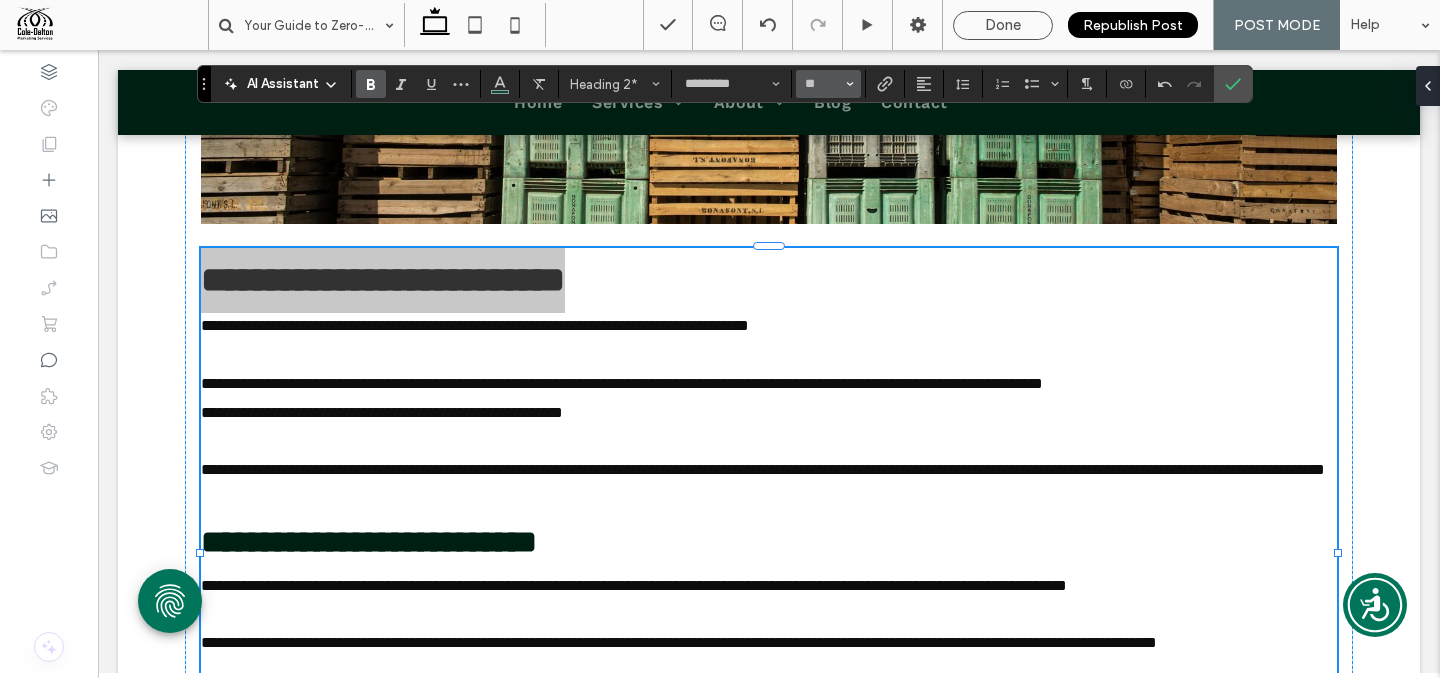 click on "**" at bounding box center (828, 84) 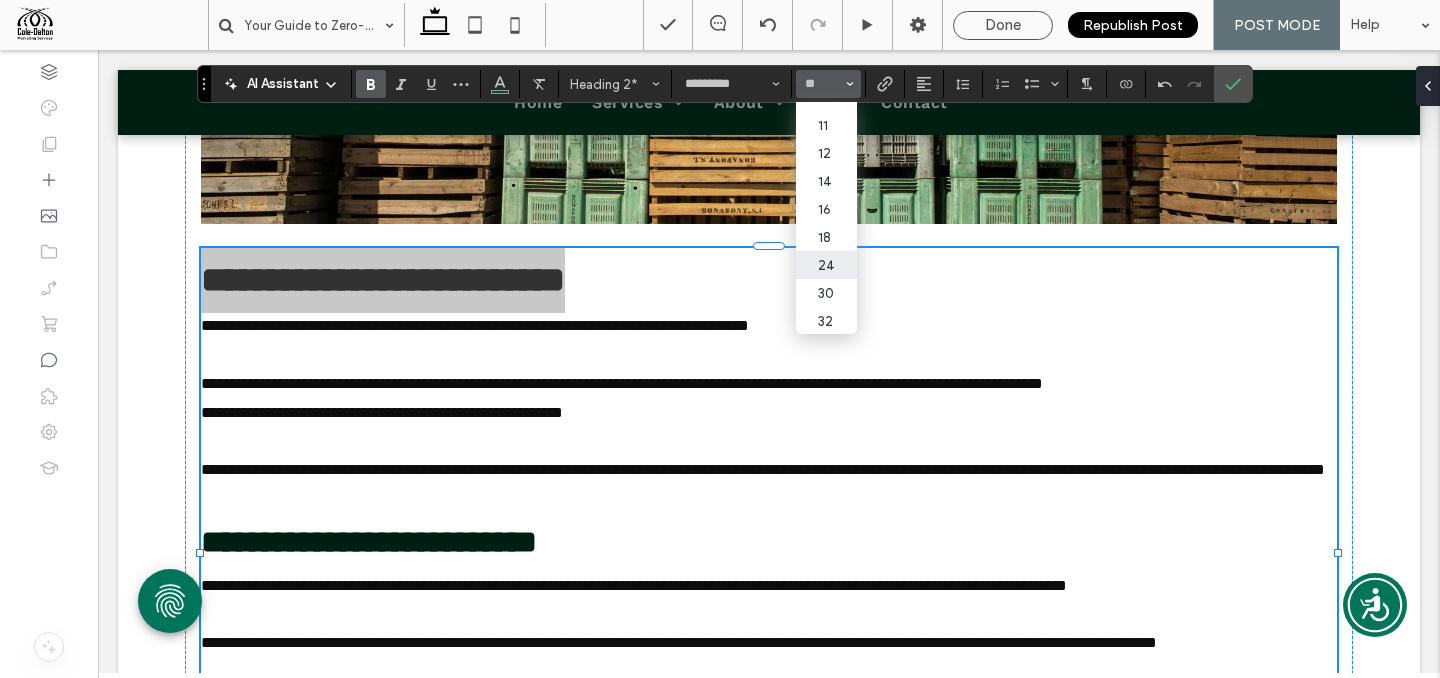 scroll, scrollTop: 75, scrollLeft: 0, axis: vertical 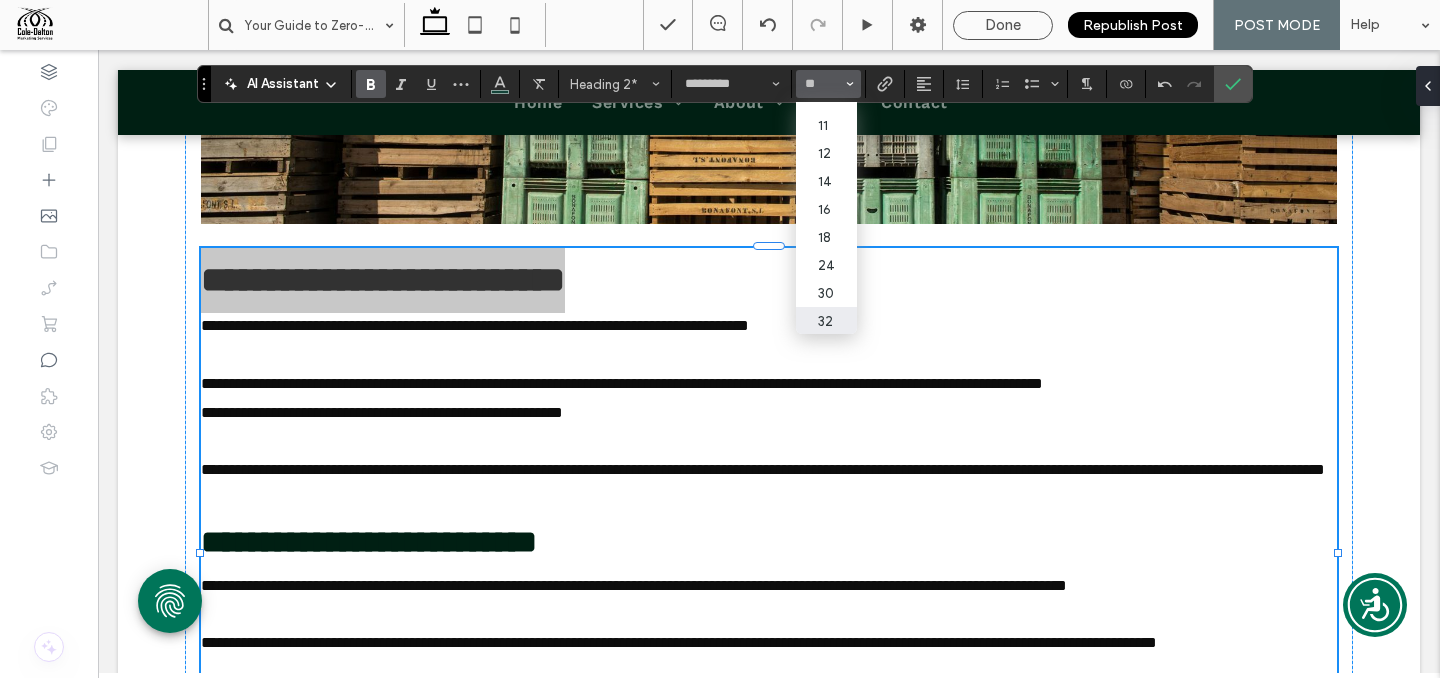 click on "32" at bounding box center (826, 321) 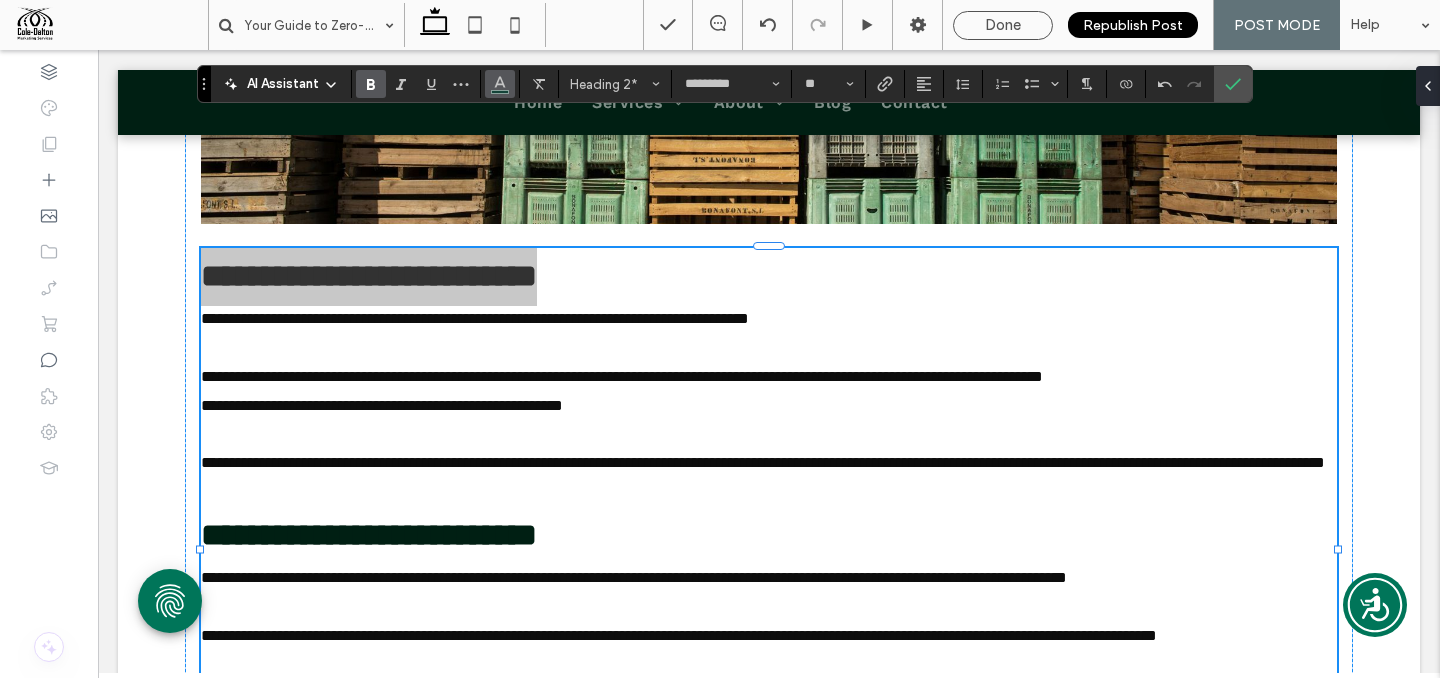 click at bounding box center [500, 82] 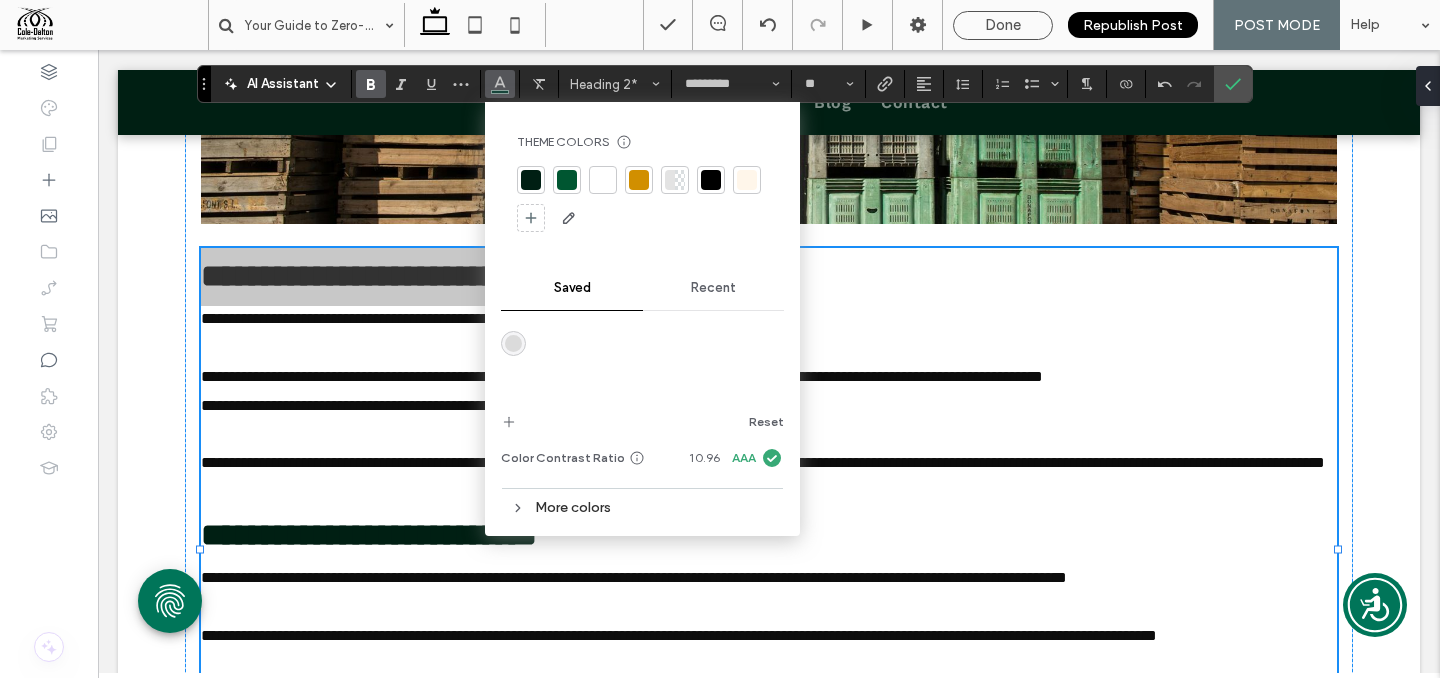 click at bounding box center [531, 180] 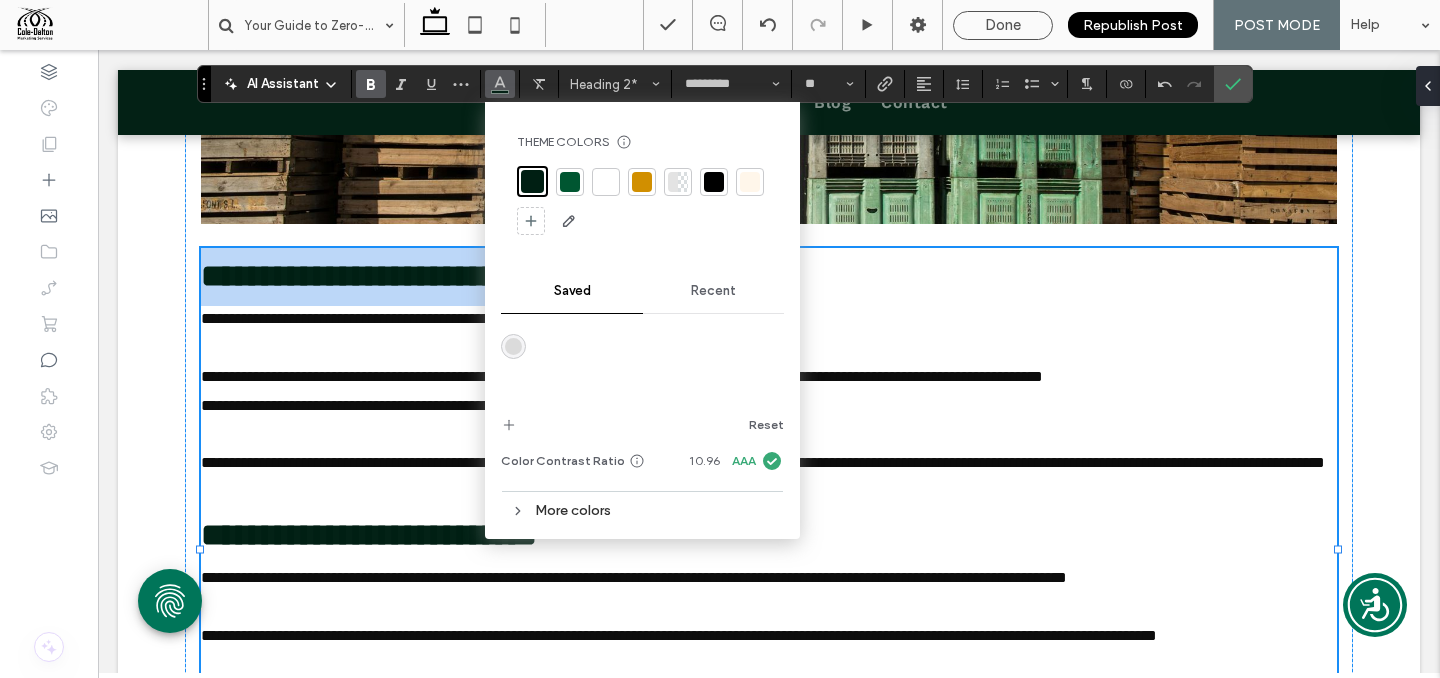 type on "**" 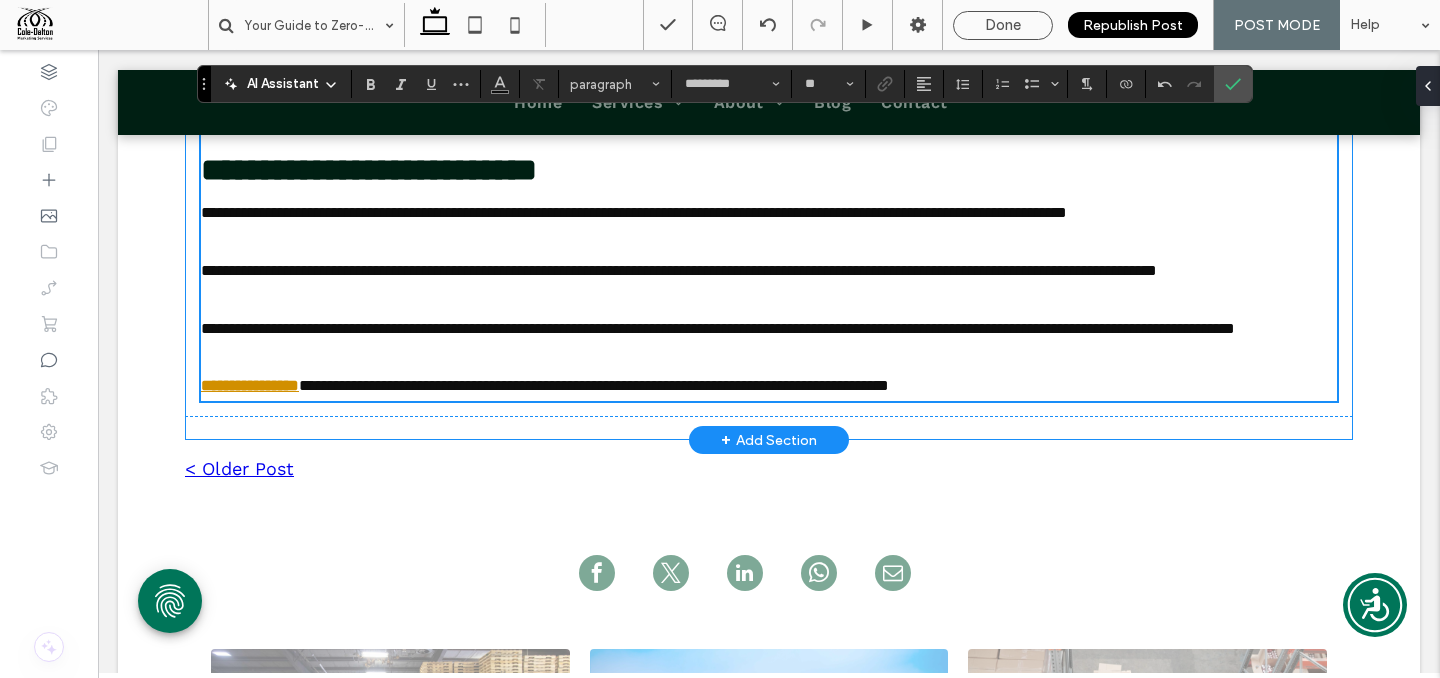 scroll, scrollTop: 4803, scrollLeft: 0, axis: vertical 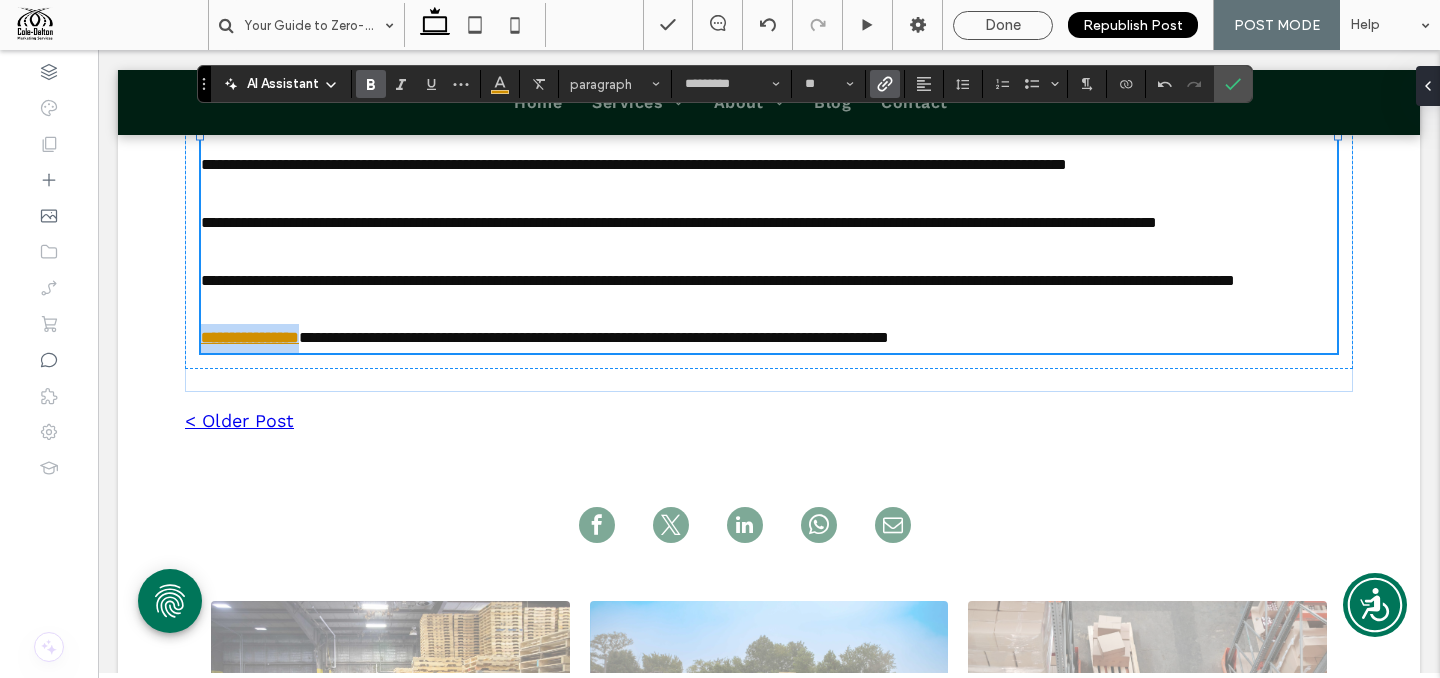 drag, startPoint x: 336, startPoint y: 426, endPoint x: 149, endPoint y: 420, distance: 187.09624 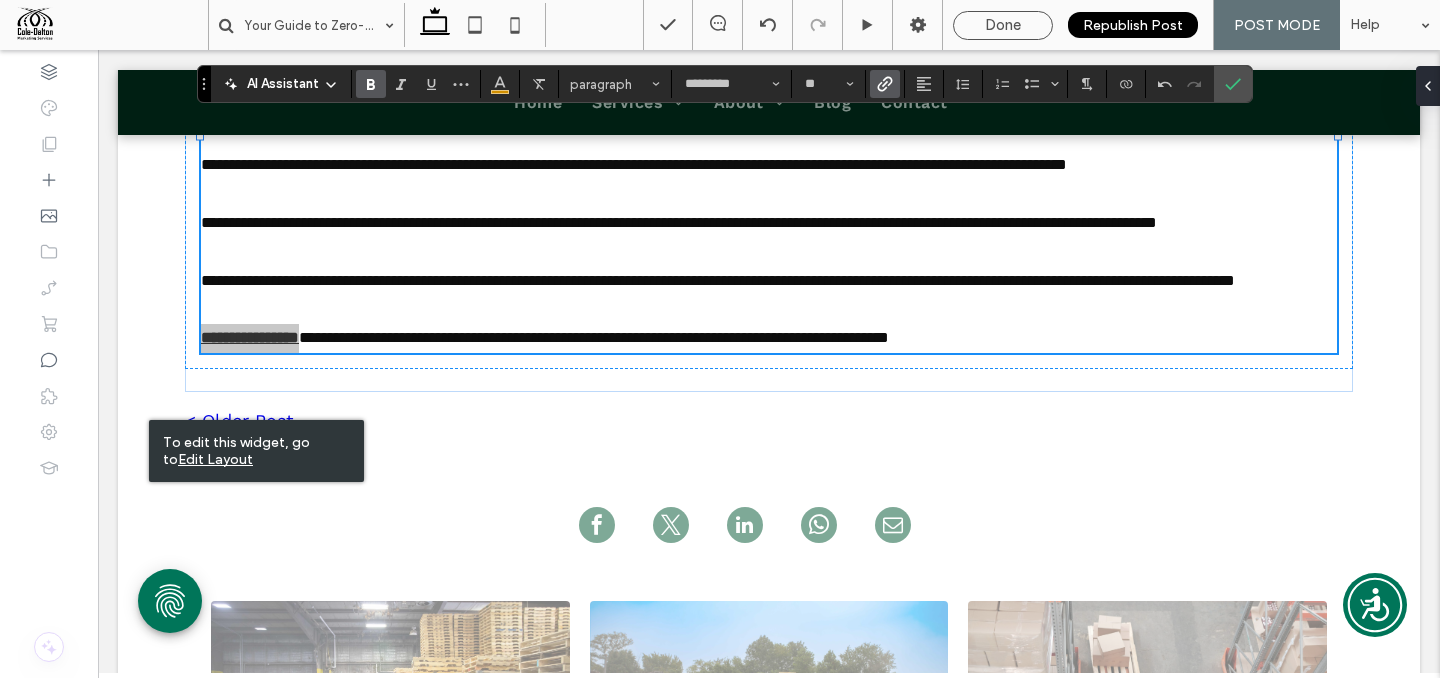 click 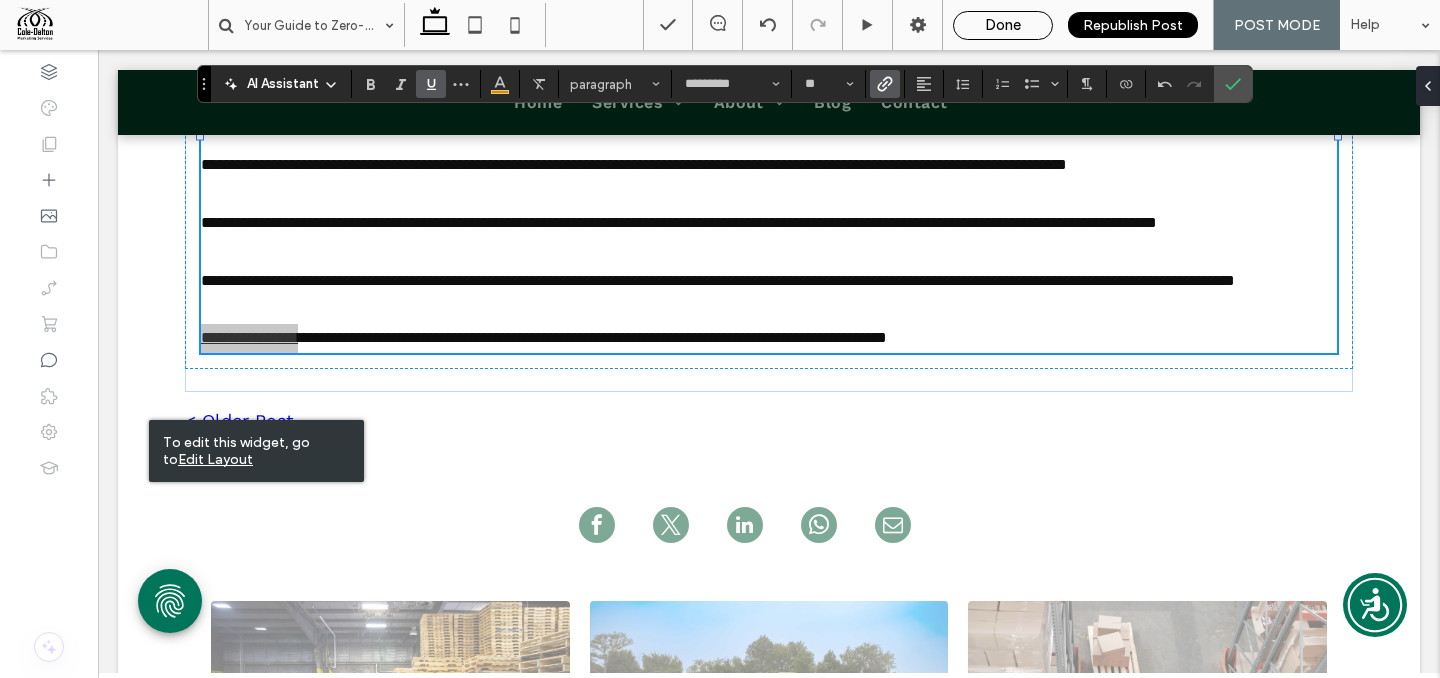 click at bounding box center [1233, 84] 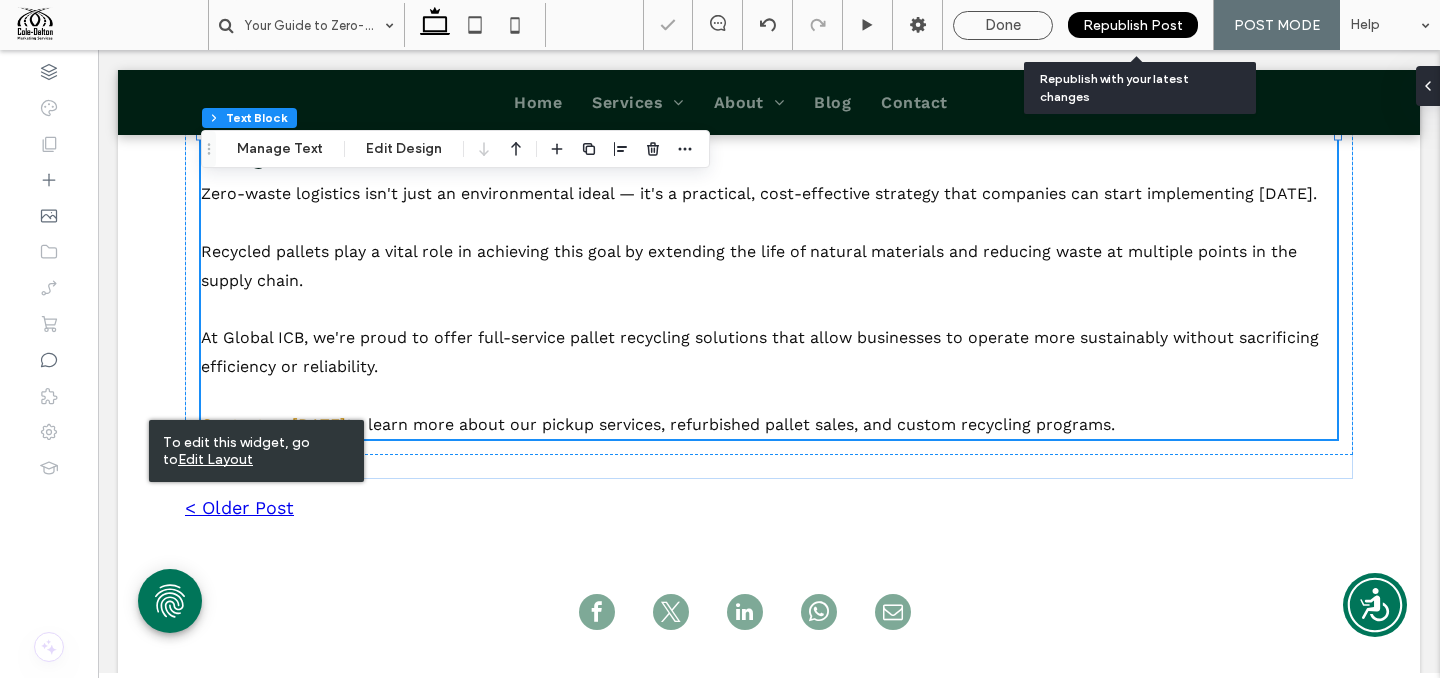 click on "Republish Post" at bounding box center (1133, 25) 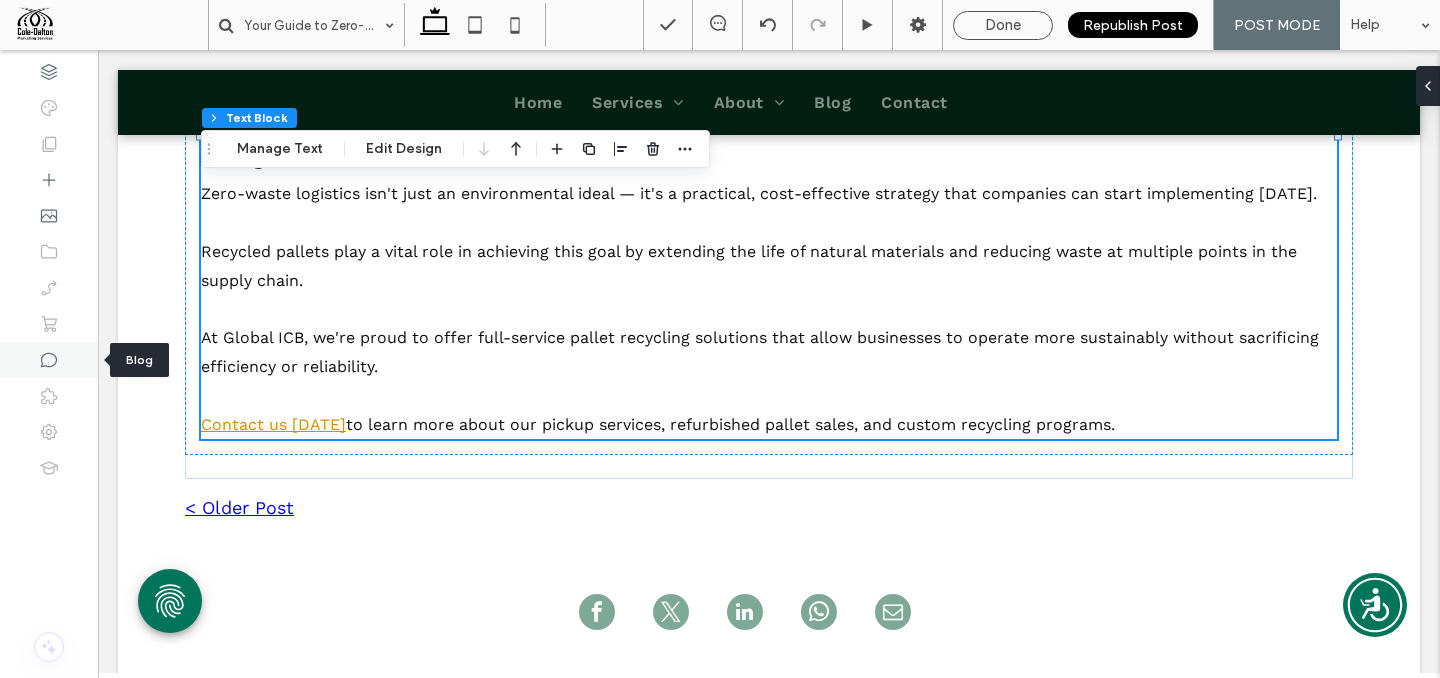 click at bounding box center [49, 360] 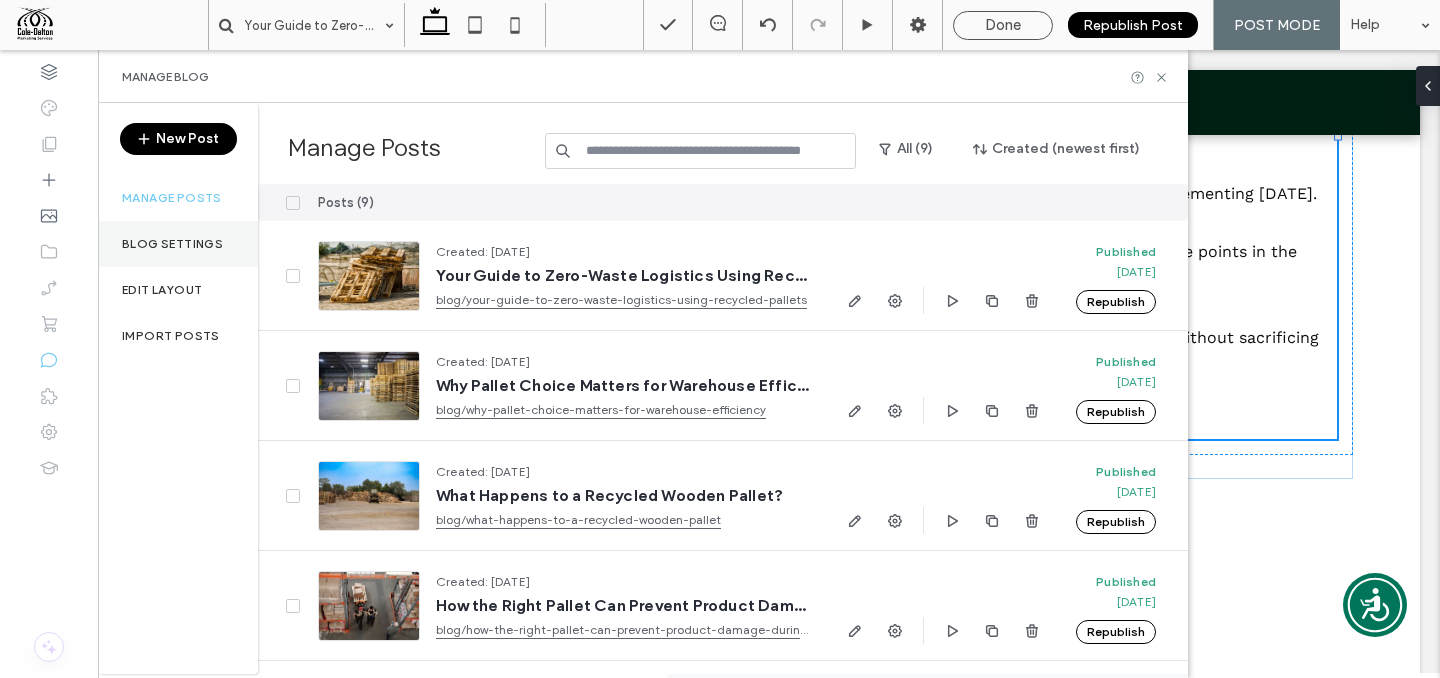 click on "Blog Settings" at bounding box center (178, 244) 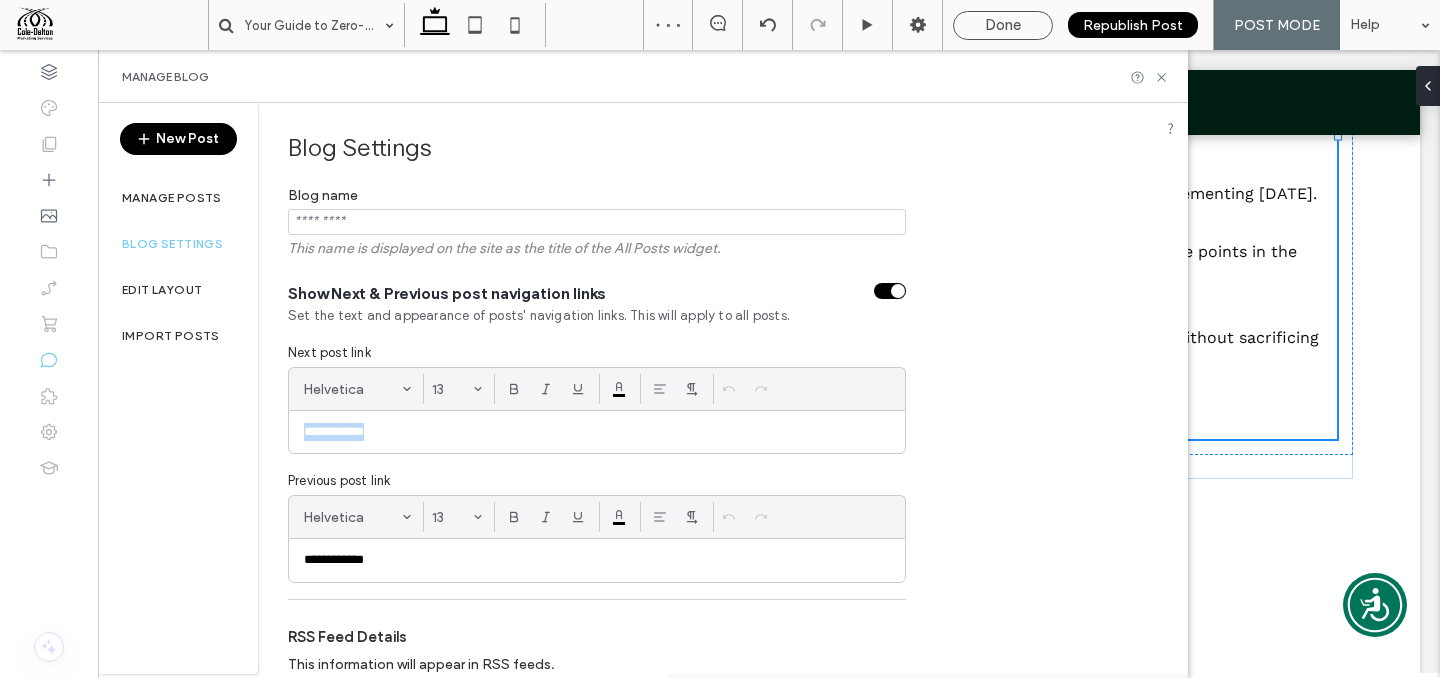 drag, startPoint x: 656, startPoint y: 437, endPoint x: 295, endPoint y: 434, distance: 361.01245 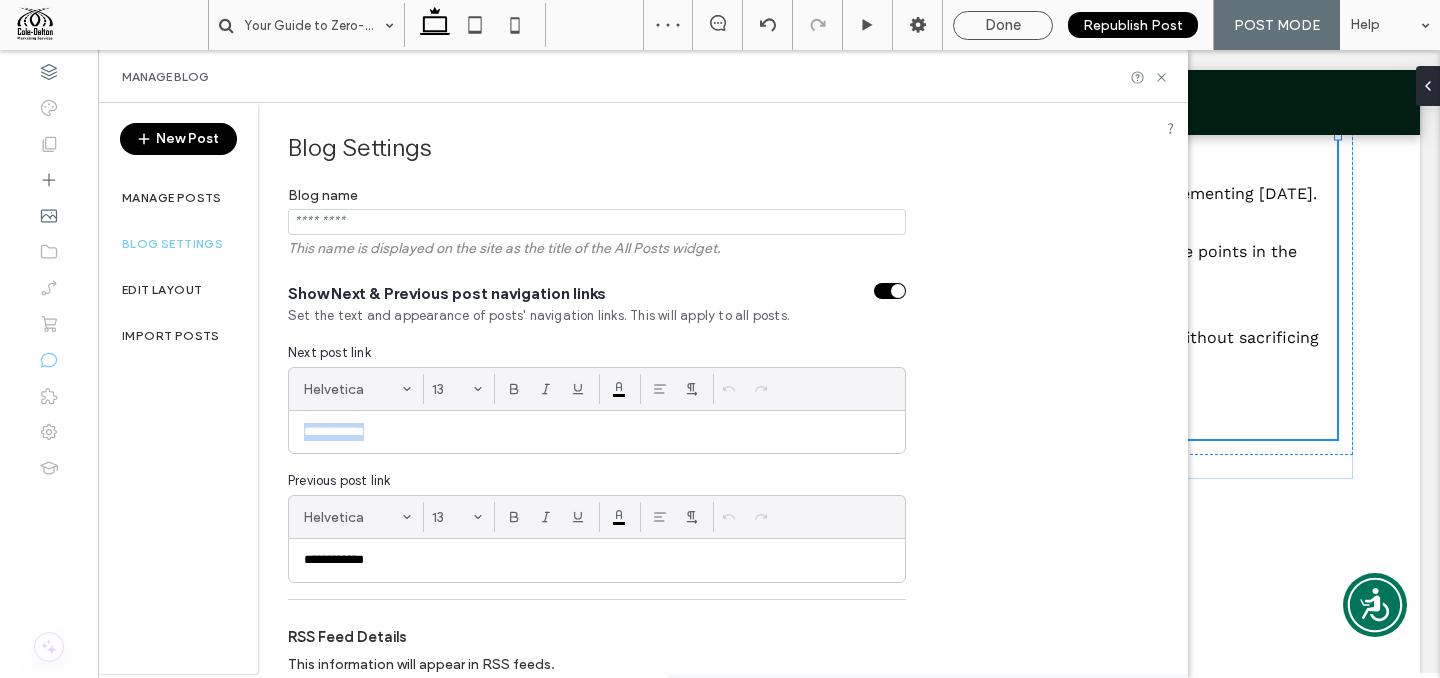 click on "**********" at bounding box center [597, 432] 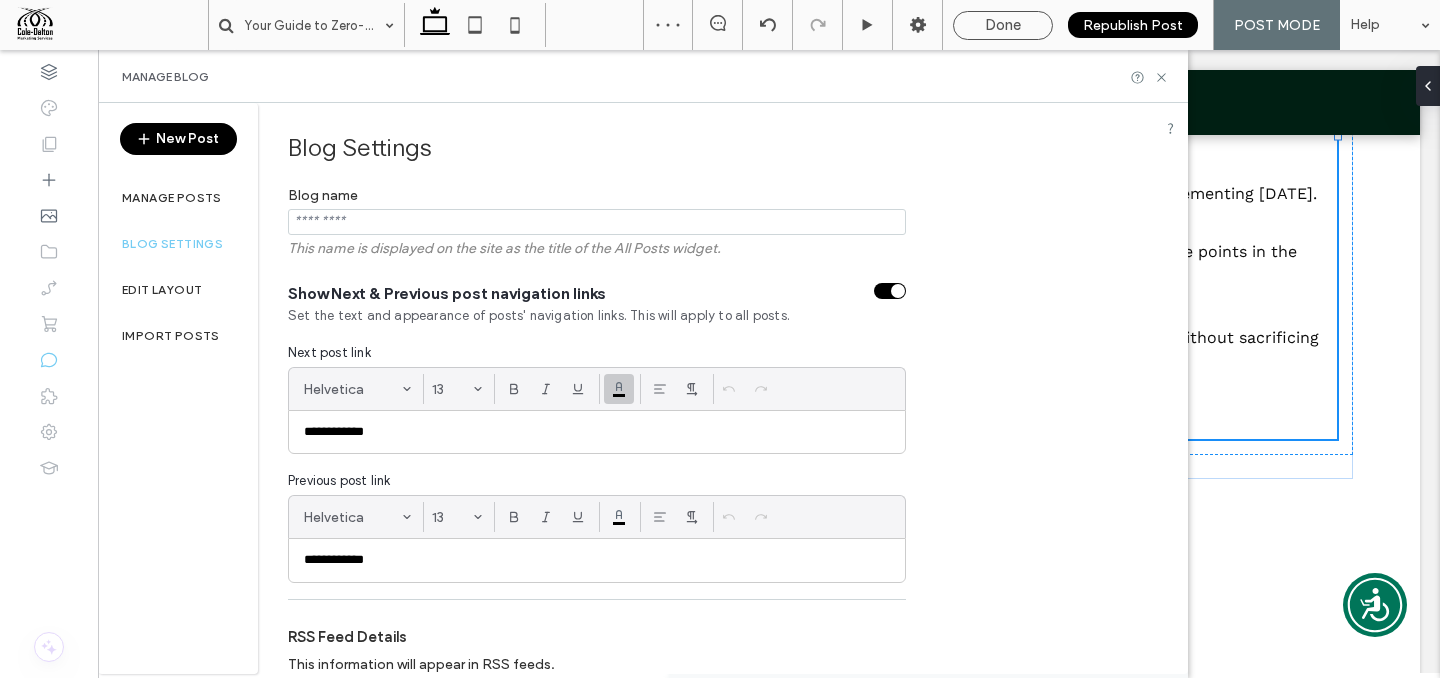 click on "HEX *******" at bounding box center [619, 389] 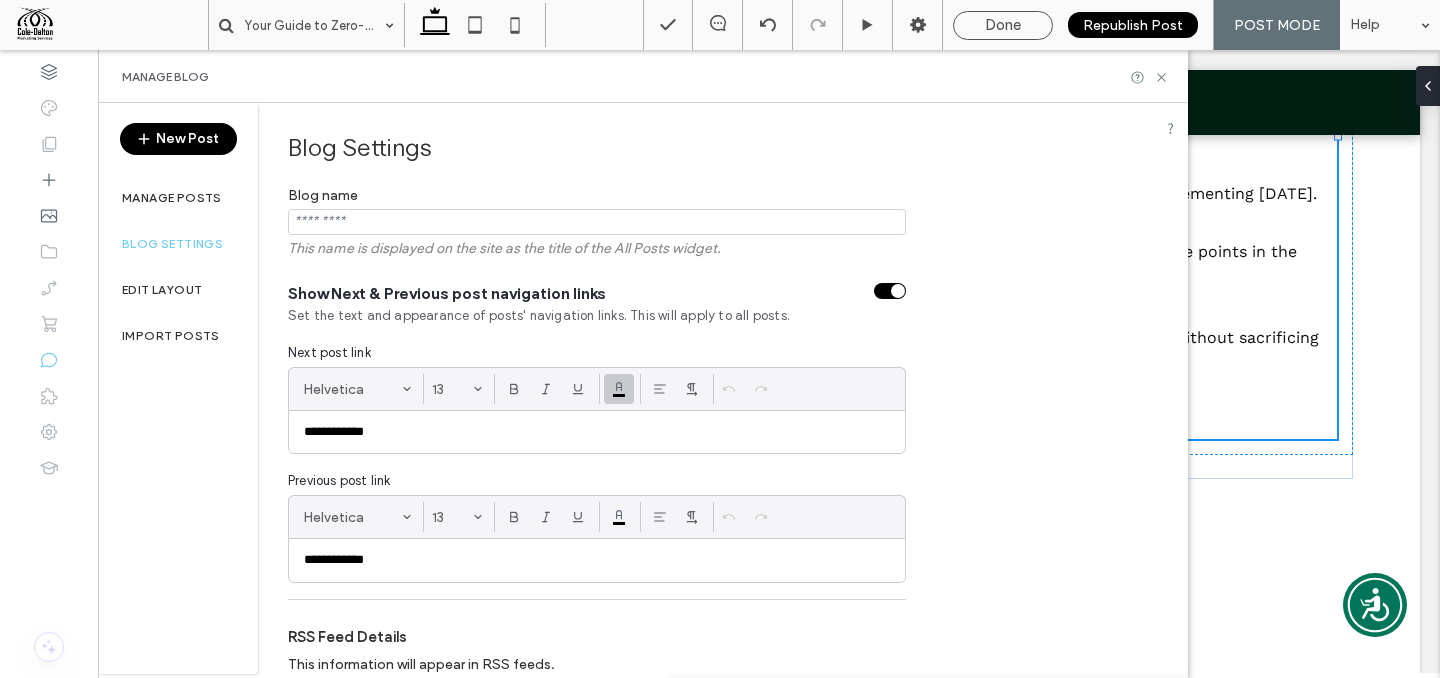 click 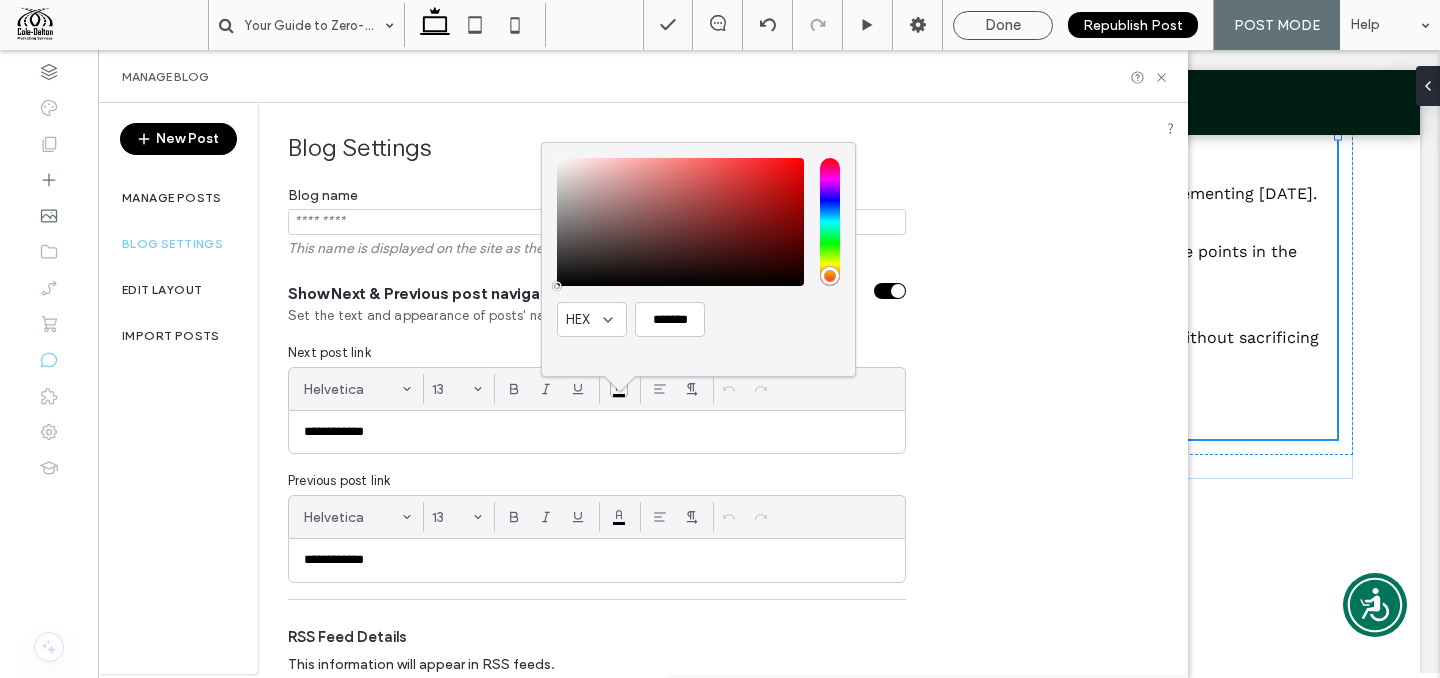 click on "**********" at bounding box center [597, 432] 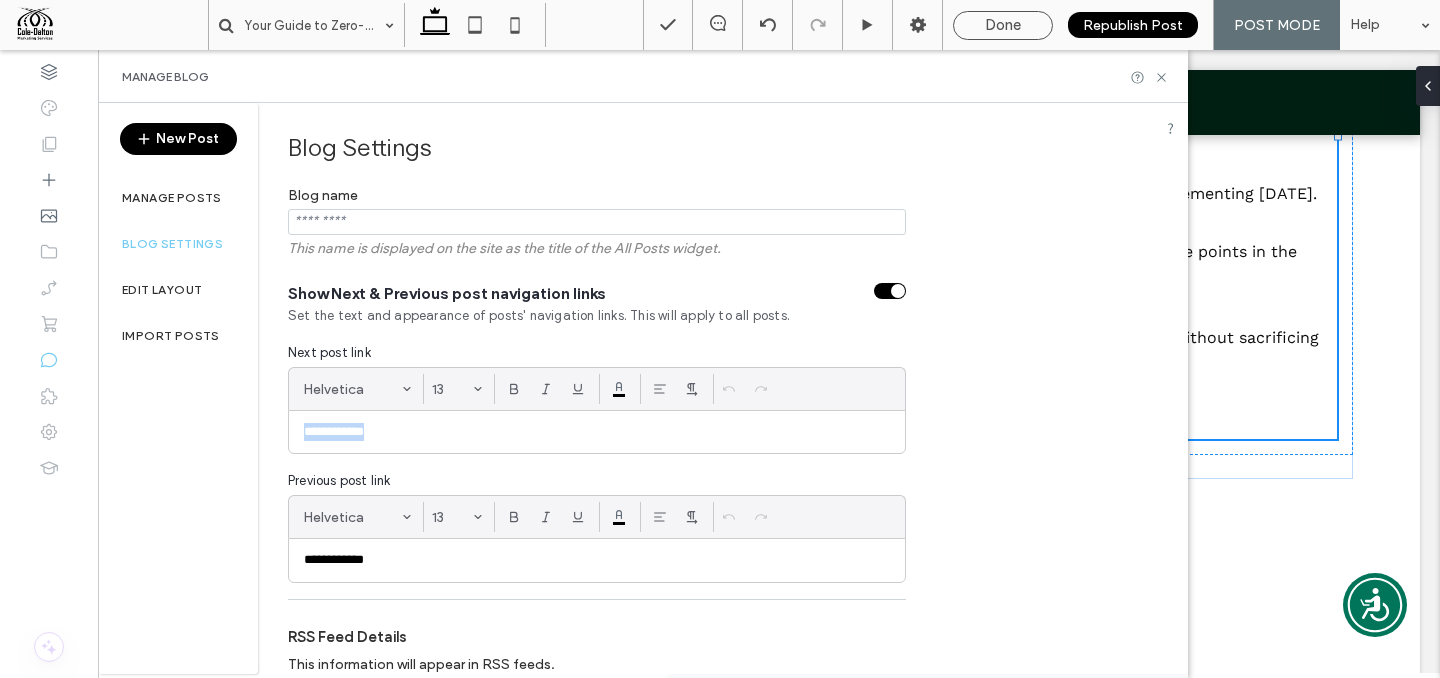 drag, startPoint x: 426, startPoint y: 433, endPoint x: 243, endPoint y: 428, distance: 183.0683 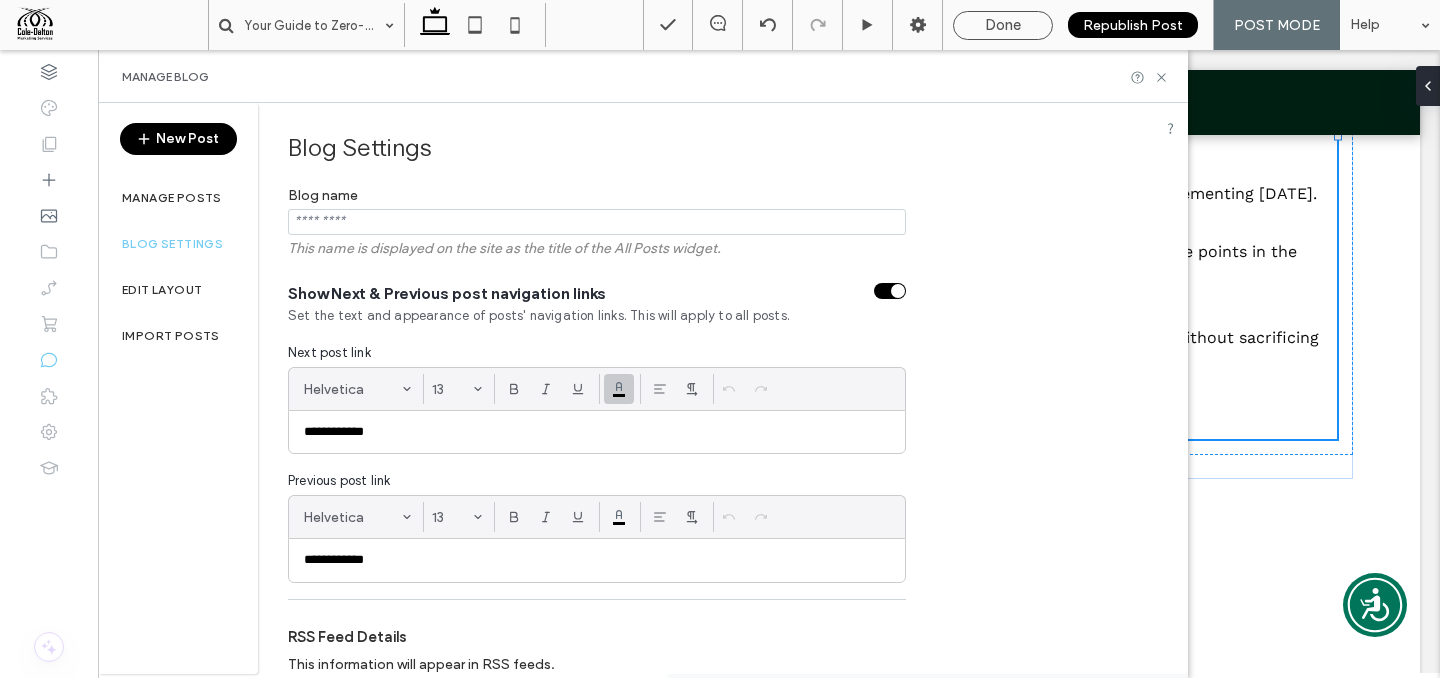 click 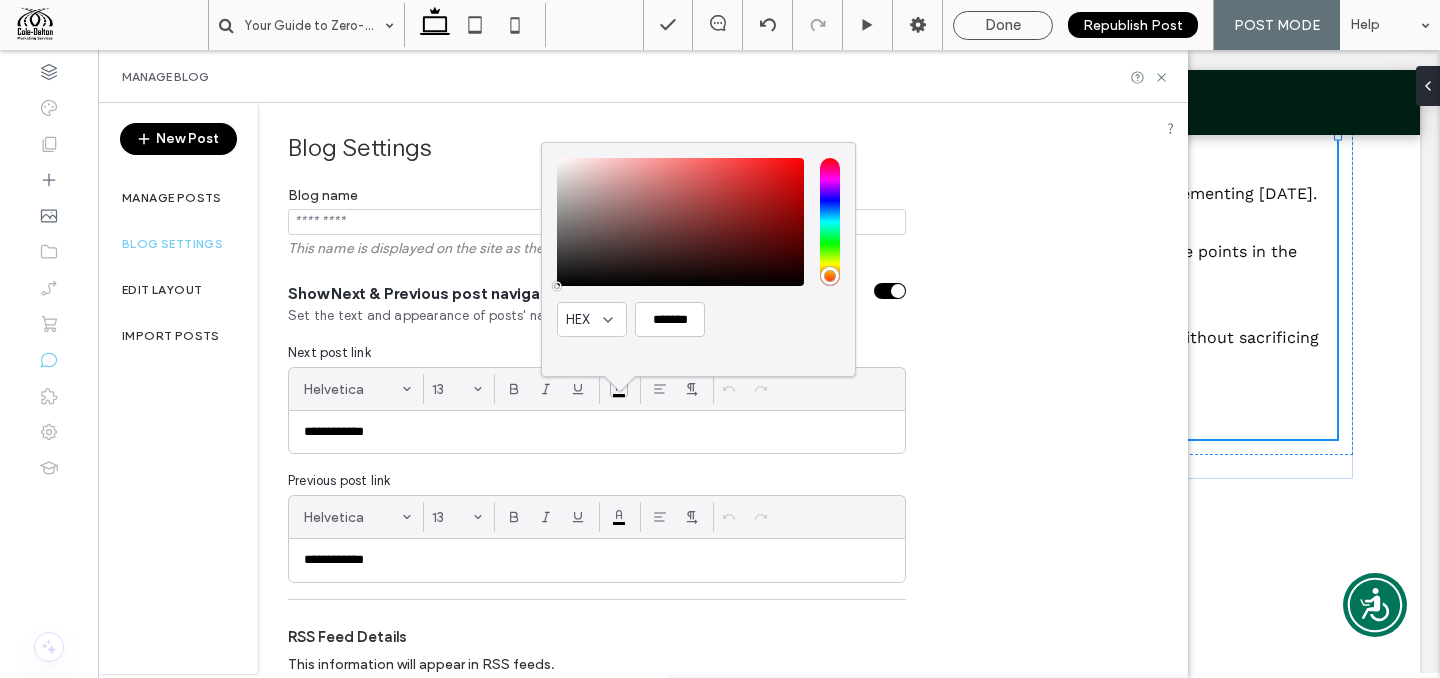 click on "**********" at bounding box center (723, 615) 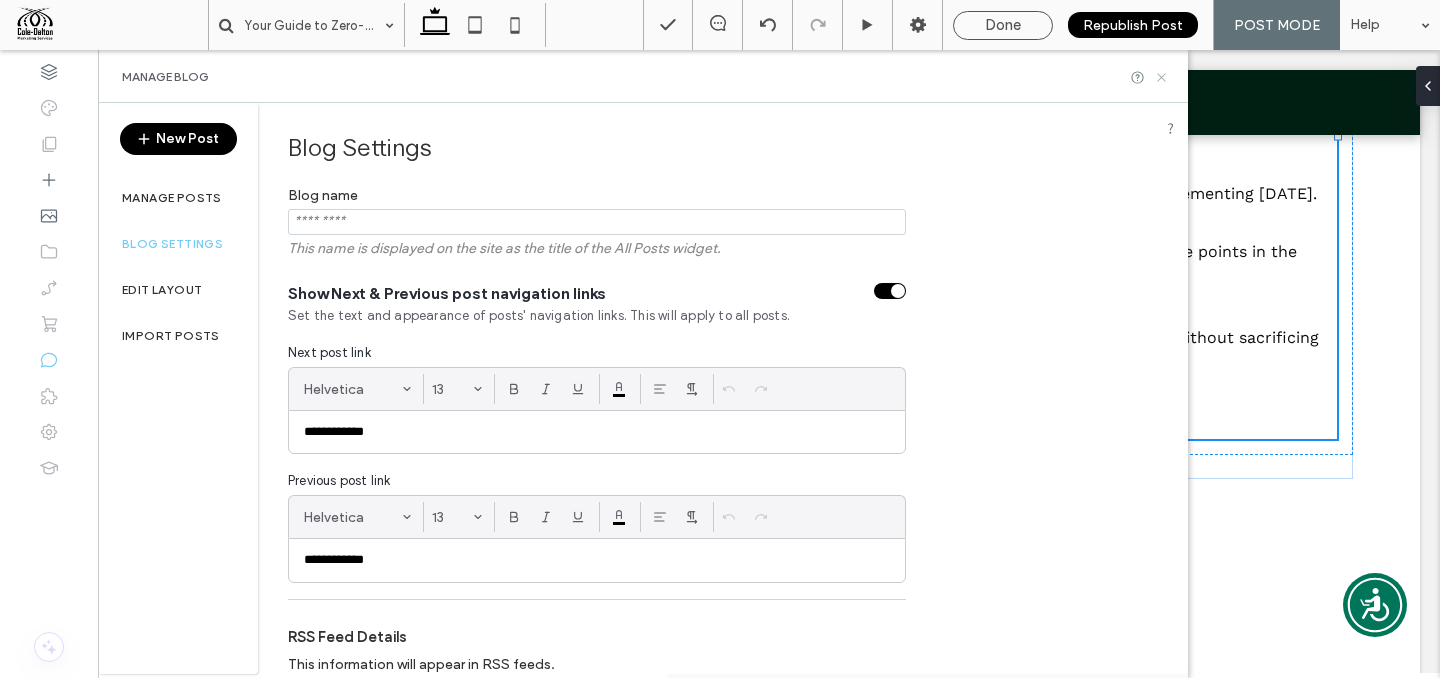 click 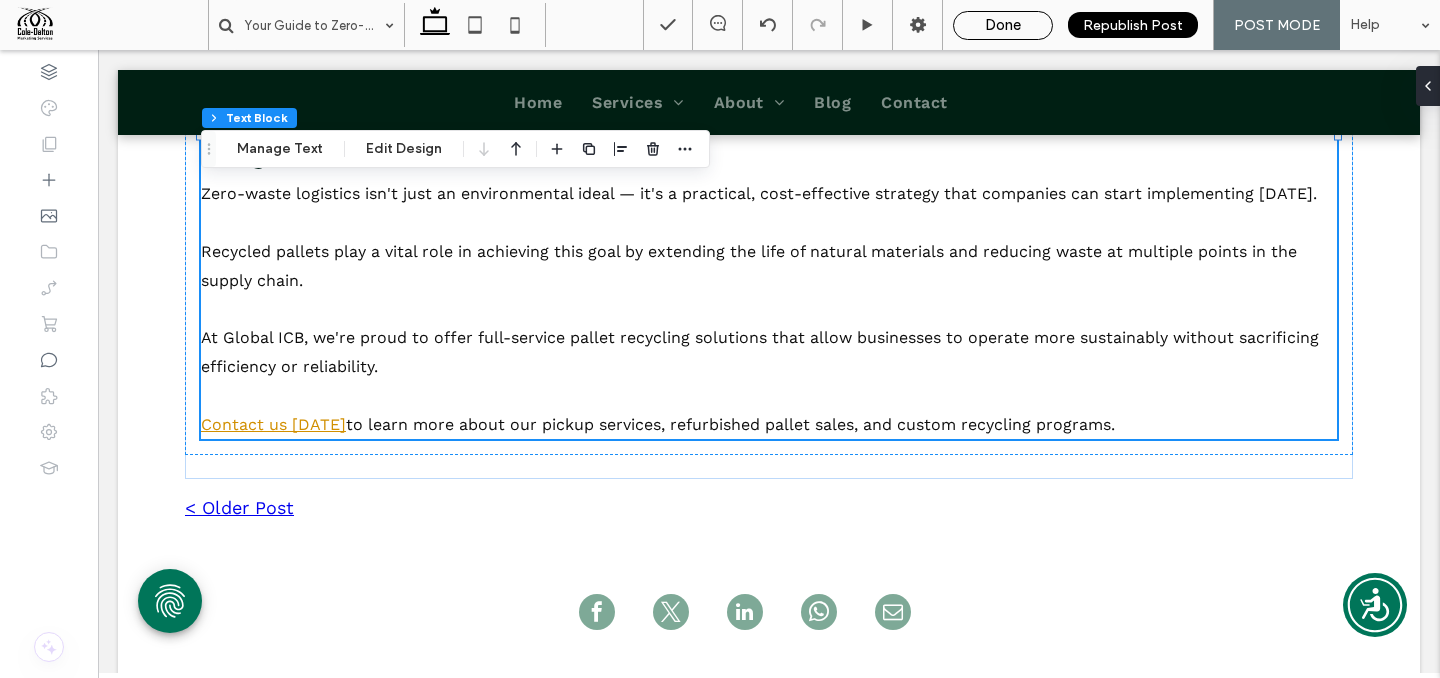 click on "Done" at bounding box center (1003, 25) 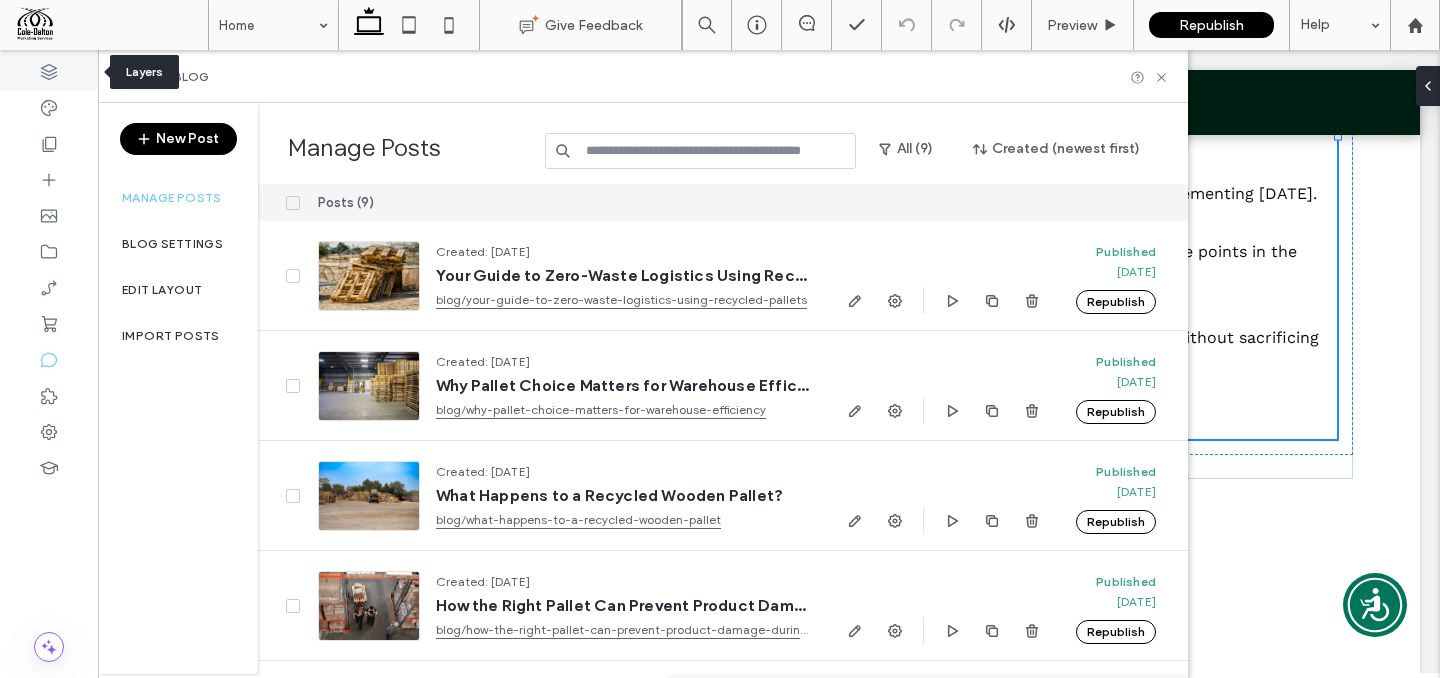 click at bounding box center [49, 72] 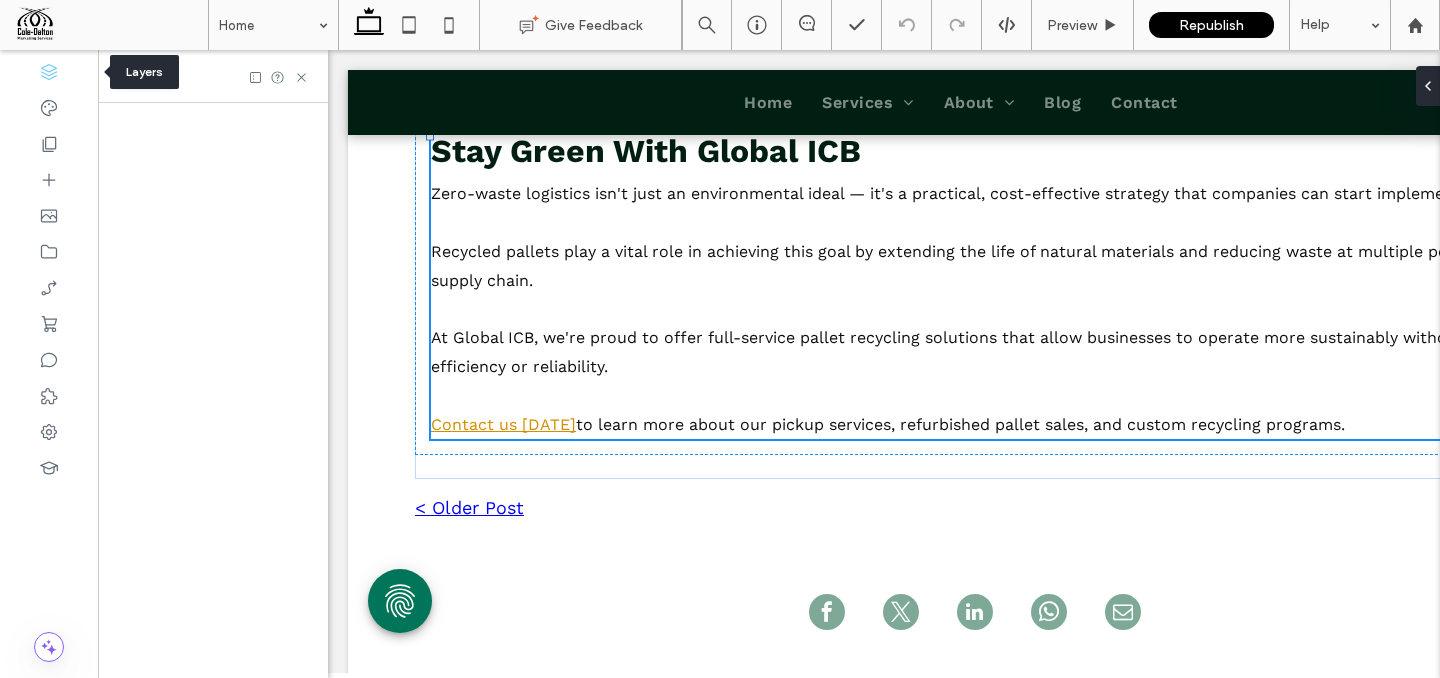 scroll, scrollTop: 0, scrollLeft: 230, axis: horizontal 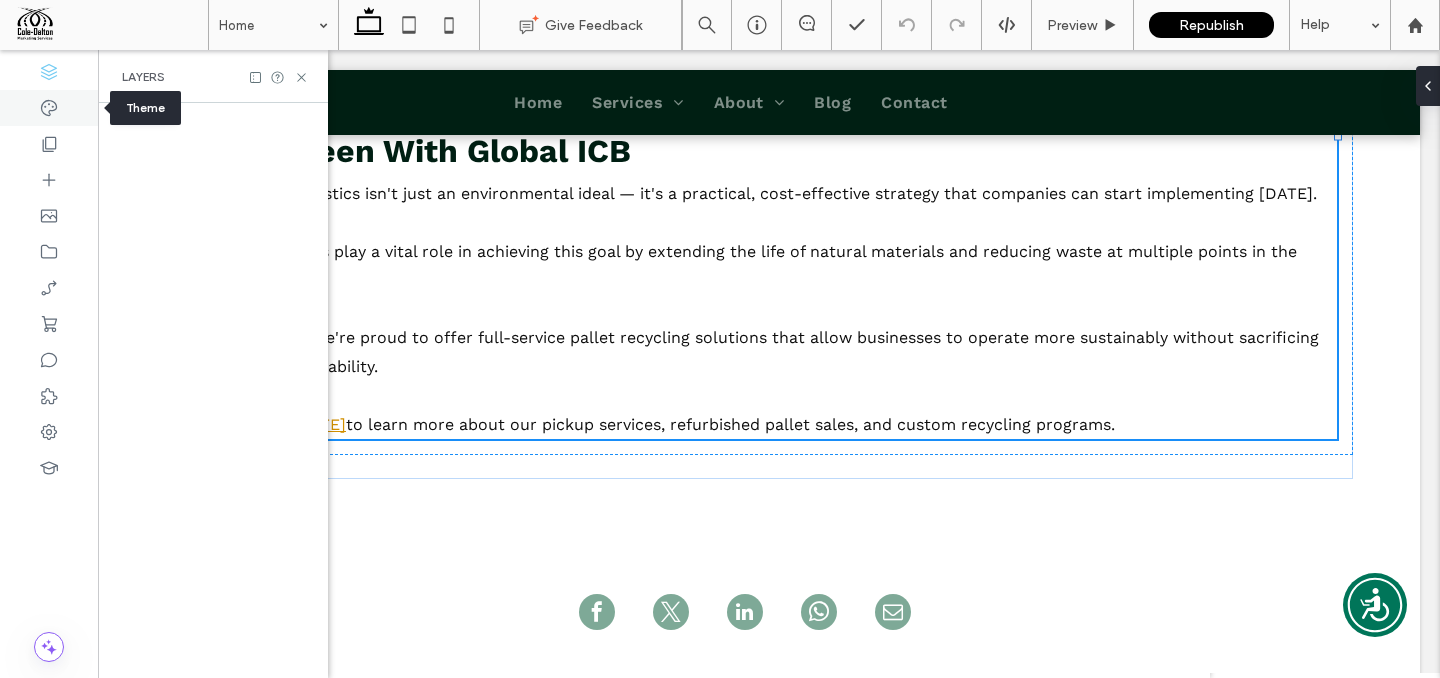 click at bounding box center [49, 108] 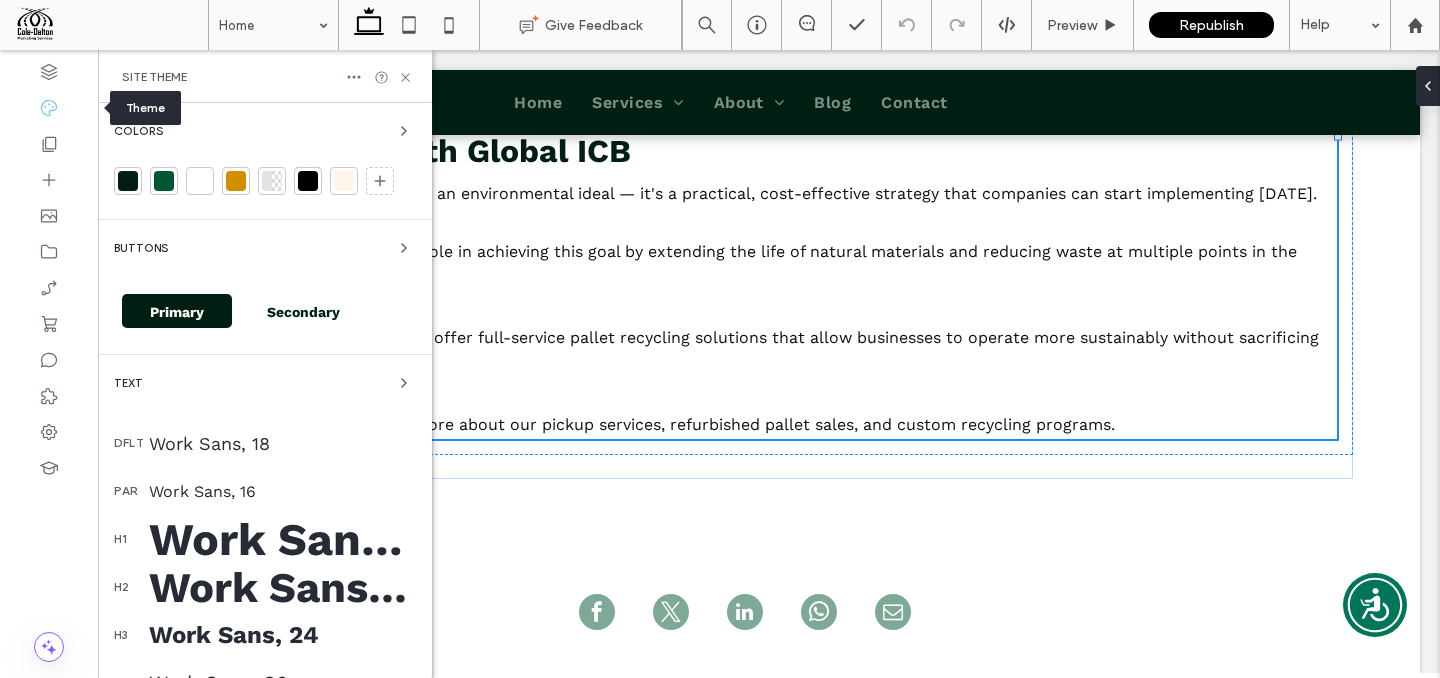 click at bounding box center (236, 181) 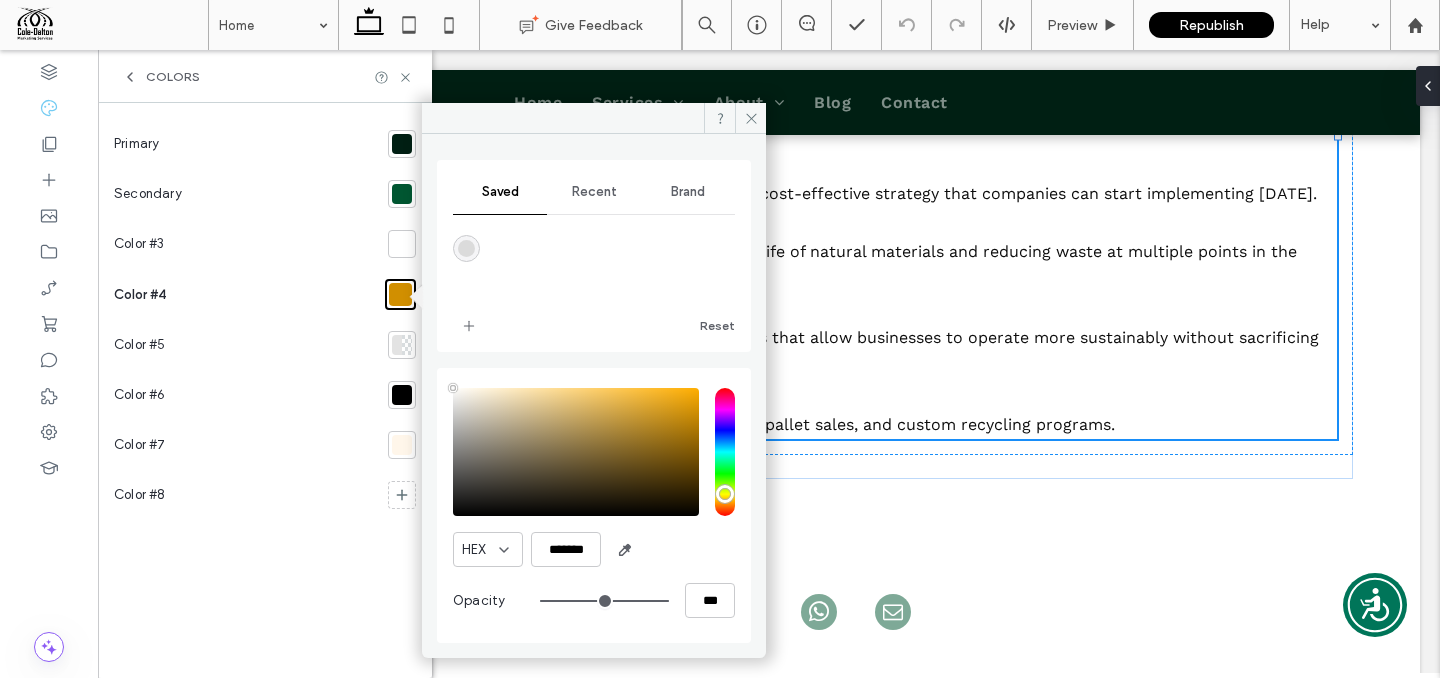 type on "****" 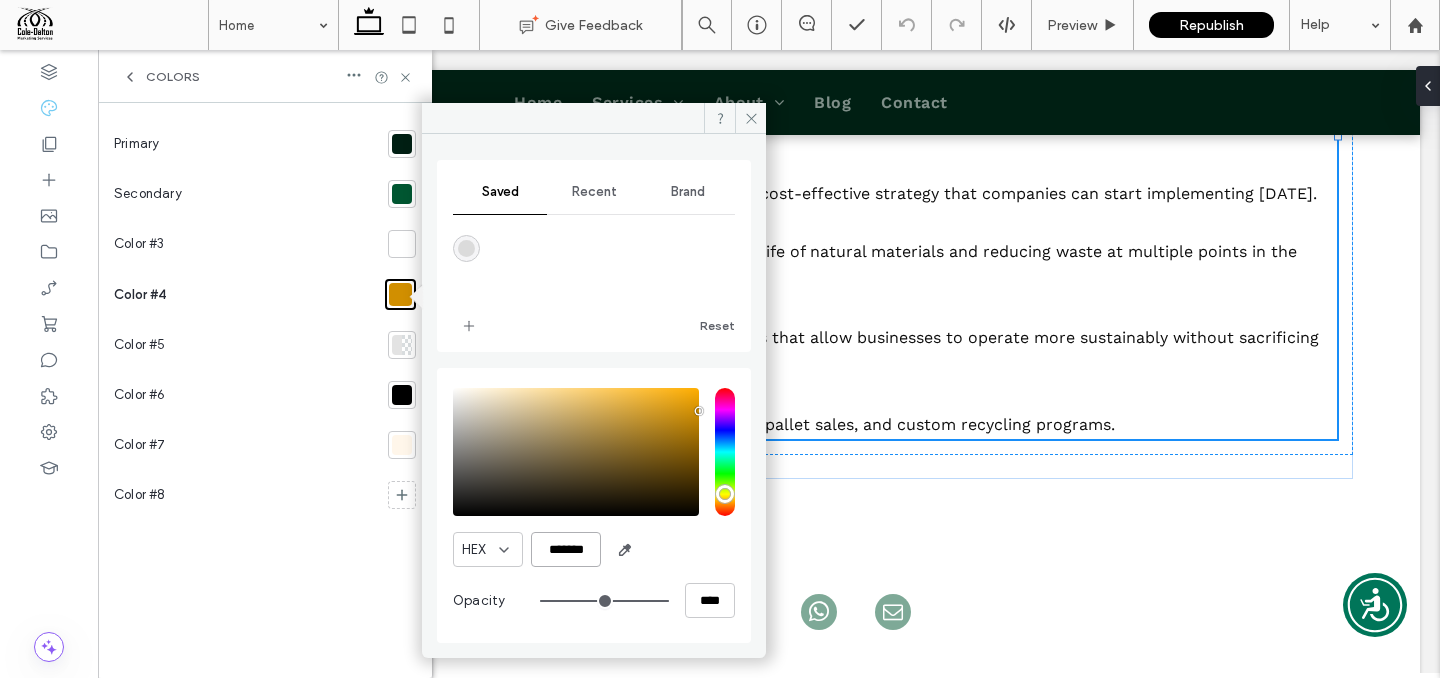 drag, startPoint x: 543, startPoint y: 545, endPoint x: 600, endPoint y: 547, distance: 57.035076 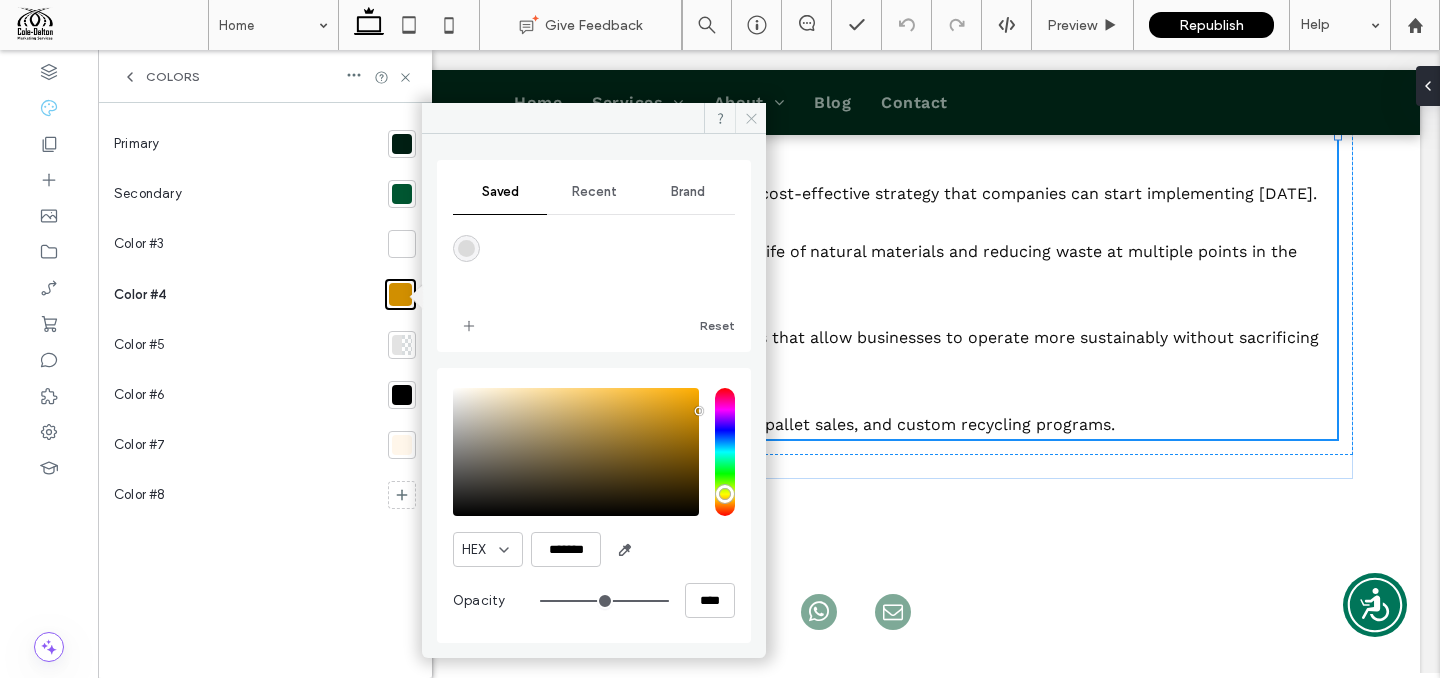 click 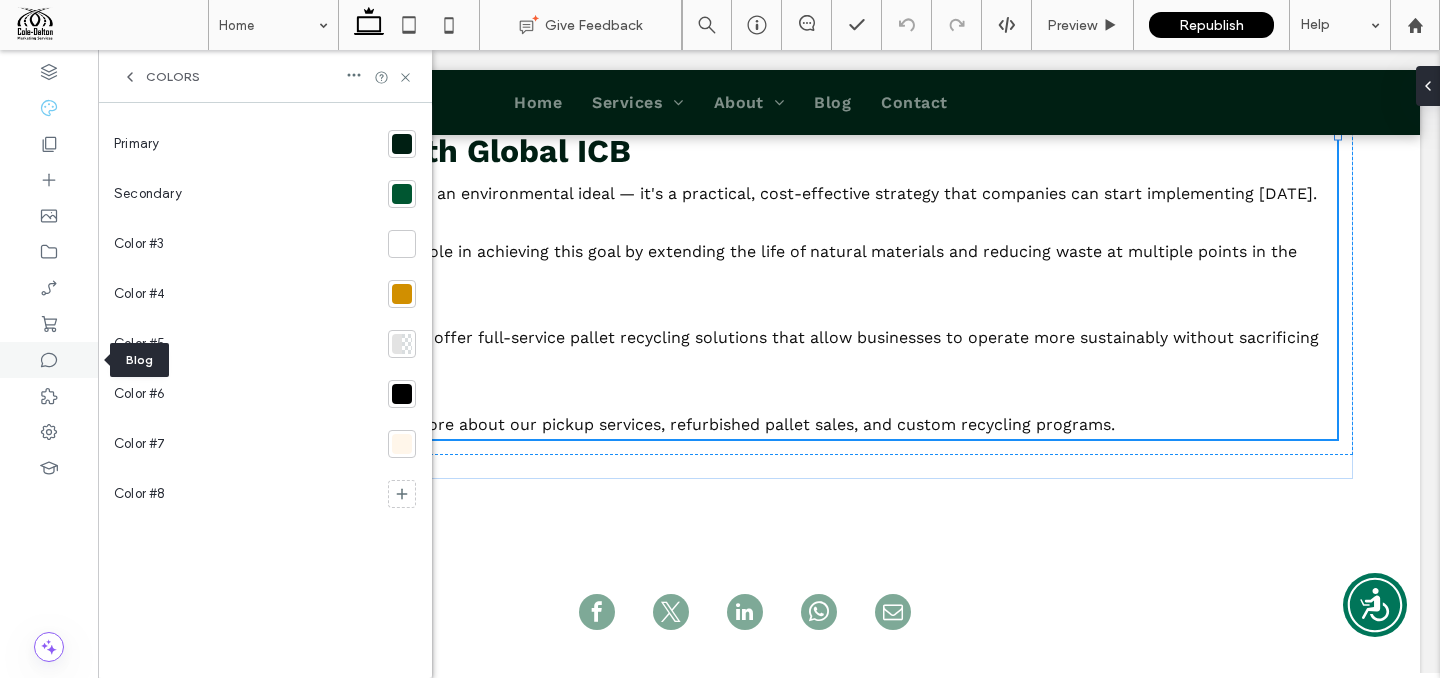 click 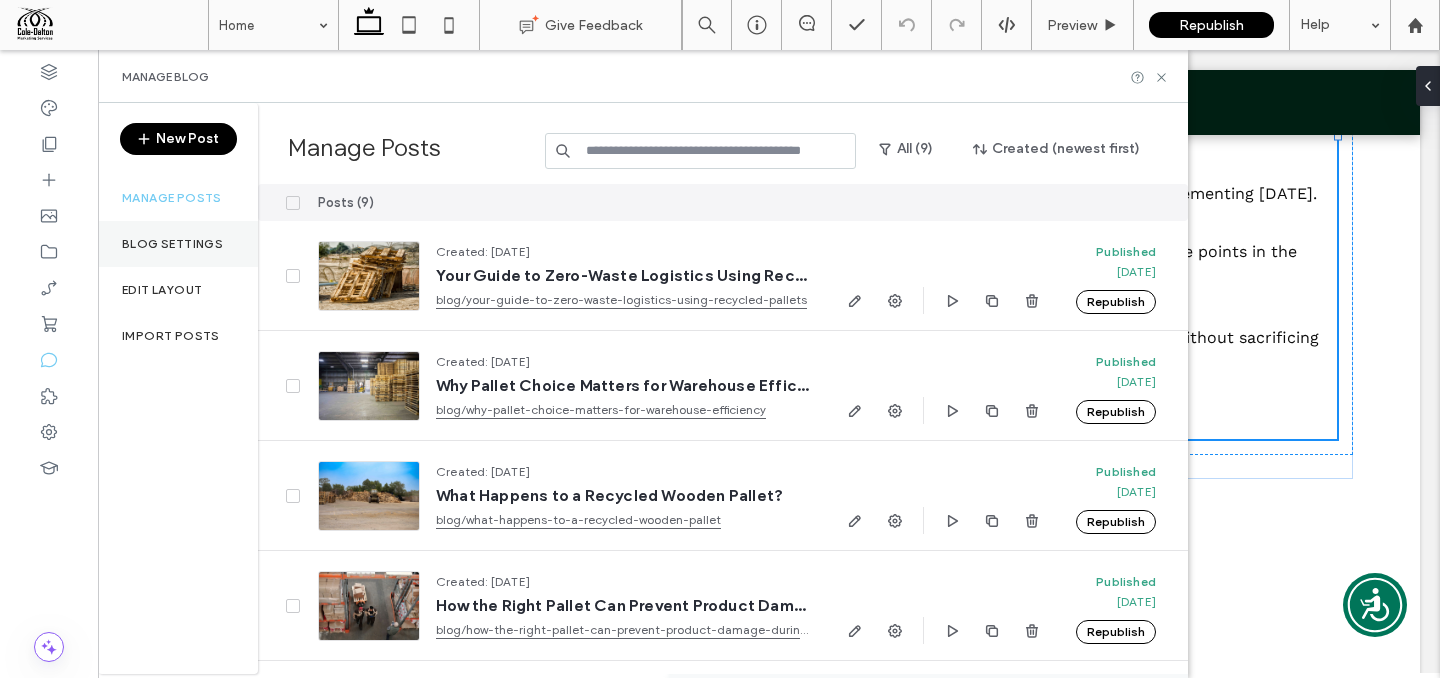 click on "Blog Settings" at bounding box center [178, 244] 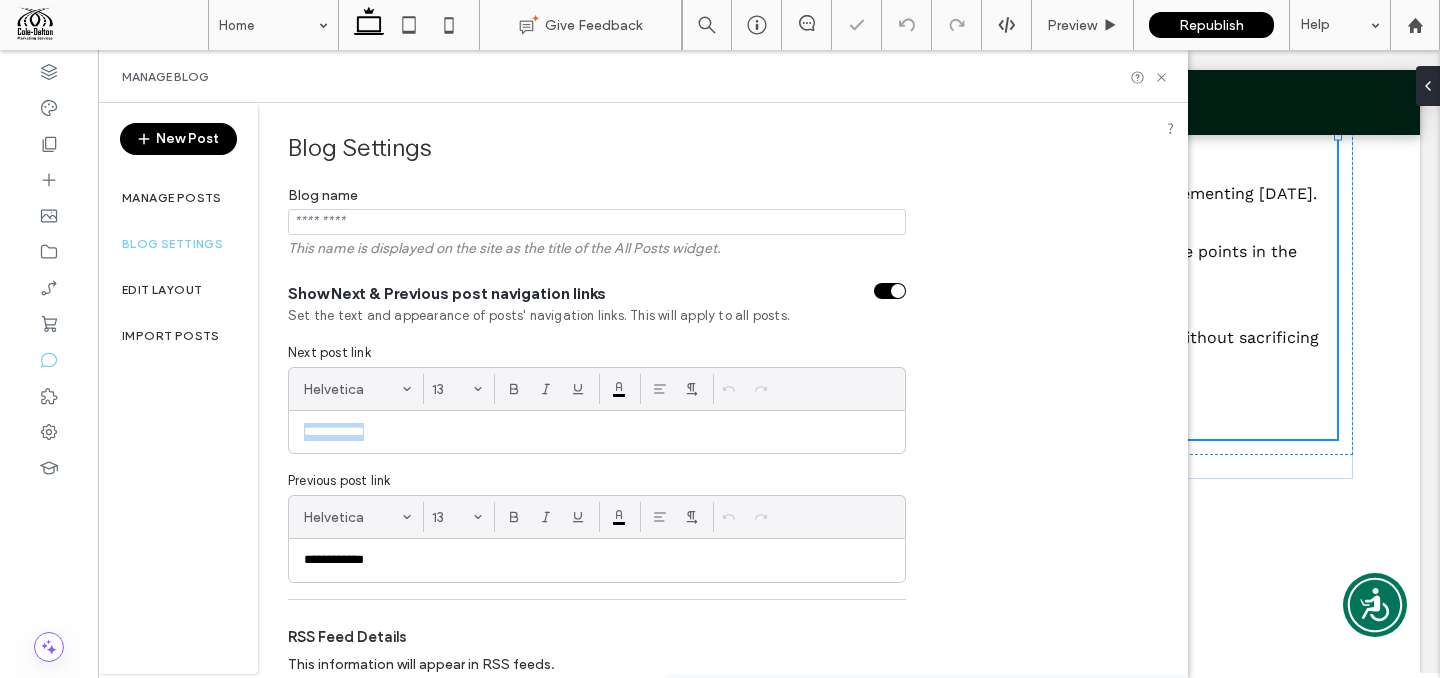 drag, startPoint x: 458, startPoint y: 438, endPoint x: 269, endPoint y: 431, distance: 189.12958 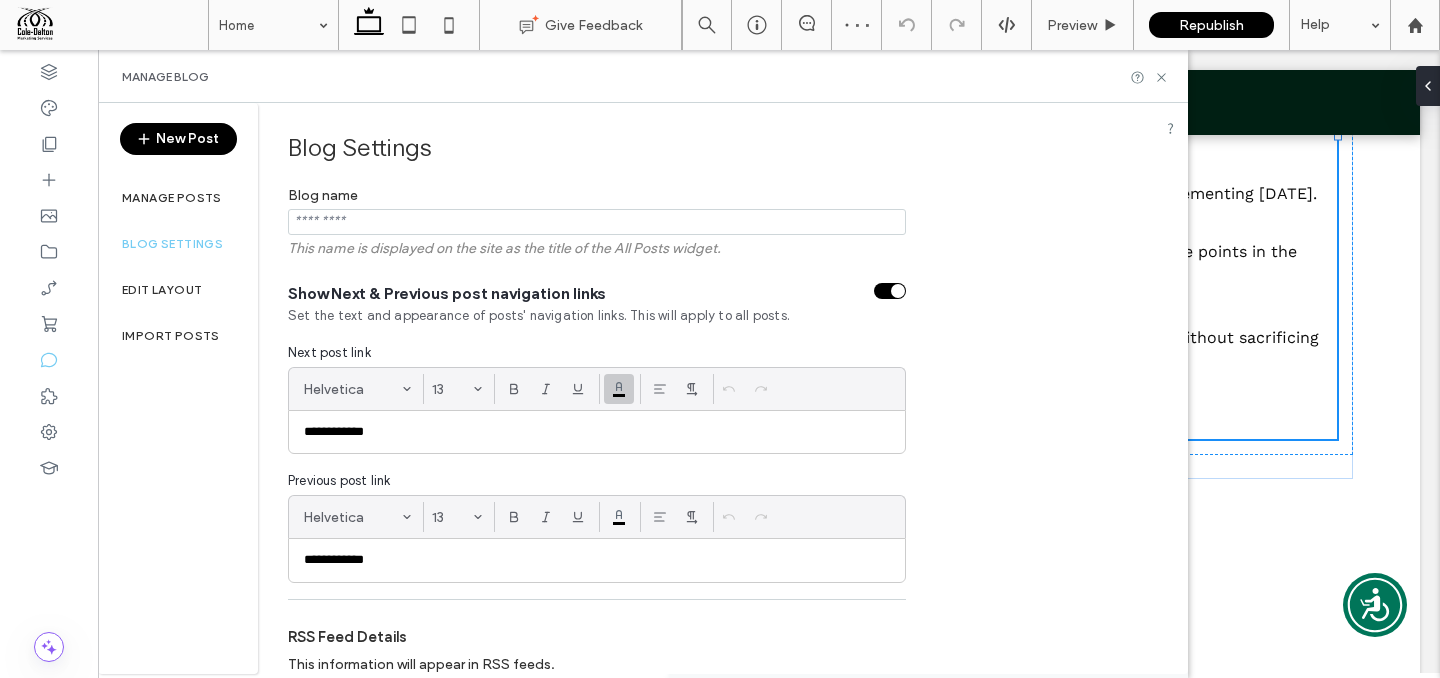 click 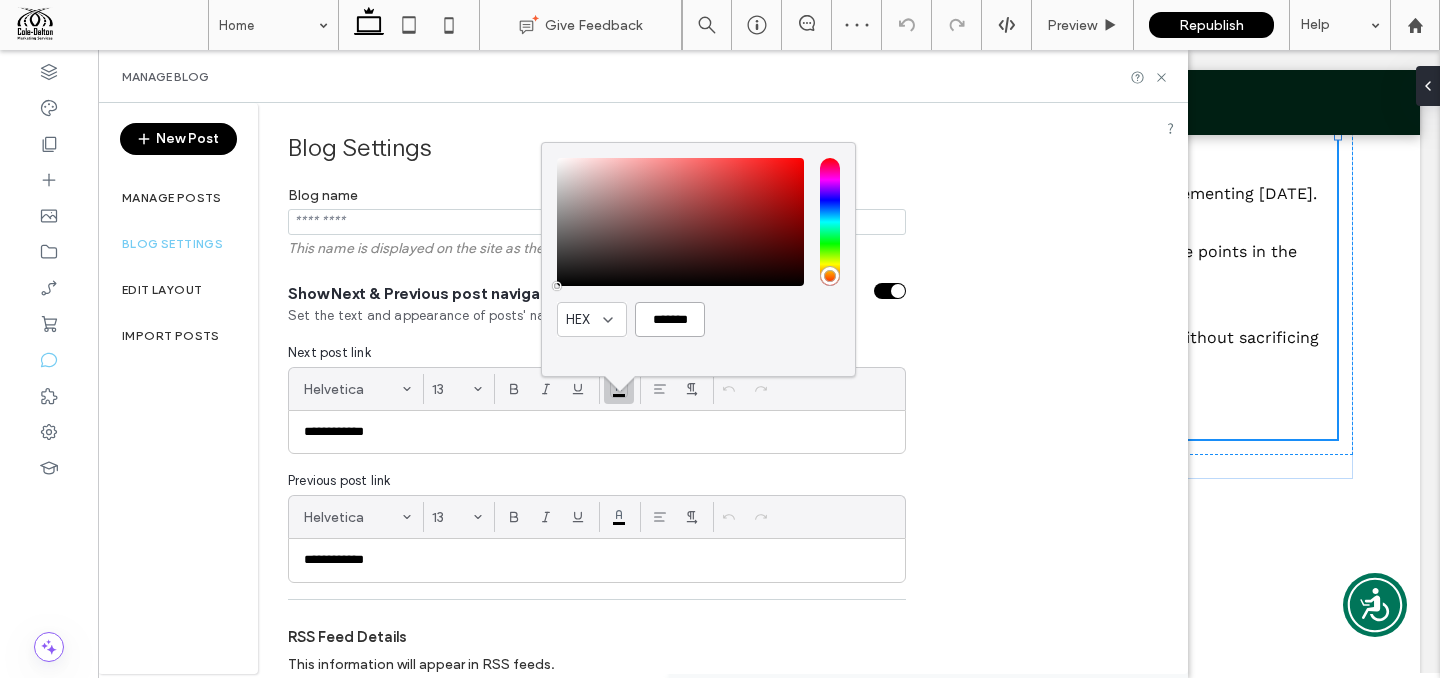 scroll, scrollTop: 0, scrollLeft: 4, axis: horizontal 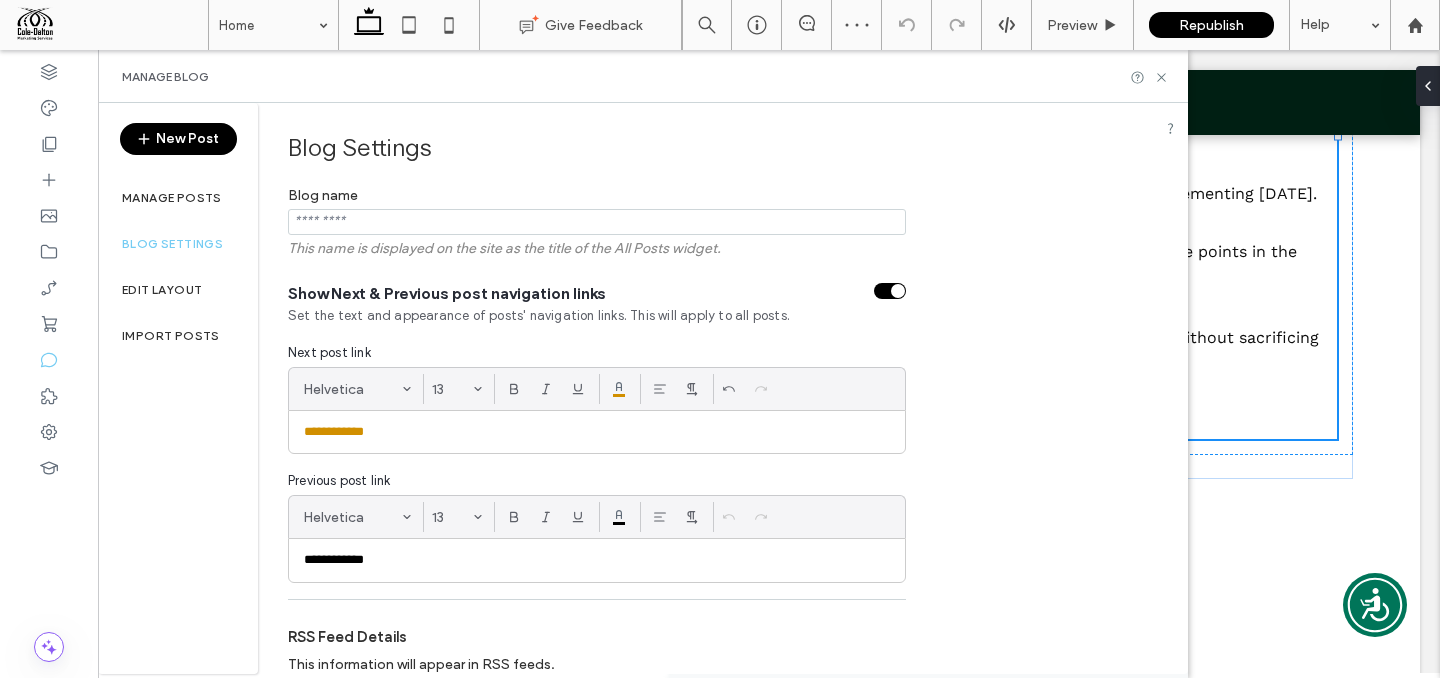 click on "**********" at bounding box center [597, 560] 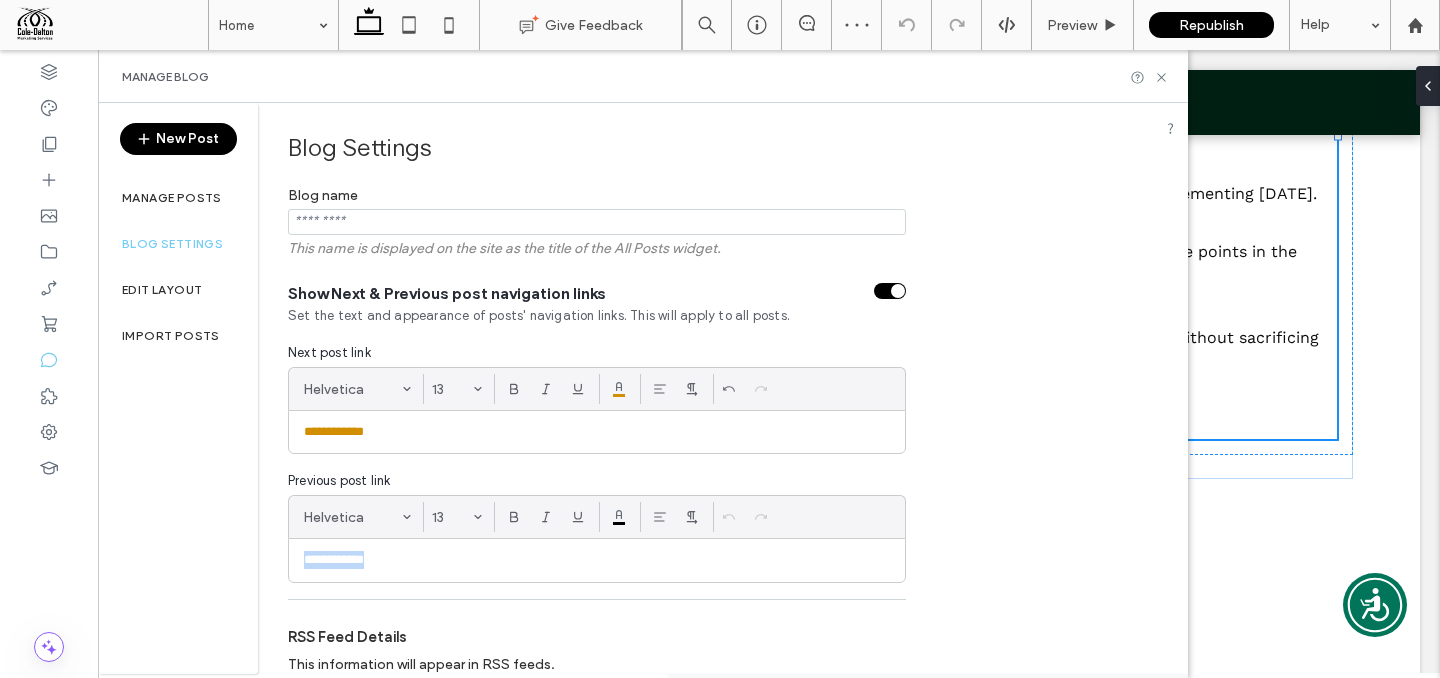 drag, startPoint x: 410, startPoint y: 569, endPoint x: 221, endPoint y: 563, distance: 189.09521 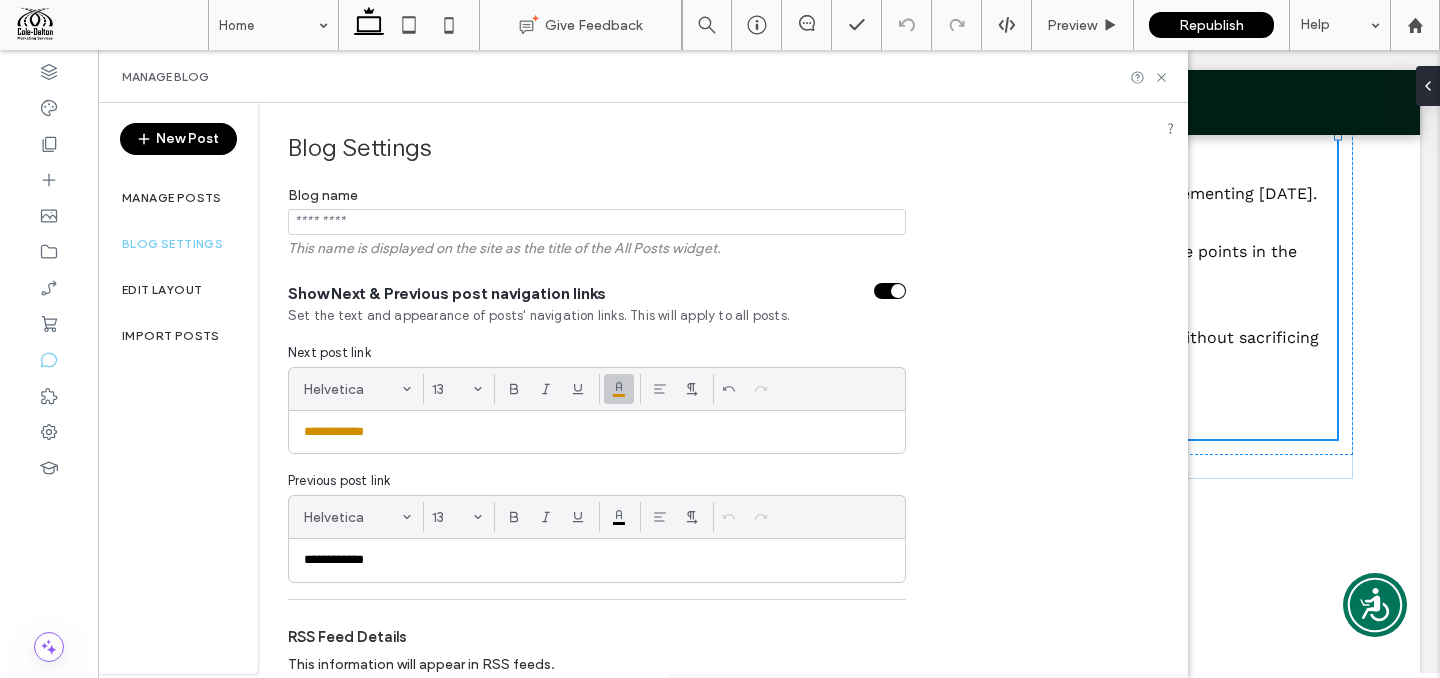 click 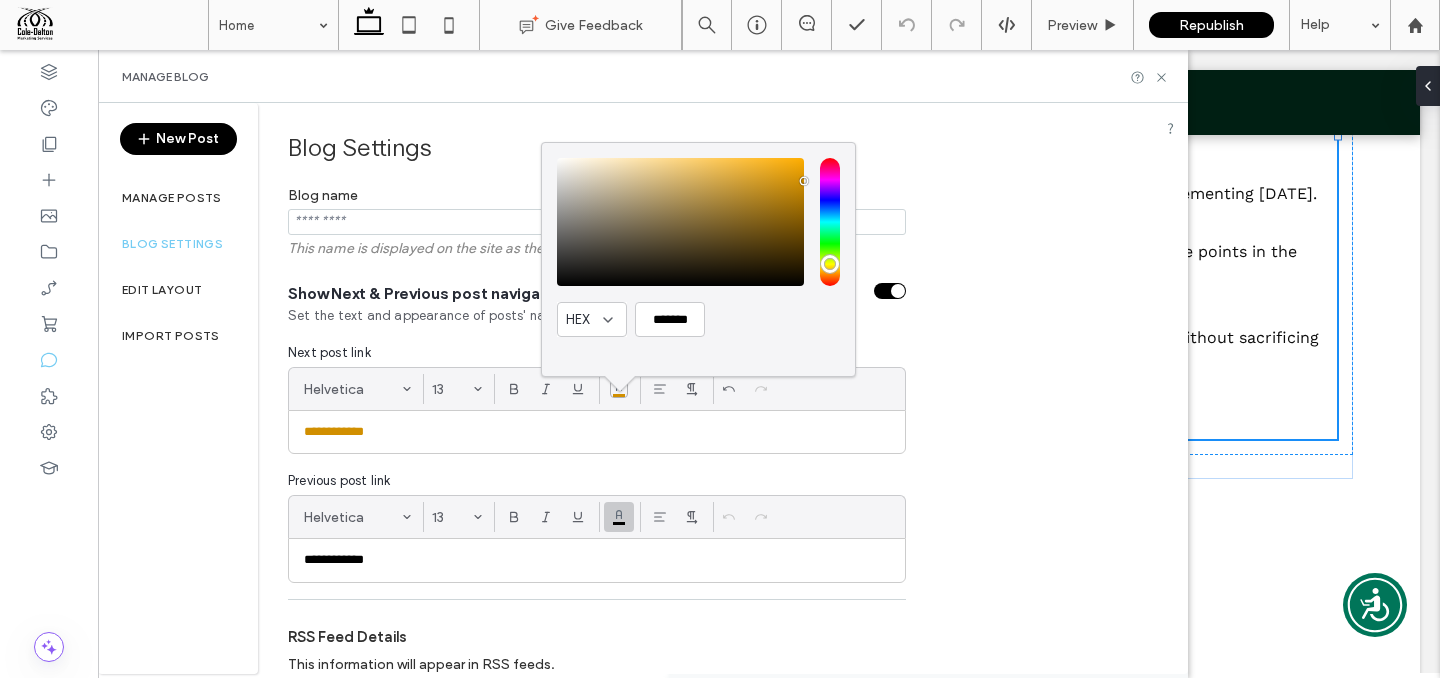 click on "HEX *******" at bounding box center (619, 517) 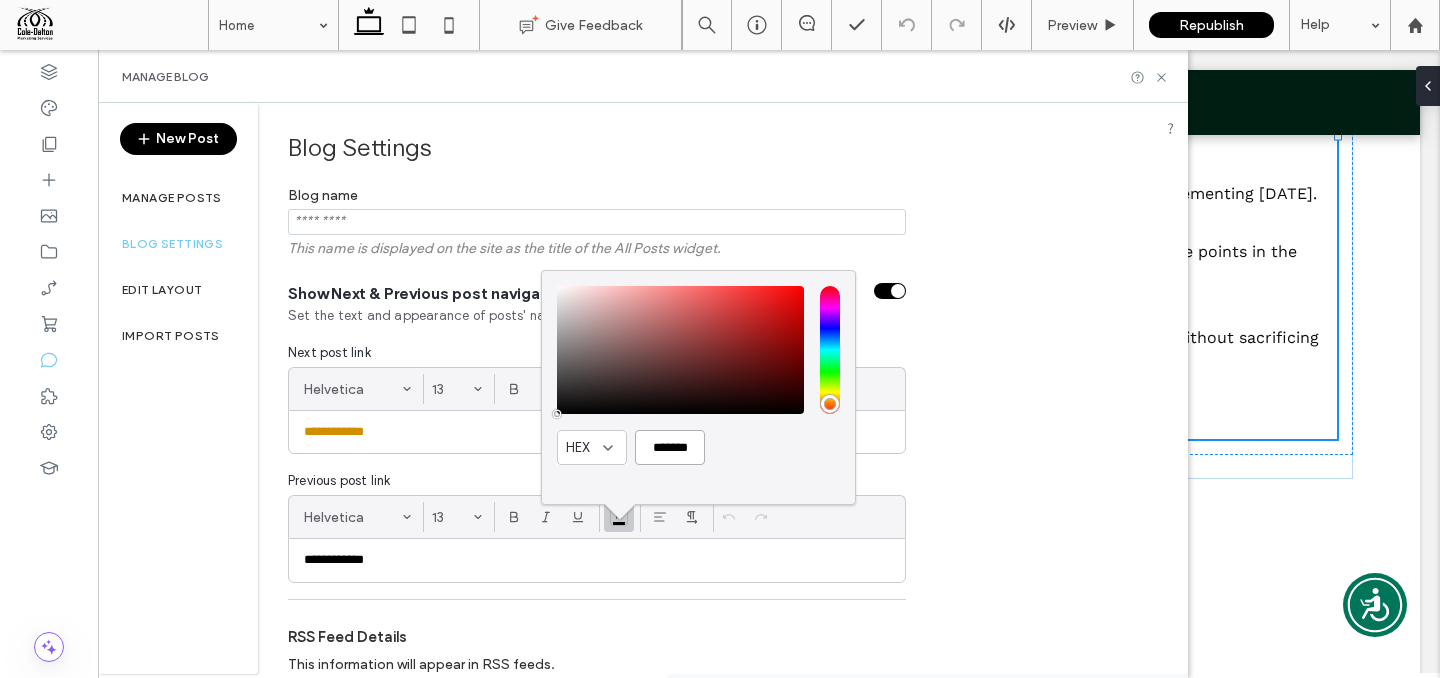 scroll, scrollTop: 0, scrollLeft: 4, axis: horizontal 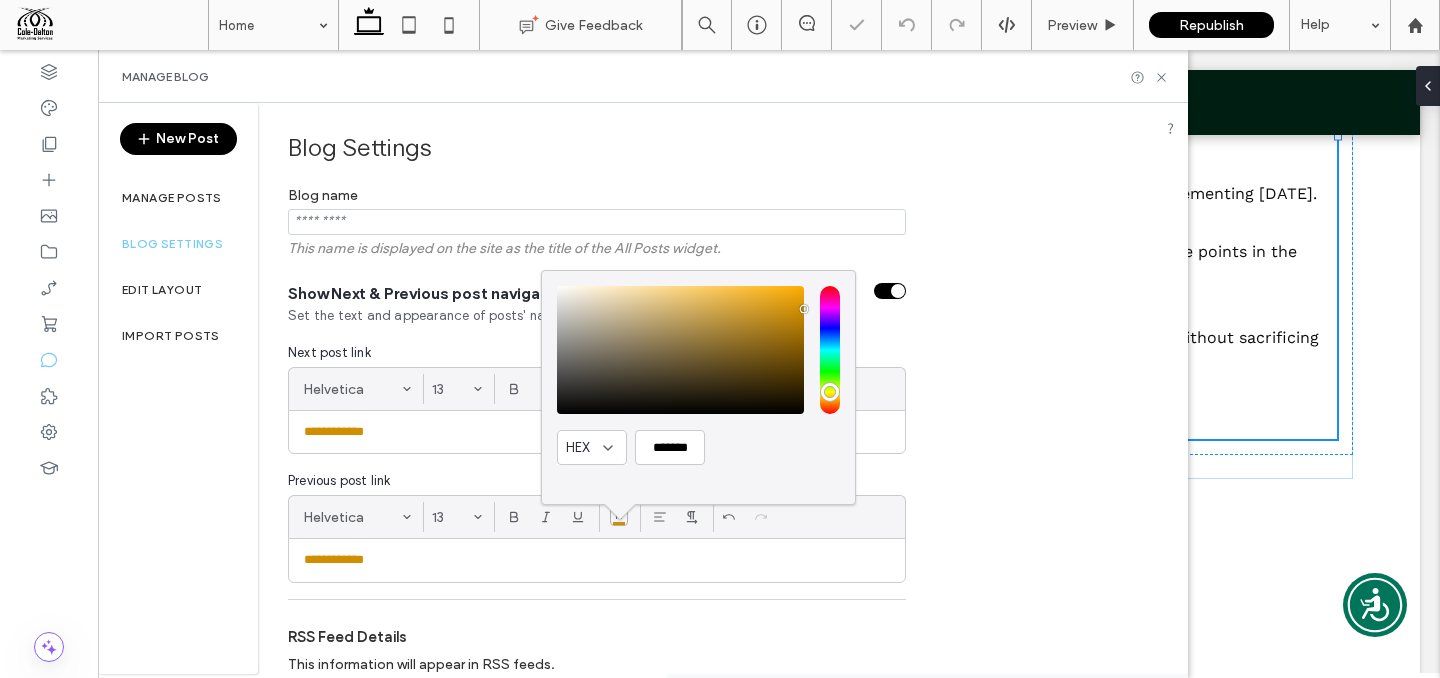 click on "**********" at bounding box center [723, 615] 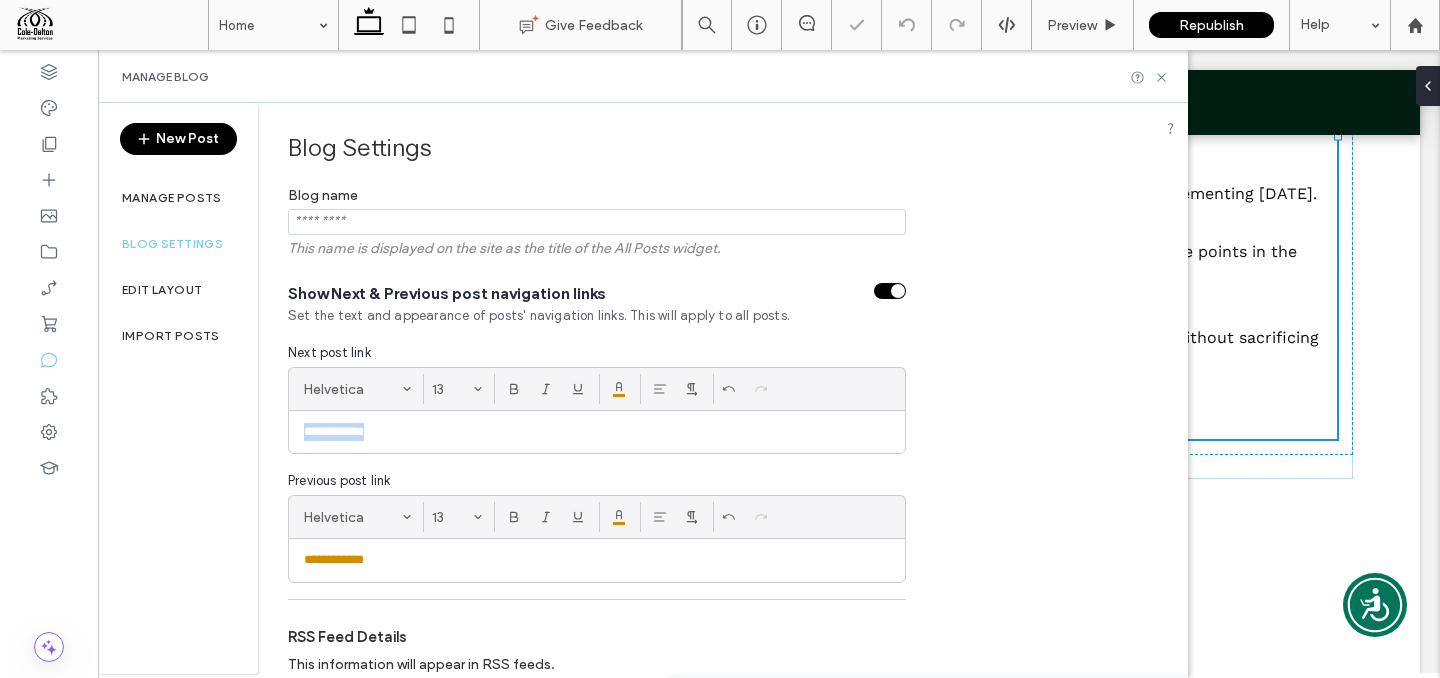 drag, startPoint x: 388, startPoint y: 438, endPoint x: 226, endPoint y: 417, distance: 163.35544 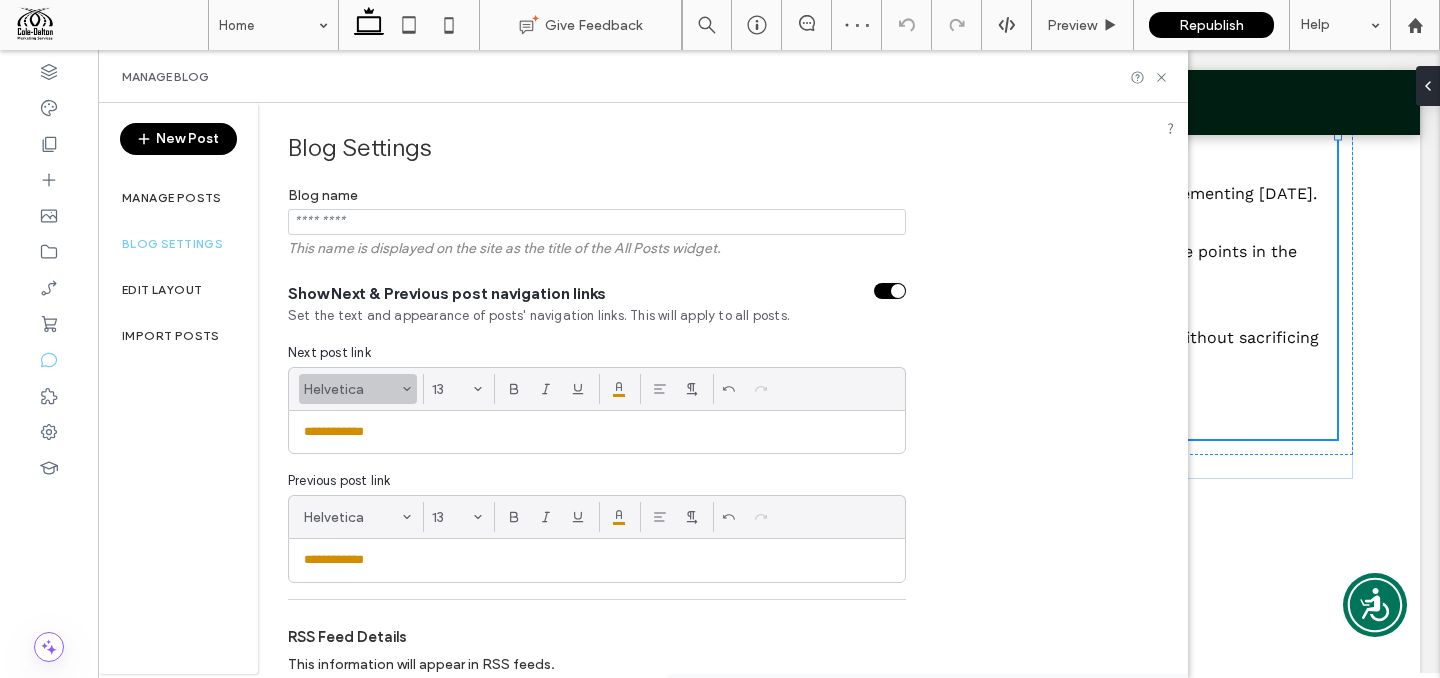 click 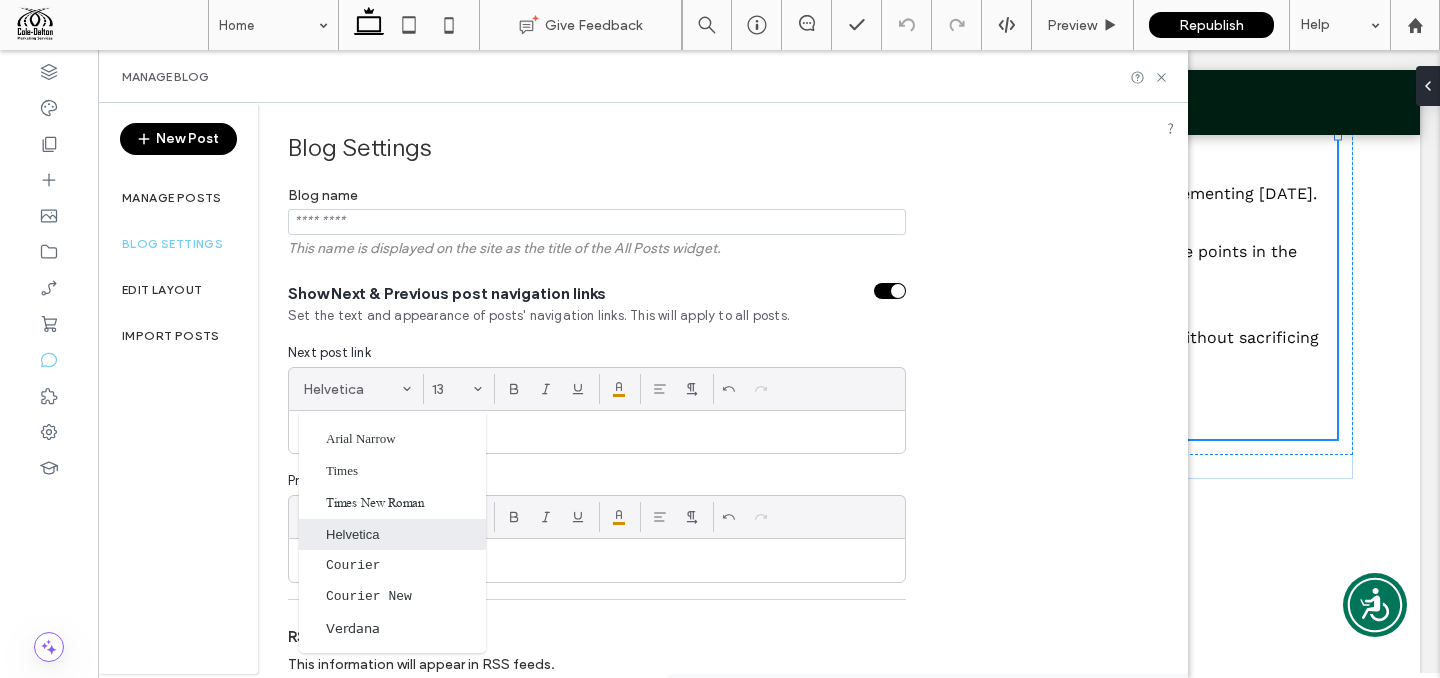 scroll, scrollTop: 44, scrollLeft: 0, axis: vertical 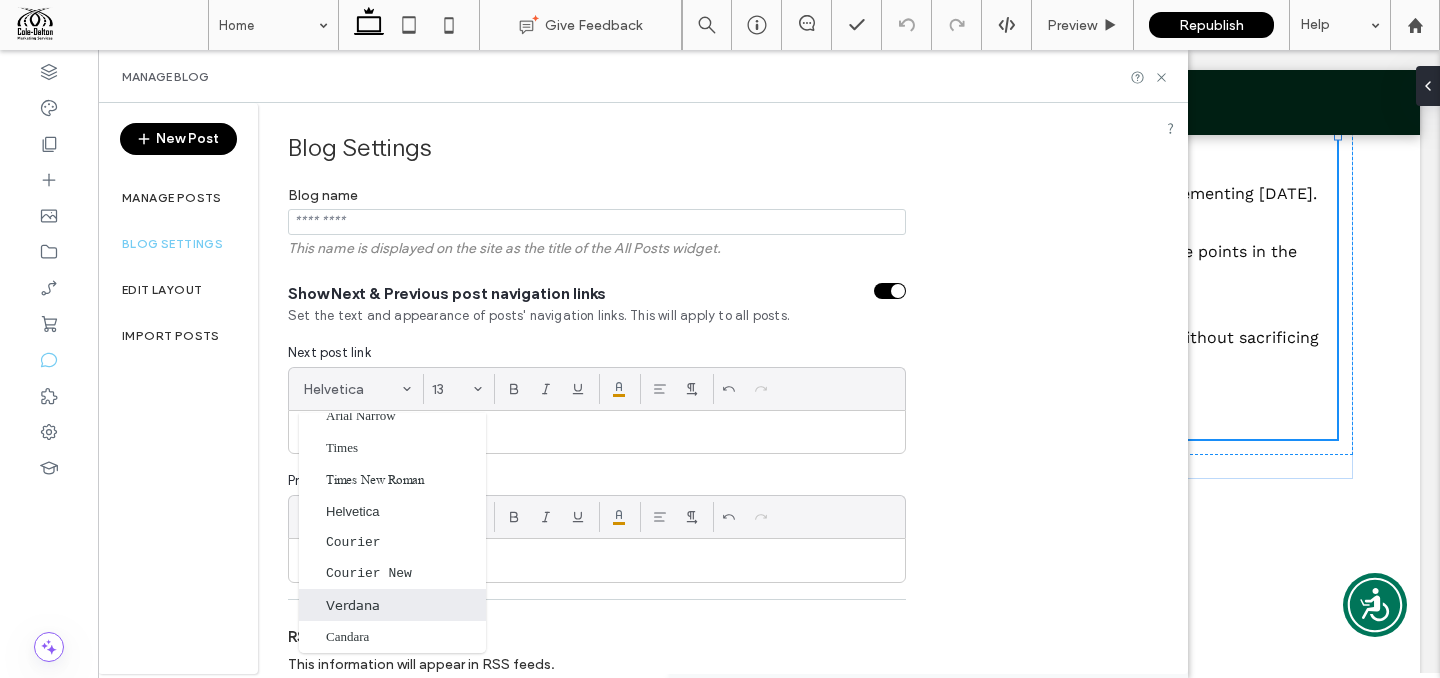 click on "Verdana" at bounding box center (392, 605) 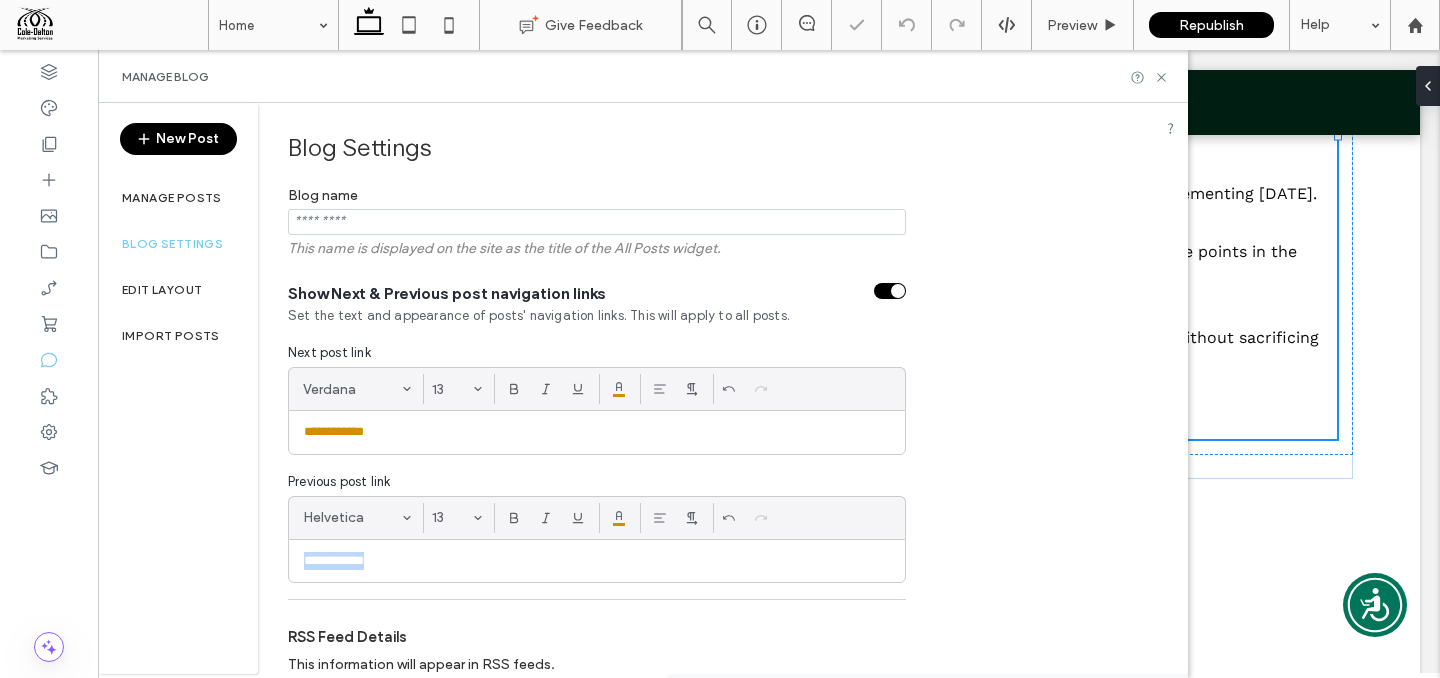 drag, startPoint x: 404, startPoint y: 568, endPoint x: 217, endPoint y: 547, distance: 188.17545 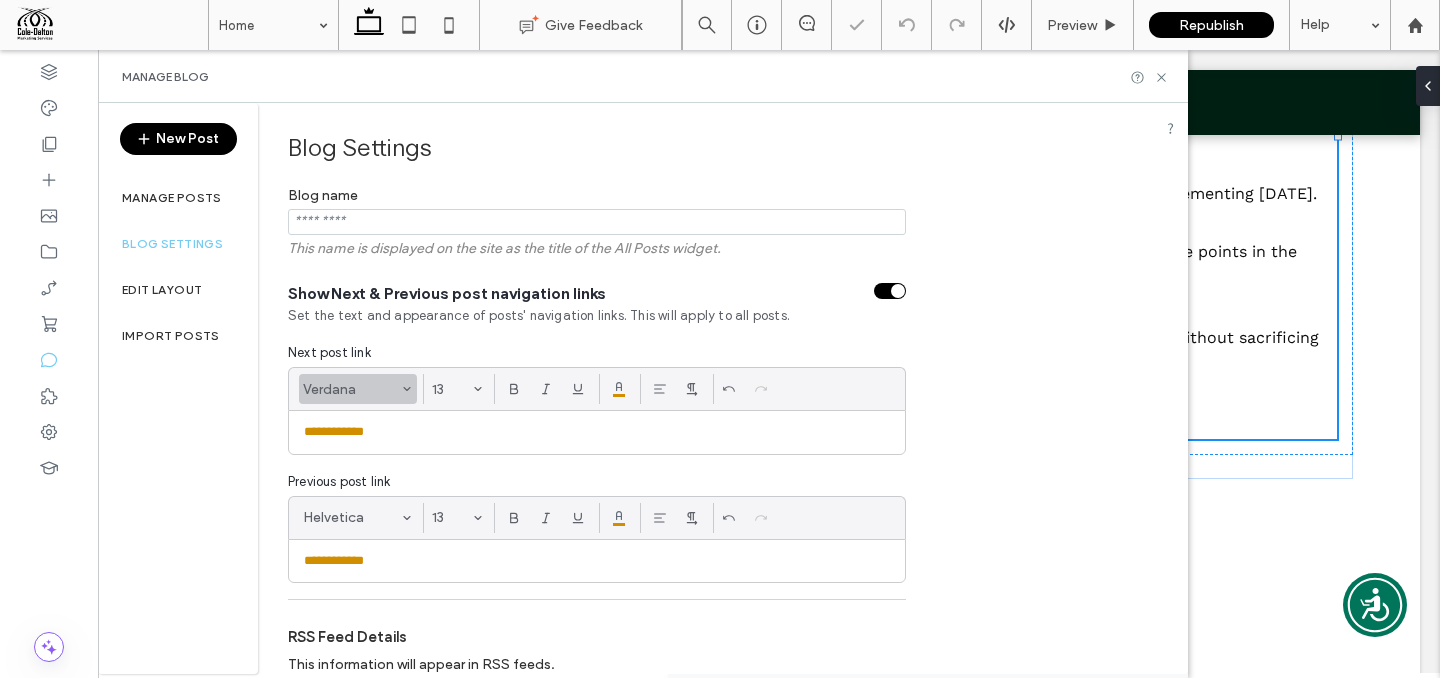 click on "Verdana" at bounding box center (348, 389) 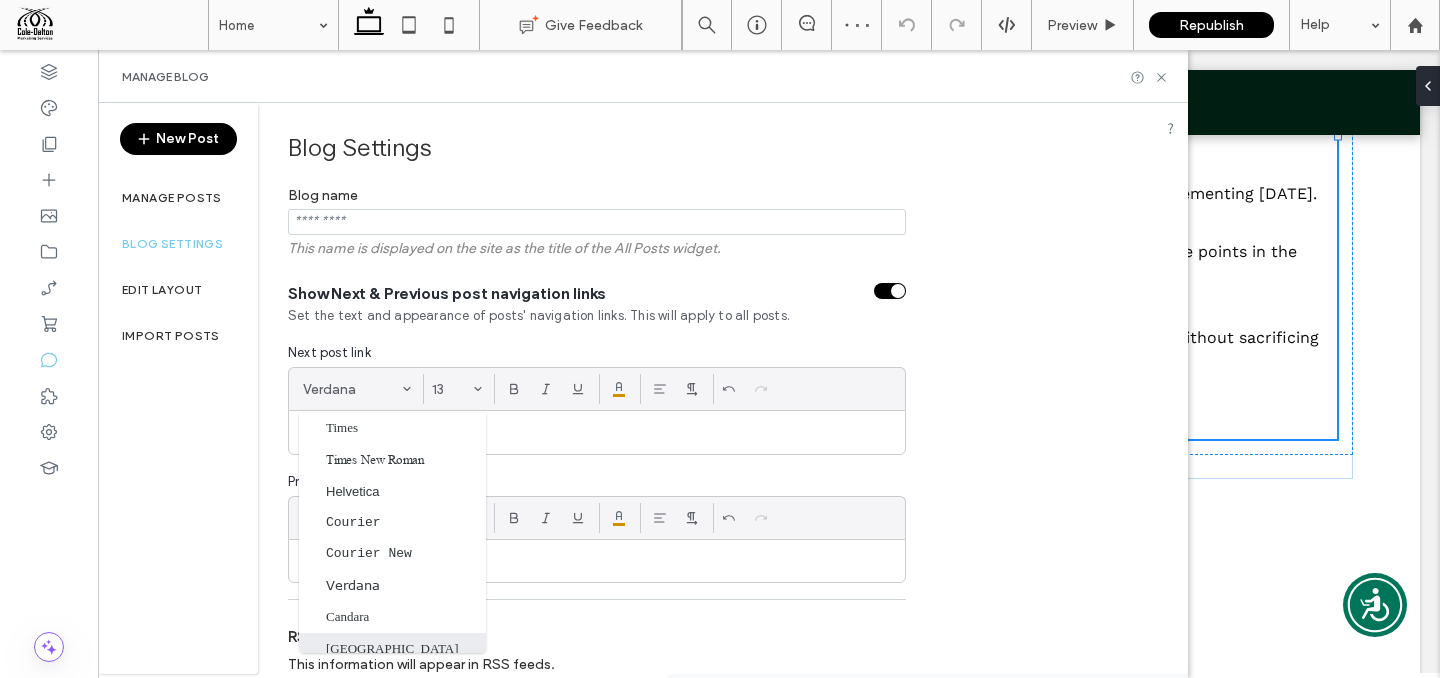 scroll, scrollTop: 181, scrollLeft: 0, axis: vertical 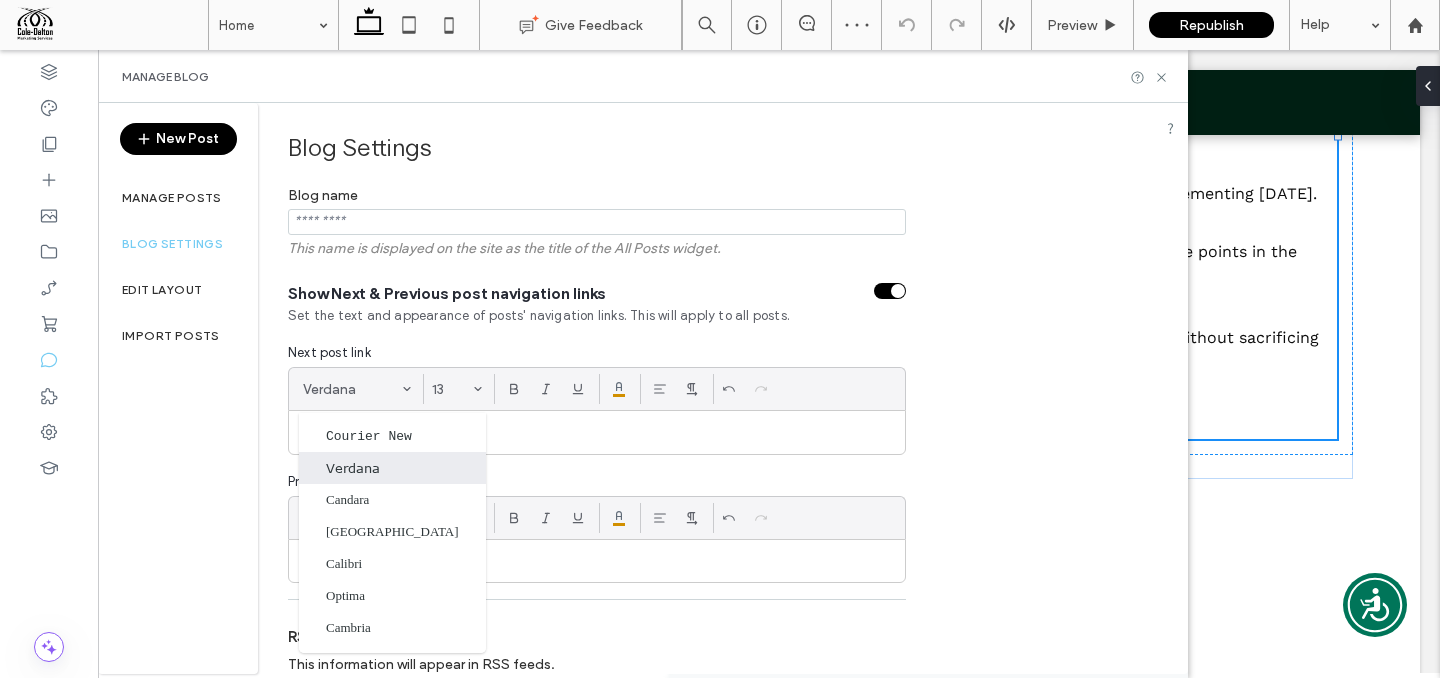 click on "Verdana" at bounding box center [392, 468] 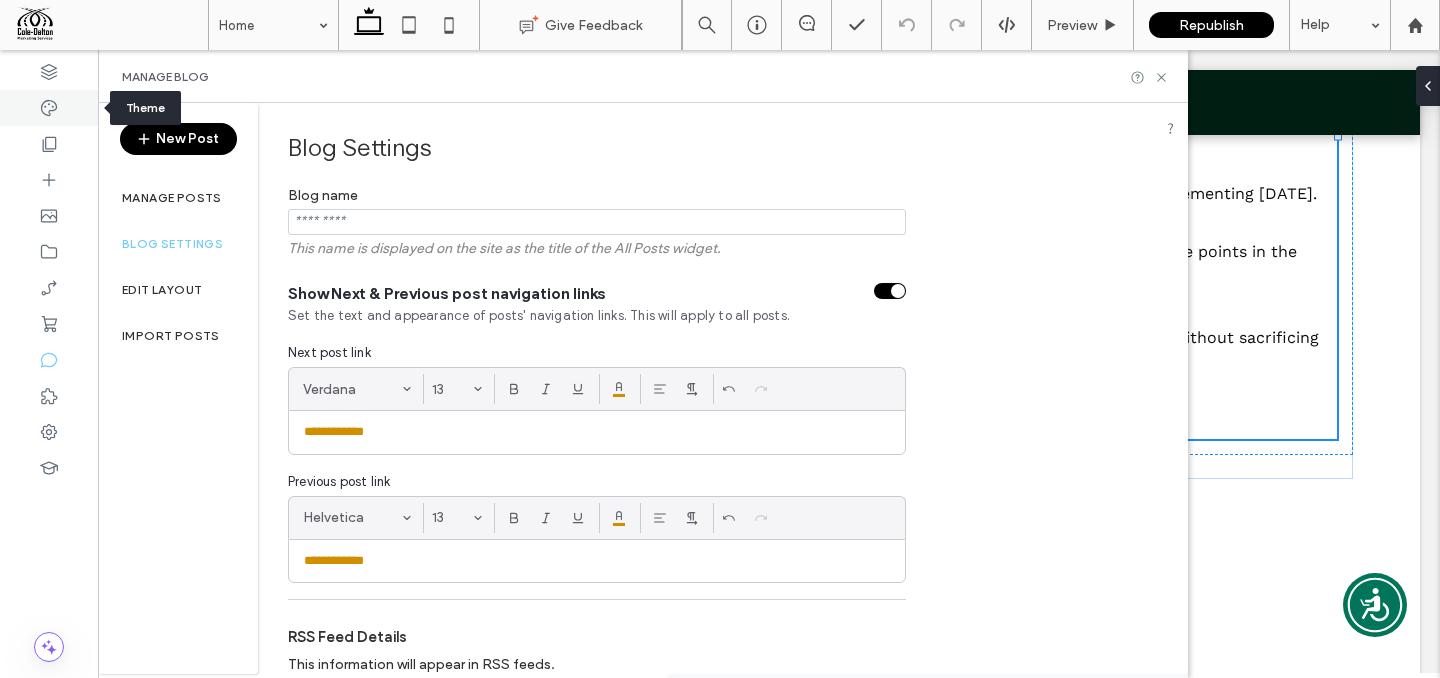 click 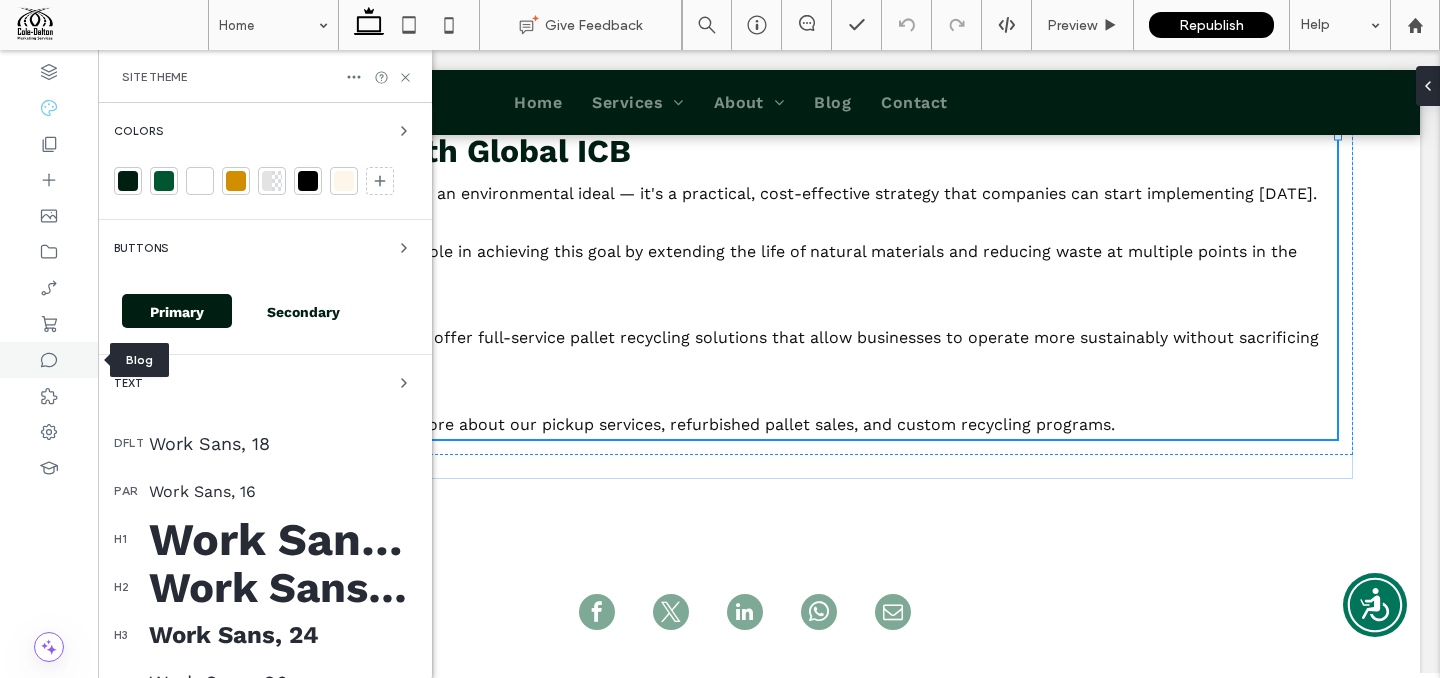 click 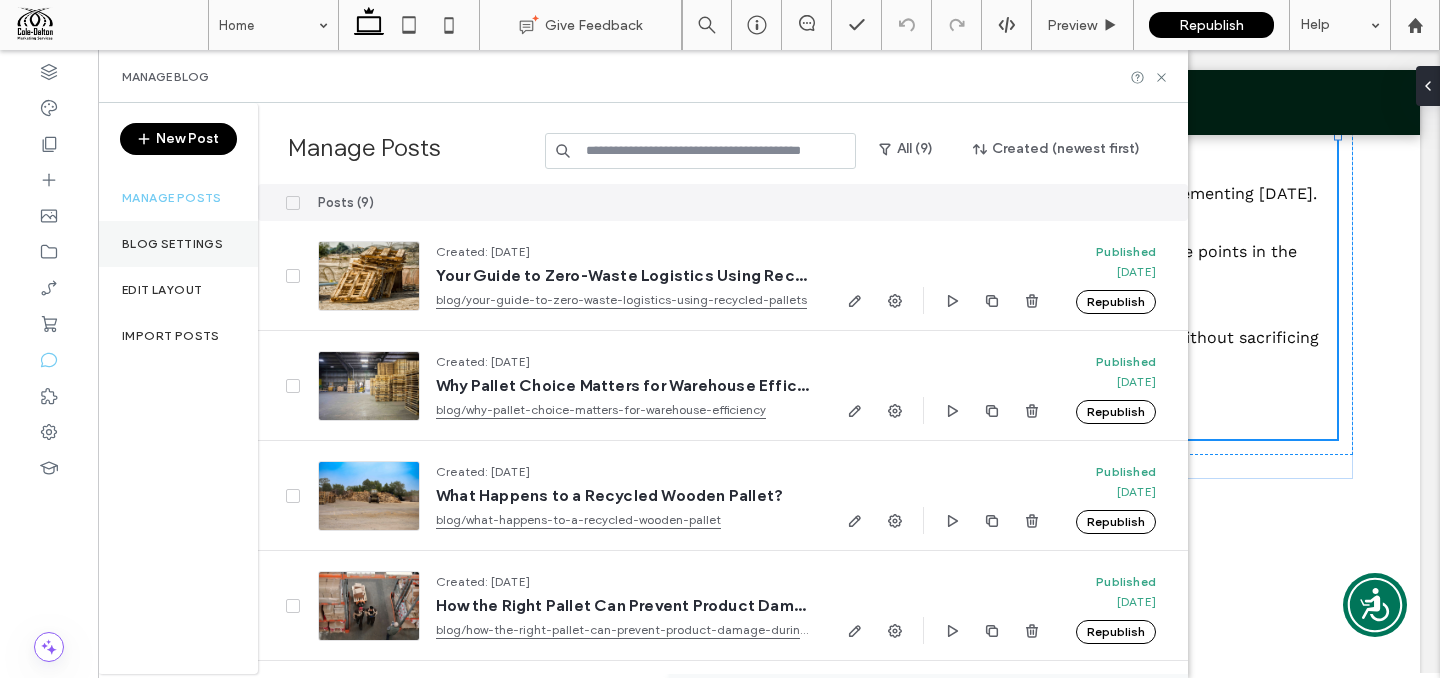 click on "Blog Settings" at bounding box center [178, 244] 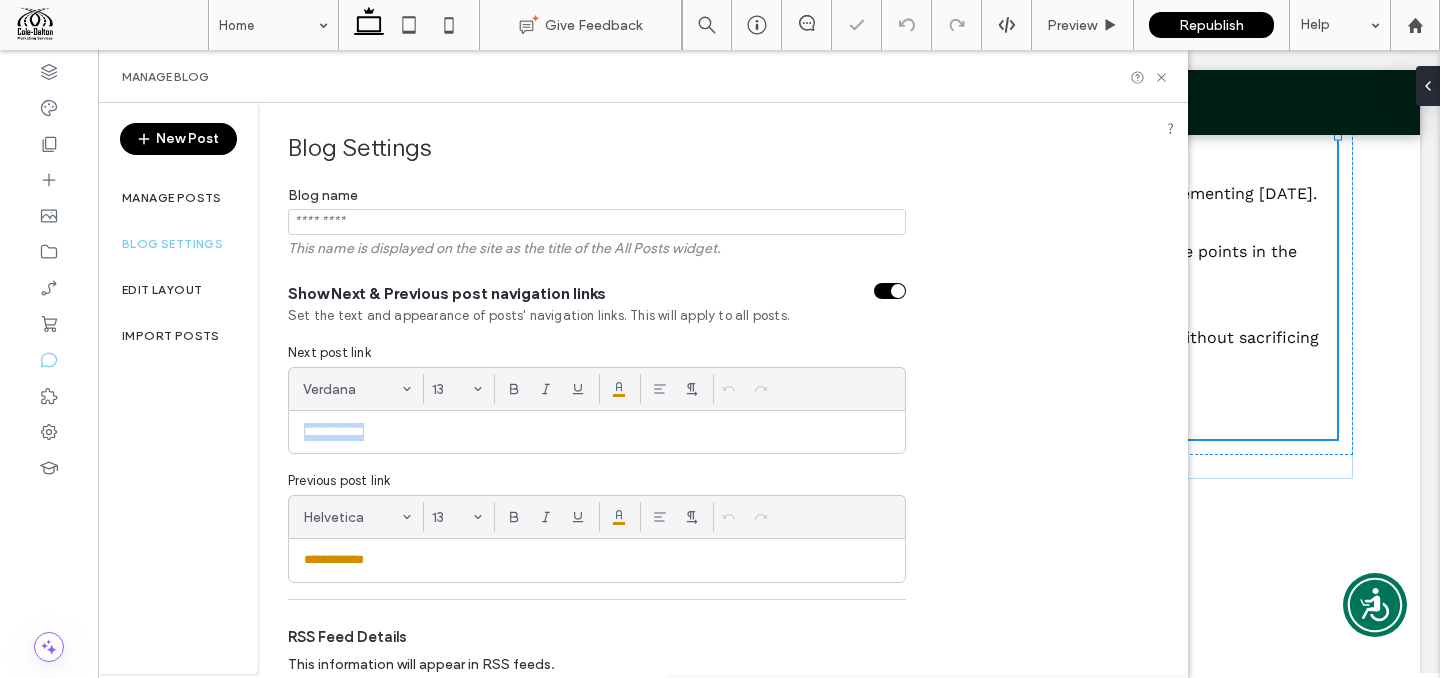 drag, startPoint x: 428, startPoint y: 437, endPoint x: 286, endPoint y: 417, distance: 143.40154 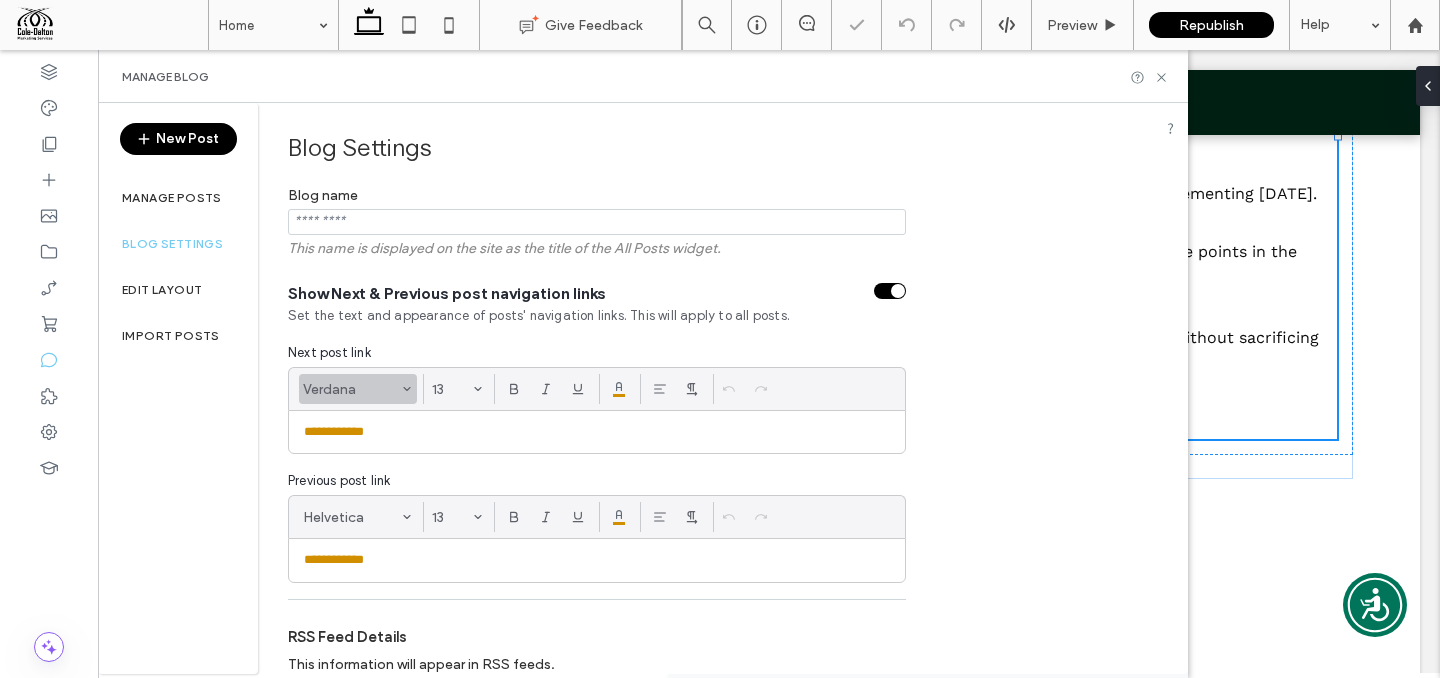 click on "Verdana" at bounding box center [358, 389] 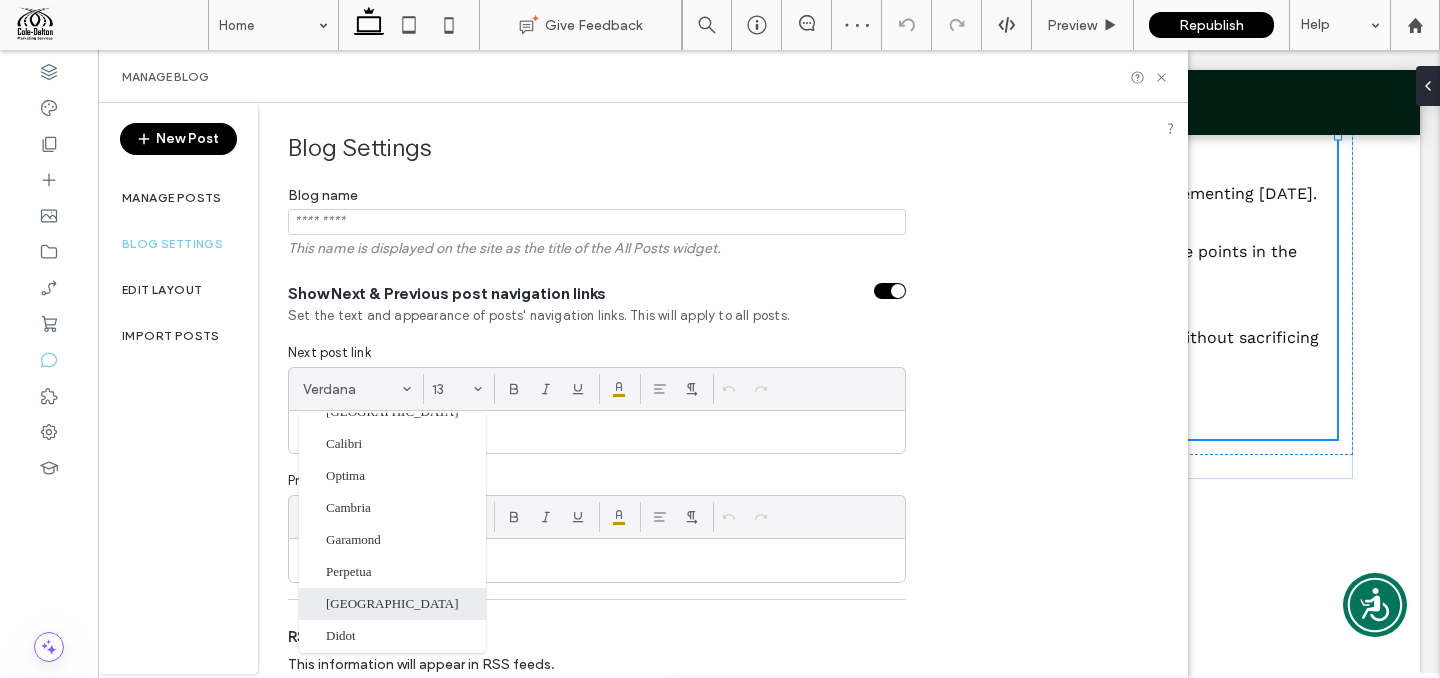 scroll, scrollTop: 391, scrollLeft: 0, axis: vertical 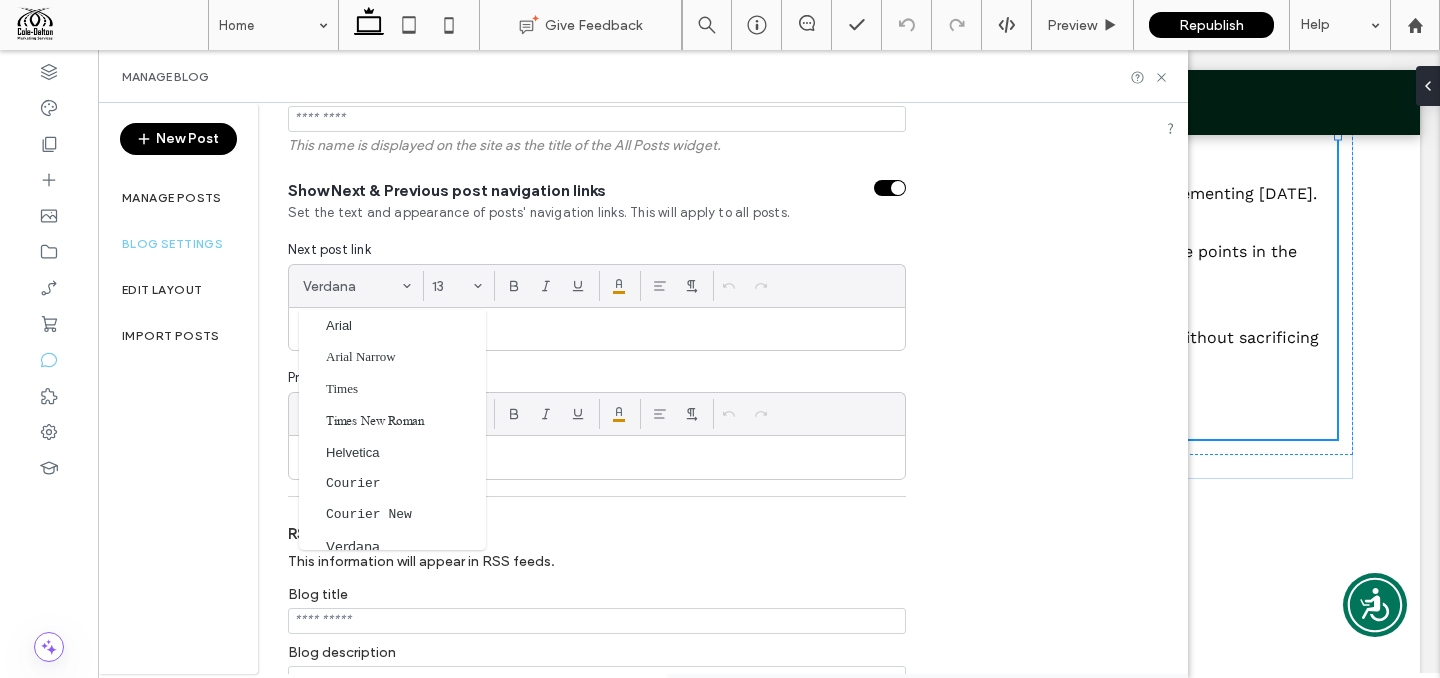 click on "**********" at bounding box center (597, 322) 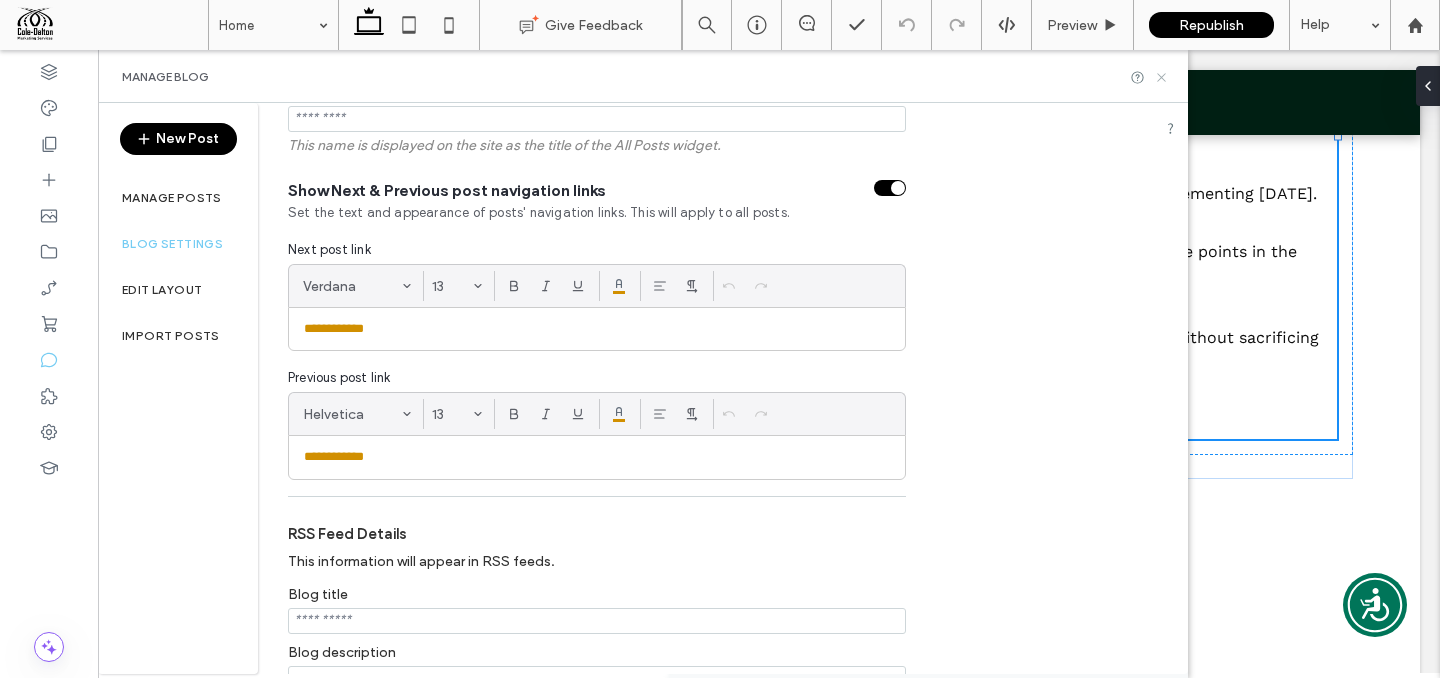click 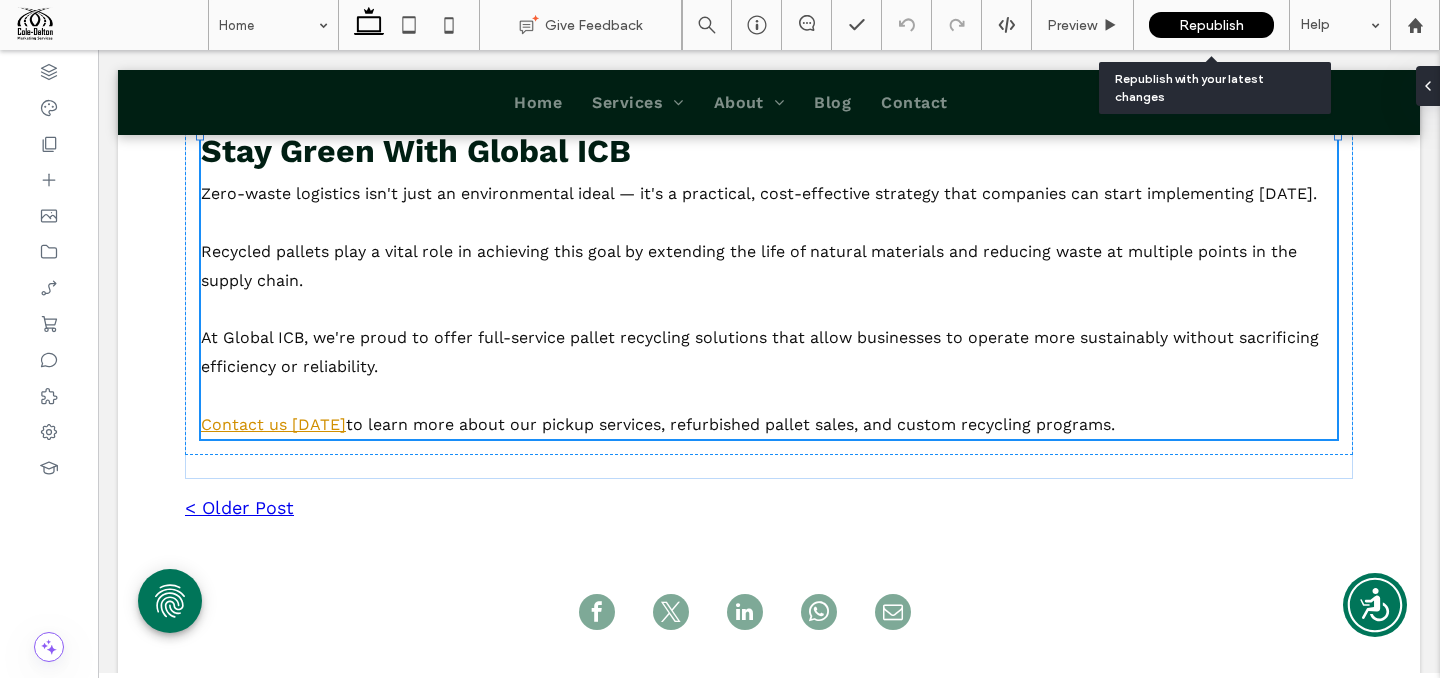 click on "Republish" at bounding box center [1211, 25] 